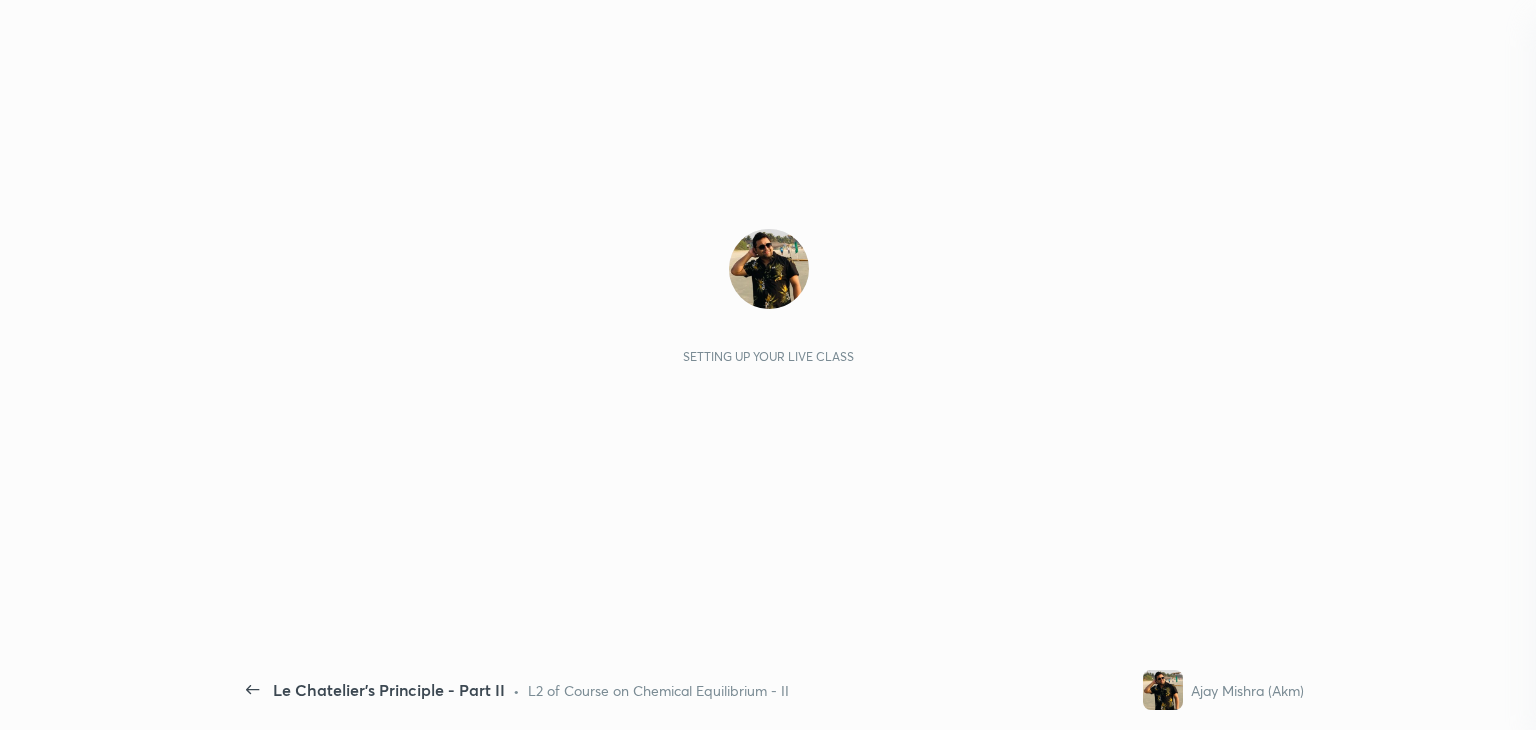 scroll, scrollTop: 0, scrollLeft: 0, axis: both 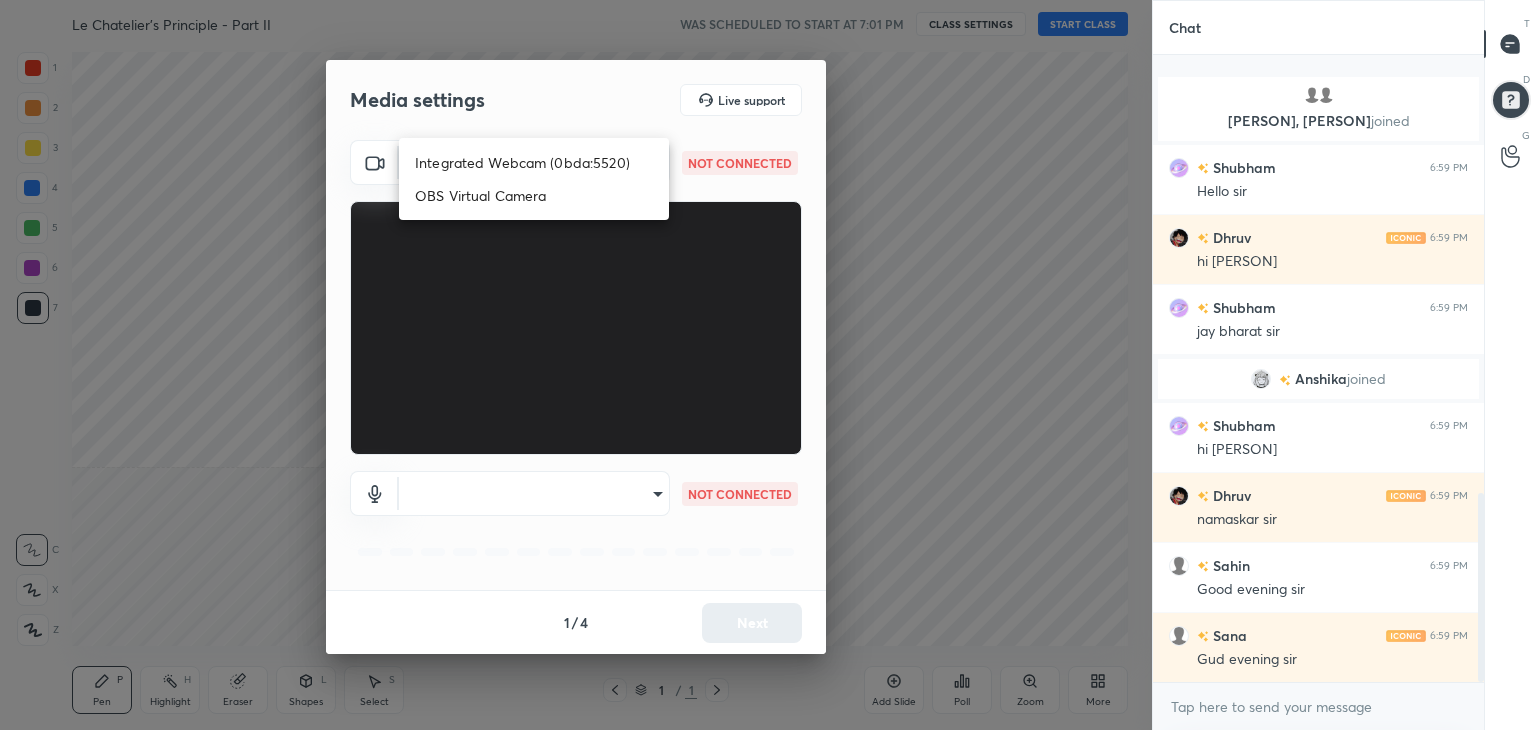 click on "1 2 3 4 5 6 7 C X Z C X Z E E Erase all H H Le Chatelier's Principle - Part II WAS SCHEDULED TO START AT 7:01 PM CLASS SETTINGS START CLASS Setting up your live class Back Le Chatelier's Principle - Part II • L2 of Course on Chemical Equilibrium - II [PERSON] ([PERSON_INITIALS]) Pen P Highlight H Eraser Shapes L Select S 1 / 1 Add Slide Poll Zoom More Chat You joined [PERSON] 6:59 PM सुप्रभात Good Morning সুপ্ৰভাত সুপ্রভাত શુભ સવાર ಶುಭೋದಯ بخير صبح শুভোদয় सुप्रभात സുഭപ്രഭാതം शुभ सकाळ शुभ प्रभात ସୁପ୍ରଭାତ ਸੁਪ੍ਰਭਾਤ காலை வணக்கம் శుభోదయం صبح بخیر शुभप्रभातम् [PERSON], [PERSON] joined [PERSON] 6:59 PM Hello sir [PERSON] 6:59 PM hi shibham [PERSON] 6:59 PM jay bharat sir [PERSON] joined [PERSON] x" at bounding box center (768, 365) 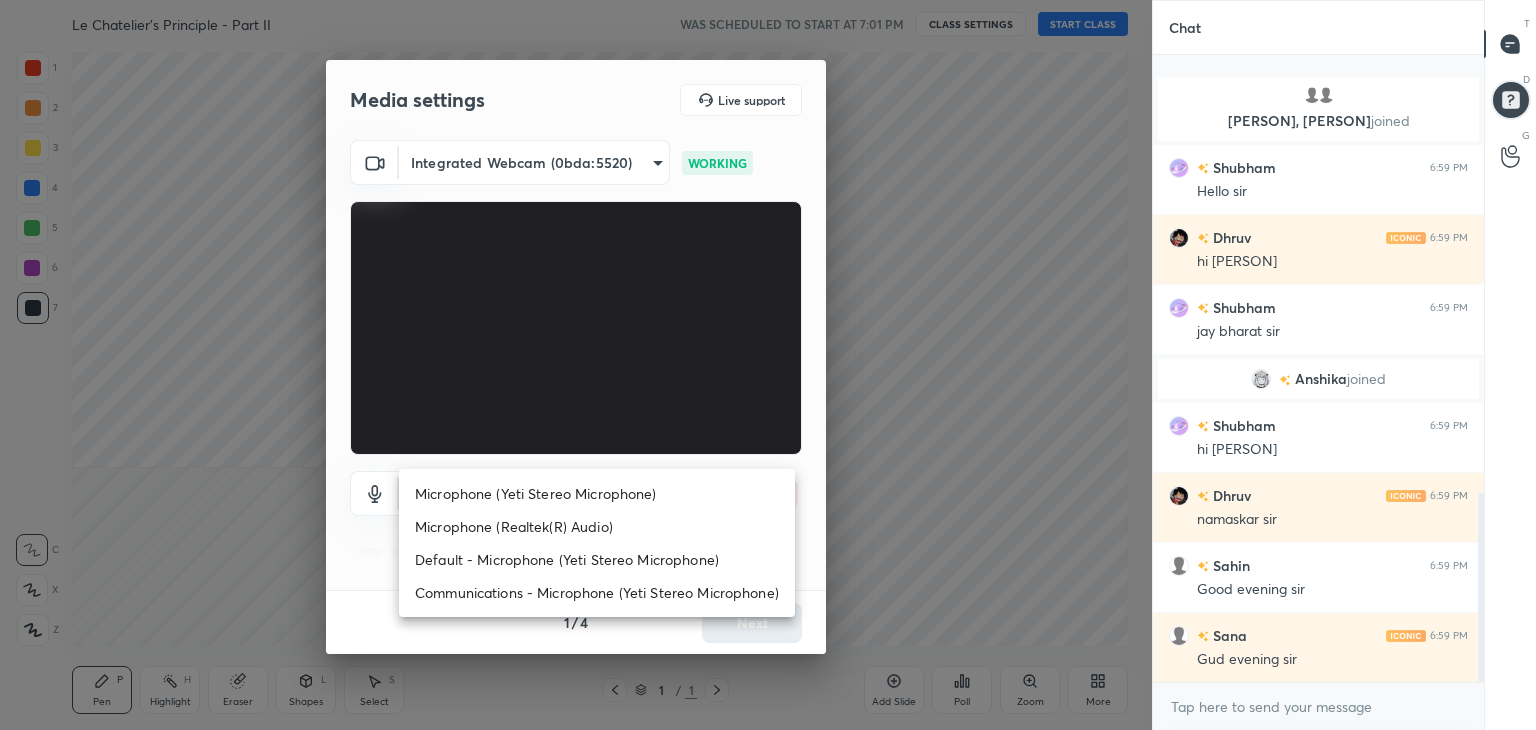 click on "1 2 3 4 5 6 7 C X Z C X Z E E Erase all H H Le Chatelier's Principle - Part II WAS SCHEDULED TO START AT 7:01 PM CLASS SETTINGS START CLASS Setting up your live class Back Le Chatelier's Principle - Part II • L2 of Course on Chemical Equilibrium - II [PERSON] ([PERSON_INITIALS]) Pen P Highlight H Eraser Shapes L Select S 1 / 1 Add Slide Poll Zoom More Chat You joined [PERSON] 6:59 PM सुप्रभात Good Morning সুপ্ৰভাত সুপ্রভাত શુભ સવાર ಶುಭೋದಯ بخير صبح শুভোদয় सुप्रभात സുഭപ്രഭാതം शुभ सकाळ शुभ प्रभात ସୁପ୍ରଭାତ ਸੁਪ੍ਰਭਾਤ காலை வணக்கம் శుభోదయం صبح بخیر शुभप्रभातम् [PERSON], [PERSON] joined [PERSON] 6:59 PM Hello sir [PERSON] 6:59 PM hi shibham [PERSON] 6:59 PM jay bharat sir [PERSON] joined [PERSON] x" at bounding box center (768, 365) 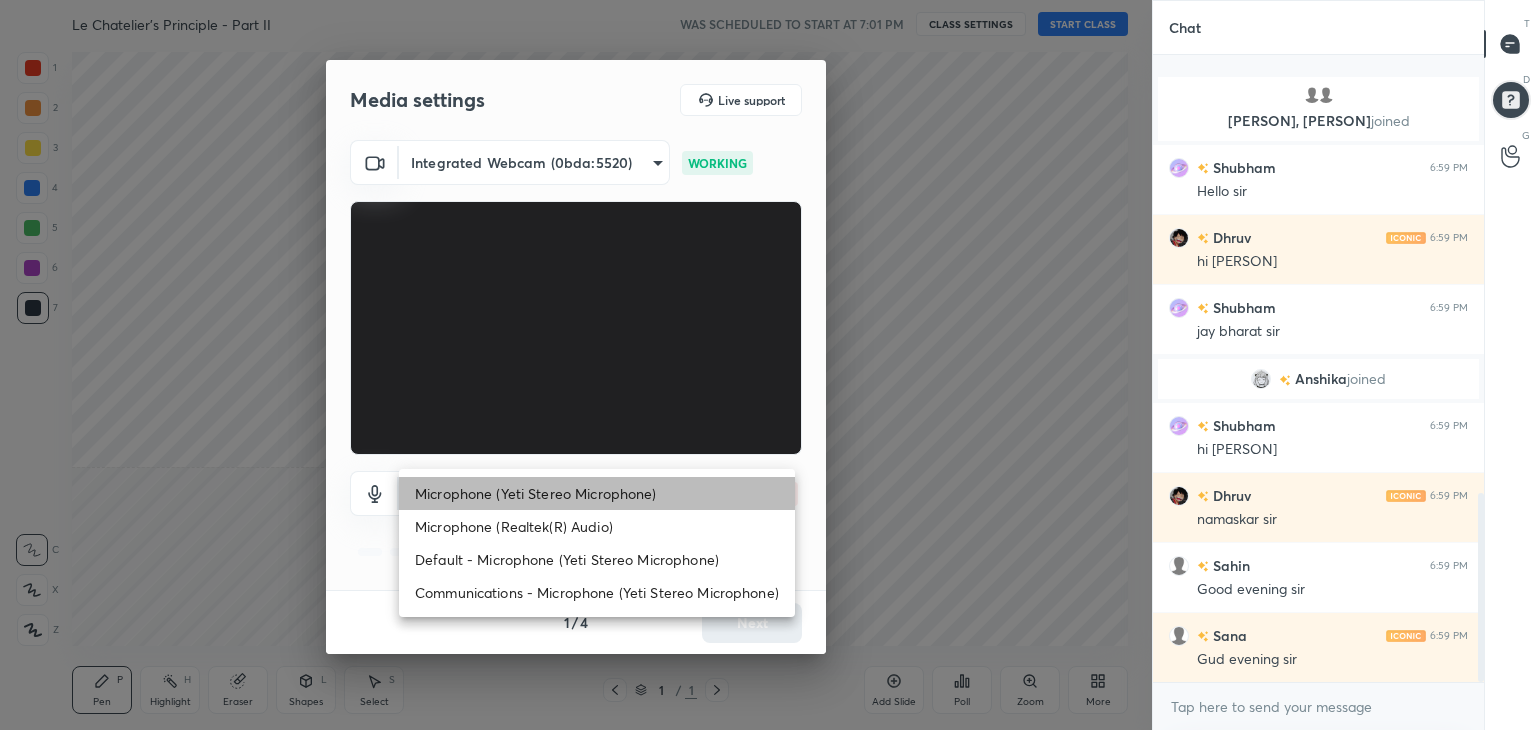 click on "Microphone (Yeti Stereo Microphone)" at bounding box center [597, 493] 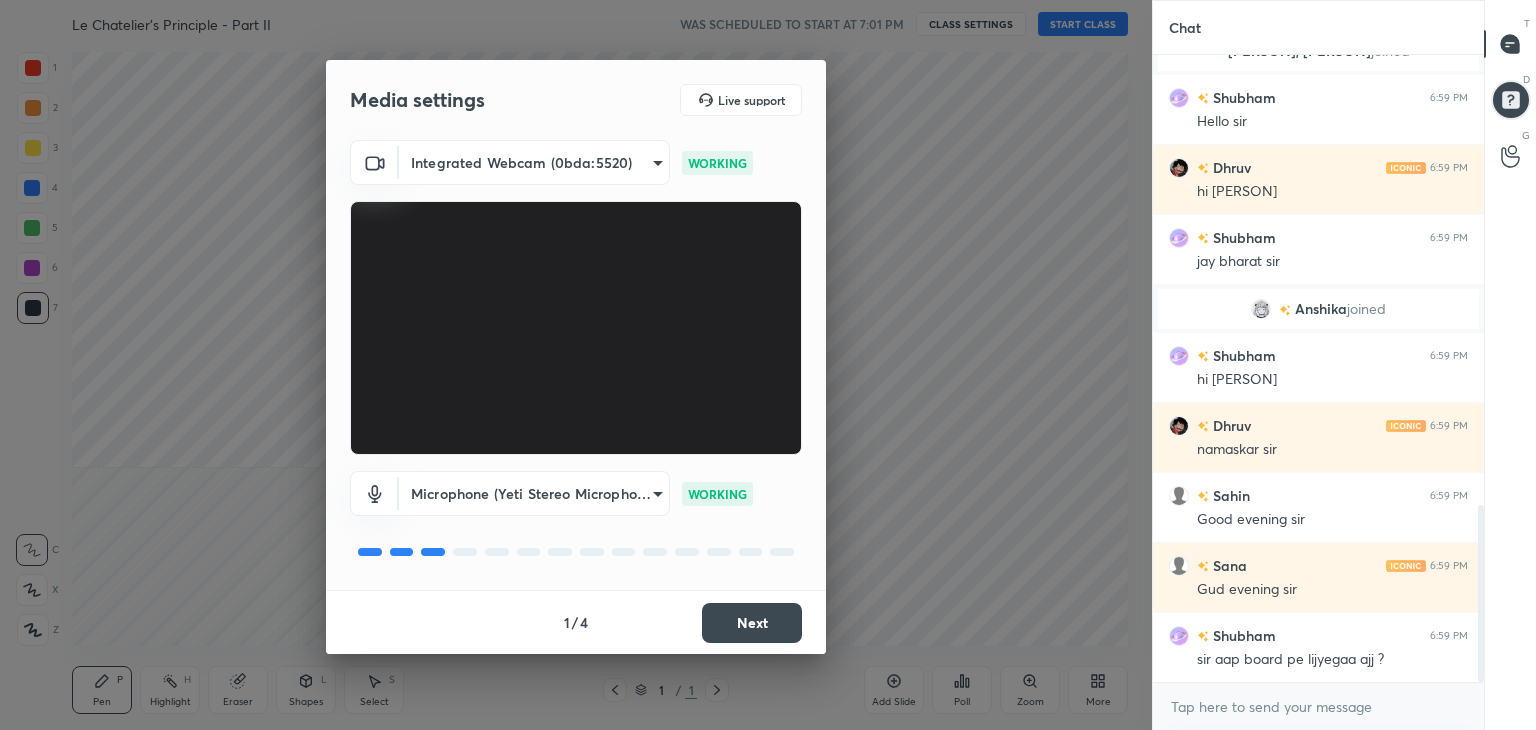 scroll, scrollTop: 1590, scrollLeft: 0, axis: vertical 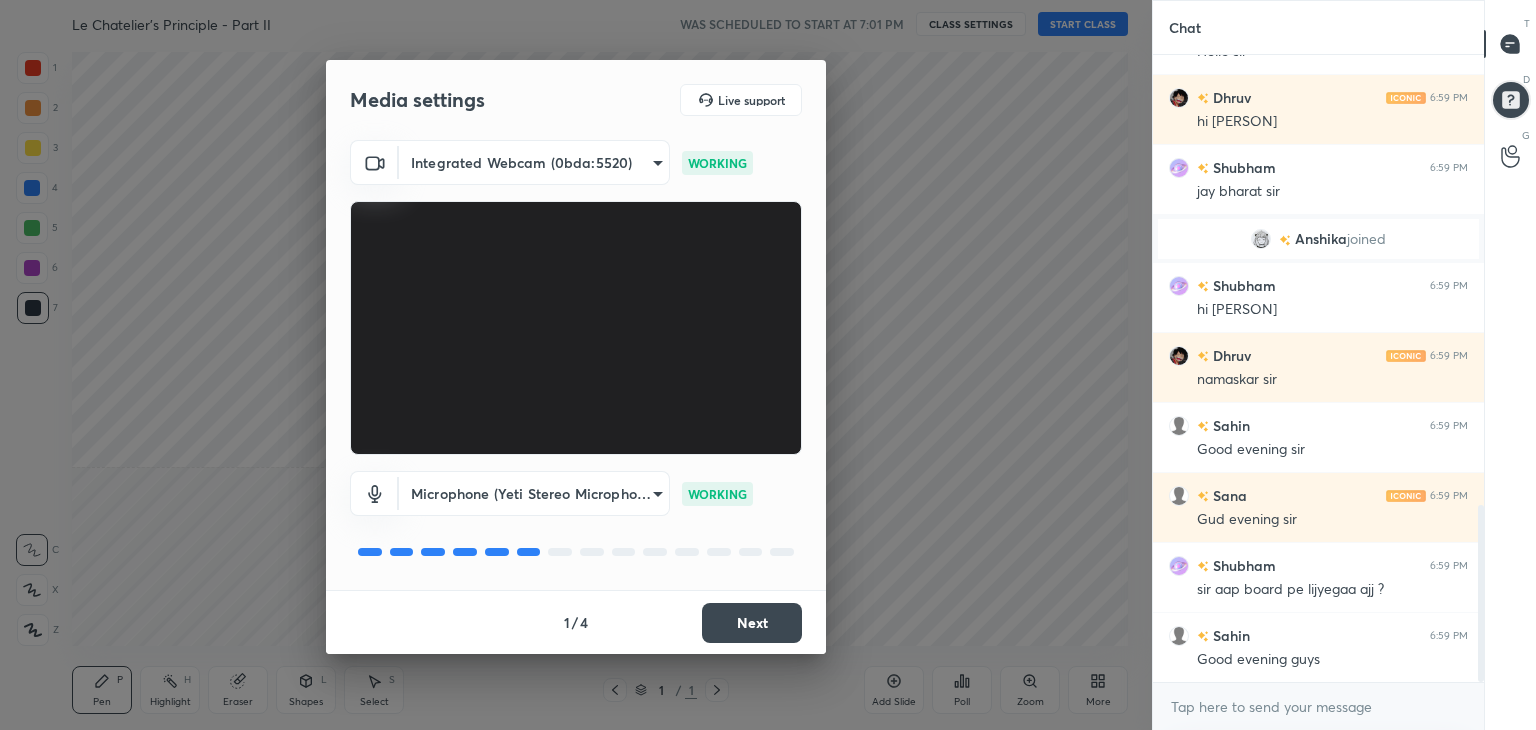 click on "Next" at bounding box center (752, 623) 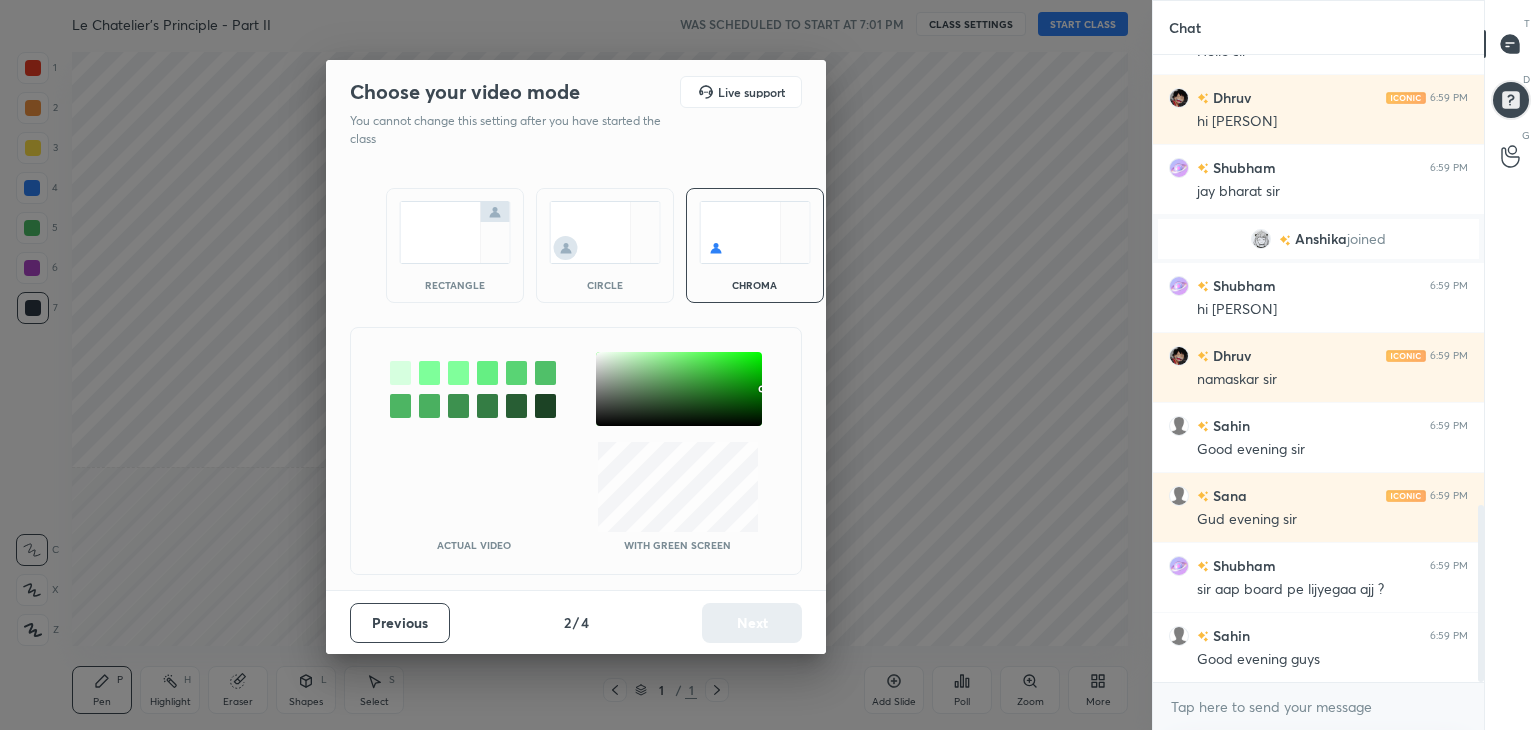 scroll, scrollTop: 1638, scrollLeft: 0, axis: vertical 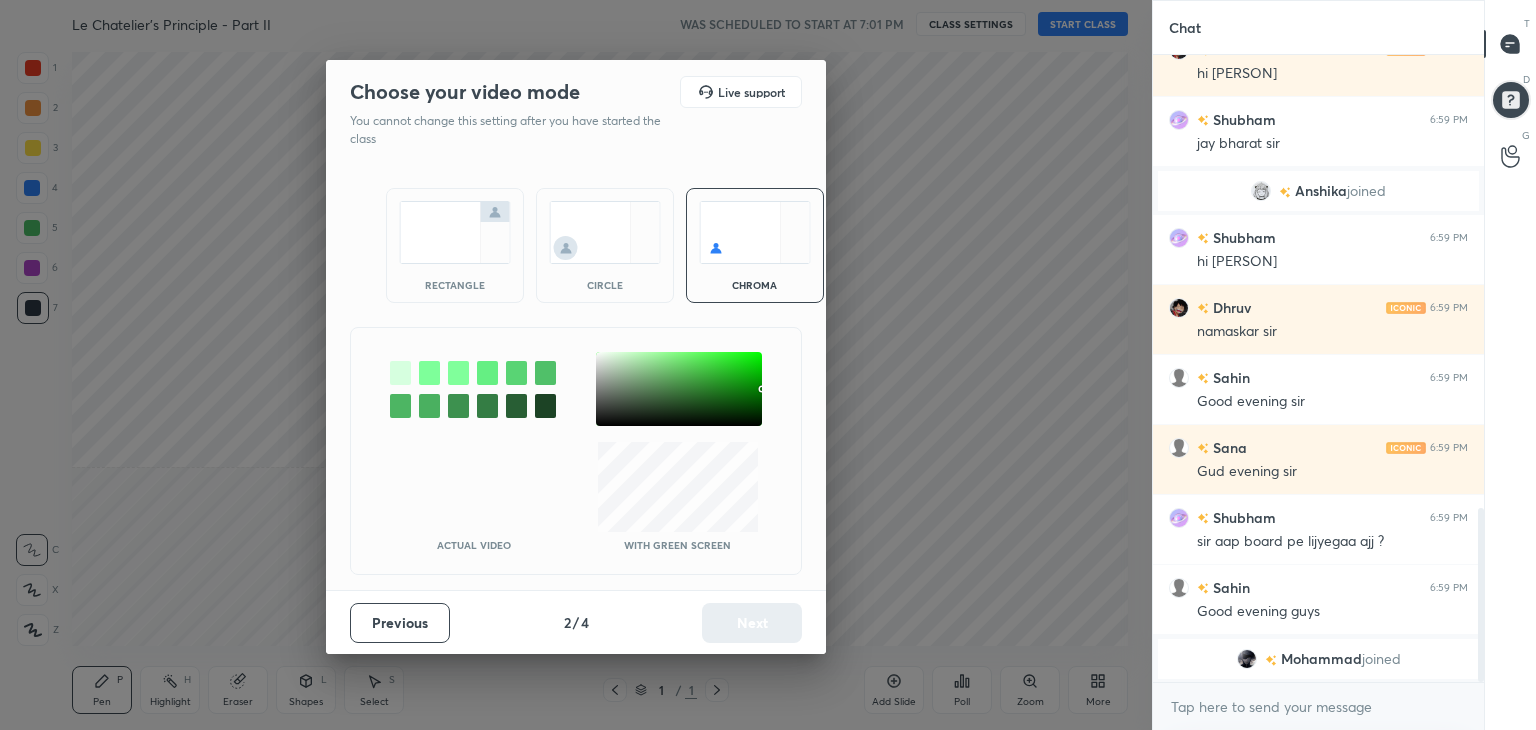 drag, startPoint x: 467, startPoint y: 283, endPoint x: 467, endPoint y: 297, distance: 14 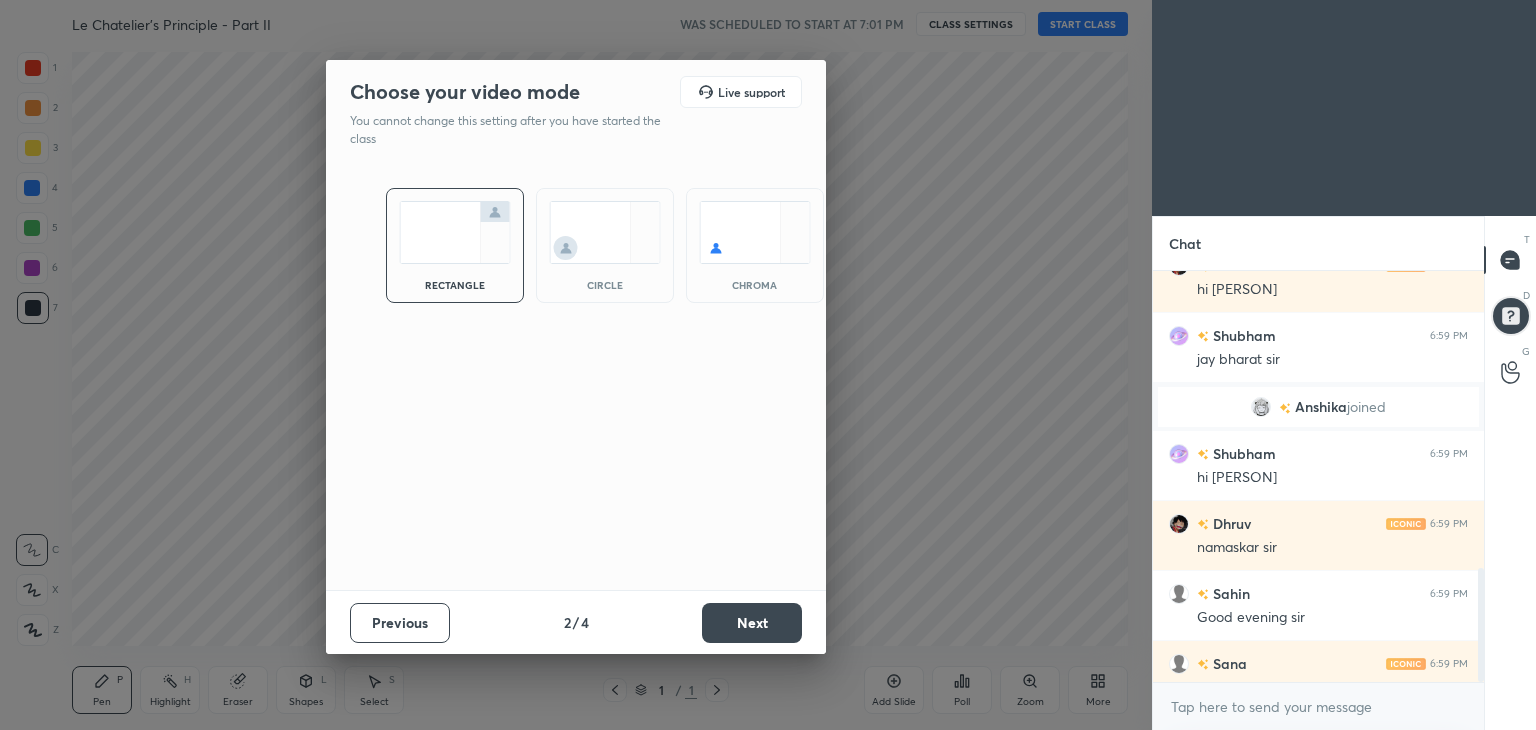scroll, scrollTop: 405, scrollLeft: 325, axis: both 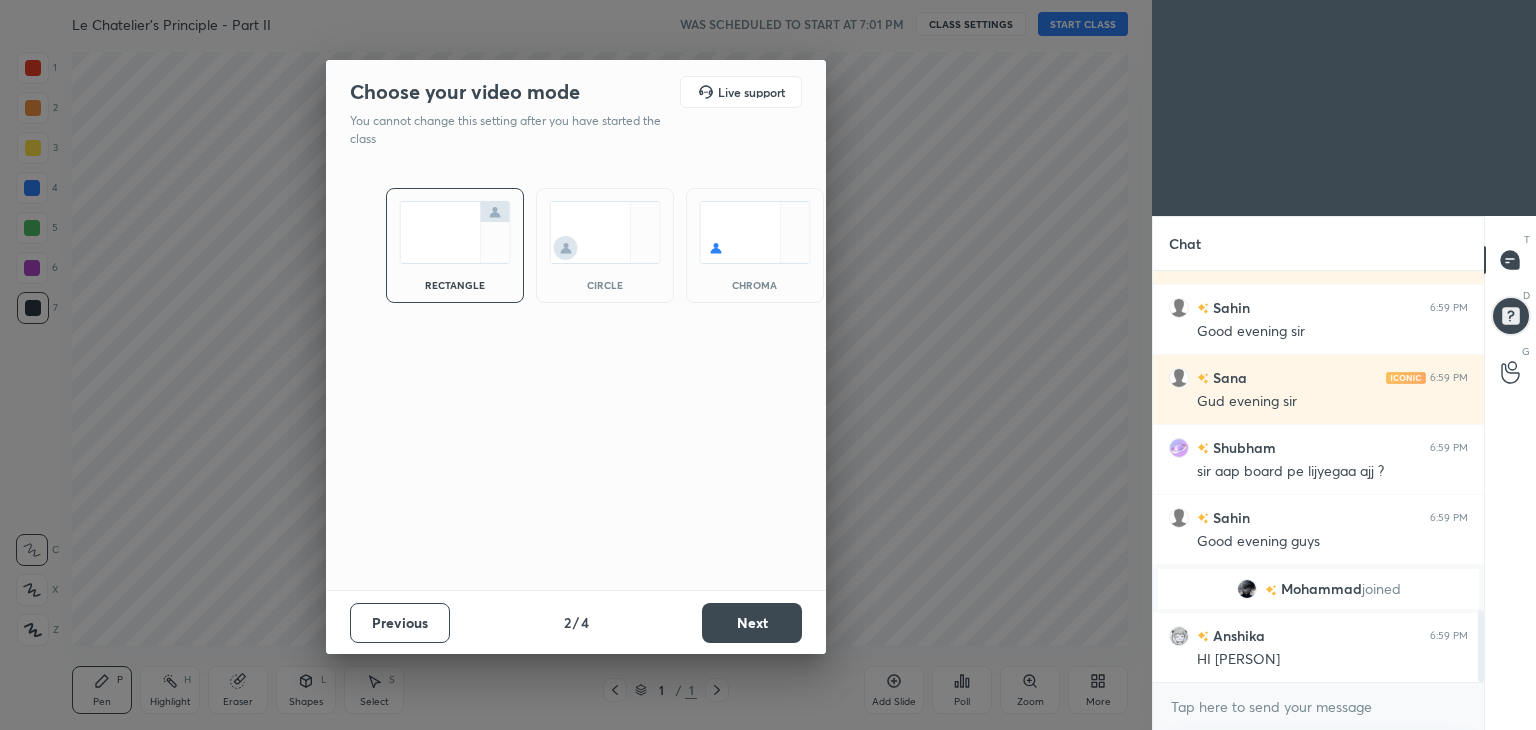 click on "Next" at bounding box center [752, 623] 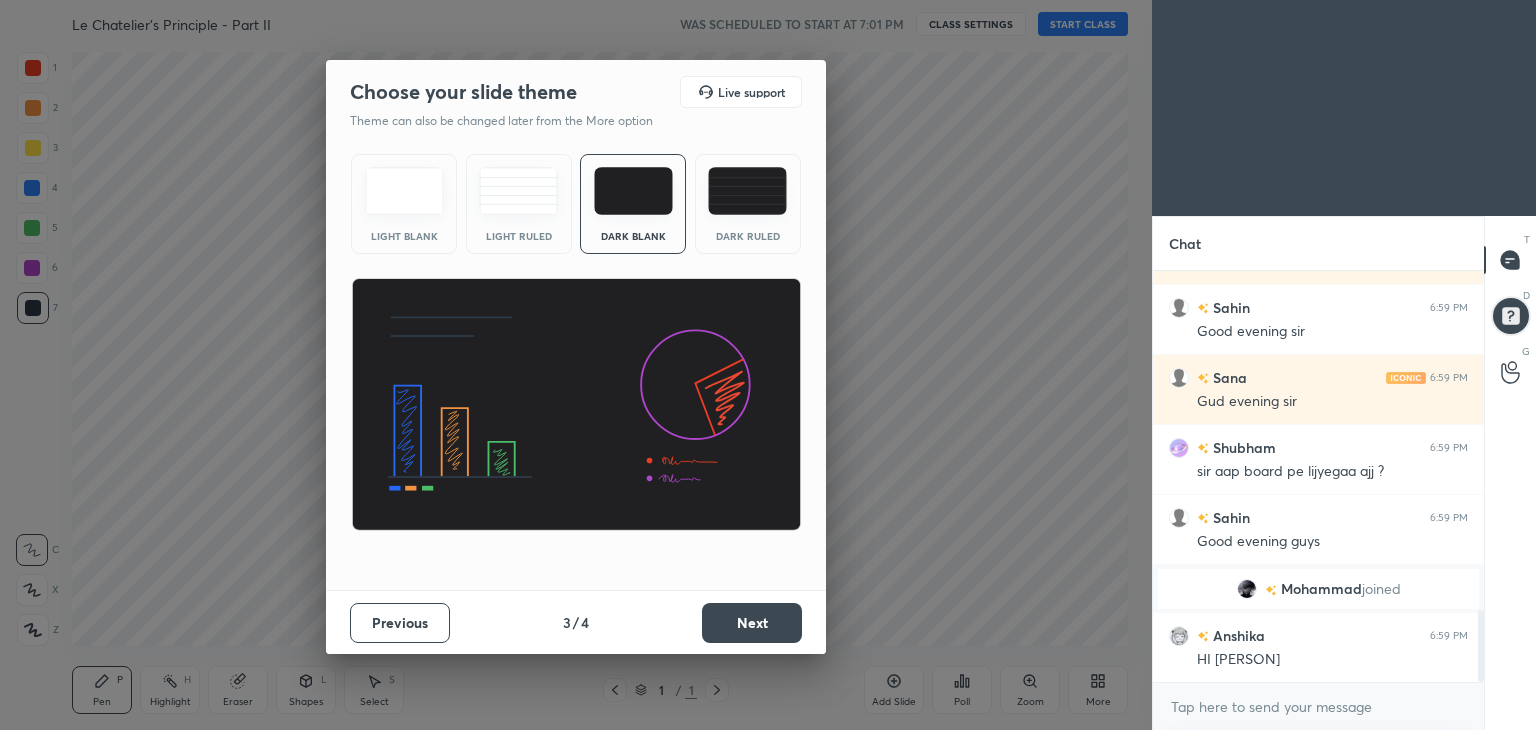 click on "Next" at bounding box center (752, 623) 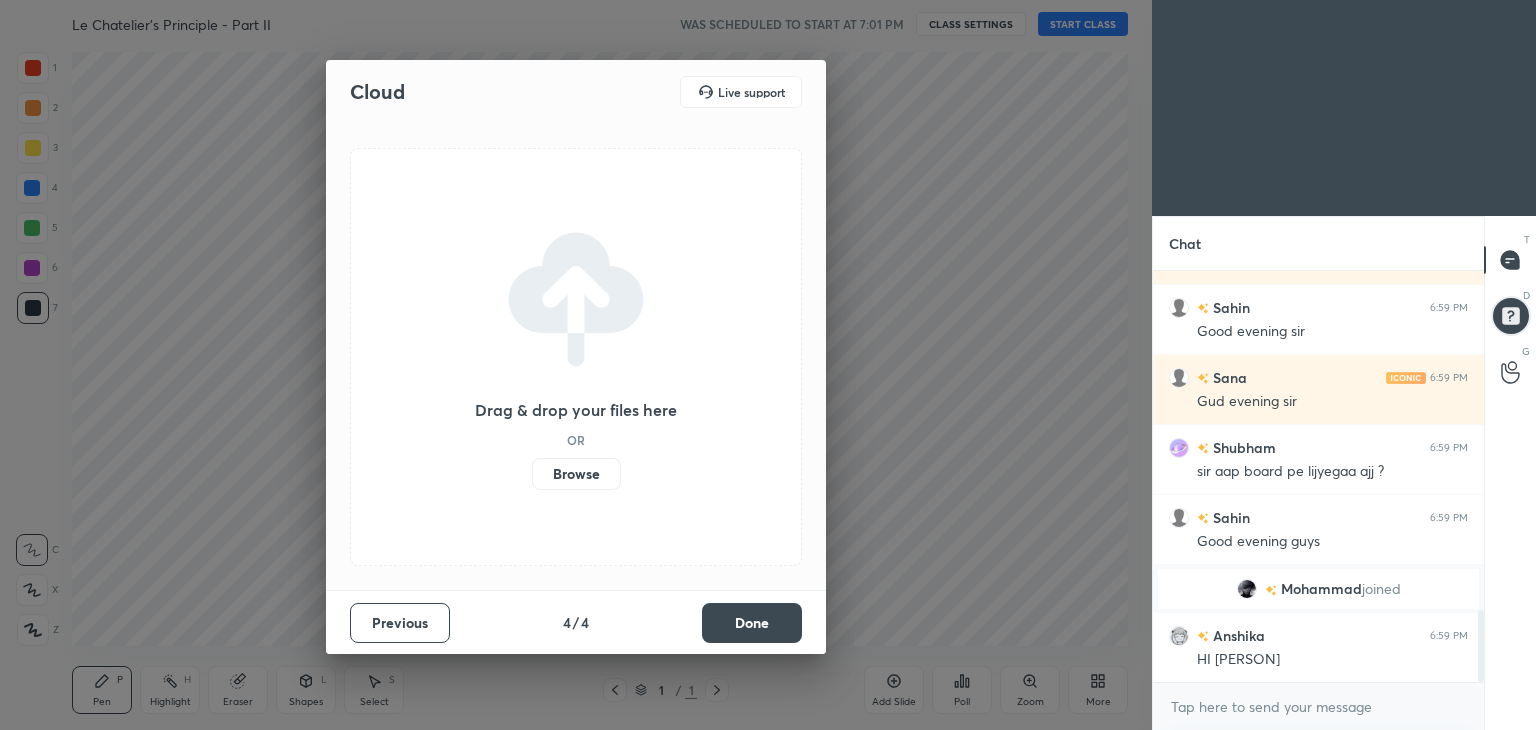 click on "Done" at bounding box center [752, 623] 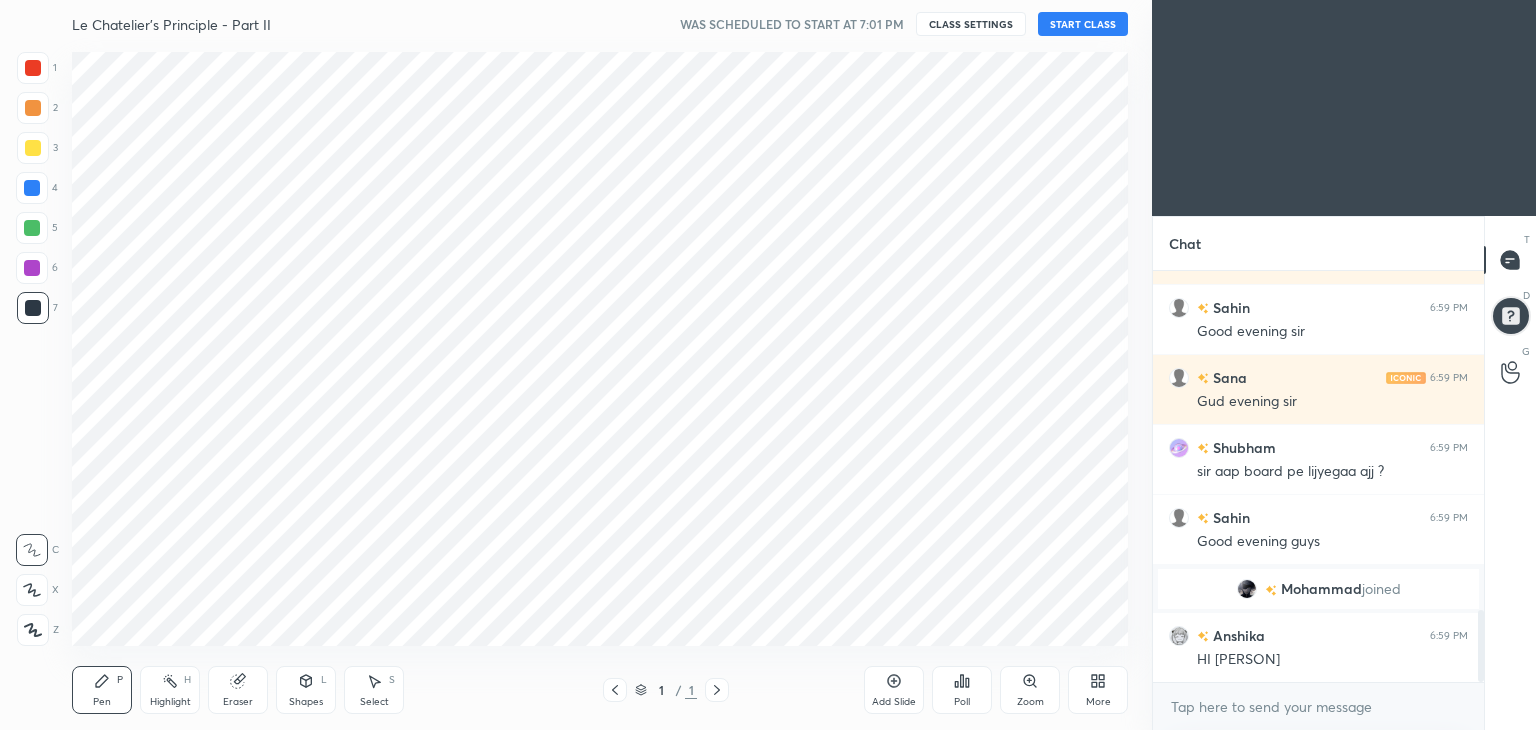 click at bounding box center (576, 365) 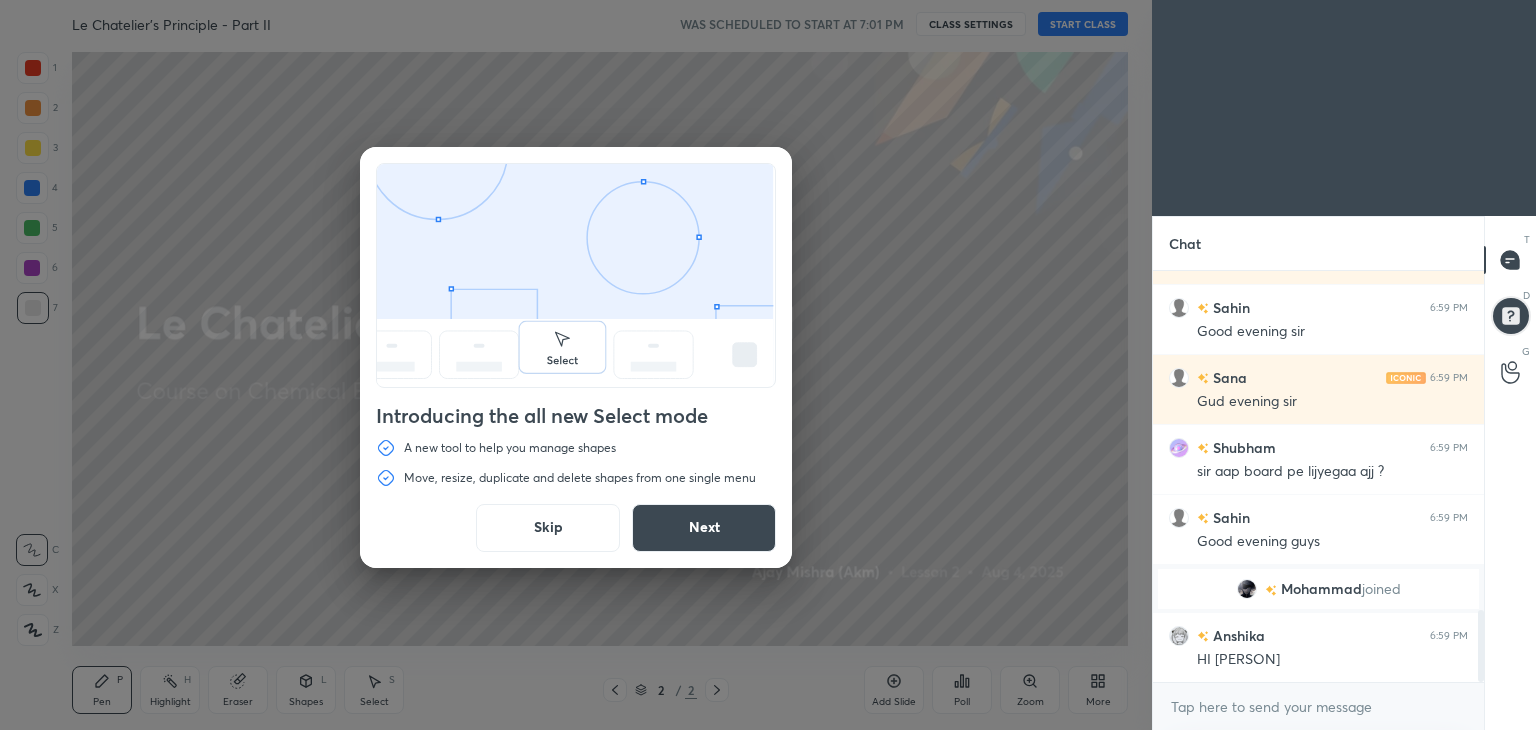 drag, startPoint x: 560, startPoint y: 522, endPoint x: 646, endPoint y: 542, distance: 88.29496 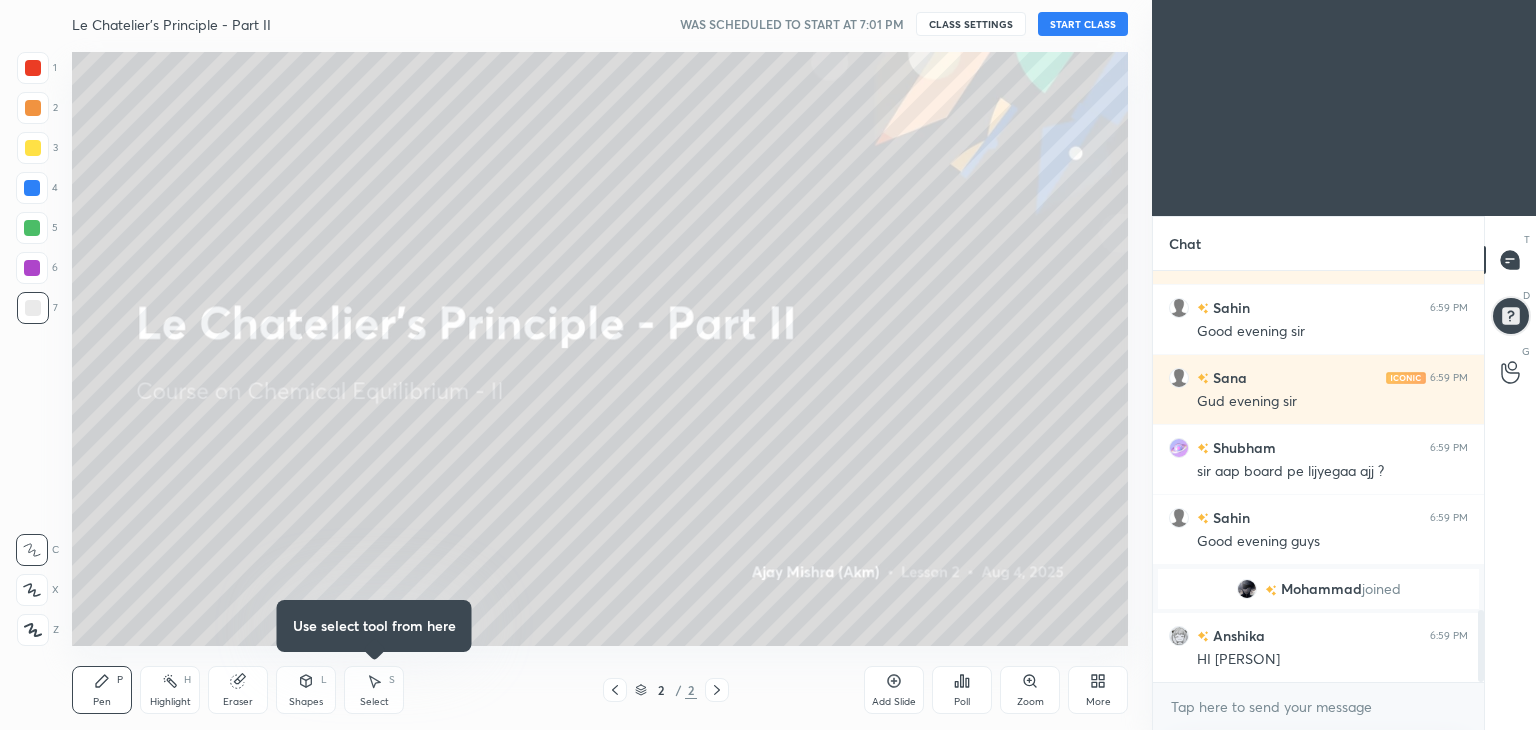 click on "More" at bounding box center [1098, 690] 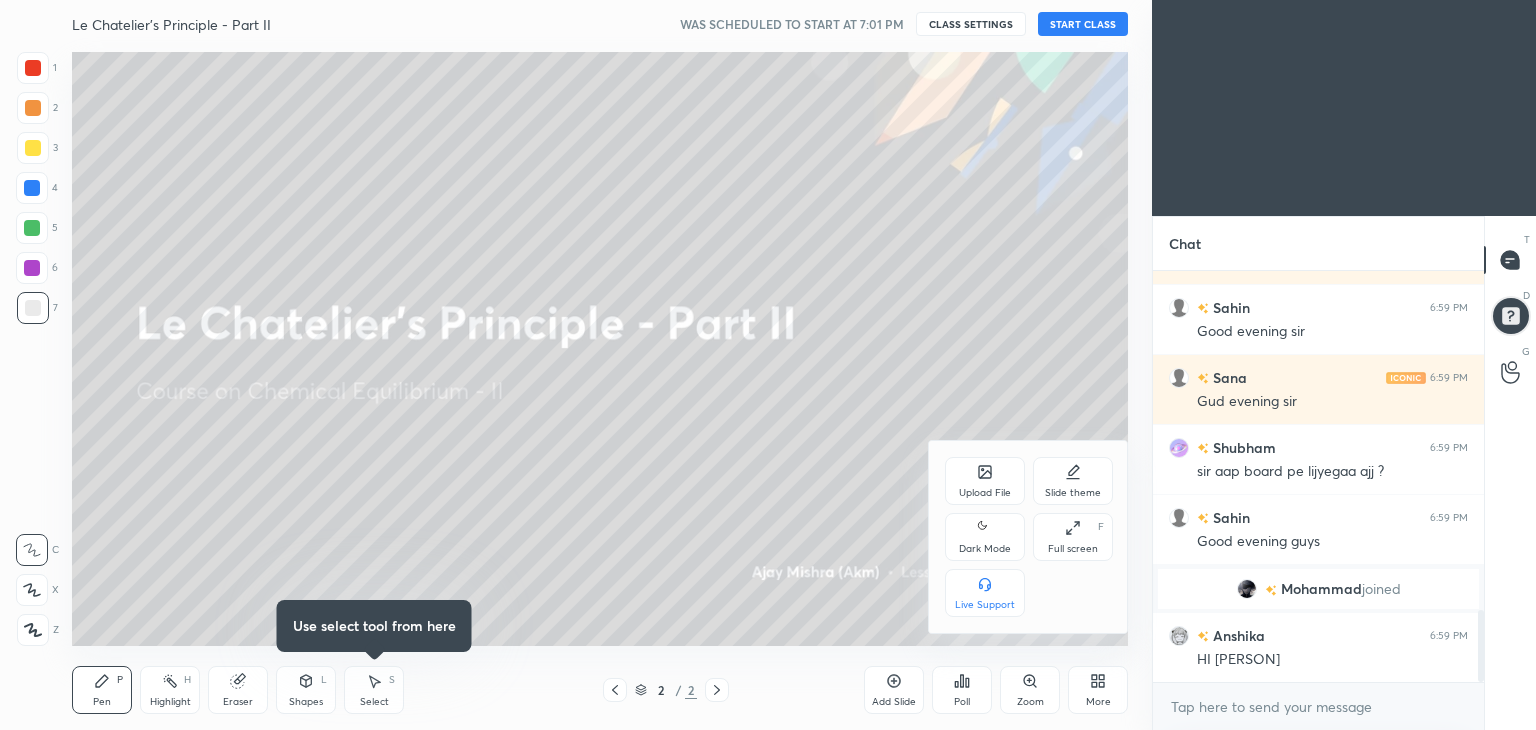 click 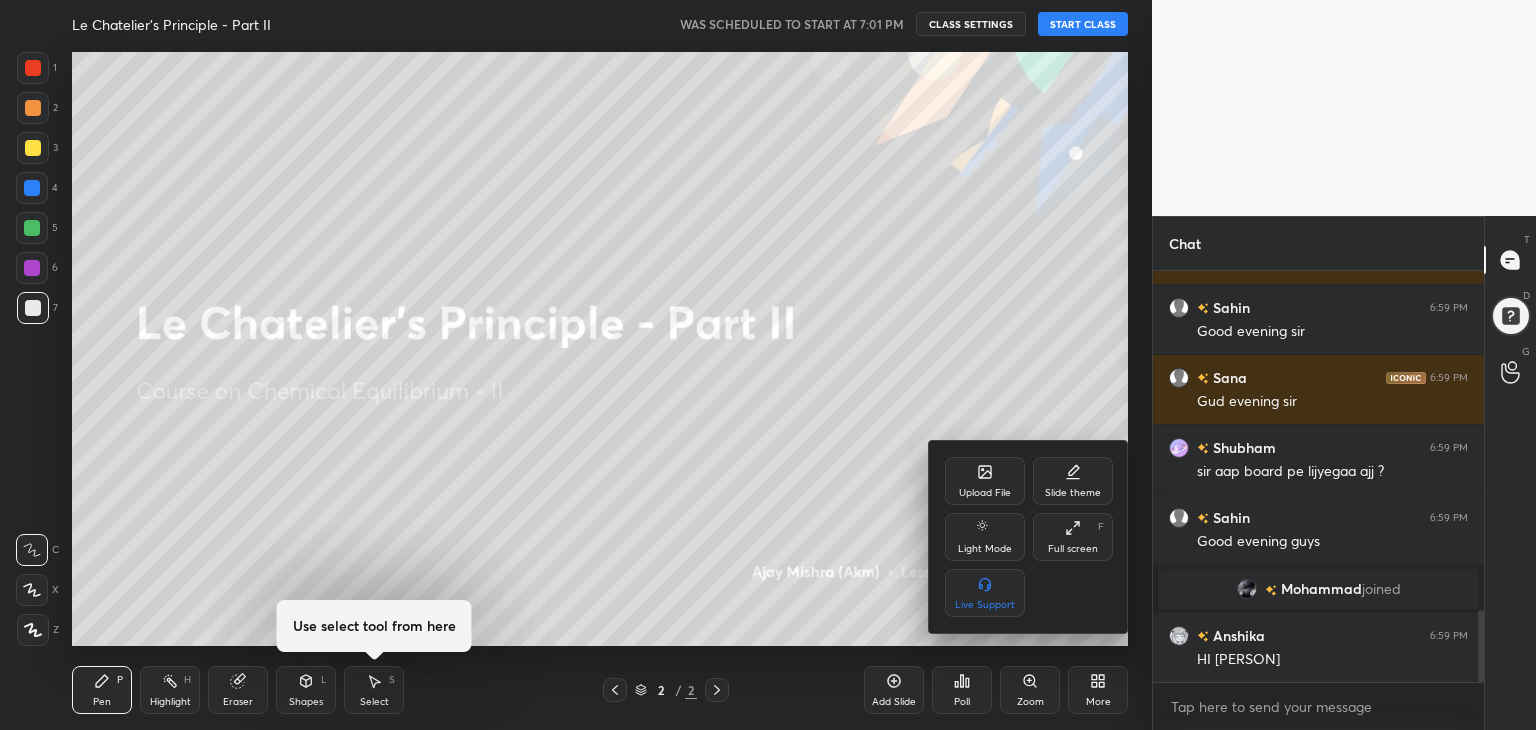 click on "Full screen F" at bounding box center (1073, 537) 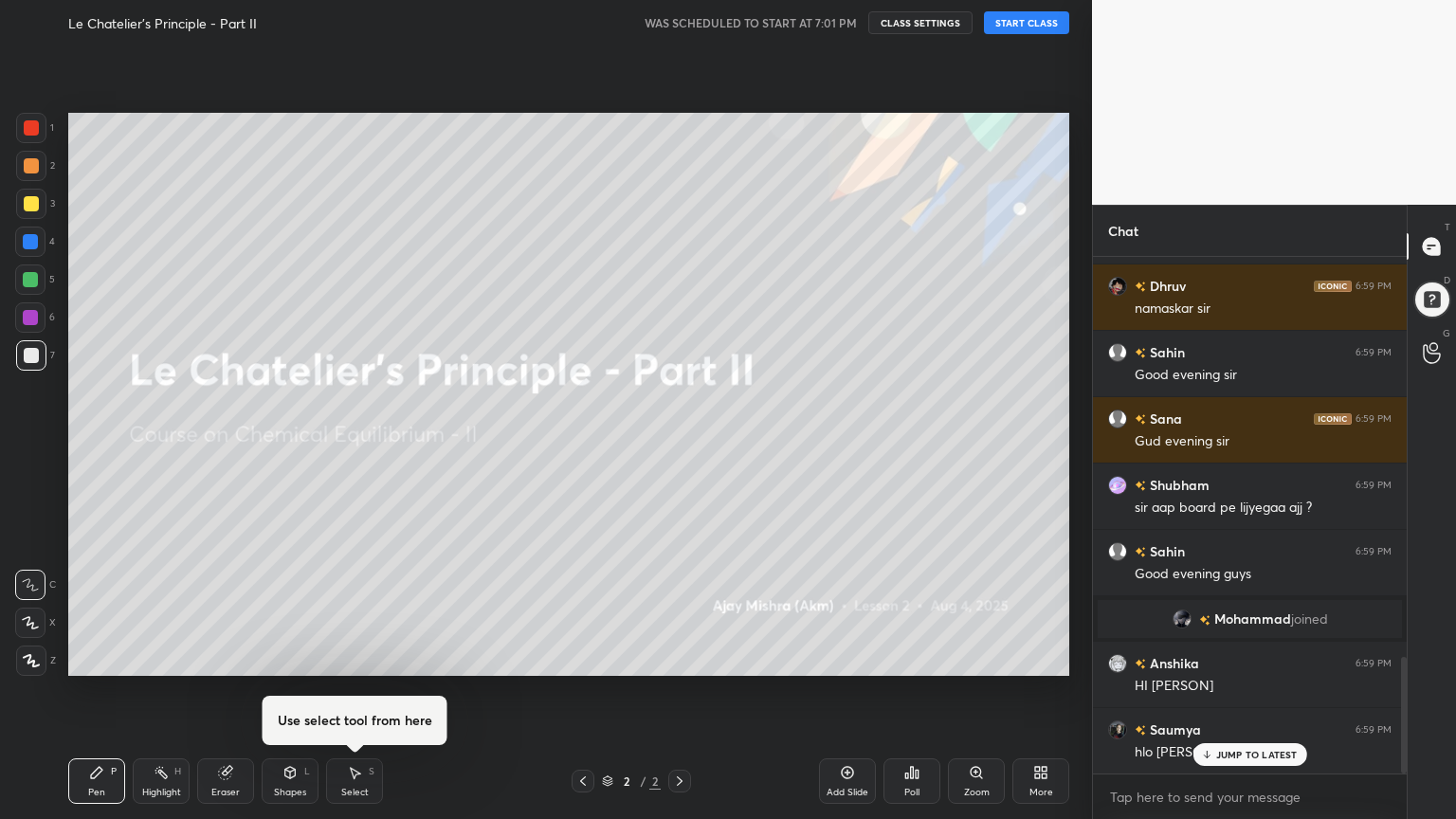 click on "START CLASS" at bounding box center (1027, 23) 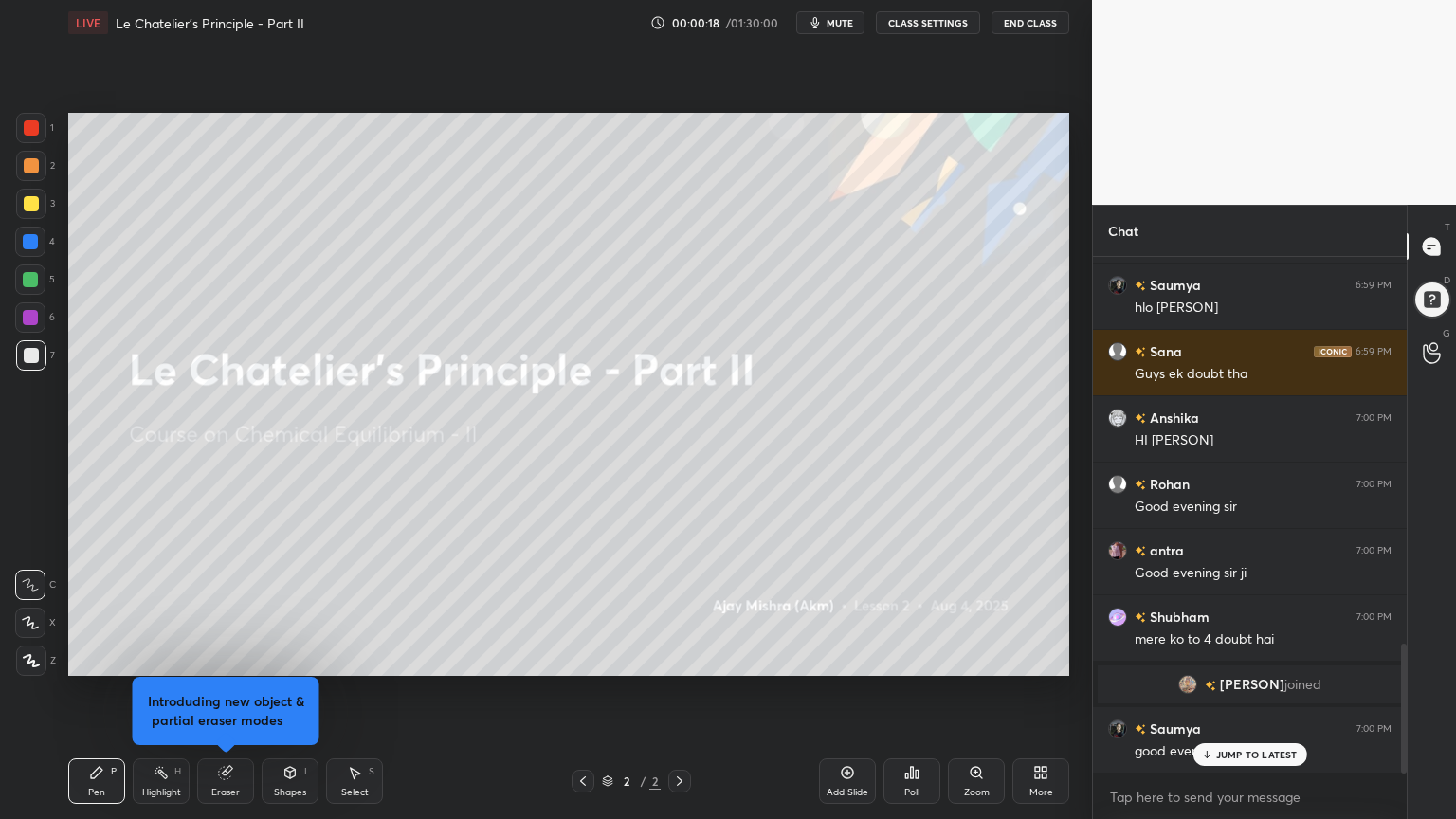 scroll, scrollTop: 1543, scrollLeft: 0, axis: vertical 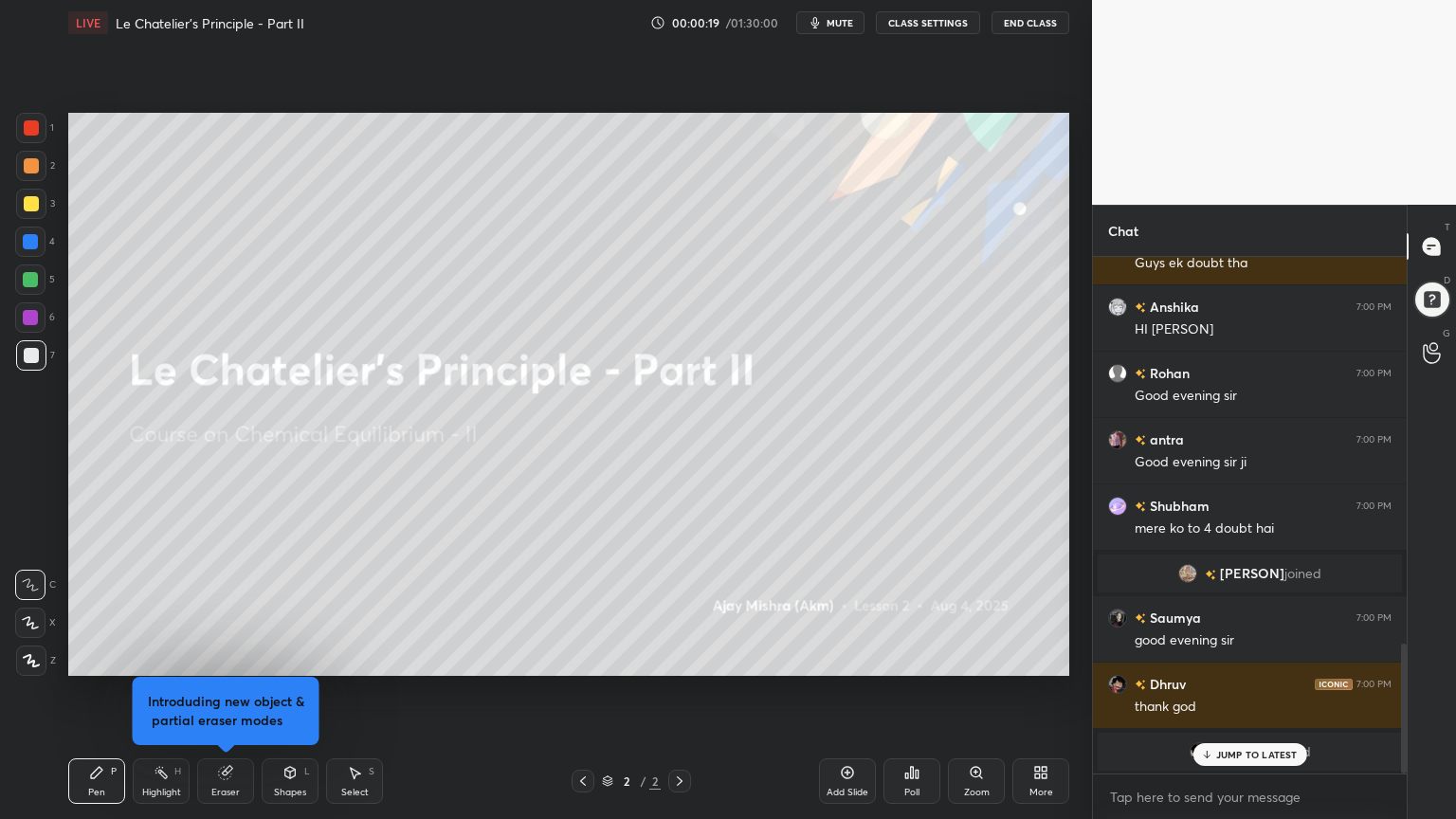 click on "C X Z" at bounding box center (35, 619) 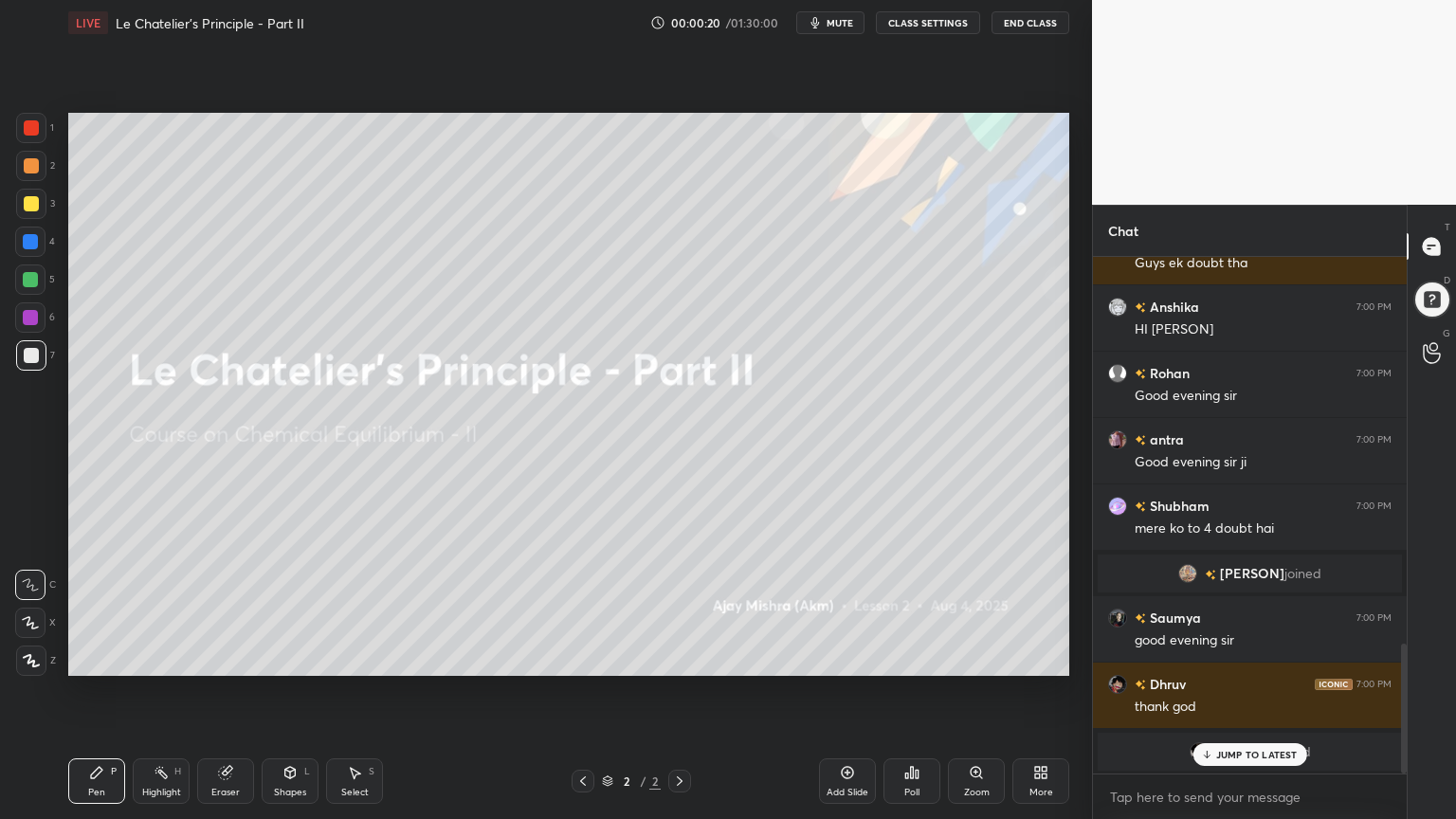 click 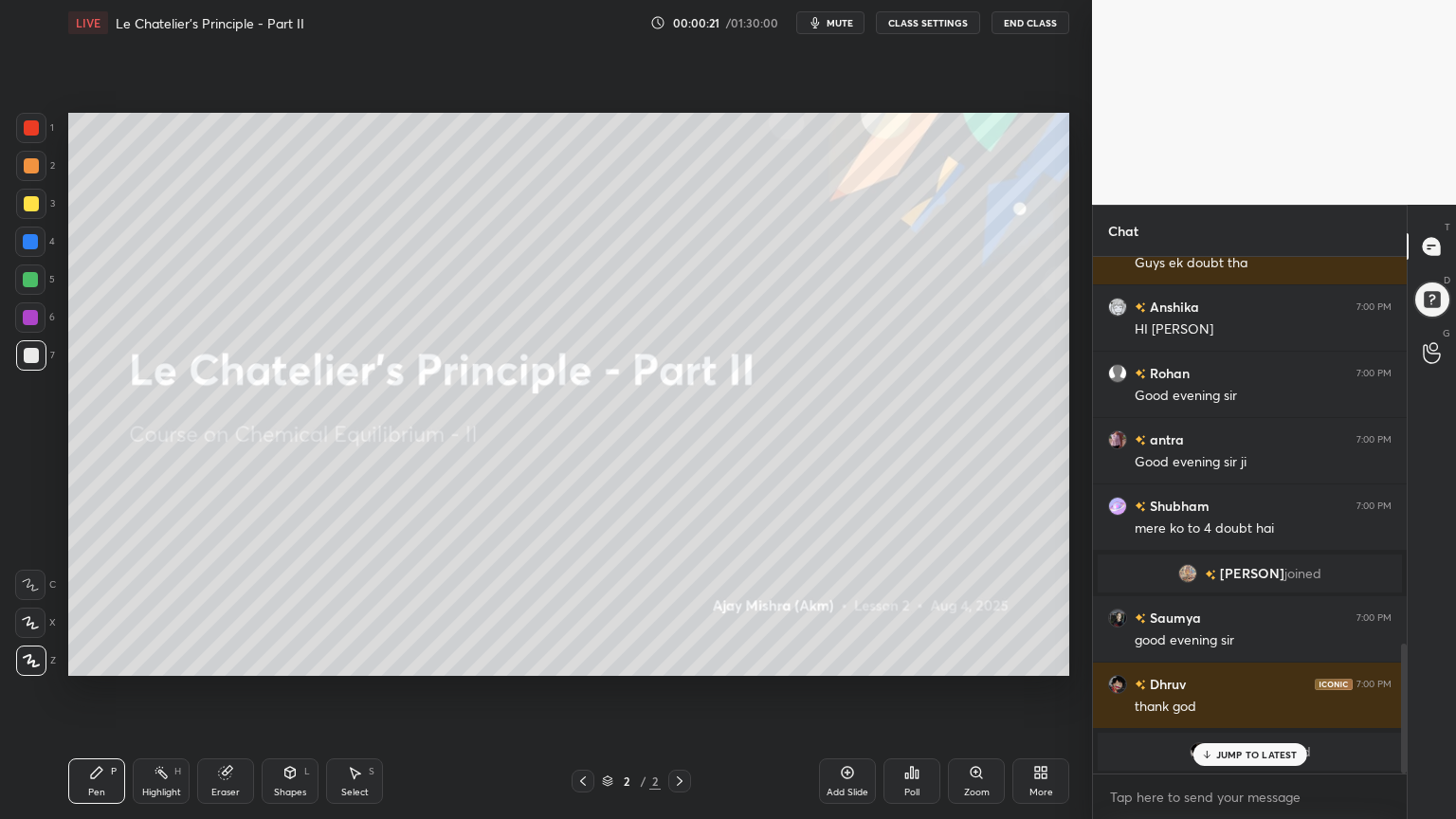 scroll, scrollTop: 1532, scrollLeft: 0, axis: vertical 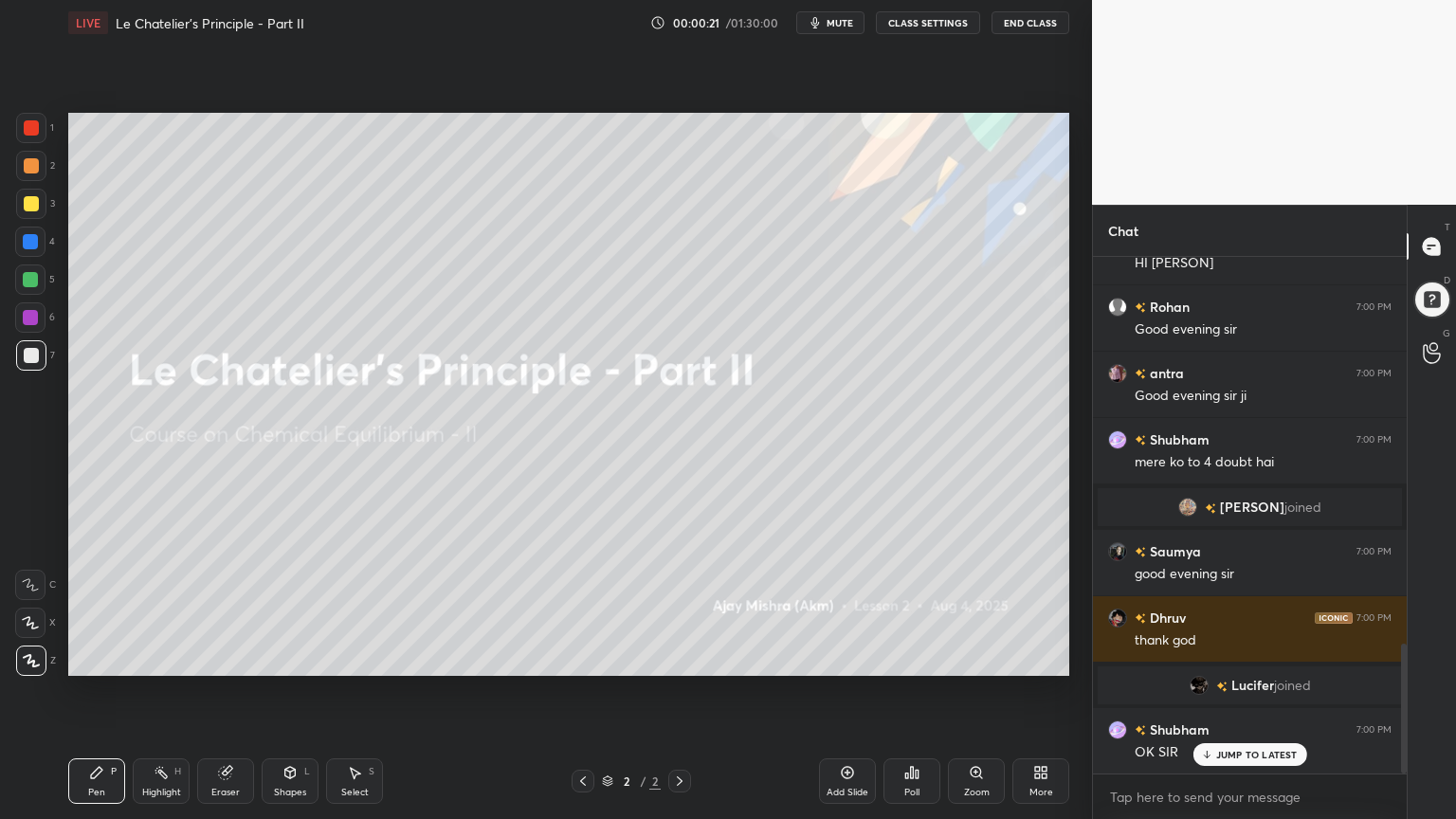 drag, startPoint x: 842, startPoint y: 25, endPoint x: 825, endPoint y: 110, distance: 86.68333 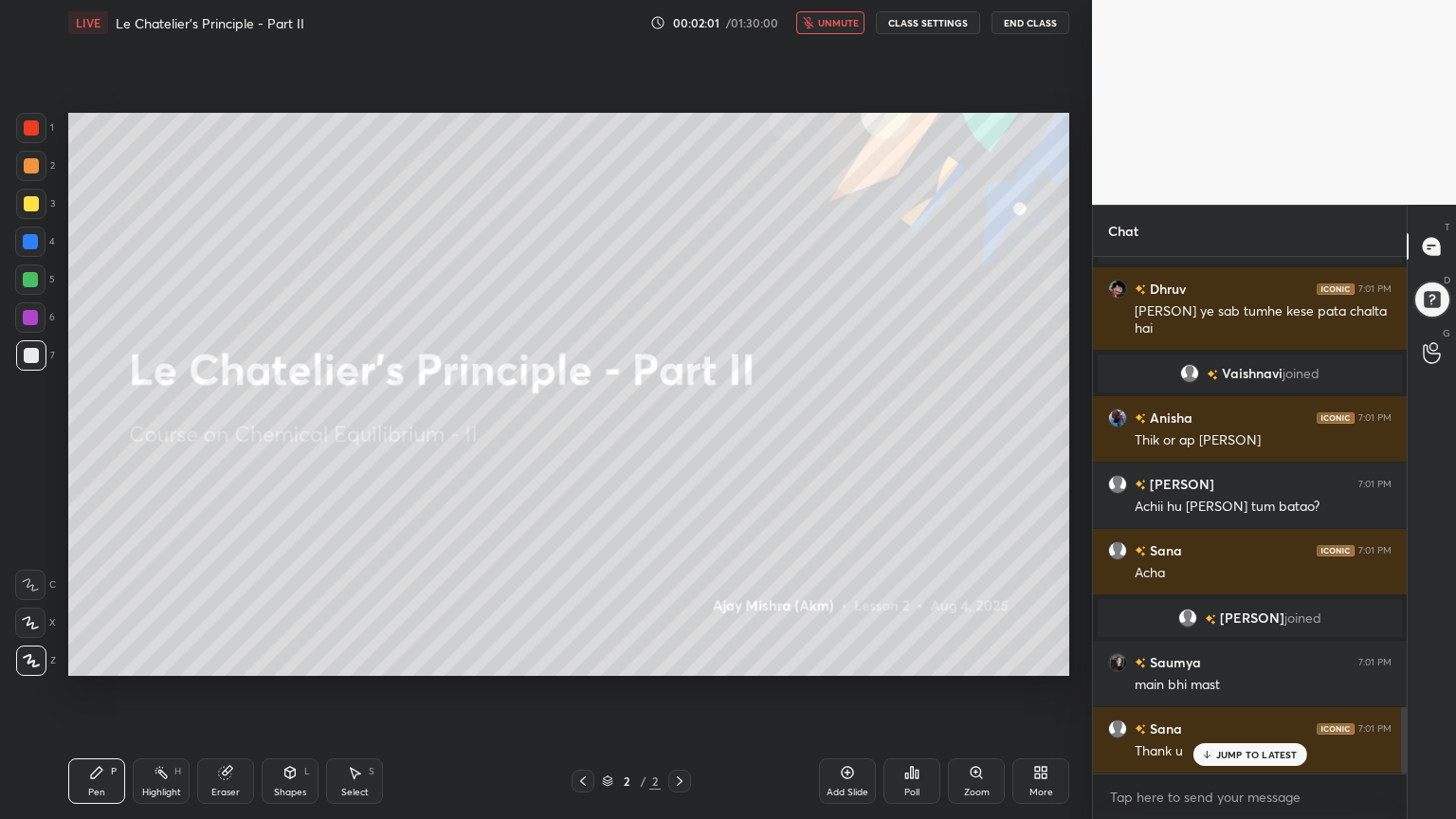scroll, scrollTop: 3492, scrollLeft: 0, axis: vertical 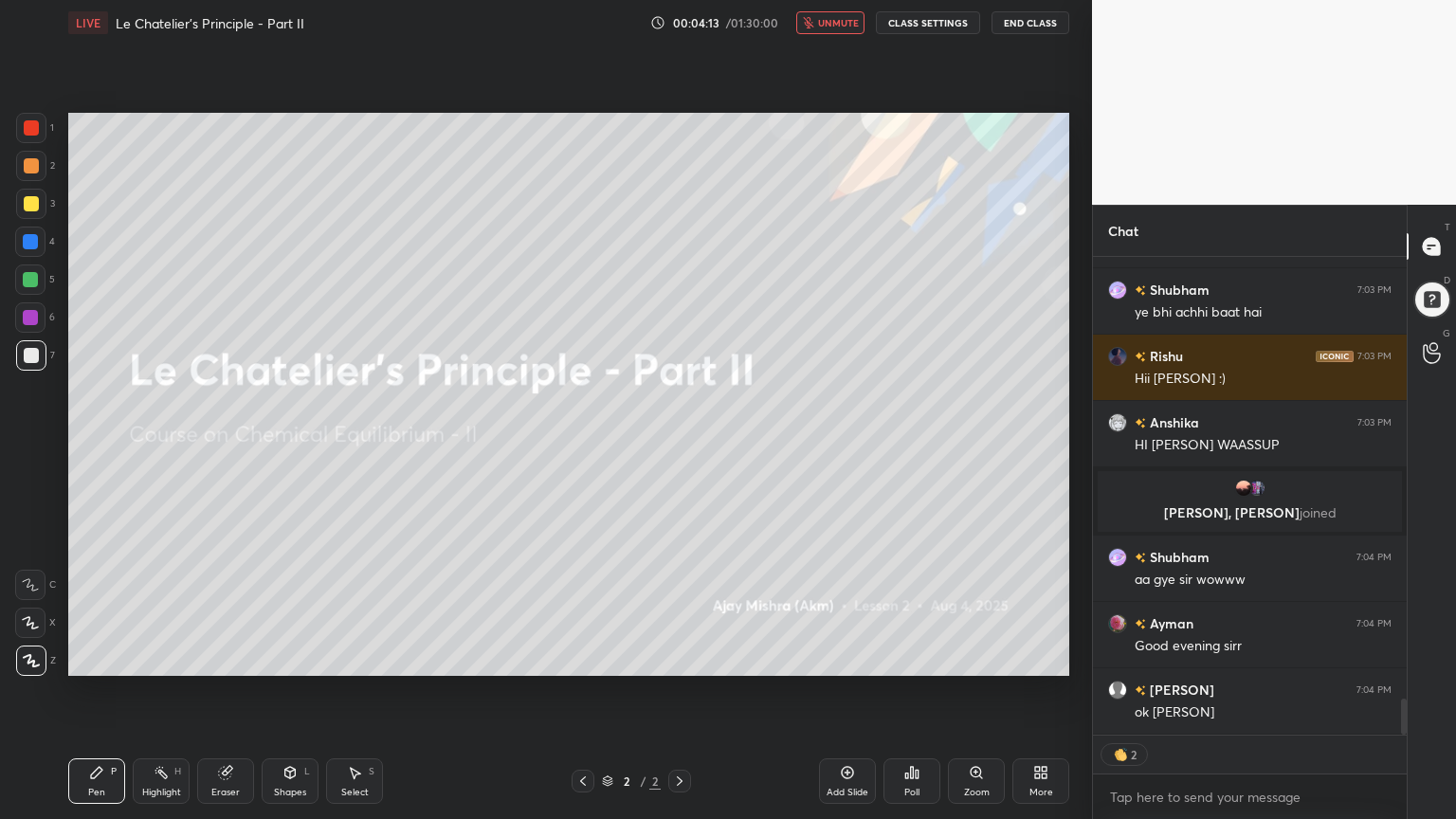 drag, startPoint x: 27, startPoint y: 177, endPoint x: 27, endPoint y: 188, distance: 11 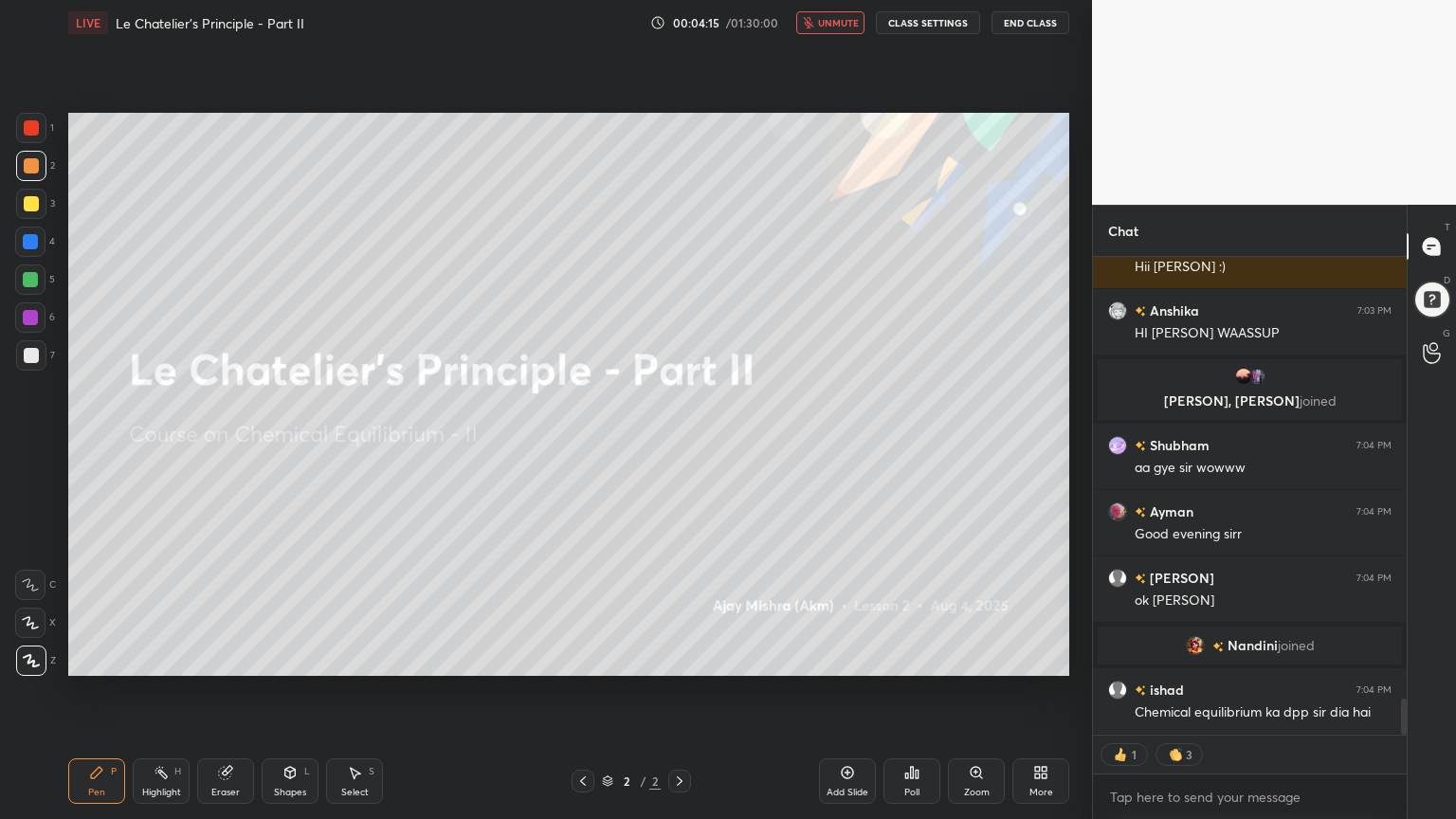 click on "unmute" at bounding box center (838, 23) 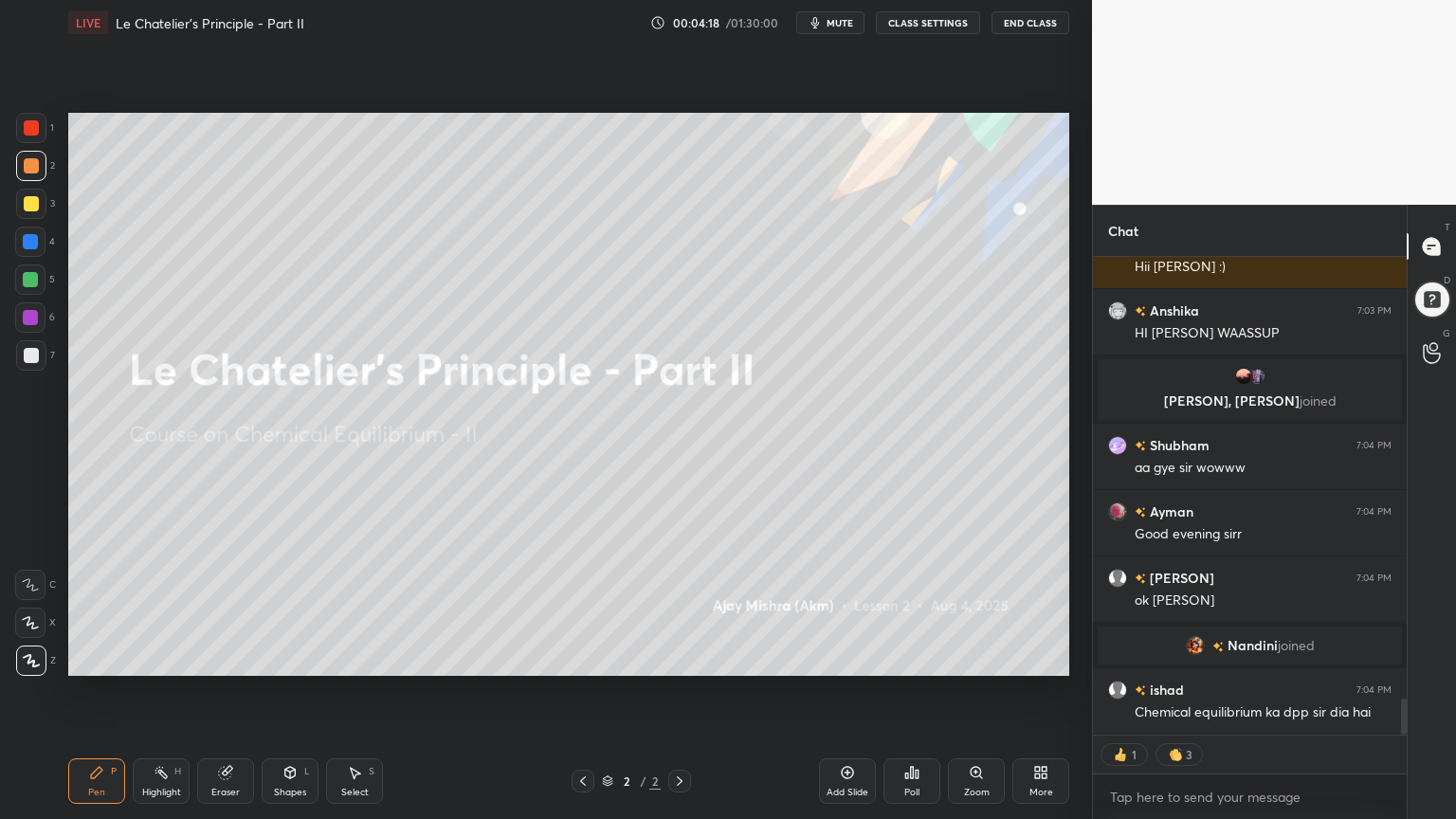 click on "More" at bounding box center [1041, 781] 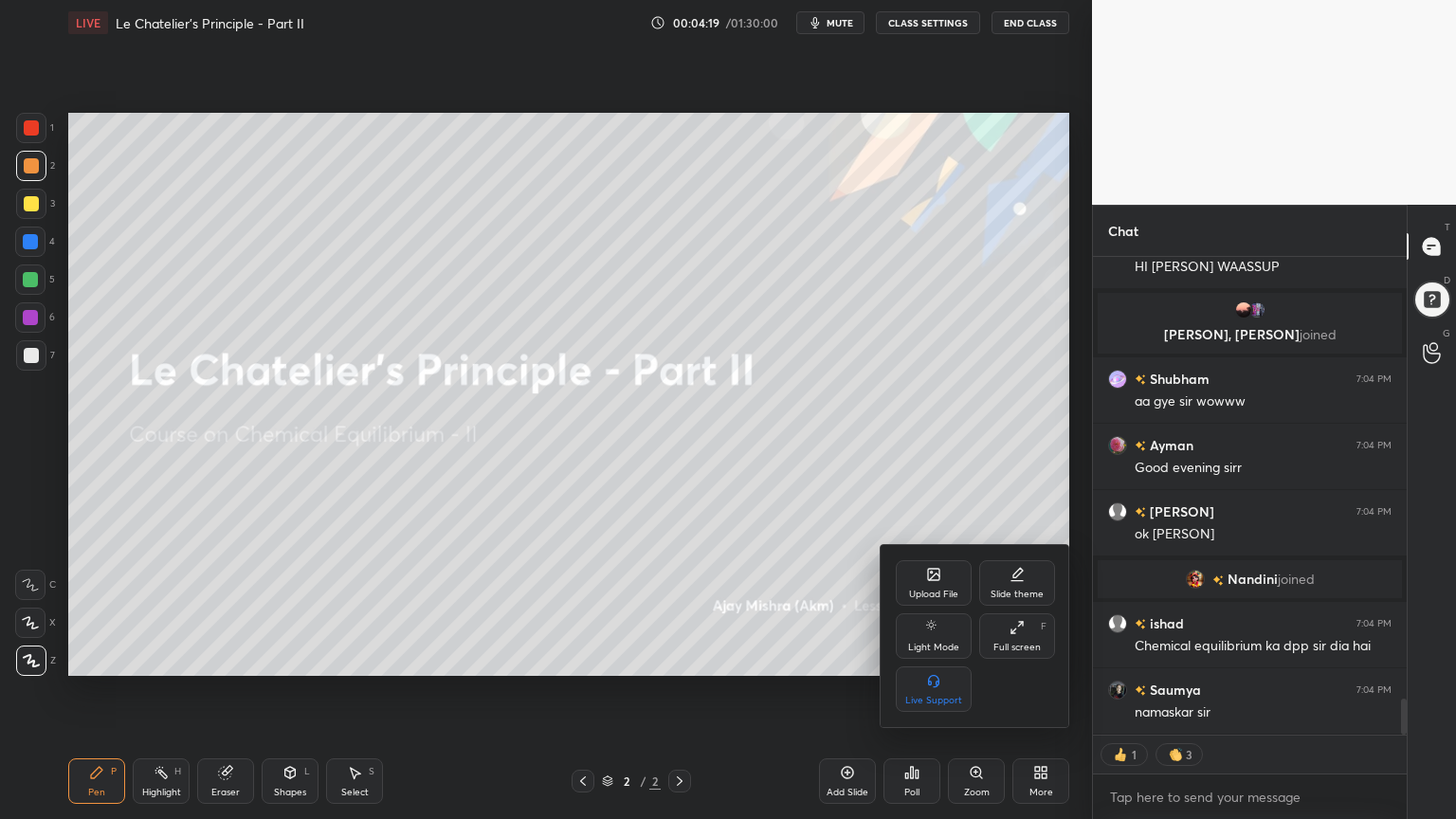 click on "Upload File" at bounding box center [934, 583] 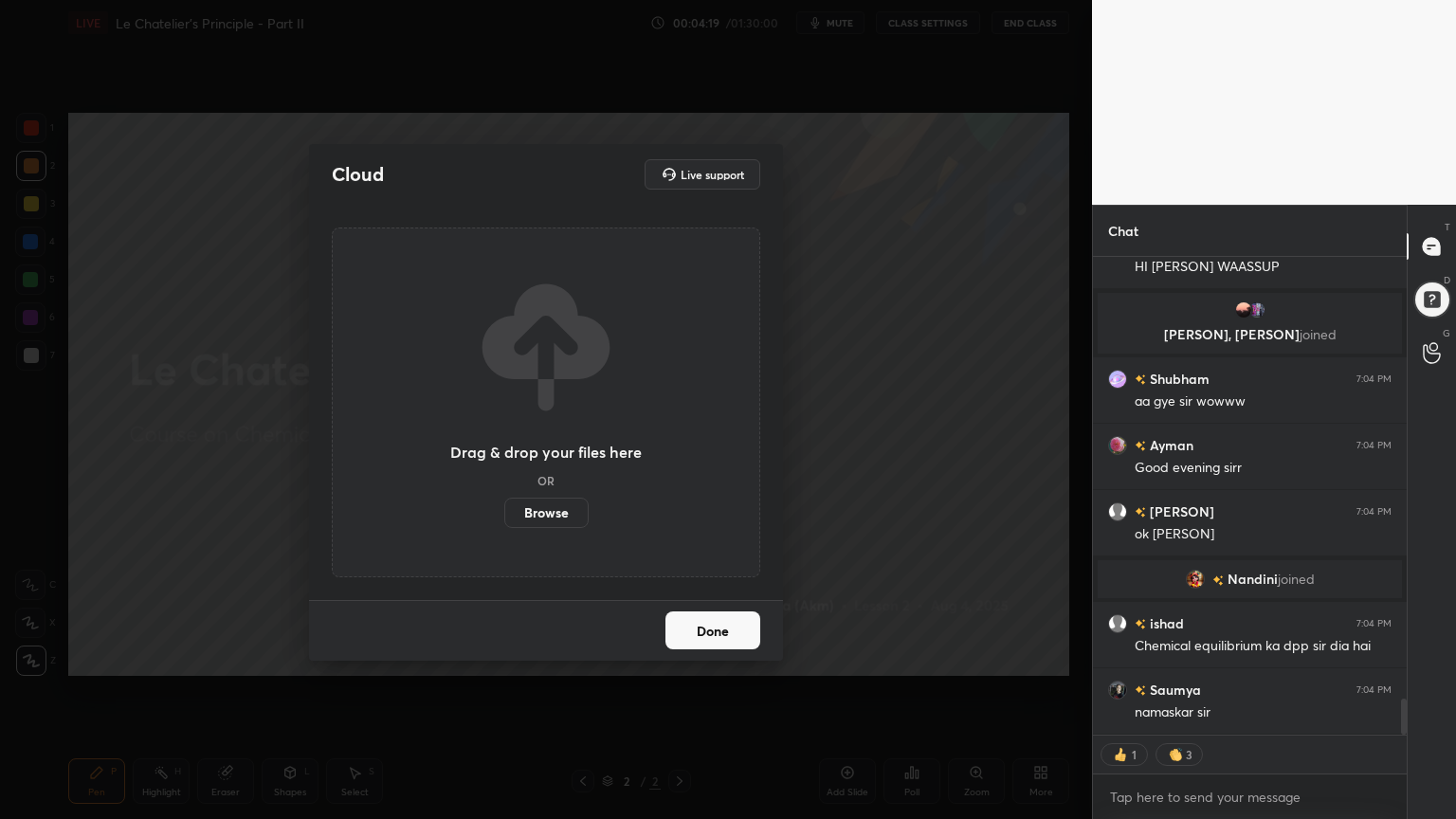 click on "Browse" at bounding box center [546, 513] 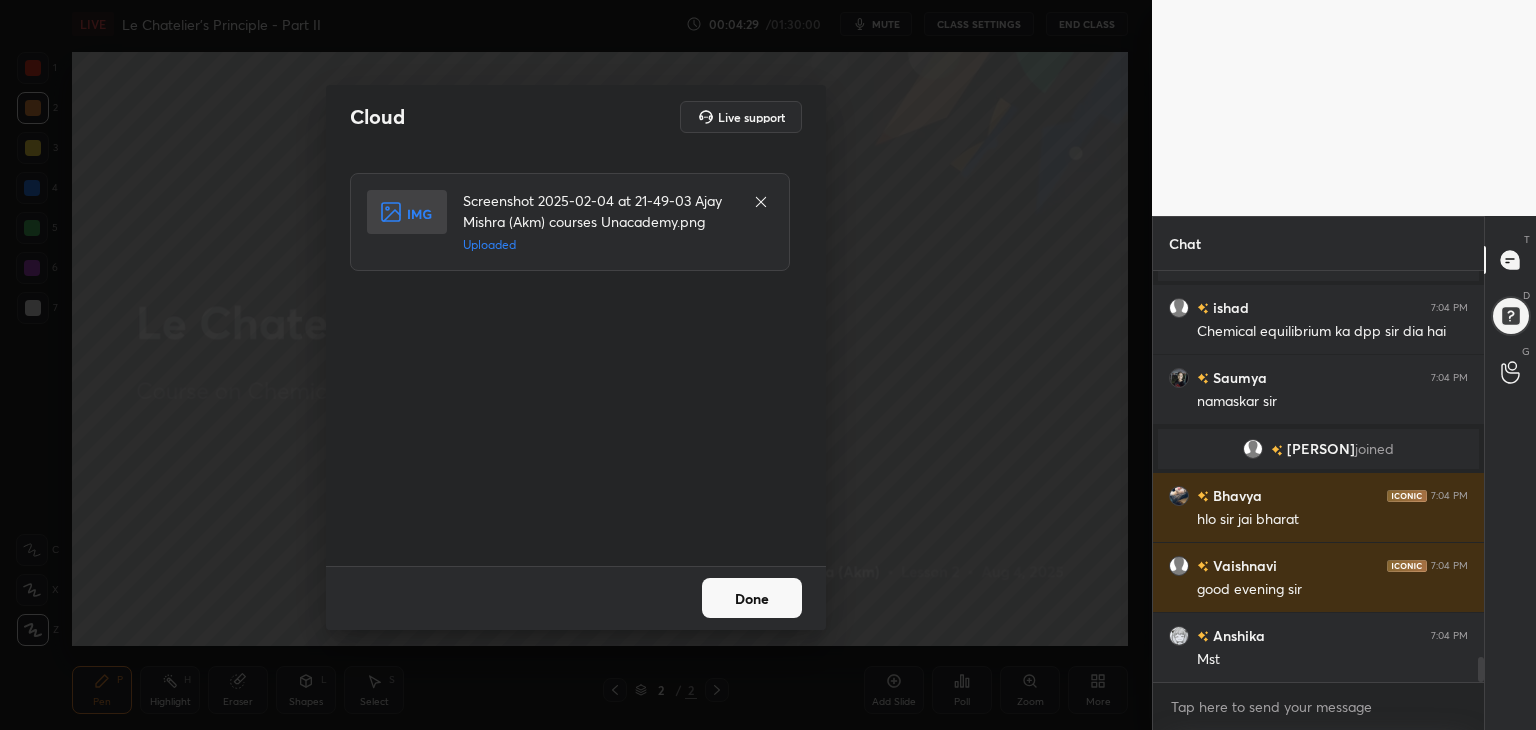 click on "Done" at bounding box center [752, 598] 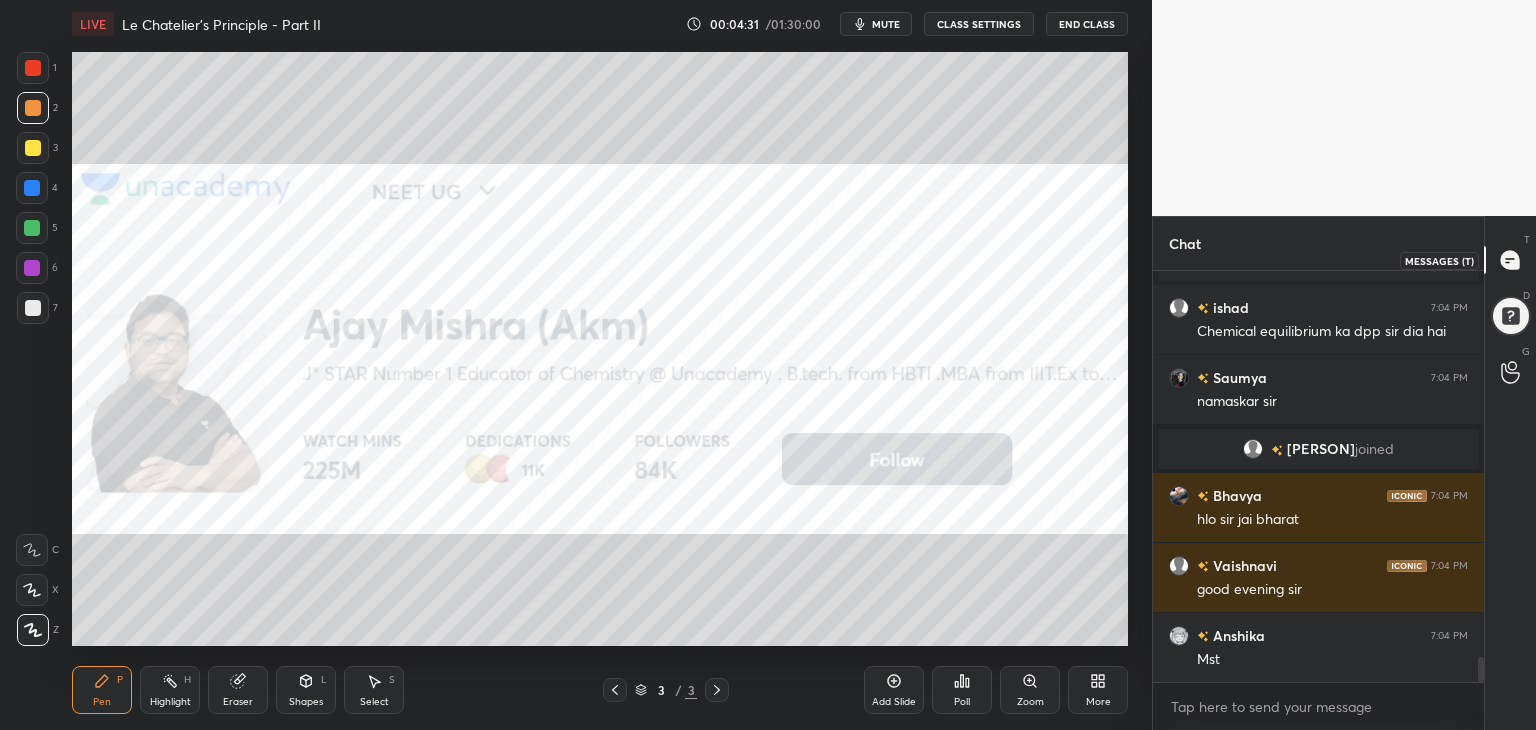 click 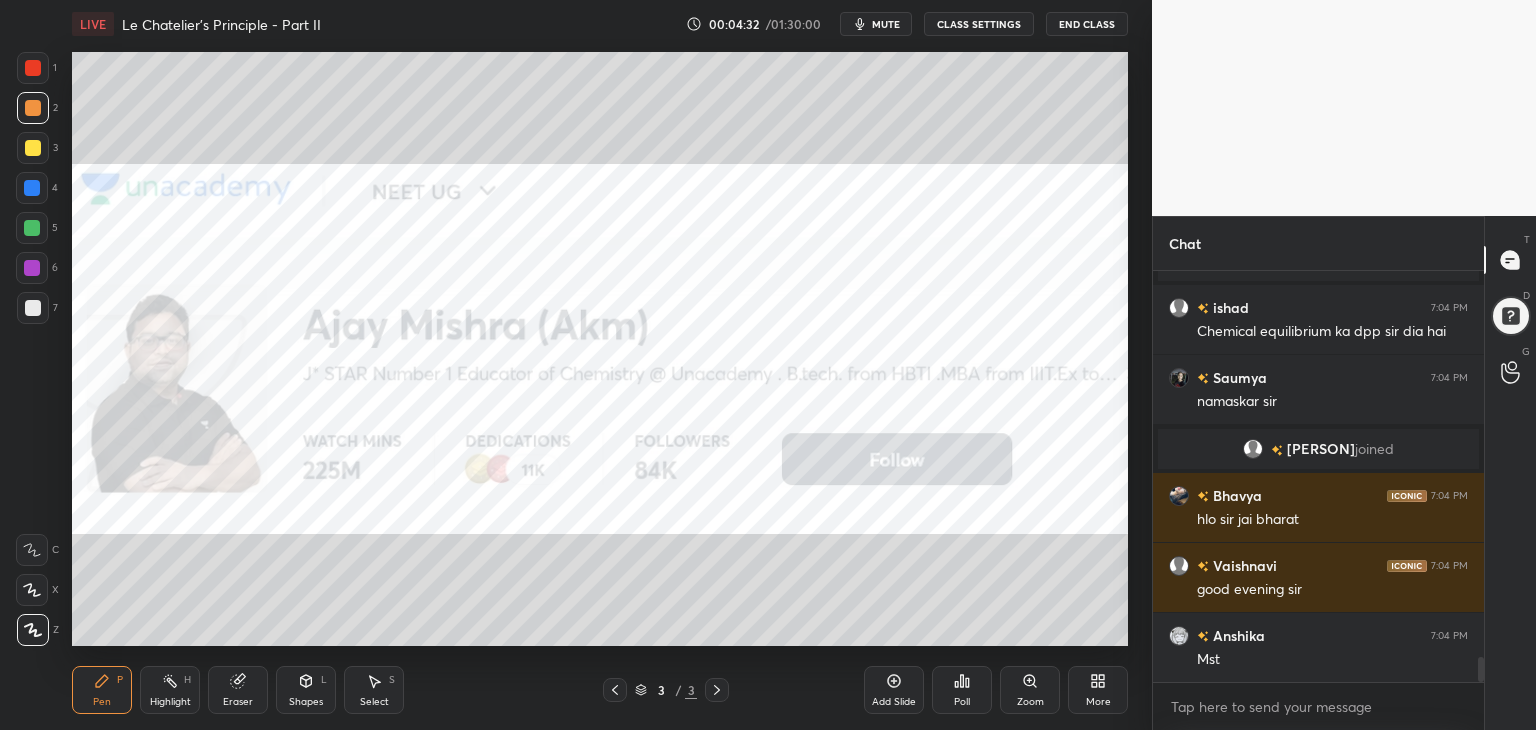 click on "More" at bounding box center [1098, 690] 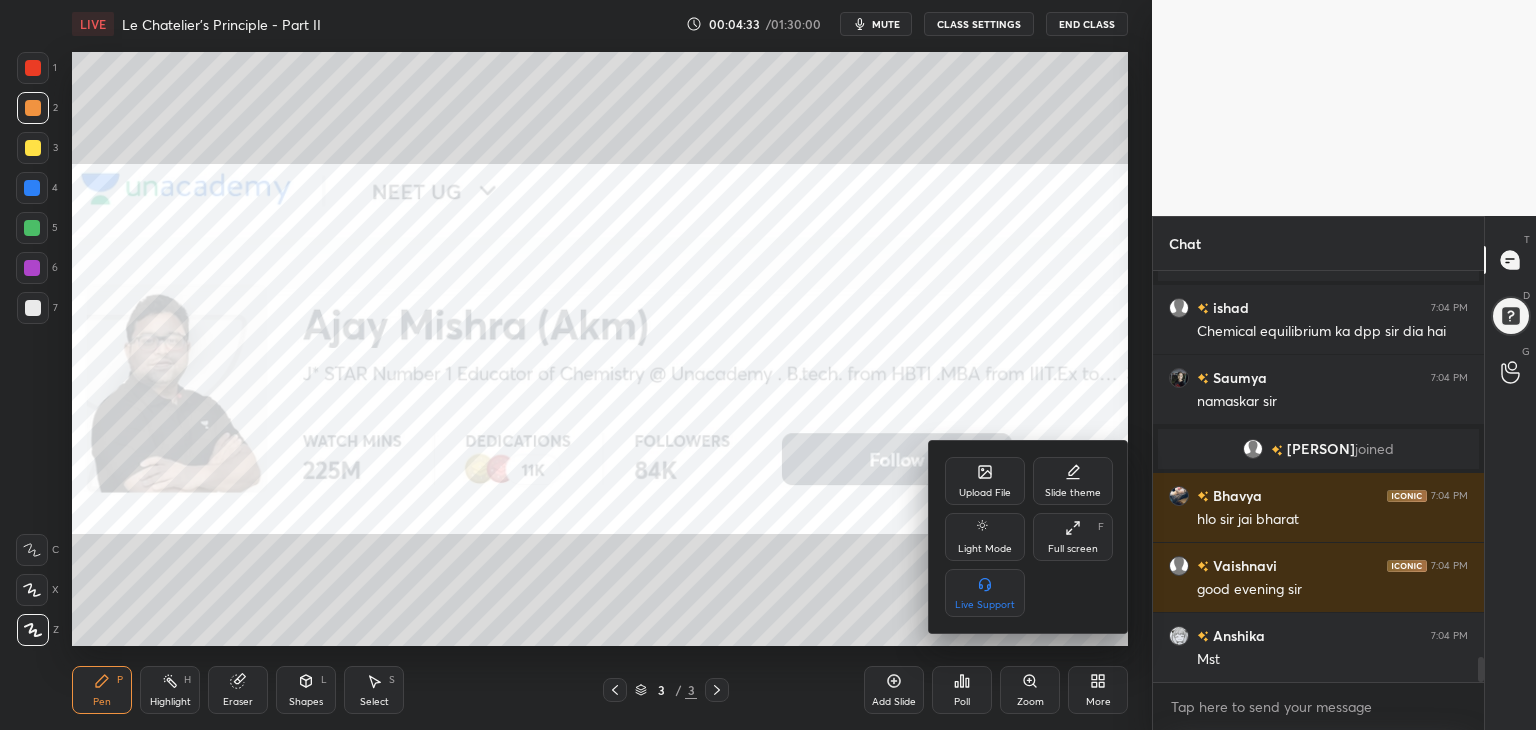 drag, startPoint x: 1080, startPoint y: 544, endPoint x: 1014, endPoint y: 628, distance: 106.826965 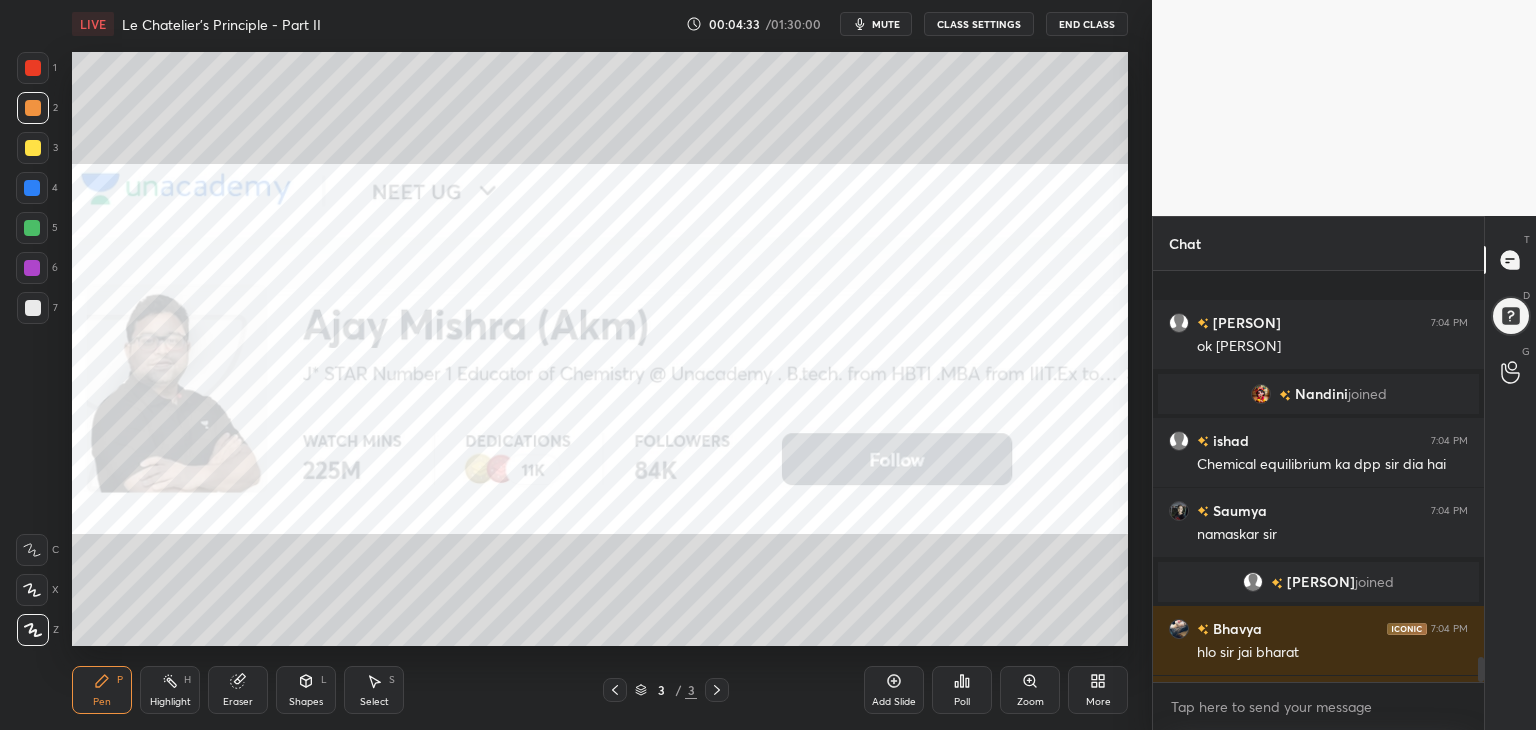 click on "Upload File Slide theme Light Mode Full screen F Live Support" at bounding box center [768, 365] 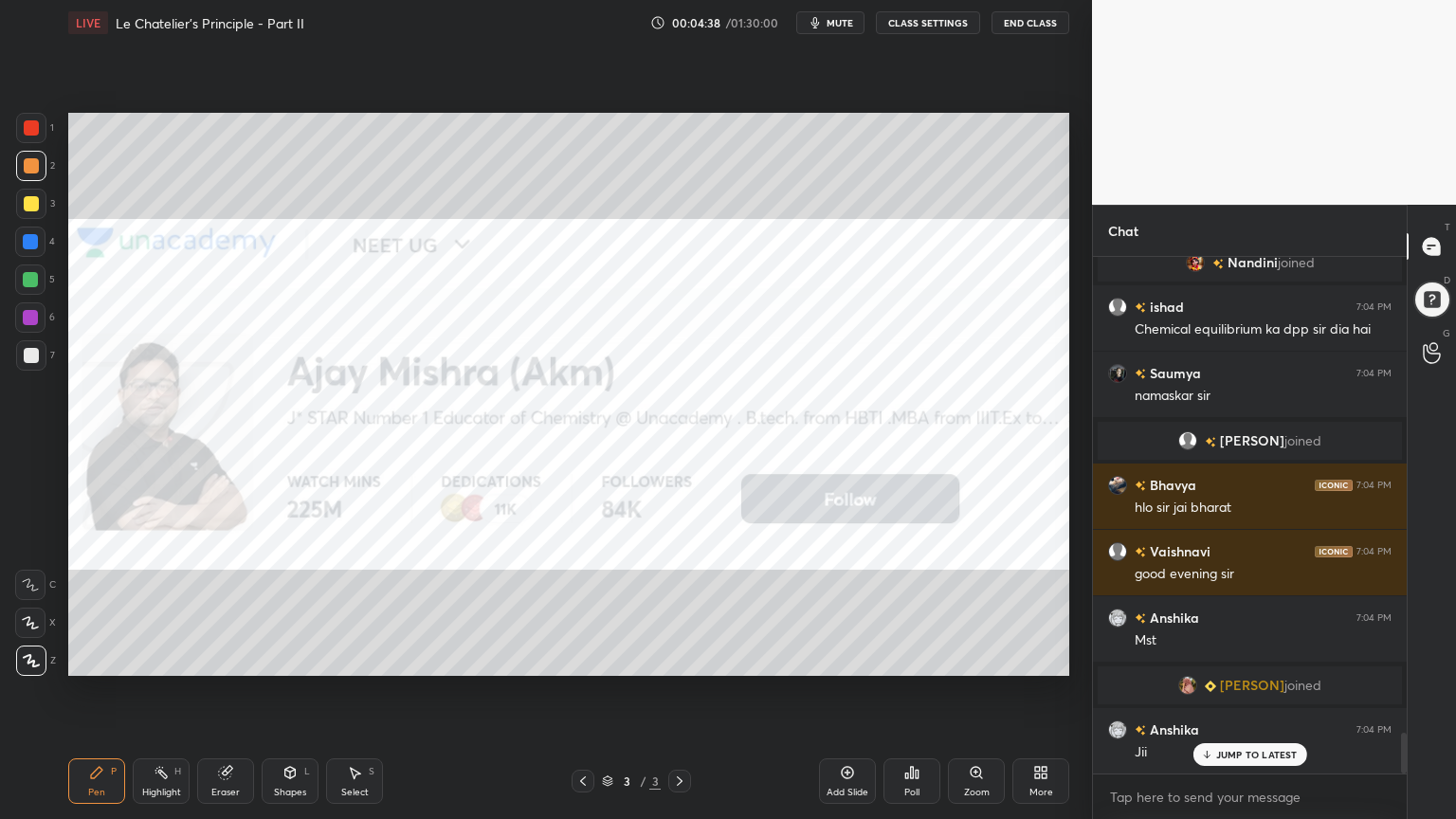 click on "JUMP TO LATEST" at bounding box center [1257, 755] 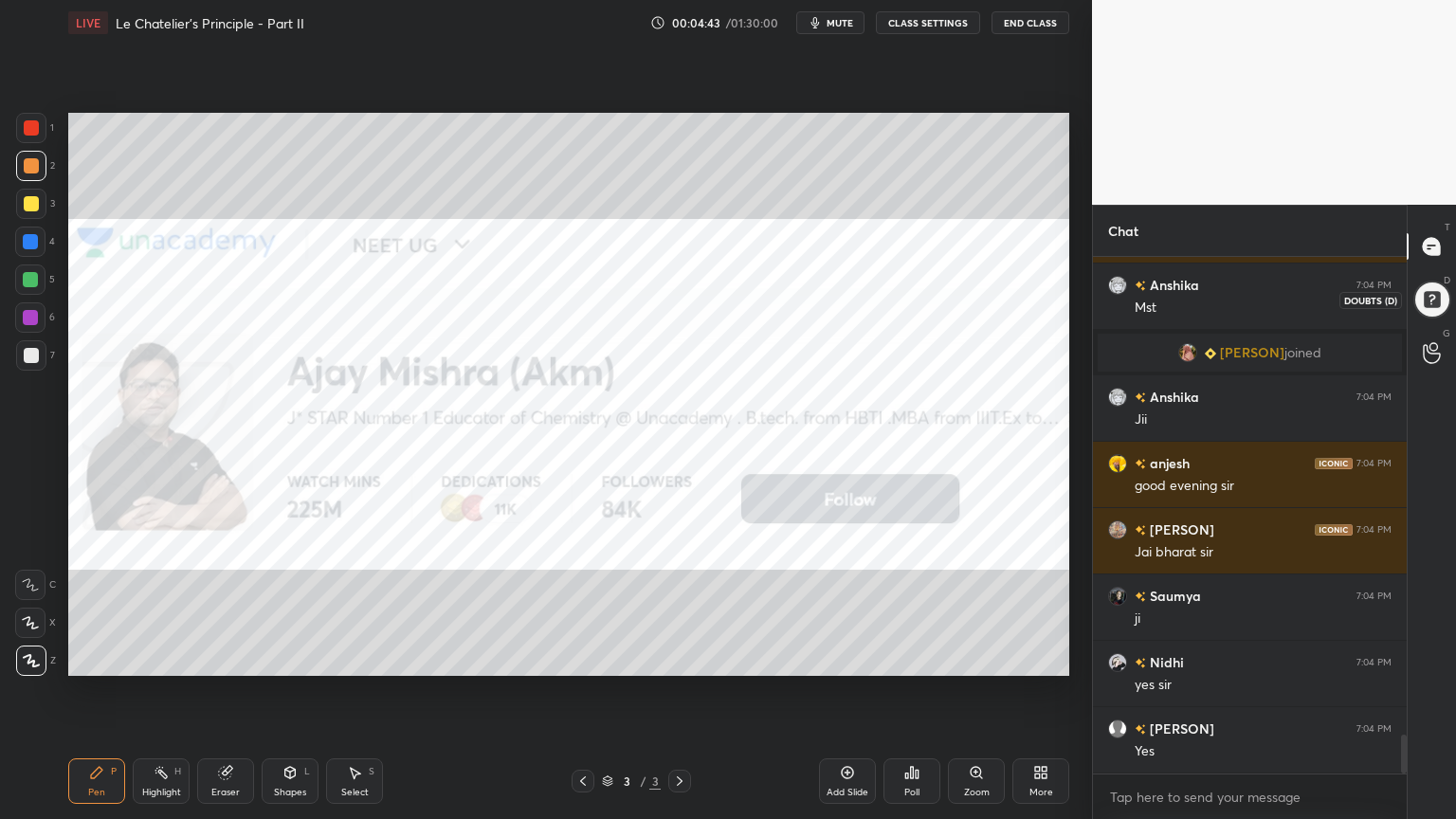 click at bounding box center [1431, 300] 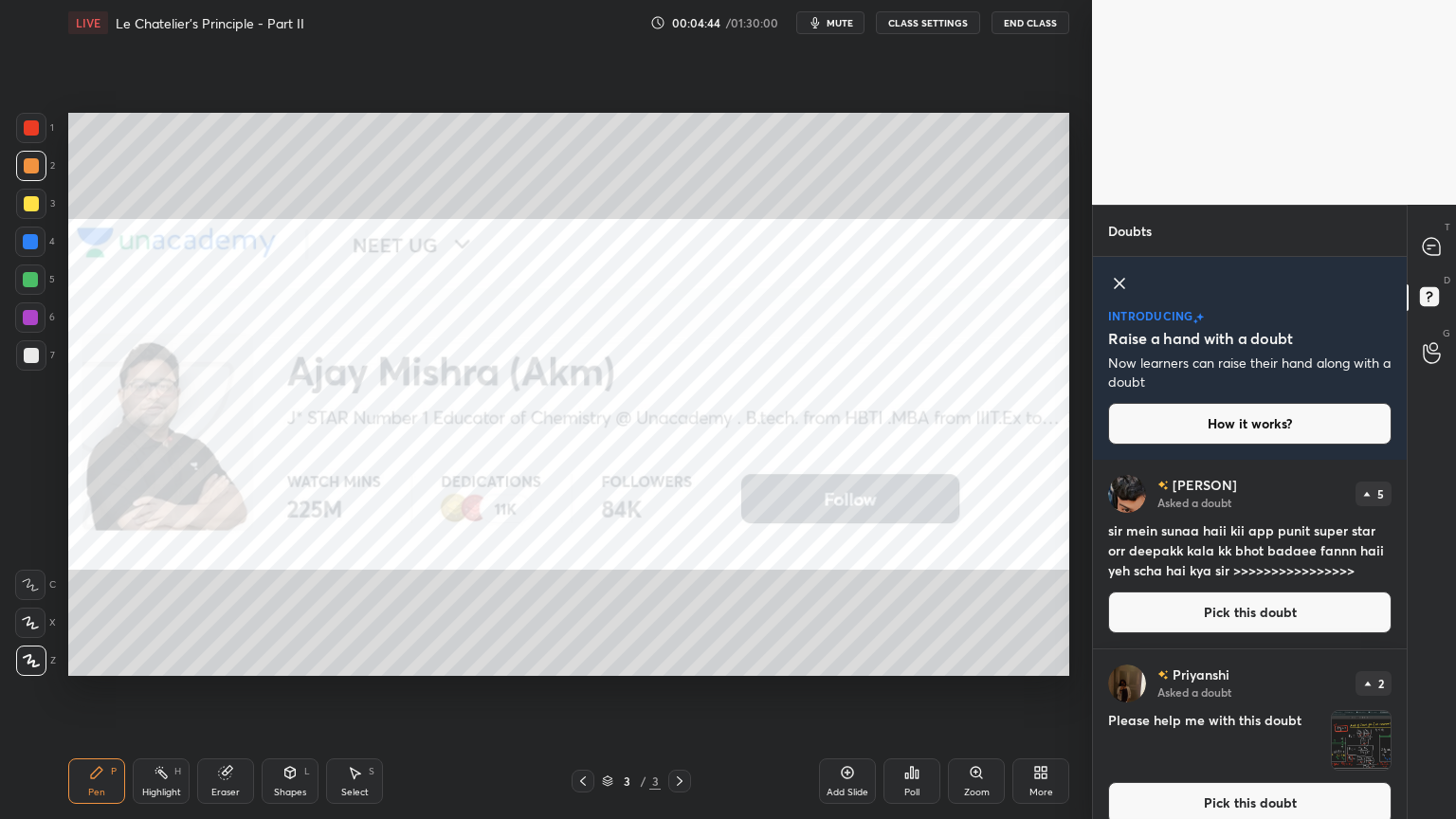 click on "Pick this doubt" at bounding box center (1249, 803) 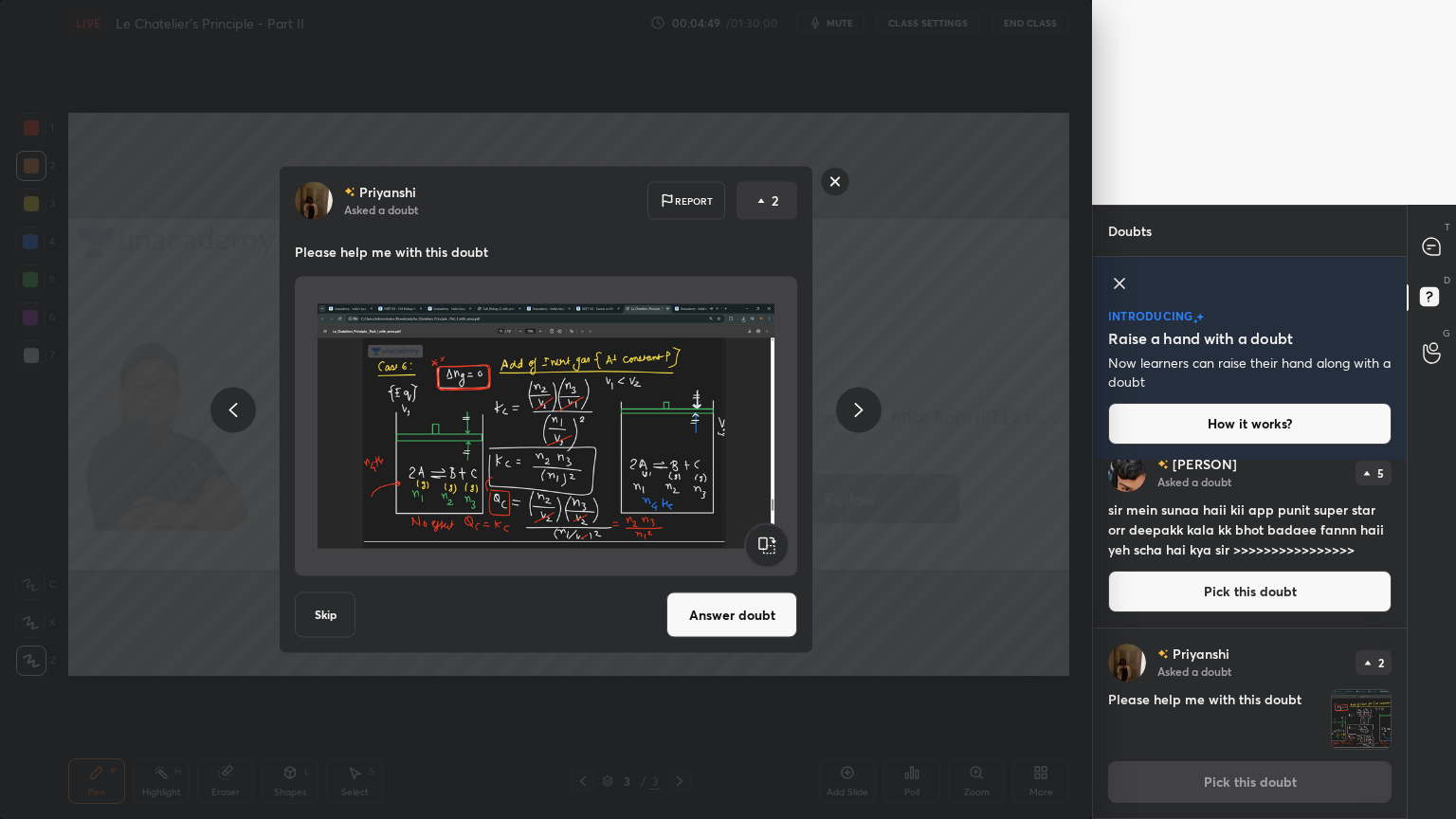 click on "Answer doubt" at bounding box center (732, 615) 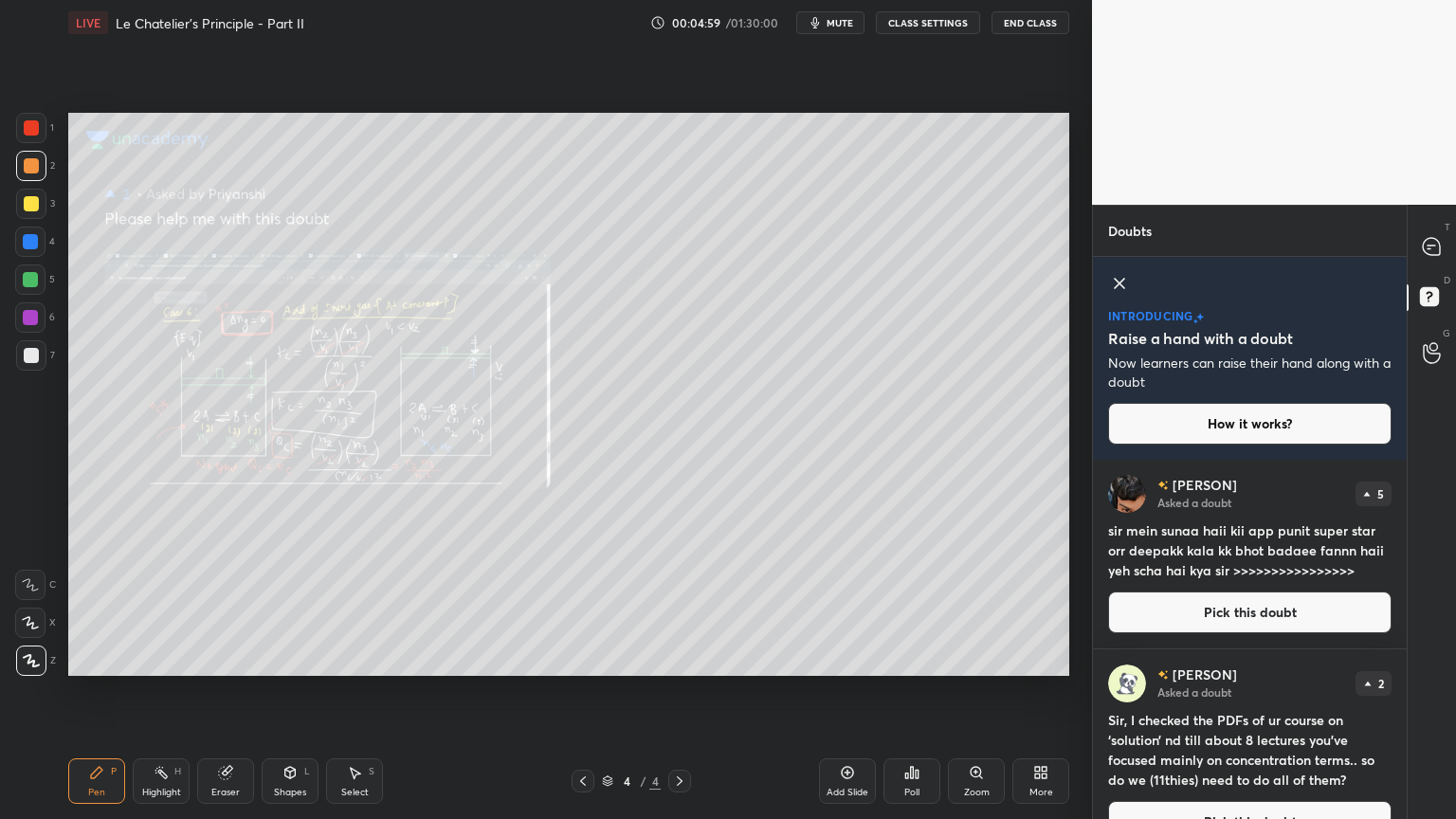 click on "Pick this doubt" at bounding box center [1249, 612] 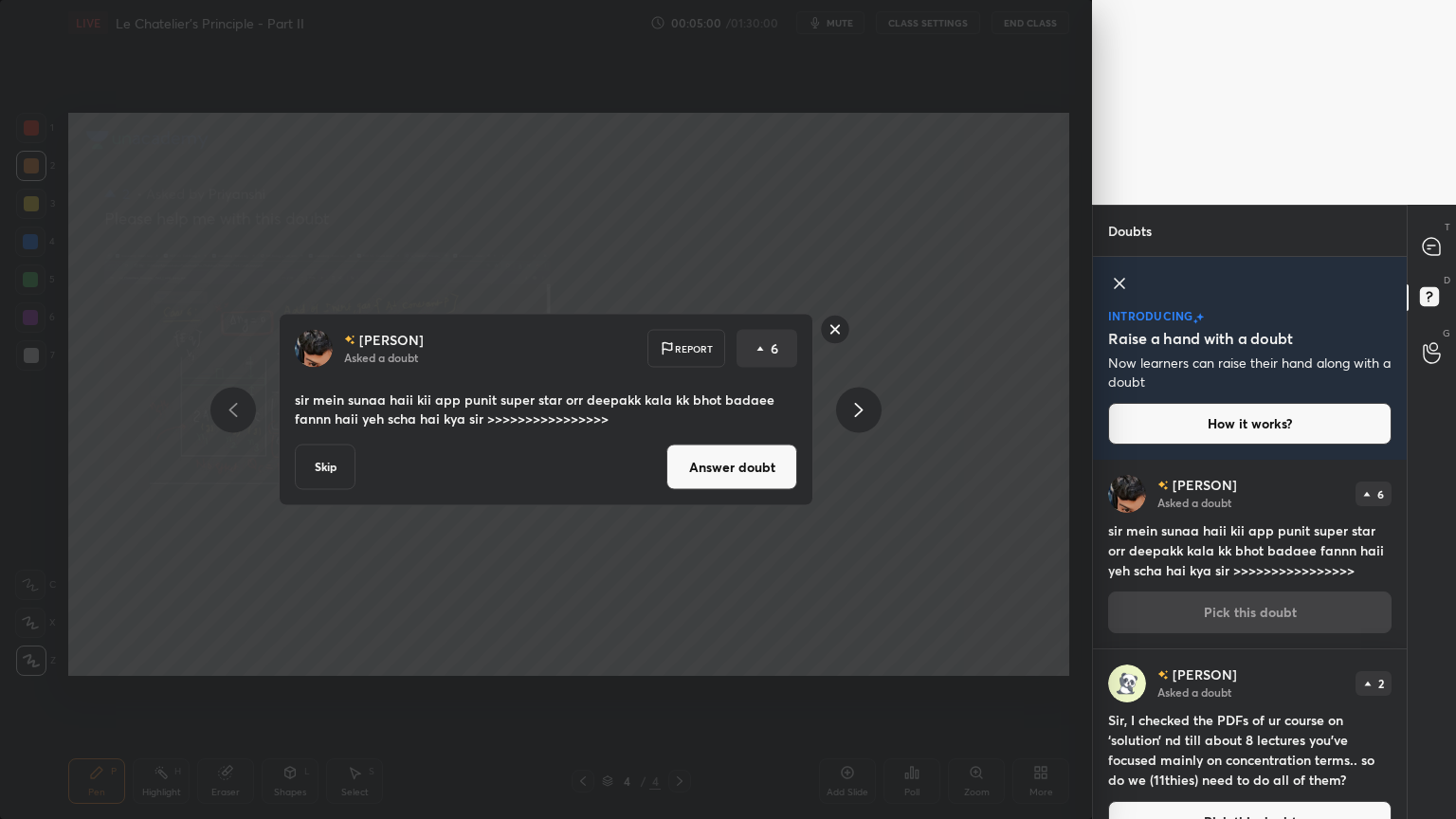 click on "Answer doubt" at bounding box center [732, 467] 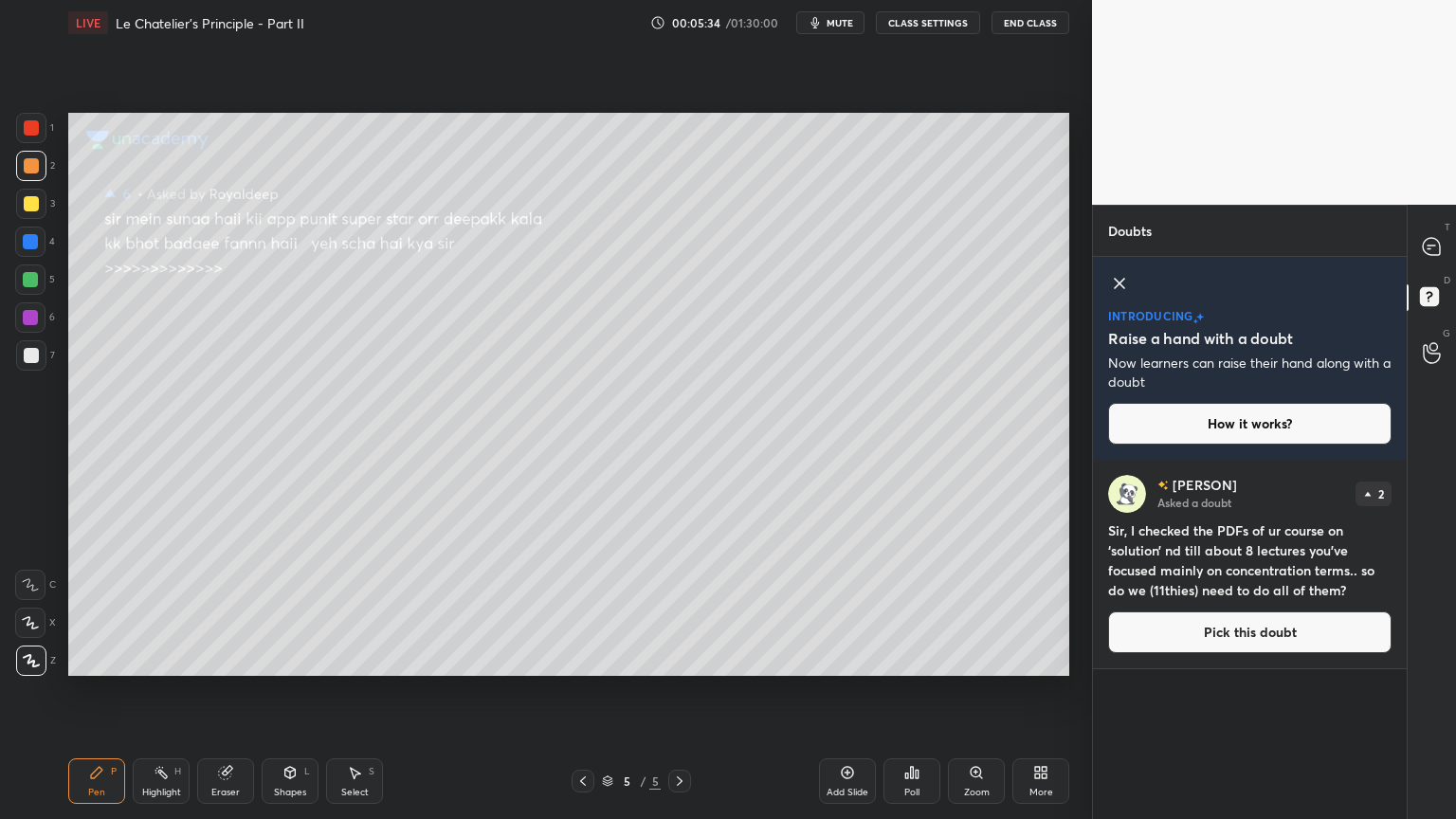 drag, startPoint x: 1206, startPoint y: 633, endPoint x: 1181, endPoint y: 626, distance: 25.96151 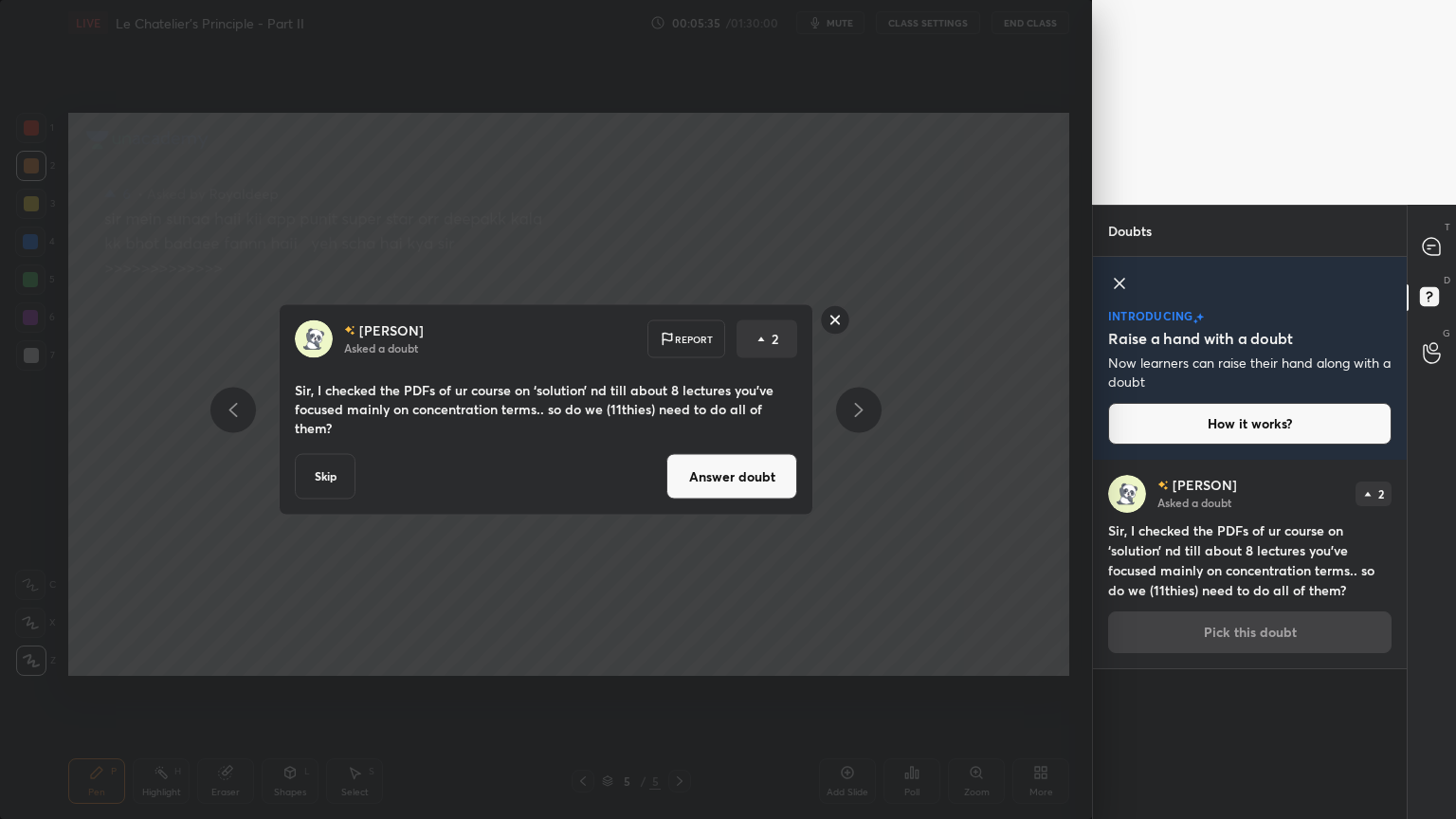 click on "Answer doubt" at bounding box center (732, 477) 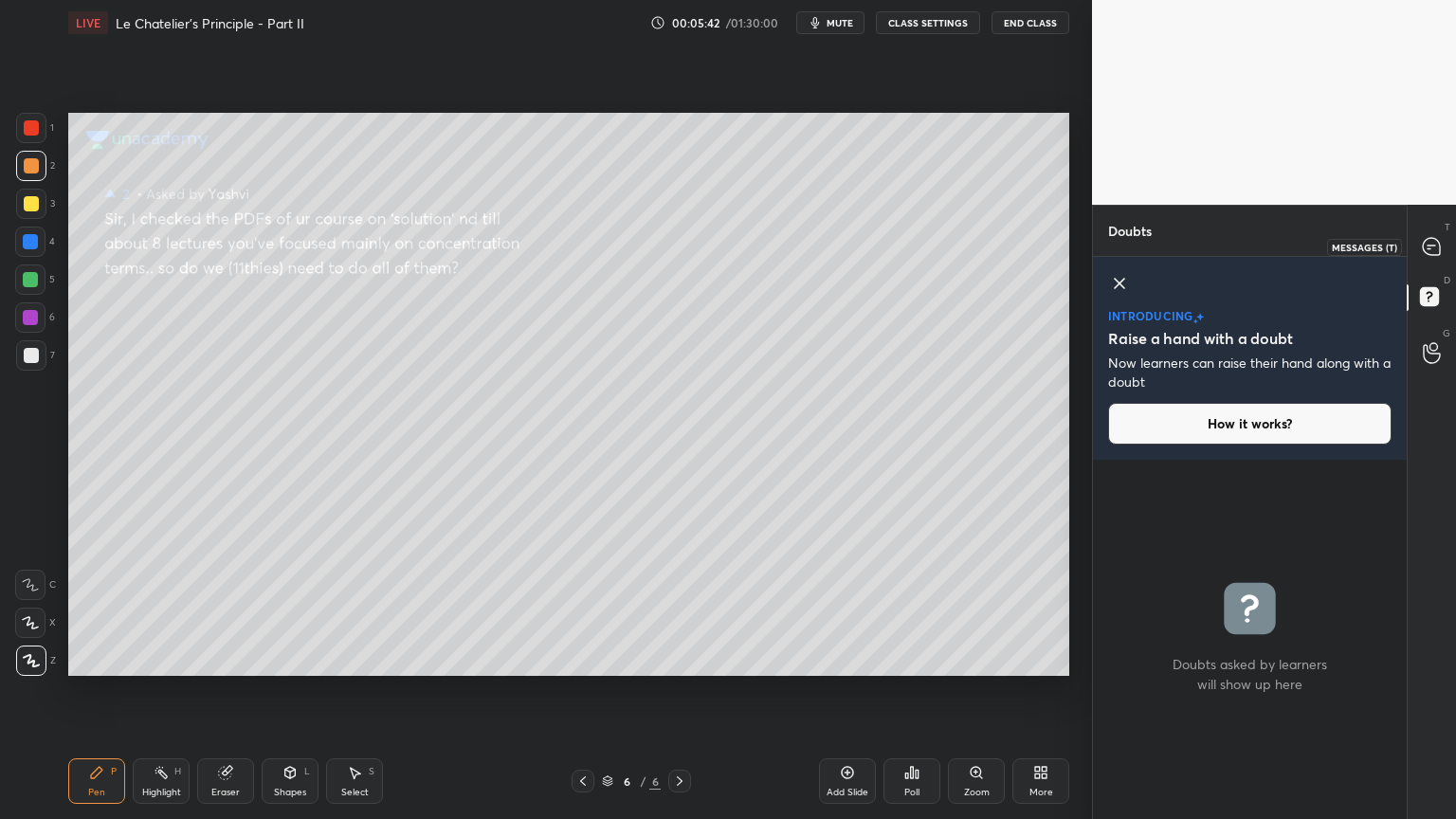 click 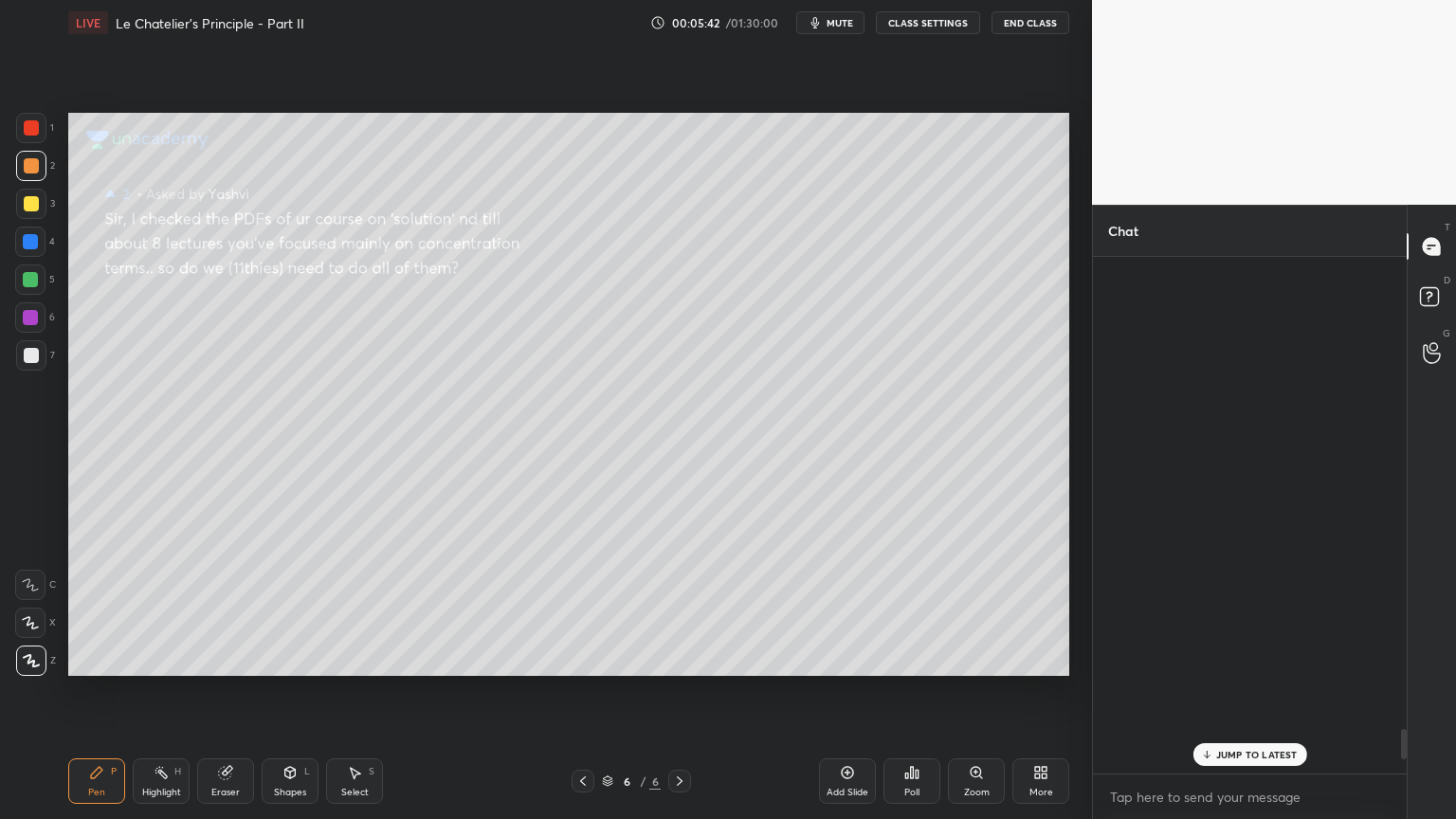 scroll, scrollTop: 8030, scrollLeft: 0, axis: vertical 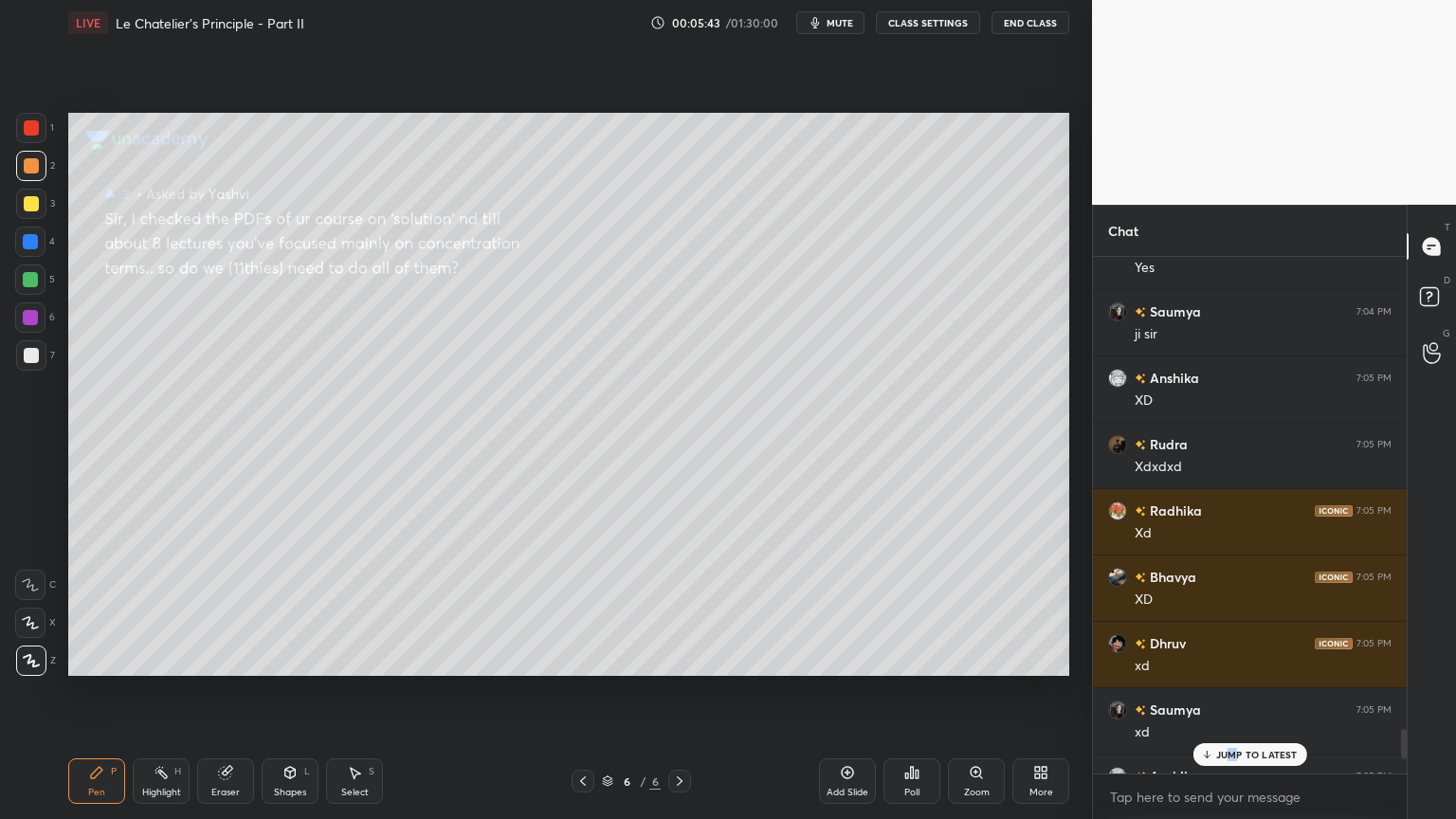 click on "JUMP TO LATEST" at bounding box center [1257, 755] 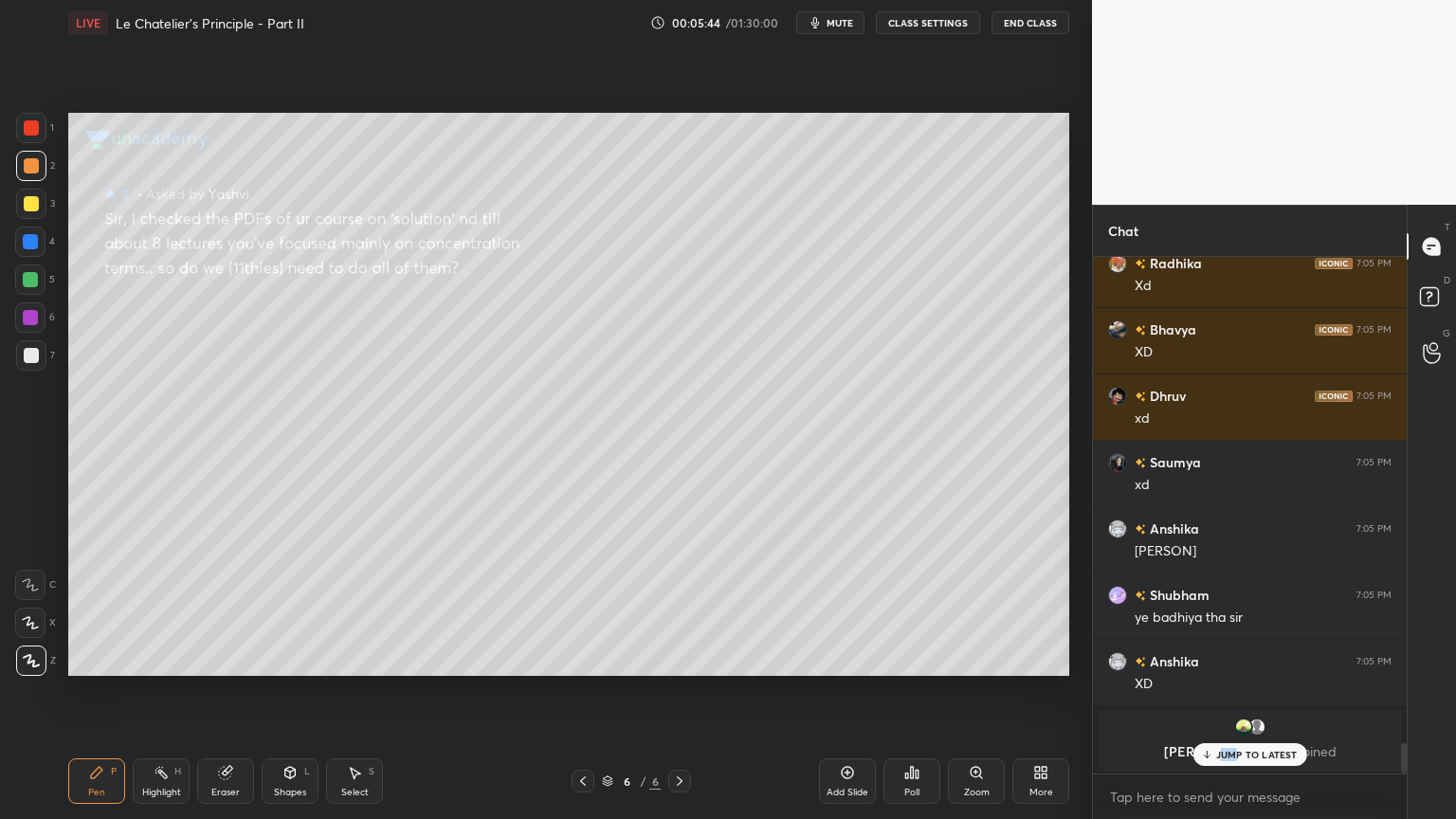 drag, startPoint x: 586, startPoint y: 778, endPoint x: 573, endPoint y: 786, distance: 15.264338 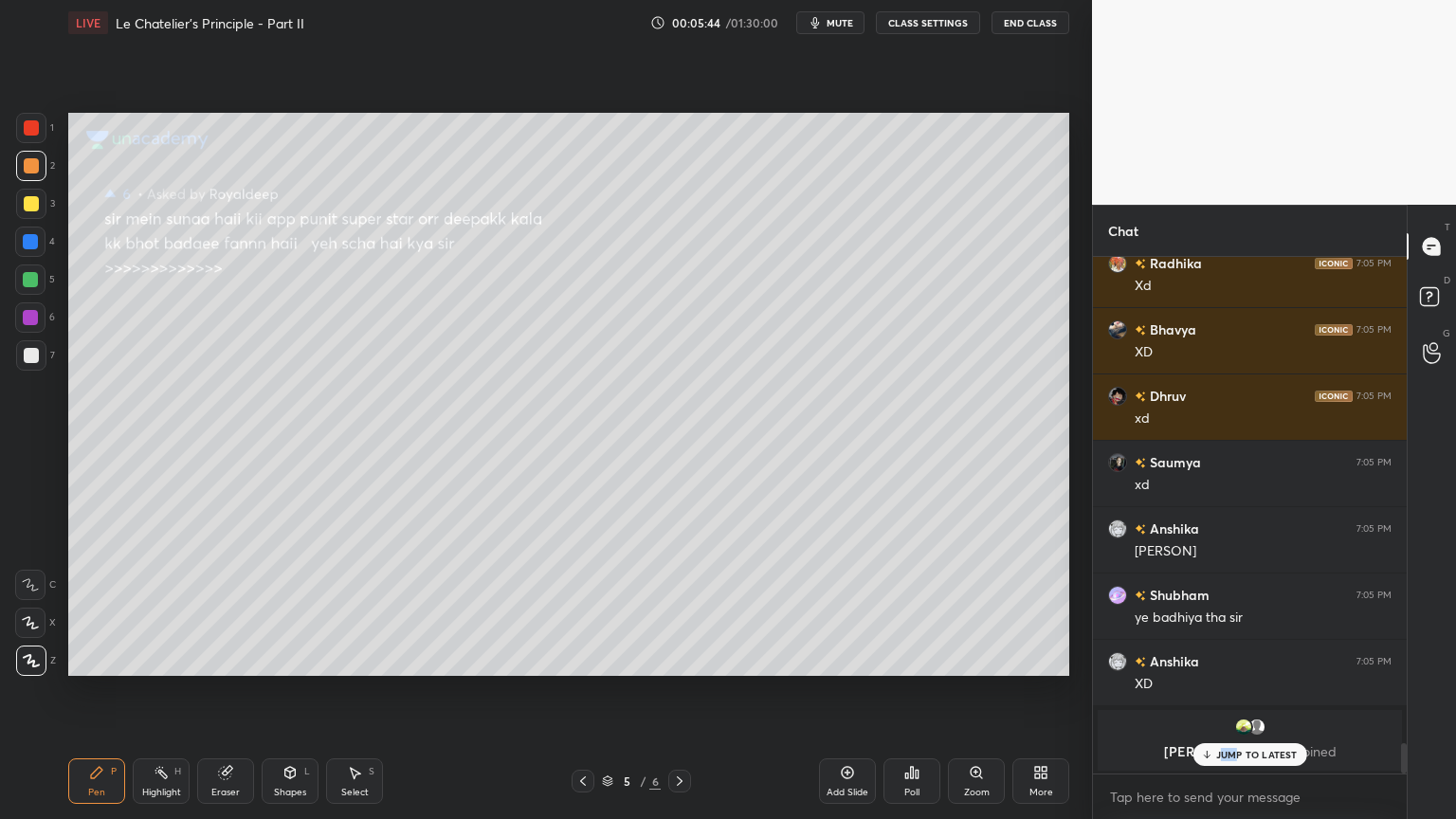 drag, startPoint x: 595, startPoint y: 778, endPoint x: 566, endPoint y: 785, distance: 29.832868 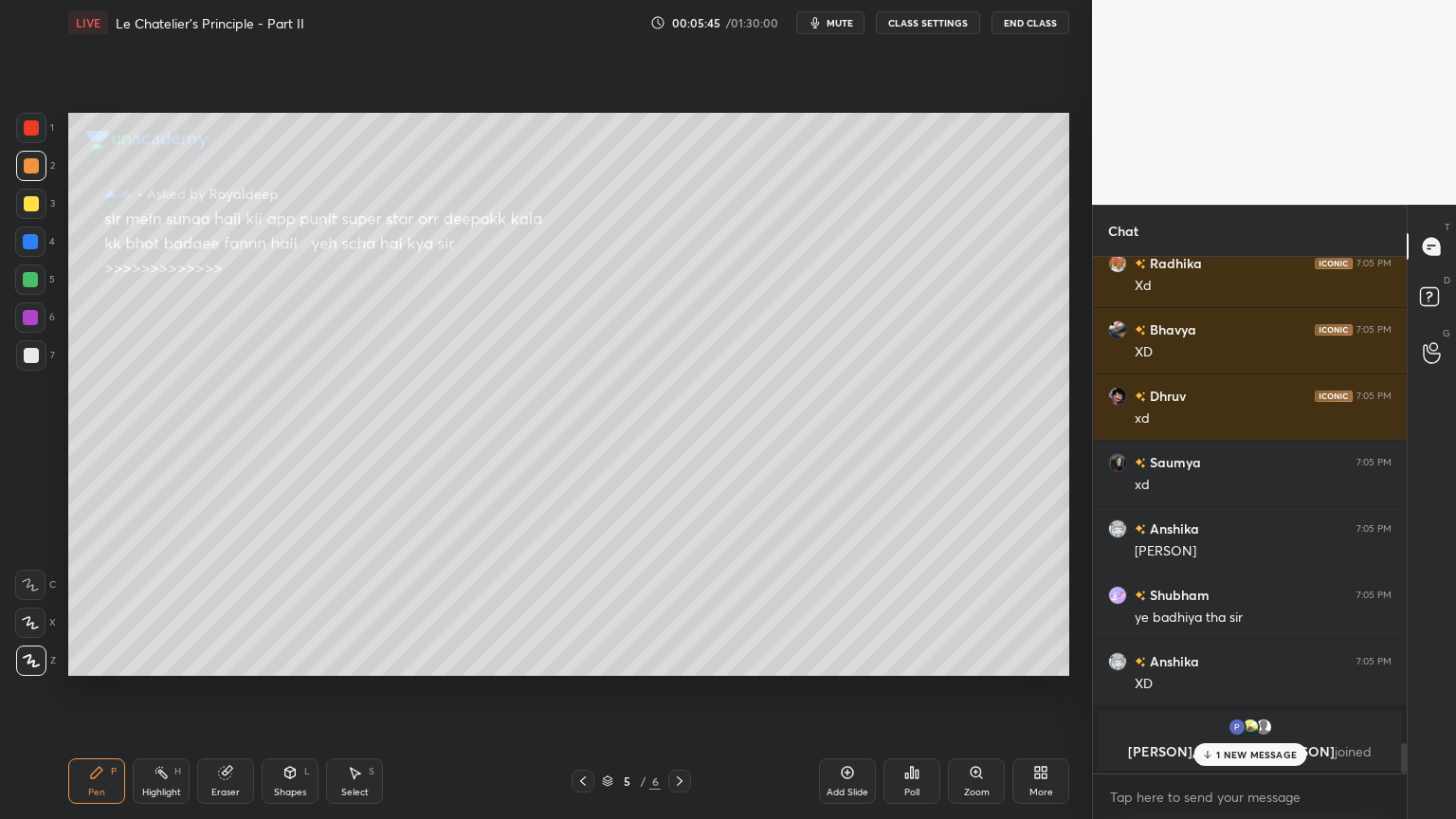 click 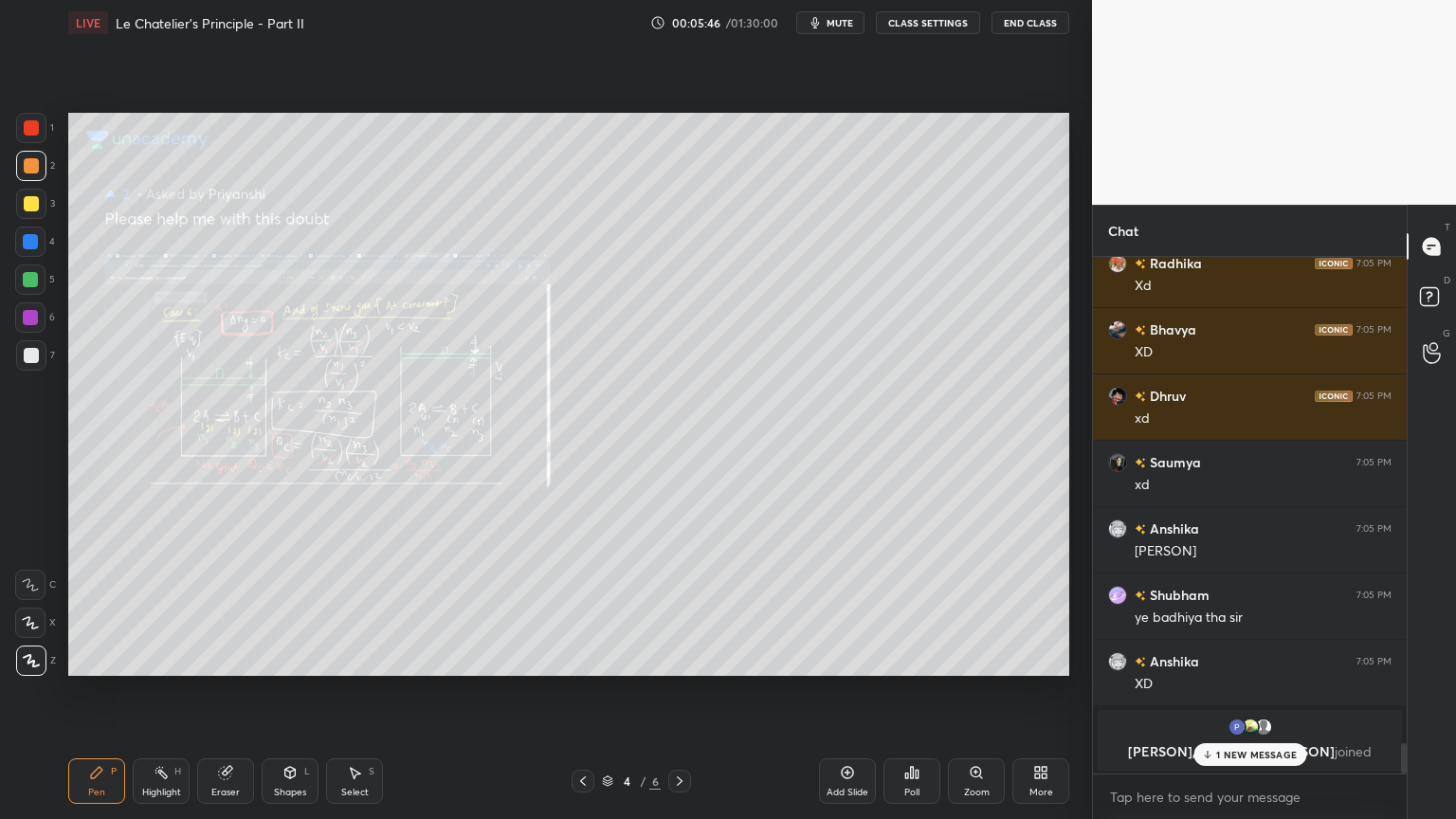 click 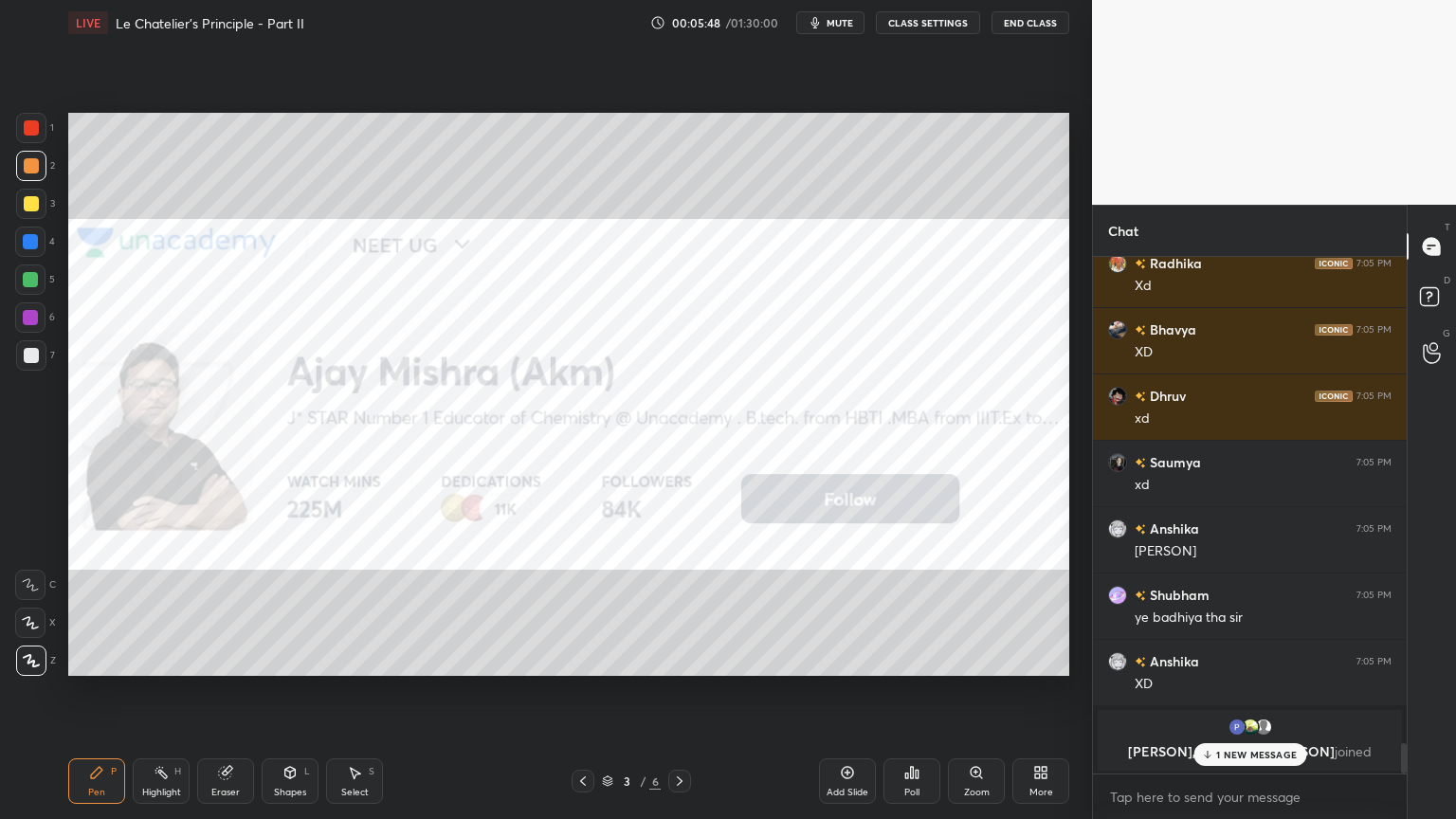 click on "Eraser" at bounding box center [226, 792] 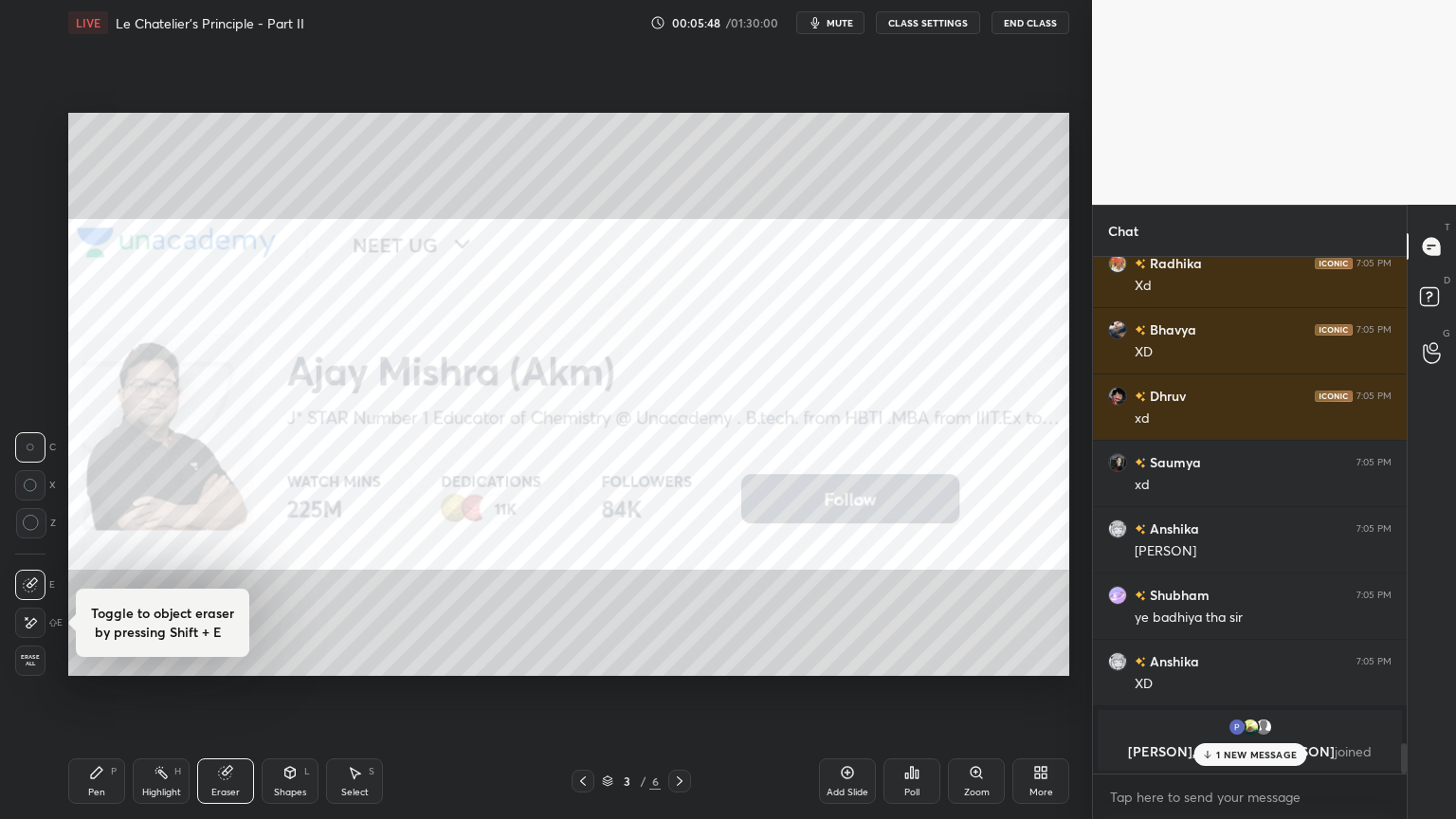 drag, startPoint x: 202, startPoint y: 642, endPoint x: 216, endPoint y: 631, distance: 17.804494 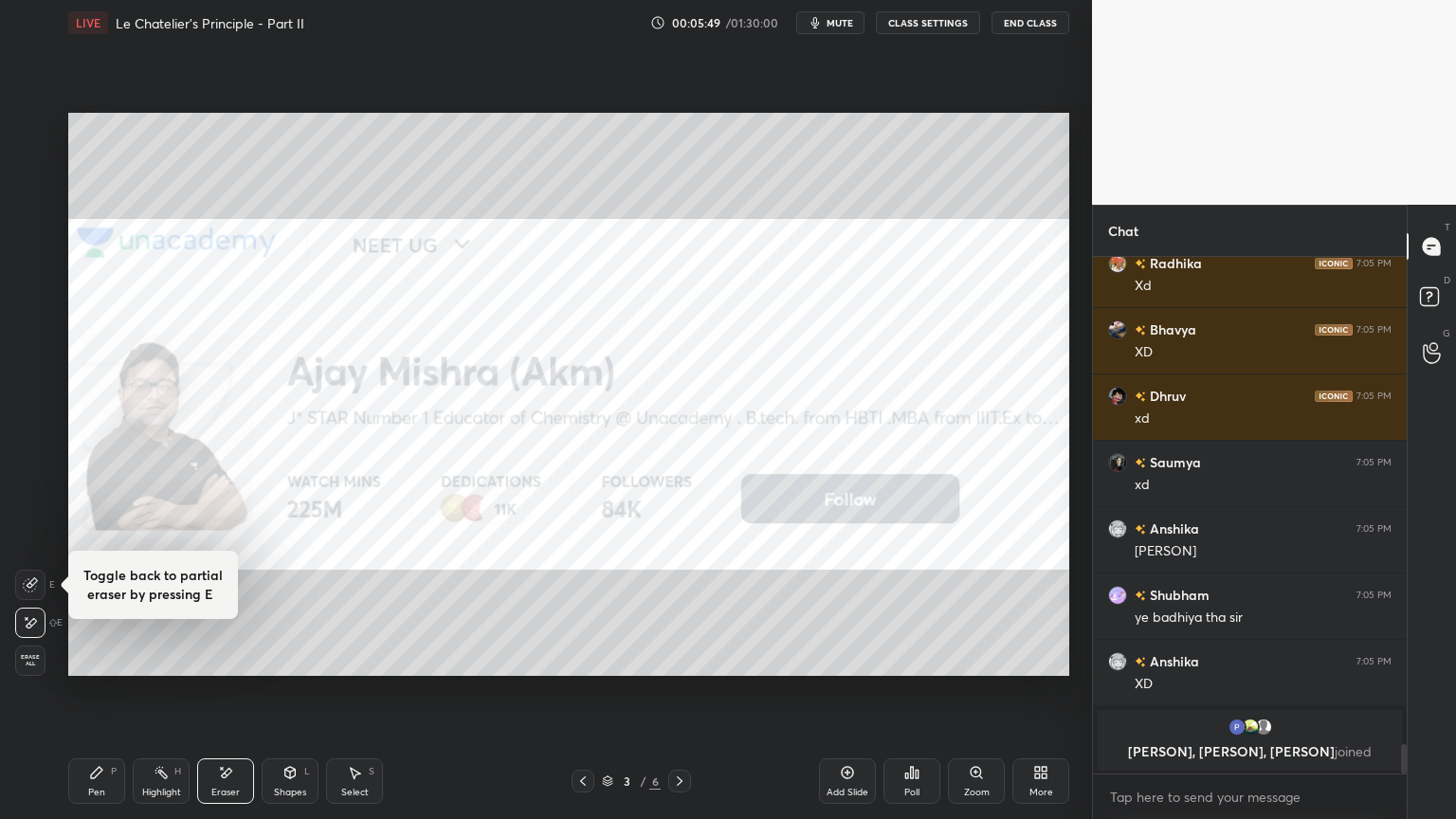scroll, scrollTop: 8420, scrollLeft: 0, axis: vertical 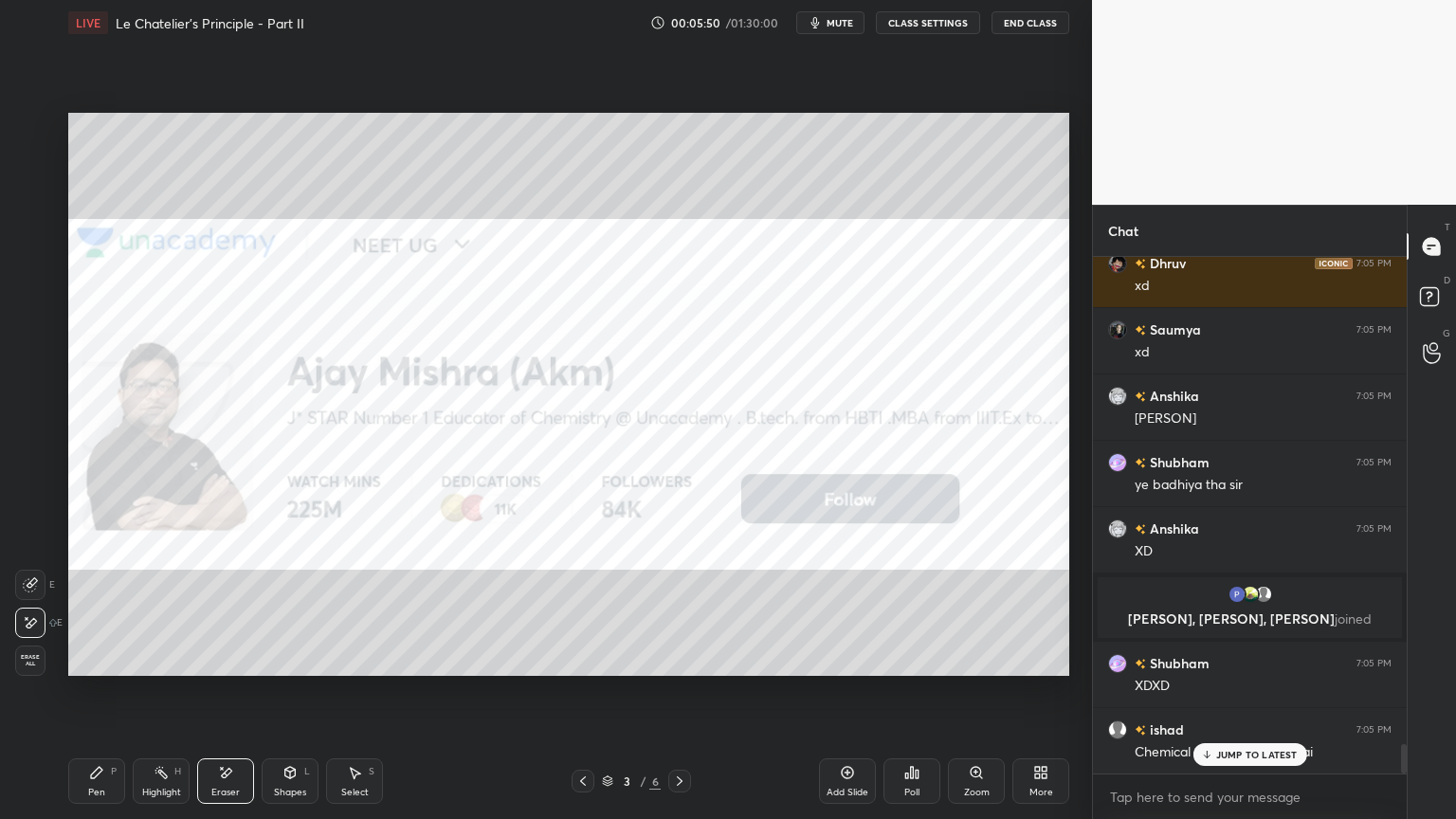 click 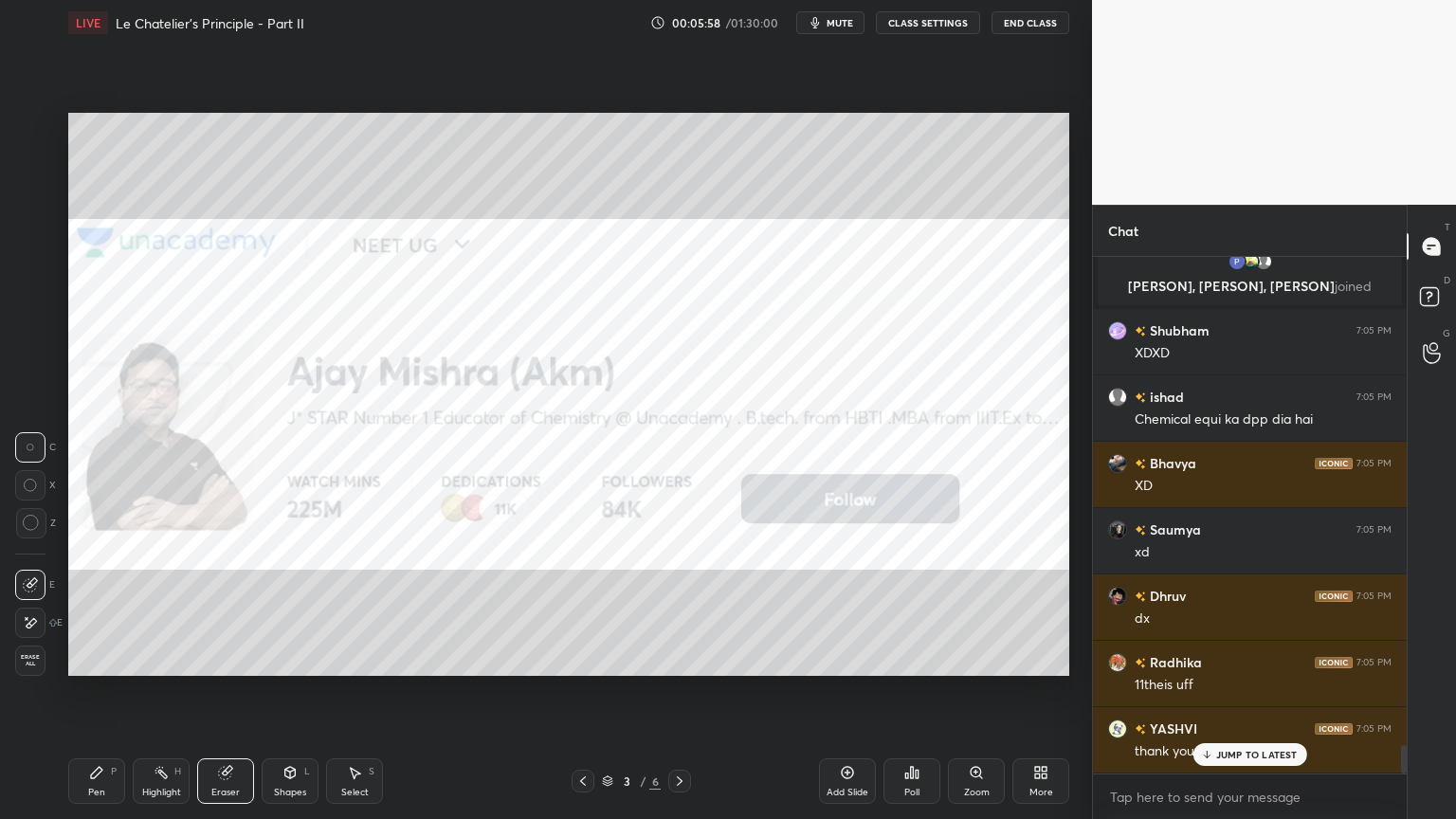 scroll, scrollTop: 8884, scrollLeft: 0, axis: vertical 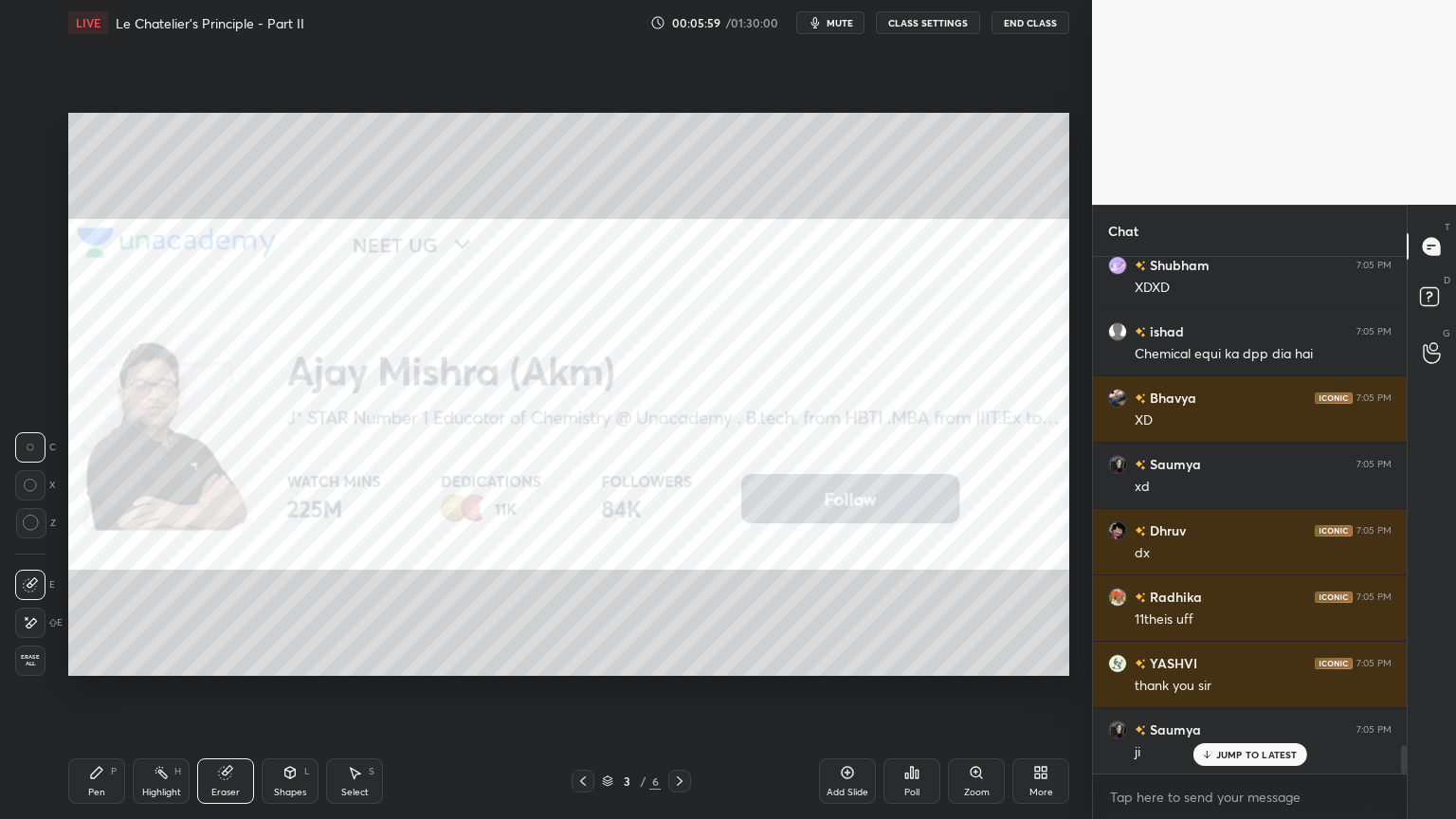 click on "CLASS SETTINGS" at bounding box center [928, 23] 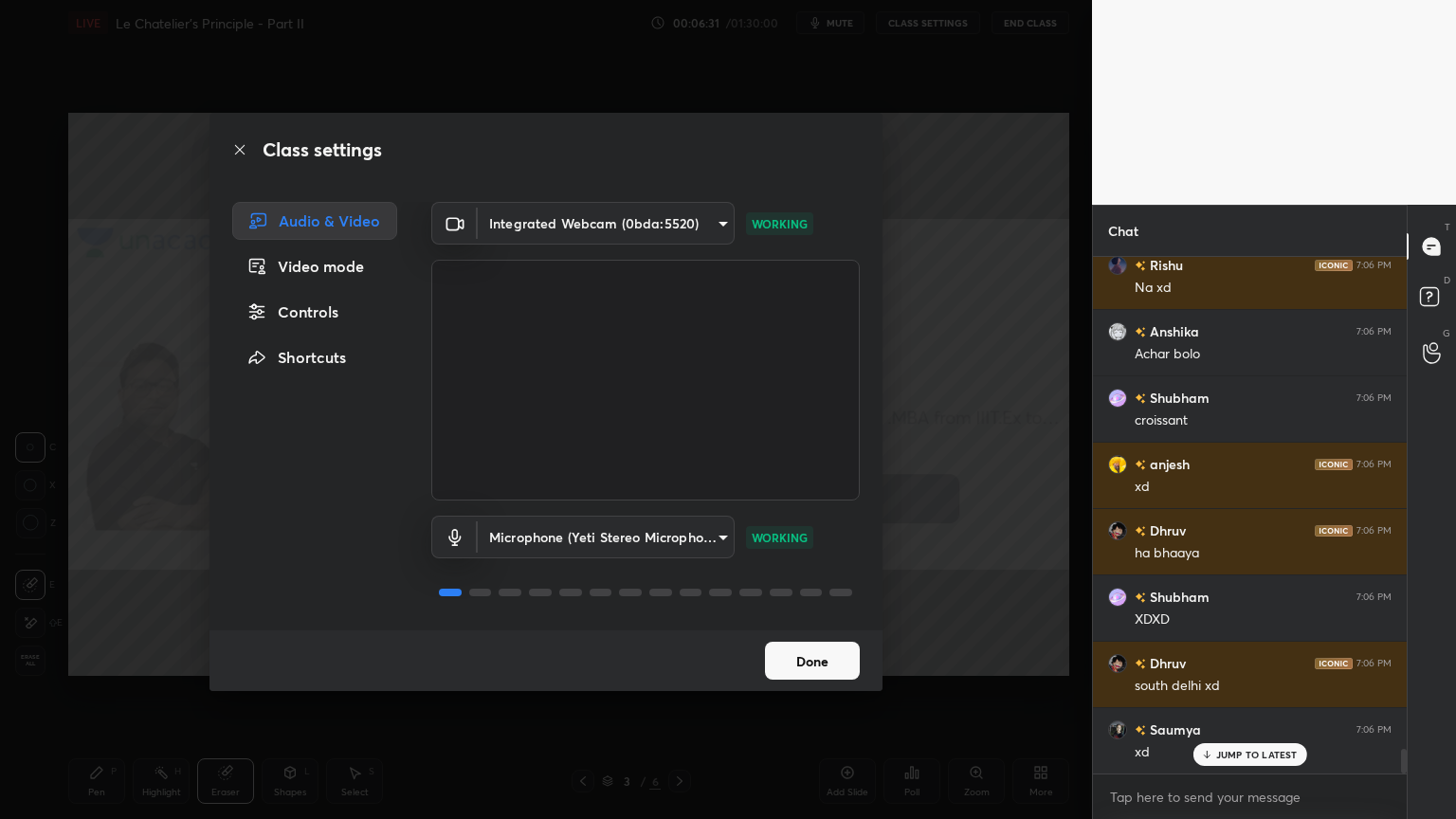 scroll, scrollTop: 10191, scrollLeft: 0, axis: vertical 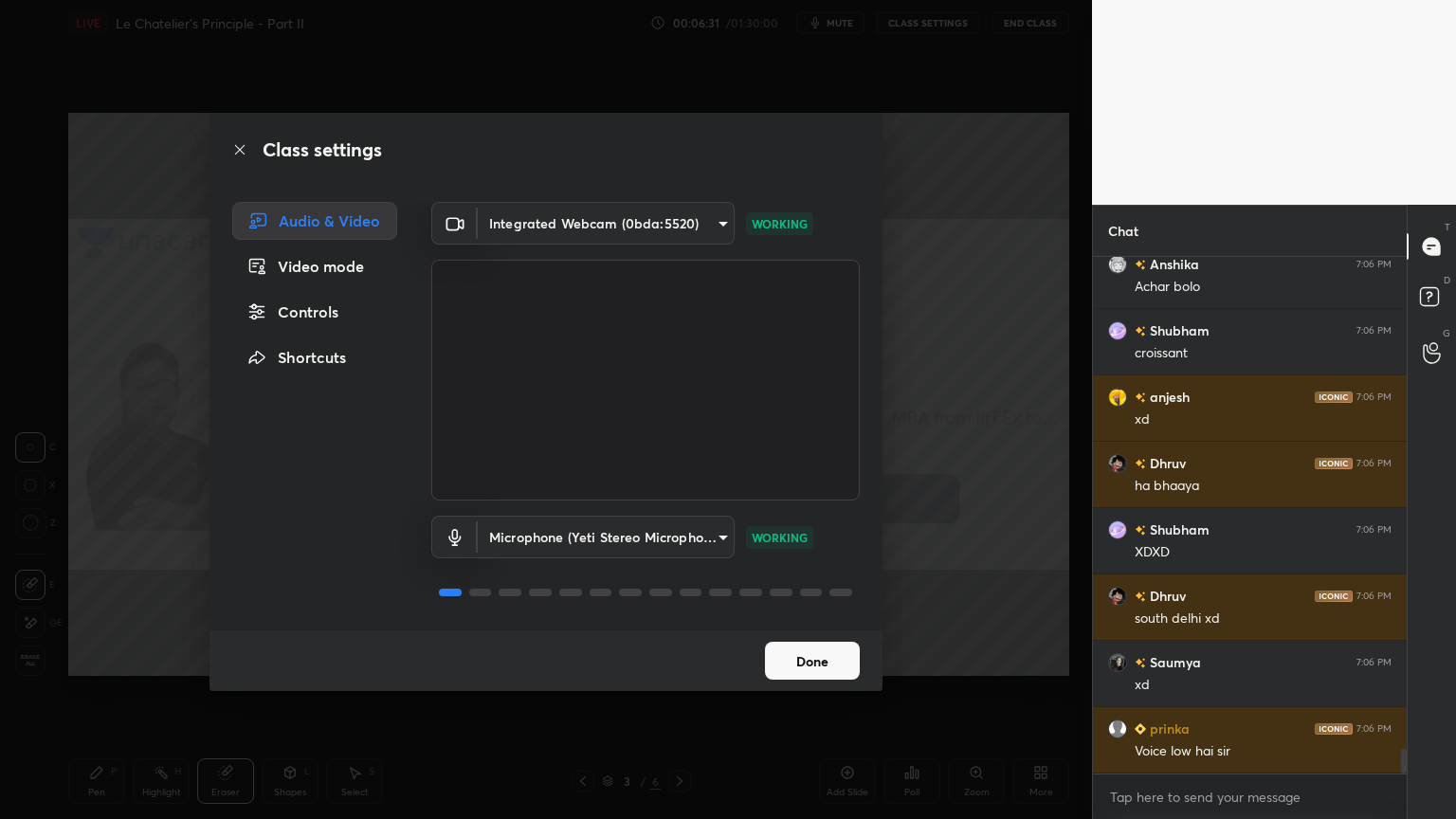 click on "Controls" at bounding box center [315, 312] 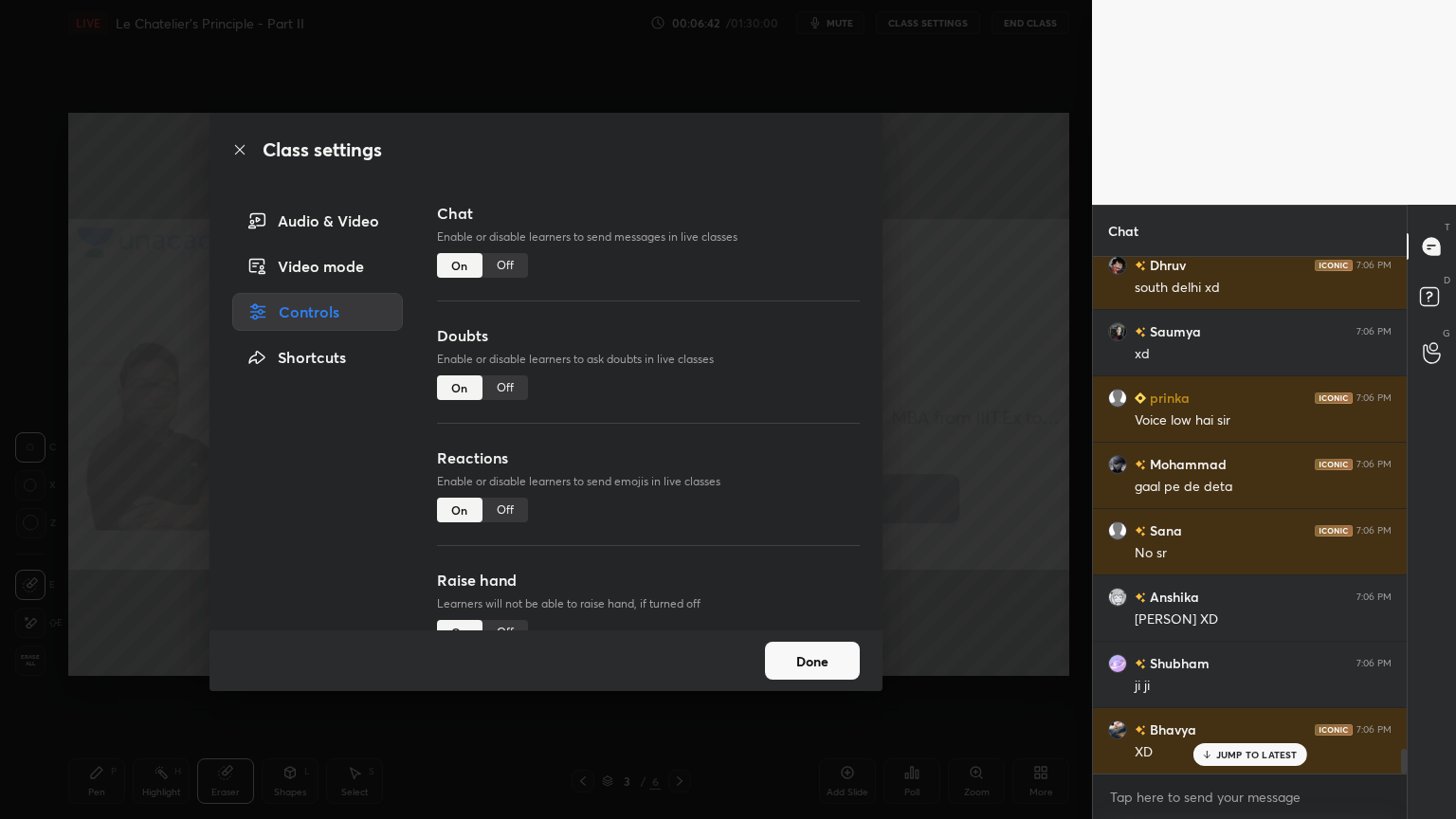 scroll, scrollTop: 10589, scrollLeft: 0, axis: vertical 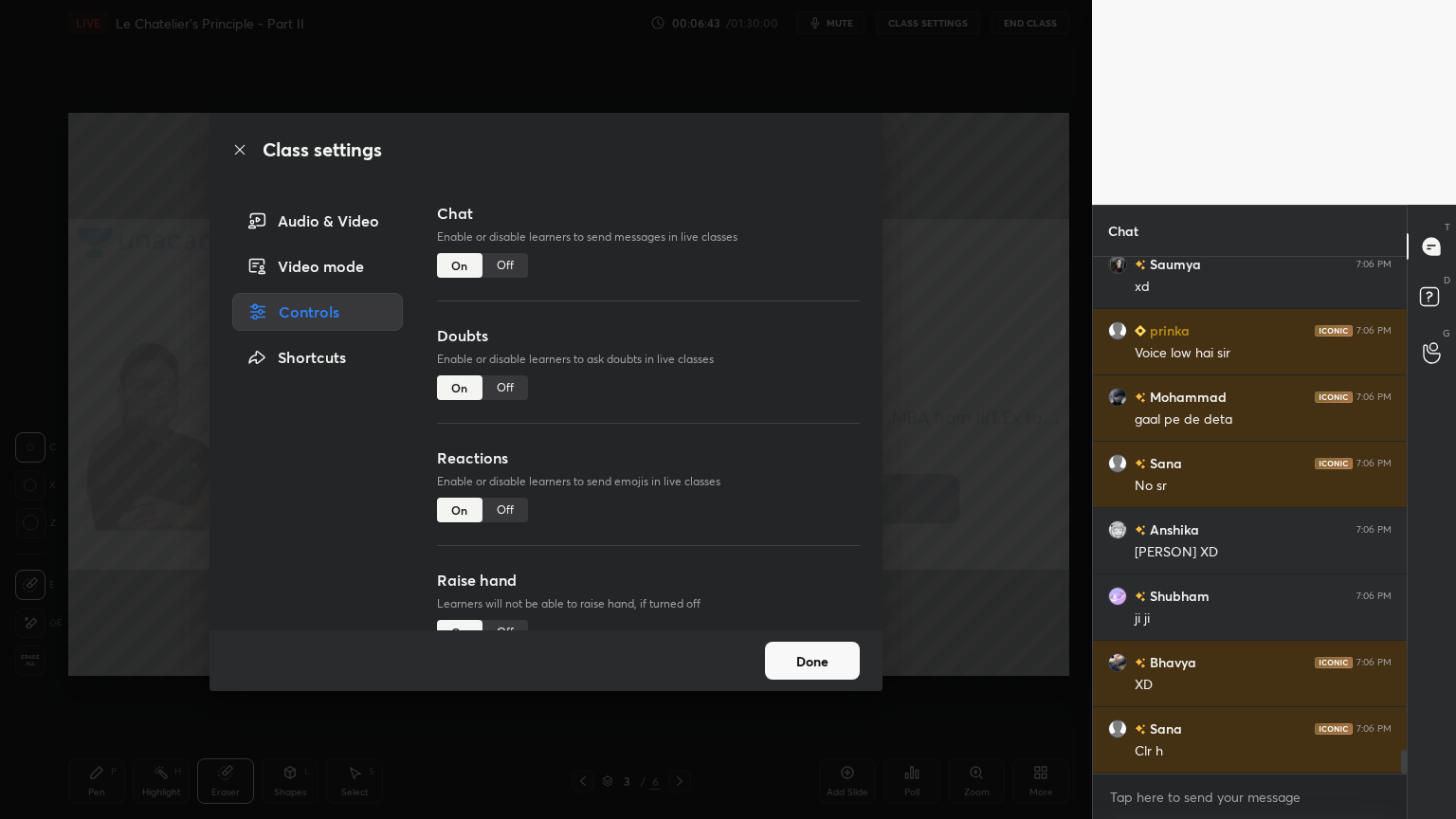 click on "Done" at bounding box center [812, 661] 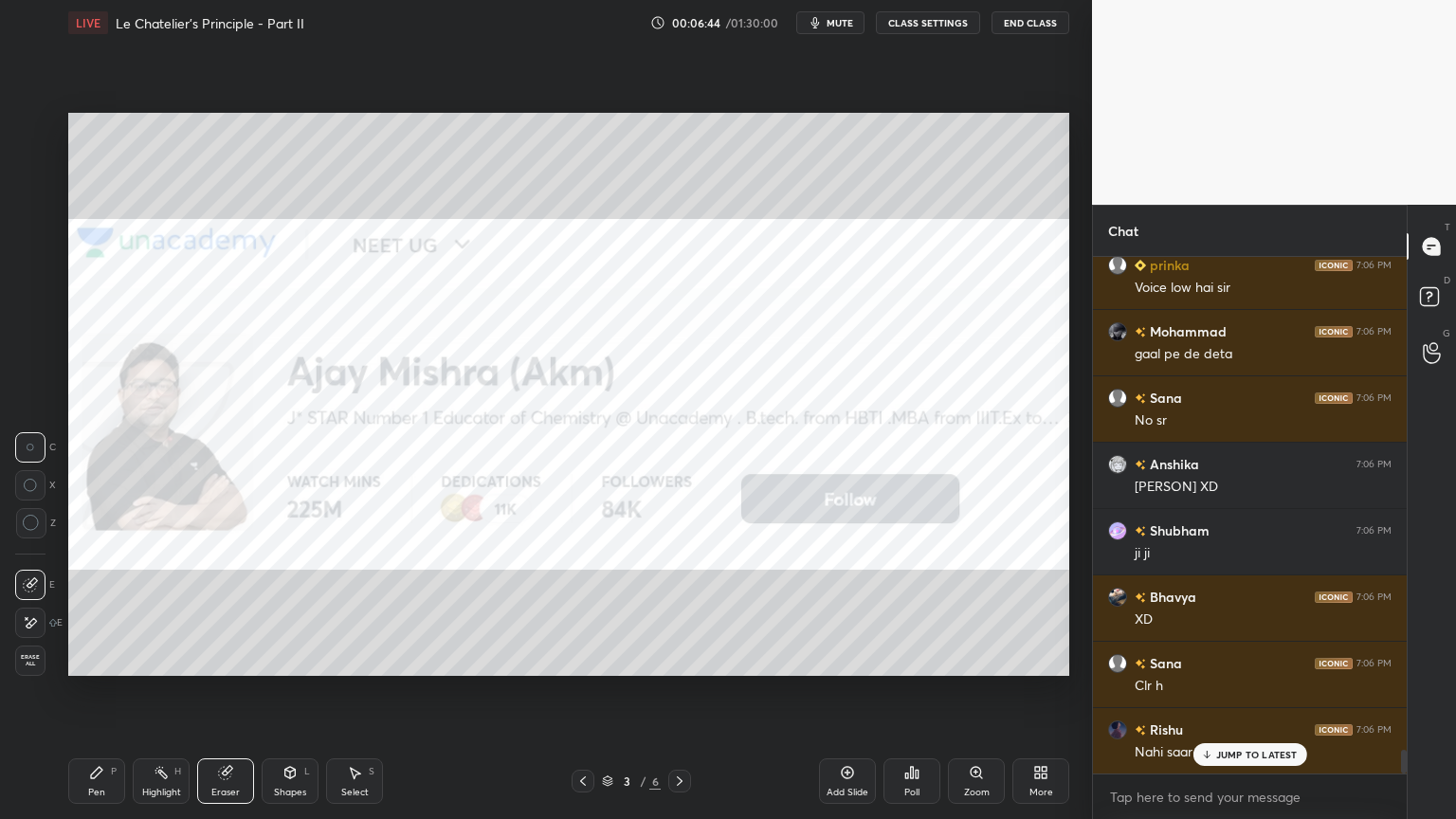 scroll, scrollTop: 10787, scrollLeft: 0, axis: vertical 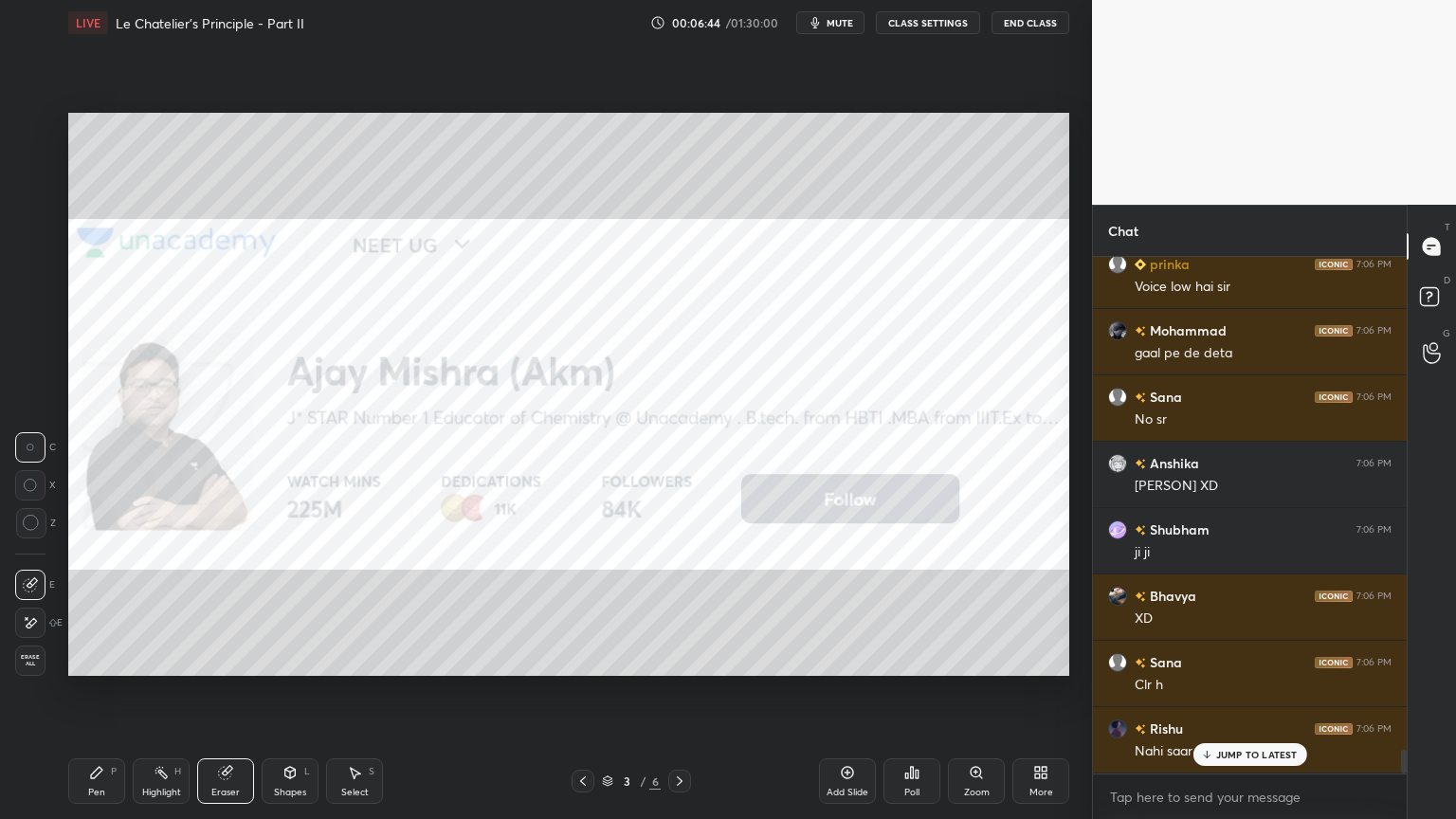 click on "CLASS SETTINGS" at bounding box center [928, 23] 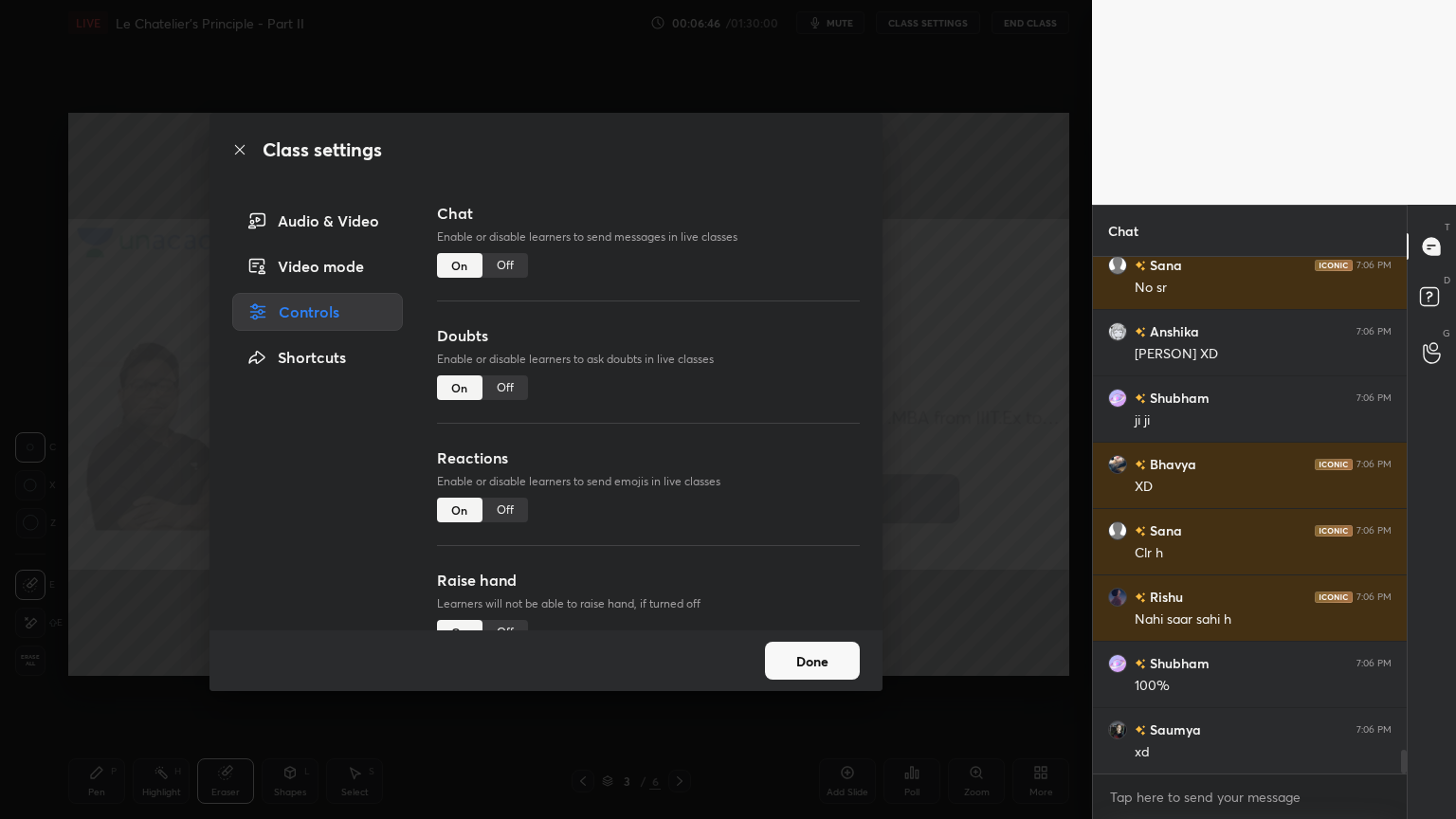 scroll, scrollTop: 10855, scrollLeft: 0, axis: vertical 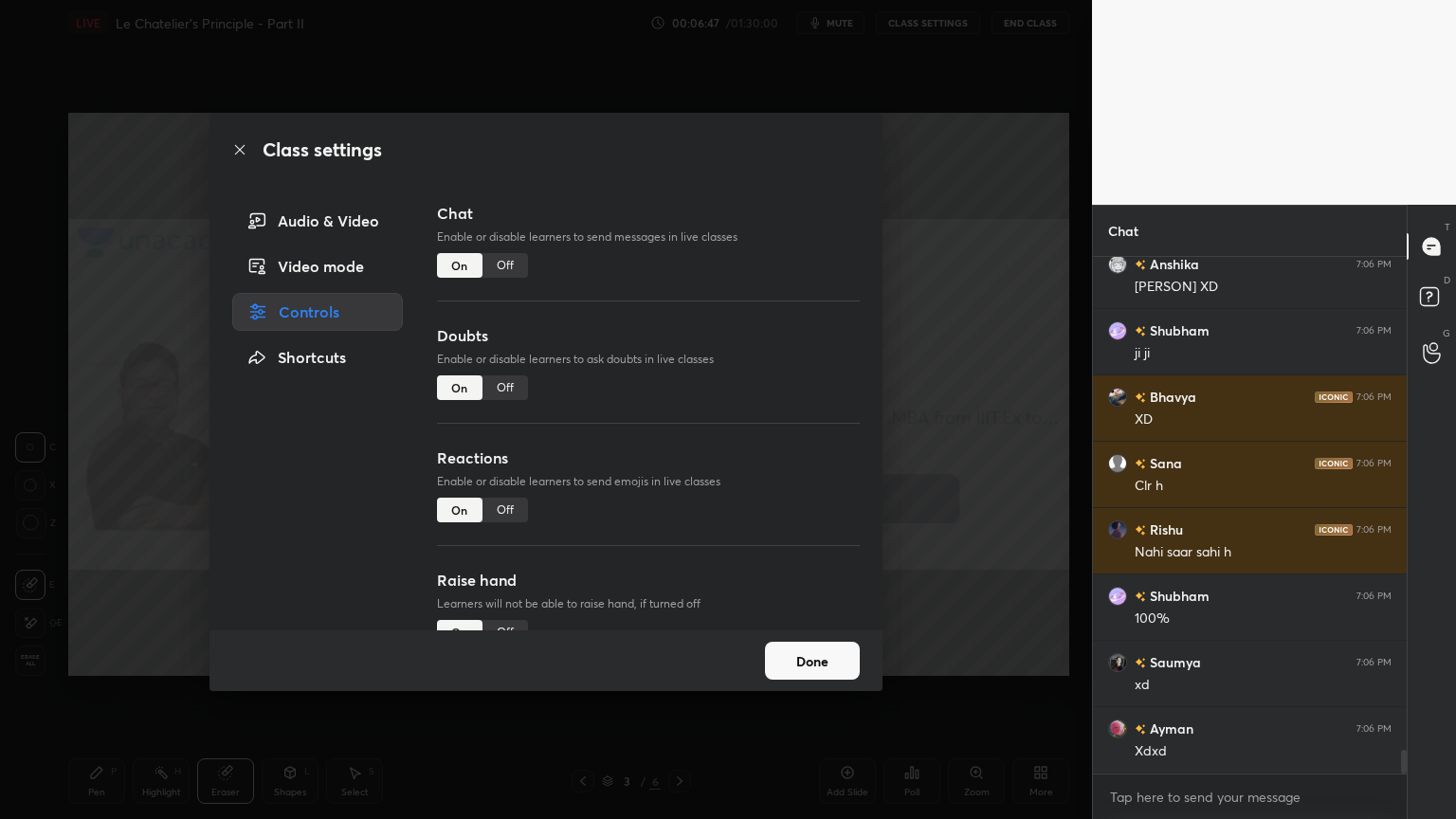 drag, startPoint x: 327, startPoint y: 224, endPoint x: 338, endPoint y: 237, distance: 17.029386 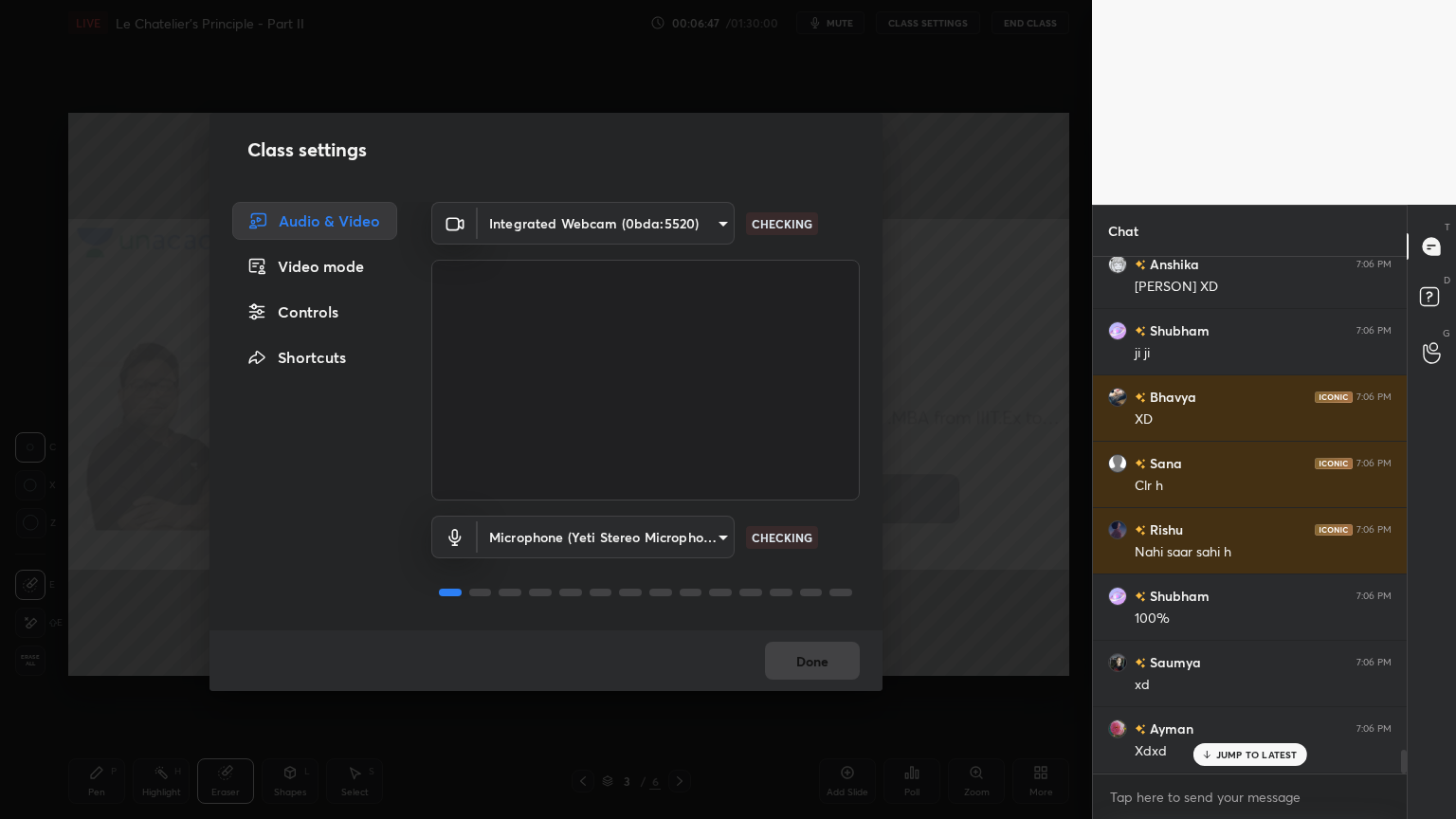 scroll, scrollTop: 10920, scrollLeft: 0, axis: vertical 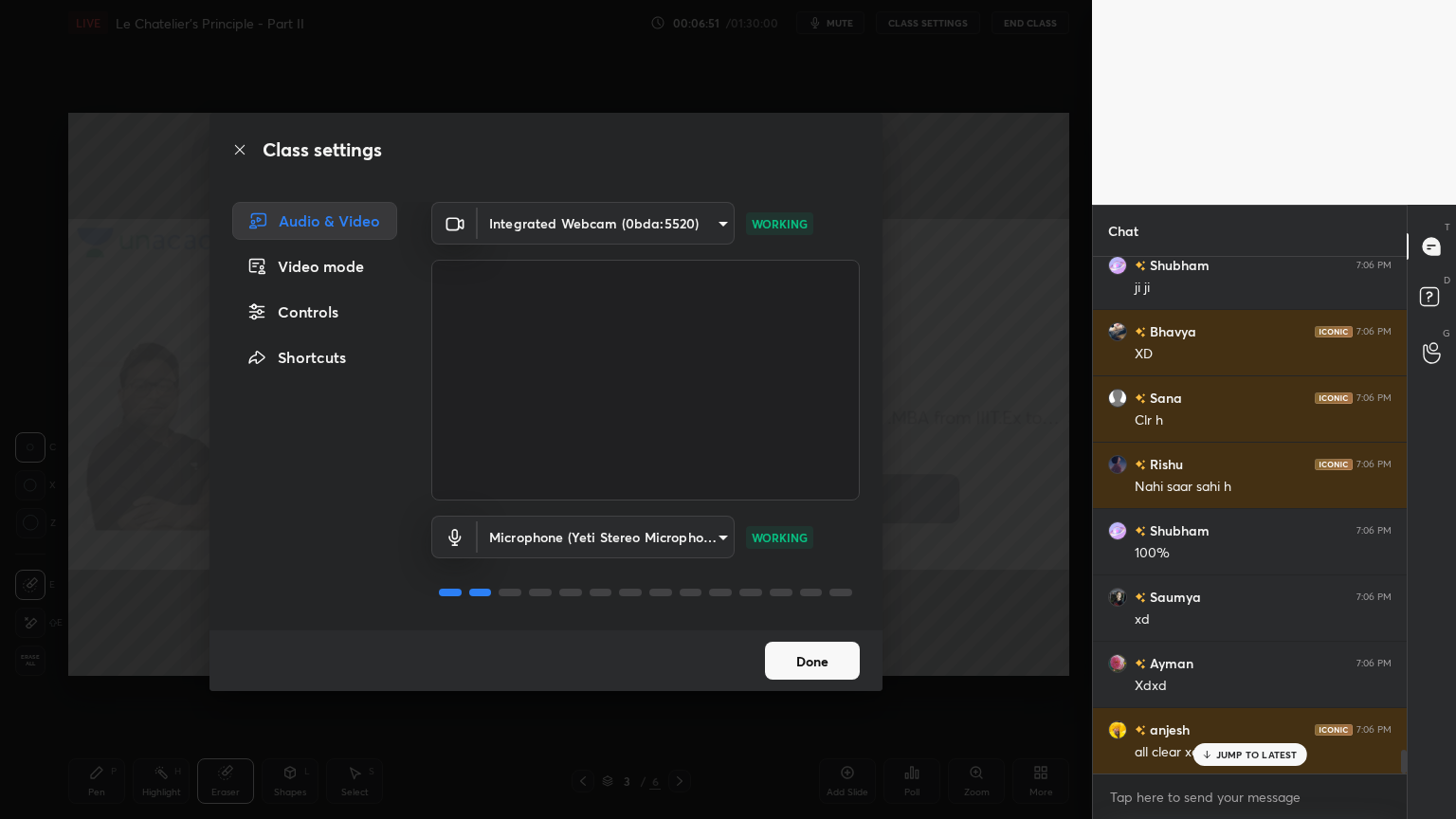 click on "1 2 3 4 5 6 7 C X Z C X Z E E Erase all   H H LIVE Le Chatelier's Principle - Part II 00:06:51 /  01:30:00 mute CLASS SETTINGS End Class Setting up your live class Poll for   secs No correct answer Start poll Back Le Chatelier's Principle - Part II • L2 of Course on Chemical Equilibrium - II Ajay Mishra (Akm) Pen P Highlight H Eraser Shapes L Select S 3 / 6 Add Slide Poll Zoom More Chat Shubham 7:06 PM croissant anjesh 7:06 PM xd Dhruv 7:06 PM ha bhaaya Shubham 7:06 PM XDXD Dhruv 7:06 PM south delhi xd Saumya 7:06 PM xd prinka 7:06 PM Voice low hai sir Mohammad 7:06 PM gaal pe de deta Sana 7:06 PM No sr Anshika 7:06 PM DRUV XD Shubham 7:06 PM ji ji Bhavya 7:06 PM XD Sana 7:06 PM Clr h Rishu 7:06 PM Nahi saar sahi h Shubham 7:06 PM 100% Saumya 7:06 PM xd Ayman 7:06 PM Xdxd anjesh 7:06 PM all clear xd JUMP TO LATEST Enable hand raising Enable raise hand to speak to learners. Once enabled, chat will be turned off temporarily. Enable x   introducing Raise a hand with a doubt How it works? NEW DOUBTS ASKED T D G" at bounding box center [728, 410] 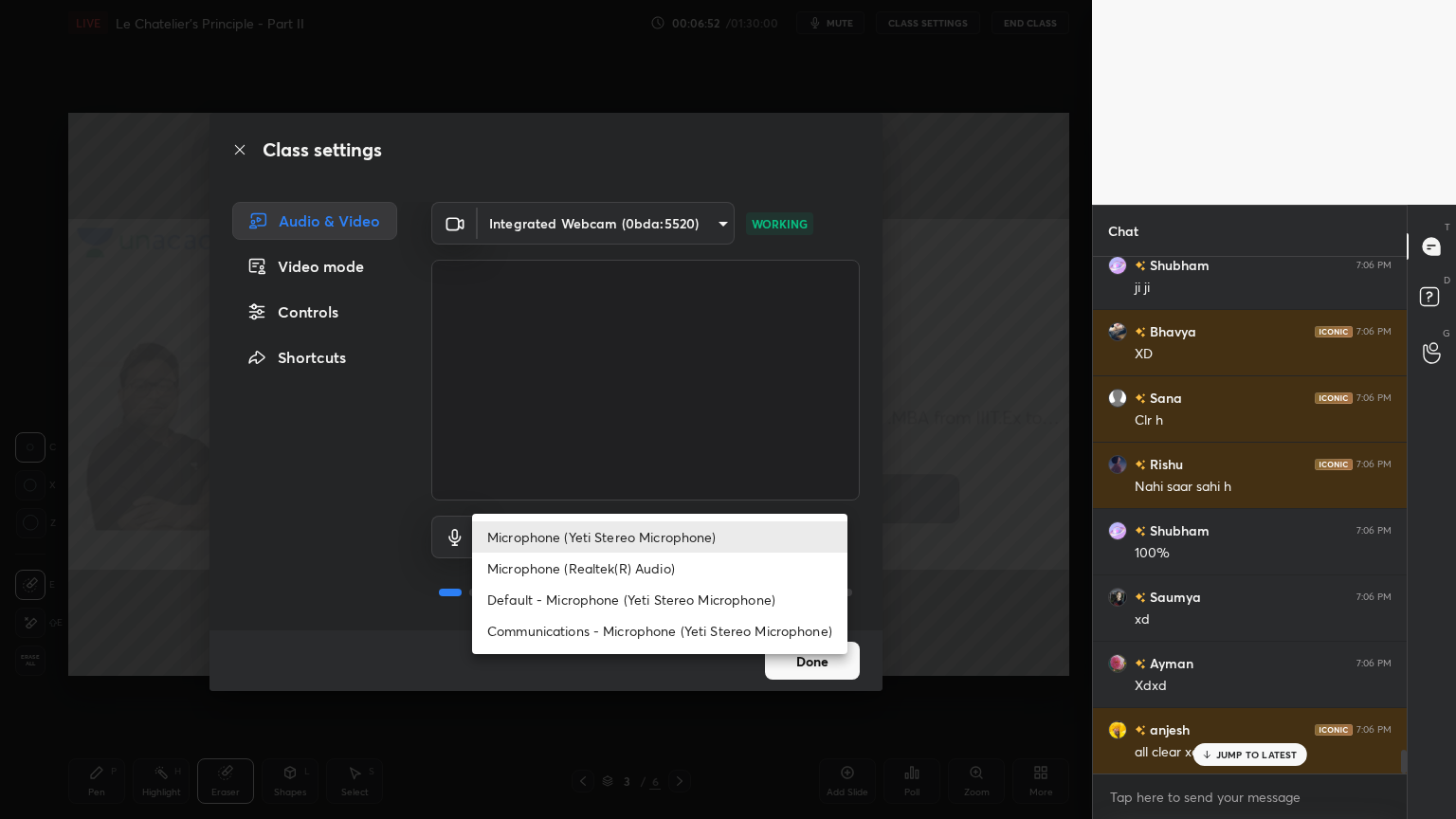 click at bounding box center [728, 410] 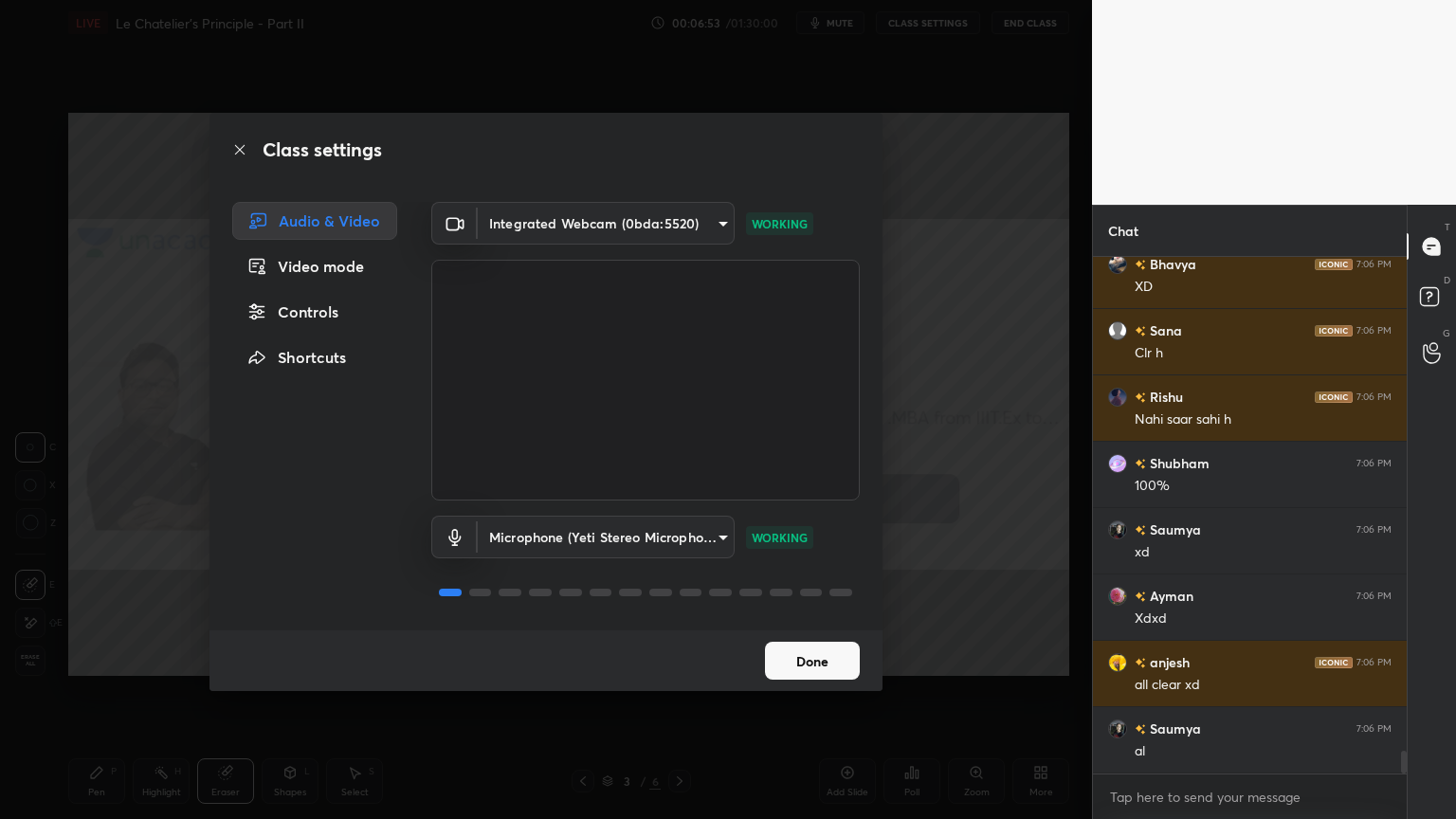 click on "Done" at bounding box center (812, 661) 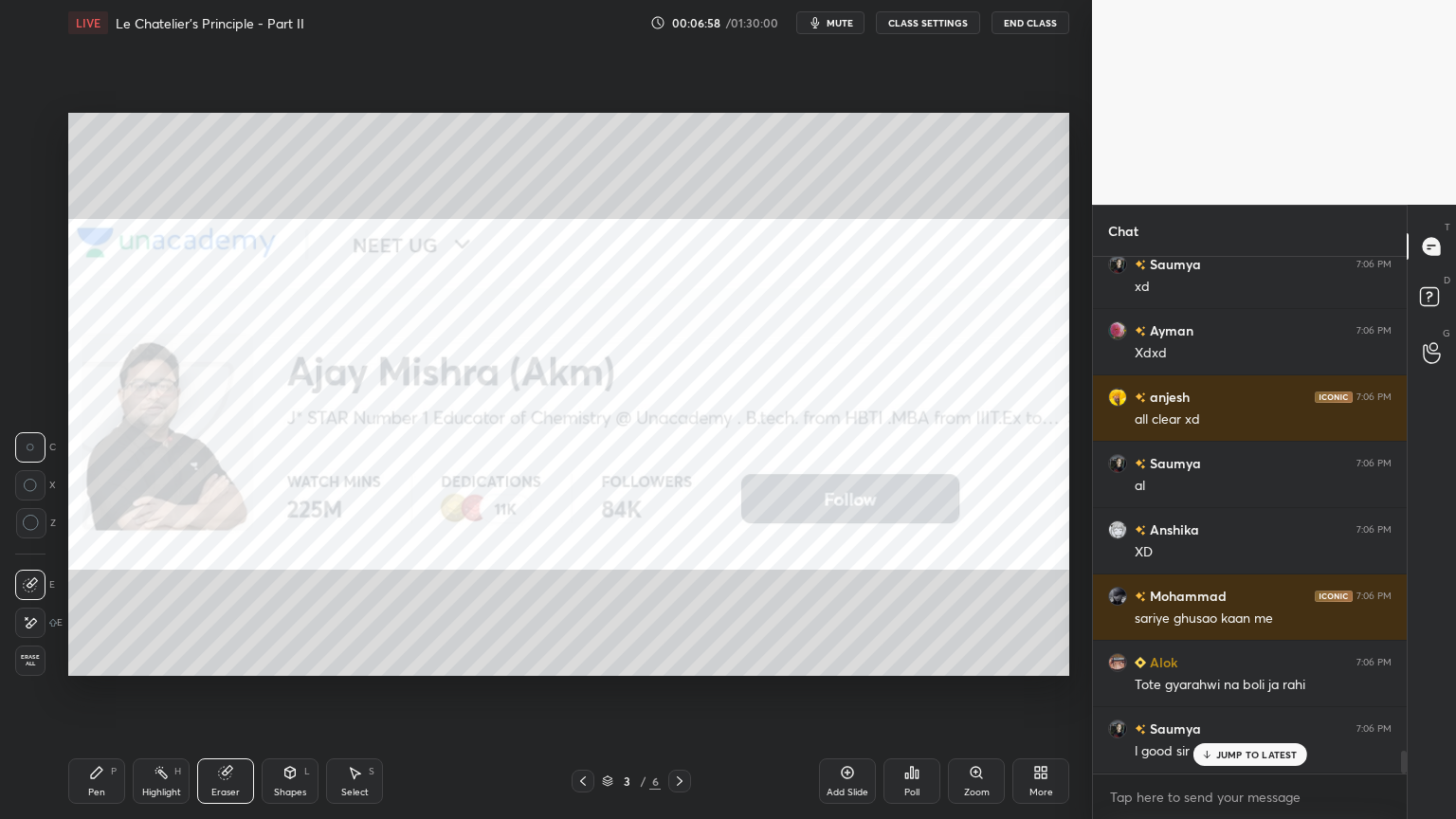 scroll, scrollTop: 11318, scrollLeft: 0, axis: vertical 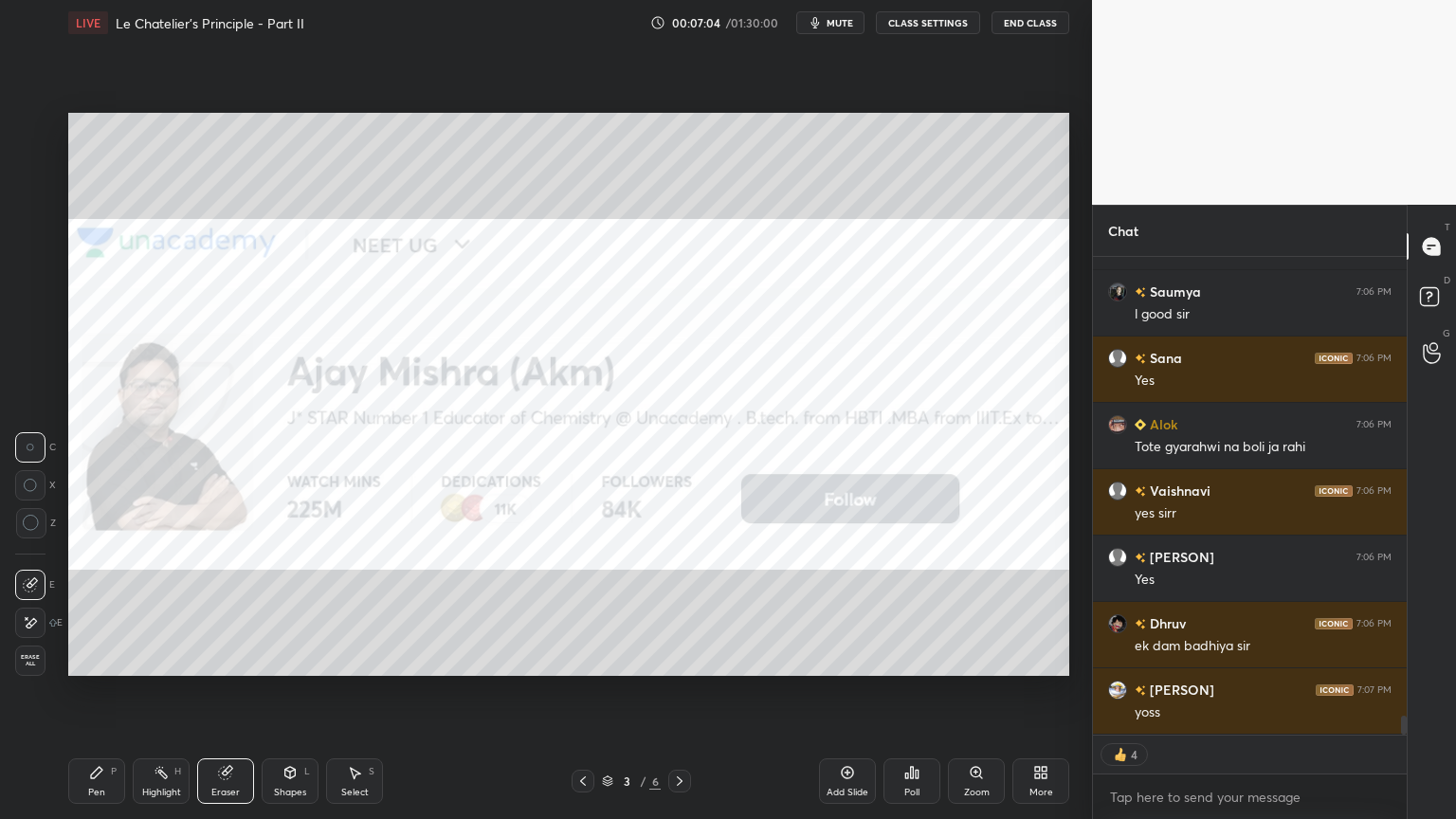 click on "Add Slide" at bounding box center [847, 781] 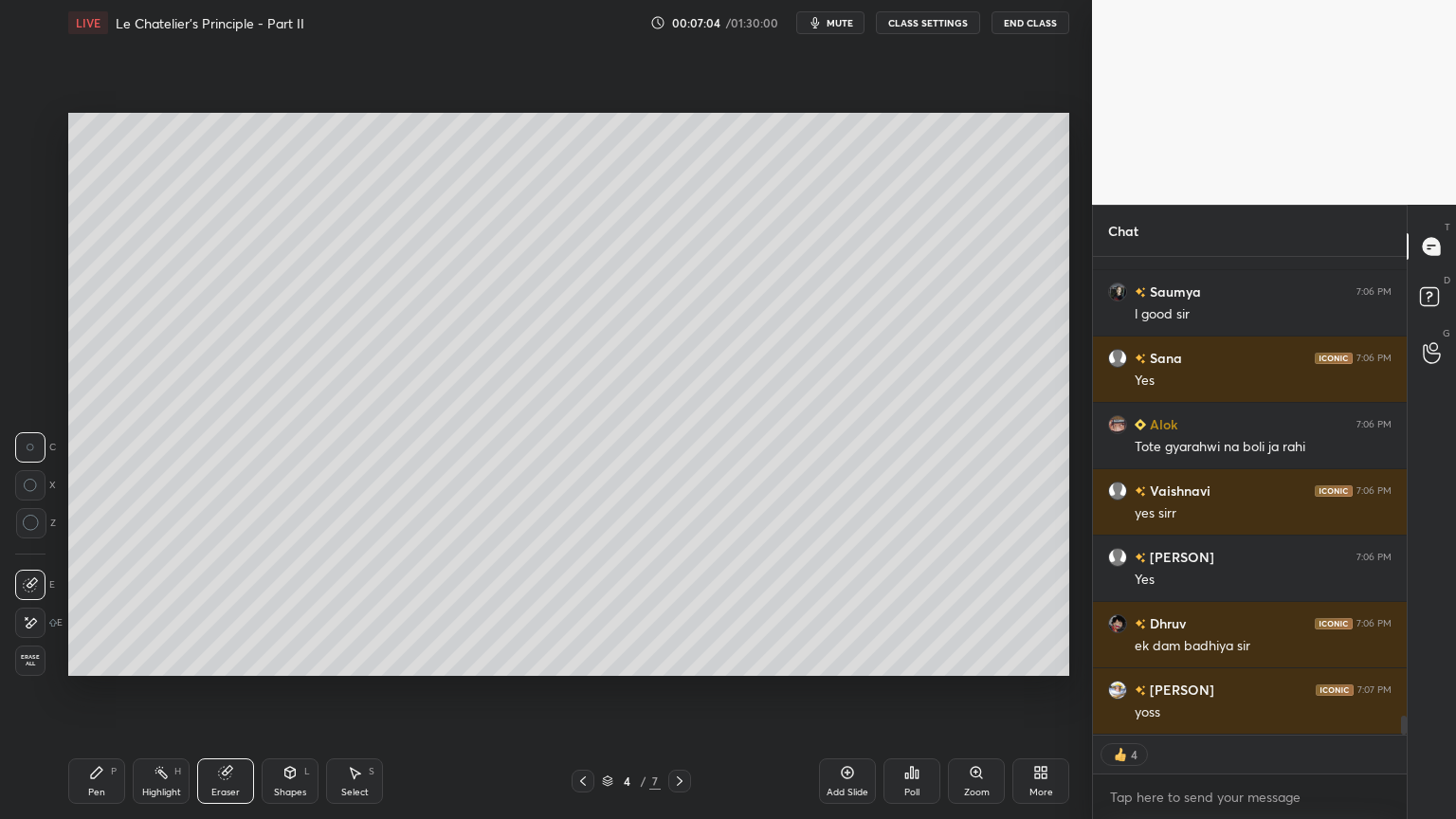 scroll, scrollTop: 11756, scrollLeft: 0, axis: vertical 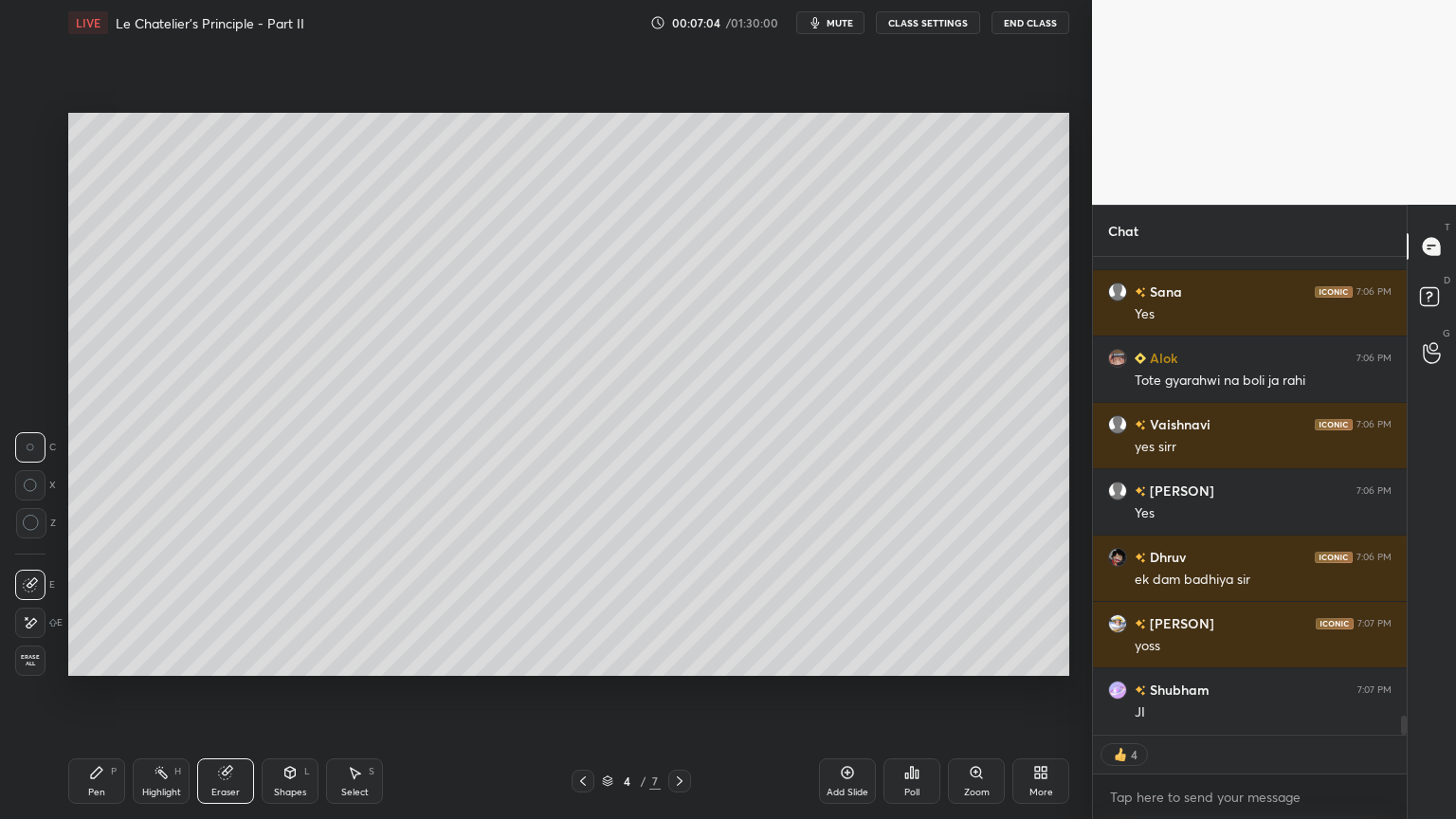 click on "Pen P" at bounding box center [97, 781] 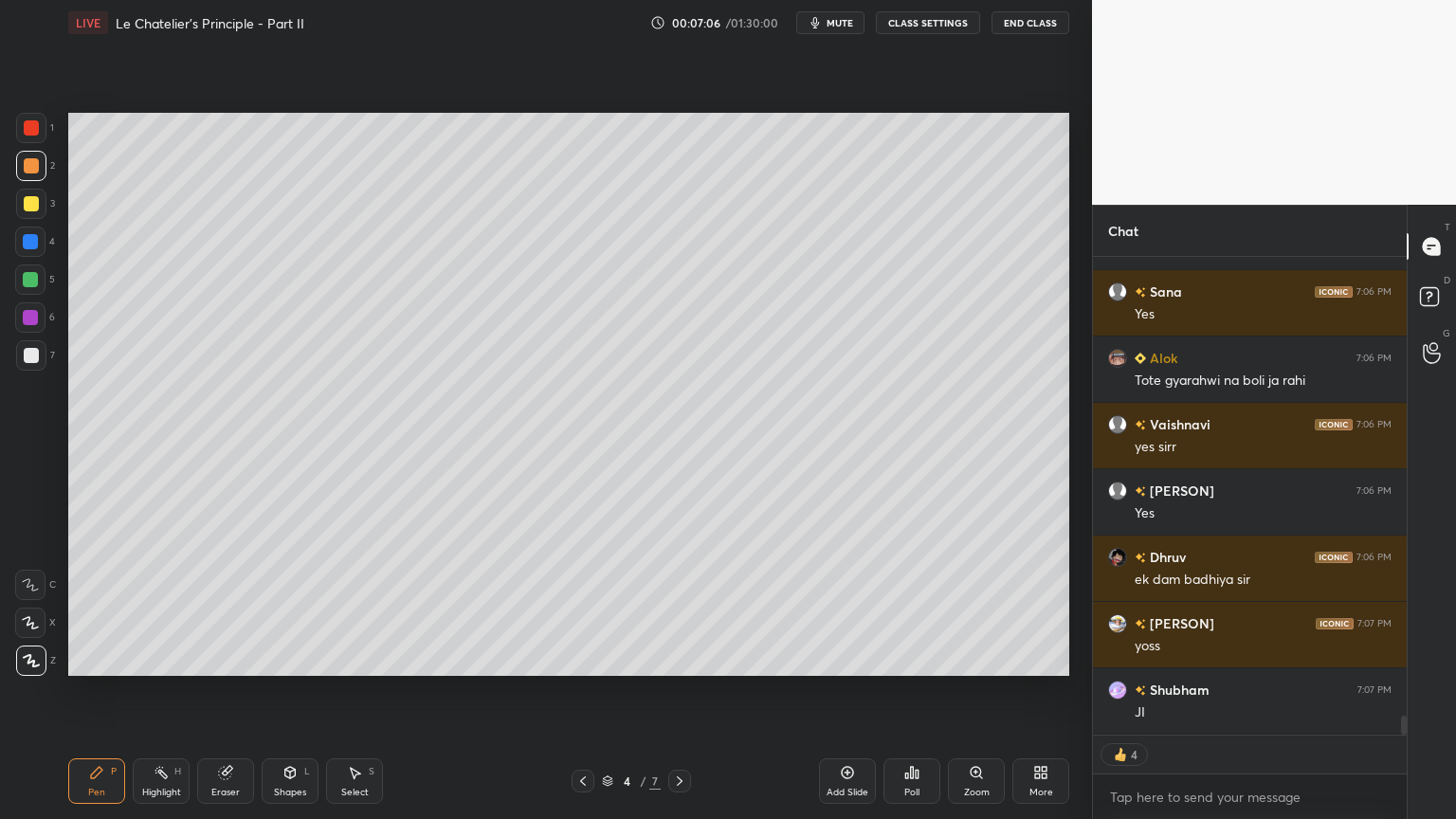 click at bounding box center [31, 128] 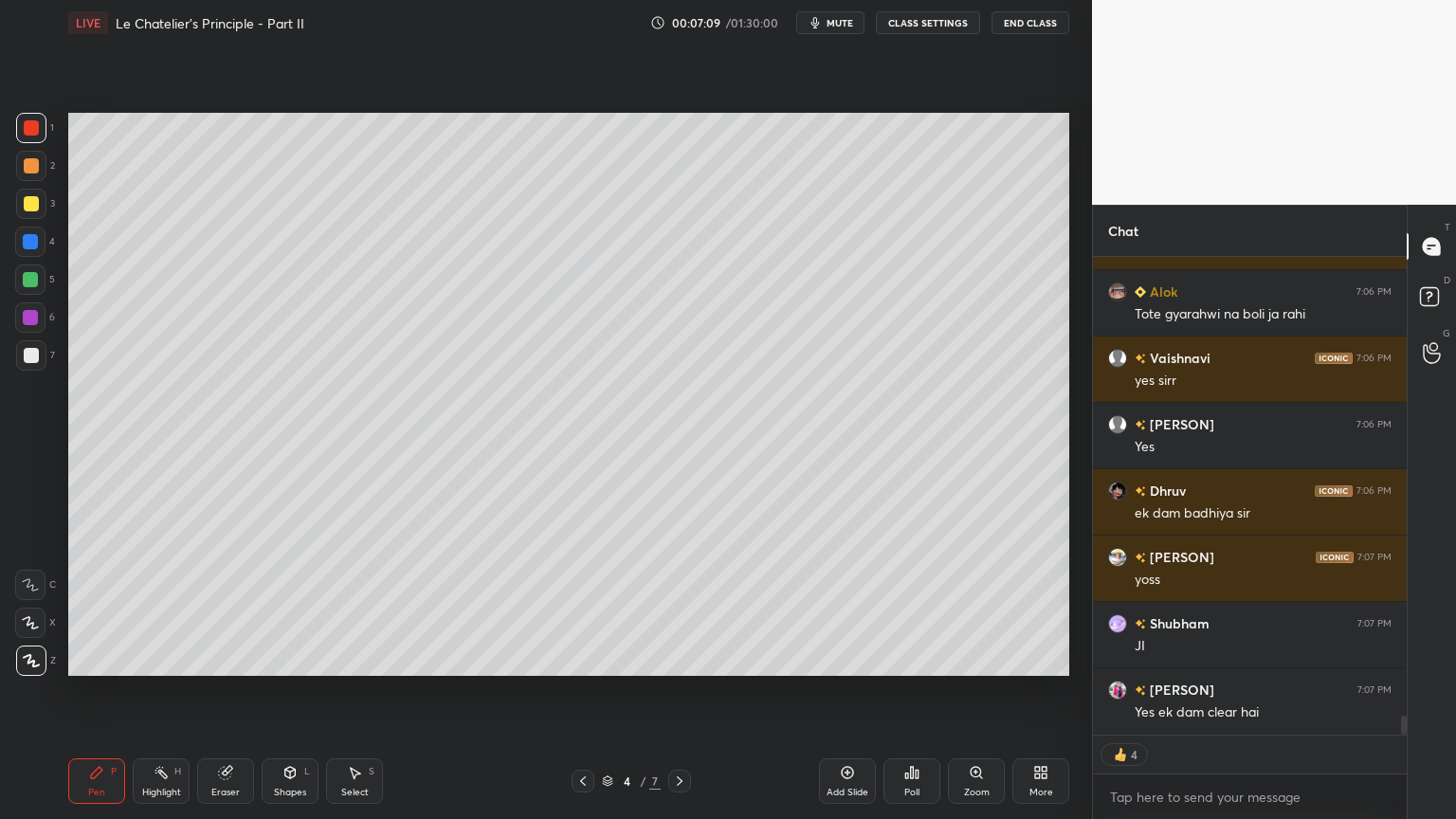 scroll, scrollTop: 11889, scrollLeft: 0, axis: vertical 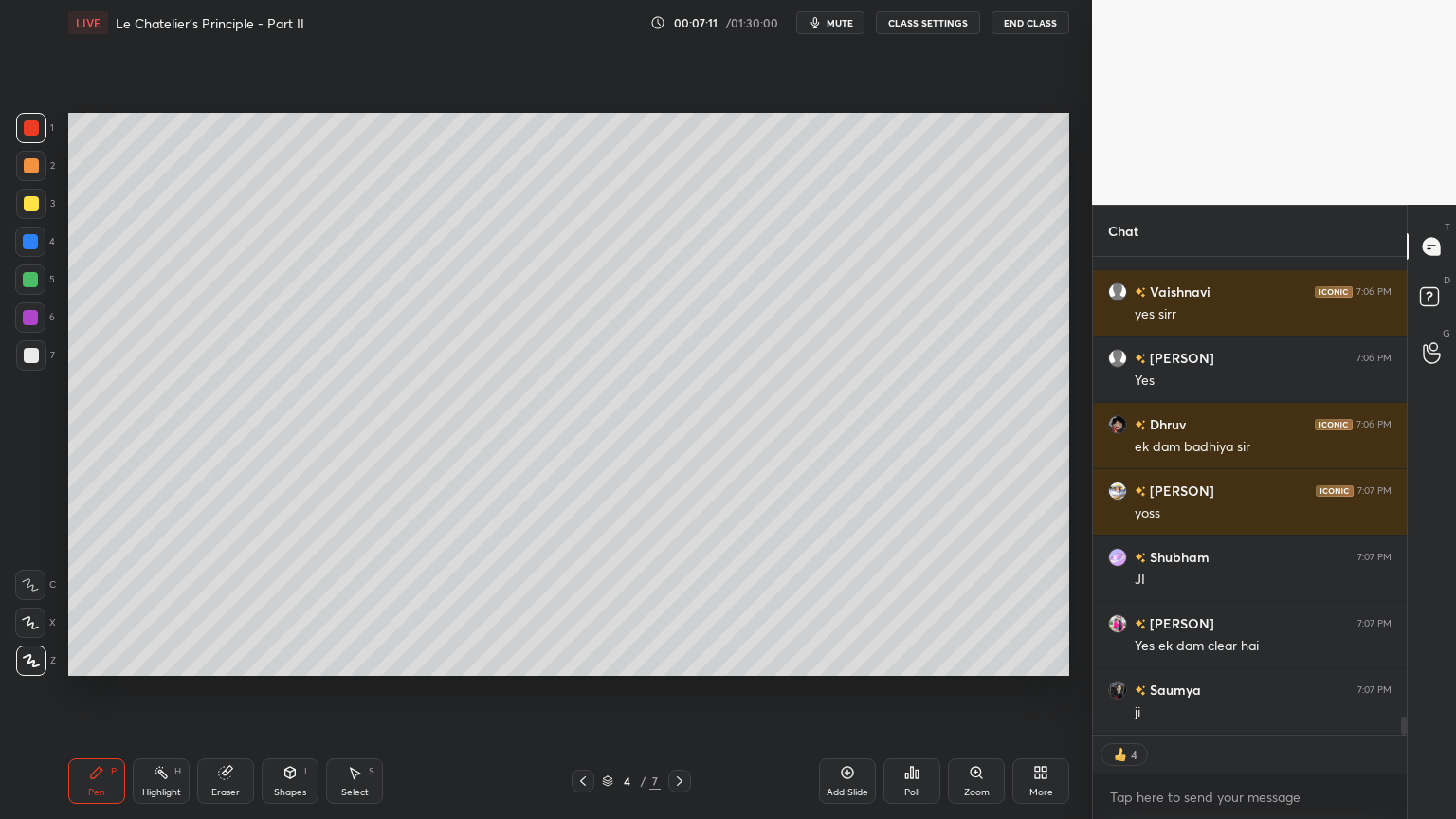 click on "CLASS SETTINGS" at bounding box center (928, 23) 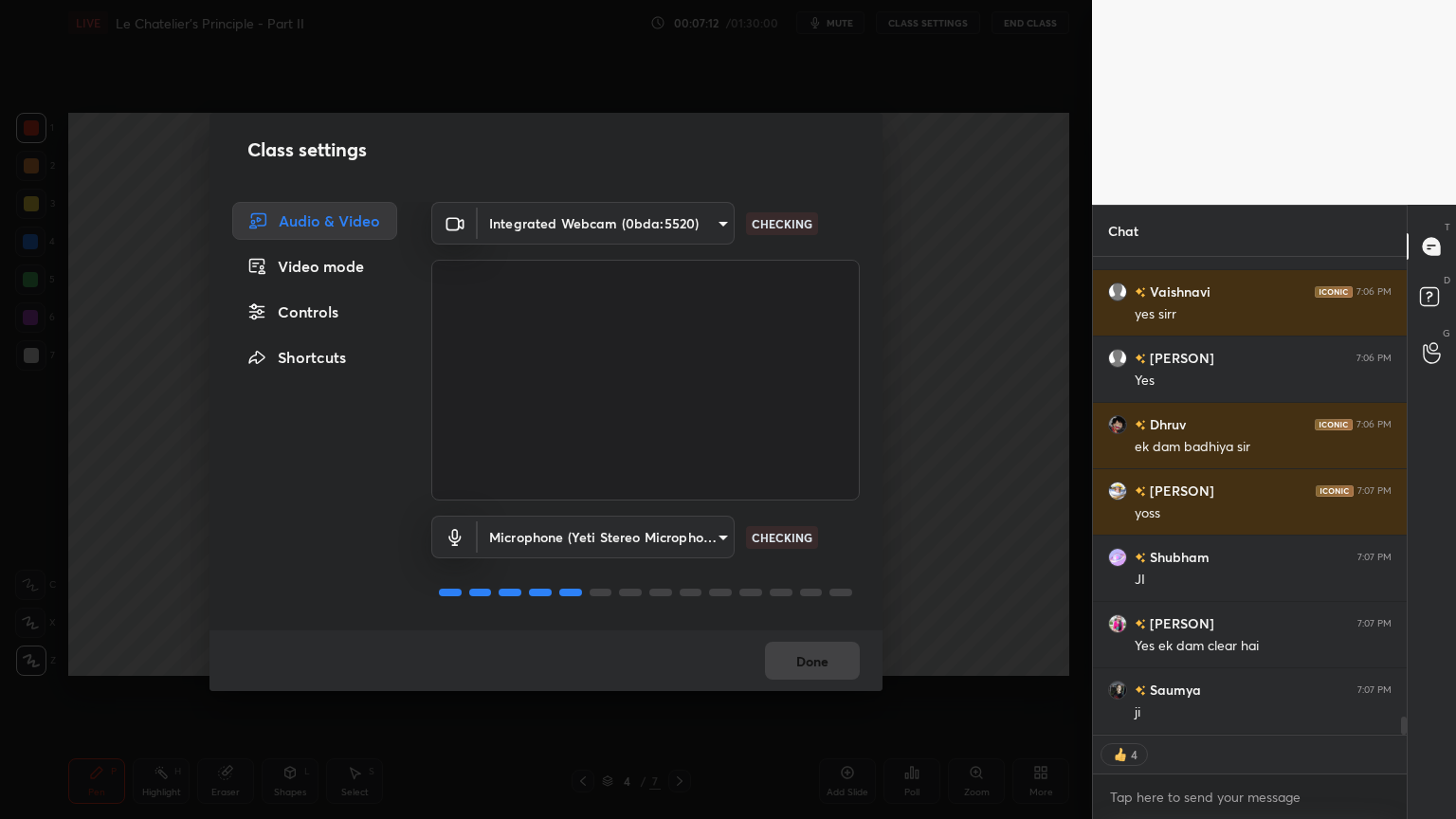 click on "Controls" at bounding box center [315, 312] 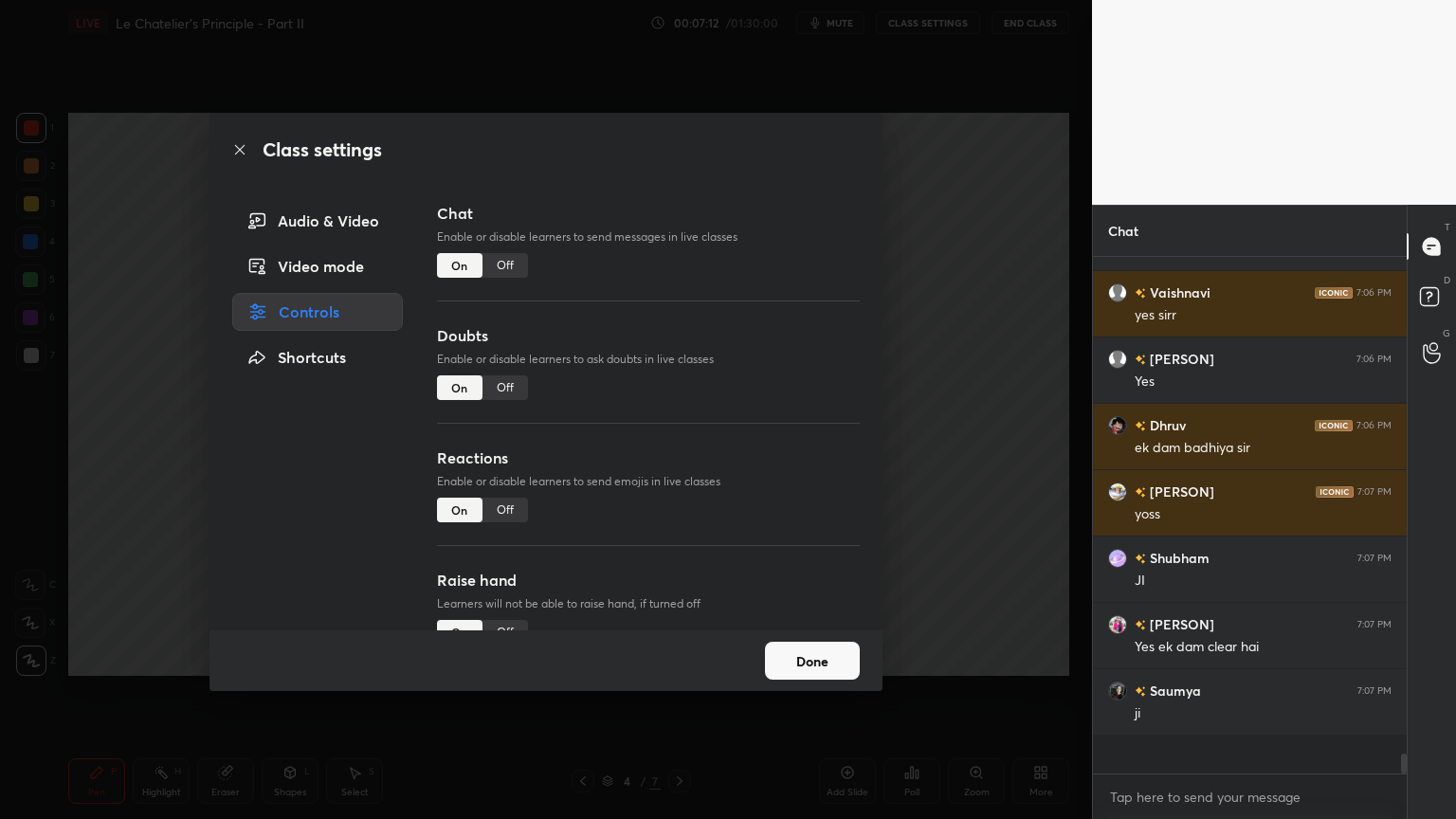 scroll, scrollTop: 6, scrollLeft: 6, axis: both 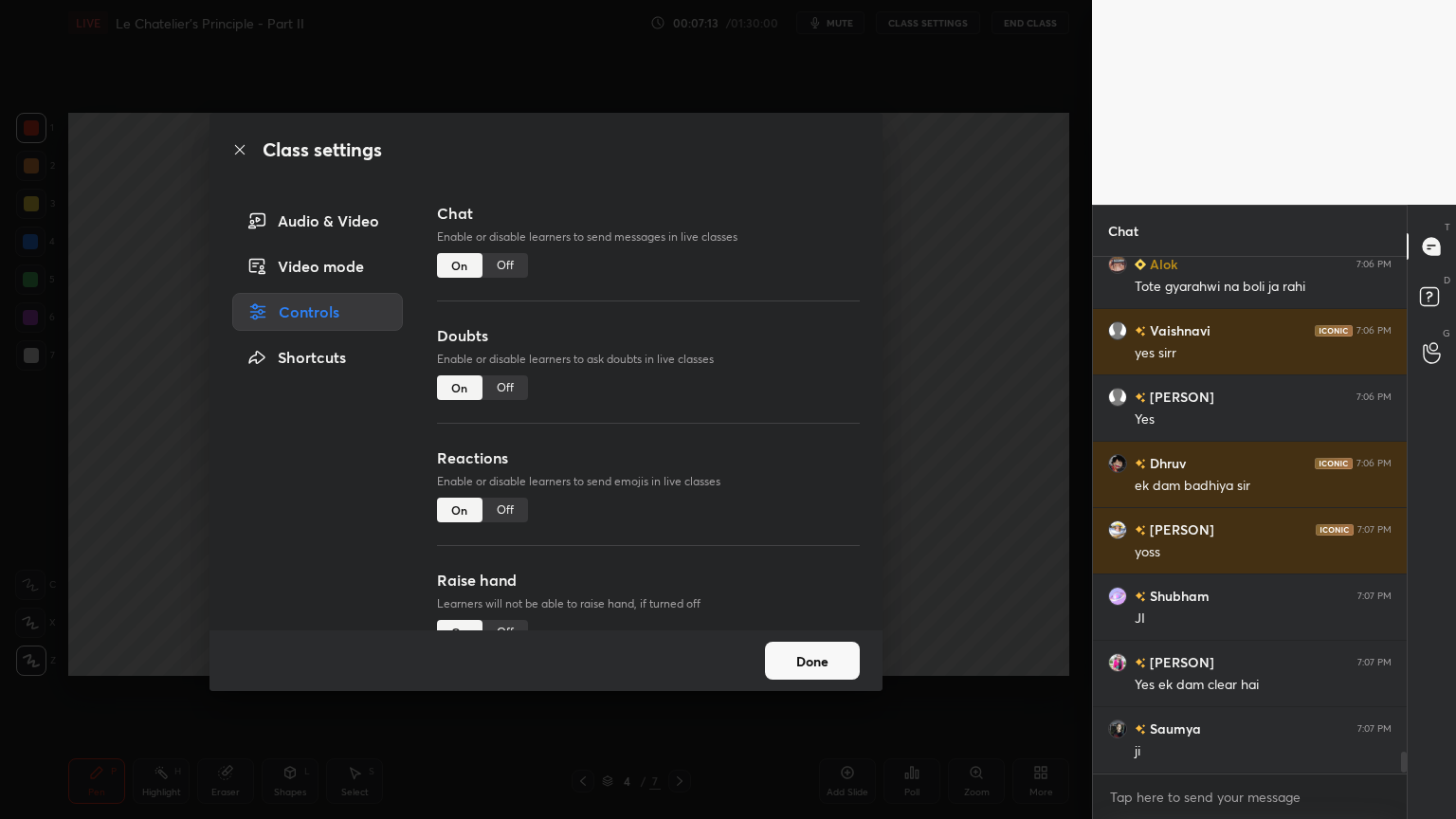 click on "Off" at bounding box center [505, 265] 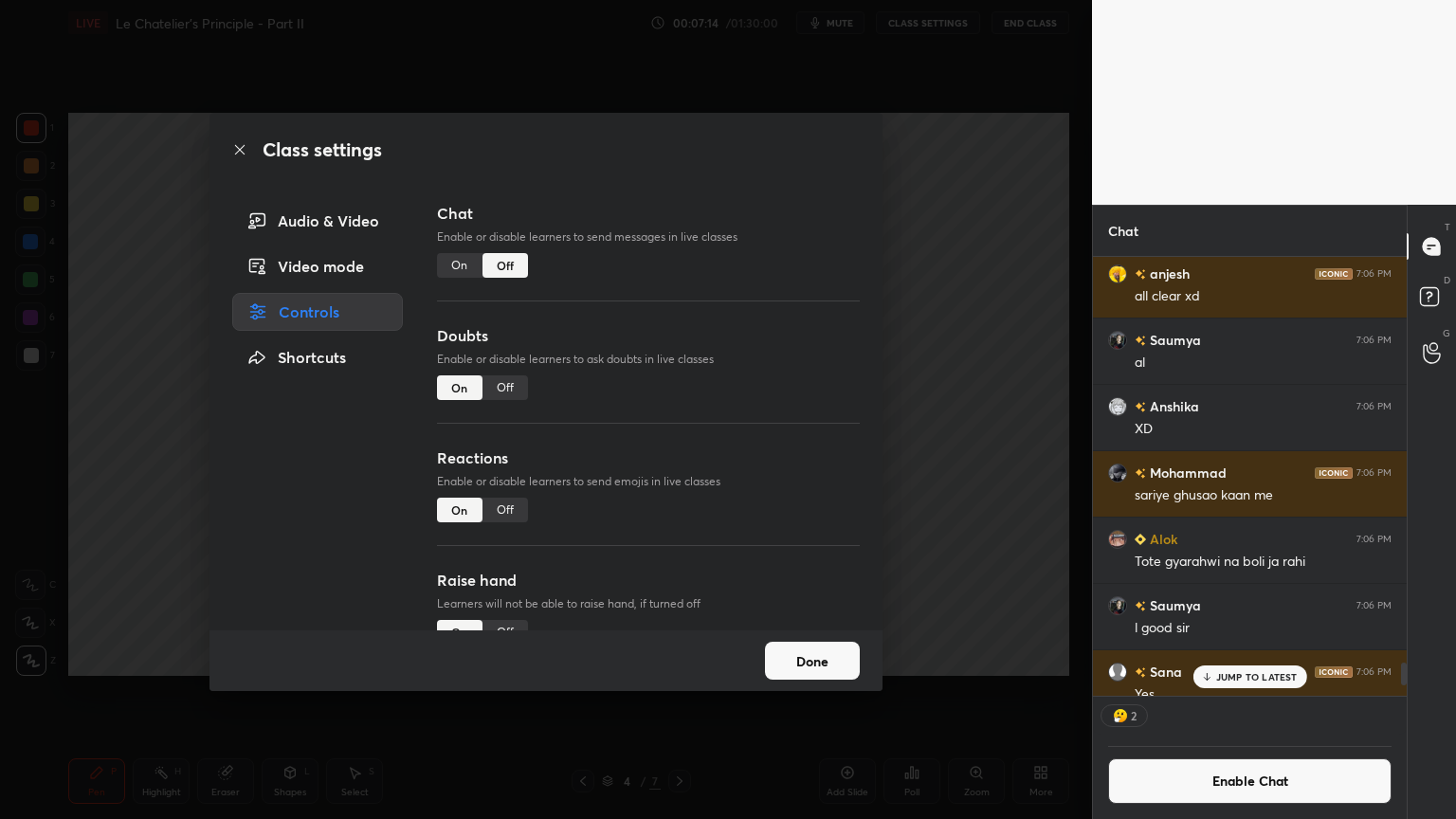 click on "Off" at bounding box center (505, 388) 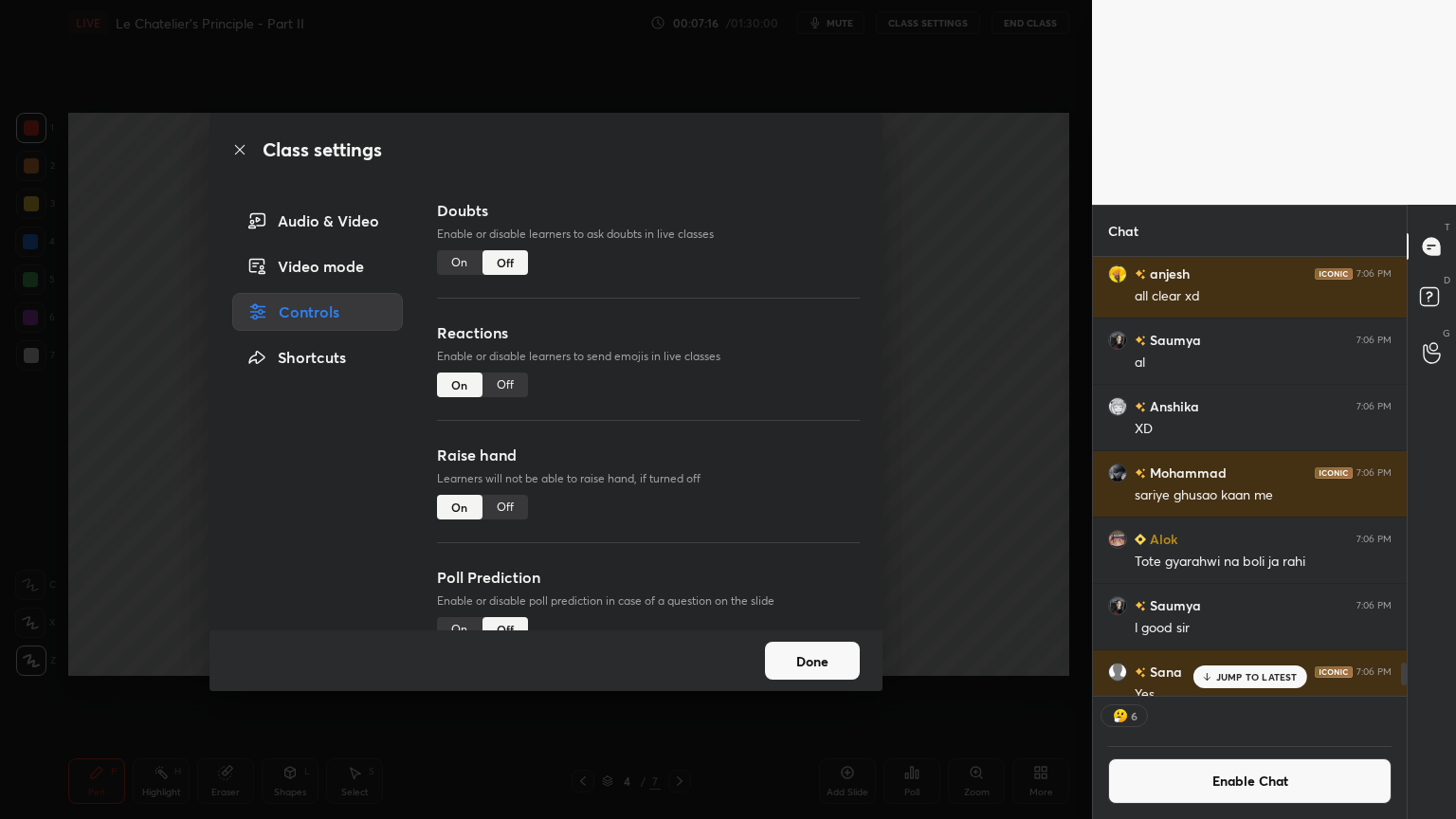click on "Off" at bounding box center (505, 507) 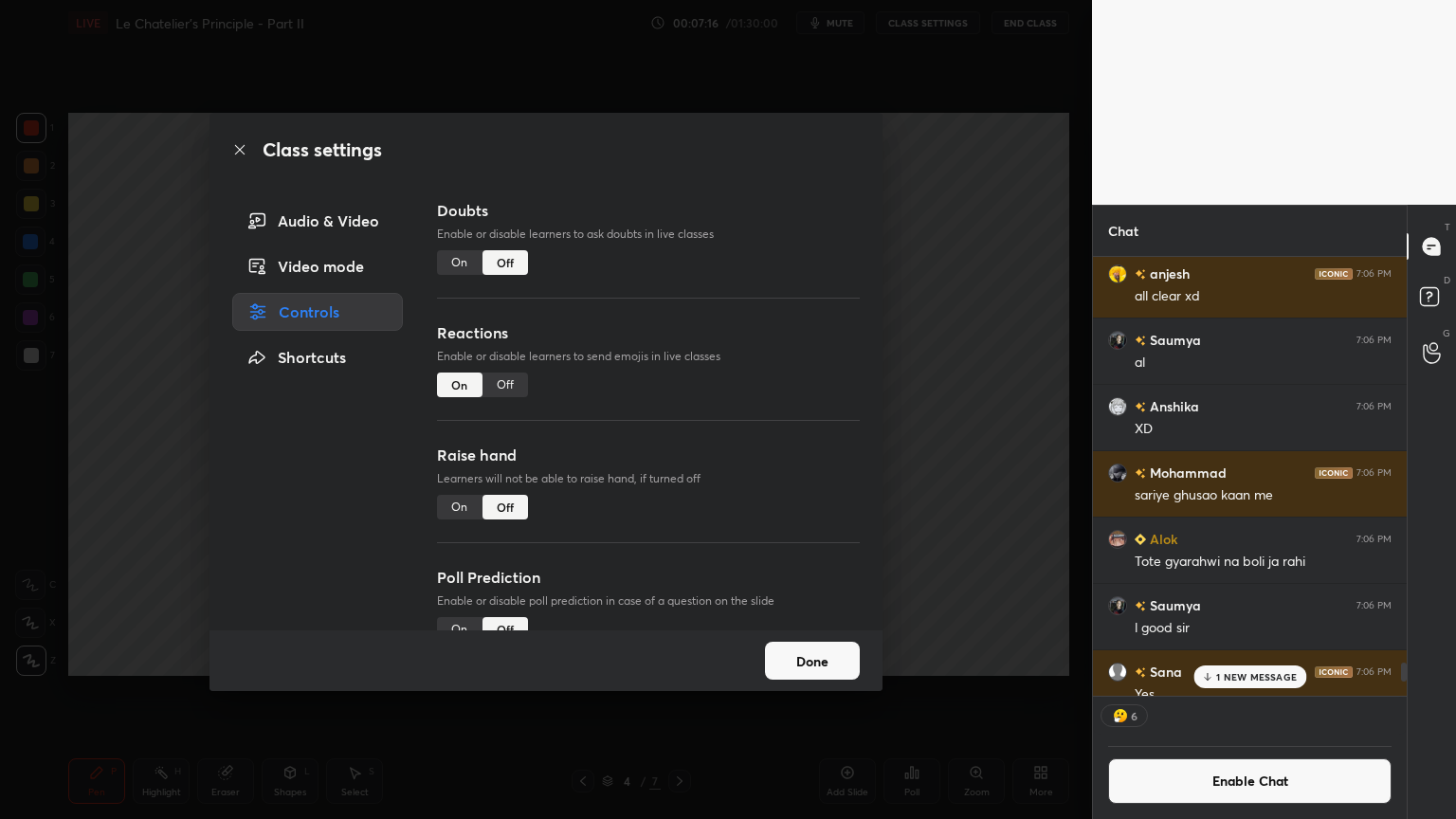 click on "Class settings Audio & Video Video mode Controls Shortcuts Chat Enable or disable learners to send messages in live classes On Off Doubts Enable or disable learners to ask doubts in live classes On Off Reactions Enable or disable learners to send emojis in live classes On Off Raise hand Learners will not be able to raise hand, if turned off On Off Poll Prediction Enable or disable poll prediction in case of a question on the slide On Off Done" at bounding box center [546, 410] 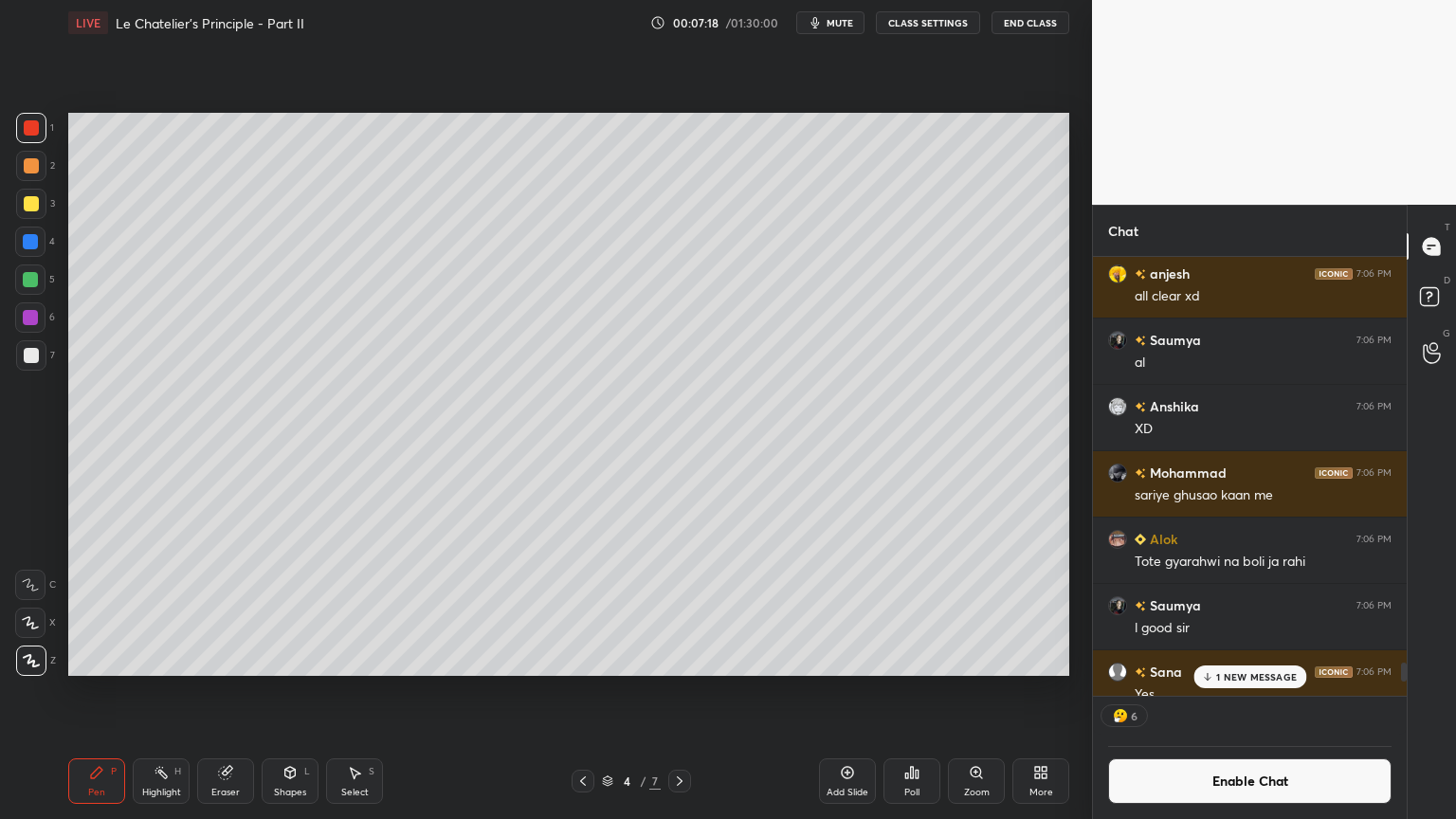 click on "CLASS SETTINGS" at bounding box center (928, 23) 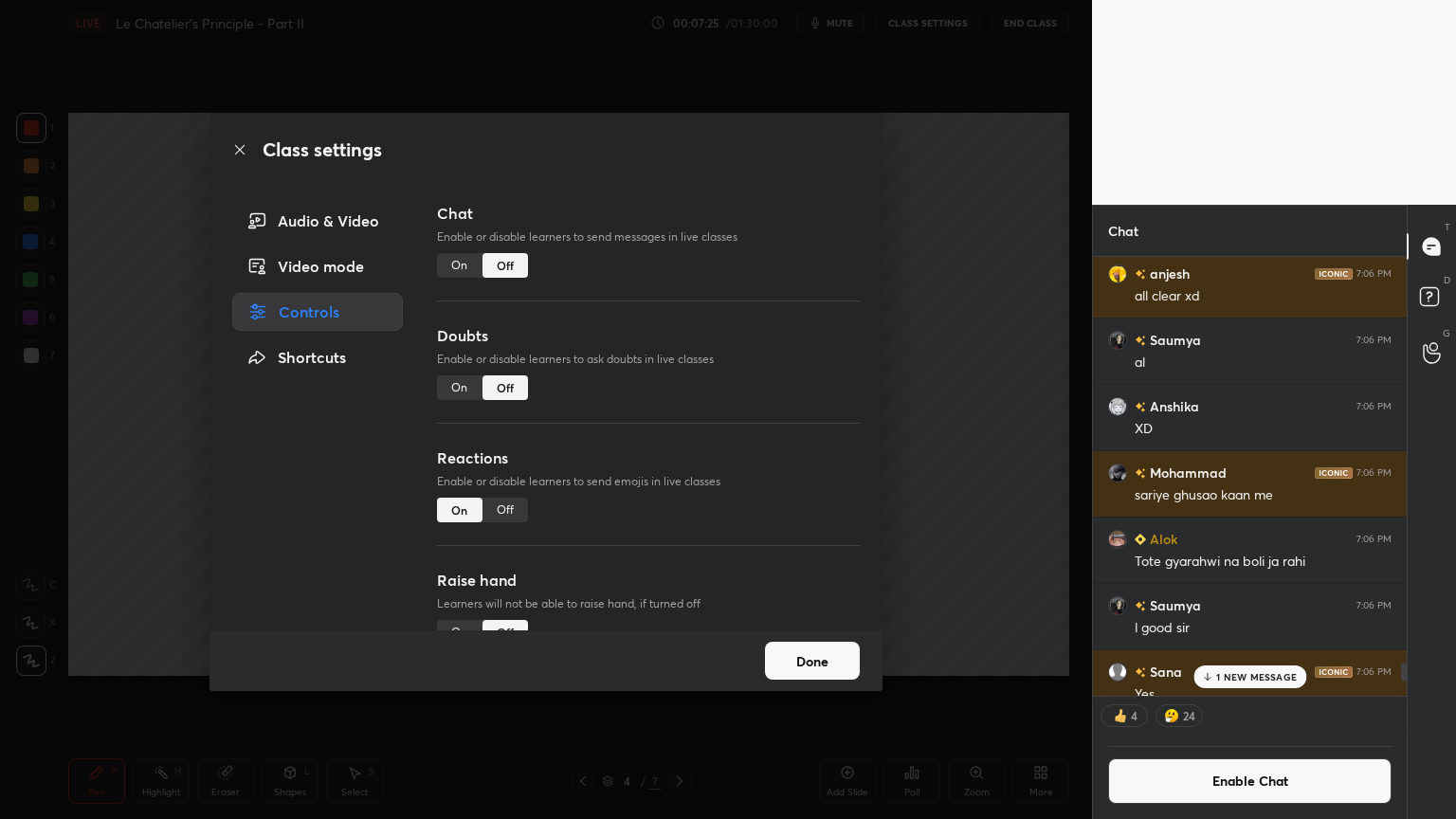 click on "Off" at bounding box center (505, 510) 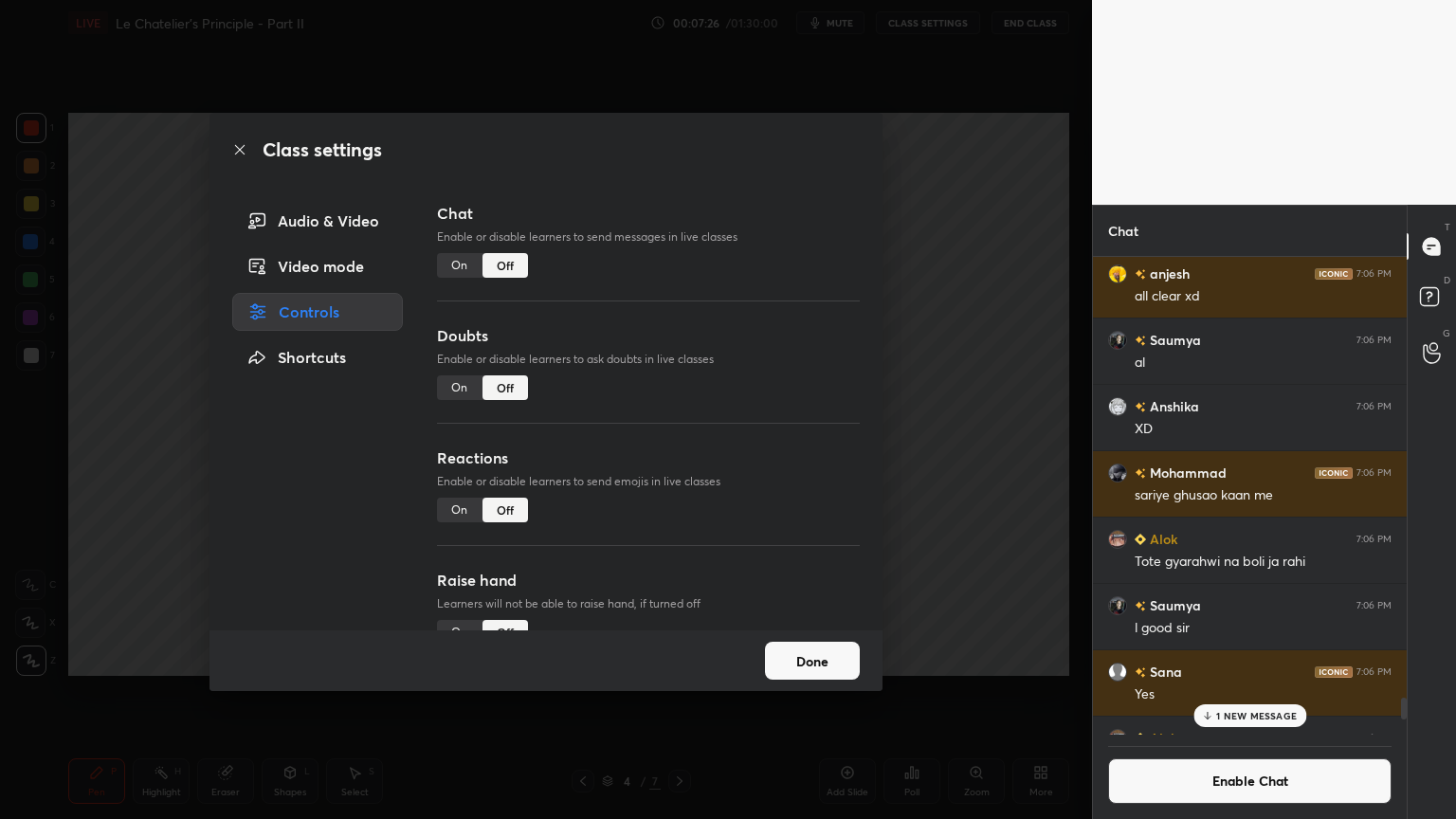 drag, startPoint x: 456, startPoint y: 265, endPoint x: 671, endPoint y: 317, distance: 221.19901 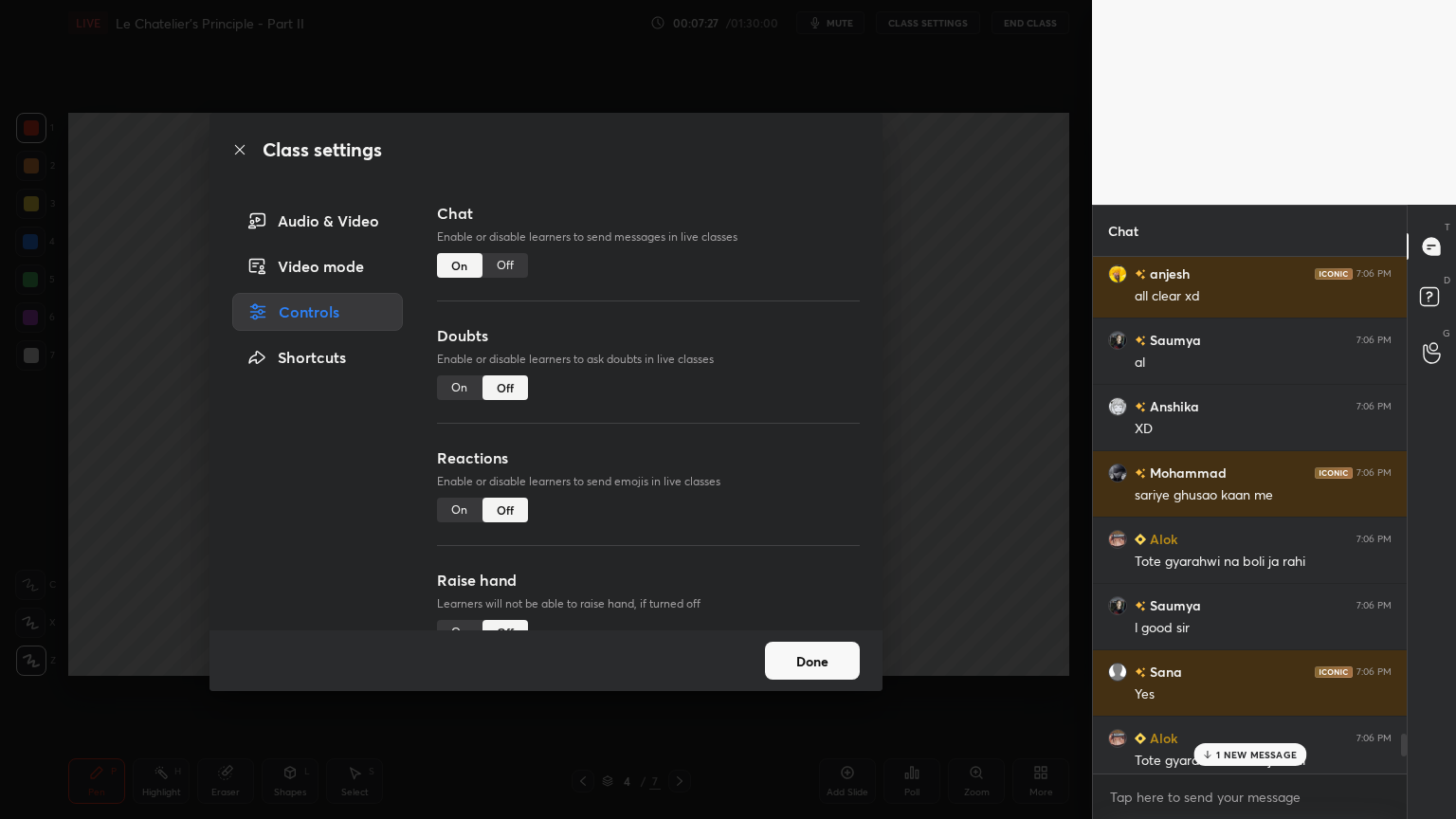 drag, startPoint x: 1027, startPoint y: 444, endPoint x: 976, endPoint y: 470, distance: 57.24509 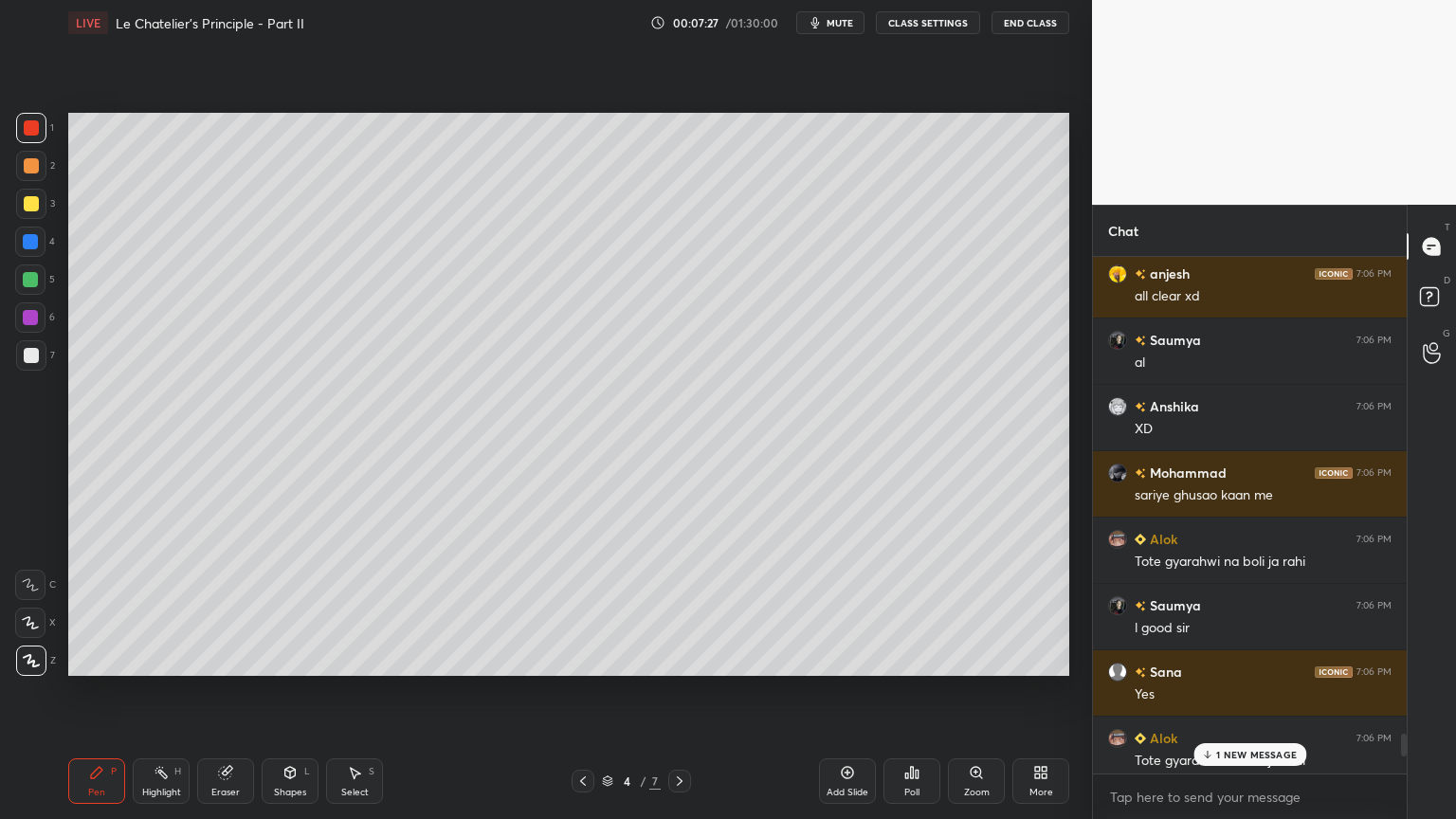 click on "Pen P" at bounding box center (97, 781) 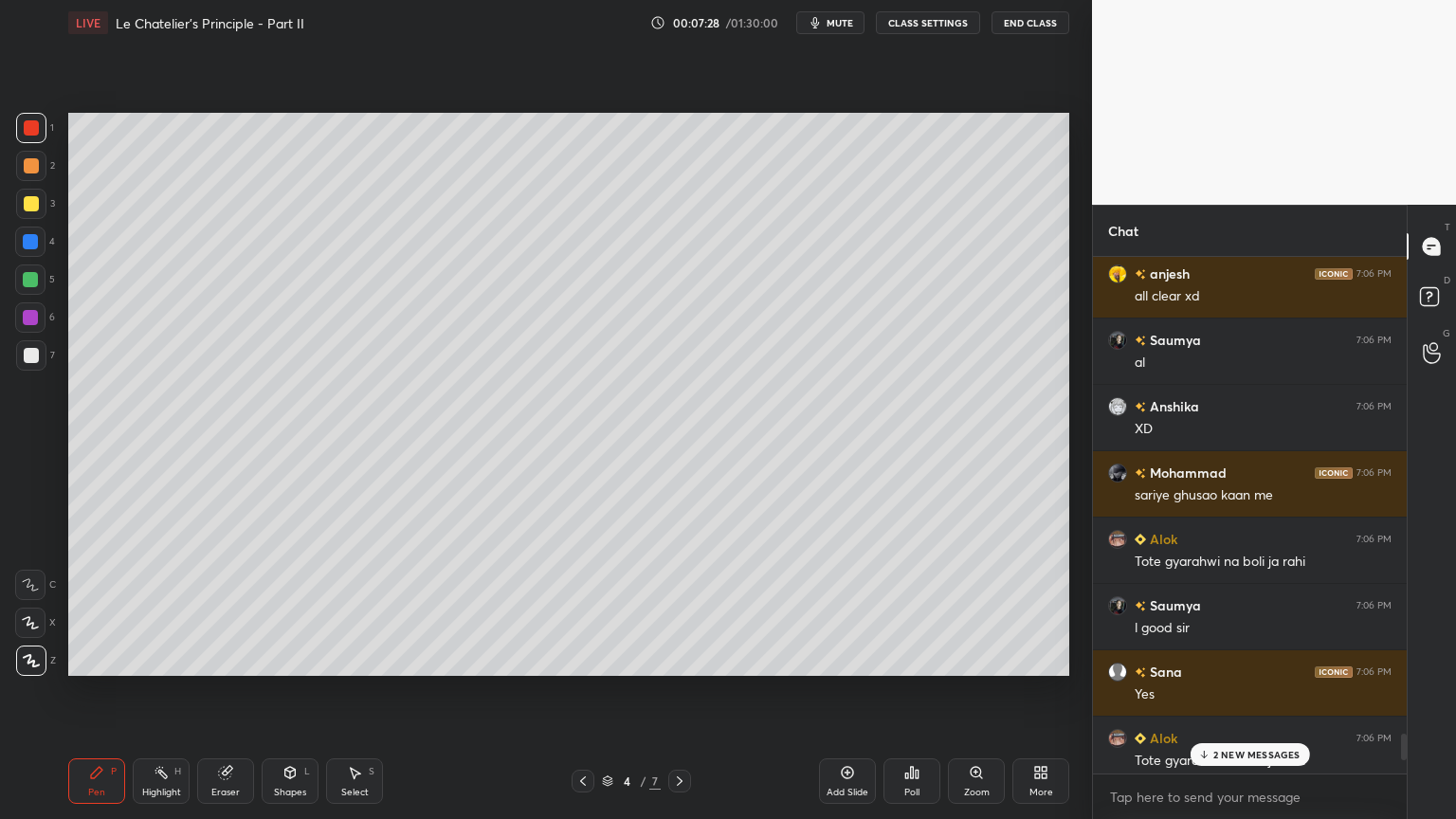 click at bounding box center [31, 166] 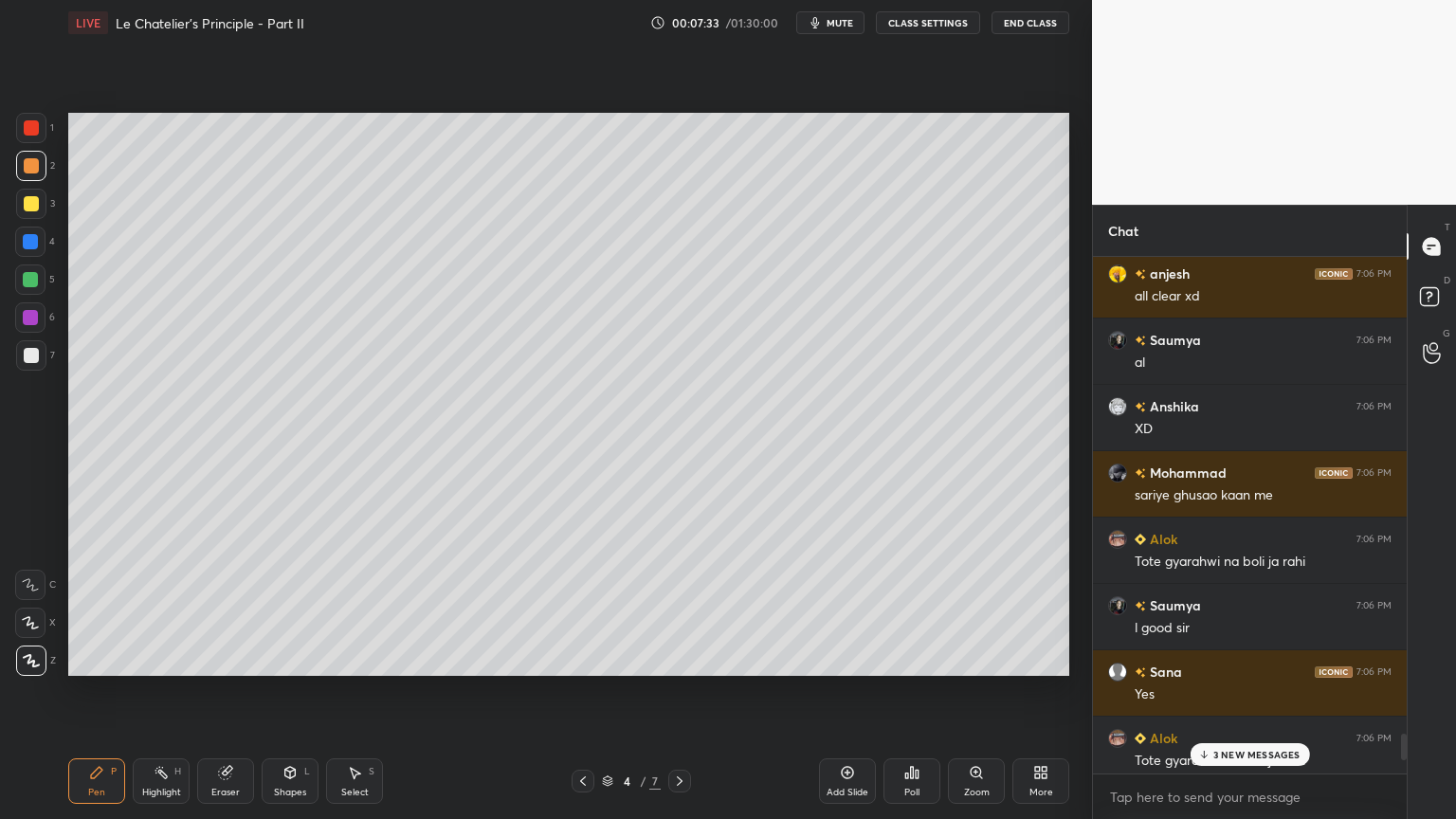 click on "3 NEW MESSAGES" at bounding box center [1257, 755] 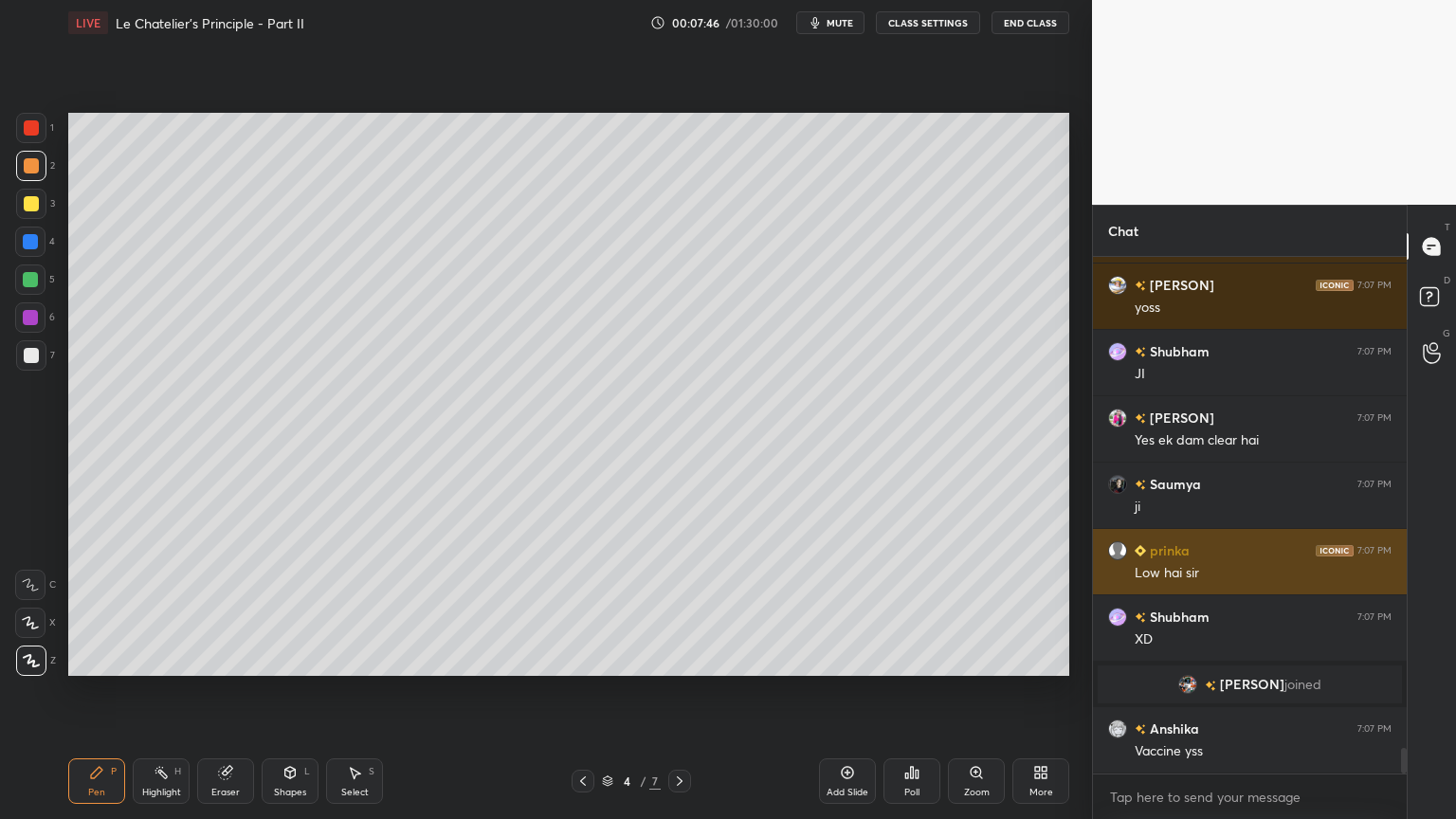 scroll, scrollTop: 9983, scrollLeft: 0, axis: vertical 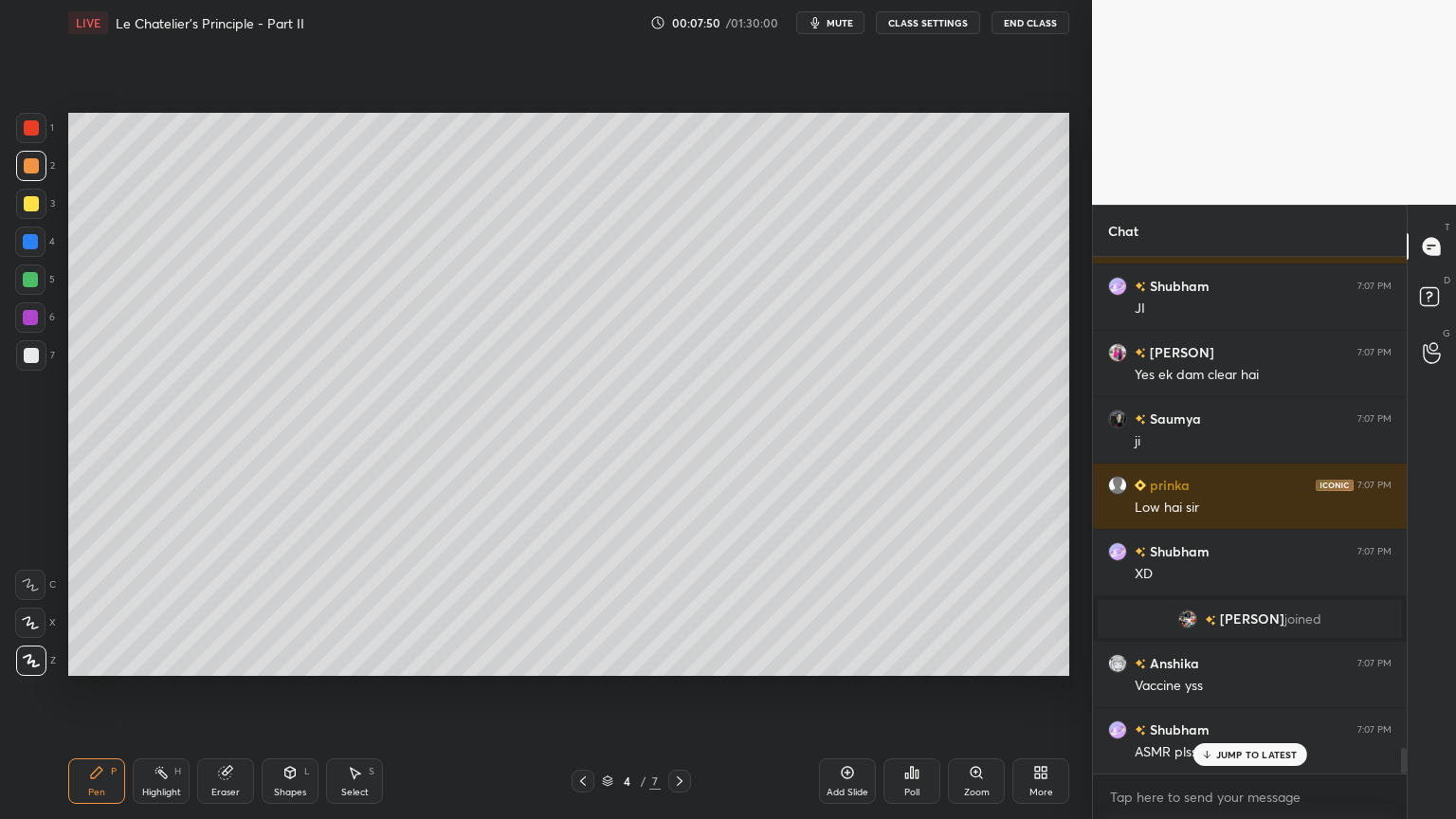 click on "JUMP TO LATEST" at bounding box center (1257, 755) 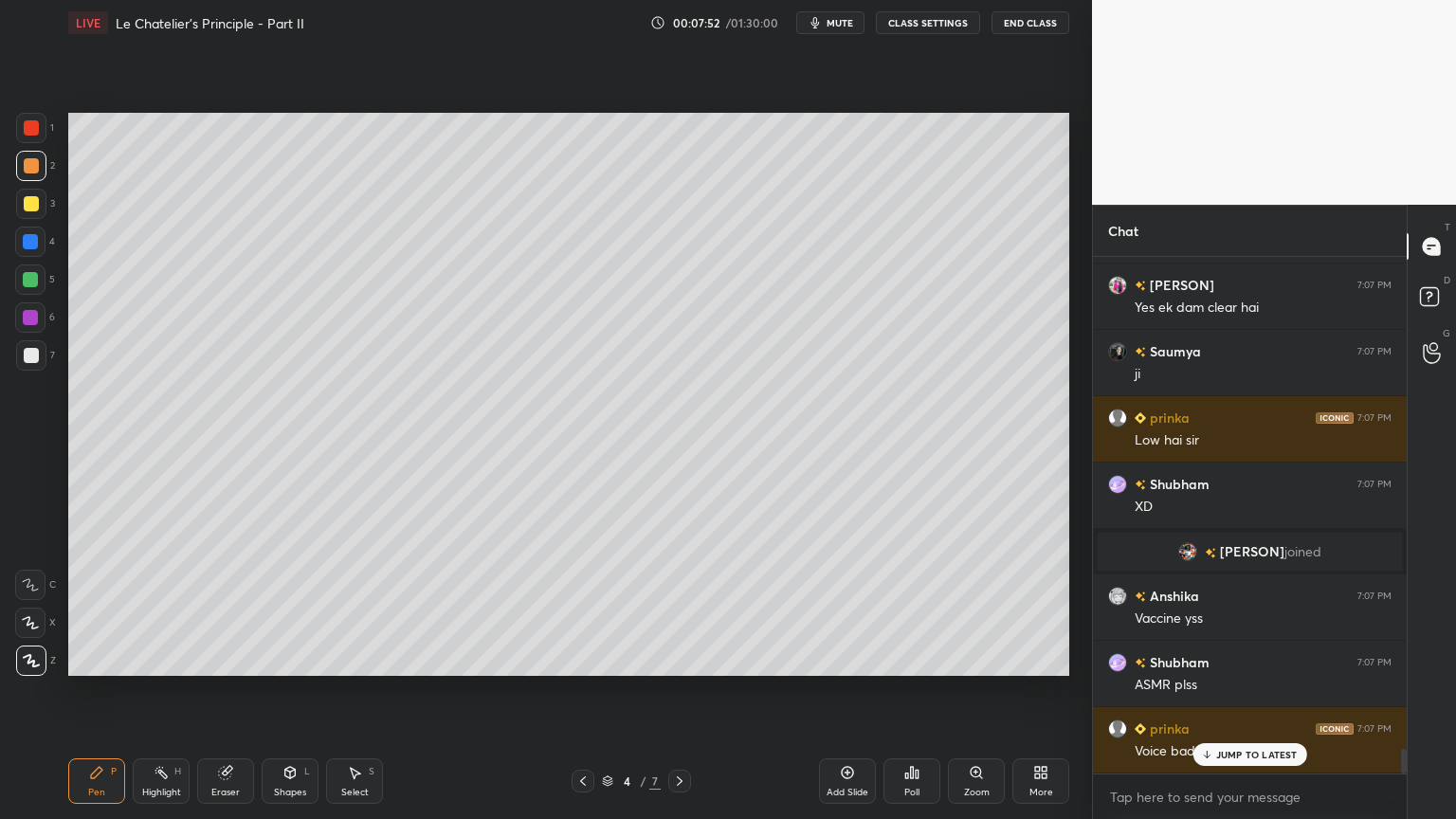 scroll, scrollTop: 10116, scrollLeft: 0, axis: vertical 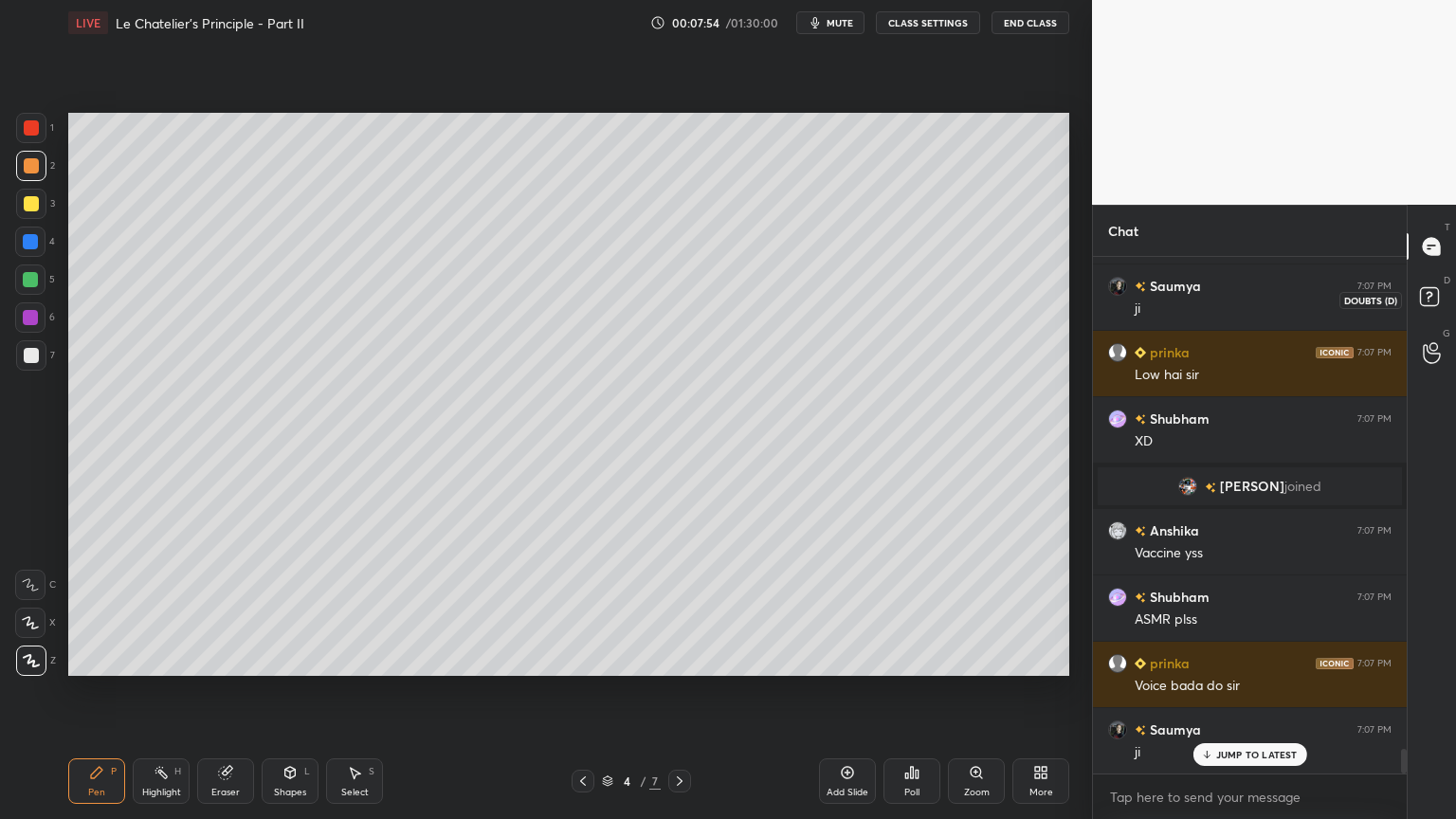 click 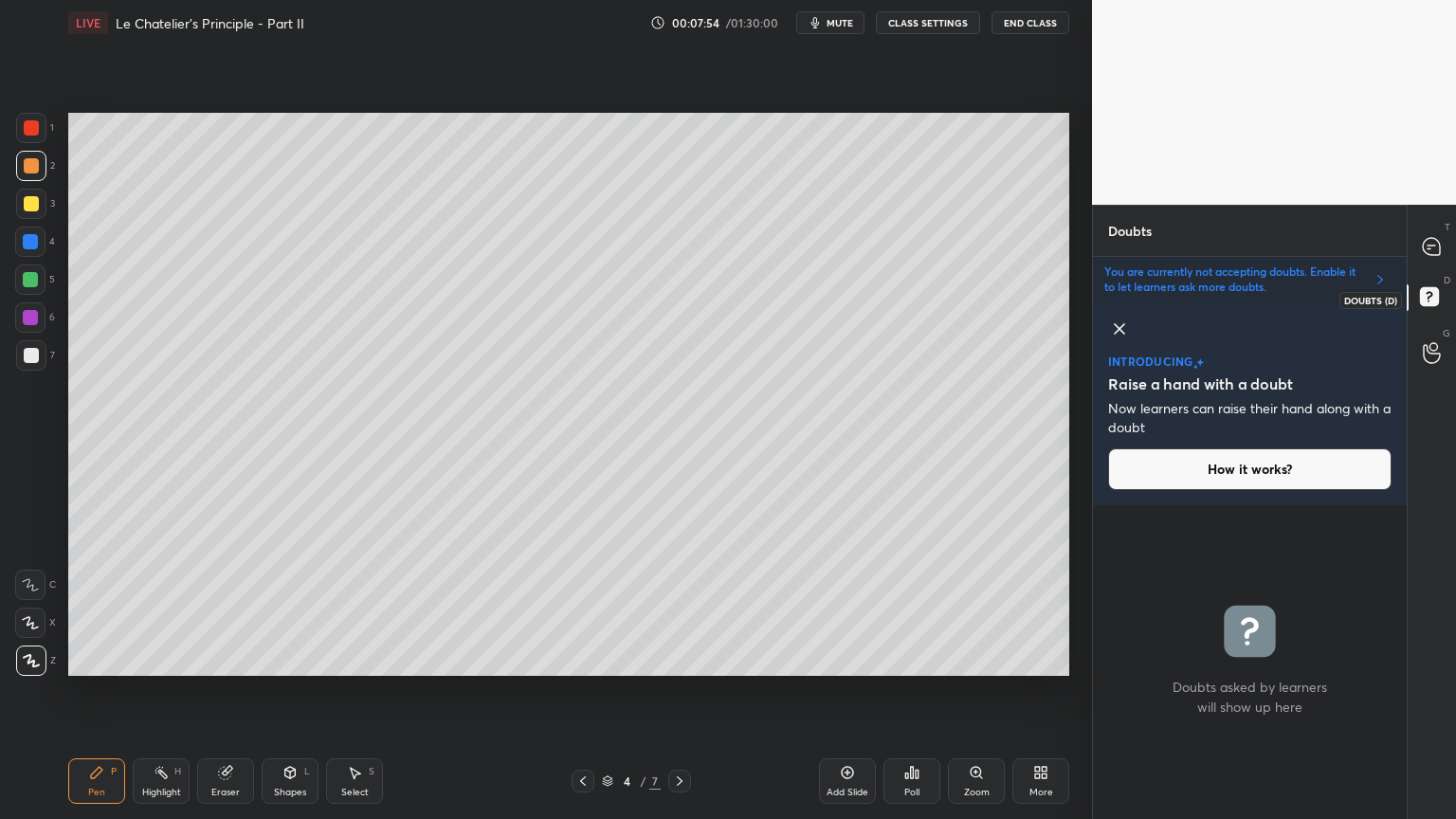 scroll, scrollTop: 308, scrollLeft: 308, axis: both 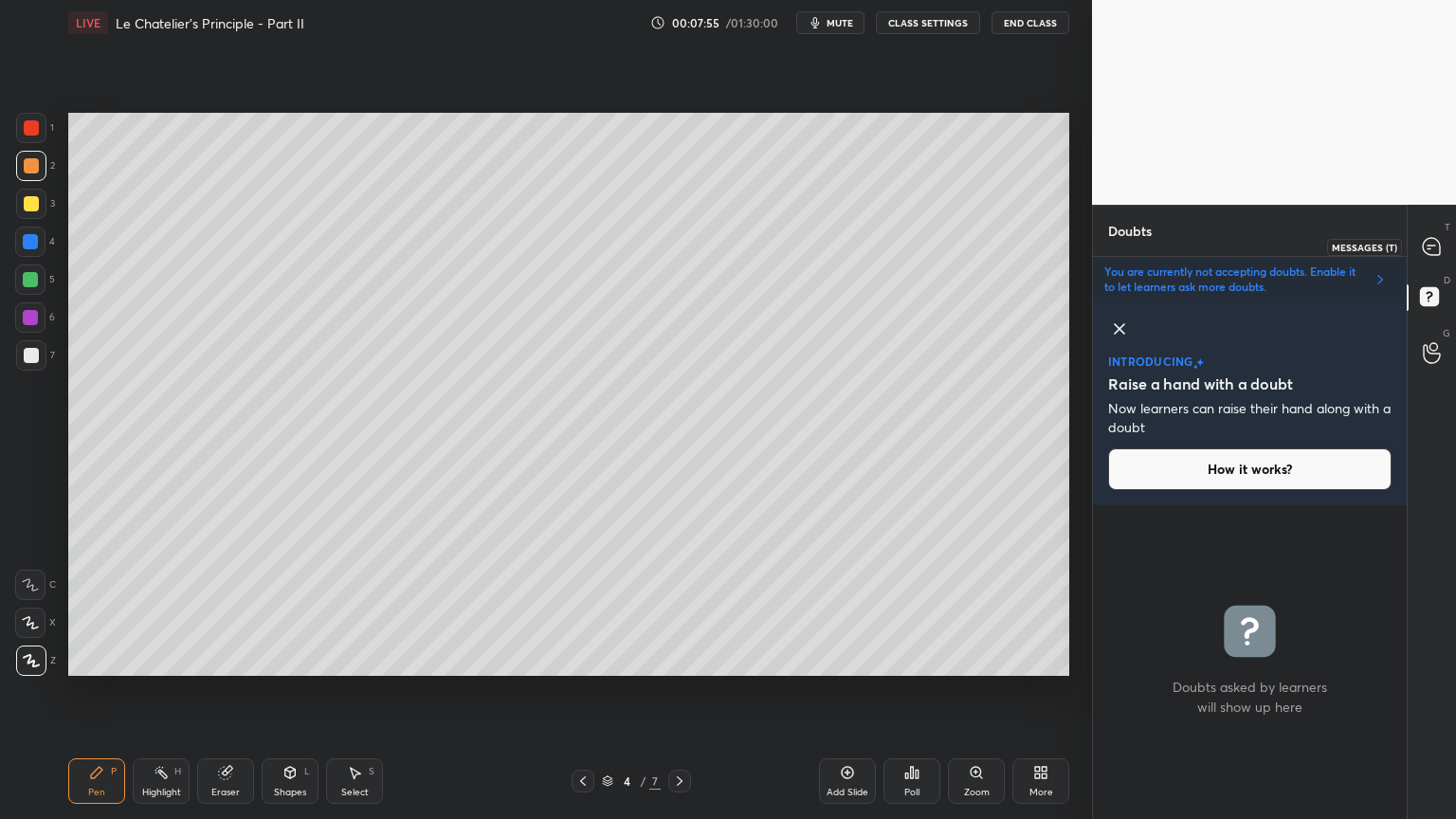 click 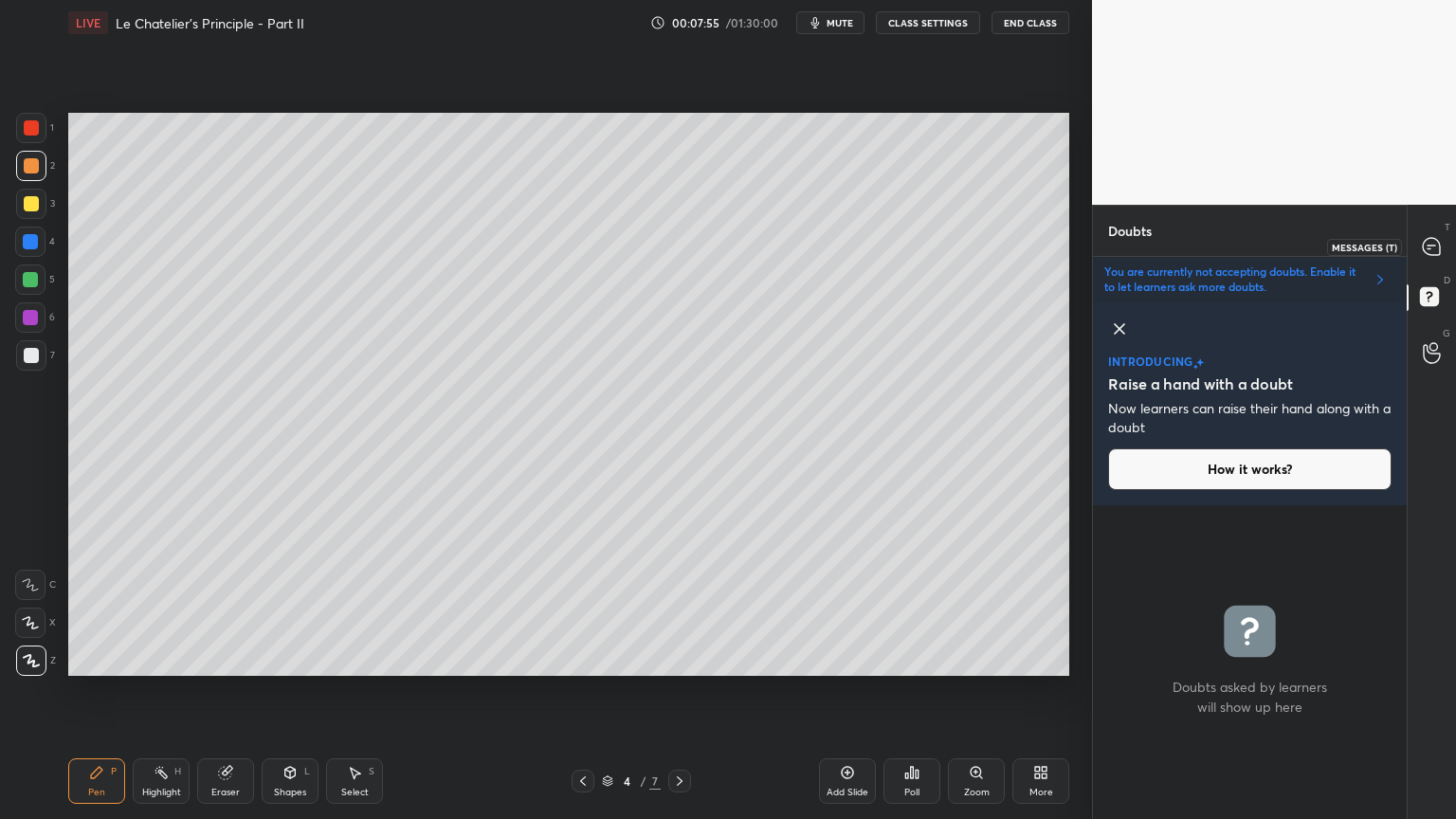 scroll, scrollTop: 7, scrollLeft: 6, axis: both 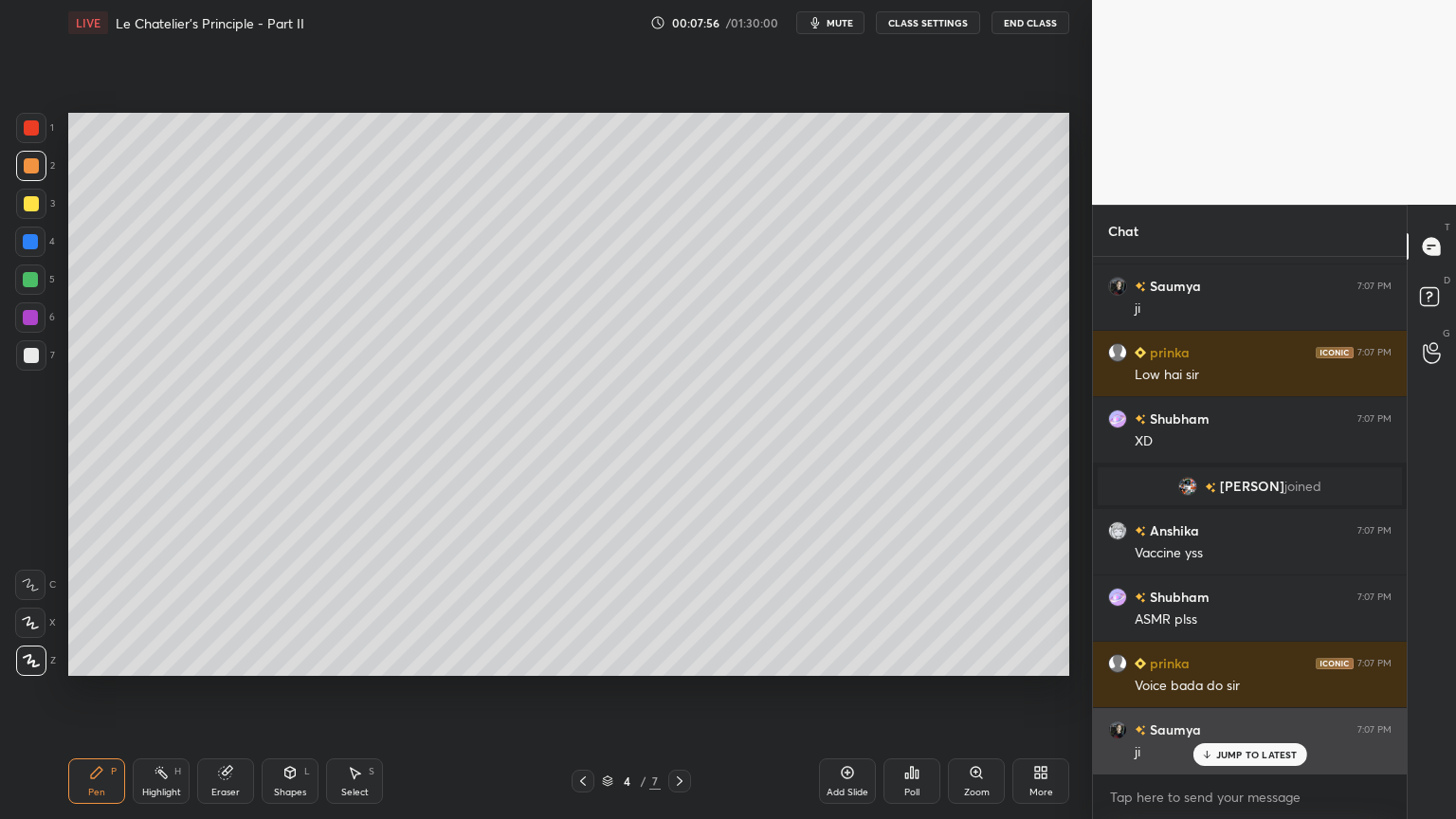 click on "JUMP TO LATEST" at bounding box center [1257, 755] 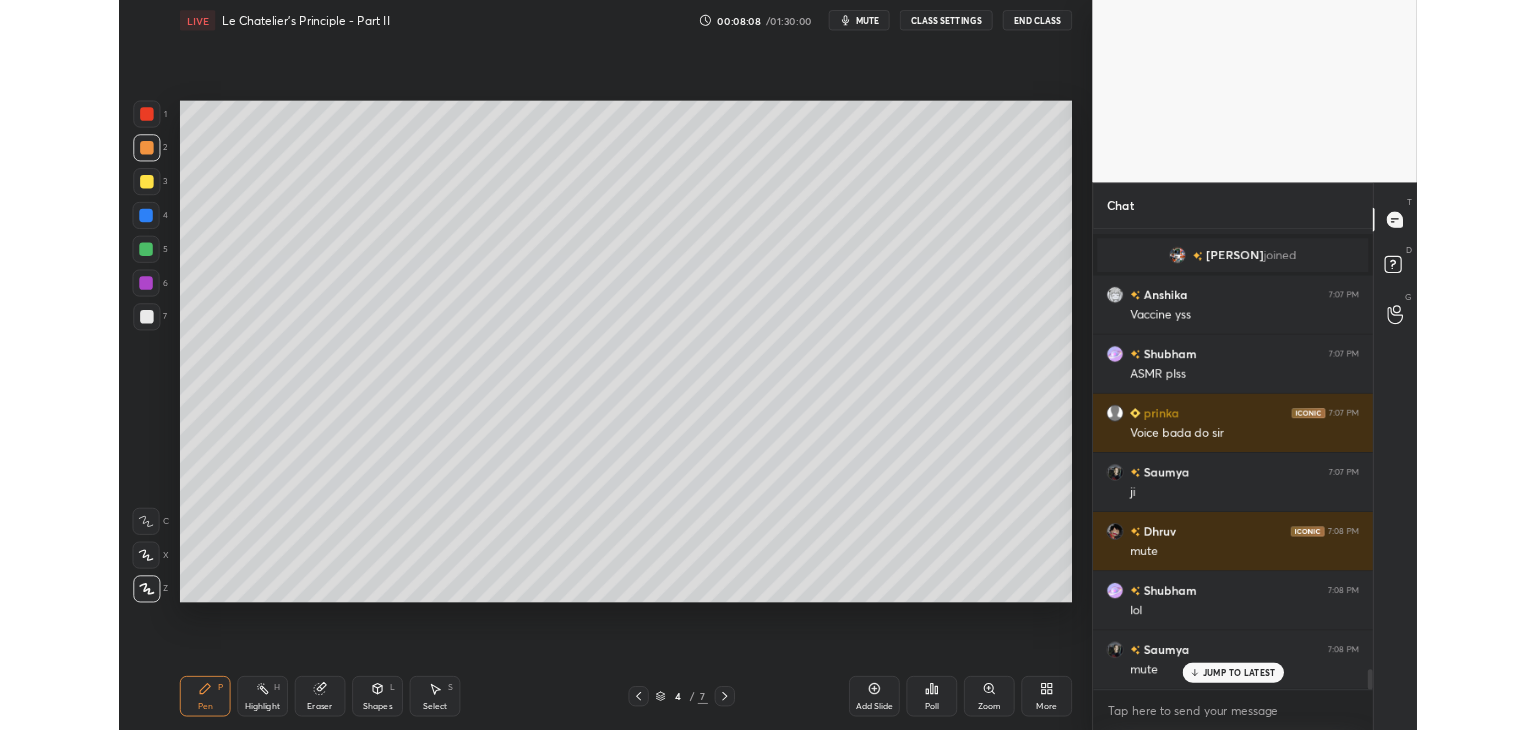 scroll, scrollTop: 11972, scrollLeft: 0, axis: vertical 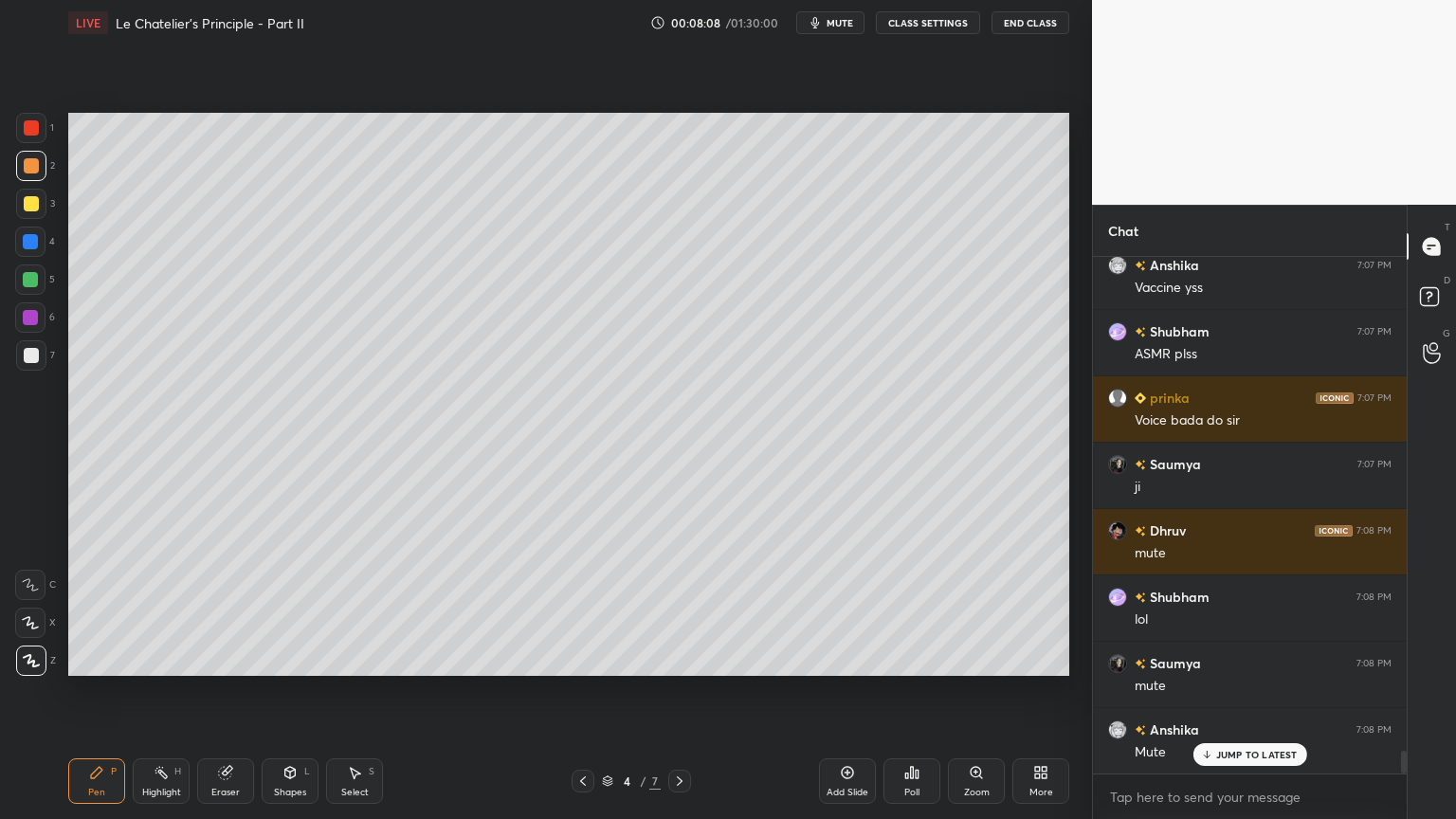 click on "More" at bounding box center [1041, 781] 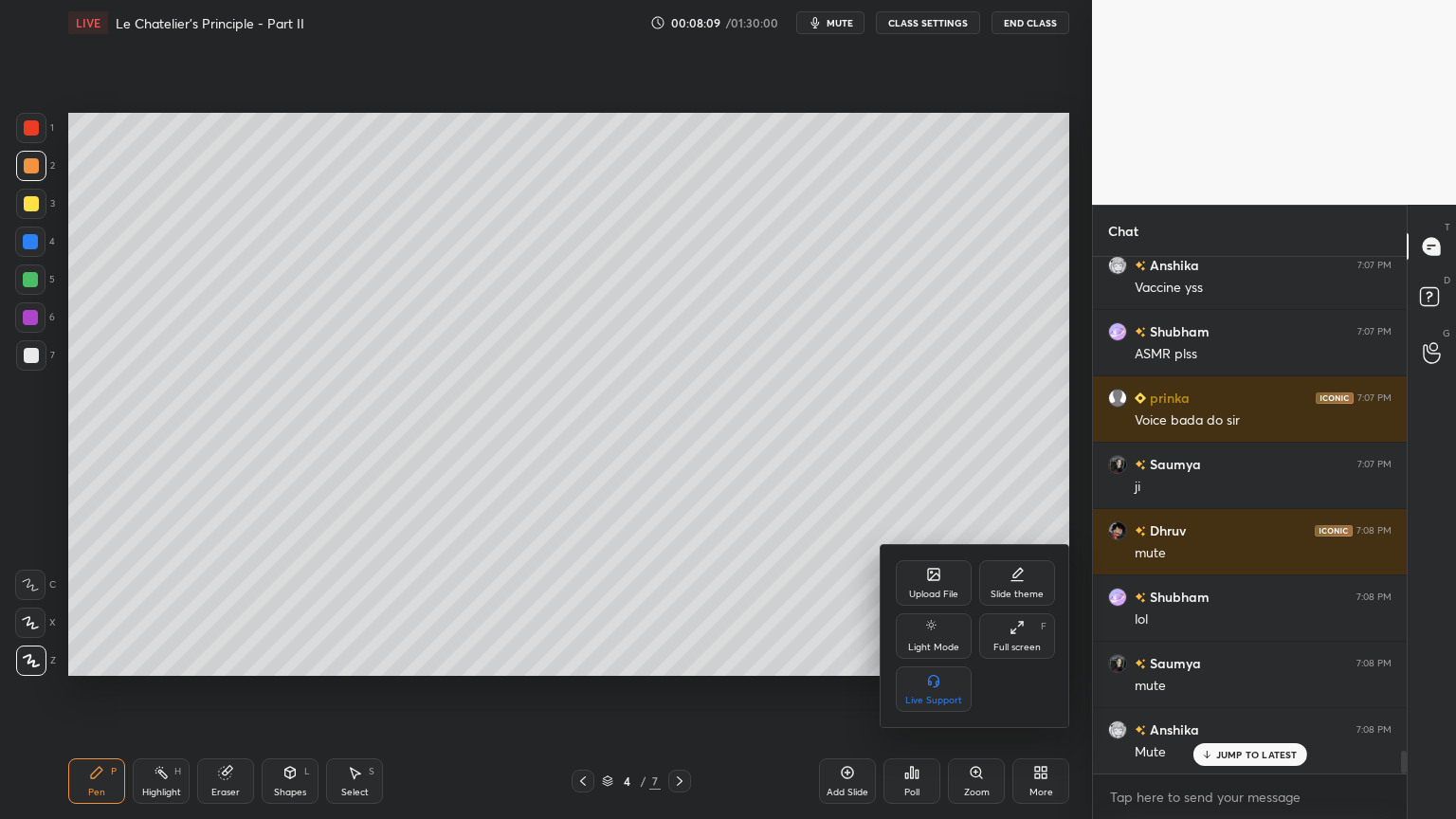 click on "Full screen" at bounding box center (1017, 647) 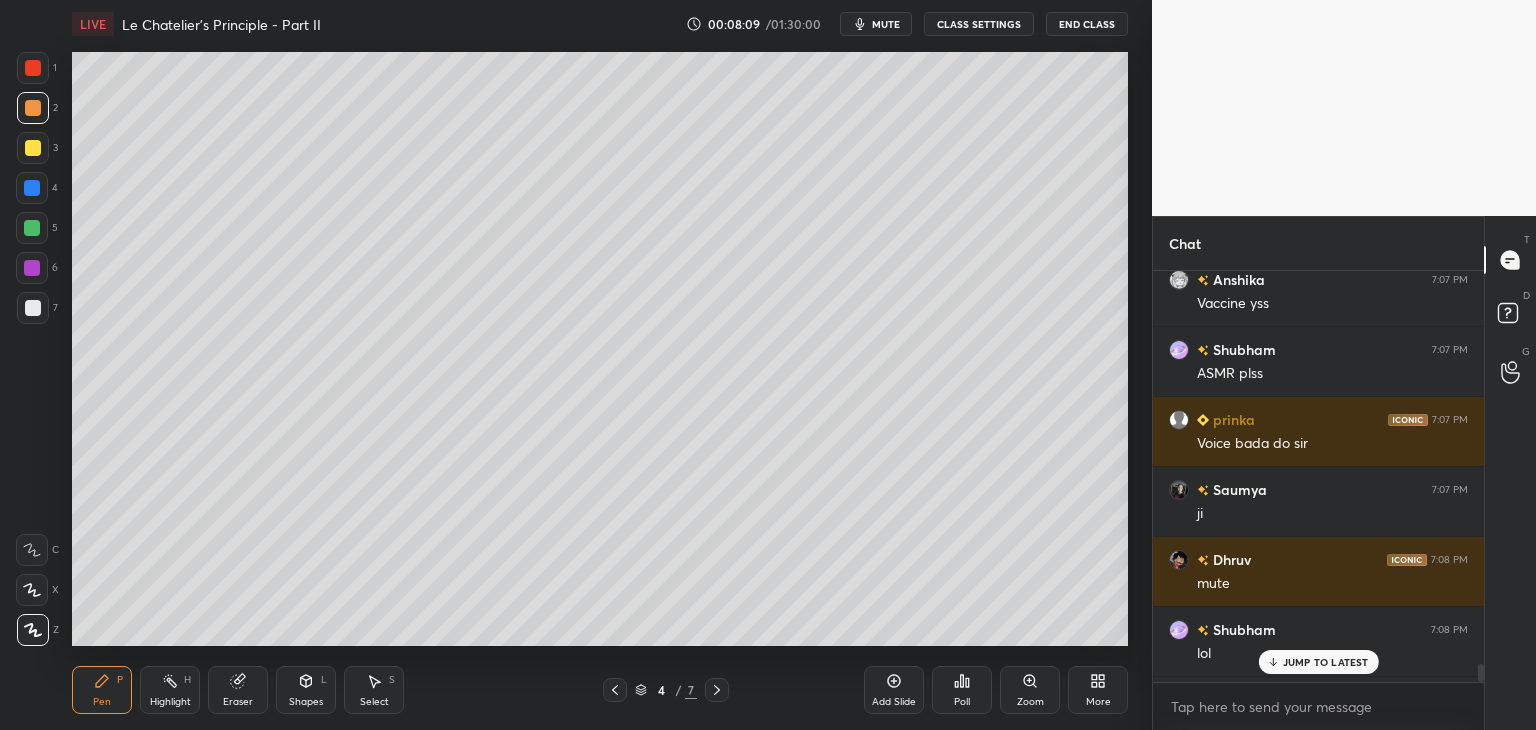 scroll, scrollTop: 602, scrollLeft: 1072, axis: both 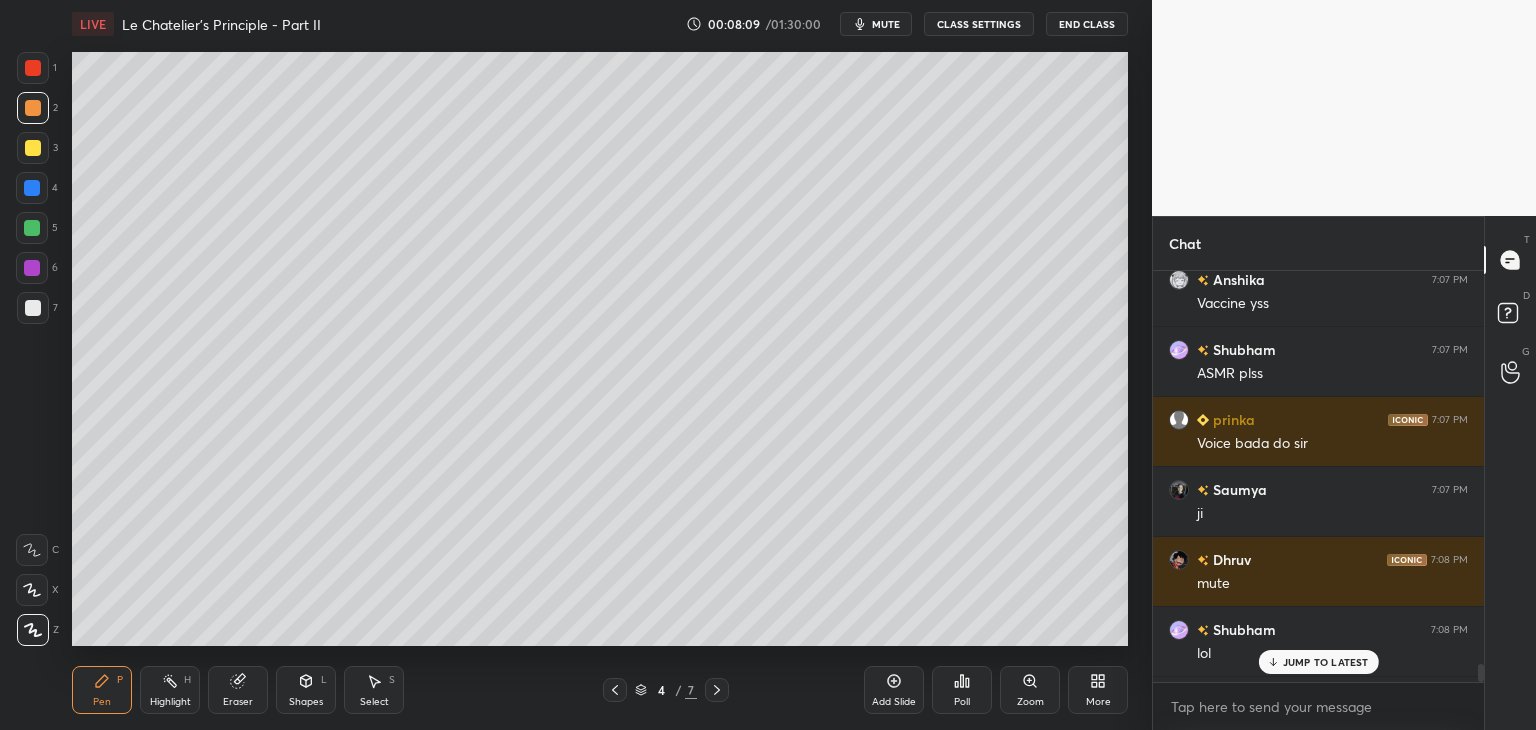 type on "x" 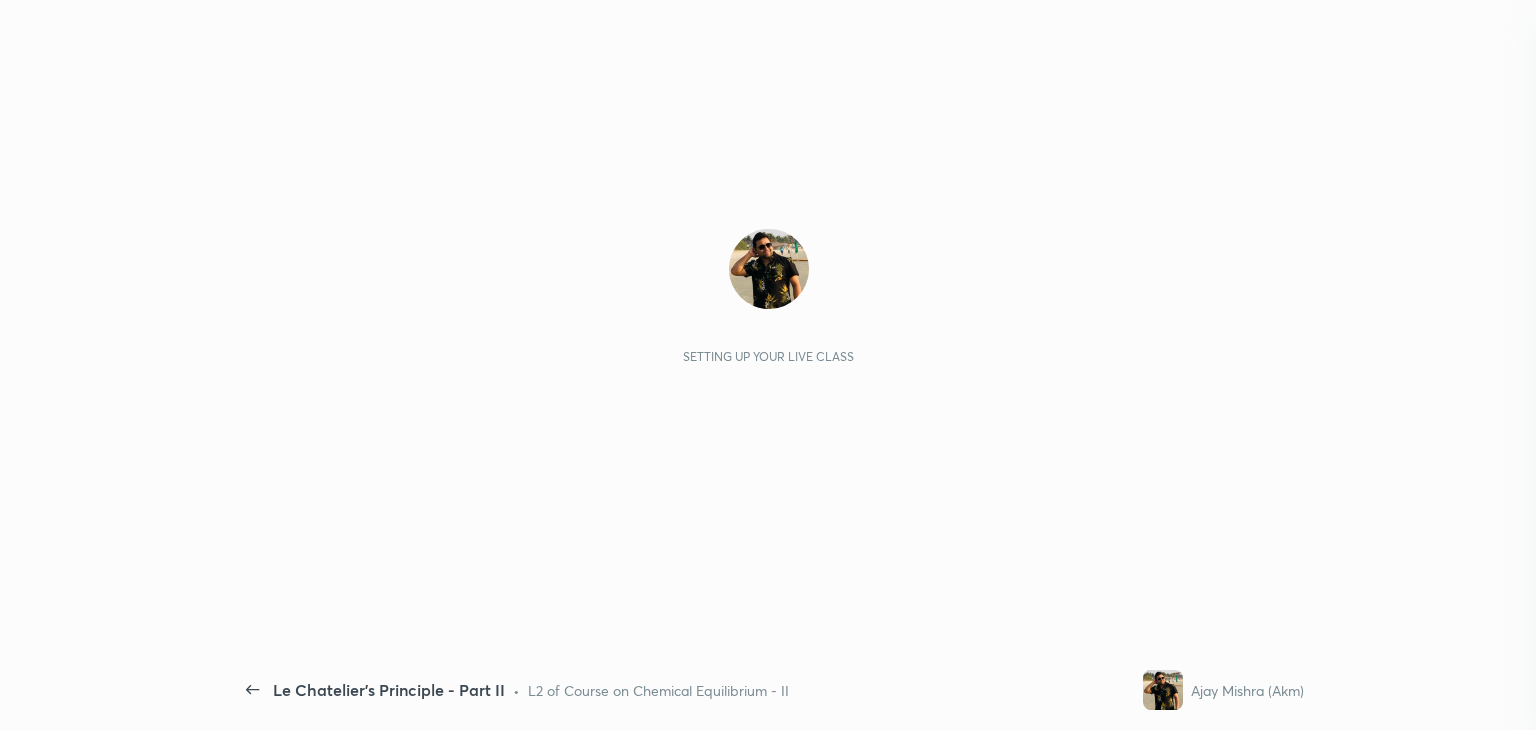 scroll, scrollTop: 0, scrollLeft: 0, axis: both 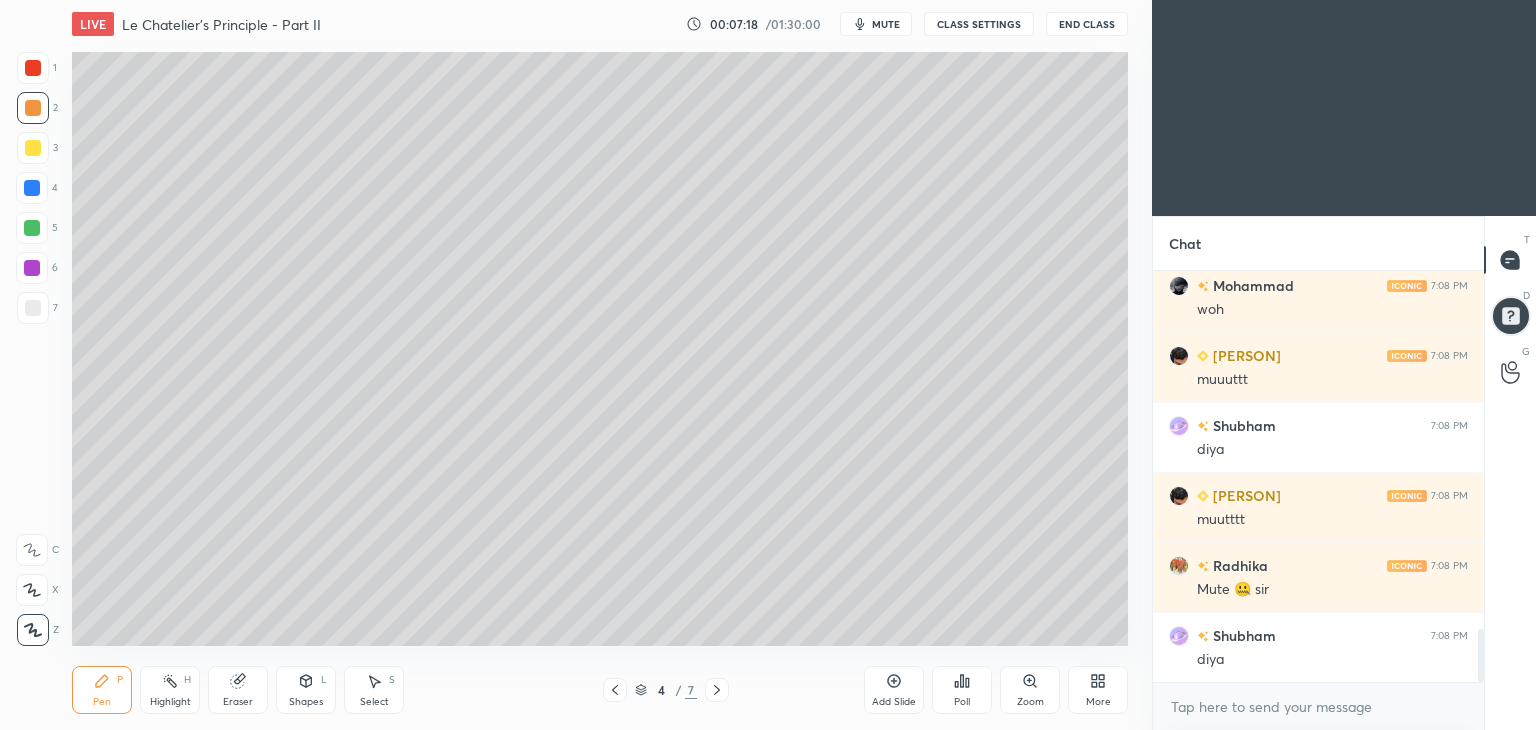 click on "More" at bounding box center [1098, 690] 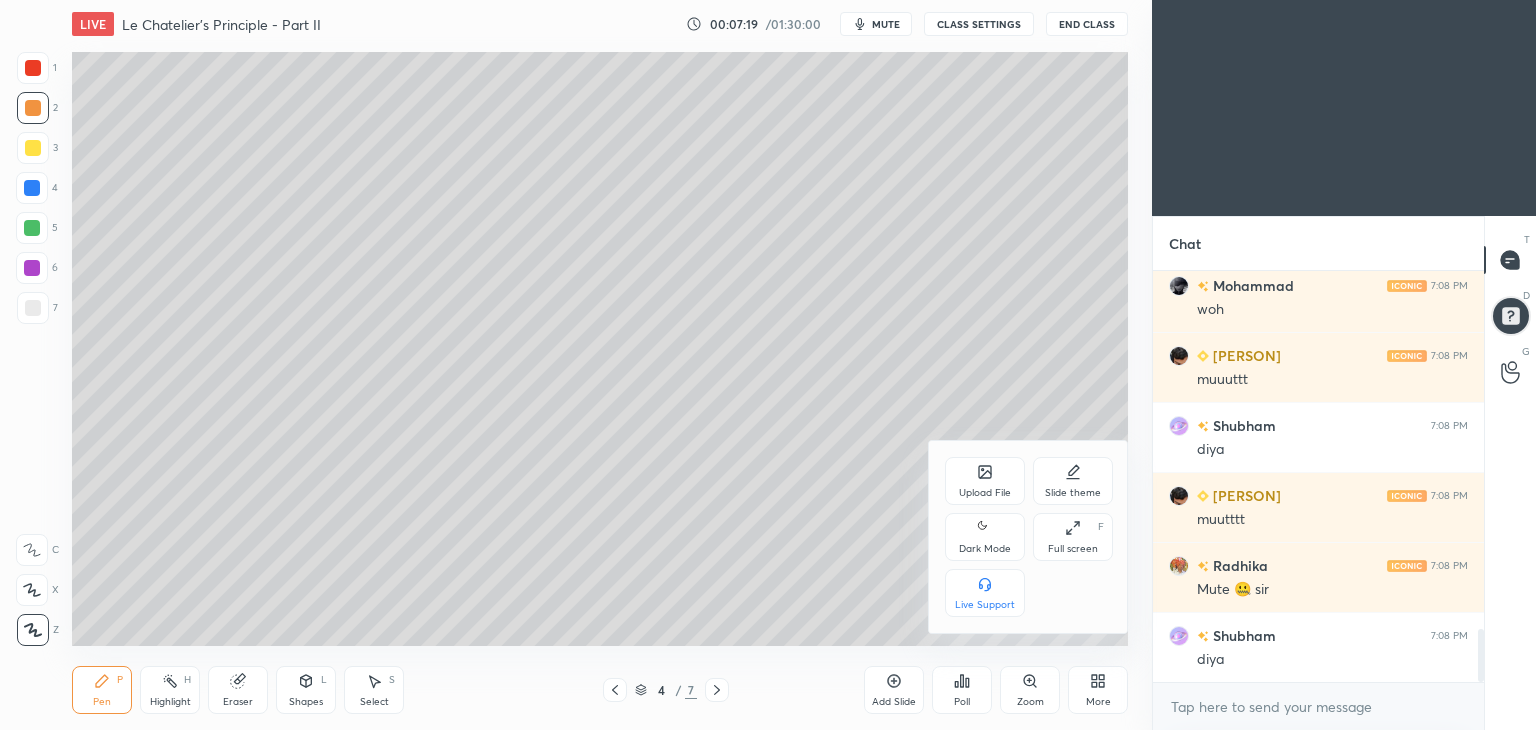 drag, startPoint x: 988, startPoint y: 541, endPoint x: 1070, endPoint y: 541, distance: 82 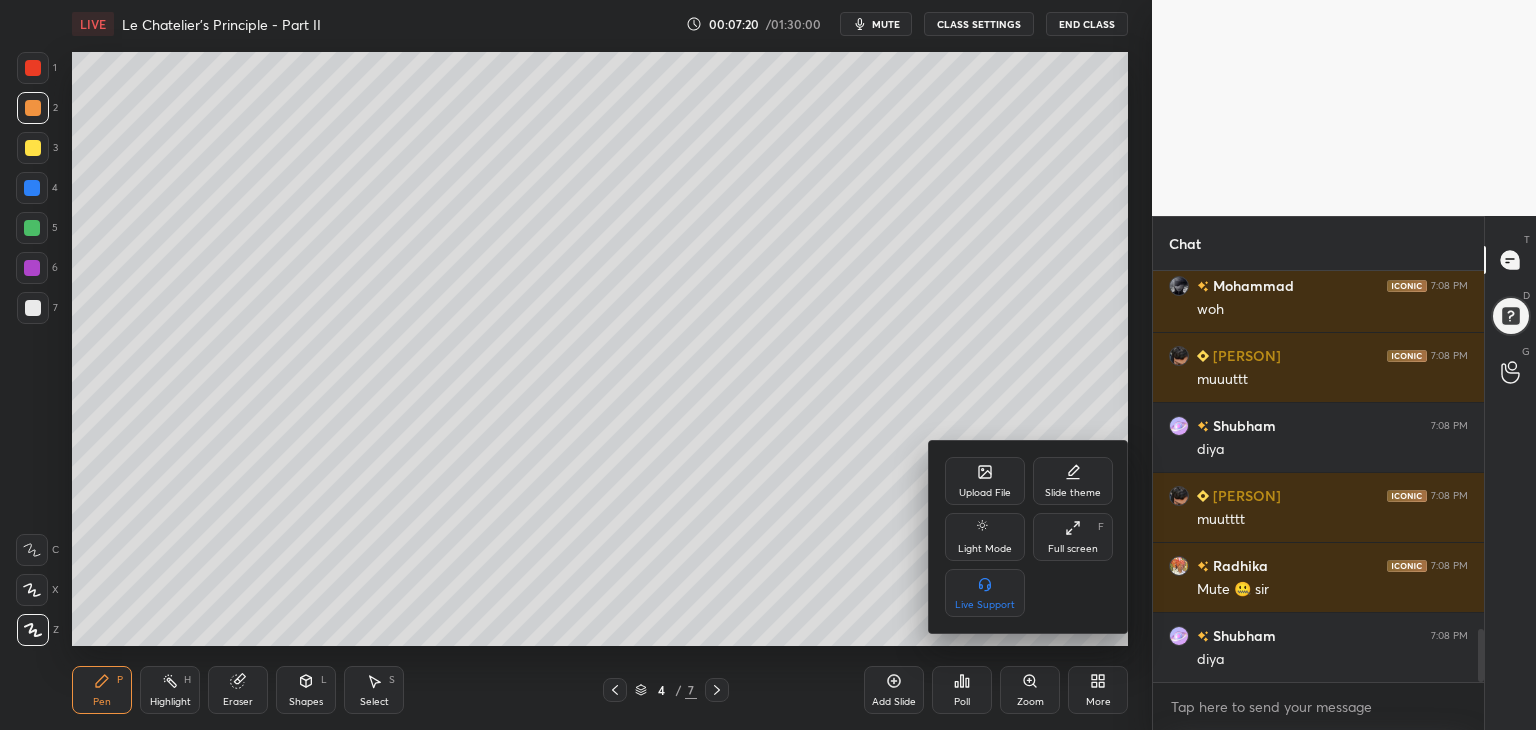 click on "Full screen F" at bounding box center [1073, 537] 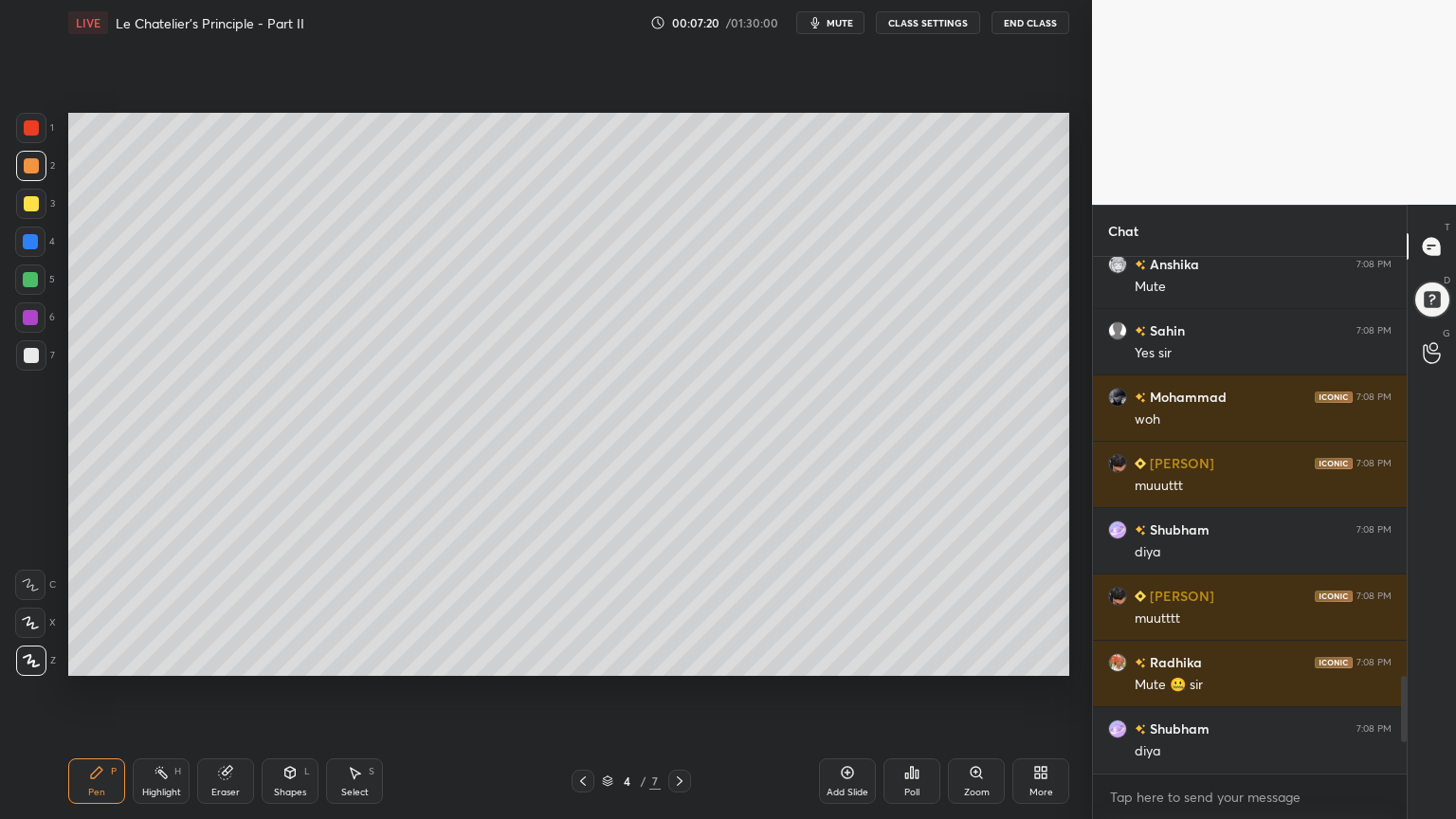 scroll, scrollTop: 94094, scrollLeft: 93776, axis: both 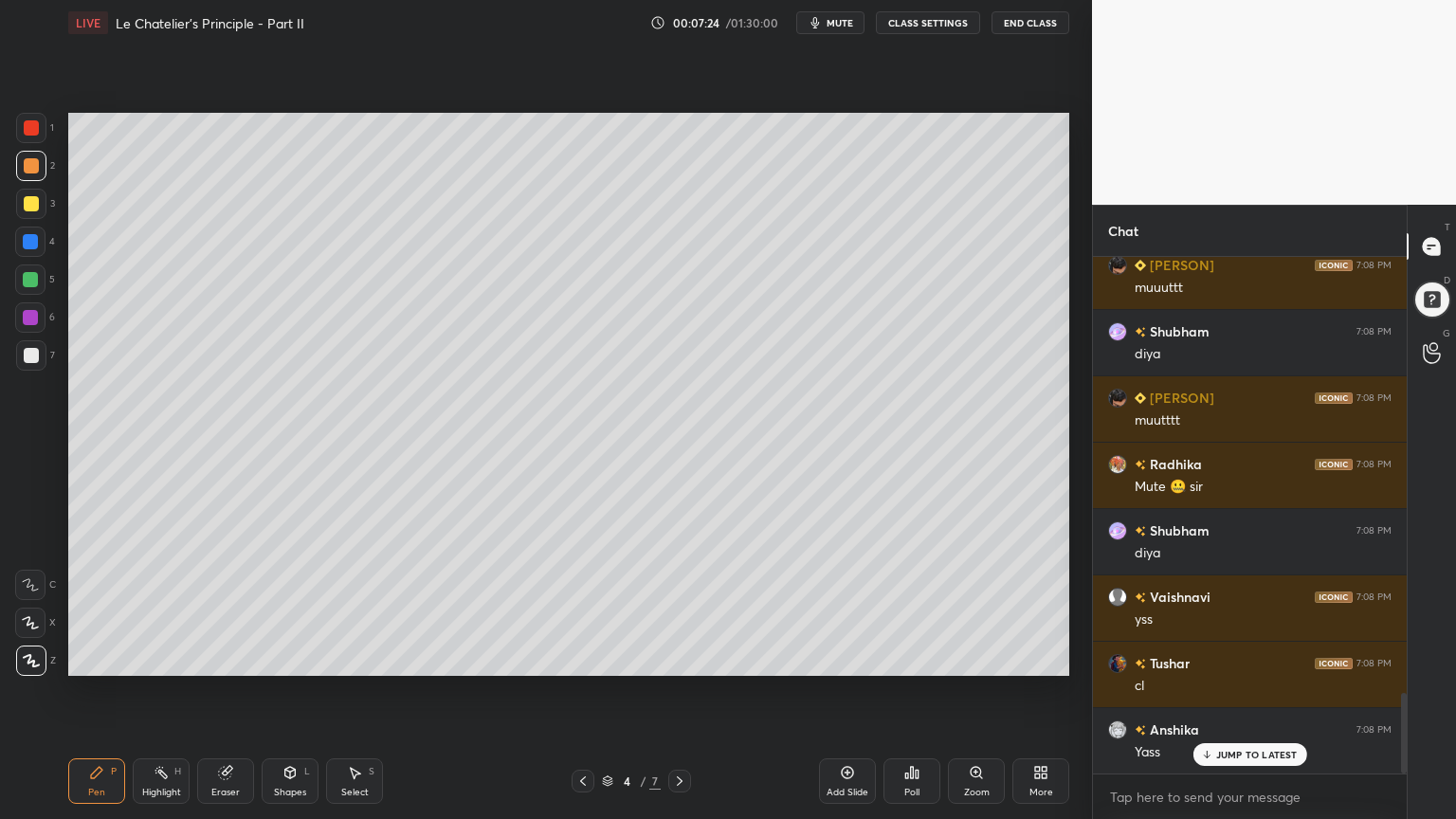 click on "JUMP TO LATEST" at bounding box center [1257, 755] 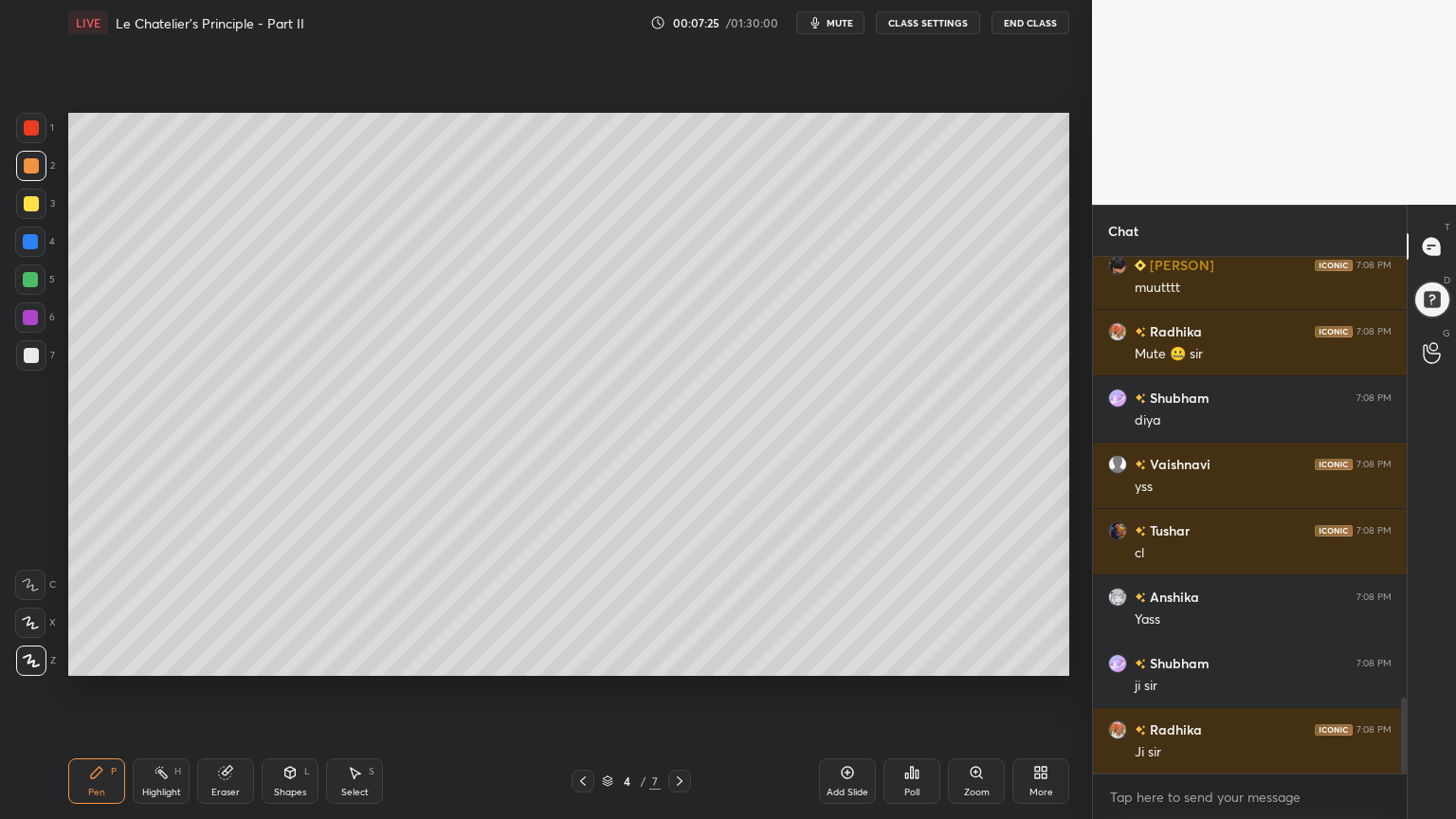 scroll, scrollTop: 2998, scrollLeft: 0, axis: vertical 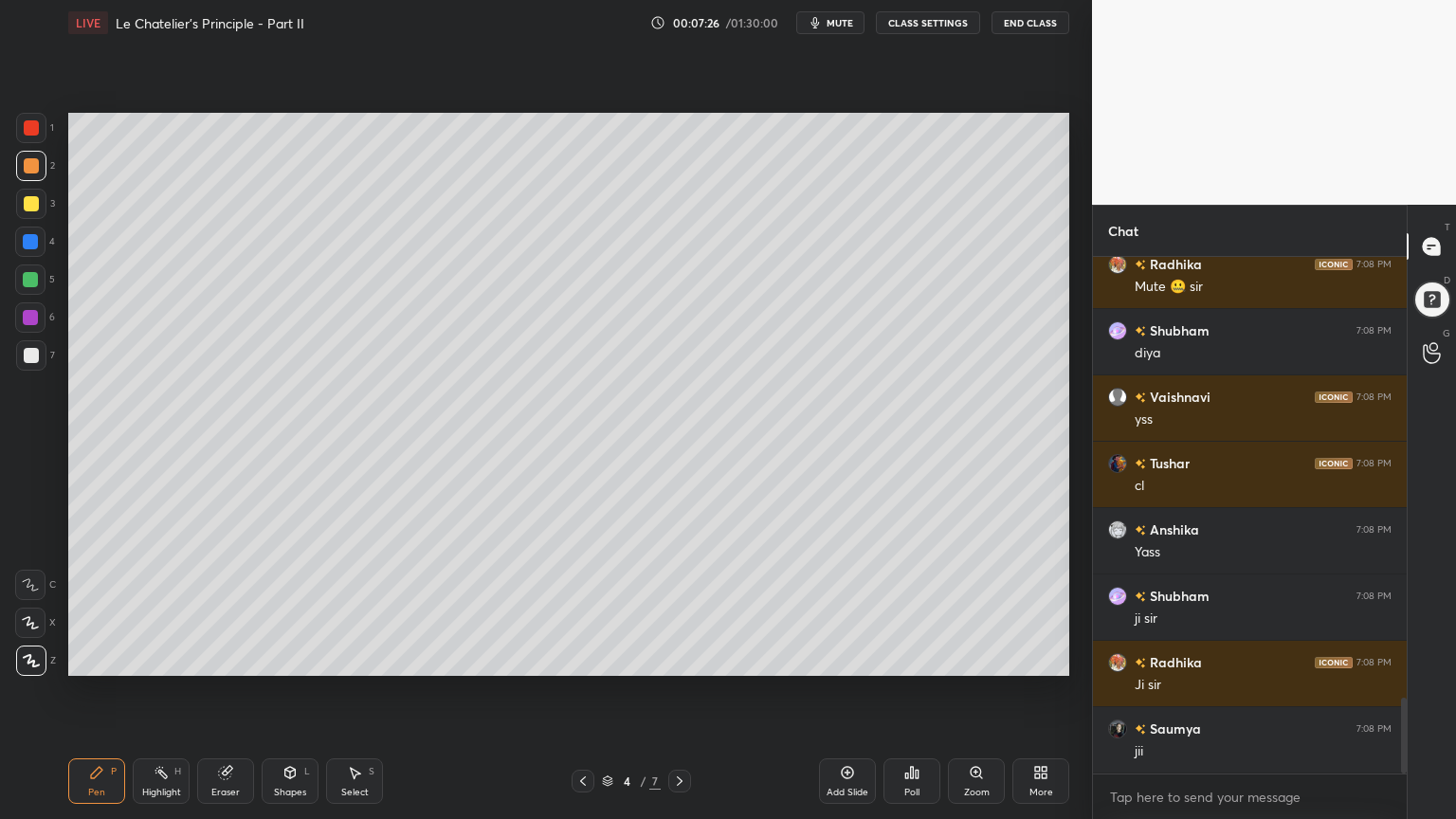 click on "CLASS SETTINGS" at bounding box center (928, 23) 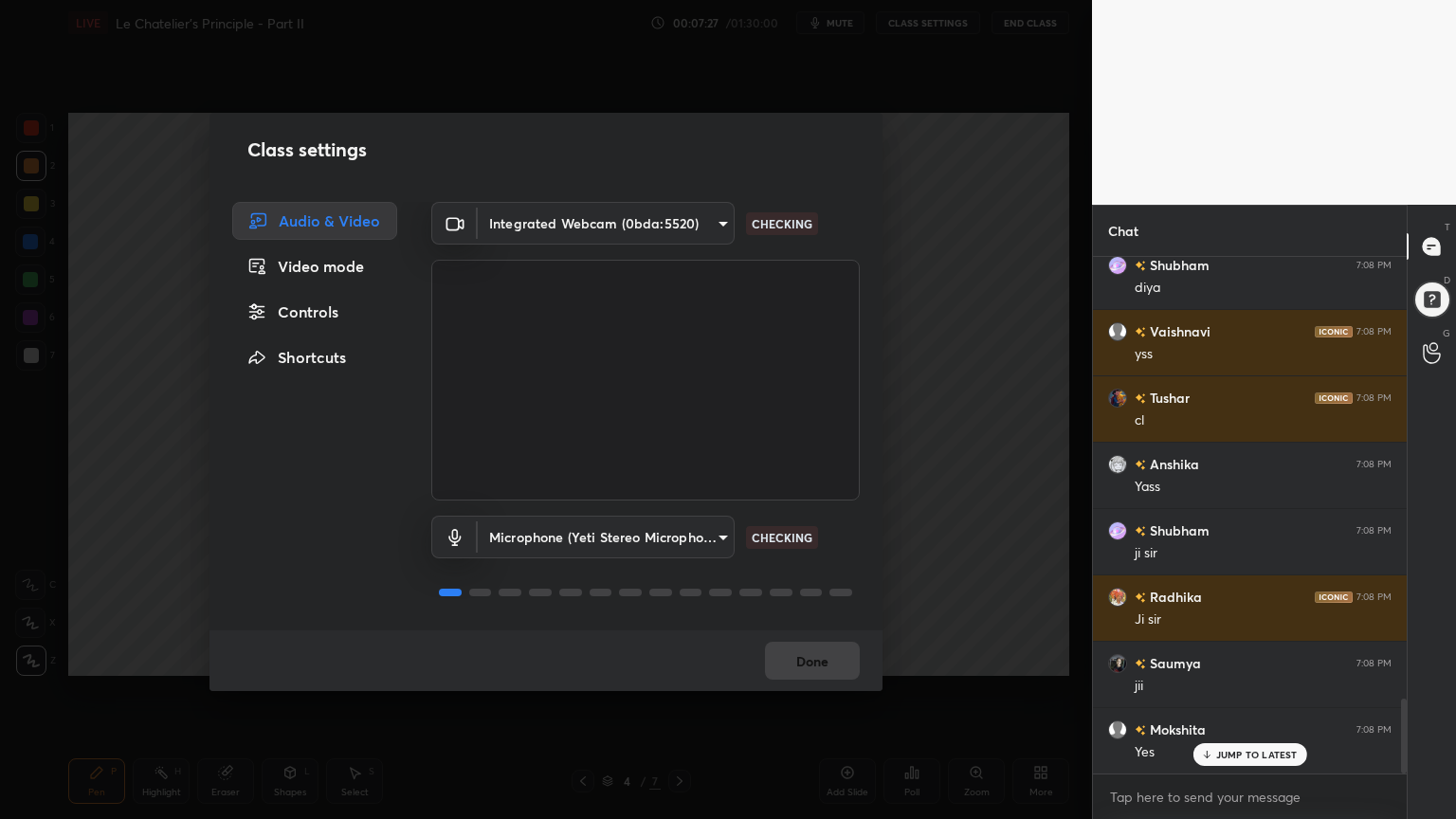 drag, startPoint x: 303, startPoint y: 303, endPoint x: 390, endPoint y: 294, distance: 87.4643 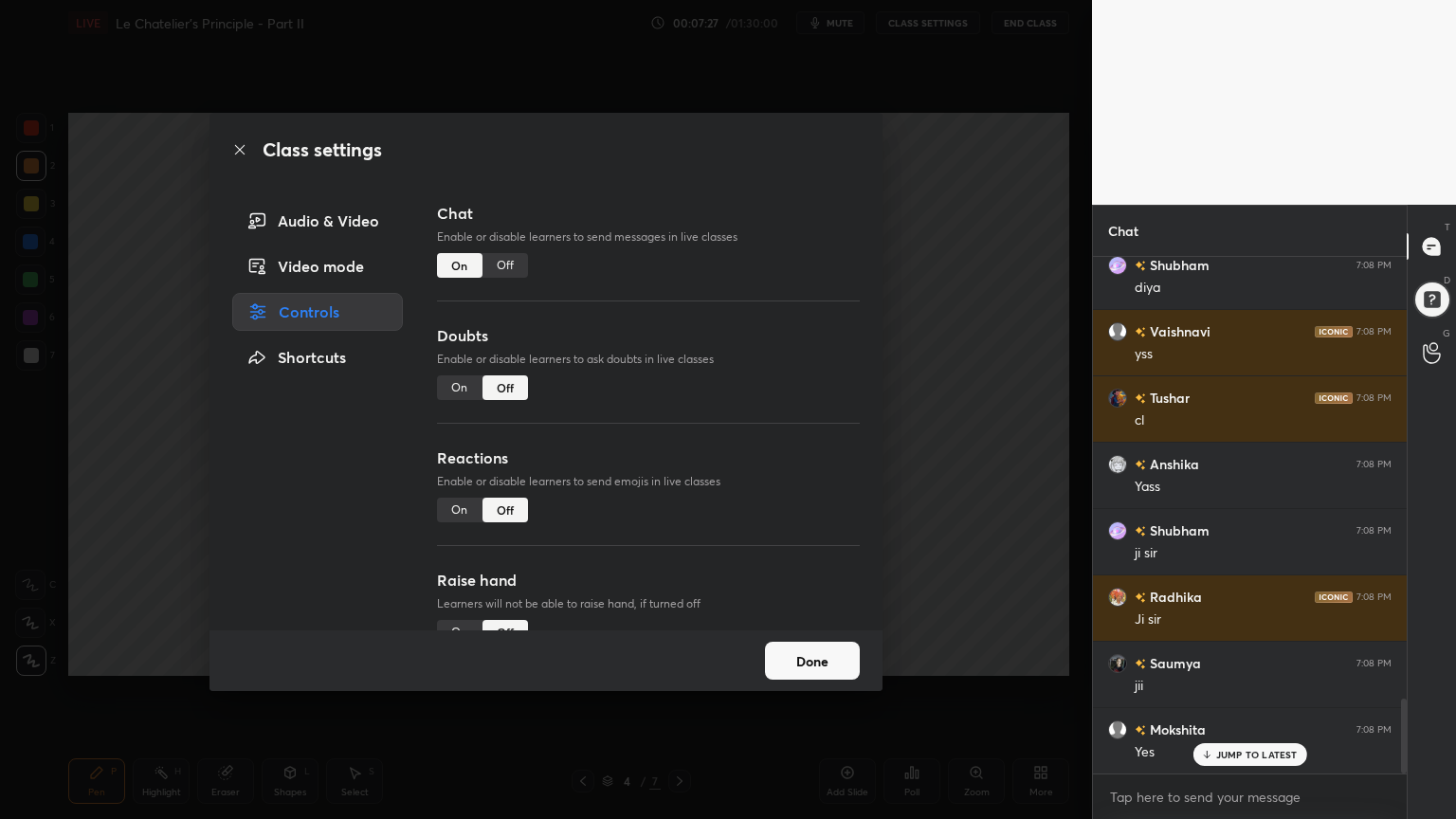 scroll 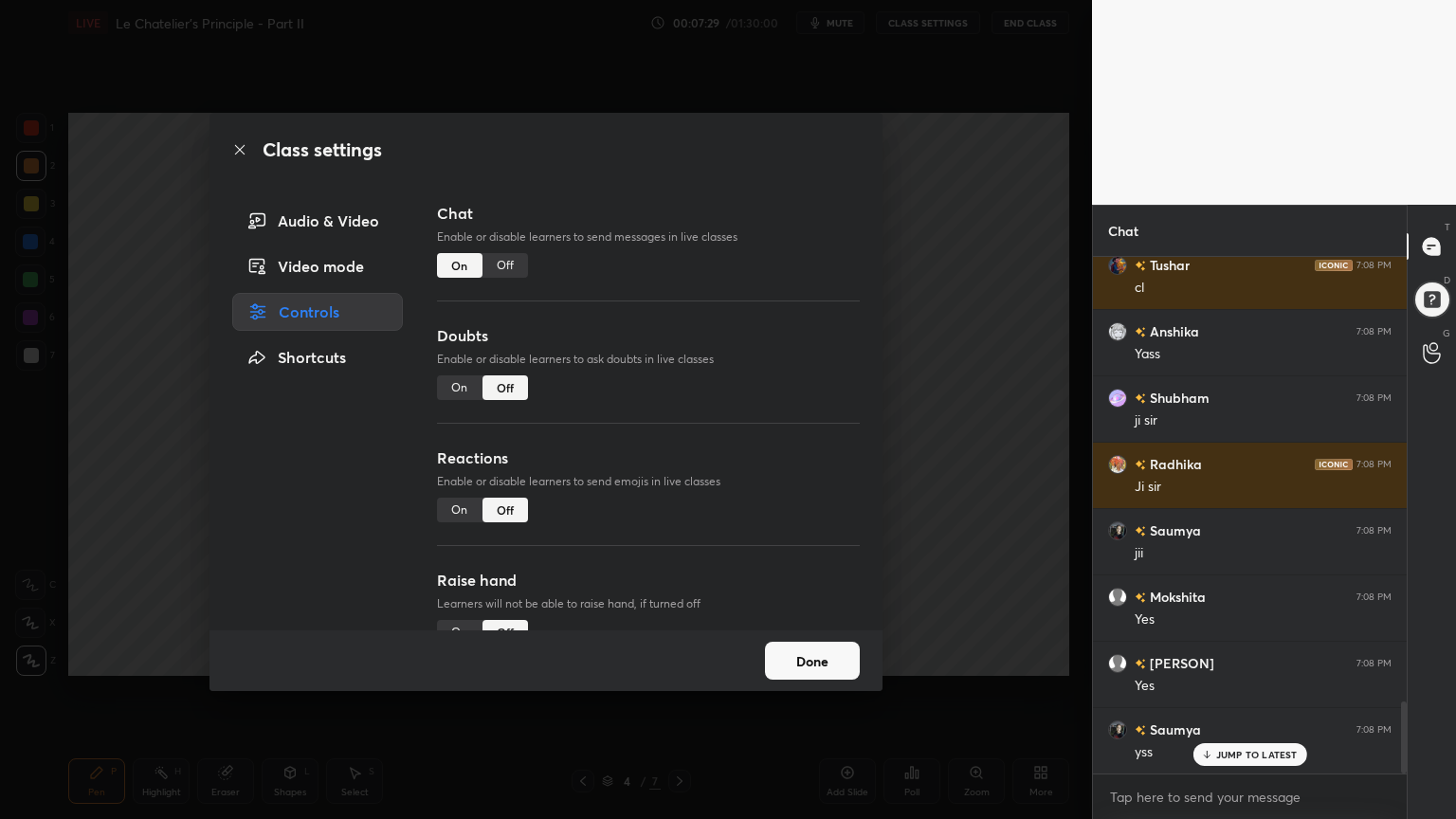 click on "On" at bounding box center (460, 510) 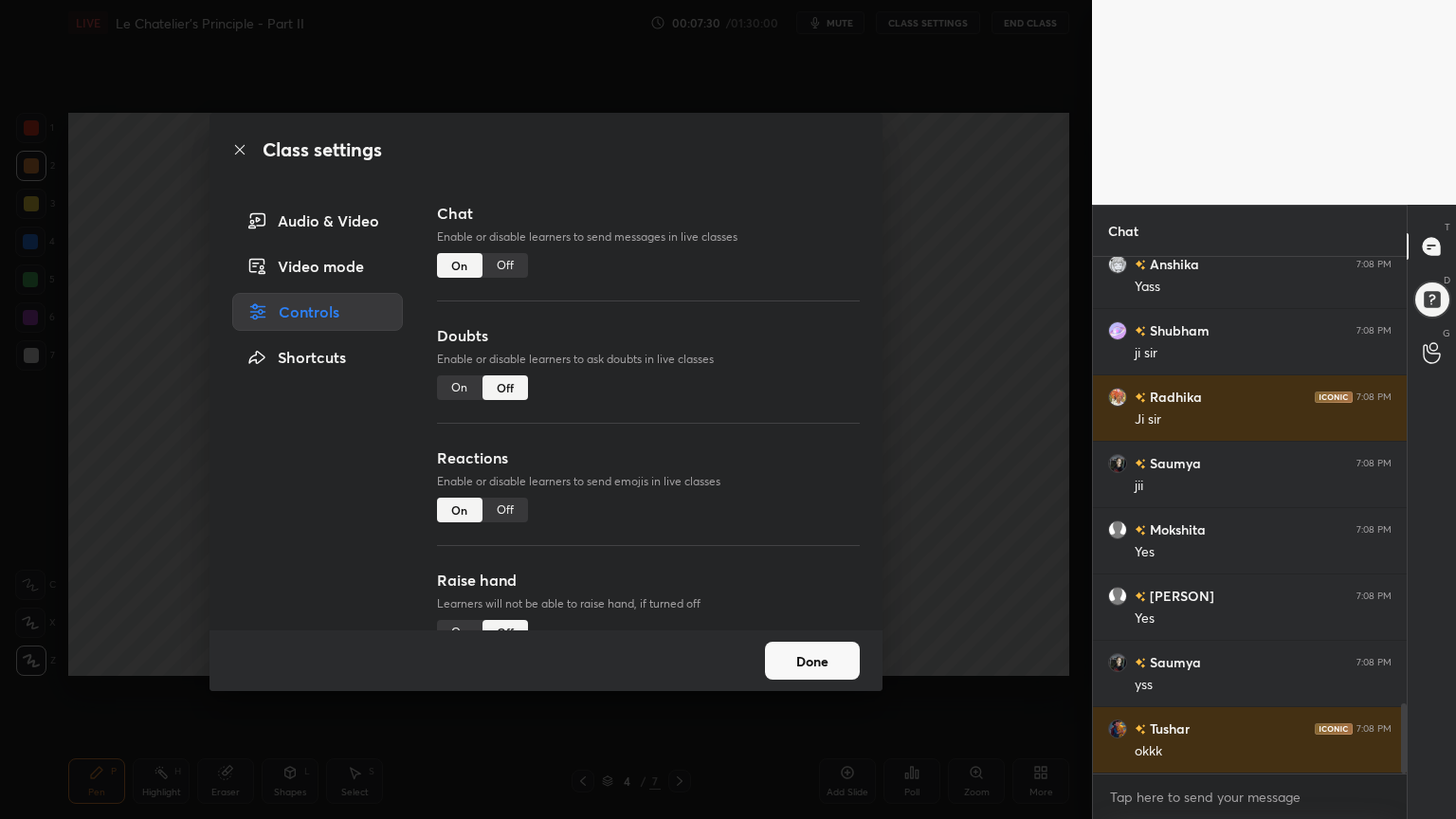 click on "Class settings Audio & Video Video mode Controls Shortcuts Chat Enable or disable learners to send messages in live classes On Off Doubts Enable or disable learners to ask doubts in live classes On Off Reactions Enable or disable learners to send emojis in live classes On Off Raise hand Learners will not be able to raise hand, if turned off On Off Poll Prediction Enable or disable poll prediction in case of a question on the slide On Off Done" at bounding box center [546, 410] 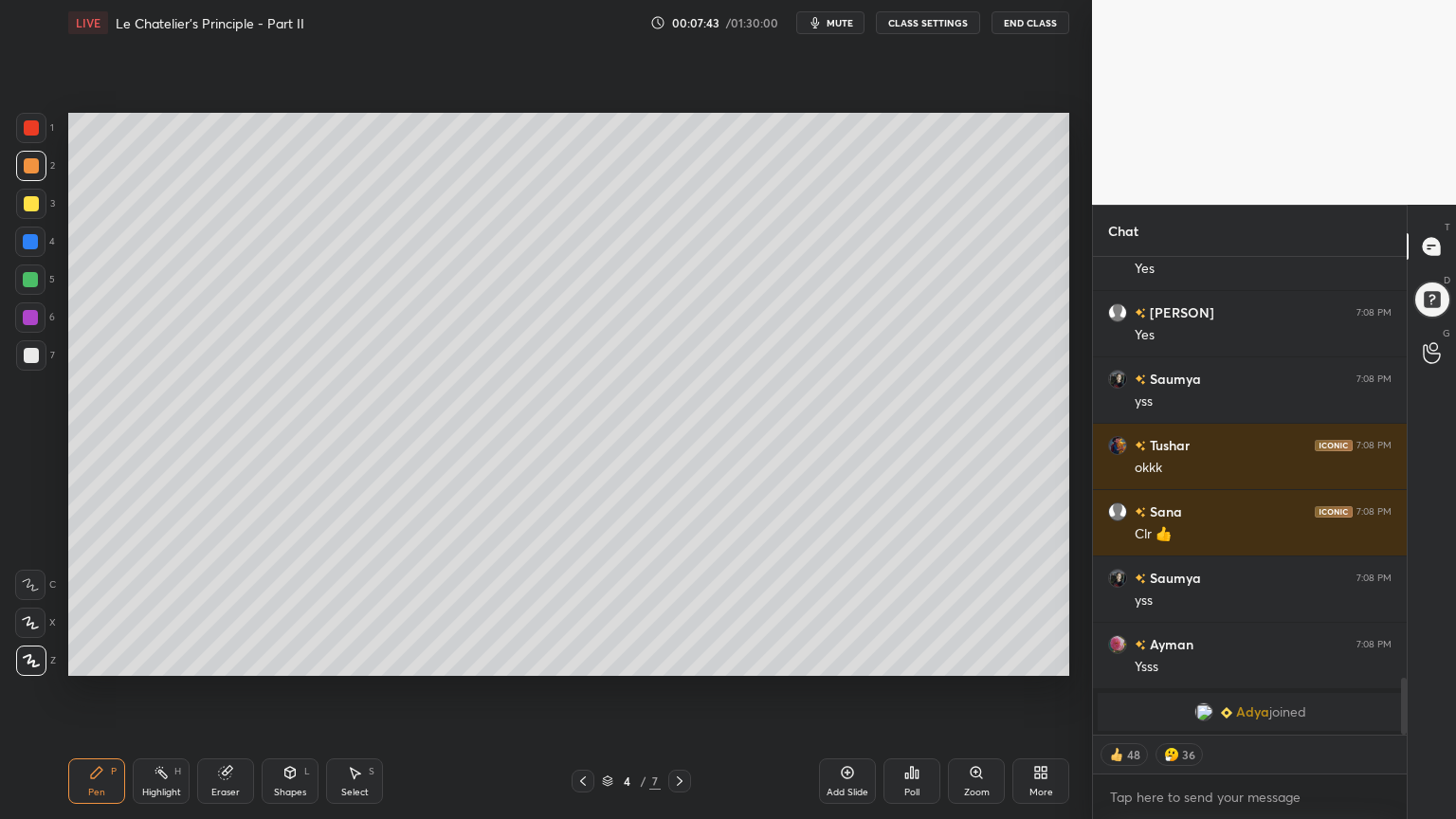 click on "CLASS SETTINGS" at bounding box center [928, 23] 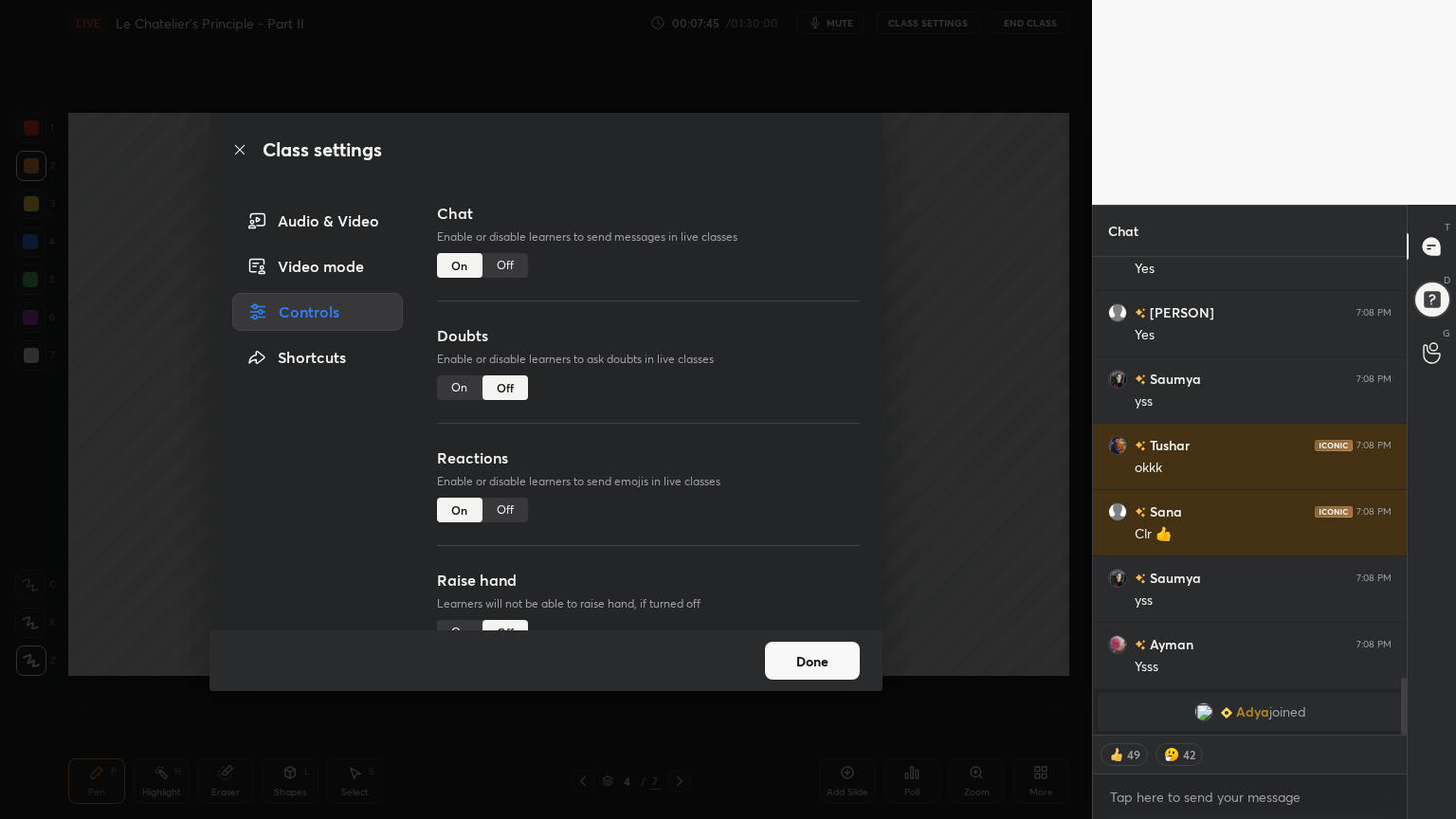 click on "Off" at bounding box center [505, 510] 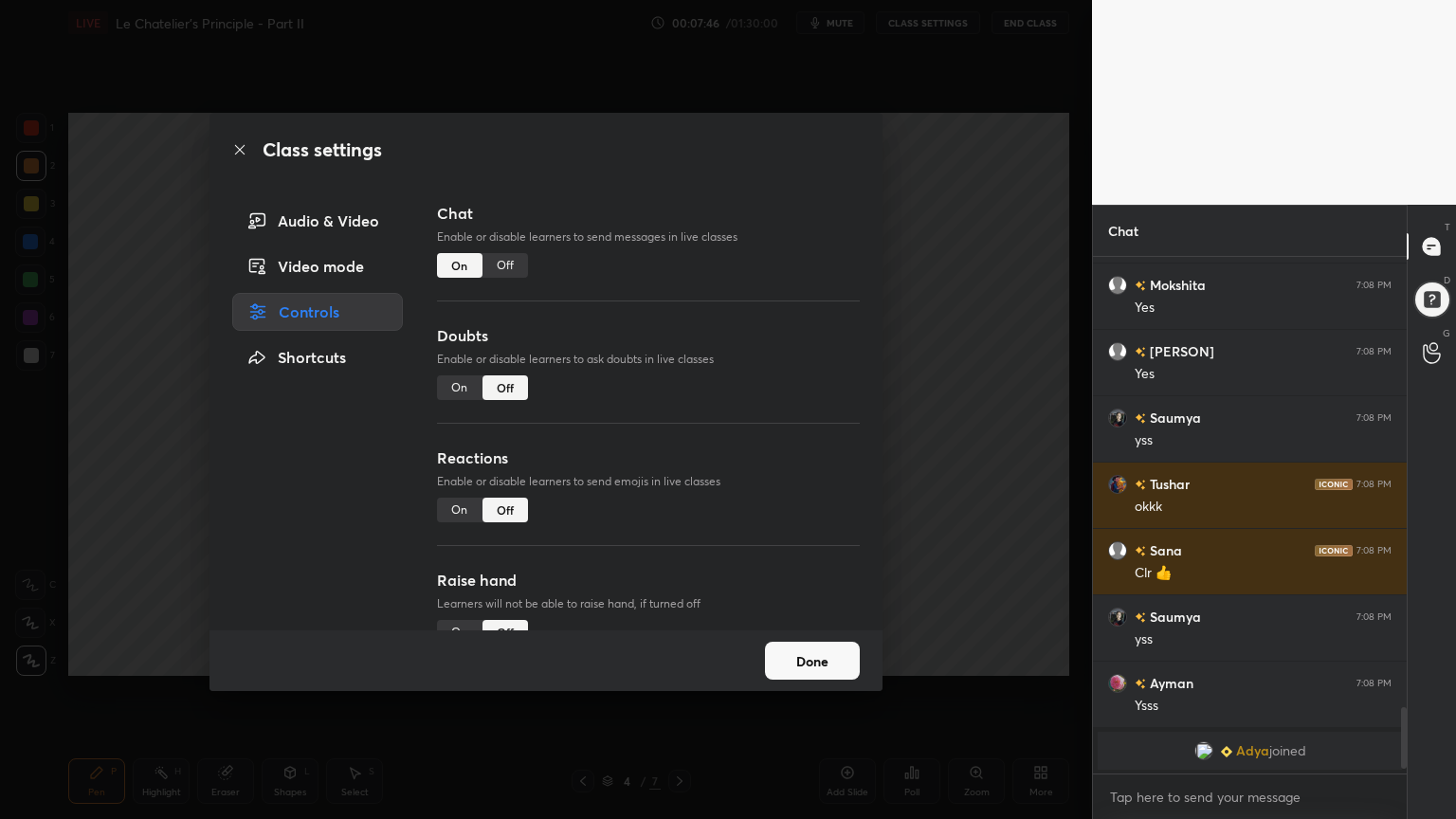 click on "Class settings Audio & Video Video mode Controls Shortcuts Chat Enable or disable learners to send messages in live classes On Off Doubts Enable or disable learners to ask doubts in live classes On Off Reactions Enable or disable learners to send emojis in live classes On Off Raise hand Learners will not be able to raise hand, if turned off On Off Poll Prediction Enable or disable poll prediction in case of a question on the slide On Off Done" at bounding box center [546, 410] 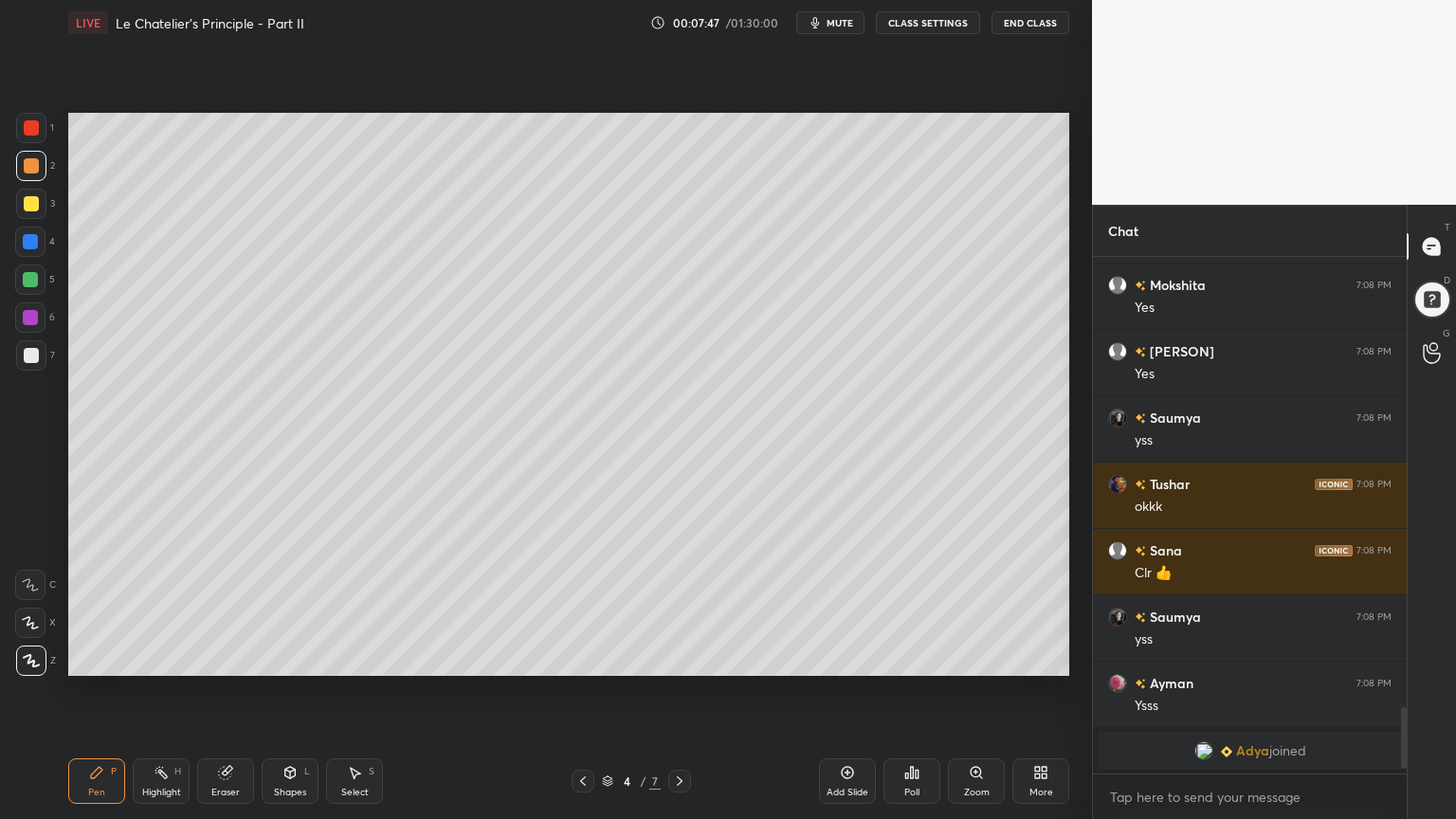 click on "Pen P" at bounding box center [97, 781] 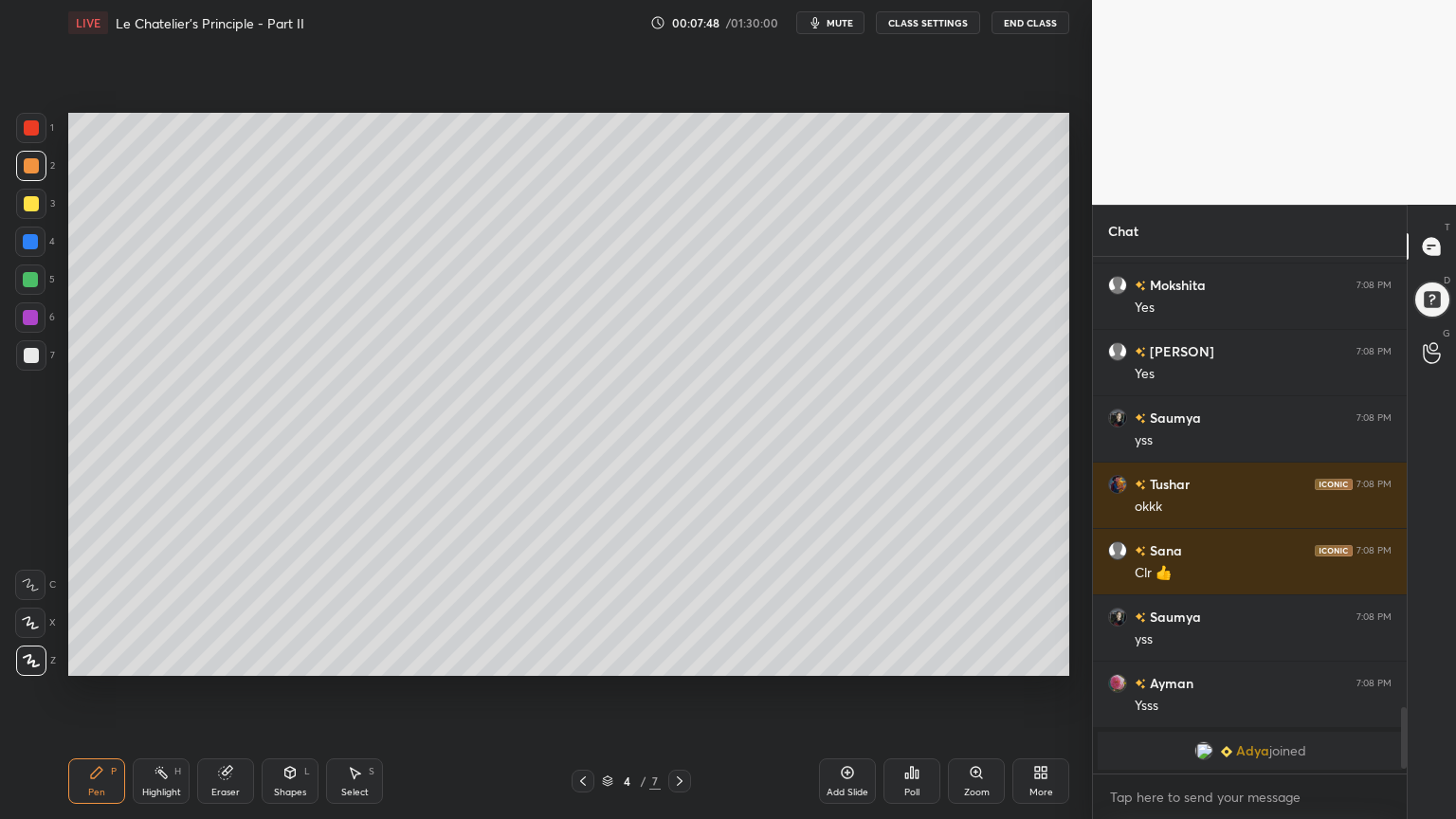 click at bounding box center [31, 166] 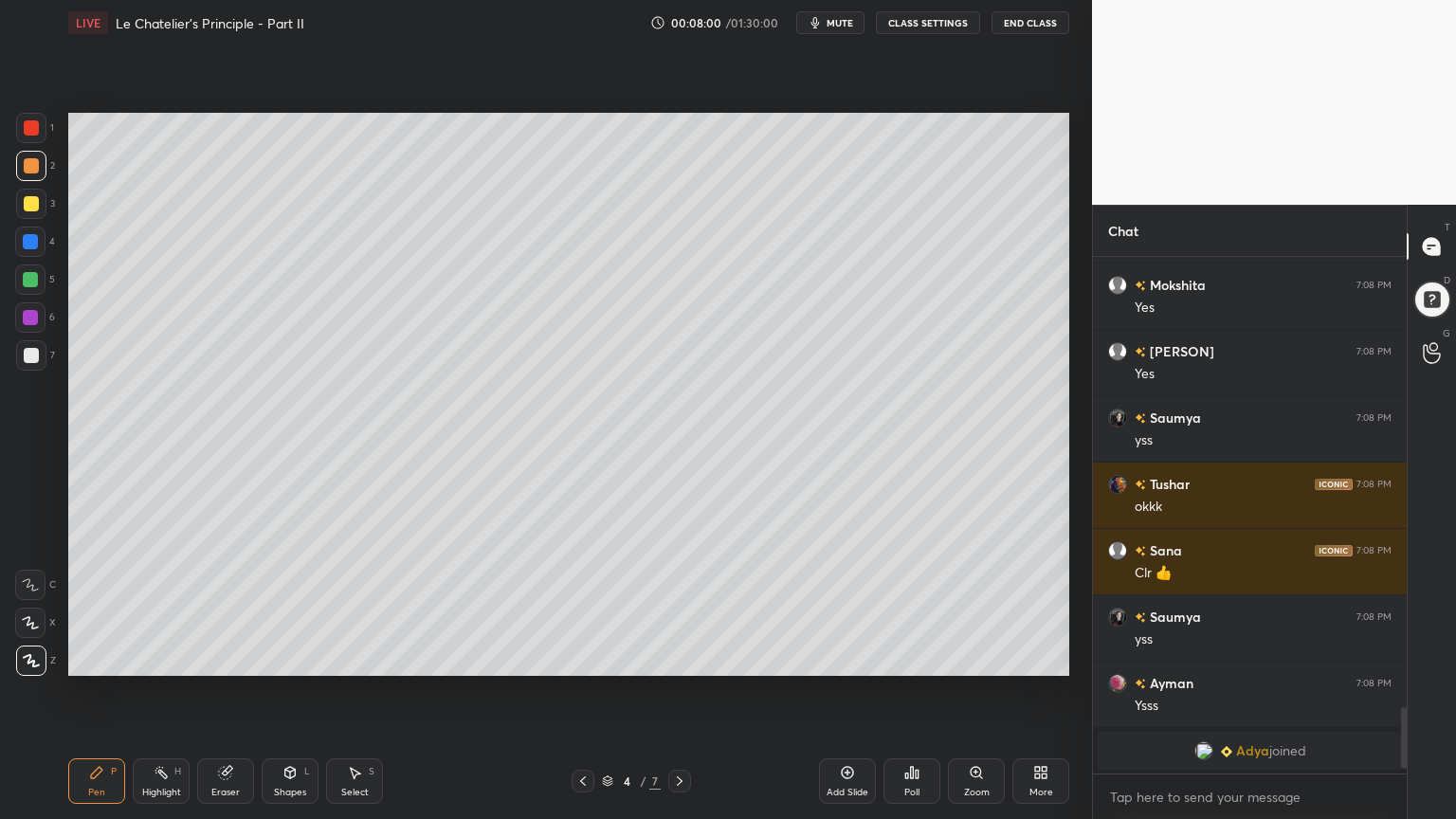 click at bounding box center [31, 204] 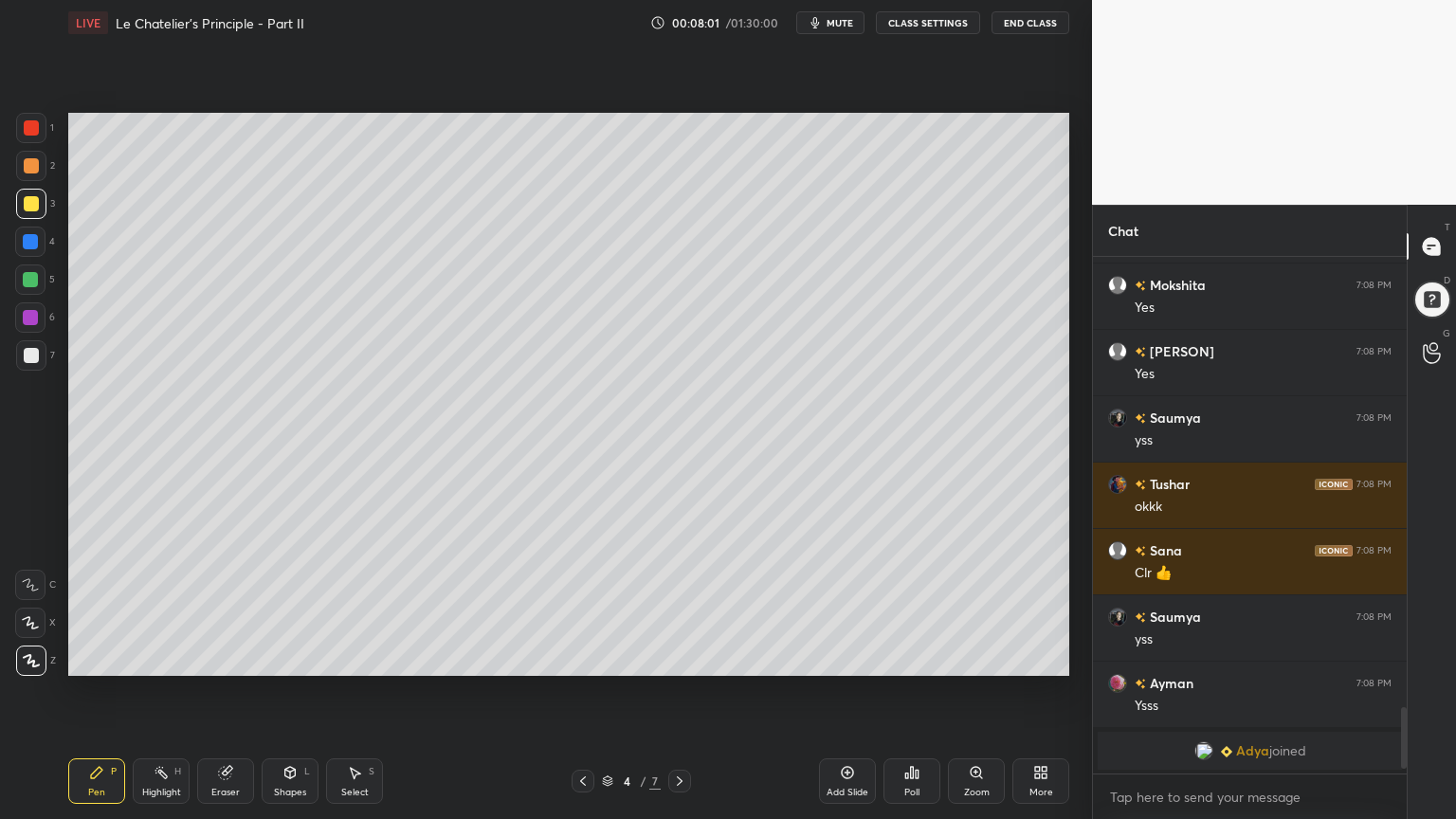 click at bounding box center (31, 355) 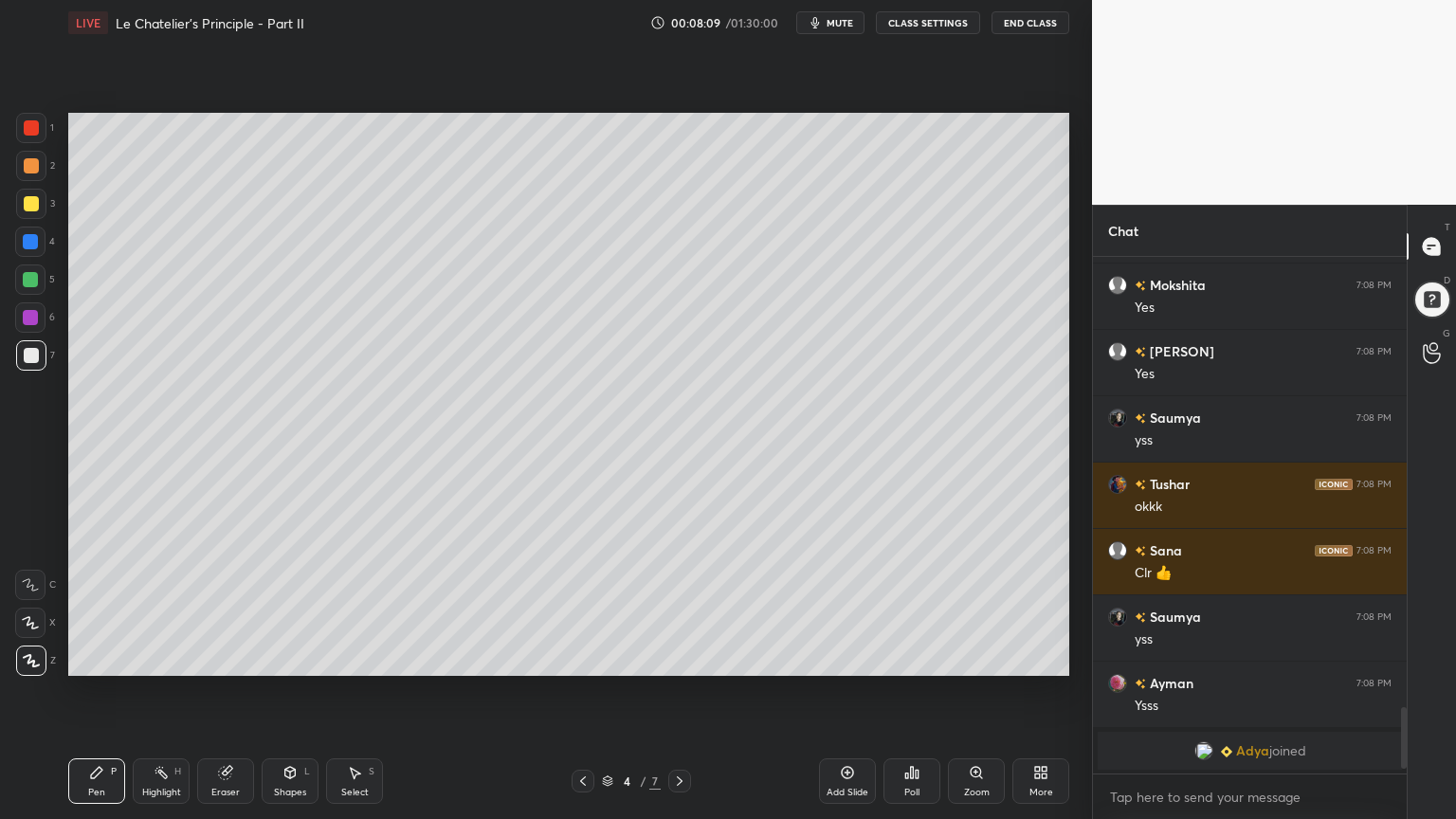 click on "Shapes L" at bounding box center (290, 781) 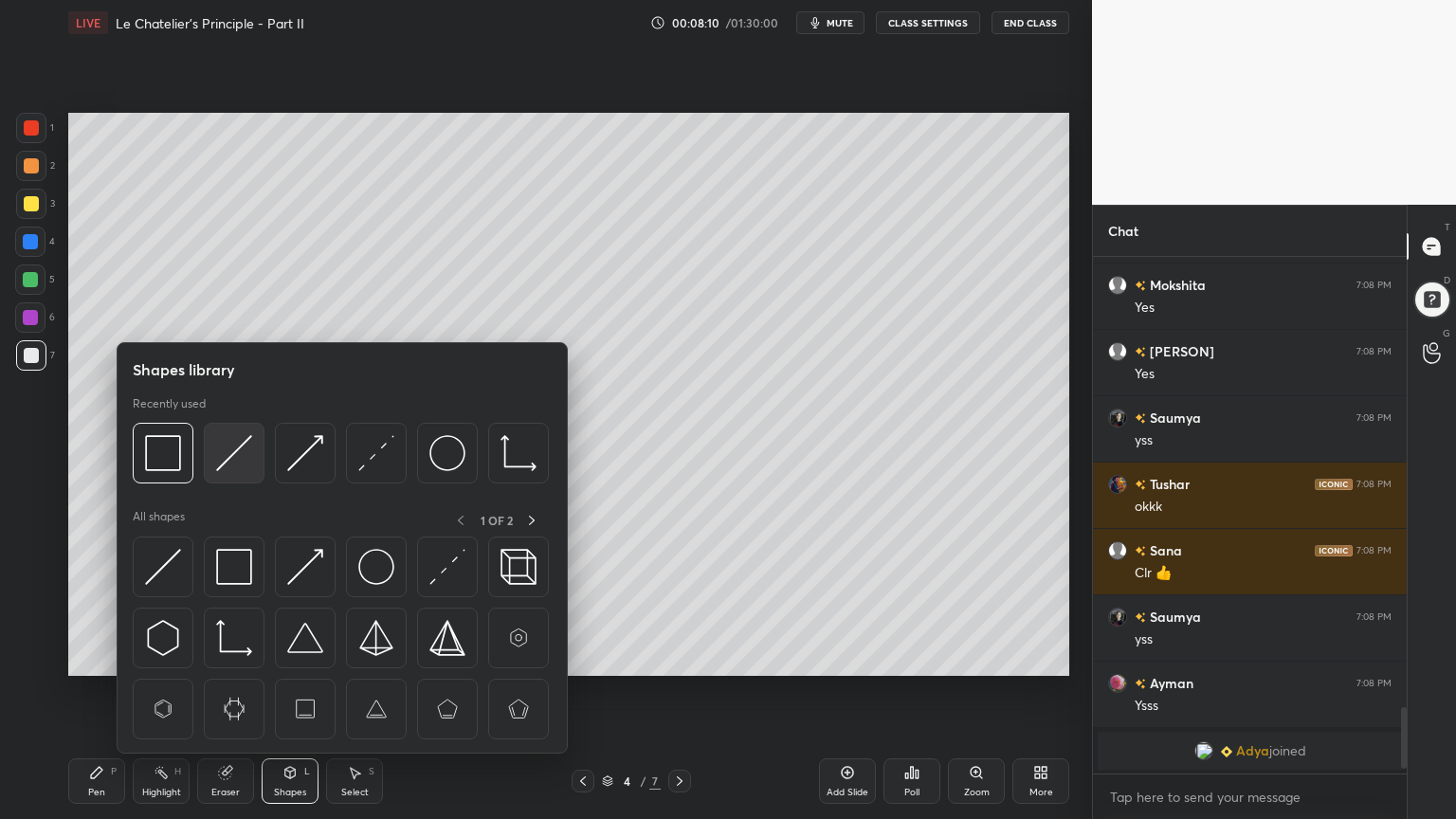 click at bounding box center (234, 453) 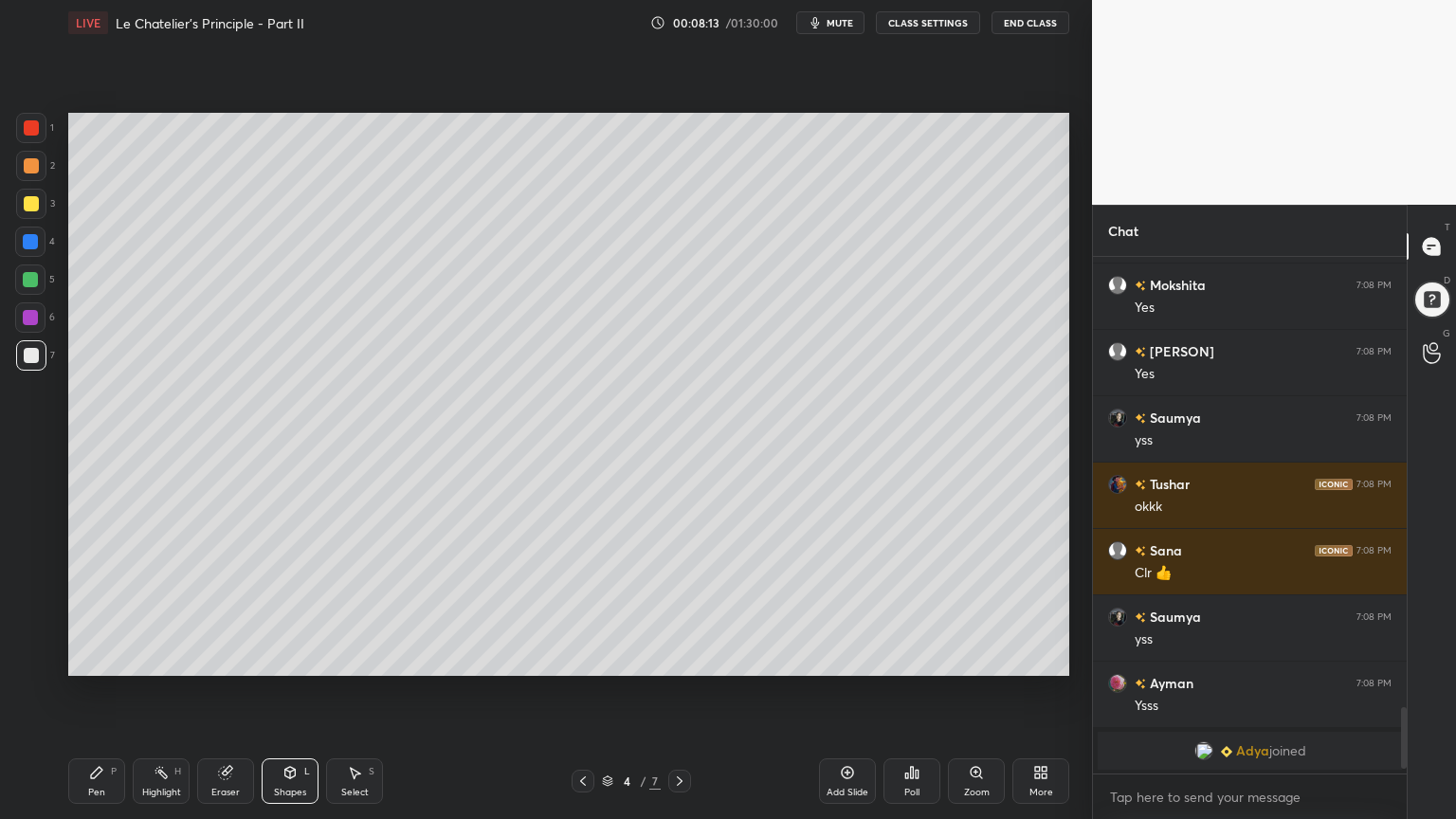 click on "Pen P" at bounding box center [97, 781] 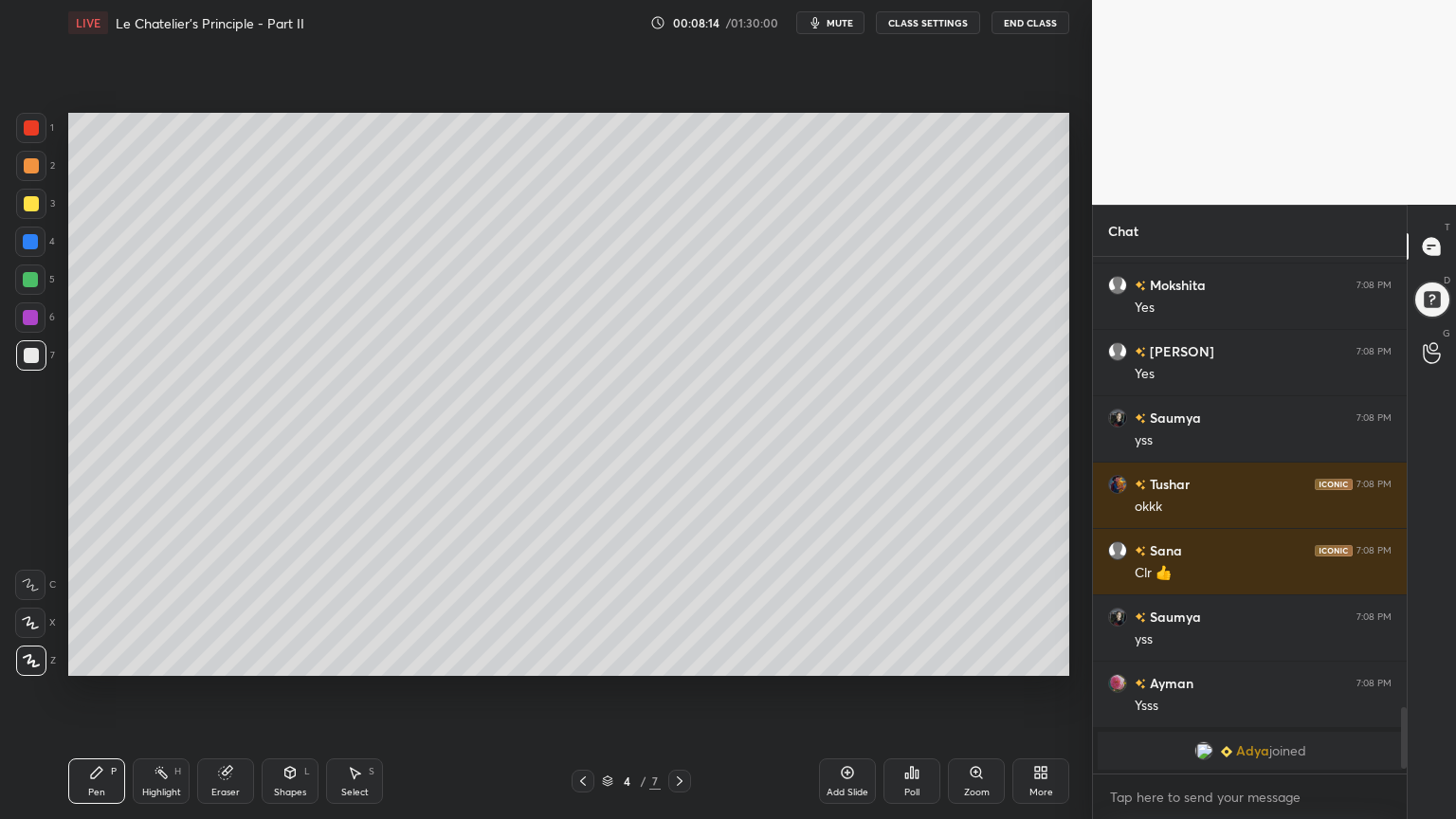 drag, startPoint x: 173, startPoint y: 780, endPoint x: 218, endPoint y: 729, distance: 68.014704 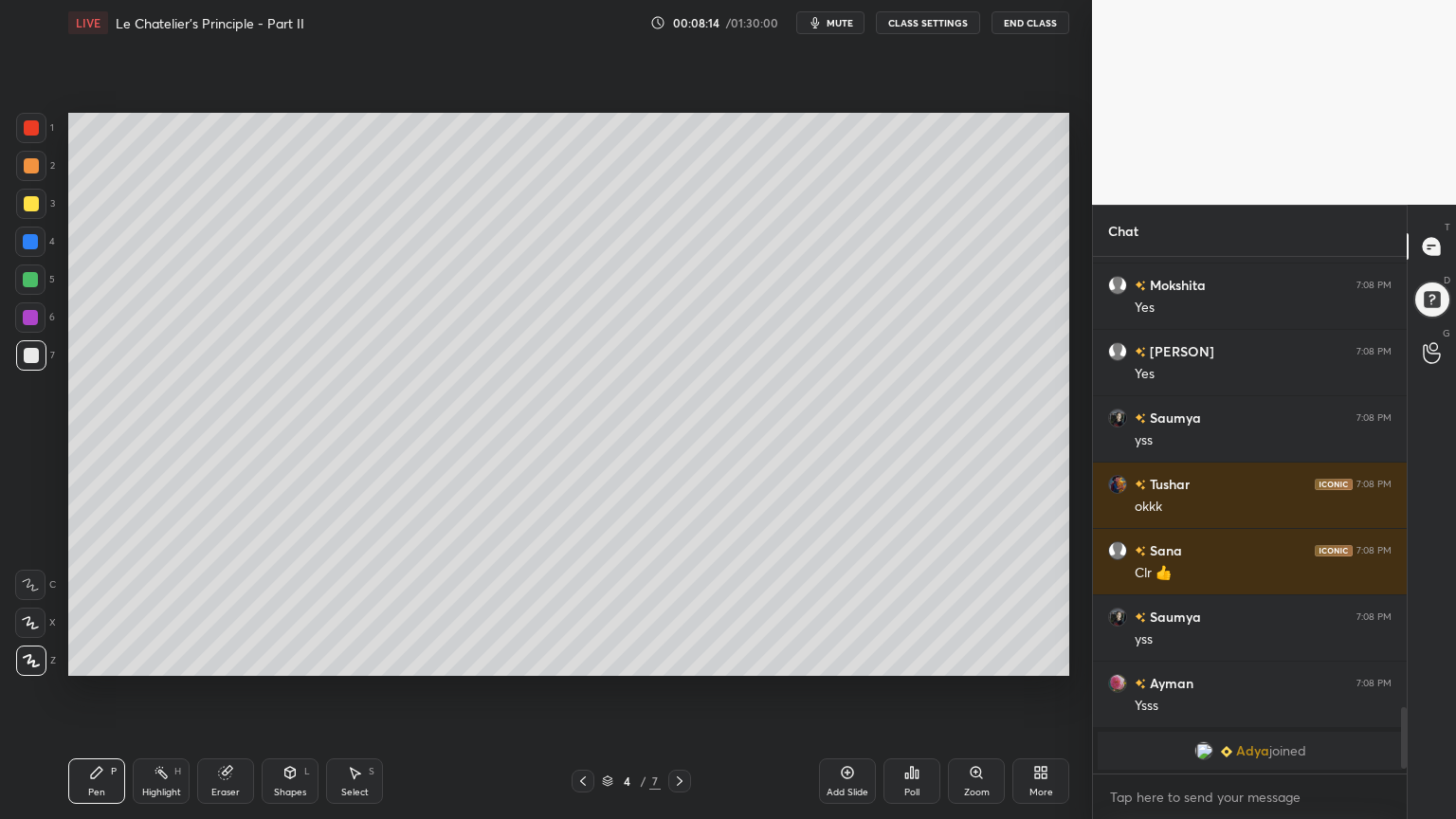 click on "Highlight H" at bounding box center (161, 781) 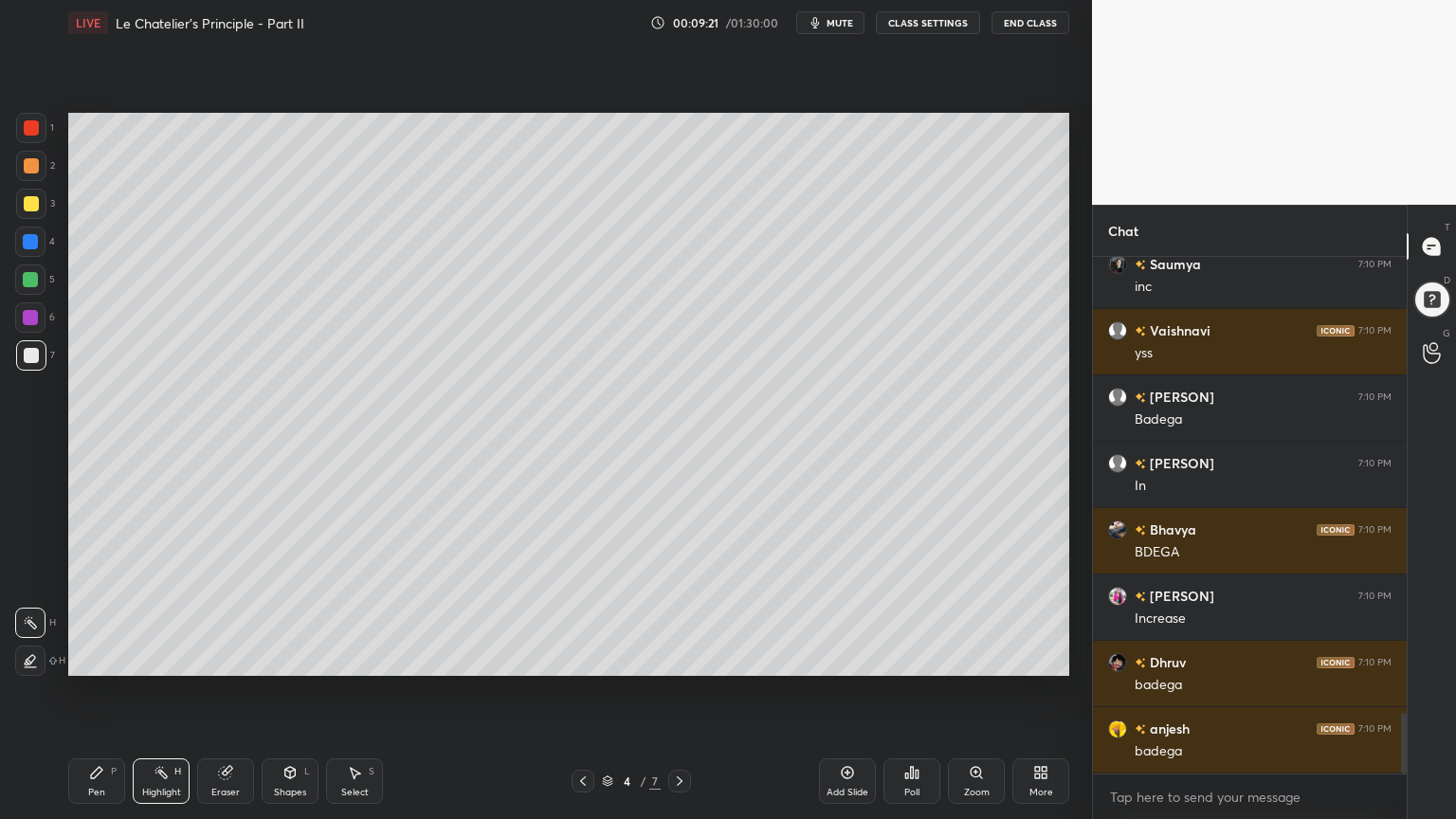 scroll, scrollTop: 4007, scrollLeft: 0, axis: vertical 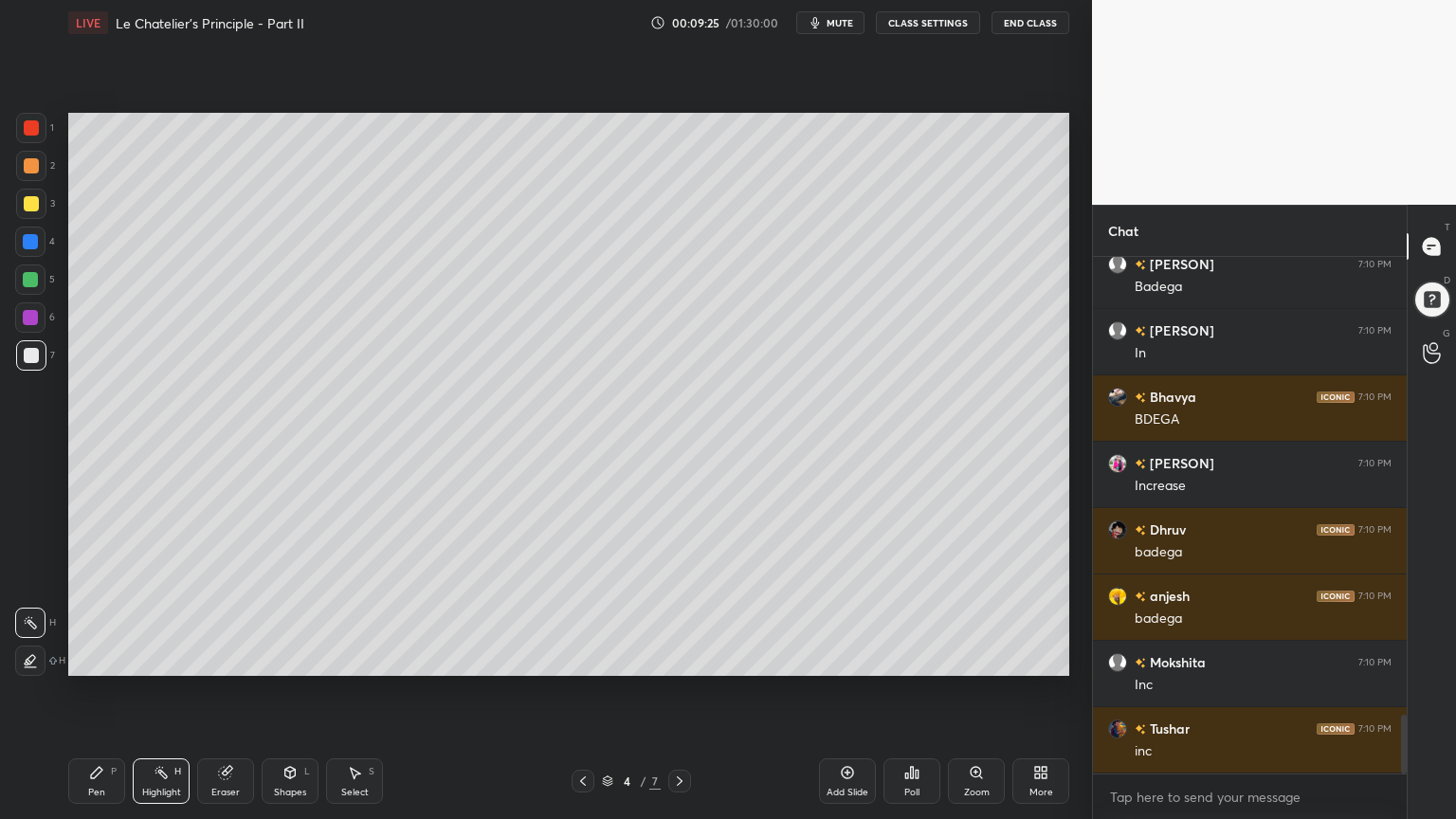 click on "Pen P" at bounding box center (97, 781) 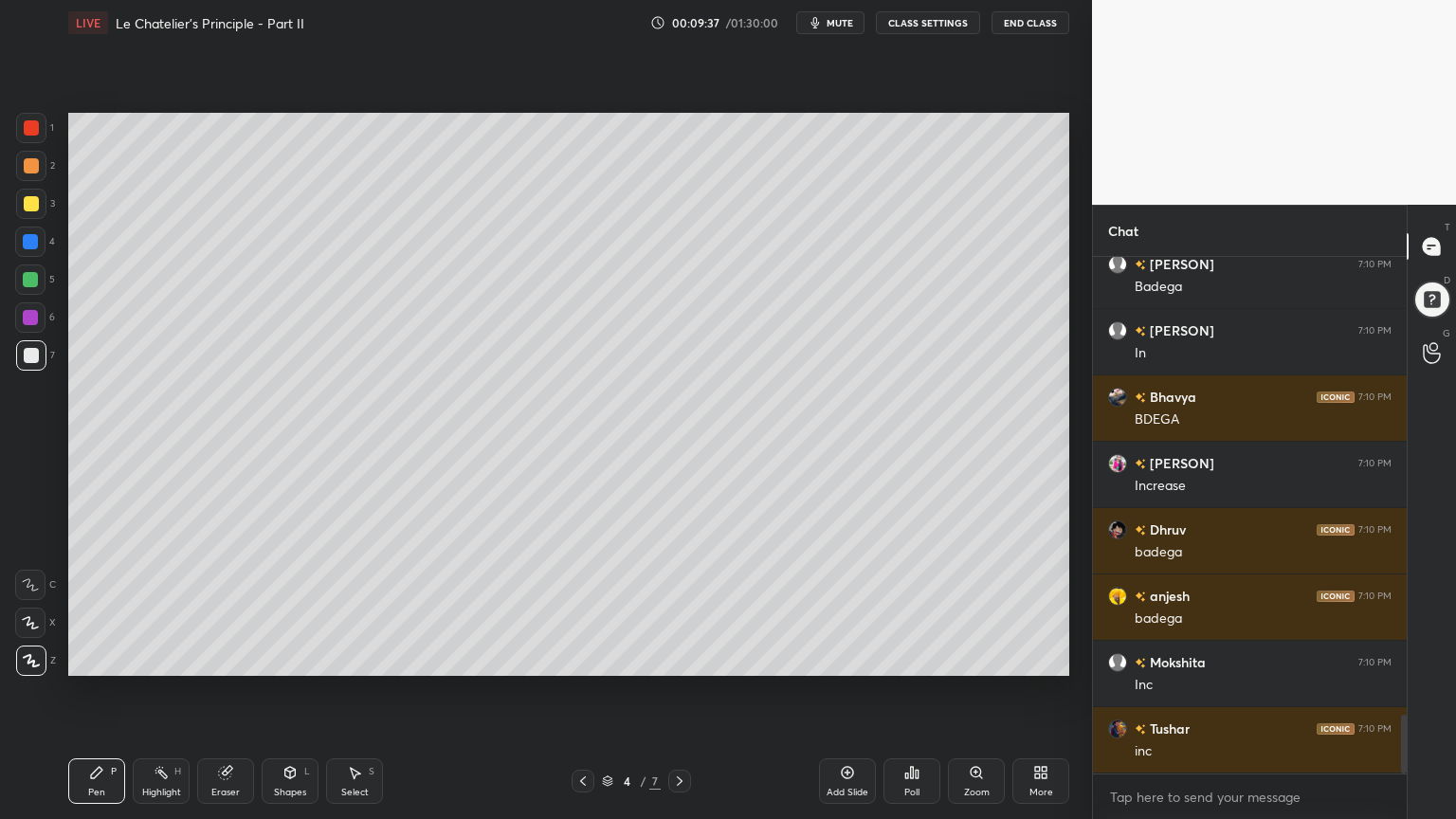 scroll, scrollTop: 4052, scrollLeft: 0, axis: vertical 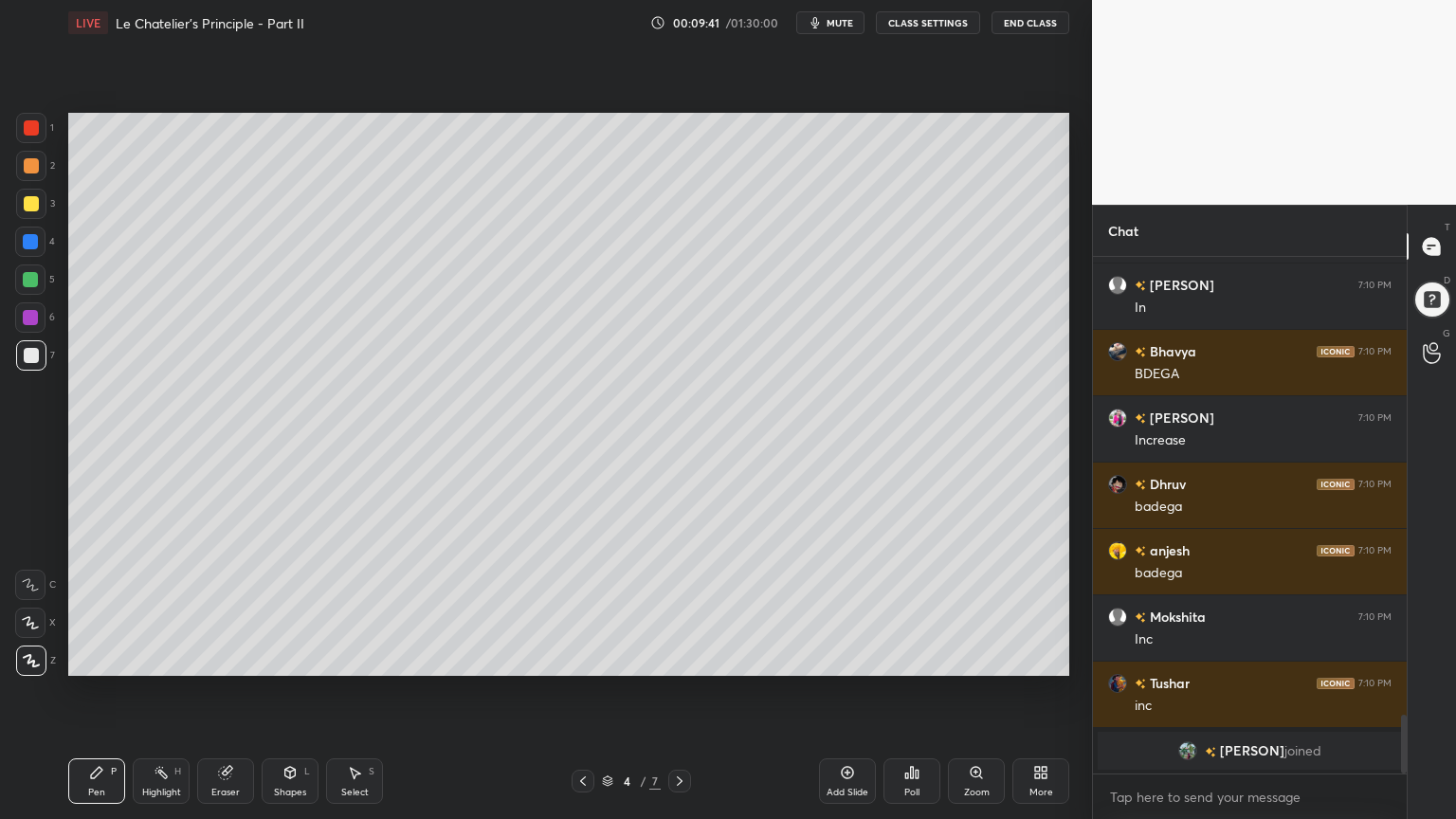 click on "Shapes" at bounding box center (290, 792) 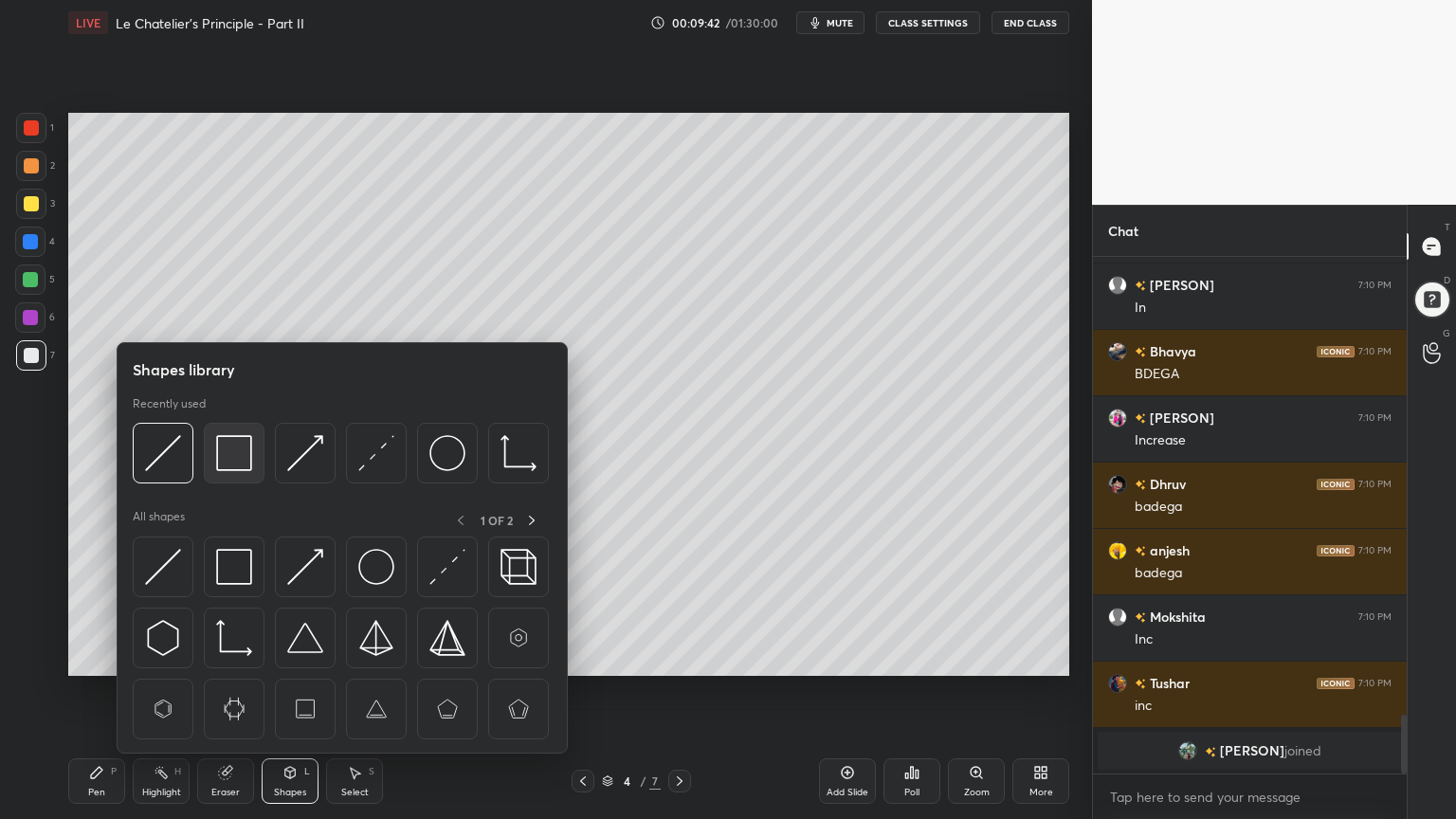 click at bounding box center [234, 453] 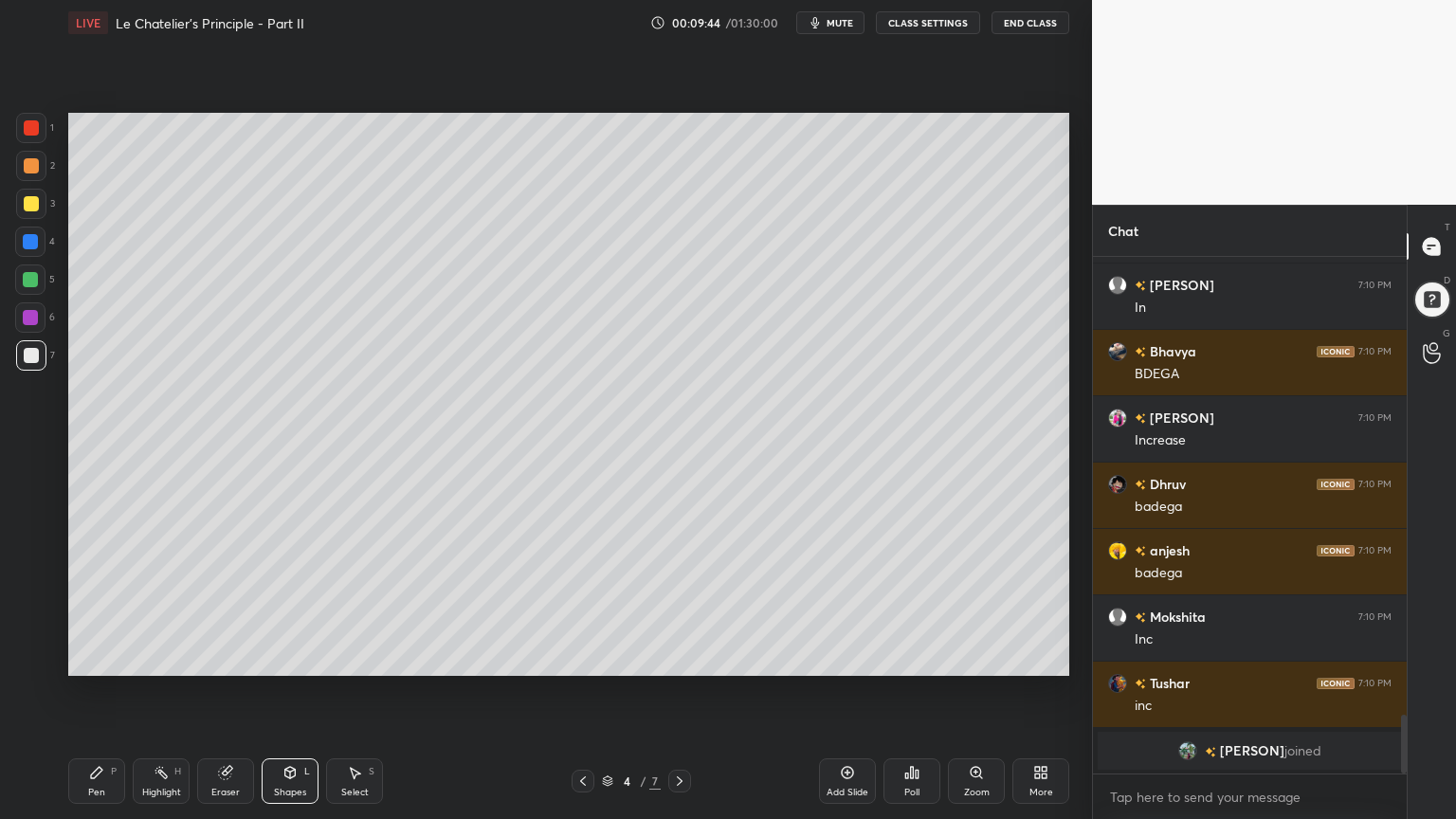 click on "Highlight H" at bounding box center (161, 781) 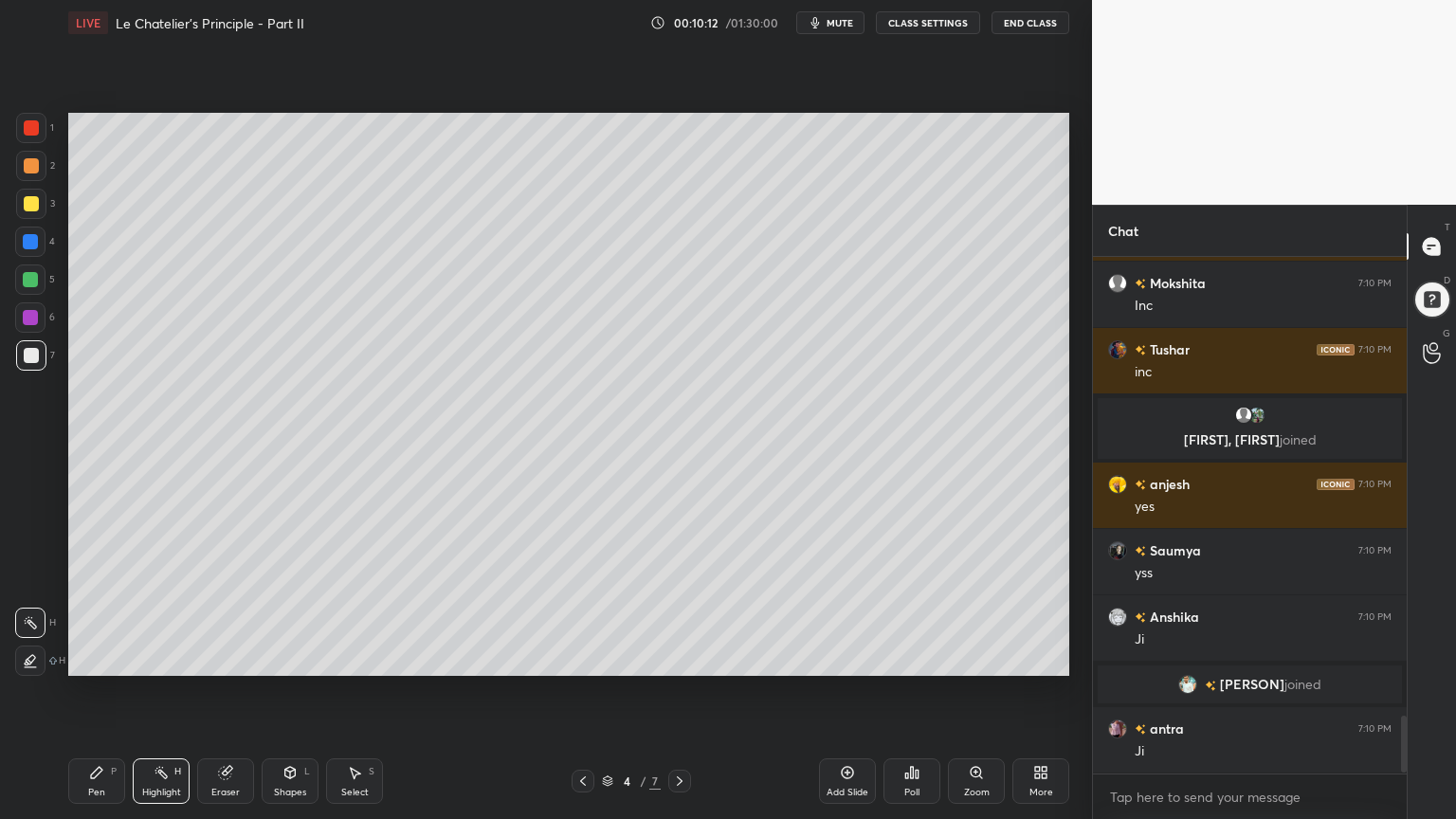 scroll, scrollTop: 4147, scrollLeft: 0, axis: vertical 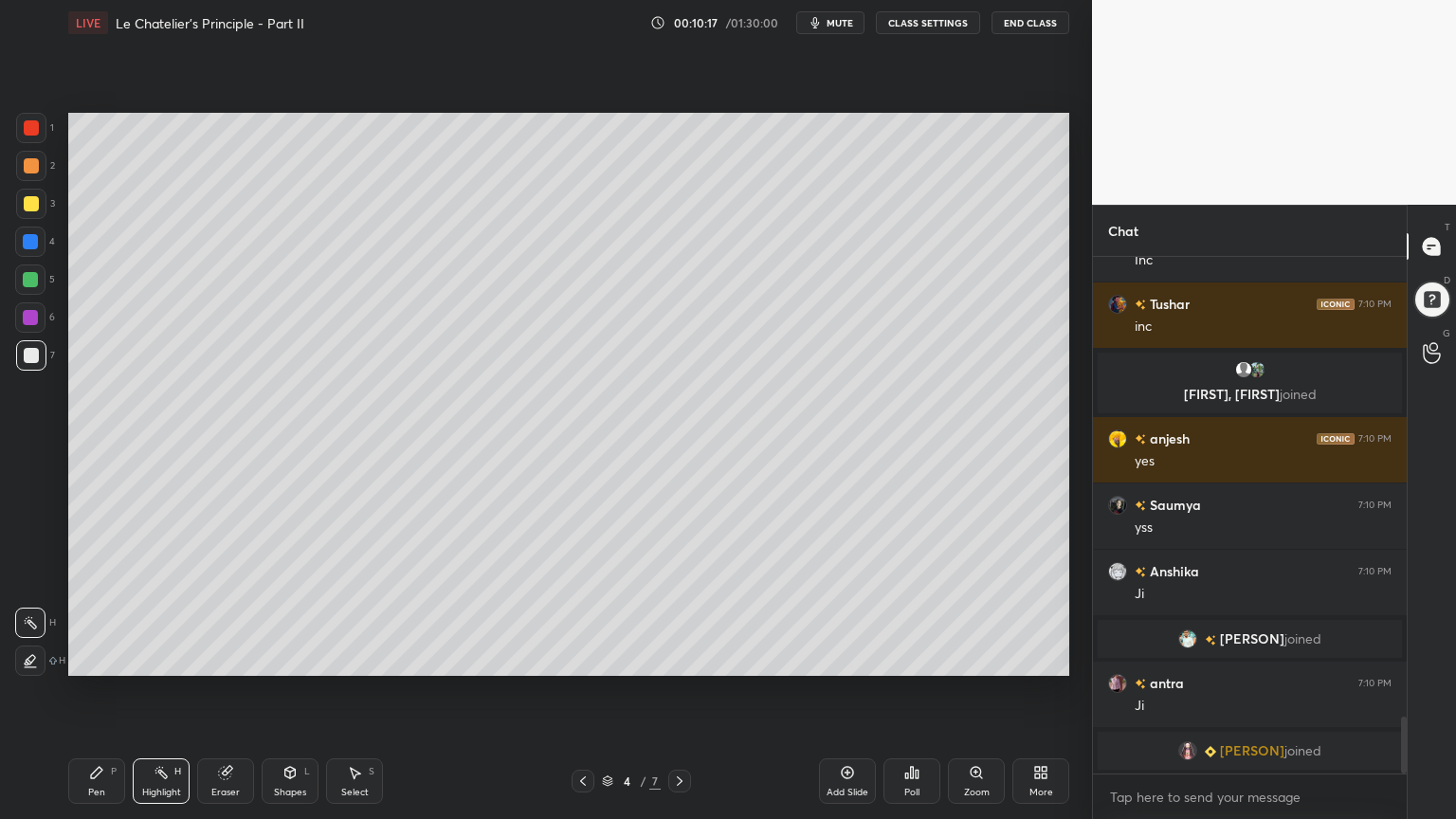 click 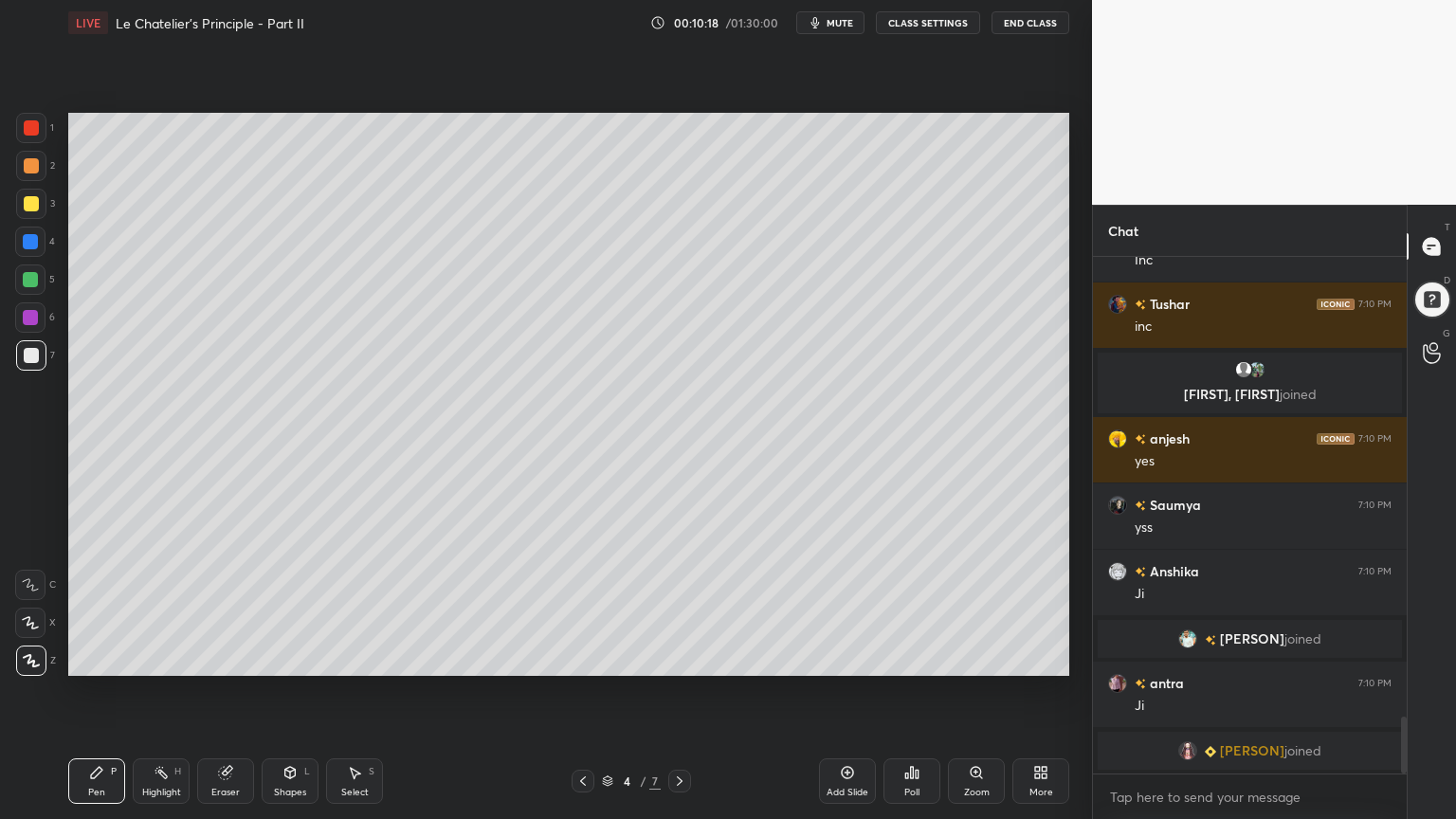 click at bounding box center (30, 242) 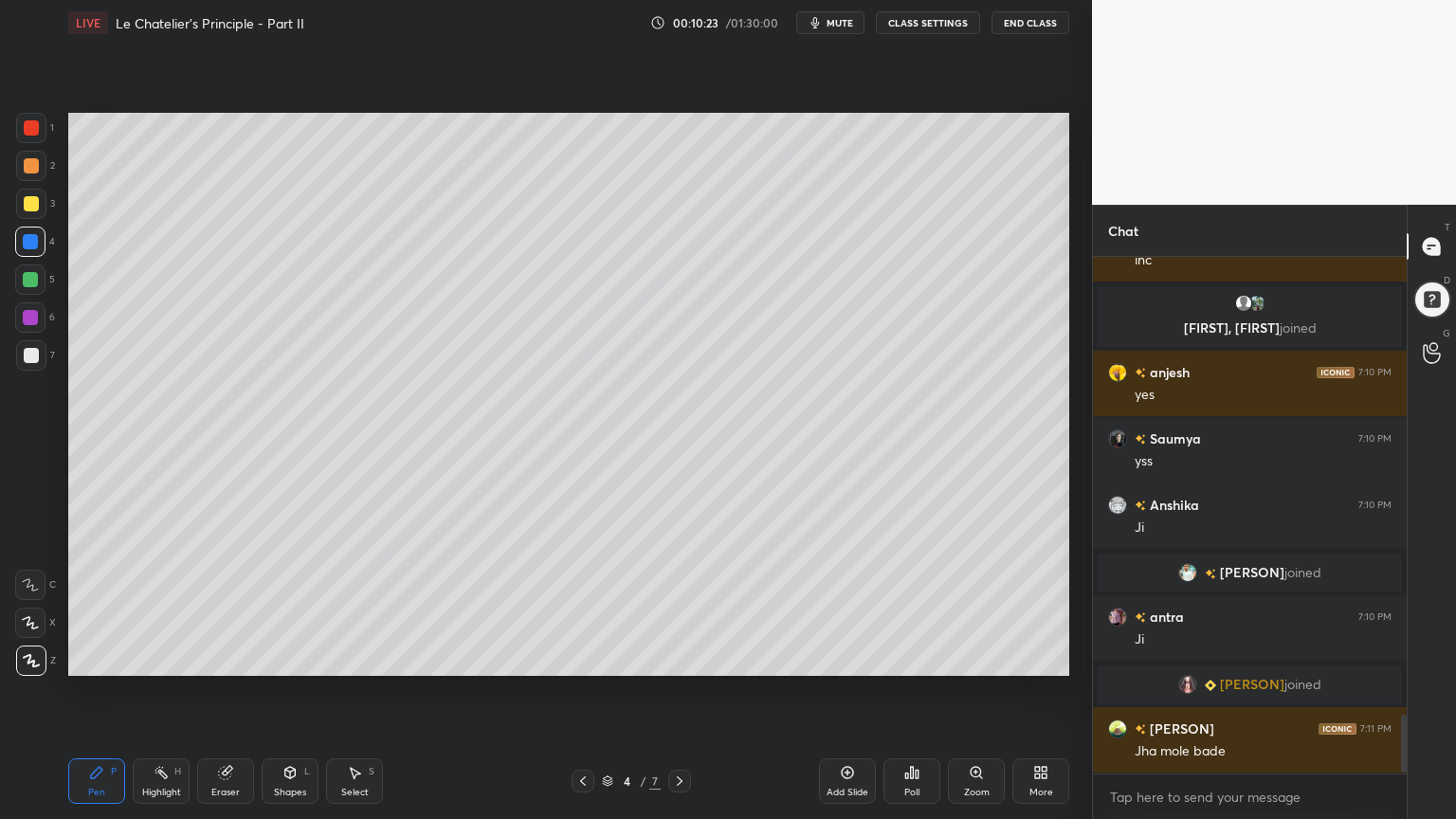 scroll, scrollTop: 4106, scrollLeft: 0, axis: vertical 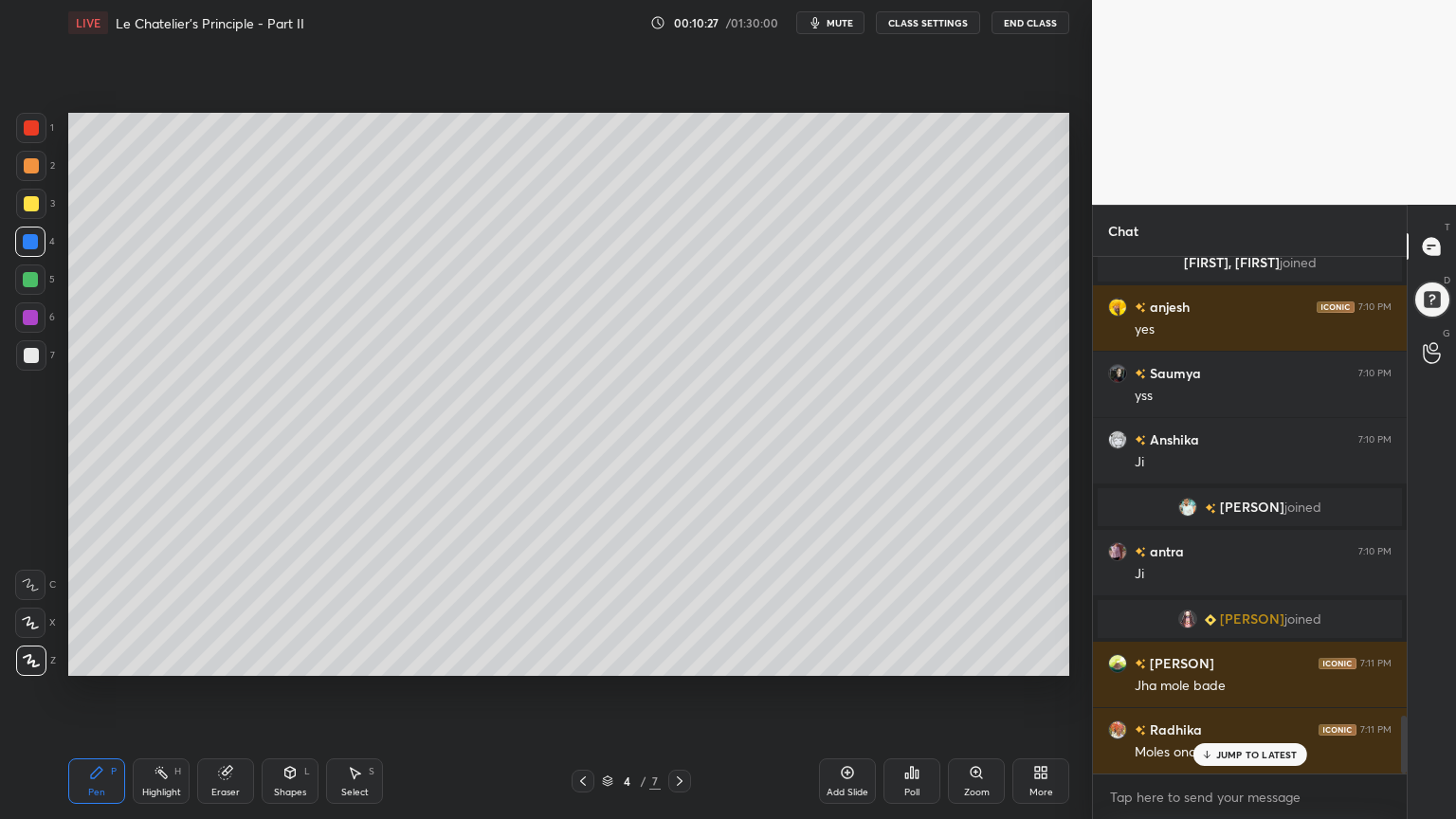 drag, startPoint x: 292, startPoint y: 789, endPoint x: 279, endPoint y: 766, distance: 26.41969 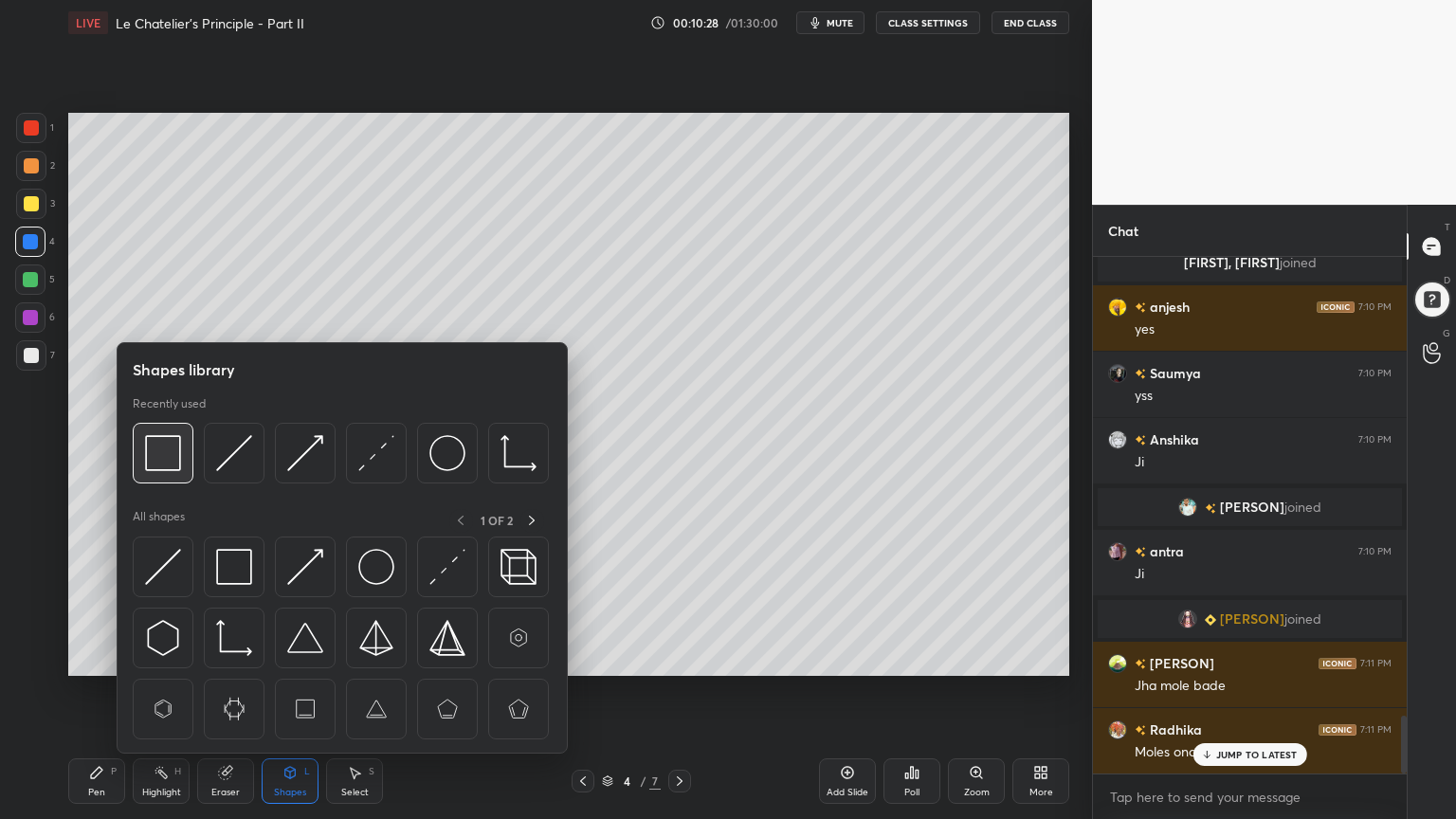 click at bounding box center [163, 453] 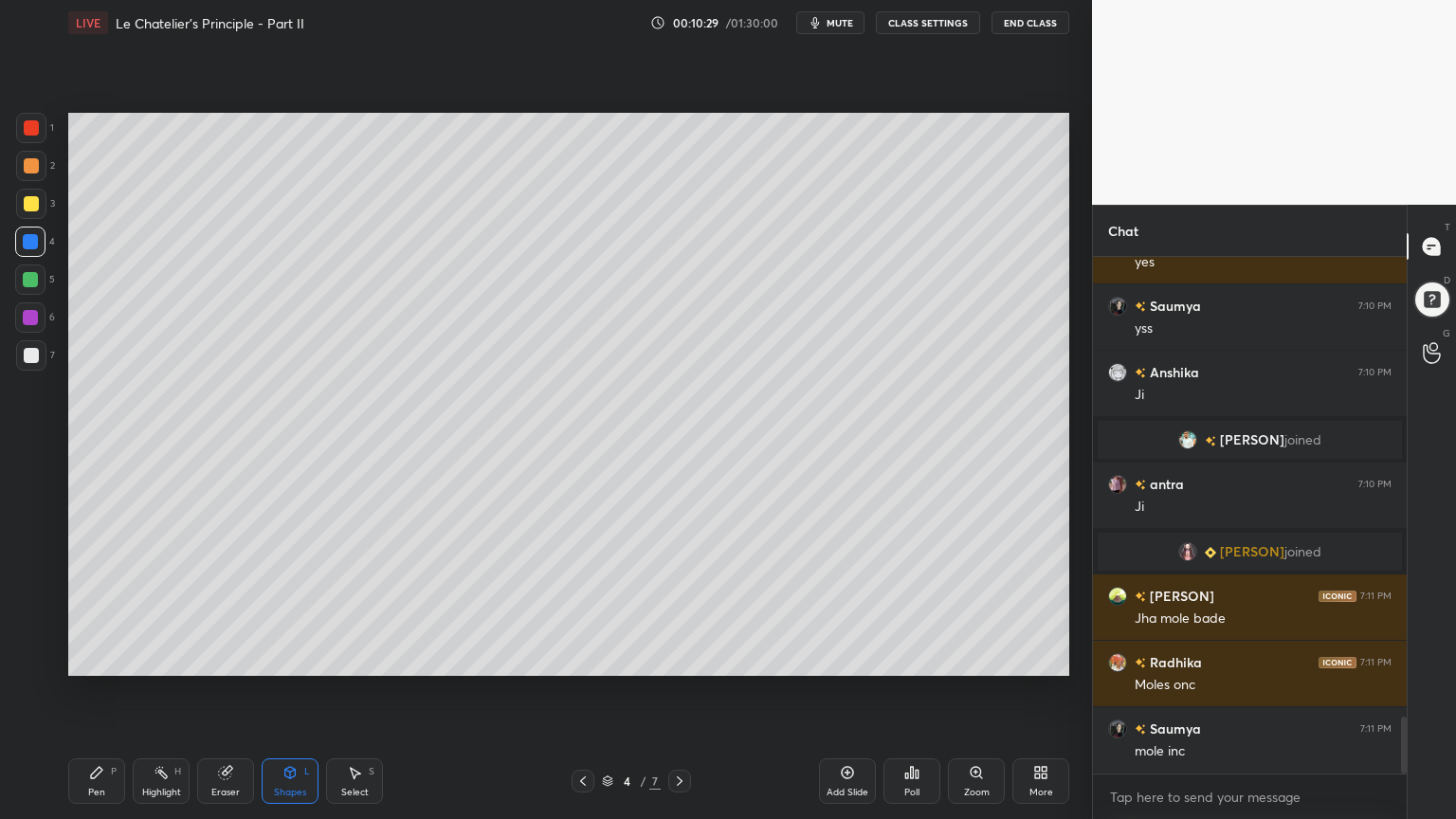 click at bounding box center (31, 166) 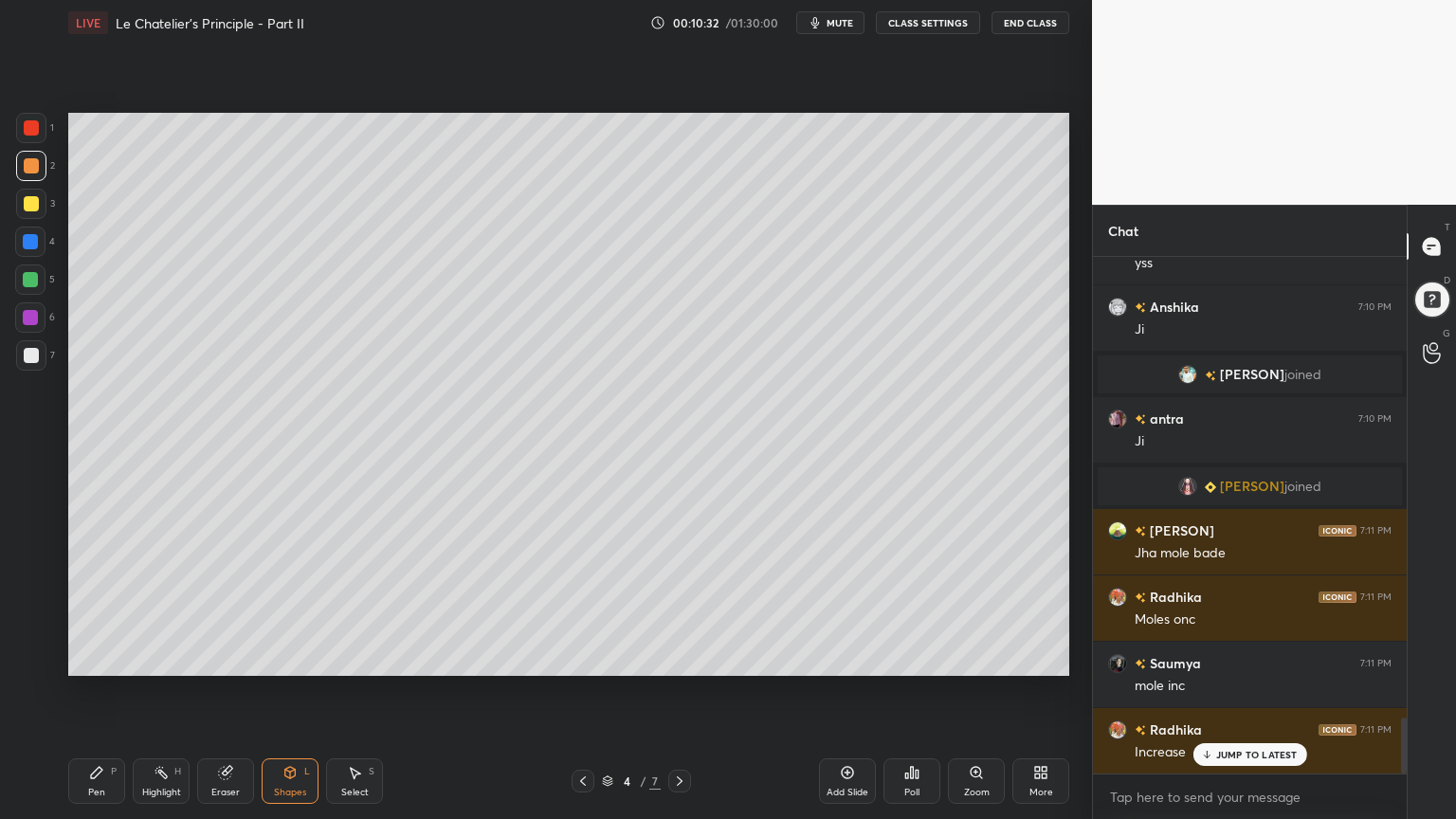 scroll, scrollTop: 4306, scrollLeft: 0, axis: vertical 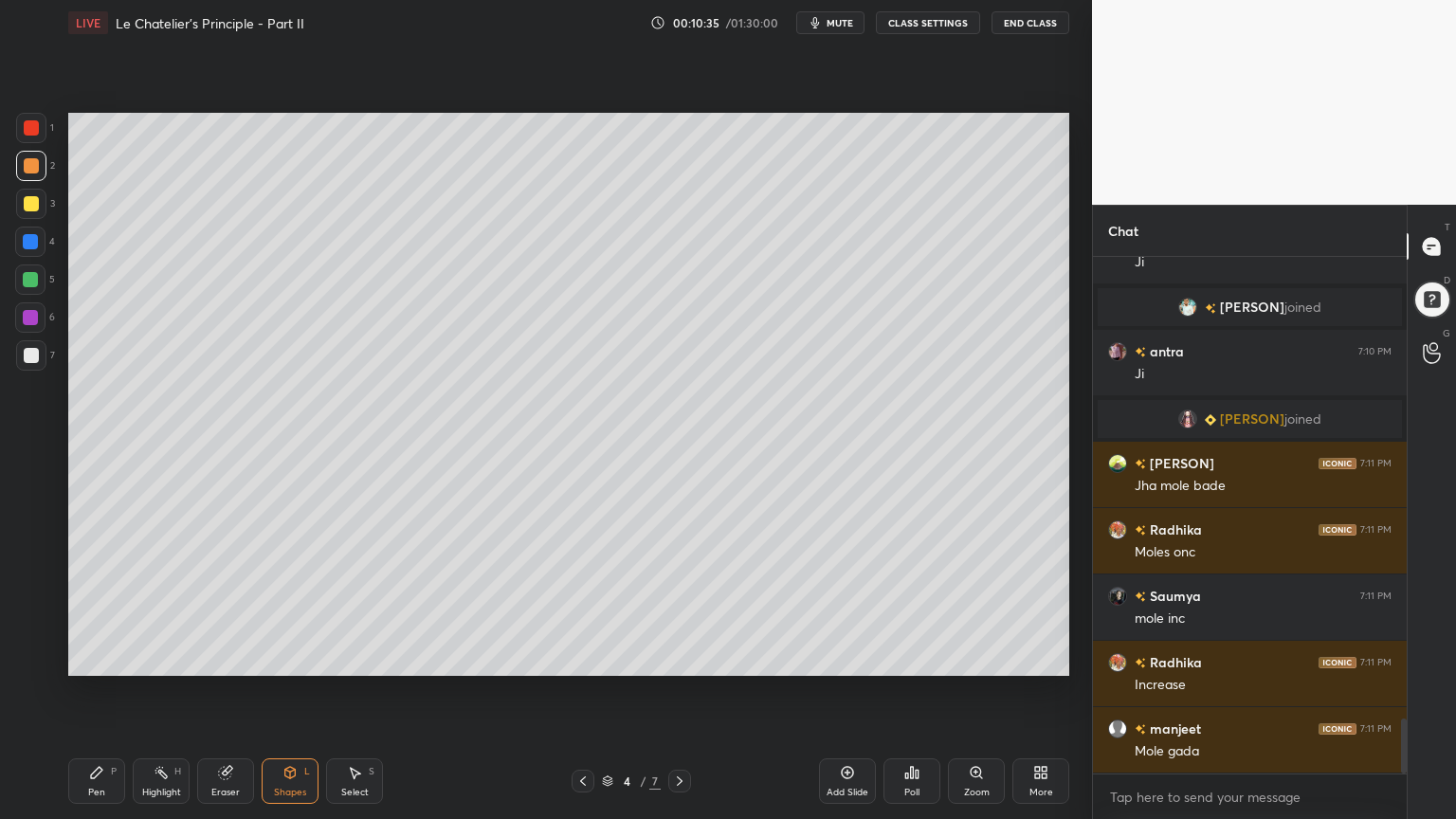 drag, startPoint x: 111, startPoint y: 795, endPoint x: 133, endPoint y: 754, distance: 46.52956 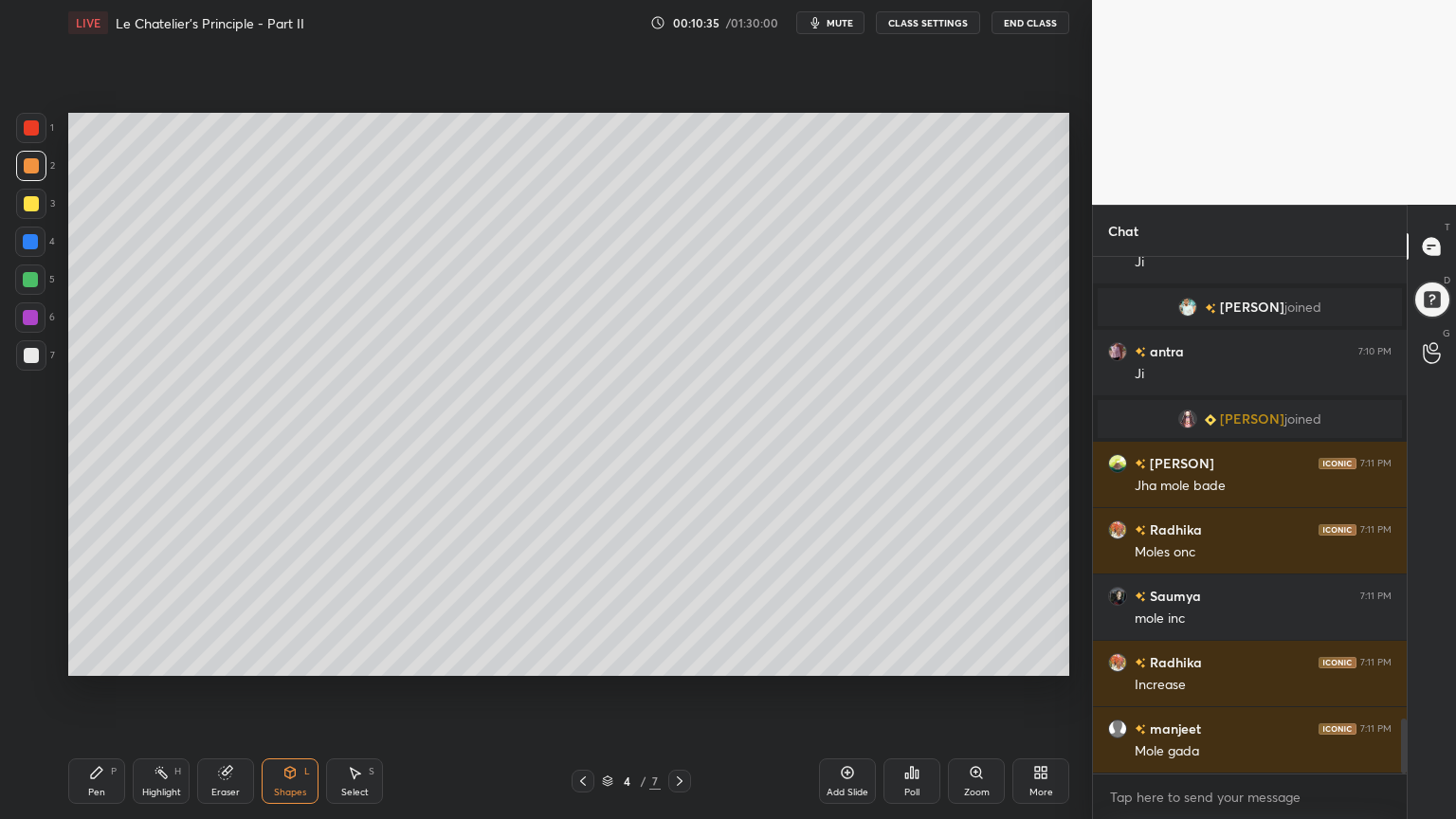 click on "Pen P" at bounding box center (97, 781) 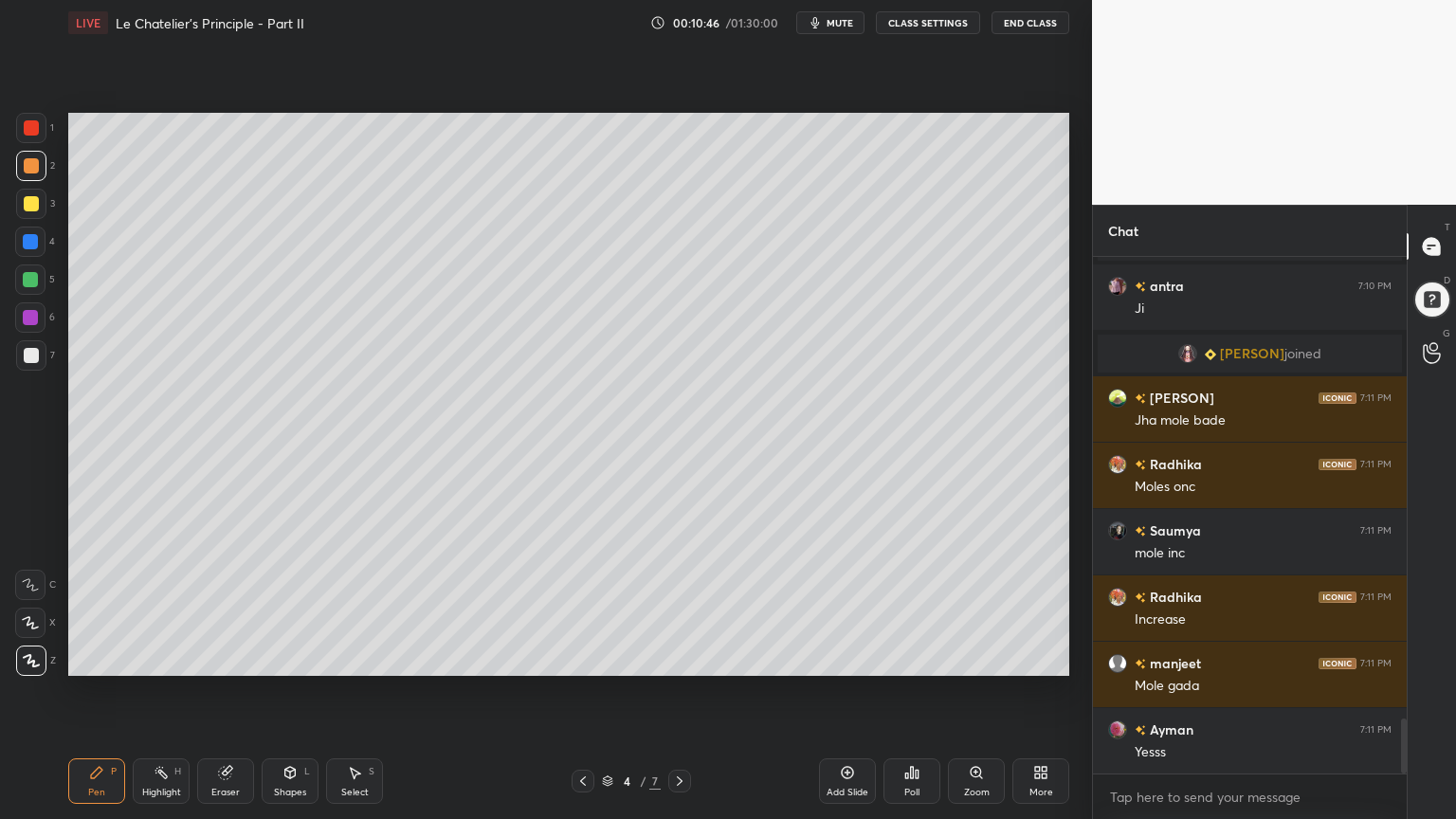 drag, startPoint x: 163, startPoint y: 782, endPoint x: 321, endPoint y: 681, distance: 187.52333 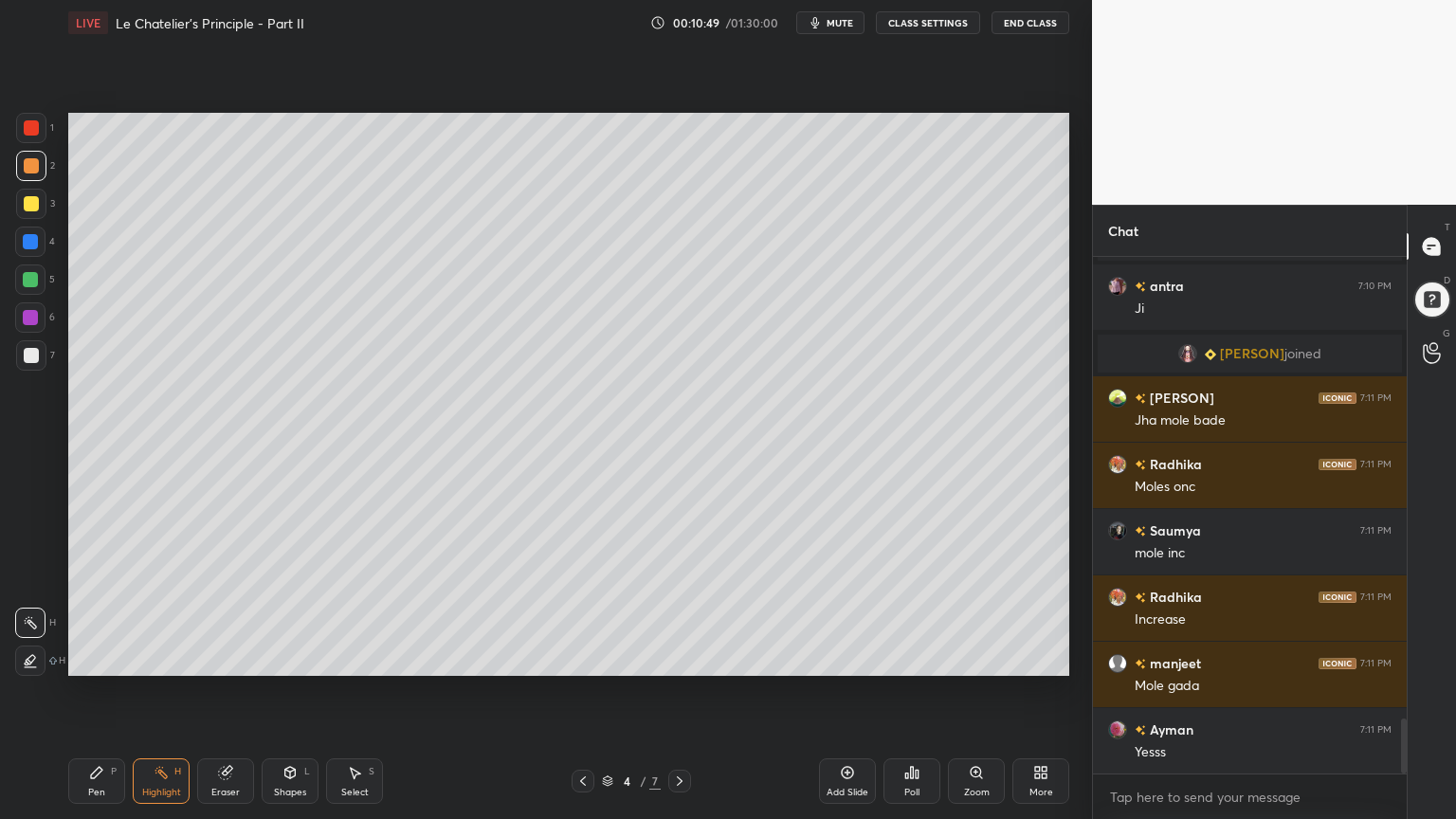 scroll, scrollTop: 4439, scrollLeft: 0, axis: vertical 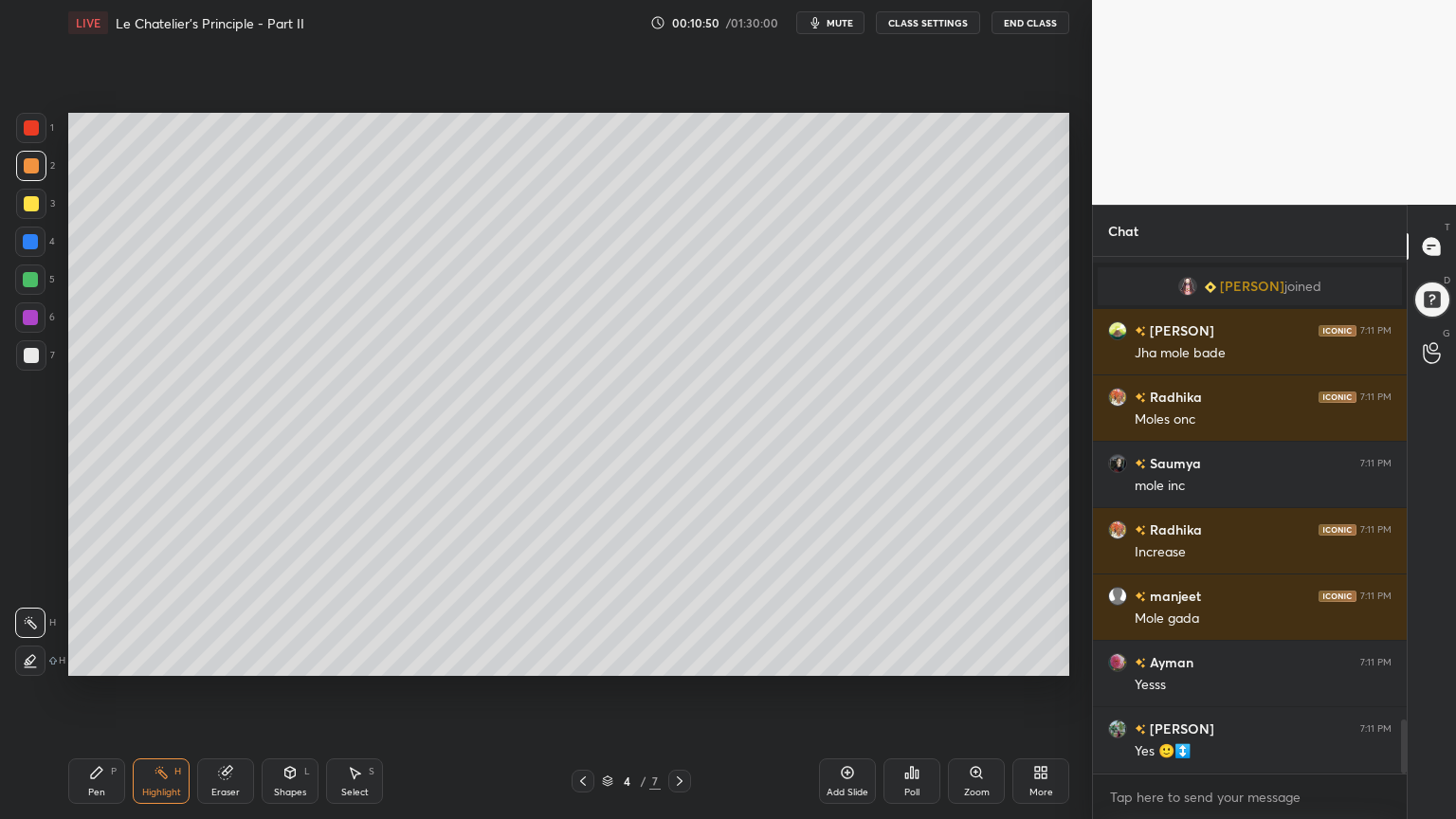 click at bounding box center (31, 355) 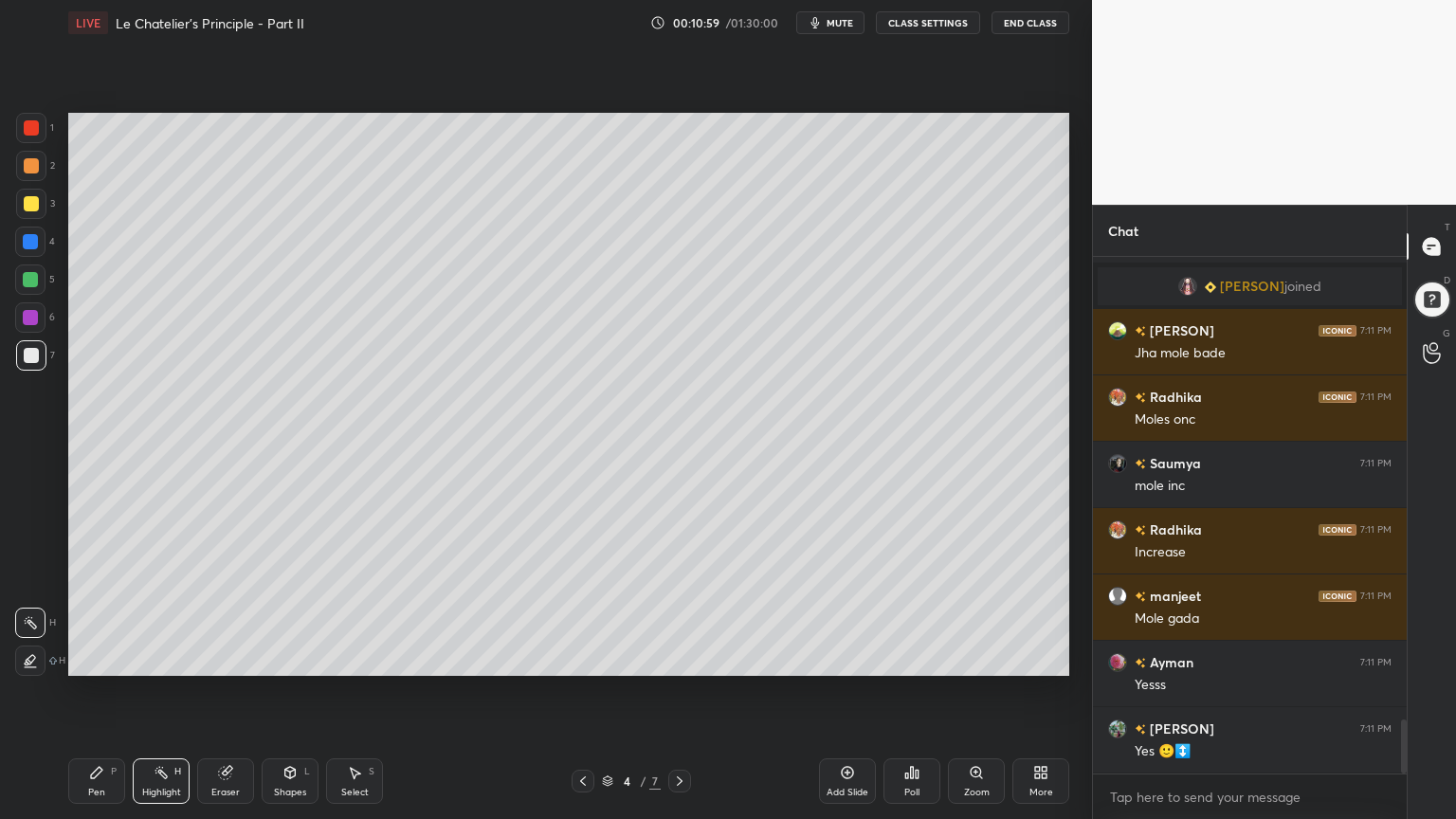 click on "Highlight H" at bounding box center (161, 781) 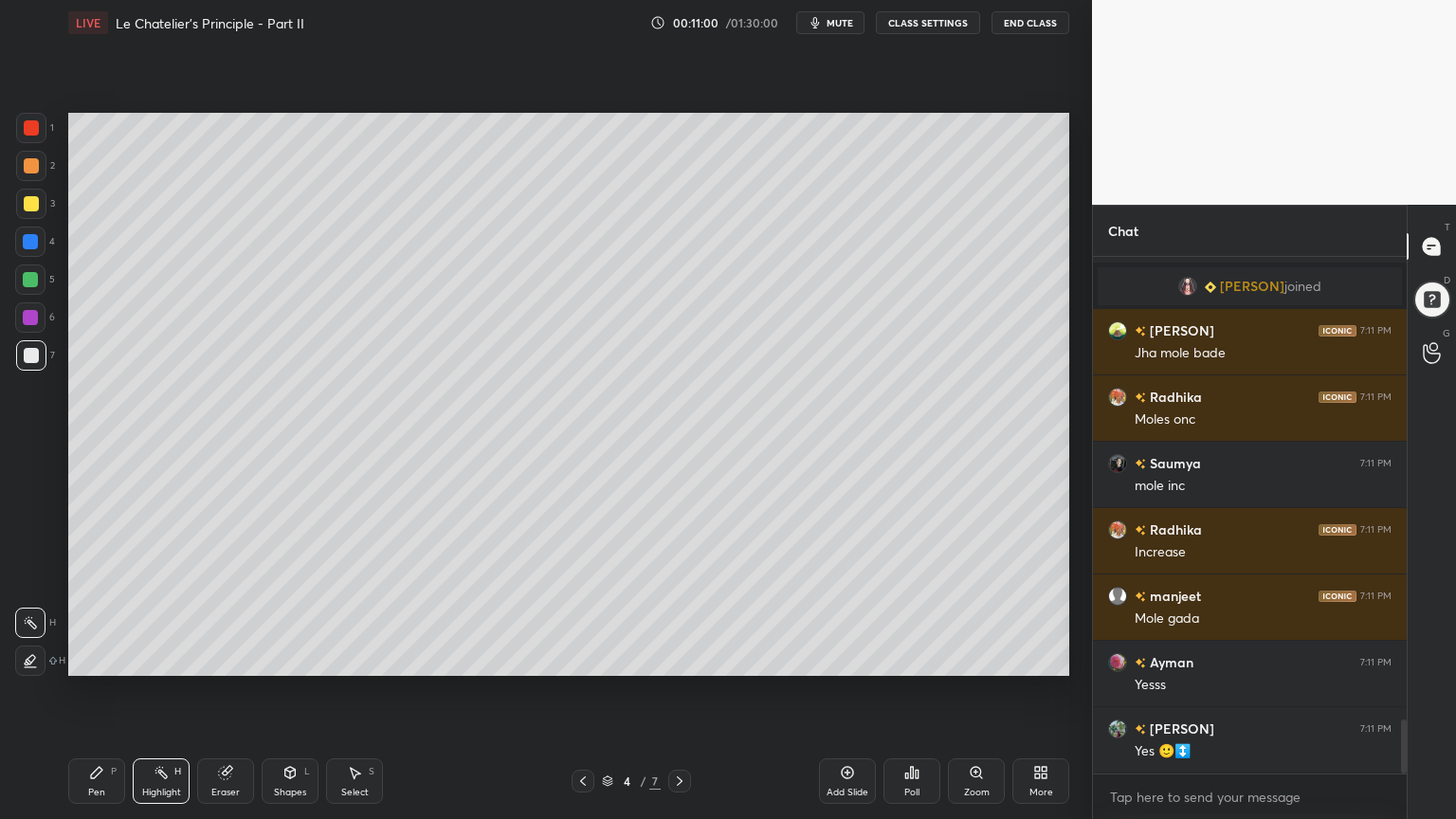 click on "Pen P" at bounding box center [97, 781] 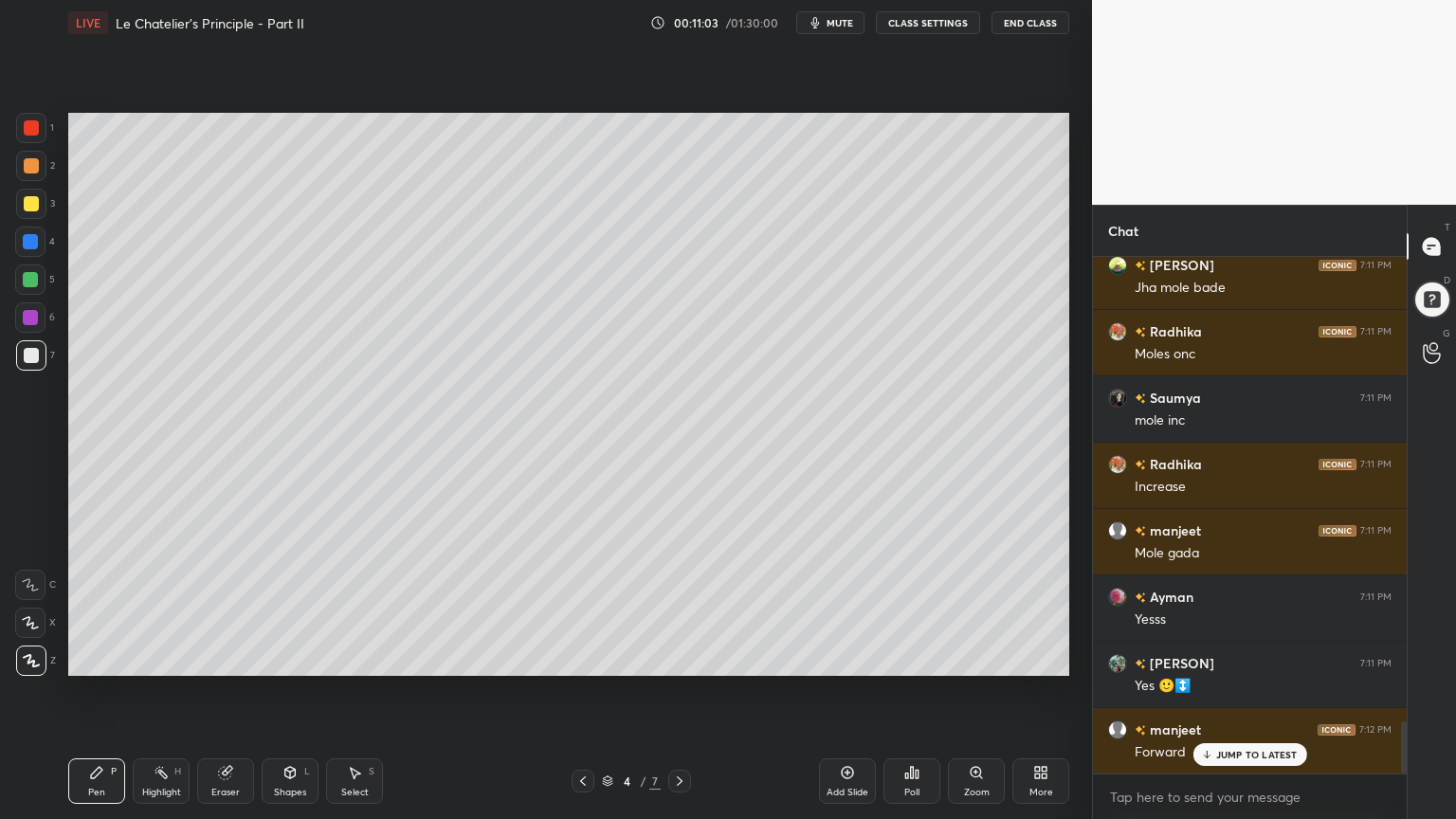 scroll, scrollTop: 4637, scrollLeft: 0, axis: vertical 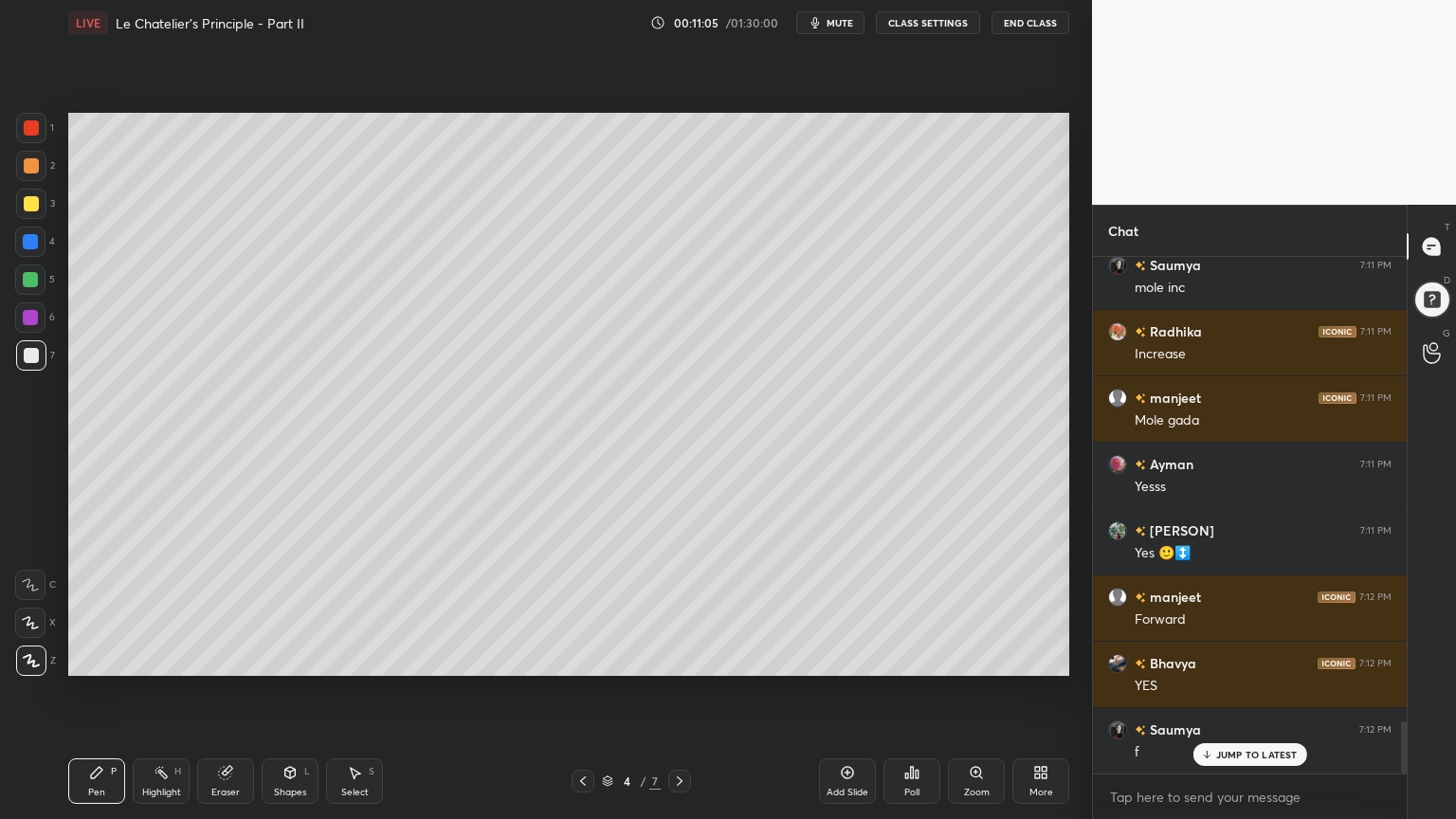 click on "Shapes" at bounding box center [290, 792] 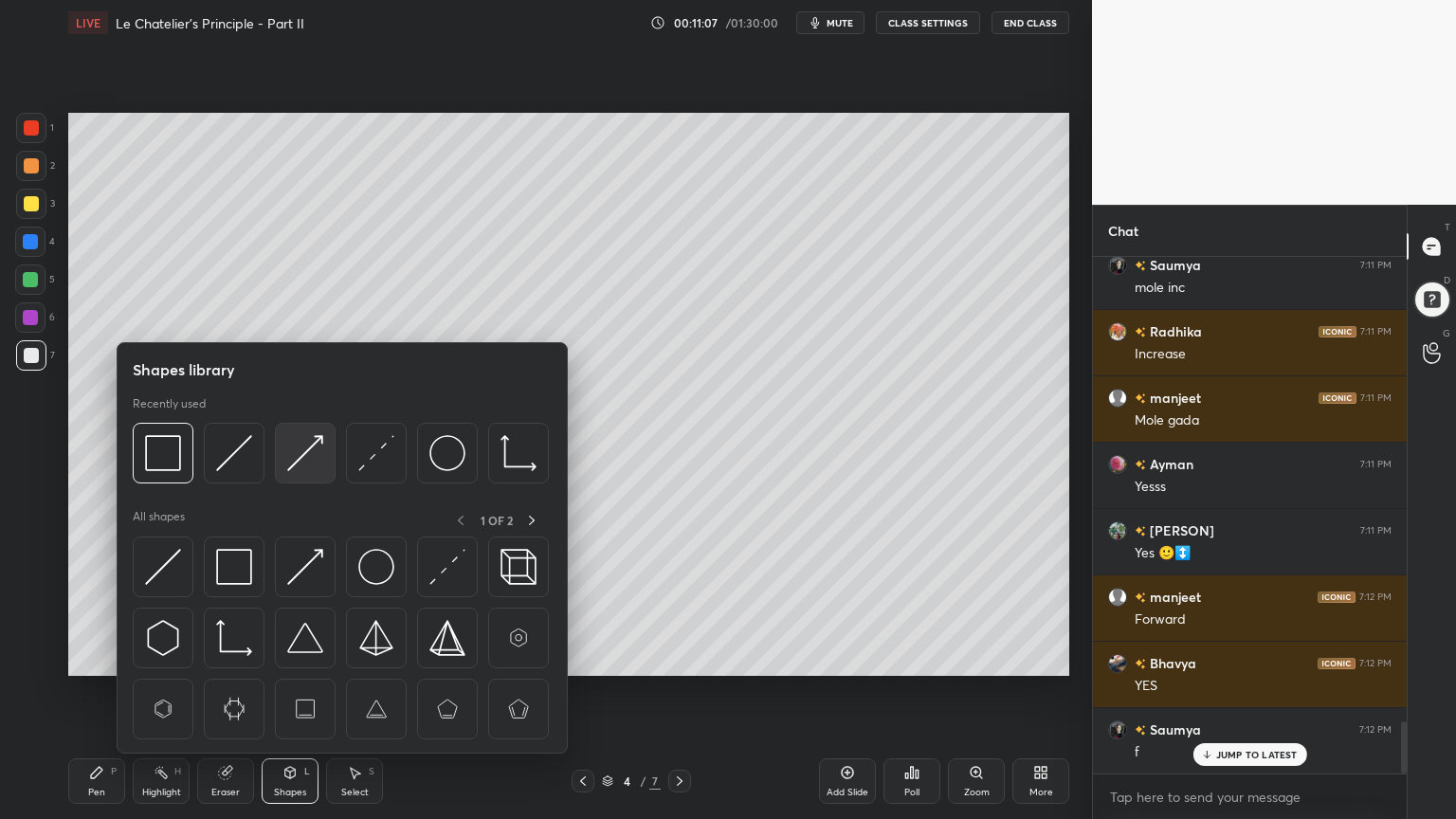 click at bounding box center [305, 453] 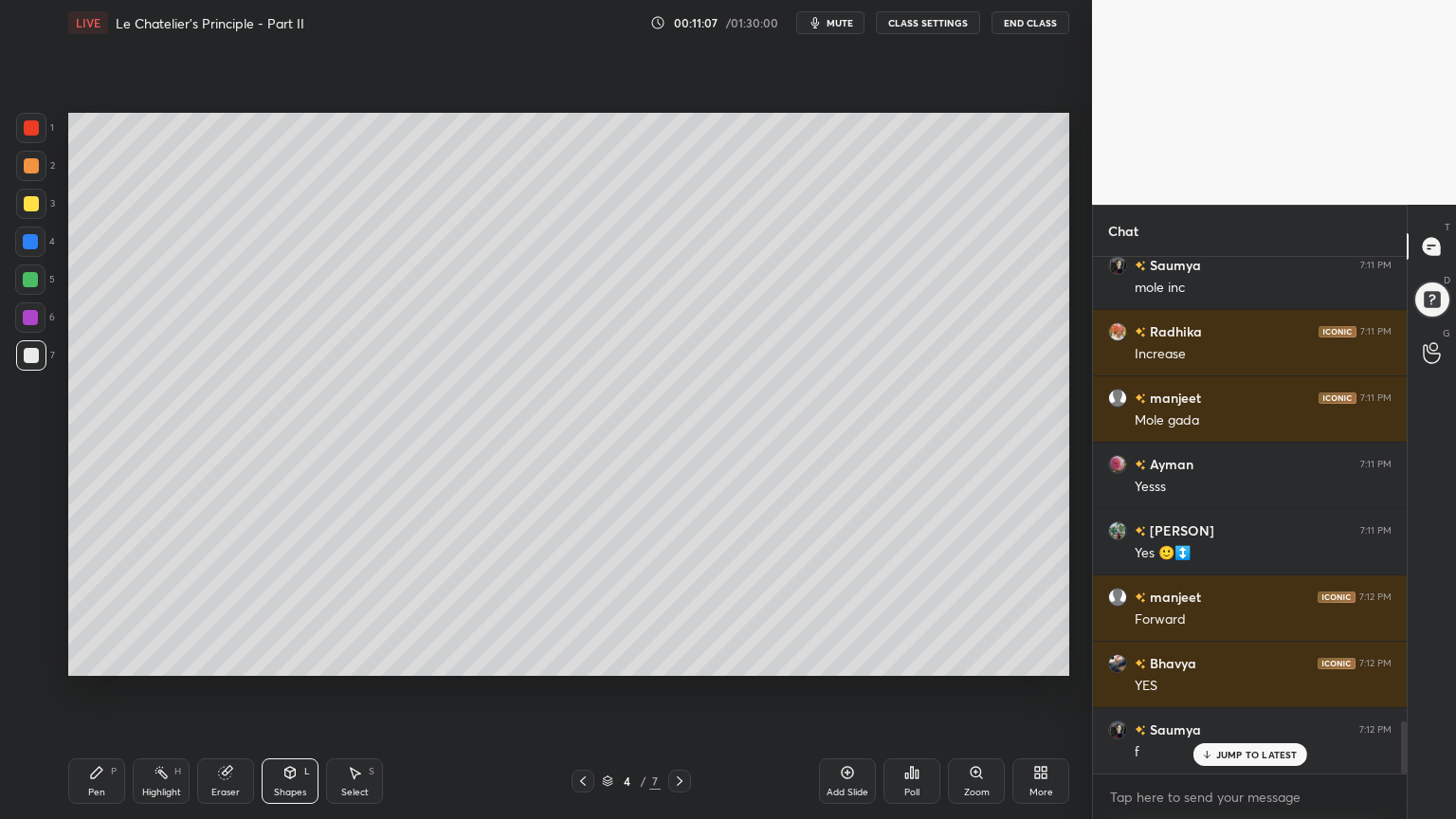 scroll, scrollTop: 4705, scrollLeft: 0, axis: vertical 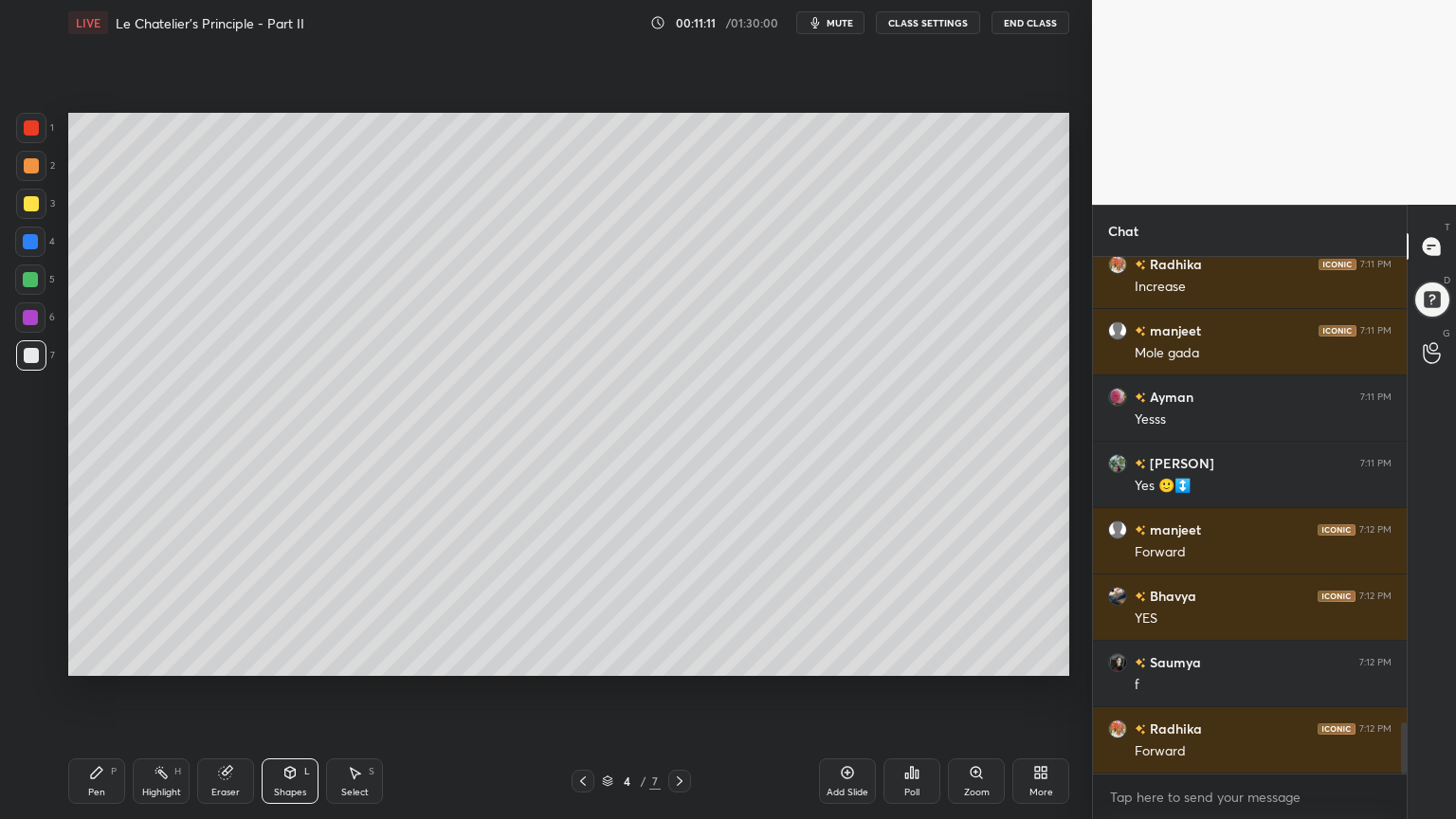 drag, startPoint x: 176, startPoint y: 780, endPoint x: 182, endPoint y: 763, distance: 18.027756 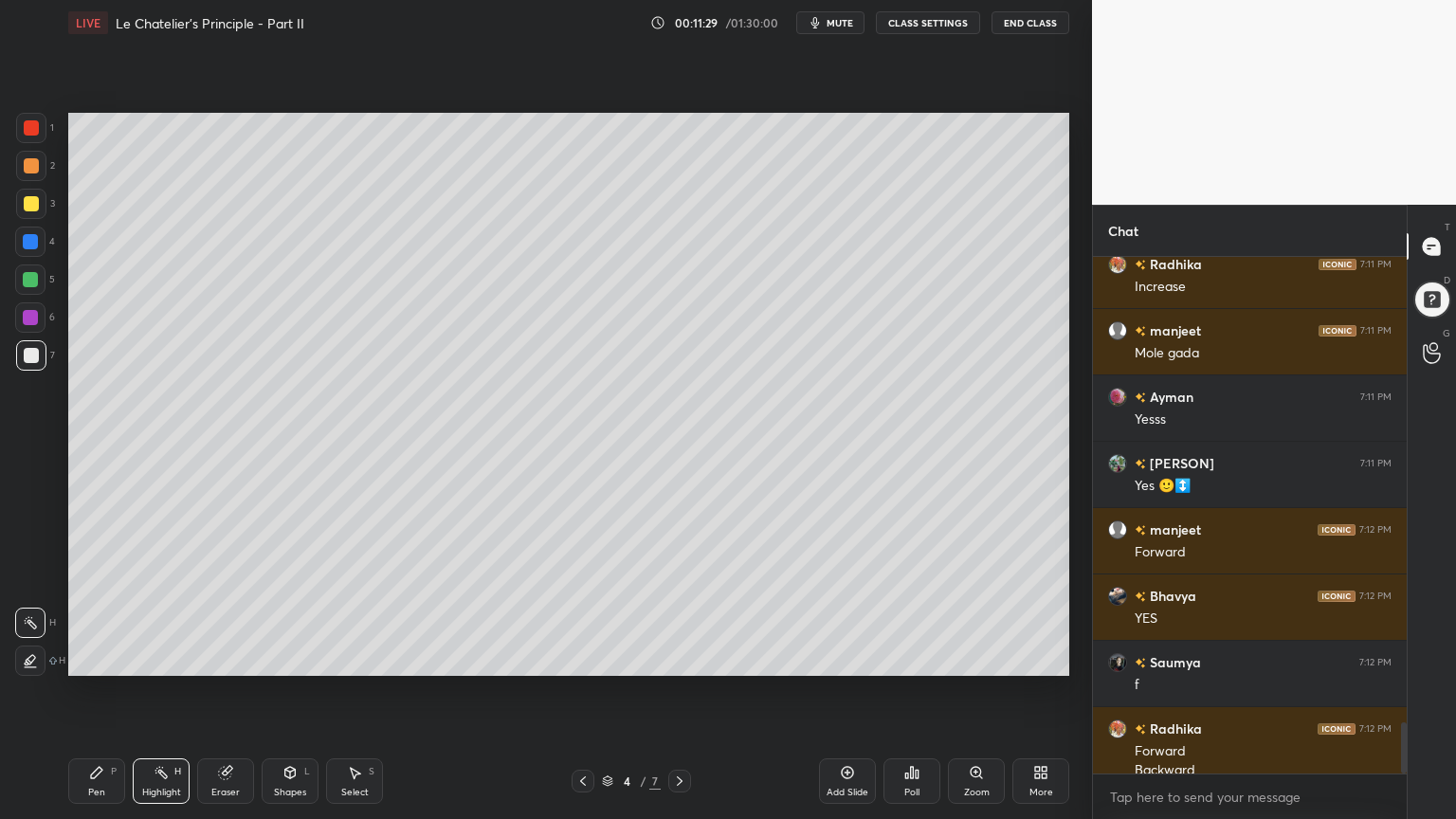 scroll, scrollTop: 4723, scrollLeft: 0, axis: vertical 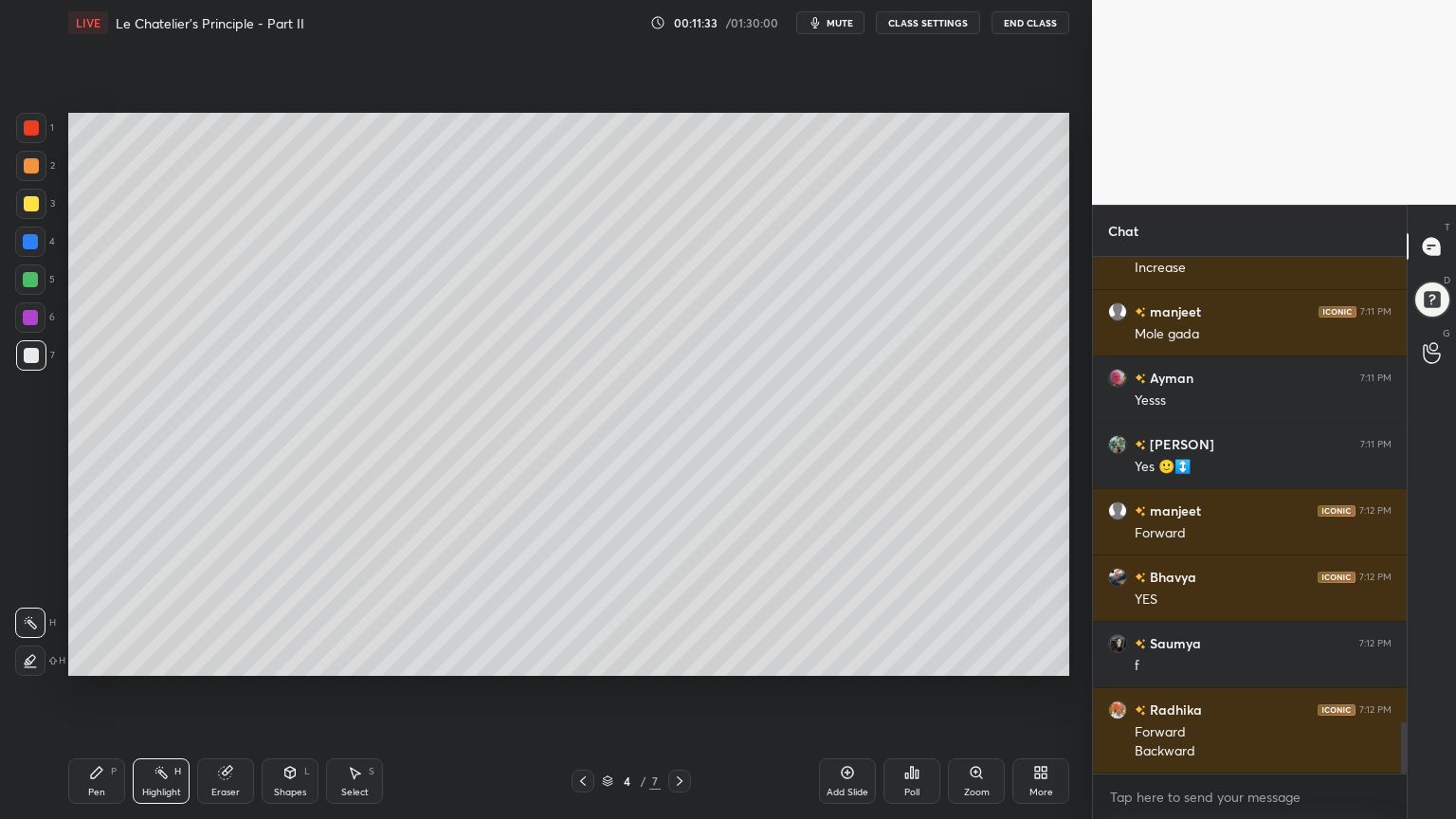 click on "Pen P" at bounding box center [97, 781] 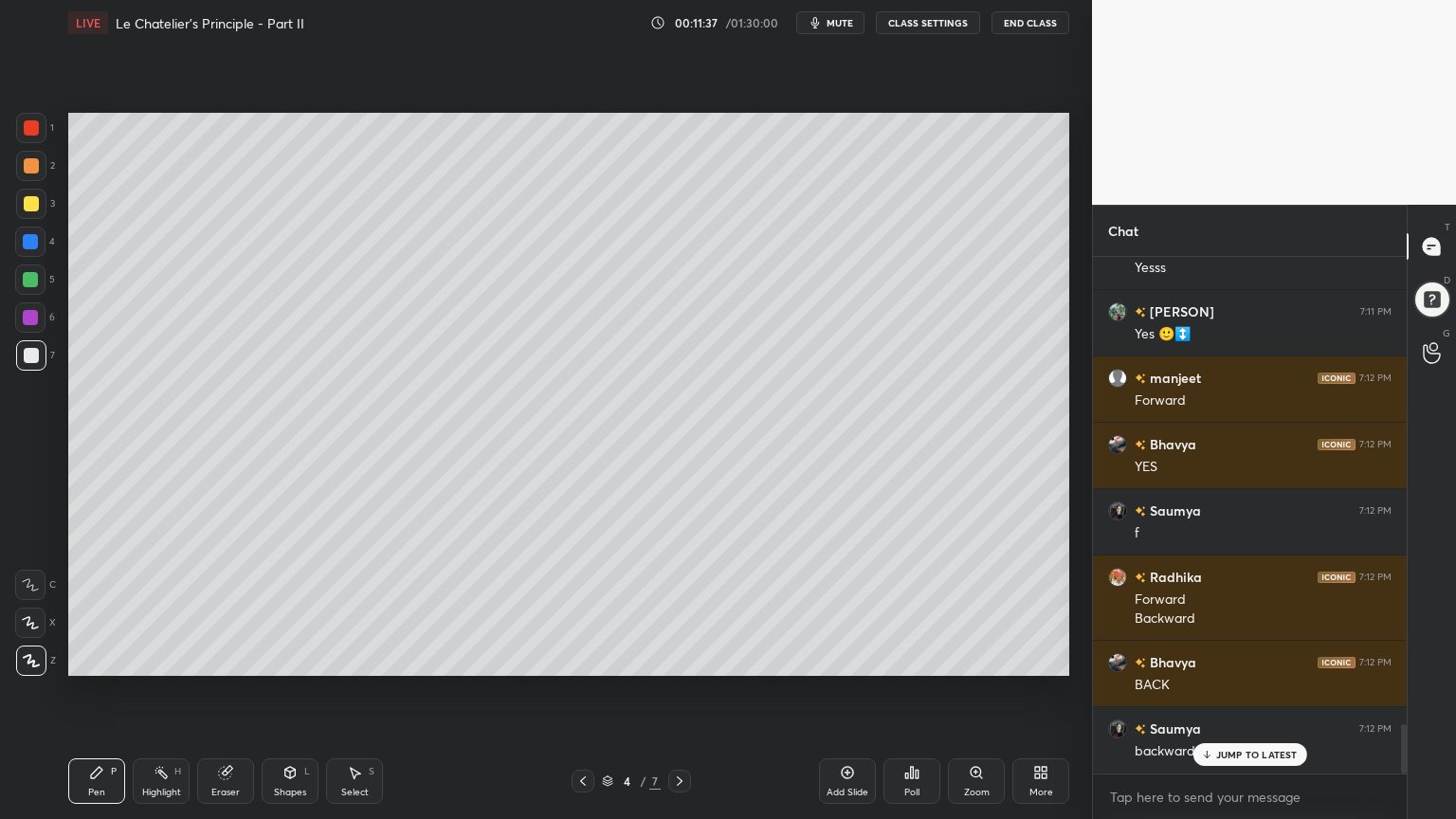 scroll, scrollTop: 4922, scrollLeft: 0, axis: vertical 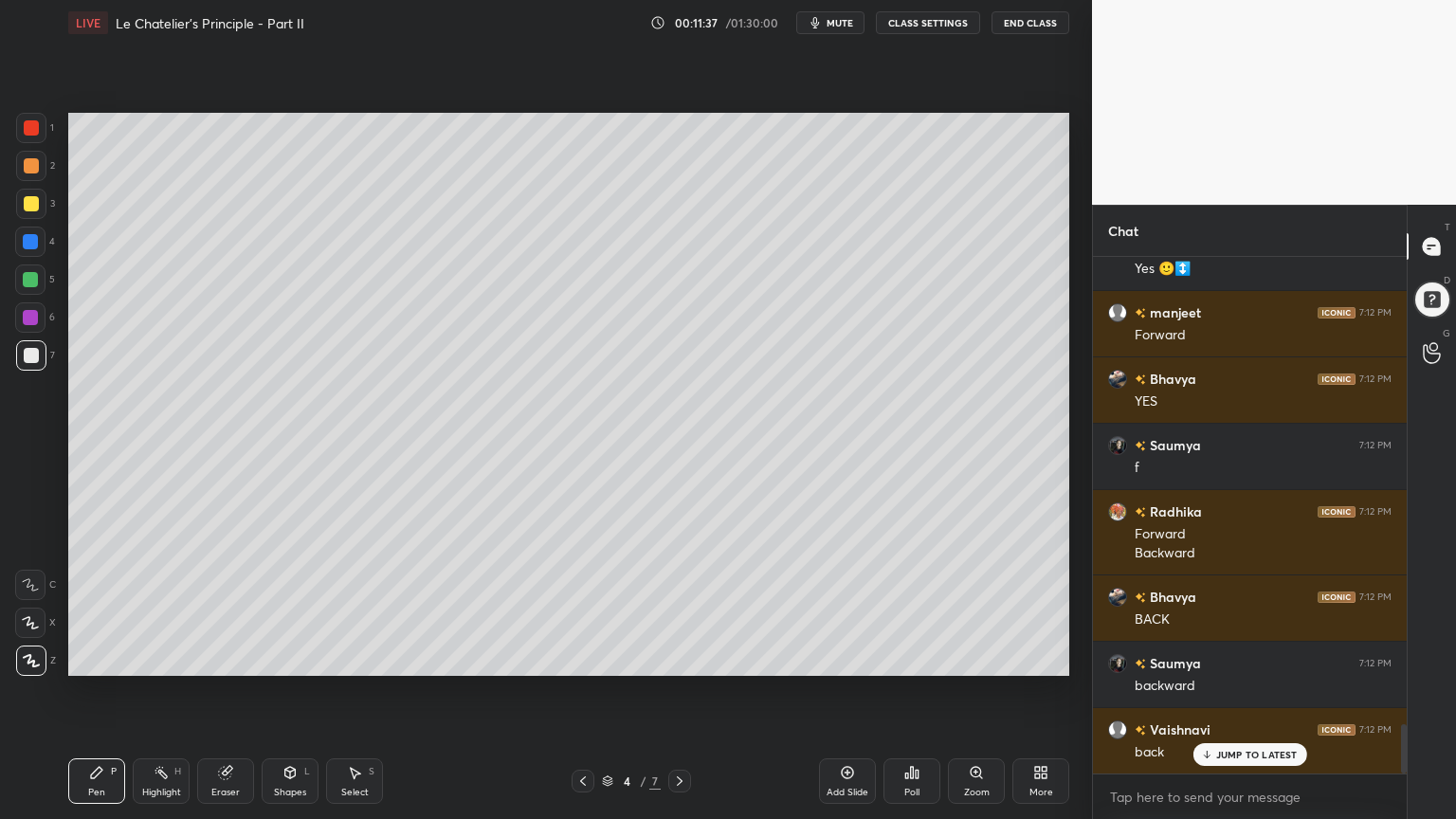 click on "Highlight H" at bounding box center (161, 781) 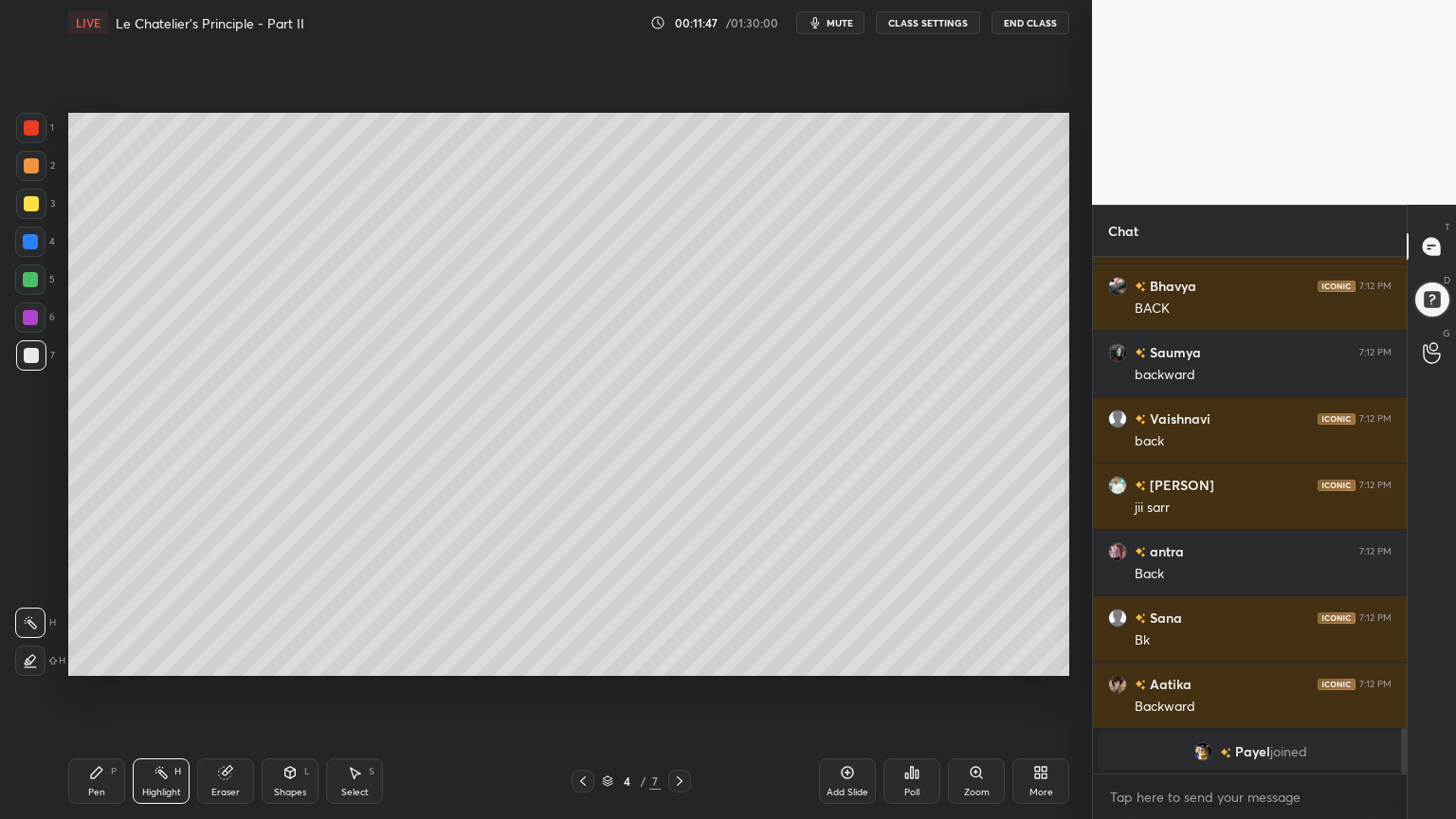 scroll, scrollTop: 5300, scrollLeft: 0, axis: vertical 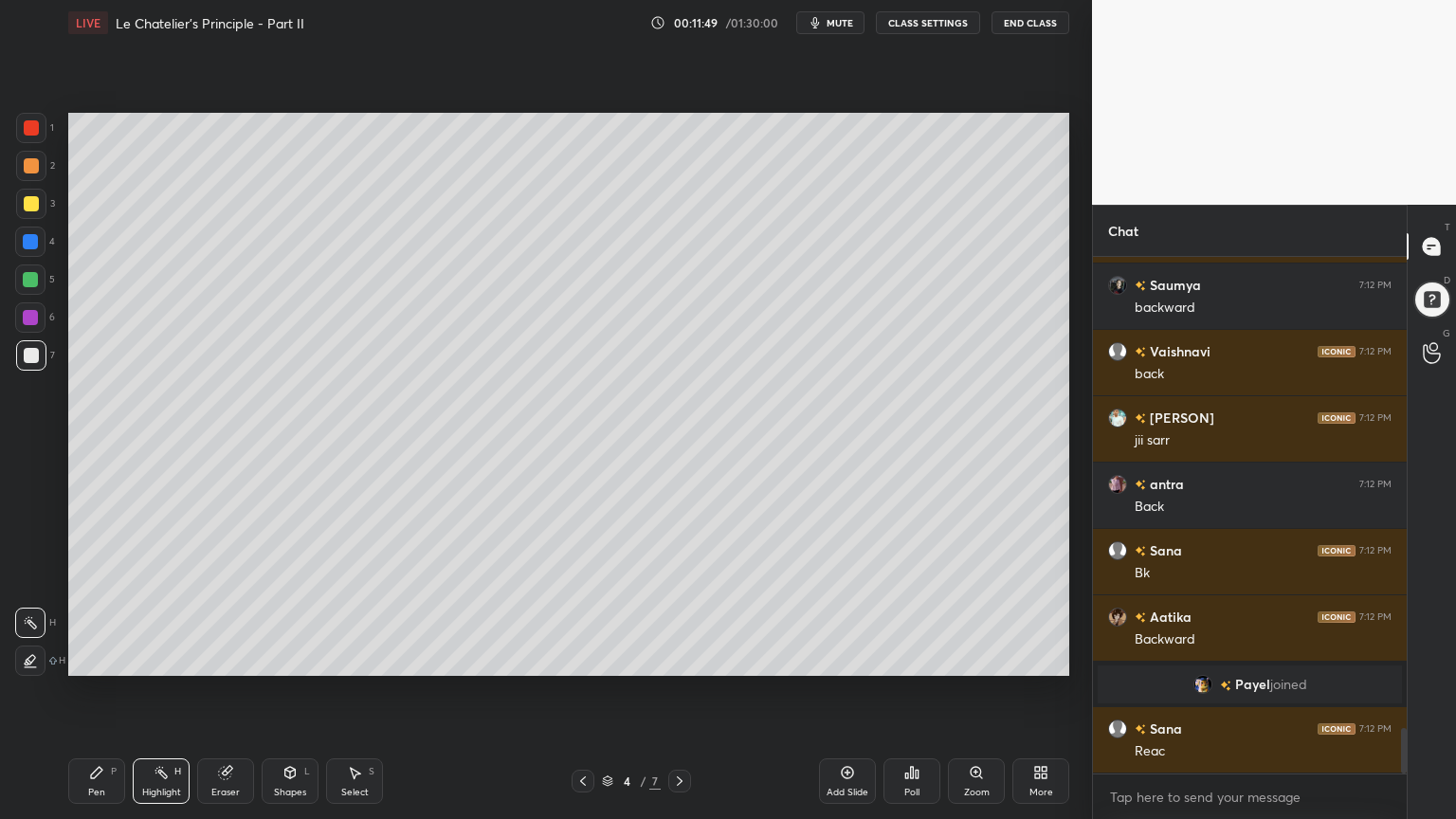 click on "Shapes L" at bounding box center [290, 781] 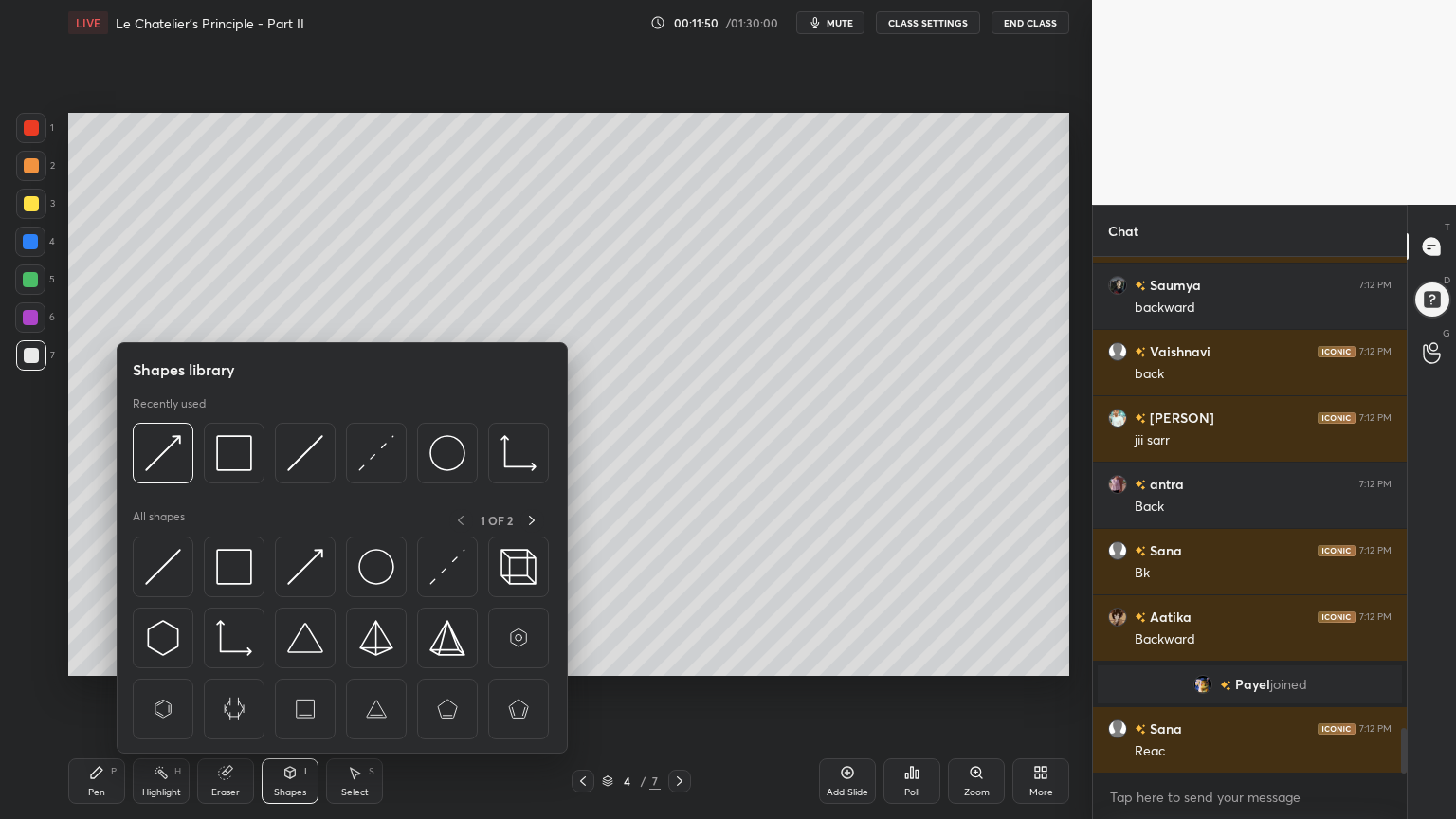 scroll, scrollTop: 5345, scrollLeft: 0, axis: vertical 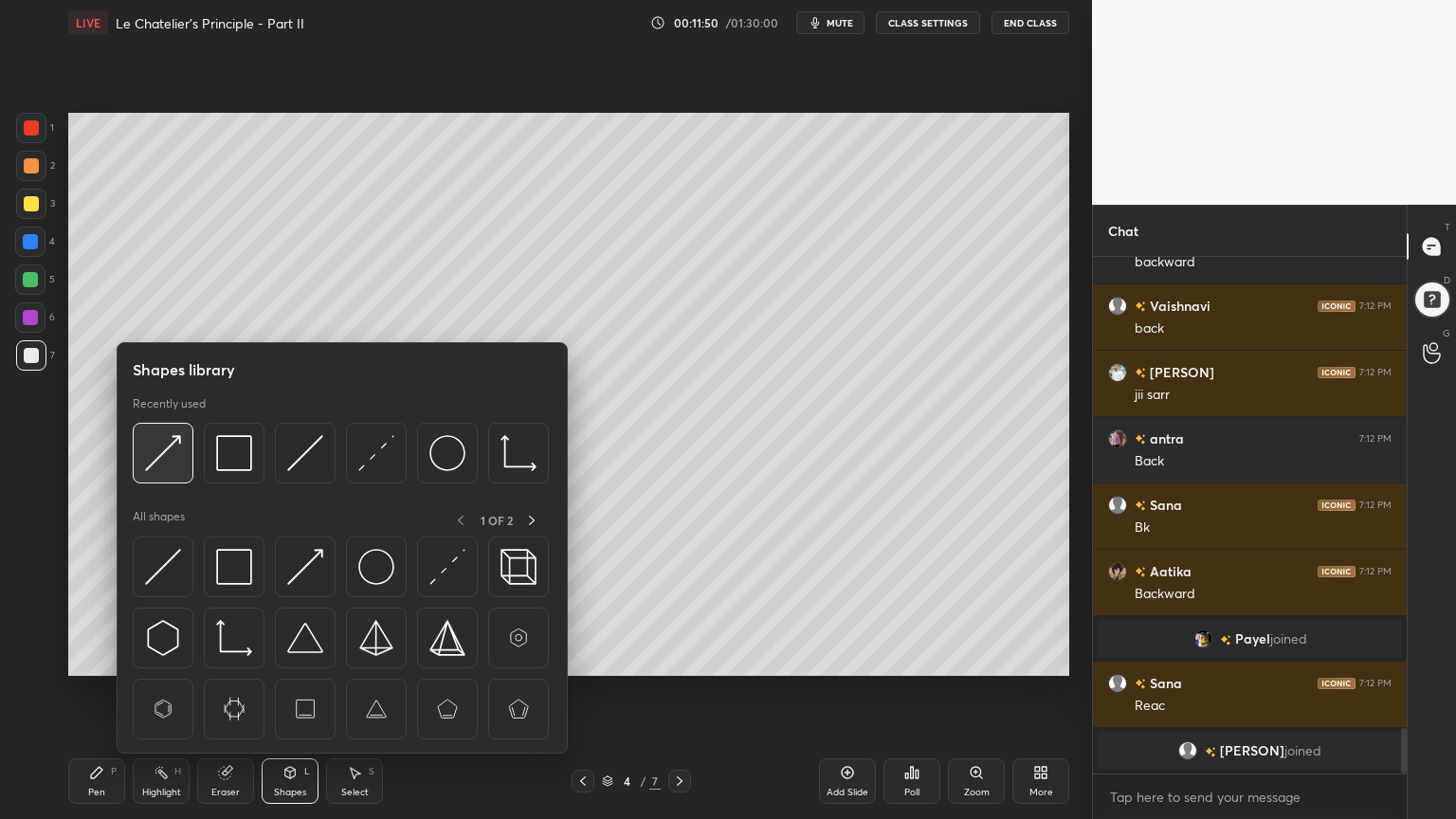 click at bounding box center (163, 453) 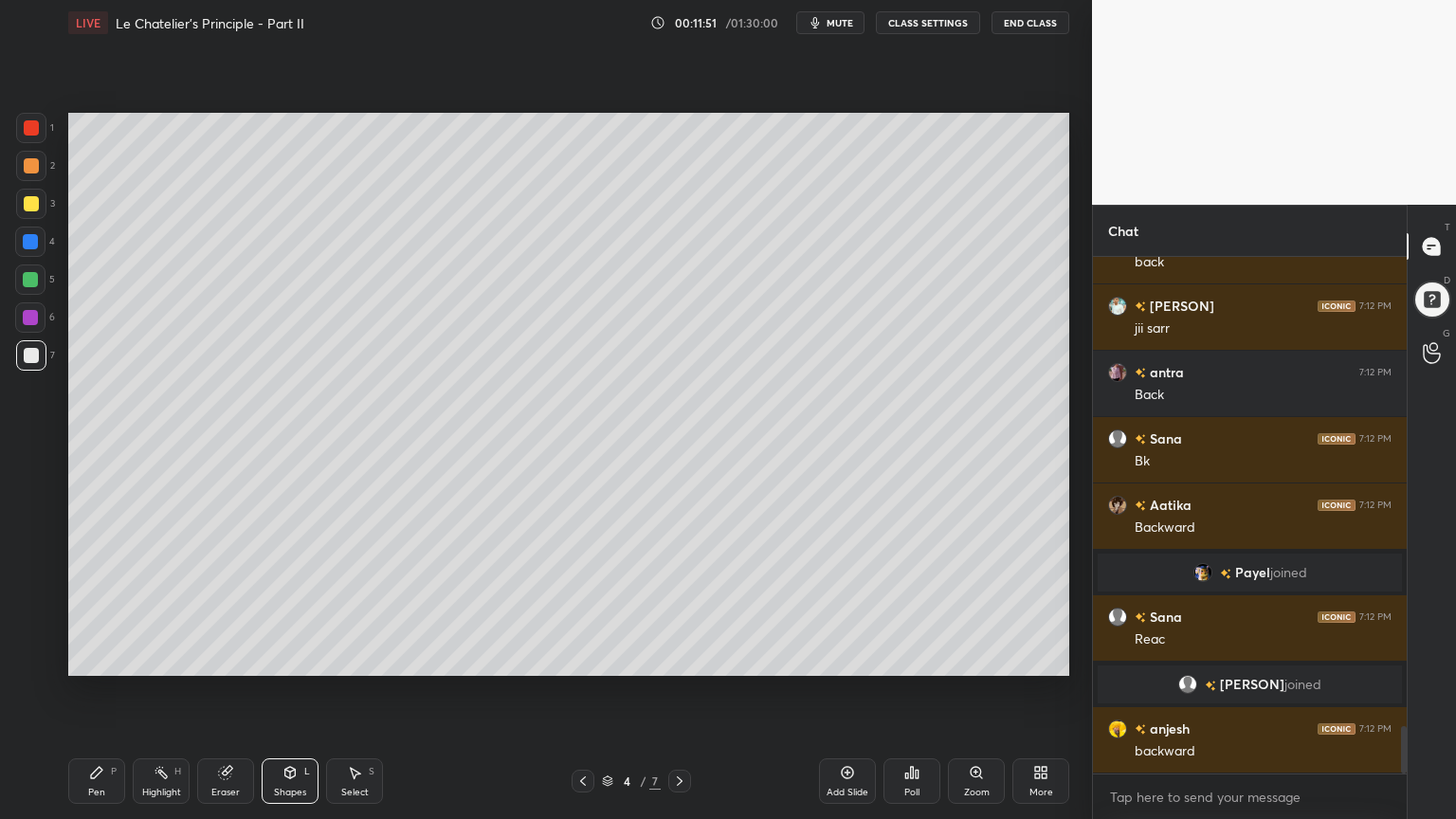 scroll, scrollTop: 5072, scrollLeft: 0, axis: vertical 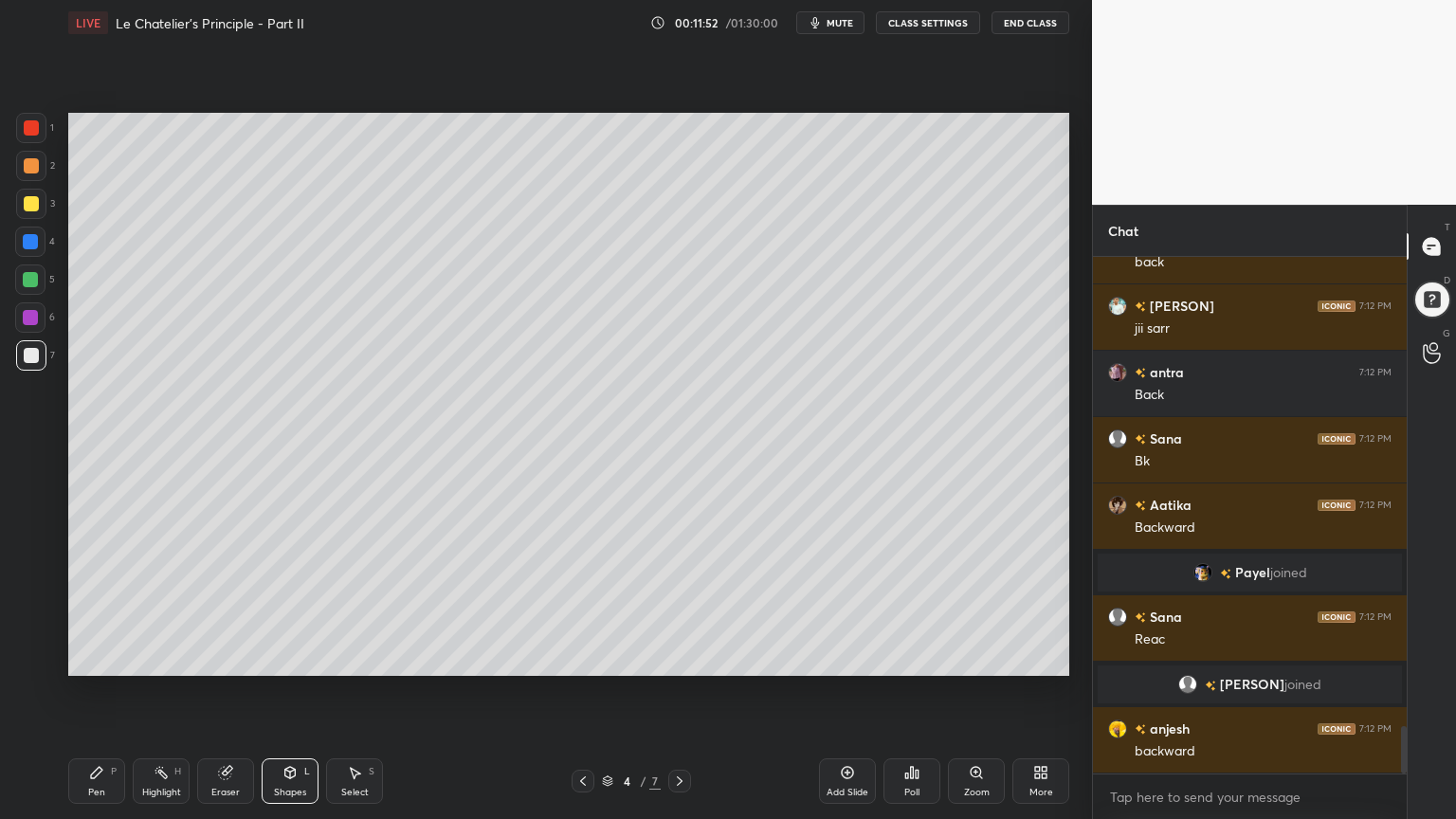 click on "Highlight H" at bounding box center [161, 781] 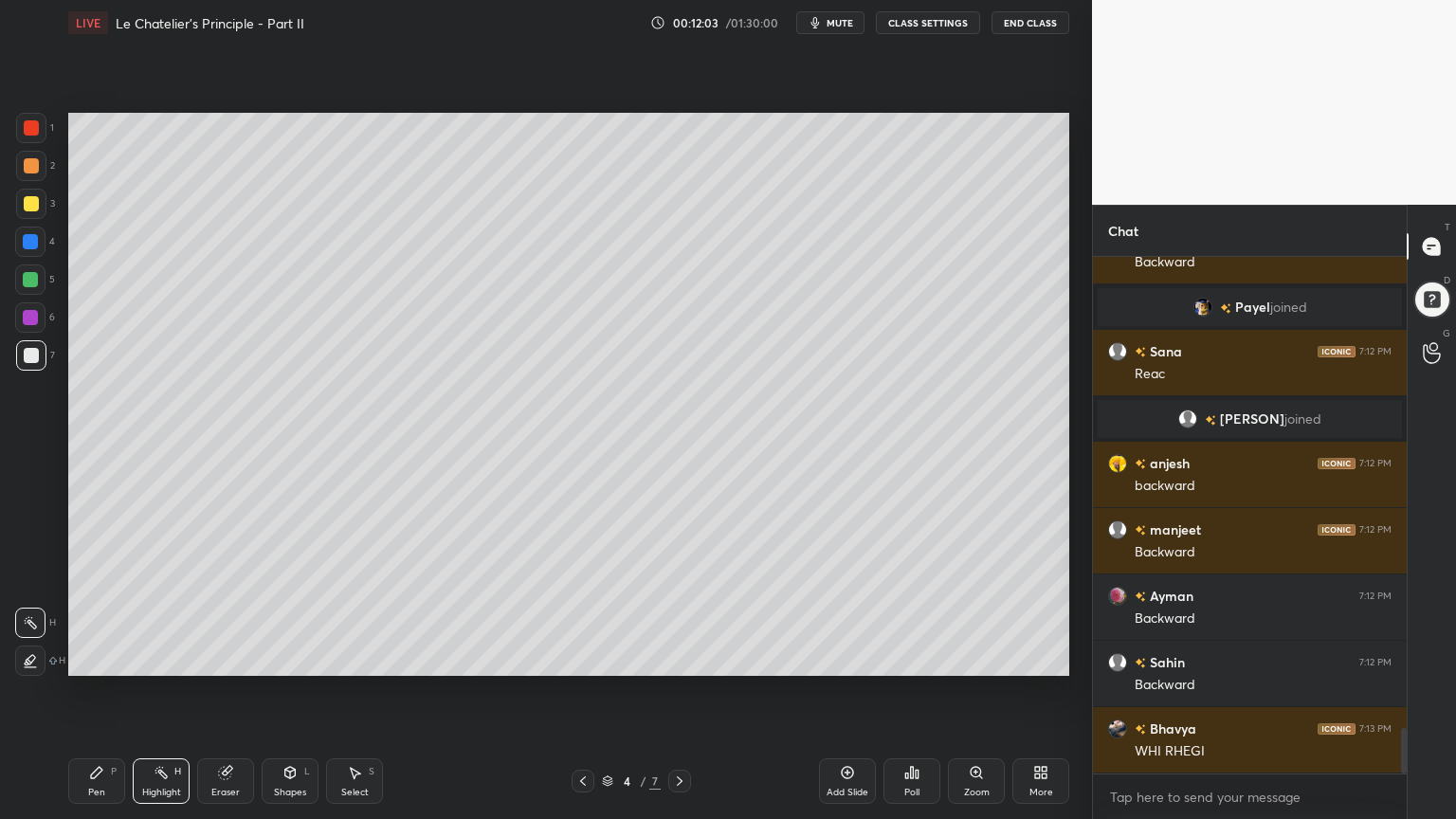 scroll, scrollTop: 5403, scrollLeft: 0, axis: vertical 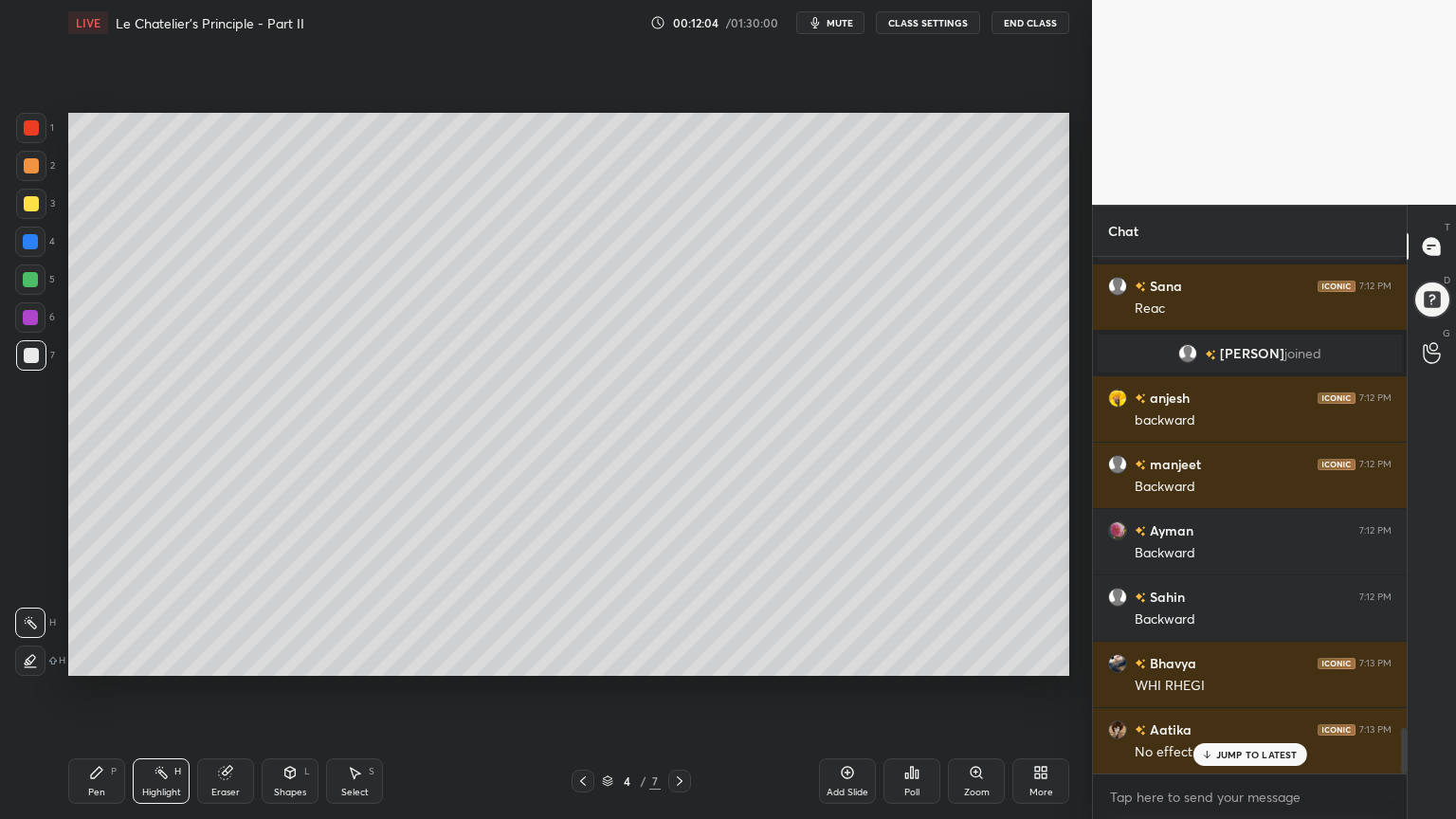 click on "Pen P" at bounding box center [97, 781] 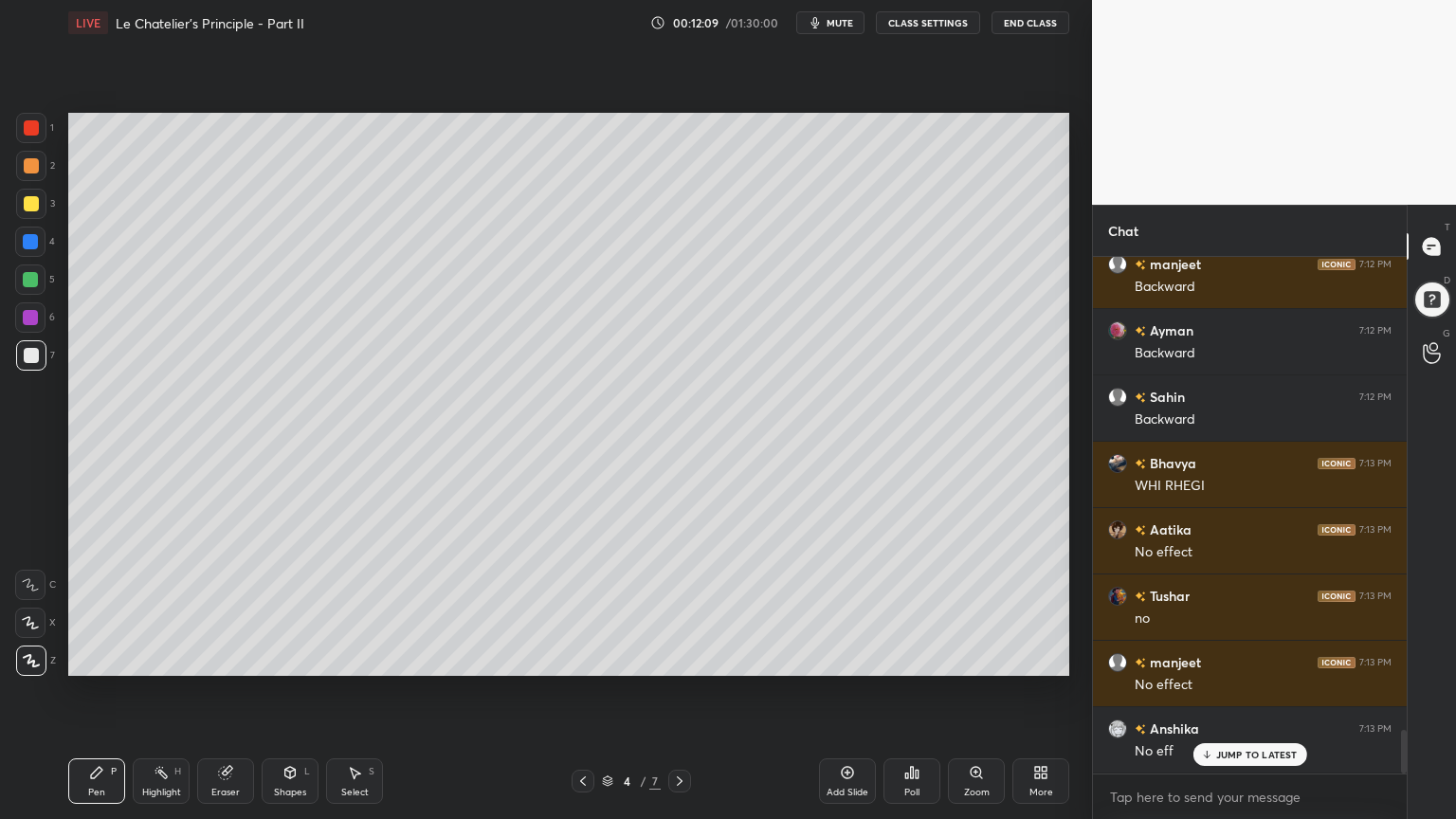 scroll, scrollTop: 5669, scrollLeft: 0, axis: vertical 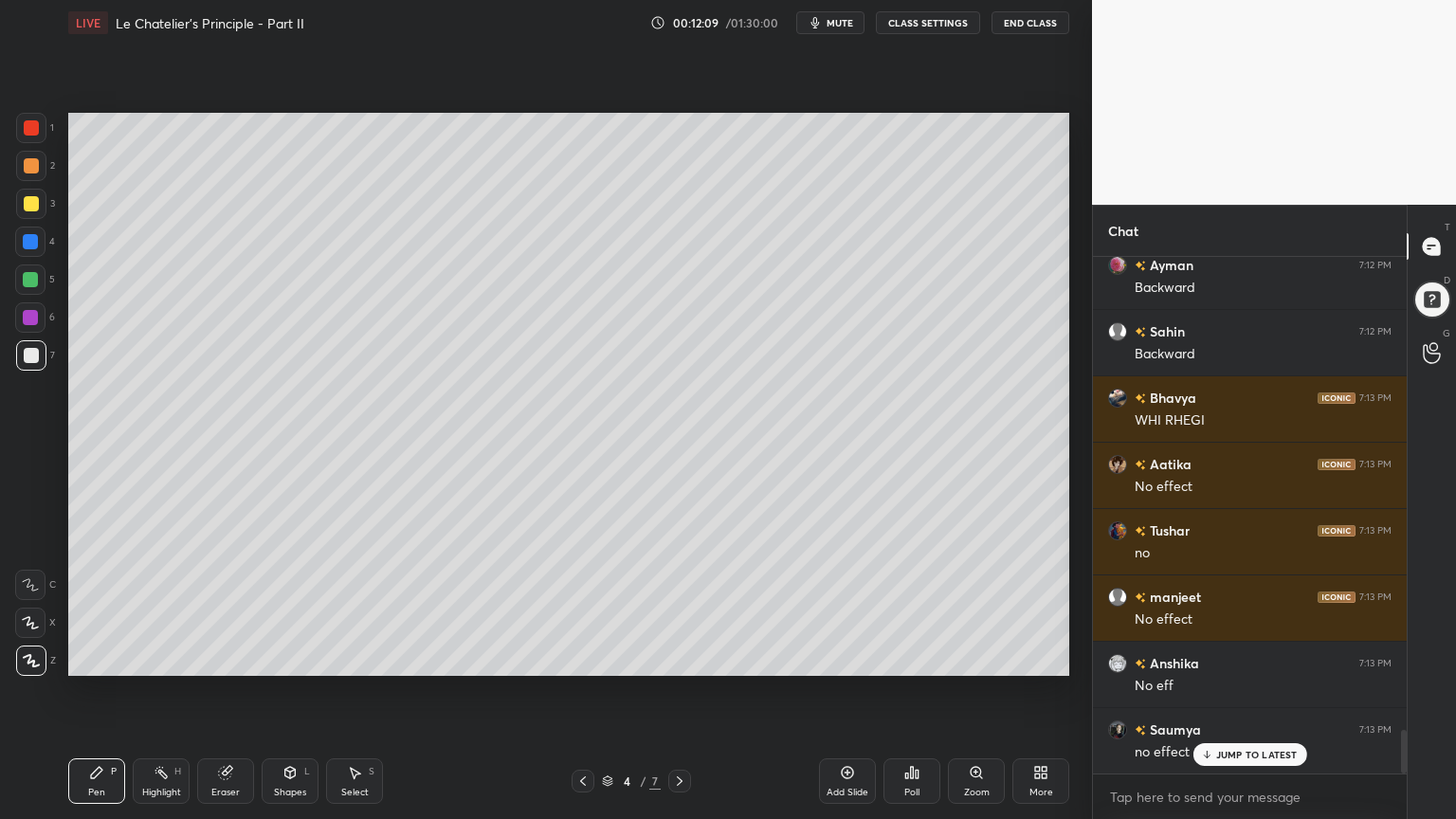 click on "Highlight" at bounding box center [161, 792] 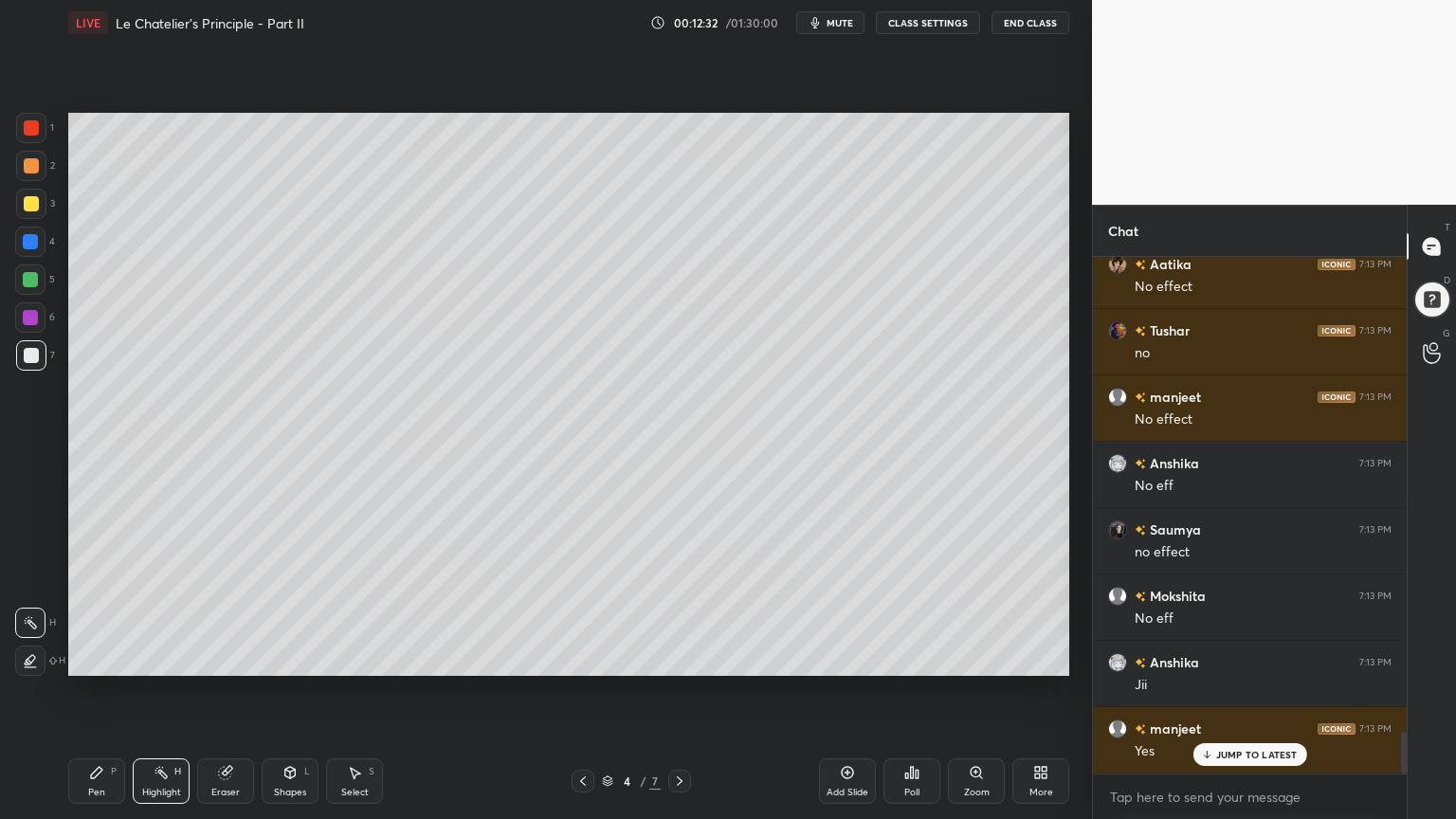 scroll, scrollTop: 5934, scrollLeft: 0, axis: vertical 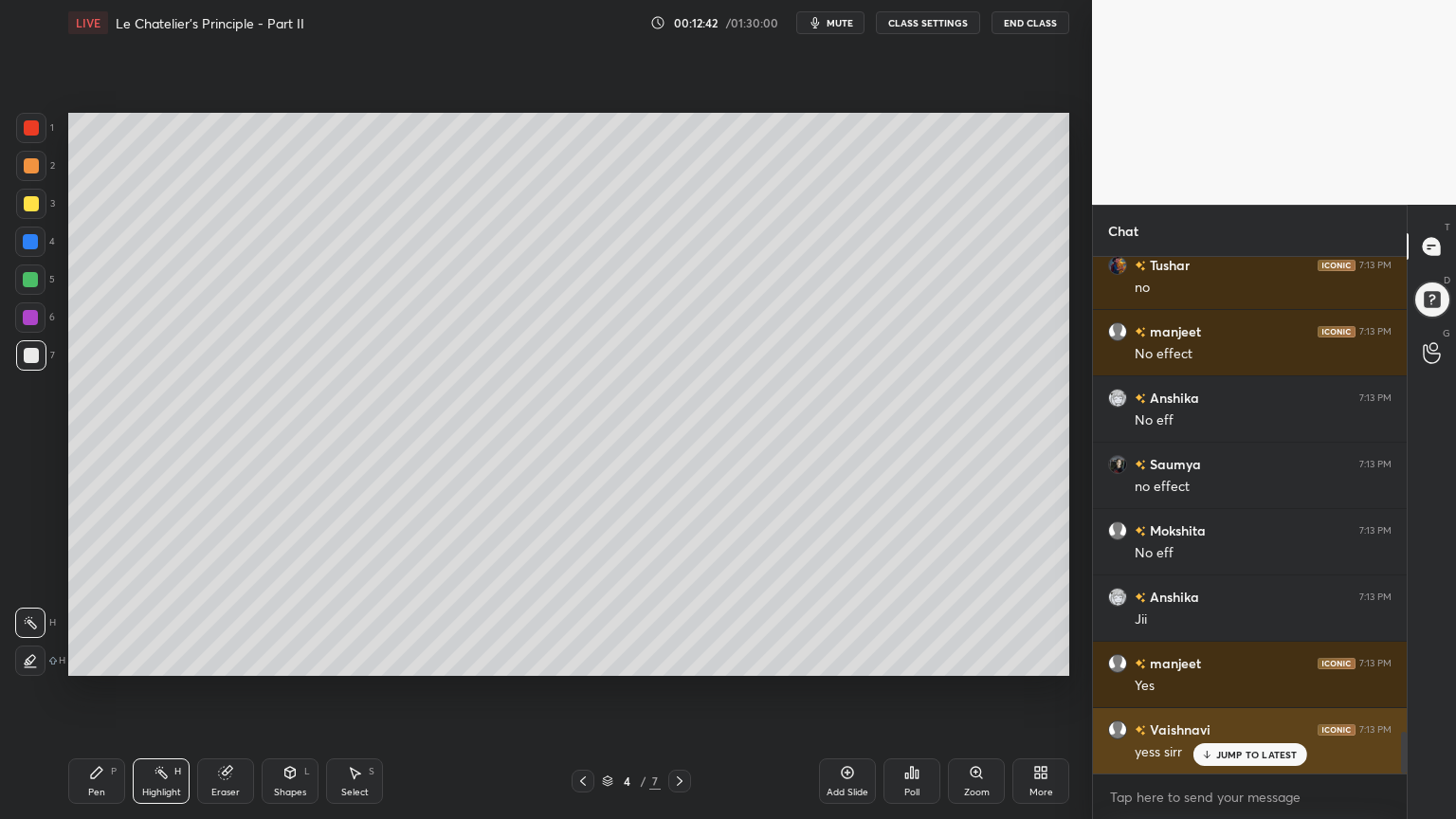 click on "JUMP TO LATEST" at bounding box center (1257, 755) 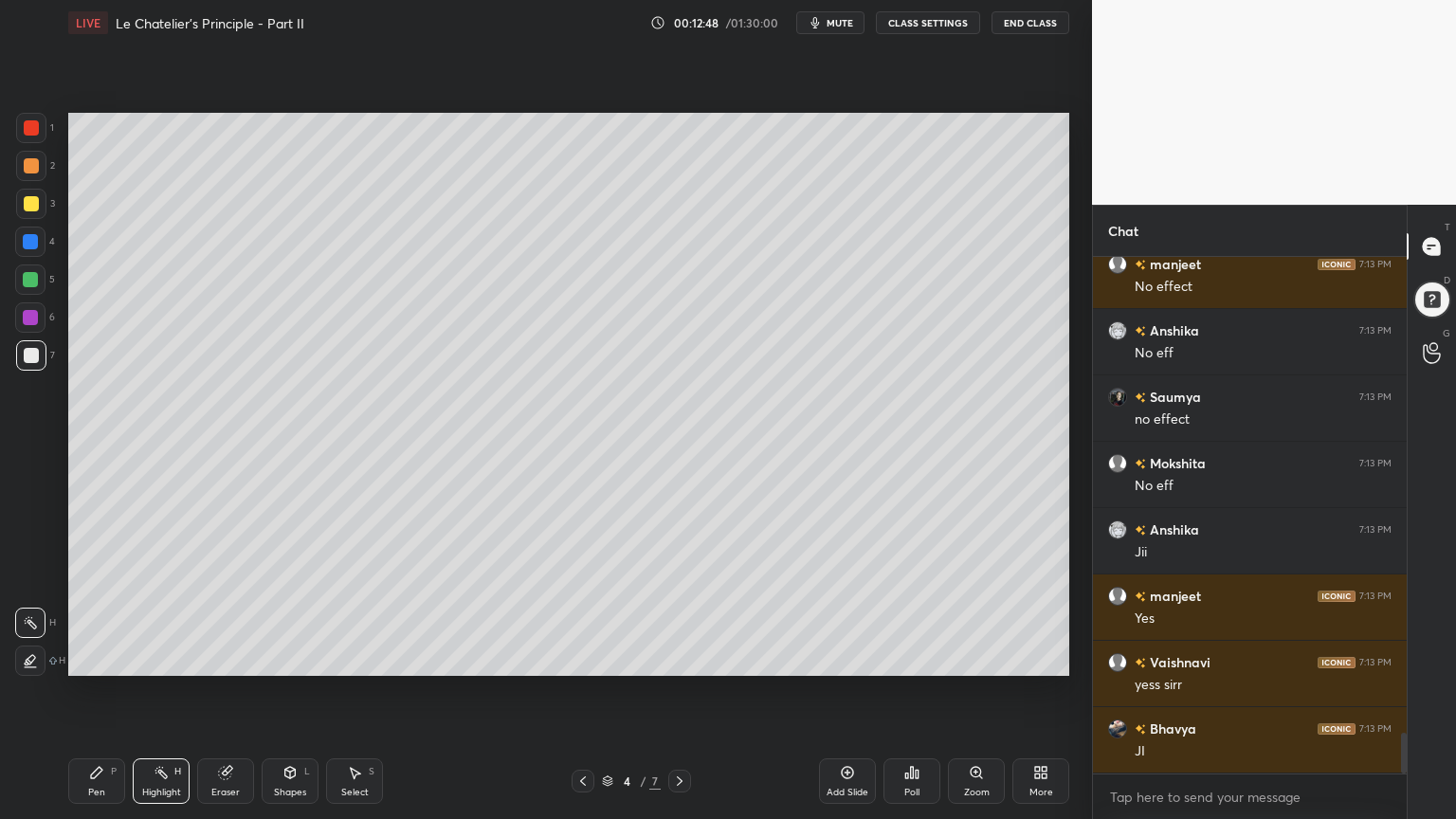 scroll, scrollTop: 6047, scrollLeft: 0, axis: vertical 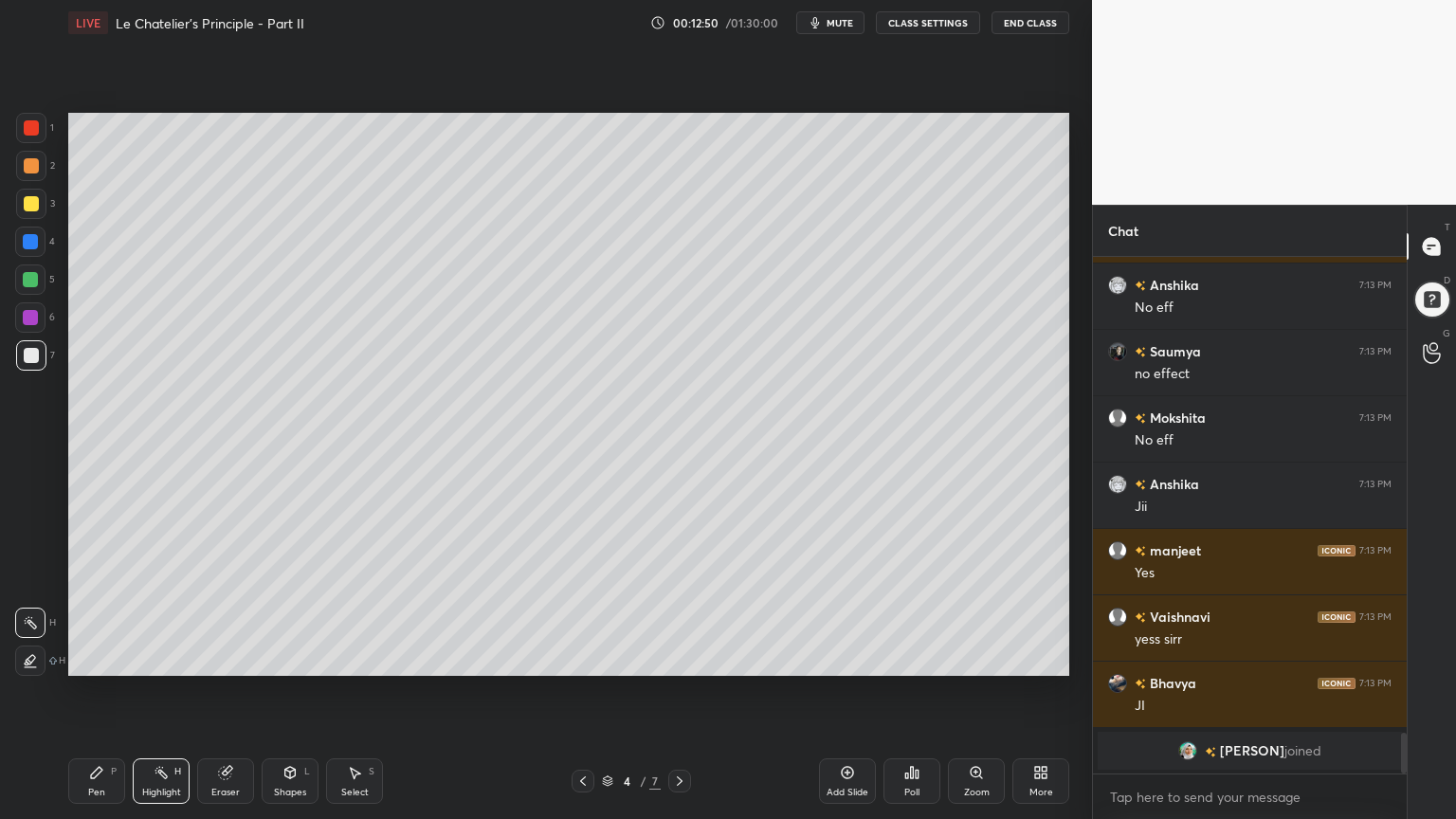 click on "Add Slide" at bounding box center [847, 781] 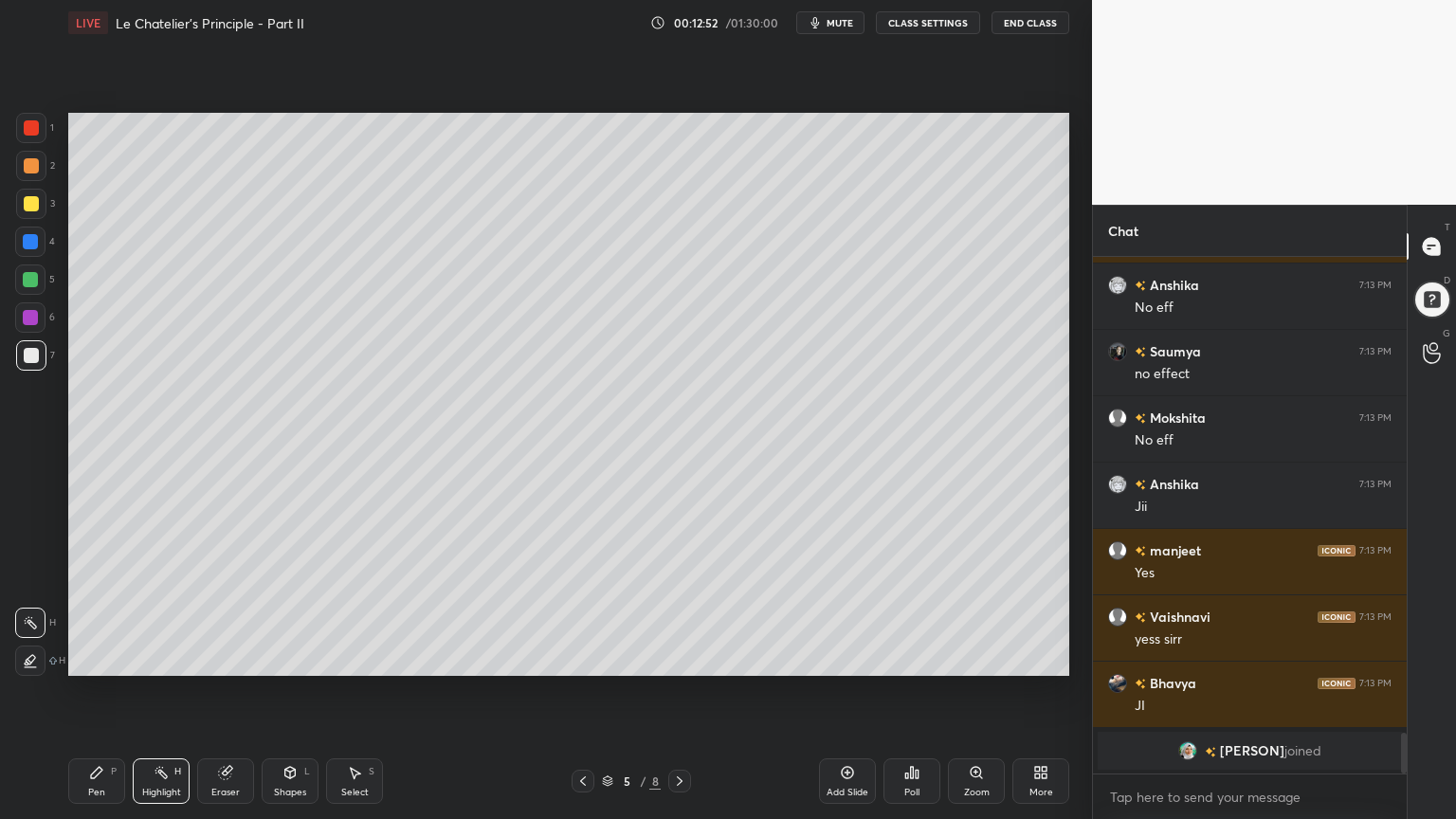 click 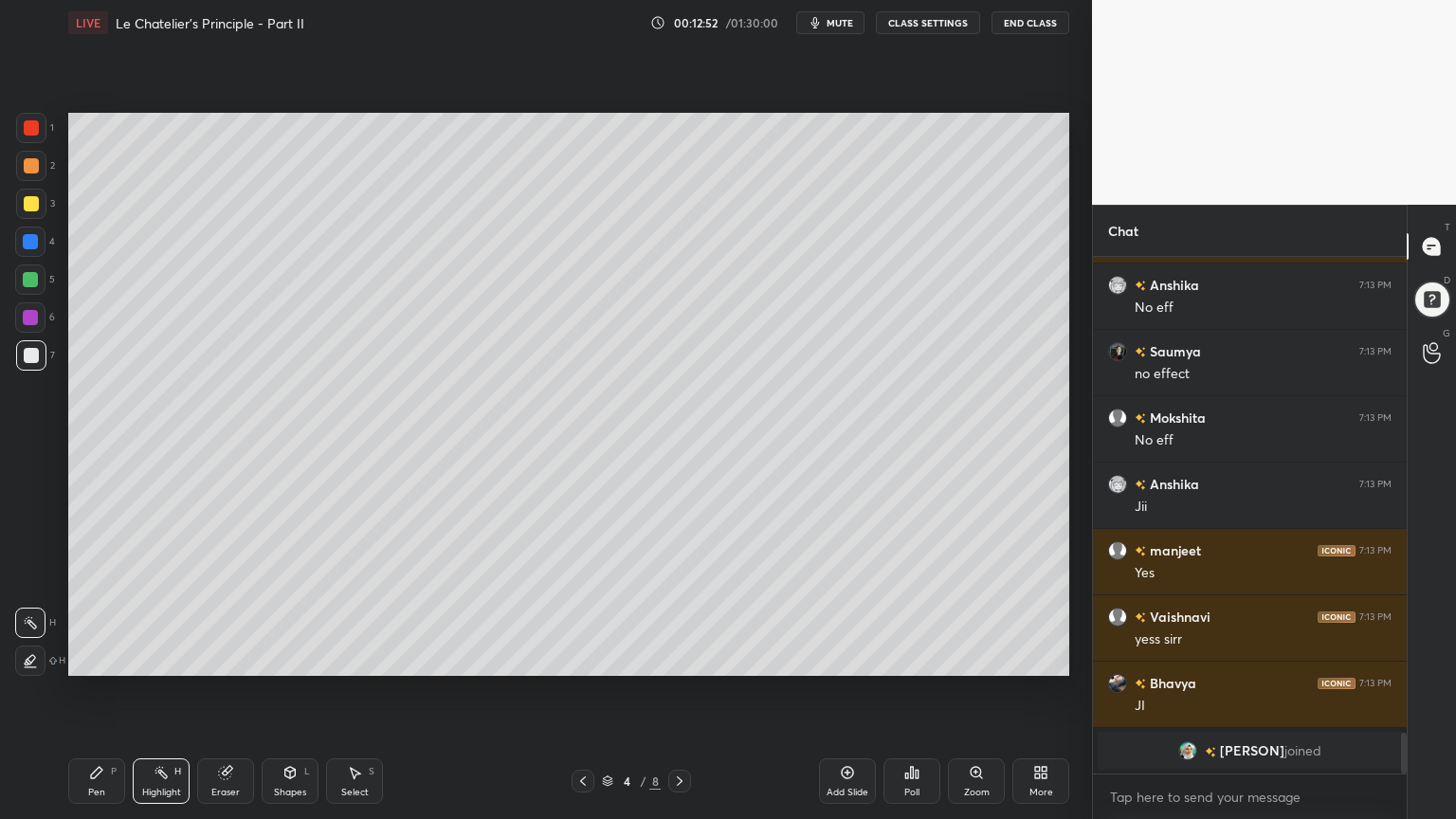 click on "Highlight H" at bounding box center (161, 781) 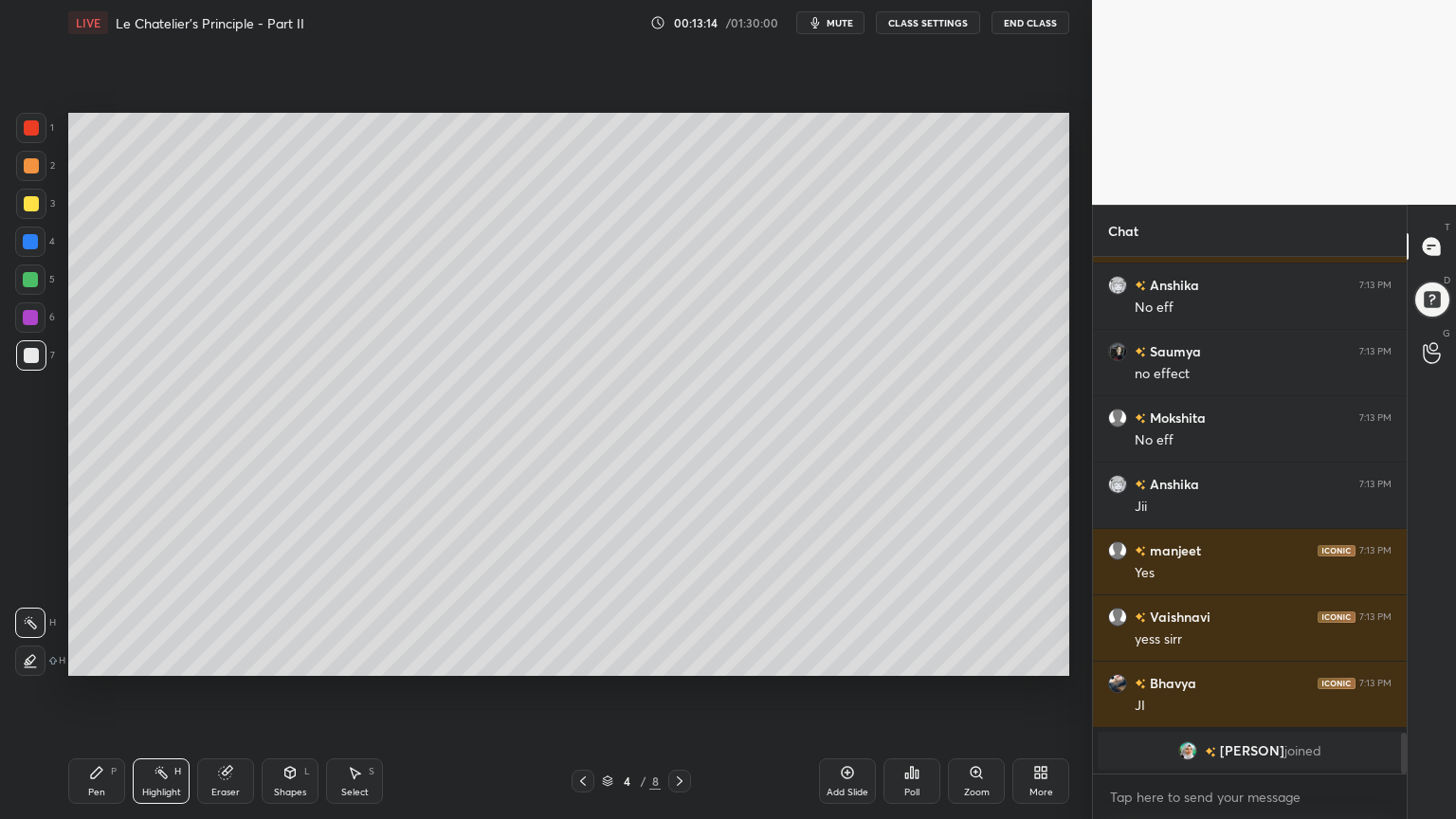 click on "mute" at bounding box center [840, 23] 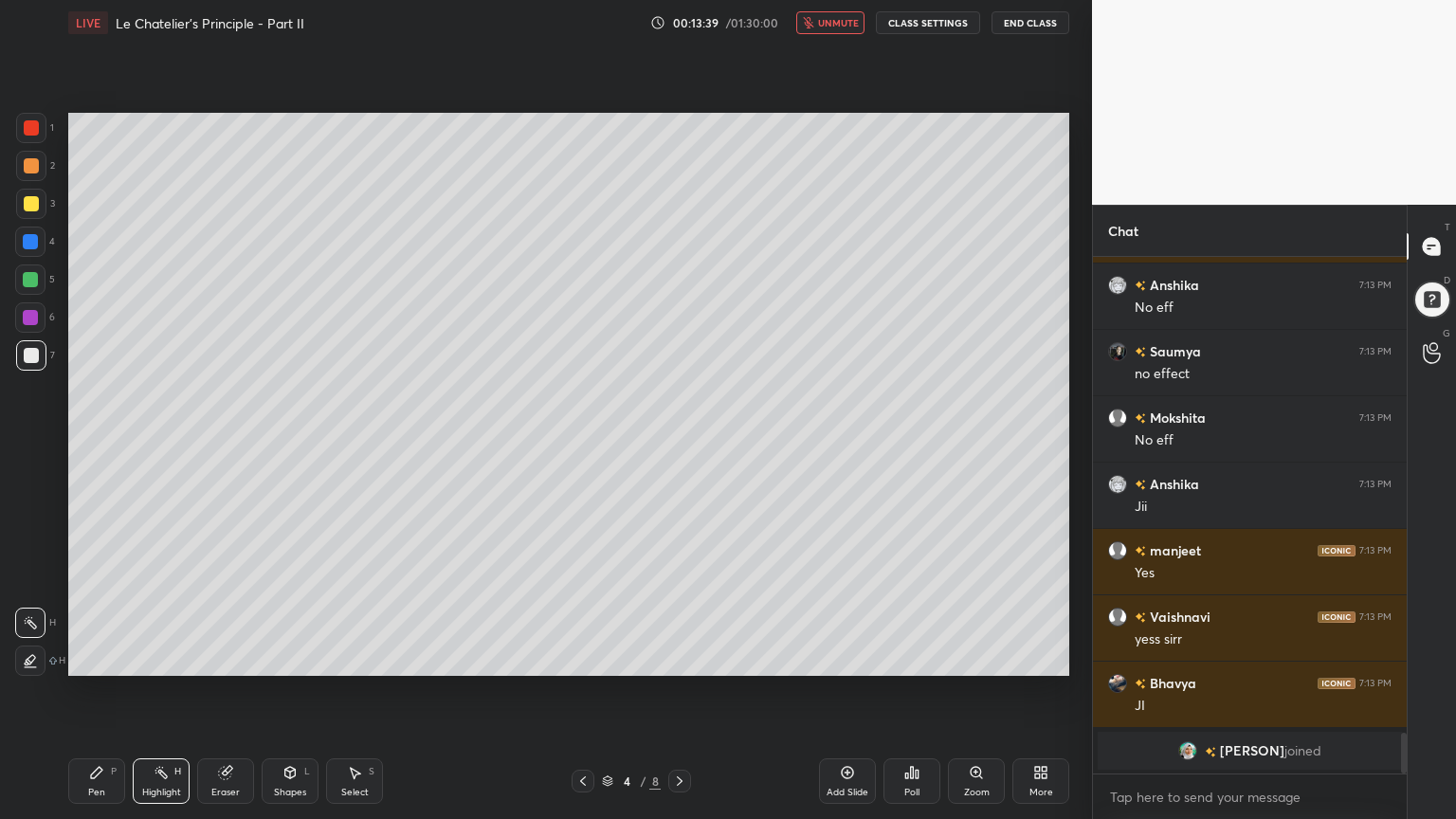 click on "unmute" at bounding box center [838, 23] 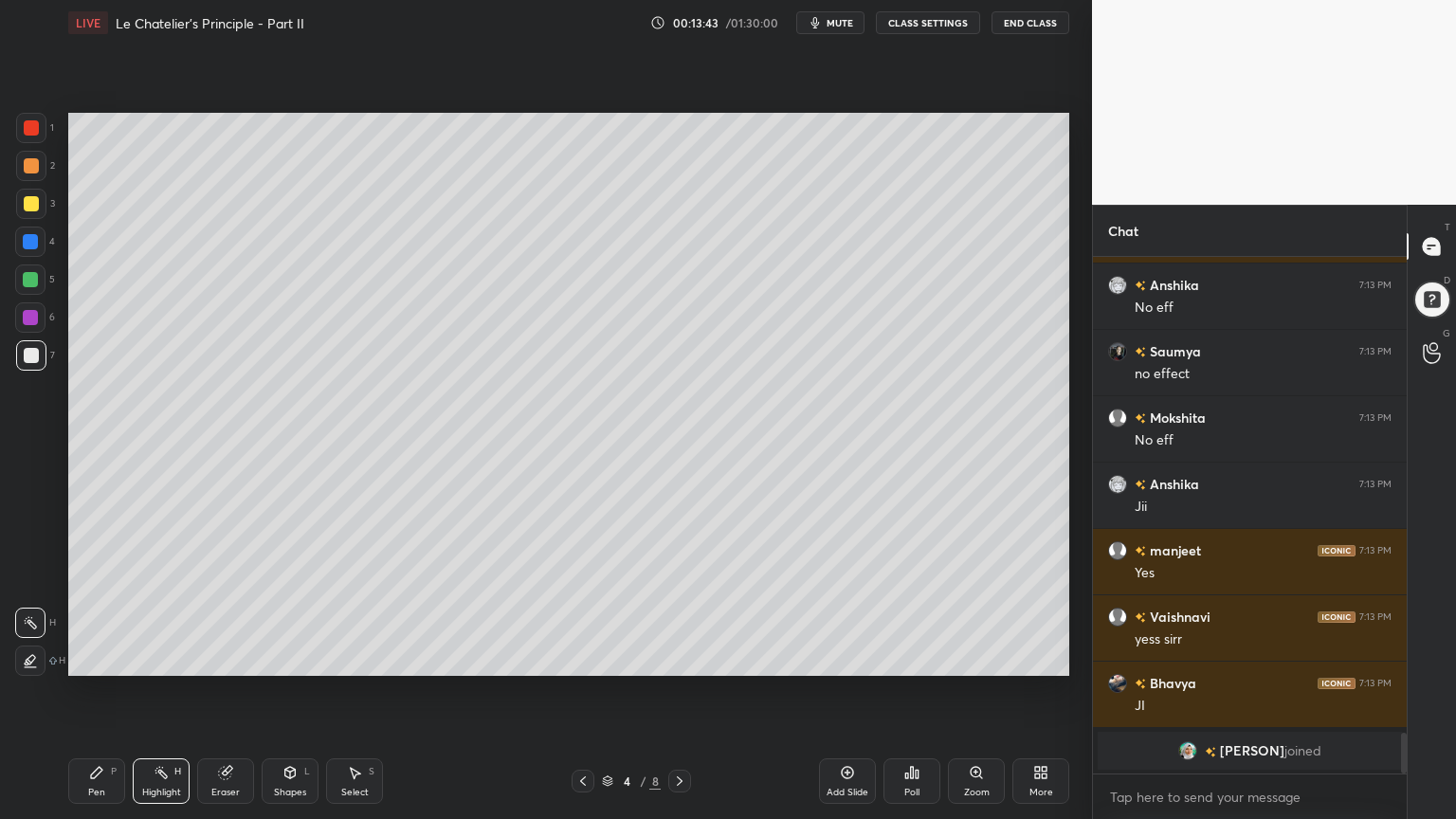 click on "Highlight" at bounding box center [161, 792] 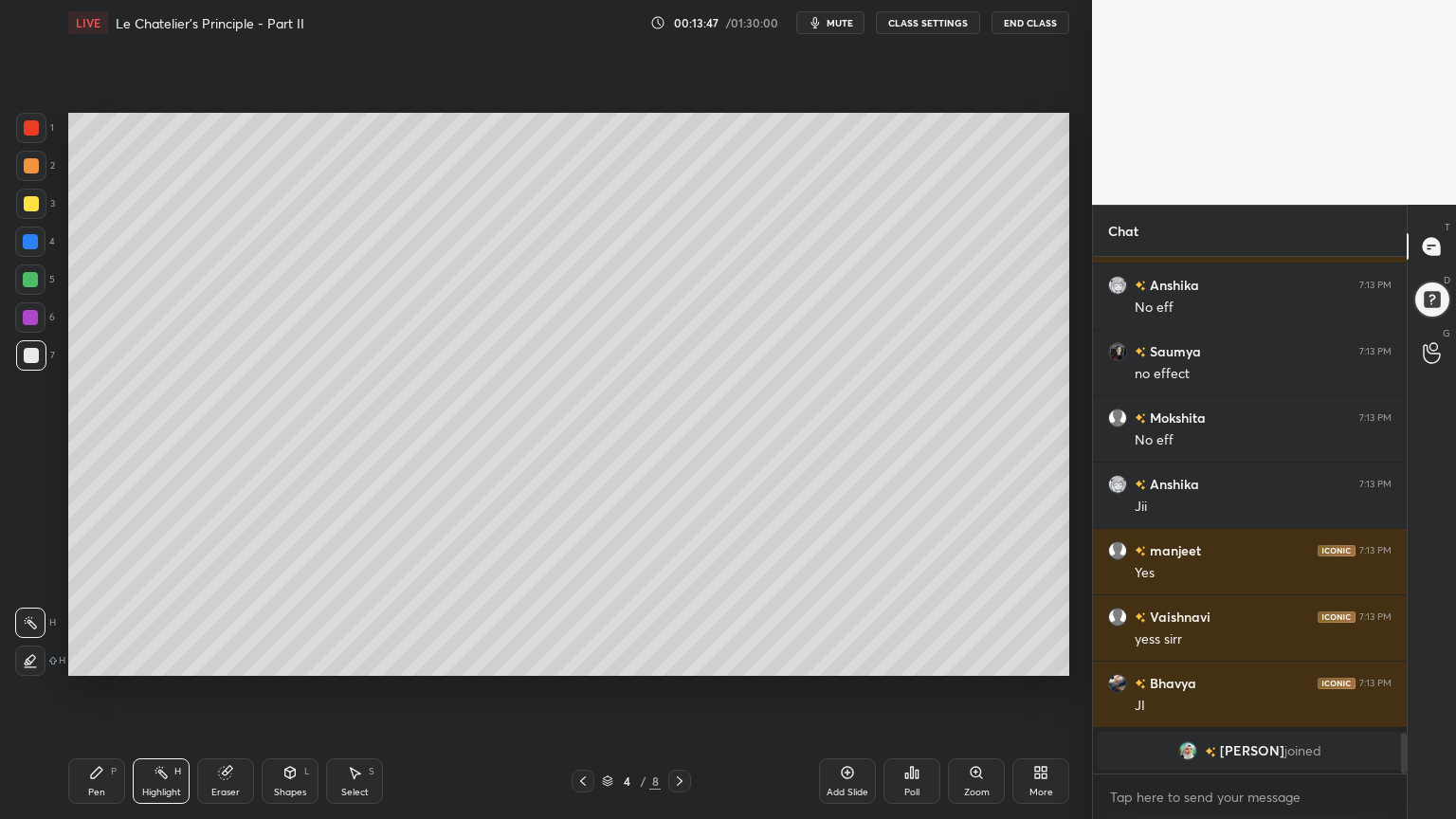 click on "Add Slide" at bounding box center (847, 781) 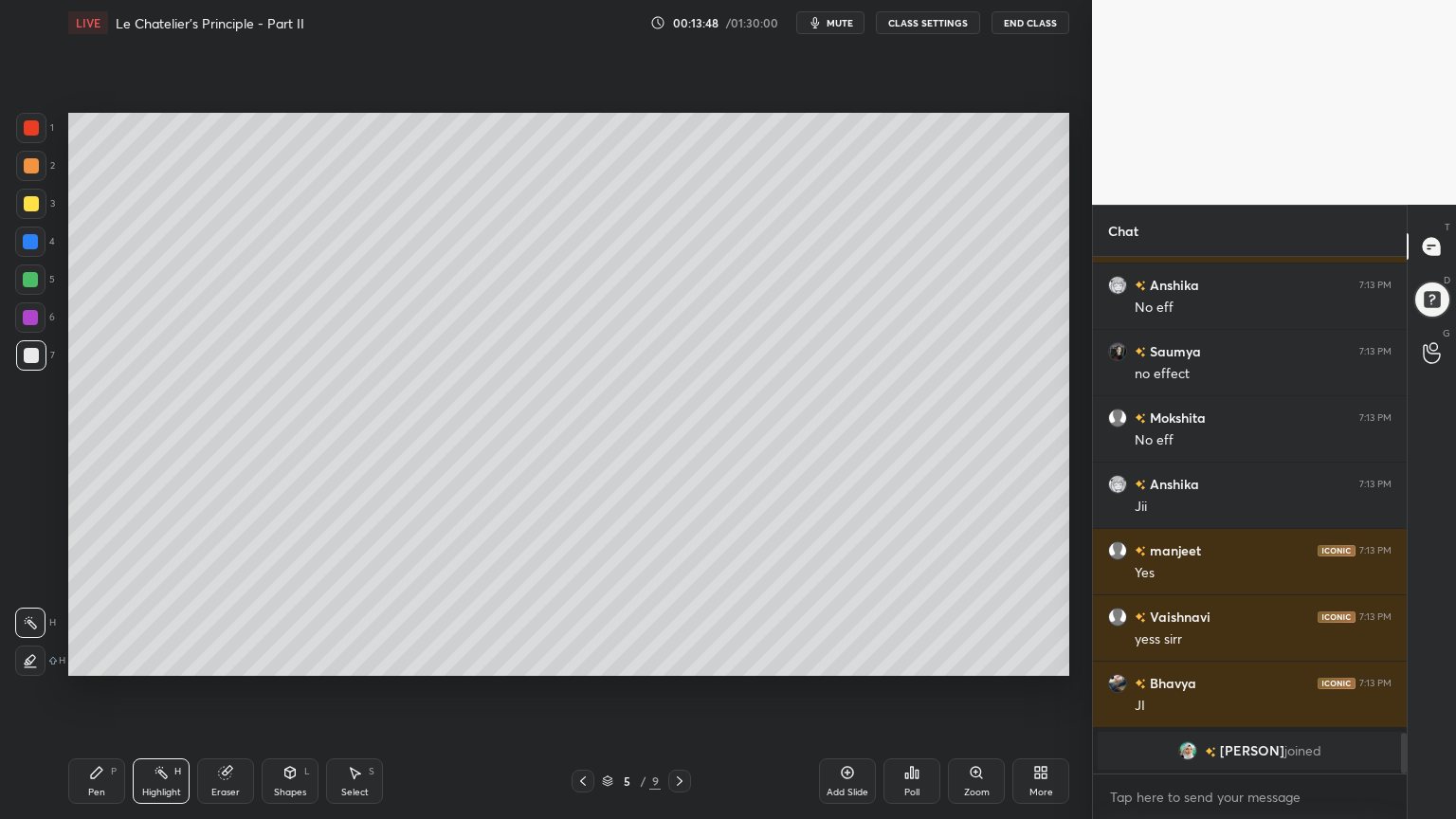 click 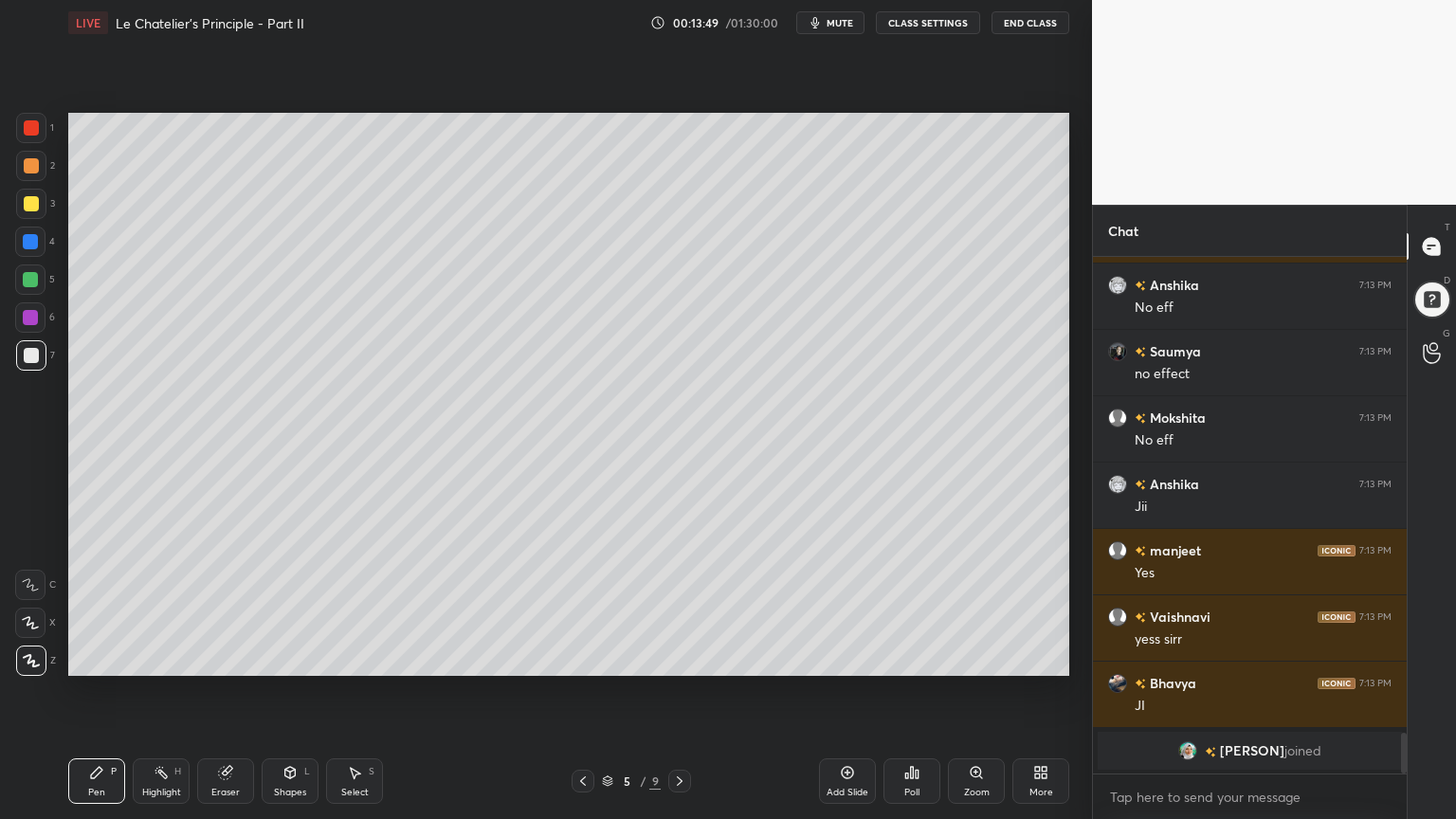 drag, startPoint x: 37, startPoint y: 125, endPoint x: 60, endPoint y: 153, distance: 36.23534 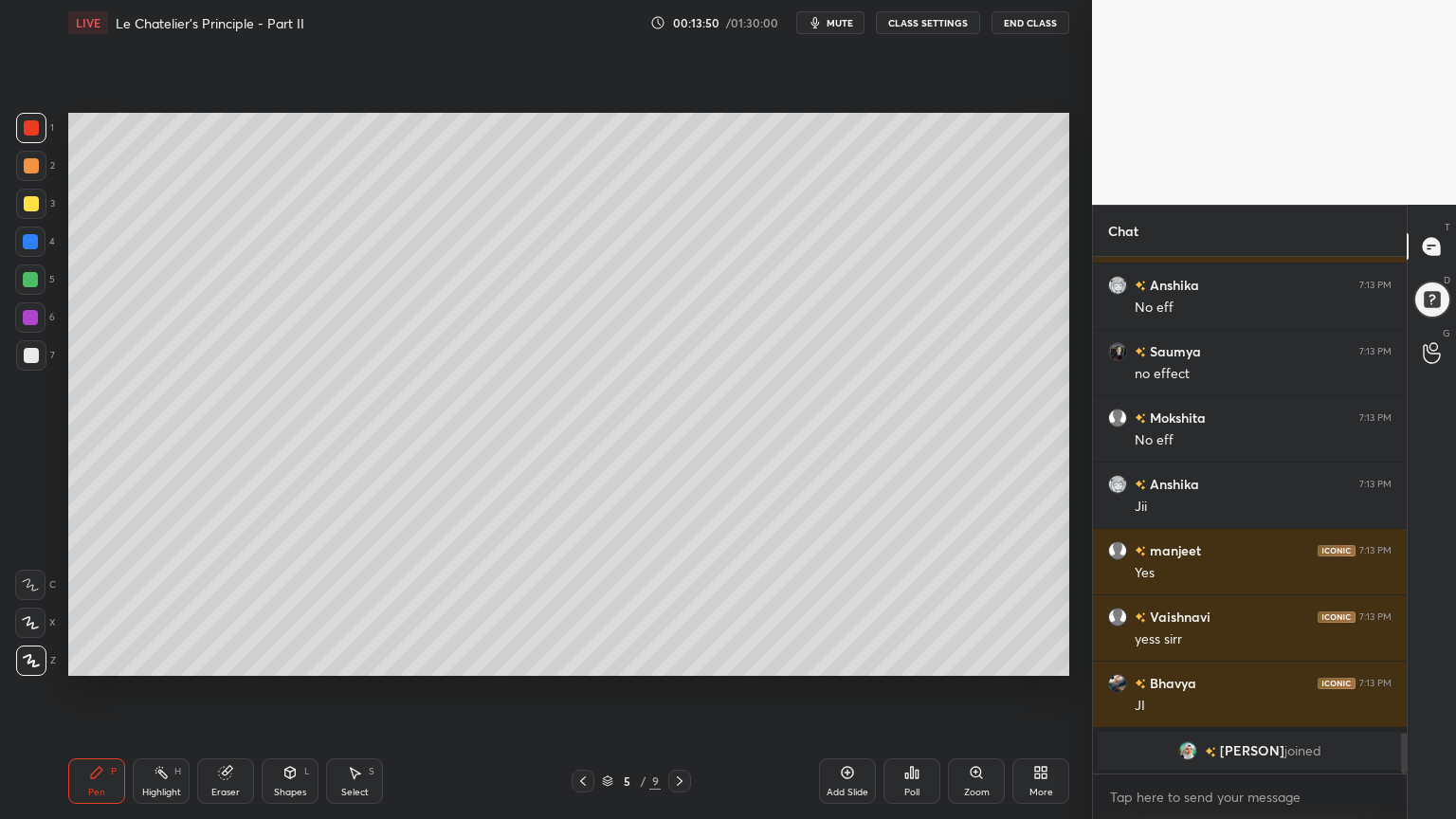 click at bounding box center [31, 166] 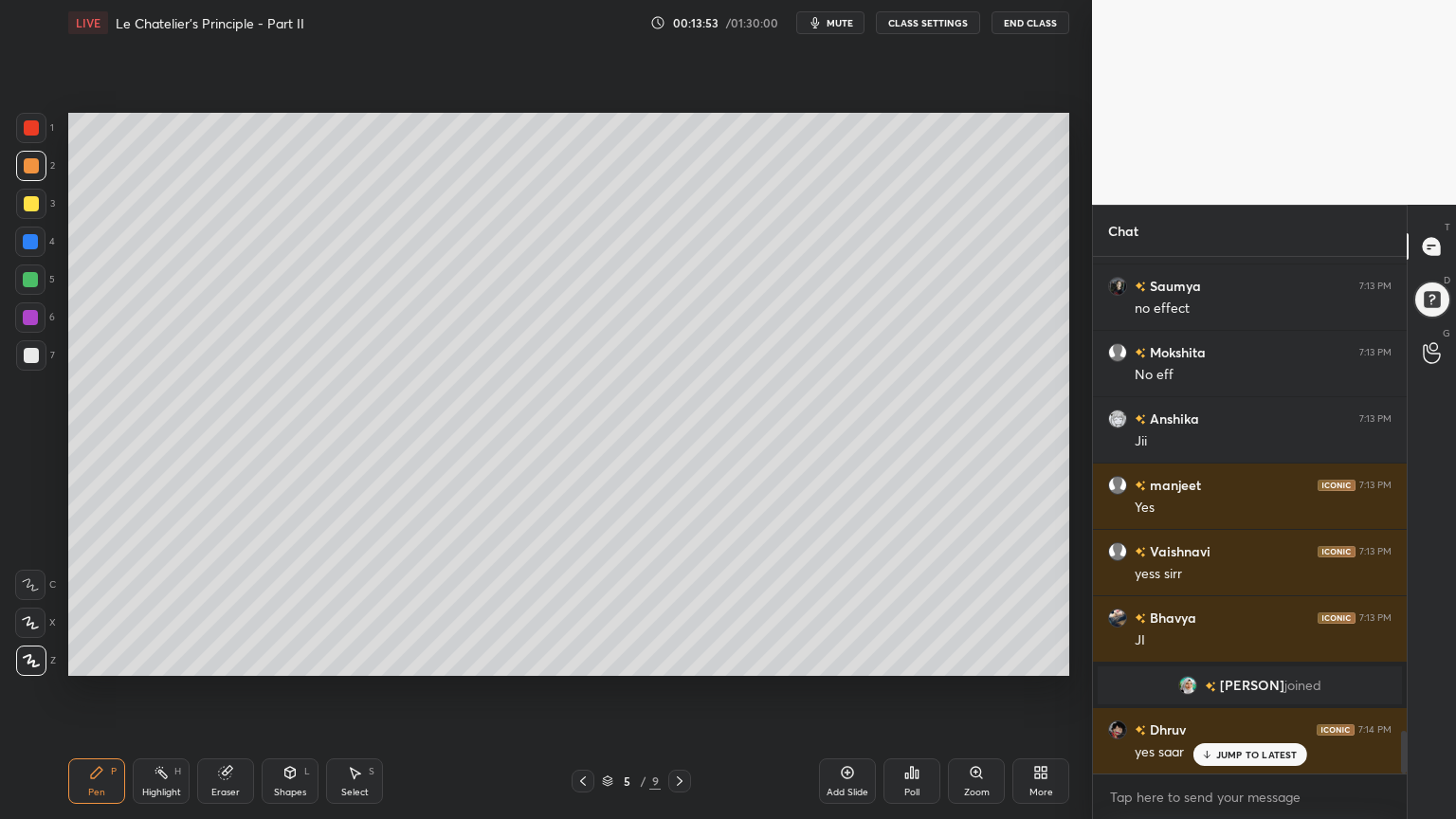 scroll, scrollTop: 5857, scrollLeft: 0, axis: vertical 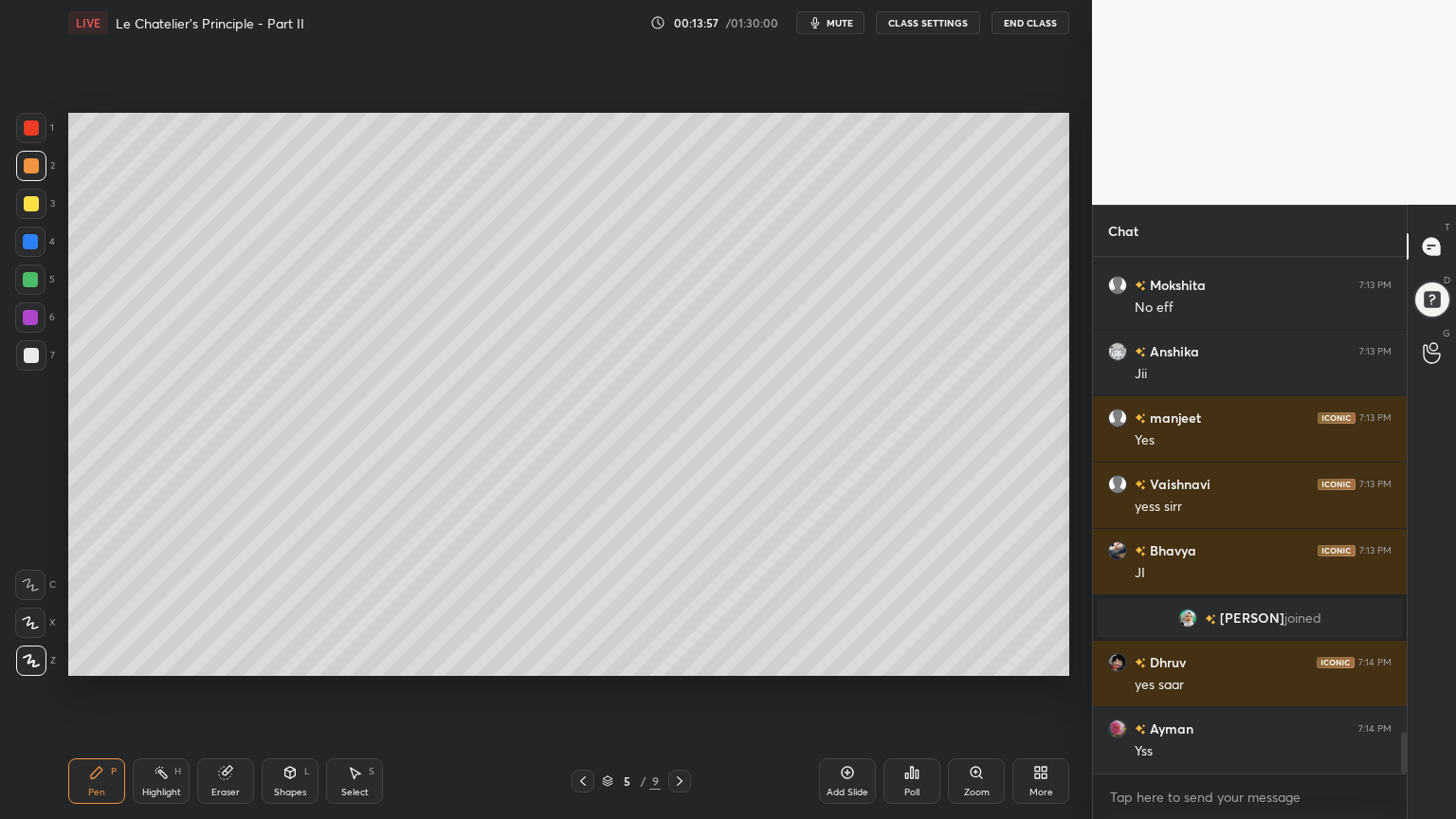 click on "Highlight" at bounding box center [161, 792] 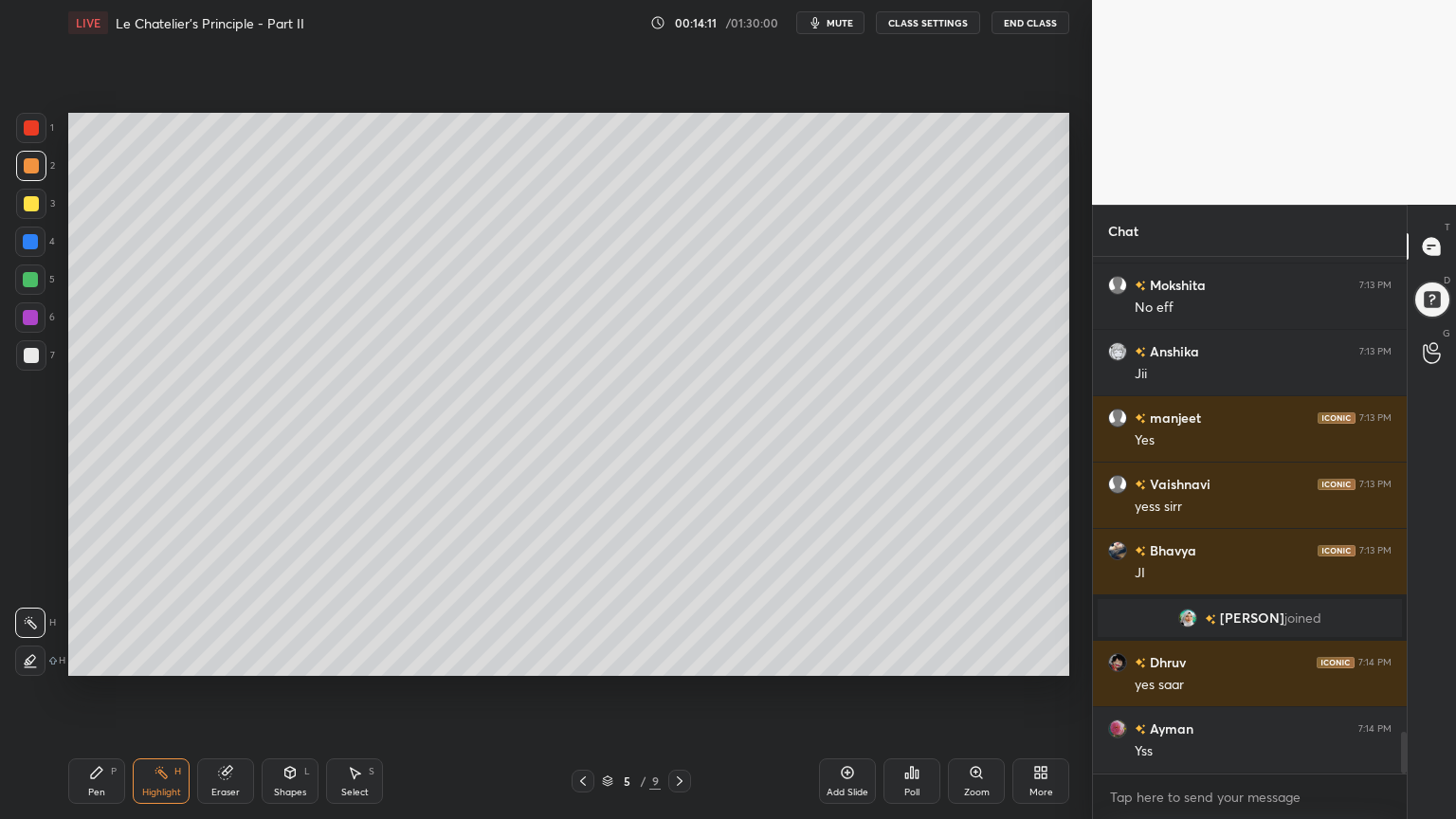 drag, startPoint x: 106, startPoint y: 790, endPoint x: 104, endPoint y: 770, distance: 20.099751 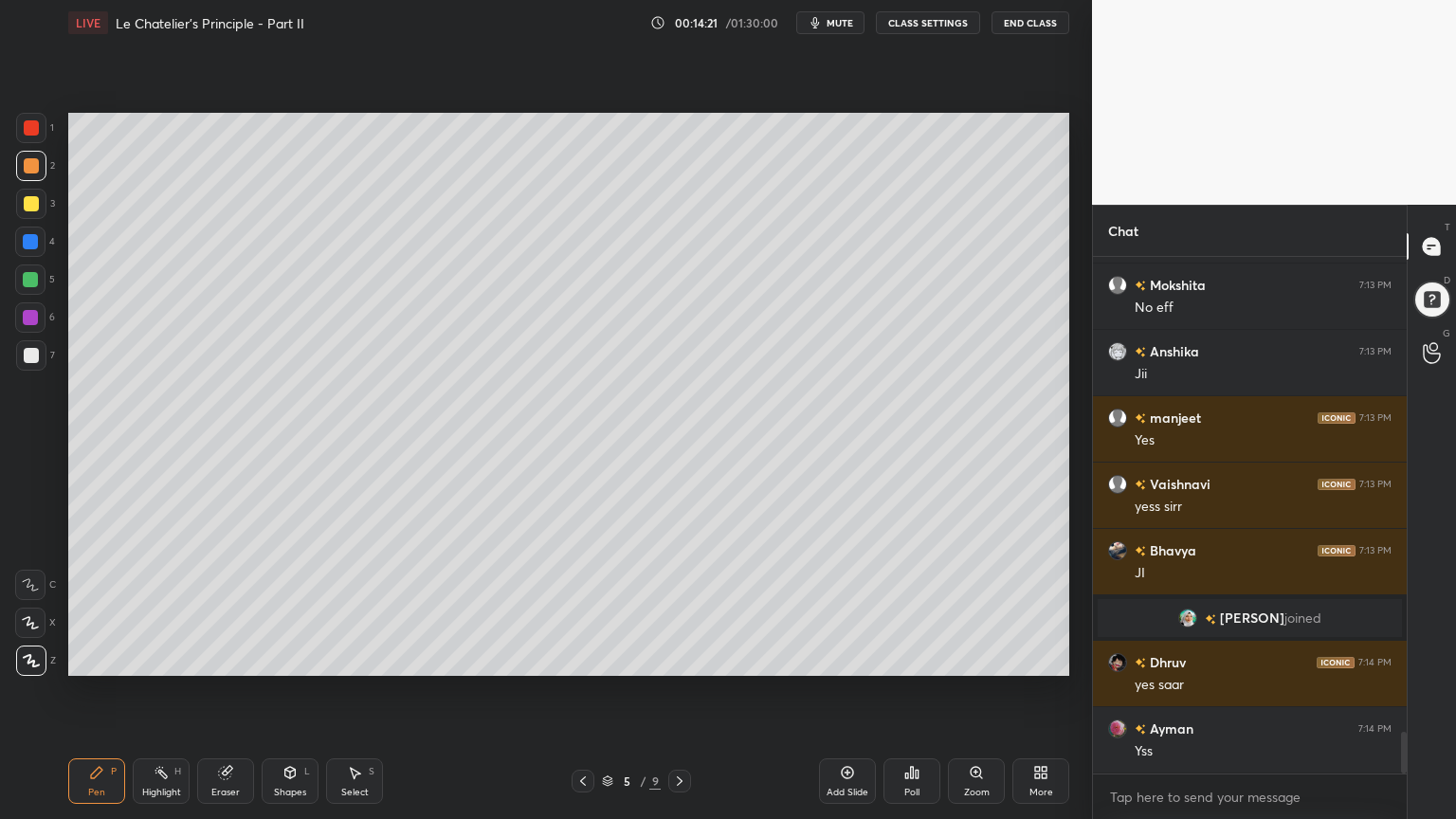 click at bounding box center [31, 355] 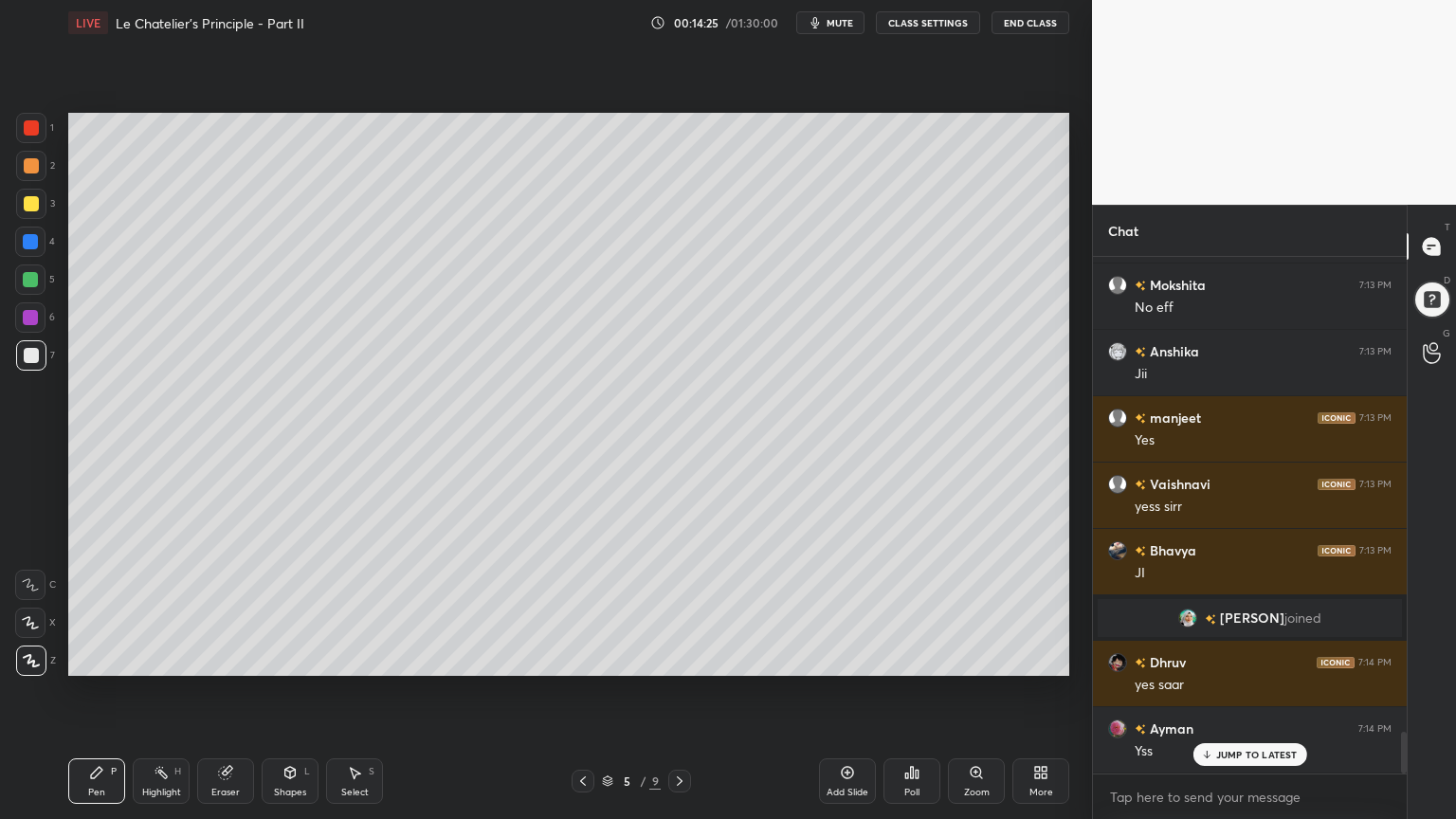 scroll, scrollTop: 5923, scrollLeft: 0, axis: vertical 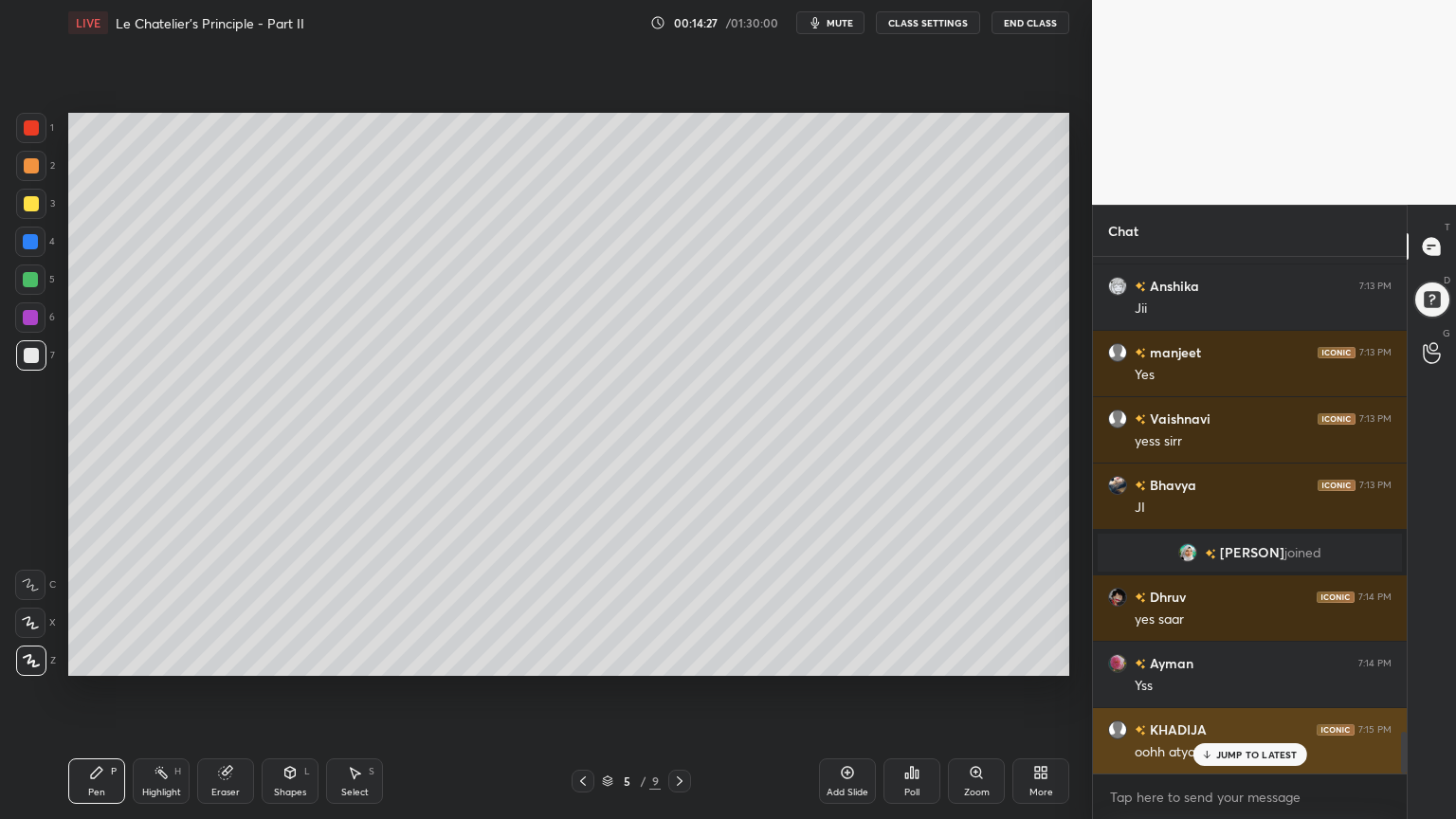 click on "JUMP TO LATEST" at bounding box center [1249, 755] 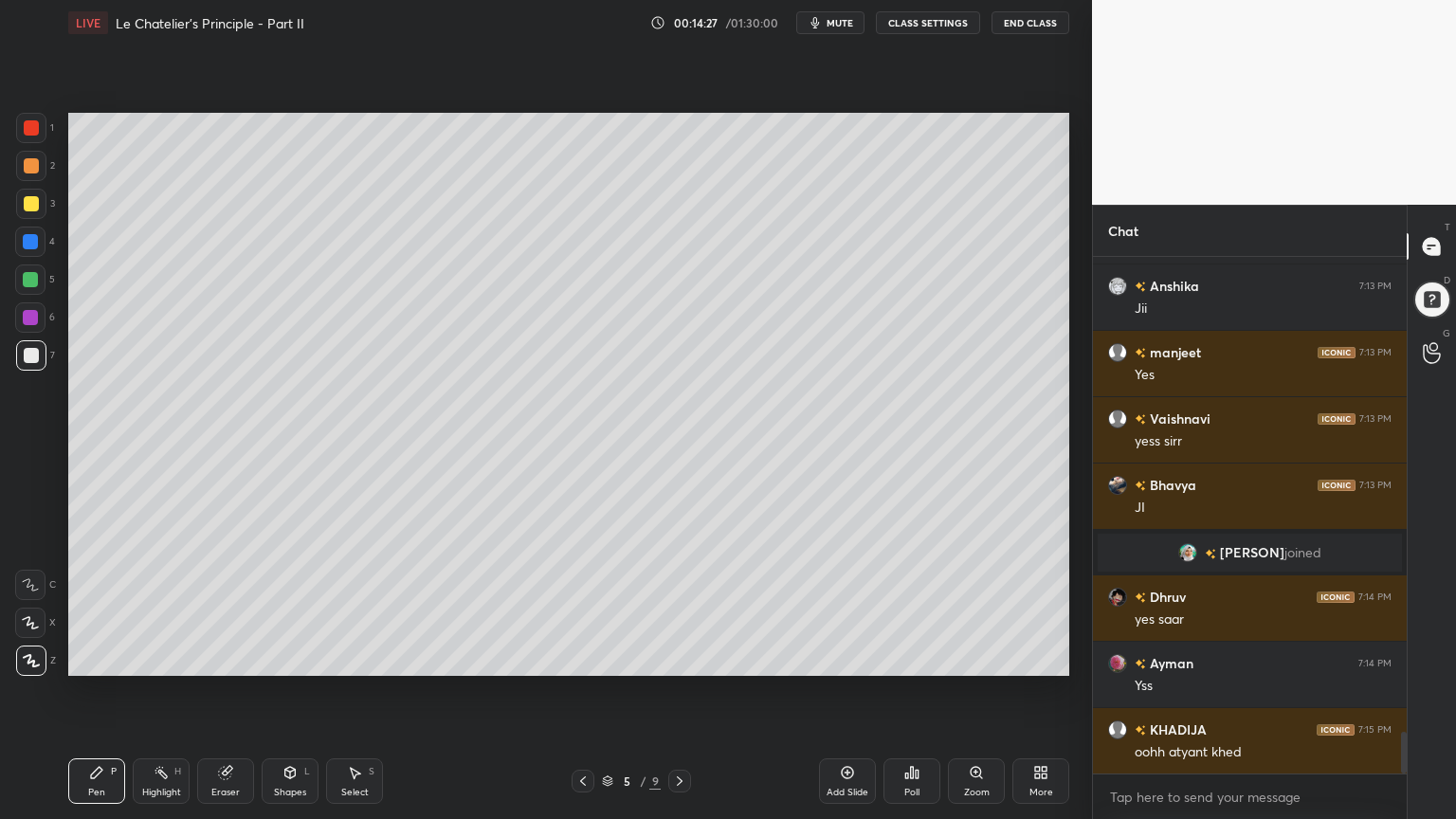 scroll, scrollTop: 5990, scrollLeft: 0, axis: vertical 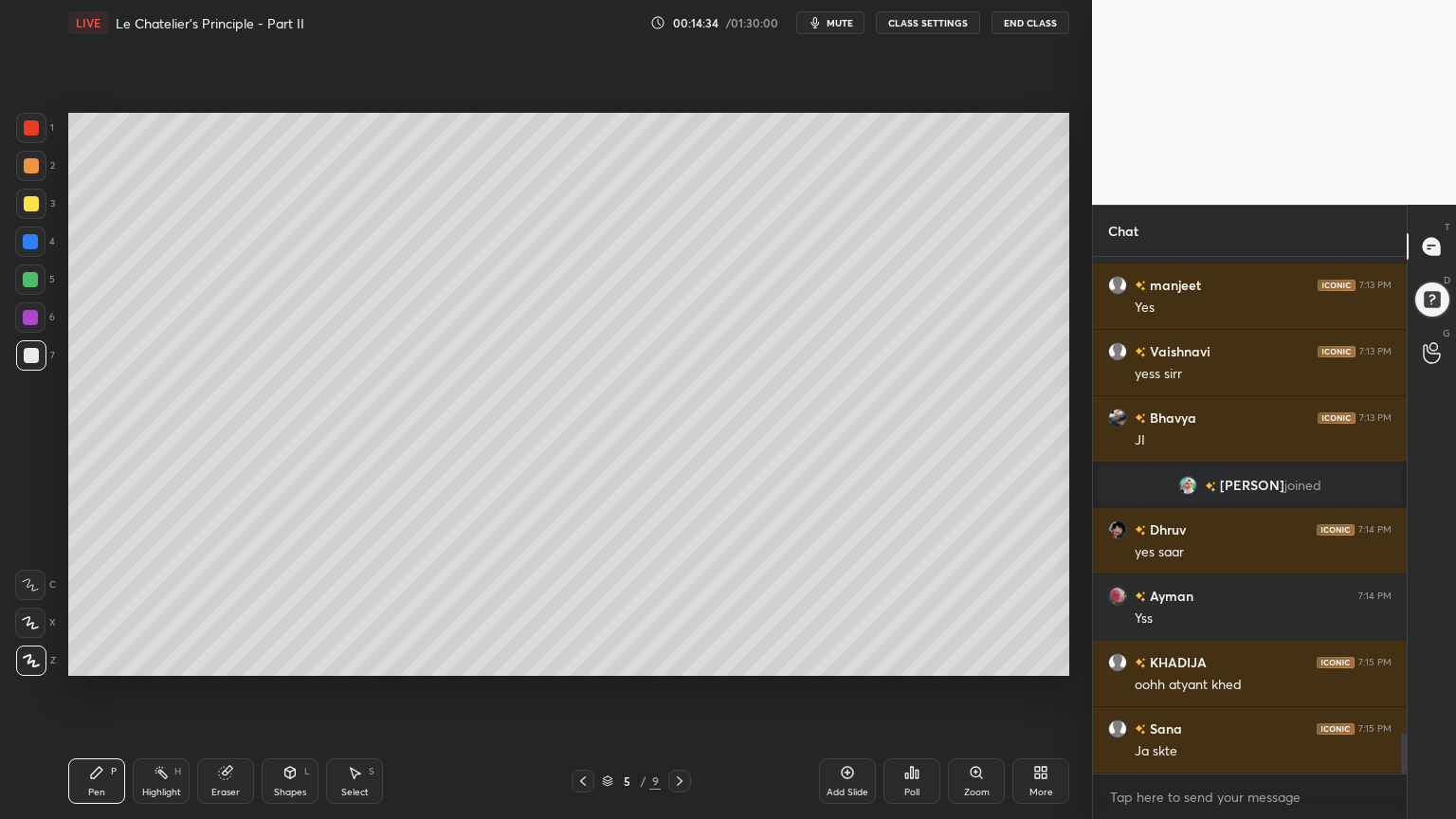 click on "Eraser" at bounding box center (226, 781) 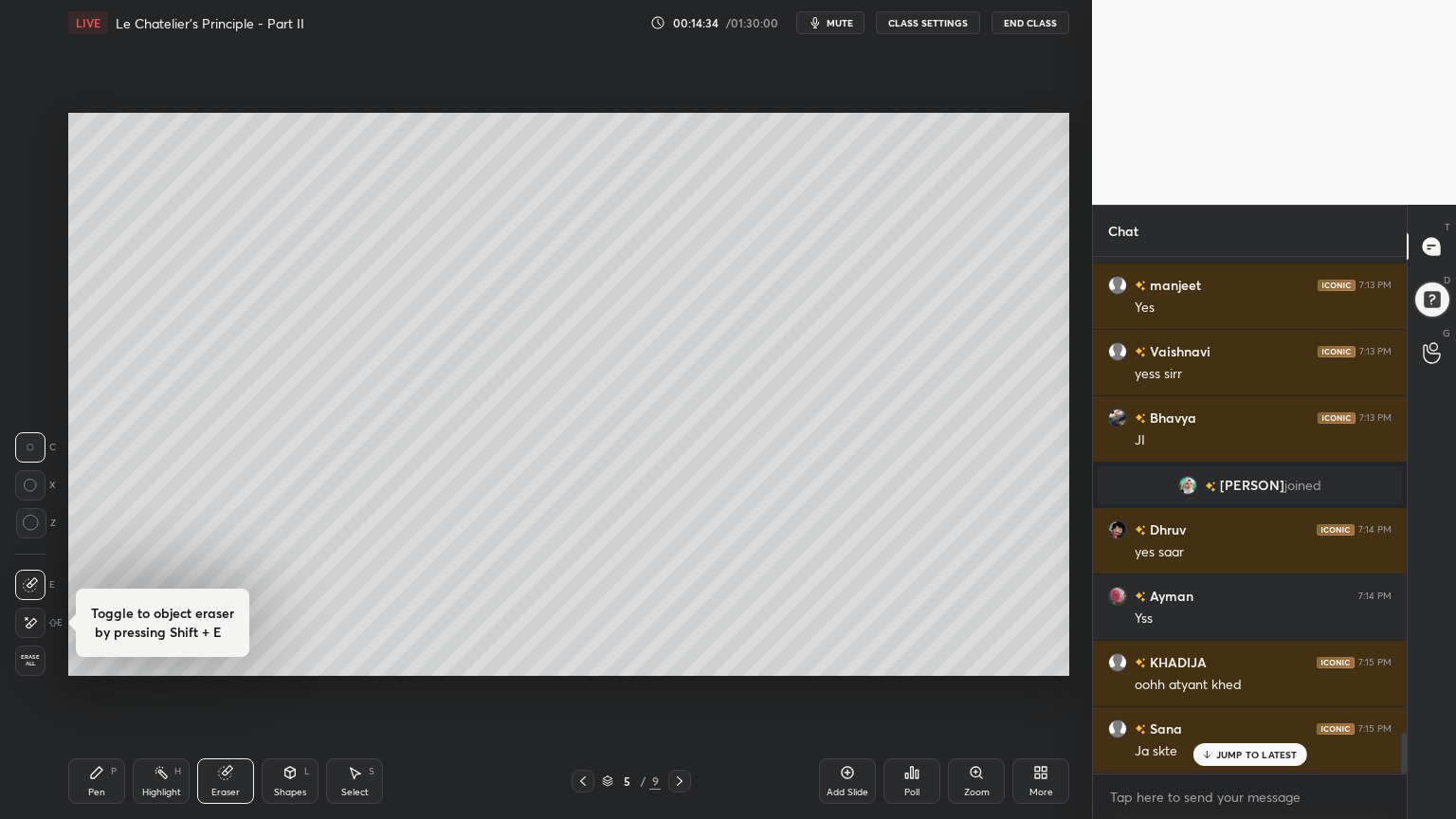 scroll, scrollTop: 6055, scrollLeft: 0, axis: vertical 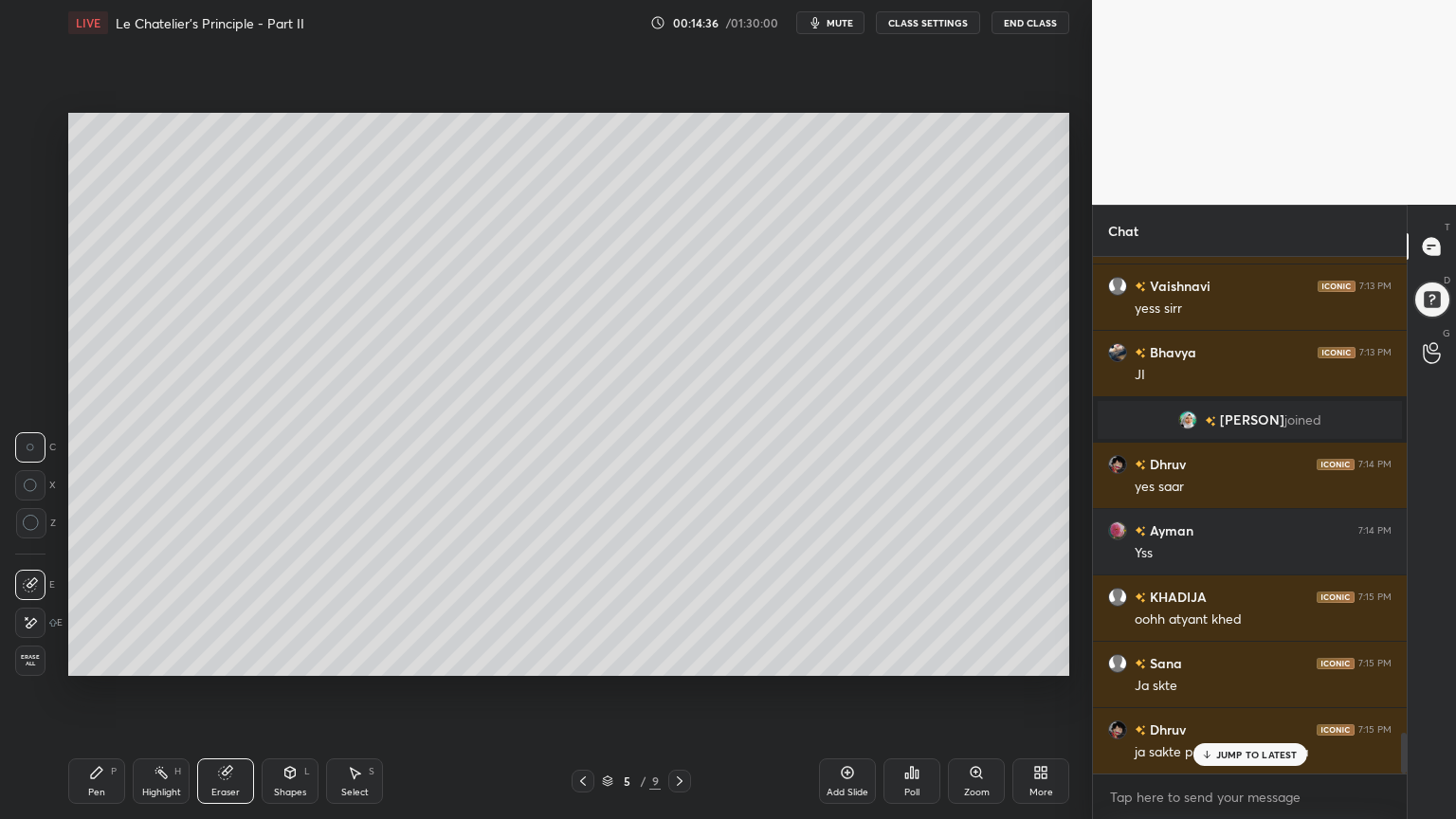 click on "Pen P" at bounding box center (97, 781) 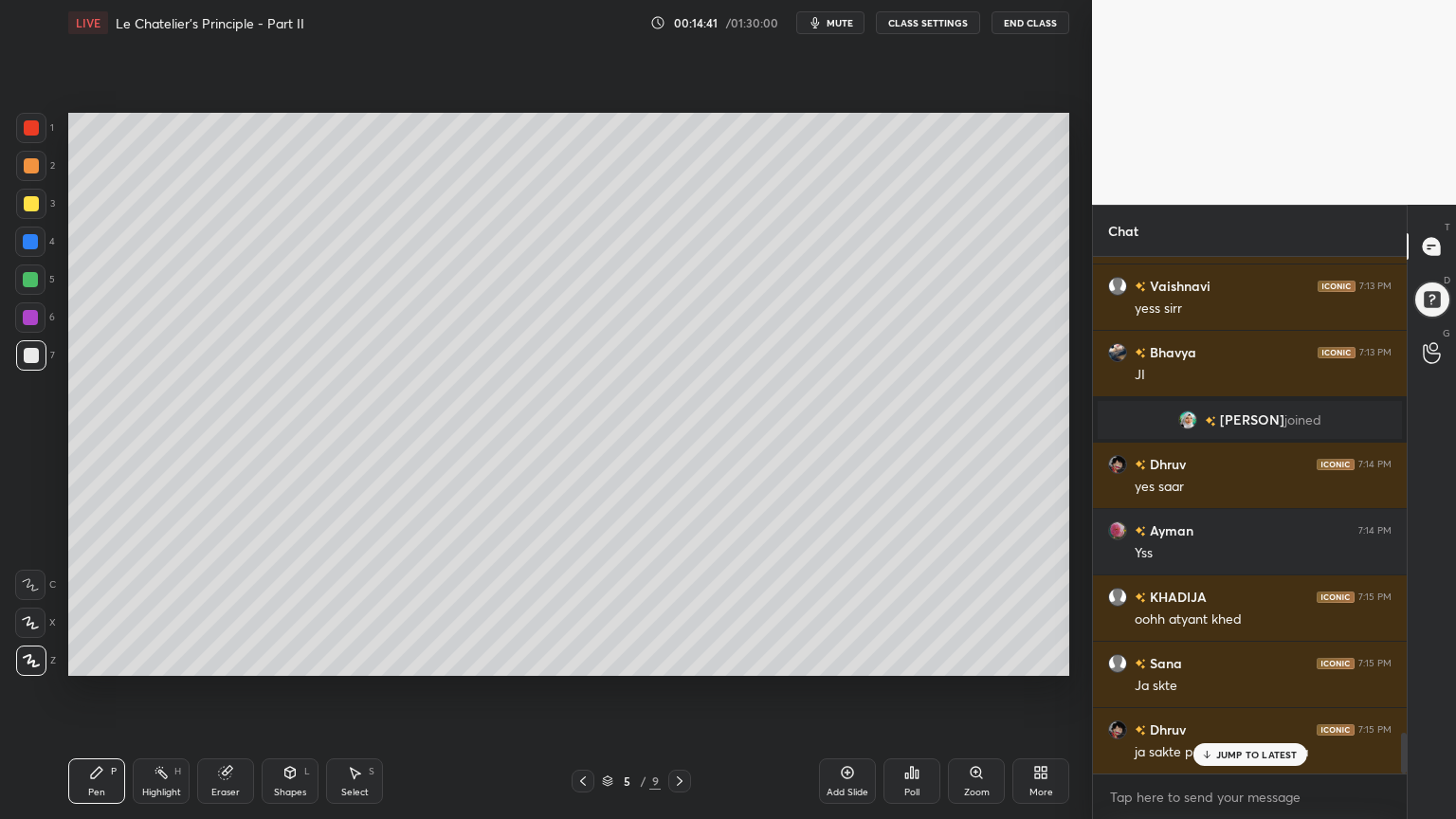 click on "Shapes" at bounding box center (290, 792) 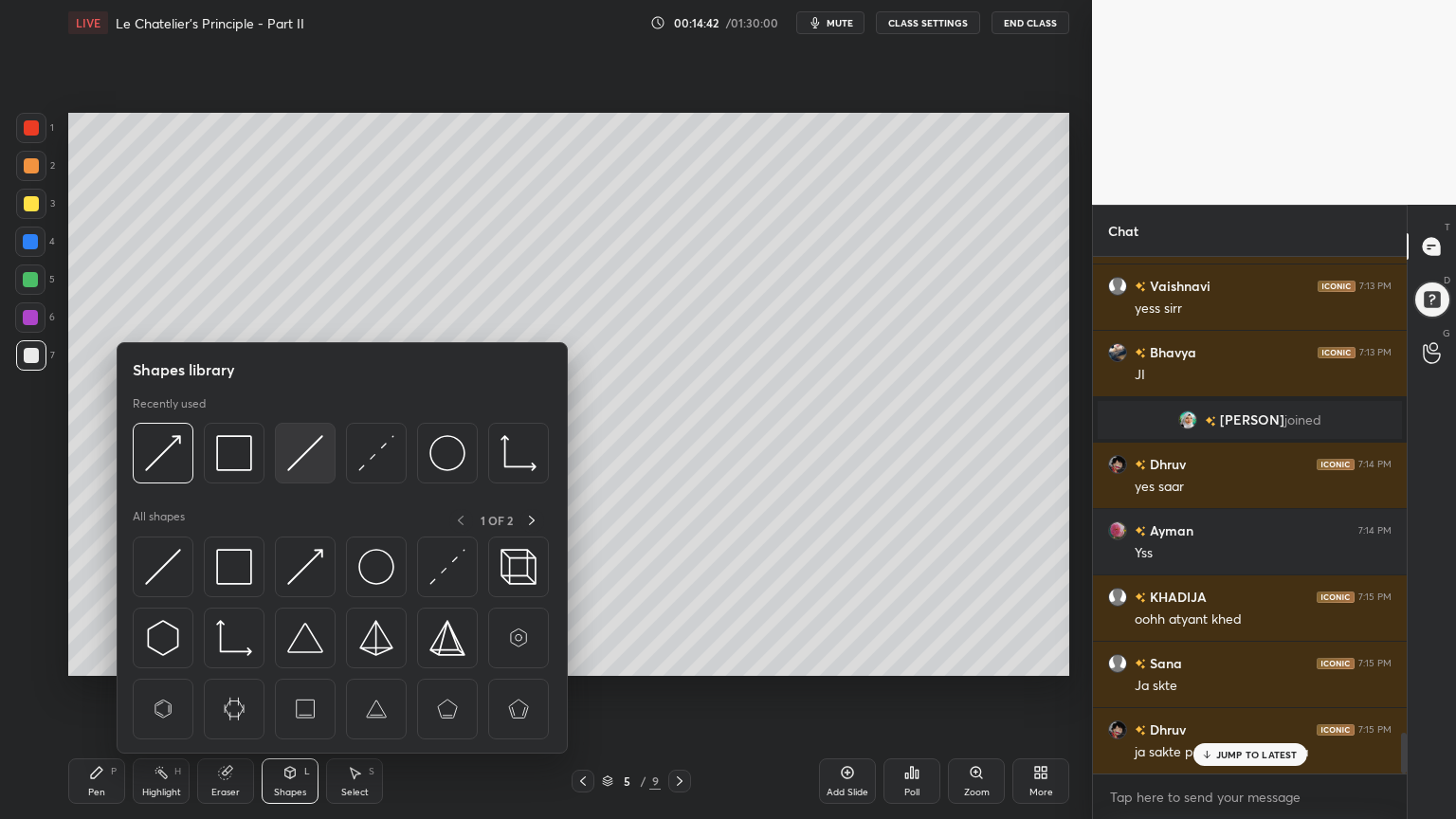 click at bounding box center [305, 453] 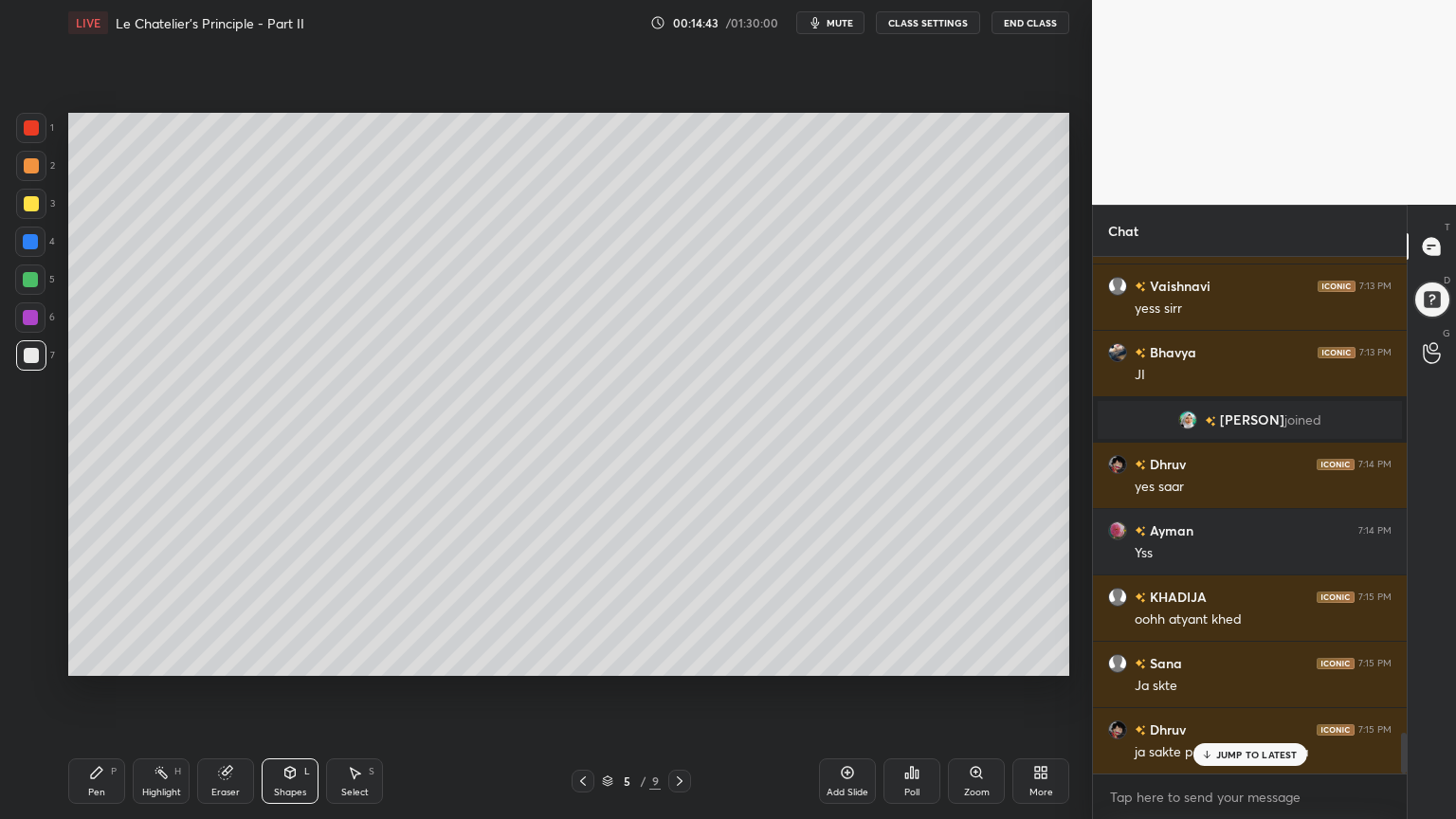 click at bounding box center [31, 204] 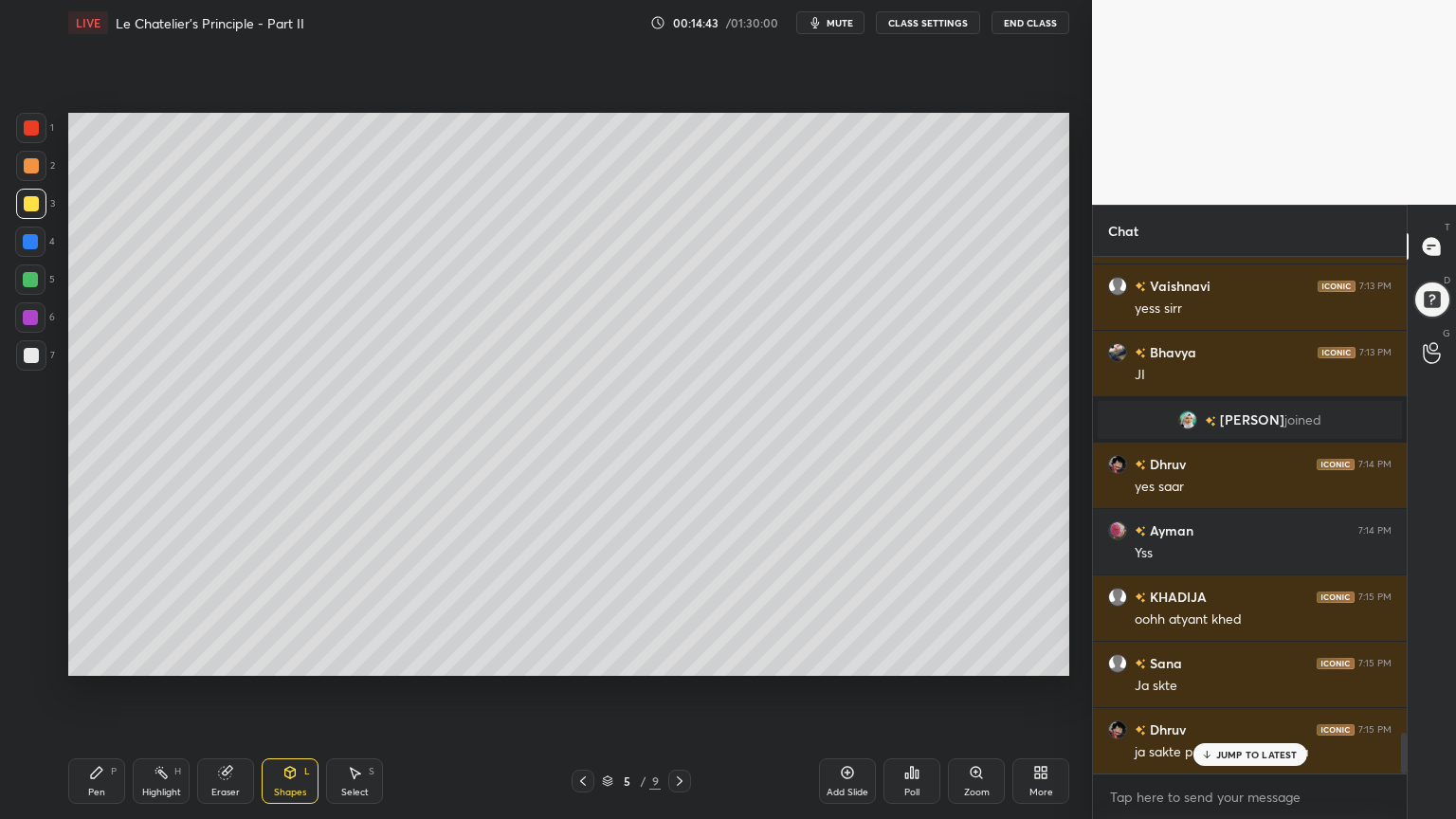 scroll, scrollTop: 6123, scrollLeft: 0, axis: vertical 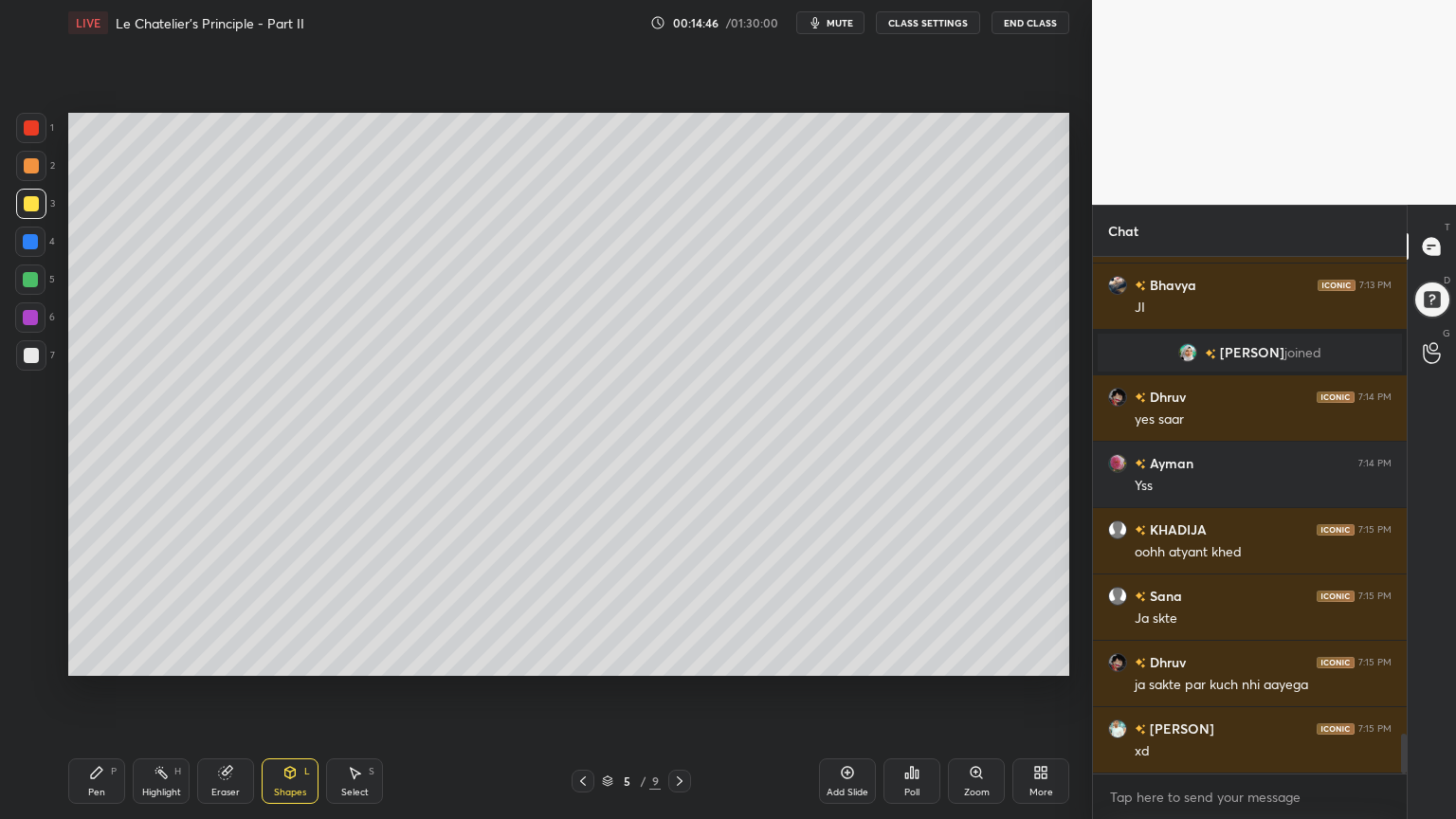drag, startPoint x: 300, startPoint y: 779, endPoint x: 296, endPoint y: 758, distance: 21.37756 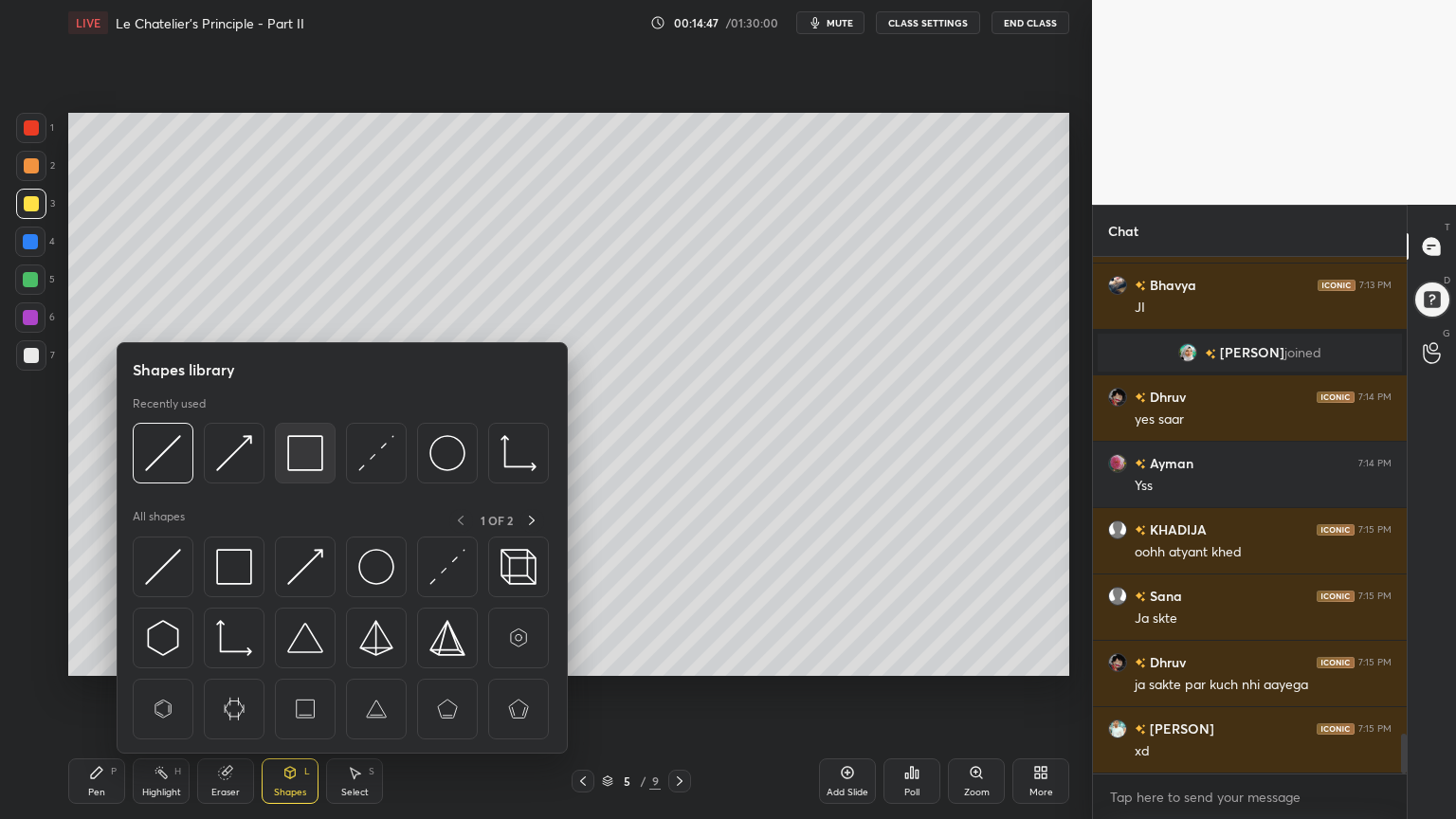 click at bounding box center (305, 453) 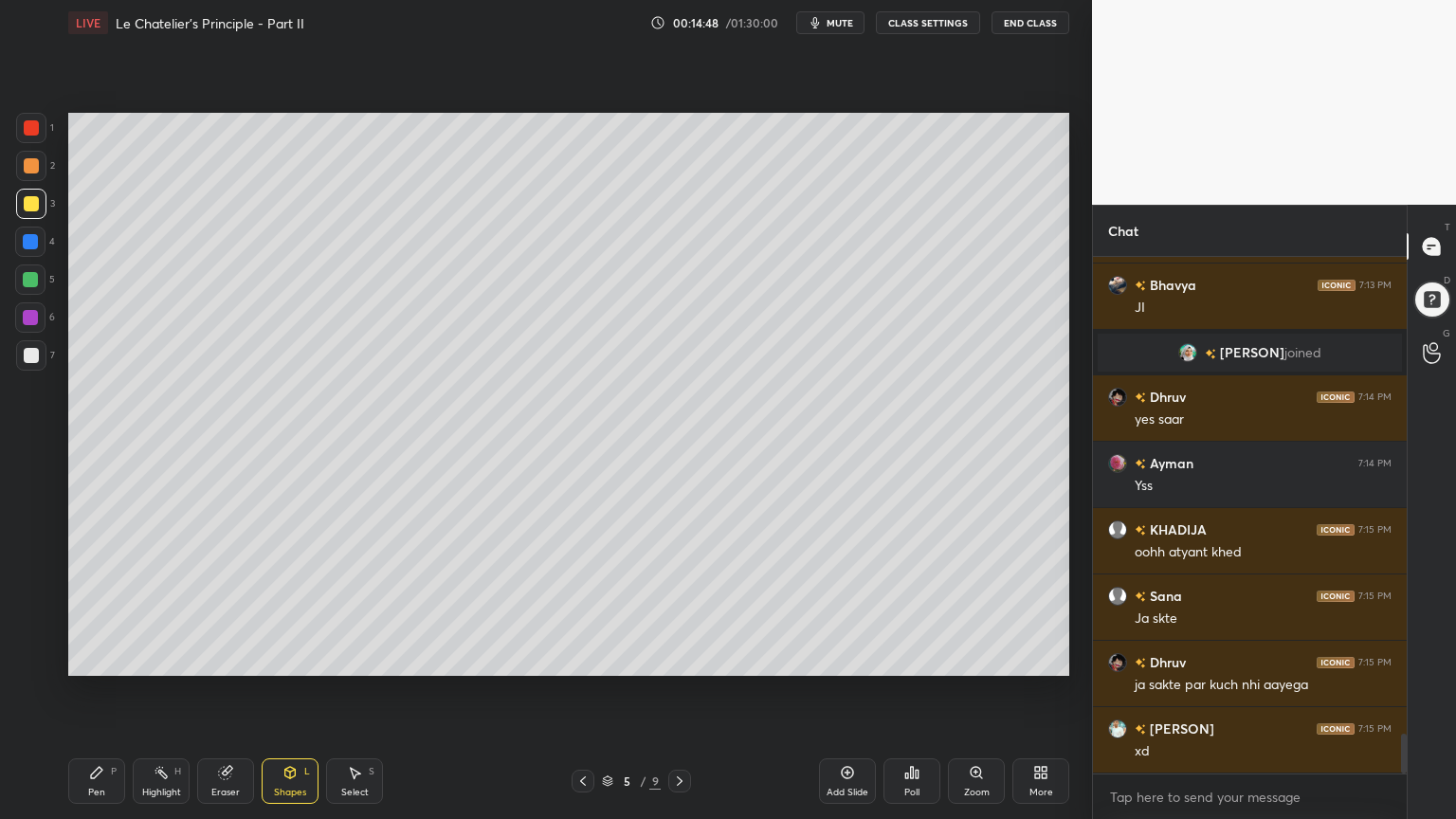 click at bounding box center [31, 355] 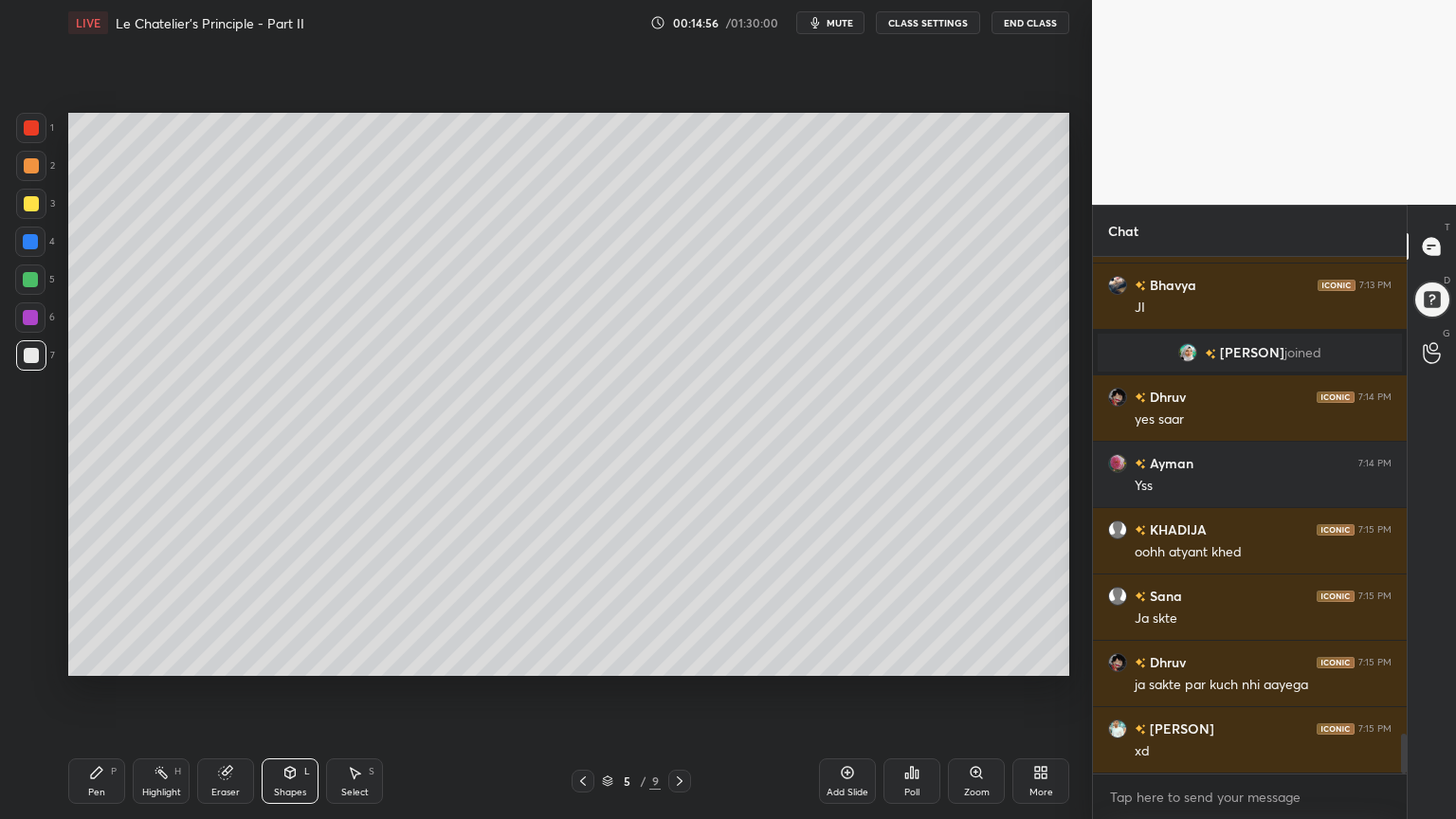 click on "Pen P" at bounding box center (97, 781) 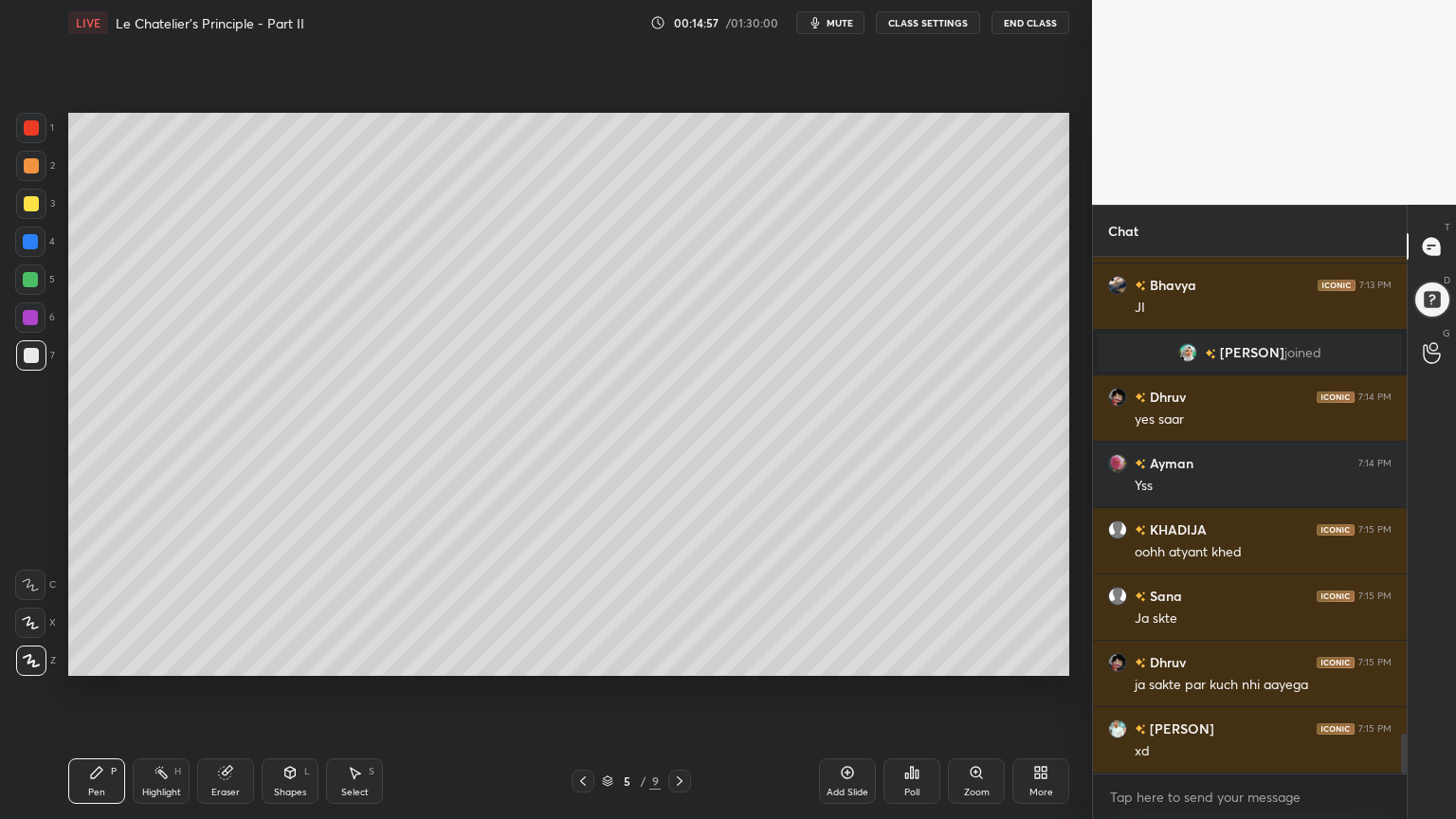 click at bounding box center (31, 128) 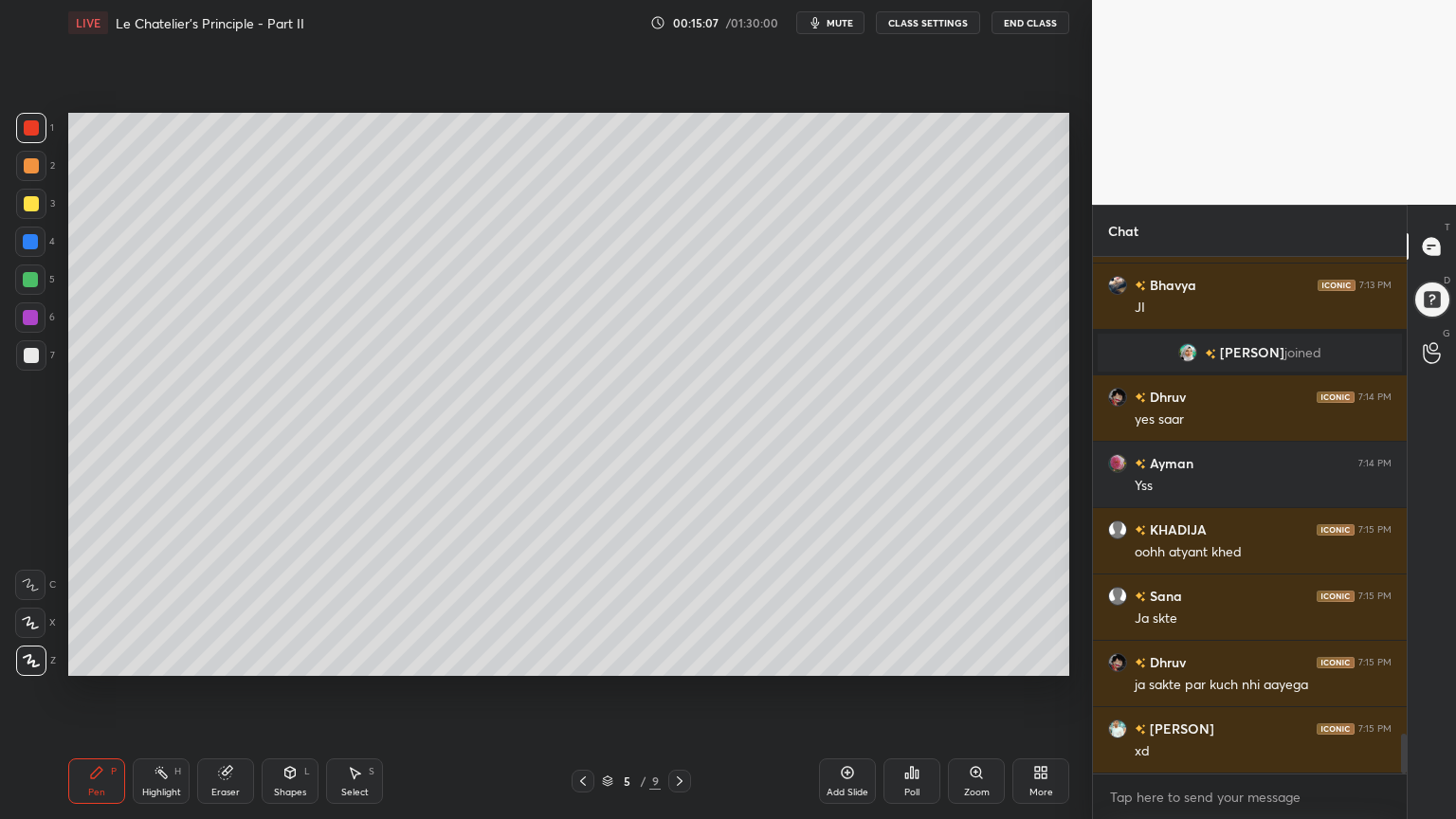 click on "Pen P" at bounding box center [97, 781] 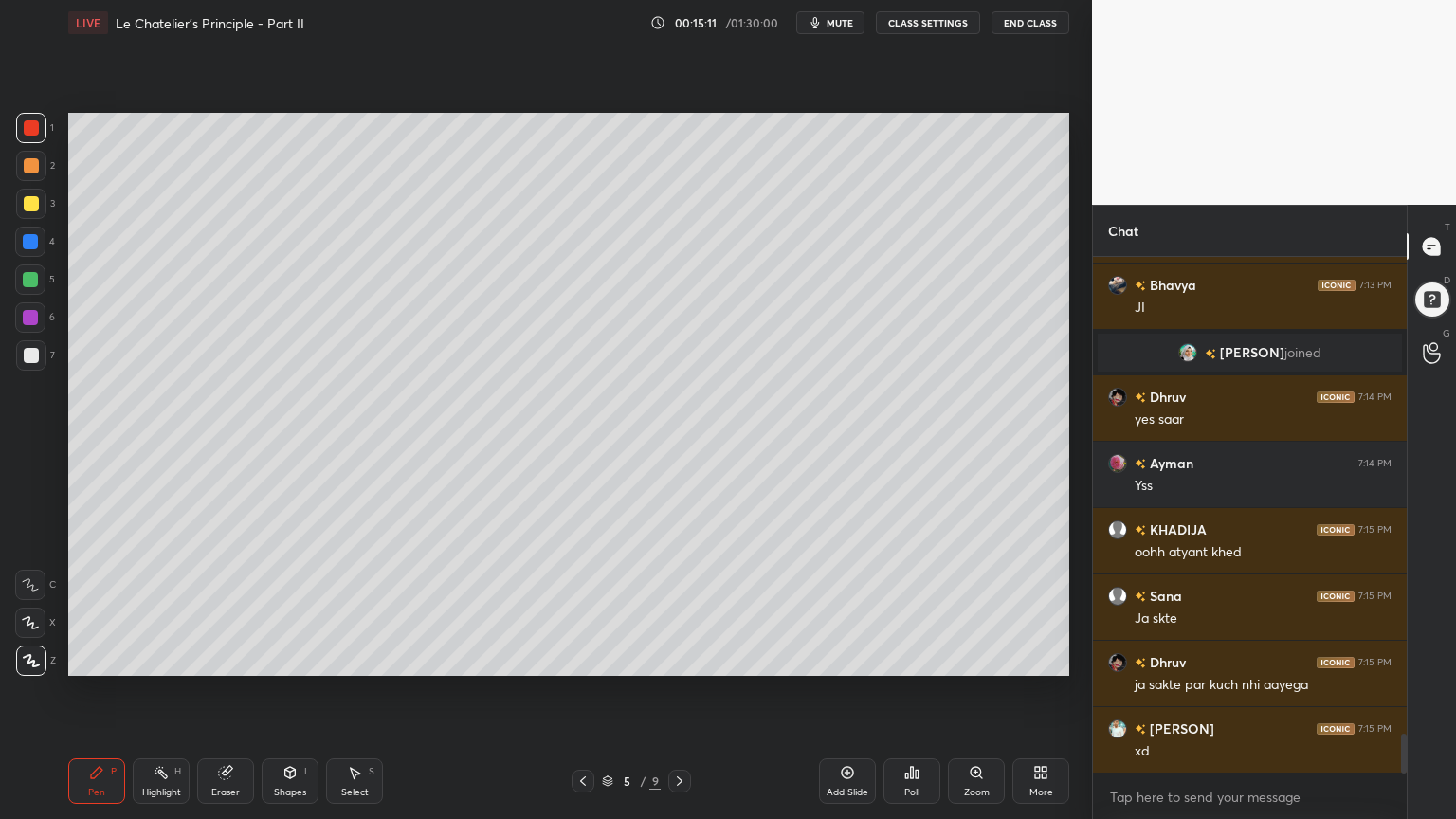 click on "Pen P" at bounding box center (97, 781) 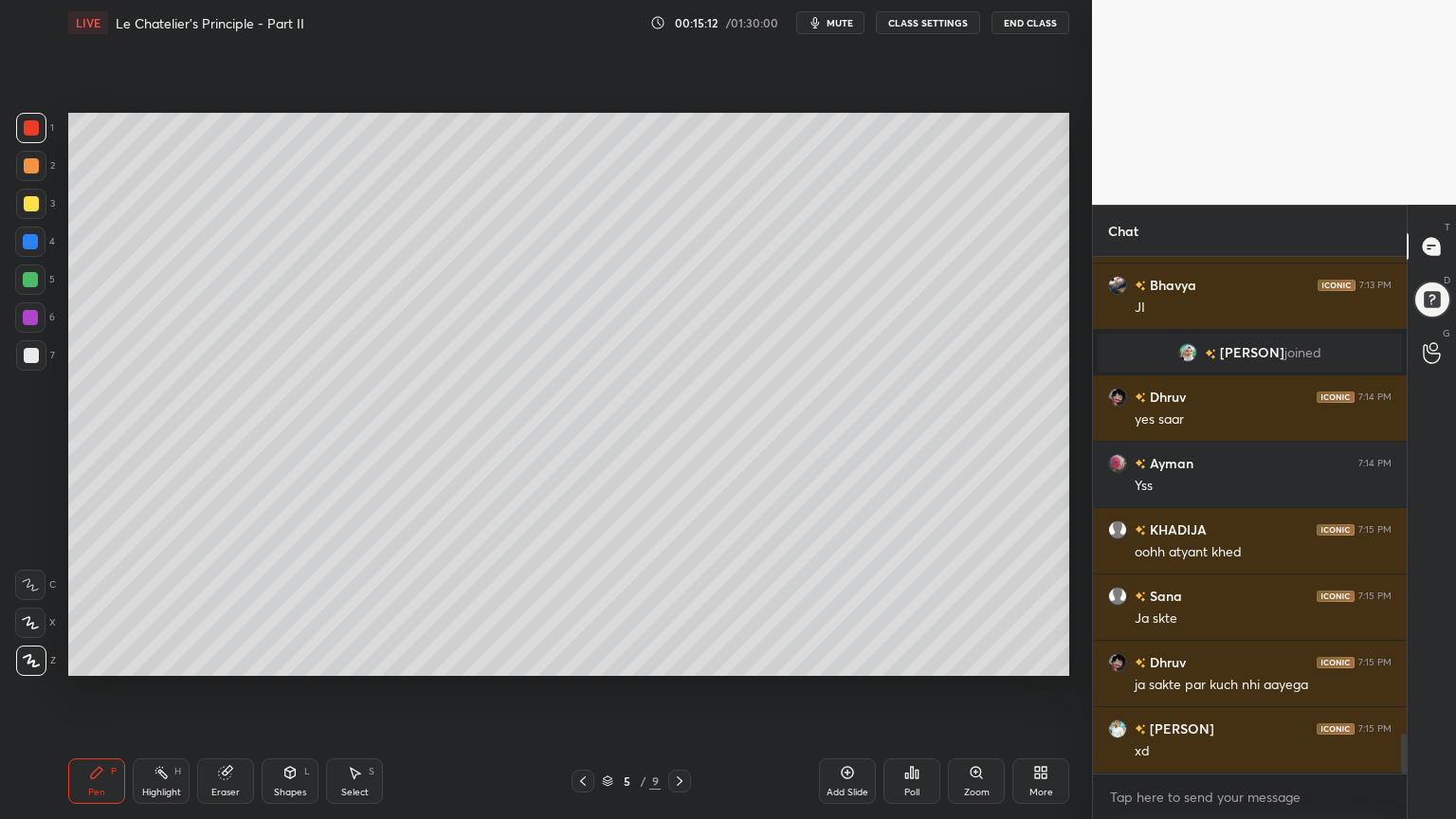 click at bounding box center (31, 355) 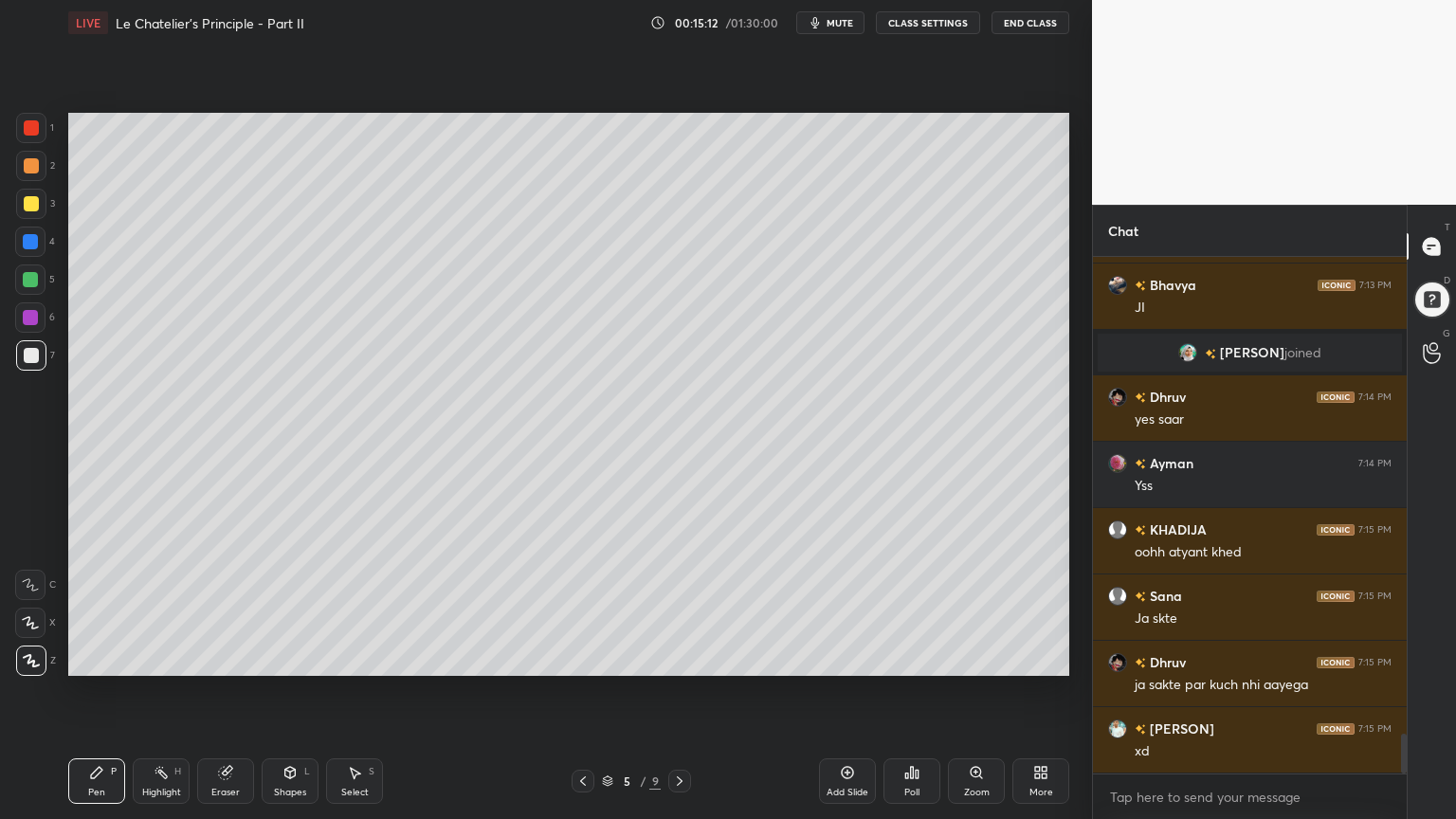 click on "Highlight H" at bounding box center (161, 781) 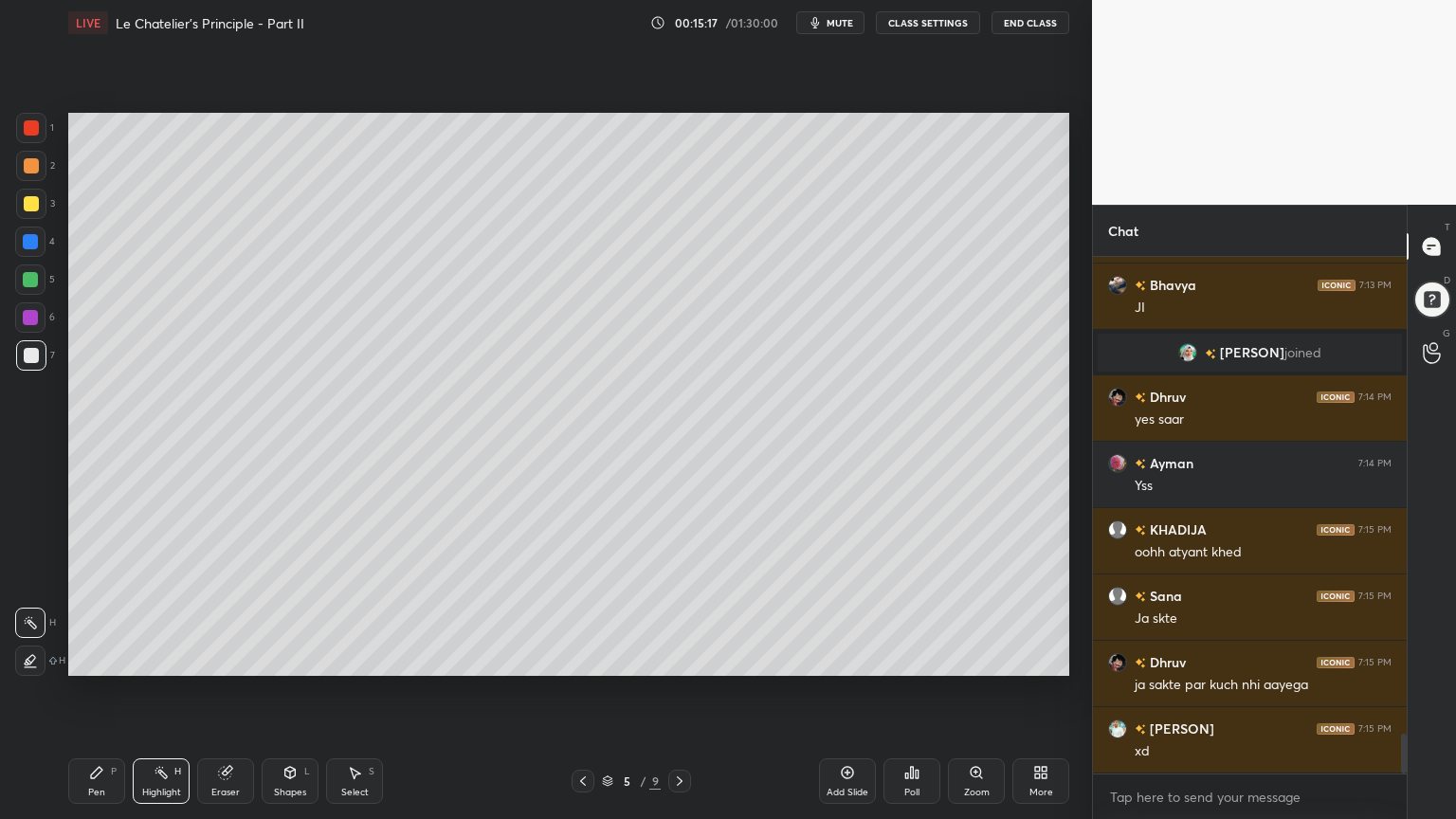 click on "Pen" at bounding box center (97, 792) 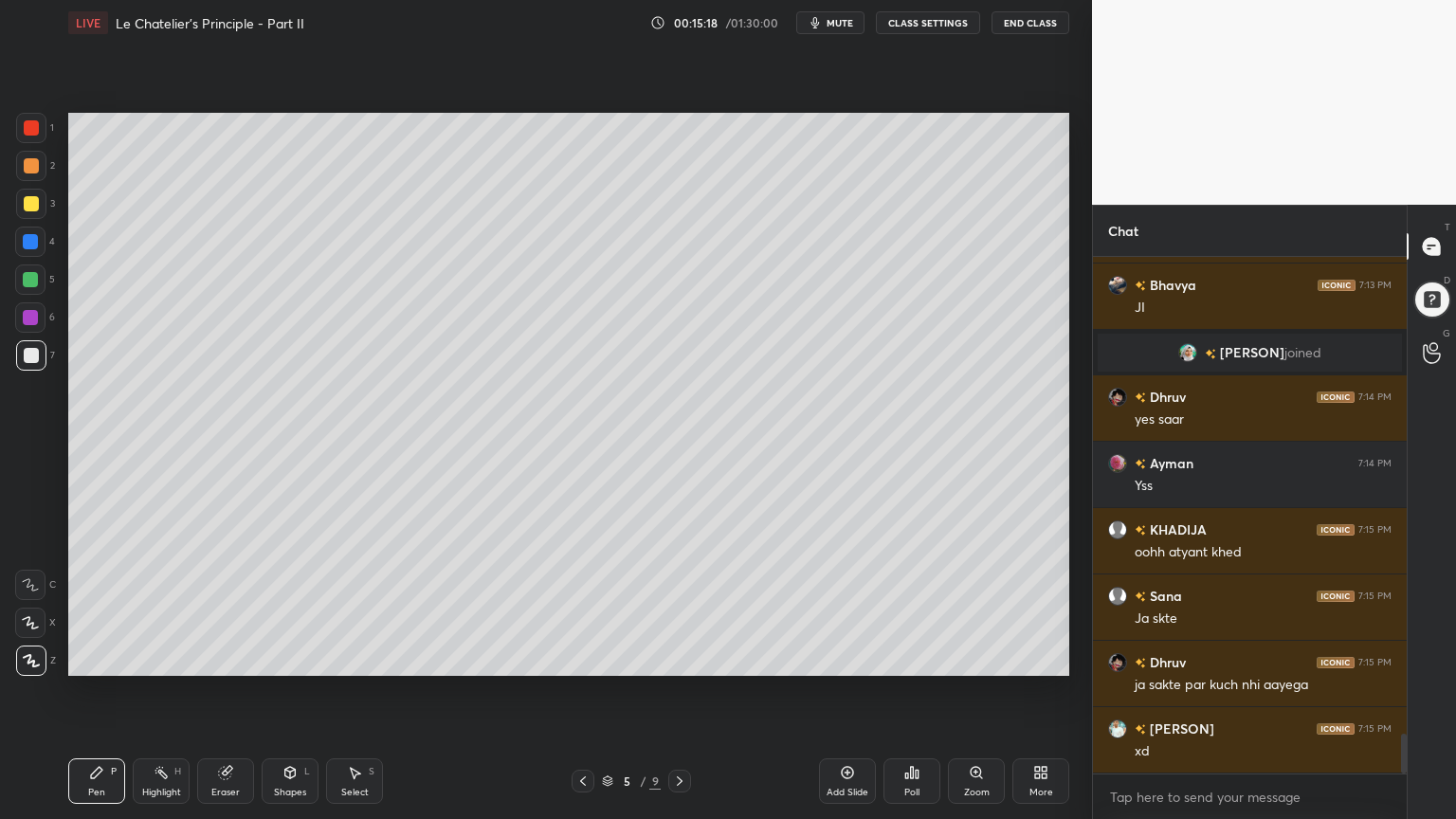 click at bounding box center [31, 128] 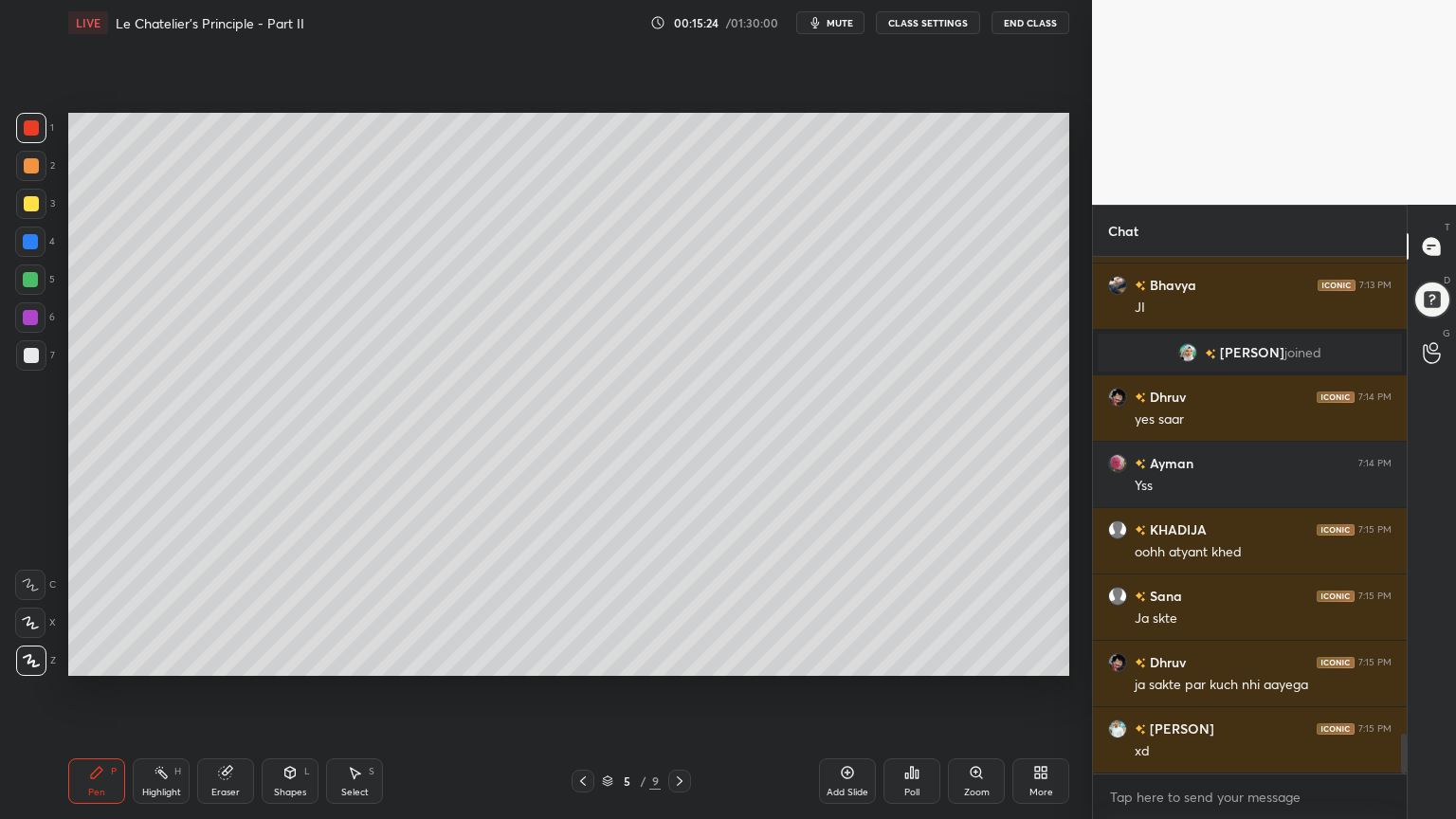 click on "Highlight H" at bounding box center [161, 781] 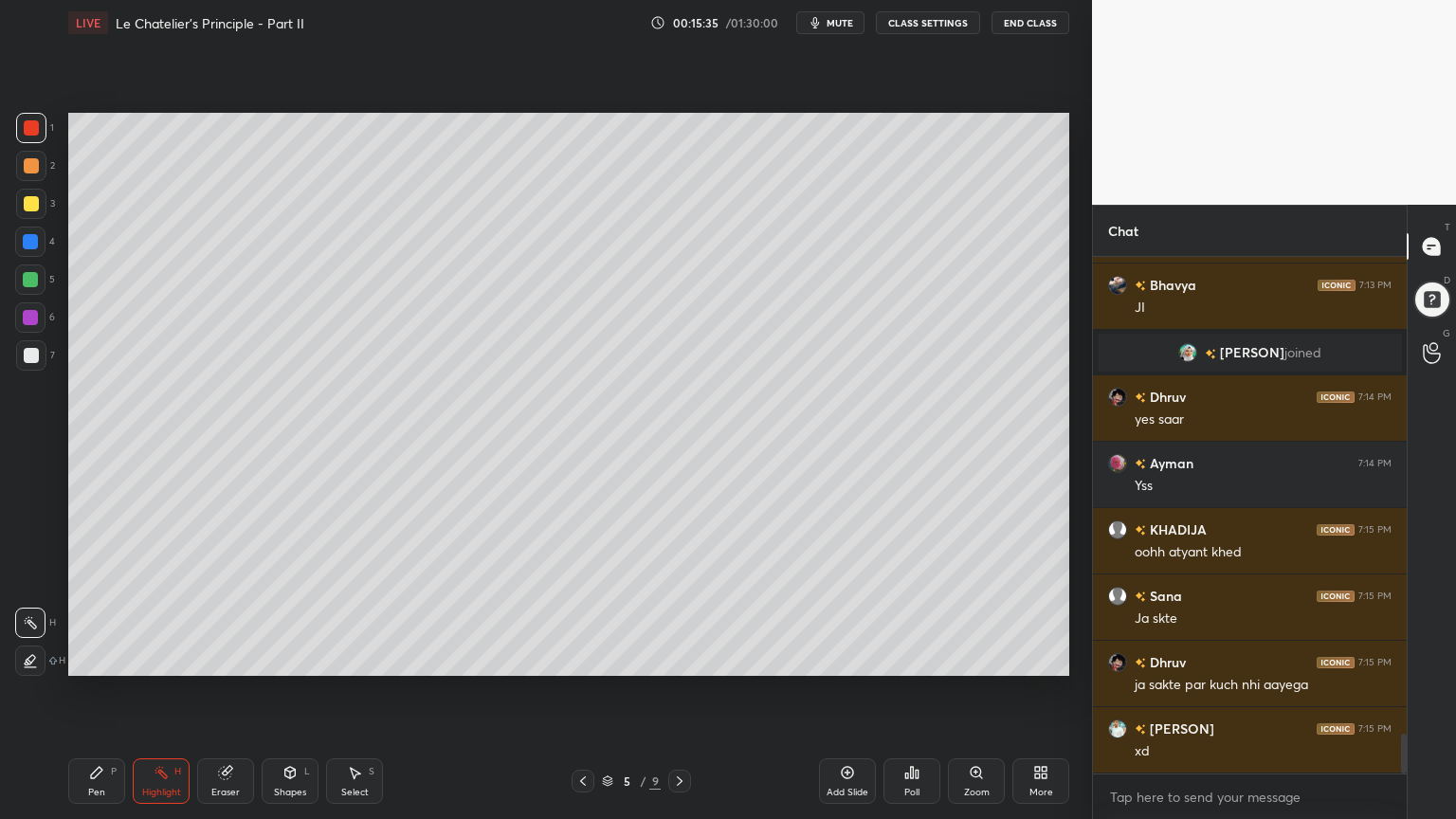 drag, startPoint x: 108, startPoint y: 774, endPoint x: 123, endPoint y: 691, distance: 84.34453 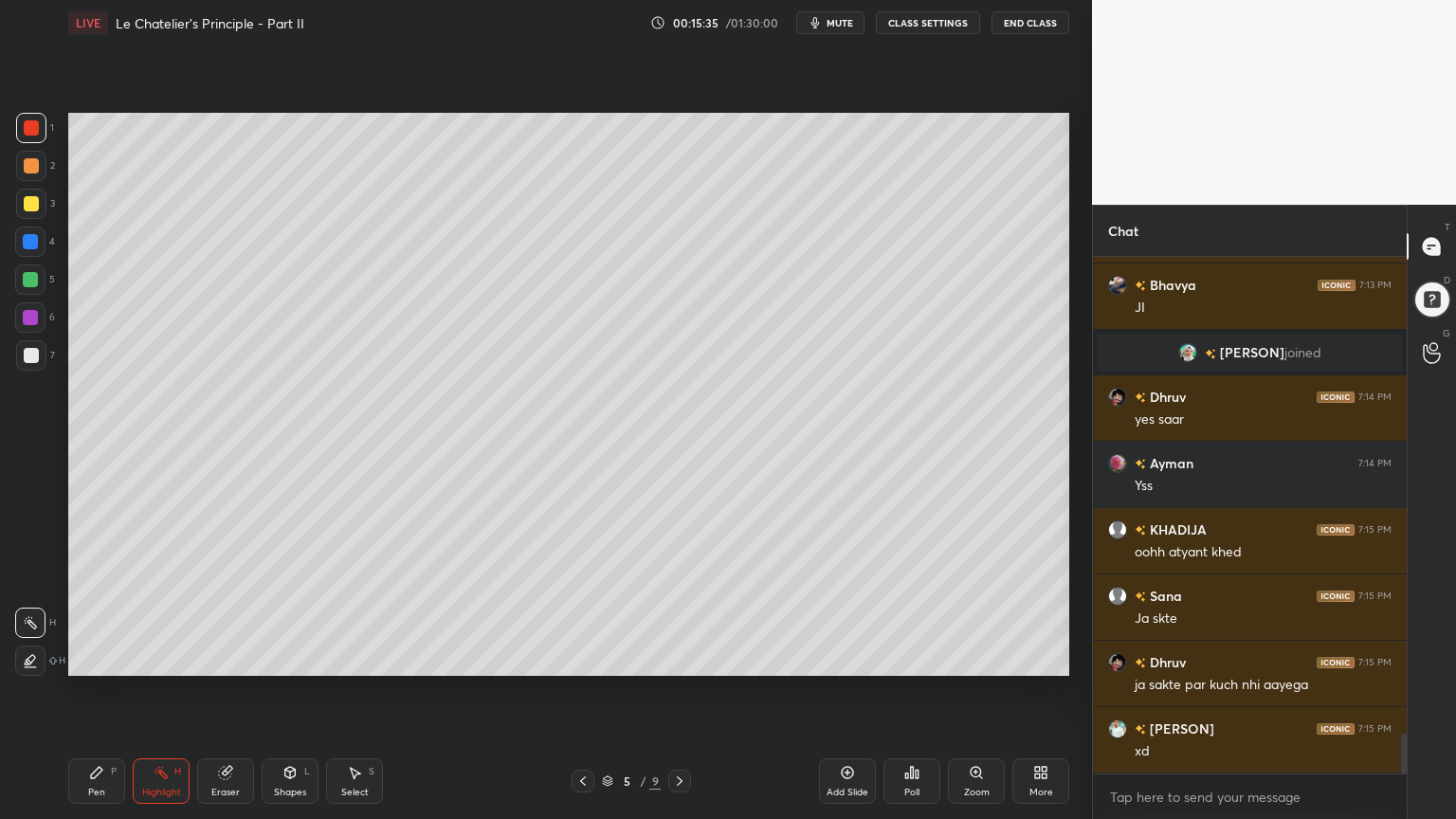 click on "Pen P" at bounding box center (97, 781) 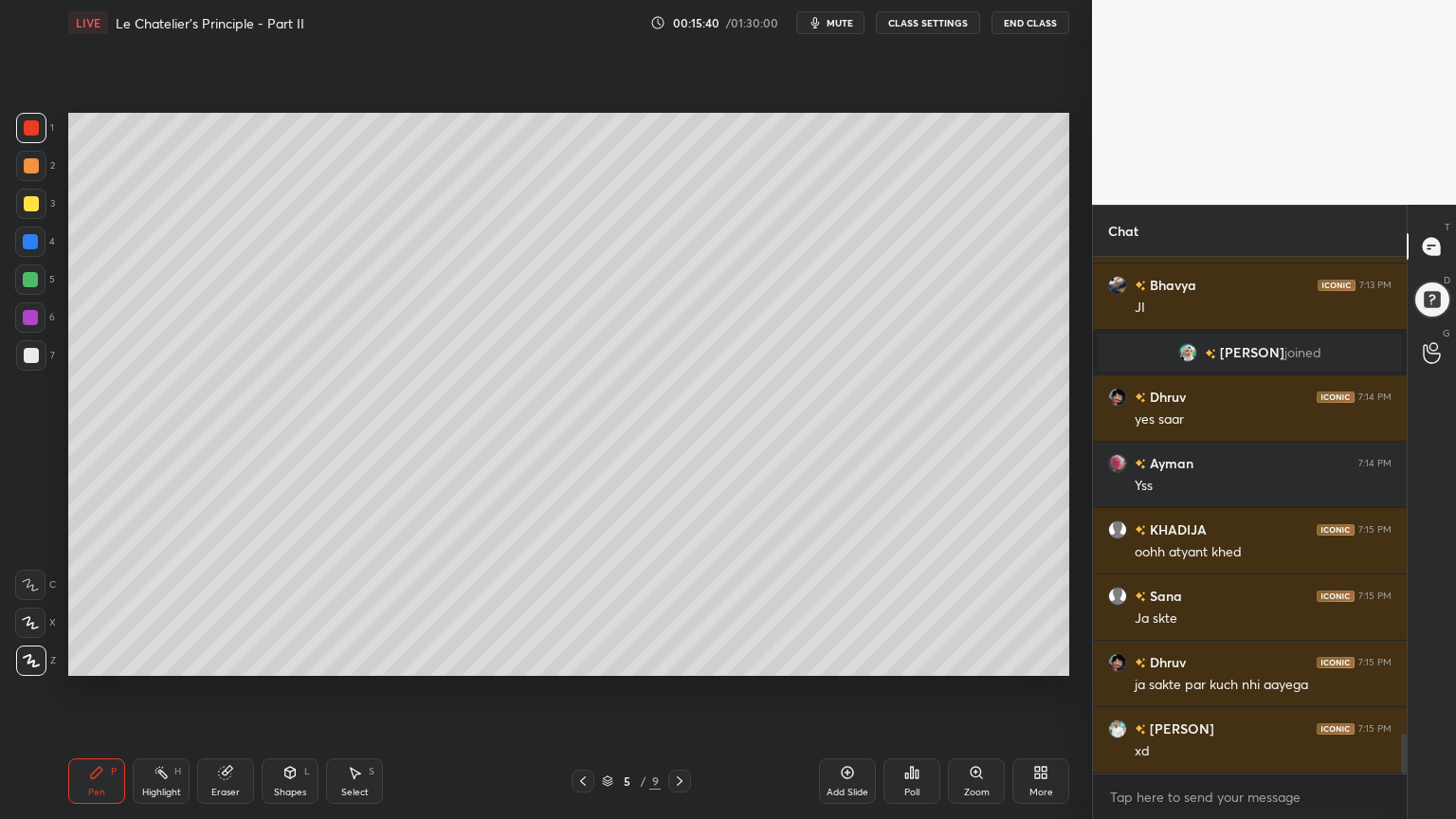 click on "Highlight" at bounding box center [161, 792] 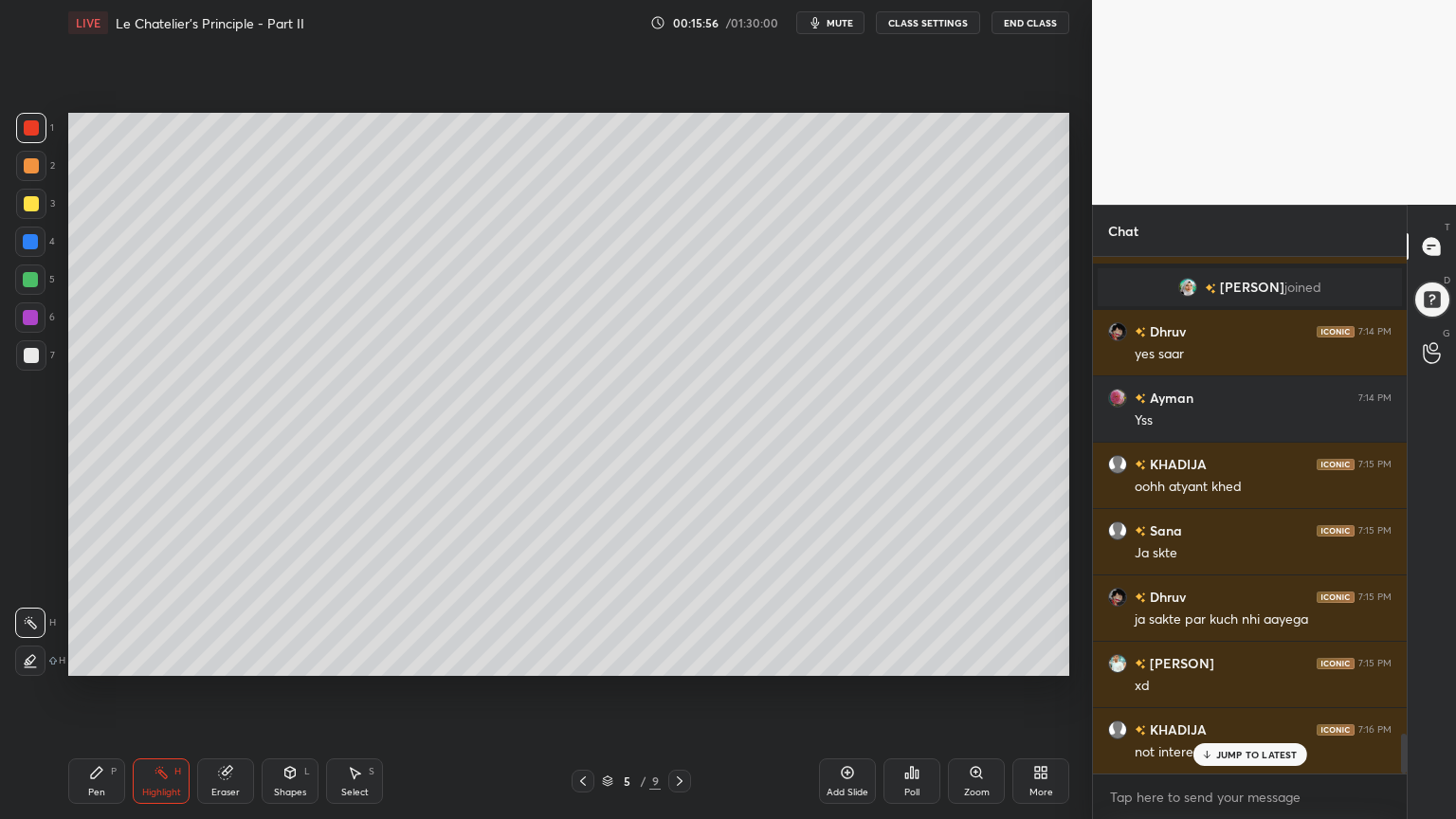 scroll, scrollTop: 6234, scrollLeft: 0, axis: vertical 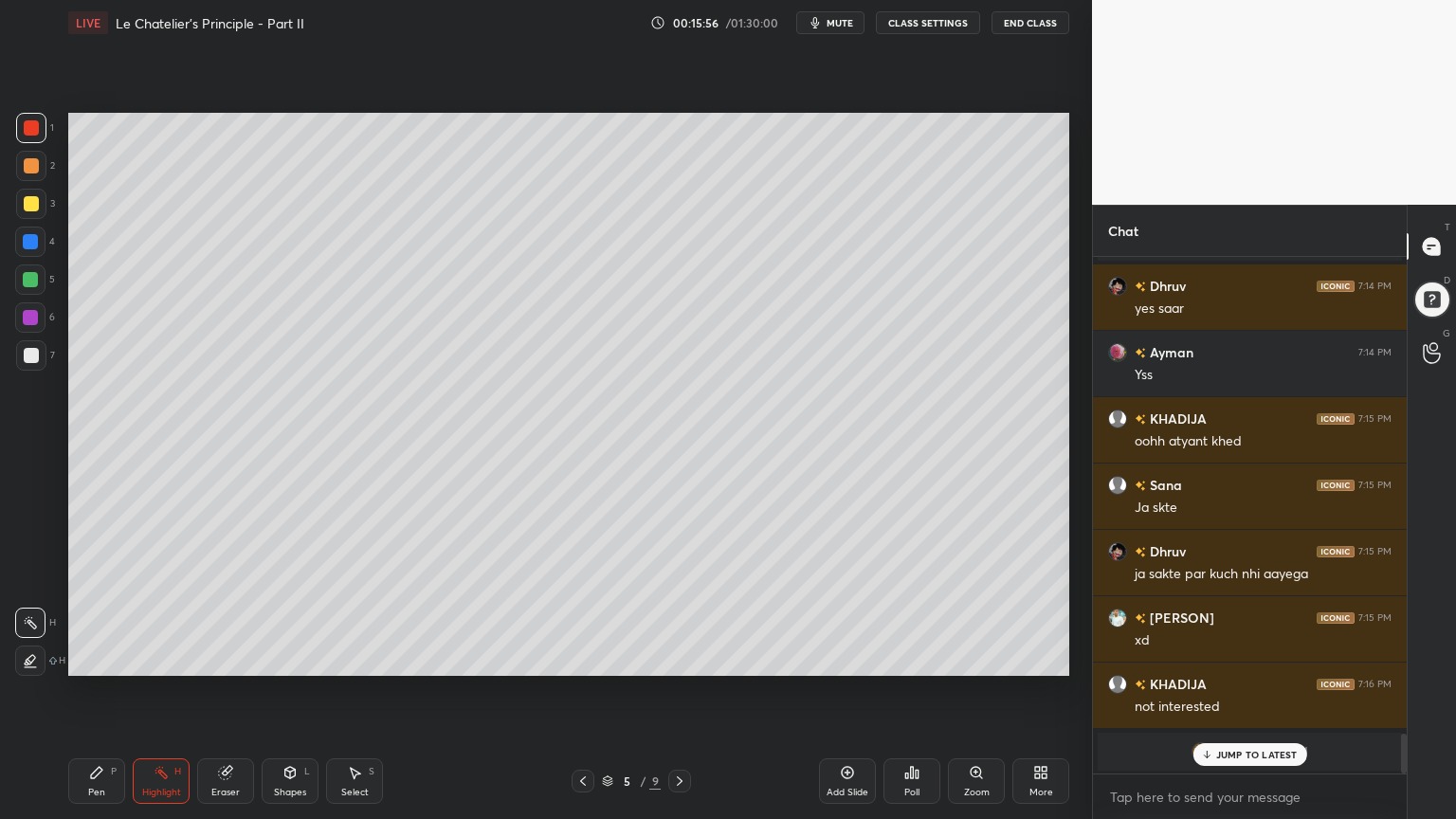 click on "JUMP TO LATEST" at bounding box center [1257, 755] 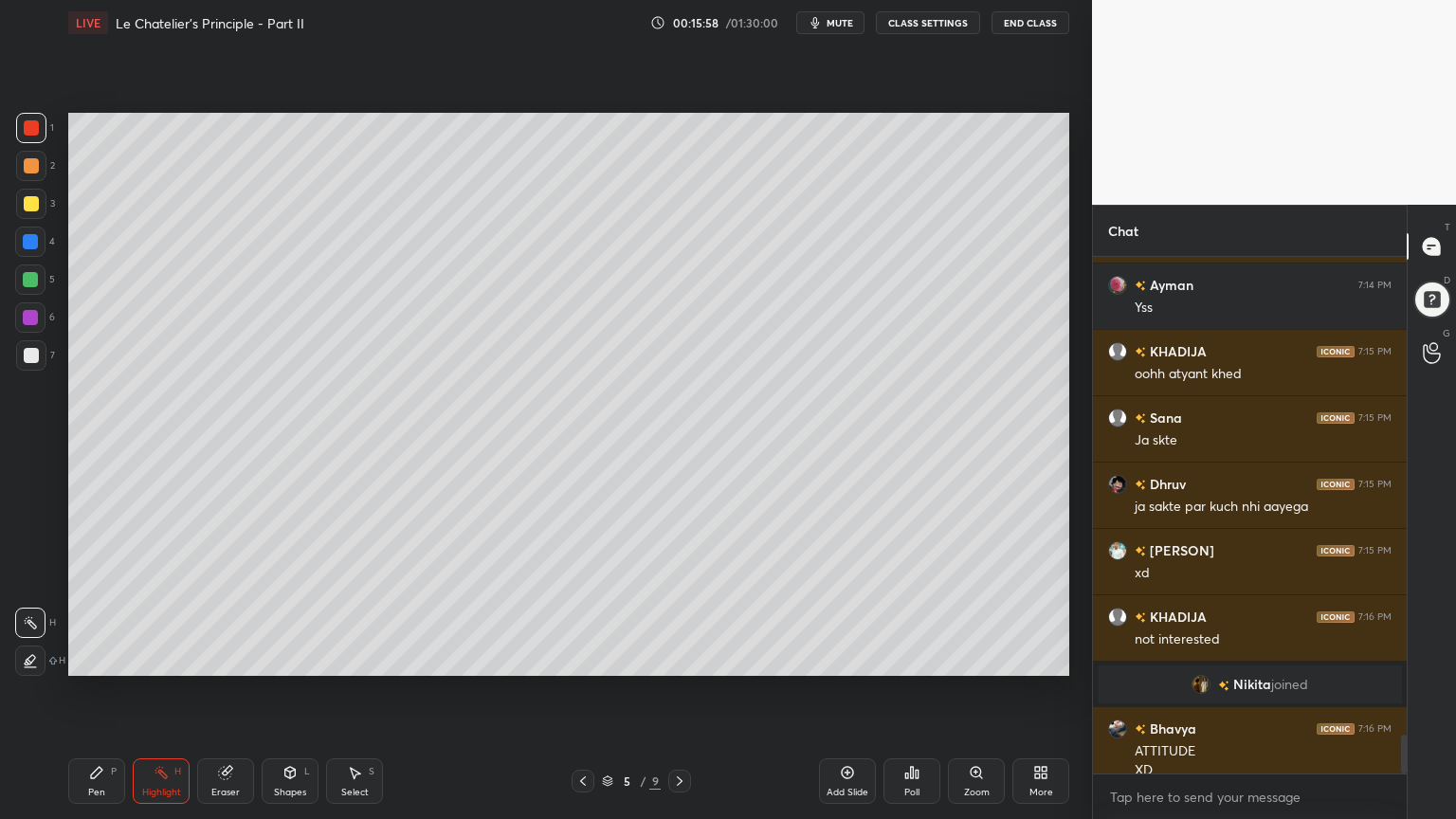 scroll, scrollTop: 6320, scrollLeft: 0, axis: vertical 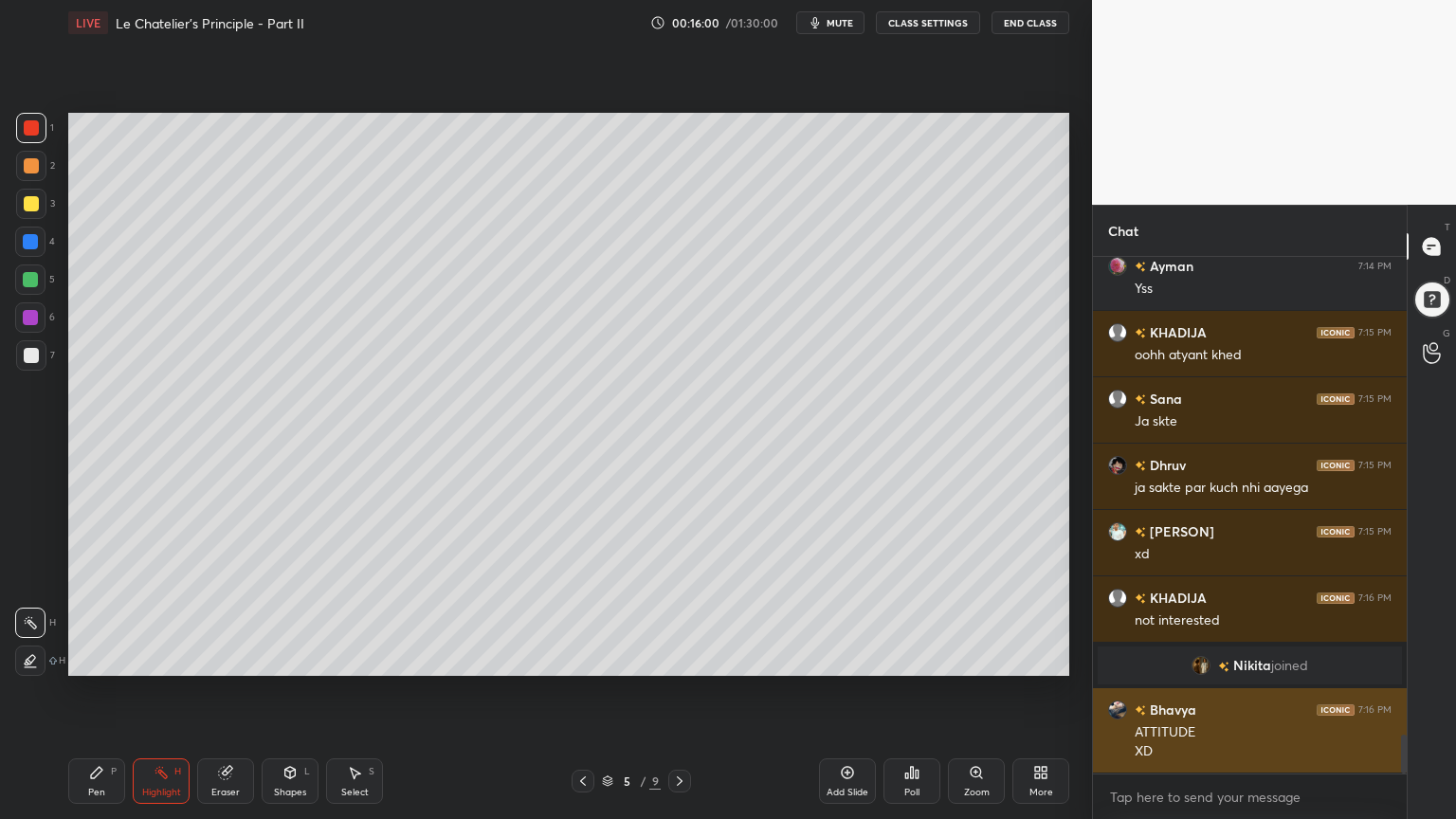 click at bounding box center [1118, 710] 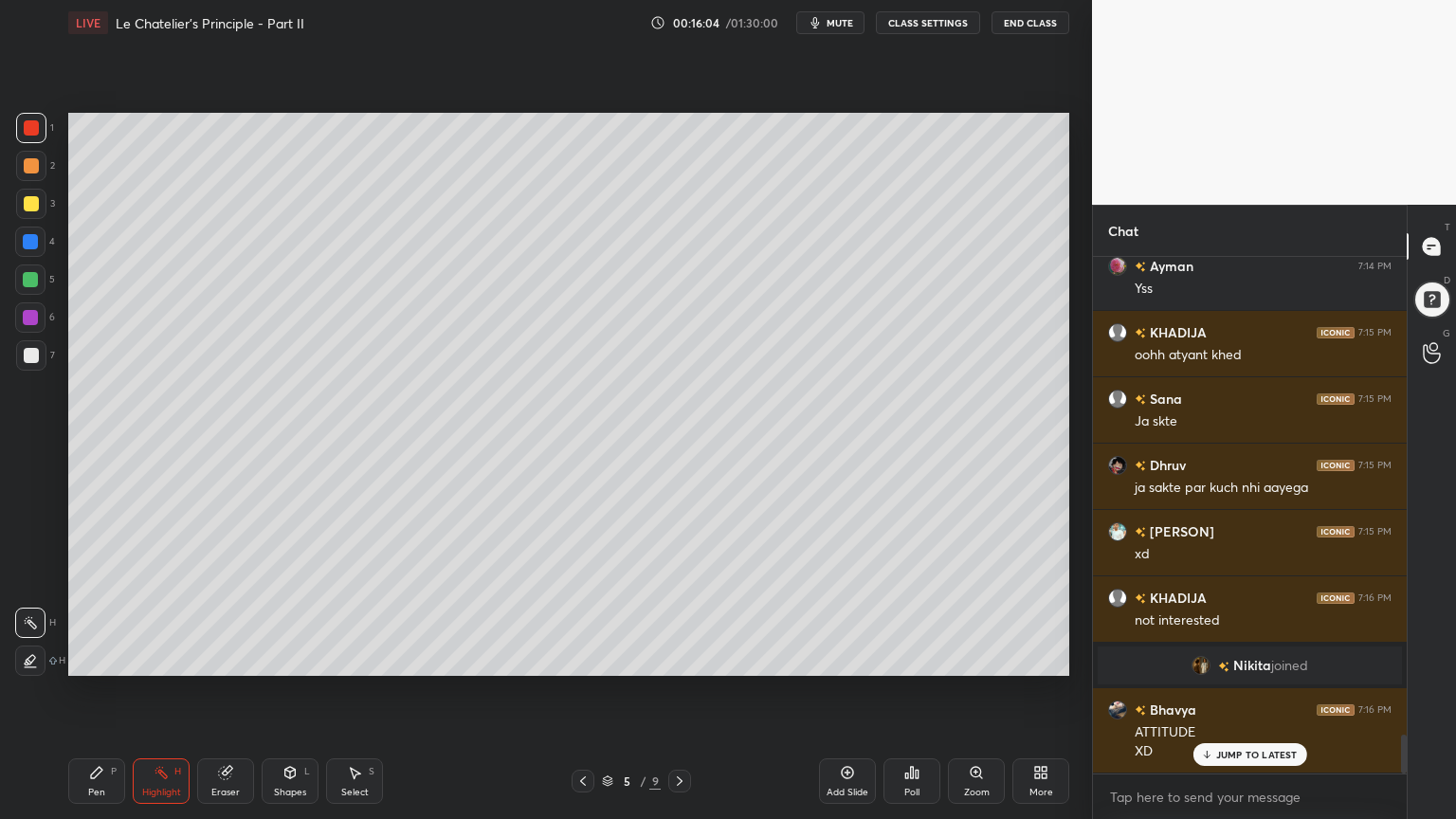 scroll, scrollTop: 6385, scrollLeft: 0, axis: vertical 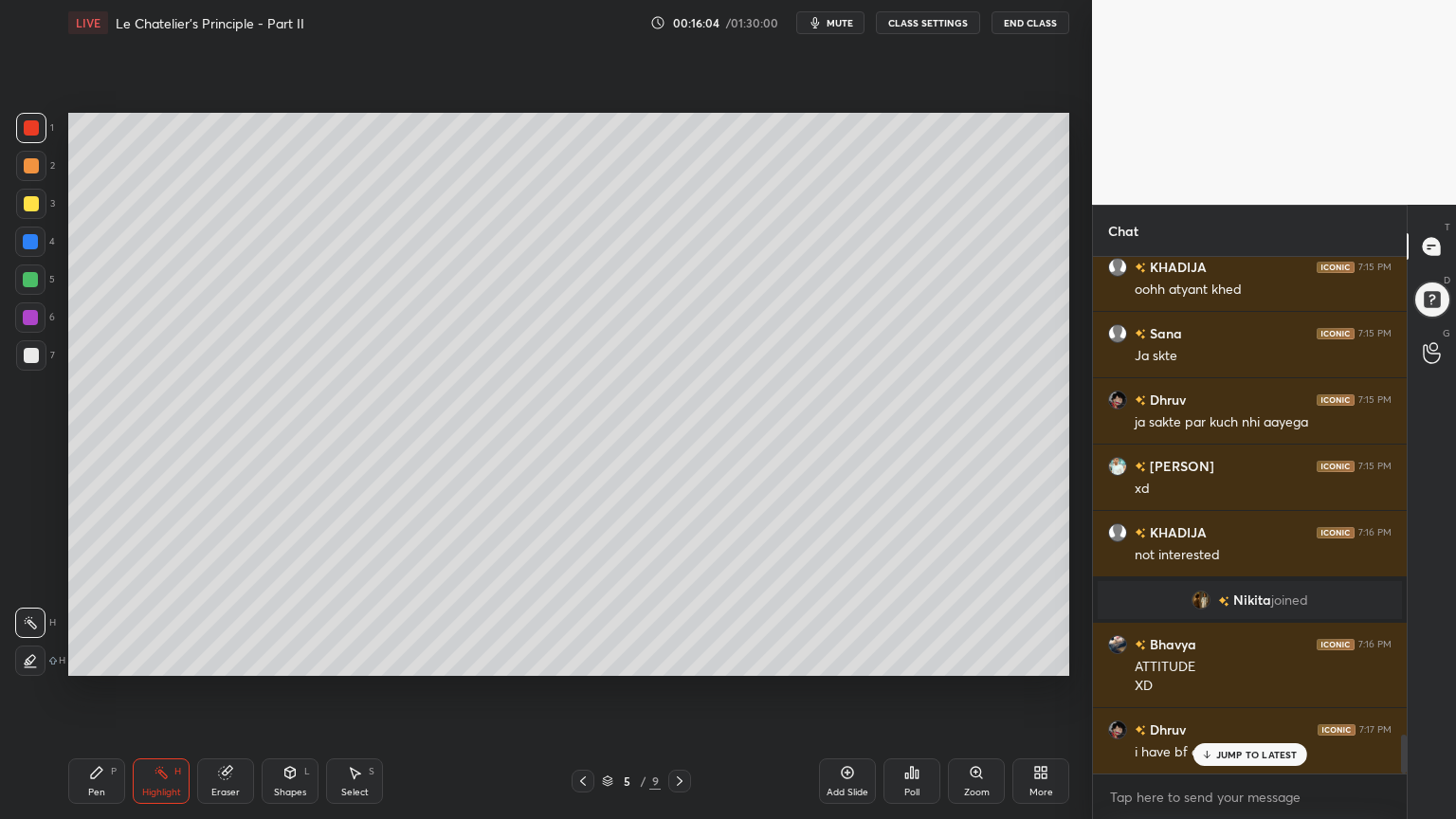 drag, startPoint x: 182, startPoint y: 778, endPoint x: 191, endPoint y: 774, distance: 9.84886 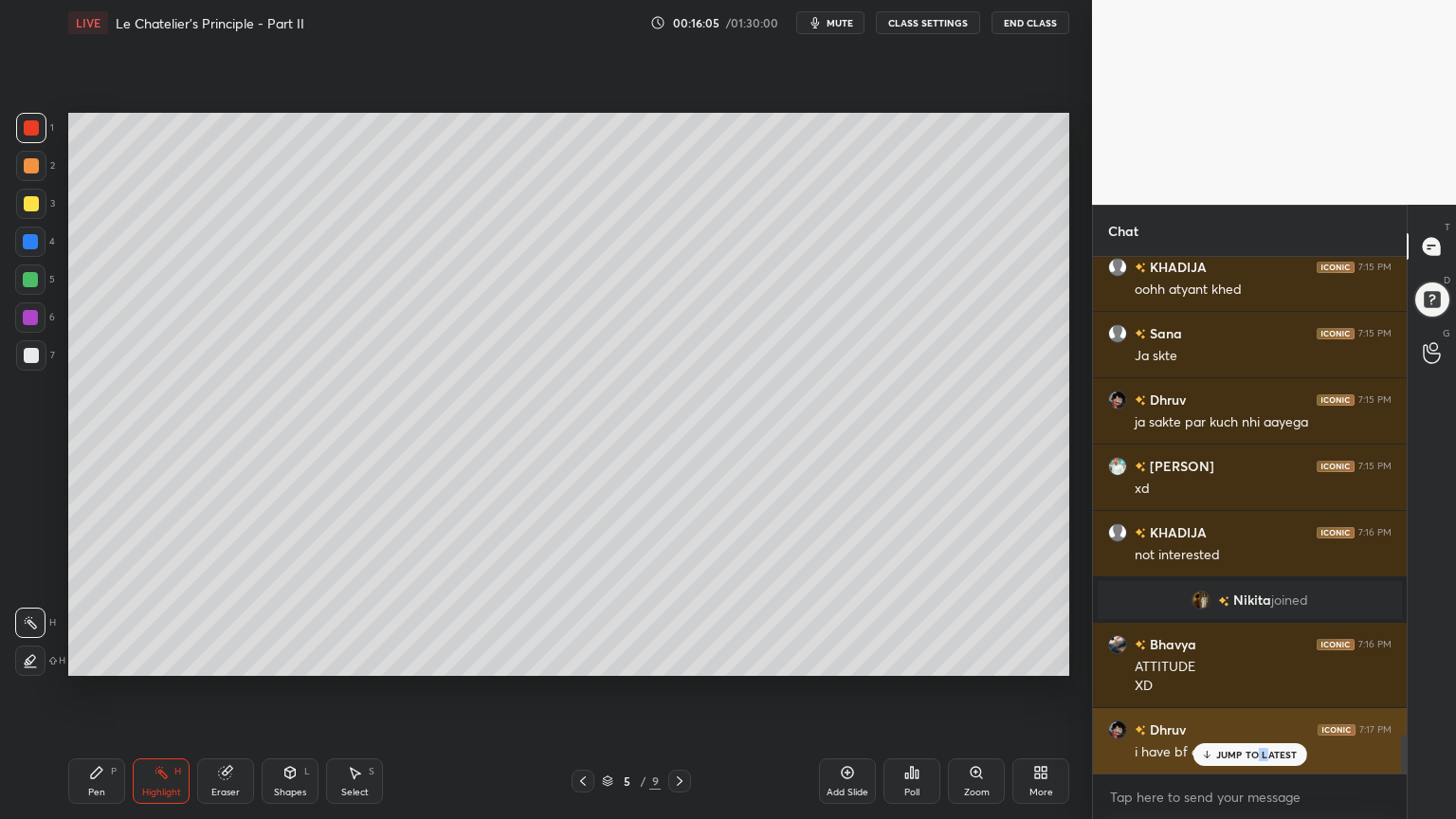 click on "JUMP TO LATEST" at bounding box center (1257, 755) 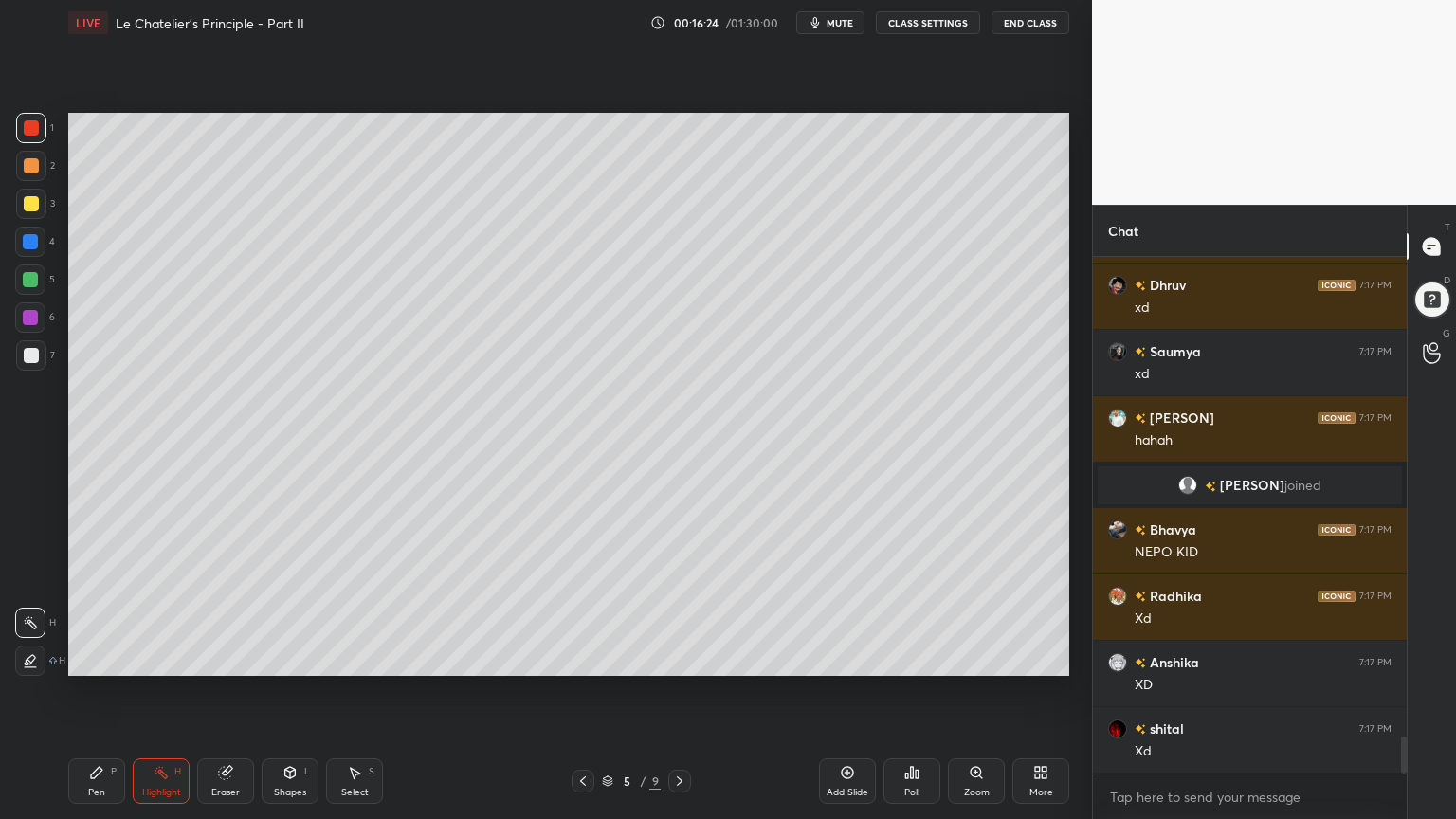 scroll, scrollTop: 6833, scrollLeft: 0, axis: vertical 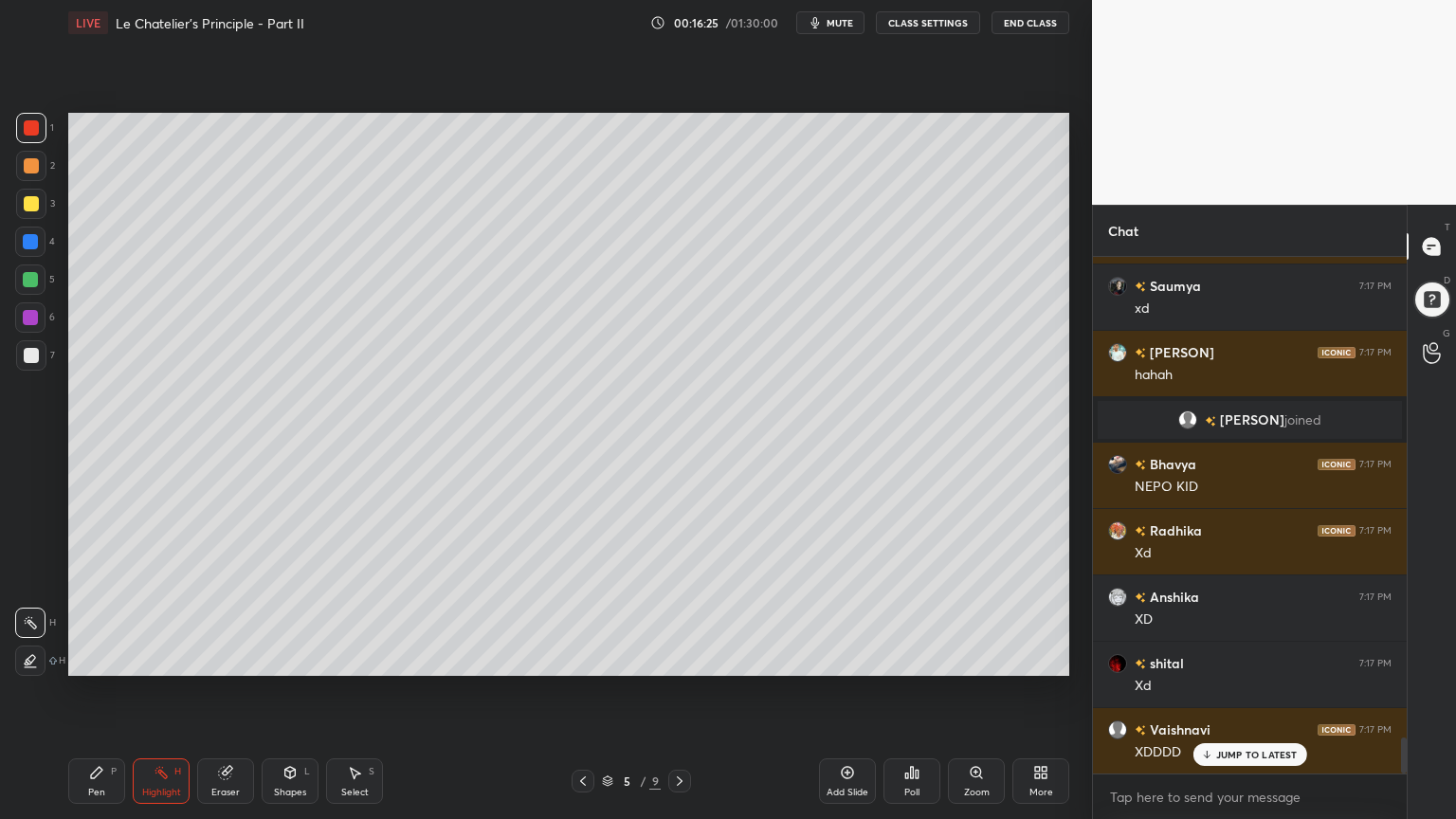 drag, startPoint x: 157, startPoint y: 784, endPoint x: 145, endPoint y: 770, distance: 18.439089 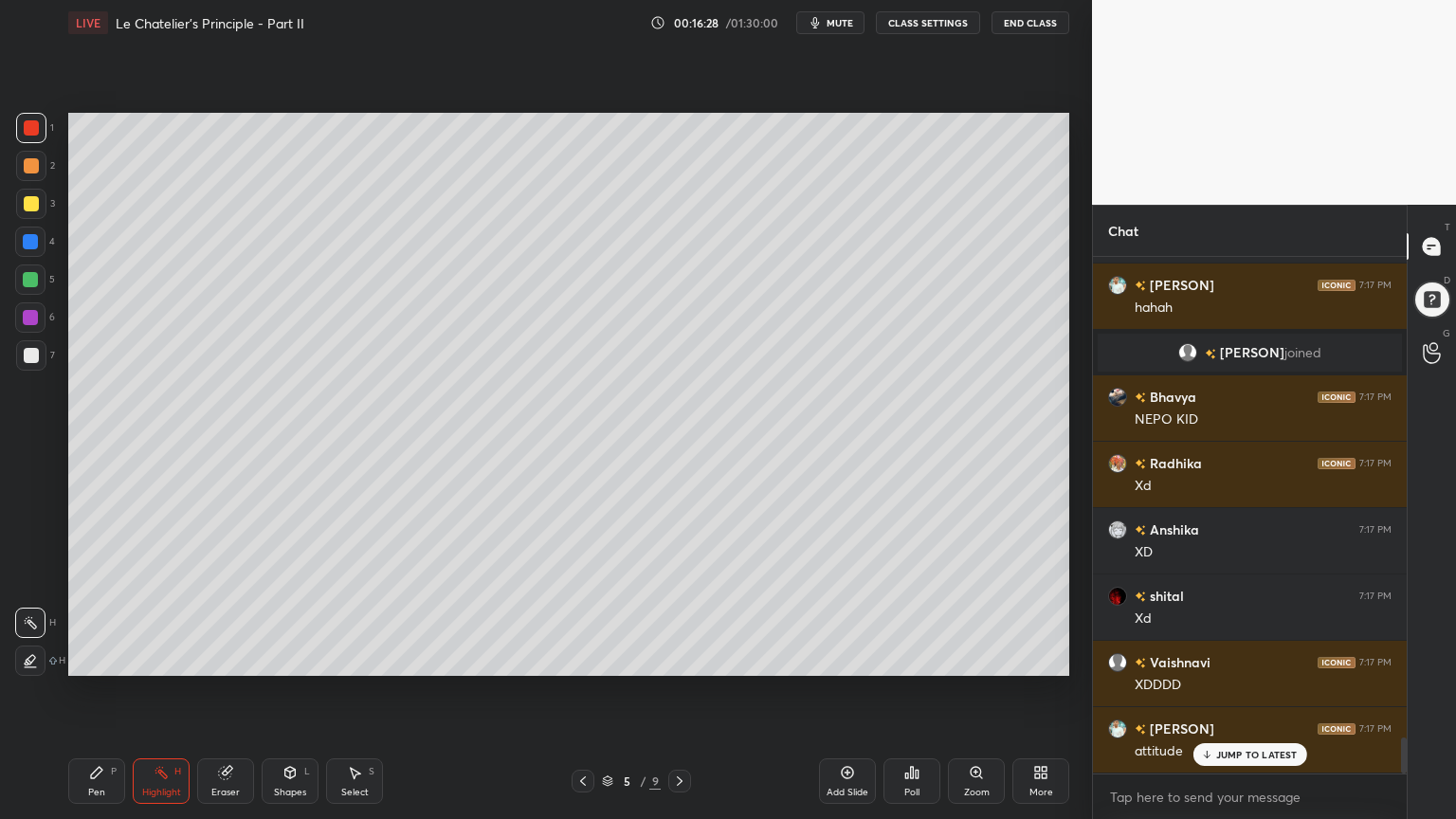 scroll, scrollTop: 6965, scrollLeft: 0, axis: vertical 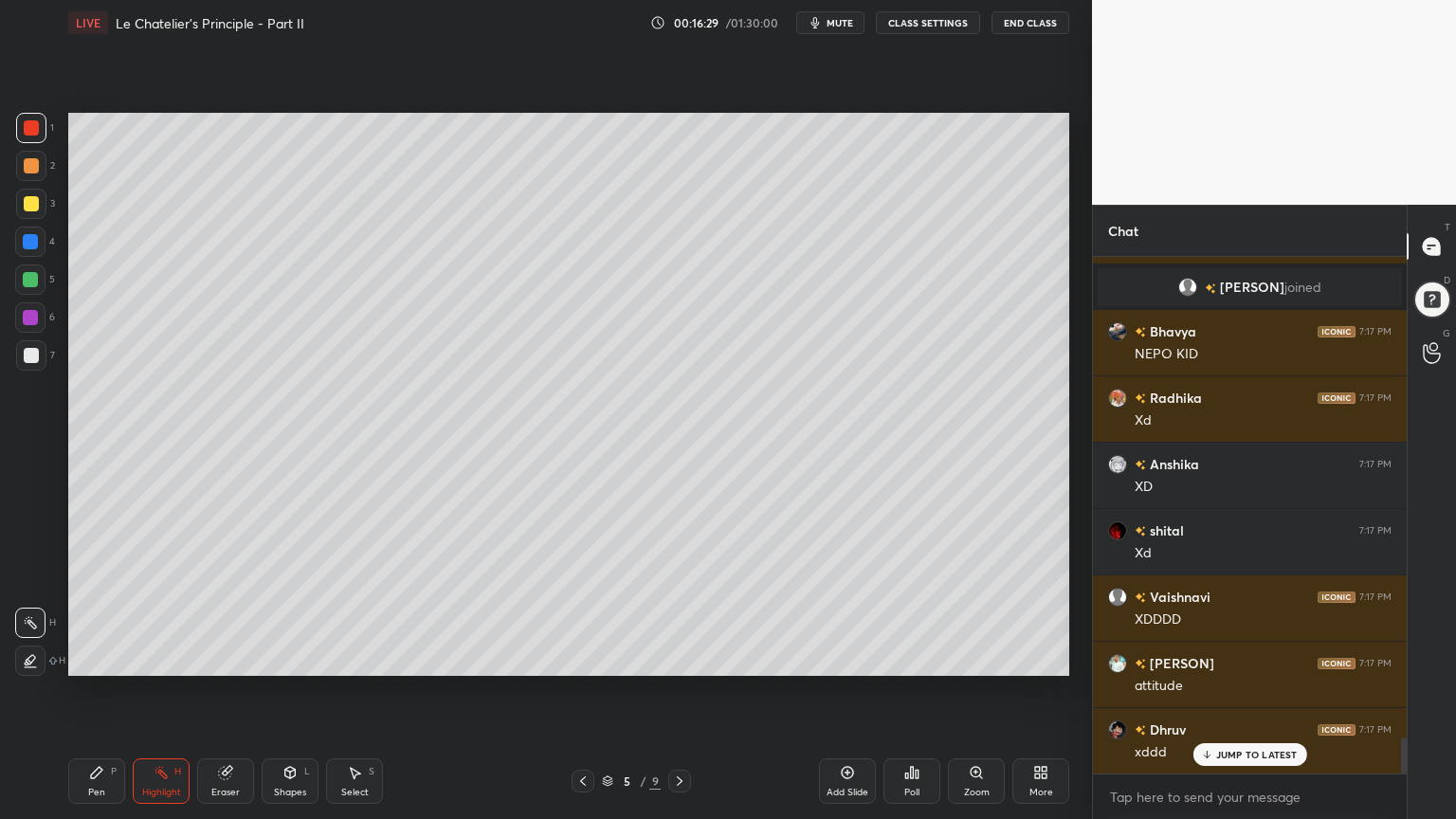 drag, startPoint x: 30, startPoint y: 354, endPoint x: 47, endPoint y: 343, distance: 20.248457 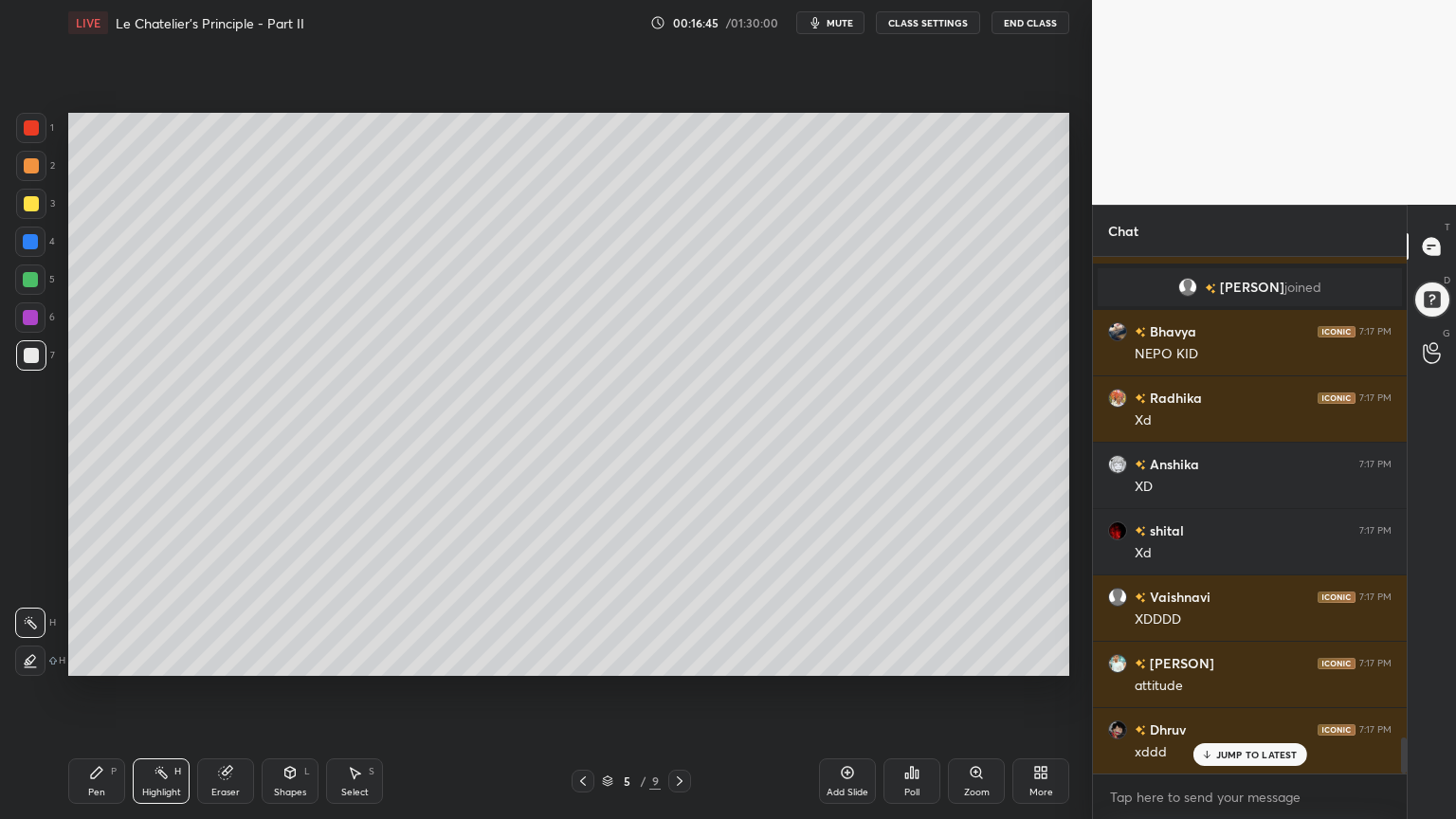 click on "Setting up your live class Poll for   secs No correct answer Start poll" at bounding box center (569, 394) 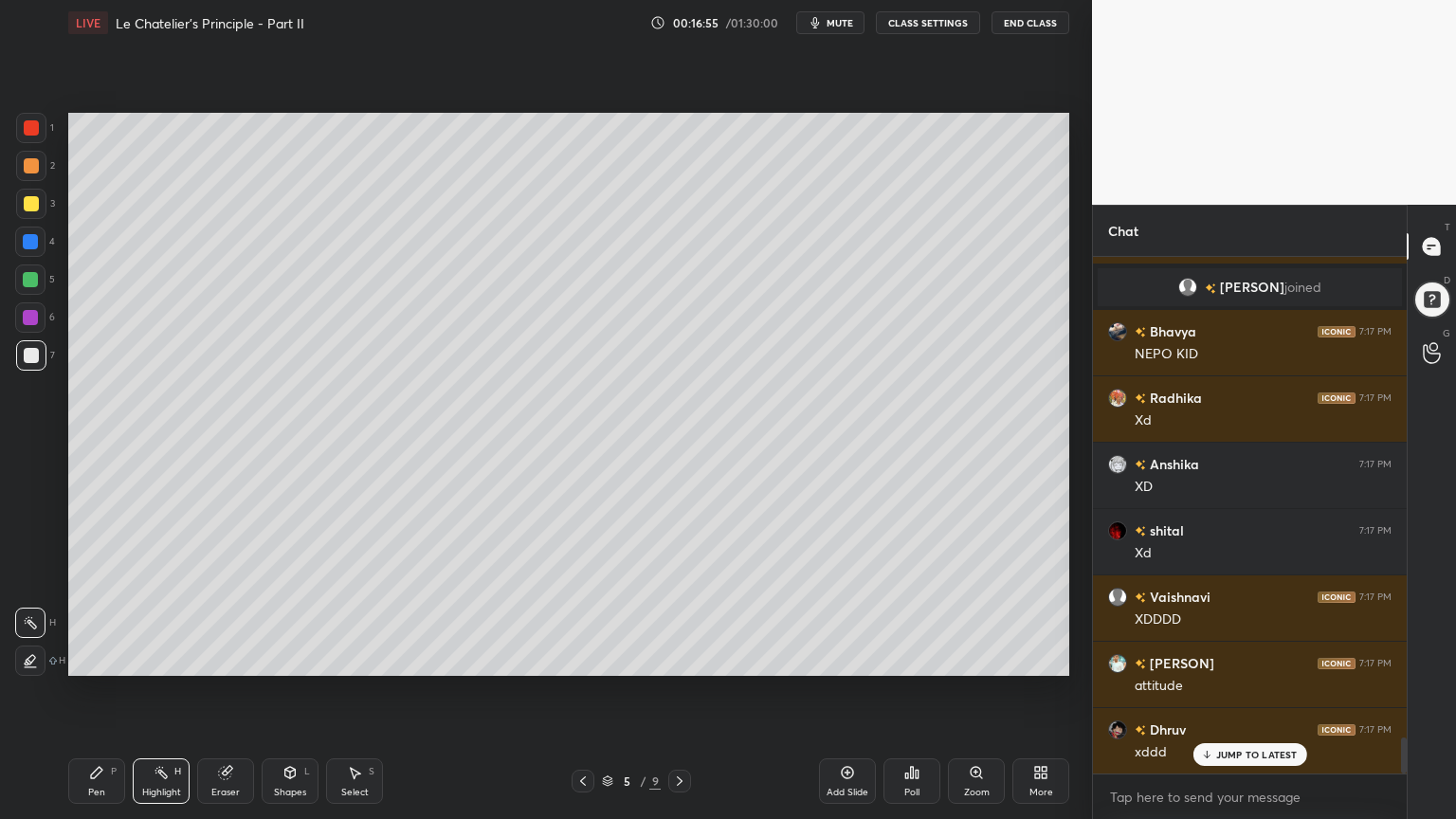 click 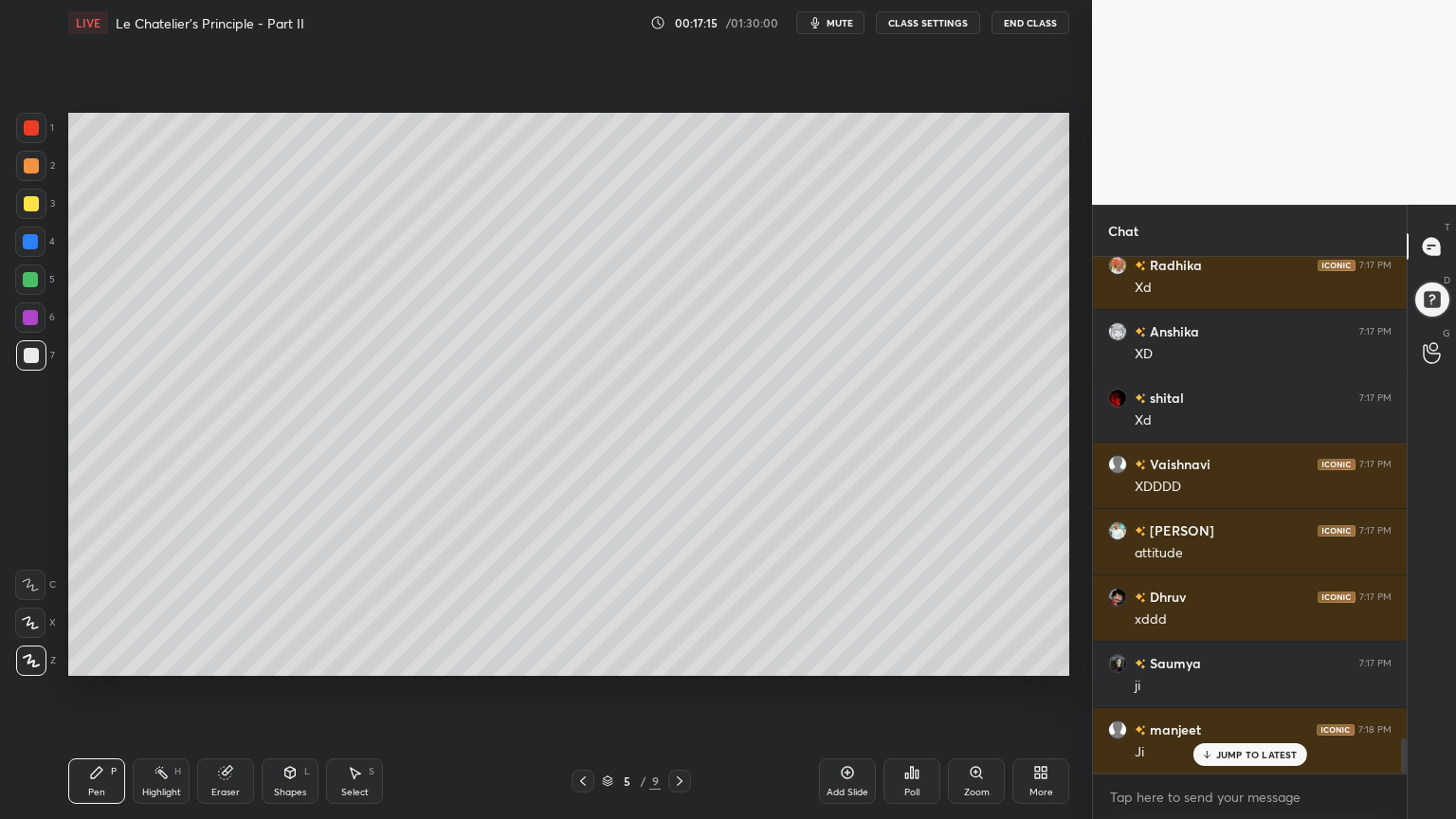 scroll, scrollTop: 7165, scrollLeft: 0, axis: vertical 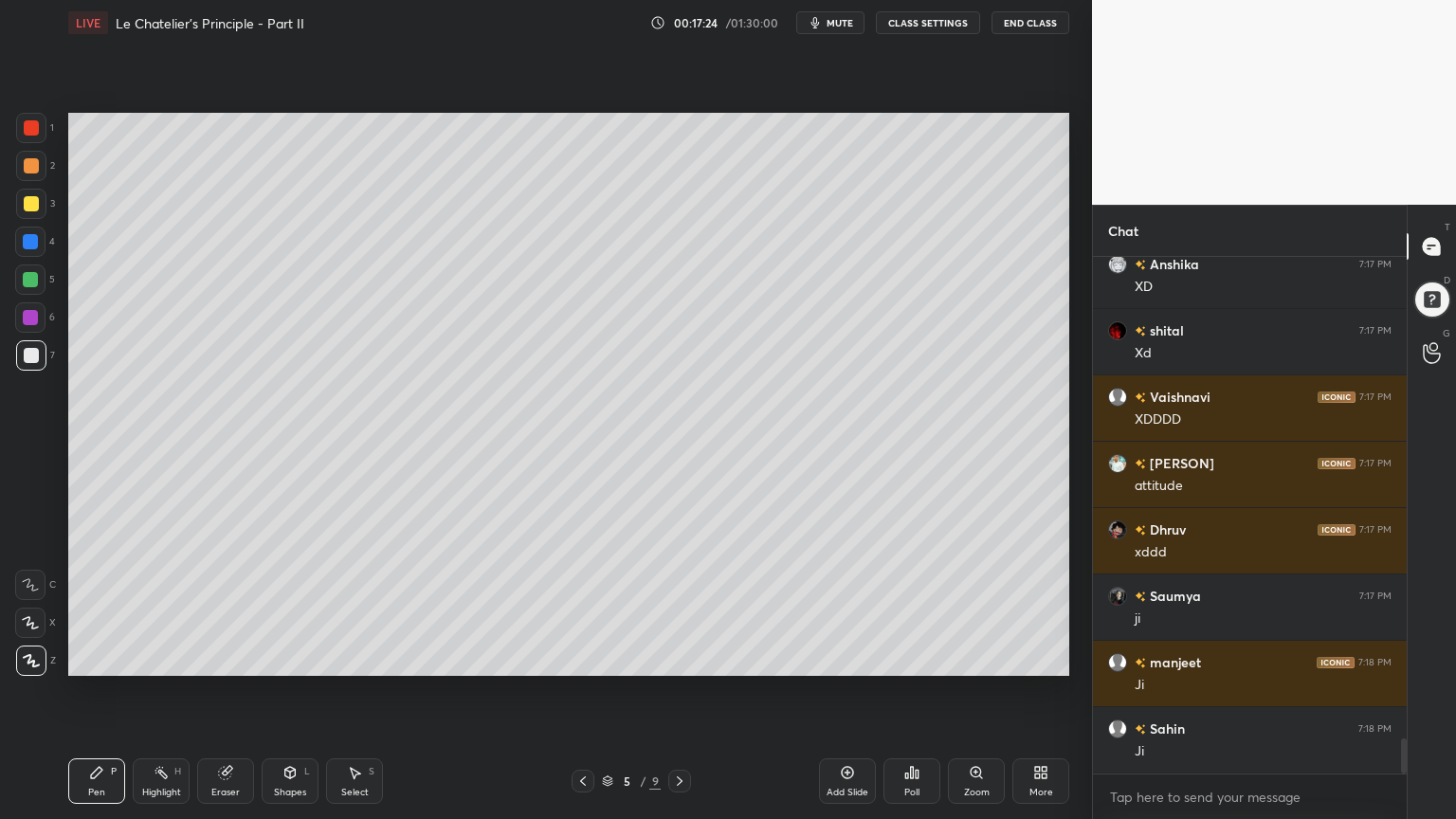click on "Add Slide" at bounding box center (847, 781) 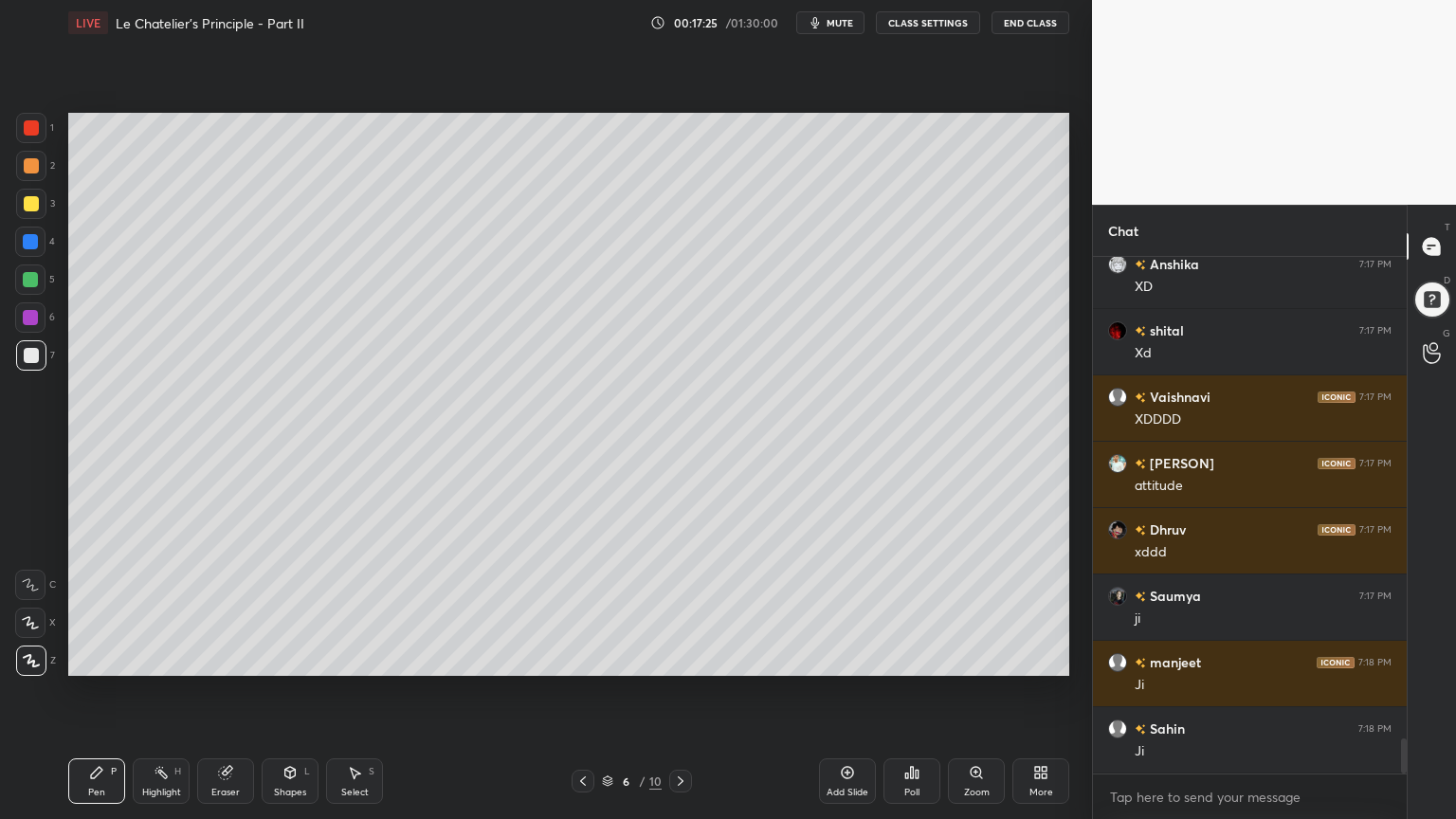 click on "Pen P" at bounding box center [97, 781] 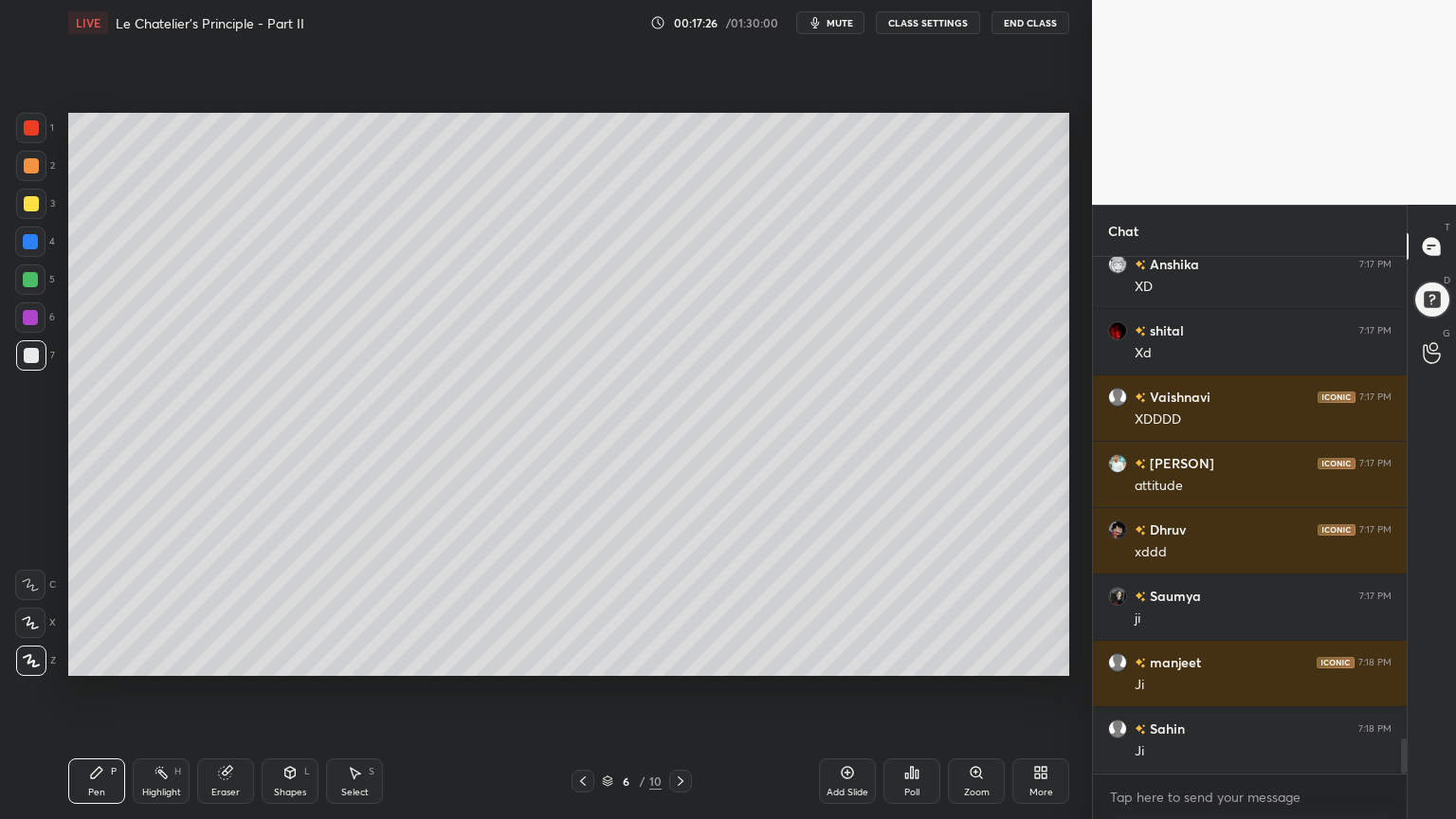 click at bounding box center [31, 128] 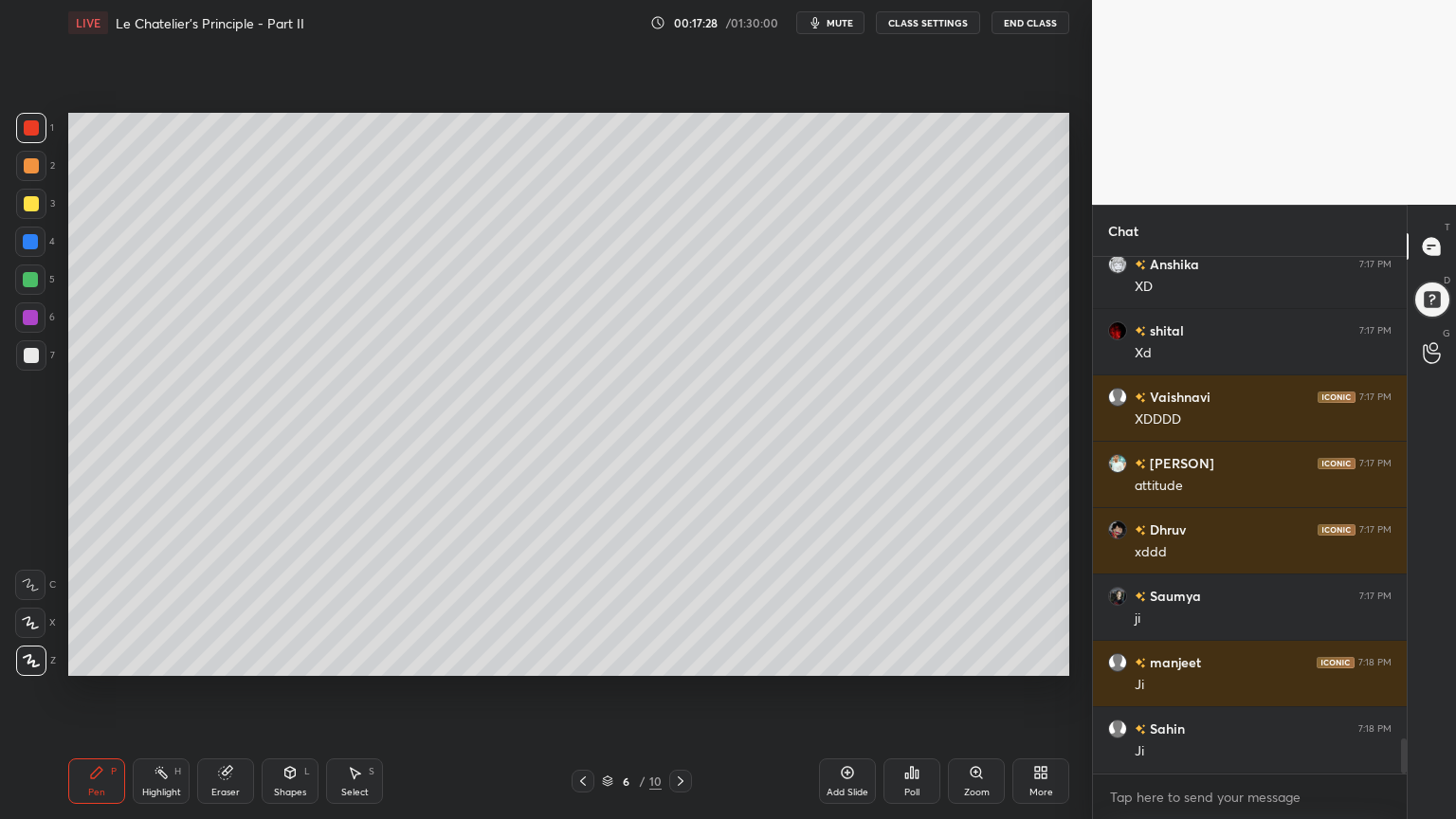 click on "Pen P" at bounding box center [97, 781] 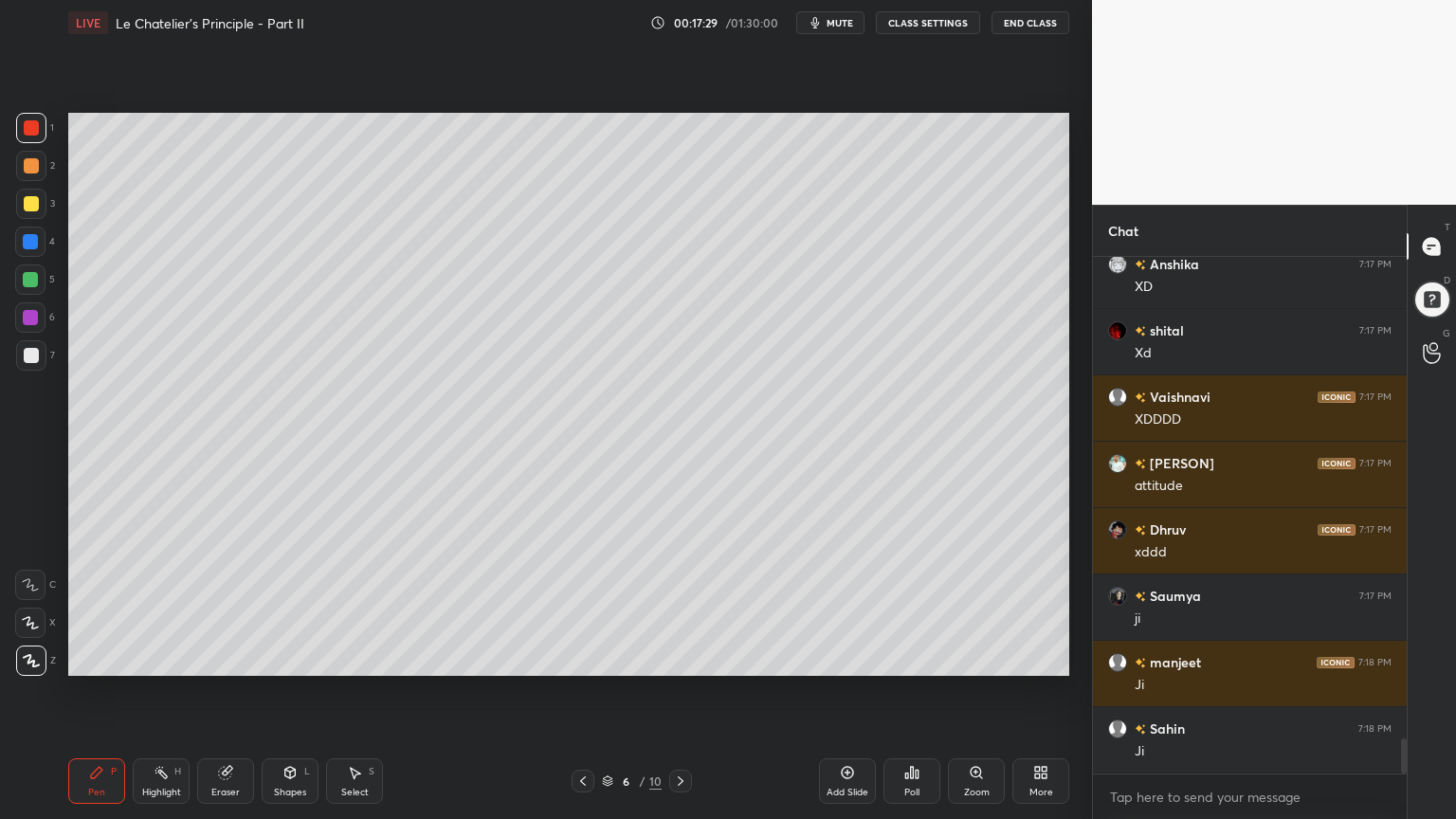 drag, startPoint x: 29, startPoint y: 167, endPoint x: 53, endPoint y: 174, distance: 25 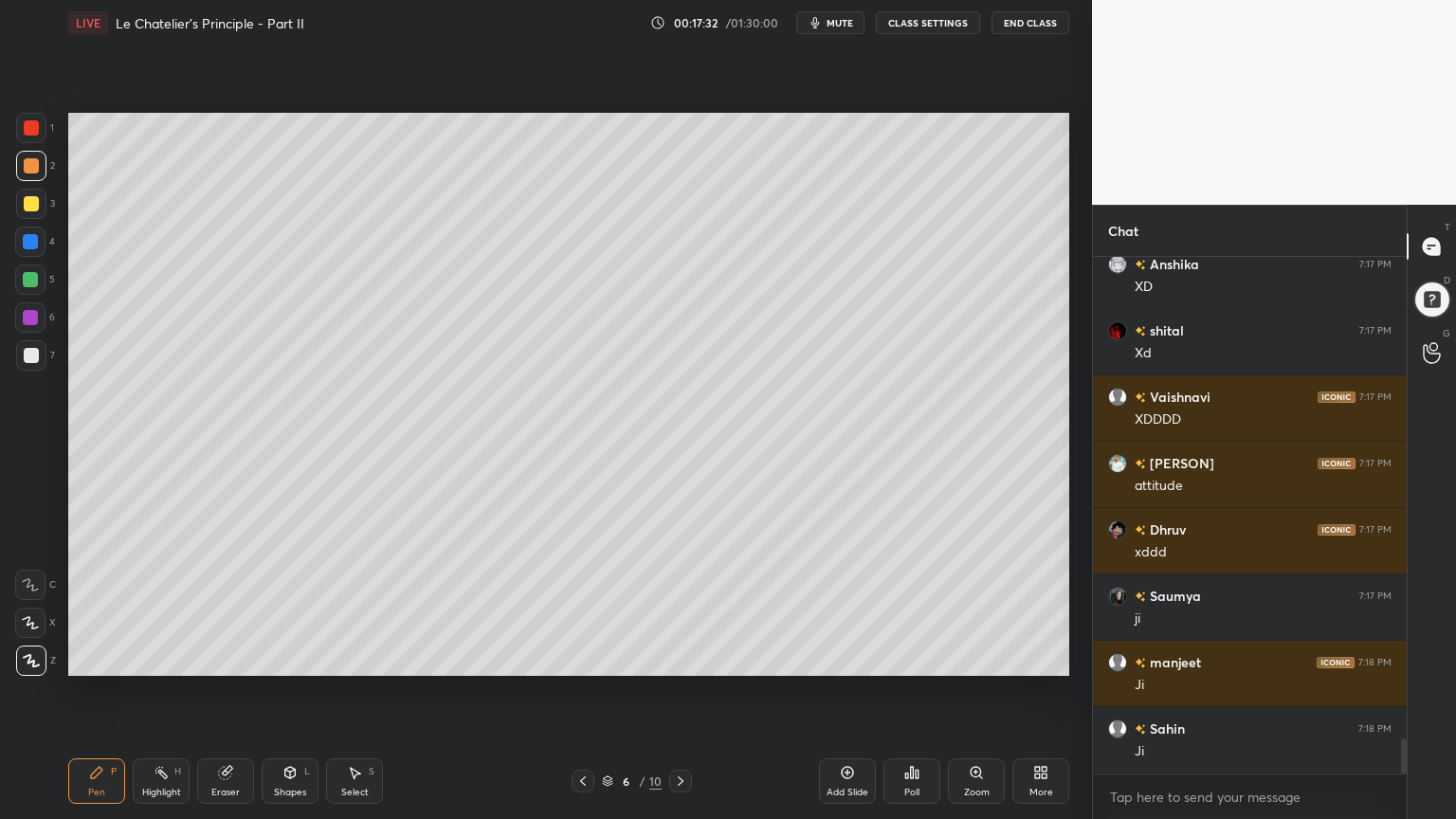 scroll, scrollTop: 7231, scrollLeft: 0, axis: vertical 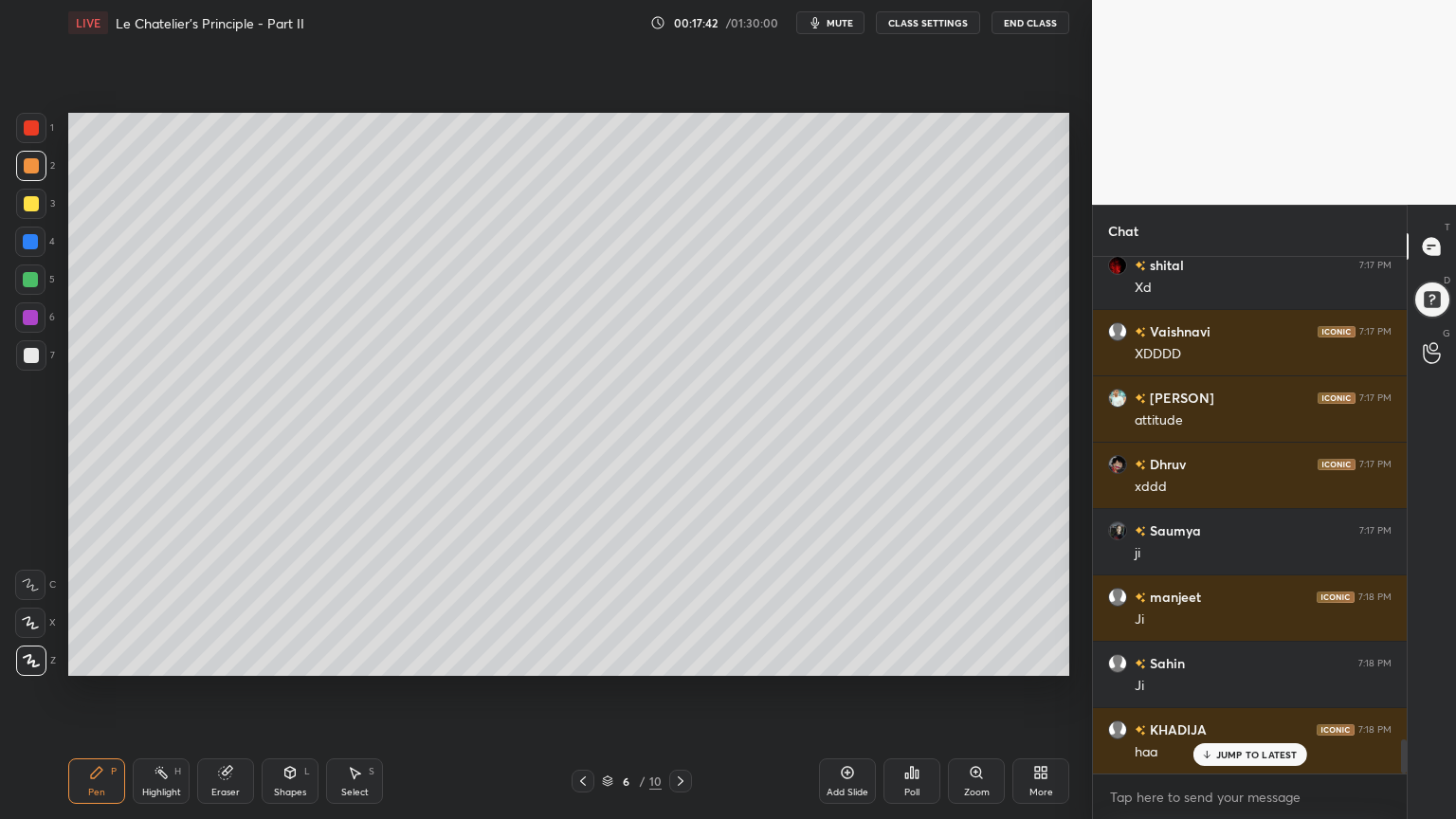 click on "Eraser" at bounding box center (226, 781) 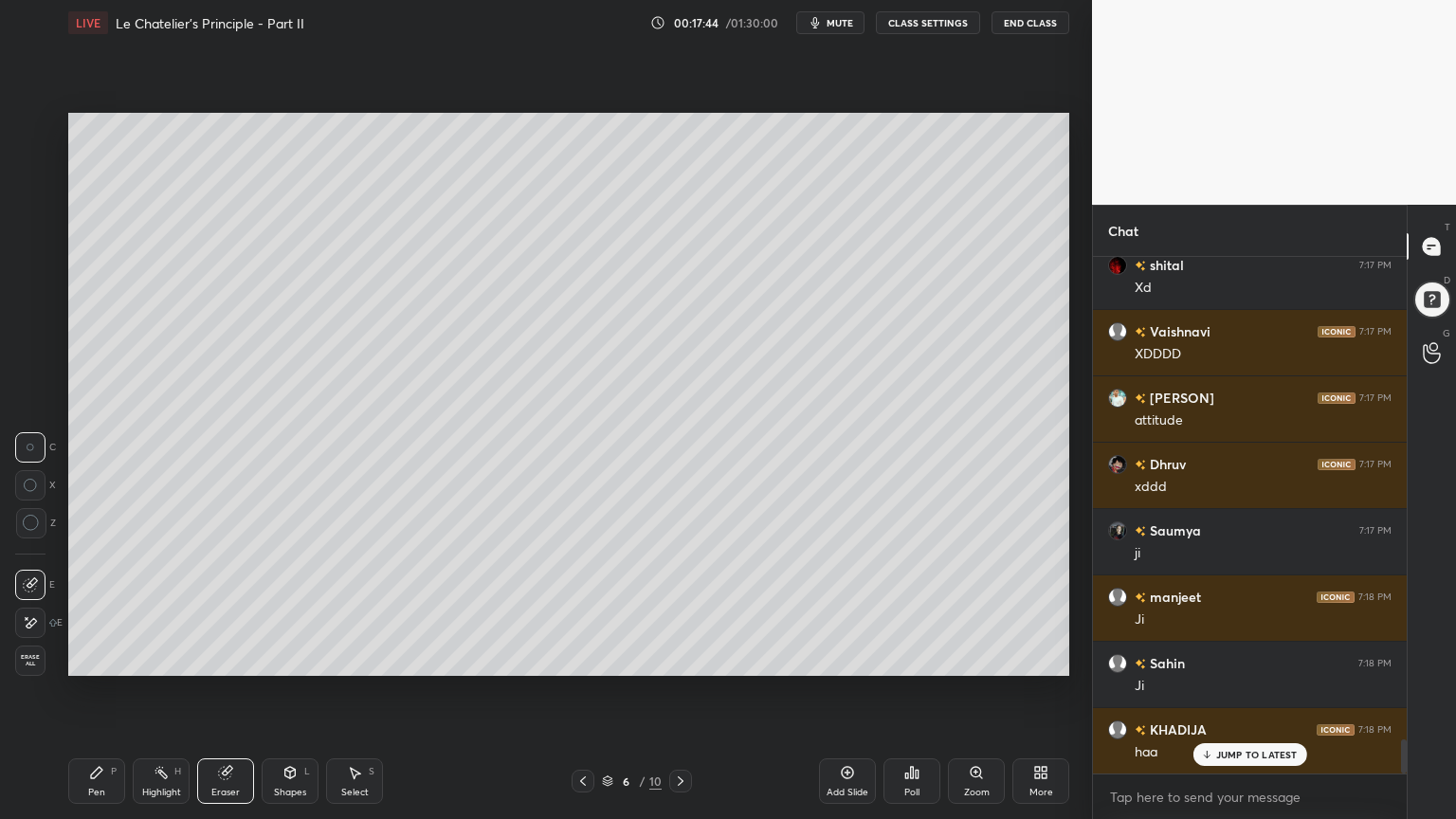 click 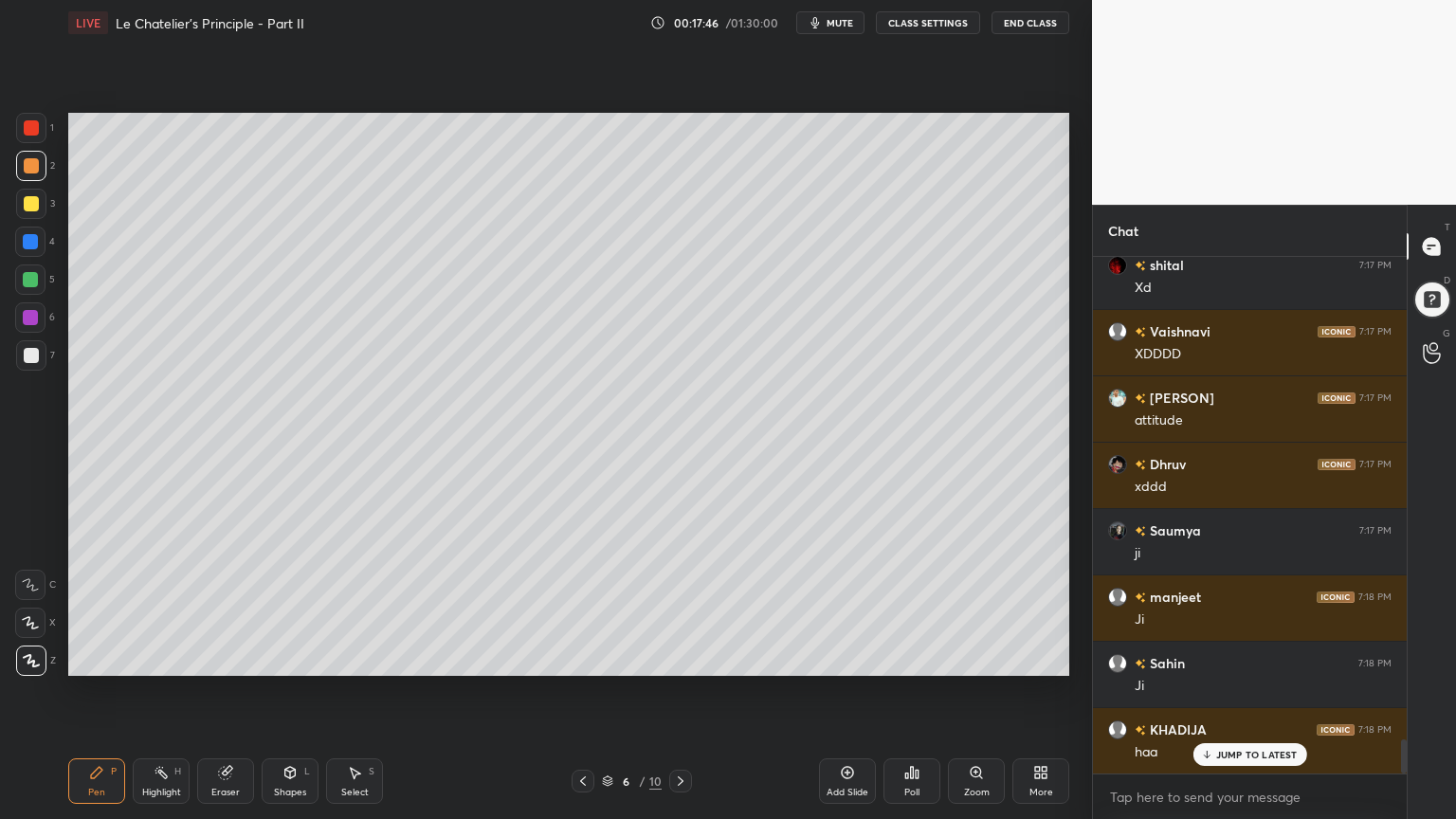 click at bounding box center (31, 355) 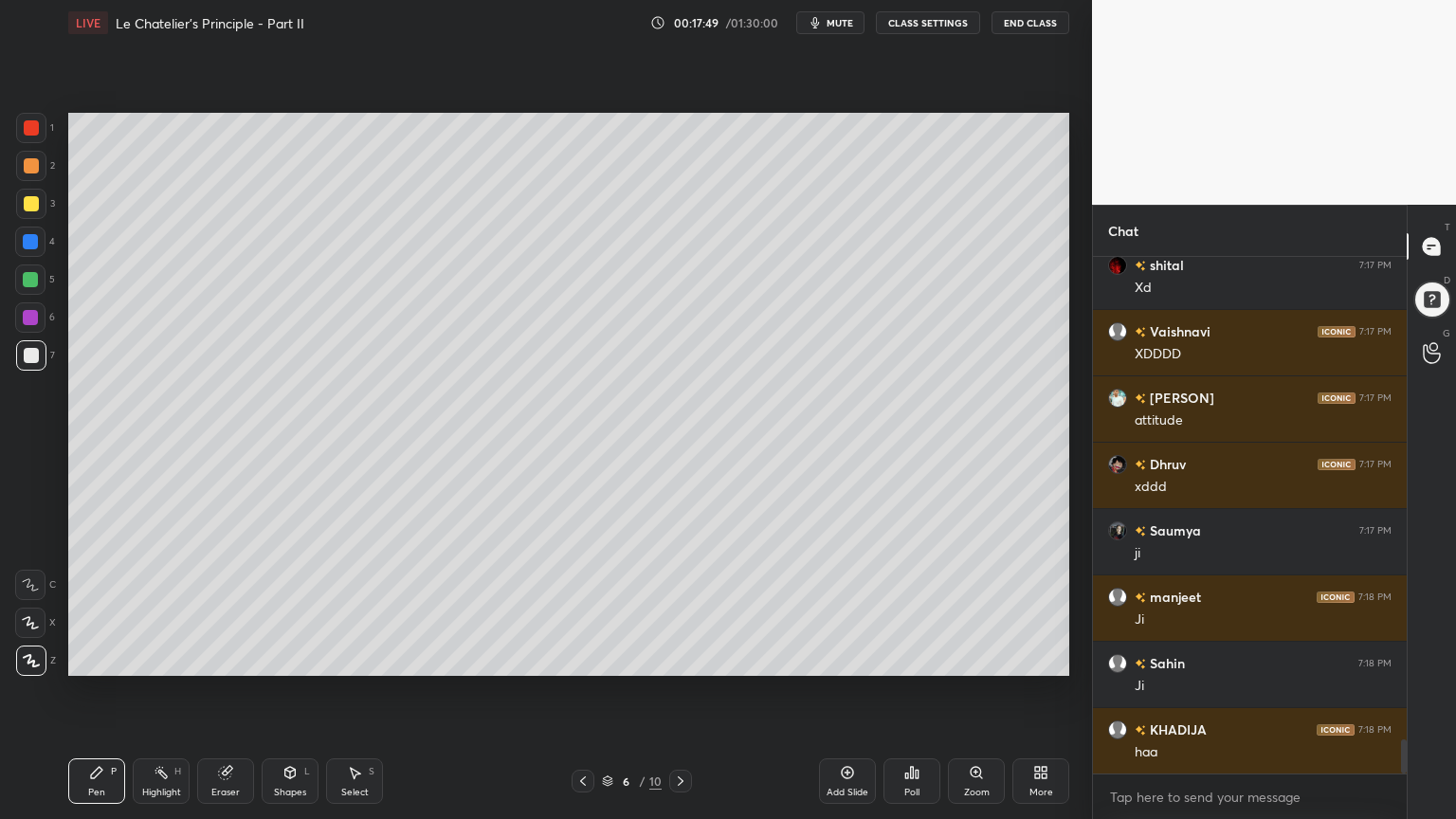 scroll, scrollTop: 7298, scrollLeft: 0, axis: vertical 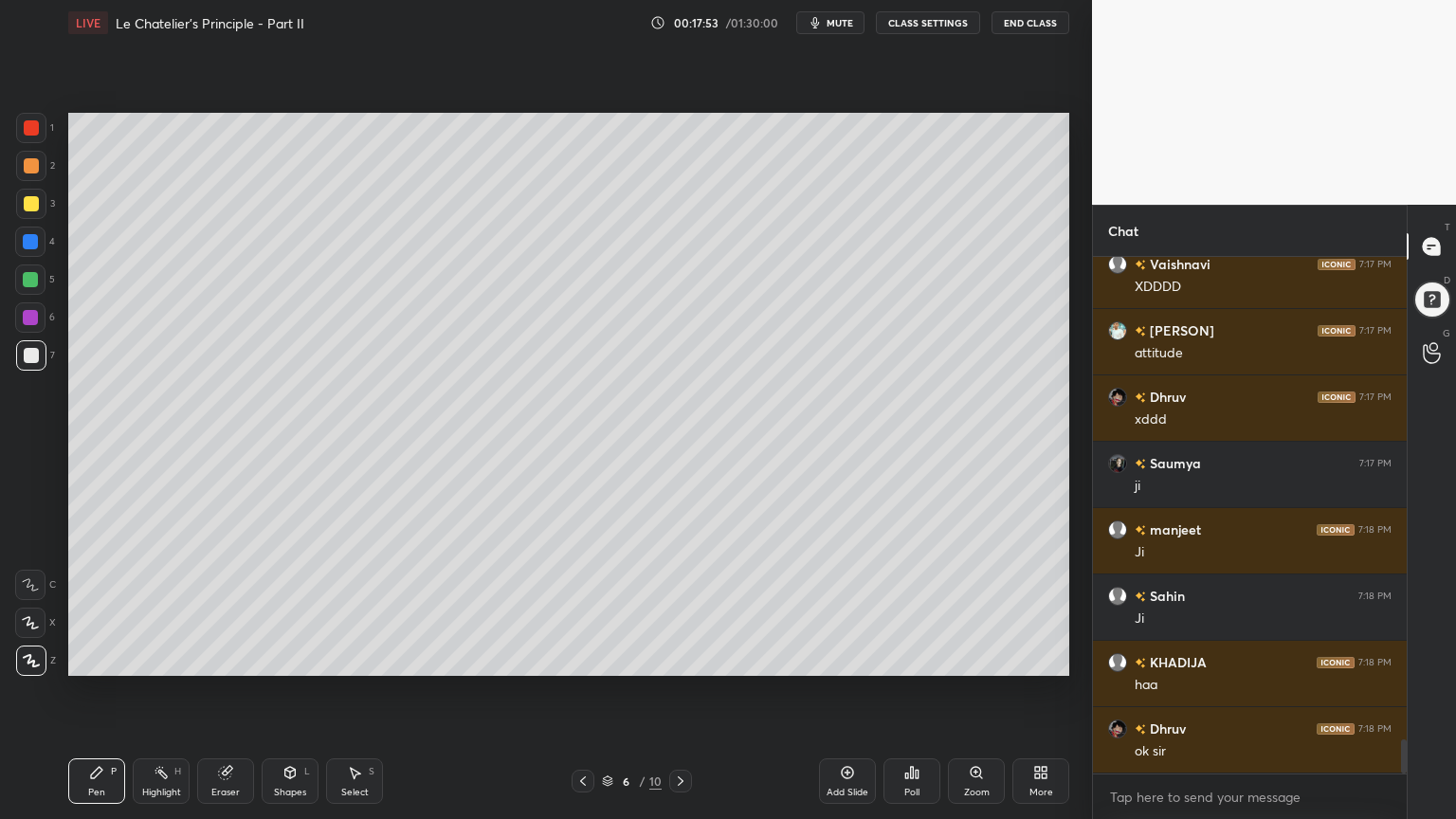 click on "Shapes" at bounding box center [290, 792] 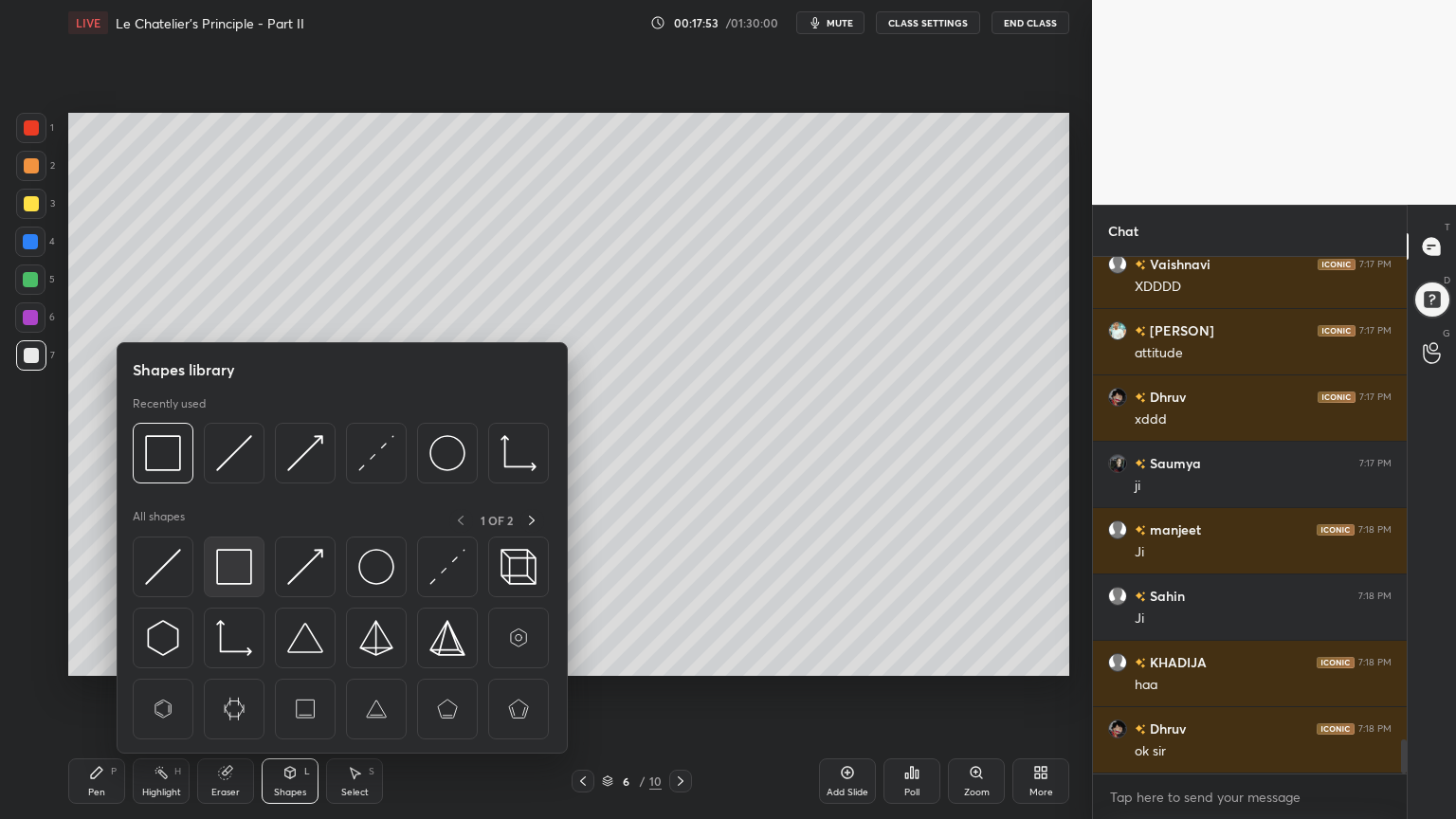 scroll, scrollTop: 7363, scrollLeft: 0, axis: vertical 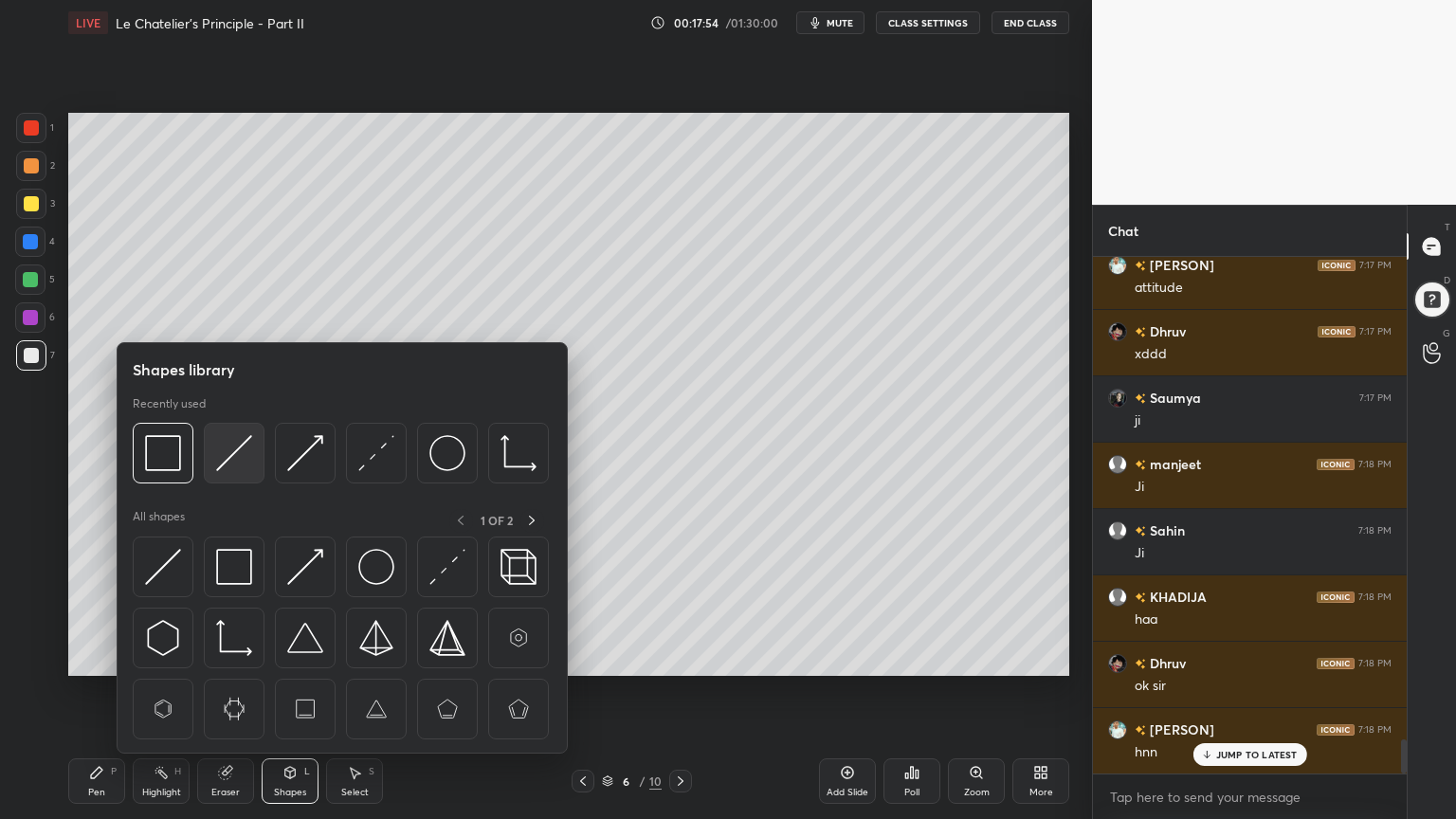 click at bounding box center [234, 453] 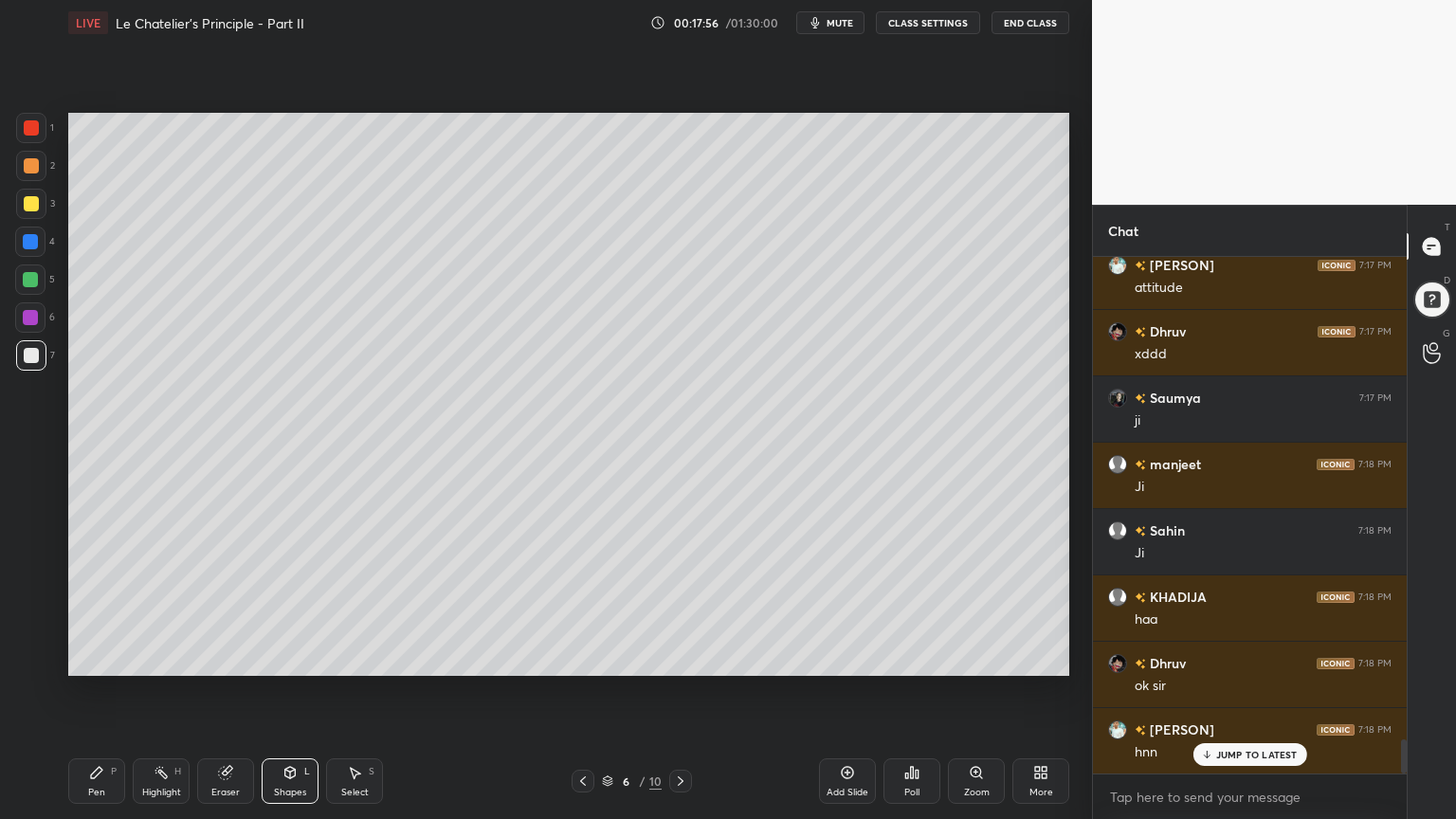 drag, startPoint x: 292, startPoint y: 797, endPoint x: 280, endPoint y: 755, distance: 43.680659 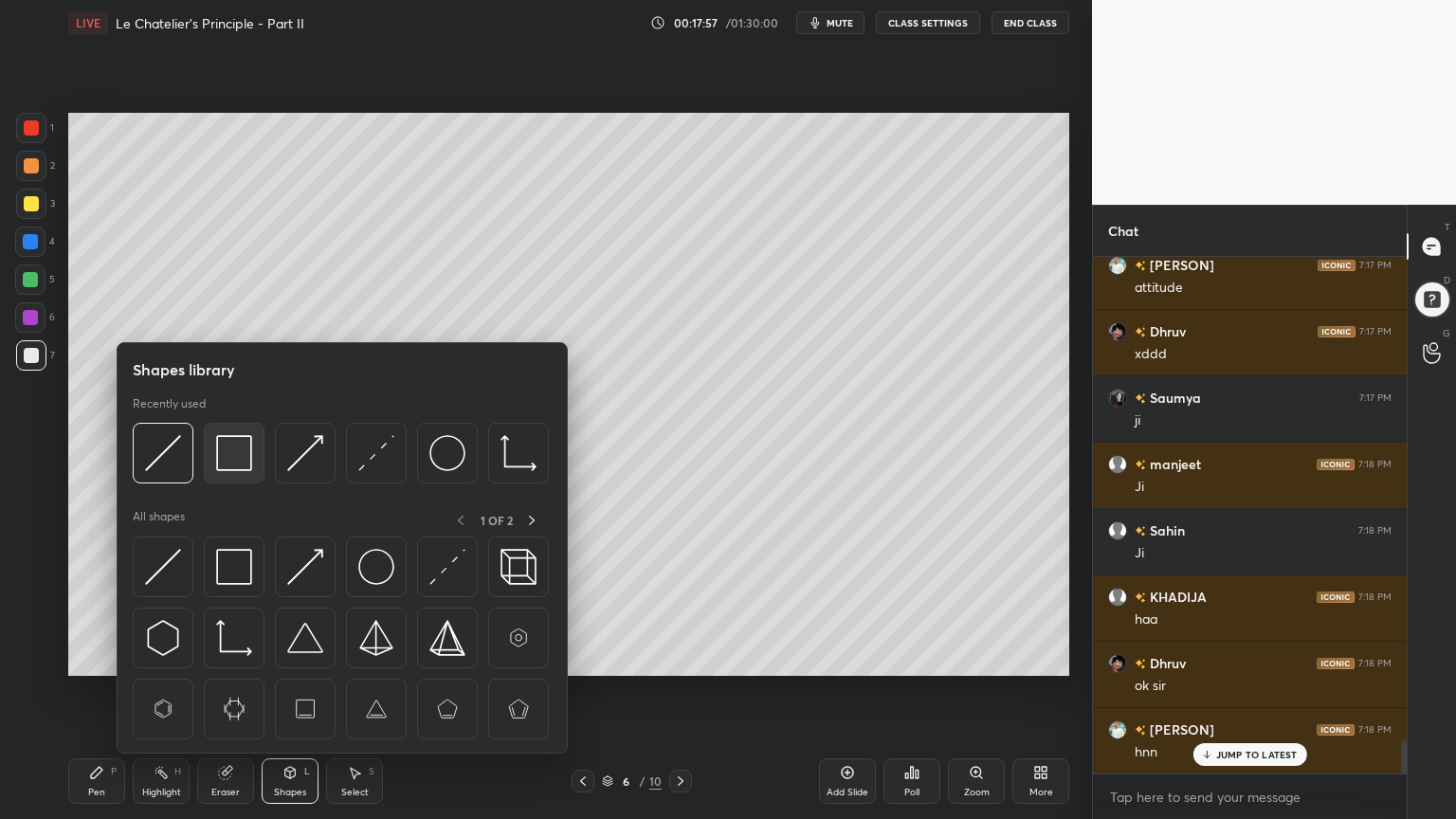click at bounding box center [234, 453] 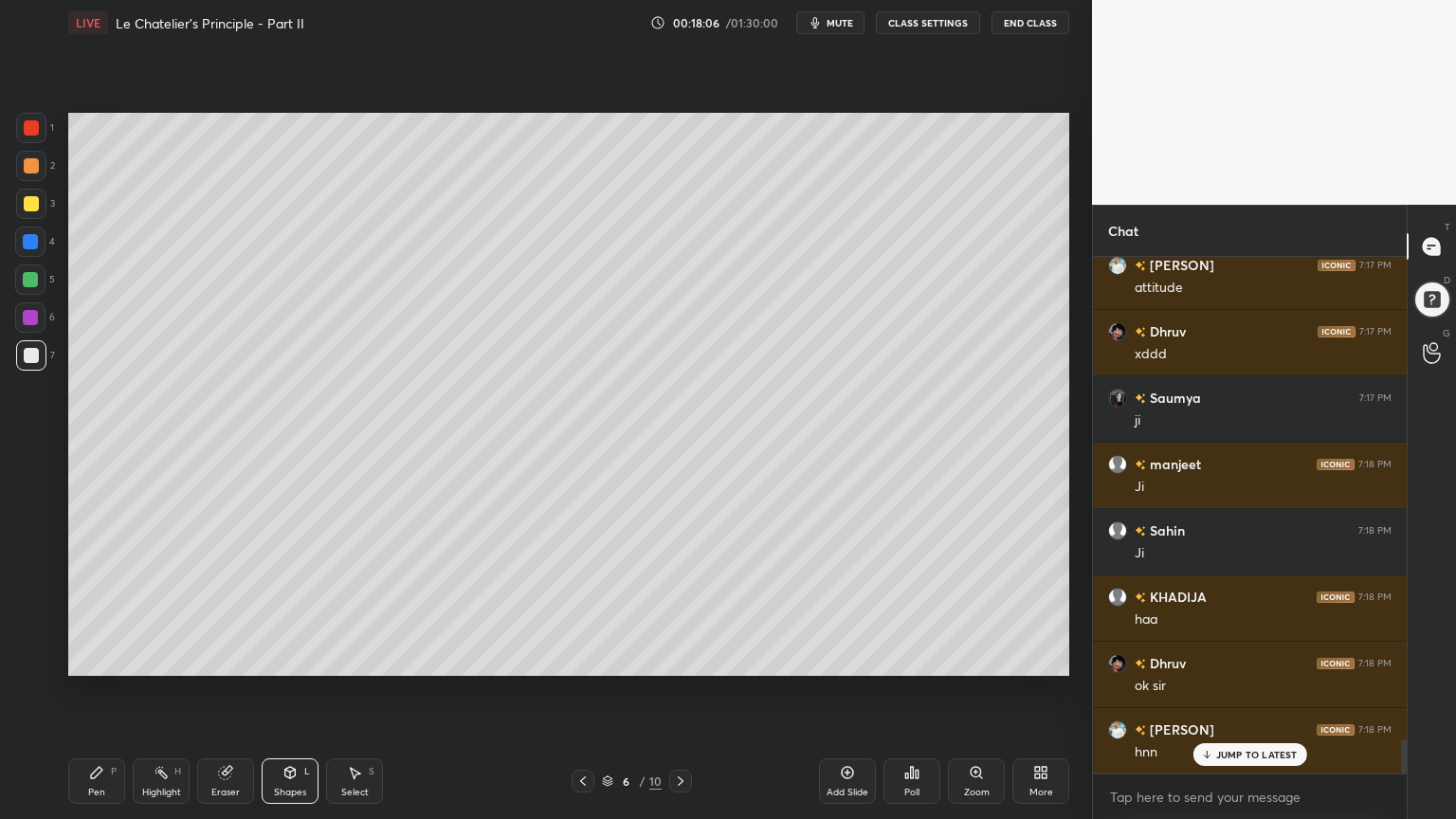 scroll, scrollTop: 7431, scrollLeft: 0, axis: vertical 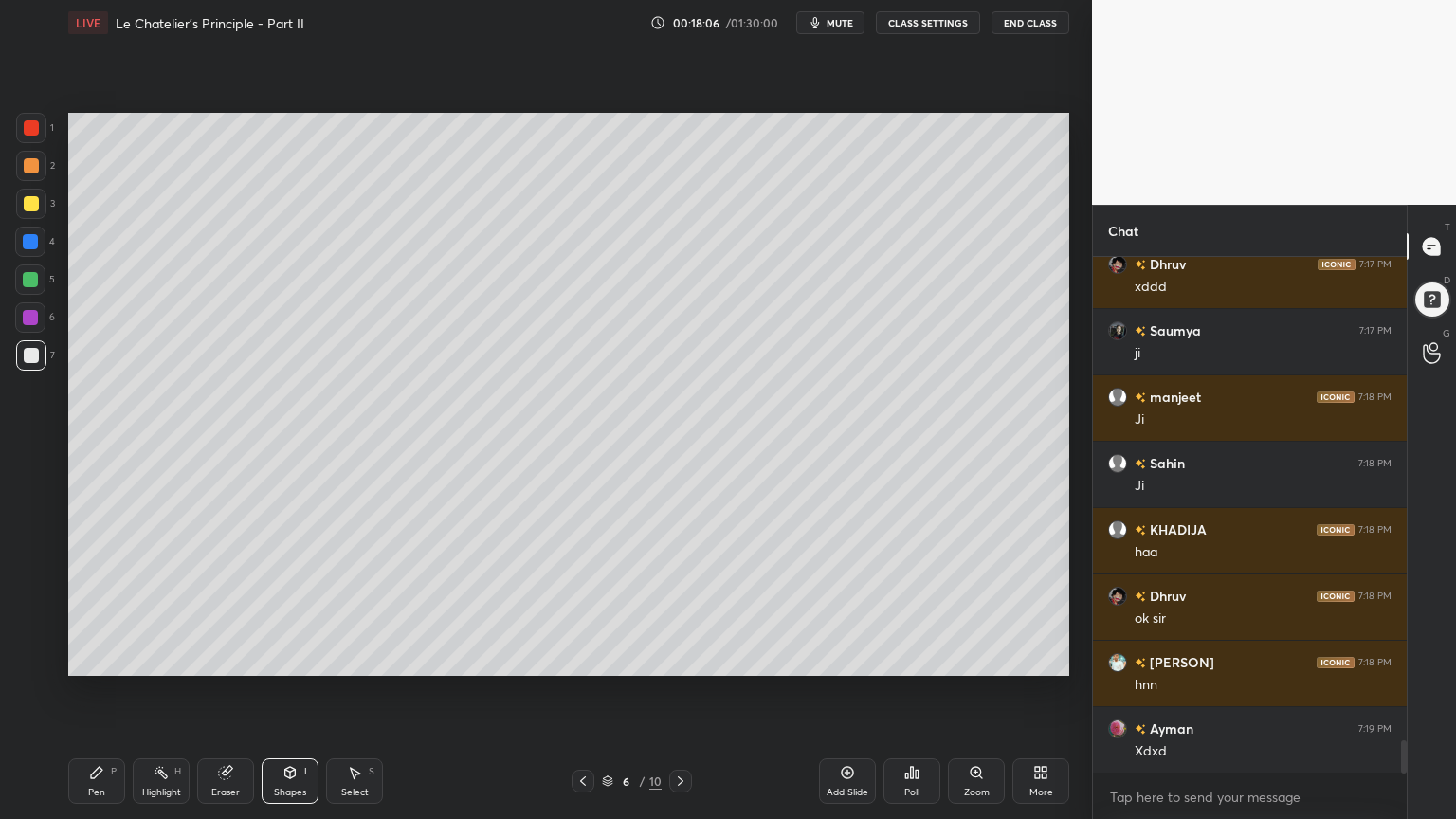 drag, startPoint x: 96, startPoint y: 792, endPoint x: 82, endPoint y: 770, distance: 26.07681 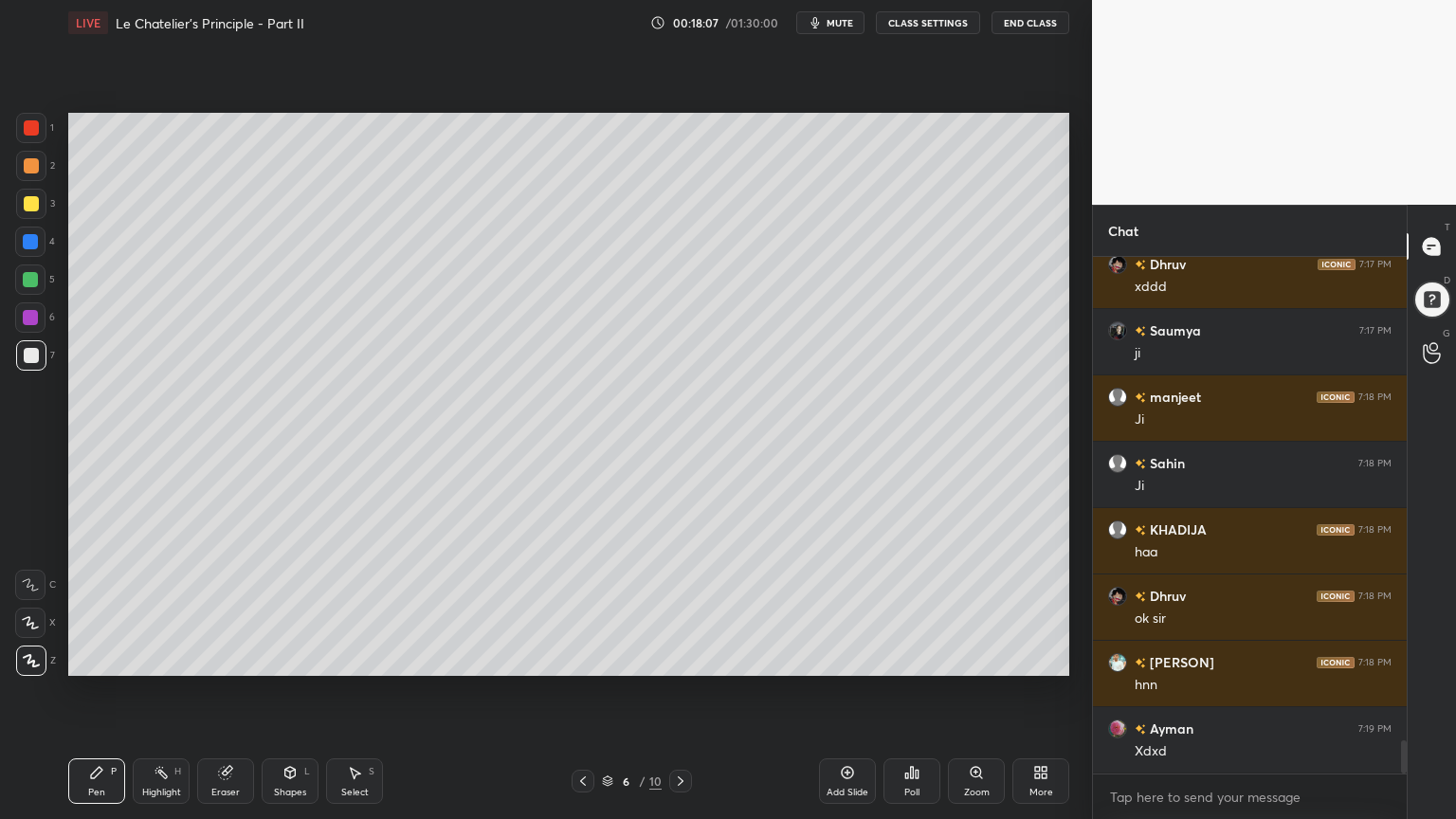 click at bounding box center [31, 166] 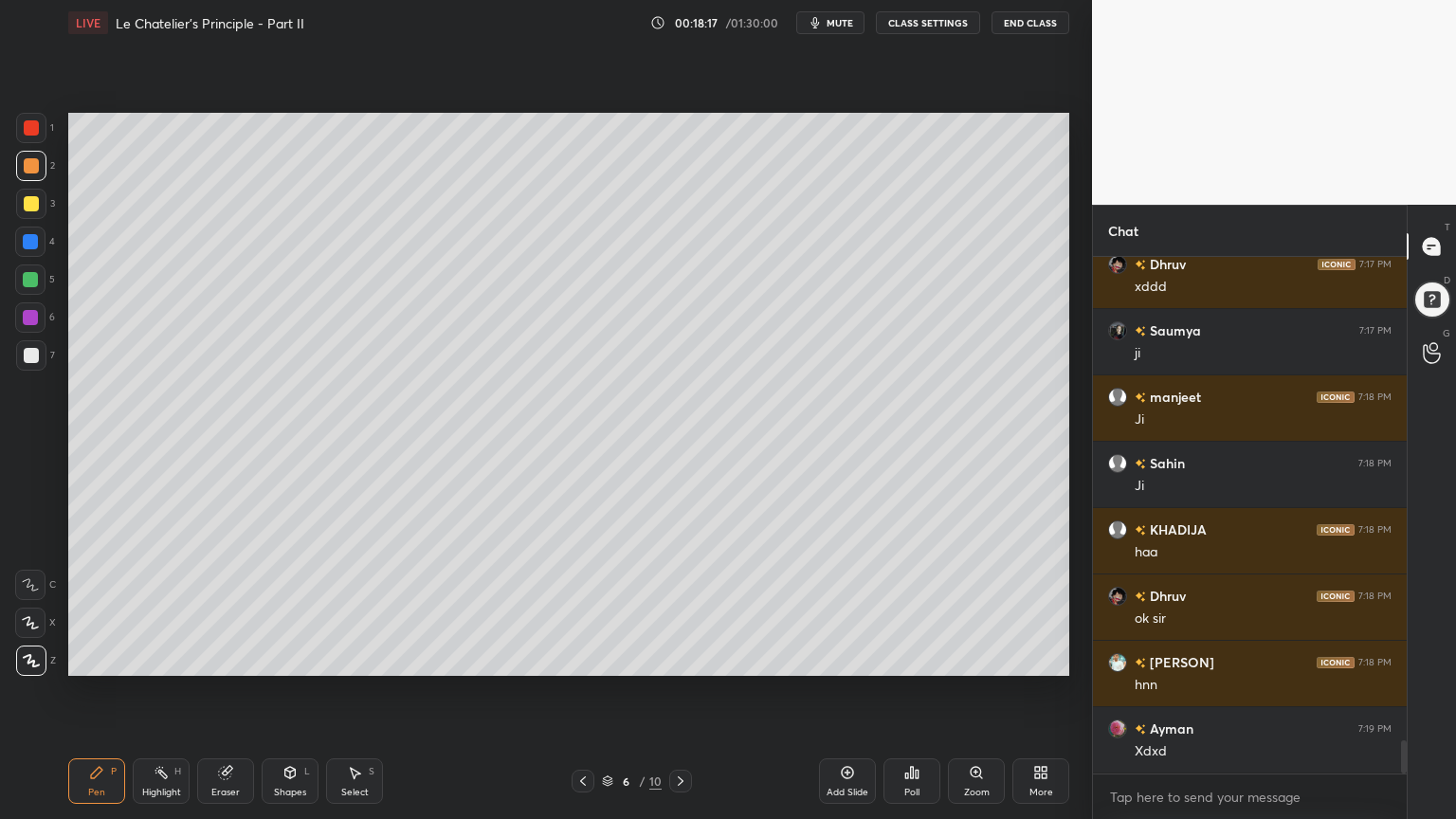 click at bounding box center [31, 355] 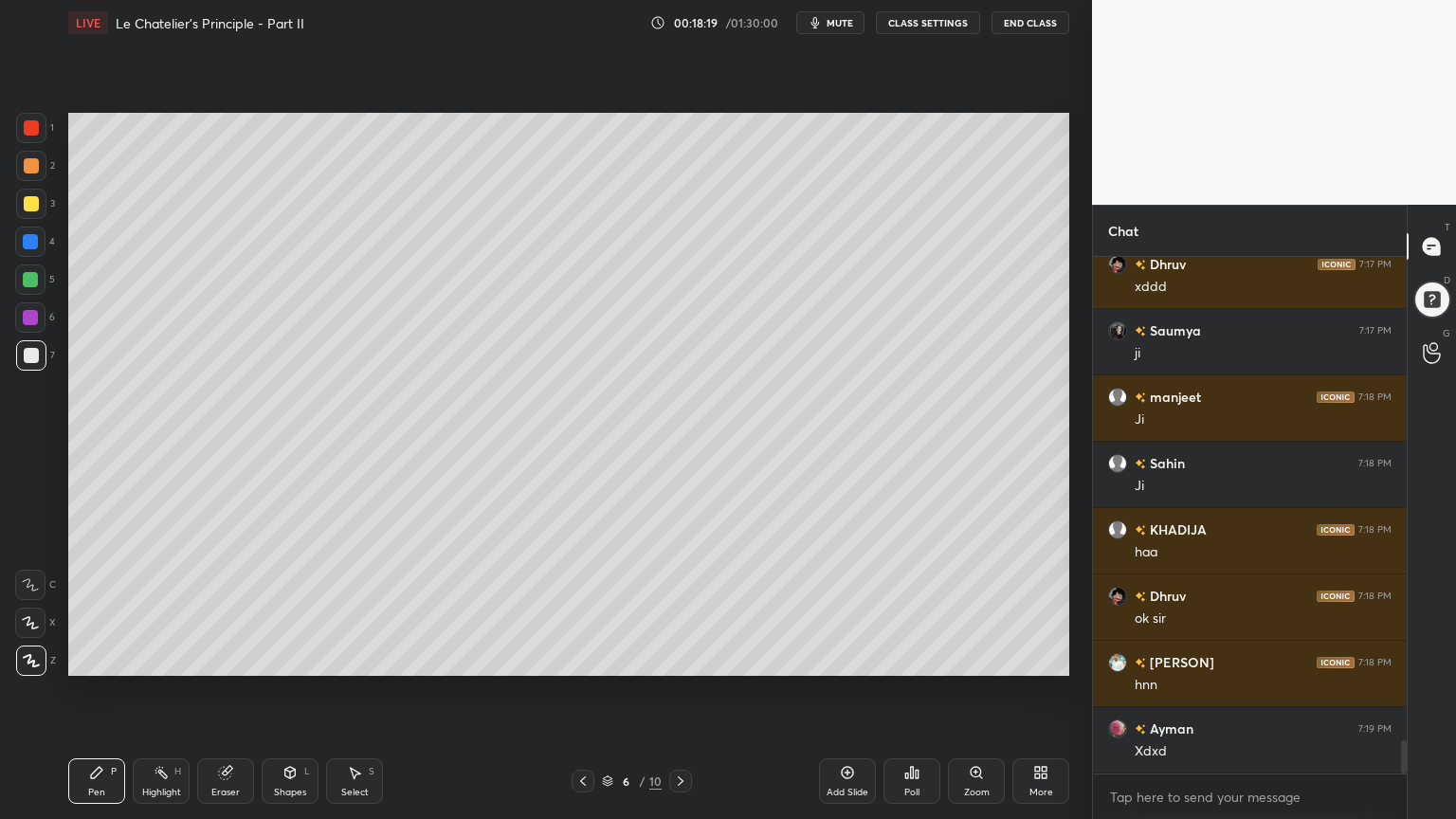 click on "Highlight" at bounding box center [161, 792] 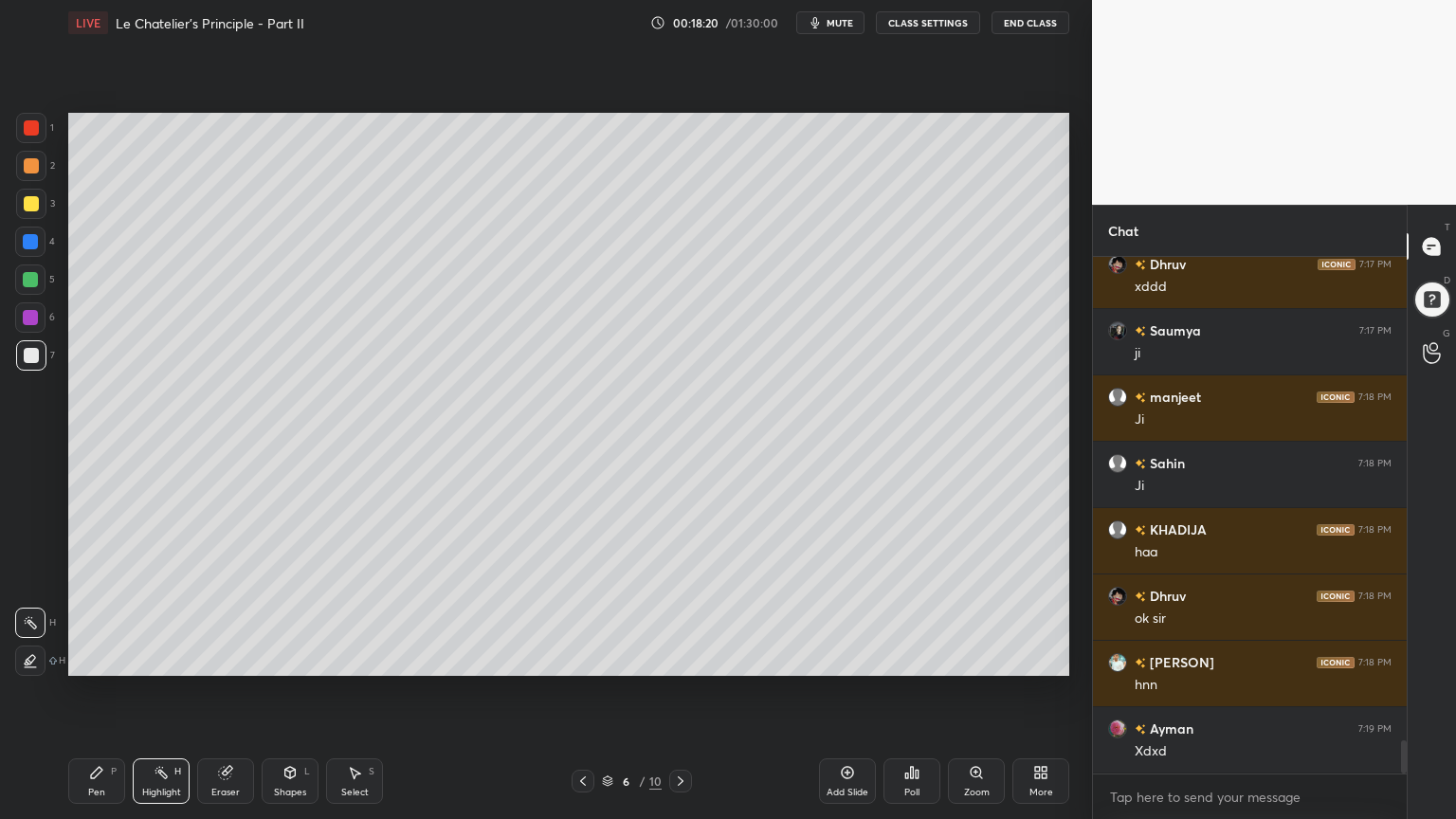 click on "Pen P" at bounding box center [97, 781] 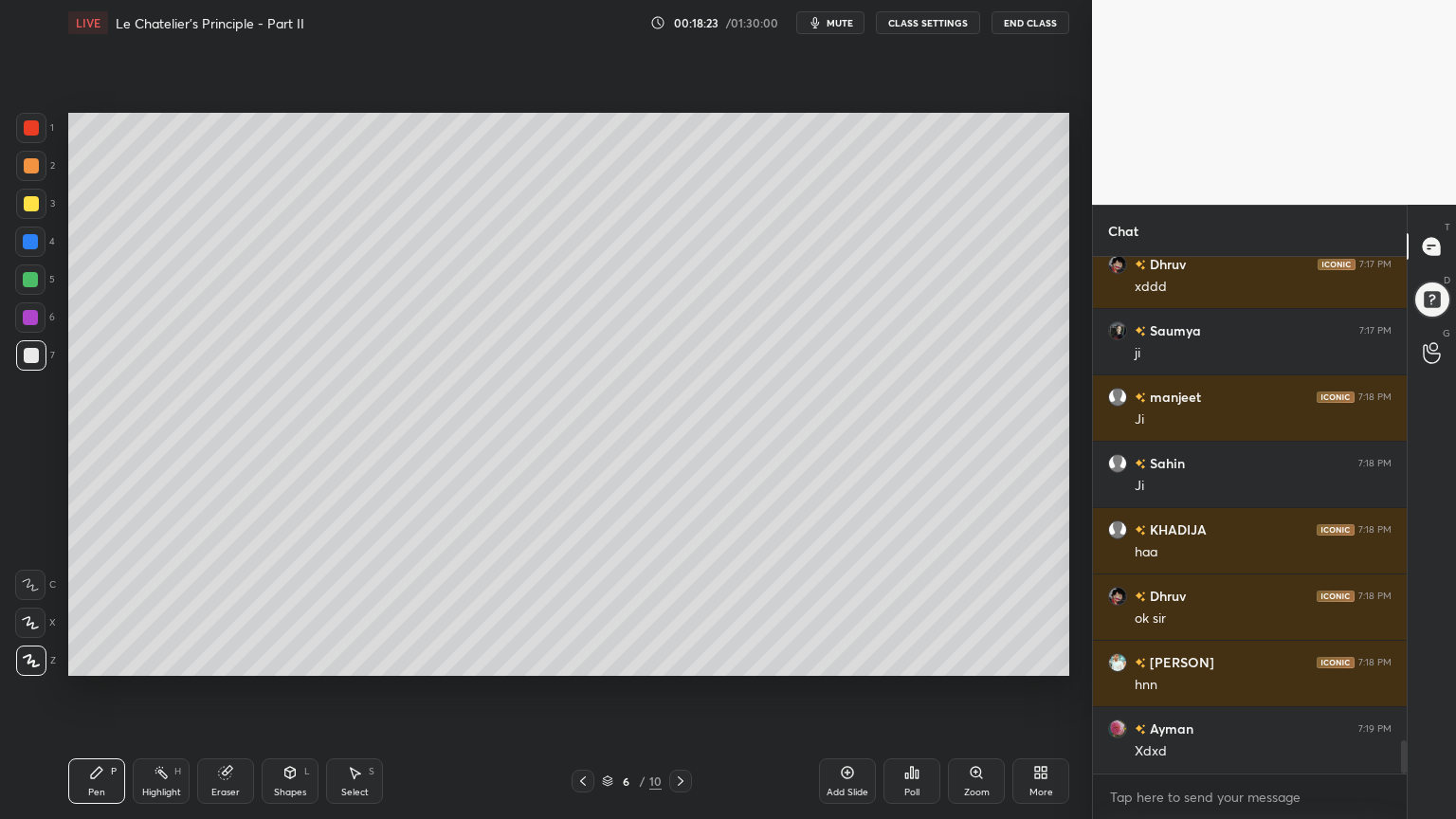 scroll, scrollTop: 7514, scrollLeft: 0, axis: vertical 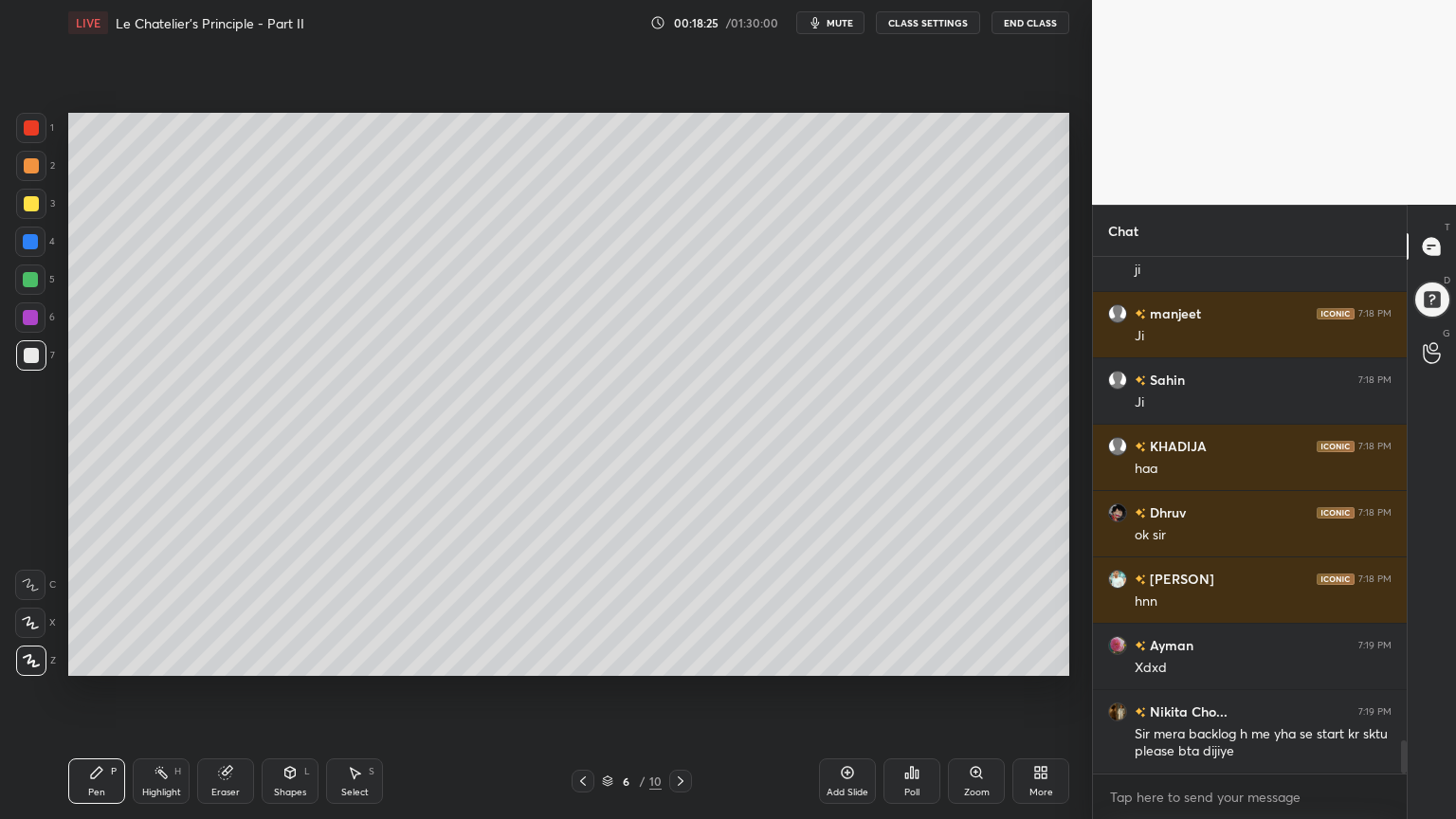 drag, startPoint x: 297, startPoint y: 784, endPoint x: 243, endPoint y: 772, distance: 55.317267 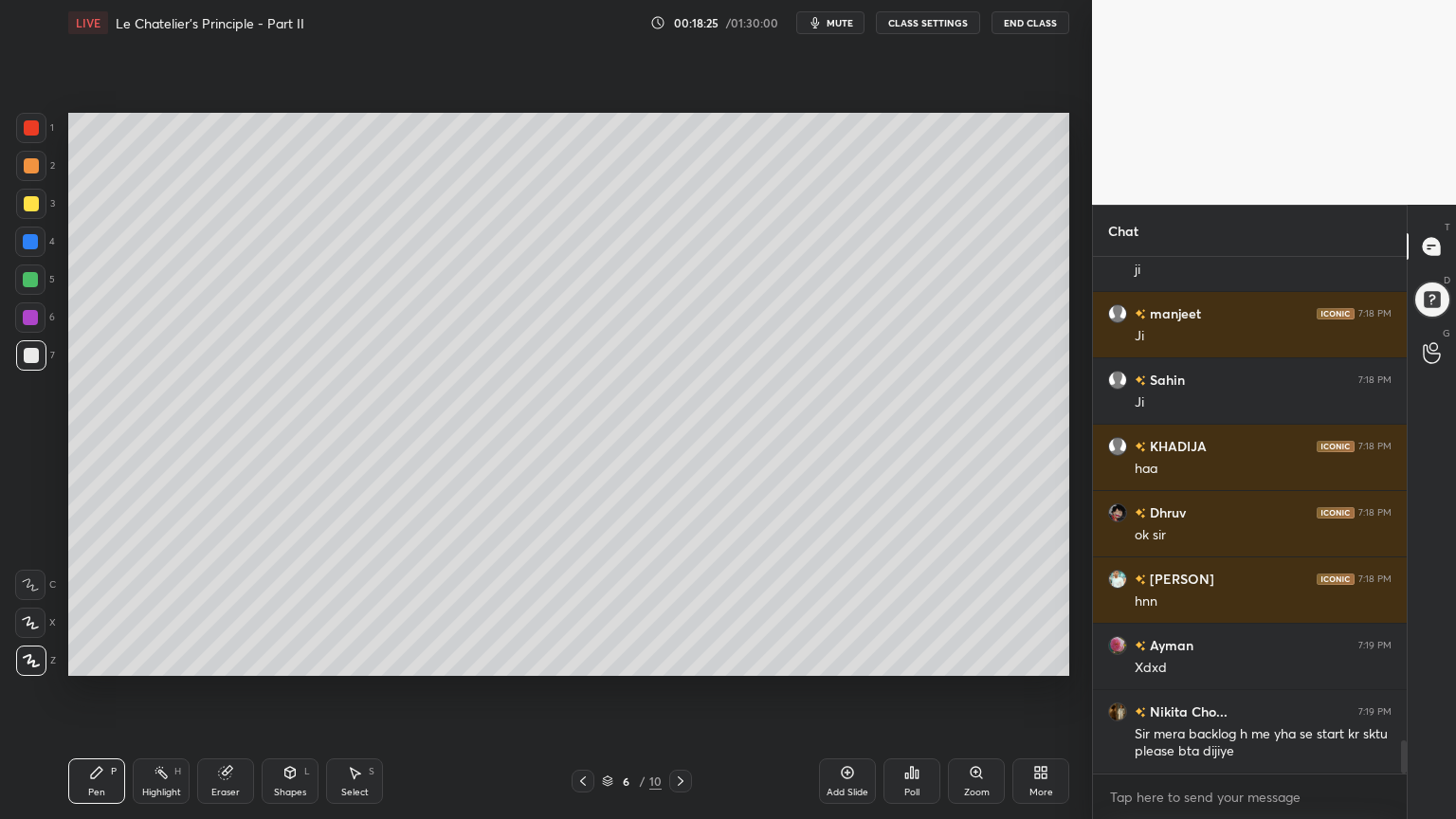 click on "Shapes L" at bounding box center (290, 781) 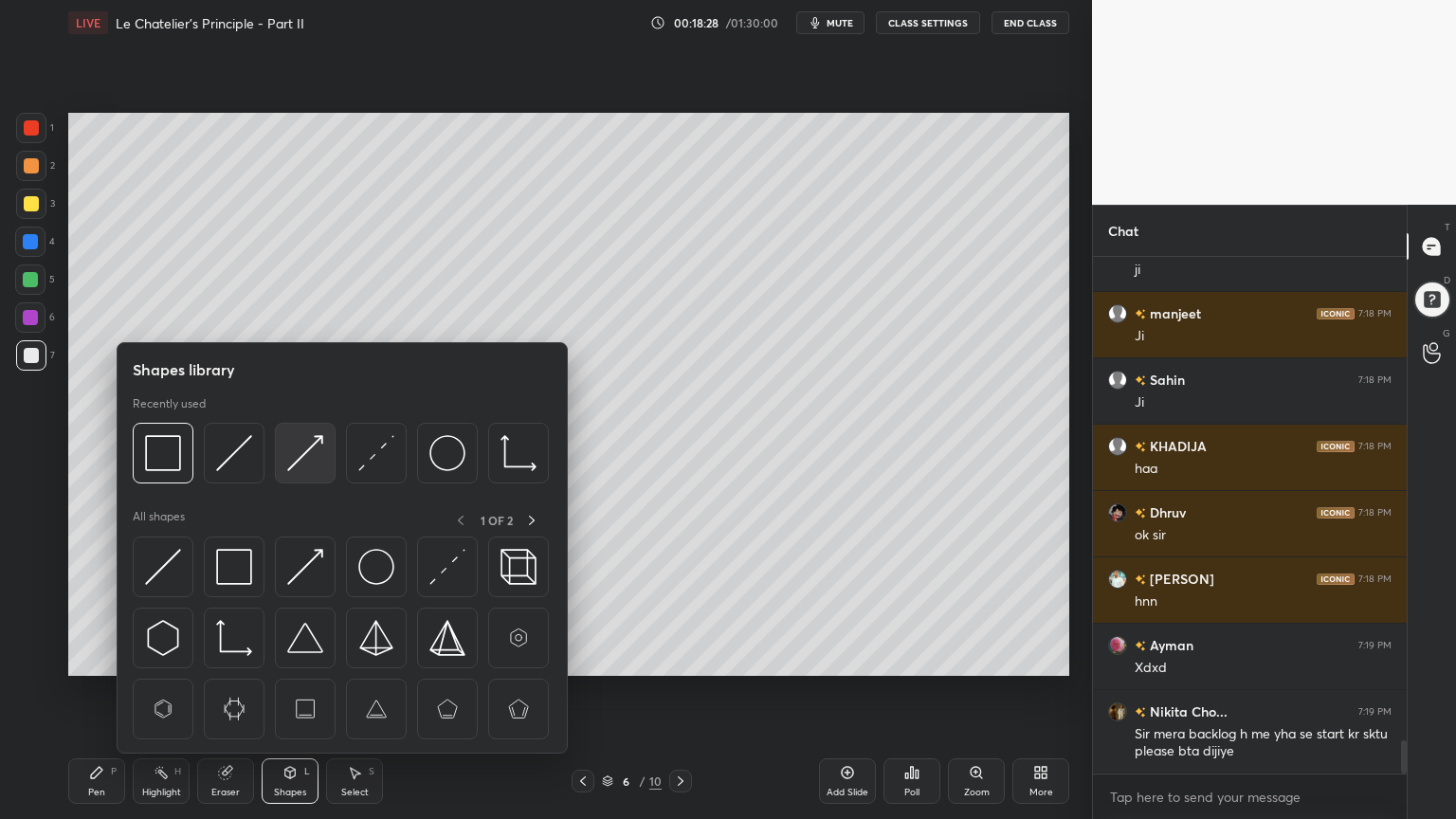 scroll, scrollTop: 7580, scrollLeft: 0, axis: vertical 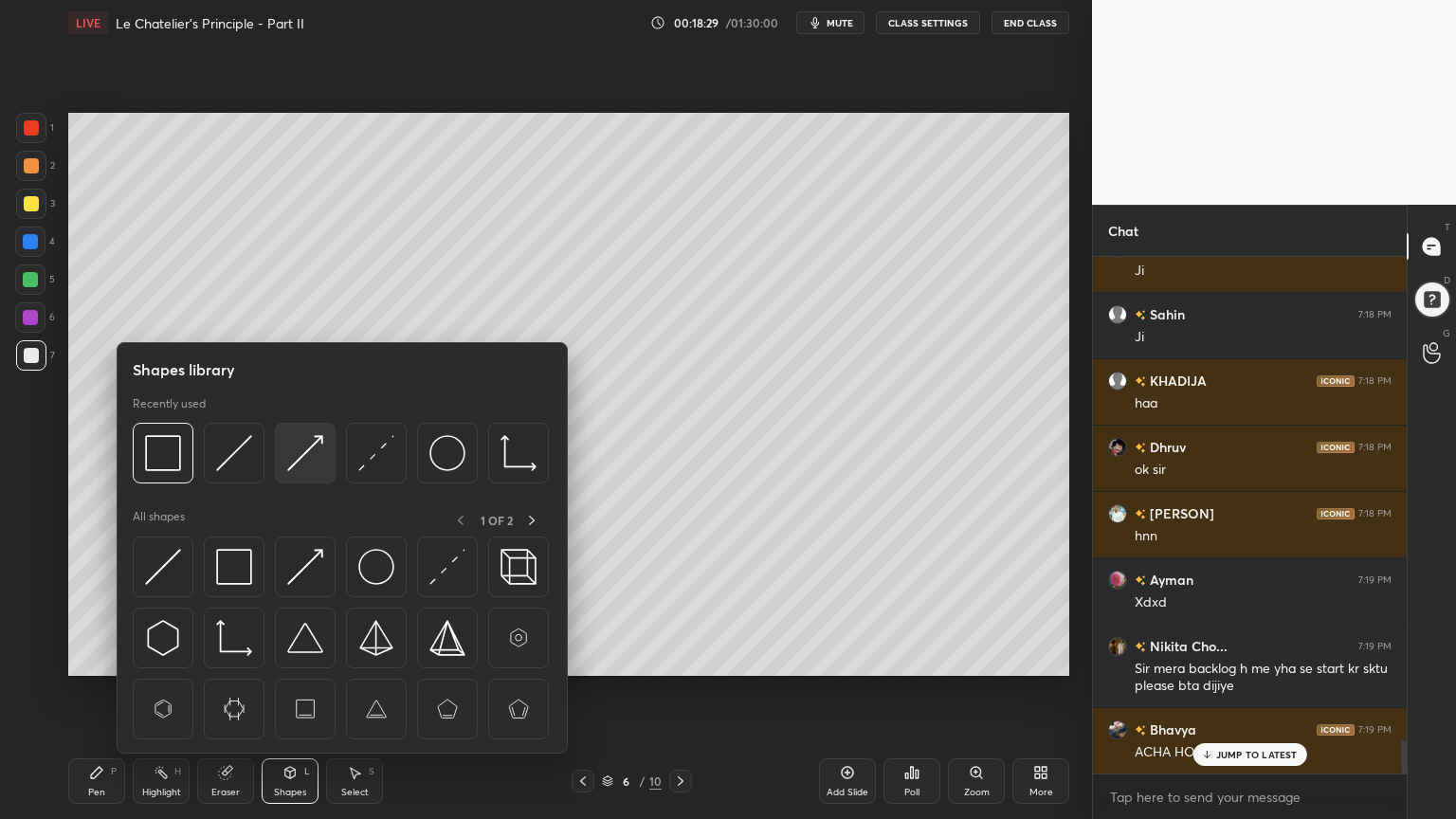 click at bounding box center [305, 453] 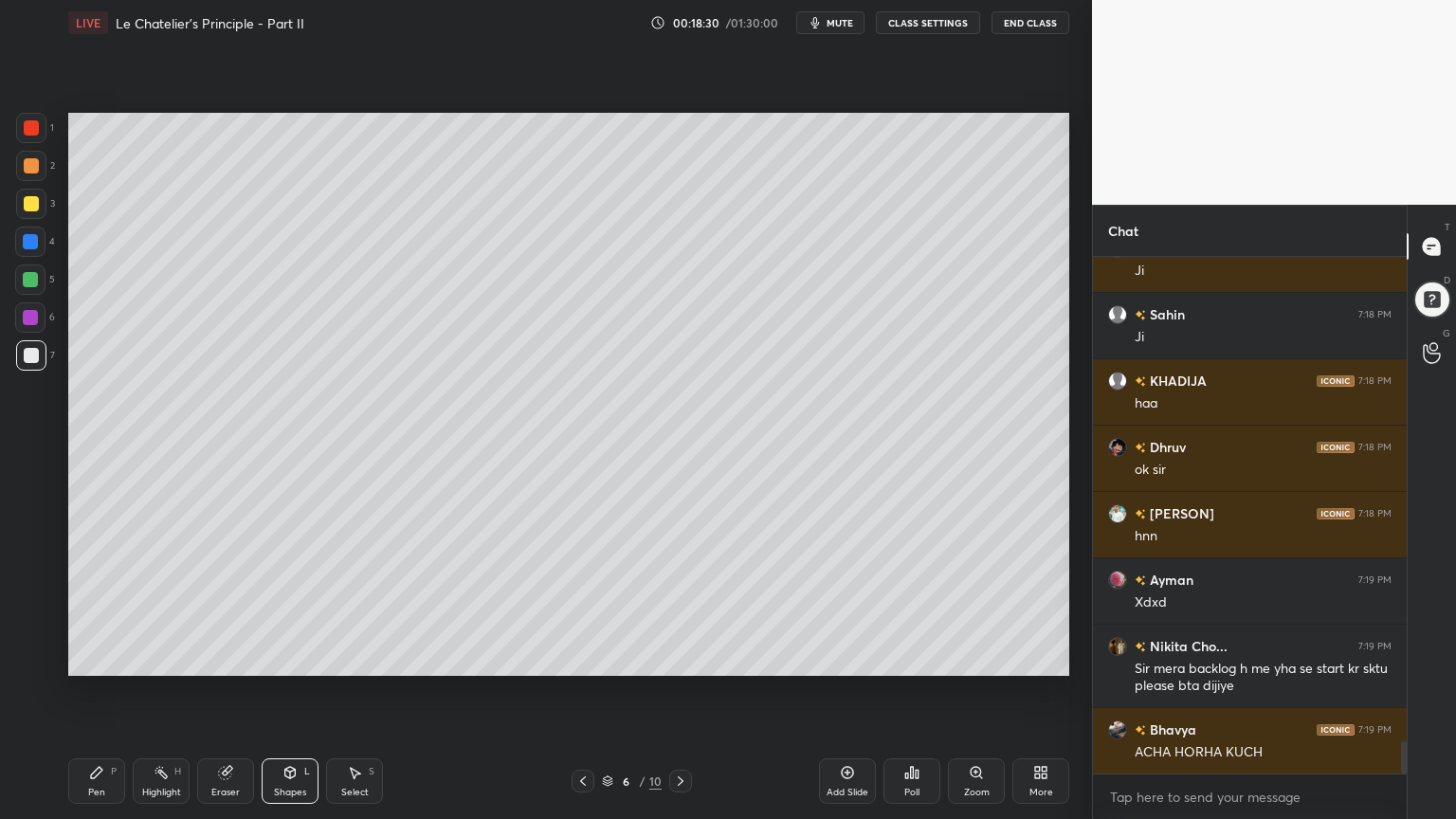 scroll, scrollTop: 7647, scrollLeft: 0, axis: vertical 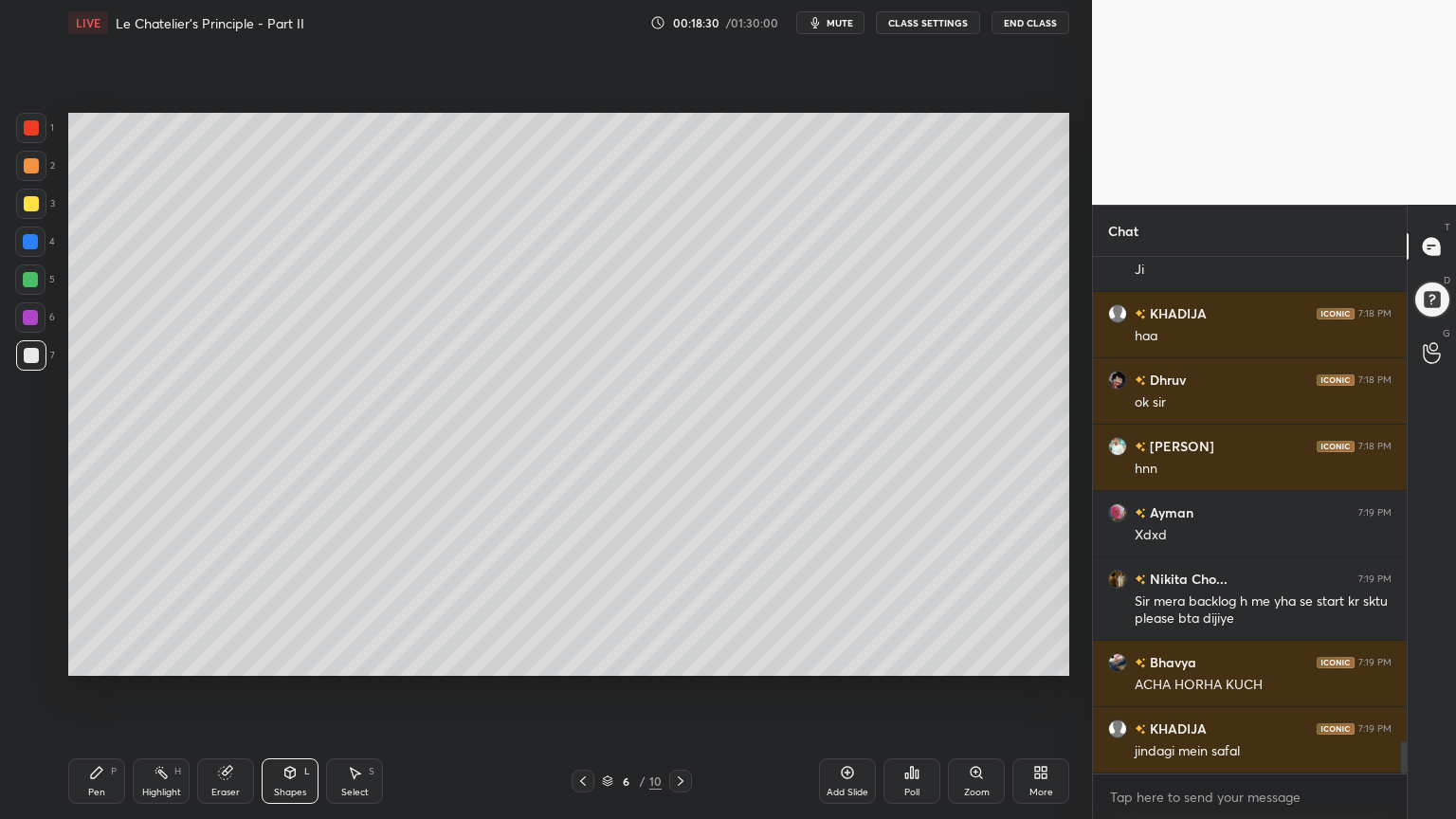 click at bounding box center (31, 204) 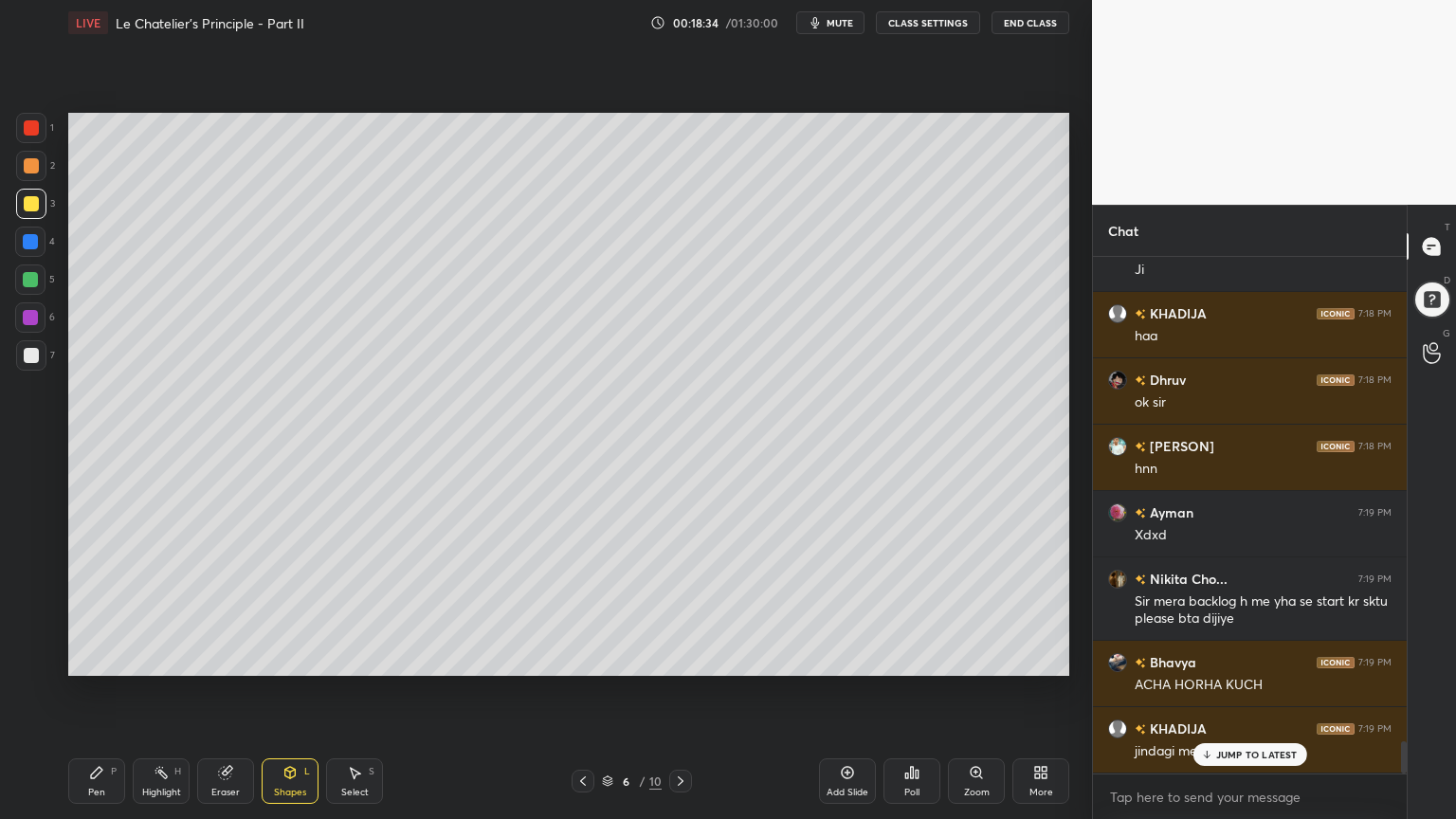 scroll, scrollTop: 7712, scrollLeft: 0, axis: vertical 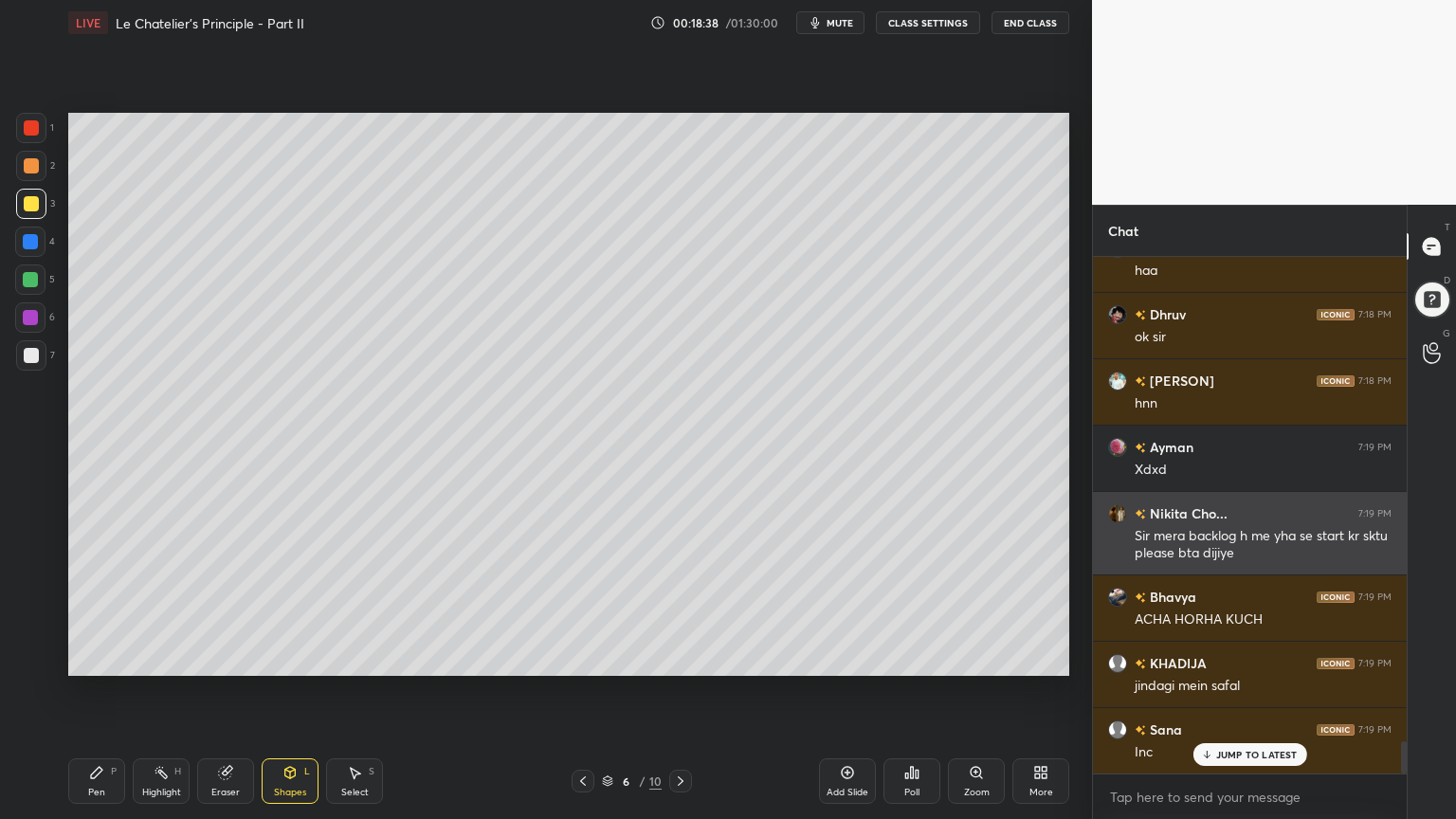 click at bounding box center [1118, 514] 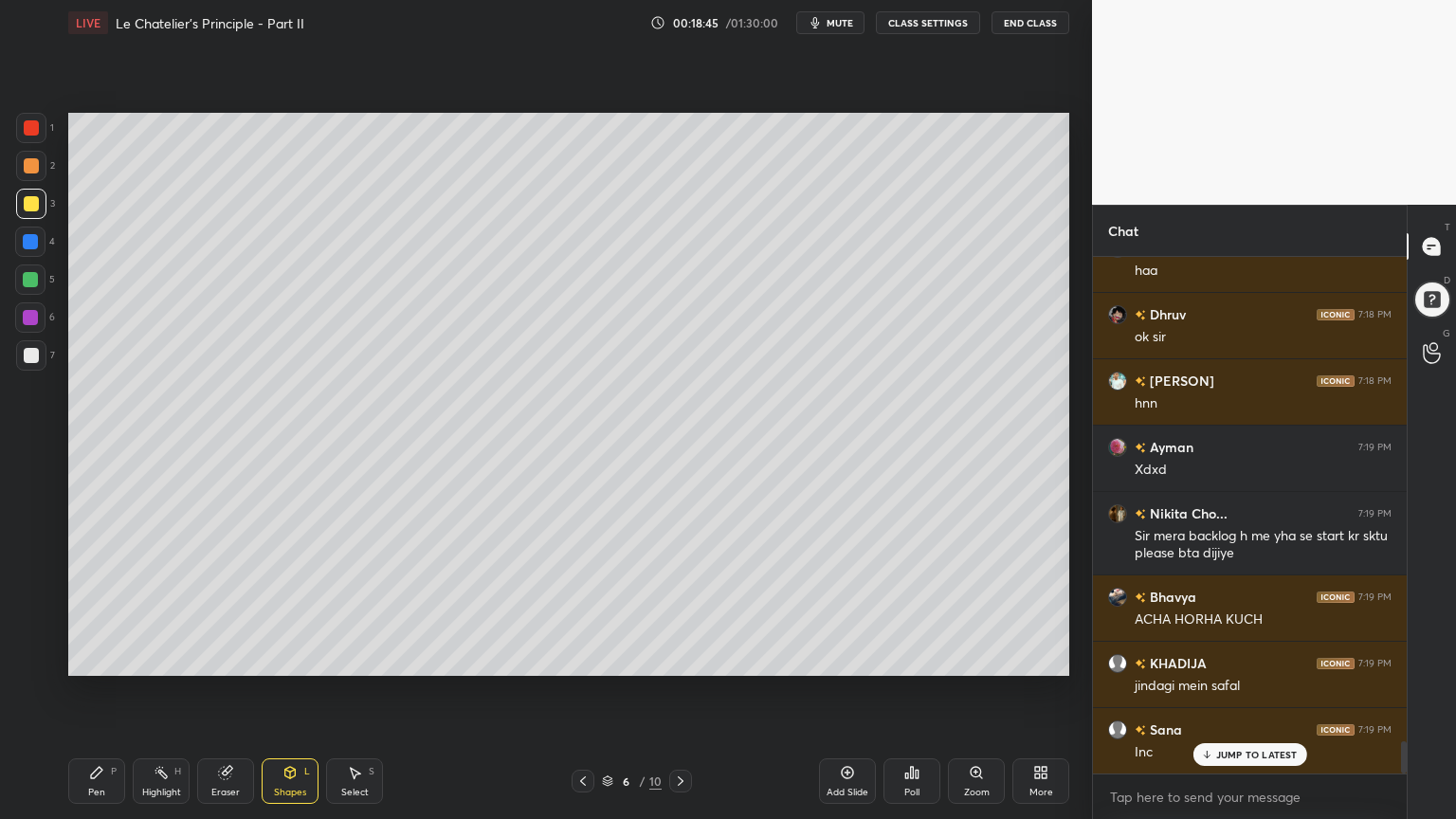 click on "Highlight" at bounding box center [161, 792] 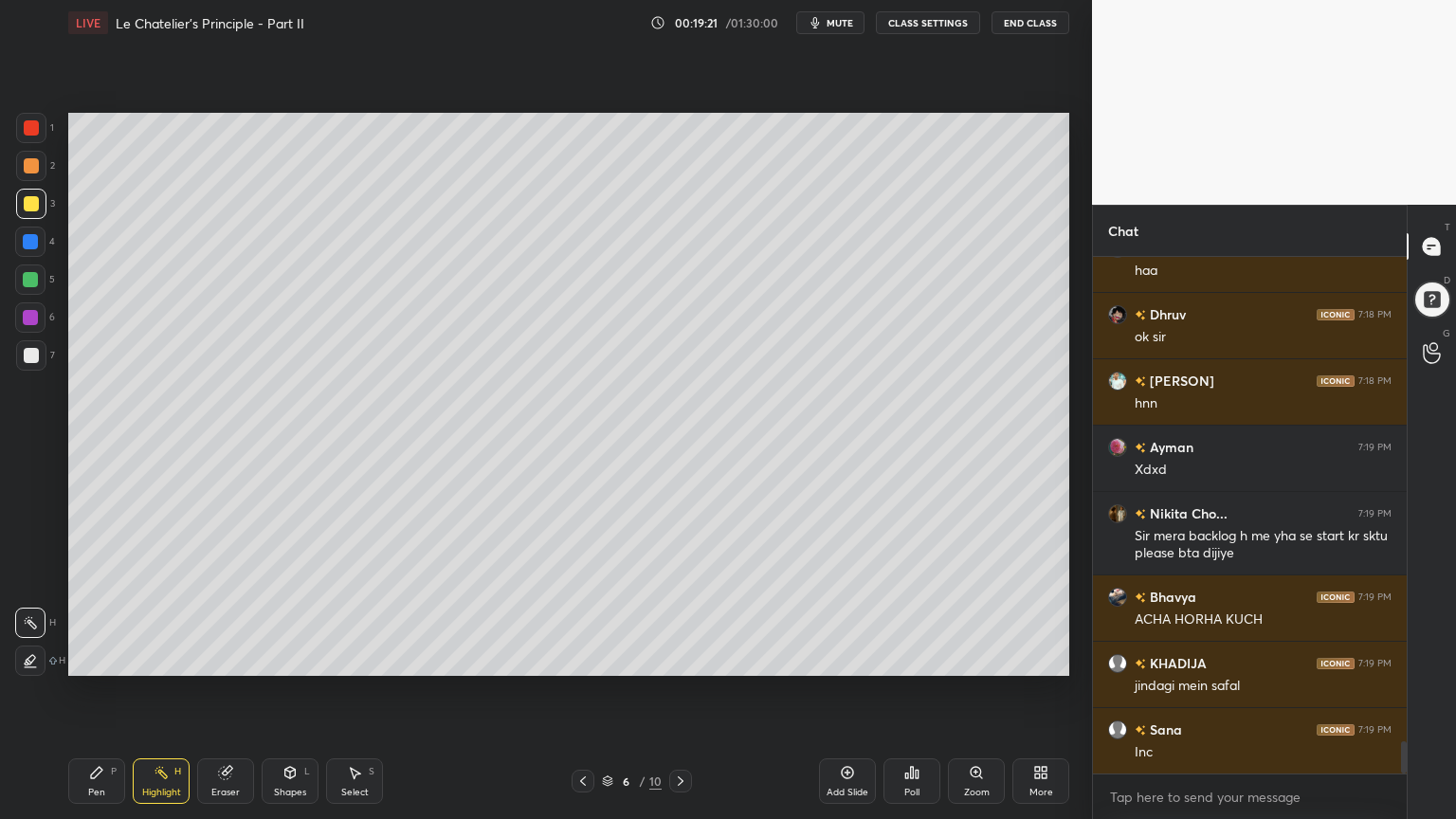 scroll, scrollTop: 7780, scrollLeft: 0, axis: vertical 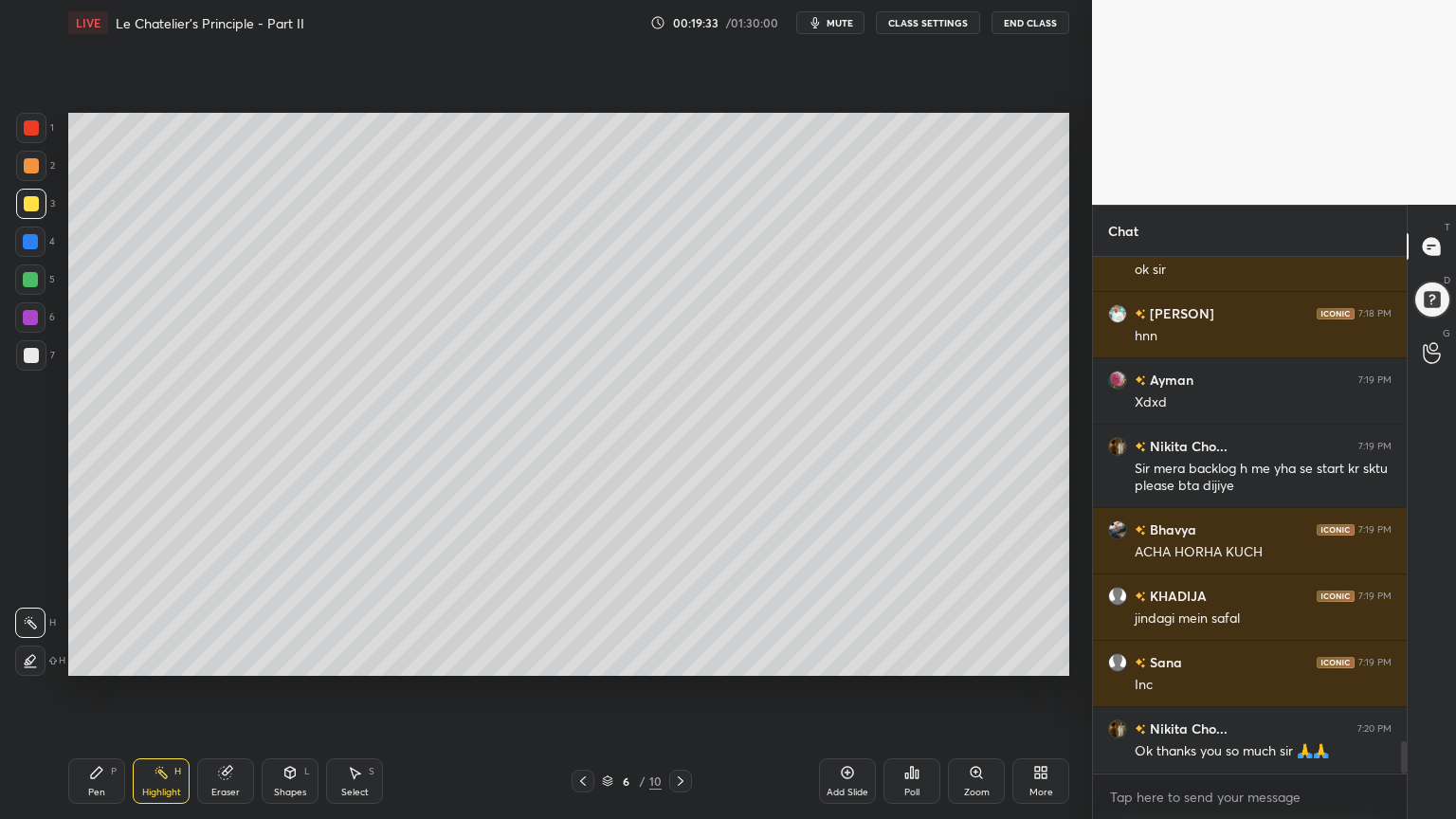 click on "Pen P" at bounding box center (97, 781) 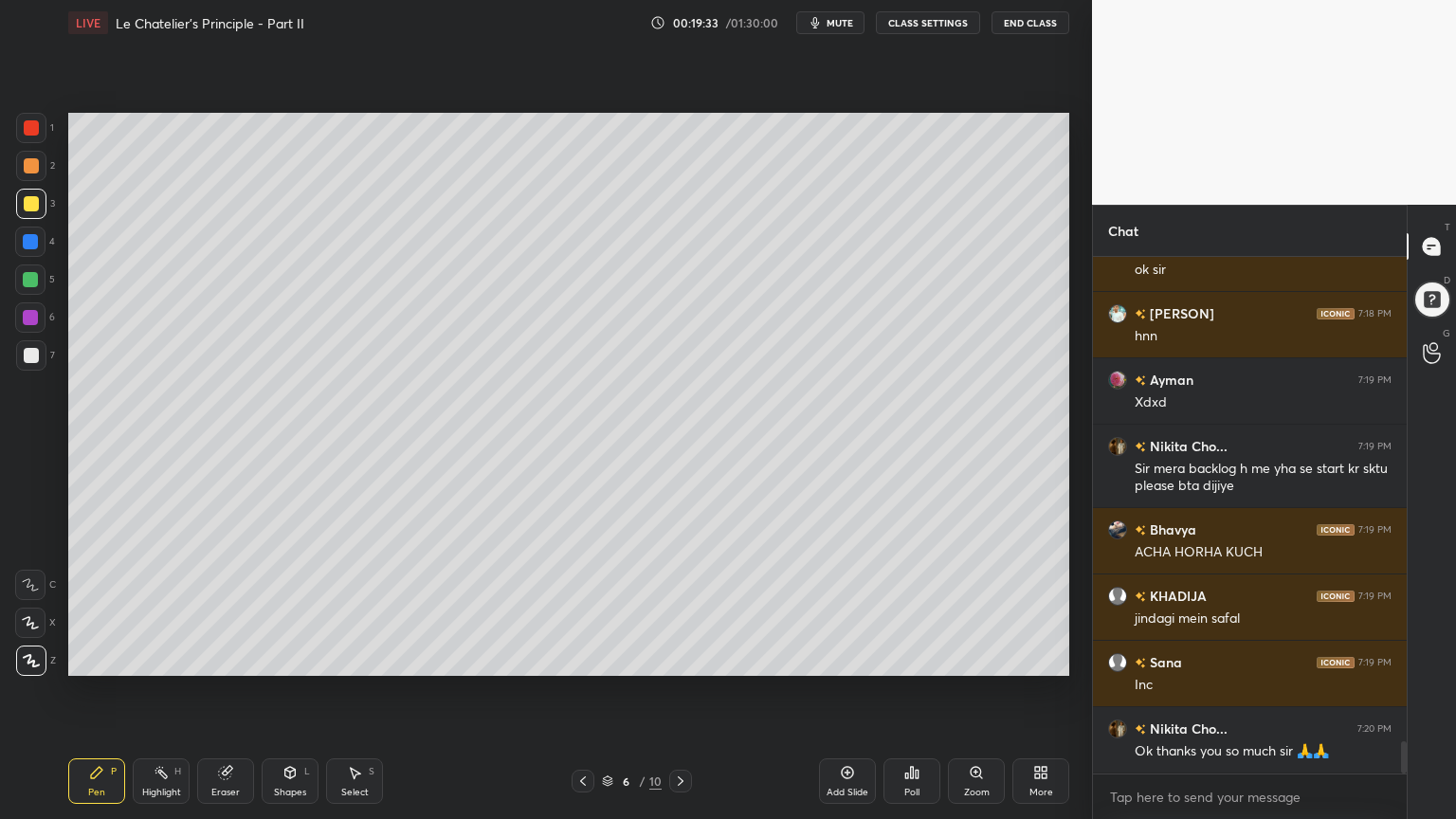 click at bounding box center (31, 355) 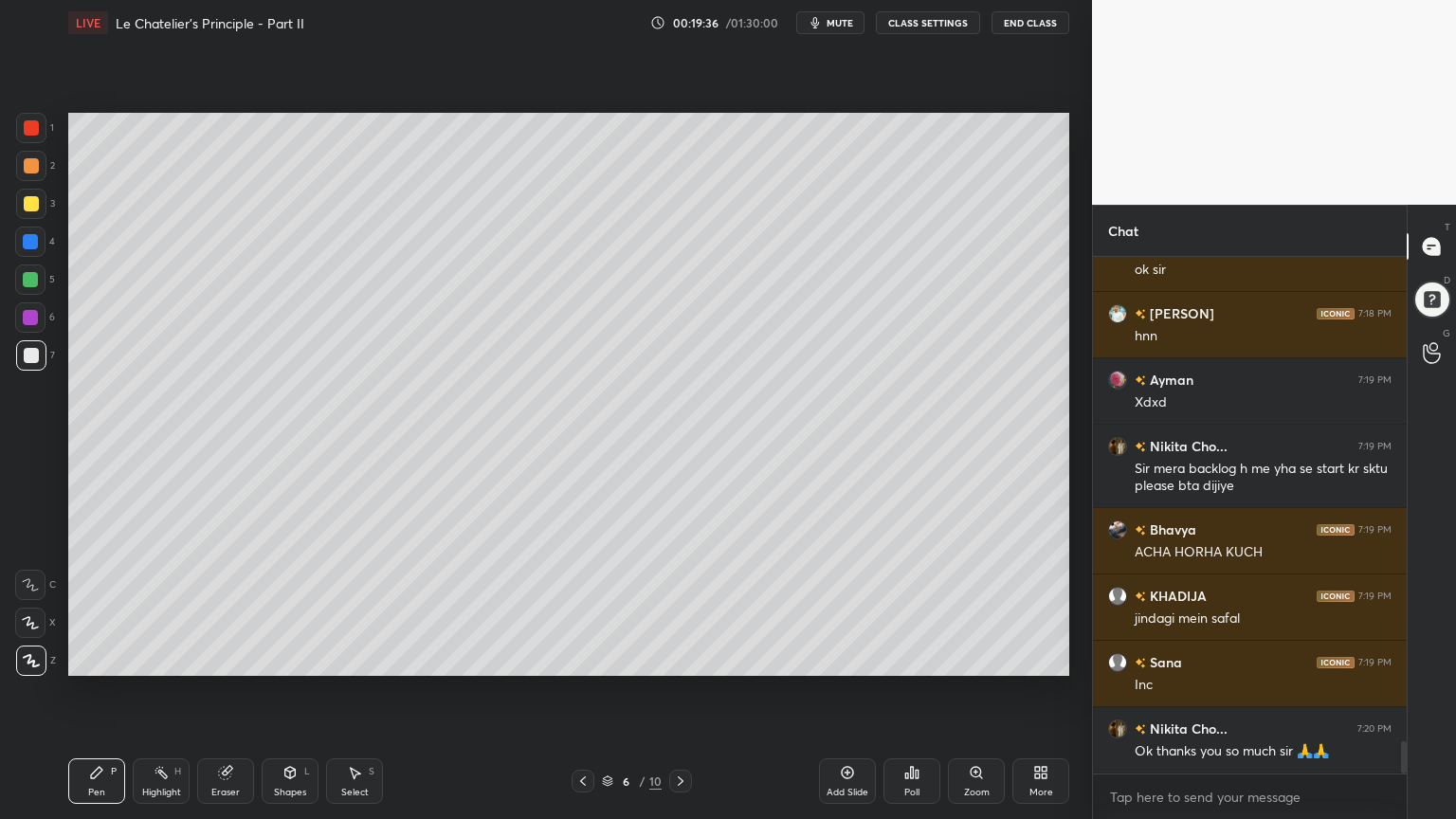 click on "Shapes" at bounding box center [290, 792] 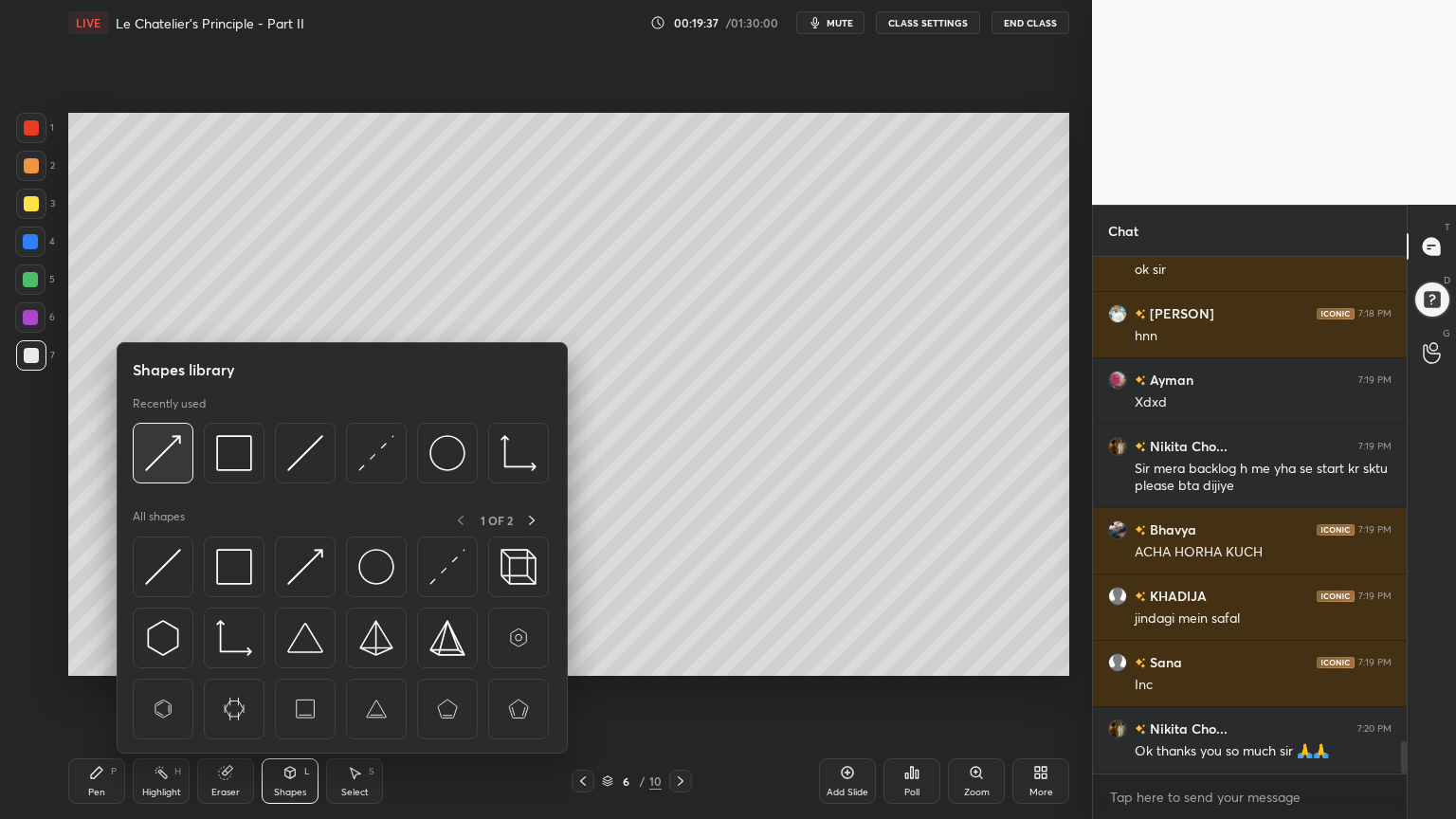 click at bounding box center (163, 453) 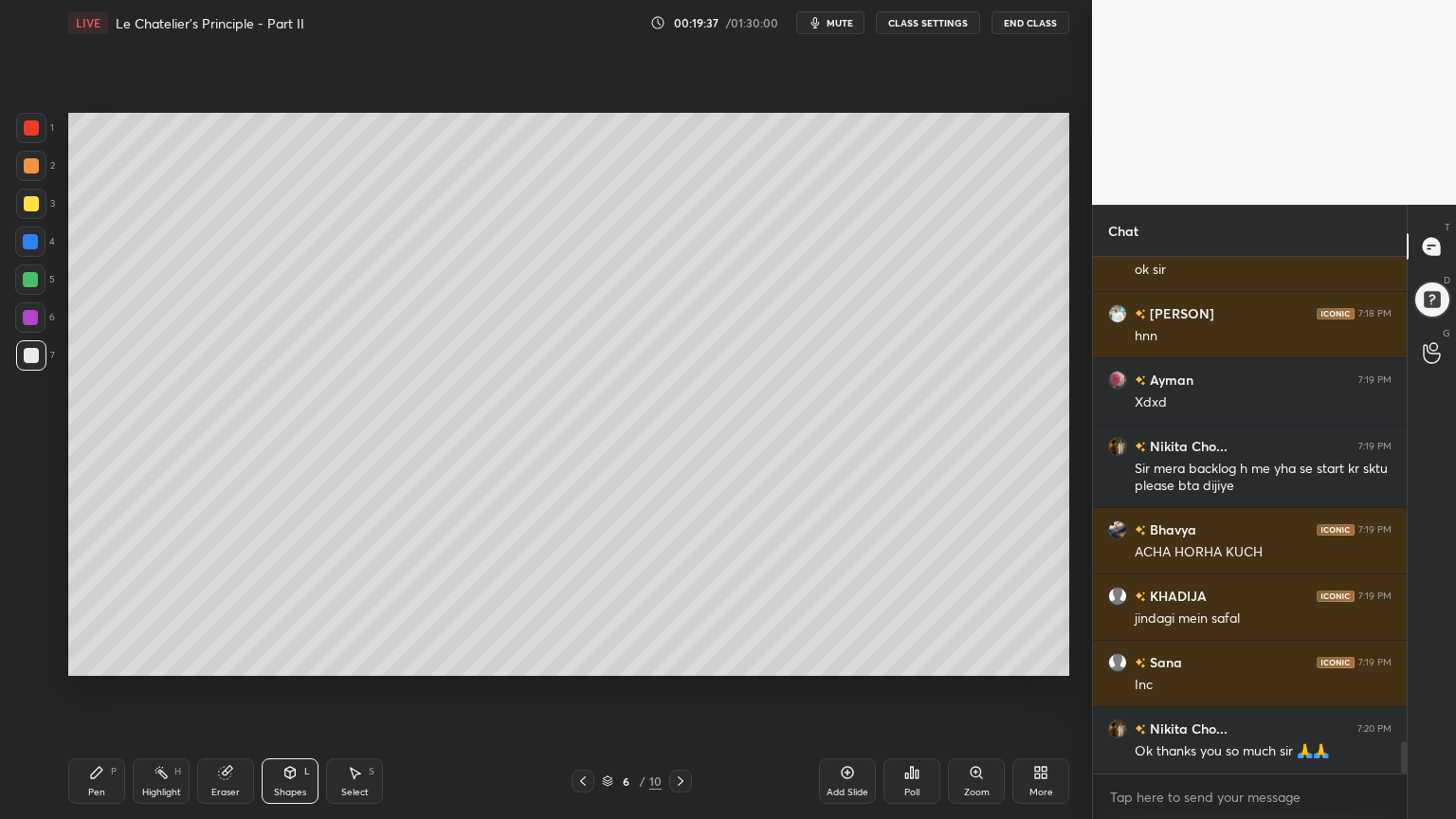 click at bounding box center [31, 204] 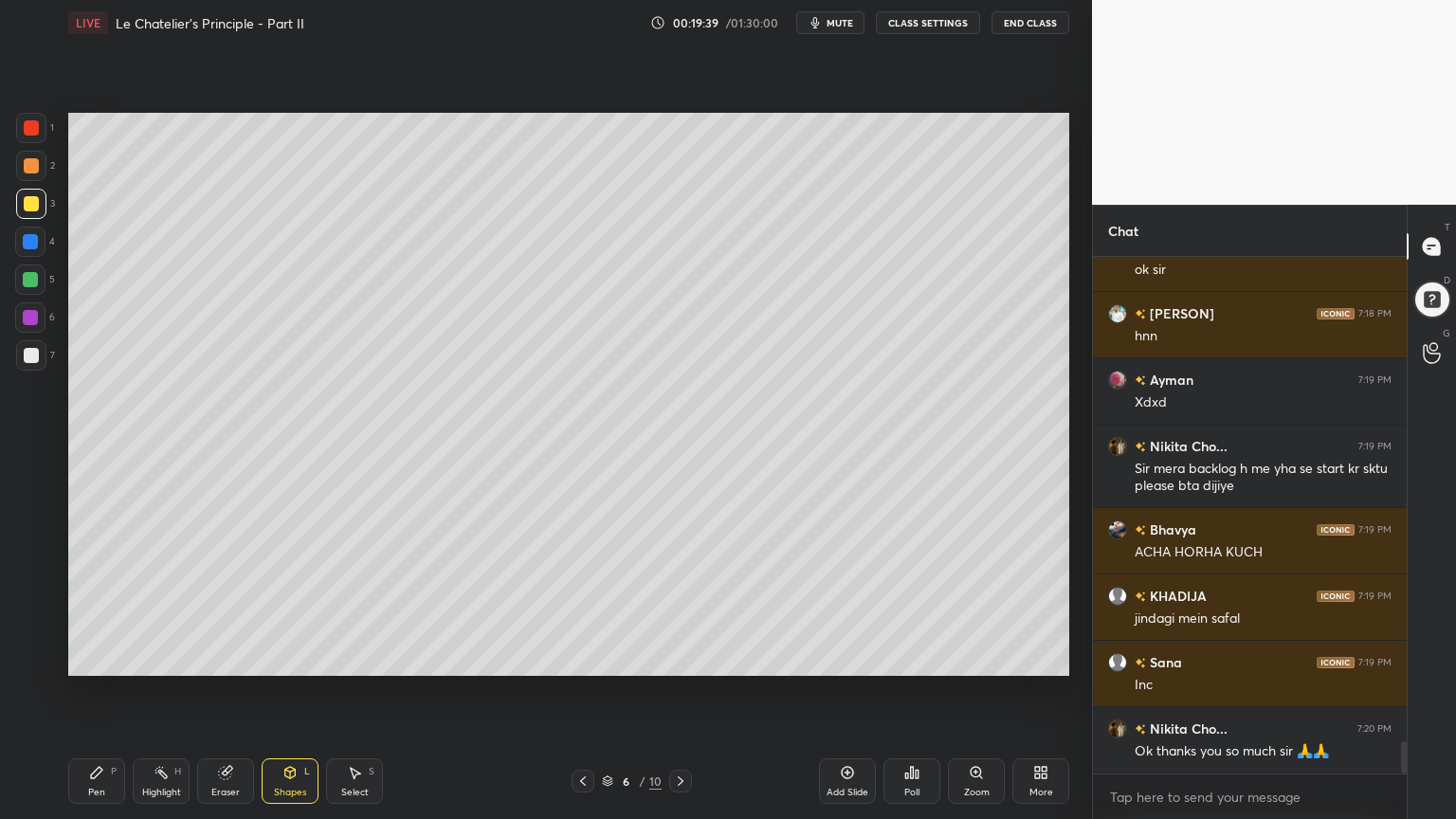 drag, startPoint x: 159, startPoint y: 783, endPoint x: 167, endPoint y: 772, distance: 13.601471 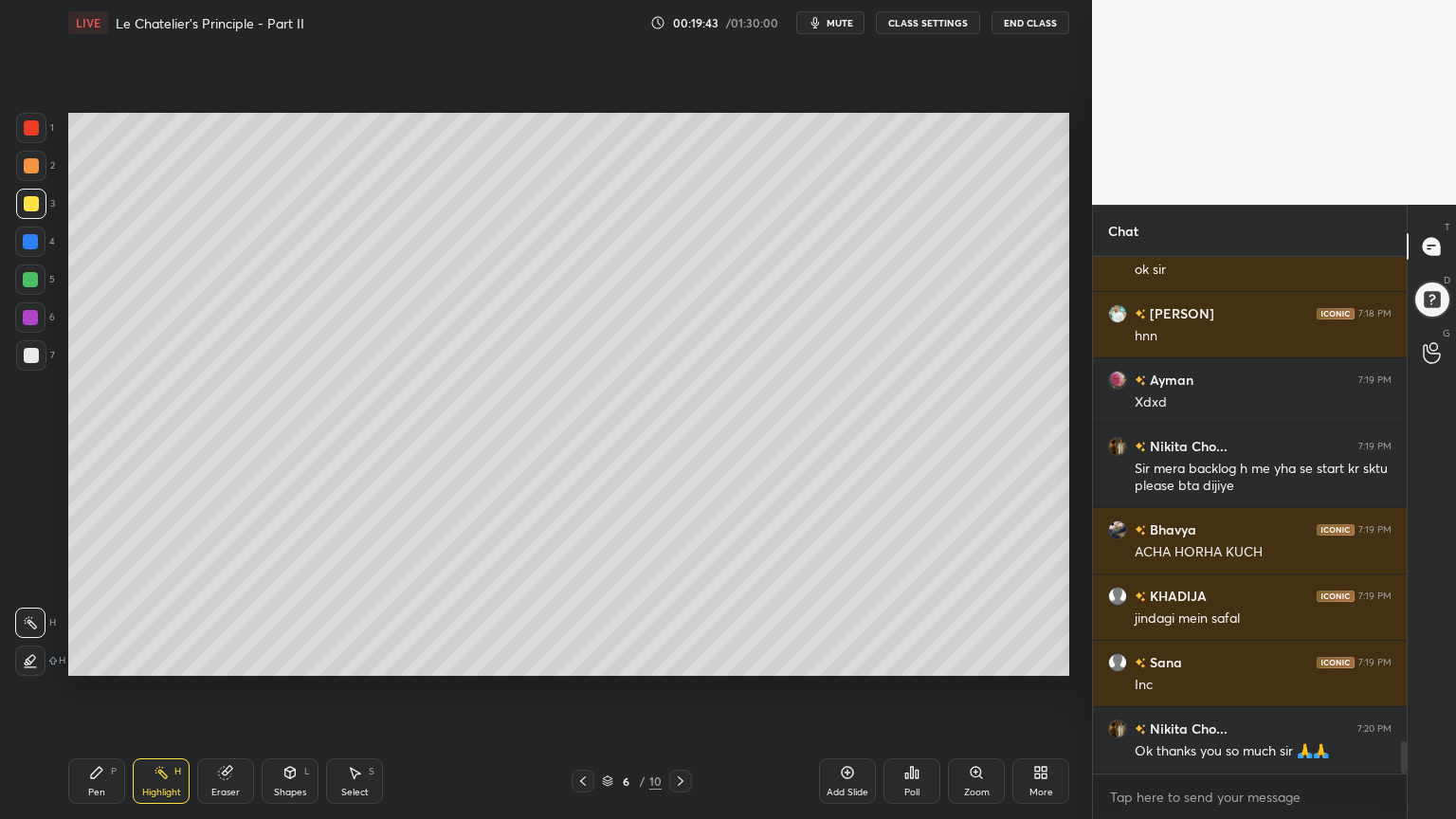 click on "Pen P" at bounding box center [97, 781] 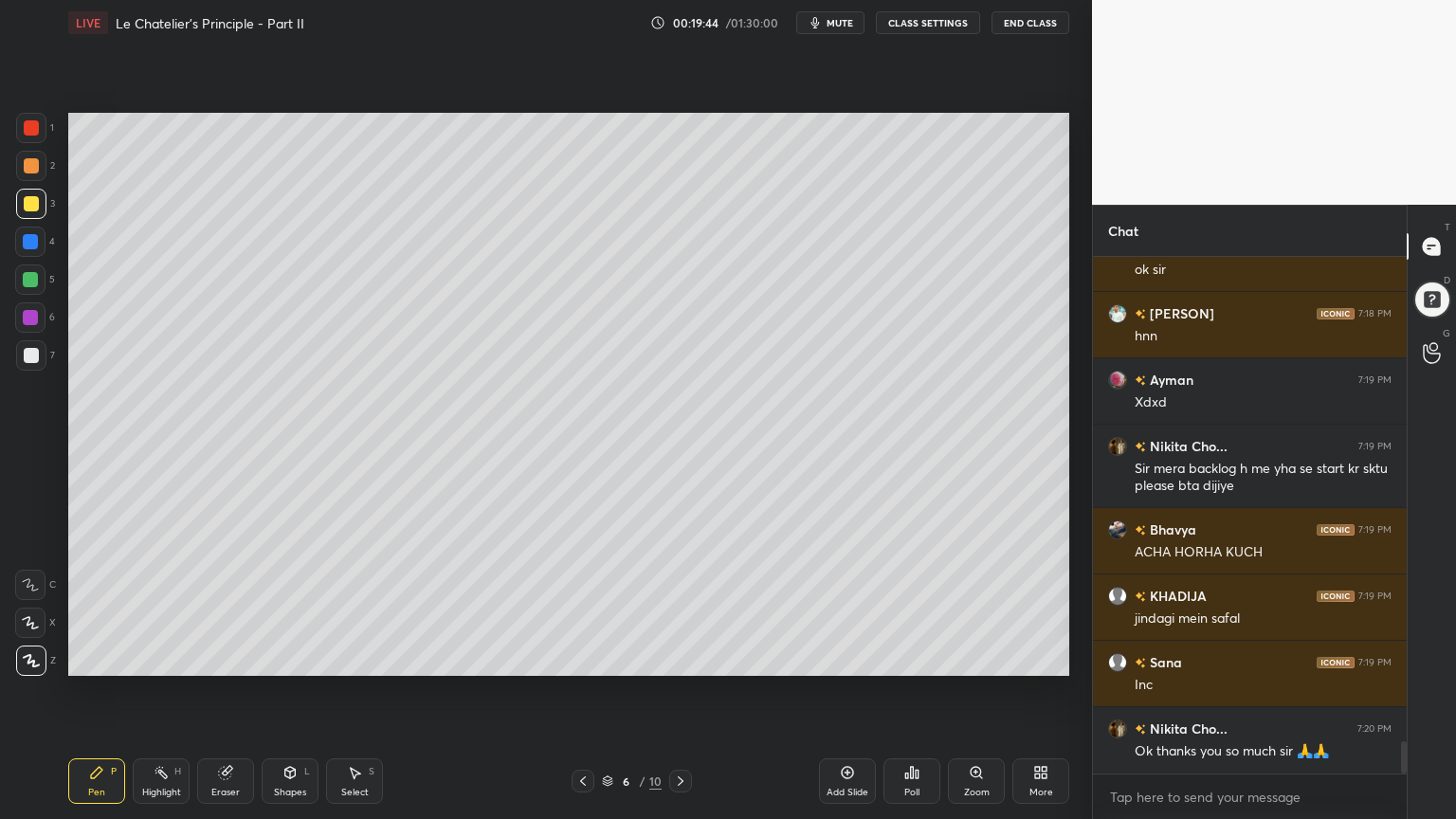 drag, startPoint x: 34, startPoint y: 354, endPoint x: 45, endPoint y: 365, distance: 15.55635 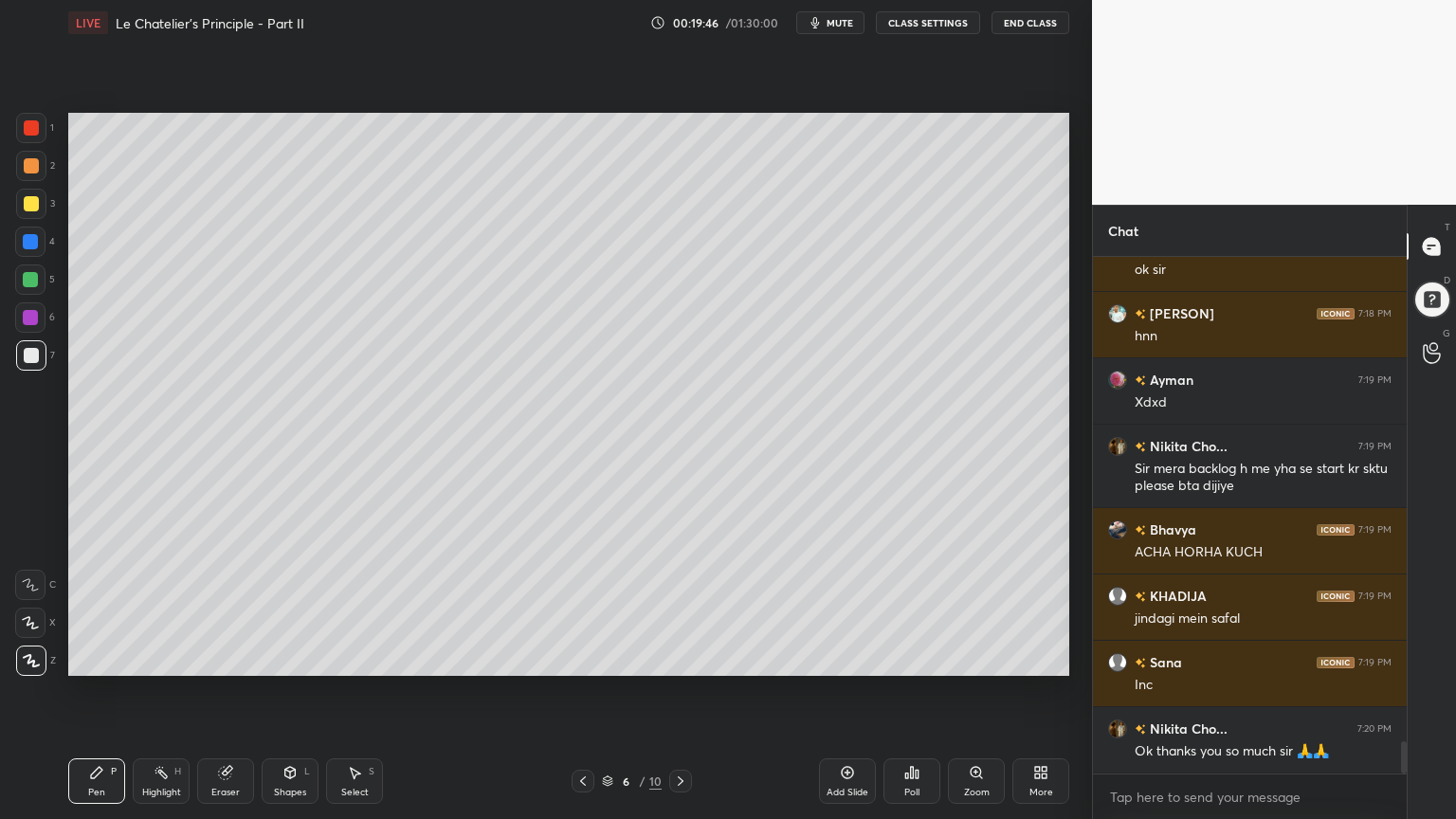 drag, startPoint x: 94, startPoint y: 785, endPoint x: 131, endPoint y: 703, distance: 89.9611 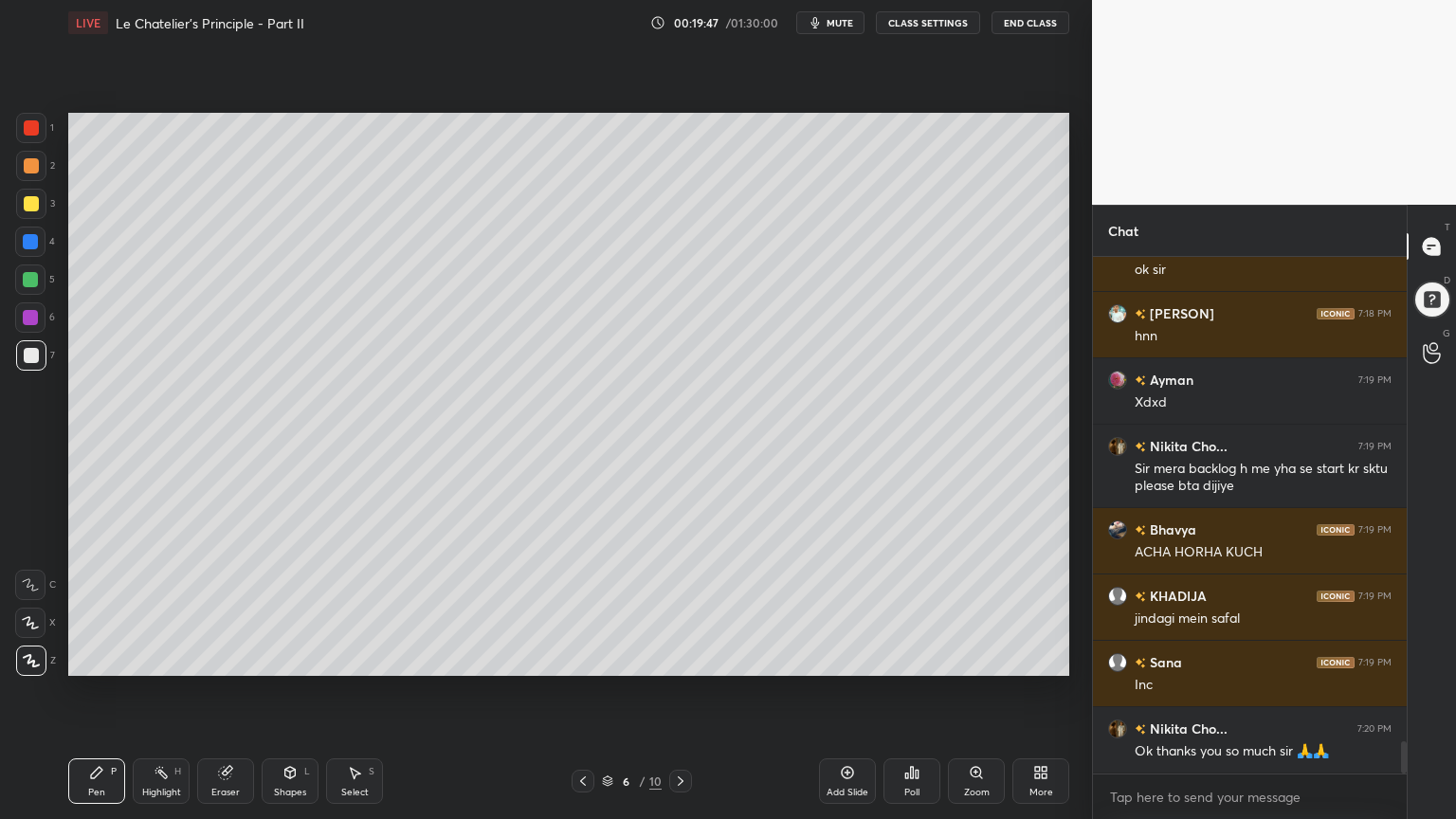 click at bounding box center (31, 204) 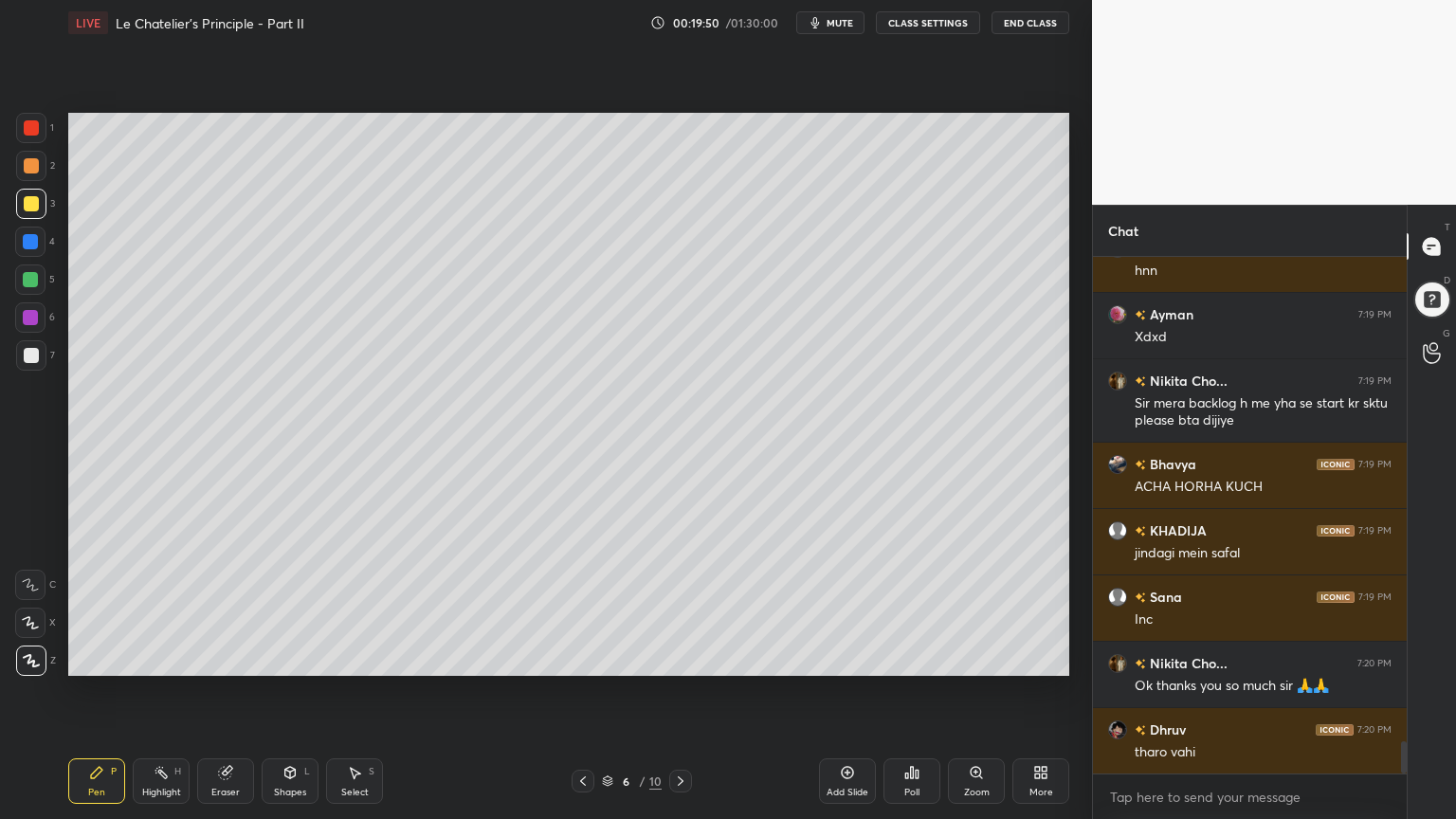 scroll, scrollTop: 7912, scrollLeft: 0, axis: vertical 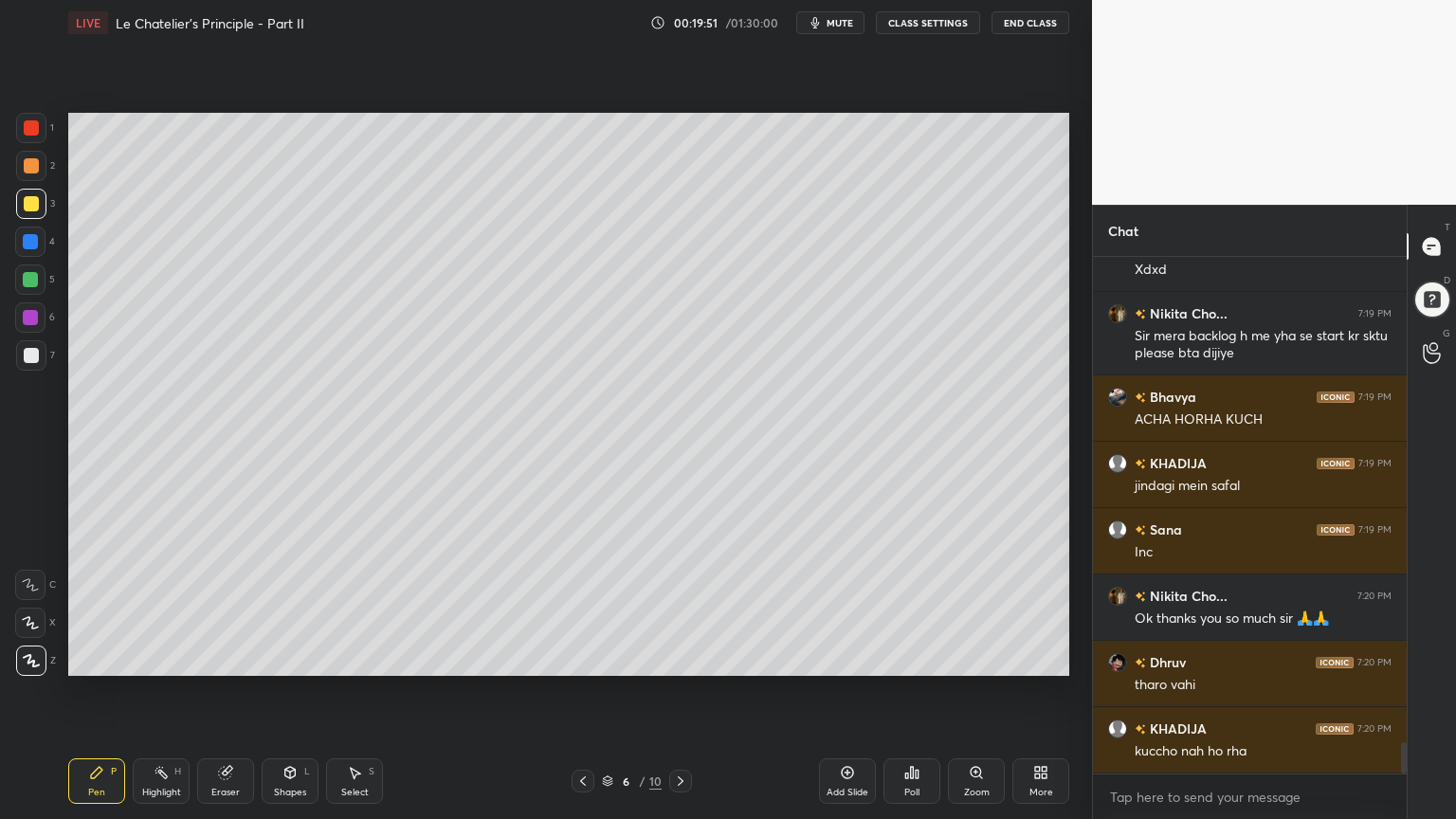 click 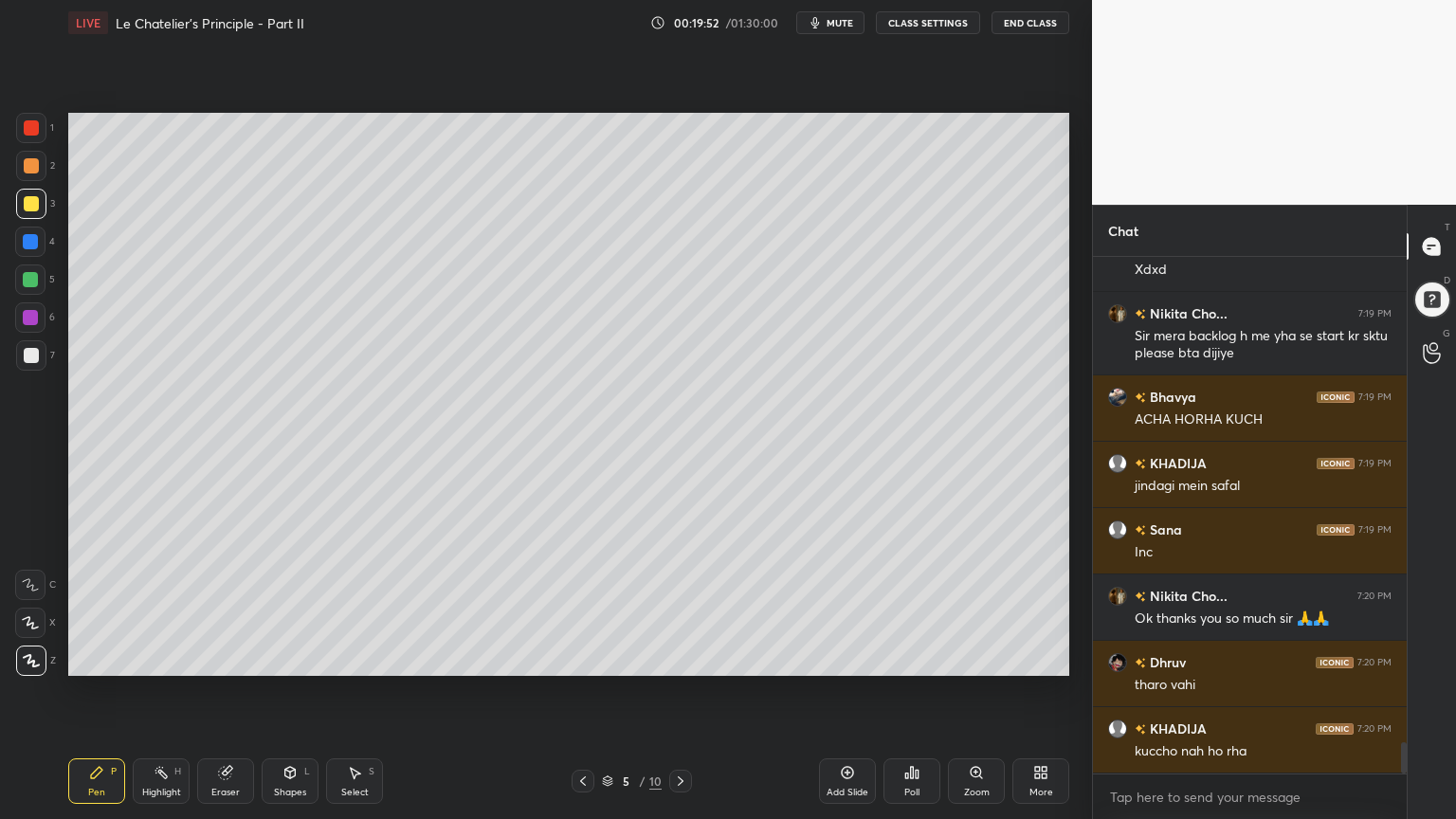 click 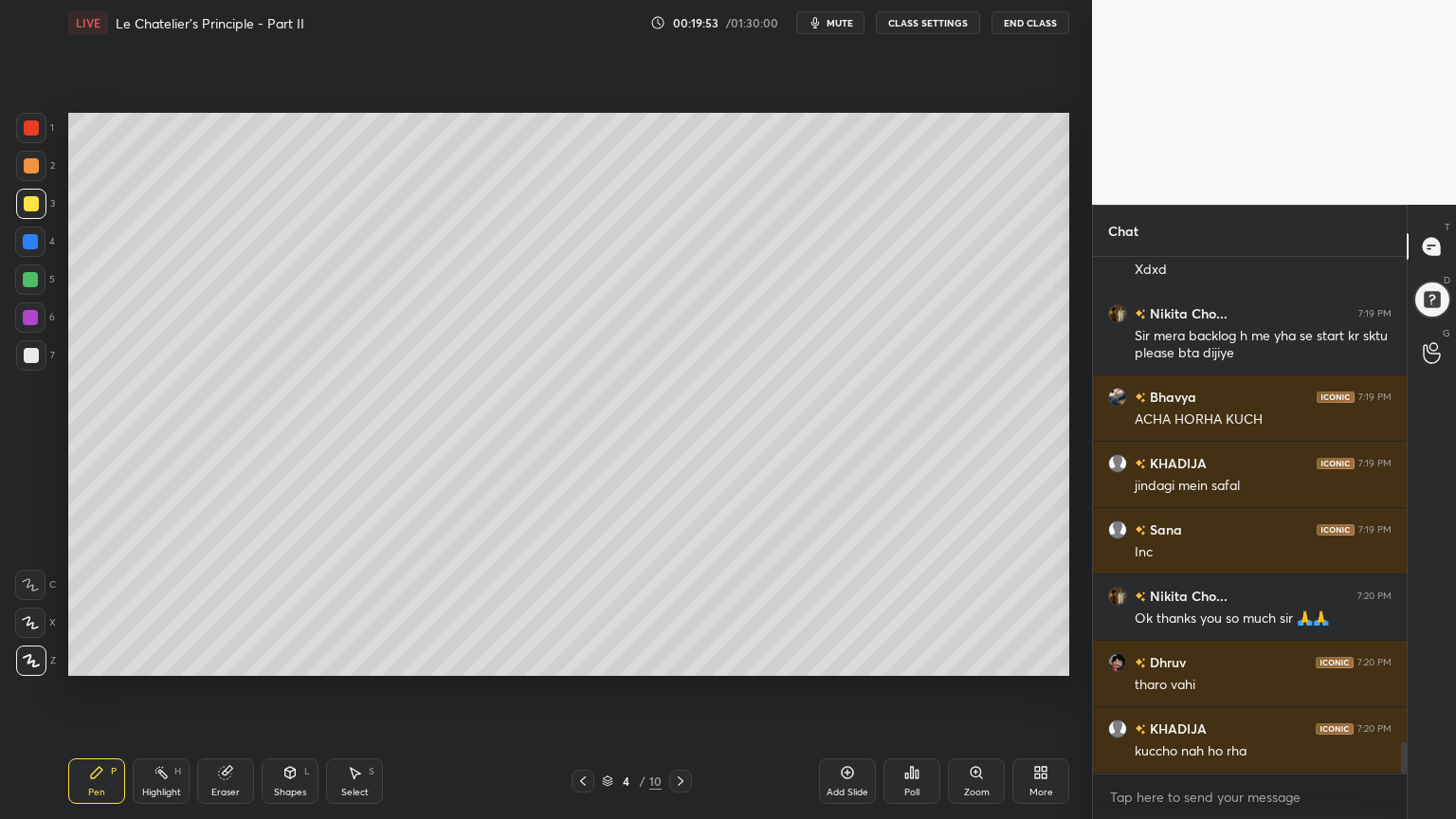 click on "Highlight" at bounding box center [161, 792] 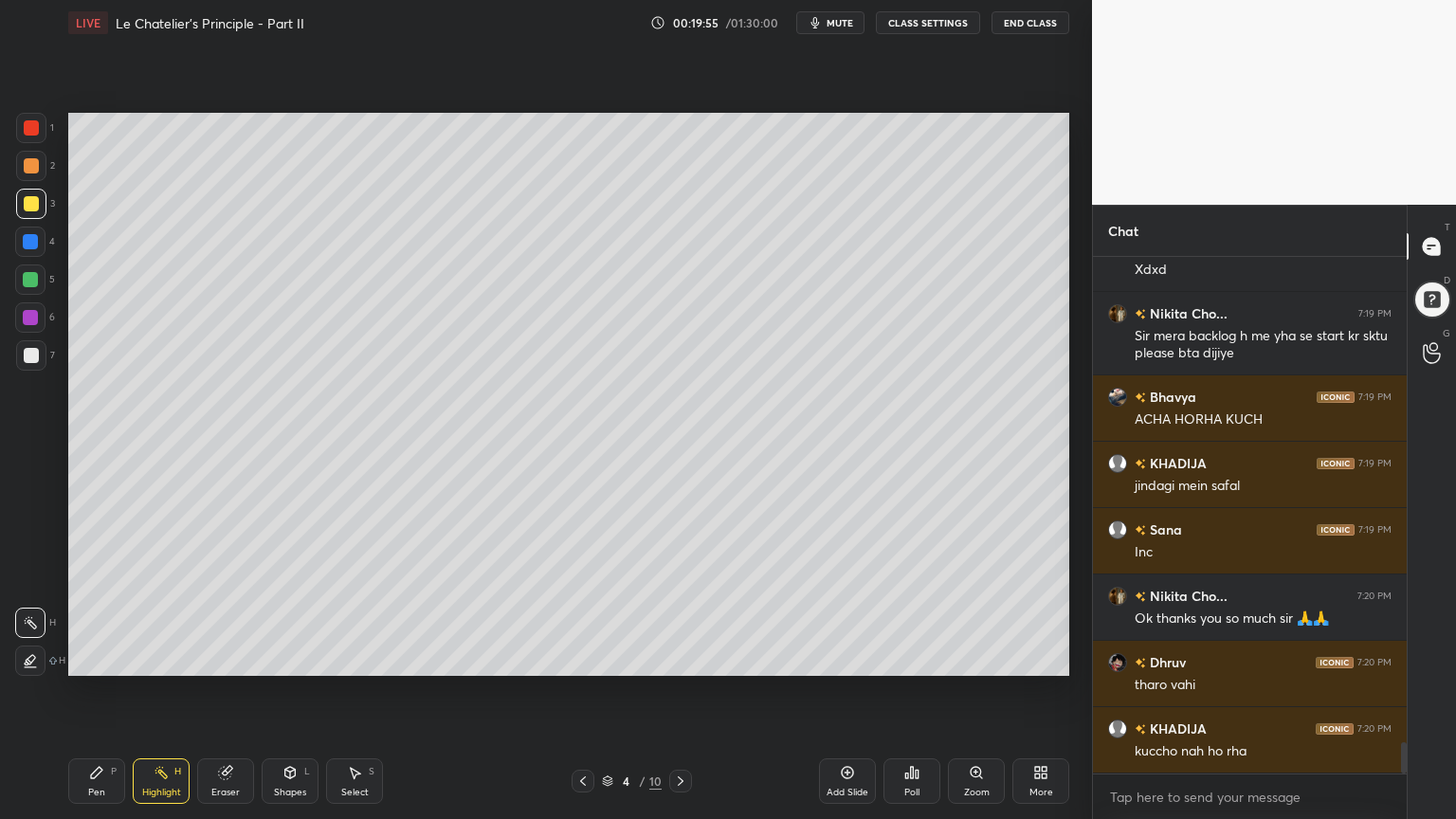 click 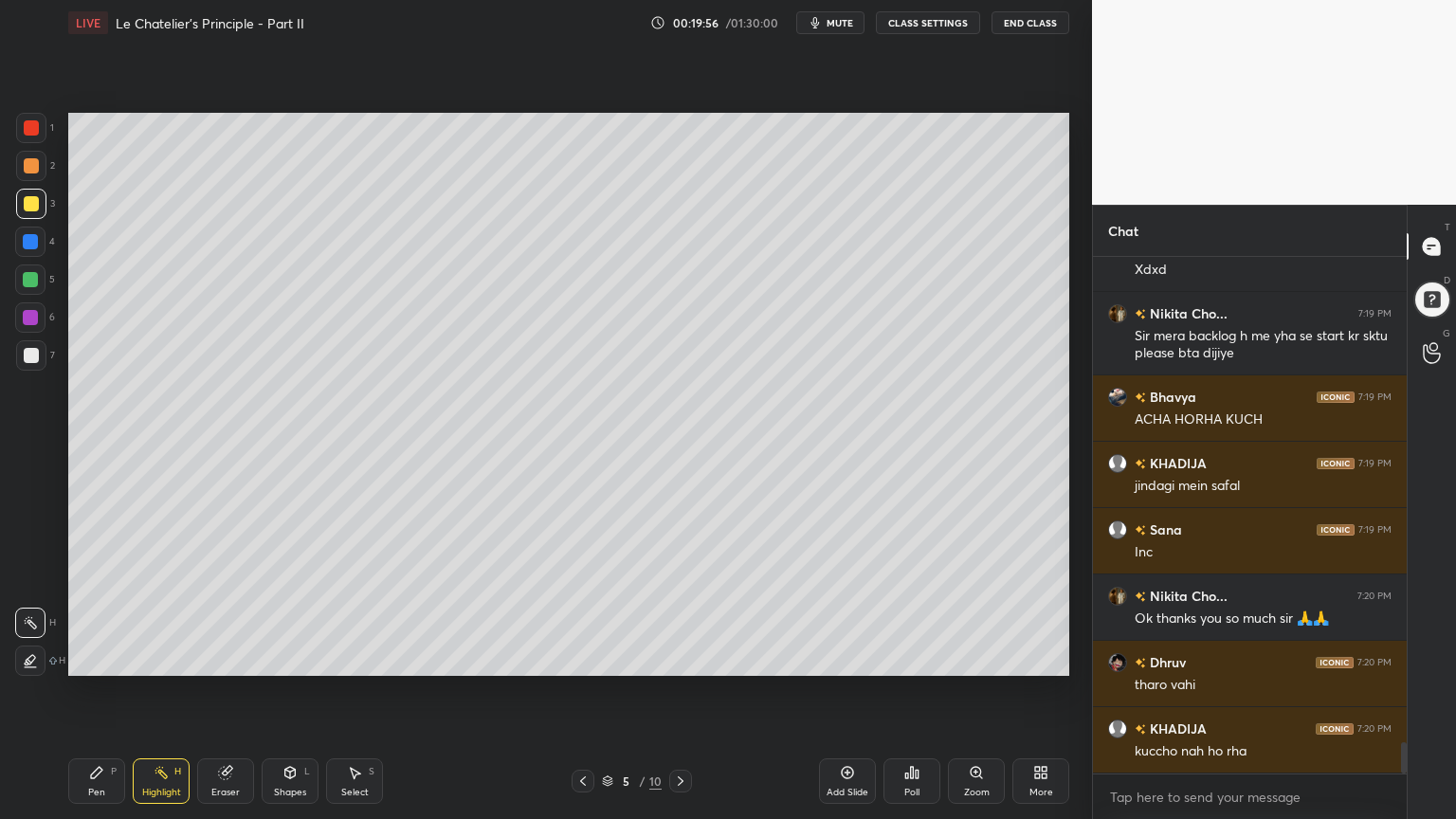 click 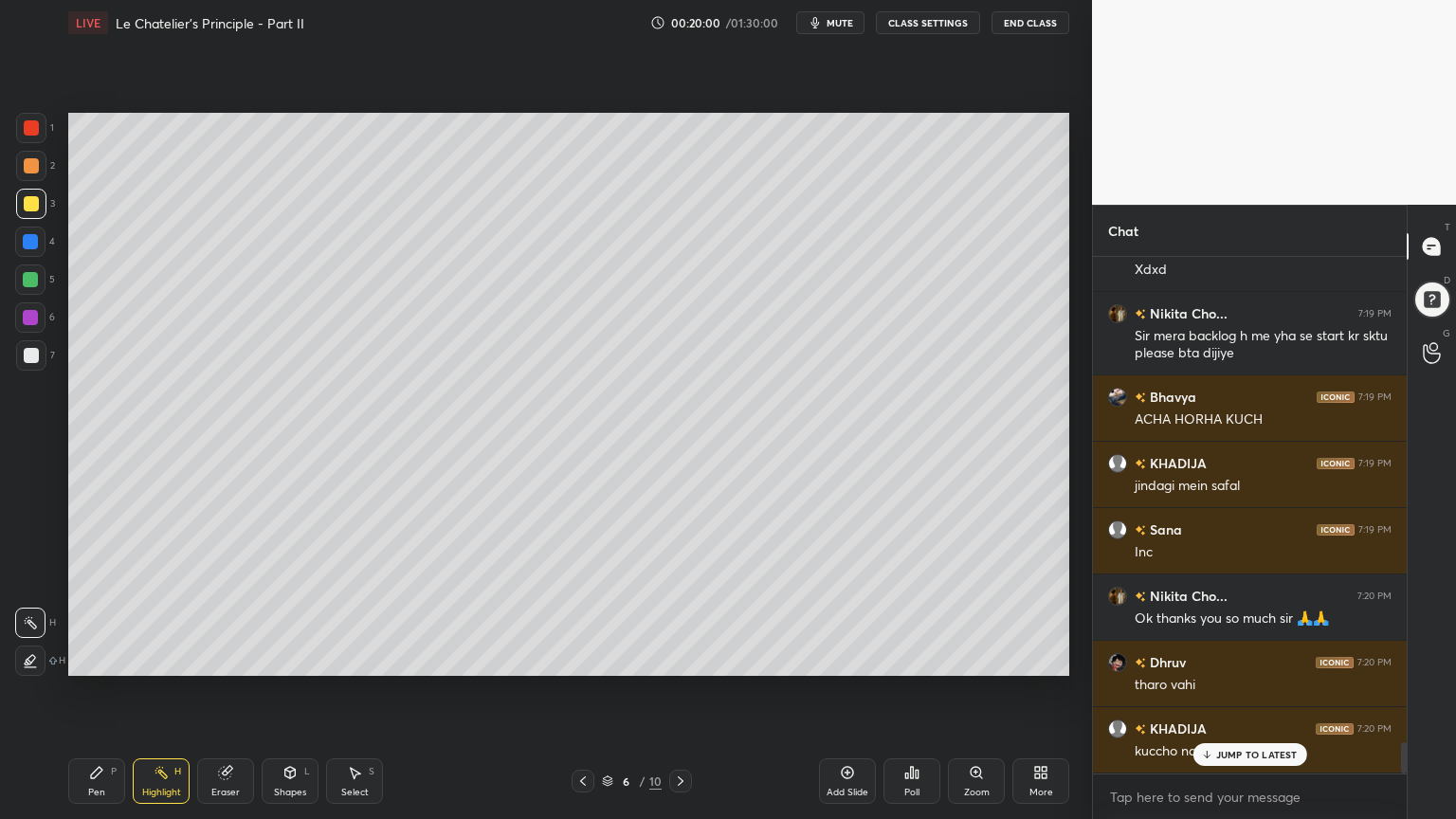 scroll, scrollTop: 7978, scrollLeft: 0, axis: vertical 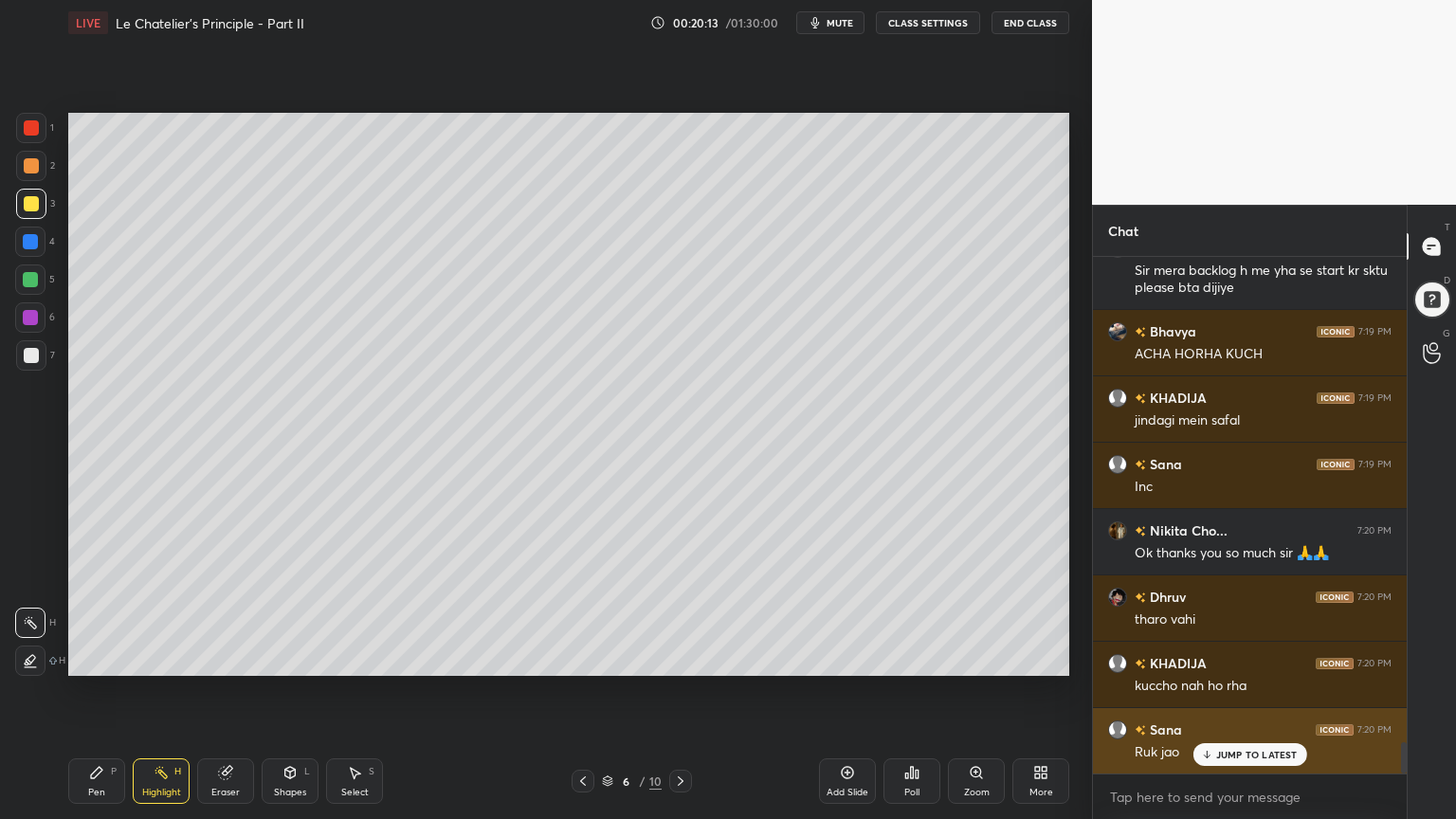 click on "JUMP TO LATEST" at bounding box center [1257, 755] 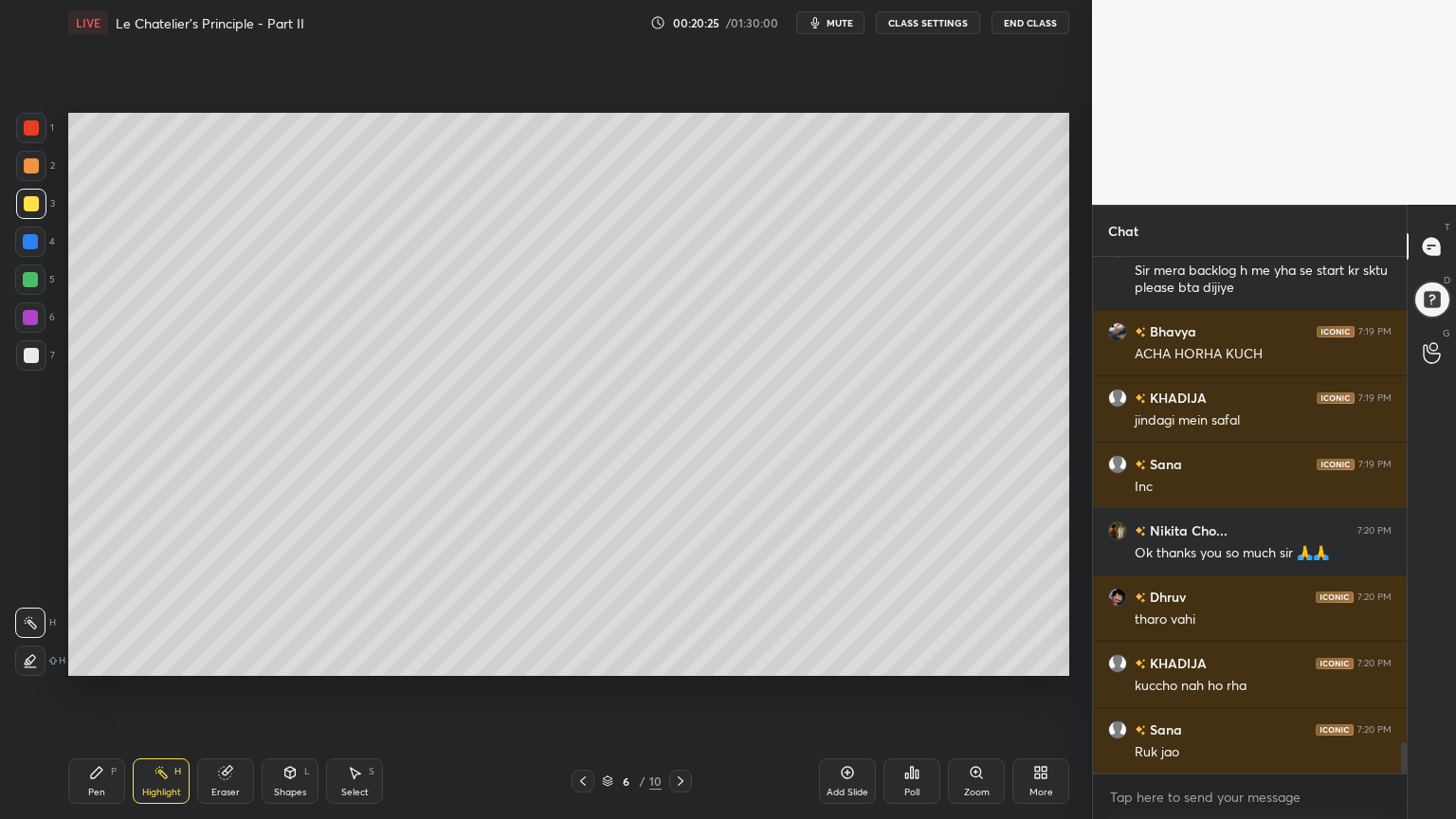 scroll, scrollTop: 8045, scrollLeft: 0, axis: vertical 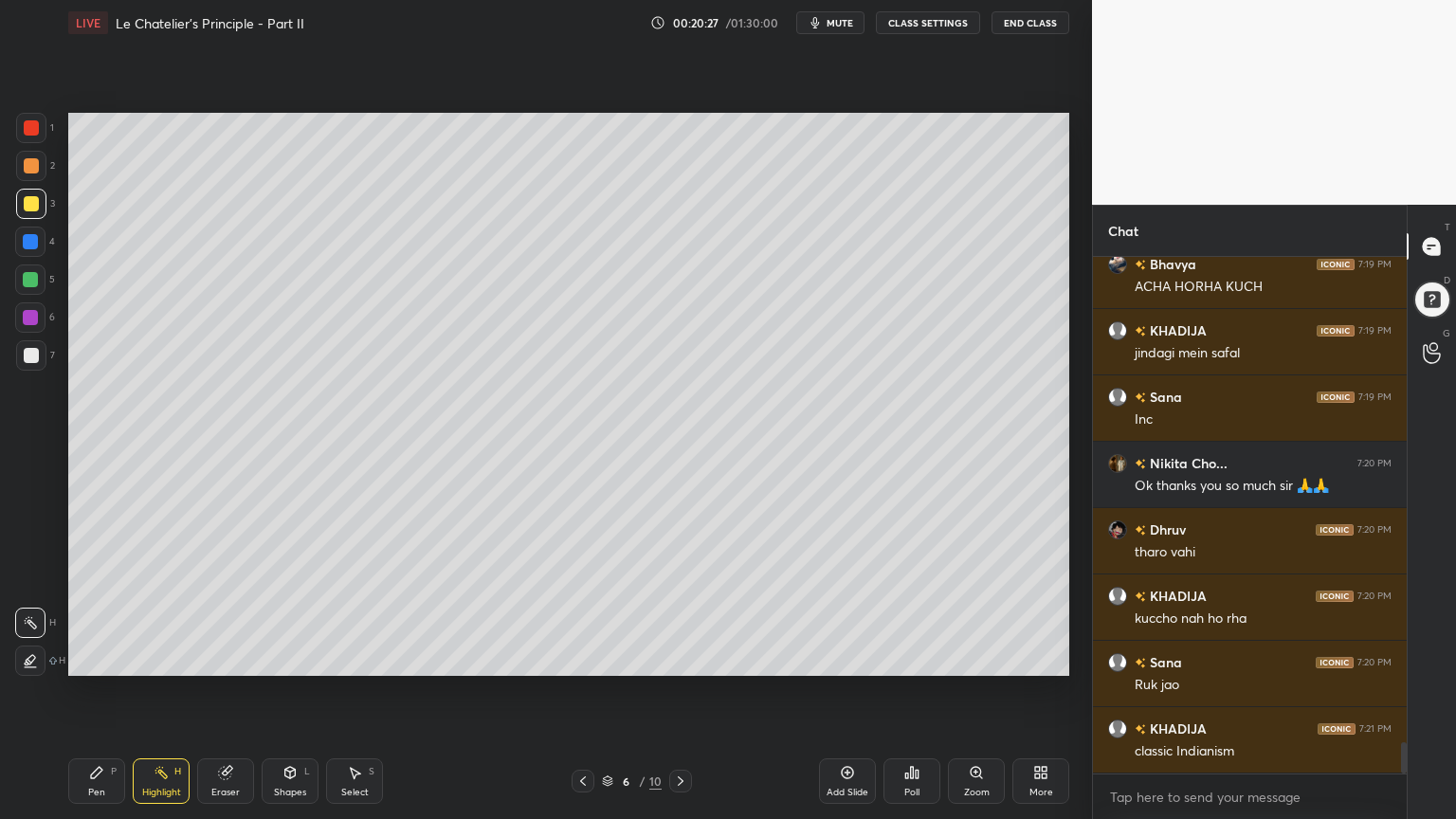 click on "Highlight" at bounding box center [161, 792] 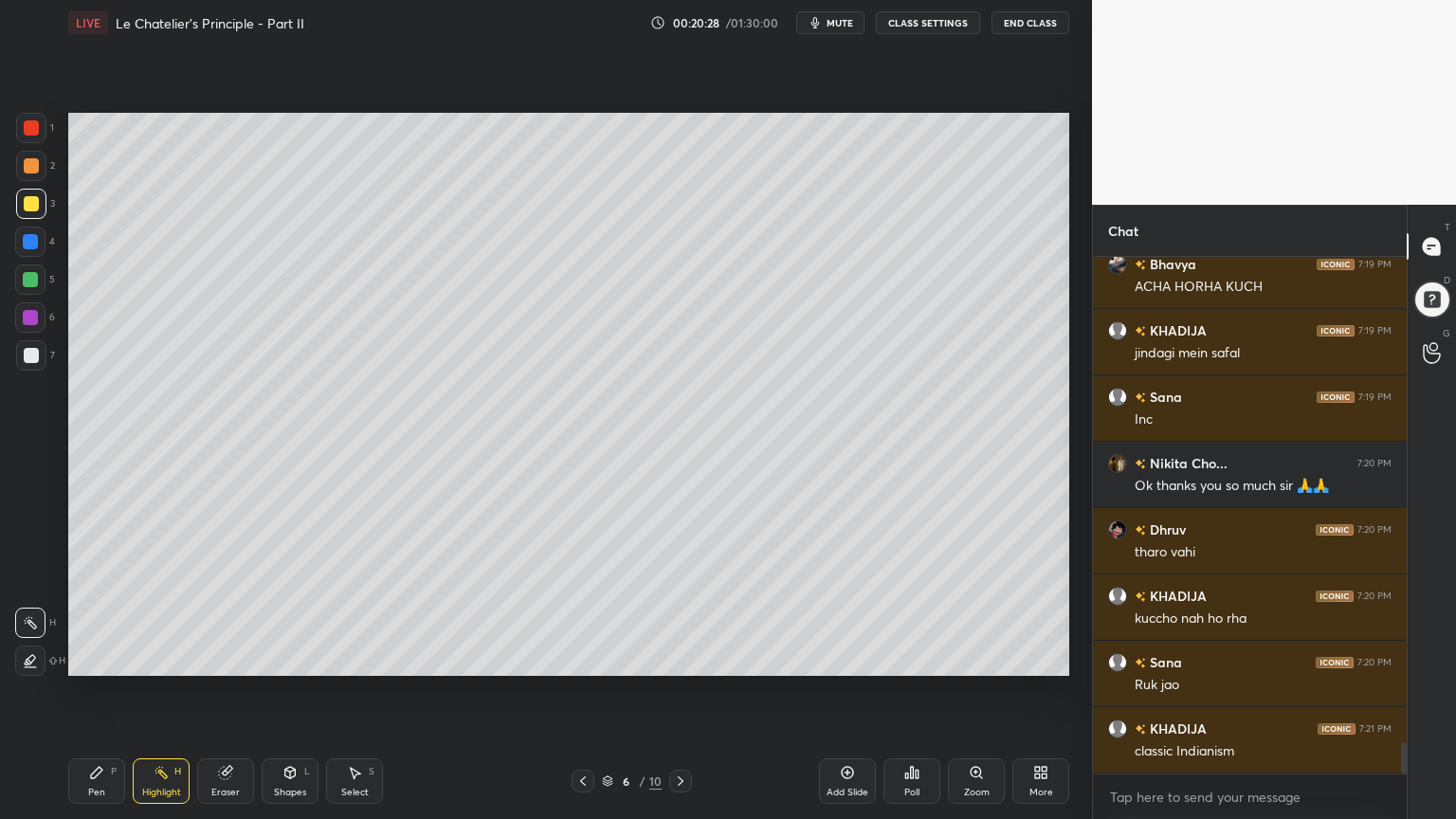 scroll, scrollTop: 8110, scrollLeft: 0, axis: vertical 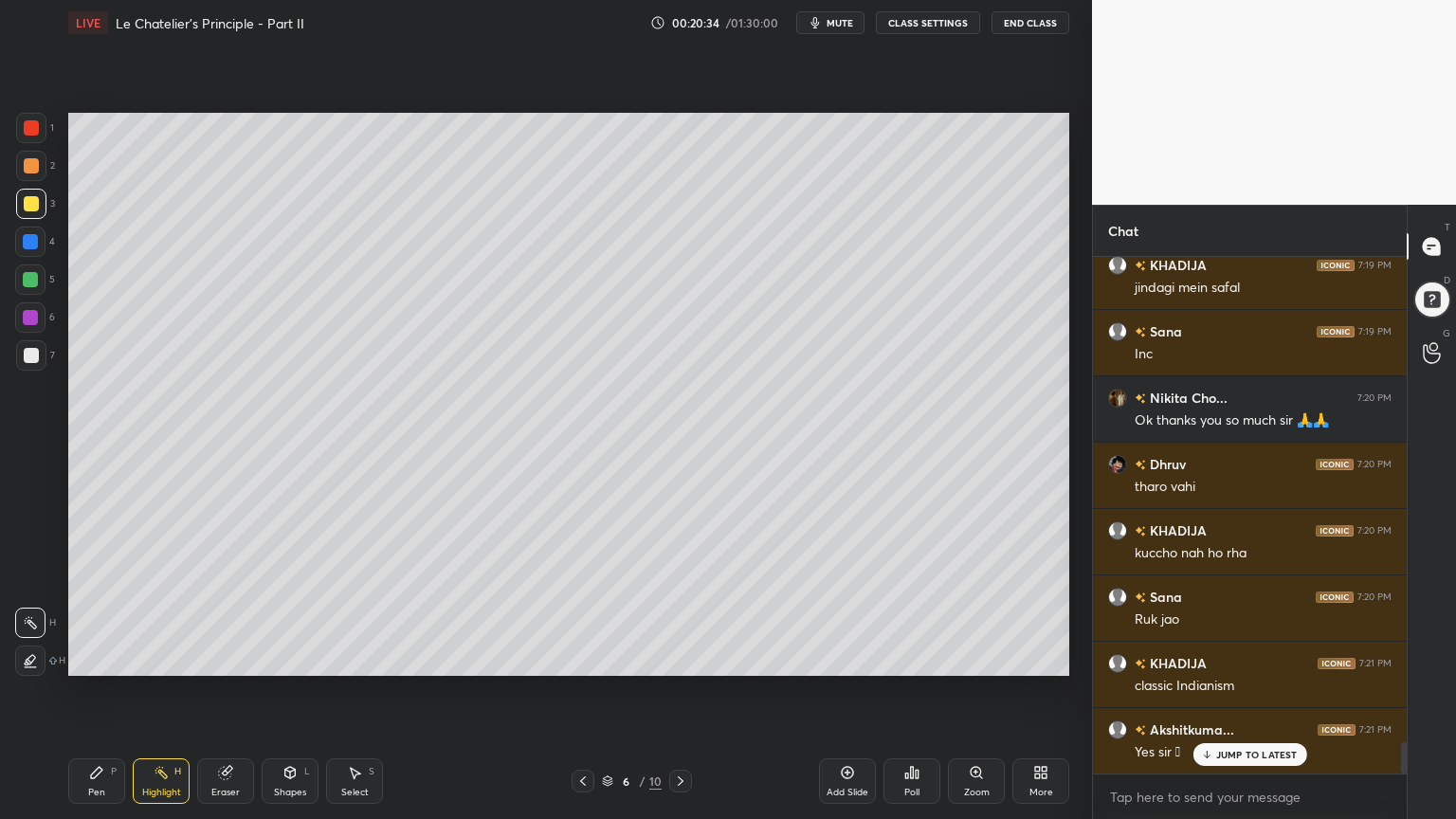 click on "Pen P" at bounding box center (97, 781) 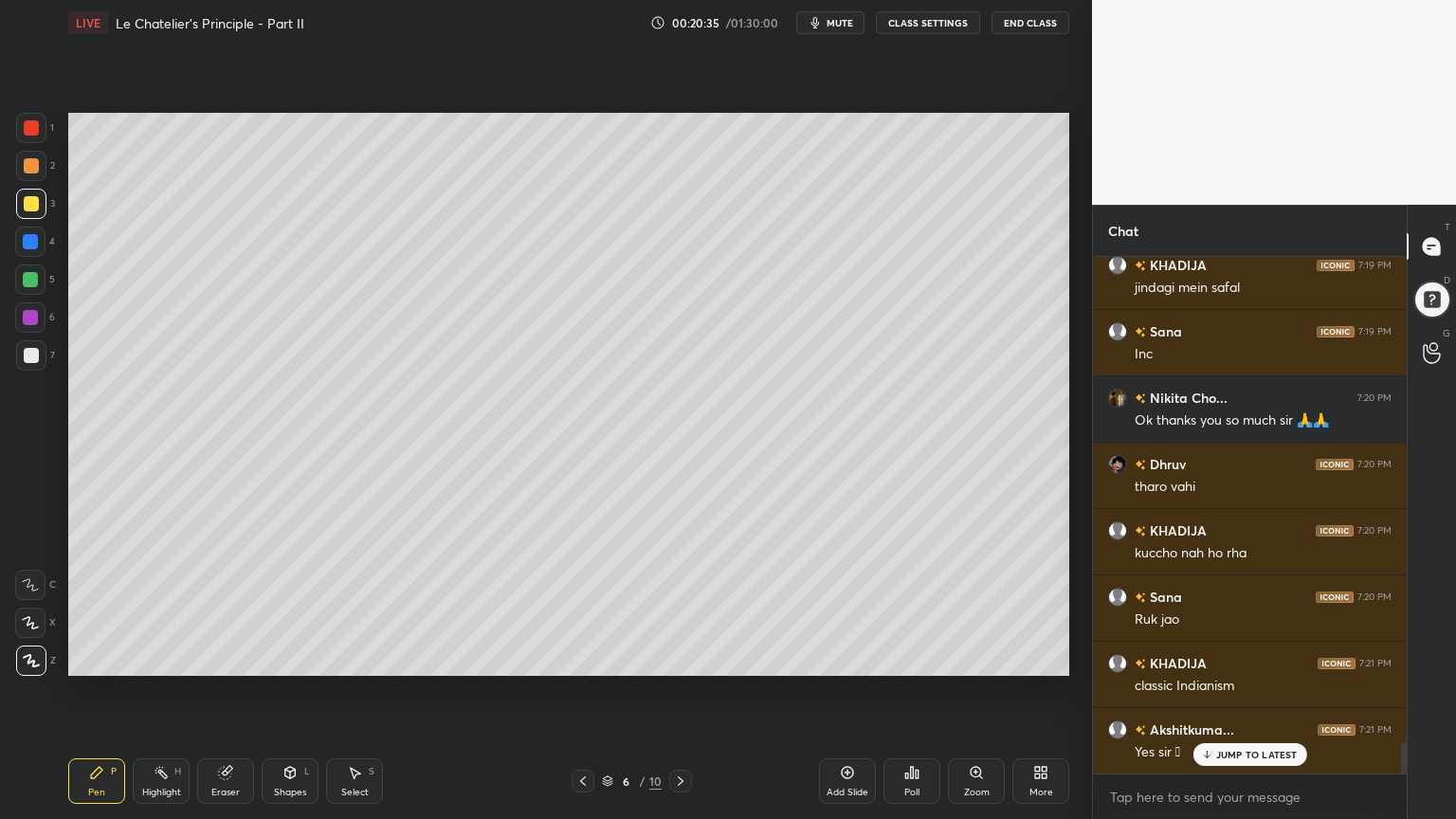 click at bounding box center (30, 242) 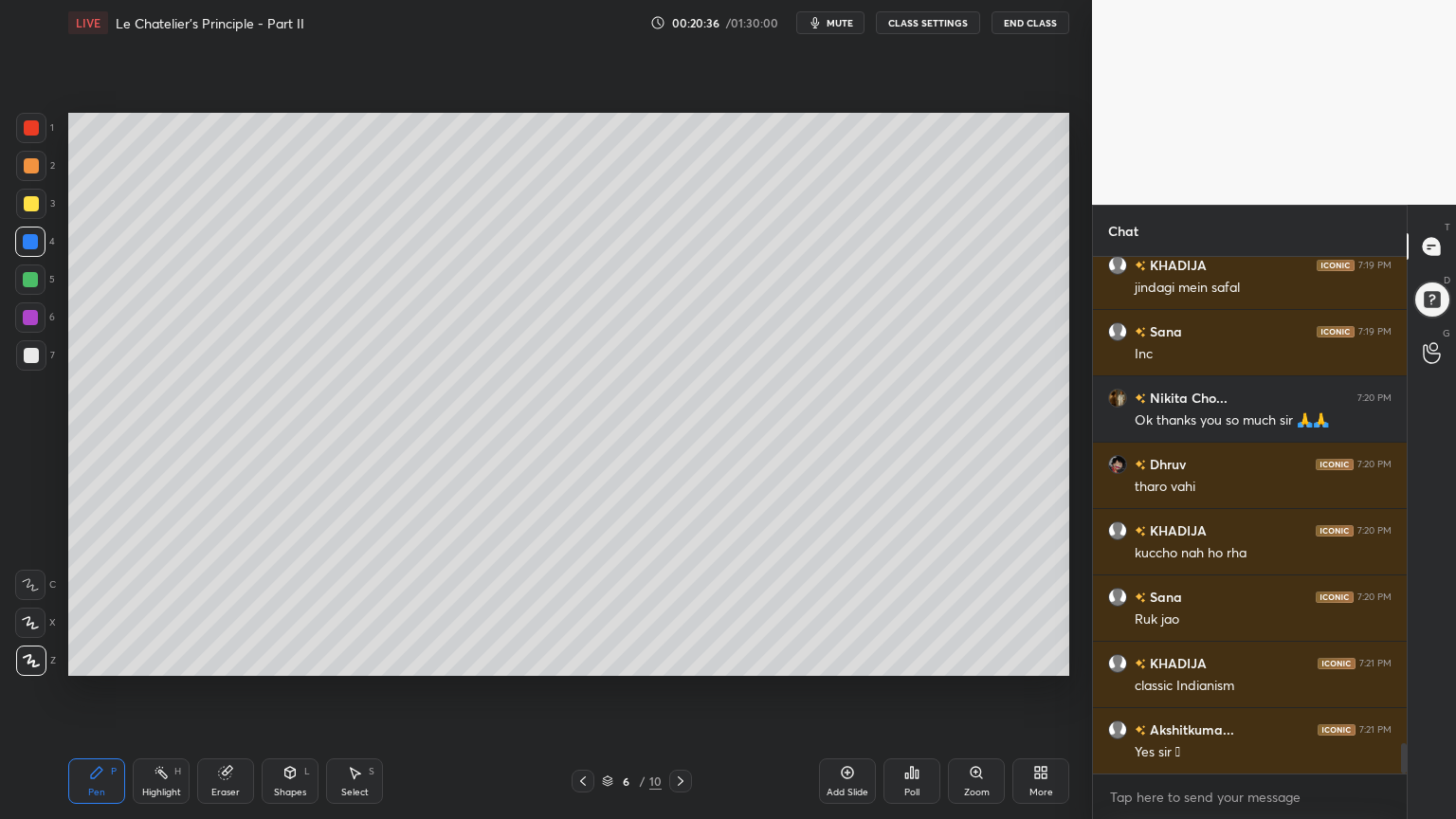 scroll, scrollTop: 8178, scrollLeft: 0, axis: vertical 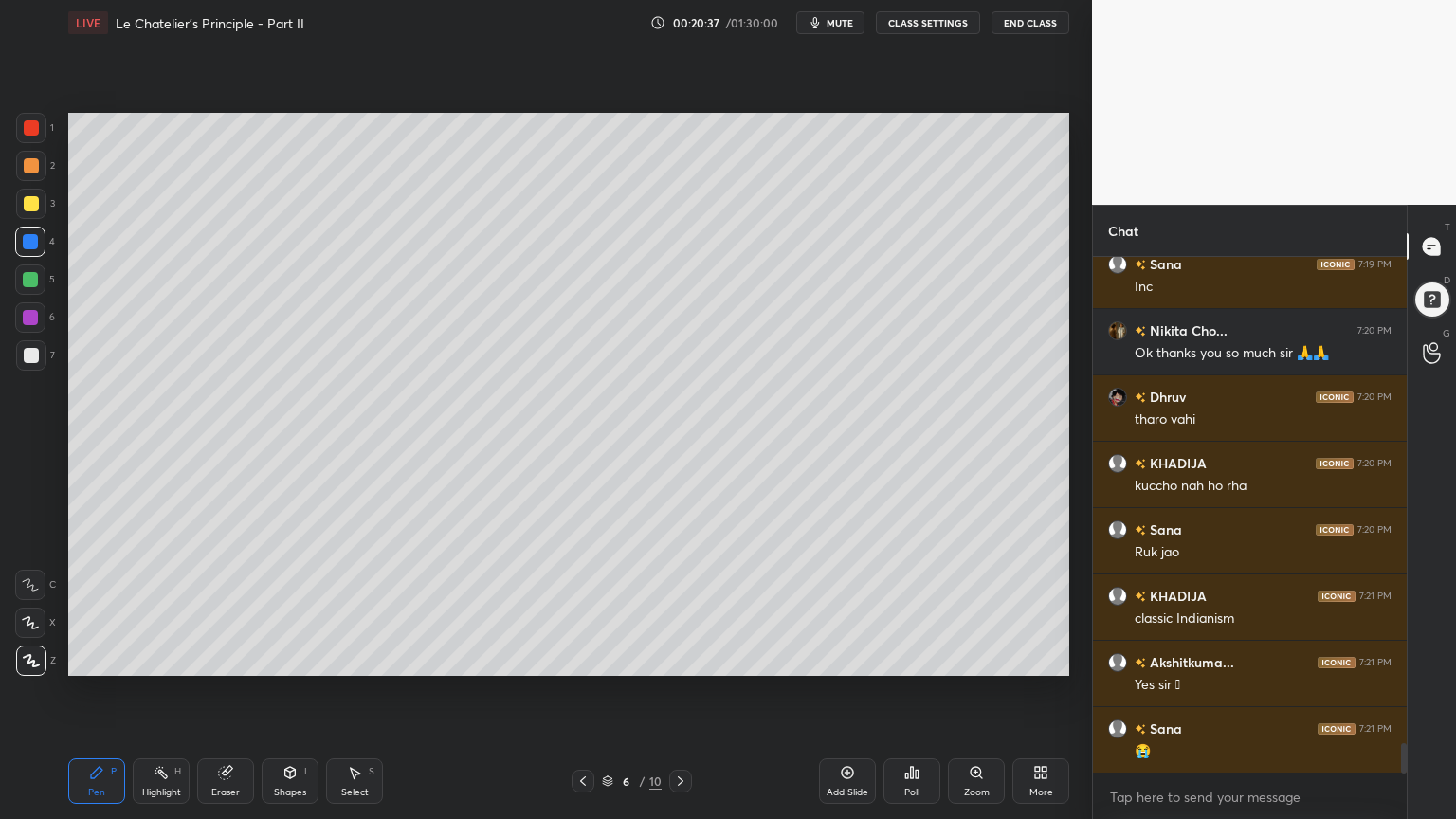 drag, startPoint x: 173, startPoint y: 789, endPoint x: 200, endPoint y: 768, distance: 34.205263 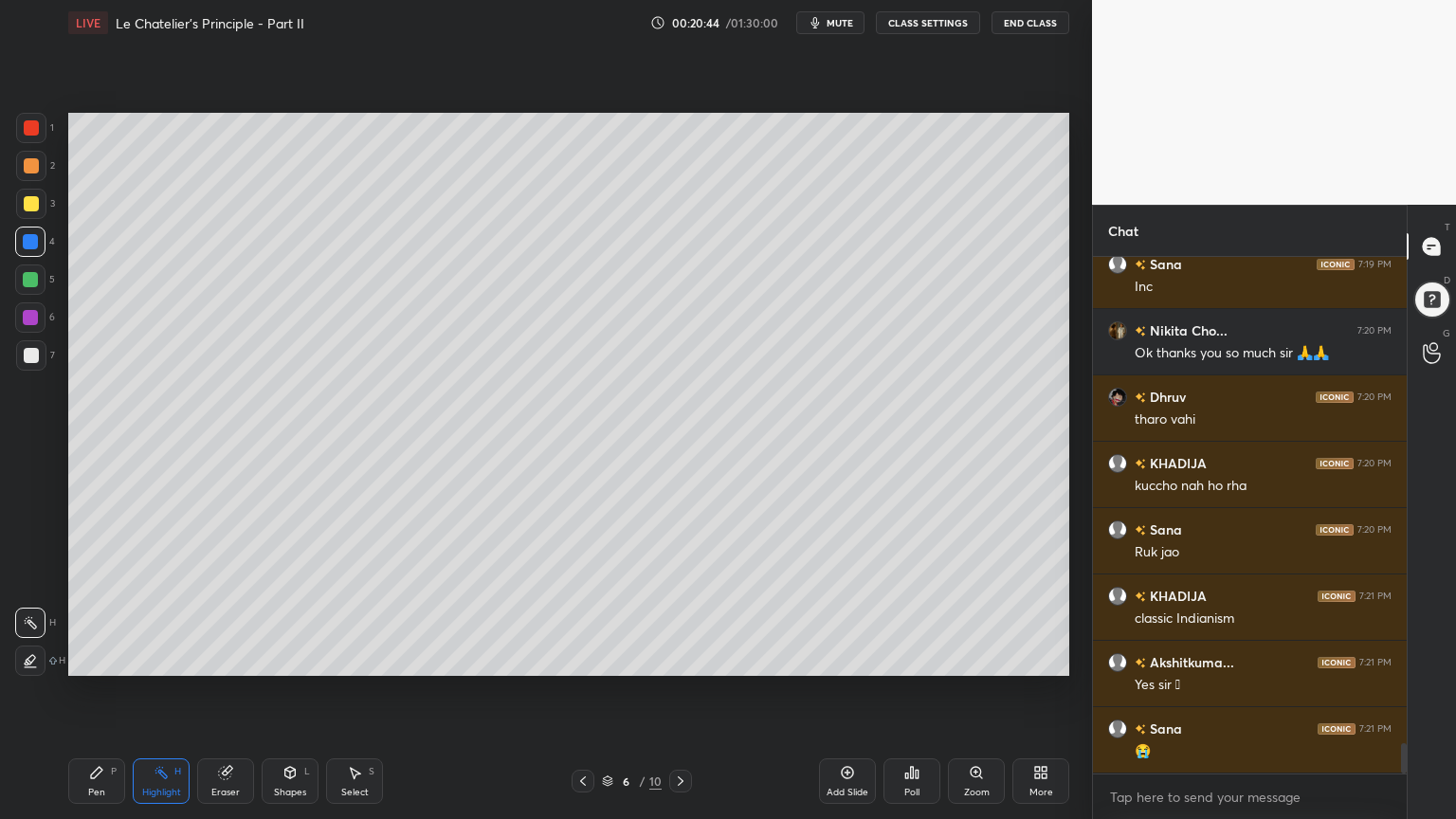 click on "Pen P" at bounding box center (97, 781) 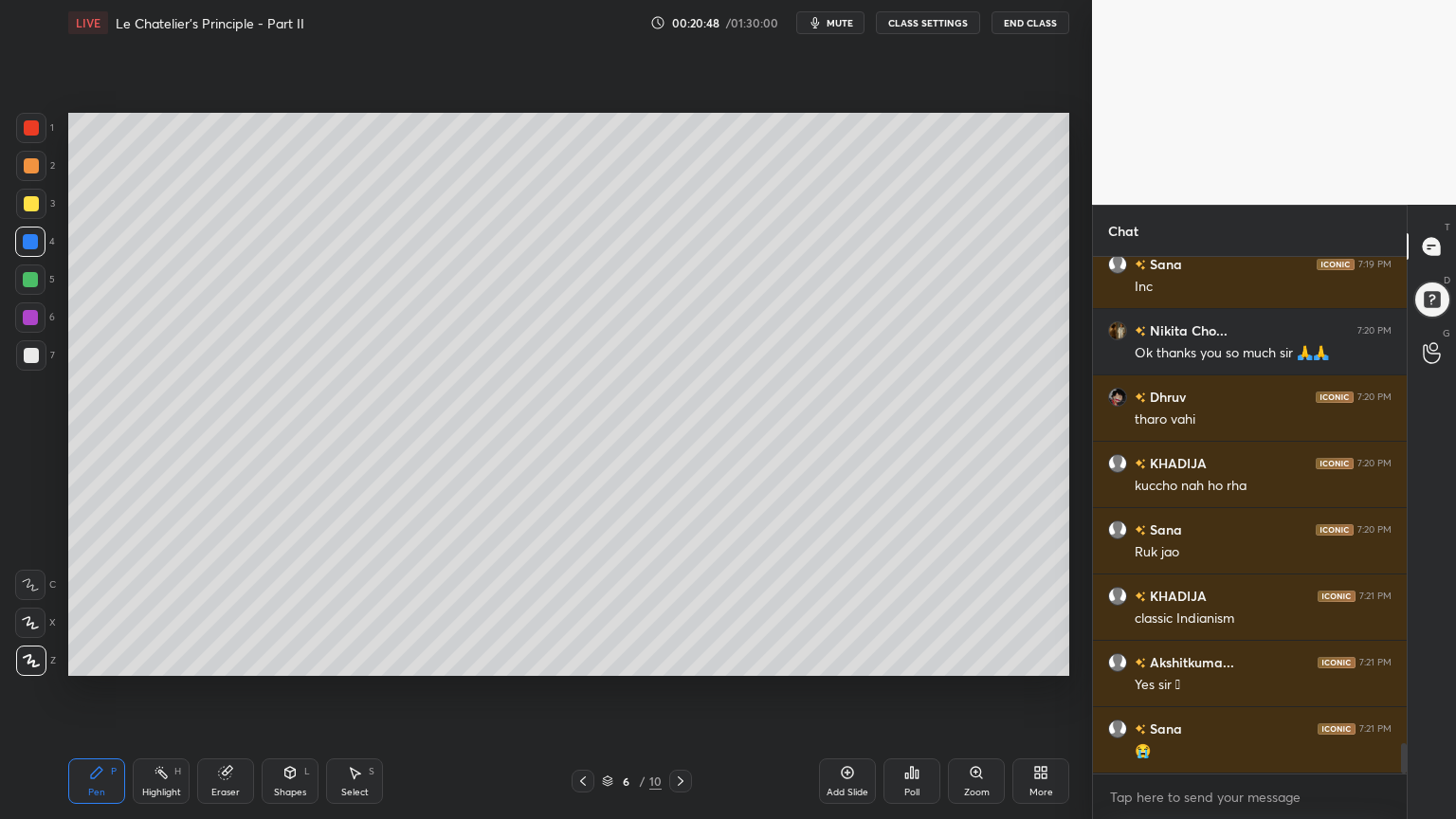 scroll, scrollTop: 8243, scrollLeft: 0, axis: vertical 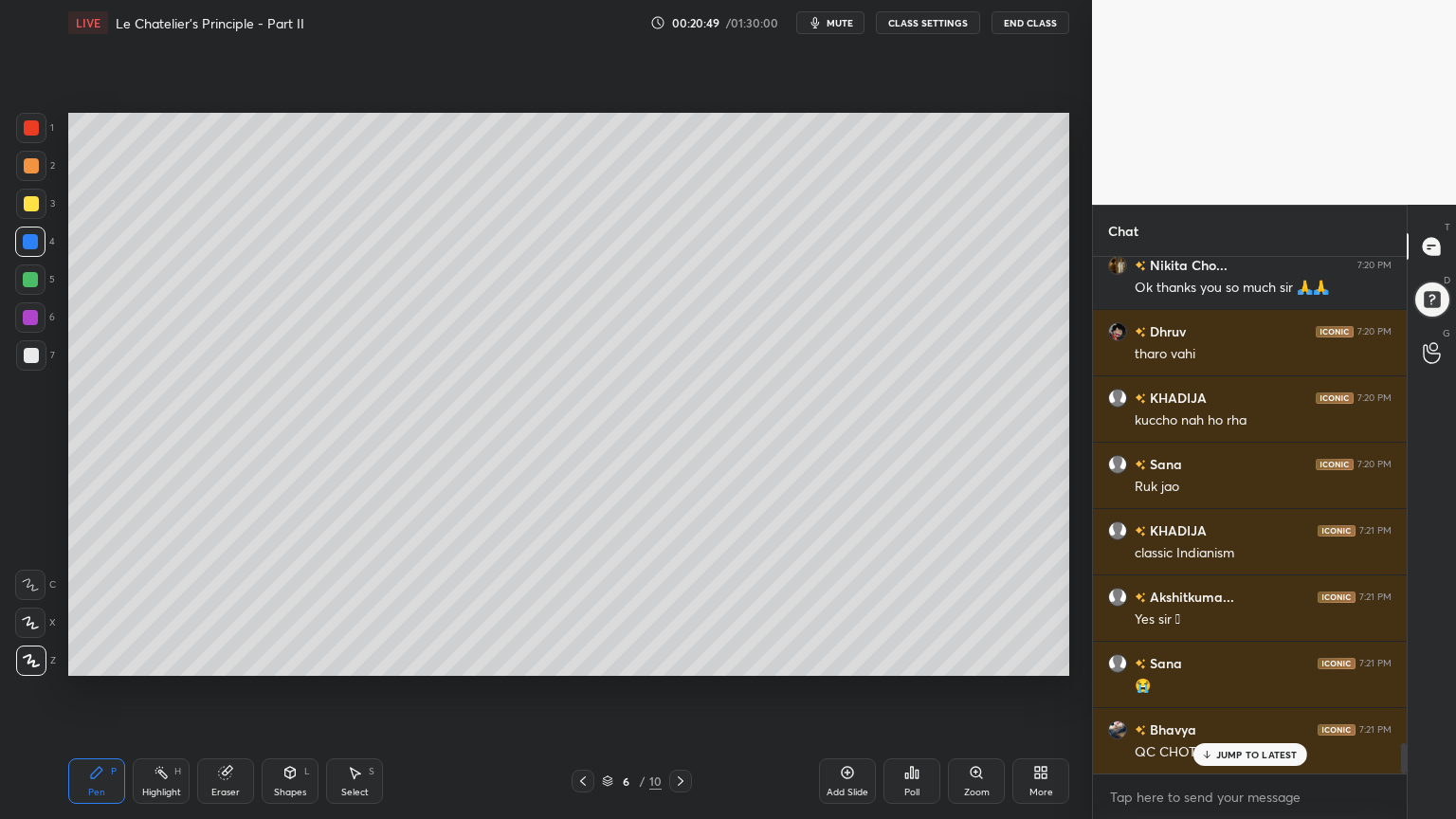 click on "JUMP TO LATEST" at bounding box center (1257, 755) 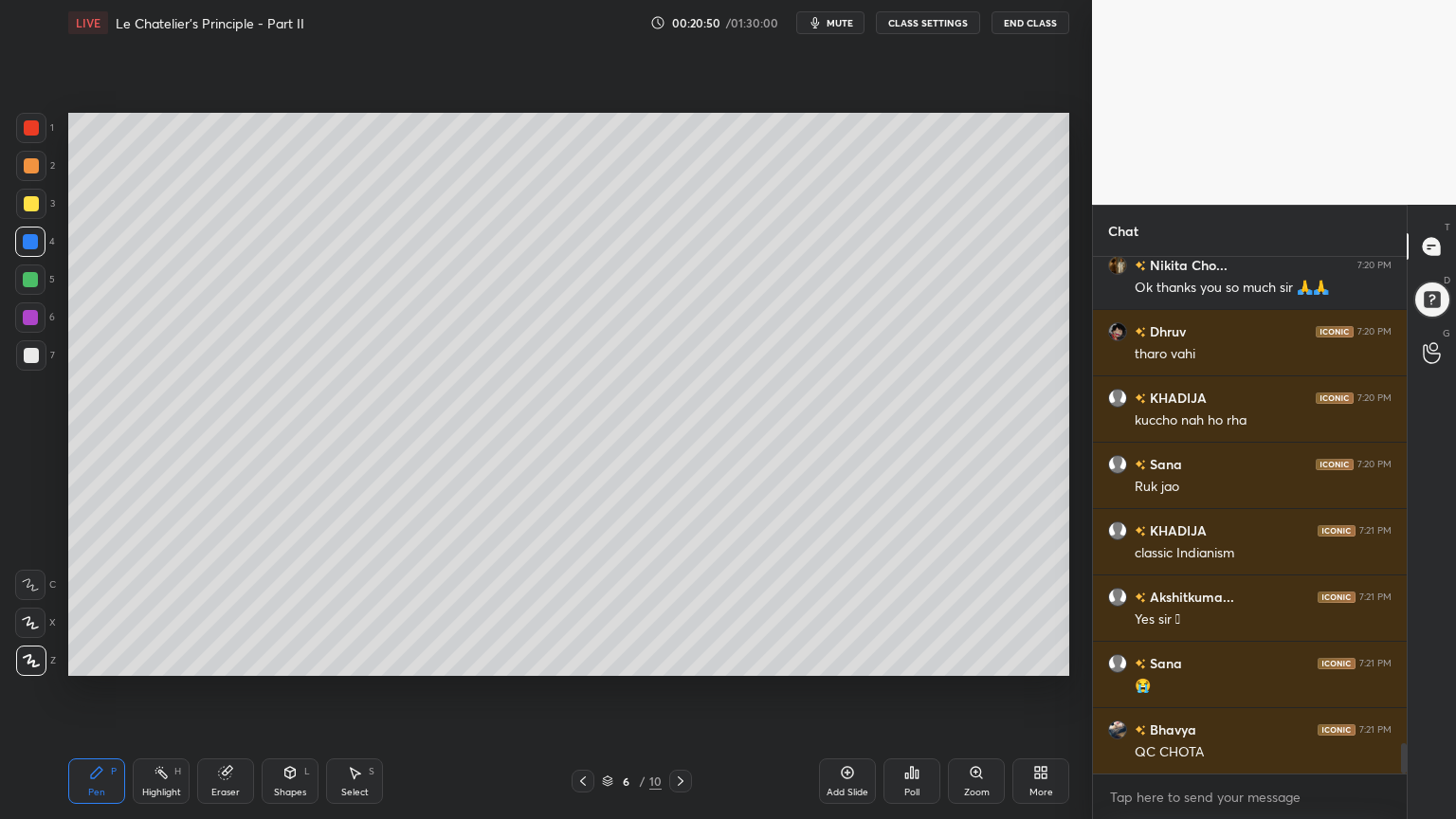 click on "Highlight" at bounding box center [161, 792] 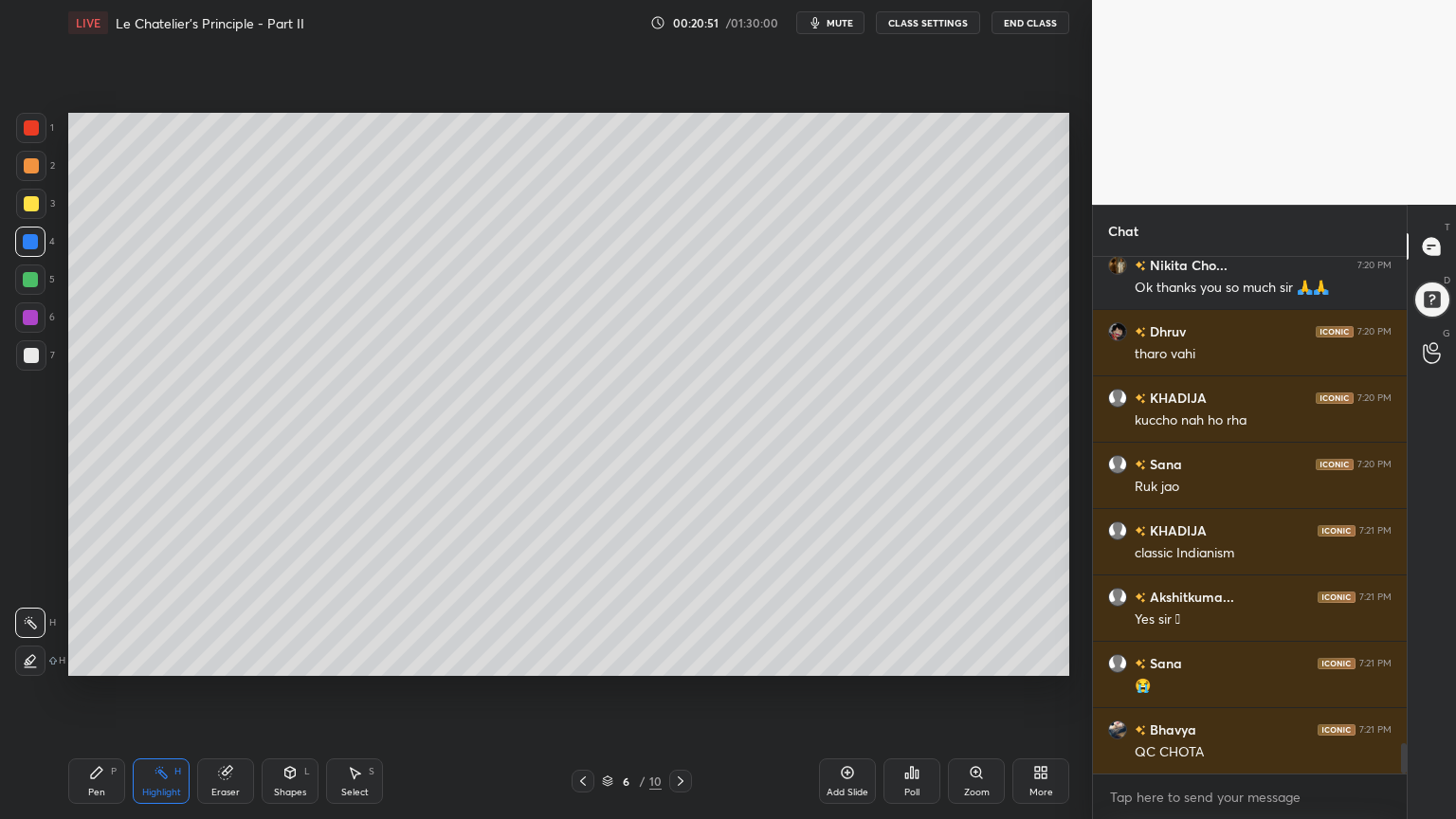 click on "Pen P" at bounding box center (97, 781) 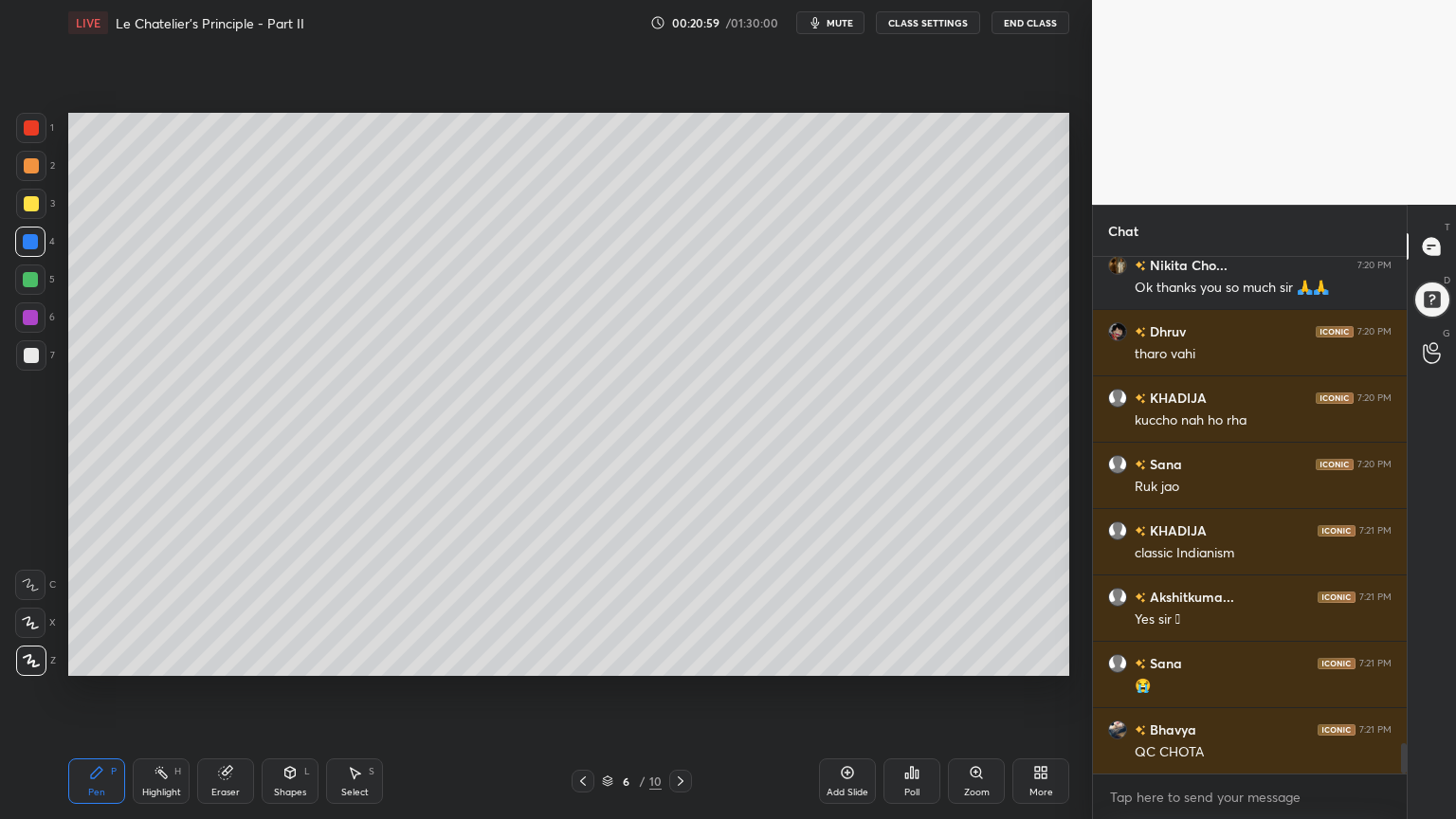 drag, startPoint x: 168, startPoint y: 776, endPoint x: 249, endPoint y: 693, distance: 115.97414 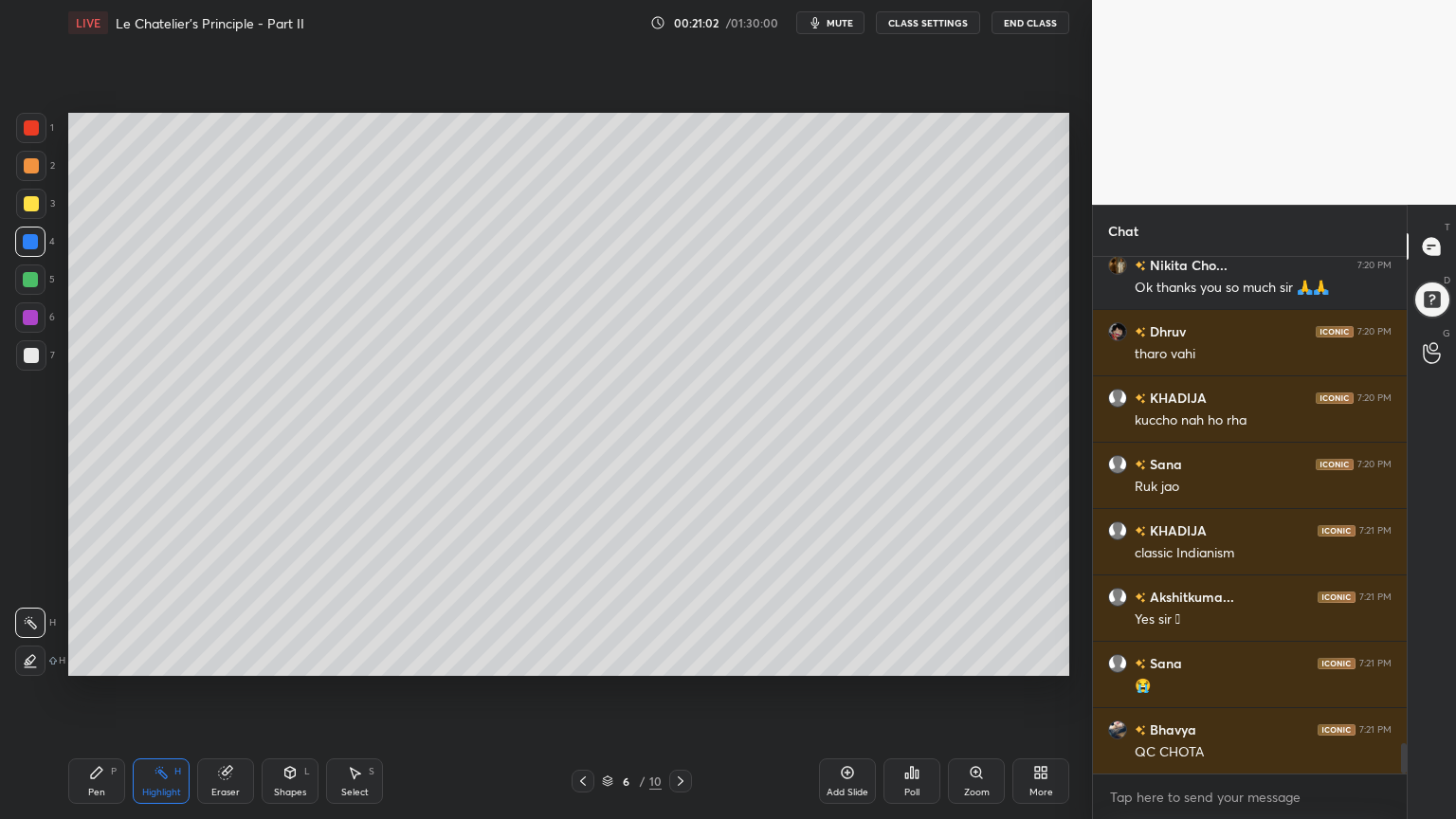 click 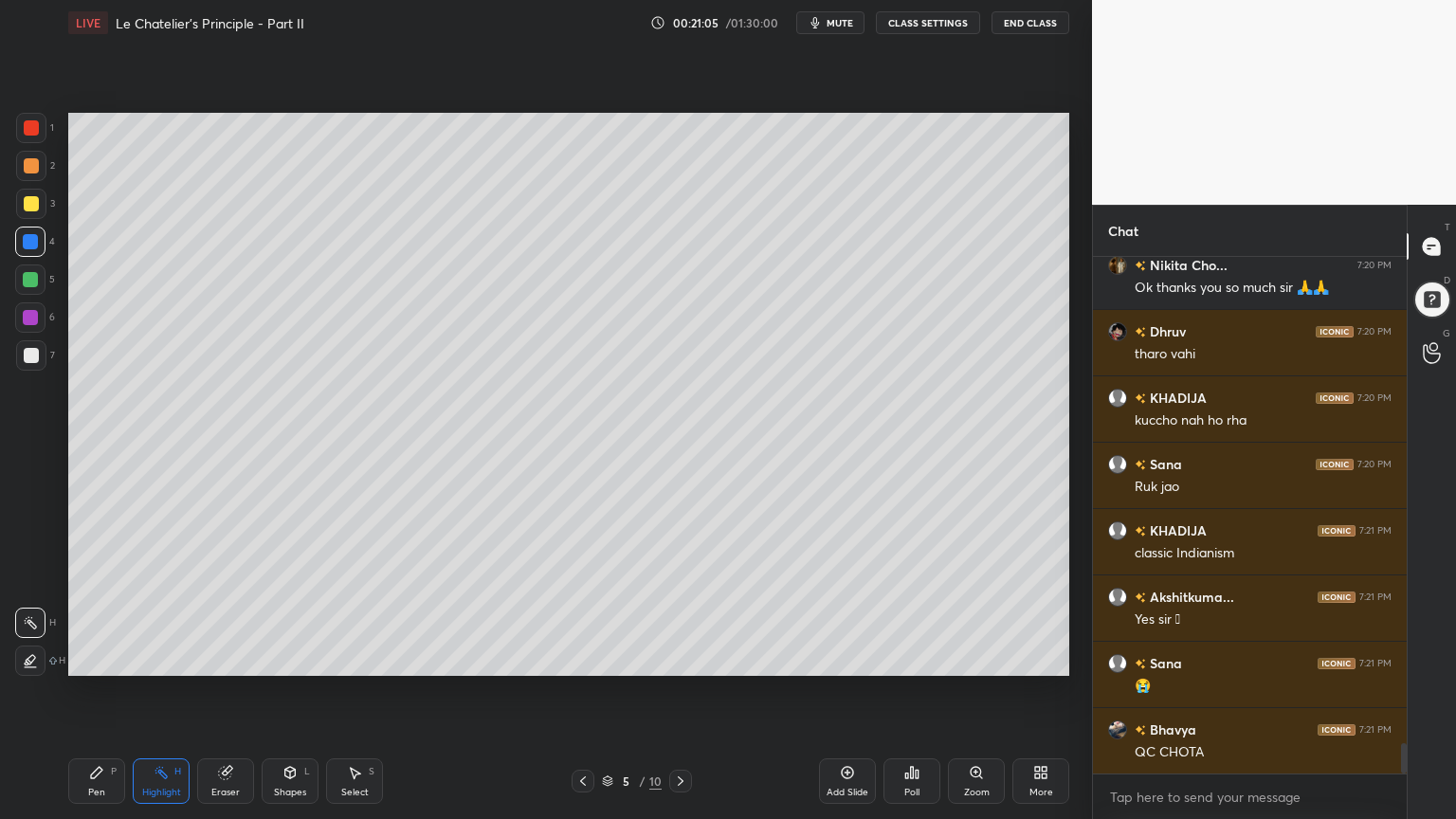 click 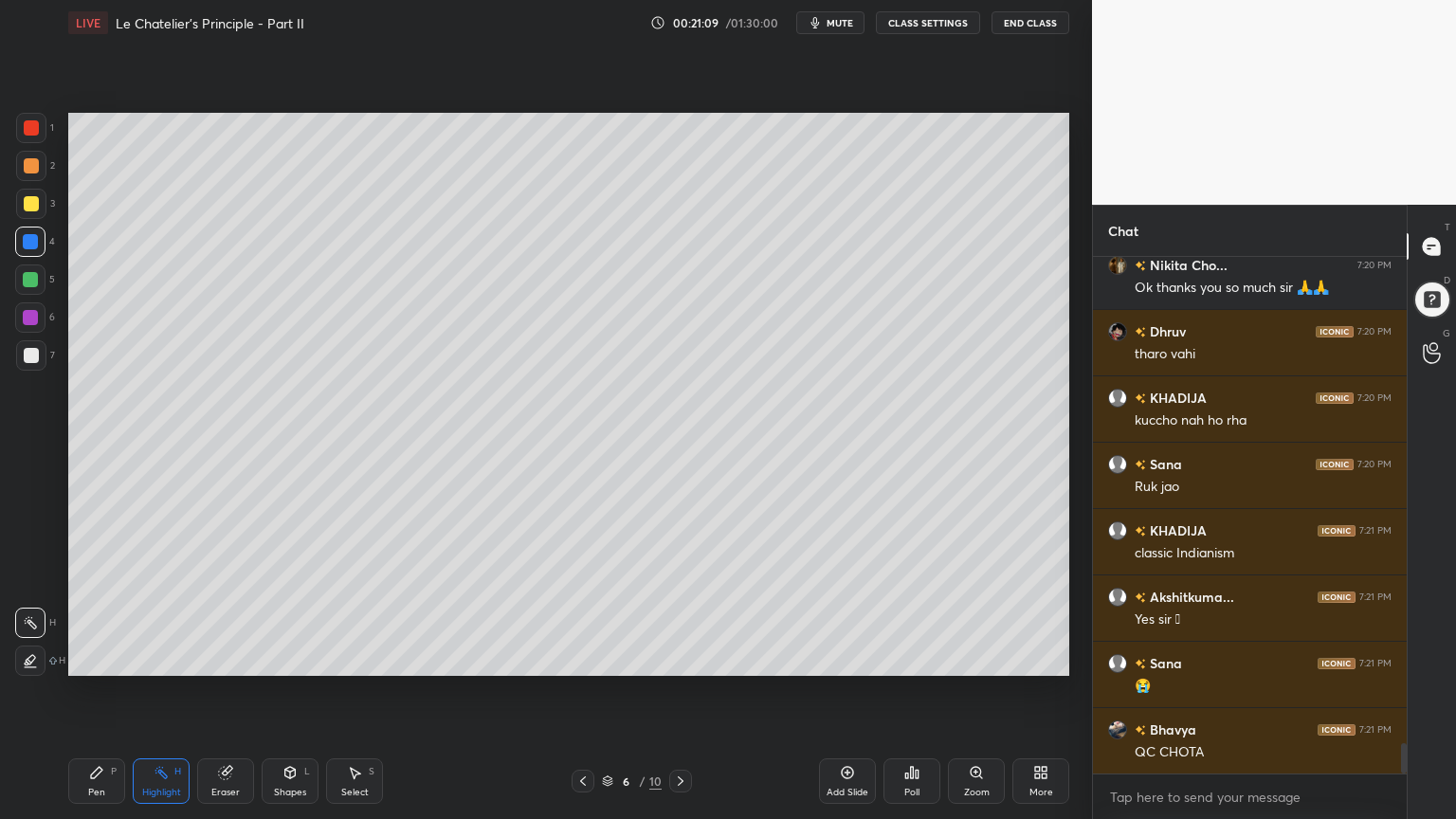 scroll, scrollTop: 8310, scrollLeft: 0, axis: vertical 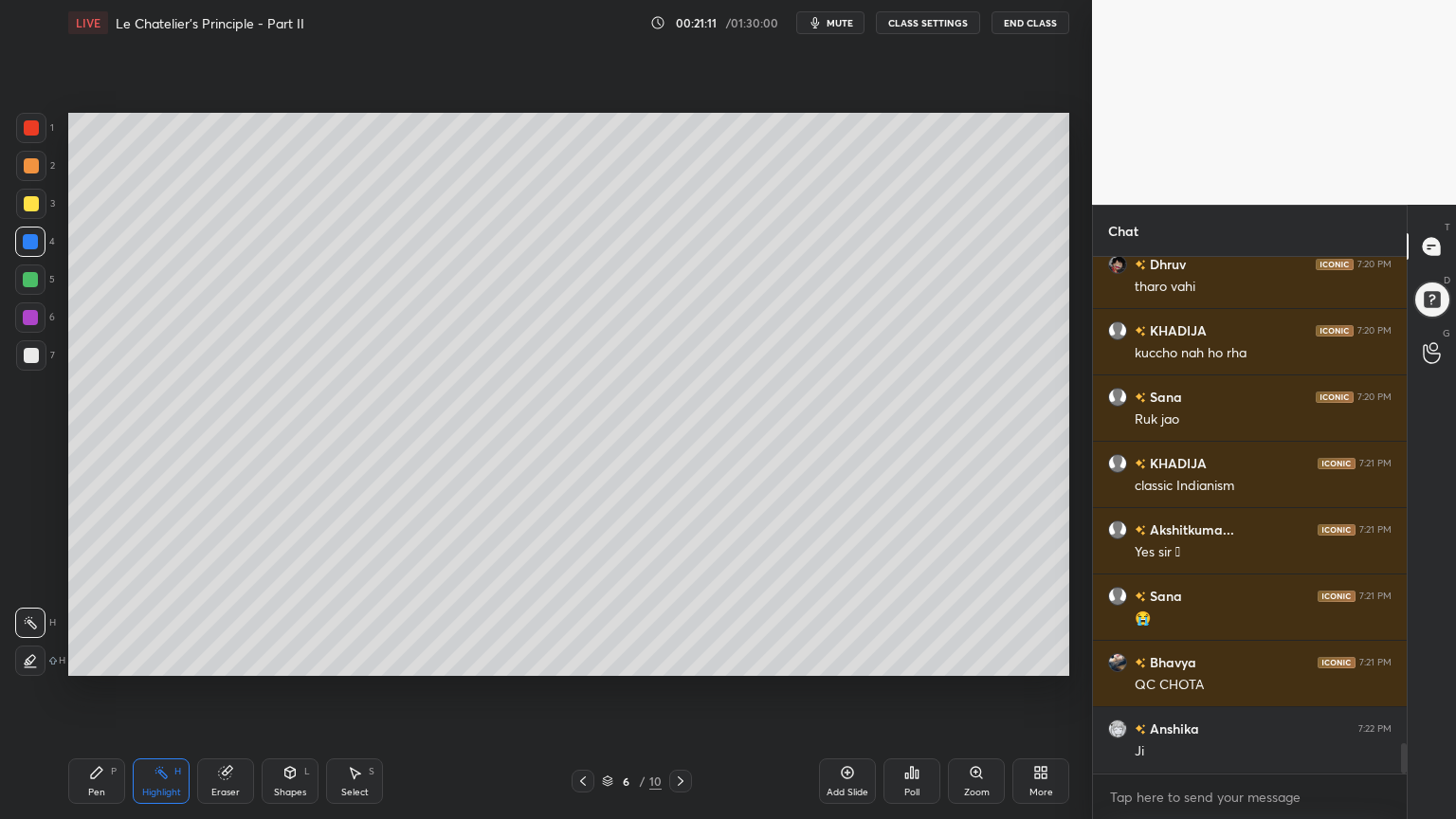 drag, startPoint x: 583, startPoint y: 777, endPoint x: 553, endPoint y: 697, distance: 85.440037 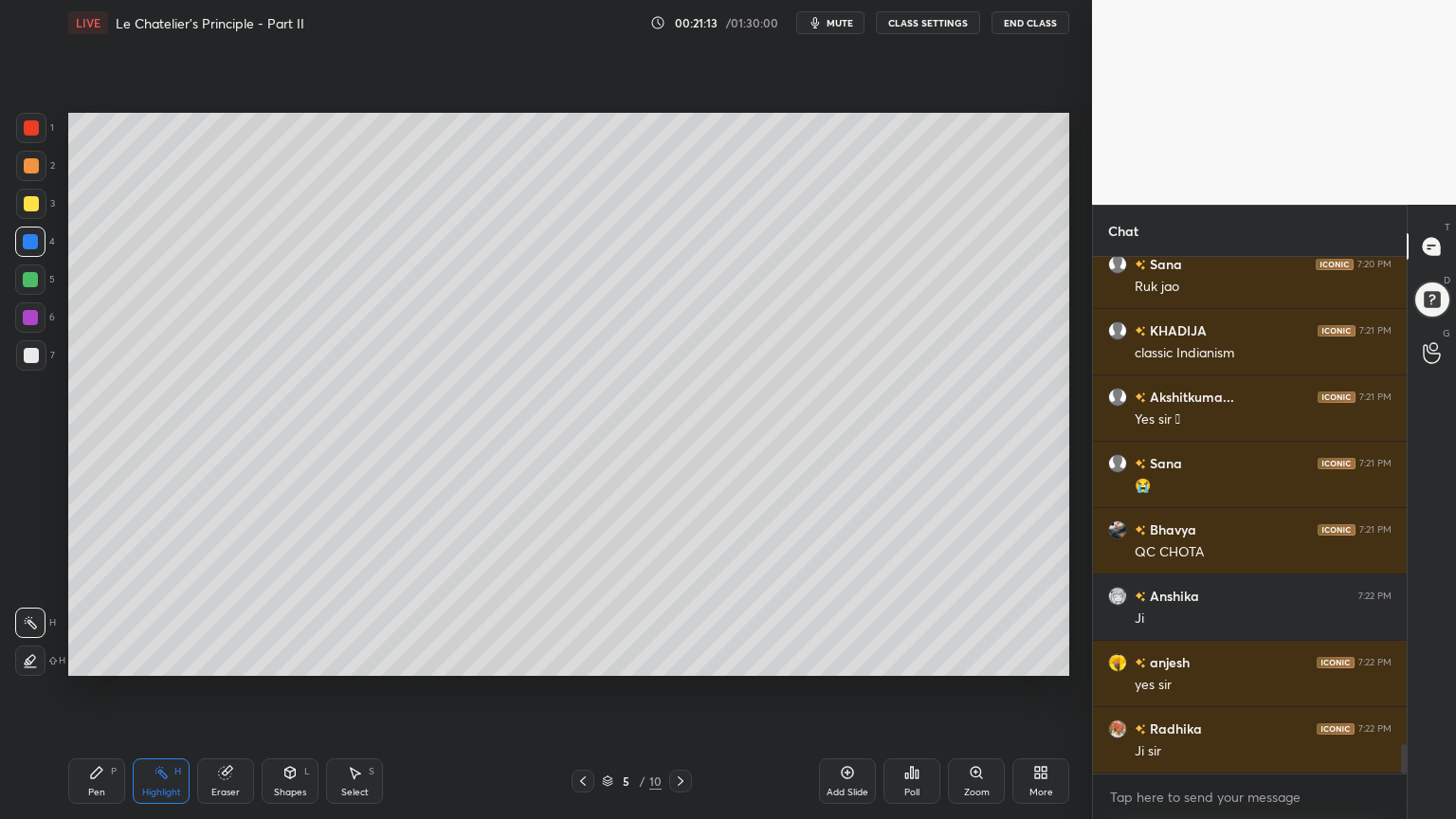 click 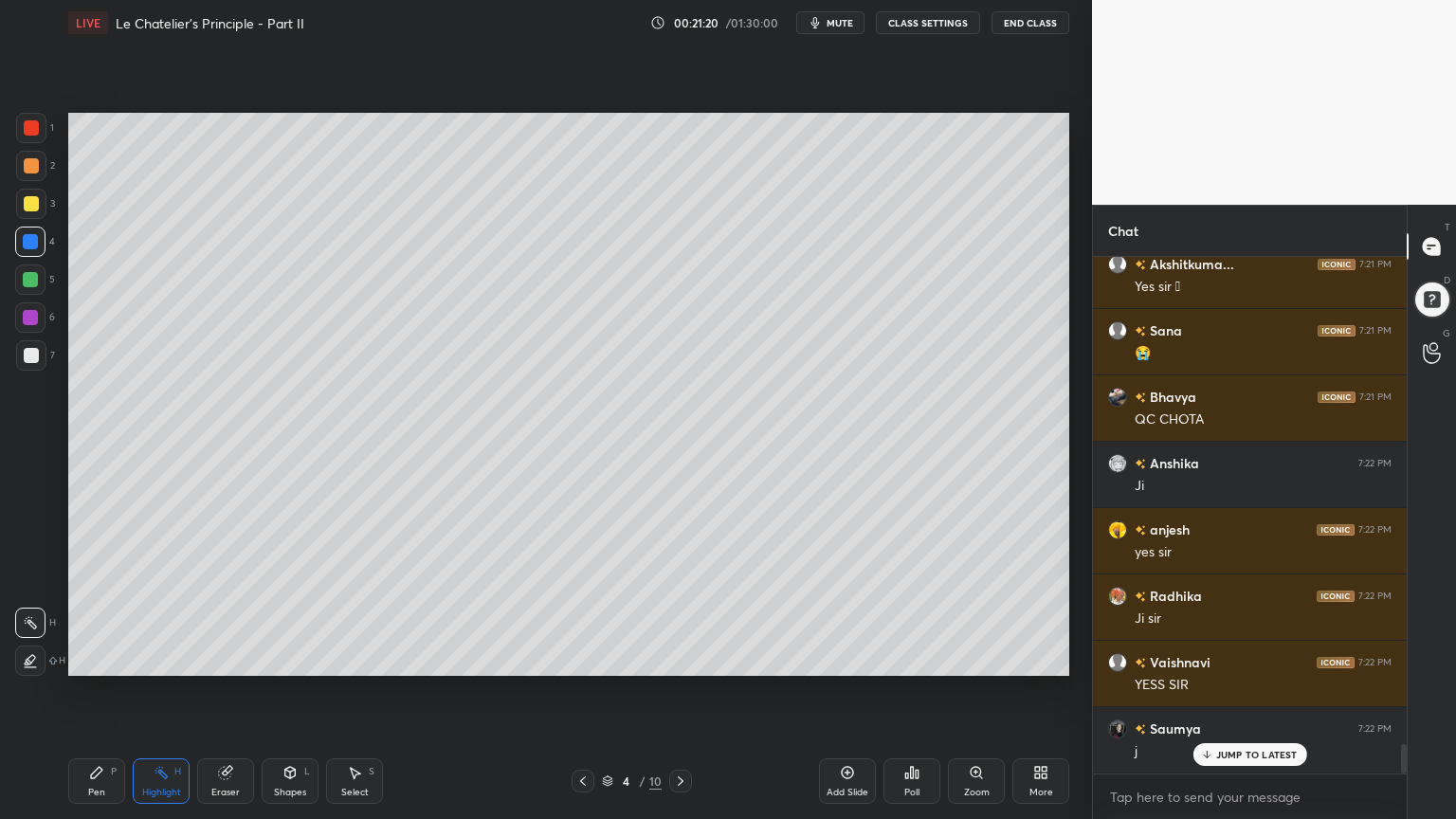 scroll, scrollTop: 8641, scrollLeft: 0, axis: vertical 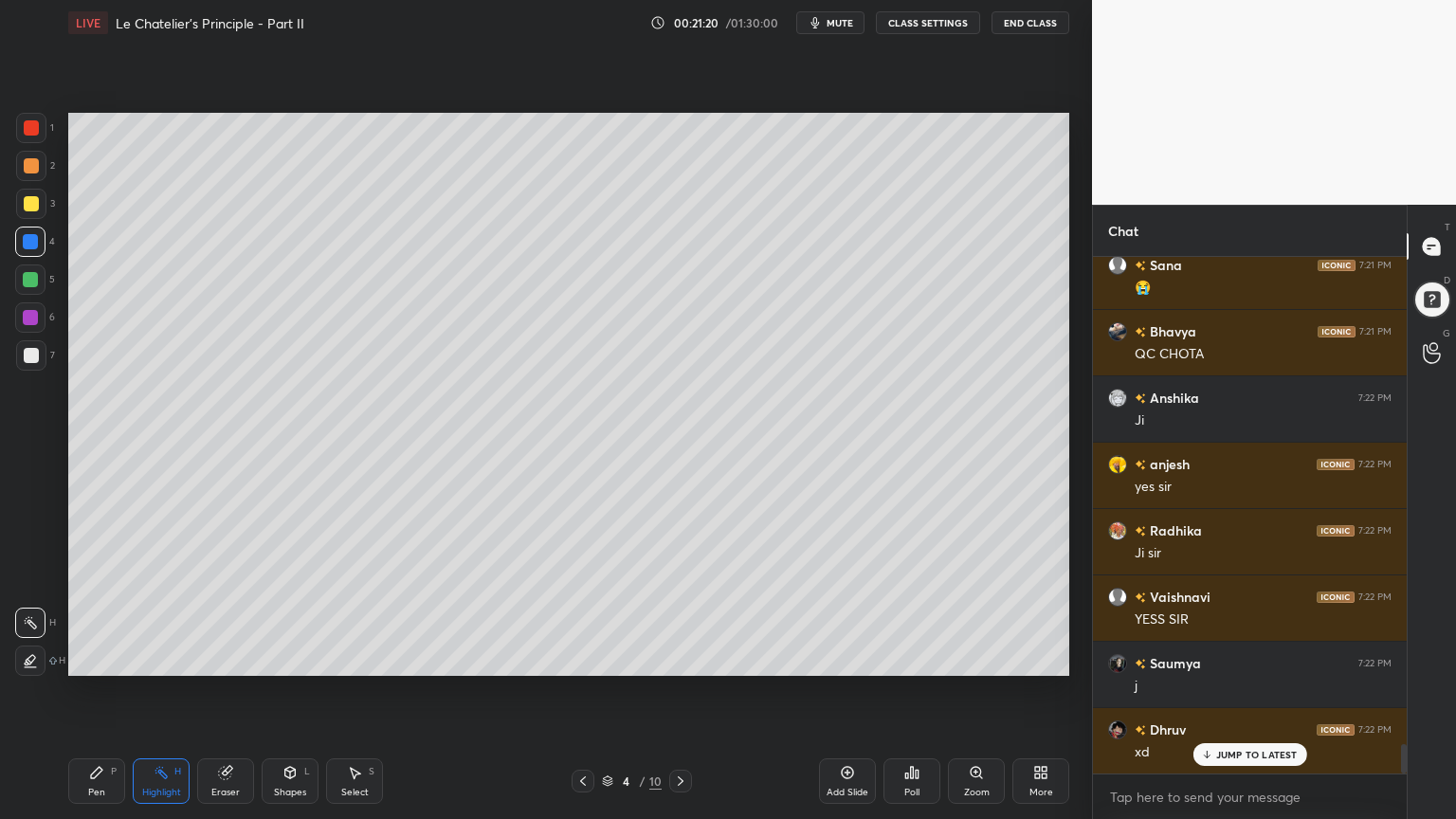 click 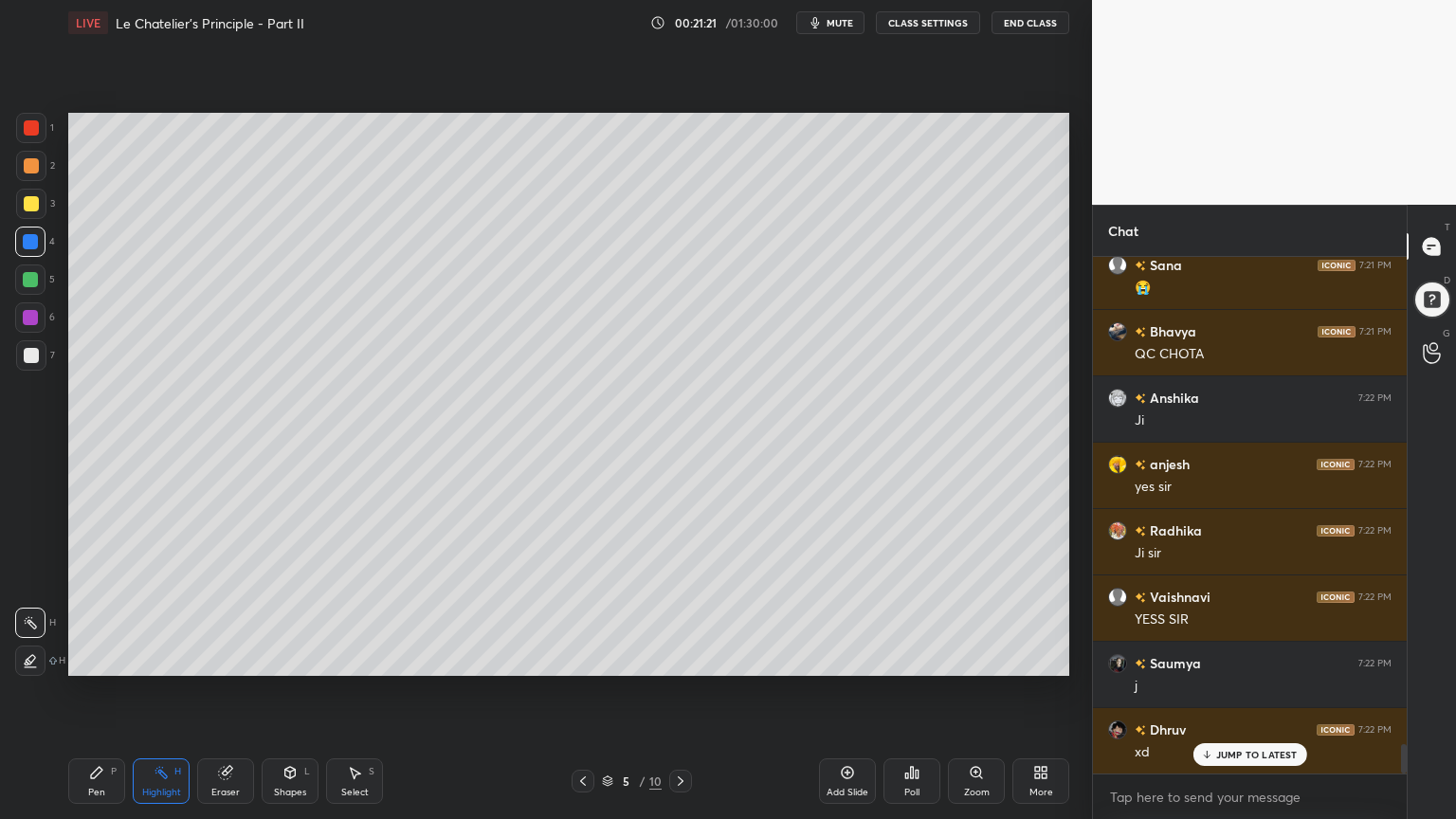 click 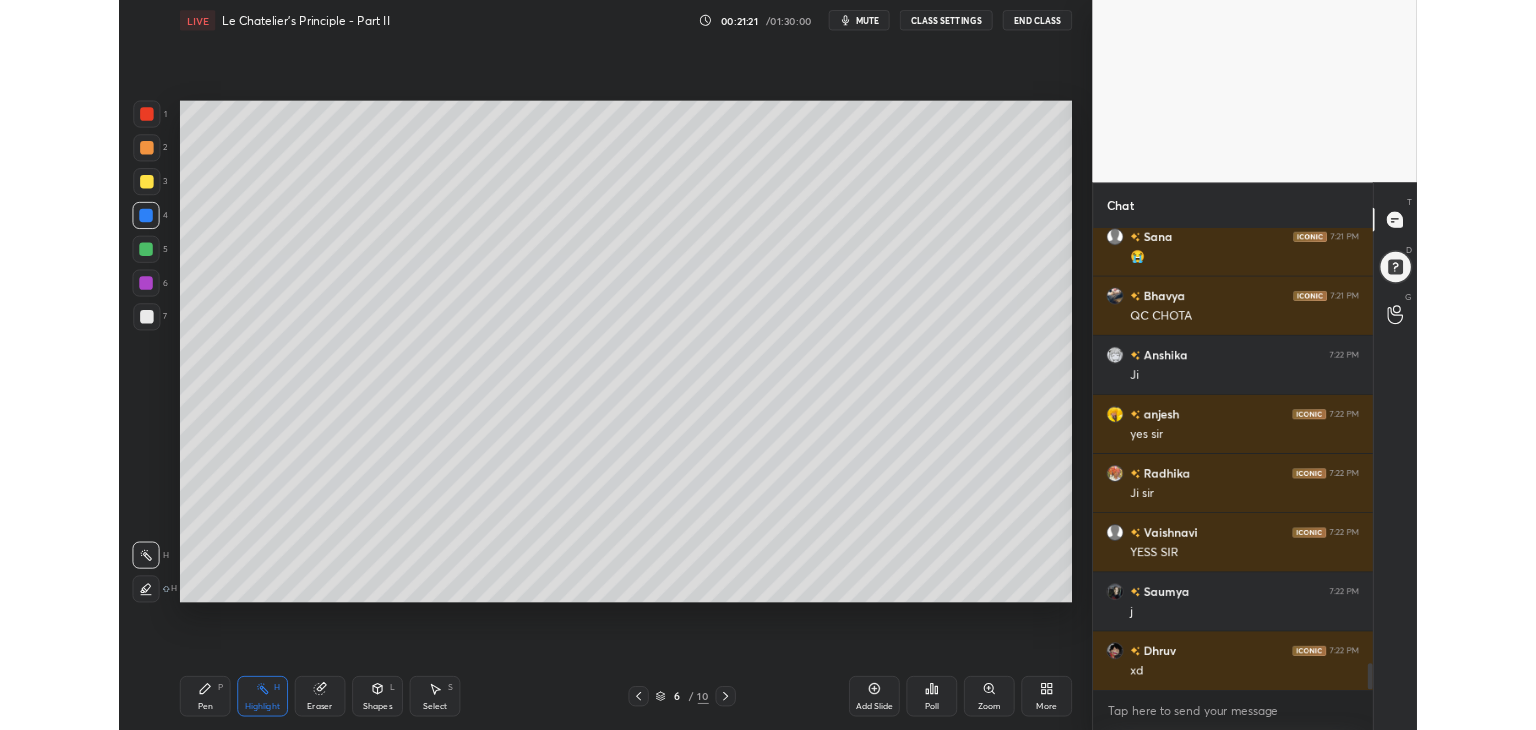 scroll, scrollTop: 9187, scrollLeft: 0, axis: vertical 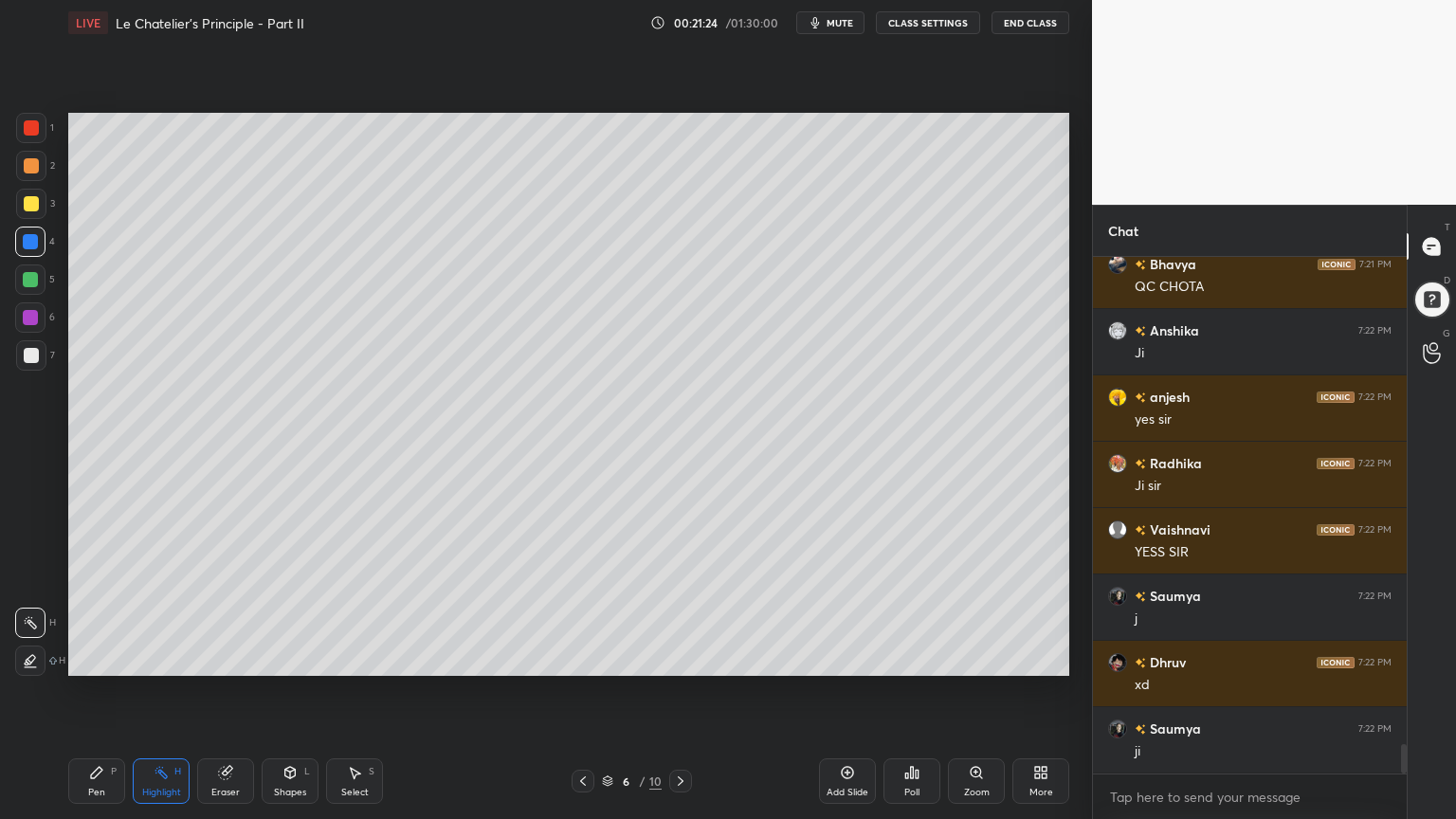 click on "More" at bounding box center [1041, 781] 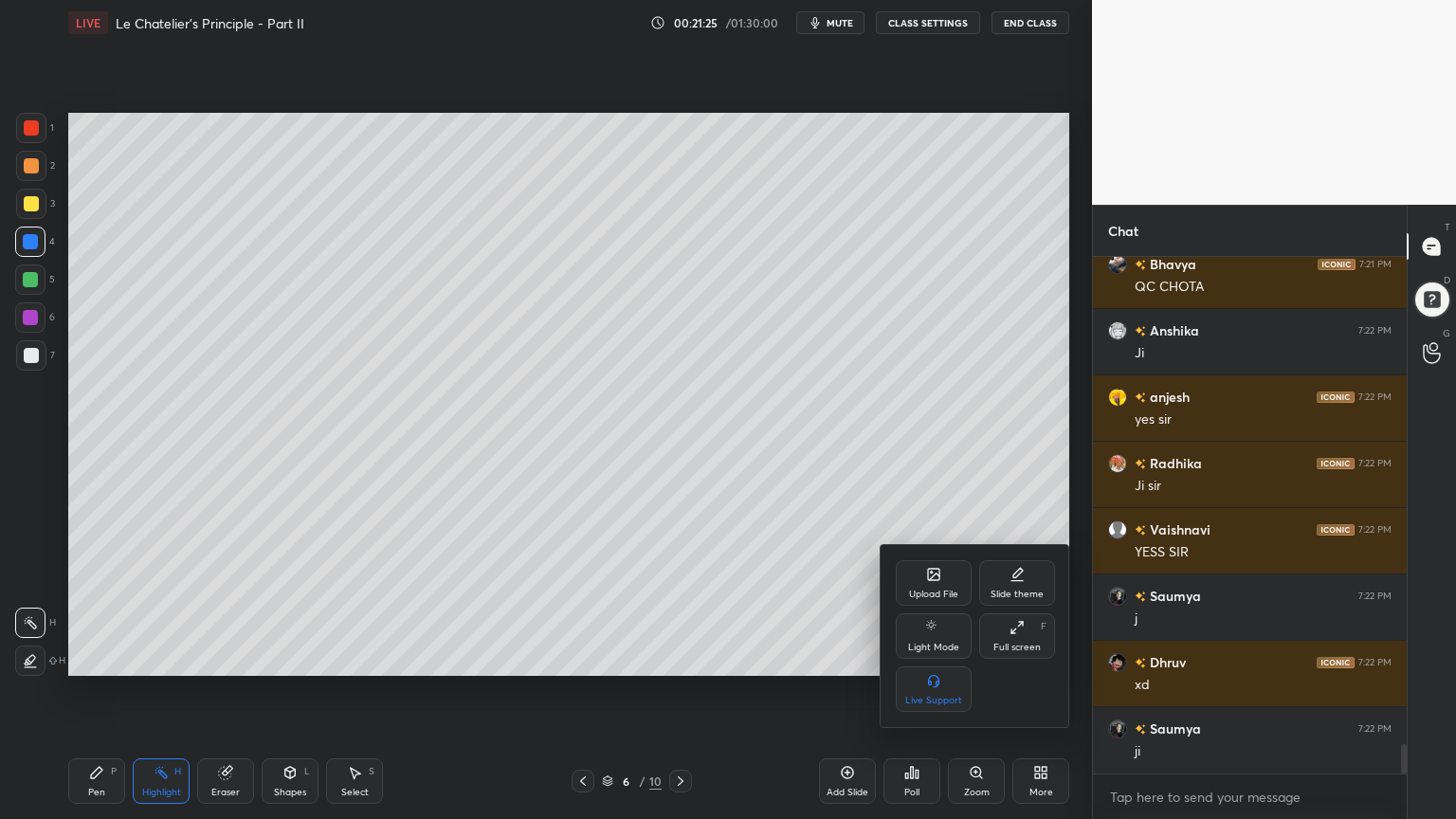 click on "Upload File" at bounding box center (934, 594) 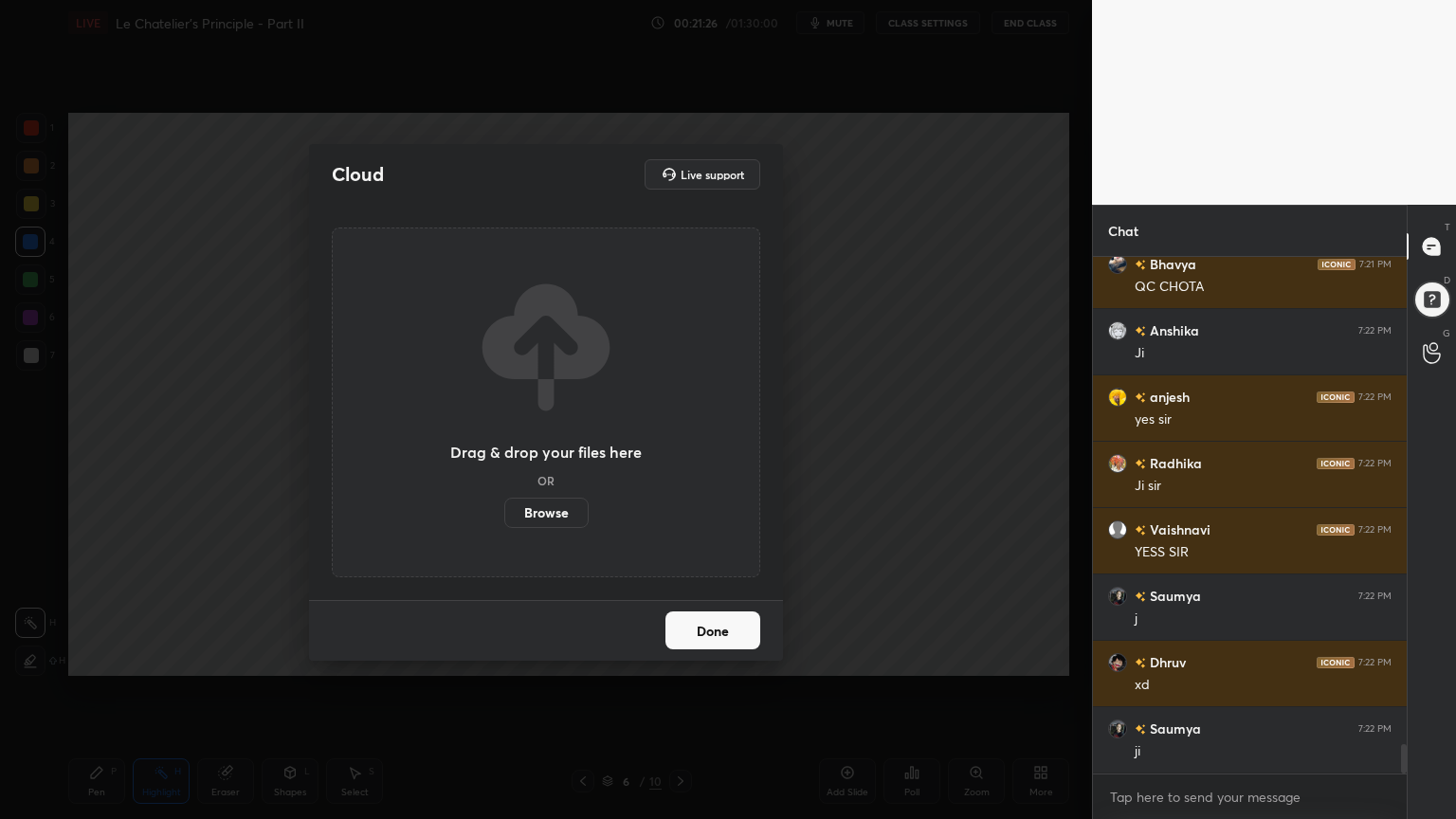 click on "Browse" at bounding box center [546, 513] 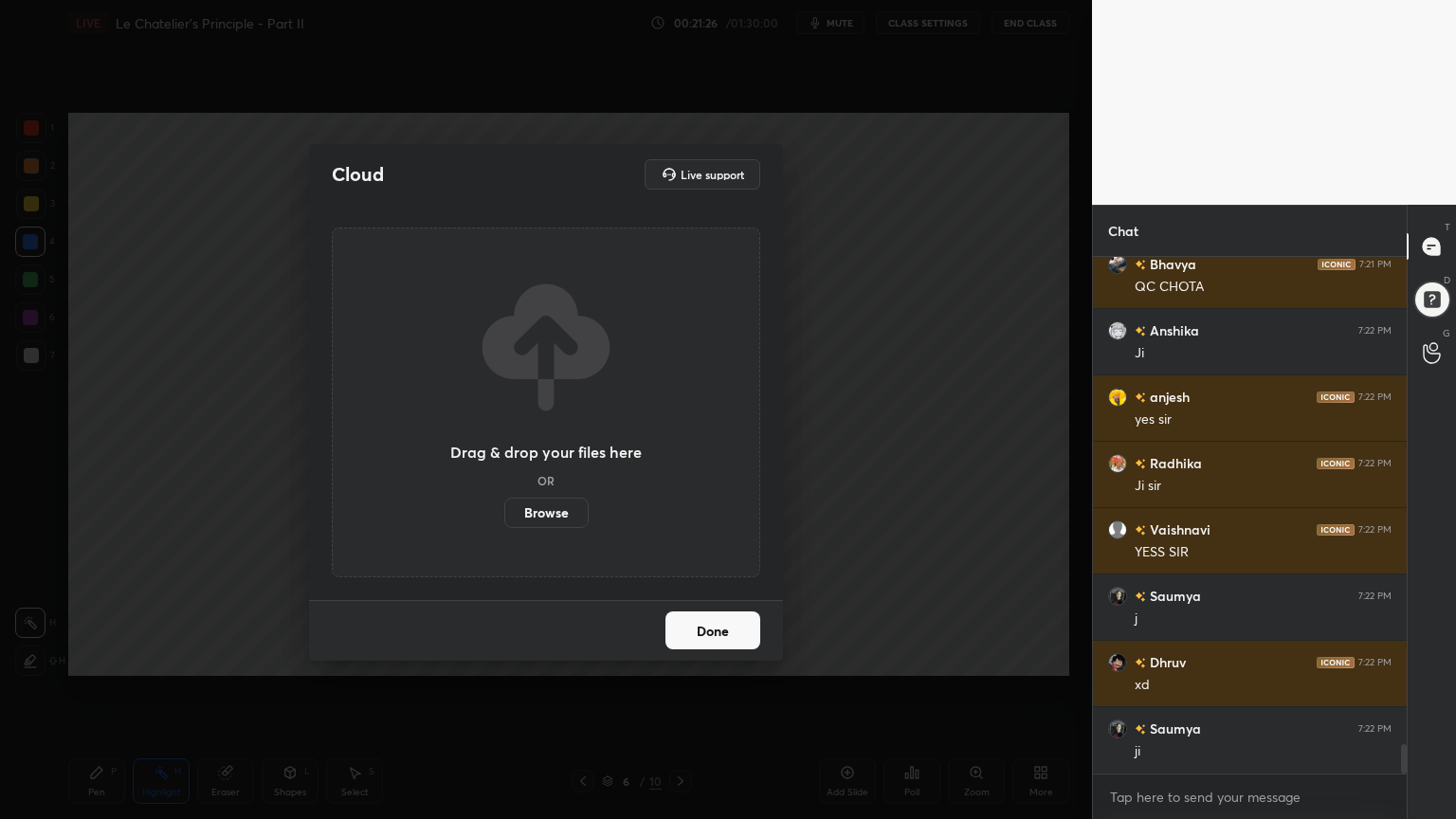 click on "Browse" at bounding box center (504, 513) 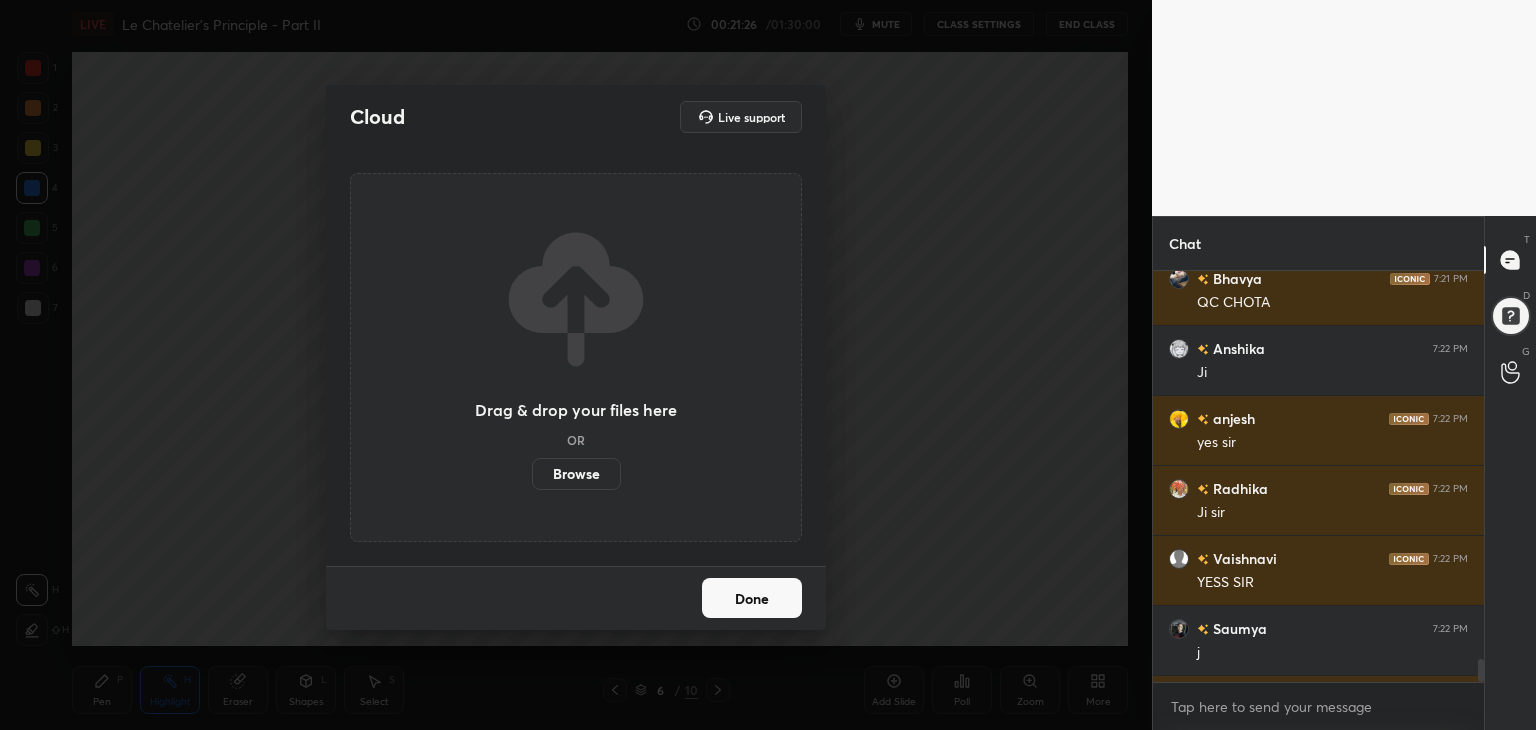 scroll, scrollTop: 602, scrollLeft: 1072, axis: both 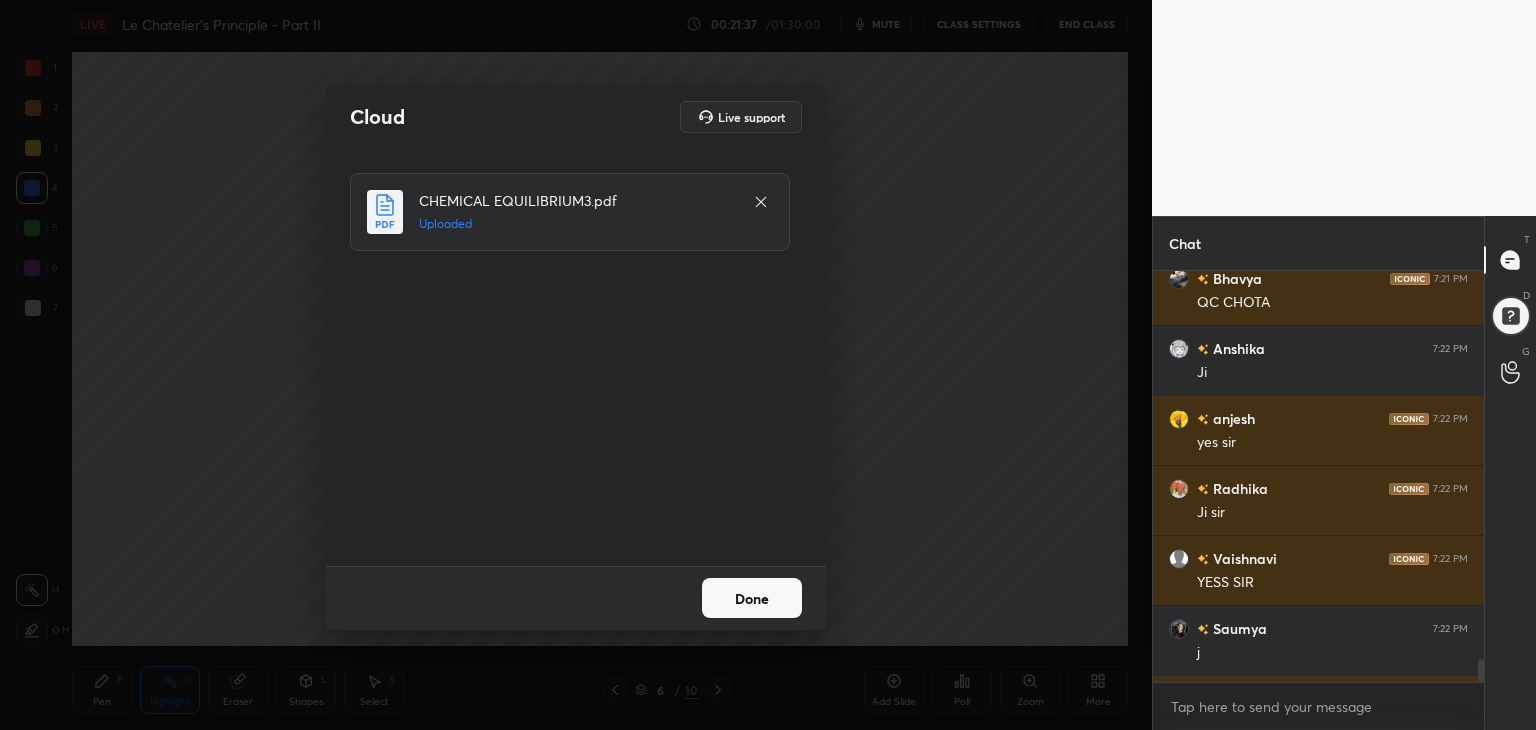 click on "Done" at bounding box center [752, 598] 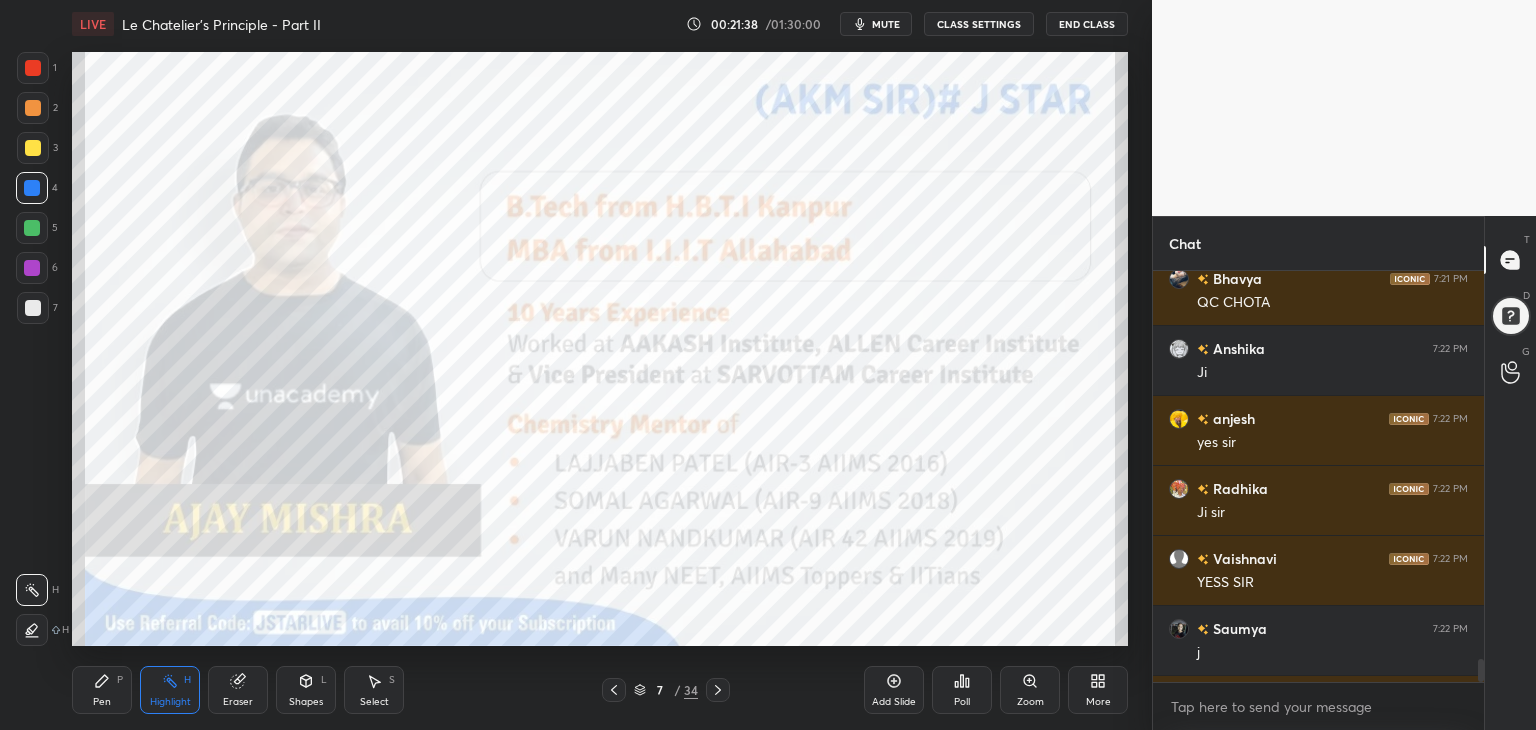 click on "More" at bounding box center (1098, 702) 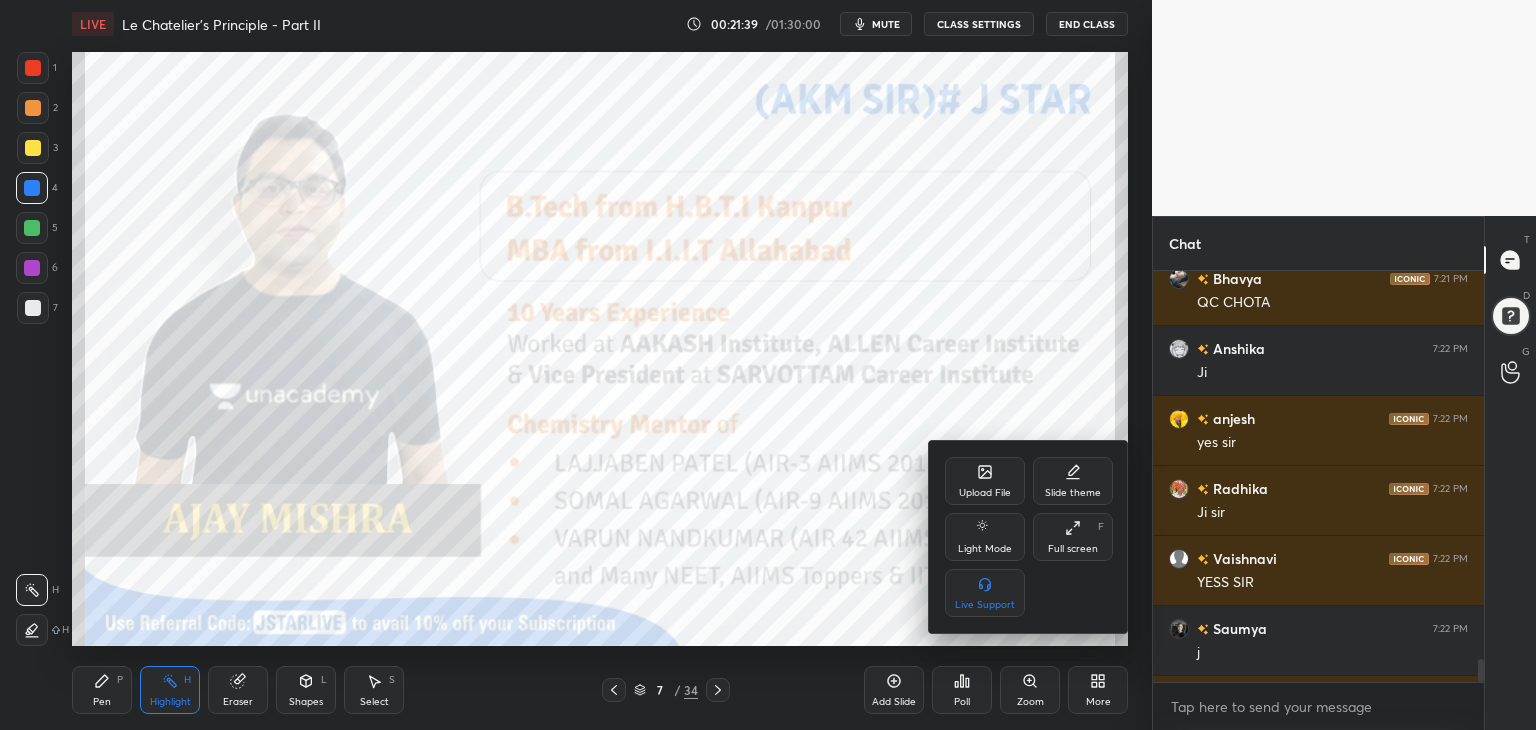 click on "Full screen" at bounding box center [1073, 549] 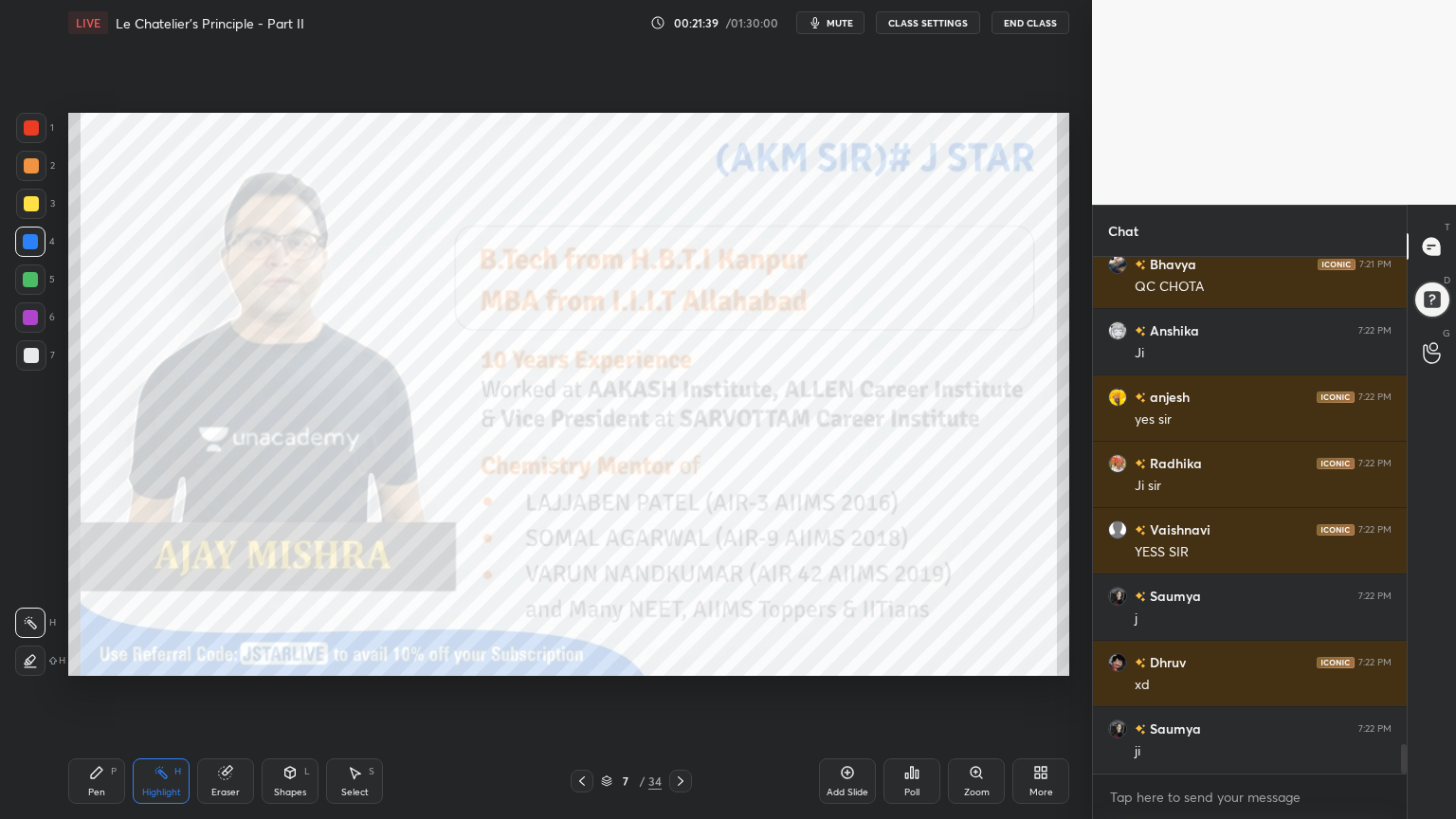 scroll, scrollTop: 94094, scrollLeft: 93776, axis: both 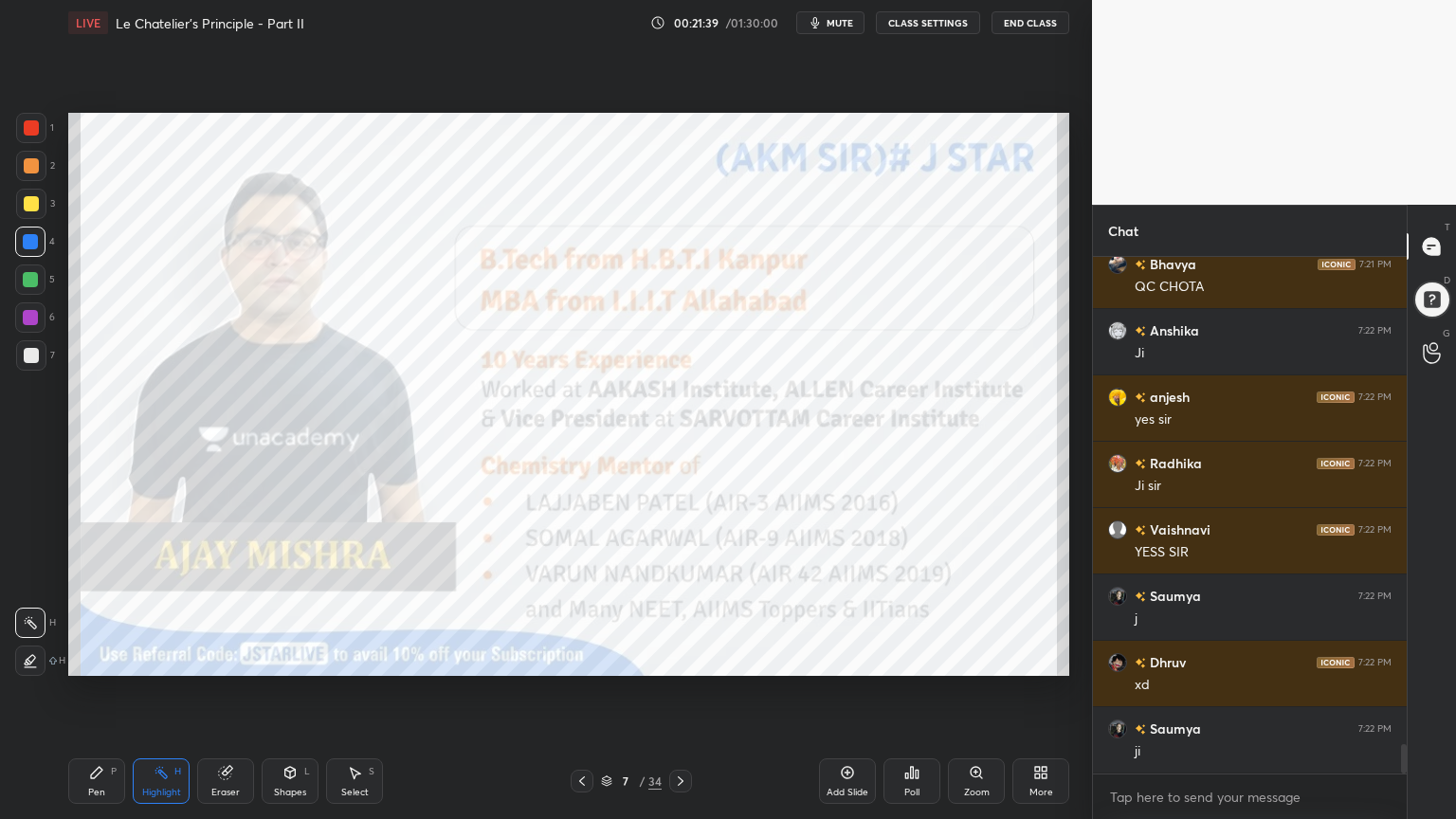 click on "Pen P" at bounding box center (97, 781) 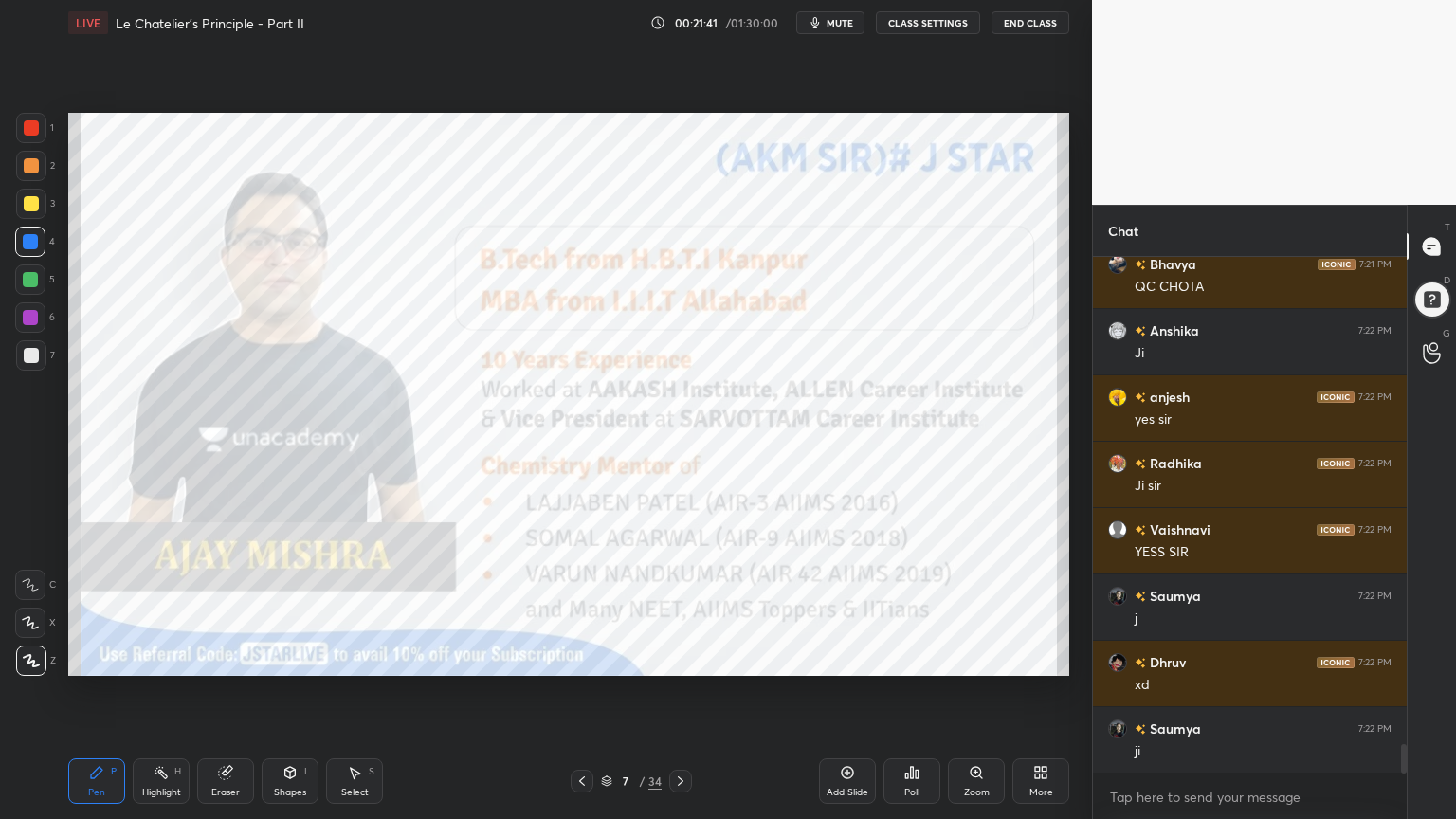click at bounding box center (31, 355) 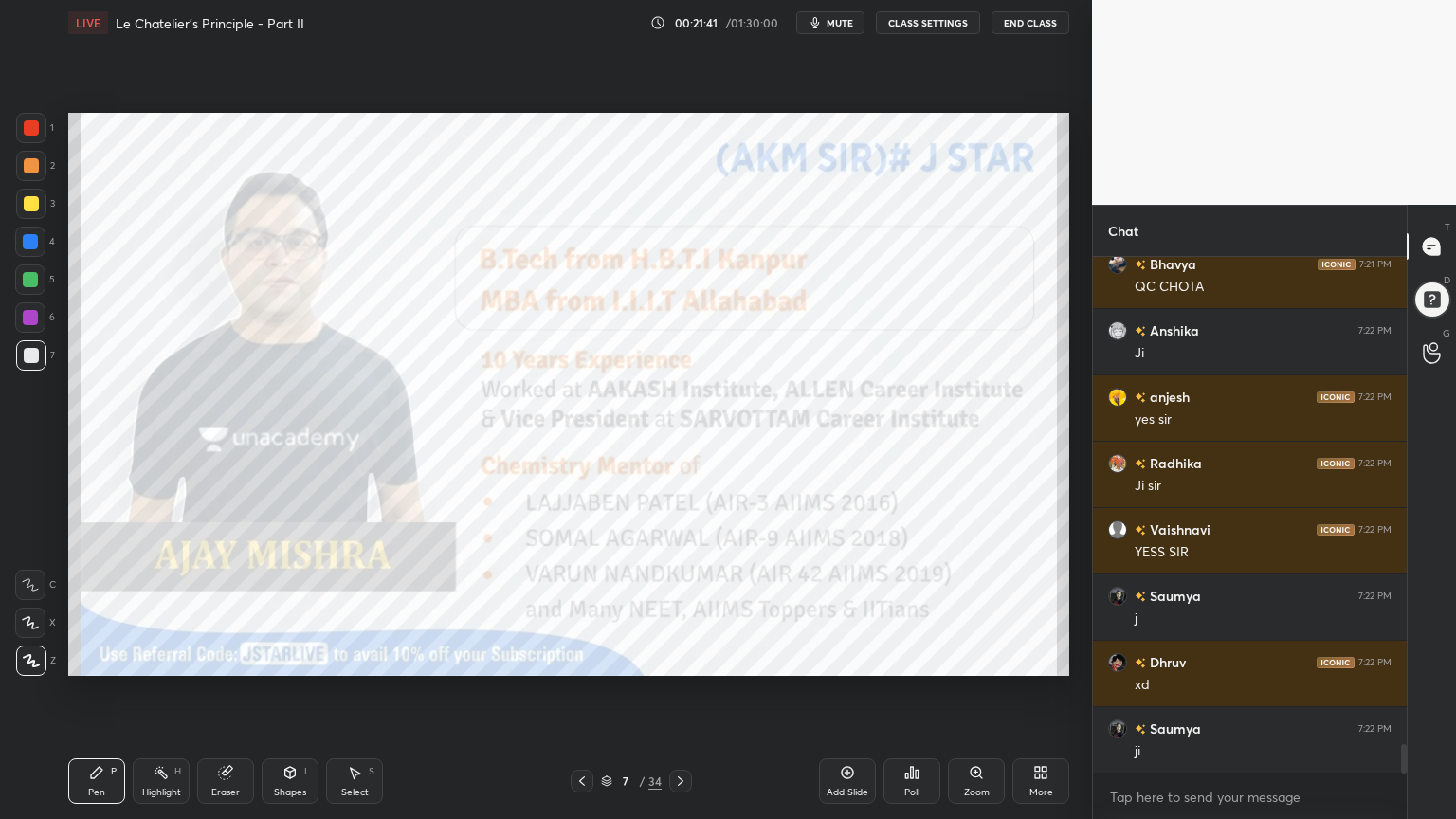 scroll, scrollTop: 8774, scrollLeft: 0, axis: vertical 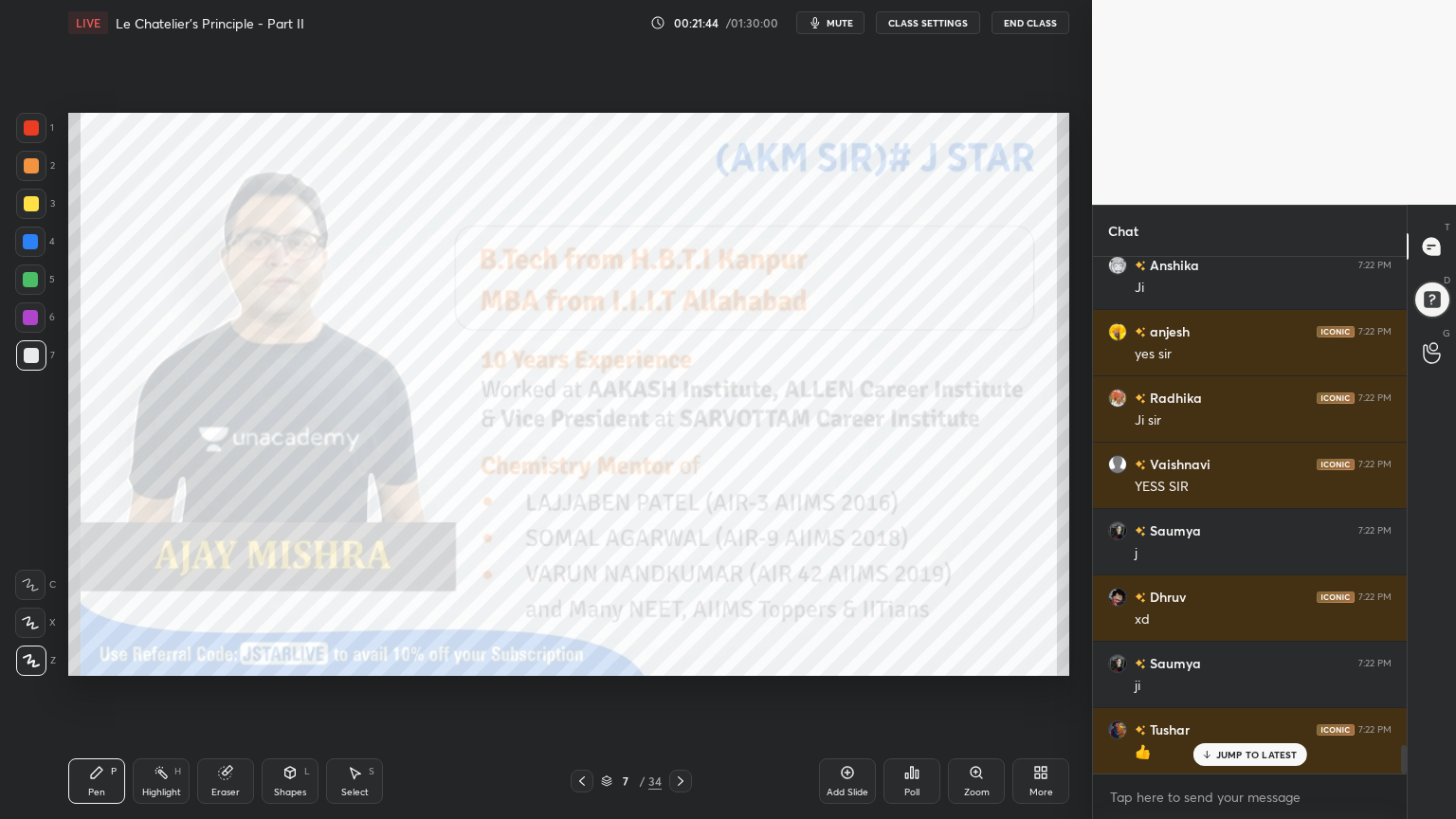 click at bounding box center (31, 128) 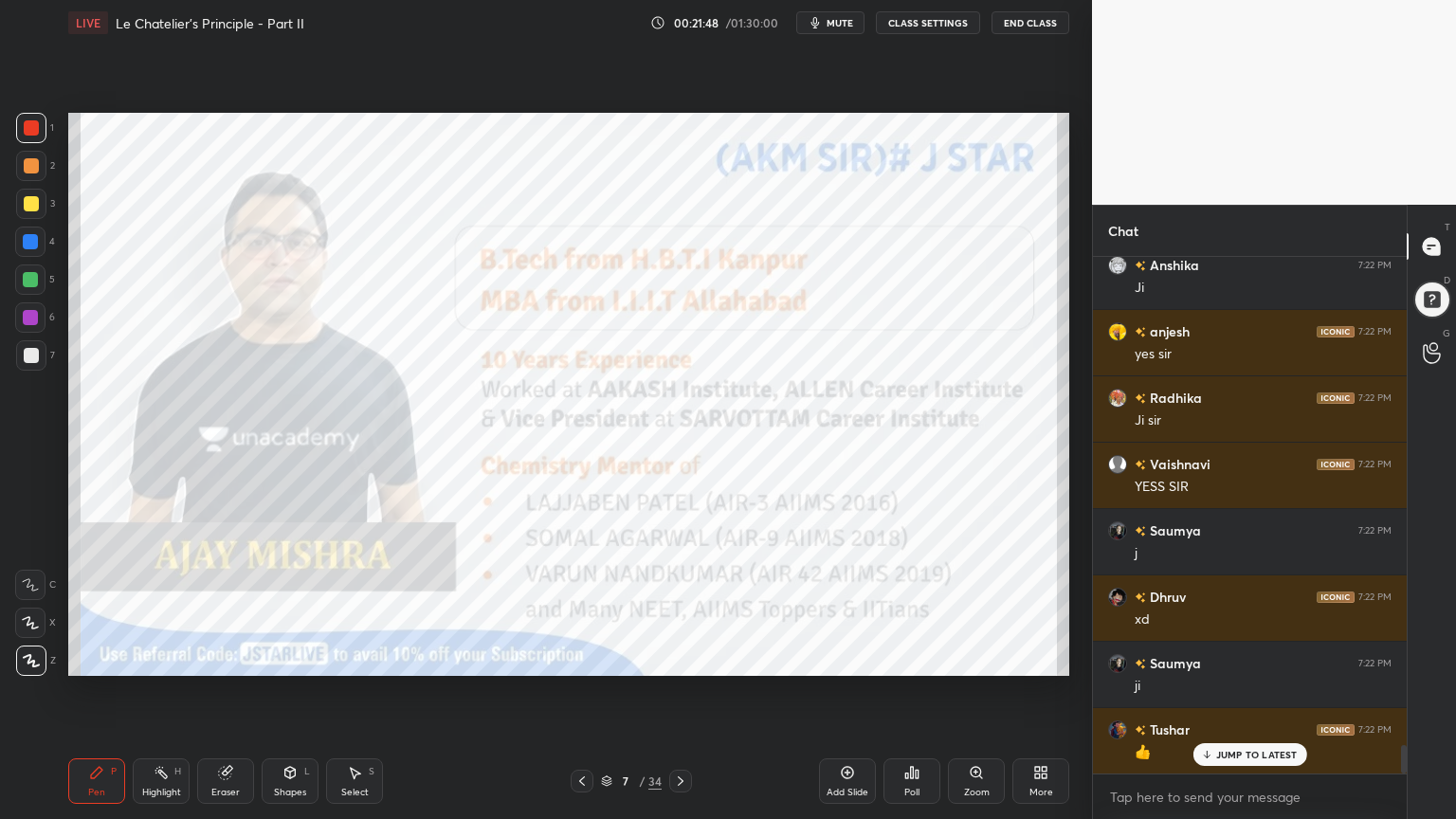 click 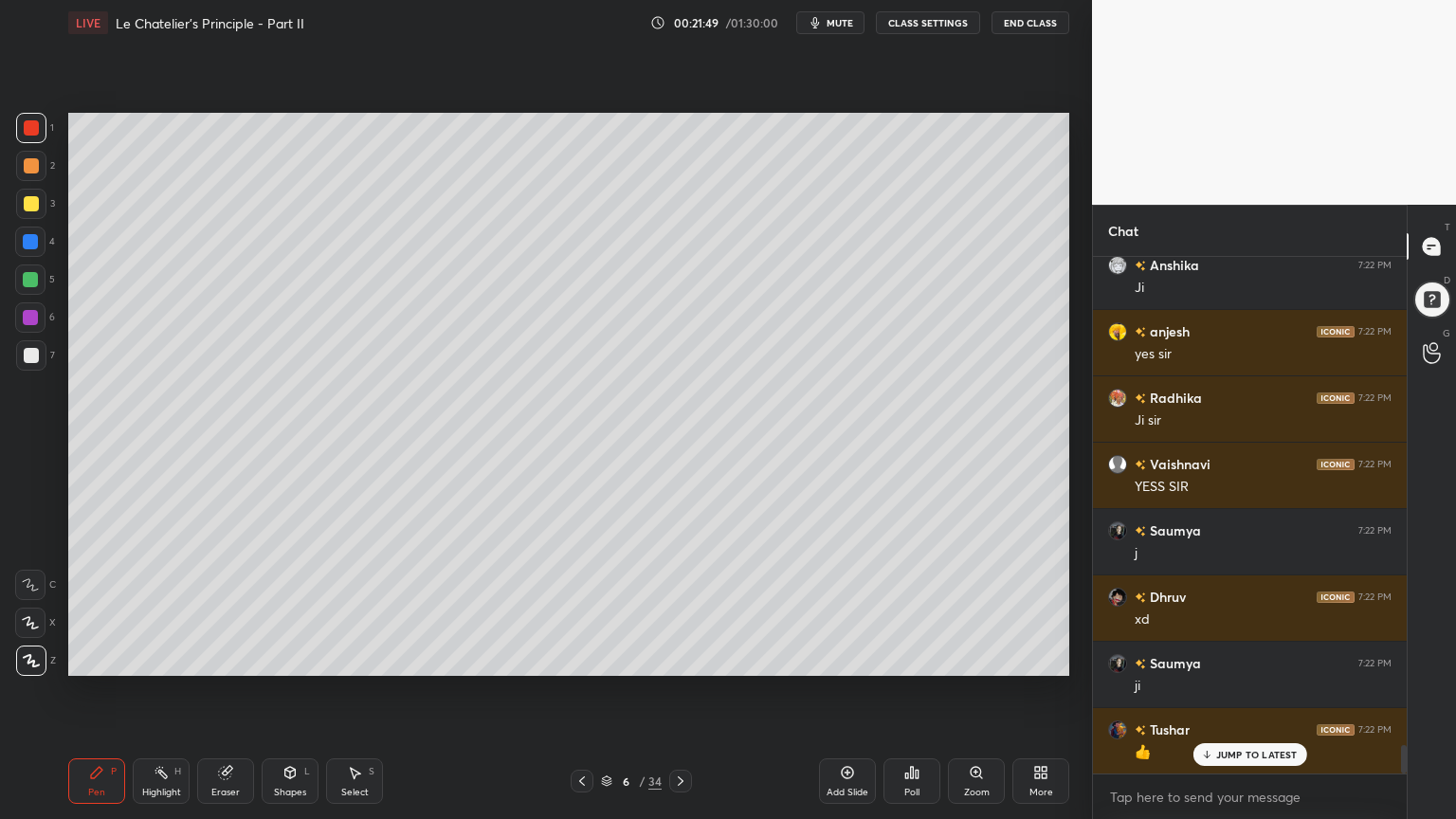 click 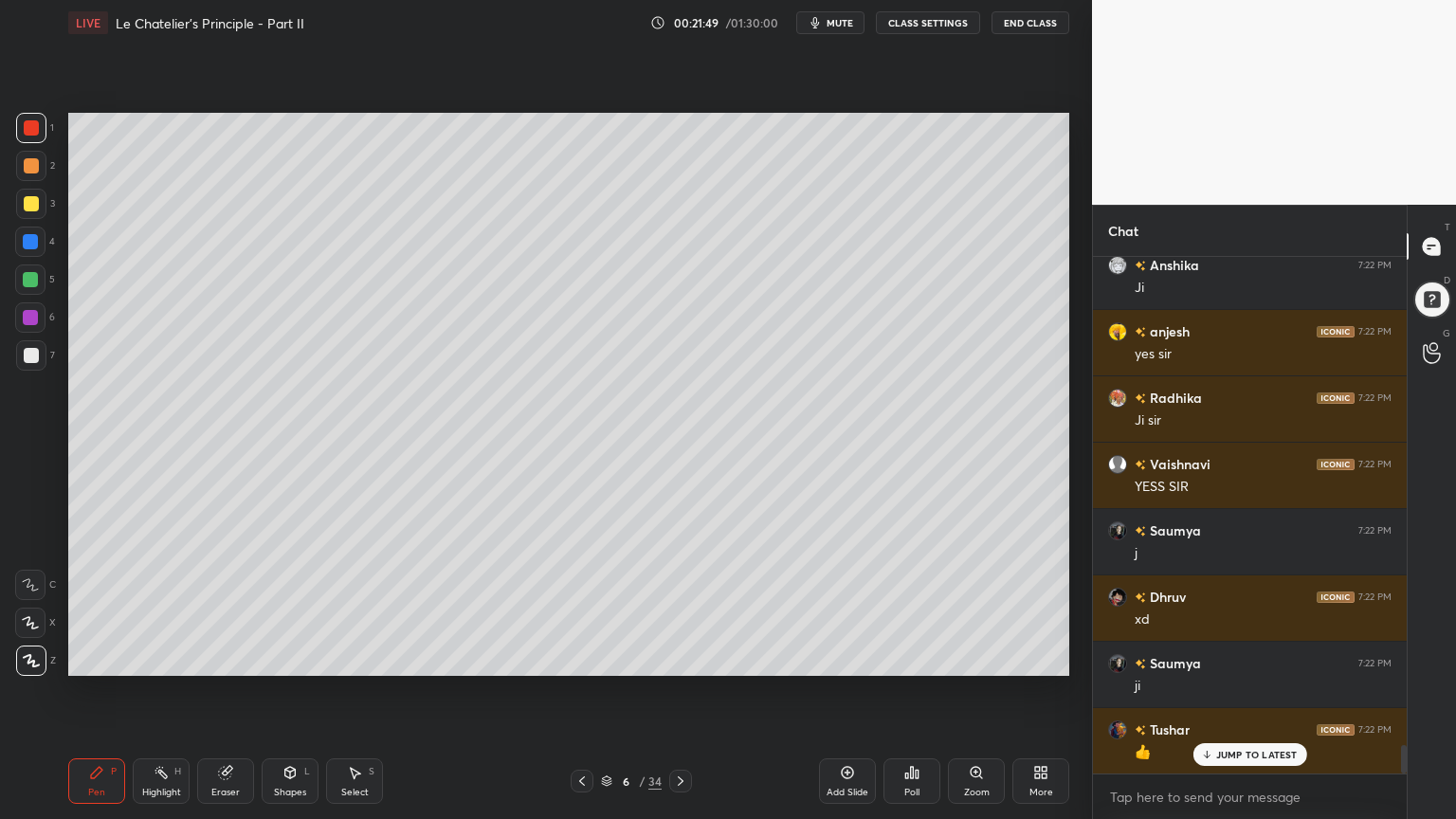 scroll, scrollTop: 8819, scrollLeft: 0, axis: vertical 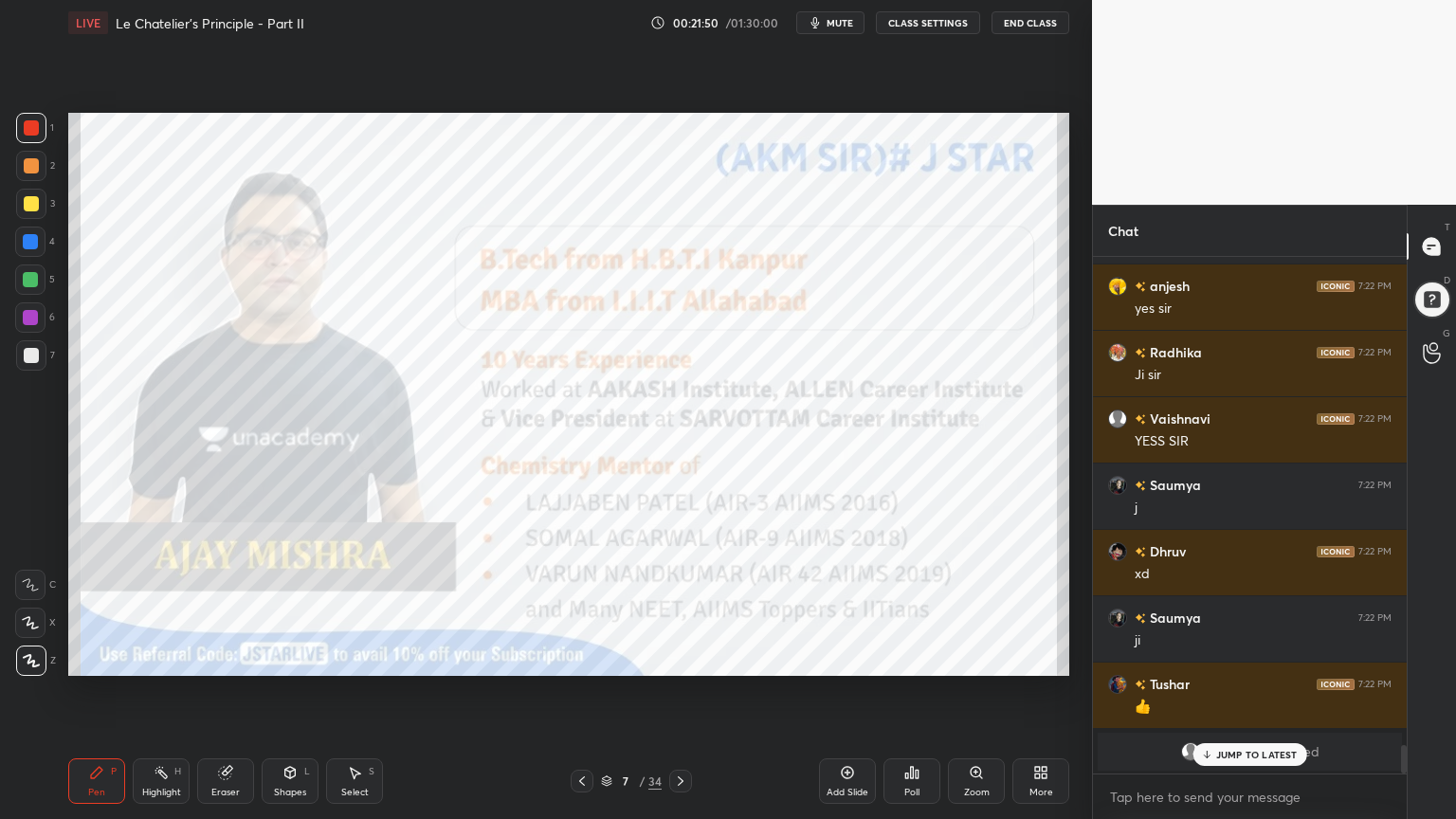 click 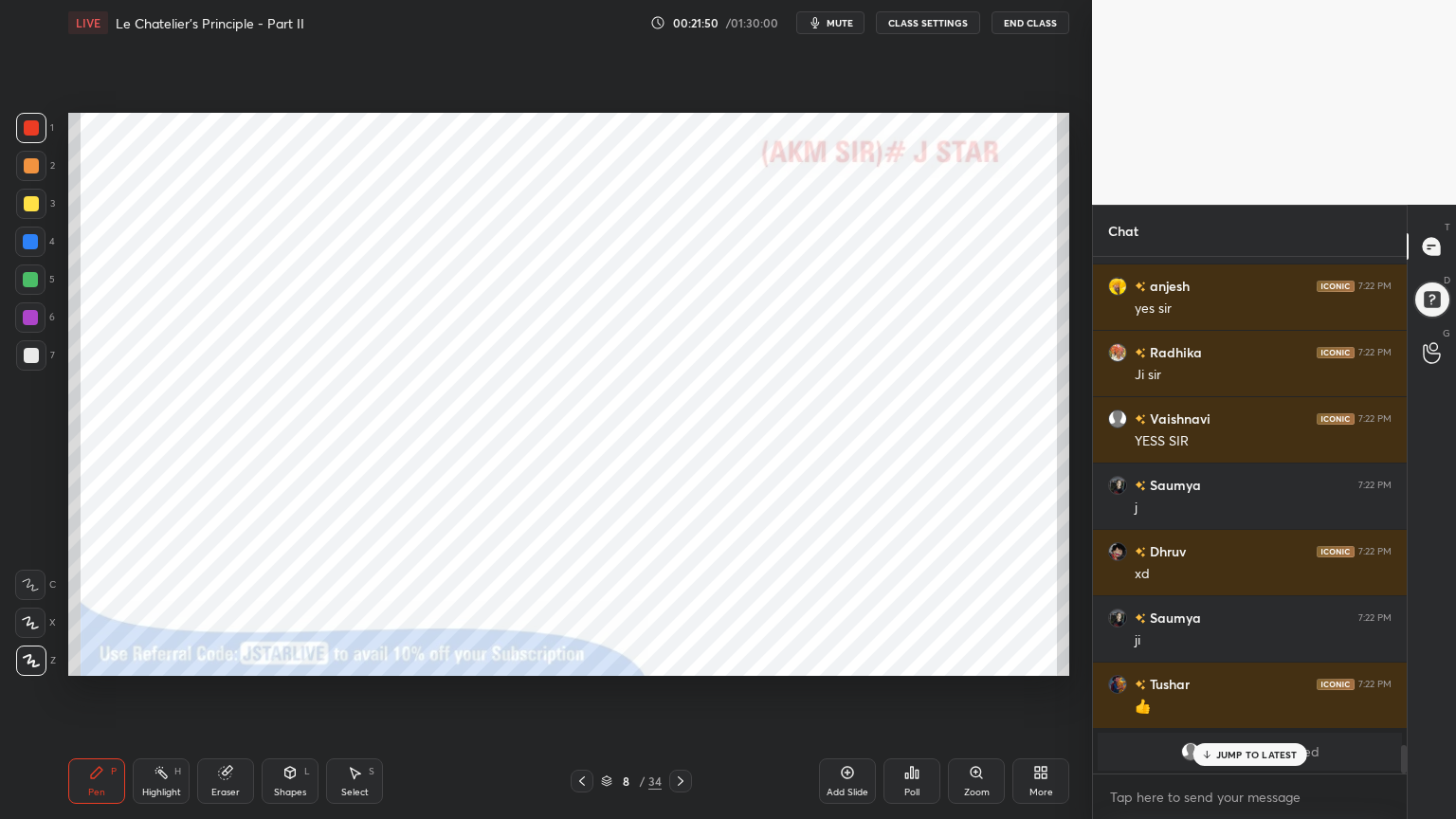 click 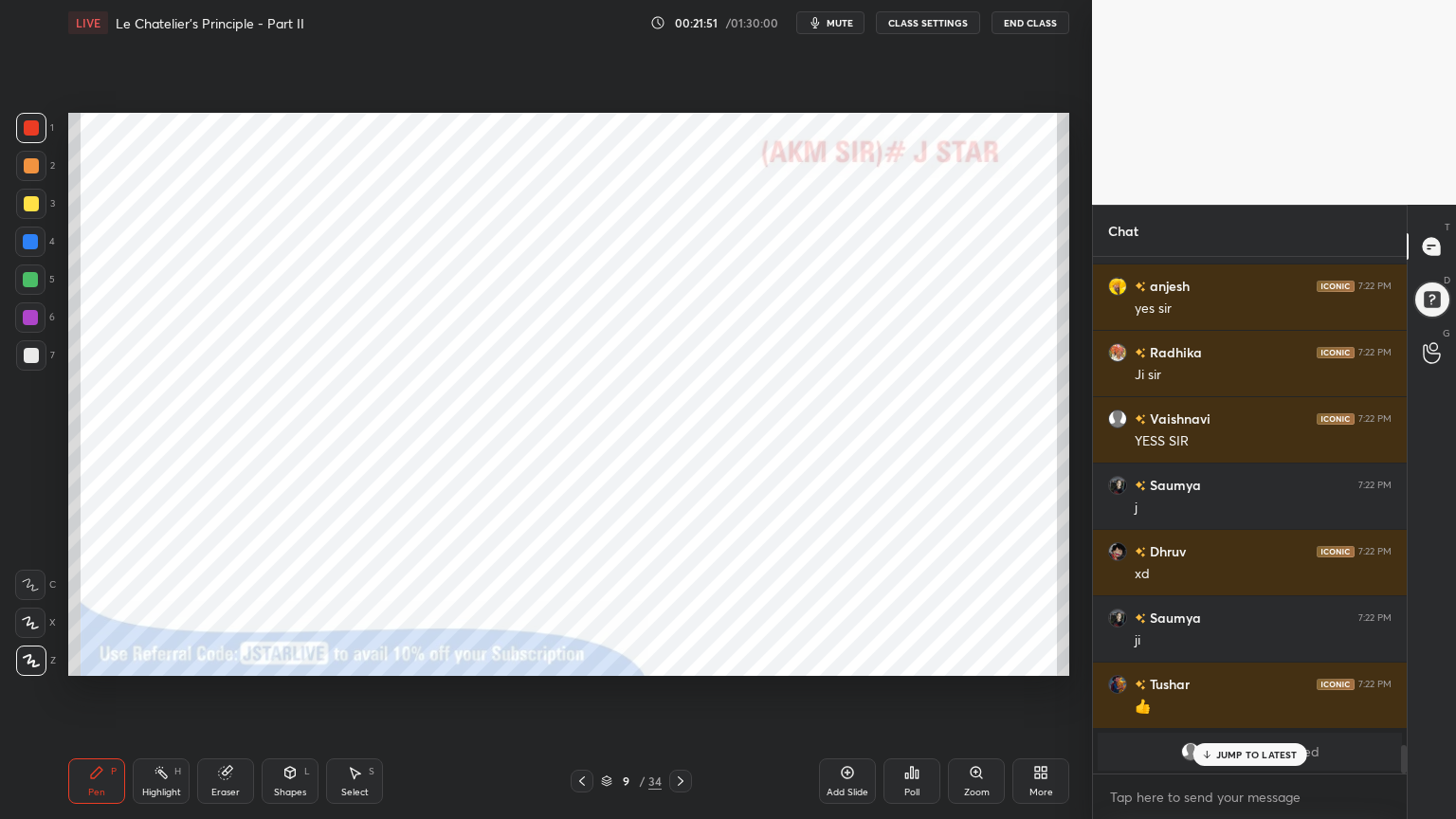 click 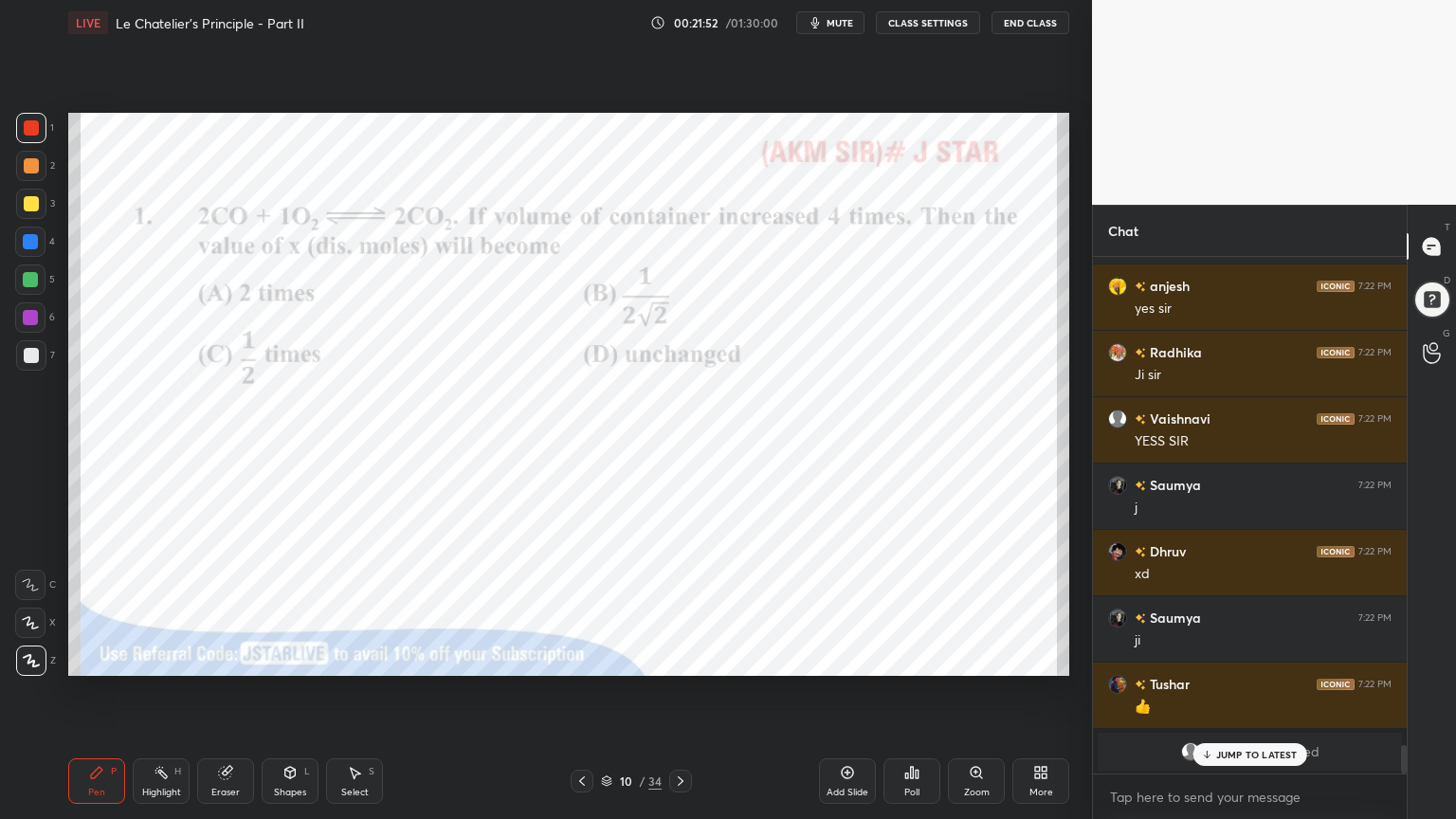 click 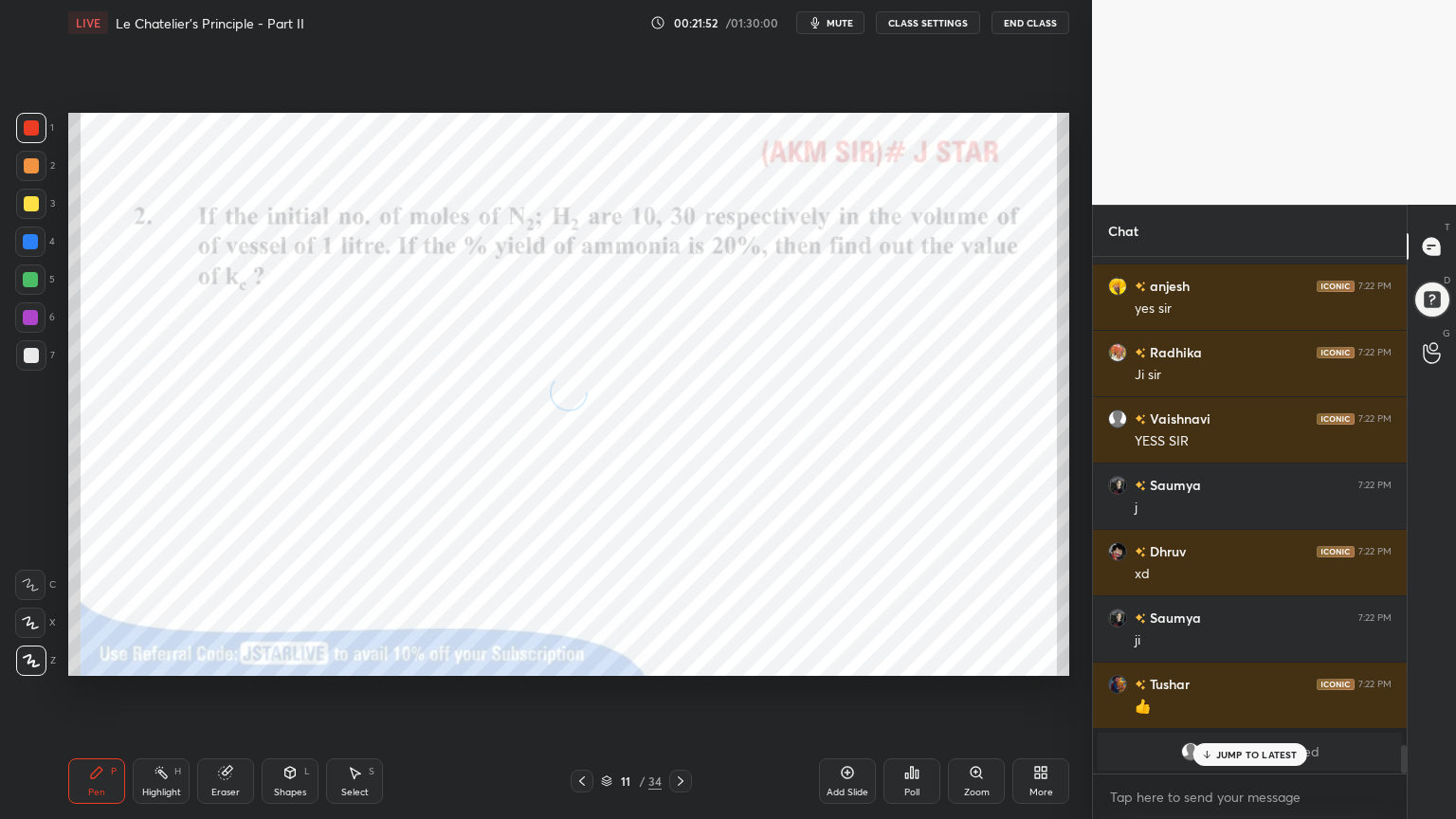 click 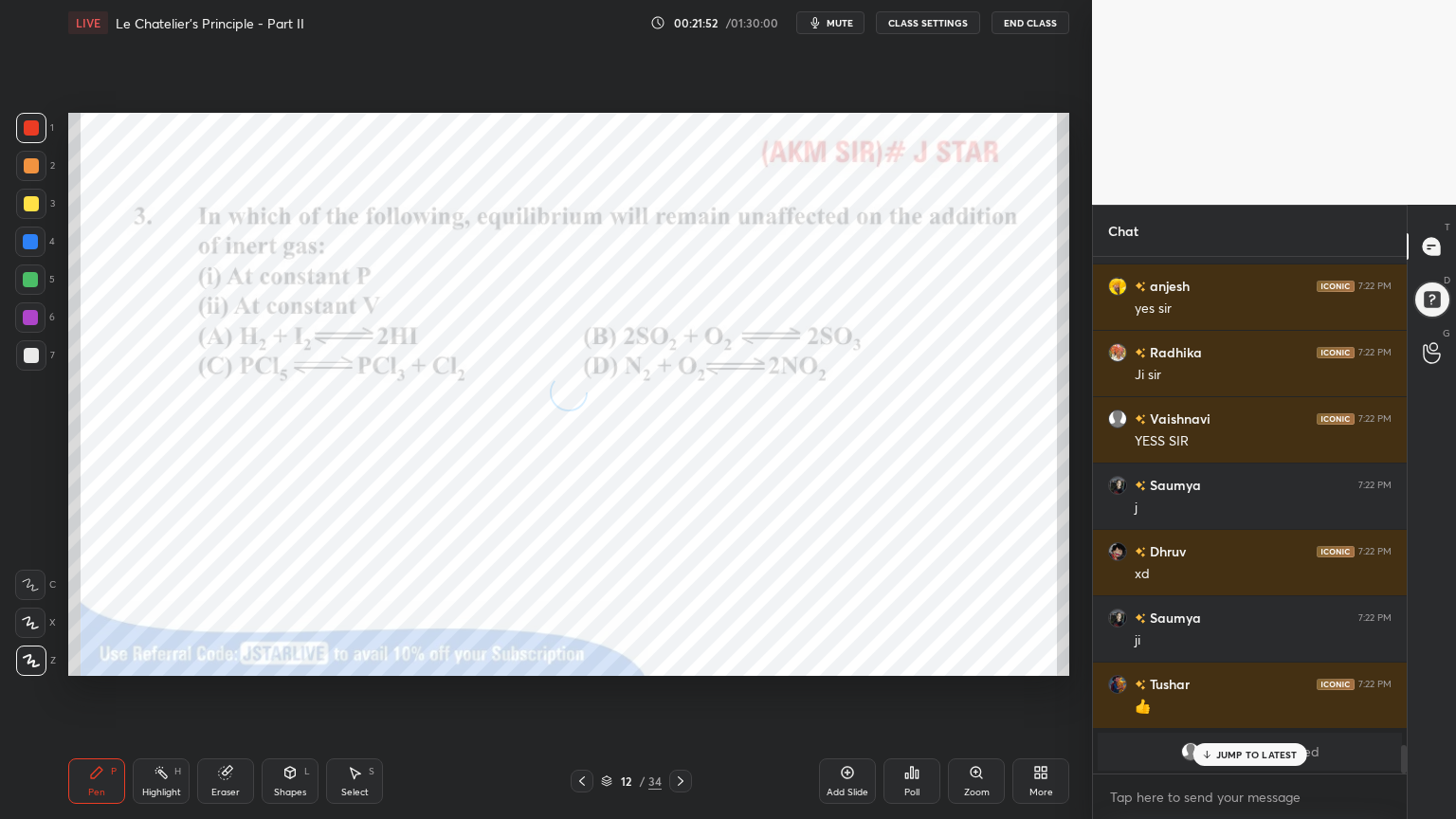 click 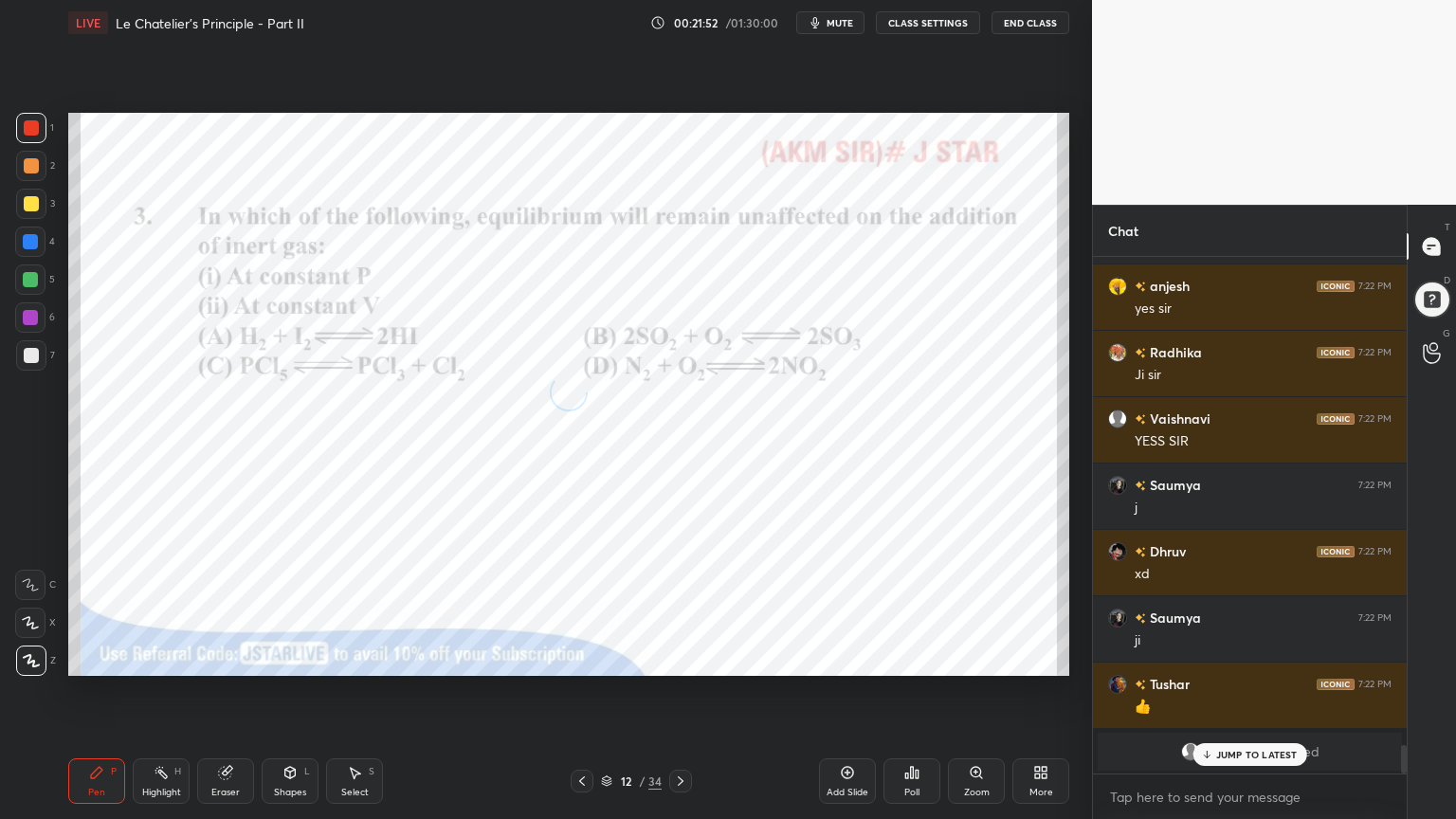 click 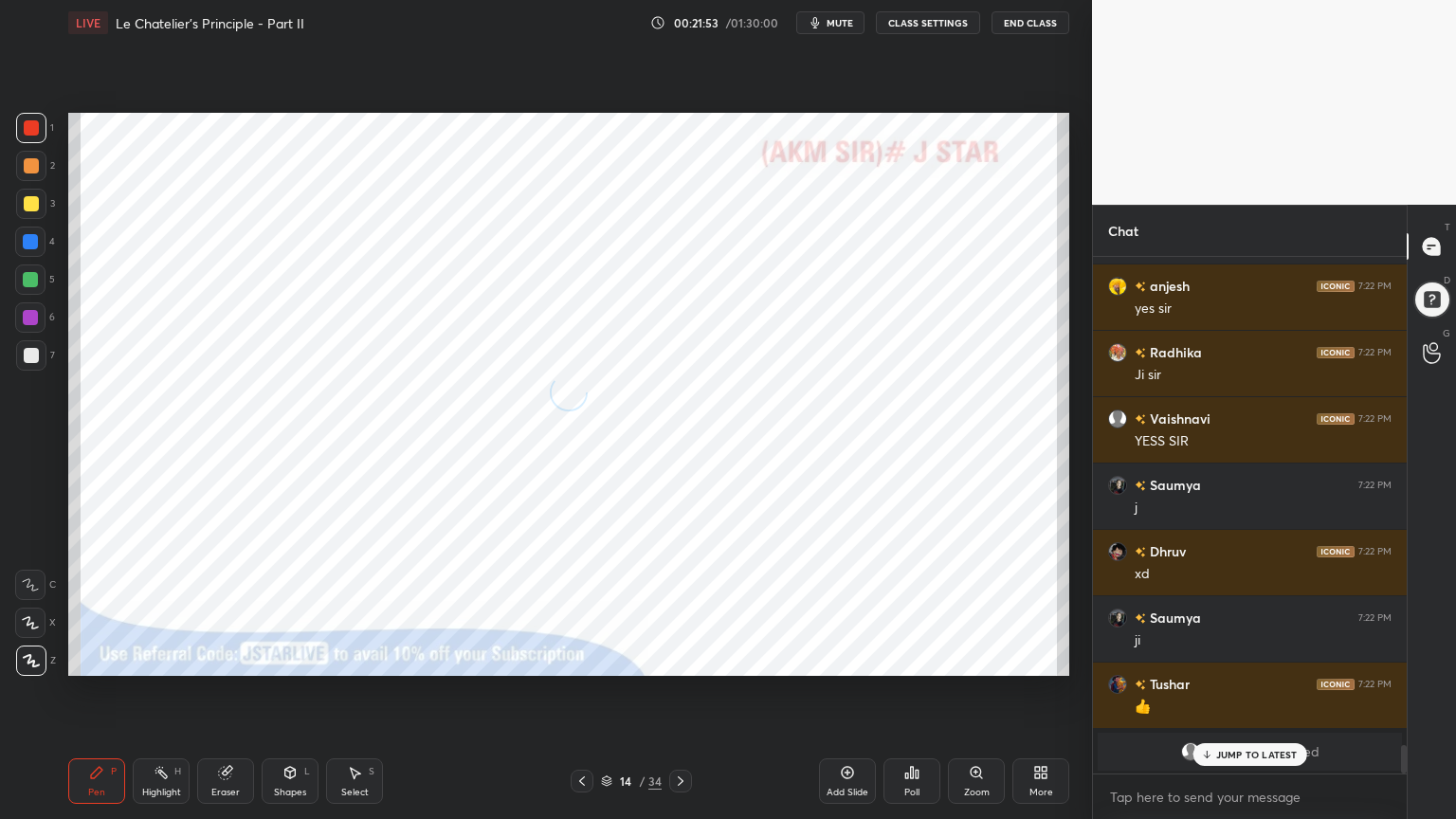 click 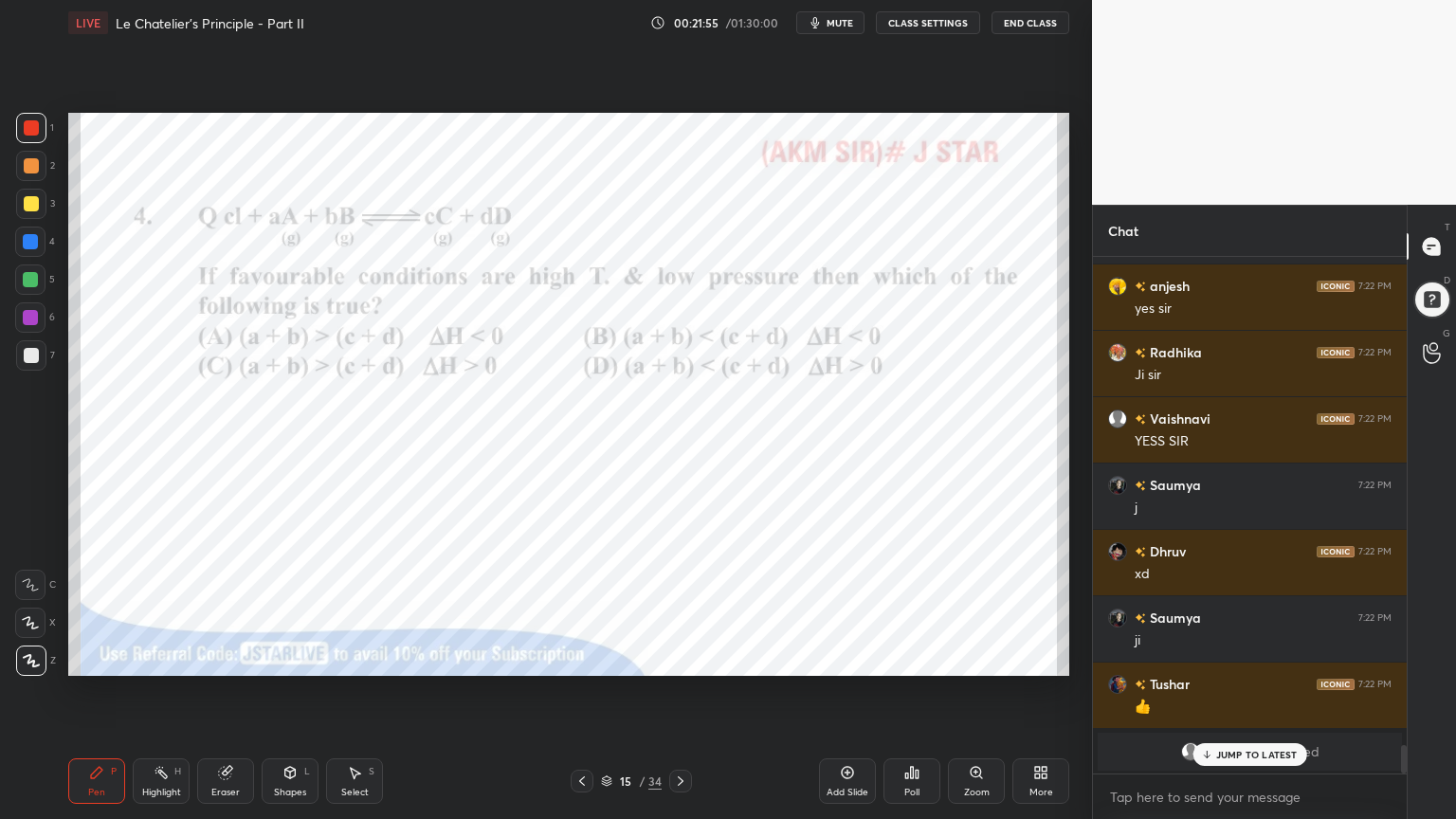 click 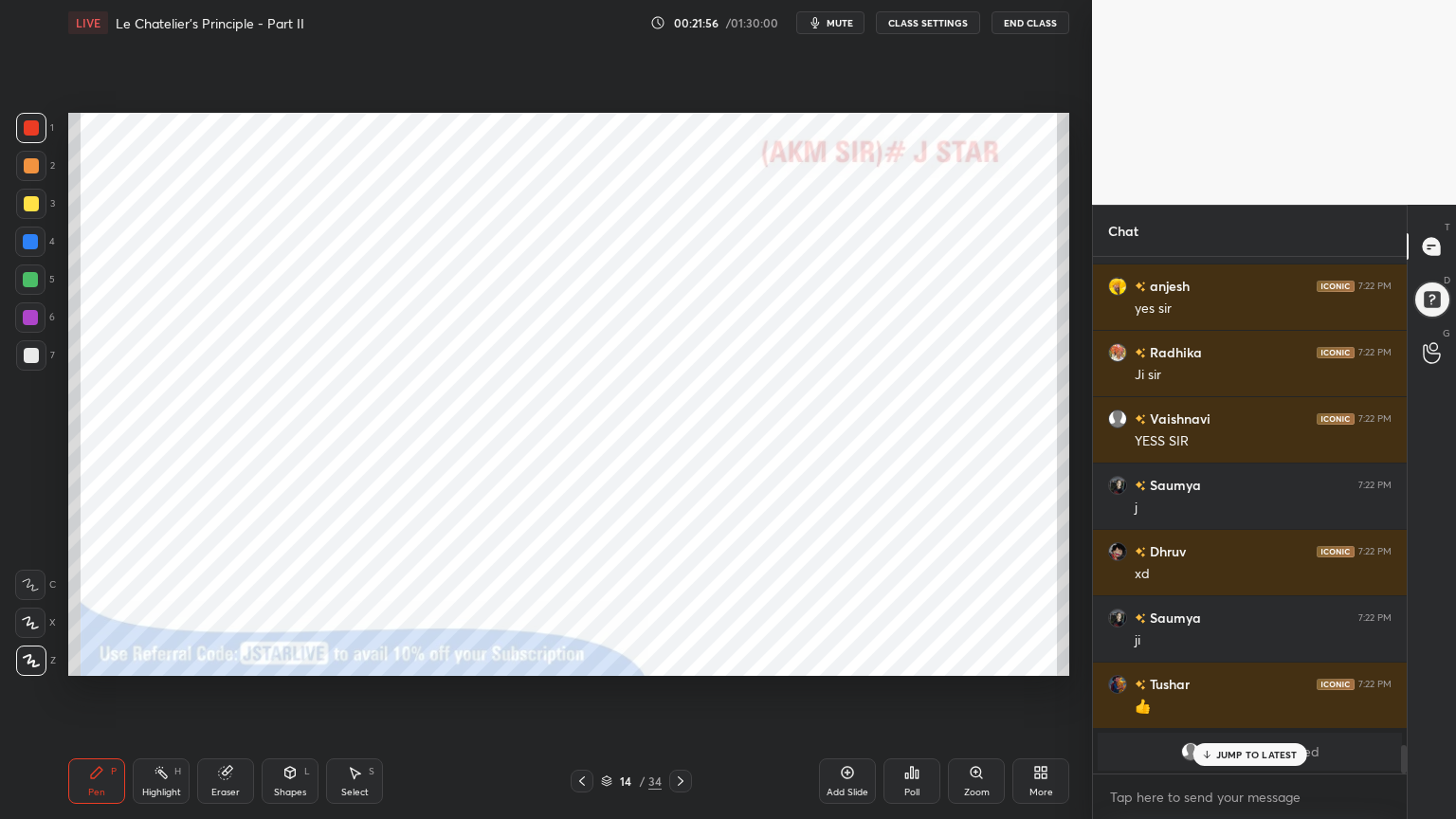 click 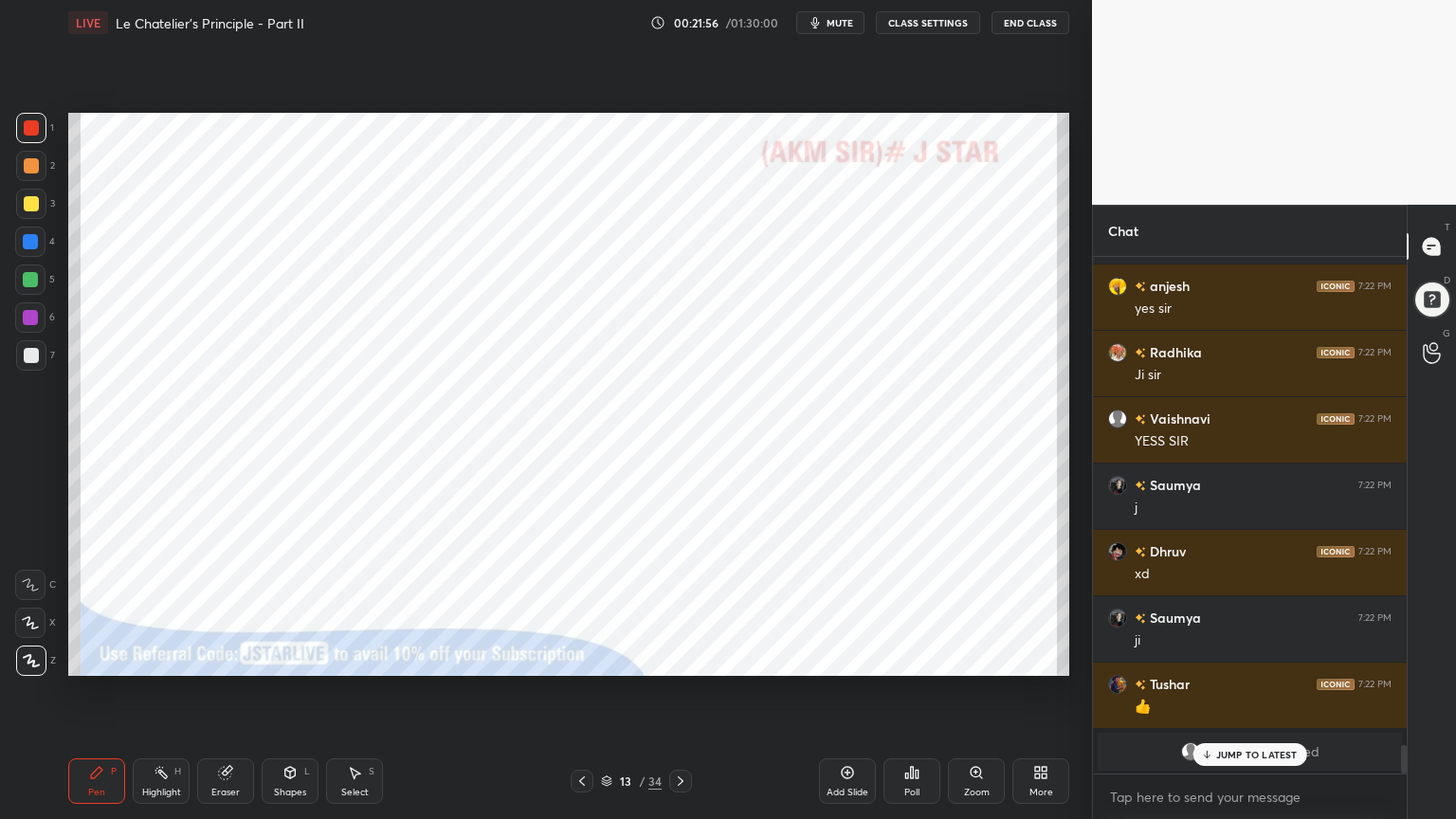 click 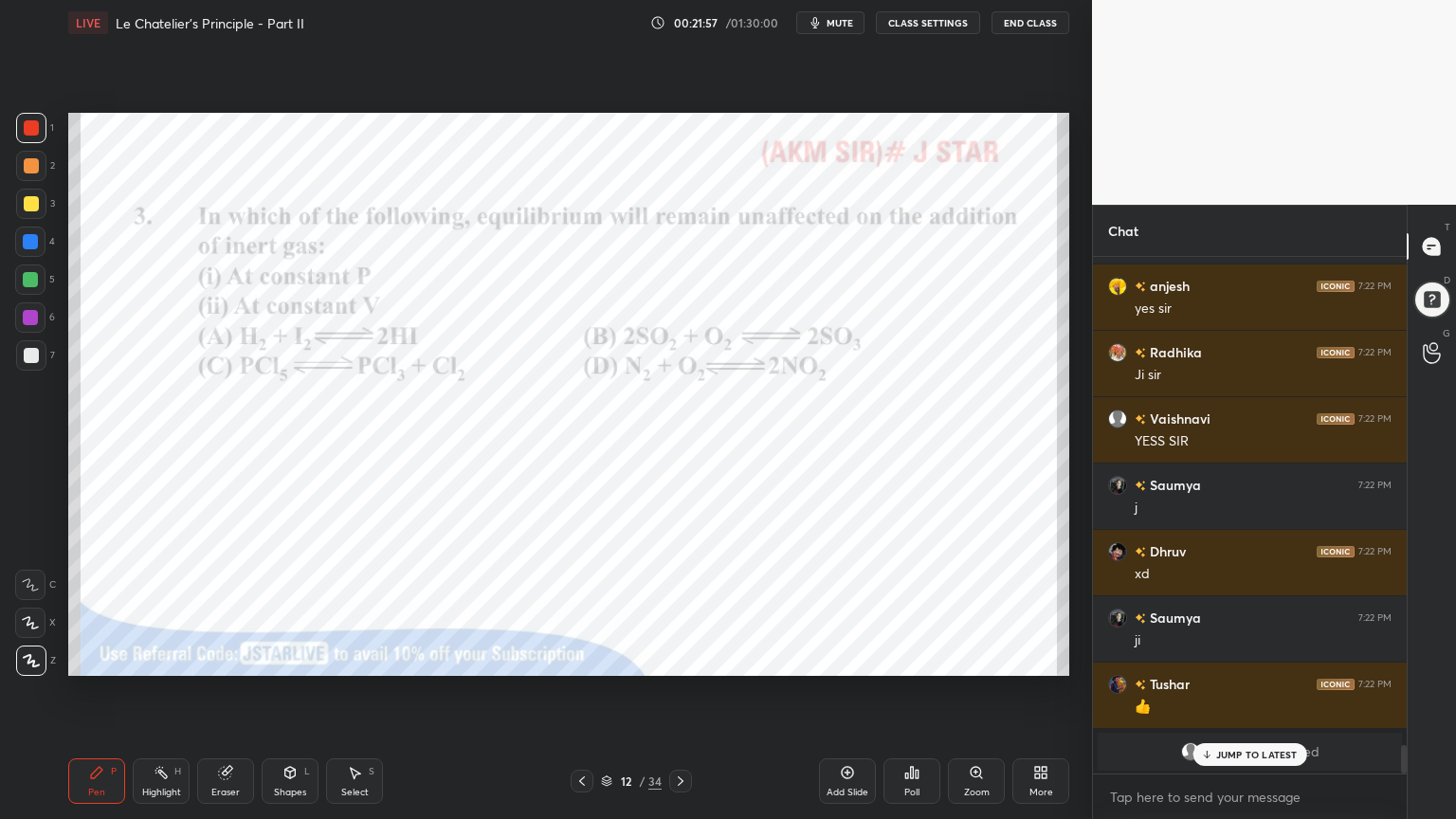 click on "Pen P" at bounding box center [97, 781] 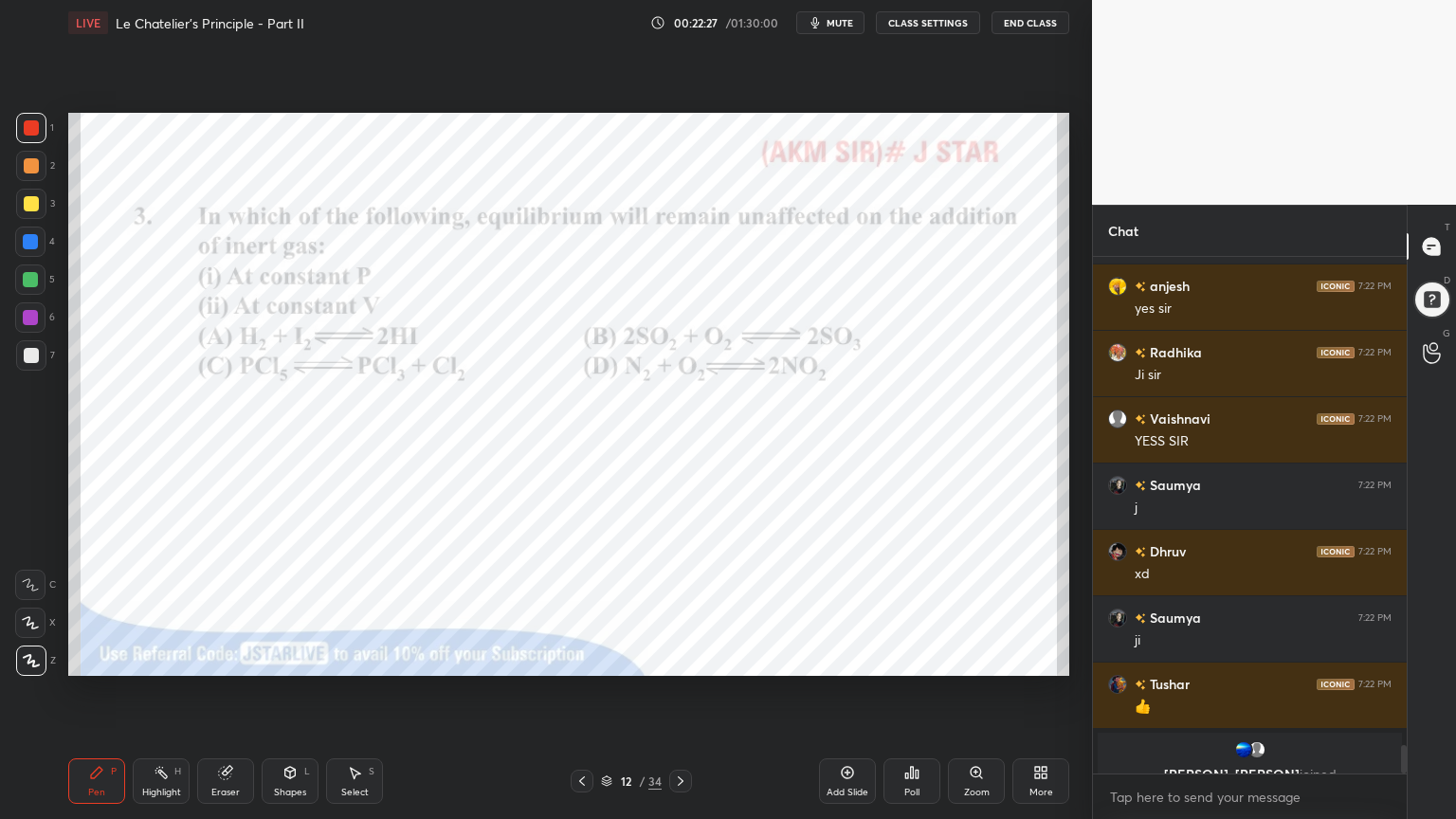 drag, startPoint x: 833, startPoint y: 22, endPoint x: 837, endPoint y: 12, distance: 10.77033 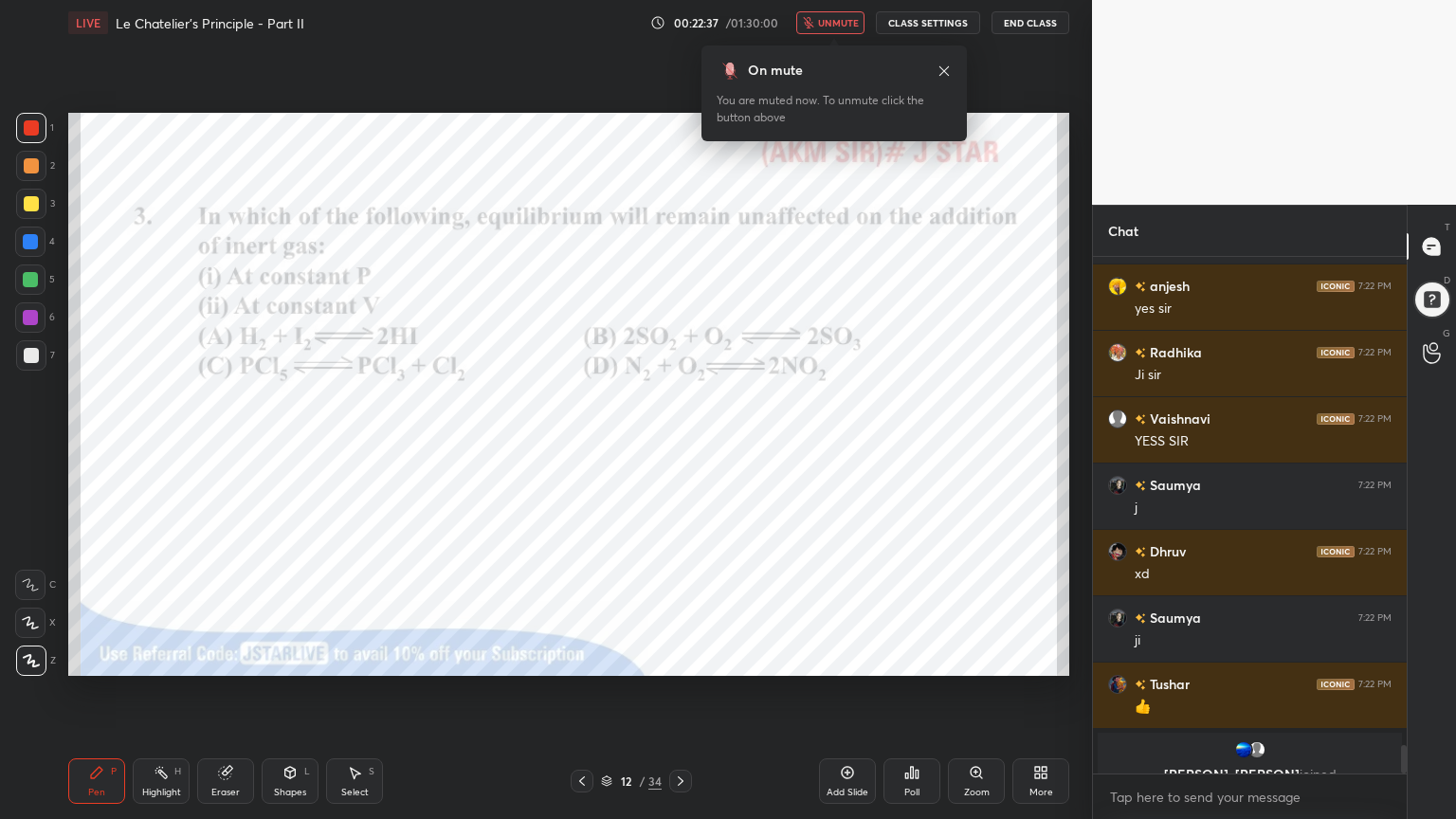 scroll, scrollTop: 8887, scrollLeft: 0, axis: vertical 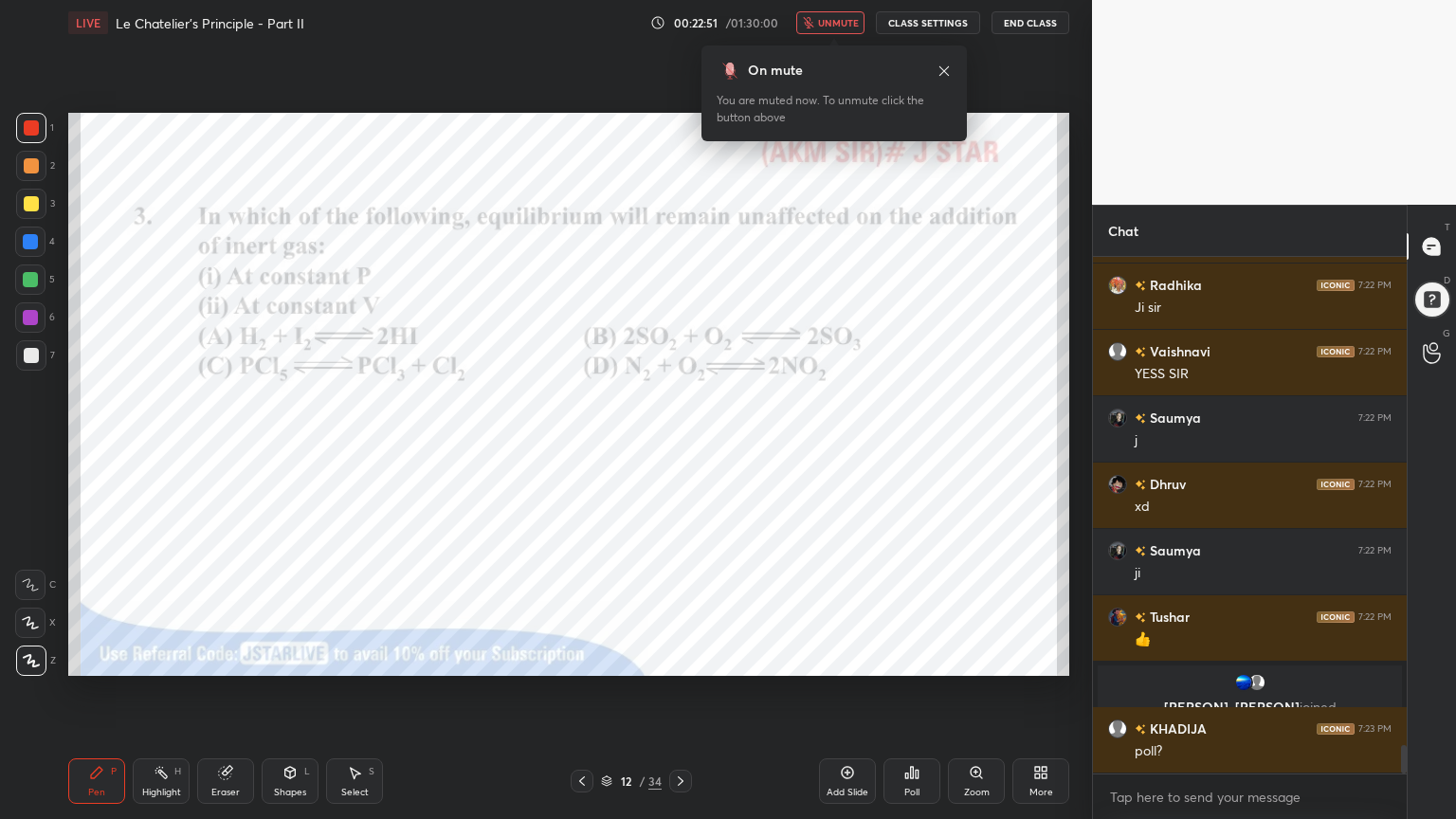 drag, startPoint x: 835, startPoint y: 14, endPoint x: 829, endPoint y: 23, distance: 10.816654 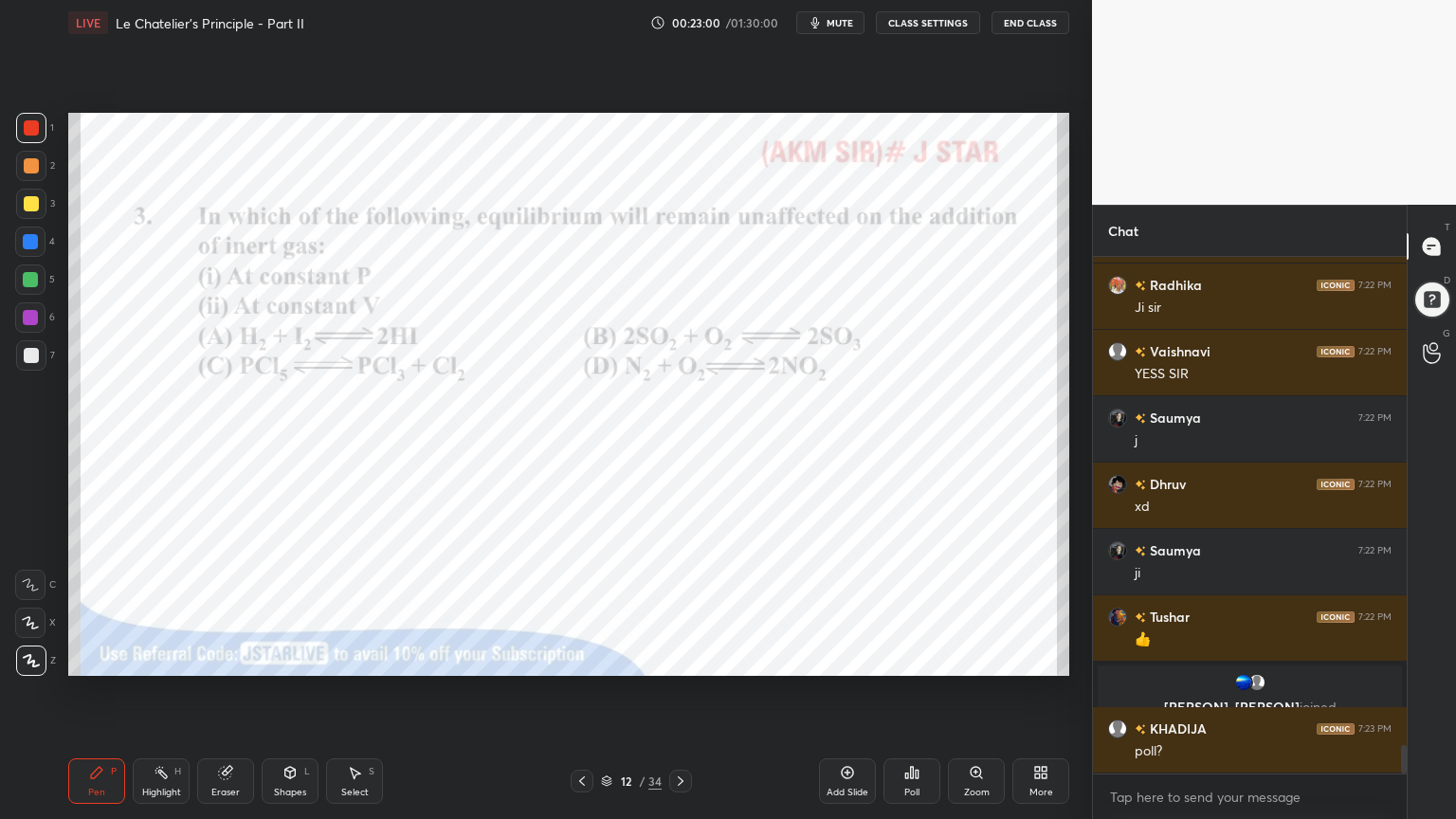 scroll, scrollTop: 8952, scrollLeft: 0, axis: vertical 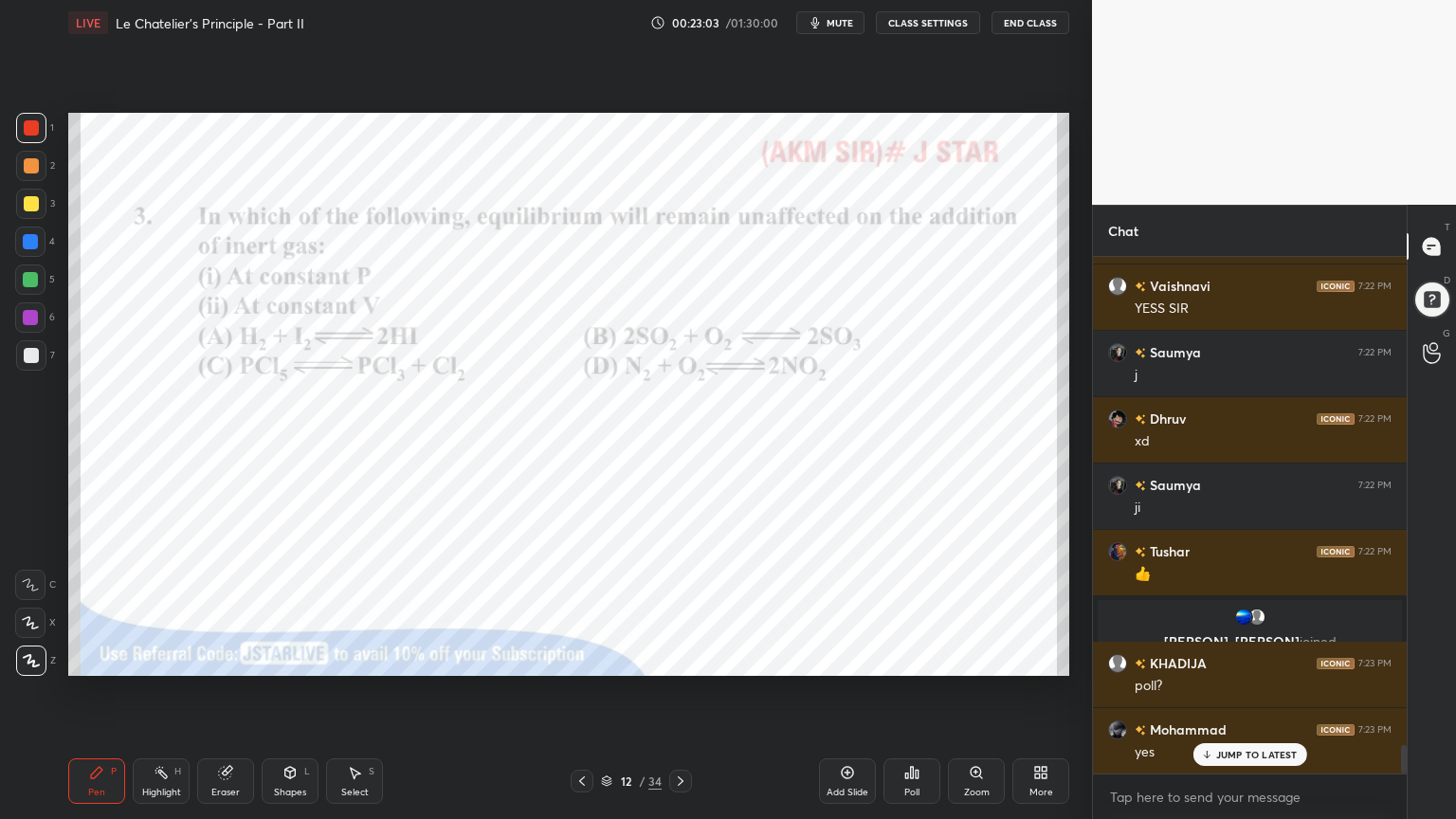 click on "Highlight H" at bounding box center (161, 781) 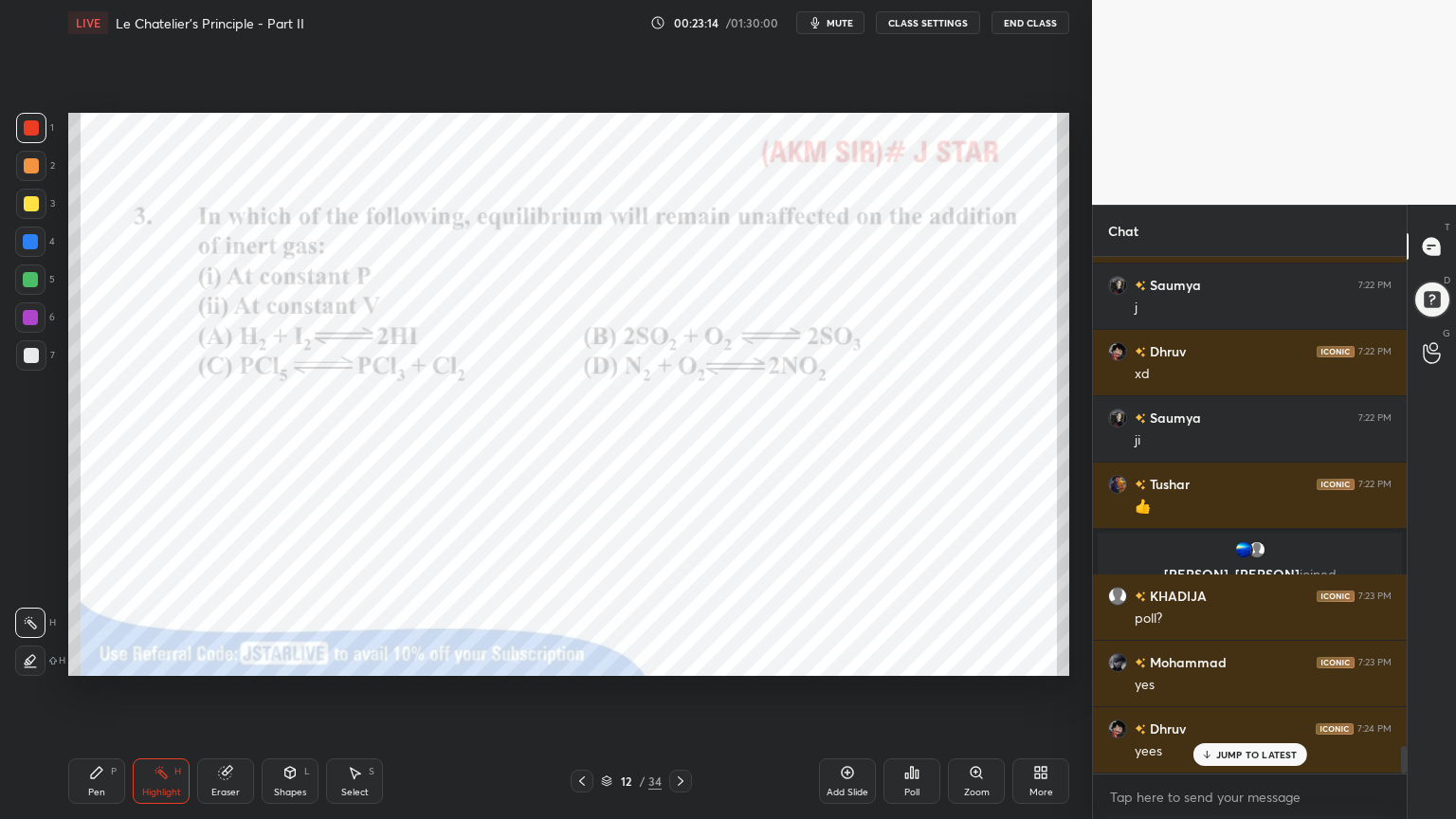 scroll, scrollTop: 9085, scrollLeft: 0, axis: vertical 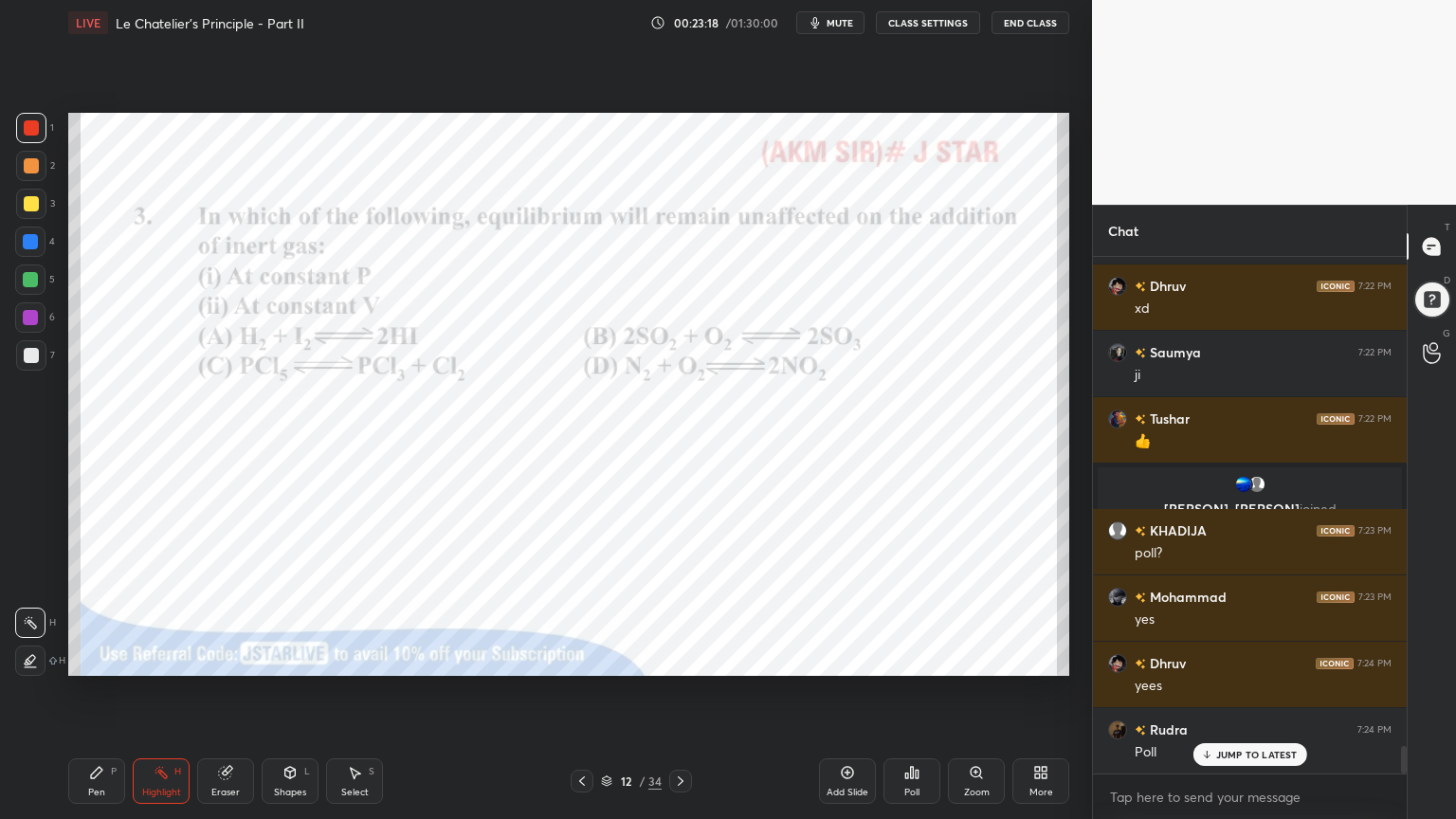 click on "Pen P" at bounding box center [97, 781] 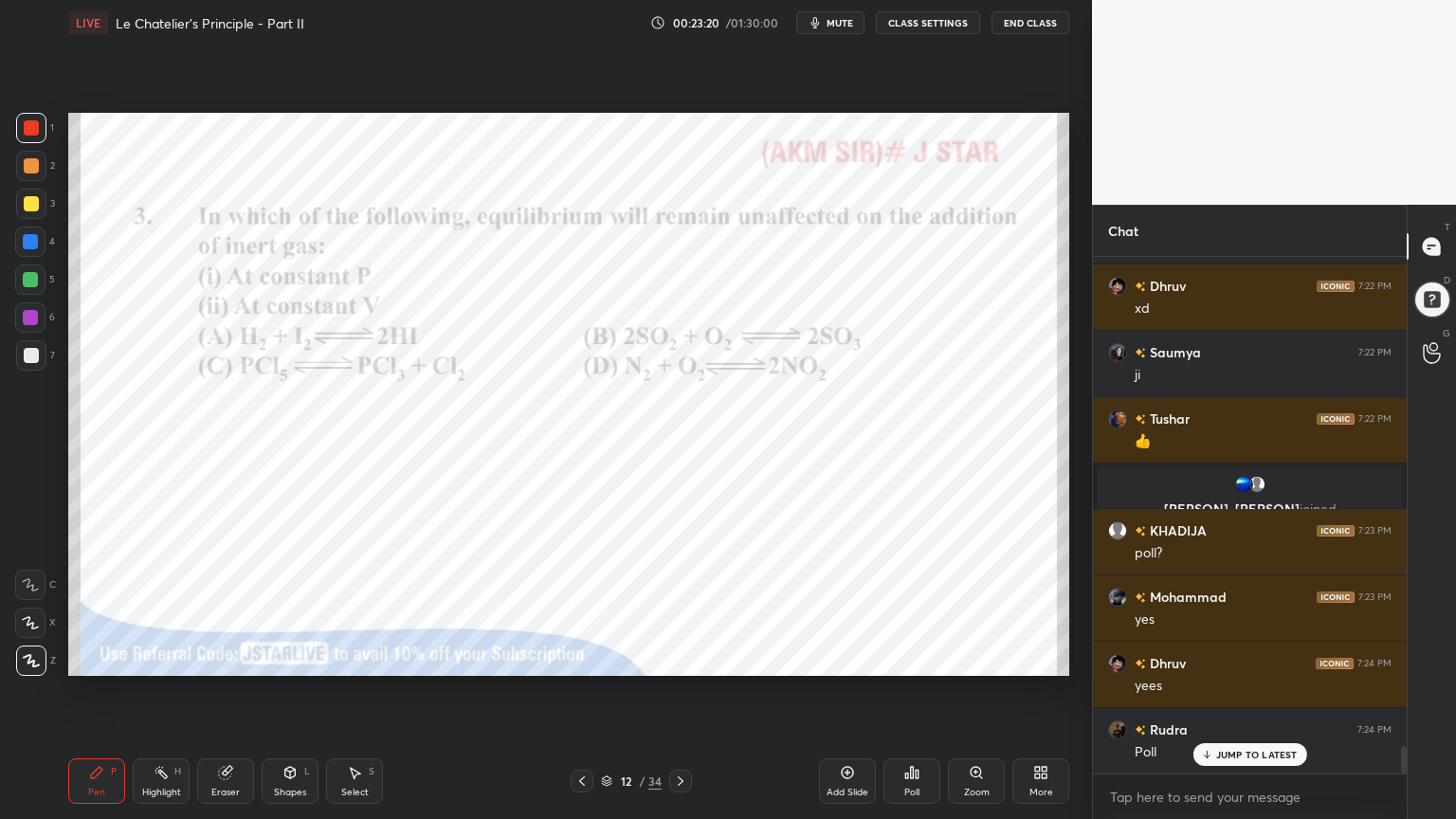 click at bounding box center (30, 242) 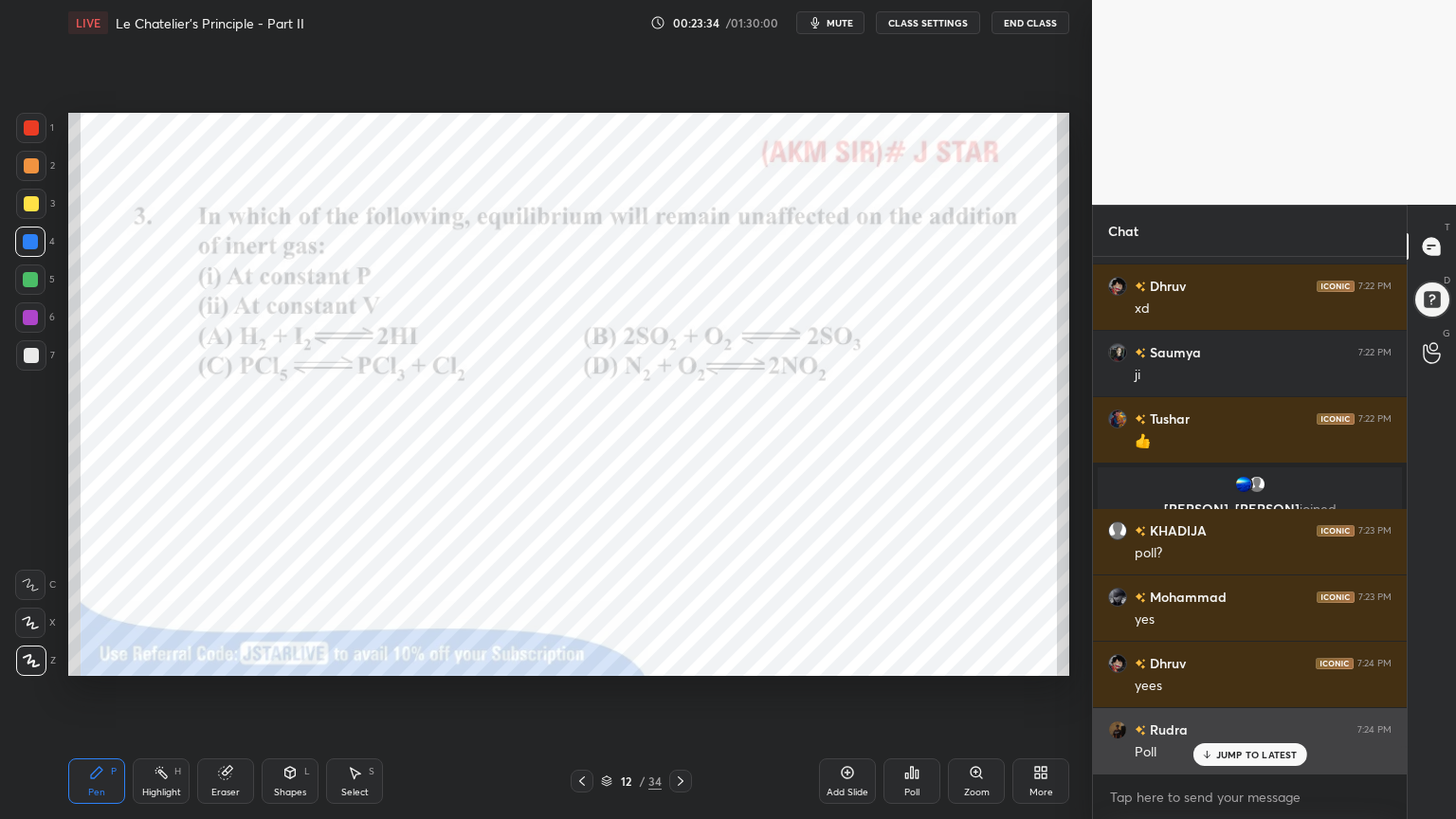 click on "JUMP TO LATEST" at bounding box center (1257, 755) 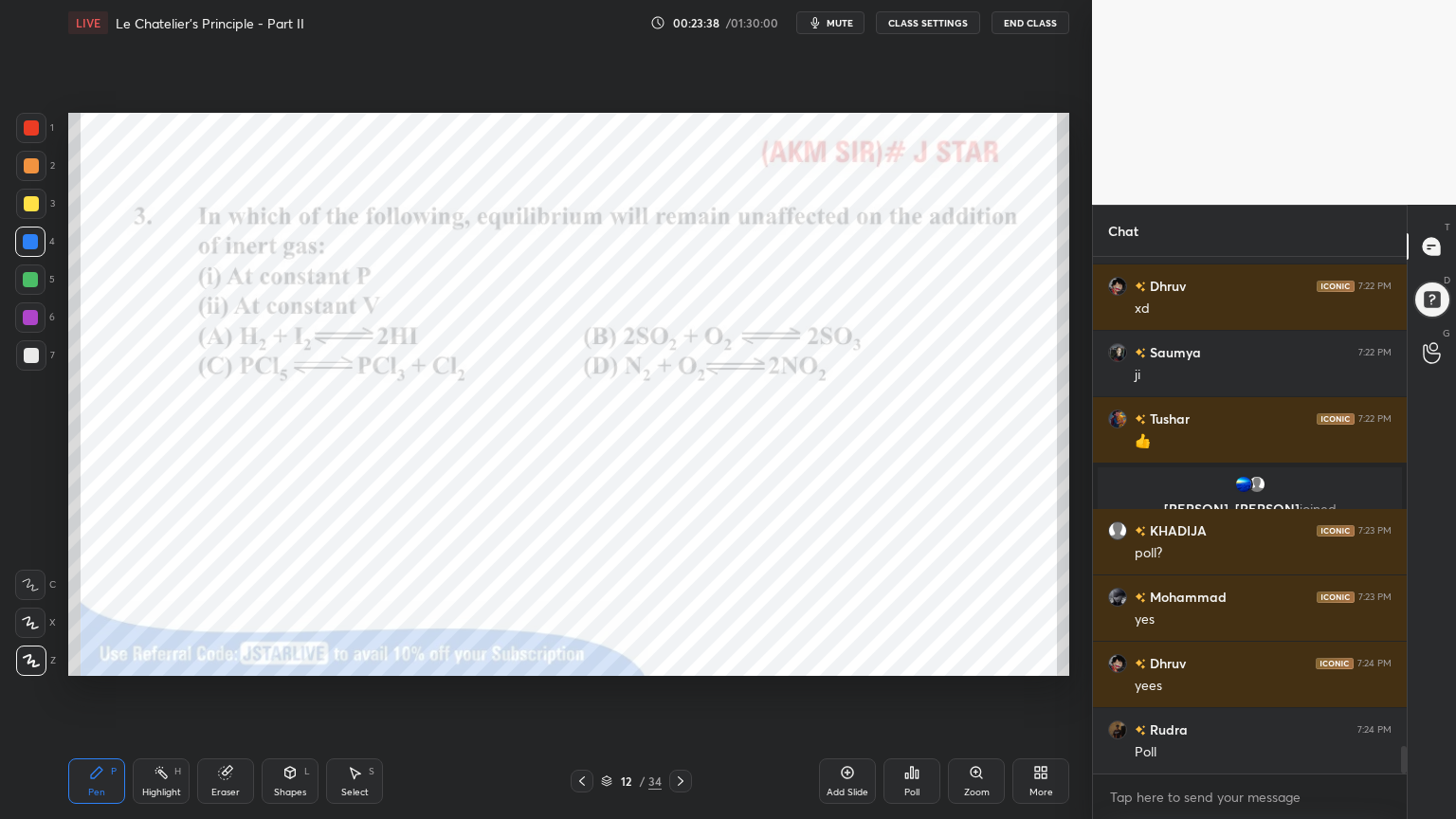 click 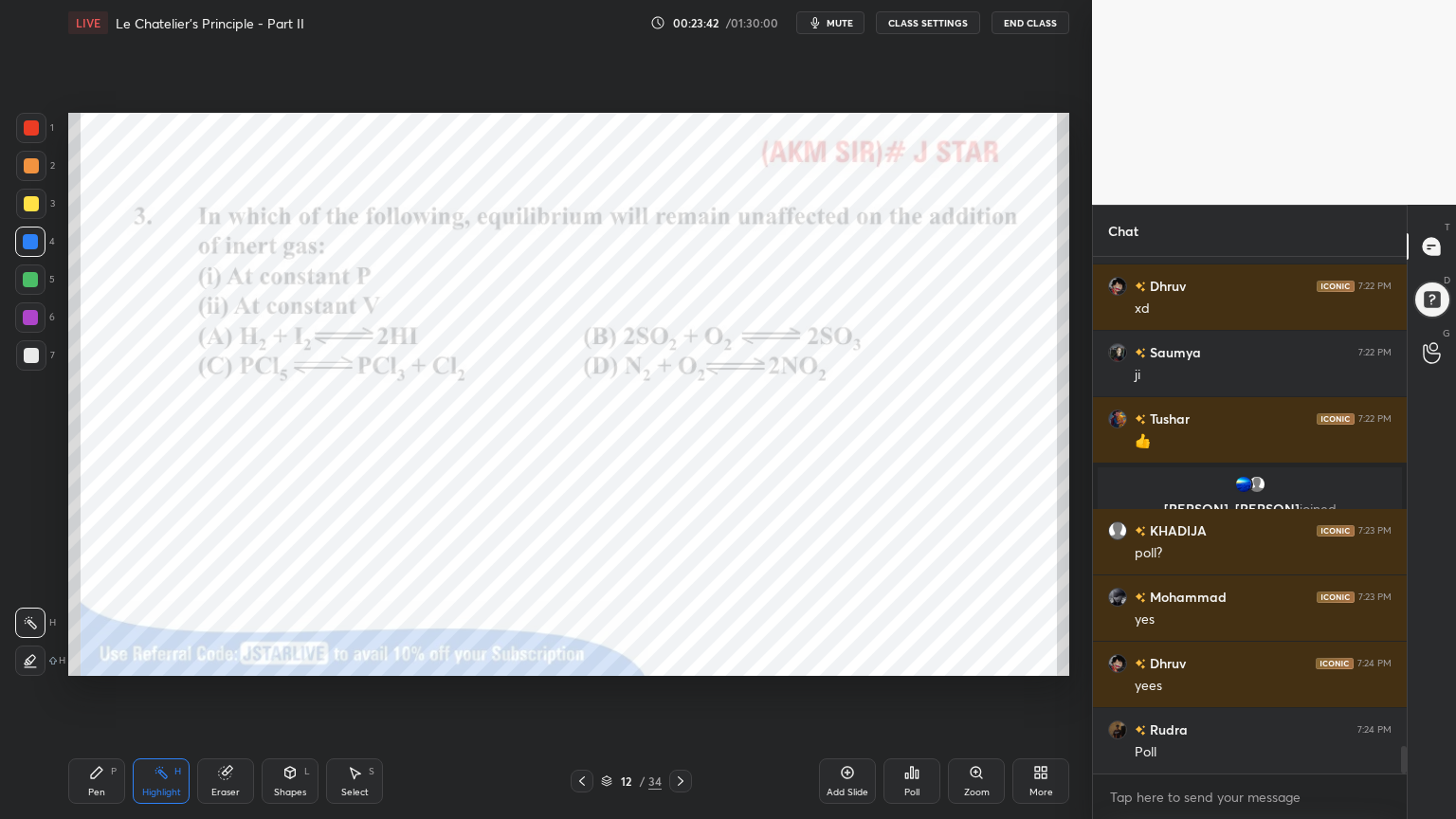 scroll, scrollTop: 9152, scrollLeft: 0, axis: vertical 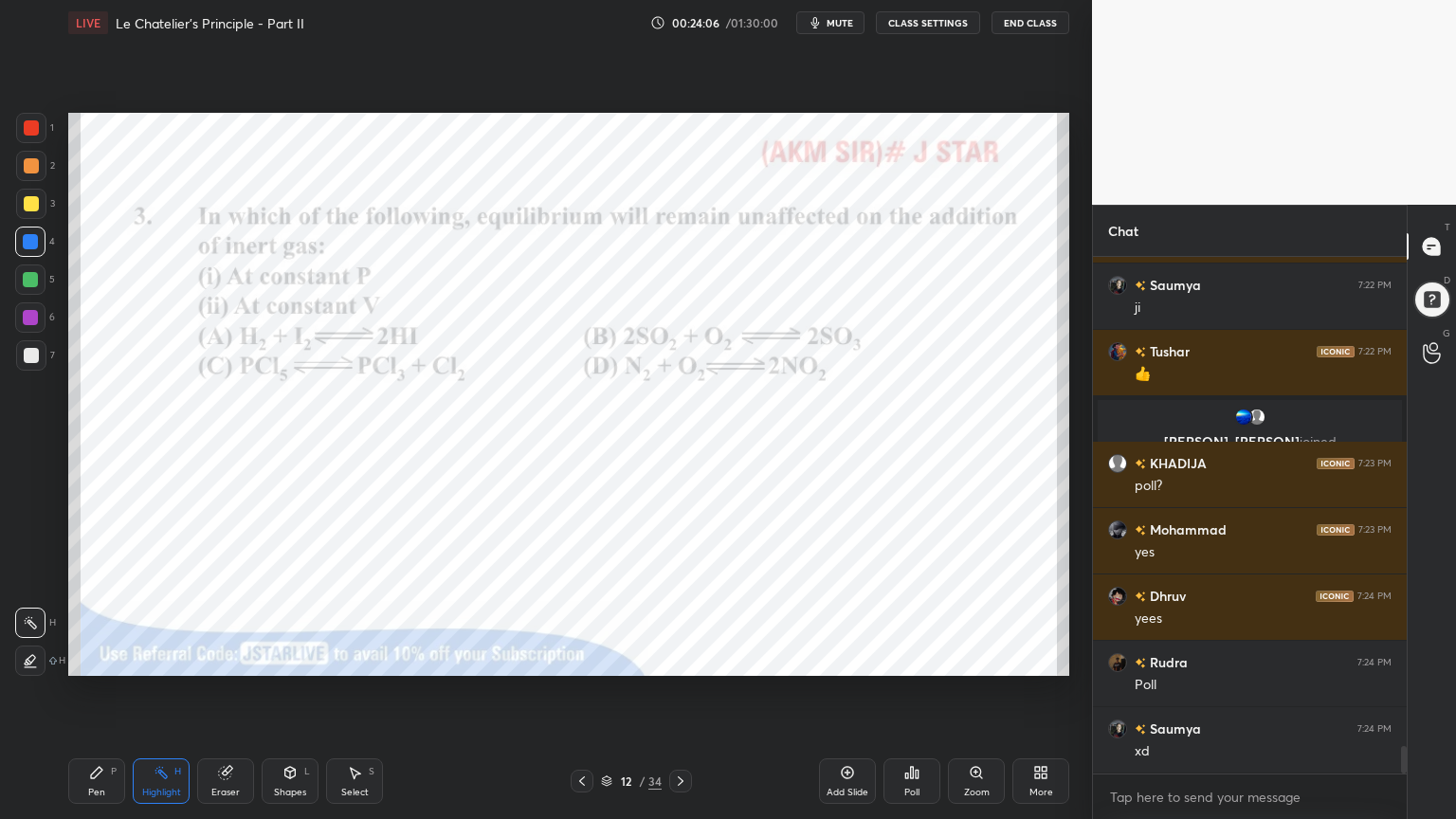 click on "Pen P" at bounding box center (97, 781) 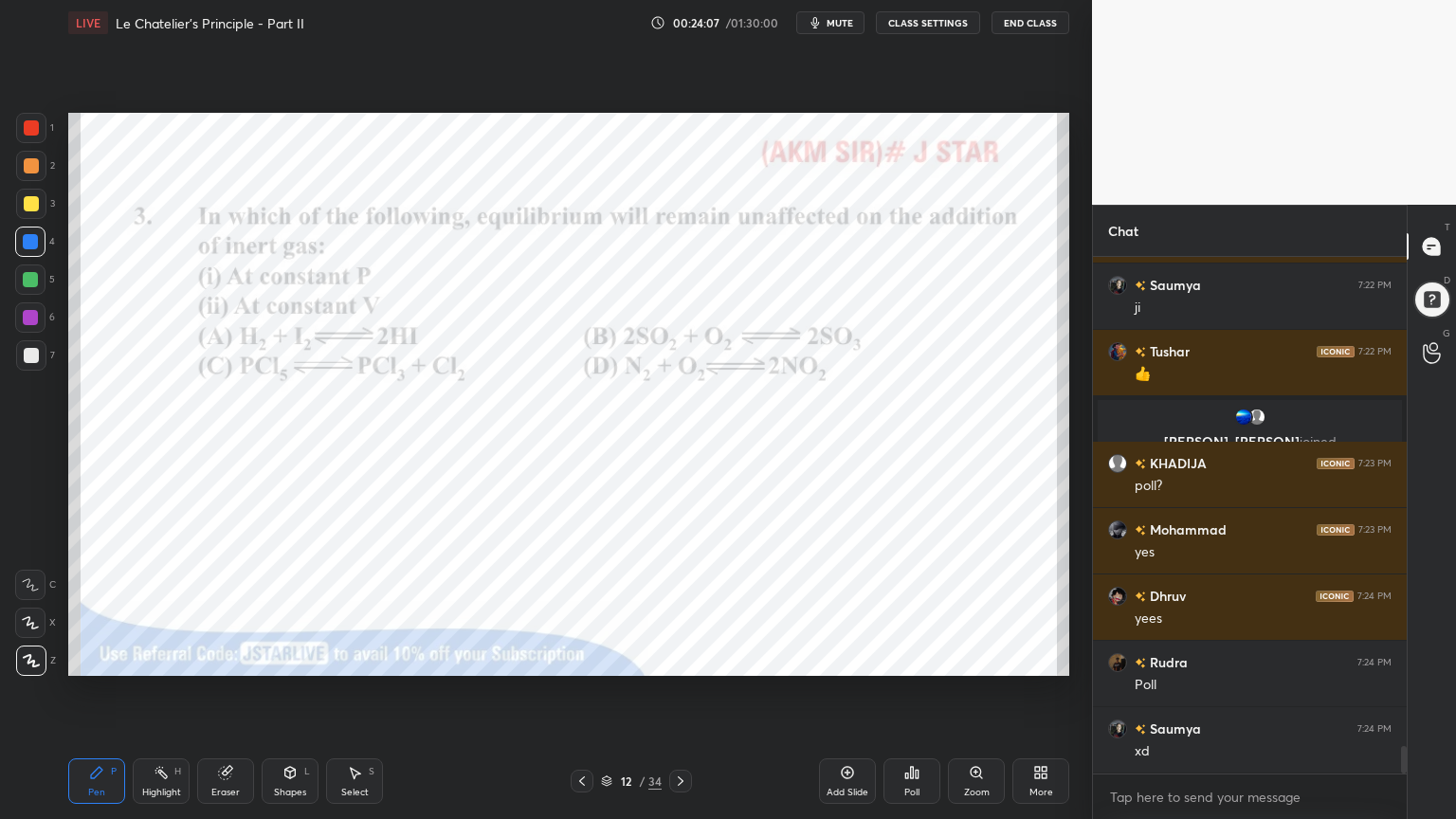 click at bounding box center (31, 128) 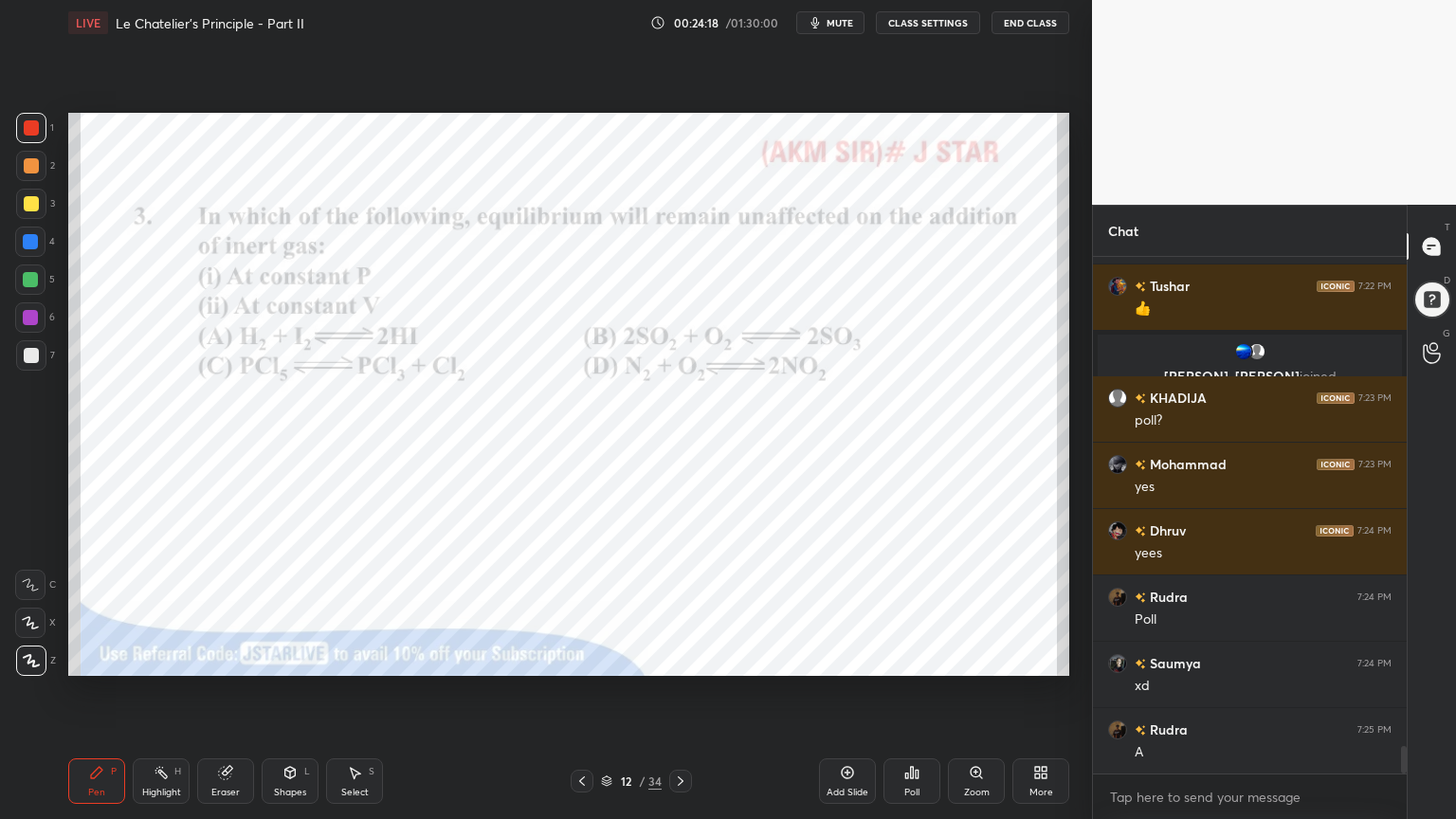 scroll, scrollTop: 9285, scrollLeft: 0, axis: vertical 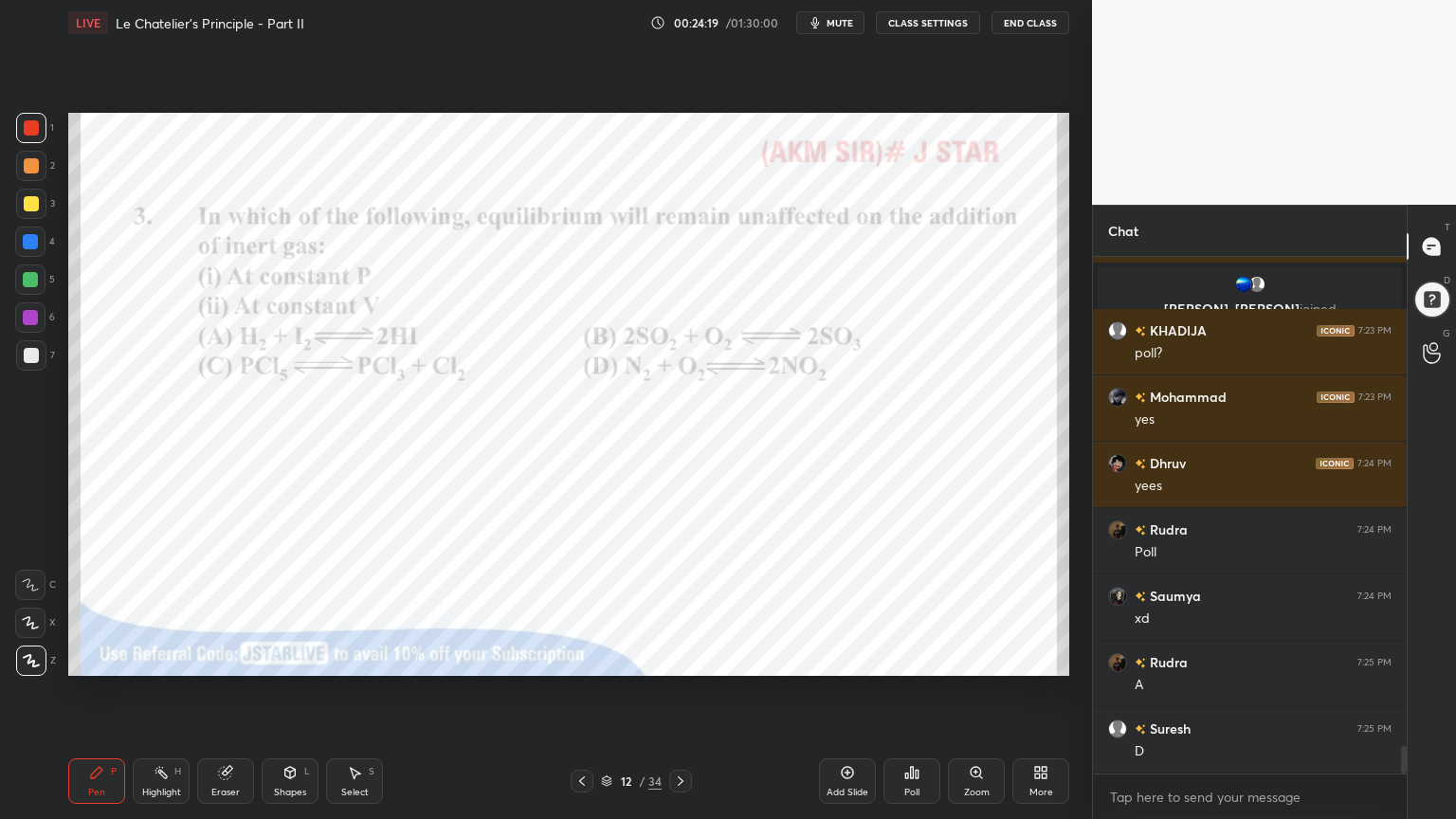 click on "Highlight H" at bounding box center [161, 781] 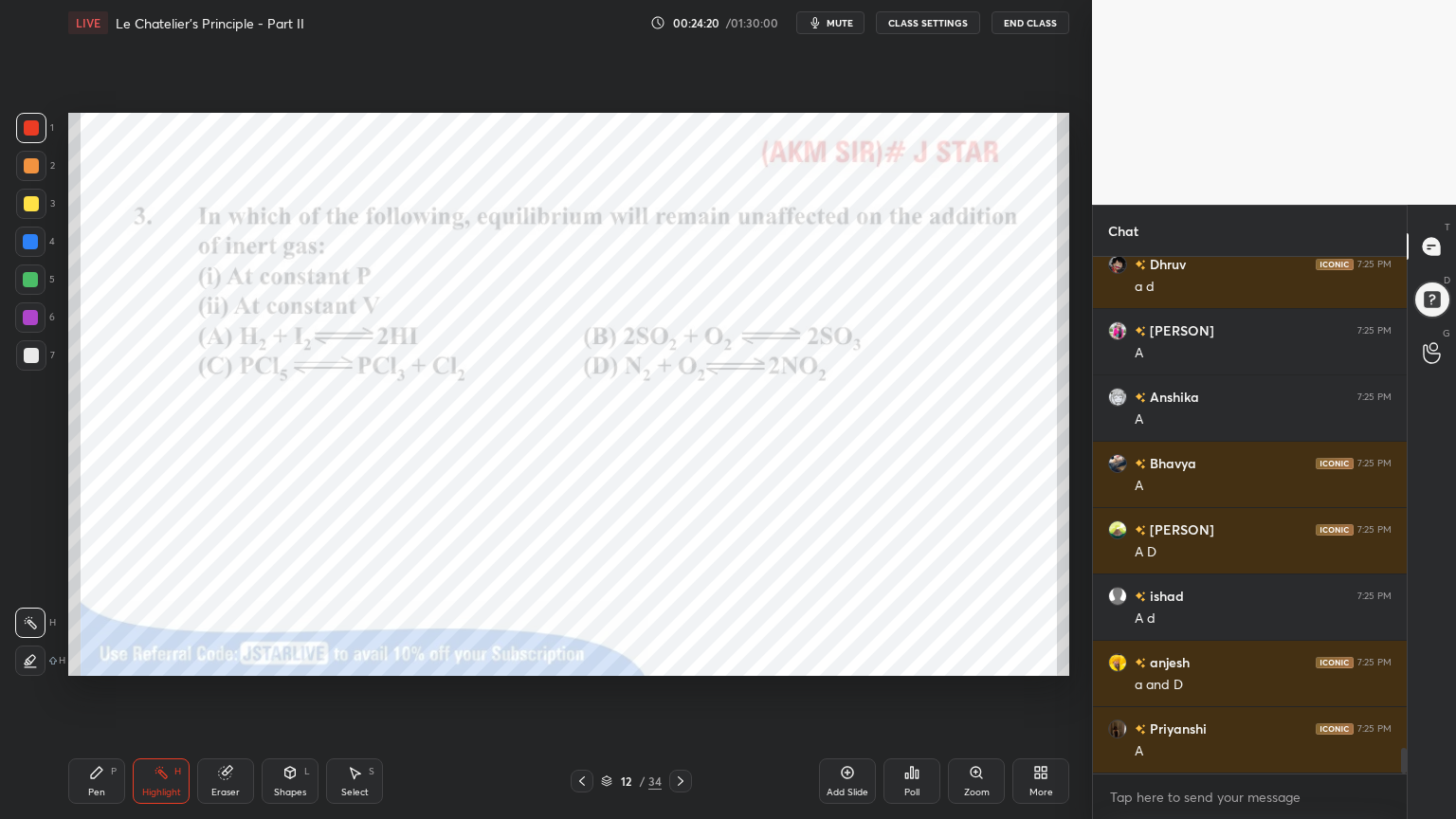 scroll, scrollTop: 9881, scrollLeft: 0, axis: vertical 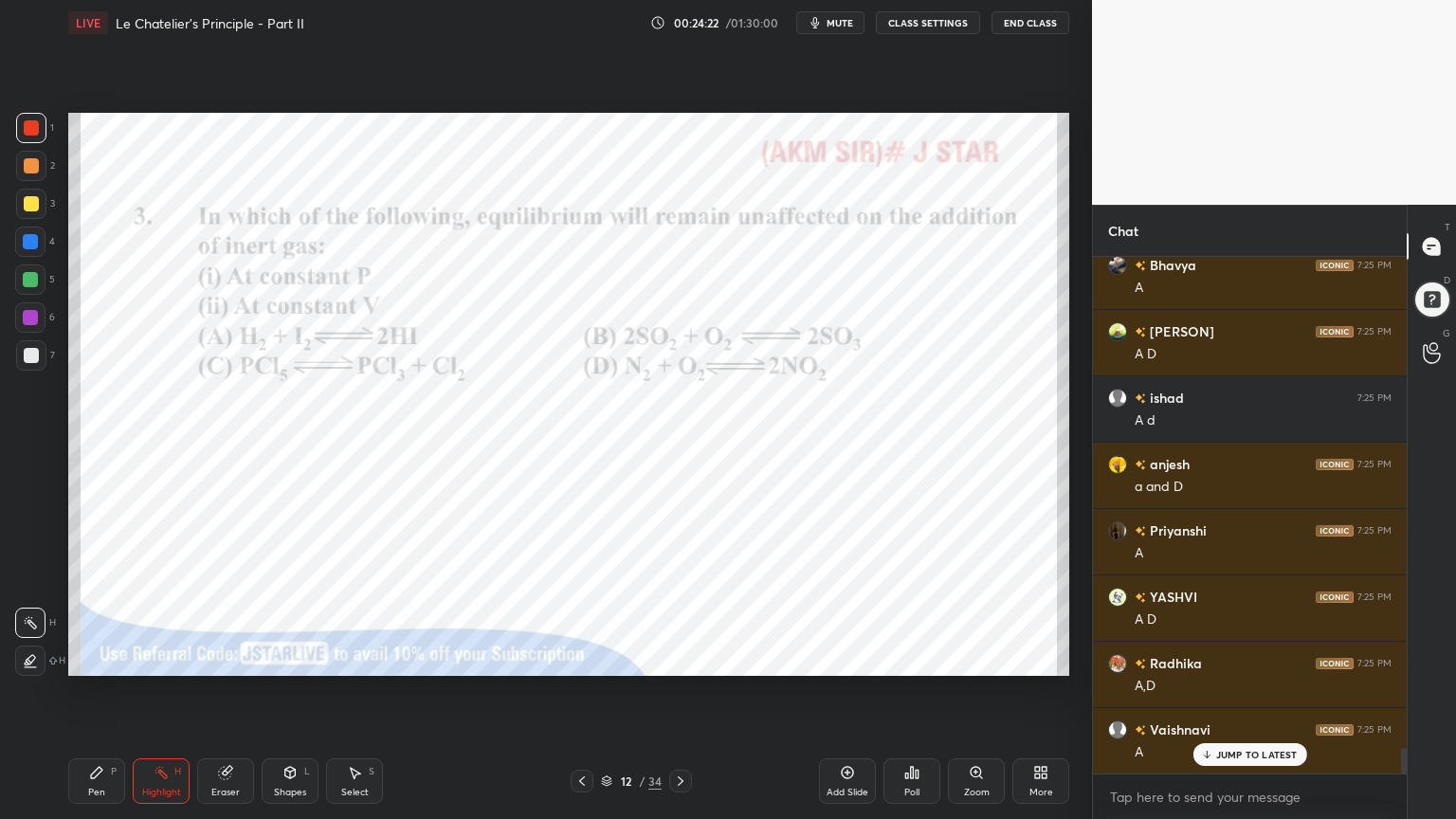click on "Pen P" at bounding box center [97, 781] 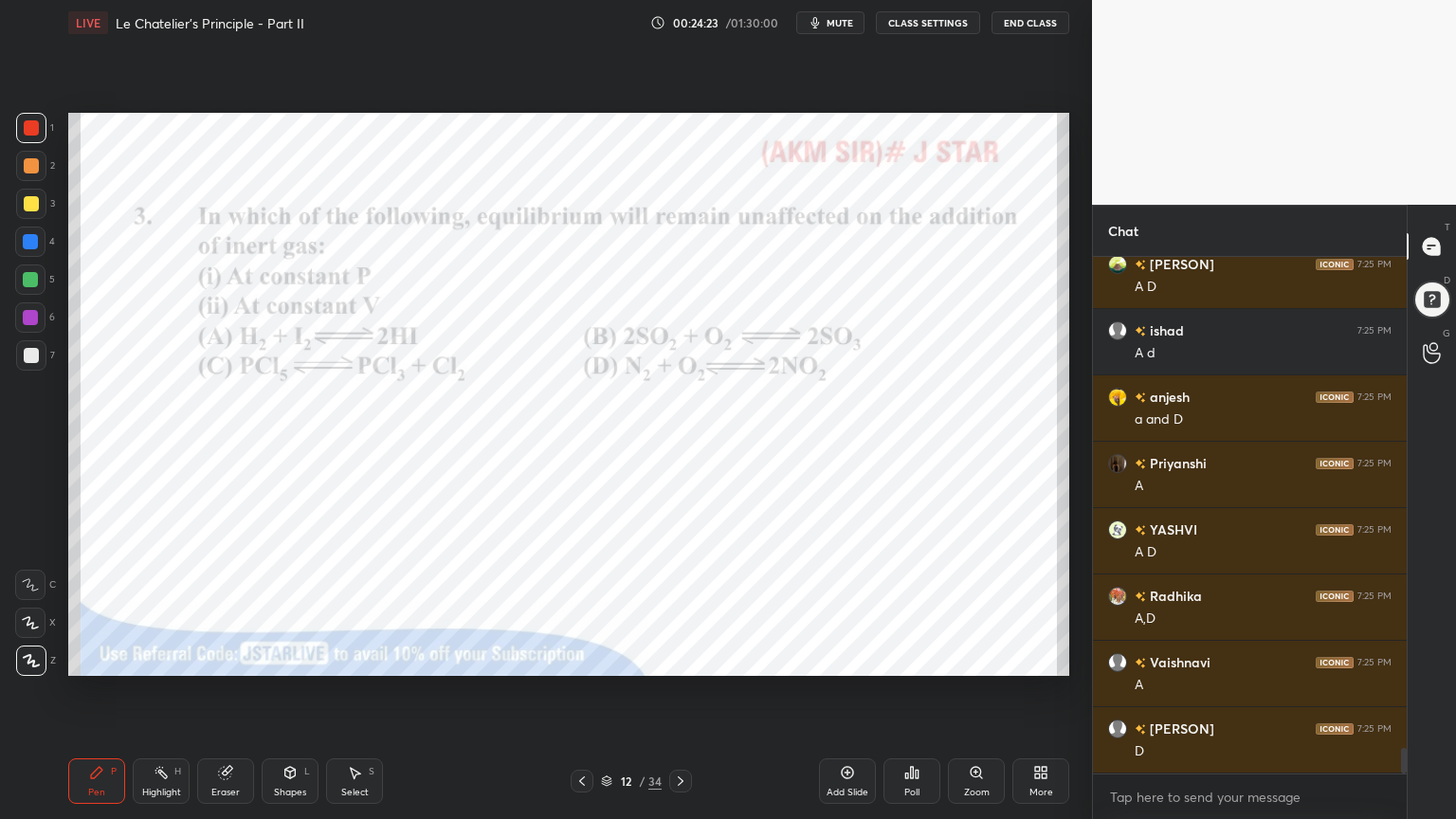 click 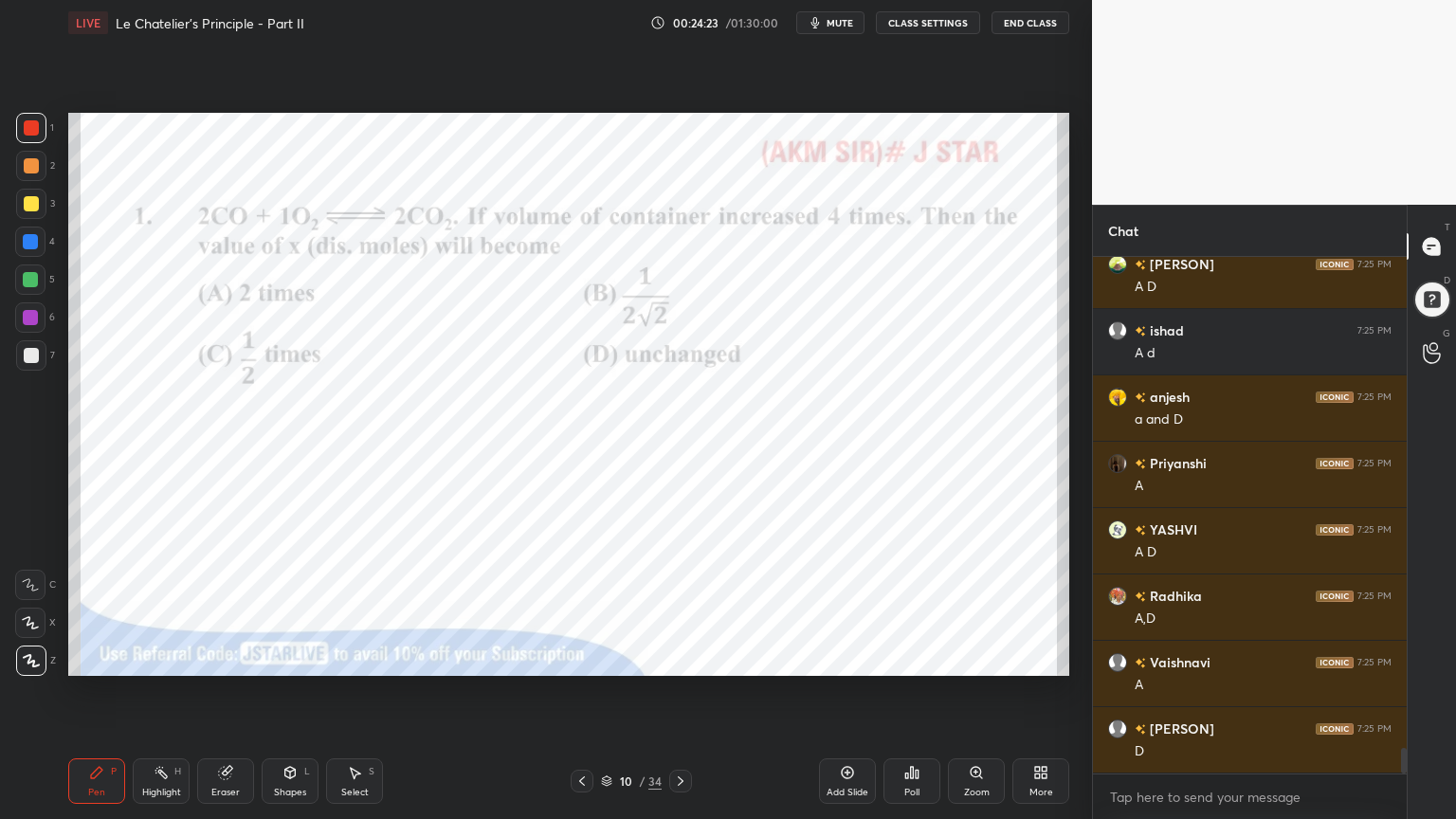 click 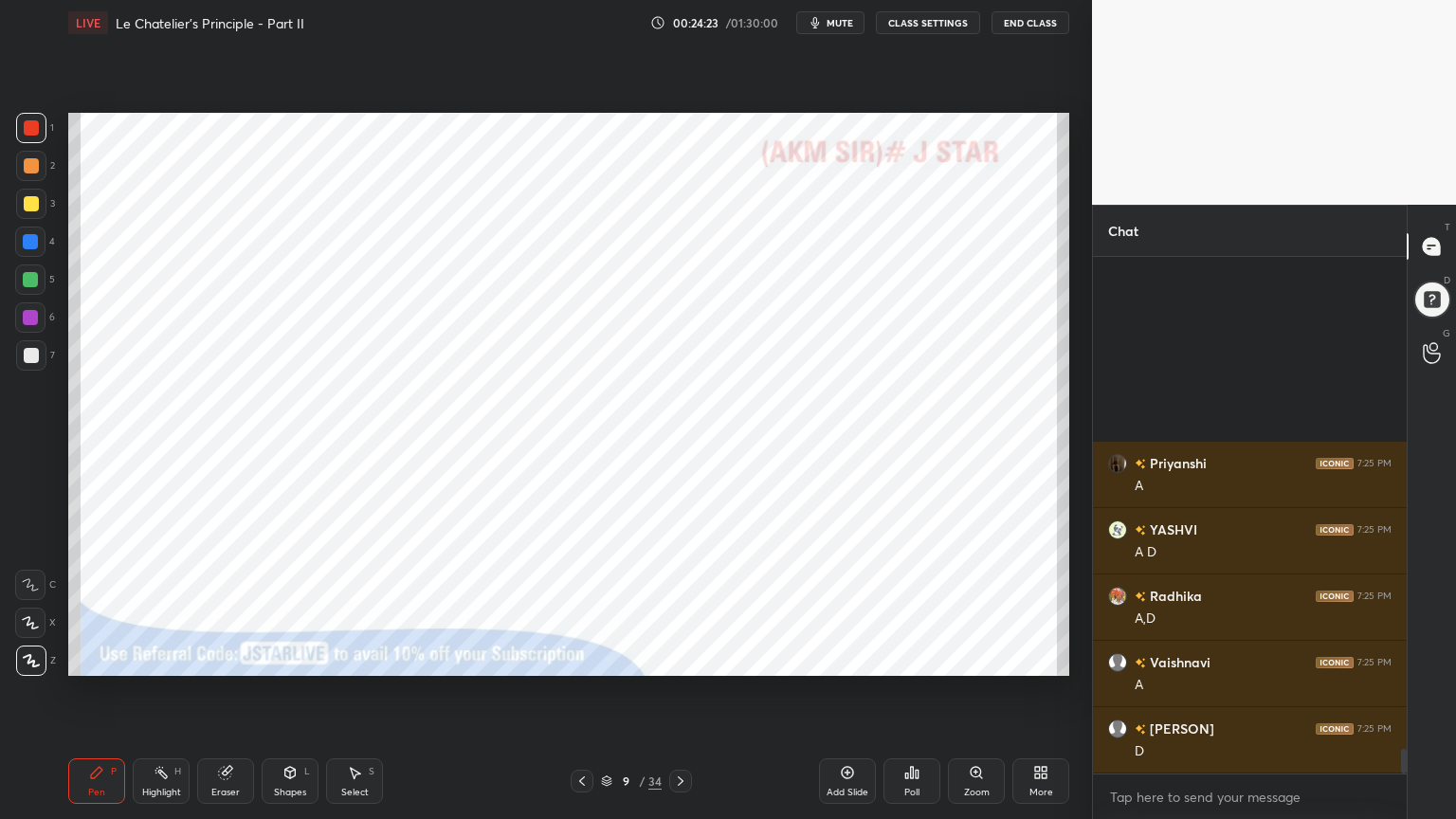 scroll, scrollTop: 10347, scrollLeft: 0, axis: vertical 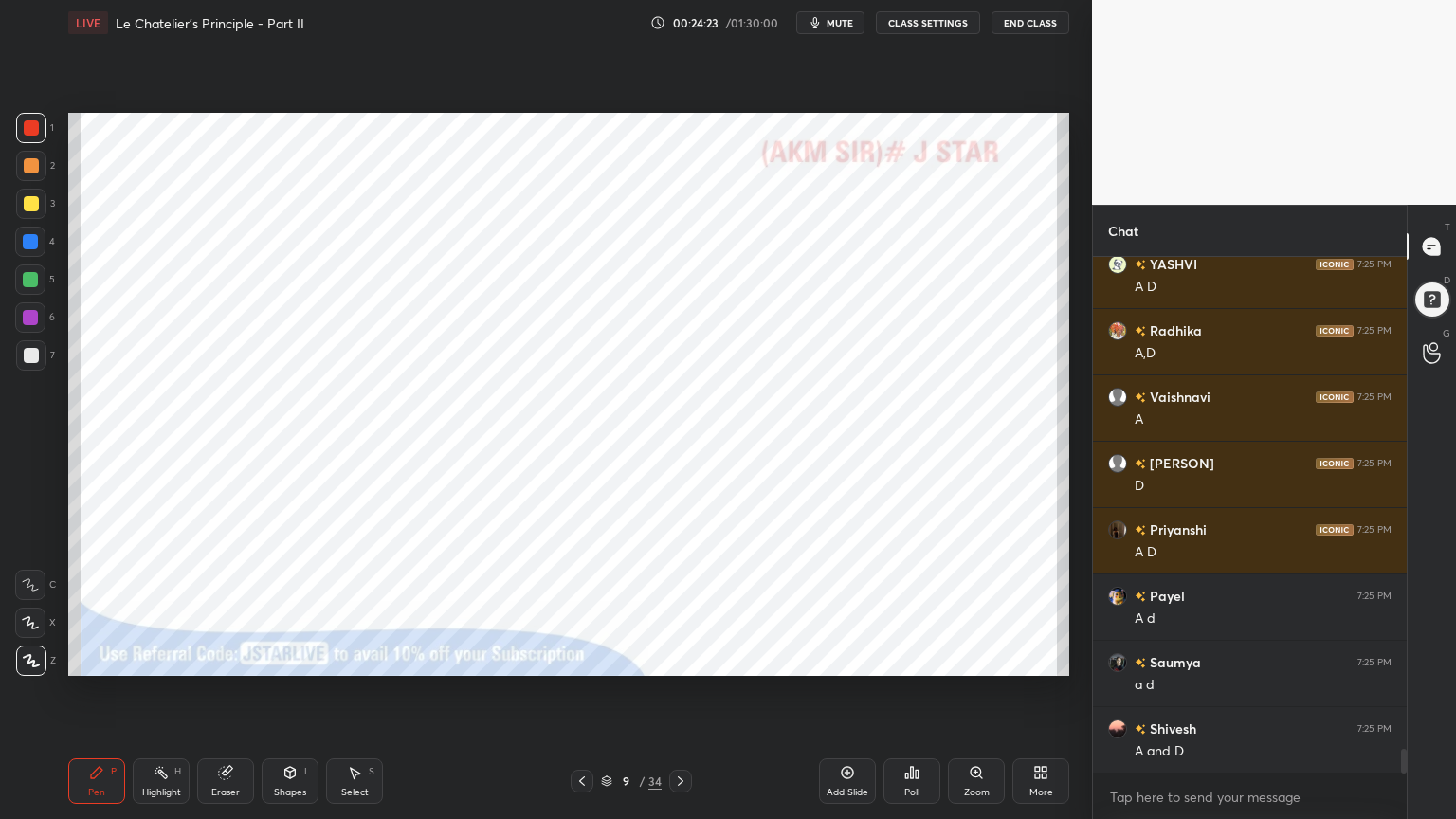 click 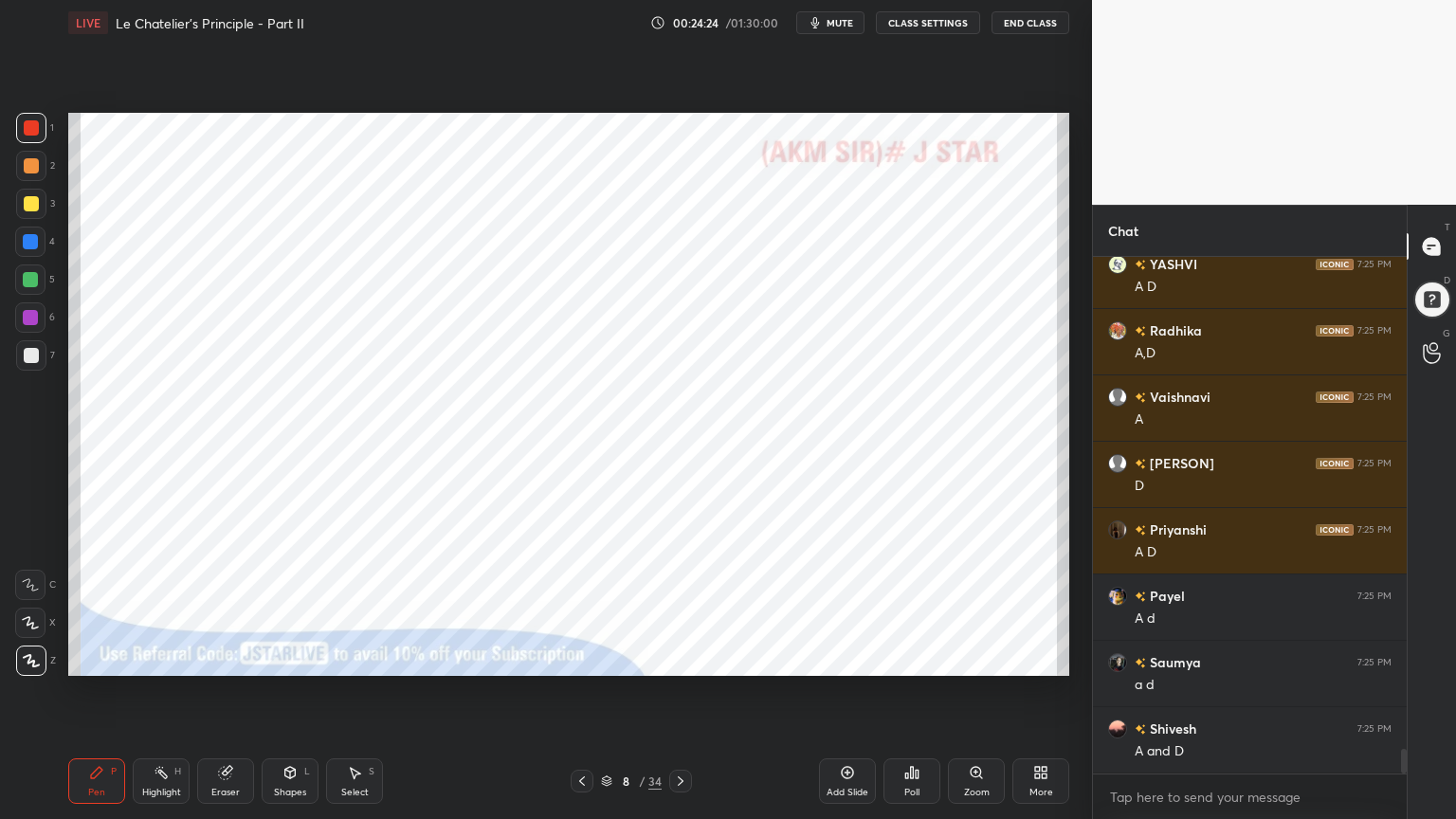 click 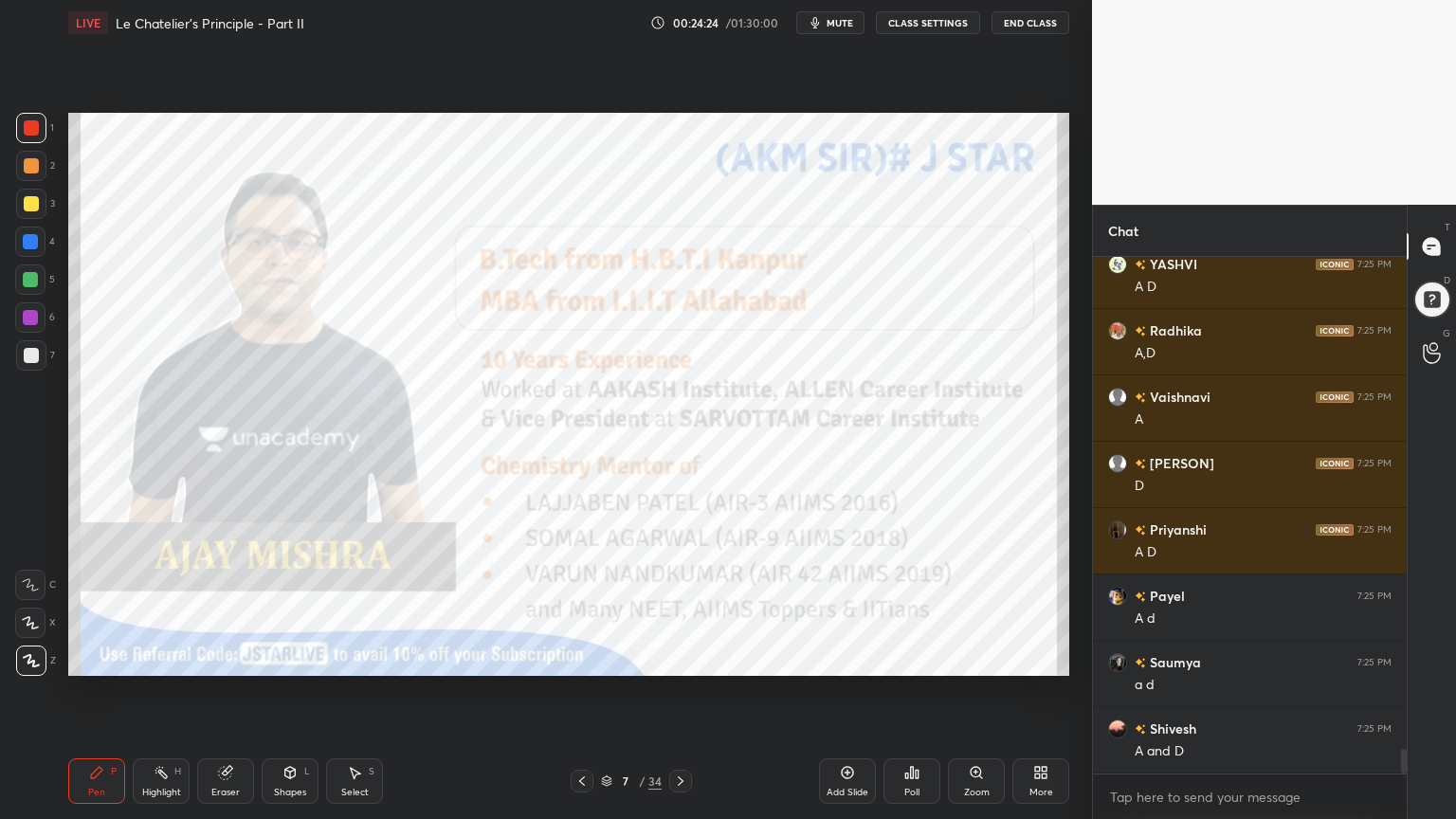 click 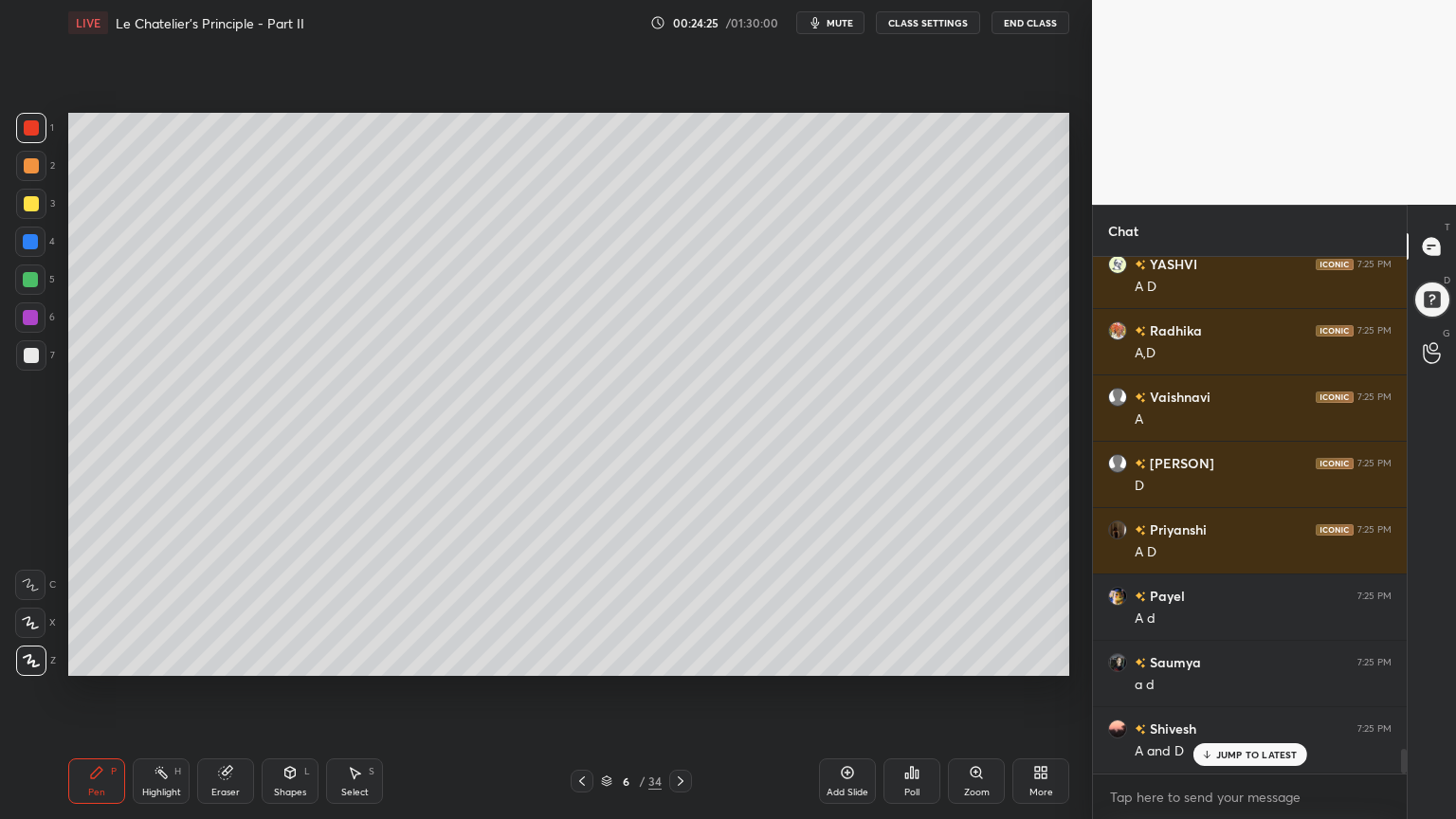 click on "Highlight H" at bounding box center (161, 781) 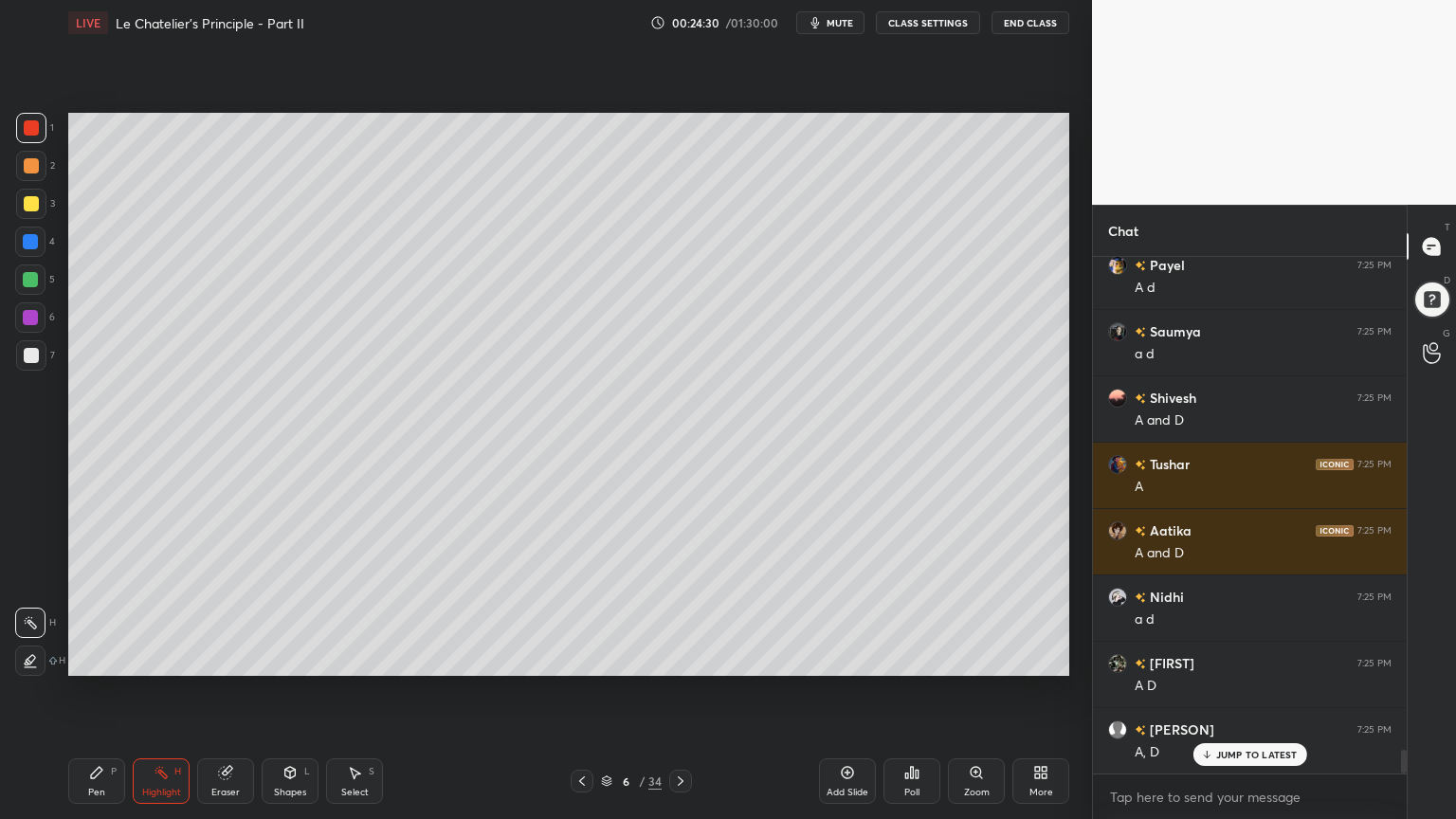 scroll, scrollTop: 10810, scrollLeft: 0, axis: vertical 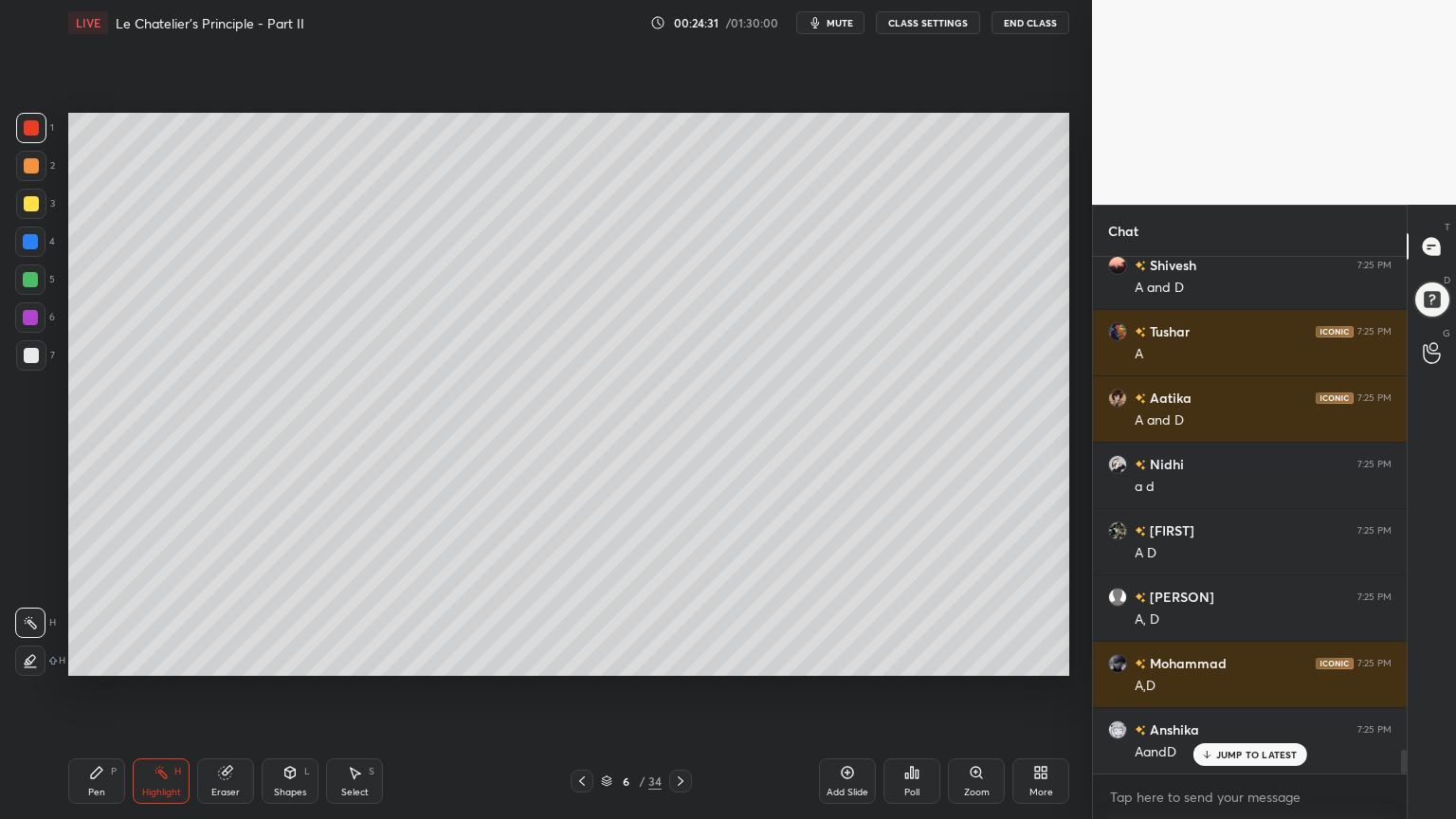 click 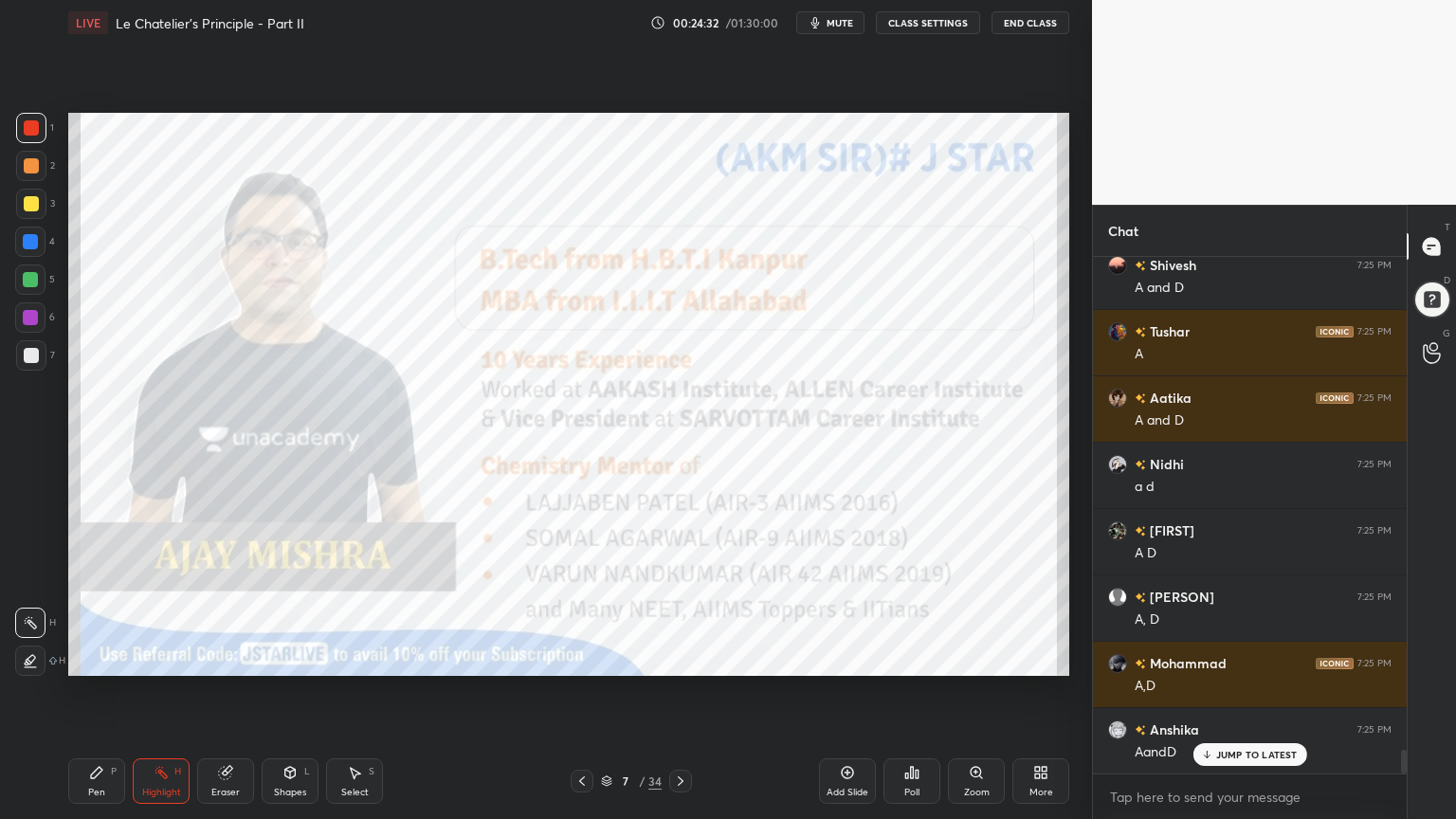 click 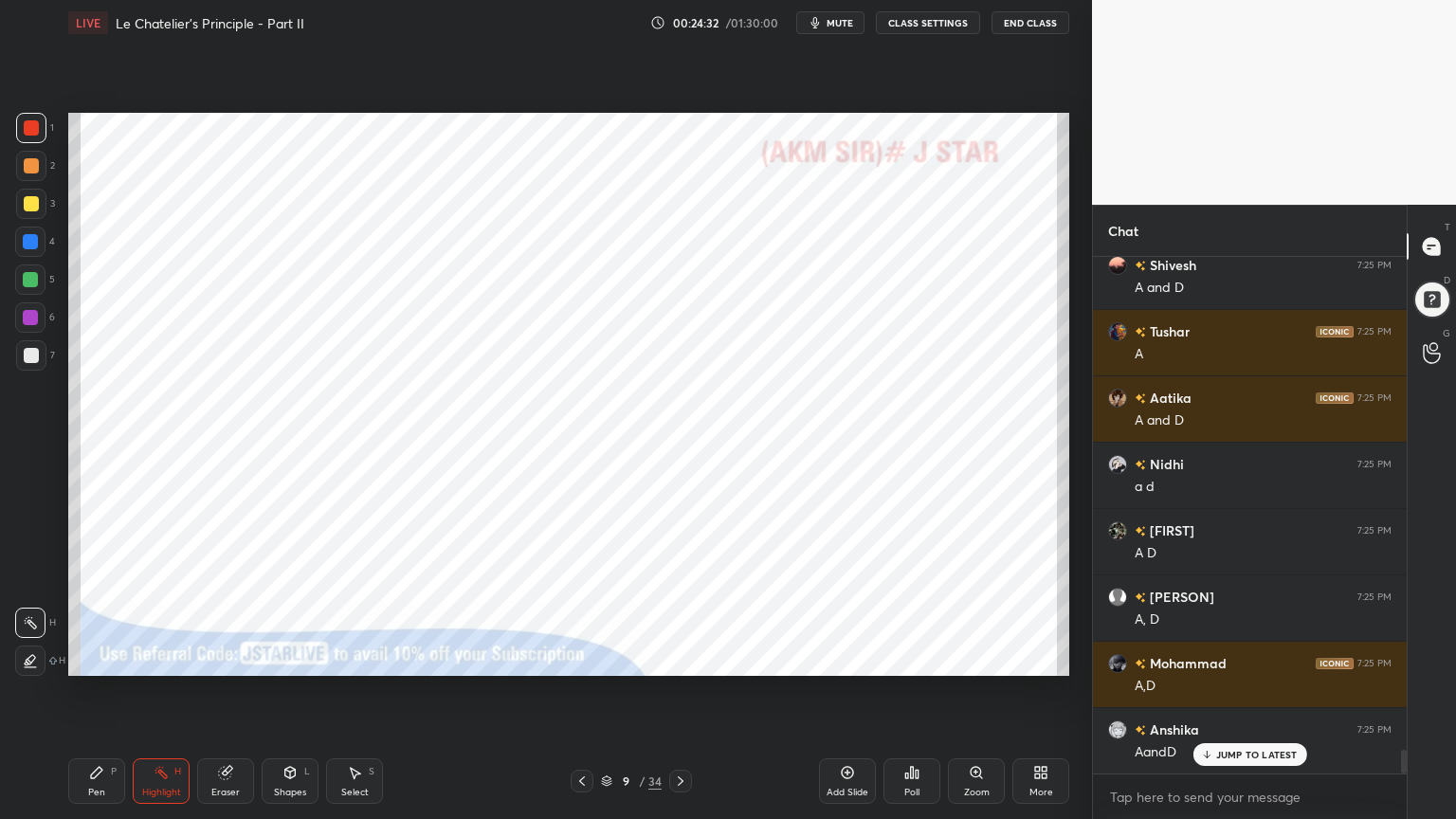 click 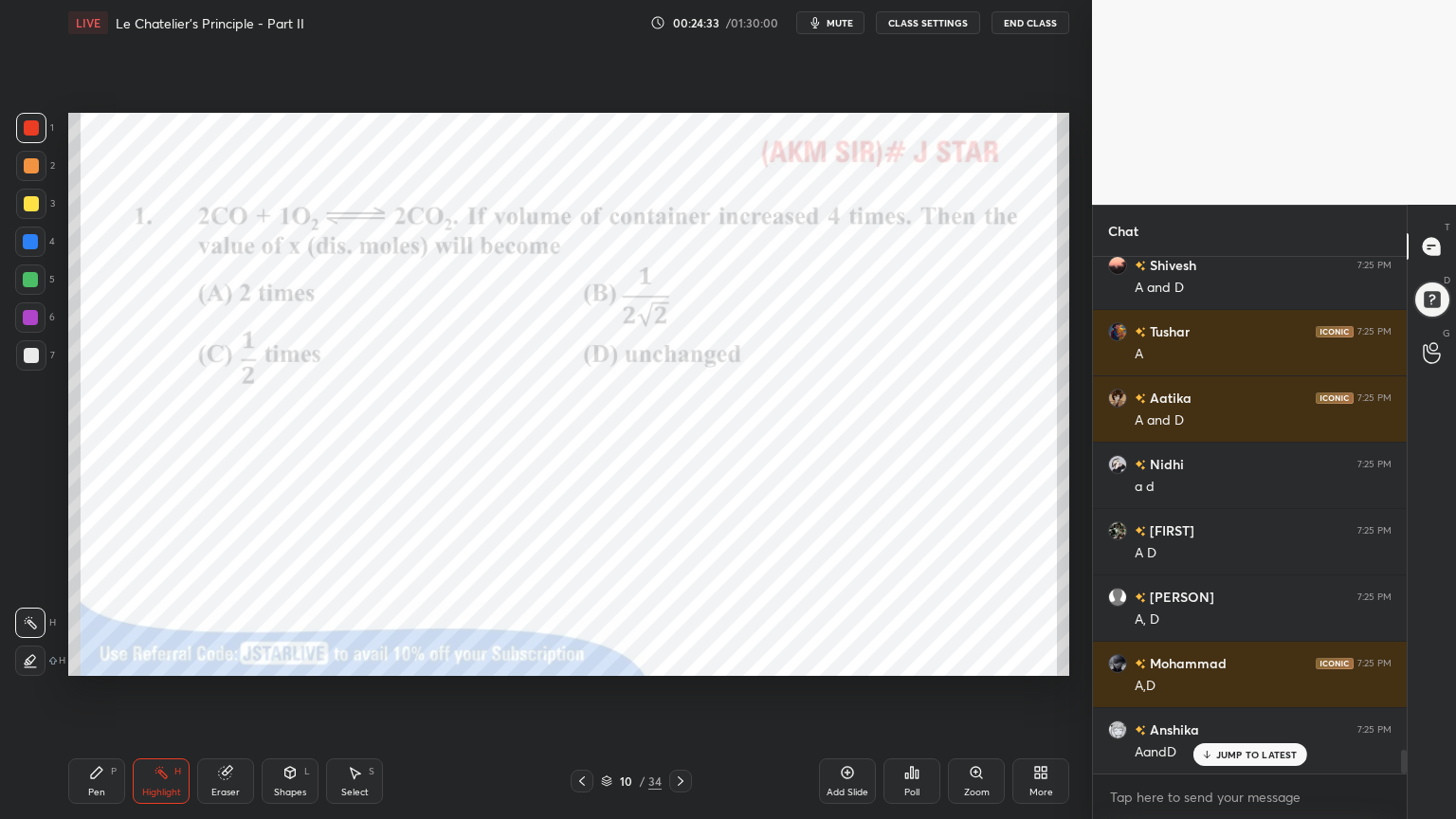 click 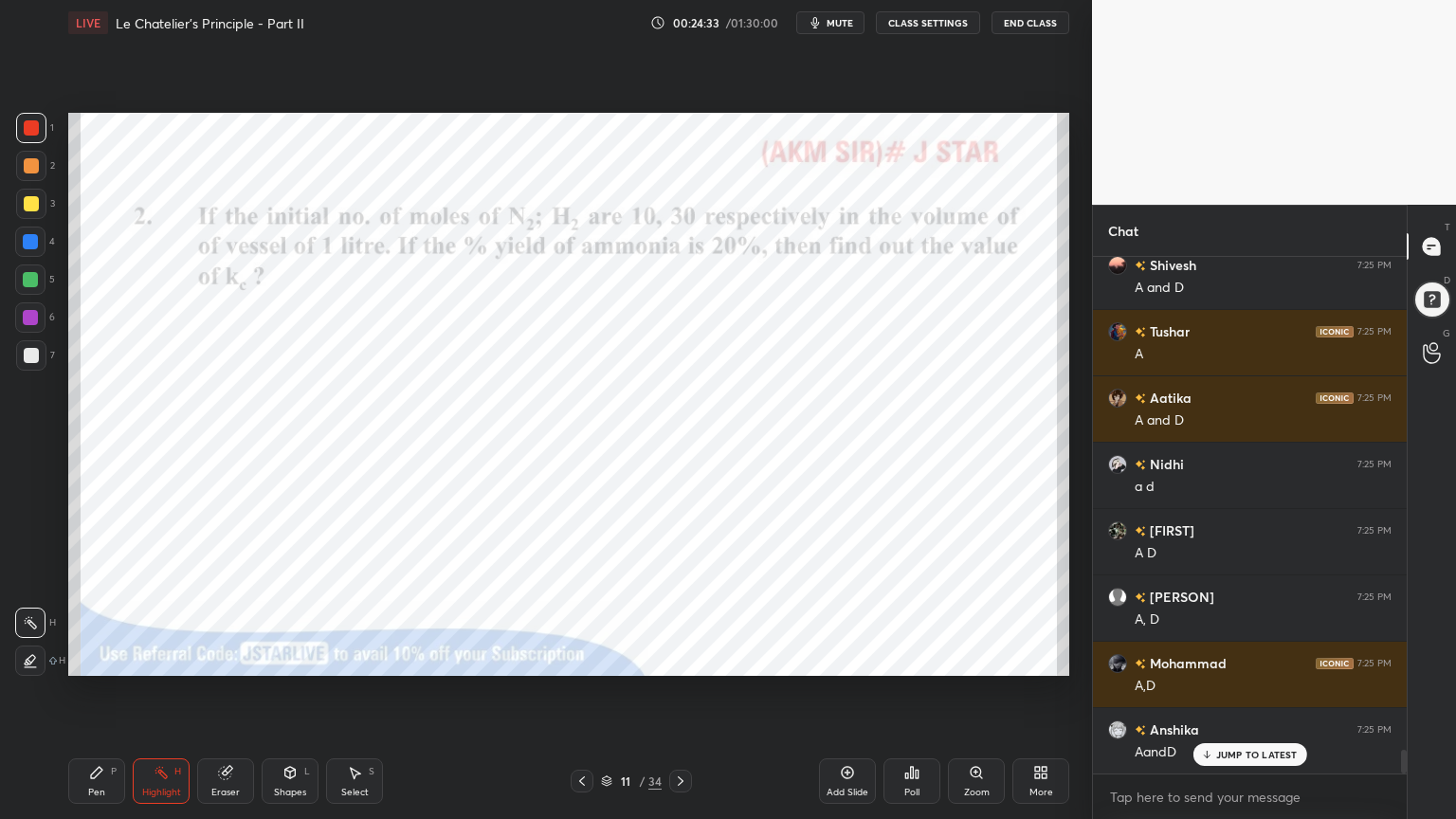 click 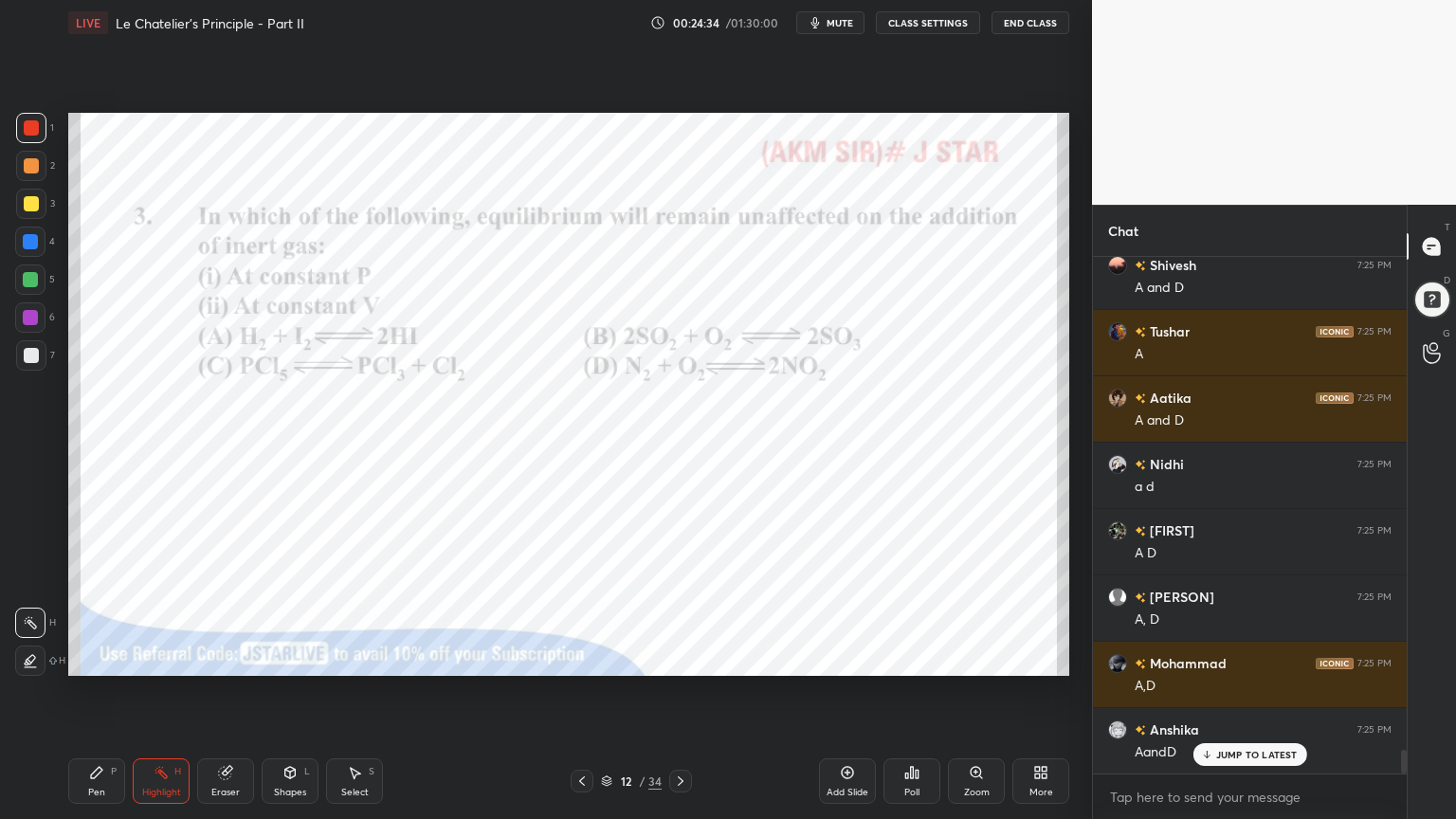 click on "Pen P" at bounding box center (97, 781) 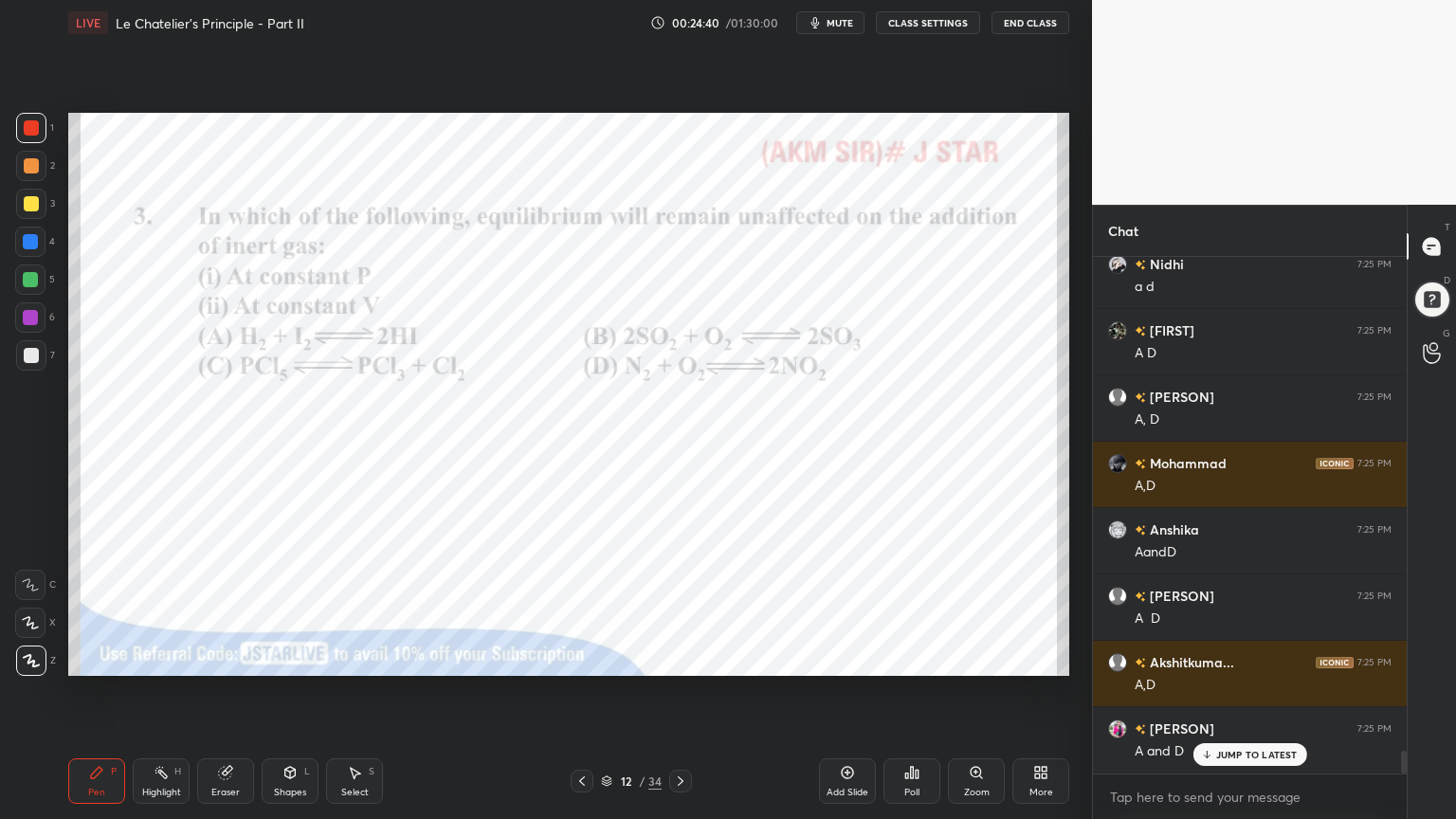 scroll, scrollTop: 11075, scrollLeft: 0, axis: vertical 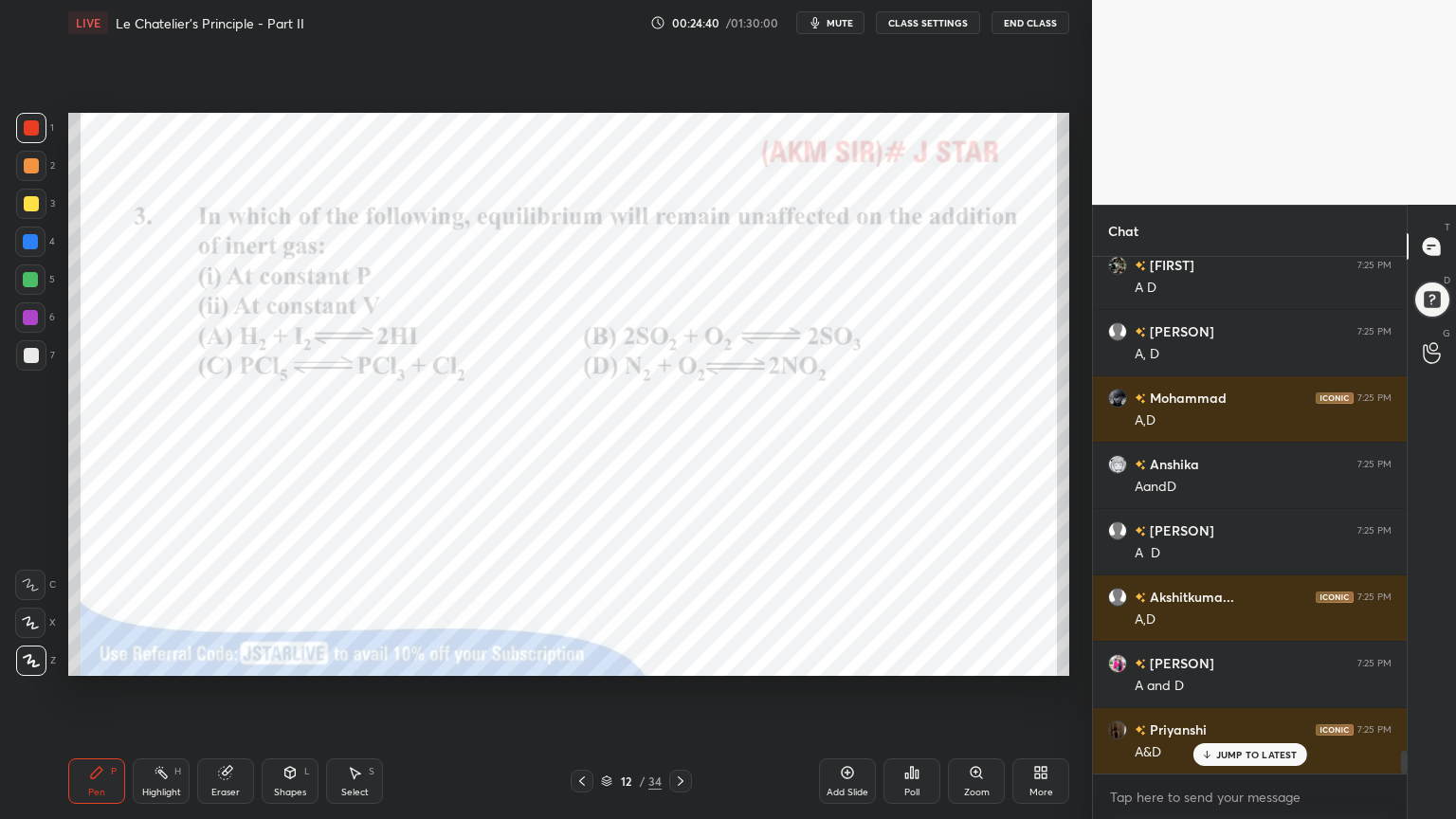 click at bounding box center [30, 242] 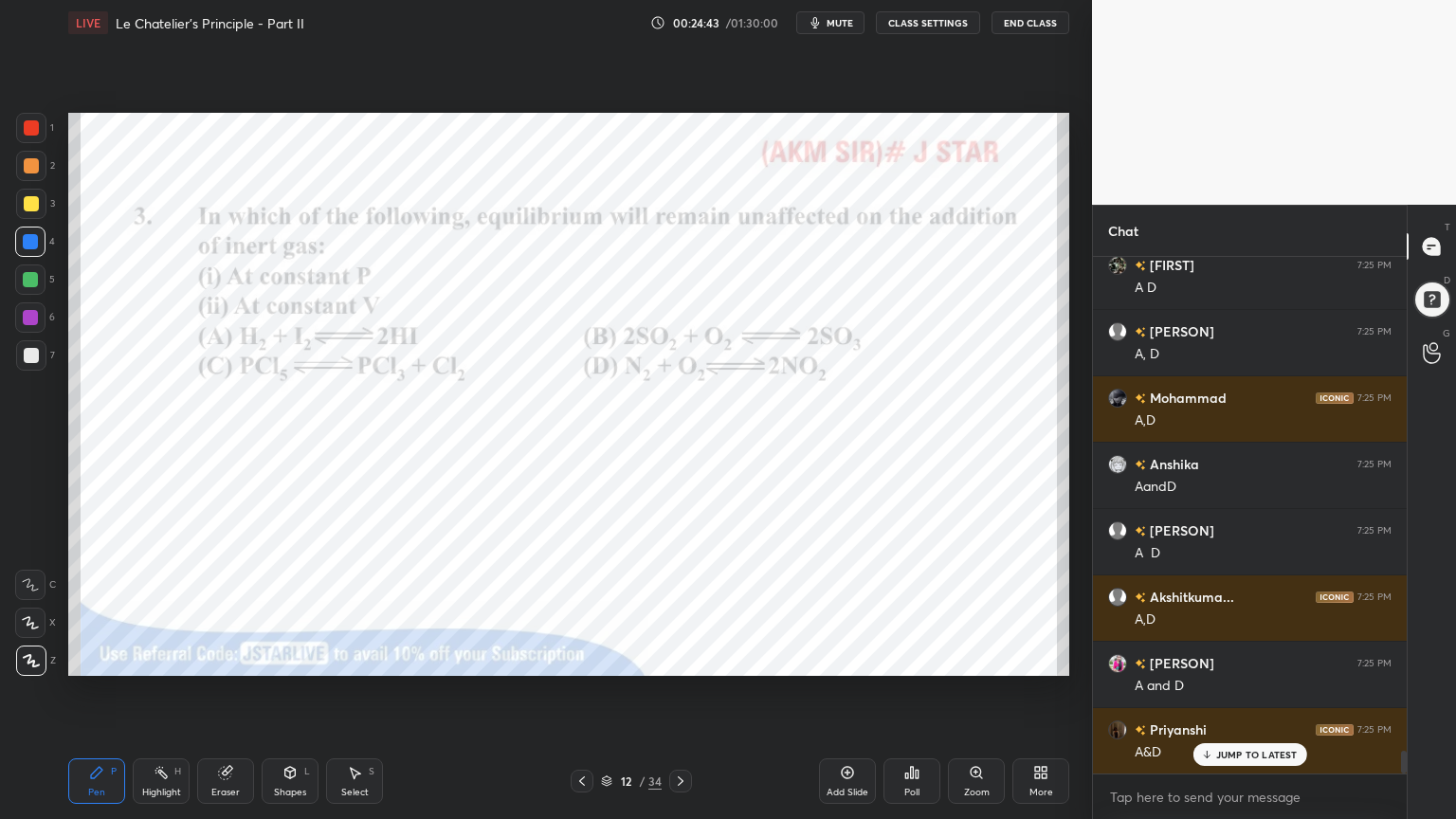 drag, startPoint x: 168, startPoint y: 779, endPoint x: 161, endPoint y: 758, distance: 22.135944 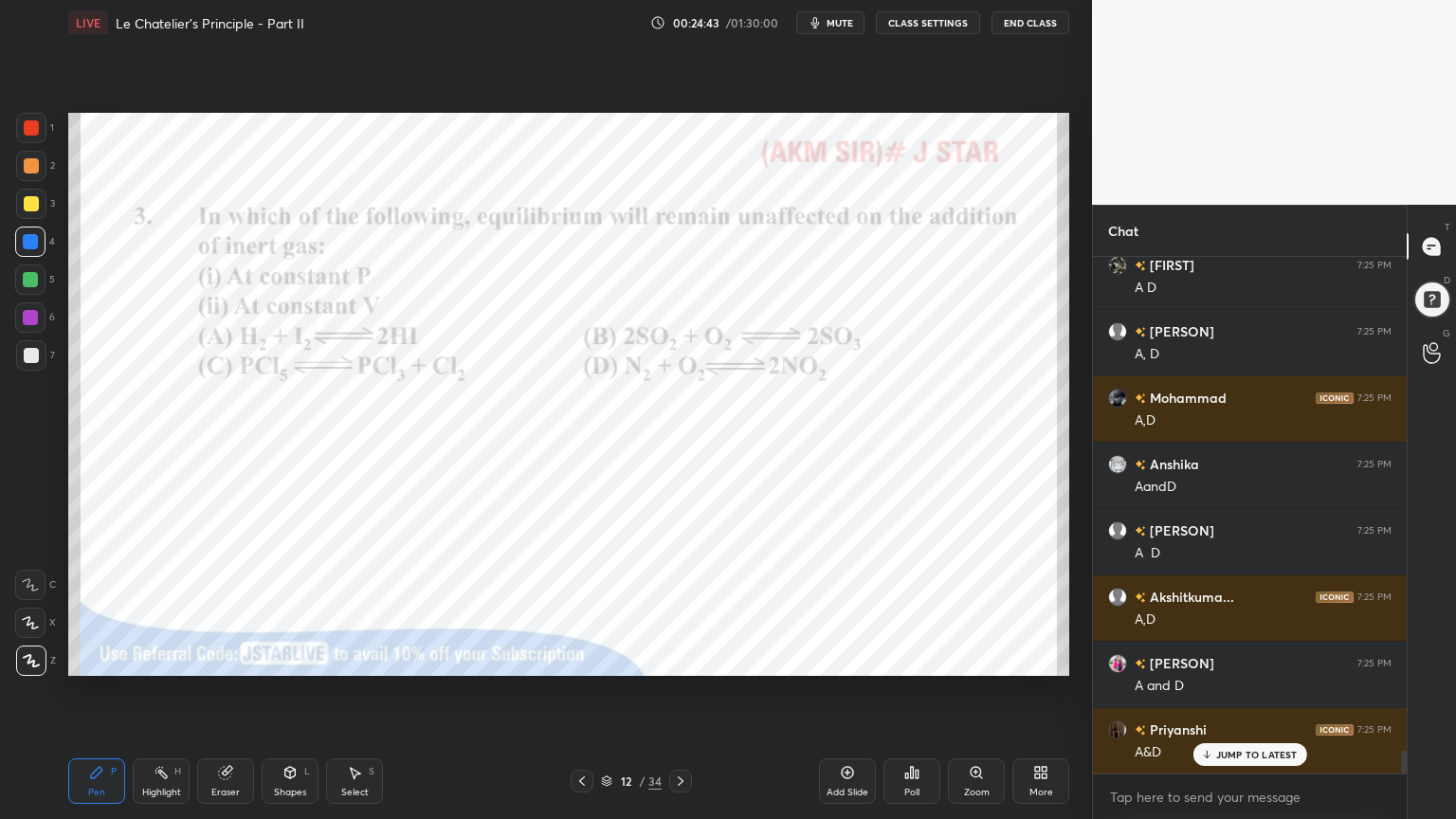 click on "Highlight H" at bounding box center [161, 781] 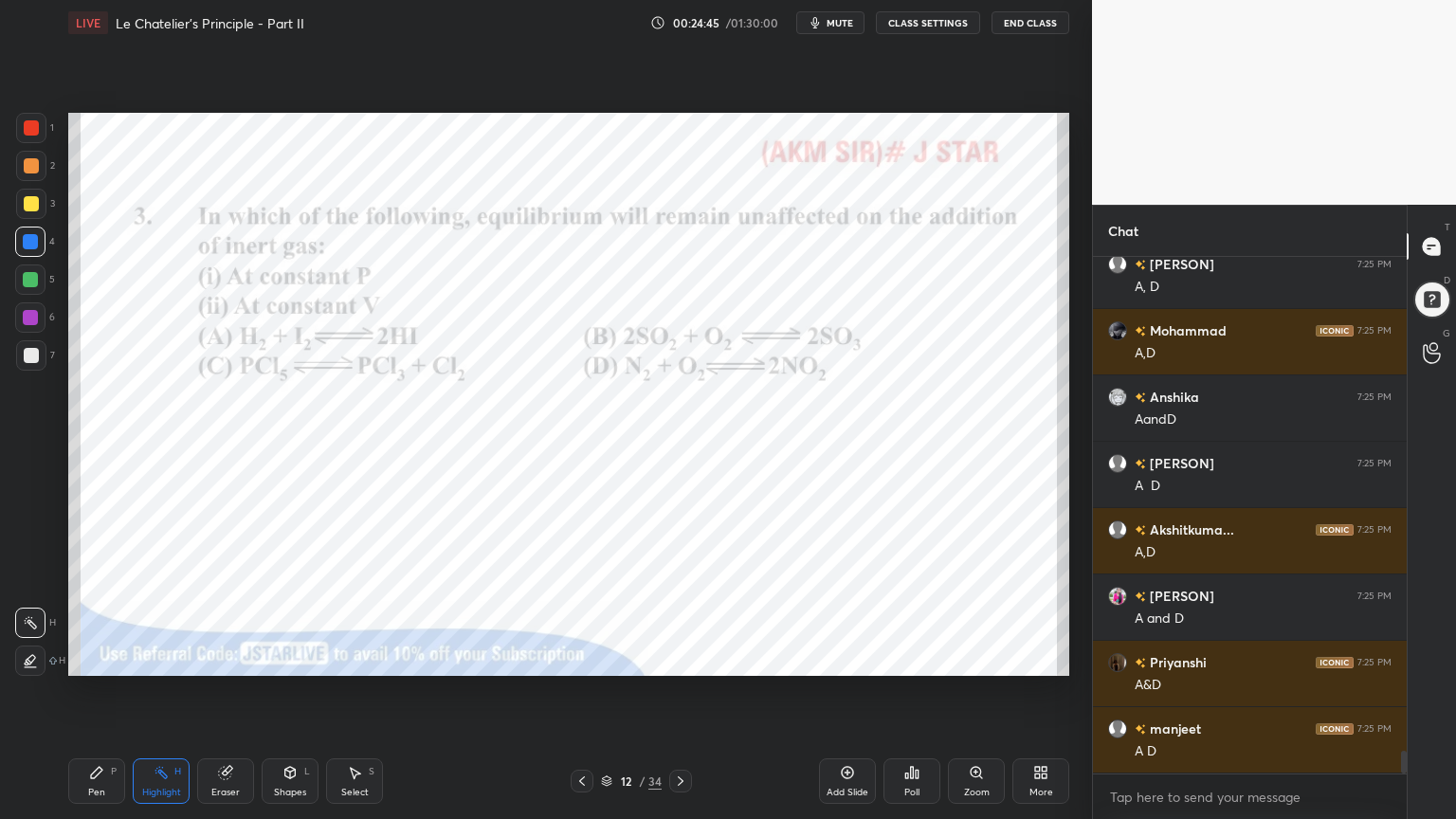 scroll, scrollTop: 11208, scrollLeft: 0, axis: vertical 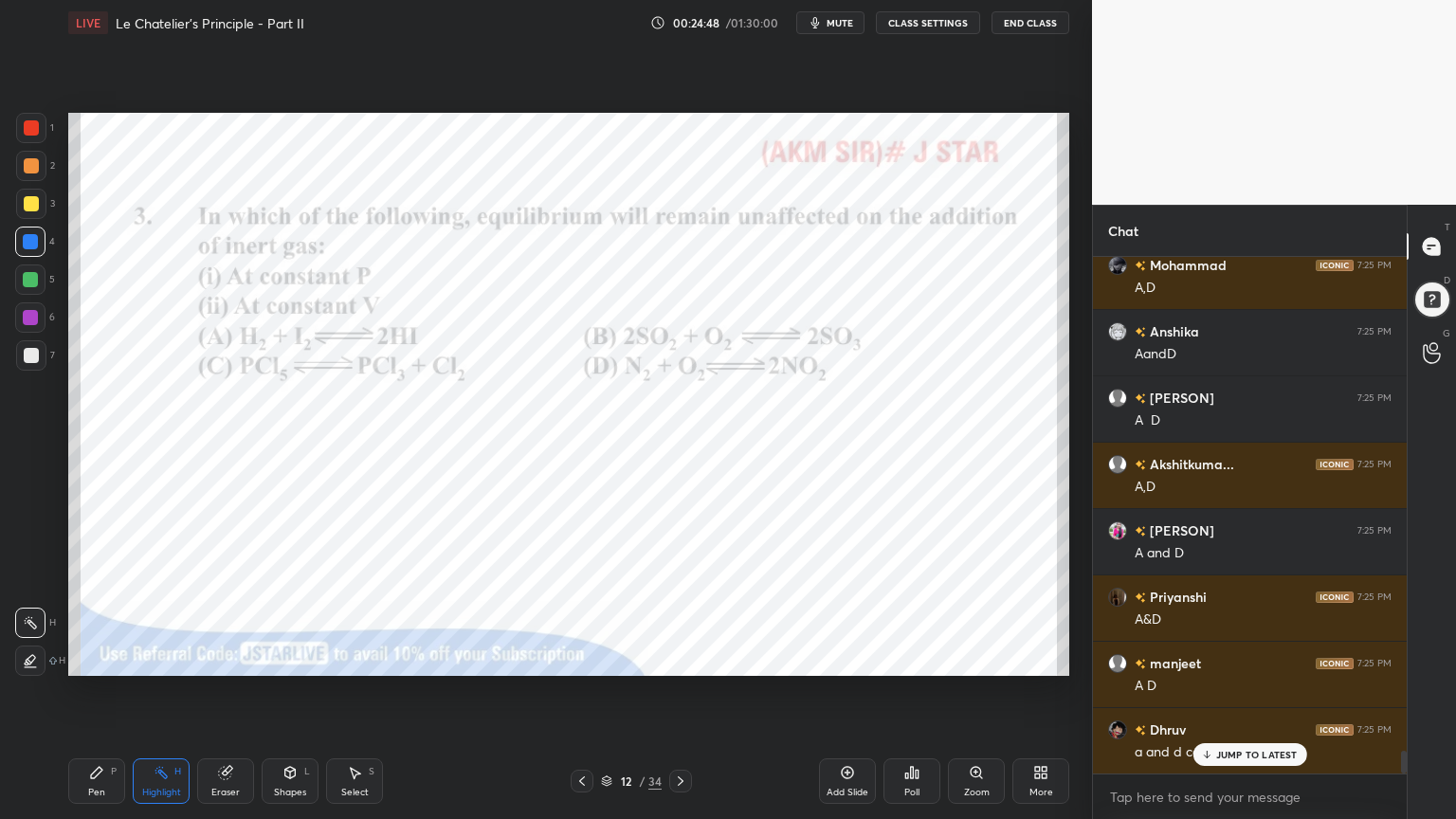 click on "Pen P" at bounding box center [97, 781] 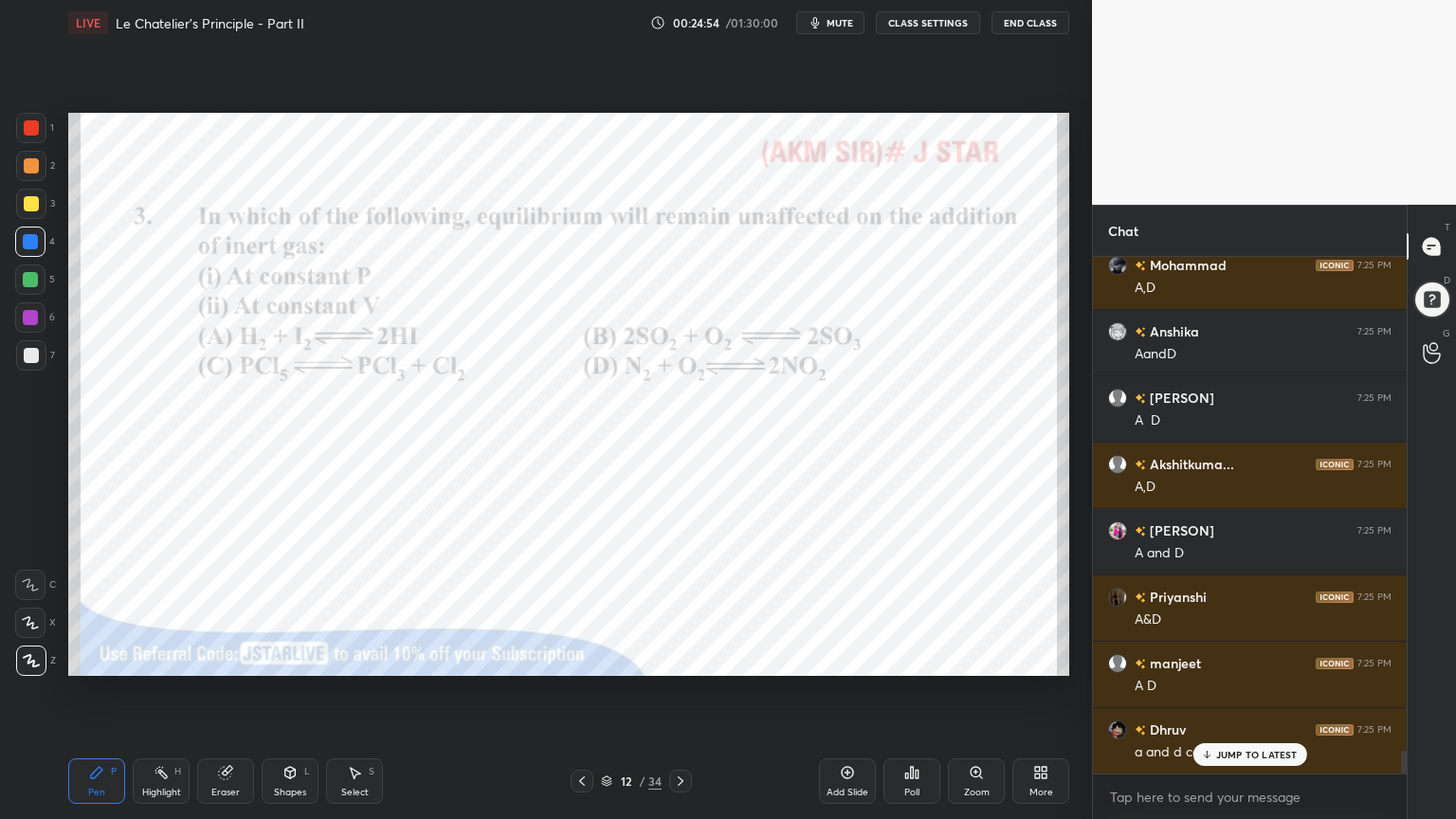 click on "Highlight H" at bounding box center [161, 781] 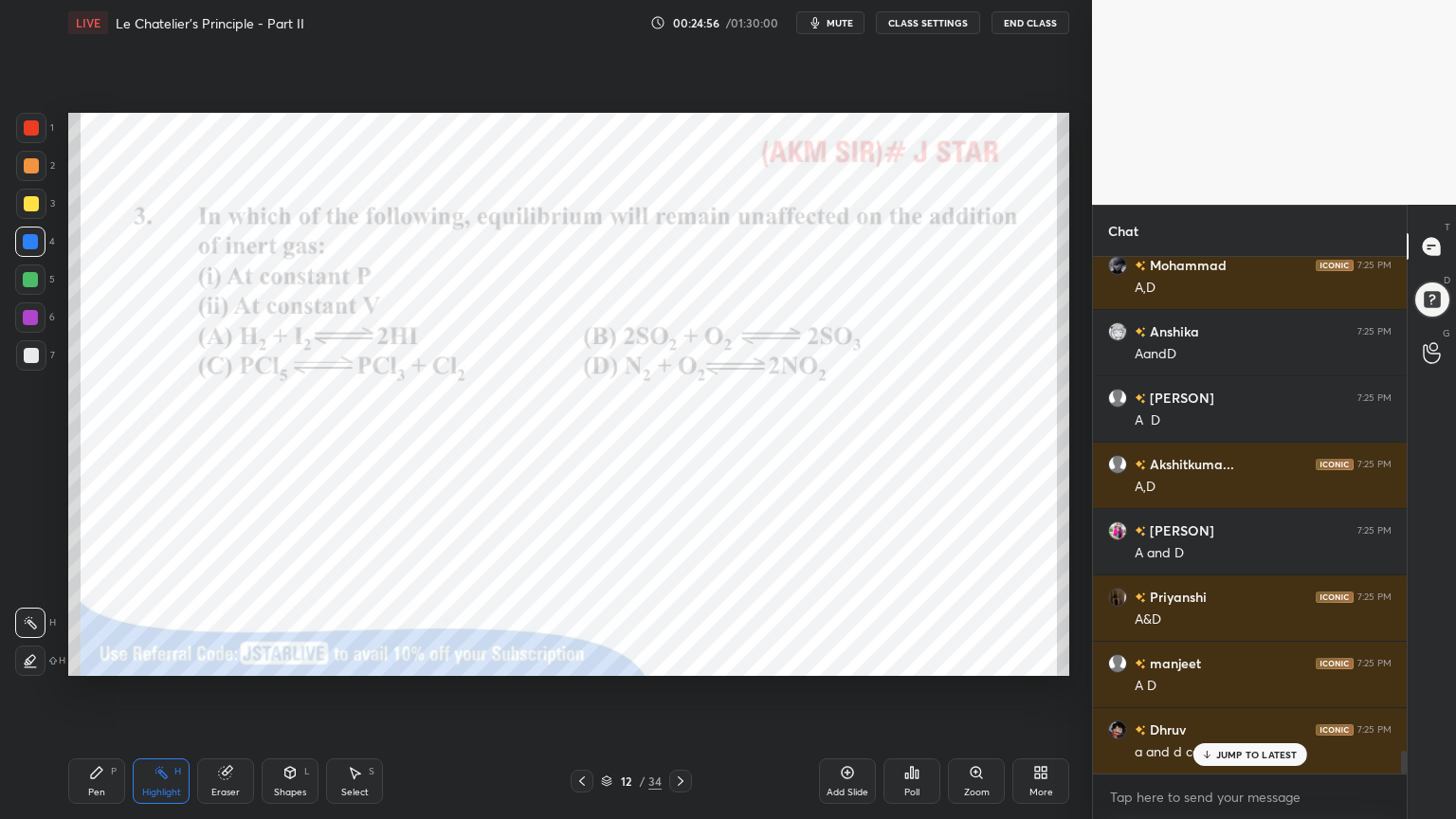 drag, startPoint x: 100, startPoint y: 779, endPoint x: 112, endPoint y: 717, distance: 63.15061 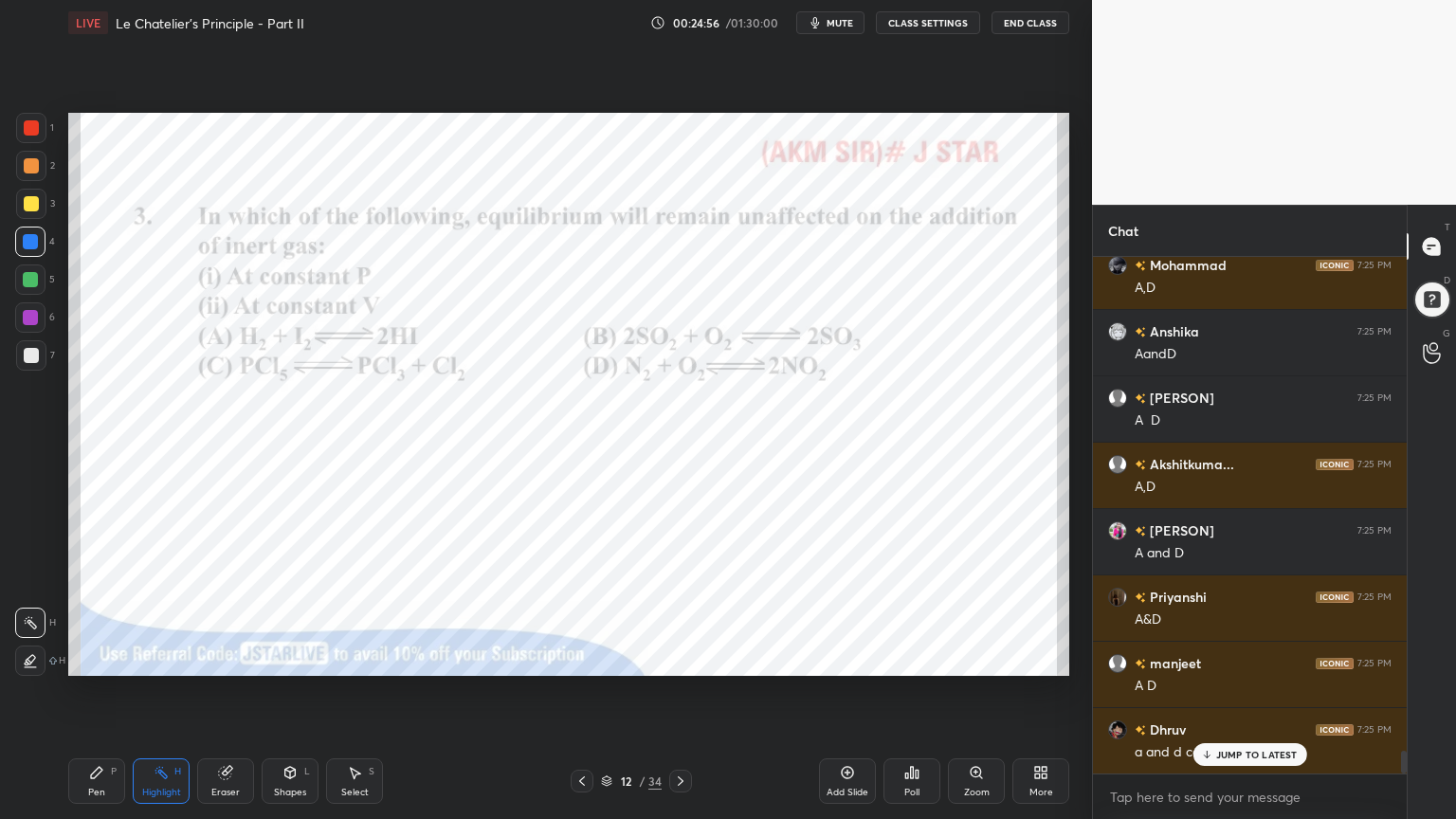 click 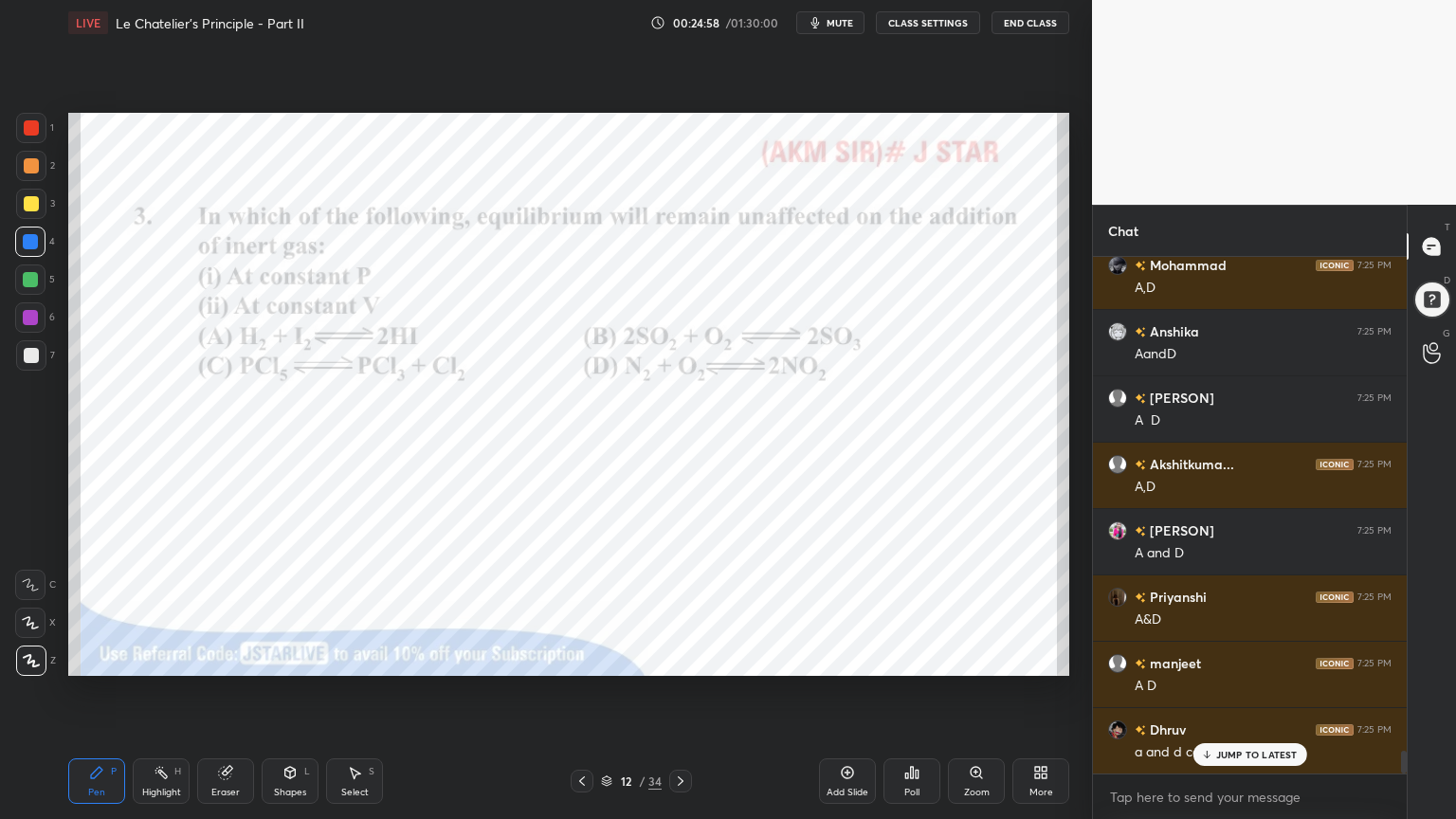 drag, startPoint x: 155, startPoint y: 786, endPoint x: 182, endPoint y: 695, distance: 95 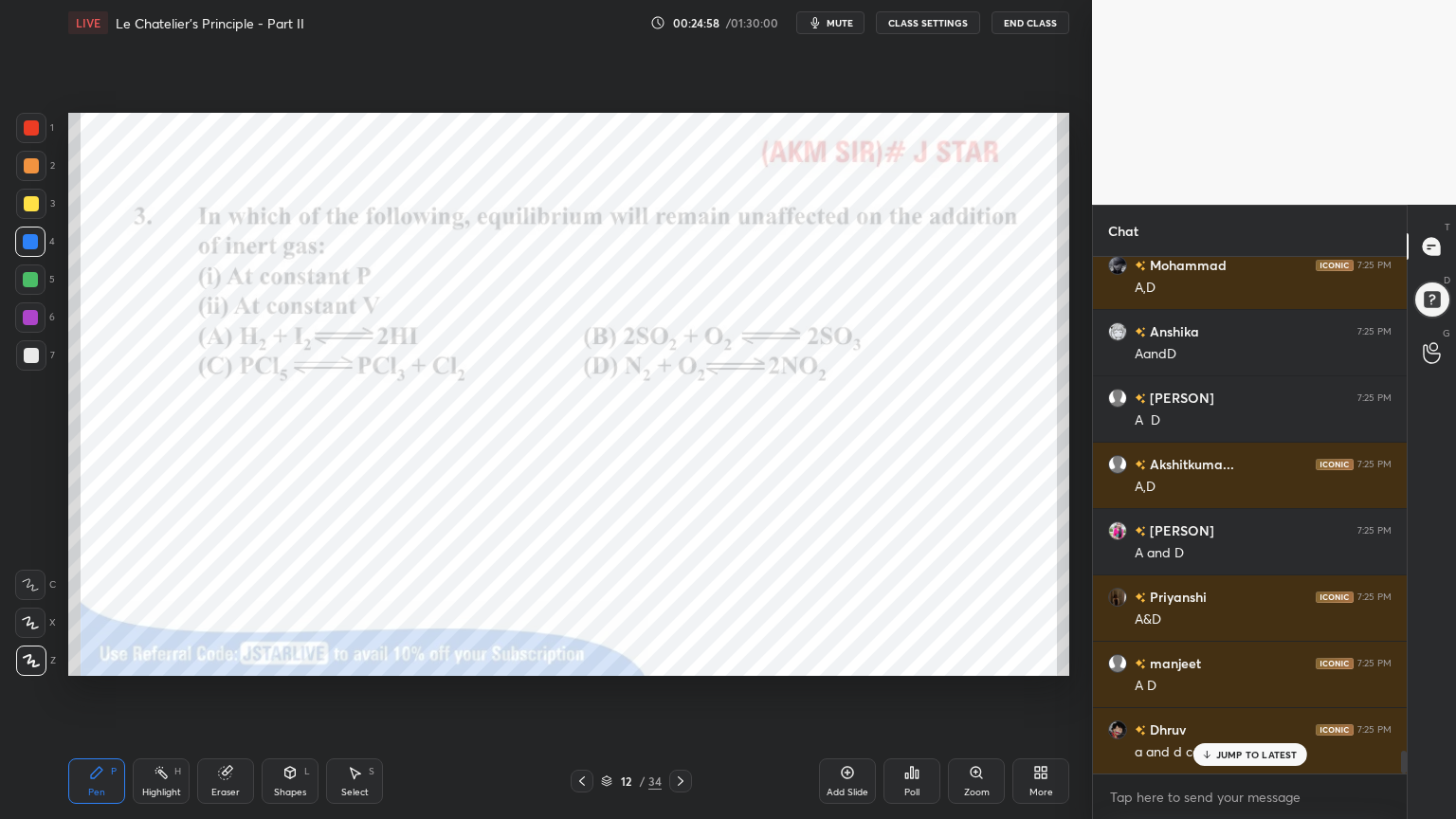 click on "Highlight H" at bounding box center (161, 781) 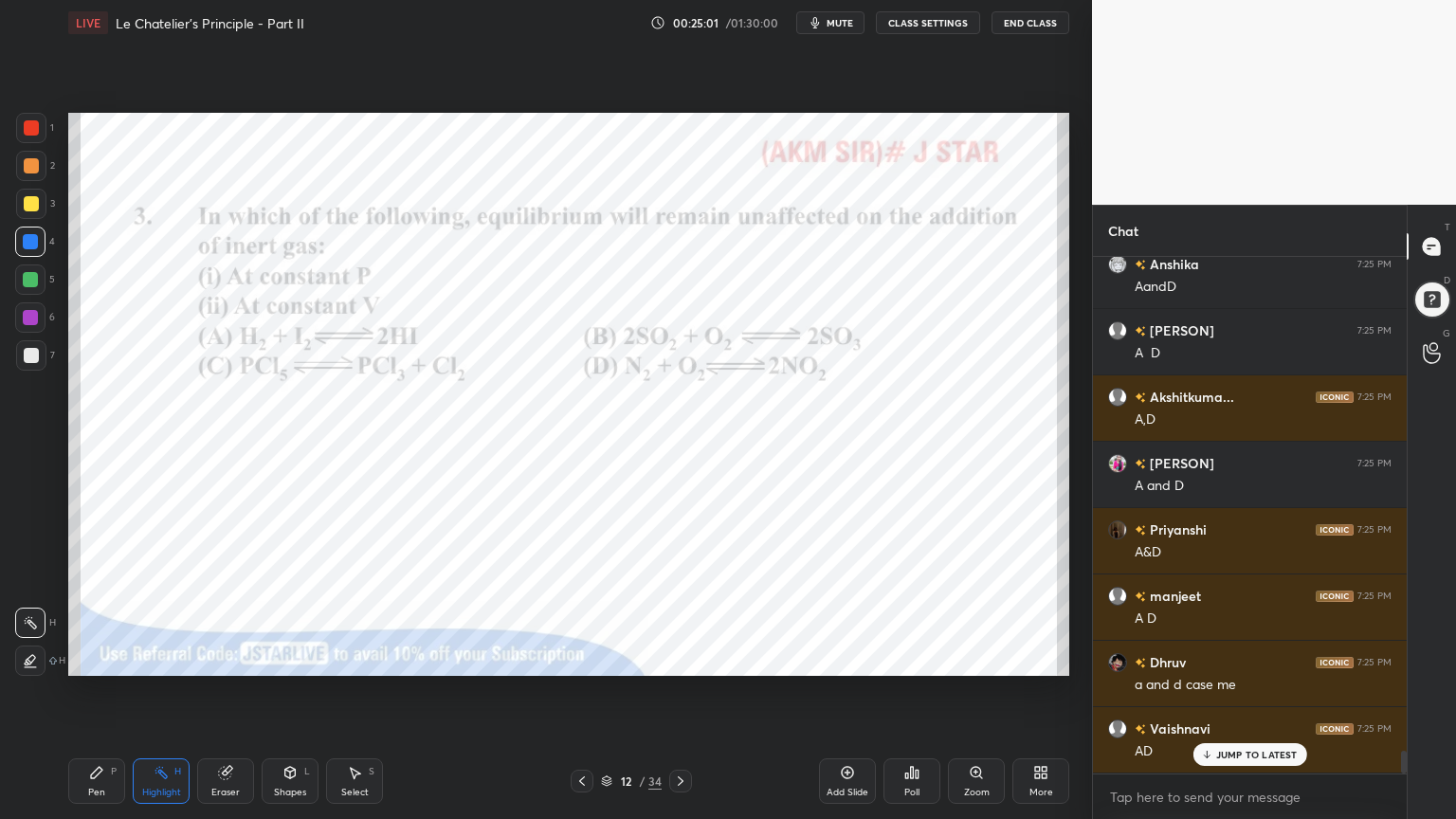 scroll, scrollTop: 11341, scrollLeft: 0, axis: vertical 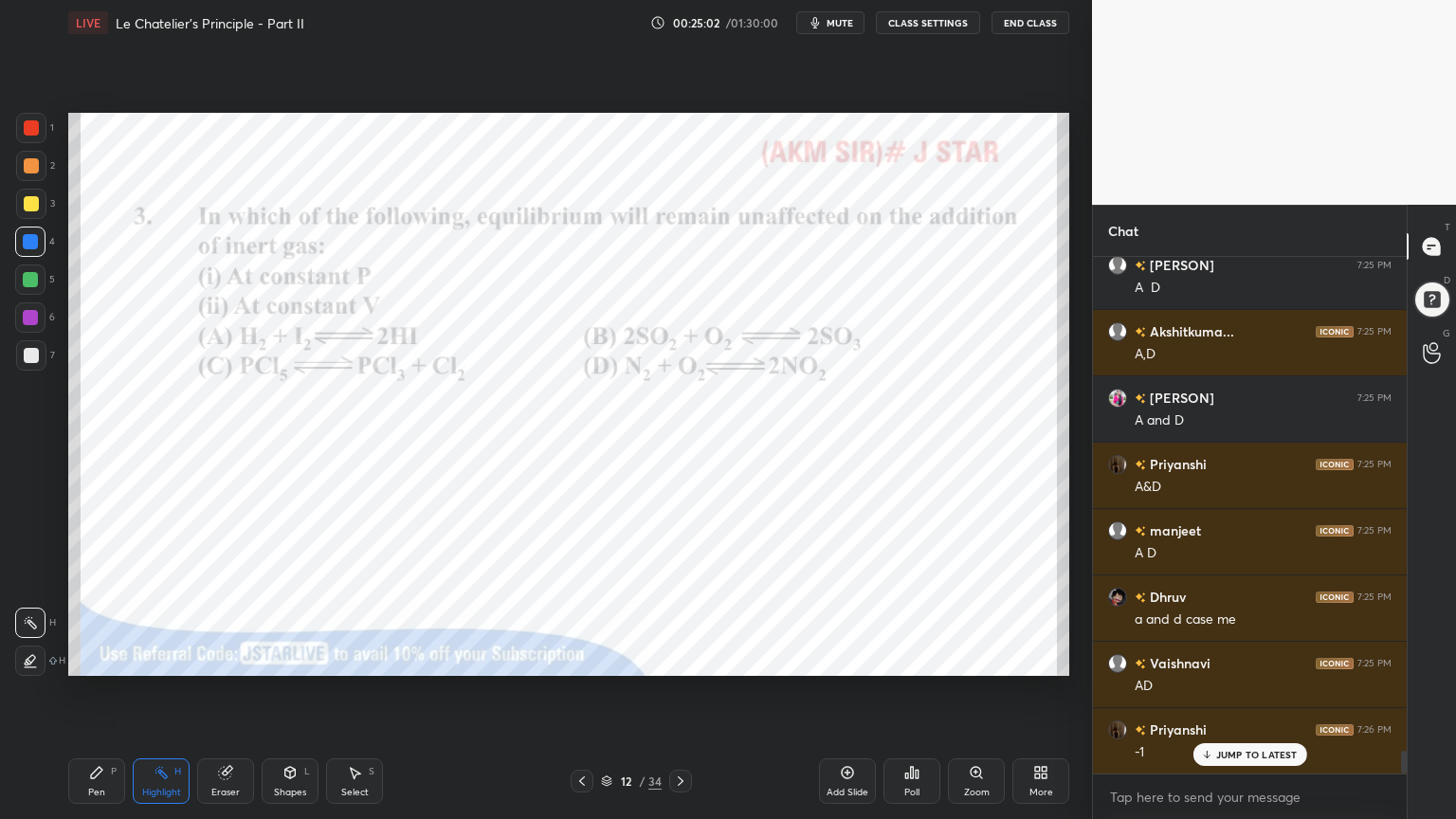 drag, startPoint x: 102, startPoint y: 784, endPoint x: 227, endPoint y: 701, distance: 150.04666 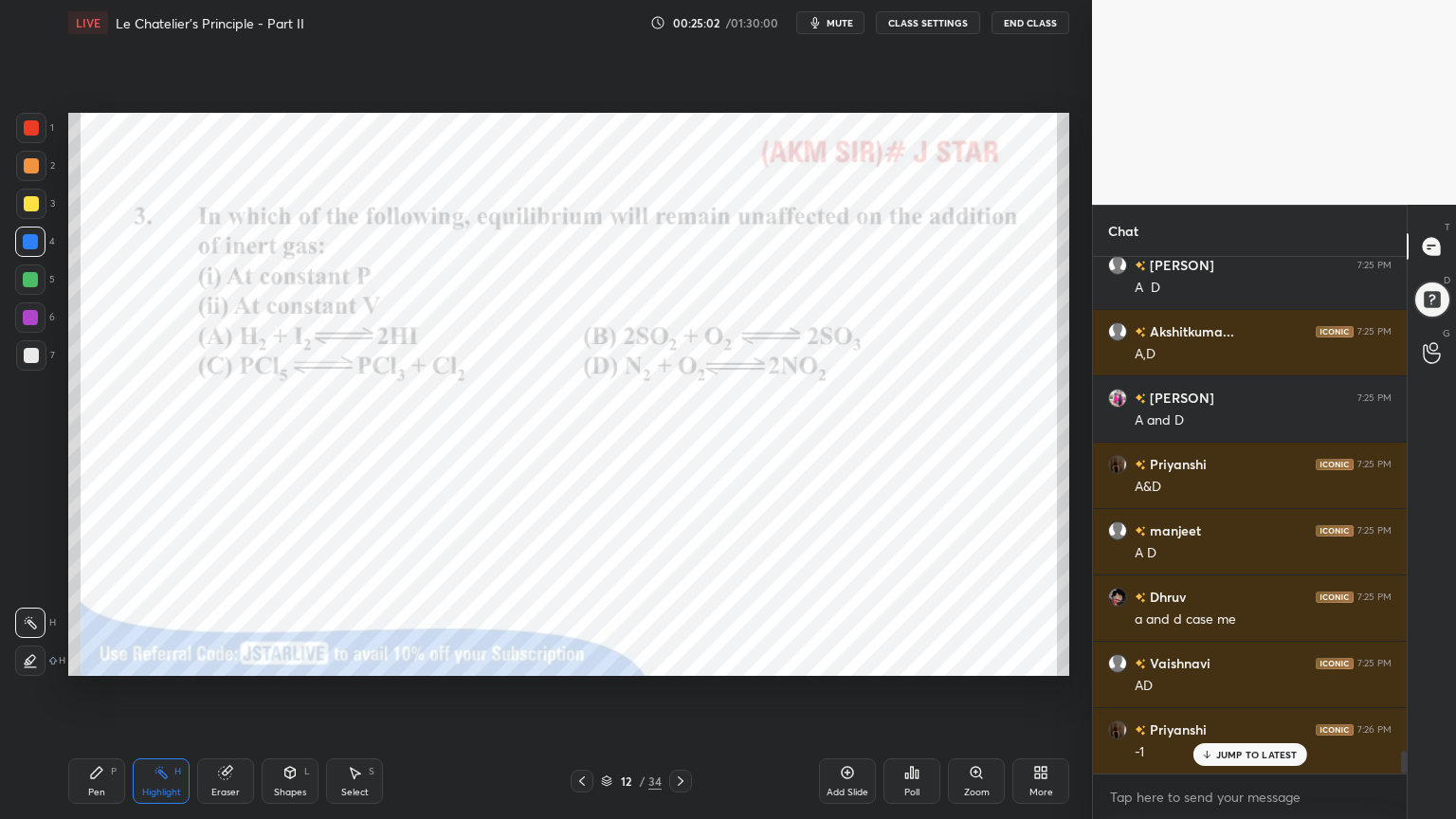 click on "Pen P" at bounding box center [97, 781] 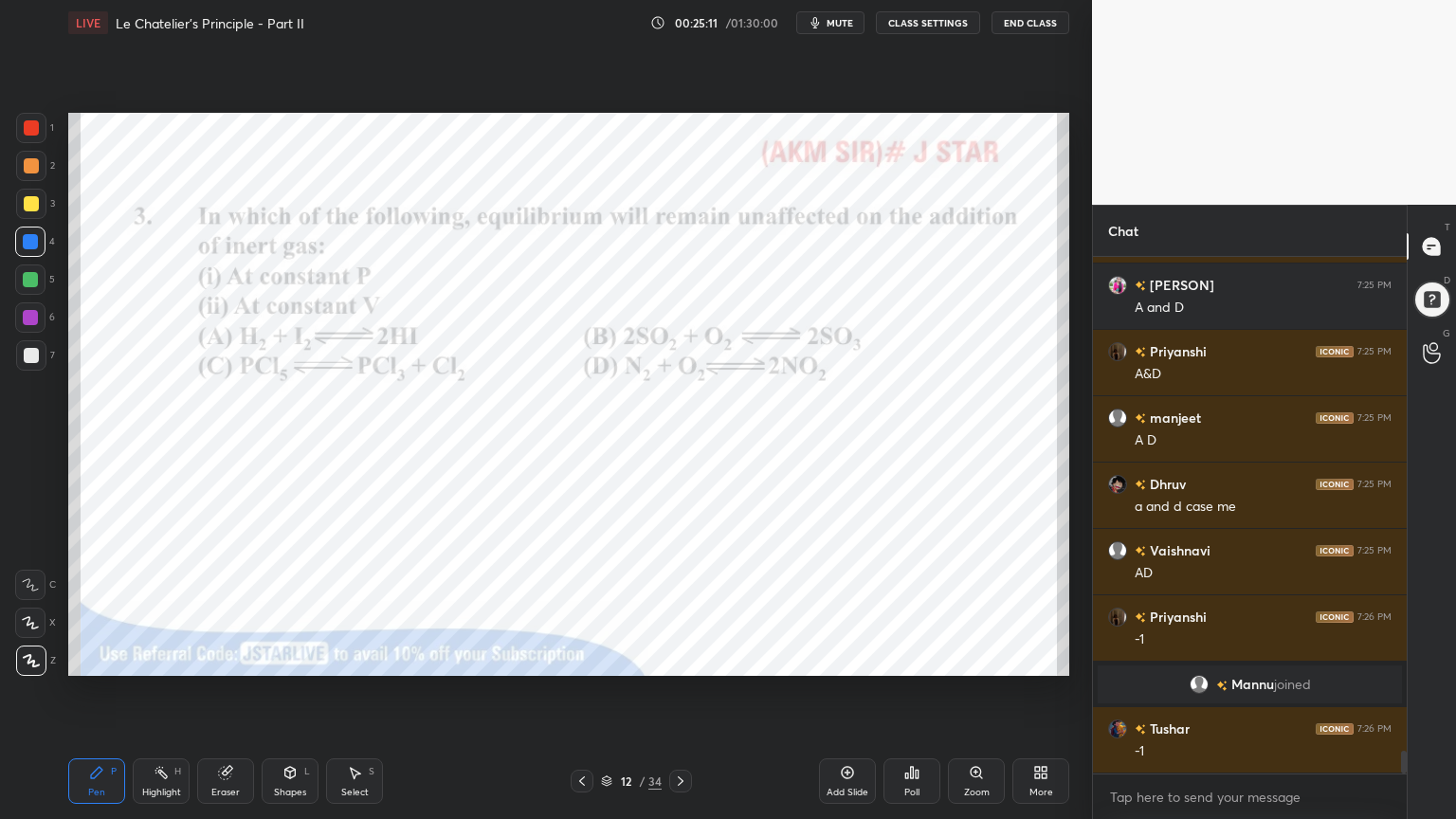 scroll, scrollTop: 11473, scrollLeft: 0, axis: vertical 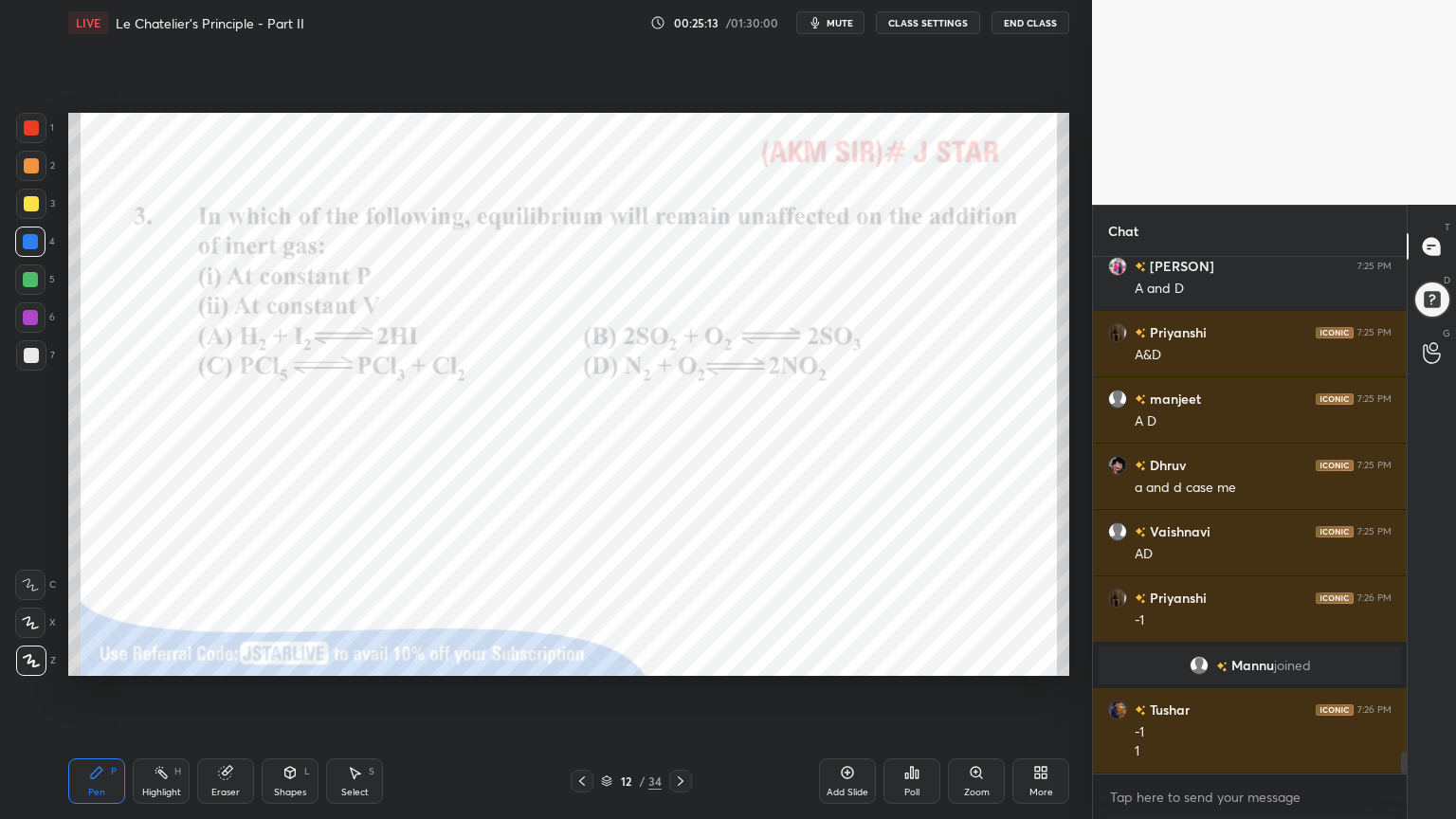 drag, startPoint x: 99, startPoint y: 786, endPoint x: 23, endPoint y: 624, distance: 178.94133 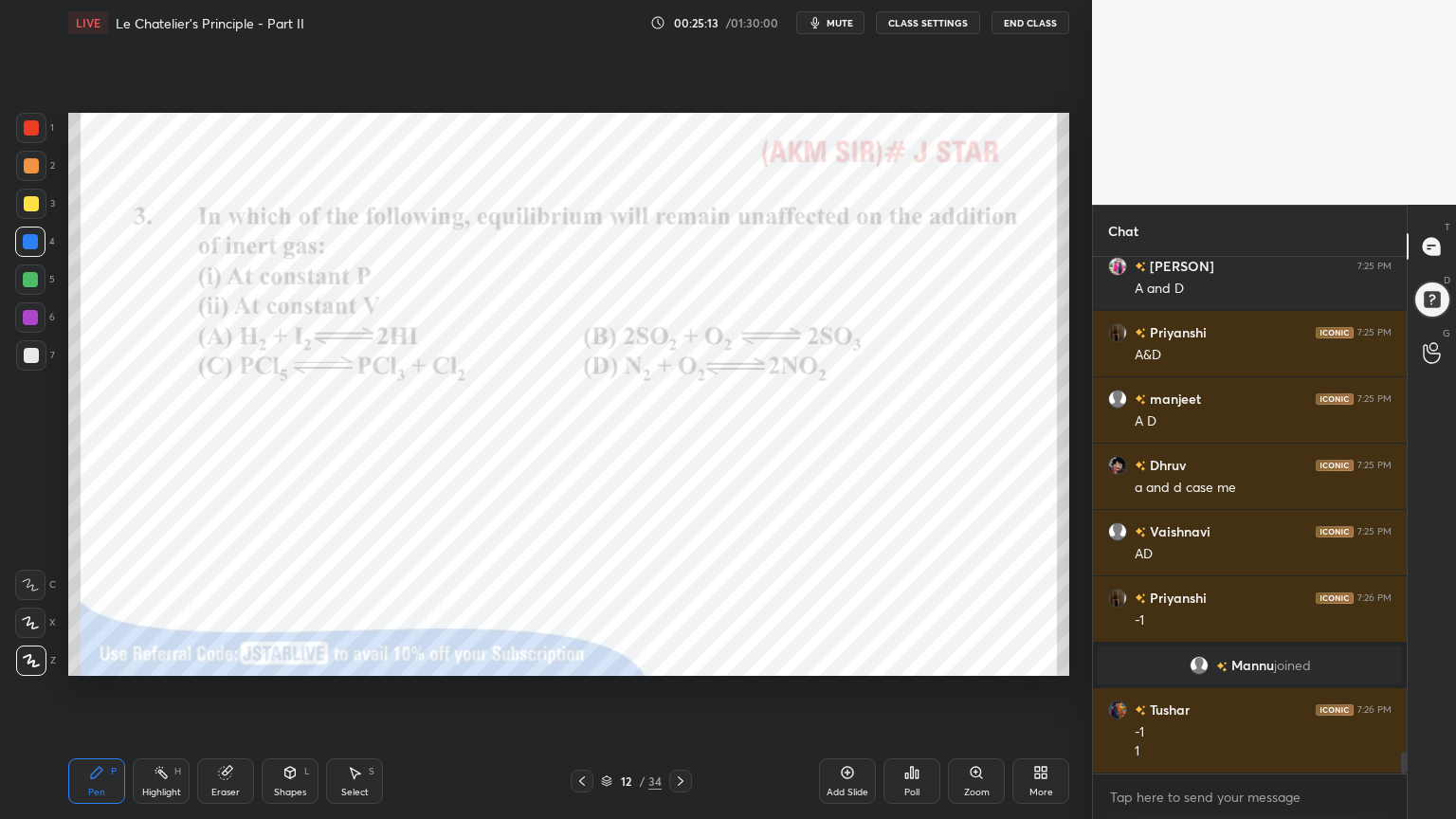 click on "Pen P" at bounding box center (97, 781) 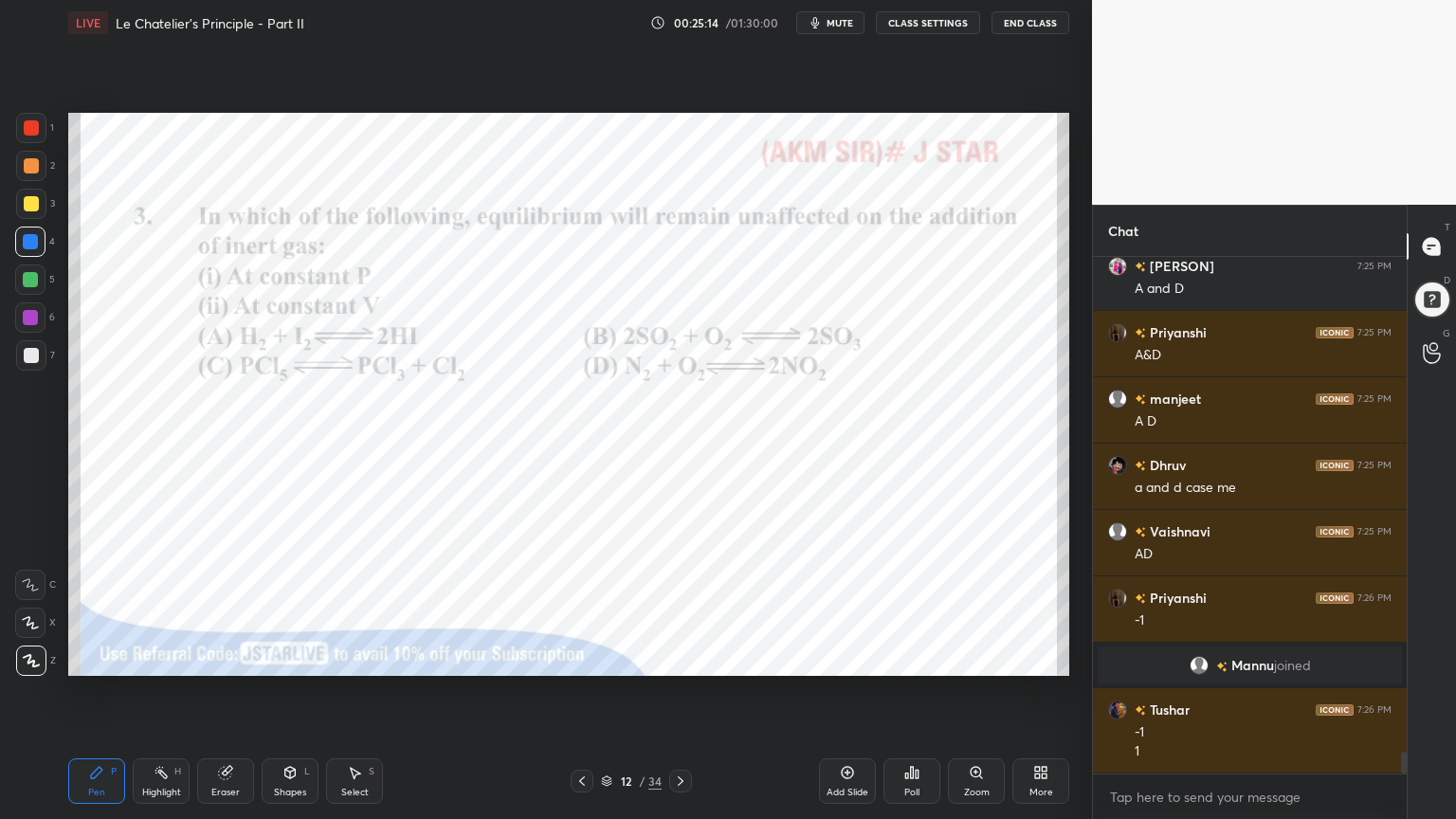 click at bounding box center [31, 355] 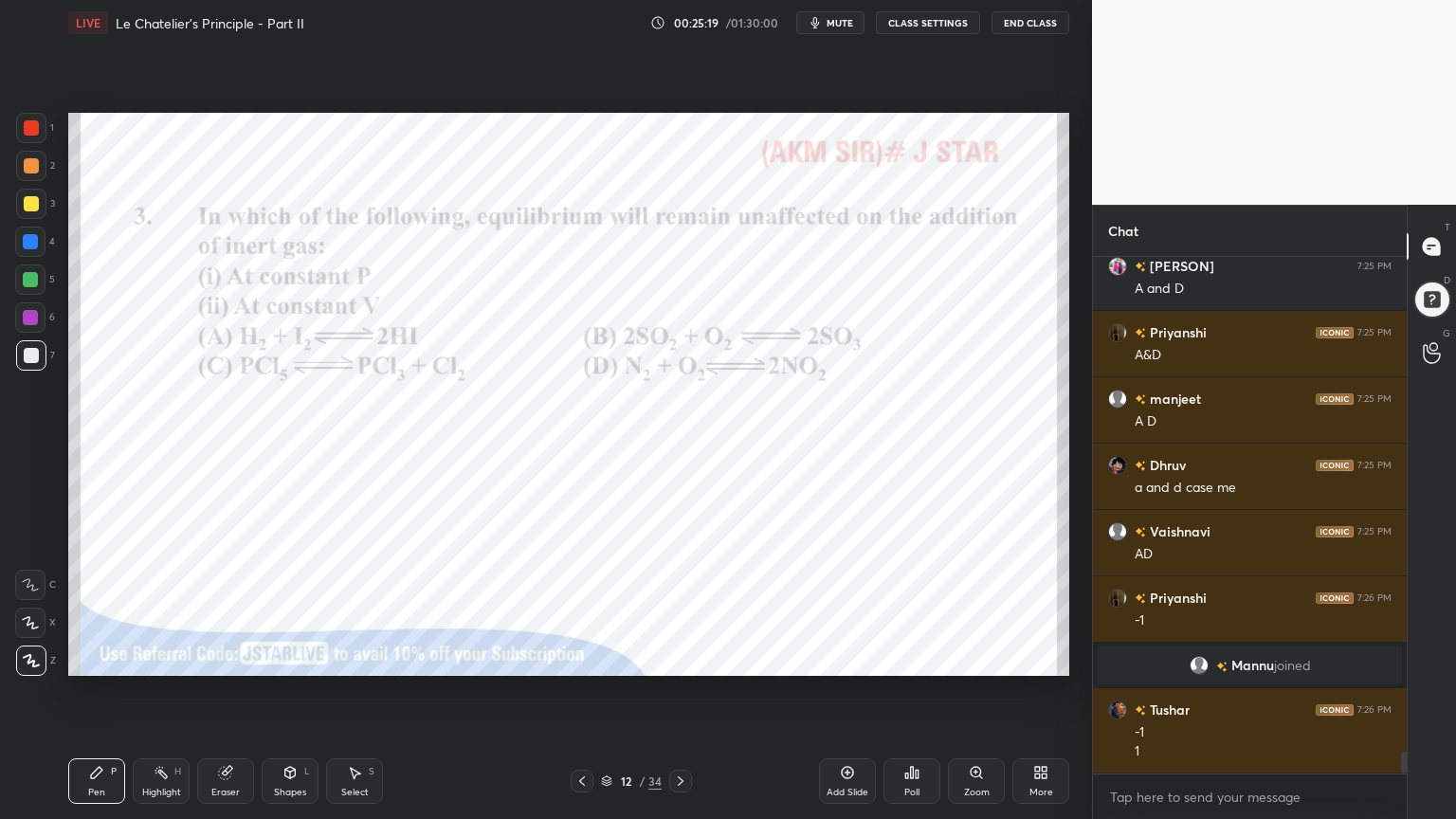 click on "Pen P" at bounding box center [97, 781] 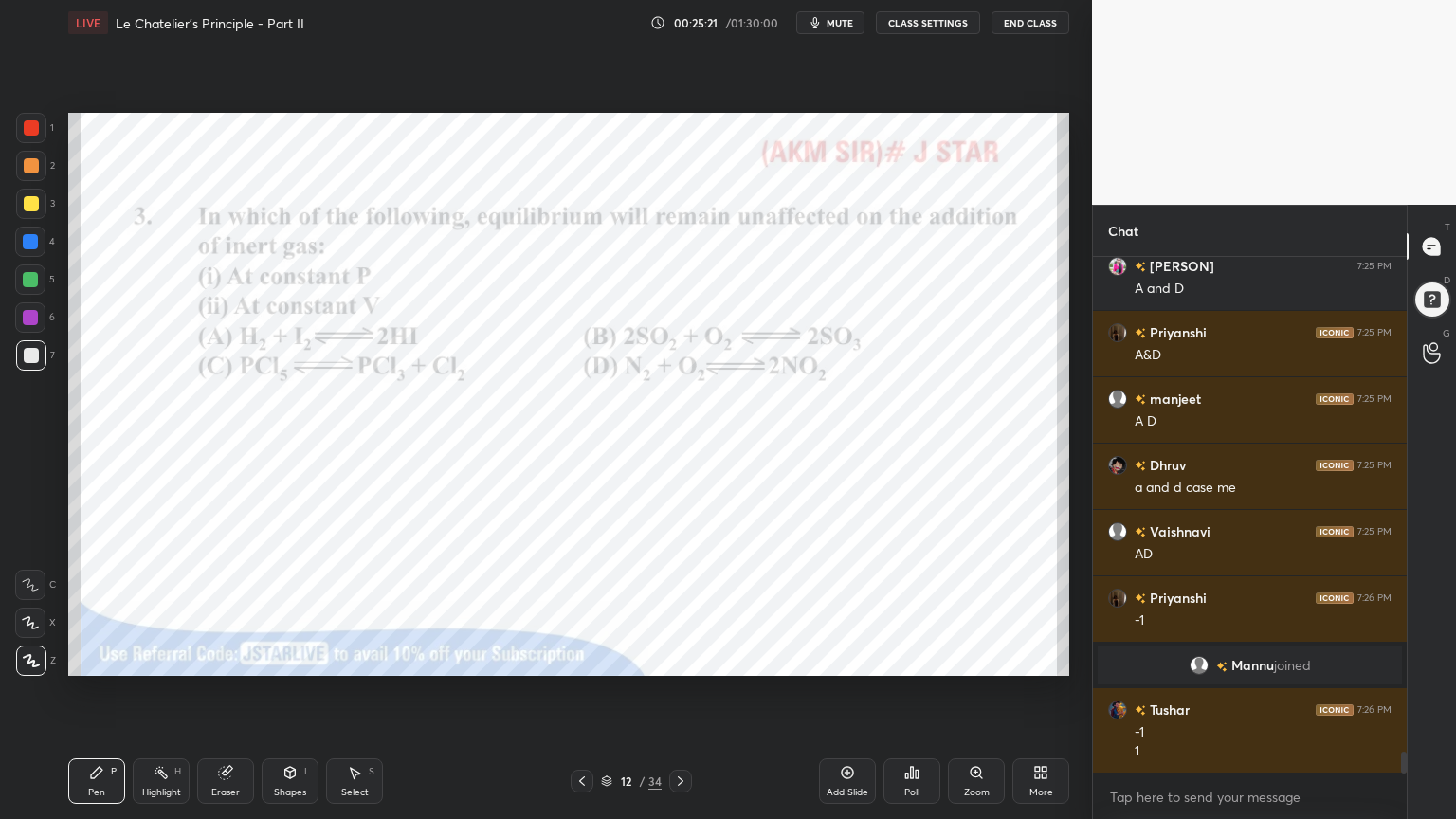 click at bounding box center [30, 242] 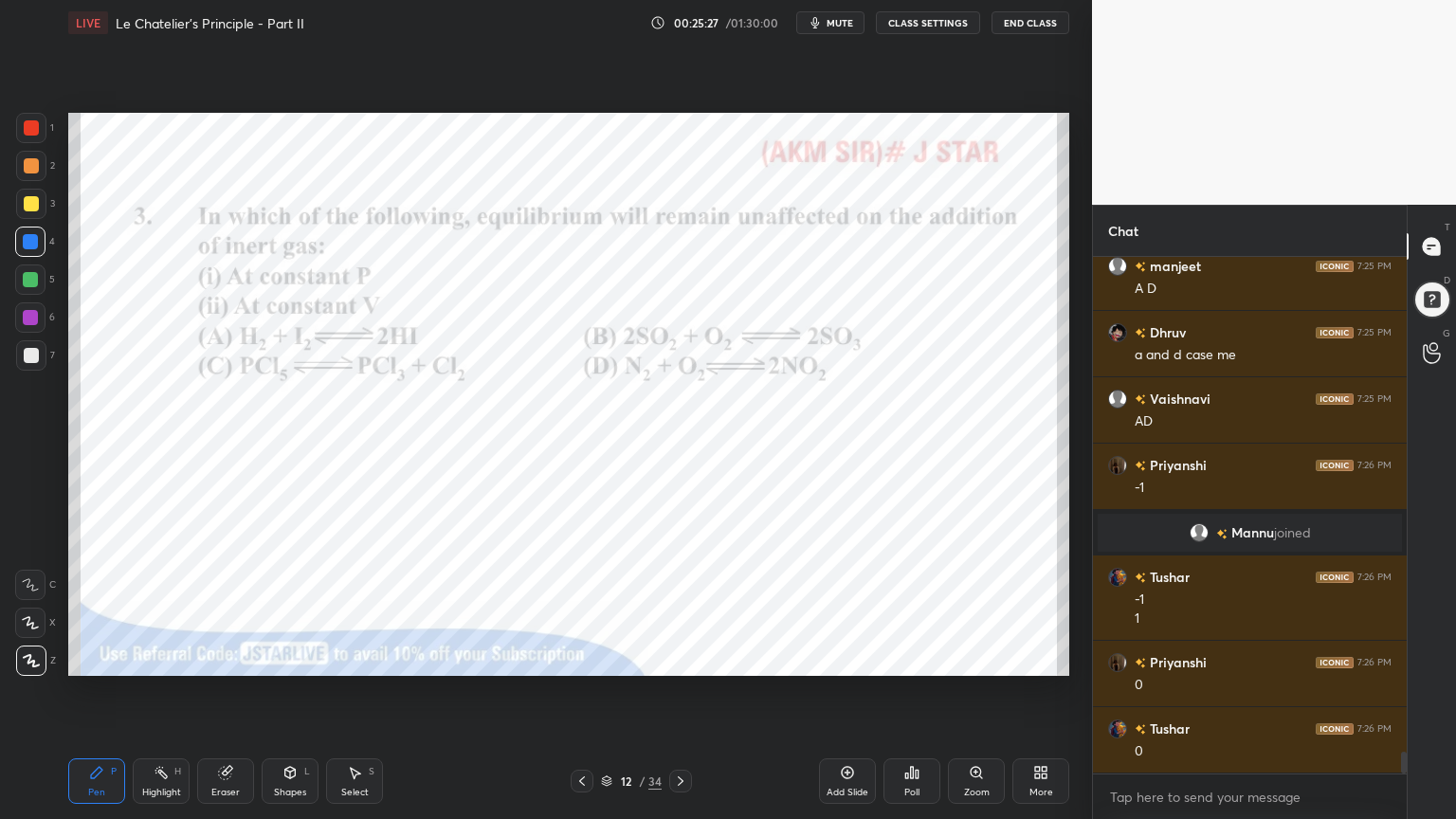 scroll, scrollTop: 11671, scrollLeft: 0, axis: vertical 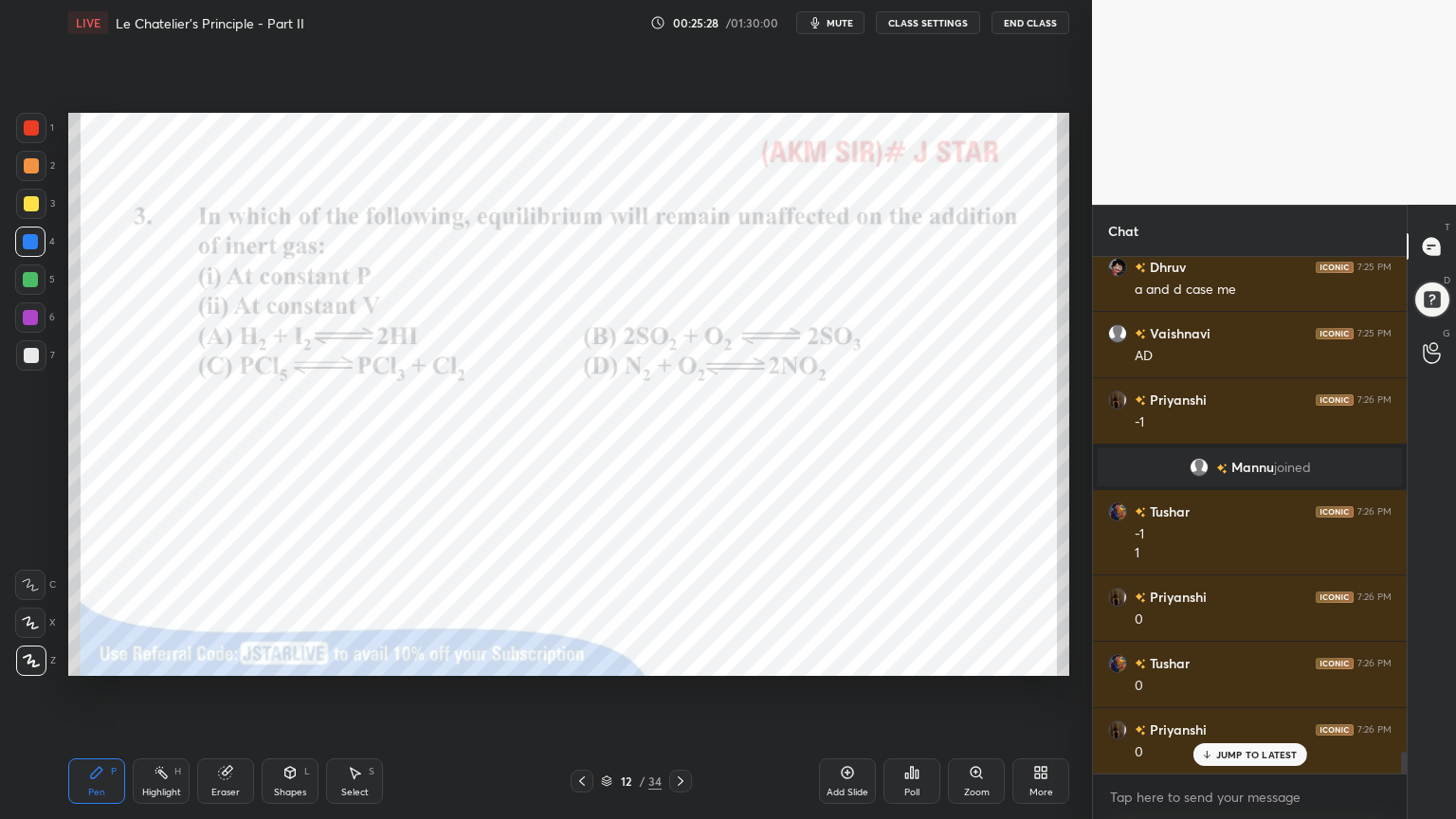 click on "Highlight H" at bounding box center (161, 781) 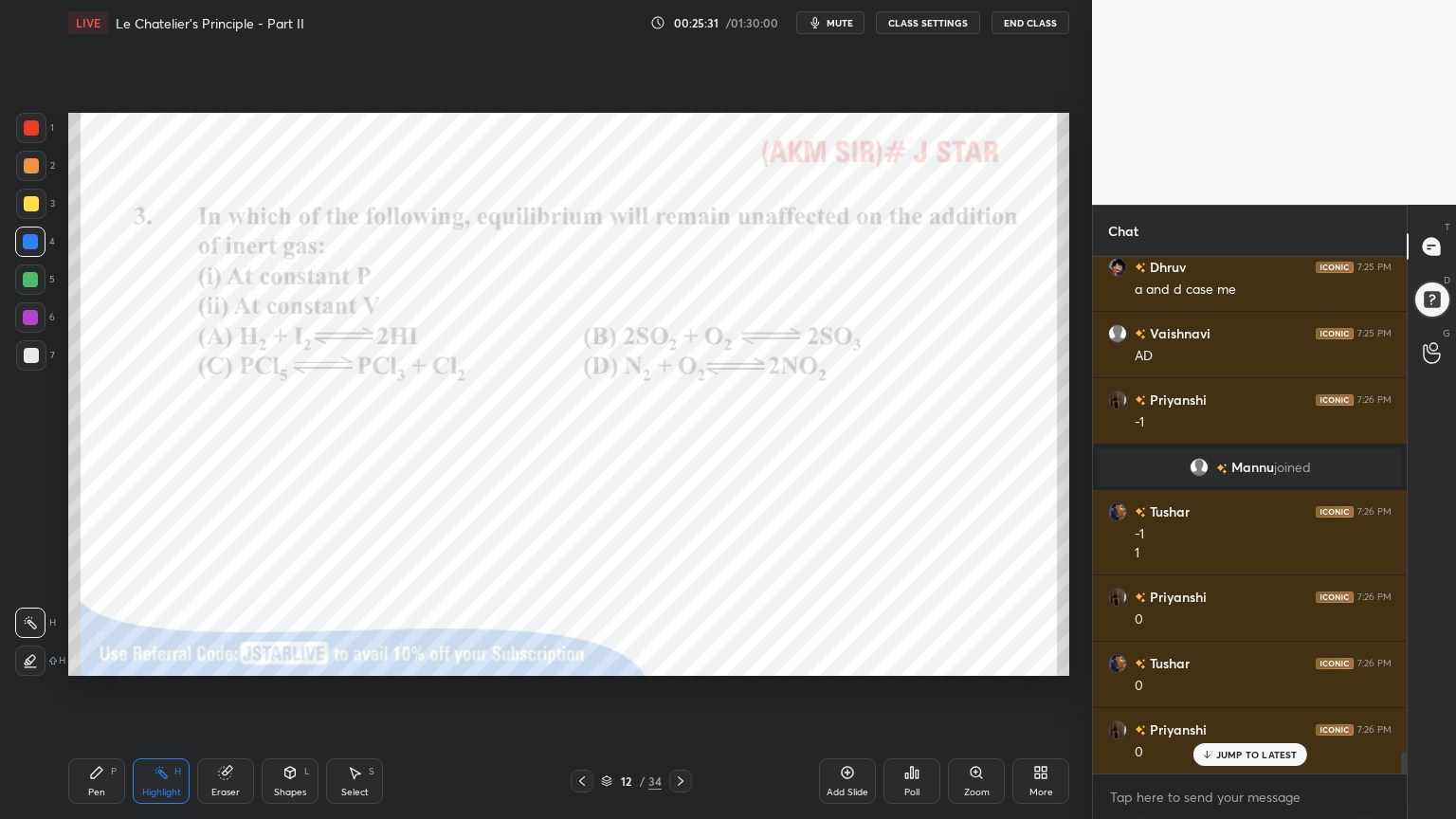 scroll, scrollTop: 11690, scrollLeft: 0, axis: vertical 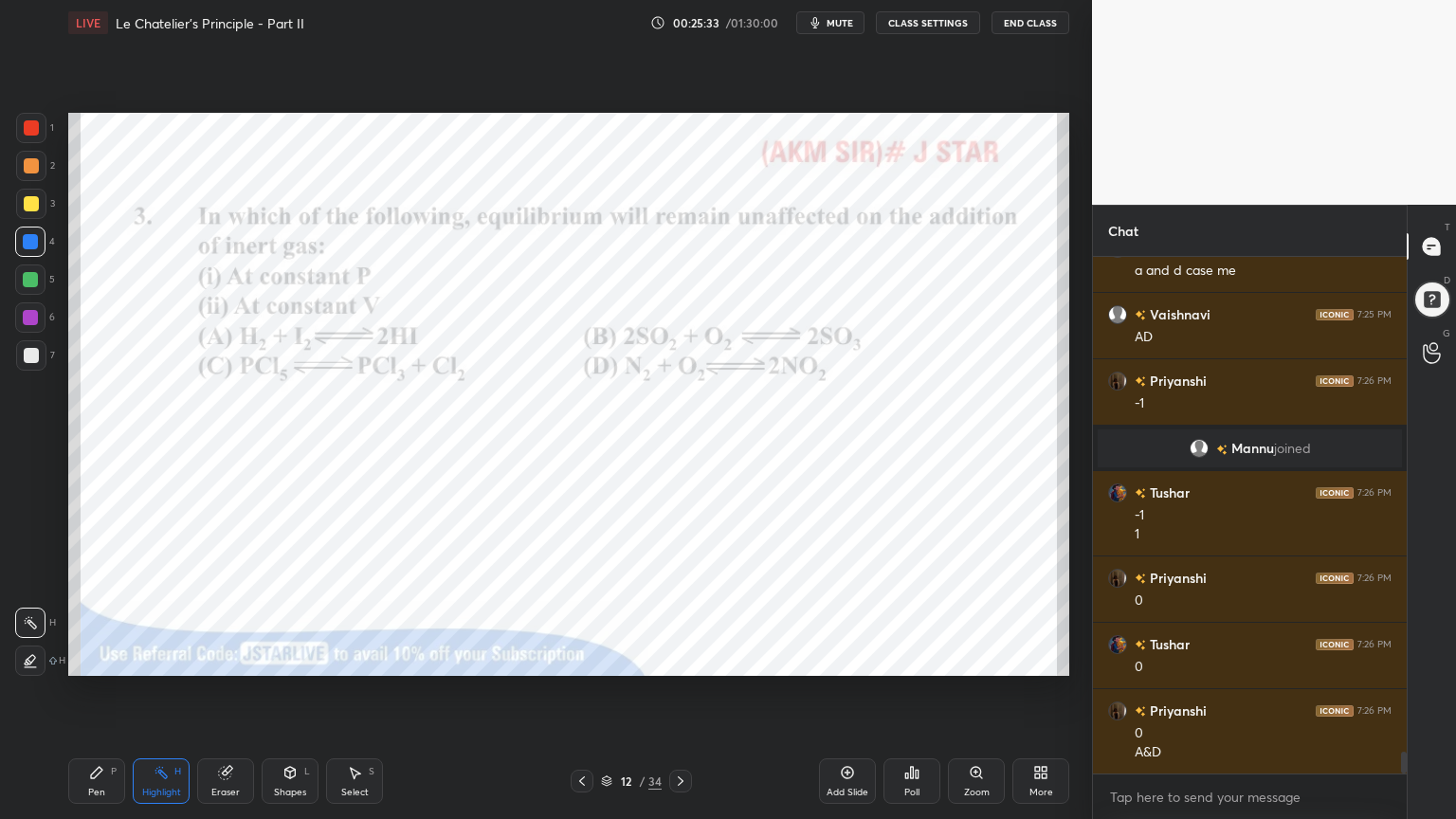 click on "Pen P" at bounding box center (97, 781) 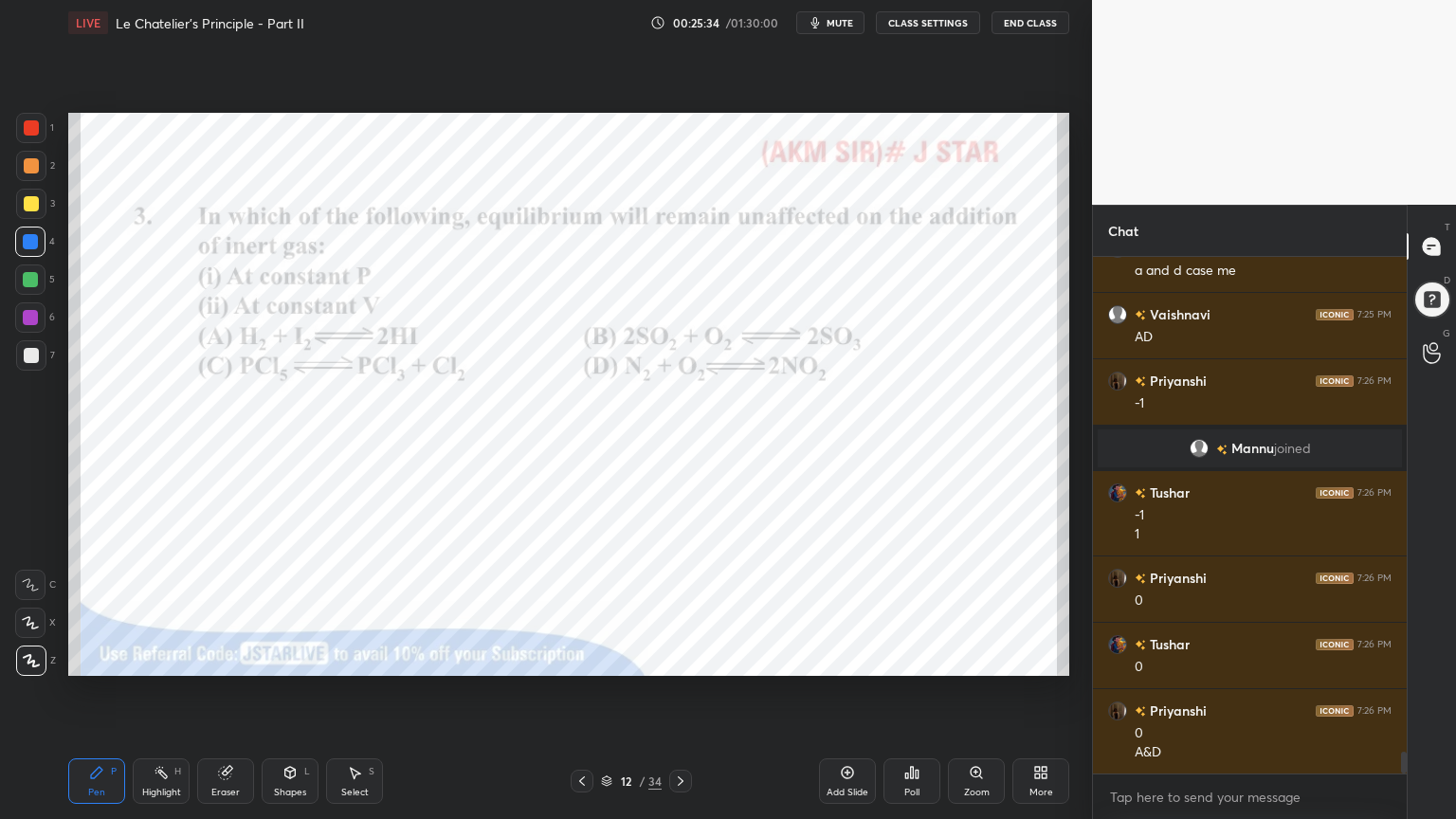 drag, startPoint x: 36, startPoint y: 320, endPoint x: 46, endPoint y: 317, distance: 10.440307 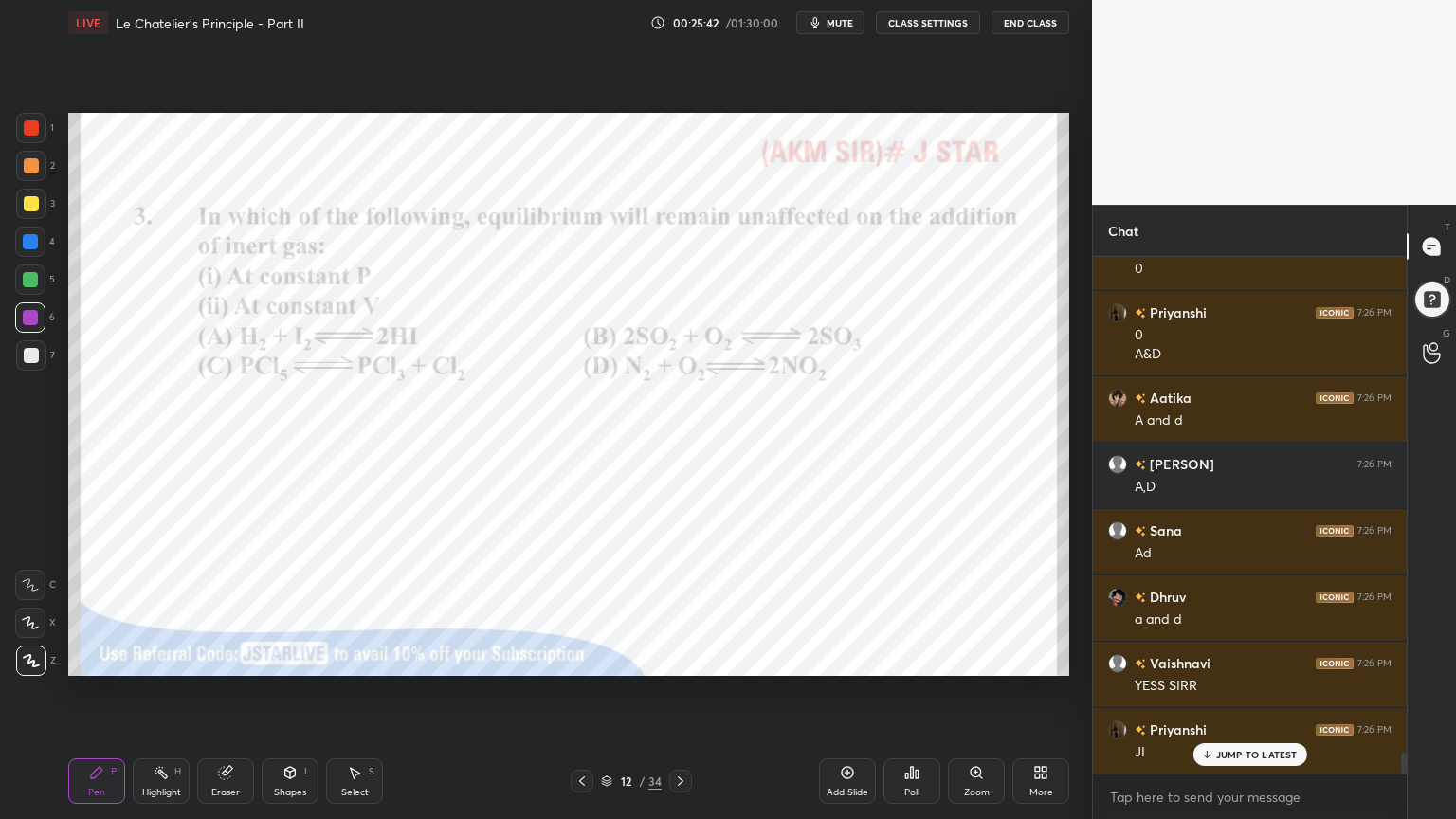 scroll, scrollTop: 12155, scrollLeft: 0, axis: vertical 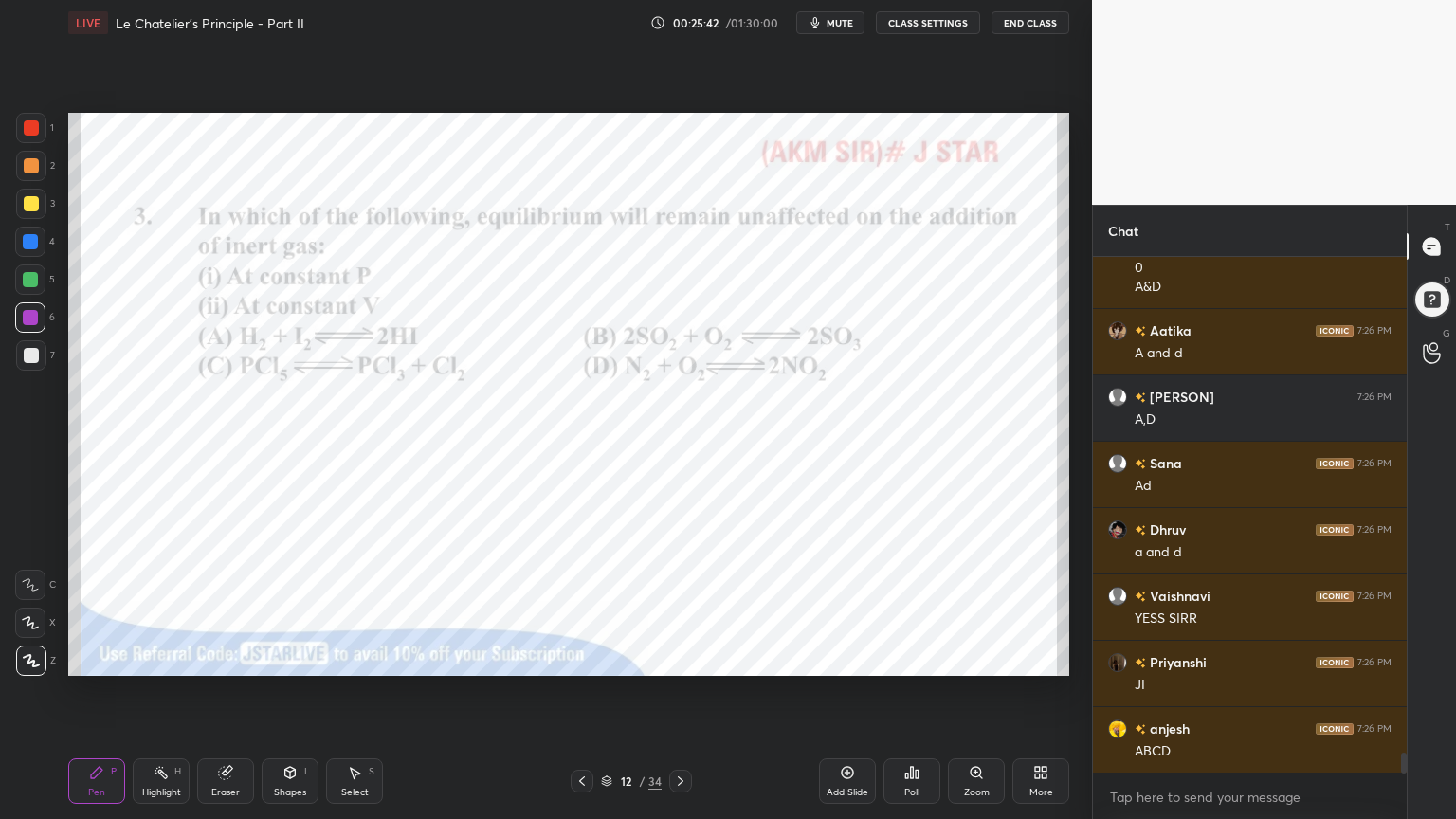 click on "Pen P" at bounding box center (97, 781) 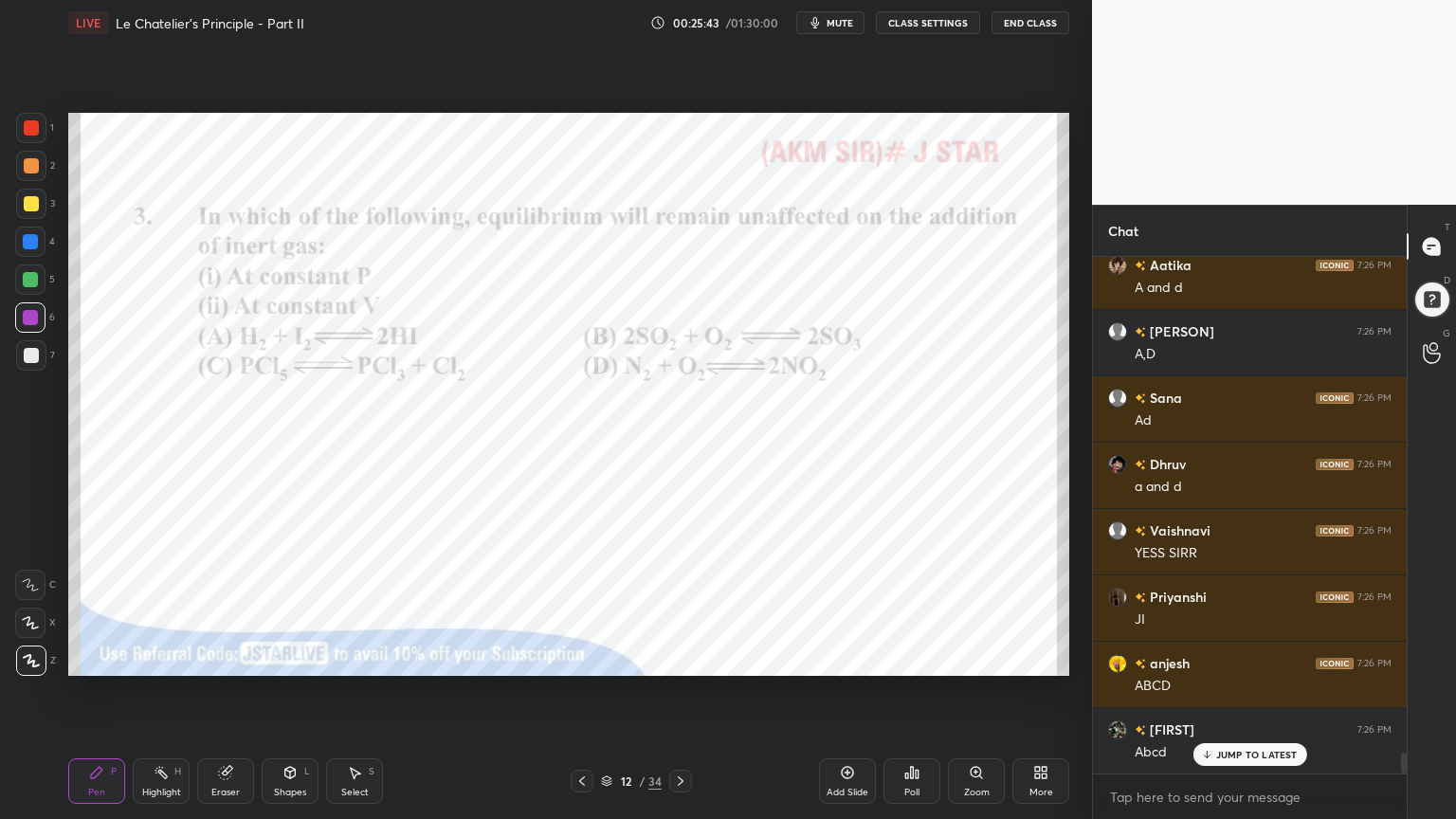 drag, startPoint x: 37, startPoint y: 128, endPoint x: 34, endPoint y: 154, distance: 26.172505 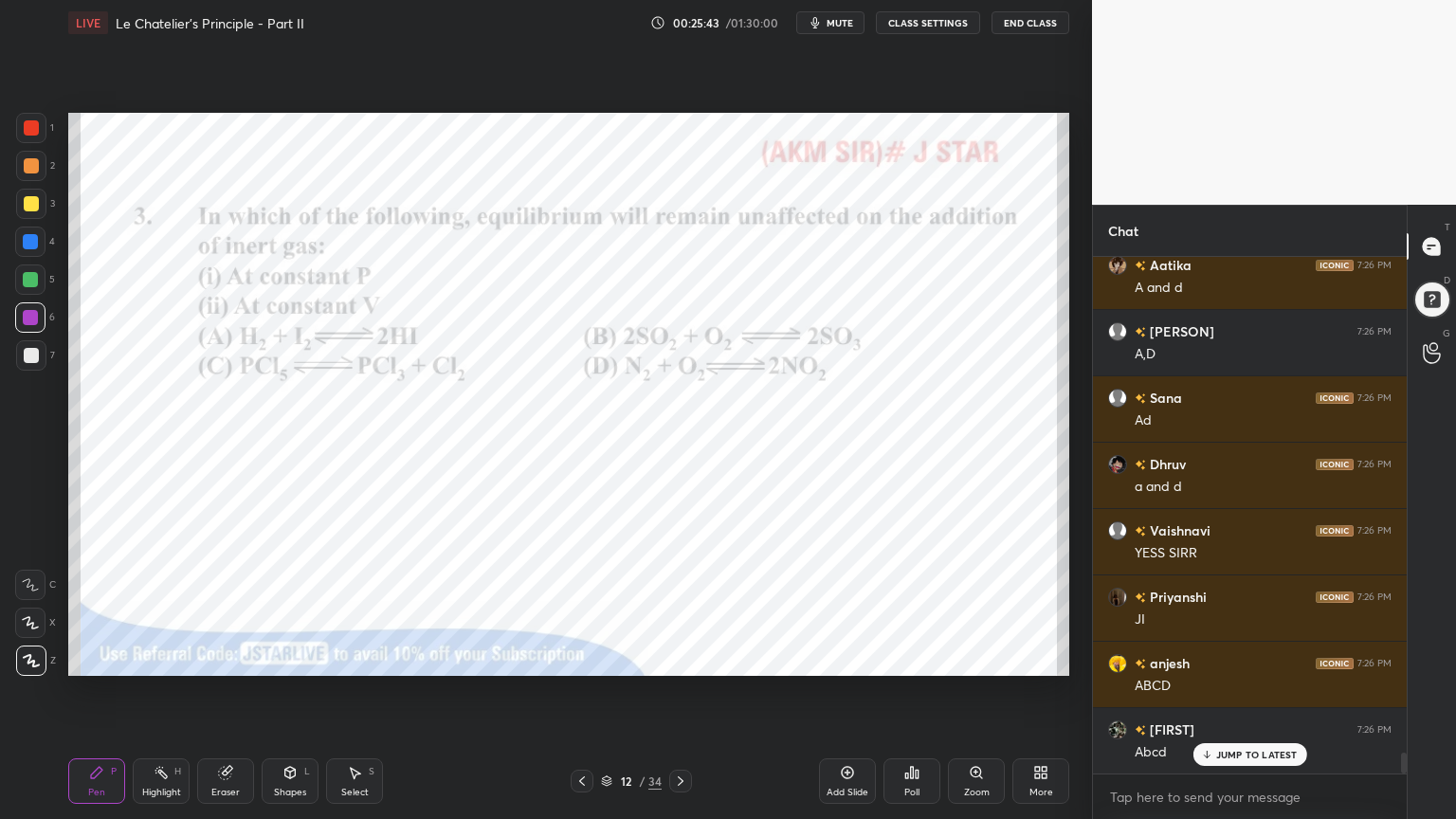 click at bounding box center (31, 128) 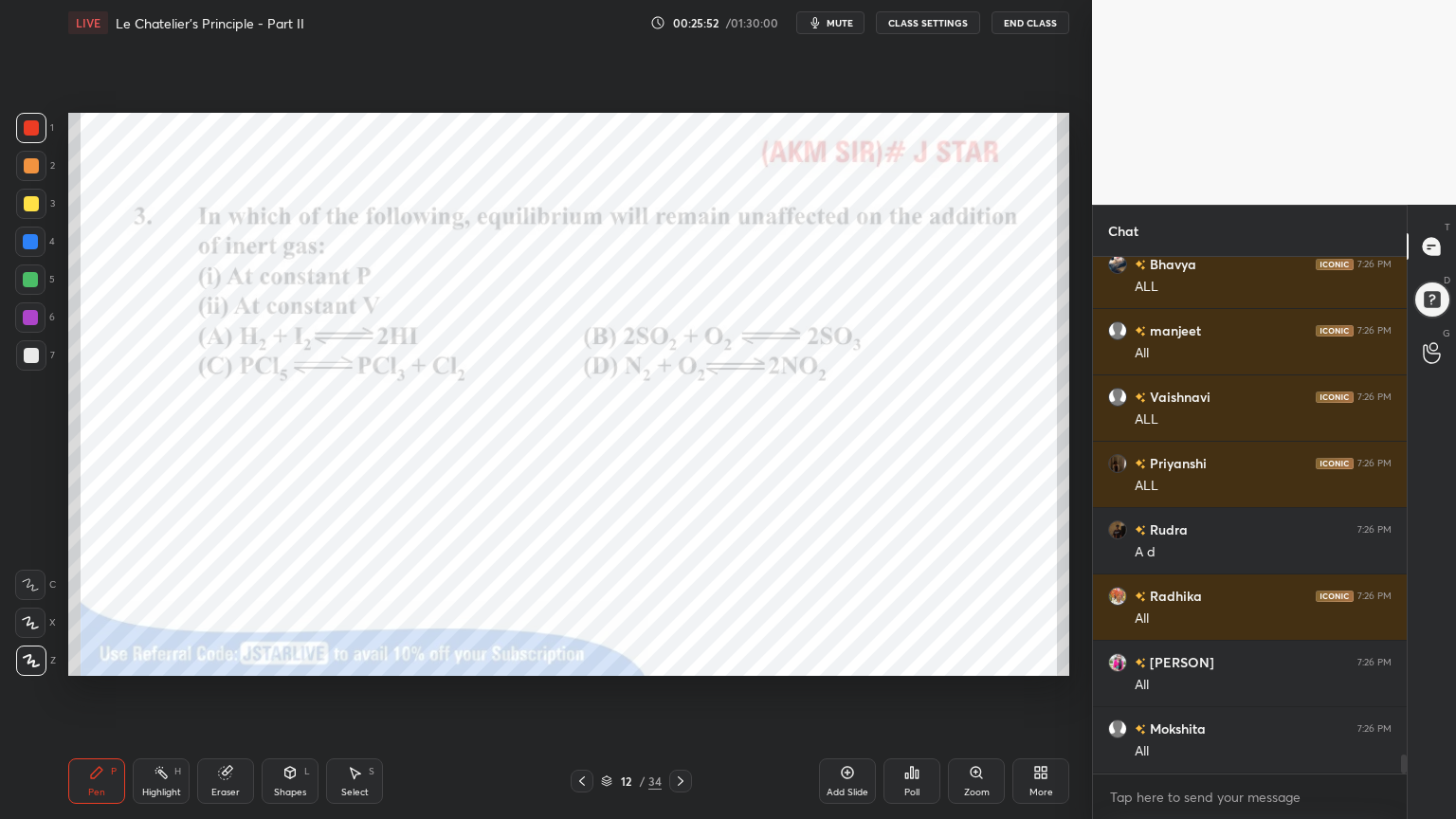 scroll, scrollTop: 13482, scrollLeft: 0, axis: vertical 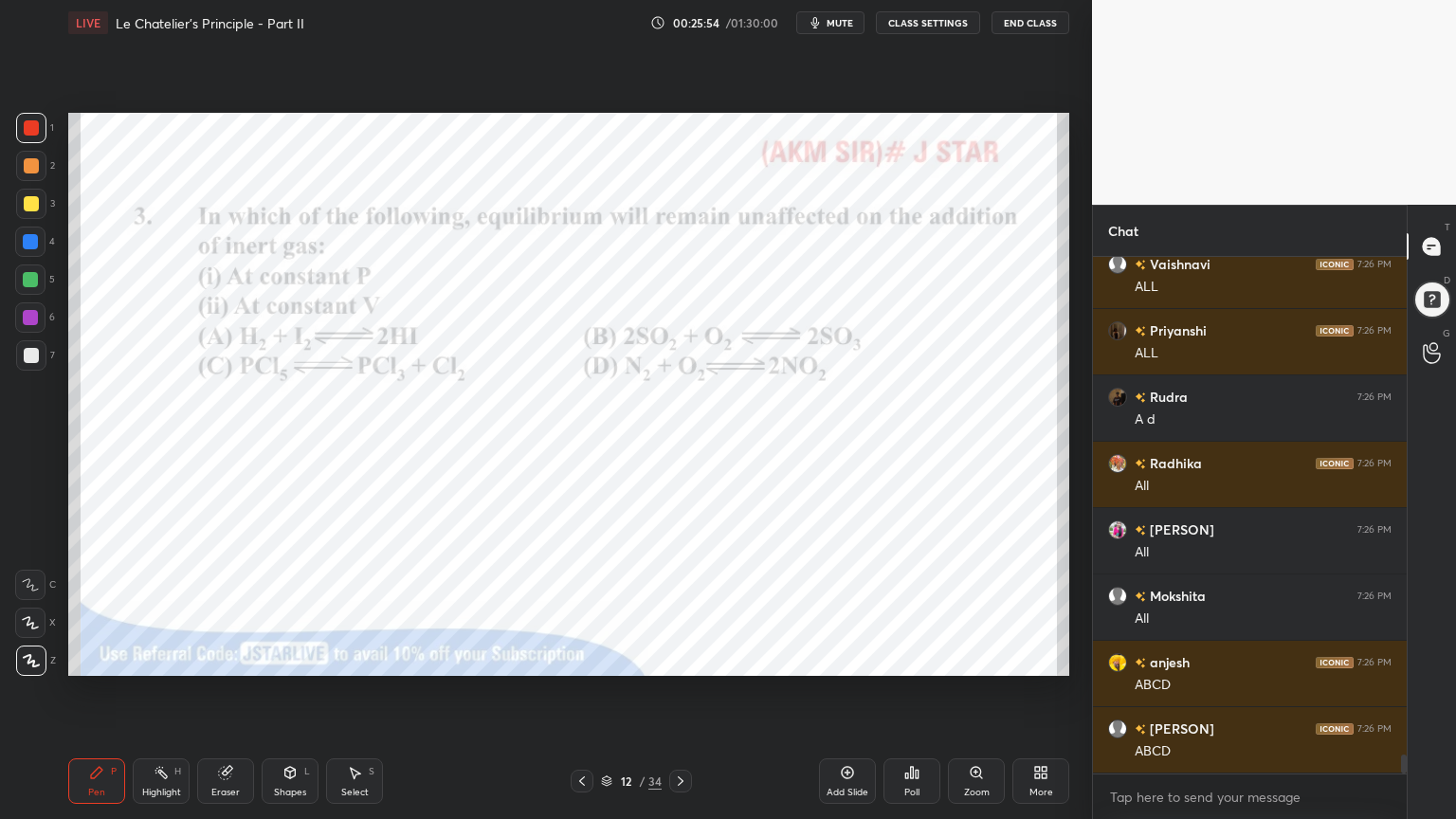 click 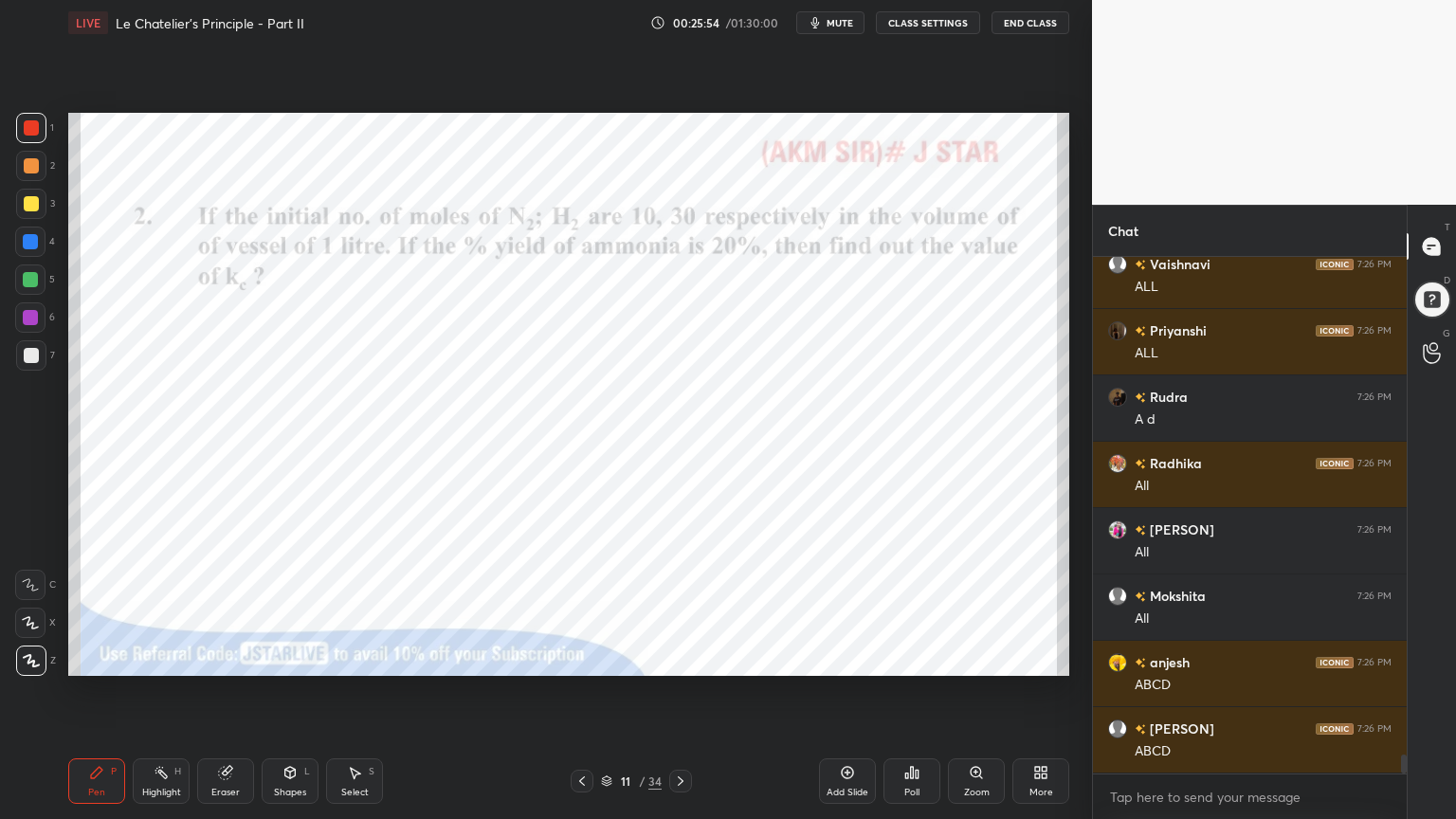 click 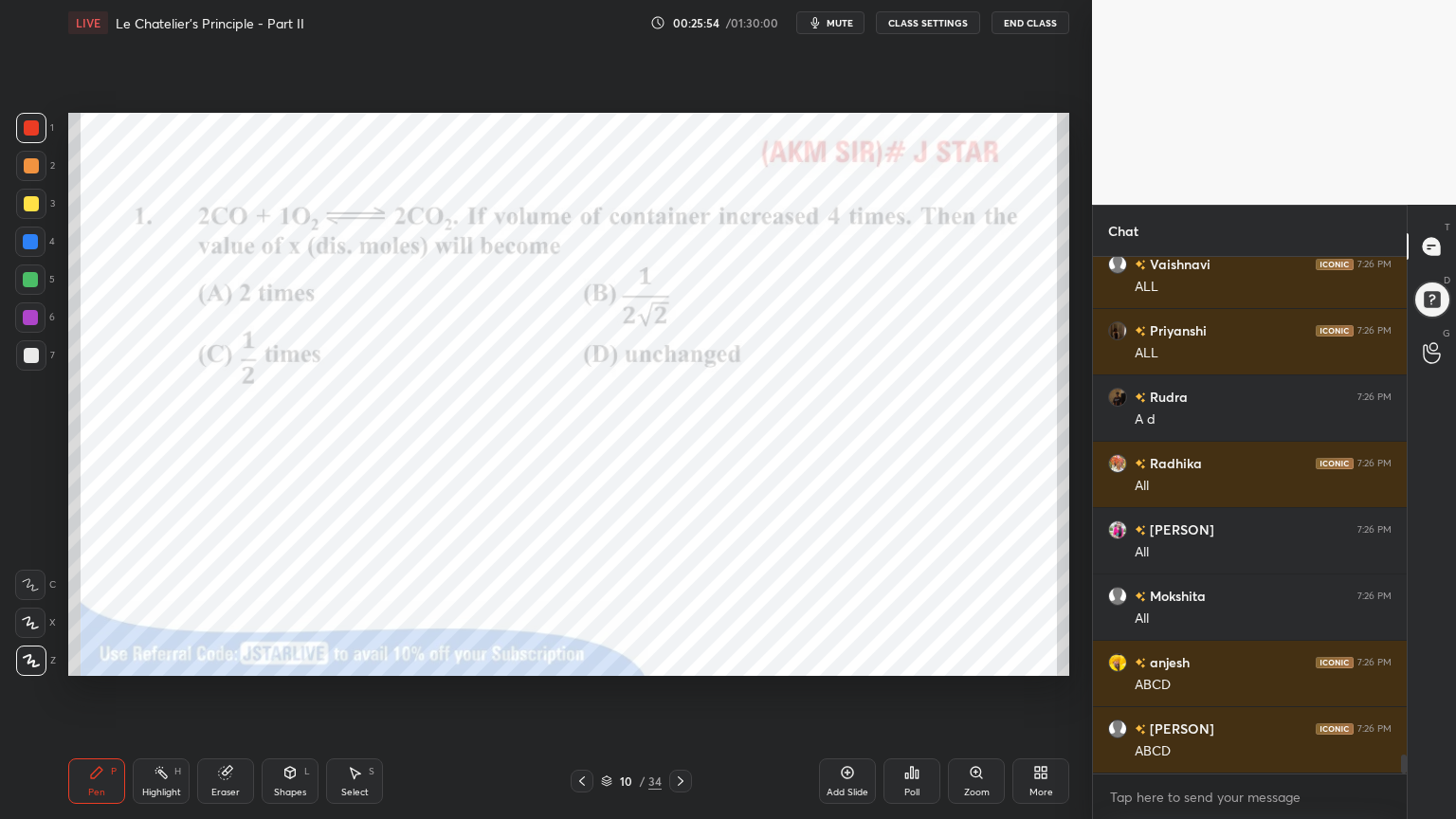 click 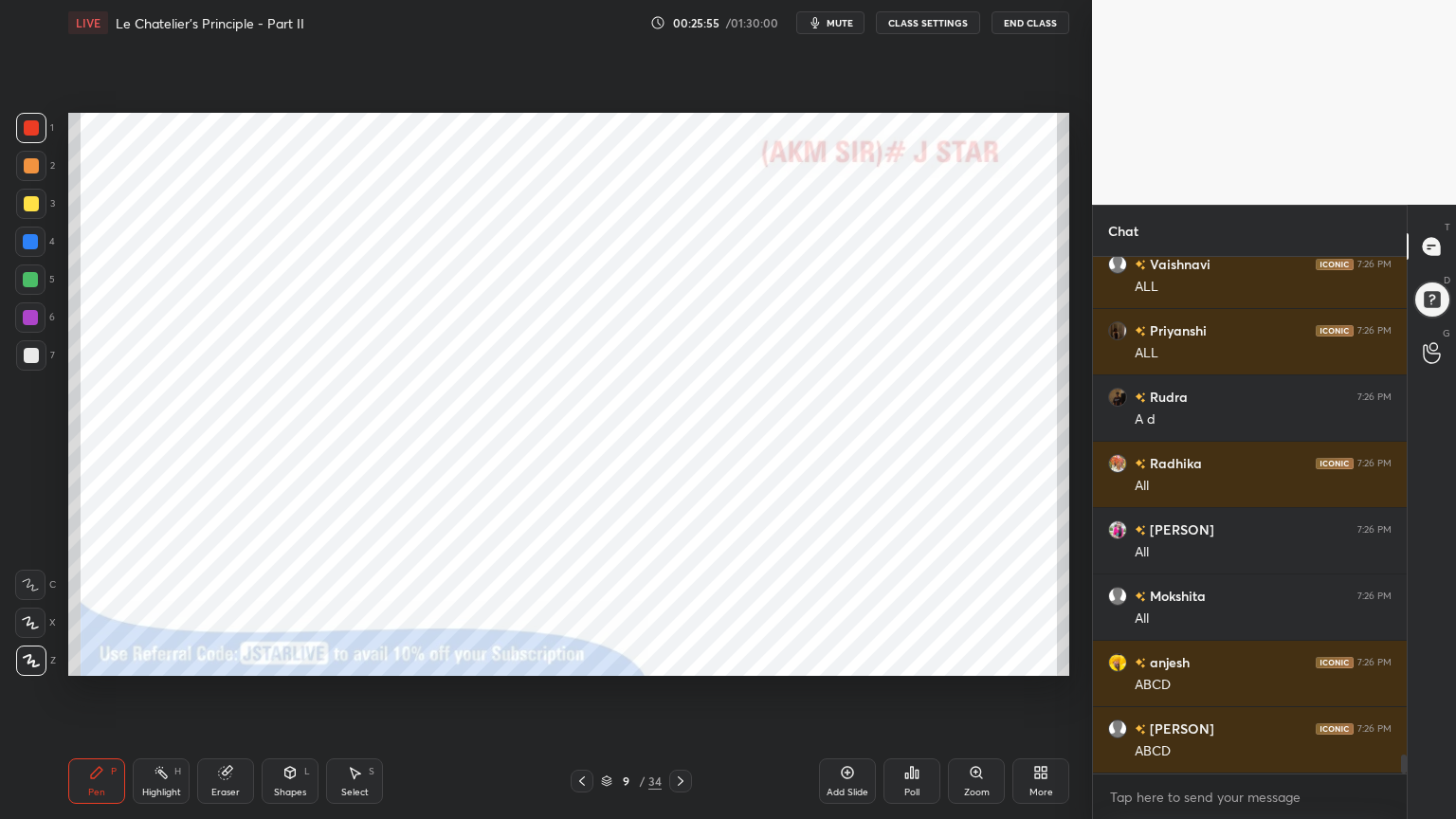 click 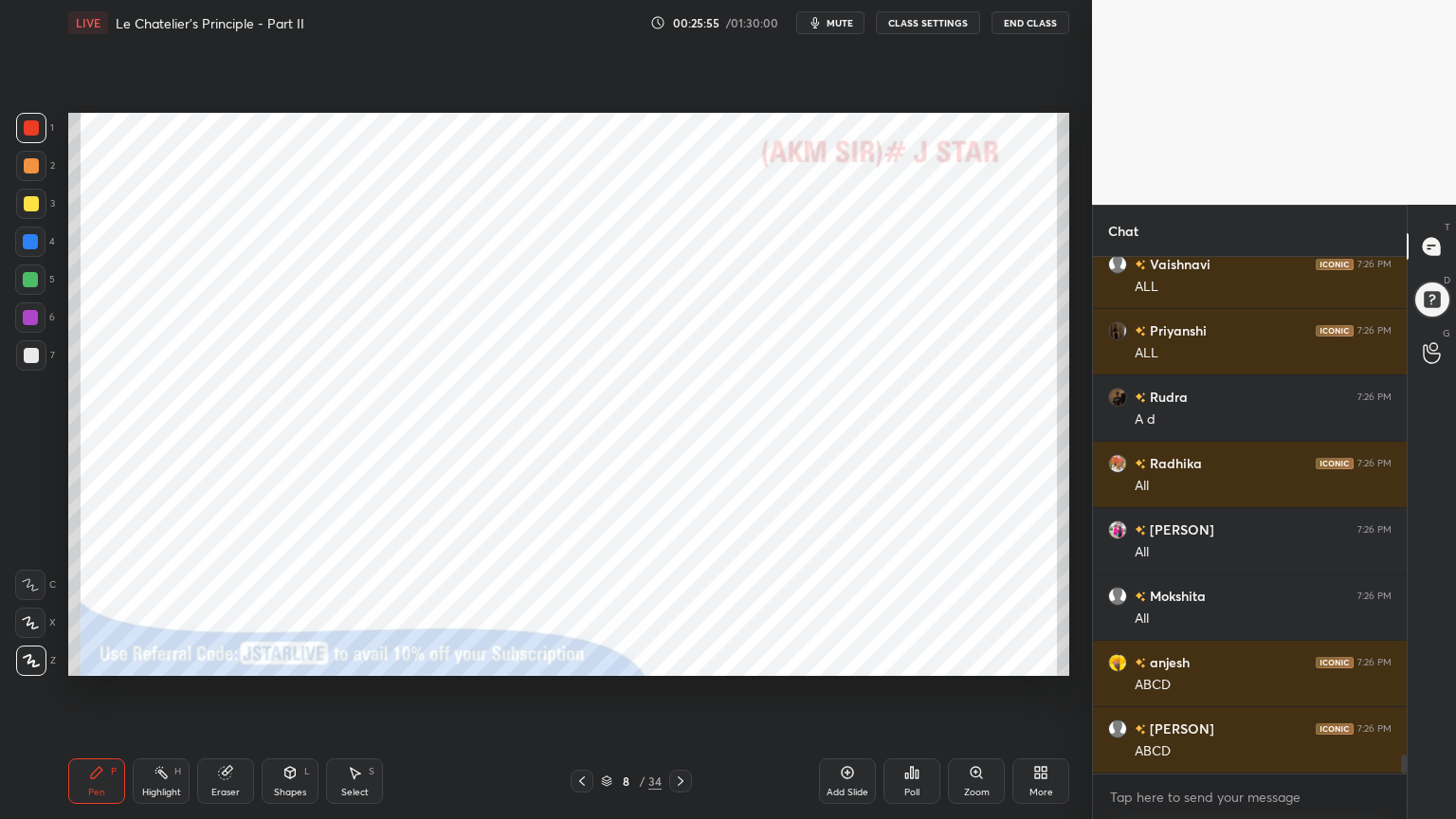 click 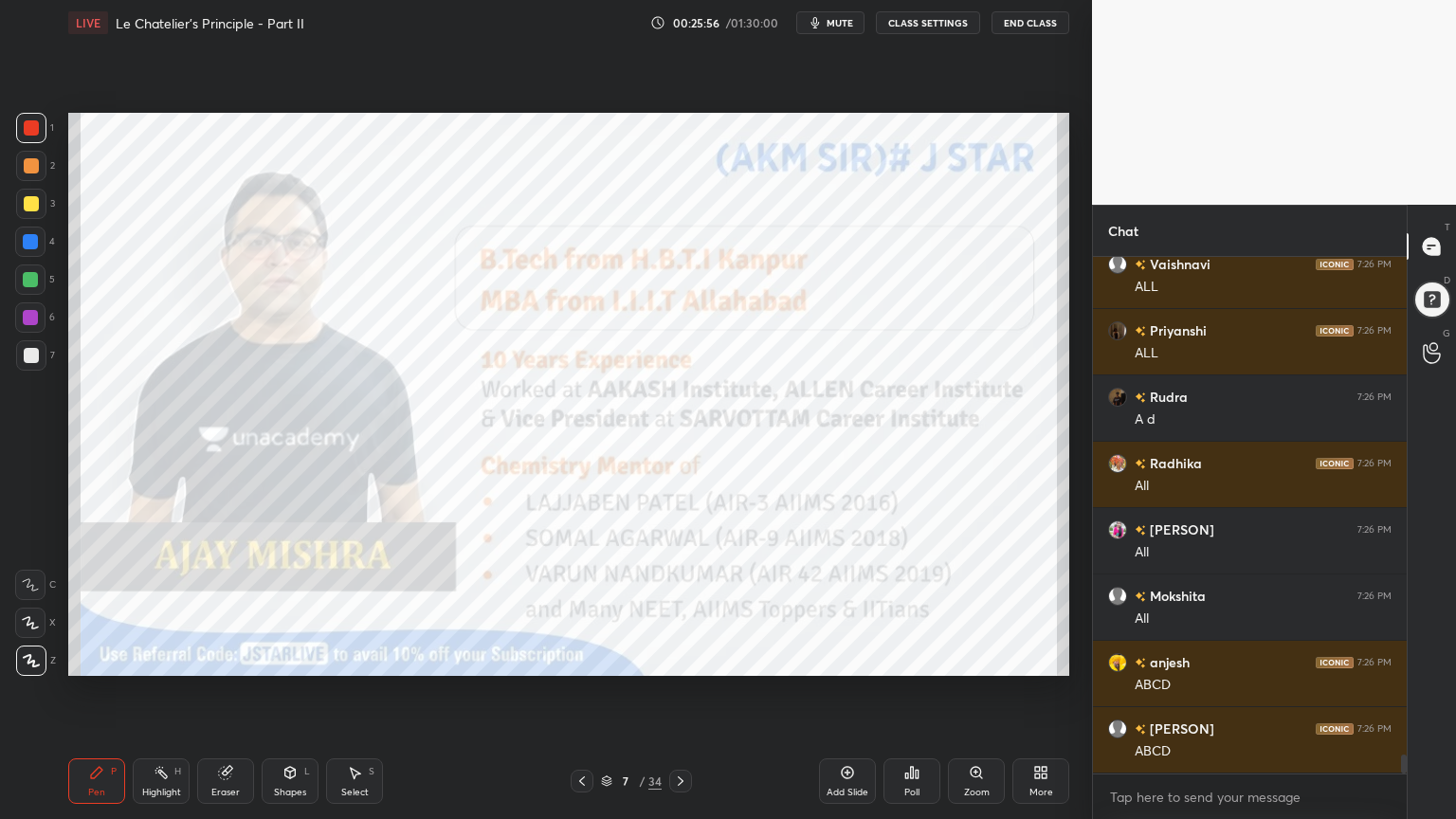 click 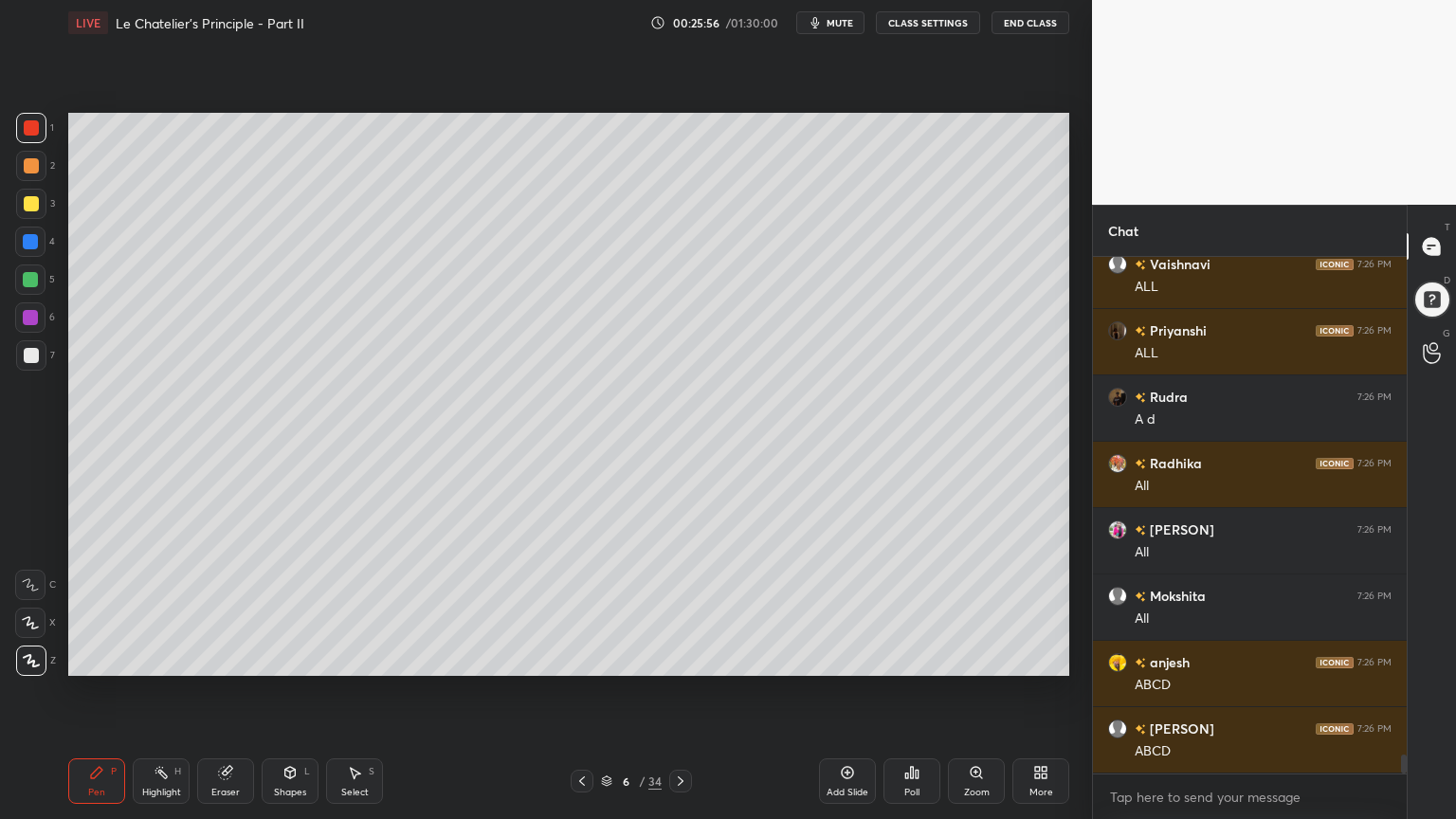 click 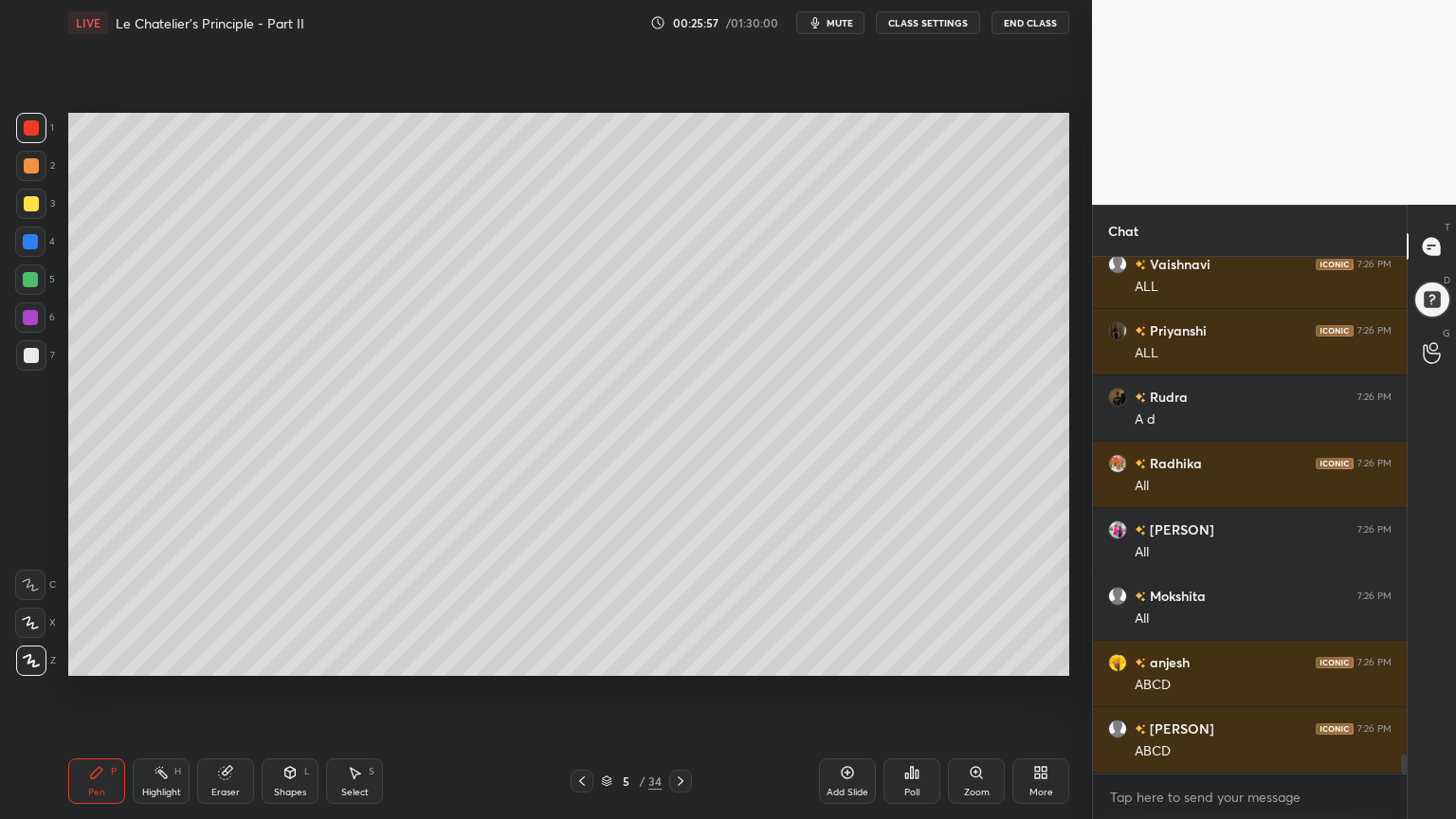 click 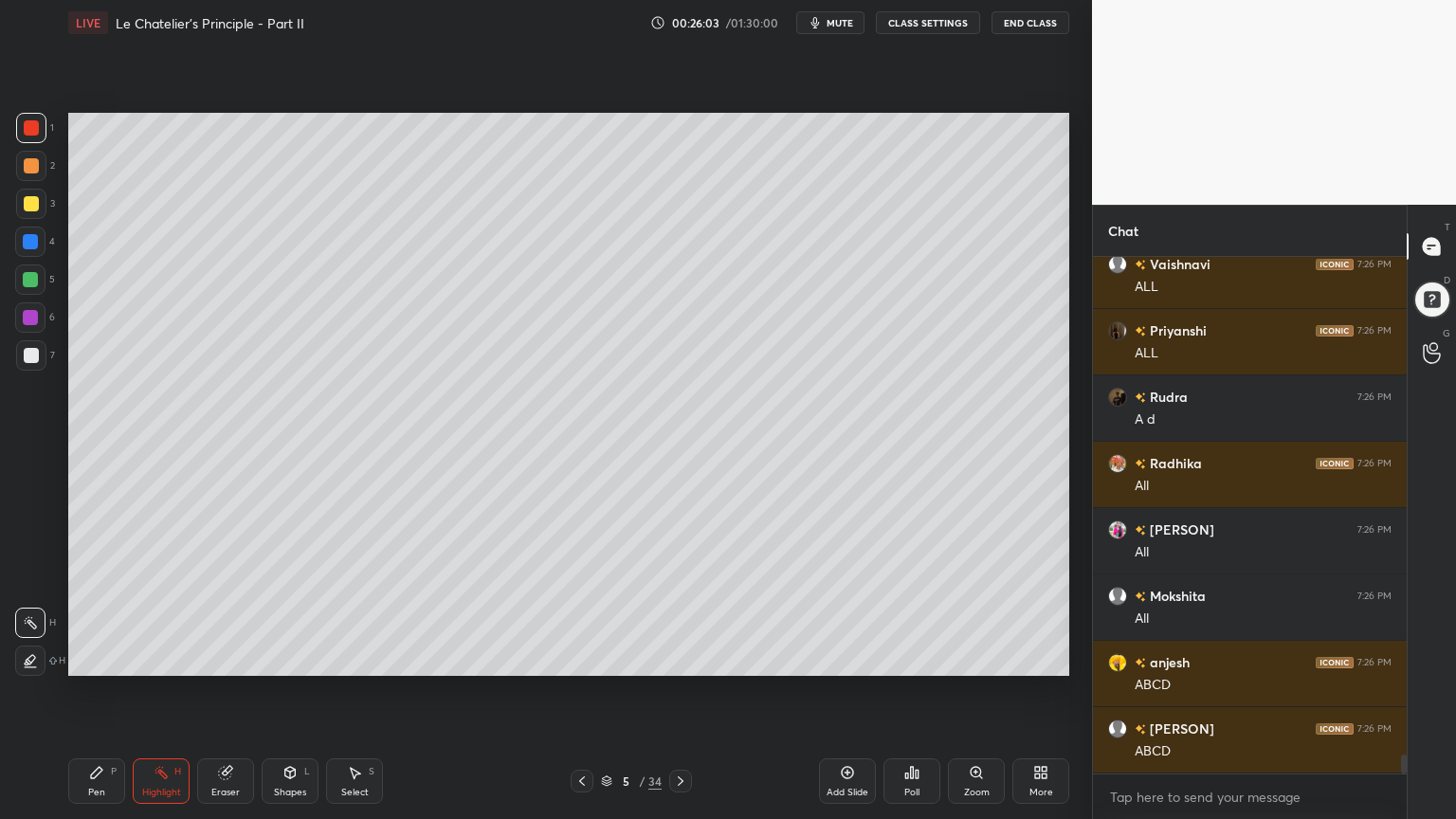 click 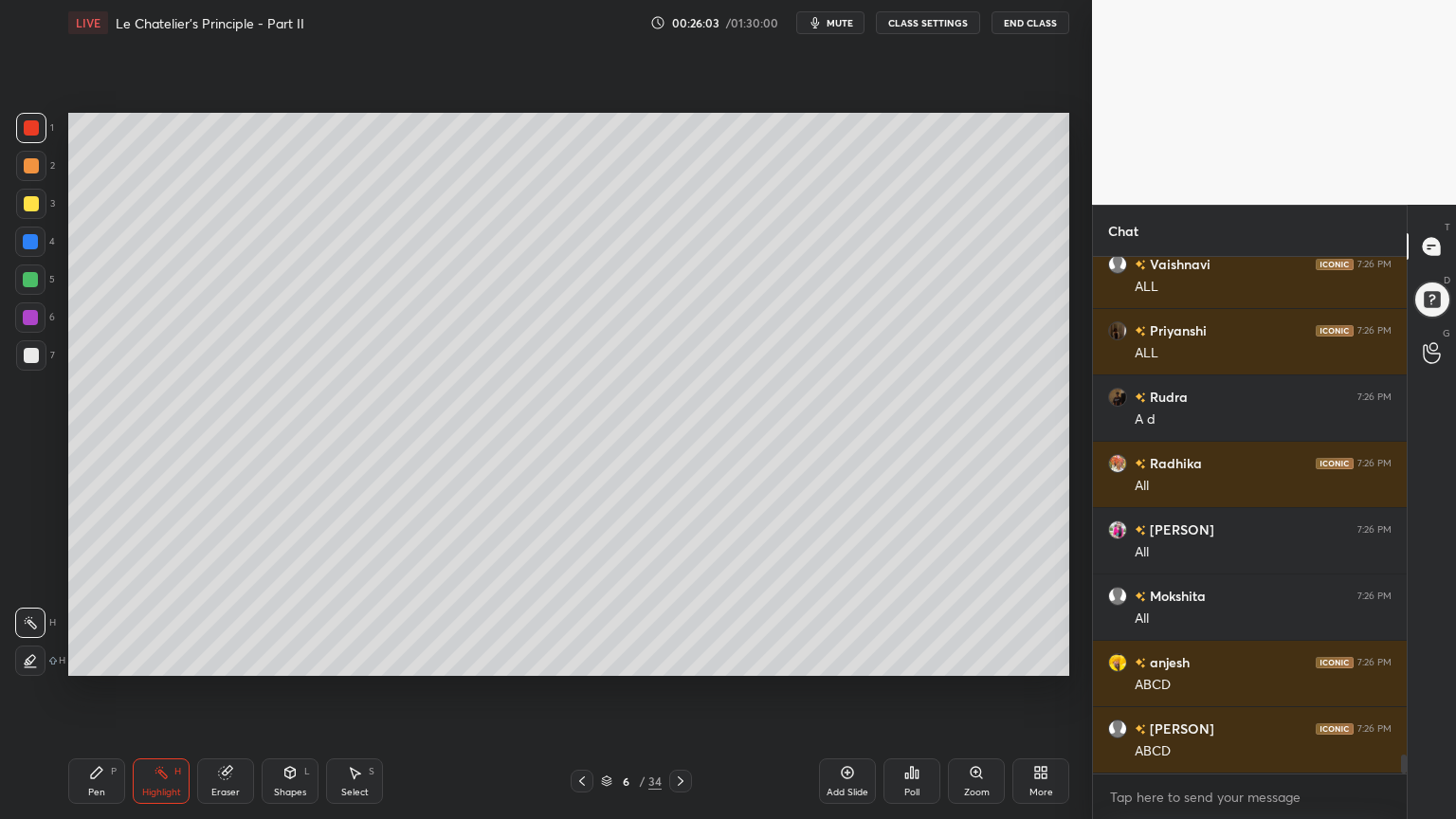 click 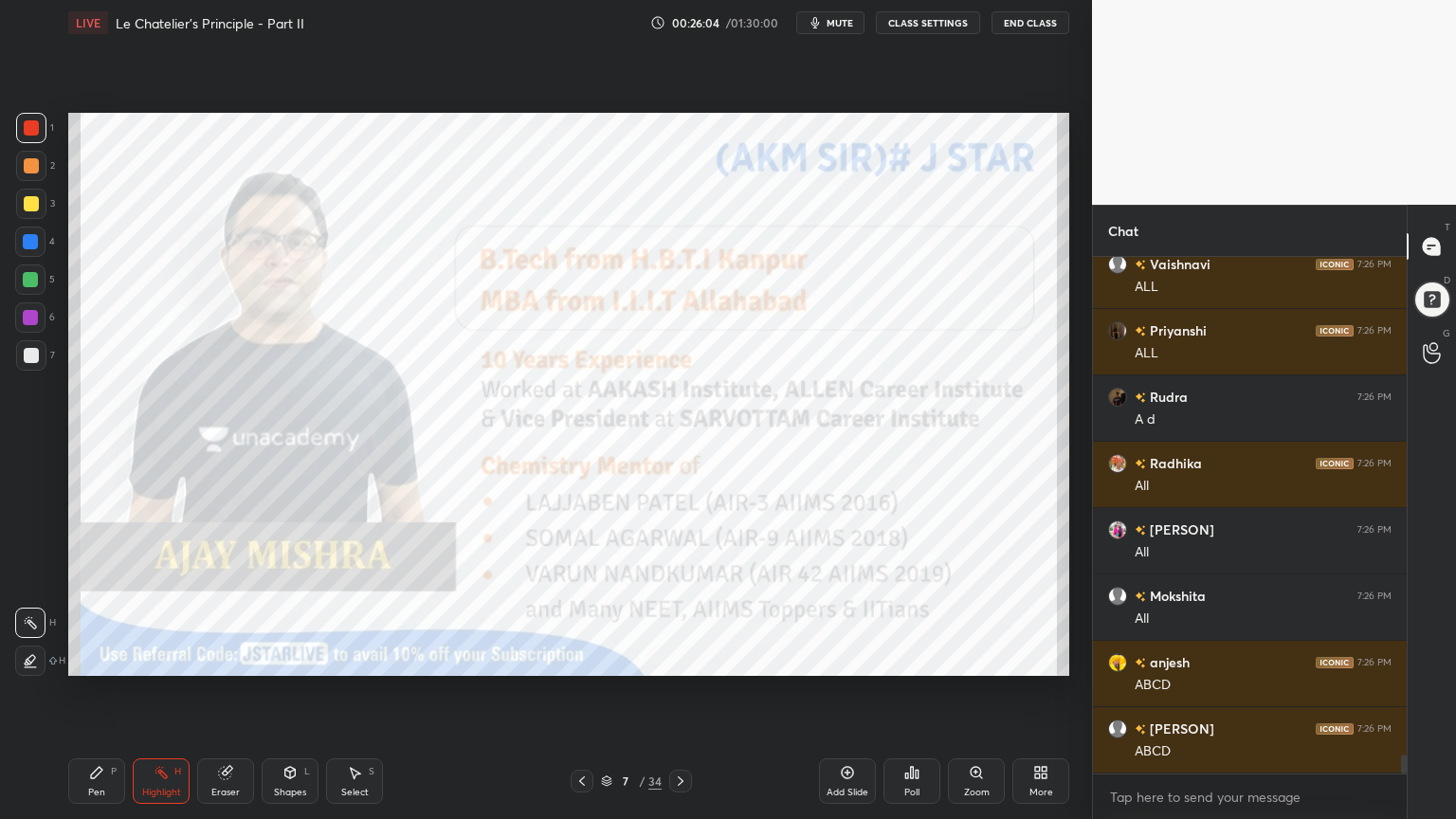 click 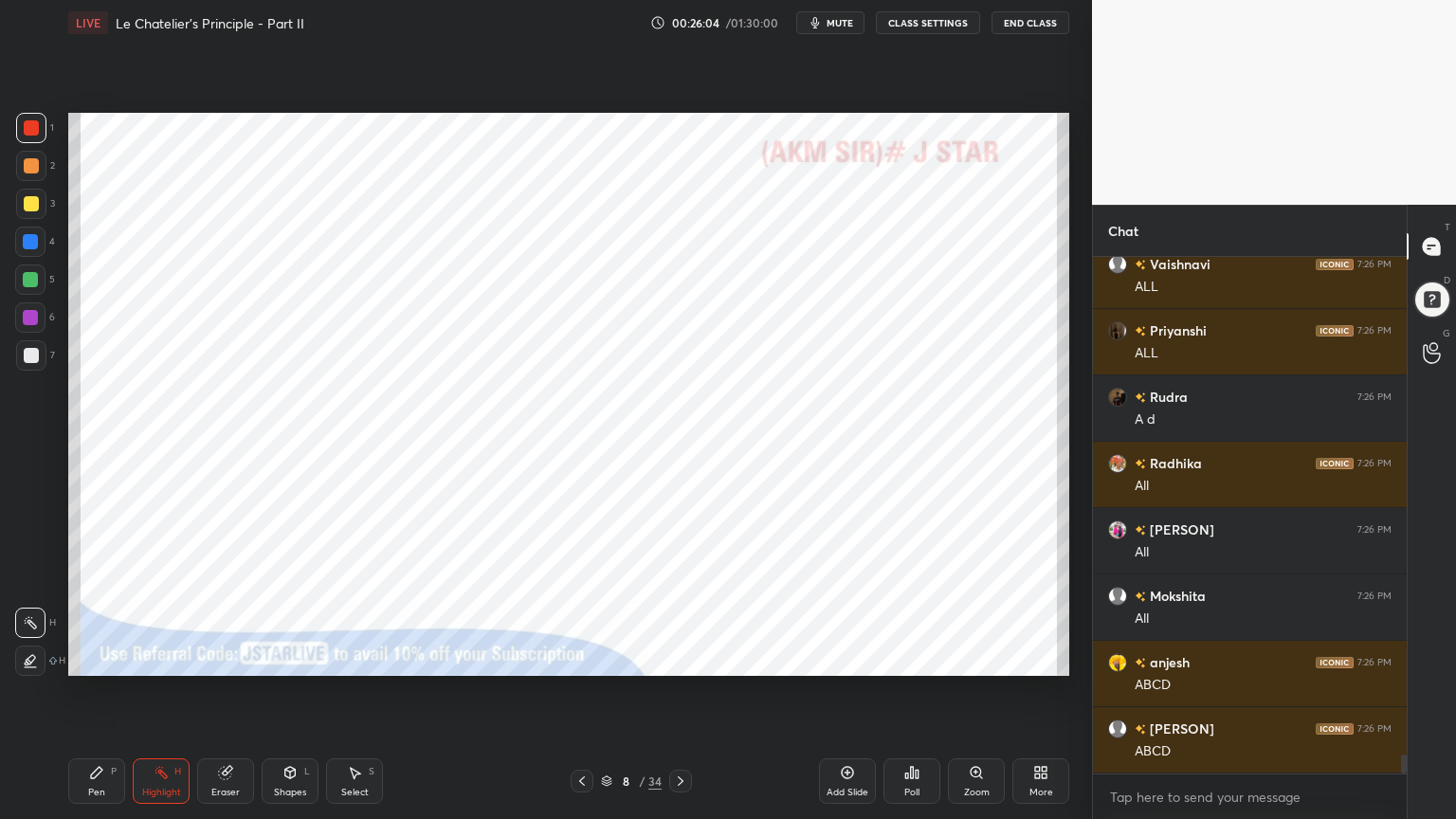 click 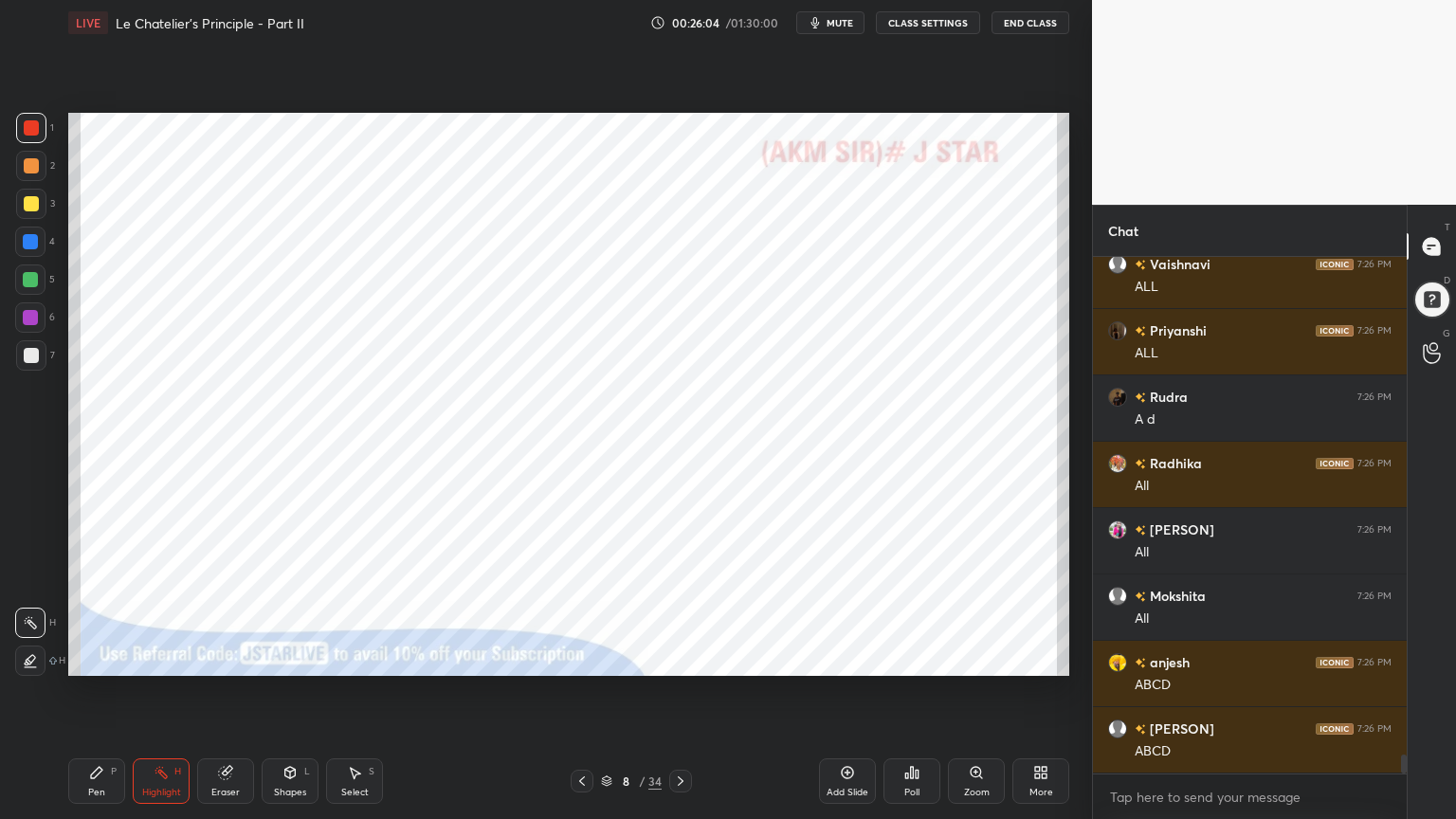 click 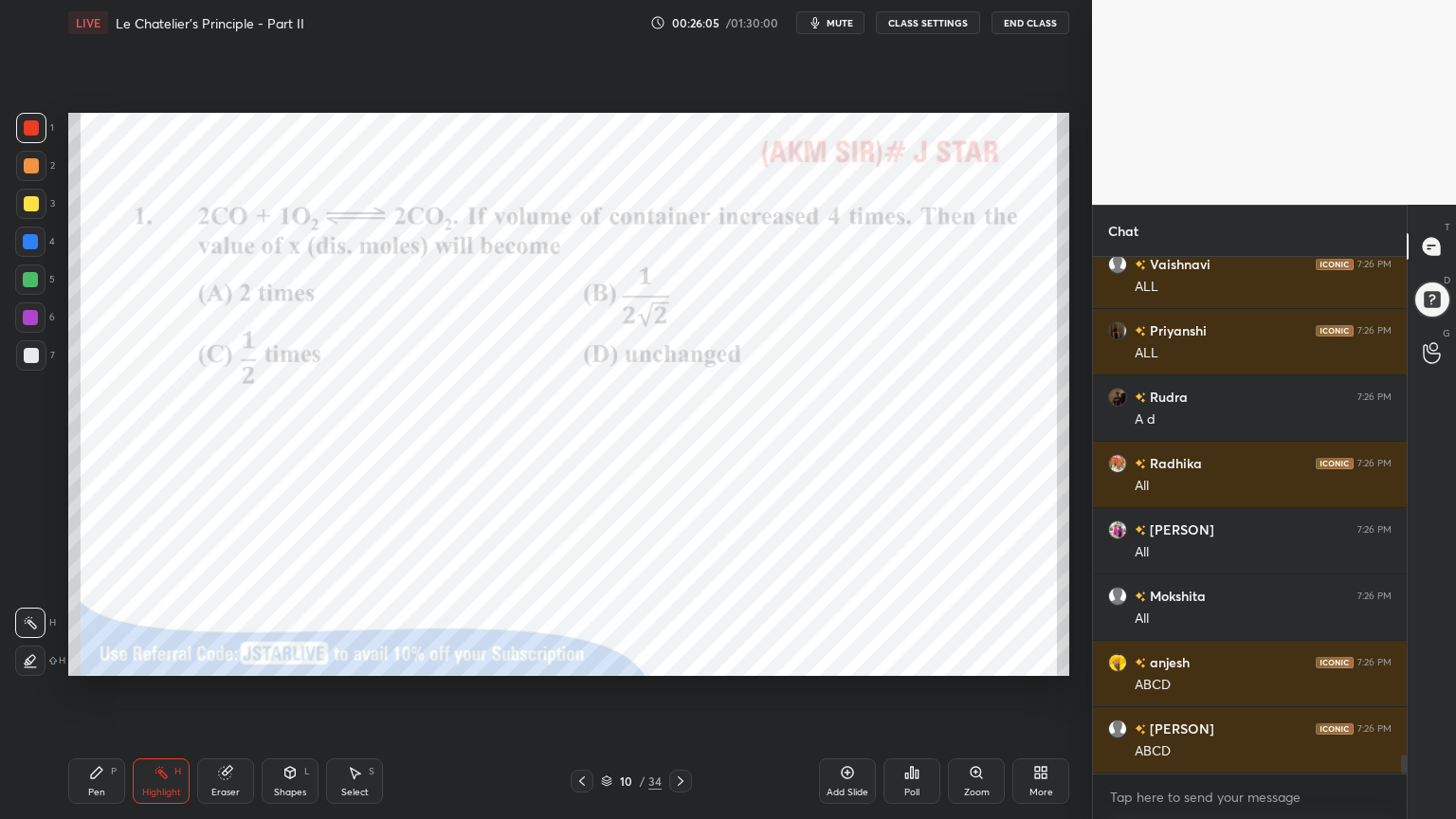 click at bounding box center [681, 781] 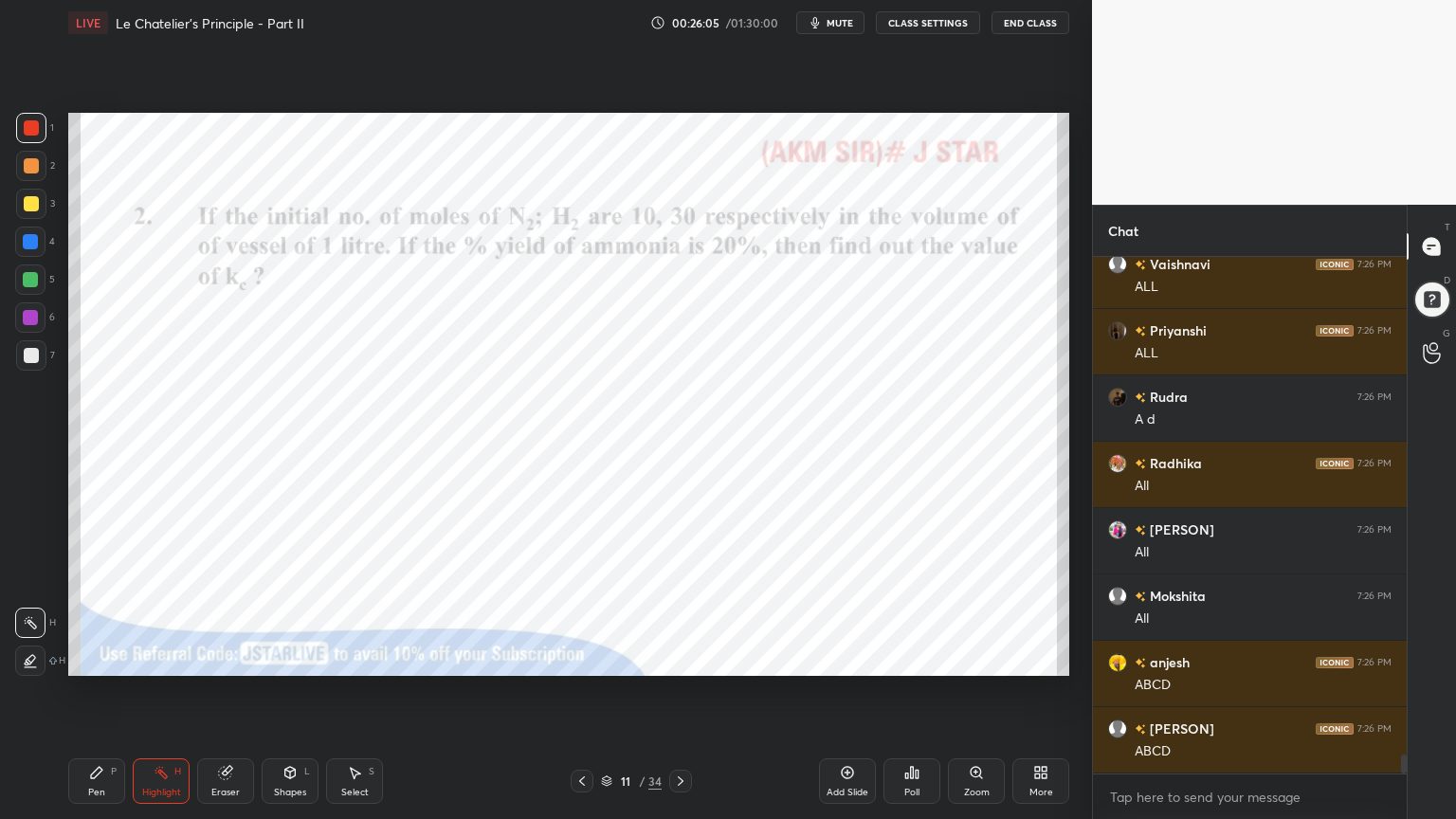 click 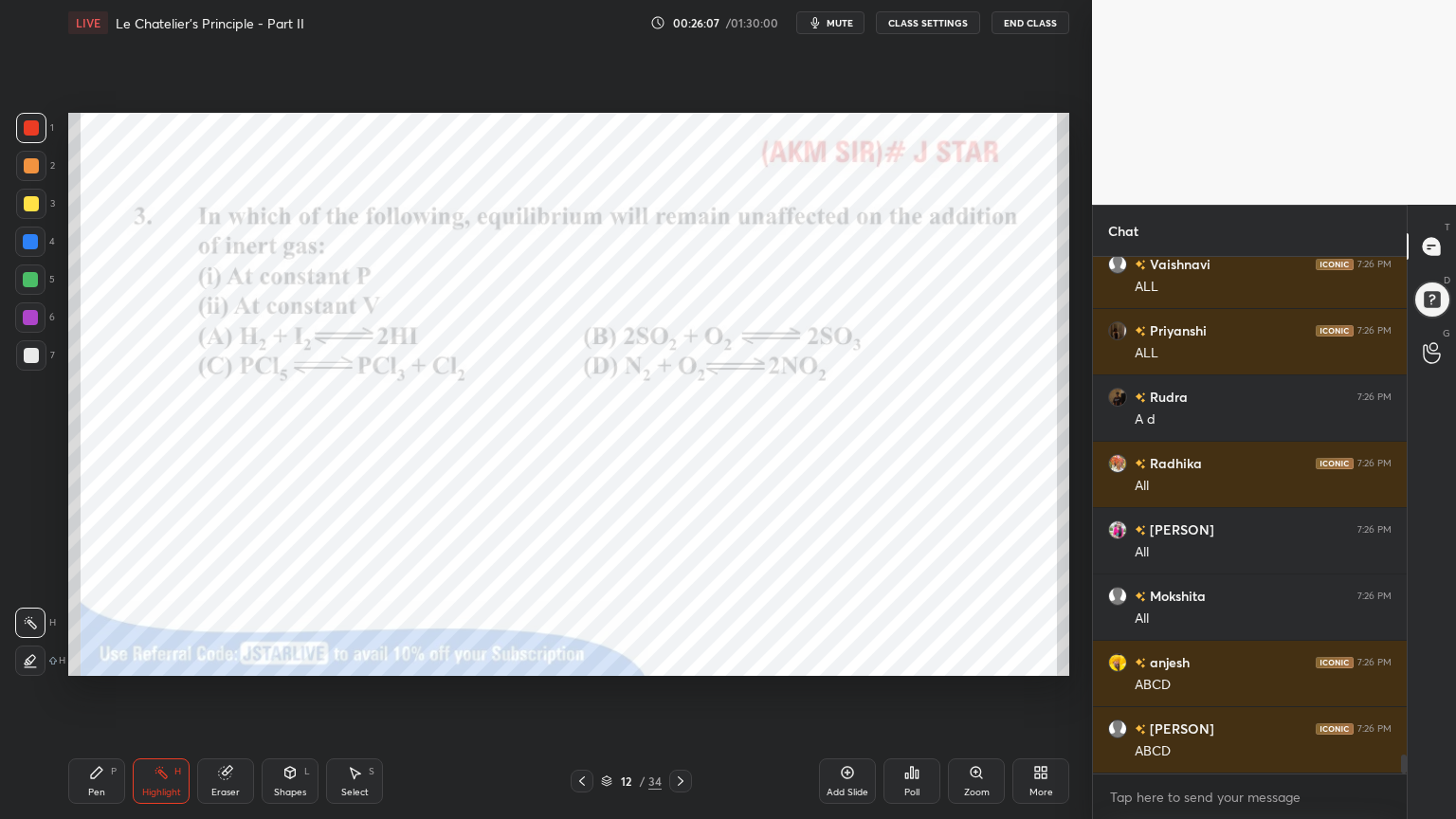 drag, startPoint x: 110, startPoint y: 785, endPoint x: 94, endPoint y: 743, distance: 44.94441 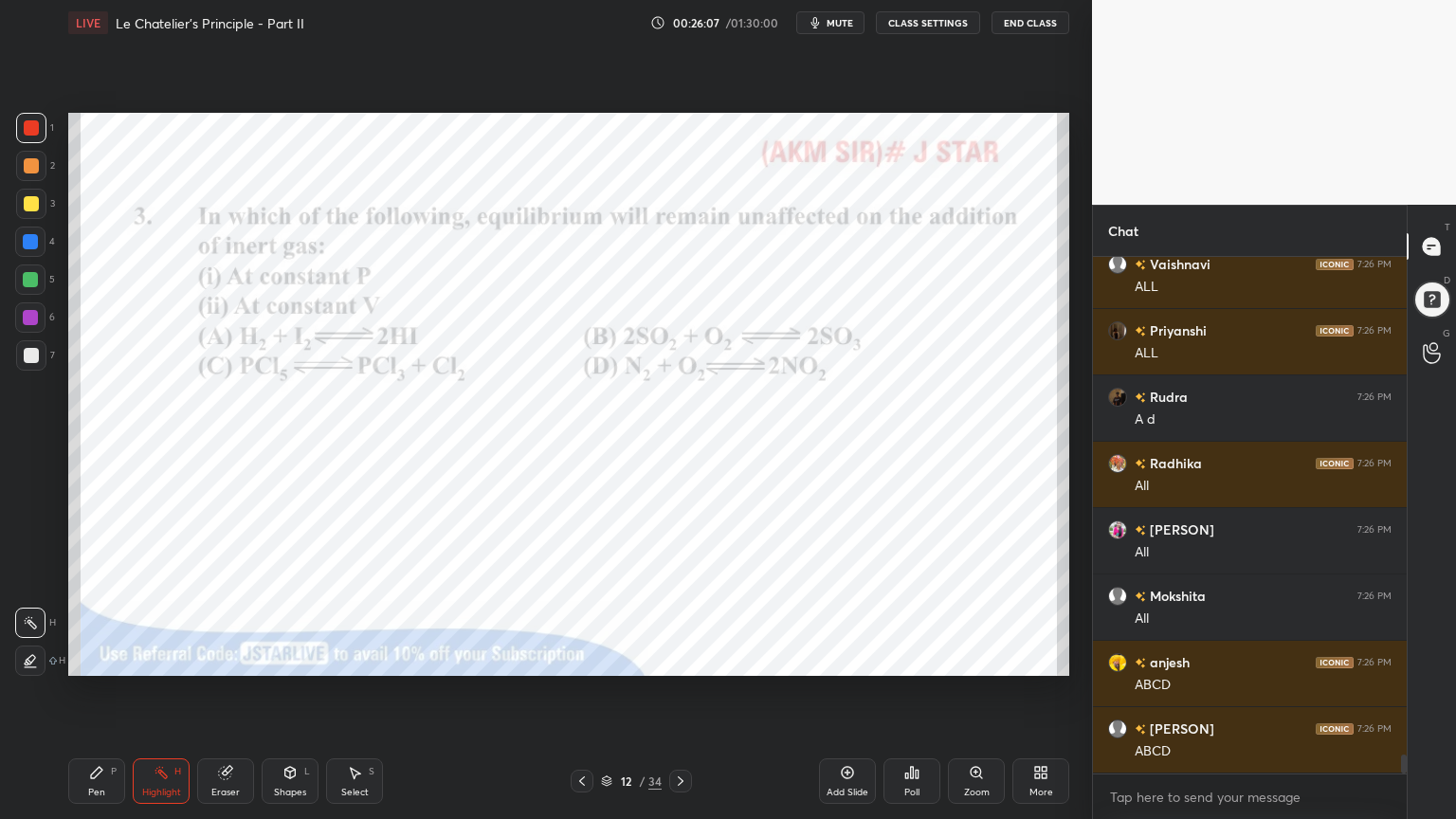 click on "Pen P" at bounding box center (97, 781) 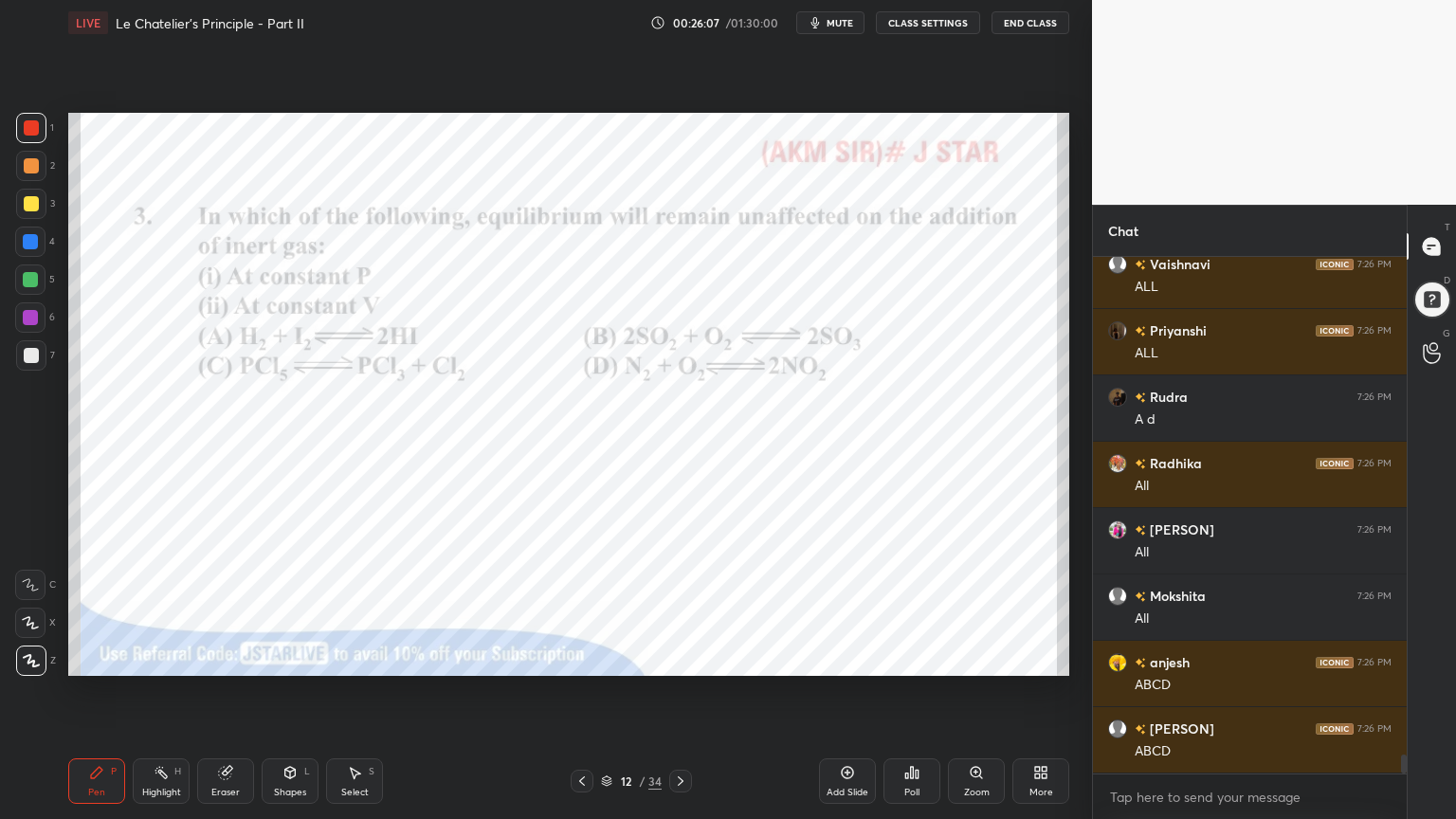 click at bounding box center [30, 318] 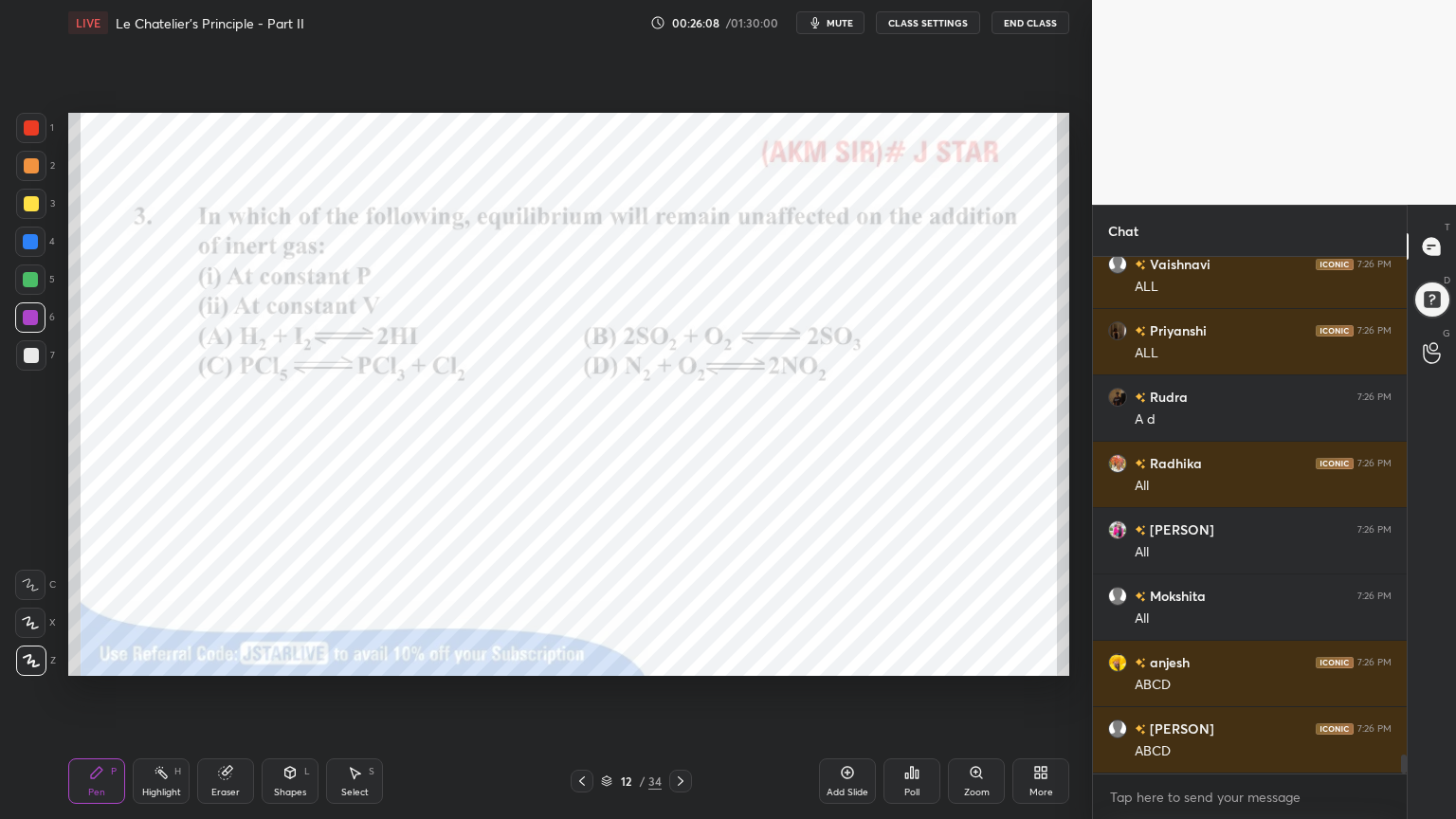 scroll, scrollTop: 13548, scrollLeft: 0, axis: vertical 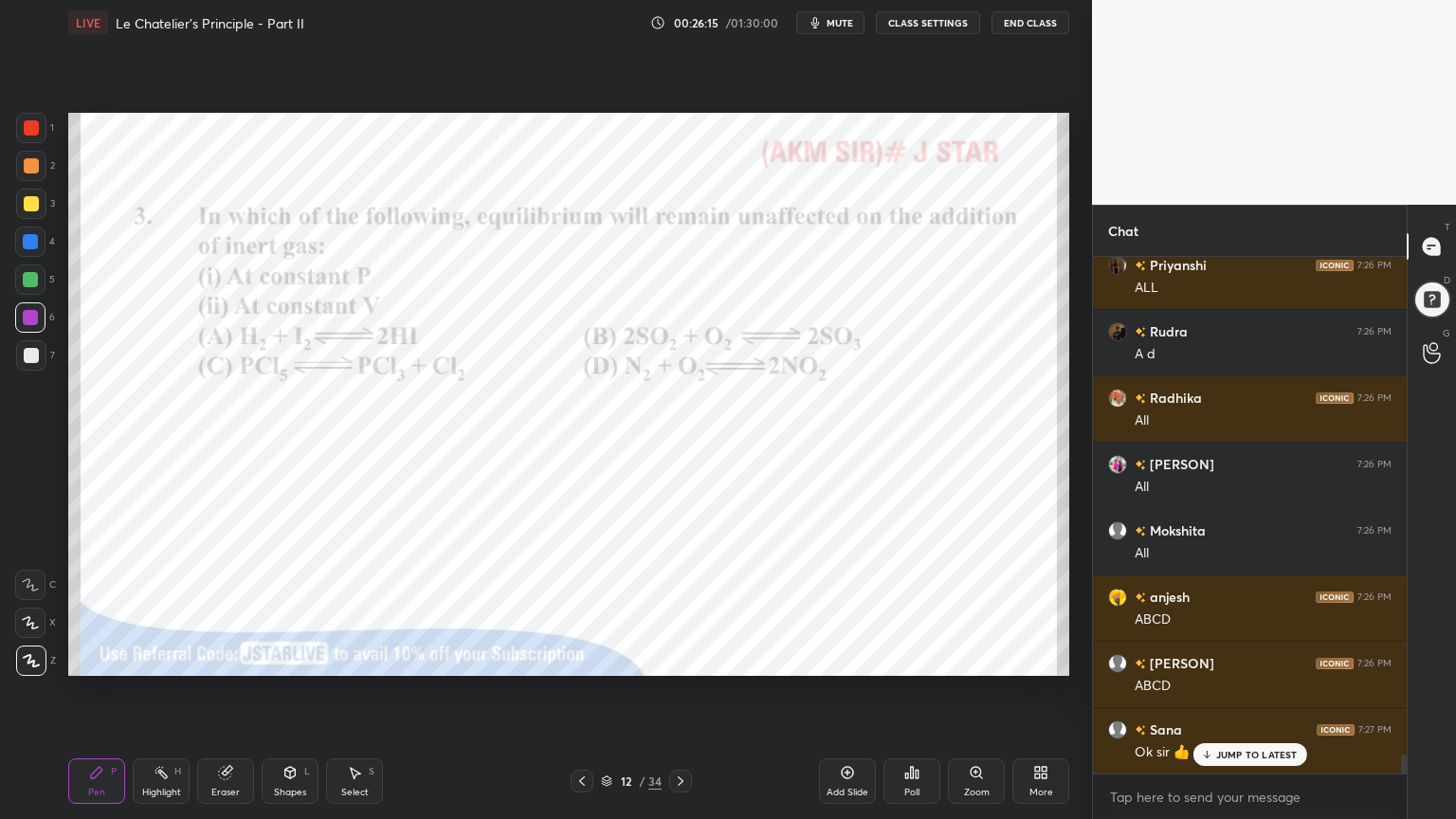 click on "CLASS SETTINGS" at bounding box center [928, 23] 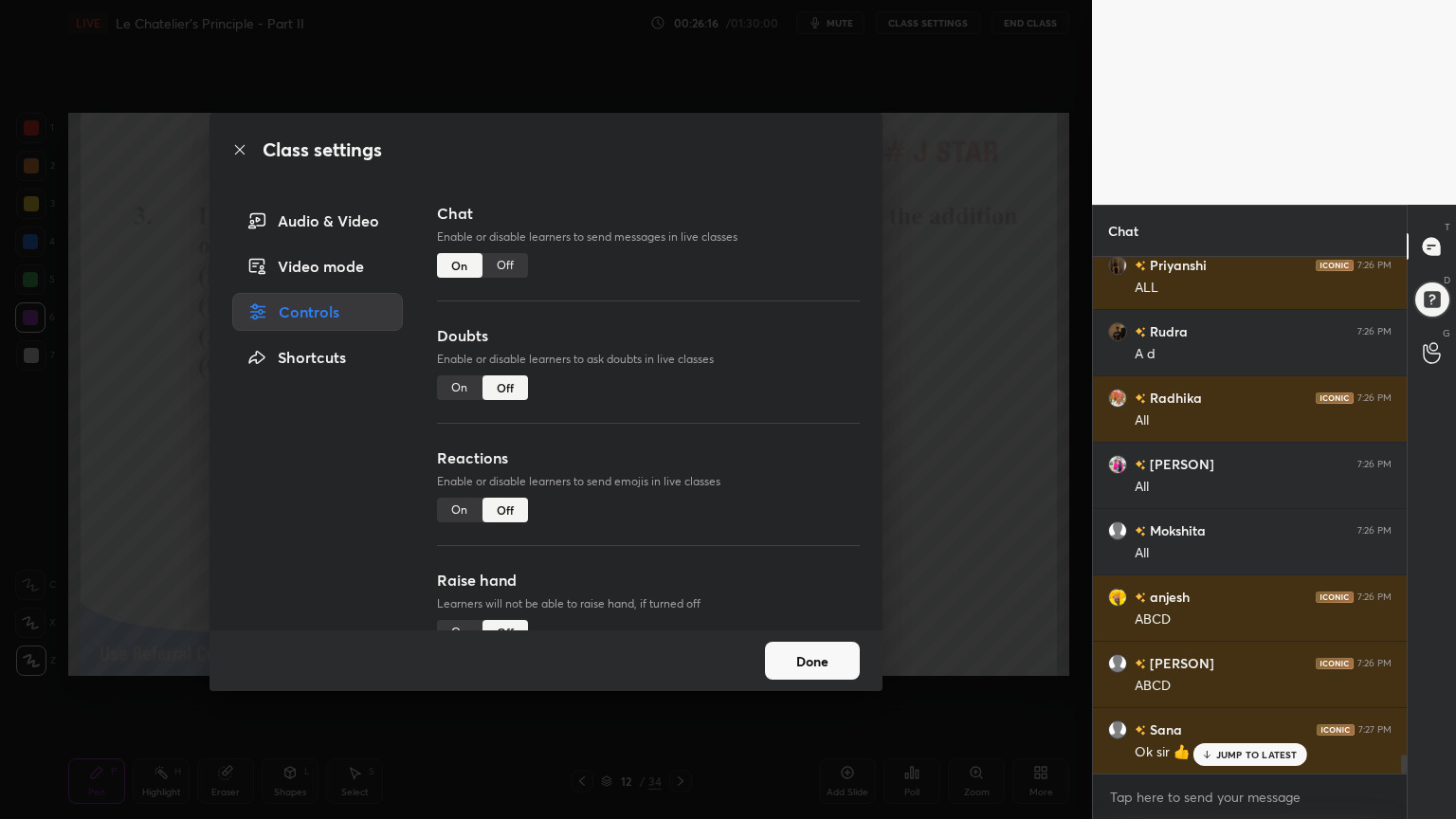 click on "On" at bounding box center [460, 510] 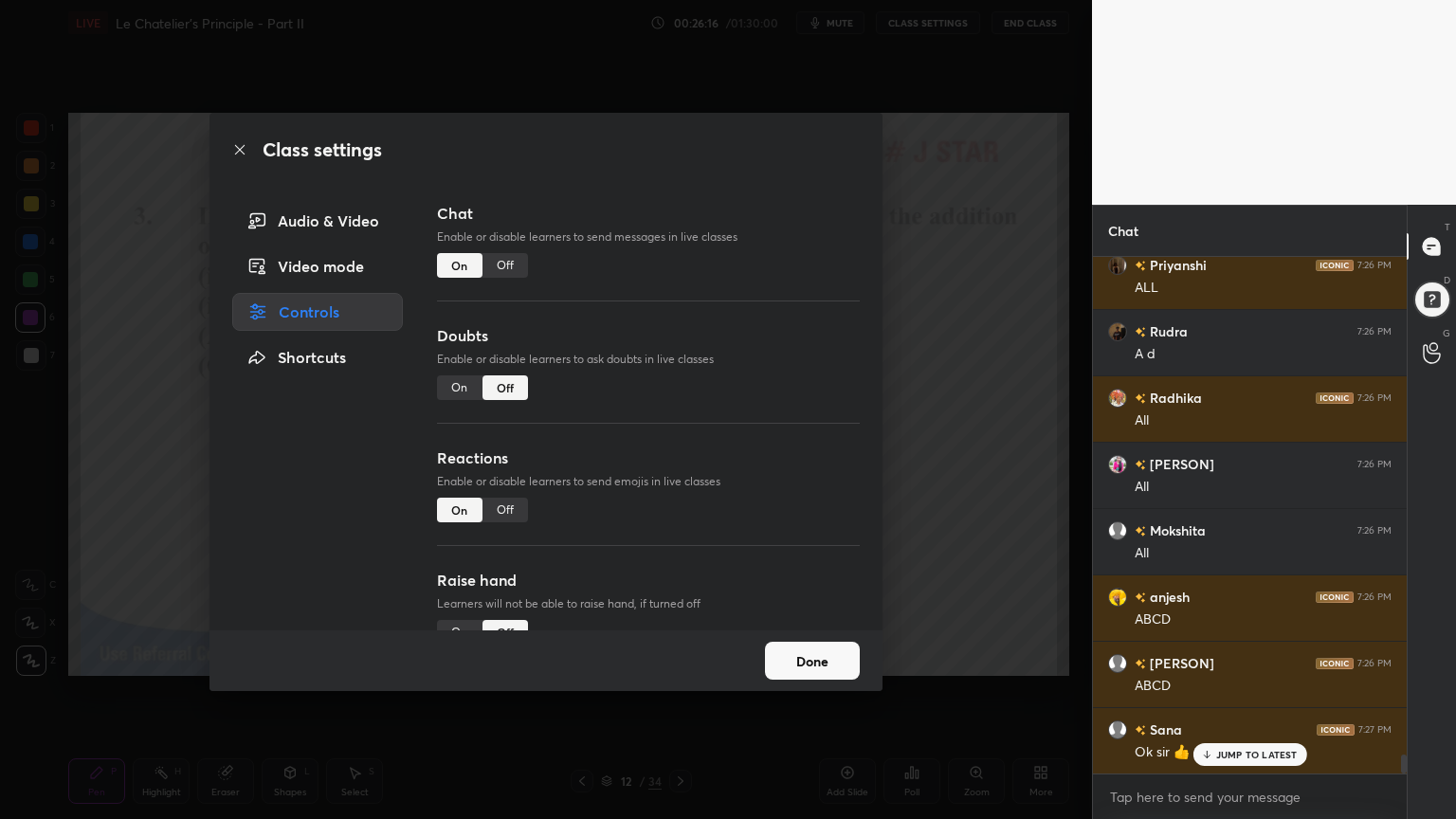 drag, startPoint x: 955, startPoint y: 514, endPoint x: 916, endPoint y: 488, distance: 46.87217 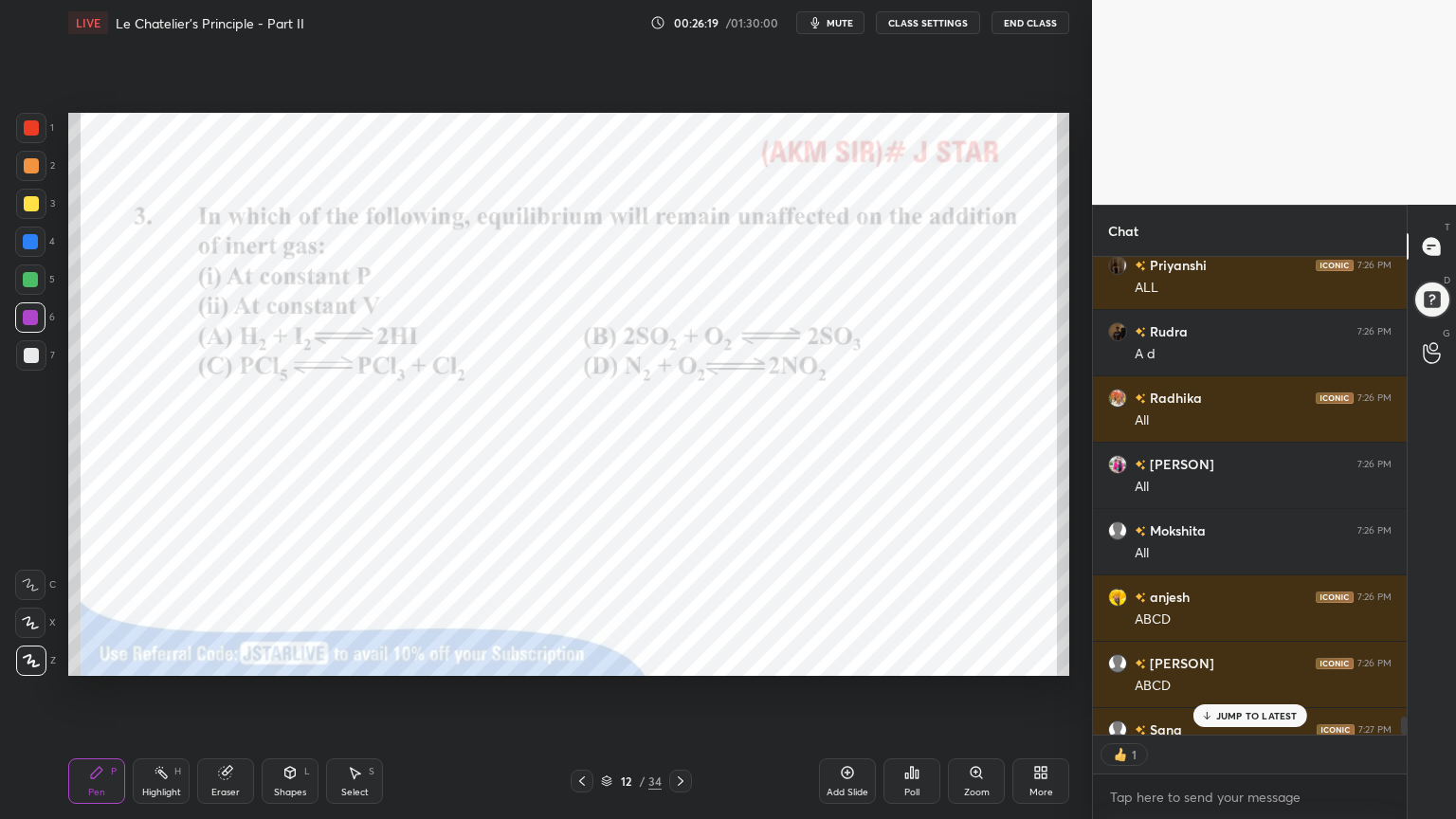 scroll, scrollTop: 473, scrollLeft: 308, axis: both 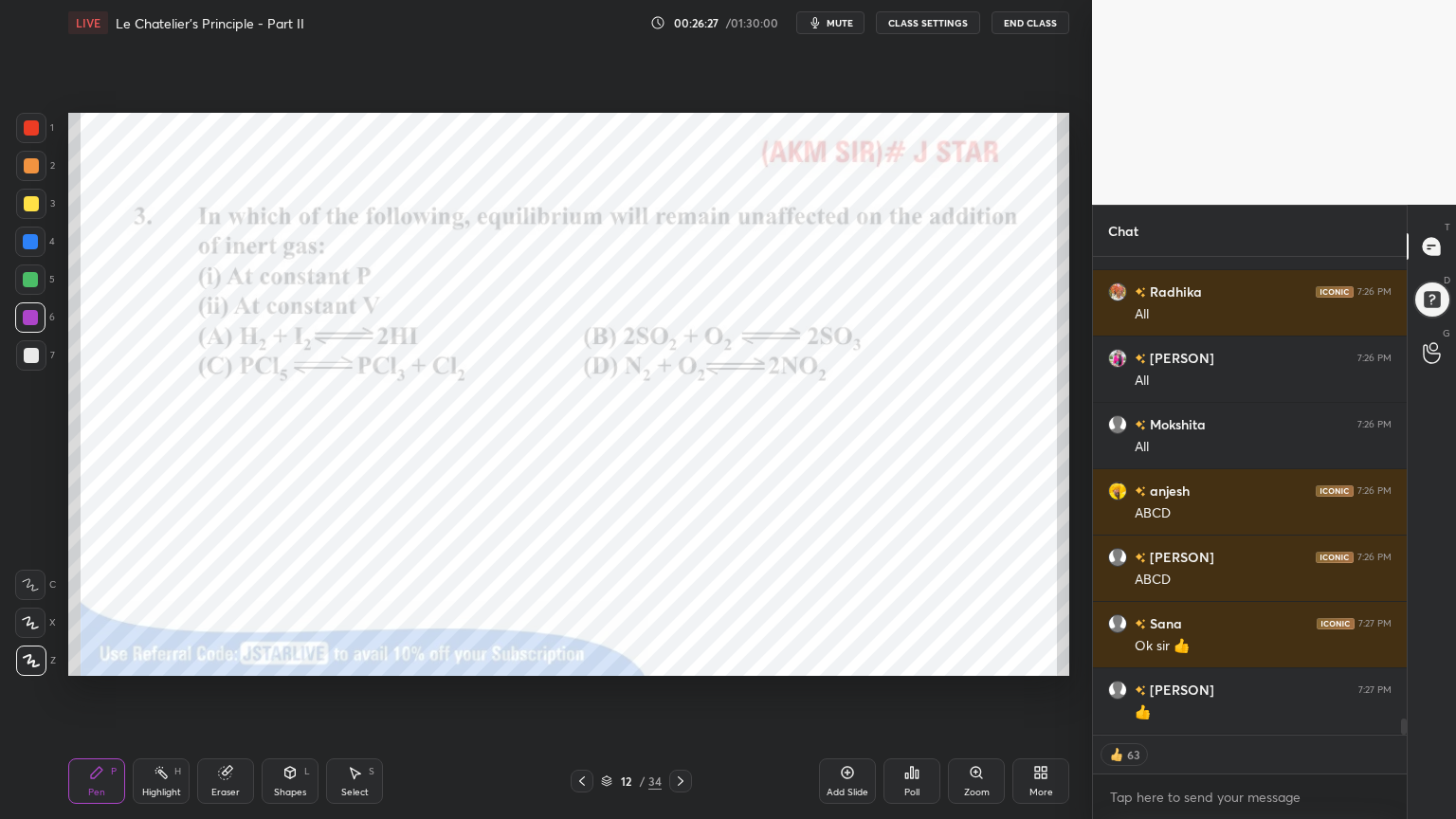 click 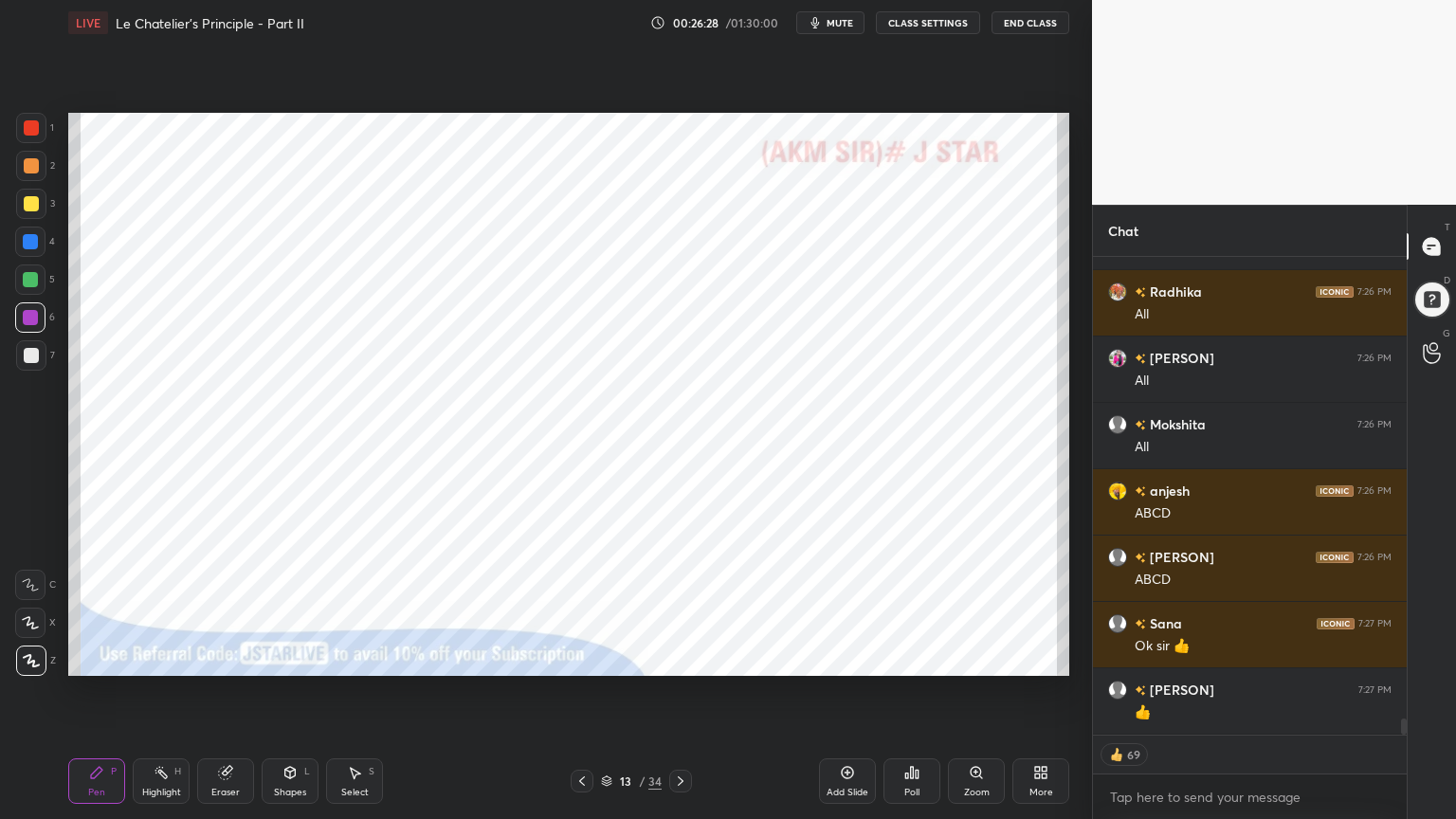 click 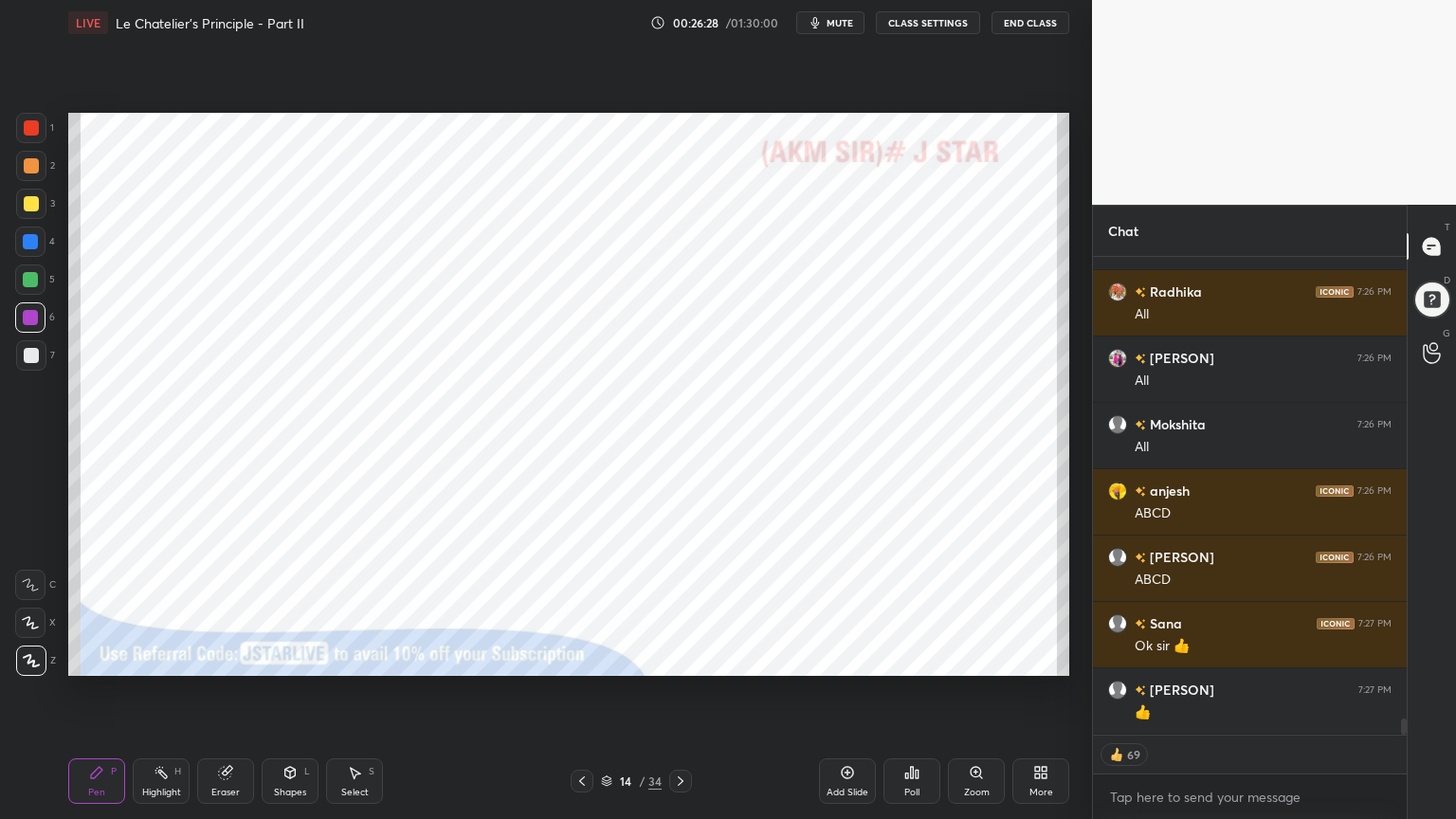 click 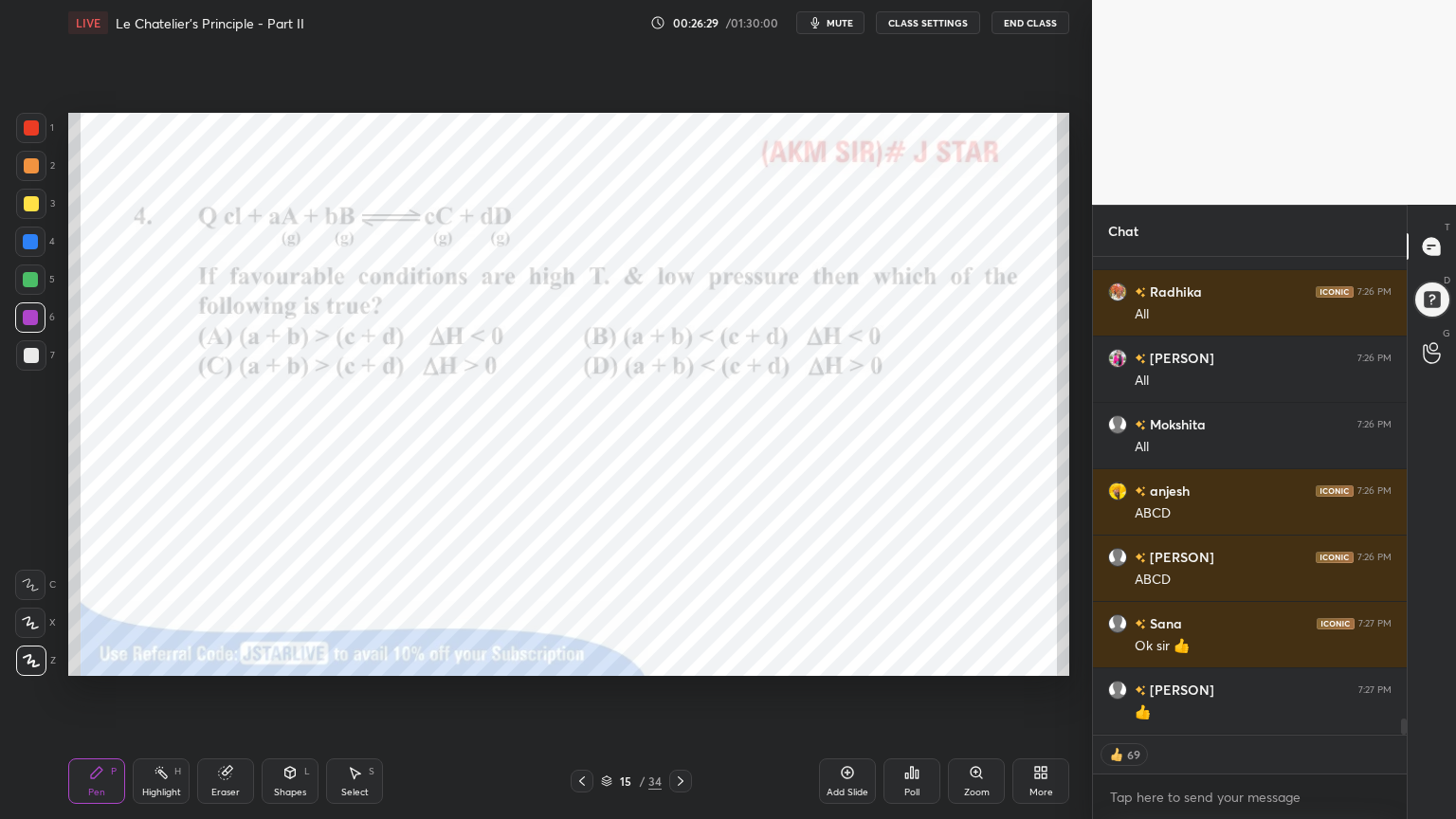 click on "Pen P" at bounding box center [97, 781] 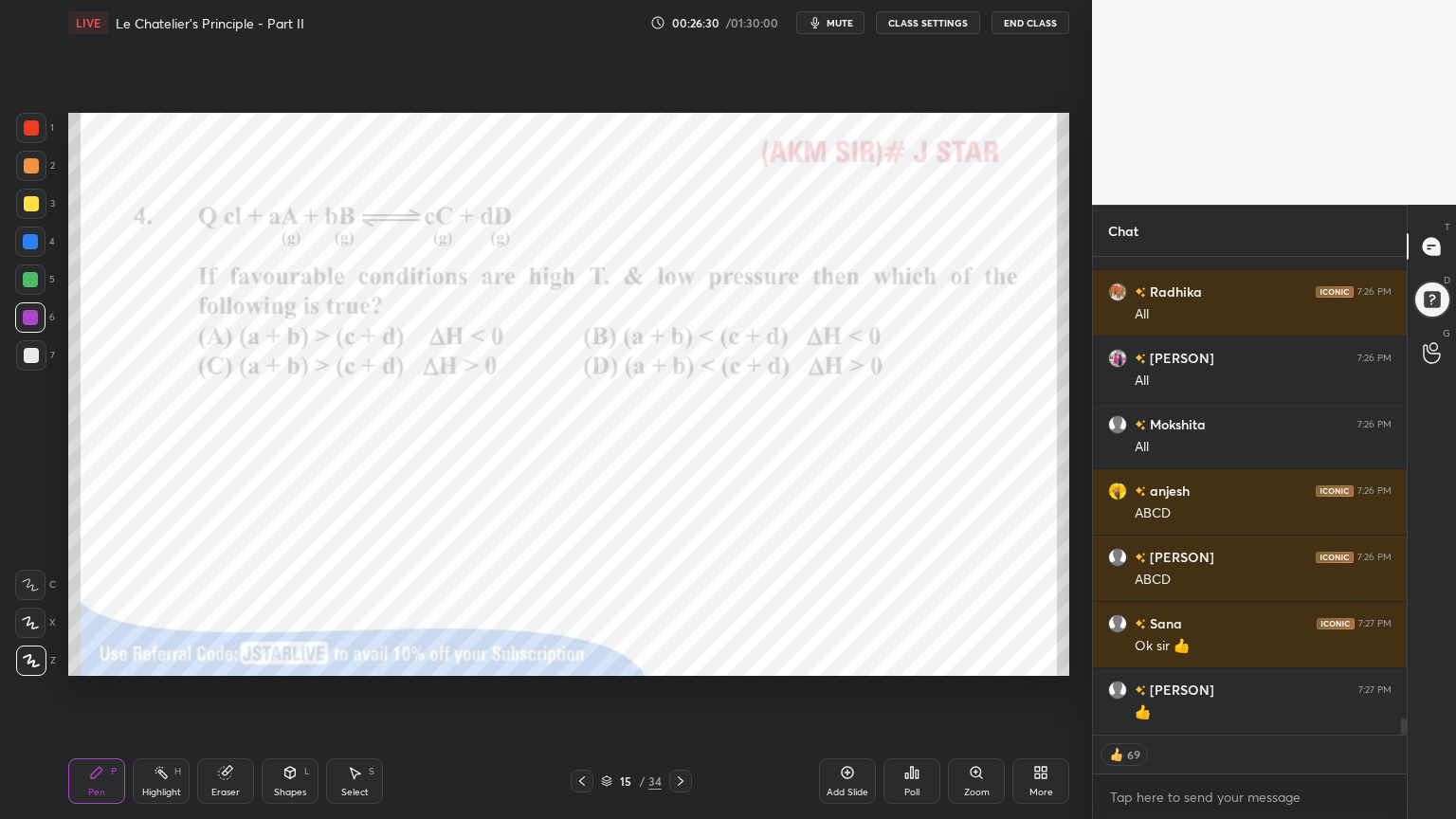 click at bounding box center (31, 128) 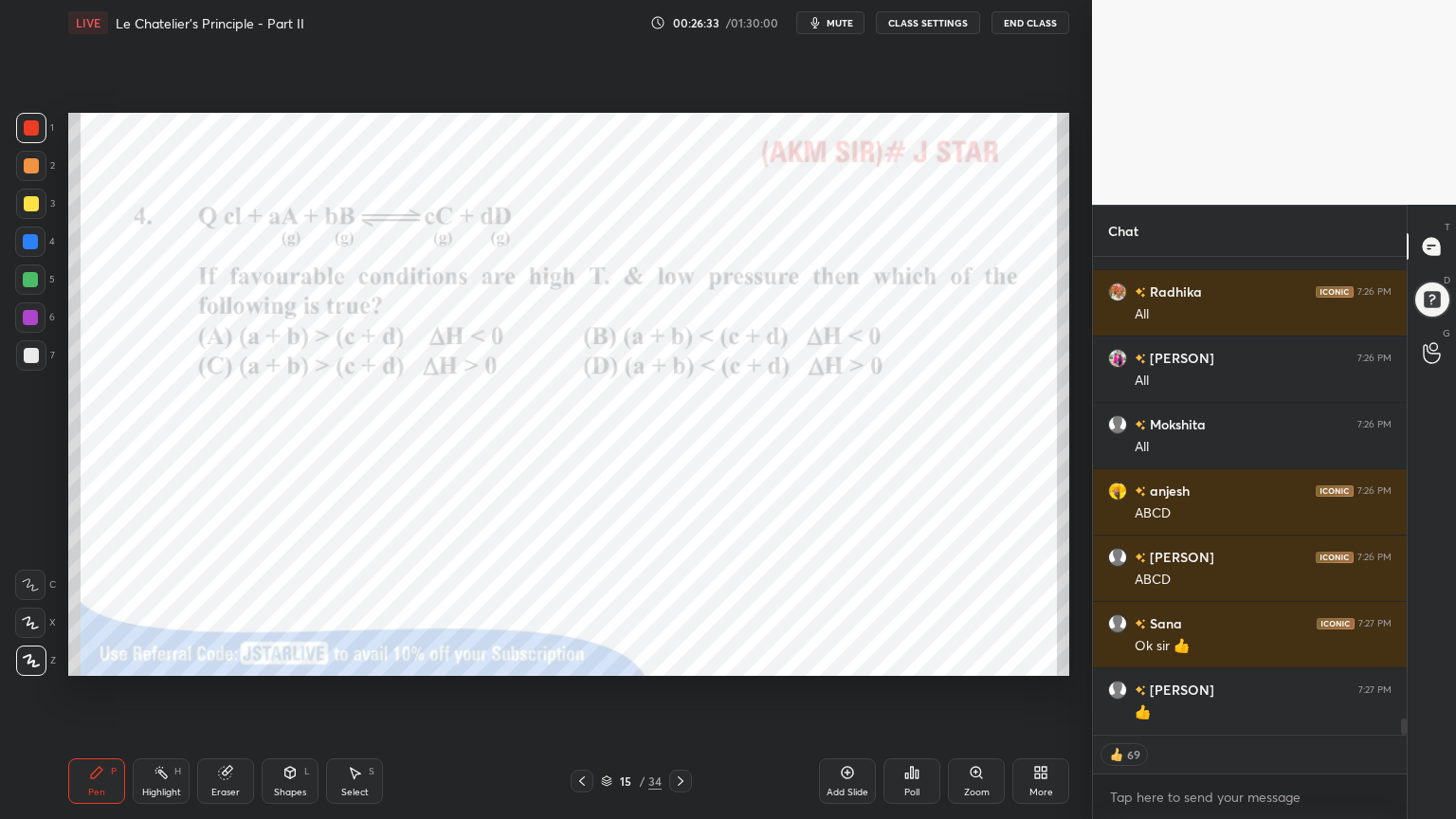 scroll, scrollTop: 13720, scrollLeft: 0, axis: vertical 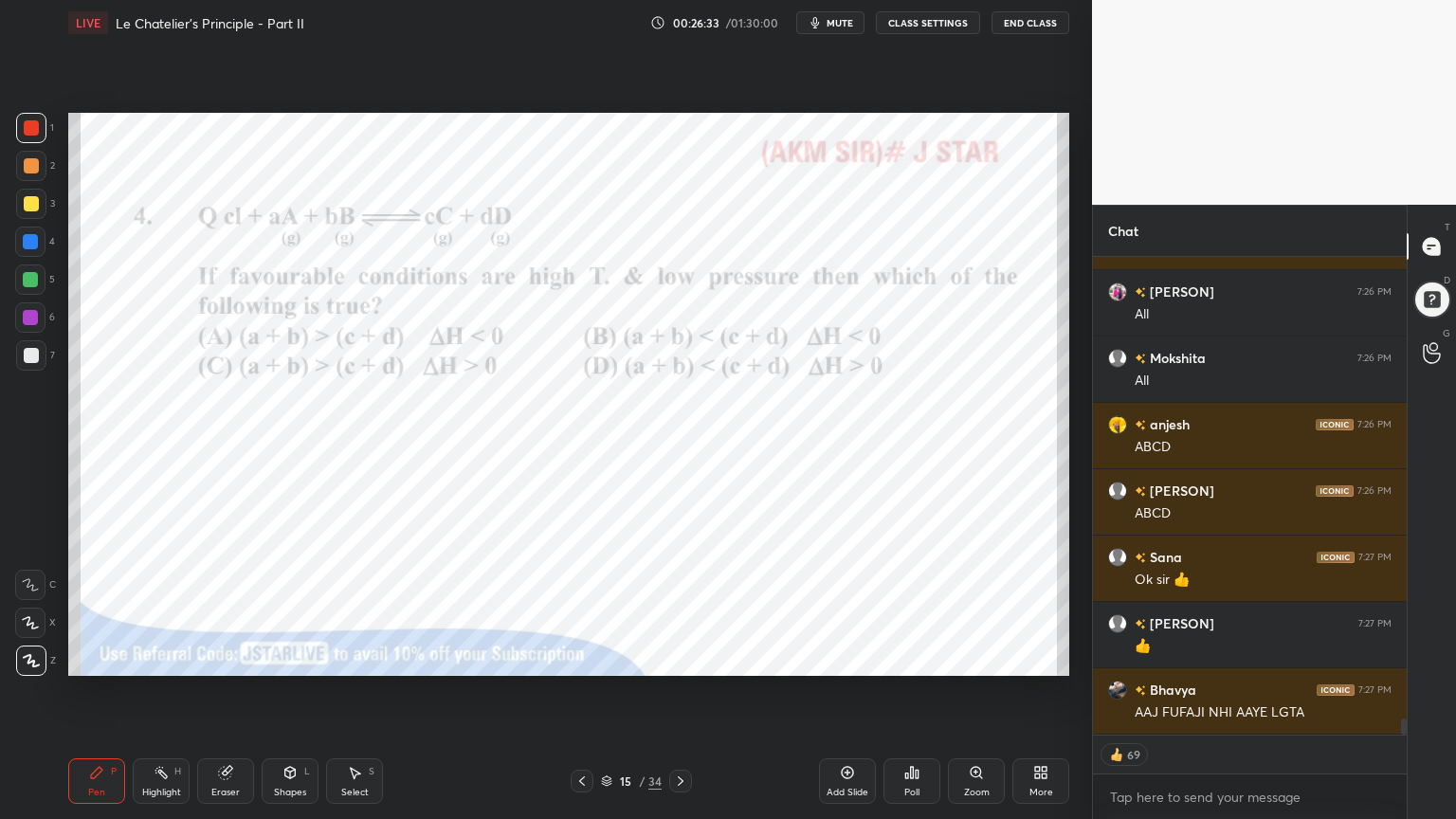 click on "Eraser" at bounding box center (226, 781) 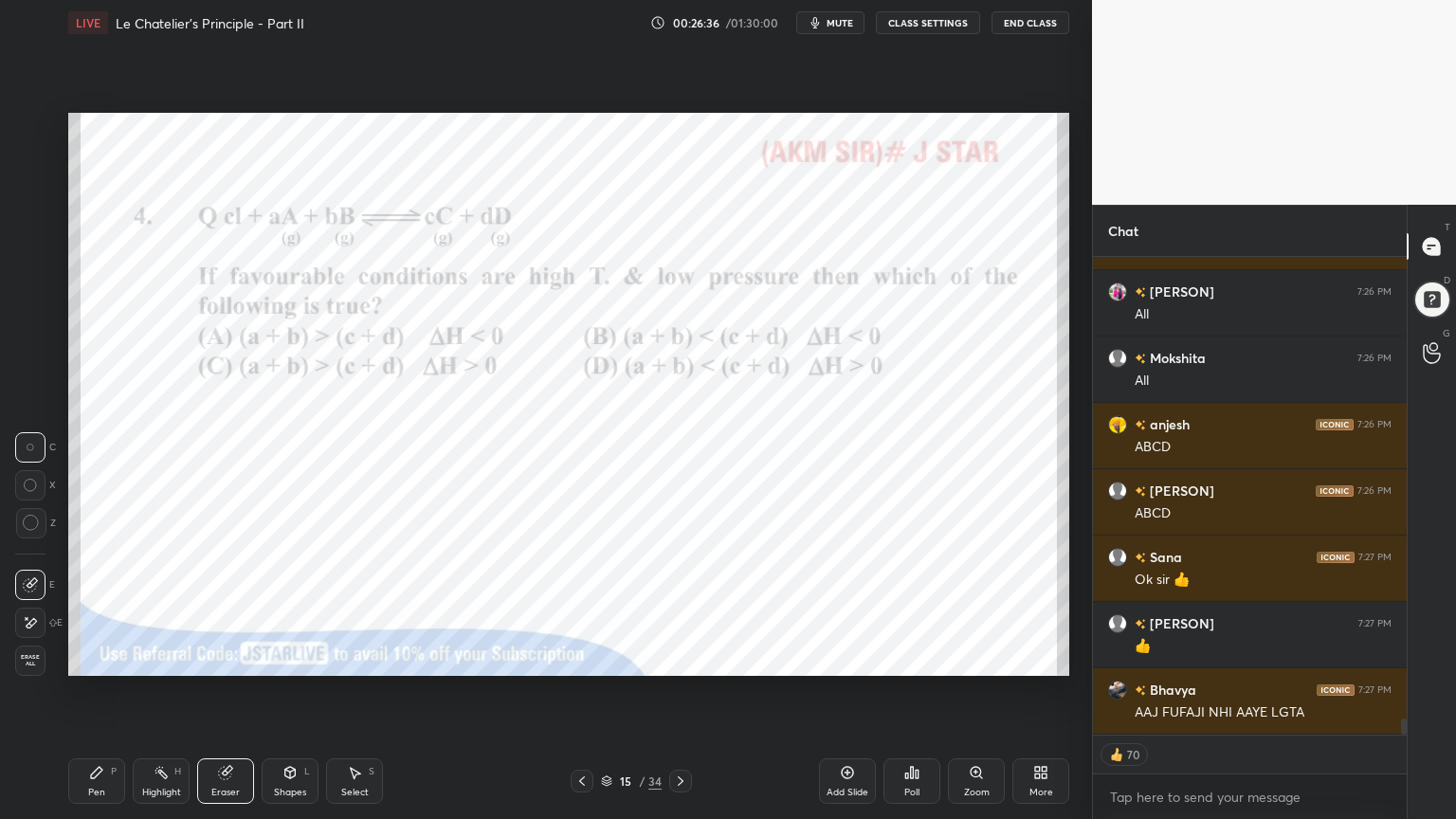 drag, startPoint x: 106, startPoint y: 774, endPoint x: 121, endPoint y: 689, distance: 86.313383 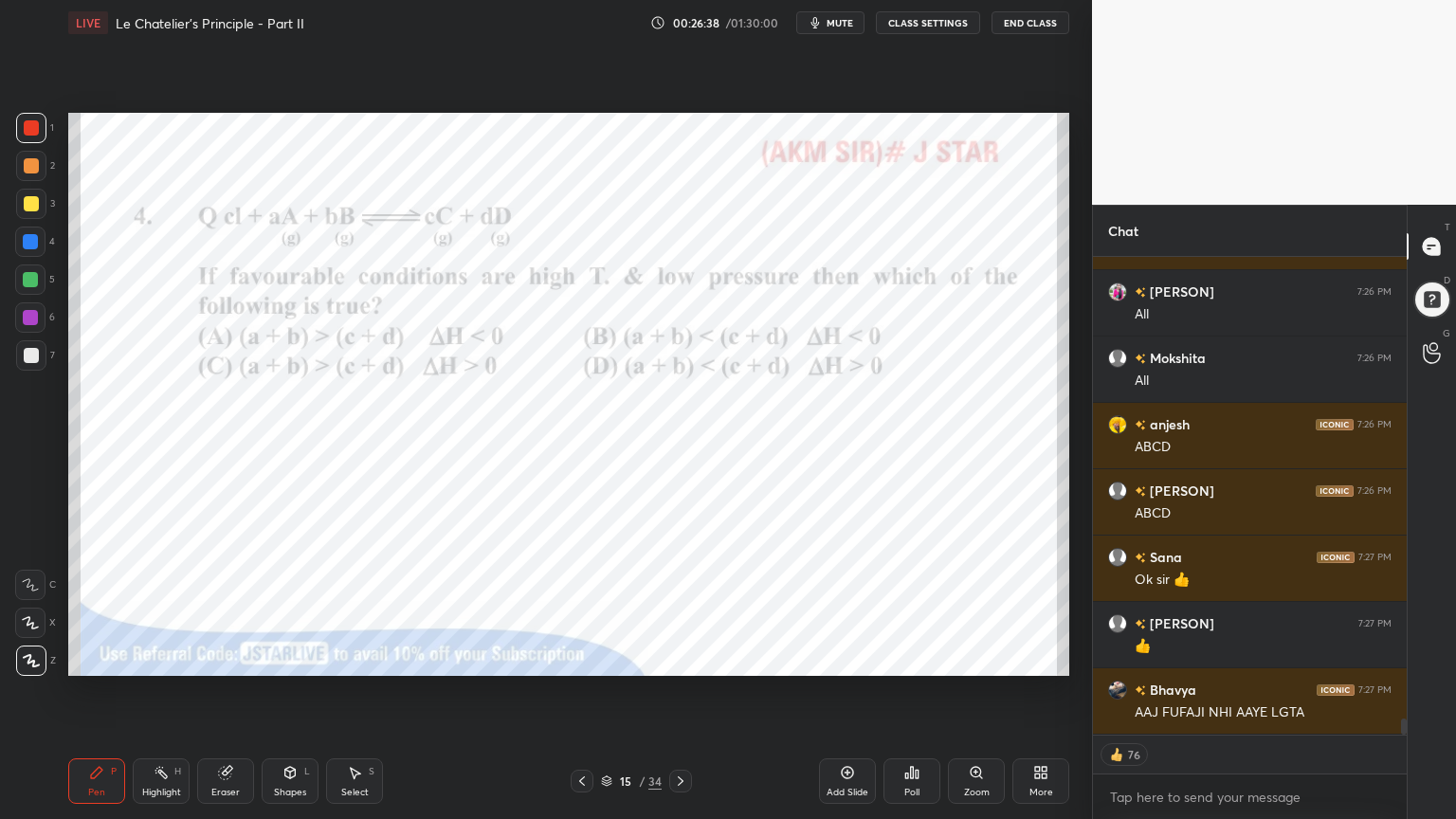 click at bounding box center (31, 355) 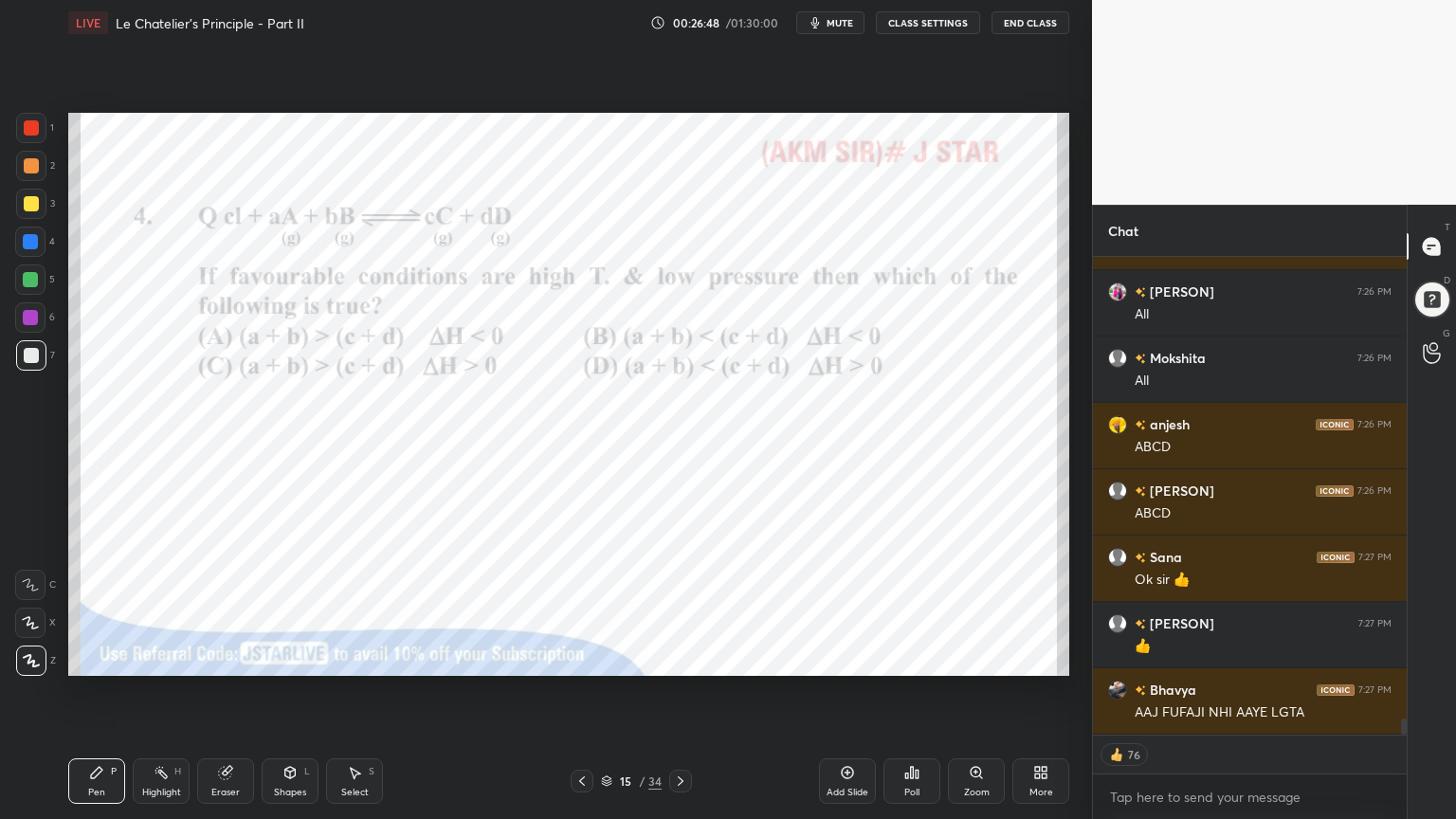 scroll, scrollTop: 6, scrollLeft: 6, axis: both 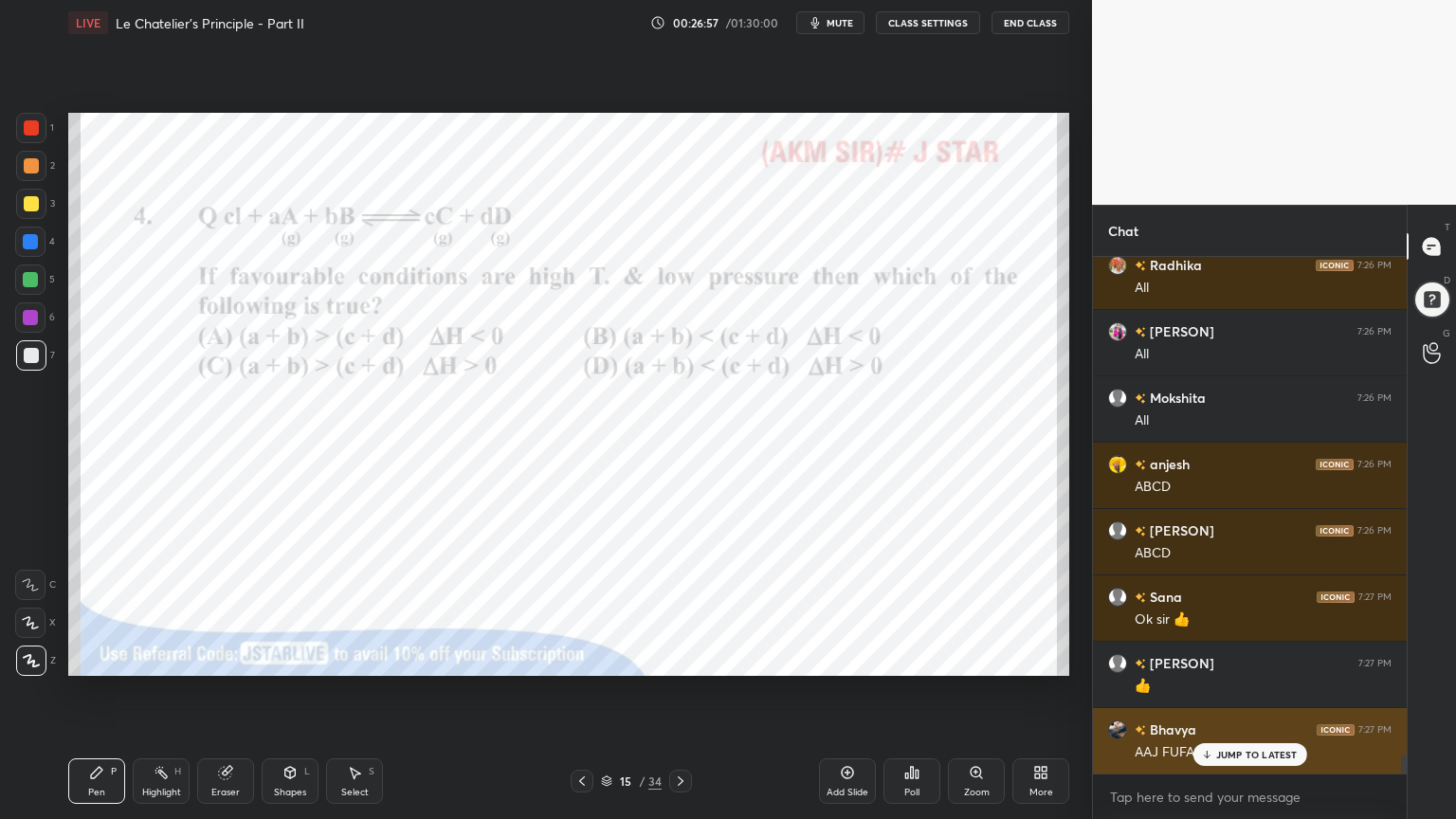 click on "JUMP TO LATEST" at bounding box center (1257, 755) 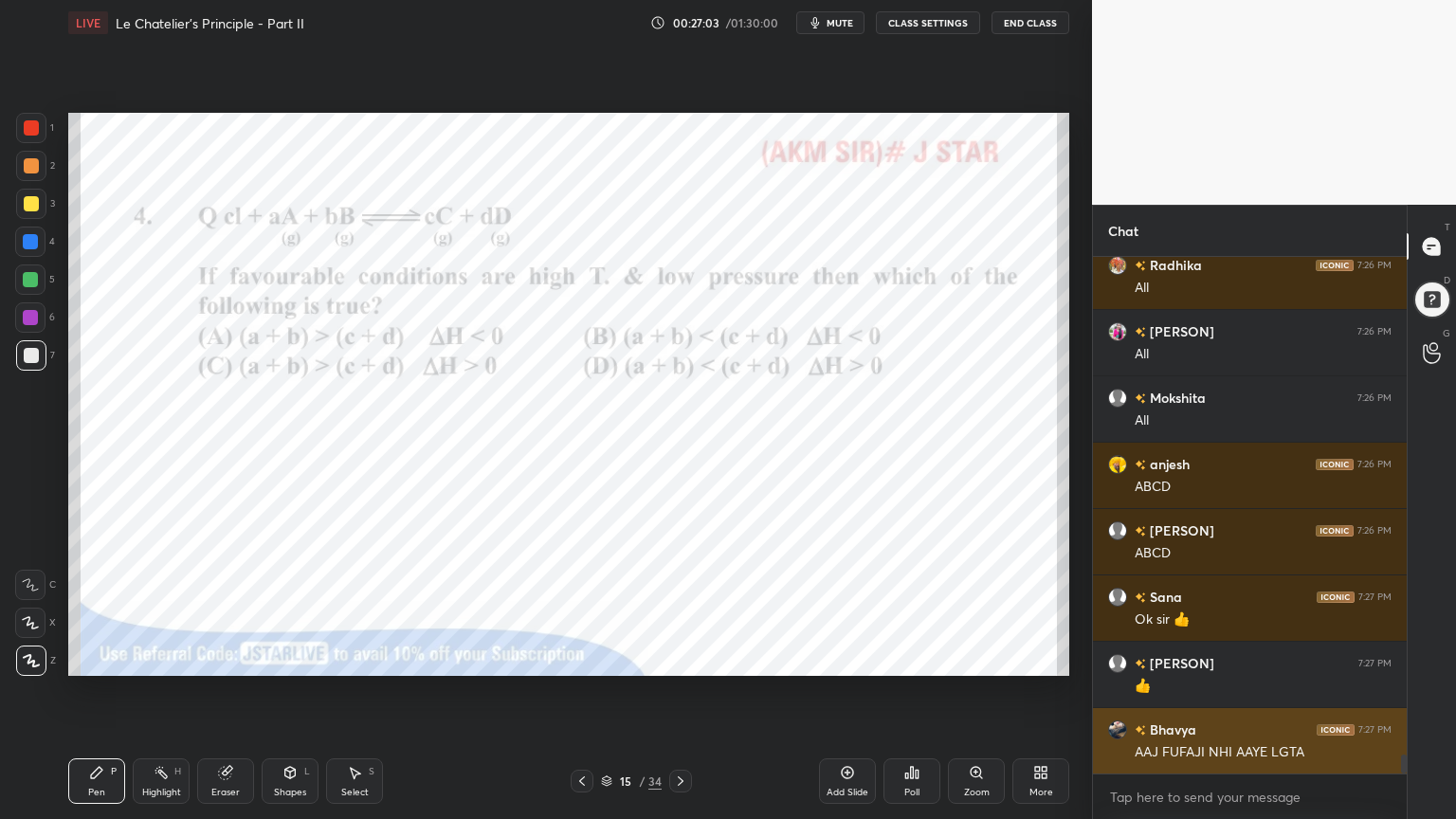 click at bounding box center (1118, 730) 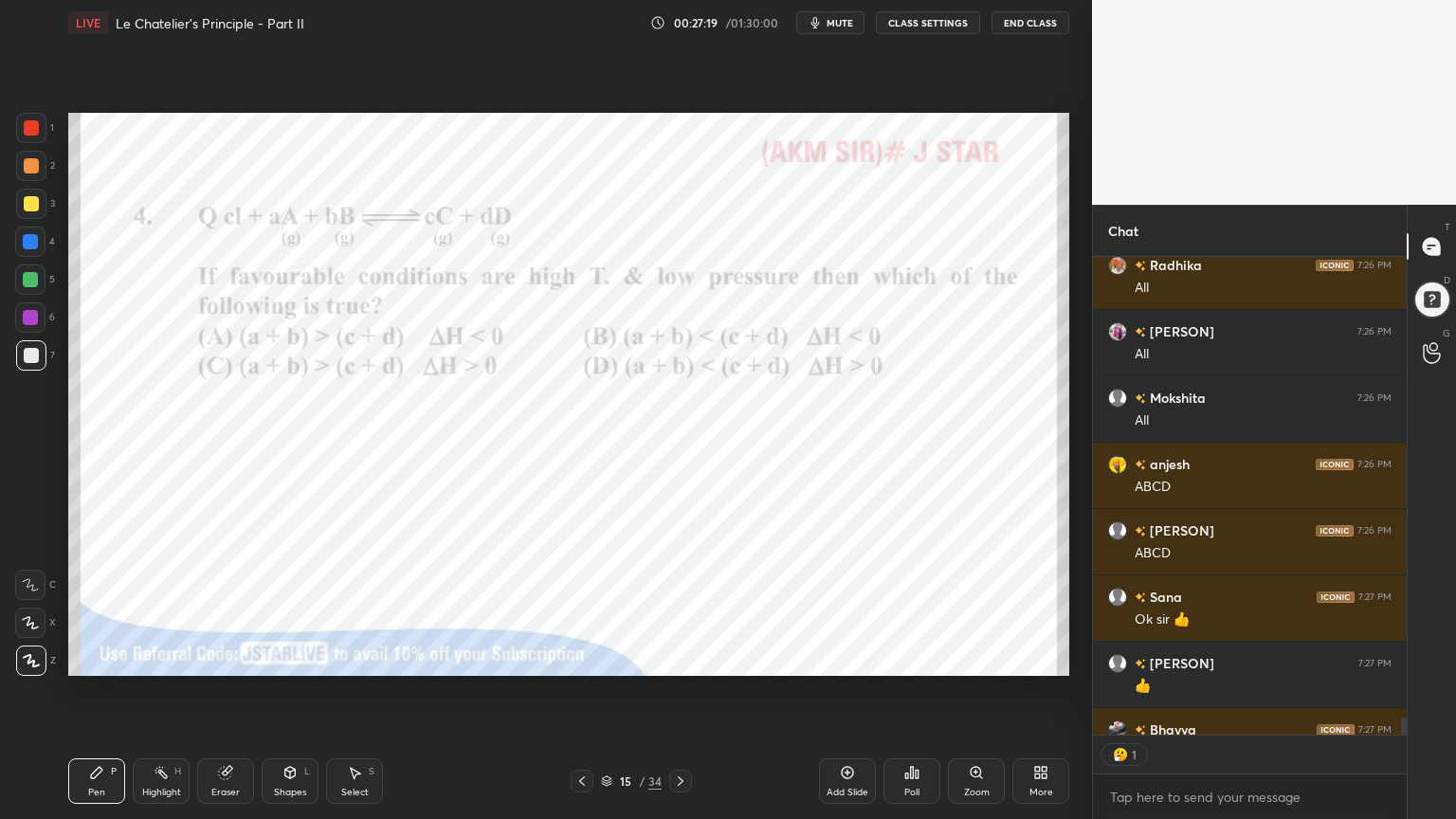 scroll, scrollTop: 6, scrollLeft: 6, axis: both 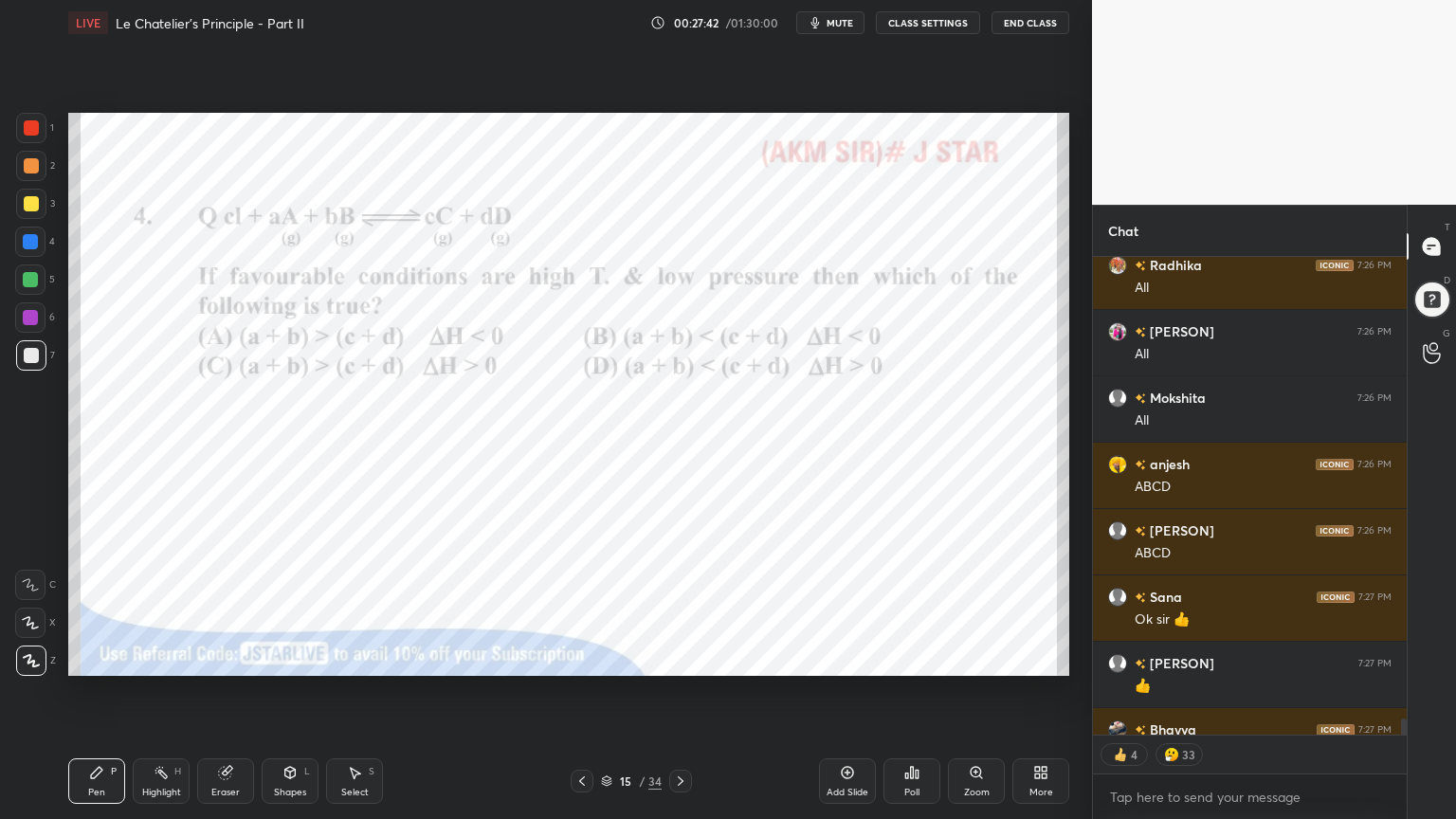 drag, startPoint x: 1403, startPoint y: 734, endPoint x: 1392, endPoint y: 733, distance: 11.045361 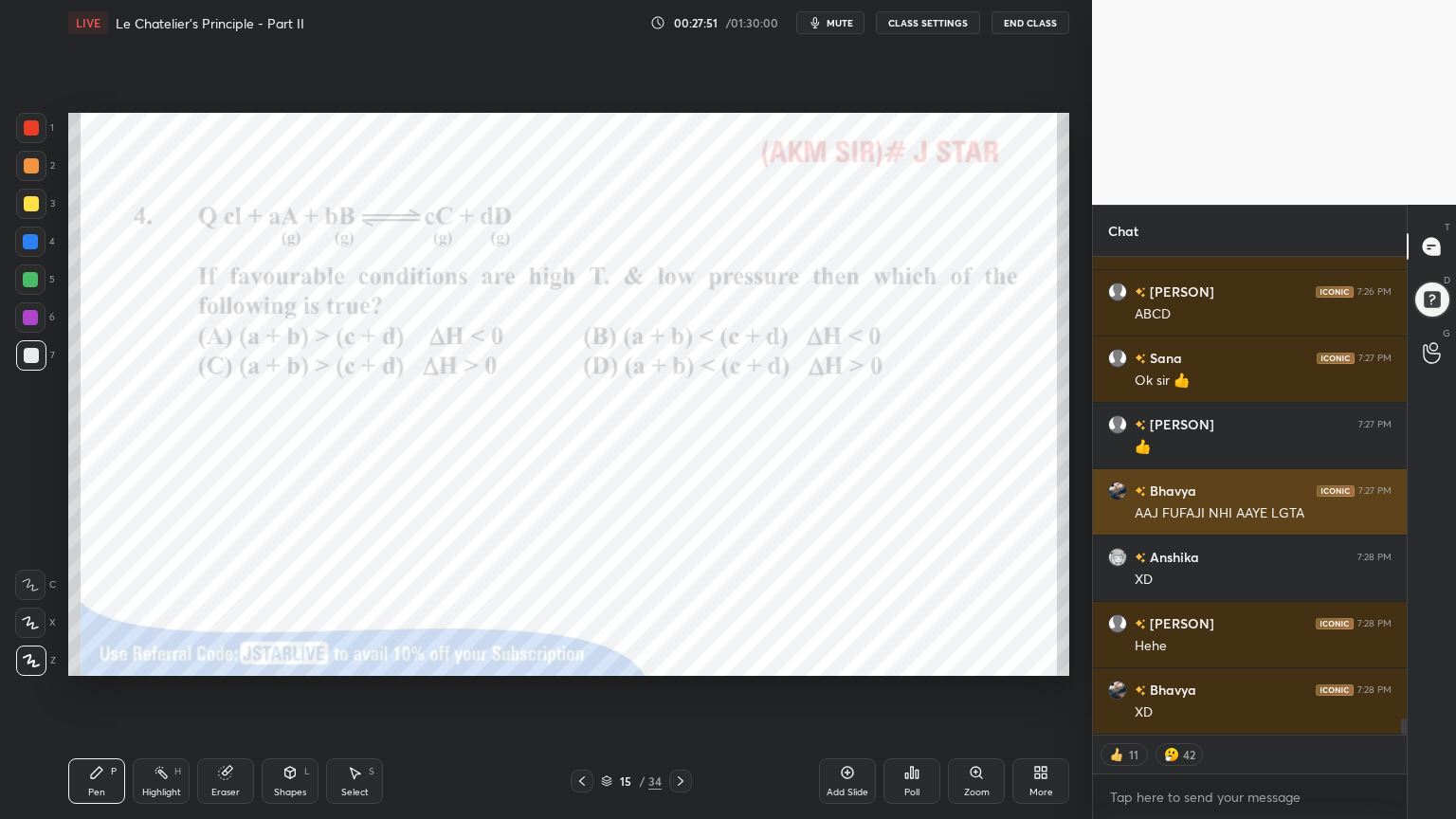 scroll, scrollTop: 13986, scrollLeft: 0, axis: vertical 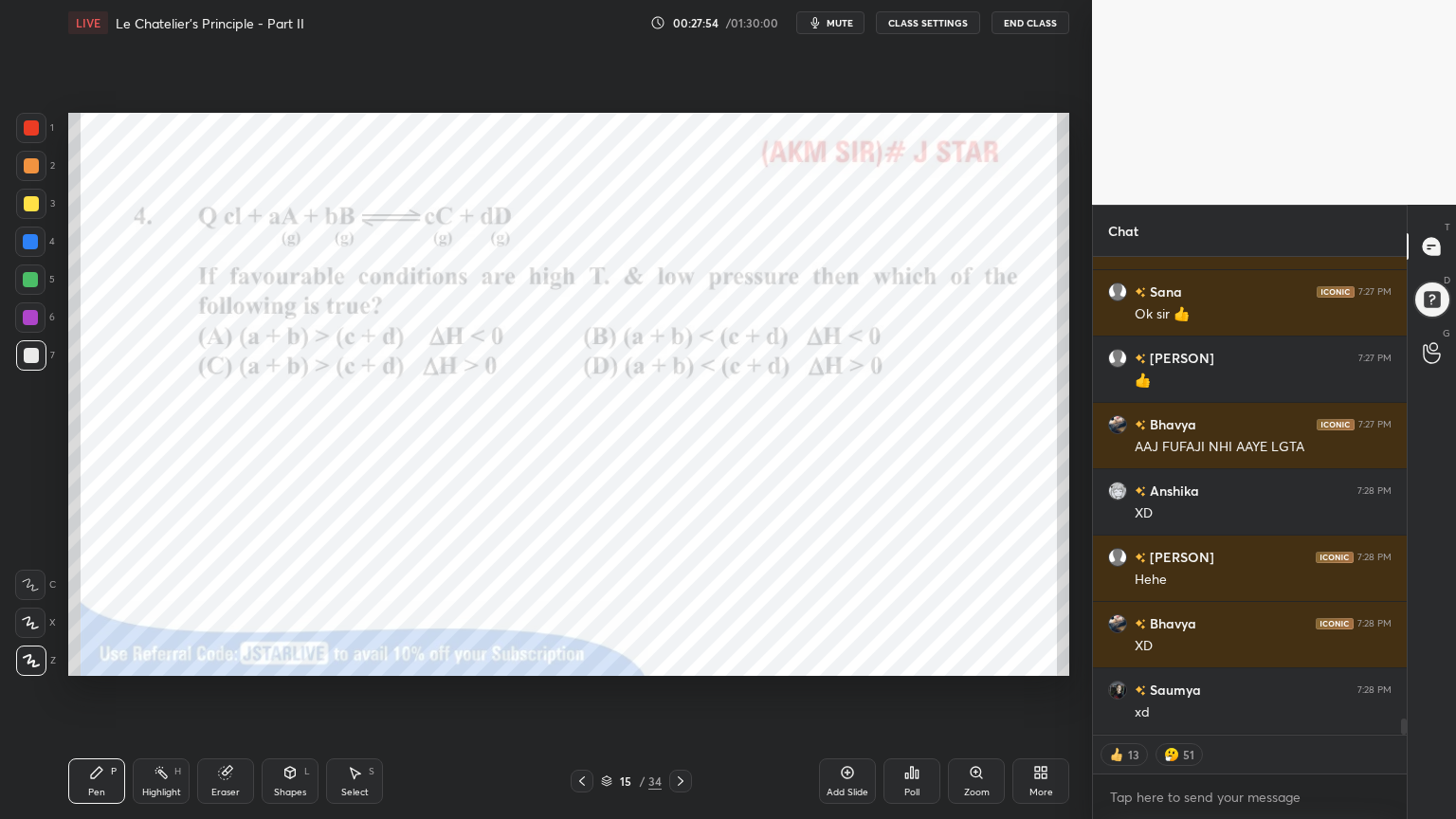 click on "CLASS SETTINGS" at bounding box center (928, 23) 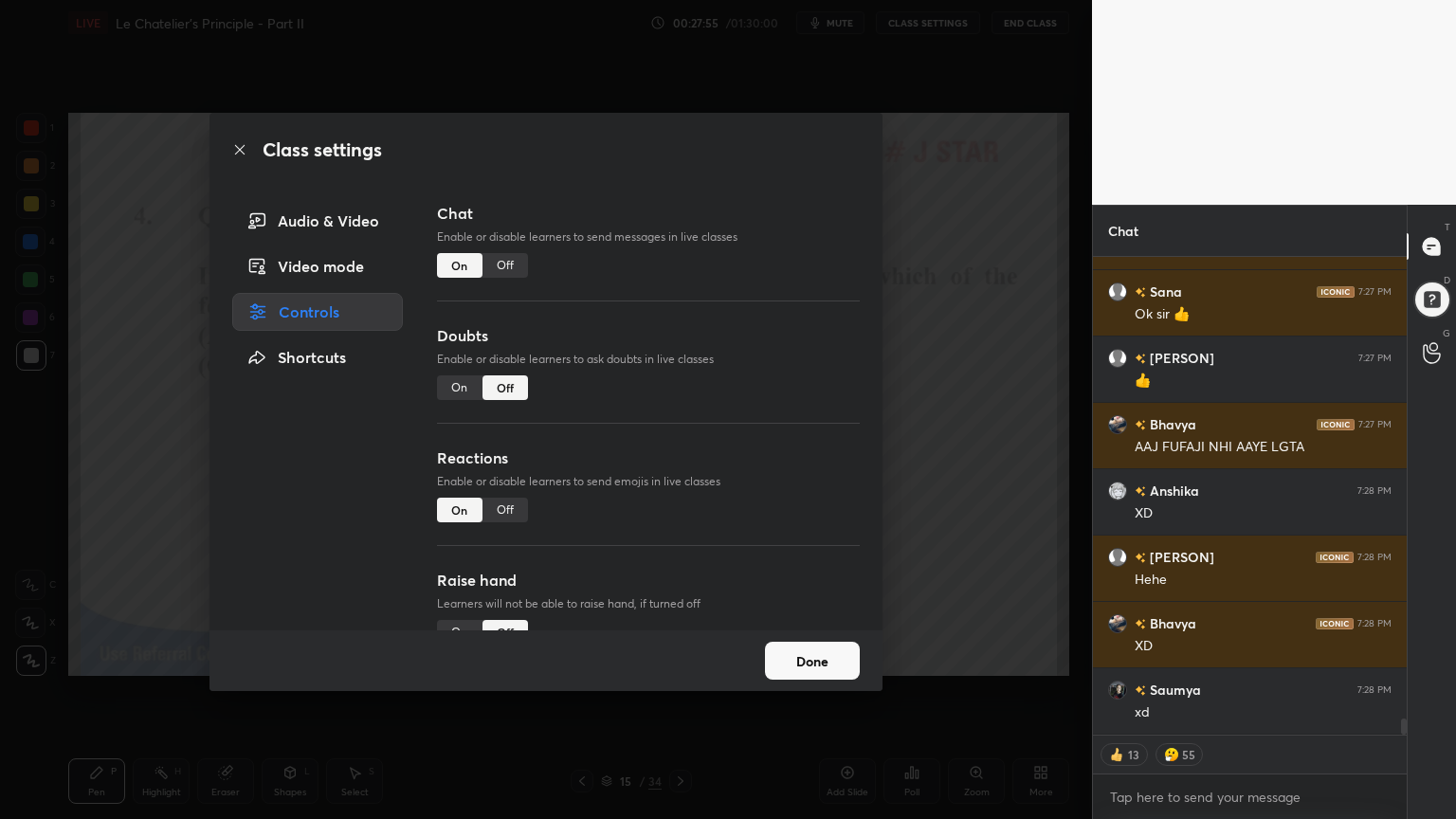 drag, startPoint x: 498, startPoint y: 510, endPoint x: 520, endPoint y: 506, distance: 22.36068 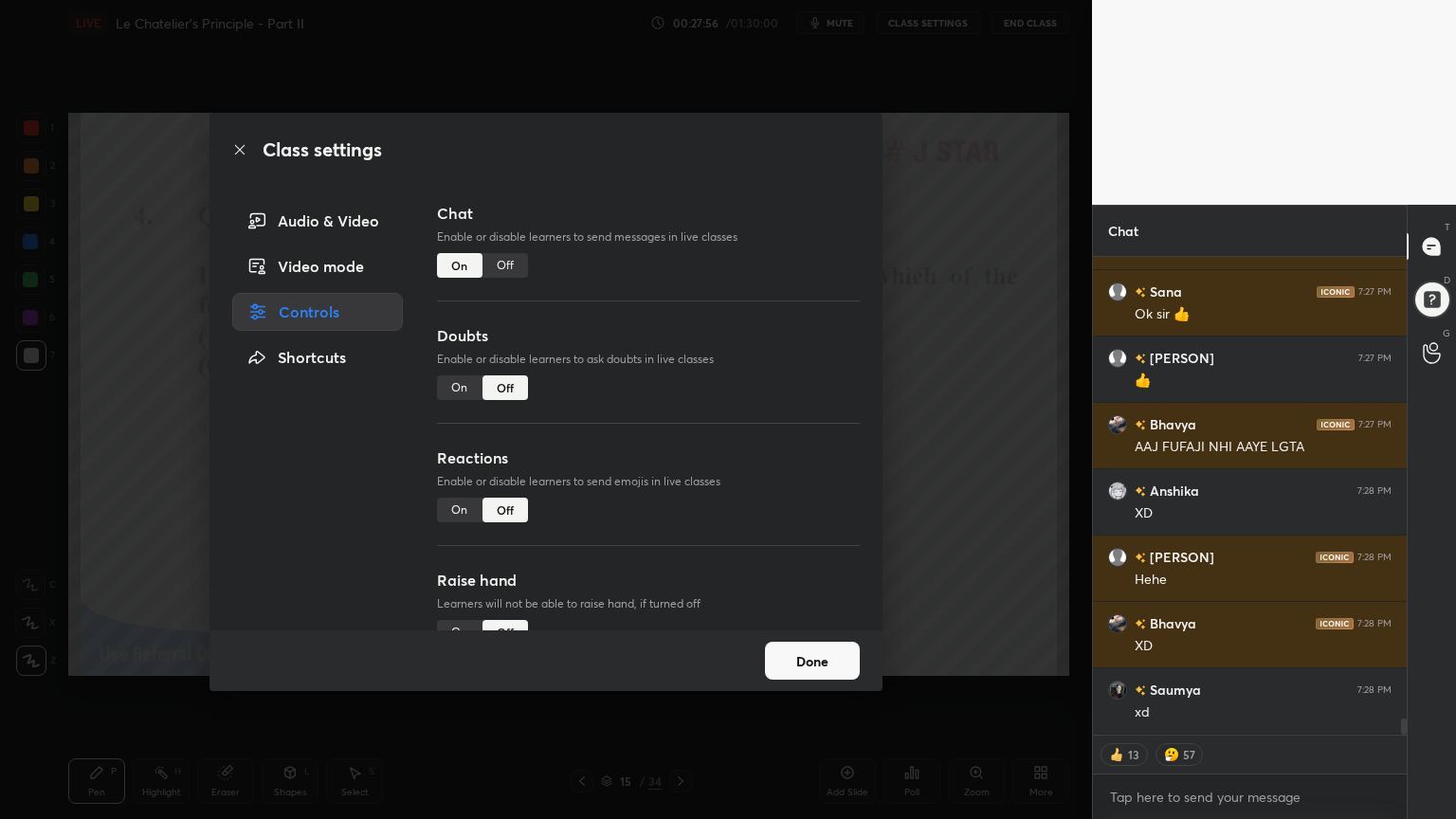 scroll, scrollTop: 14013, scrollLeft: 0, axis: vertical 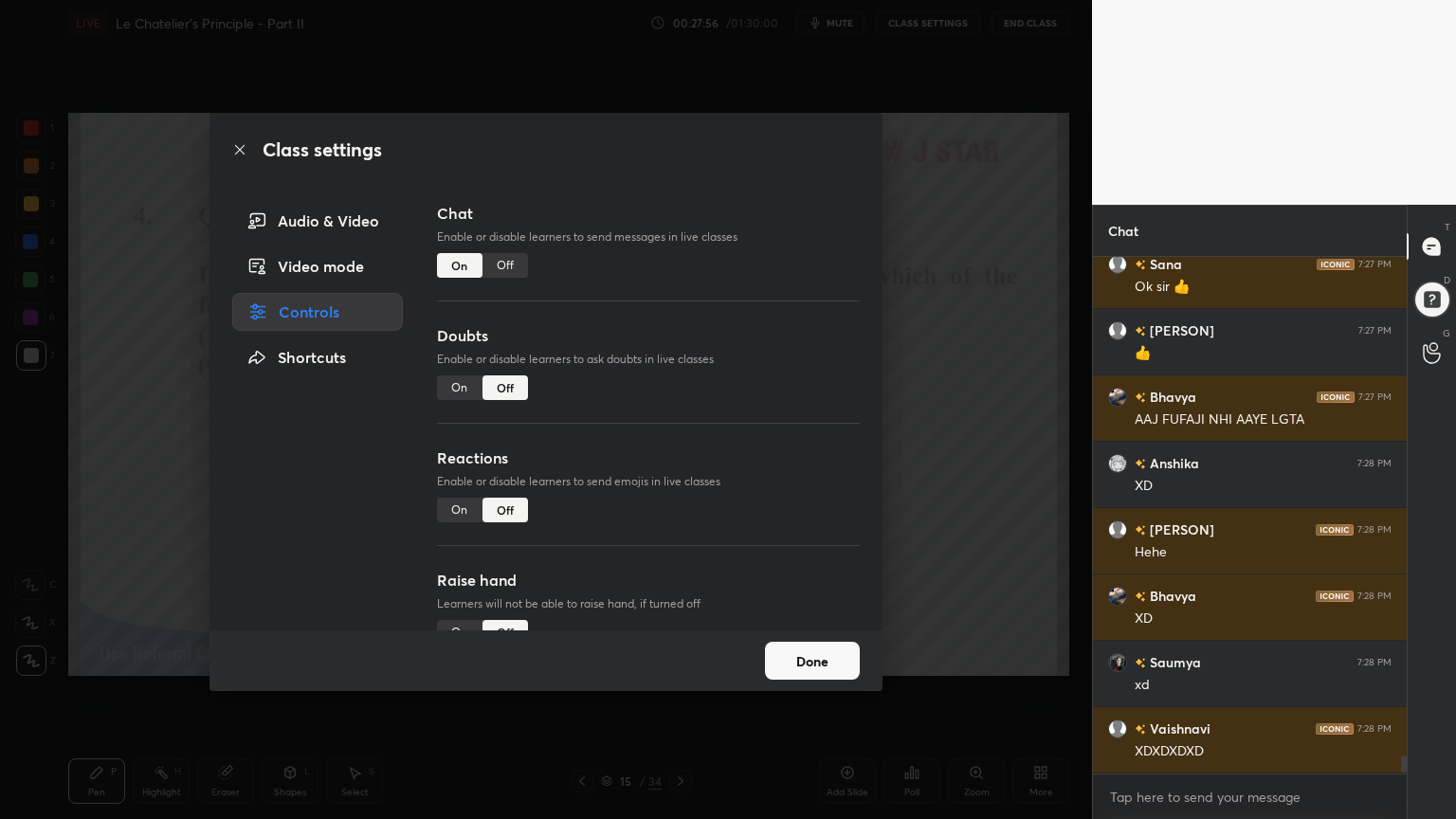 click on "Class settings Audio & Video Video mode Controls Shortcuts Chat Enable or disable learners to send messages in live classes On Off Doubts Enable or disable learners to ask doubts in live classes On Off Reactions Enable or disable learners to send emojis in live classes On Off Raise hand Learners will not be able to raise hand, if turned off On Off Poll Prediction Enable or disable poll prediction in case of a question on the slide On Off Done" at bounding box center [546, 410] 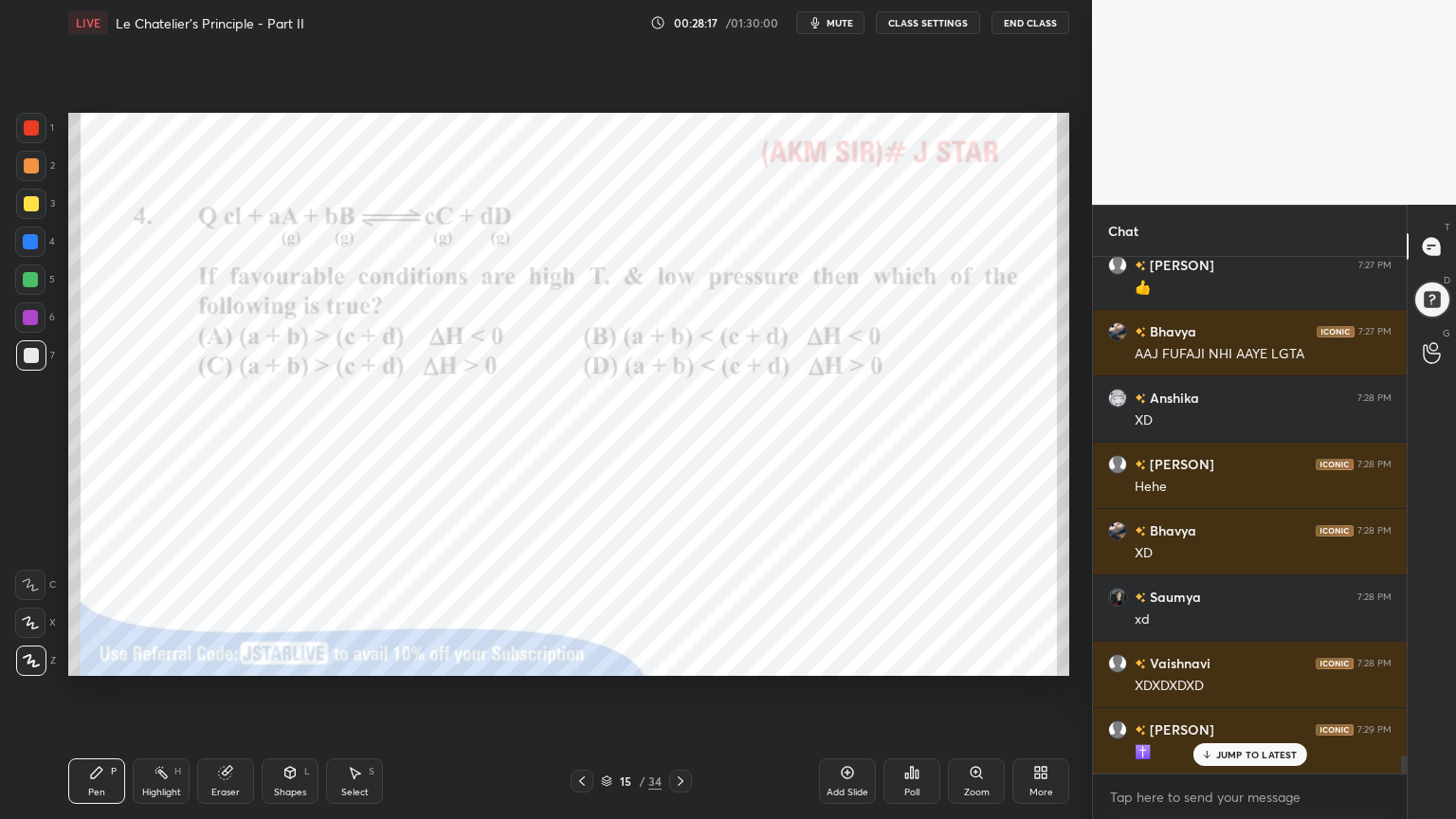 scroll, scrollTop: 14146, scrollLeft: 0, axis: vertical 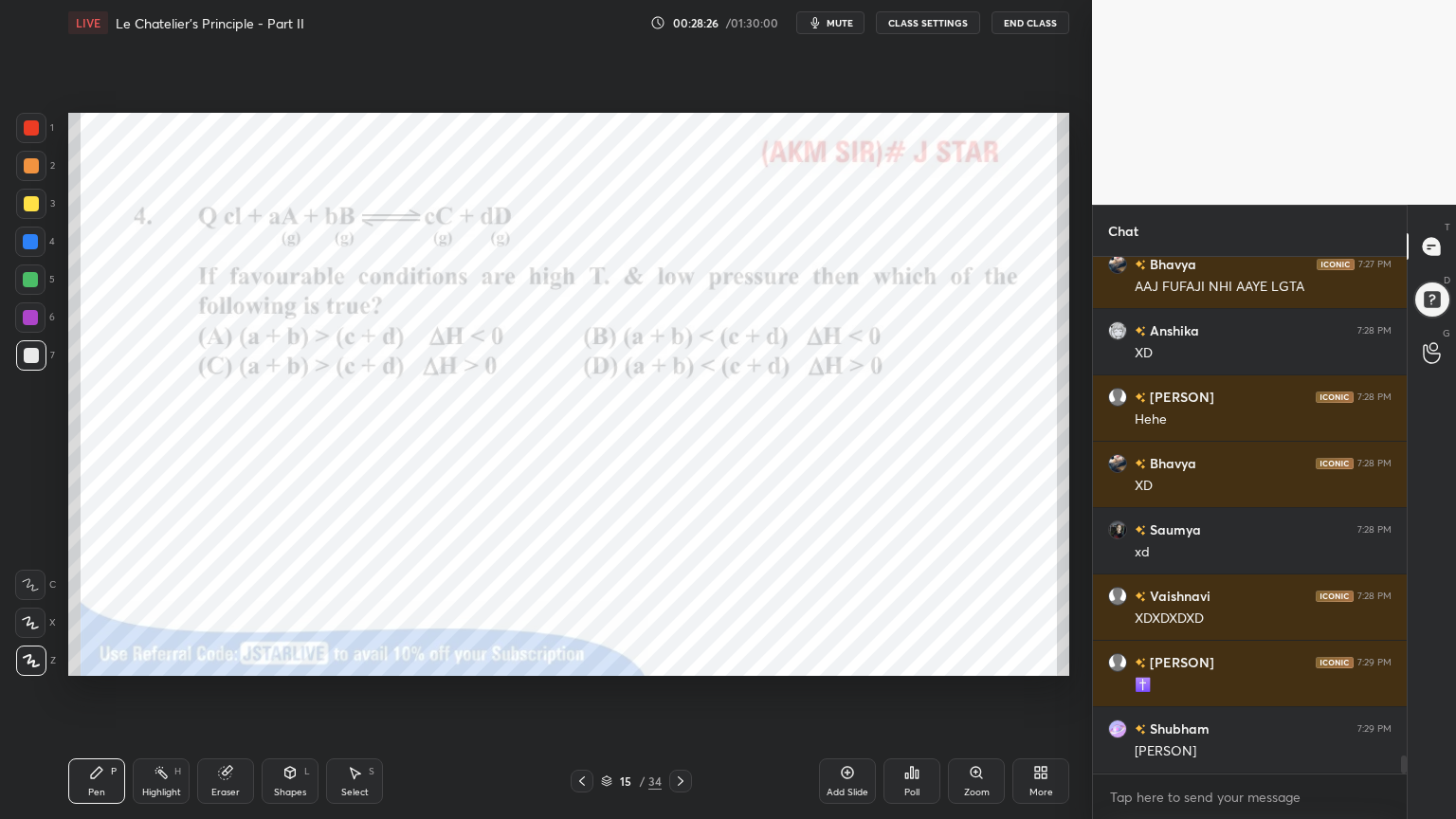 click on "Poll" at bounding box center (912, 792) 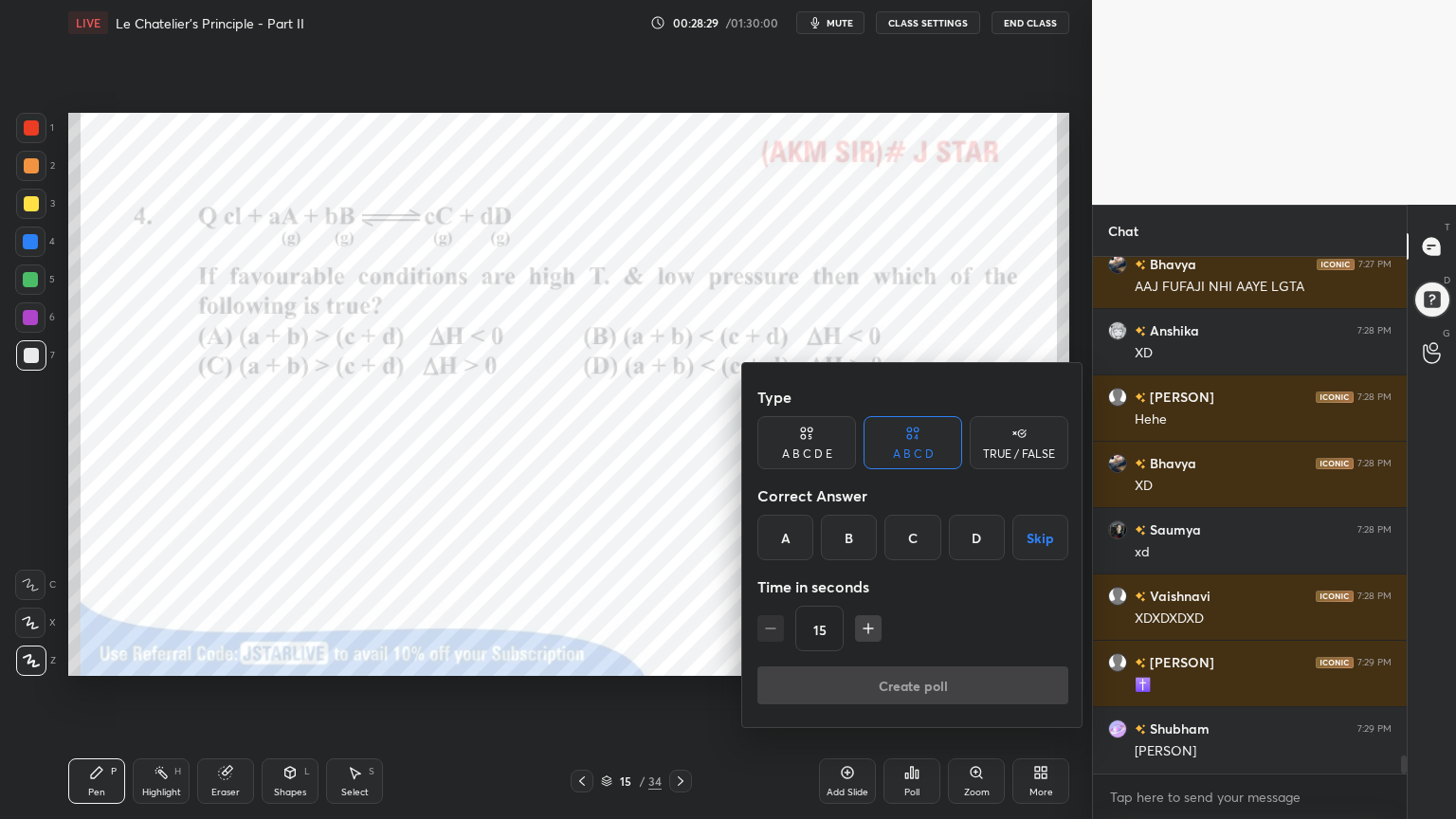 click on "D" at bounding box center (976, 537) 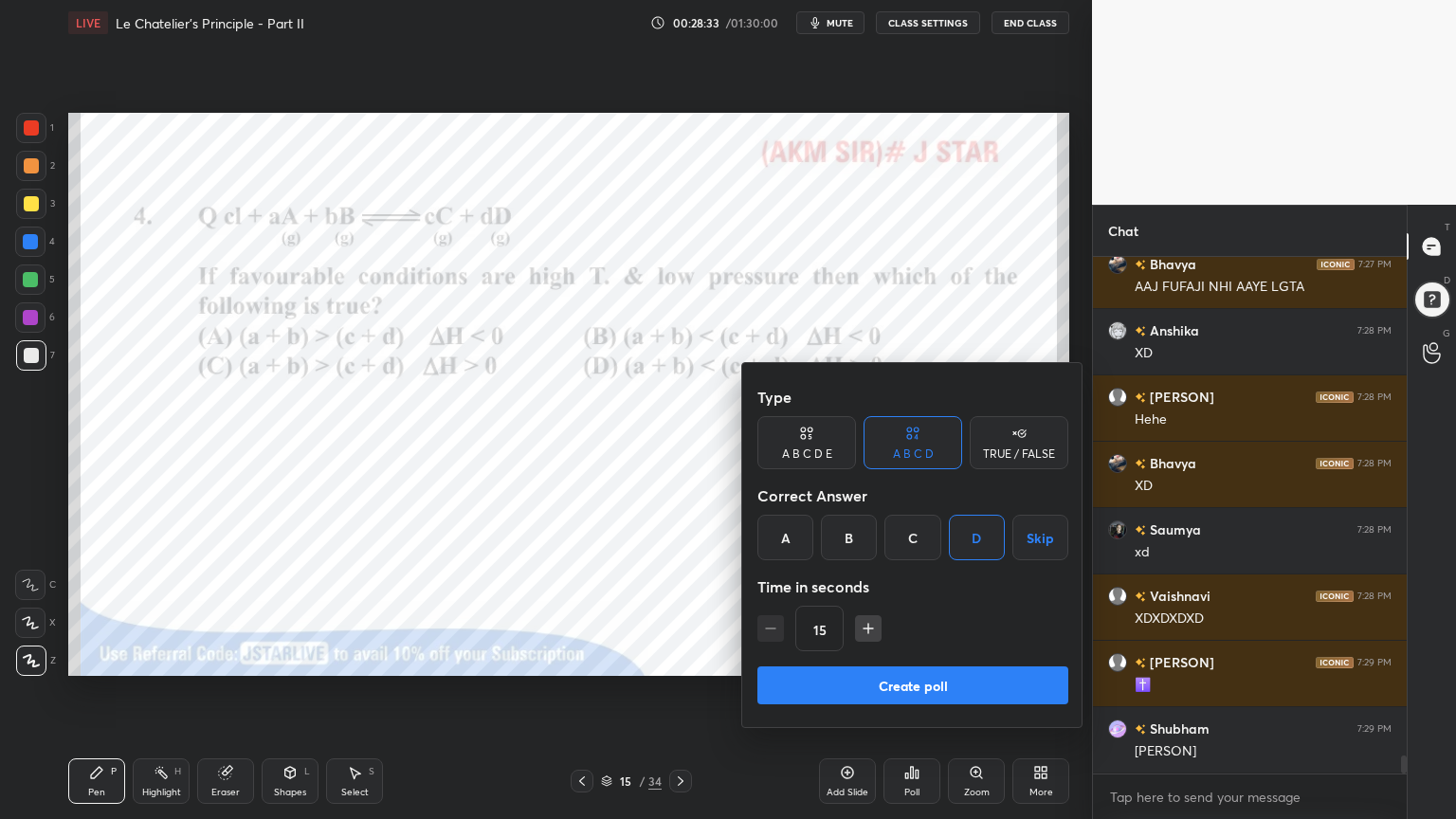 click on "Create poll" at bounding box center (913, 685) 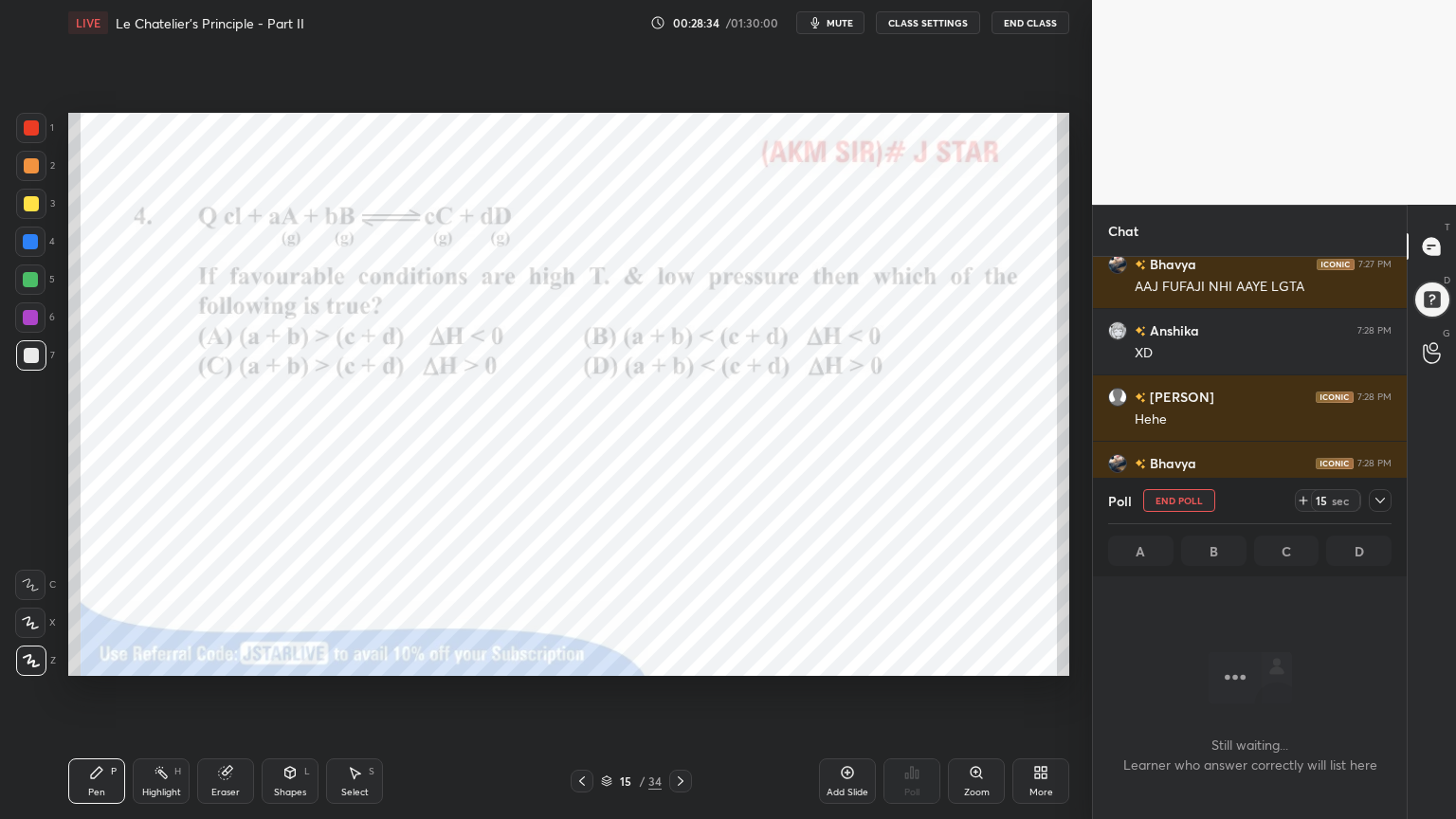 scroll, scrollTop: 471, scrollLeft: 308, axis: both 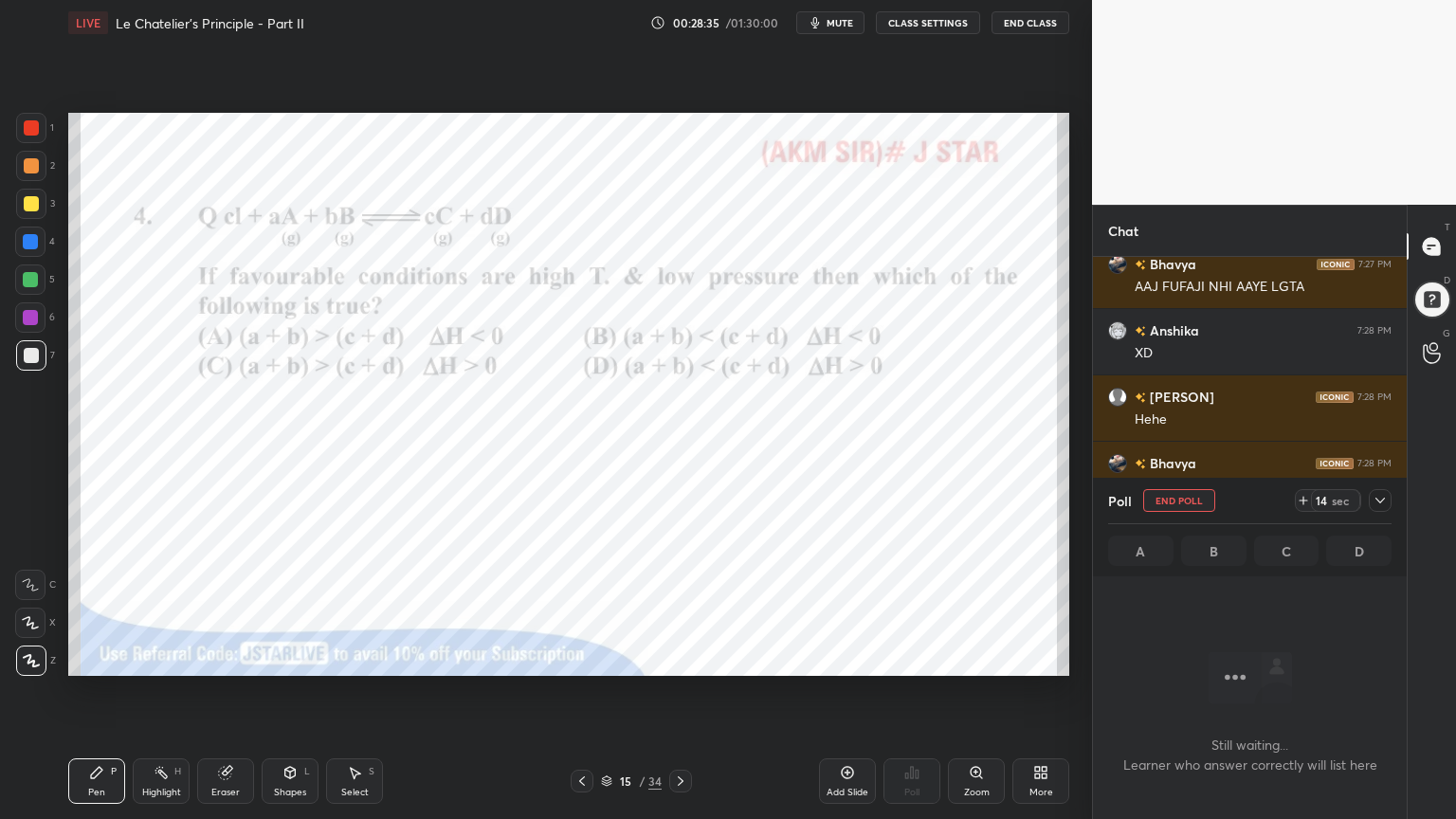 click 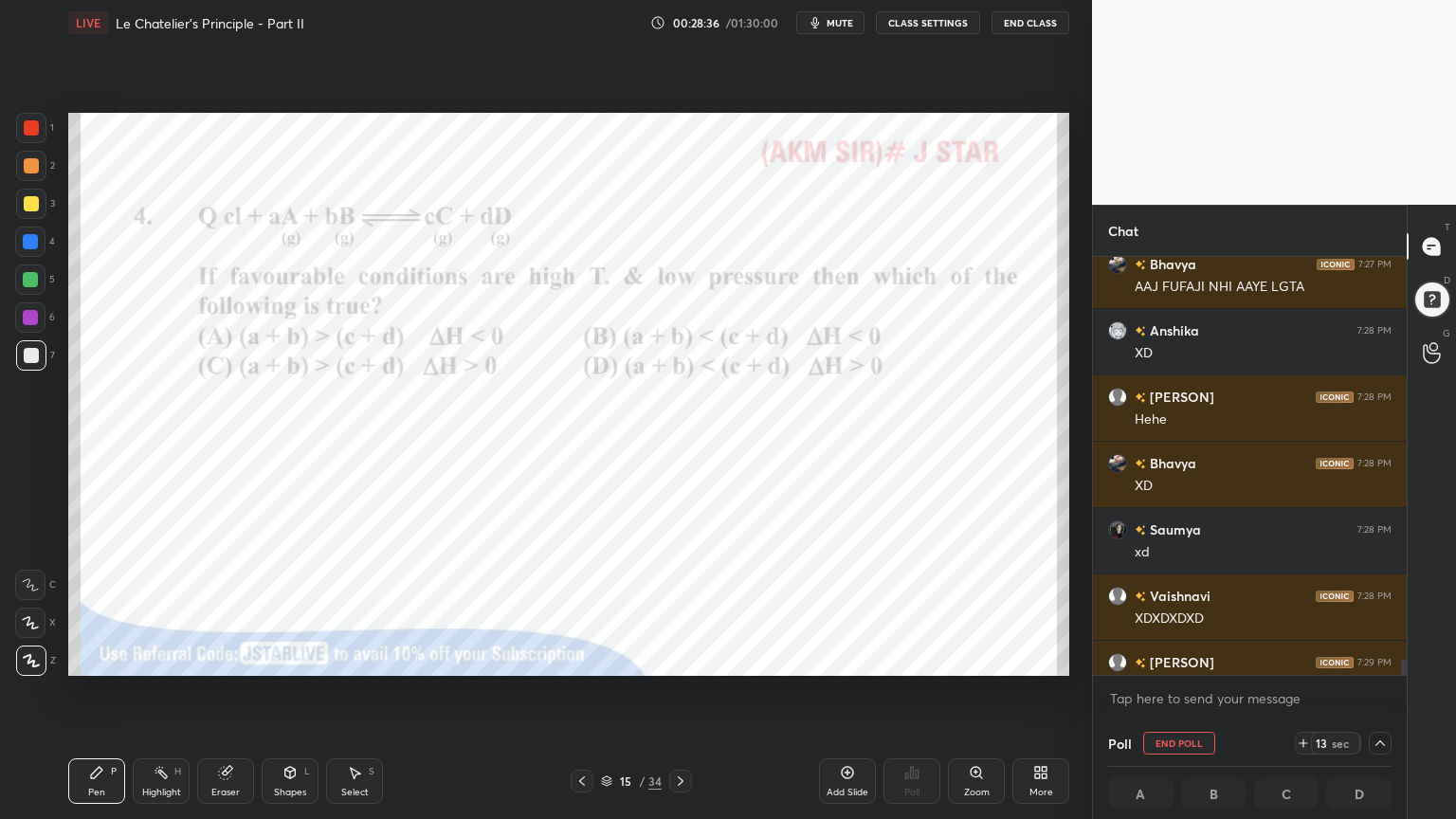 scroll, scrollTop: 0, scrollLeft: 6, axis: horizontal 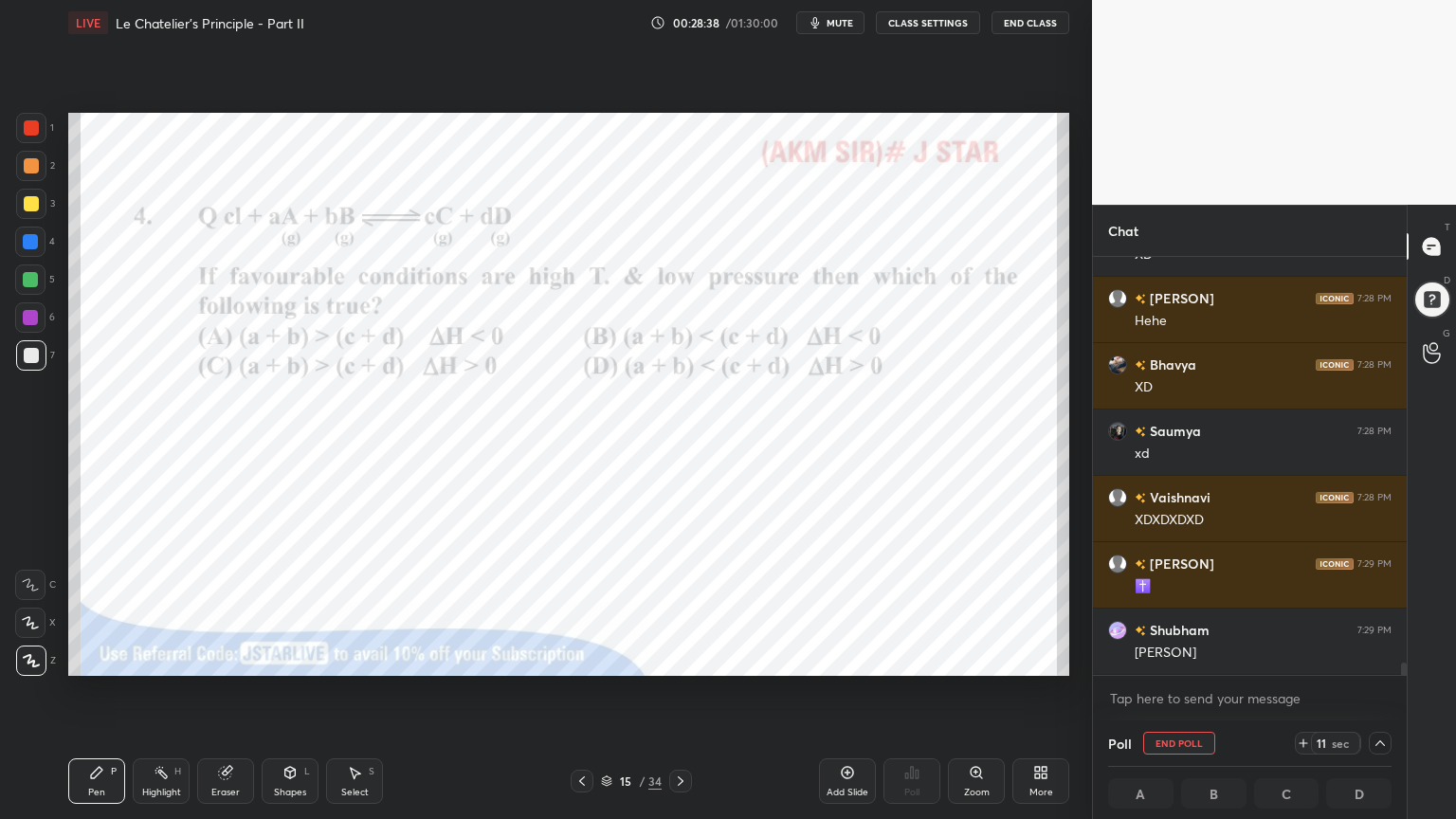 drag, startPoint x: 1406, startPoint y: 672, endPoint x: 1402, endPoint y: 686, distance: 14.56022 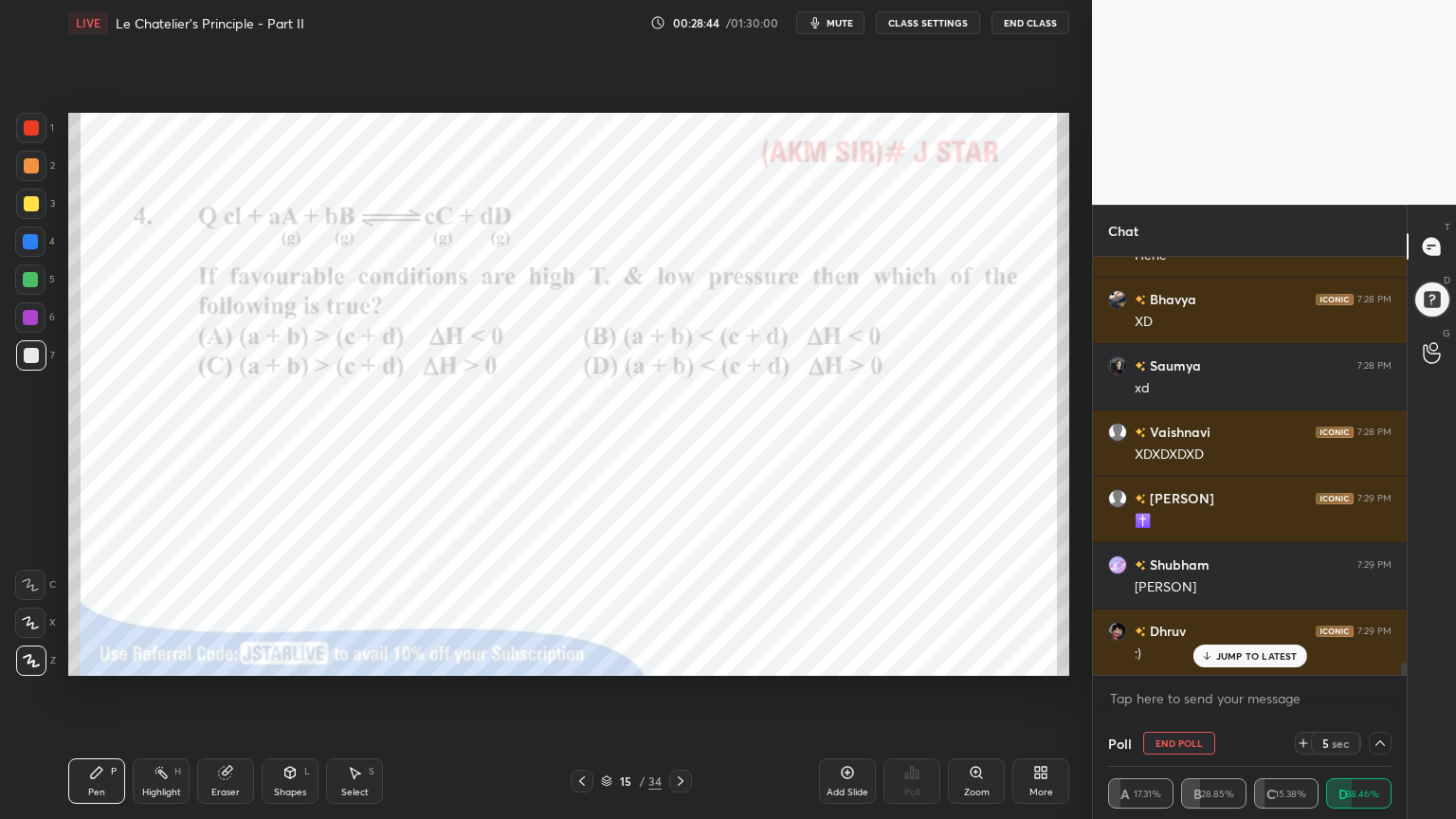 scroll, scrollTop: 14377, scrollLeft: 0, axis: vertical 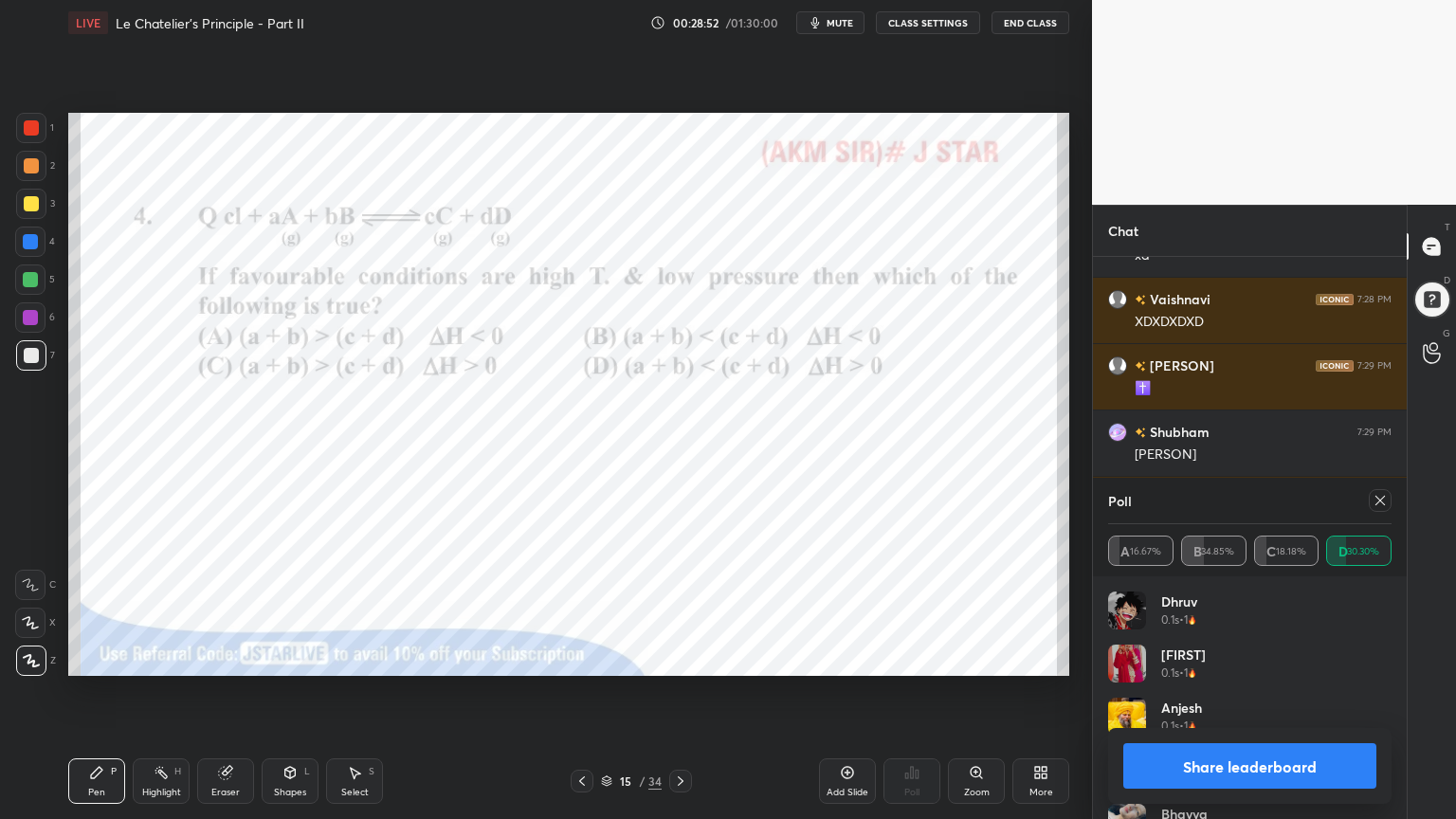 click on "Share leaderboard" at bounding box center [1249, 766] 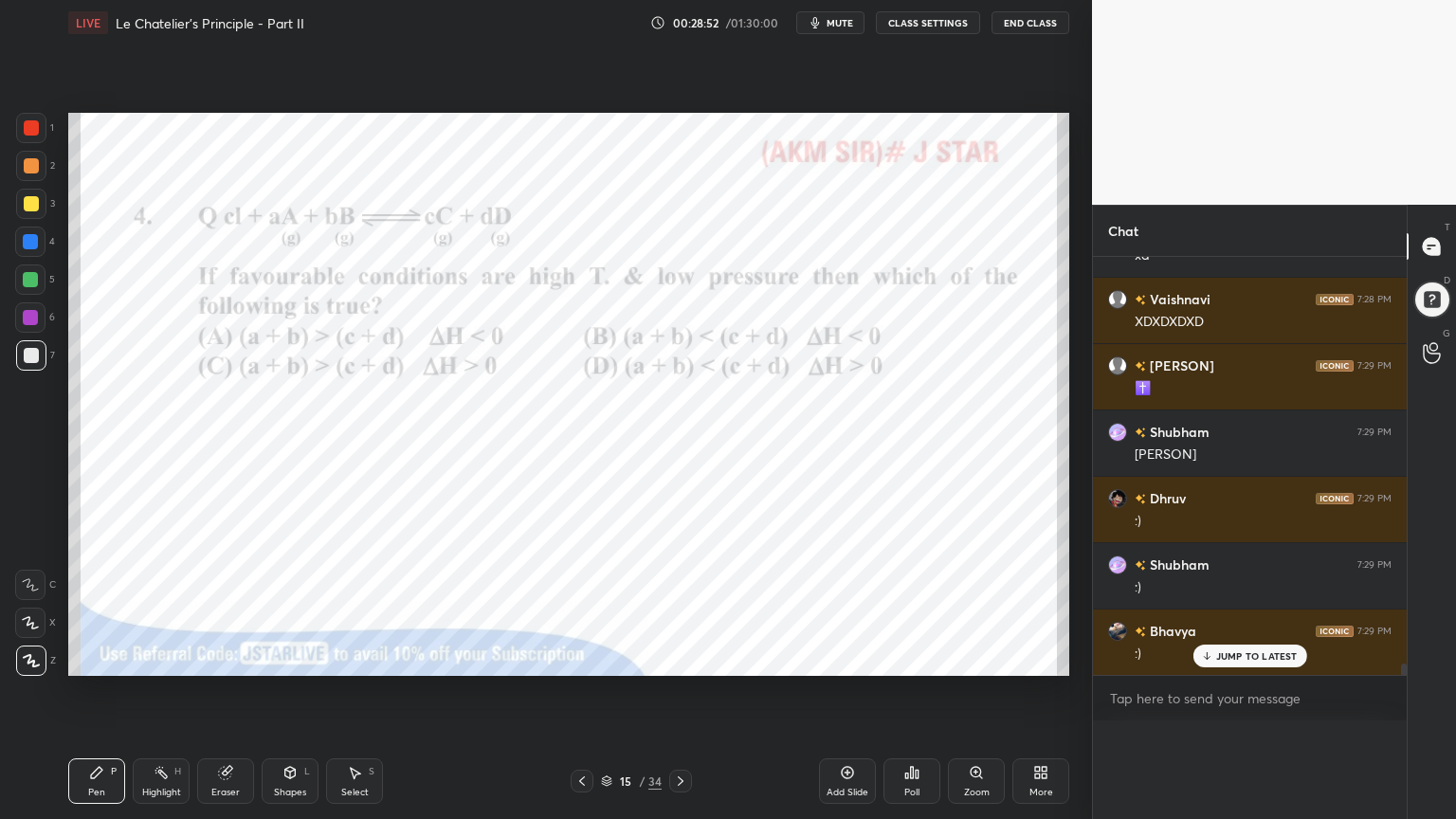 scroll, scrollTop: 84, scrollLeft: 278, axis: both 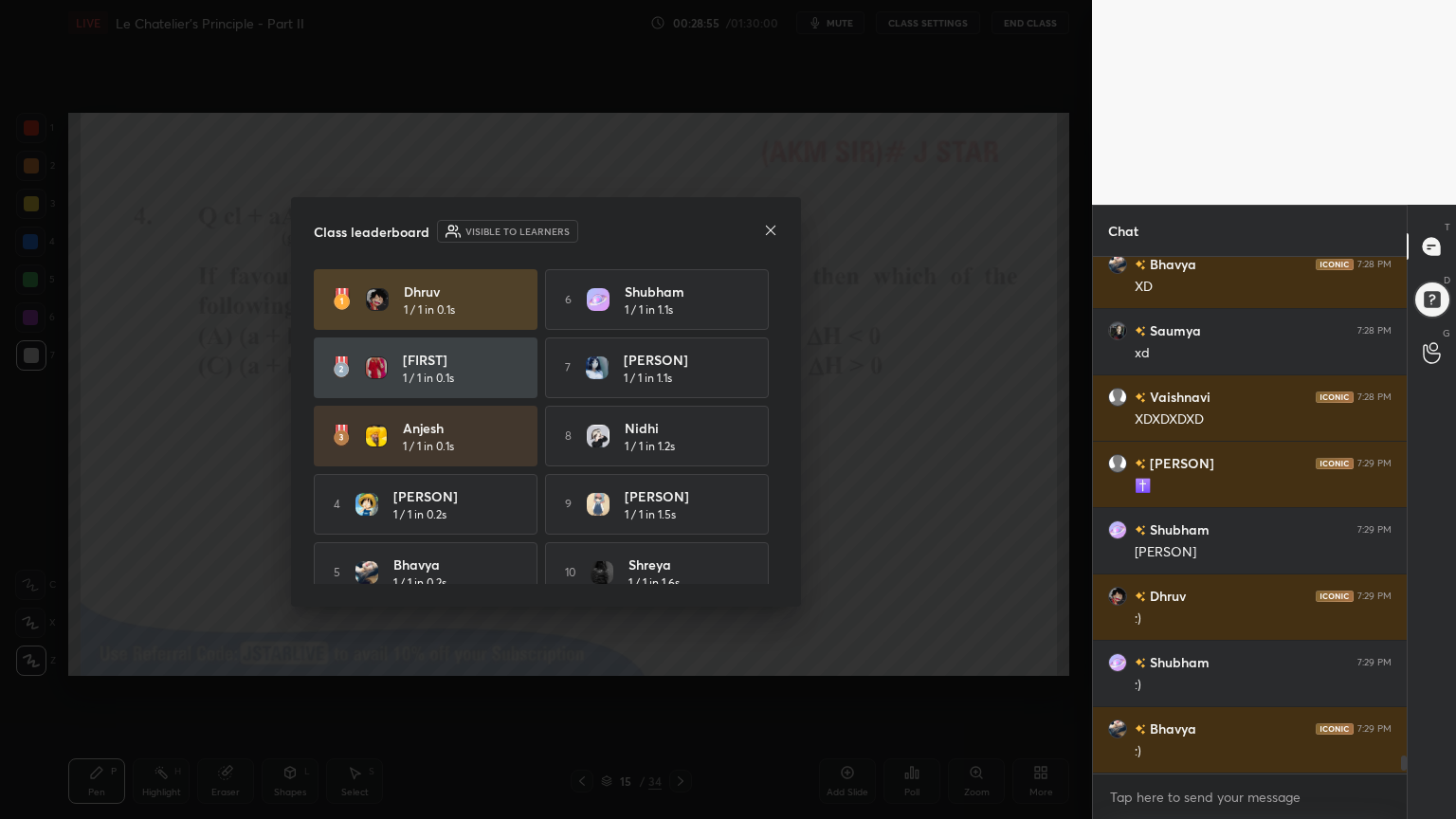 drag, startPoint x: 968, startPoint y: 587, endPoint x: 963, endPoint y: 595, distance: 9.43398 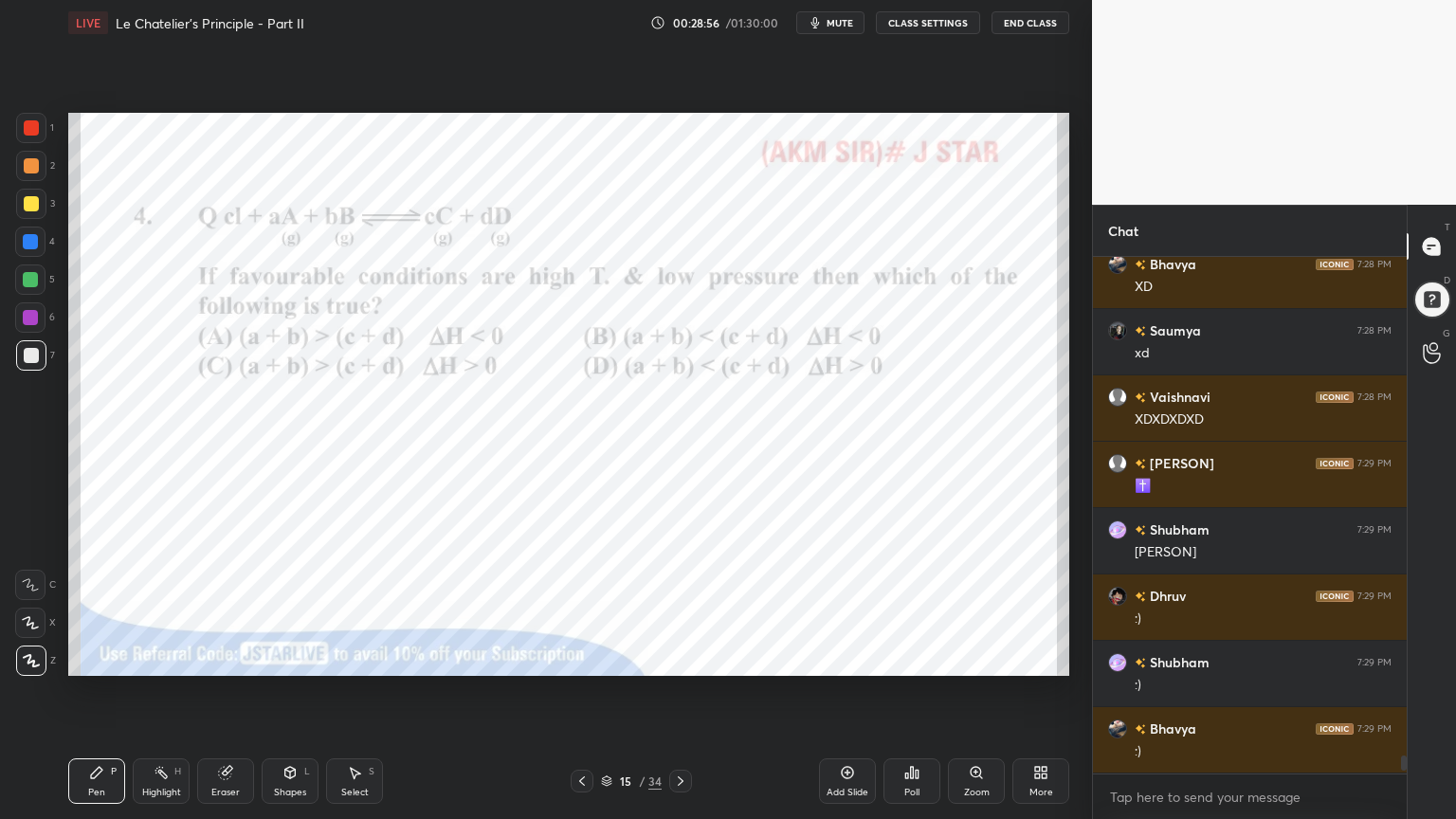 click on "Highlight H" at bounding box center (161, 781) 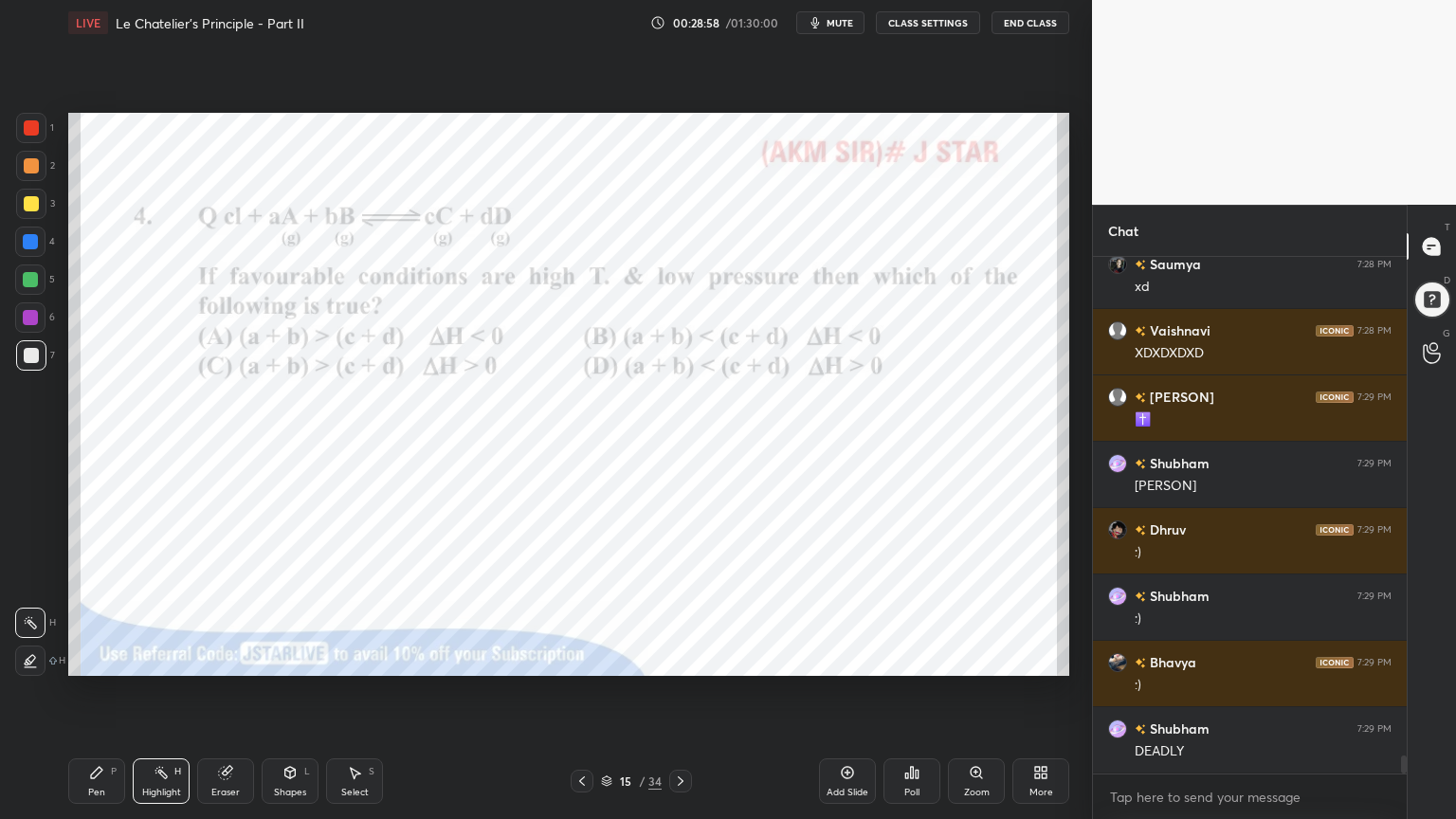 click at bounding box center [31, 204] 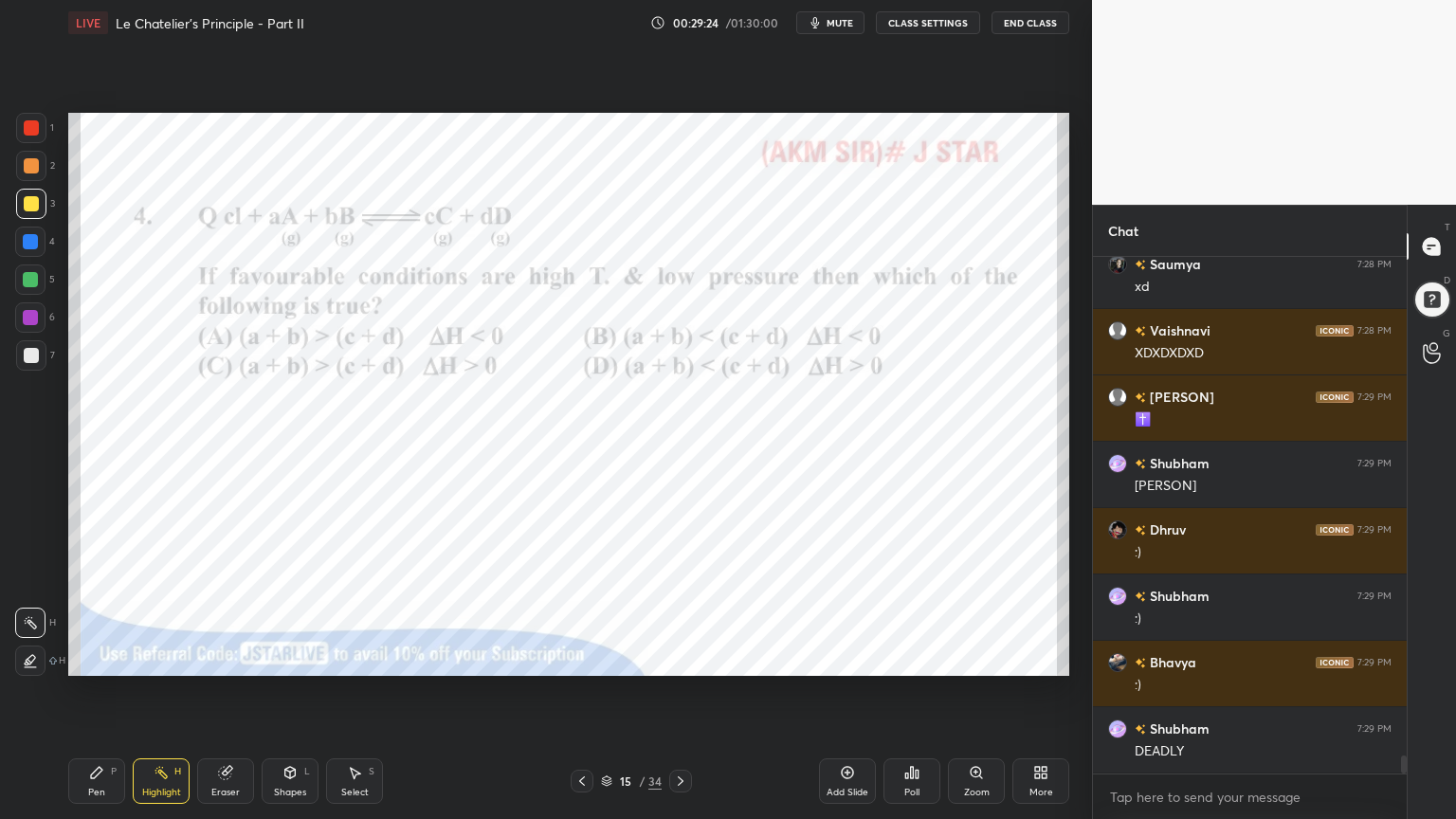 drag, startPoint x: 300, startPoint y: 775, endPoint x: 298, endPoint y: 762, distance: 13.1529464 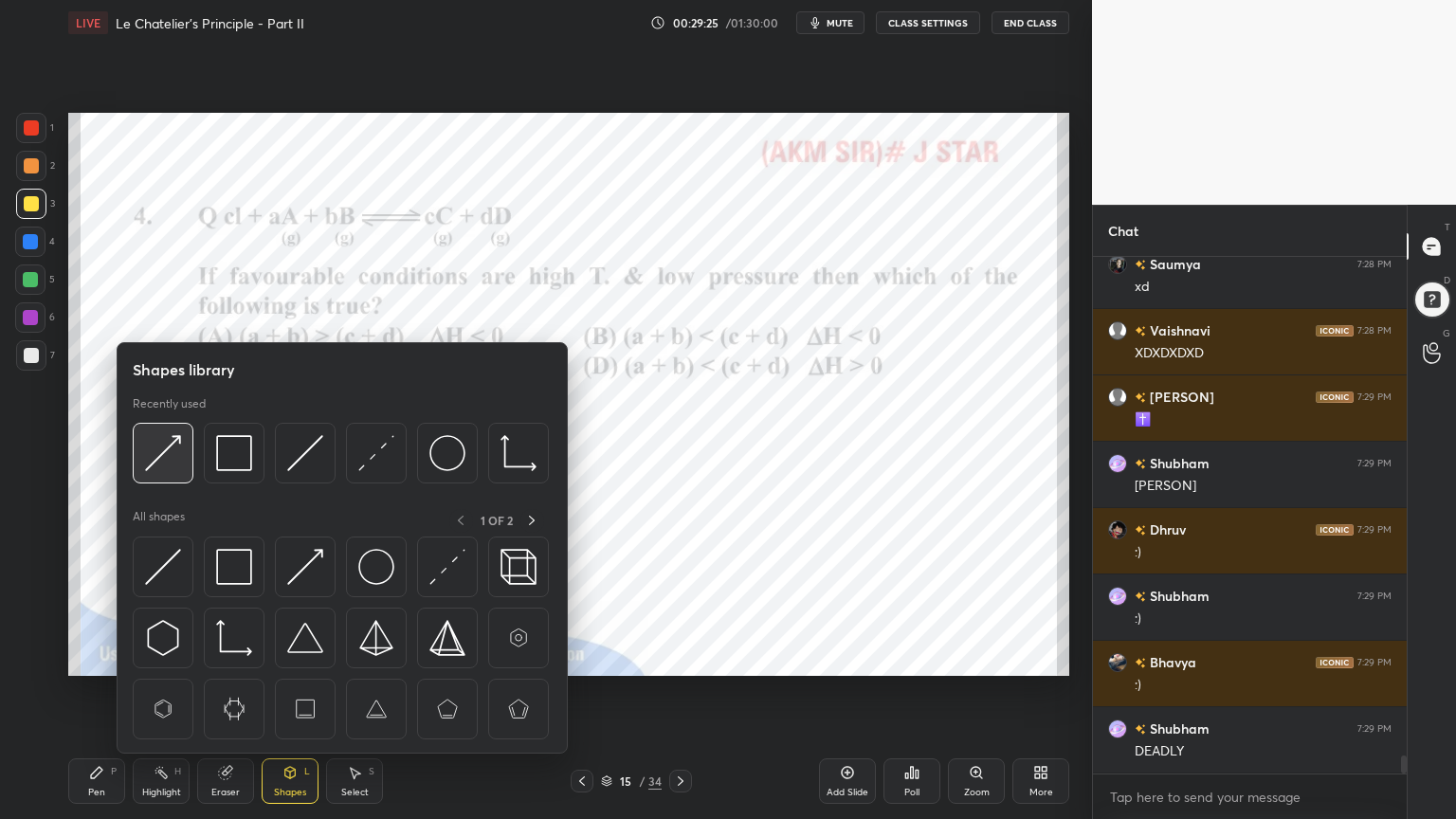 click at bounding box center [163, 453] 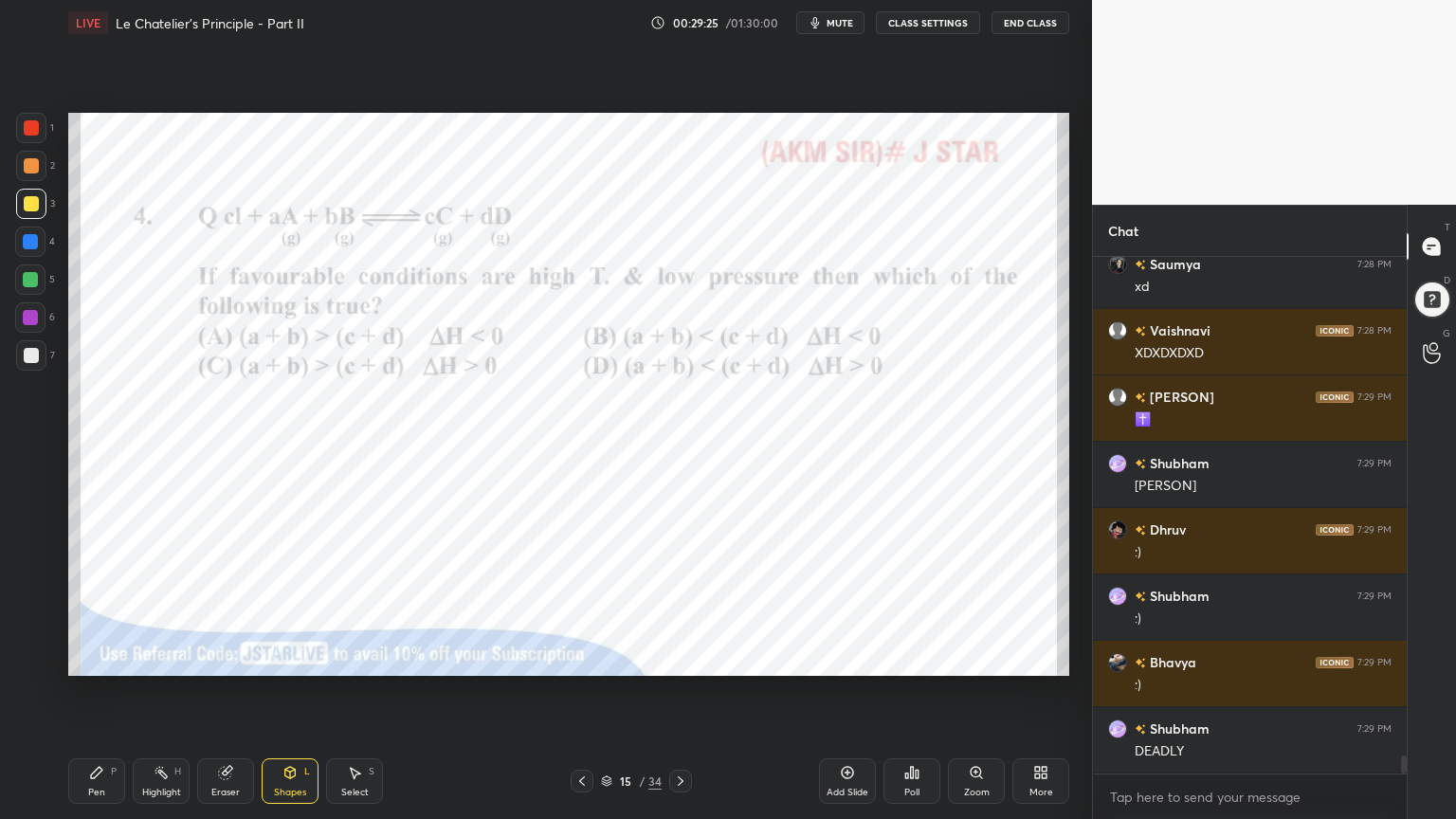 drag, startPoint x: 27, startPoint y: 239, endPoint x: 57, endPoint y: 264, distance: 39.051248 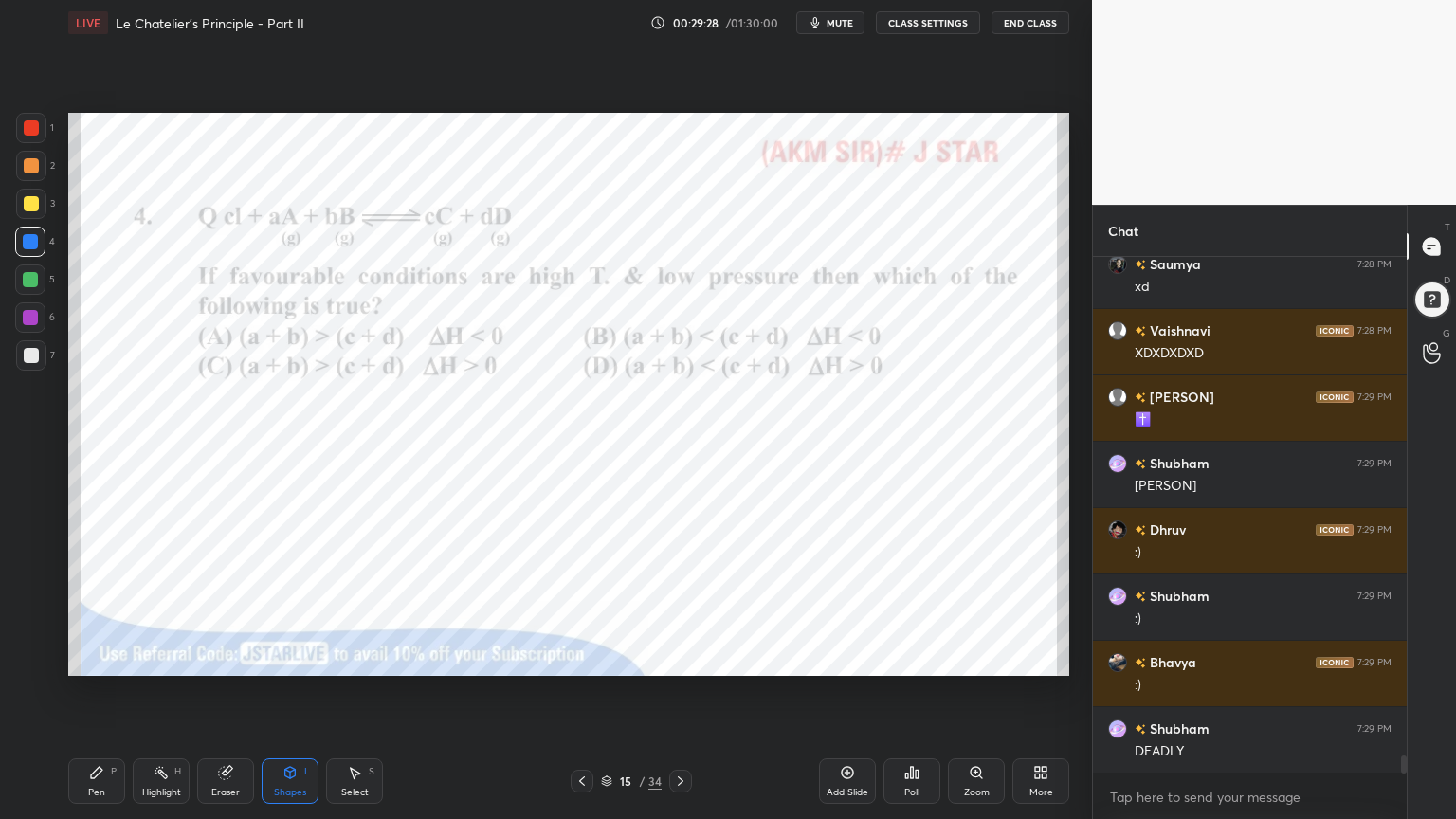 click on "Shapes" at bounding box center [290, 792] 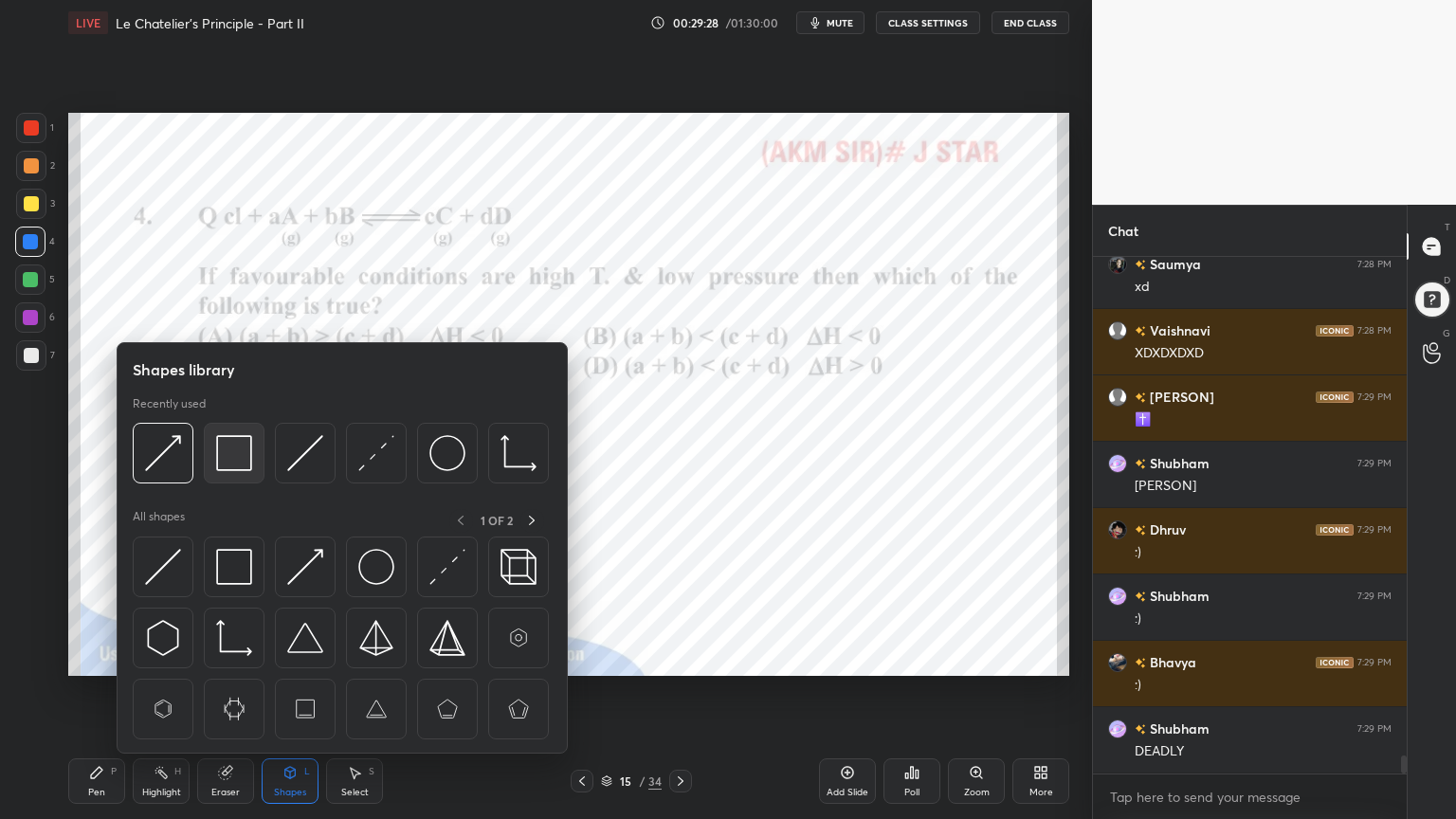 click at bounding box center (234, 453) 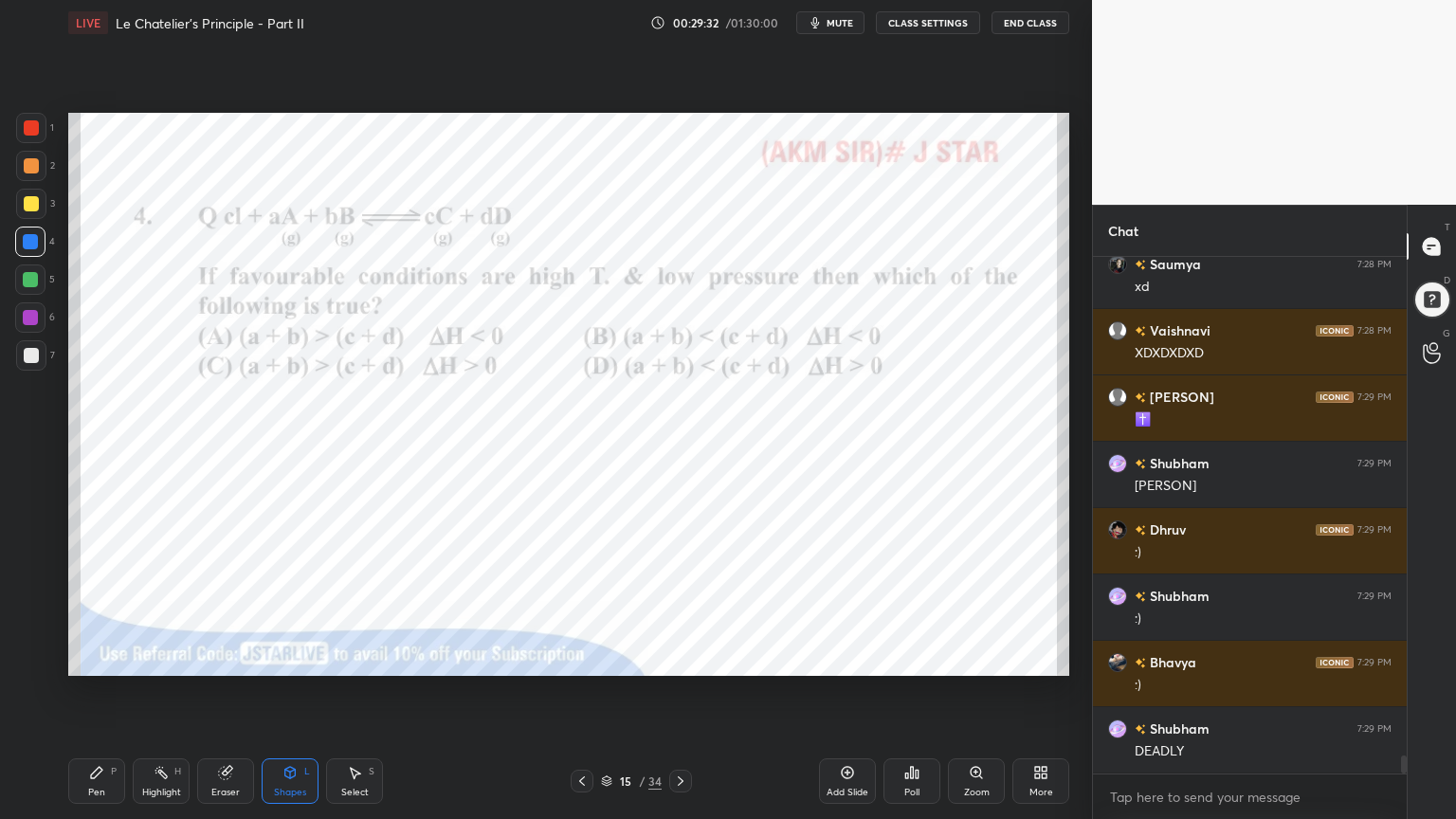 drag, startPoint x: 169, startPoint y: 785, endPoint x: 233, endPoint y: 709, distance: 99.35794 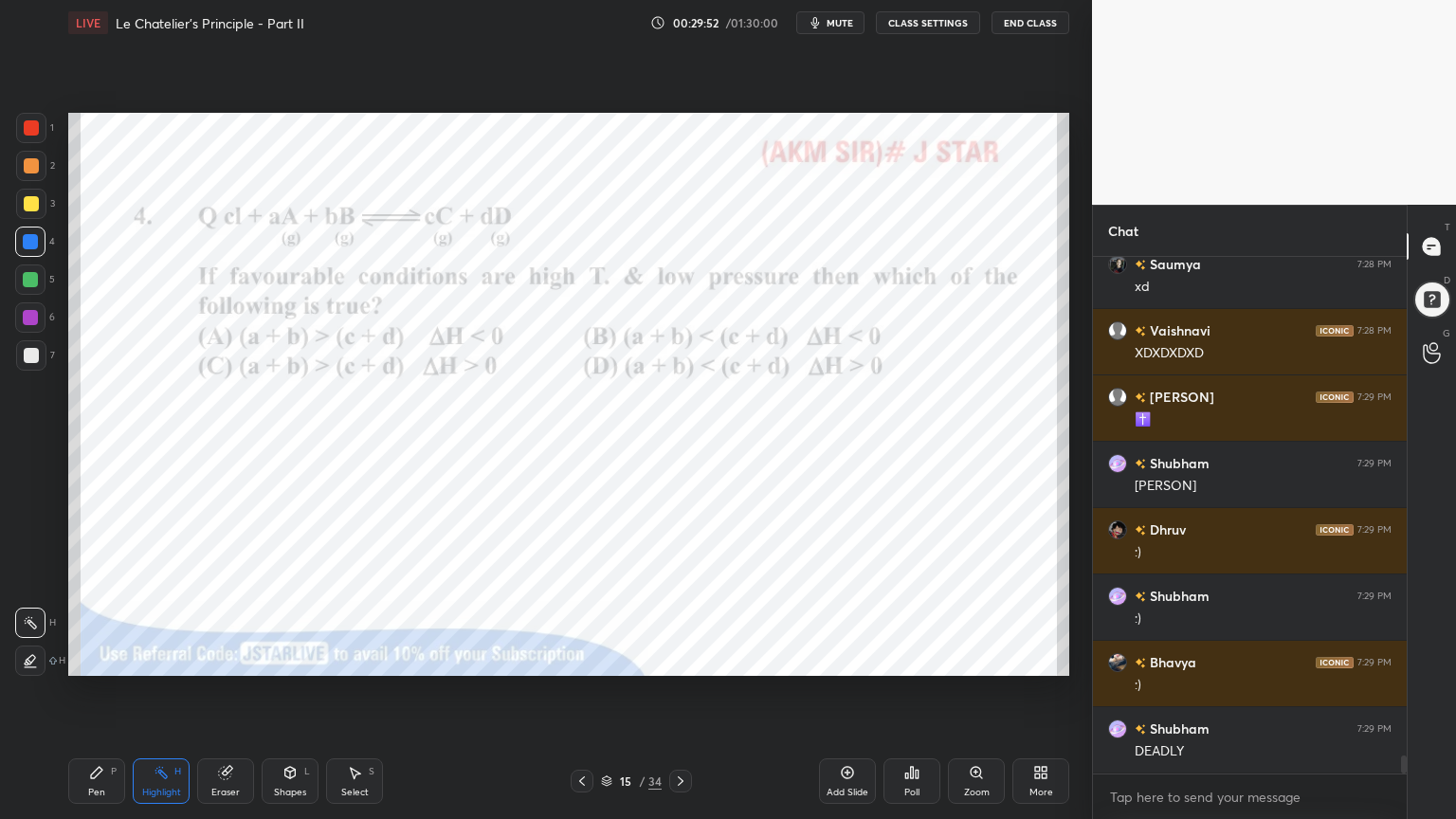 click on "Pen" at bounding box center [97, 792] 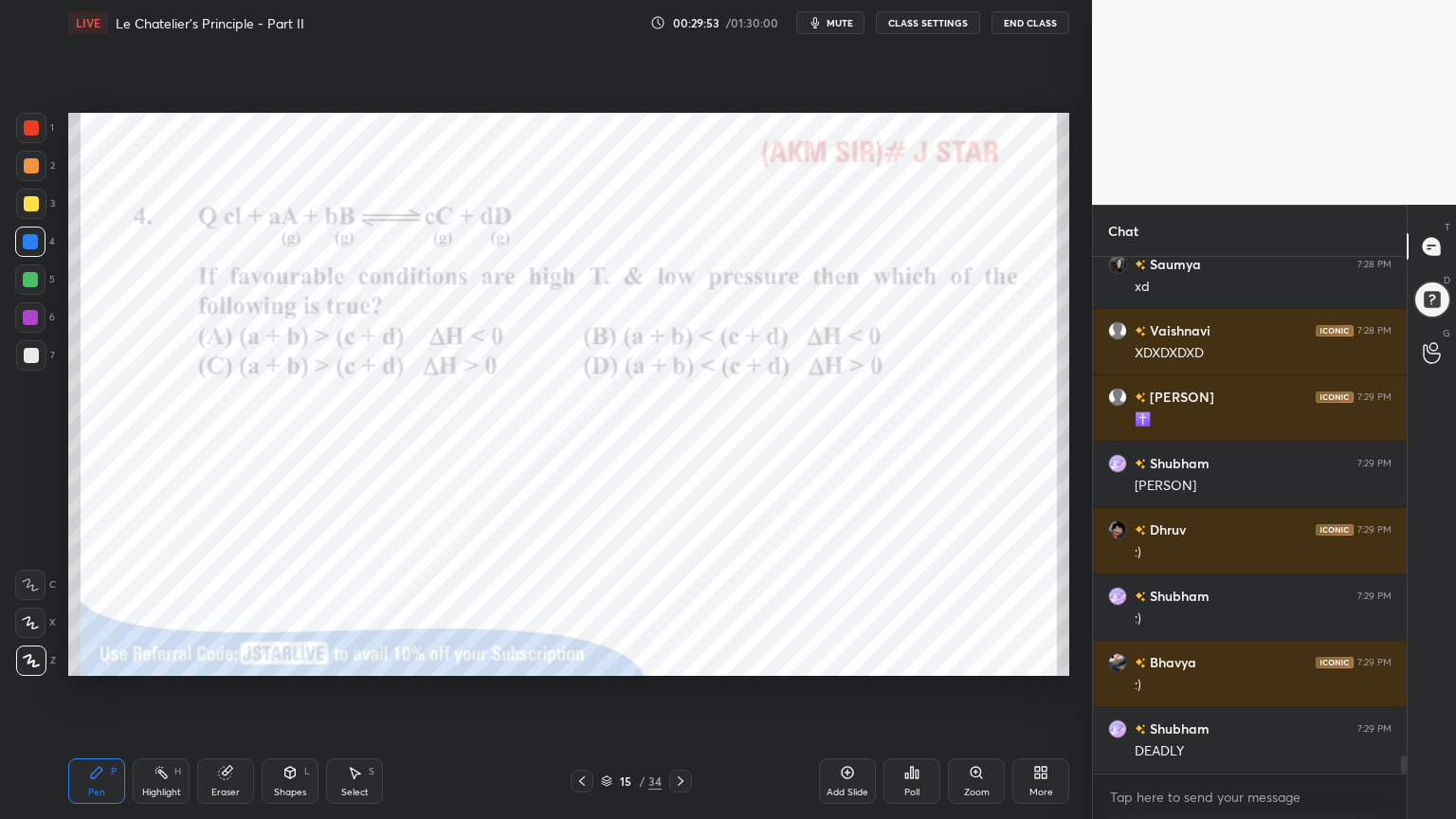click at bounding box center [31, 128] 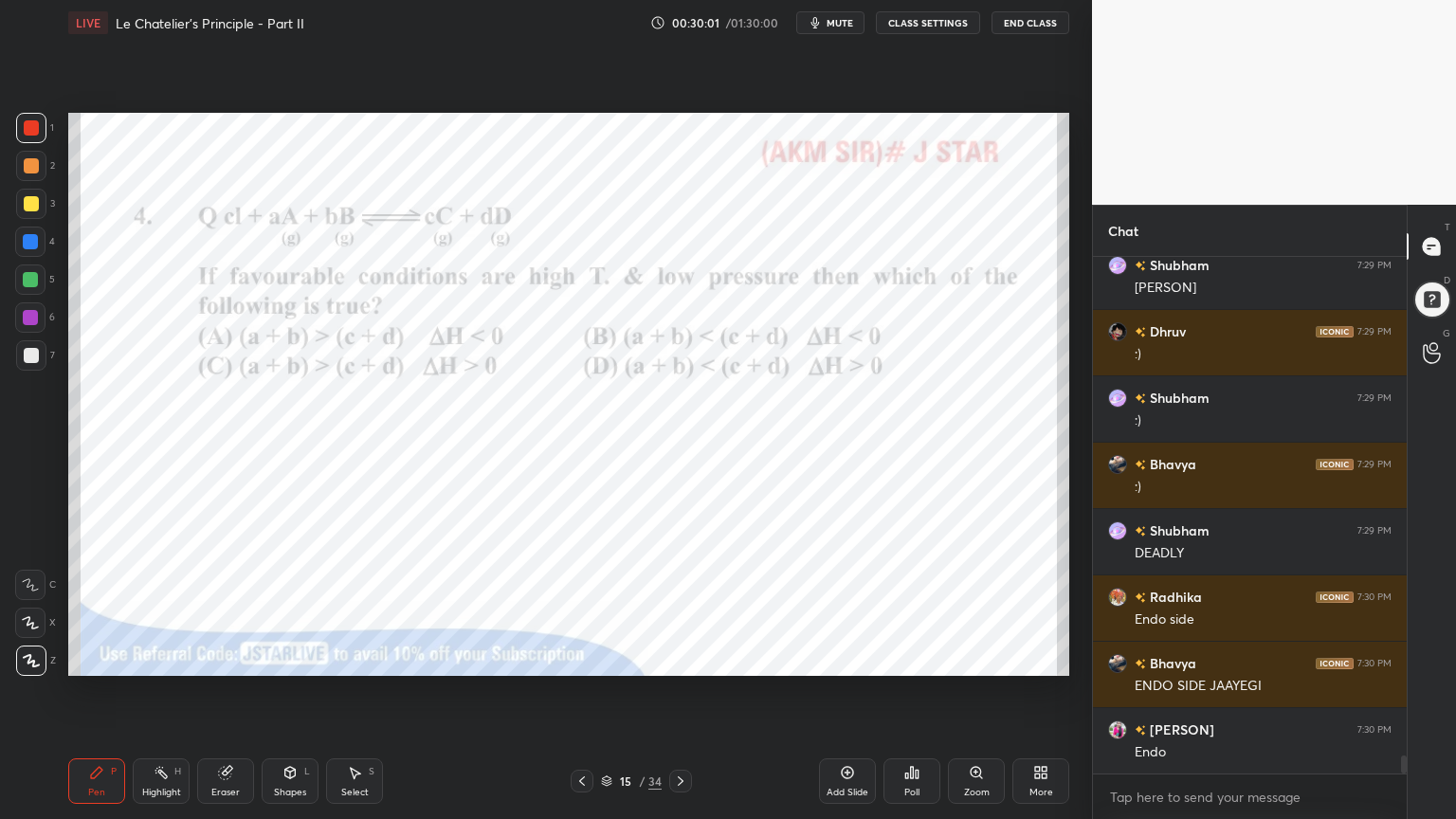 scroll, scrollTop: 14677, scrollLeft: 0, axis: vertical 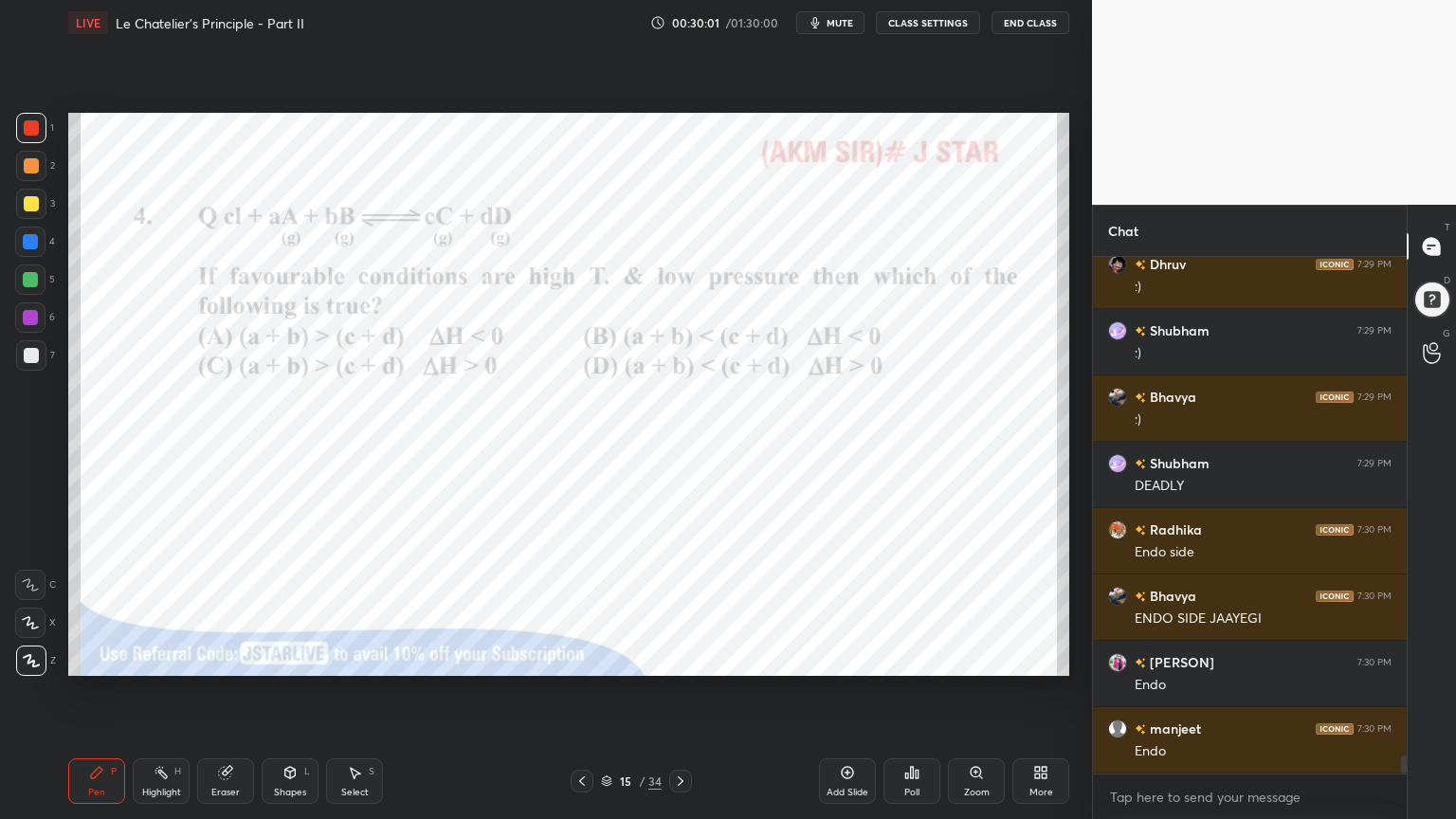 drag, startPoint x: 302, startPoint y: 774, endPoint x: 301, endPoint y: 758, distance: 16.03122 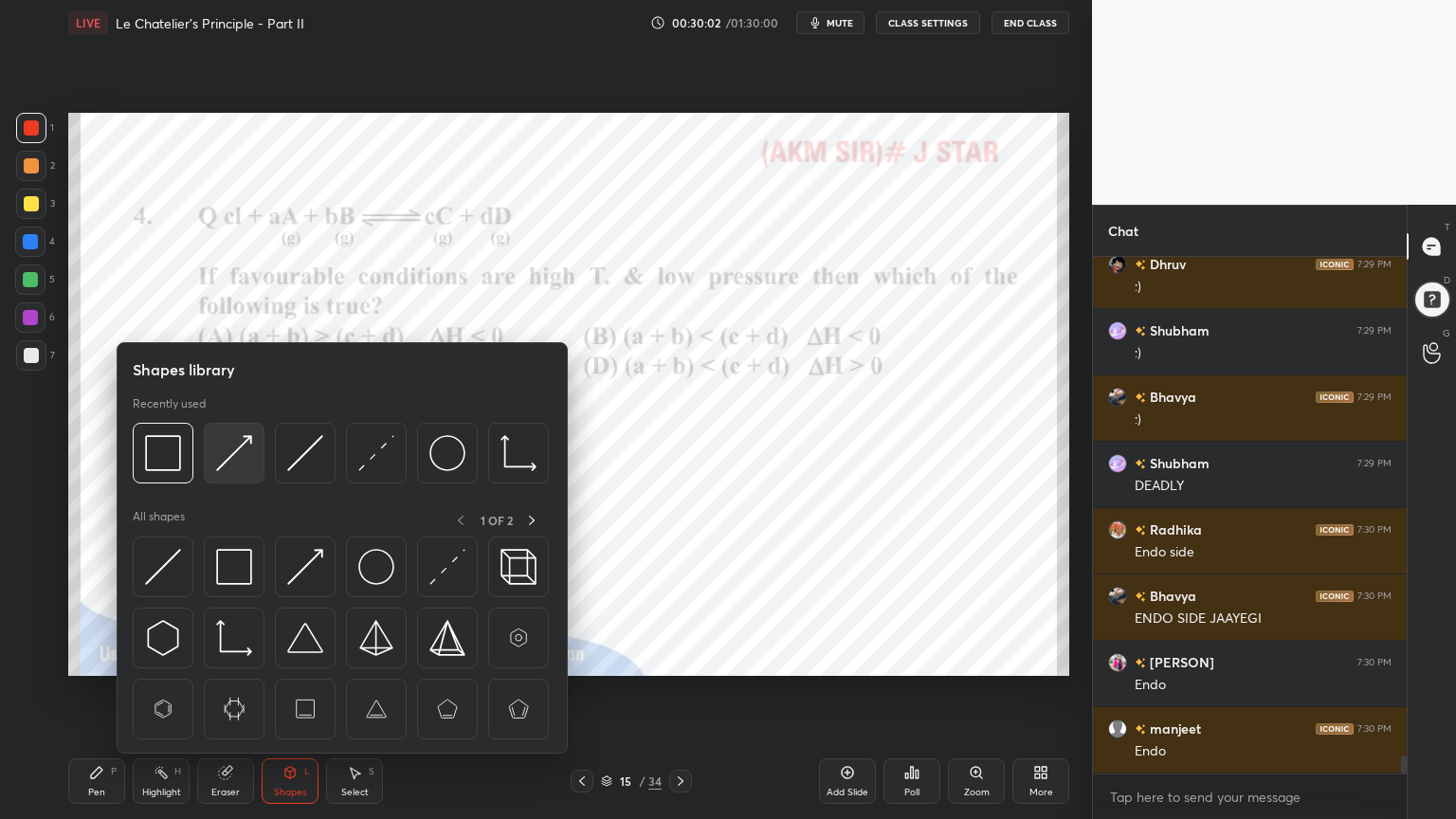click at bounding box center (234, 453) 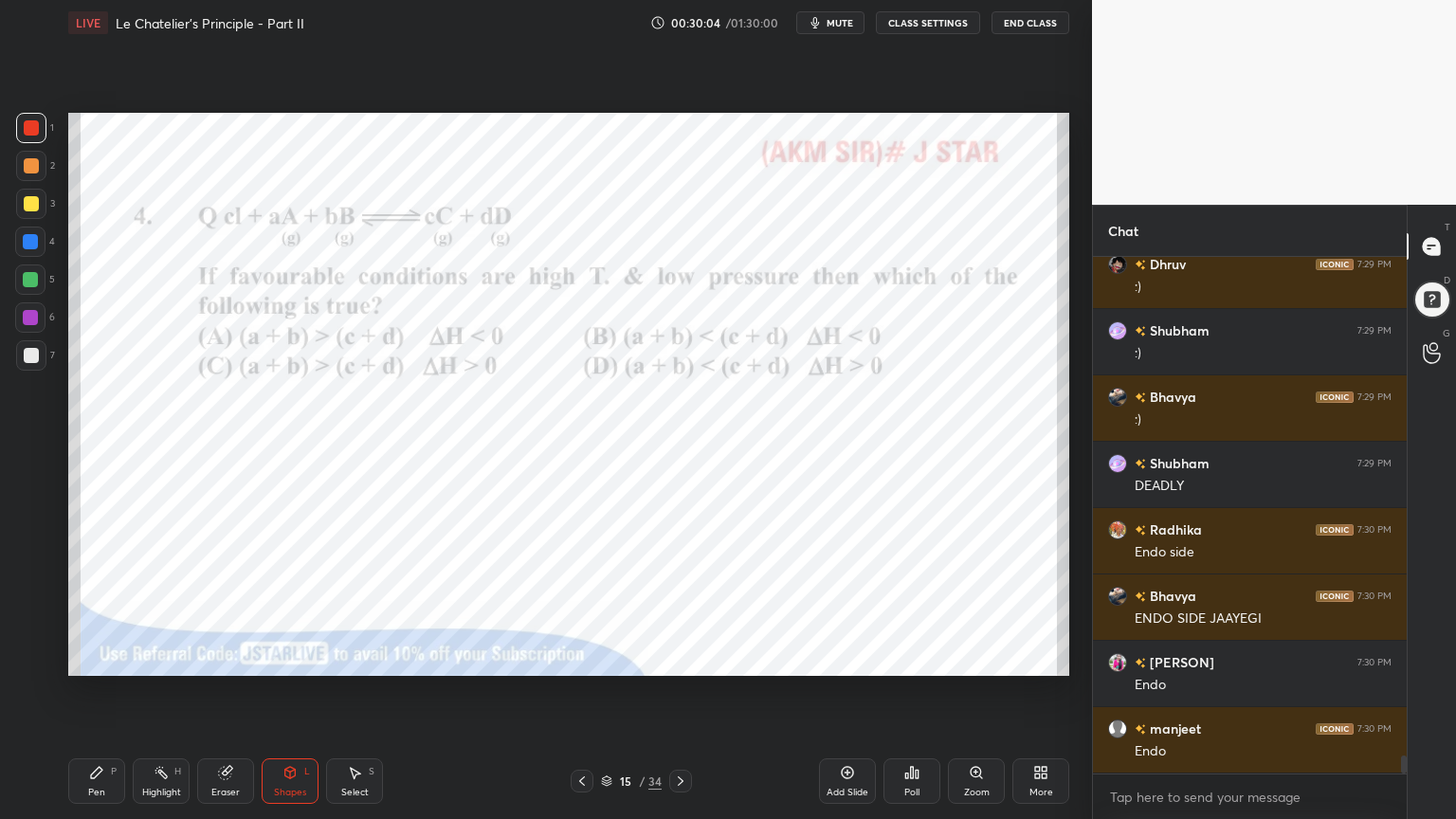 click on "Shapes L" at bounding box center [290, 781] 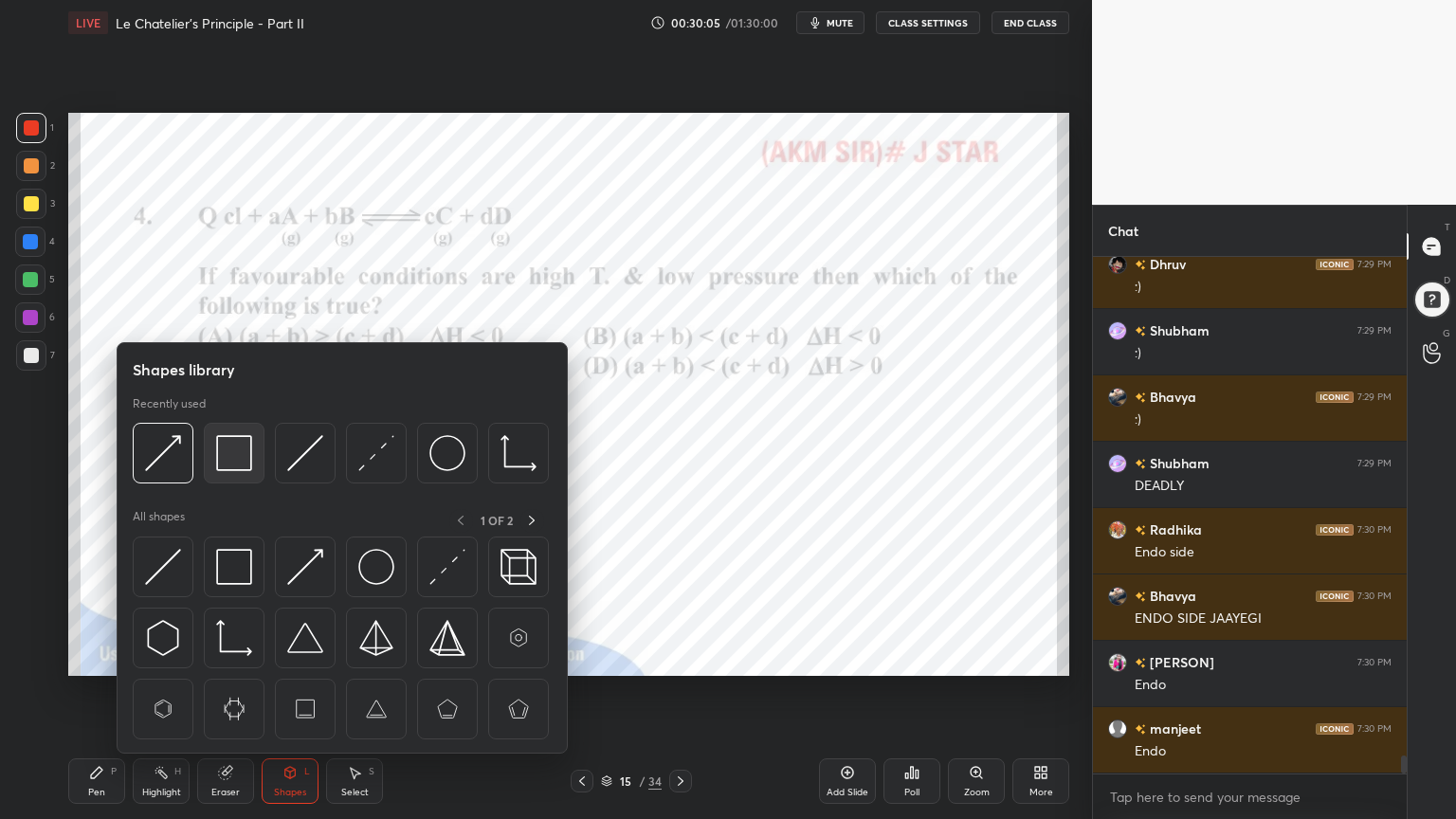click at bounding box center (234, 453) 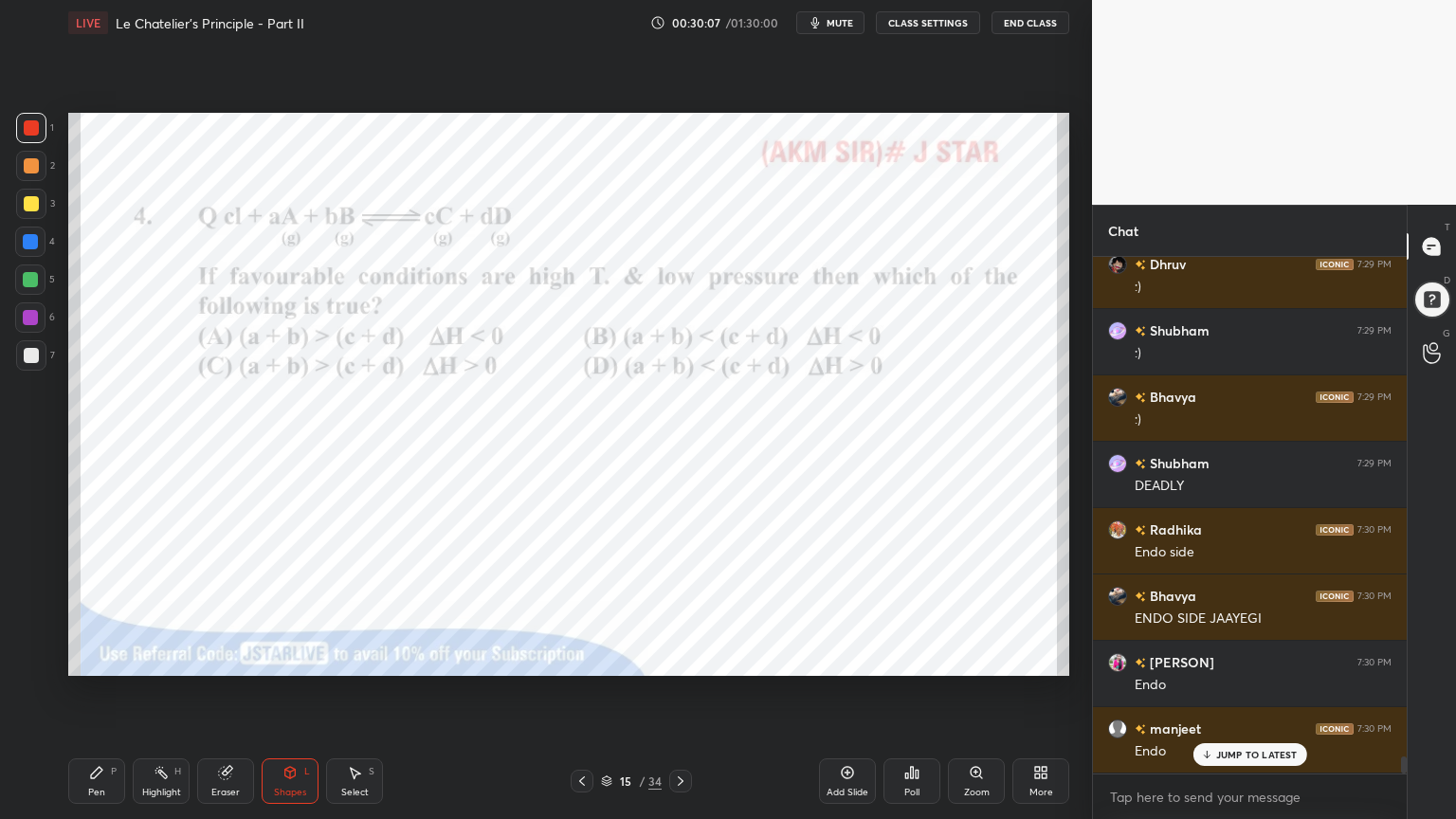 scroll, scrollTop: 14742, scrollLeft: 0, axis: vertical 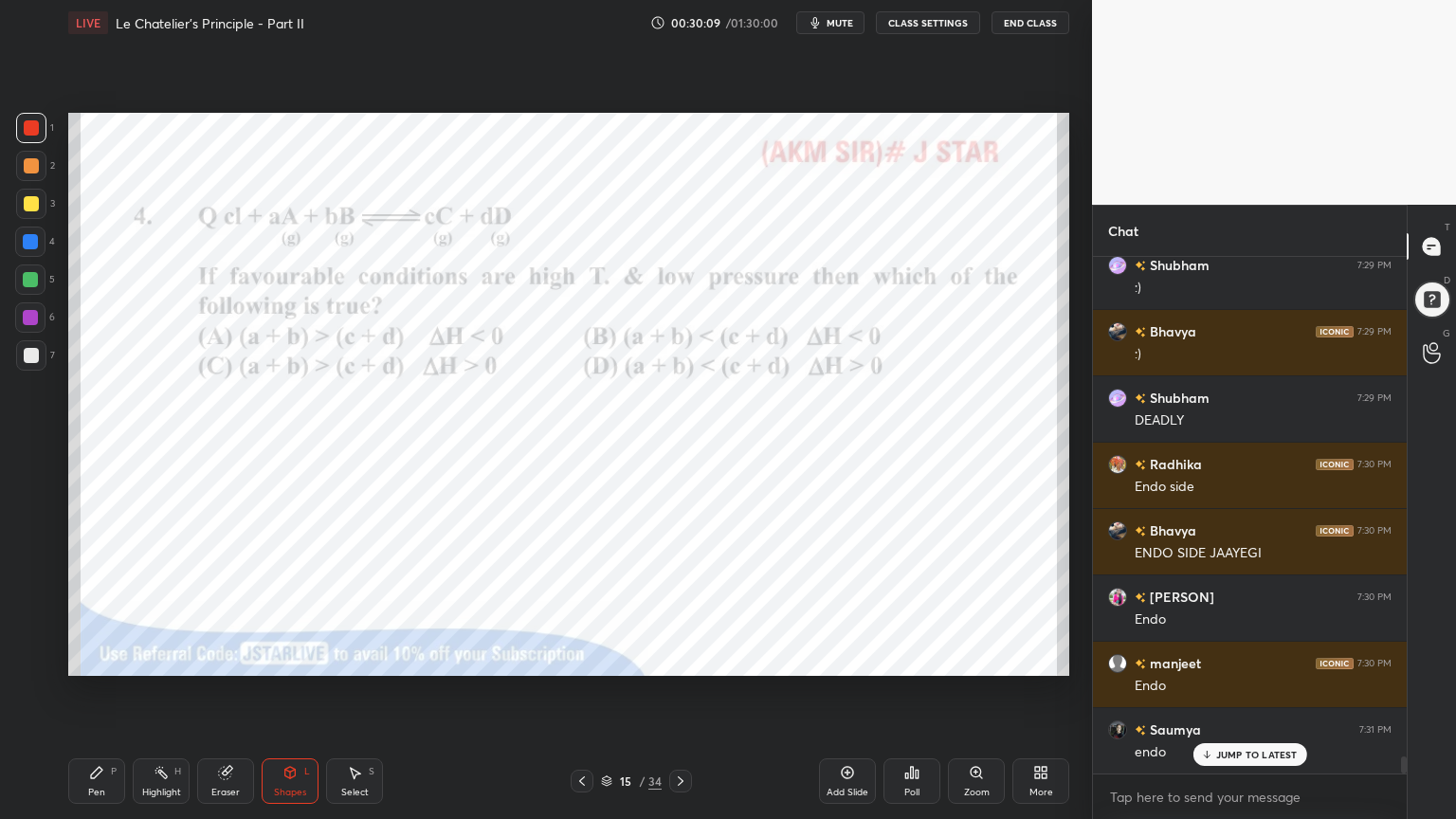 click on "Pen P" at bounding box center (97, 781) 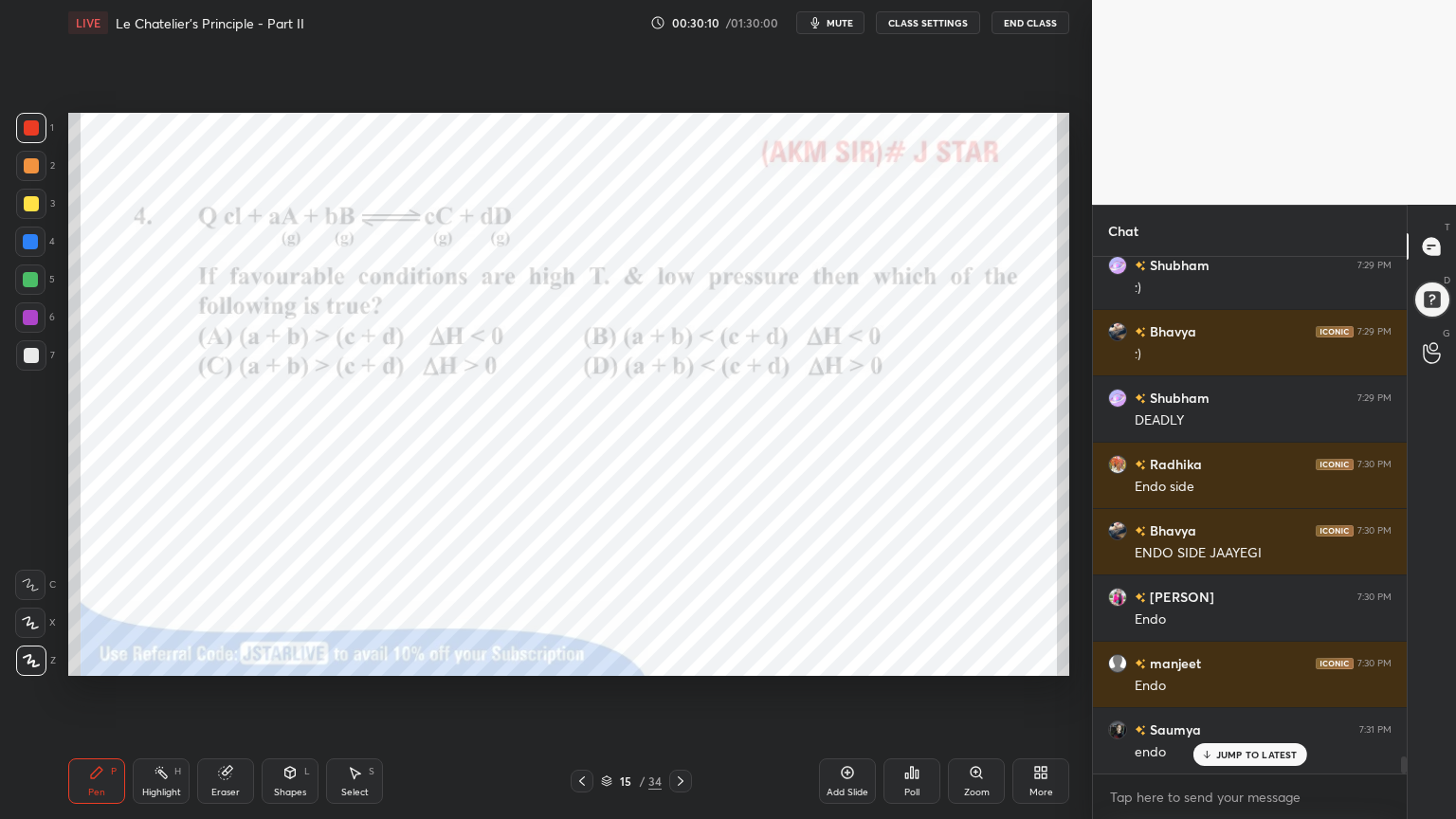 click at bounding box center [30, 318] 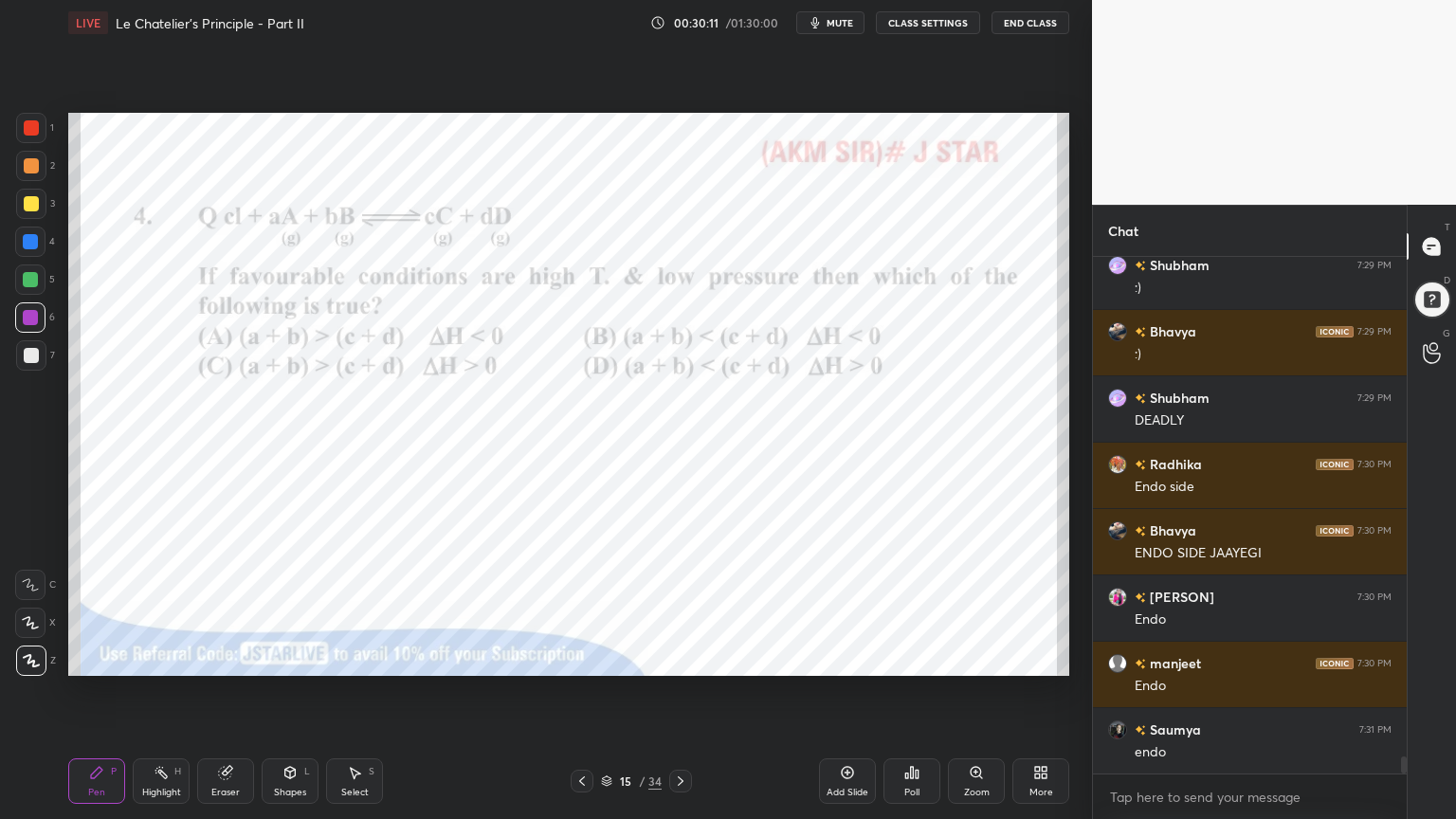 scroll, scrollTop: 14809, scrollLeft: 0, axis: vertical 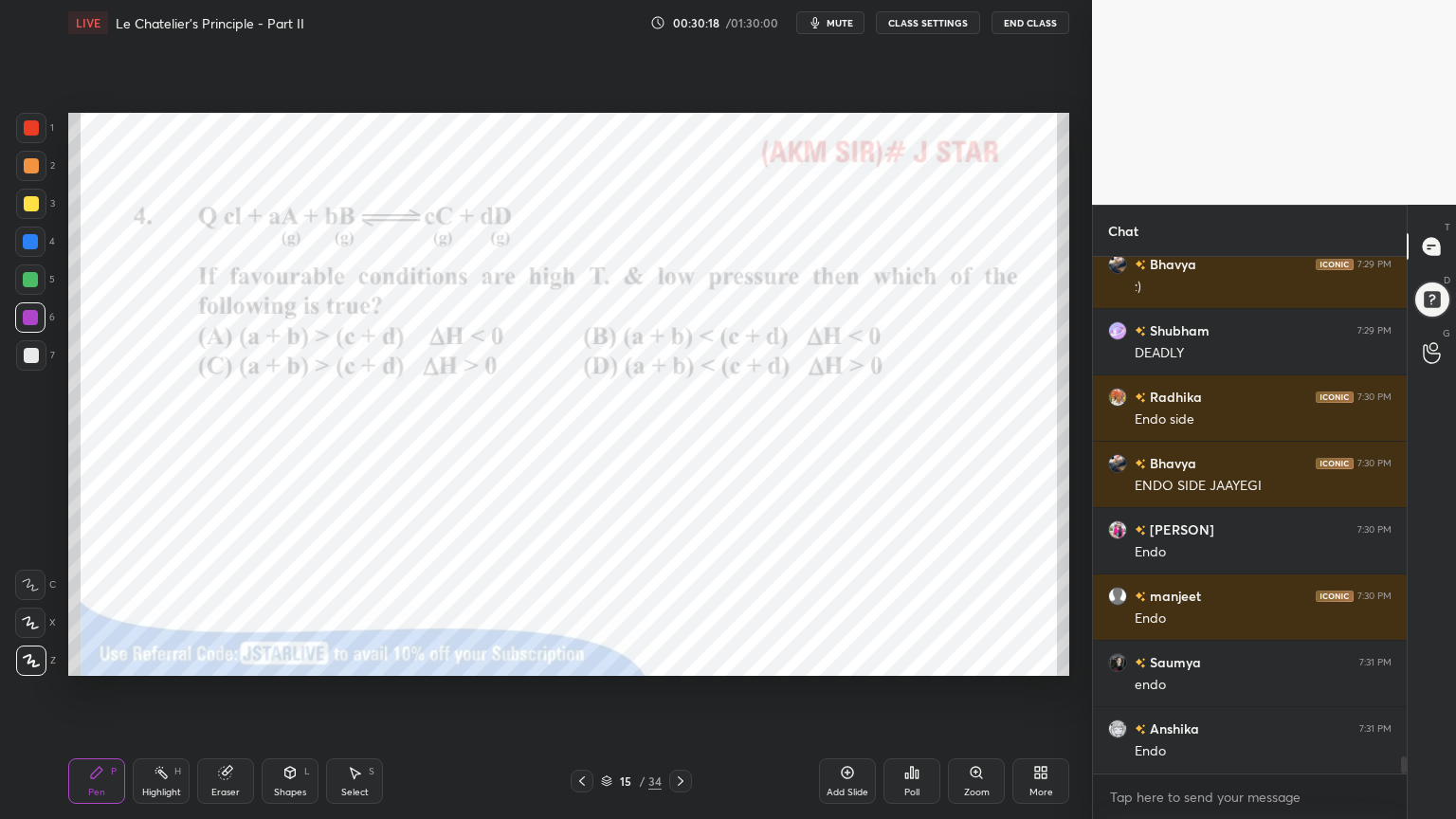 click on "Highlight H" at bounding box center (161, 781) 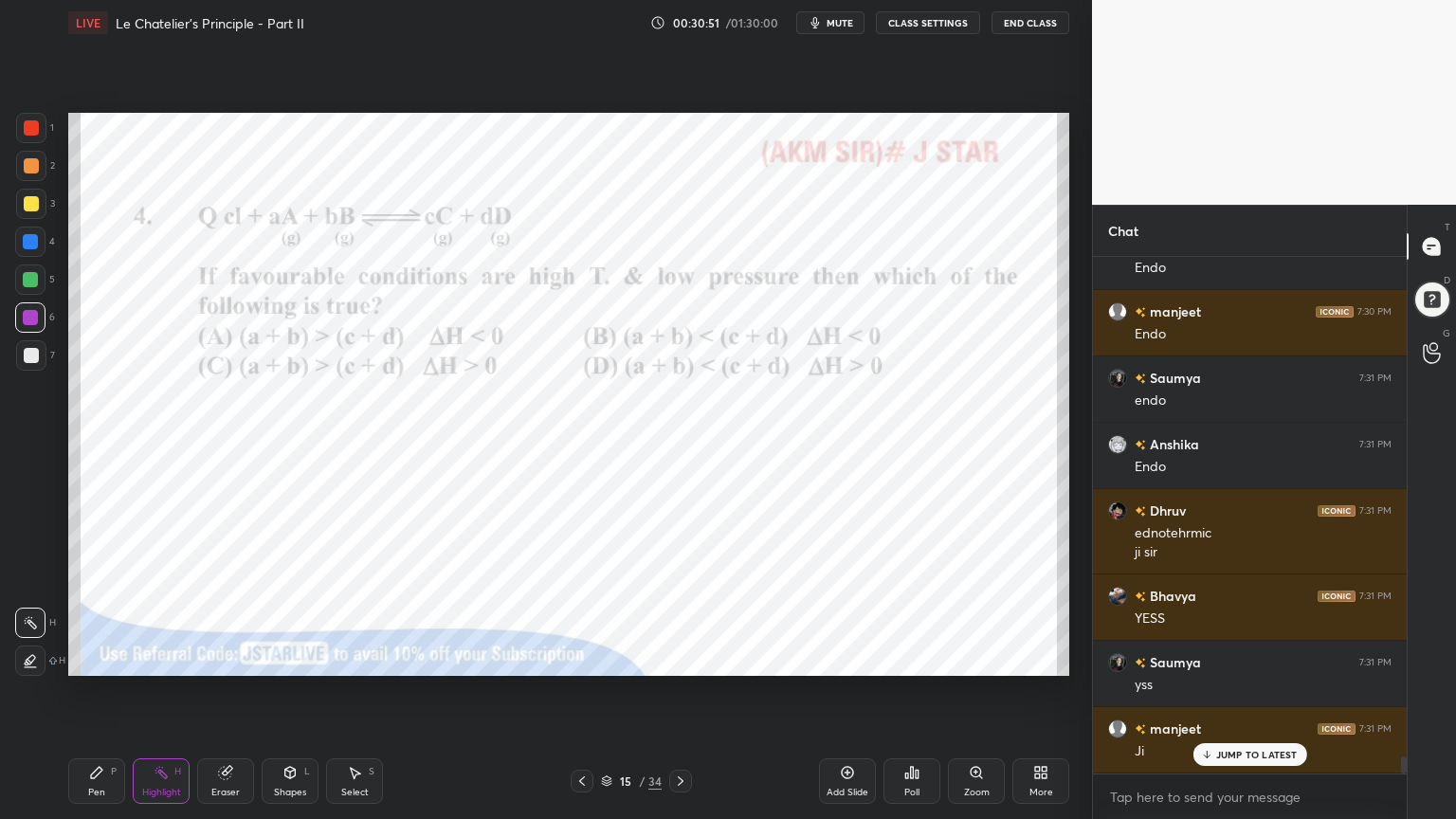 scroll, scrollTop: 15159, scrollLeft: 0, axis: vertical 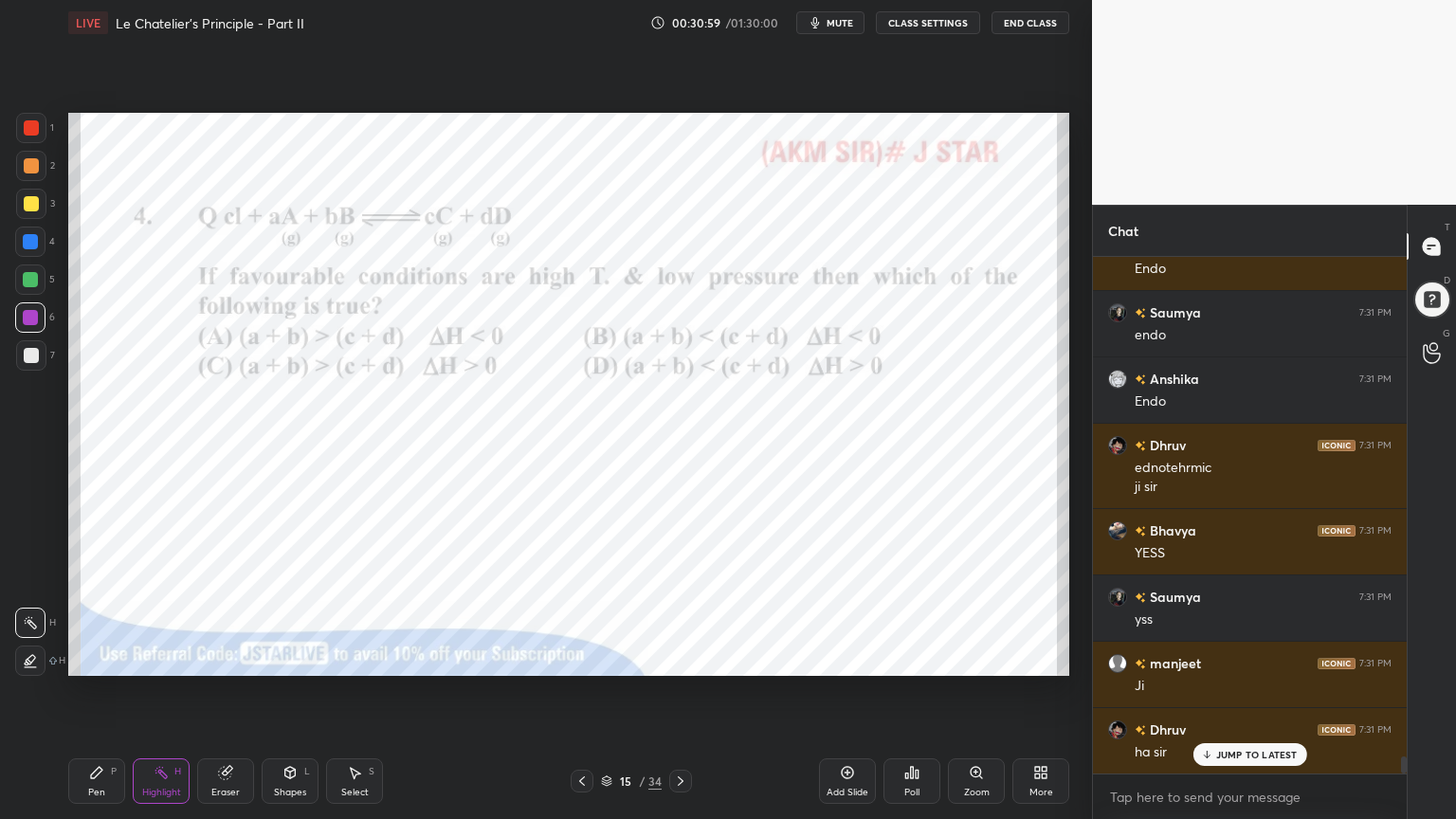click on "Pen P" at bounding box center (97, 781) 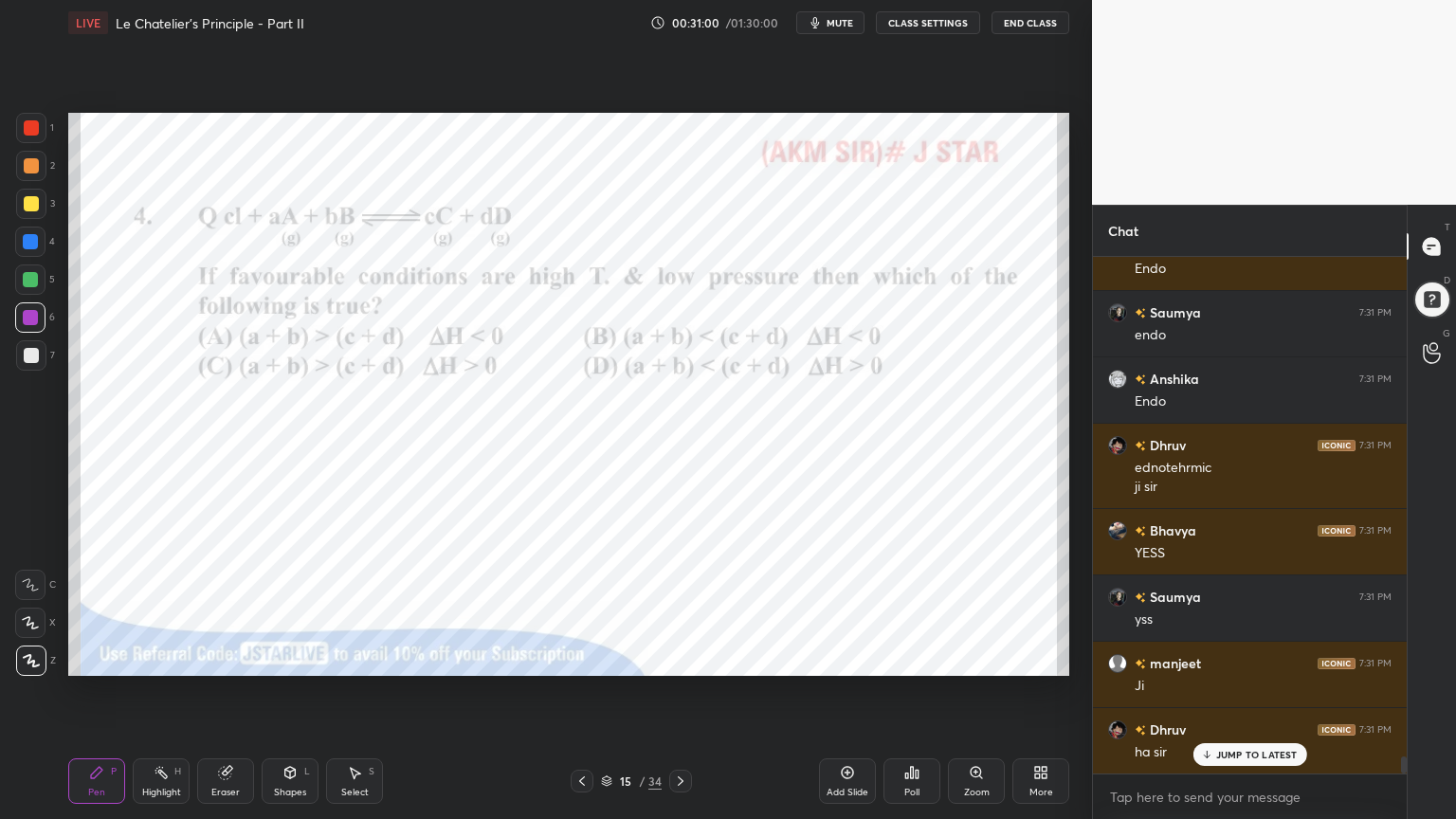 drag, startPoint x: 34, startPoint y: 129, endPoint x: 51, endPoint y: 152, distance: 29 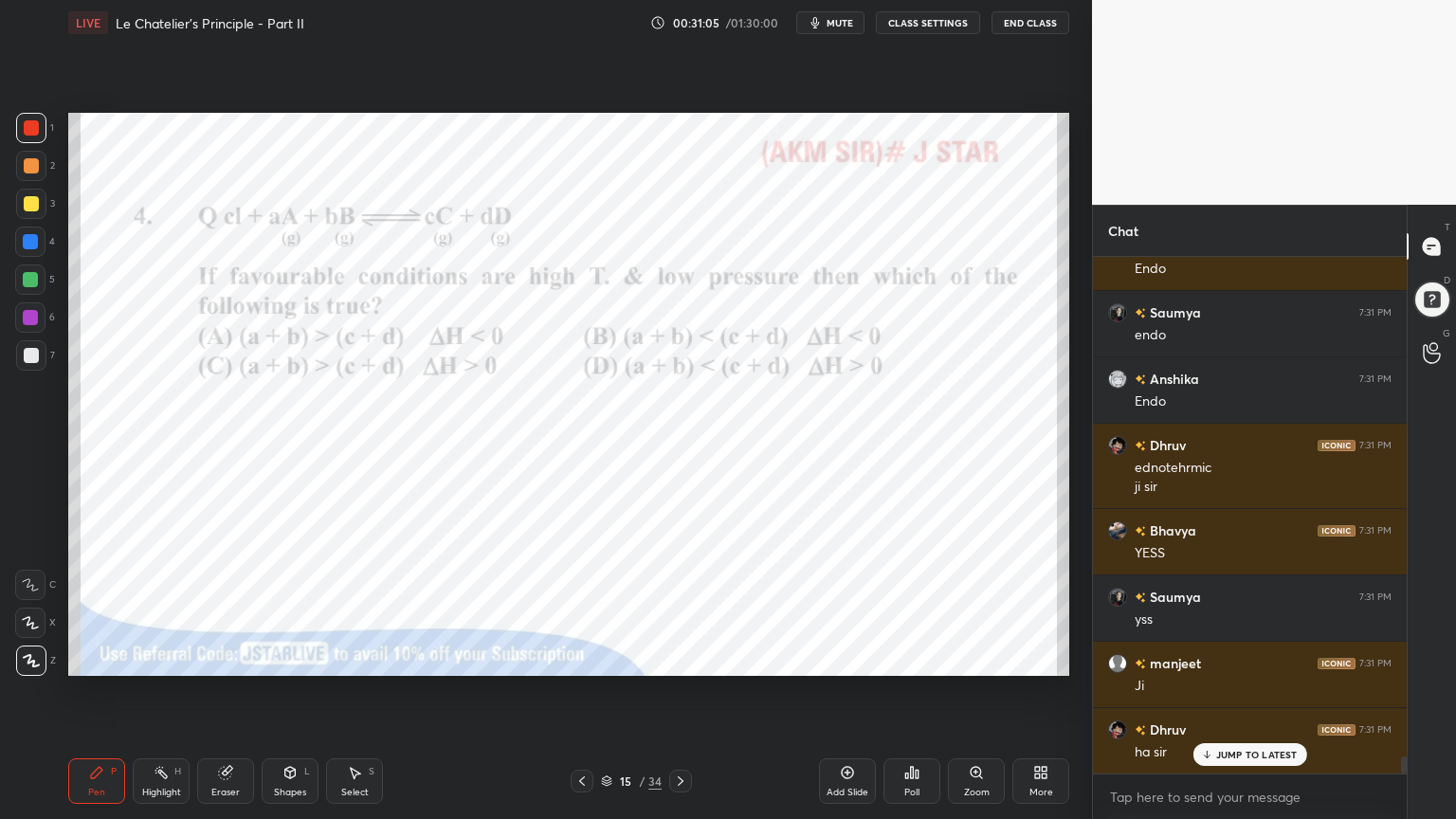 click on "Highlight H" at bounding box center [161, 781] 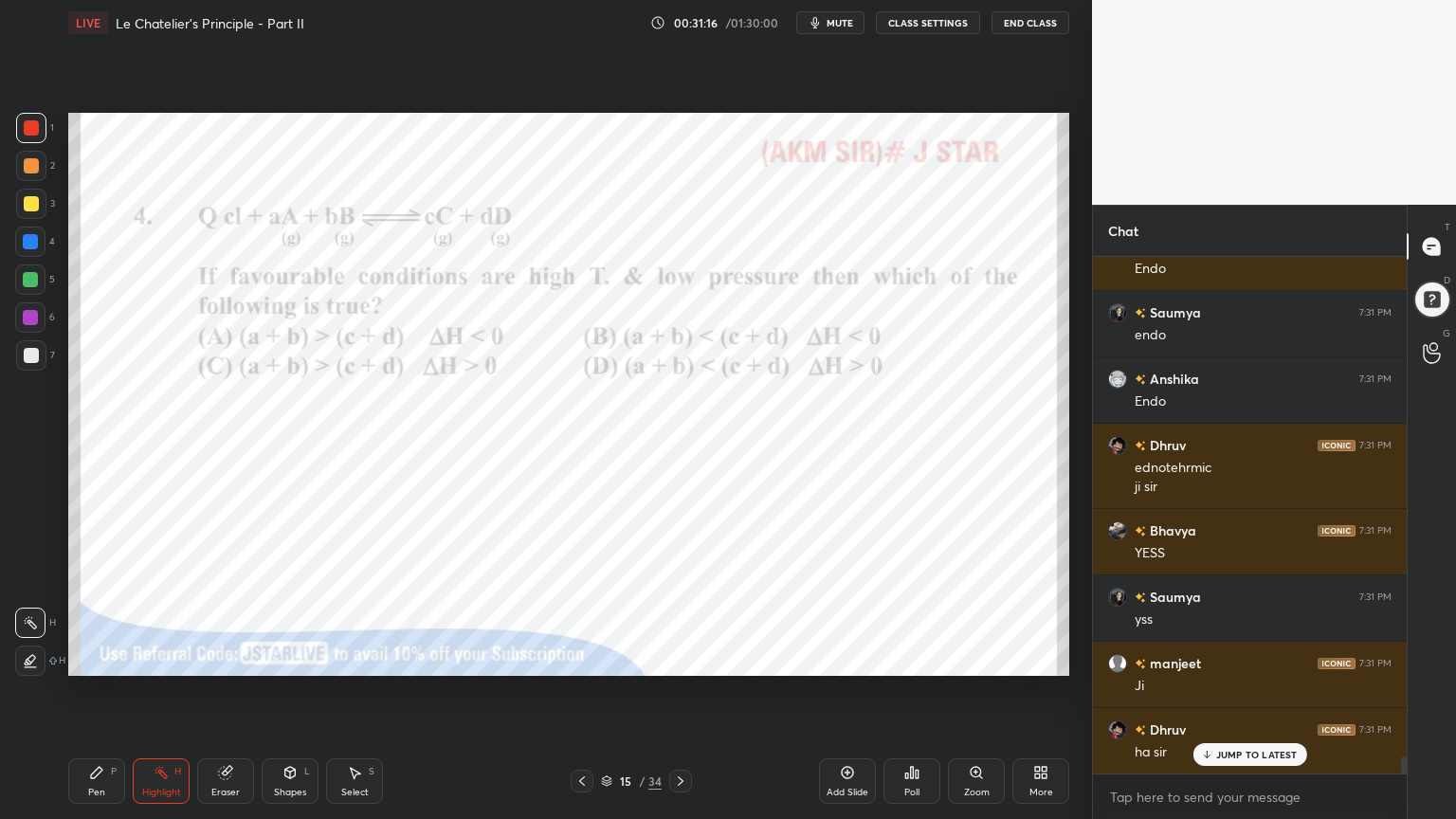 click on "Shapes L" at bounding box center (290, 781) 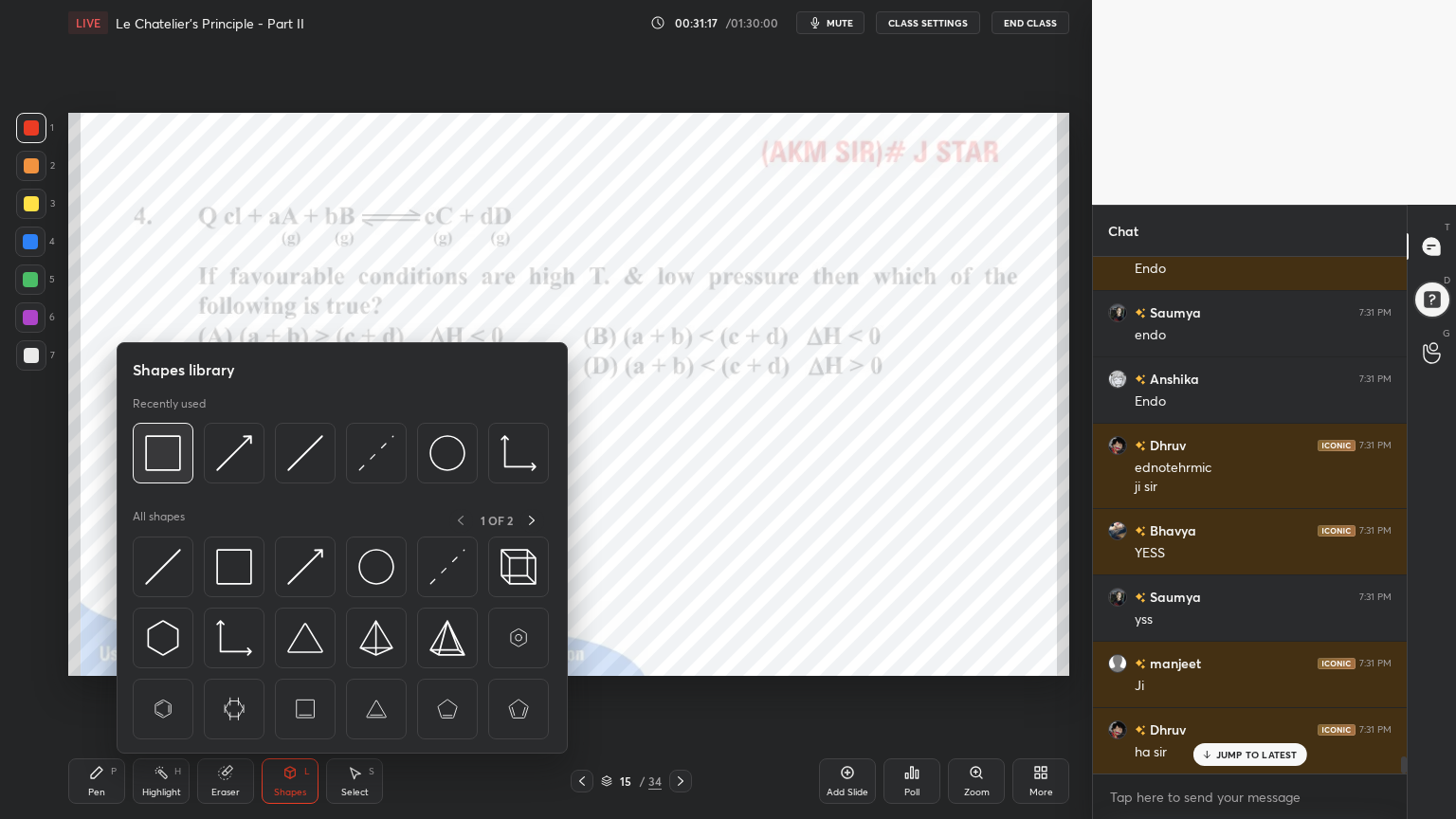 click at bounding box center (163, 453) 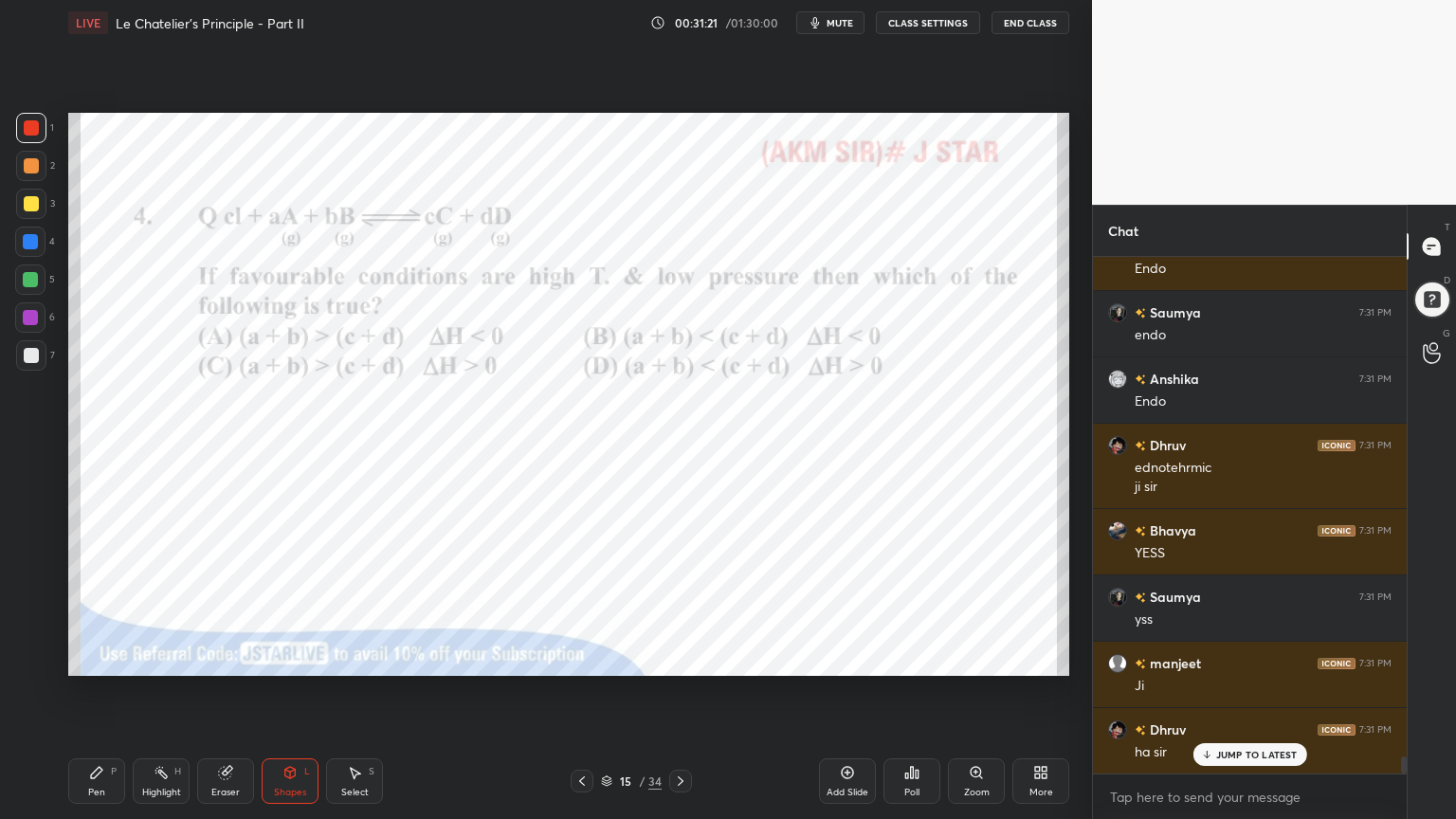drag, startPoint x: 159, startPoint y: 787, endPoint x: 217, endPoint y: 680, distance: 121.70867 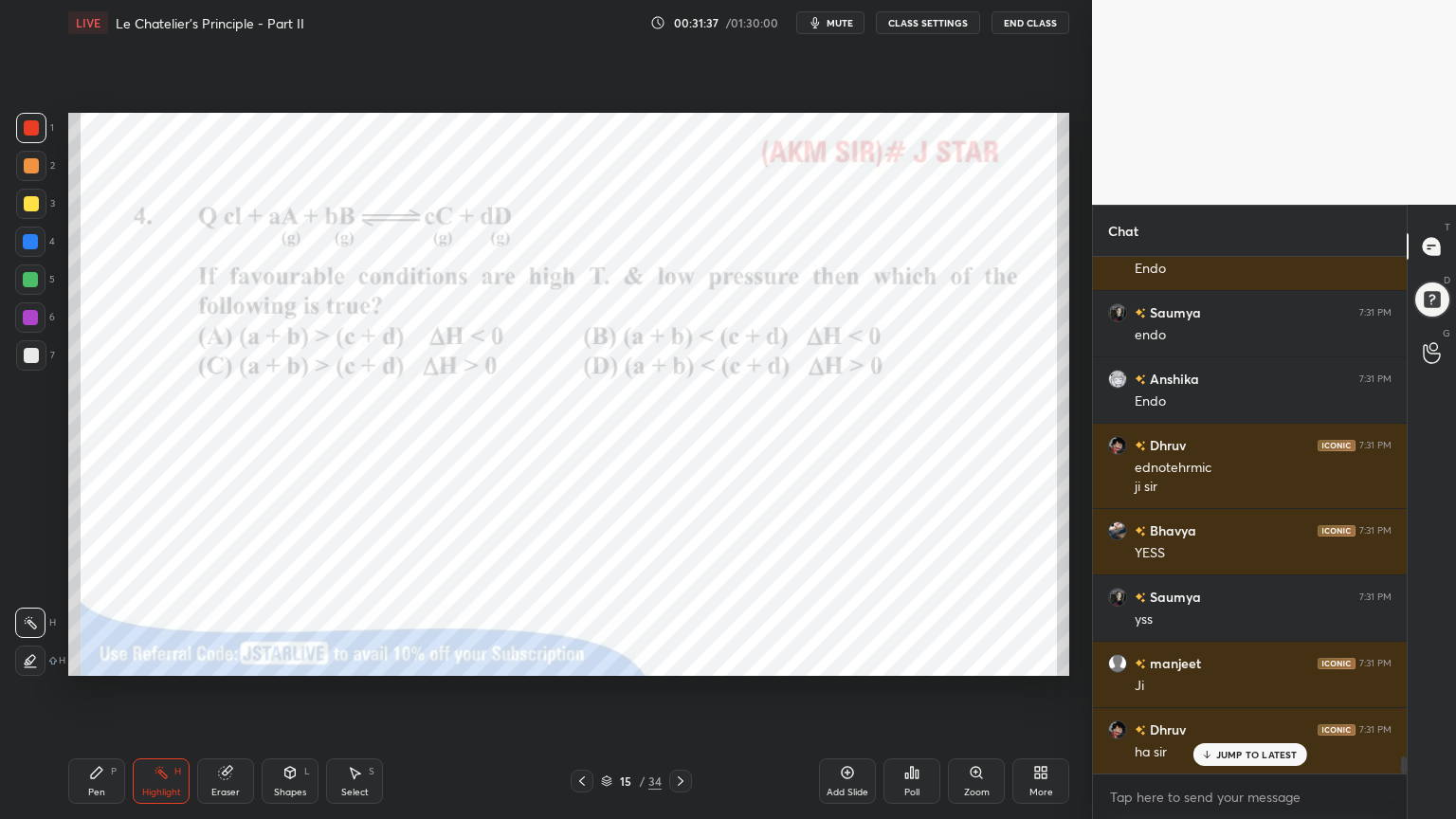 scroll, scrollTop: 15242, scrollLeft: 0, axis: vertical 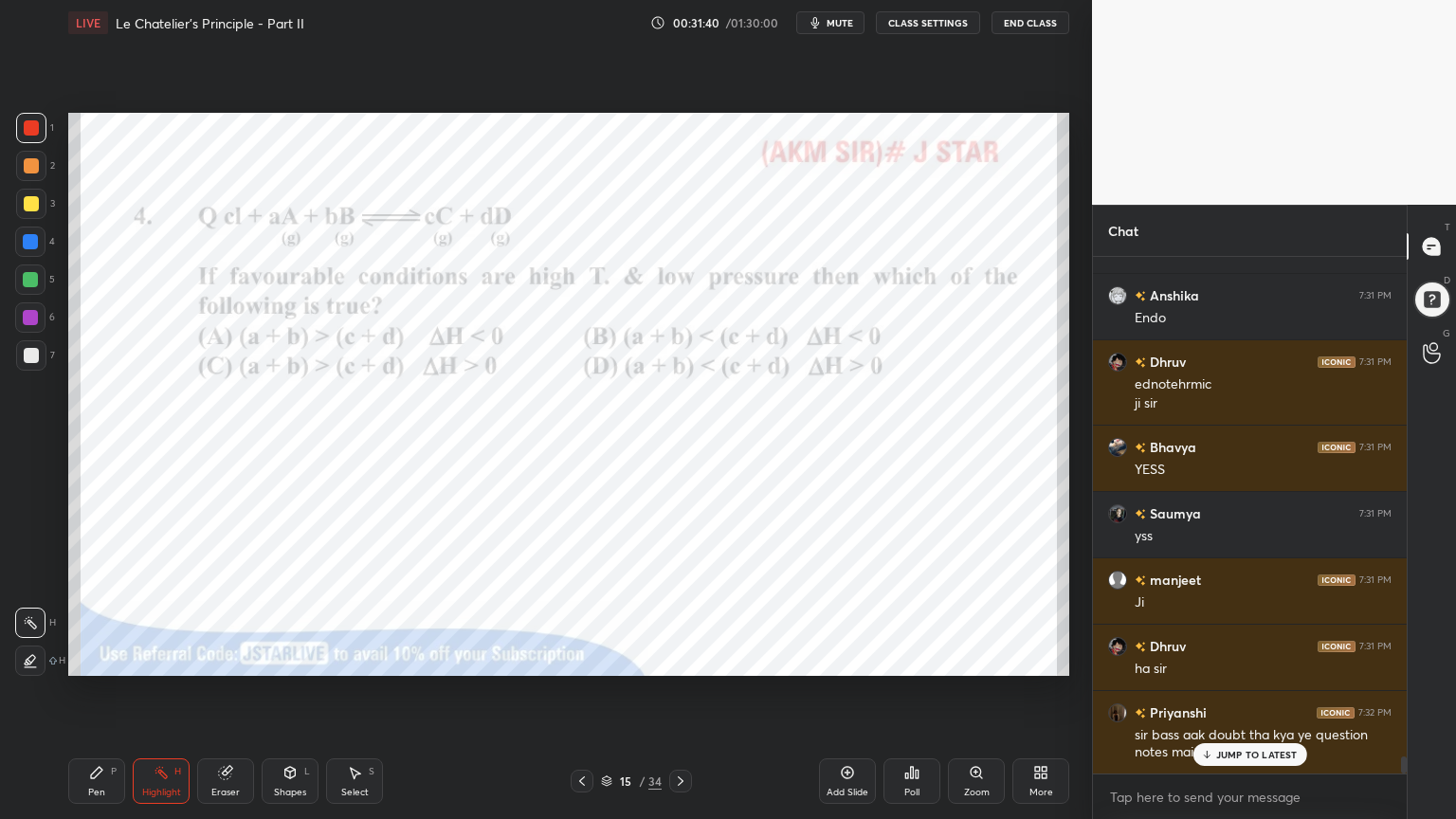 click on "Pen P" at bounding box center (97, 781) 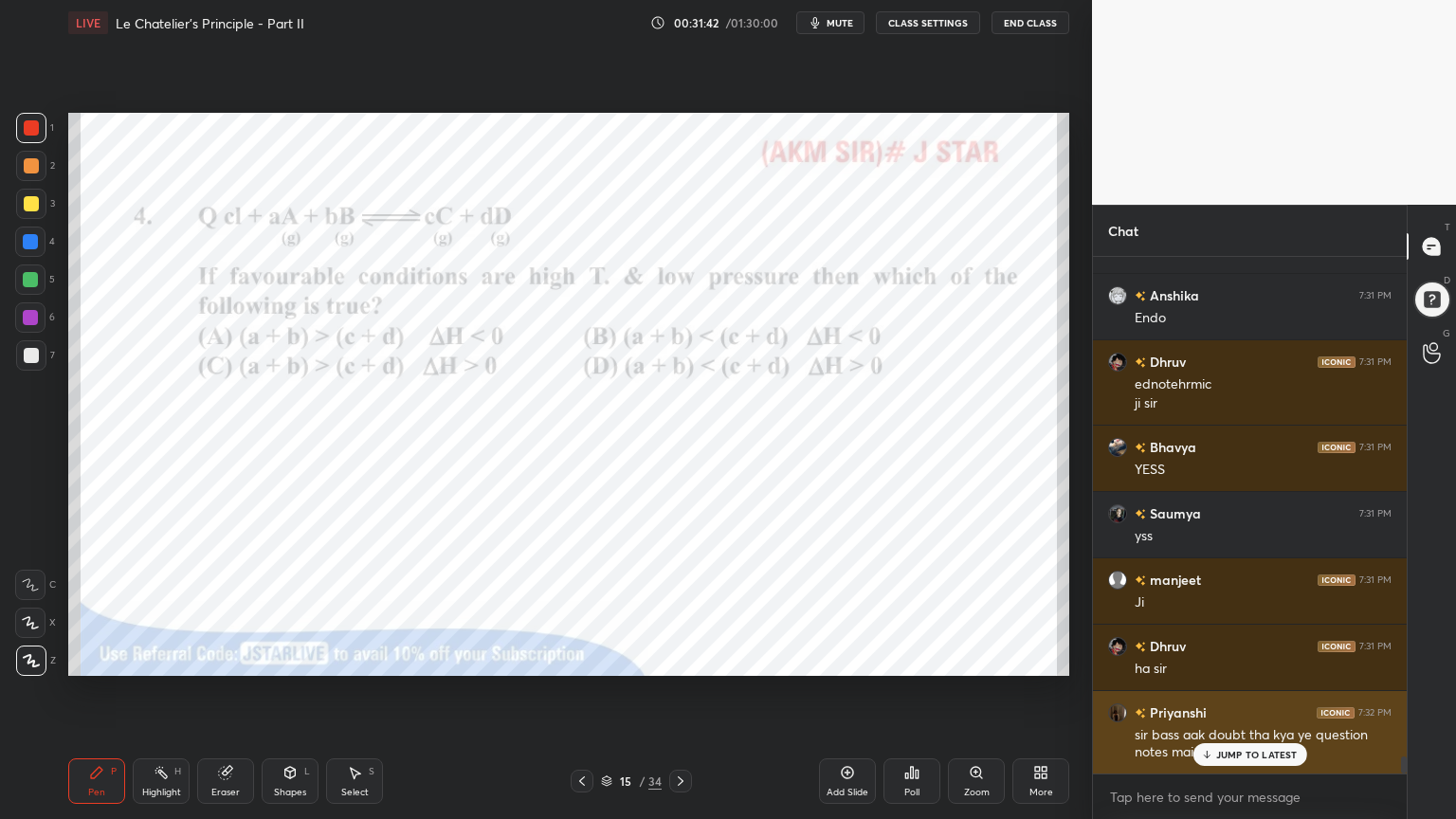 click on "JUMP TO LATEST" at bounding box center (1257, 755) 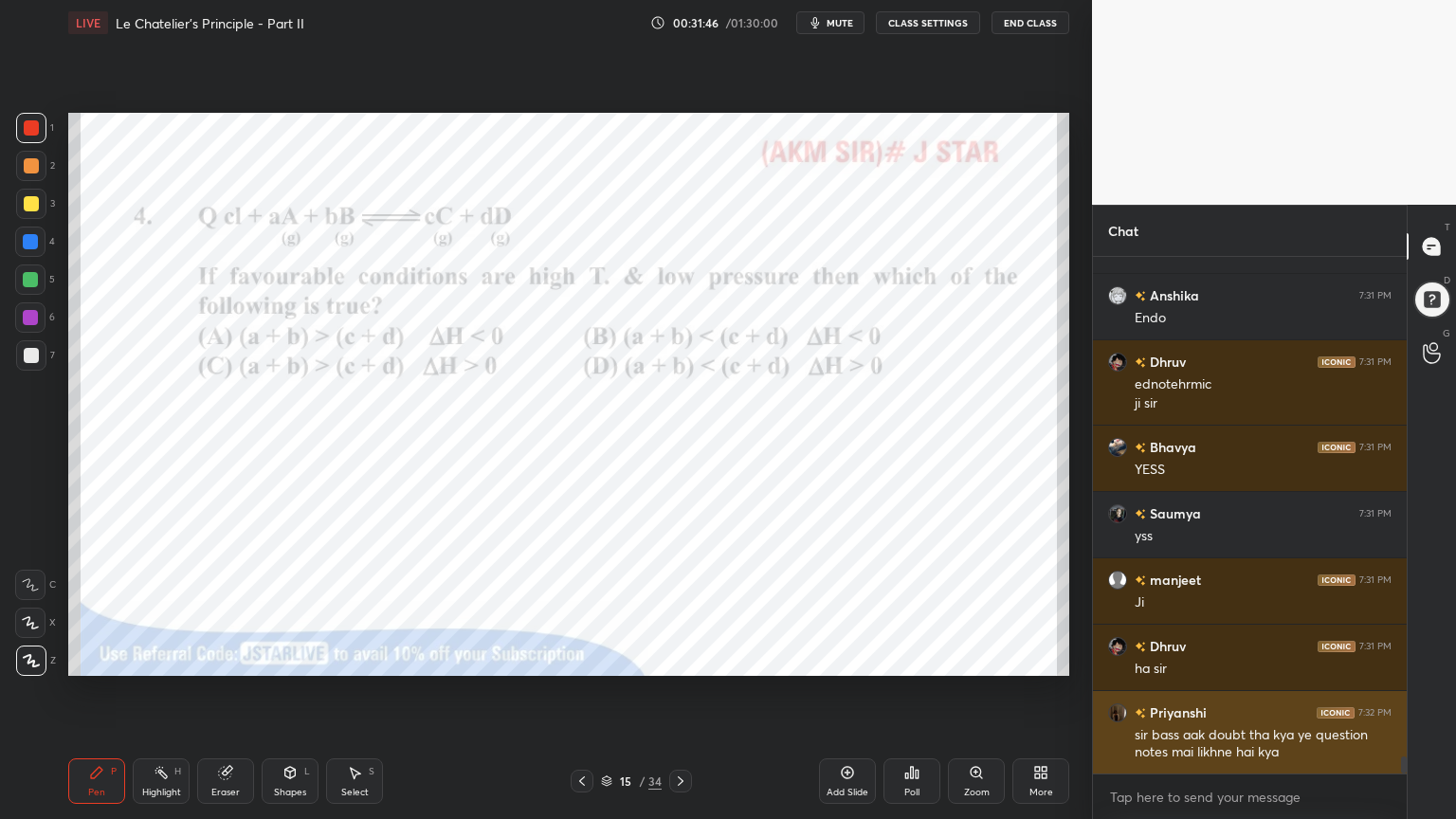 click at bounding box center [1118, 713] 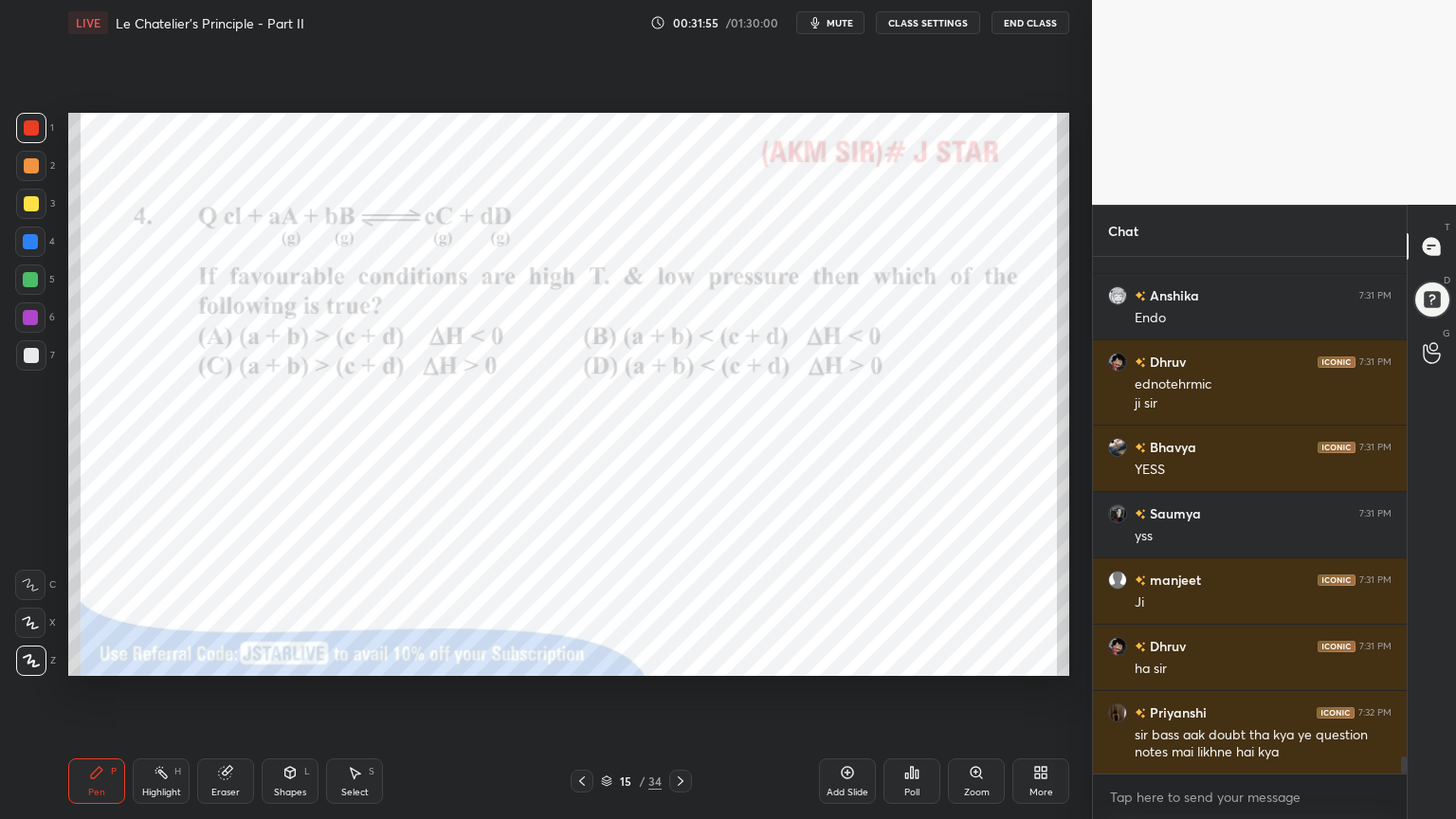 scroll, scrollTop: 15310, scrollLeft: 0, axis: vertical 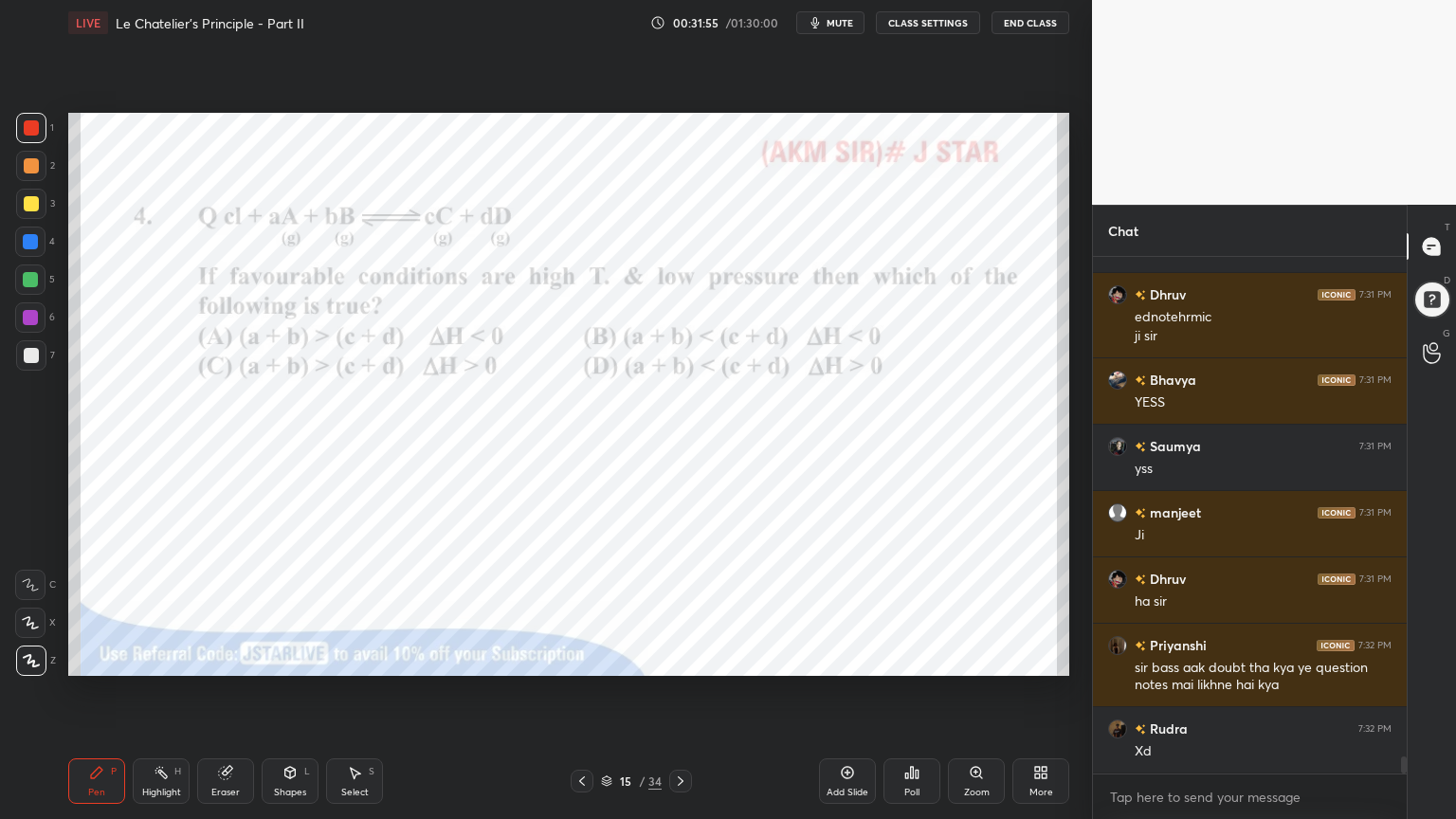 click on "[PERSON] 7:31 PM endo [PERSON] 7:31 PM Endo [PERSON] 7:31 PM ednotehrmic ji sir [PERSON] 7:31 PM YESS [PERSON] 7:31 PM yss [PERSON] 7:31 PM Ji [PERSON] 7:31 PM ha sir [PERSON] 7:32 PM sir bass aak doubt tha kya ye question notes mai likhne hai kya [PERSON] 7:32 PM Xd" at bounding box center [1249, 515] 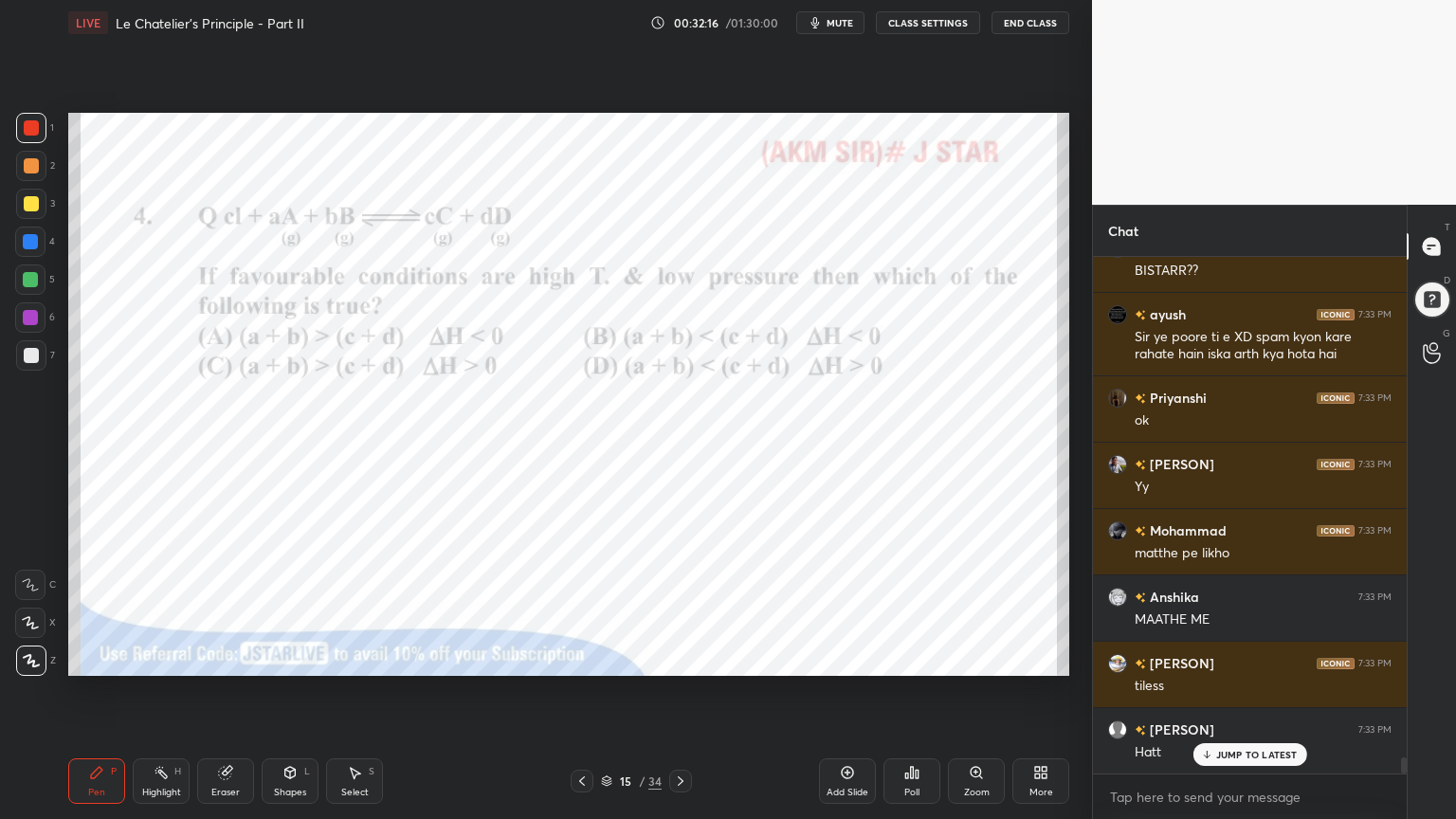 scroll, scrollTop: 16455, scrollLeft: 0, axis: vertical 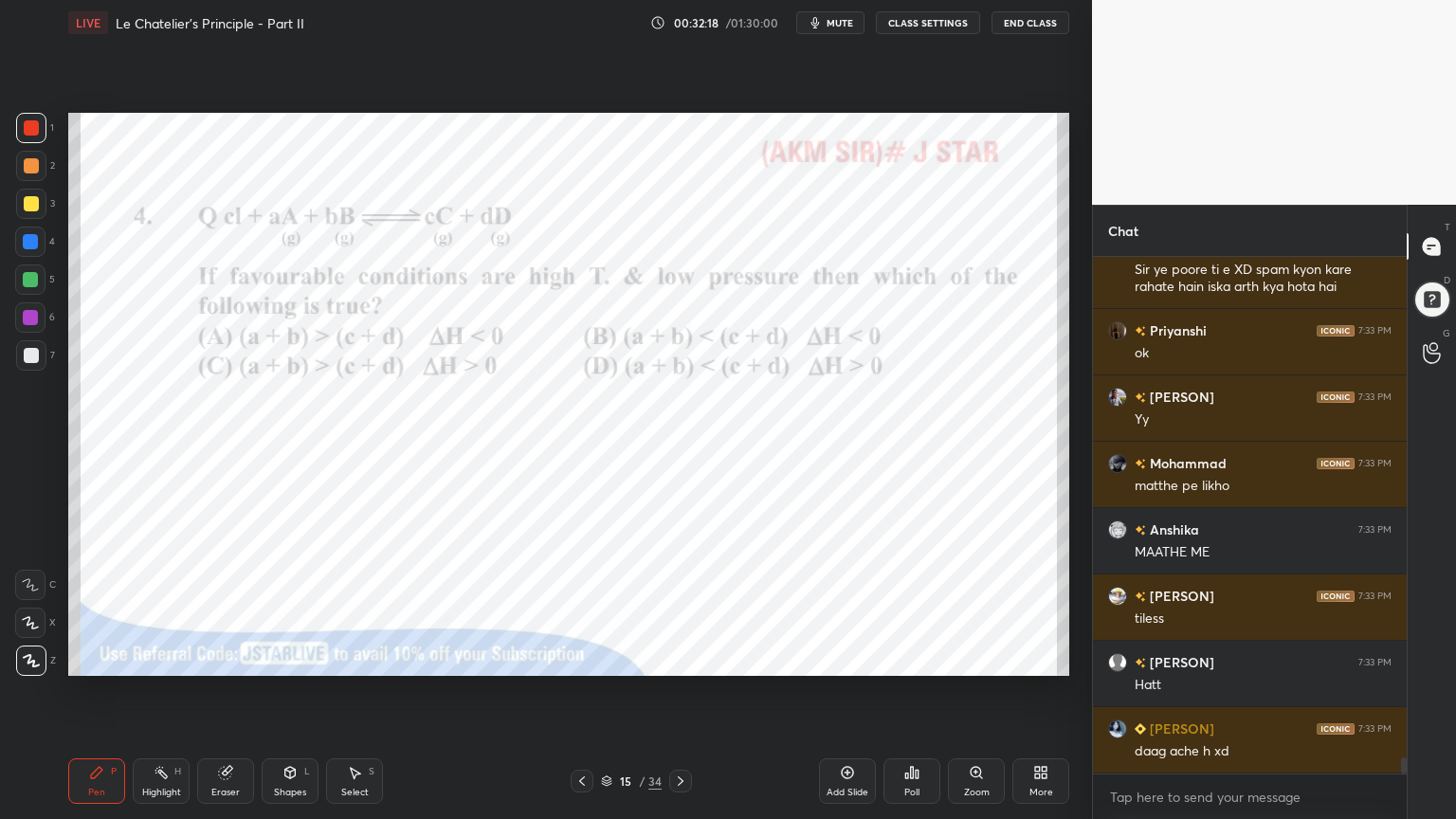 click on "Pen P" at bounding box center [97, 781] 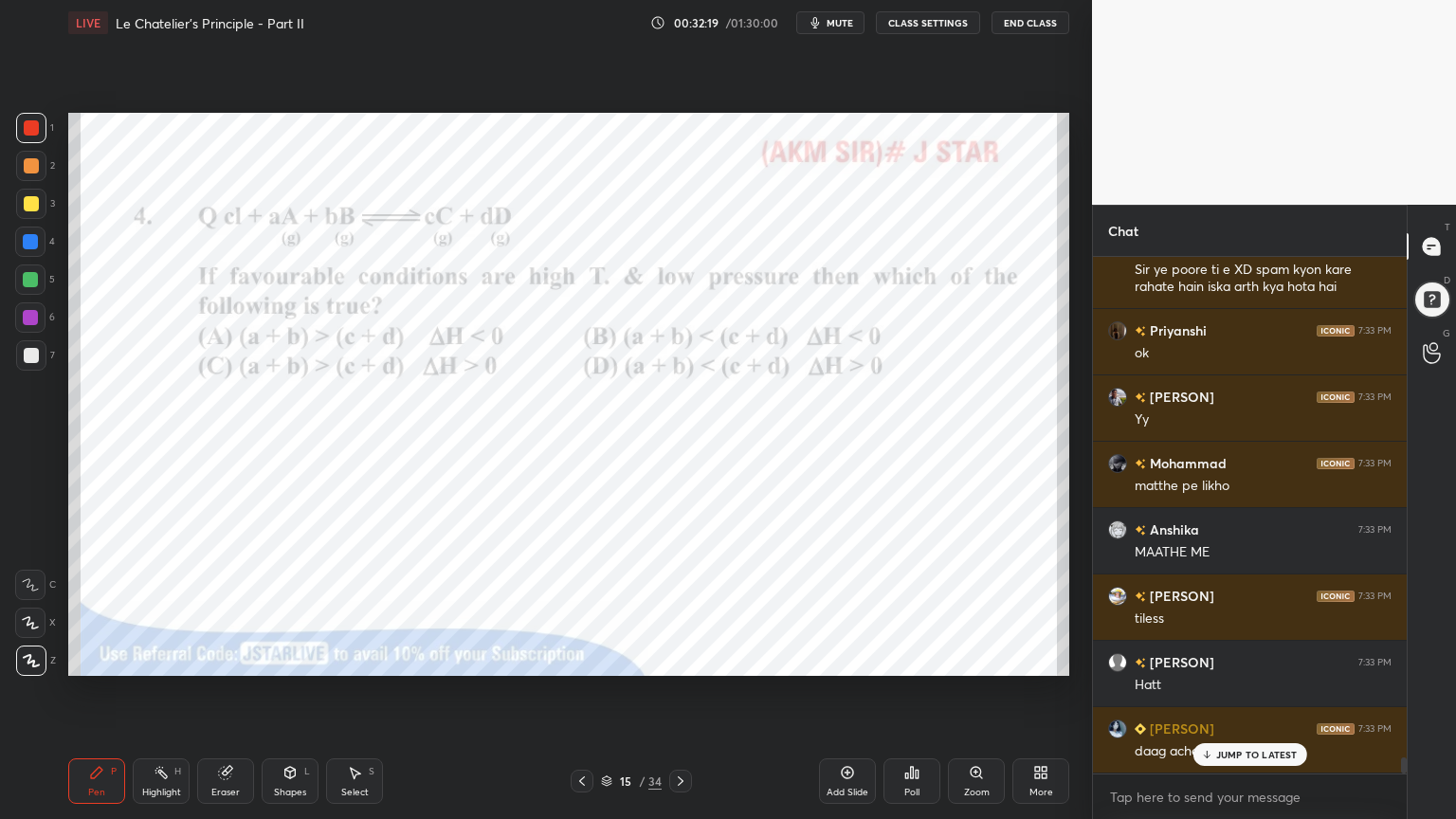scroll, scrollTop: 16520, scrollLeft: 0, axis: vertical 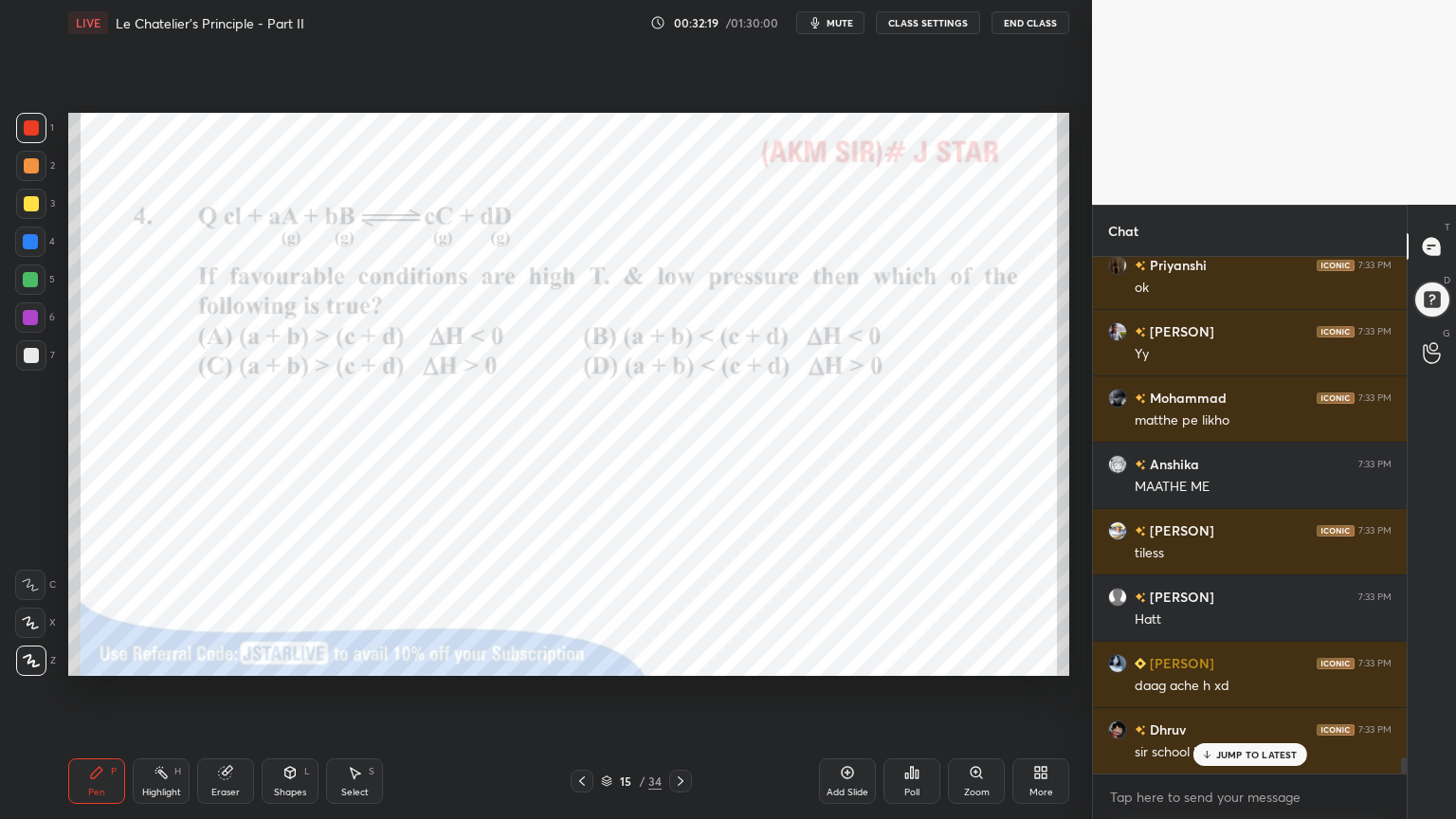 click on "Highlight H" at bounding box center (161, 781) 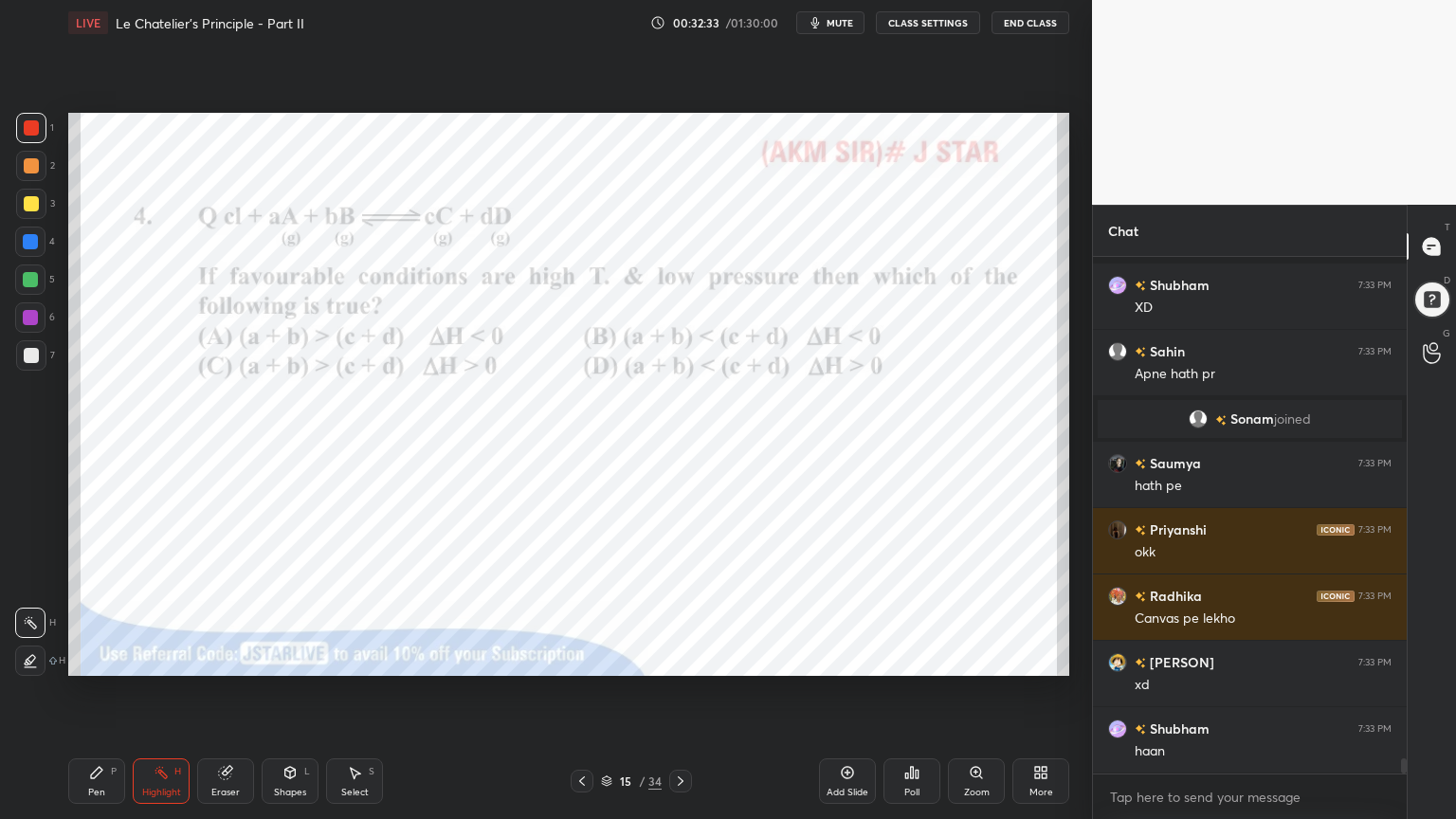 scroll, scrollTop: 17164, scrollLeft: 0, axis: vertical 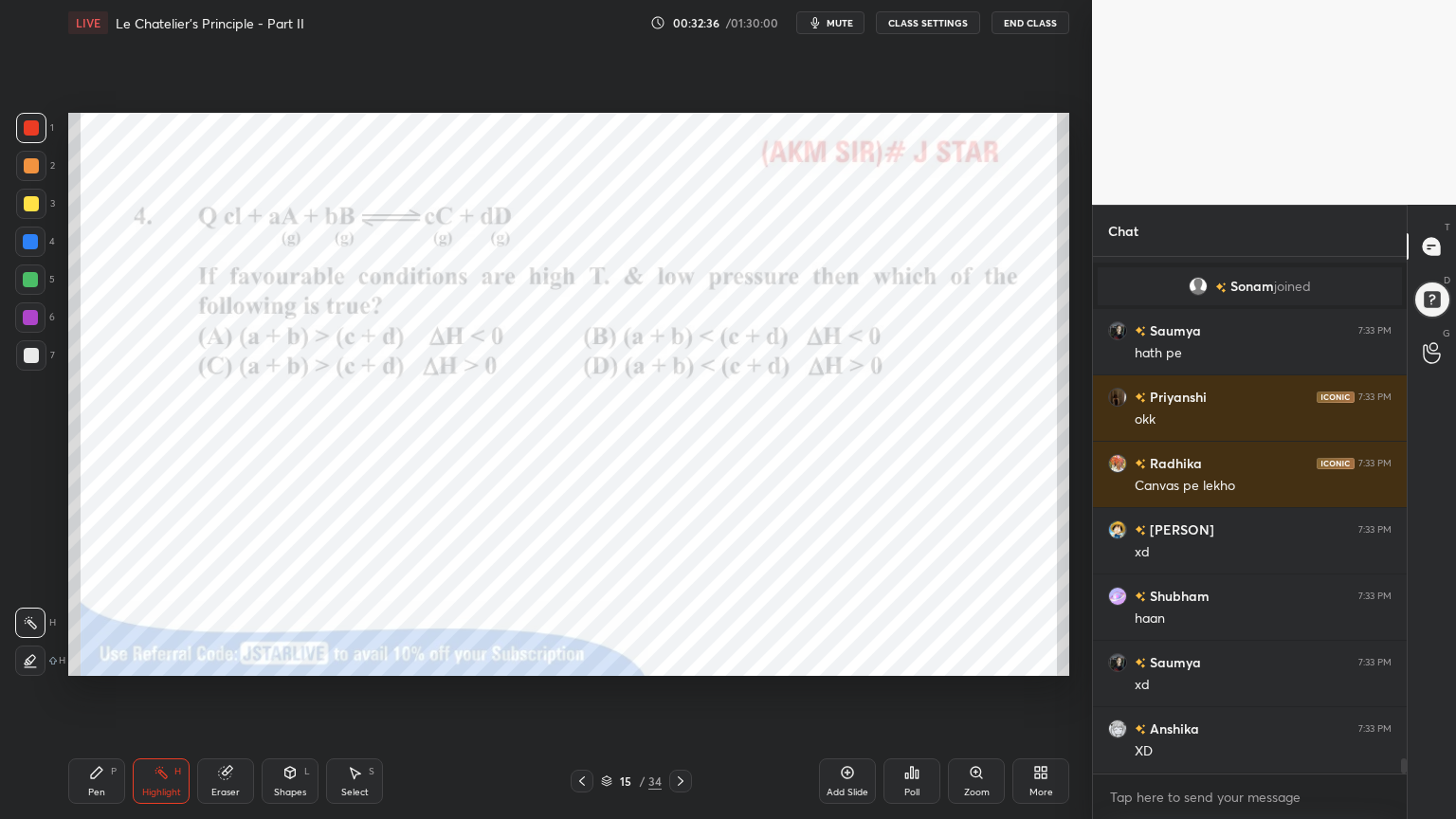 click on "Highlight" at bounding box center [161, 792] 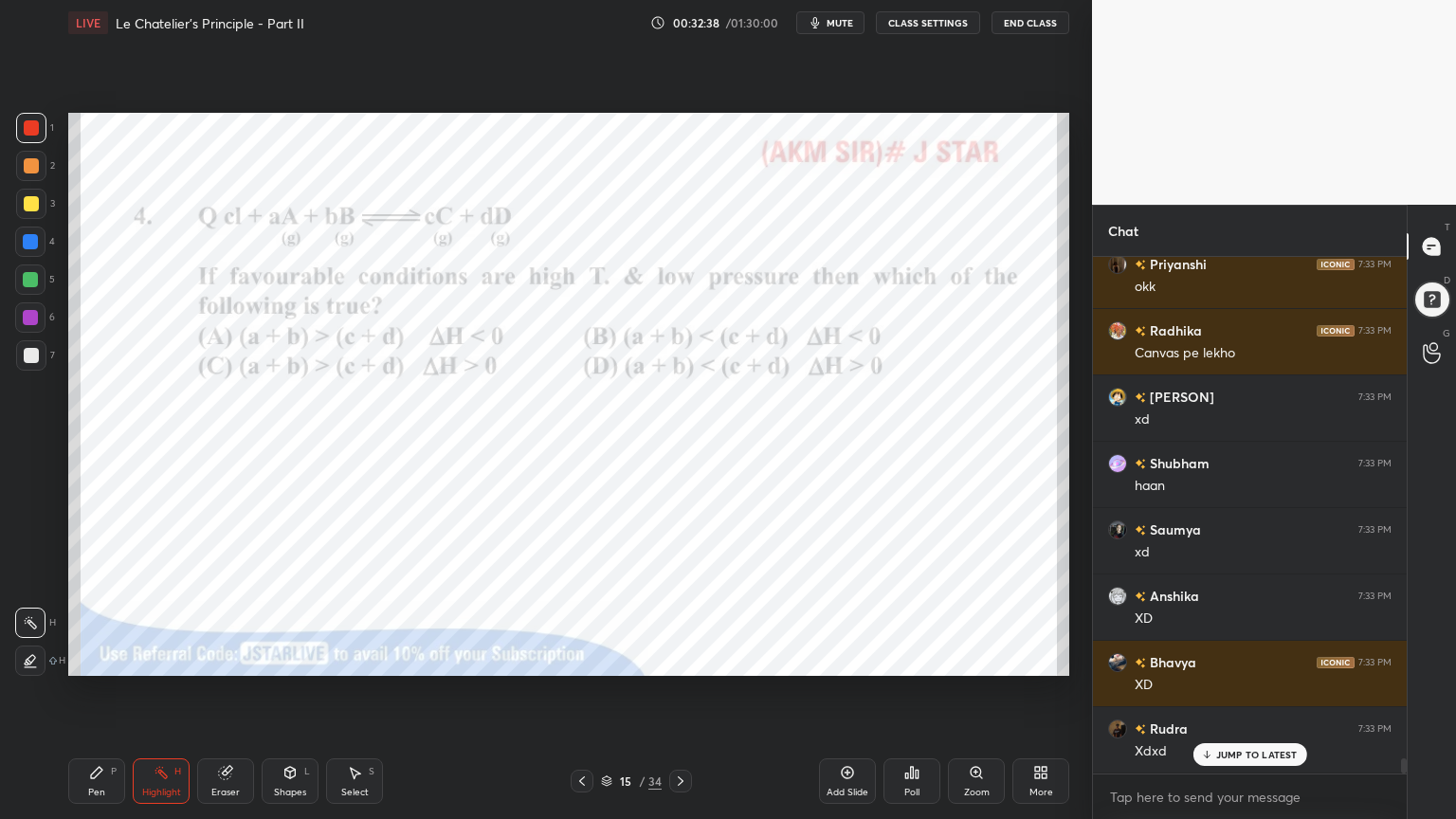 scroll, scrollTop: 17362, scrollLeft: 0, axis: vertical 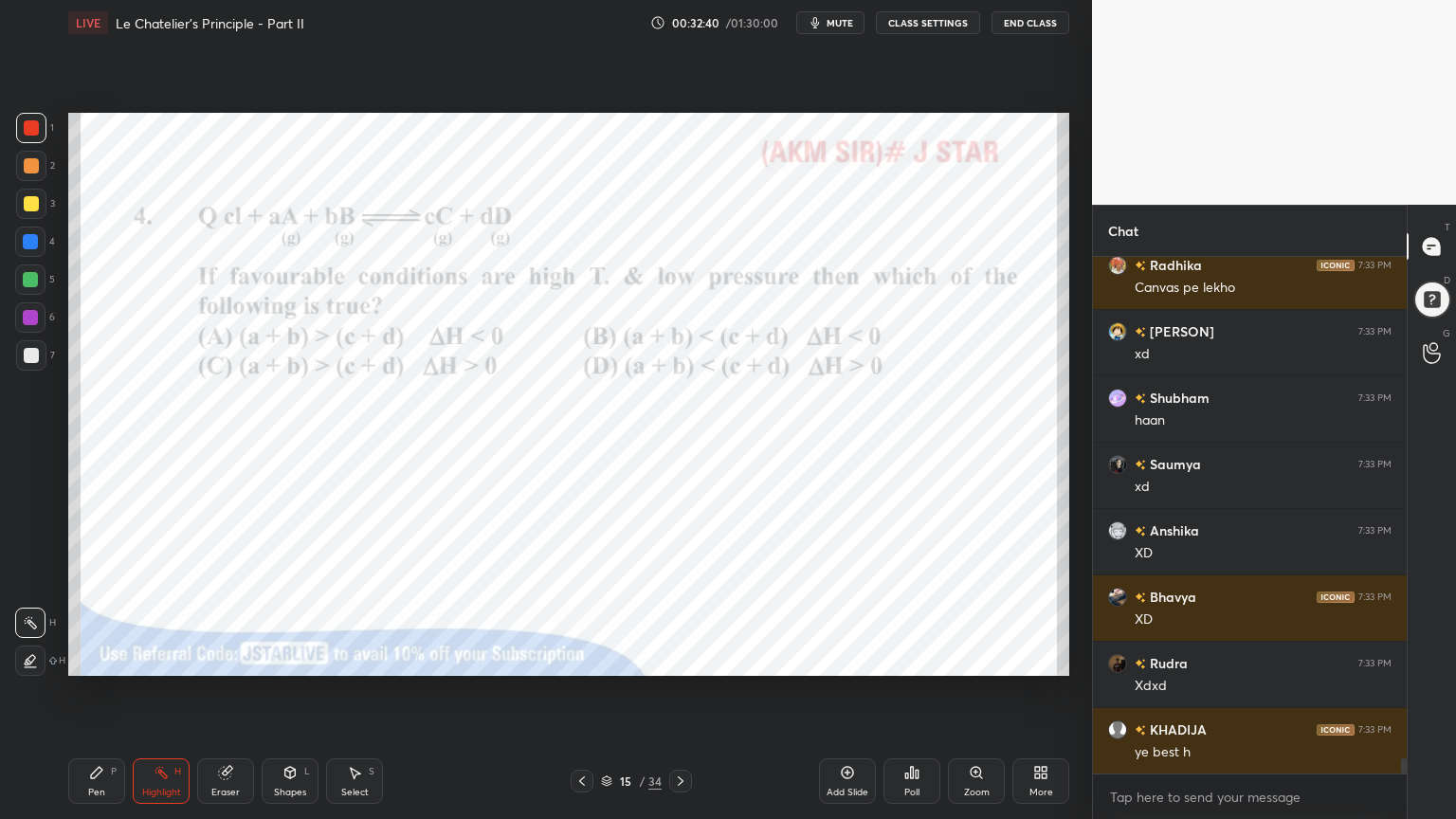 click on "[PERSON] 7:33 PM Canvas pe lekho [PERSON] 7:33 PM xd [PERSON] 7:33 PM haan [PERSON] 7:33 PM xd [PERSON] 7:33 PM XD [PERSON] 7:33 PM XD [PERSON] 7:33 PM Xdxd [PERSON] 7:33 PM ye best h [PERSON] 7:33 PM sabka saath sbka vikas JUMP TO LATEST" at bounding box center (1249, 515) 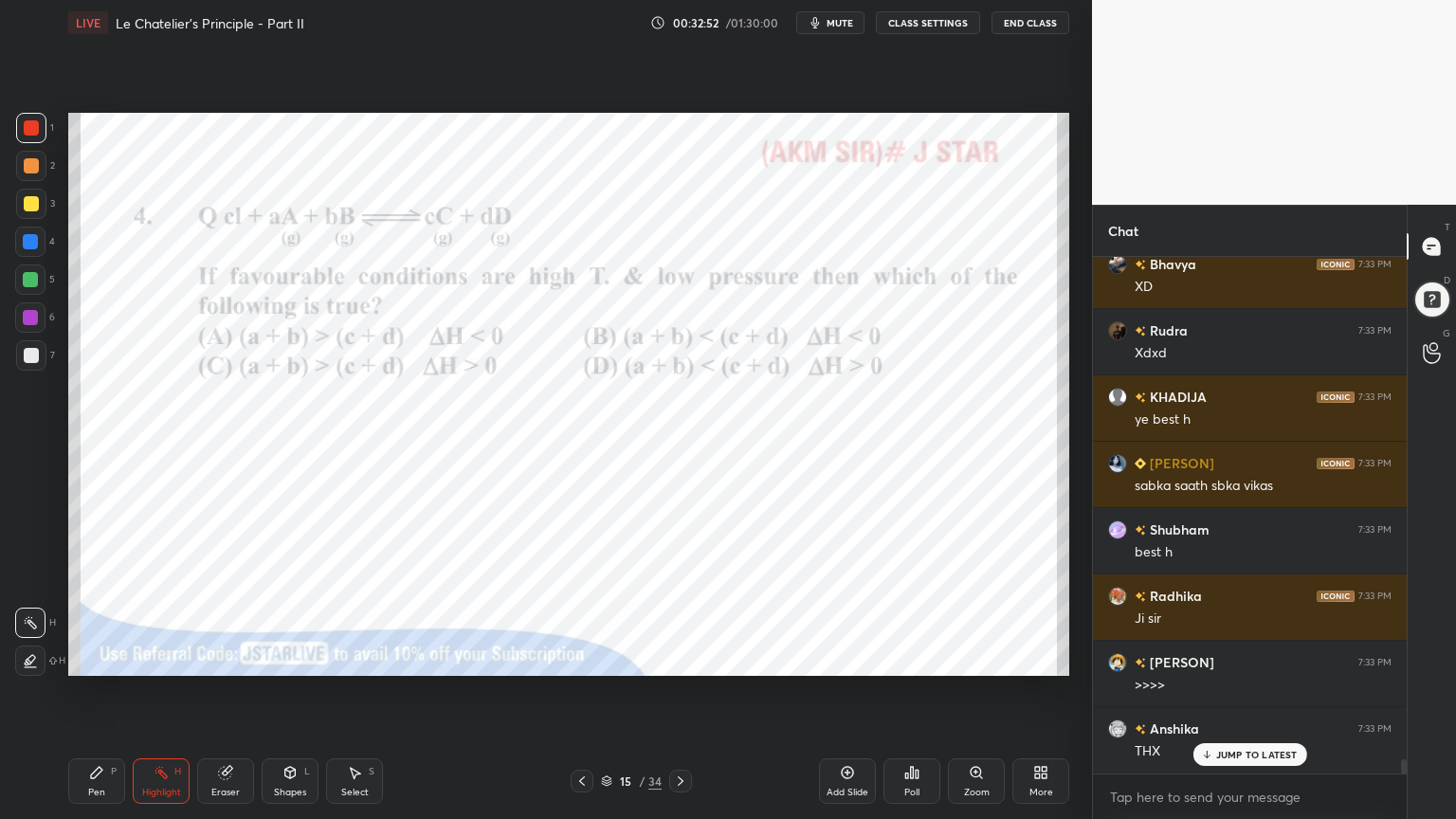 scroll, scrollTop: 17760, scrollLeft: 0, axis: vertical 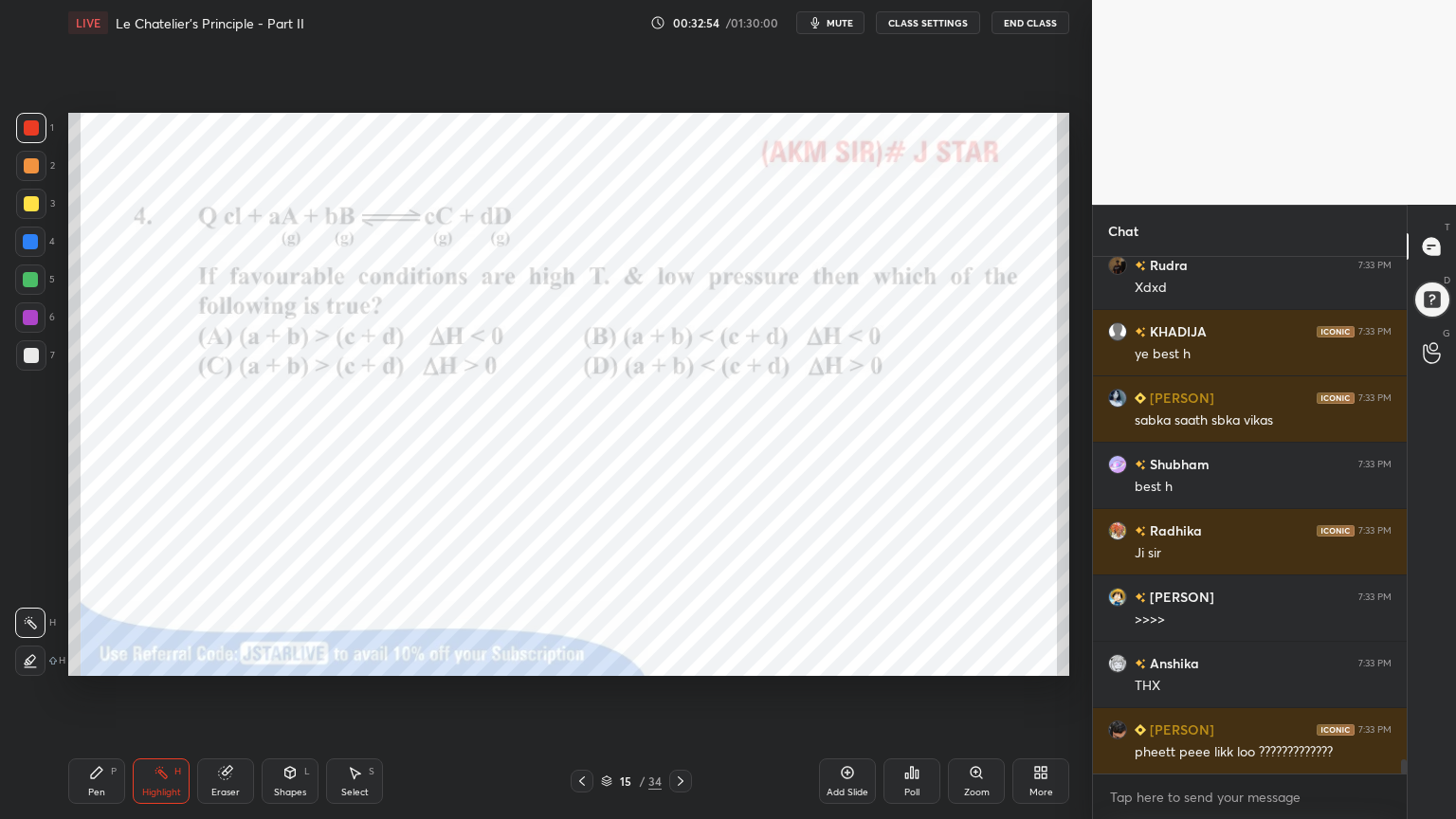click on "[PERSON] 7:33 PM Xdxd [PERSON] 7:33 PM ye best h [PERSON] 7:33 PM sabka saath sbka vikas [PERSON] 7:33 PM best h [PERSON] 7:33 PM Ji sir [PERSON] 7:33 PM >>> [PERSON] 7:33 PM THX [PERSON] 7:33 PM pheett peee likk loo ?????????? [PERSON] 7:33 PM thanks" at bounding box center [1249, 515] 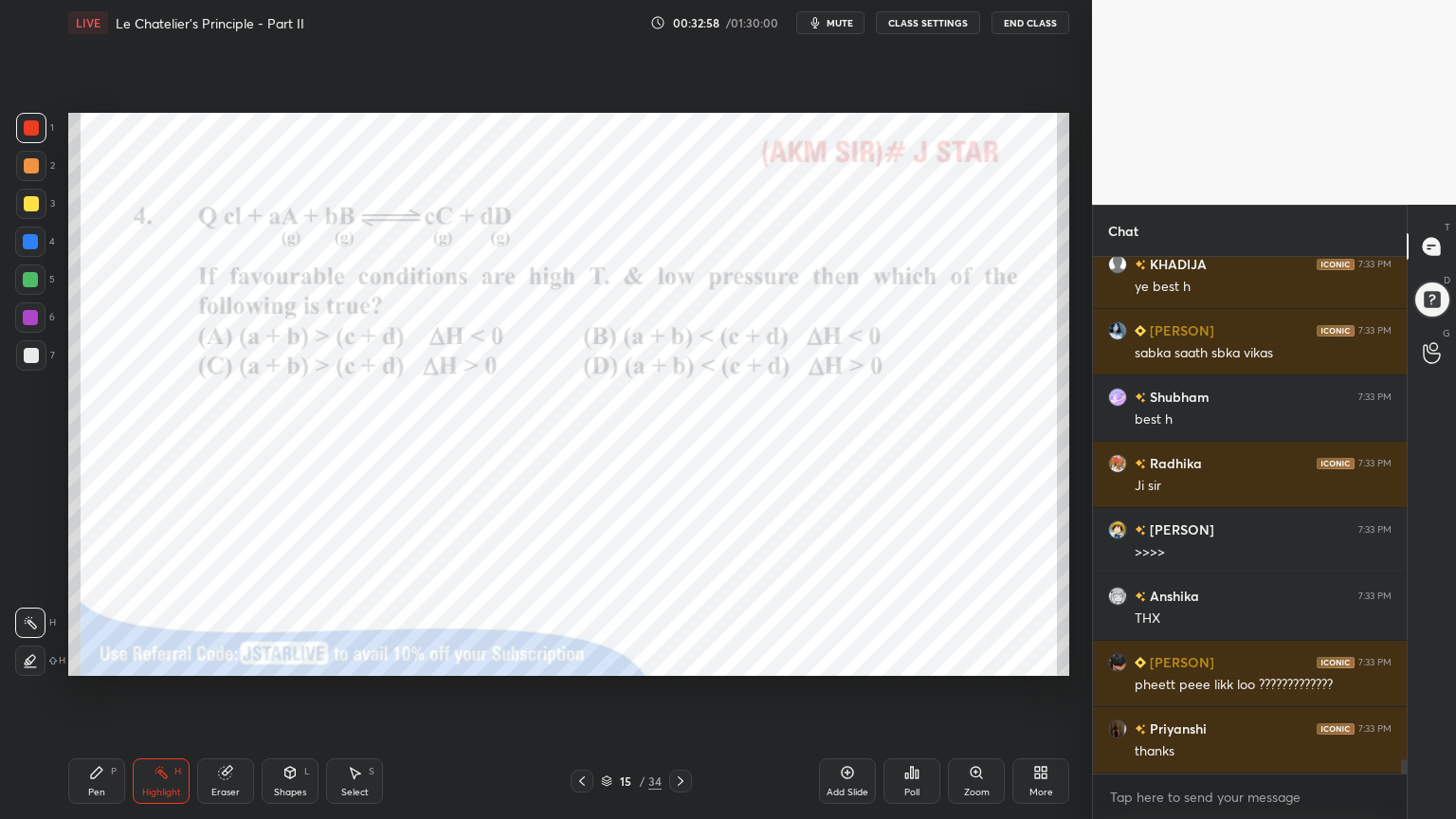 click on "Pen P" at bounding box center (97, 781) 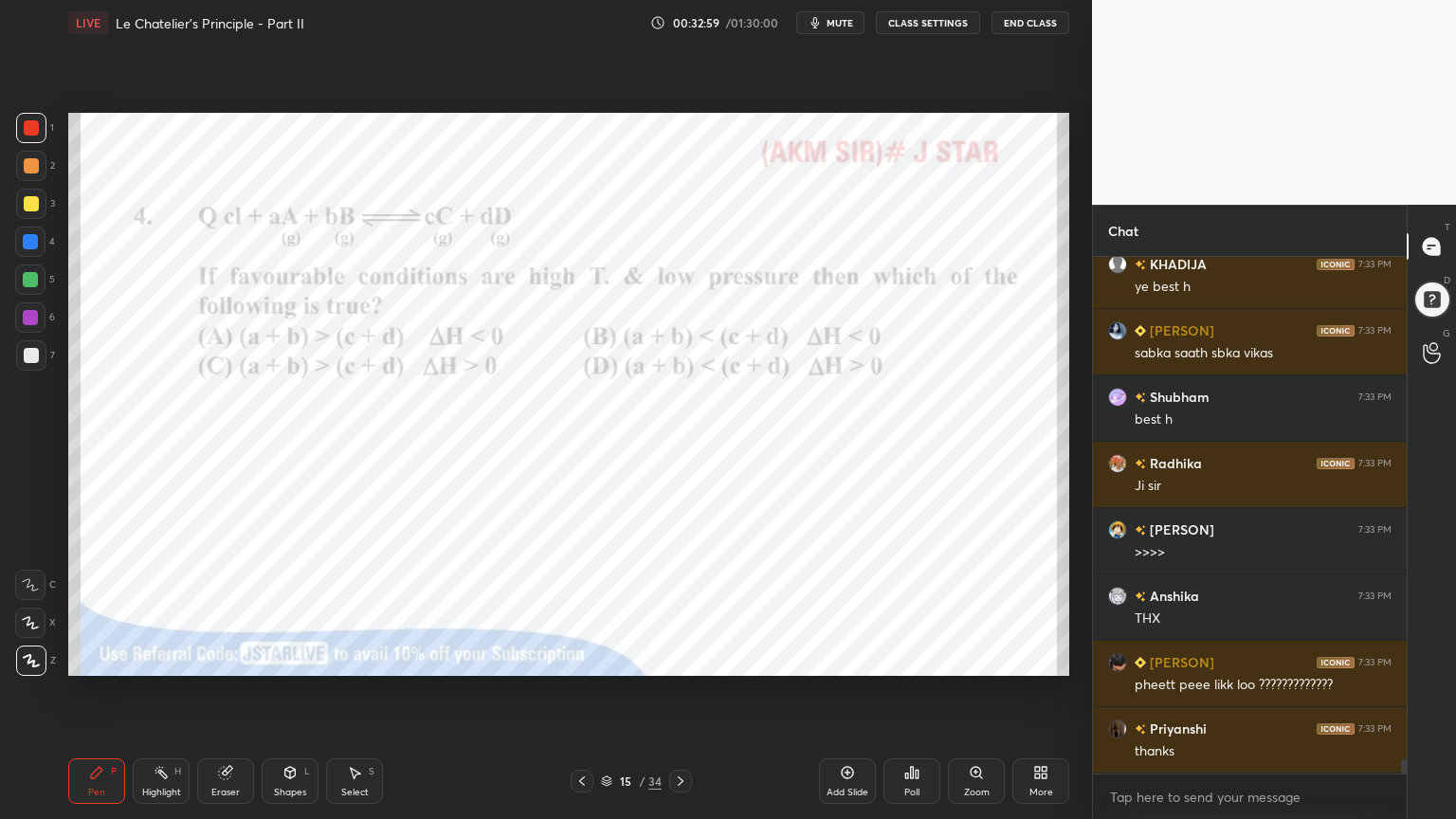 click at bounding box center [31, 166] 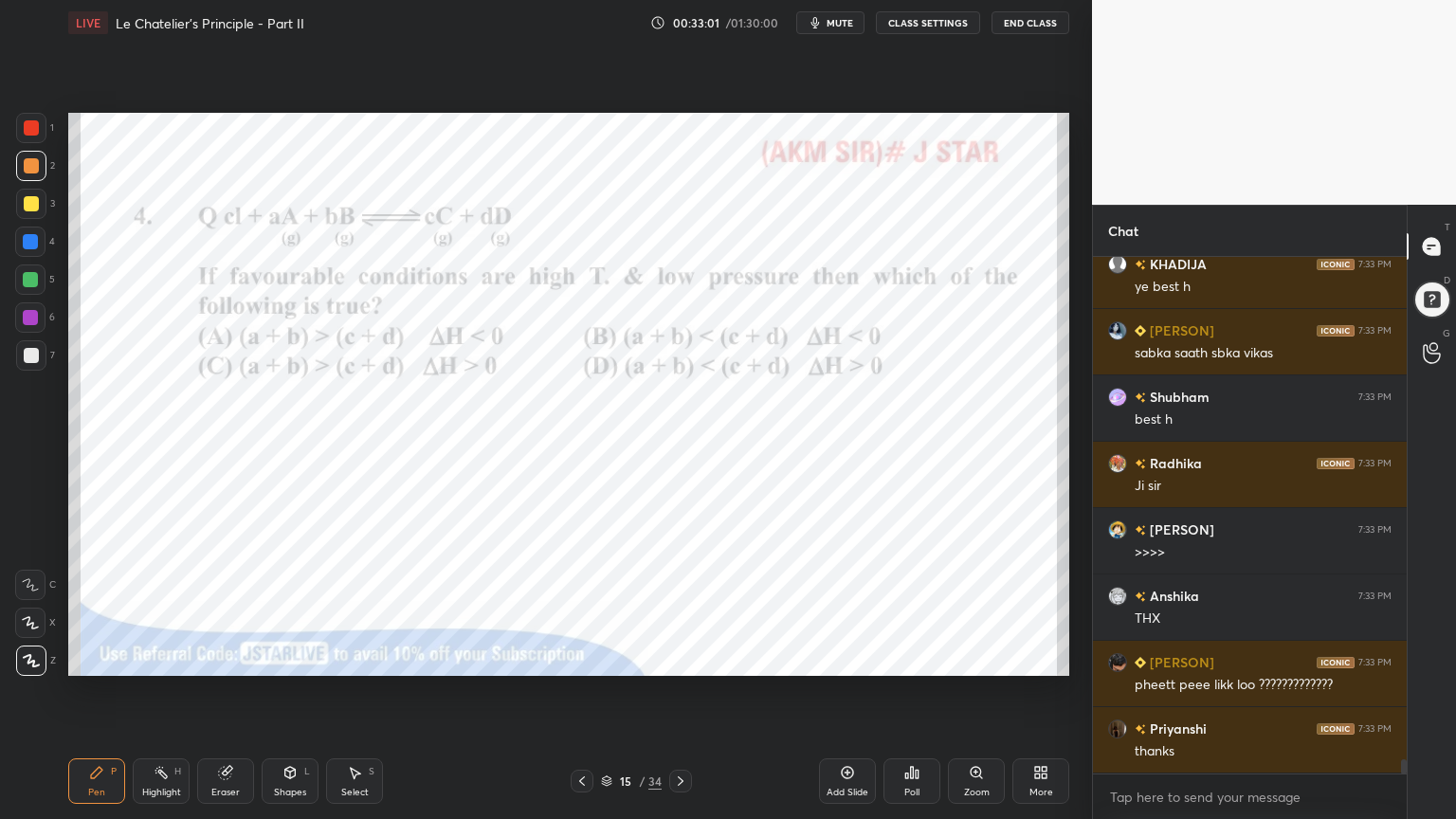 click at bounding box center (30, 318) 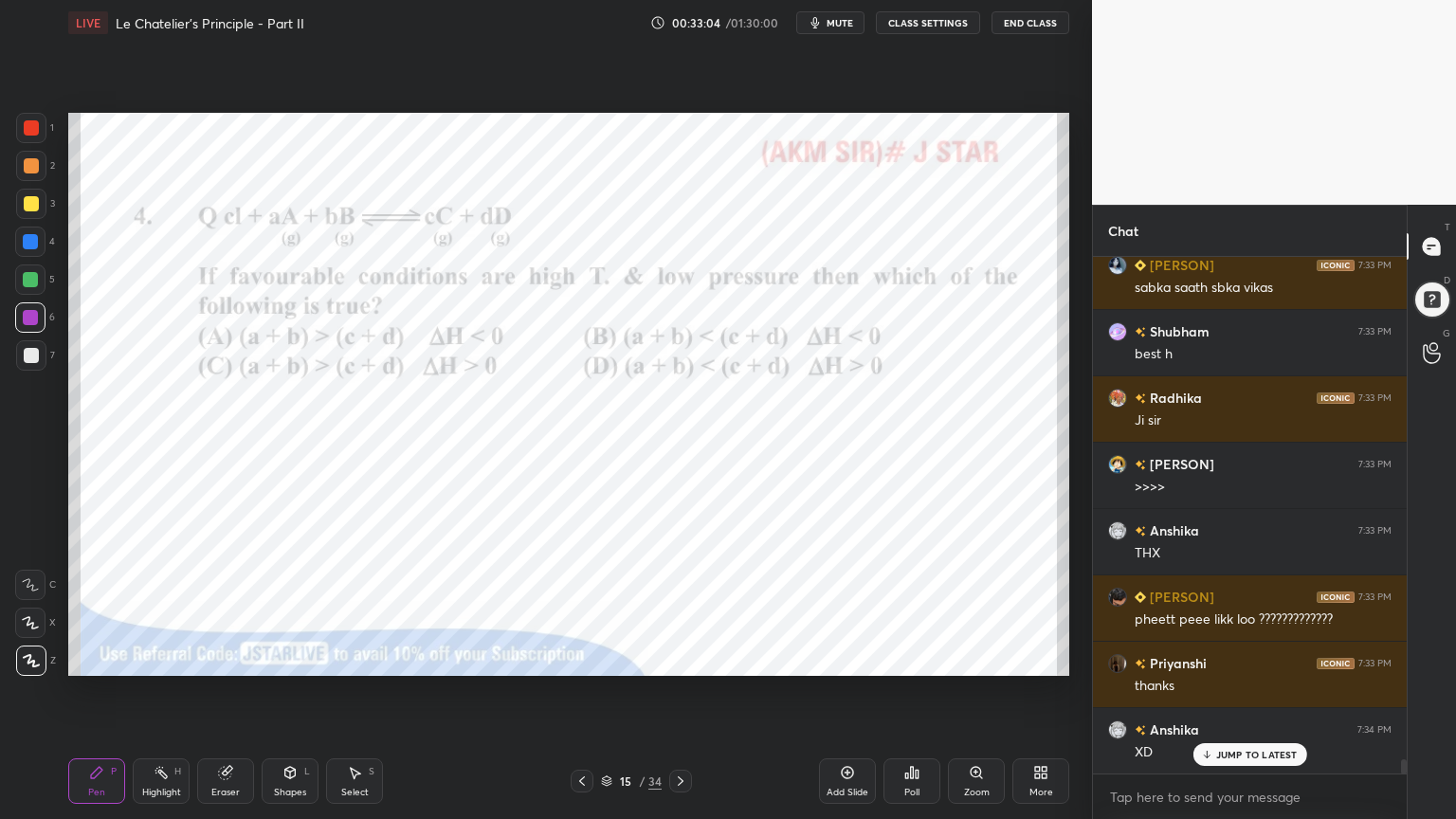 scroll, scrollTop: 17960, scrollLeft: 0, axis: vertical 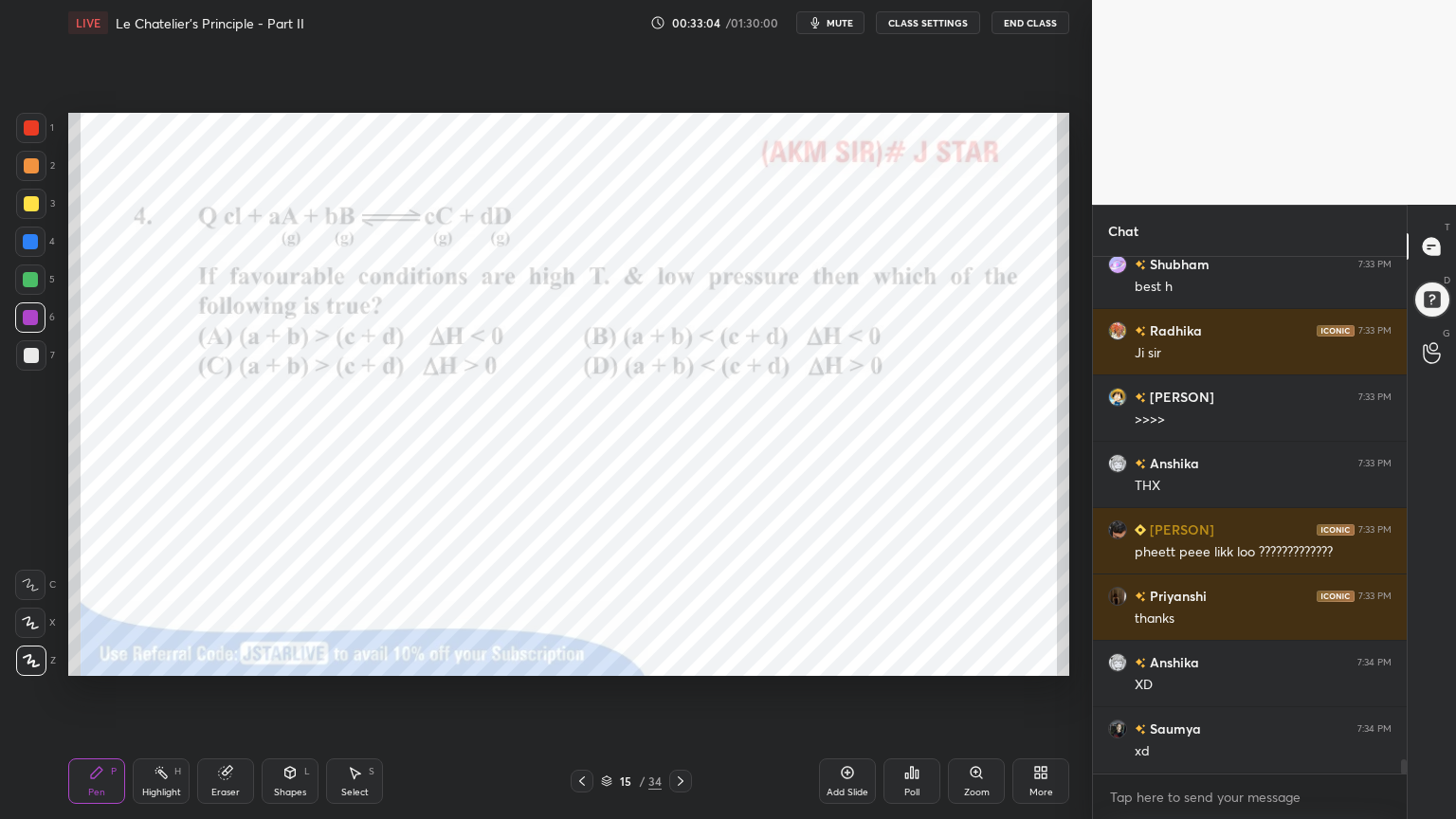 click on "Highlight H" at bounding box center [161, 781] 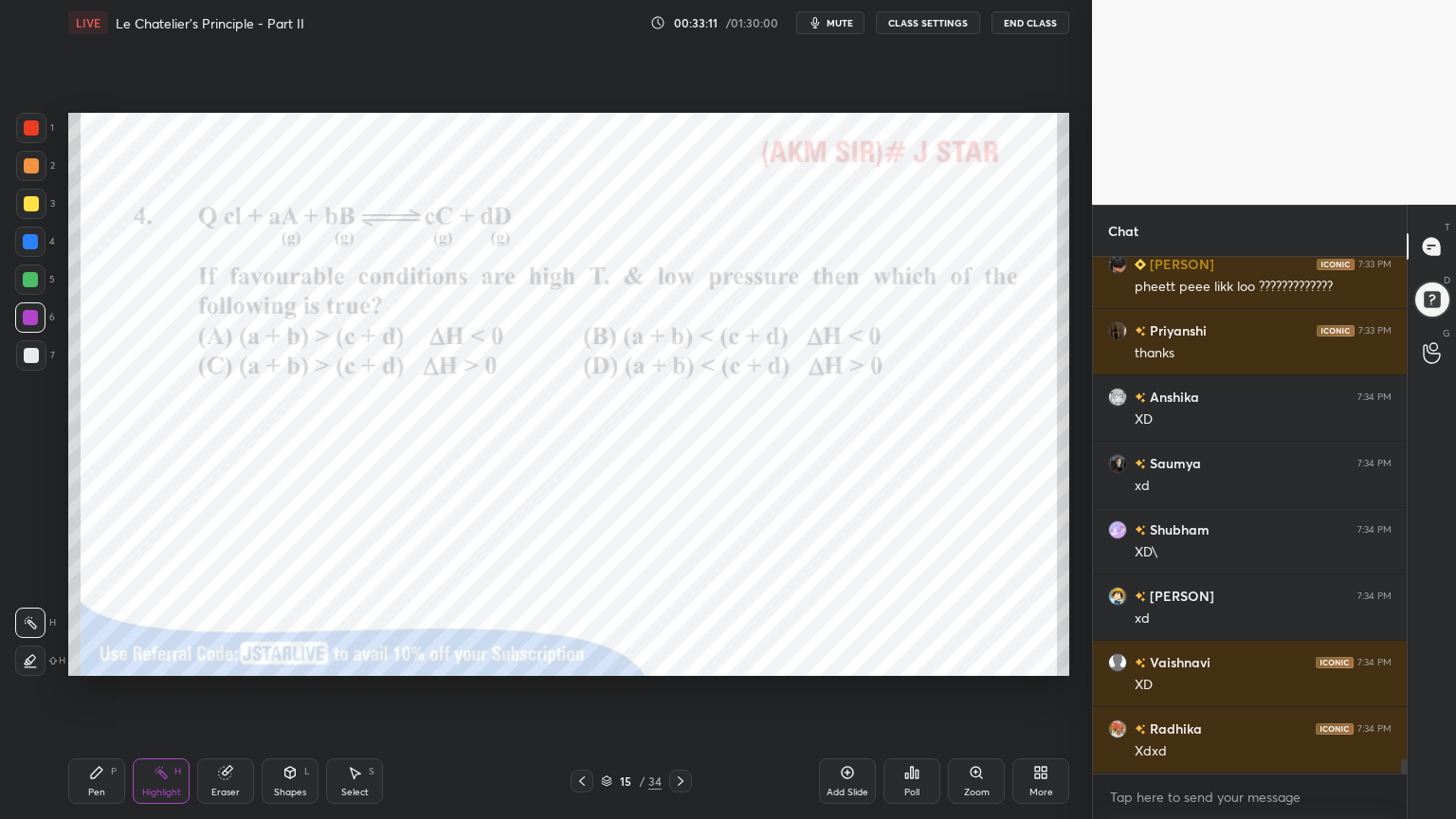 scroll, scrollTop: 18291, scrollLeft: 0, axis: vertical 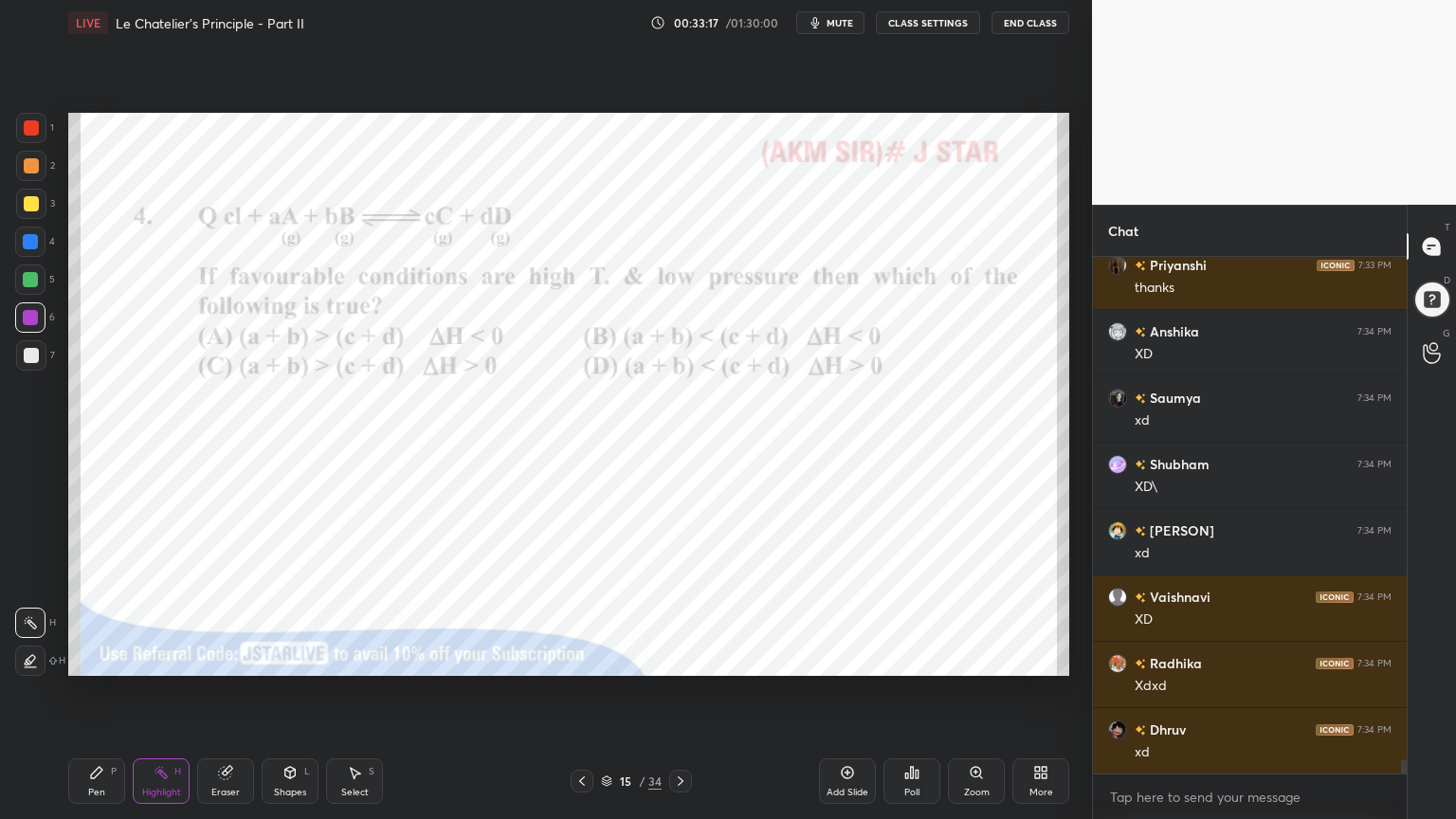 click on "Pen P" at bounding box center (97, 781) 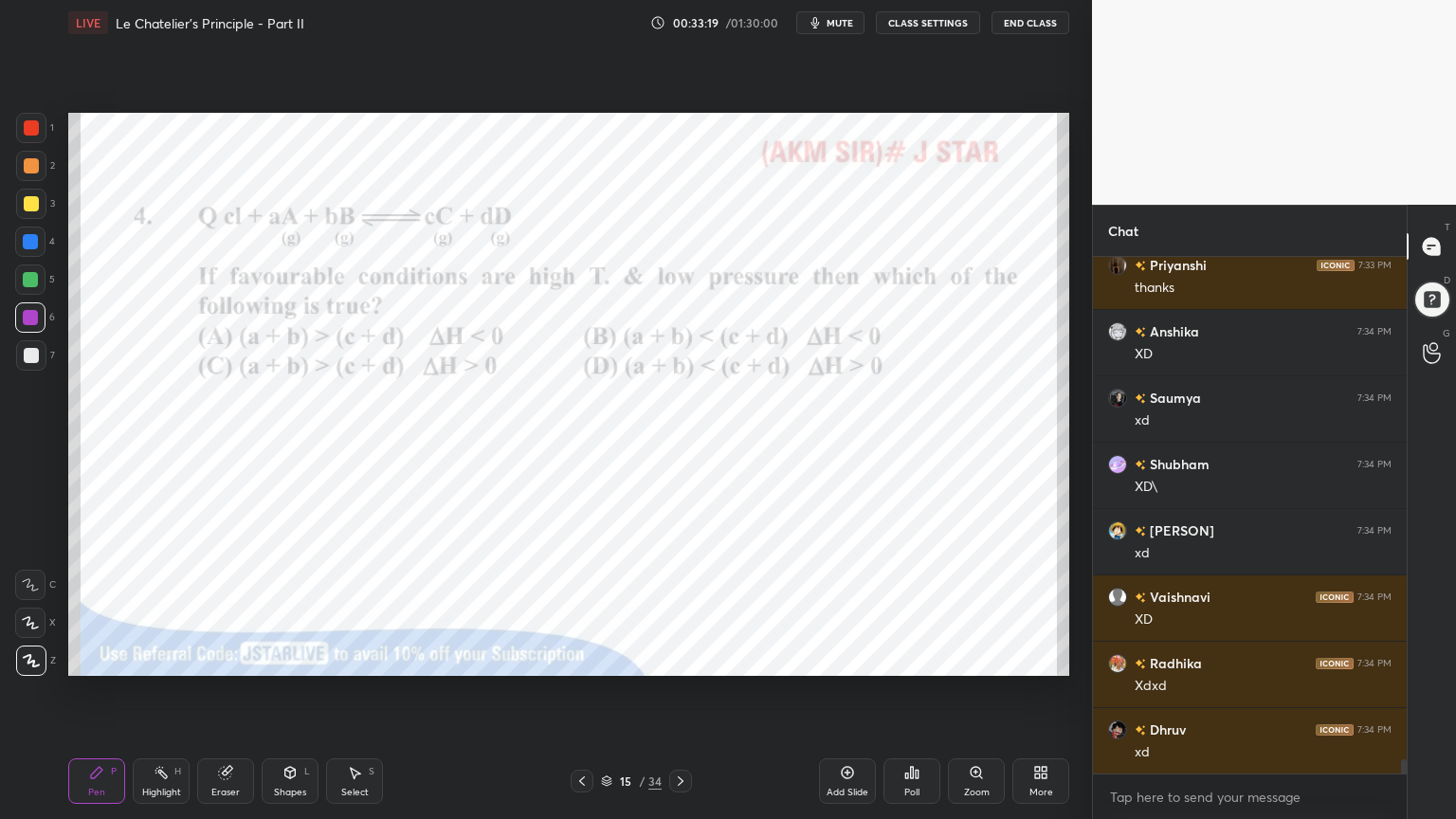 click at bounding box center (31, 128) 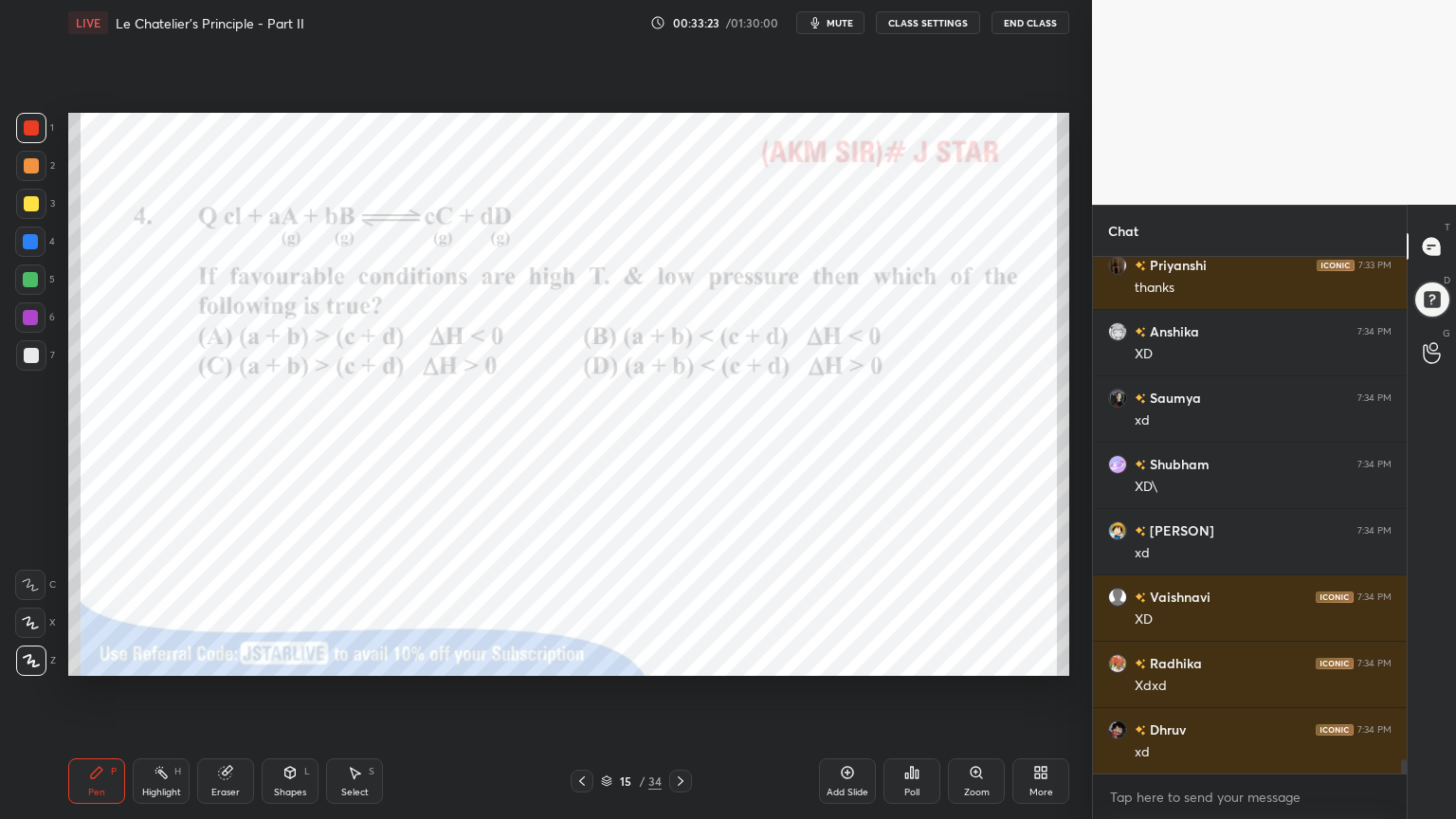 click on "Eraser" at bounding box center [226, 781] 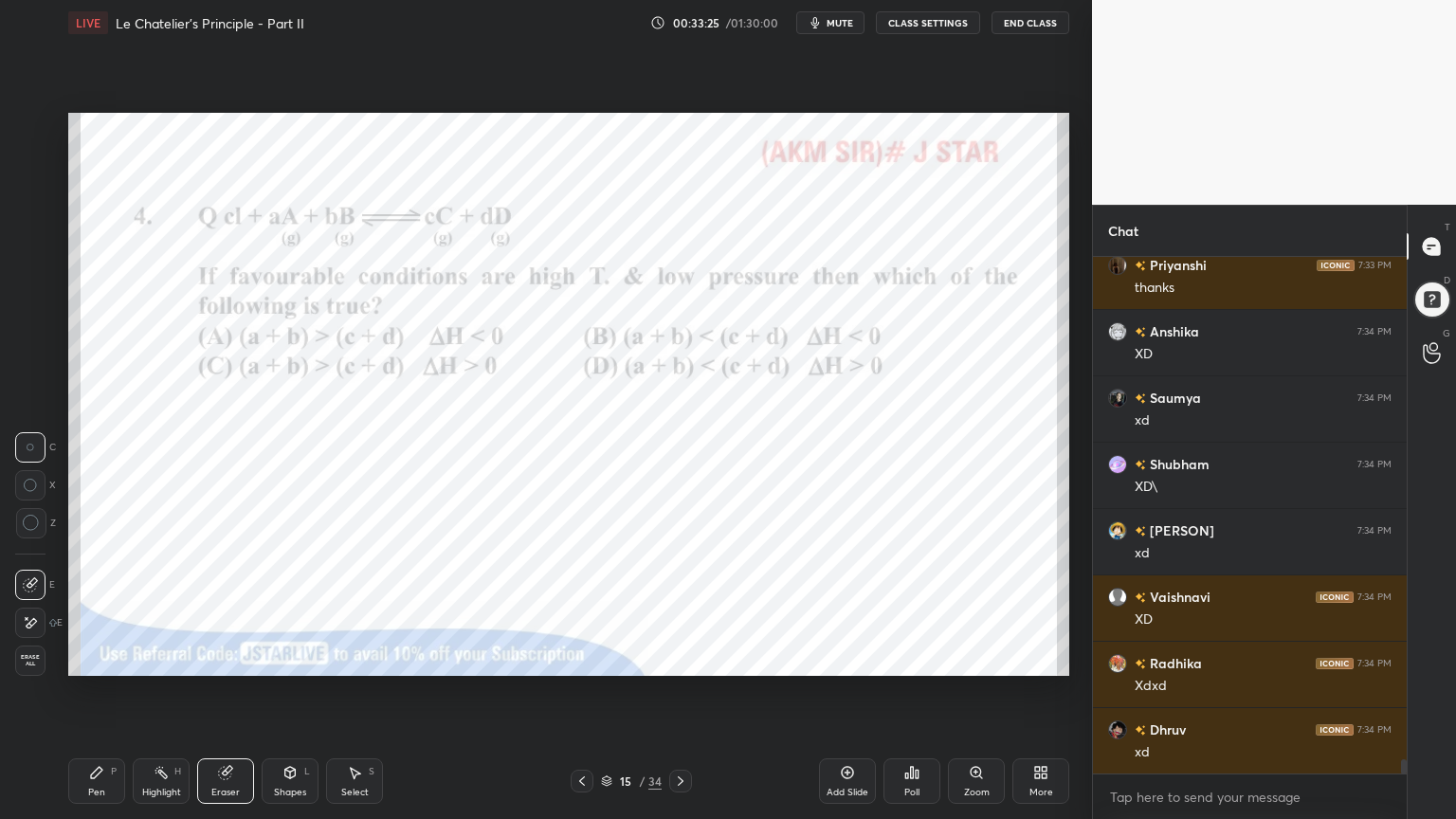 click on "Shapes" at bounding box center [290, 792] 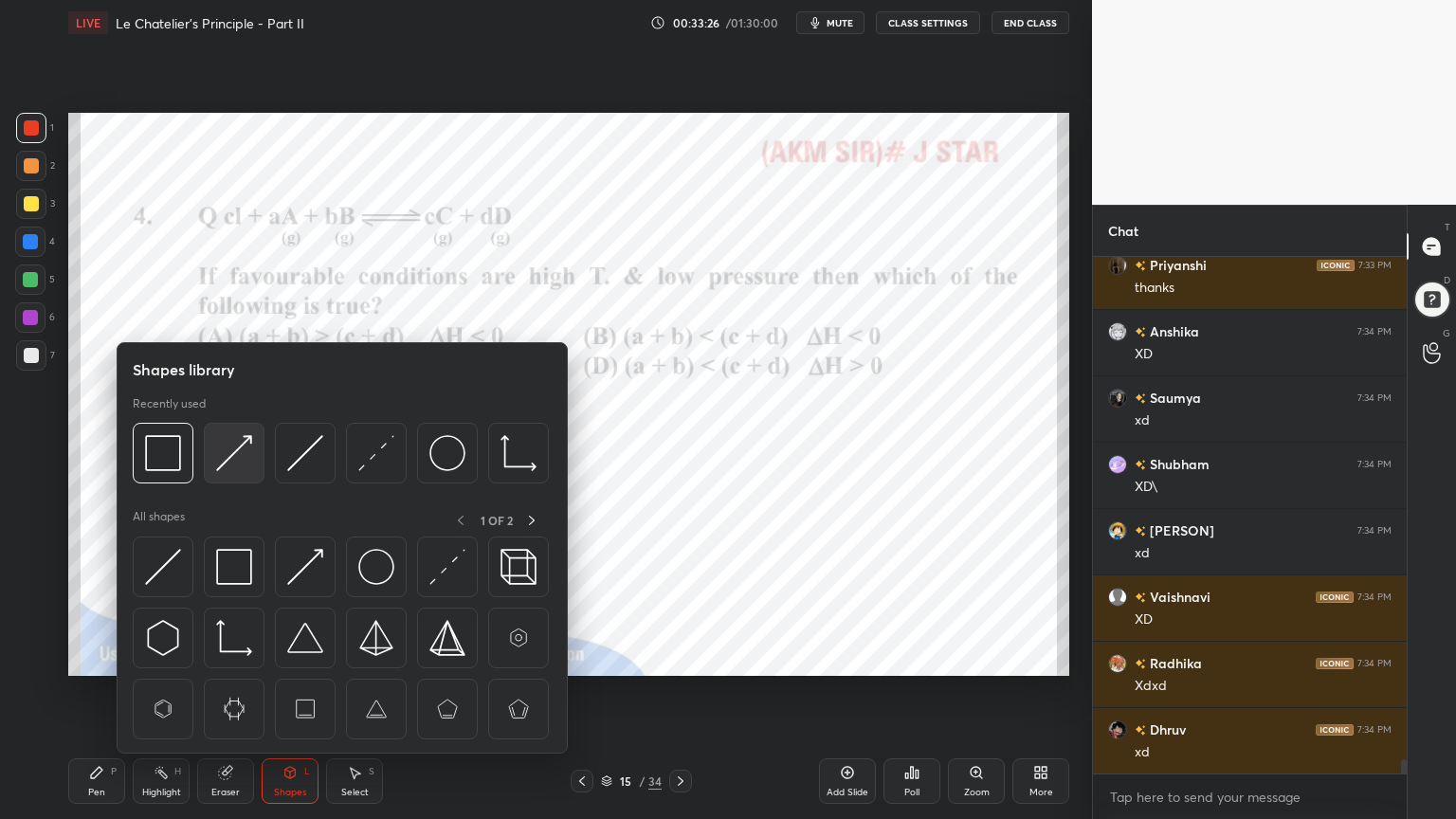 click at bounding box center [234, 453] 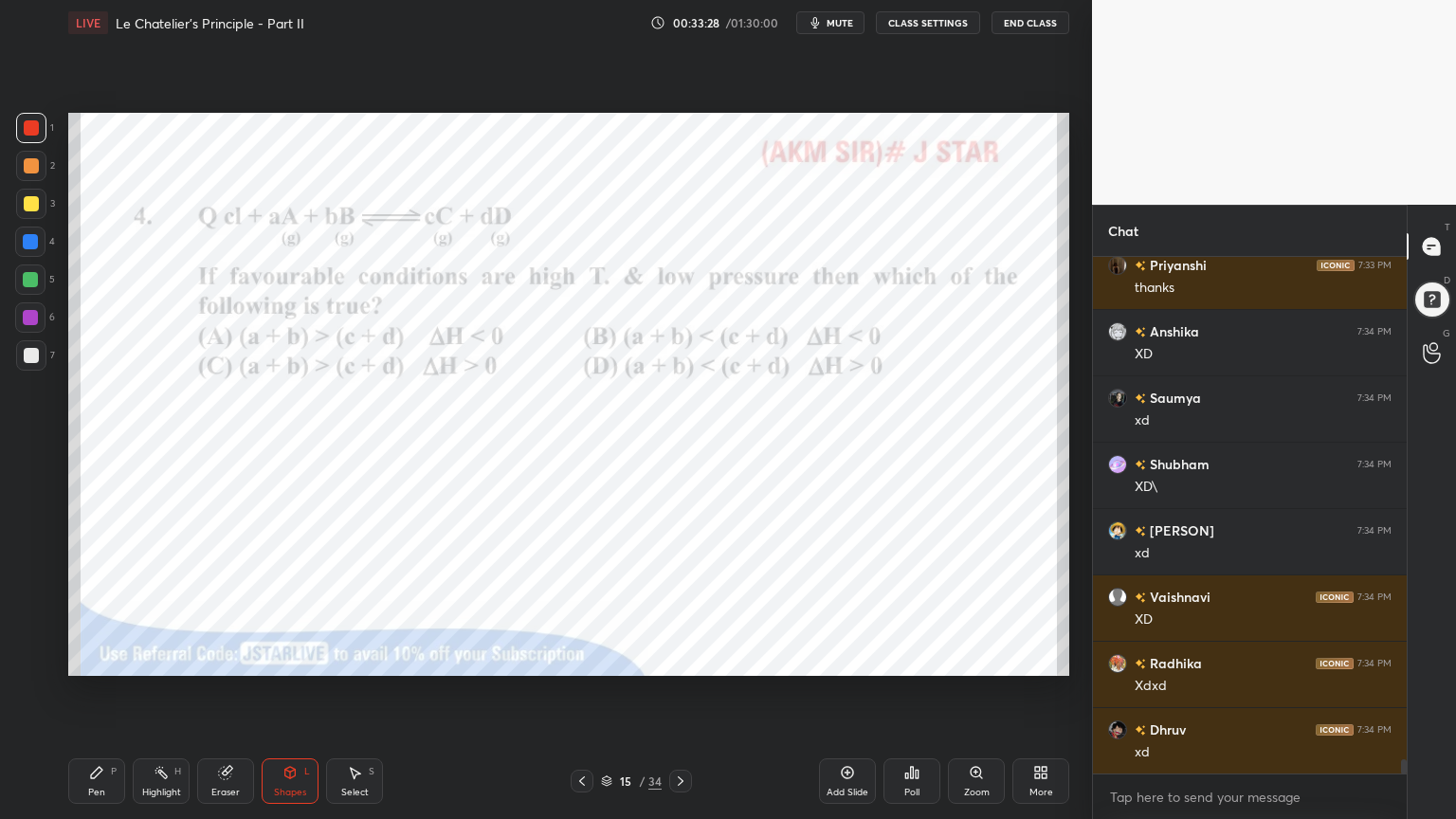 click on "Pen P" at bounding box center [97, 781] 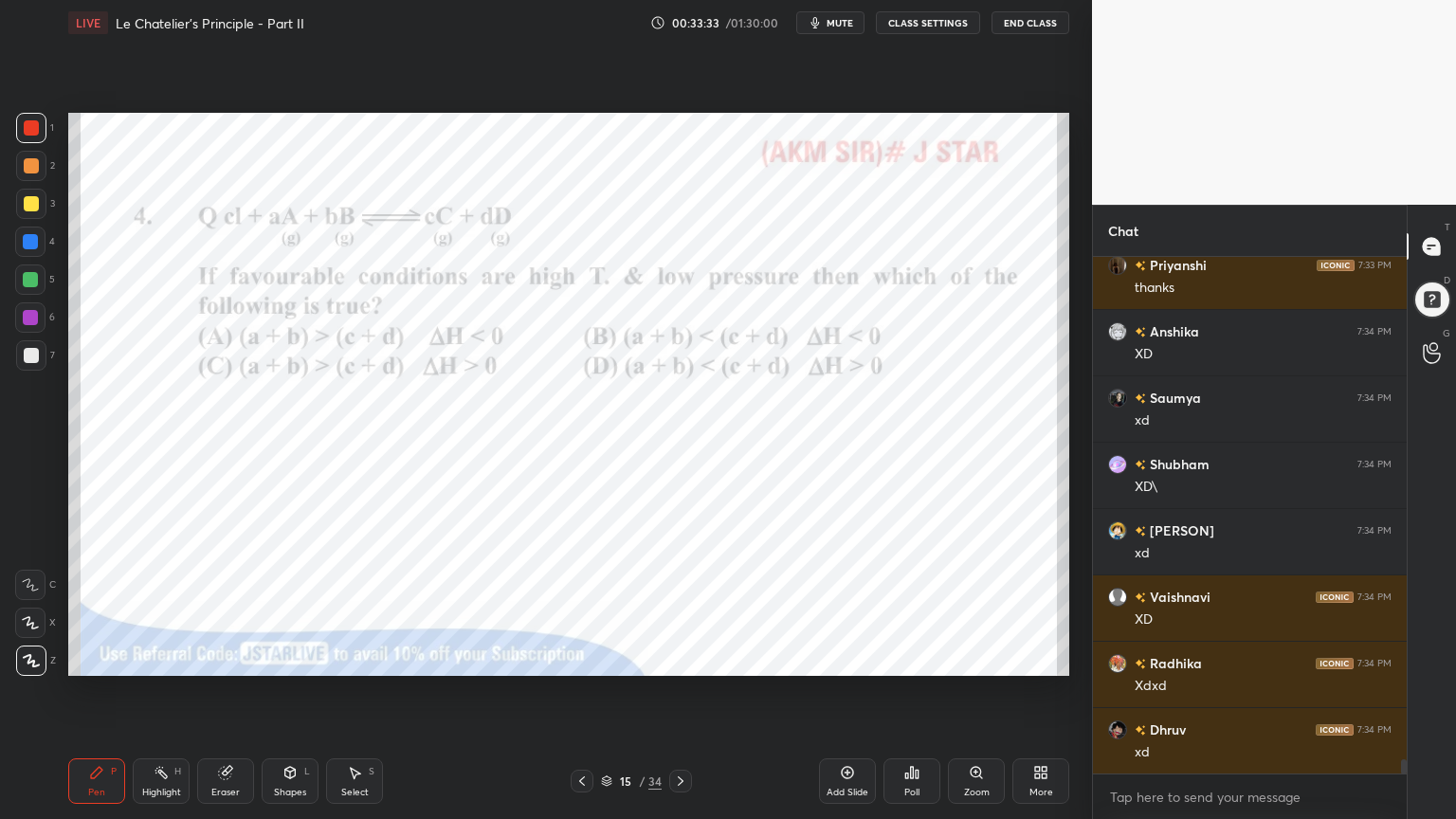 click on "Eraser" at bounding box center (226, 781) 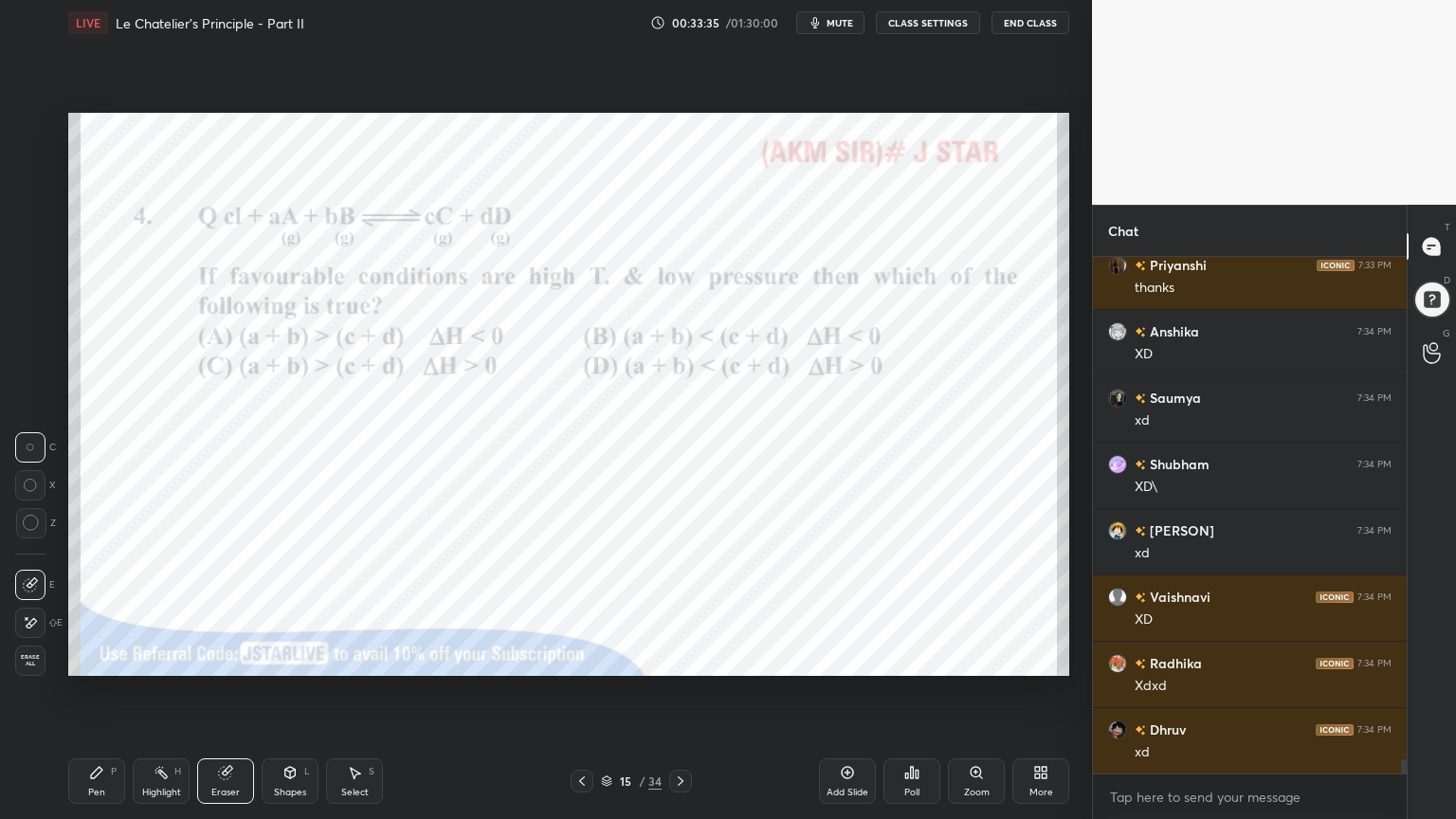click on "Pen P" at bounding box center (97, 781) 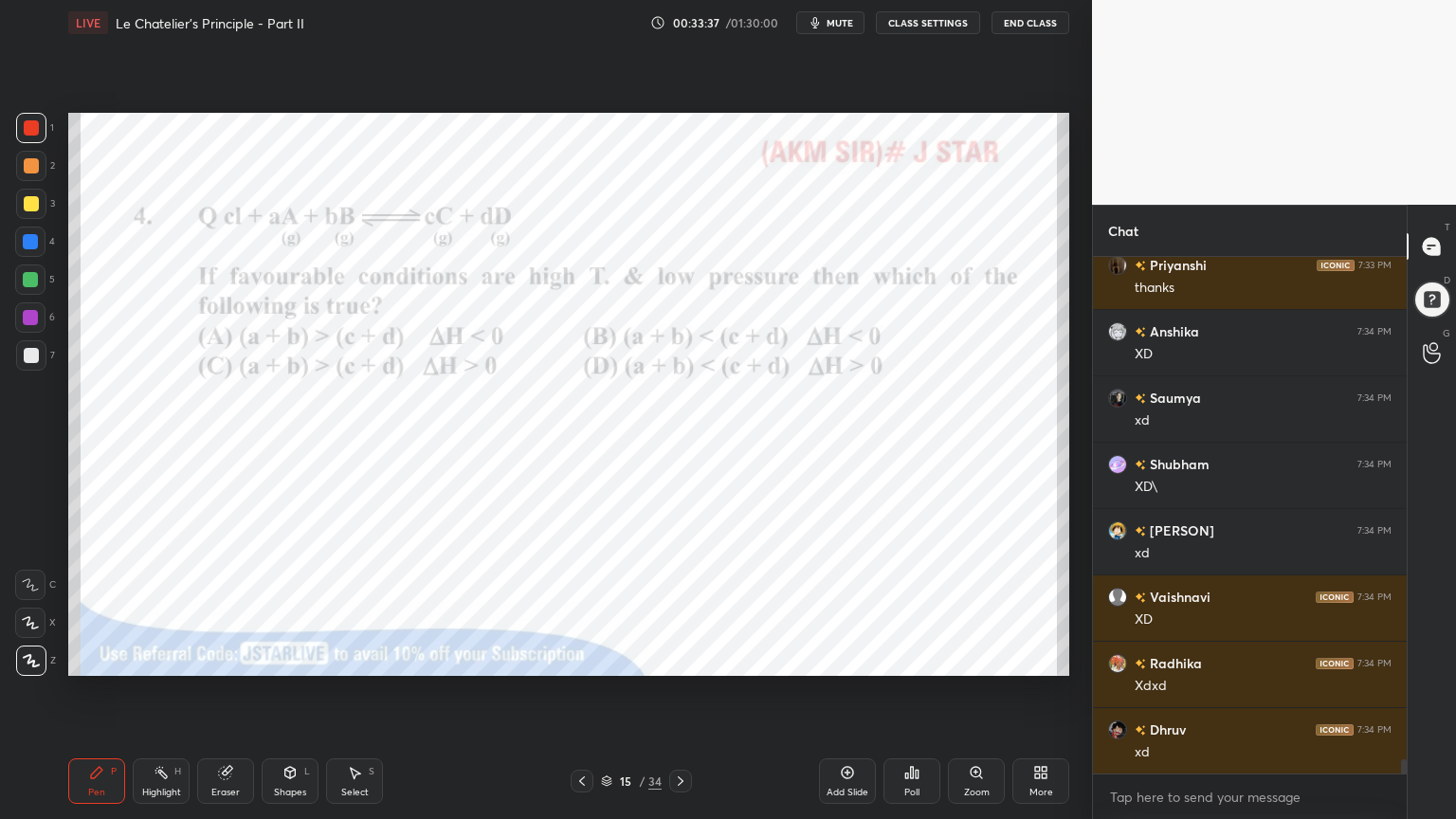 click on "Shapes L" at bounding box center (290, 781) 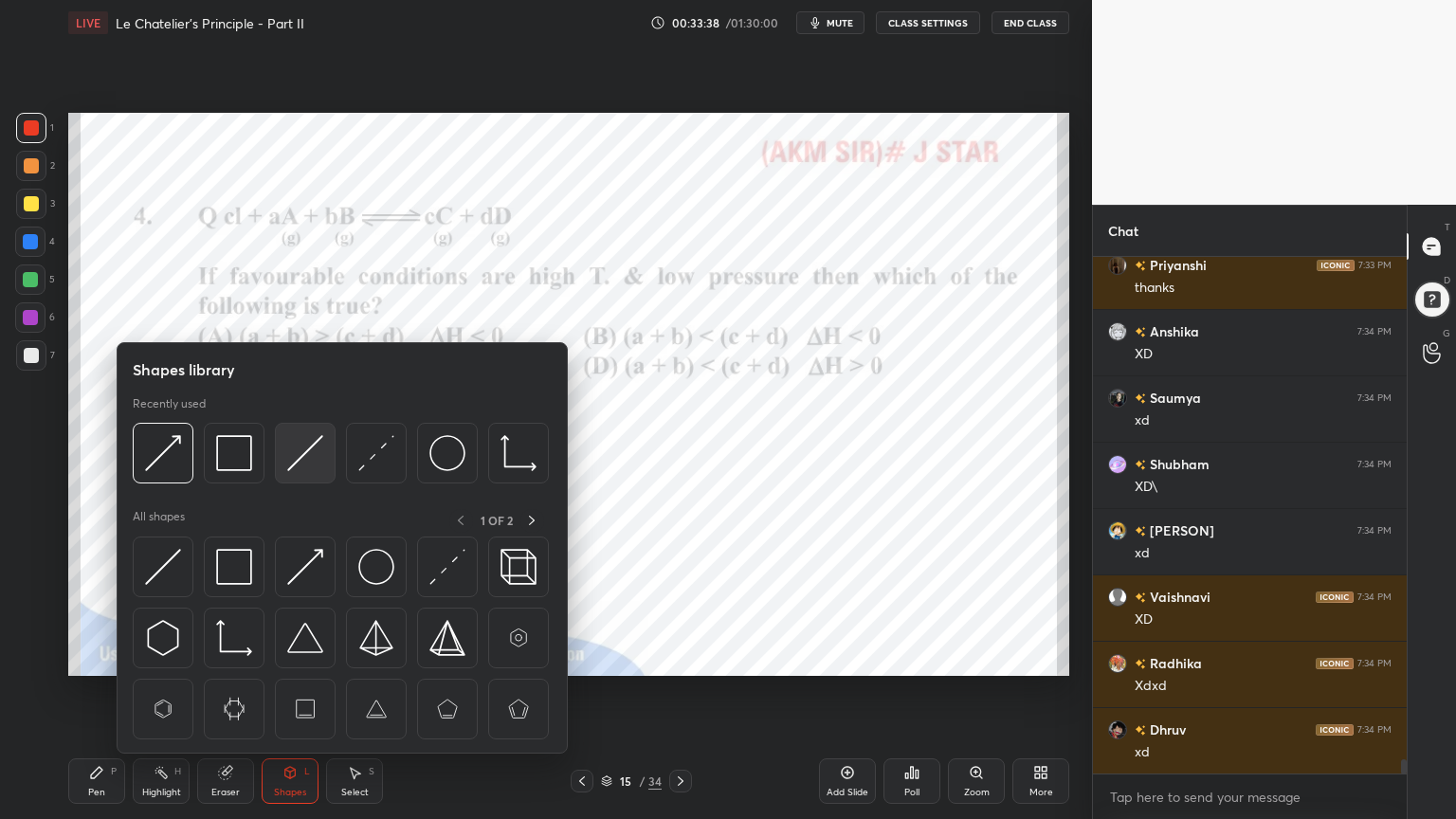 click at bounding box center [305, 453] 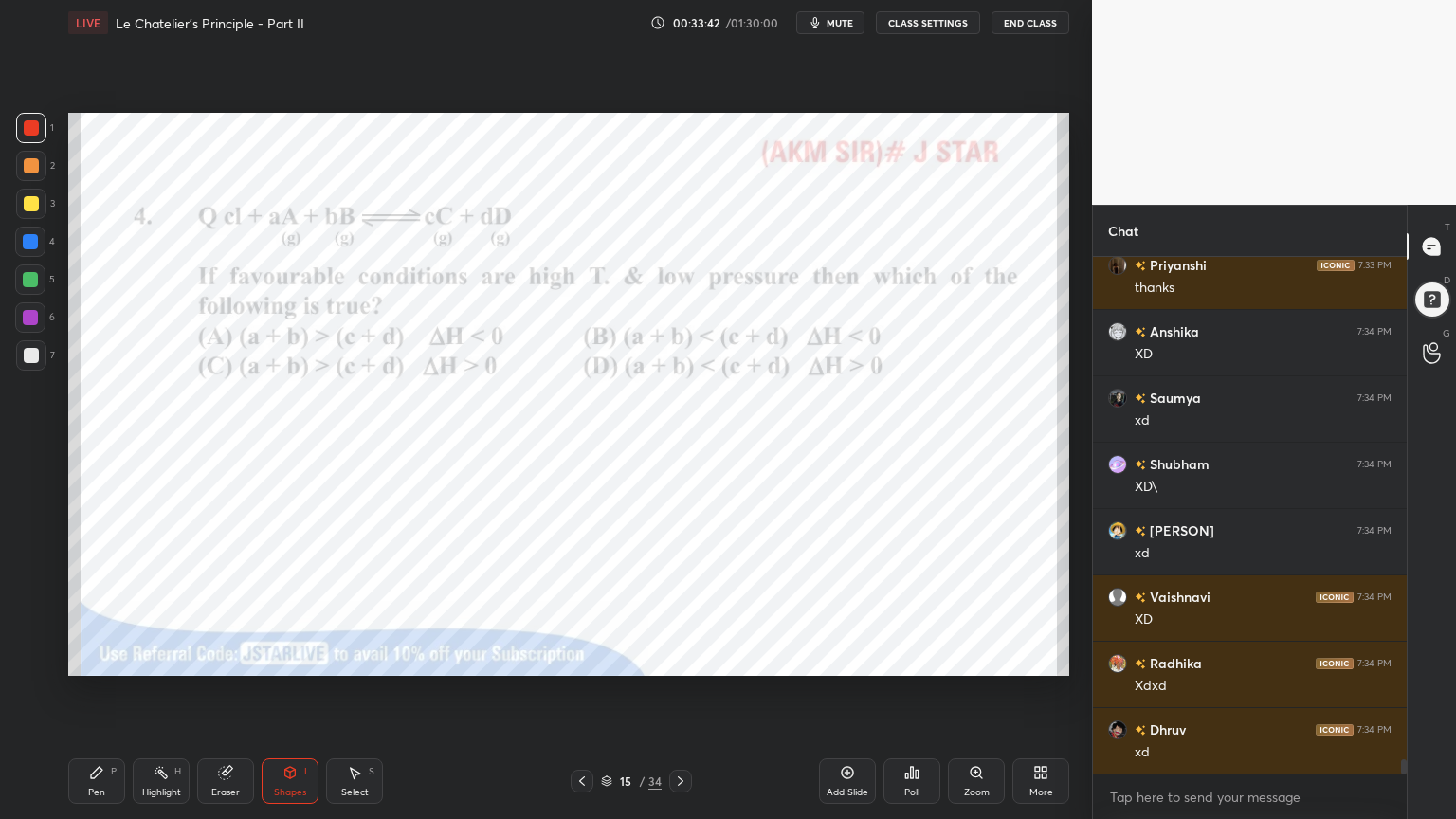 click on "Pen P" at bounding box center (97, 781) 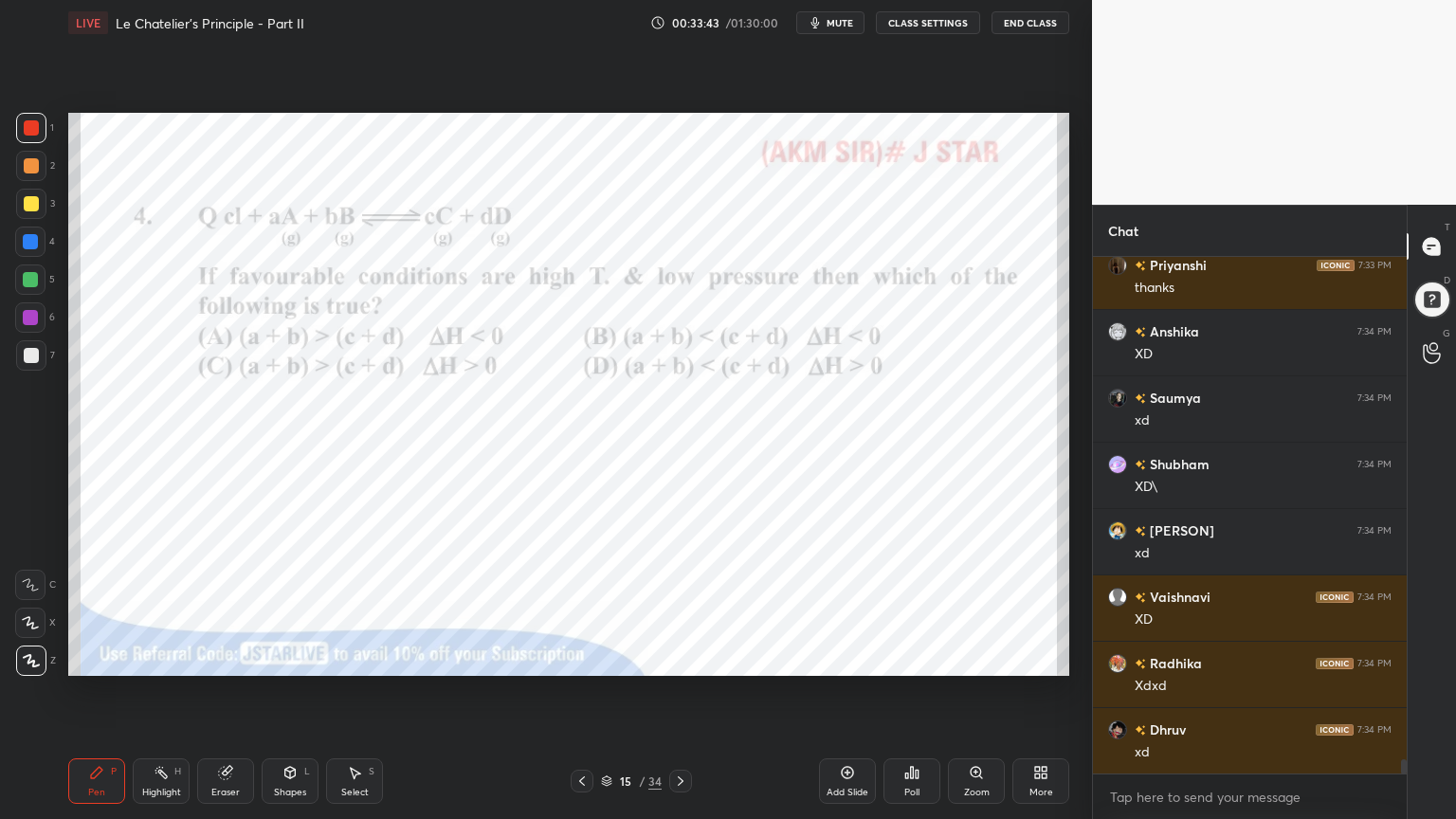 click at bounding box center [30, 318] 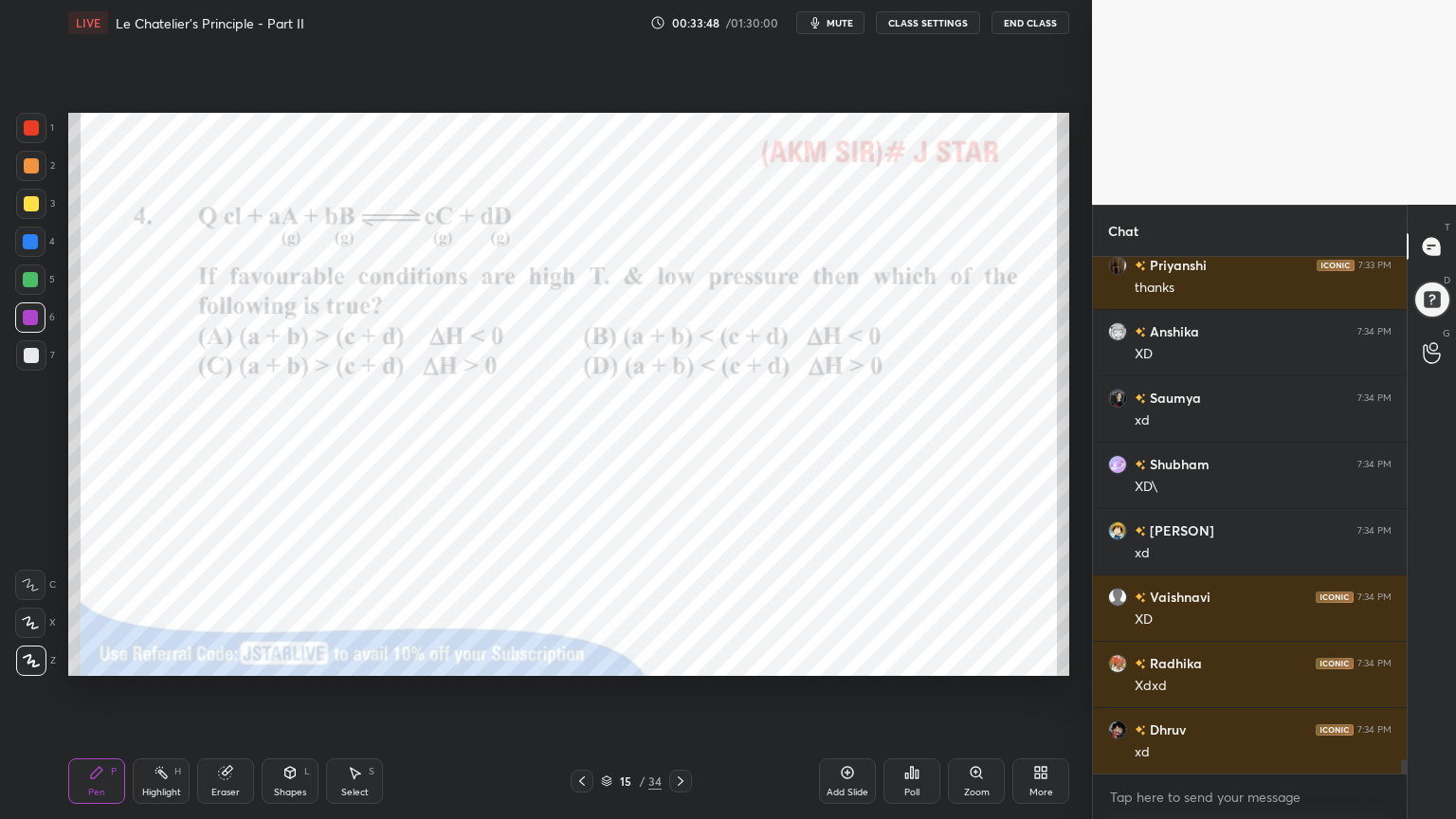 scroll, scrollTop: 18358, scrollLeft: 0, axis: vertical 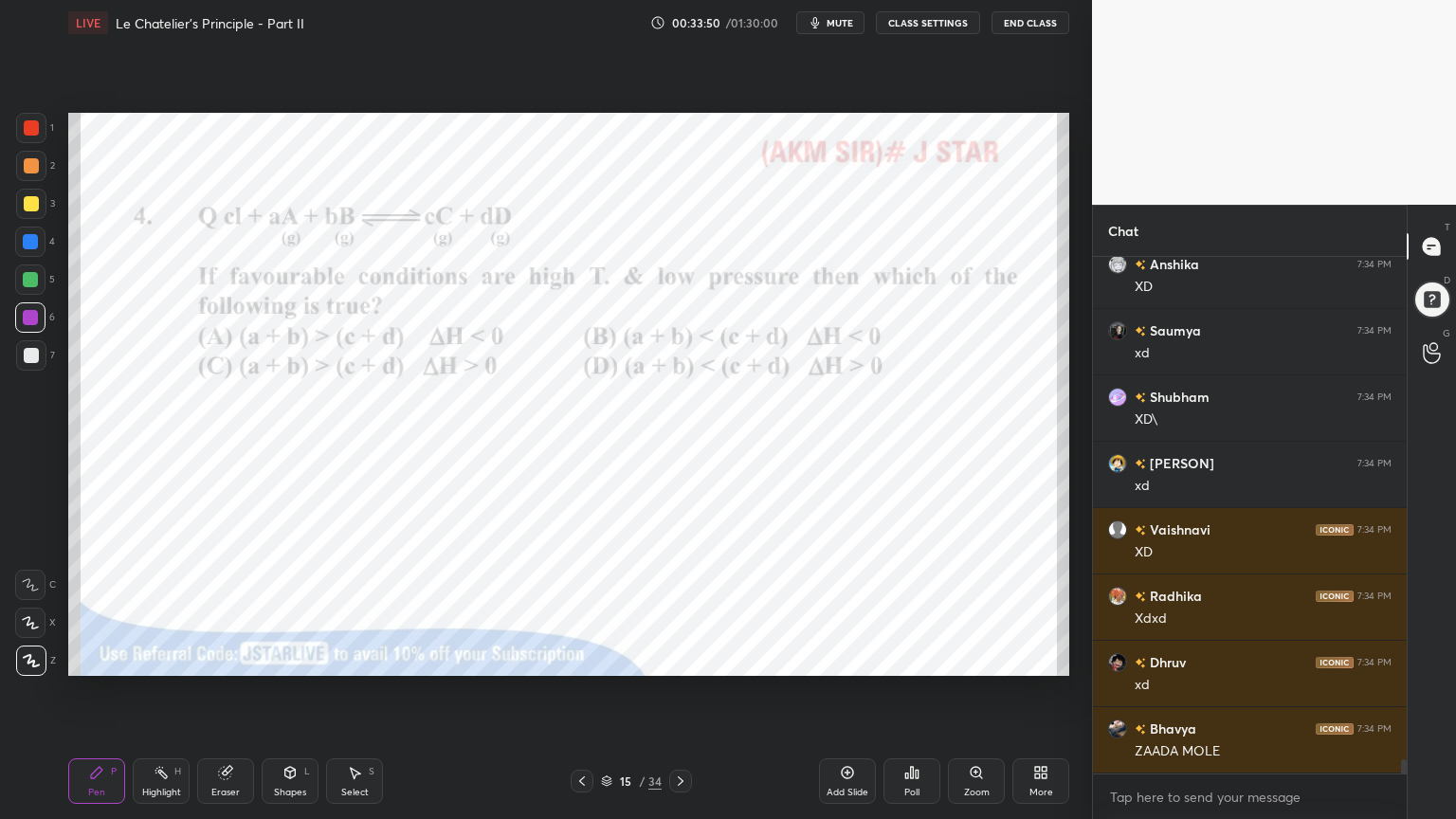 drag, startPoint x: 157, startPoint y: 789, endPoint x: 255, endPoint y: 690, distance: 139.30183 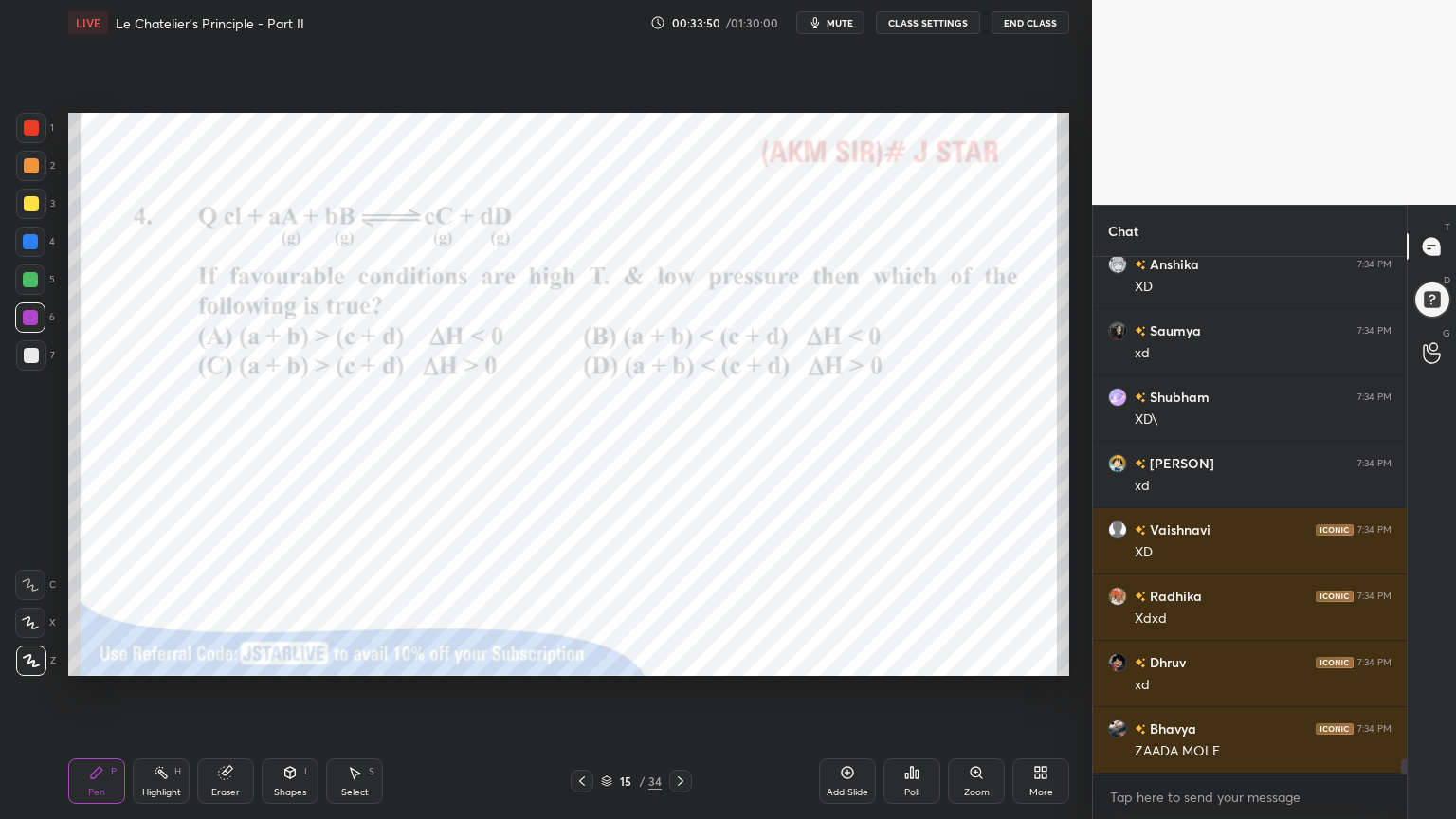 click on "Highlight H" at bounding box center (161, 781) 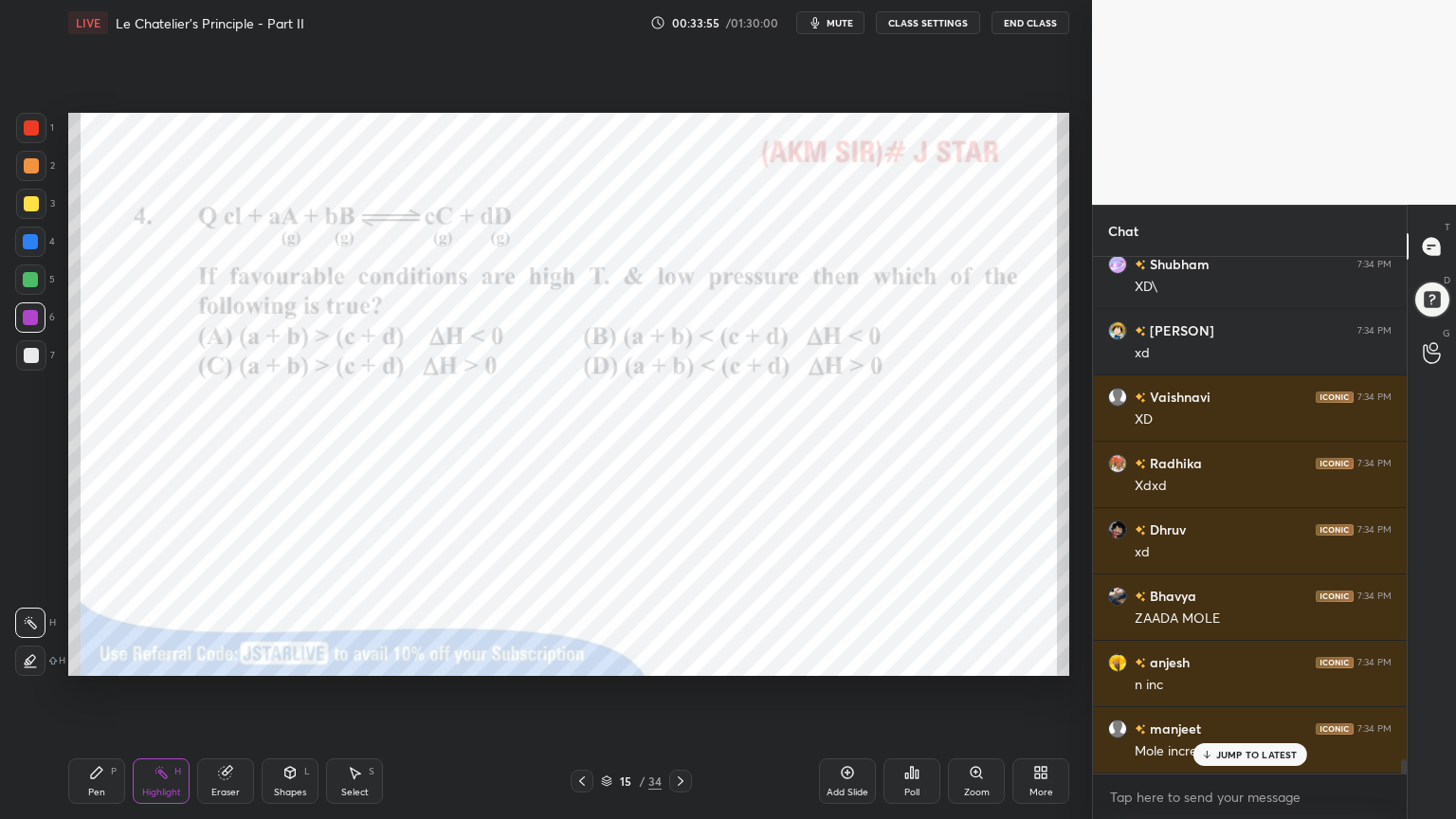 scroll, scrollTop: 18556, scrollLeft: 0, axis: vertical 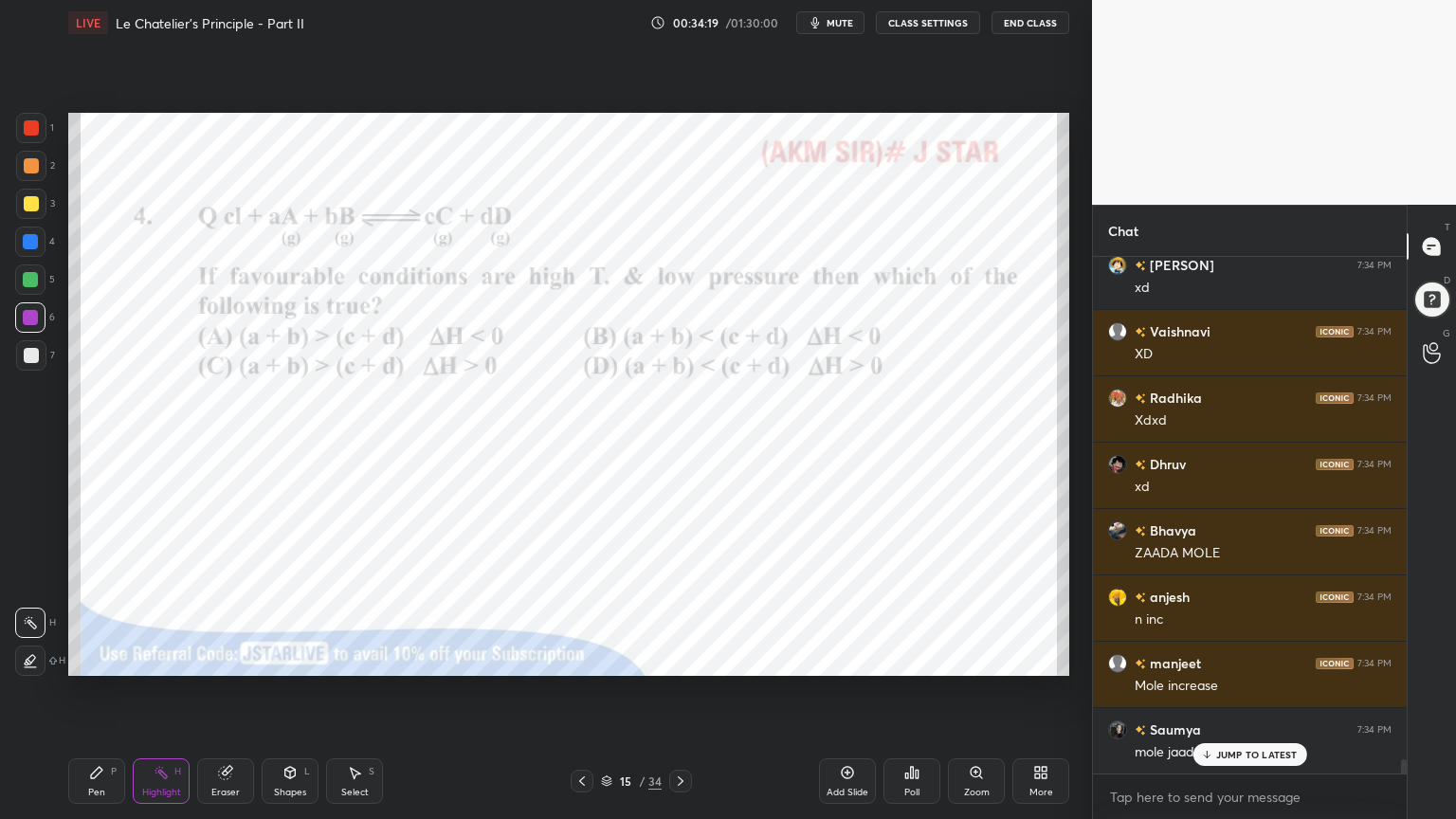 click on "Pen" at bounding box center (97, 792) 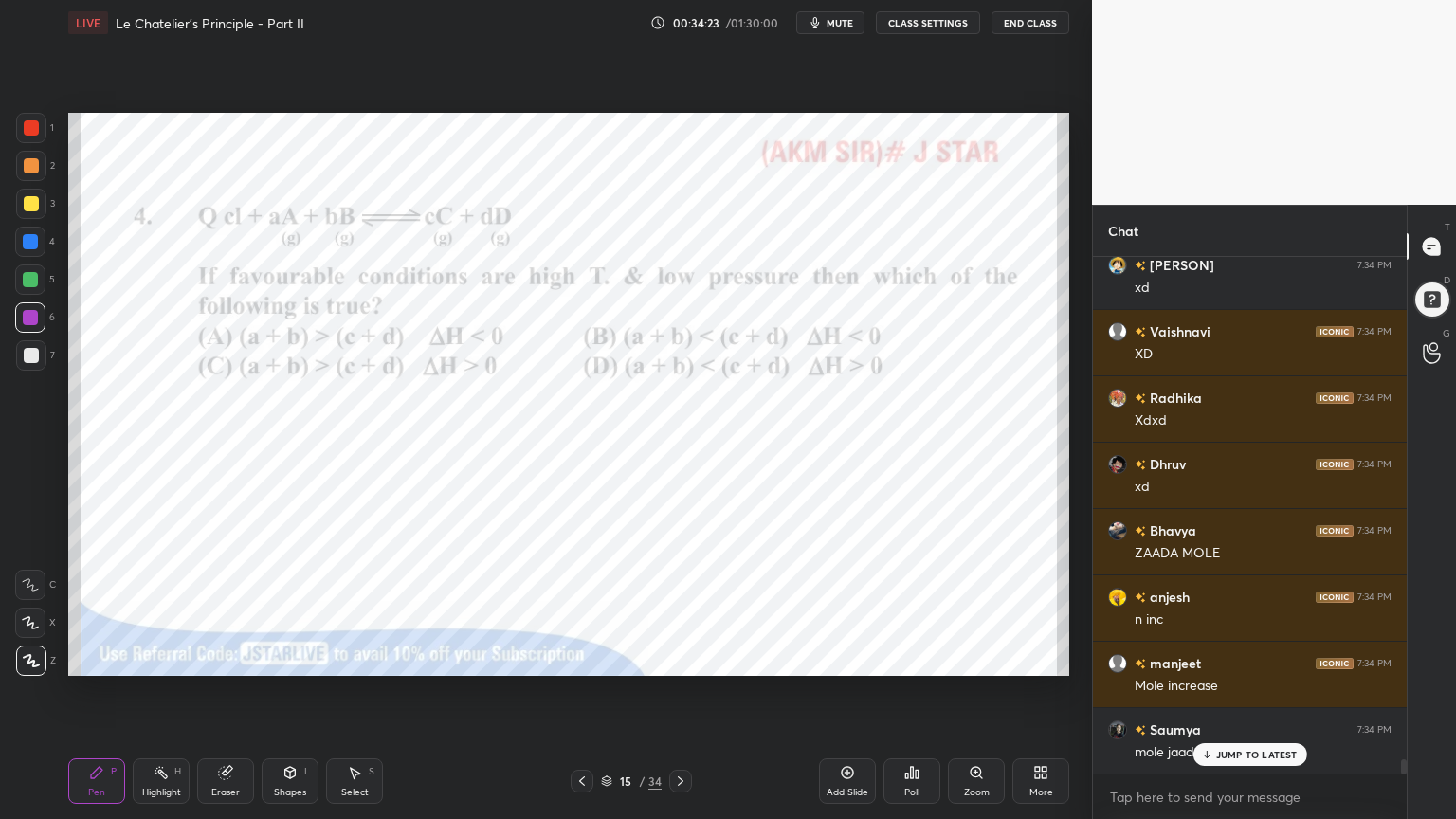 drag, startPoint x: 170, startPoint y: 781, endPoint x: 188, endPoint y: 700, distance: 82.9759 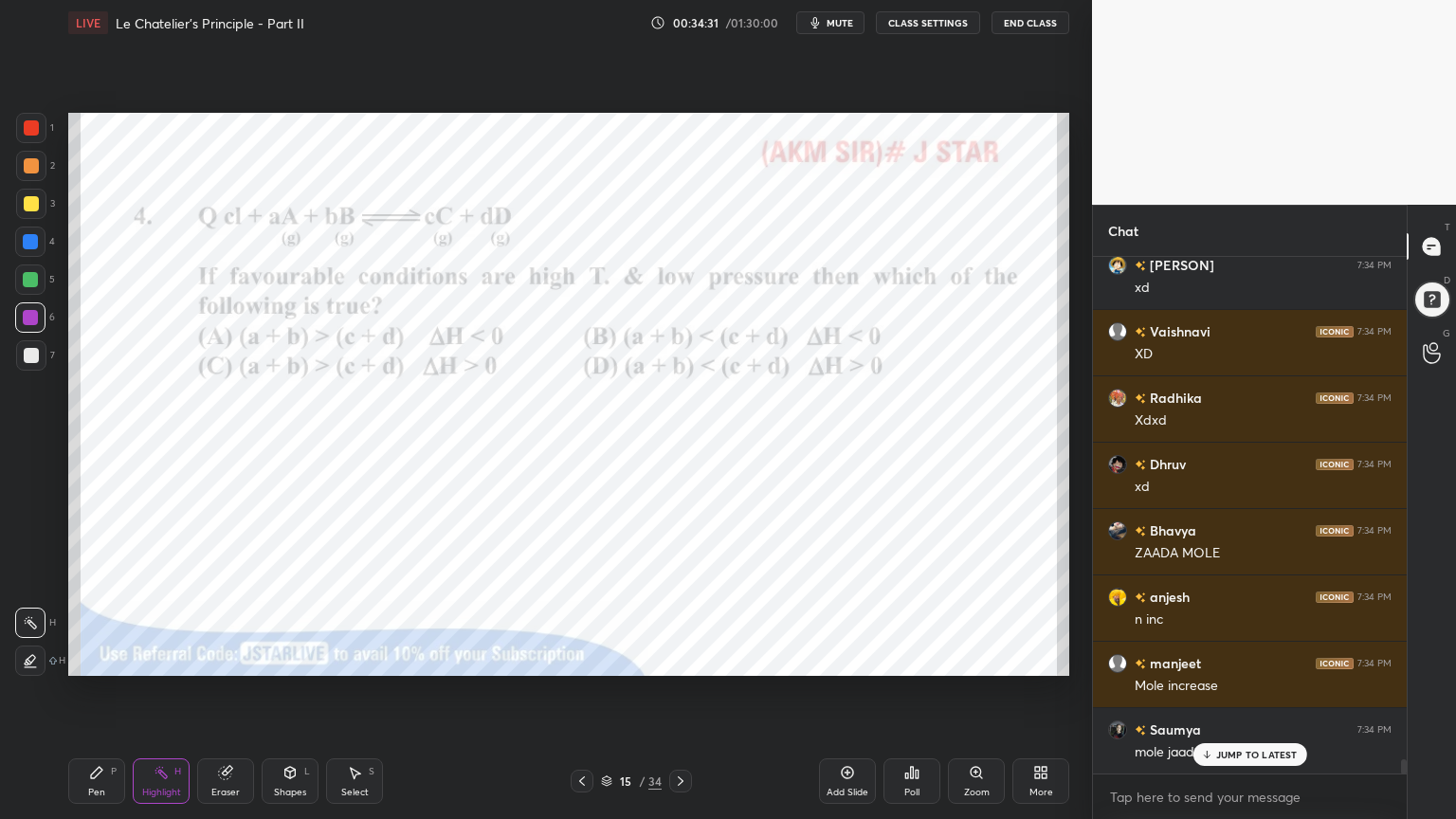 drag, startPoint x: 88, startPoint y: 785, endPoint x: 128, endPoint y: 717, distance: 78.89233 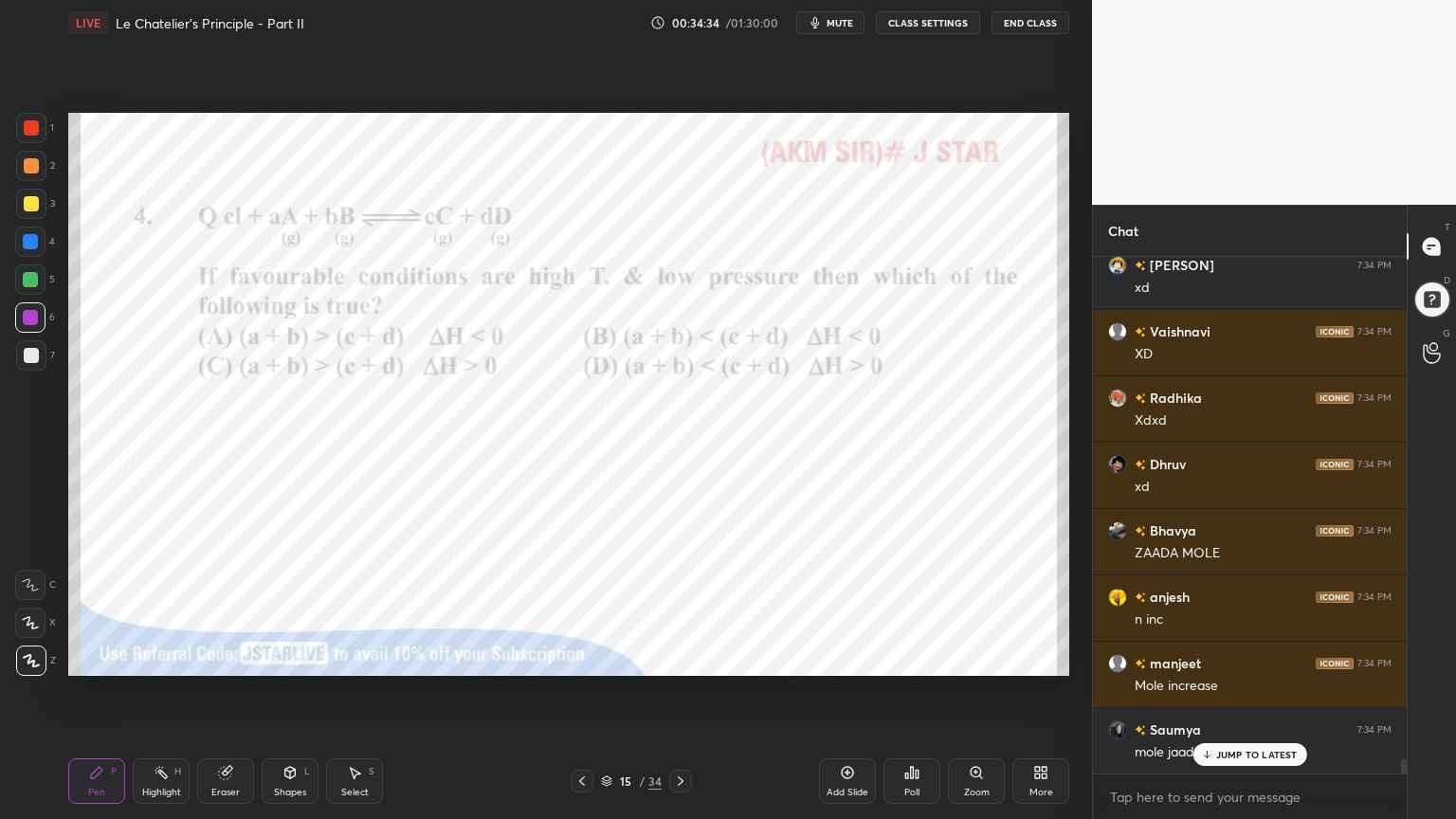 drag, startPoint x: 35, startPoint y: 238, endPoint x: 59, endPoint y: 255, distance: 29.410882 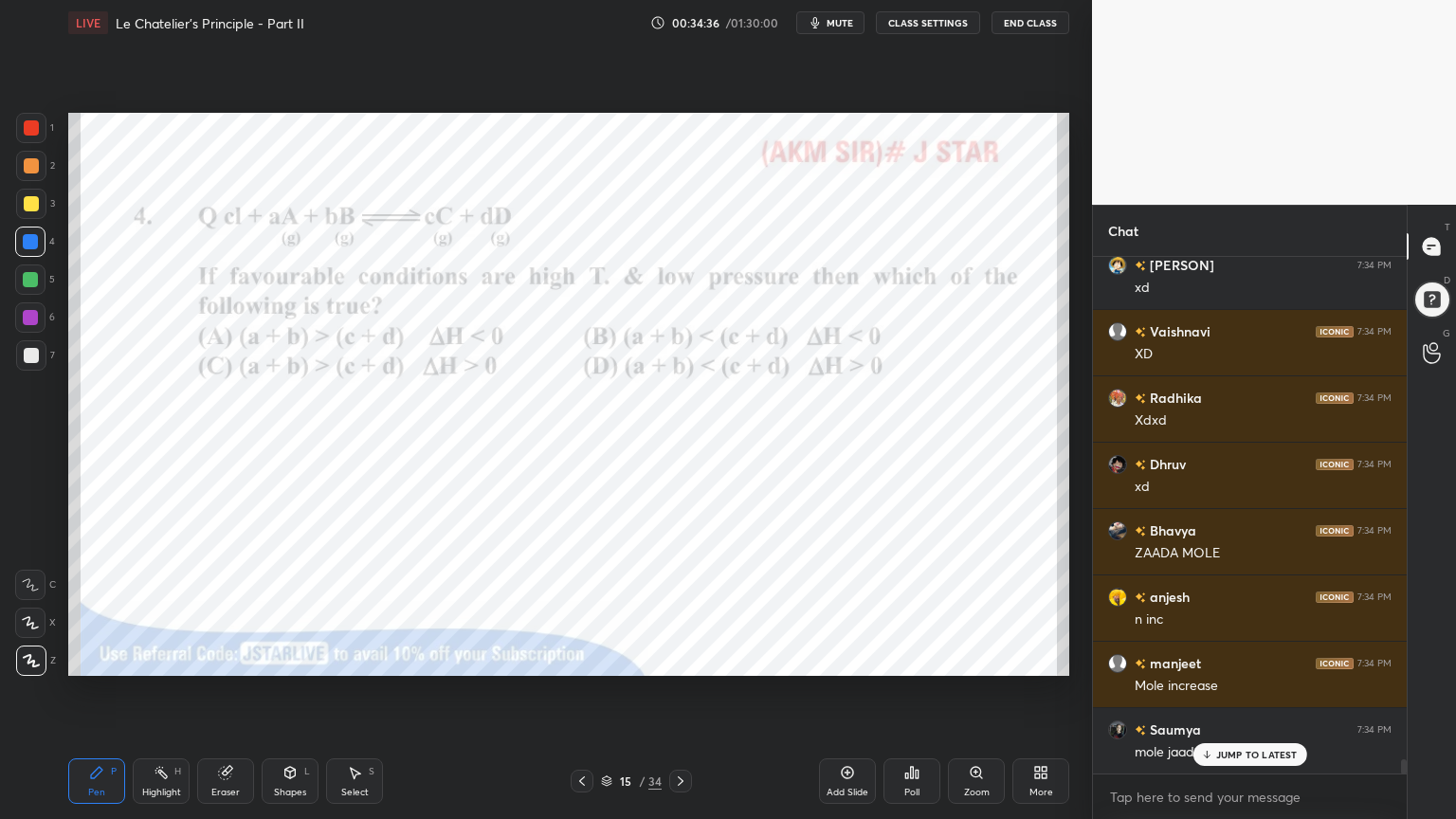 click at bounding box center [30, 280] 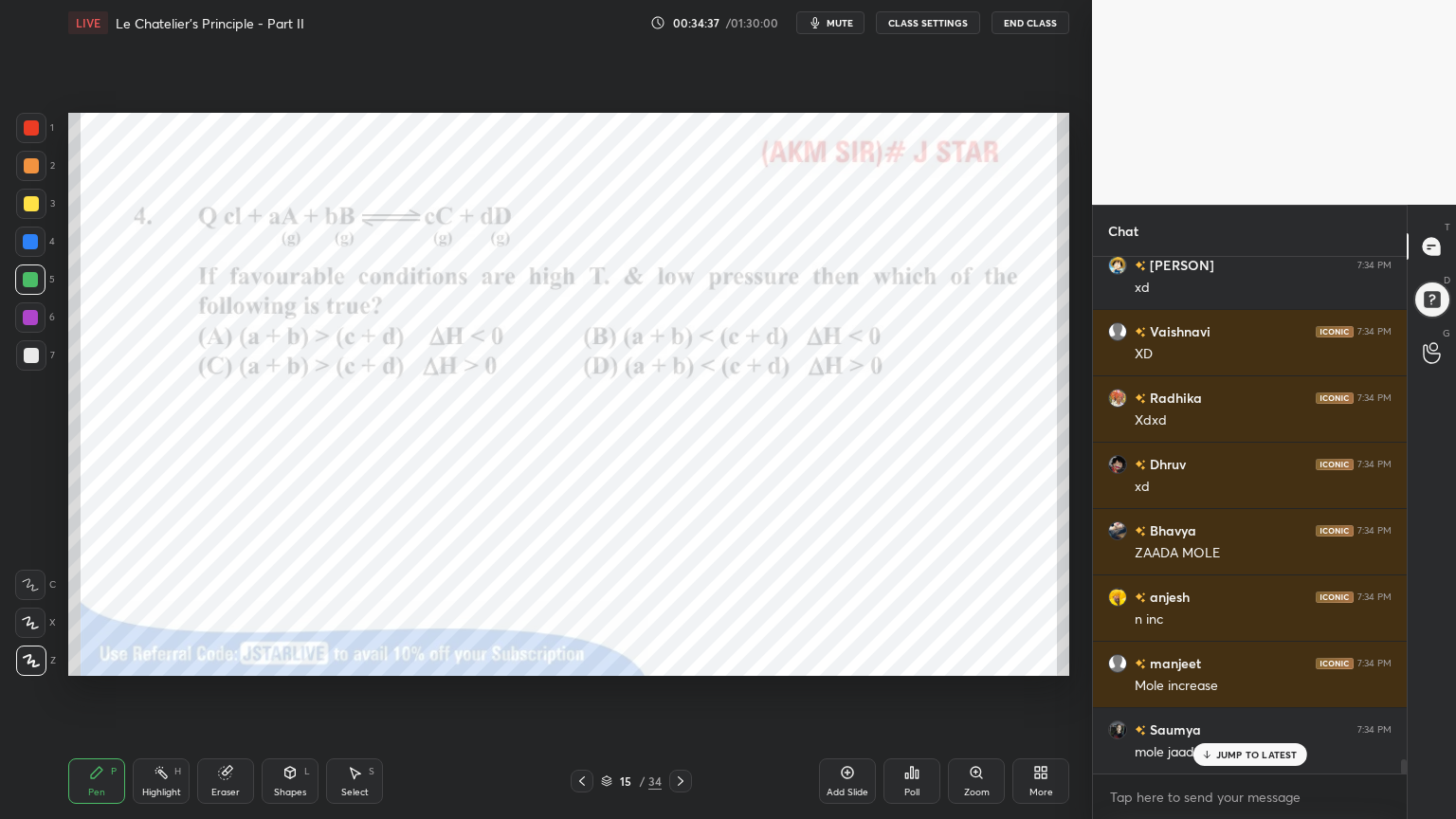 click at bounding box center [31, 128] 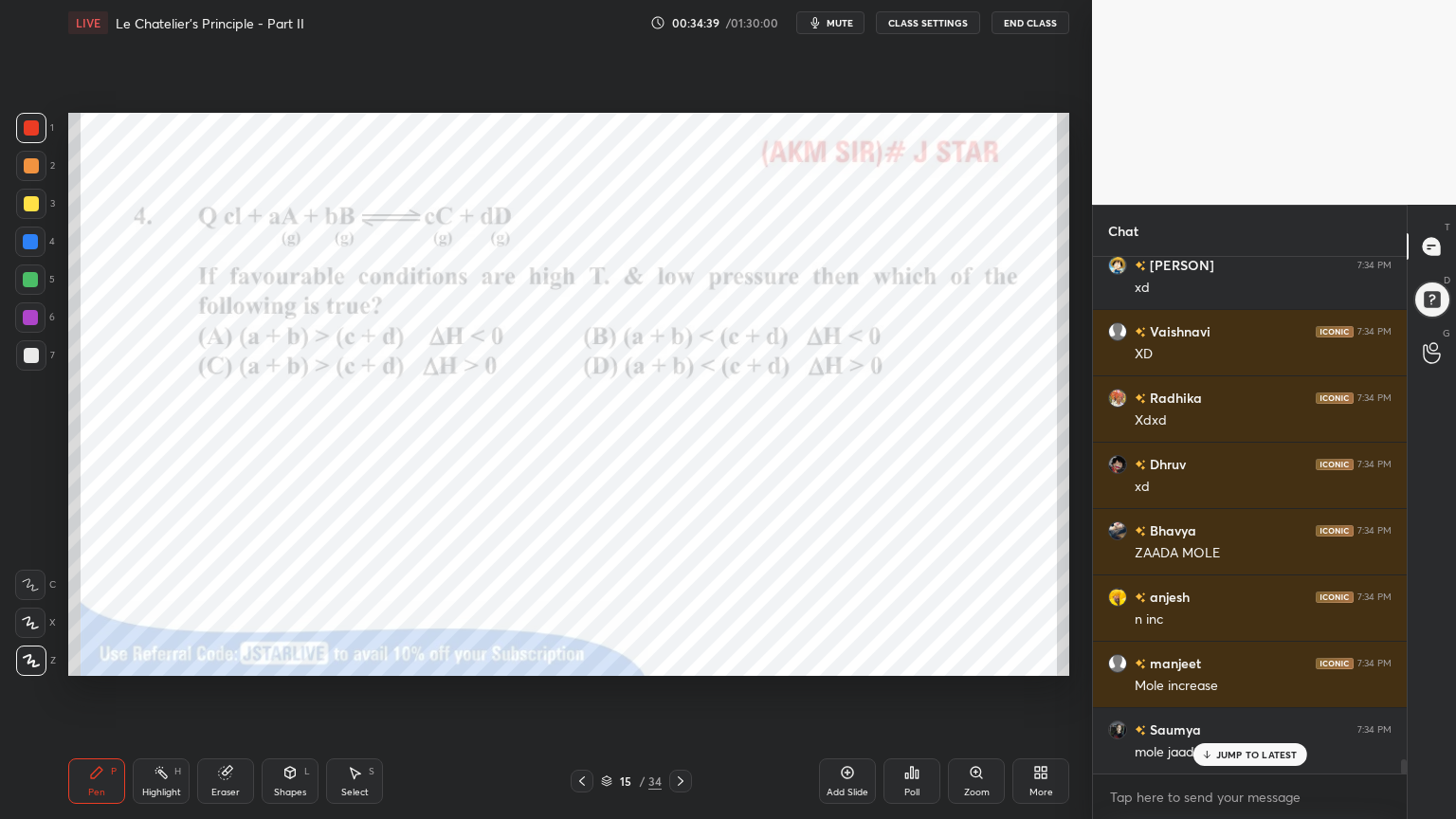 click on "Highlight" at bounding box center [161, 792] 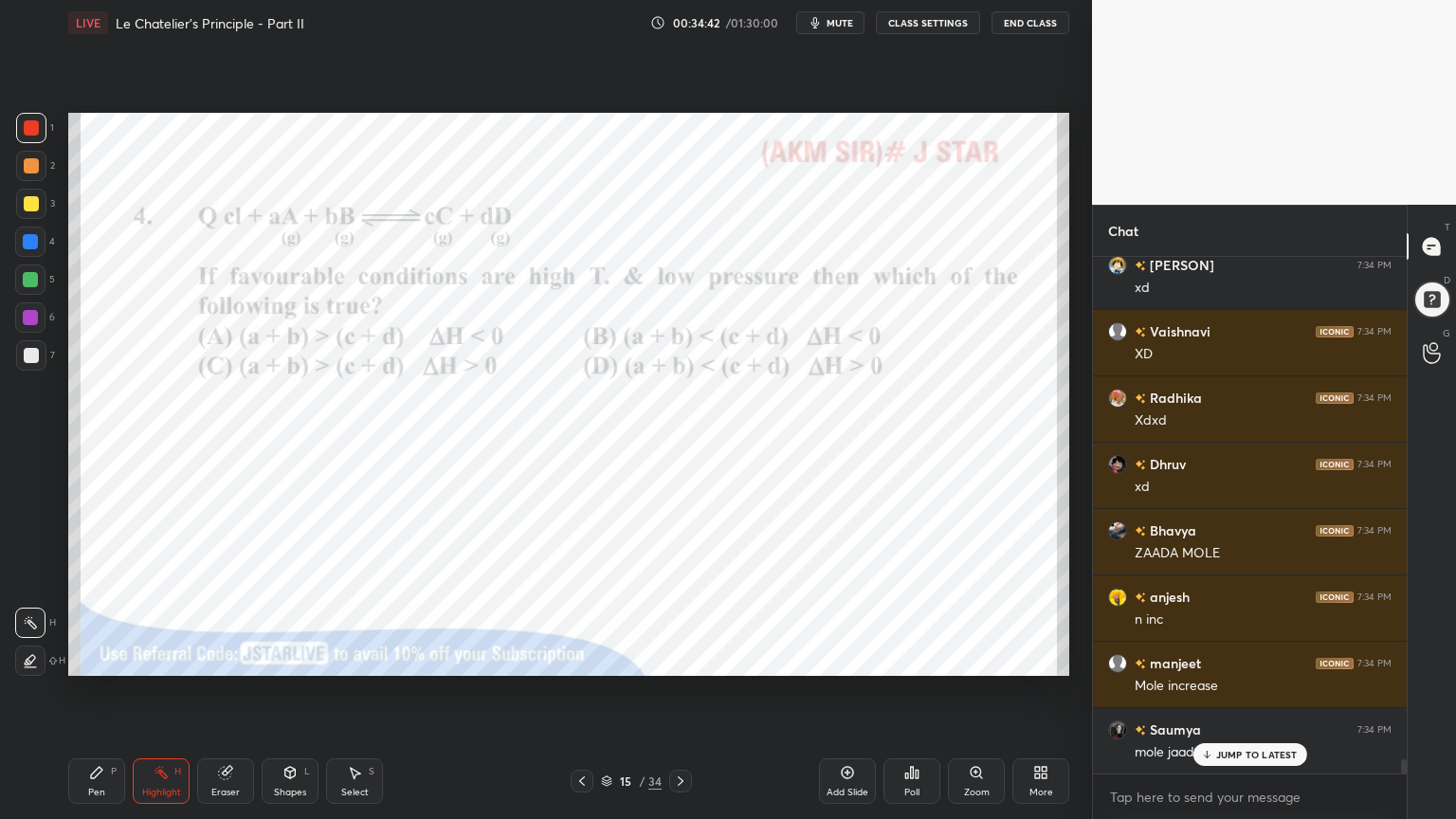 drag, startPoint x: 1228, startPoint y: 753, endPoint x: 1236, endPoint y: 736, distance: 18.78829 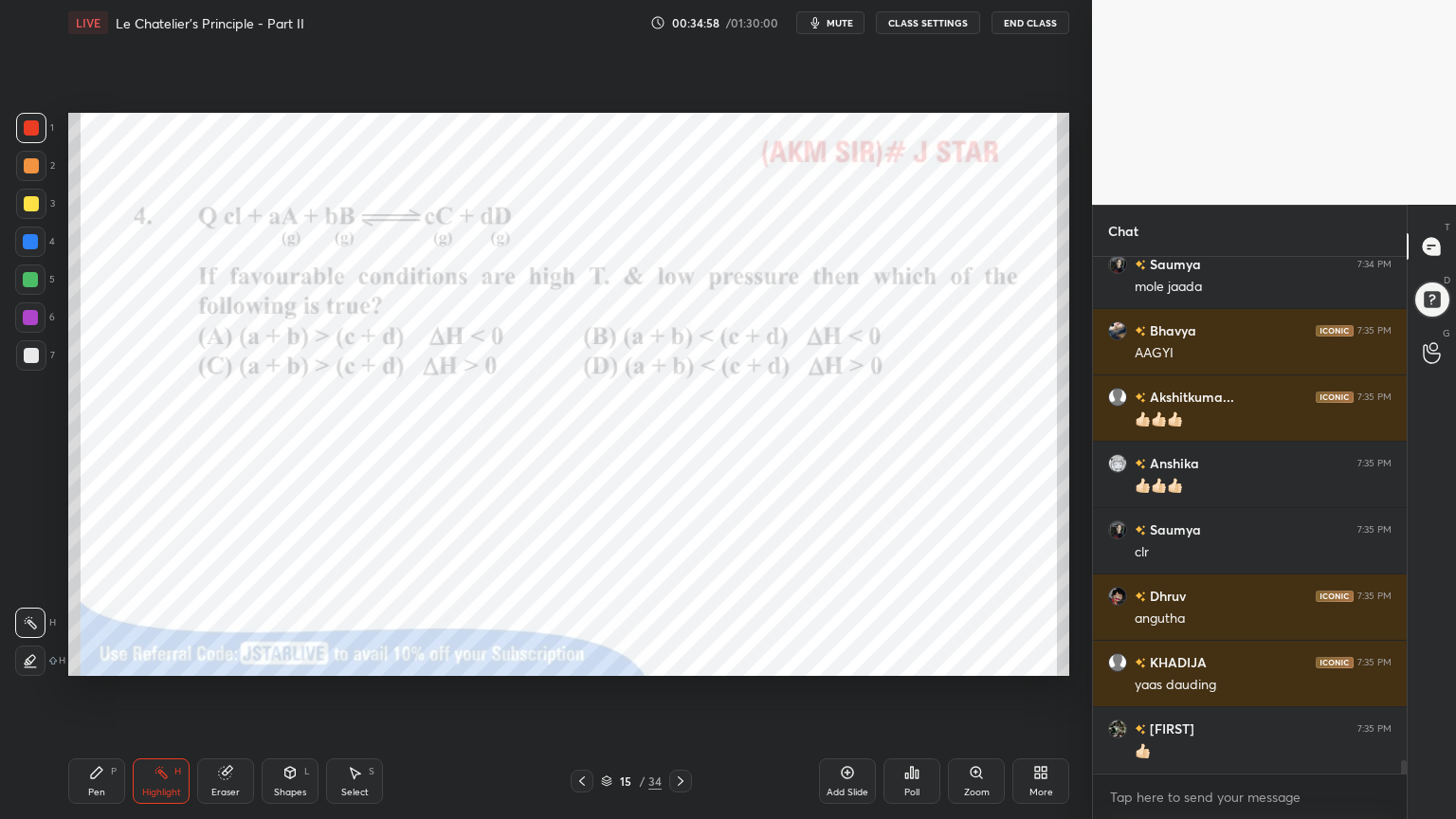 scroll, scrollTop: 19087, scrollLeft: 0, axis: vertical 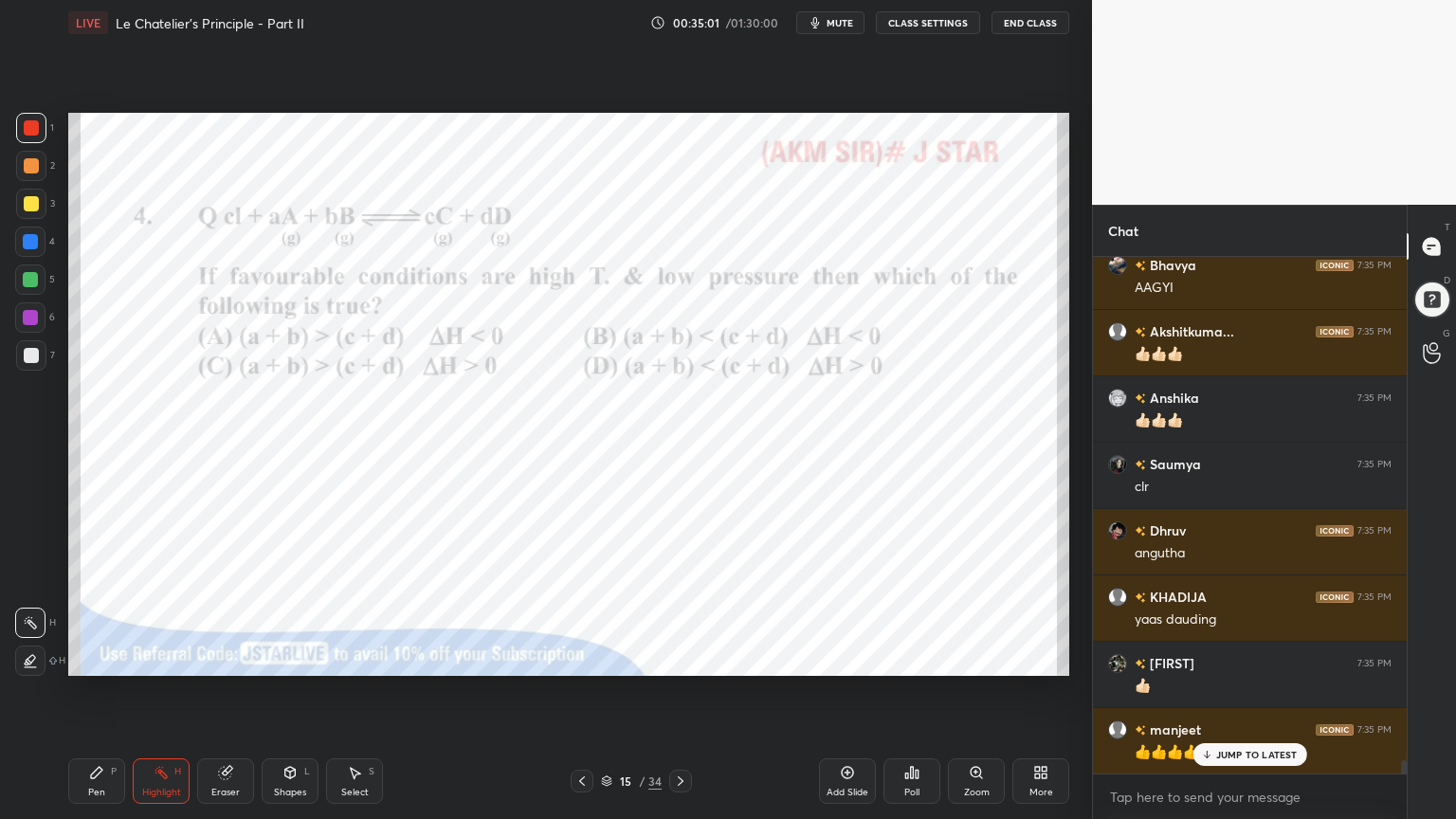 click 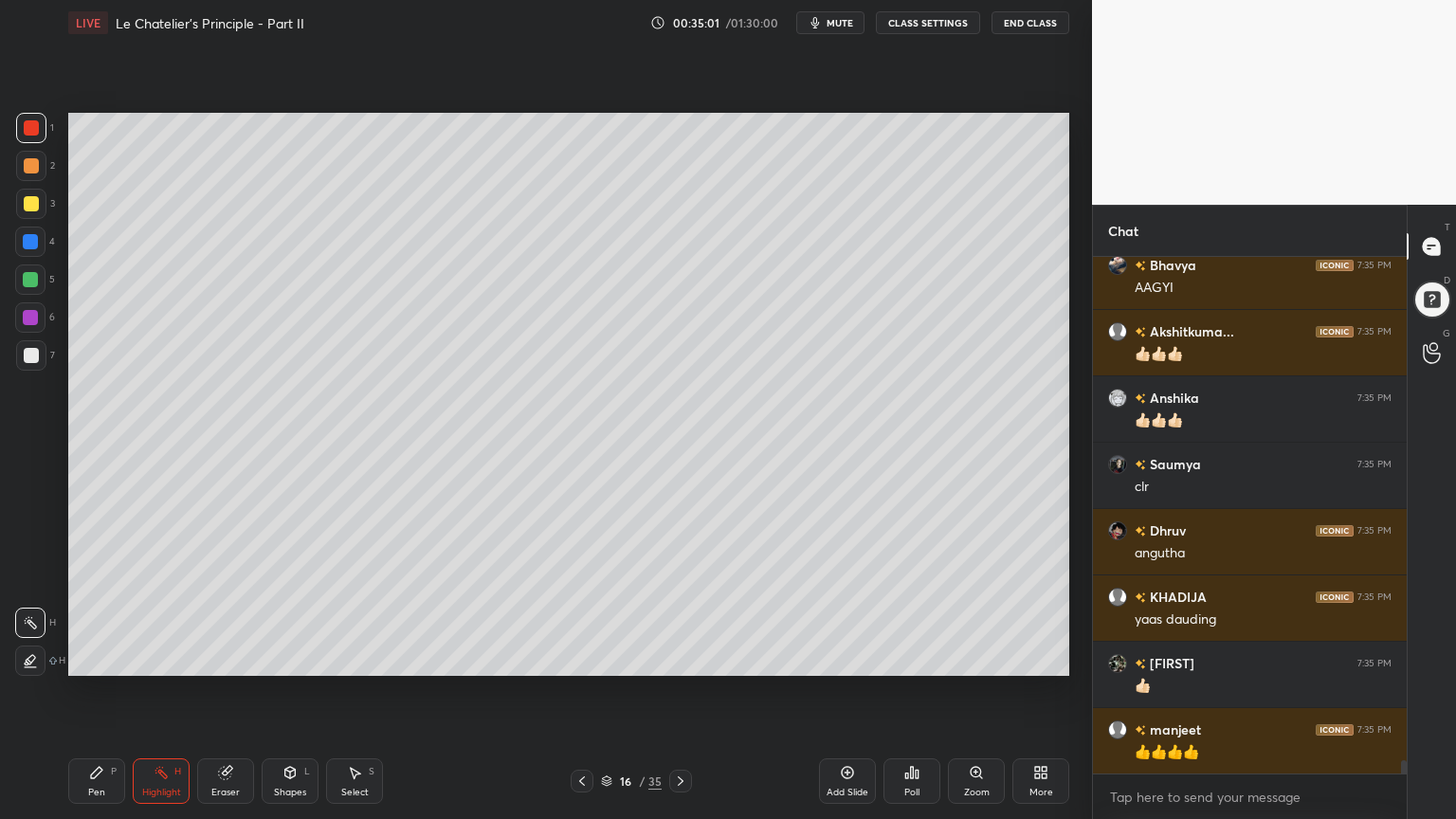 scroll, scrollTop: 19155, scrollLeft: 0, axis: vertical 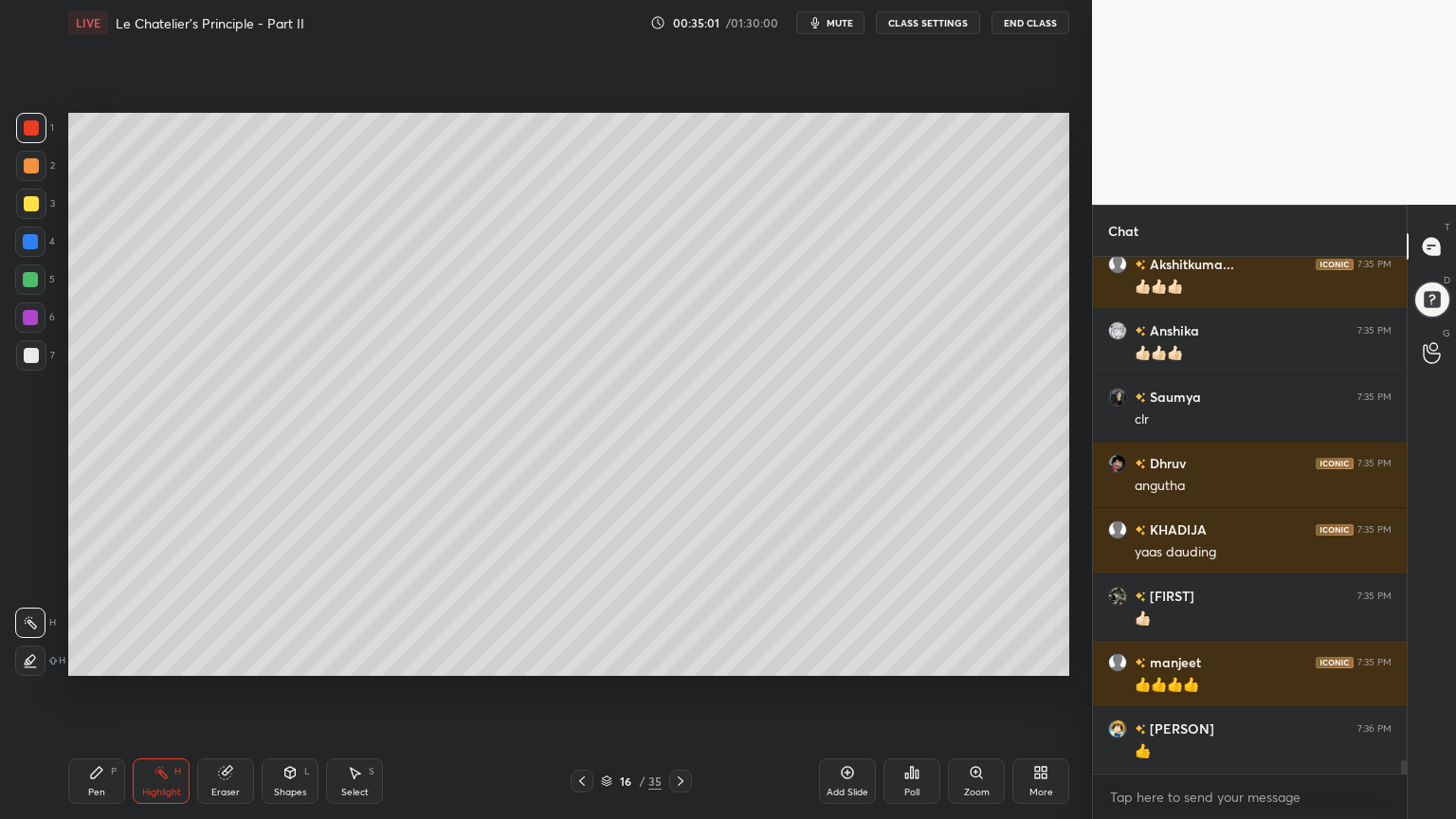 click on "Pen P" at bounding box center [97, 781] 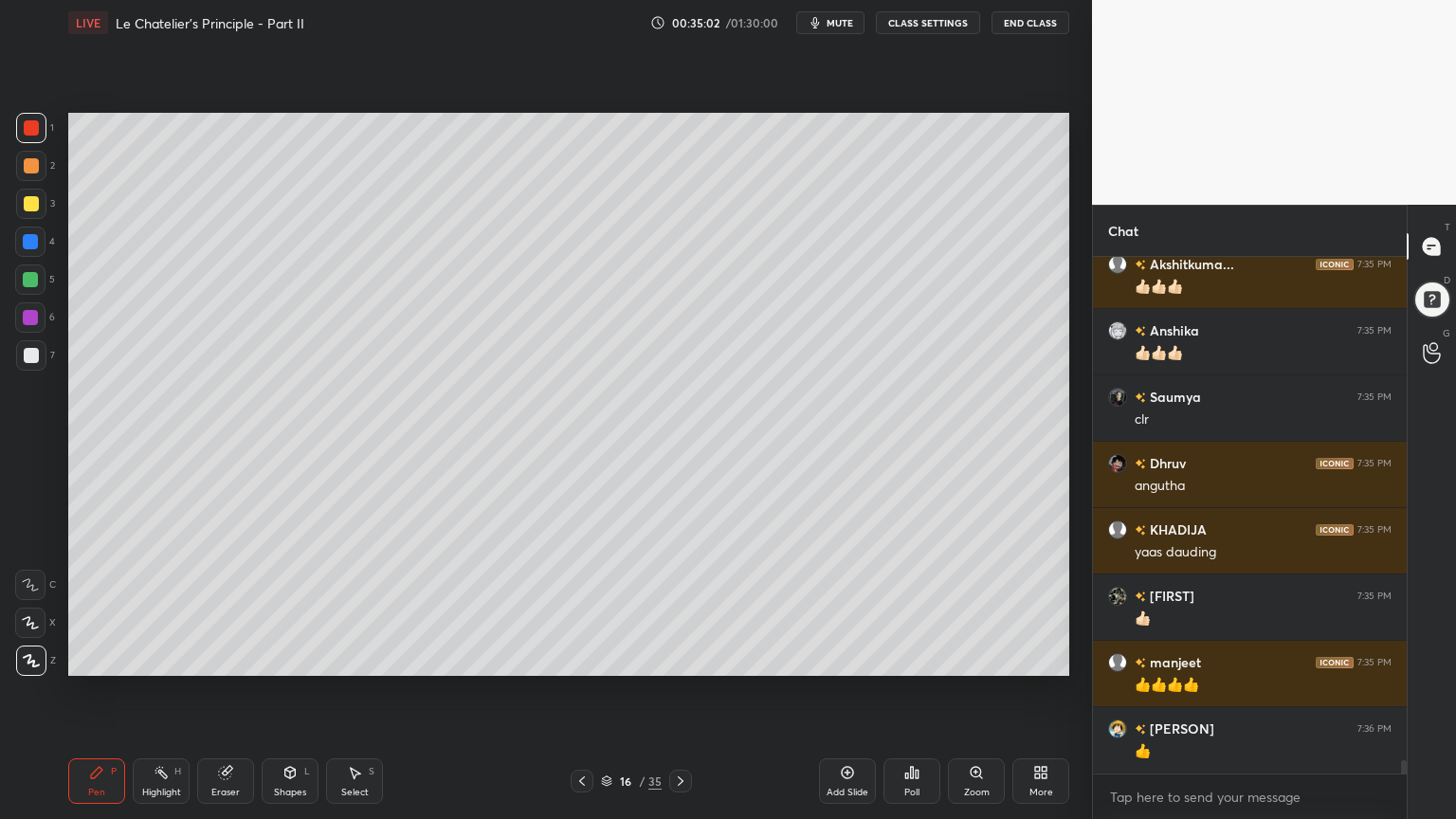 drag, startPoint x: 43, startPoint y: 128, endPoint x: 49, endPoint y: 136, distance: 10 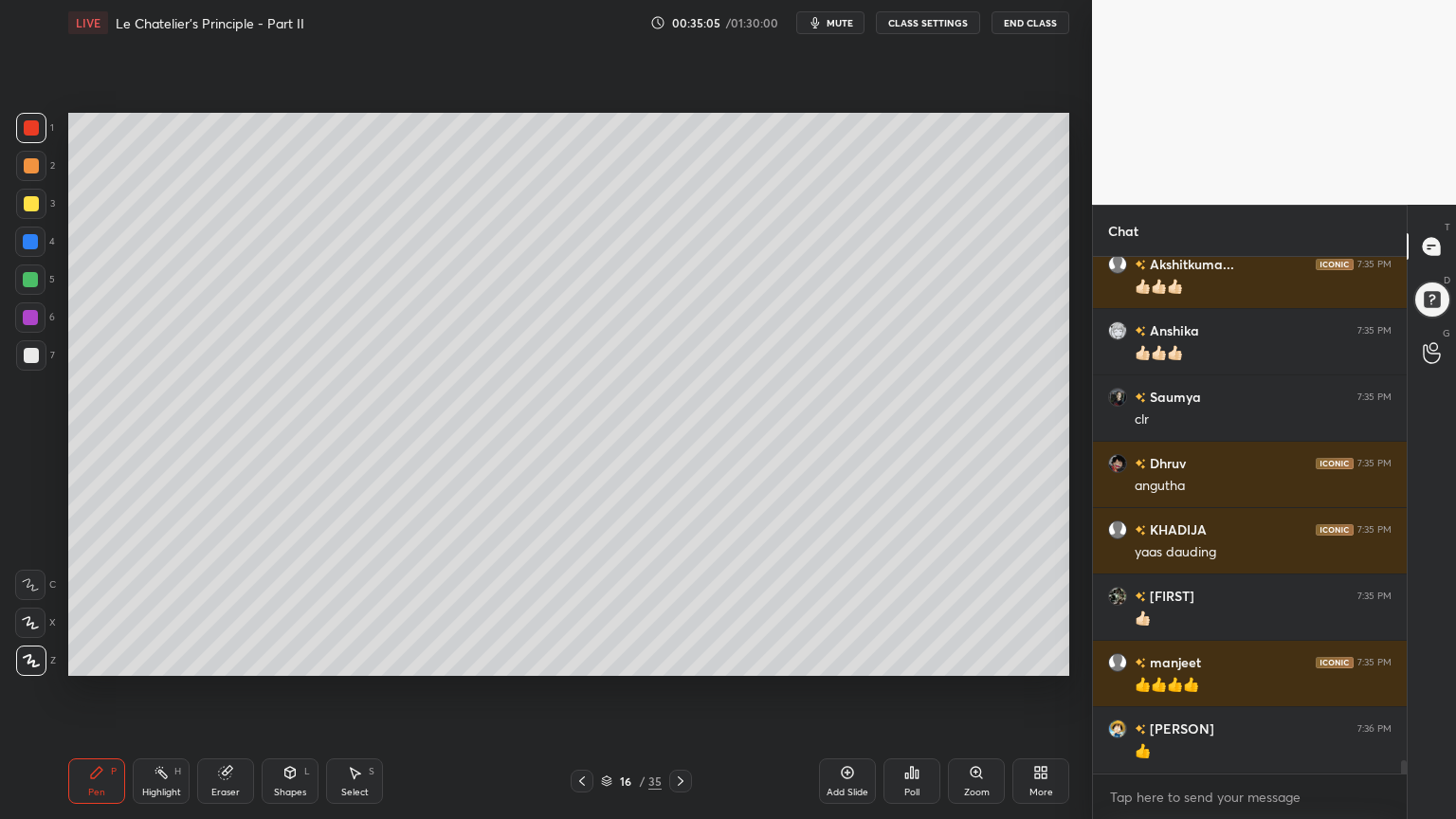 drag, startPoint x: 37, startPoint y: 167, endPoint x: 64, endPoint y: 180, distance: 29.966648 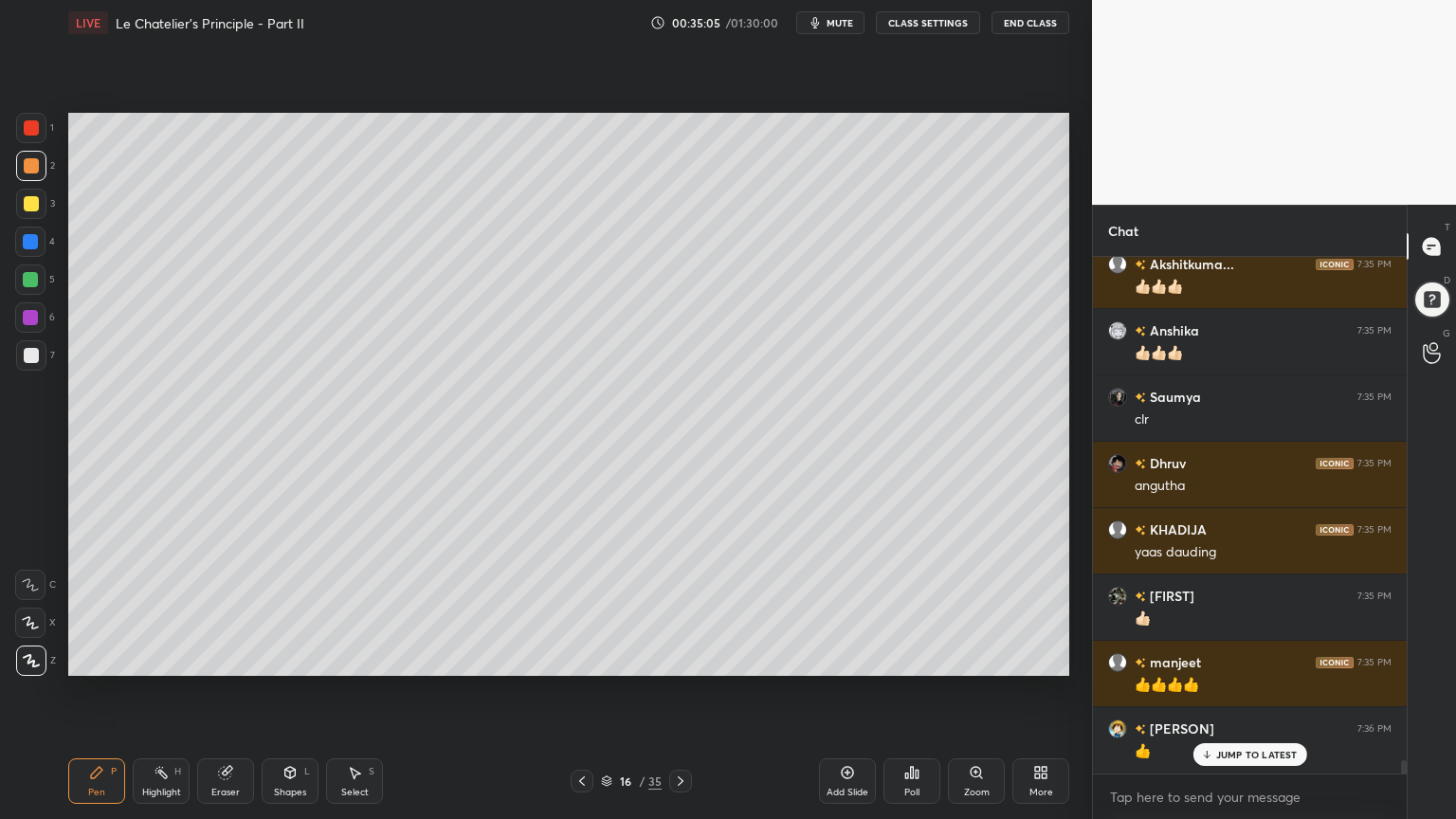 scroll, scrollTop: 19220, scrollLeft: 0, axis: vertical 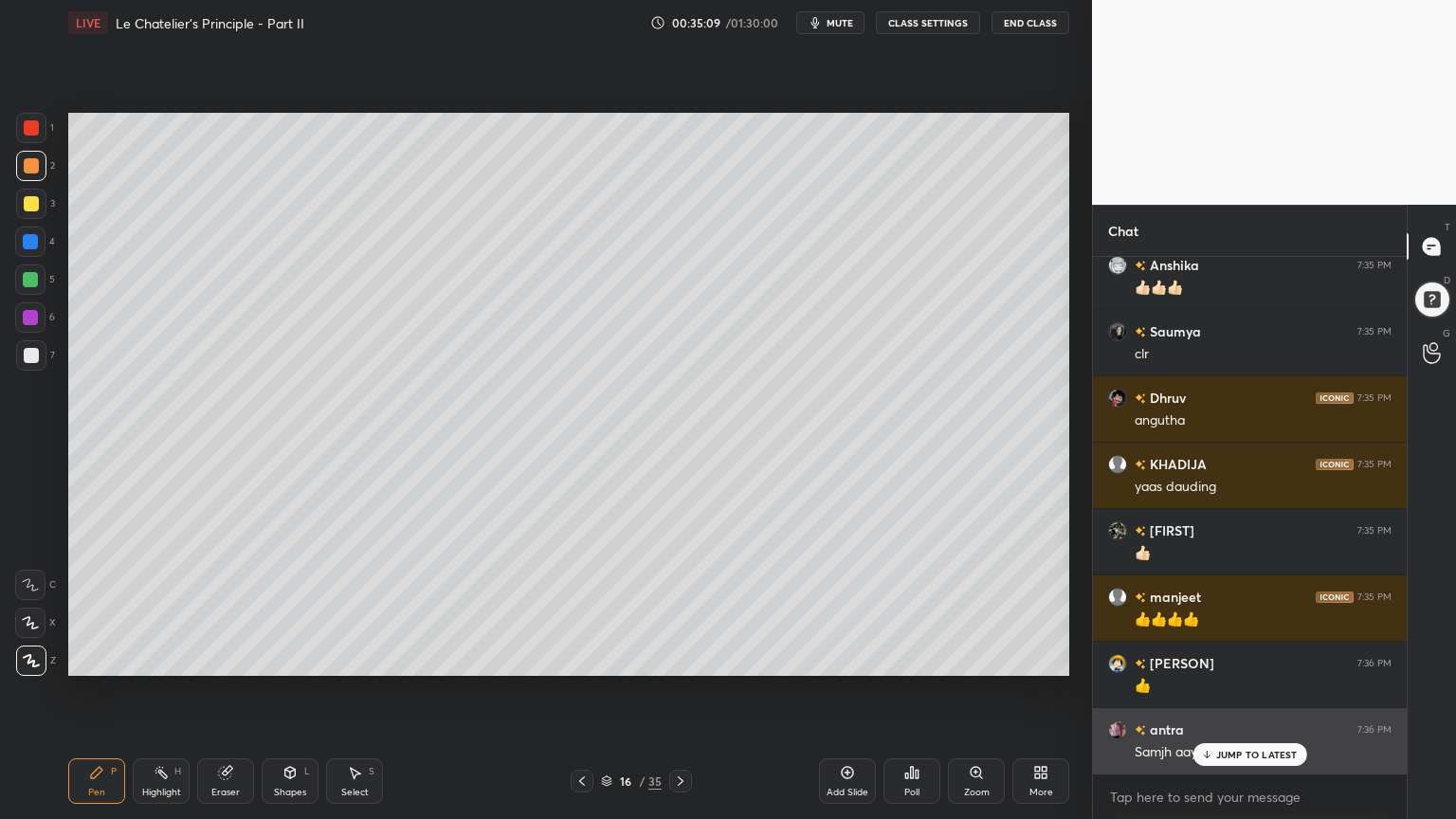 click at bounding box center [1118, 730] 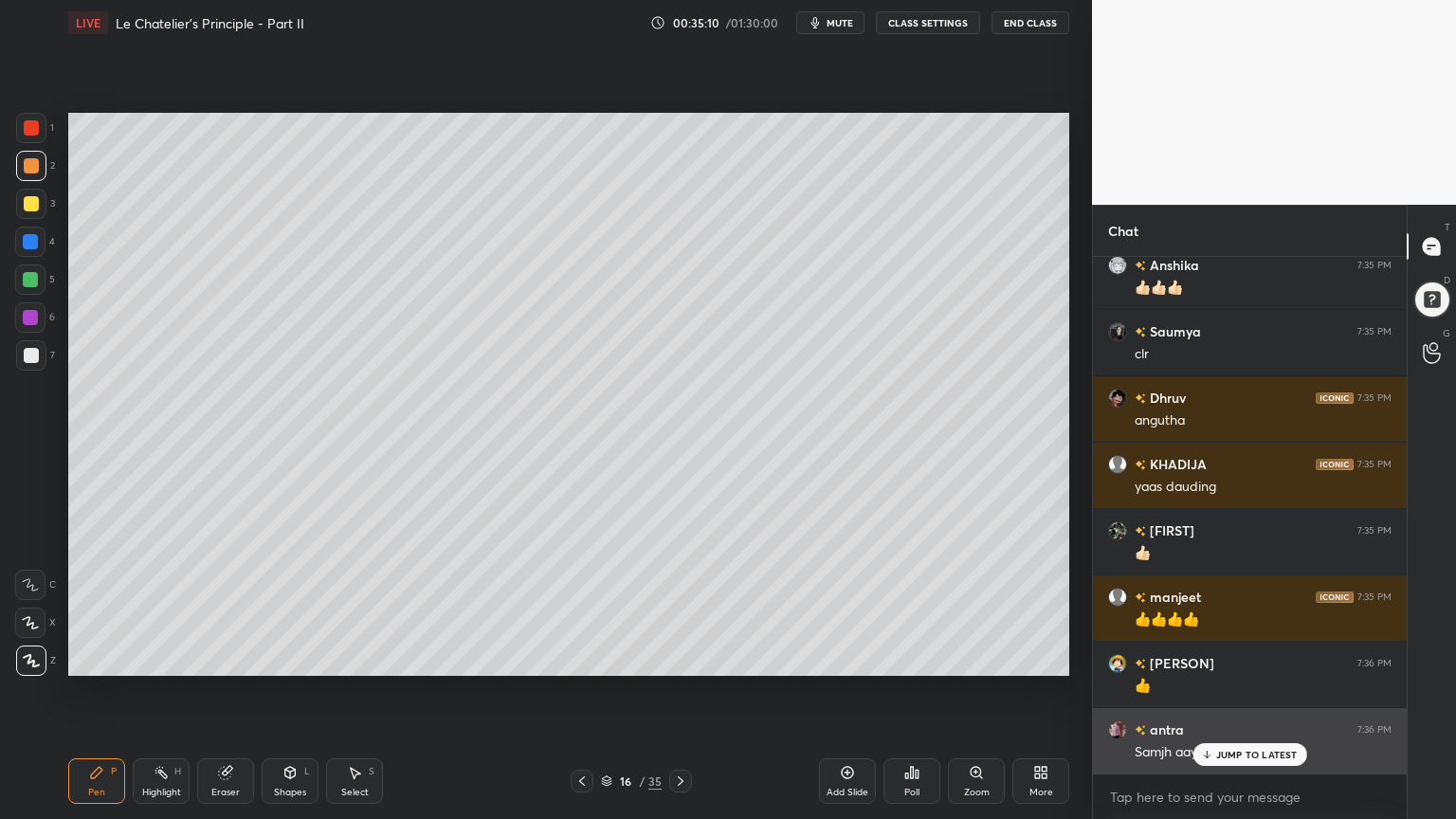 click on "JUMP TO LATEST" at bounding box center (1257, 755) 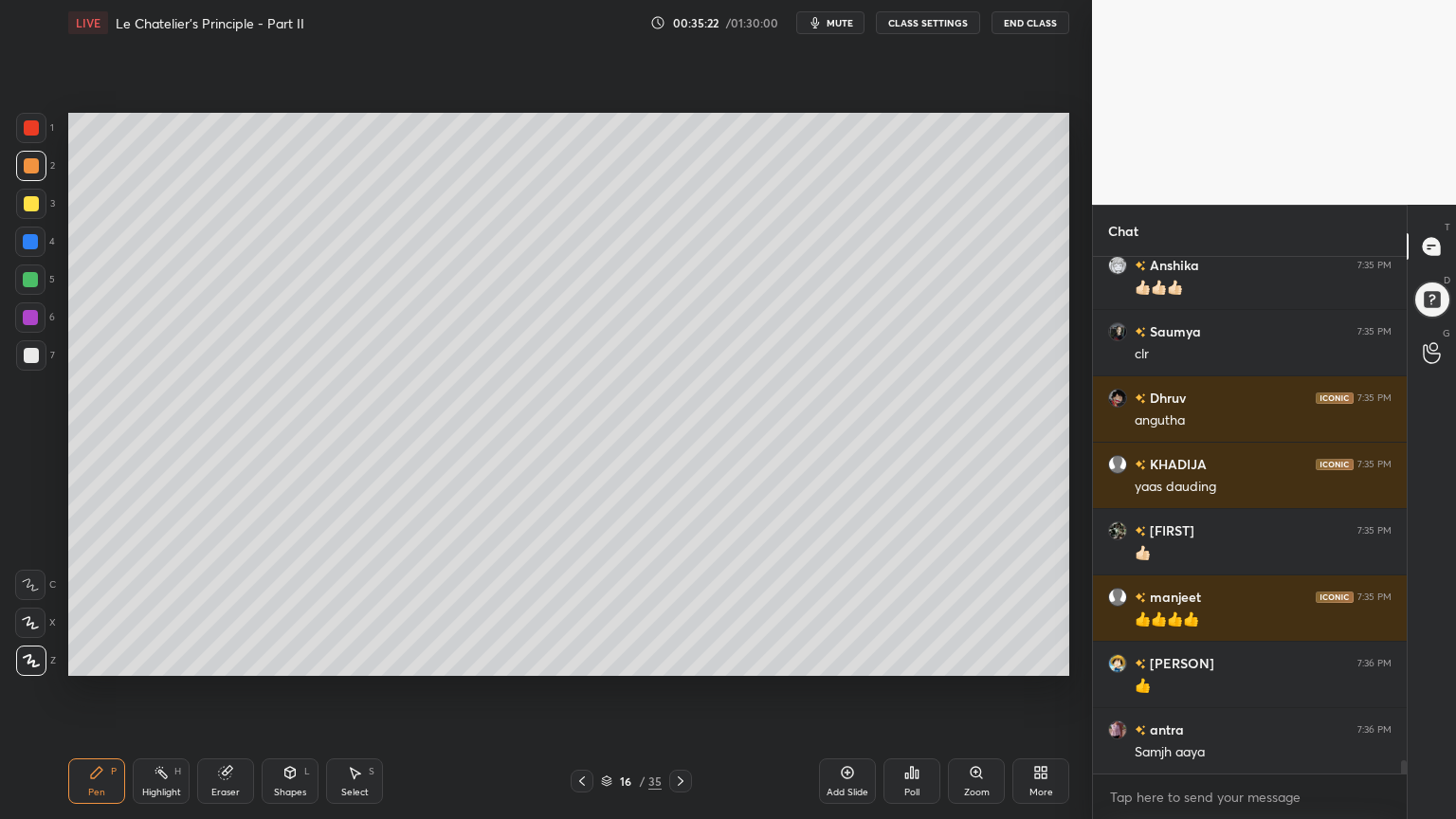 drag, startPoint x: 23, startPoint y: 355, endPoint x: 65, endPoint y: 326, distance: 51.0392 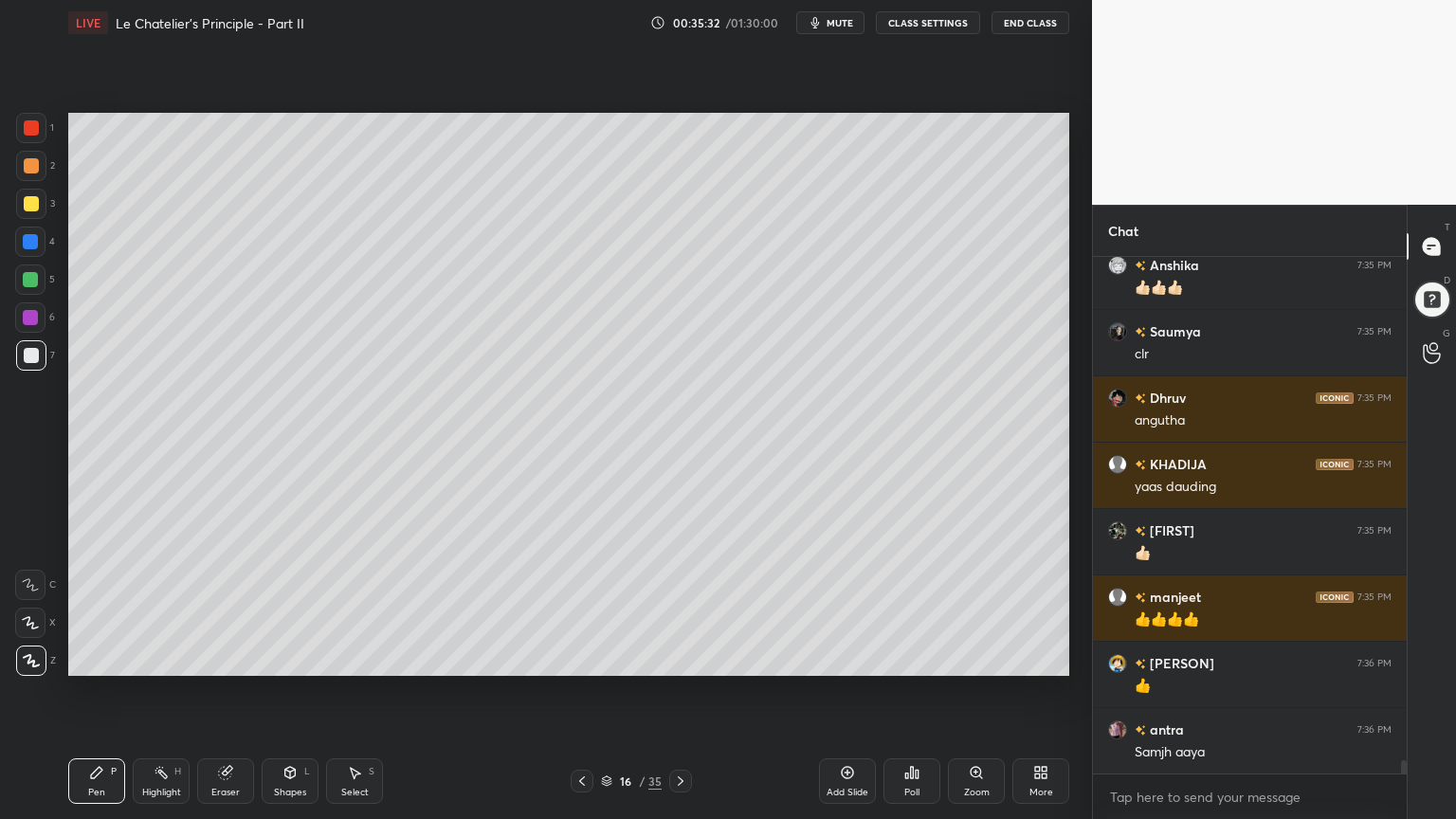 click on "Shapes L" at bounding box center [290, 781] 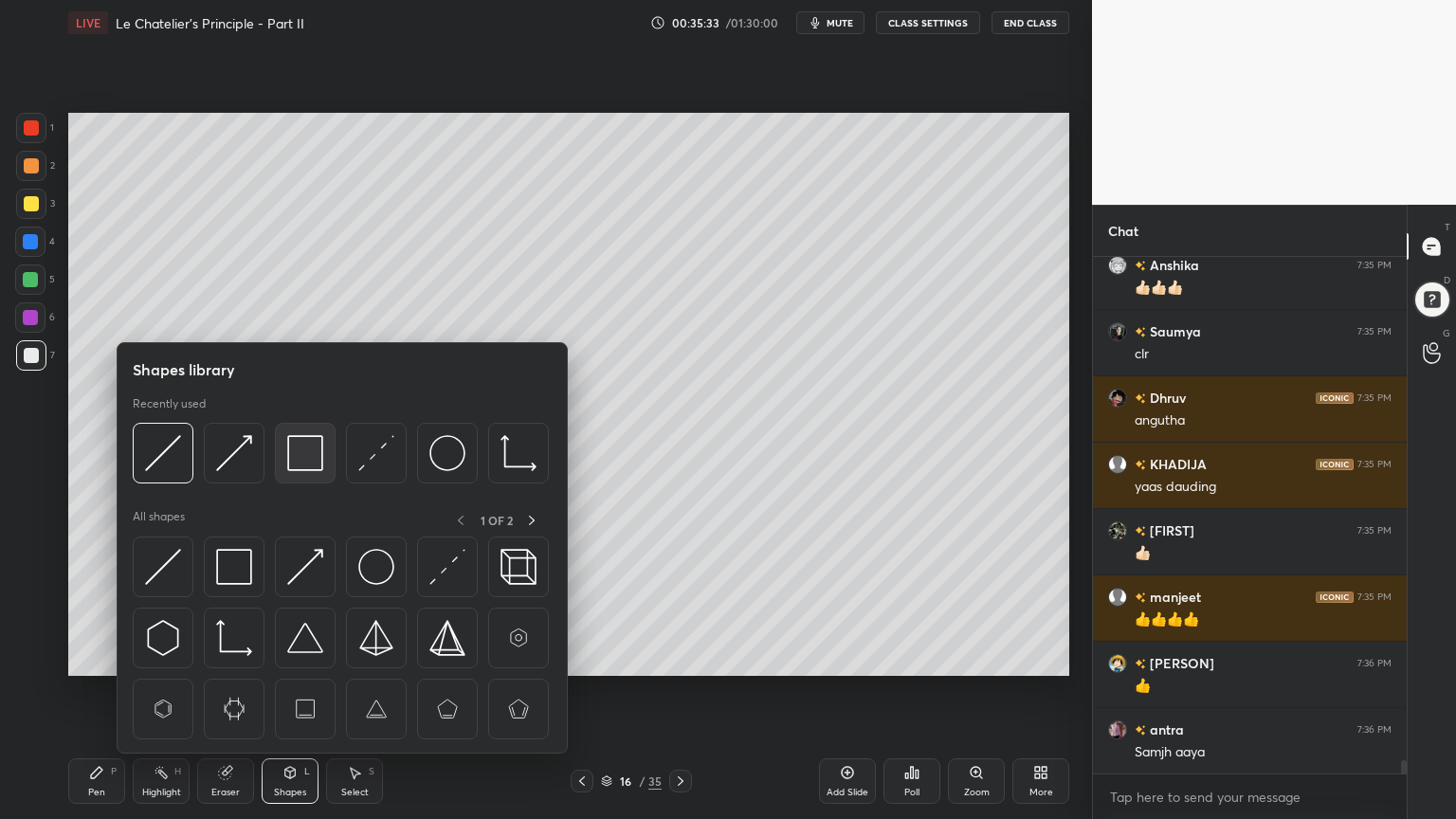 click at bounding box center [305, 453] 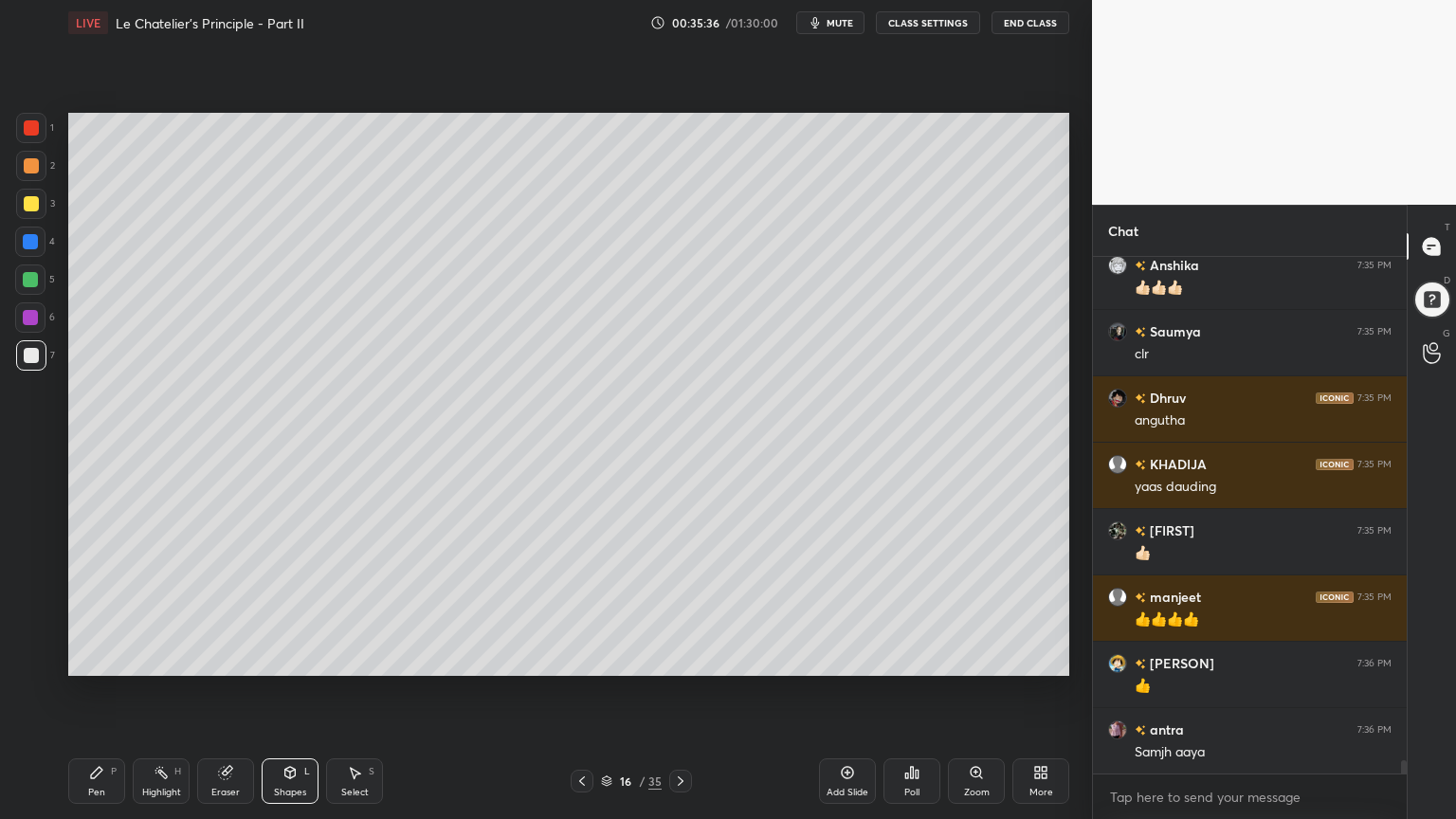 click on "Eraser" at bounding box center (226, 781) 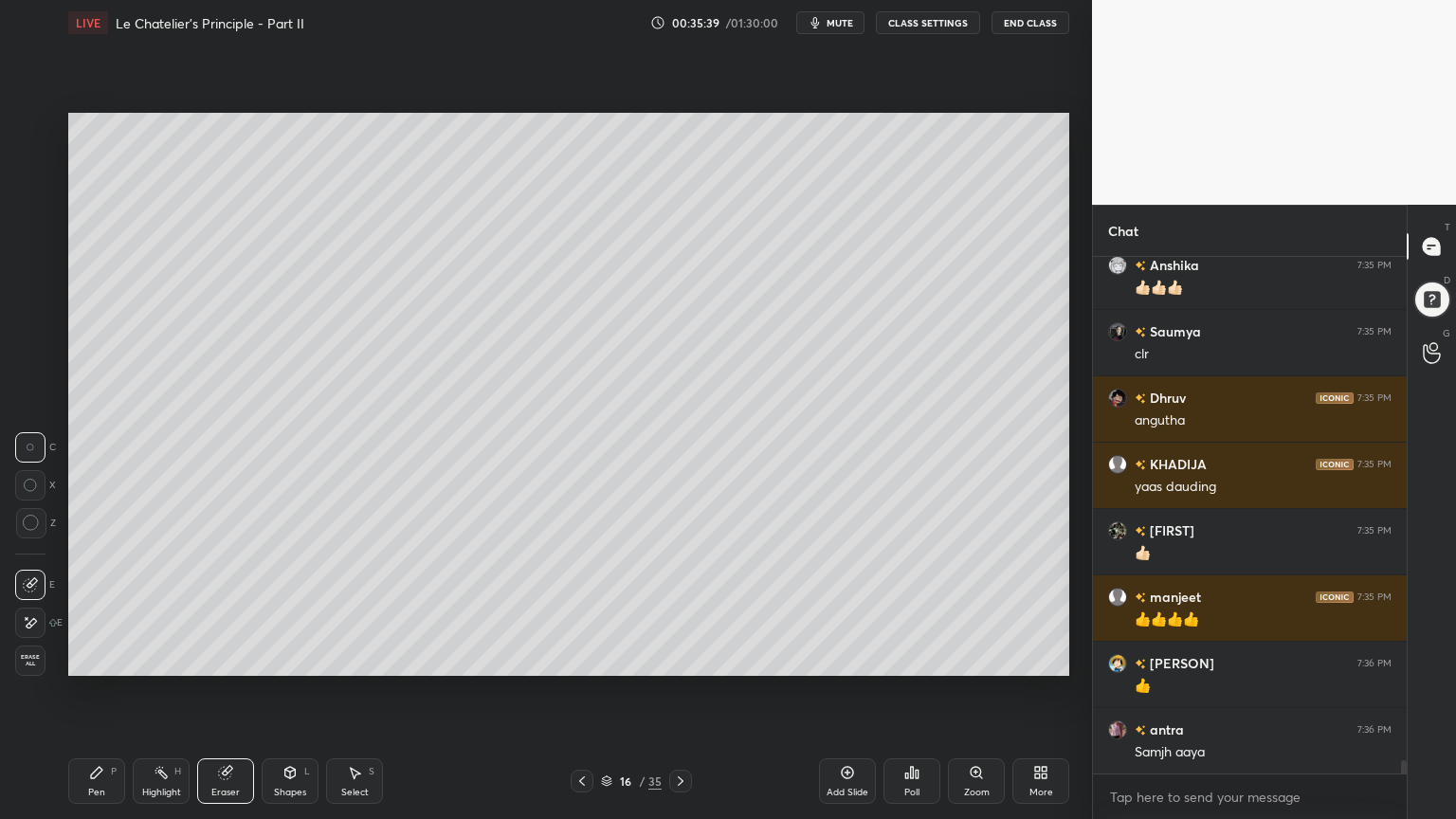 click on "Shapes" at bounding box center (290, 792) 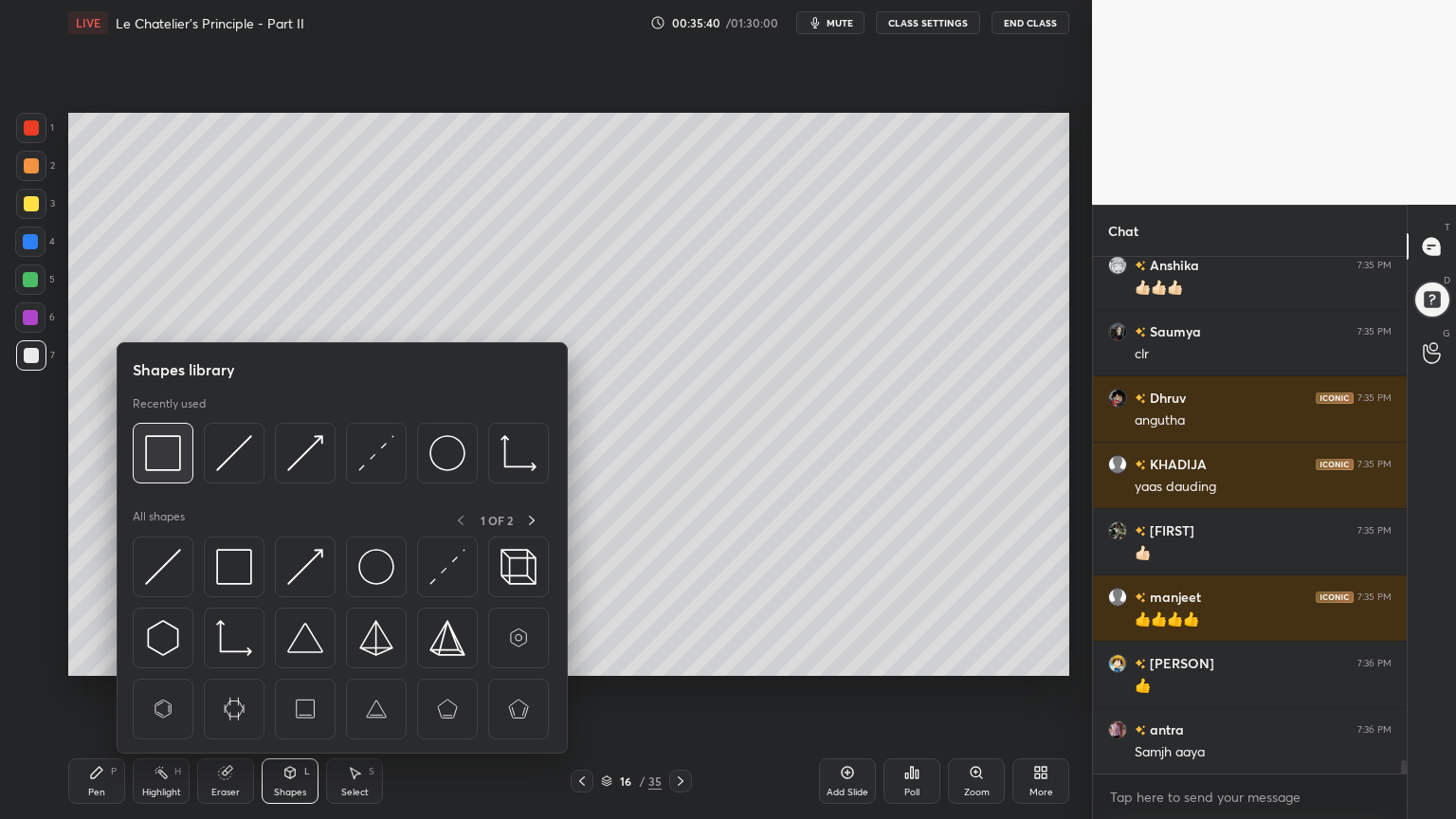 click at bounding box center (163, 453) 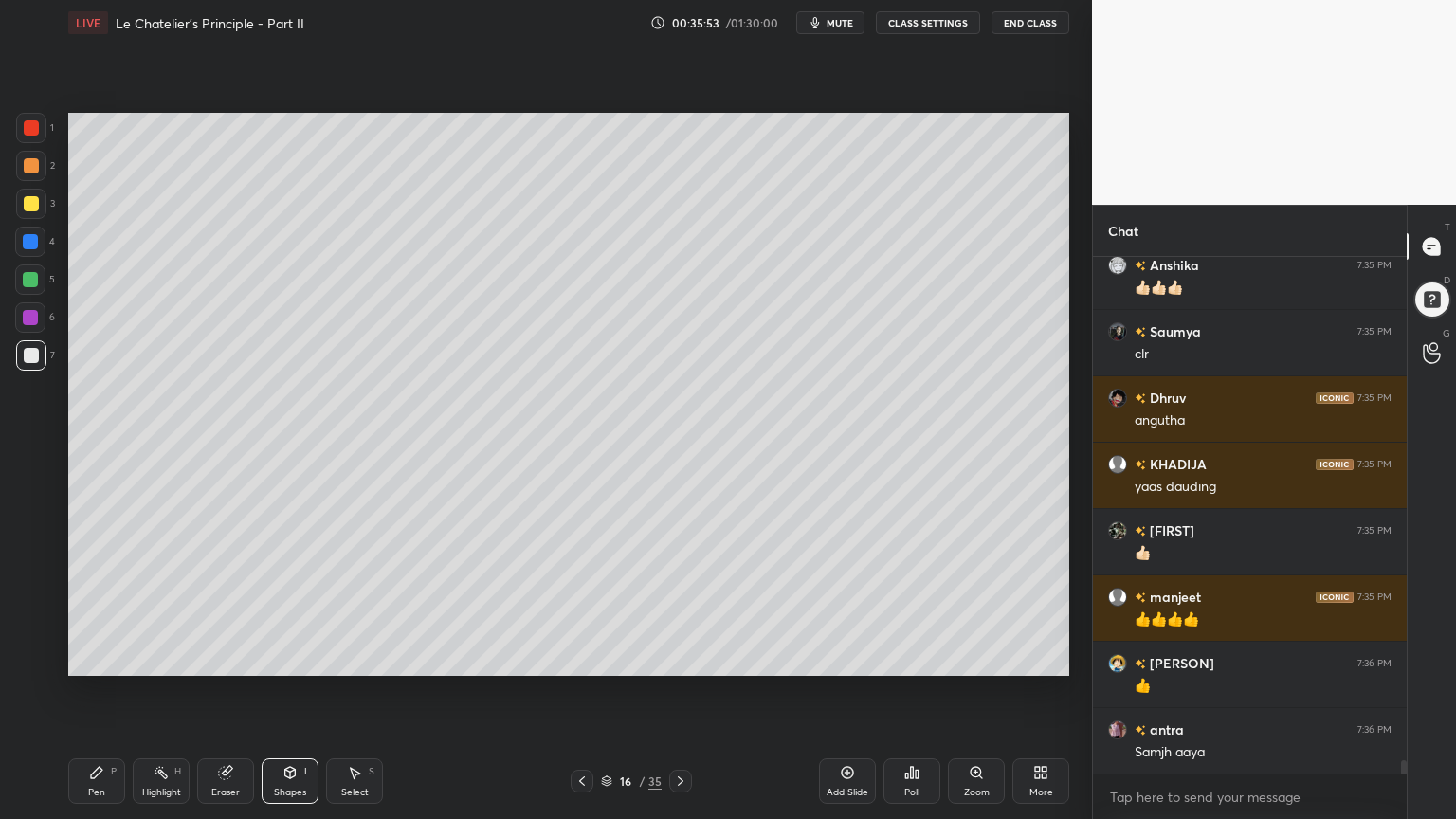click on "Pen P" at bounding box center (97, 781) 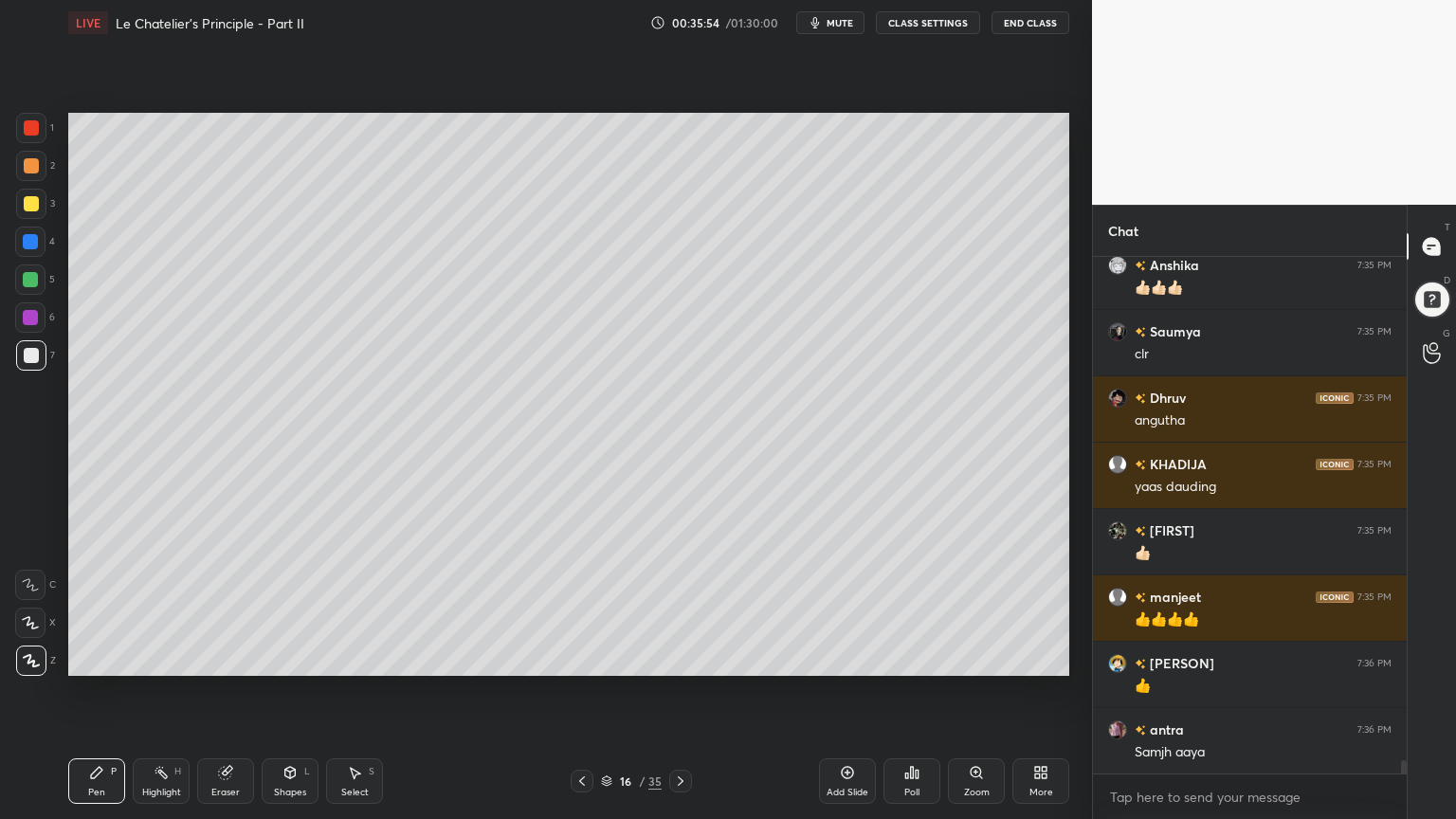 click at bounding box center [31, 166] 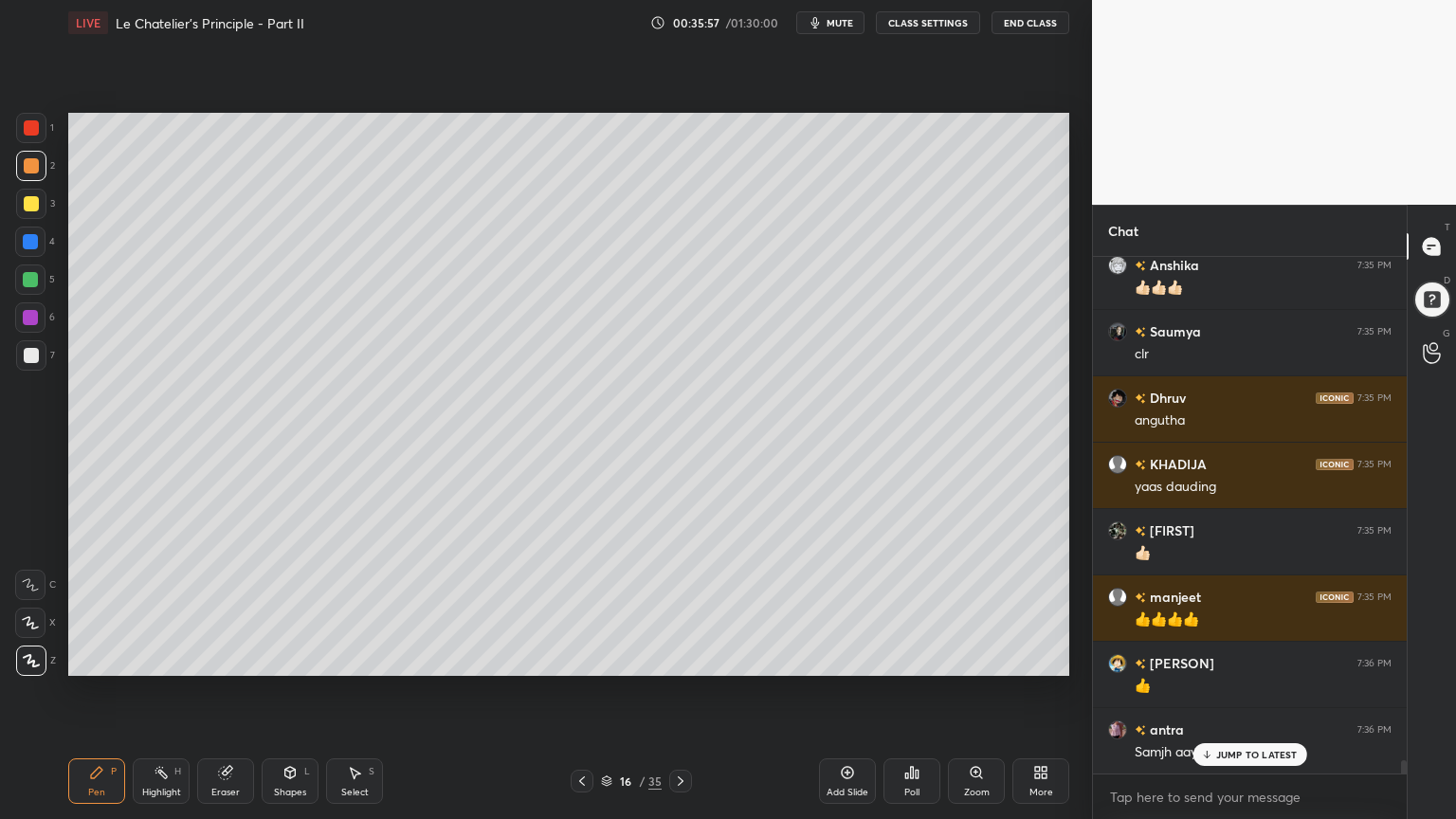 scroll, scrollTop: 19265, scrollLeft: 0, axis: vertical 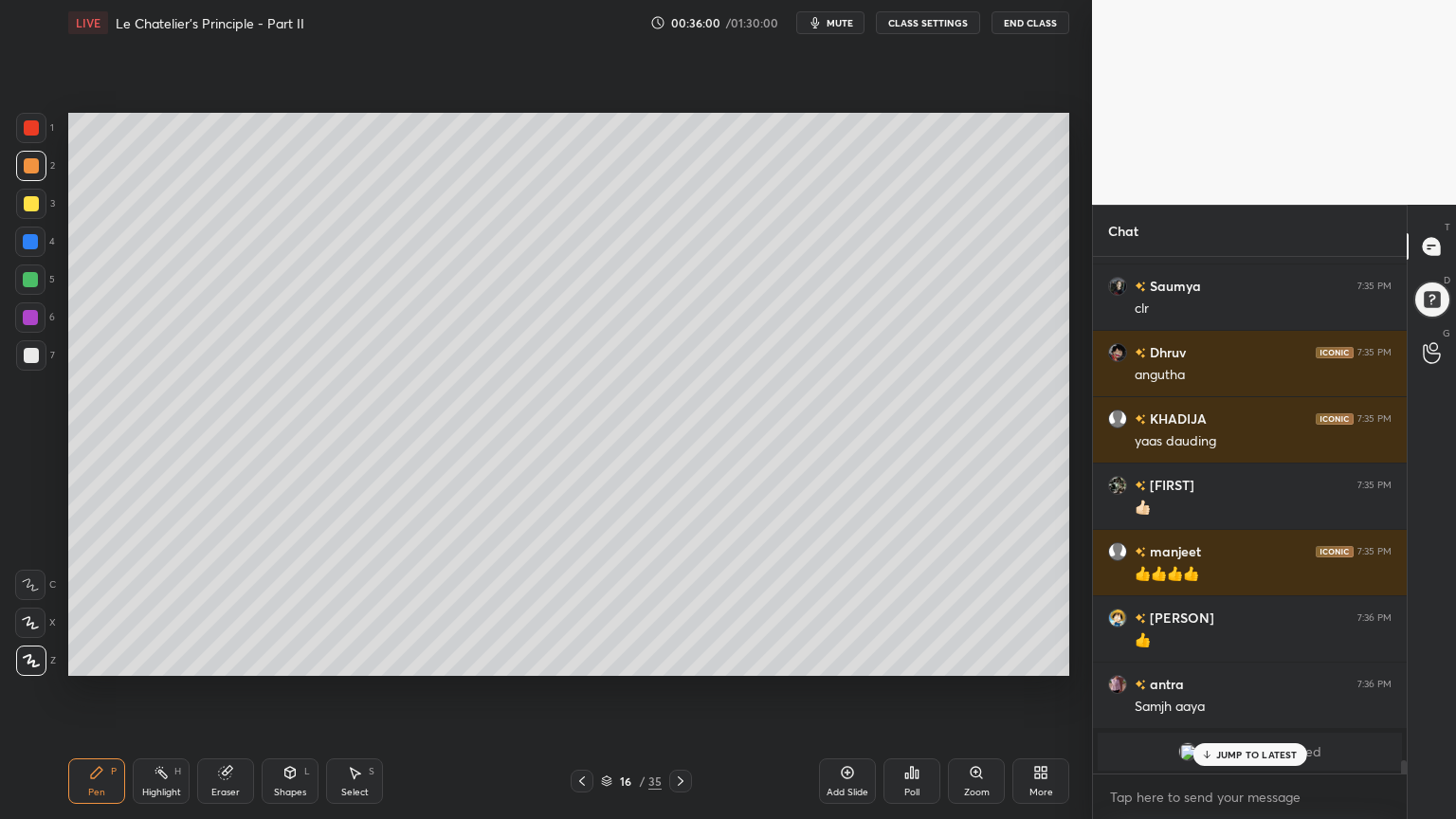 click at bounding box center [30, 280] 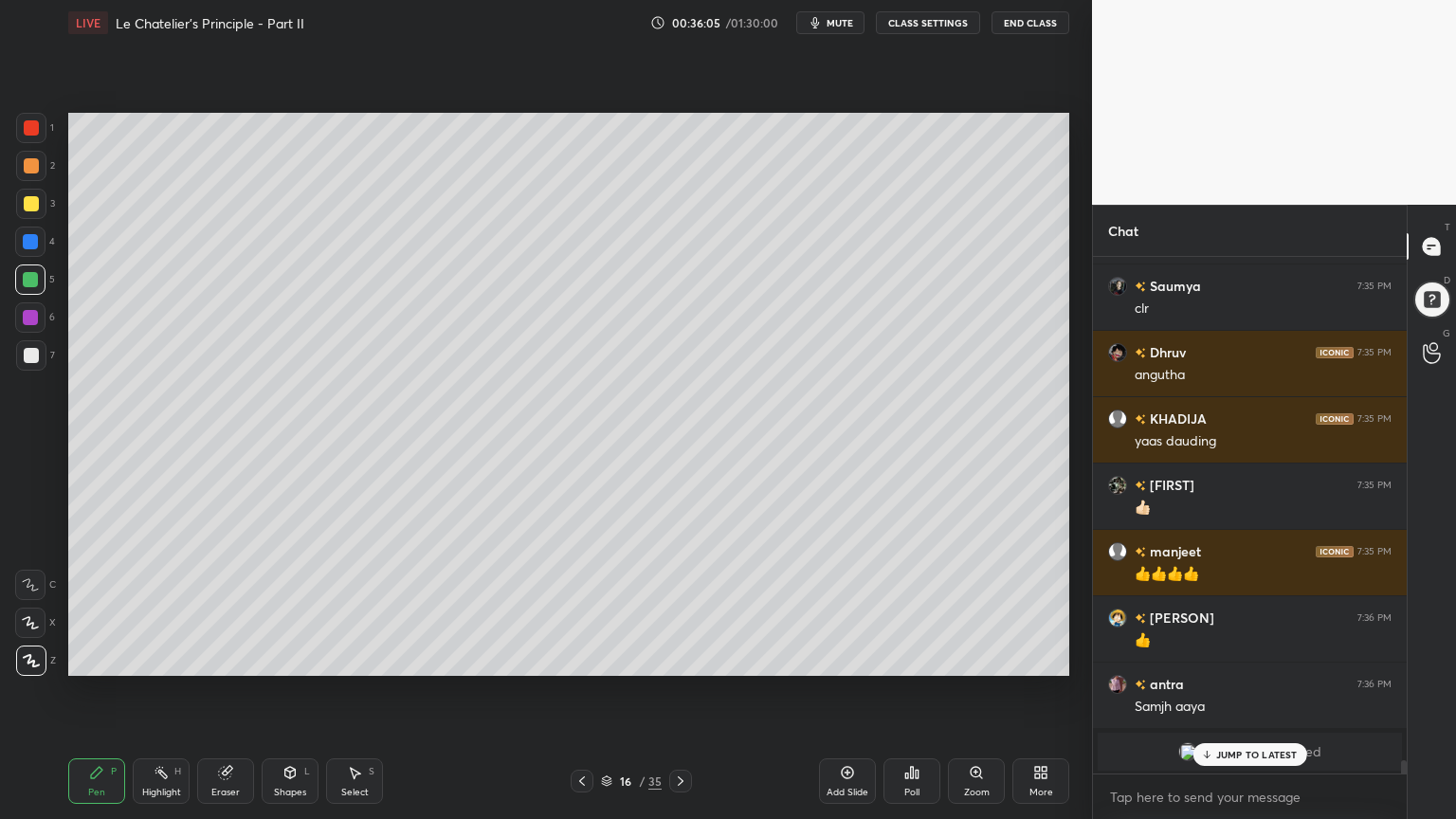 drag, startPoint x: 167, startPoint y: 781, endPoint x: 364, endPoint y: 743, distance: 200.6315 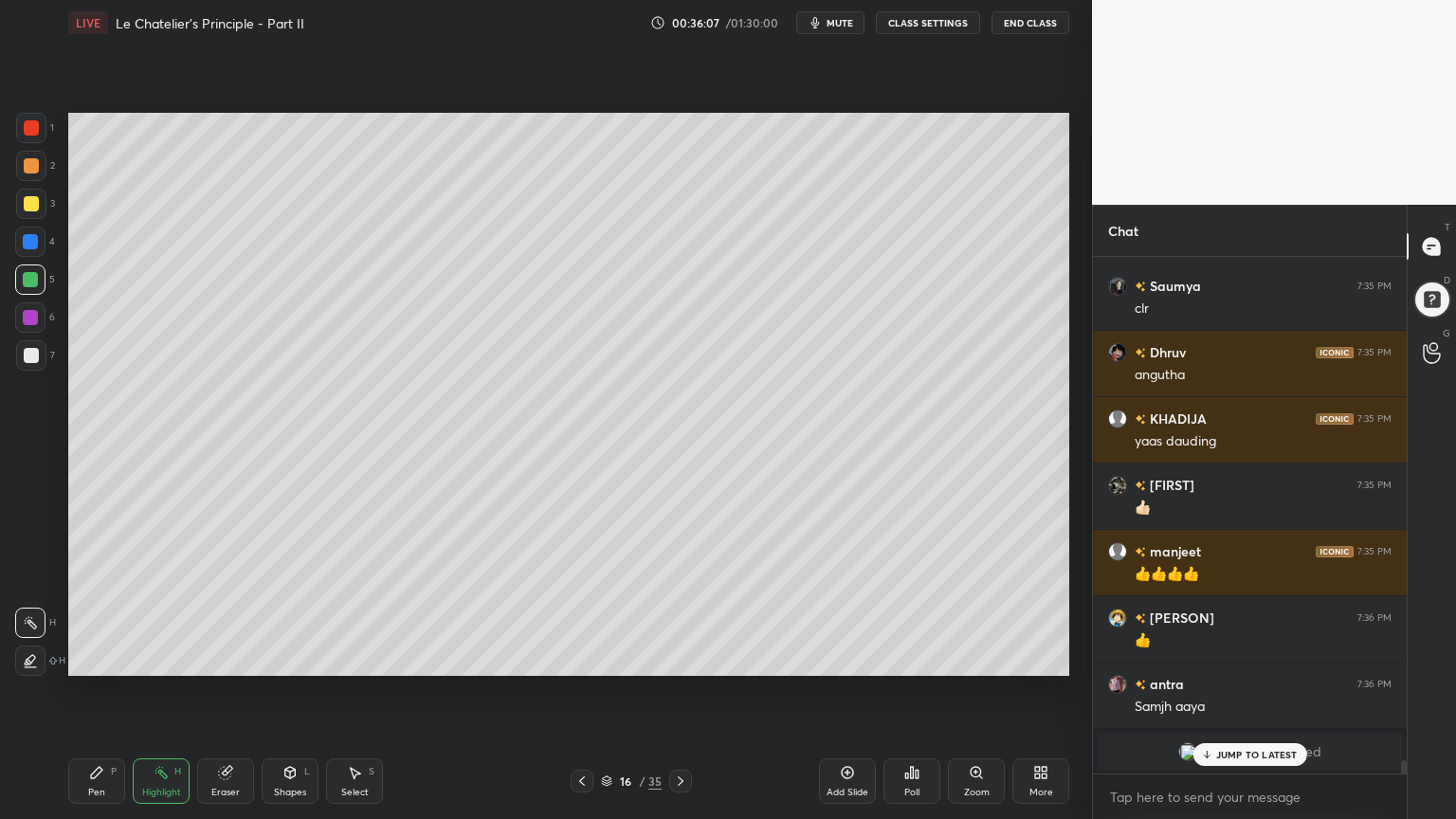 click on "Shapes L" at bounding box center [290, 781] 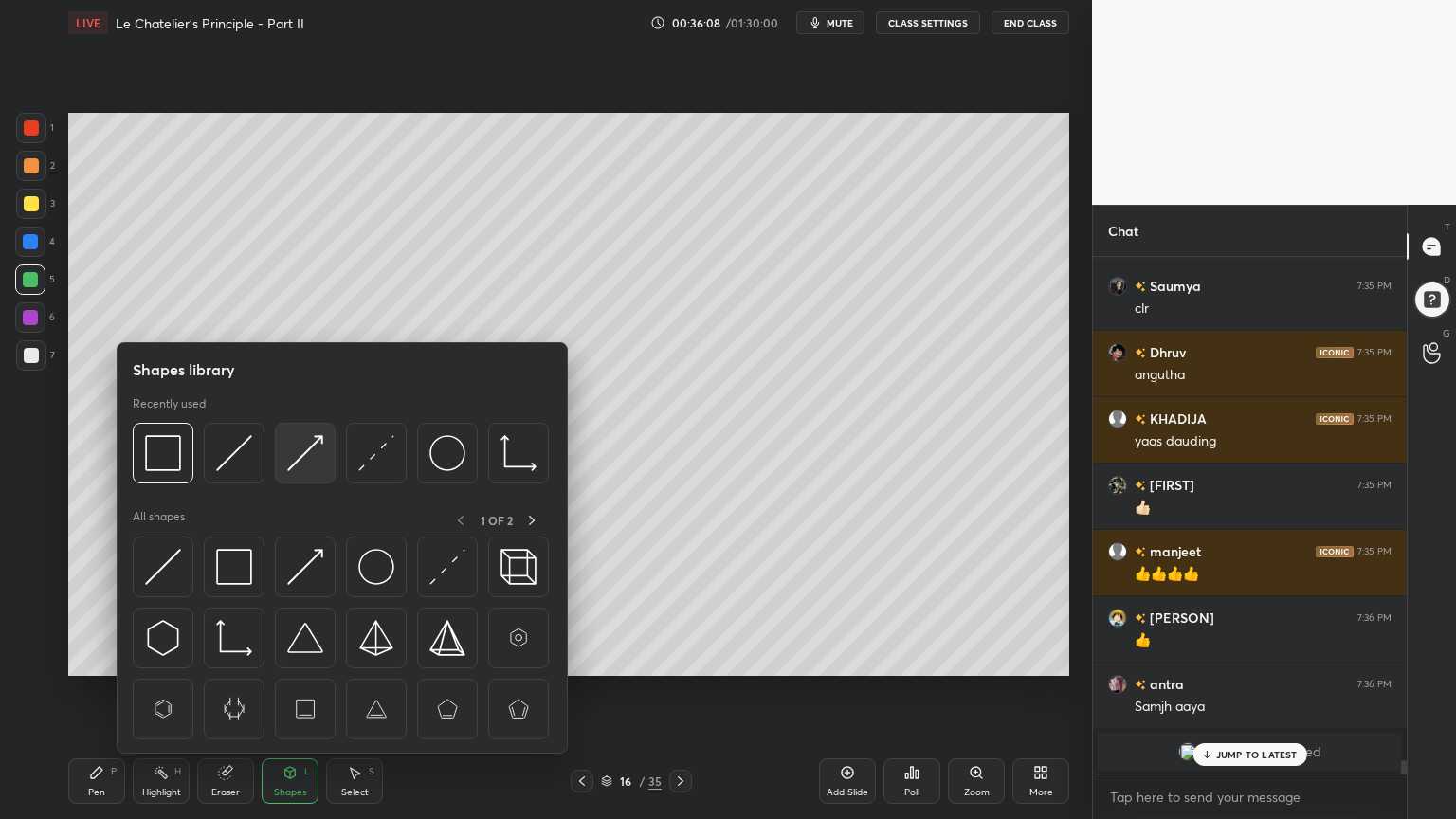 click at bounding box center (305, 453) 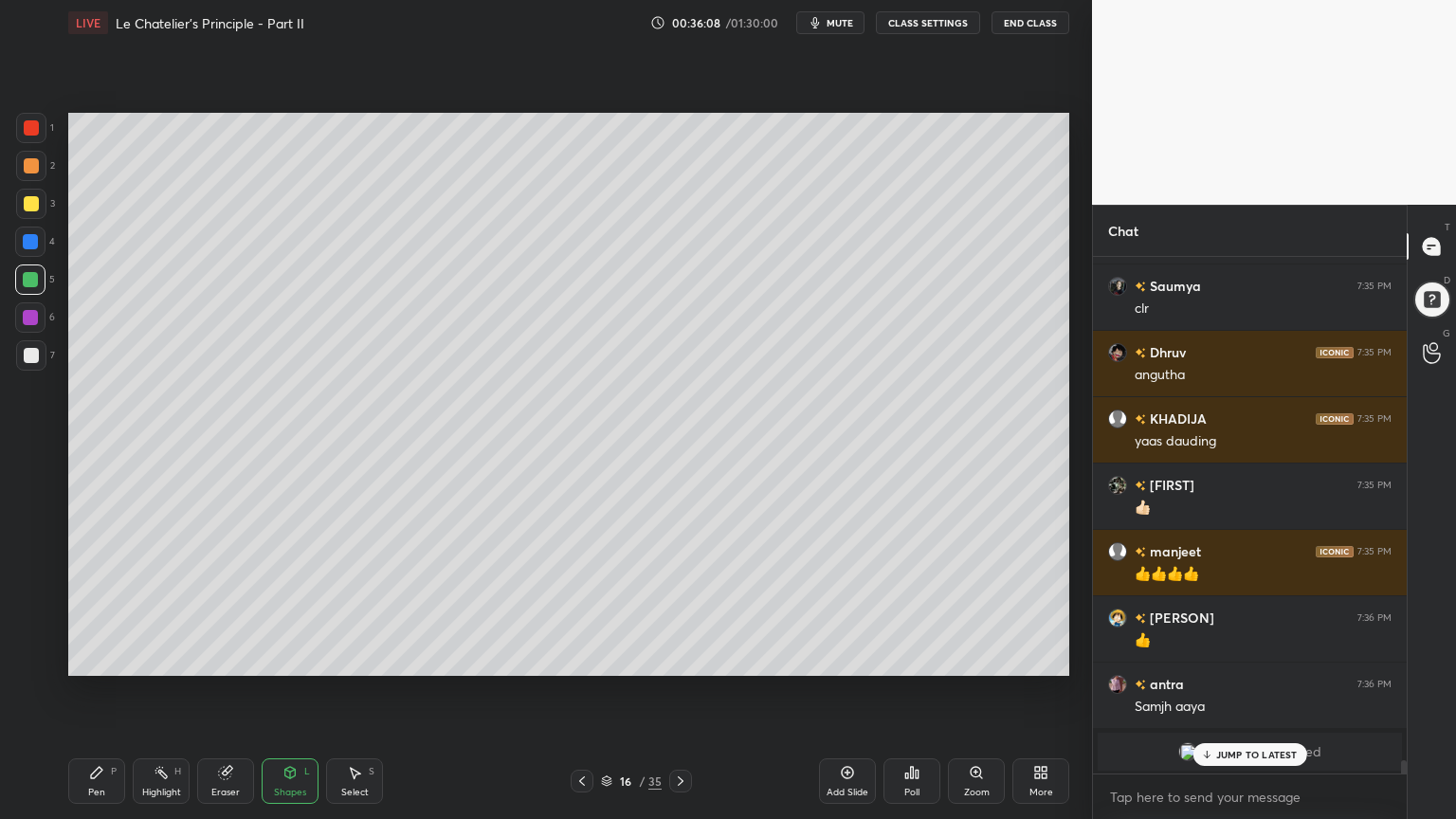 drag, startPoint x: 23, startPoint y: 204, endPoint x: 31, endPoint y: 209, distance: 9.43398 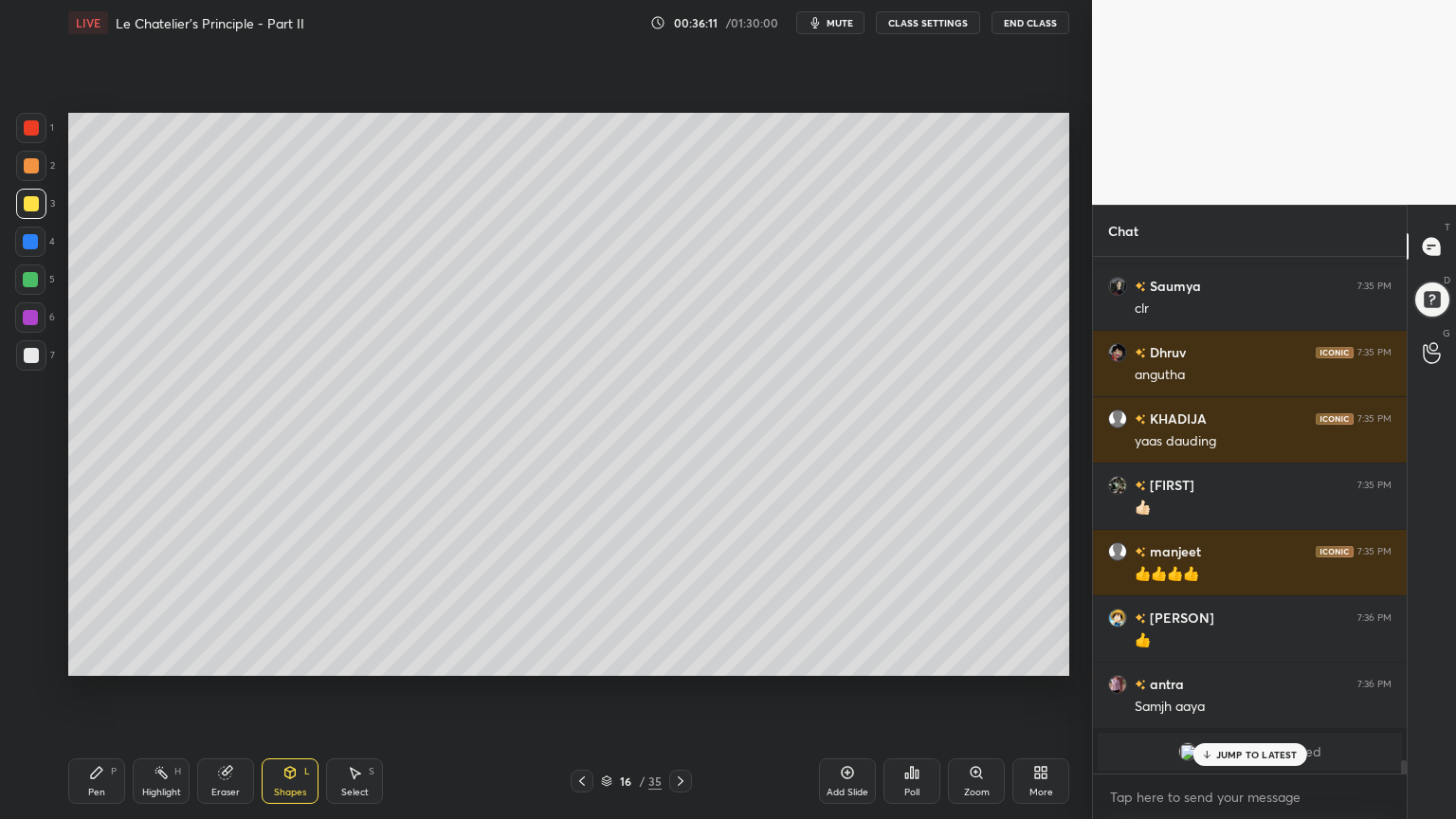 click on "Highlight" at bounding box center [161, 792] 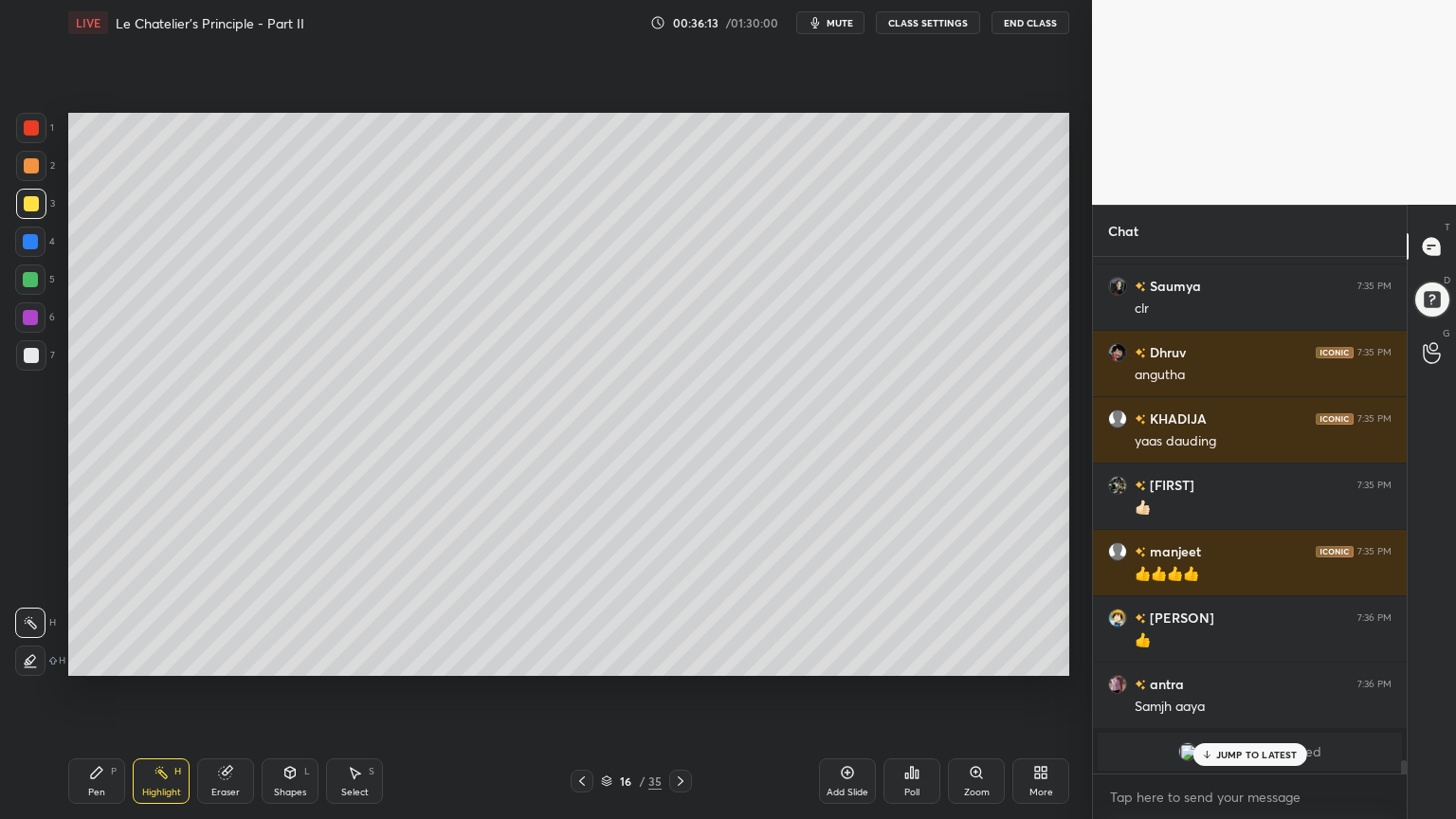 click 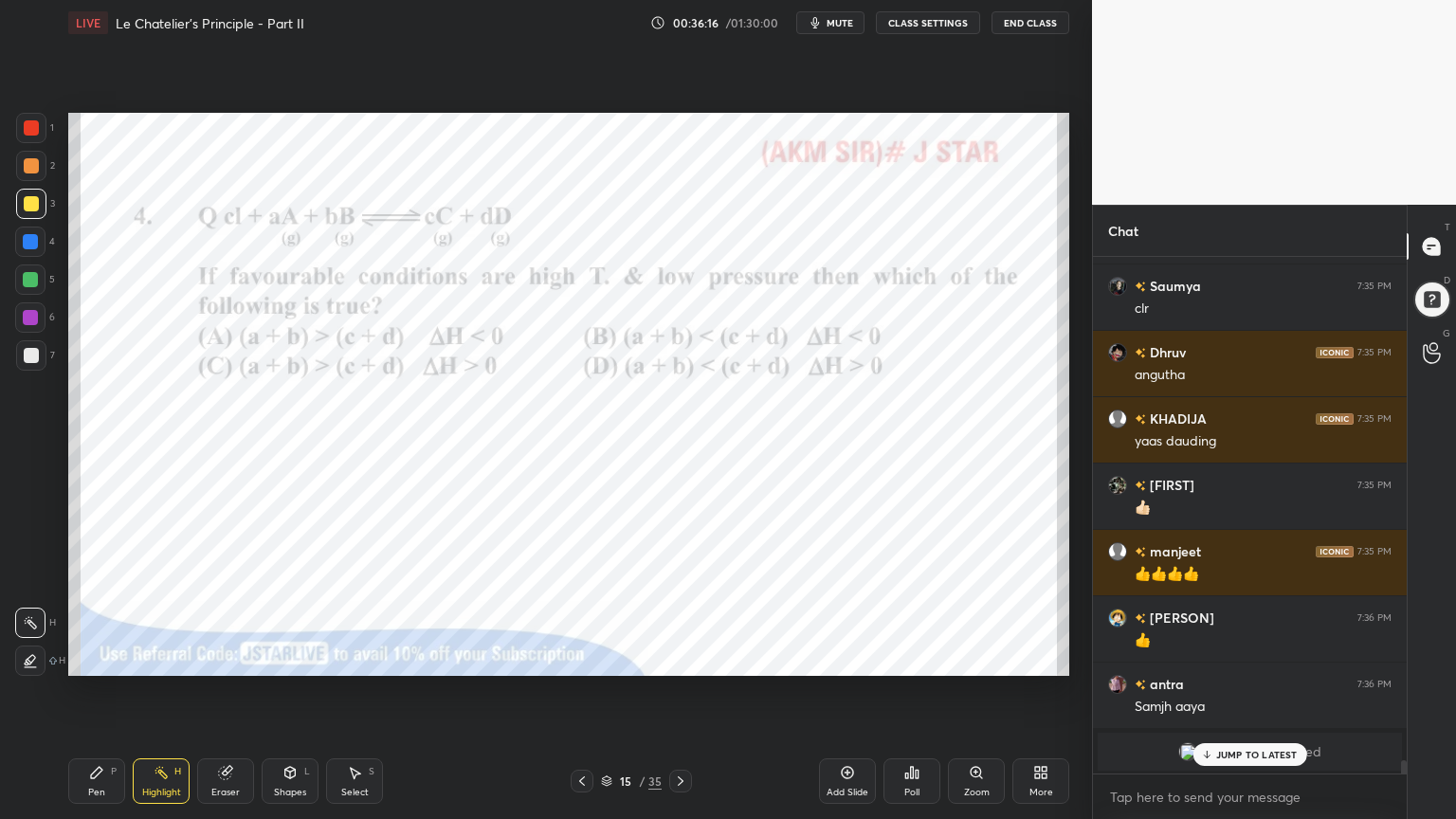 click at bounding box center (31, 128) 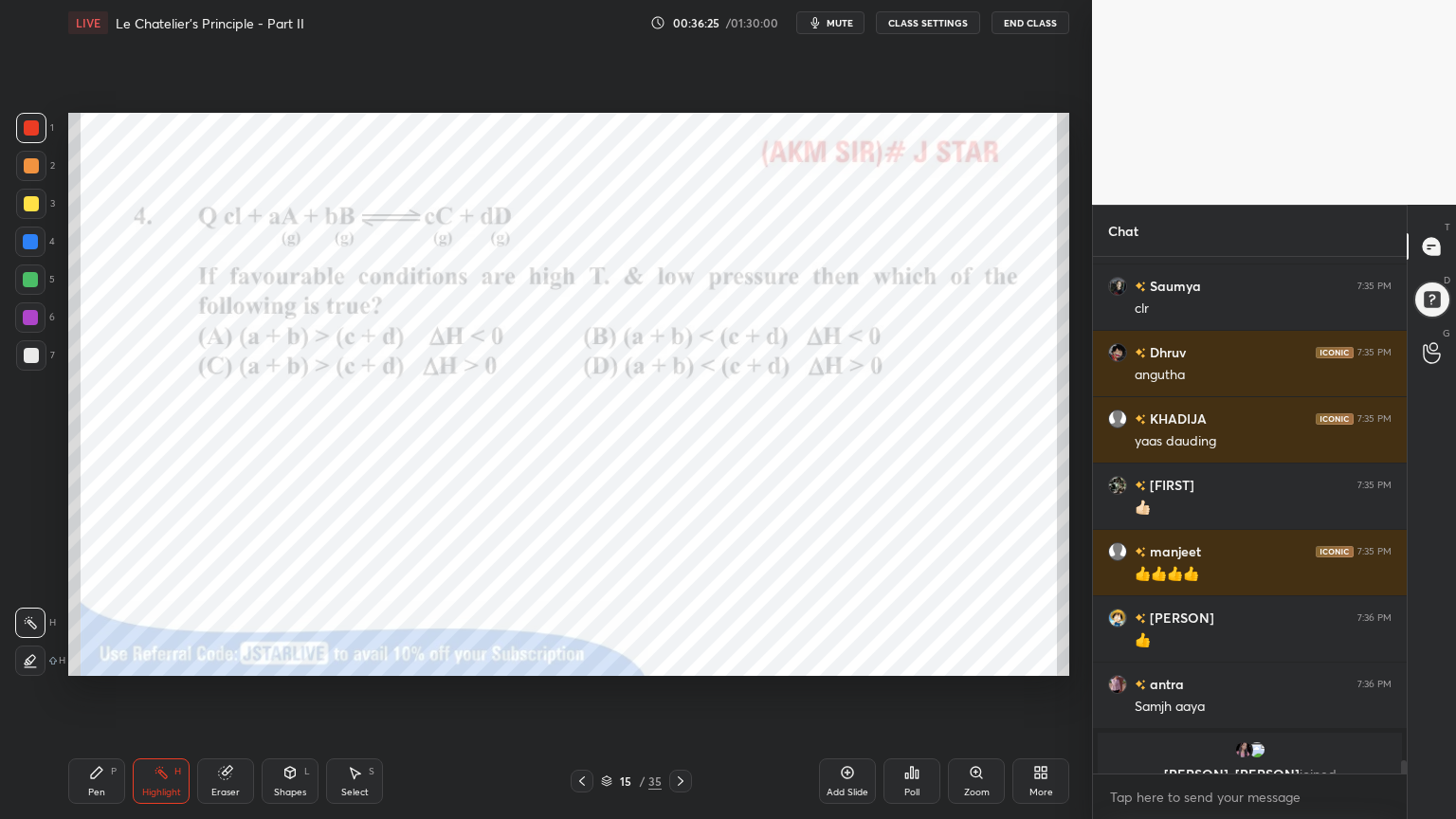 click 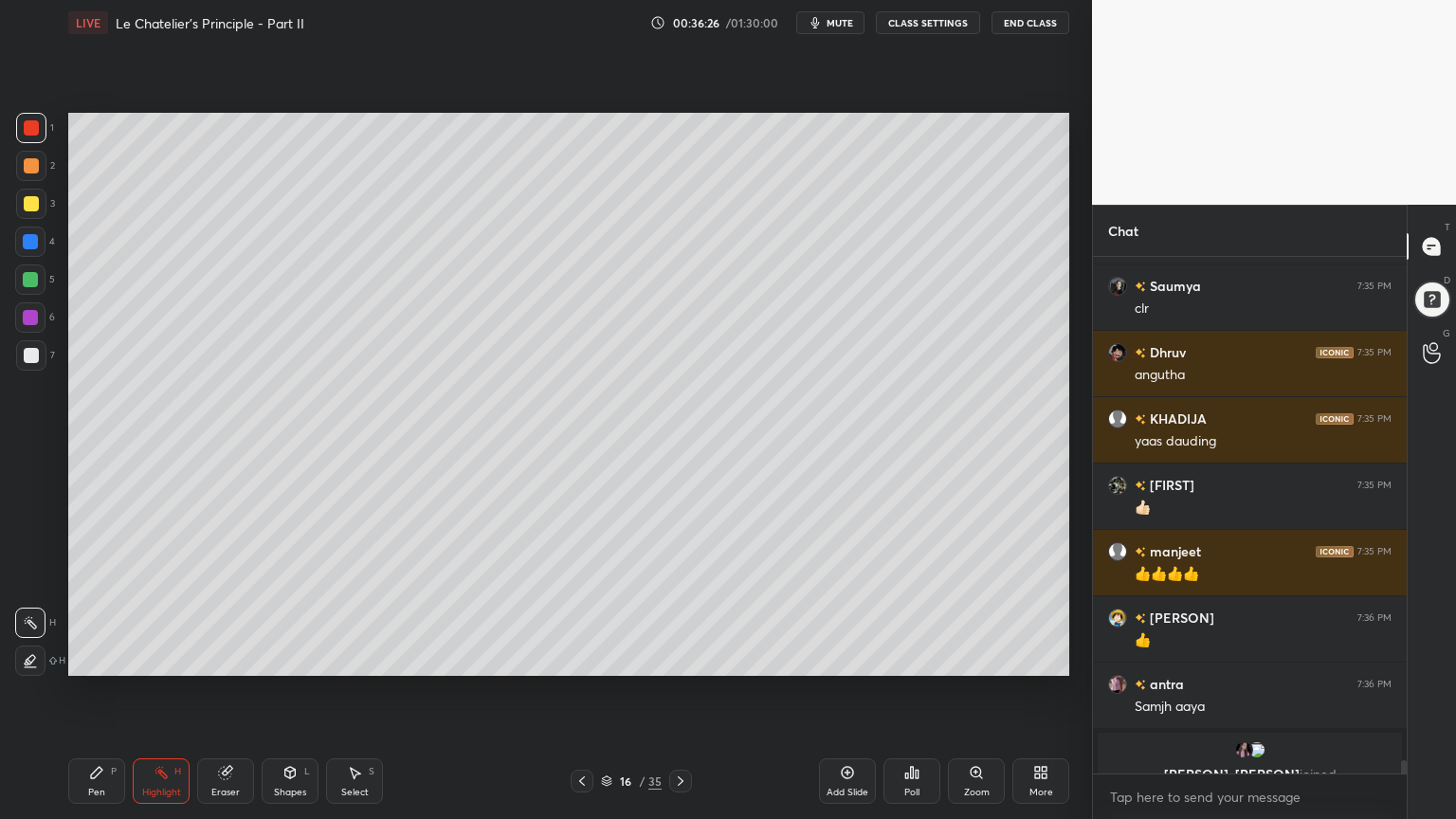 click on "Pen P" at bounding box center (97, 781) 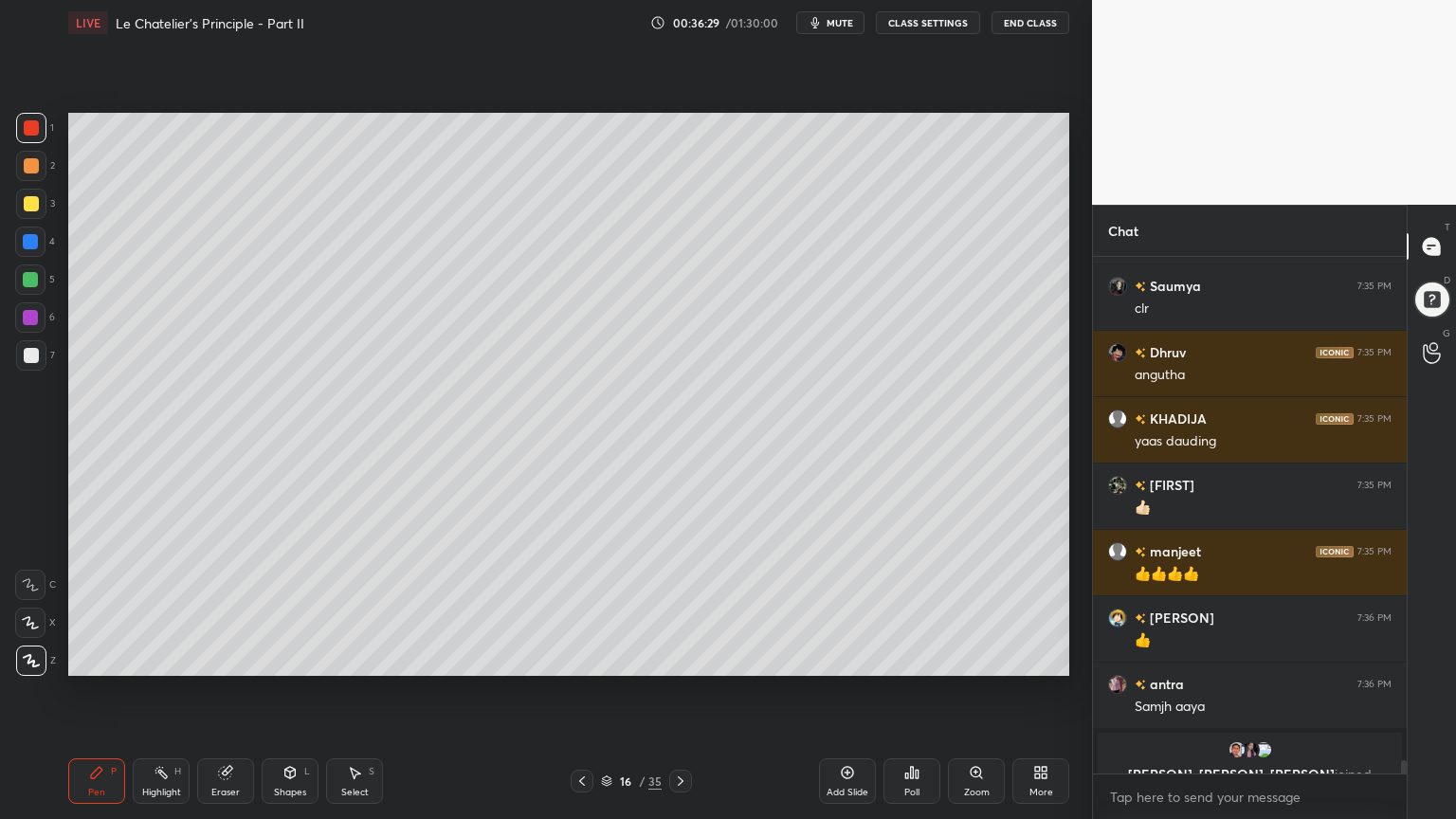 drag, startPoint x: 33, startPoint y: 277, endPoint x: 53, endPoint y: 293, distance: 25.612497 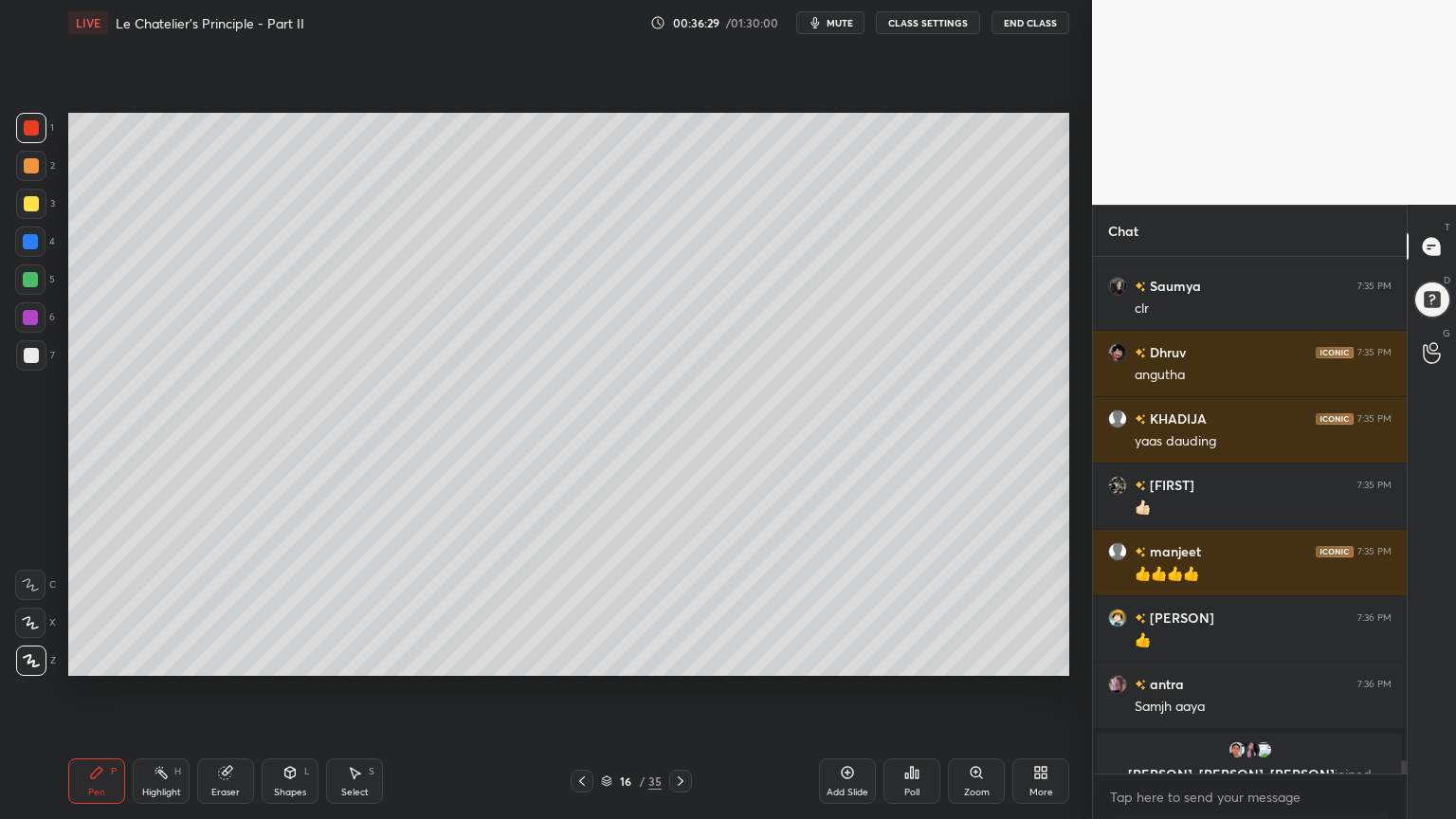 click at bounding box center [30, 280] 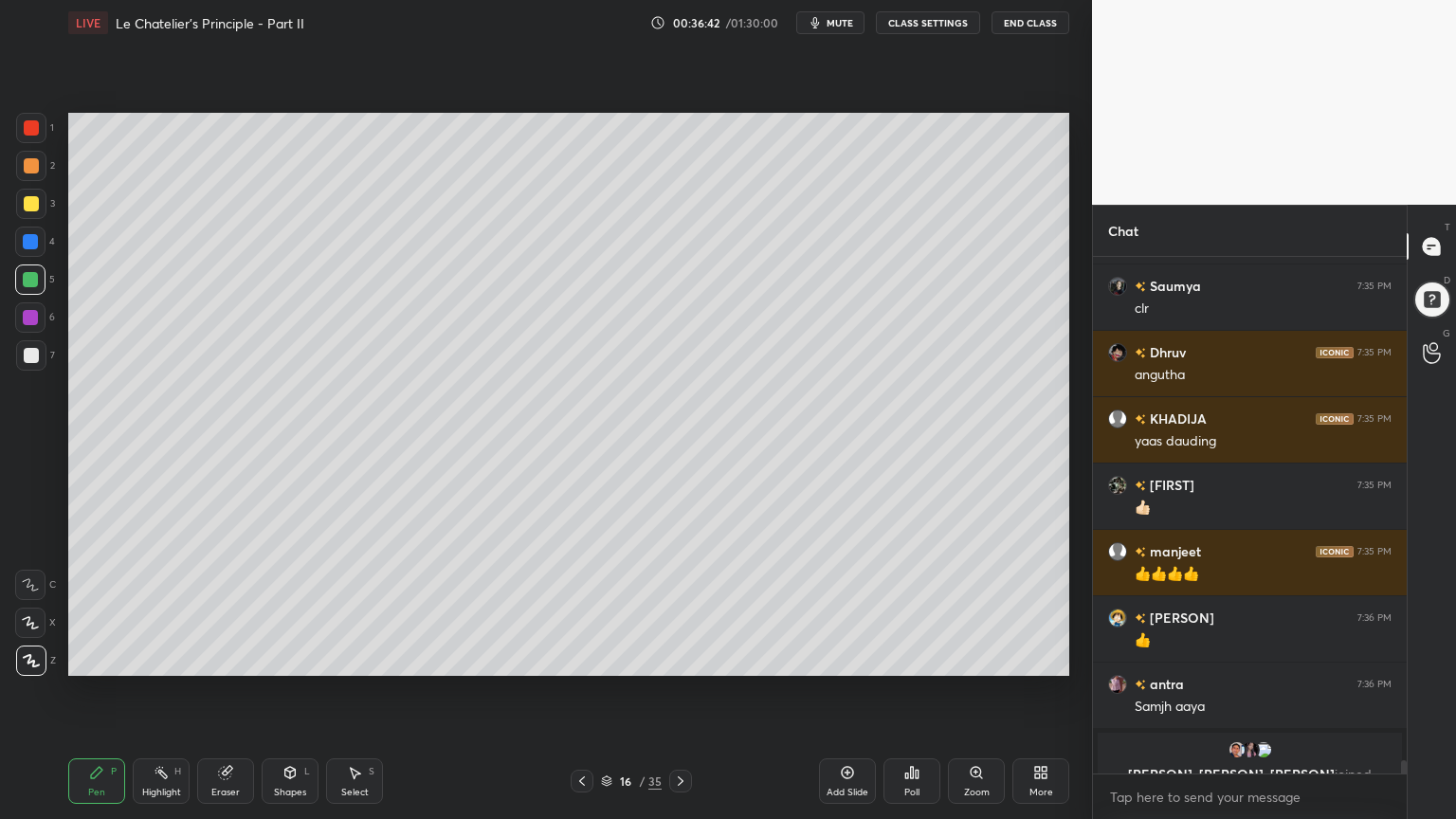 click on "Pen" at bounding box center [97, 792] 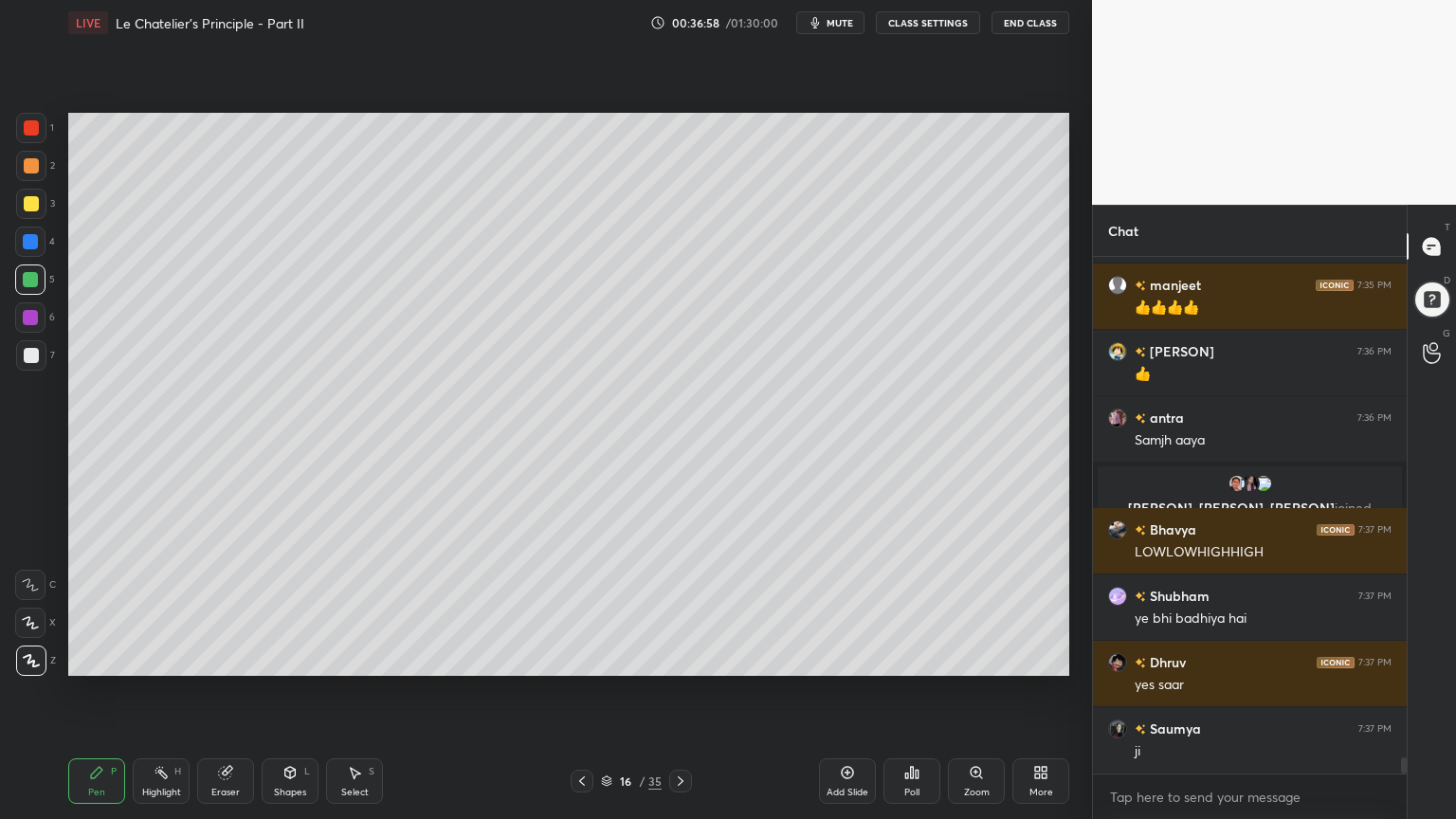 scroll, scrollTop: 15936, scrollLeft: 0, axis: vertical 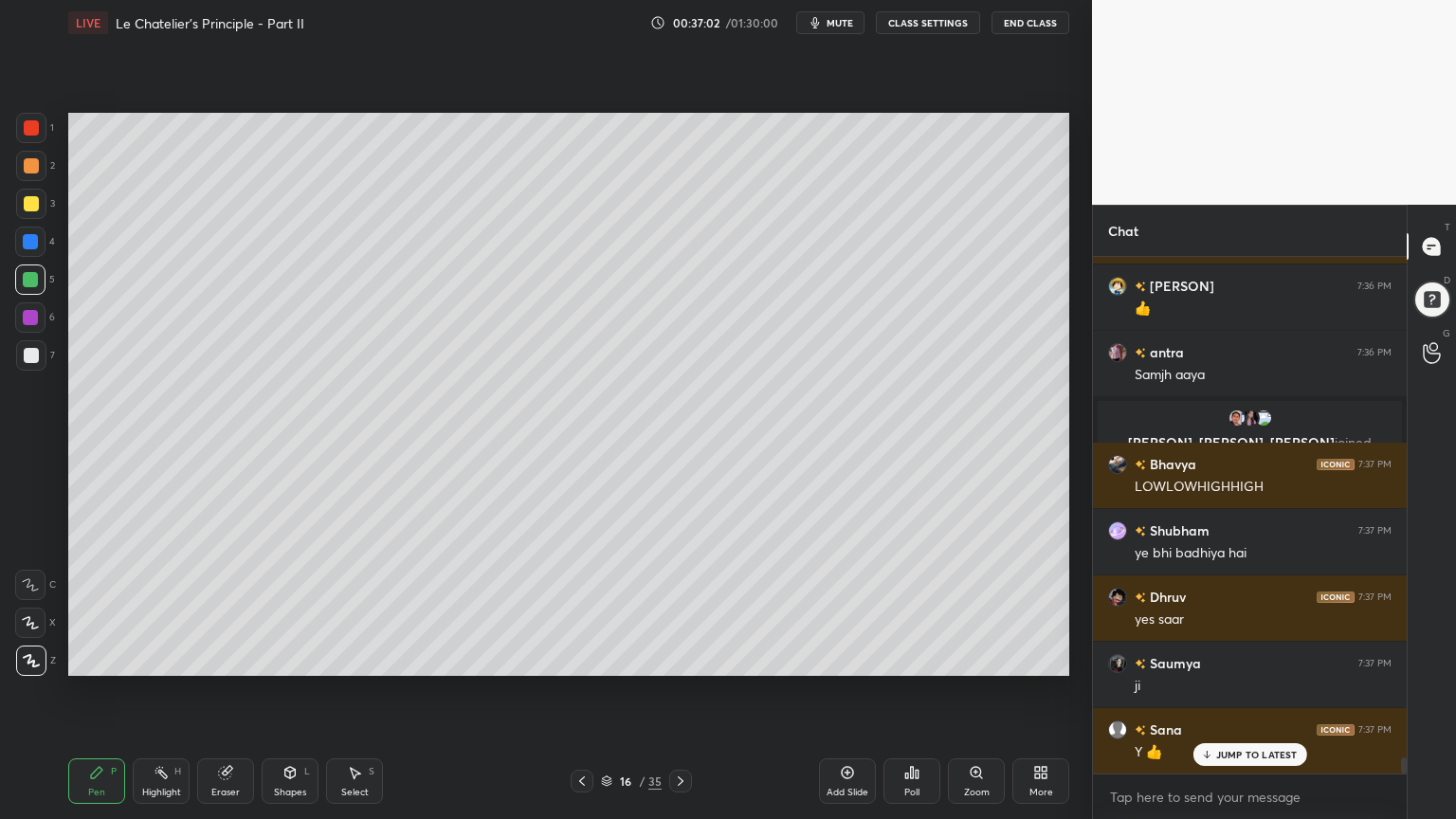 drag, startPoint x: 160, startPoint y: 777, endPoint x: 167, endPoint y: 758, distance: 20.248457 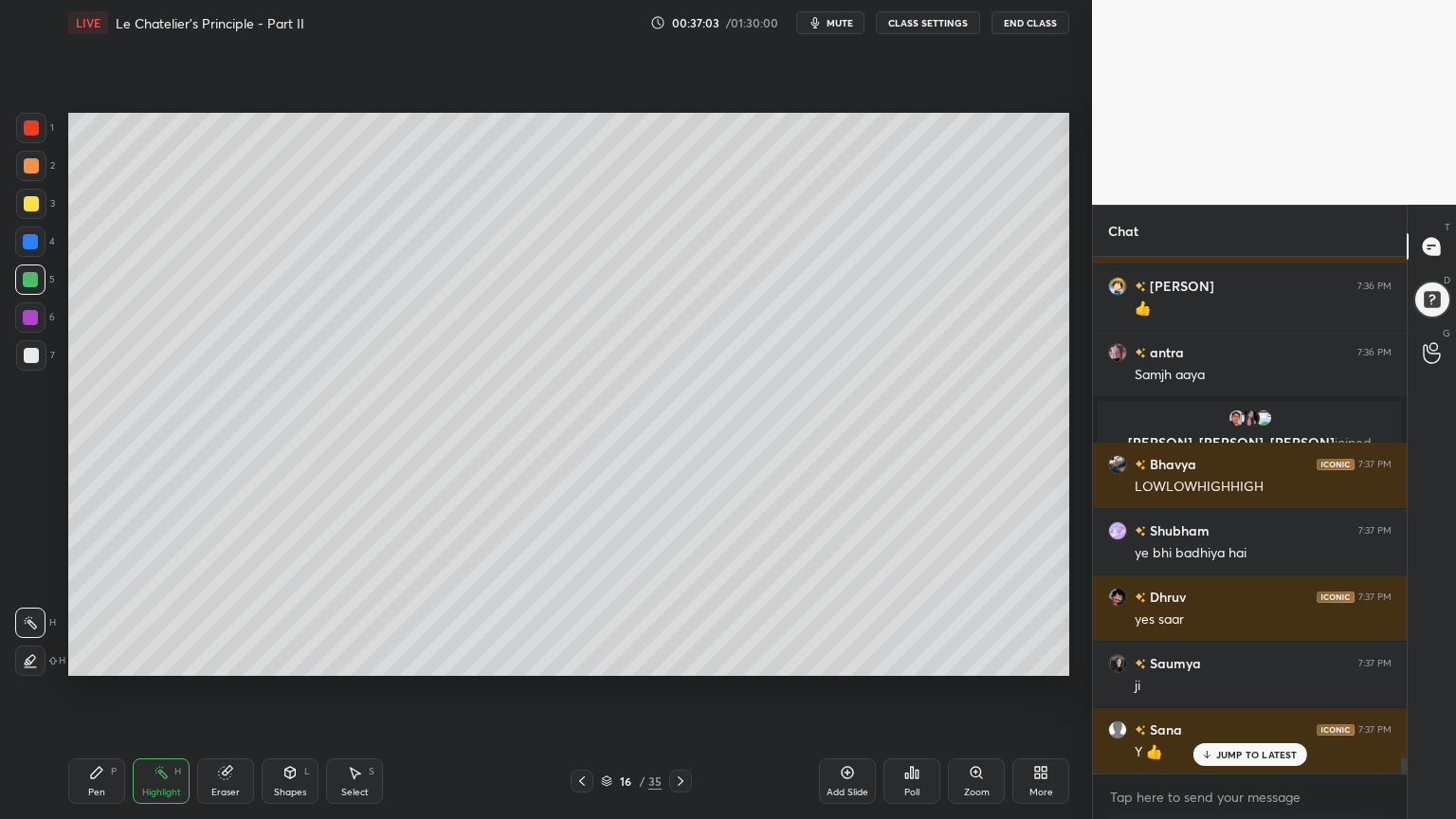 scroll, scrollTop: 16004, scrollLeft: 0, axis: vertical 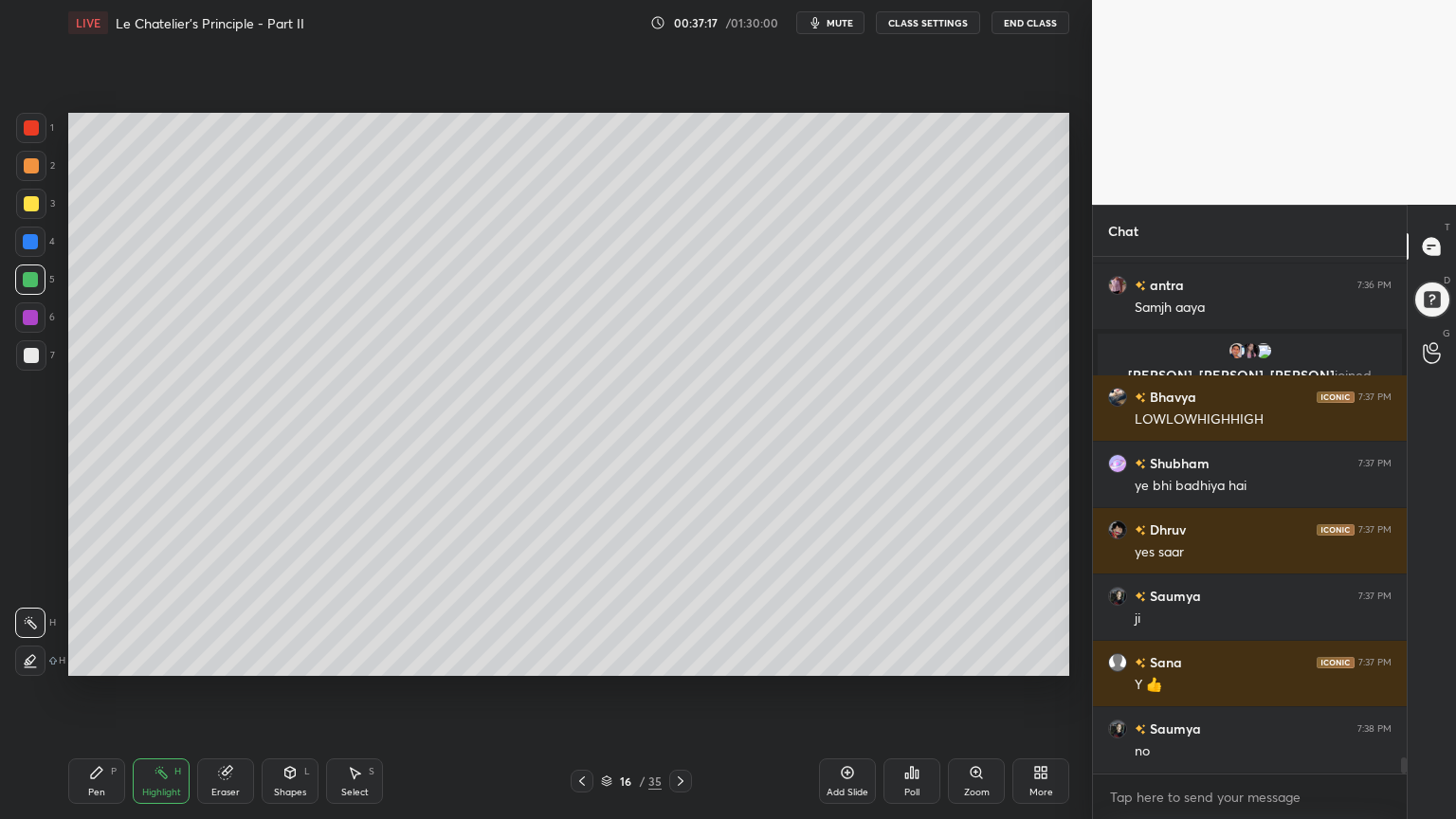 click 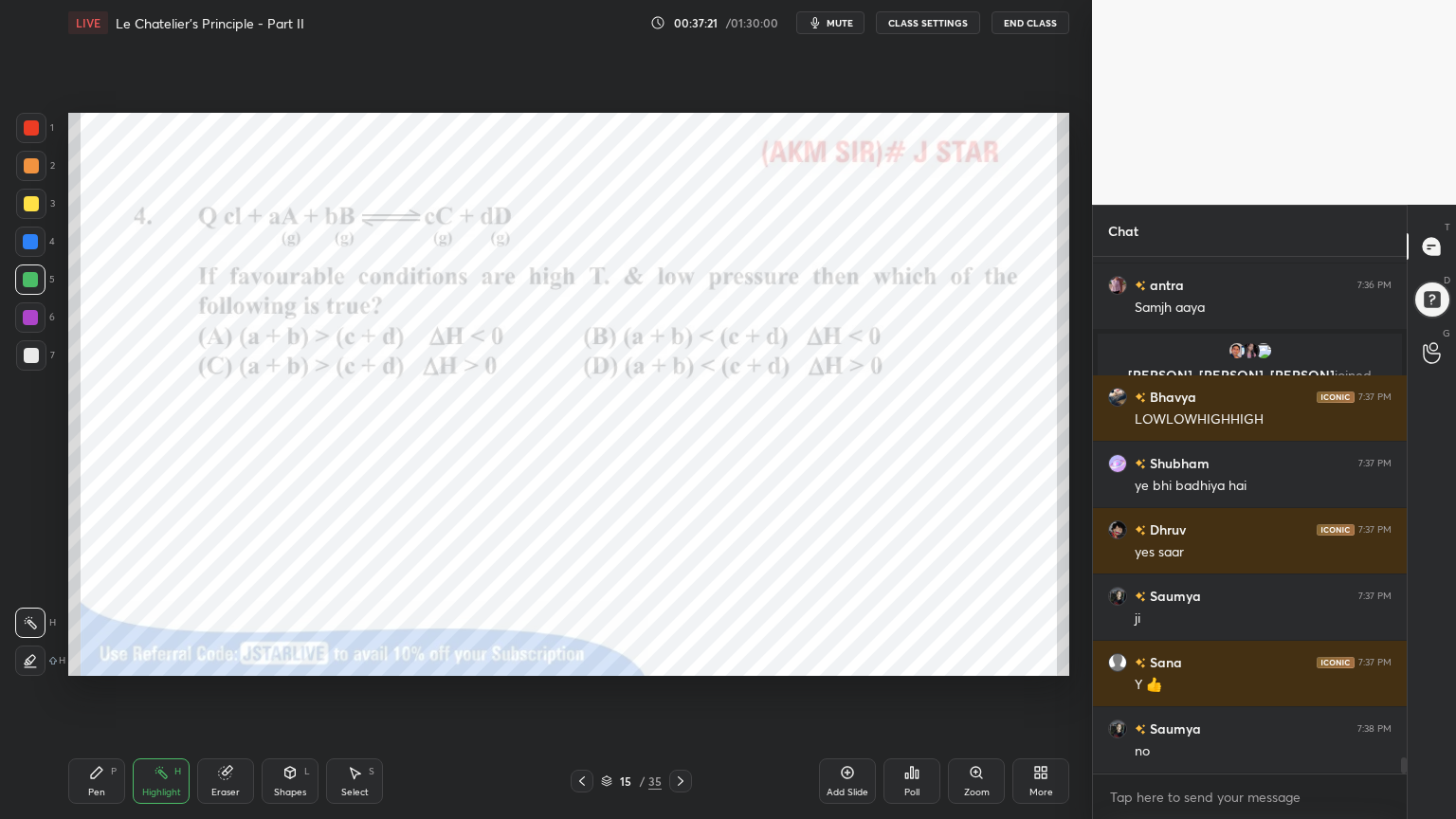 click at bounding box center (31, 128) 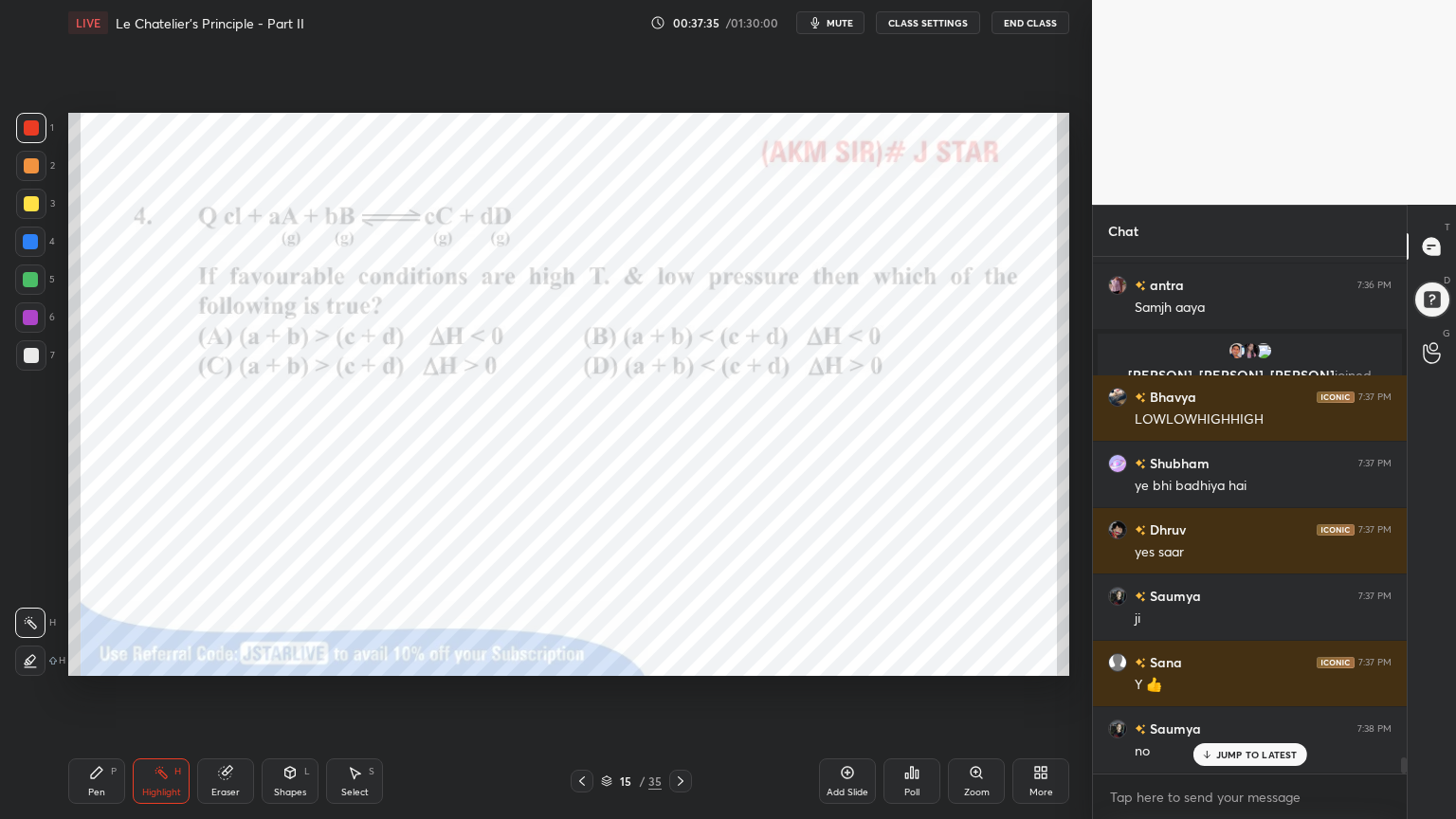 scroll, scrollTop: 16069, scrollLeft: 0, axis: vertical 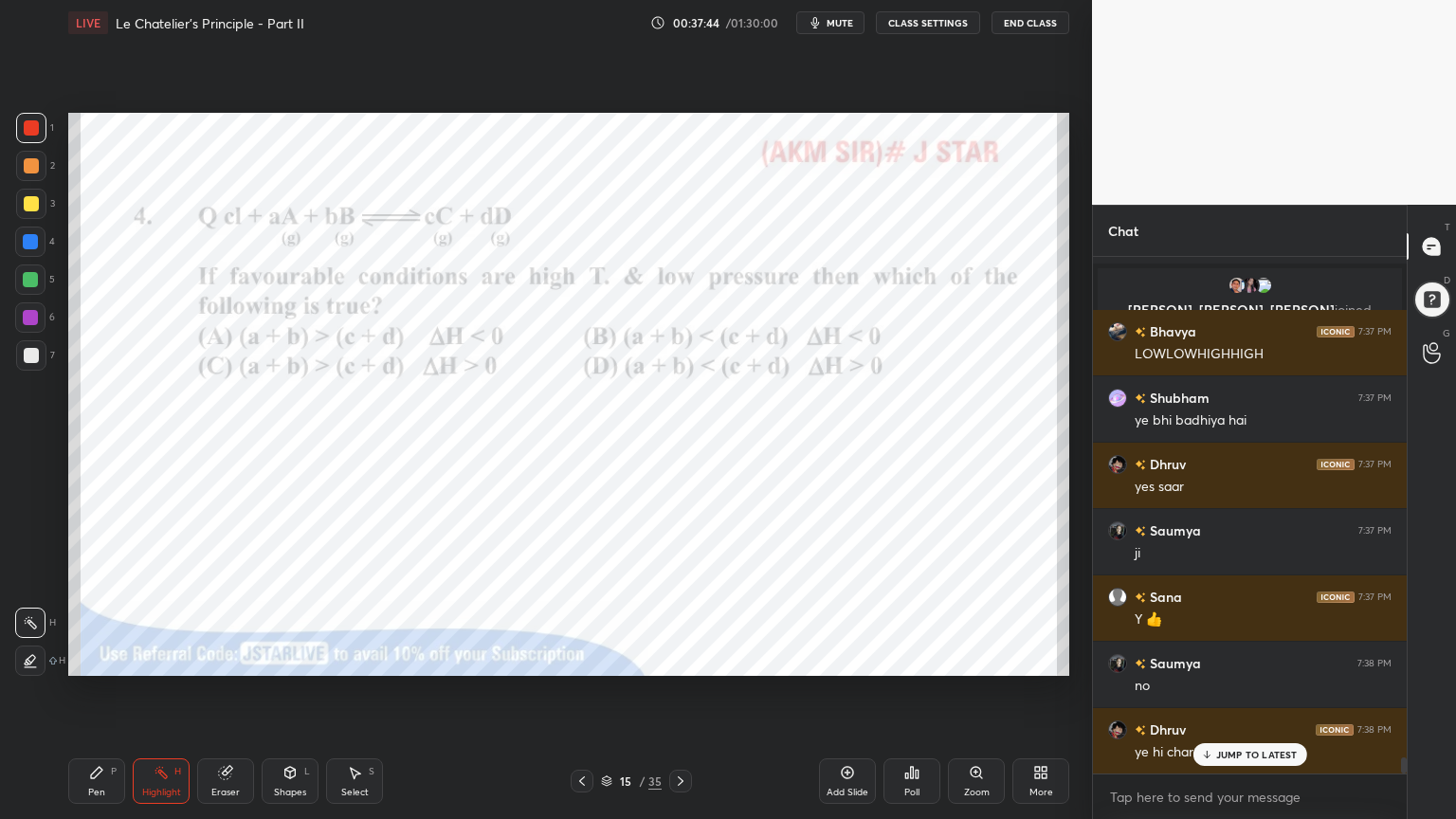 click 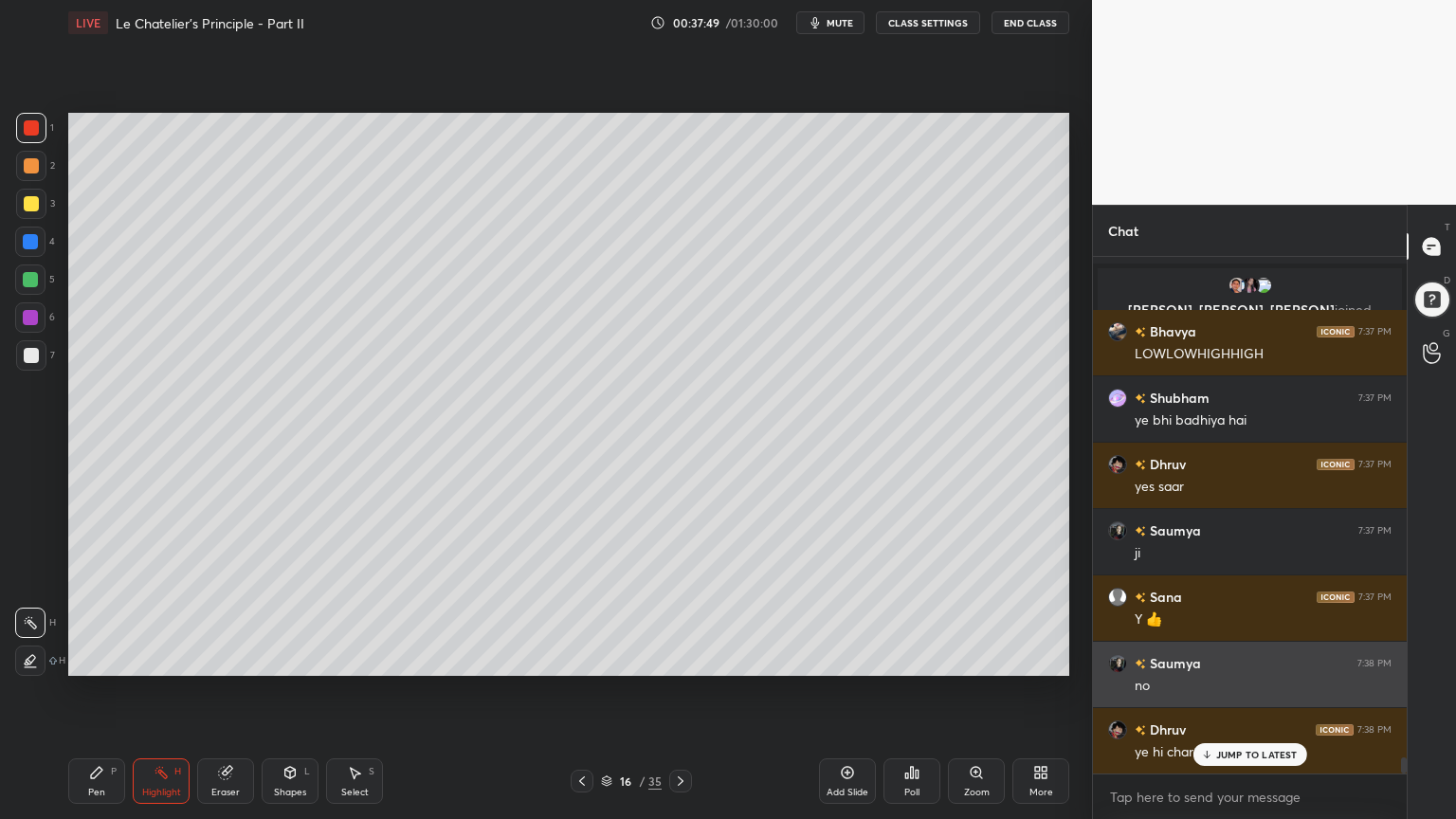 drag, startPoint x: 1246, startPoint y: 758, endPoint x: 1146, endPoint y: 703, distance: 114.127122 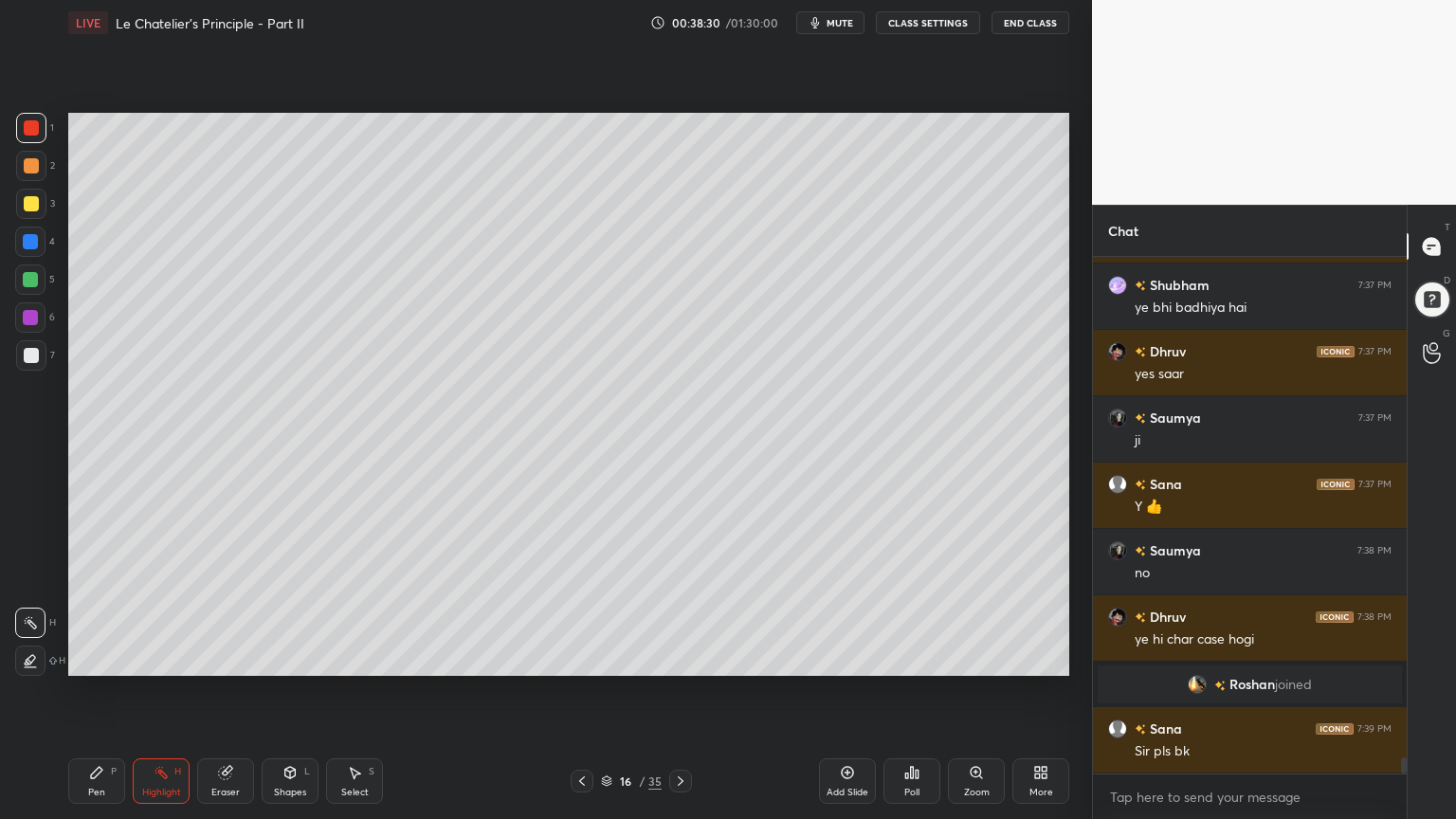scroll, scrollTop: 16053, scrollLeft: 0, axis: vertical 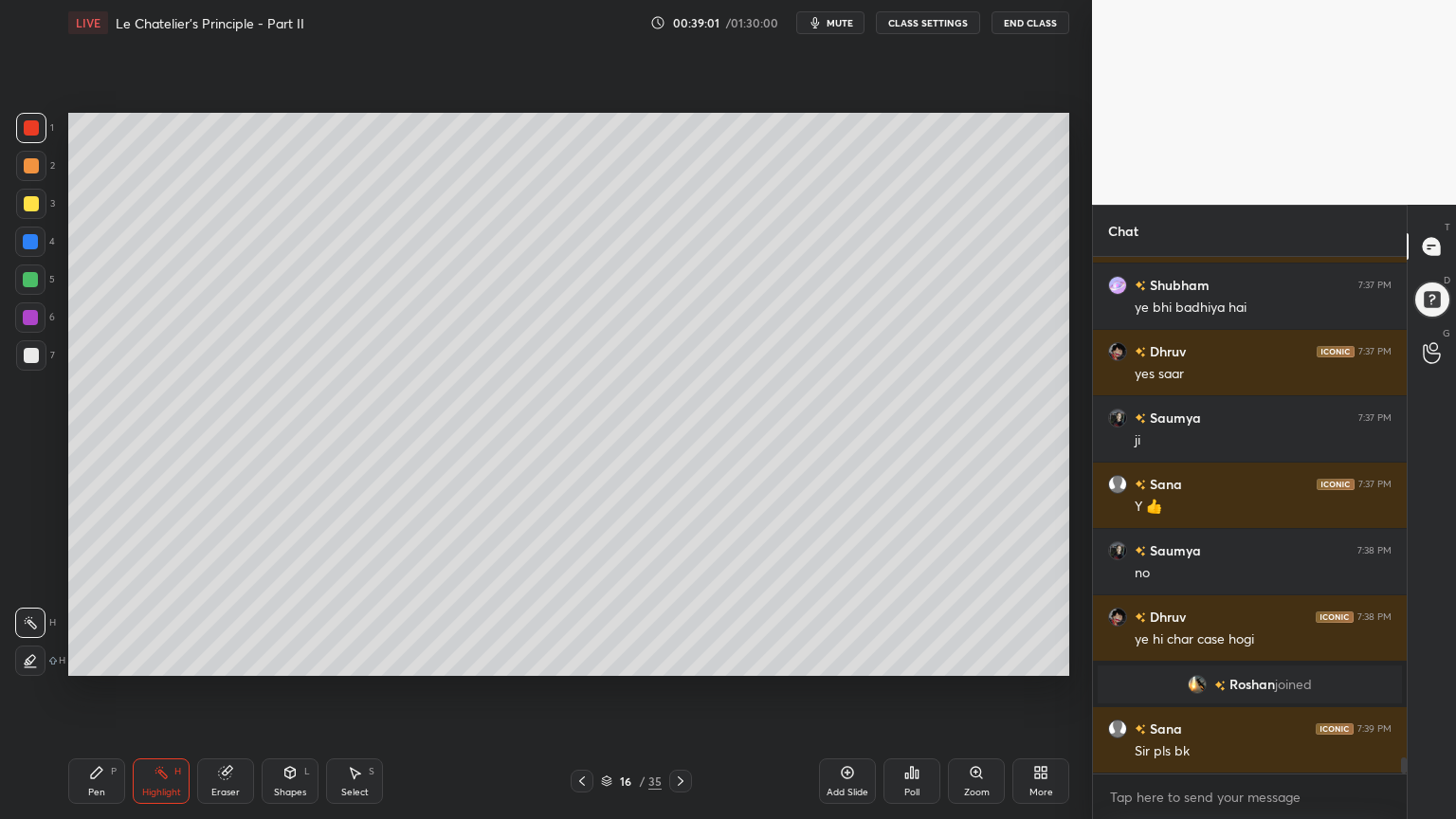 drag, startPoint x: 578, startPoint y: 779, endPoint x: 565, endPoint y: 775, distance: 13.60147 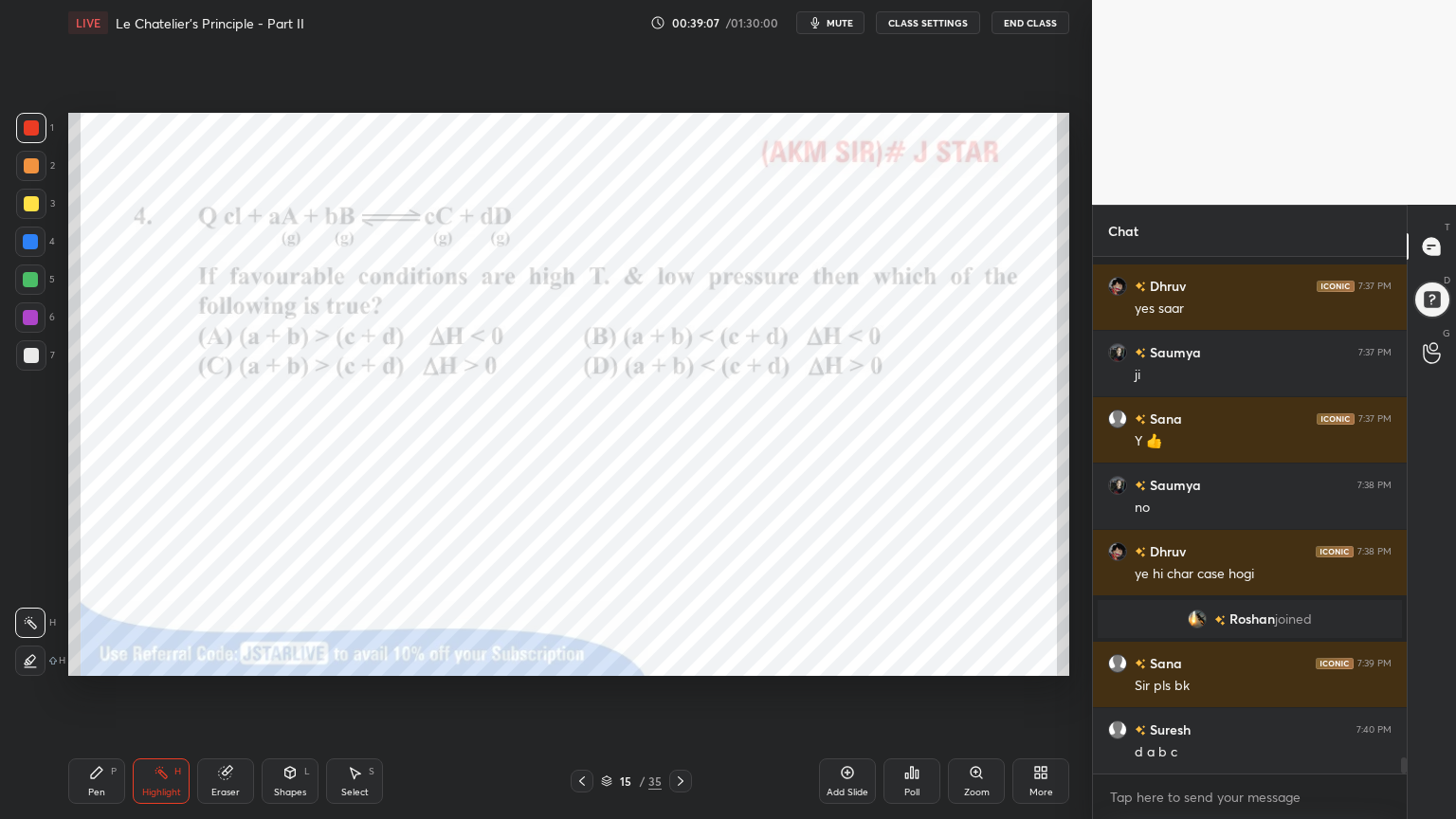 scroll, scrollTop: 16220, scrollLeft: 0, axis: vertical 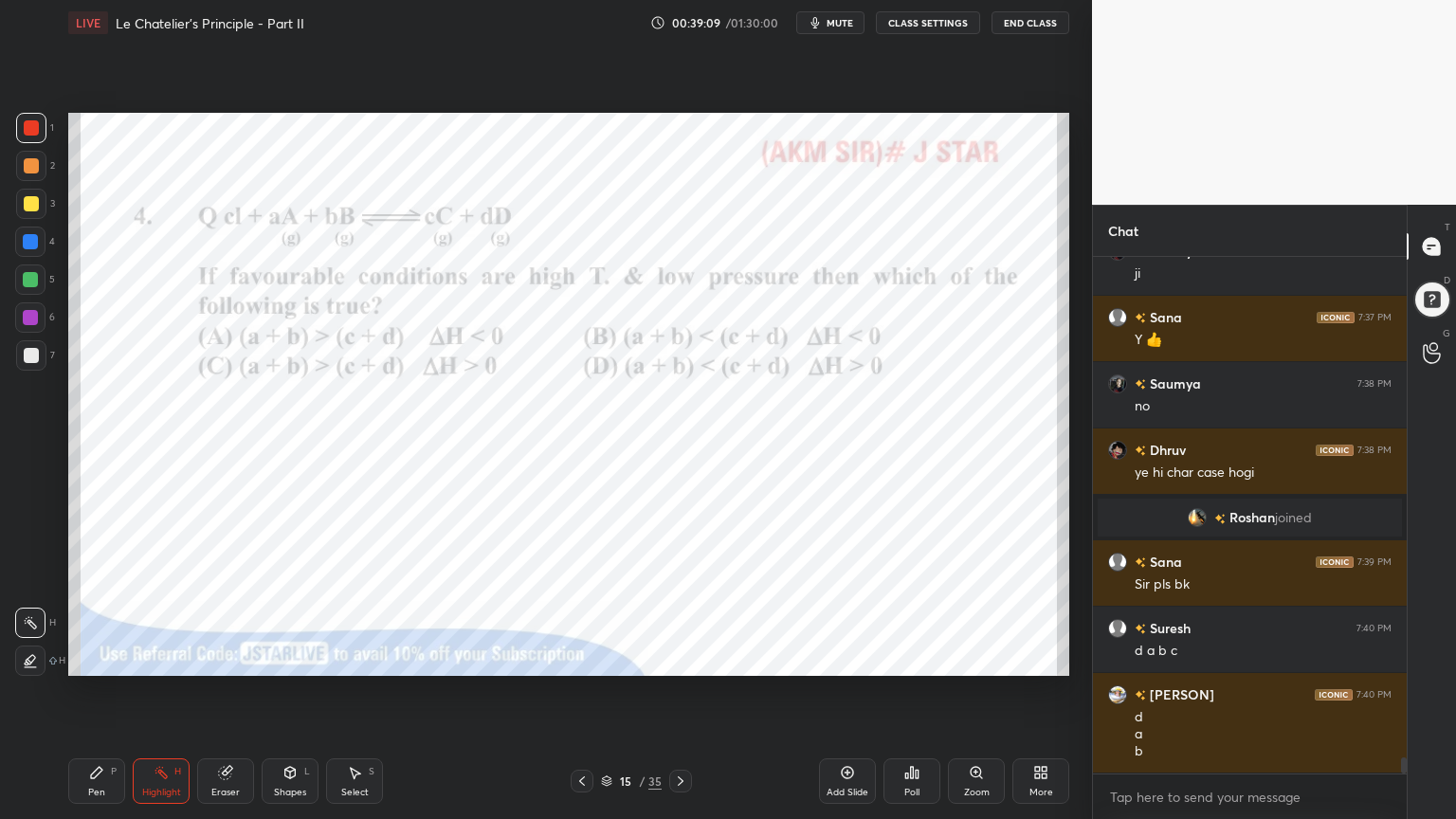 click 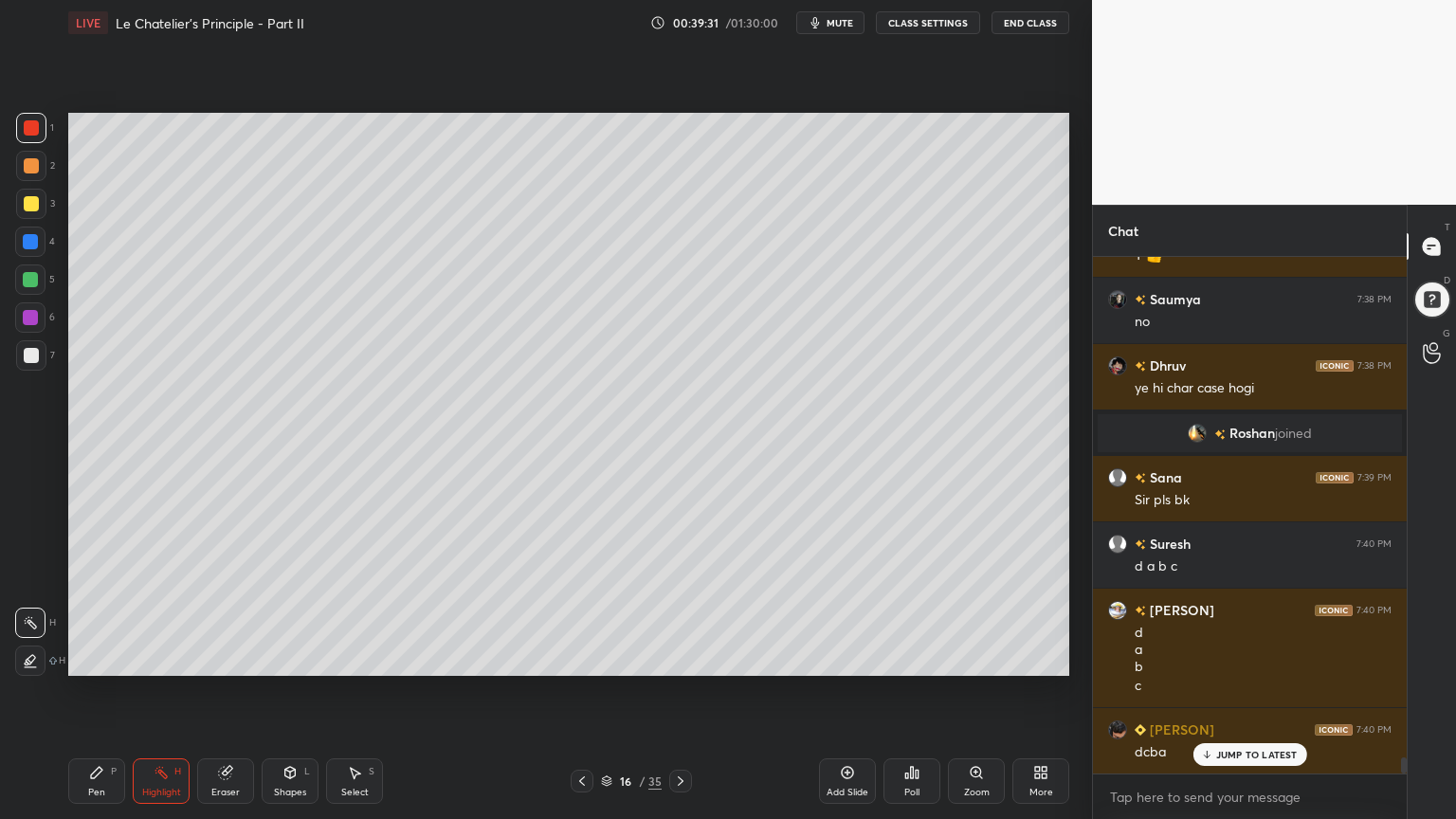 scroll, scrollTop: 16371, scrollLeft: 0, axis: vertical 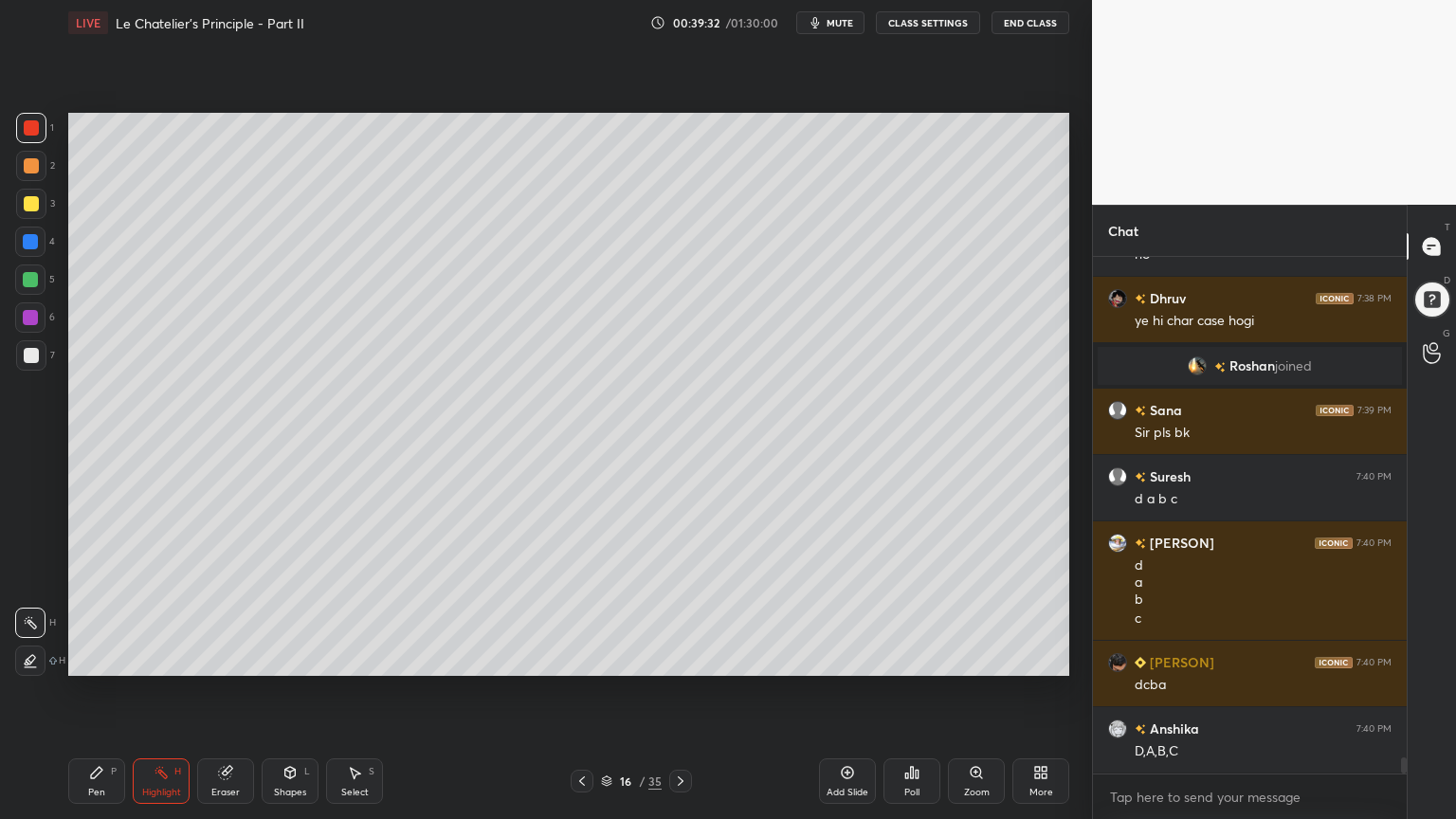 drag, startPoint x: 102, startPoint y: 787, endPoint x: 110, endPoint y: 751, distance: 36.878178 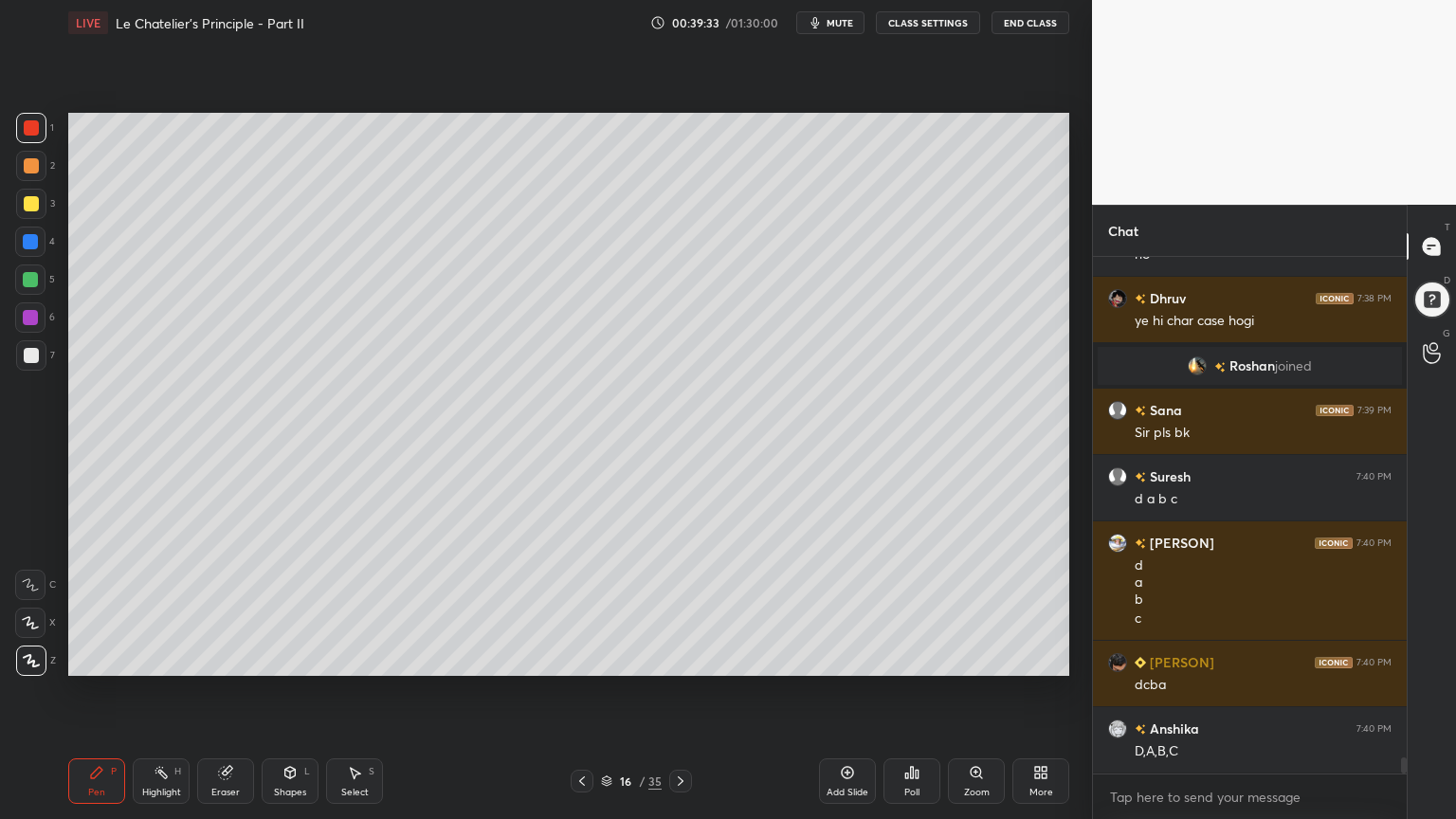 scroll, scrollTop: 16437, scrollLeft: 0, axis: vertical 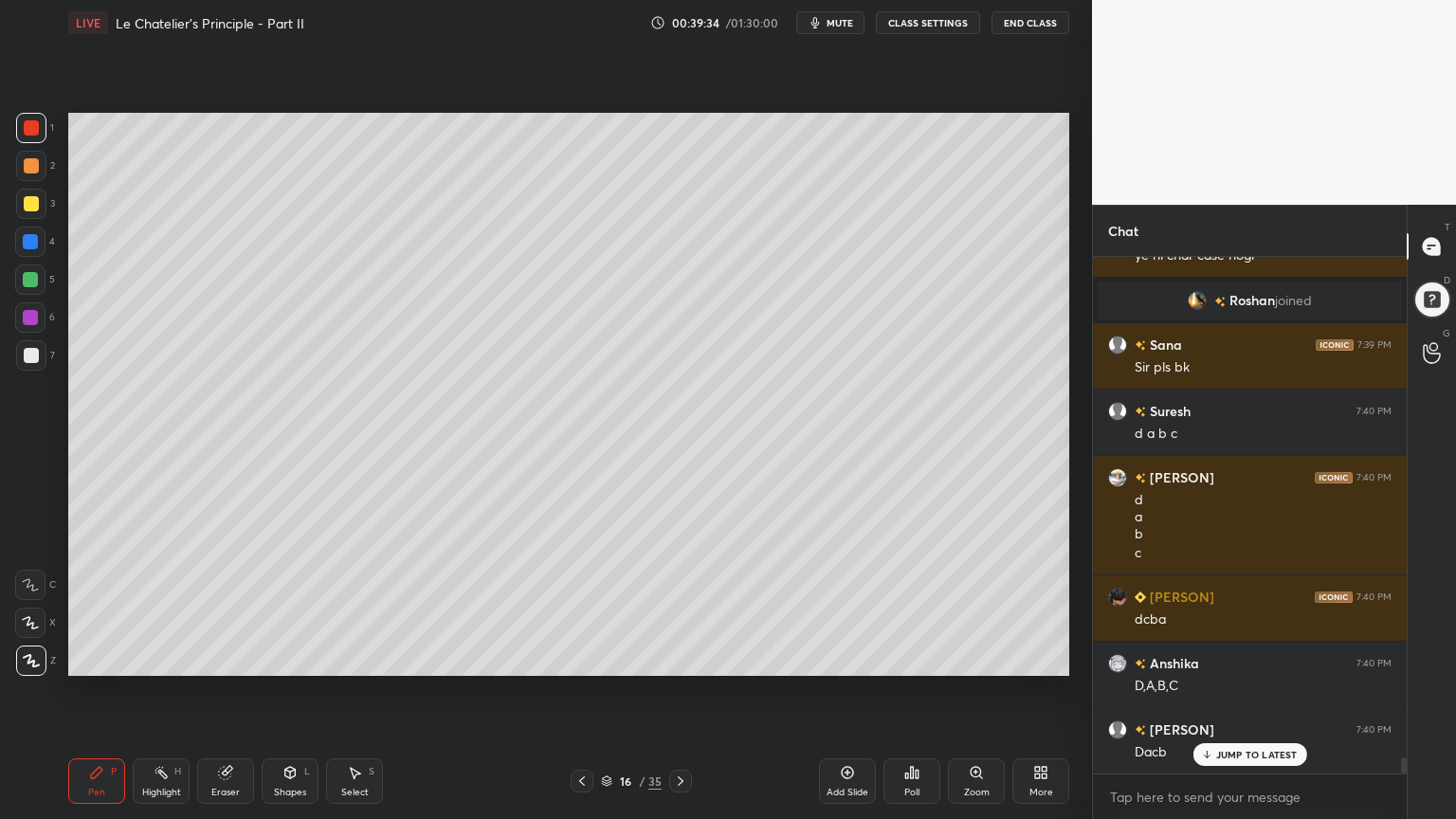 click at bounding box center (31, 204) 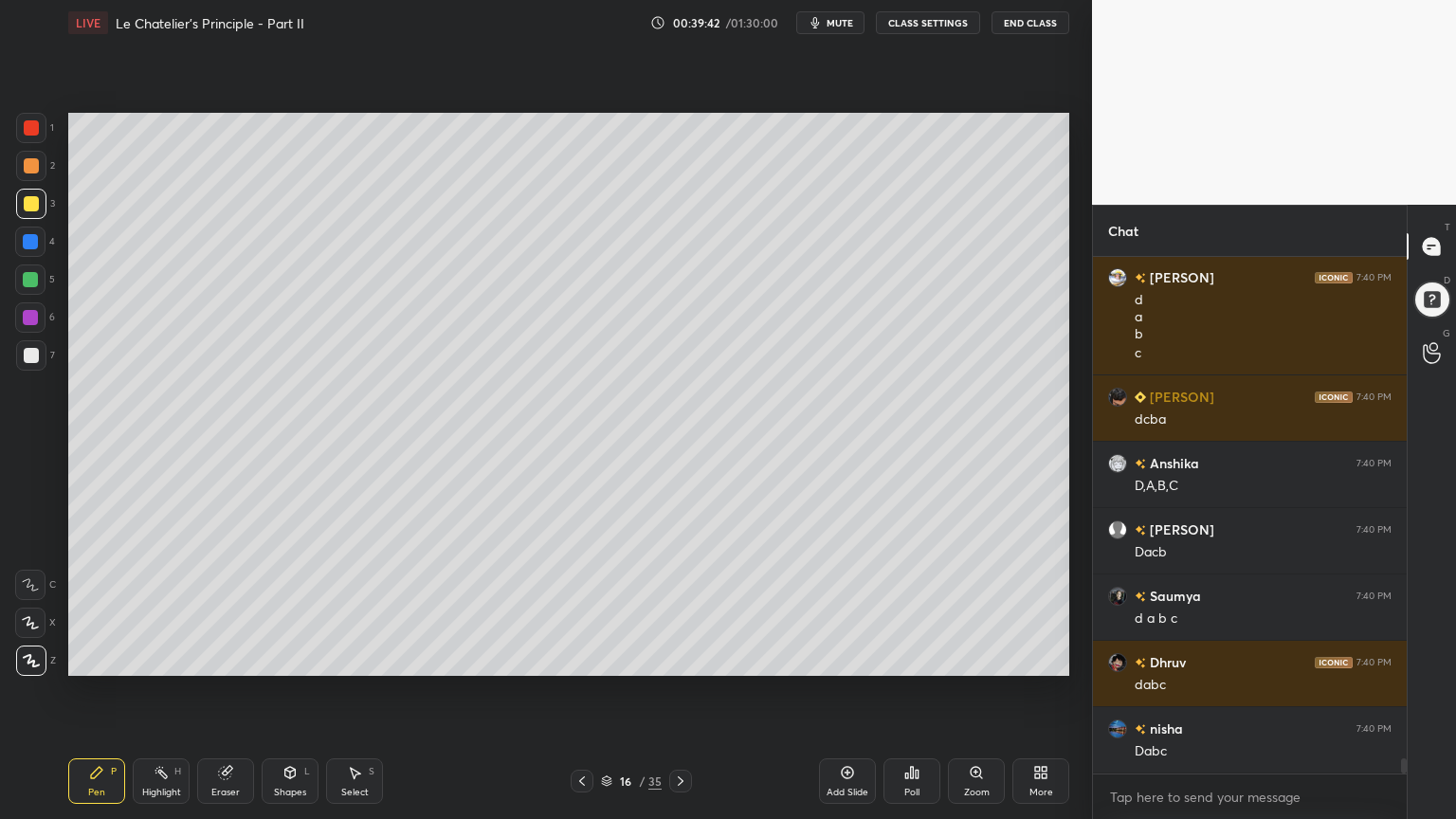 scroll, scrollTop: 16702, scrollLeft: 0, axis: vertical 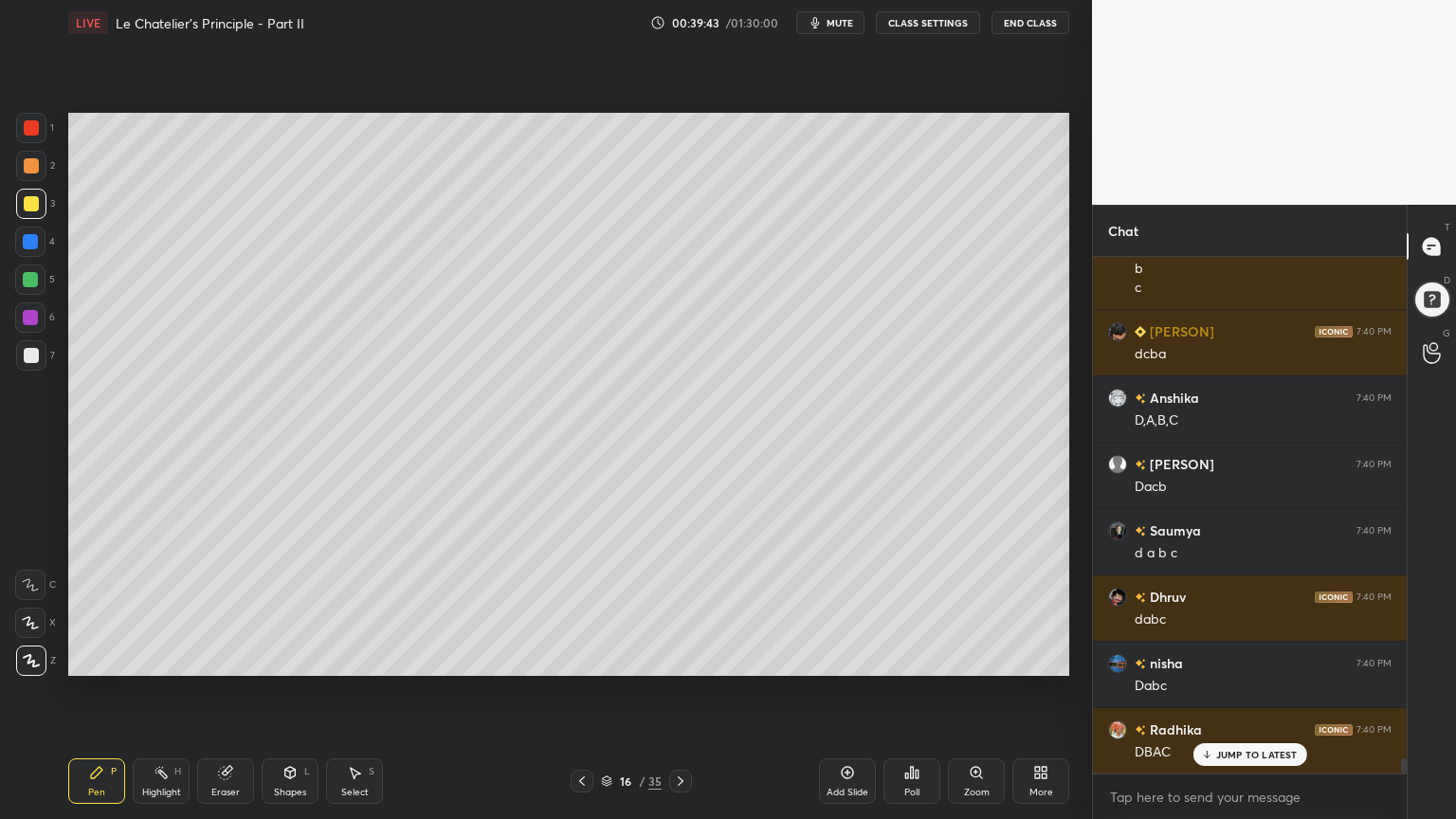 click 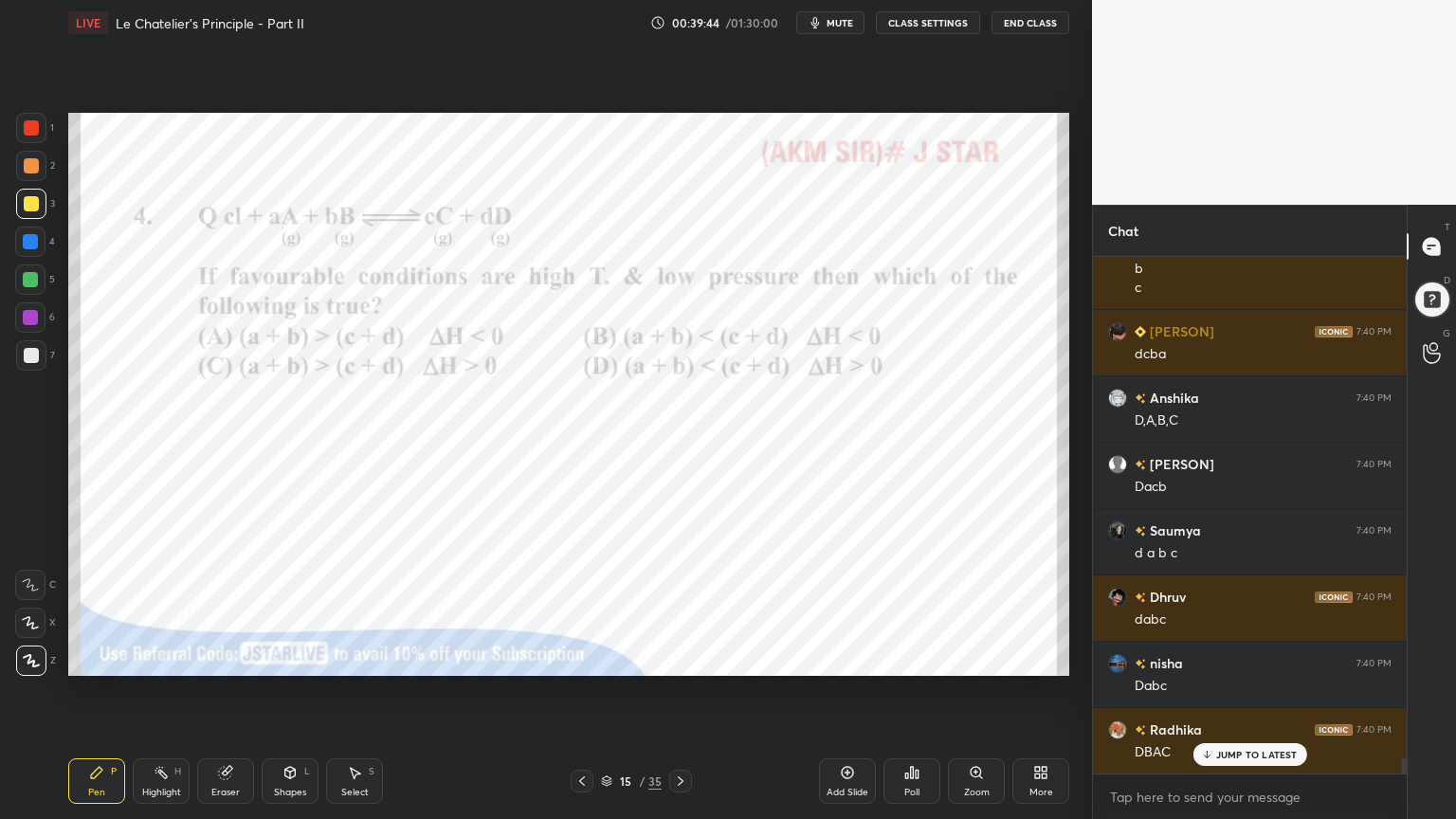 click on "Pen P Highlight H Eraser Shapes L Select S" at bounding box center (256, 781) 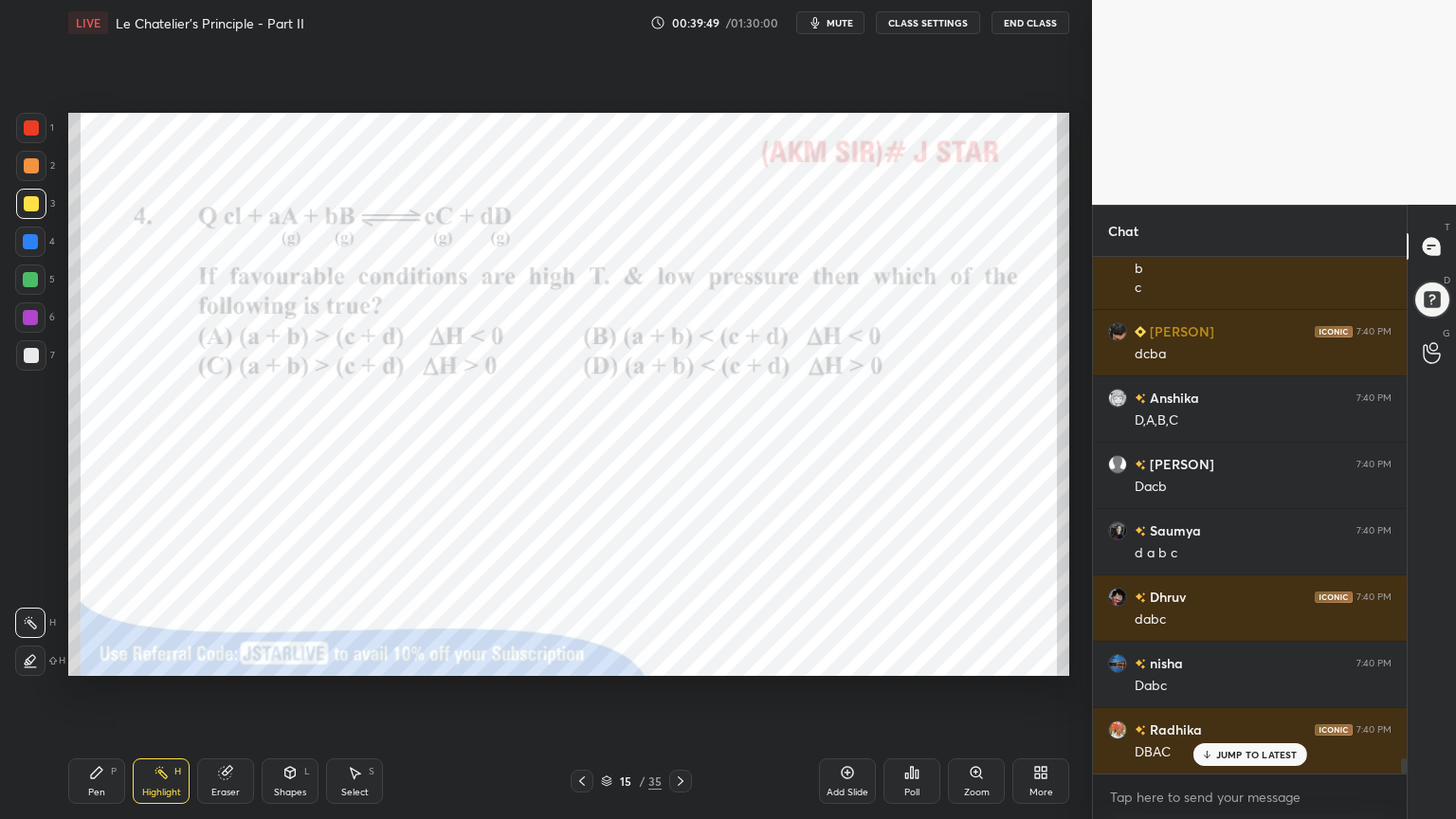 click 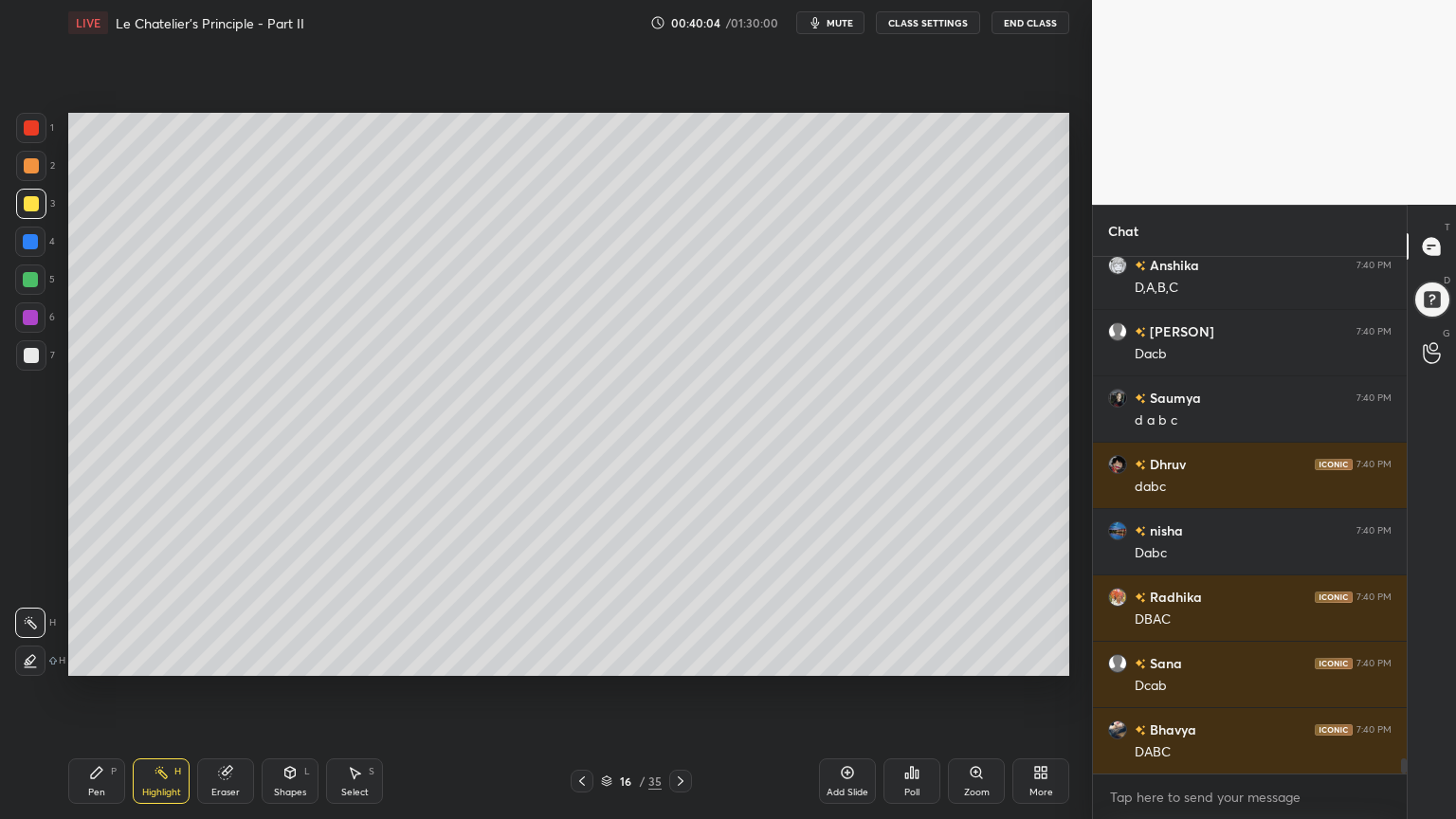 scroll, scrollTop: 16902, scrollLeft: 0, axis: vertical 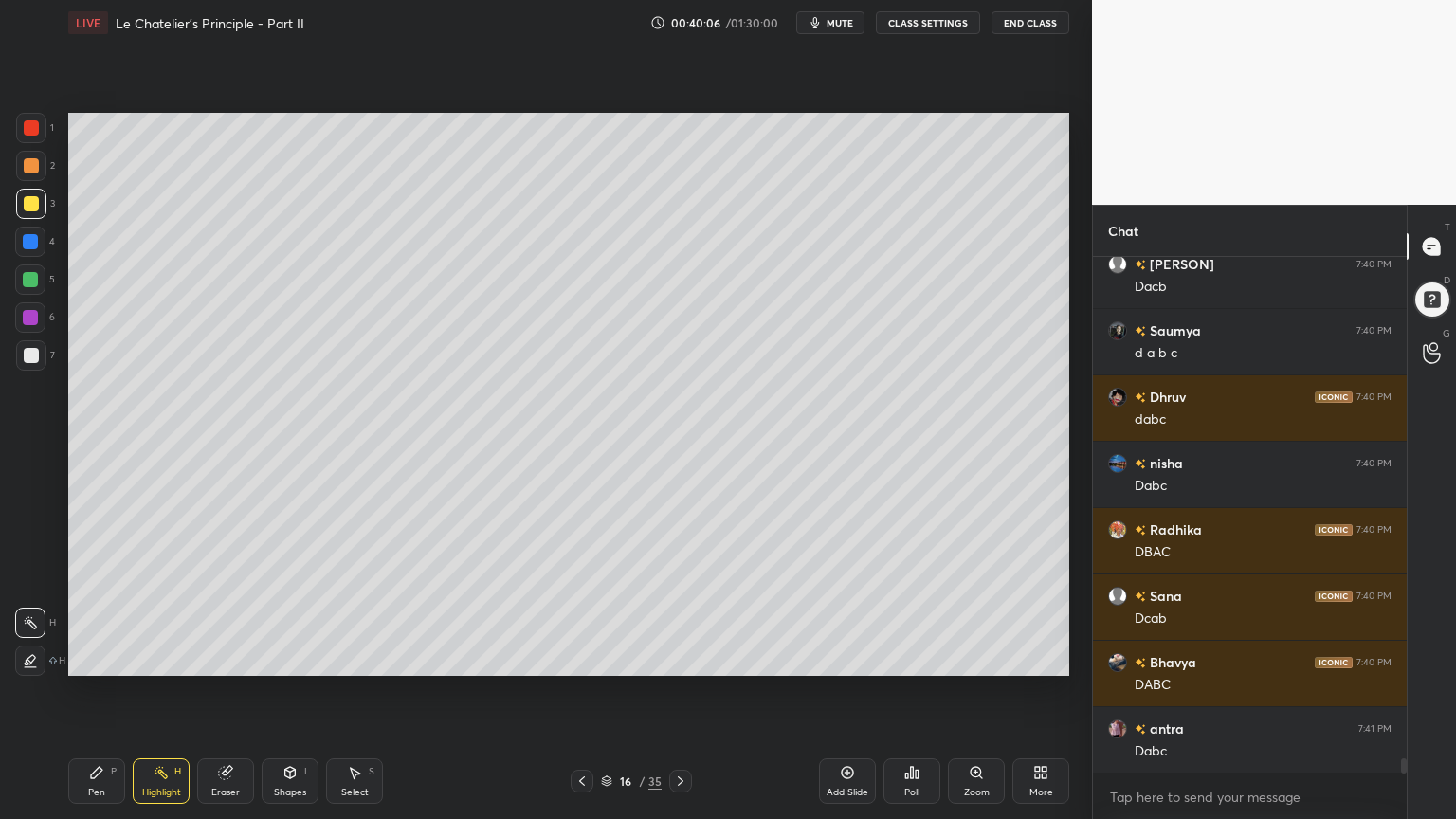 drag, startPoint x: 579, startPoint y: 783, endPoint x: 580, endPoint y: 762, distance: 21.023796 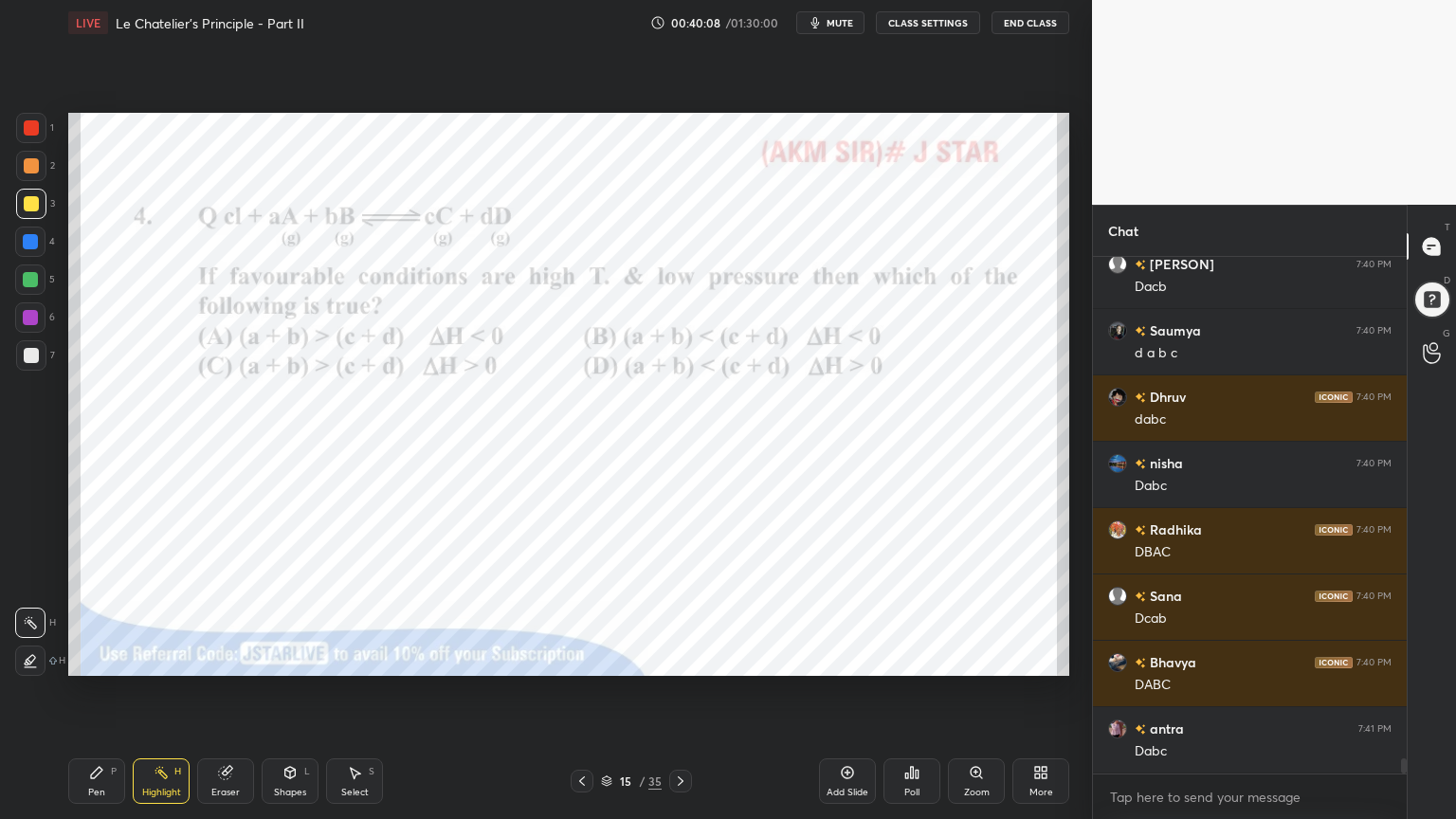 click at bounding box center [30, 318] 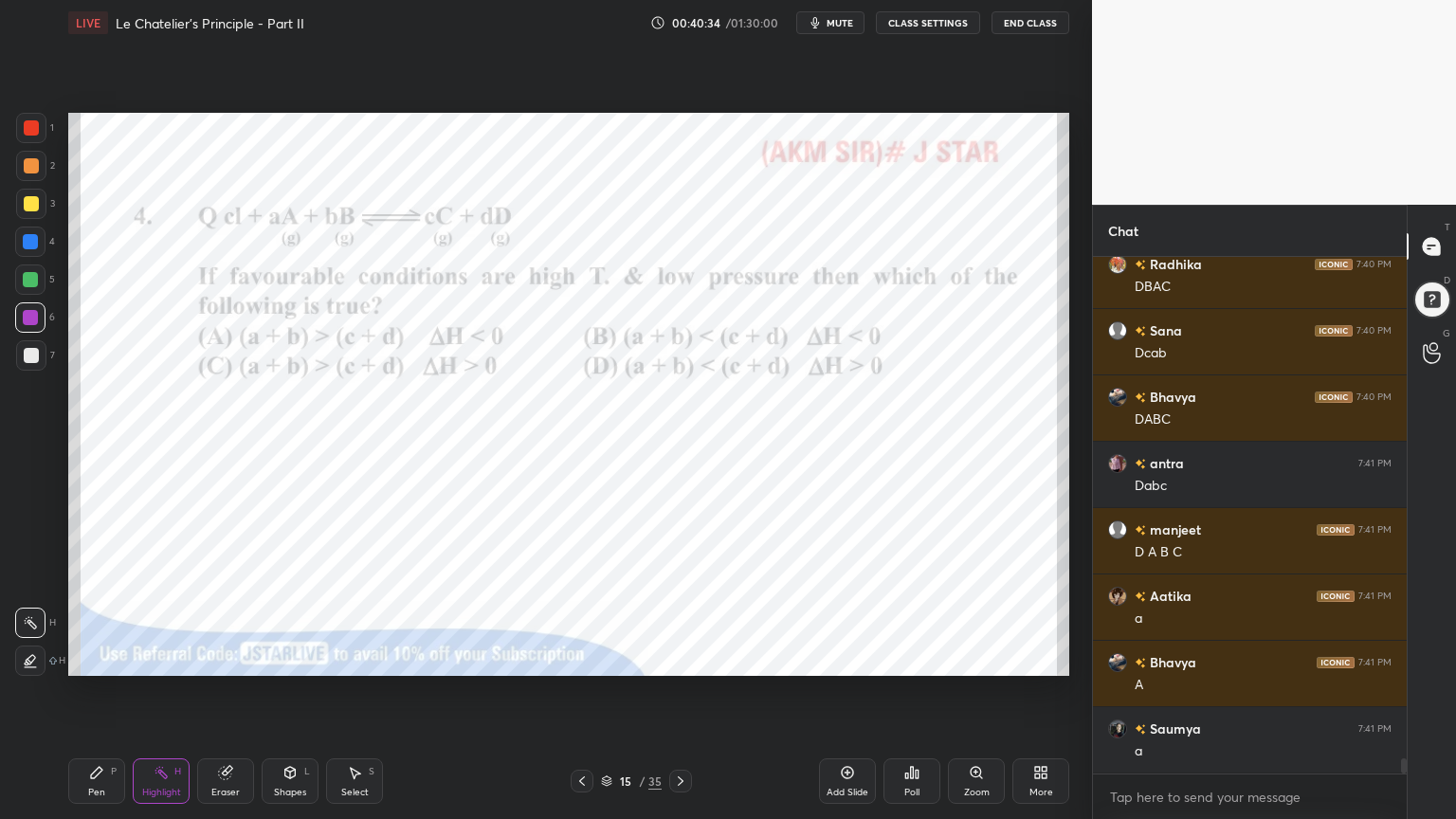 scroll, scrollTop: 17233, scrollLeft: 0, axis: vertical 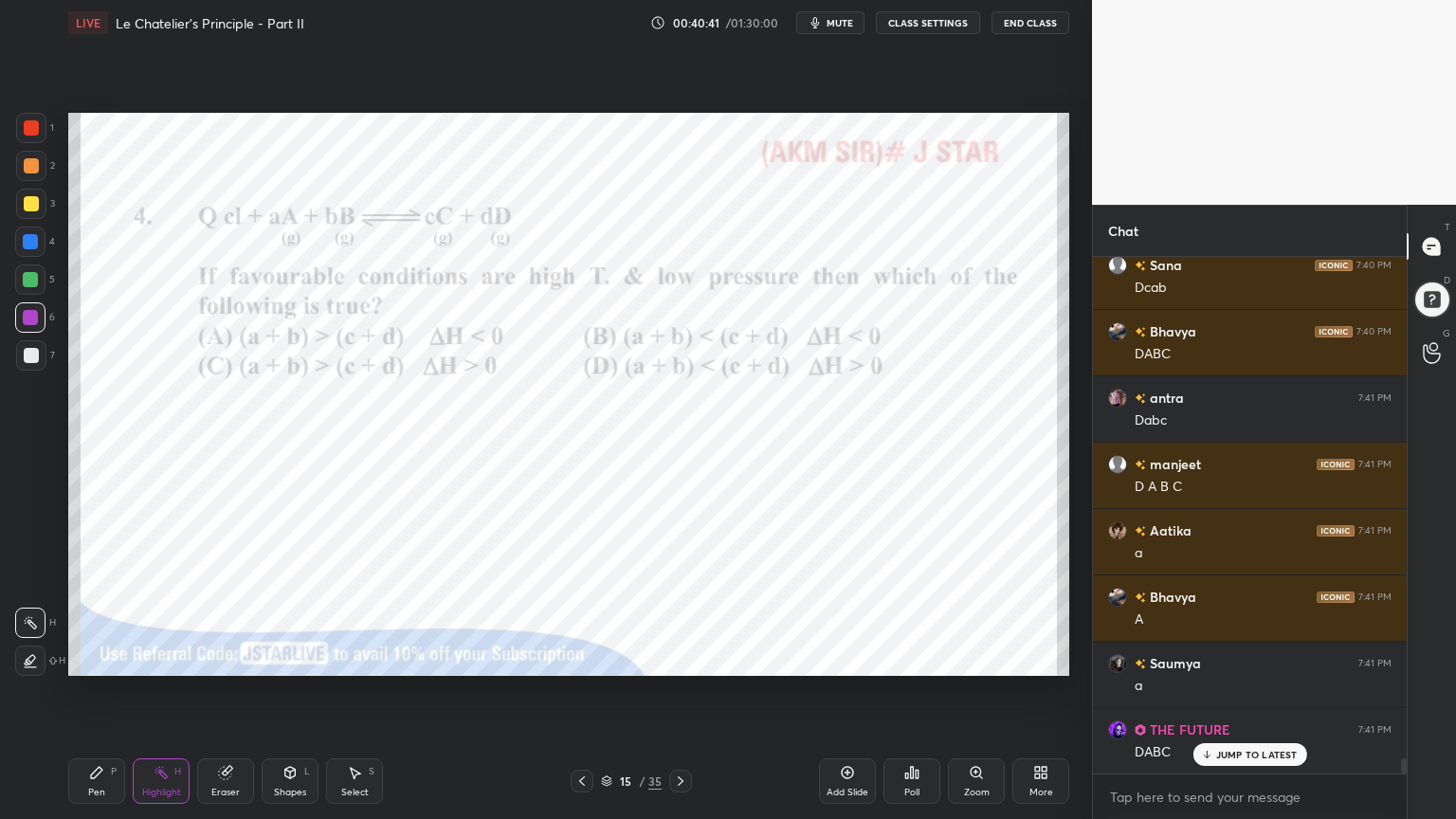 drag, startPoint x: 679, startPoint y: 779, endPoint x: 669, endPoint y: 786, distance: 12.206556 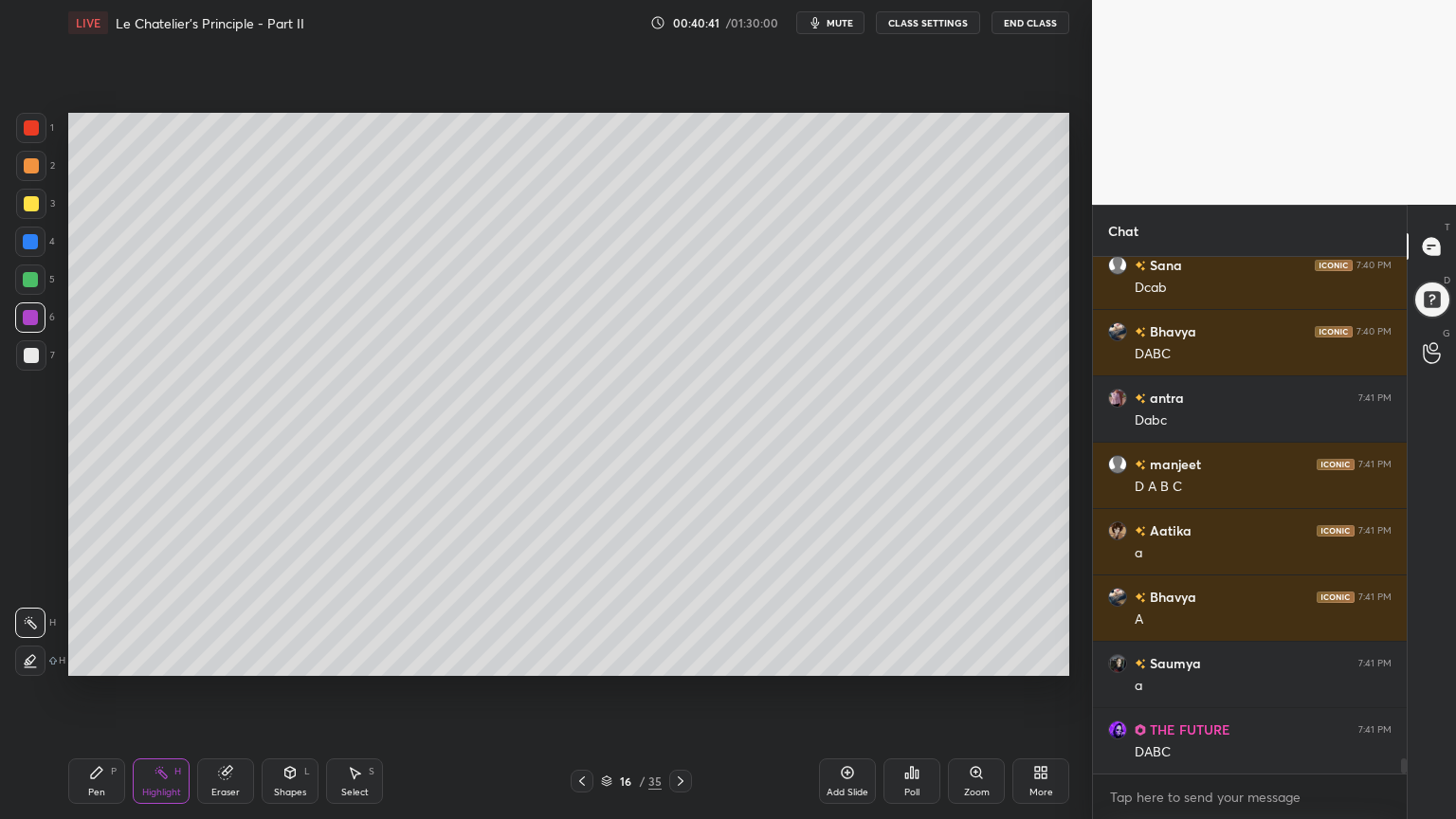 scroll, scrollTop: 17300, scrollLeft: 0, axis: vertical 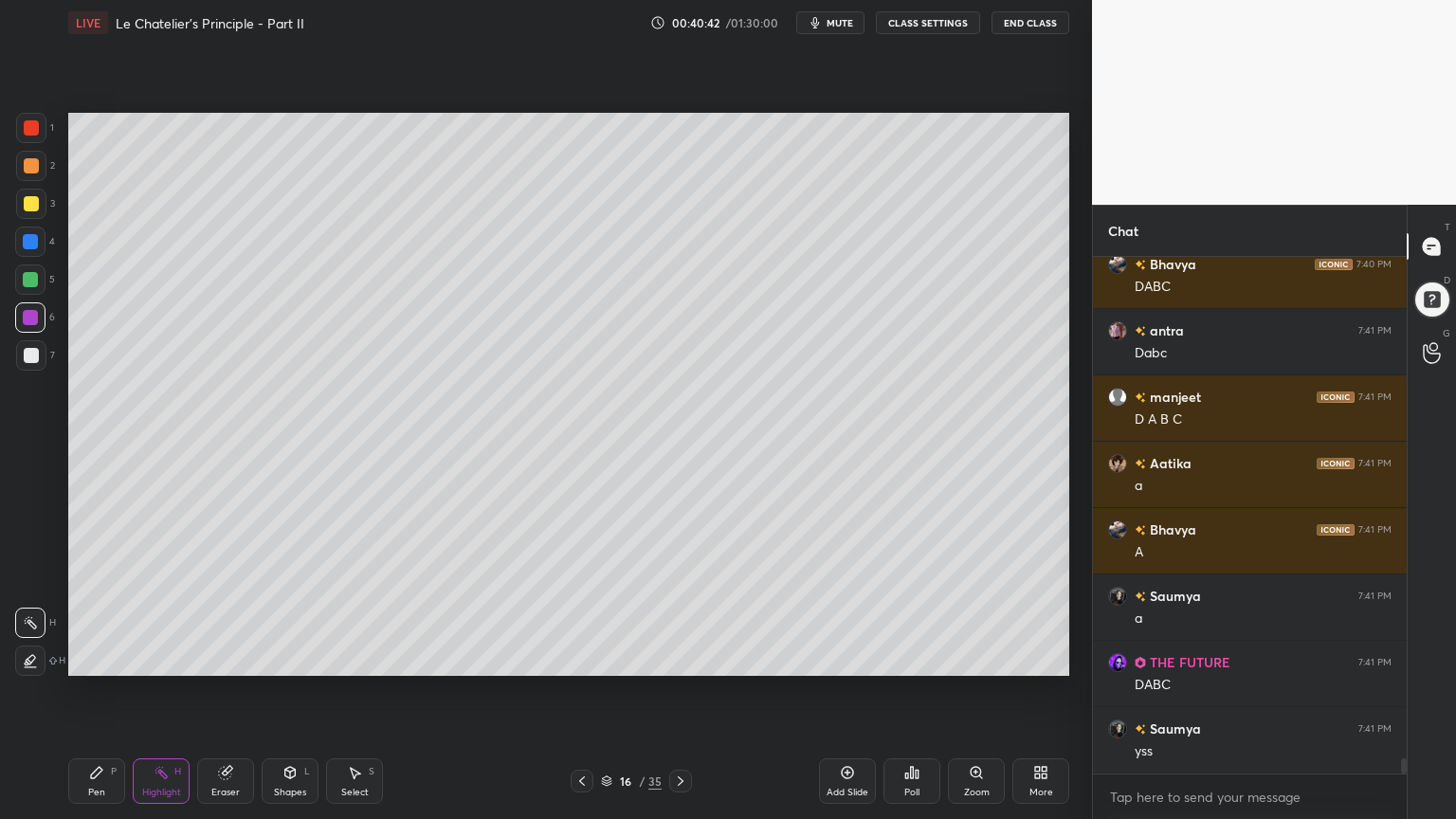 click on "Pen P" at bounding box center (97, 781) 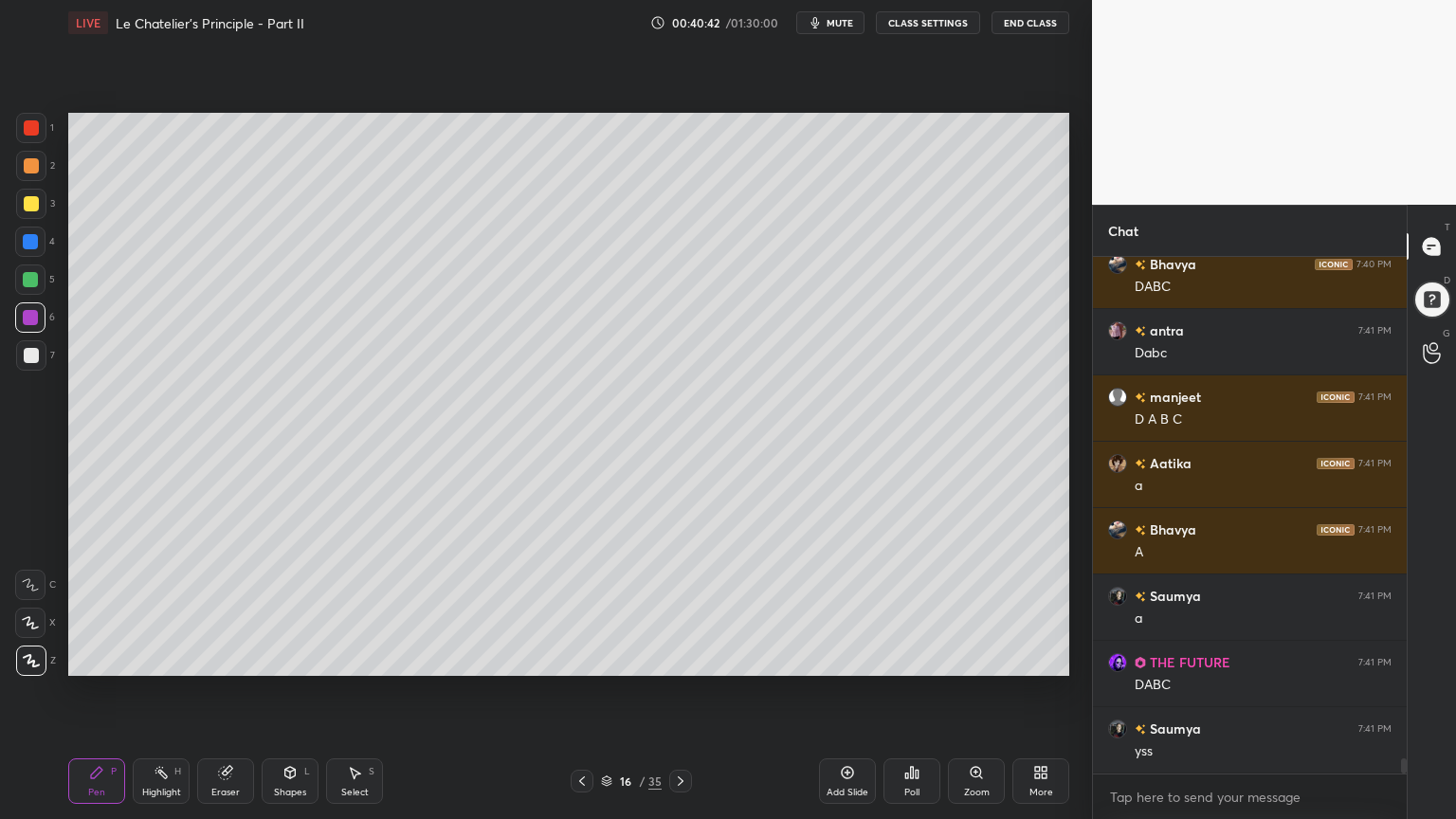 scroll, scrollTop: 17366, scrollLeft: 0, axis: vertical 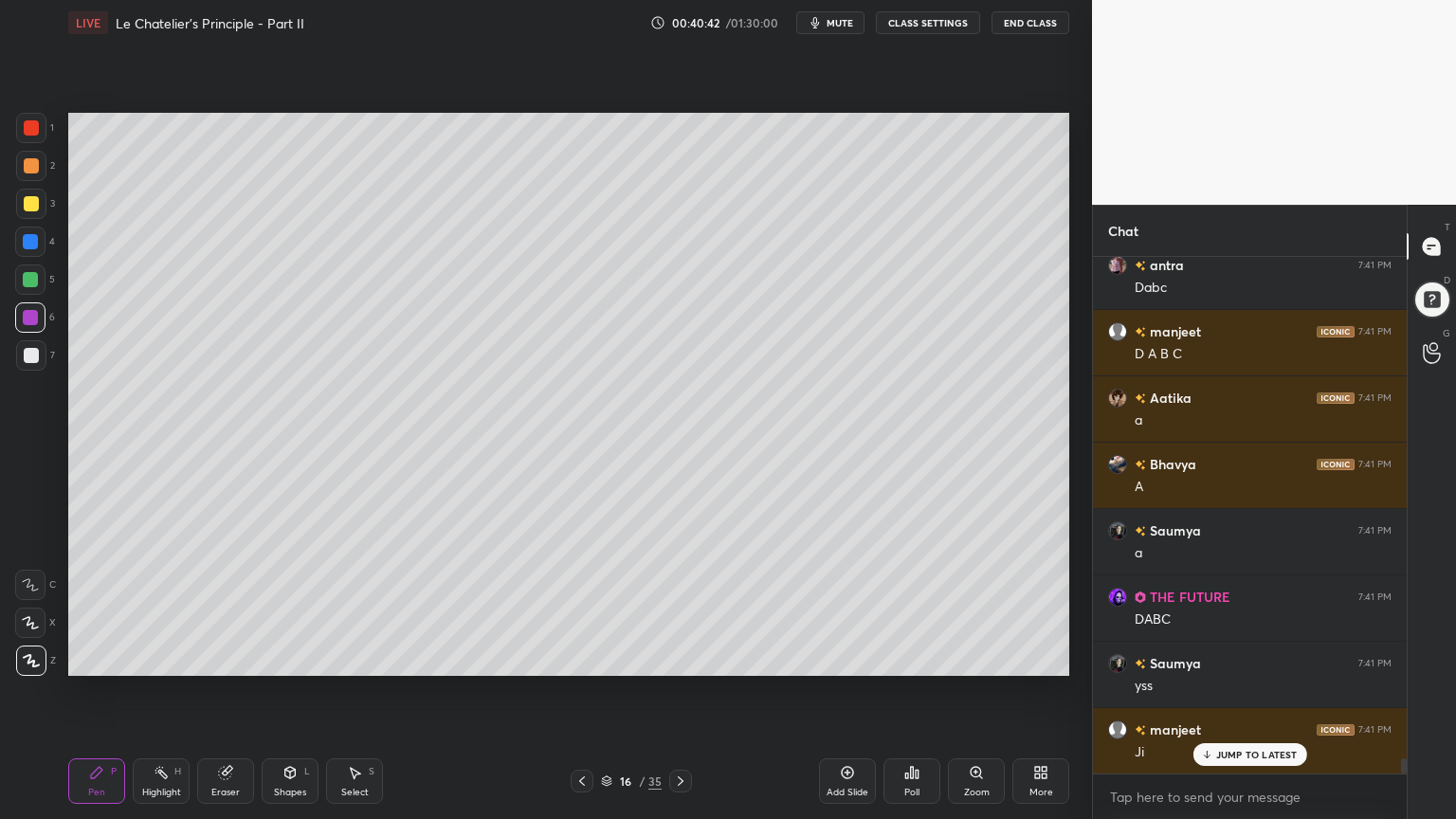click at bounding box center (31, 204) 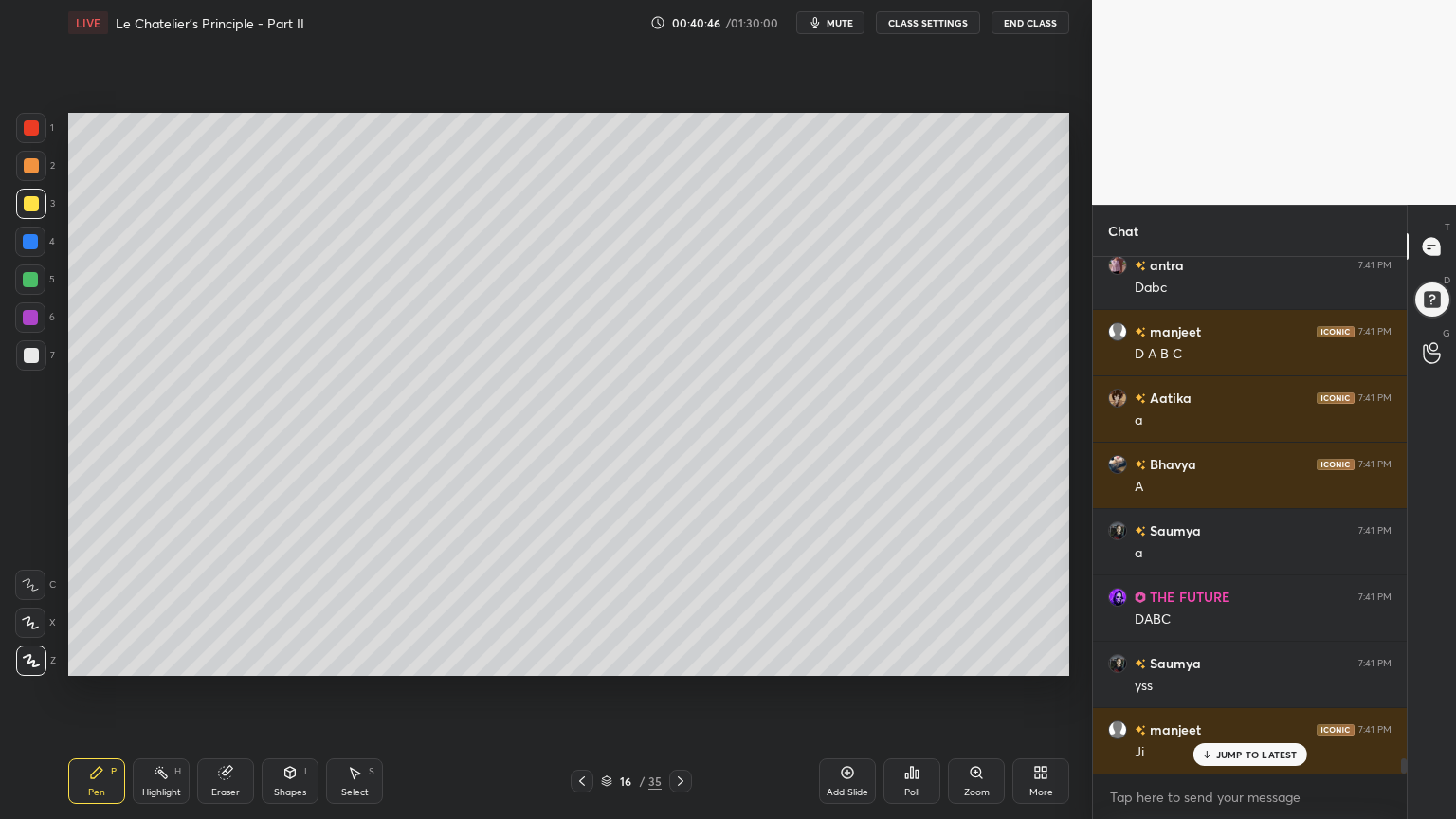 click on "Highlight H" at bounding box center [161, 781] 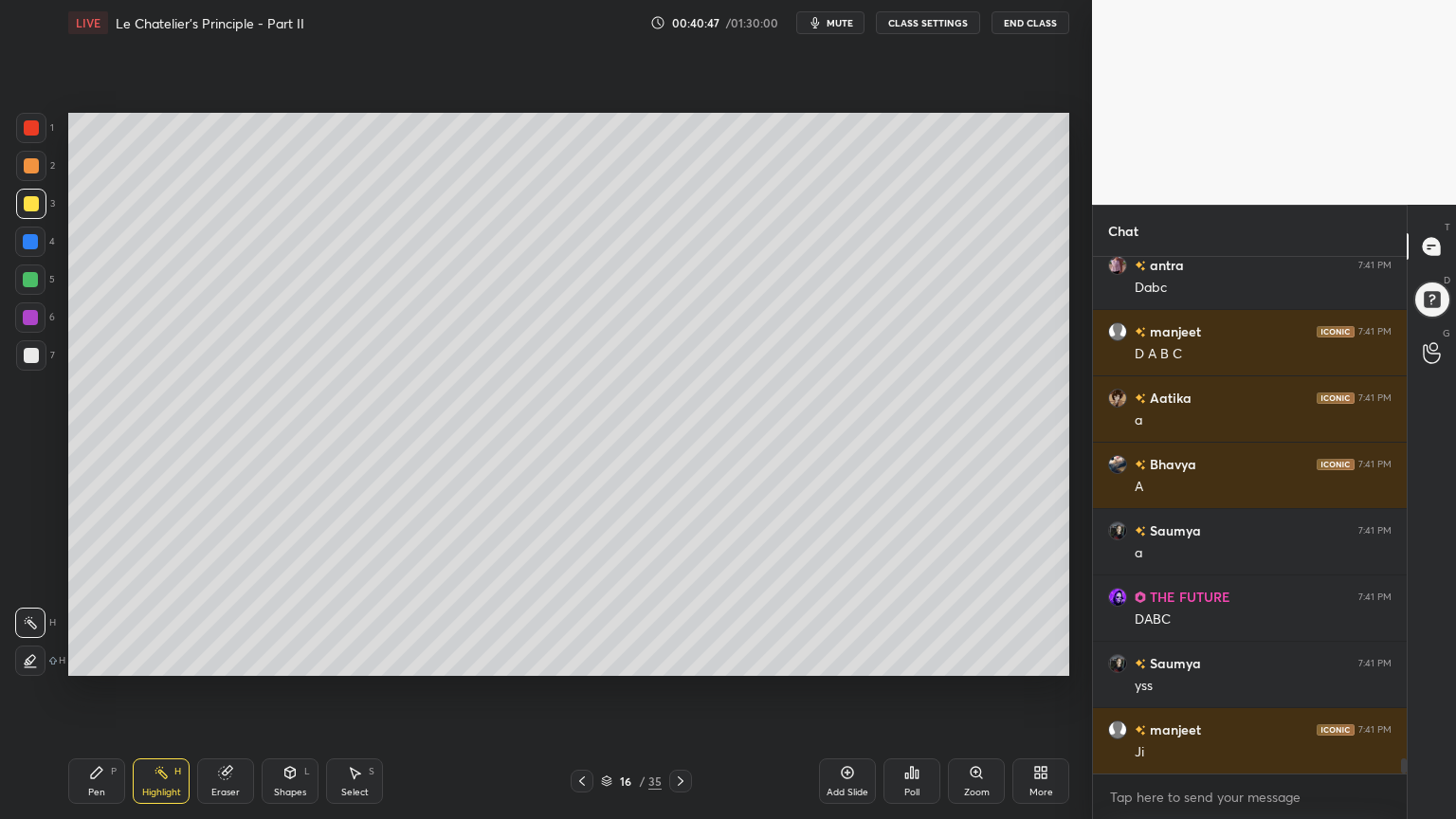 scroll, scrollTop: 17433, scrollLeft: 0, axis: vertical 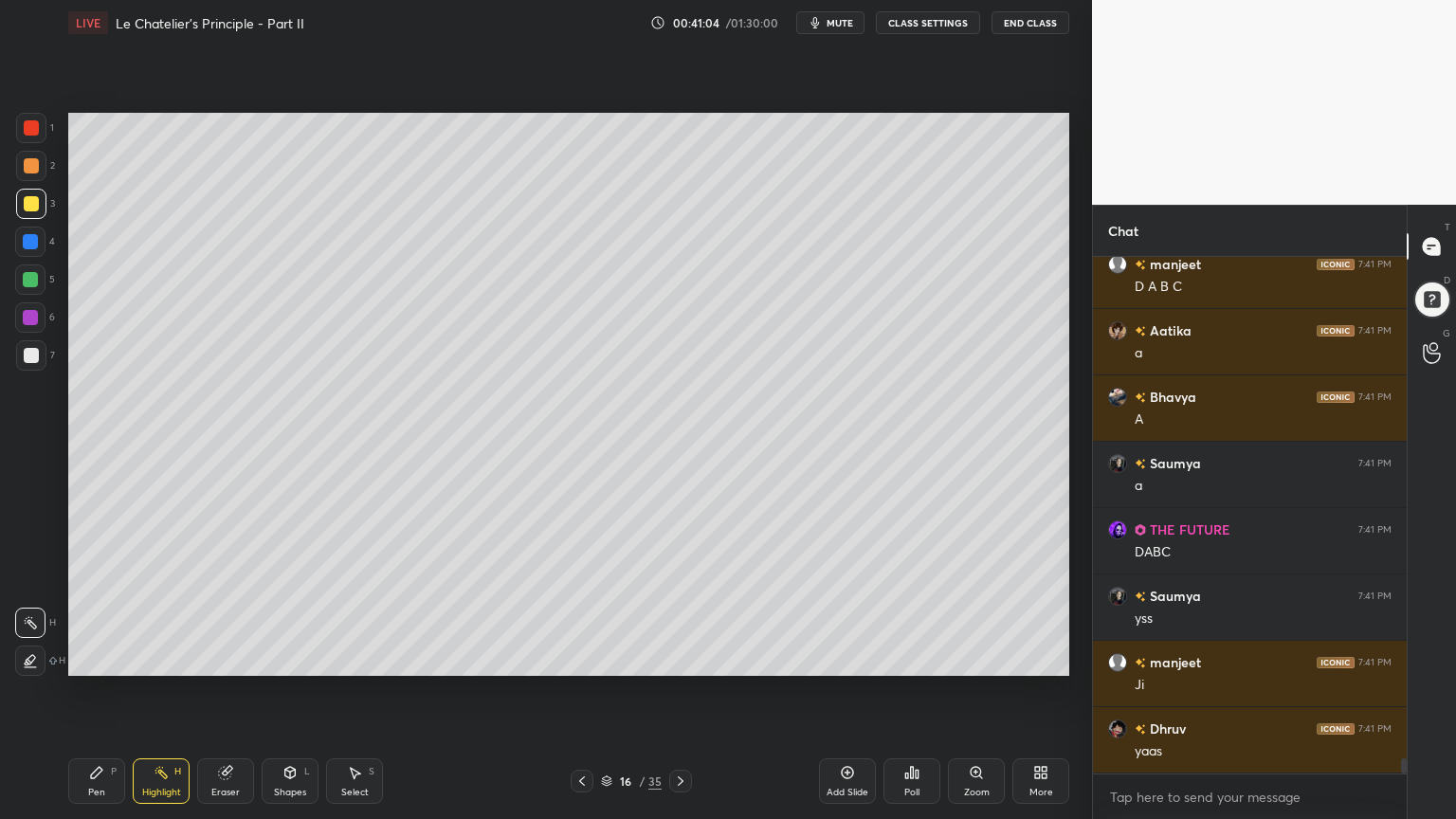 drag, startPoint x: 30, startPoint y: 351, endPoint x: 46, endPoint y: 349, distance: 16.124515 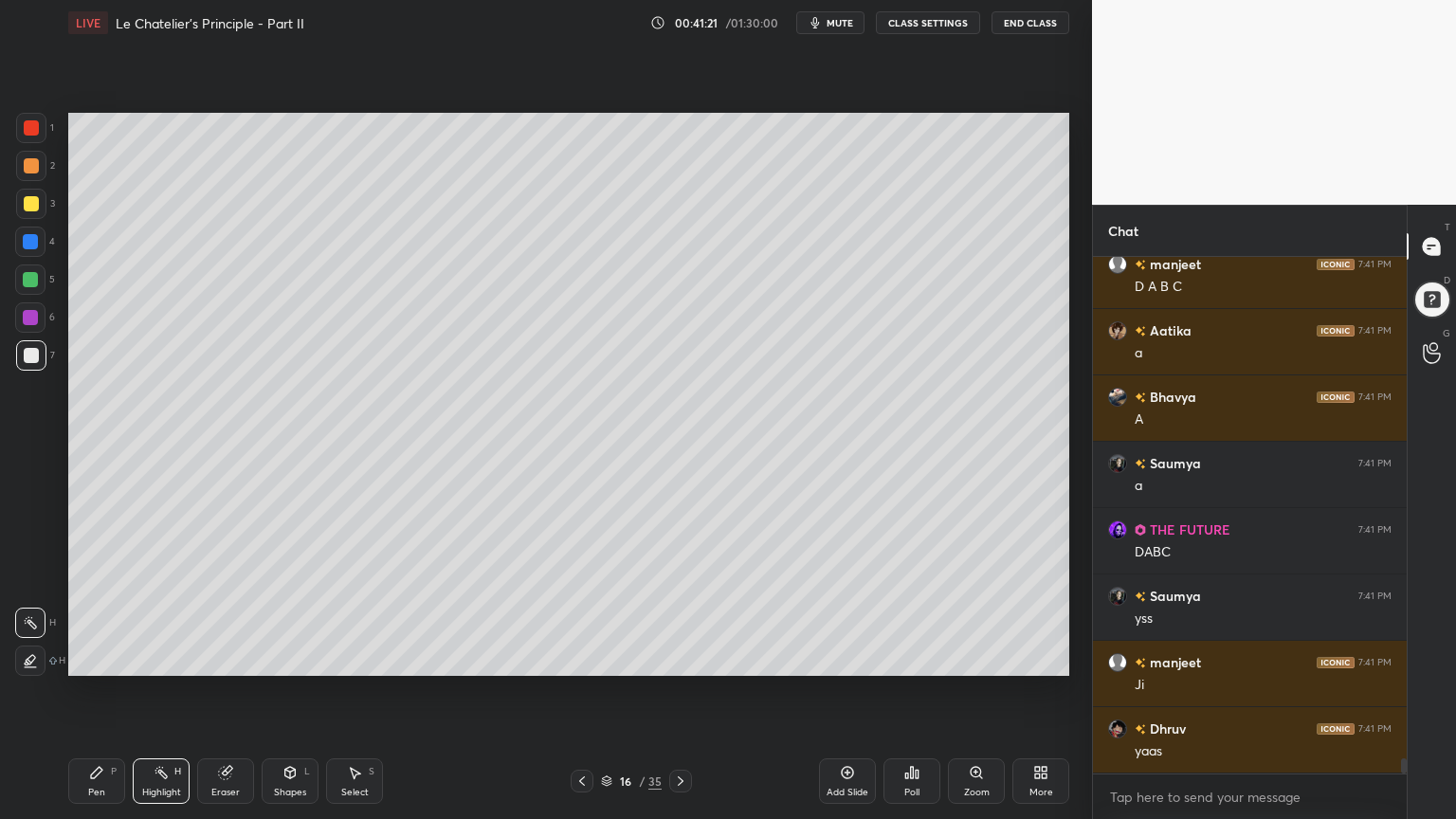 click 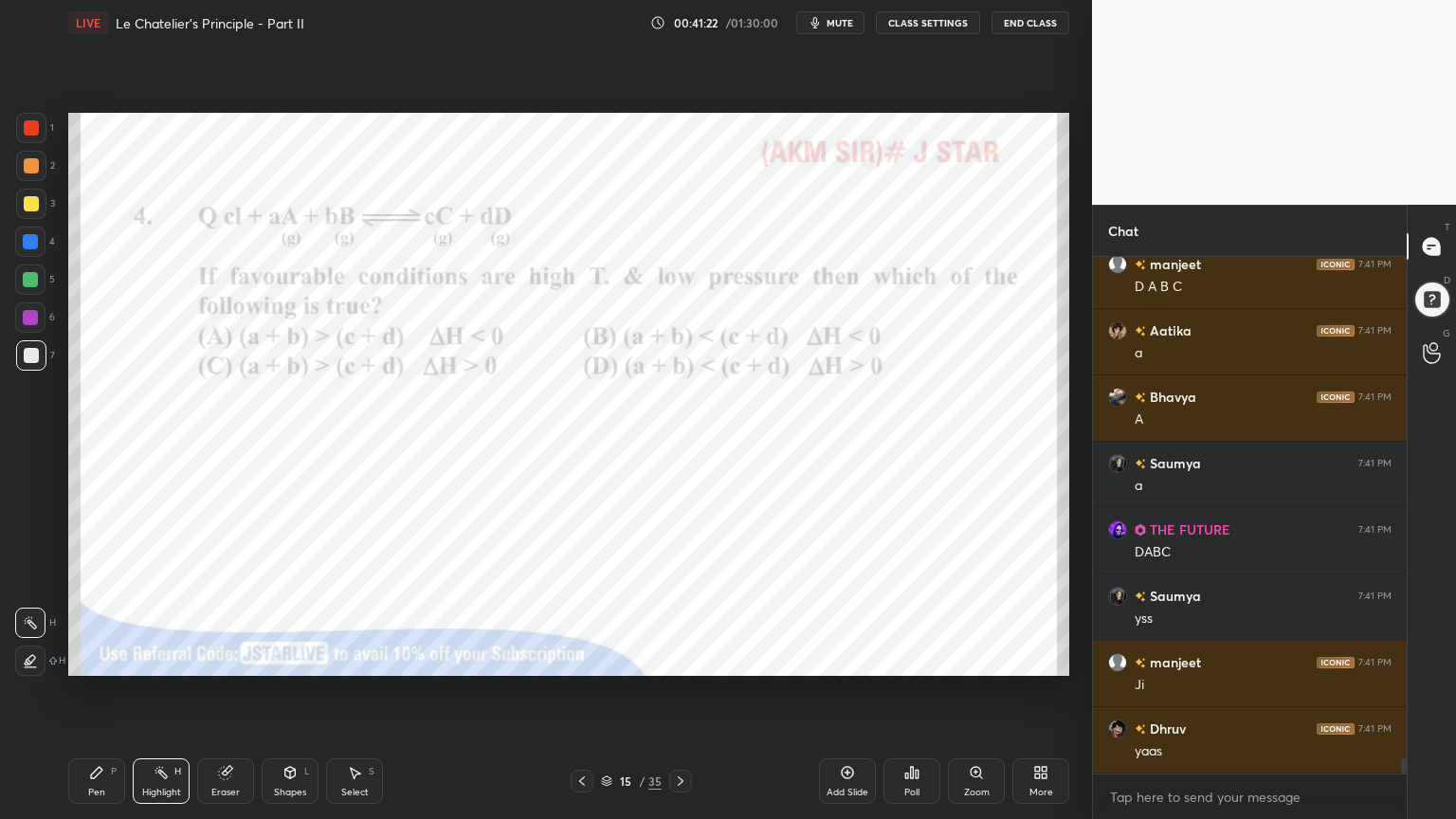 click on "Highlight H" at bounding box center (161, 781) 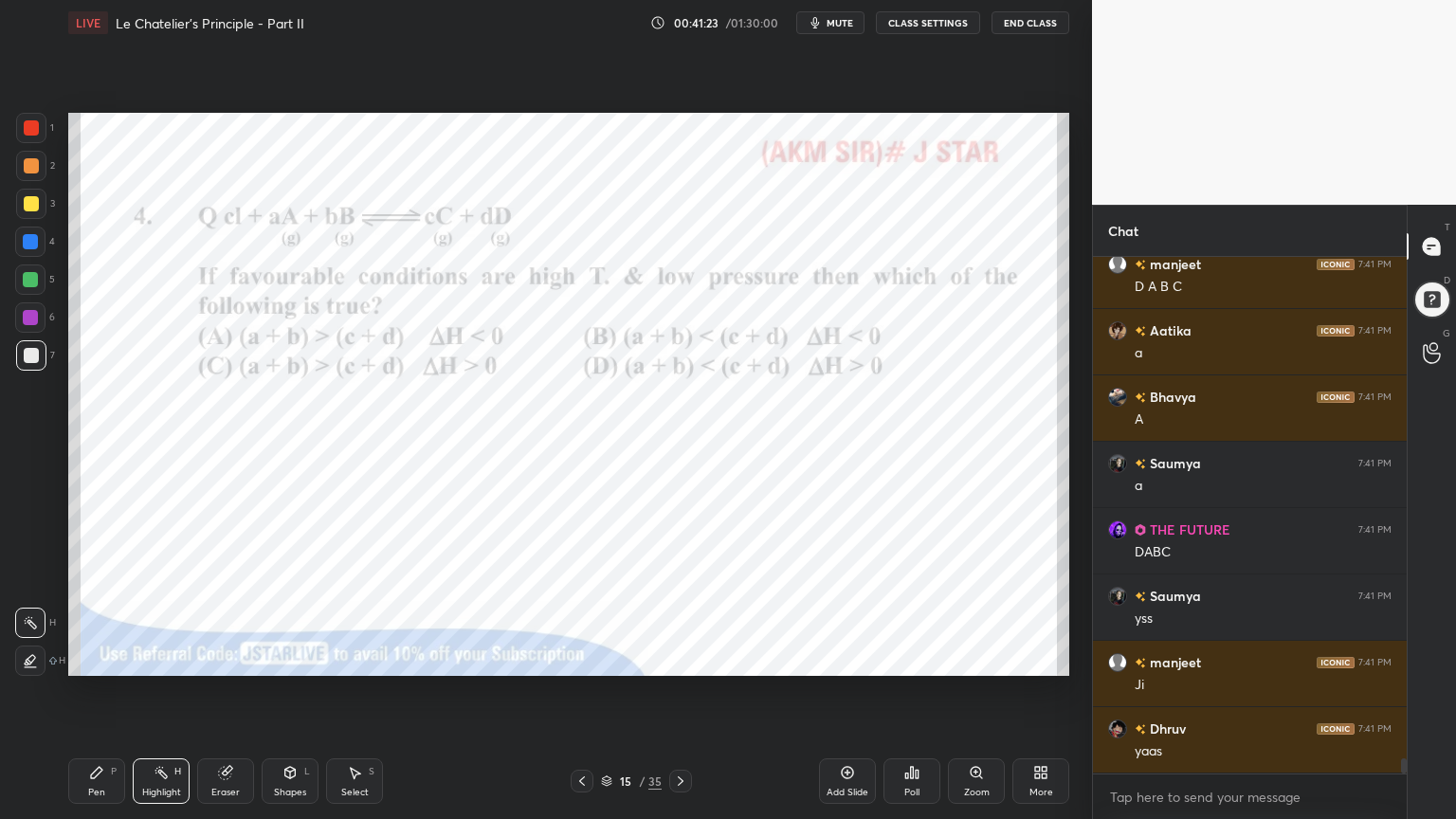 scroll, scrollTop: 17499, scrollLeft: 0, axis: vertical 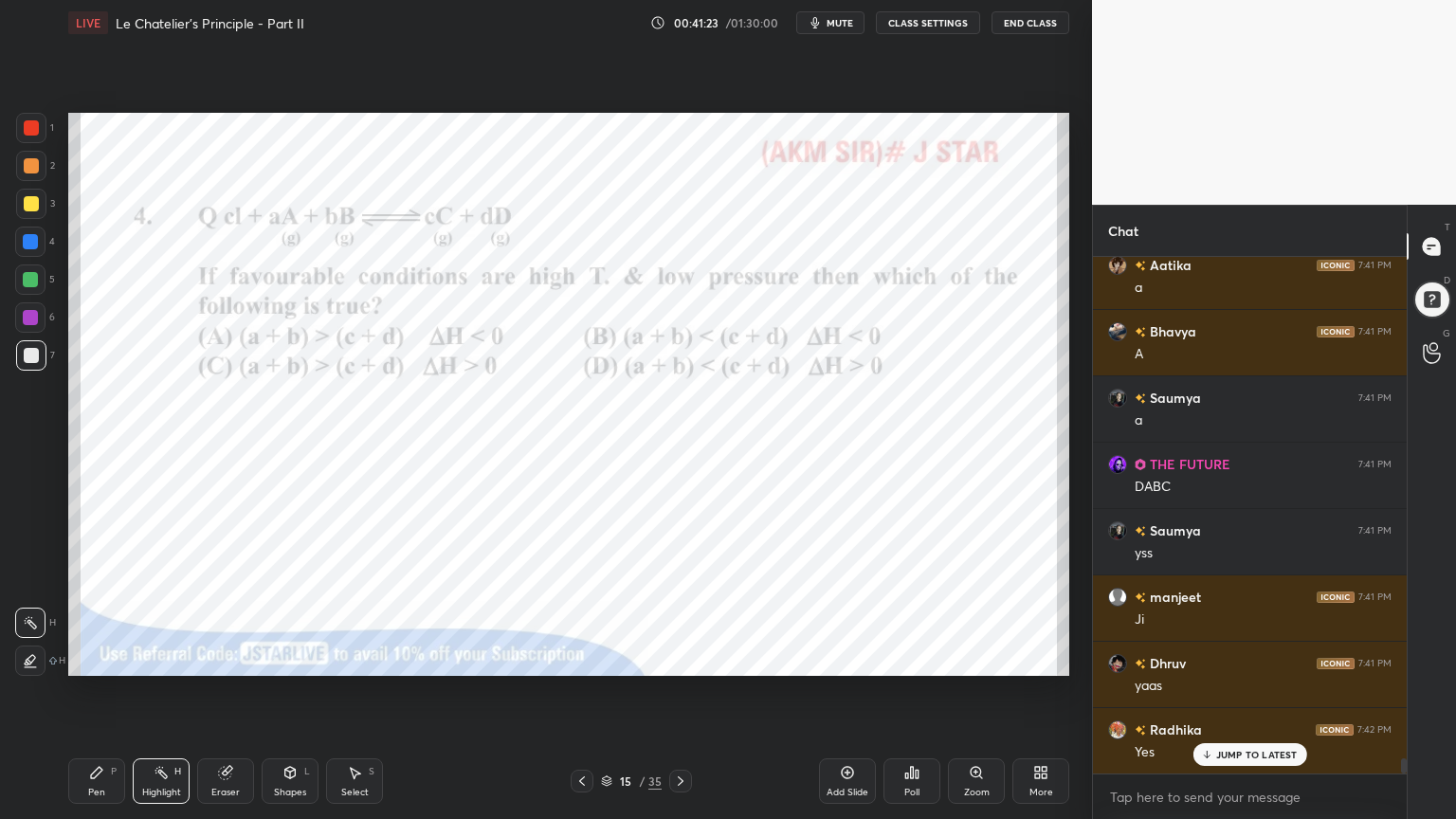 drag, startPoint x: 31, startPoint y: 121, endPoint x: 34, endPoint y: 136, distance: 15.297059 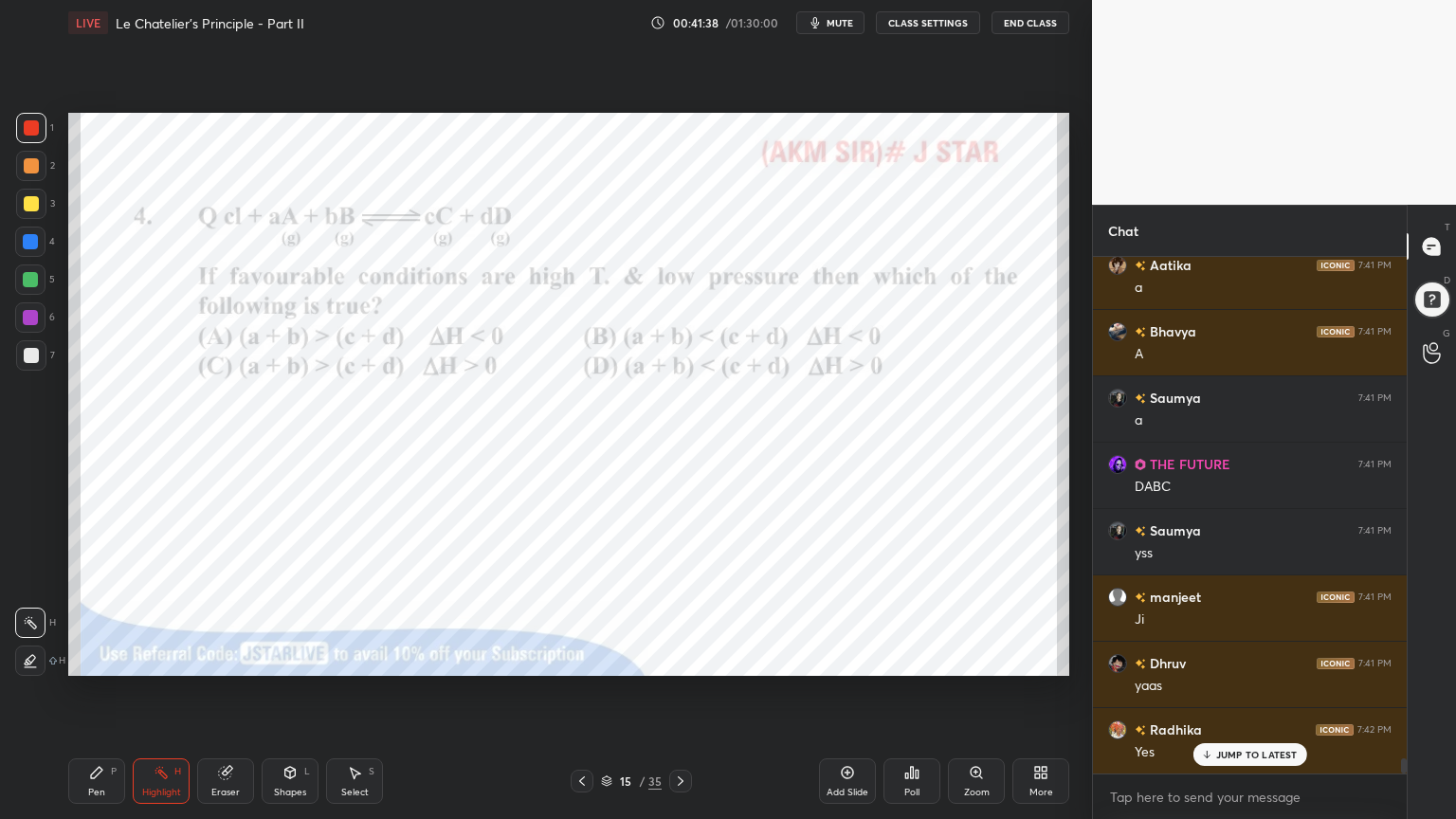 scroll, scrollTop: 17544, scrollLeft: 0, axis: vertical 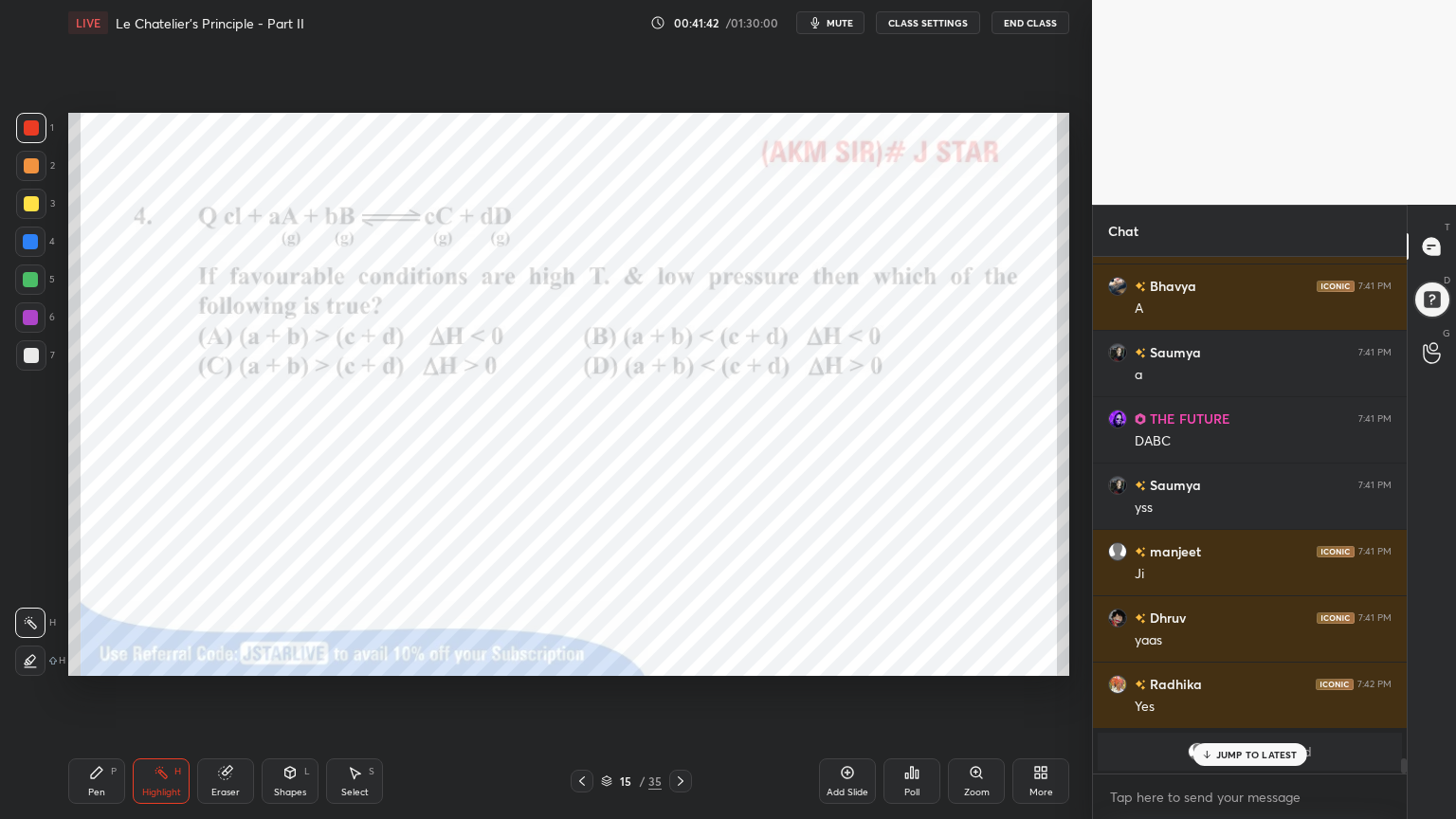 drag, startPoint x: 685, startPoint y: 775, endPoint x: 664, endPoint y: 778, distance: 21.213203 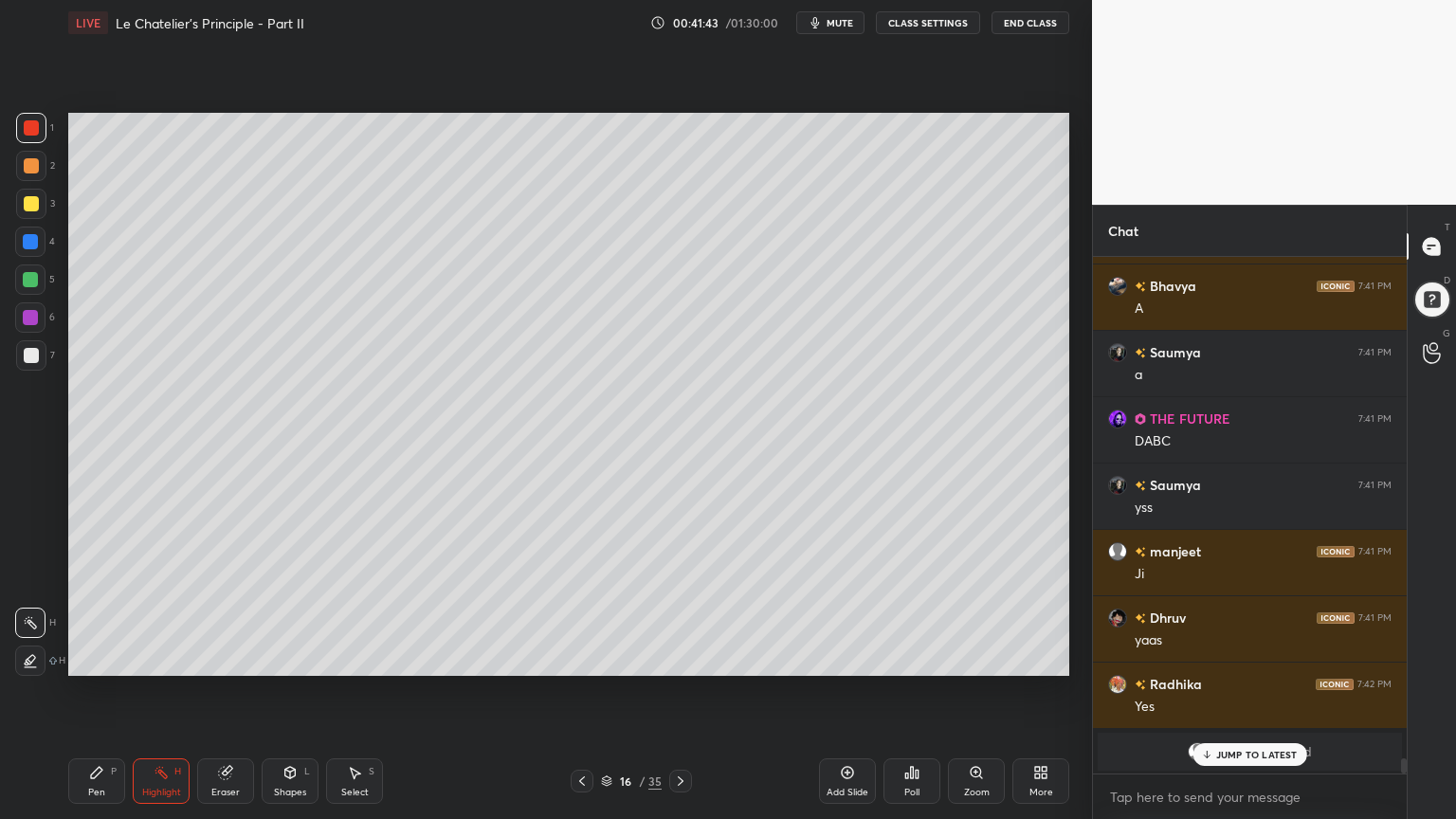 click on "Pen P" at bounding box center [97, 781] 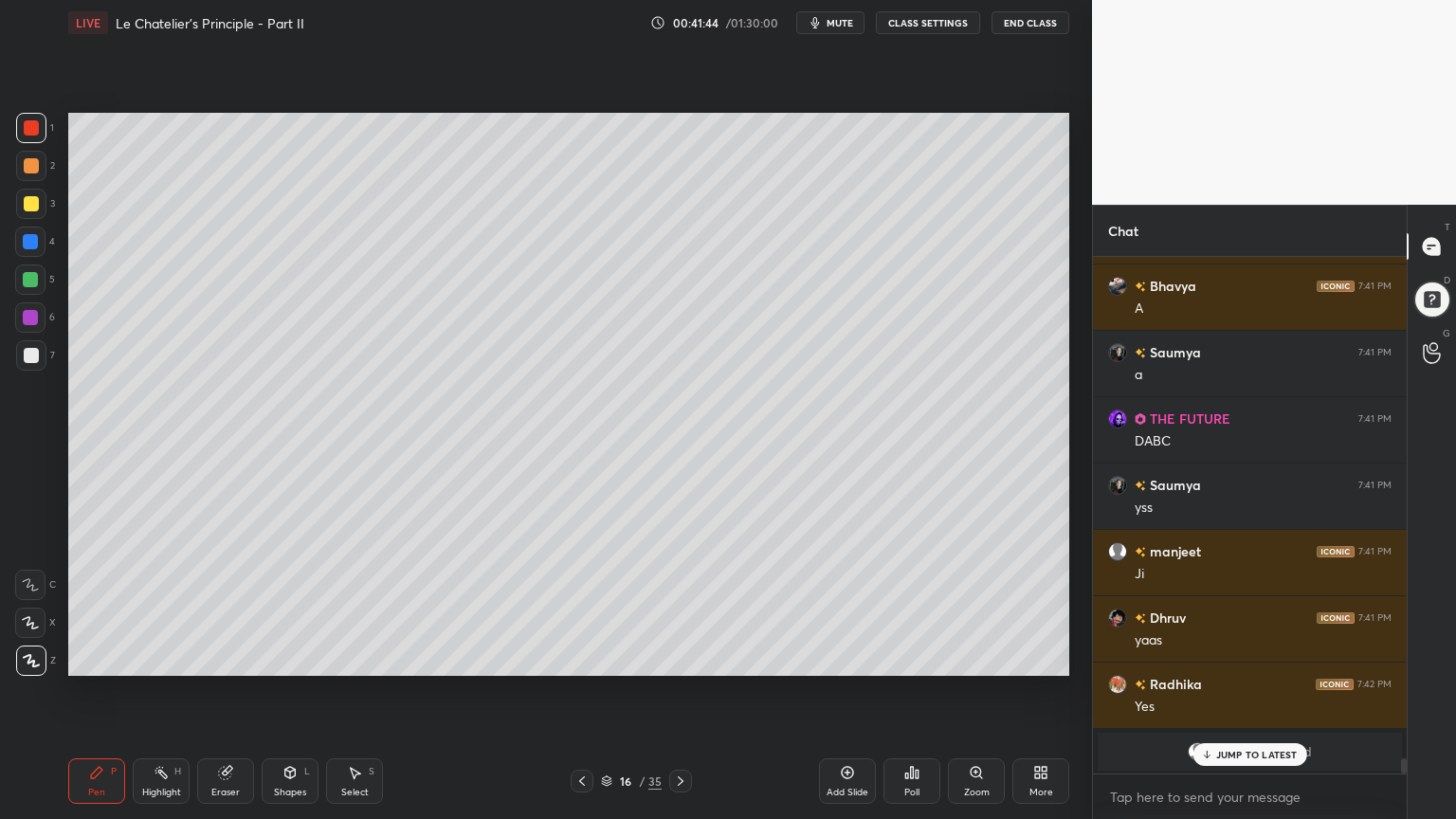 click at bounding box center [31, 204] 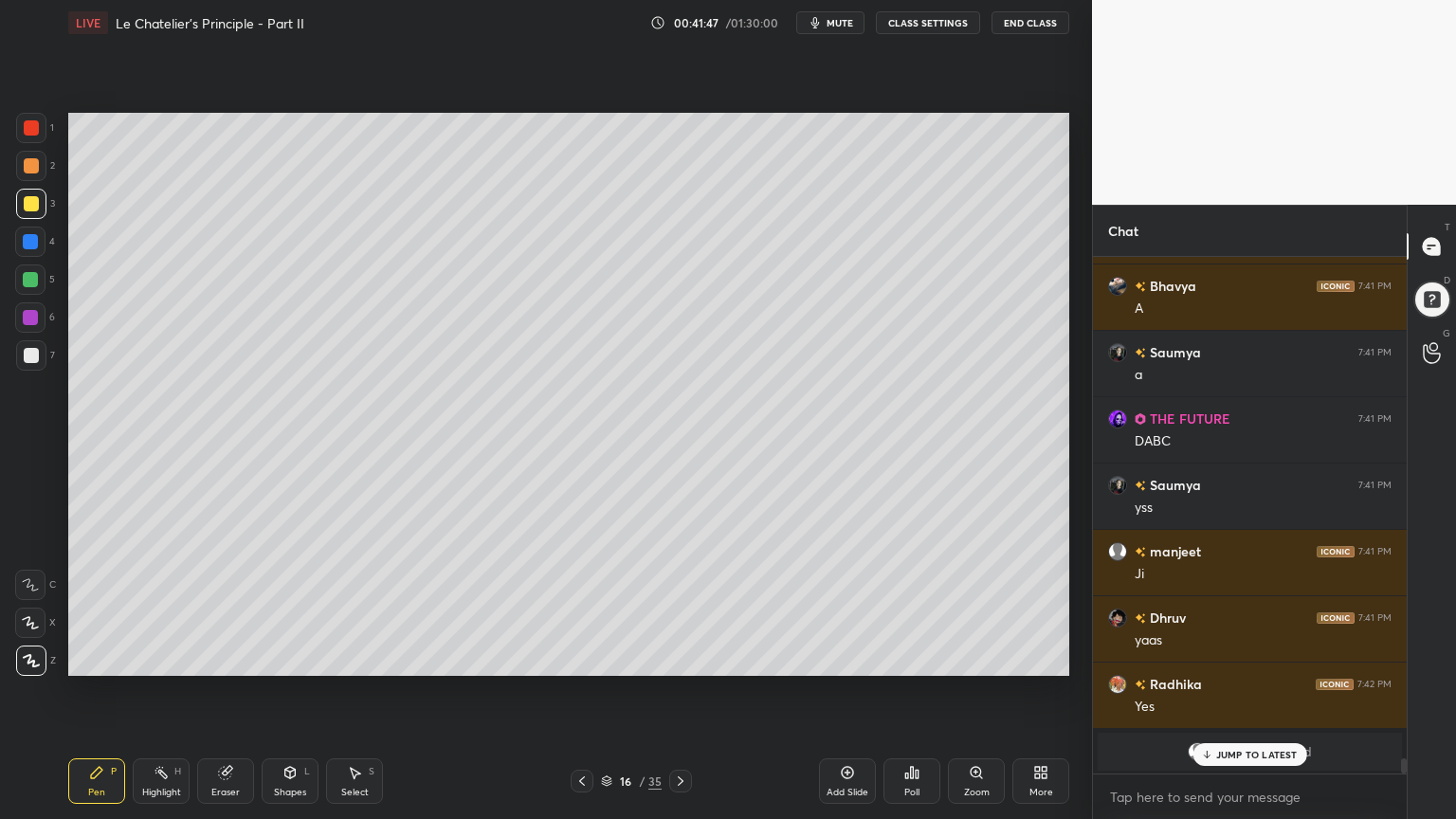 scroll, scrollTop: 17611, scrollLeft: 0, axis: vertical 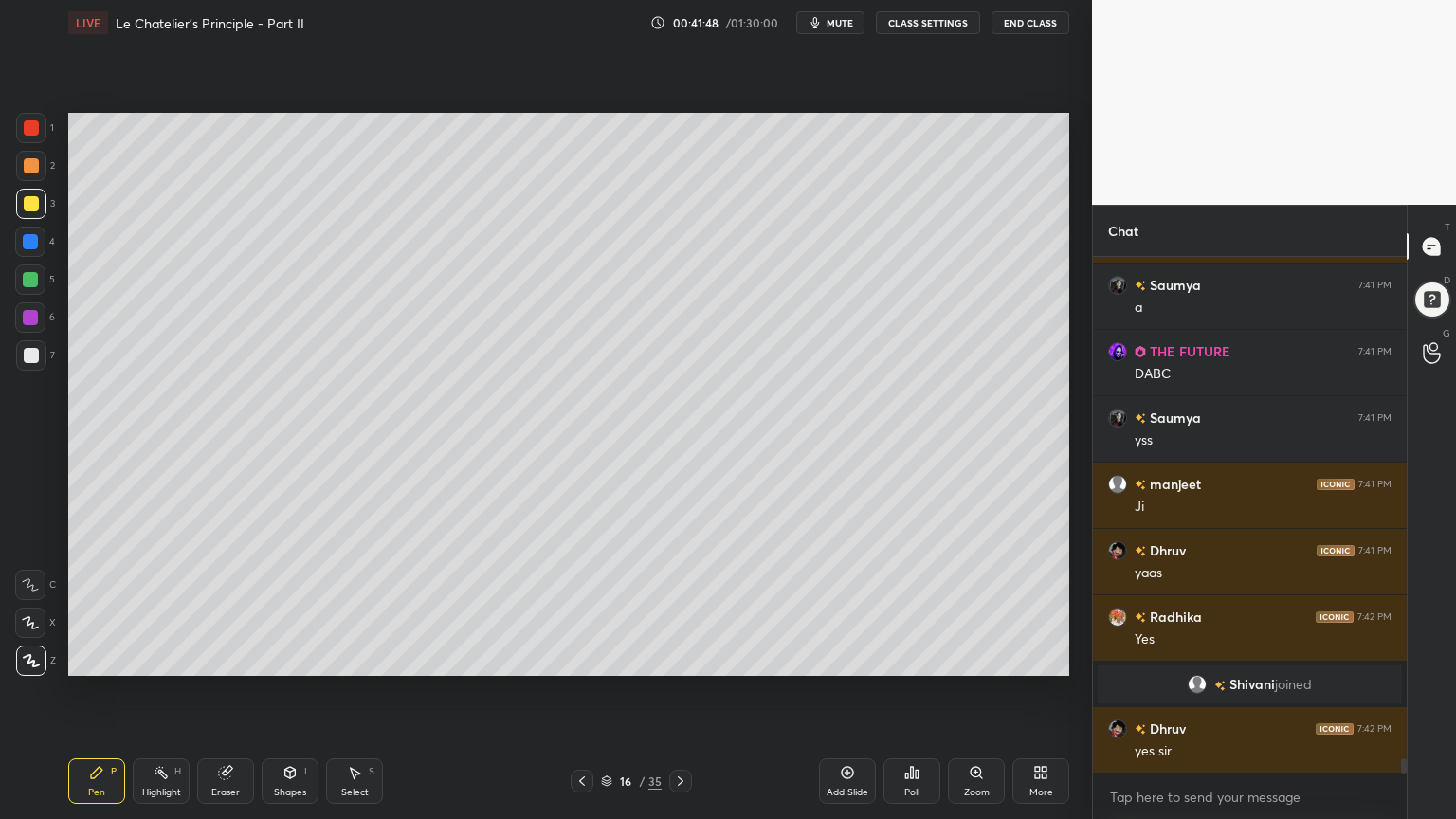click on "Highlight" at bounding box center (161, 792) 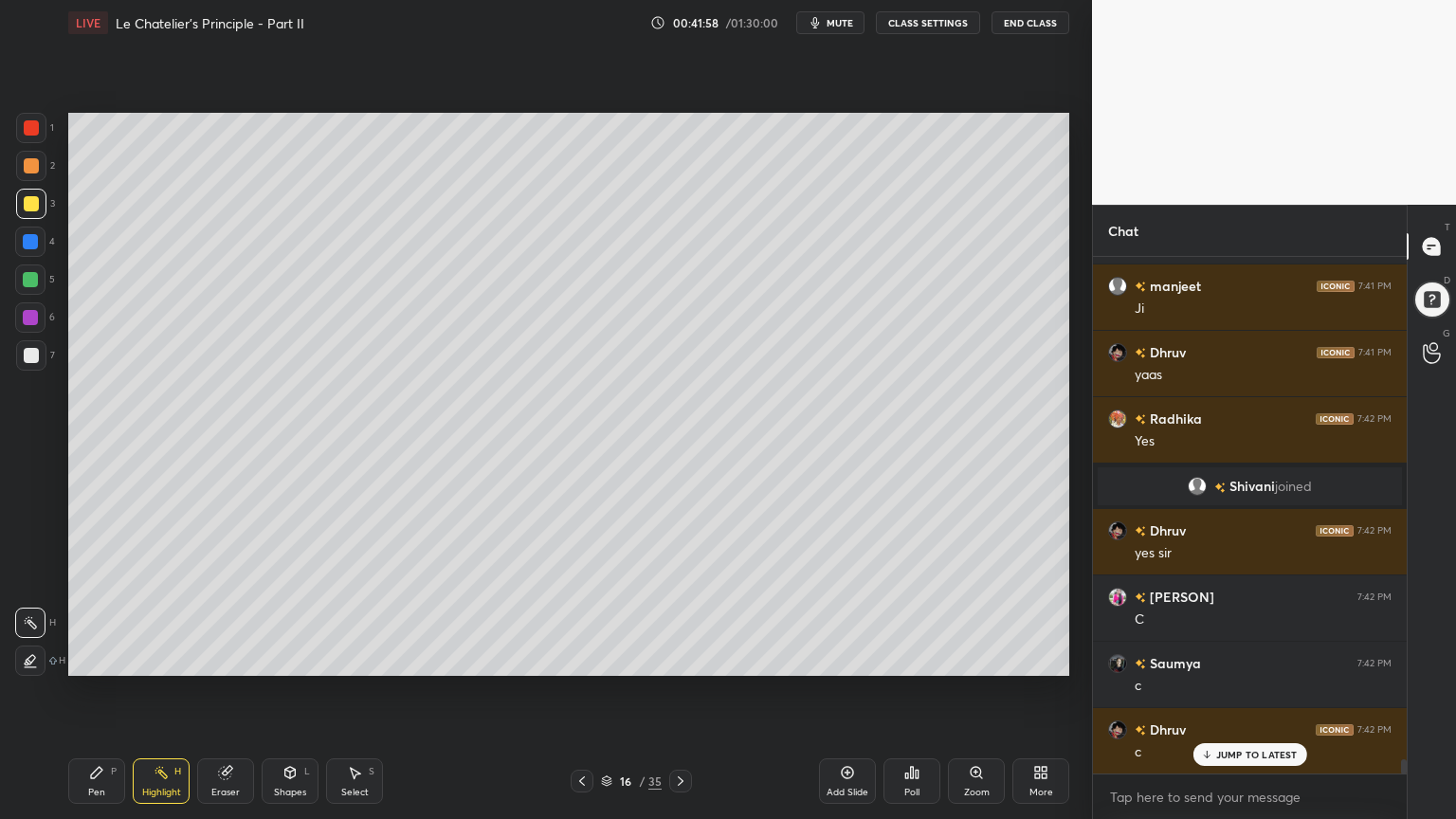 scroll, scrollTop: 17877, scrollLeft: 0, axis: vertical 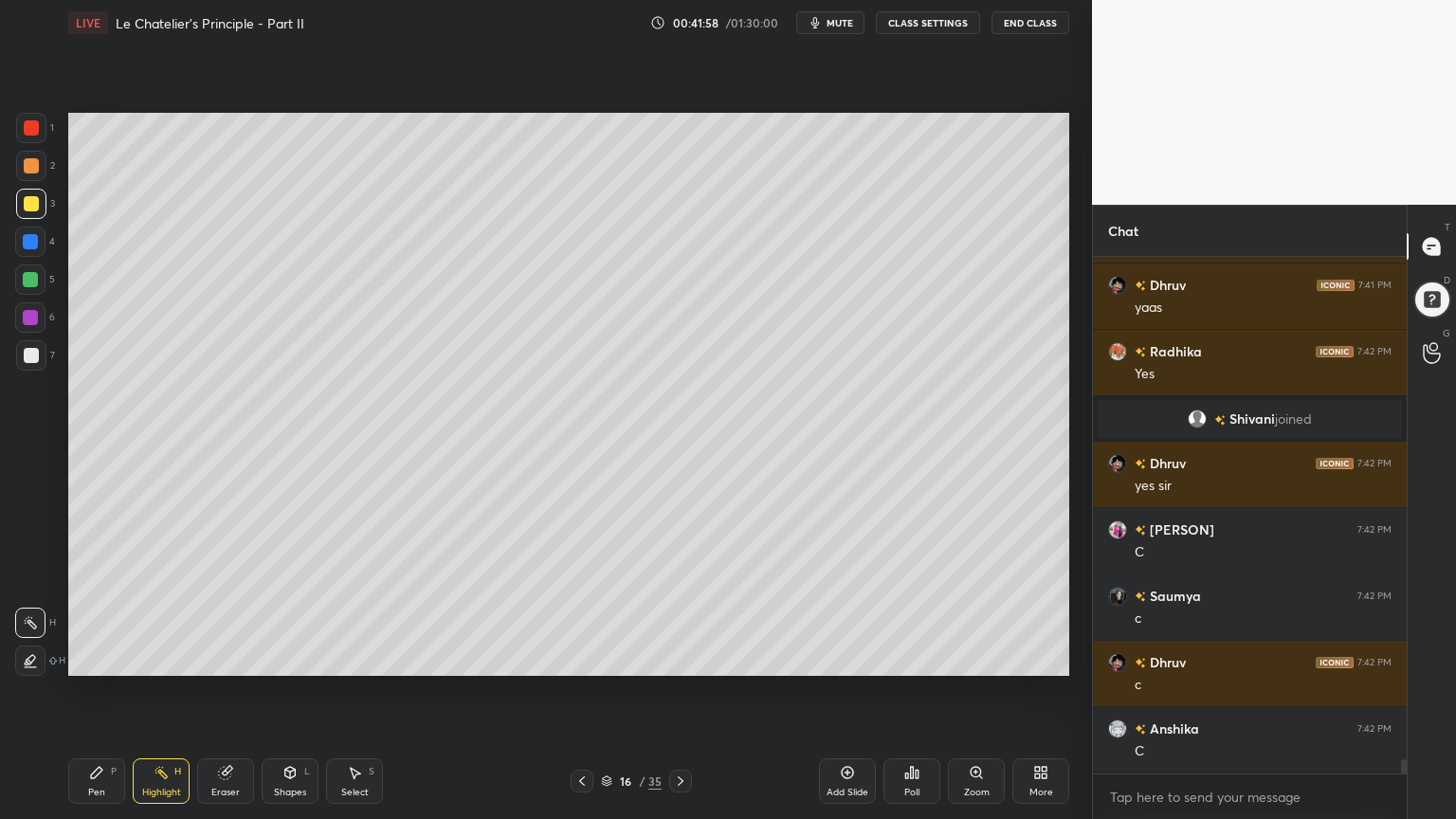 click on "Pen P" at bounding box center [97, 781] 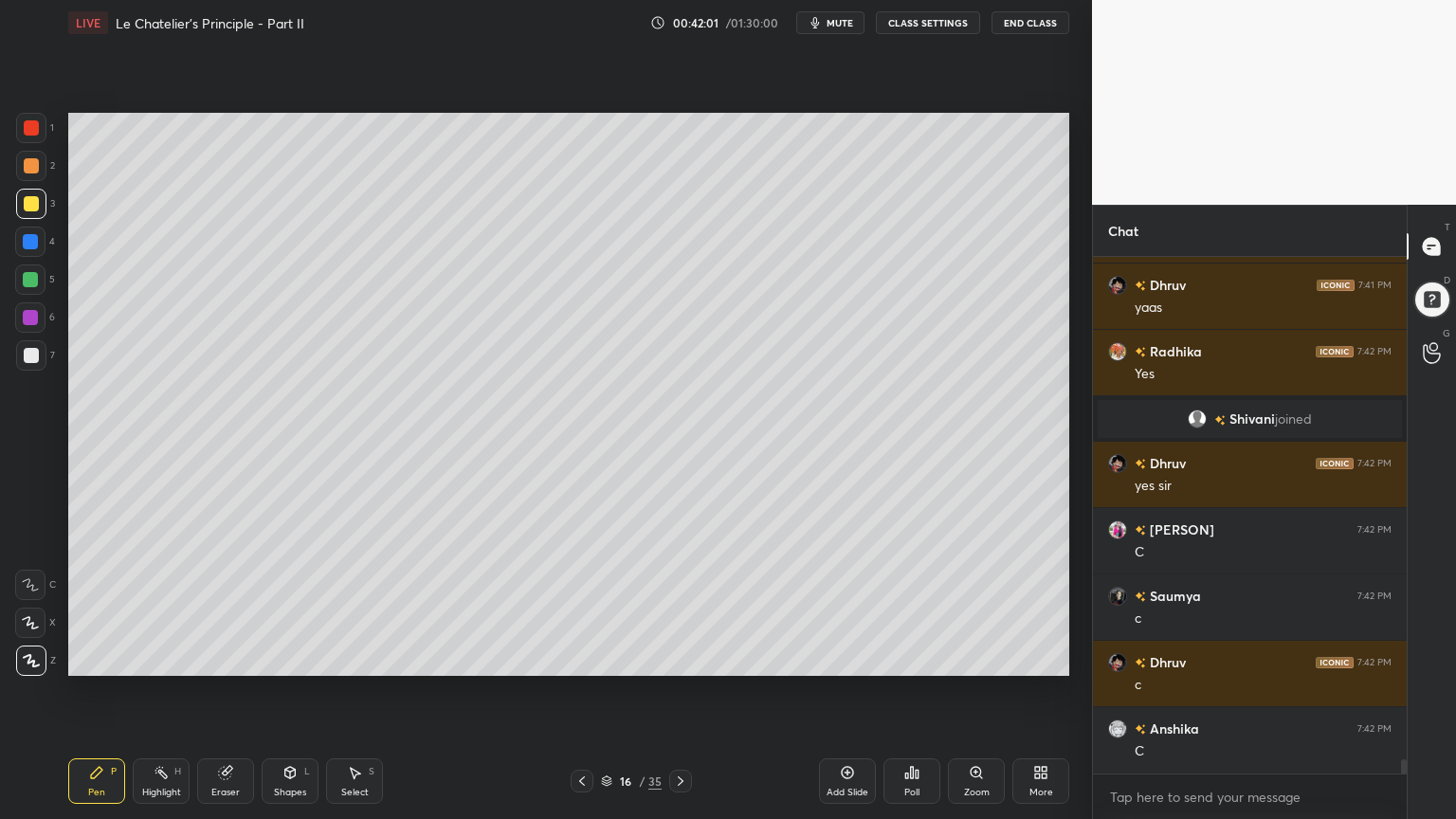 click 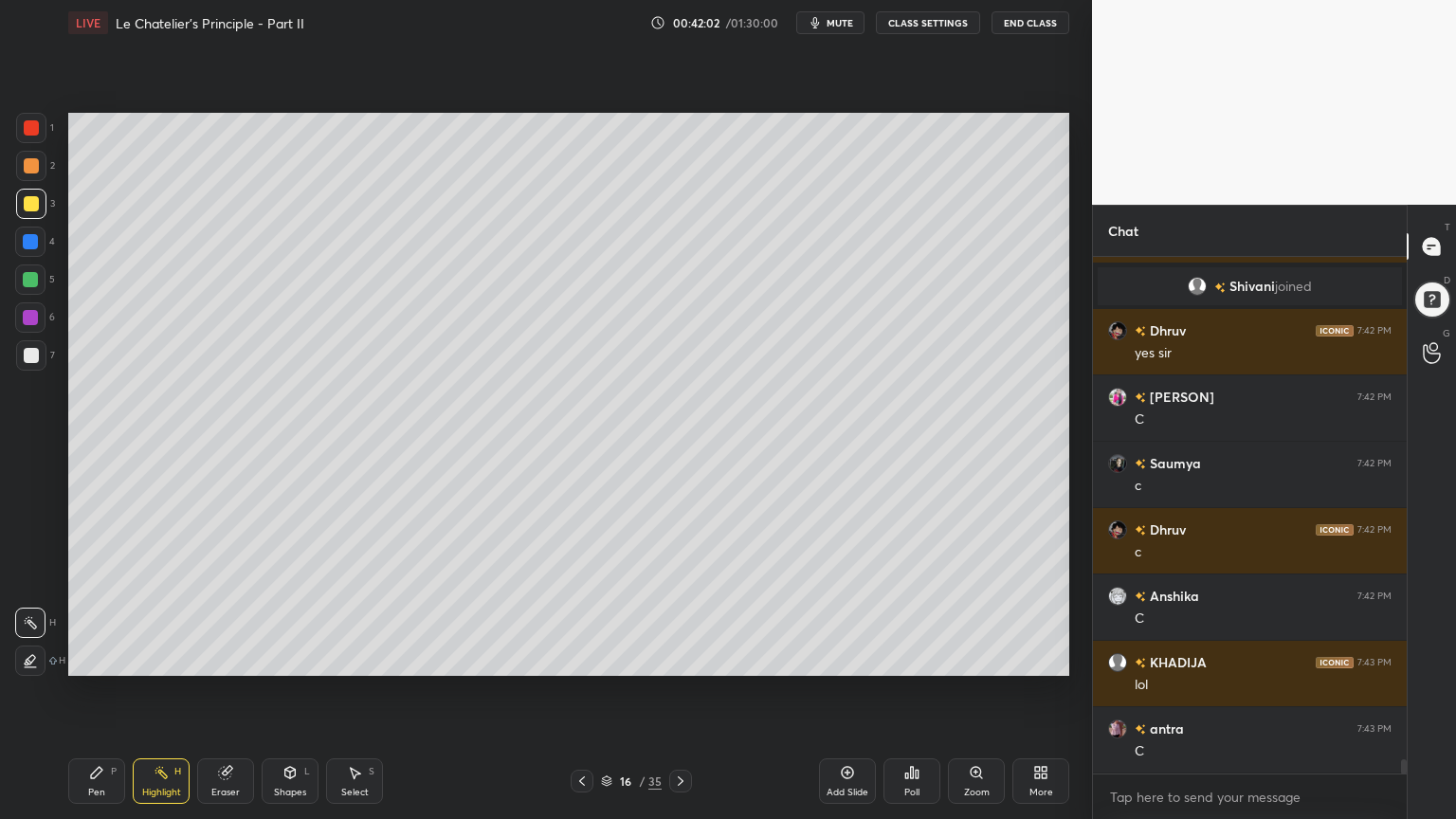 scroll, scrollTop: 18075, scrollLeft: 0, axis: vertical 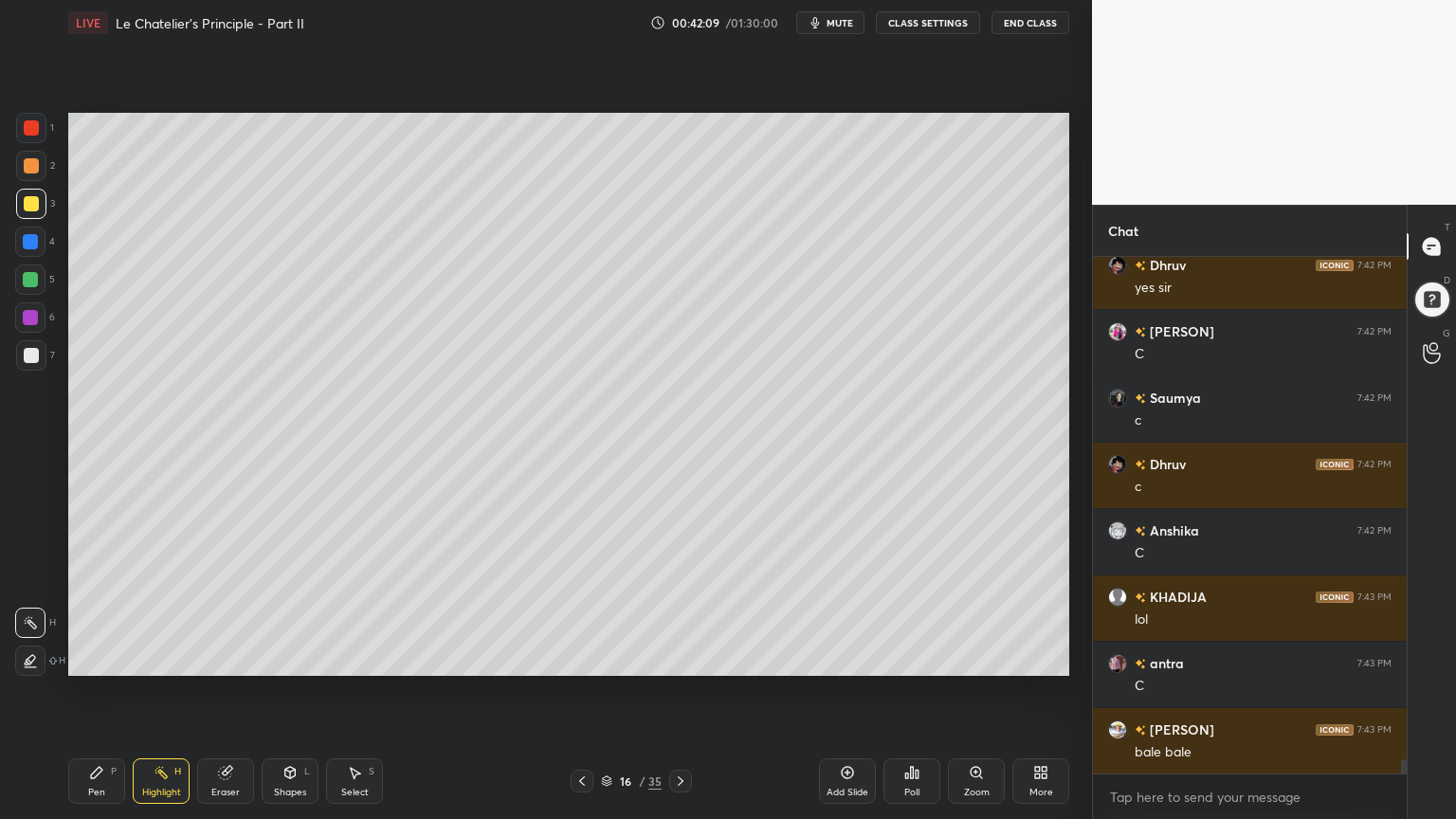 click on "Pen" at bounding box center (97, 792) 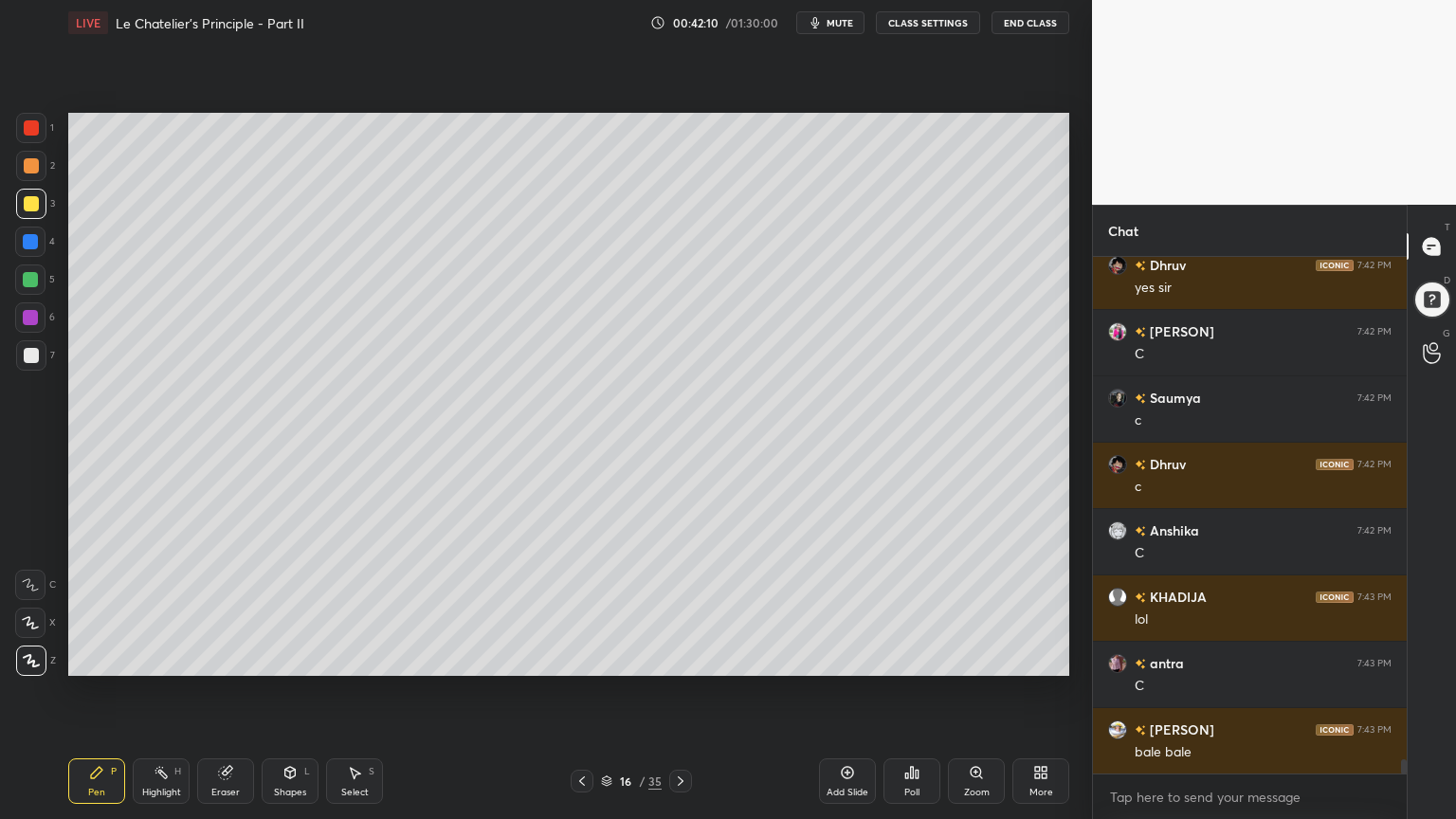 click at bounding box center [31, 128] 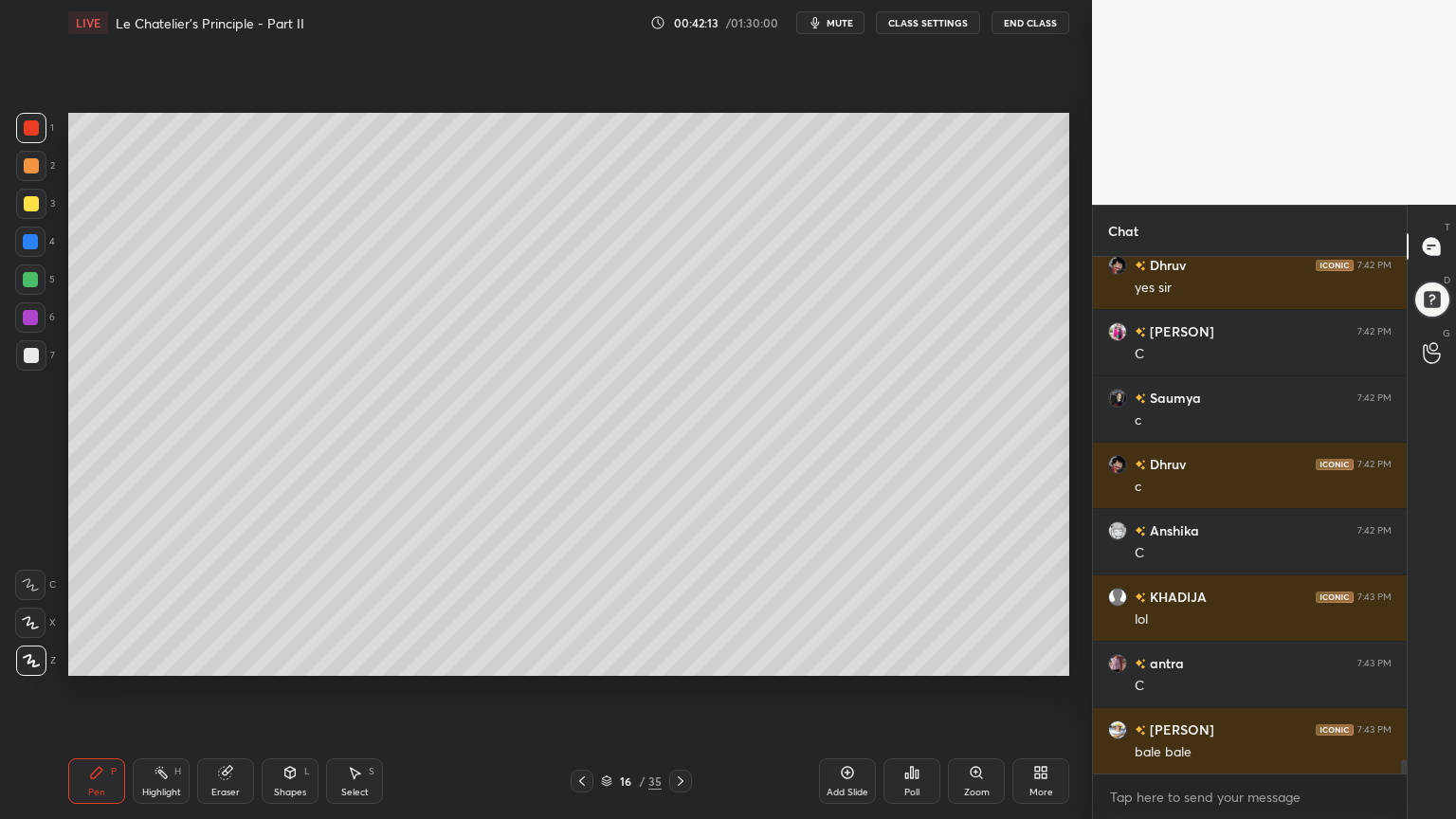 drag, startPoint x: 164, startPoint y: 788, endPoint x: 213, endPoint y: 750, distance: 62.00806 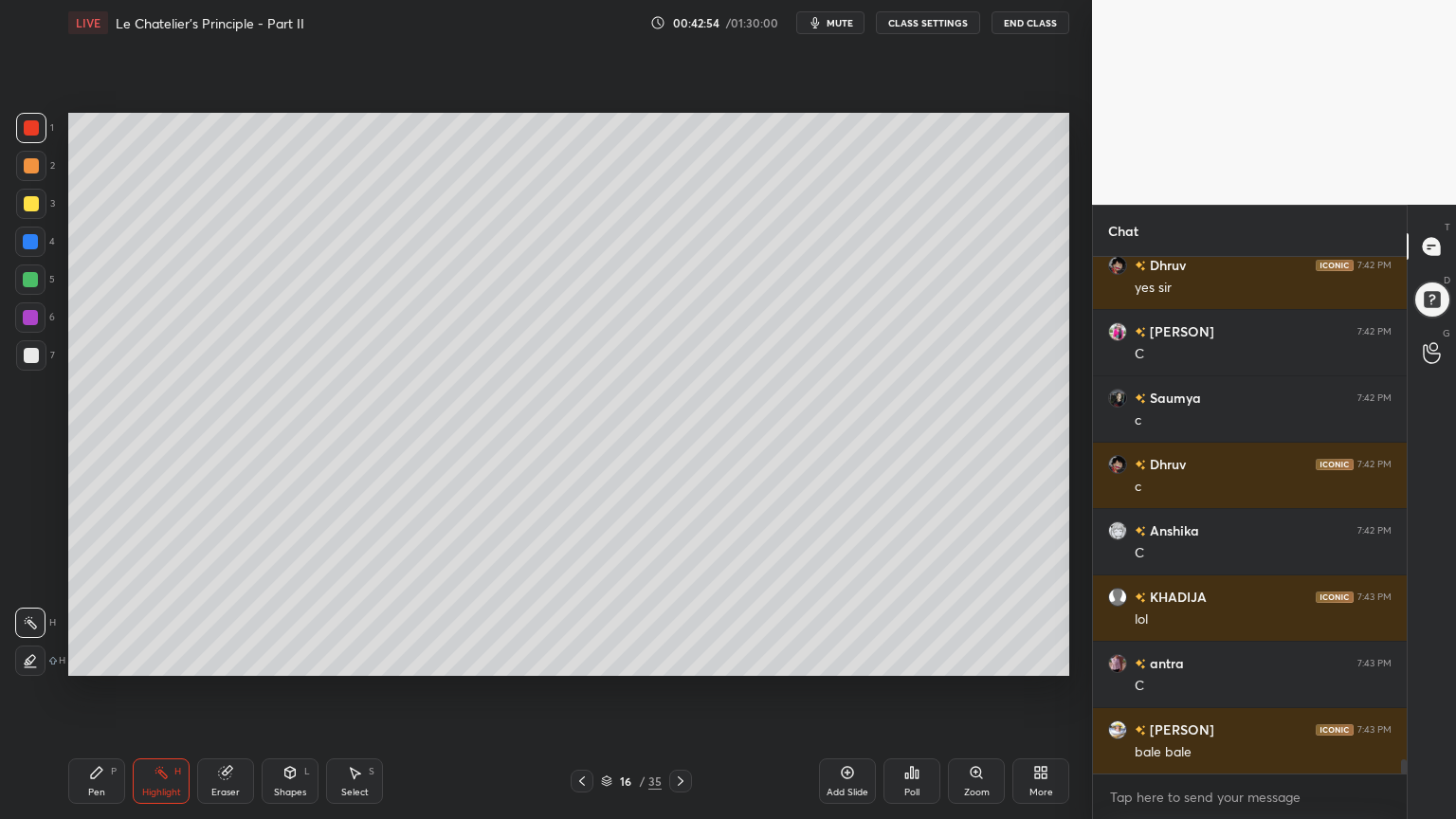 scroll, scrollTop: 18120, scrollLeft: 0, axis: vertical 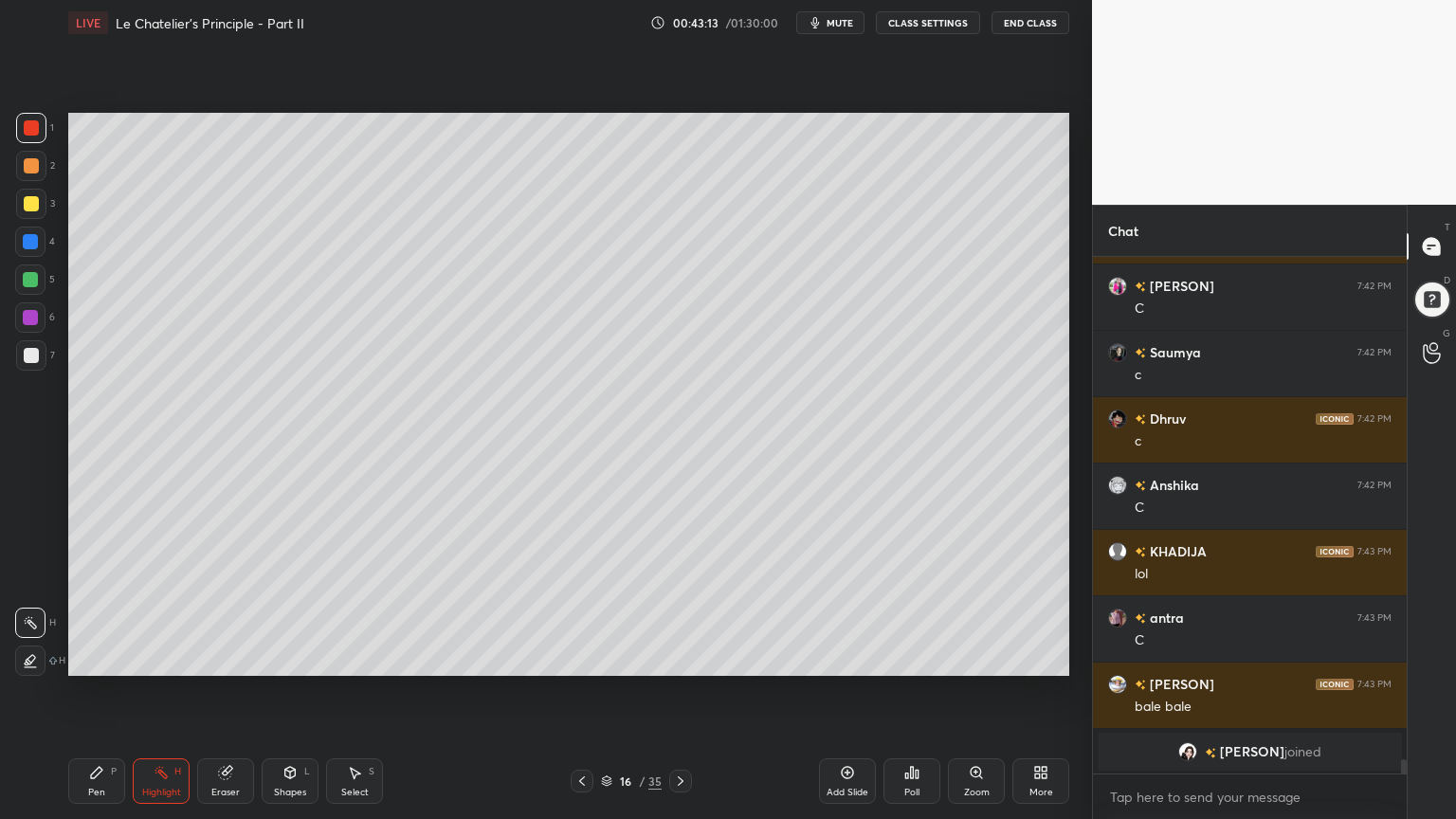 click 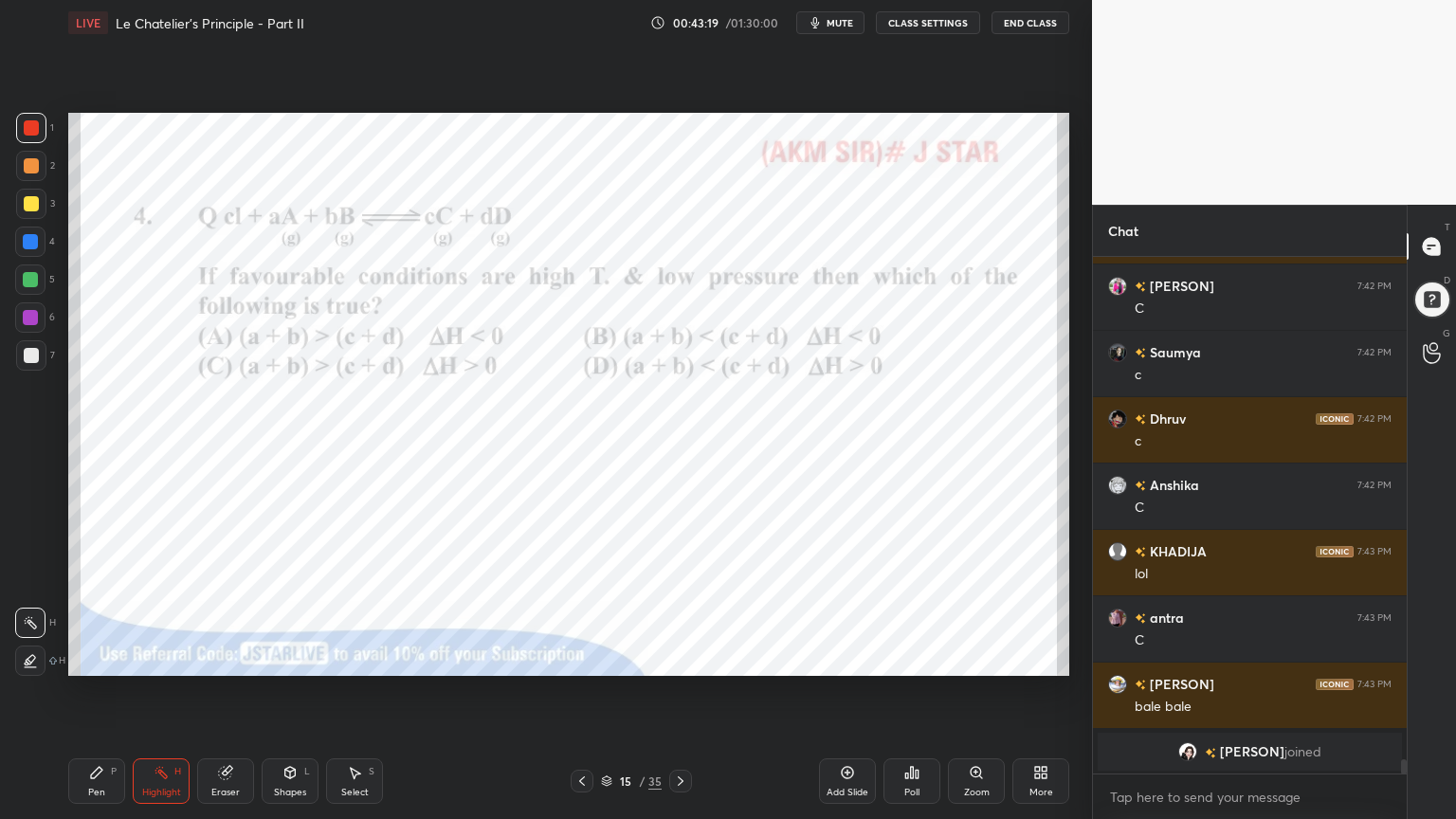 click 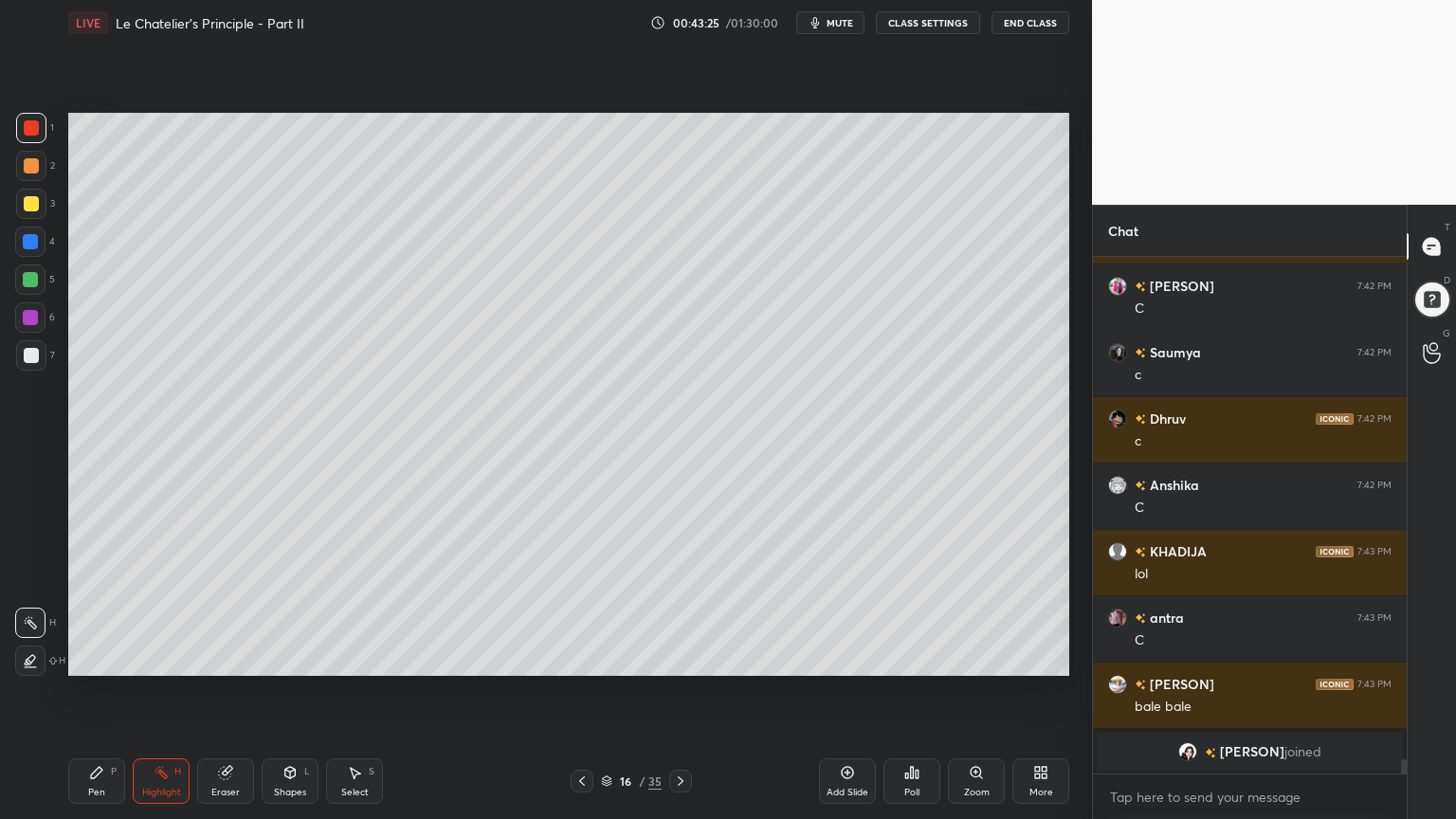 click on "Shapes L" at bounding box center [290, 781] 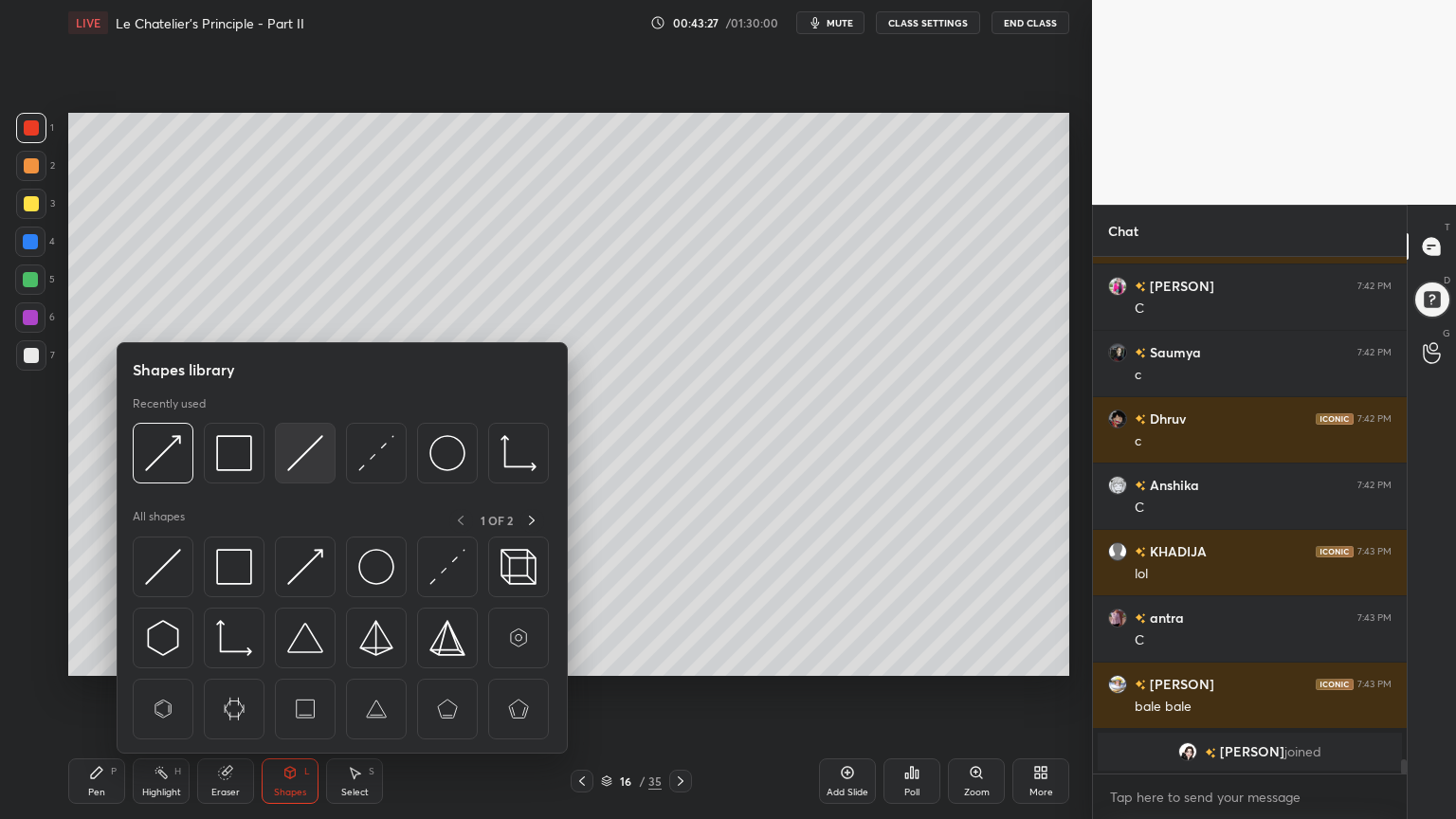 click at bounding box center [305, 453] 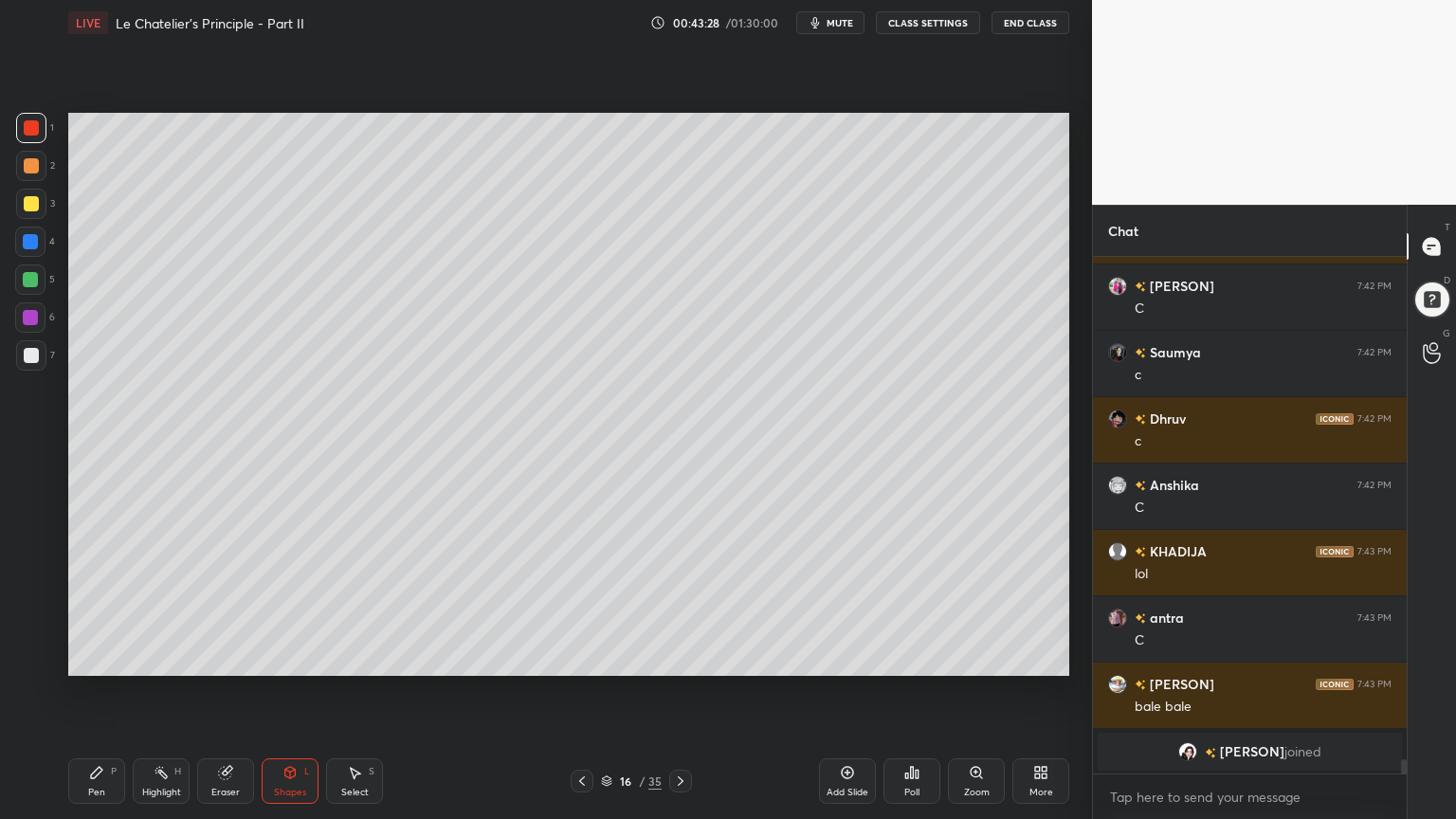 click on "Shapes" at bounding box center (290, 792) 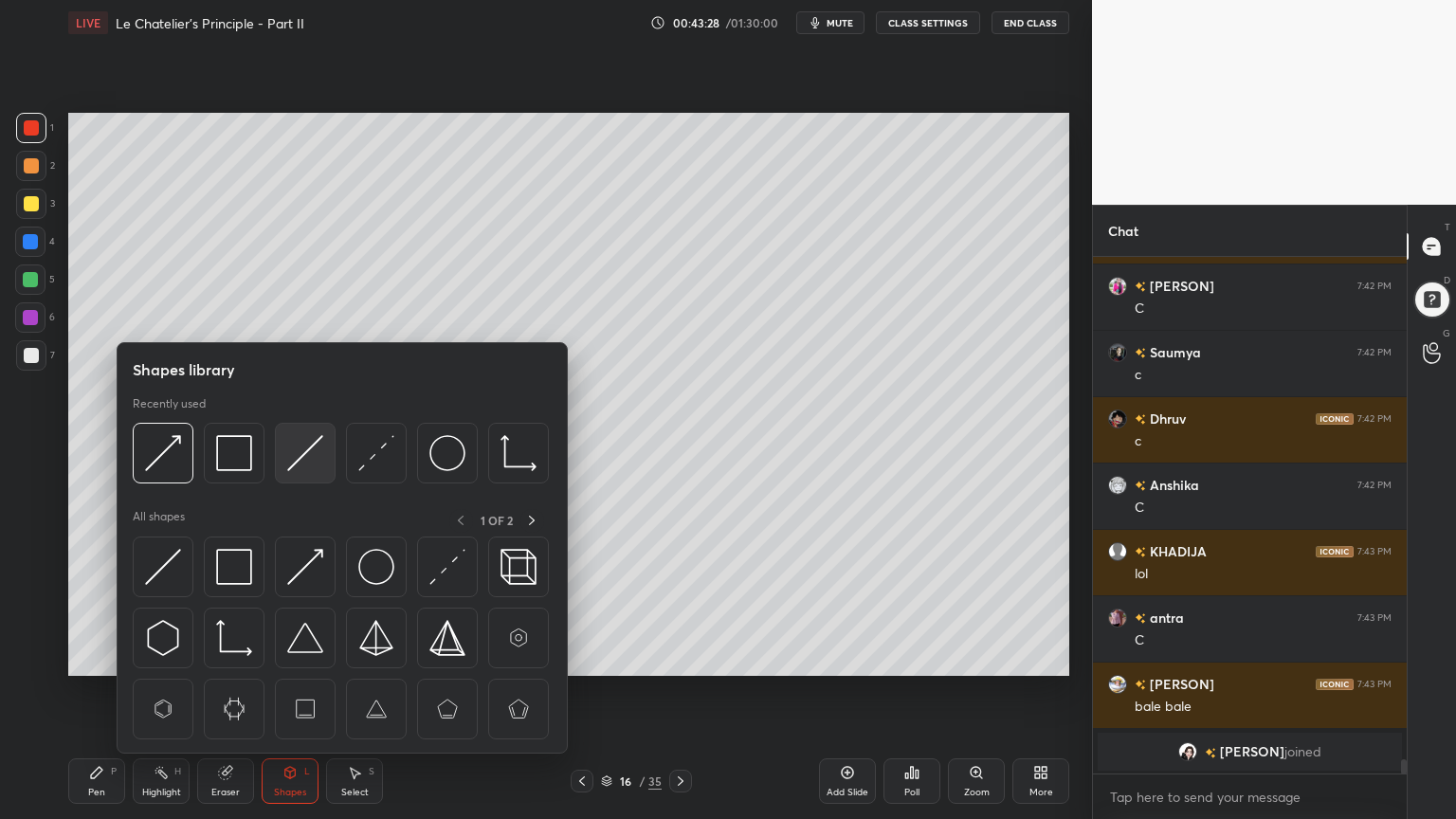 scroll, scrollTop: 17547, scrollLeft: 0, axis: vertical 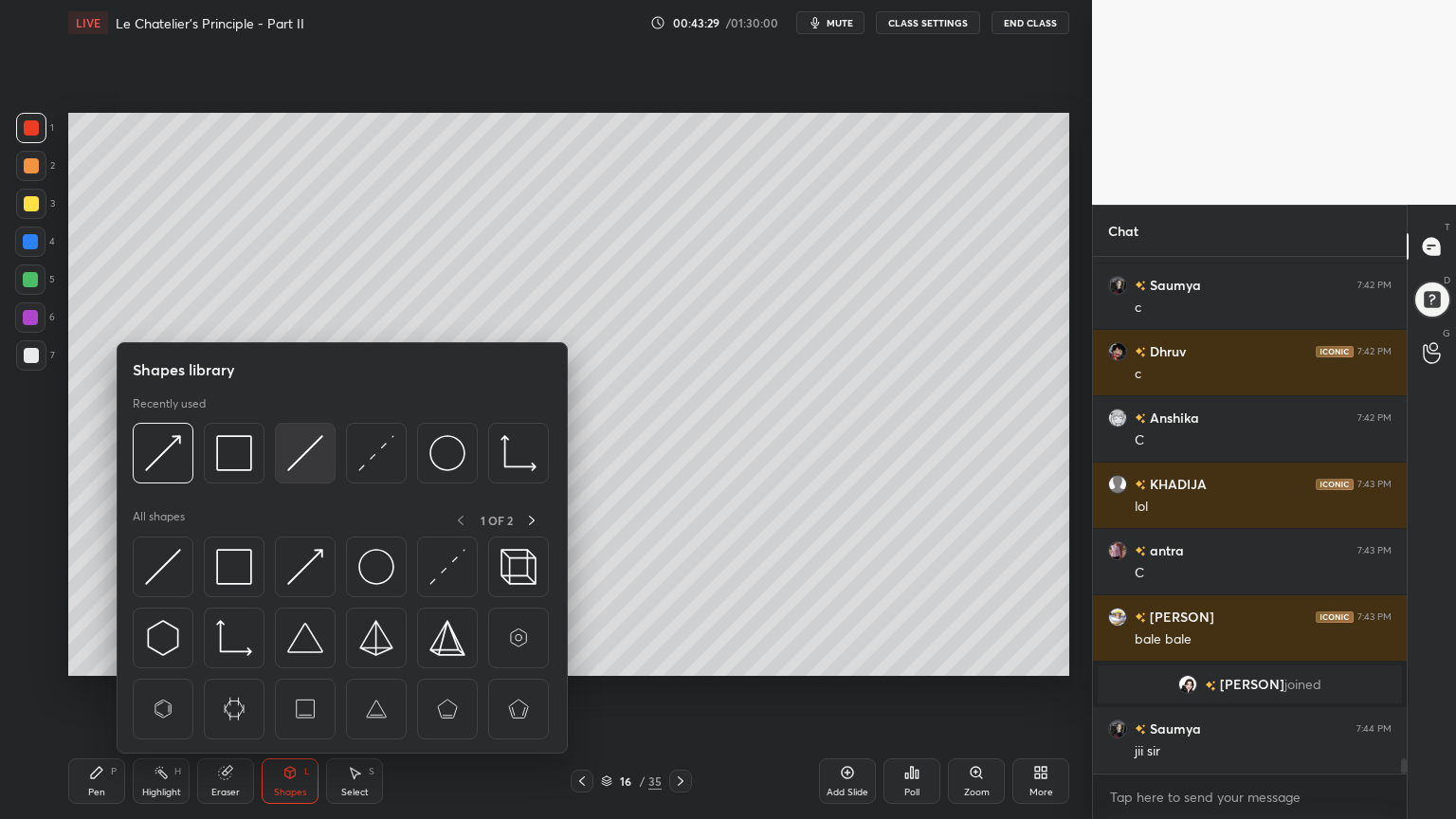click at bounding box center [305, 453] 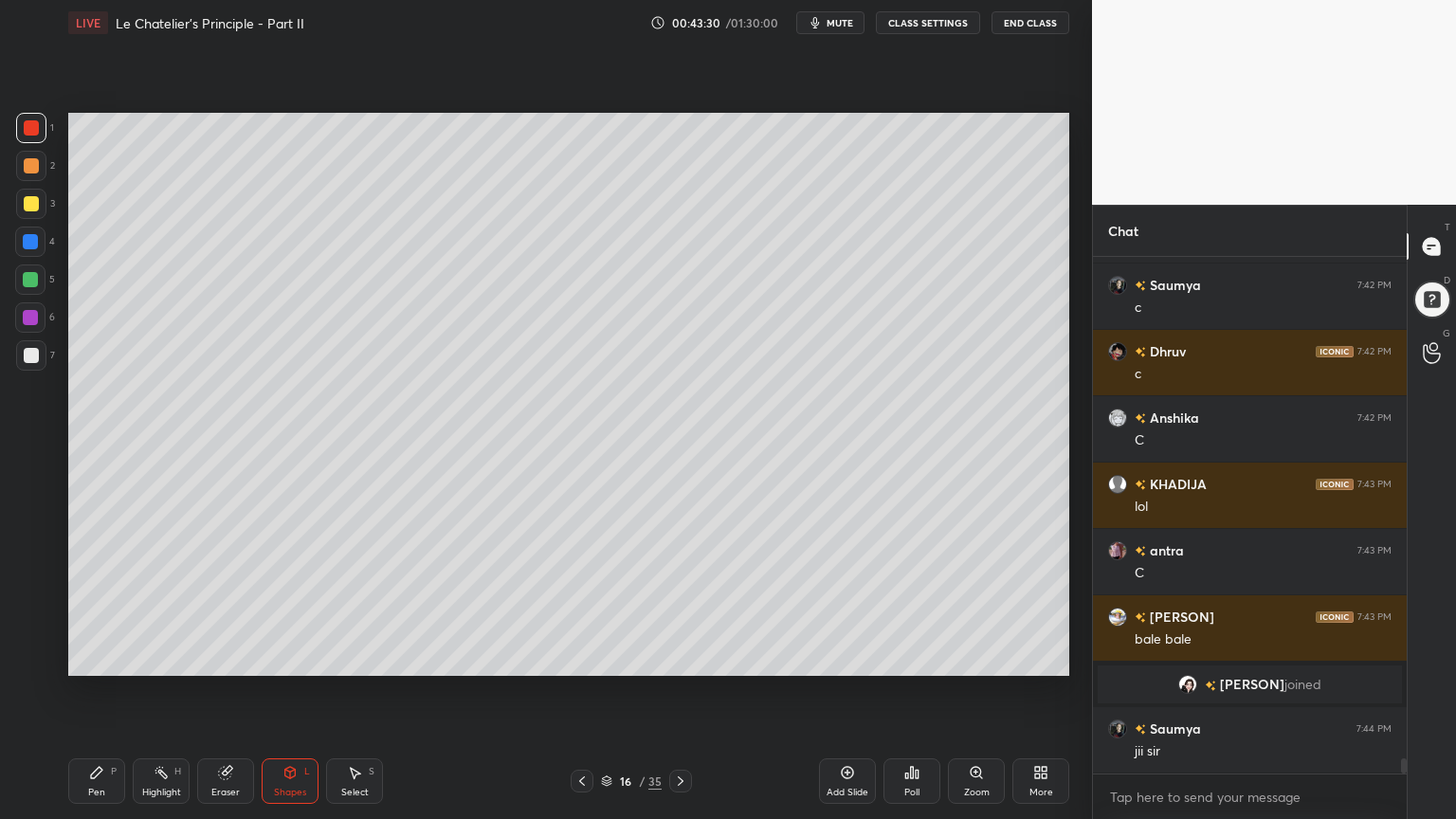 drag, startPoint x: 31, startPoint y: 361, endPoint x: 54, endPoint y: 367, distance: 23.769729 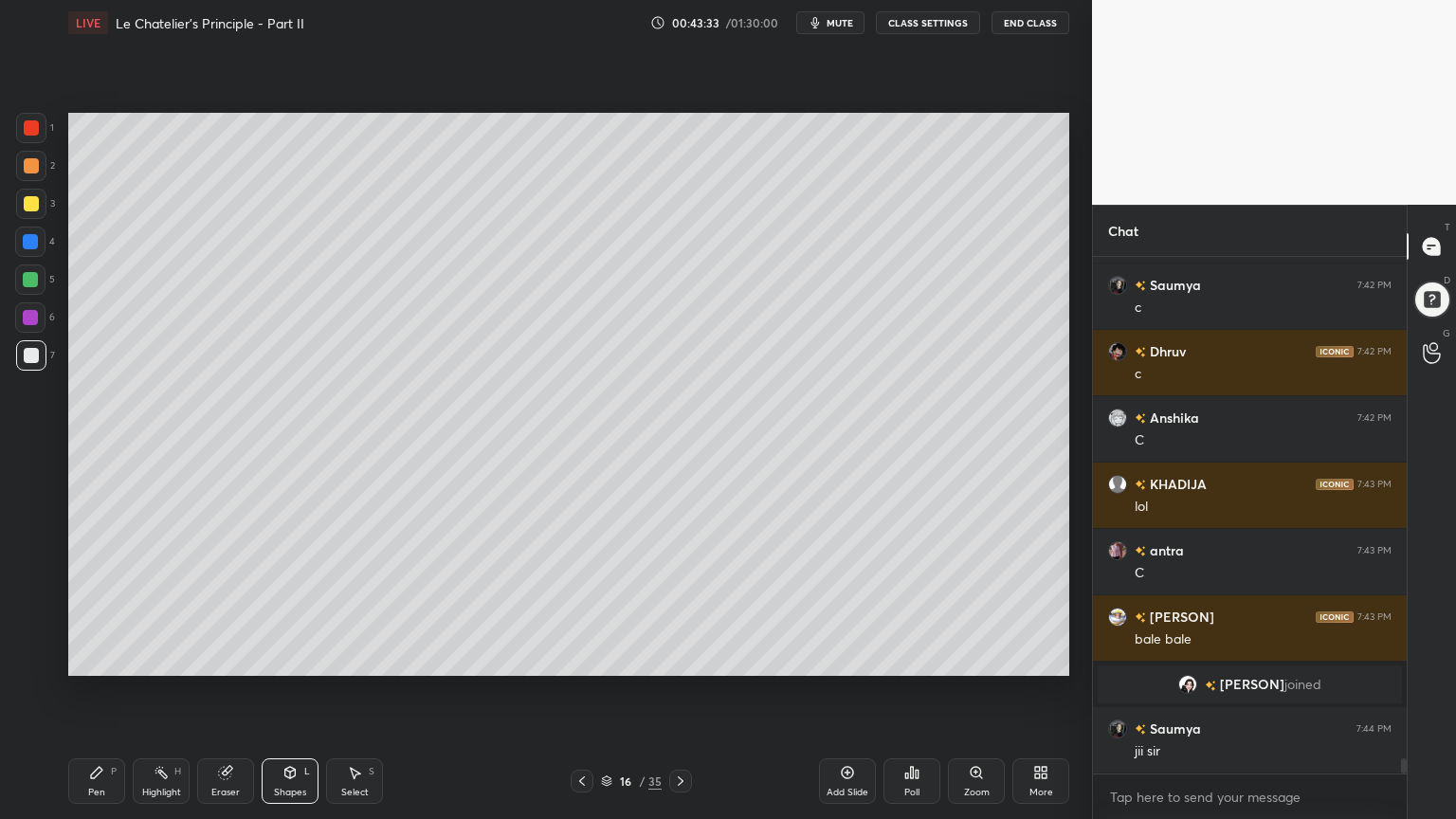 click on "Pen P" at bounding box center (97, 781) 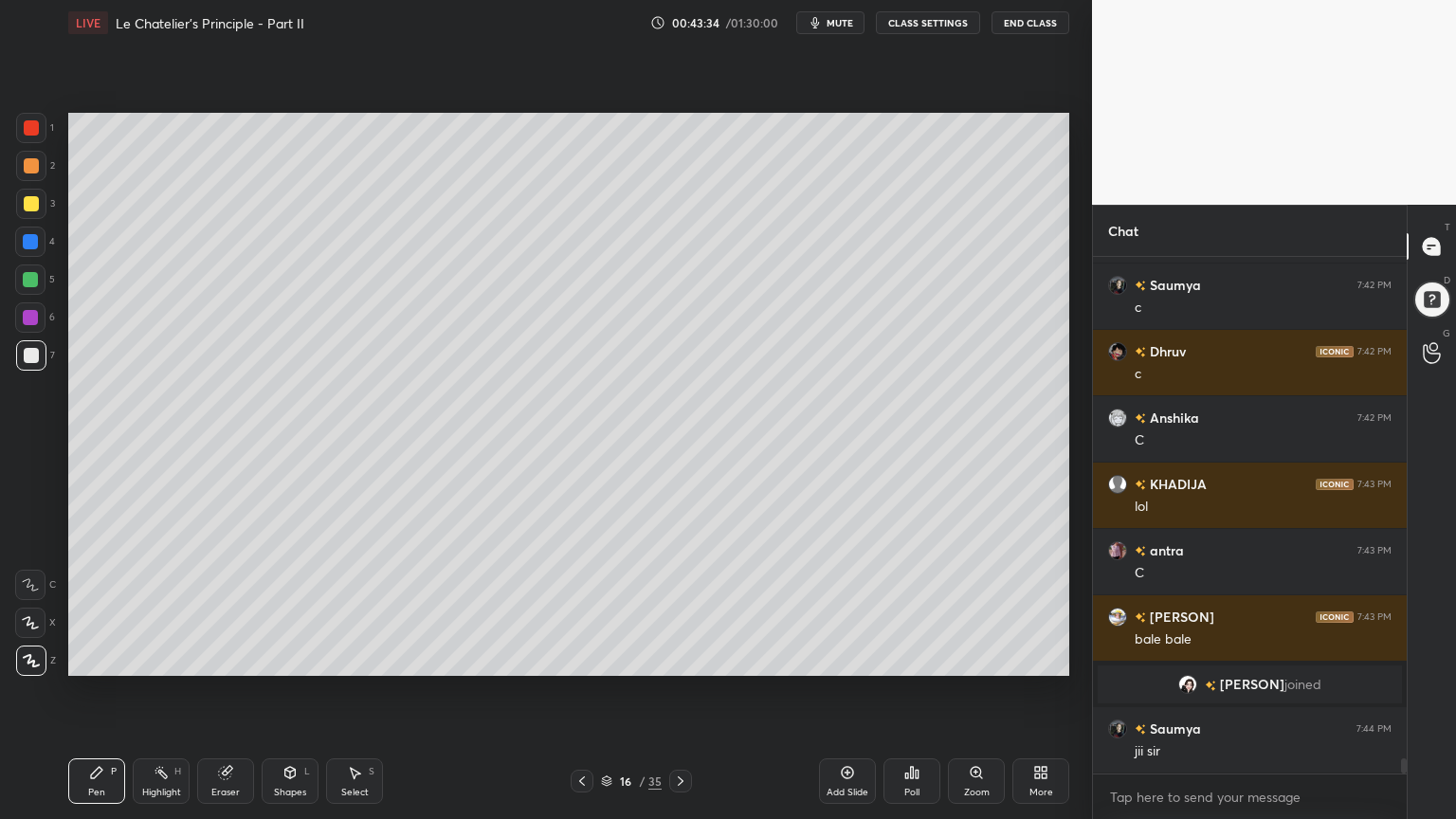 click at bounding box center [31, 204] 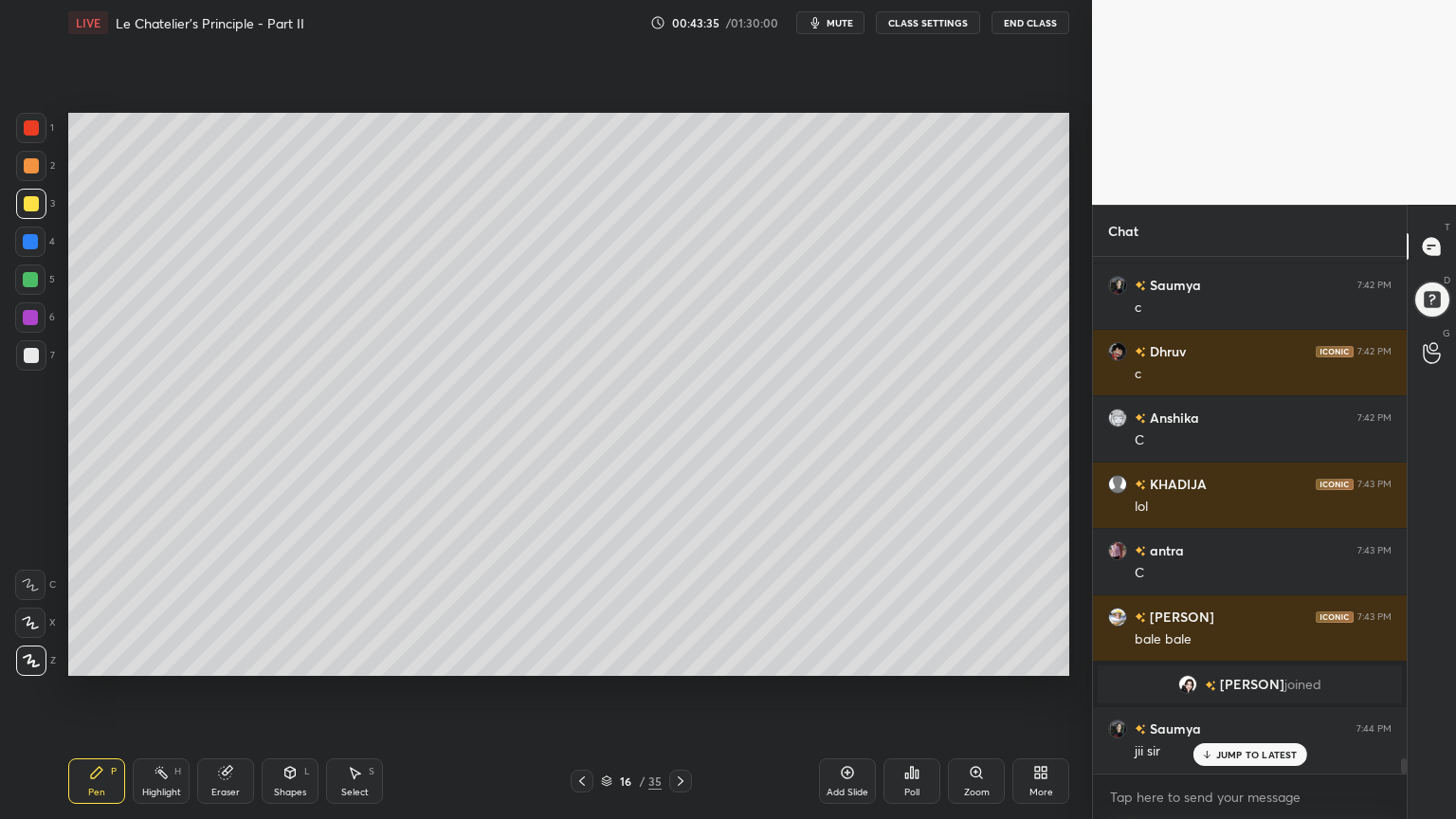 scroll, scrollTop: 17612, scrollLeft: 0, axis: vertical 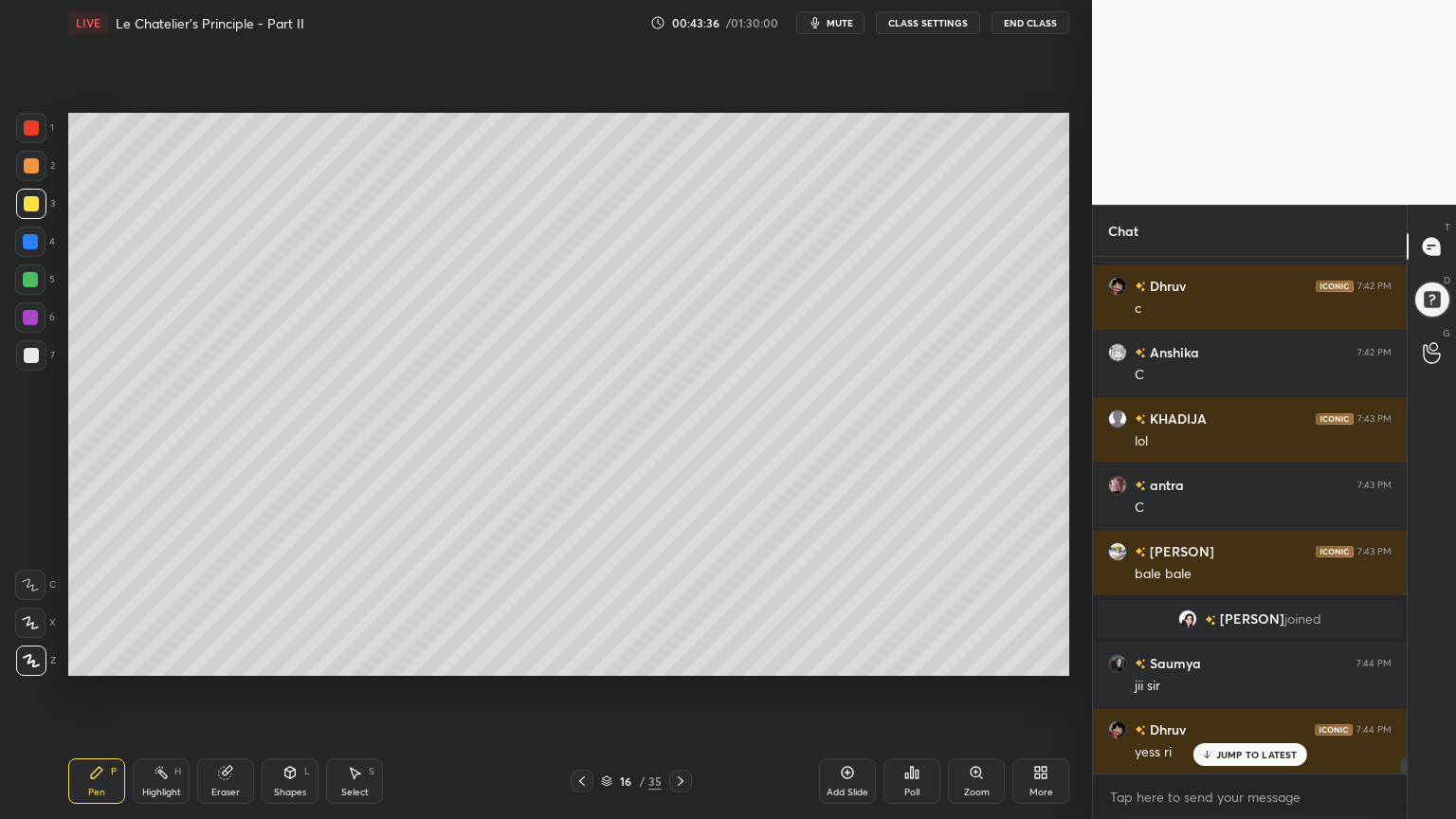 click on "Shapes L" at bounding box center (290, 781) 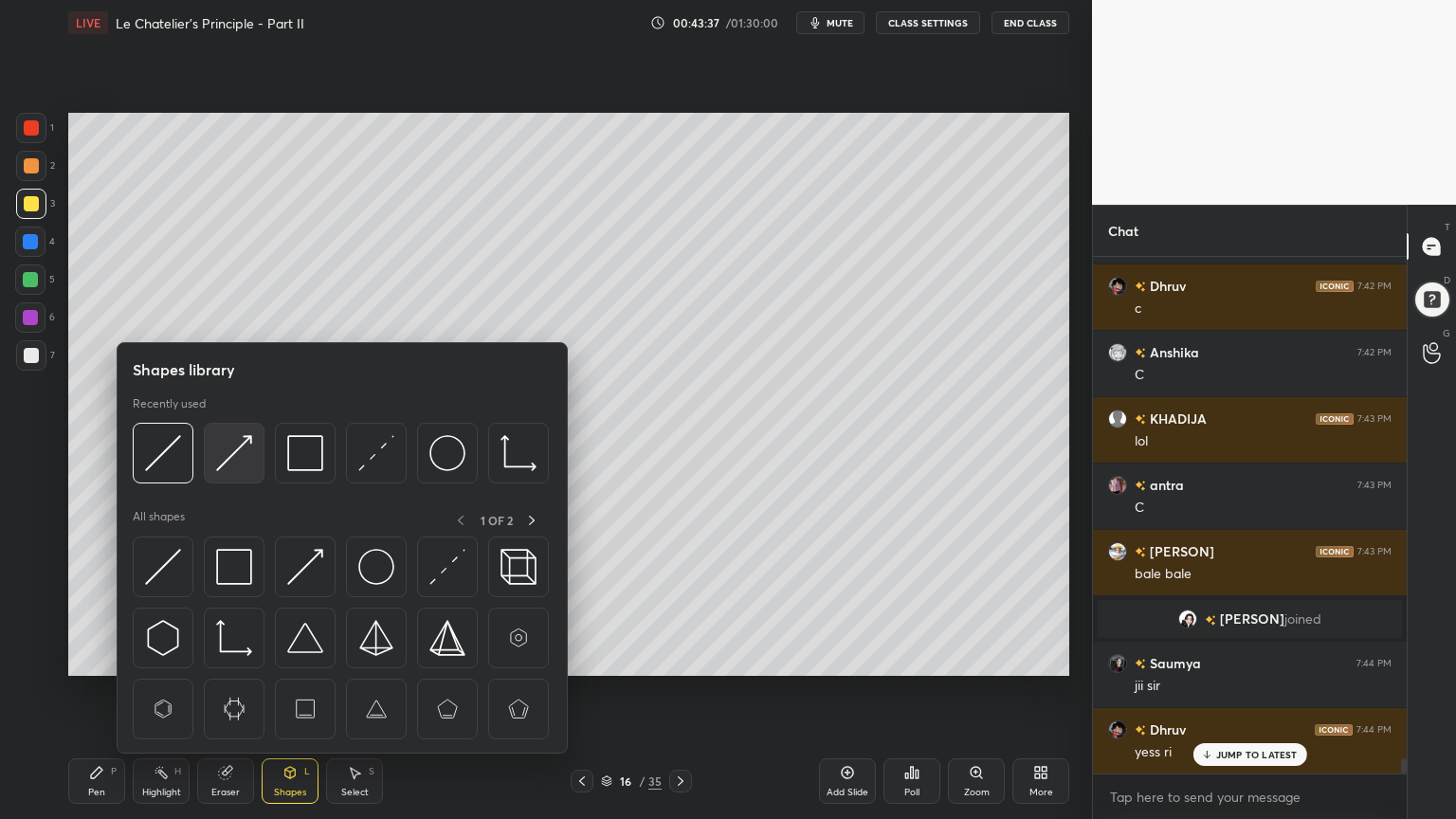 click at bounding box center (234, 453) 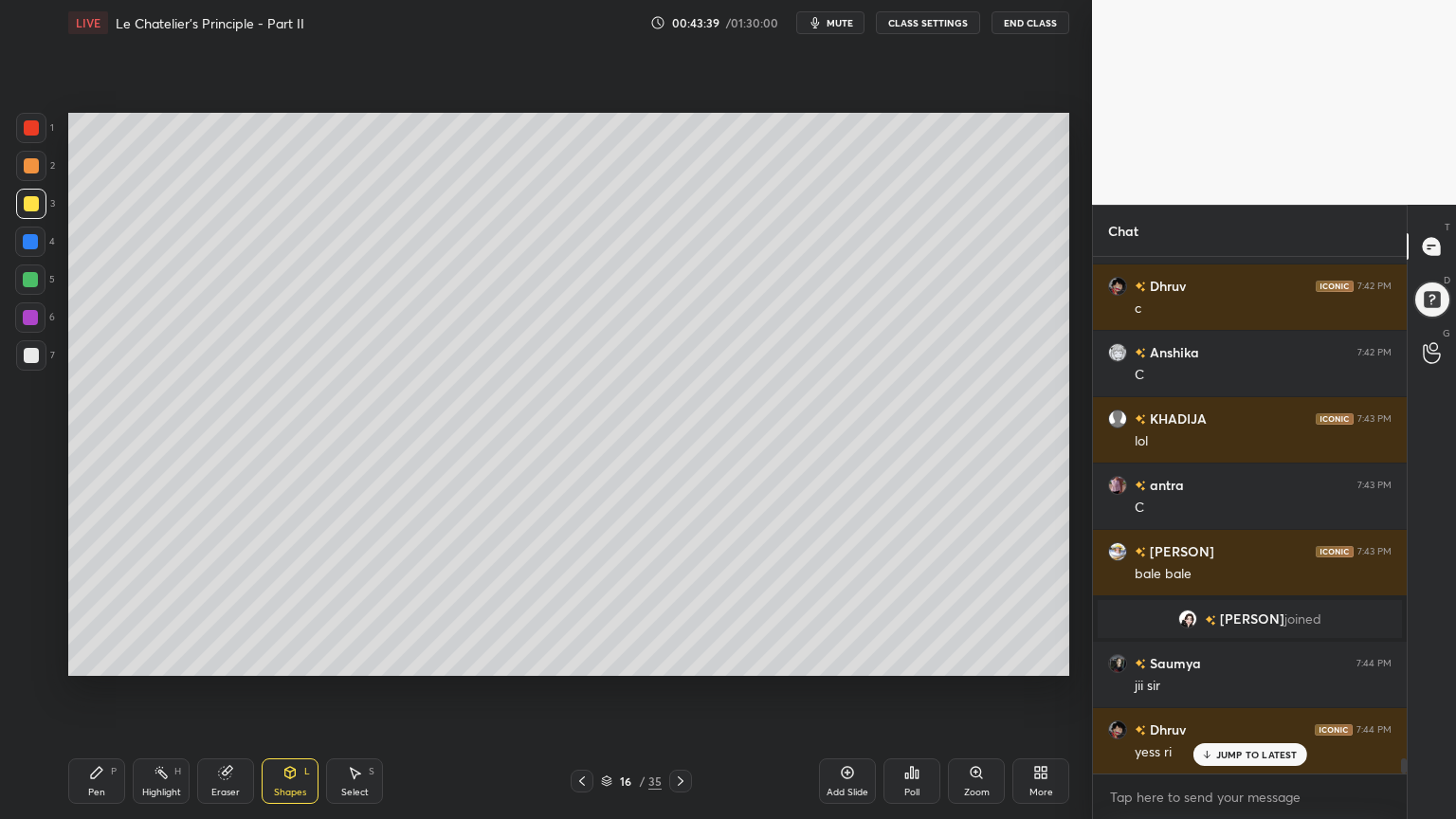 scroll, scrollTop: 17658, scrollLeft: 0, axis: vertical 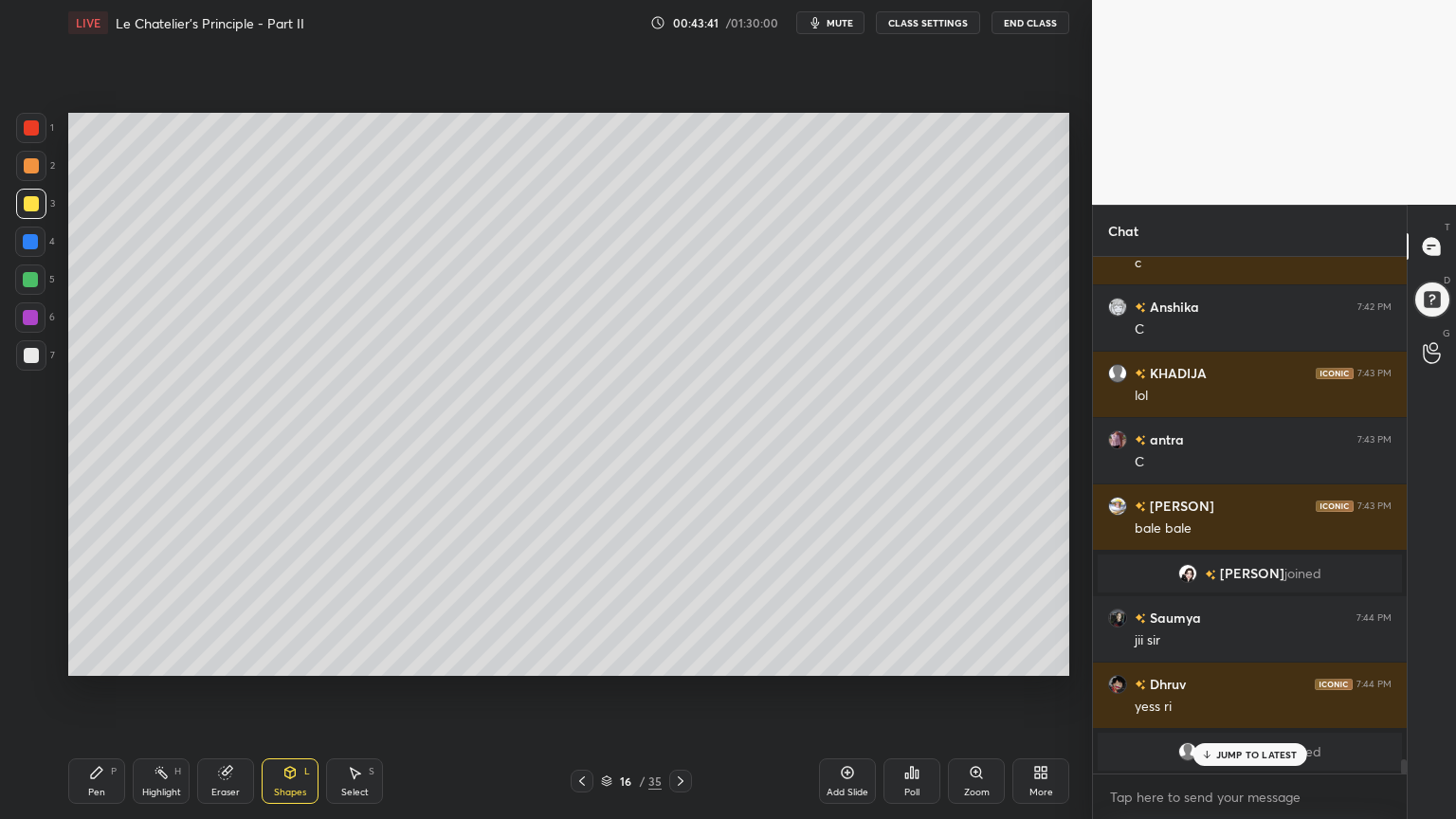click on "Highlight" at bounding box center [161, 792] 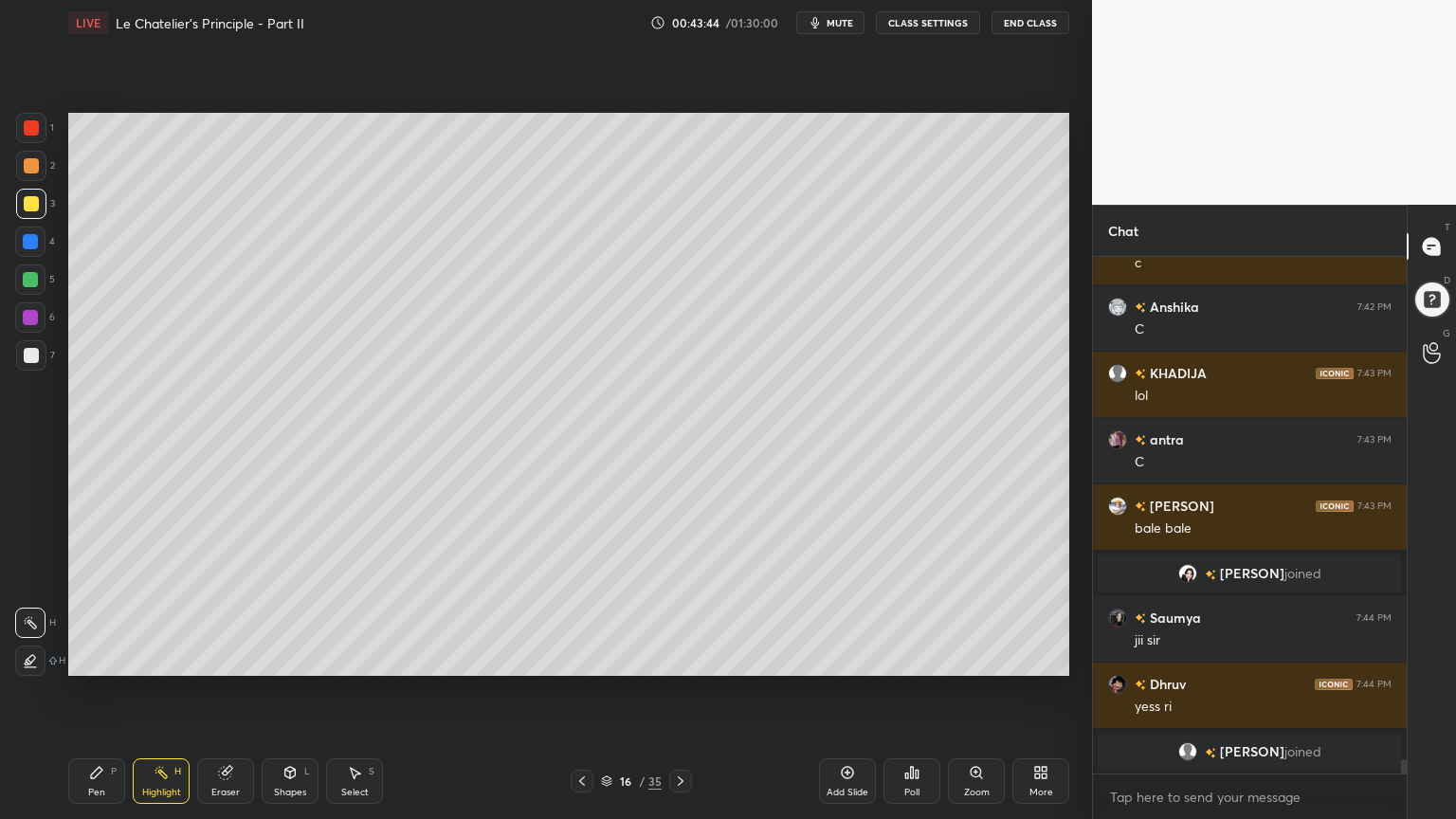 scroll, scrollTop: 17725, scrollLeft: 0, axis: vertical 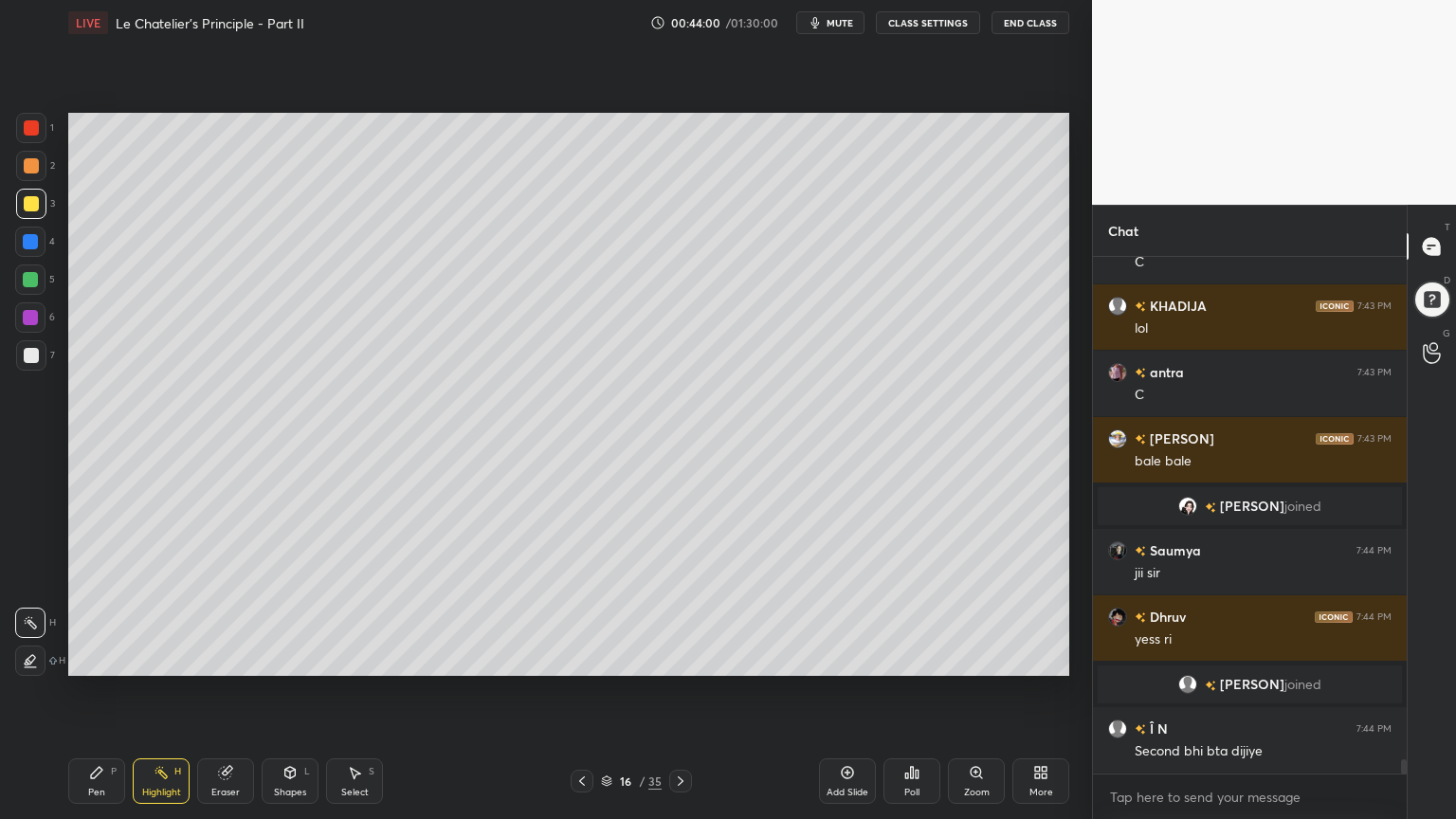 click on "Pen P" at bounding box center [97, 781] 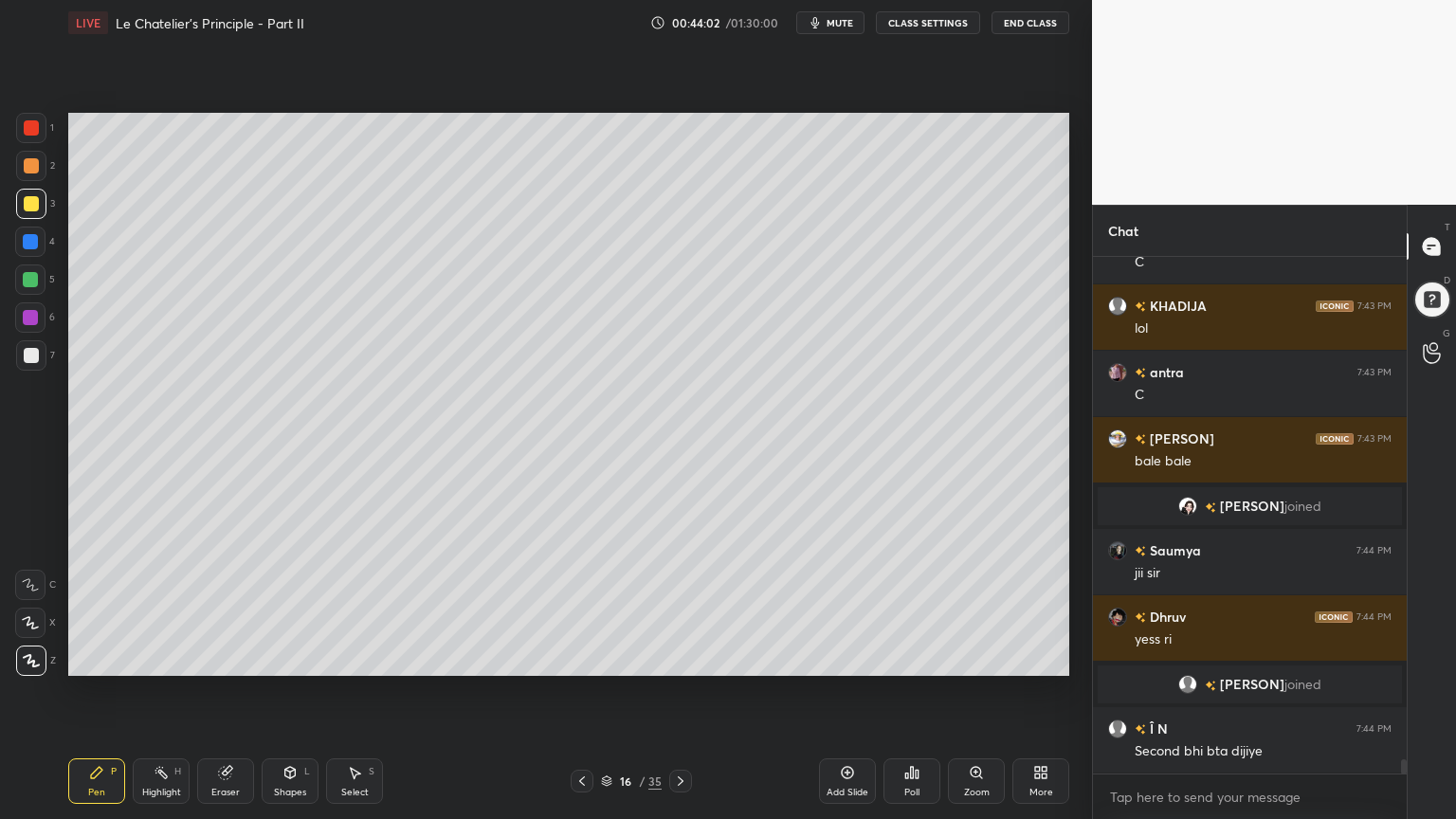 click at bounding box center [31, 128] 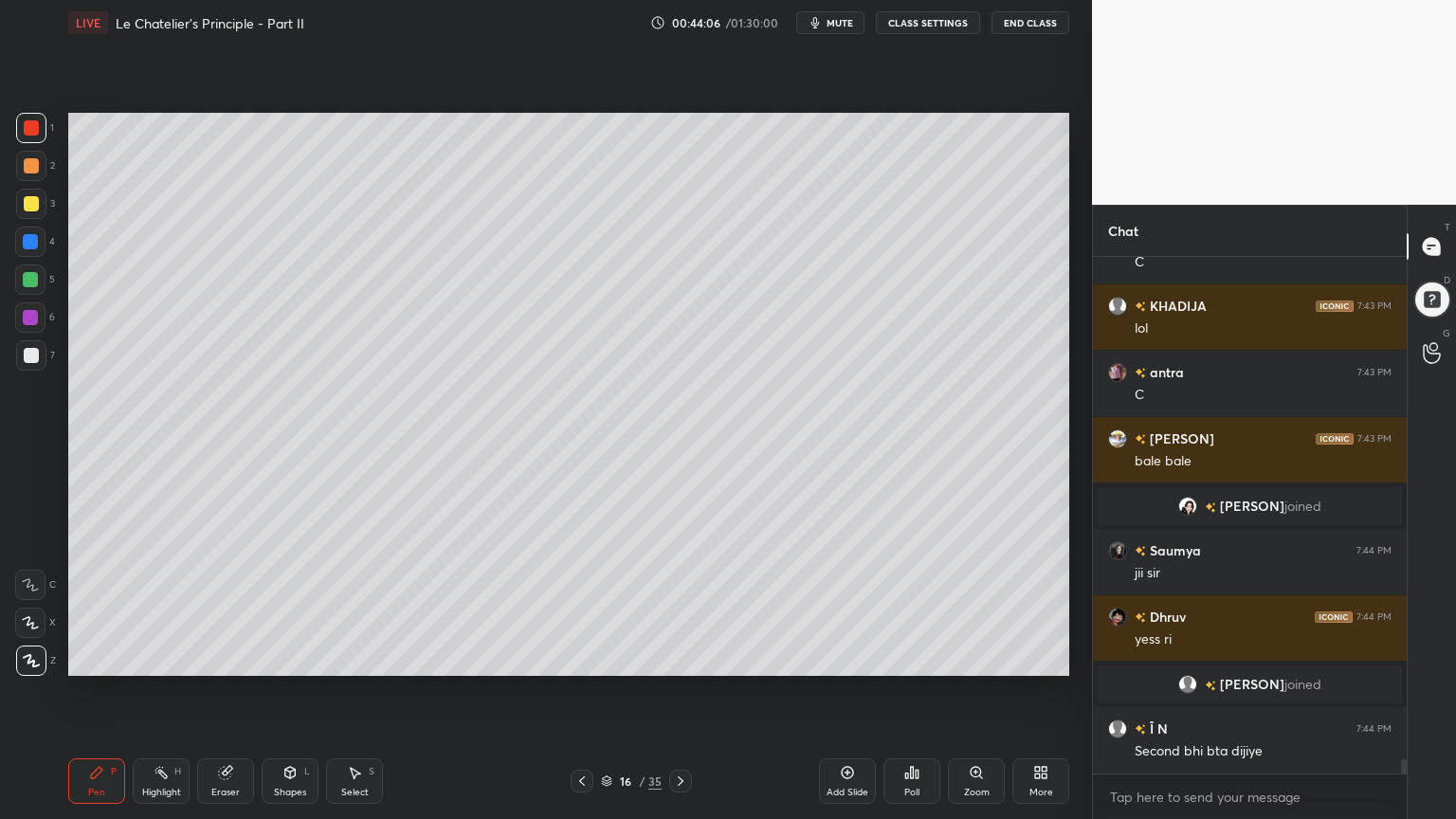 scroll, scrollTop: 17771, scrollLeft: 0, axis: vertical 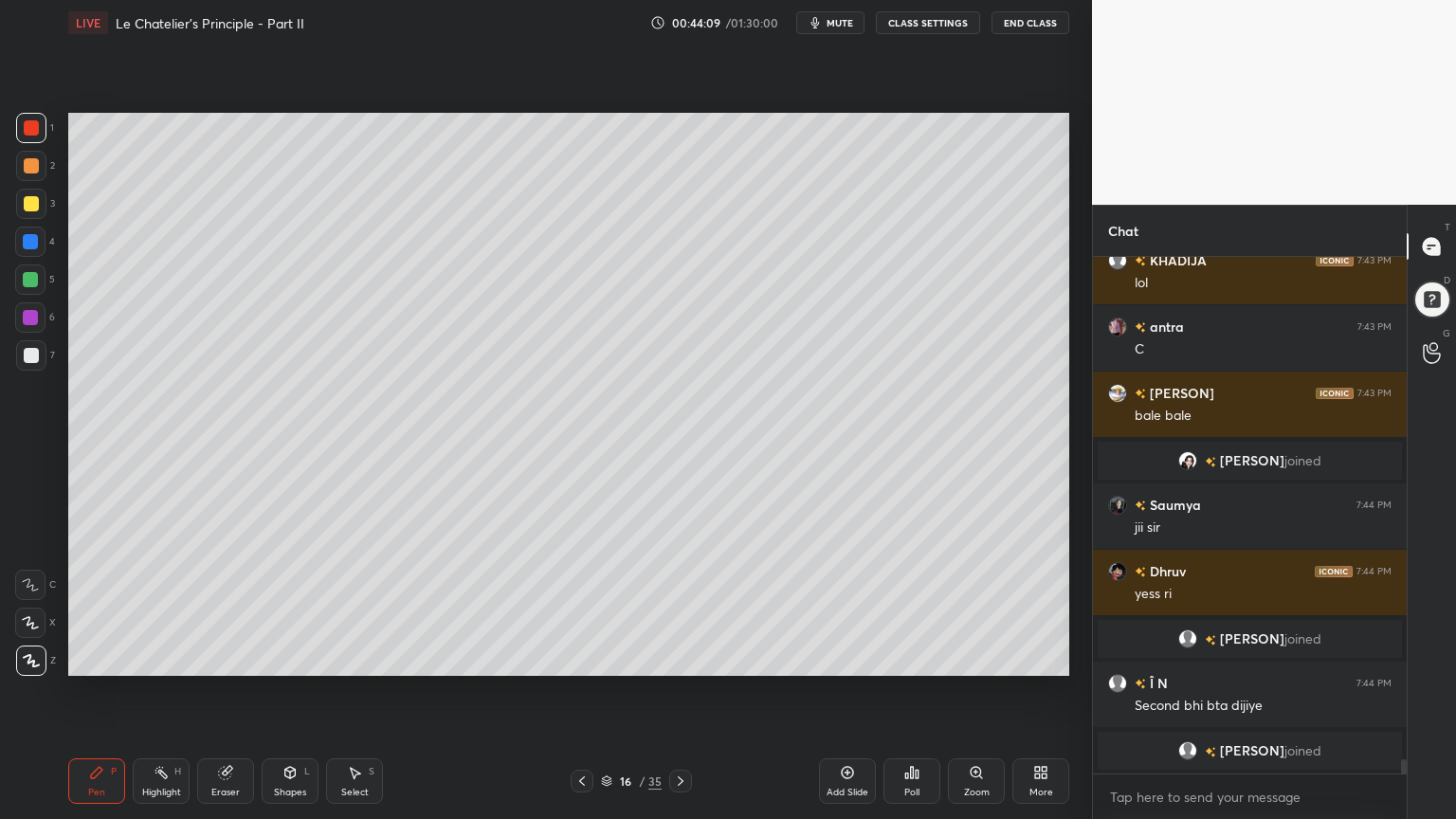 drag, startPoint x: 145, startPoint y: 790, endPoint x: 228, endPoint y: 698, distance: 123.90722 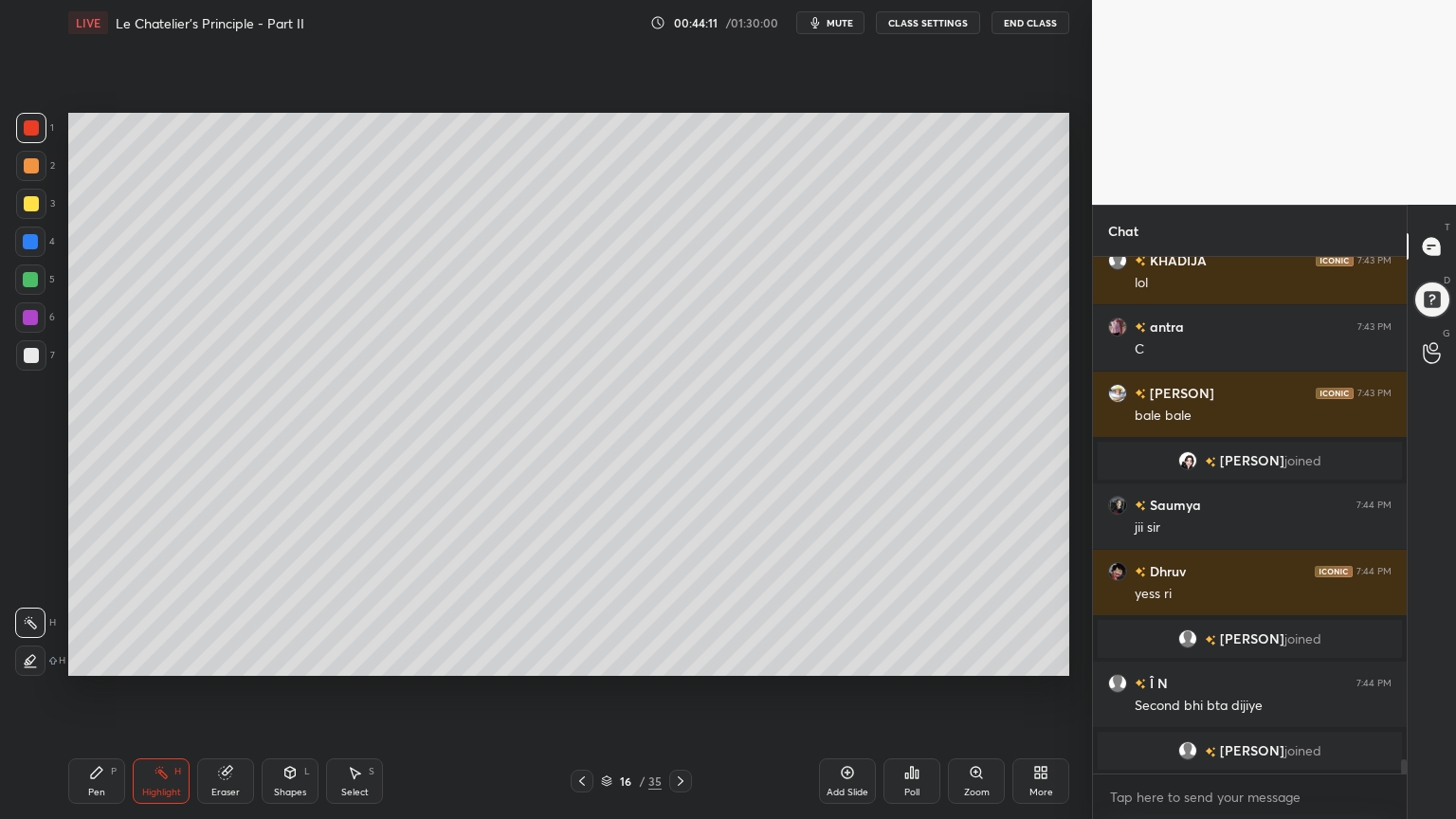 click at bounding box center [31, 355] 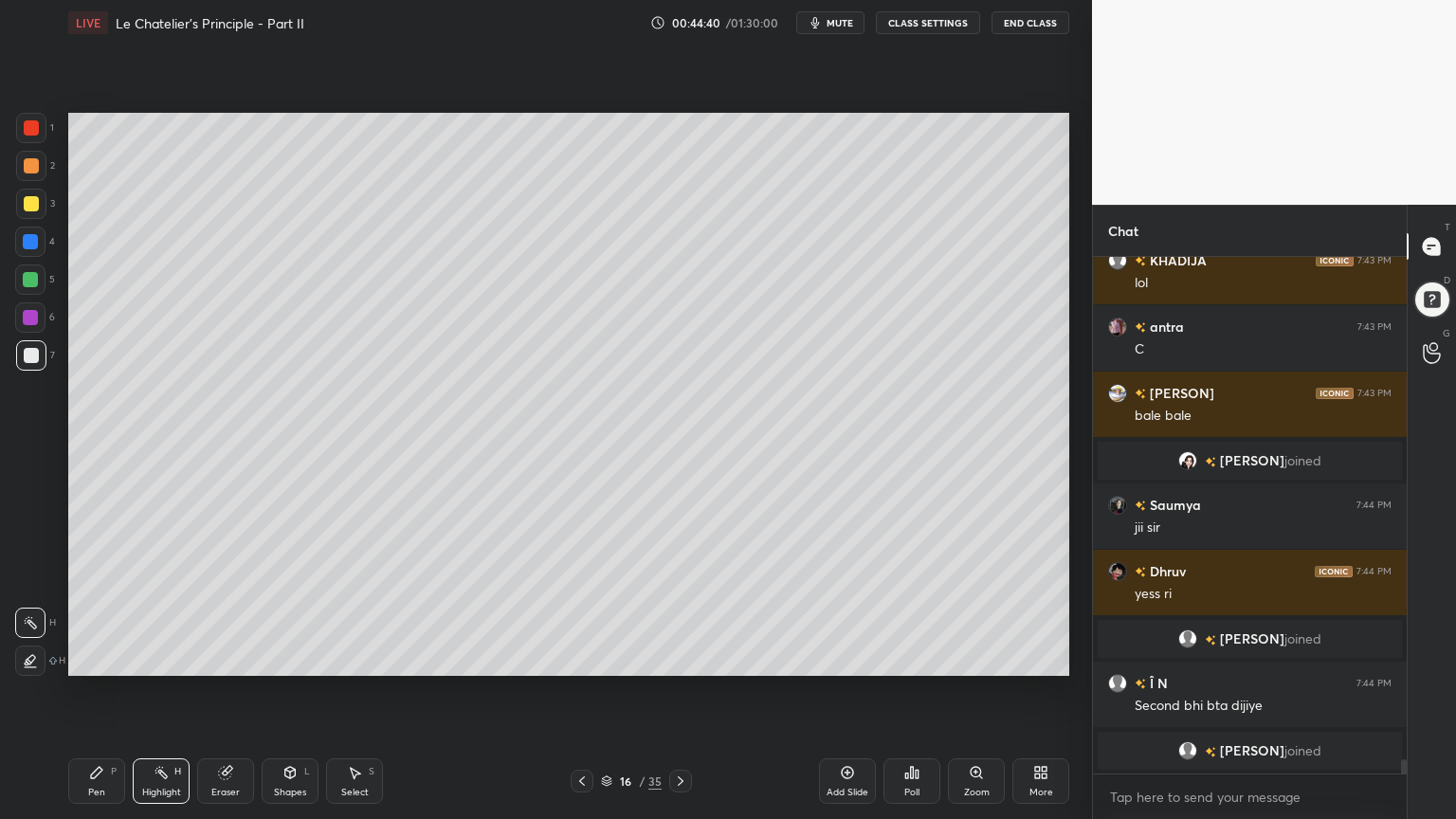 click 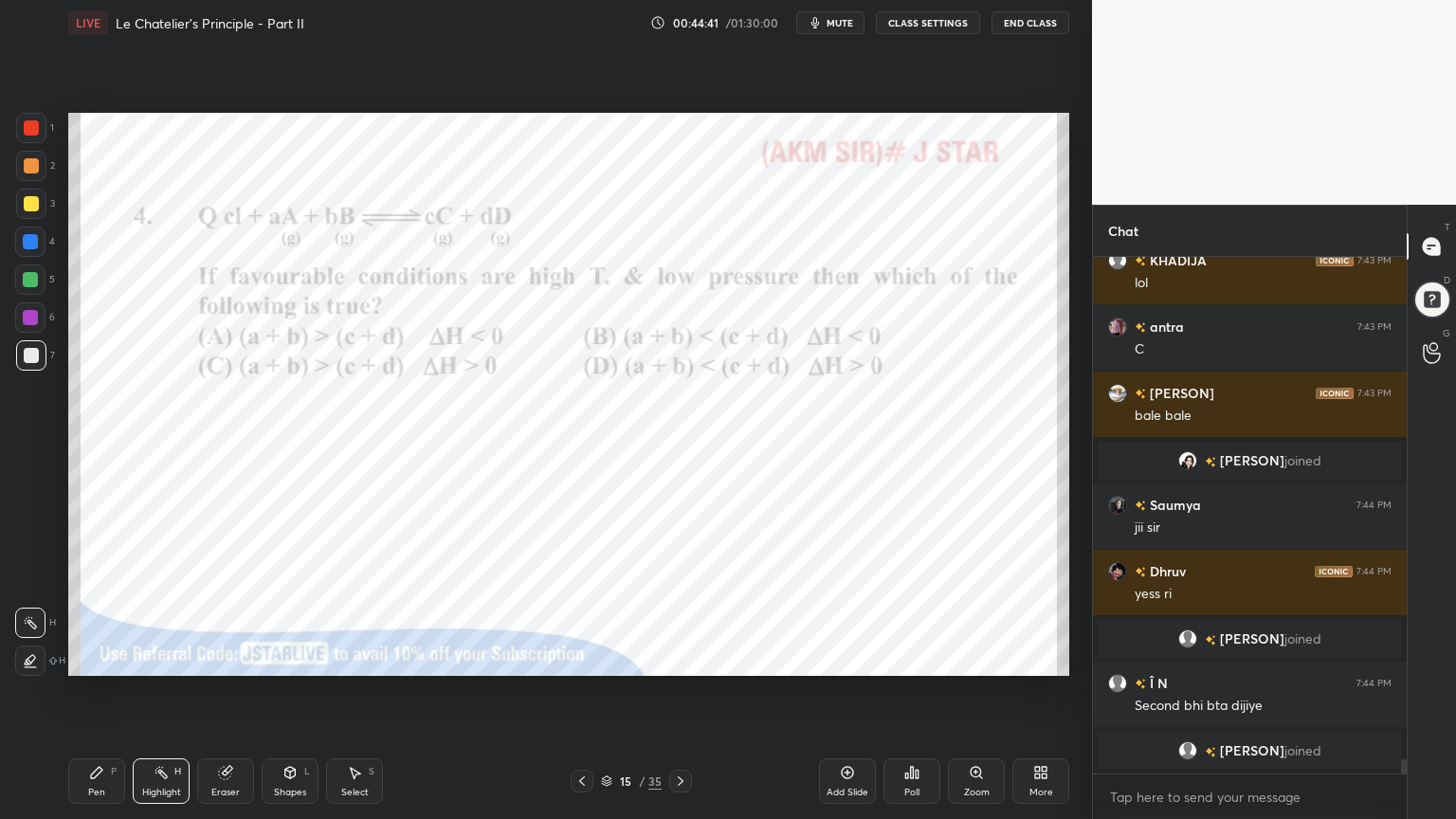 click at bounding box center [30, 280] 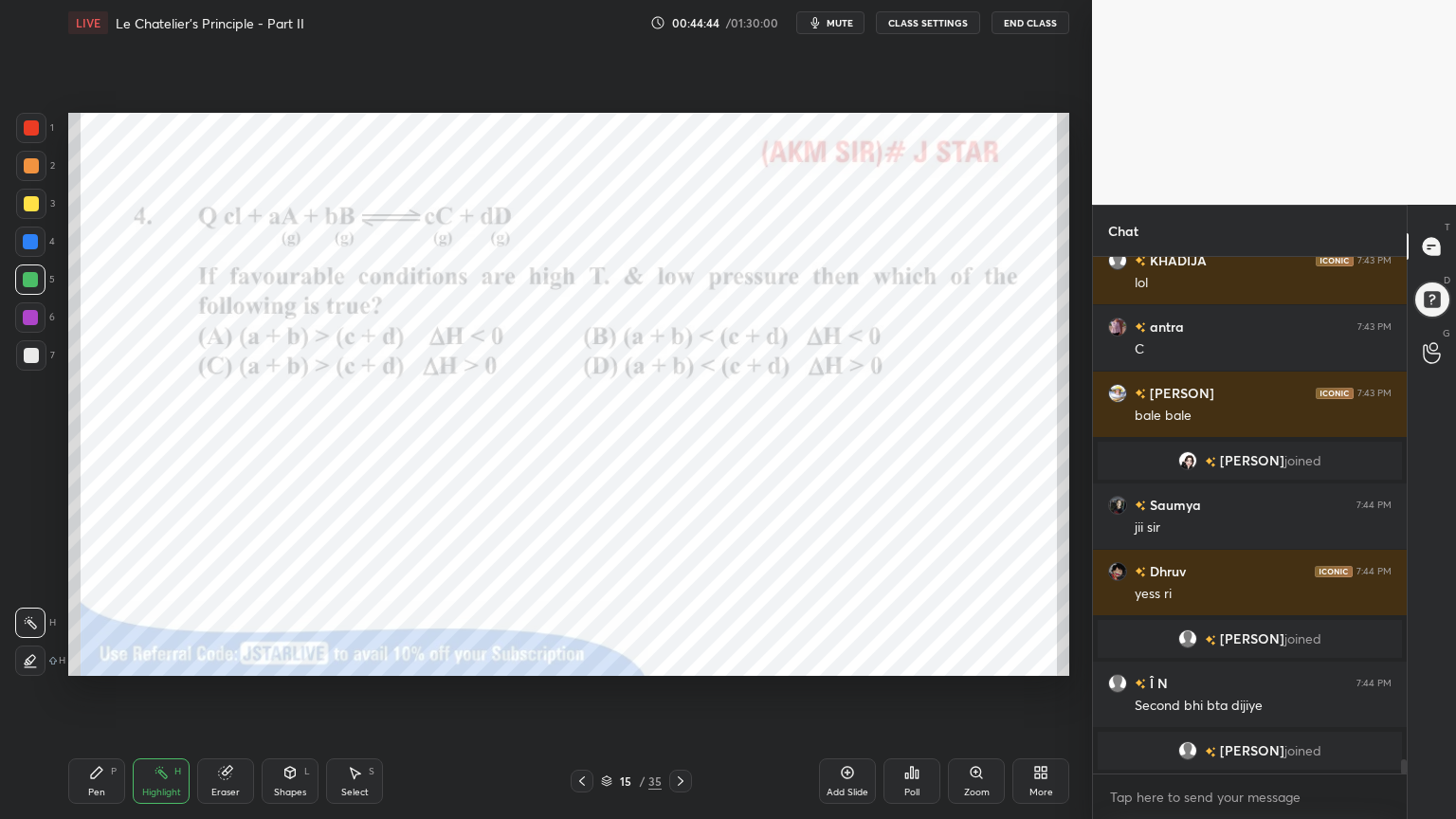 drag, startPoint x: 682, startPoint y: 784, endPoint x: 663, endPoint y: 755, distance: 34.66987 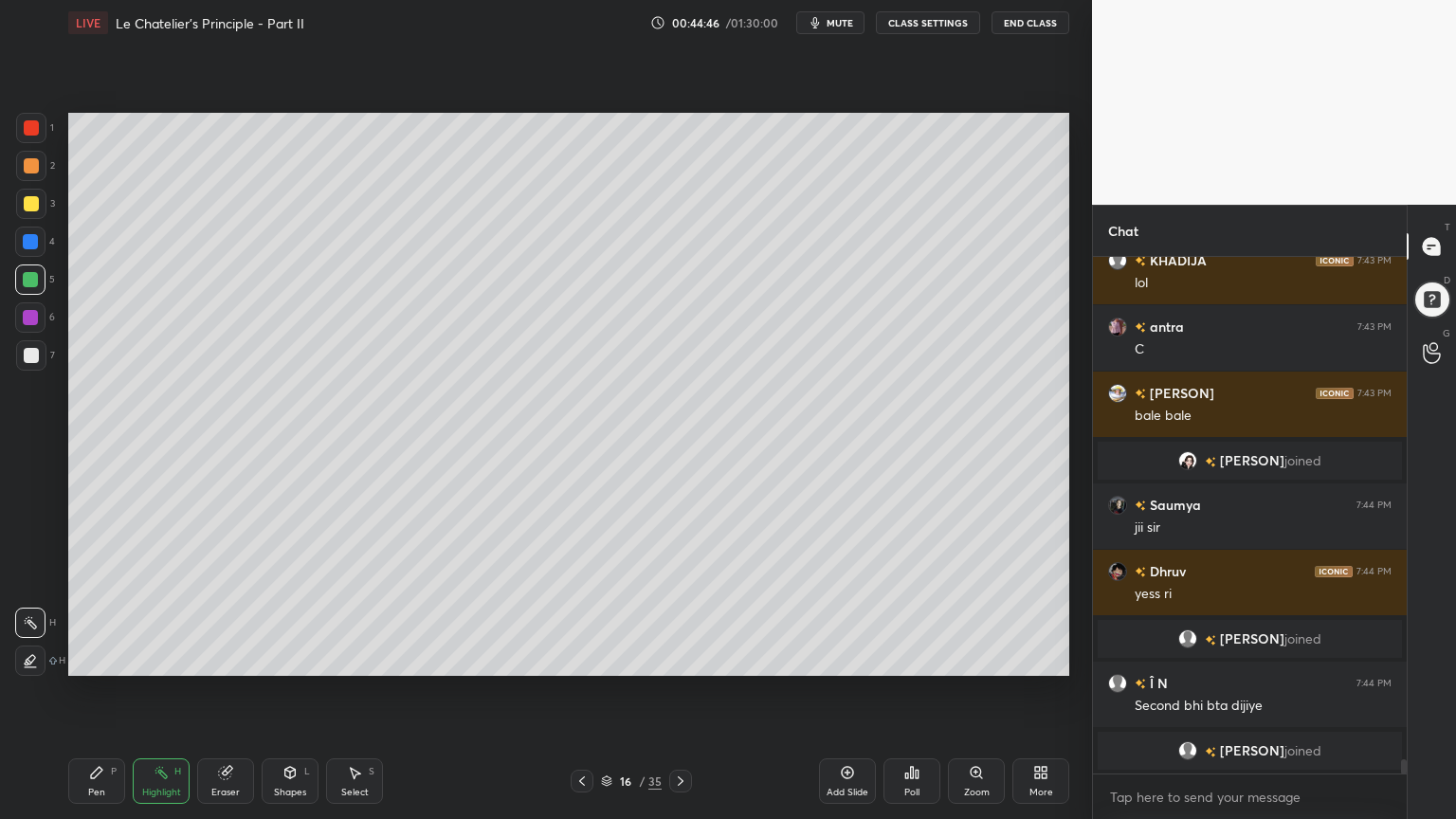 drag, startPoint x: 24, startPoint y: 353, endPoint x: 64, endPoint y: 365, distance: 41.761226 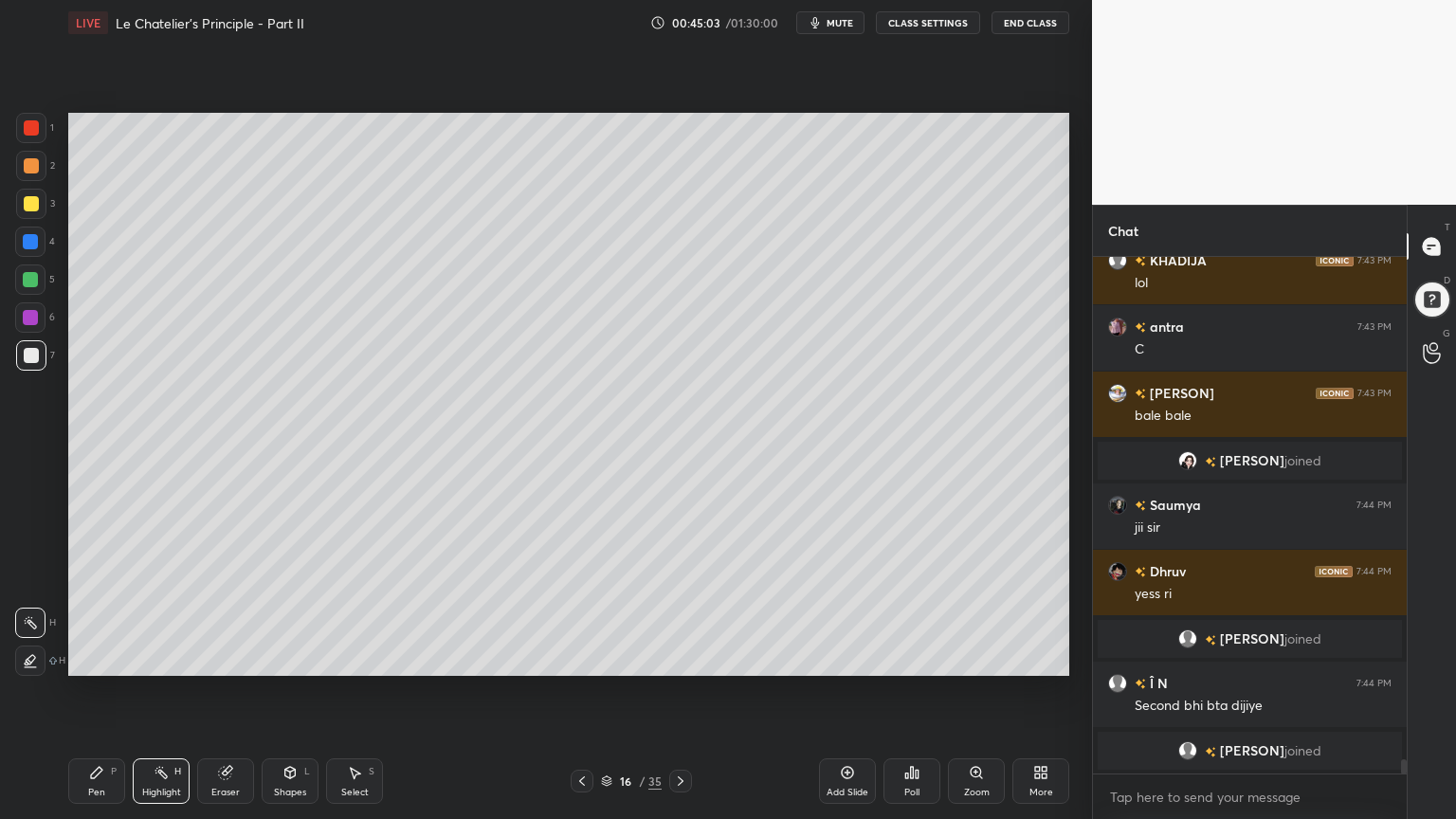 click on "16 / 35" at bounding box center [631, 781] 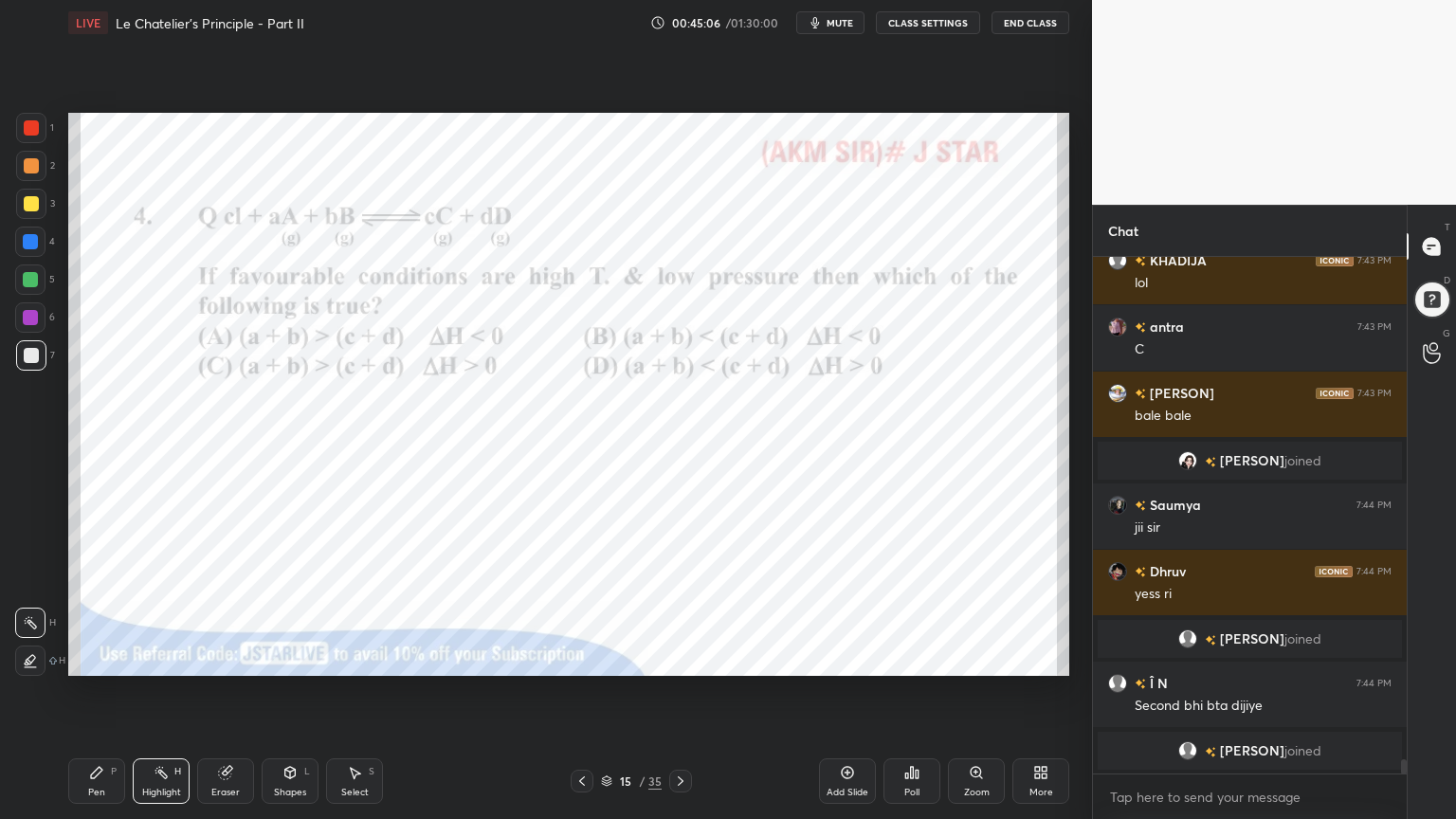 click at bounding box center [30, 280] 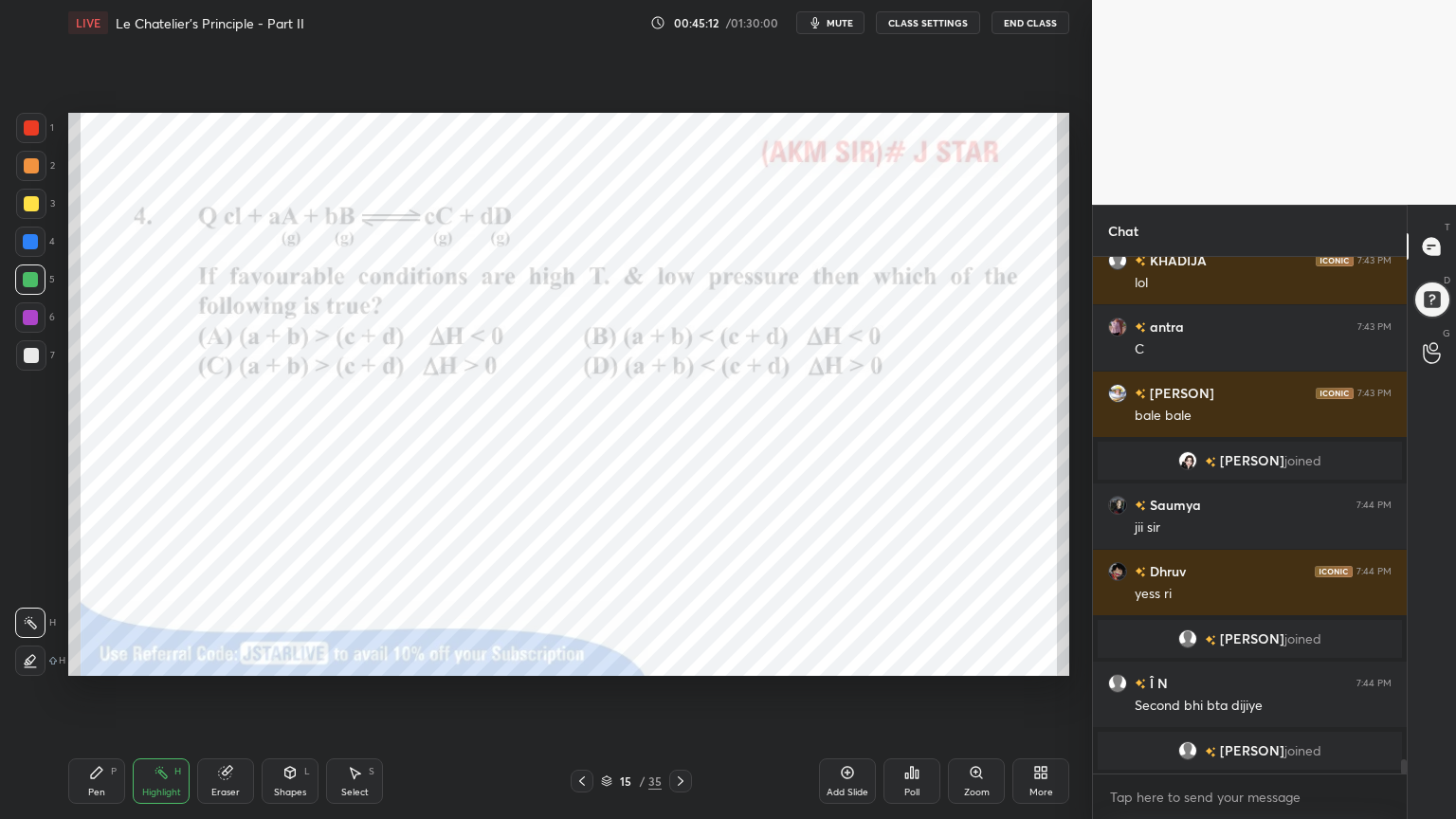 click 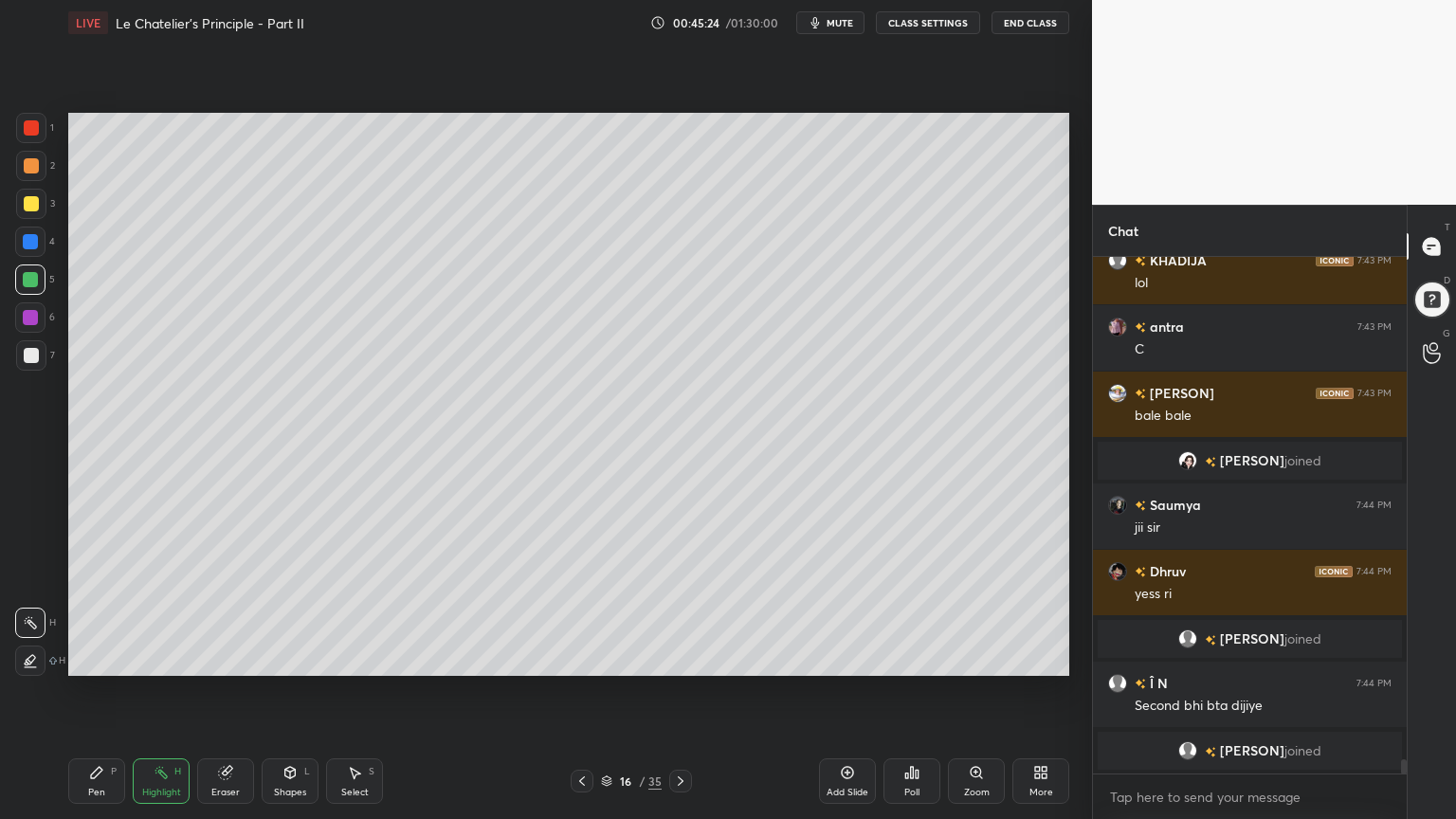 scroll, scrollTop: 17779, scrollLeft: 0, axis: vertical 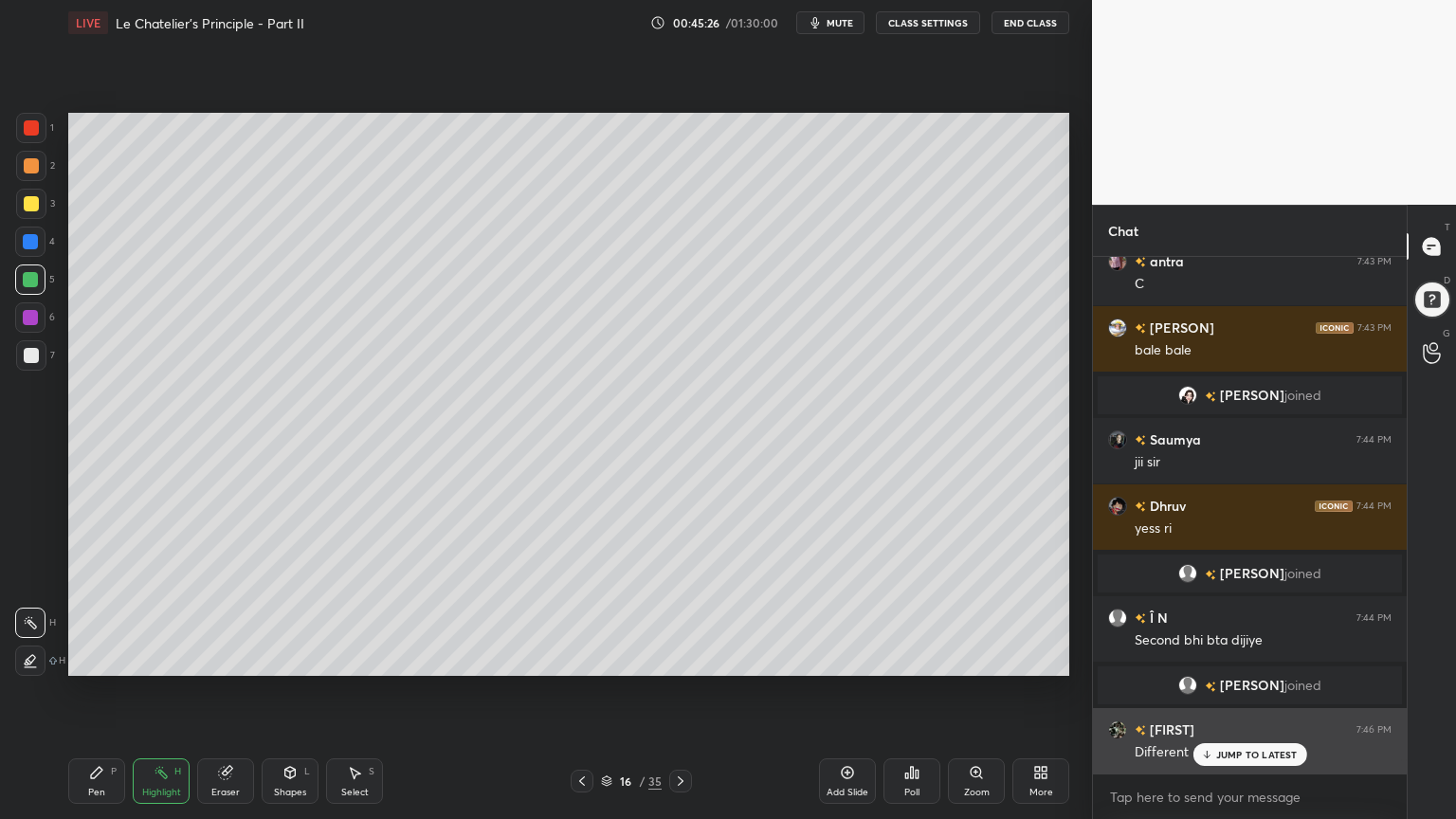 click on "JUMP TO LATEST" at bounding box center (1257, 755) 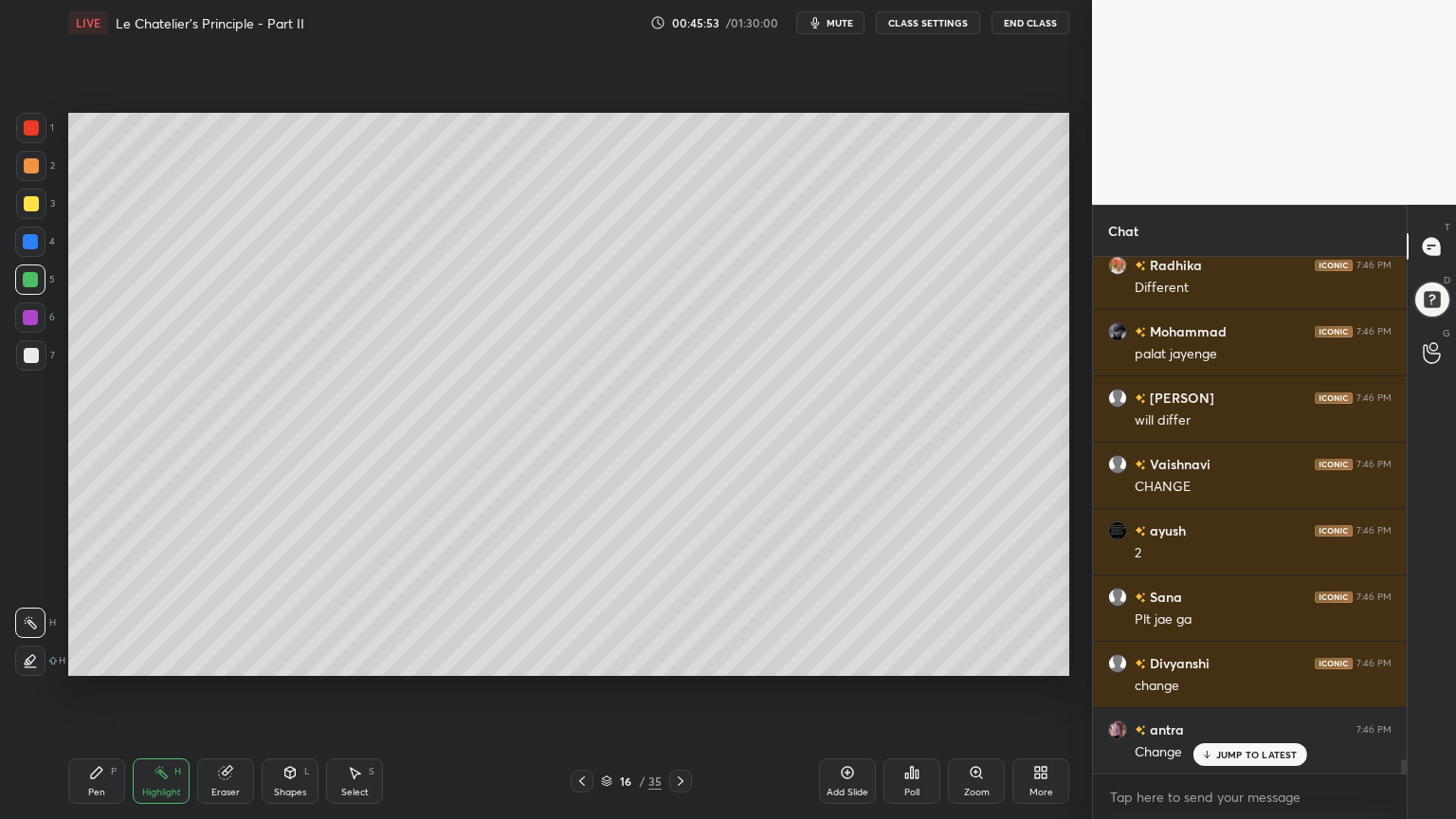 scroll, scrollTop: 18643, scrollLeft: 0, axis: vertical 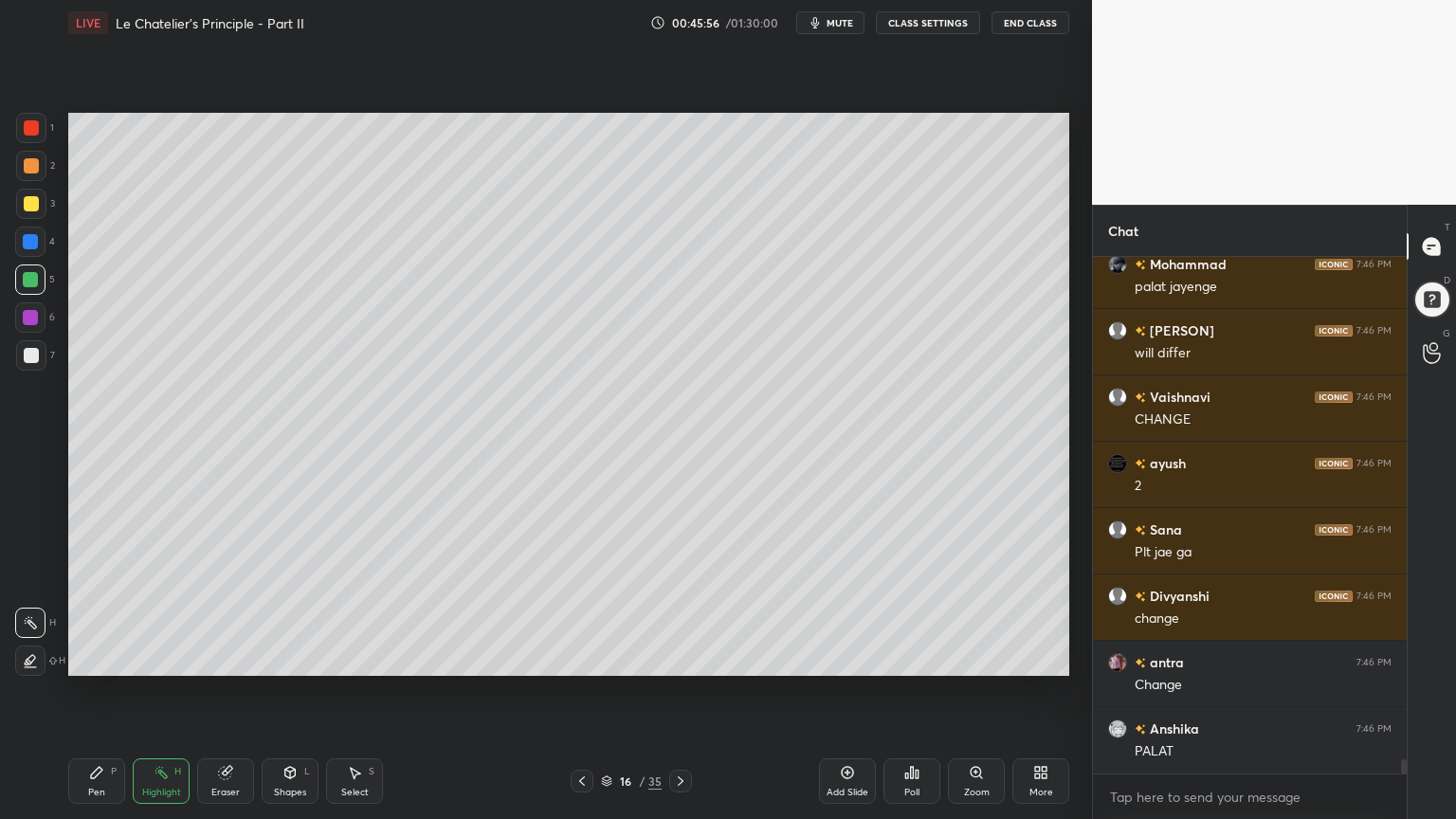 click on "Shapes" at bounding box center [290, 792] 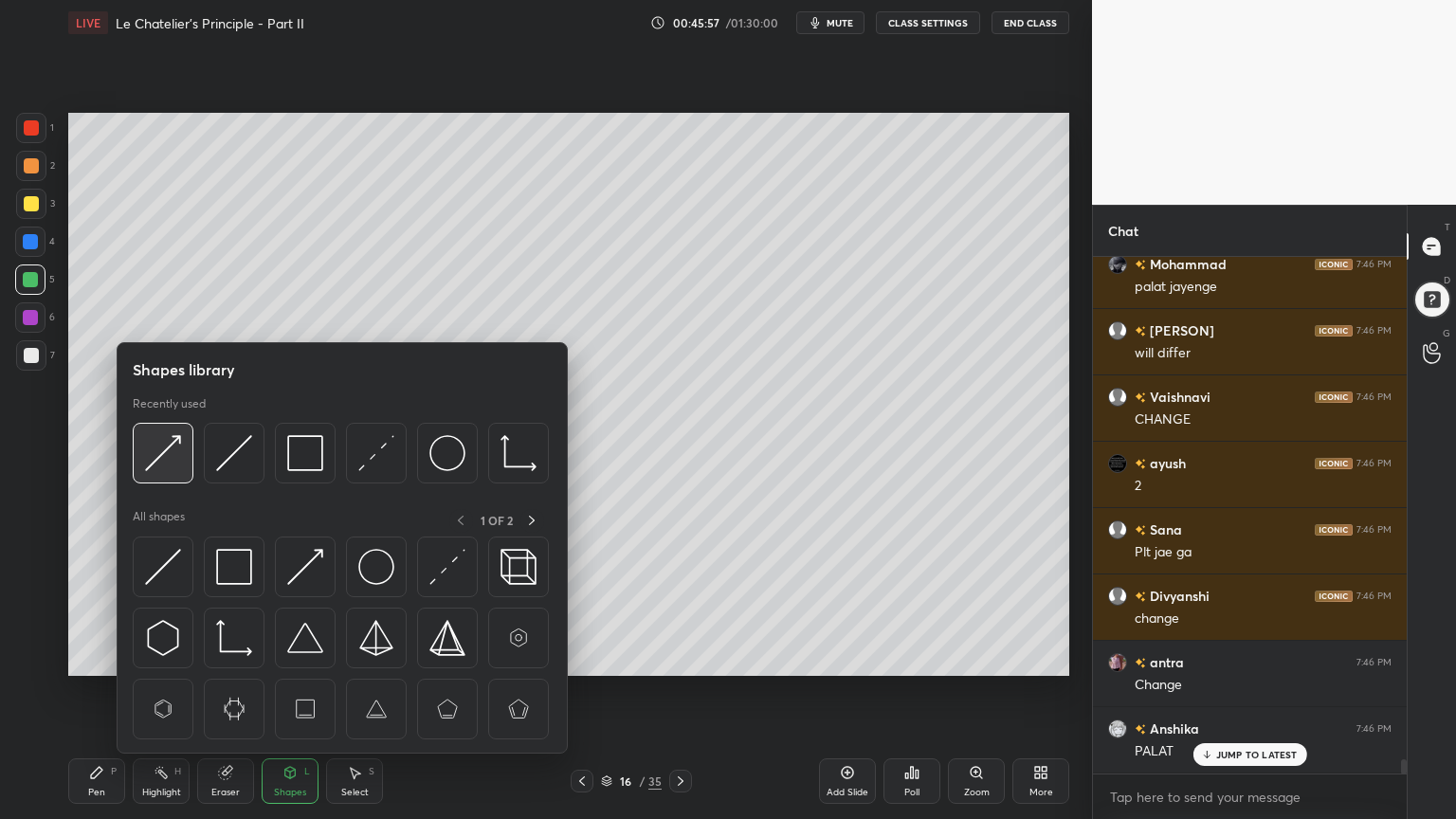 scroll, scrollTop: 18708, scrollLeft: 0, axis: vertical 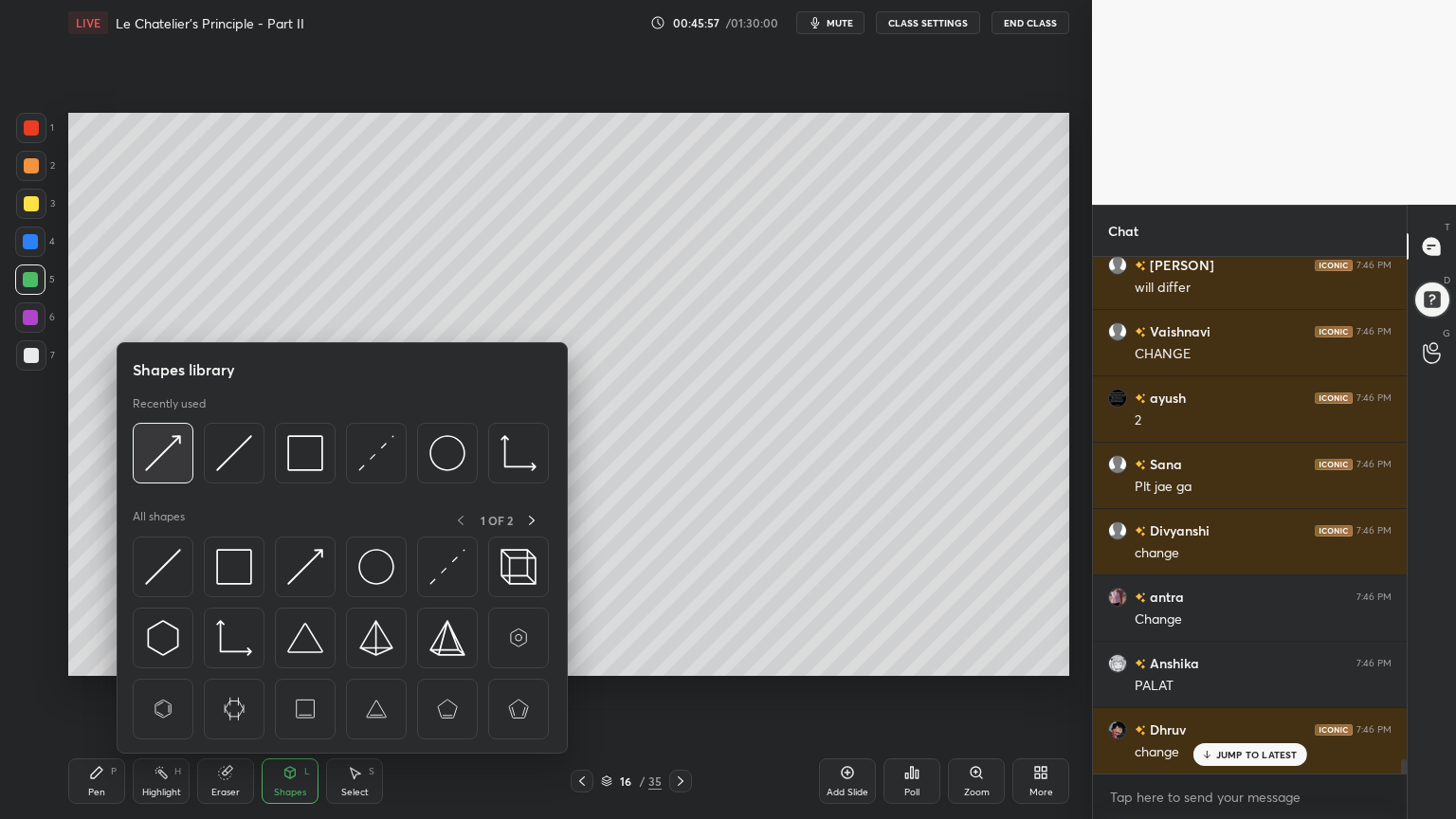 click at bounding box center [163, 453] 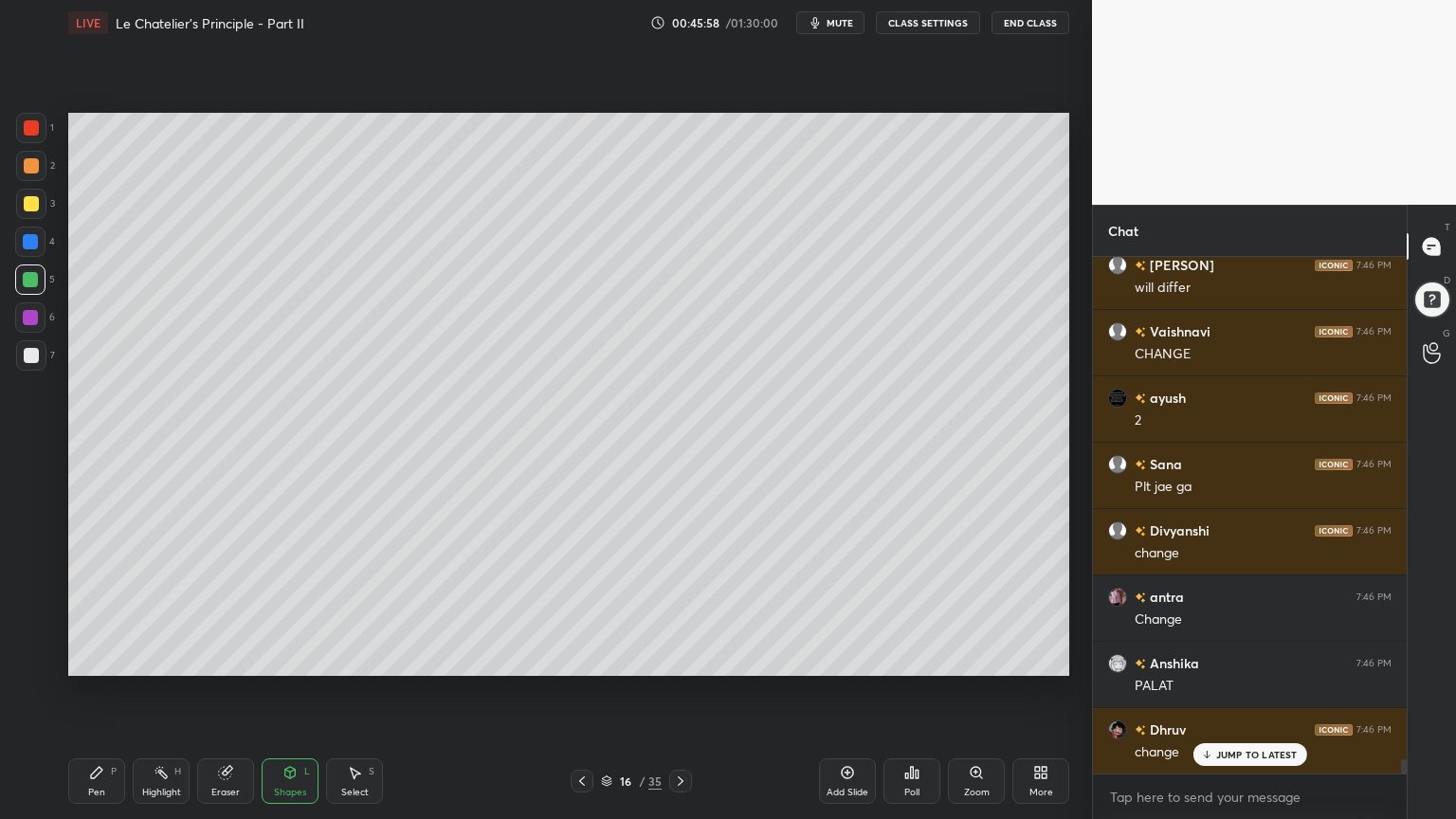 drag, startPoint x: 168, startPoint y: 792, endPoint x: 177, endPoint y: 742, distance: 50.803543 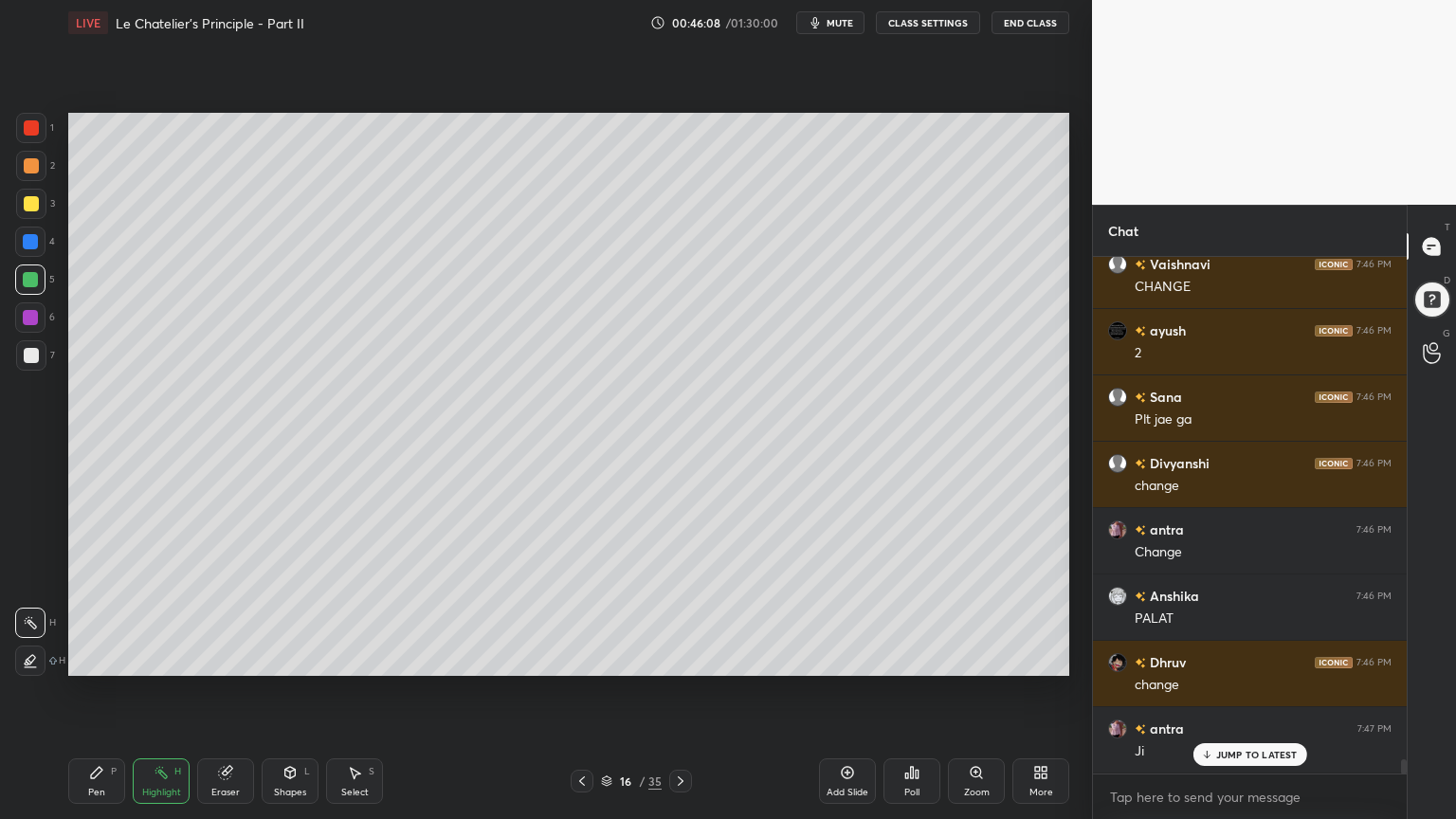 scroll, scrollTop: 18841, scrollLeft: 0, axis: vertical 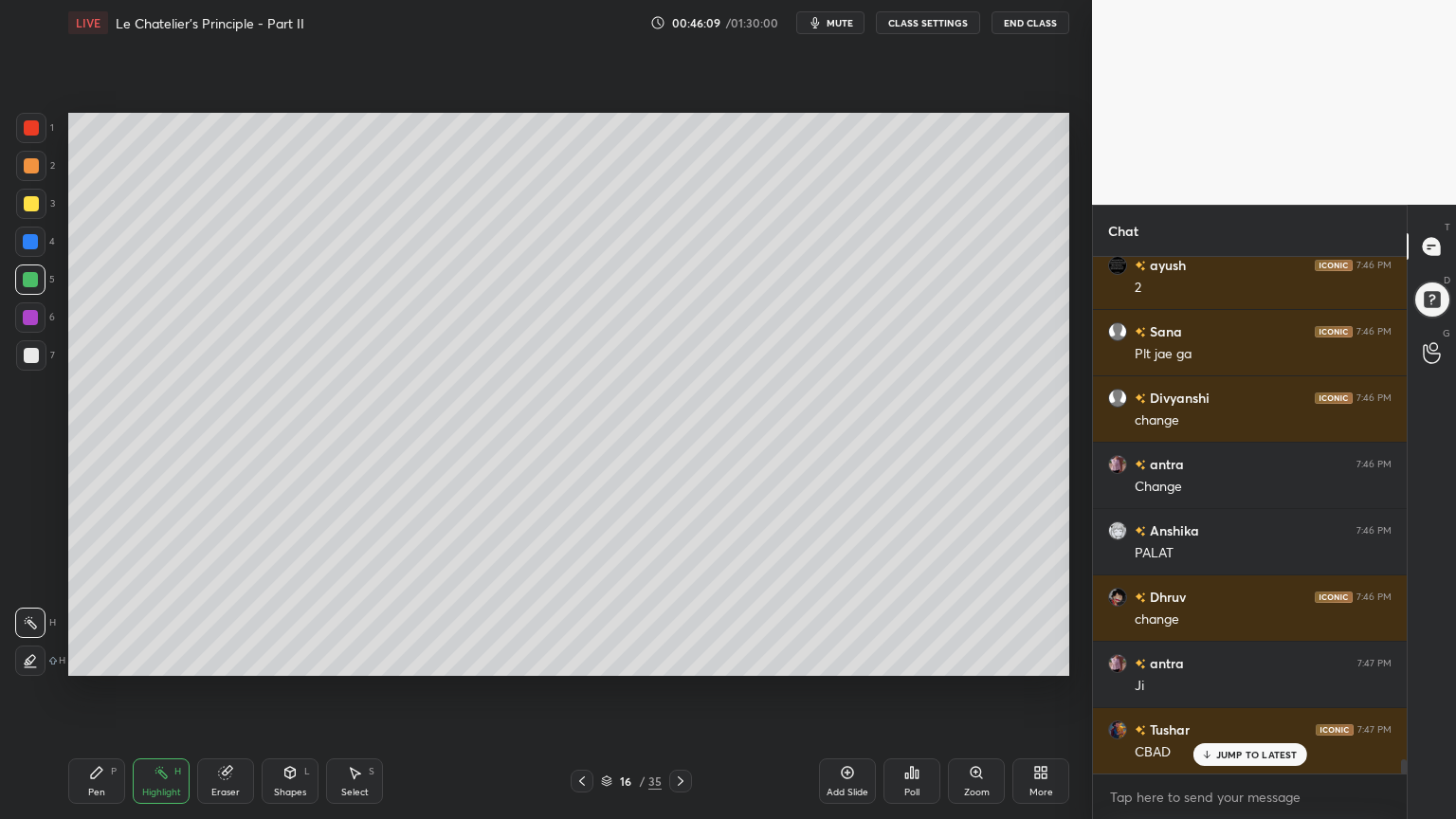 click on "Pen P" at bounding box center (97, 781) 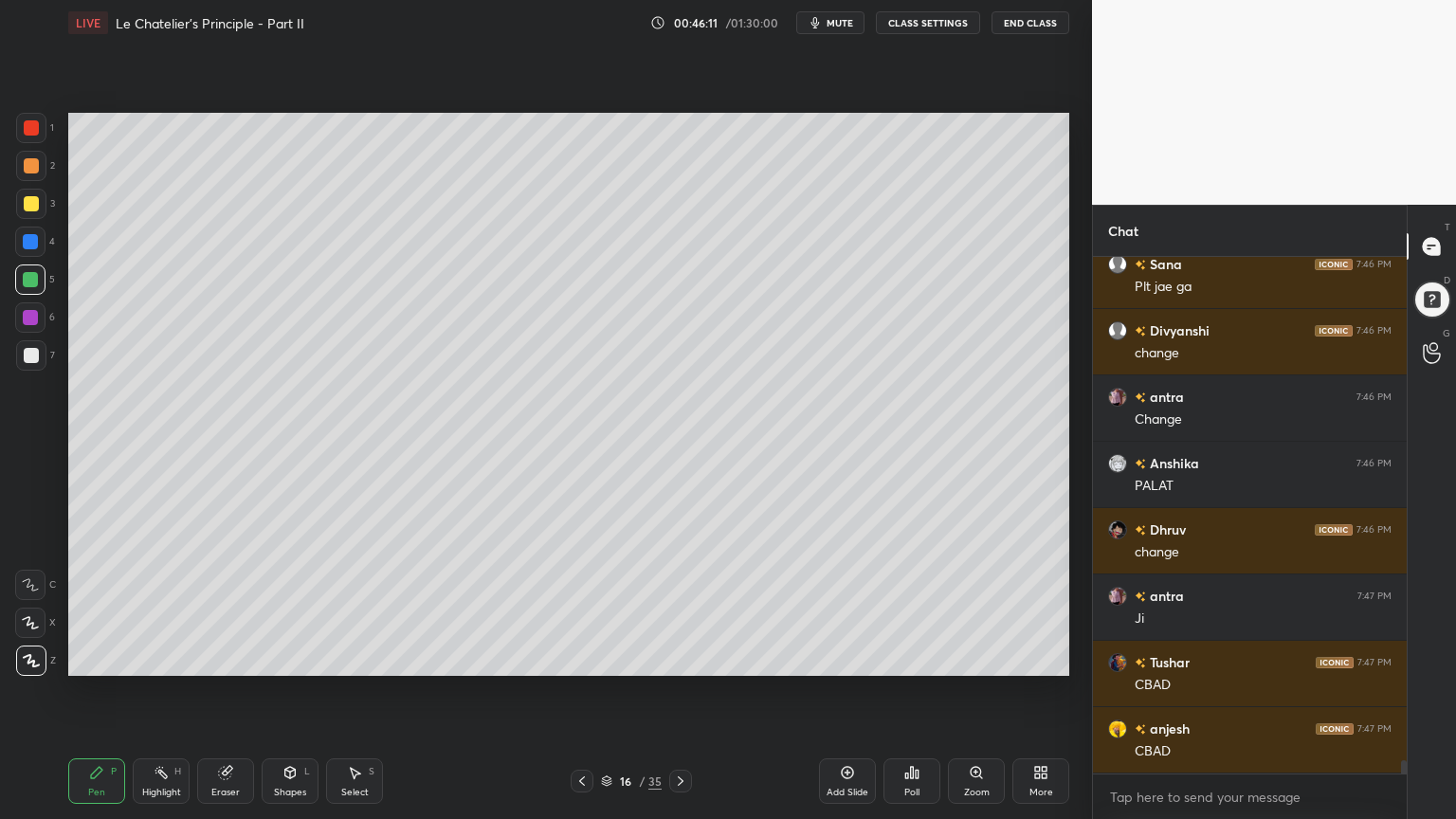 scroll, scrollTop: 18974, scrollLeft: 0, axis: vertical 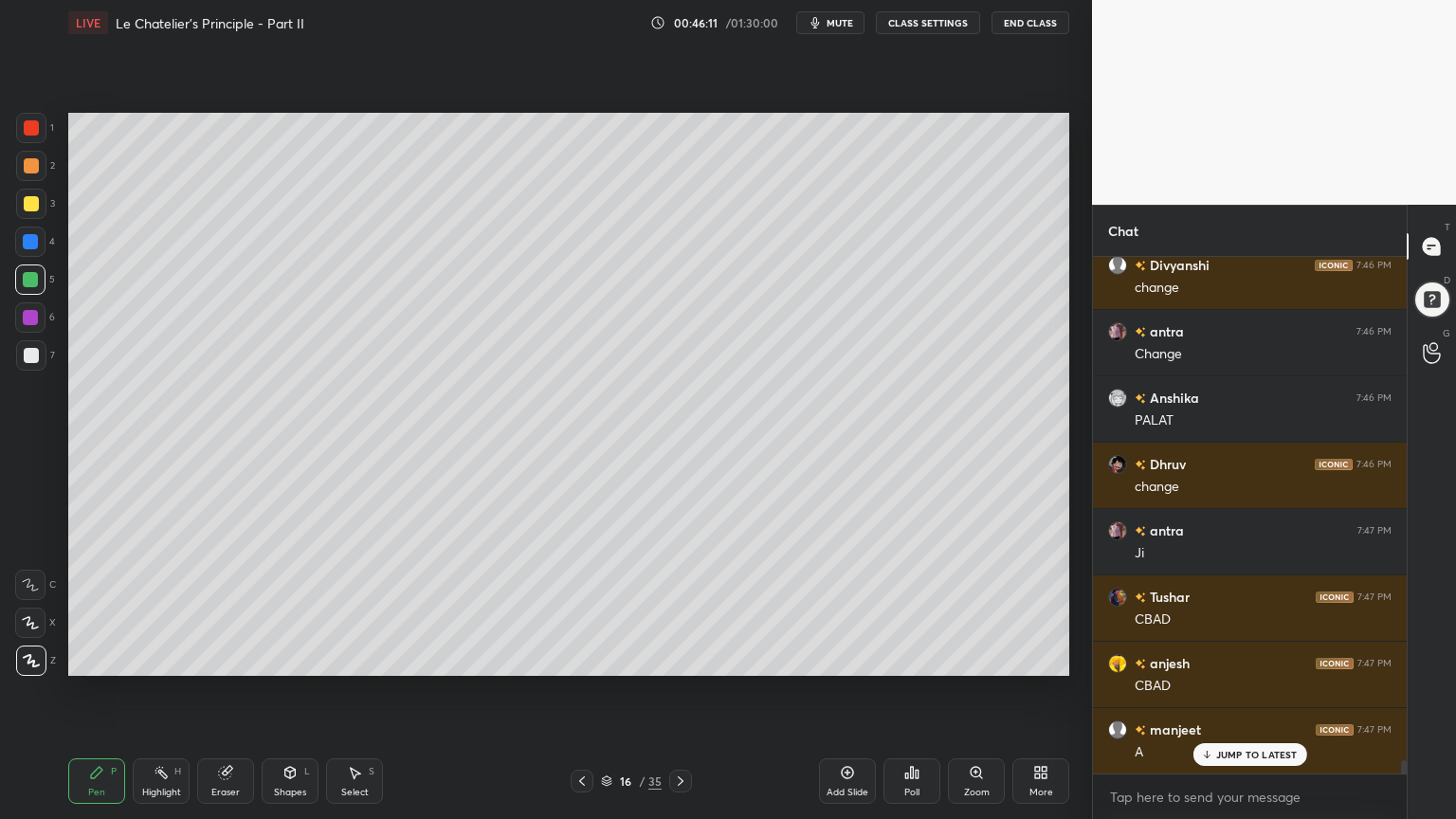click on "Highlight H" at bounding box center (161, 781) 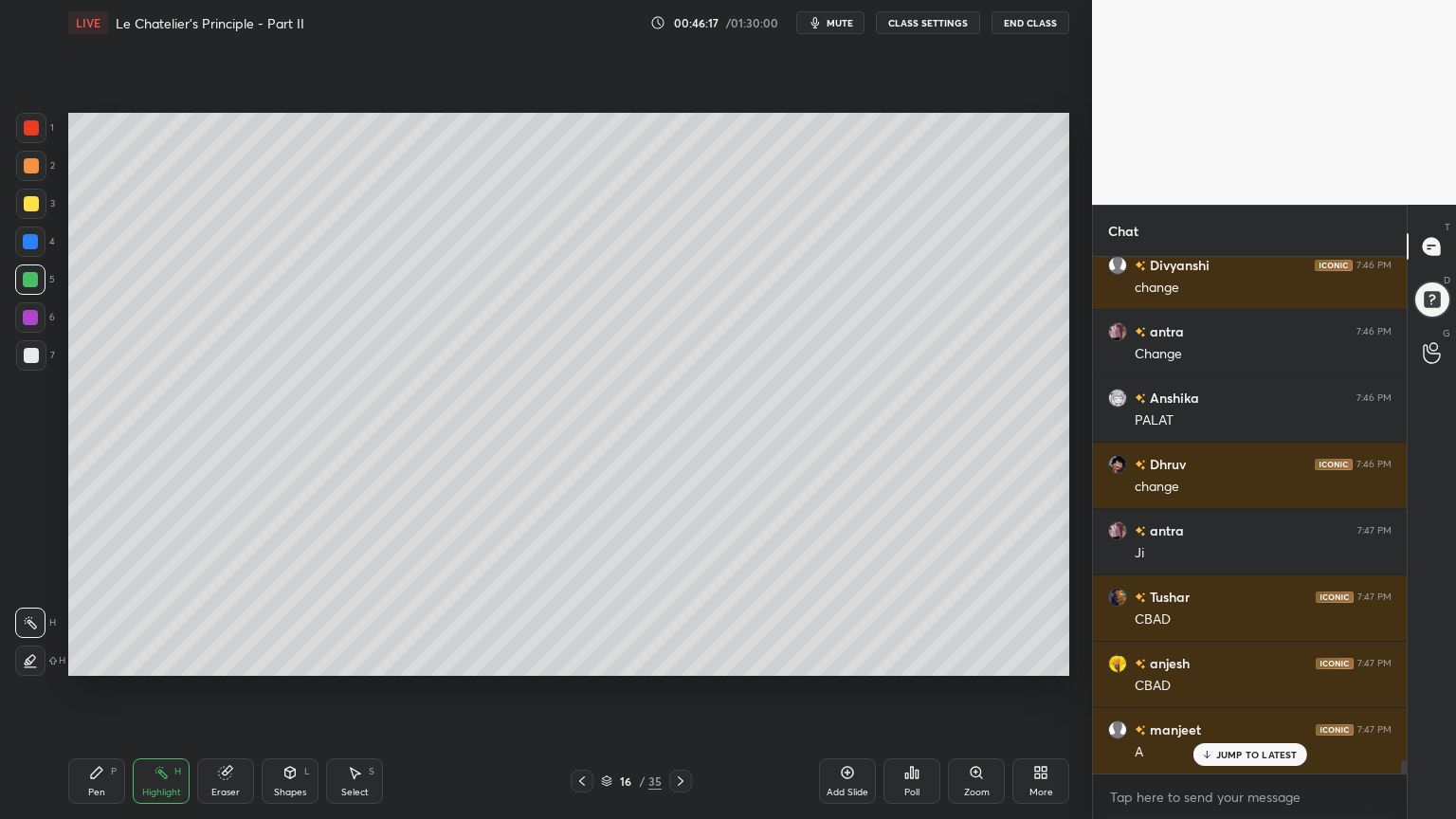 drag, startPoint x: 580, startPoint y: 780, endPoint x: 550, endPoint y: 705, distance: 80.77747 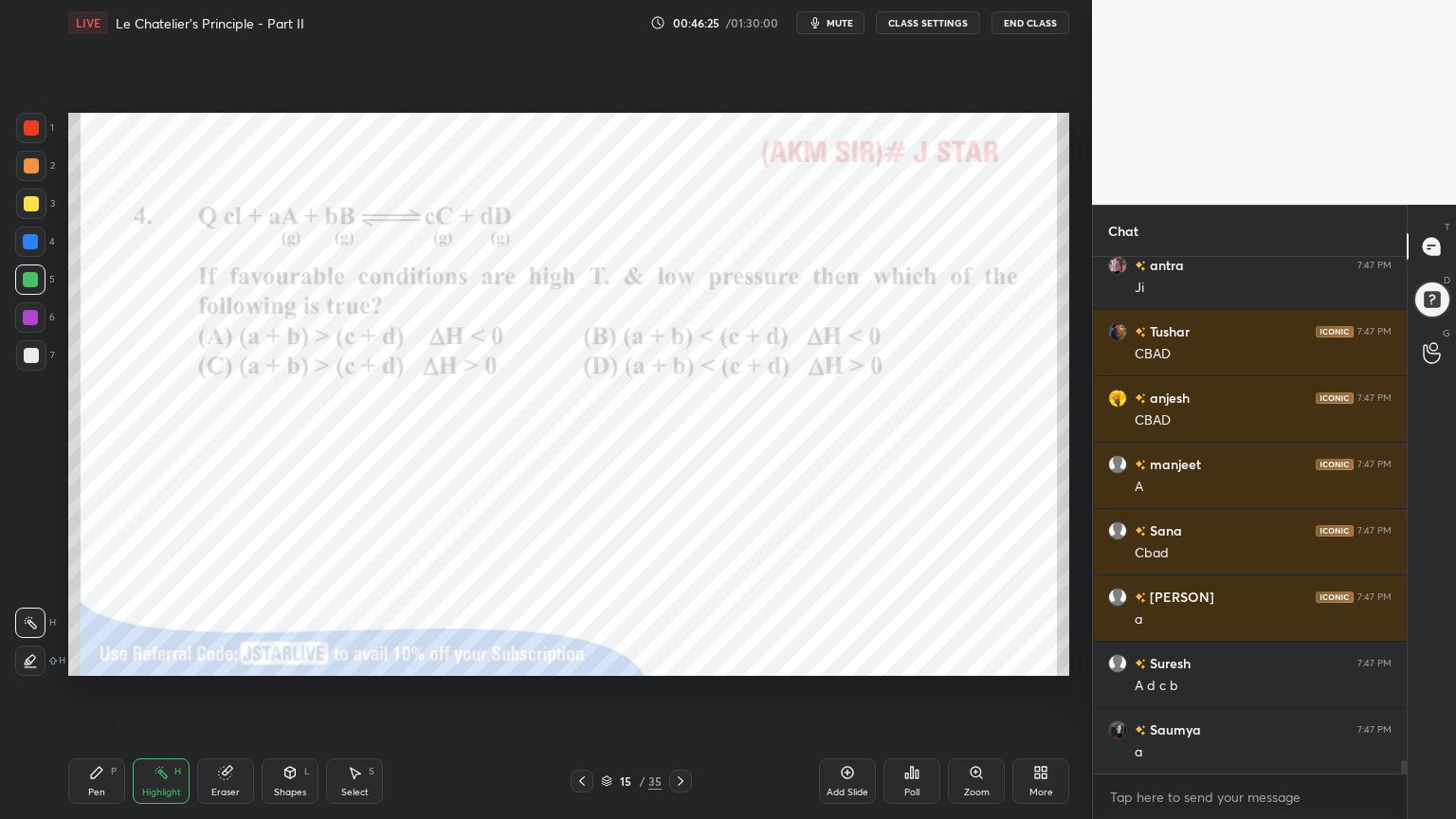 scroll, scrollTop: 19306, scrollLeft: 0, axis: vertical 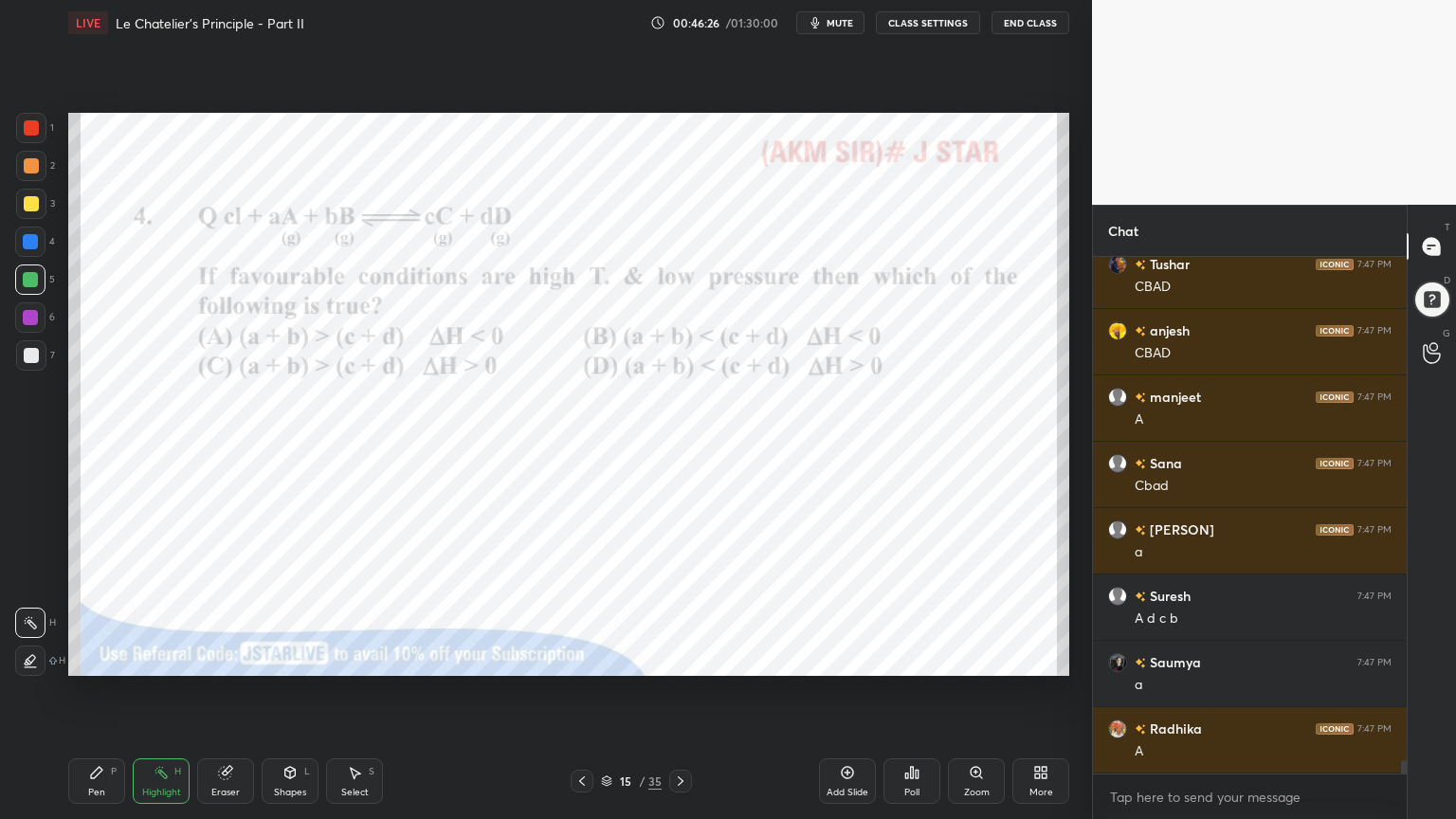 click 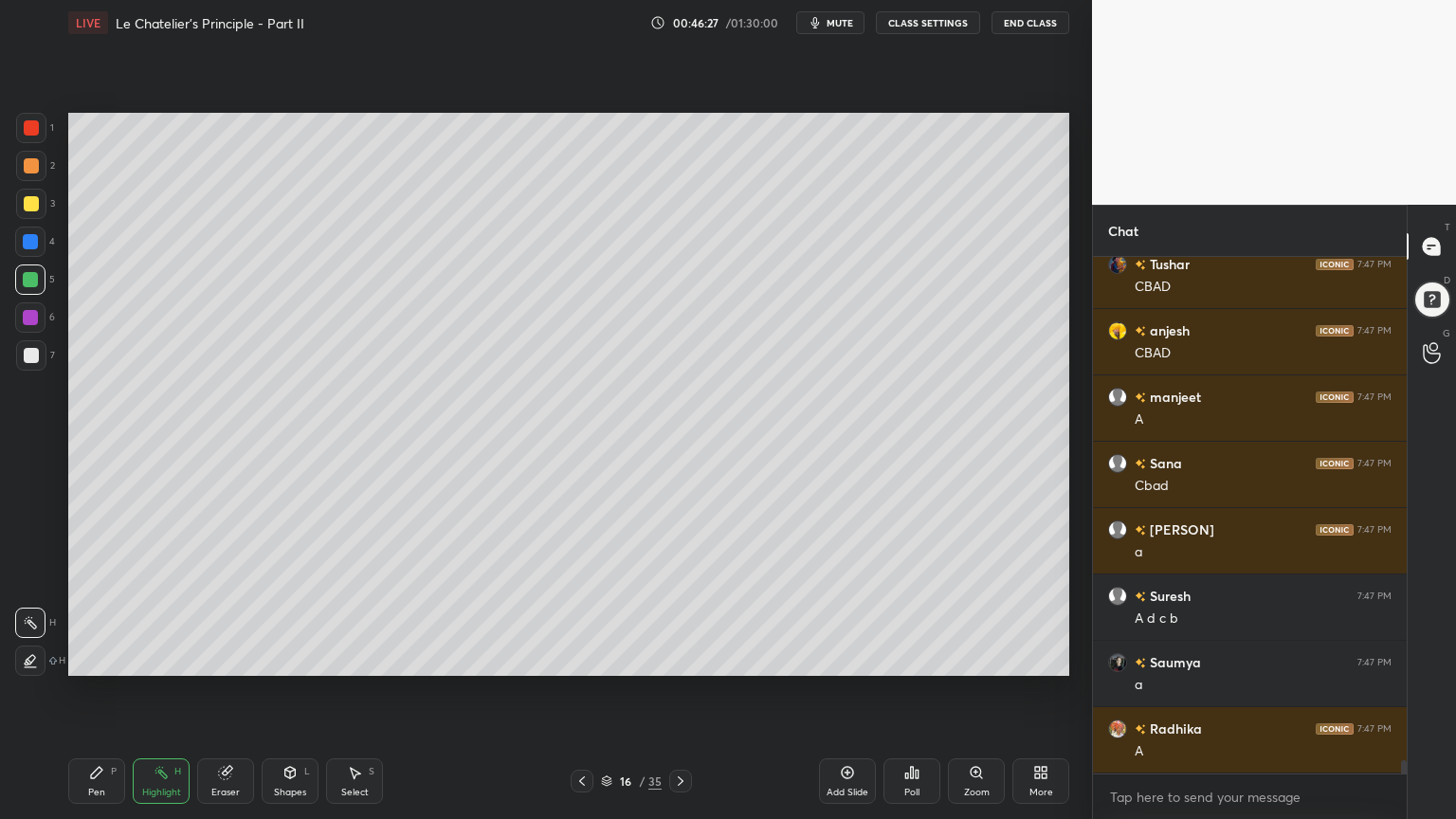 click on "Pen P" at bounding box center (97, 781) 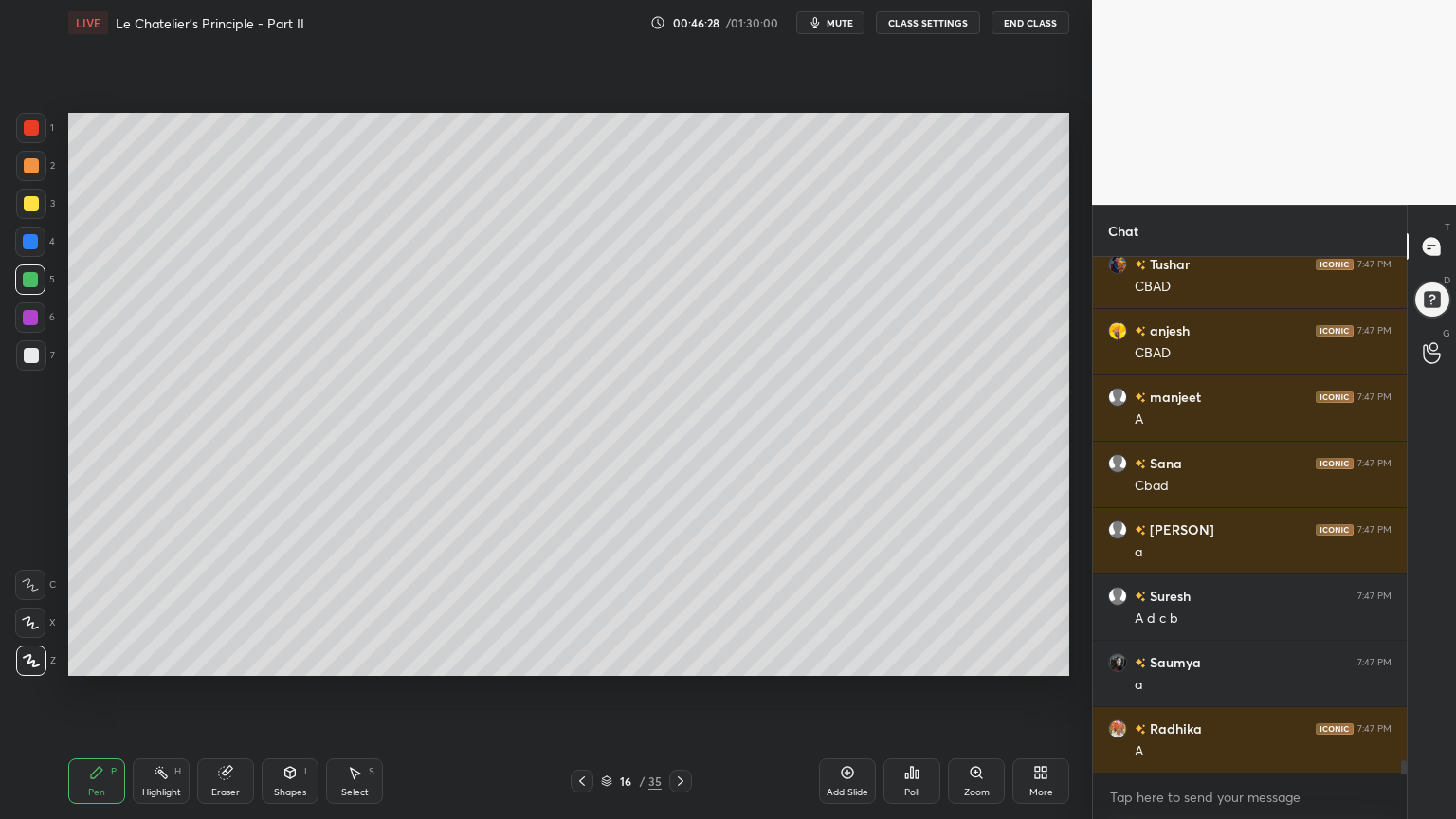 scroll, scrollTop: 19372, scrollLeft: 0, axis: vertical 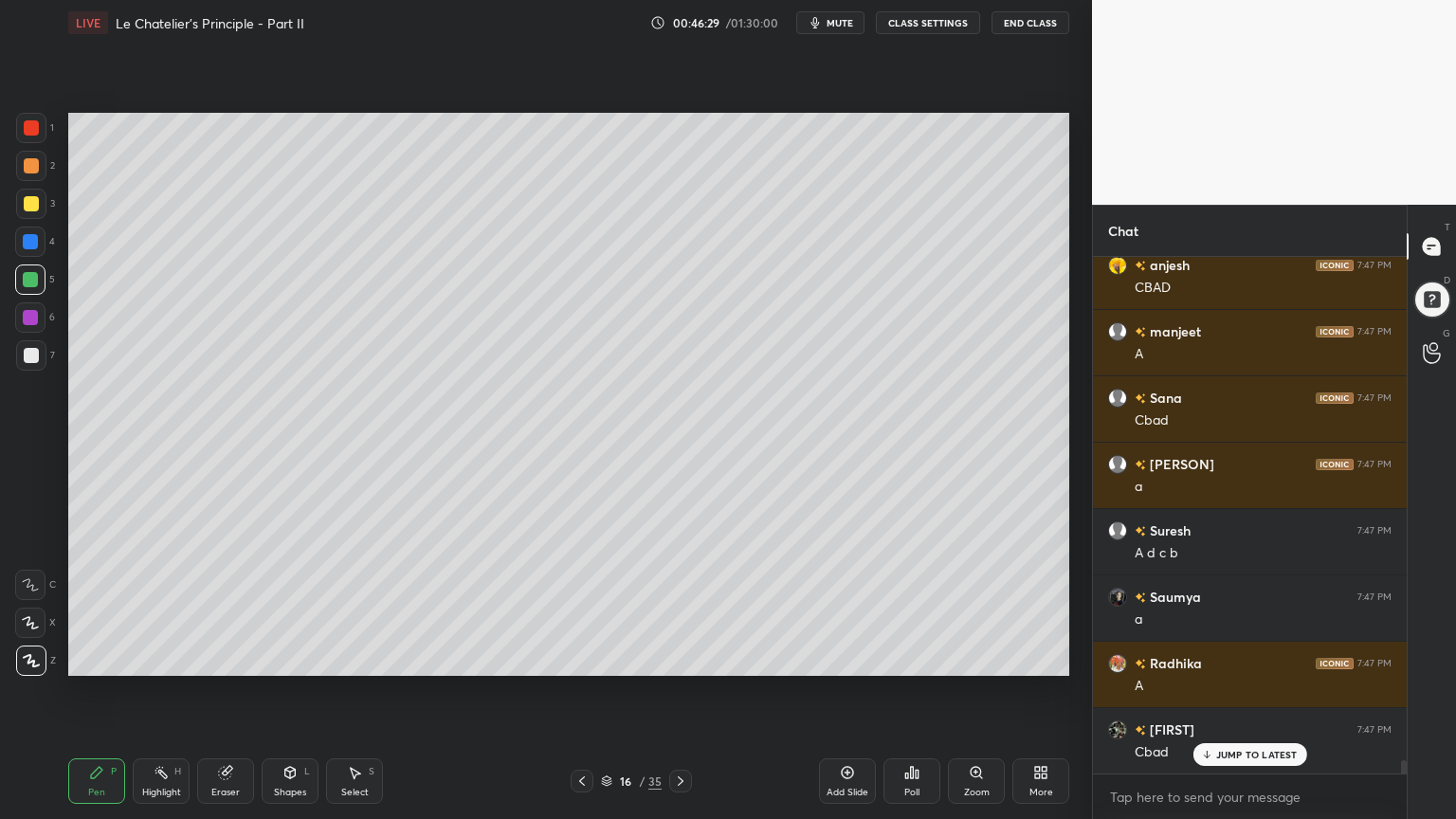 click at bounding box center (30, 242) 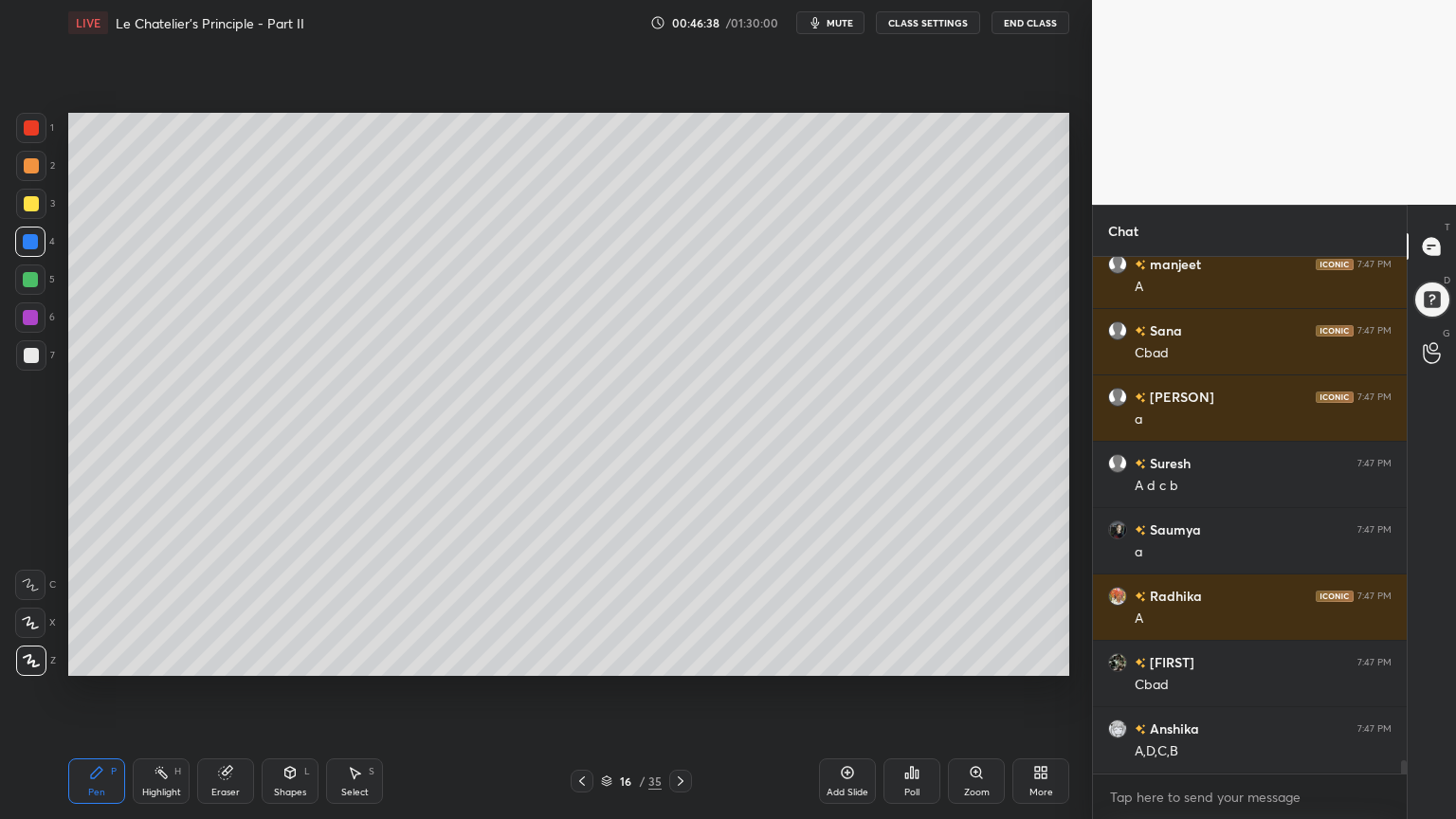 scroll, scrollTop: 19504, scrollLeft: 0, axis: vertical 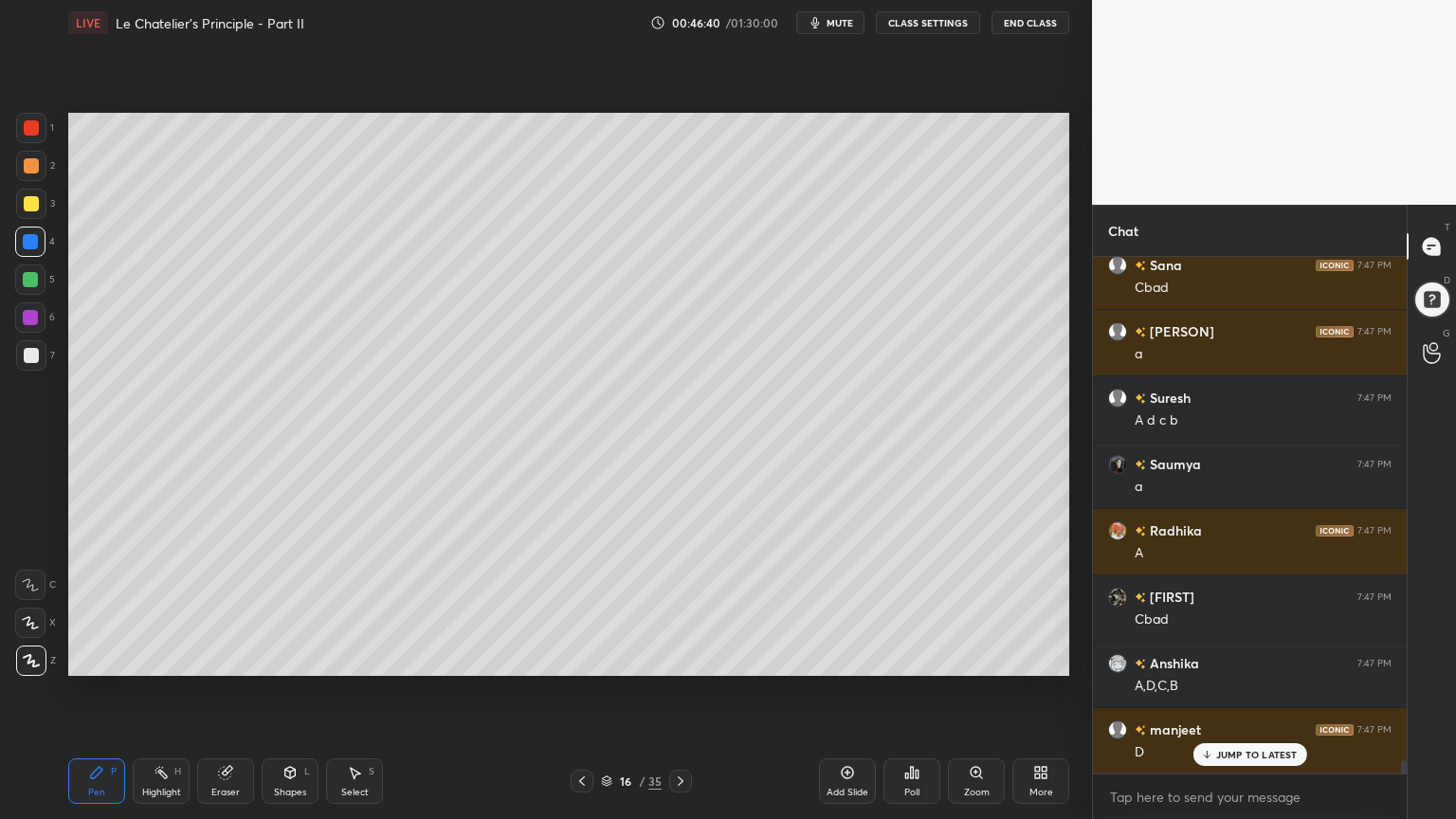 drag, startPoint x: 102, startPoint y: 787, endPoint x: 276, endPoint y: 682, distance: 203.22647 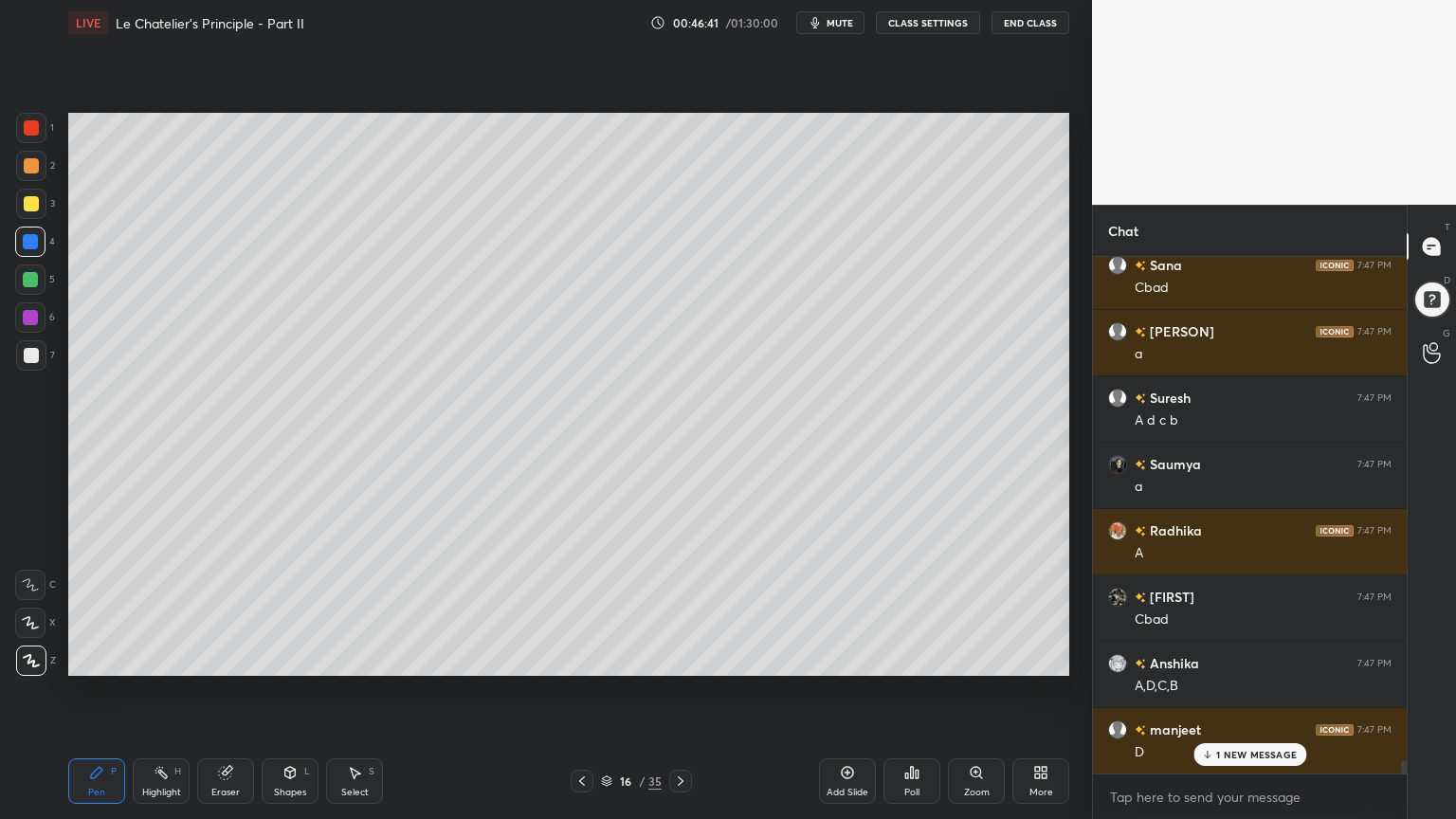 scroll, scrollTop: 19572, scrollLeft: 0, axis: vertical 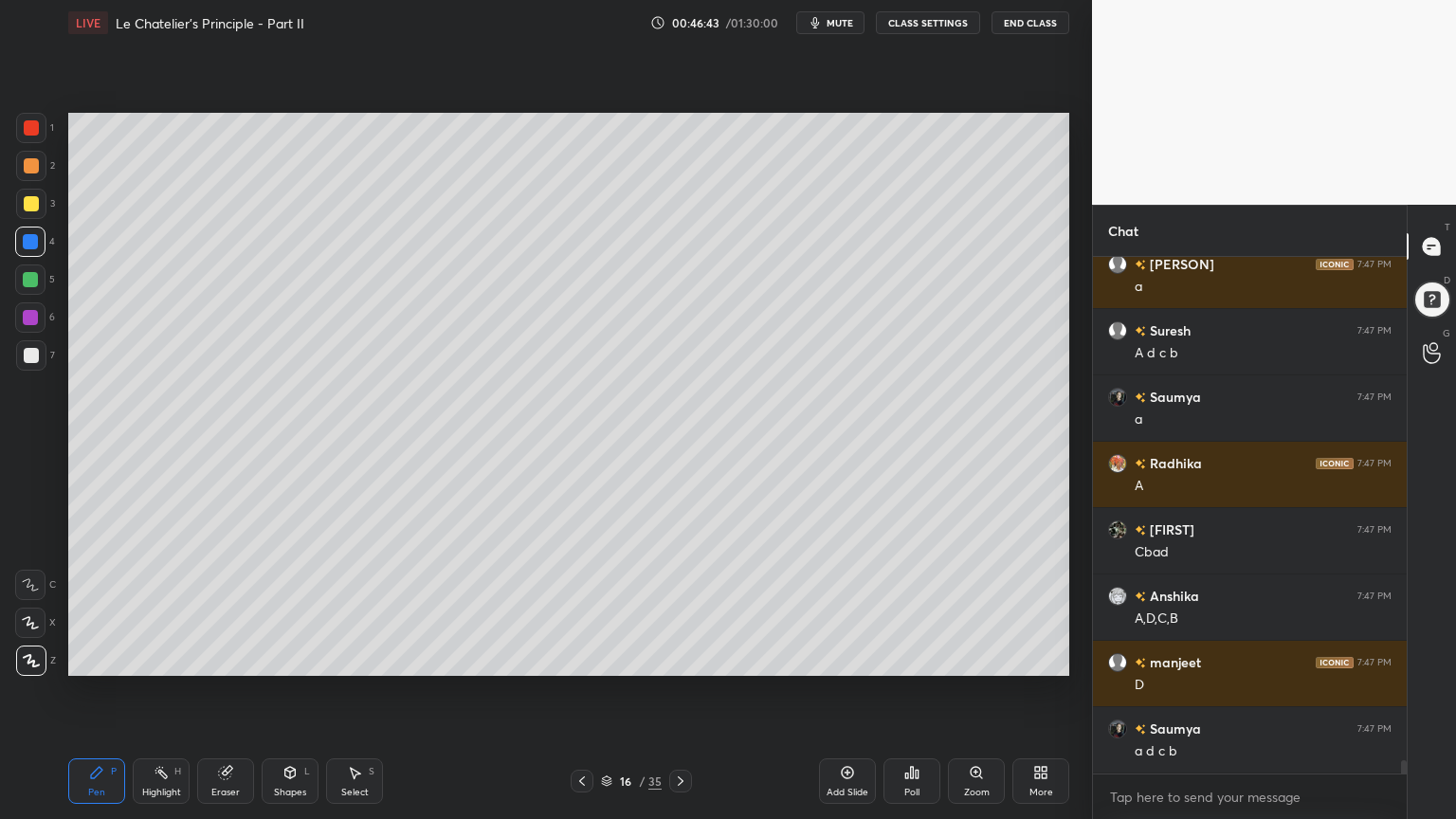 drag, startPoint x: 182, startPoint y: 788, endPoint x: 192, endPoint y: 784, distance: 10.7703296 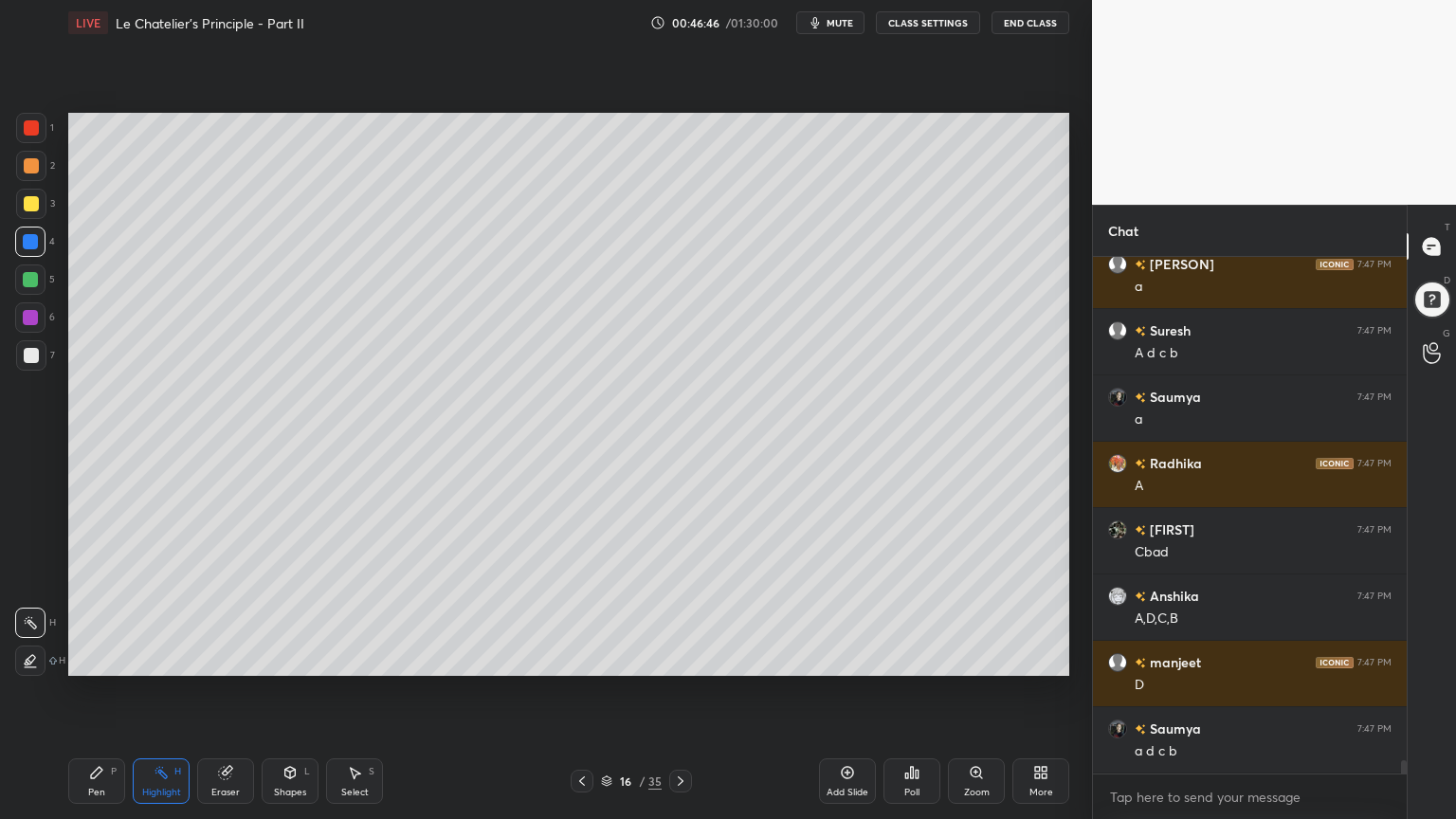 scroll, scrollTop: 19637, scrollLeft: 0, axis: vertical 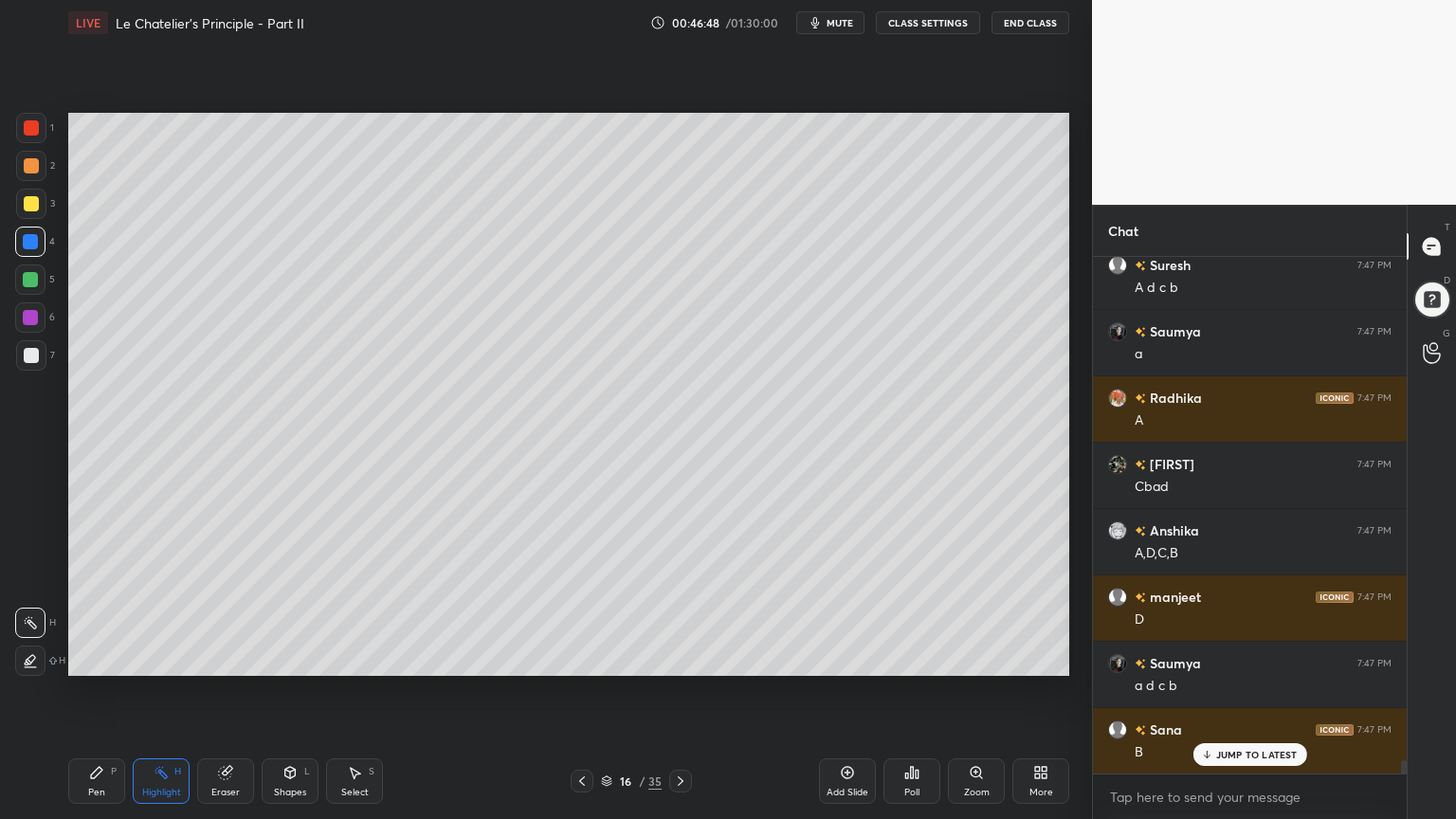 click on "Pen P" at bounding box center [97, 781] 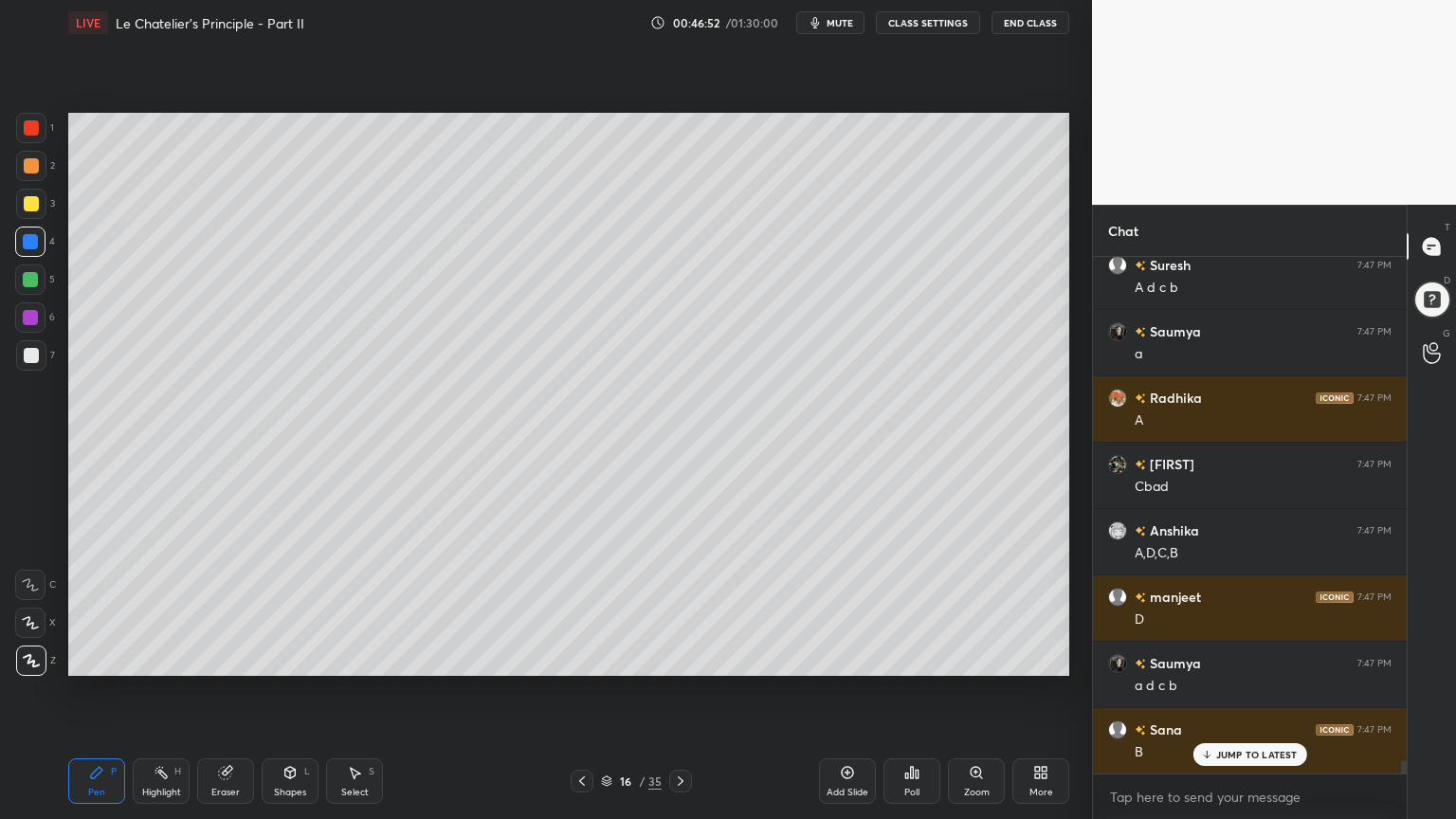 scroll, scrollTop: 19704, scrollLeft: 0, axis: vertical 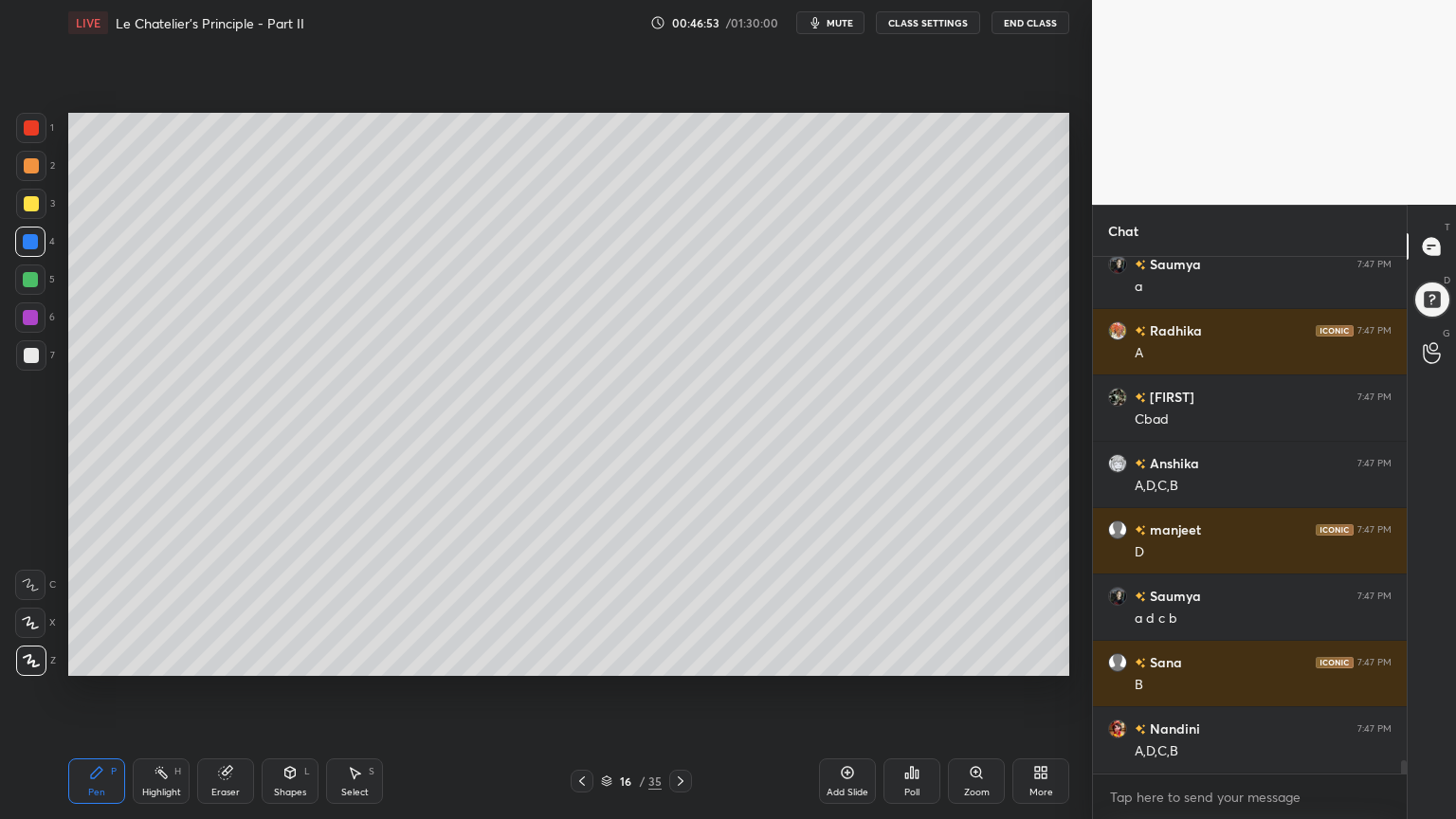 click on "Pen P Highlight H Eraser Shapes L Select S" at bounding box center (256, 781) 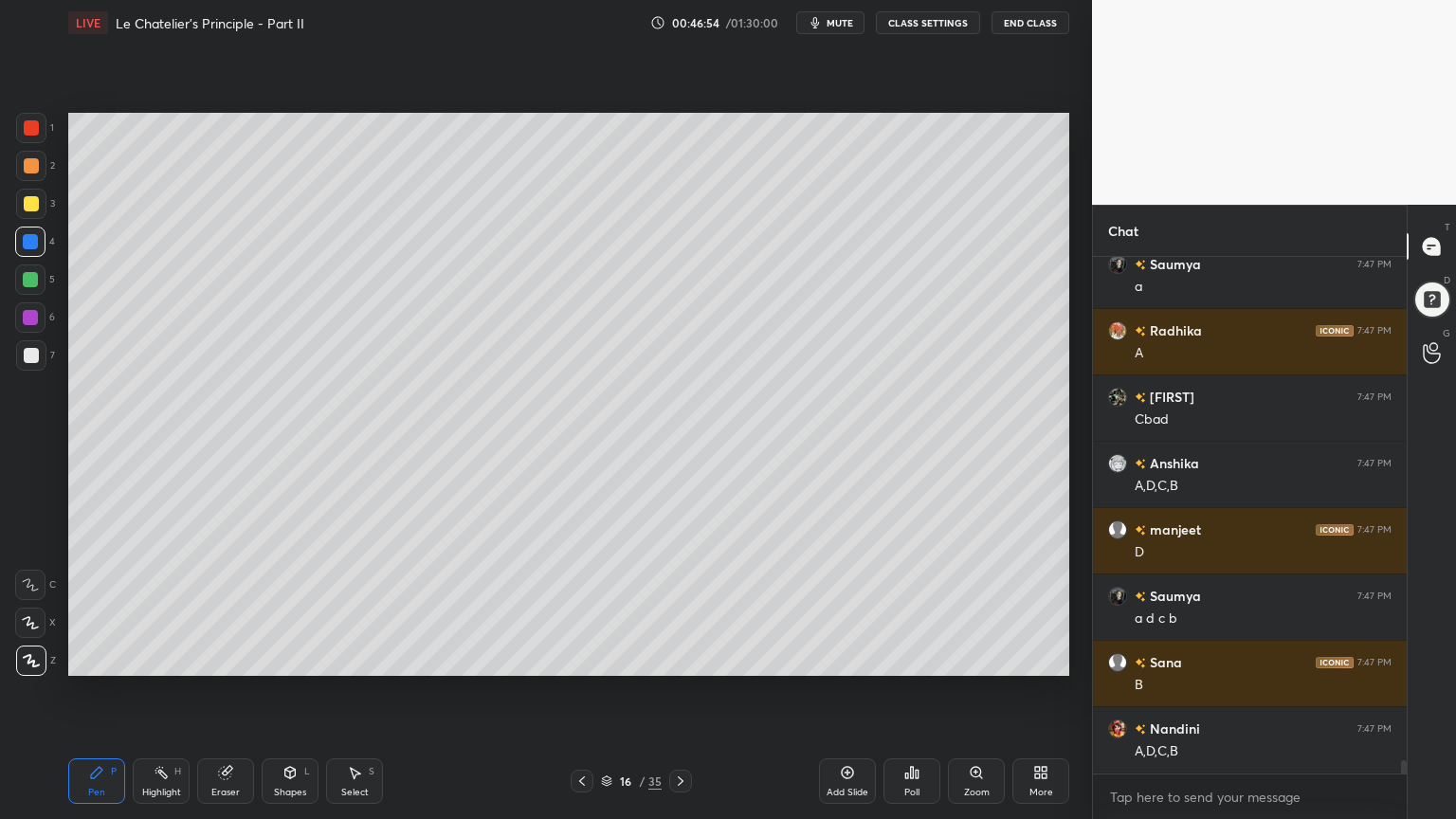 drag, startPoint x: 162, startPoint y: 787, endPoint x: 163, endPoint y: 777, distance: 10.049876 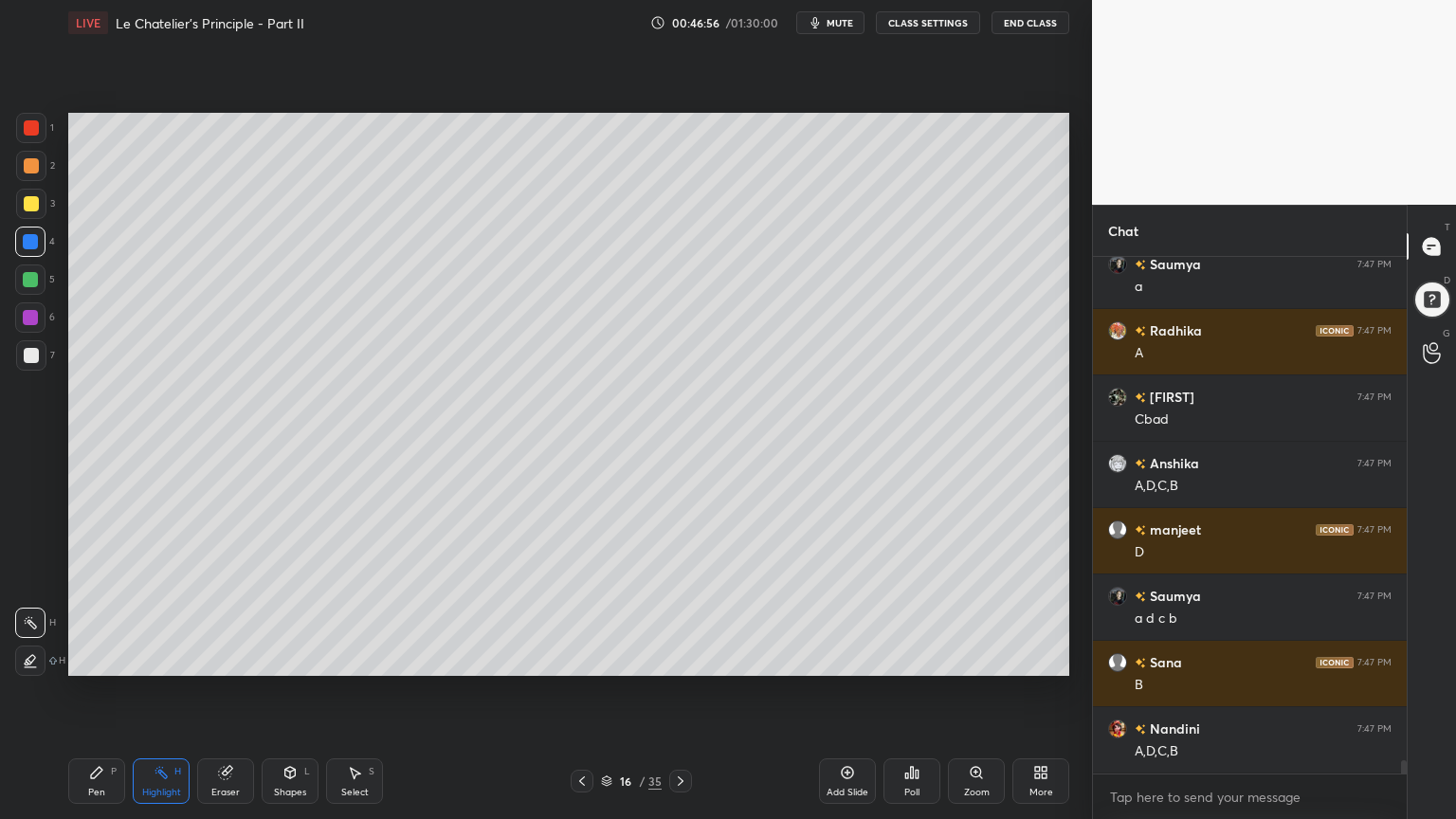 drag, startPoint x: 581, startPoint y: 776, endPoint x: 587, endPoint y: 679, distance: 97.18539 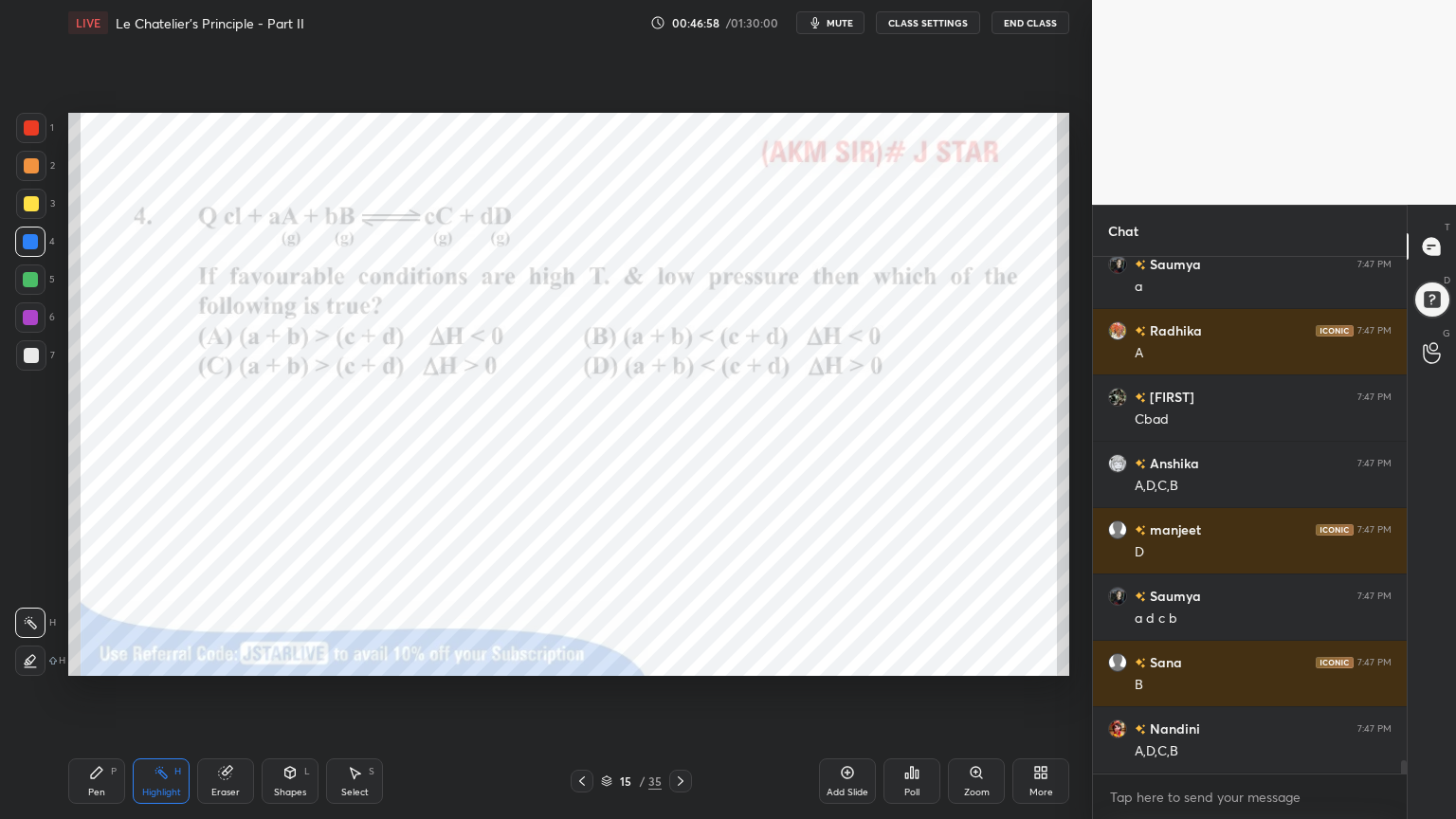 drag, startPoint x: 682, startPoint y: 778, endPoint x: 693, endPoint y: 764, distance: 17.804494 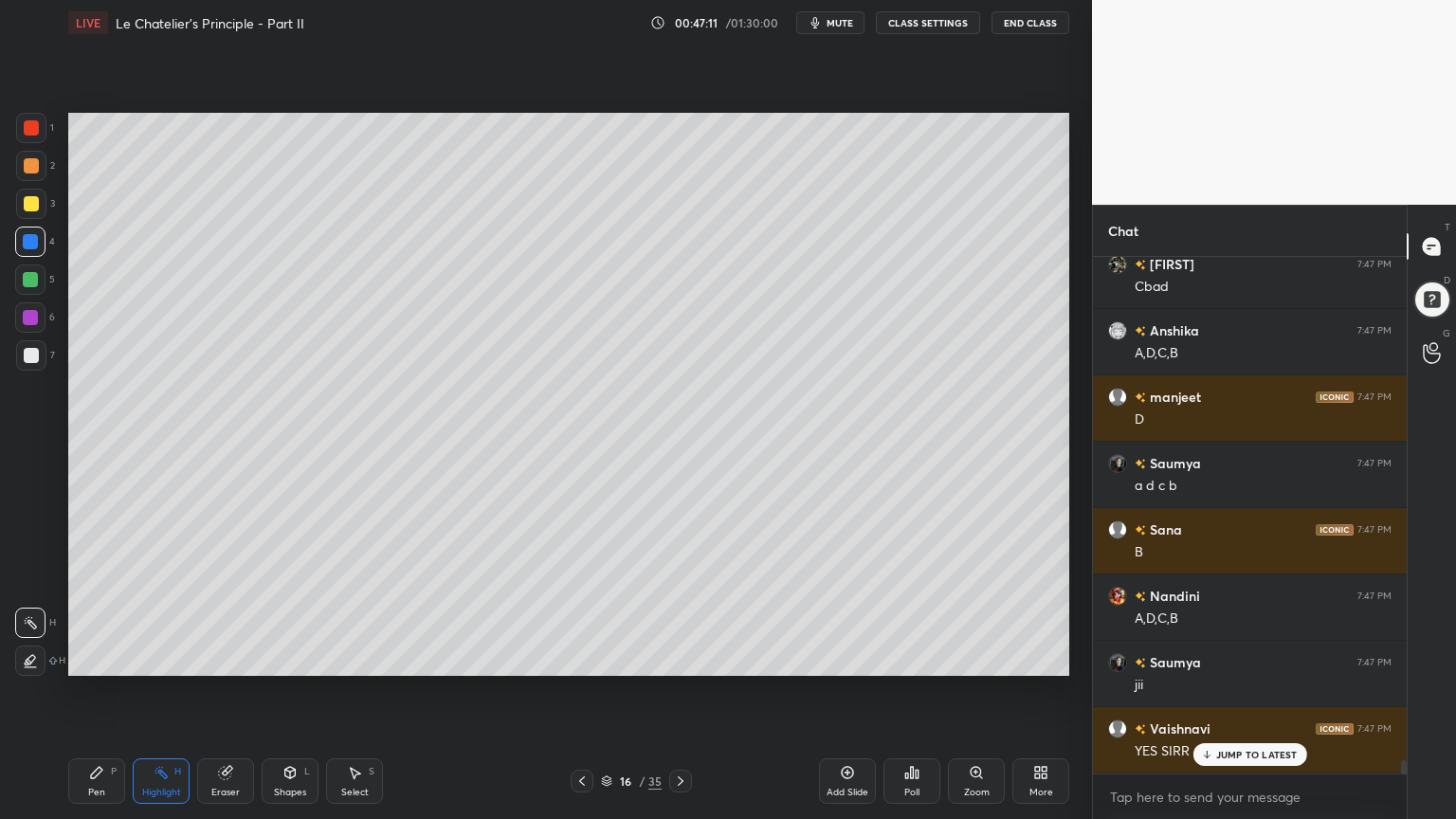 scroll, scrollTop: 19902, scrollLeft: 0, axis: vertical 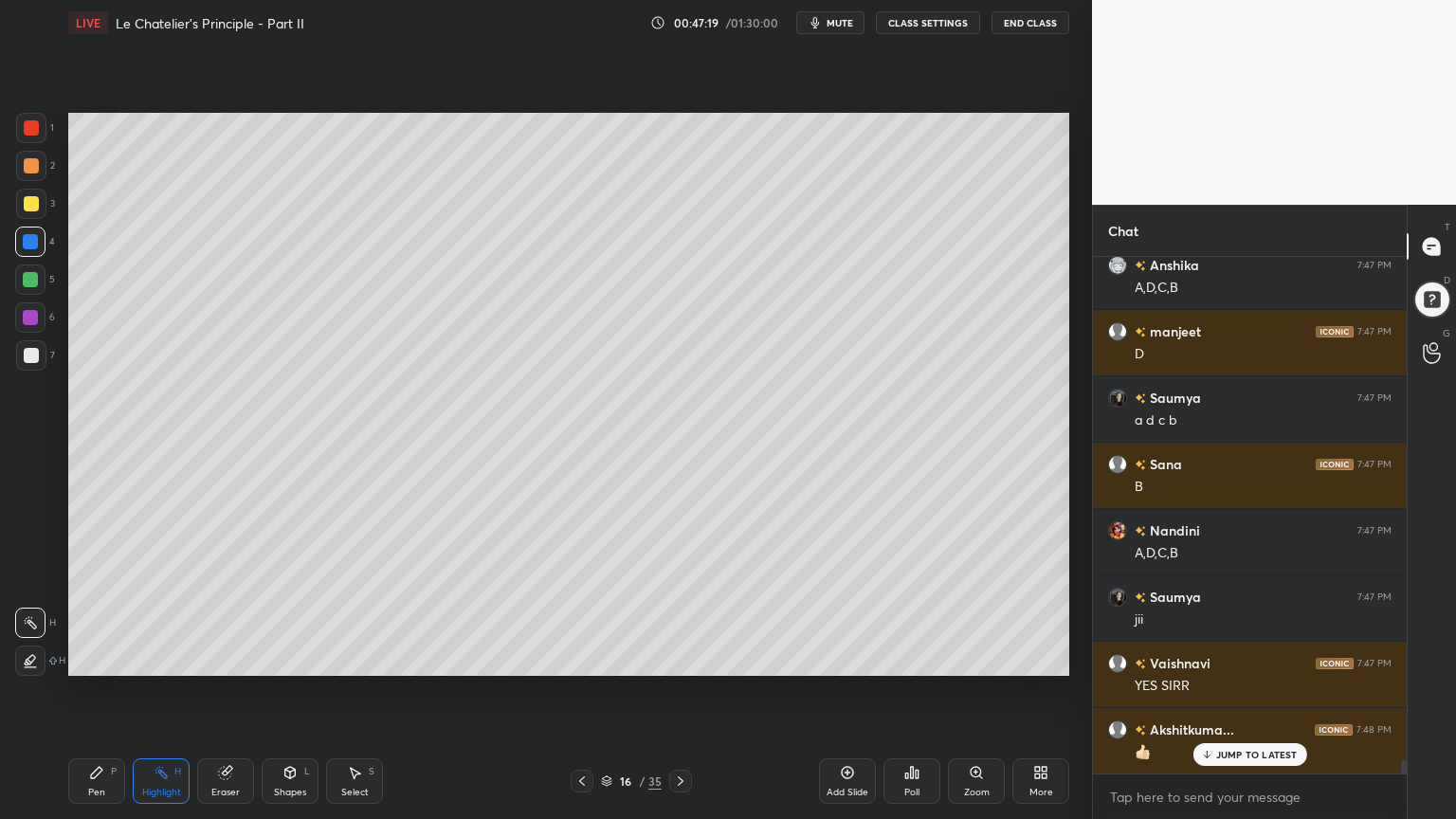 click on "1 2 3 4 5 6 7 C X Z C X Z E E Erase all   H H LIVE Le Chatelier's Principle - Part II 00:47:19 /  01:30:00 mute CLASS SETTINGS End Class Setting up your live class Poll for   secs No correct answer Start poll Back Le Chatelier's Principle - Part II • L2 of Course on Chemical Equilibrium - II [PERSON] (Akm) Pen P Highlight H Eraser Shapes L Select S 16 / 35 Add Slide Poll Zoom More" at bounding box center (538, 410) 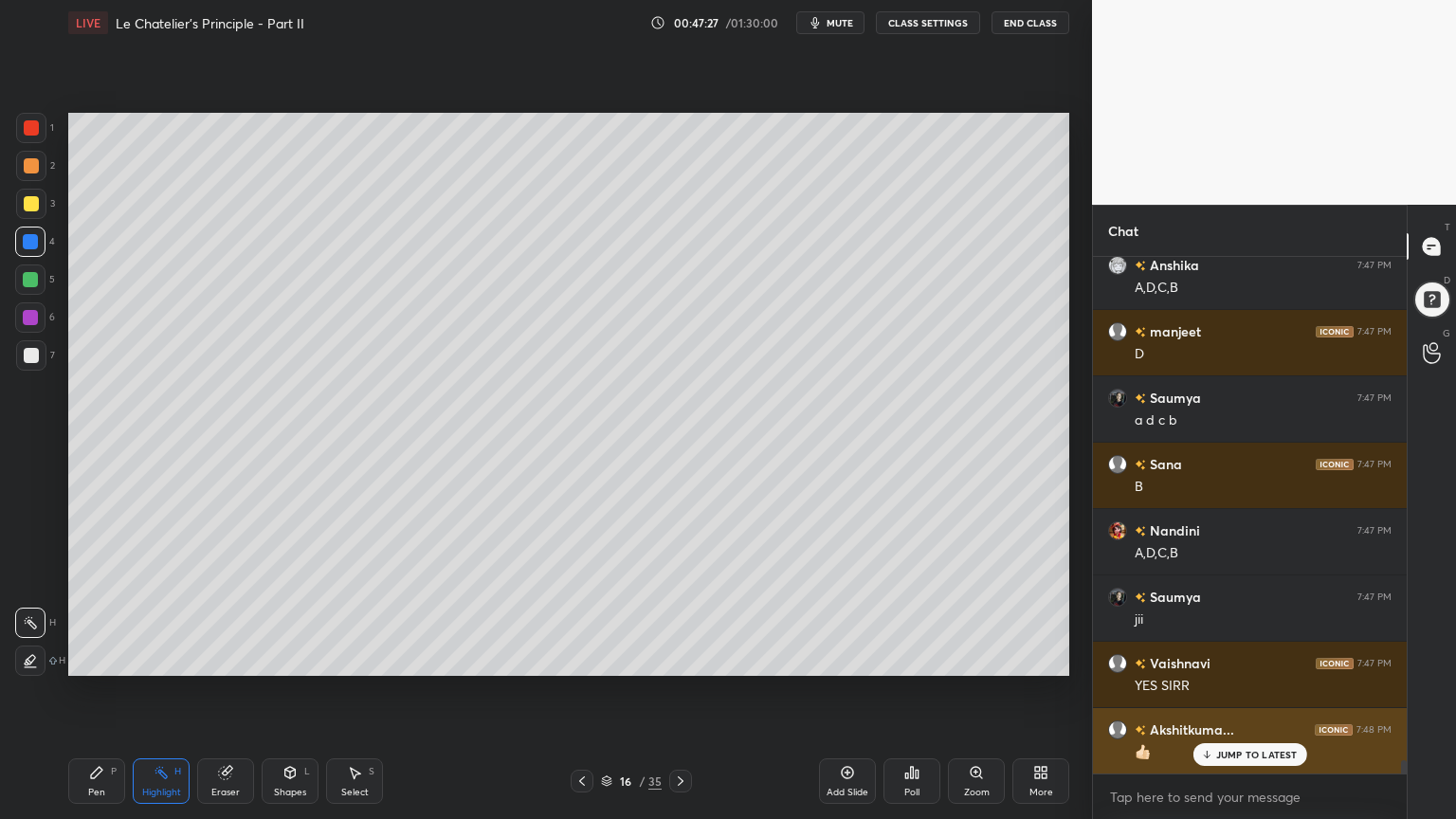 click on "JUMP TO LATEST" at bounding box center [1249, 755] 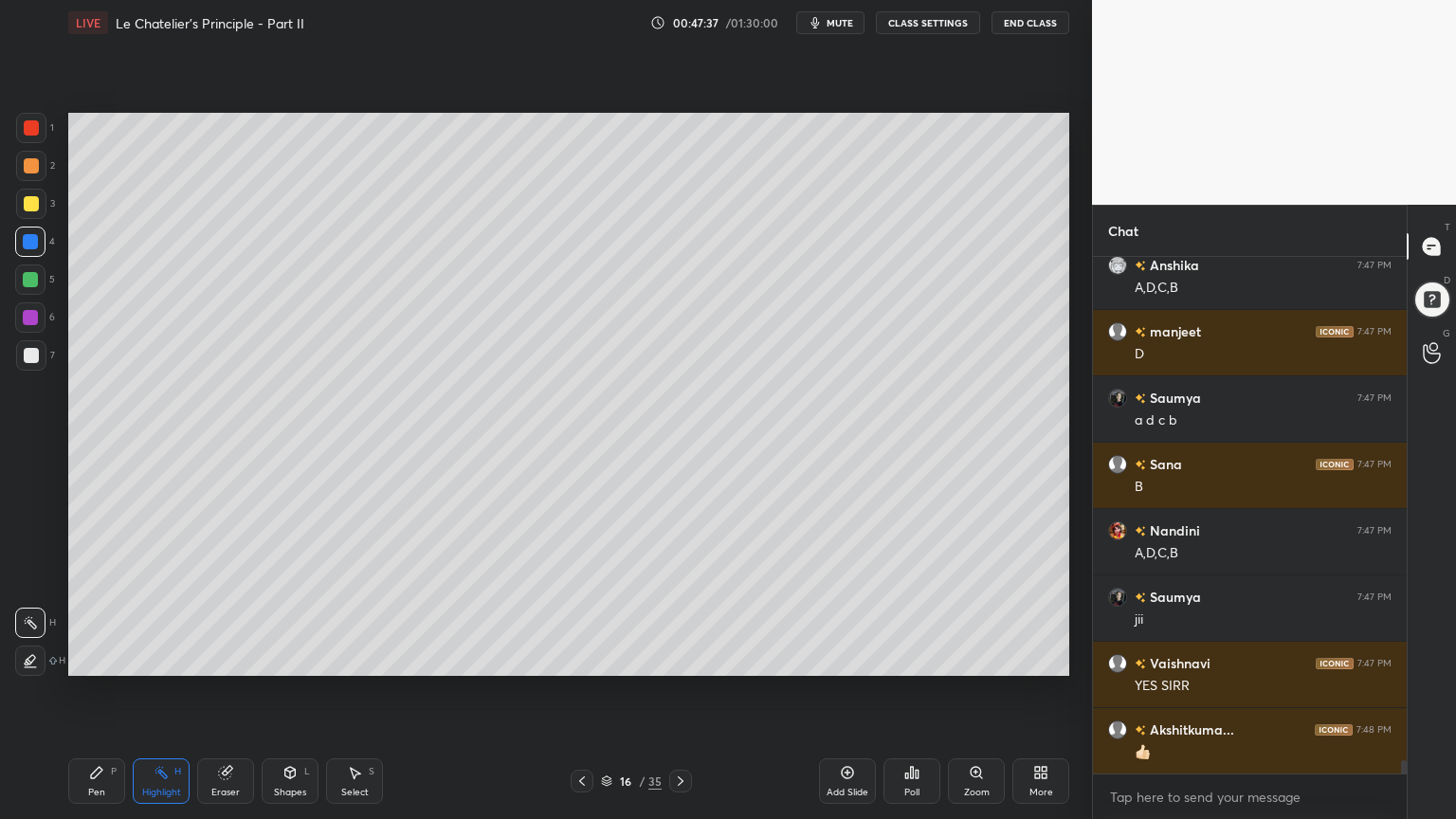 drag, startPoint x: 93, startPoint y: 791, endPoint x: 91, endPoint y: 725, distance: 66.0303 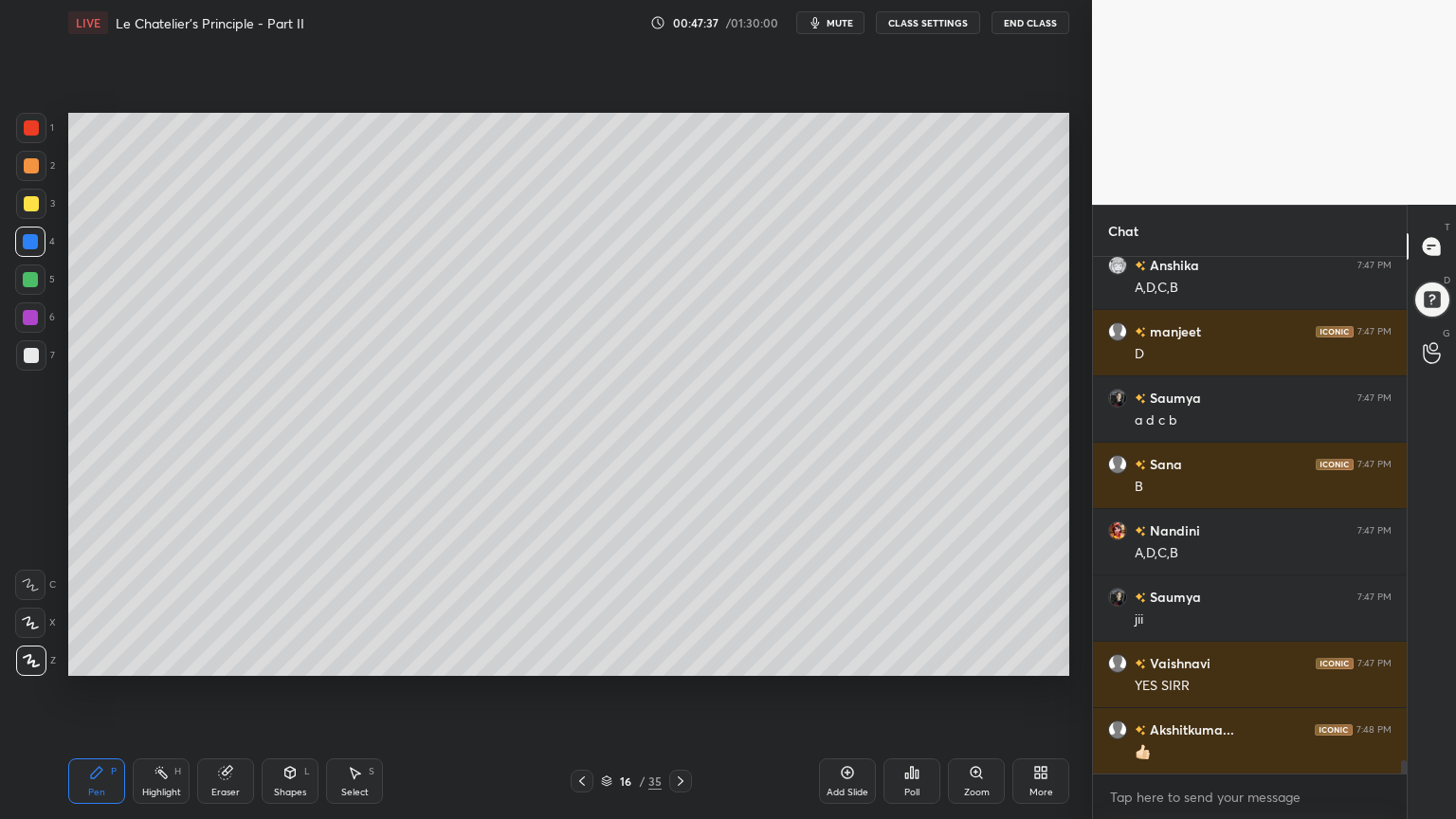 click at bounding box center [31, 355] 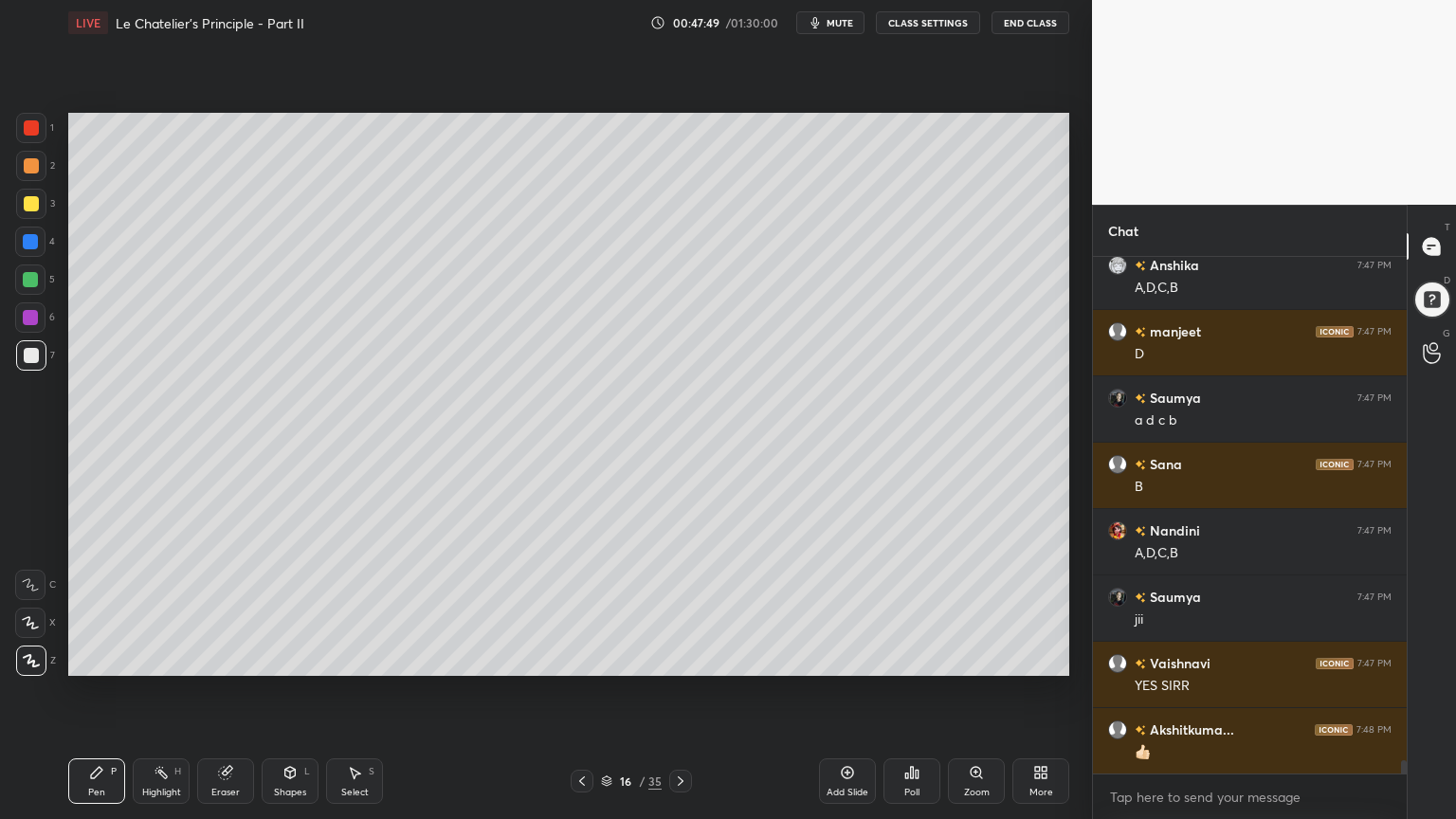 scroll, scrollTop: 19970, scrollLeft: 0, axis: vertical 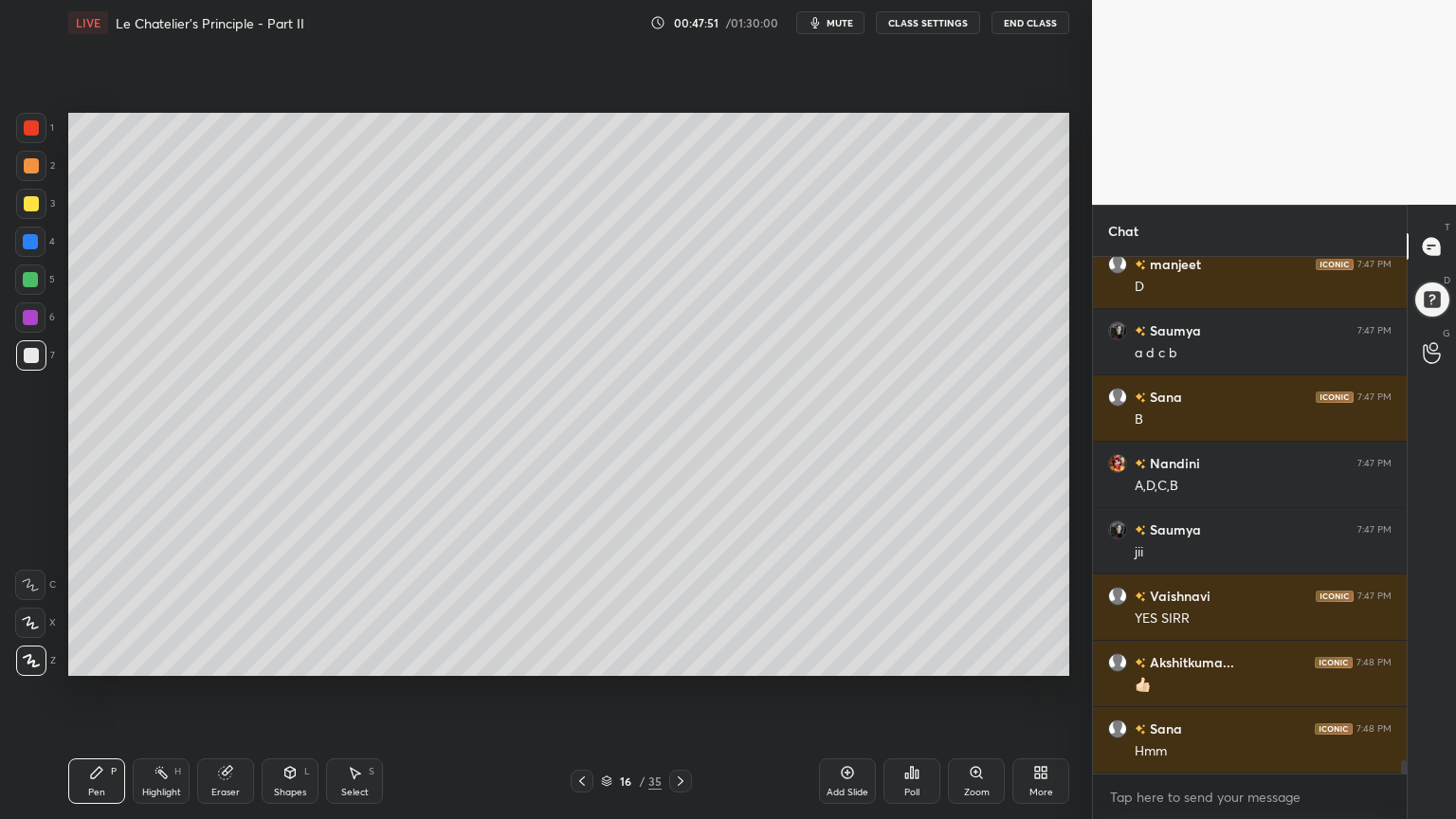 drag, startPoint x: 849, startPoint y: 788, endPoint x: 673, endPoint y: 774, distance: 176.55594 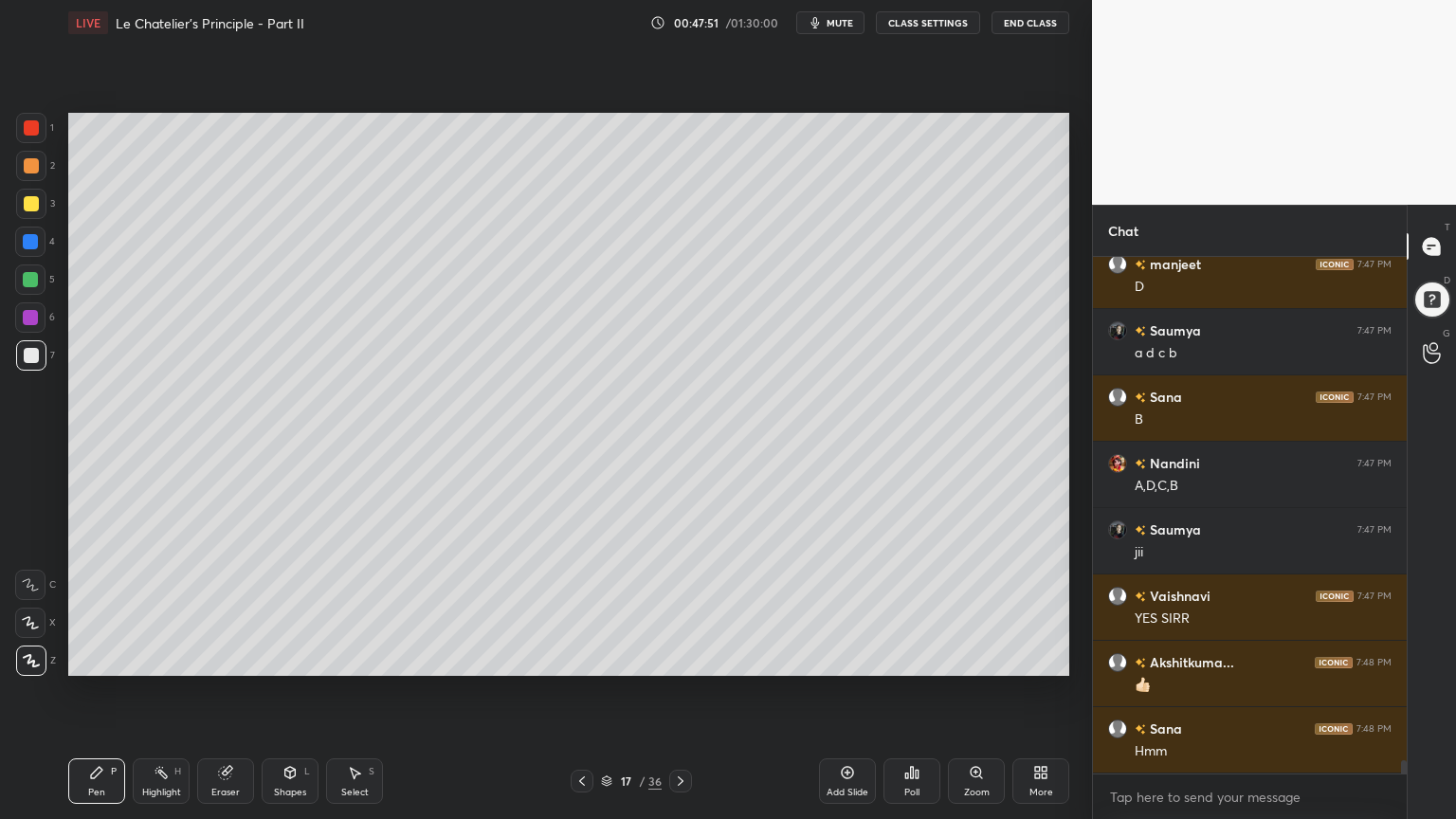 click on "Pen P" at bounding box center [97, 781] 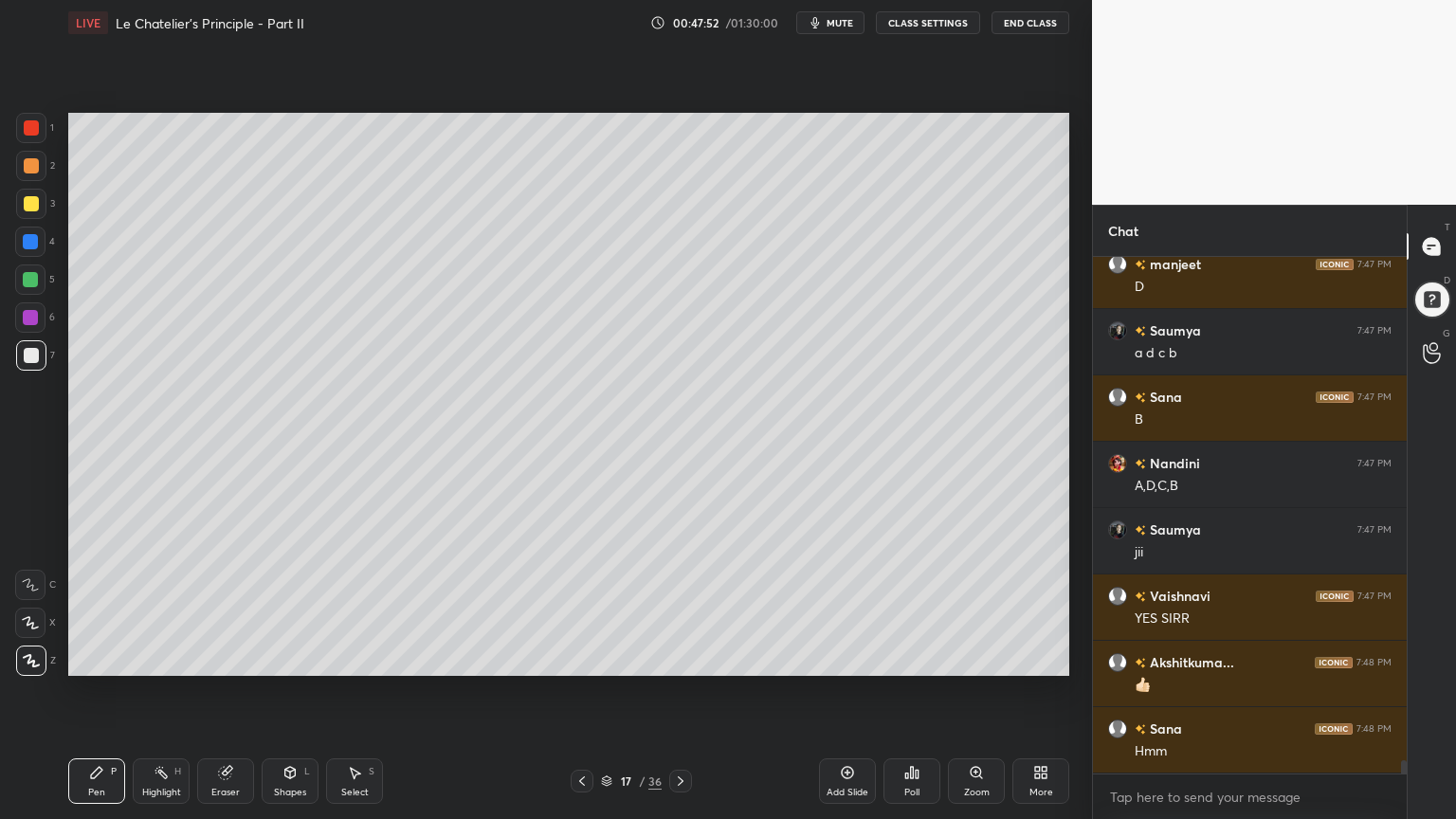 scroll, scrollTop: 20035, scrollLeft: 0, axis: vertical 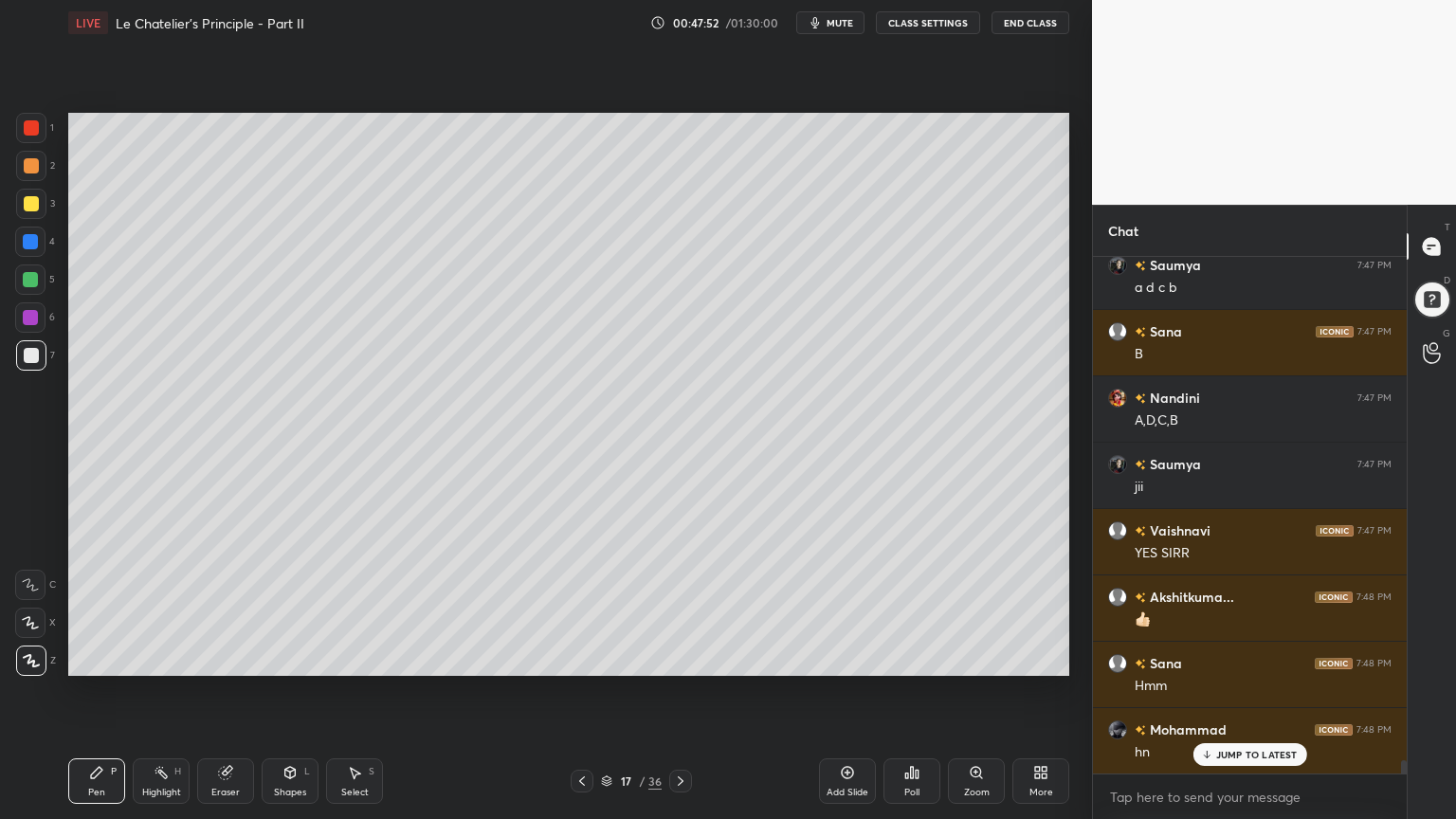 click at bounding box center (31, 166) 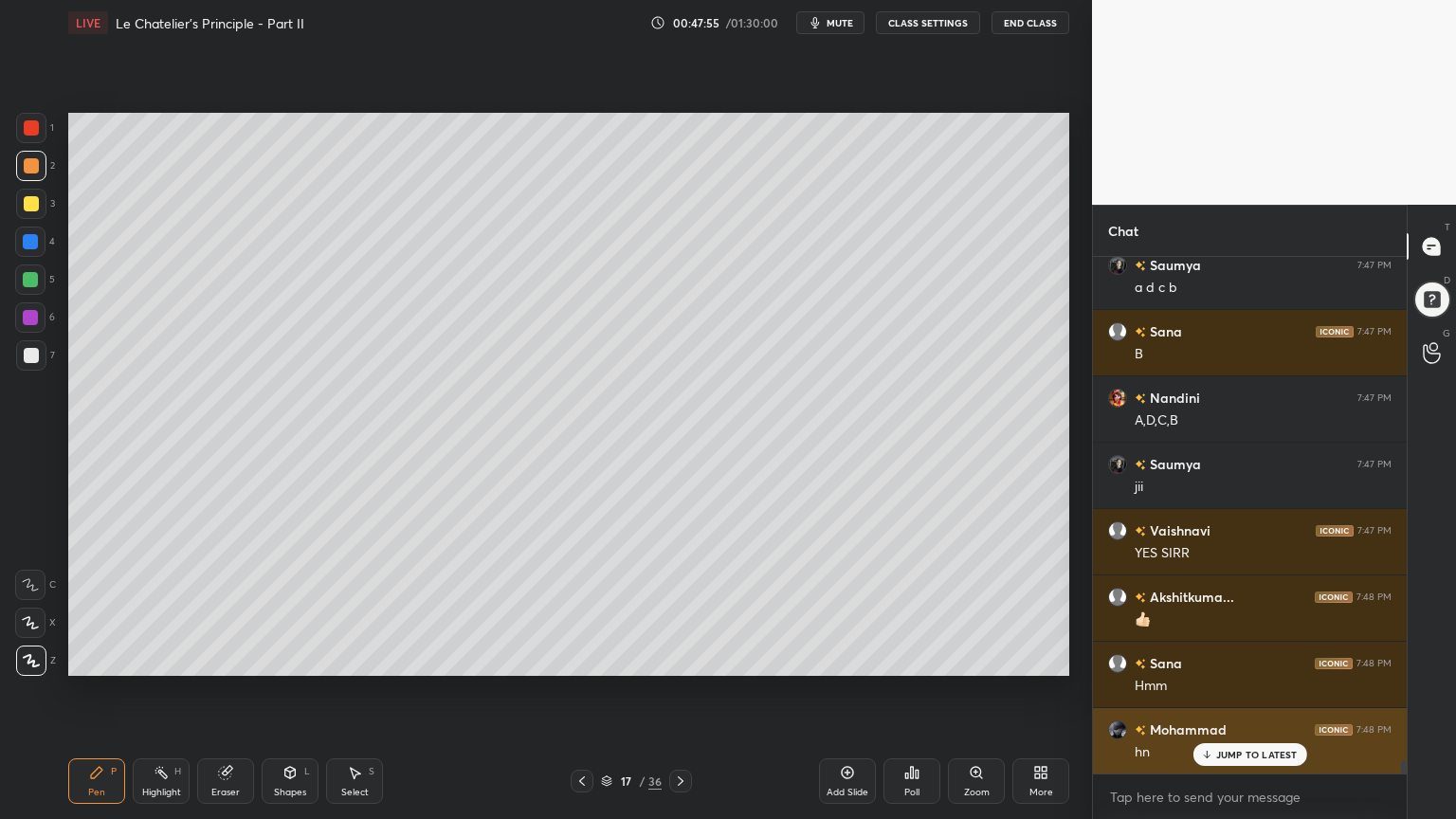 click on "JUMP TO LATEST" at bounding box center [1257, 755] 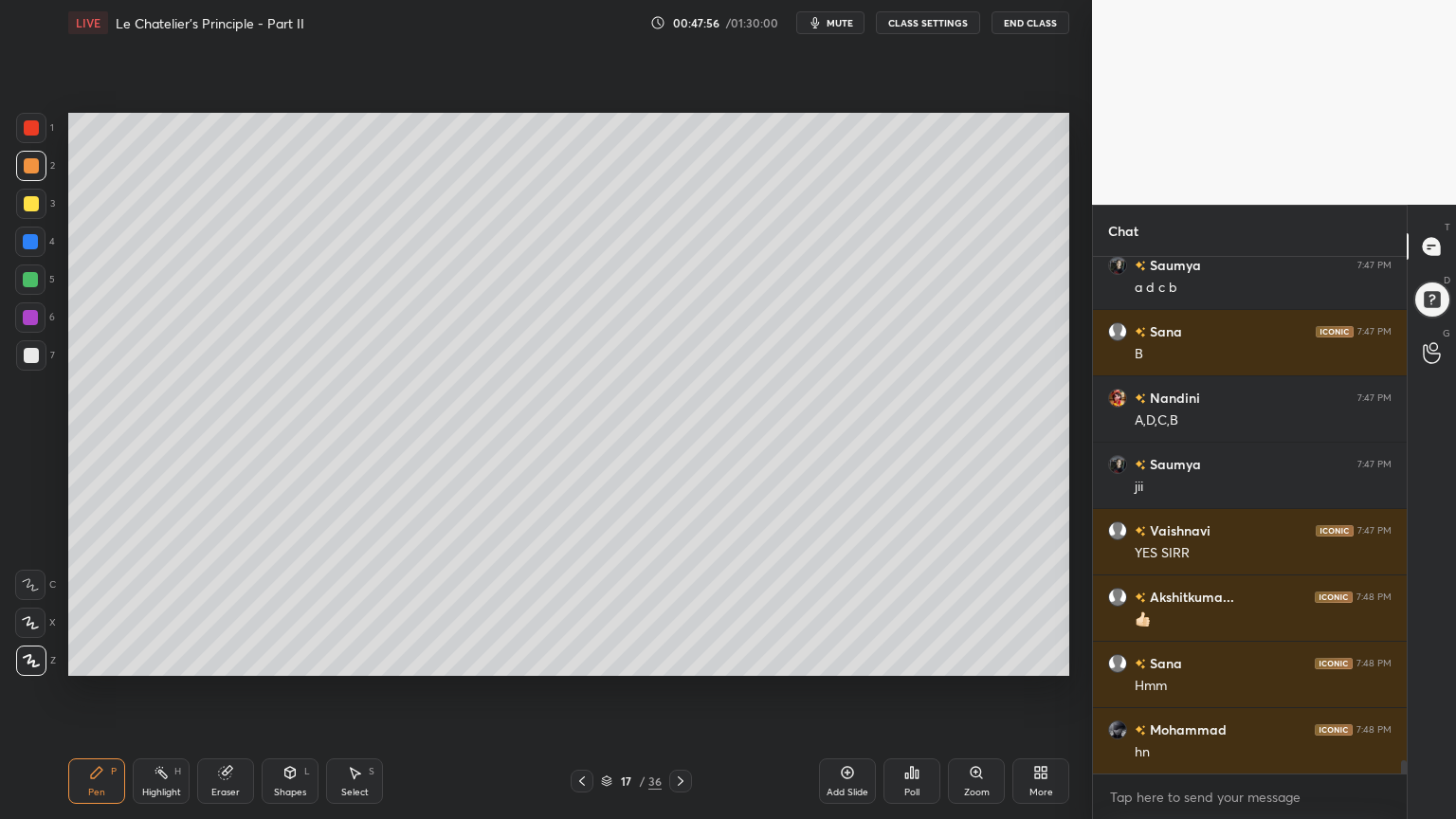 drag, startPoint x: 107, startPoint y: 777, endPoint x: 104, endPoint y: 767, distance: 10.440307 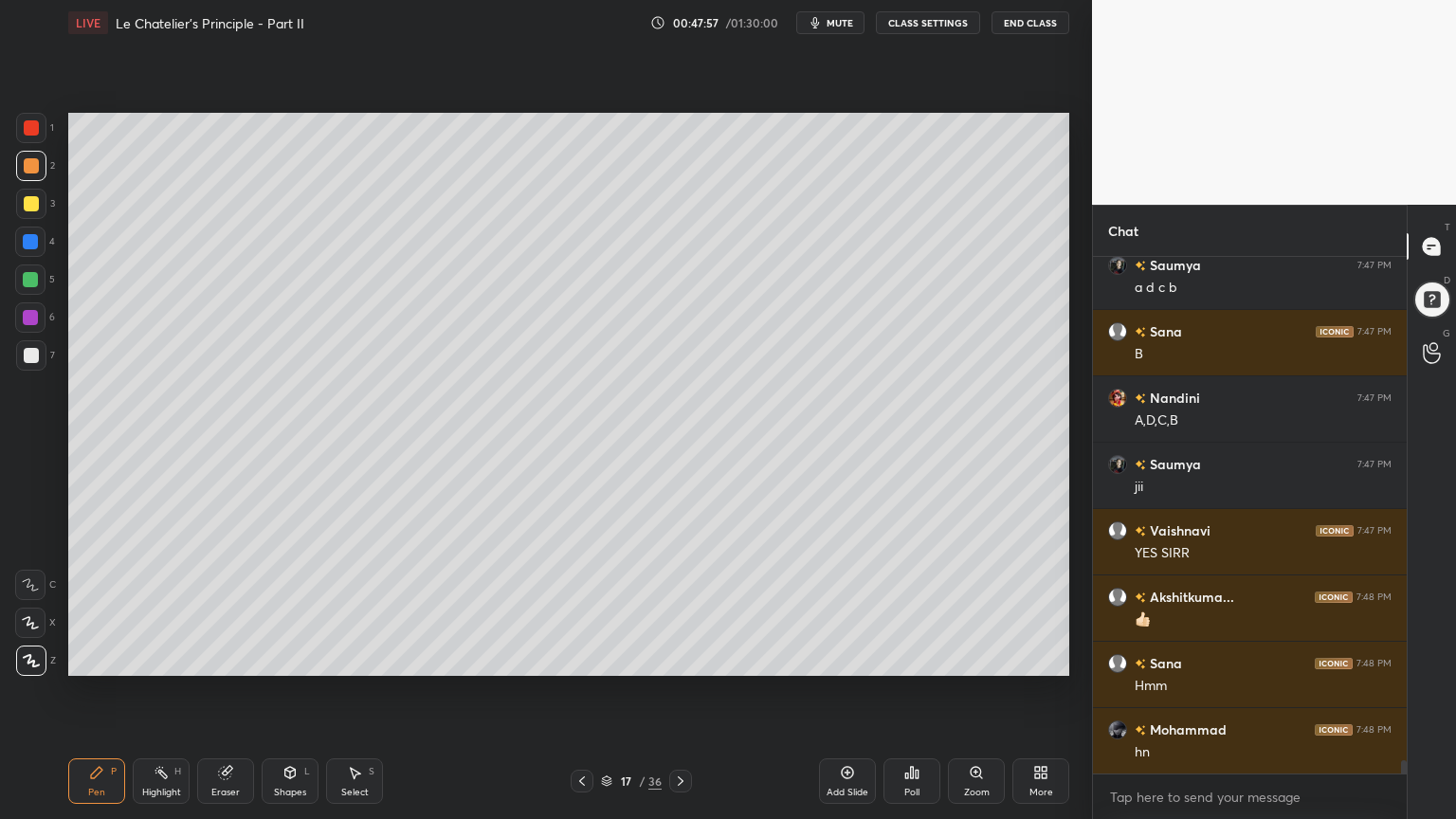 click at bounding box center (31, 166) 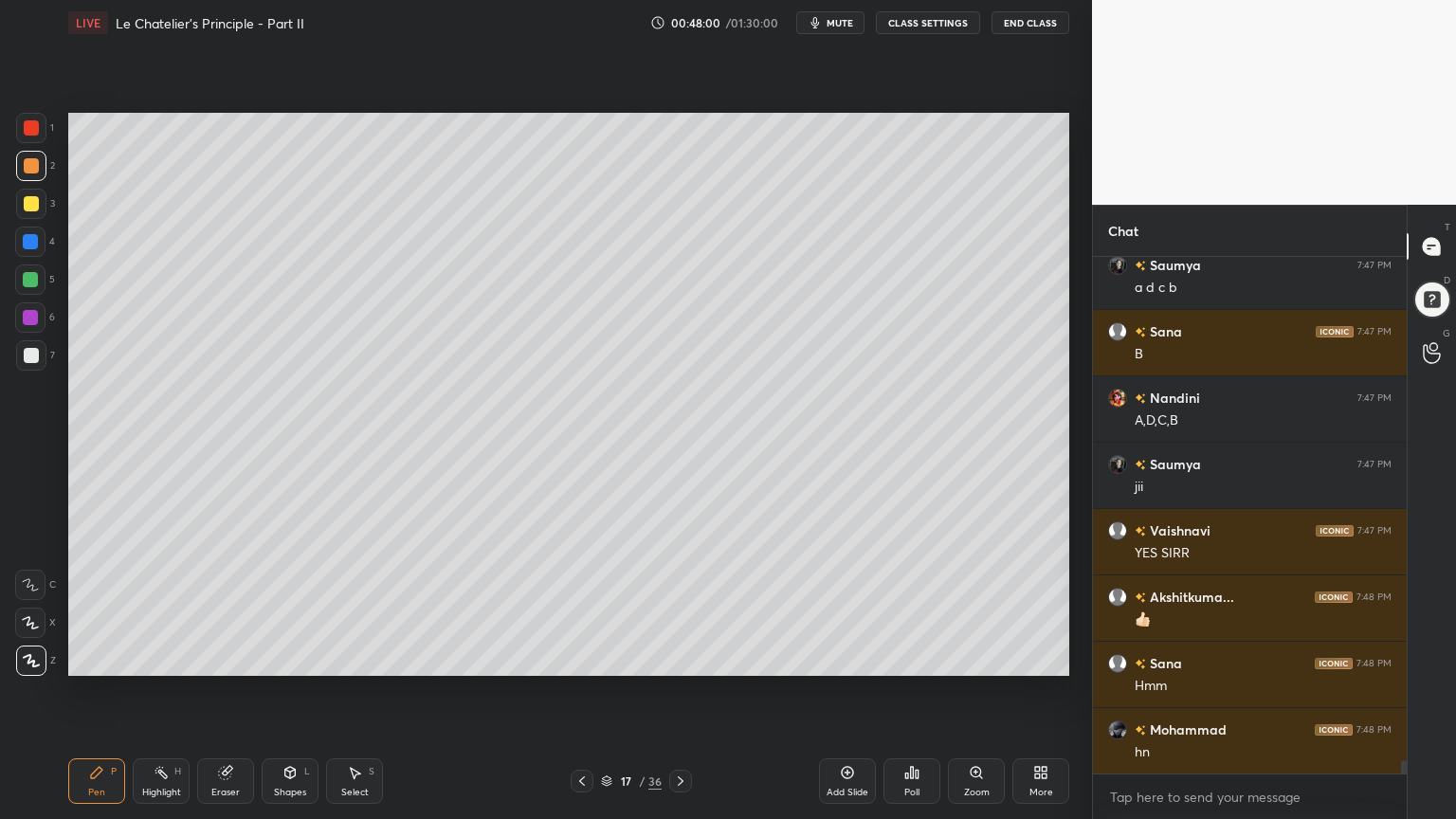 scroll, scrollTop: 20102, scrollLeft: 0, axis: vertical 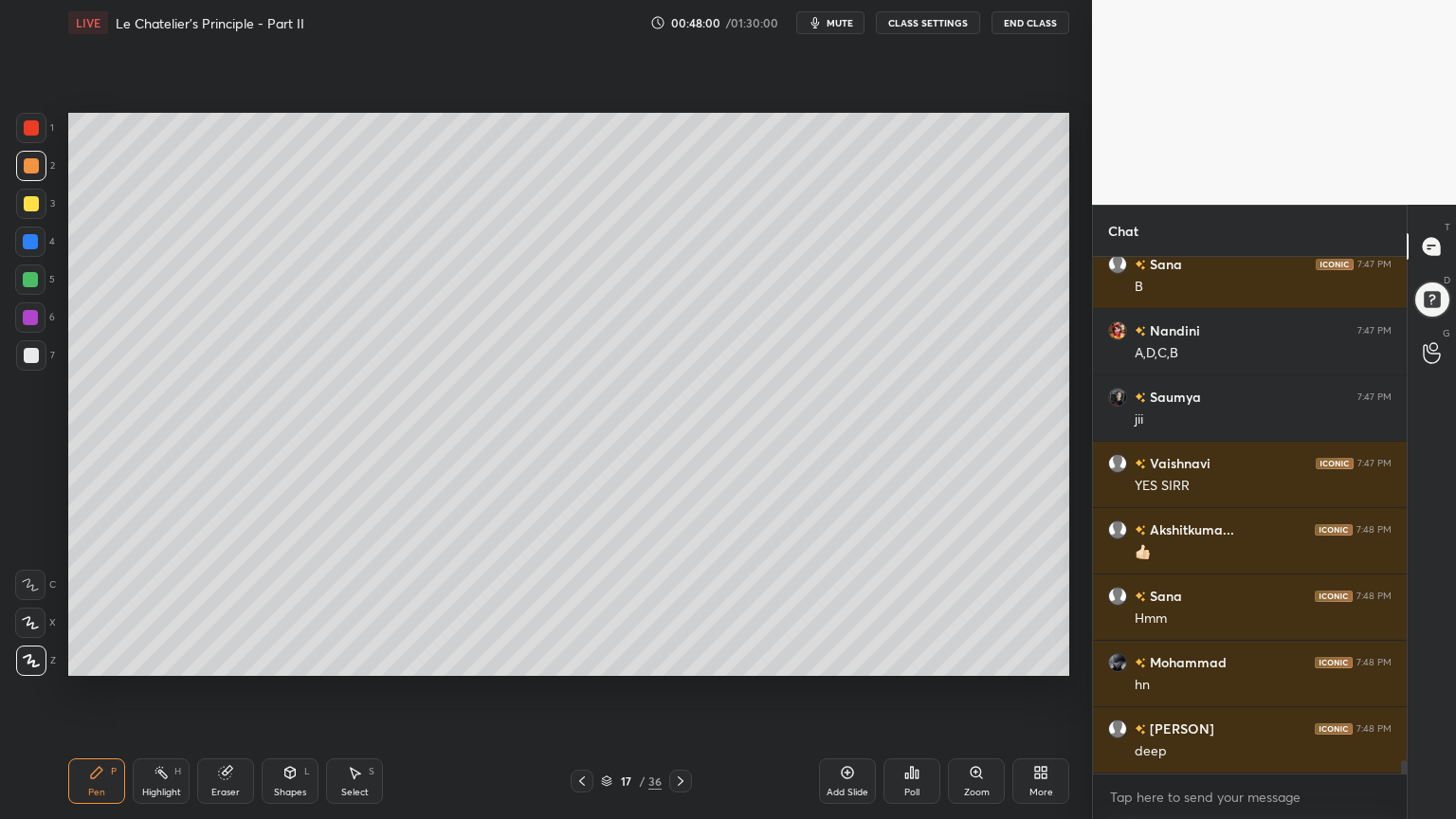 click at bounding box center (31, 355) 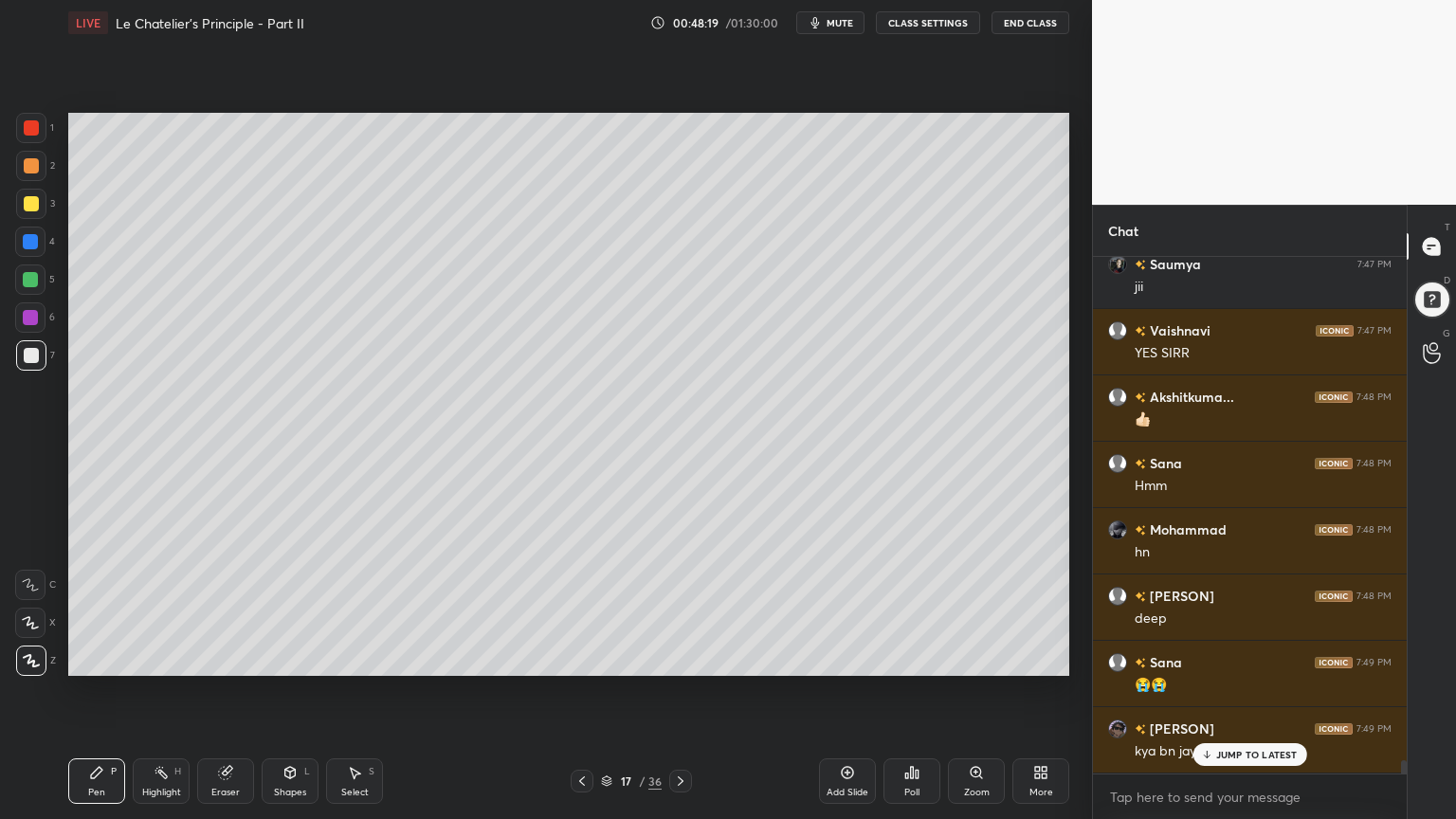 scroll, scrollTop: 20301, scrollLeft: 0, axis: vertical 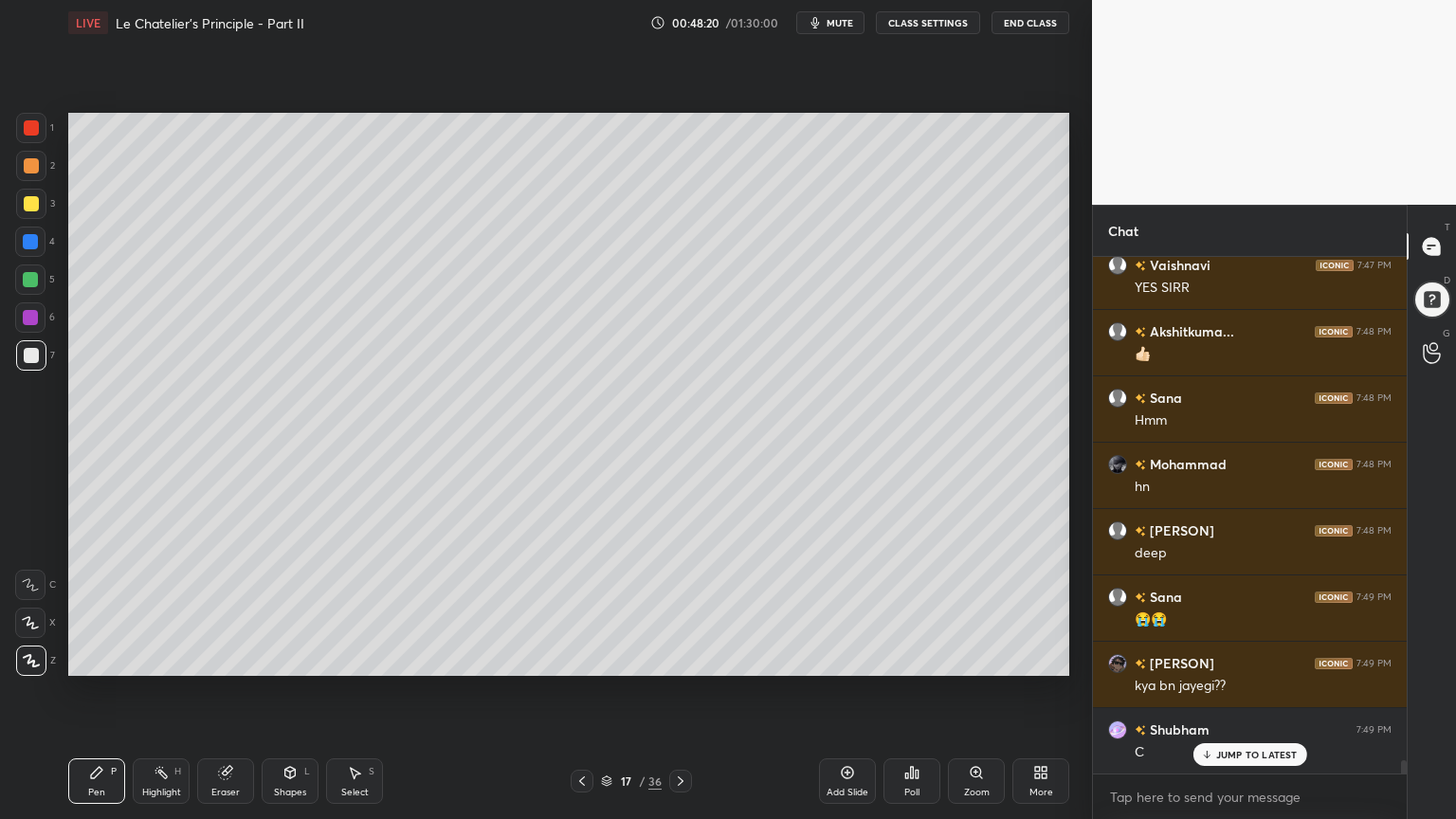 click at bounding box center [31, 166] 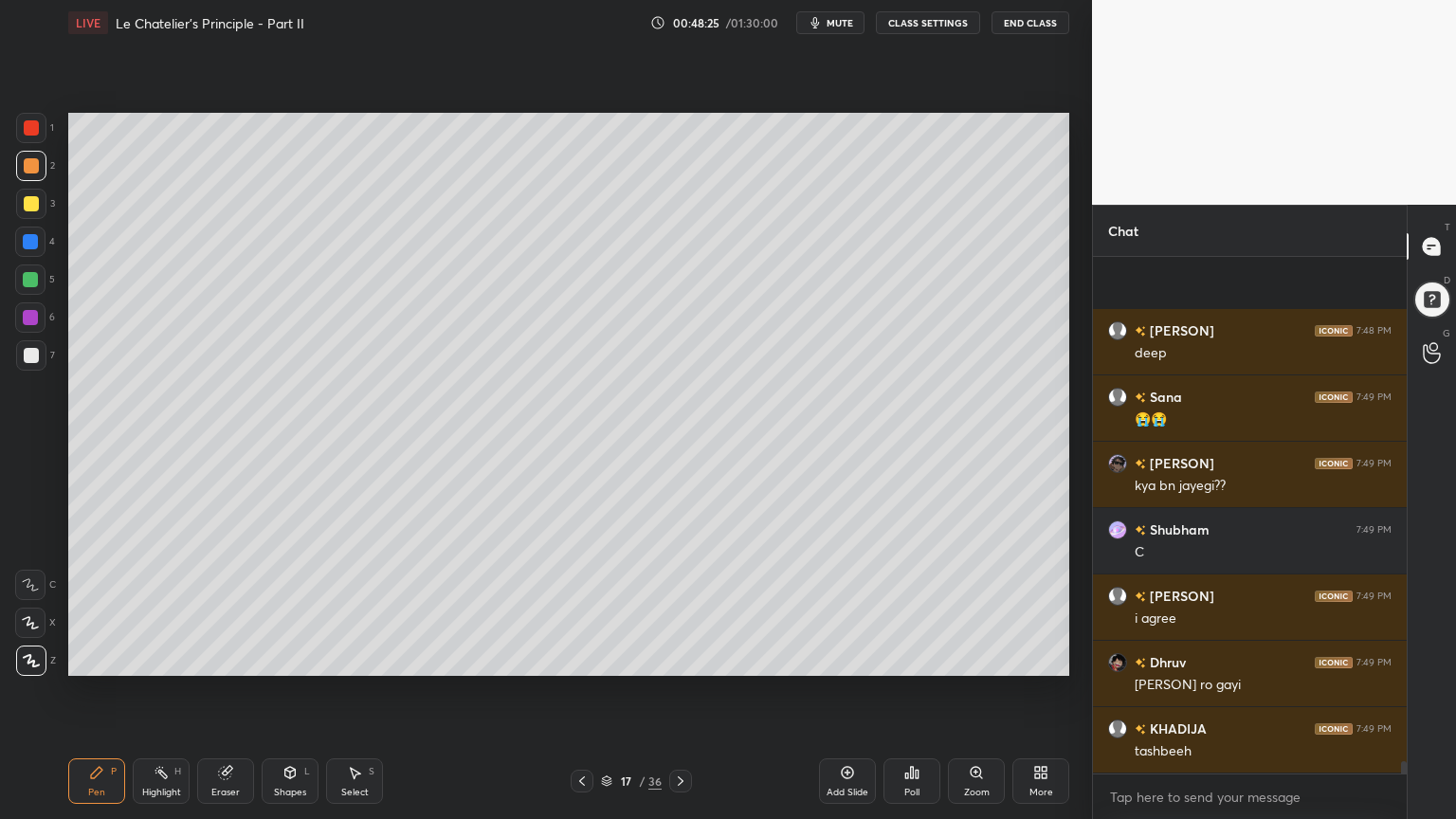scroll, scrollTop: 20633, scrollLeft: 0, axis: vertical 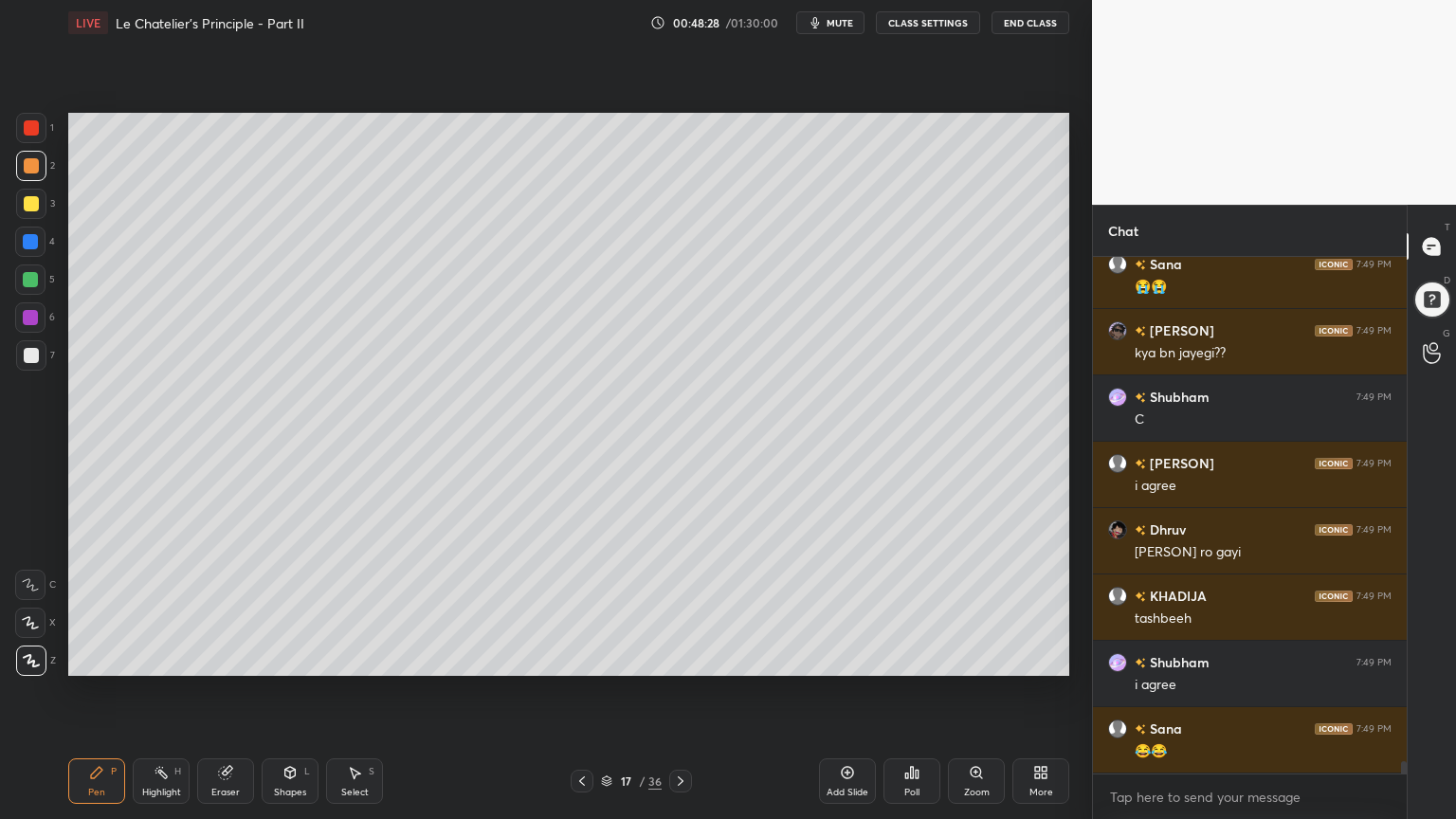 click on "Highlight H" at bounding box center [161, 781] 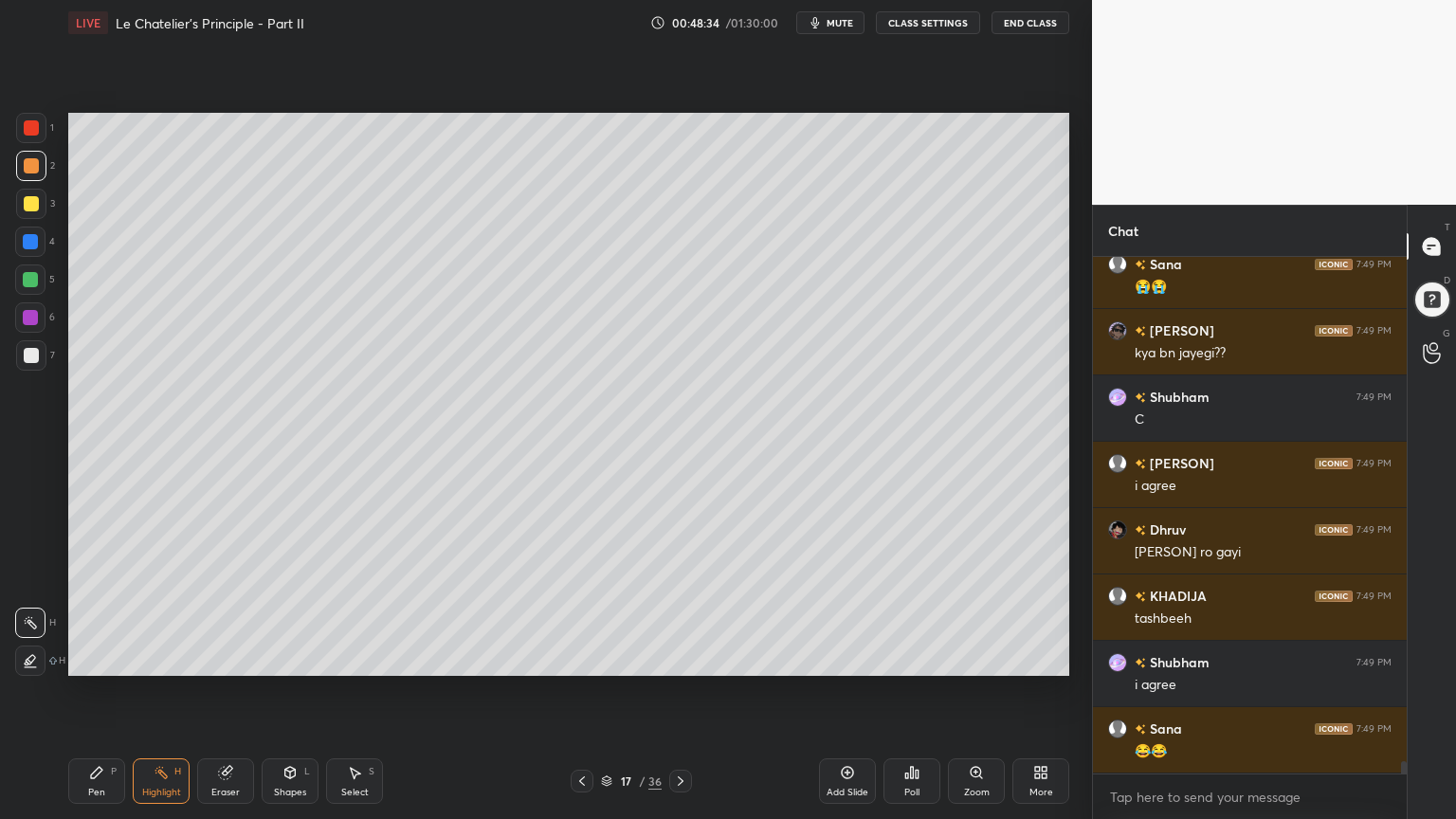click on "Pen P" at bounding box center (97, 781) 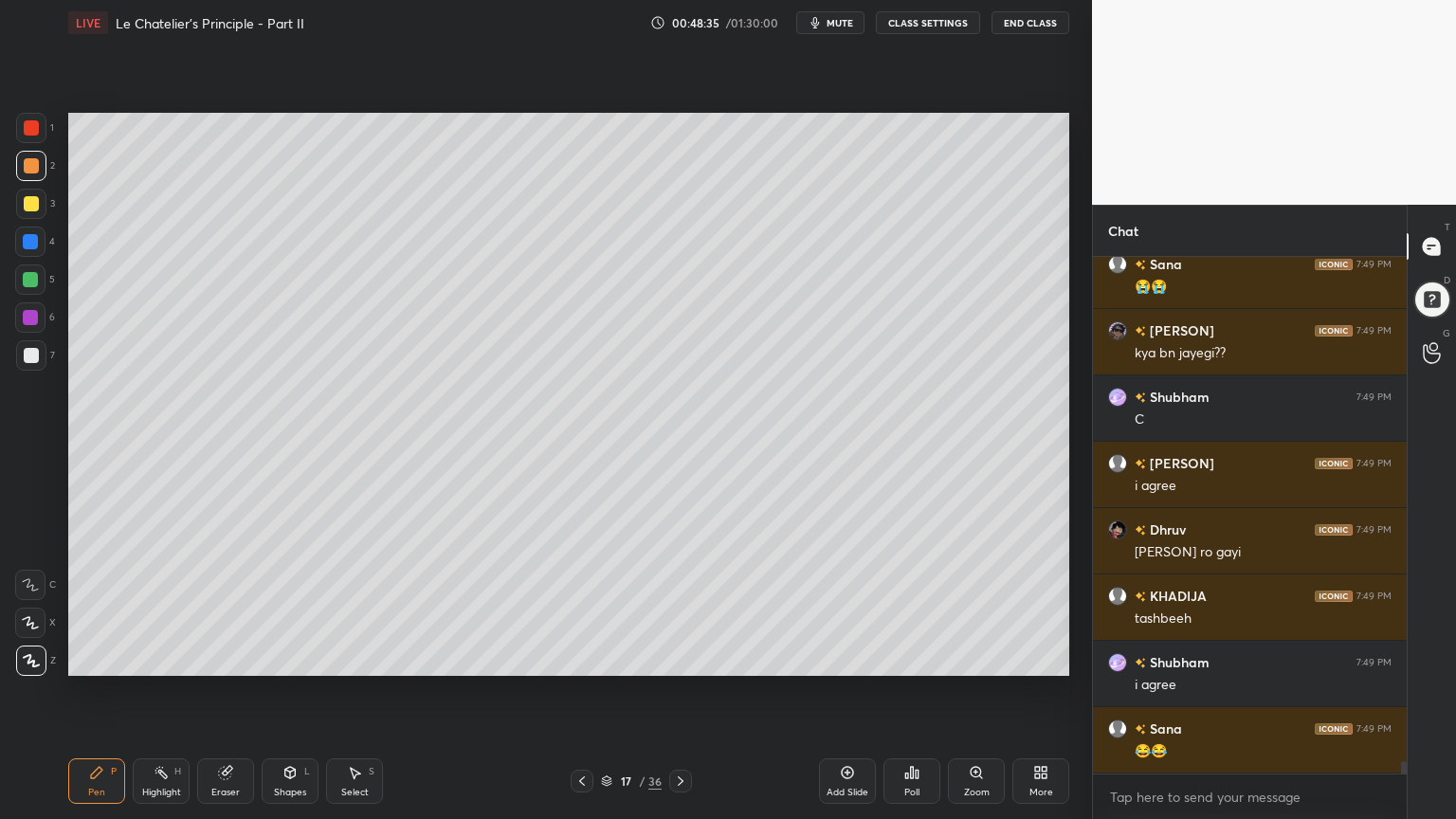 drag, startPoint x: 44, startPoint y: 364, endPoint x: 38, endPoint y: 349, distance: 16.155494 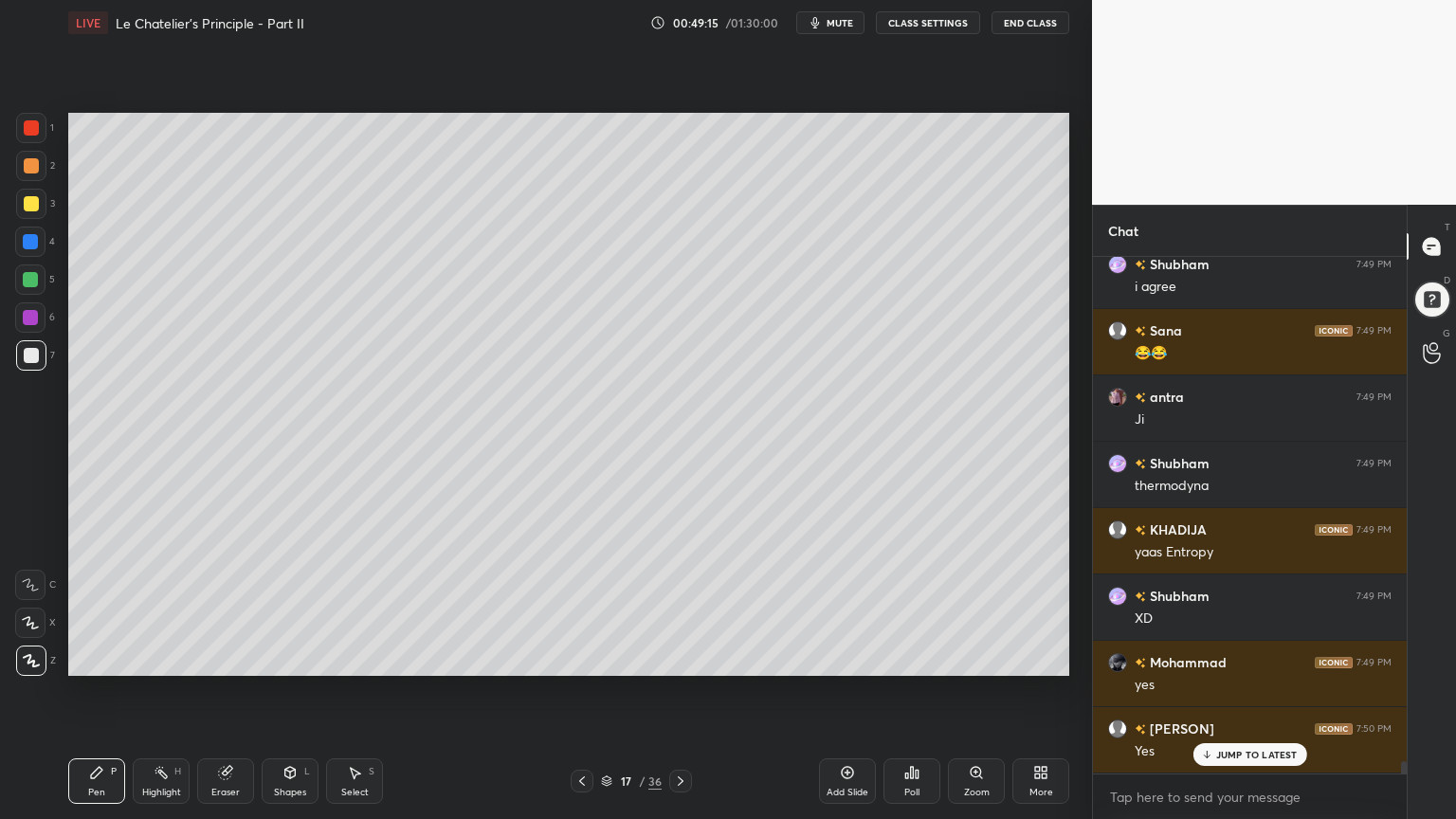 scroll, scrollTop: 21097, scrollLeft: 0, axis: vertical 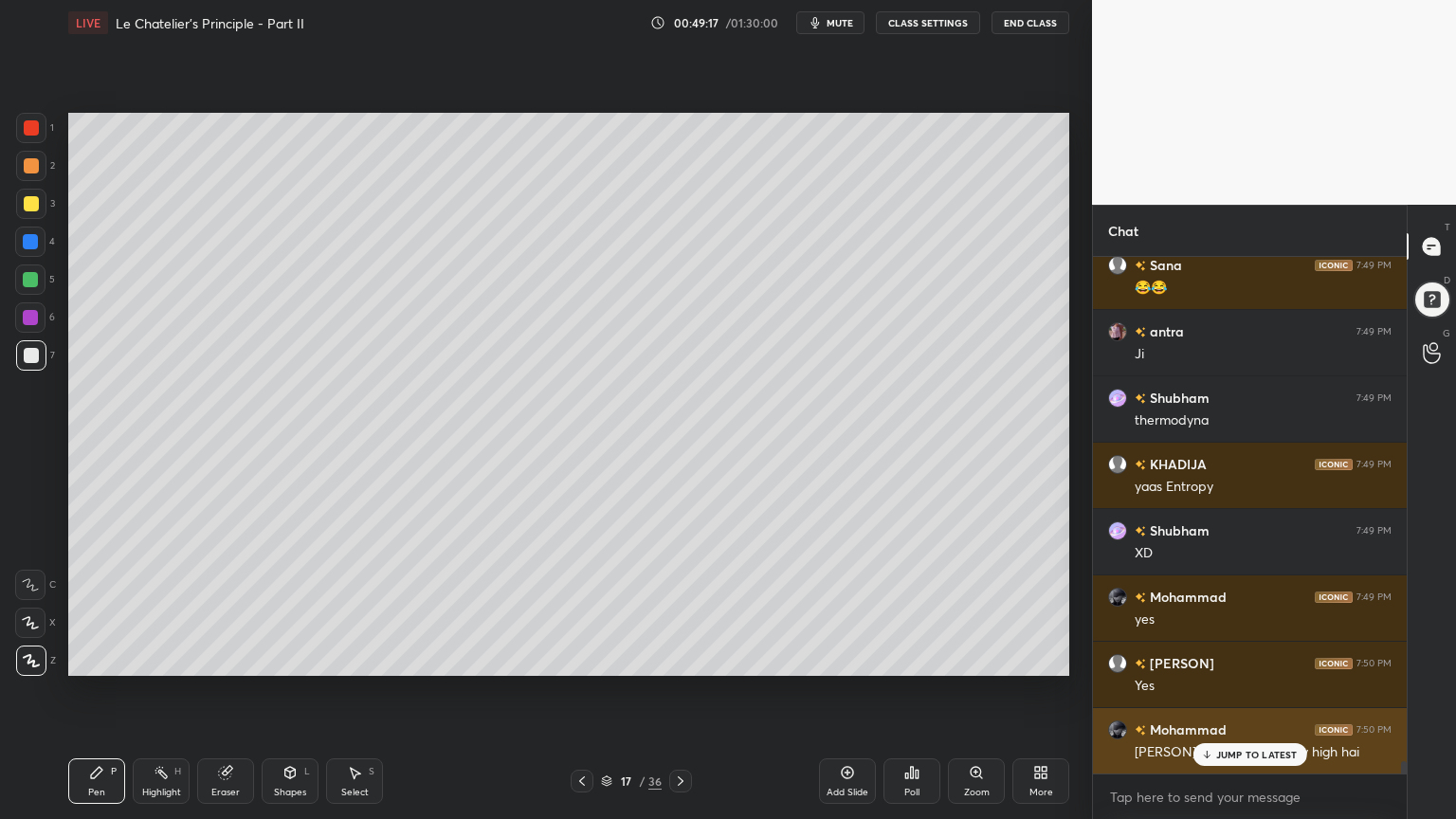 click on "JUMP TO LATEST" at bounding box center (1257, 755) 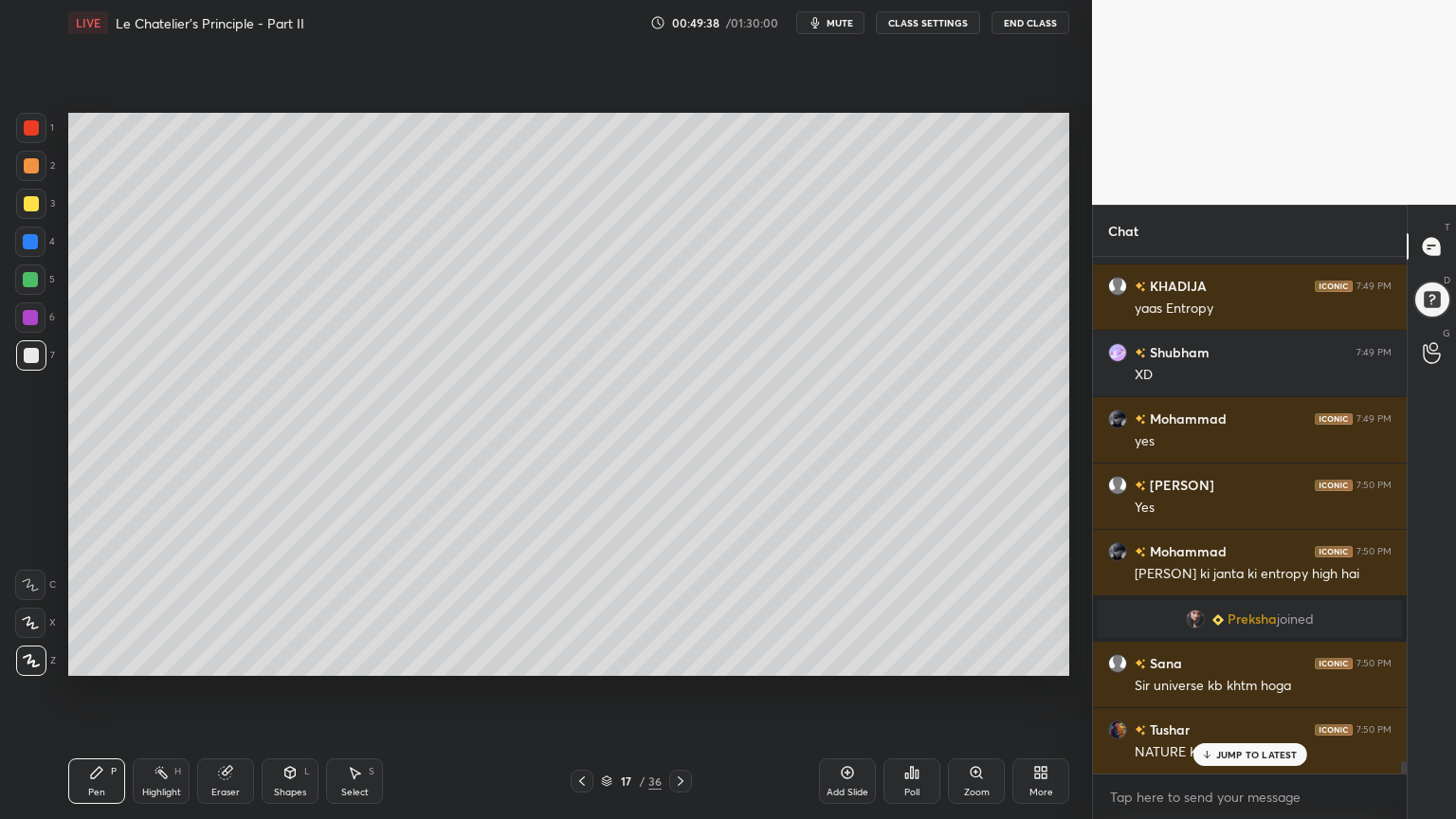 scroll, scrollTop: 20380, scrollLeft: 0, axis: vertical 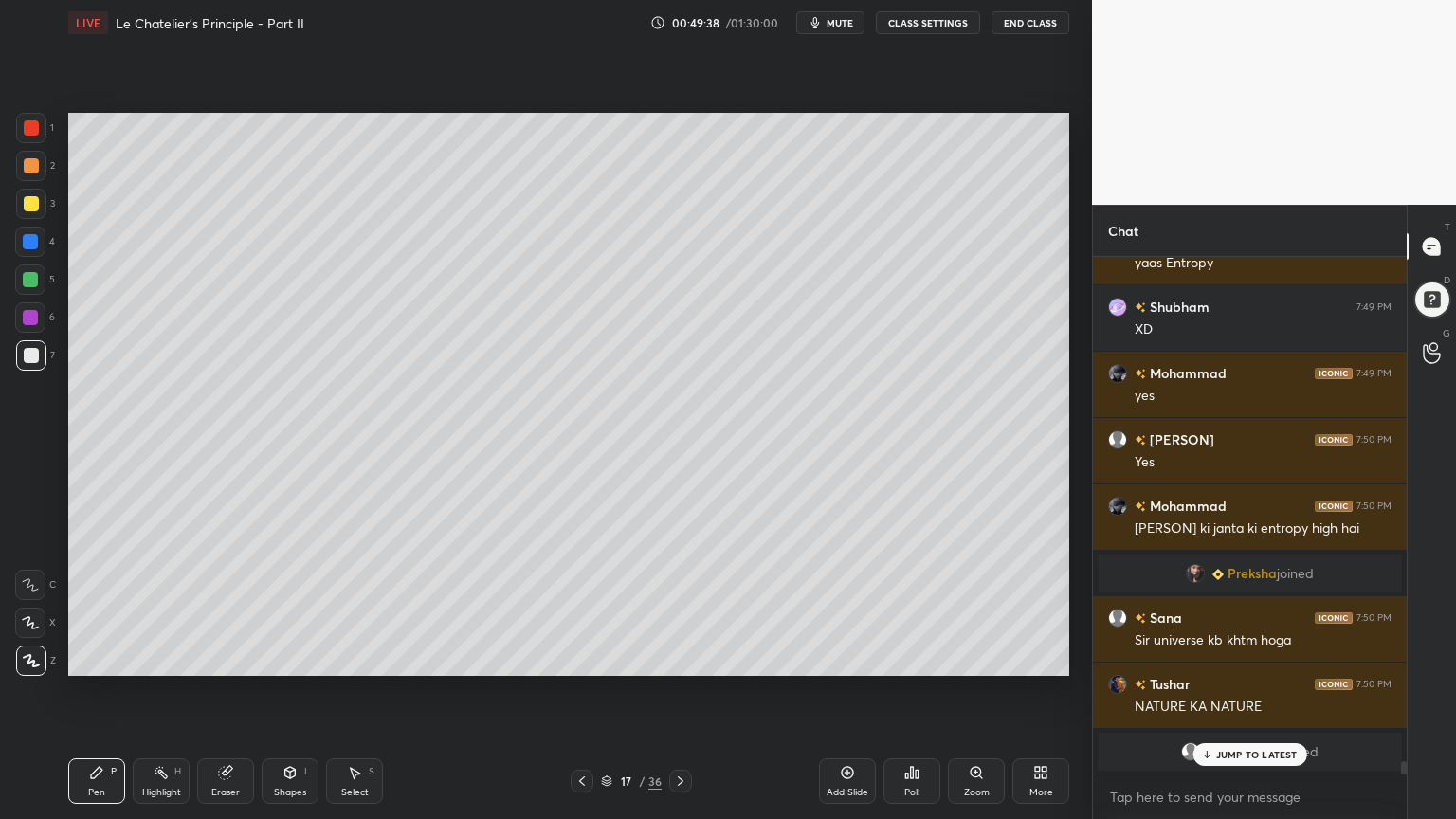 click on "JUMP TO LATEST" at bounding box center (1257, 755) 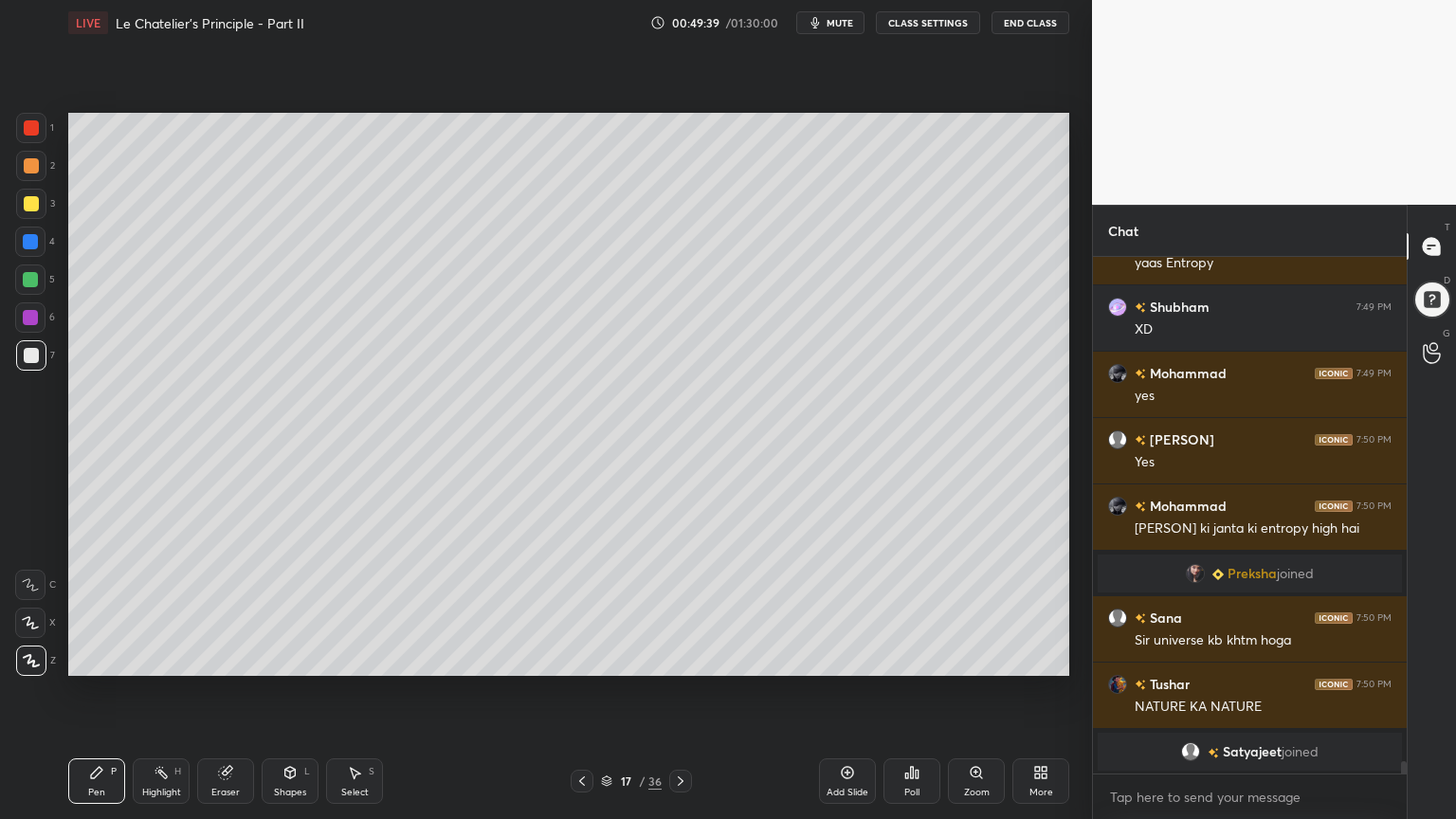 click 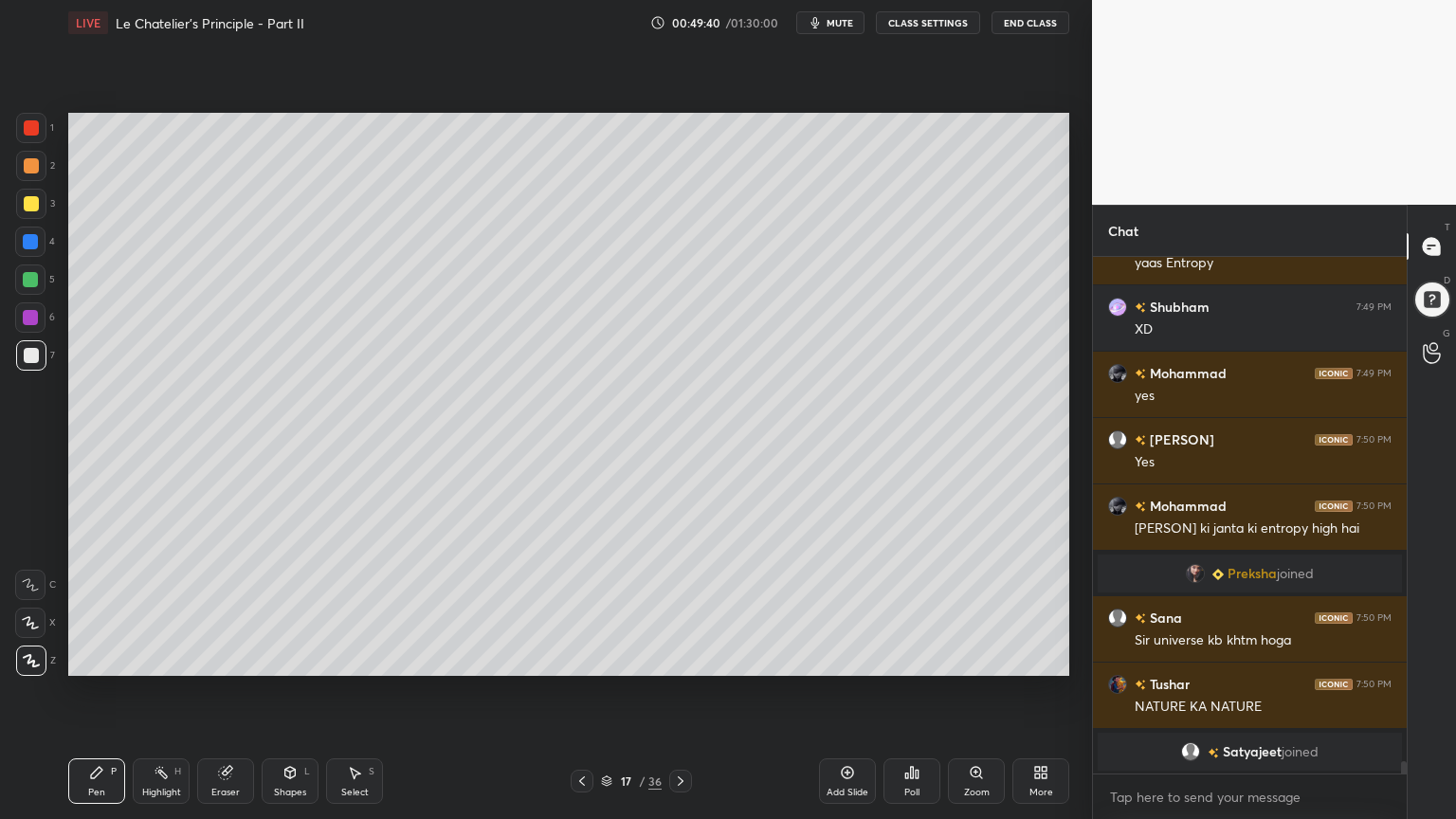 click at bounding box center (31, 204) 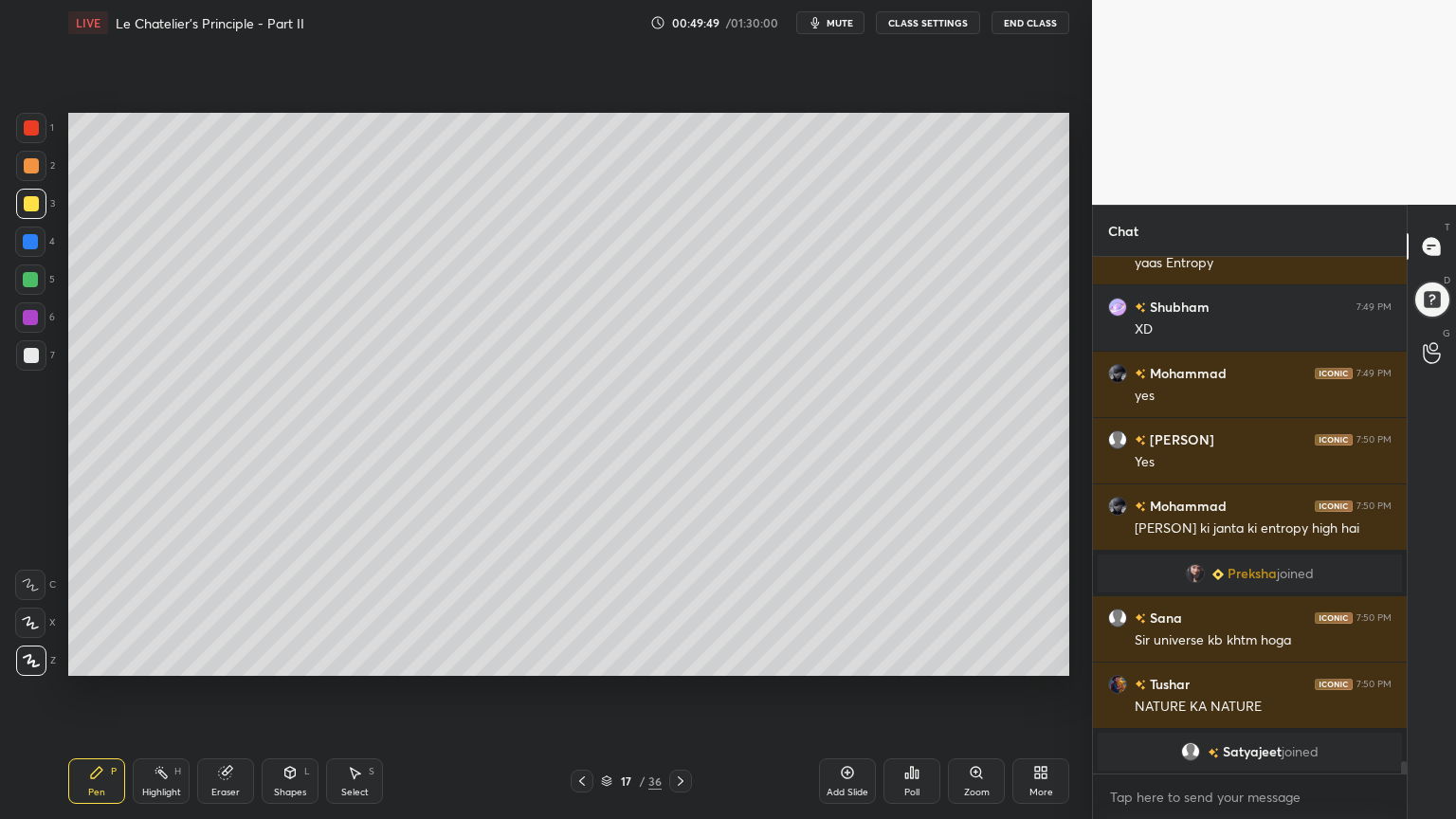 drag, startPoint x: 34, startPoint y: 351, endPoint x: 66, endPoint y: 379, distance: 42.520583 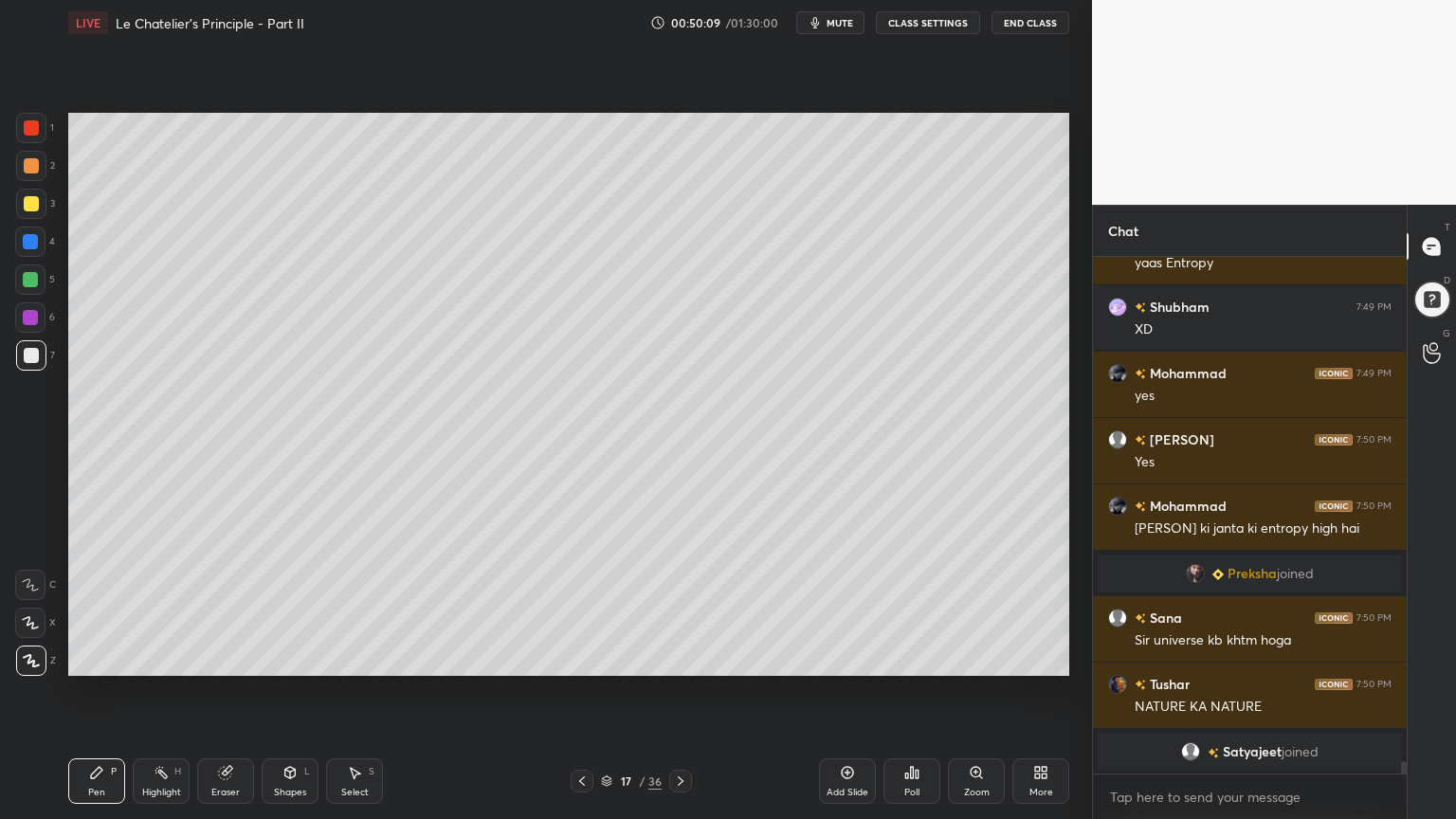 click at bounding box center [31, 204] 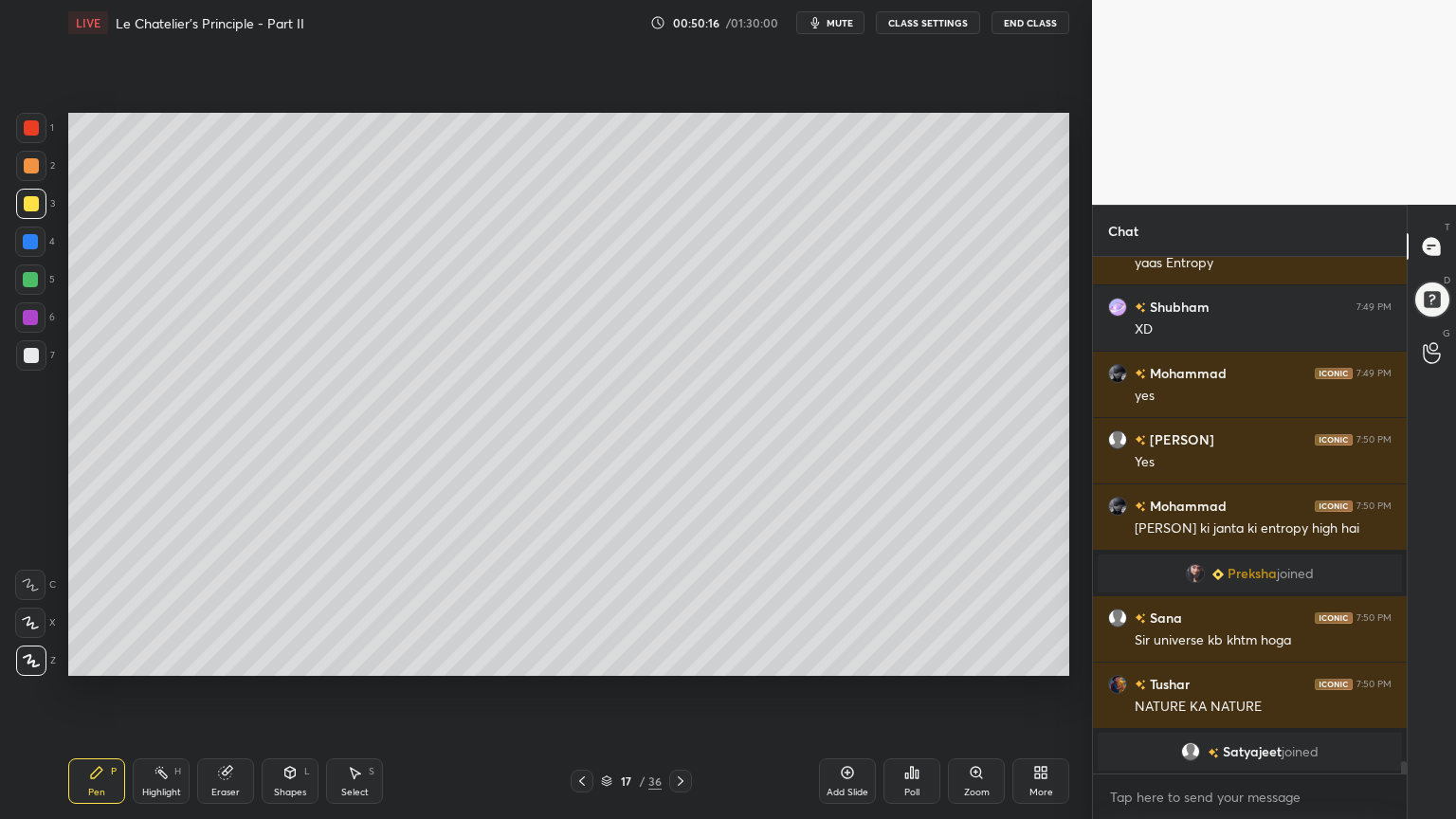 click on "mute" at bounding box center (840, 23) 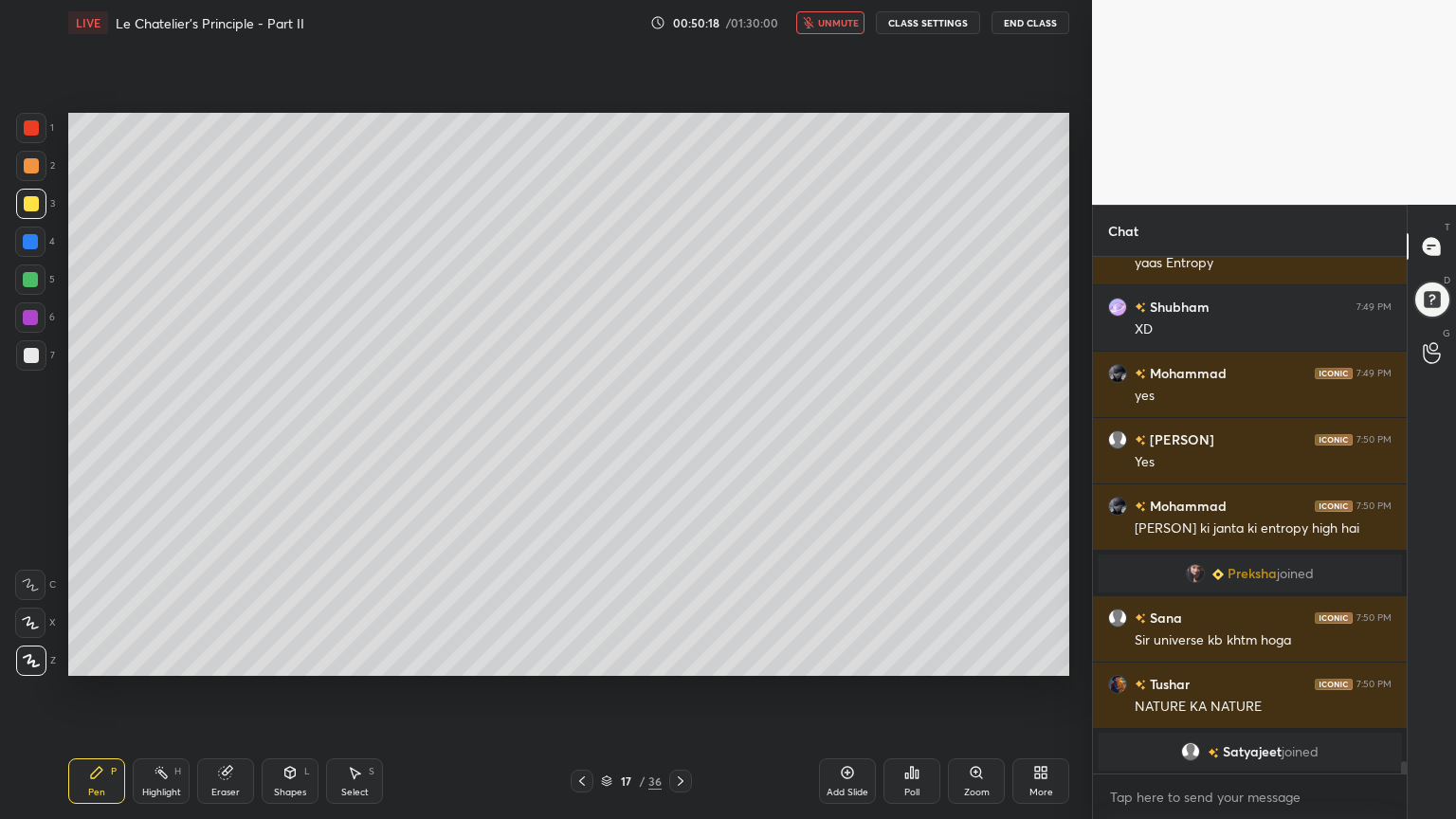 click on "Pen P" at bounding box center [97, 781] 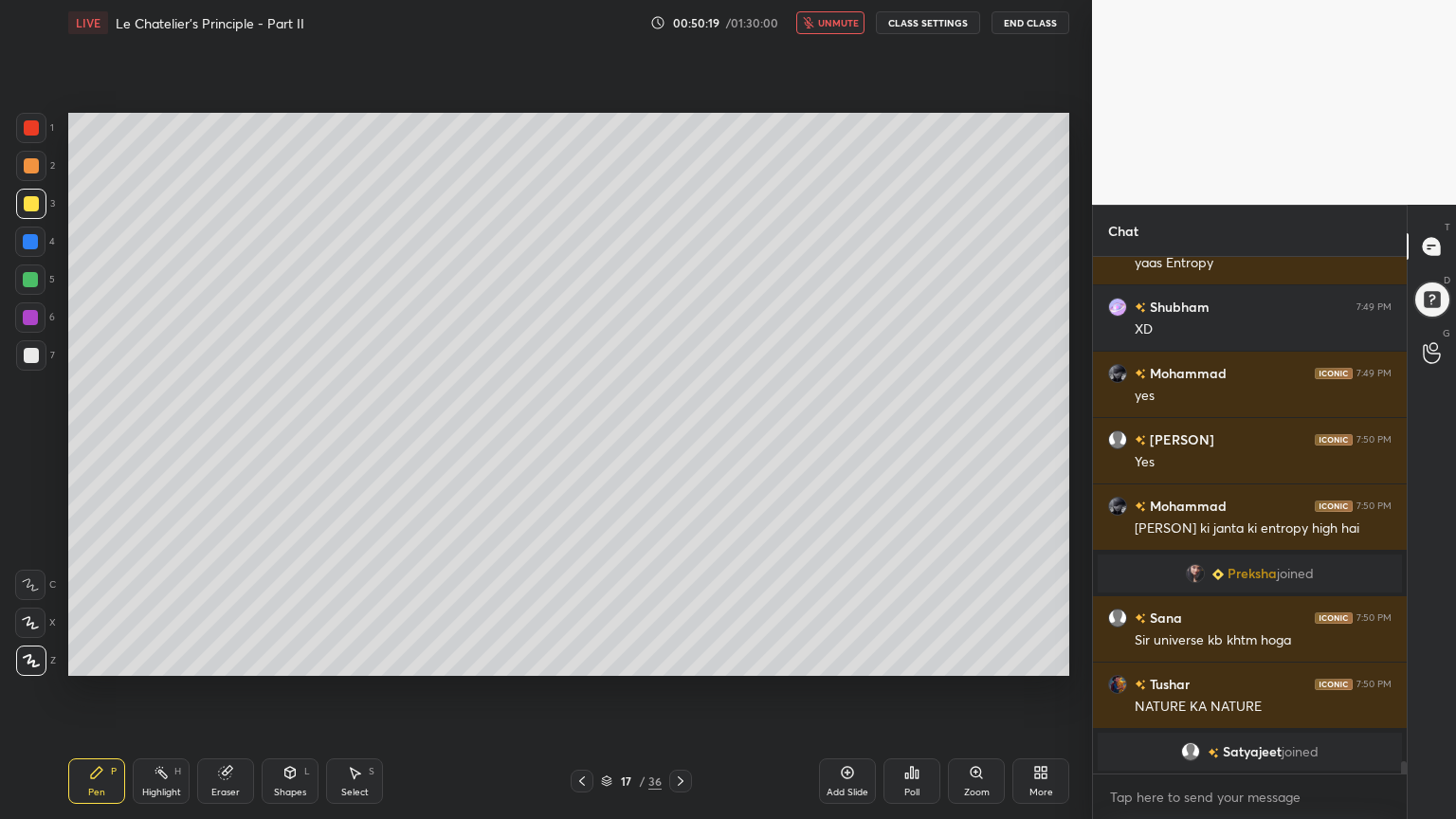 click at bounding box center [31, 355] 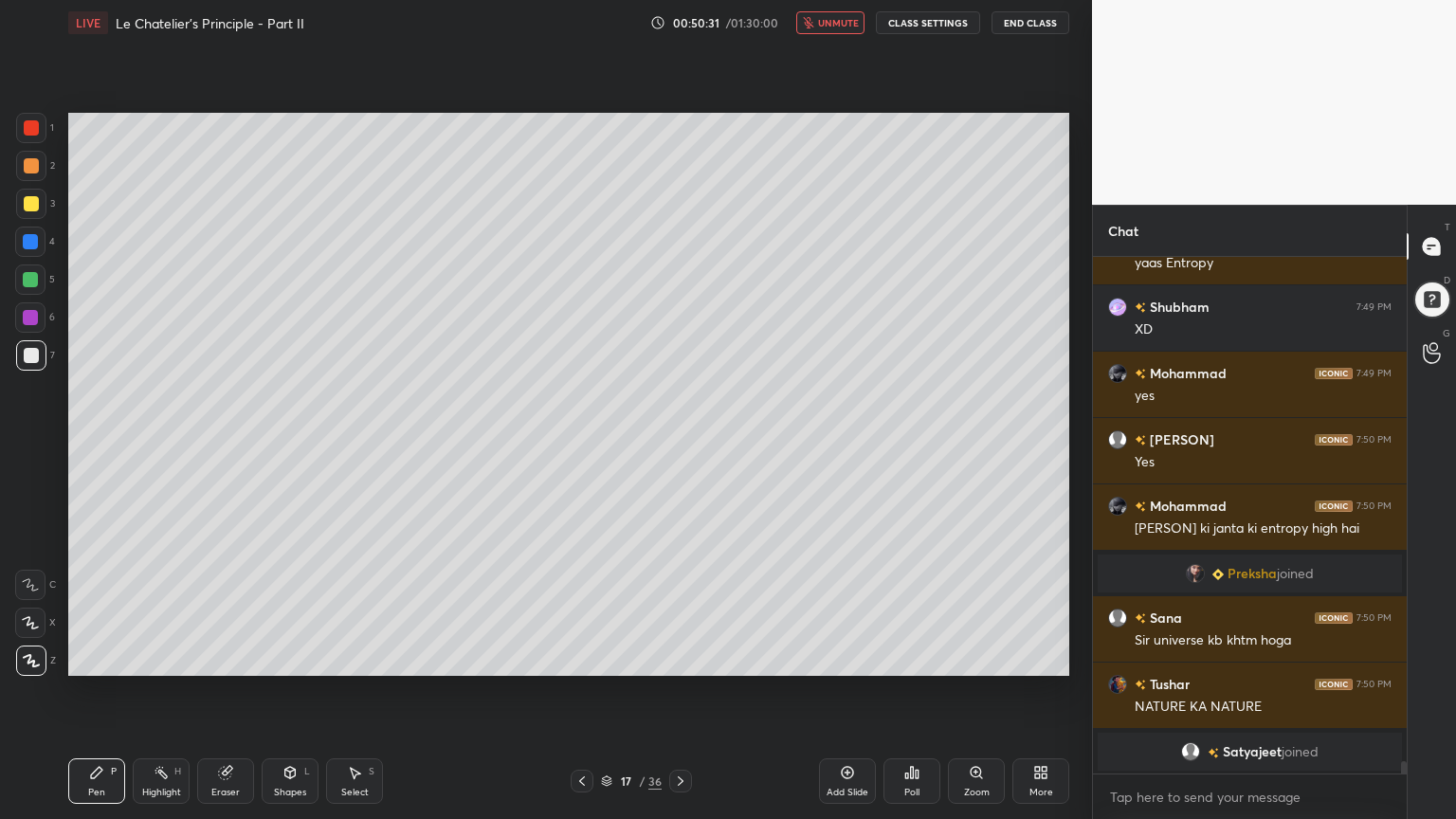 click at bounding box center (31, 204) 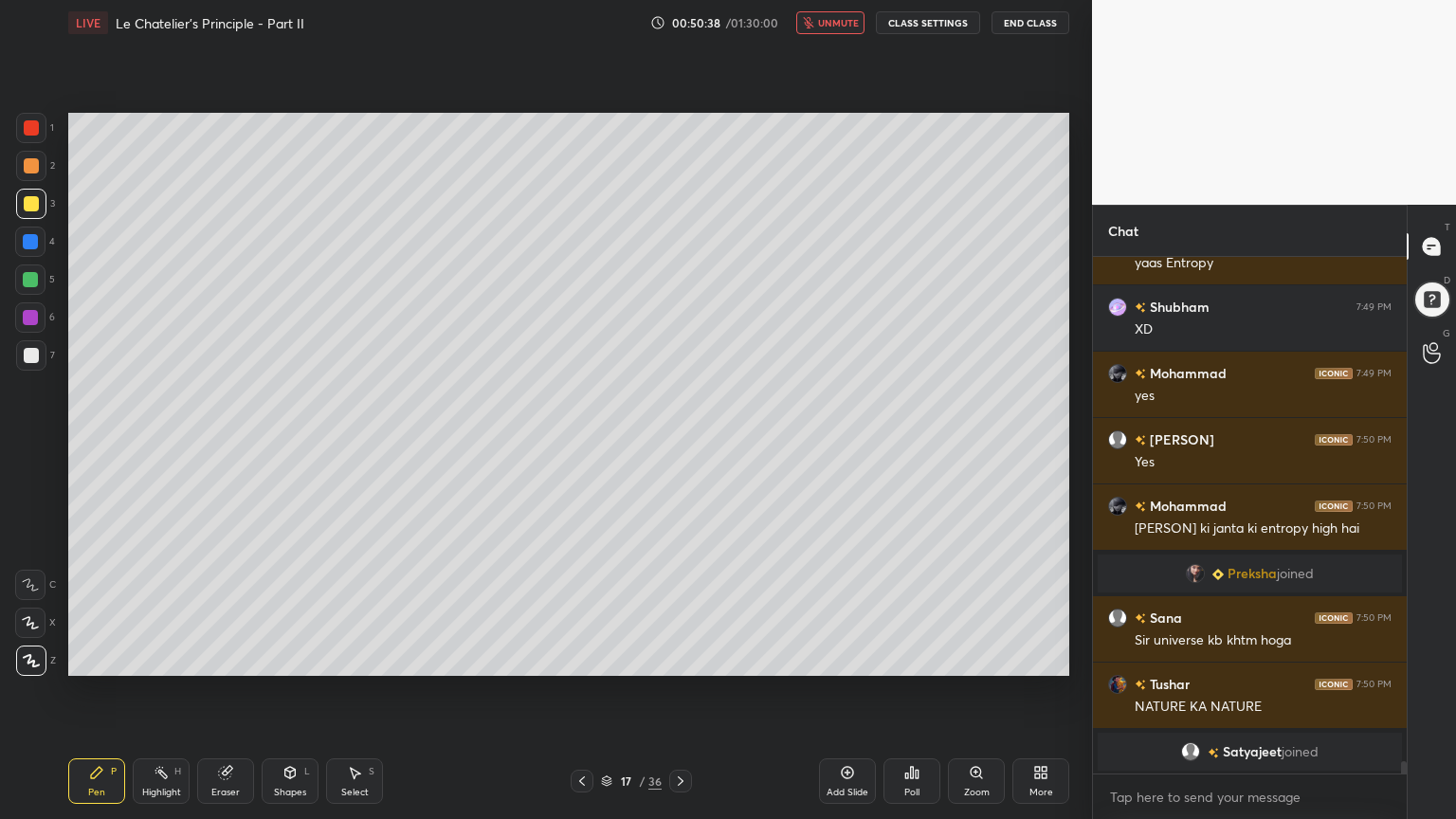 click on "unmute" at bounding box center [838, 23] 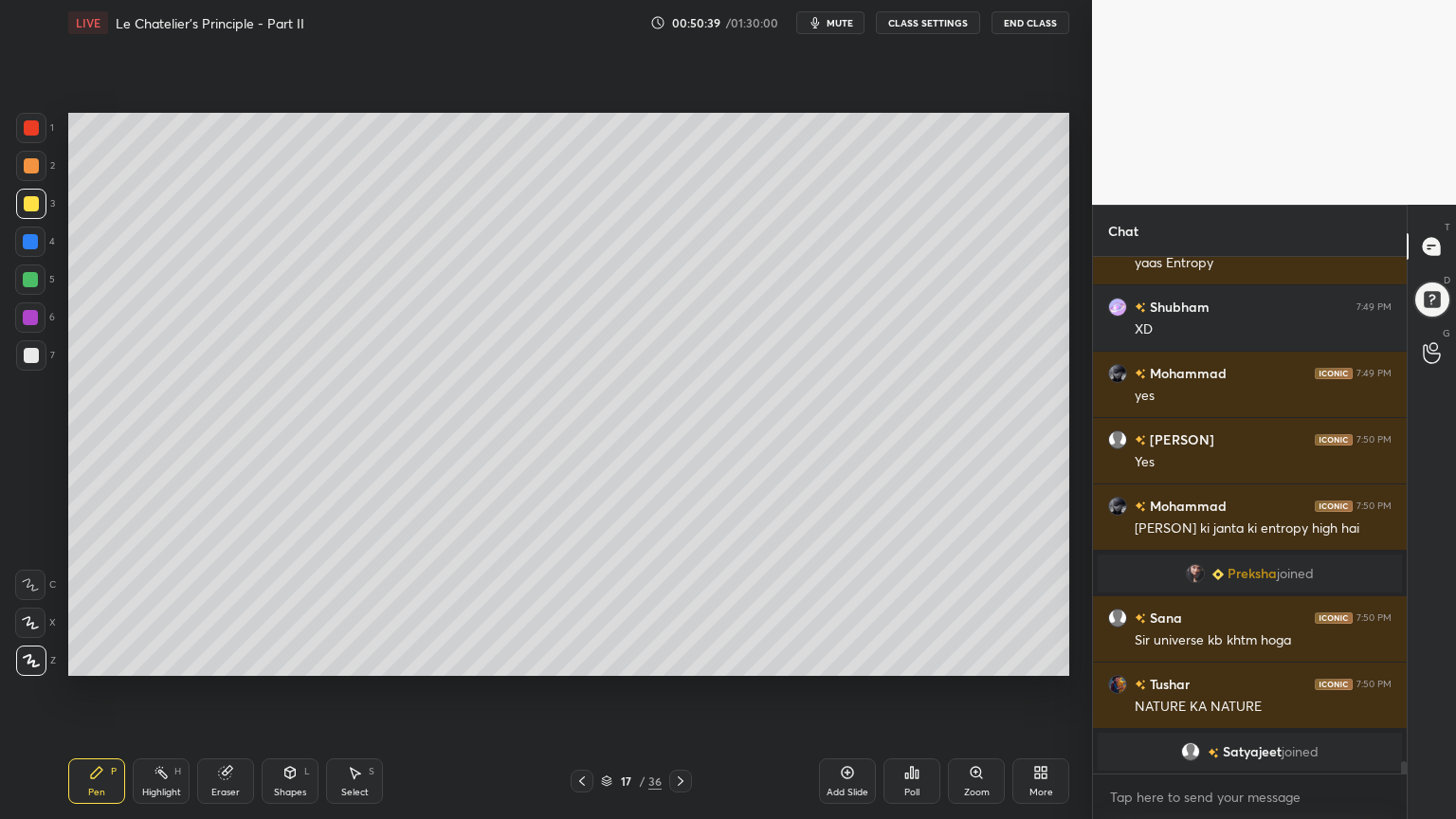 click on "mute" at bounding box center [830, 23] 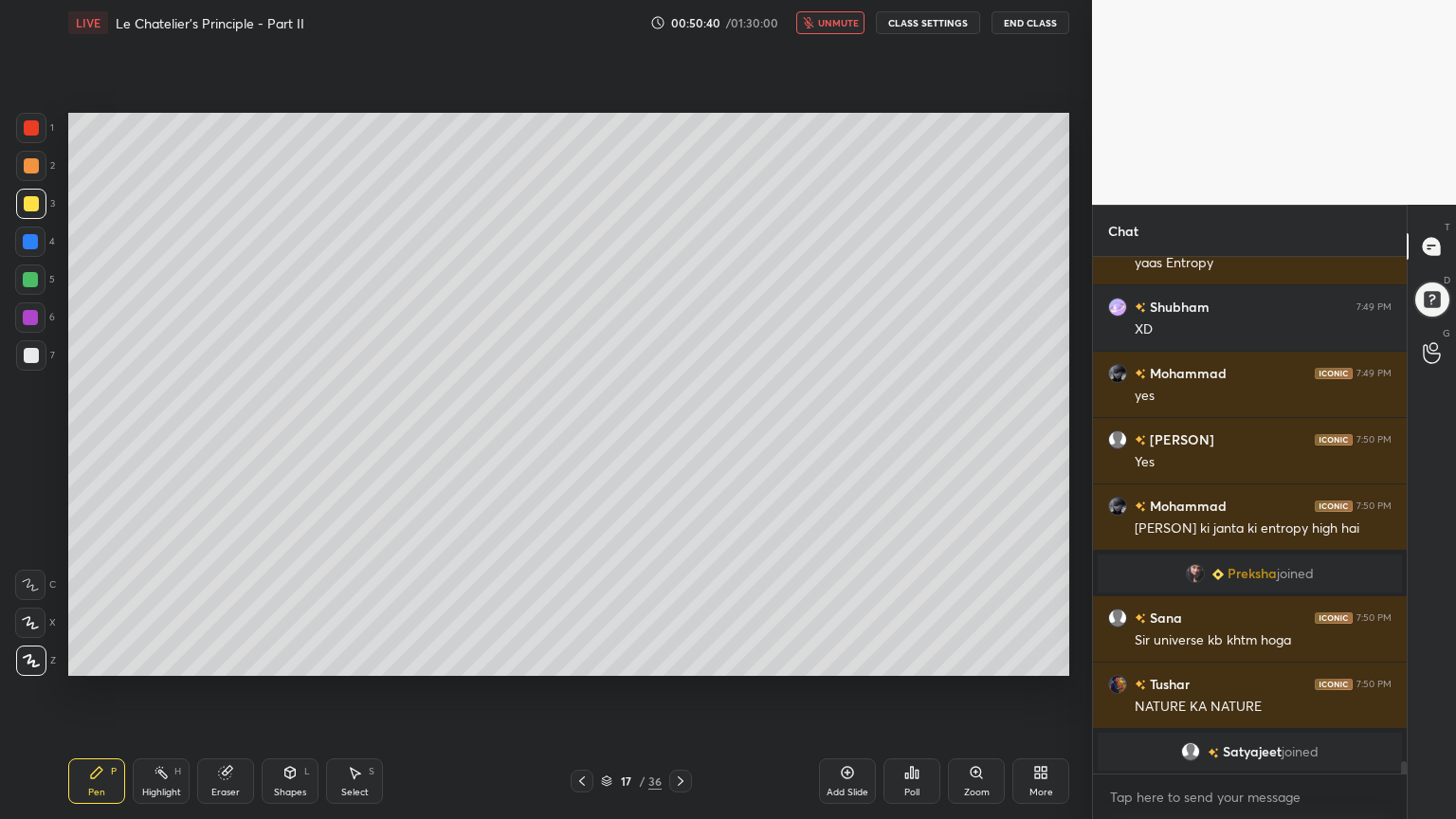click on "unmute" at bounding box center [838, 23] 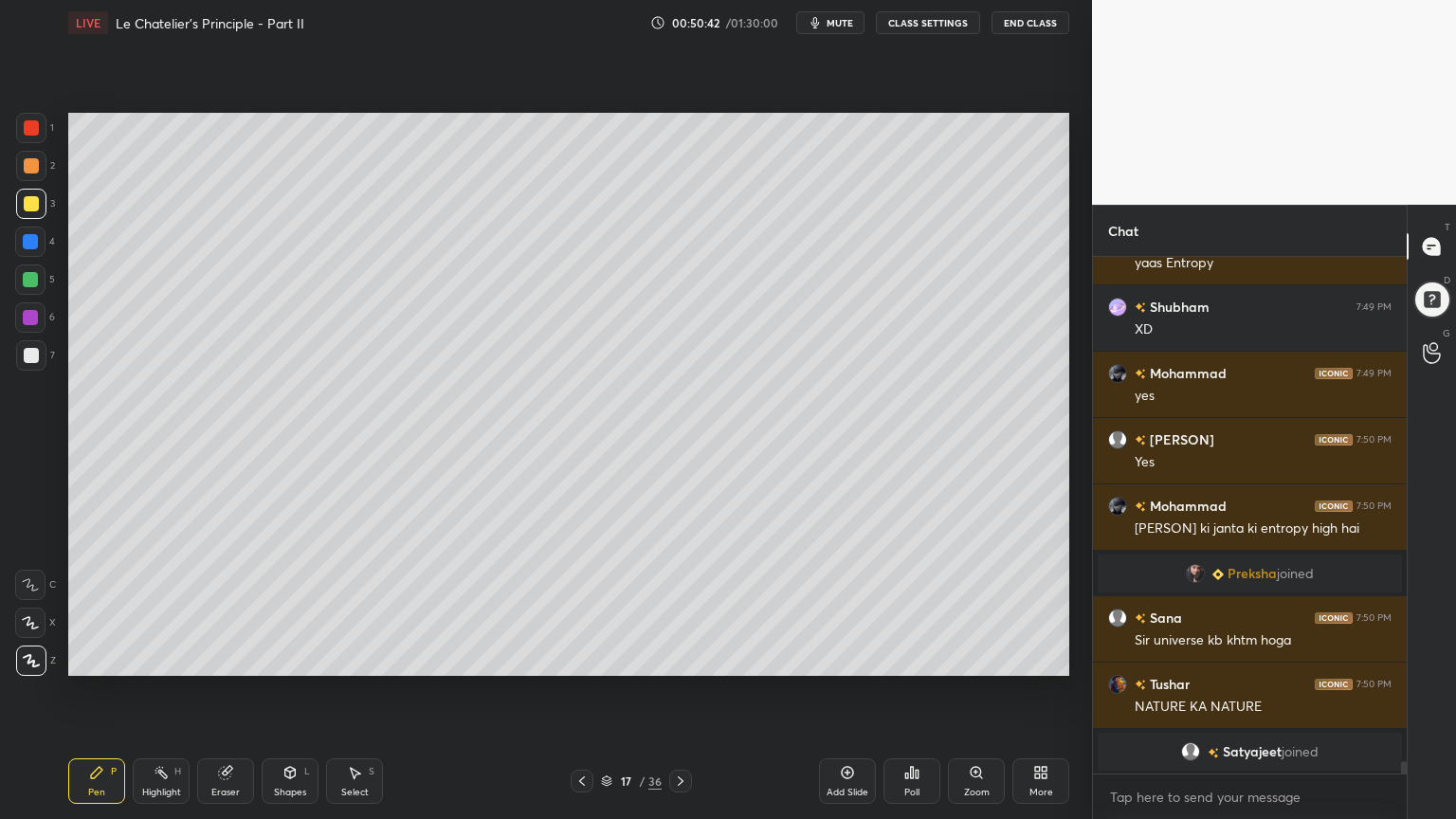 click on "mute" at bounding box center (840, 23) 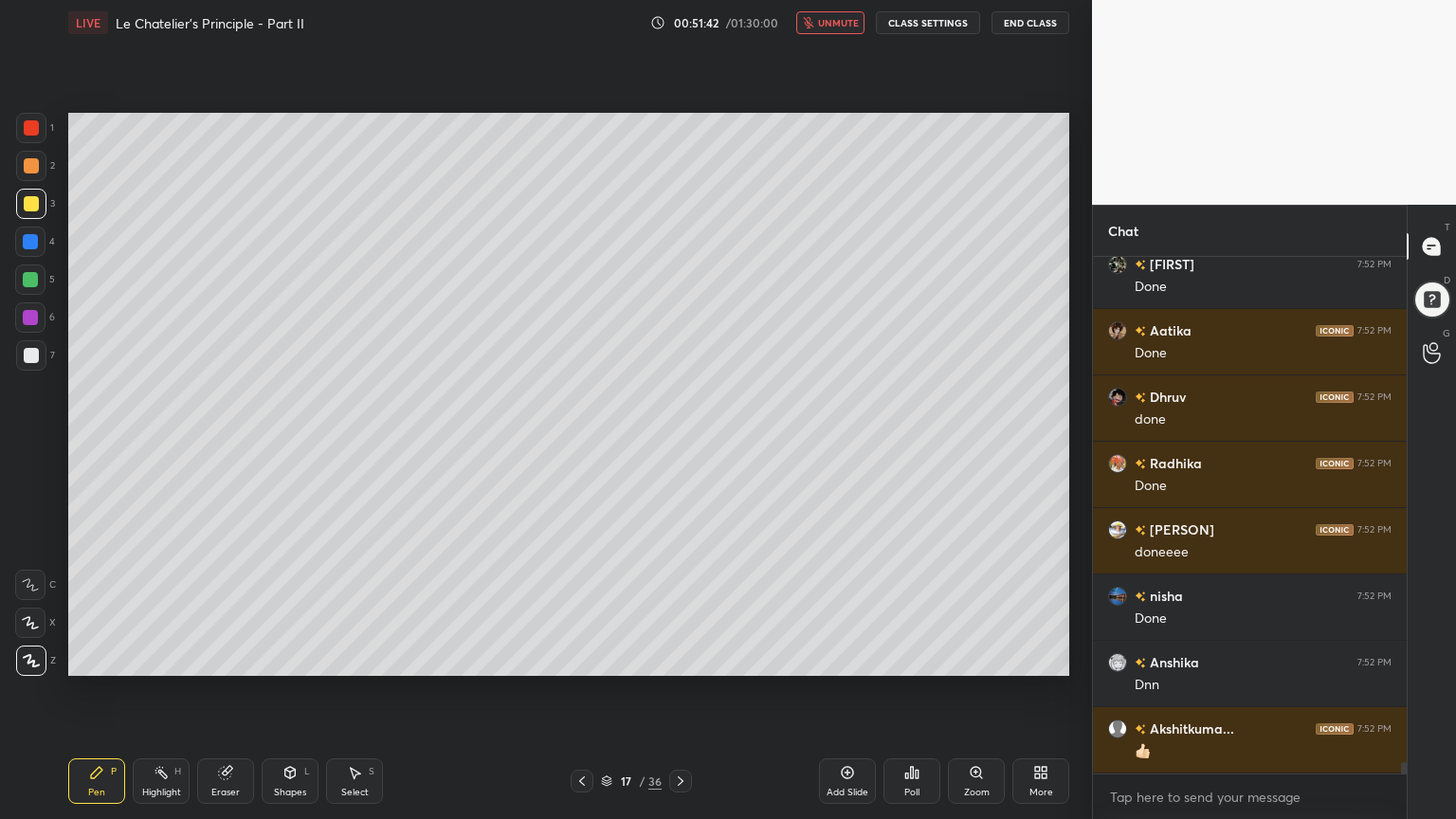 scroll, scrollTop: 22151, scrollLeft: 0, axis: vertical 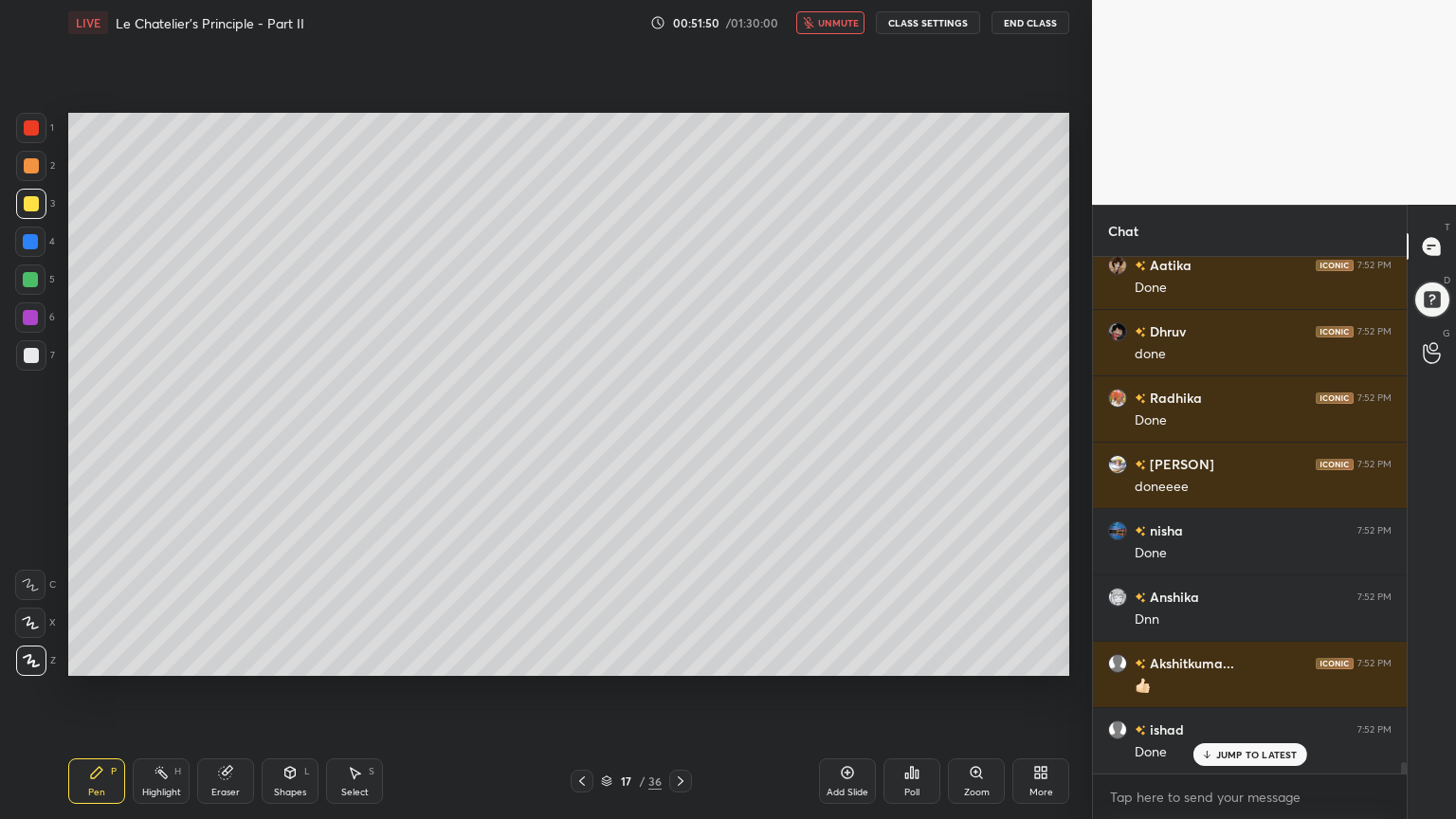 click on "Poll" at bounding box center (912, 781) 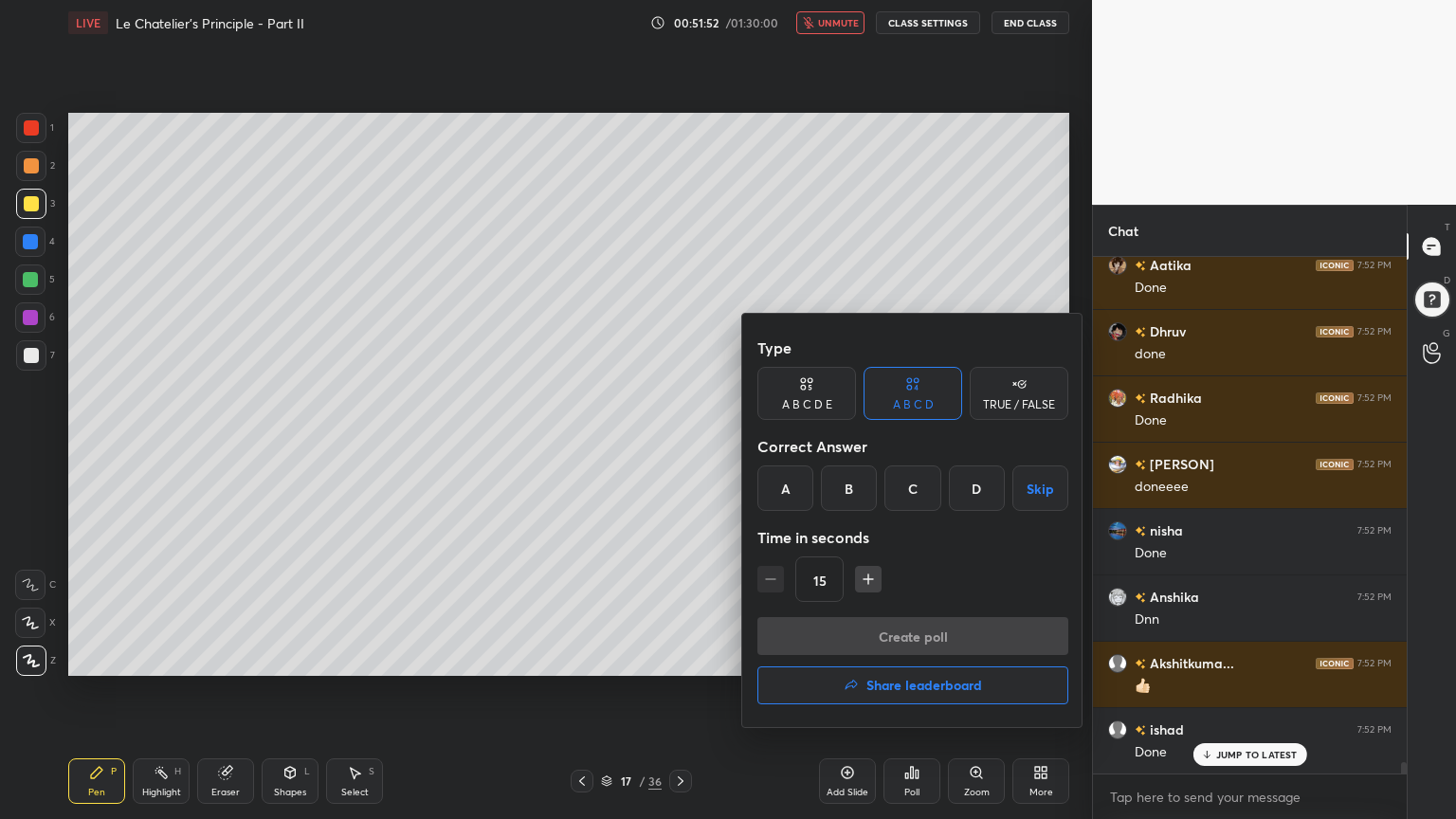 click on "B" at bounding box center [848, 488] 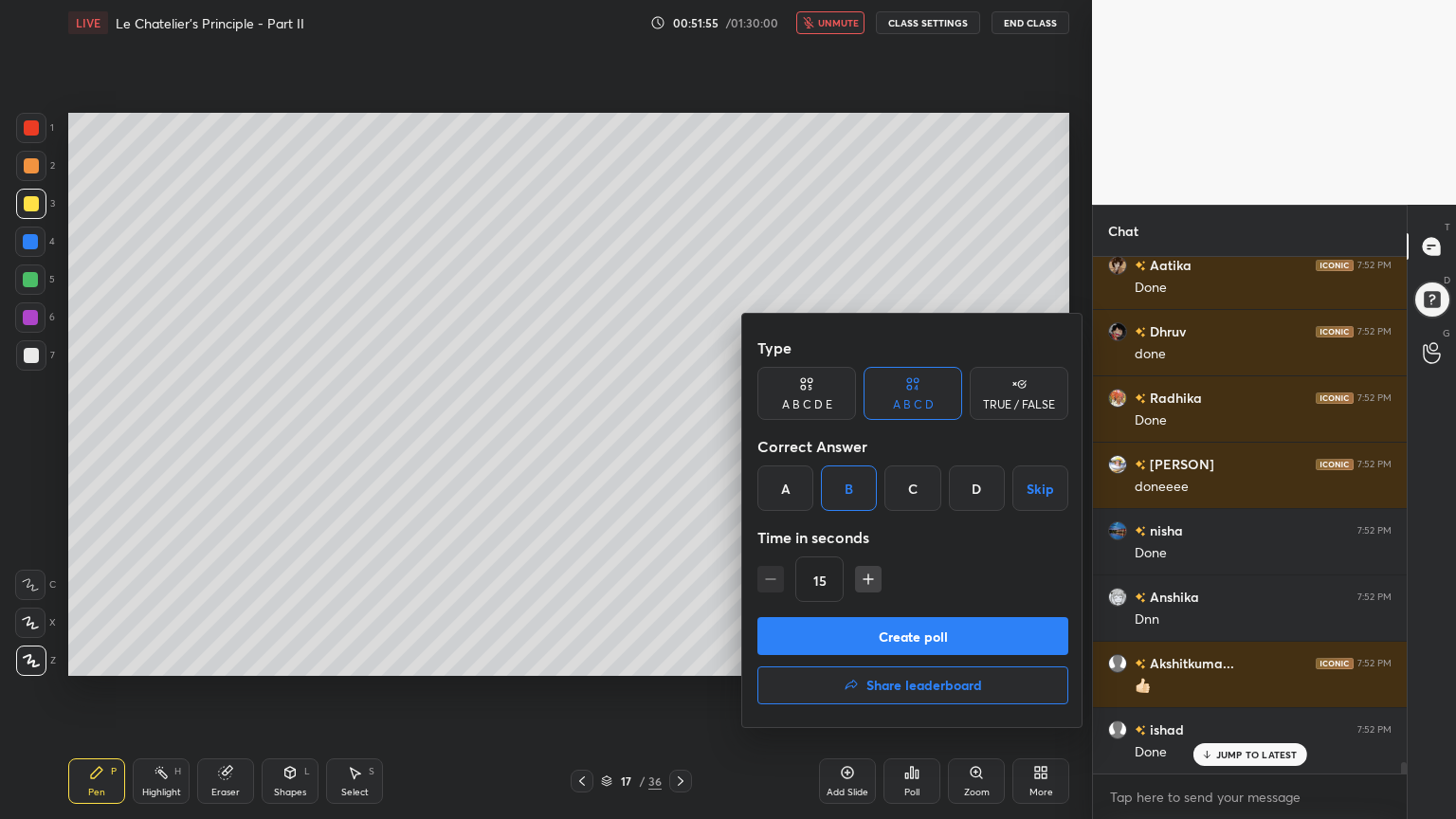 click on "Type A B C D E A B C D TRUE / FALSE Correct Answer A B C D Skip Time in seconds 15 Create poll Share leaderboard" at bounding box center (913, 520) 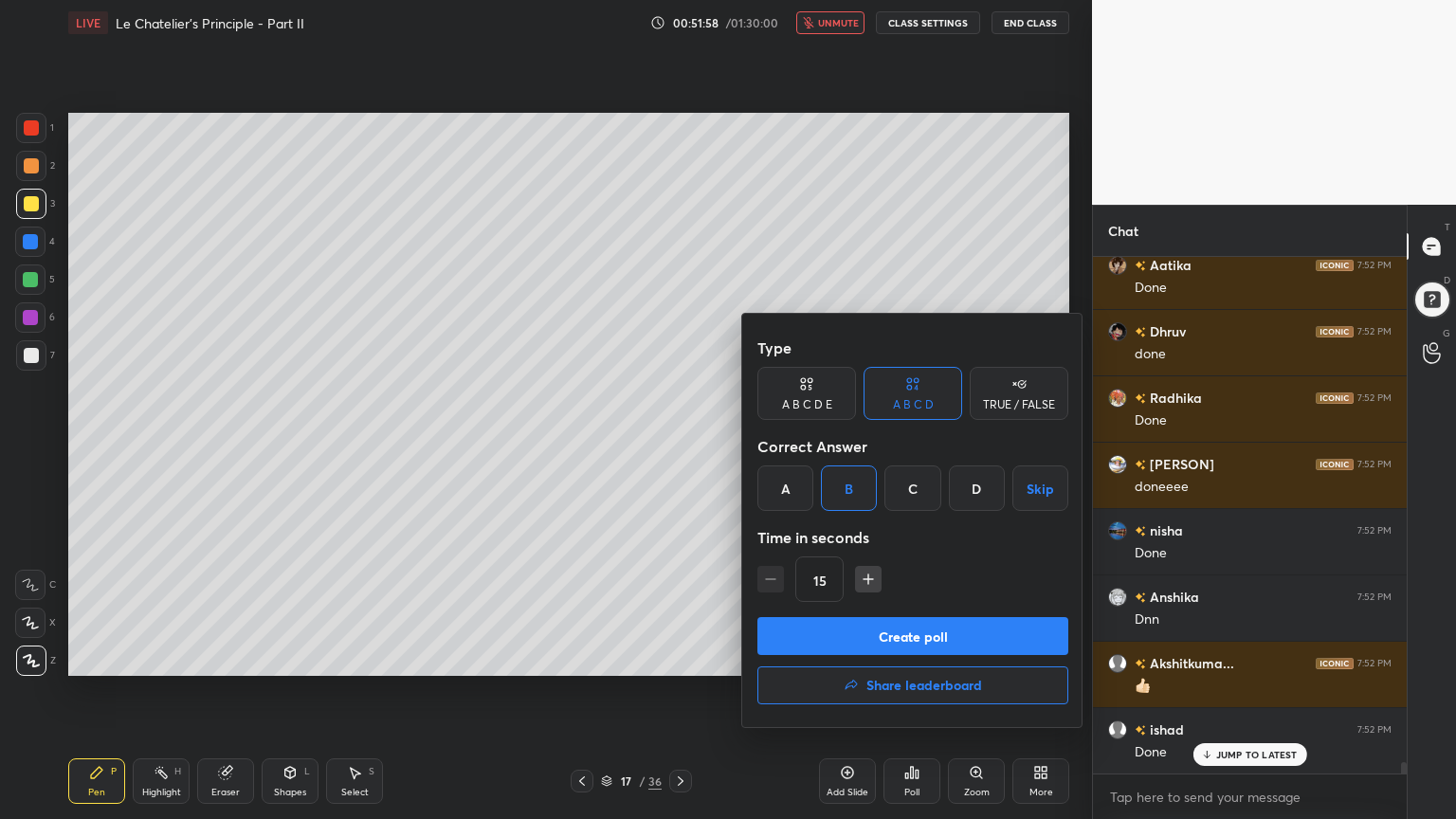 click on "Type A B C D E A B C D TRUE / FALSE Correct Answer A B C D Skip Time in seconds 15" at bounding box center (913, 473) 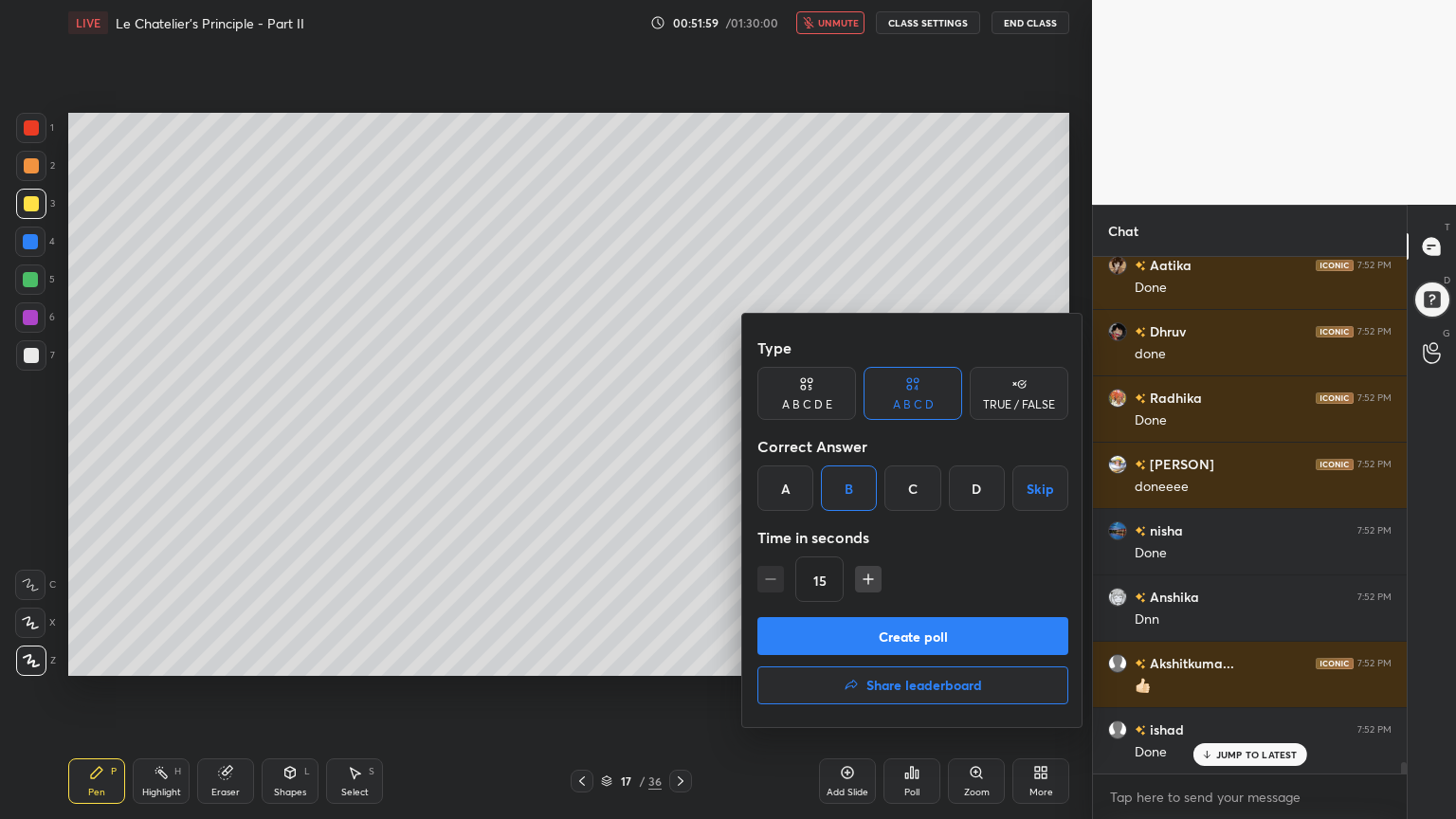 click on "Create poll" at bounding box center (913, 636) 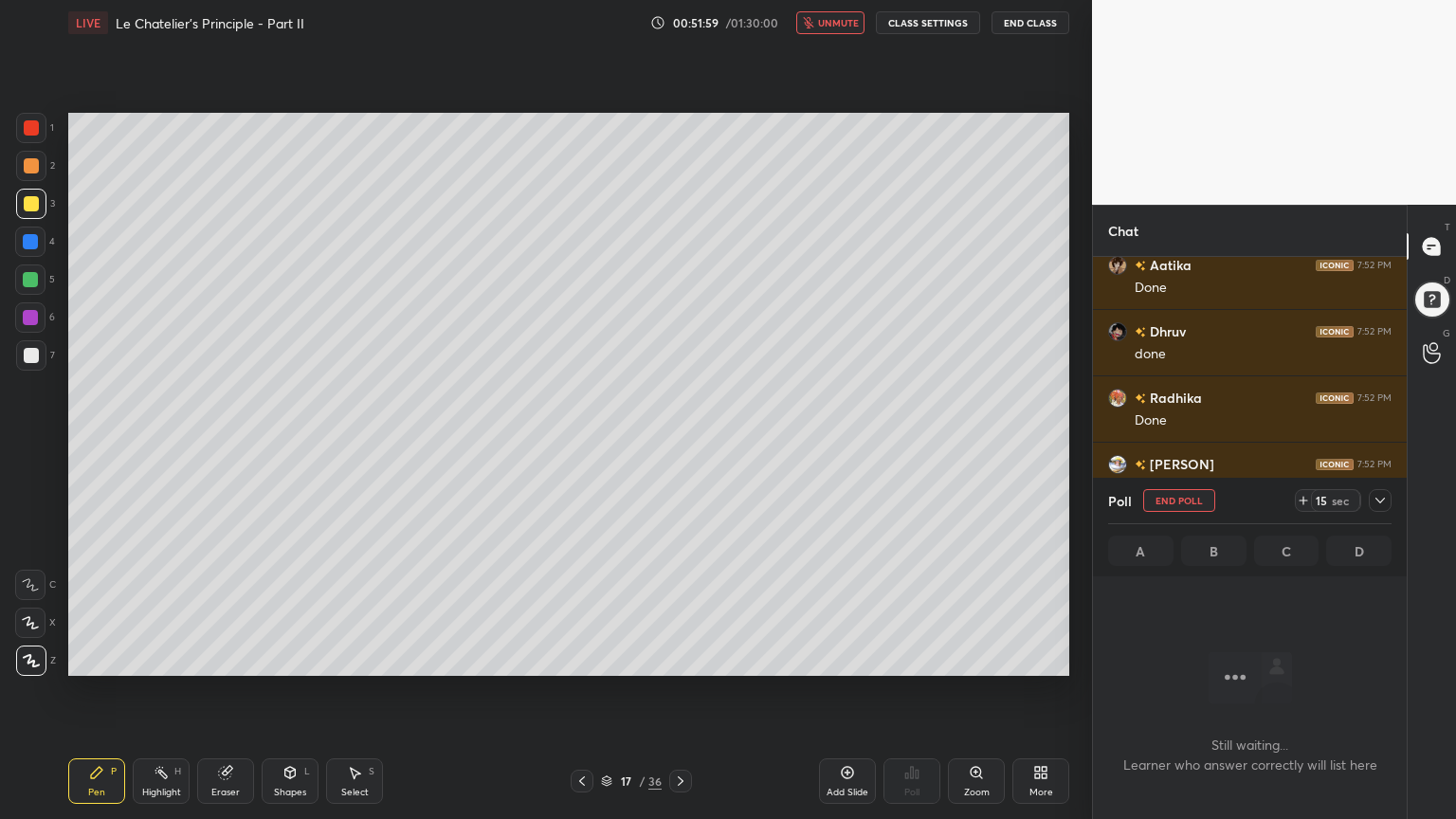 scroll, scrollTop: 471, scrollLeft: 308, axis: both 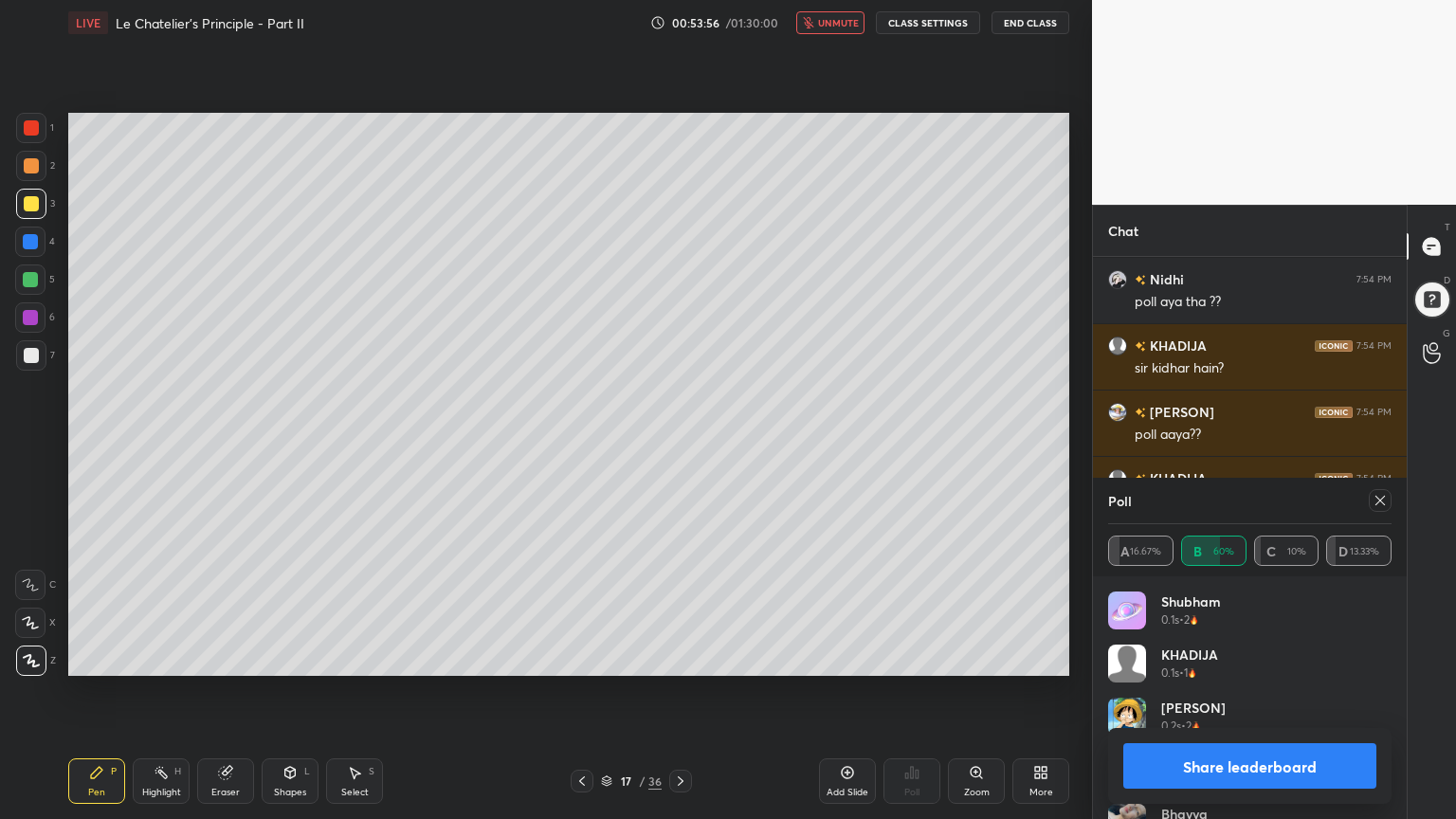 click on "Share leaderboard" at bounding box center (1249, 766) 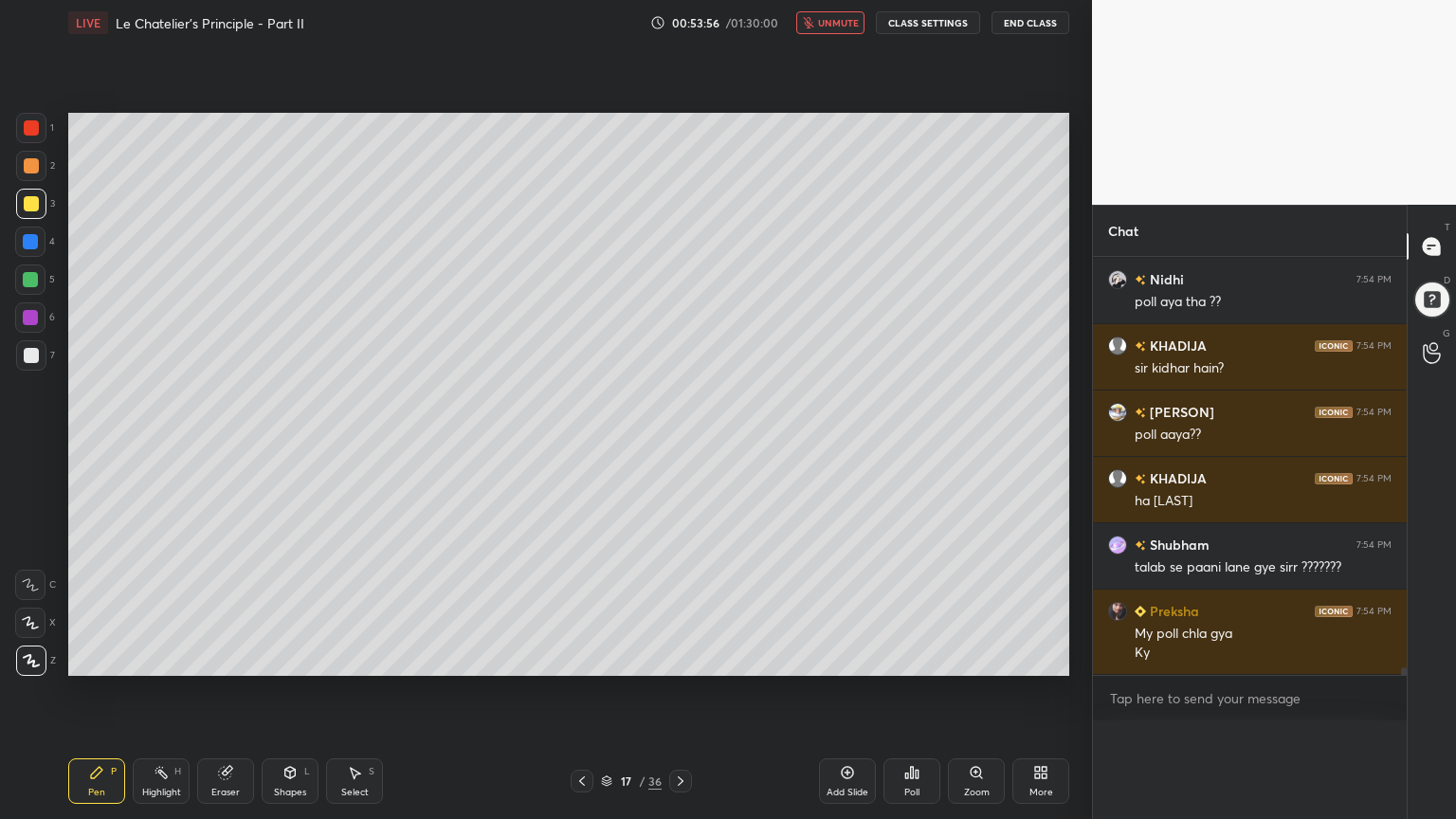 scroll, scrollTop: 114, scrollLeft: 278, axis: both 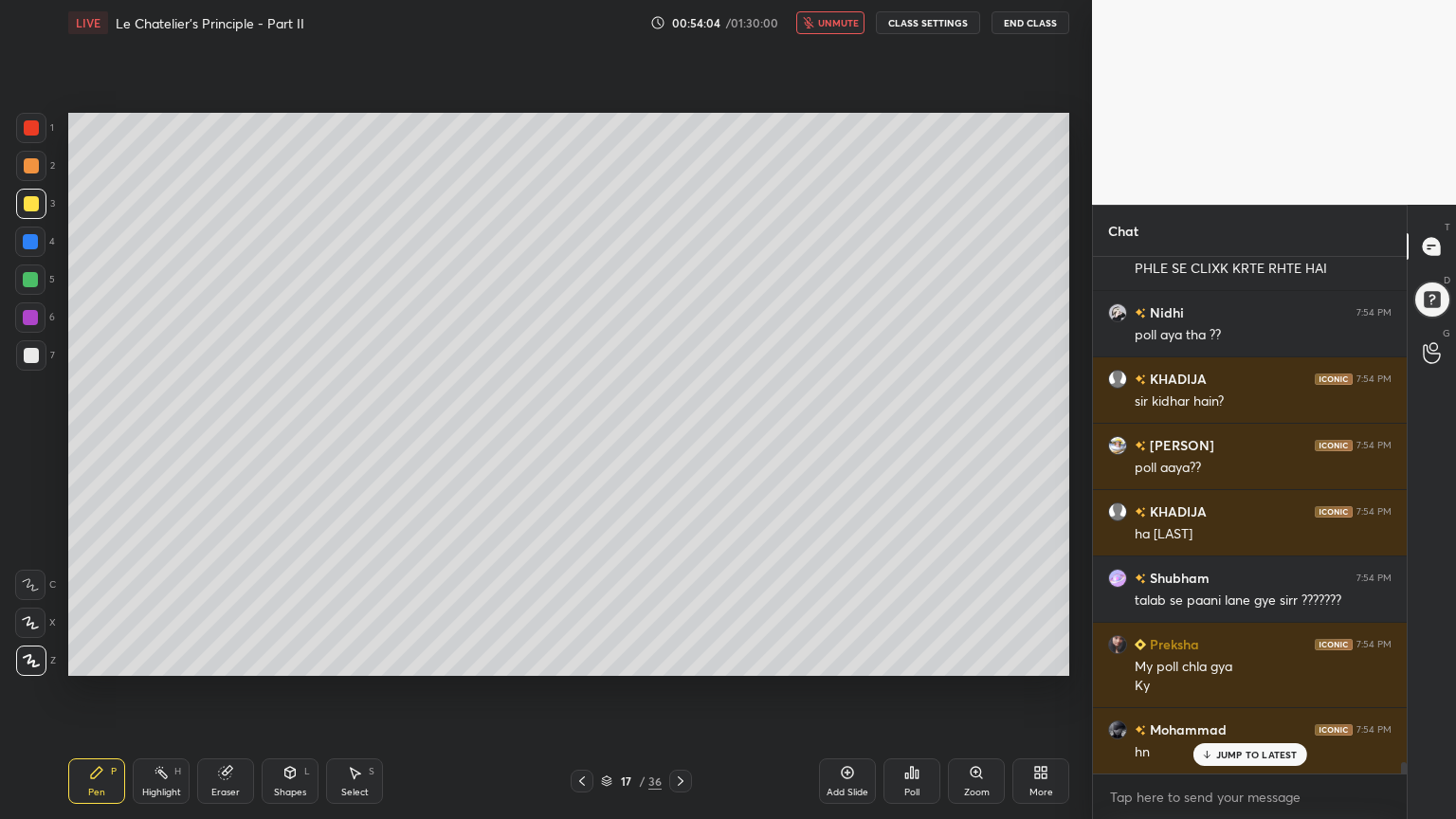 click on "unmute" at bounding box center [838, 23] 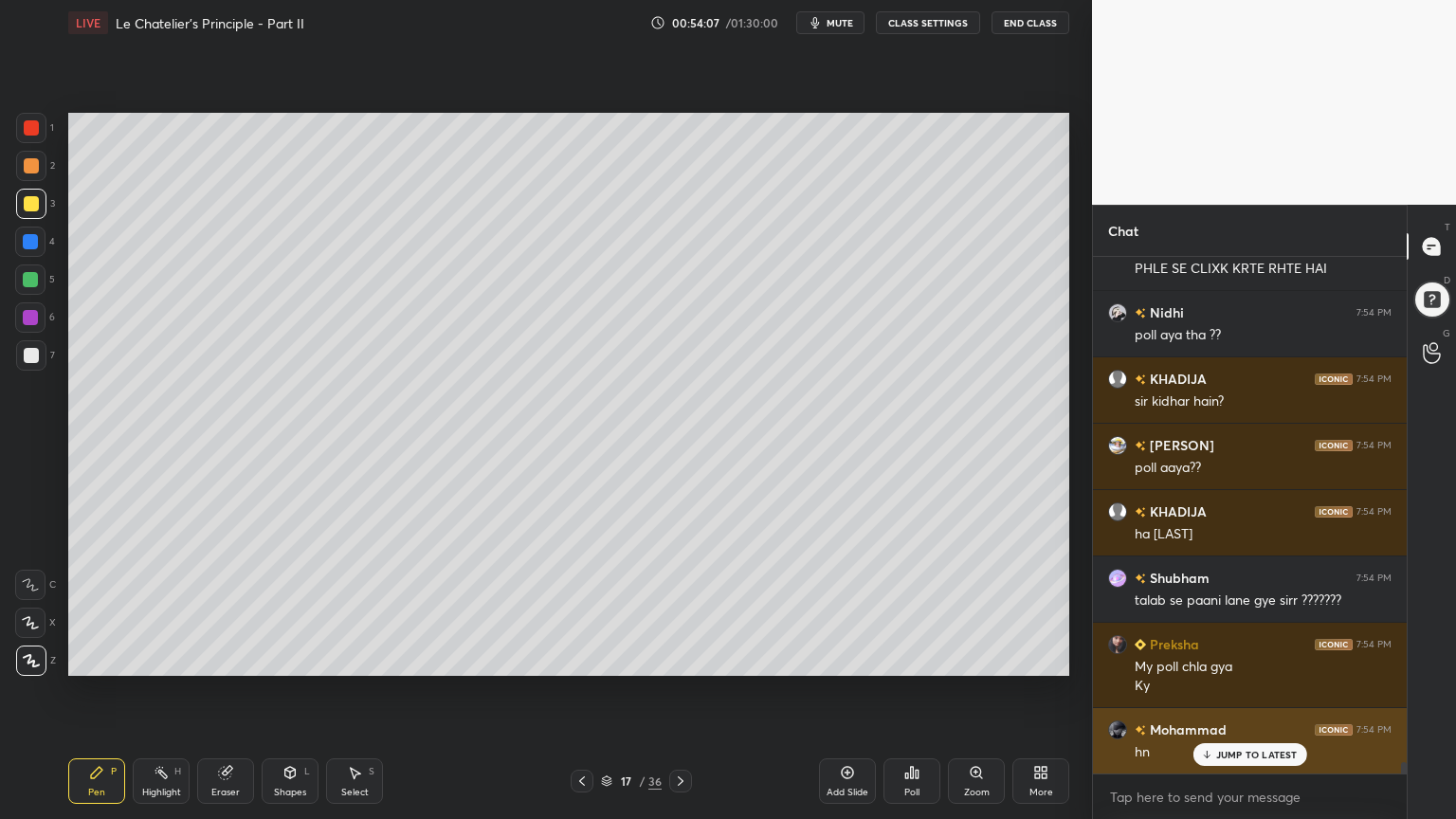 click on "JUMP TO LATEST" at bounding box center [1257, 755] 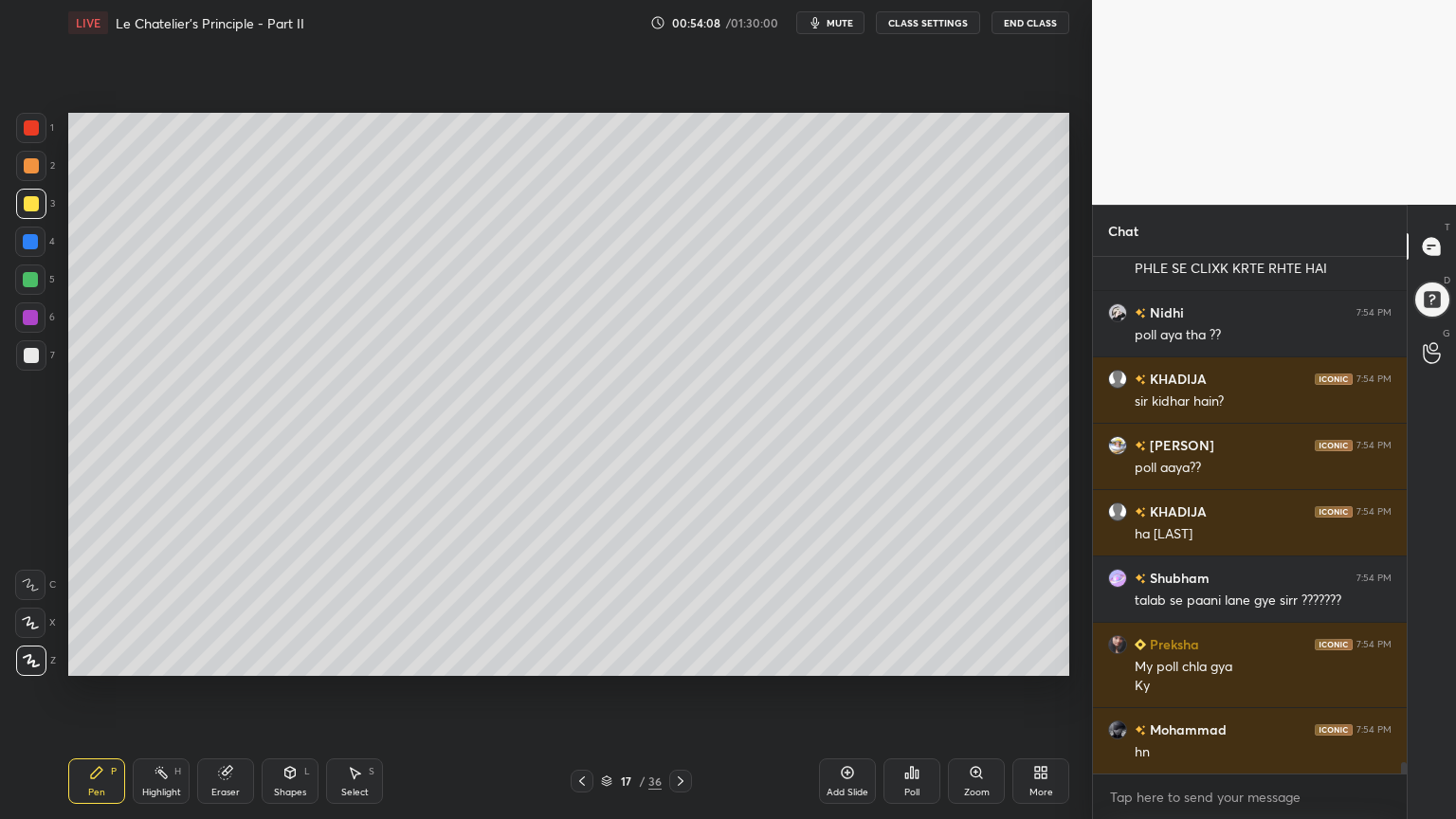 click on "Highlight" at bounding box center [161, 792] 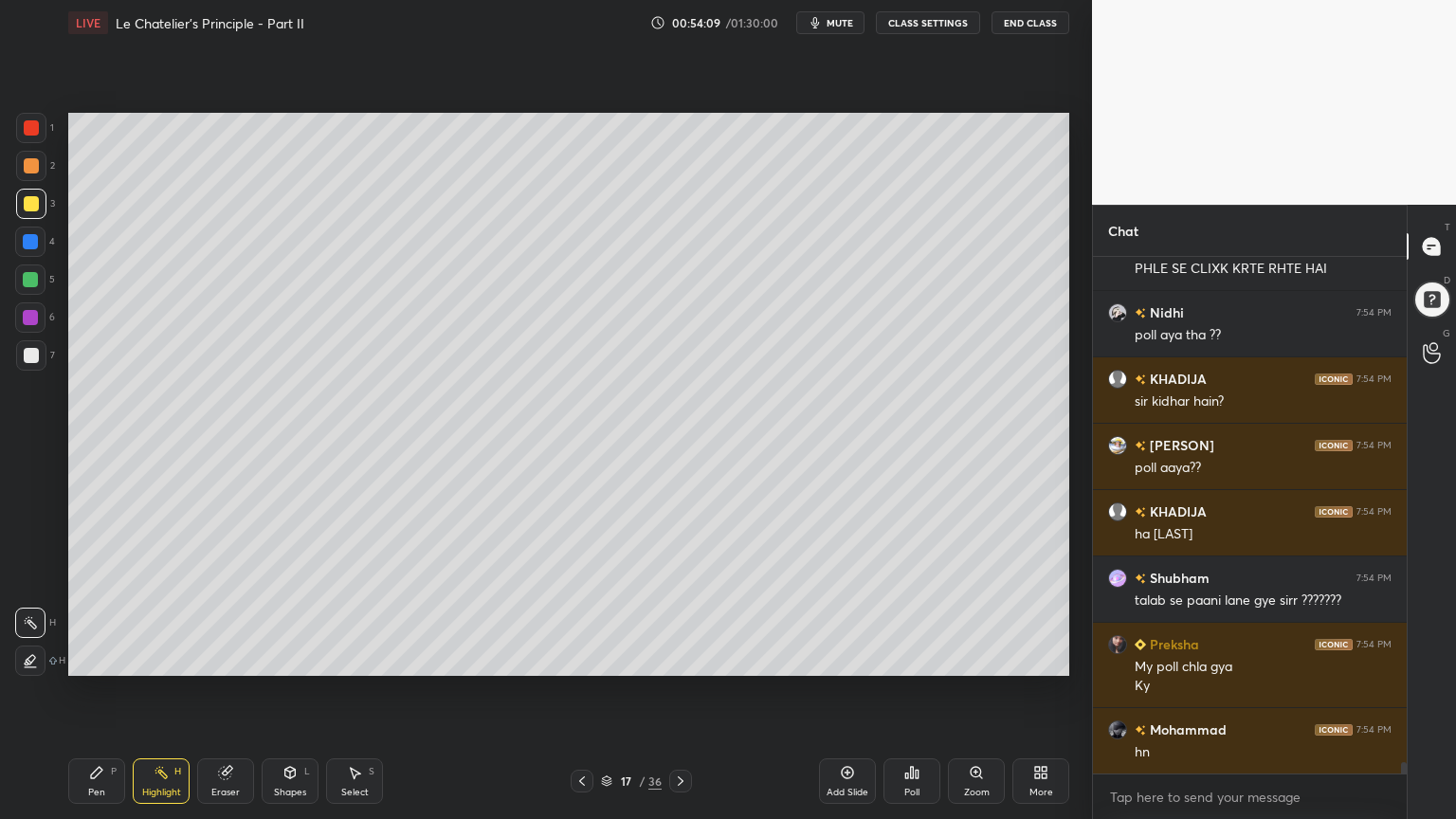 click on "Highlight" at bounding box center [161, 792] 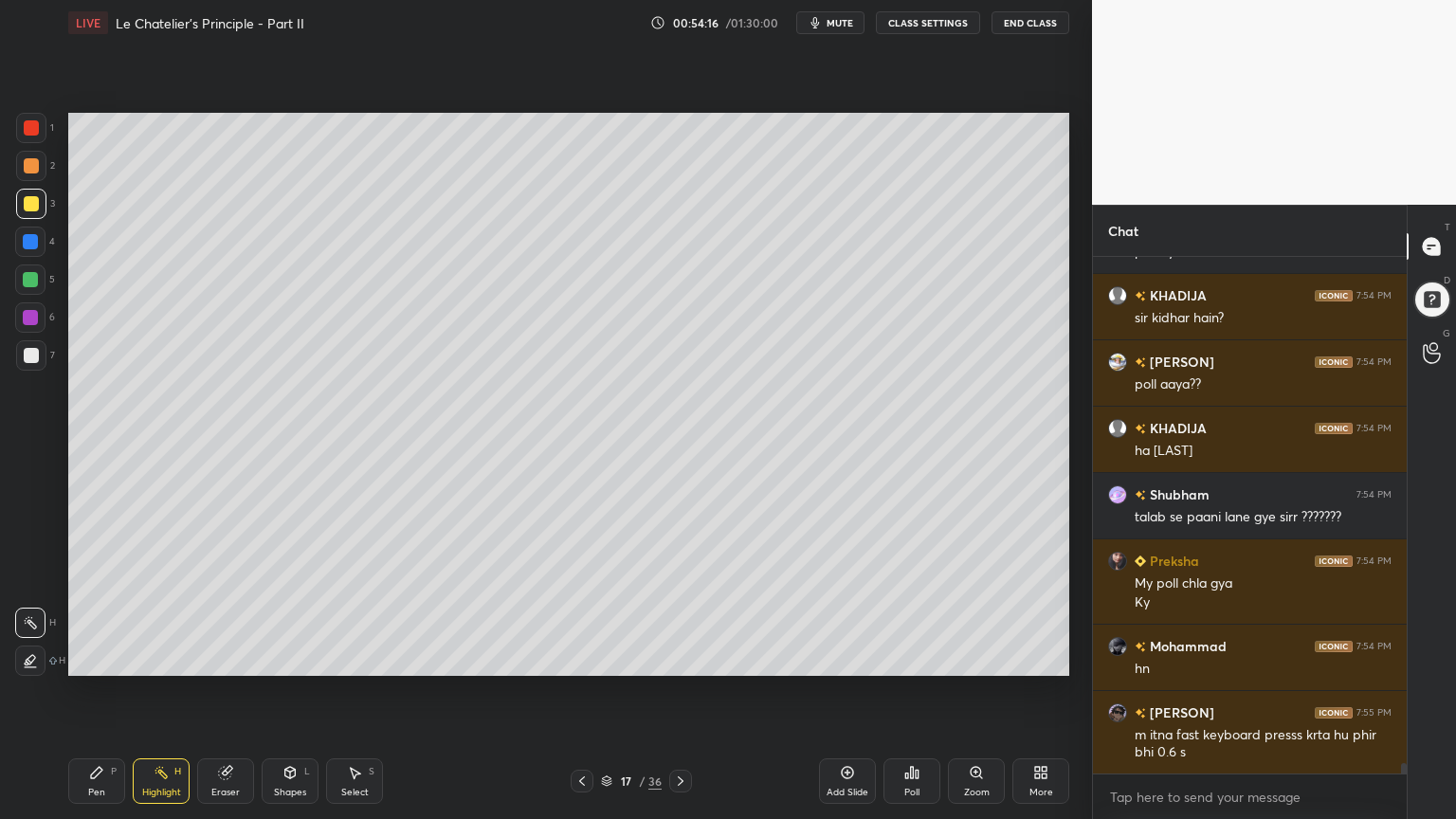 scroll, scrollTop: 24099, scrollLeft: 0, axis: vertical 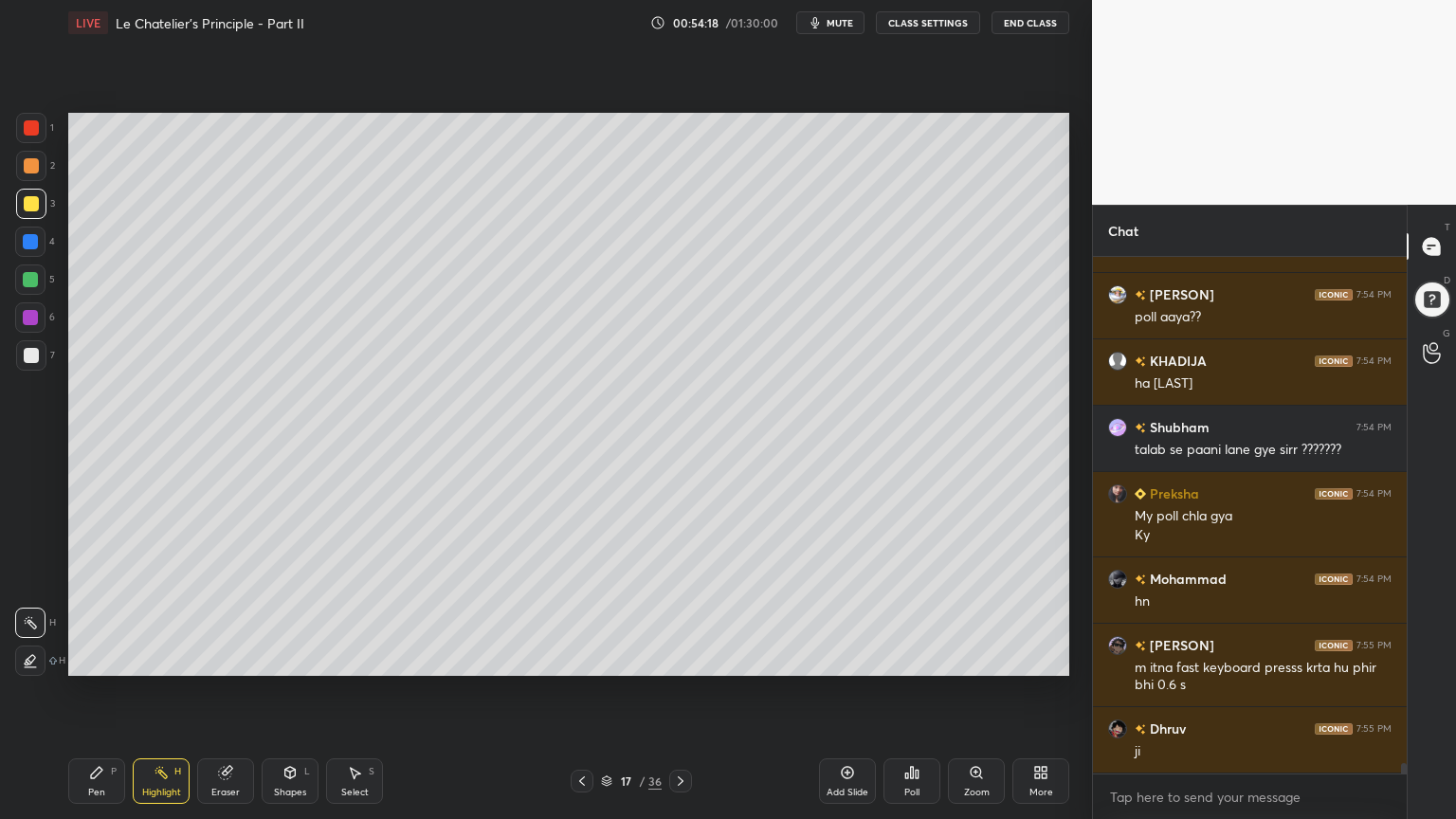 click on "Shapes L" at bounding box center [290, 781] 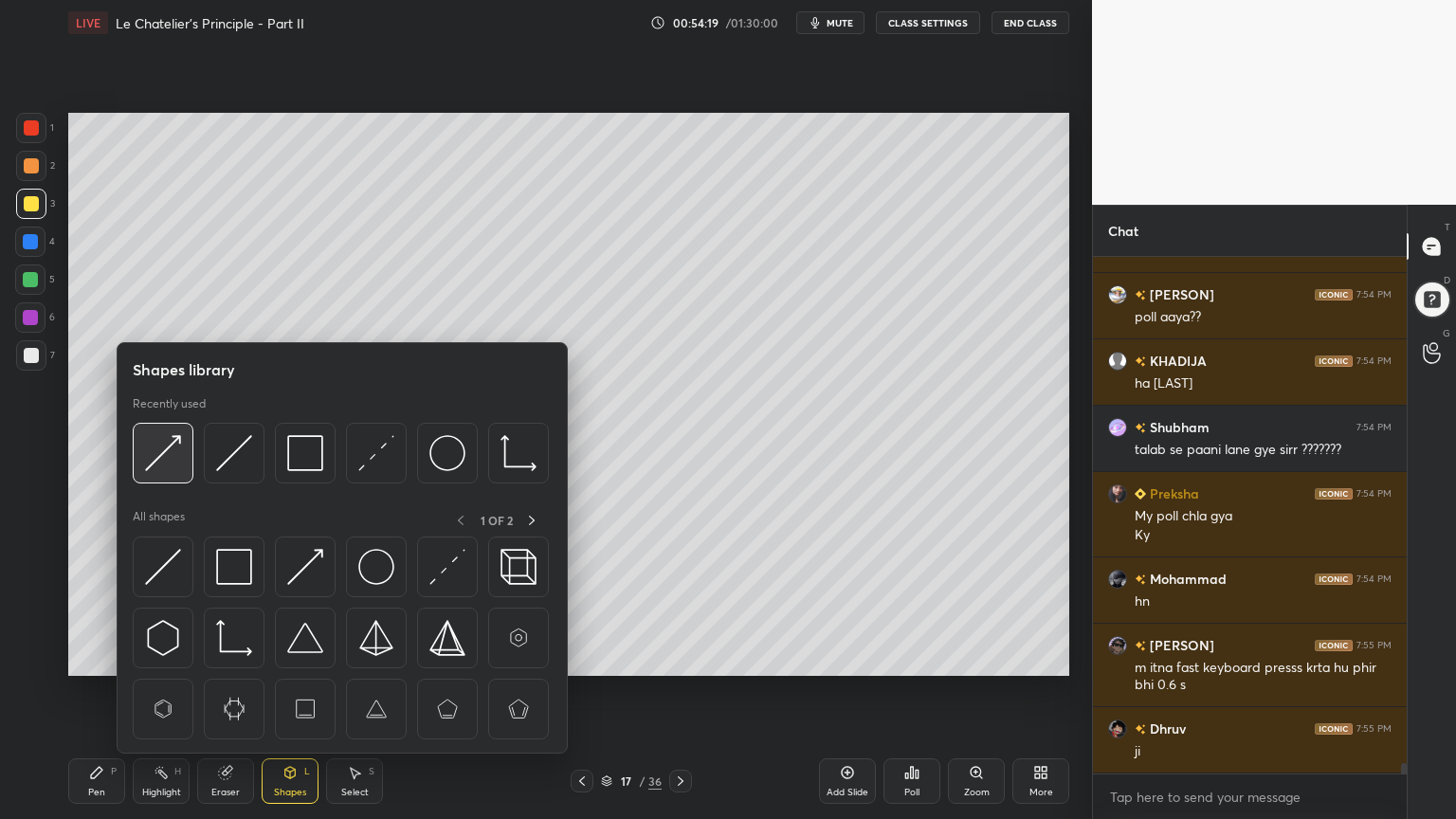 click at bounding box center (163, 453) 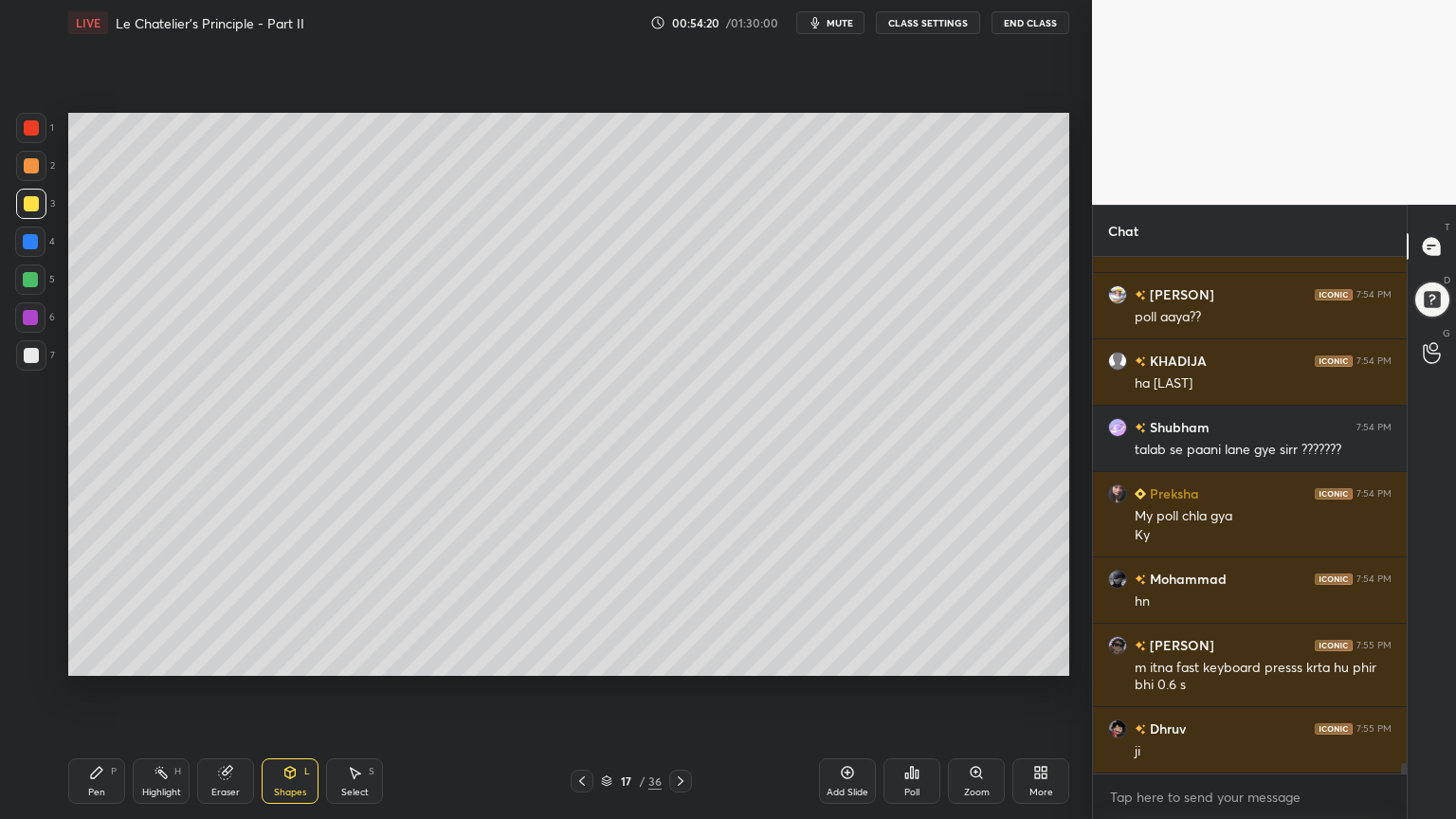 click at bounding box center (30, 242) 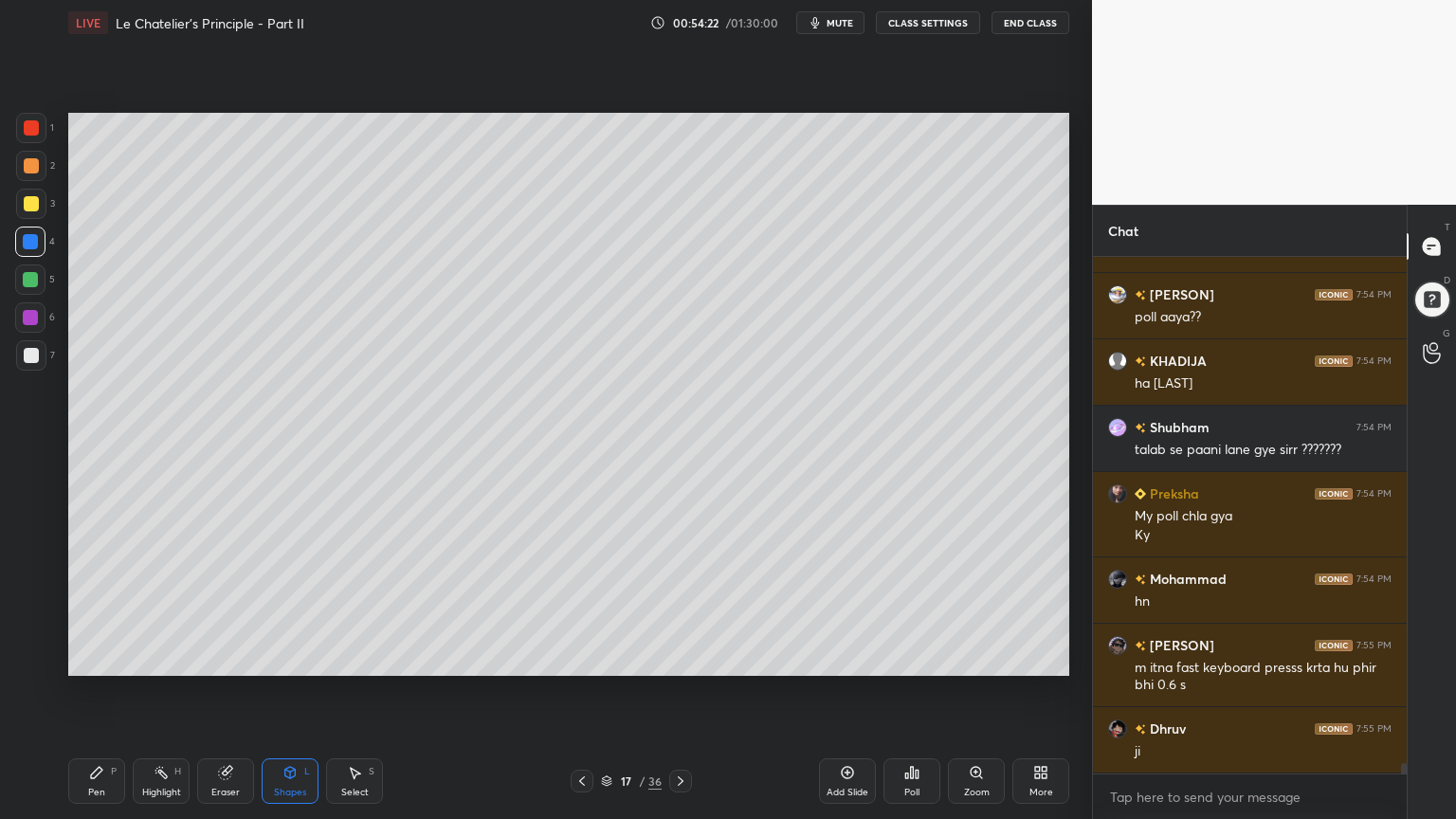 scroll, scrollTop: 24164, scrollLeft: 0, axis: vertical 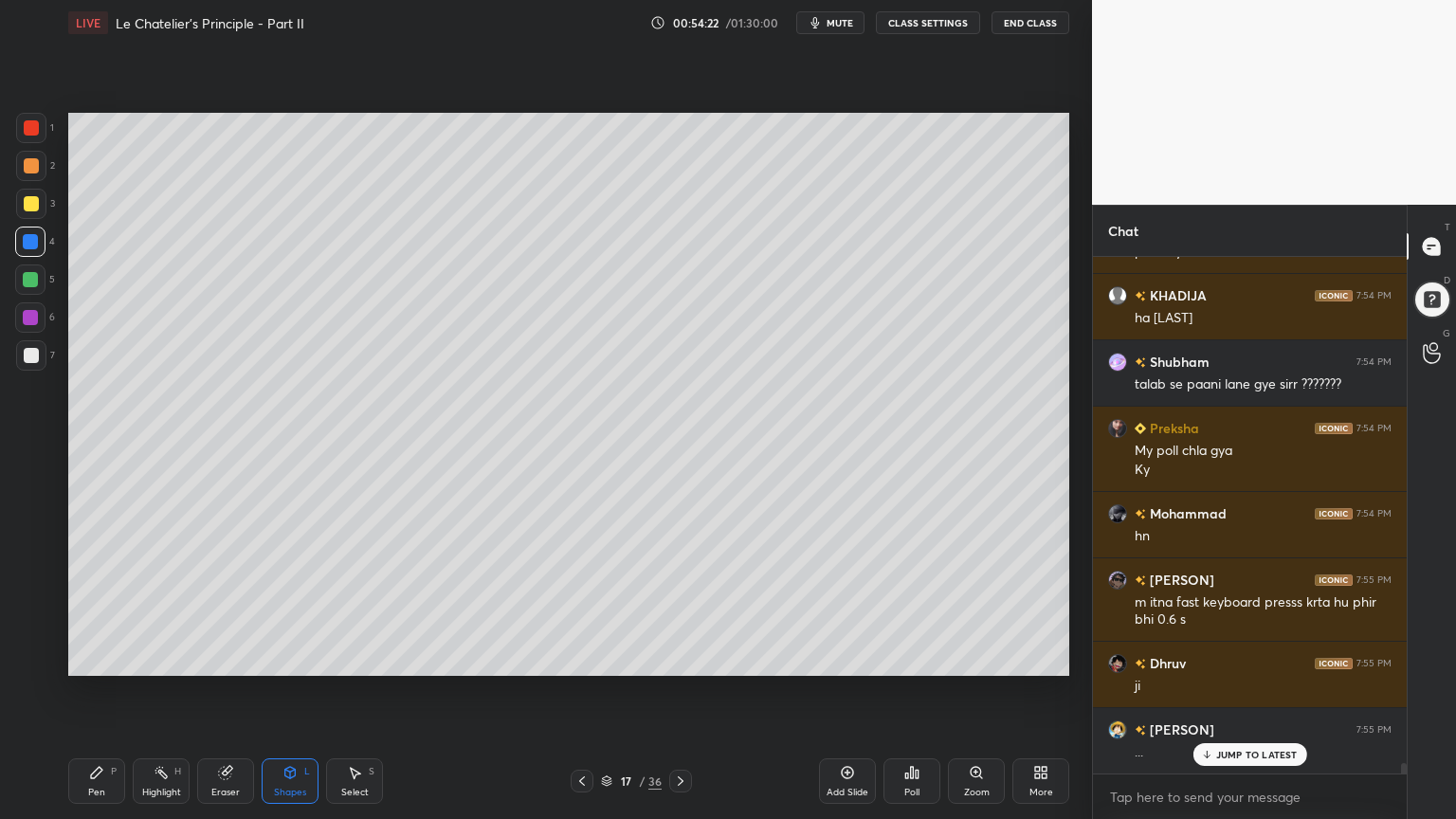 drag, startPoint x: 163, startPoint y: 780, endPoint x: 168, endPoint y: 772, distance: 9.43398 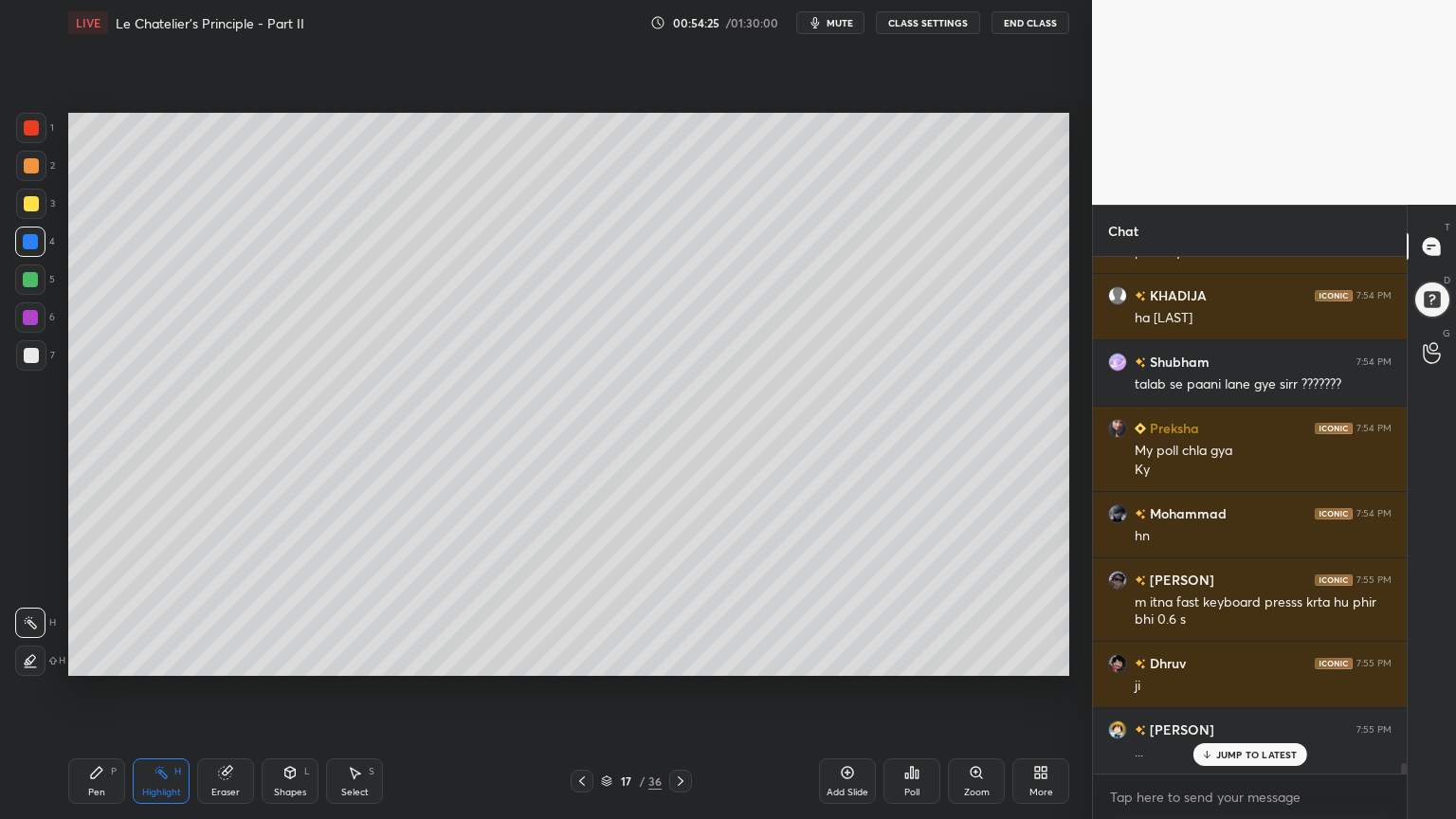 click on "Shapes L" at bounding box center (290, 781) 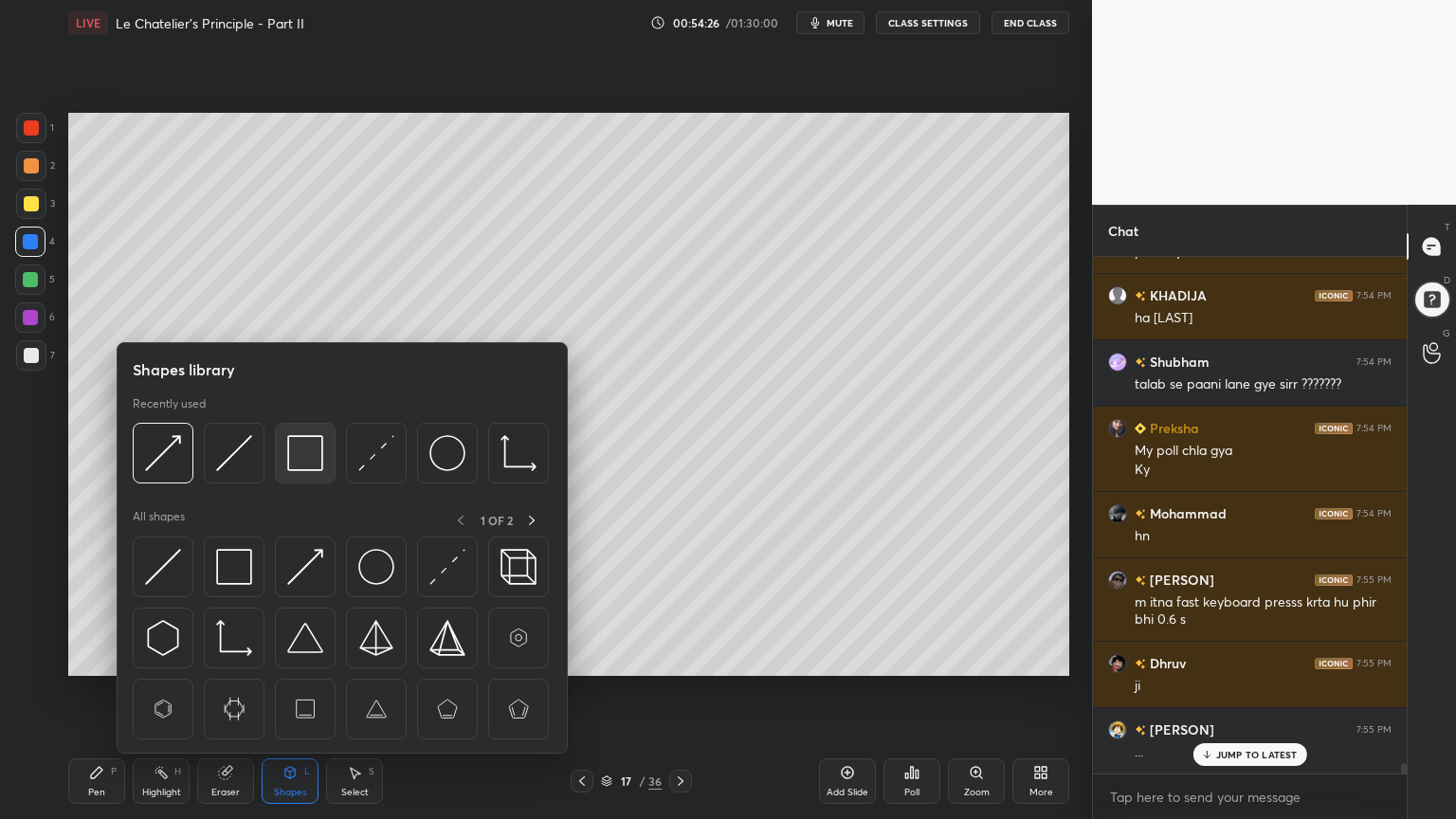 click at bounding box center (305, 453) 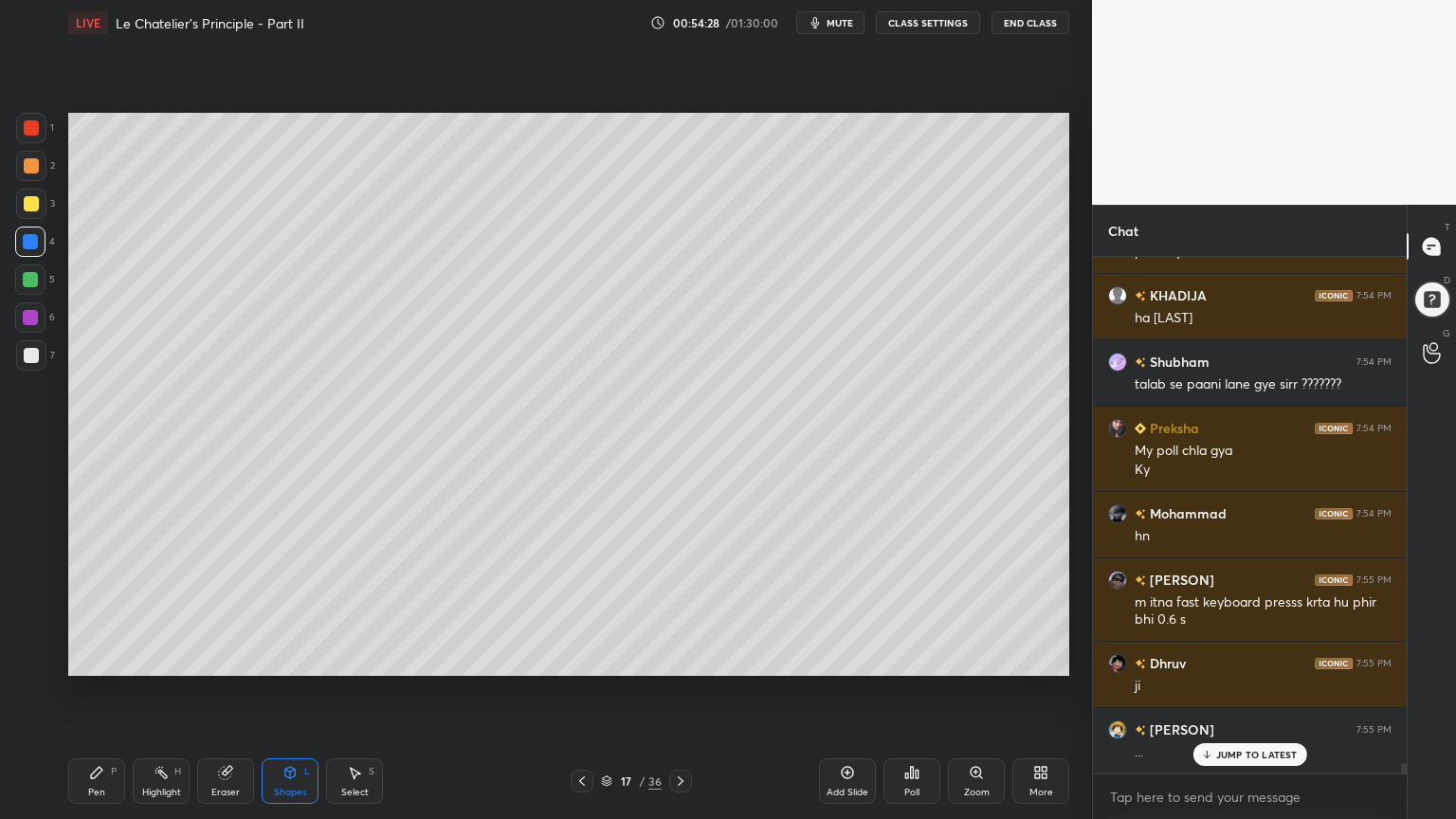 drag, startPoint x: 156, startPoint y: 775, endPoint x: 191, endPoint y: 748, distance: 44.204072 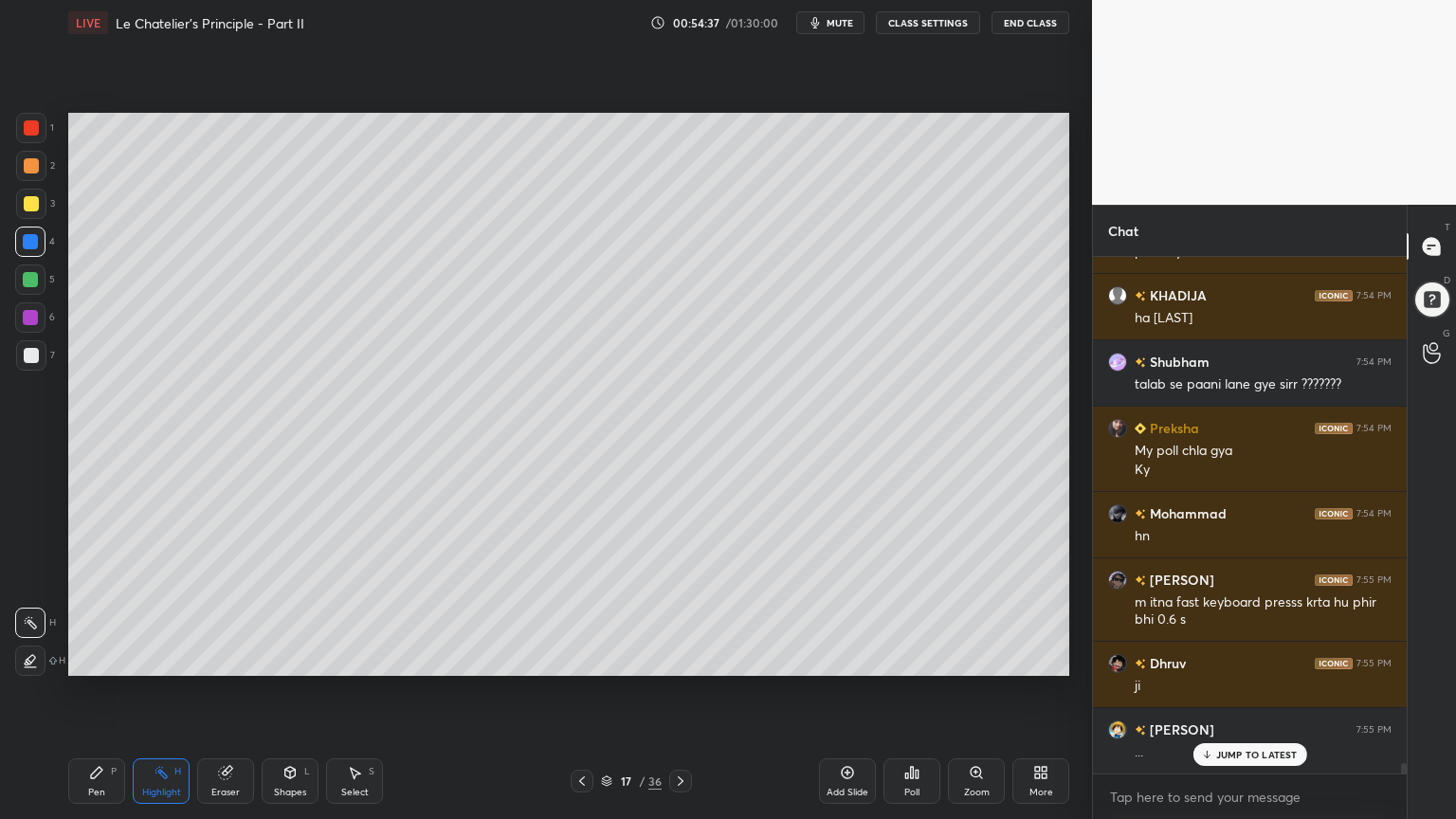 drag, startPoint x: 80, startPoint y: 796, endPoint x: 105, endPoint y: 761, distance: 43.01163 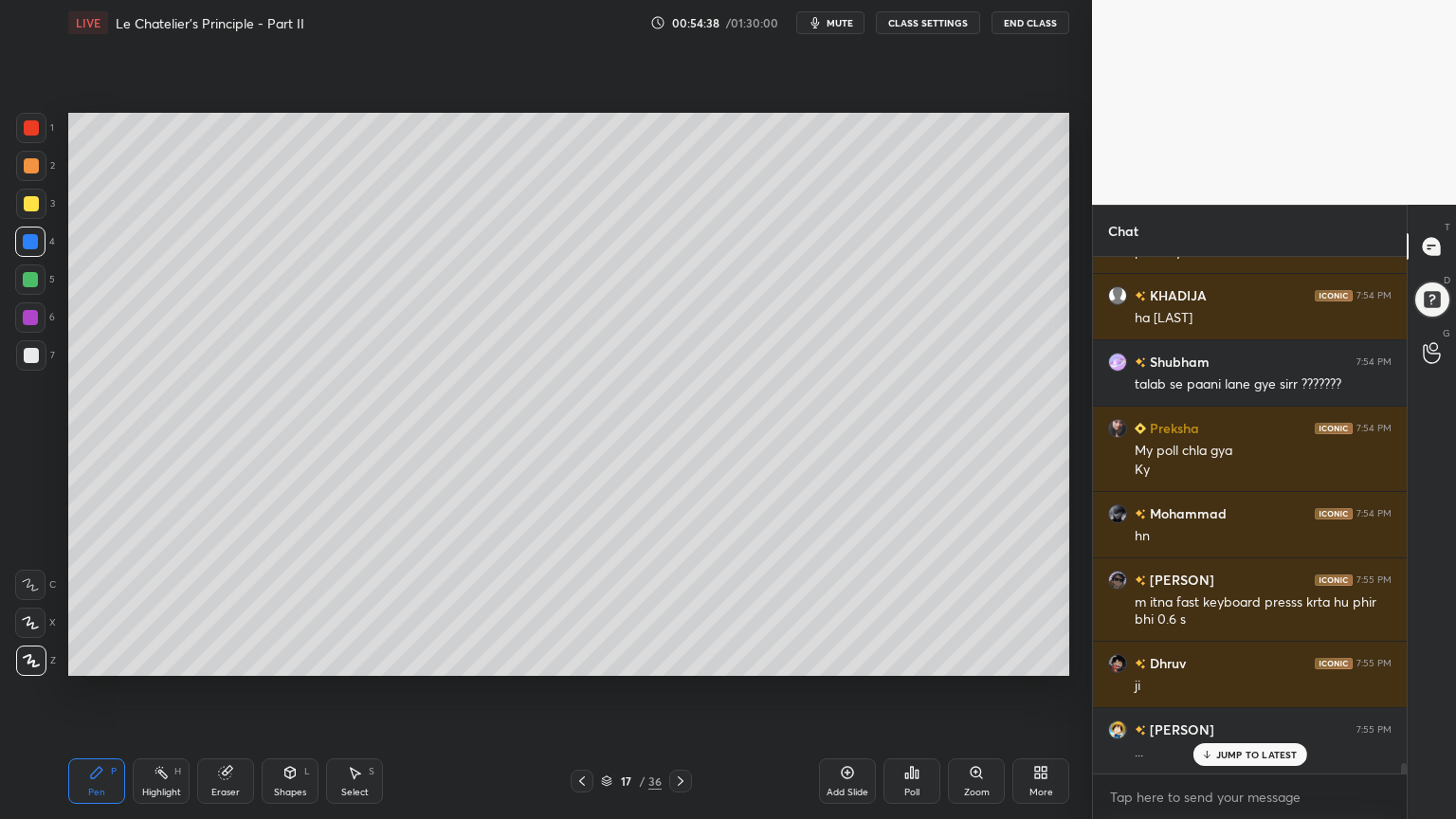 click at bounding box center [31, 204] 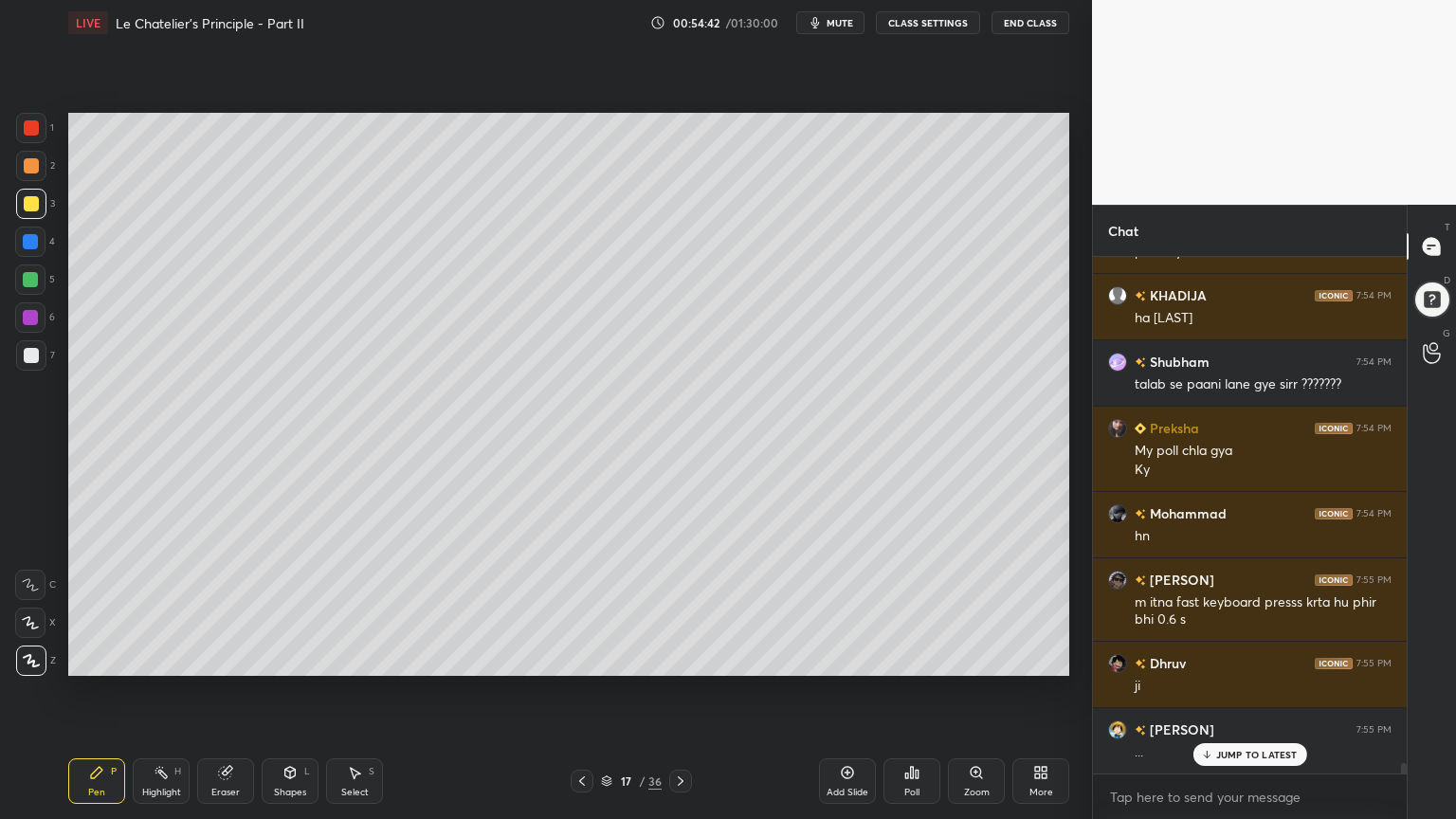click 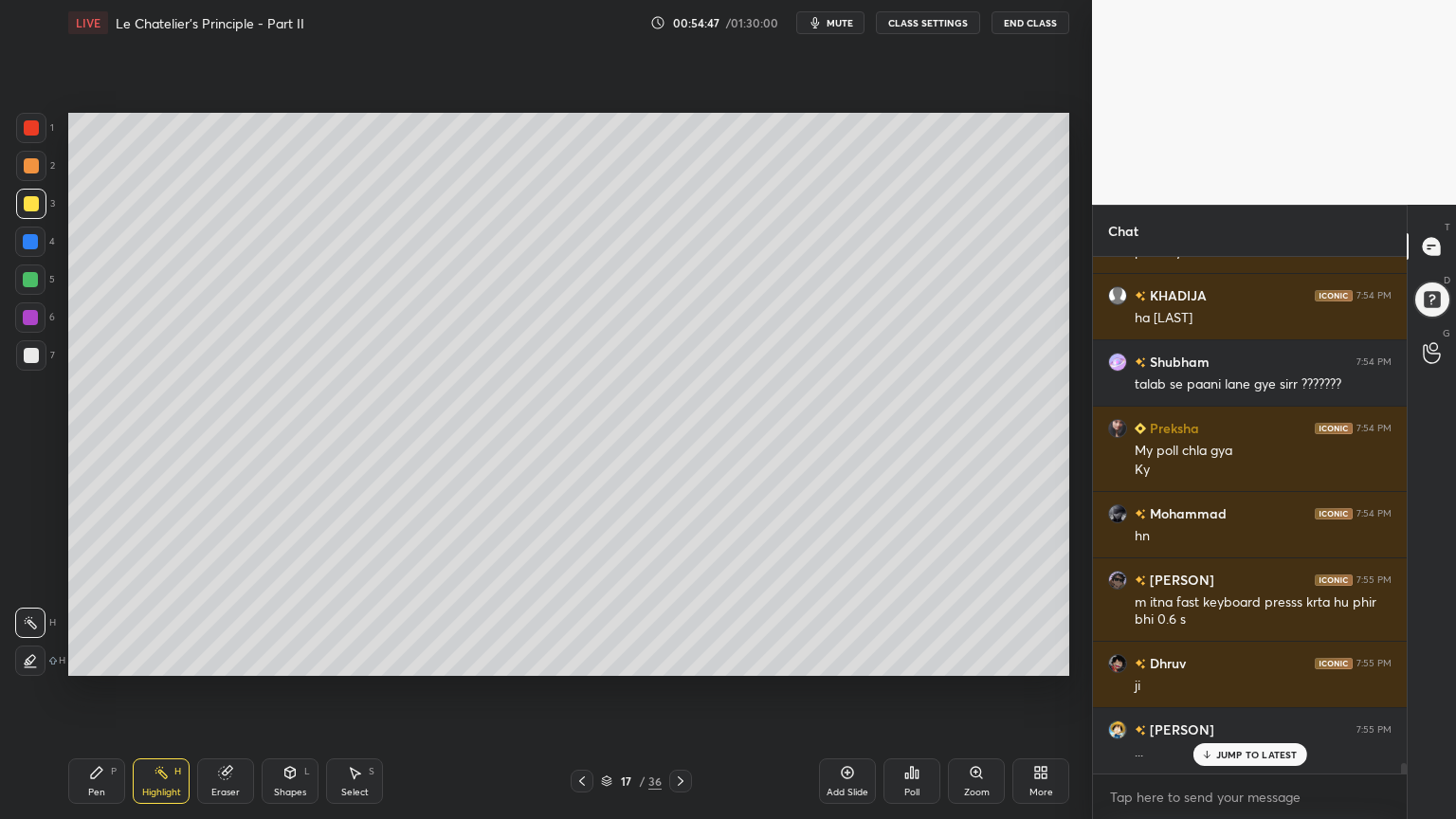 click on "Pen P" at bounding box center (97, 781) 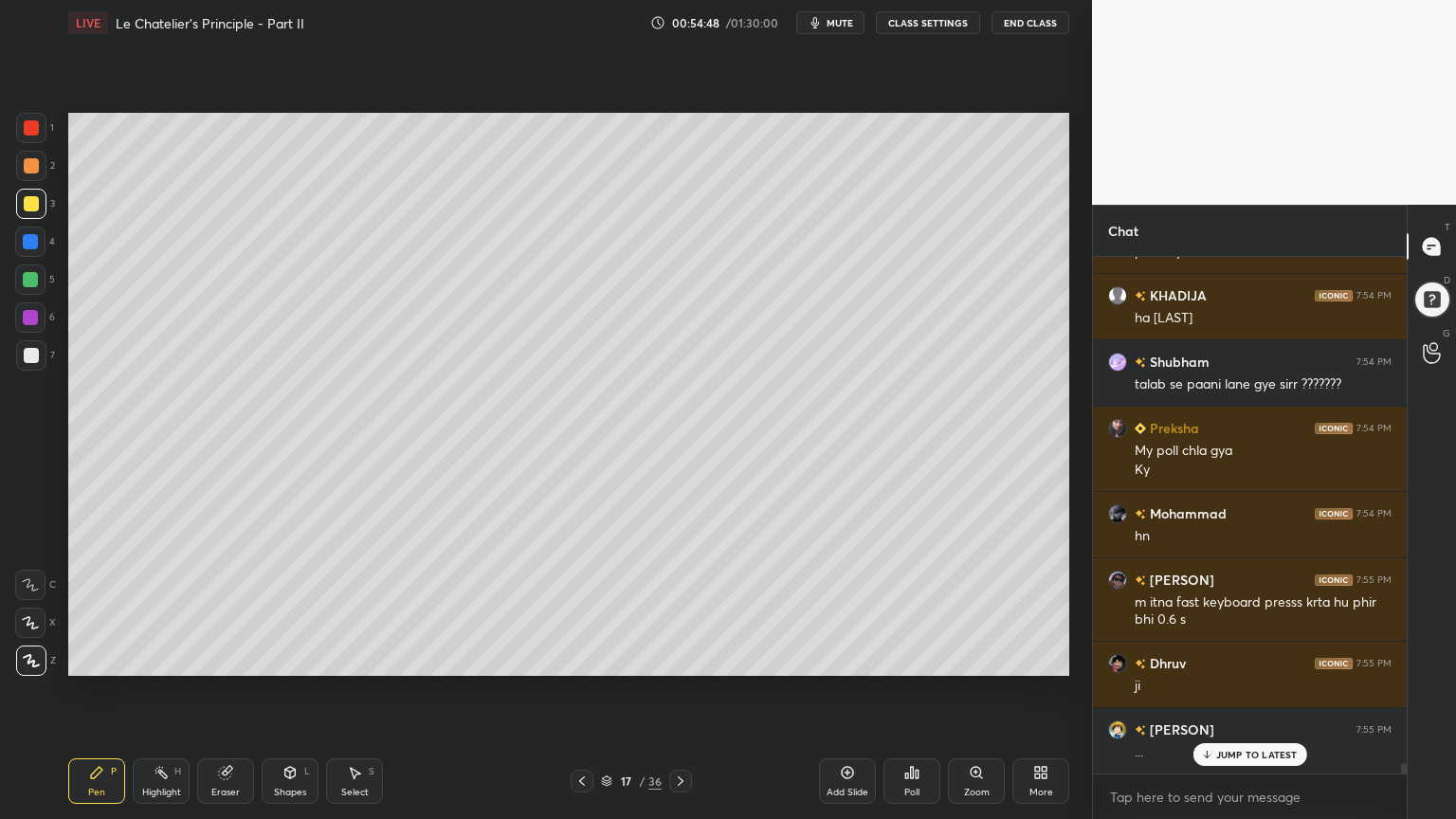 drag, startPoint x: 33, startPoint y: 125, endPoint x: 58, endPoint y: 288, distance: 164.90603 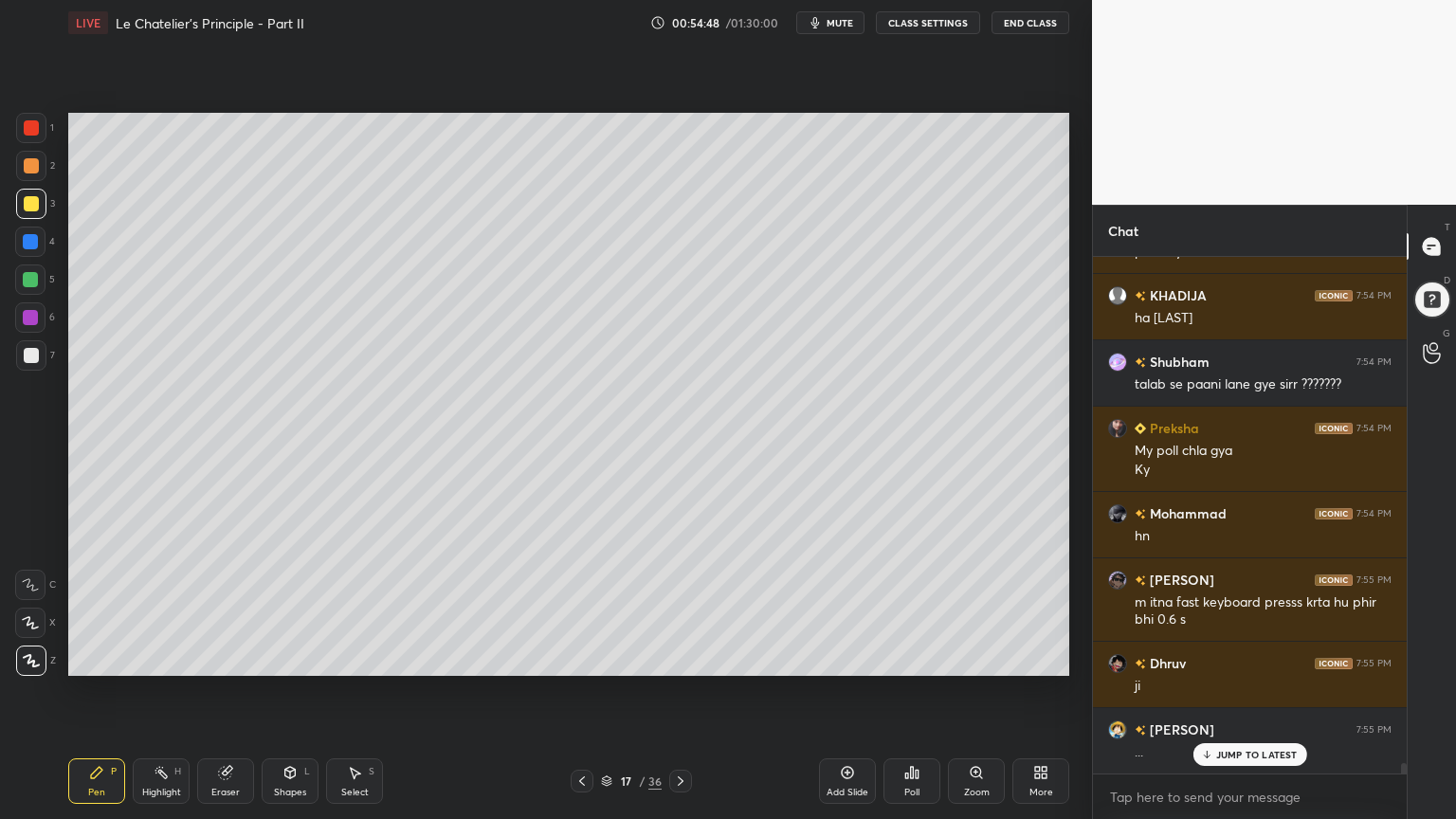 click at bounding box center (31, 128) 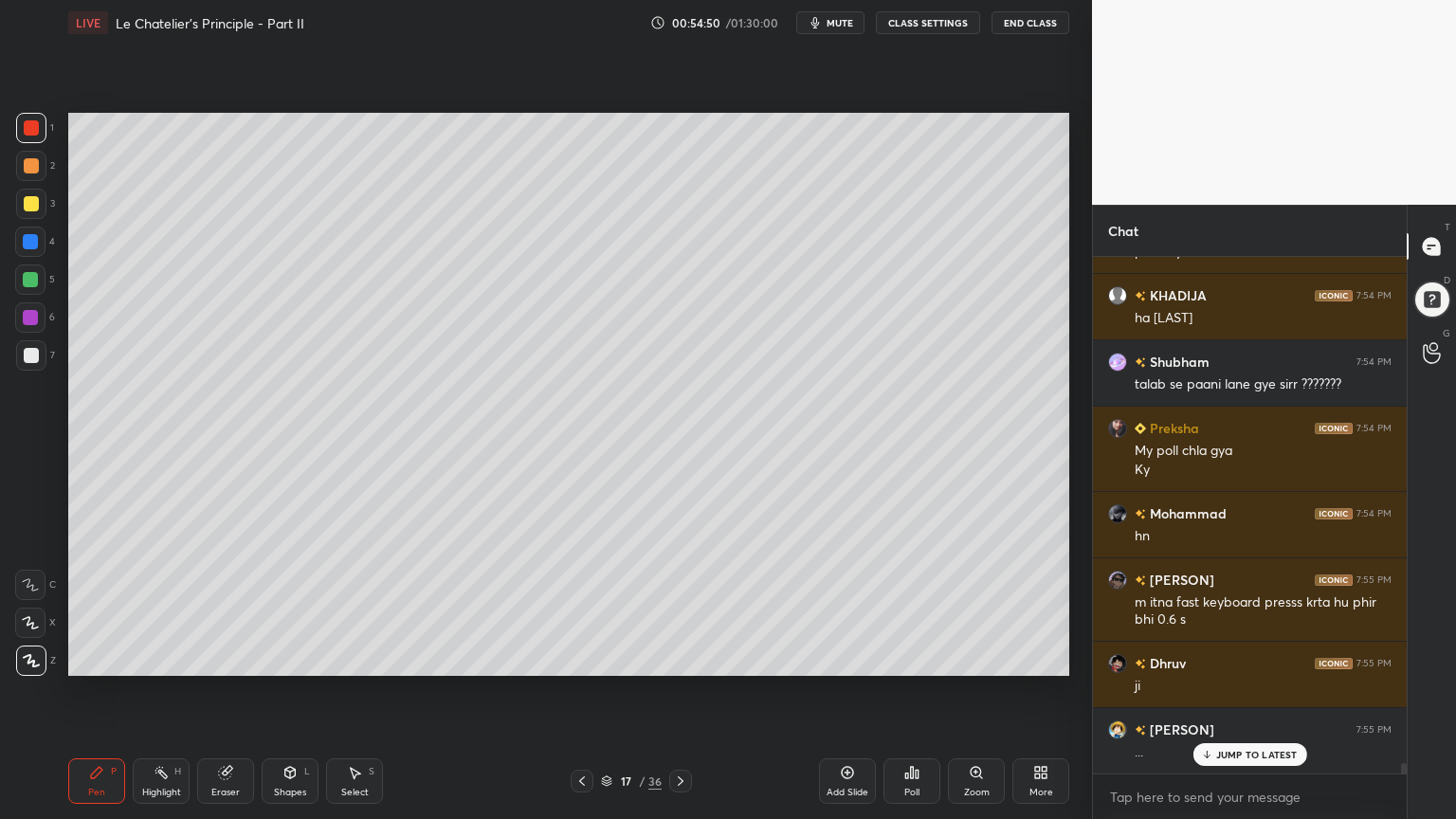 drag, startPoint x: 159, startPoint y: 784, endPoint x: 231, endPoint y: 728, distance: 91.214 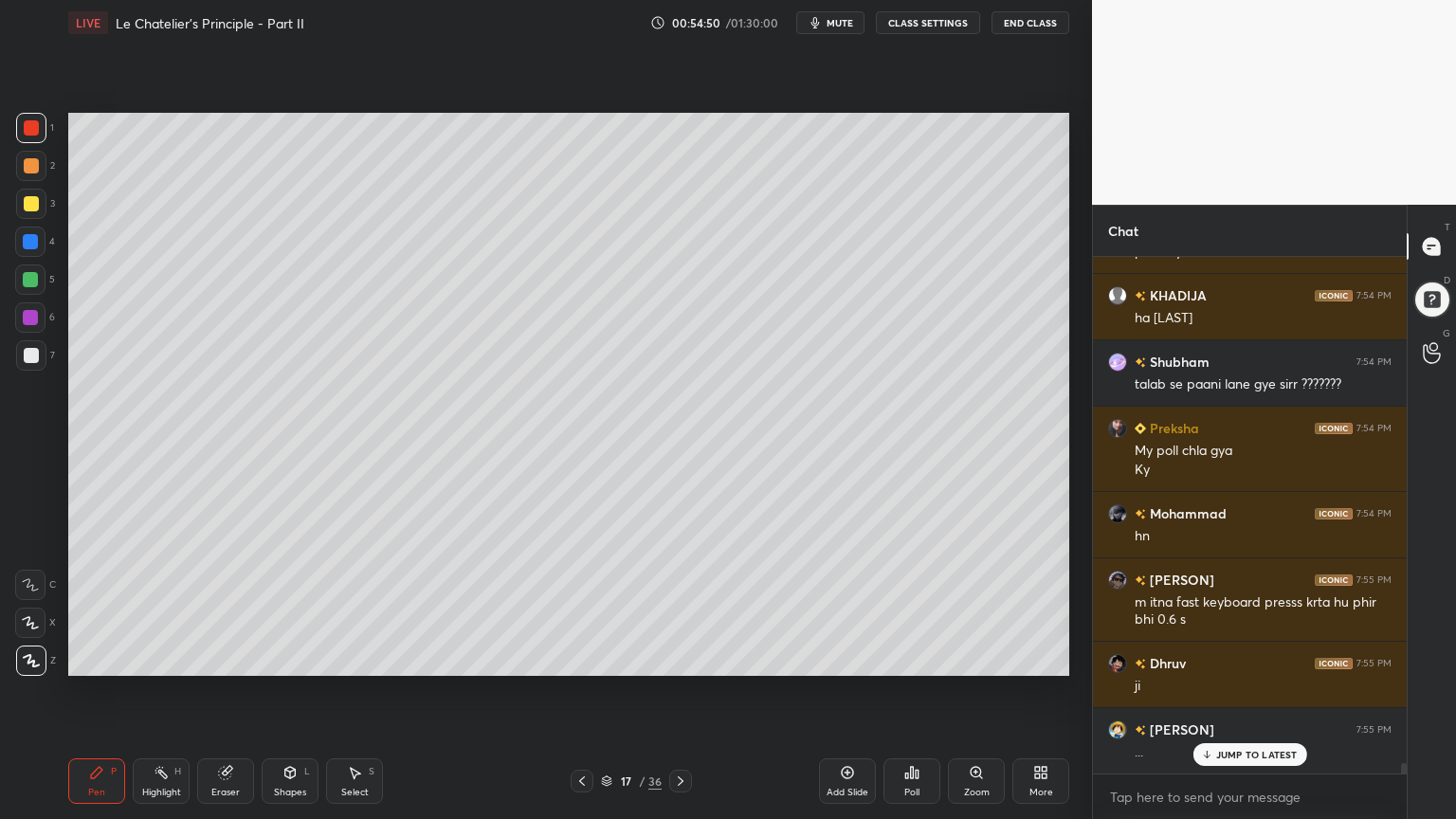 click on "Highlight H" at bounding box center (161, 781) 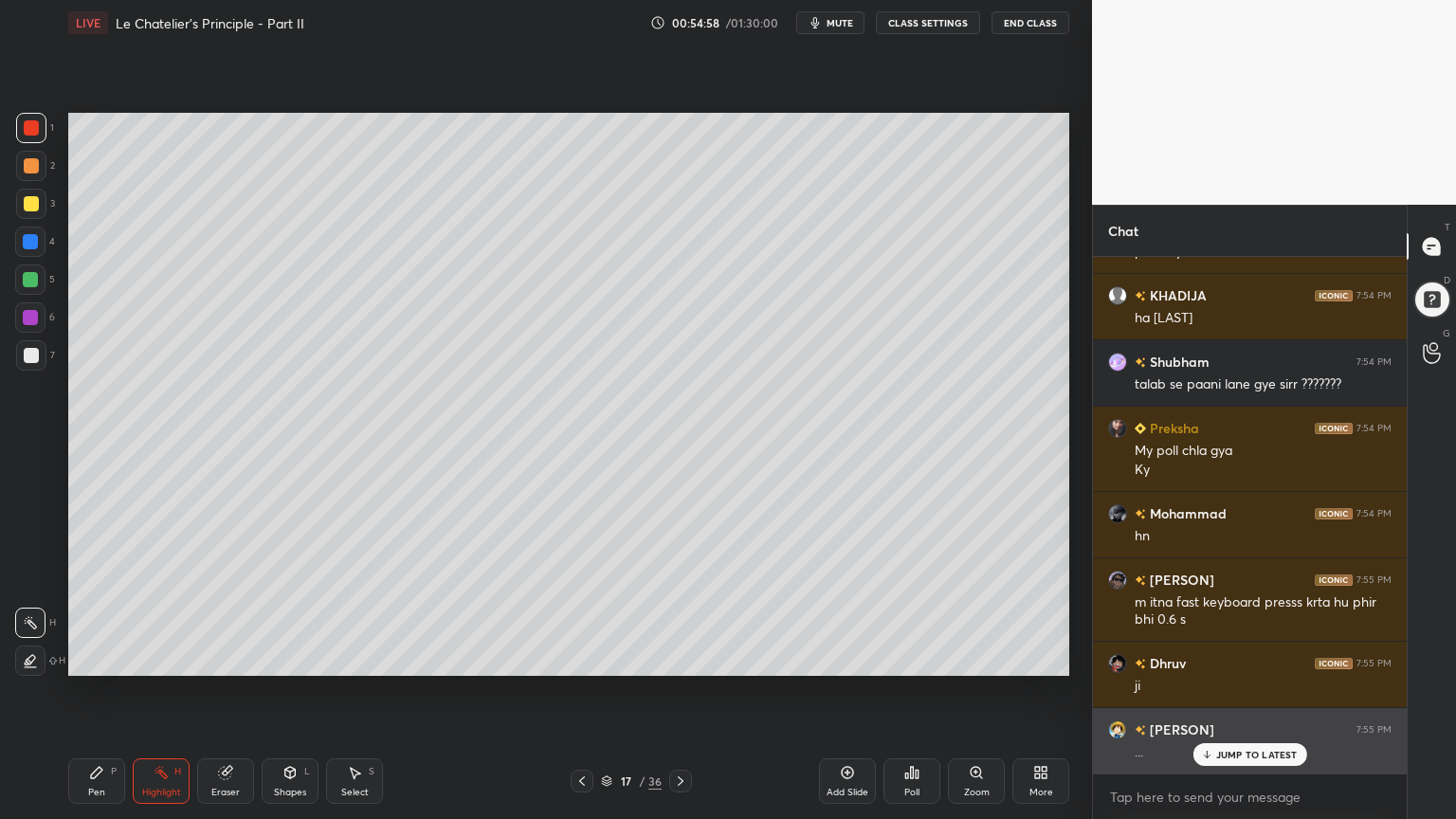 click on "JUMP TO LATEST" at bounding box center (1257, 755) 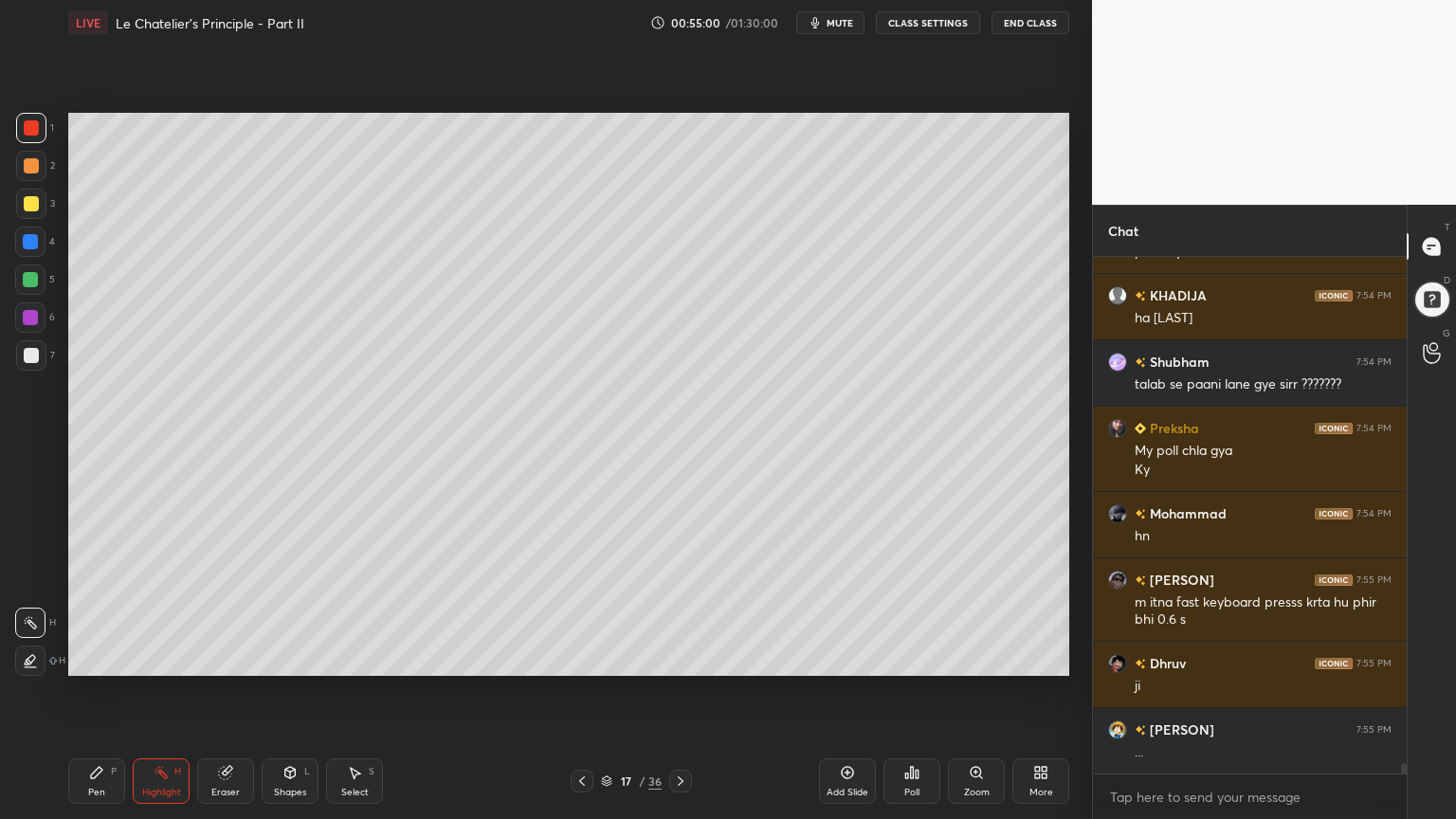 drag, startPoint x: 152, startPoint y: 782, endPoint x: 190, endPoint y: 720, distance: 72.718636 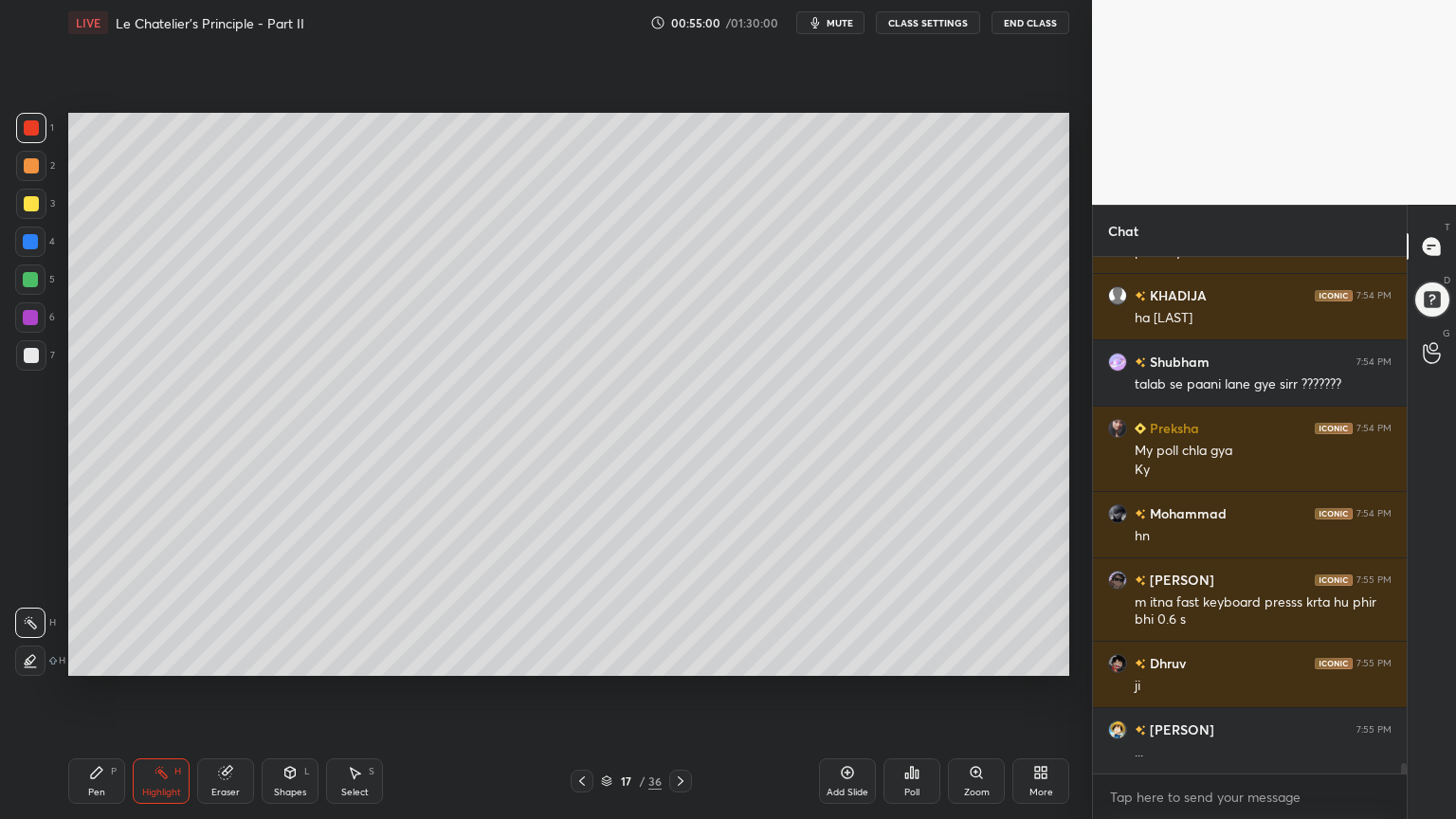 click on "Highlight H" at bounding box center [161, 781] 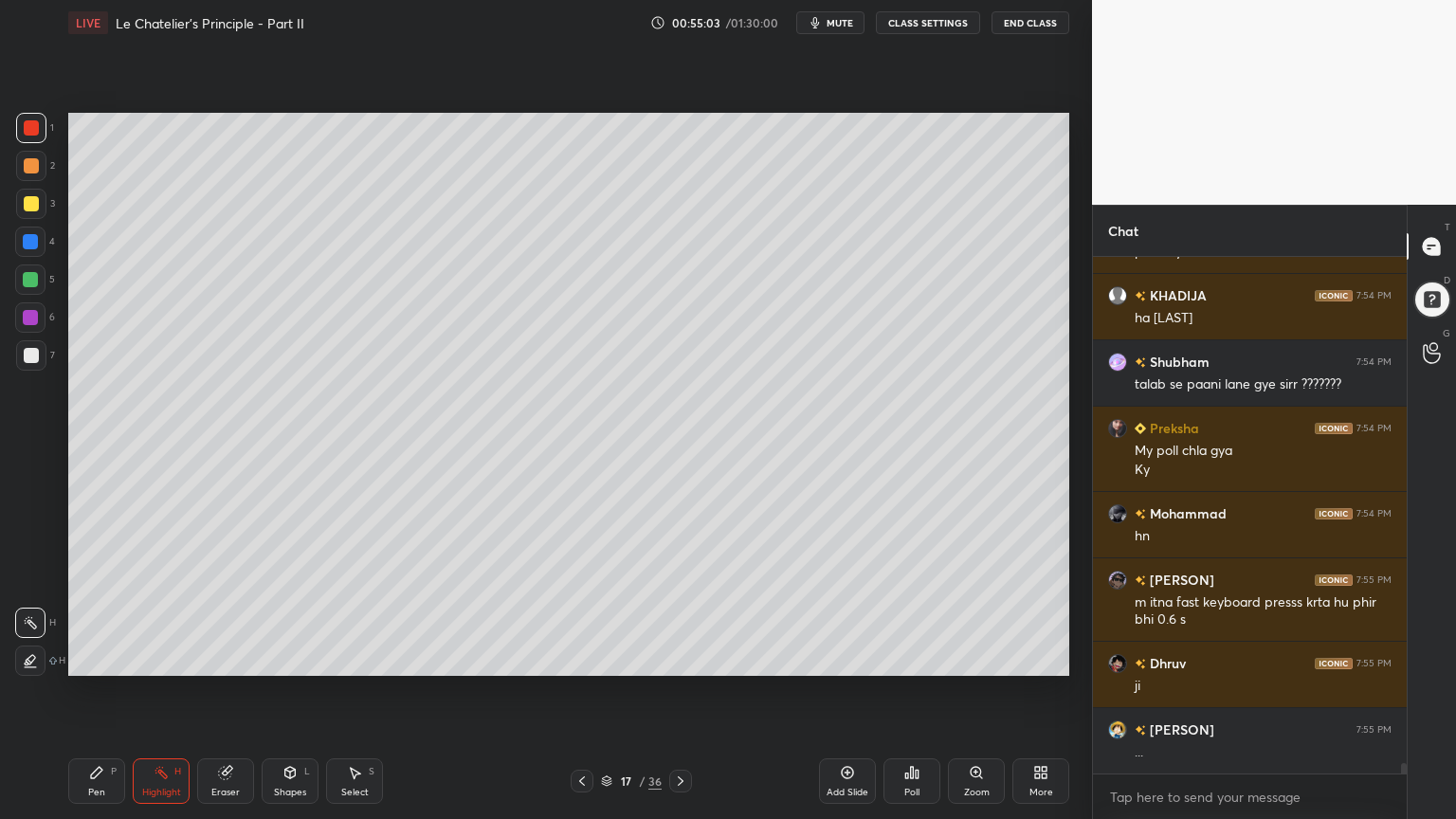 click on "Shapes L" at bounding box center [290, 781] 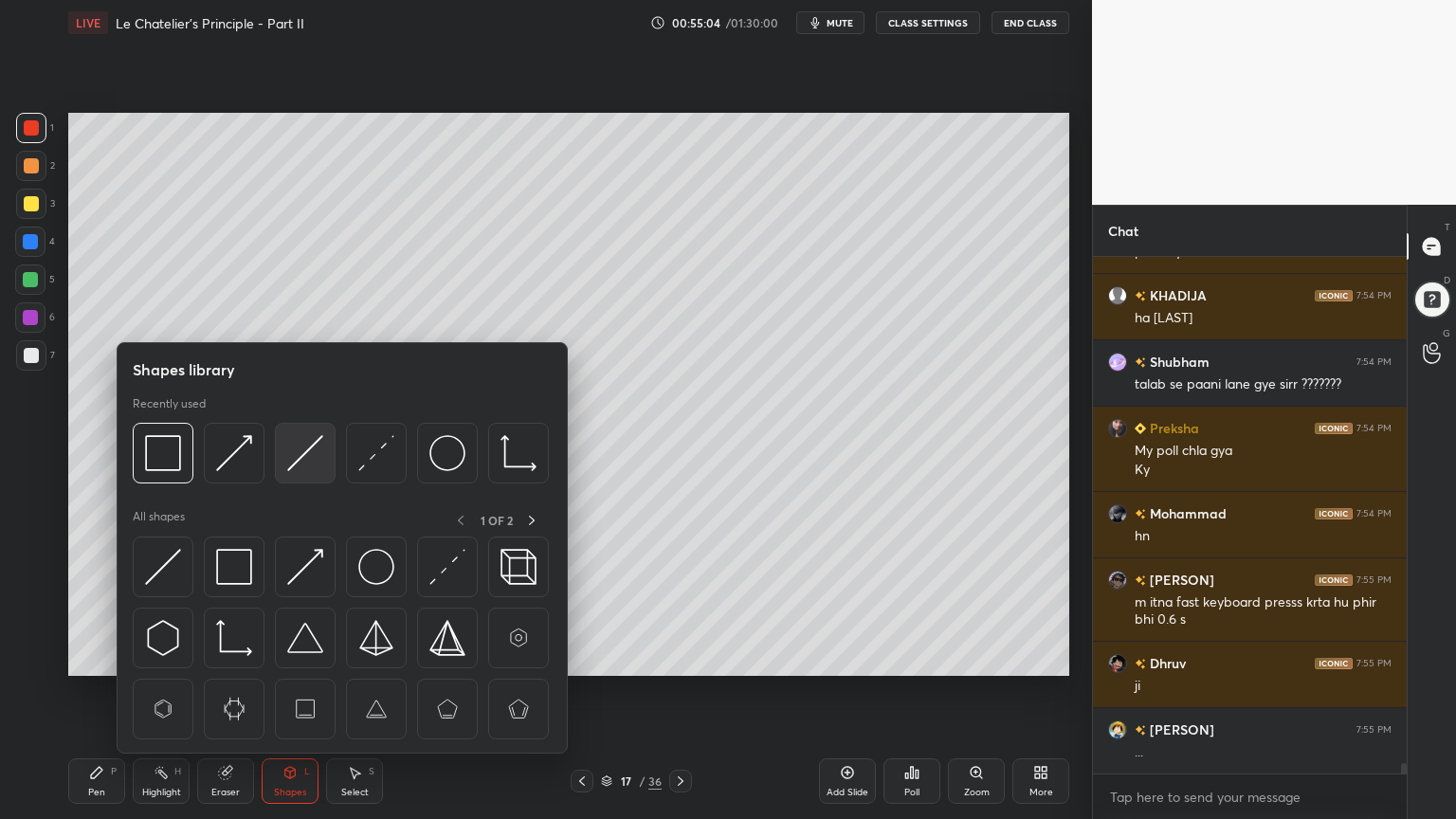 click at bounding box center [305, 453] 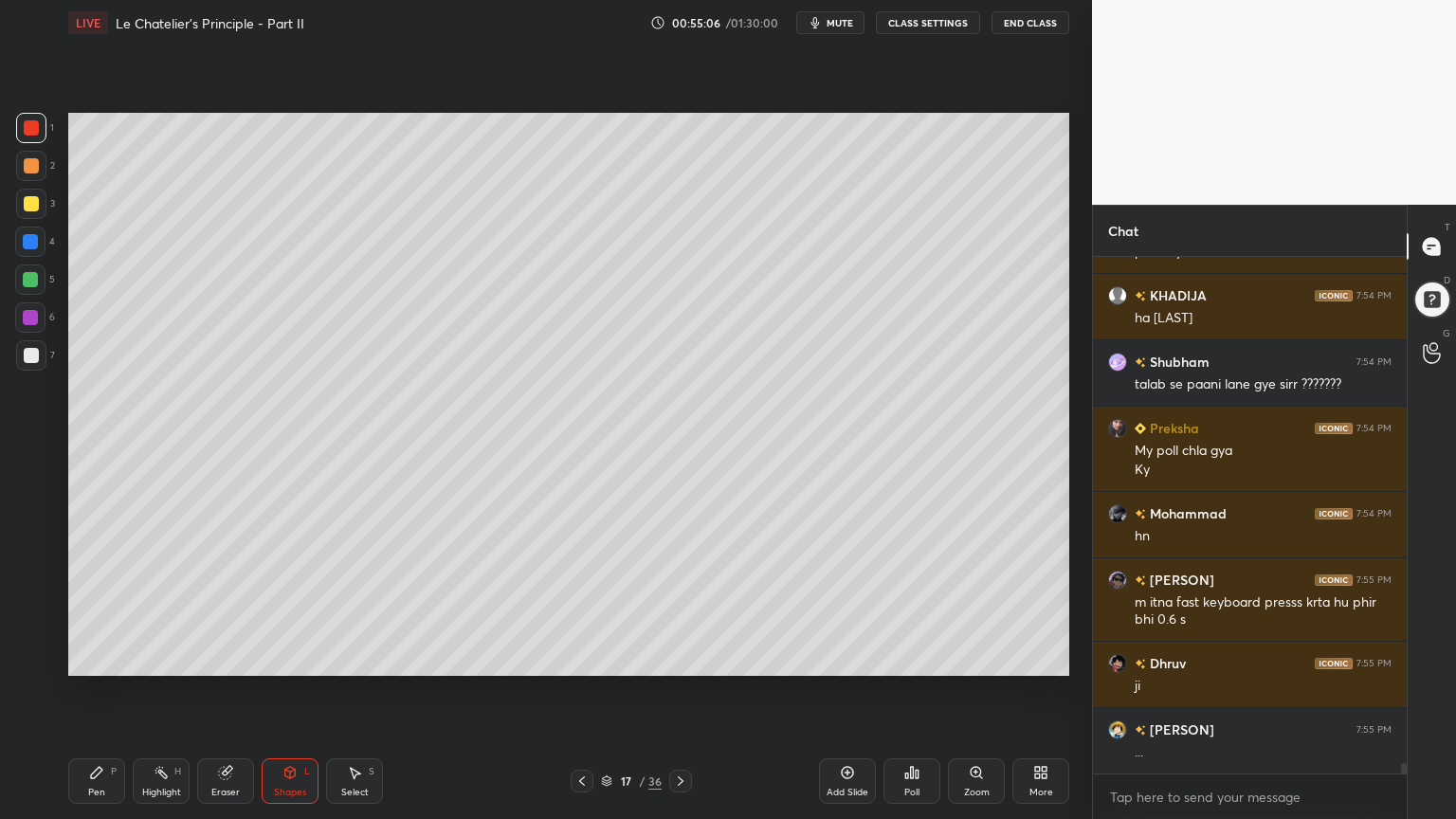 click at bounding box center [31, 204] 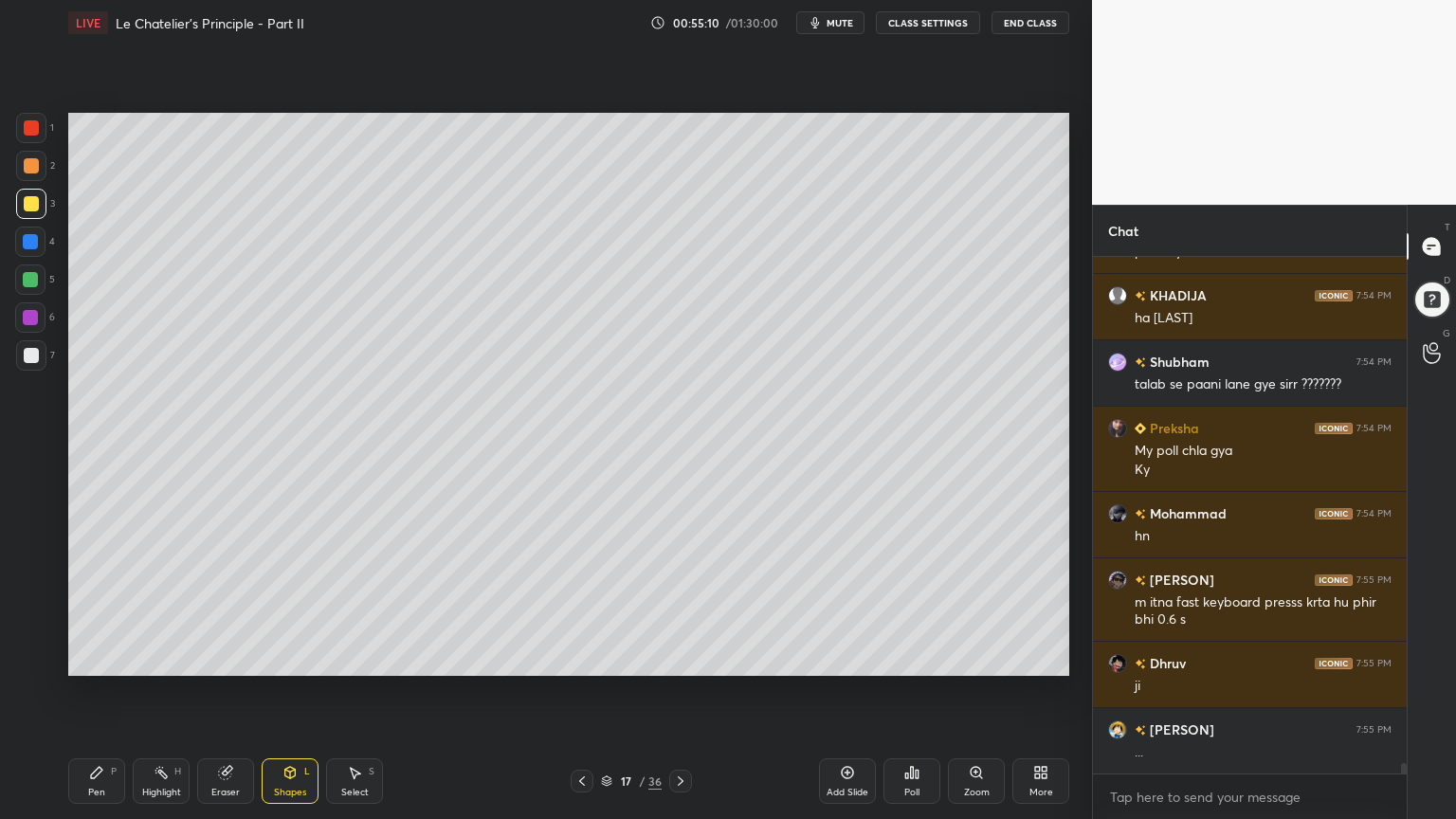 click on "Highlight H" at bounding box center (161, 781) 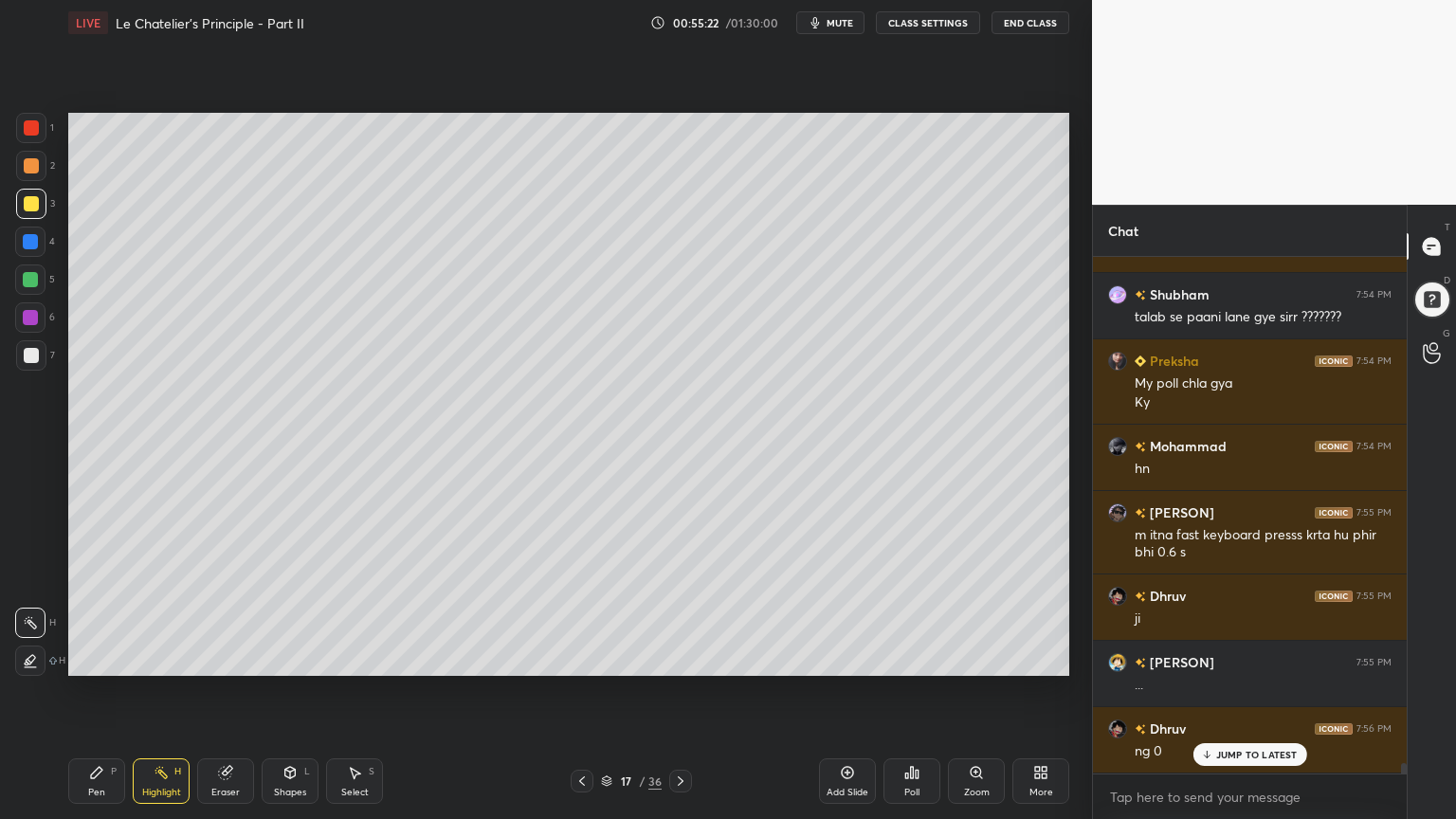 scroll, scrollTop: 24297, scrollLeft: 0, axis: vertical 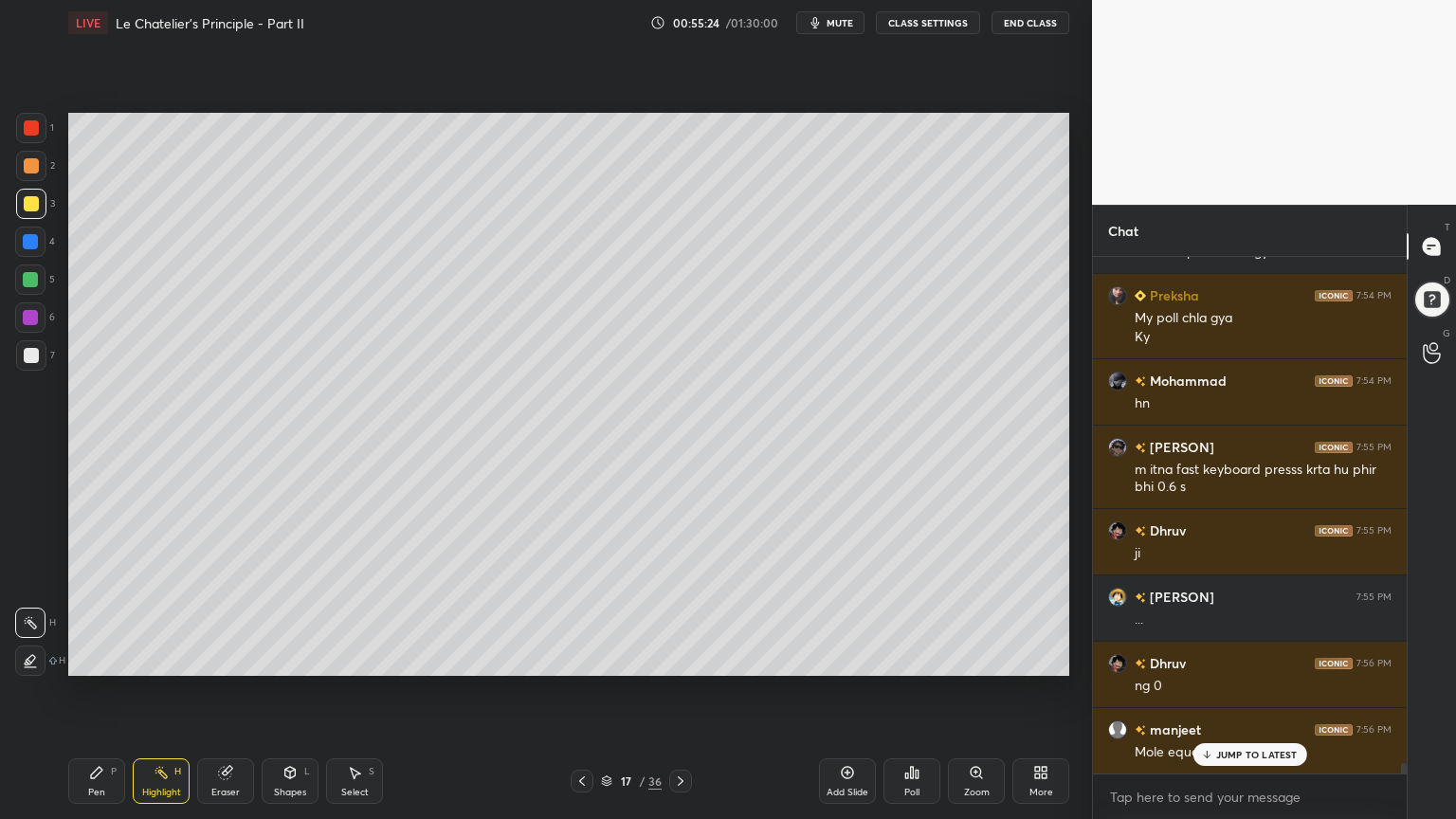 click on "Pen P Highlight H Eraser Shapes L Select S" at bounding box center [256, 781] 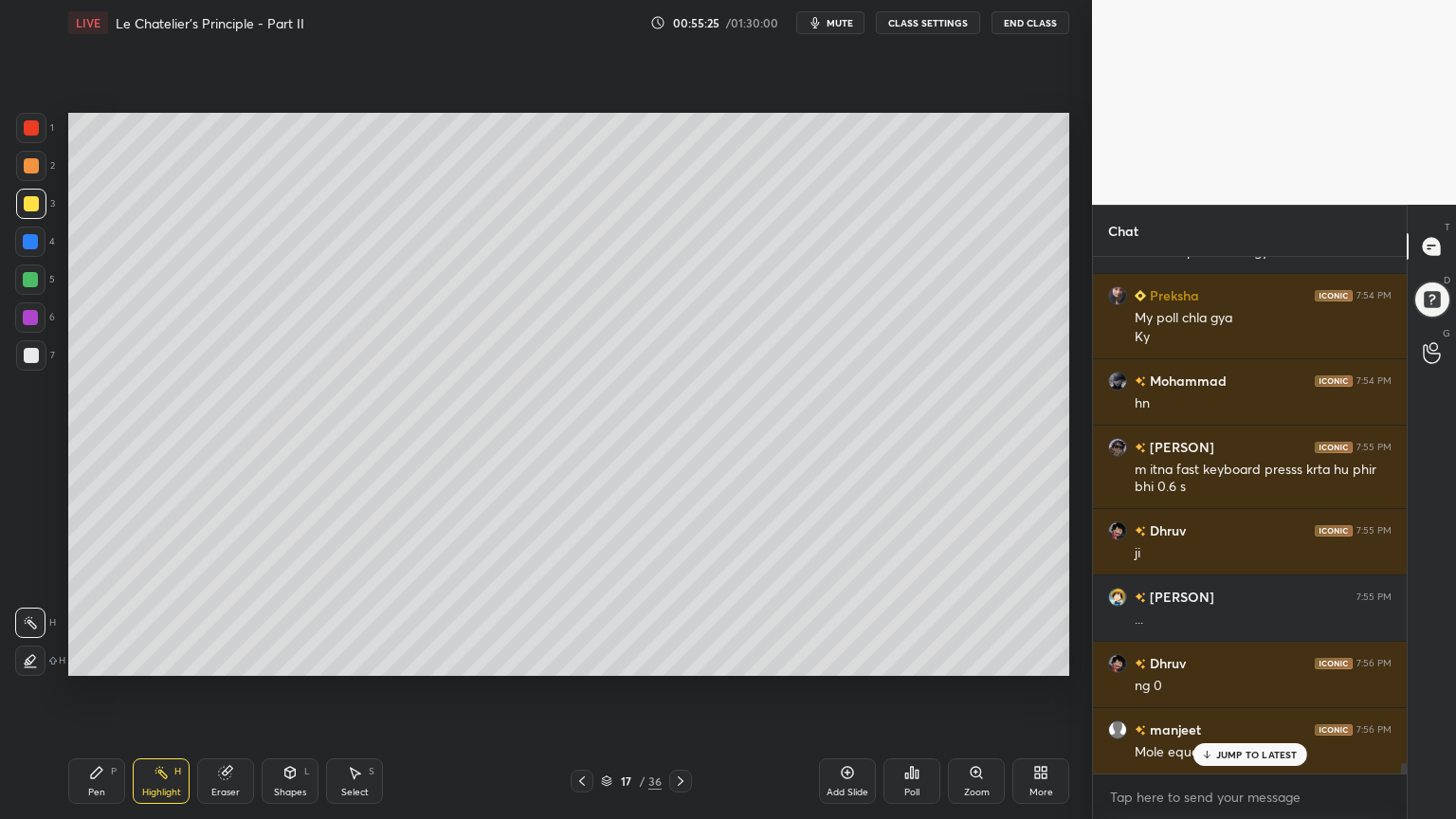 click on "Pen P" at bounding box center [97, 781] 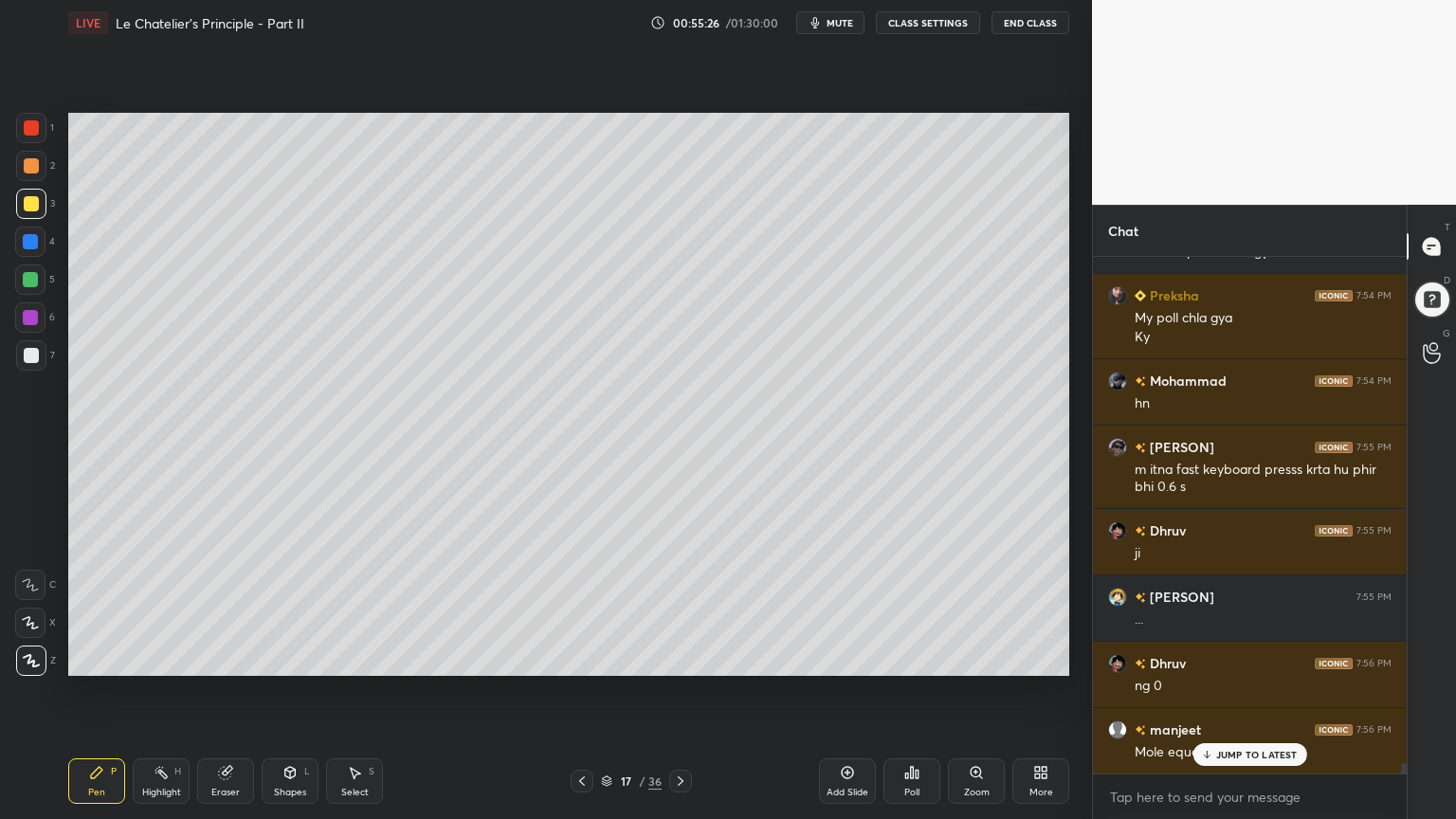 drag, startPoint x: 43, startPoint y: 125, endPoint x: 62, endPoint y: 253, distance: 129.40247 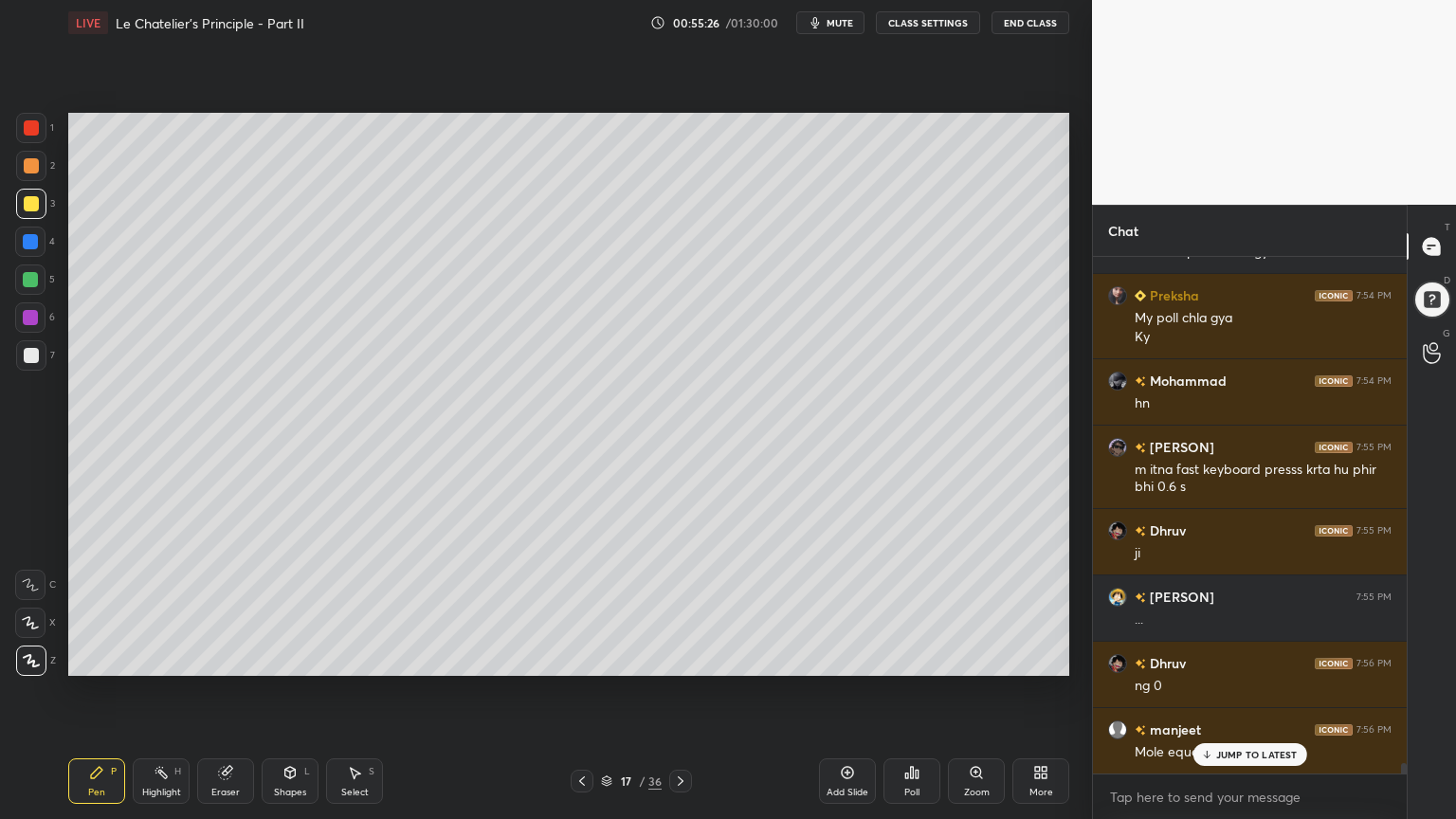 click at bounding box center [31, 128] 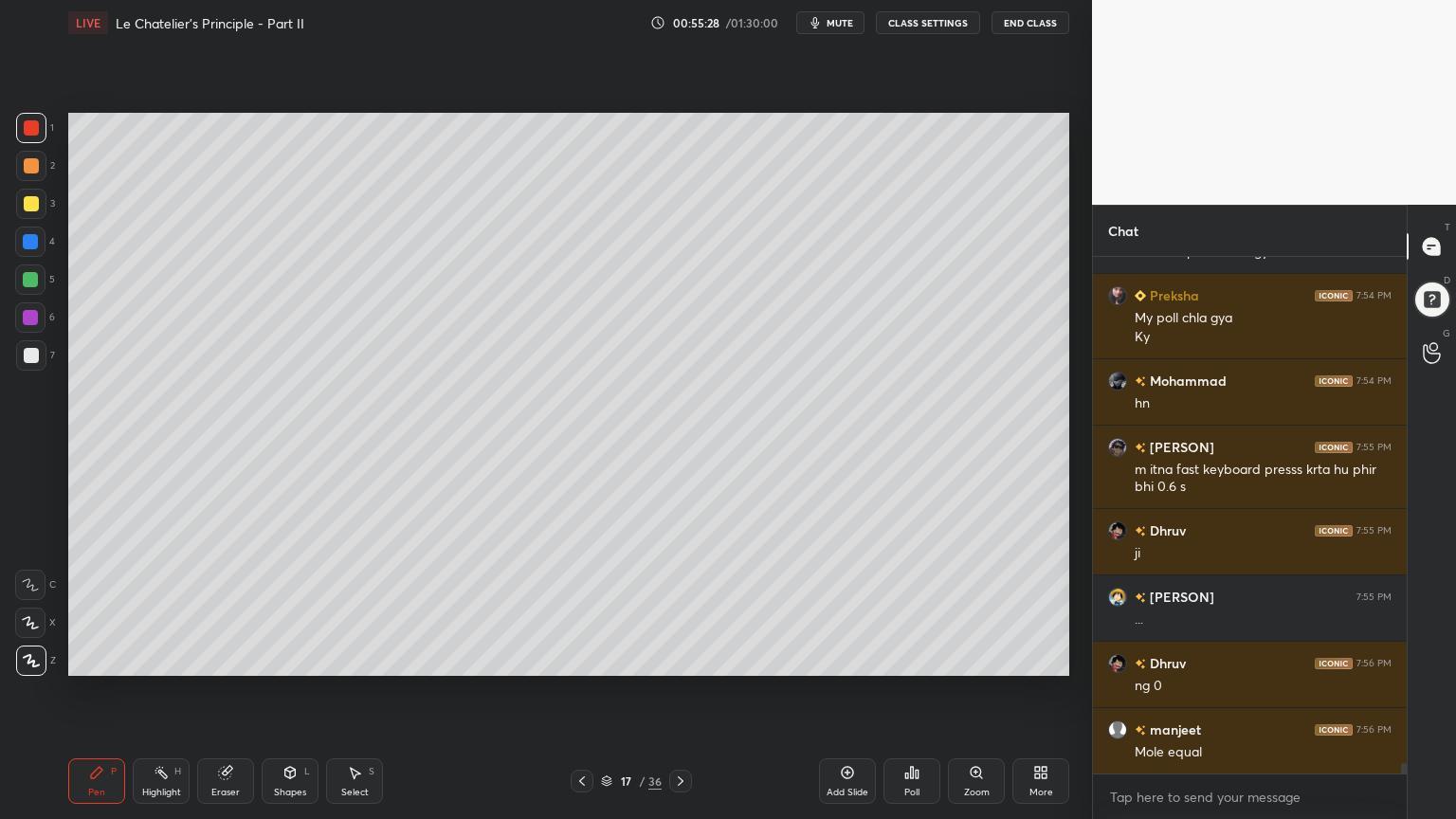 drag, startPoint x: 35, startPoint y: 284, endPoint x: 37, endPoint y: 313, distance: 29.068884 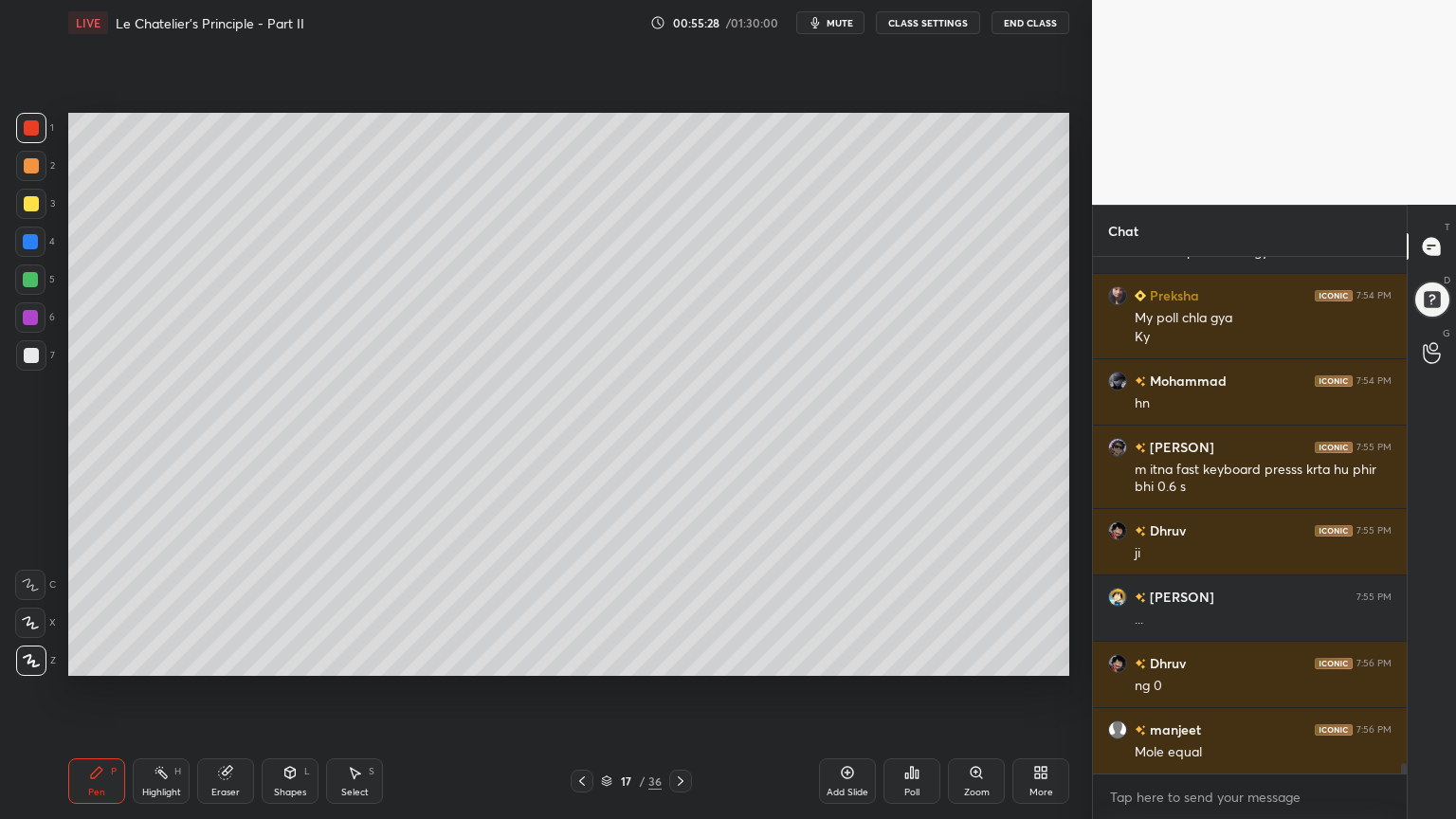 click at bounding box center [30, 280] 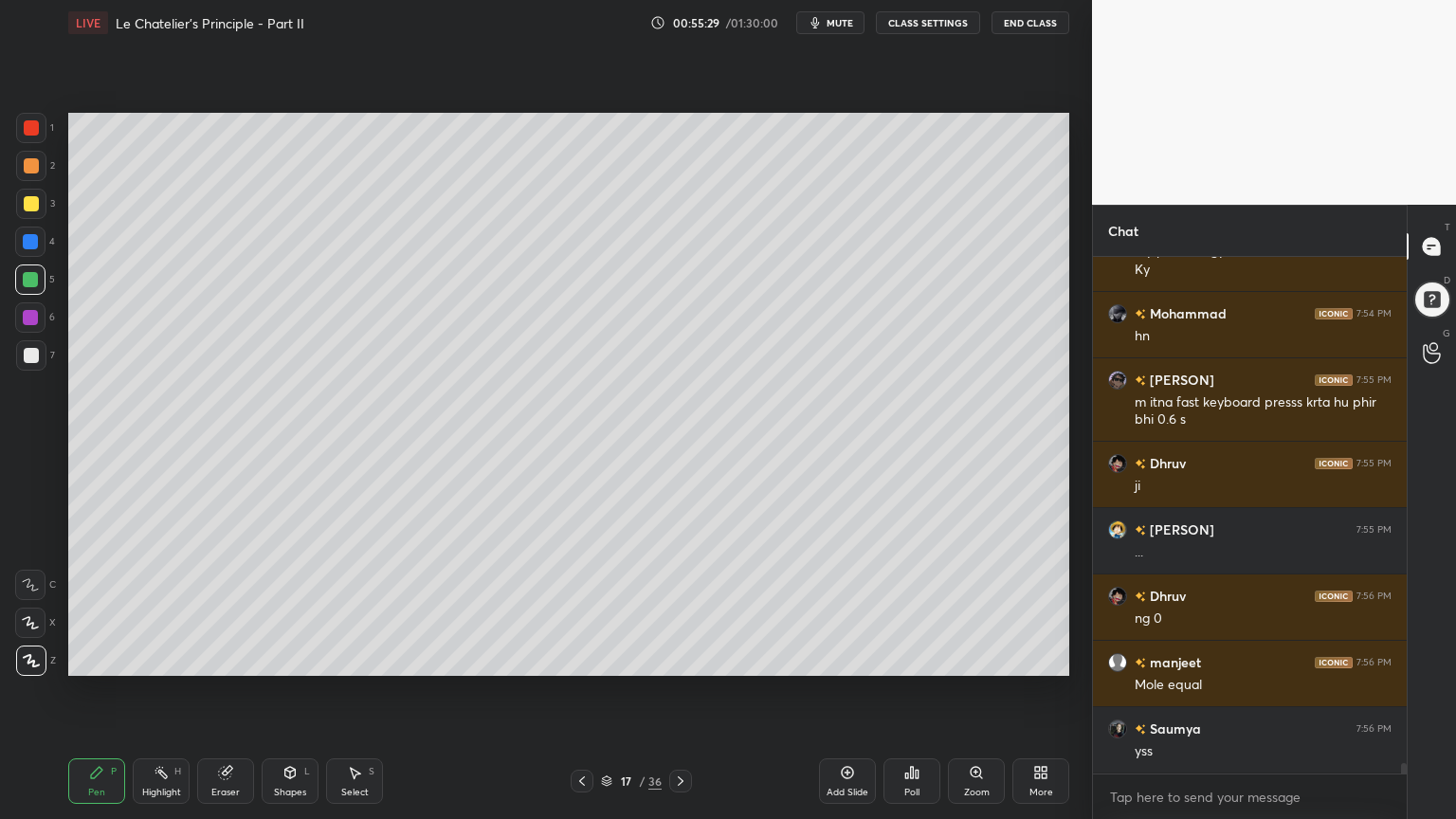 click on "Highlight H" at bounding box center [161, 781] 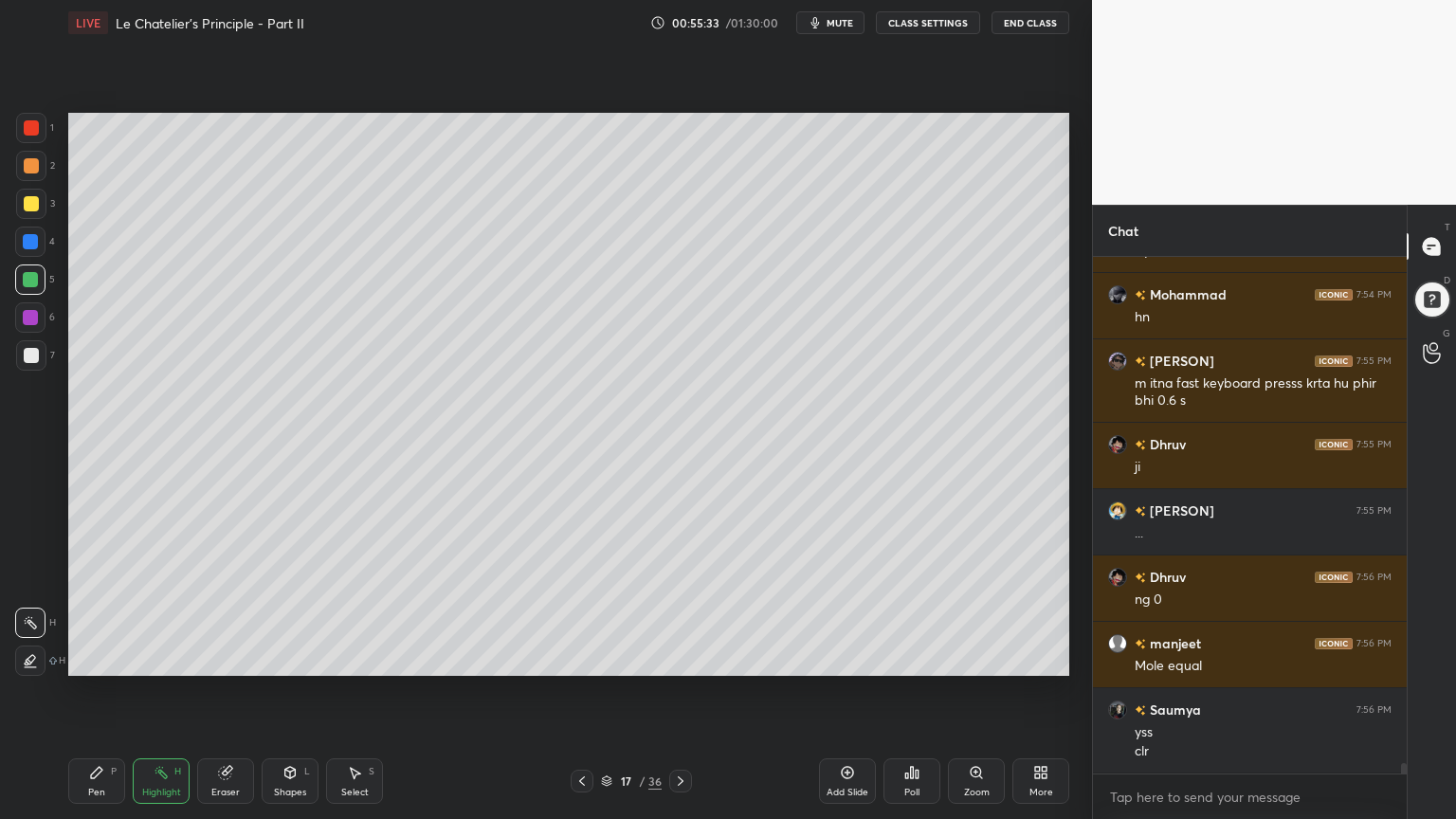 scroll, scrollTop: 24449, scrollLeft: 0, axis: vertical 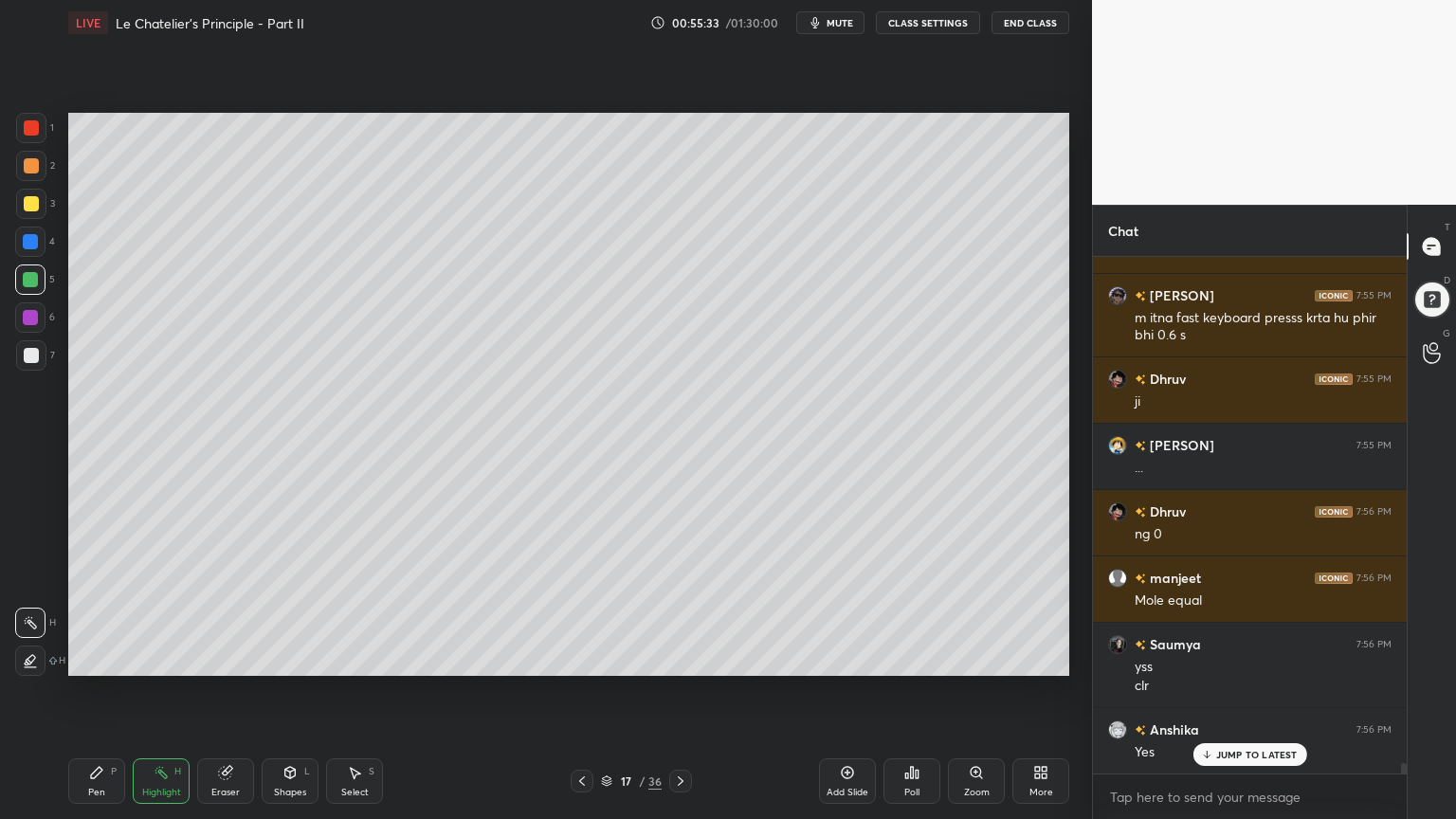 drag, startPoint x: 100, startPoint y: 781, endPoint x: 118, endPoint y: 755, distance: 31.62278 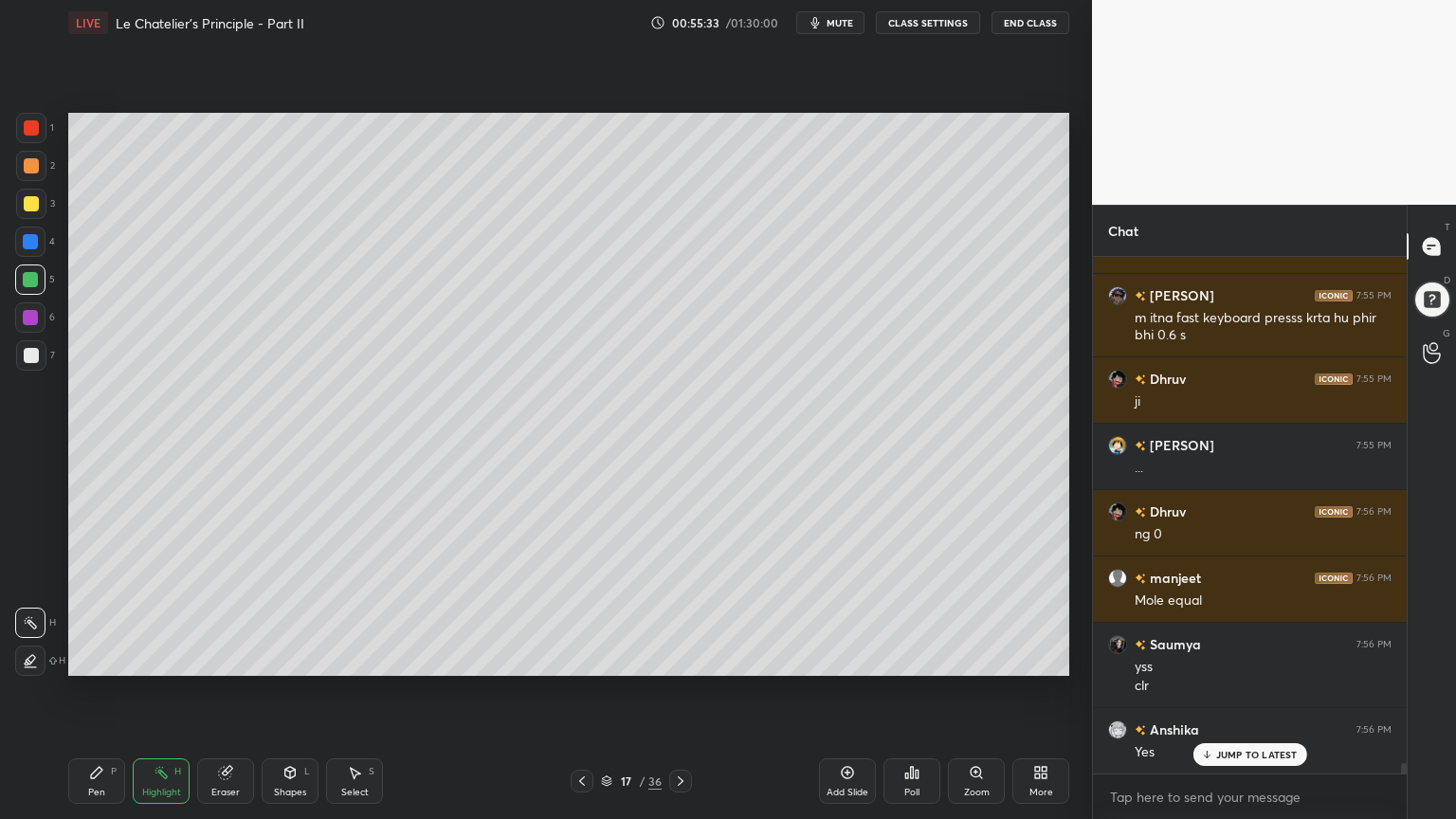 click on "Pen P" at bounding box center [97, 781] 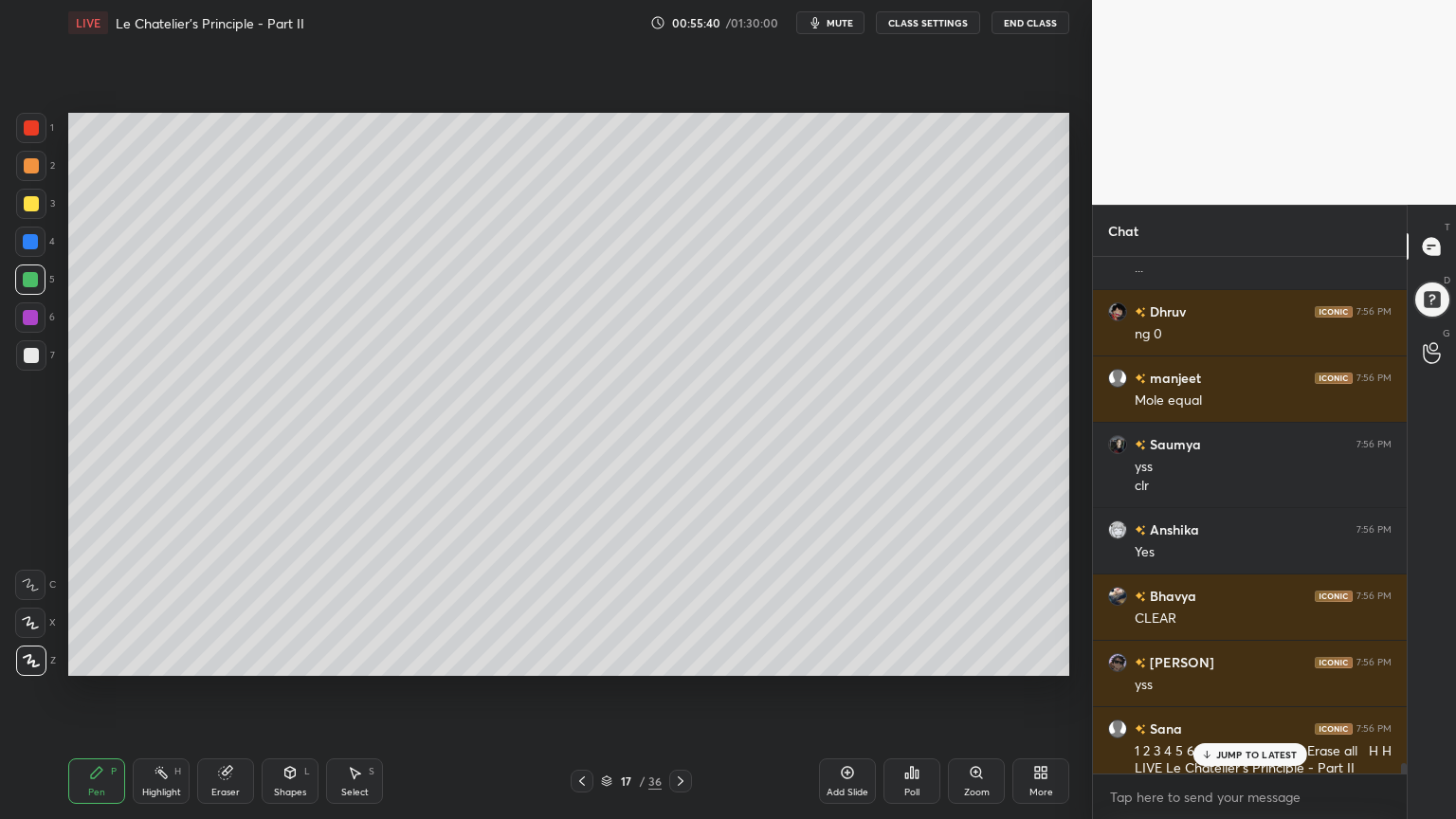 scroll, scrollTop: 24847, scrollLeft: 0, axis: vertical 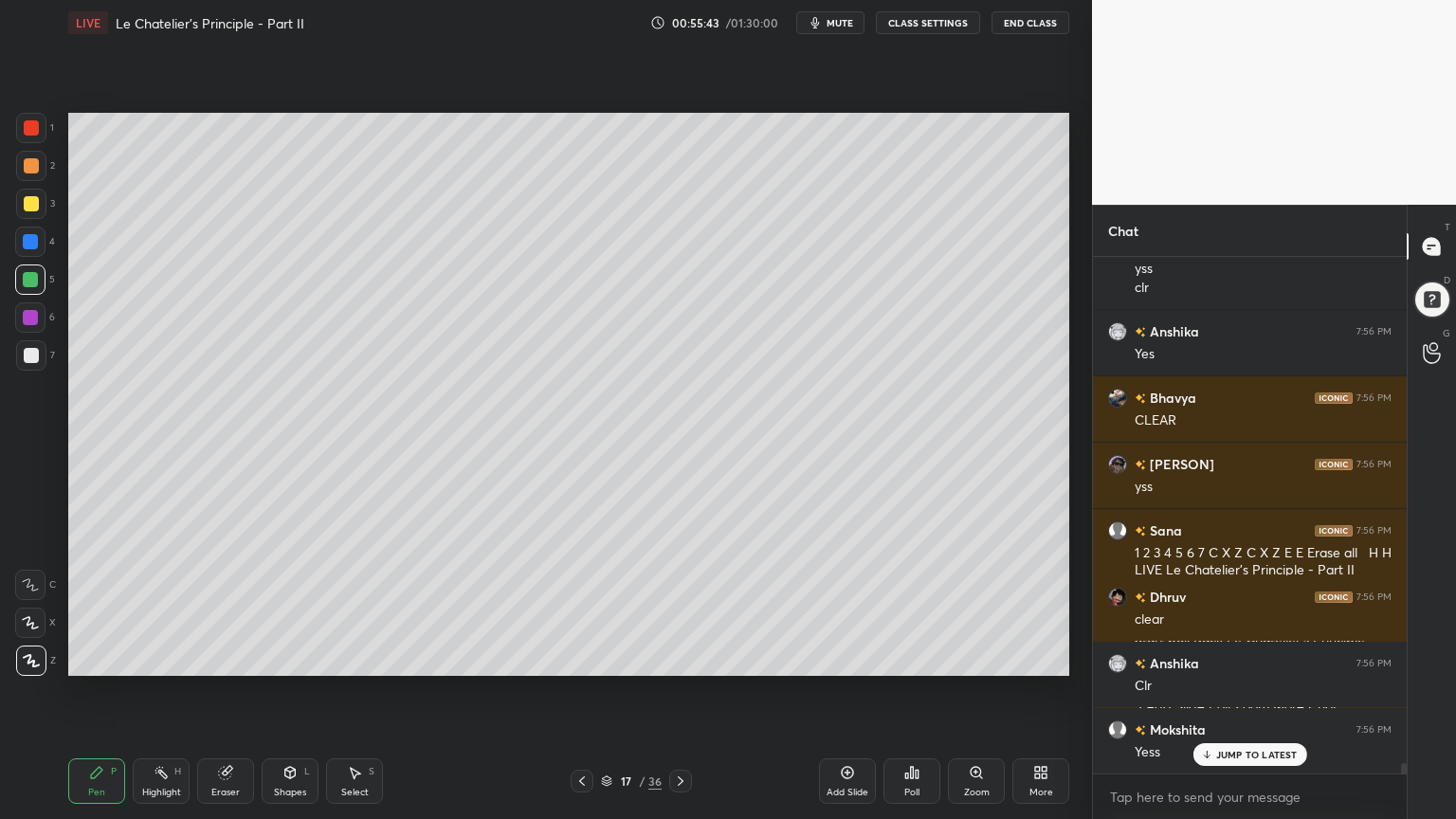drag, startPoint x: 170, startPoint y: 777, endPoint x: 295, endPoint y: 724, distance: 135.77187 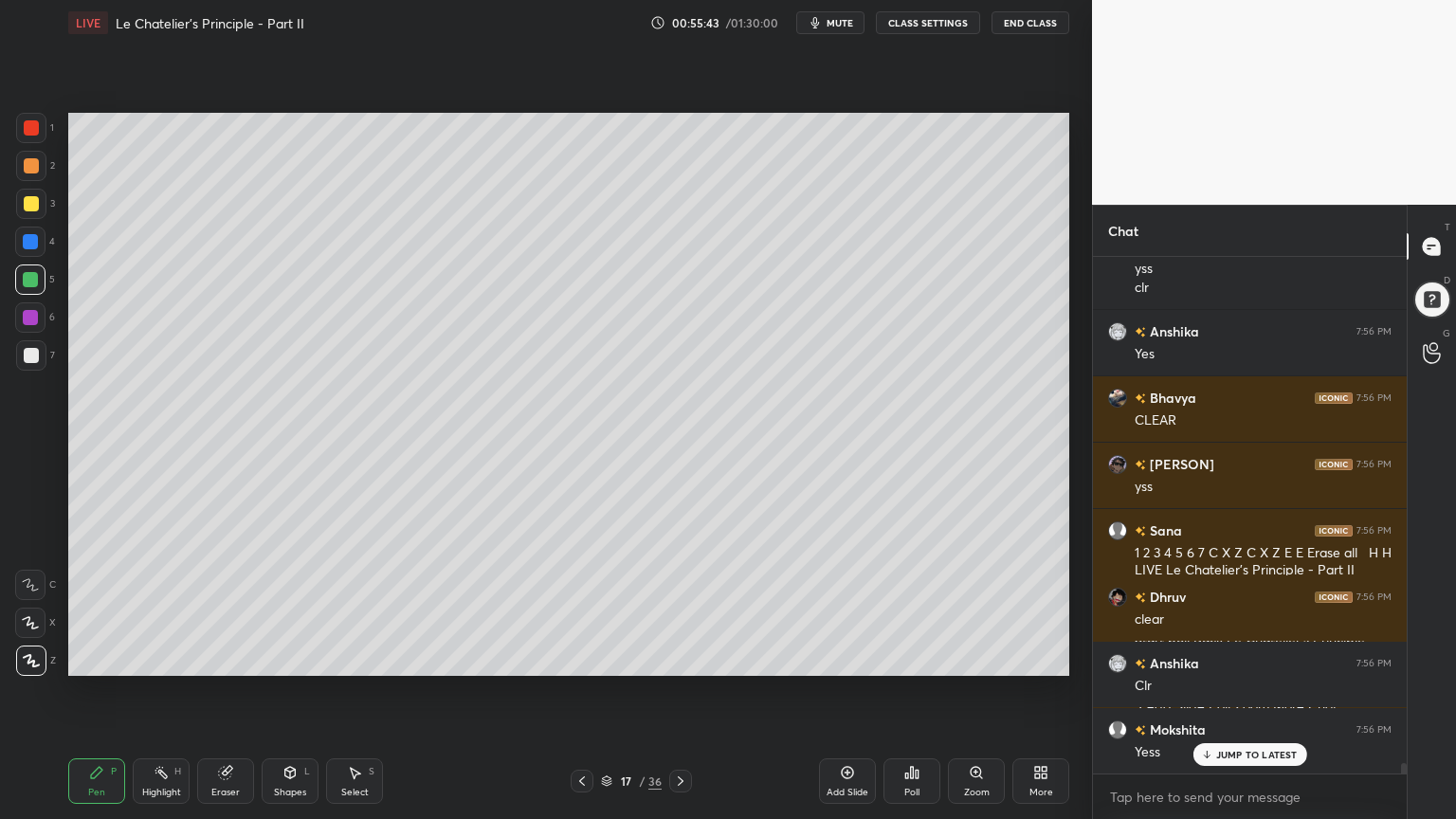 click on "Highlight H" at bounding box center (161, 781) 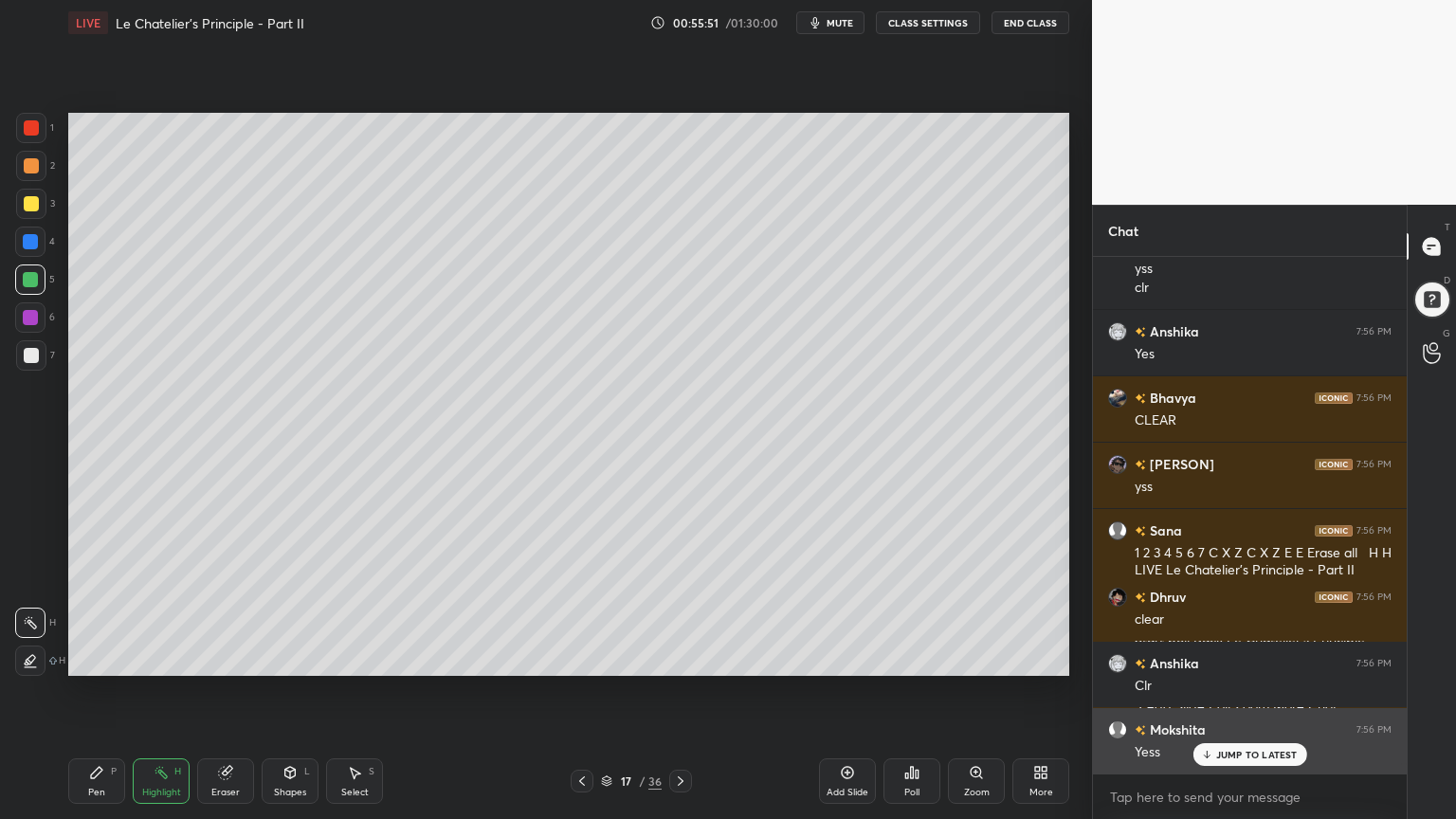click on "JUMP TO LATEST" at bounding box center (1257, 755) 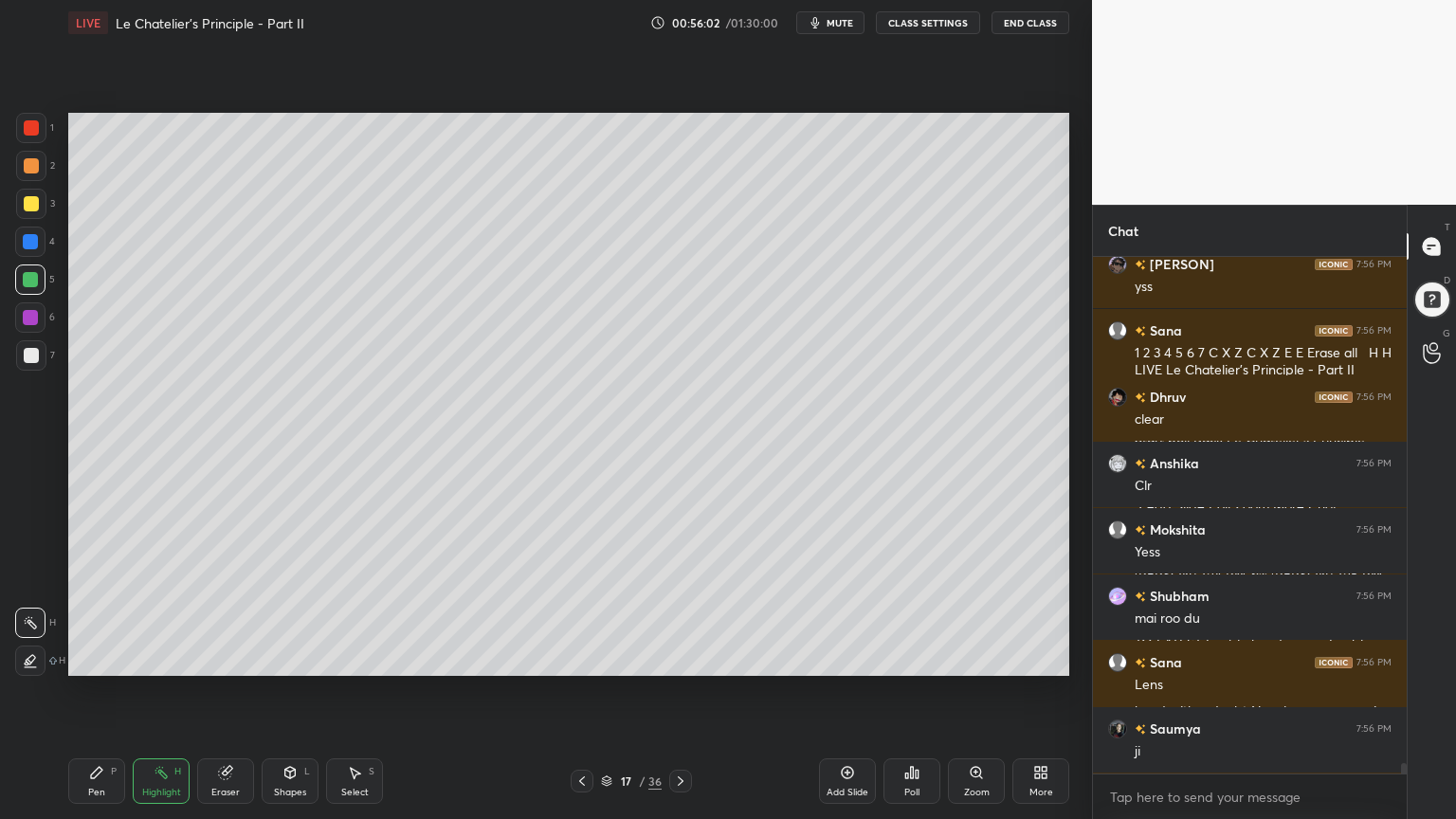 scroll, scrollTop: 25112, scrollLeft: 0, axis: vertical 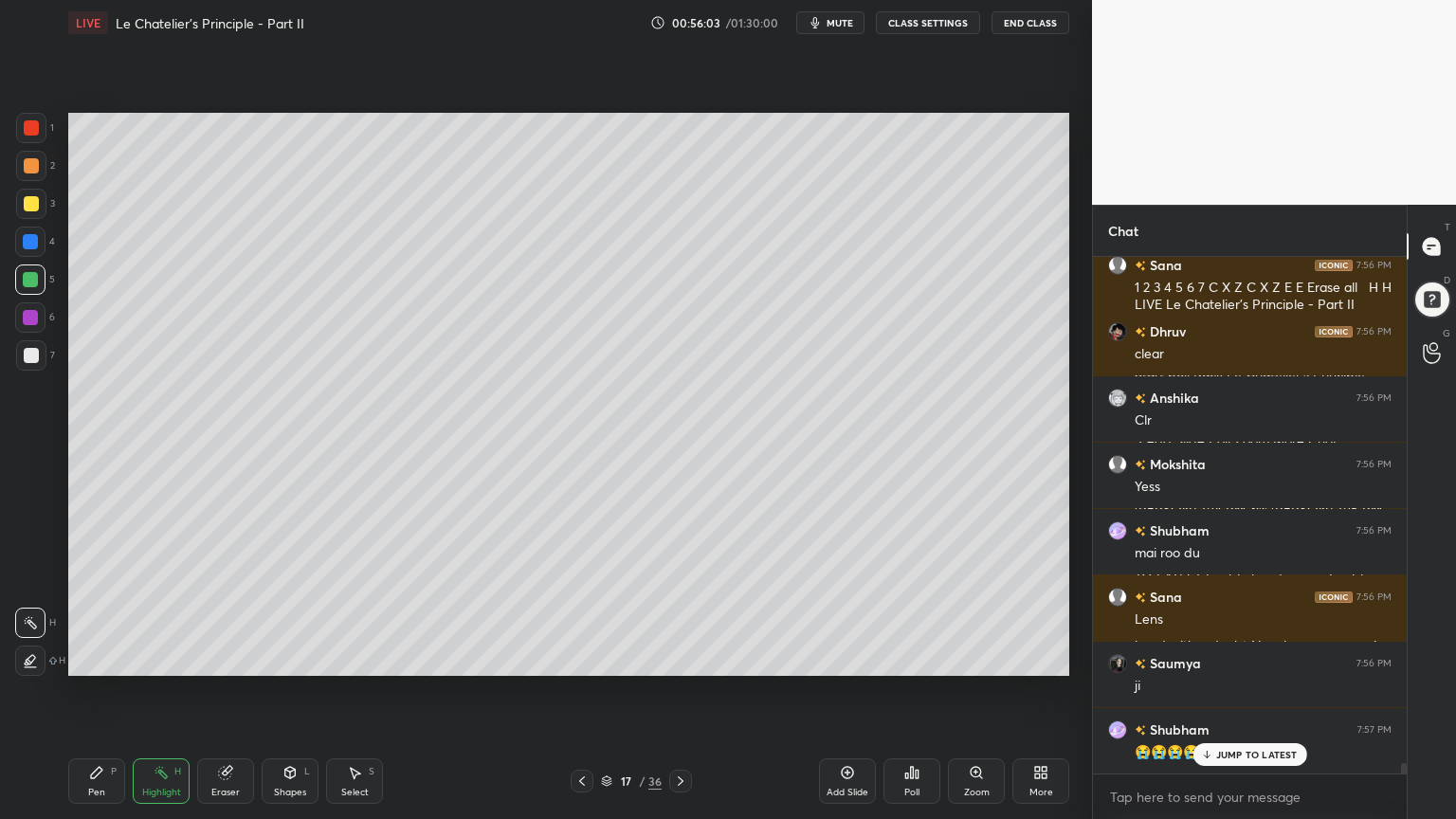 click on "Add Slide" at bounding box center [847, 781] 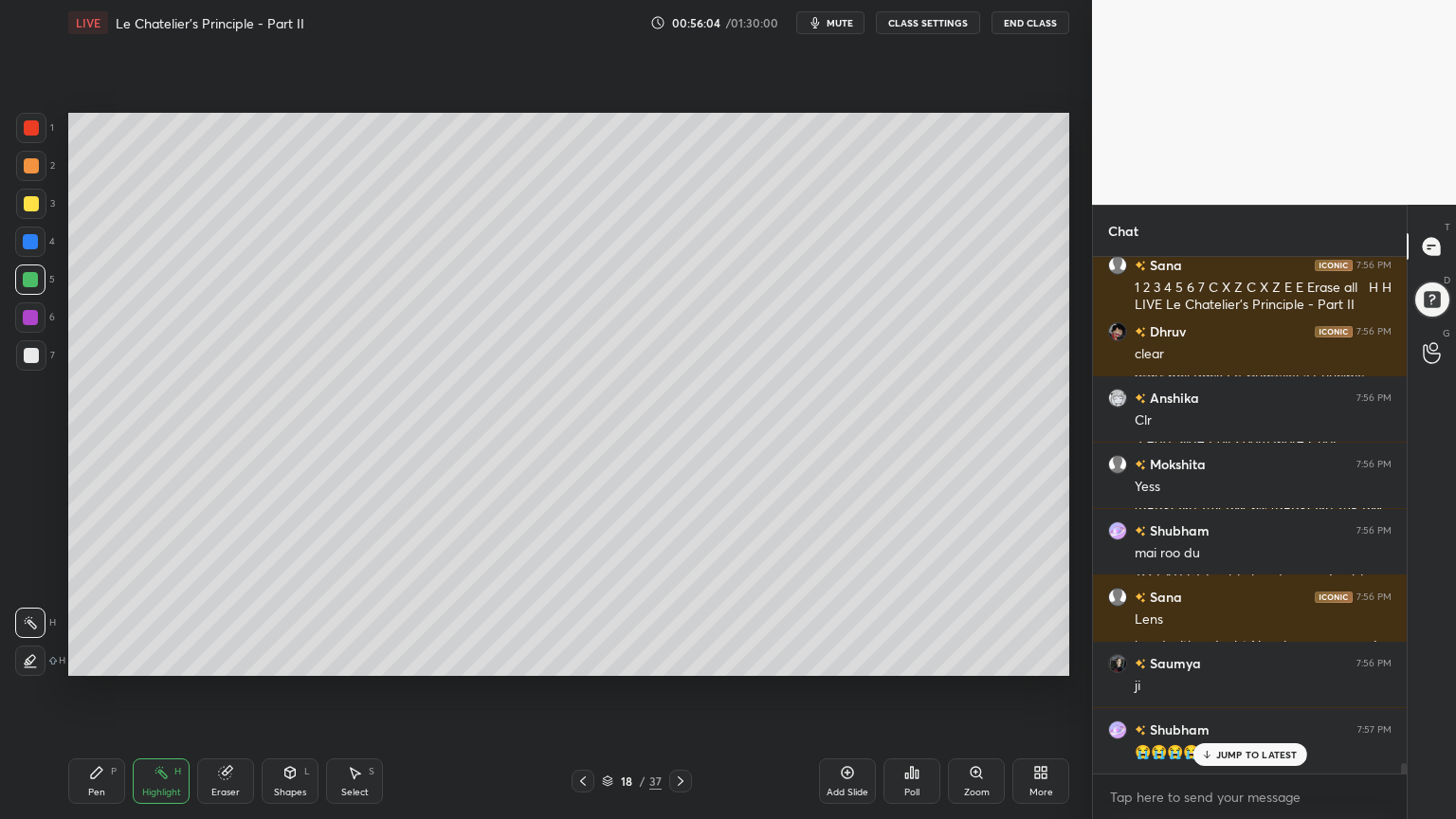 click on "Pen" at bounding box center (97, 792) 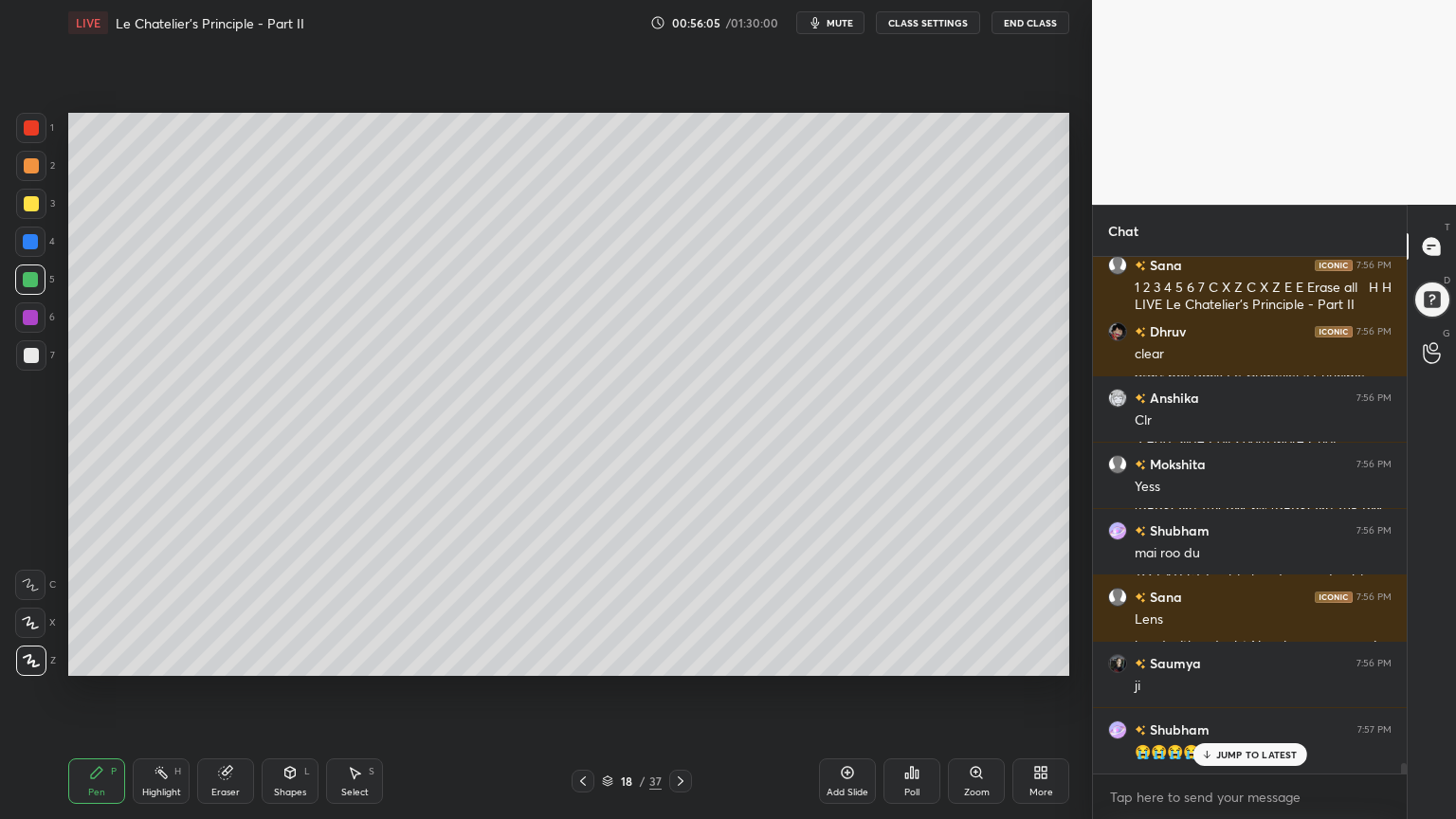 drag, startPoint x: 35, startPoint y: 167, endPoint x: 64, endPoint y: 173, distance: 29.614186 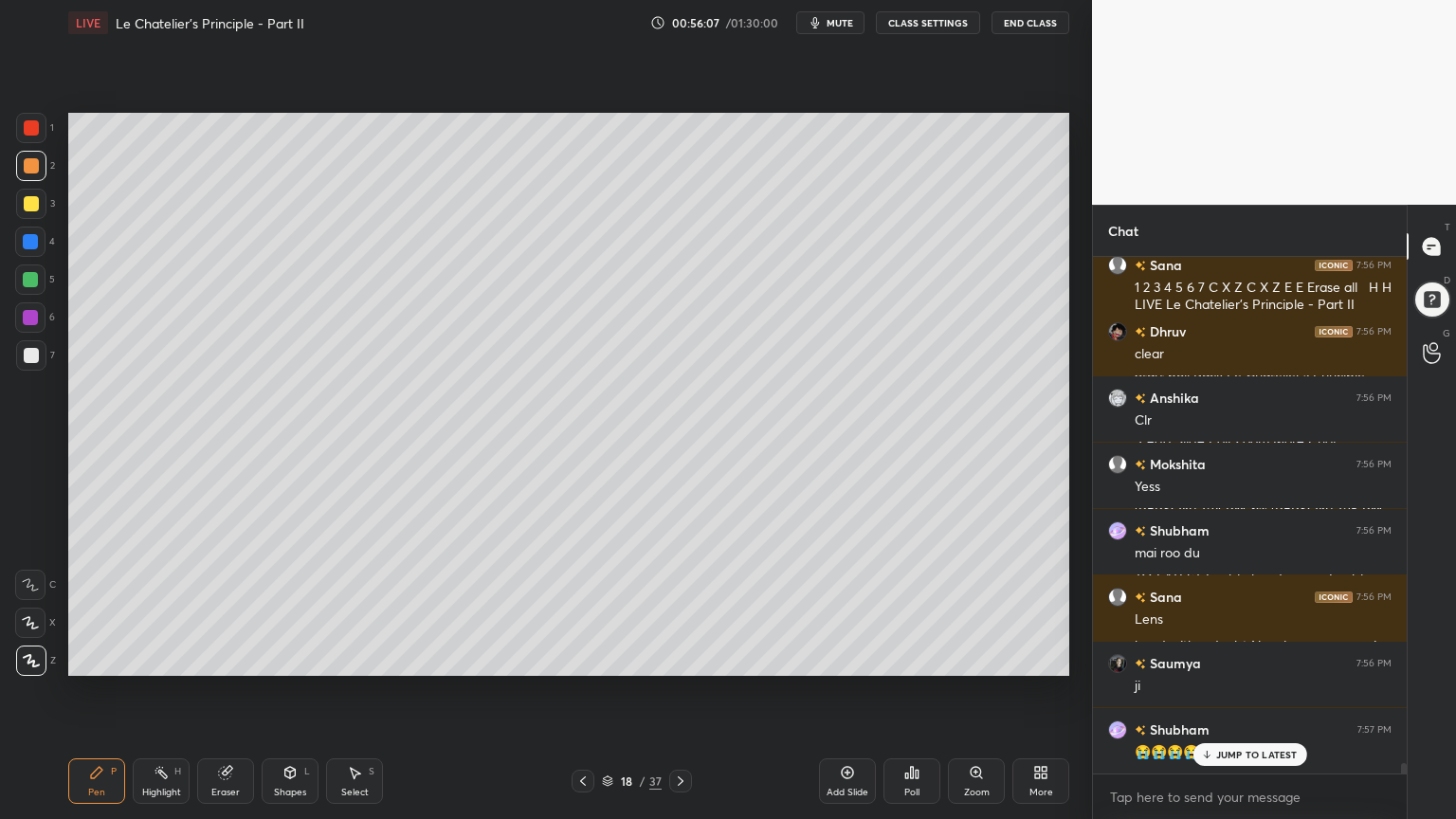 drag, startPoint x: 150, startPoint y: 789, endPoint x: 166, endPoint y: 767, distance: 27.202941 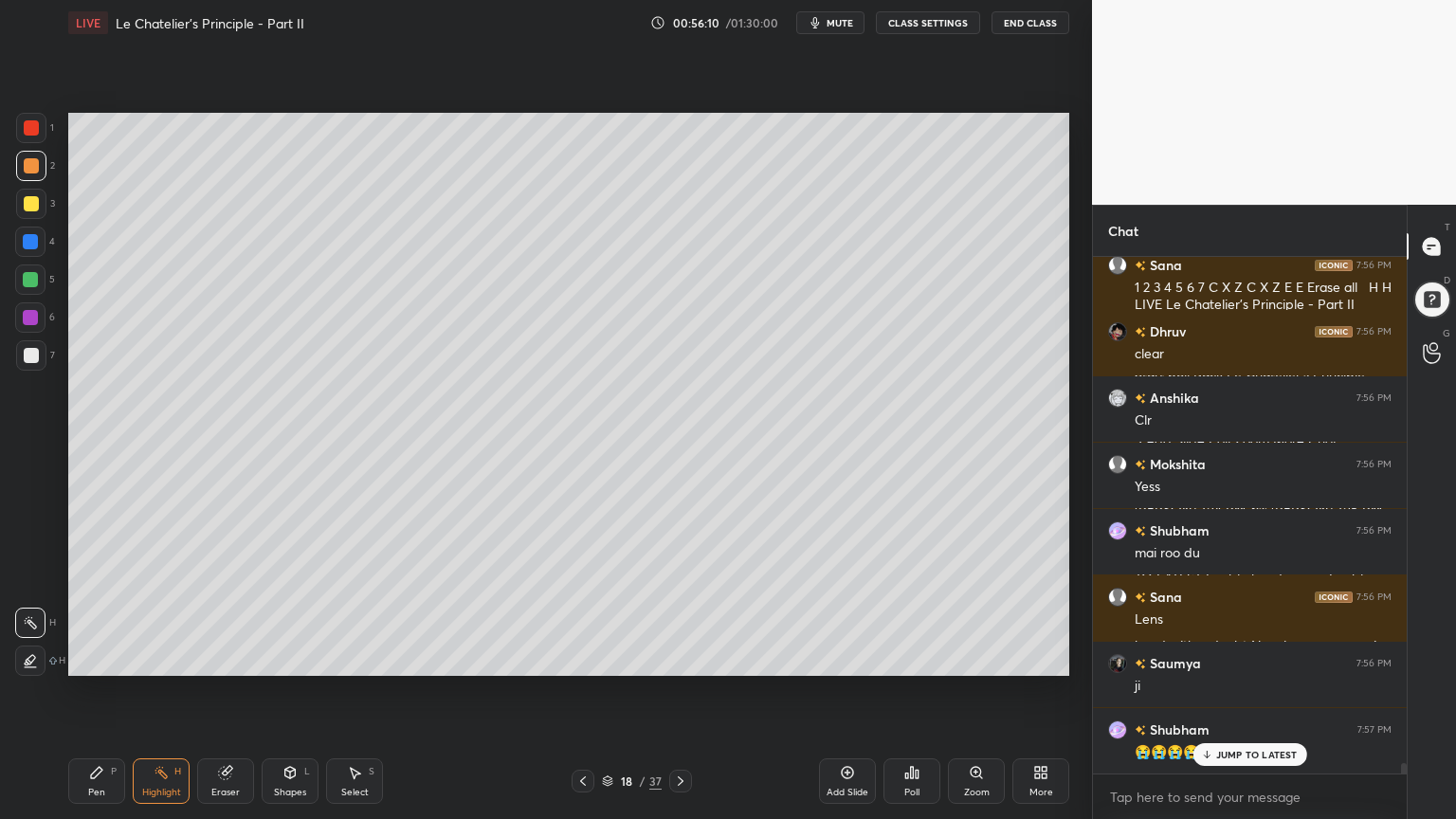 click on "JUMP TO LATEST" at bounding box center (1257, 755) 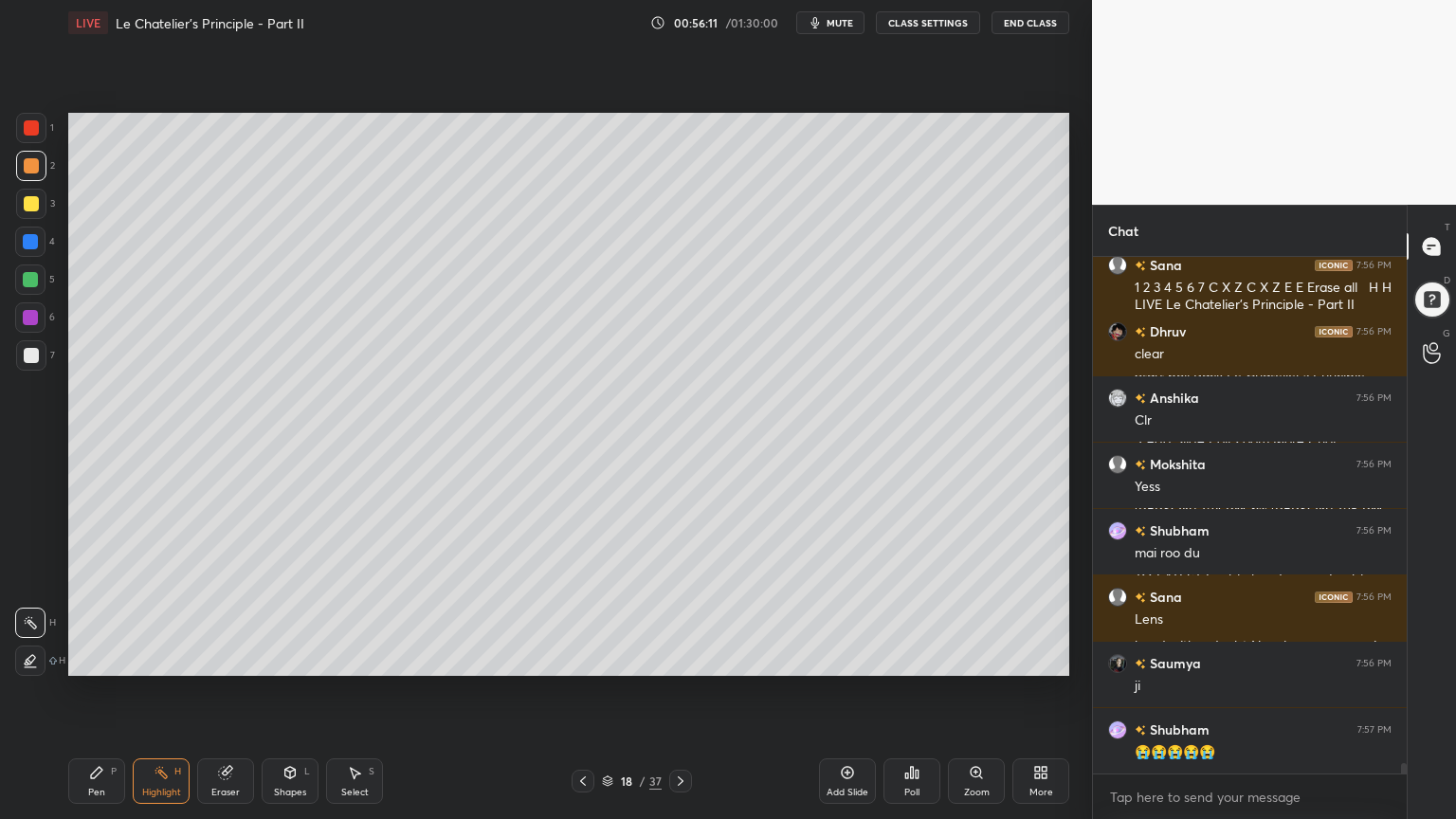 scroll, scrollTop: 25180, scrollLeft: 0, axis: vertical 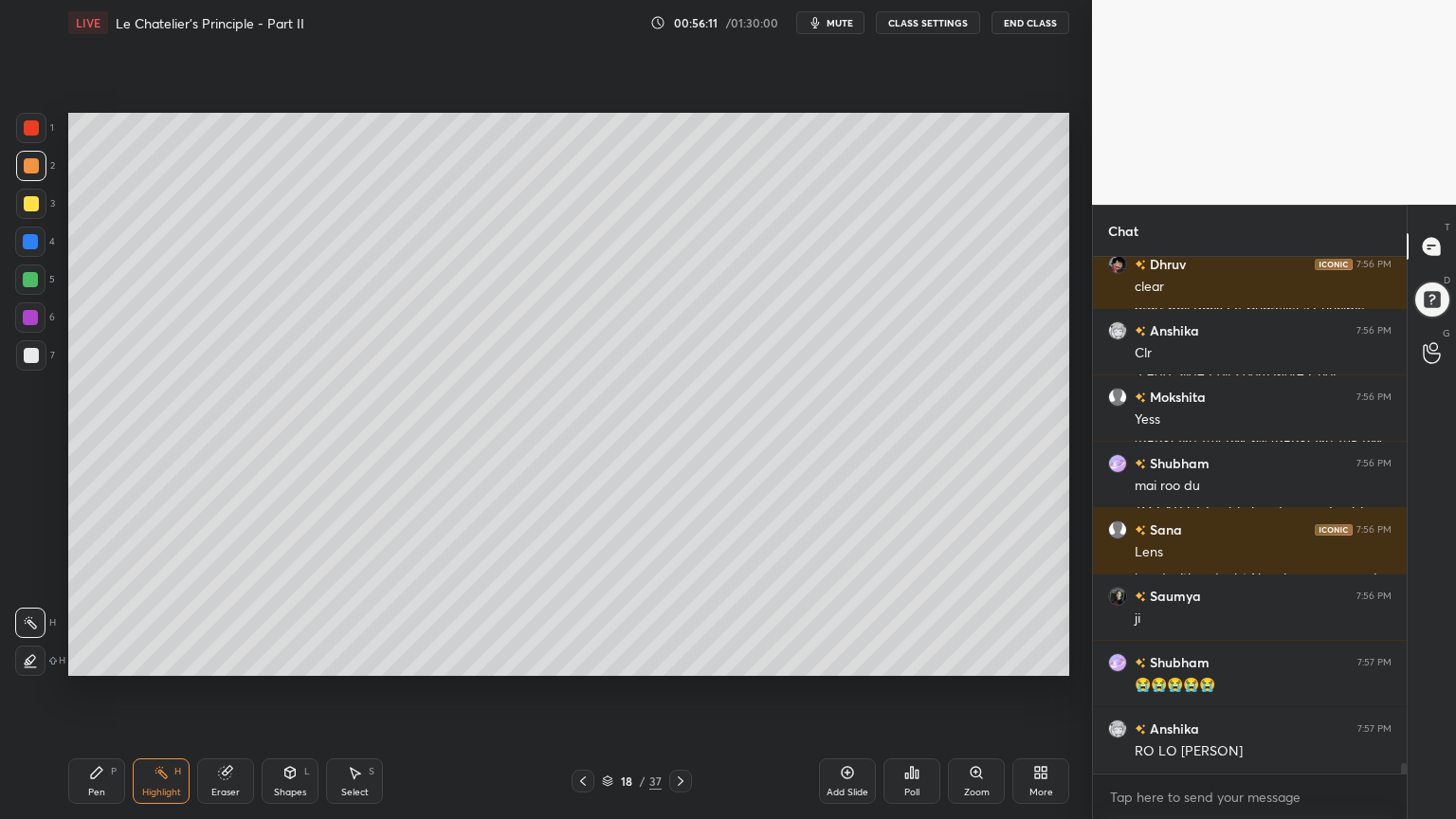 click on "Pen P" at bounding box center (97, 781) 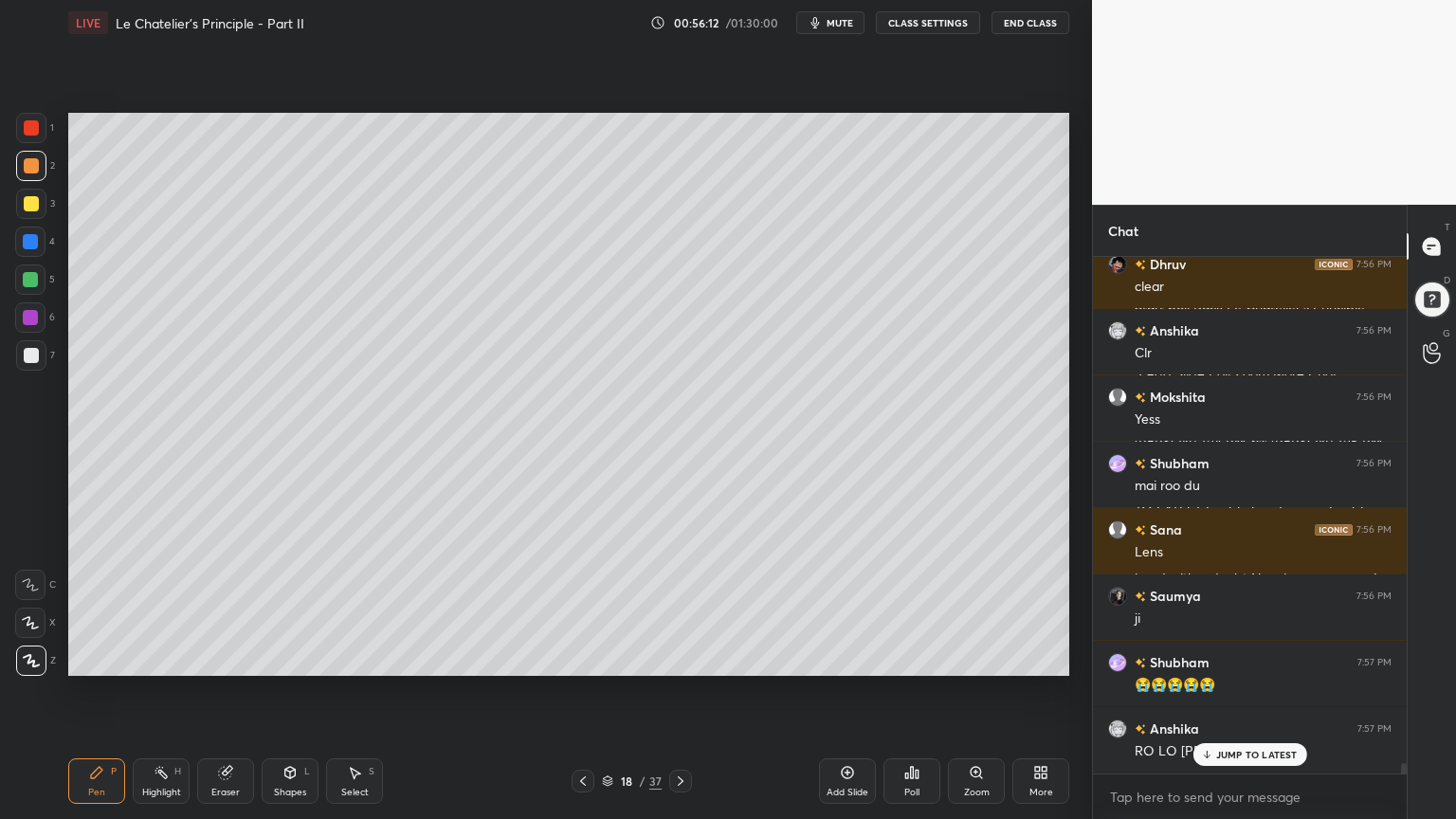 scroll, scrollTop: 25245, scrollLeft: 0, axis: vertical 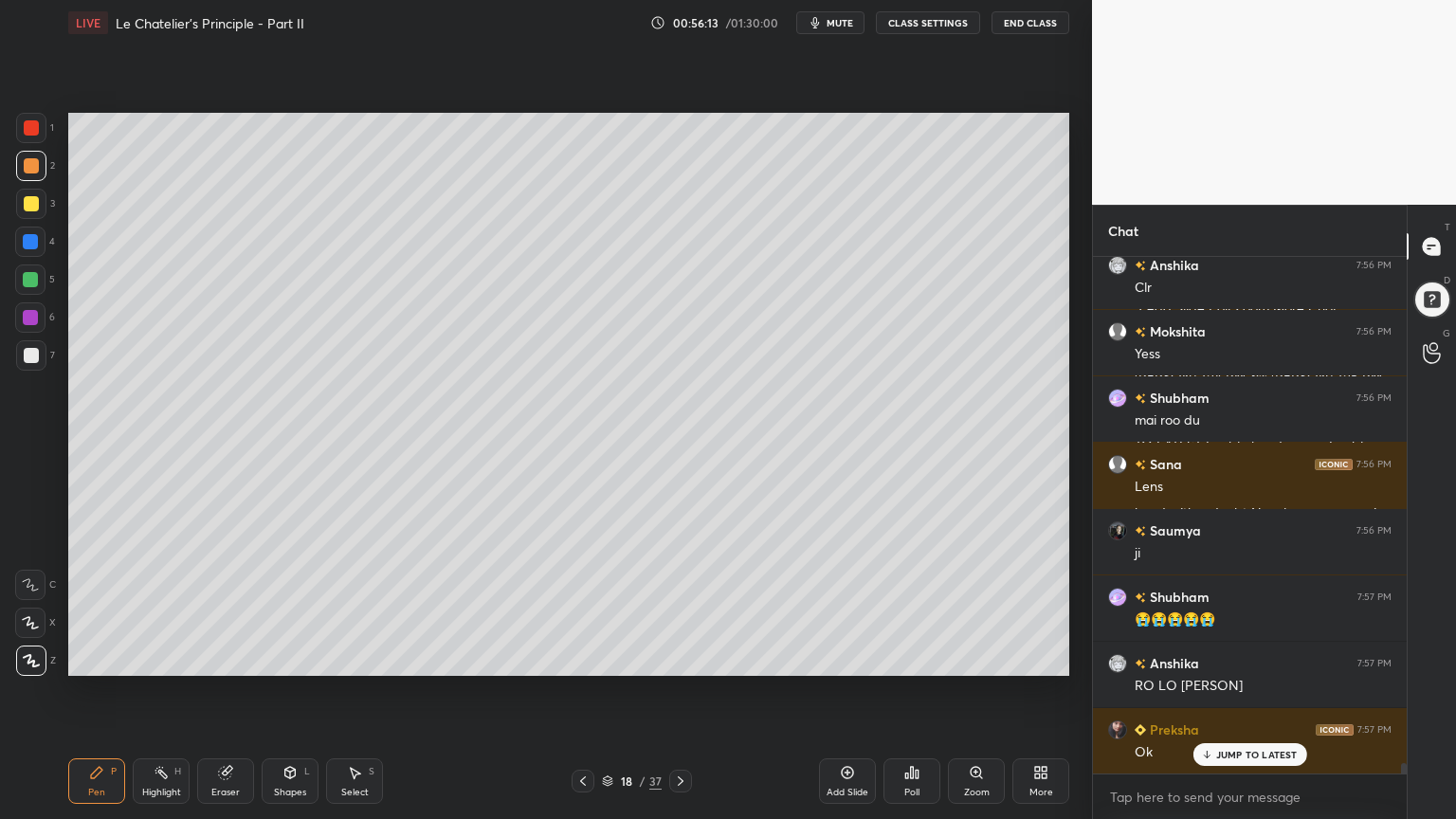 click at bounding box center (31, 355) 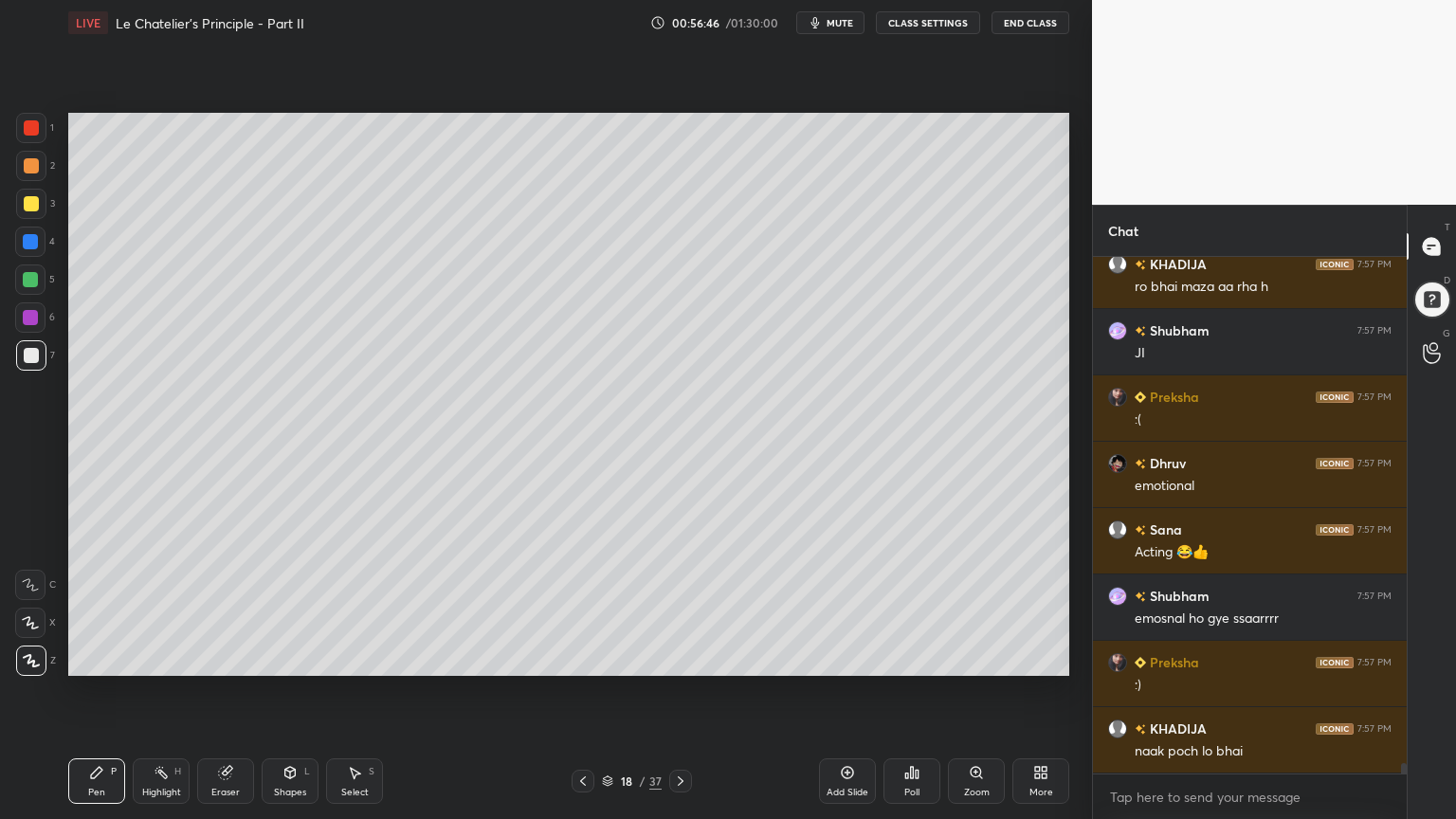 scroll, scrollTop: 26041, scrollLeft: 0, axis: vertical 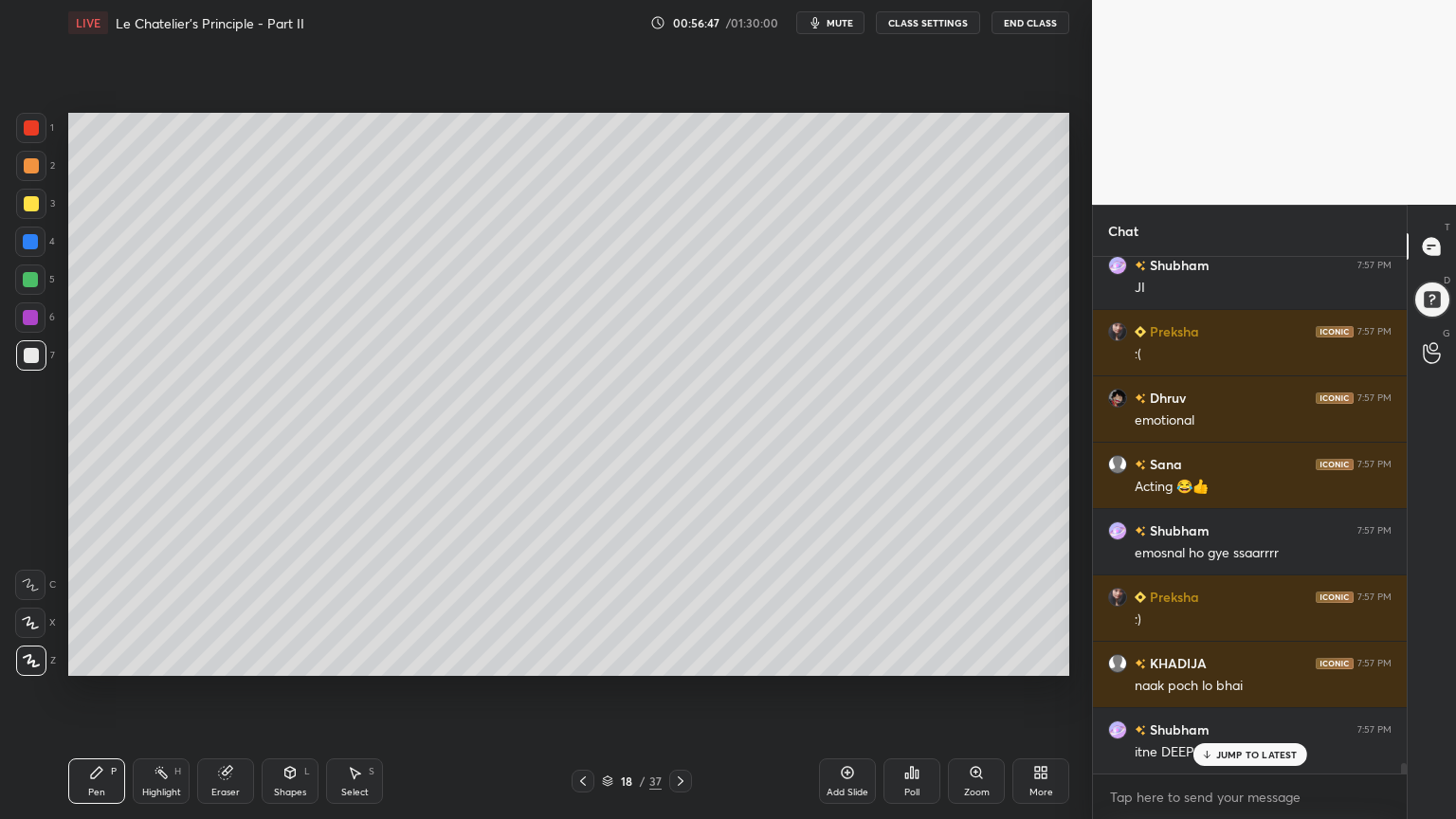 click on "Pen P" at bounding box center (97, 781) 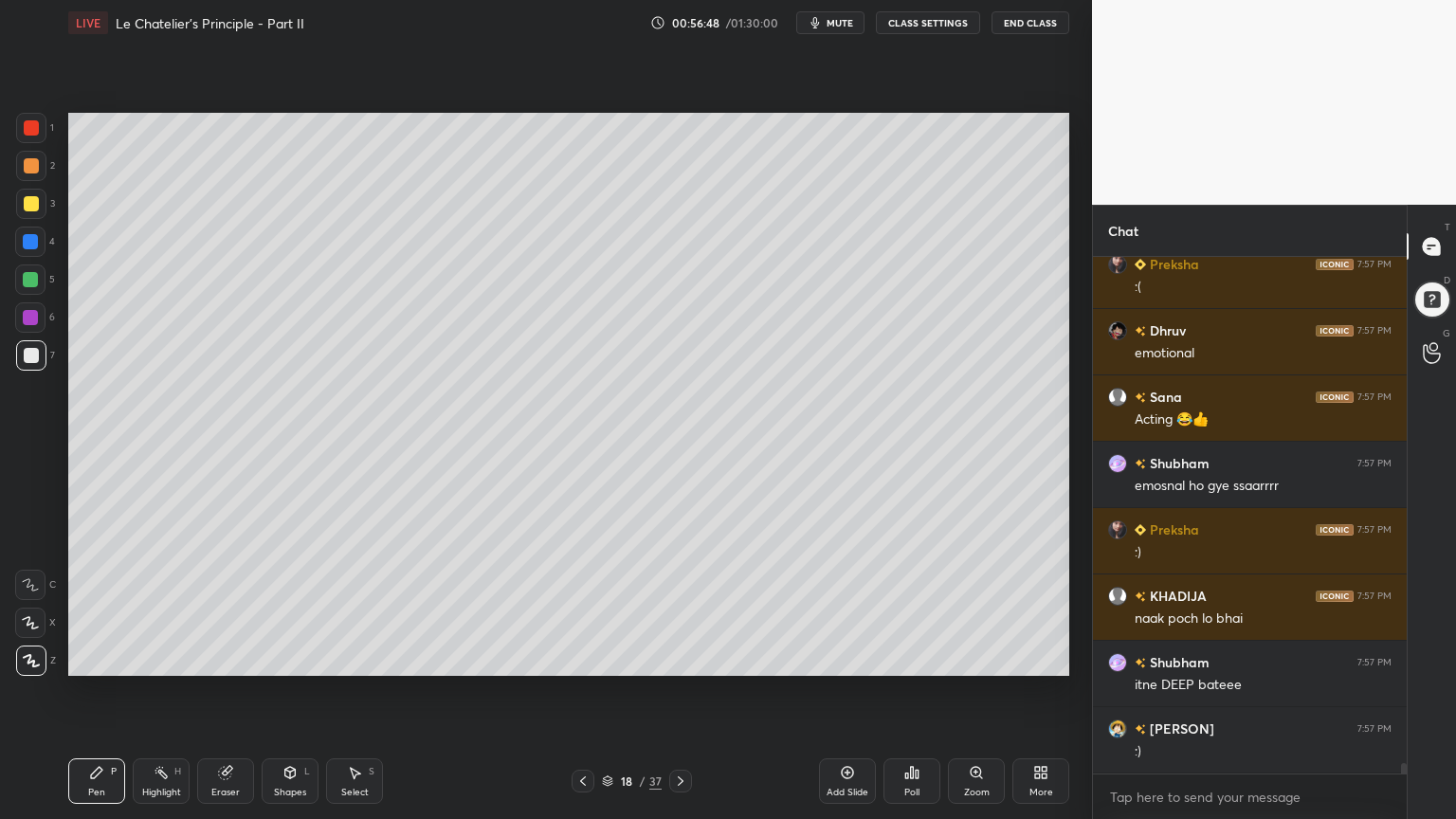 scroll, scrollTop: 26174, scrollLeft: 0, axis: vertical 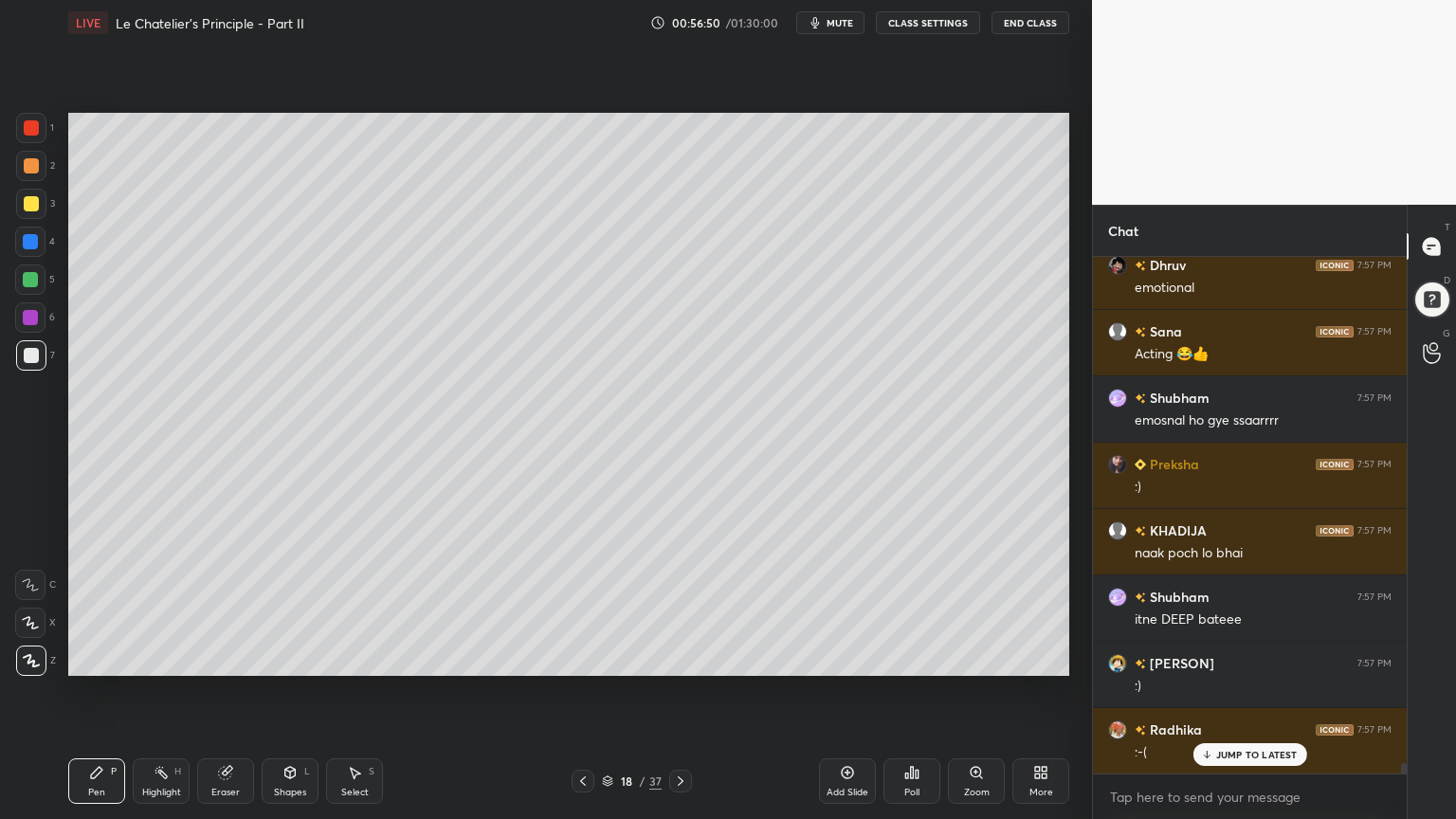 click on "Pen" at bounding box center [97, 792] 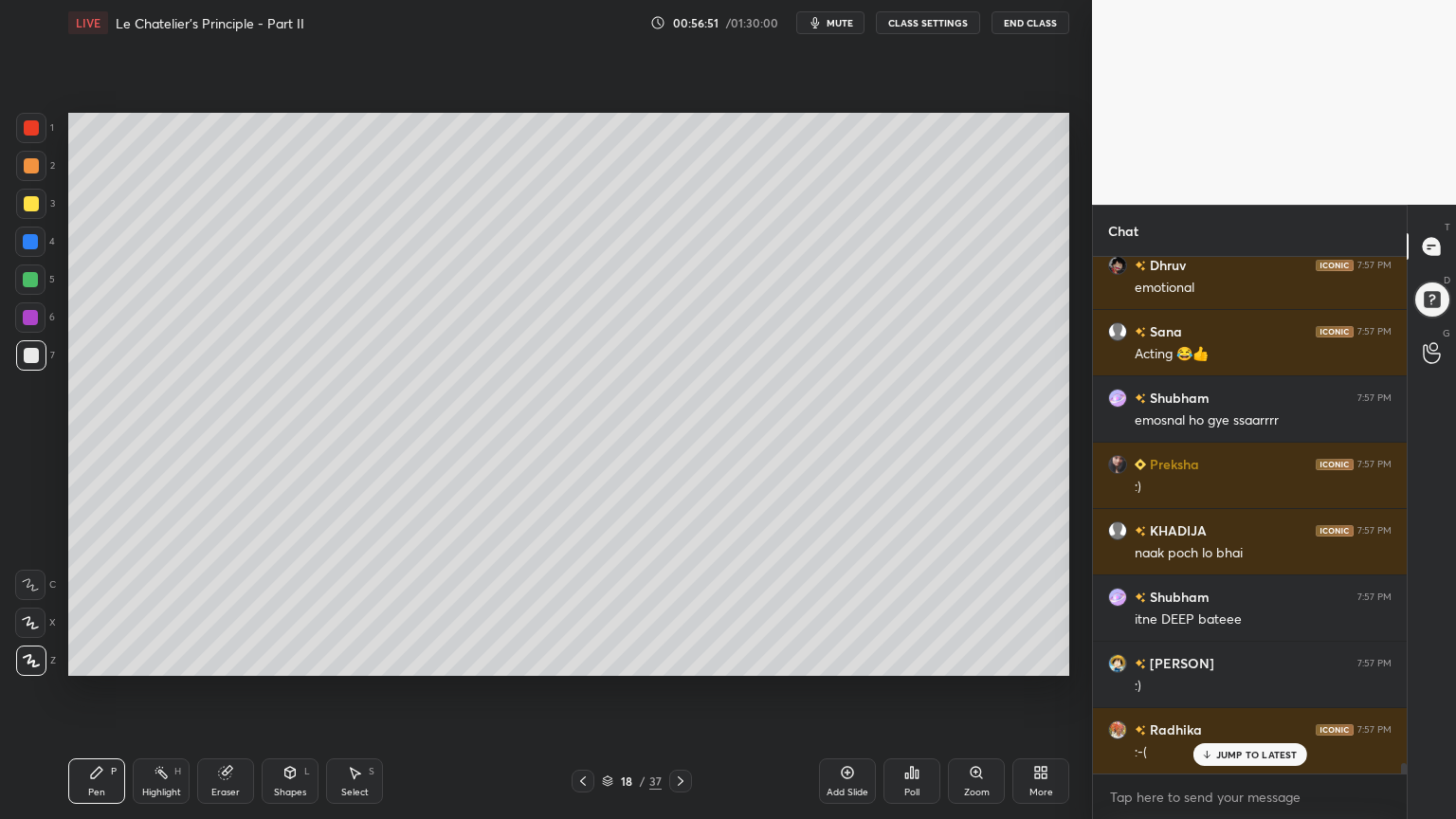 scroll, scrollTop: 26241, scrollLeft: 0, axis: vertical 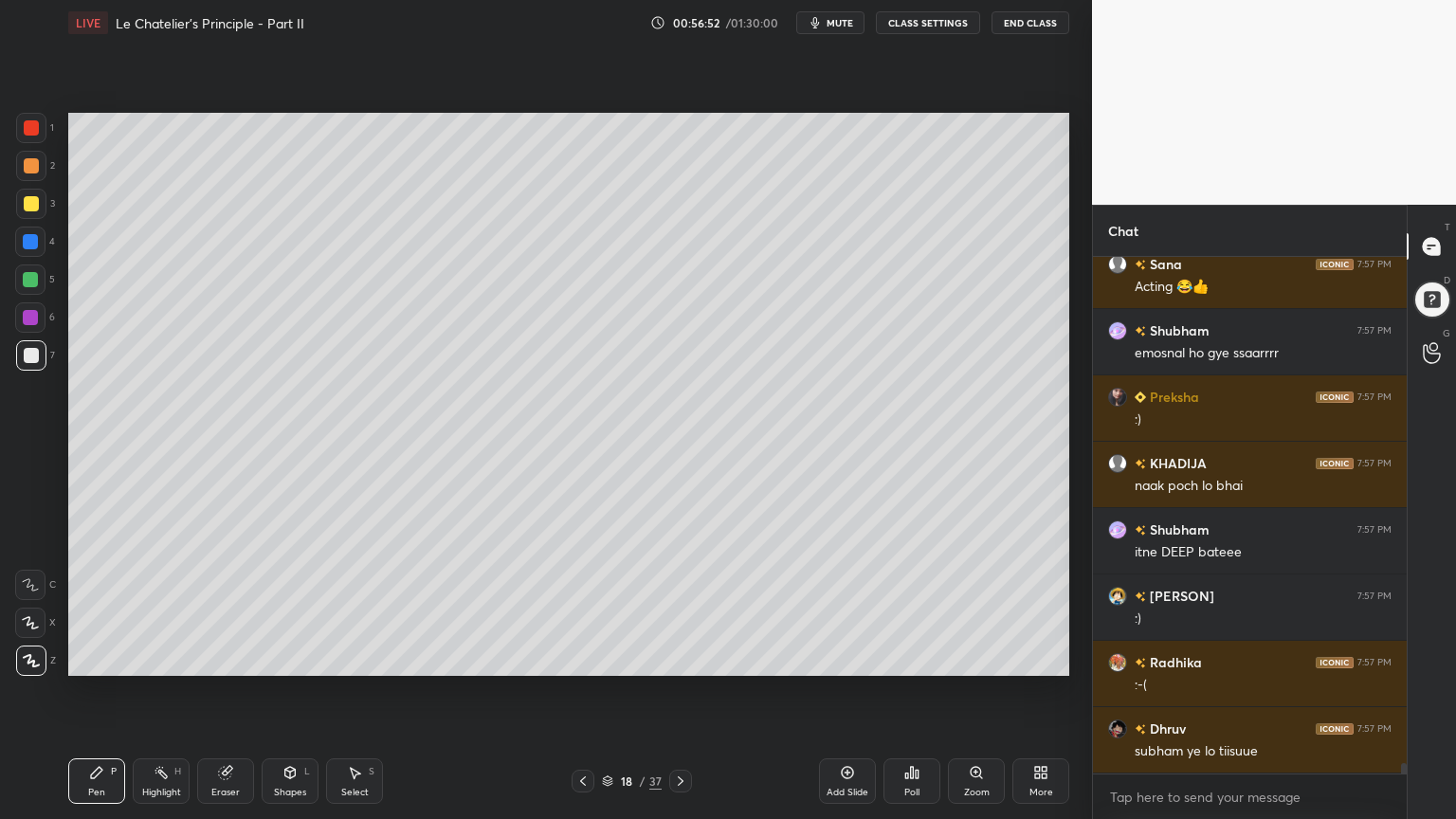 click on "4" at bounding box center (35, 246) 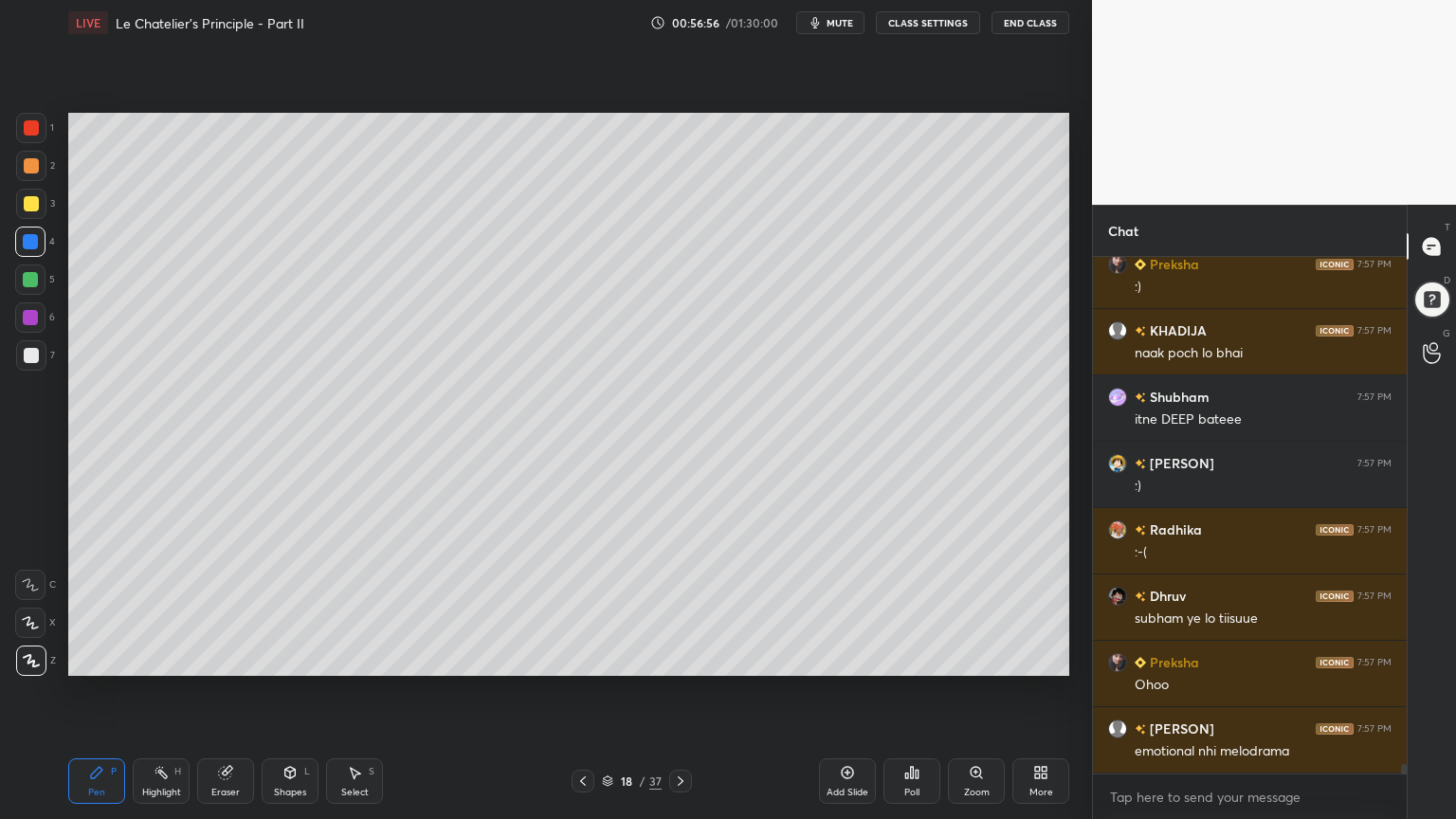 scroll, scrollTop: 26439, scrollLeft: 0, axis: vertical 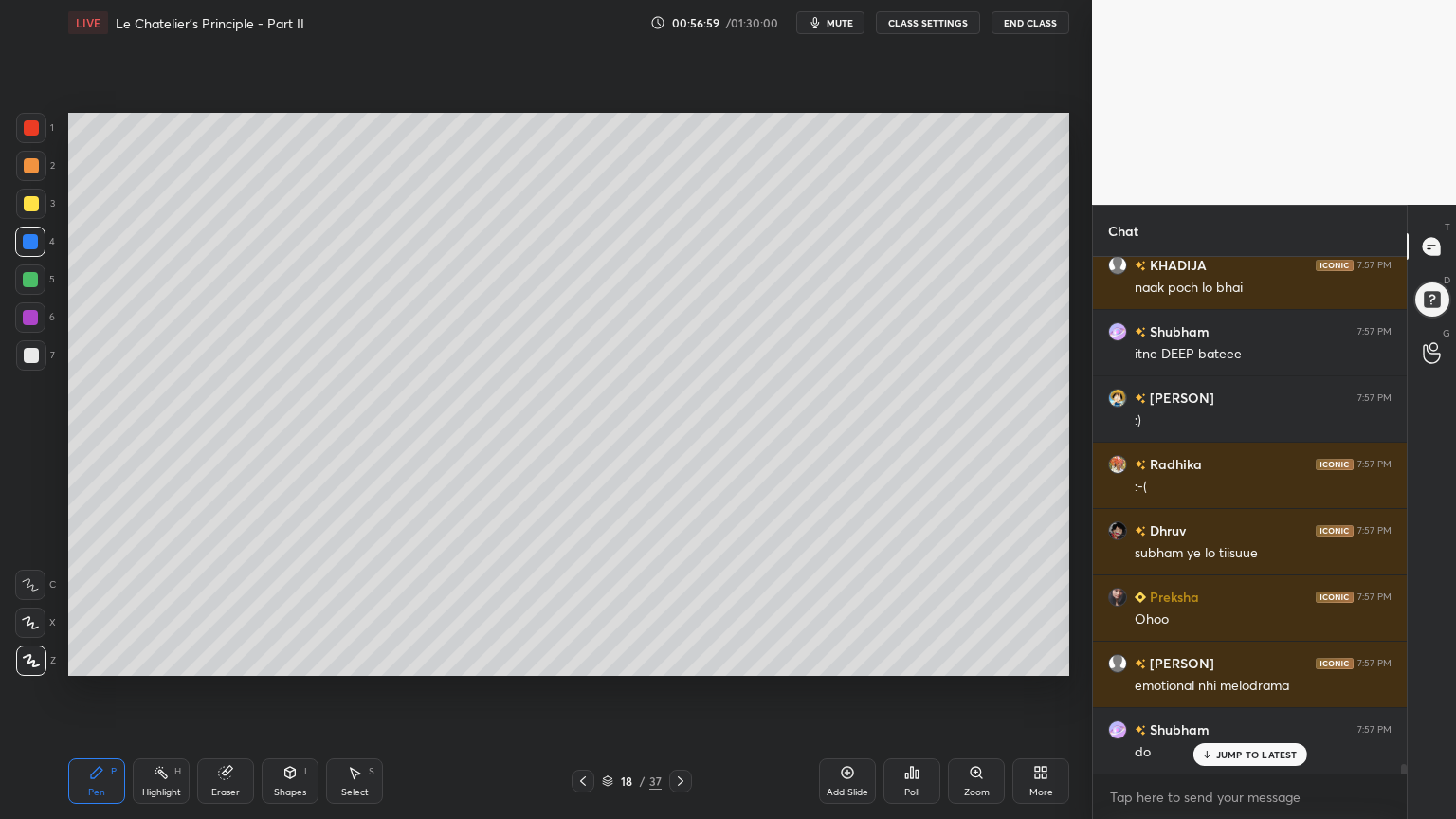 click at bounding box center [31, 355] 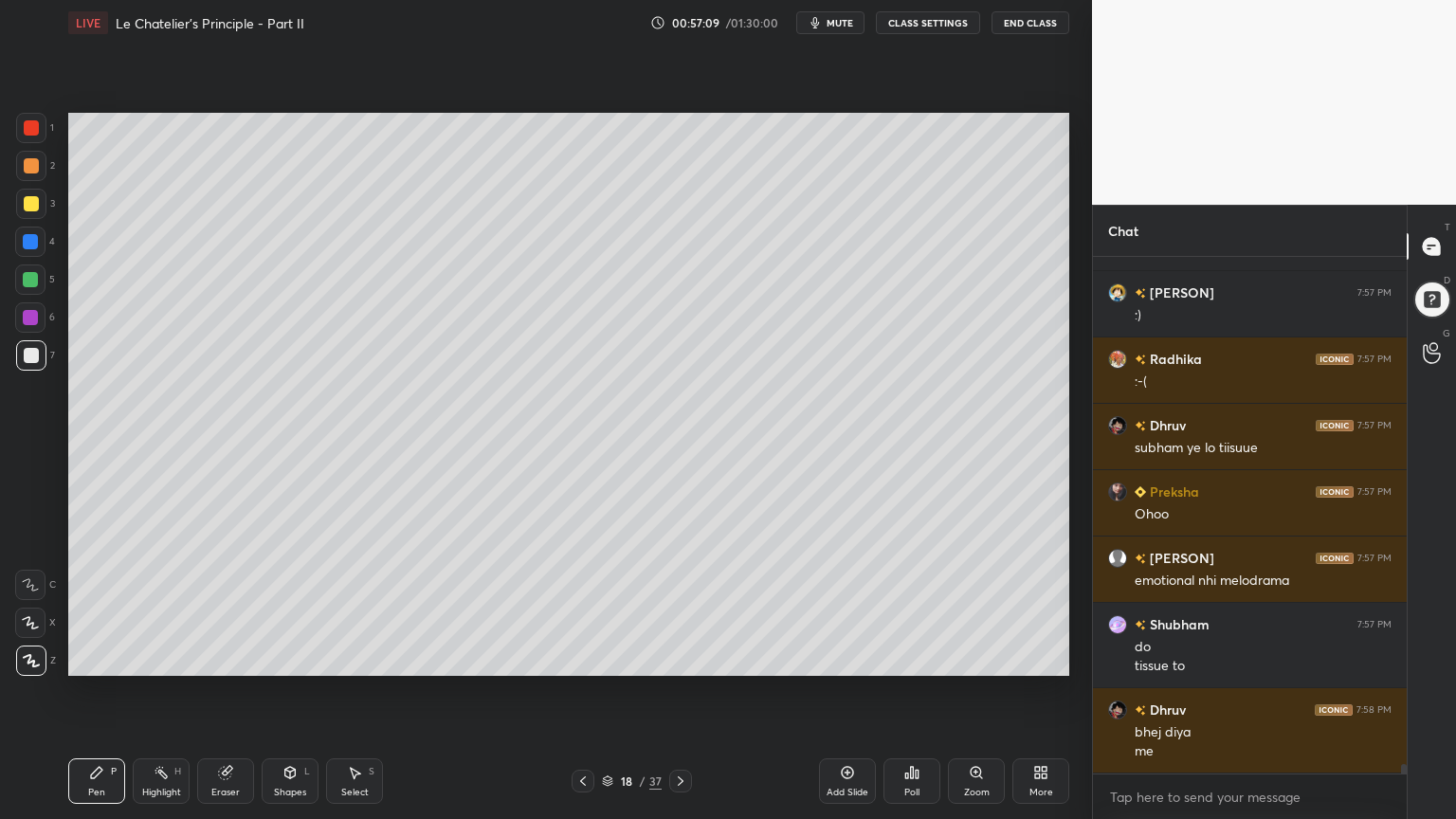 scroll, scrollTop: 26610, scrollLeft: 0, axis: vertical 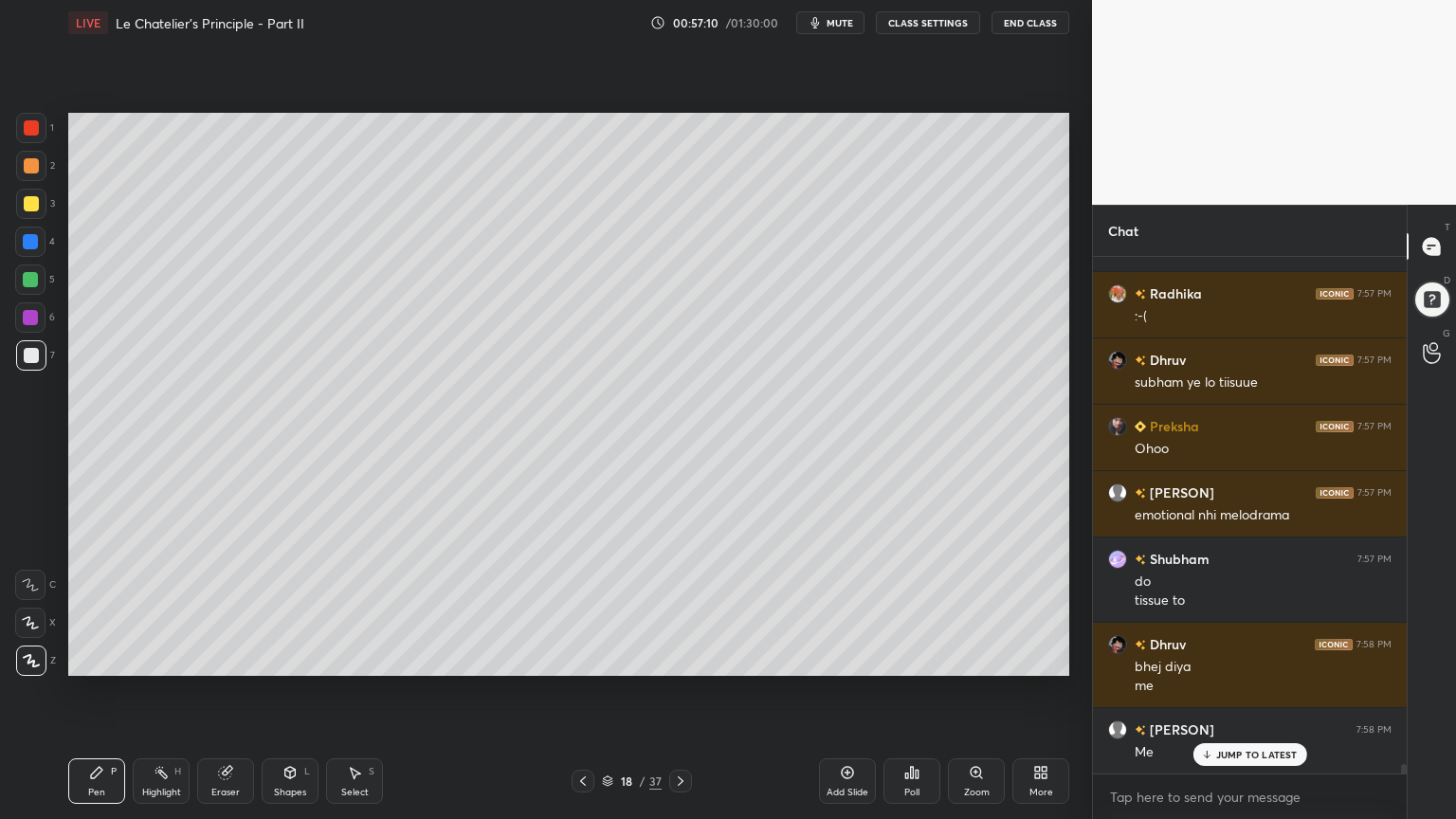 click on "Eraser" at bounding box center [226, 781] 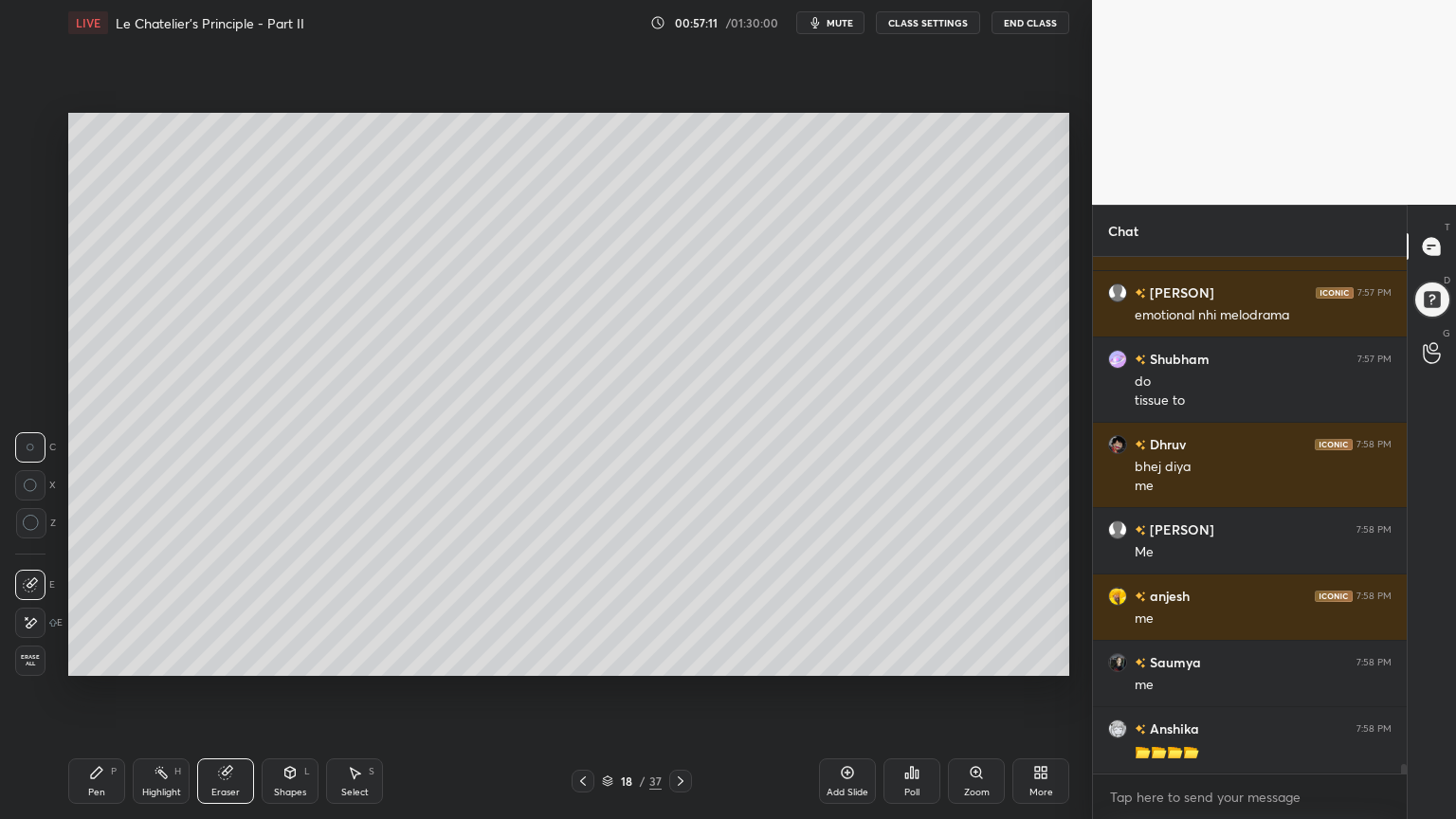scroll, scrollTop: 26875, scrollLeft: 0, axis: vertical 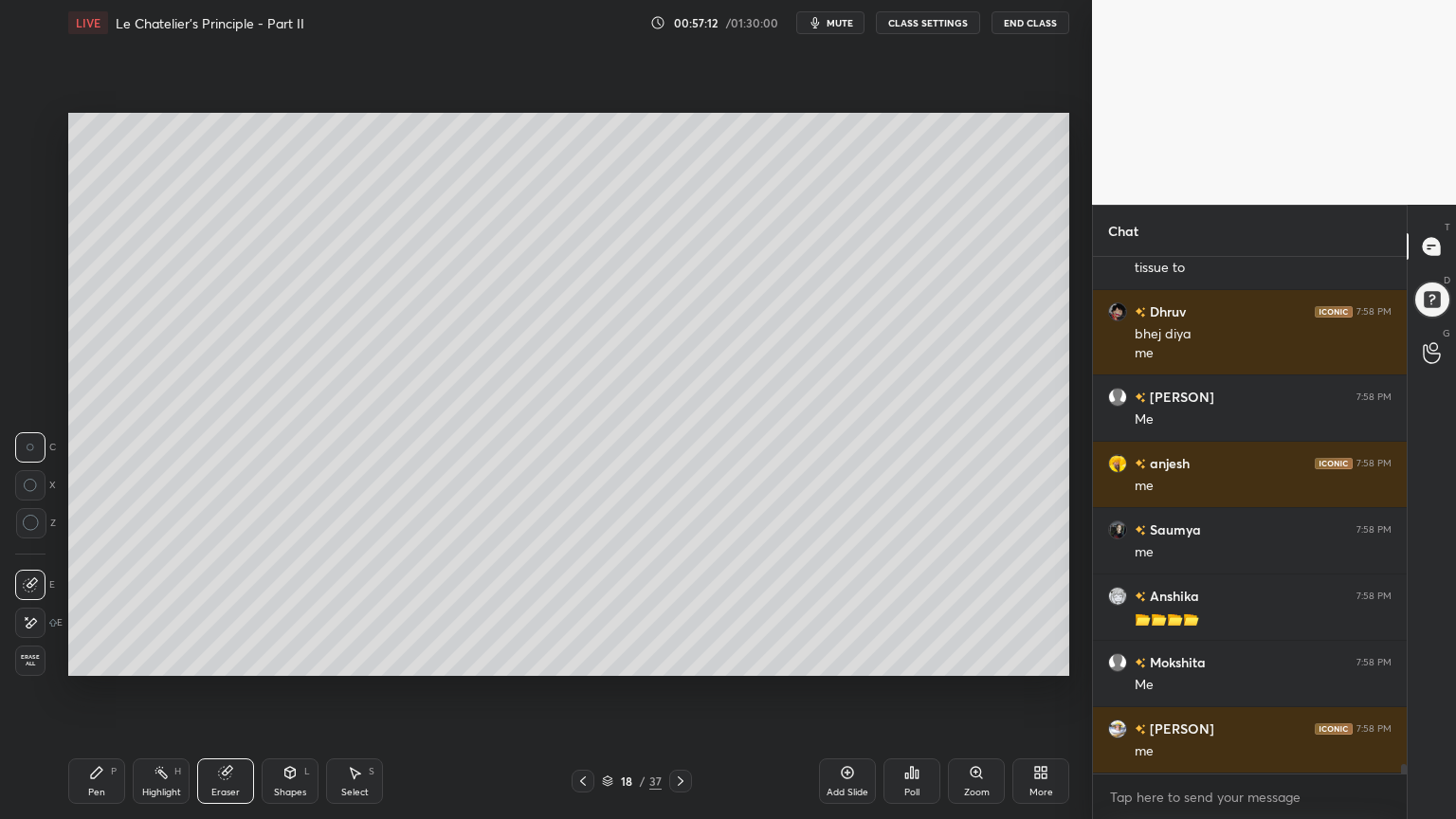 drag, startPoint x: 82, startPoint y: 785, endPoint x: 136, endPoint y: 698, distance: 102.396289 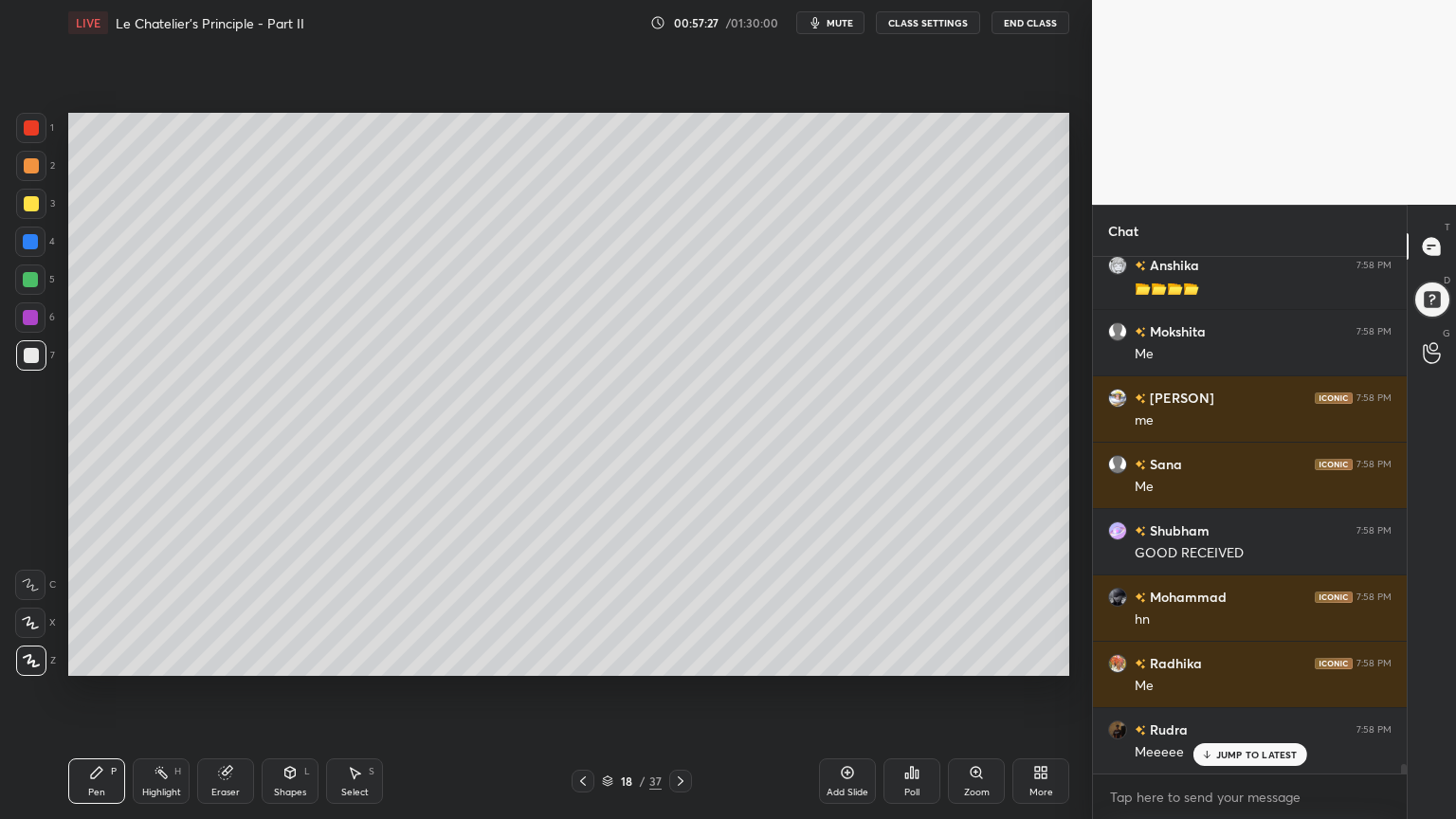 scroll, scrollTop: 27319, scrollLeft: 0, axis: vertical 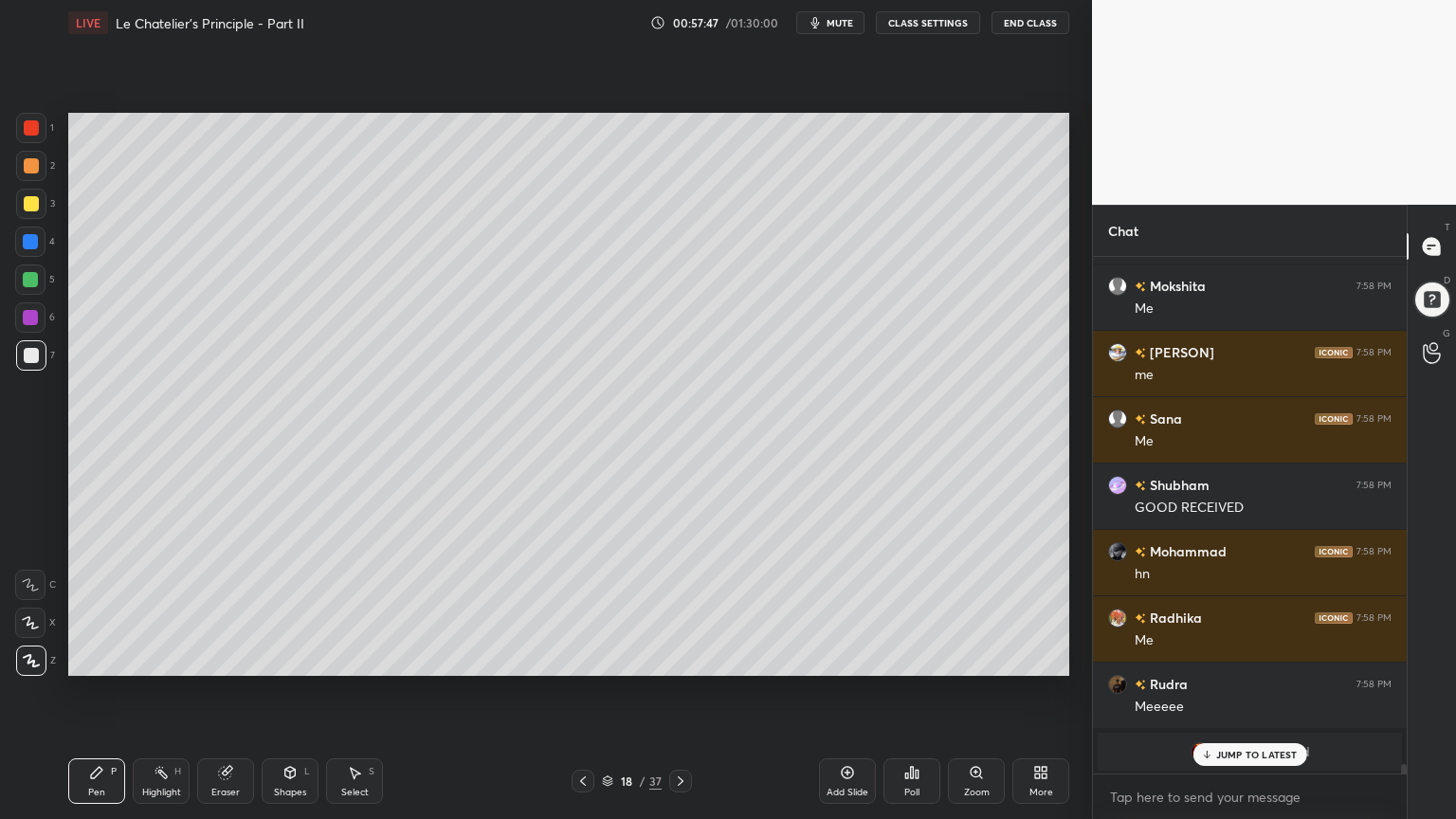 click on "Pen P" at bounding box center (97, 781) 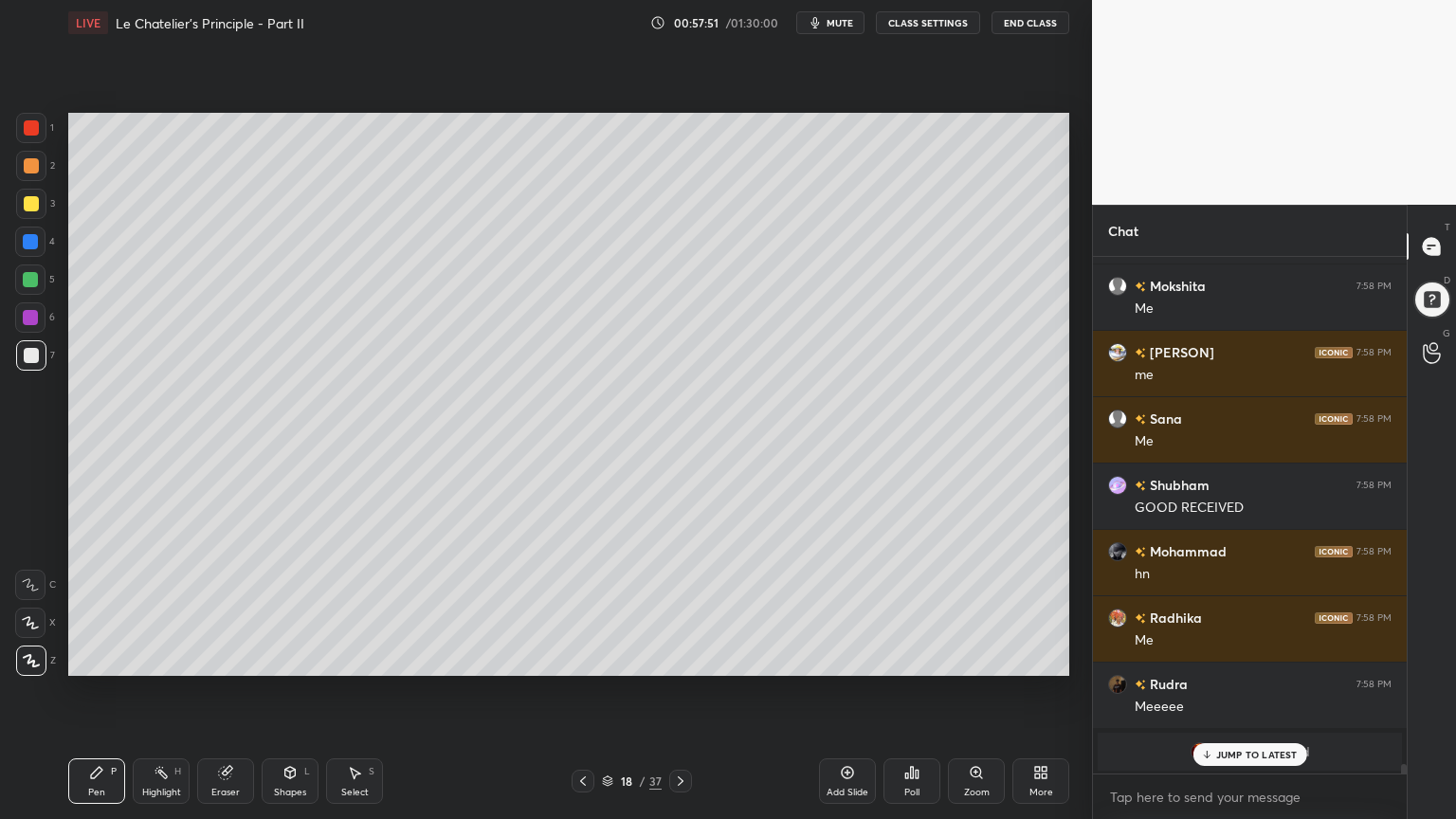 click on "Pen" at bounding box center (97, 792) 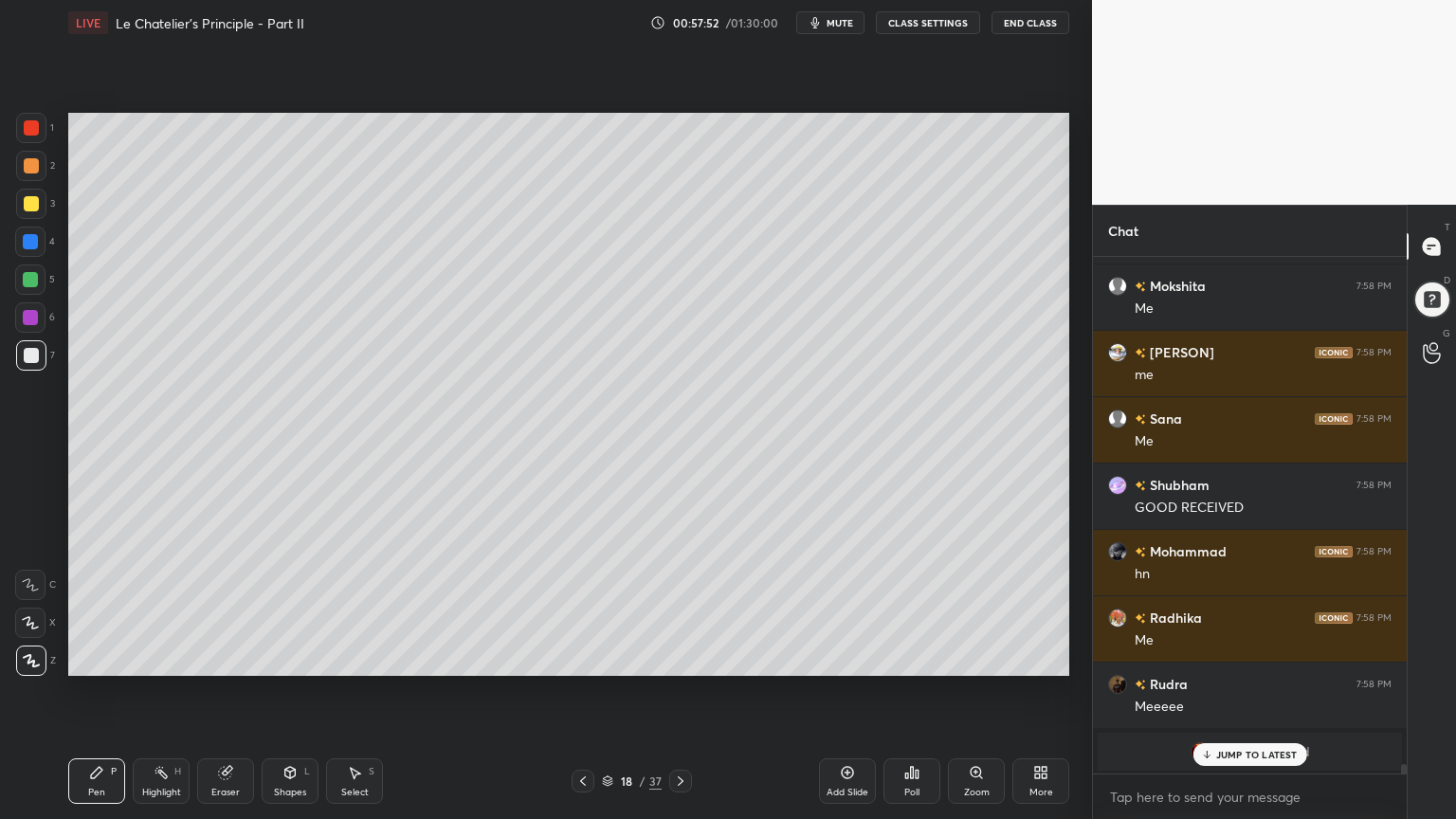 click at bounding box center (31, 204) 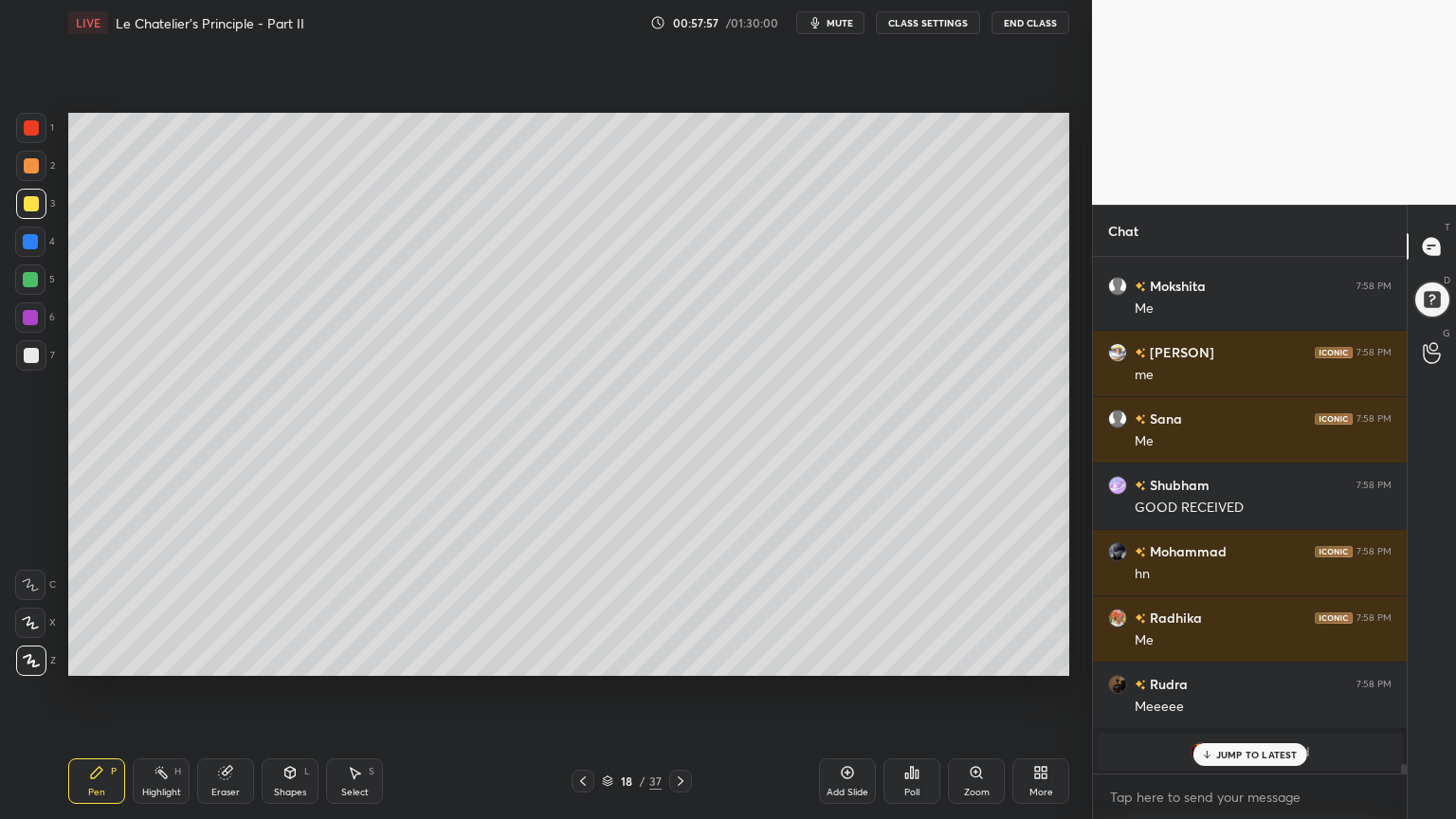 click at bounding box center [31, 355] 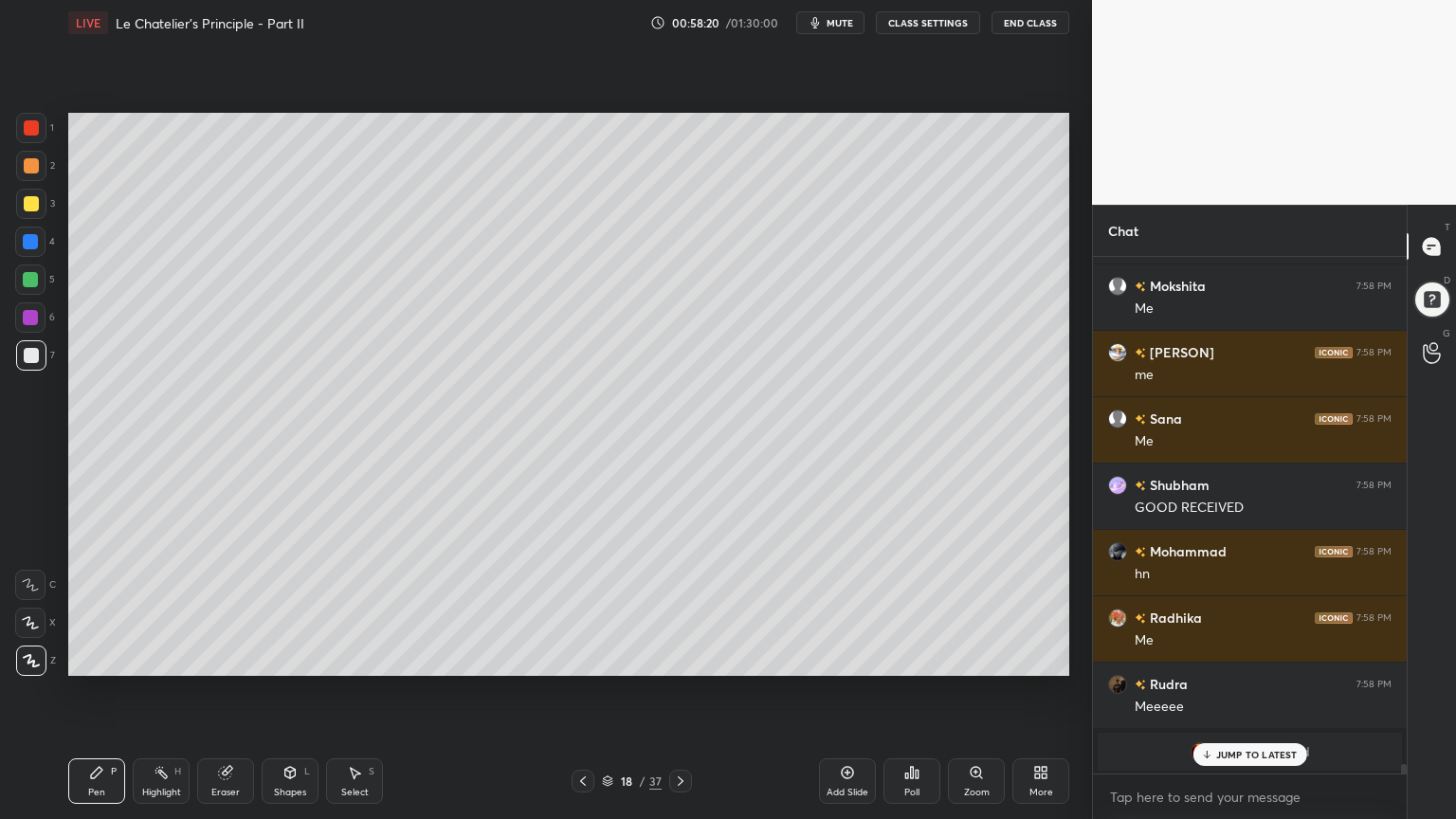 click at bounding box center [31, 204] 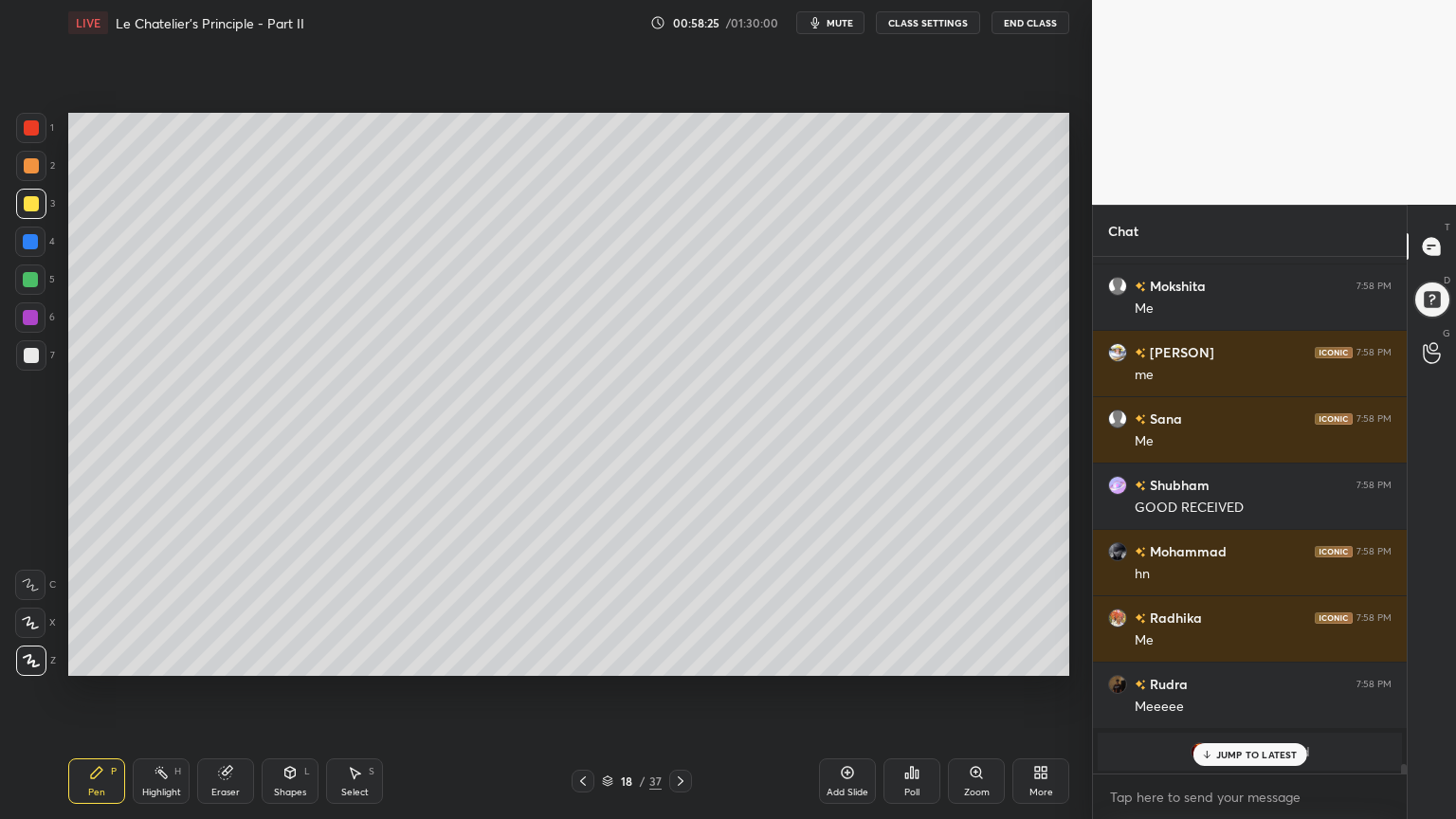 click at bounding box center (31, 355) 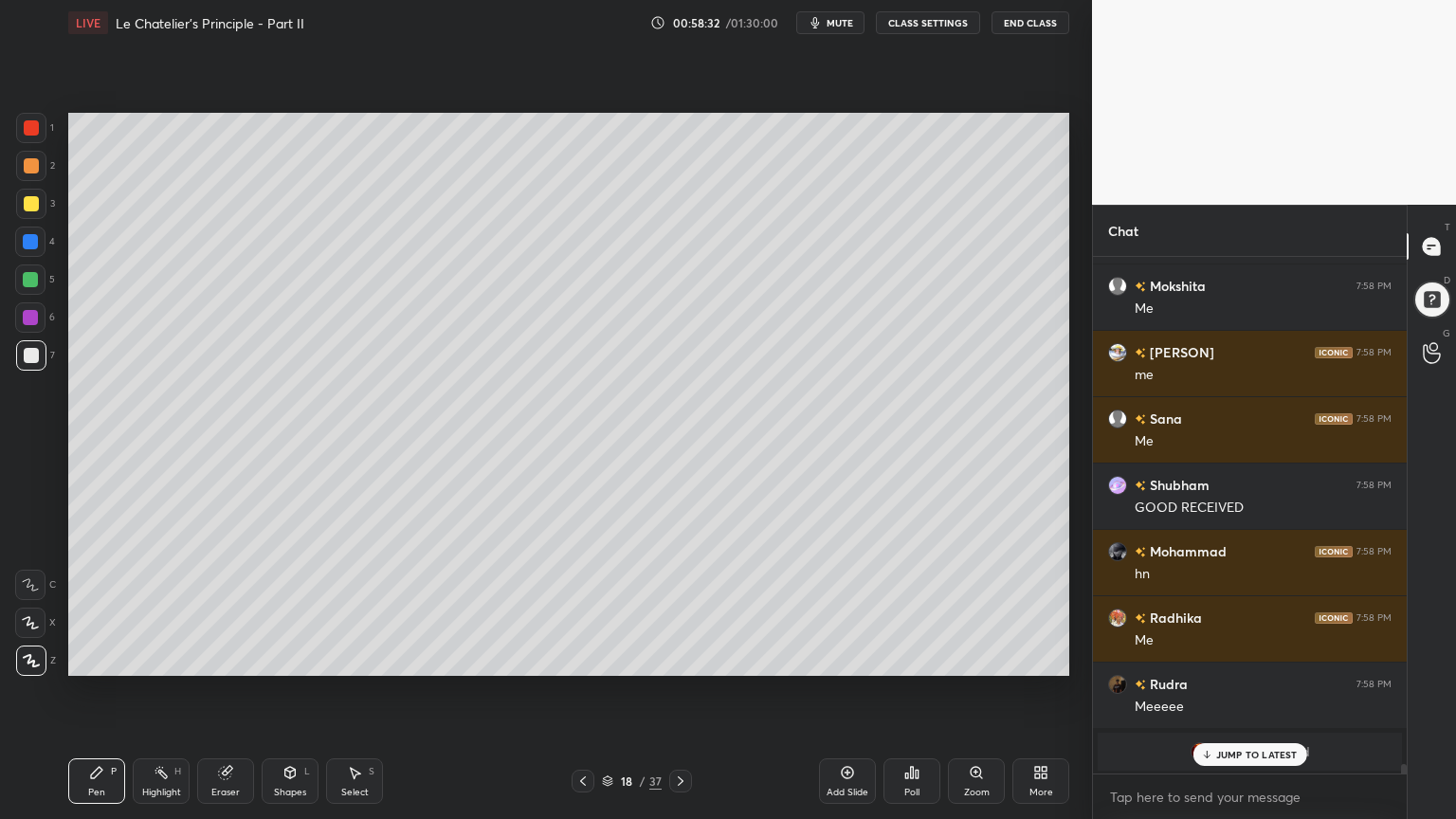 click on "Pen P" at bounding box center [97, 781] 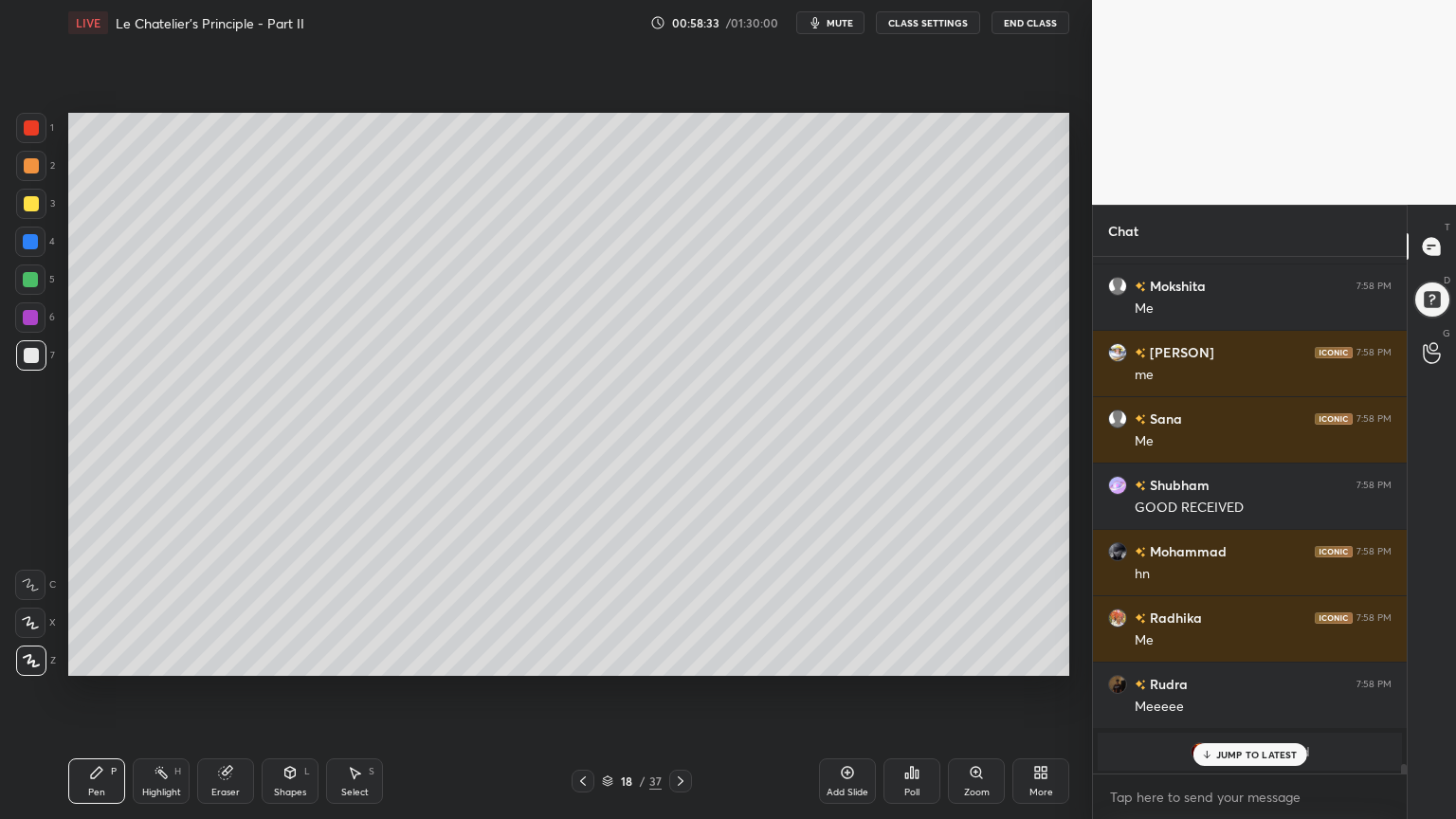 click at bounding box center (31, 128) 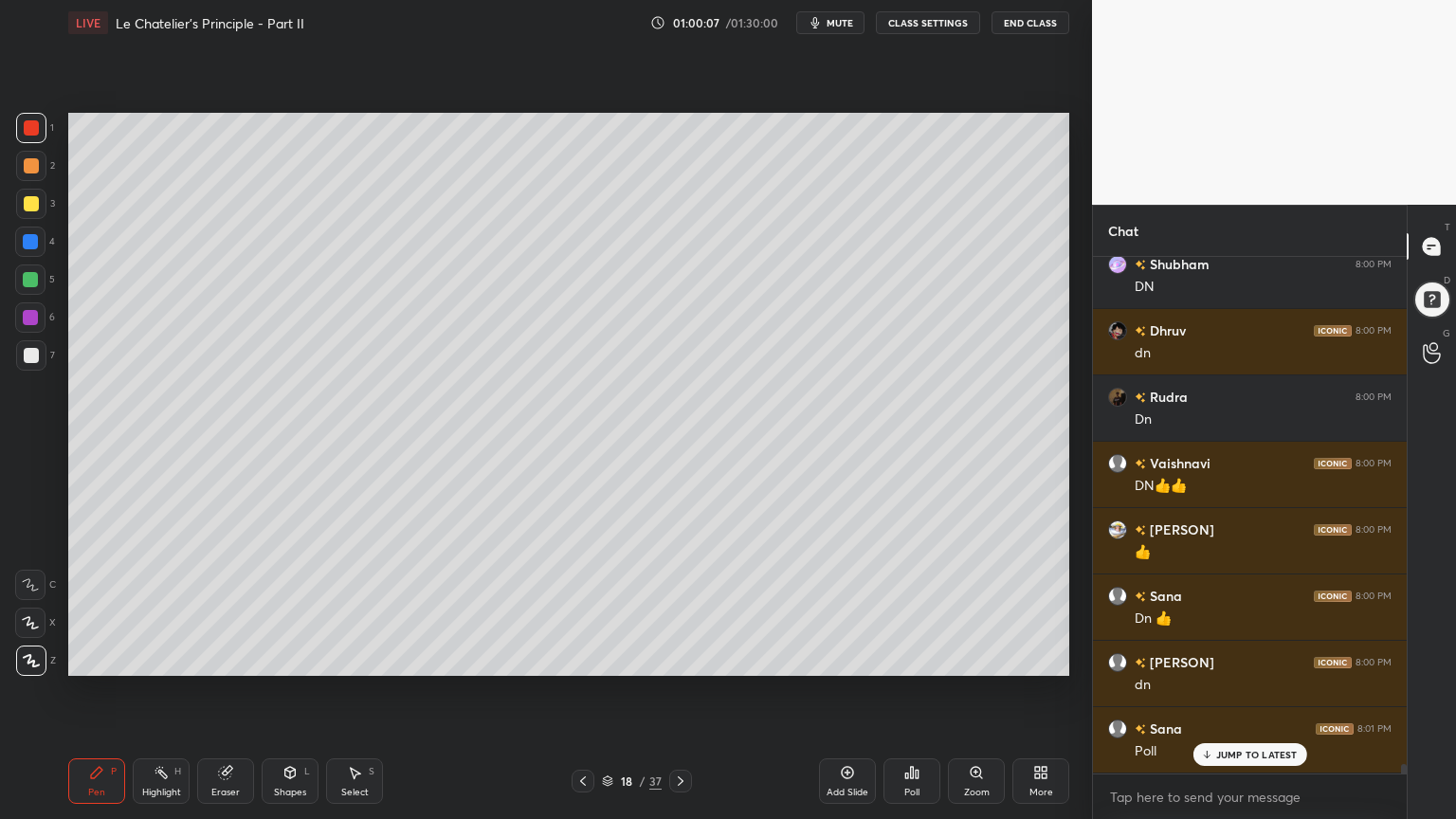 scroll, scrollTop: 28513, scrollLeft: 0, axis: vertical 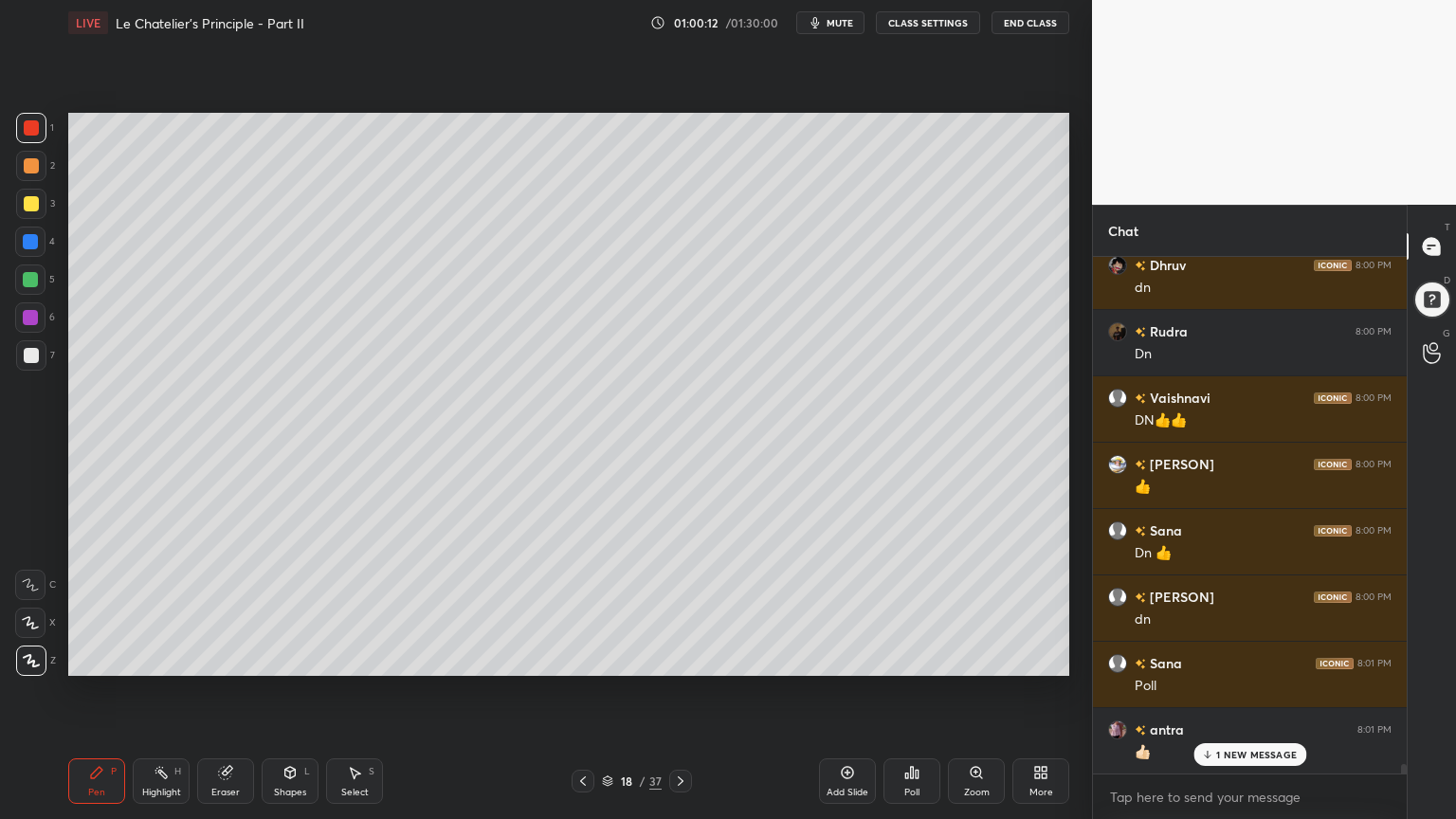 drag, startPoint x: 1258, startPoint y: 755, endPoint x: 1237, endPoint y: 747, distance: 22.472205 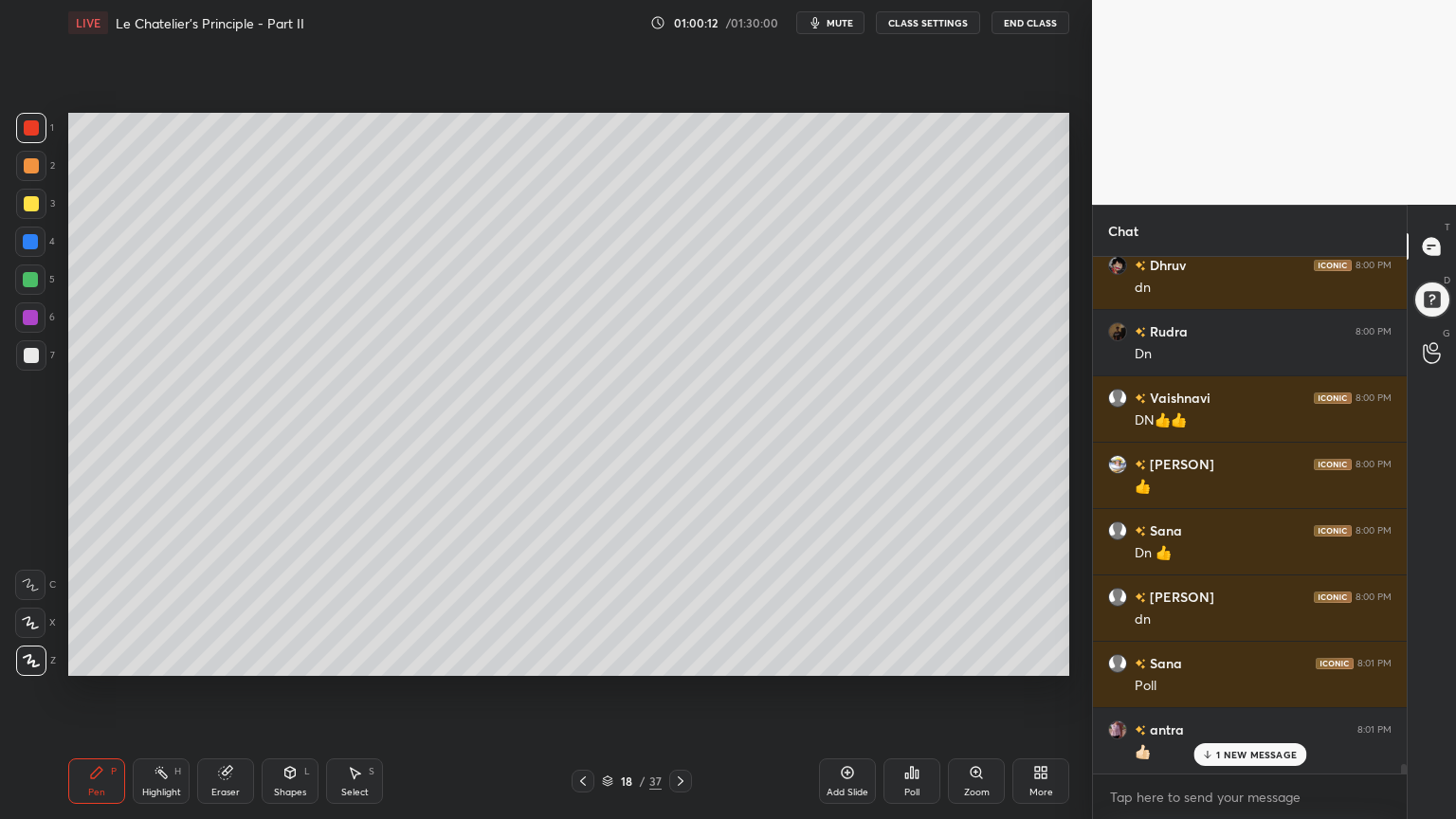 scroll, scrollTop: 28581, scrollLeft: 0, axis: vertical 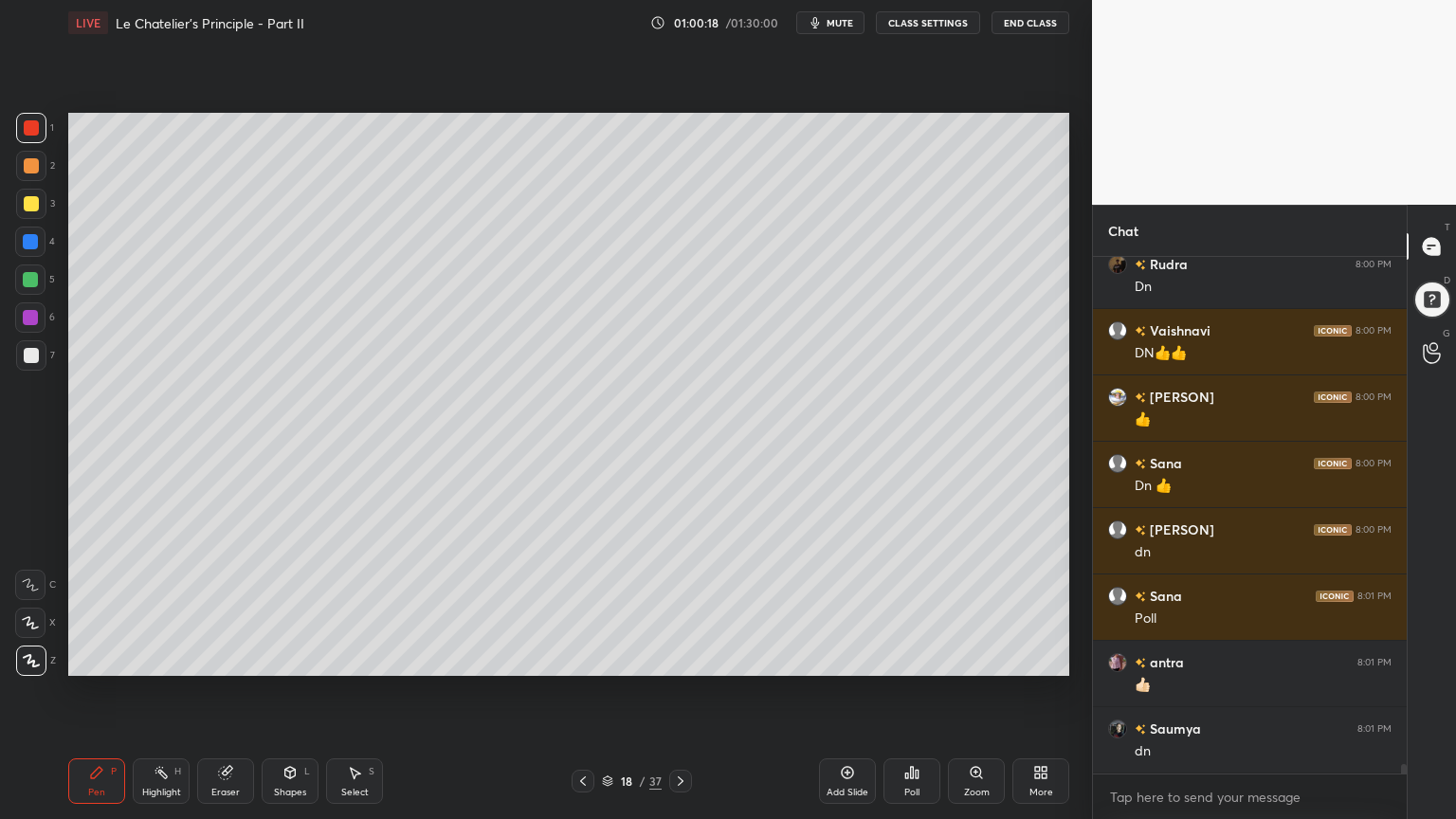 click on "Poll" at bounding box center [912, 781] 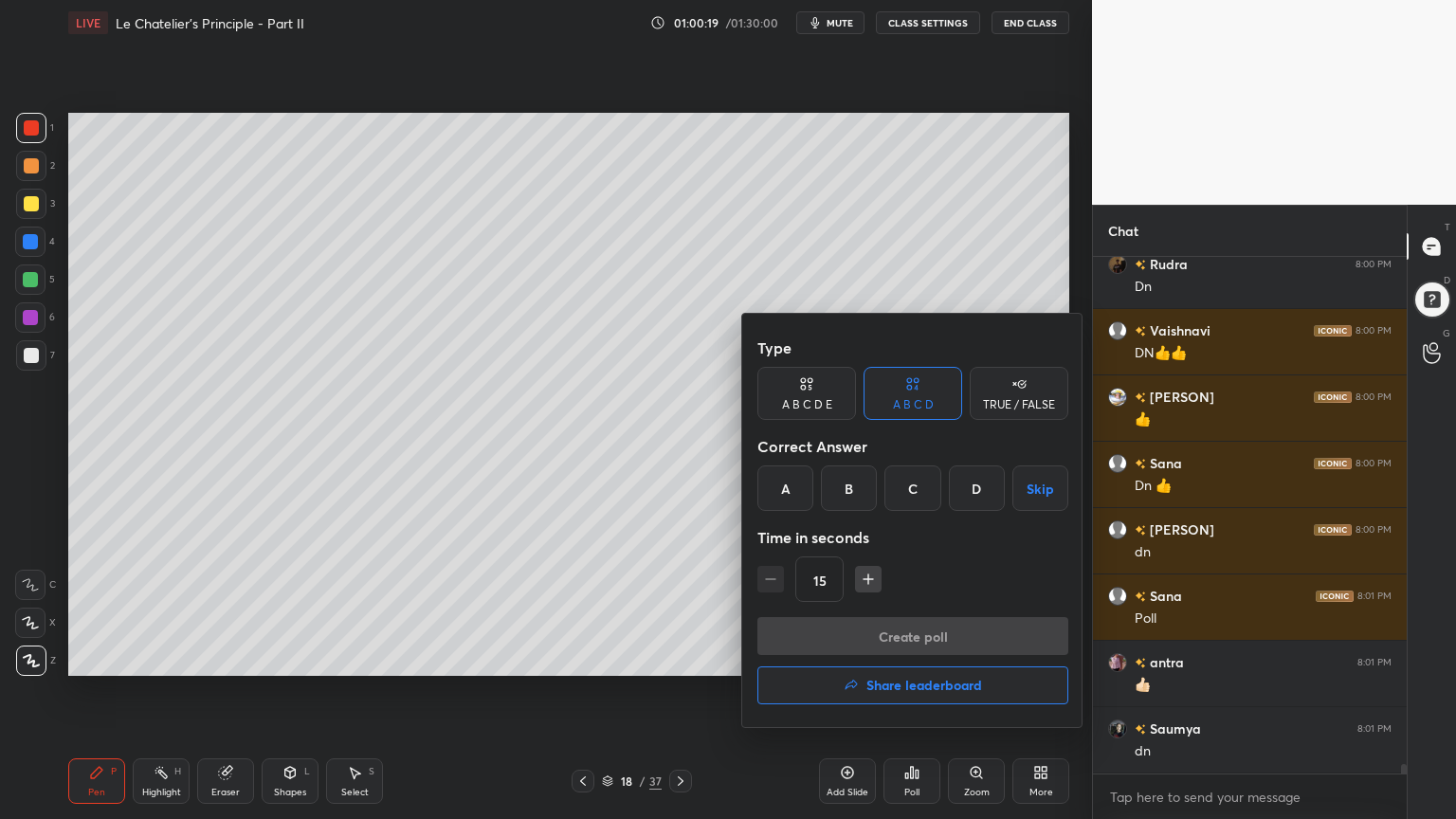 click on "C" at bounding box center (912, 488) 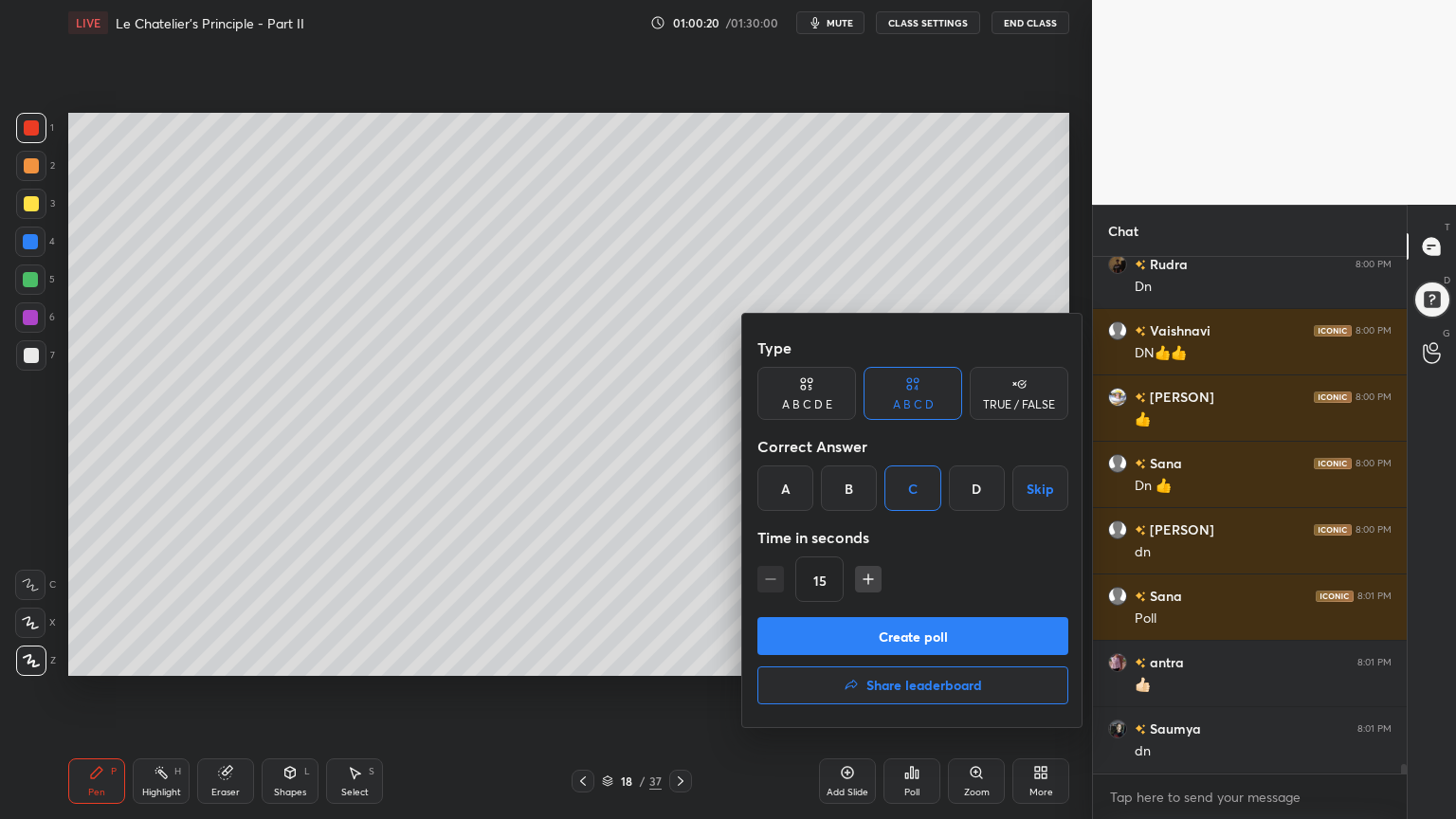 click on "Create poll" at bounding box center [913, 636] 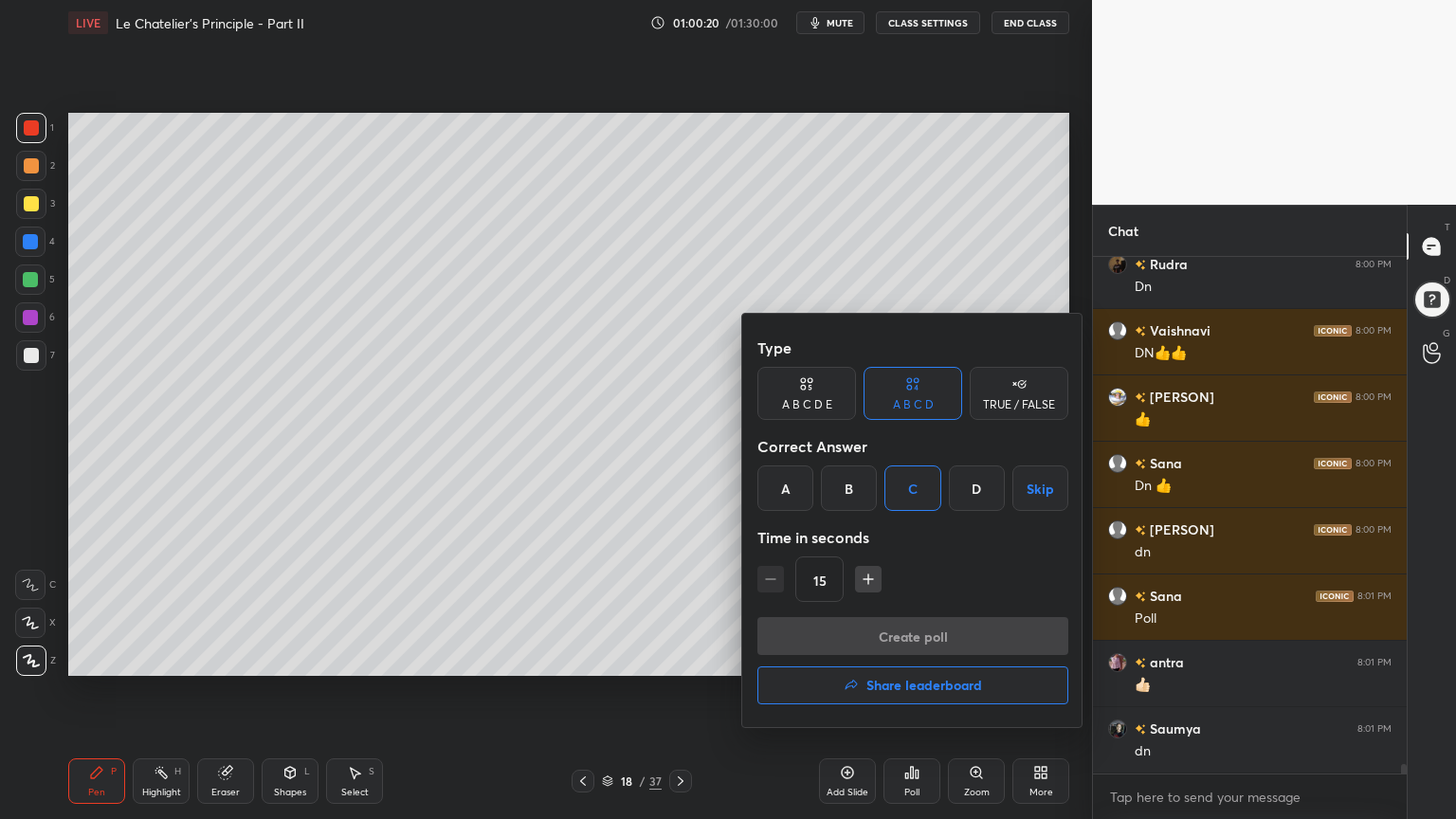 scroll, scrollTop: 480, scrollLeft: 308, axis: both 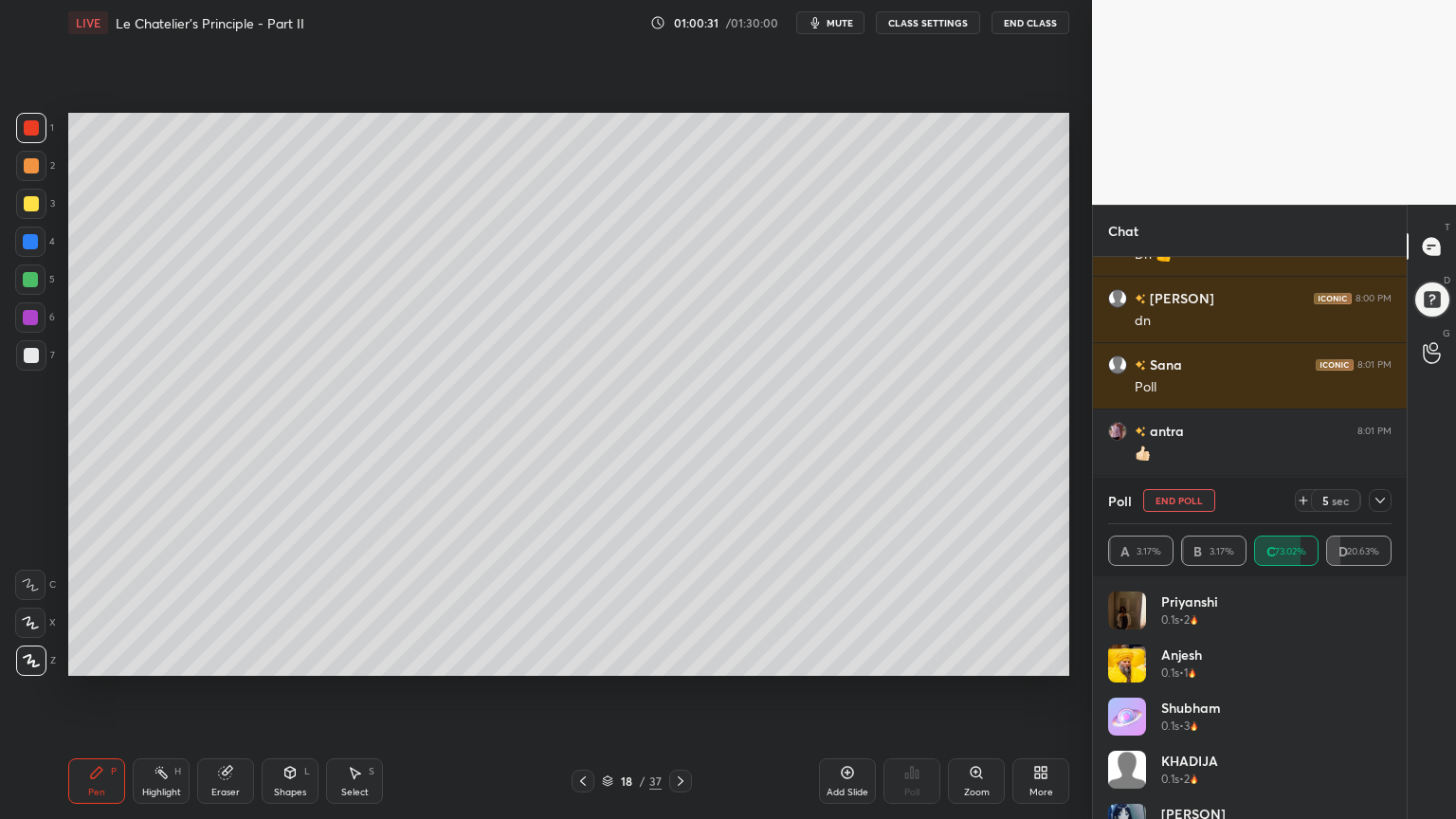 click on "mute" at bounding box center [840, 23] 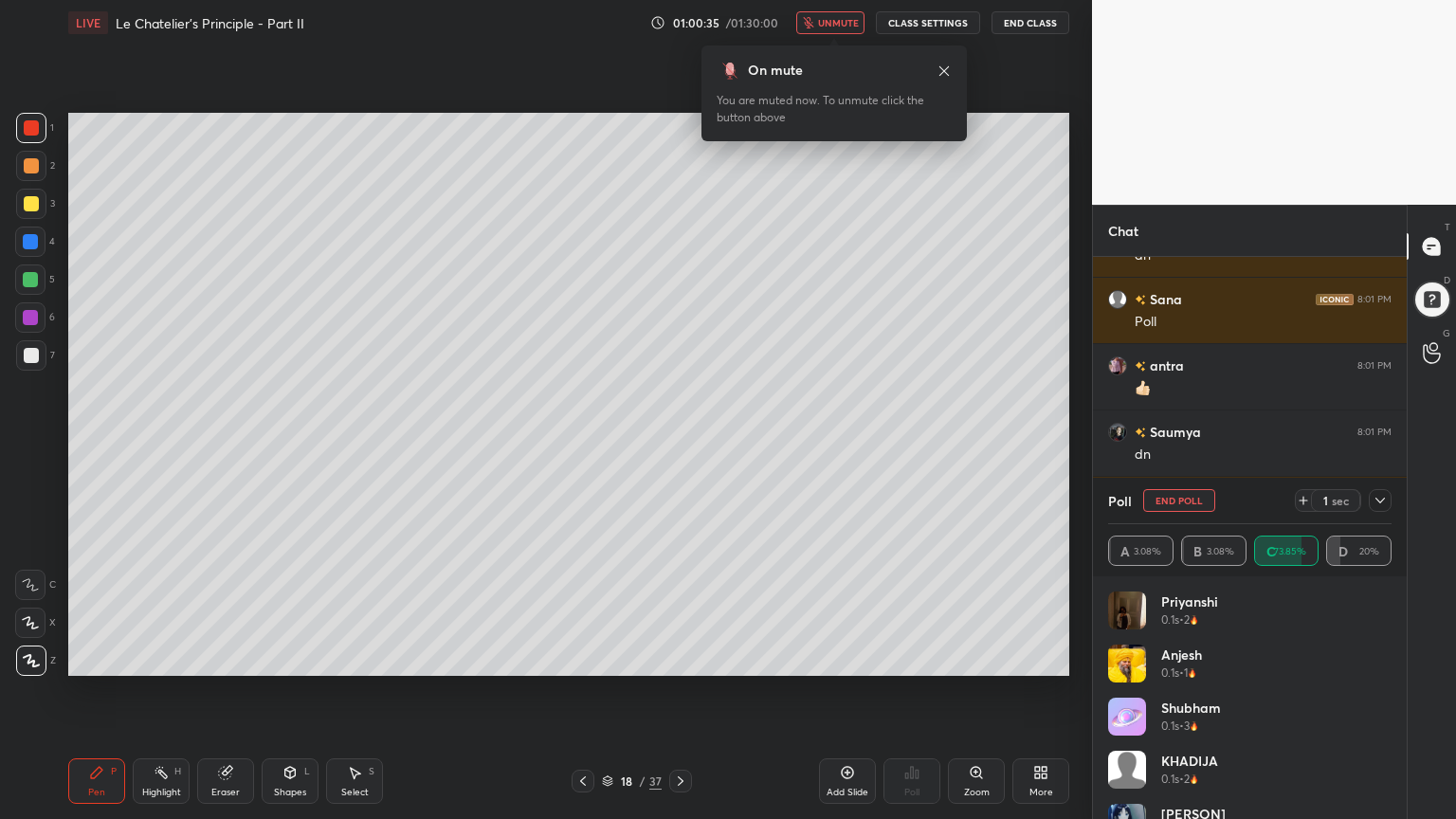 scroll, scrollTop: 28945, scrollLeft: 0, axis: vertical 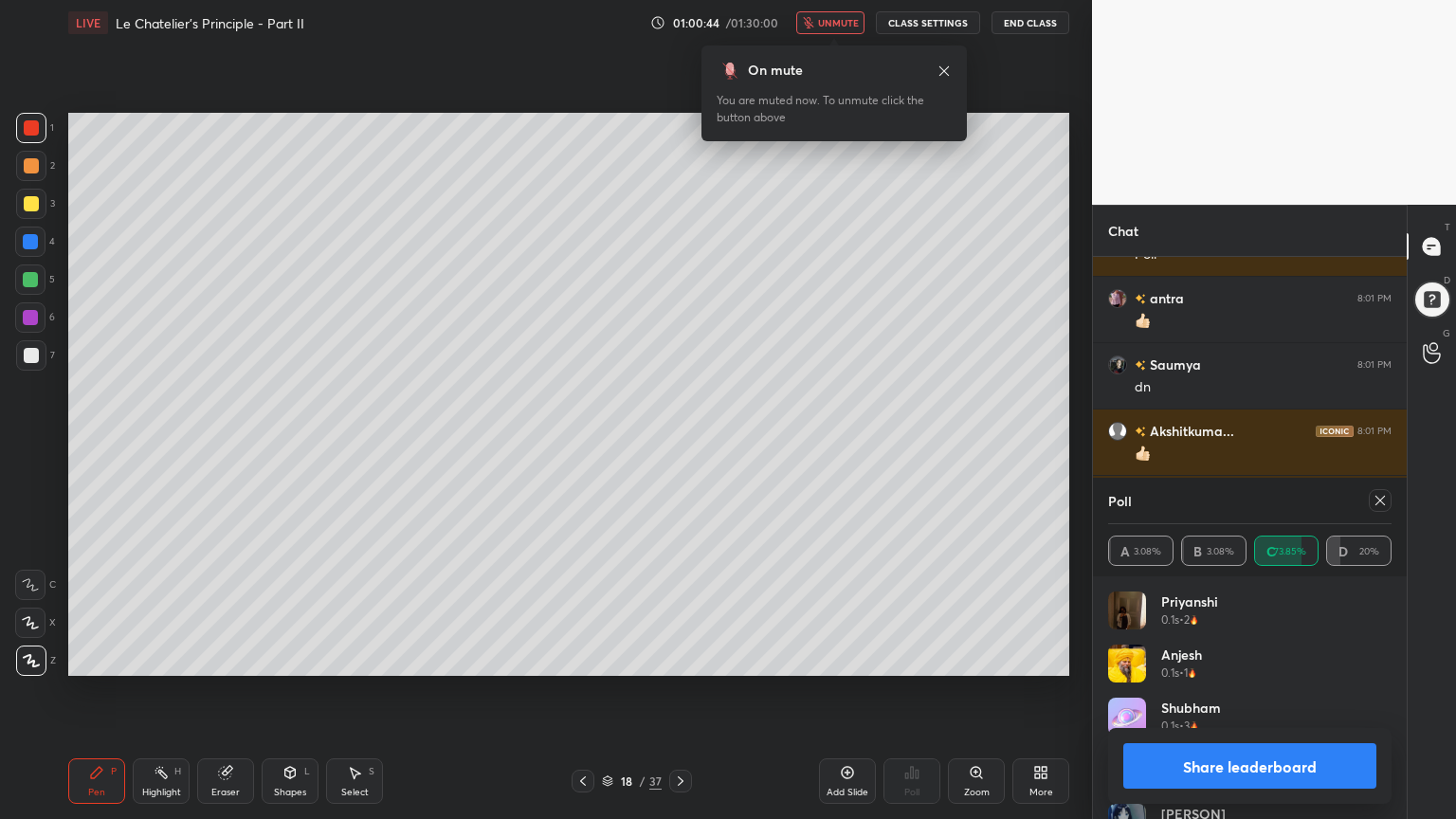 click on "unmute" at bounding box center [830, 23] 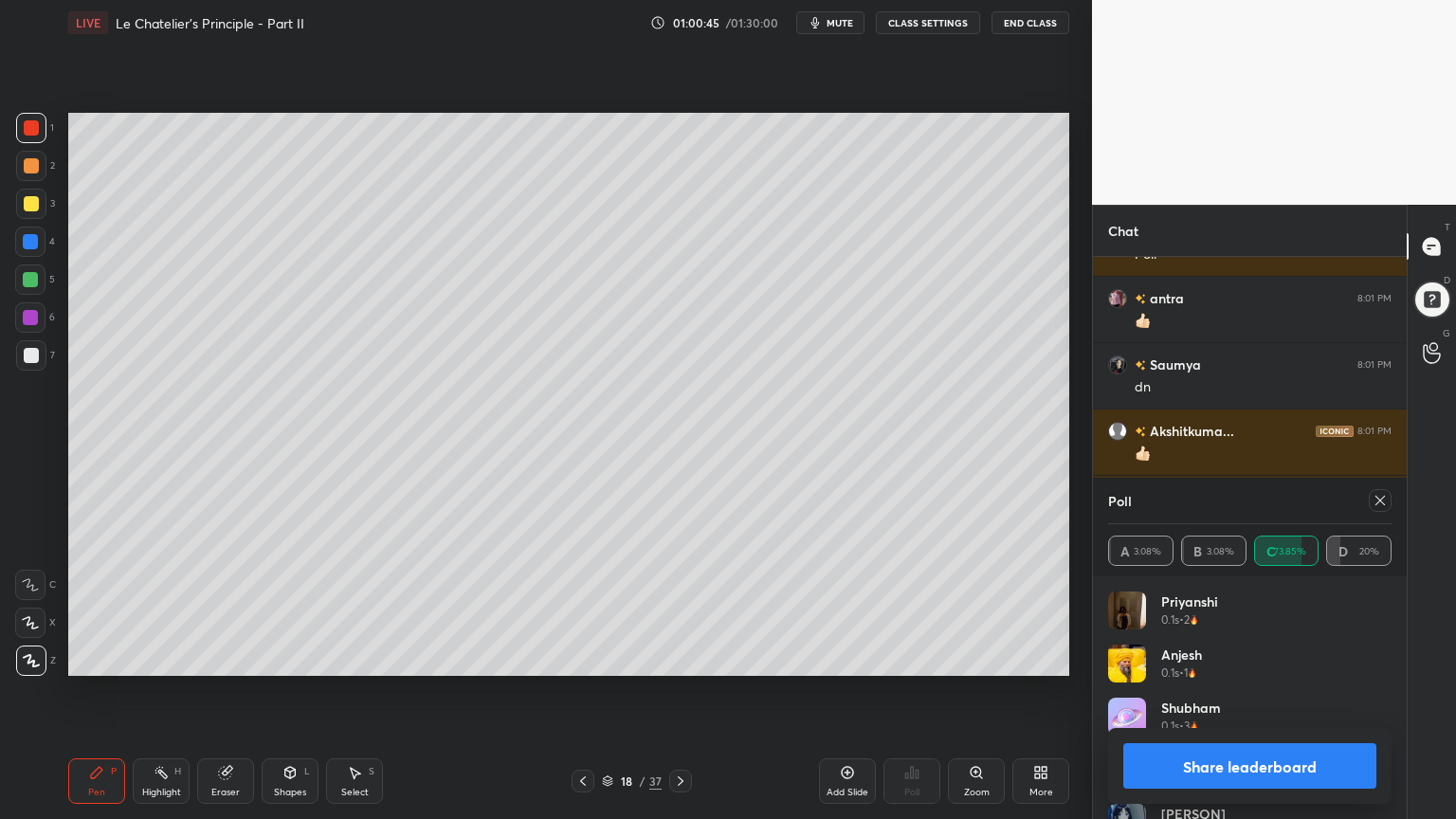 scroll, scrollTop: 29010, scrollLeft: 0, axis: vertical 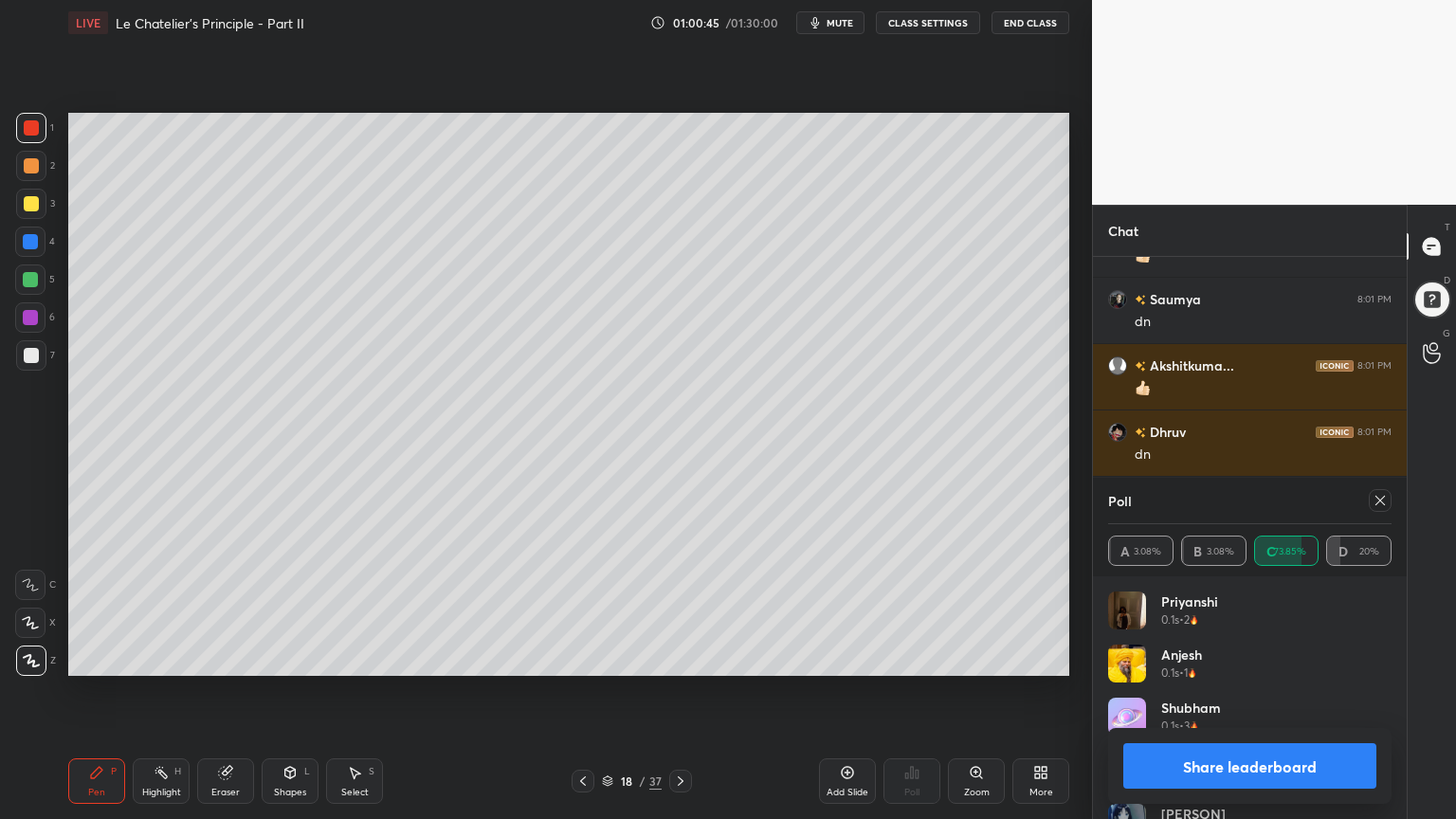 click on "Share leaderboard" at bounding box center [1249, 766] 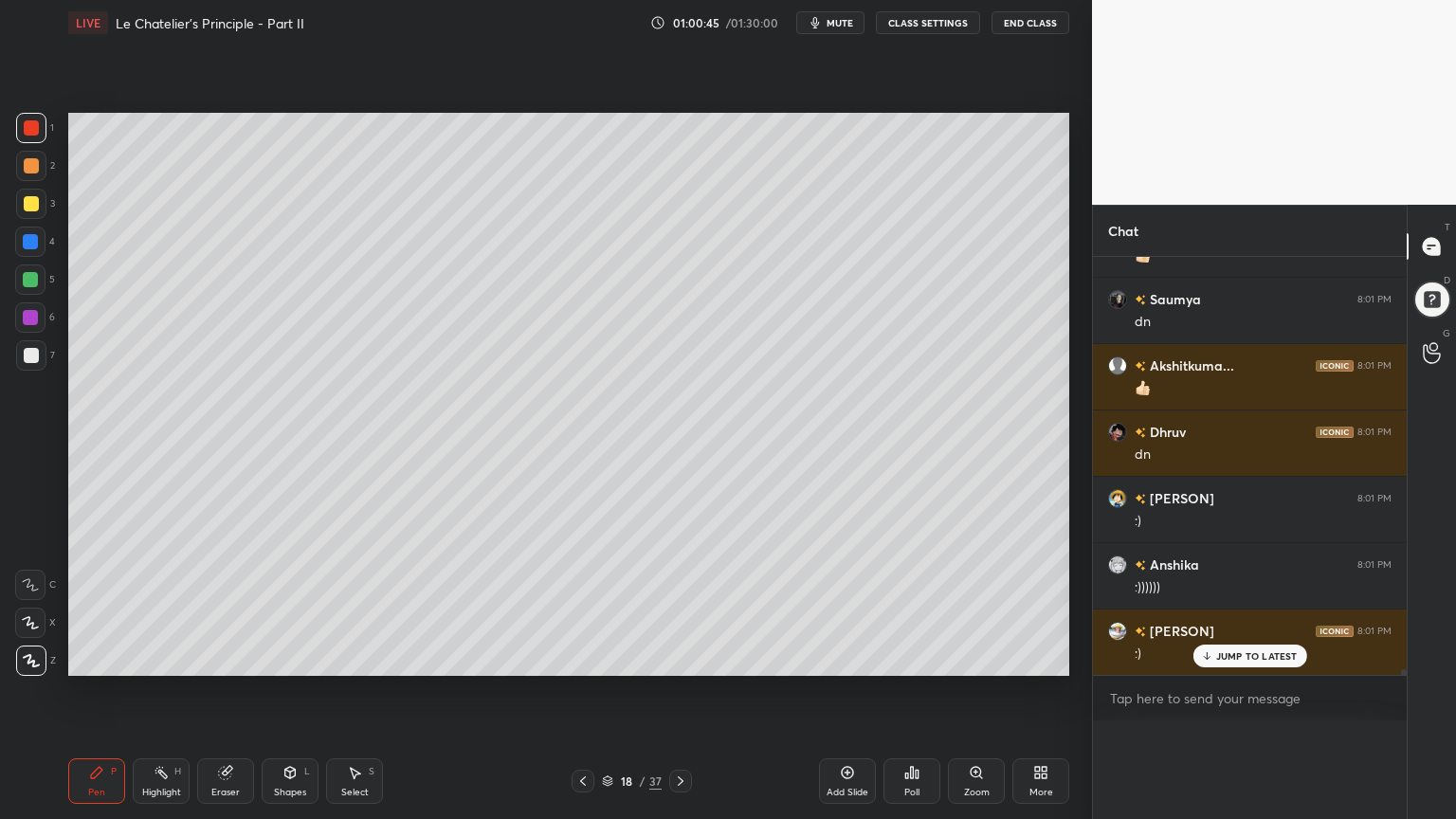 scroll, scrollTop: 115, scrollLeft: 278, axis: both 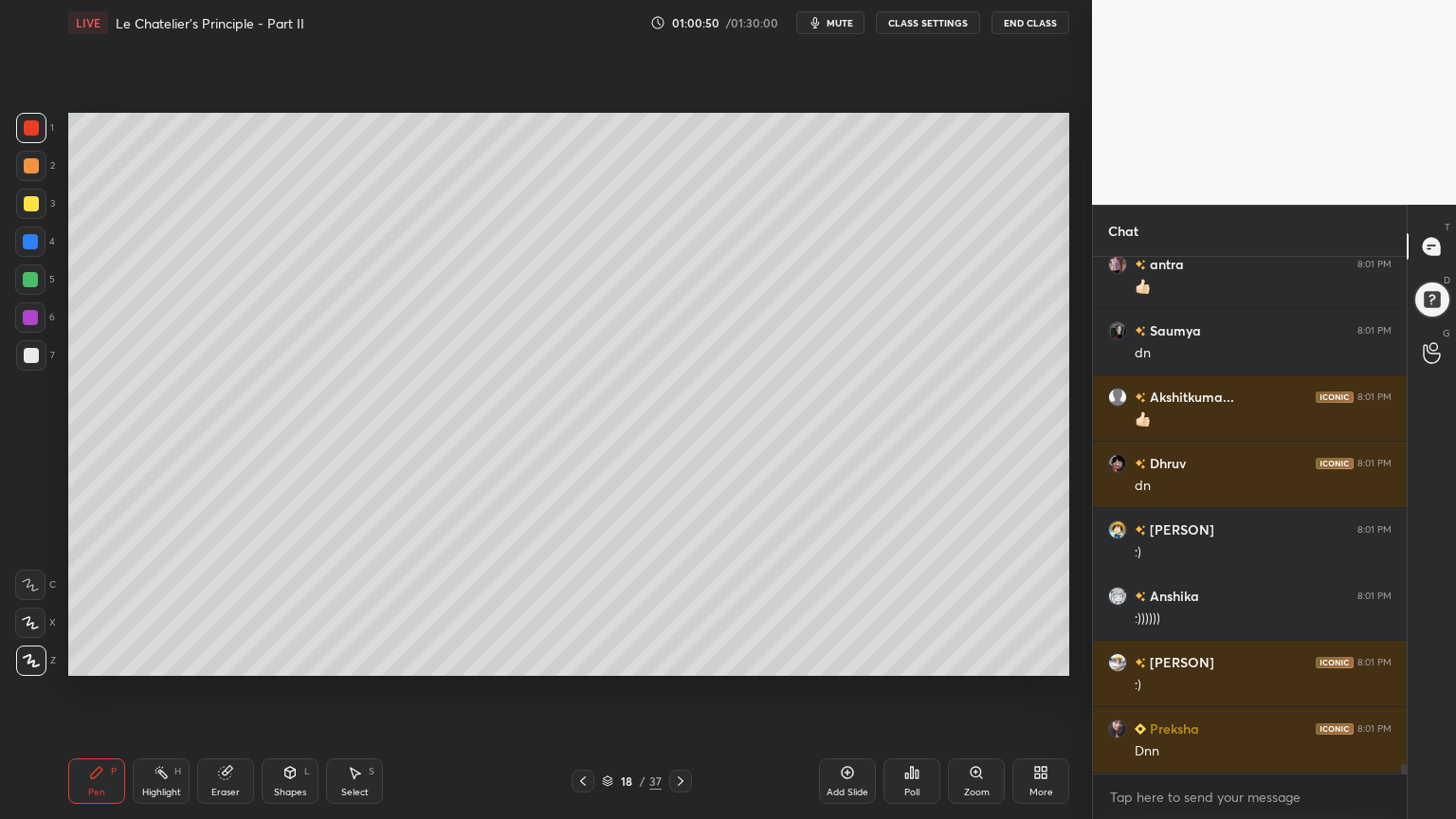 click on "Highlight" at bounding box center (161, 792) 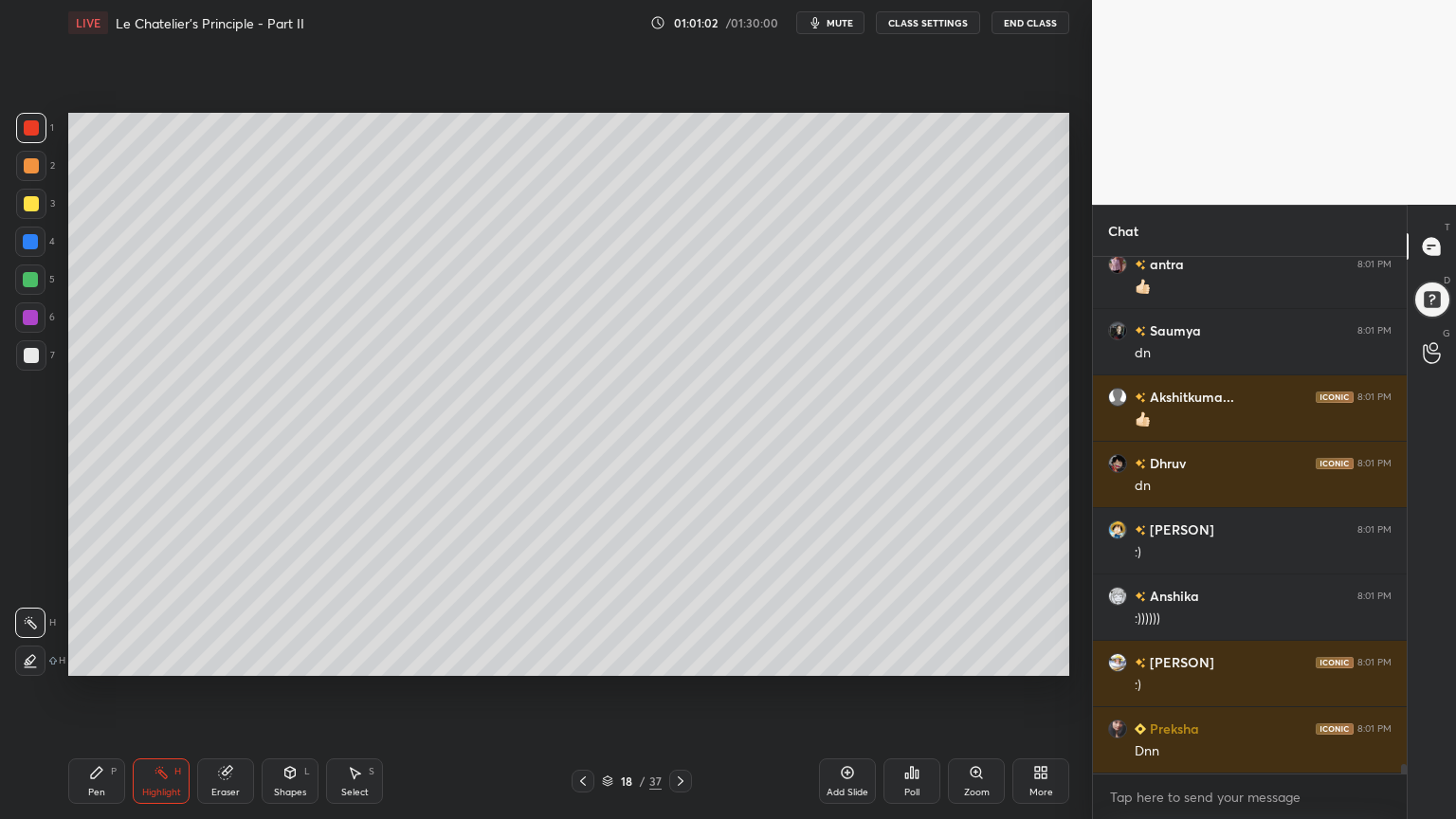 click on "Pen" at bounding box center (97, 792) 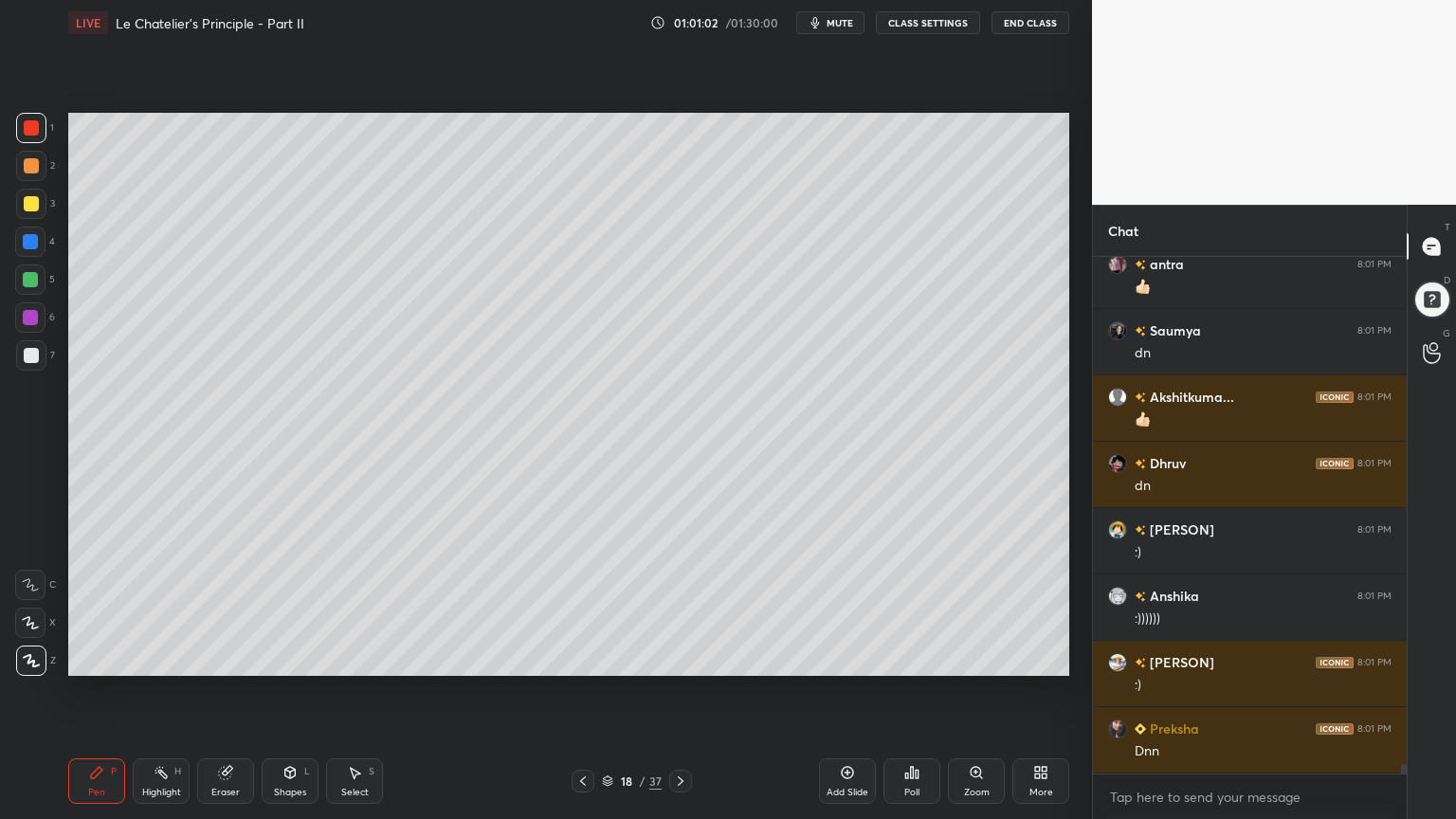 drag, startPoint x: 34, startPoint y: 200, endPoint x: 42, endPoint y: 212, distance: 14.422205 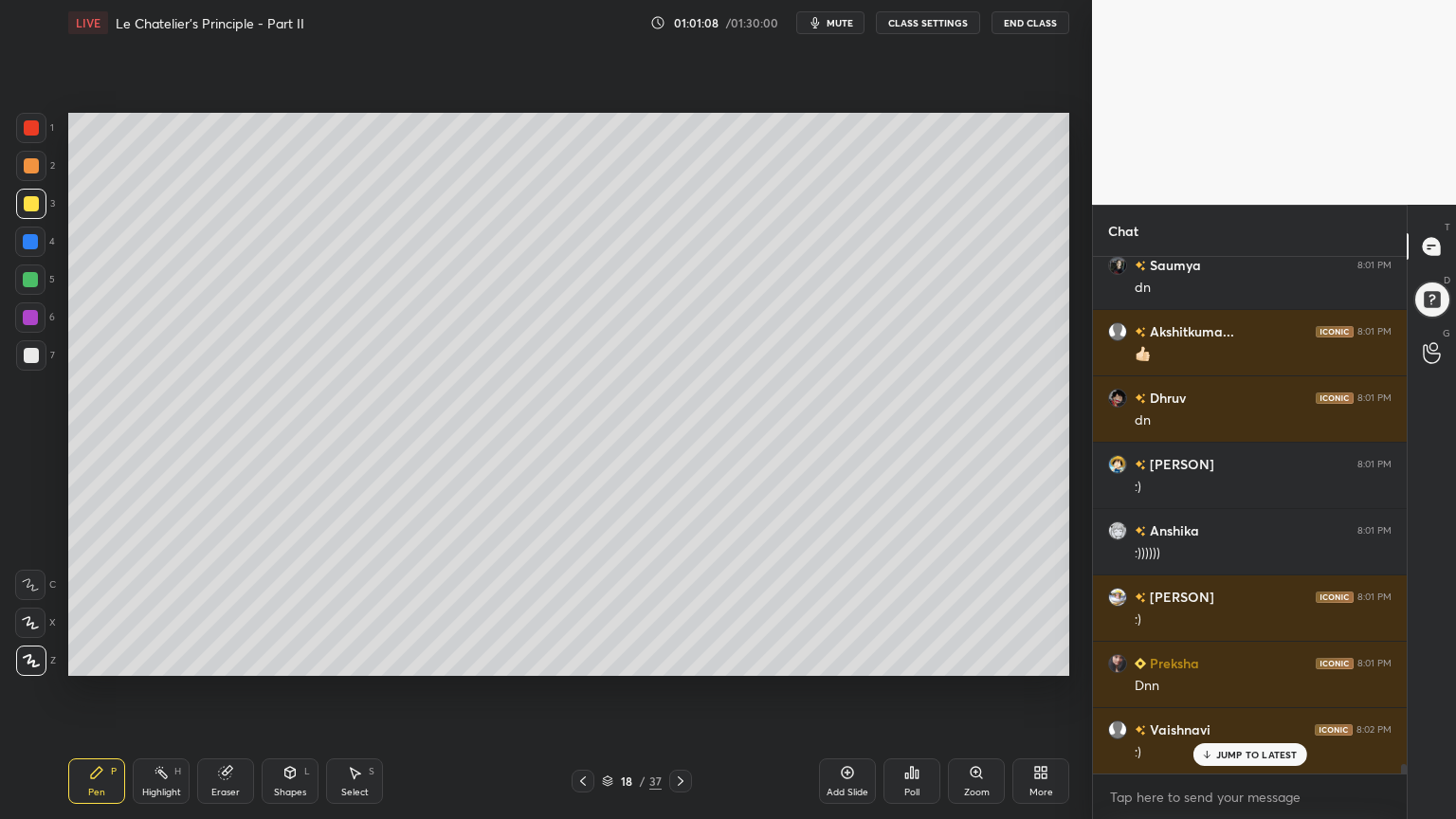 click on "Shapes L" at bounding box center [290, 781] 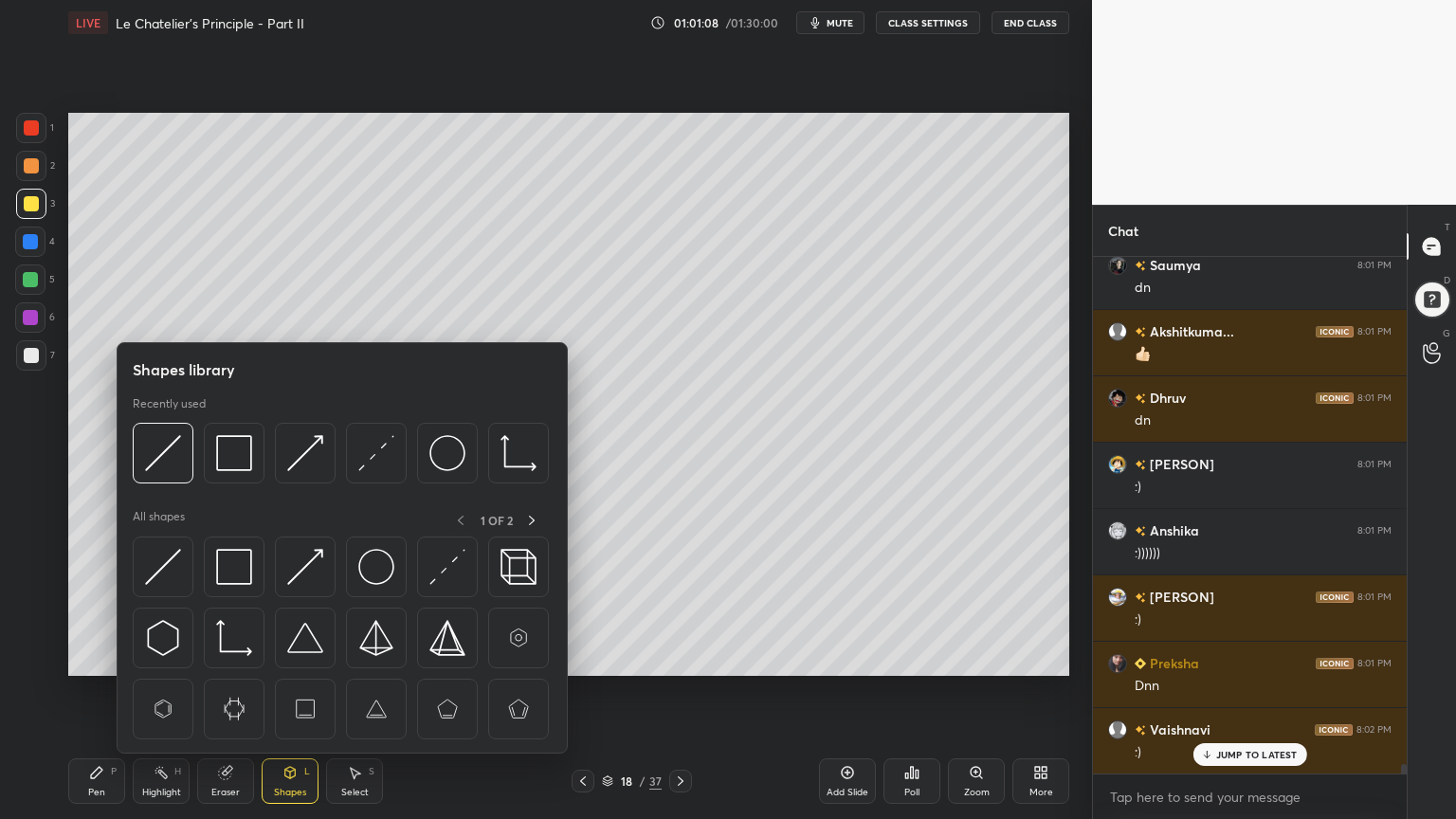 click on "Highlight H" at bounding box center [161, 781] 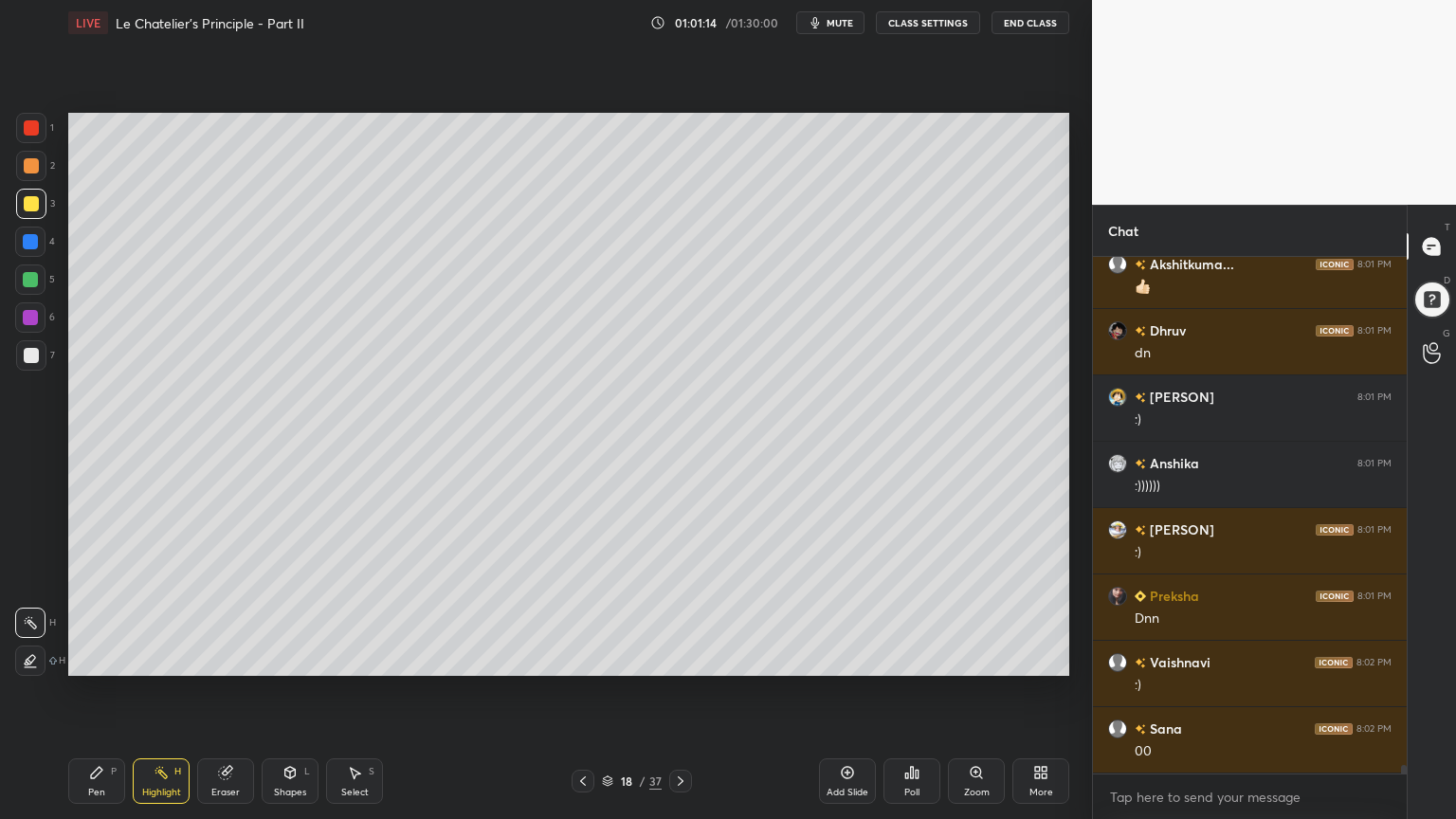 click on "Pen P" at bounding box center [97, 781] 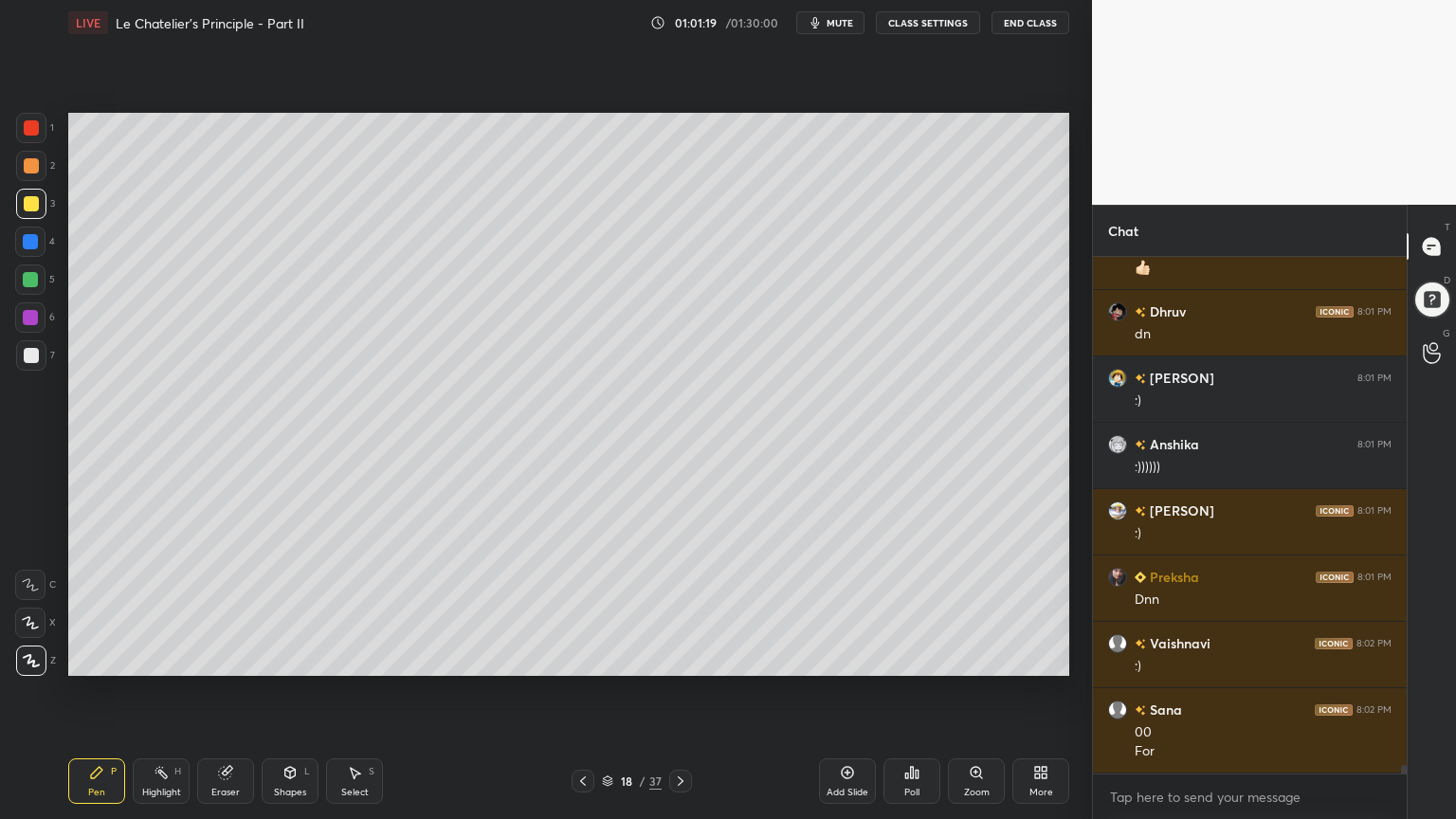 drag, startPoint x: 171, startPoint y: 780, endPoint x: 178, endPoint y: 761, distance: 20.248457 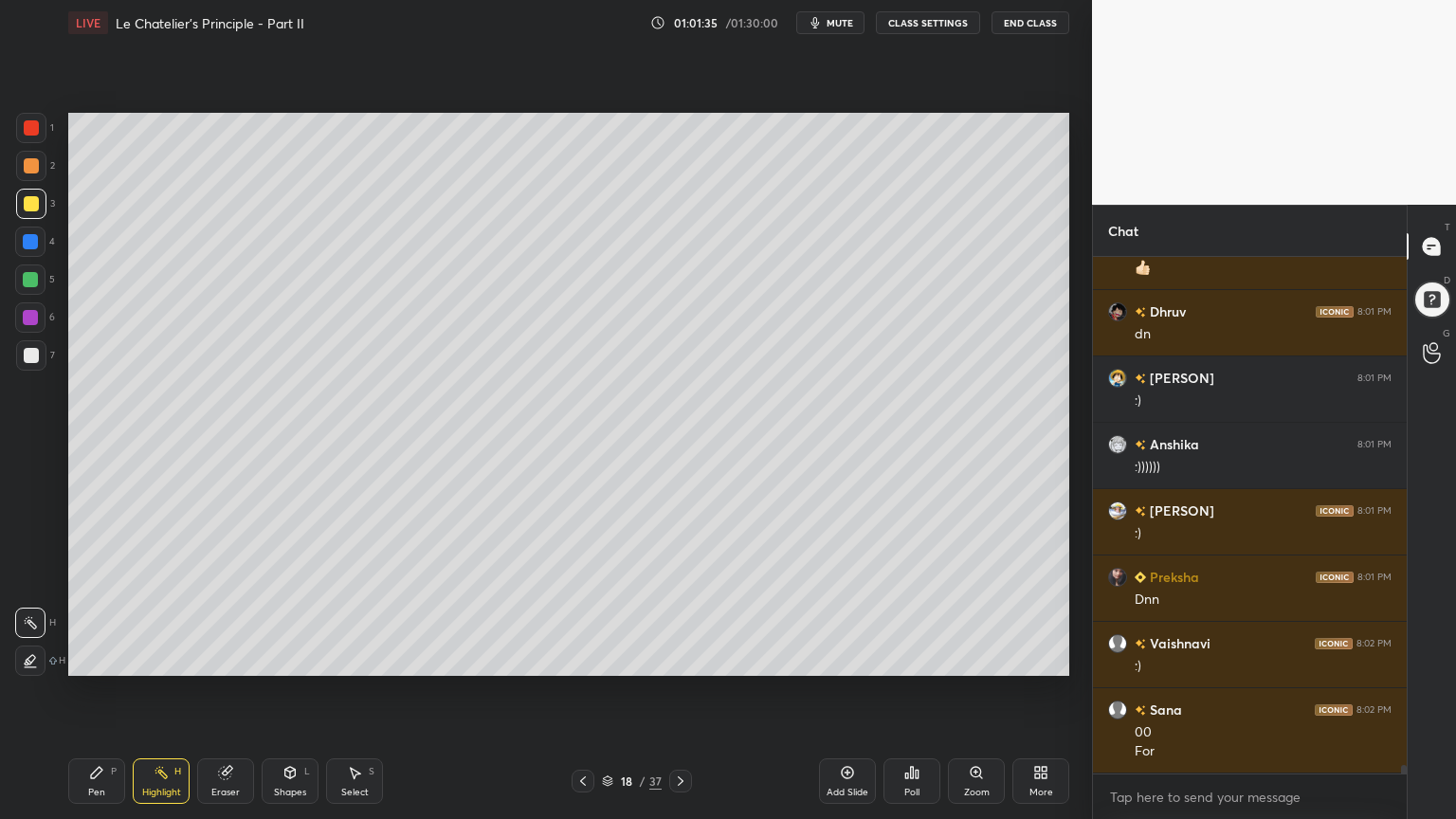click at bounding box center [583, 781] 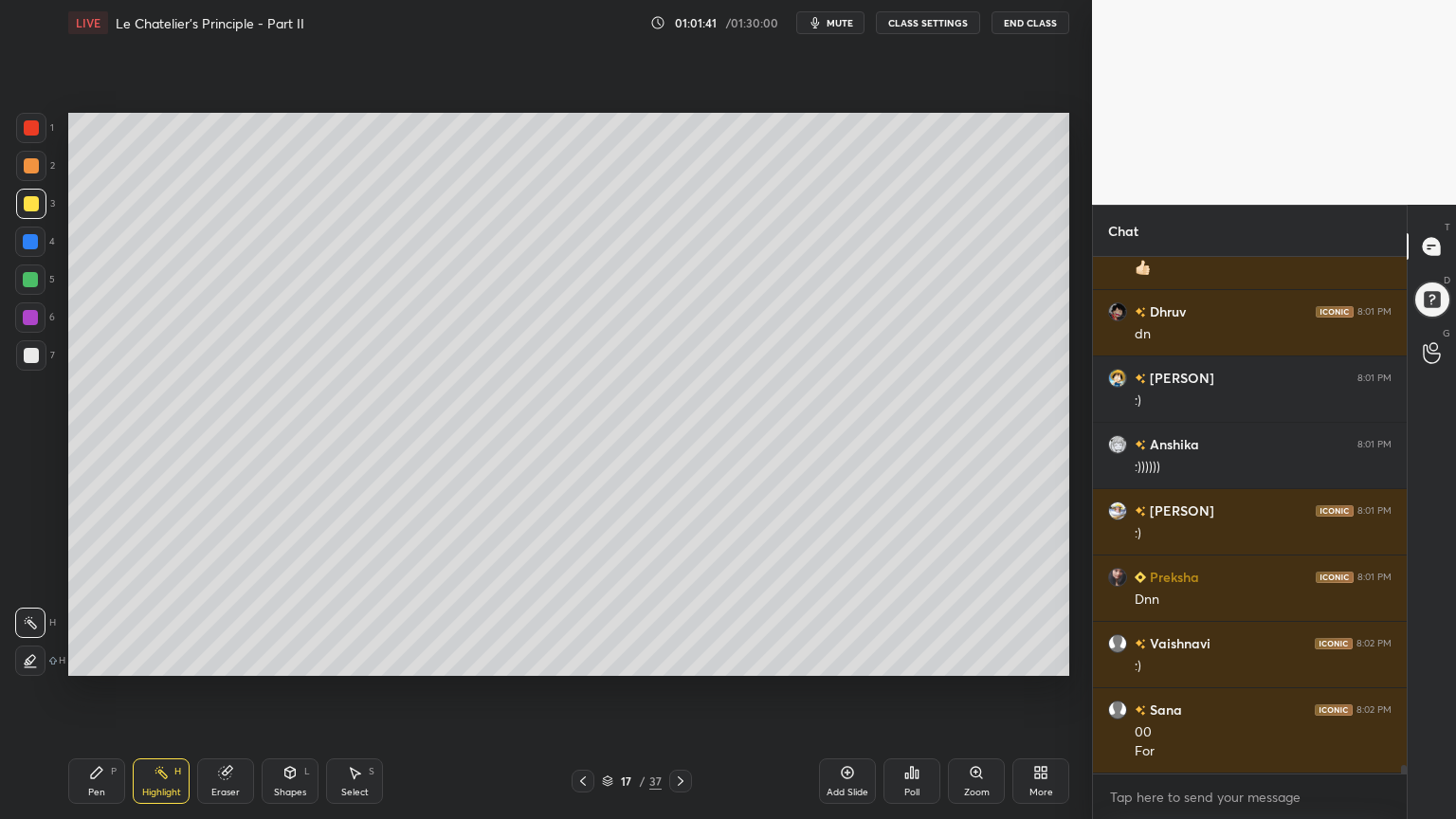 click 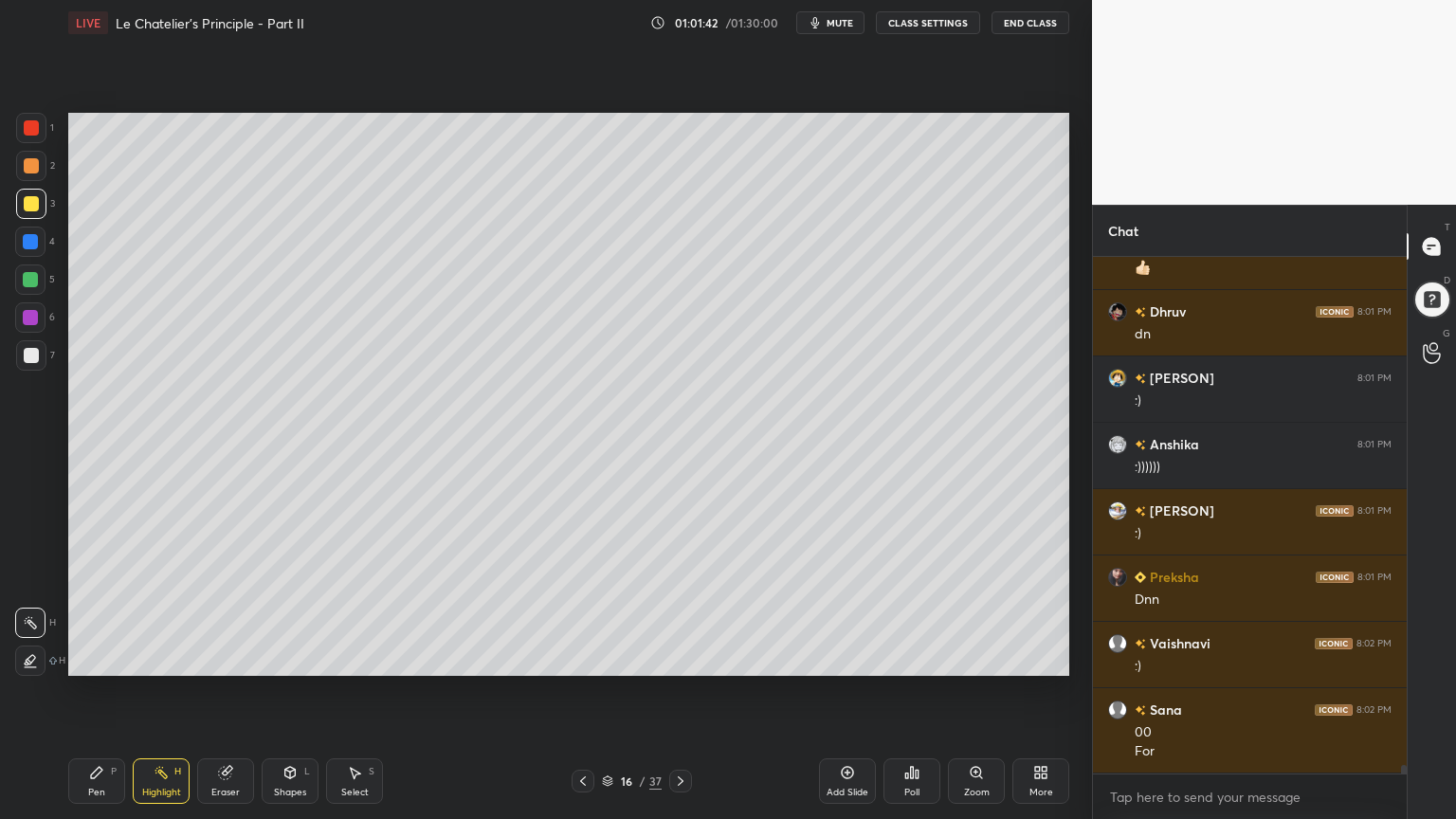 drag, startPoint x: 584, startPoint y: 775, endPoint x: 589, endPoint y: 748, distance: 27.45906 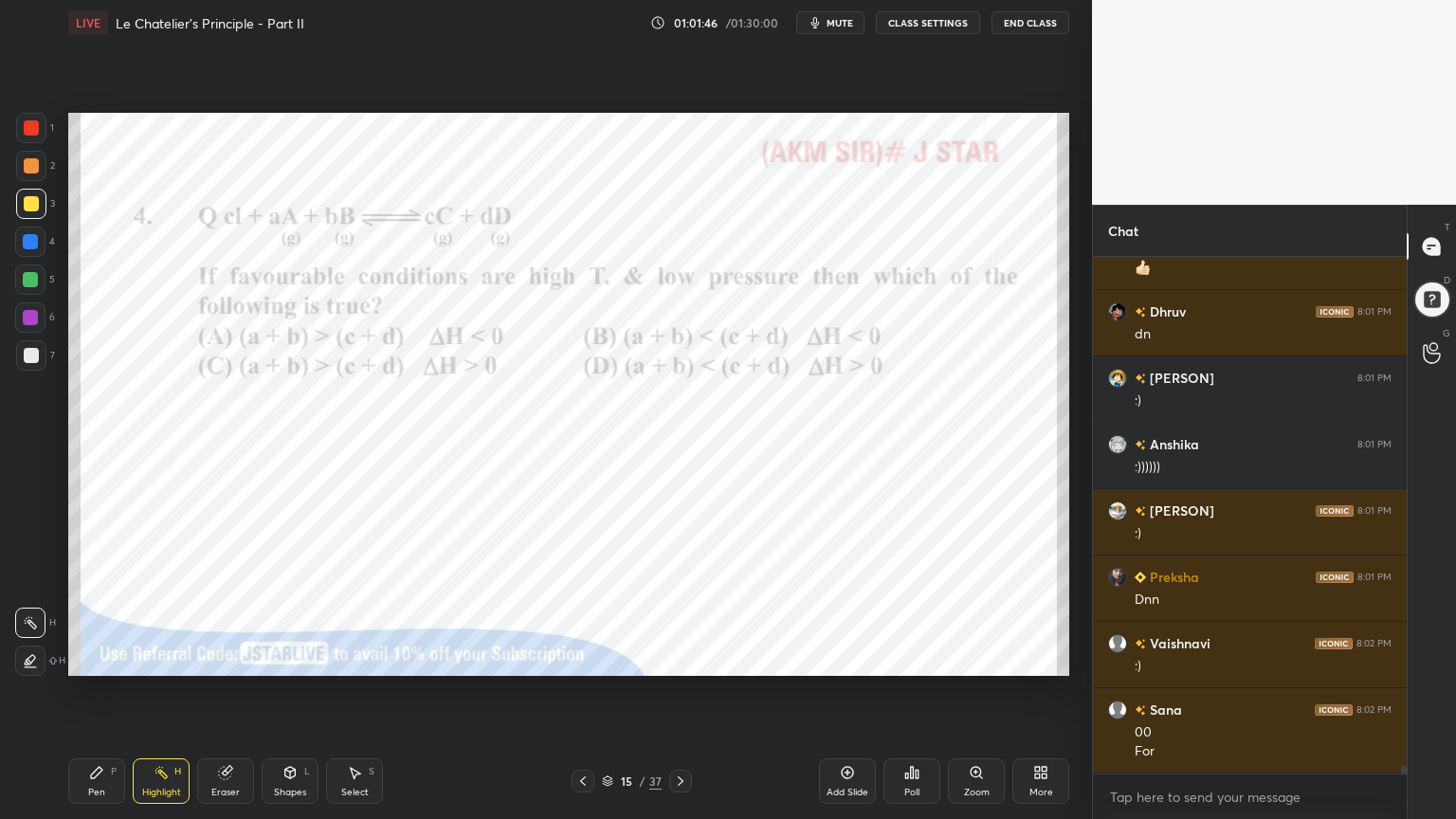 click 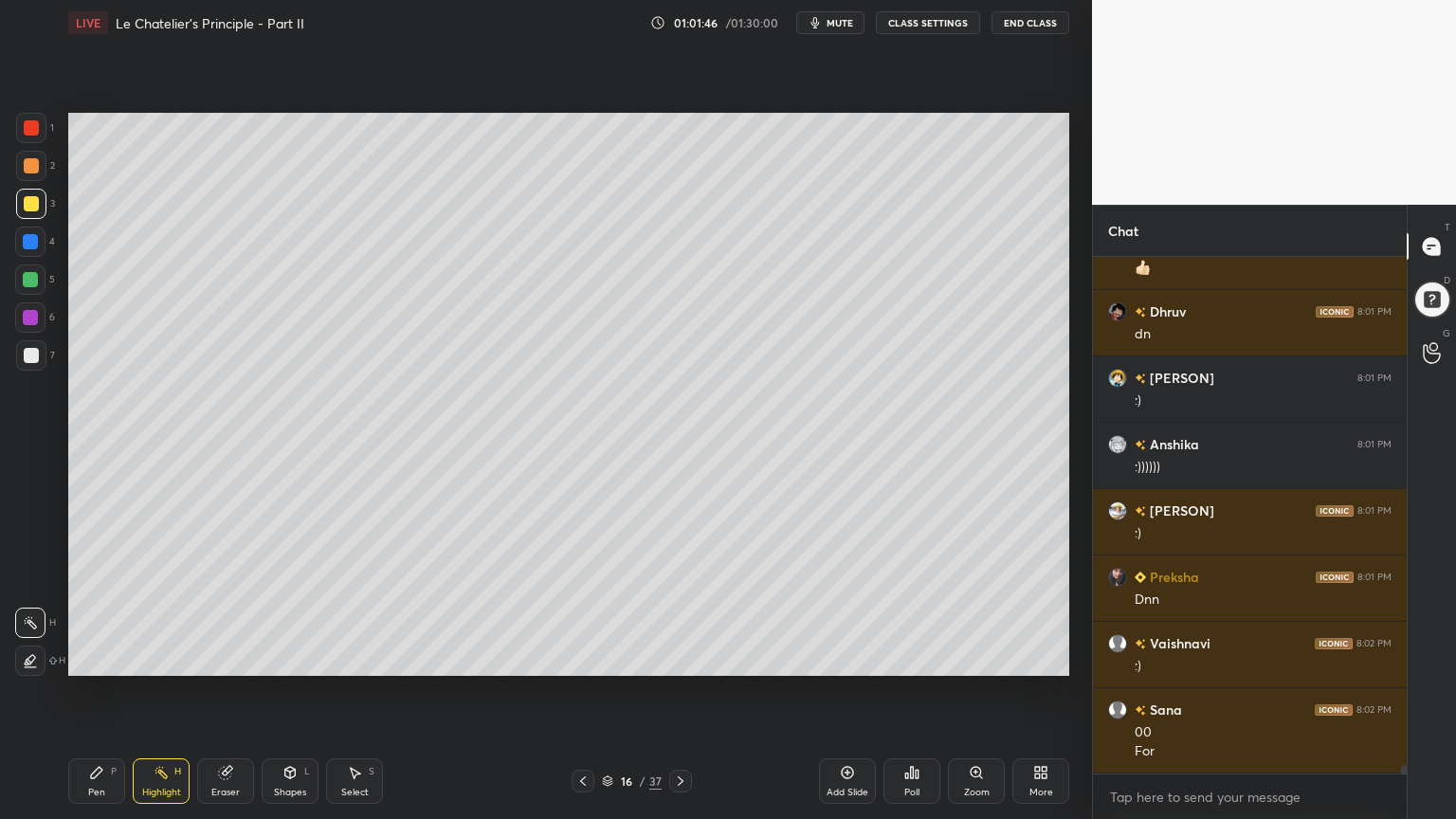 click 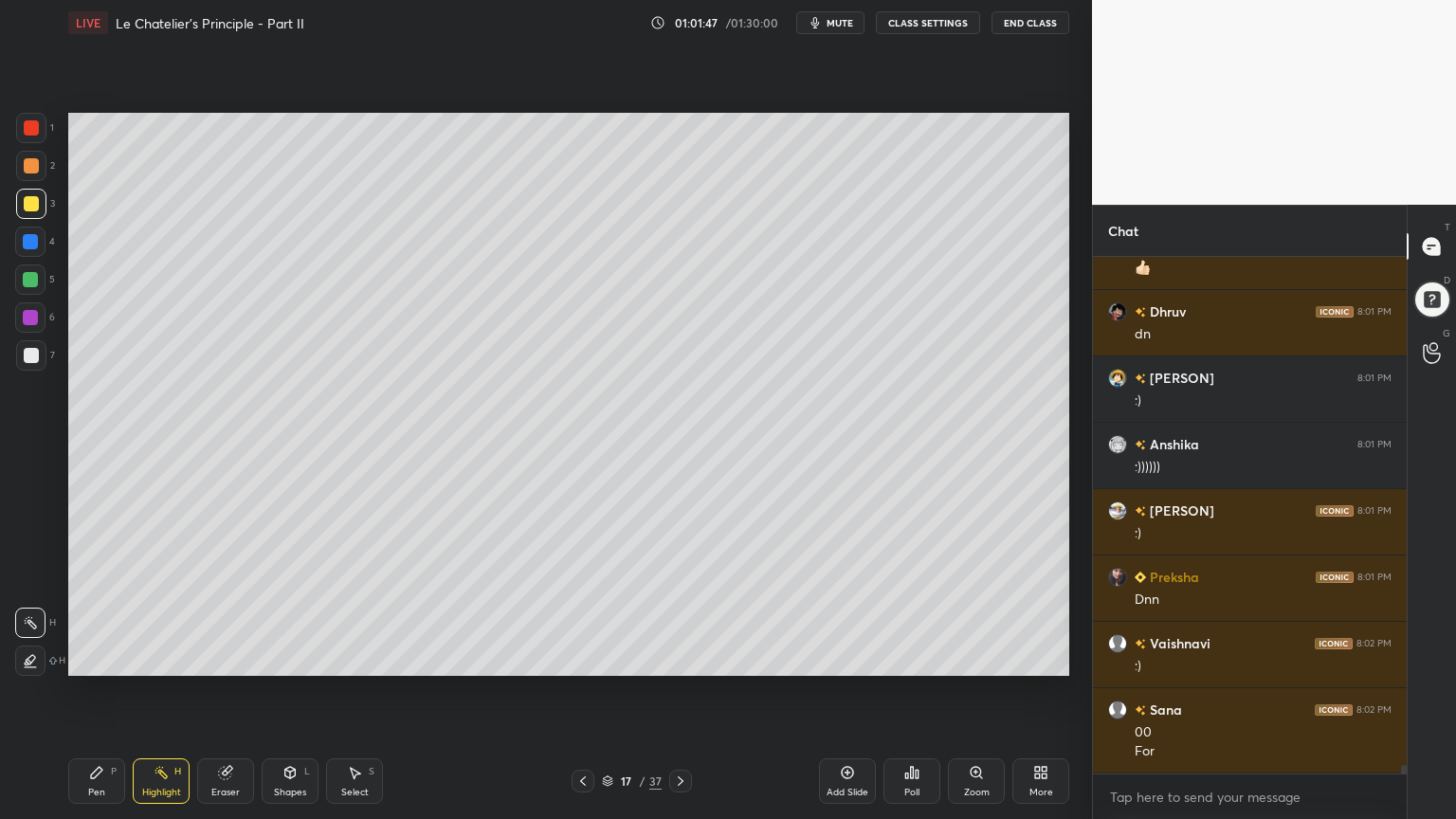 click 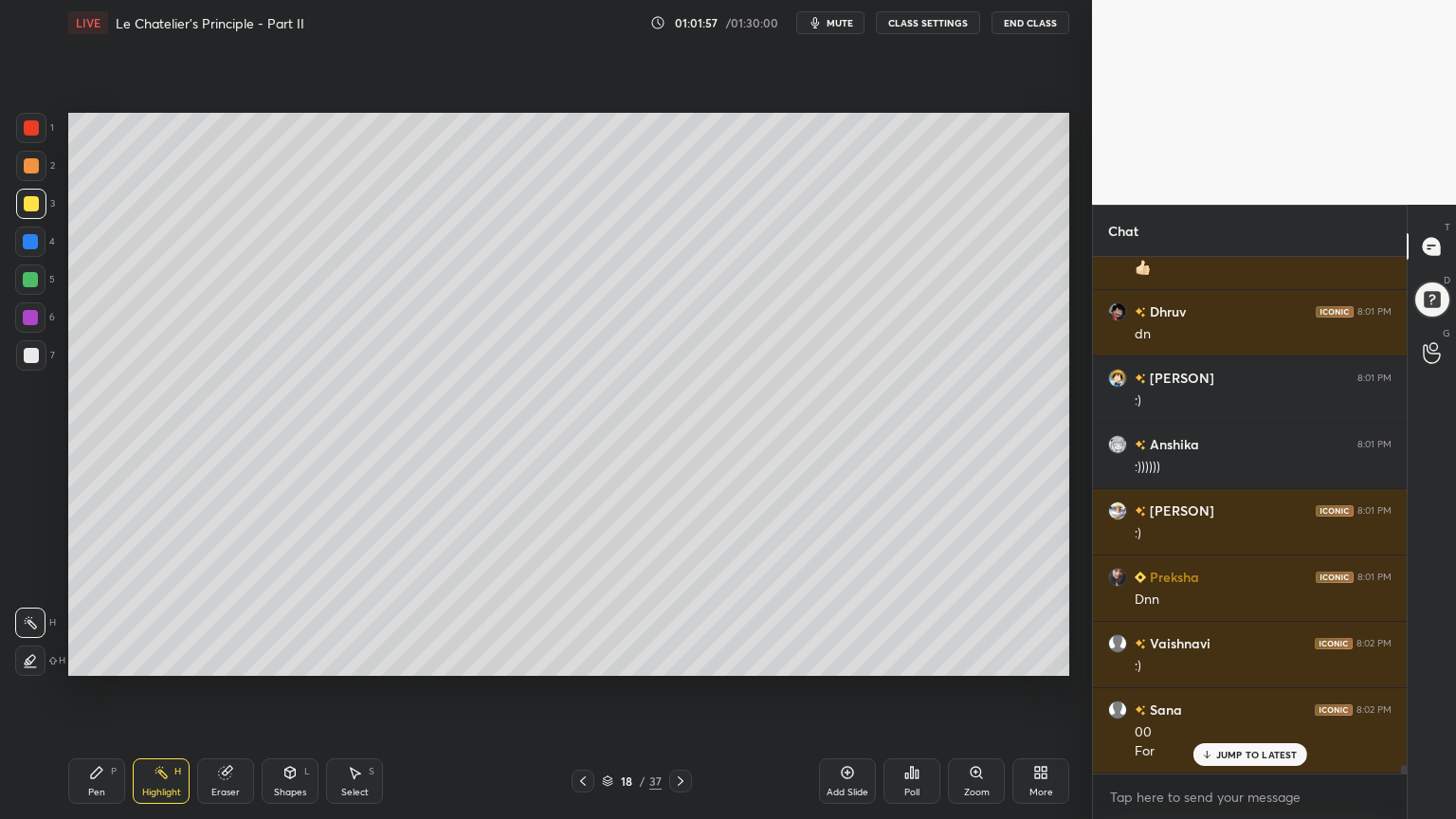 scroll, scrollTop: 29196, scrollLeft: 0, axis: vertical 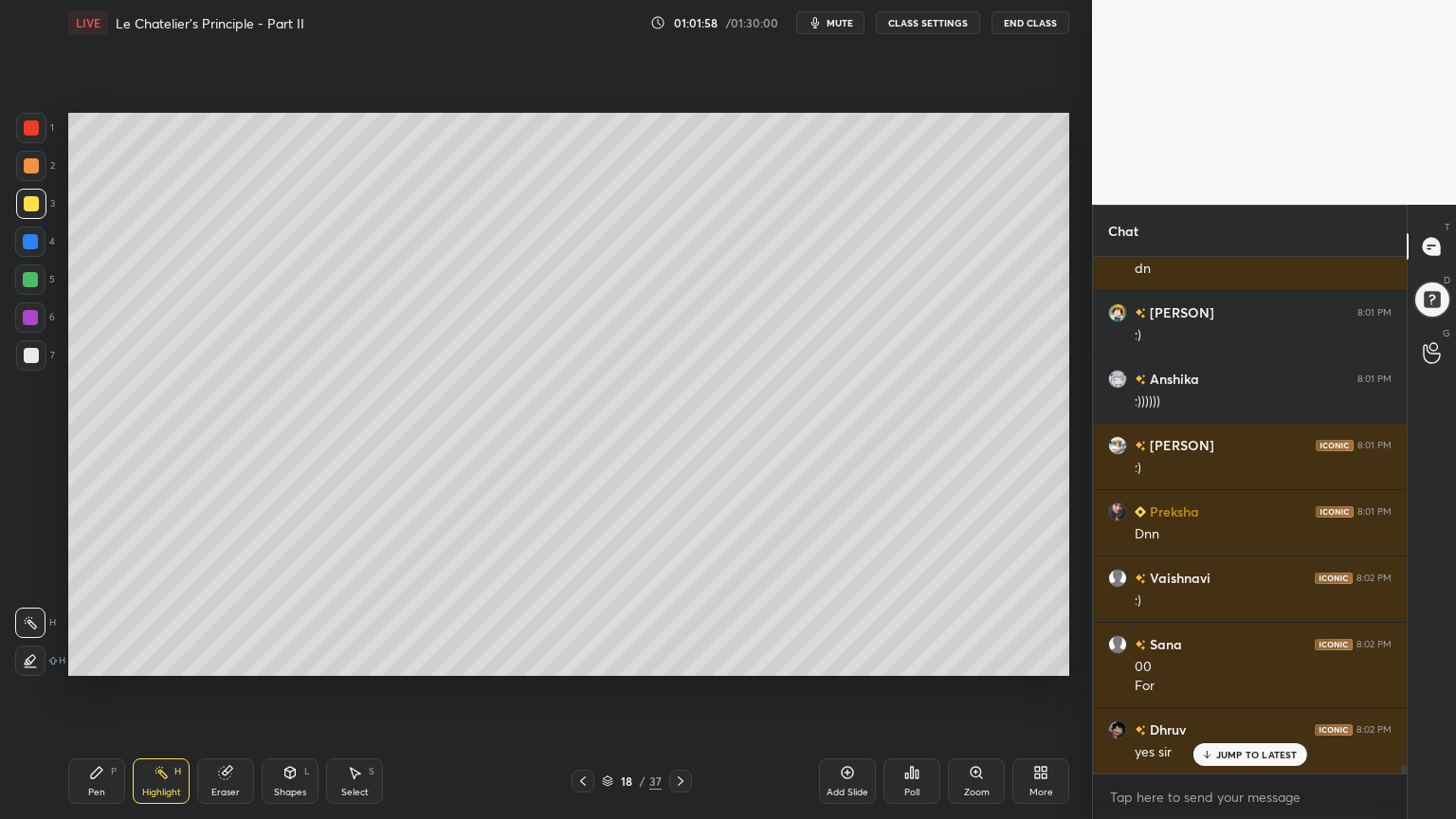 click on "Pen P" at bounding box center (97, 781) 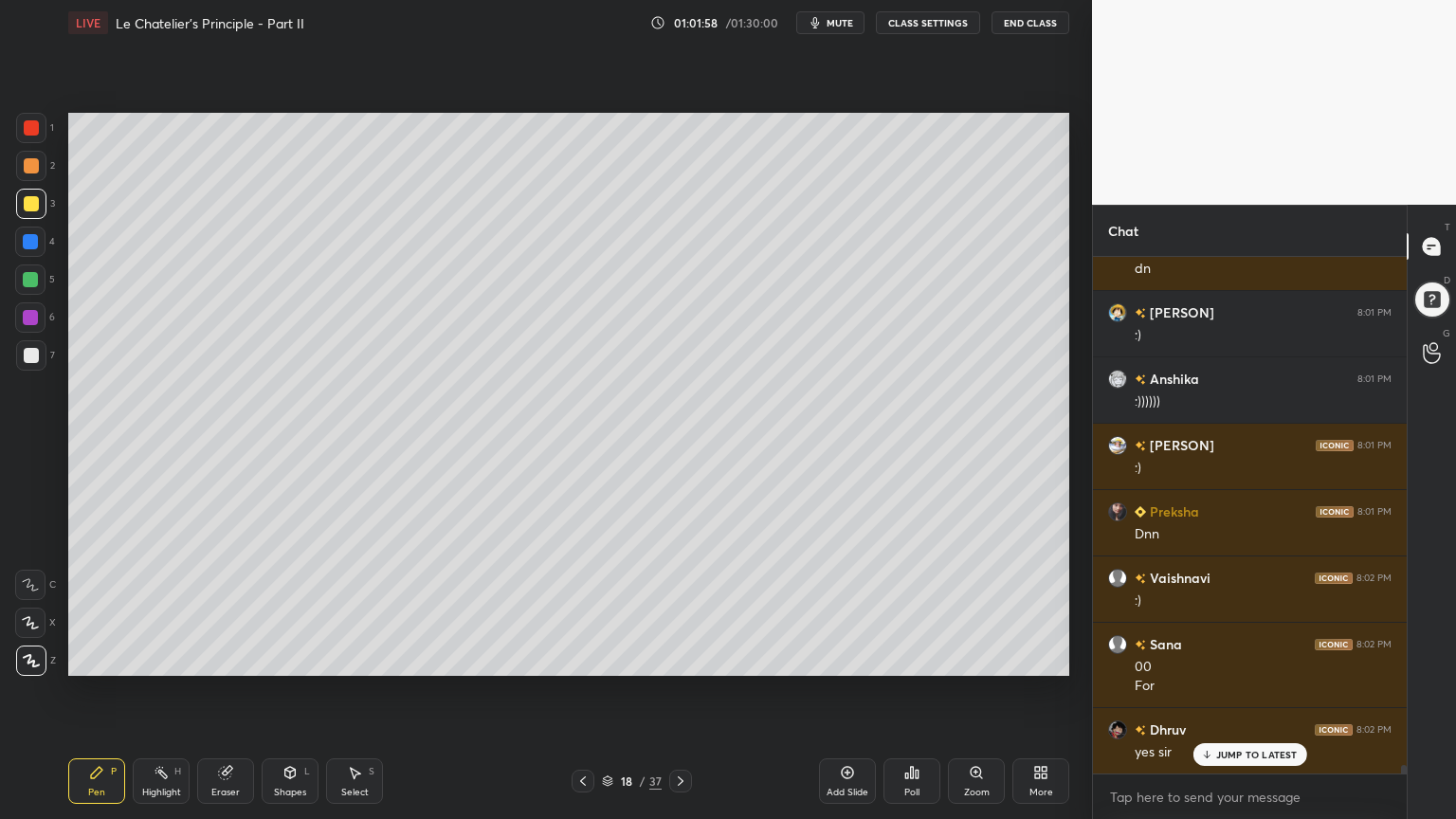 click at bounding box center (31, 128) 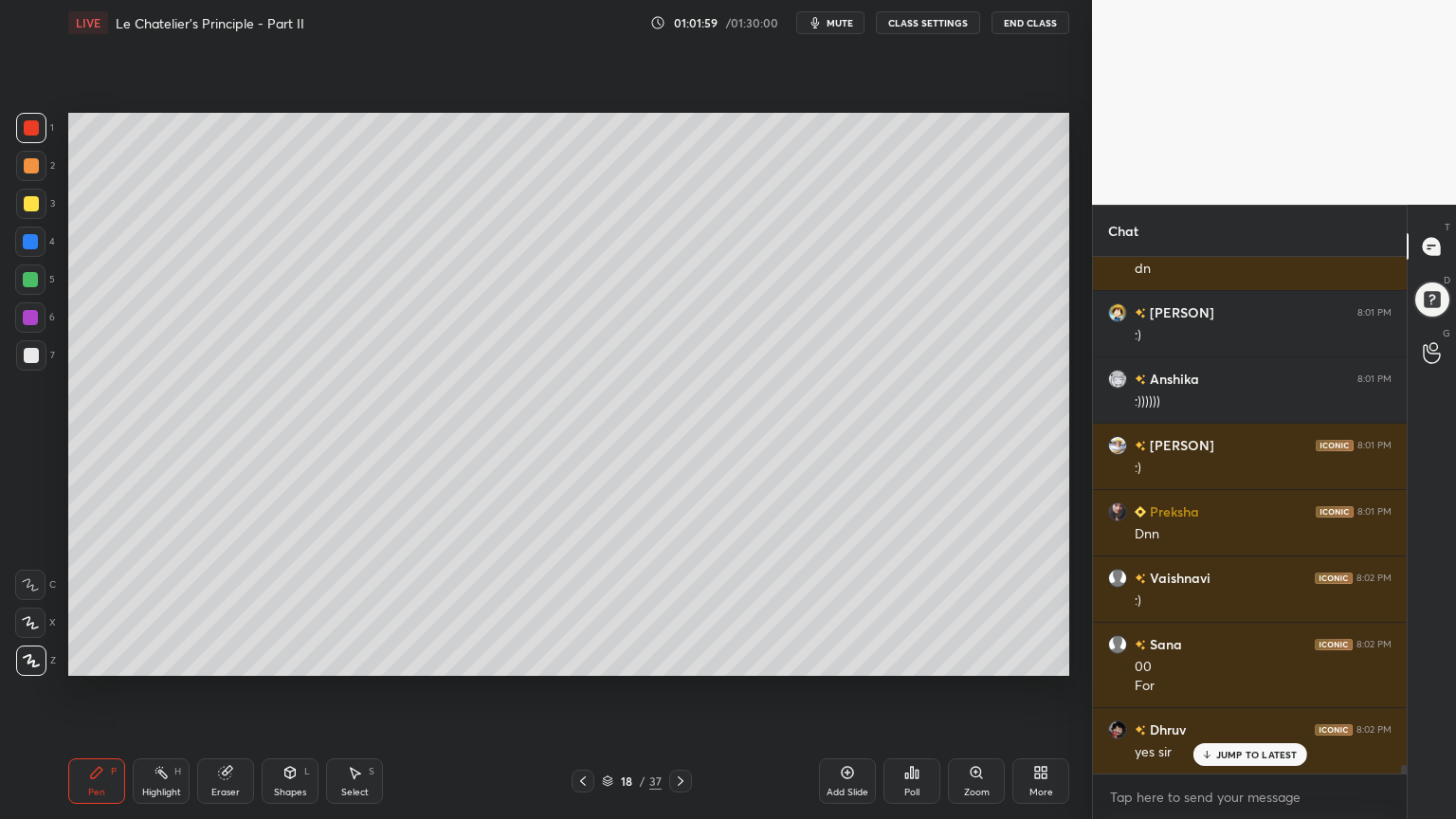 drag, startPoint x: 34, startPoint y: 125, endPoint x: 63, endPoint y: 212, distance: 91.70605 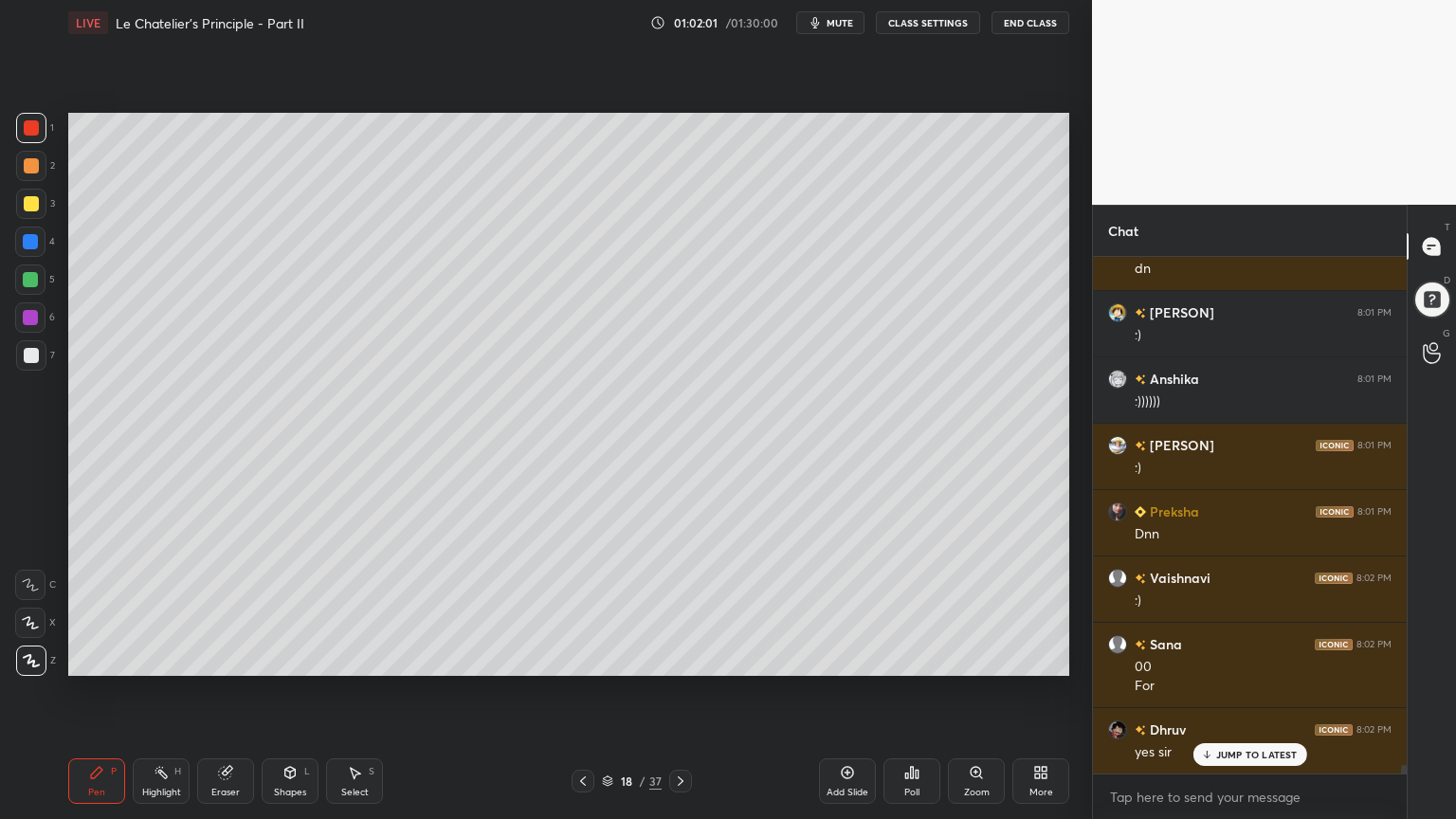 drag, startPoint x: 173, startPoint y: 781, endPoint x: 229, endPoint y: 698, distance: 100.12492 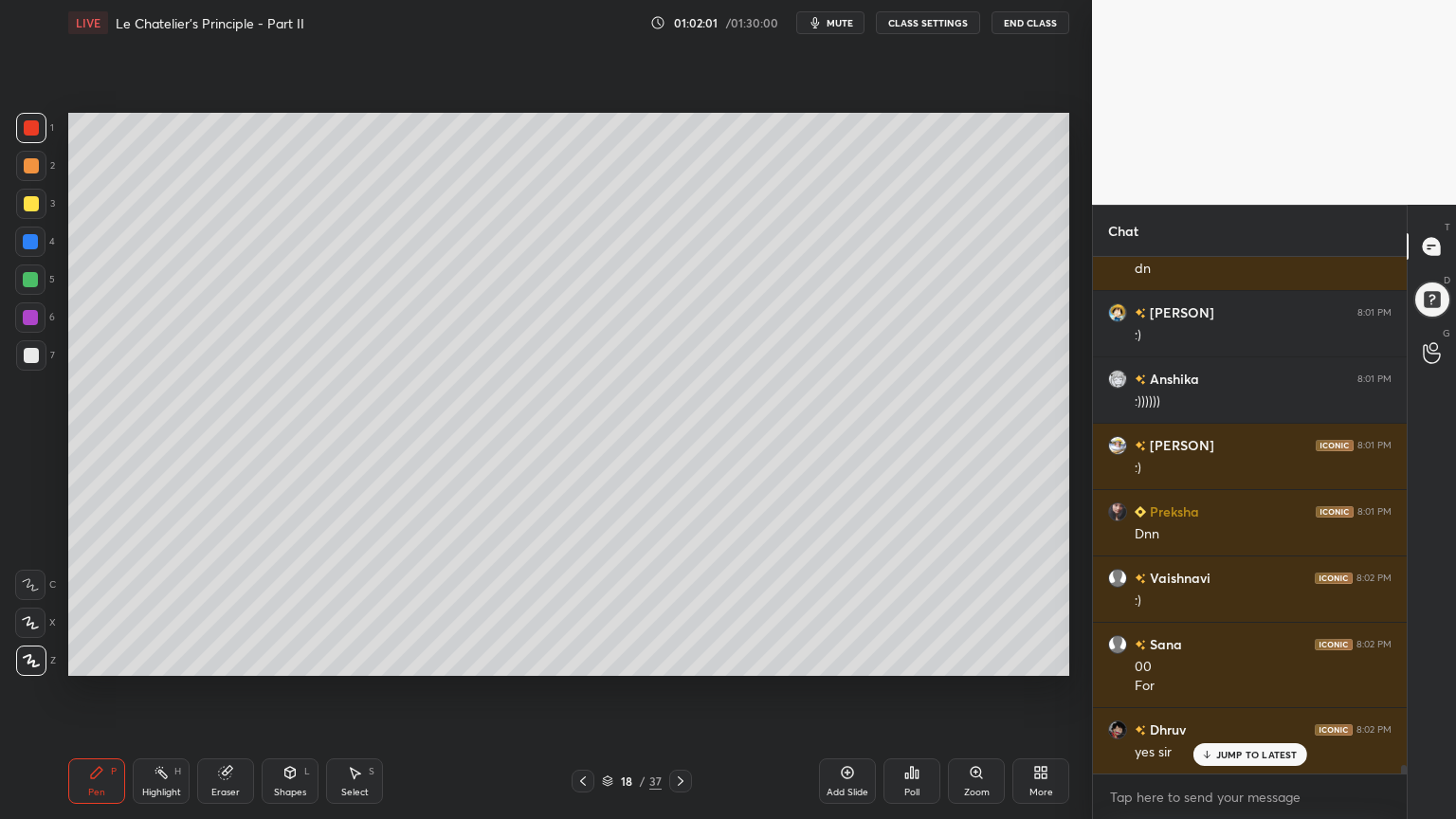 click on "Highlight H" at bounding box center [161, 781] 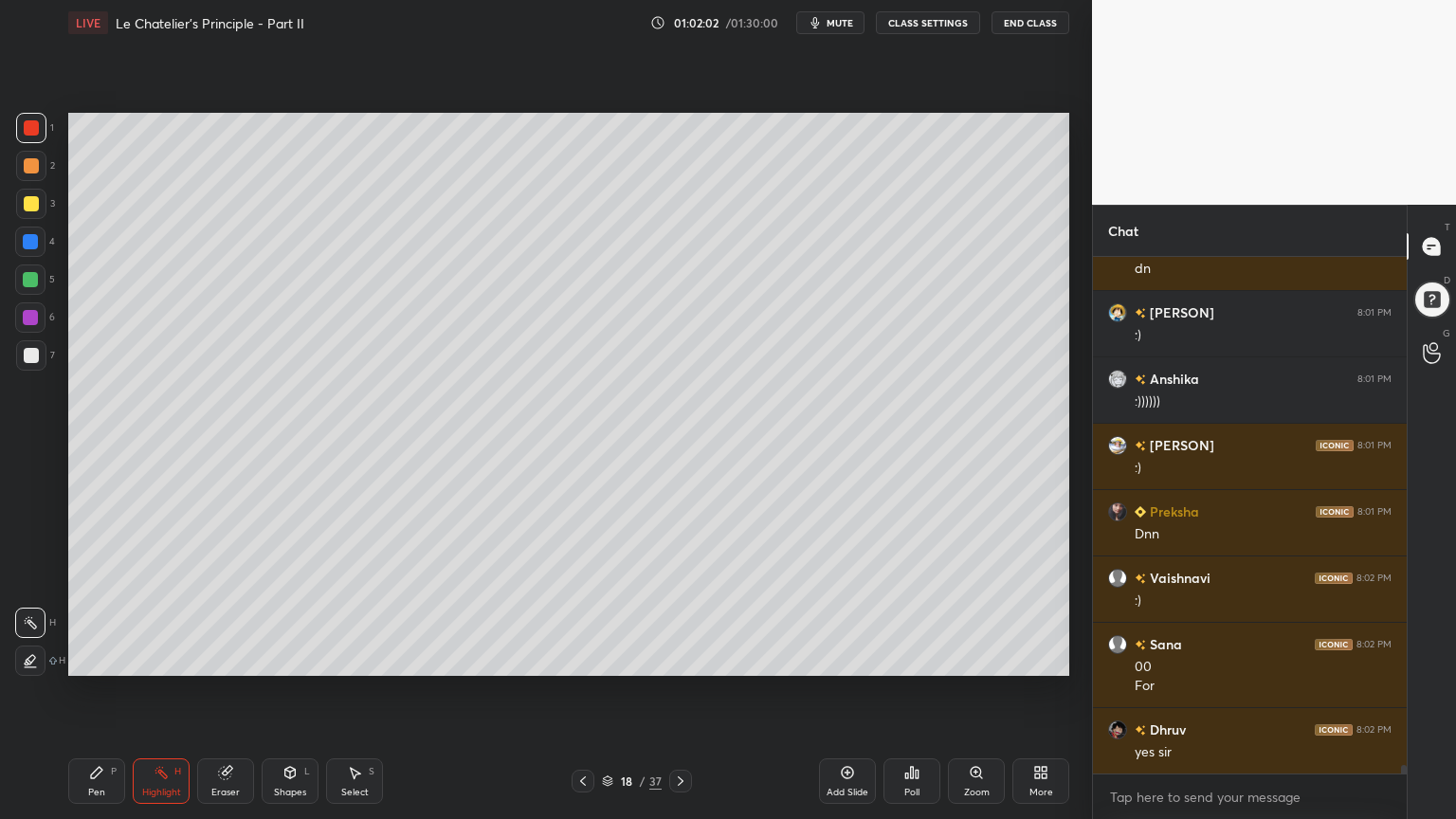 scroll, scrollTop: 29263, scrollLeft: 0, axis: vertical 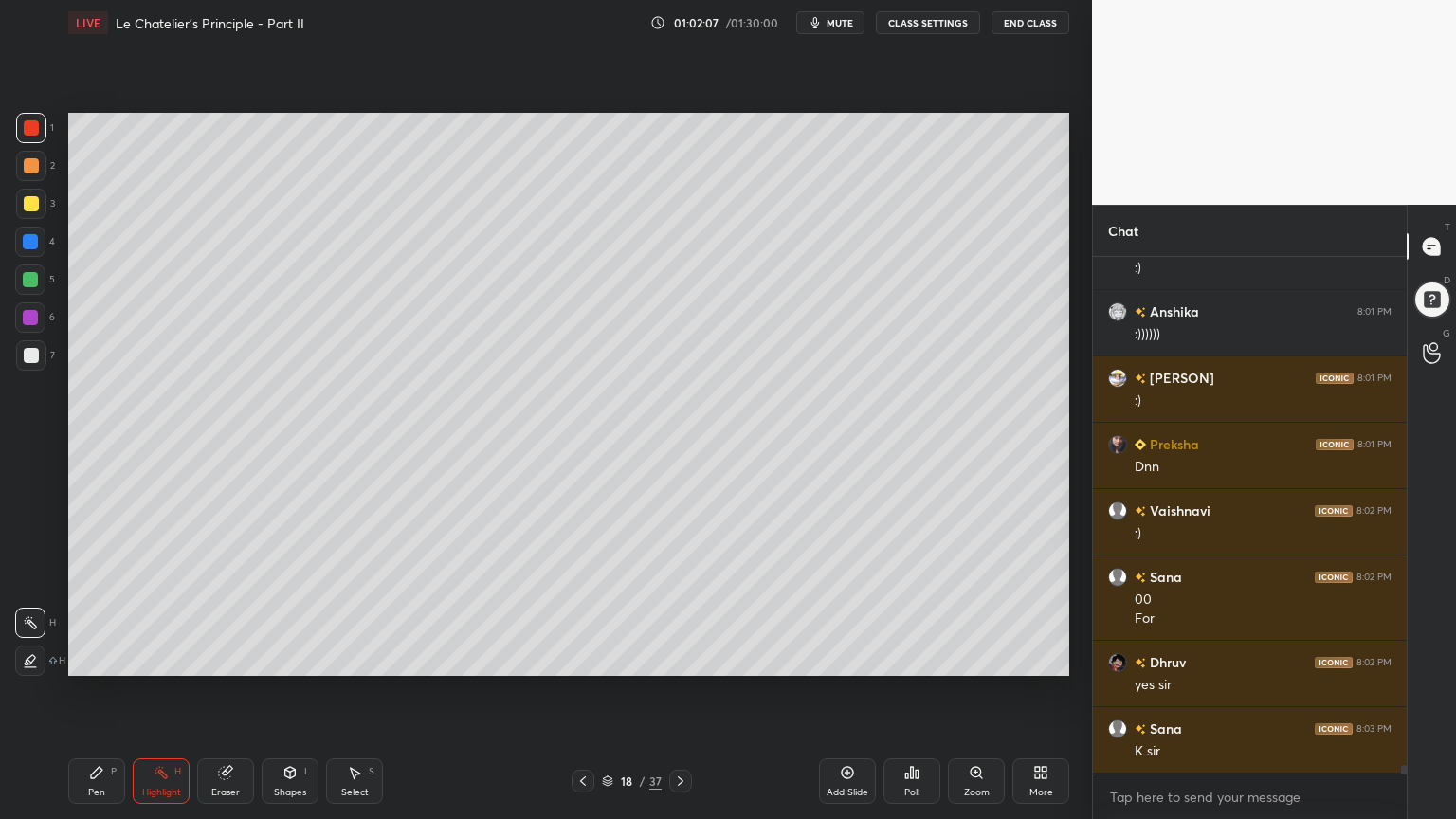 click 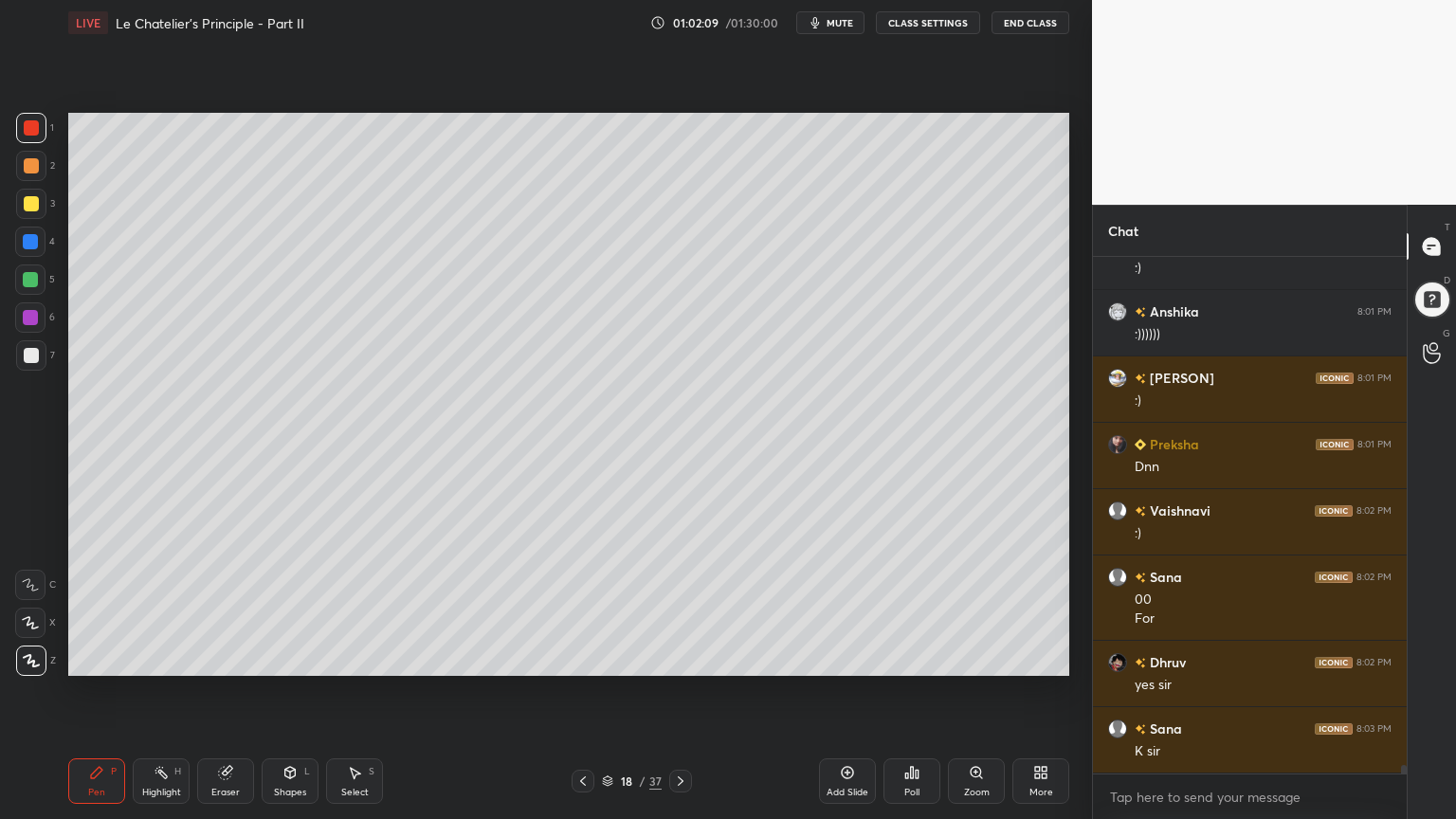 click at bounding box center (30, 318) 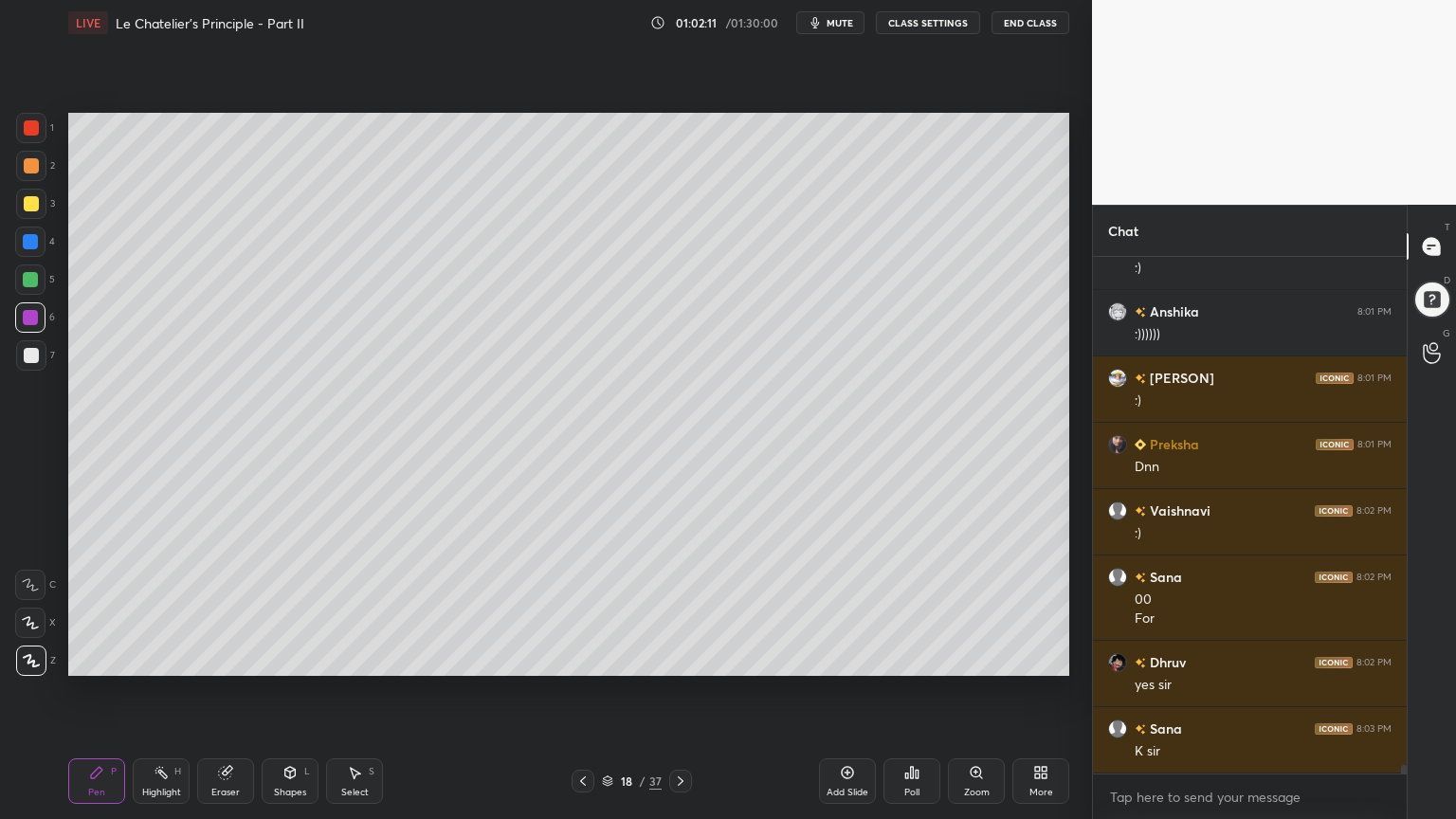 click on "Shapes L" at bounding box center [290, 781] 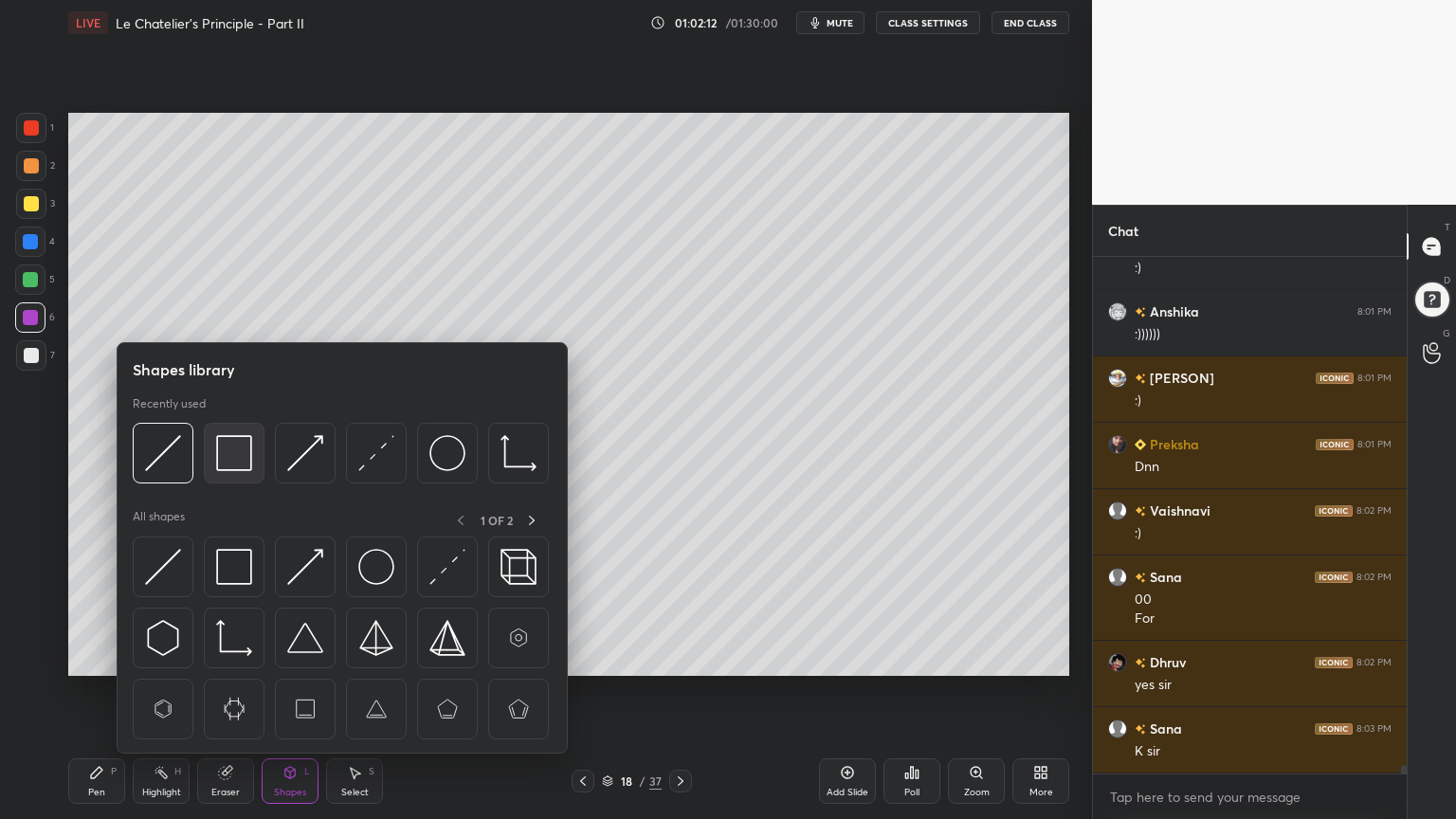 click at bounding box center [234, 453] 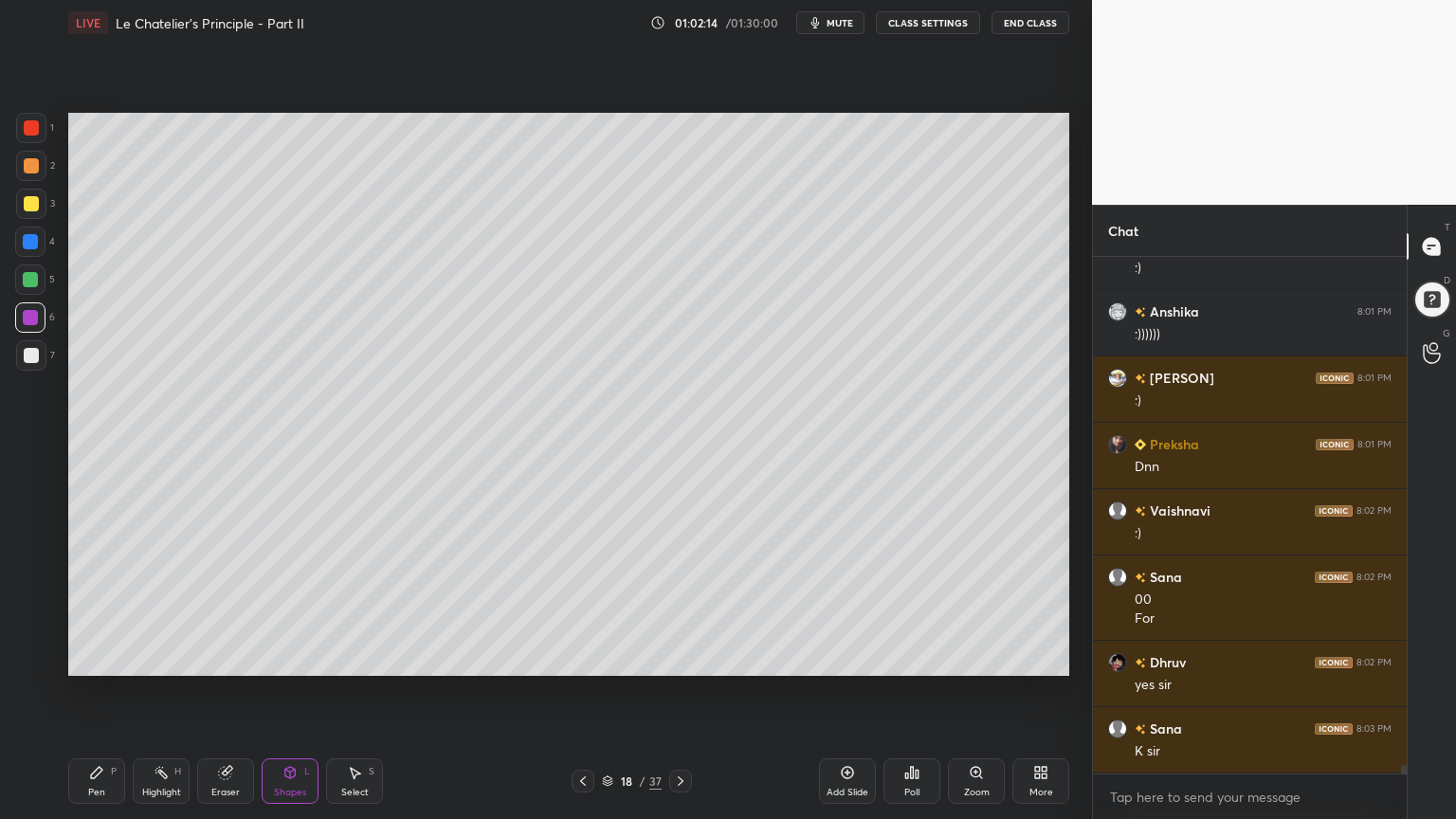 click on "Pen" at bounding box center (97, 792) 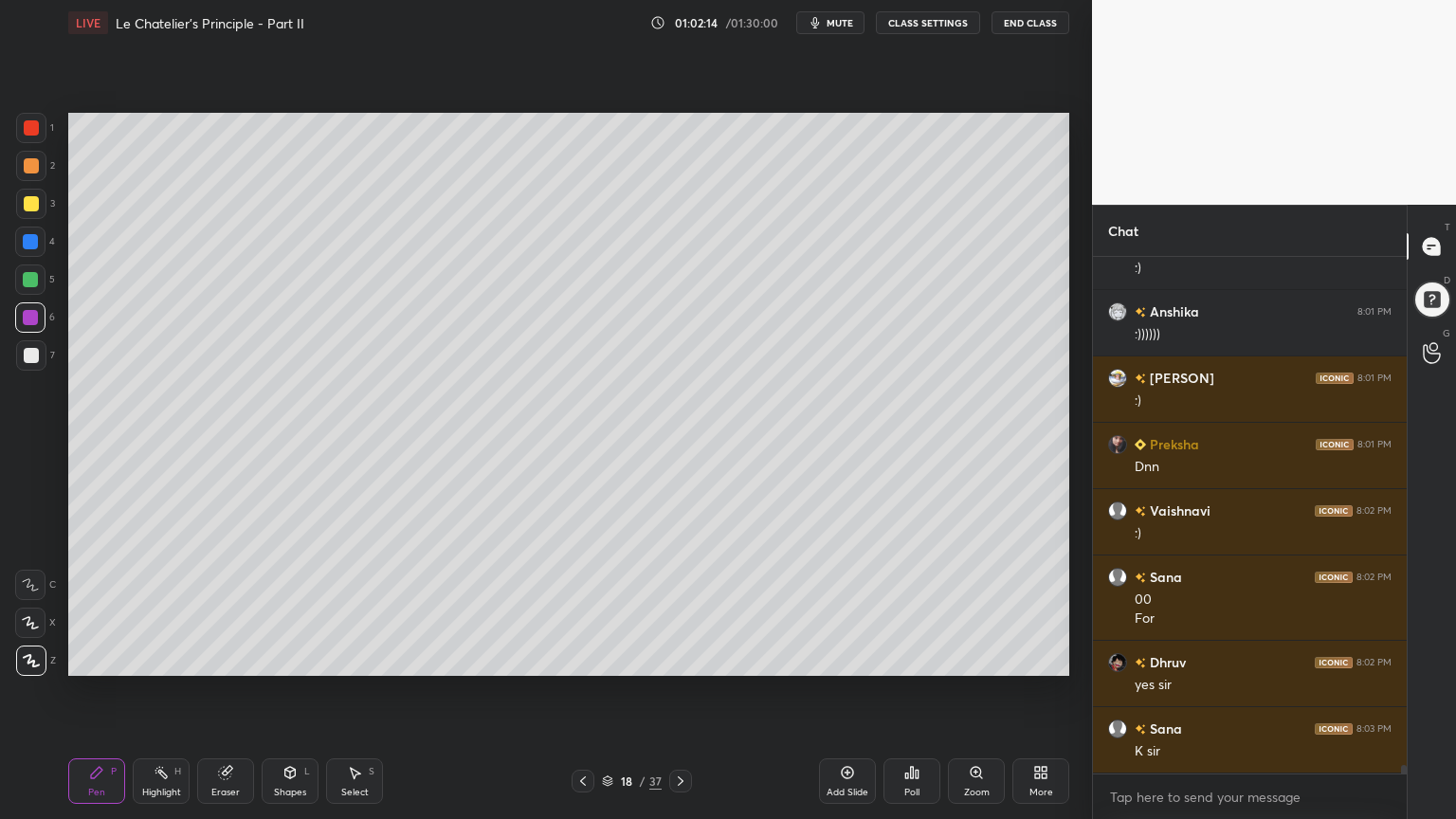 click on "7" at bounding box center (35, 355) 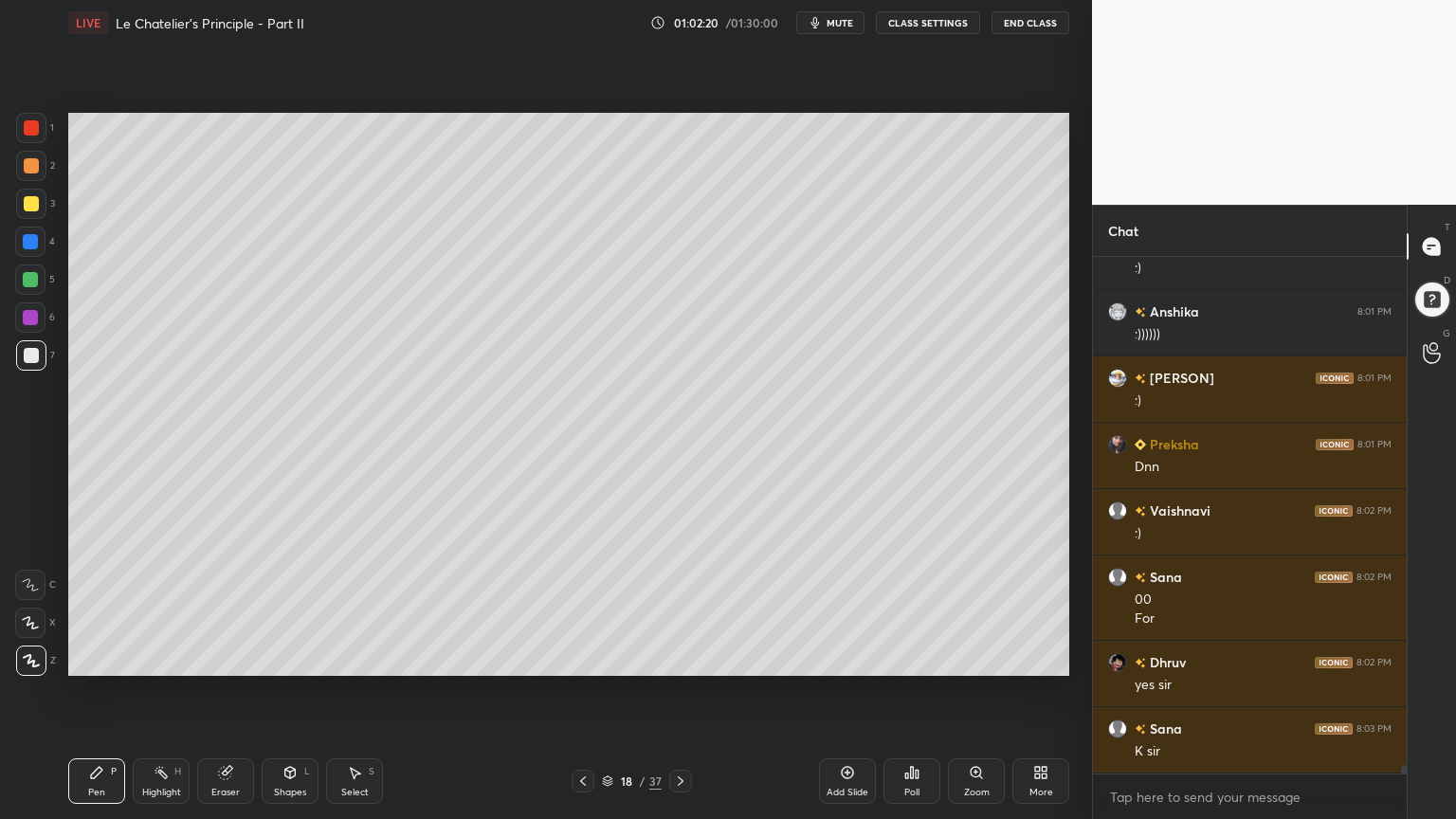 click on "Highlight H" at bounding box center (161, 781) 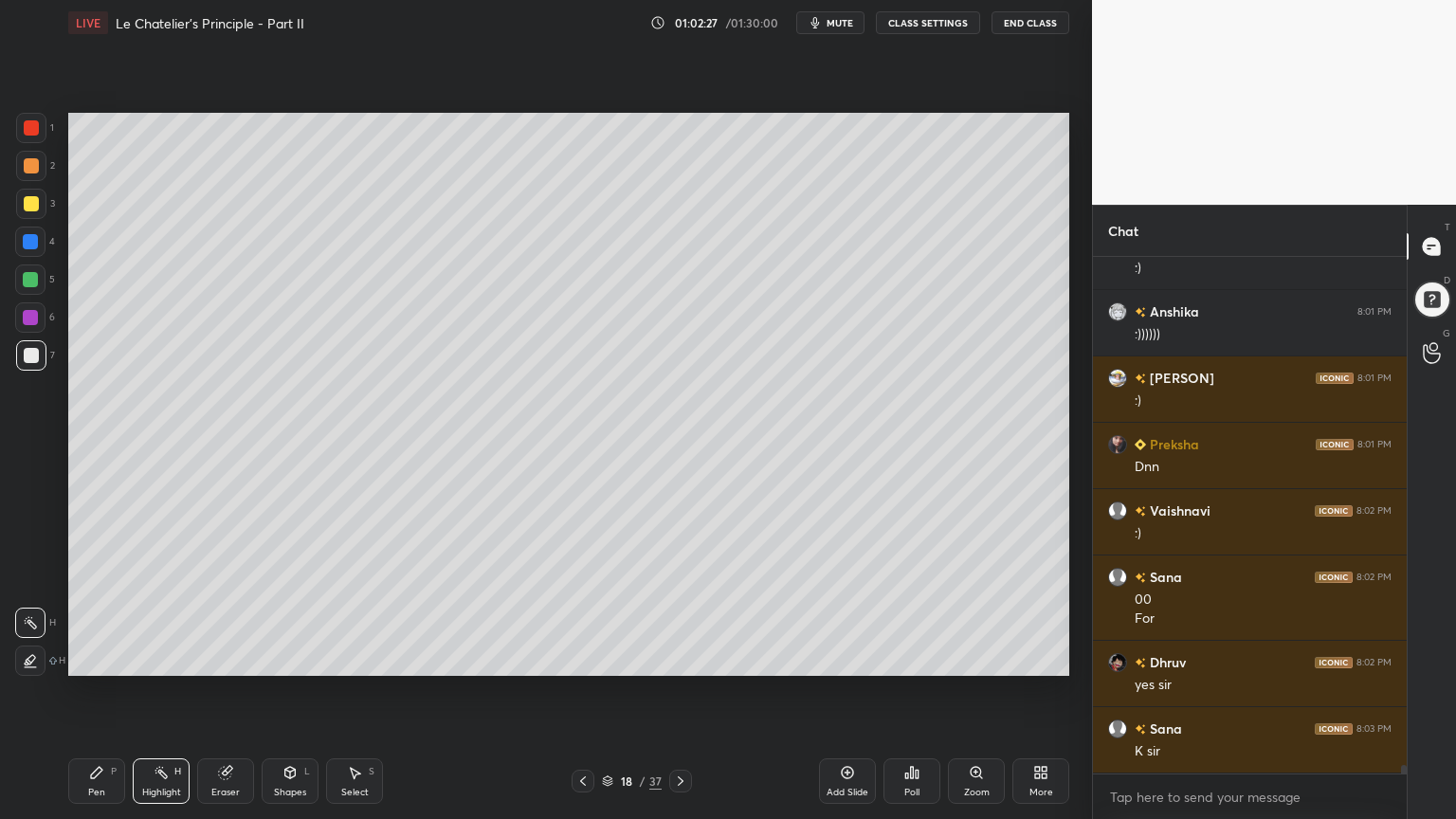 drag, startPoint x: 152, startPoint y: 785, endPoint x: 157, endPoint y: 762, distance: 23.537205 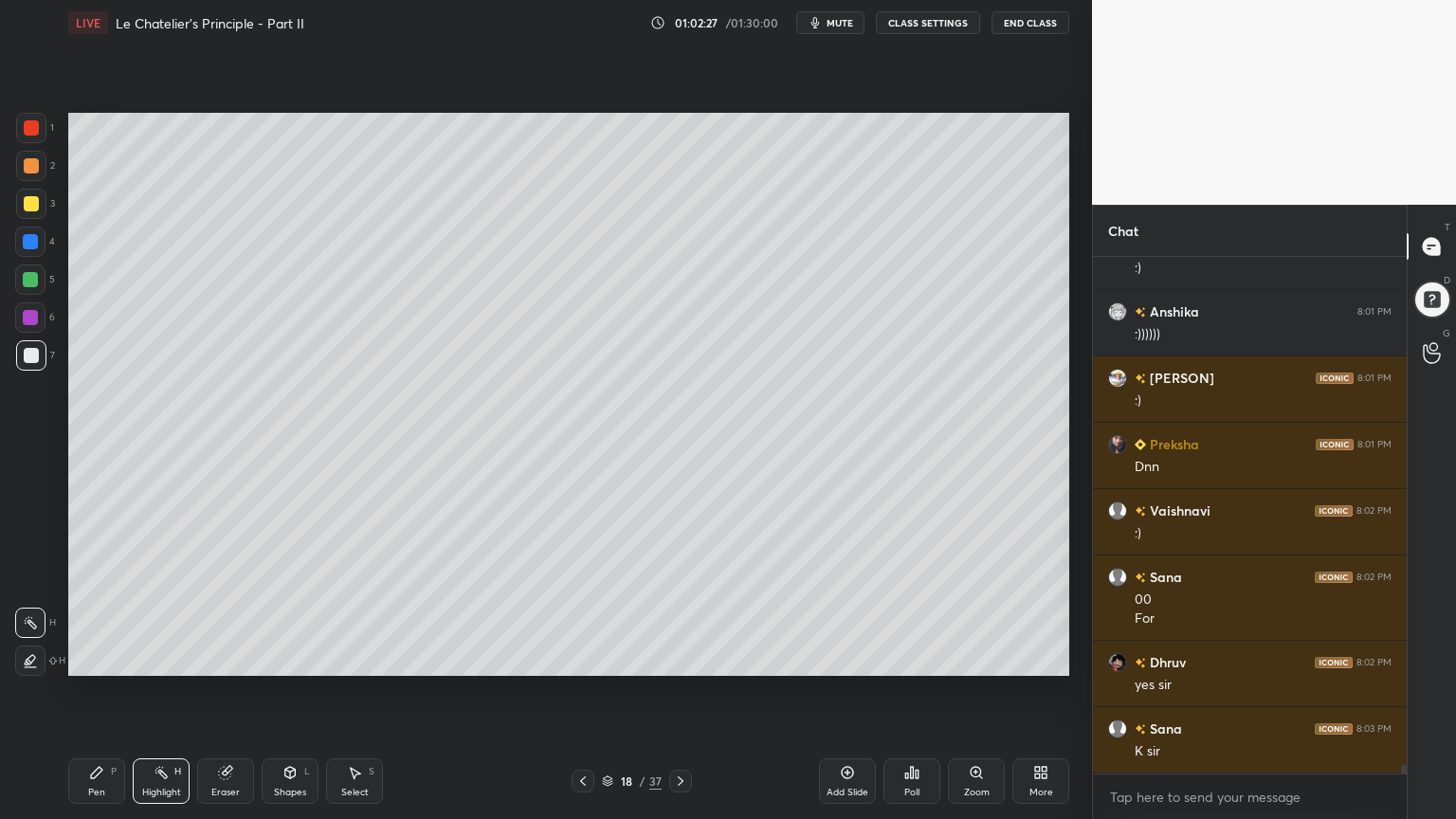 click on "Highlight H" at bounding box center (161, 781) 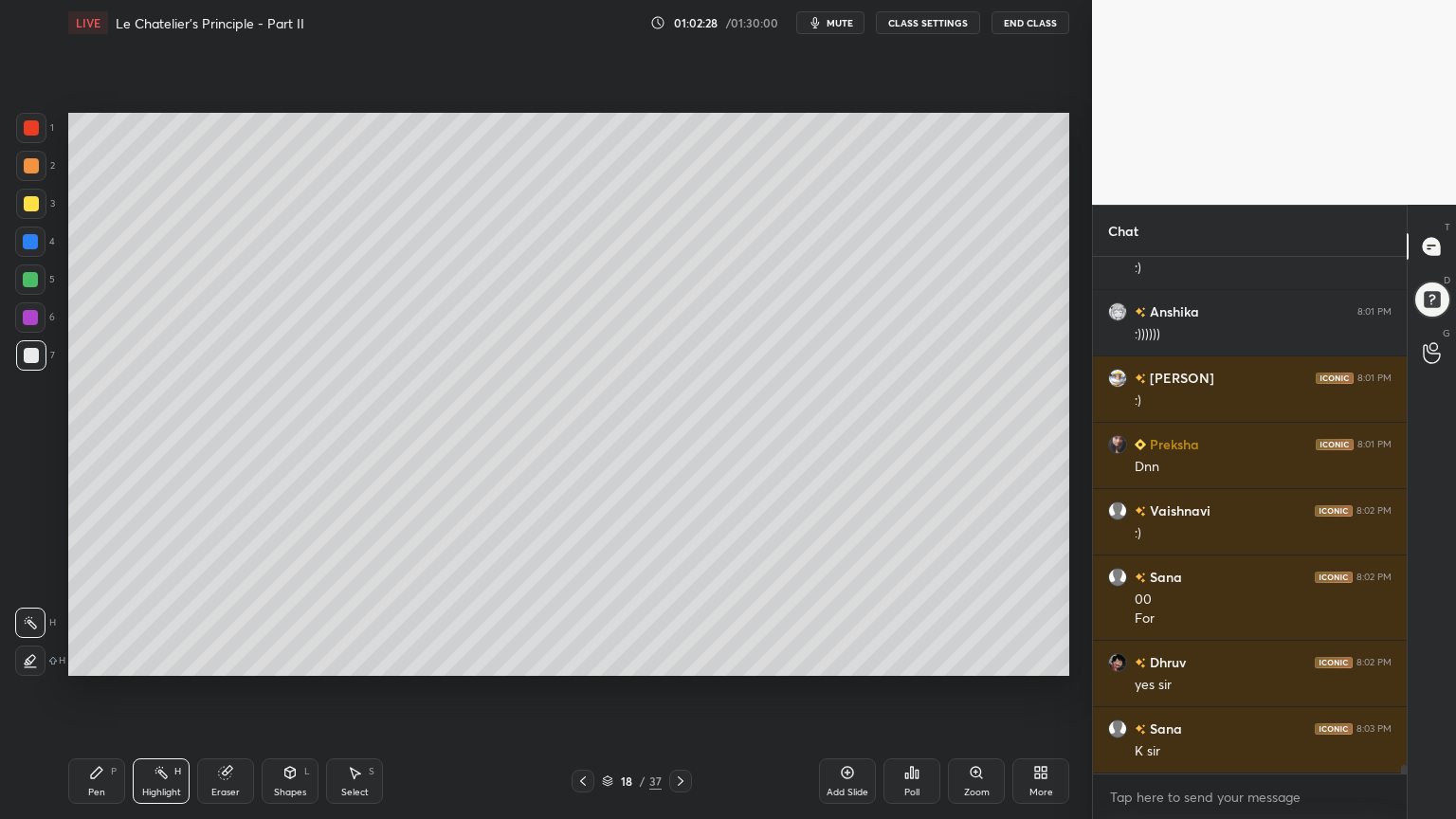 click on "Pen" at bounding box center [97, 792] 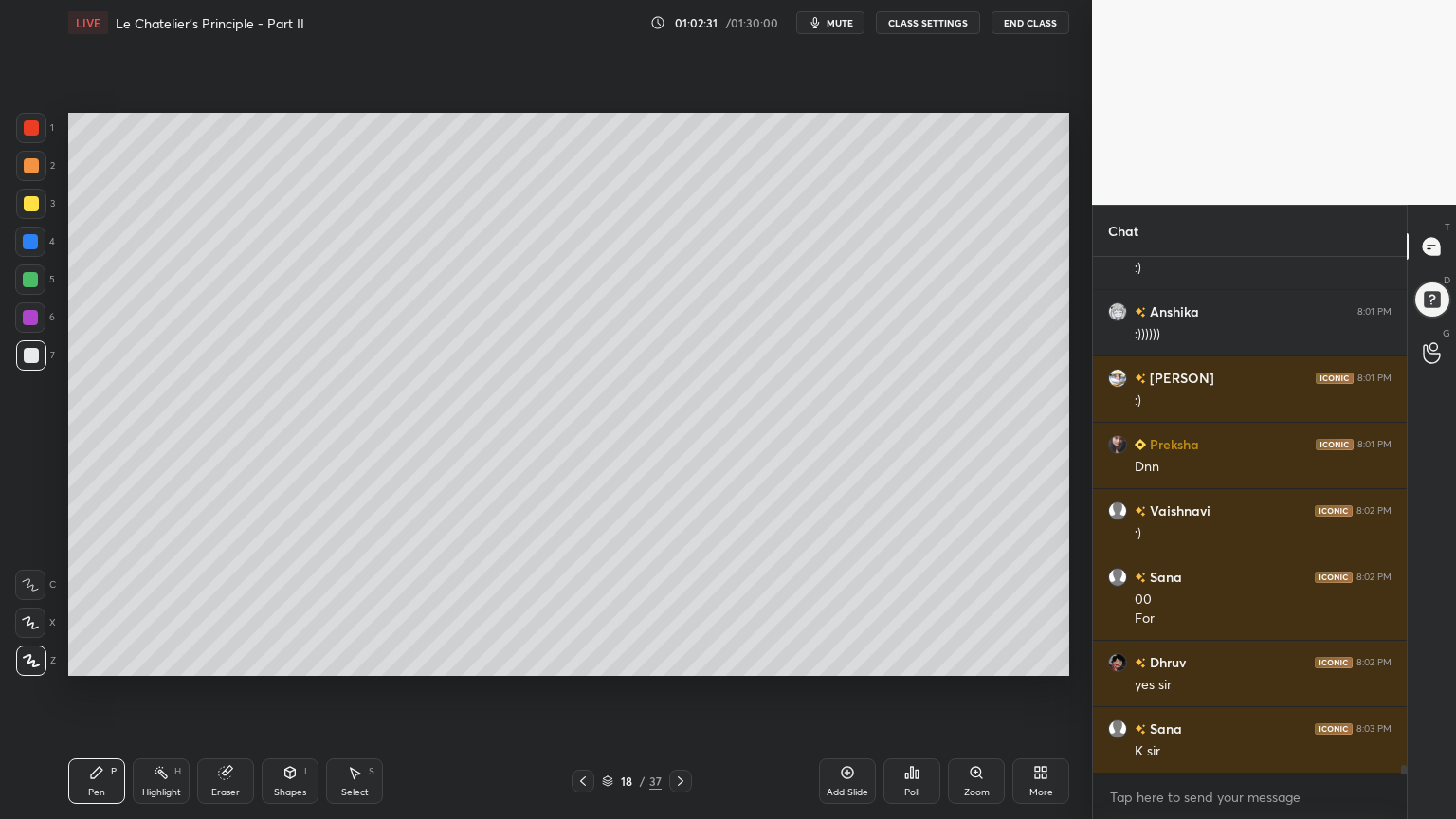 scroll, scrollTop: 29329, scrollLeft: 0, axis: vertical 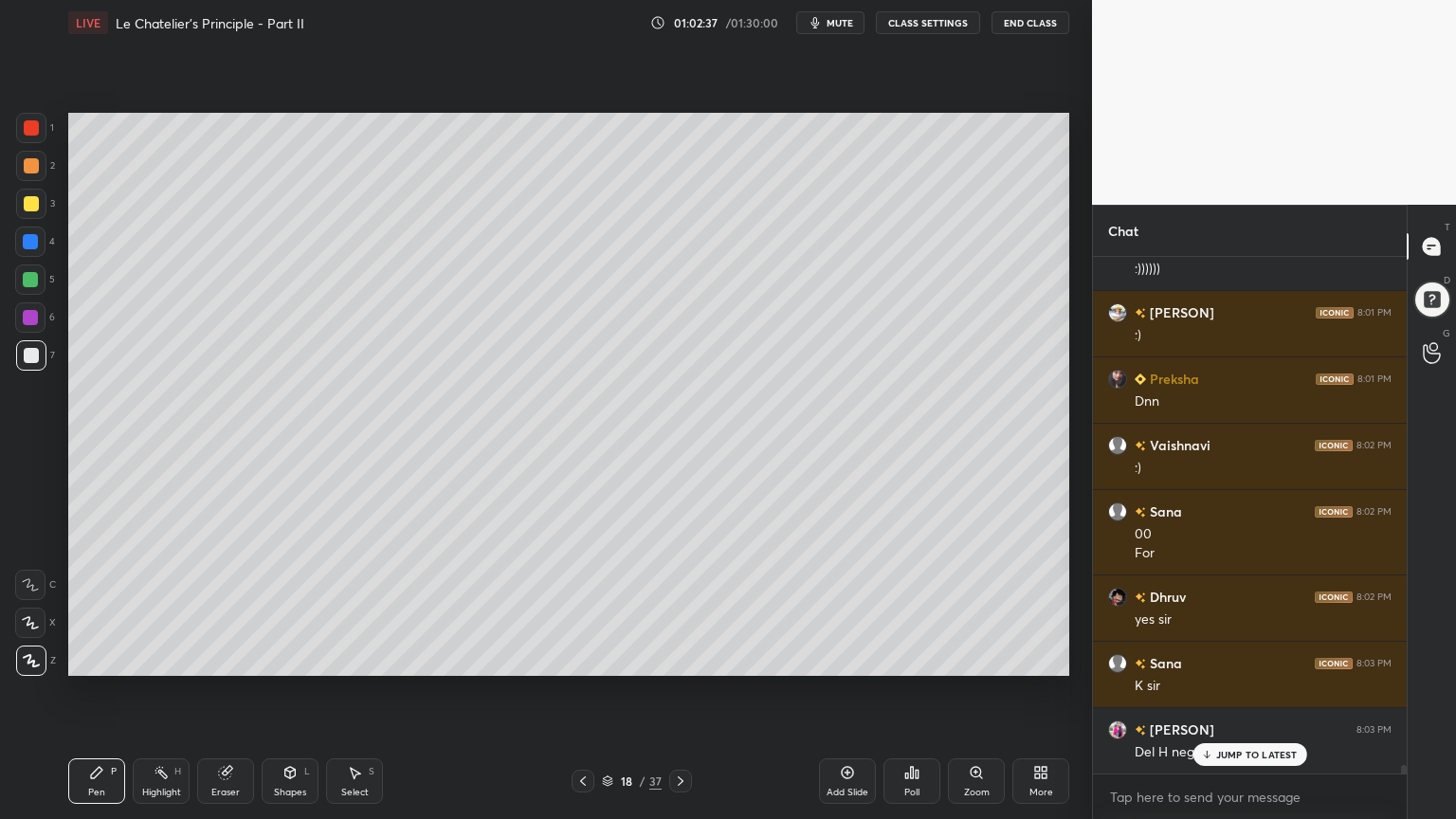 click on "Shapes L" at bounding box center [290, 781] 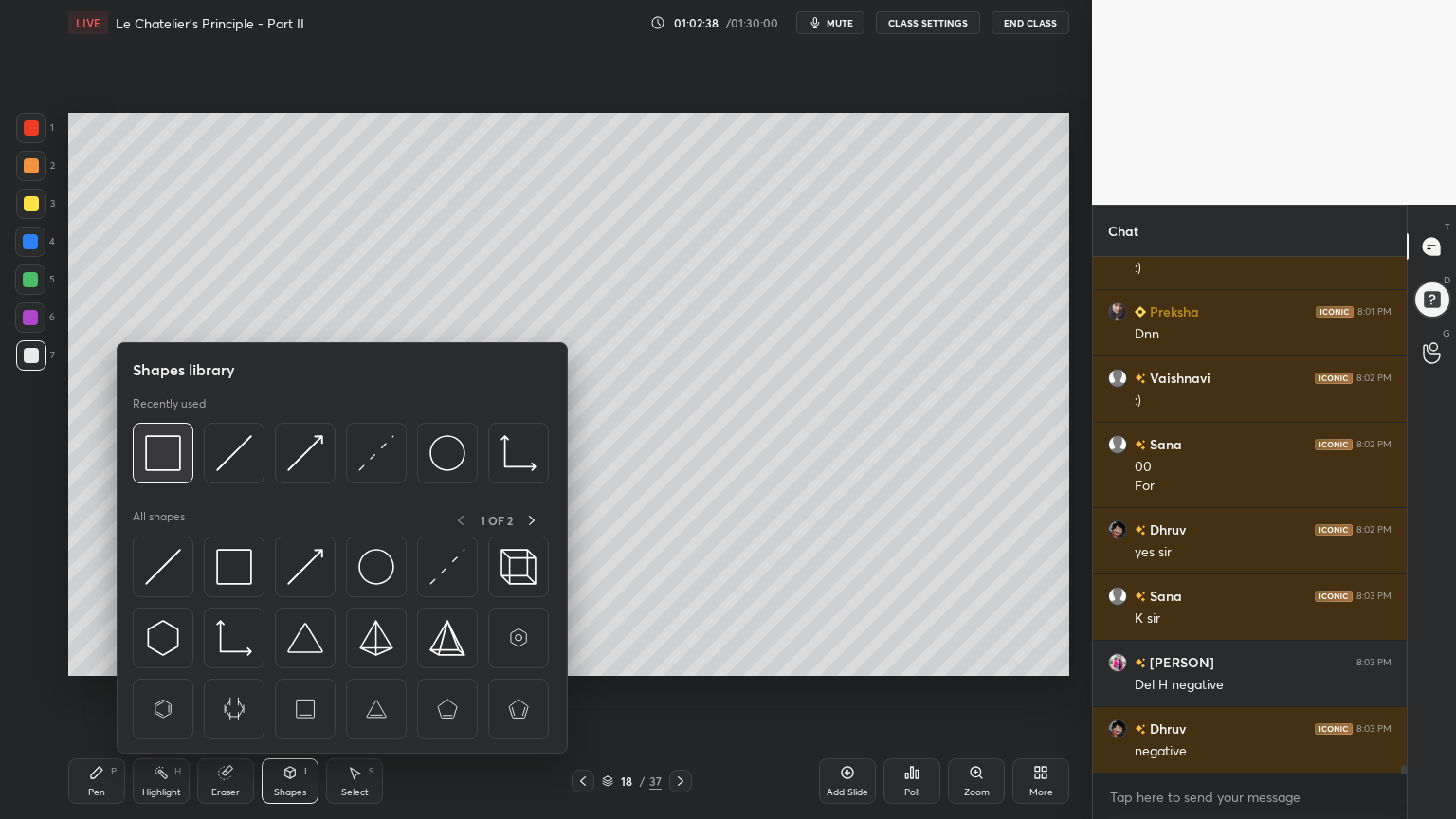 click at bounding box center (163, 453) 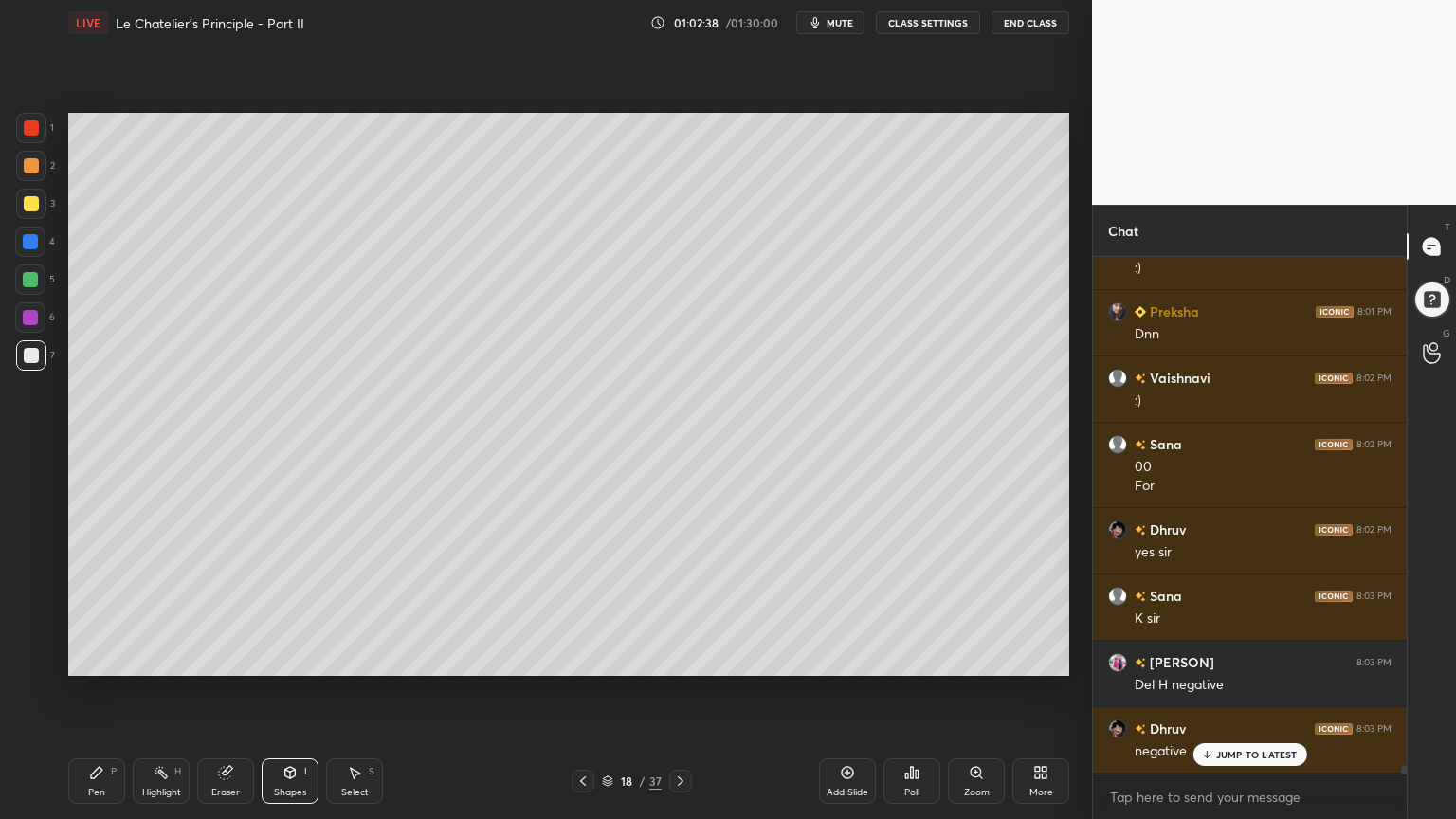 scroll, scrollTop: 29461, scrollLeft: 0, axis: vertical 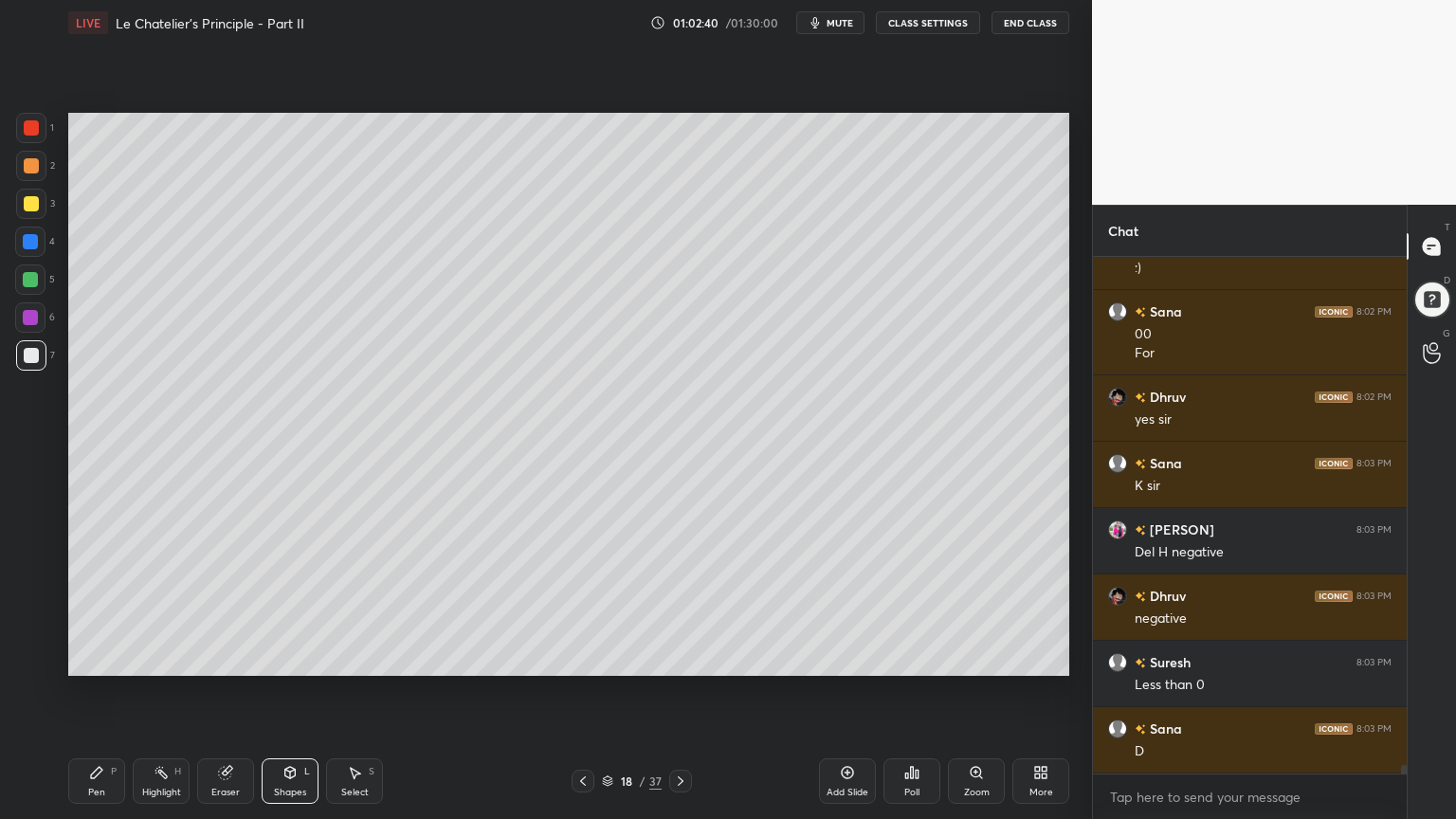 click on "Highlight" at bounding box center [161, 792] 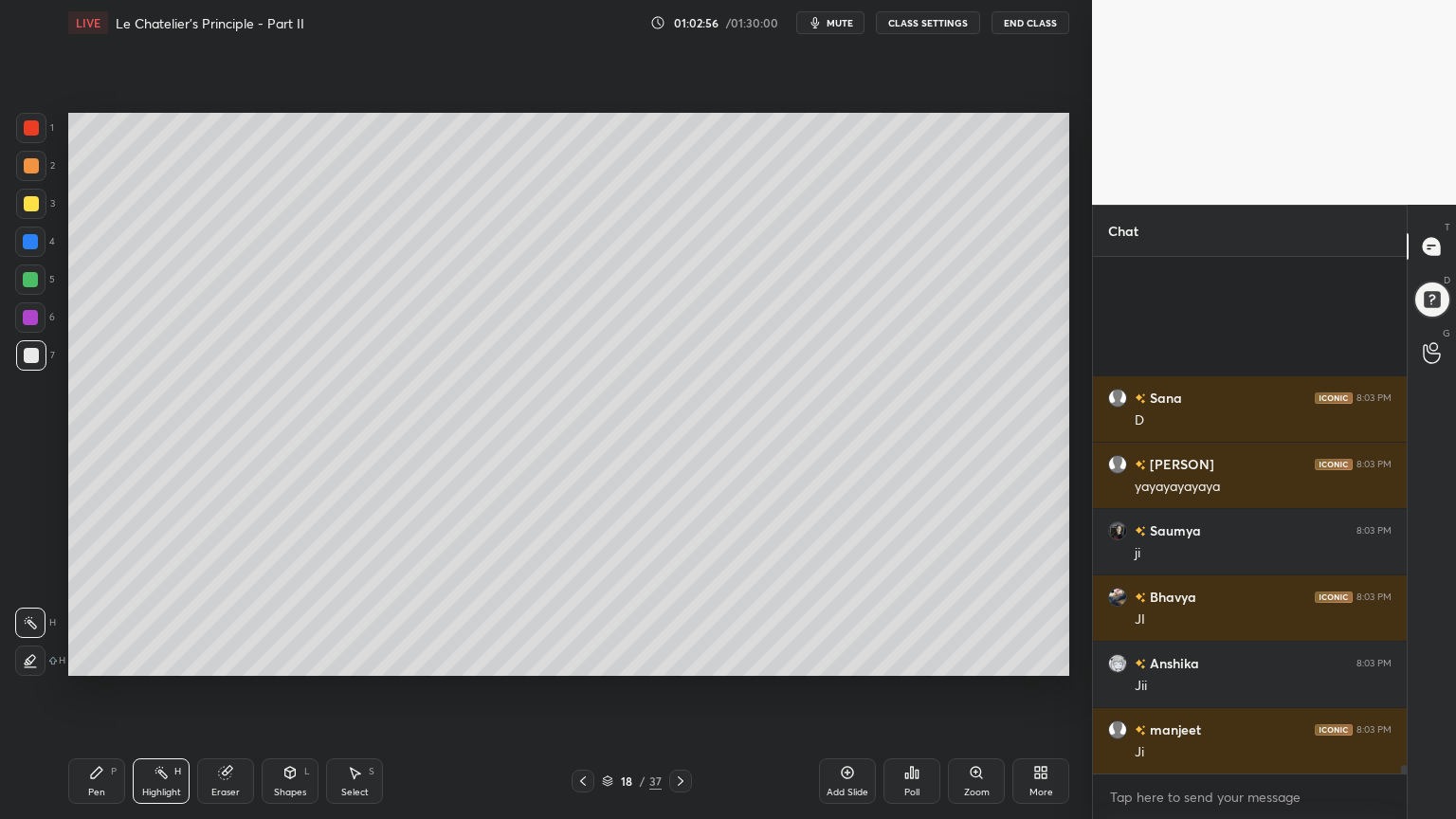 scroll, scrollTop: 30059, scrollLeft: 0, axis: vertical 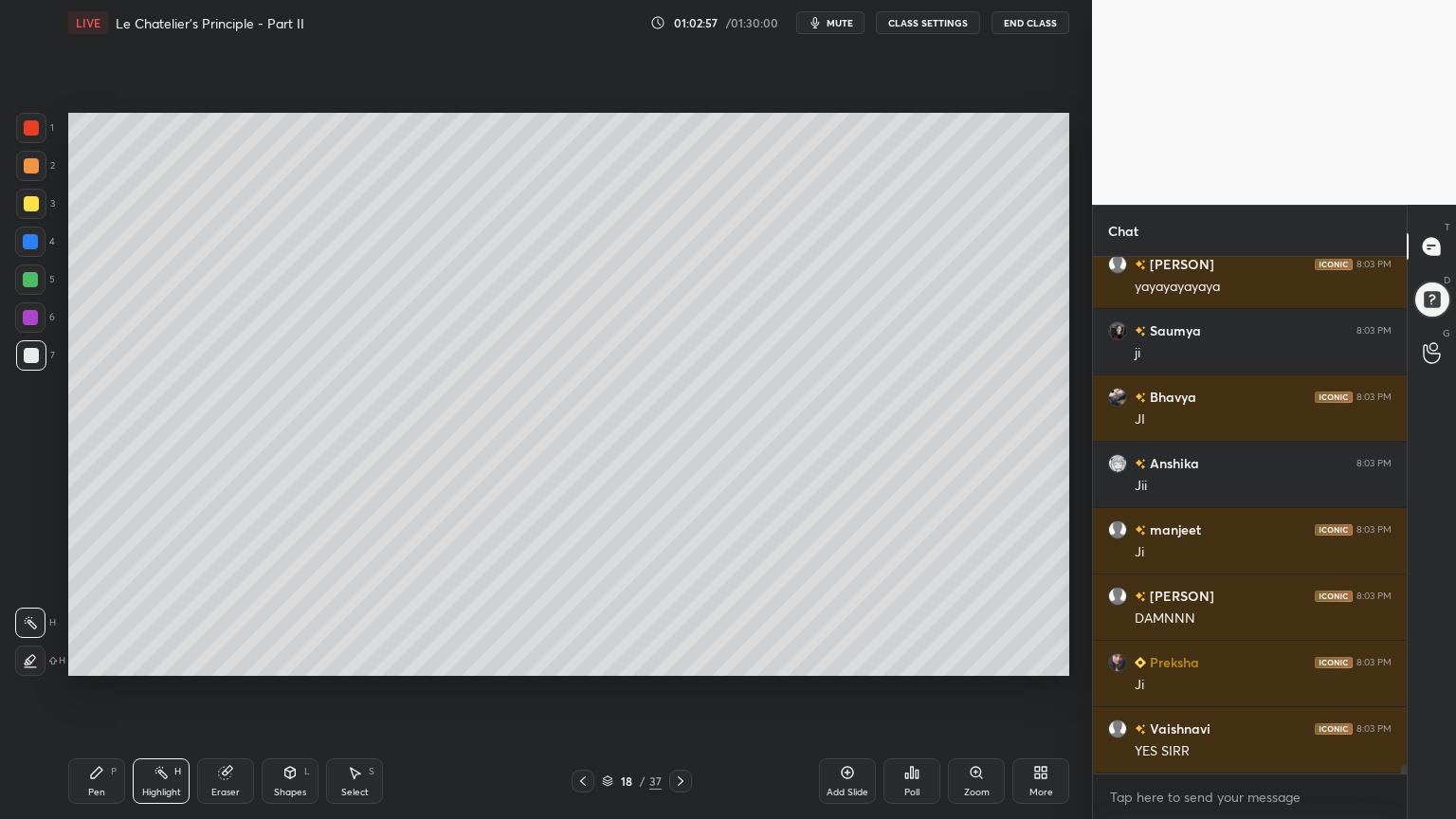 drag, startPoint x: 834, startPoint y: 786, endPoint x: 787, endPoint y: 790, distance: 47.169906 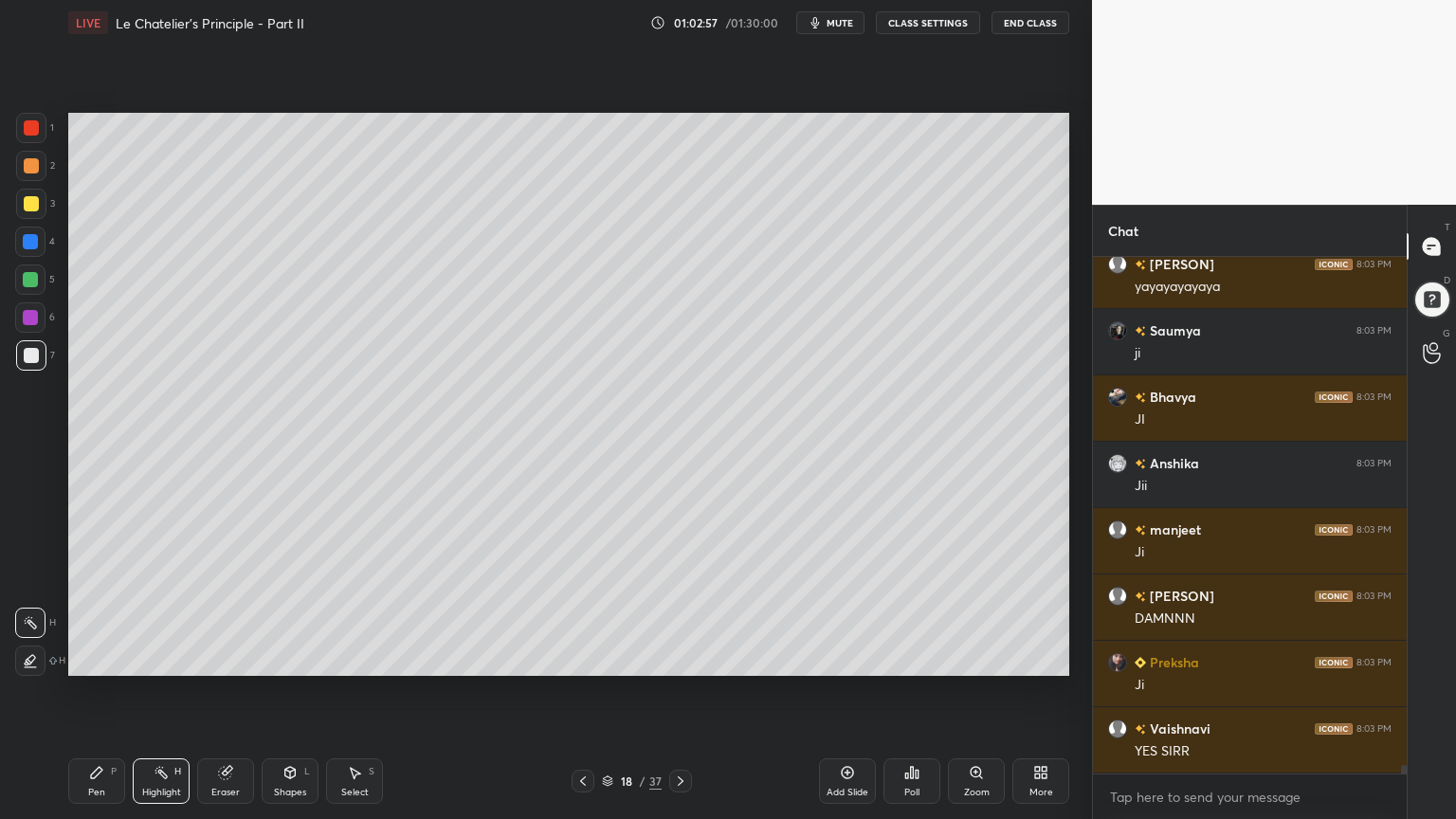 click on "Add Slide" at bounding box center (847, 781) 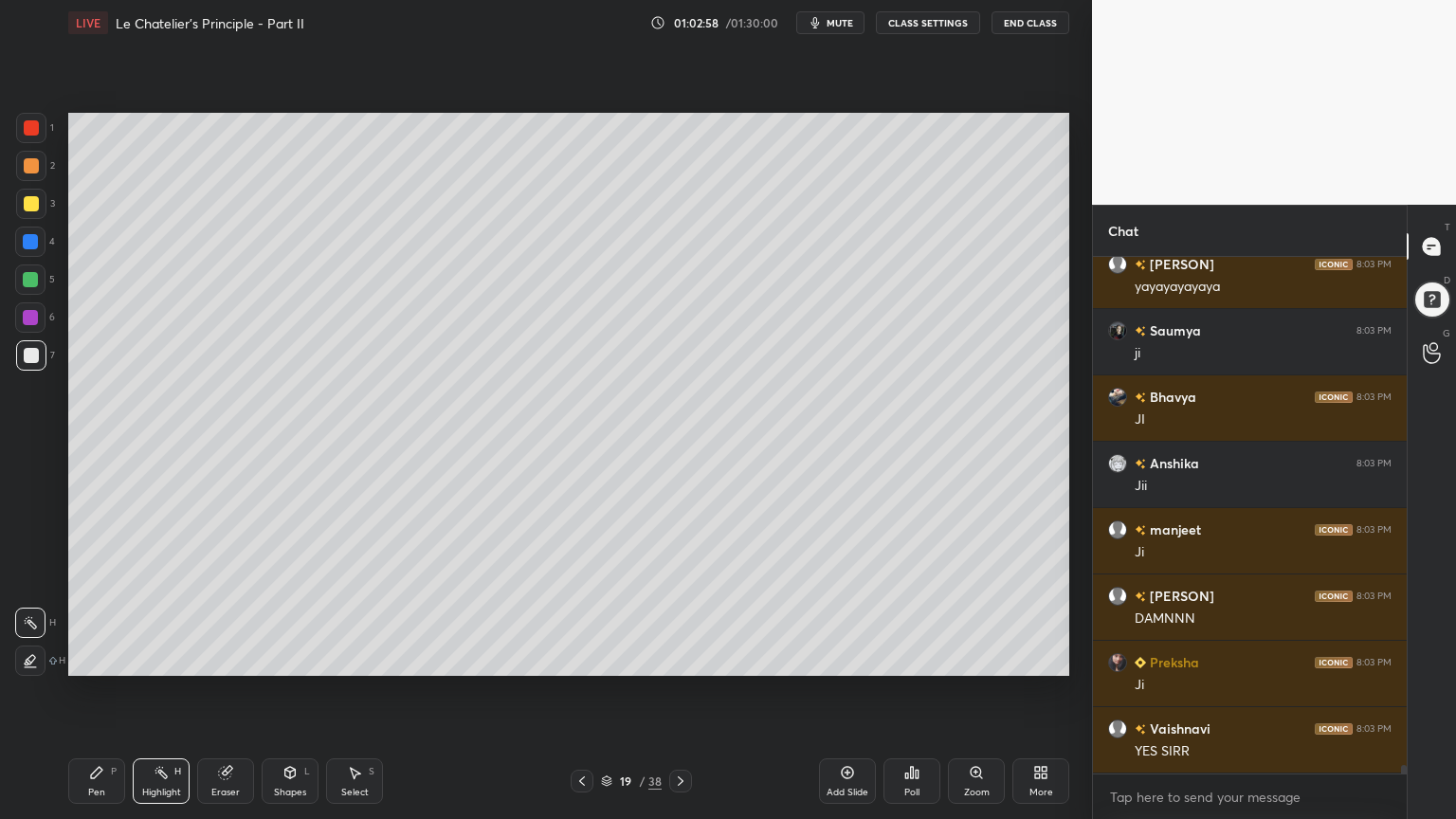 click on "Pen P" at bounding box center (97, 781) 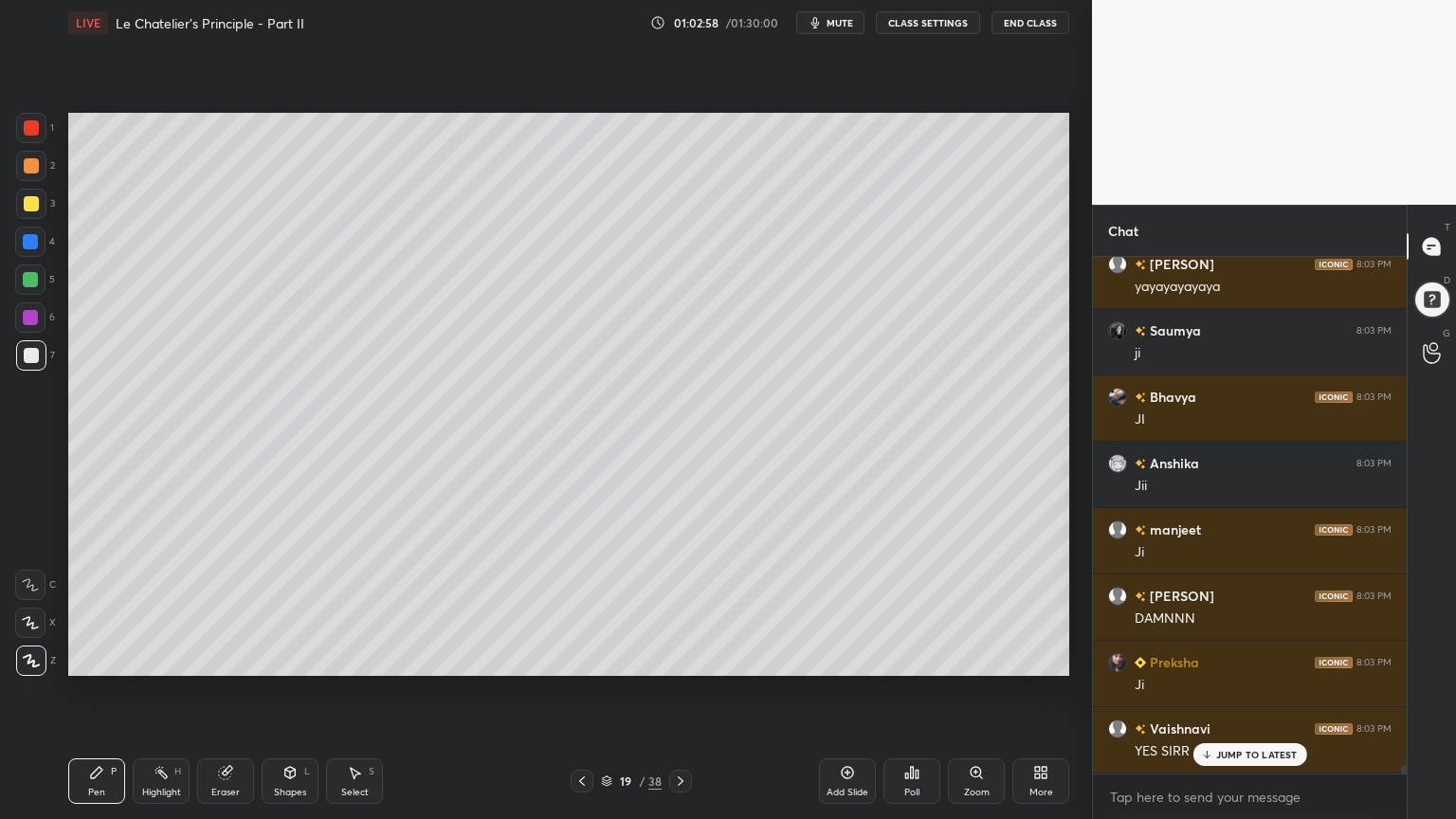 scroll, scrollTop: 30125, scrollLeft: 0, axis: vertical 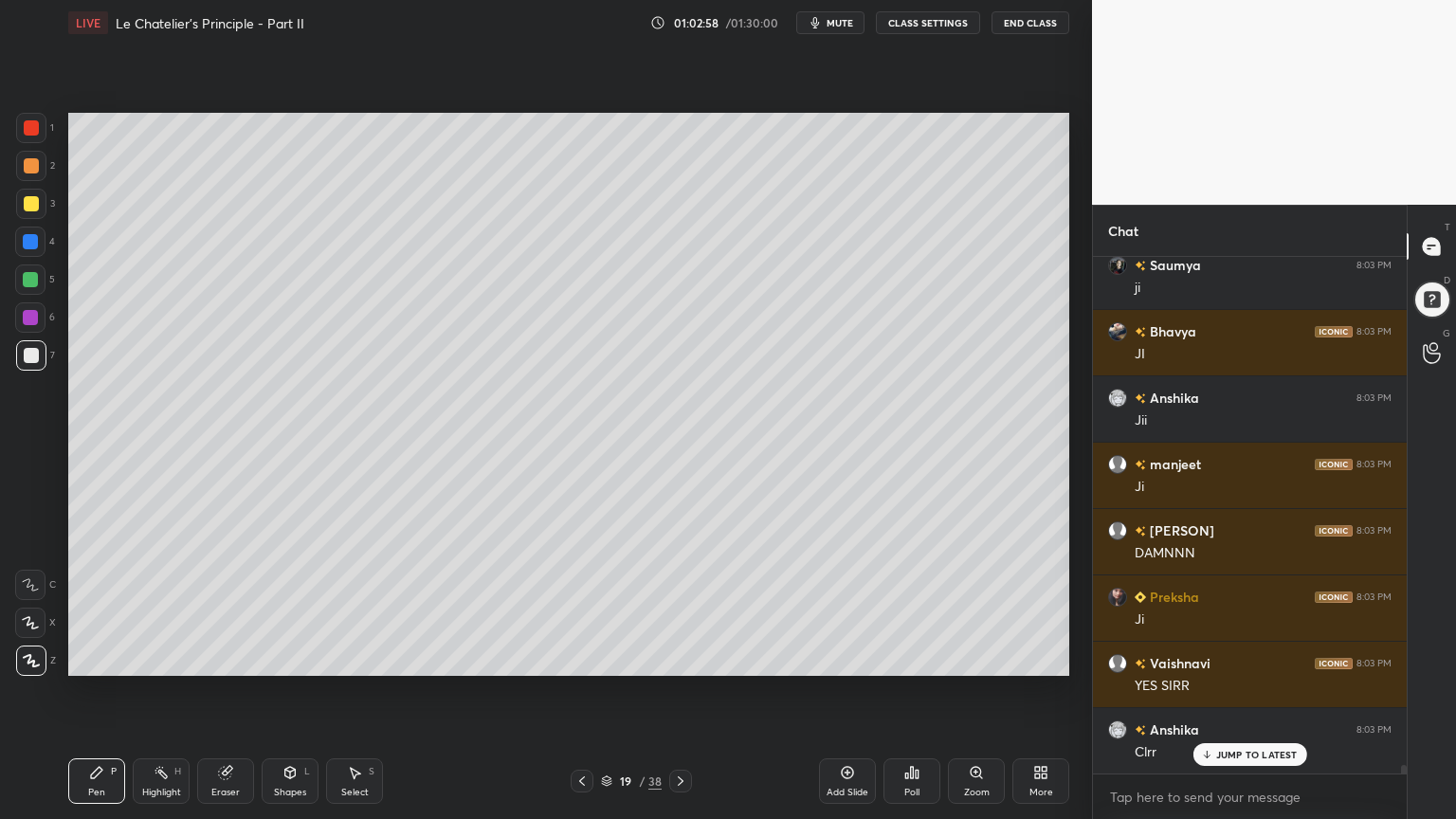 click at bounding box center [31, 166] 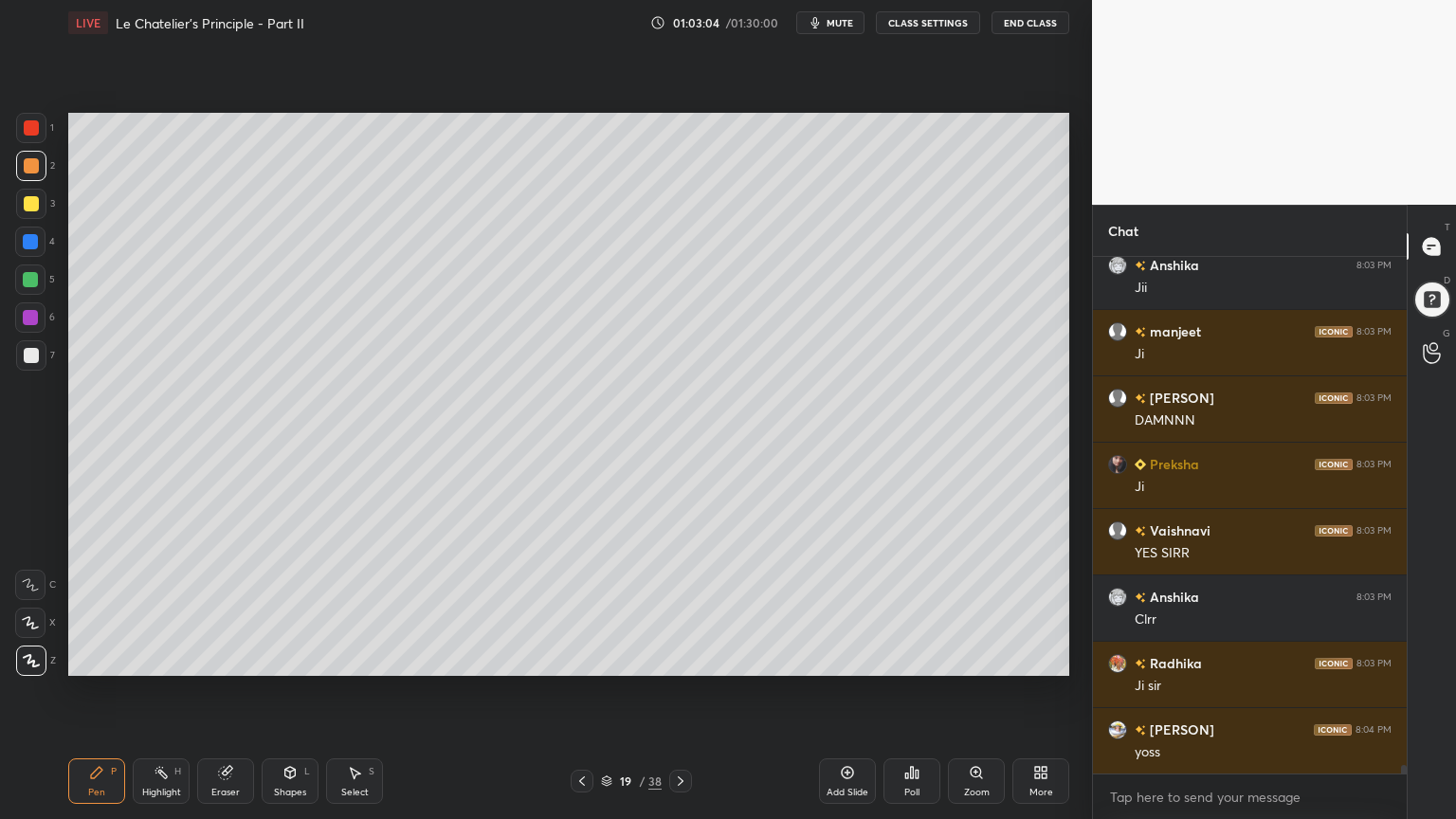 scroll, scrollTop: 30325, scrollLeft: 0, axis: vertical 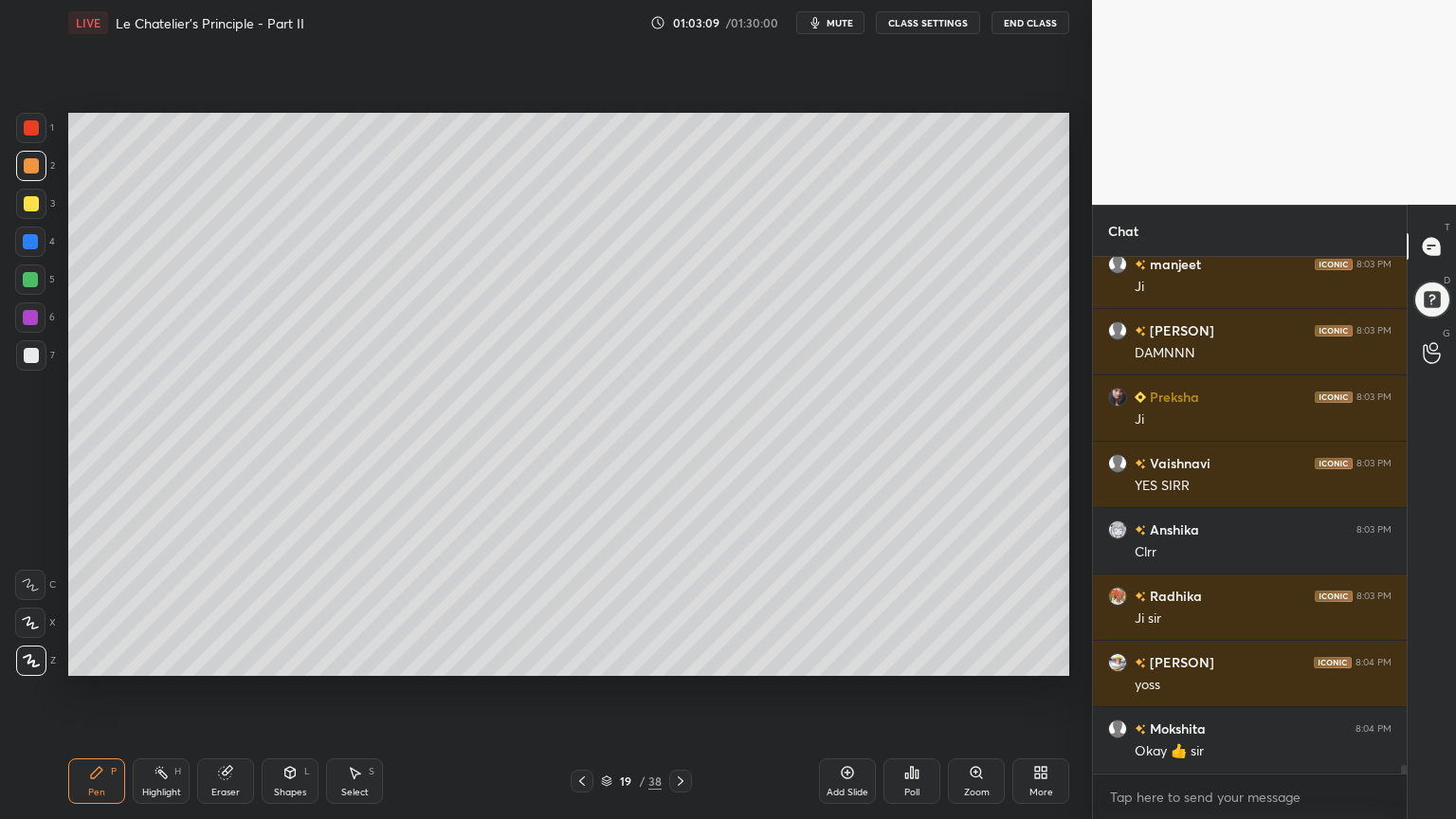 click on "Pen" at bounding box center (97, 792) 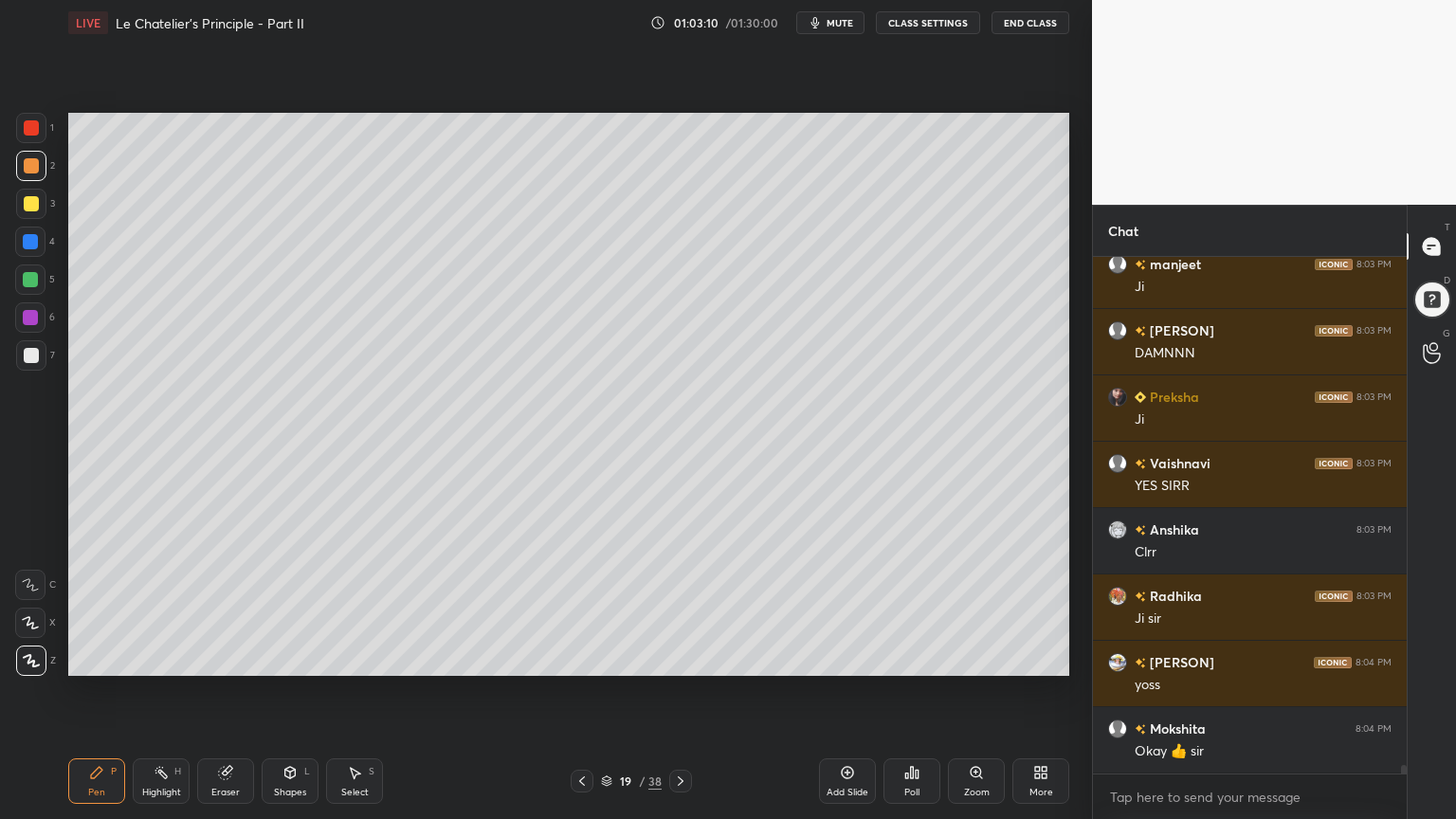 scroll, scrollTop: 30390, scrollLeft: 0, axis: vertical 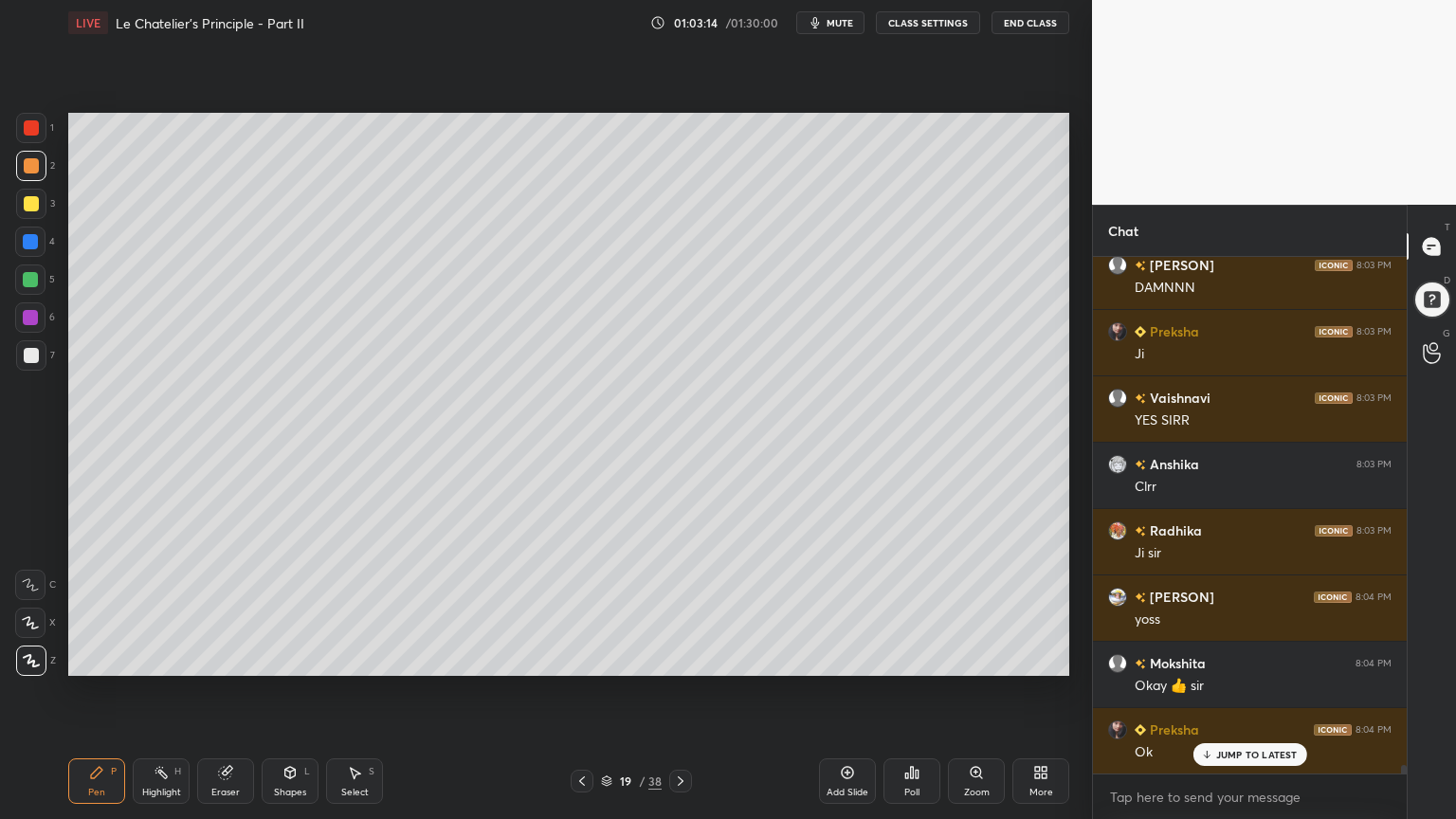 click on "Pen P" at bounding box center [97, 781] 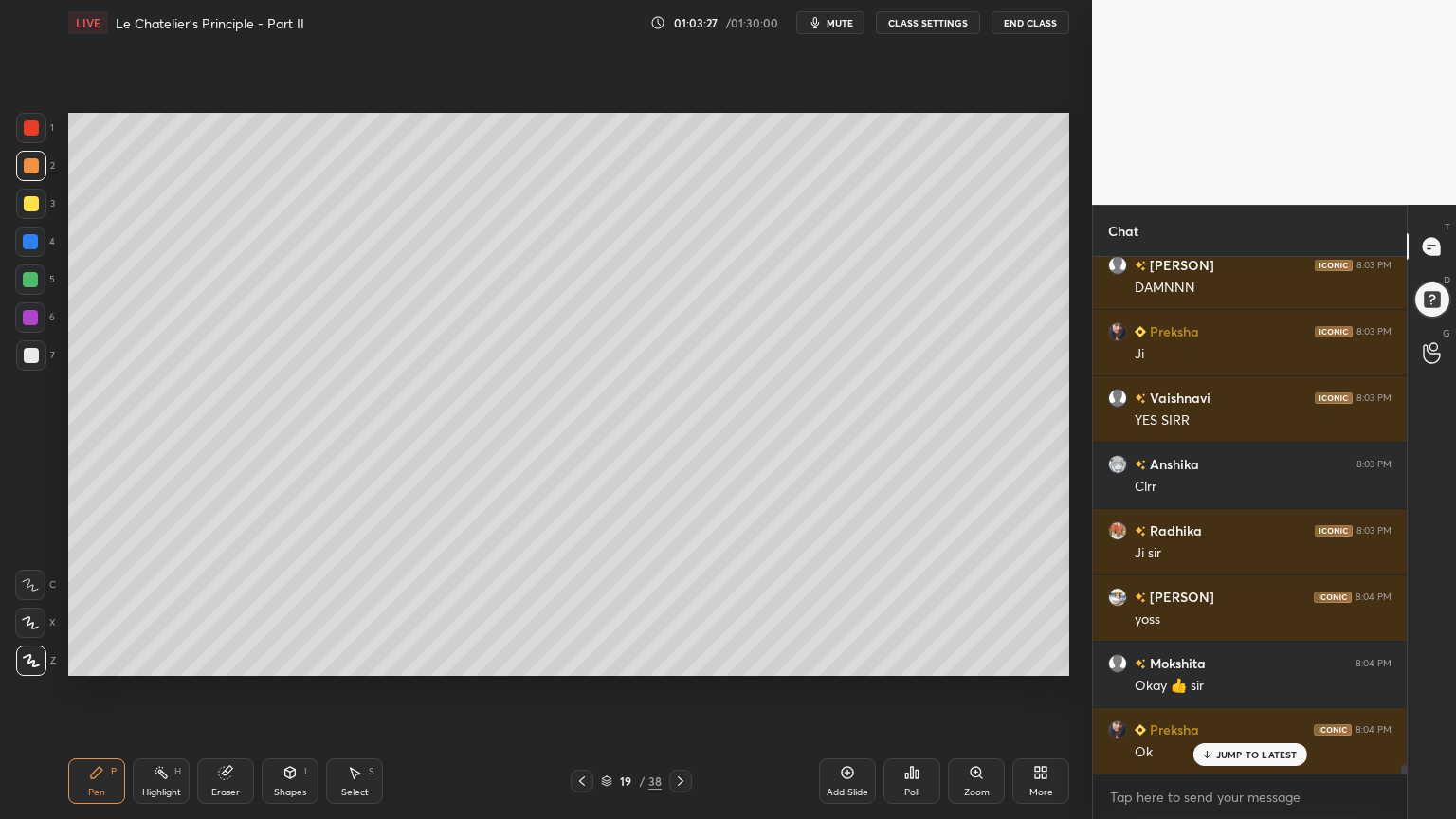 click on "Shapes L" at bounding box center (290, 781) 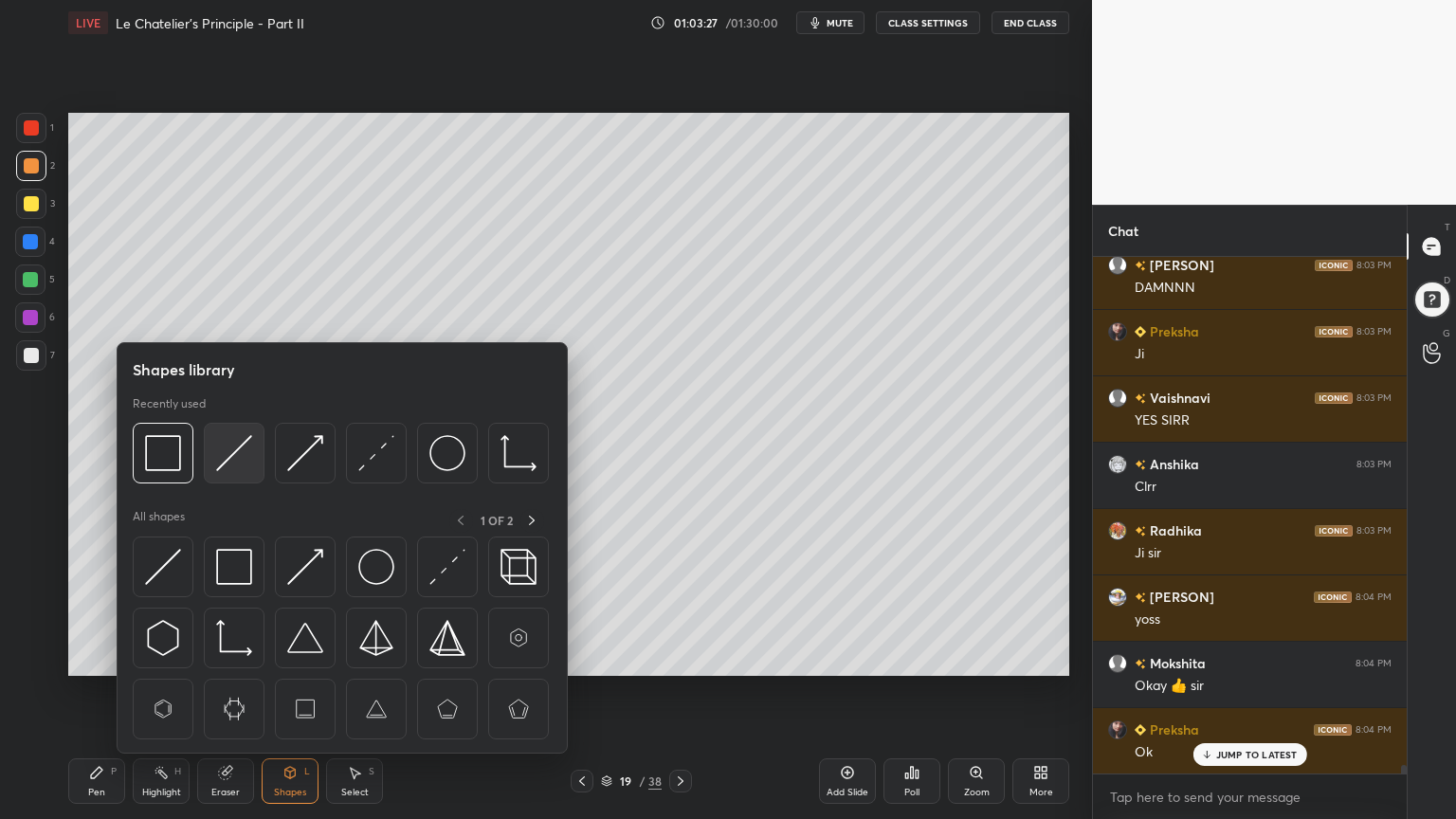 click at bounding box center [234, 453] 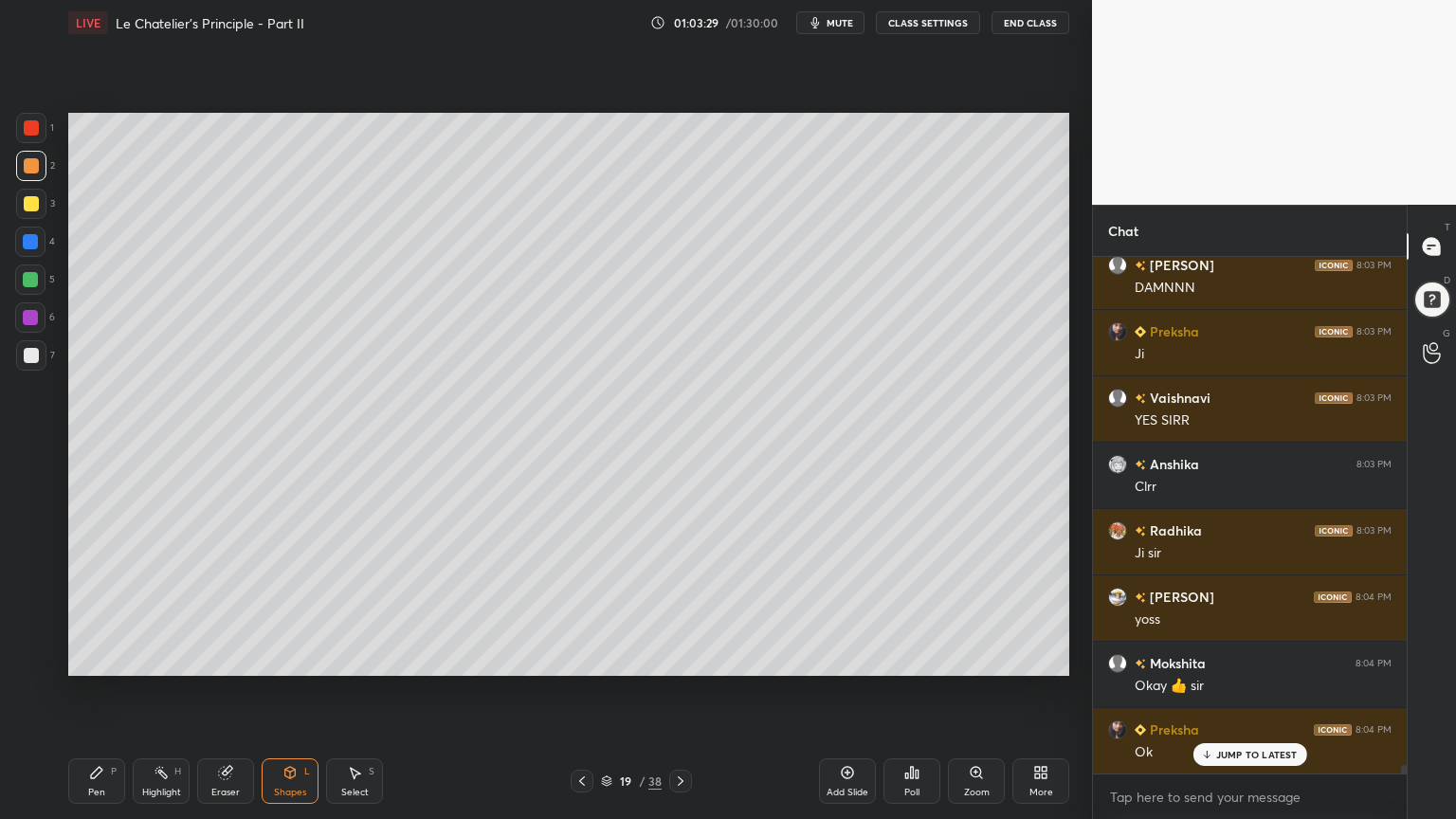 drag, startPoint x: 87, startPoint y: 783, endPoint x: 102, endPoint y: 743, distance: 42.72002 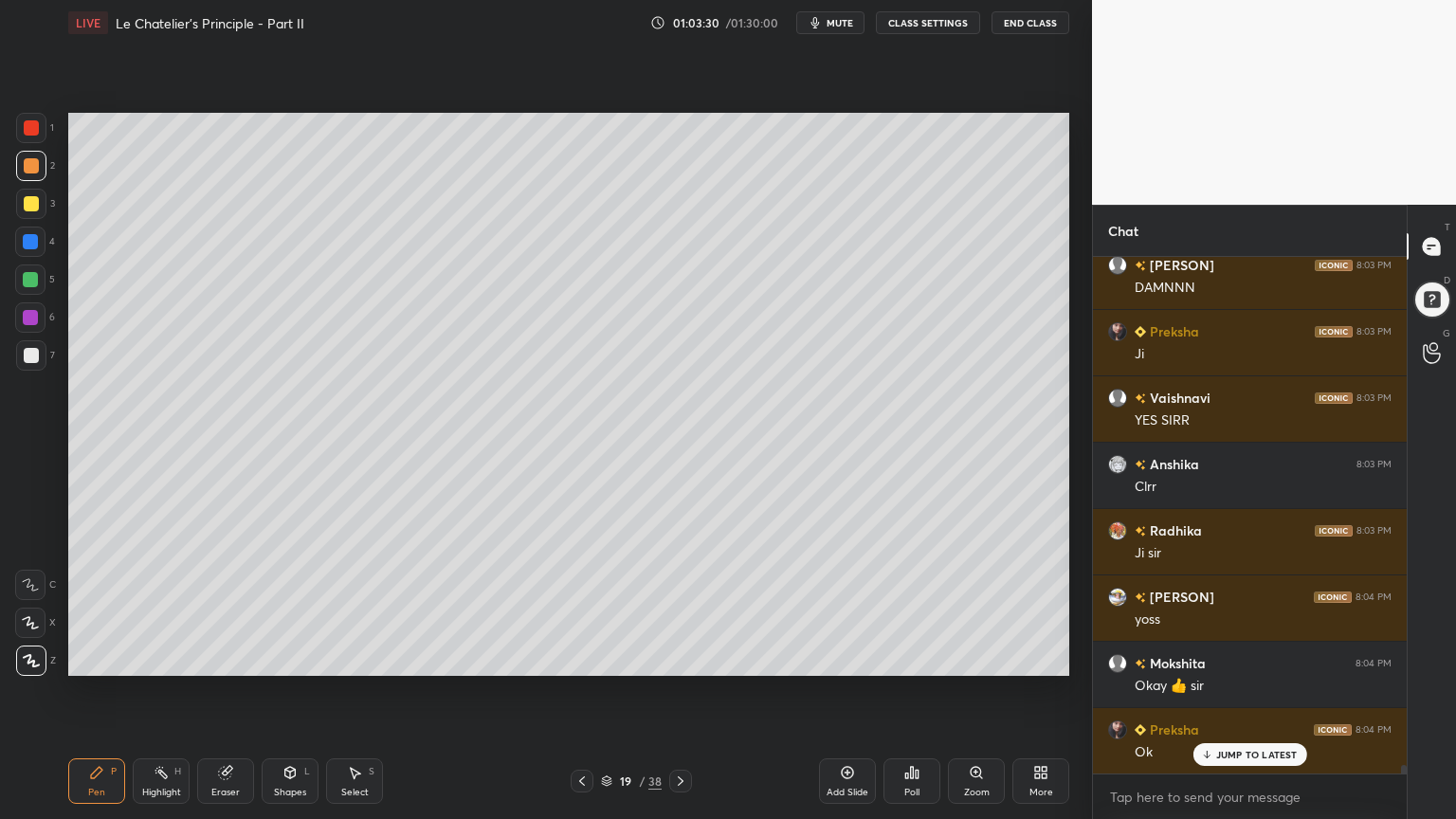 drag, startPoint x: 31, startPoint y: 356, endPoint x: 65, endPoint y: 349, distance: 34.71311 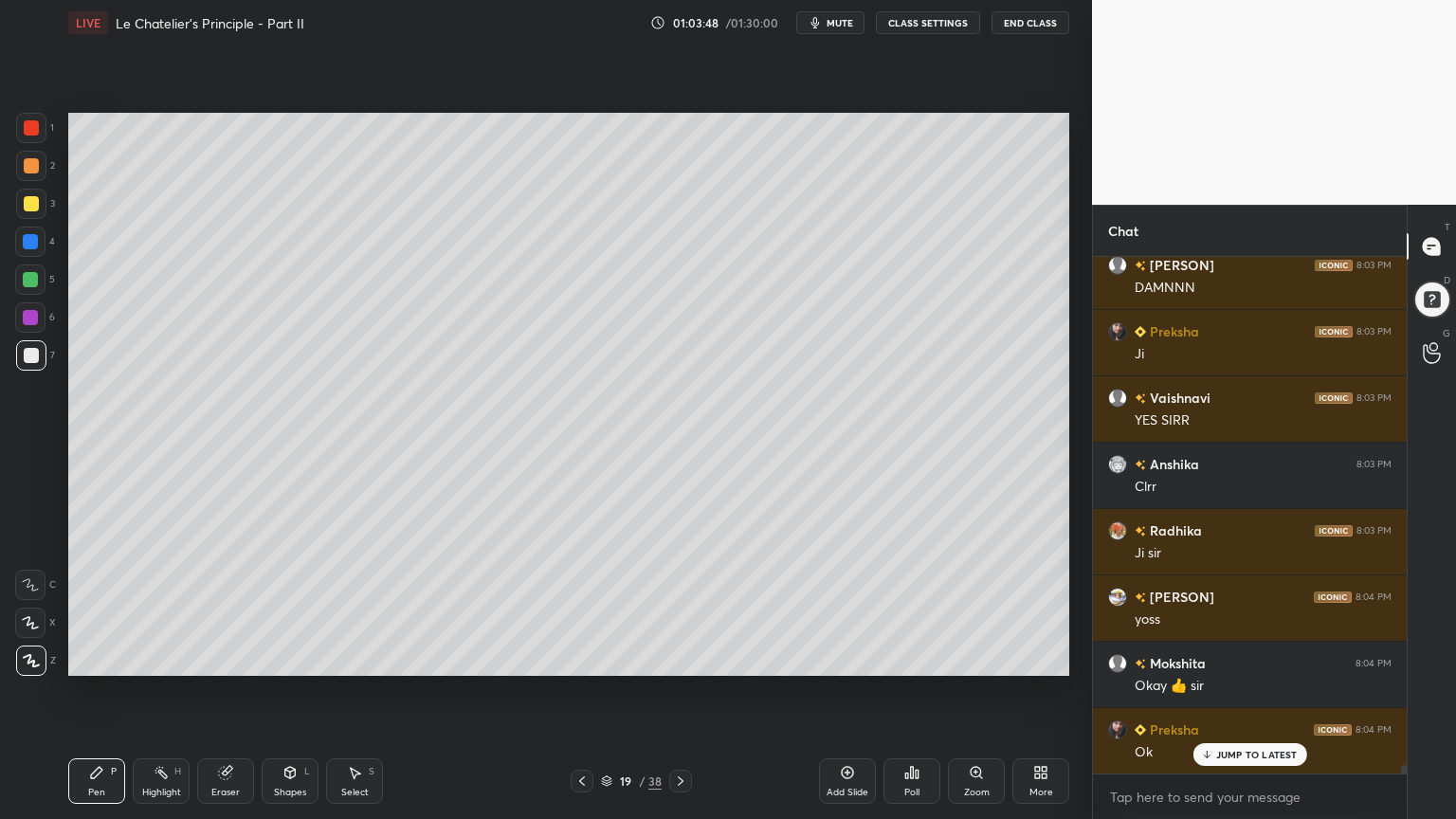 click on "Pen P" at bounding box center (97, 781) 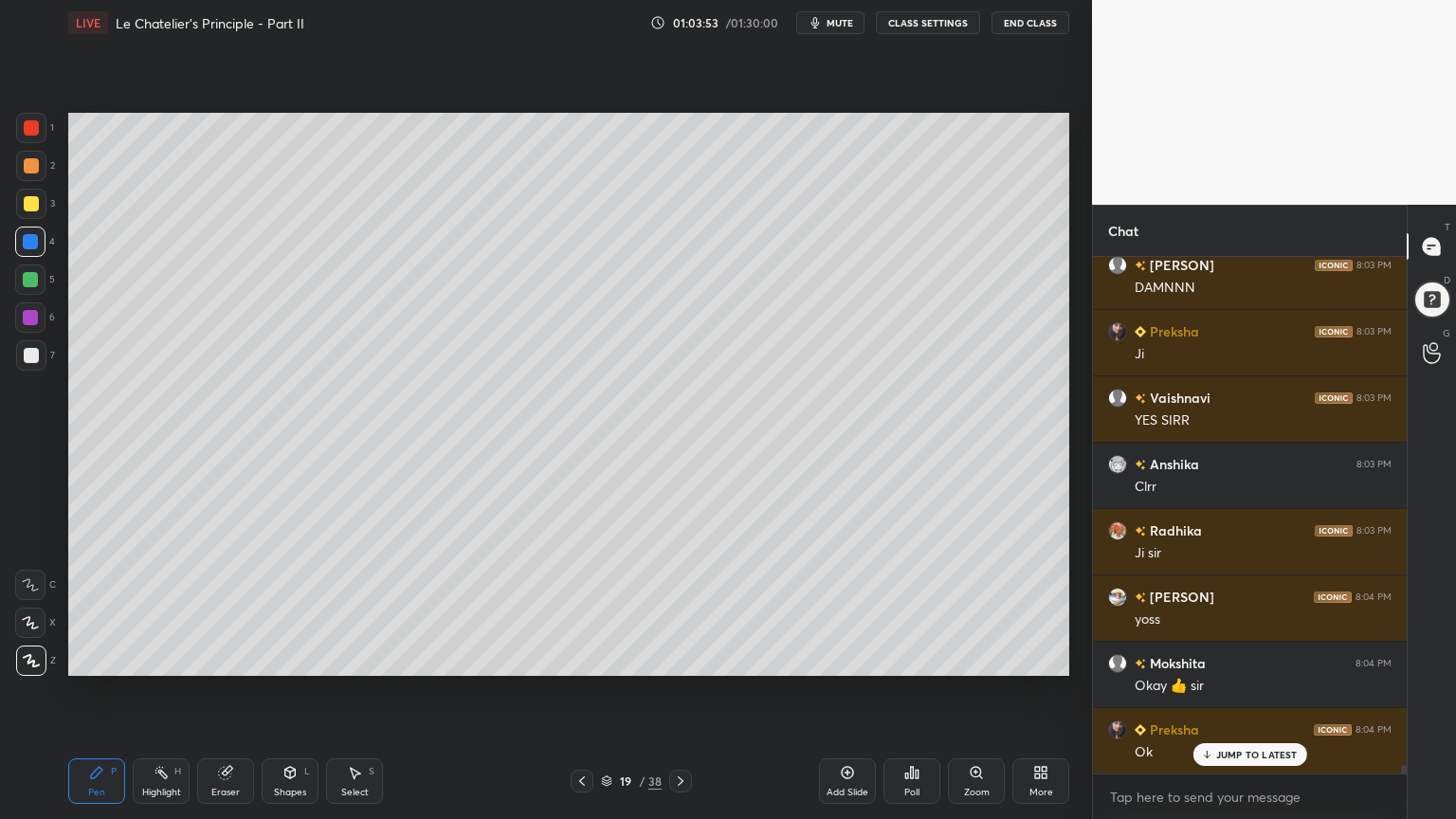 drag, startPoint x: 159, startPoint y: 778, endPoint x: 156, endPoint y: 767, distance: 11.401754 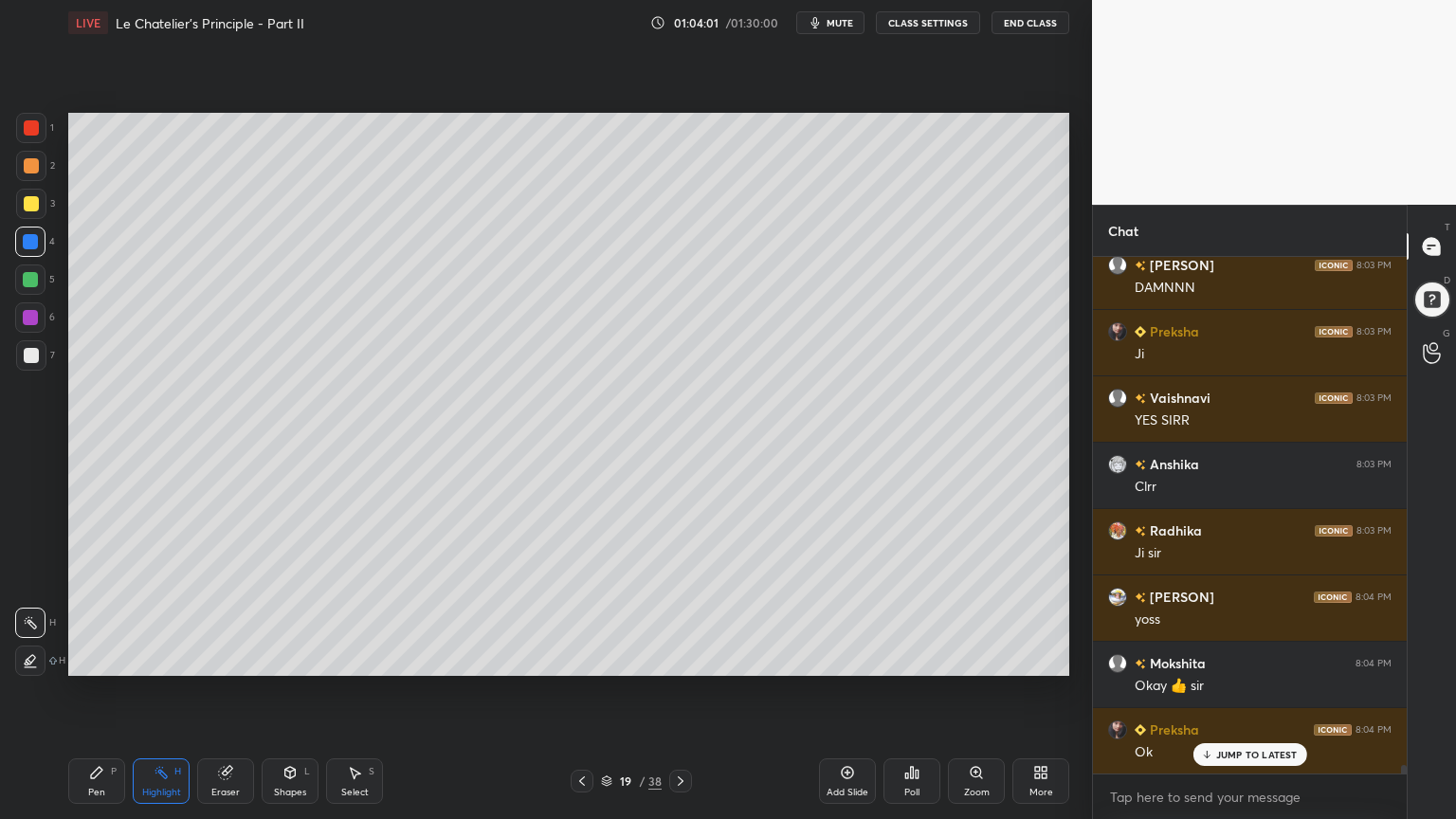 click on "Pen P" at bounding box center [97, 781] 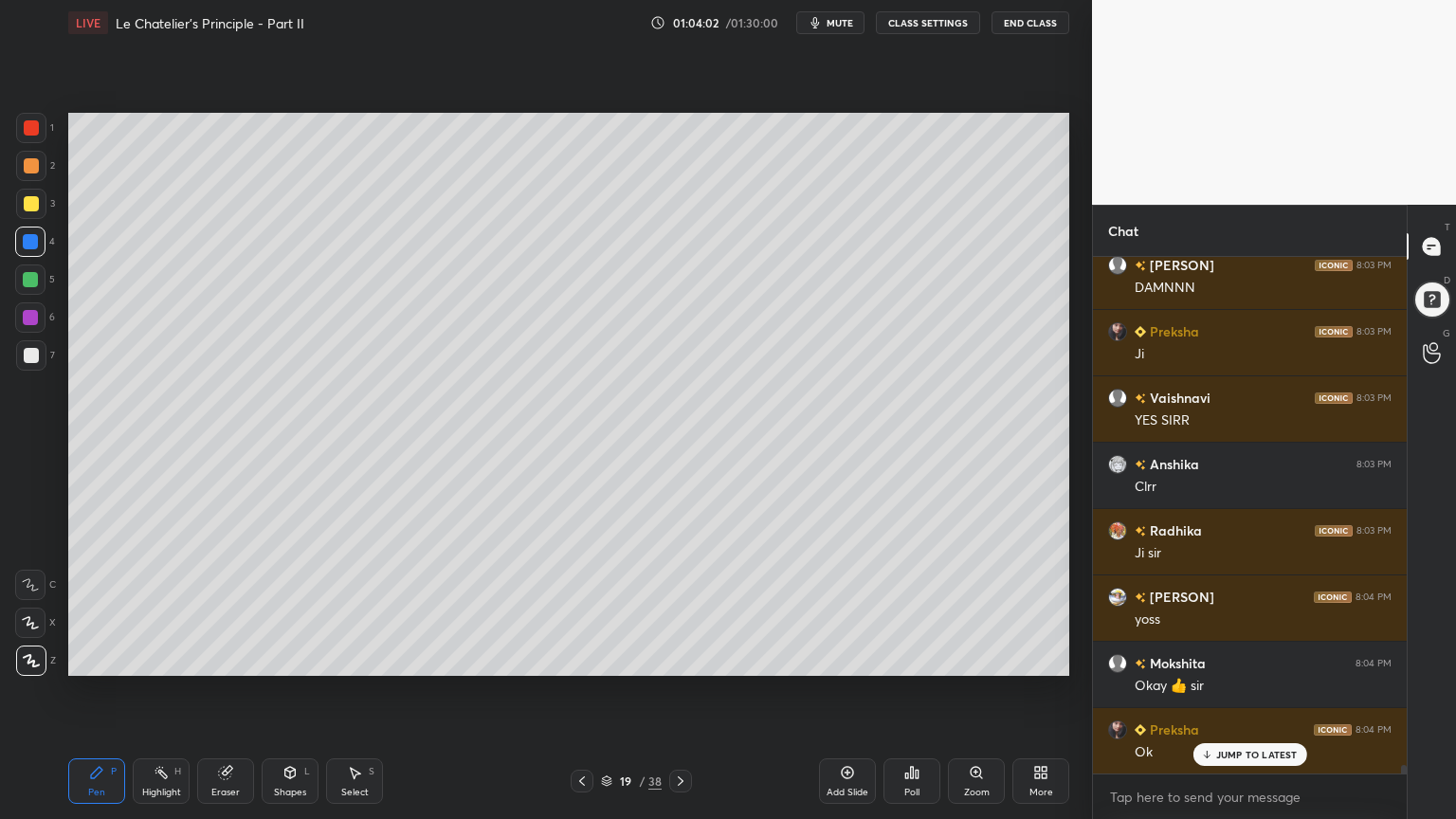 click at bounding box center [30, 280] 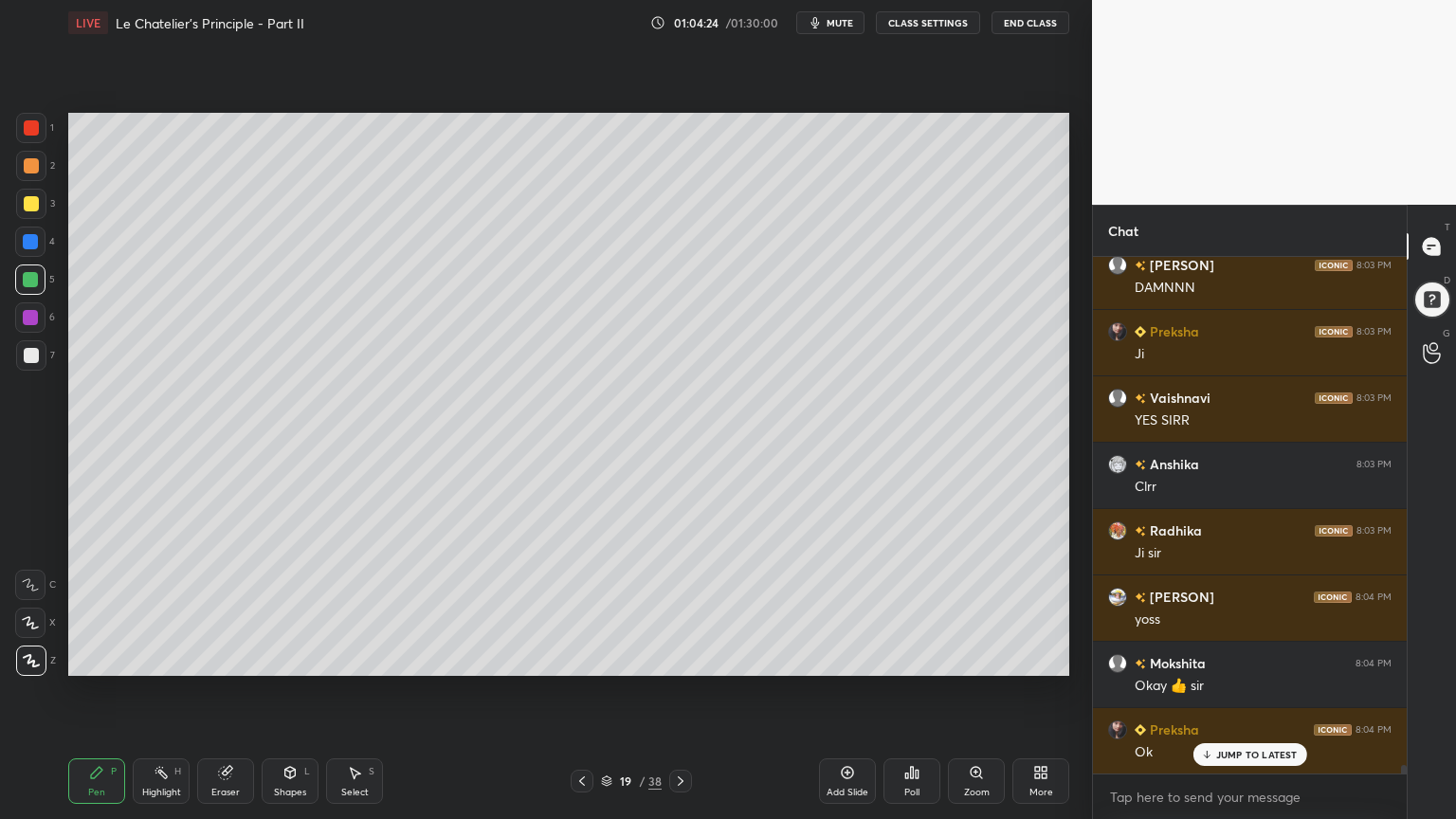 click on "Shapes L" at bounding box center [290, 781] 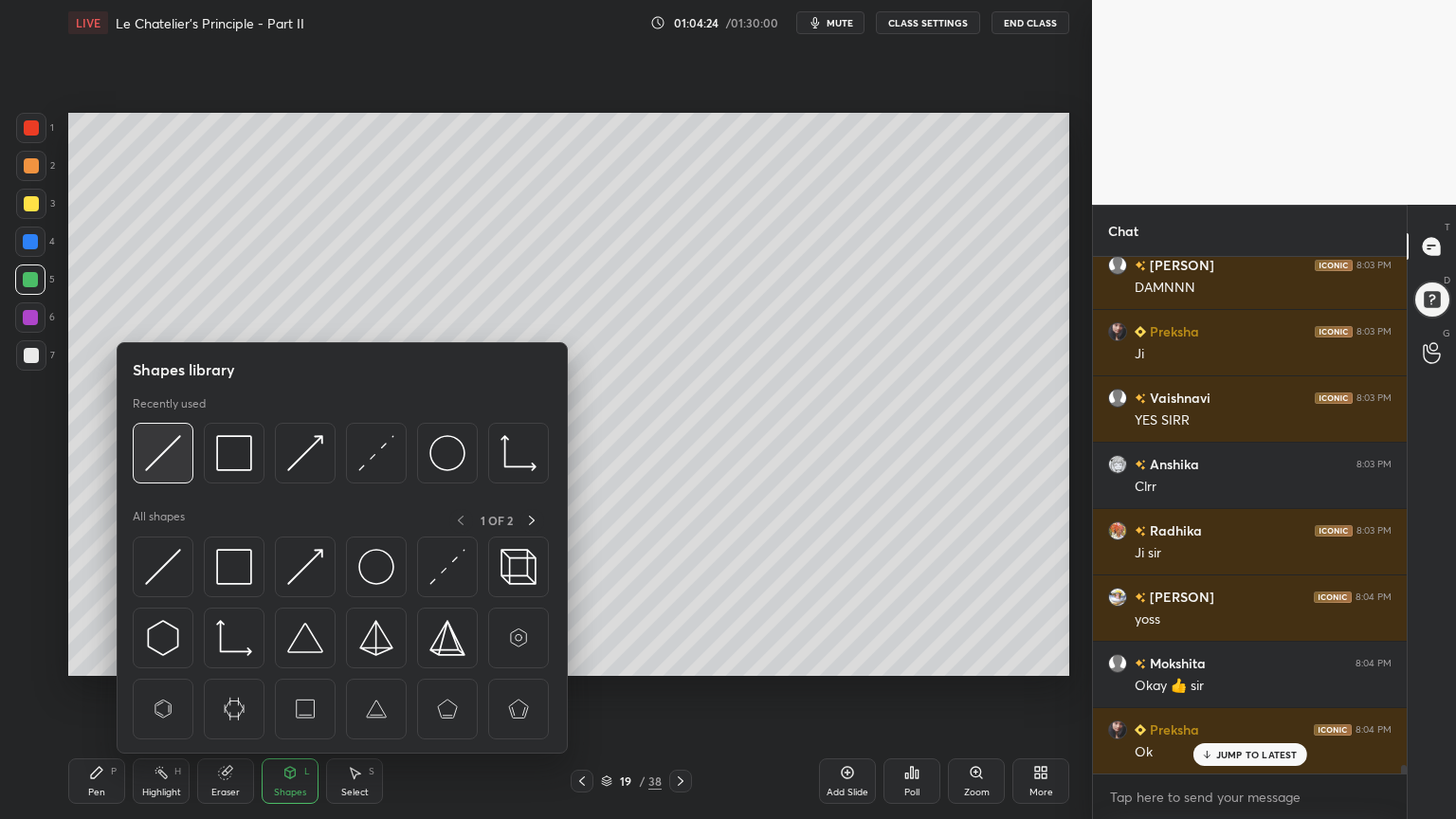 click at bounding box center (163, 453) 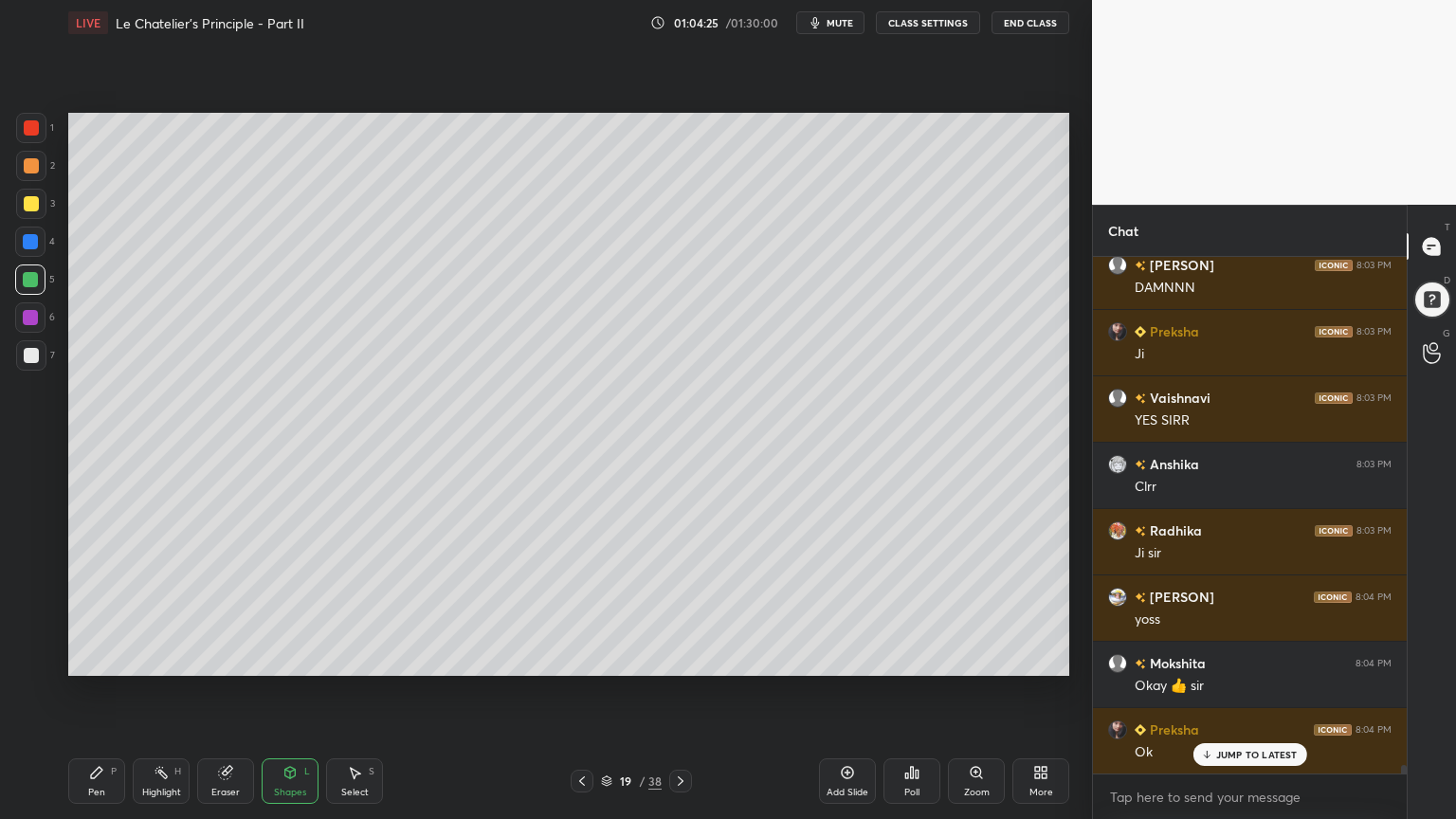 click at bounding box center (31, 355) 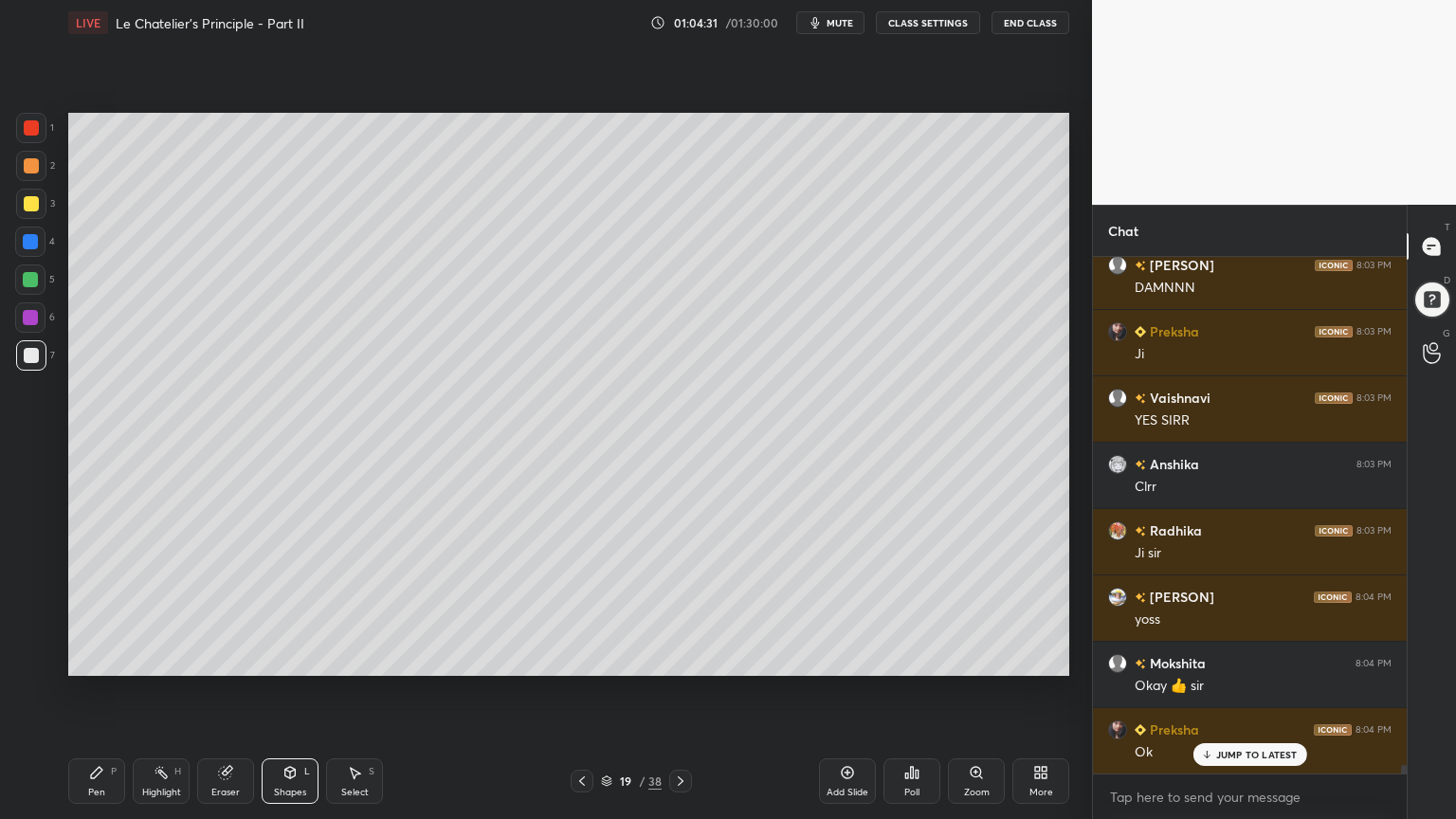 drag, startPoint x: 83, startPoint y: 789, endPoint x: 89, endPoint y: 776, distance: 14.3178211 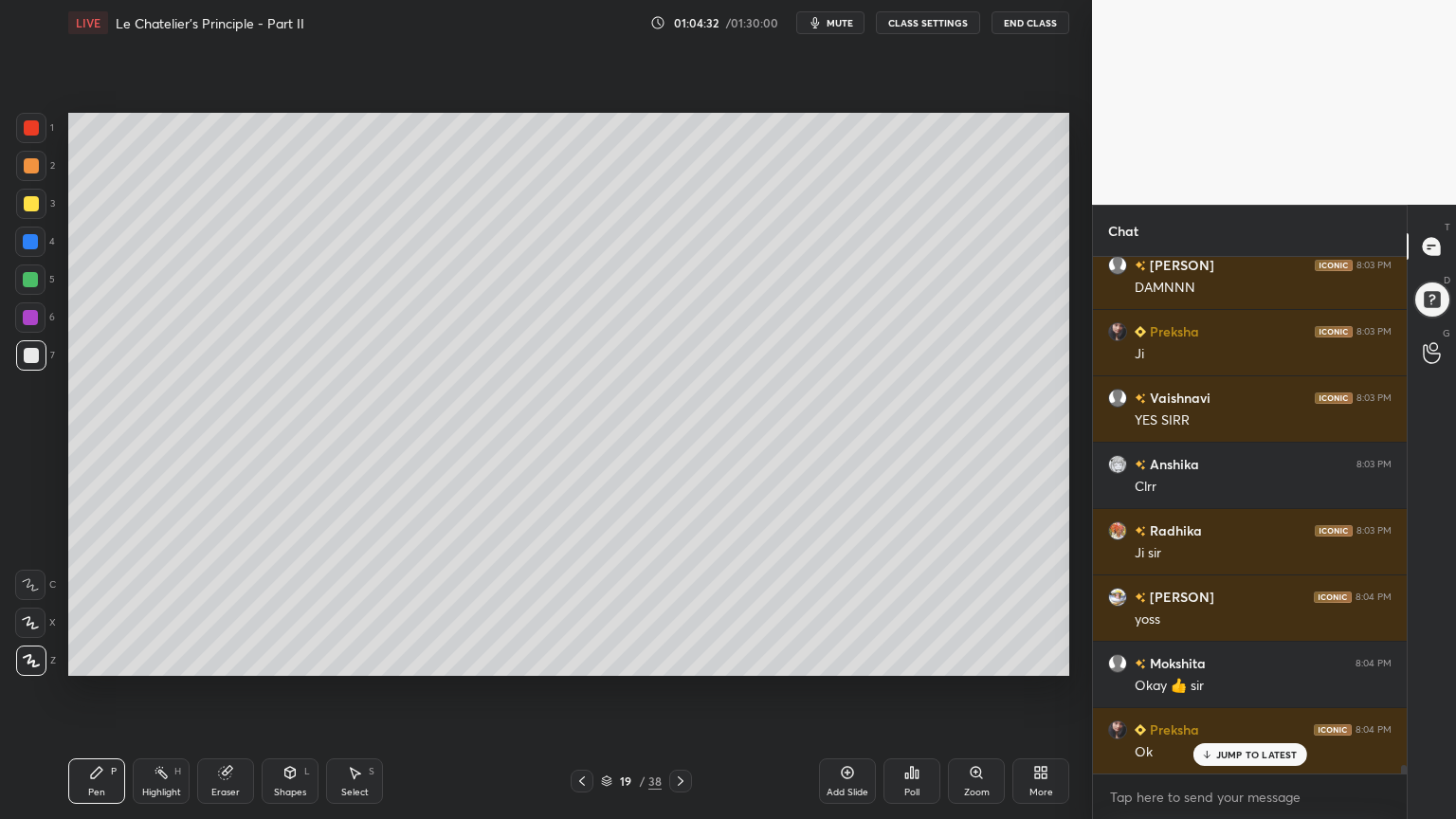 click at bounding box center [31, 204] 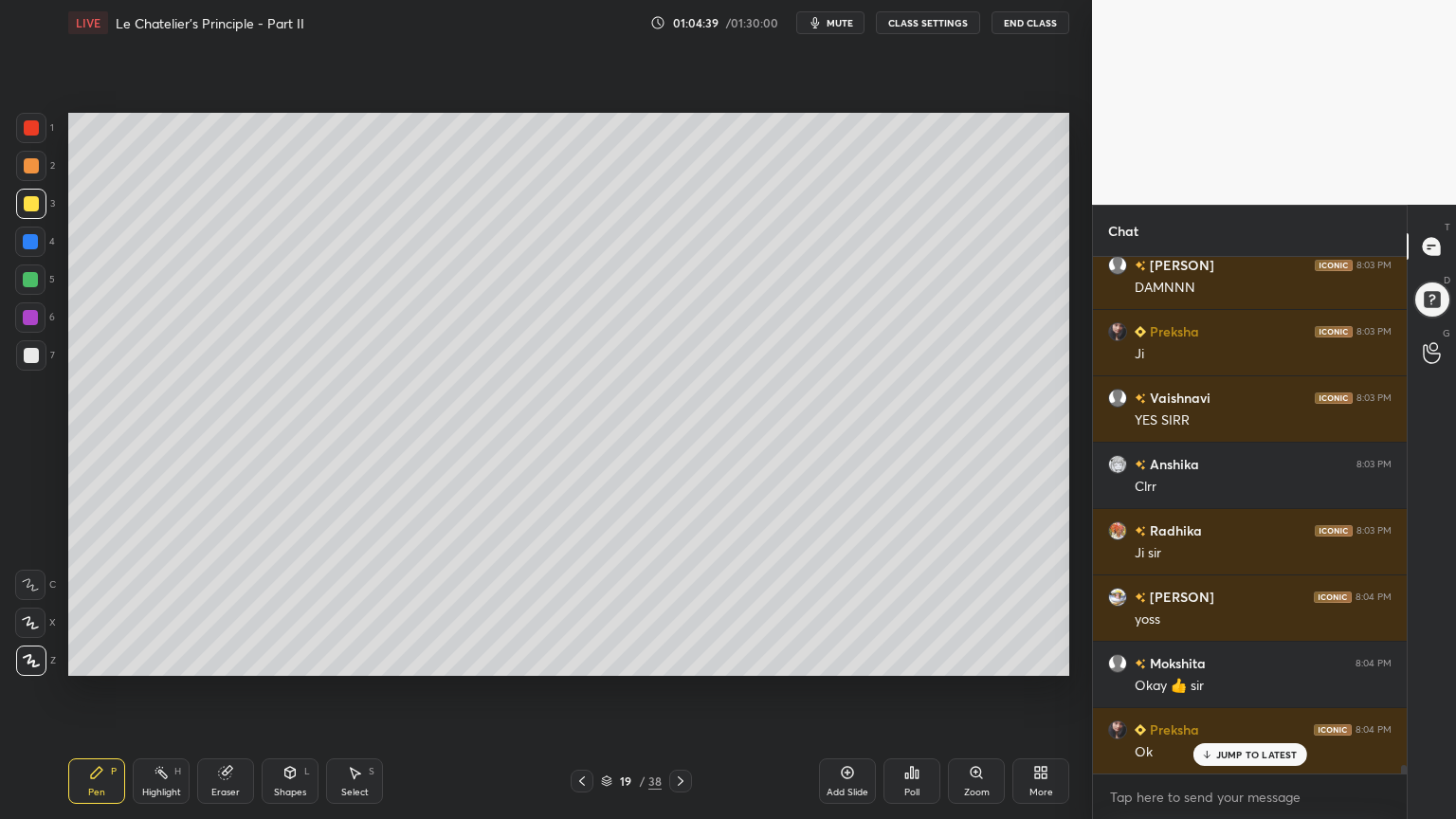 scroll, scrollTop: 30458, scrollLeft: 0, axis: vertical 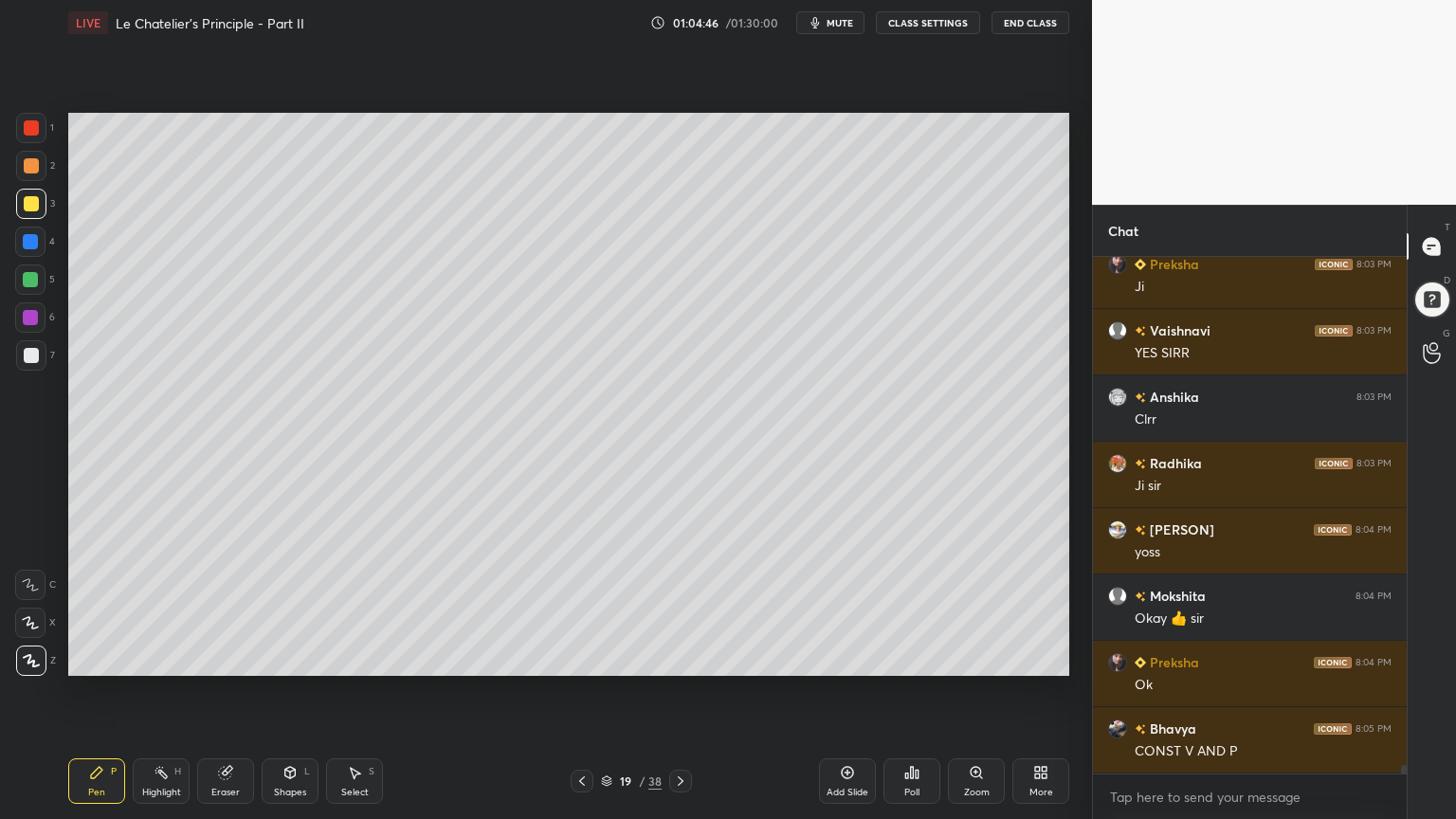 click at bounding box center [30, 242] 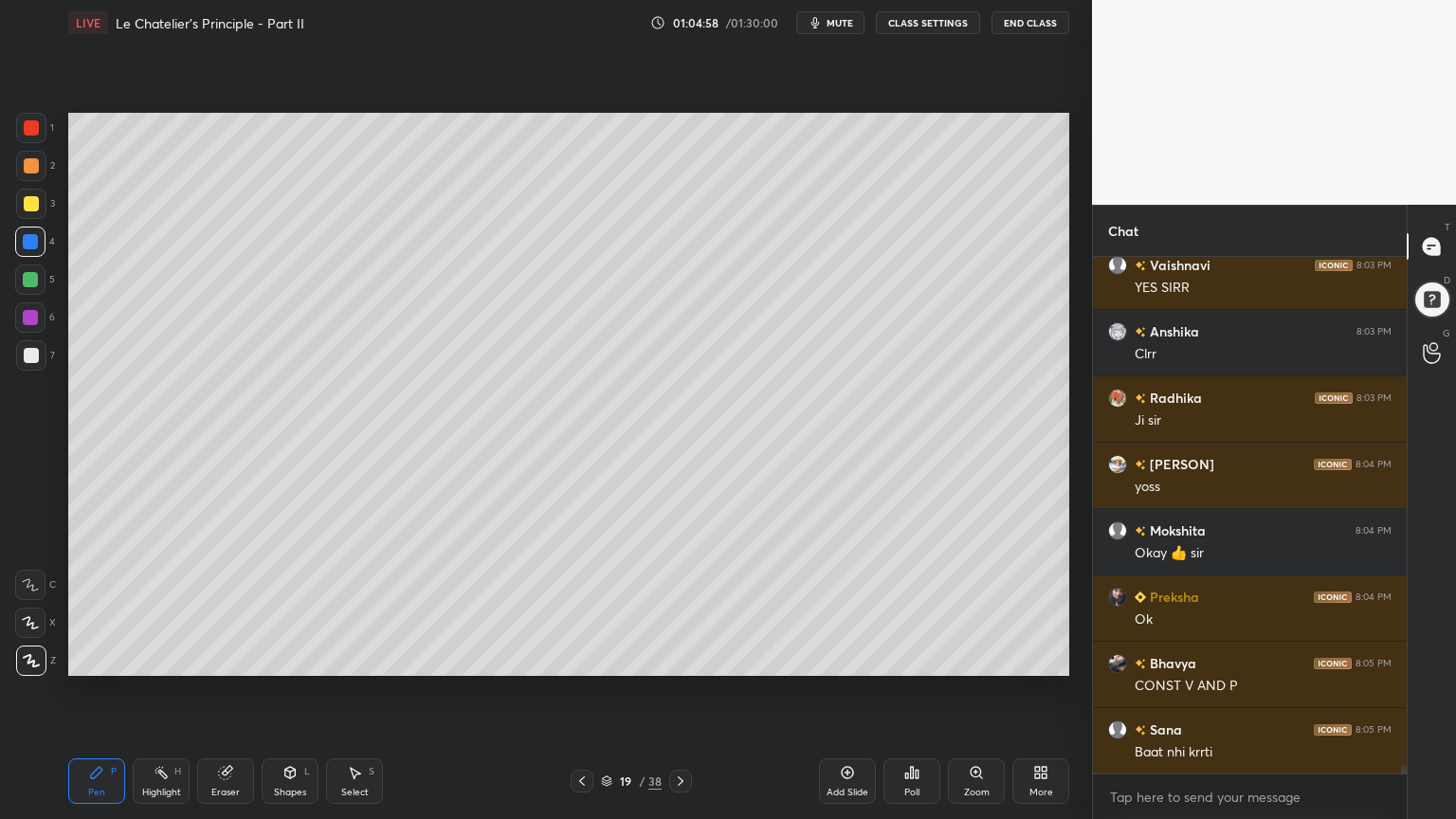 click on "Shapes L" at bounding box center [290, 781] 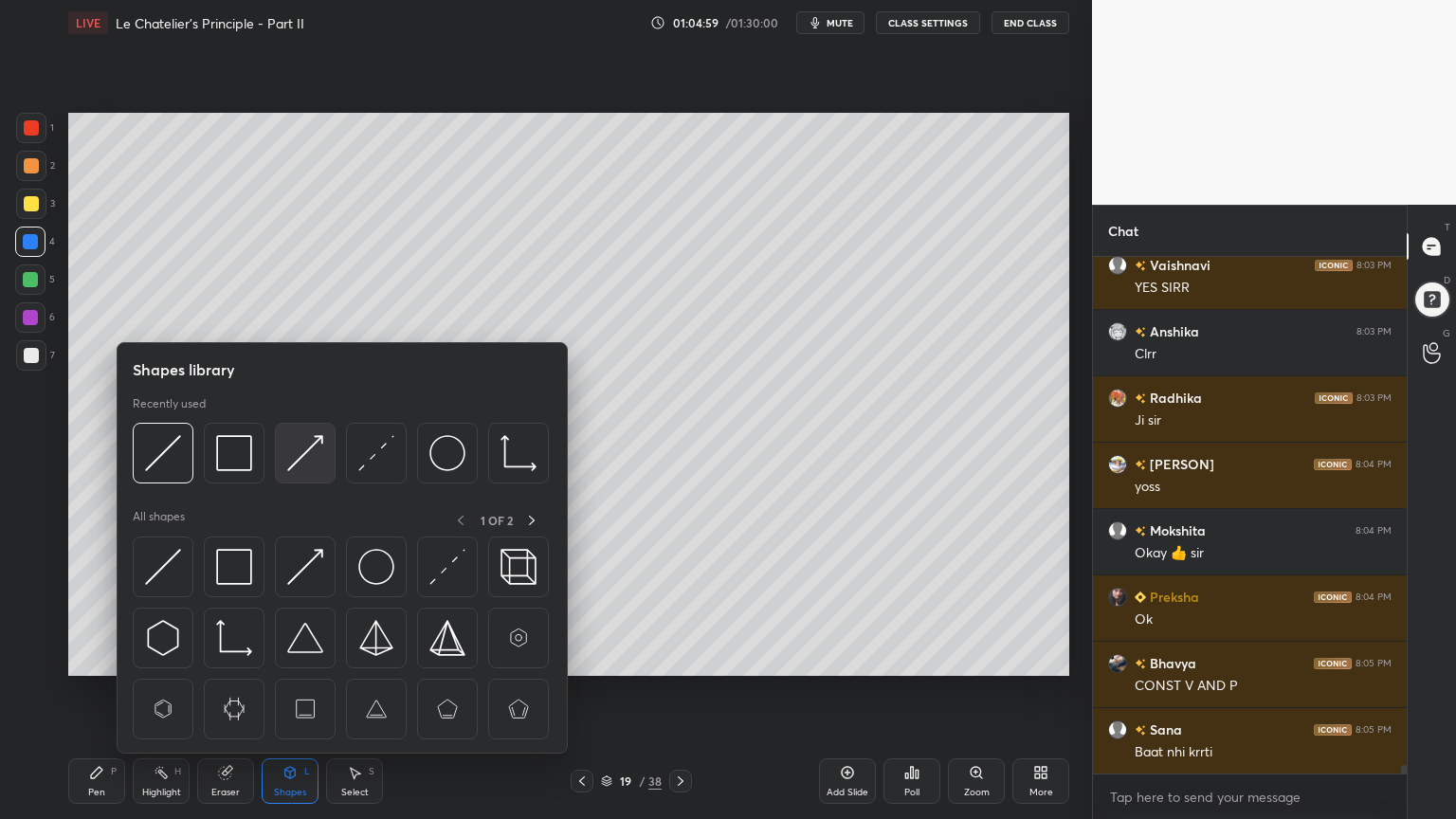 click at bounding box center [305, 453] 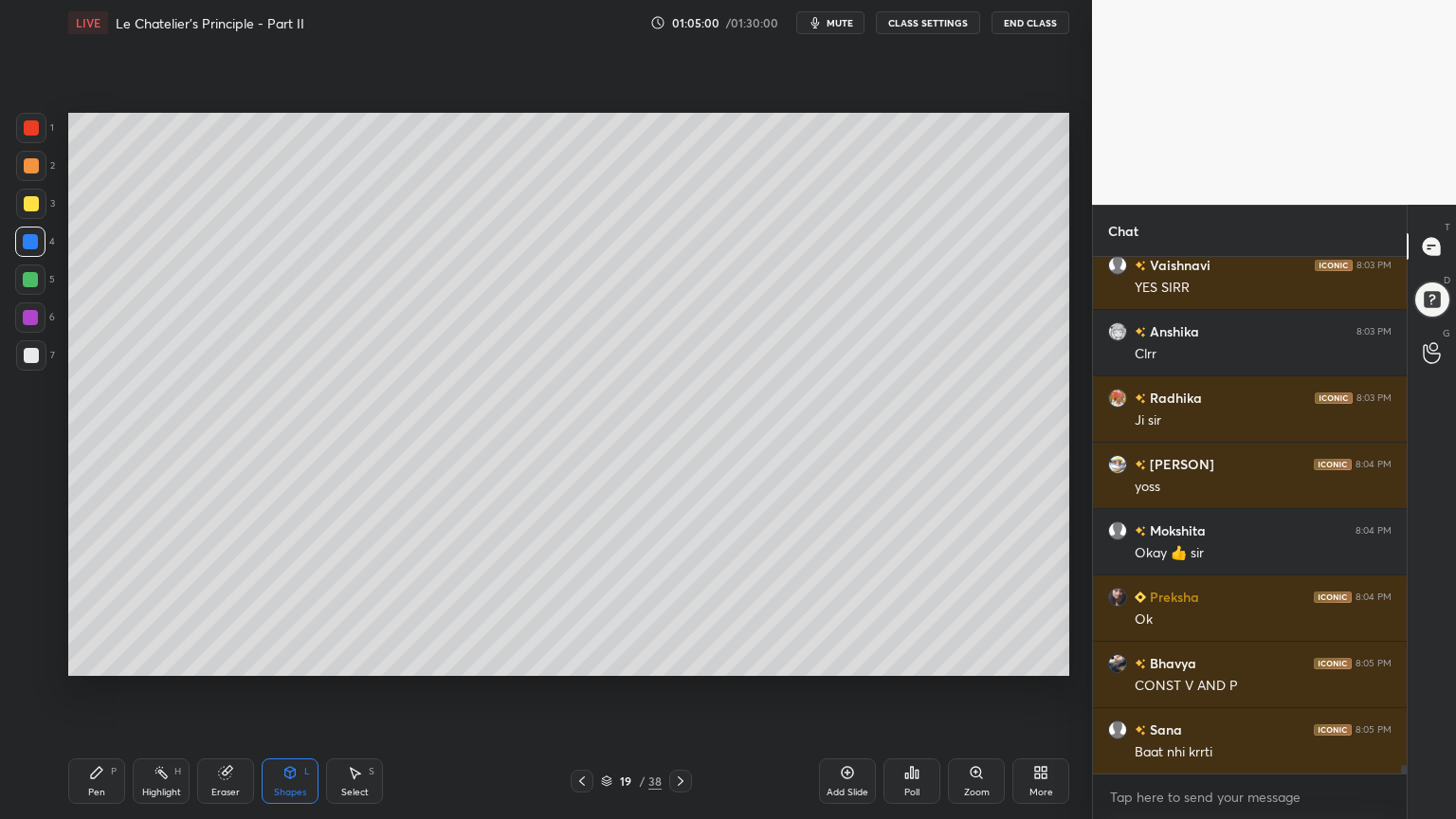 drag, startPoint x: 27, startPoint y: 355, endPoint x: 46, endPoint y: 360, distance: 19.646883 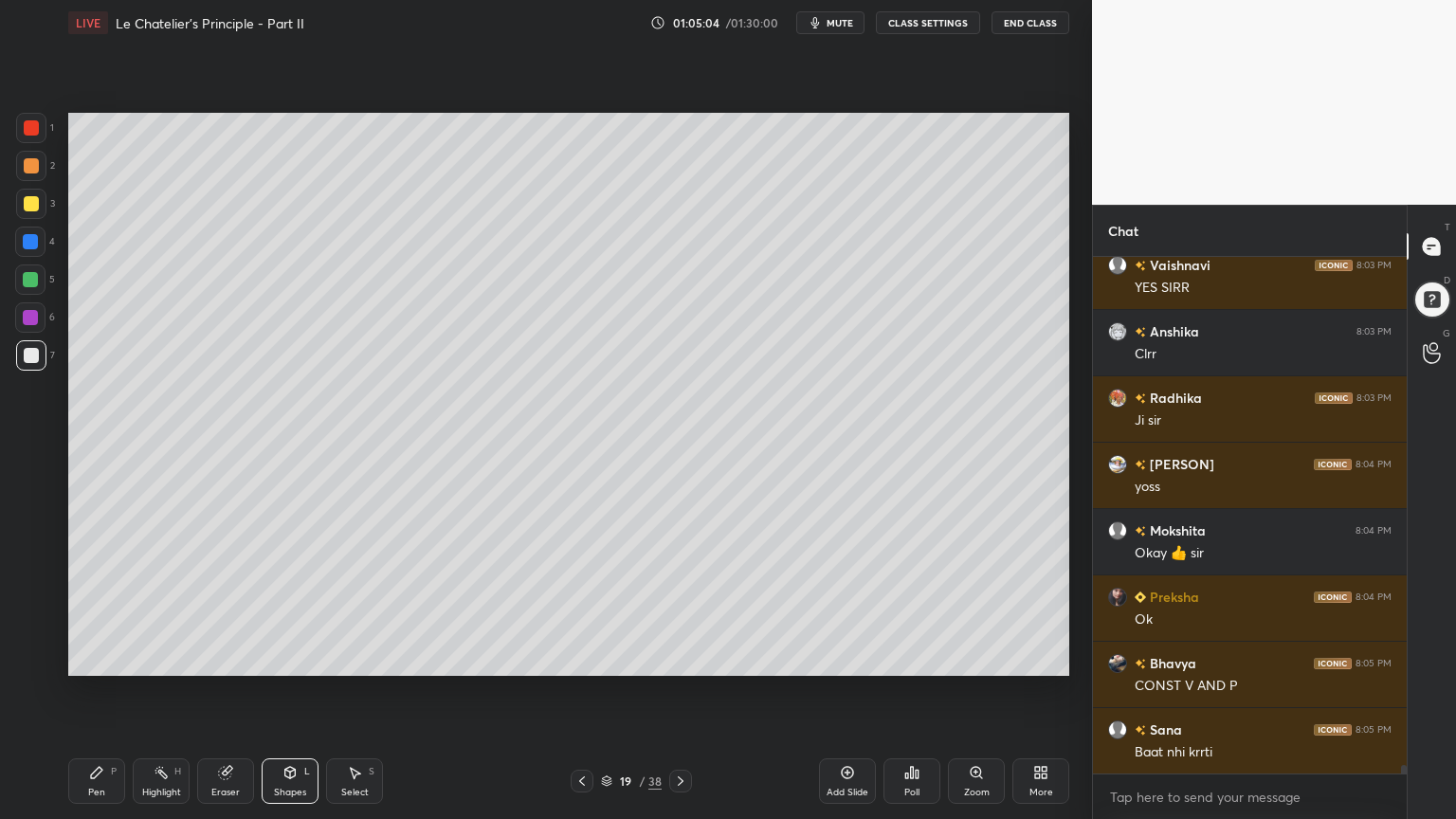 click on "Pen P" at bounding box center [97, 781] 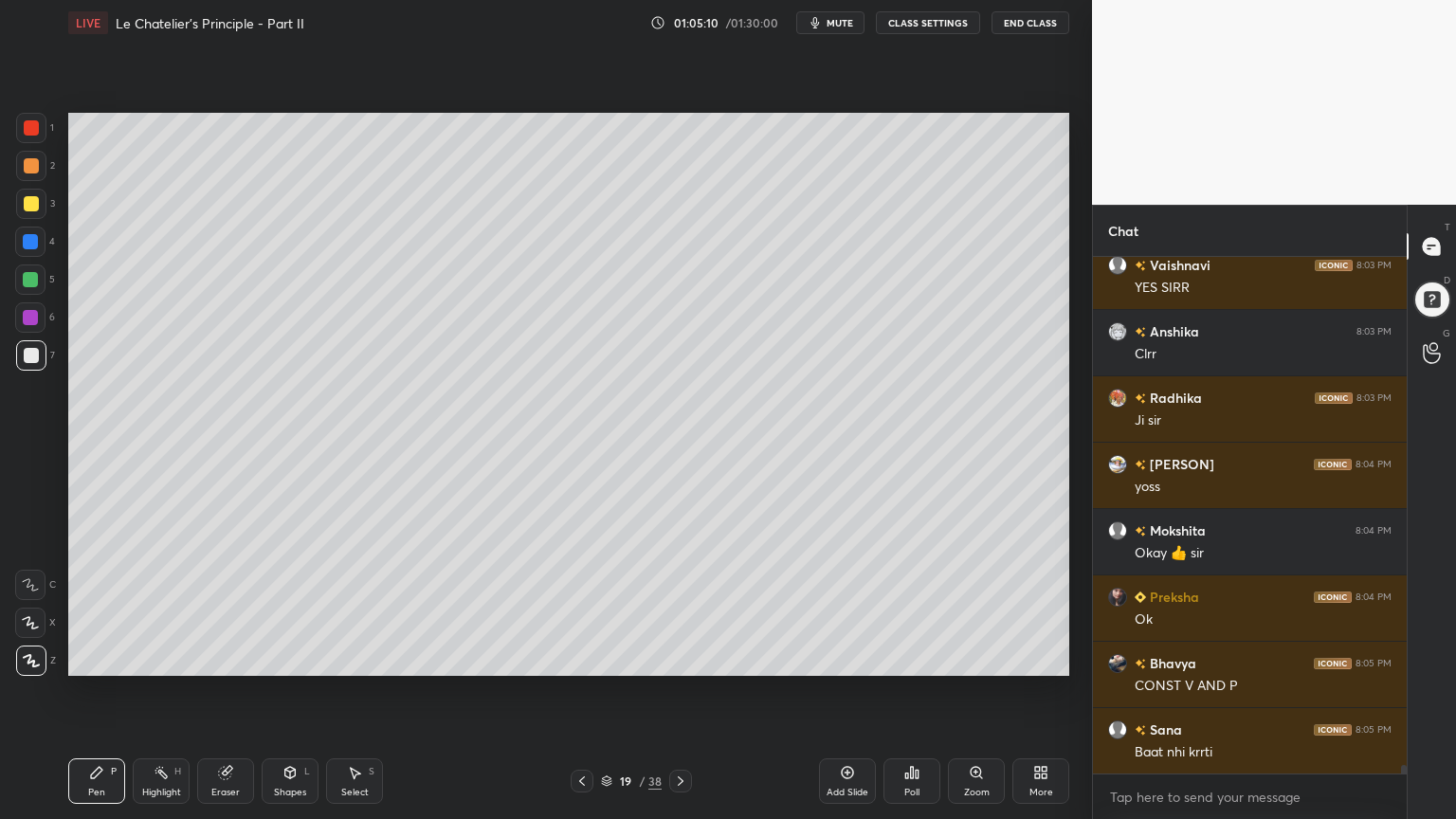 click on "Highlight H" at bounding box center (161, 781) 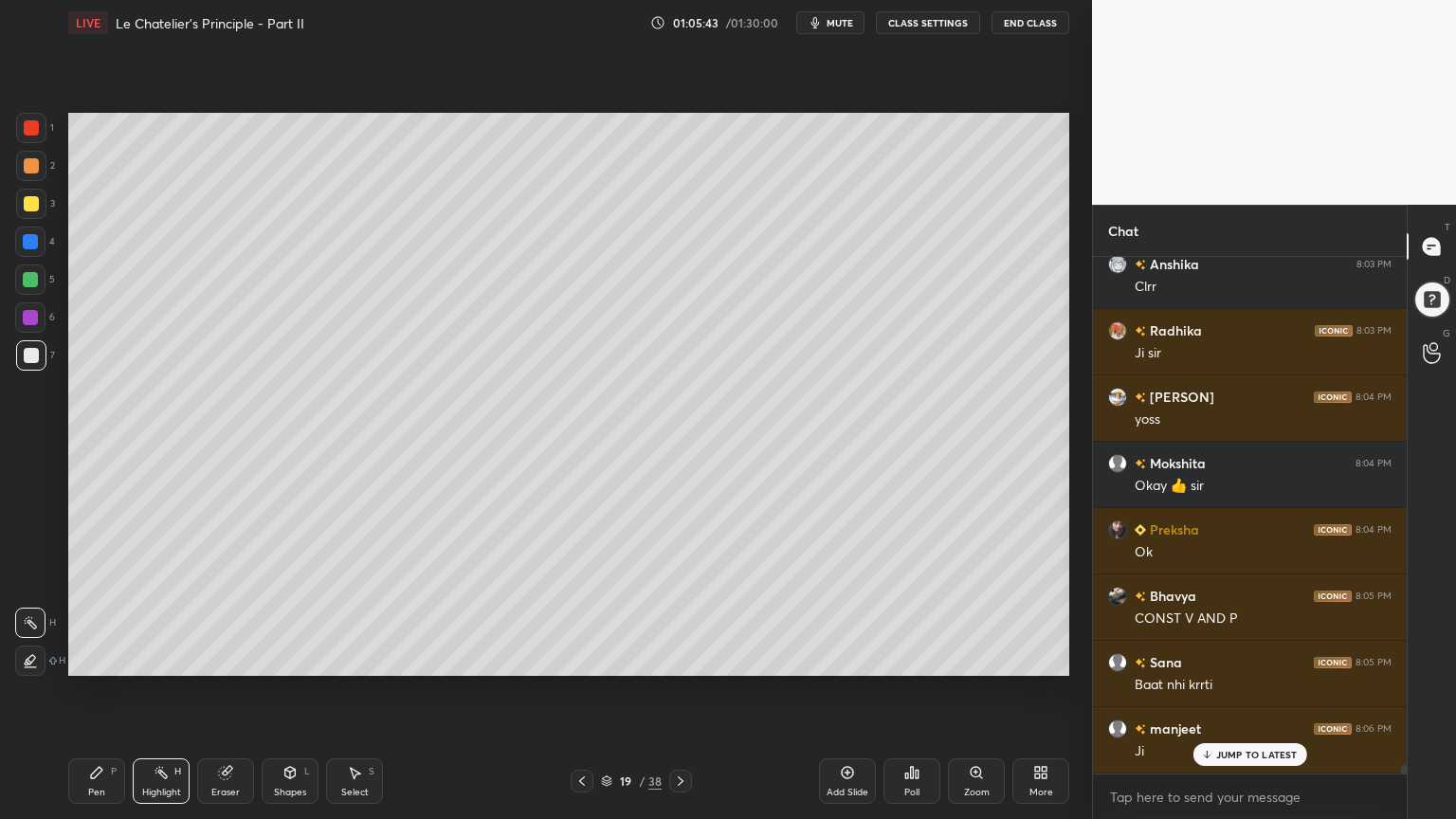scroll, scrollTop: 30656, scrollLeft: 0, axis: vertical 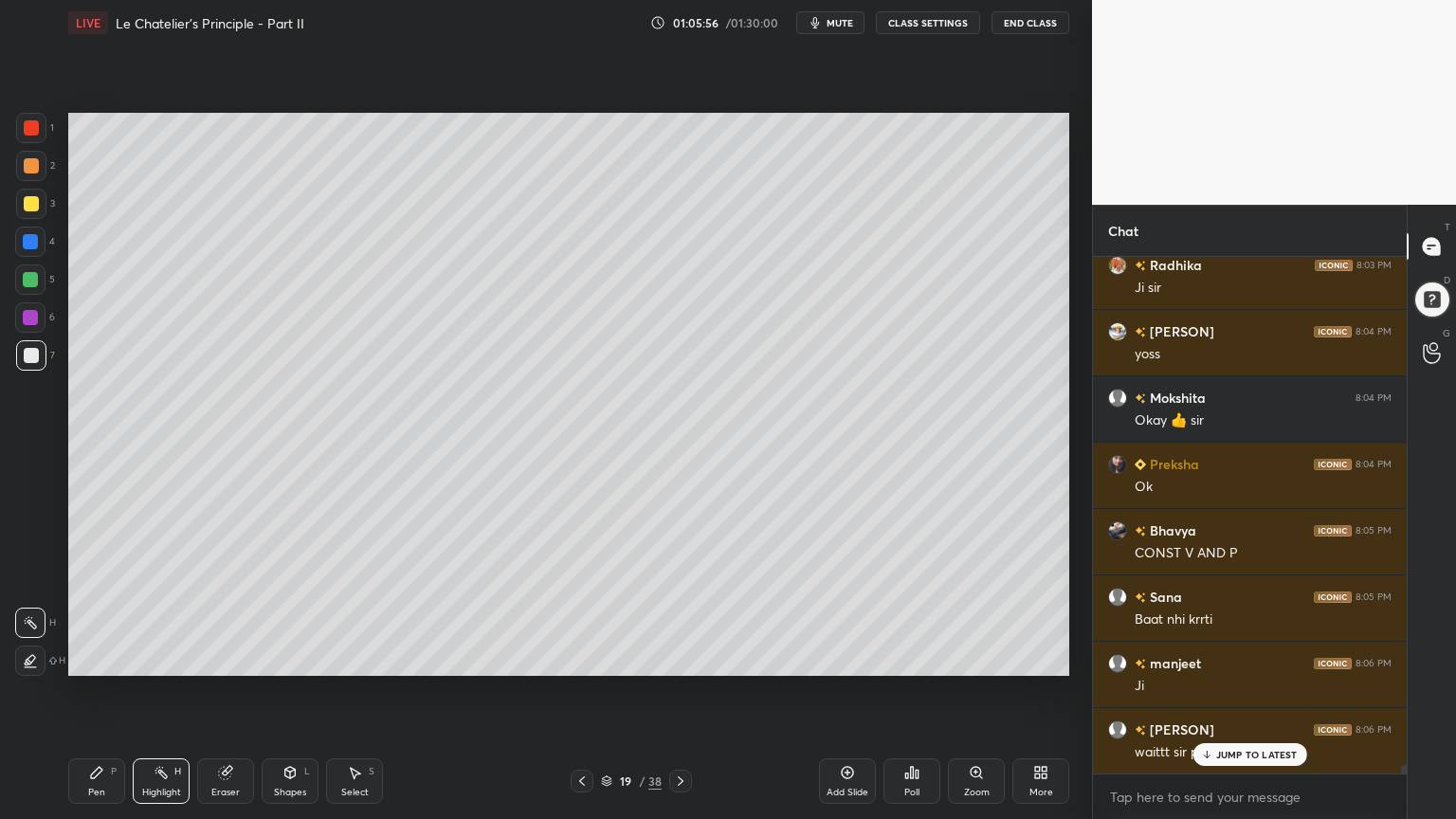 click on "Highlight H" at bounding box center [161, 781] 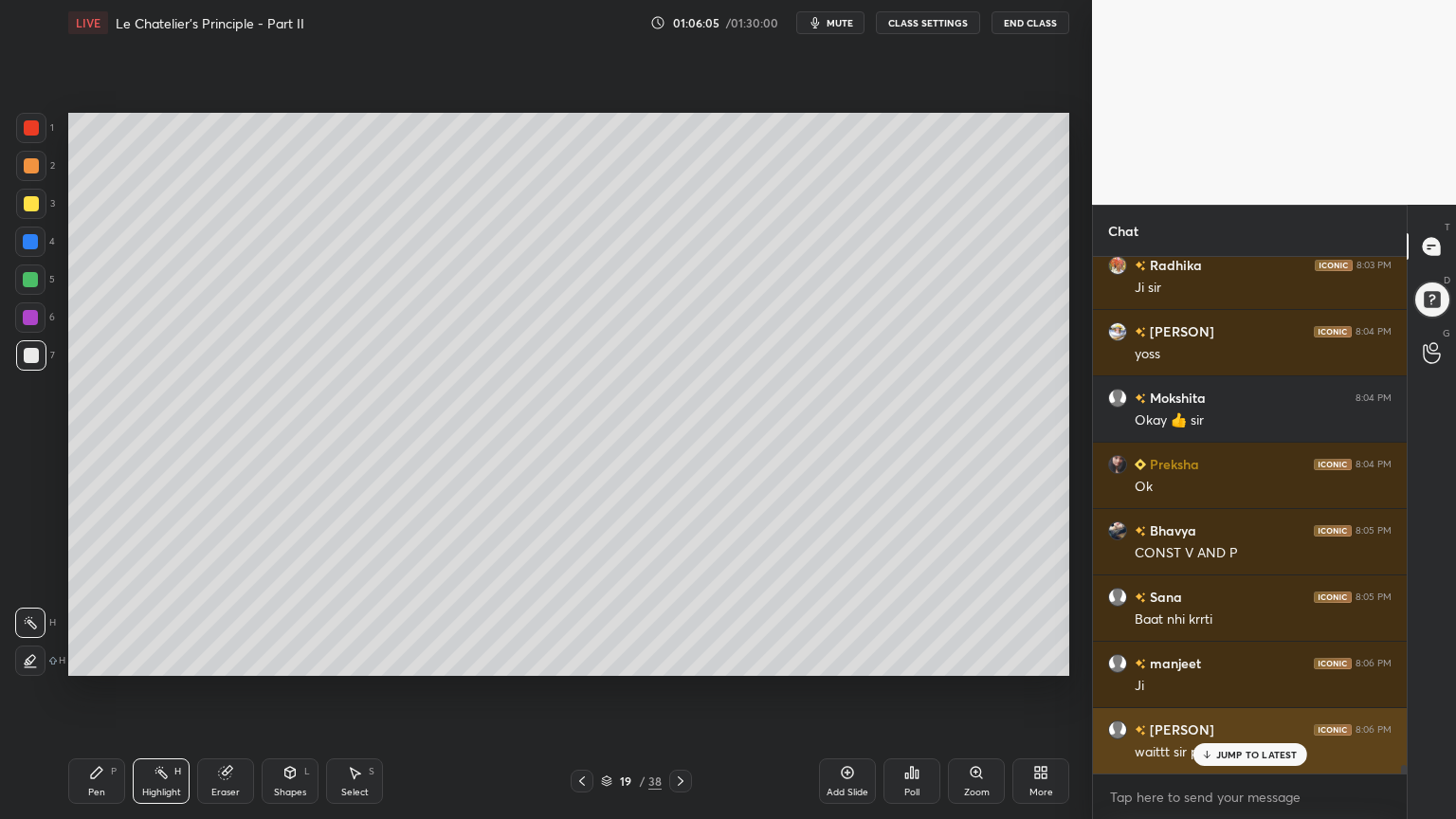 click on "JUMP TO LATEST" at bounding box center [1257, 755] 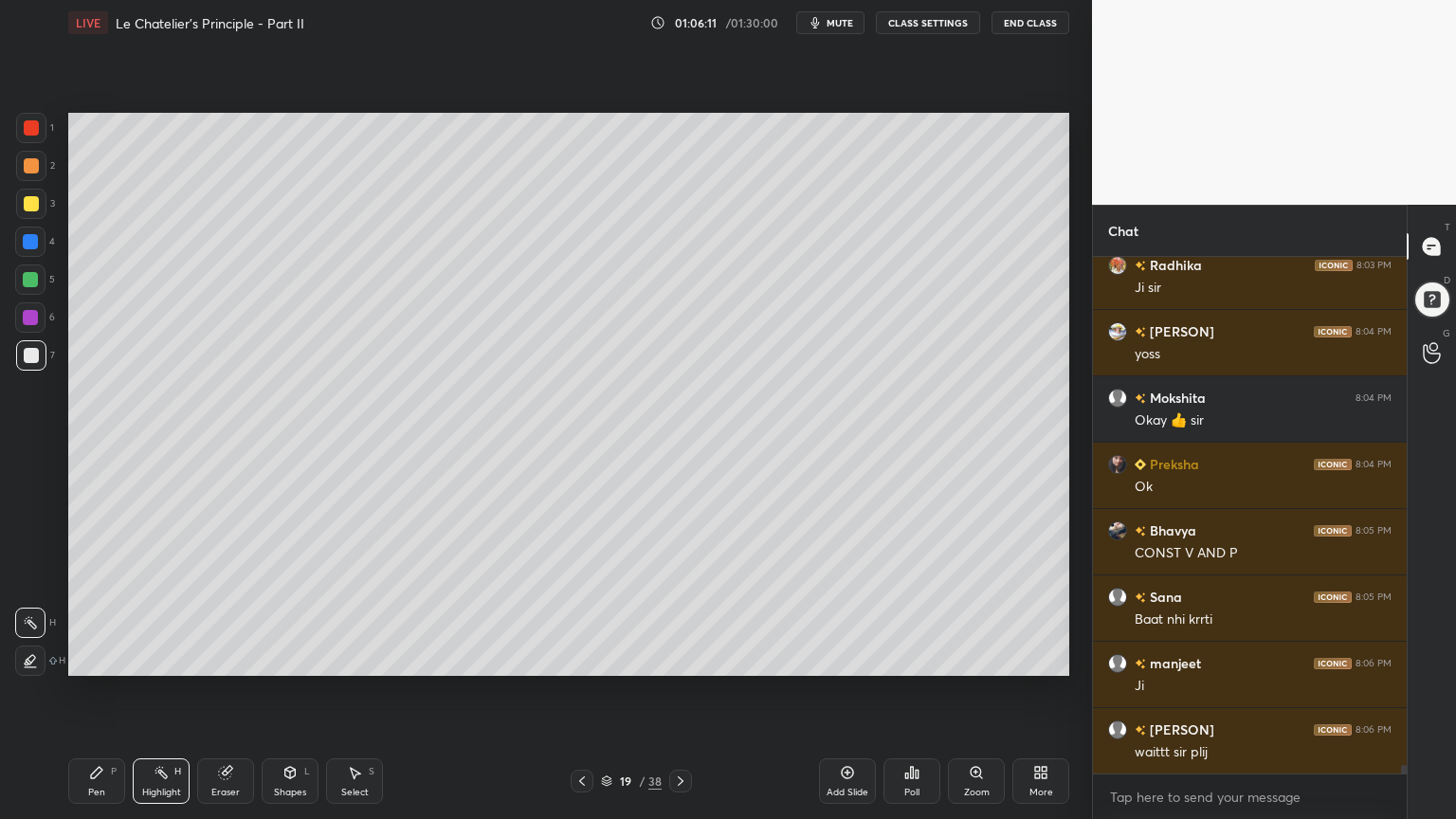 click 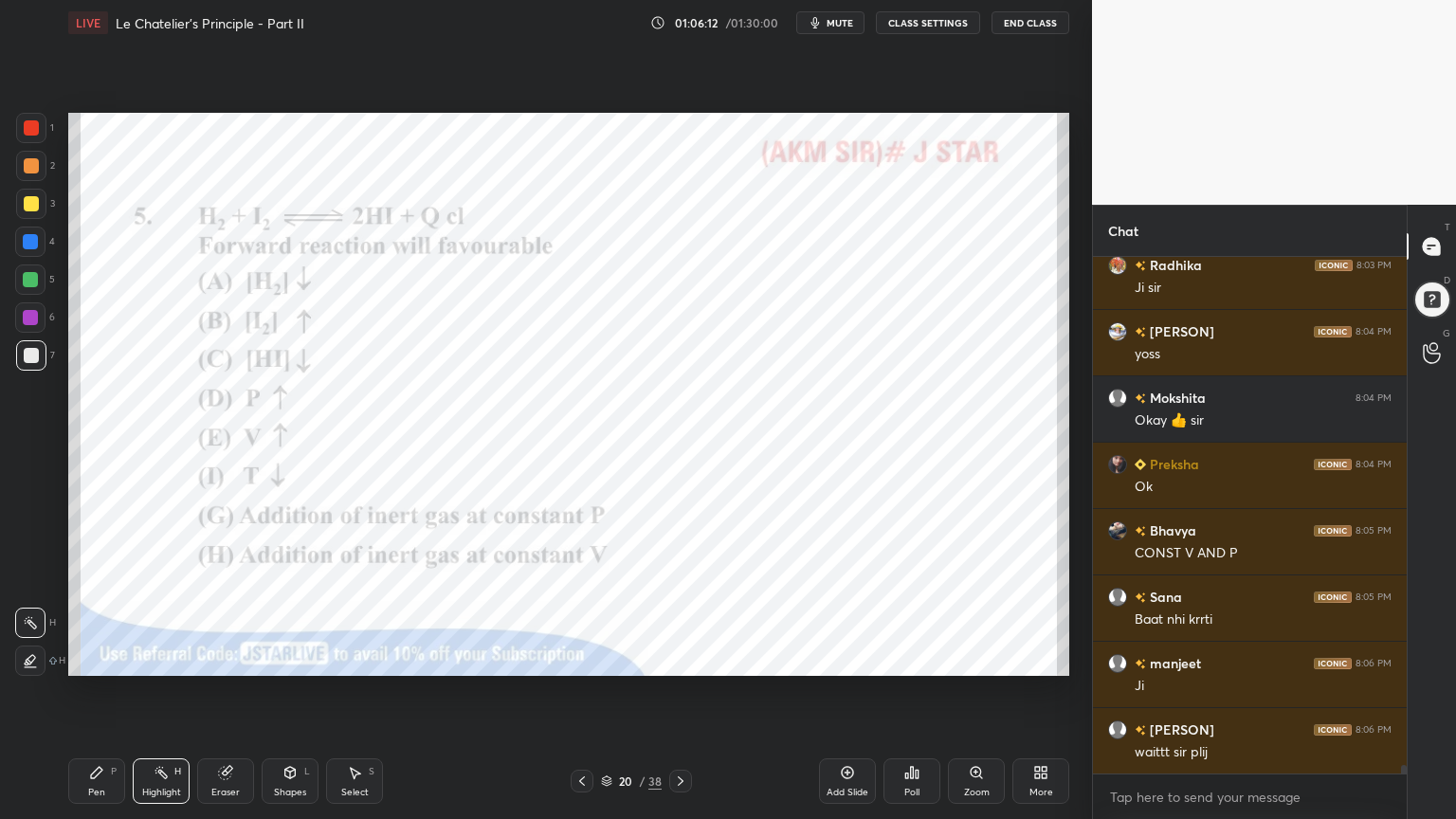 drag, startPoint x: 575, startPoint y: 777, endPoint x: 708, endPoint y: 789, distance: 133.54026 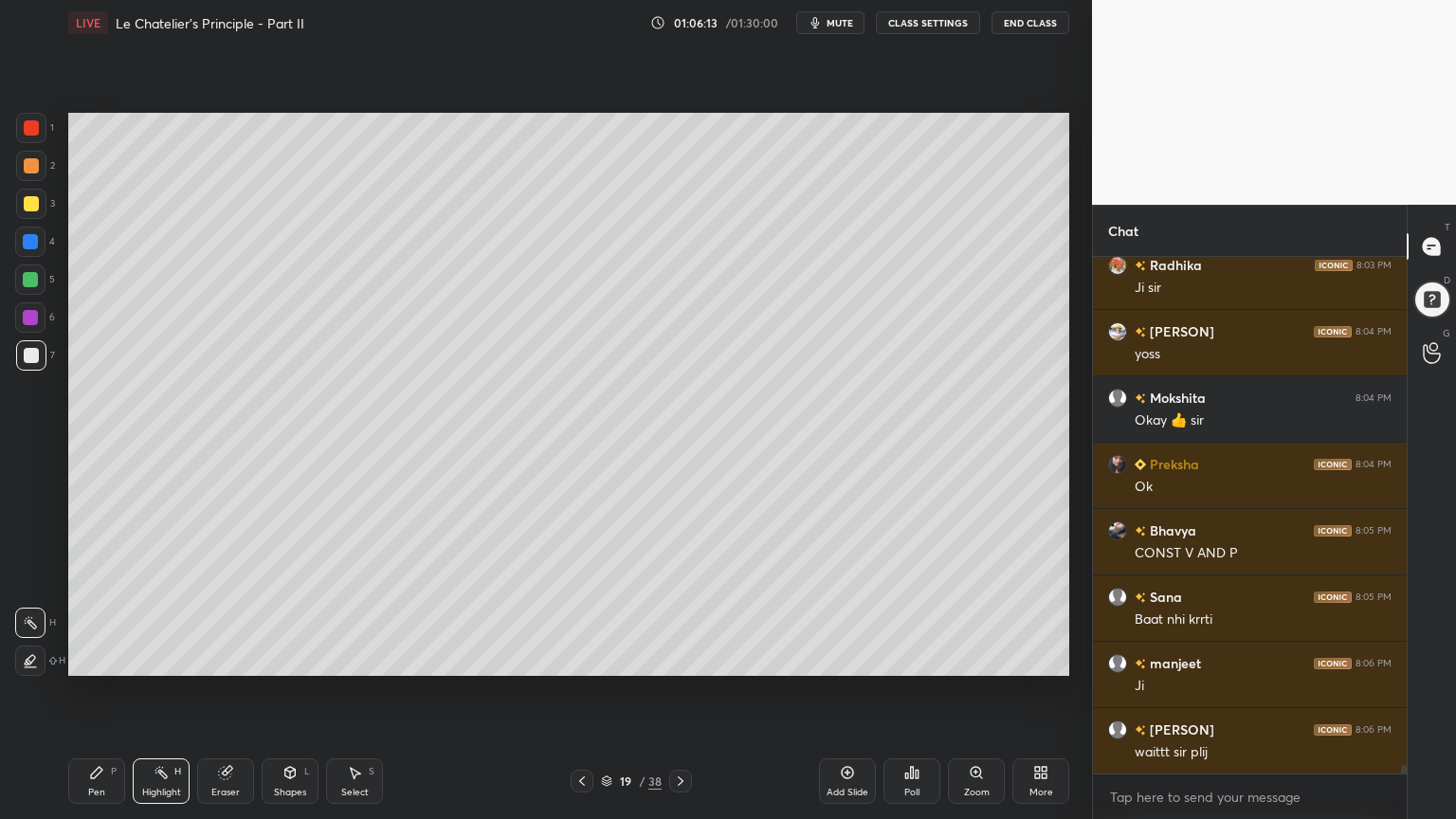 click 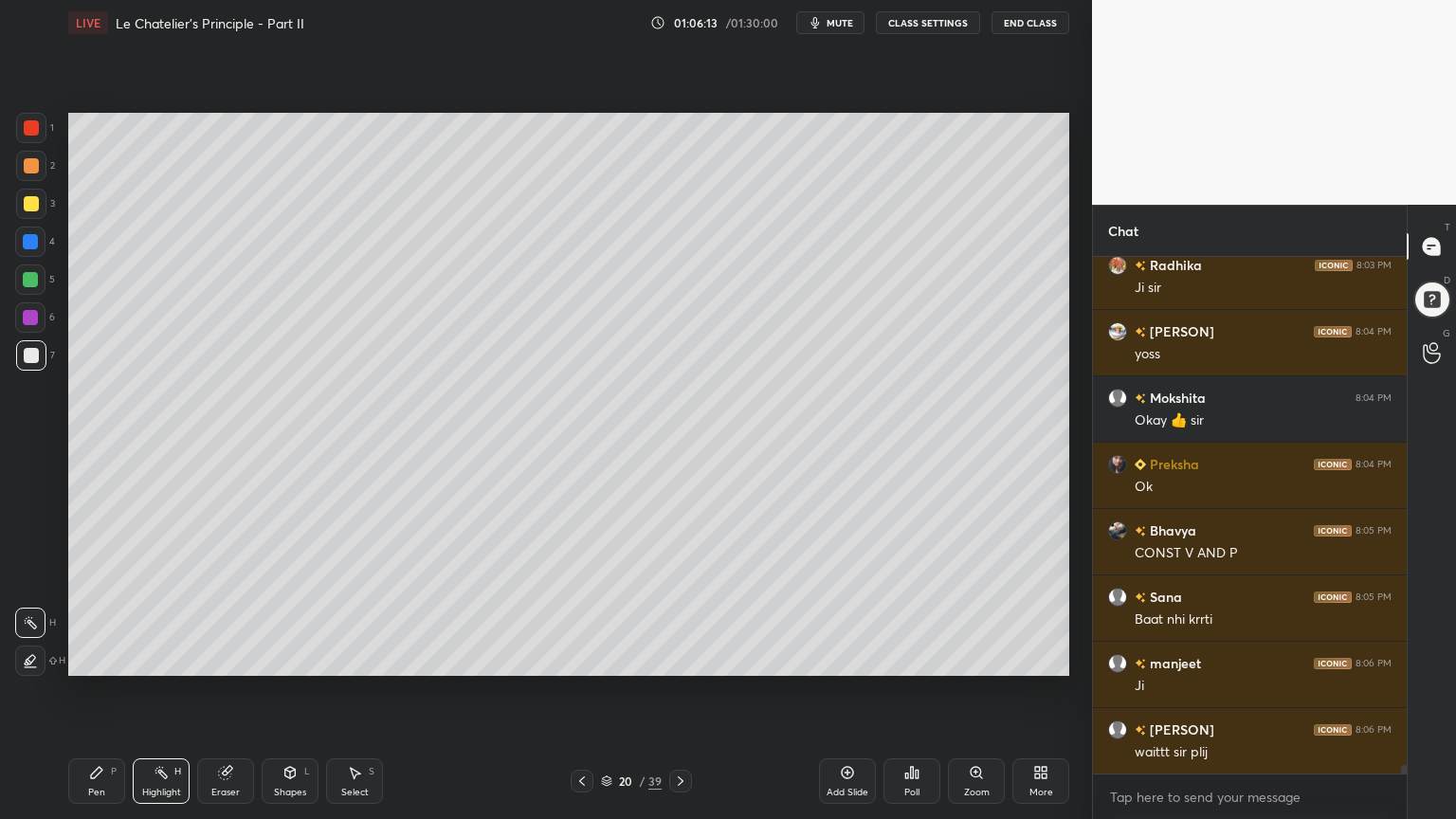 scroll, scrollTop: 30723, scrollLeft: 0, axis: vertical 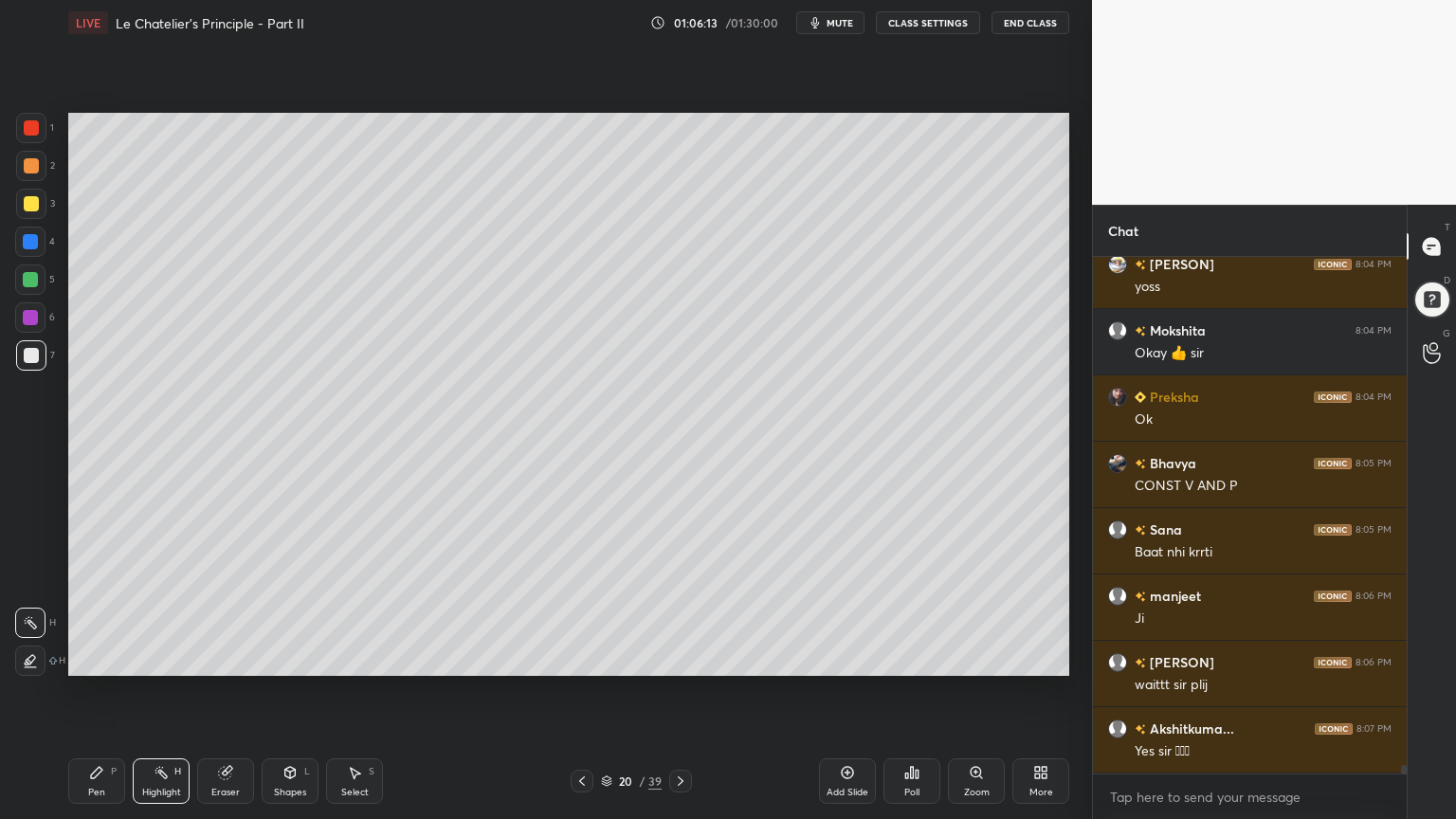 click on "Pen" at bounding box center [97, 792] 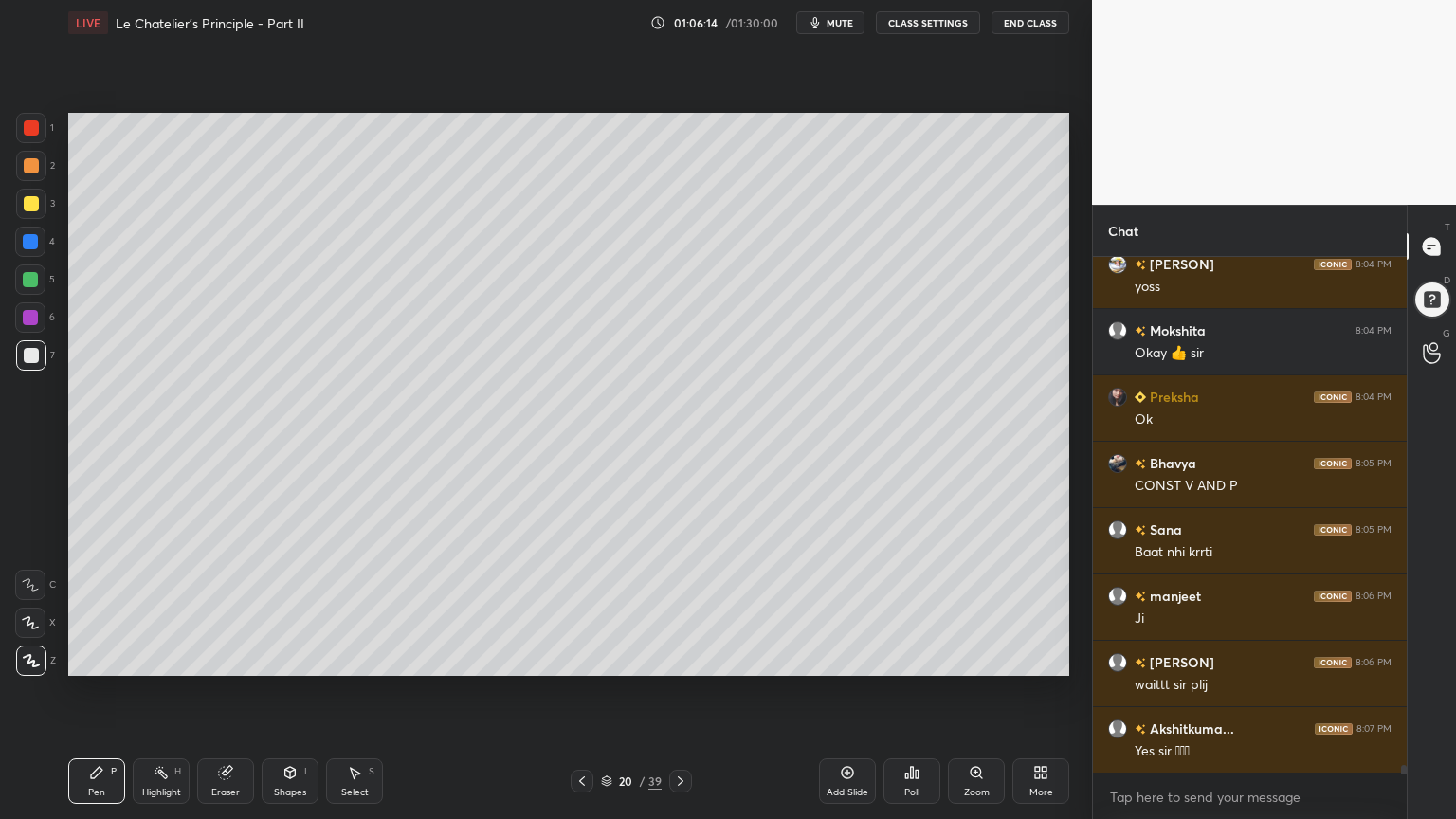 click at bounding box center (31, 166) 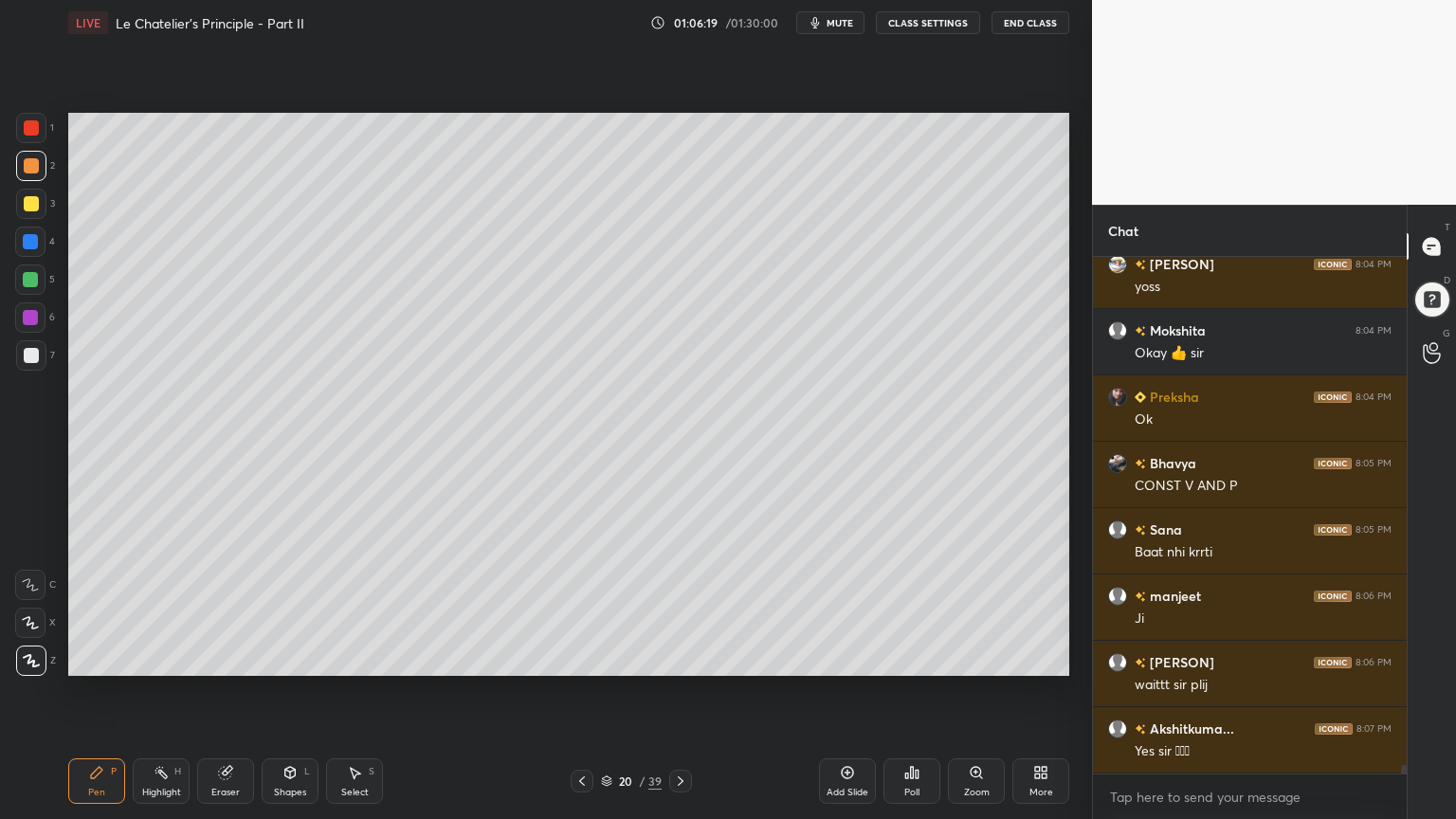 scroll, scrollTop: 30788, scrollLeft: 0, axis: vertical 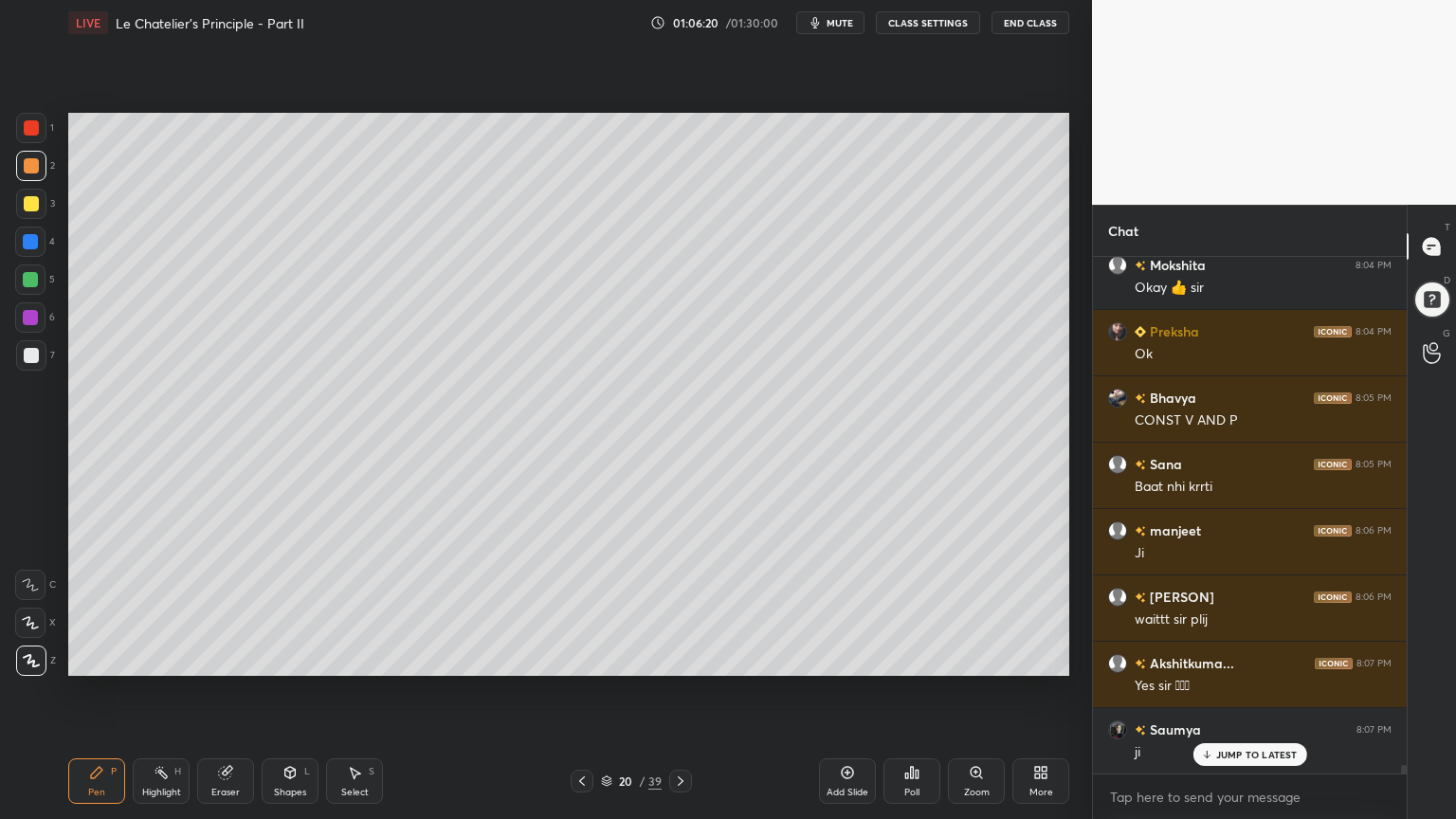 click at bounding box center [31, 355] 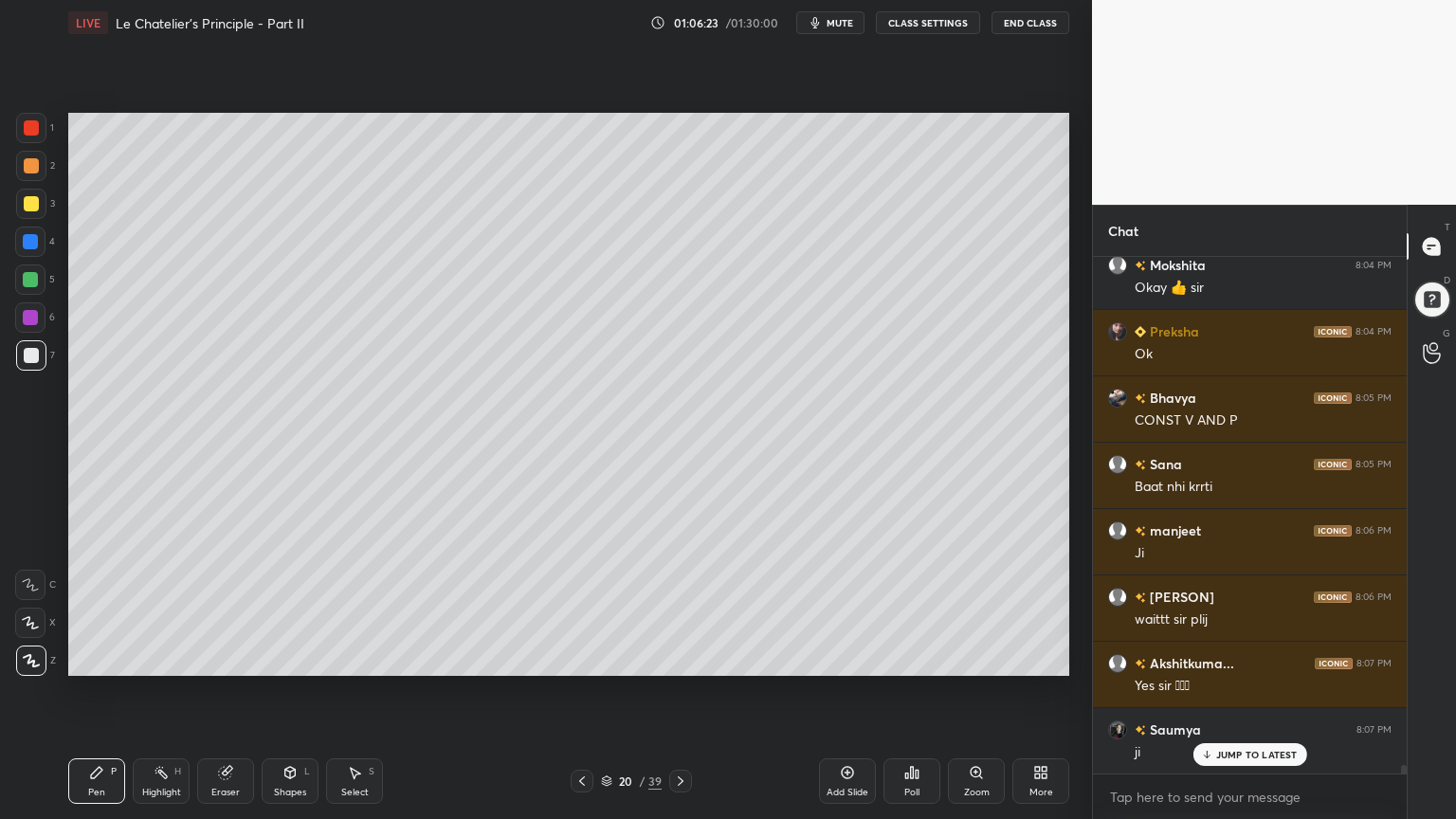 scroll, scrollTop: 30856, scrollLeft: 0, axis: vertical 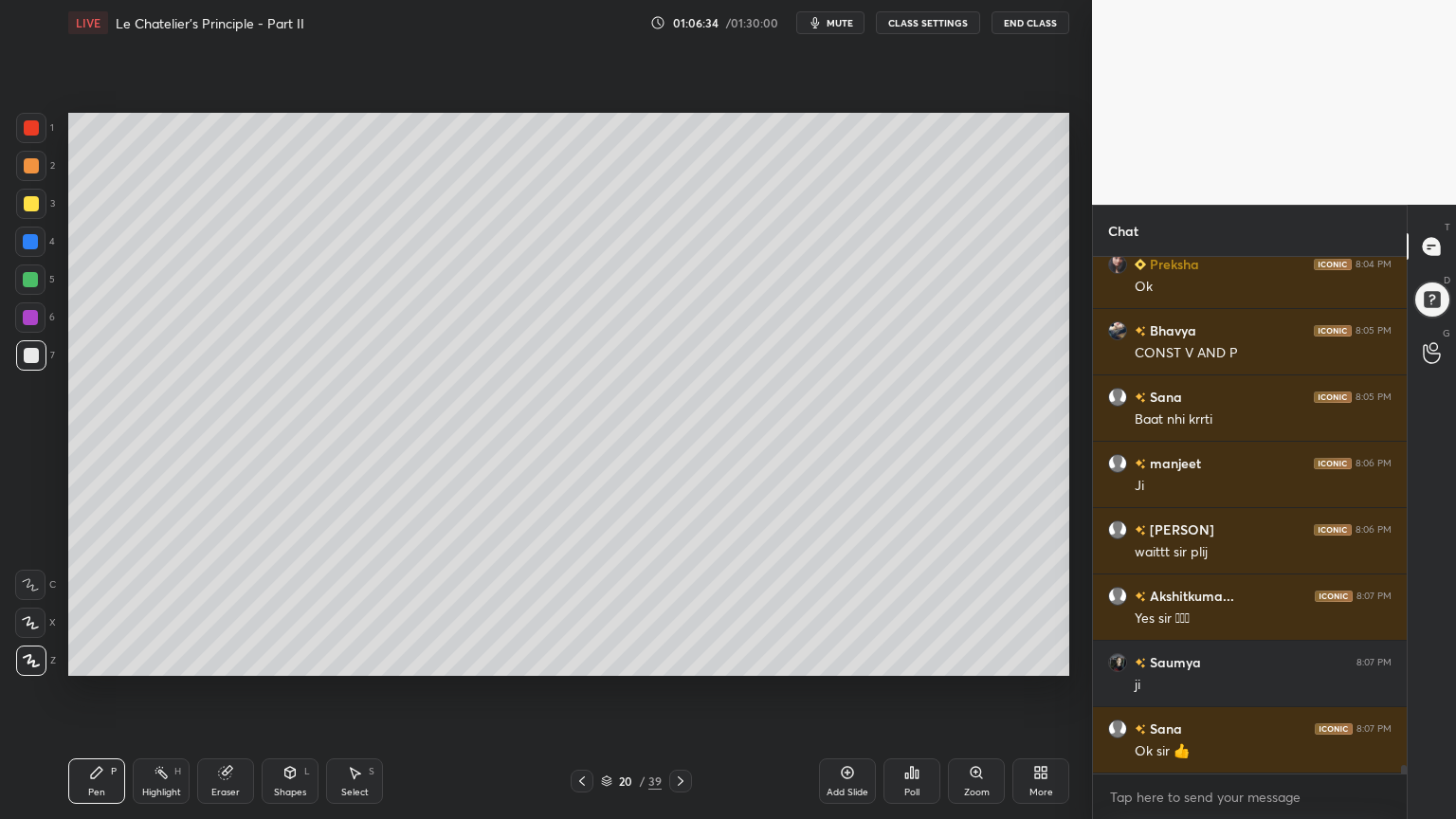 click at bounding box center [31, 166] 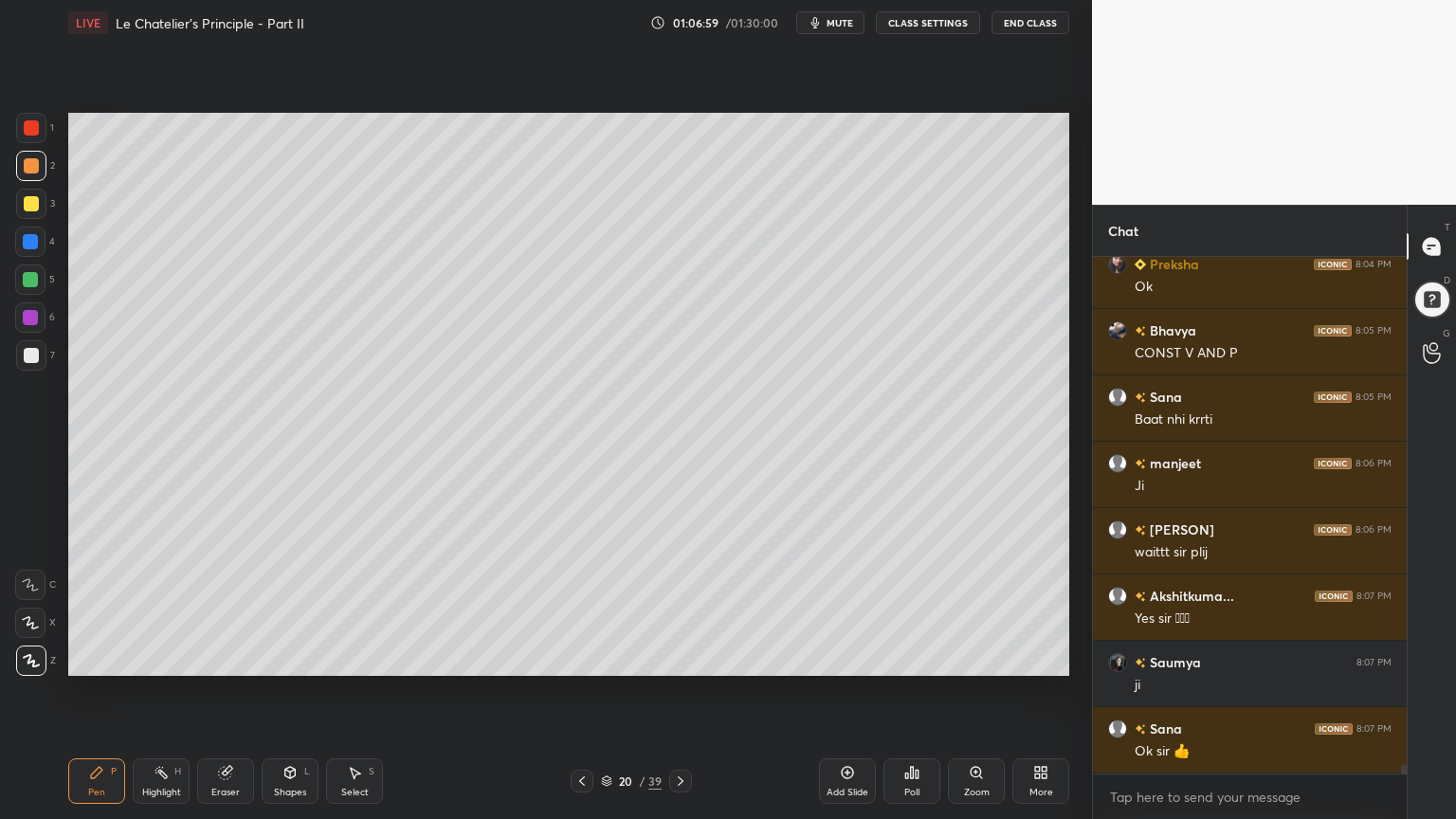 click at bounding box center (31, 355) 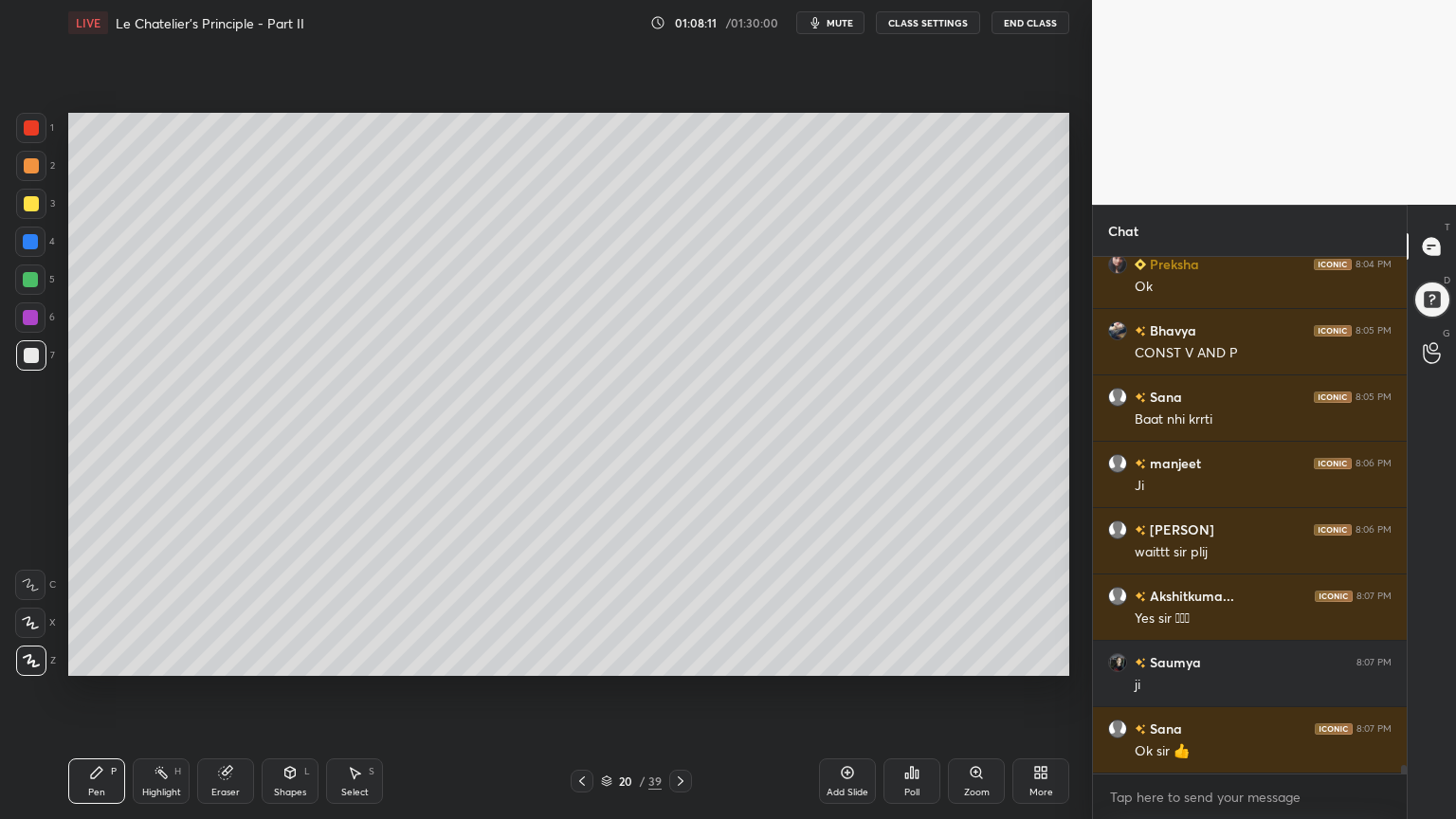 click on "Highlight H" at bounding box center (161, 781) 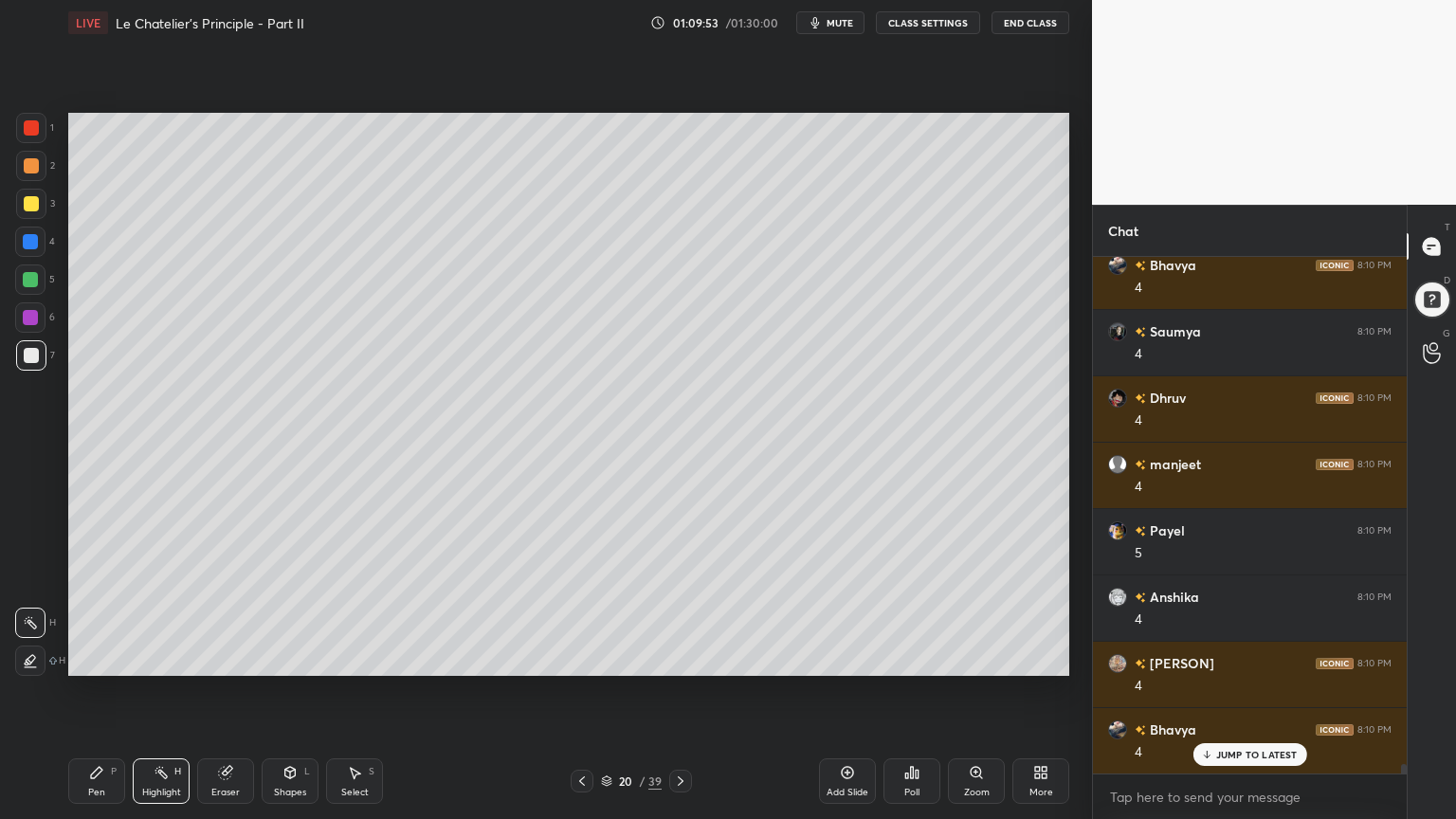 scroll, scrollTop: 28952, scrollLeft: 0, axis: vertical 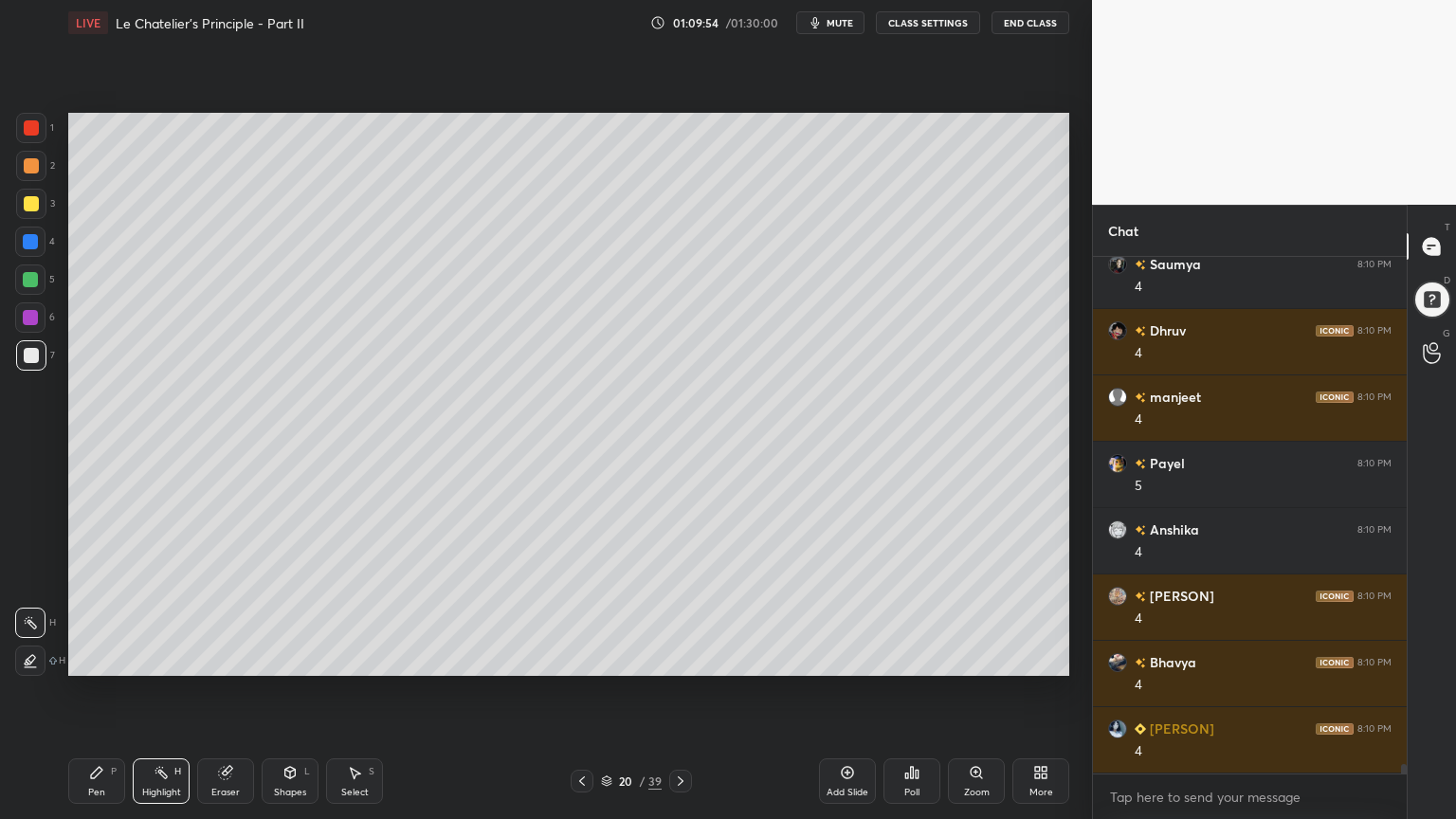drag, startPoint x: 281, startPoint y: 789, endPoint x: 275, endPoint y: 762, distance: 27.658633 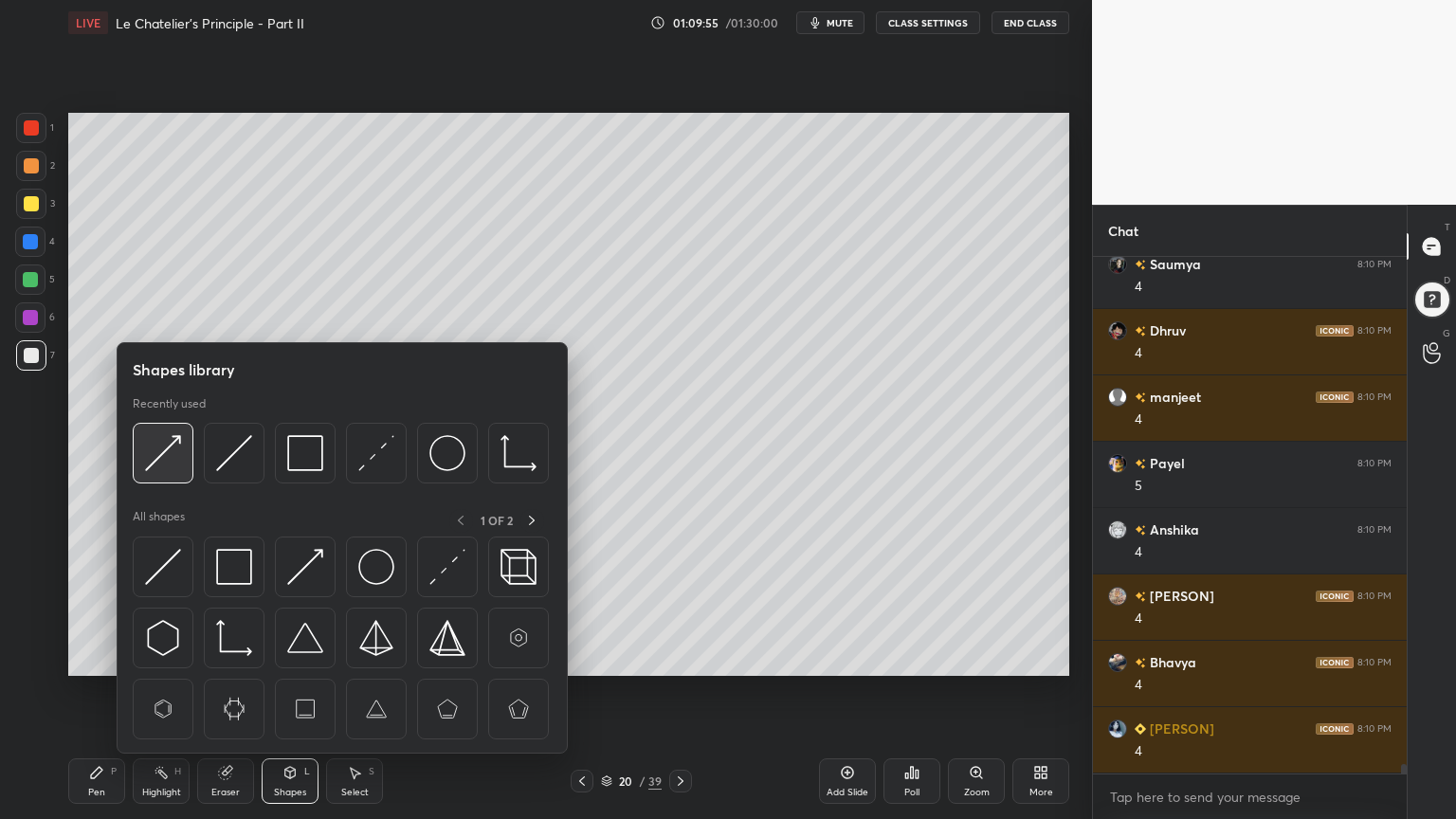 scroll, scrollTop: 29018, scrollLeft: 0, axis: vertical 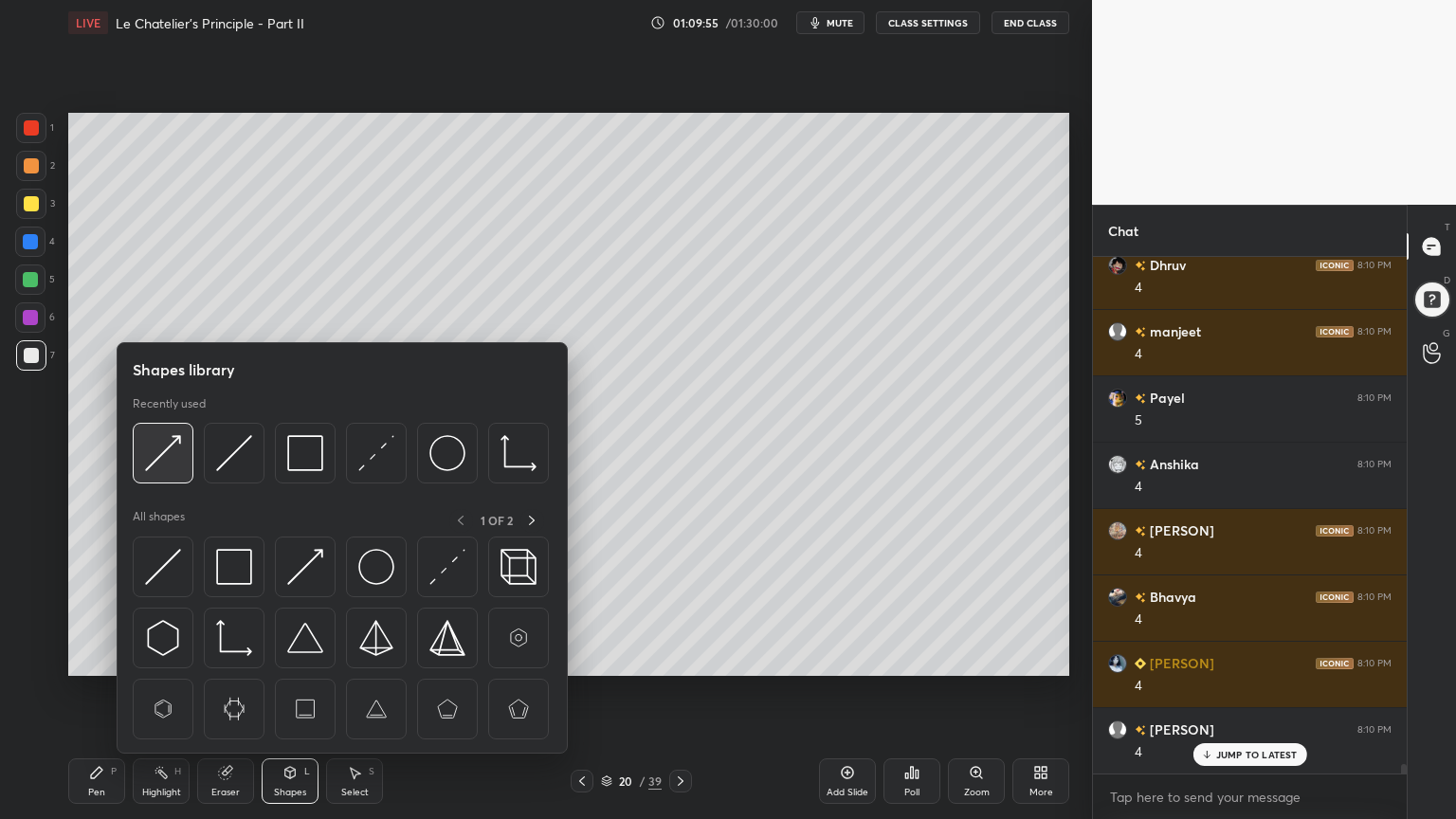 click at bounding box center (163, 453) 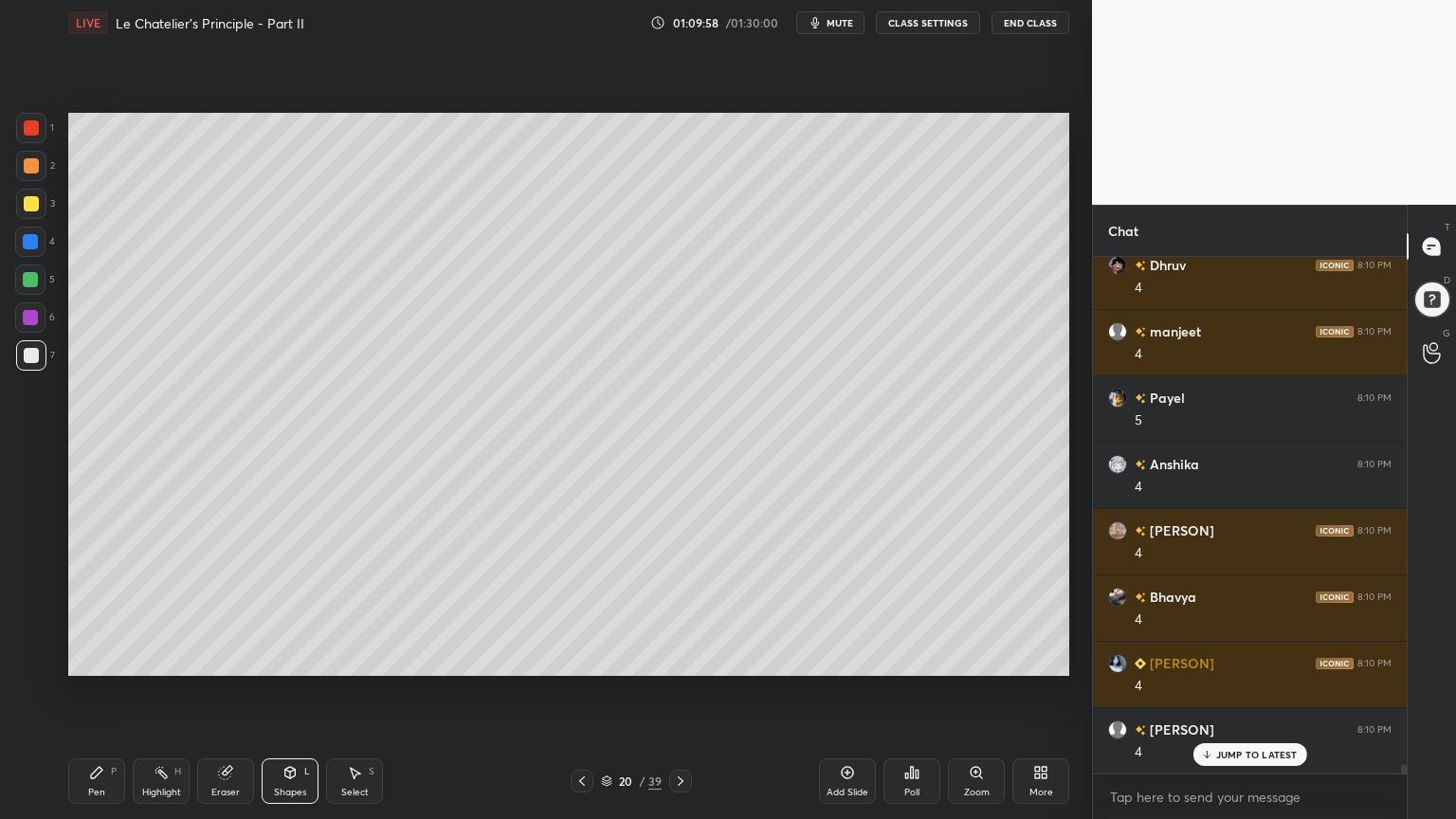 click on "Highlight H" at bounding box center (161, 781) 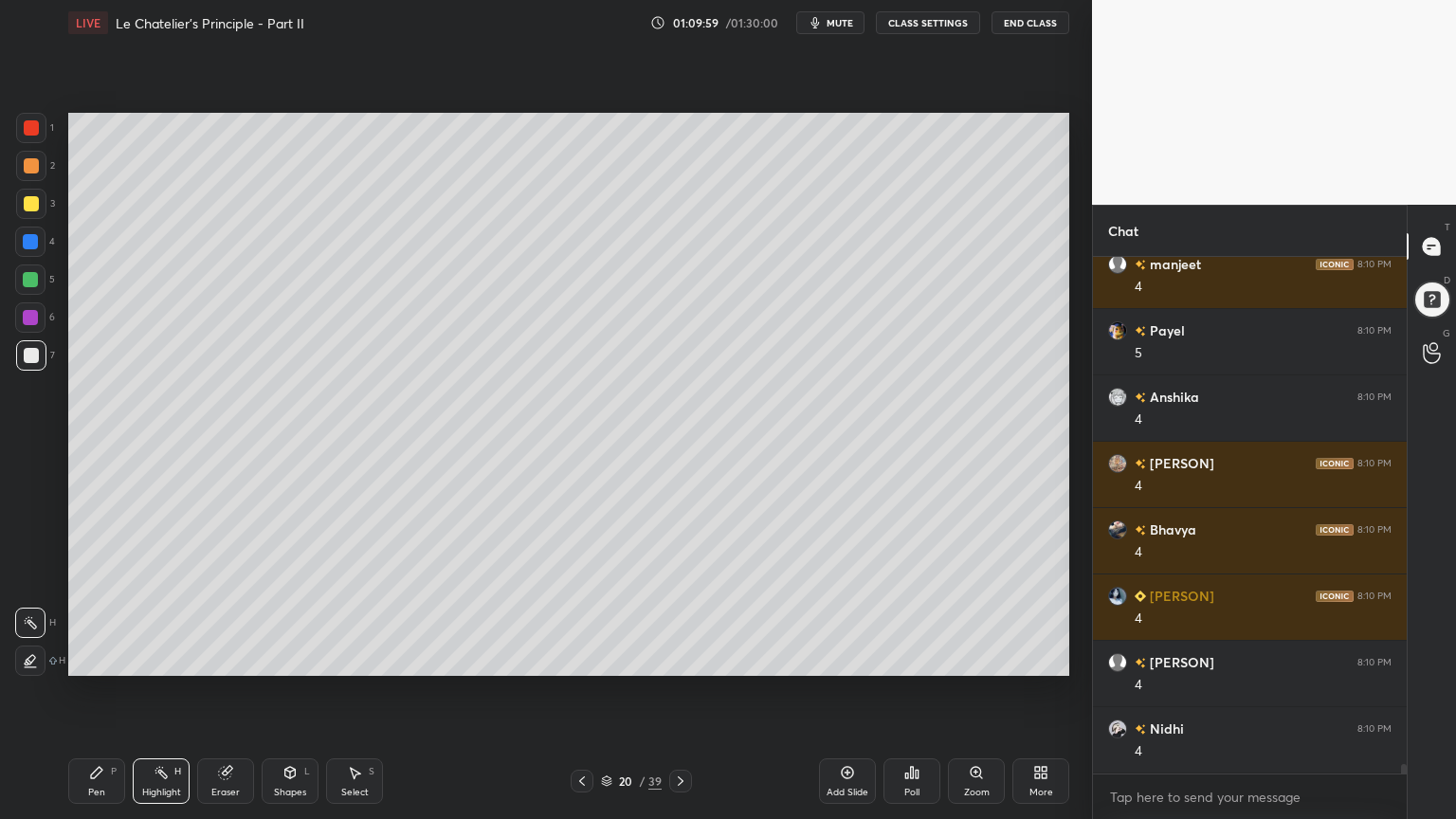 scroll, scrollTop: 29150, scrollLeft: 0, axis: vertical 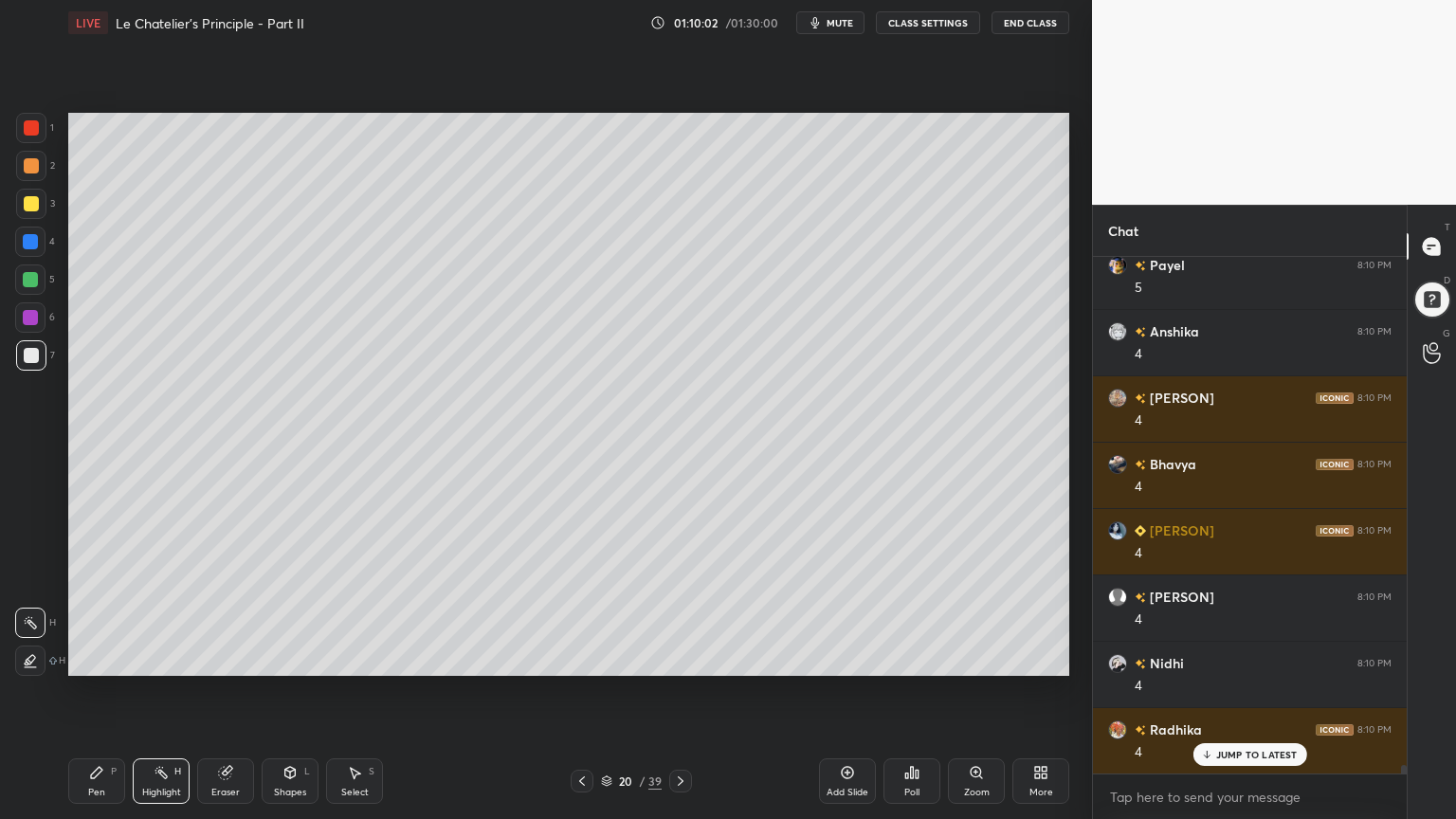 click on "Shapes" at bounding box center [290, 792] 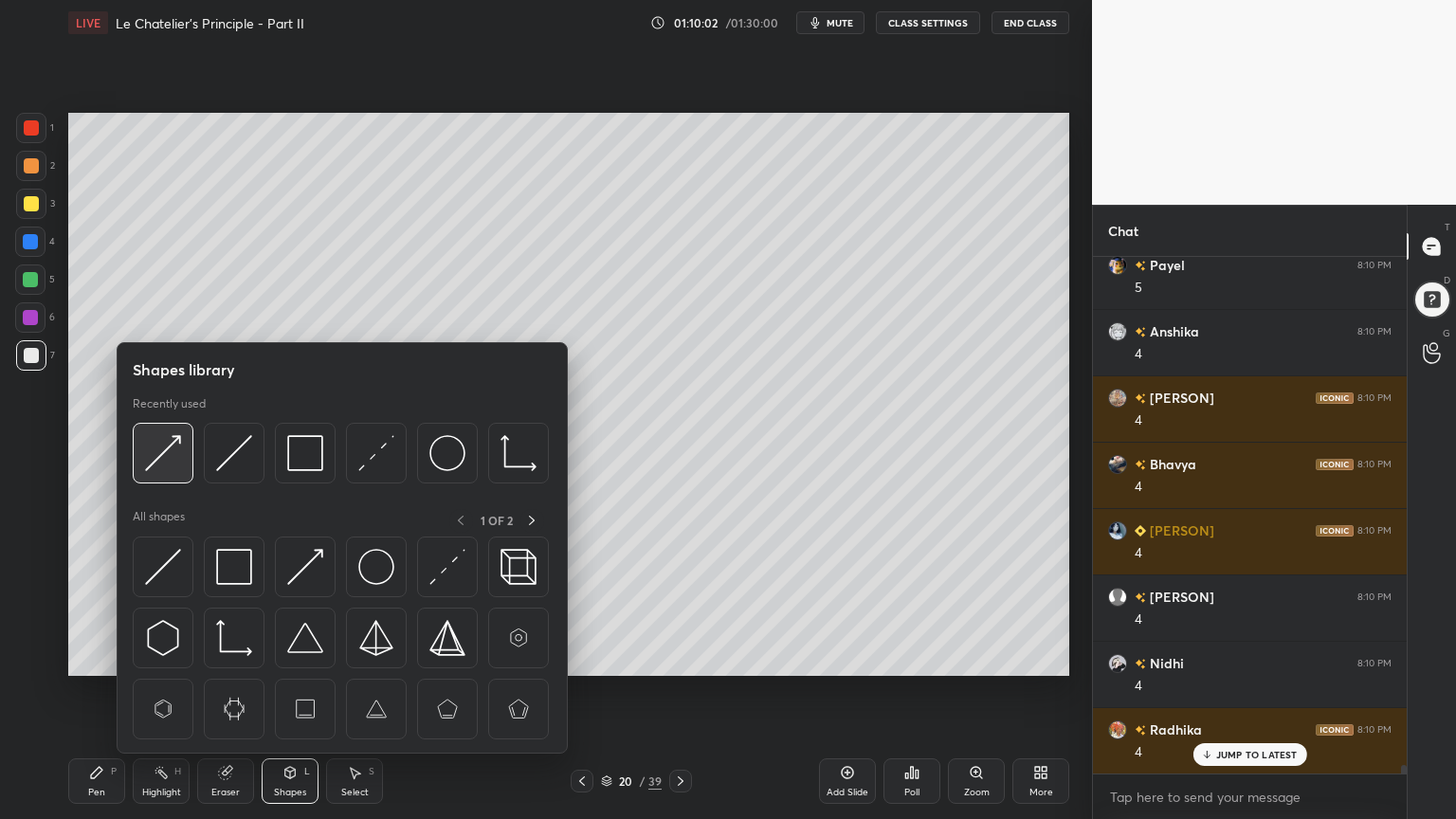 click at bounding box center [163, 453] 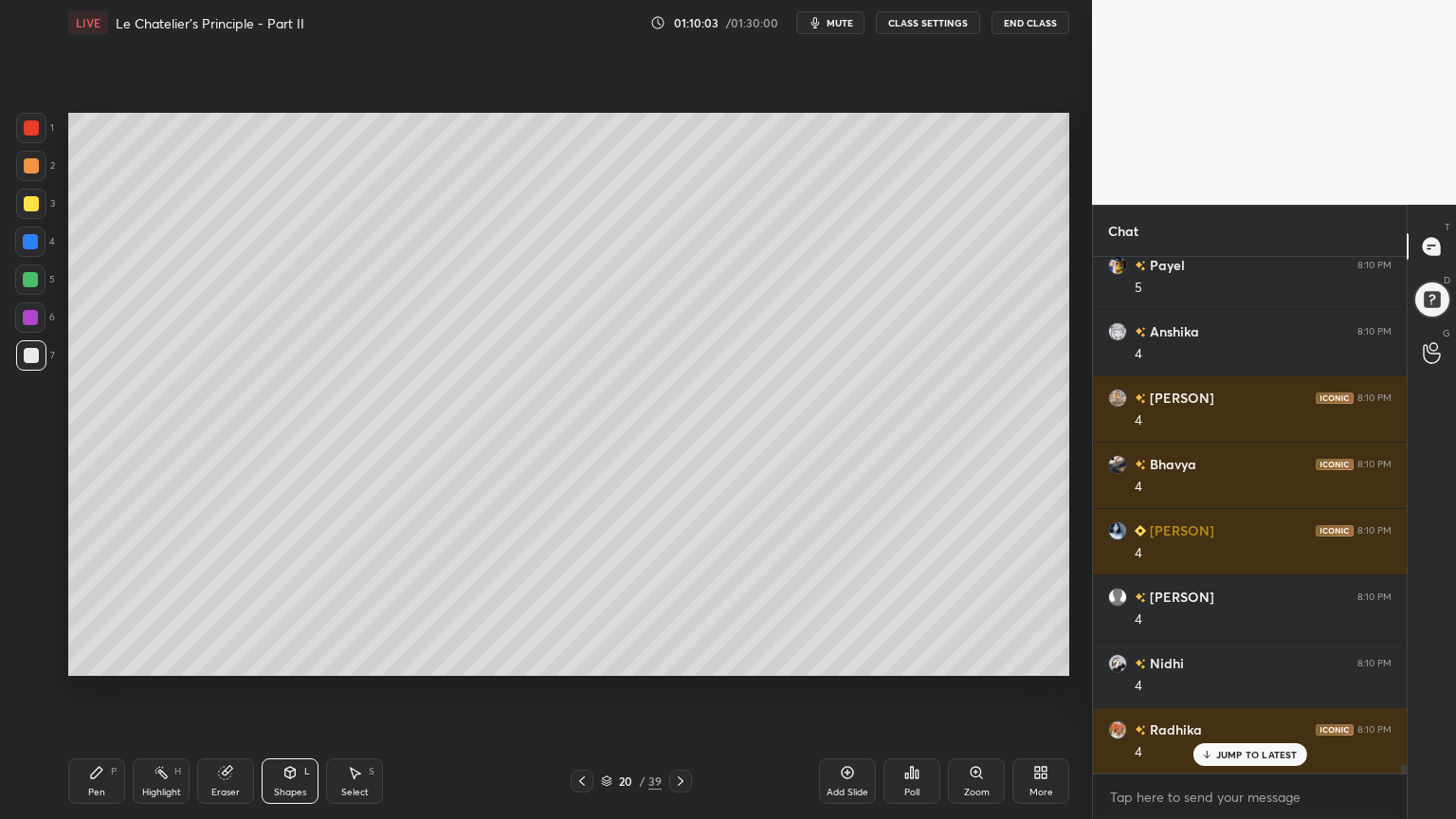click at bounding box center (31, 204) 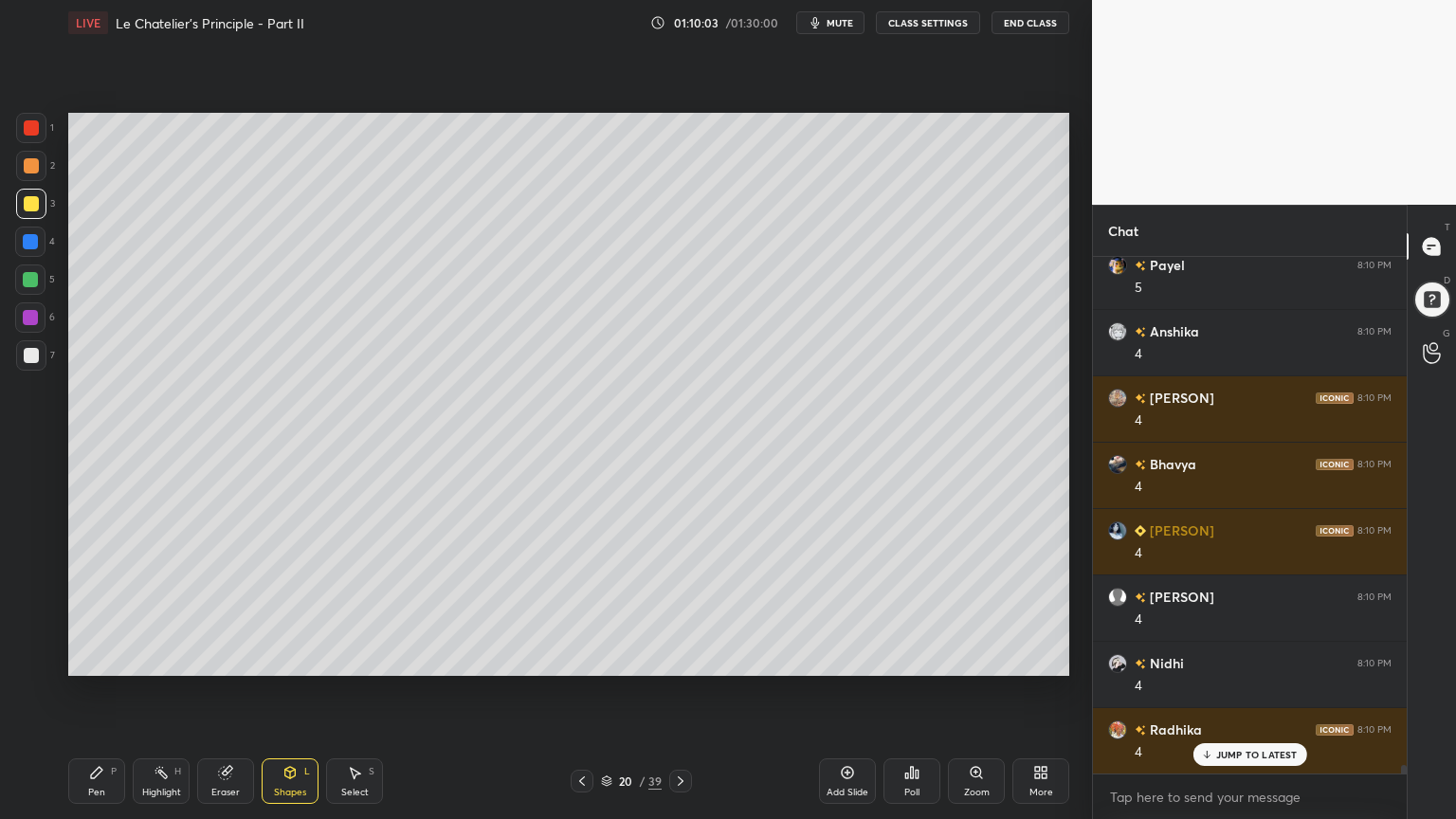 scroll, scrollTop: 29218, scrollLeft: 0, axis: vertical 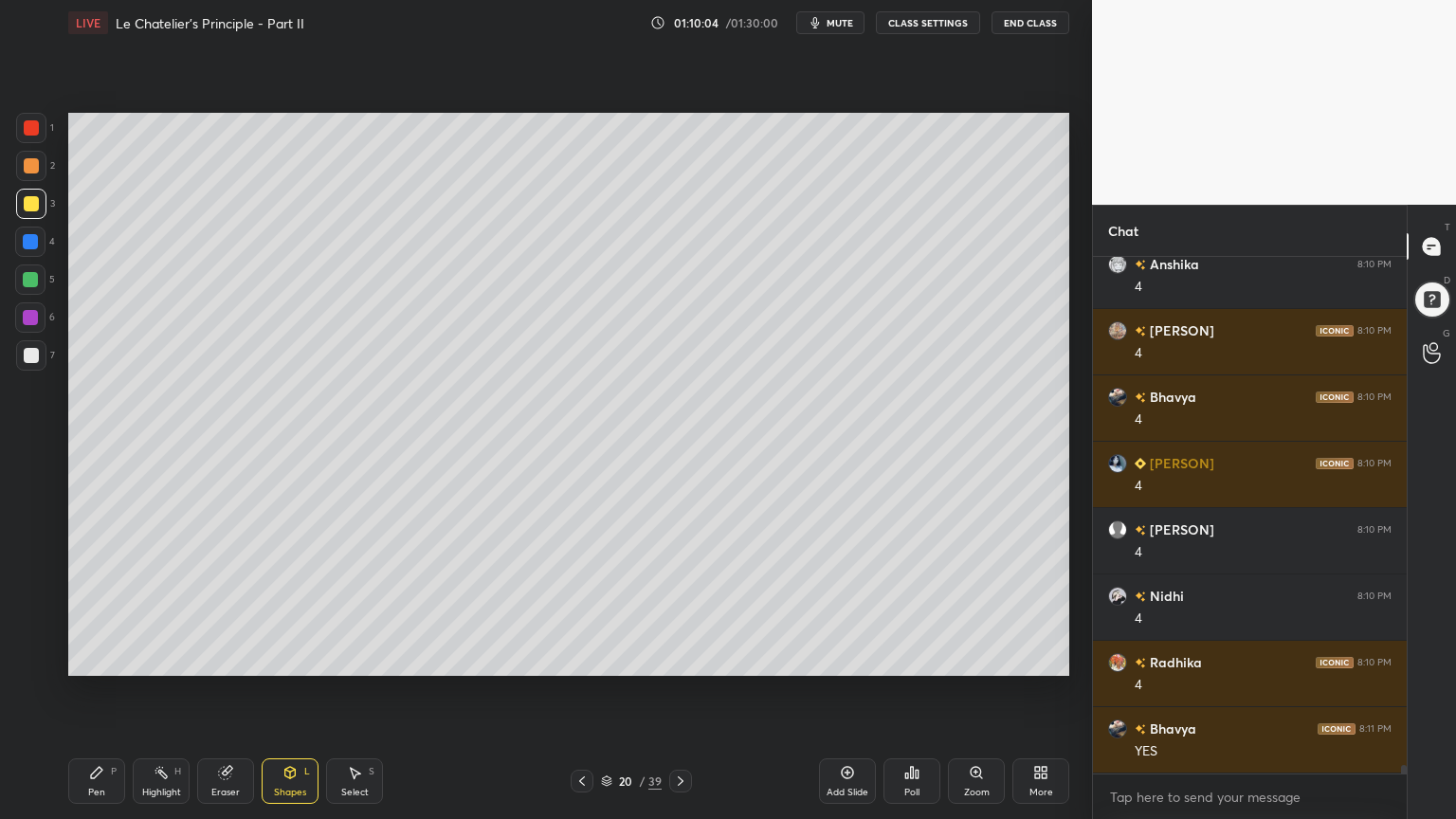 click at bounding box center [31, 128] 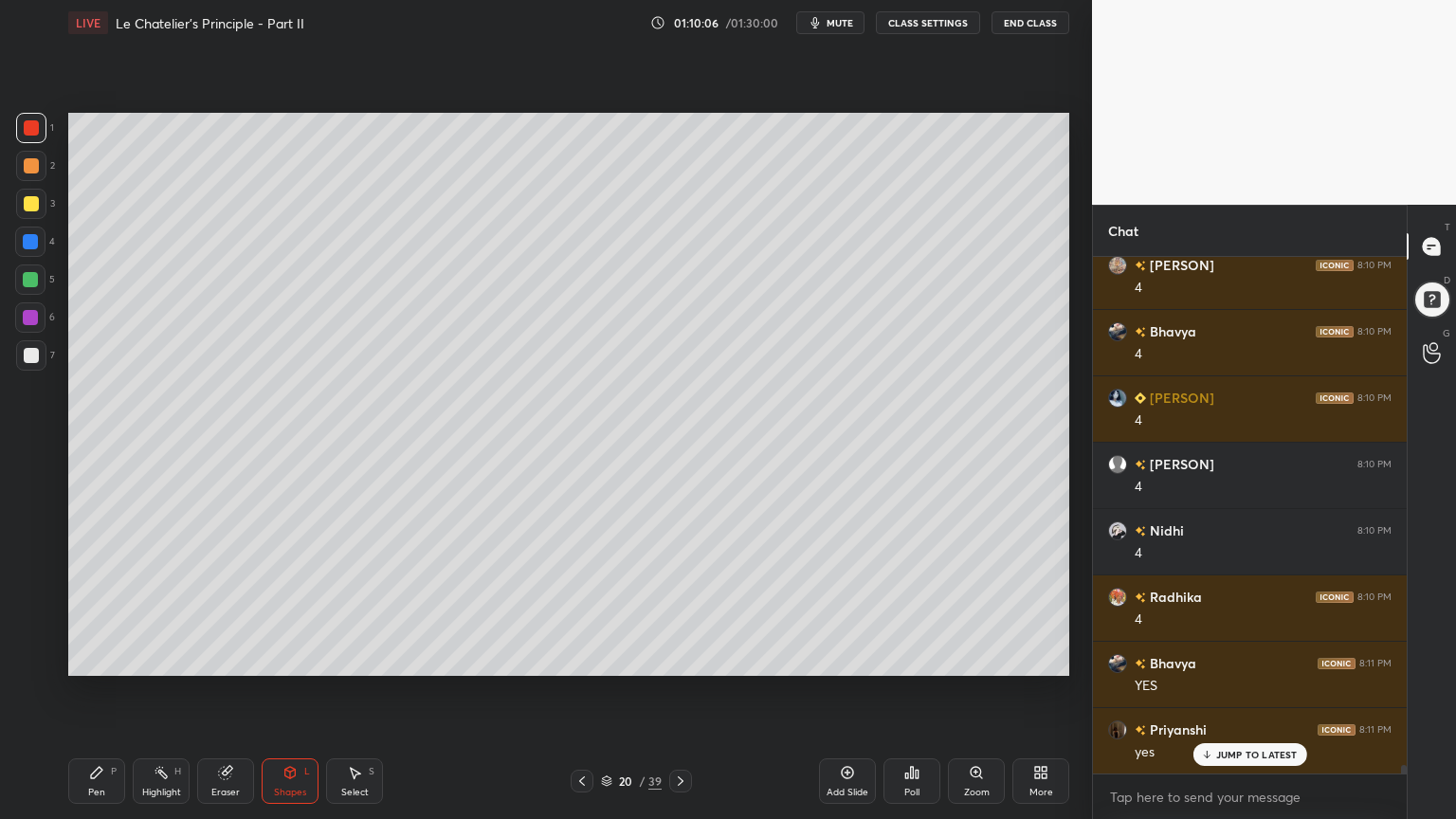 click on "Pen P" at bounding box center [97, 781] 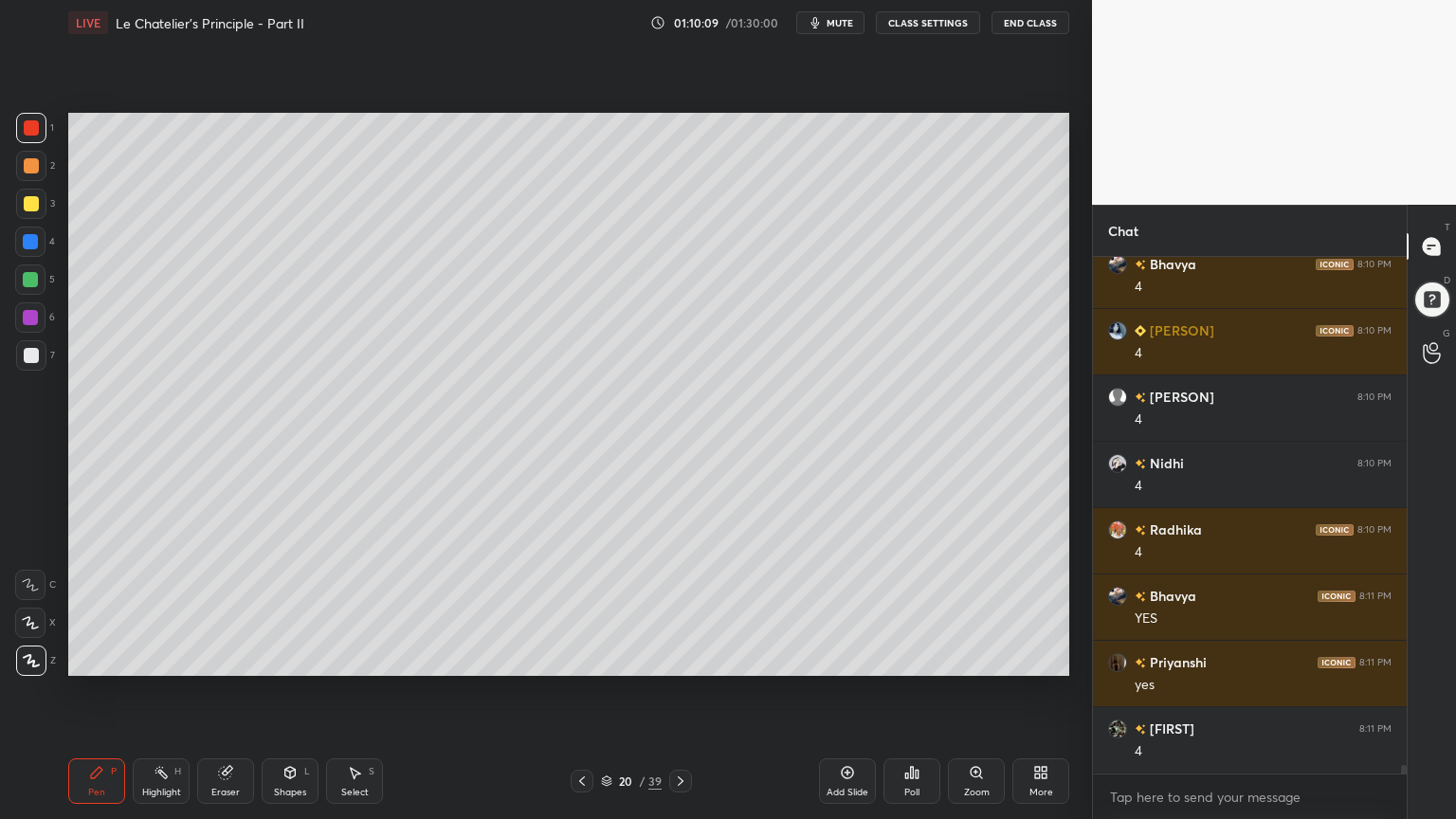 click on "Highlight H" at bounding box center [161, 781] 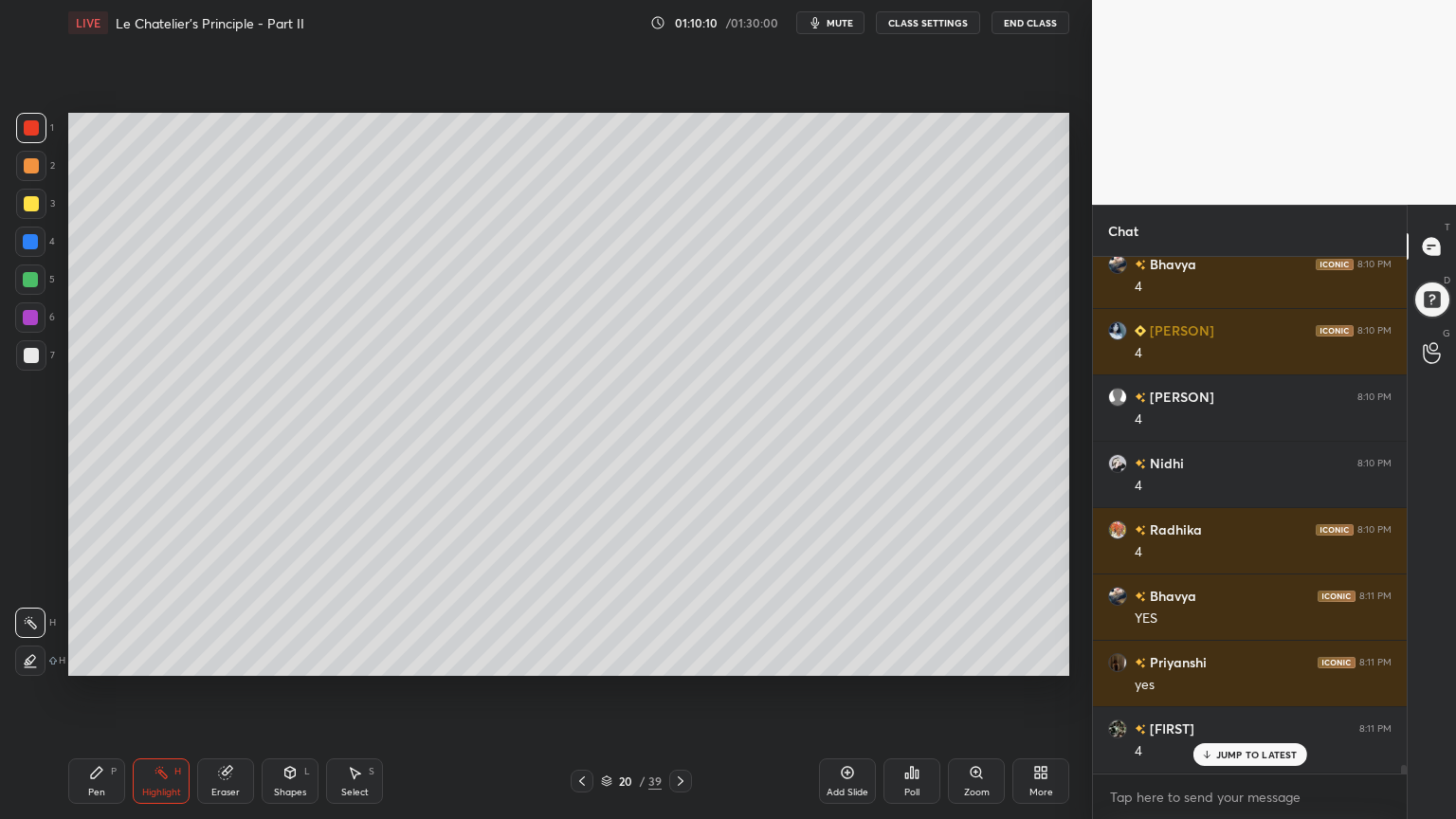 scroll, scrollTop: 29416, scrollLeft: 0, axis: vertical 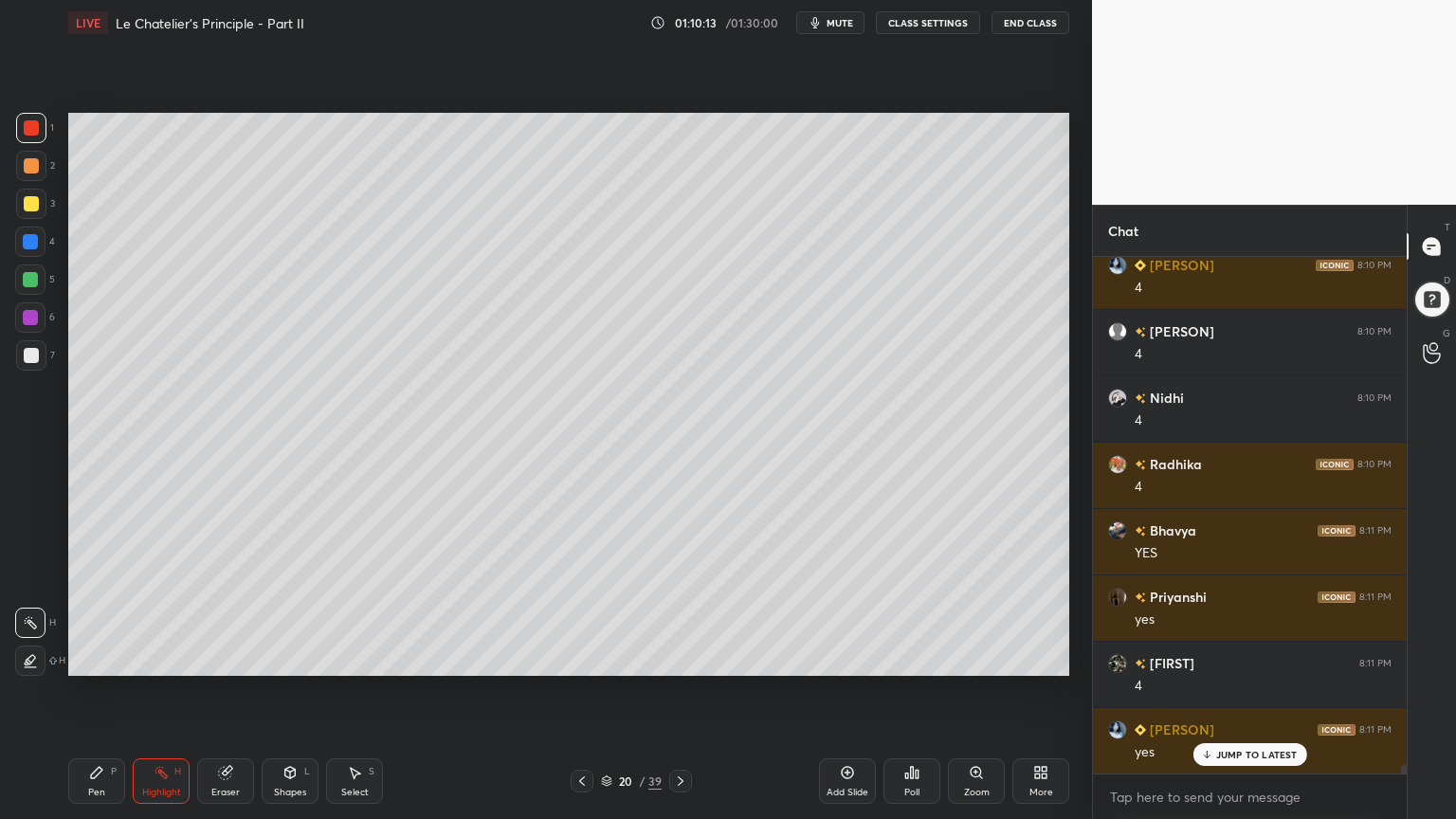 click on "Pen P" at bounding box center (97, 781) 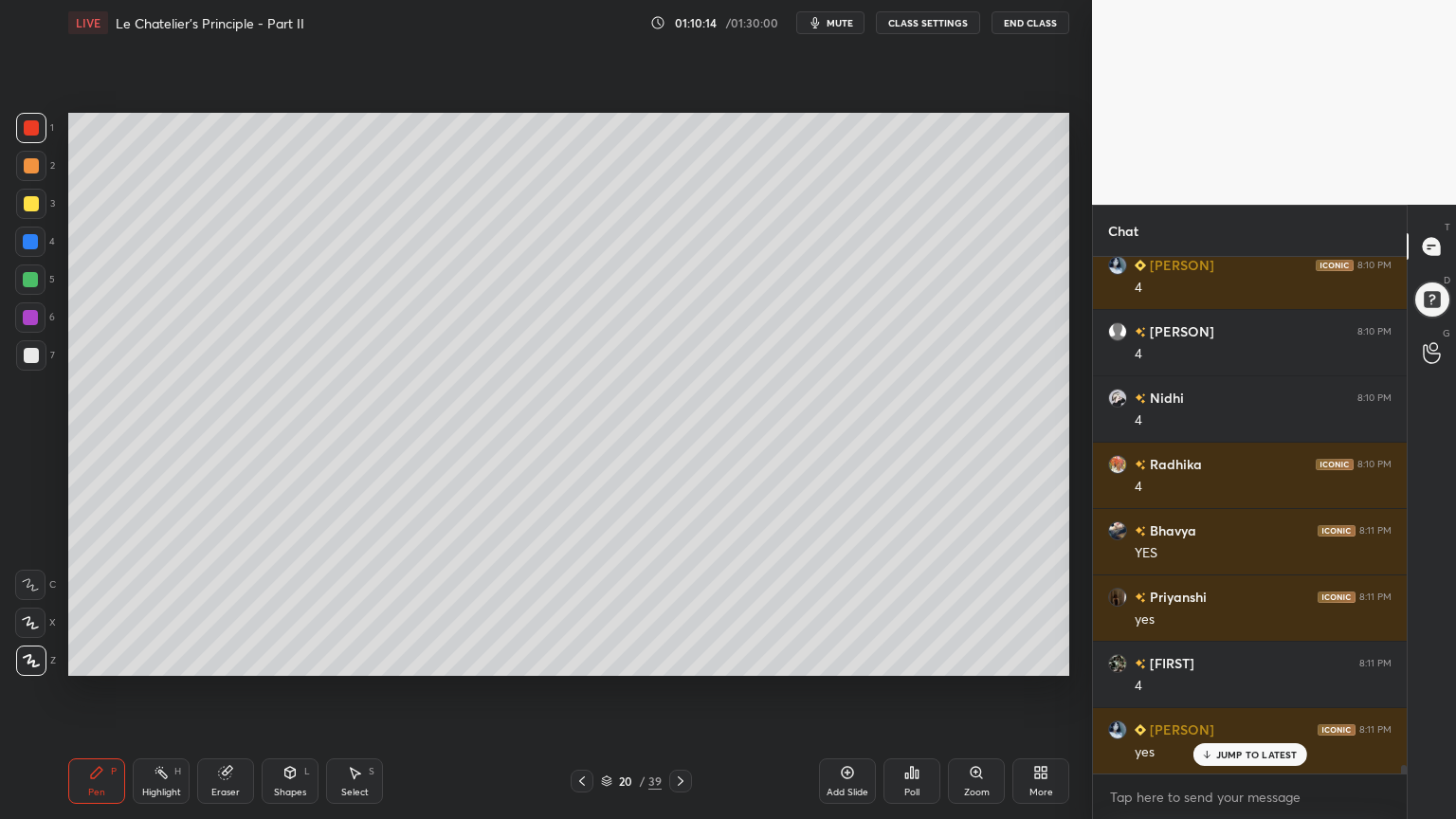drag, startPoint x: 31, startPoint y: 203, endPoint x: 56, endPoint y: 256, distance: 58.600341 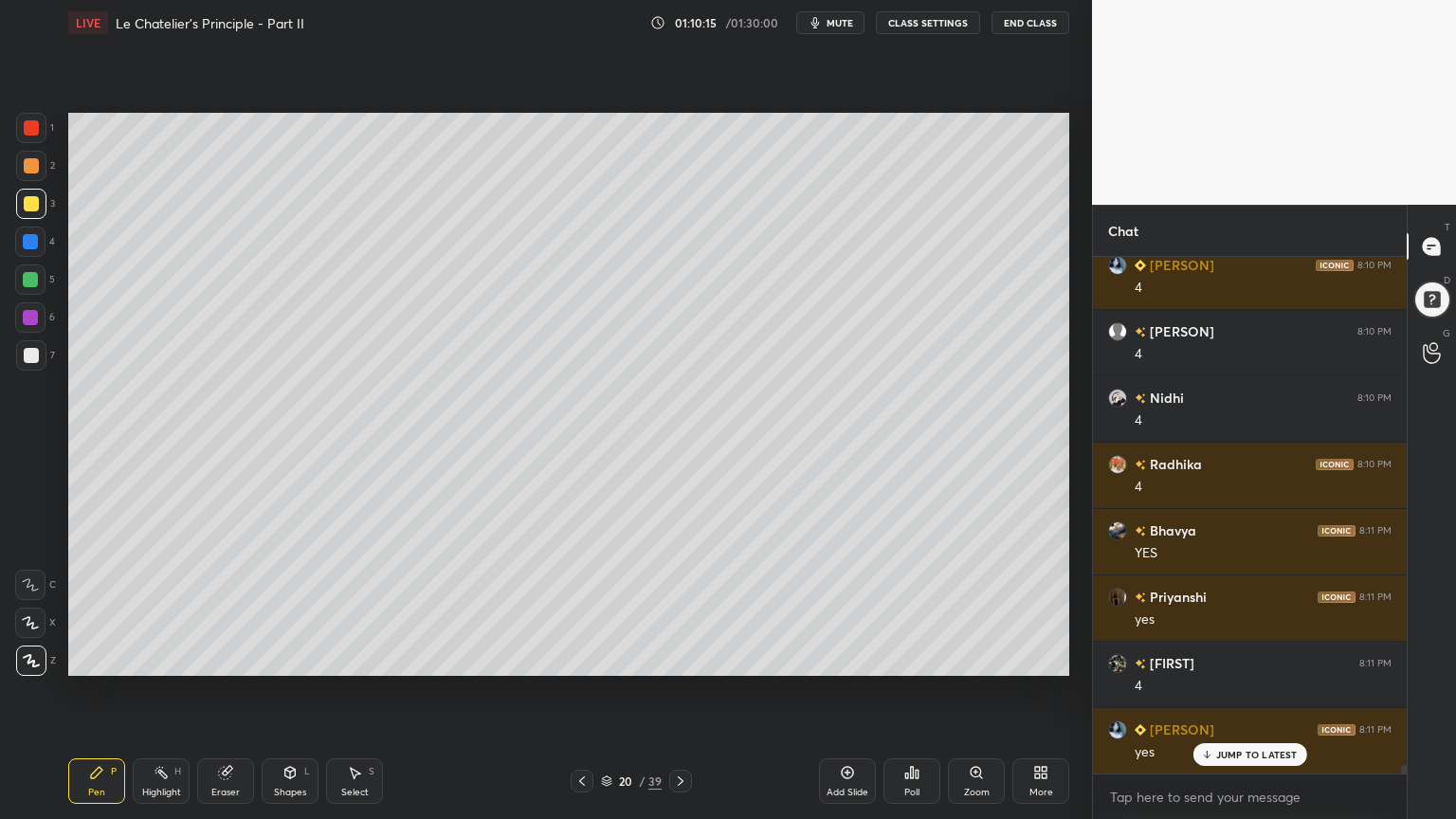 click on "Highlight H" at bounding box center [161, 781] 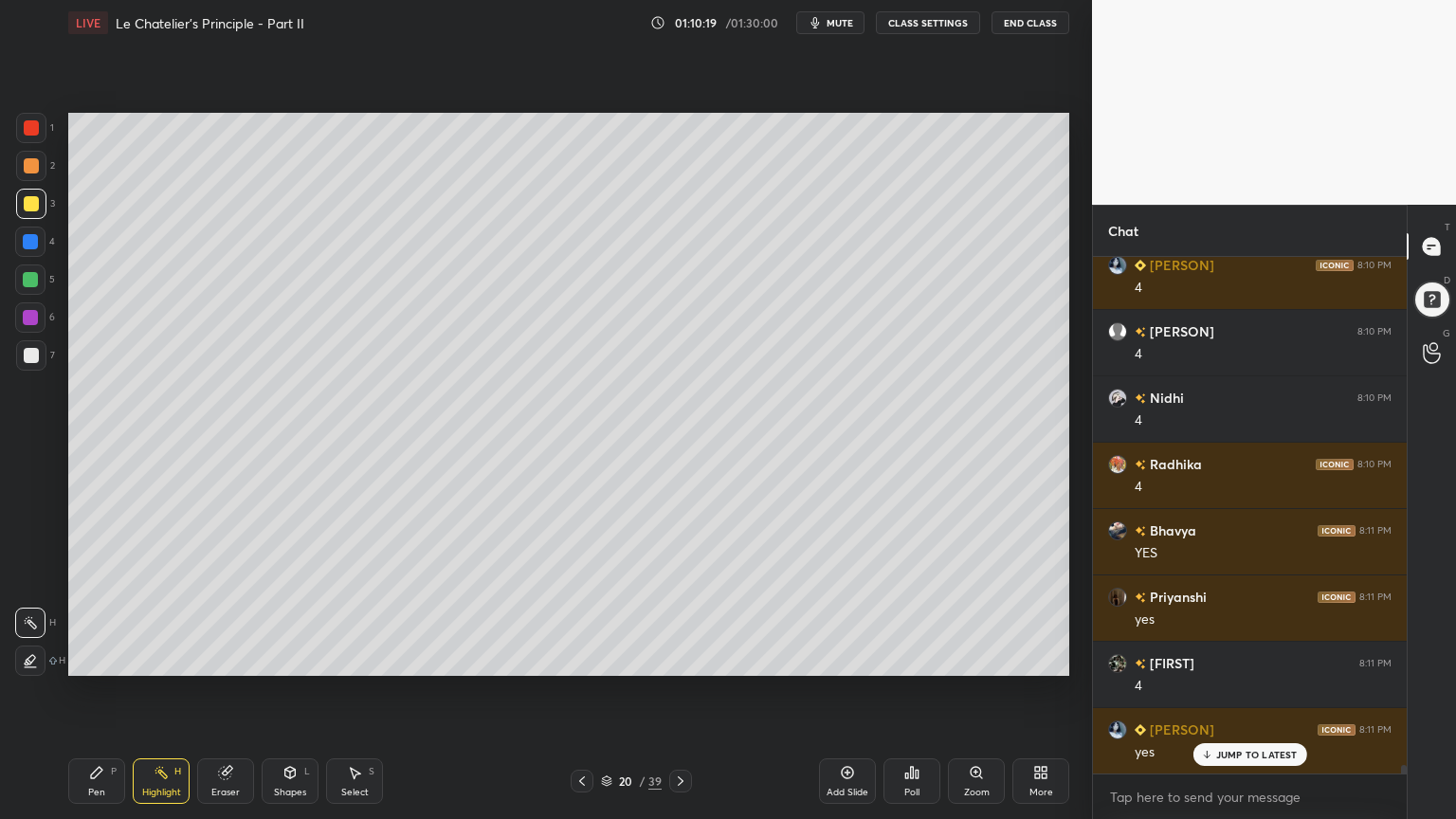 drag, startPoint x: 296, startPoint y: 781, endPoint x: 298, endPoint y: 757, distance: 24.083189 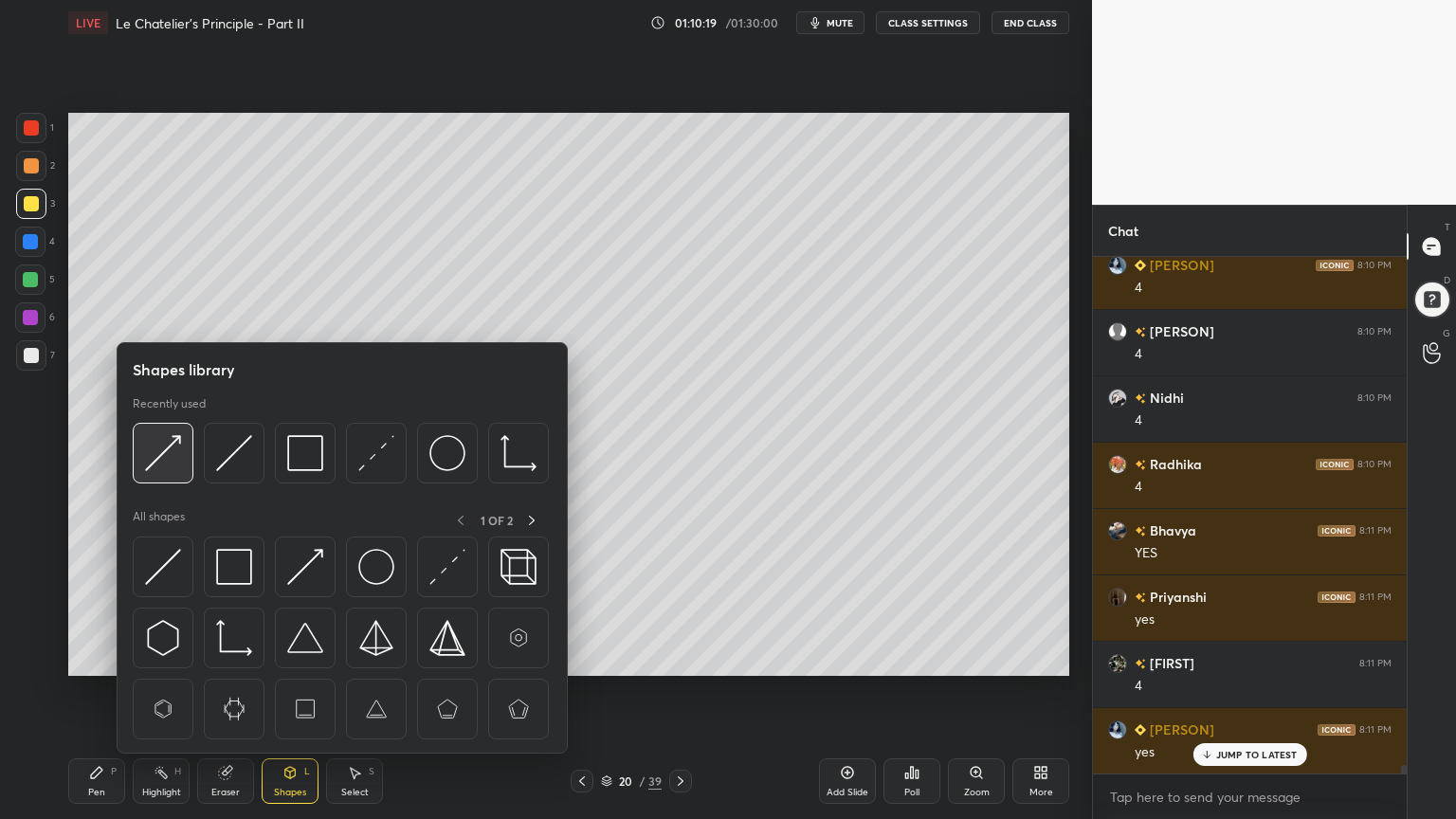 click at bounding box center [163, 453] 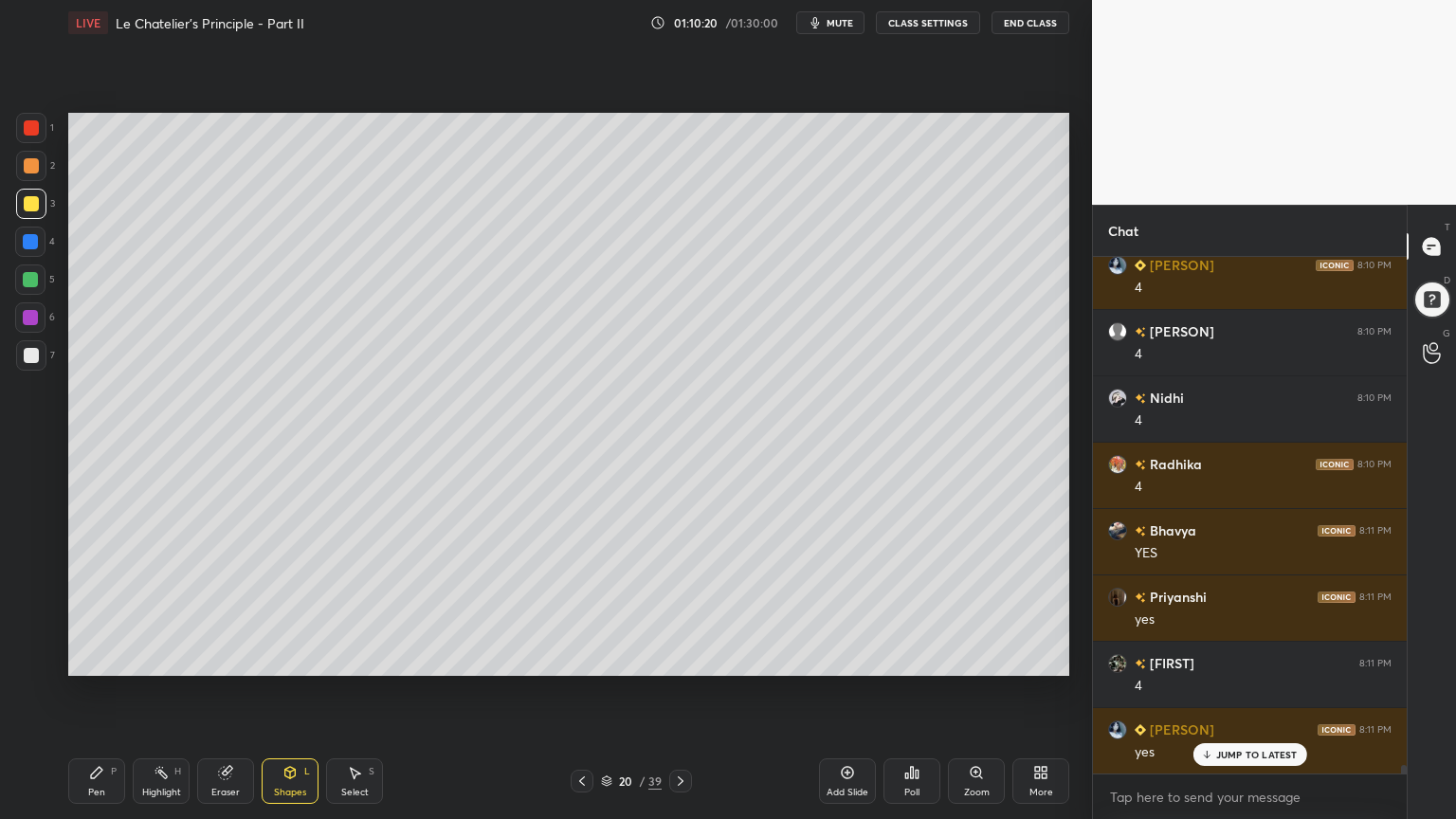 drag, startPoint x: 24, startPoint y: 121, endPoint x: 51, endPoint y: 142, distance: 34.20526 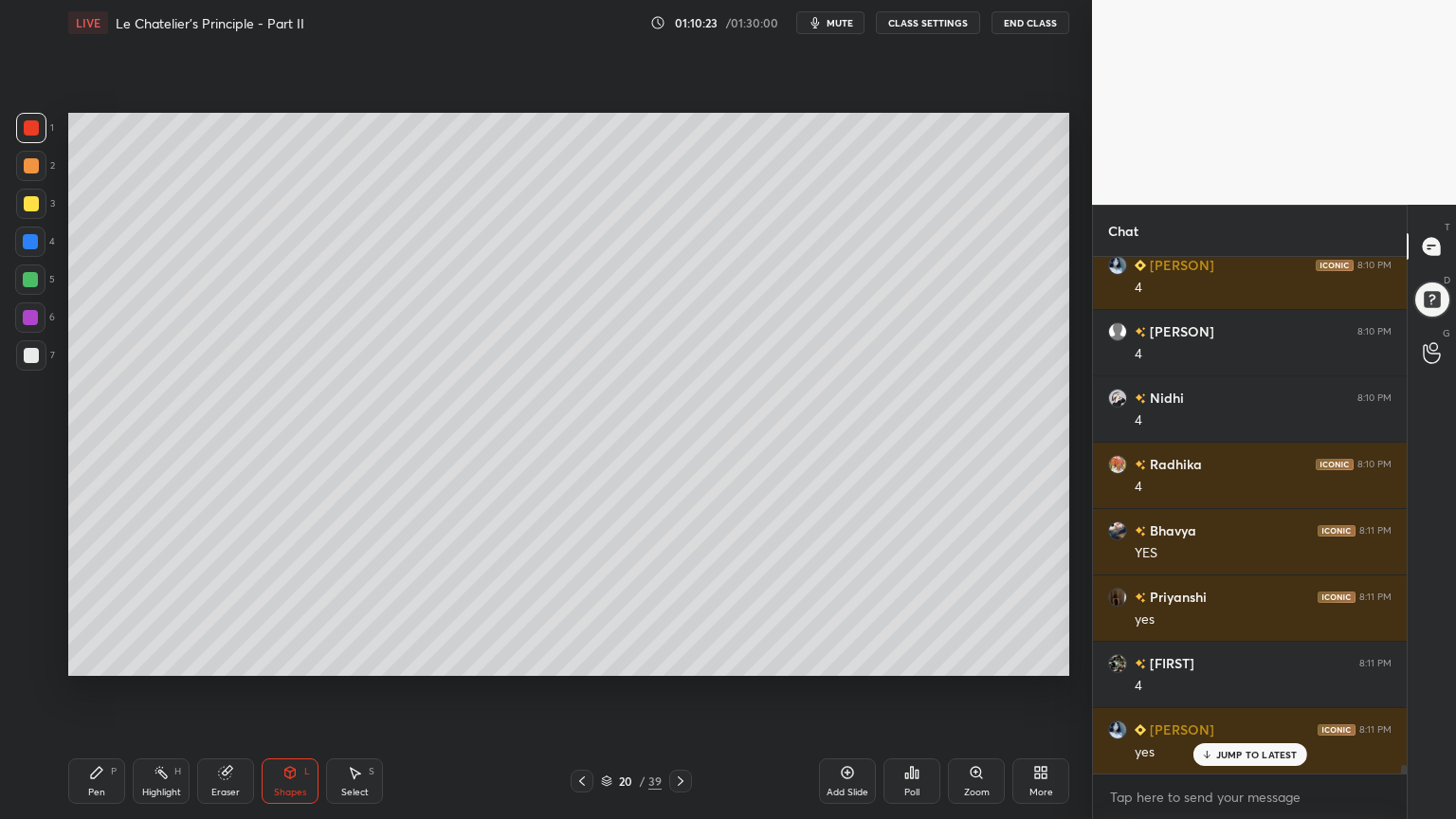 click on "Pen P" at bounding box center (97, 781) 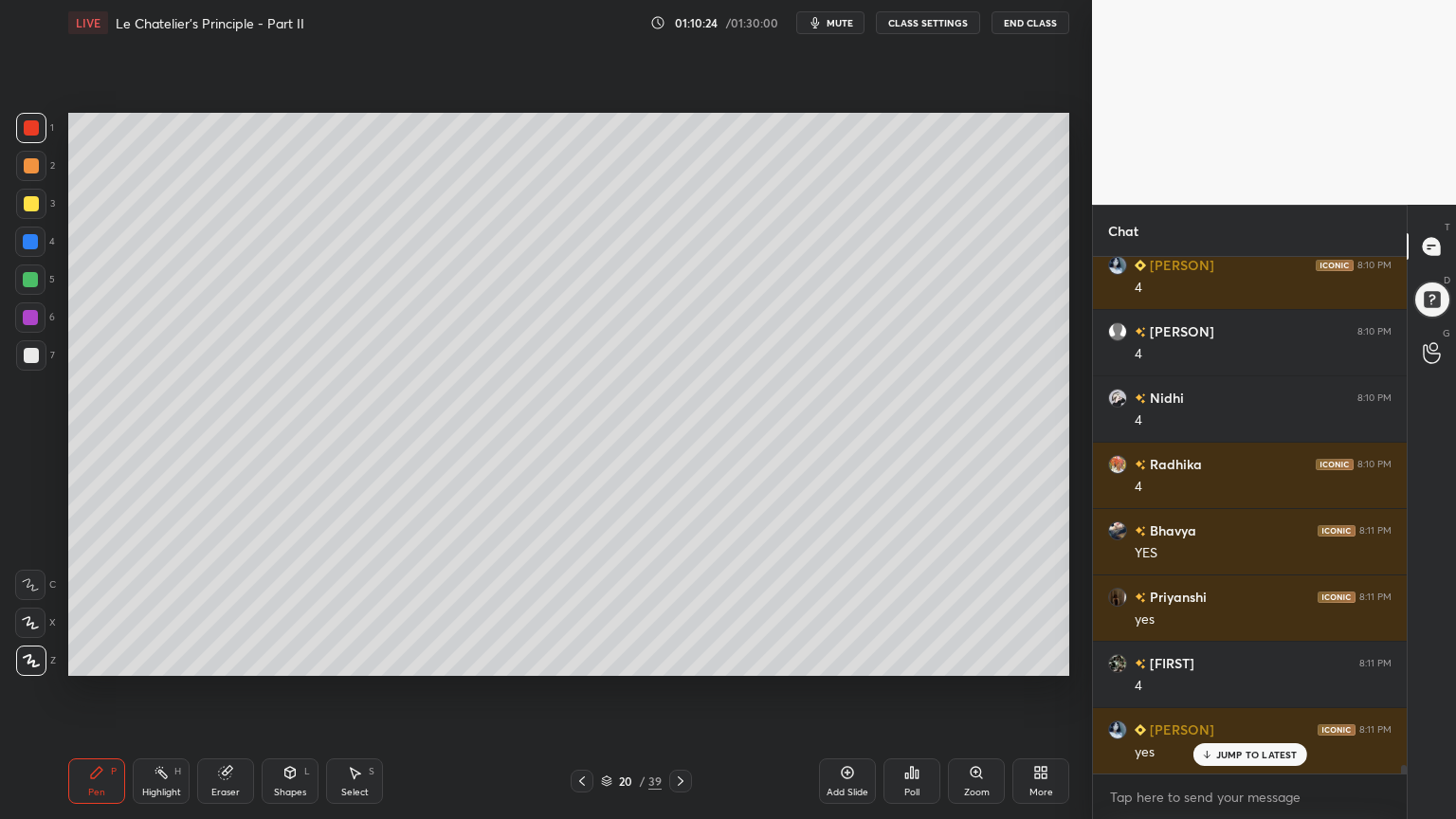click on "Highlight H" at bounding box center [161, 781] 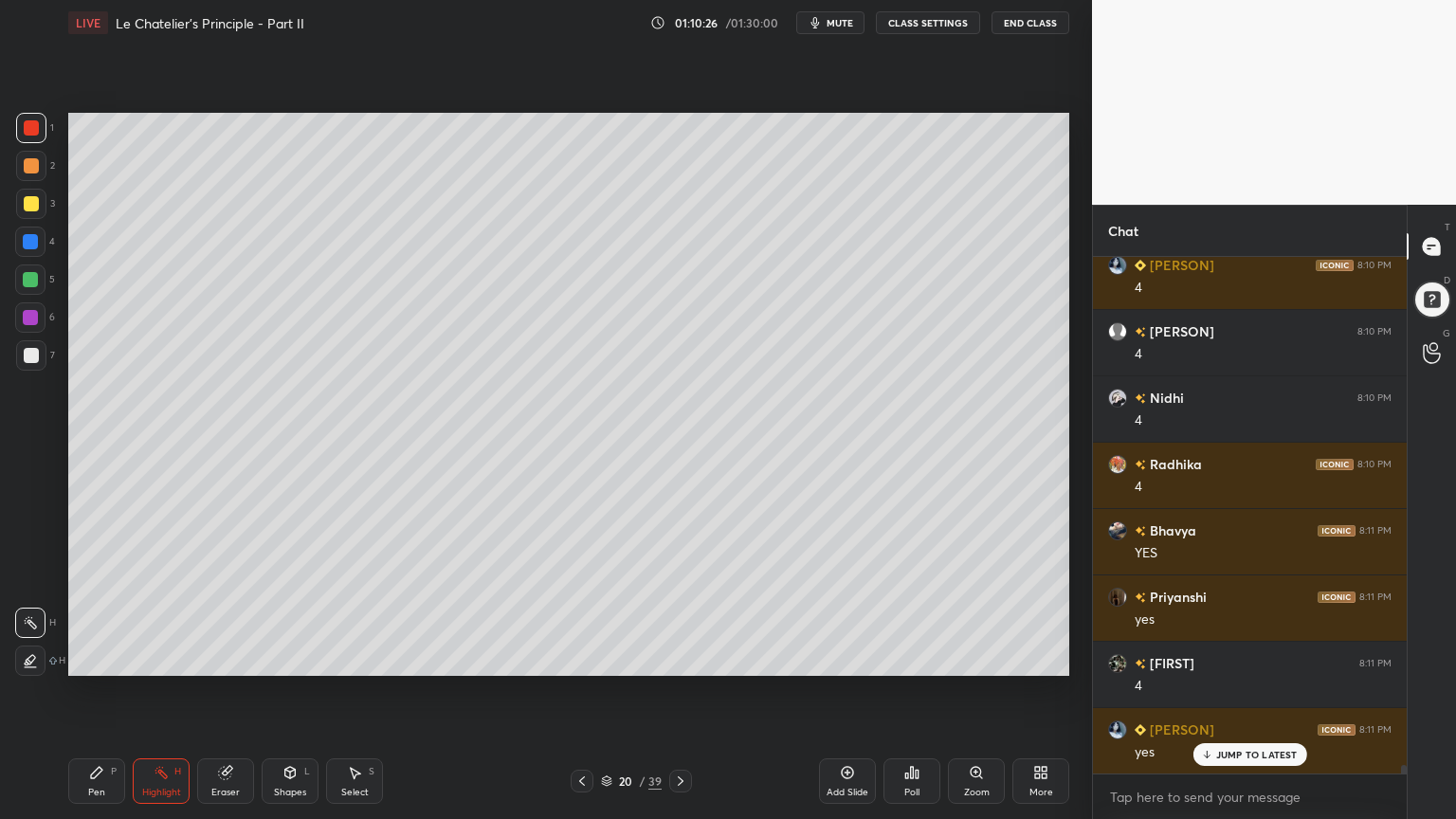 click on "Pen" at bounding box center [97, 792] 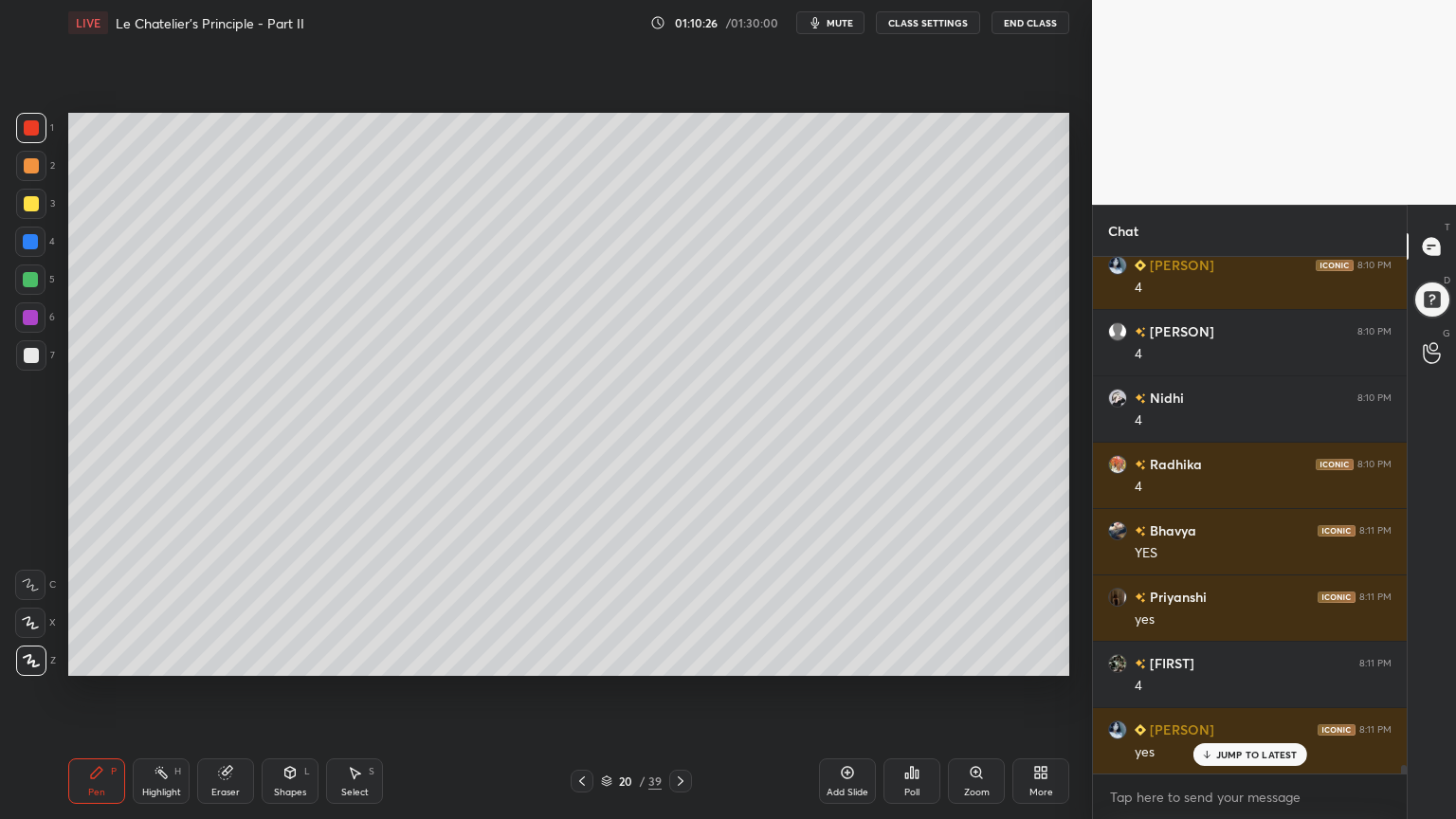click at bounding box center (31, 128) 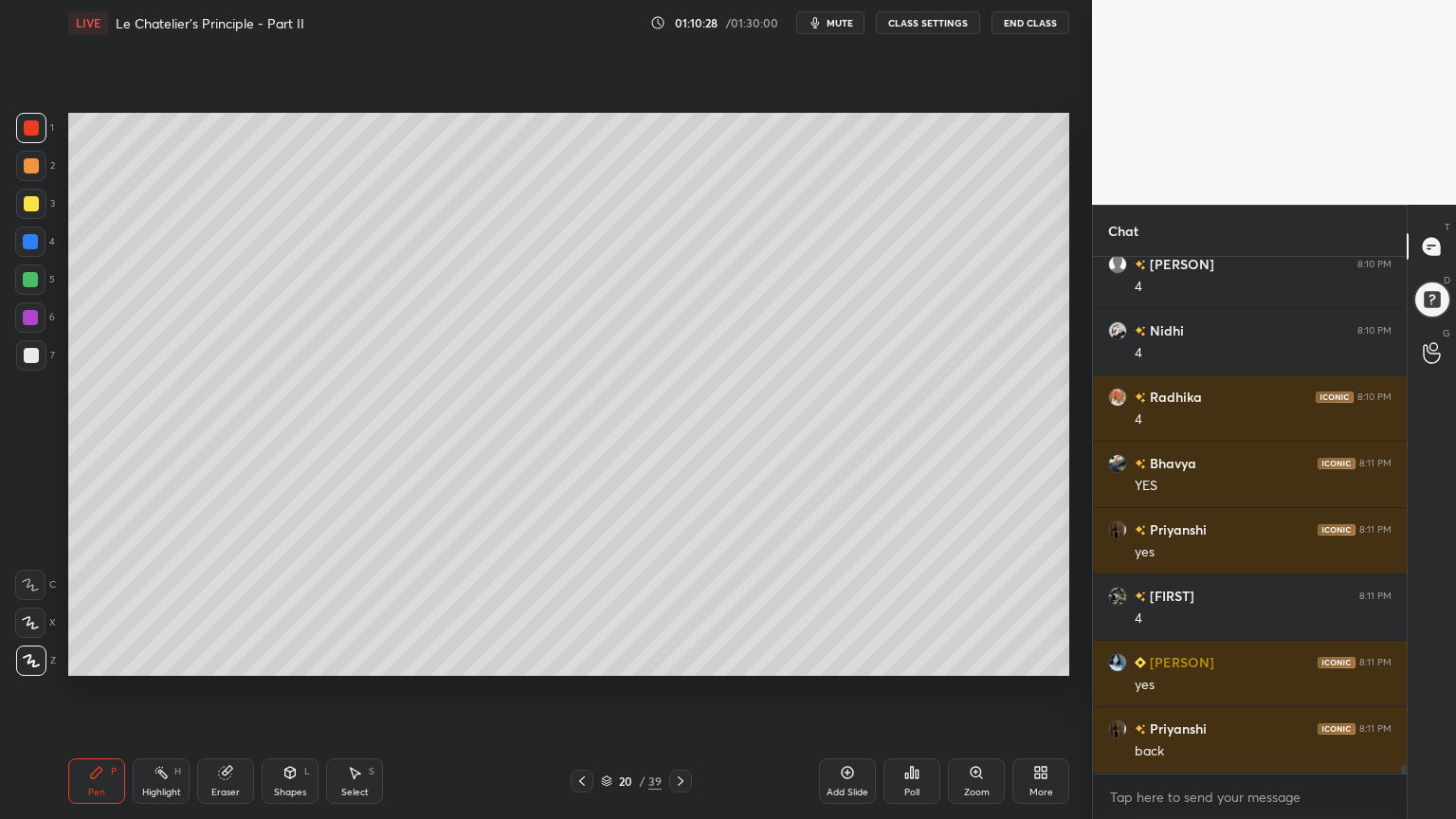 scroll, scrollTop: 29548, scrollLeft: 0, axis: vertical 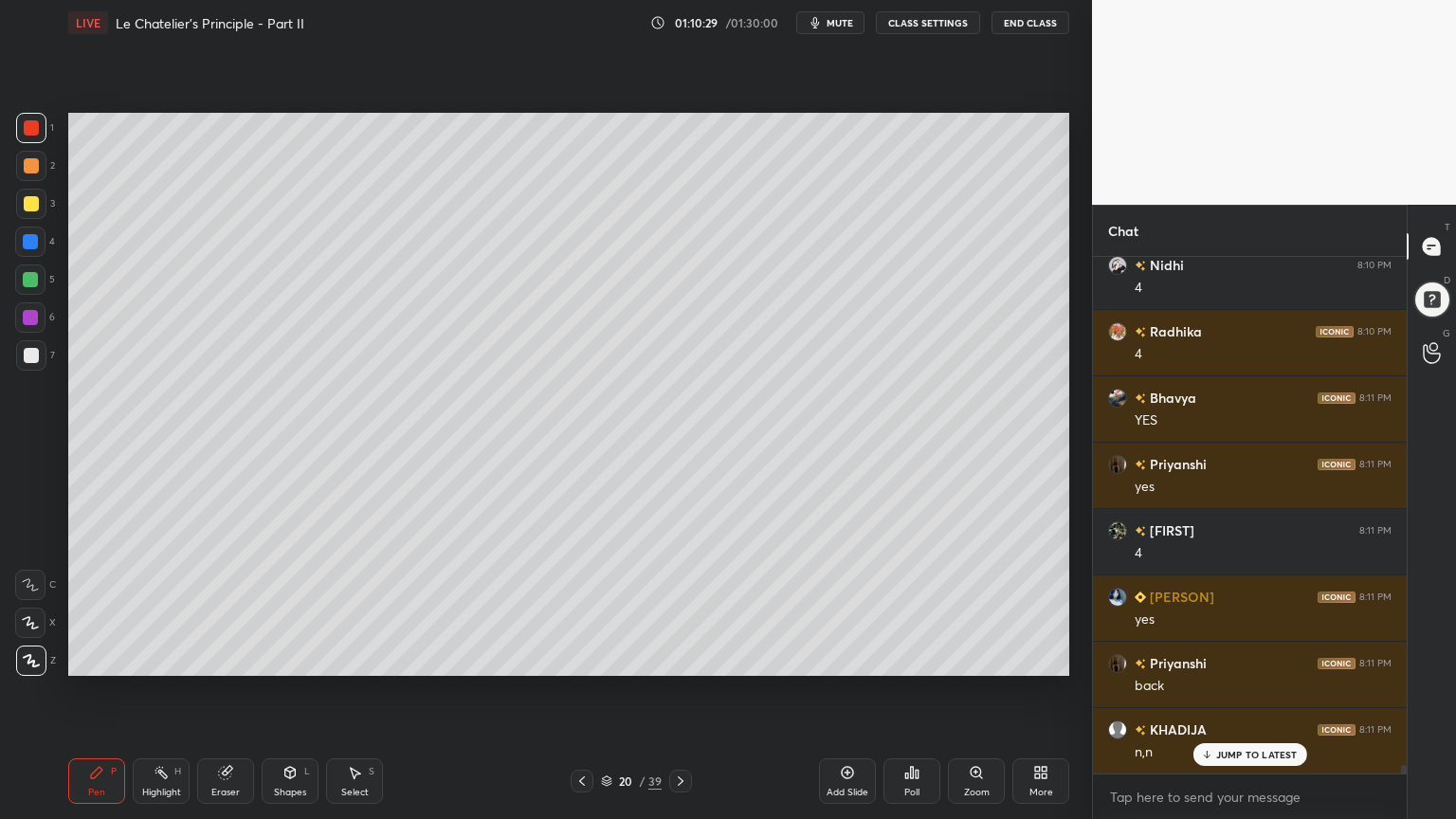 click on "Highlight H" at bounding box center (161, 781) 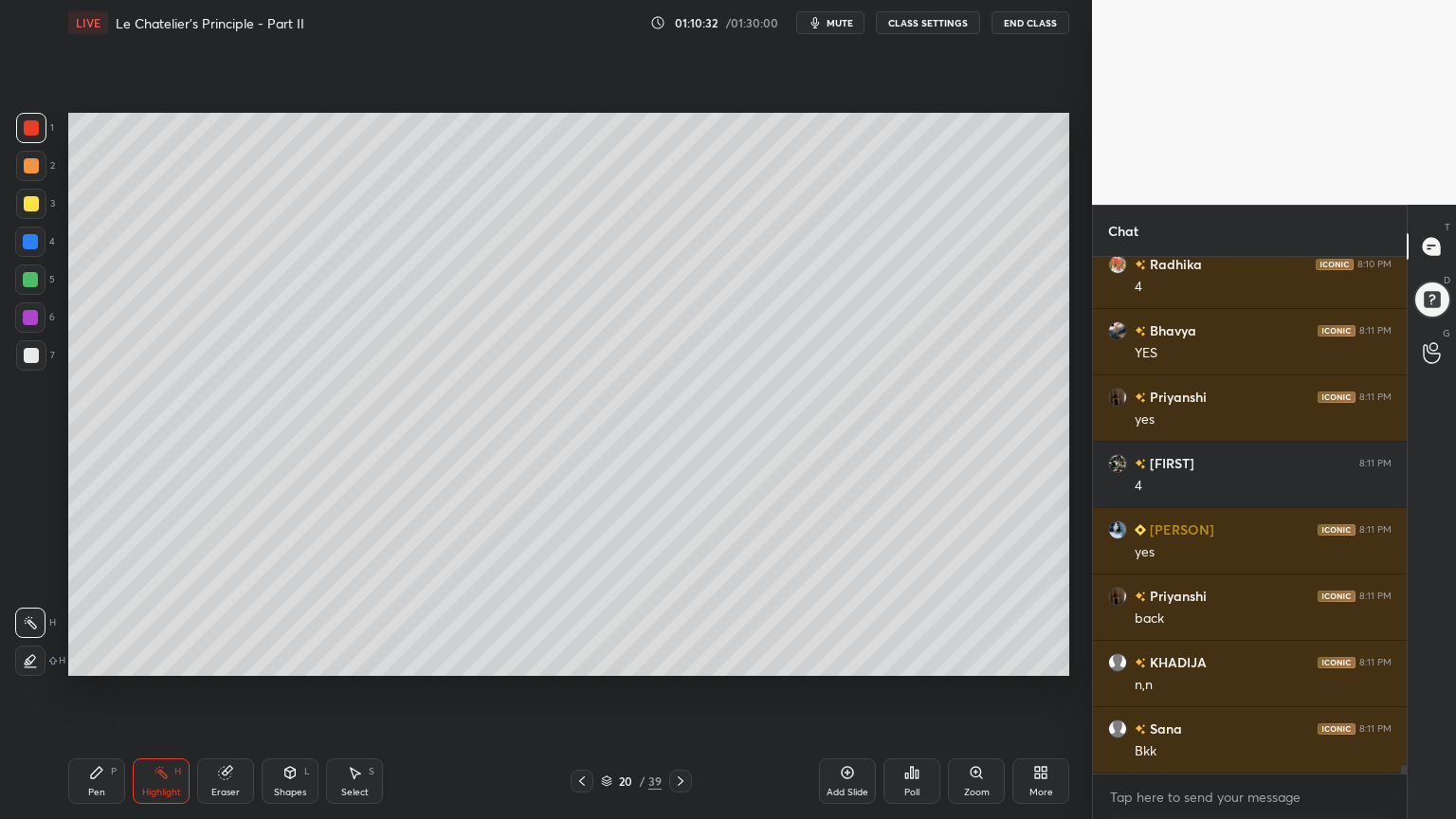 scroll, scrollTop: 29681, scrollLeft: 0, axis: vertical 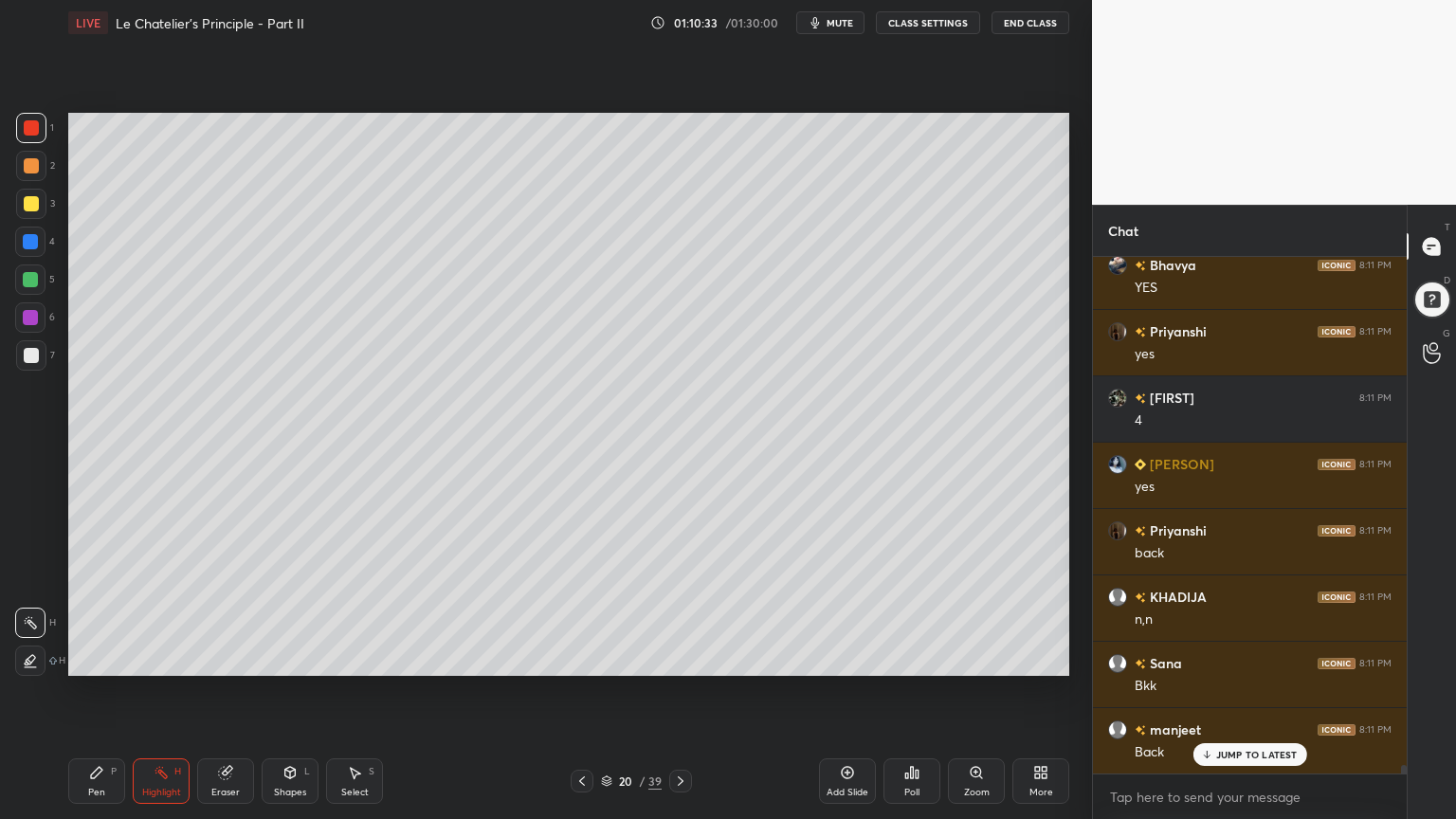 click on "Pen P" at bounding box center (97, 781) 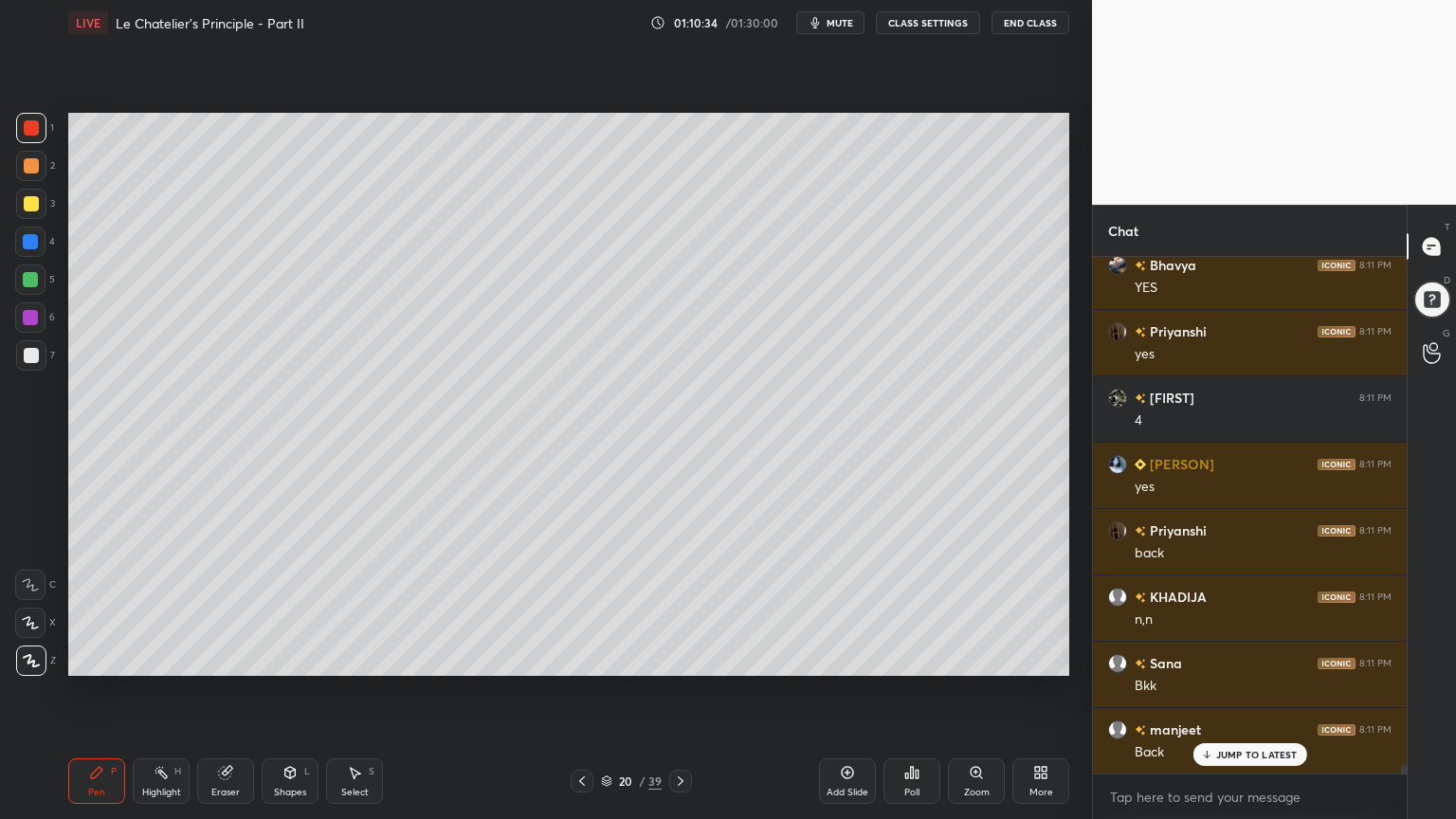 drag, startPoint x: 26, startPoint y: 209, endPoint x: 64, endPoint y: 242, distance: 50.32892 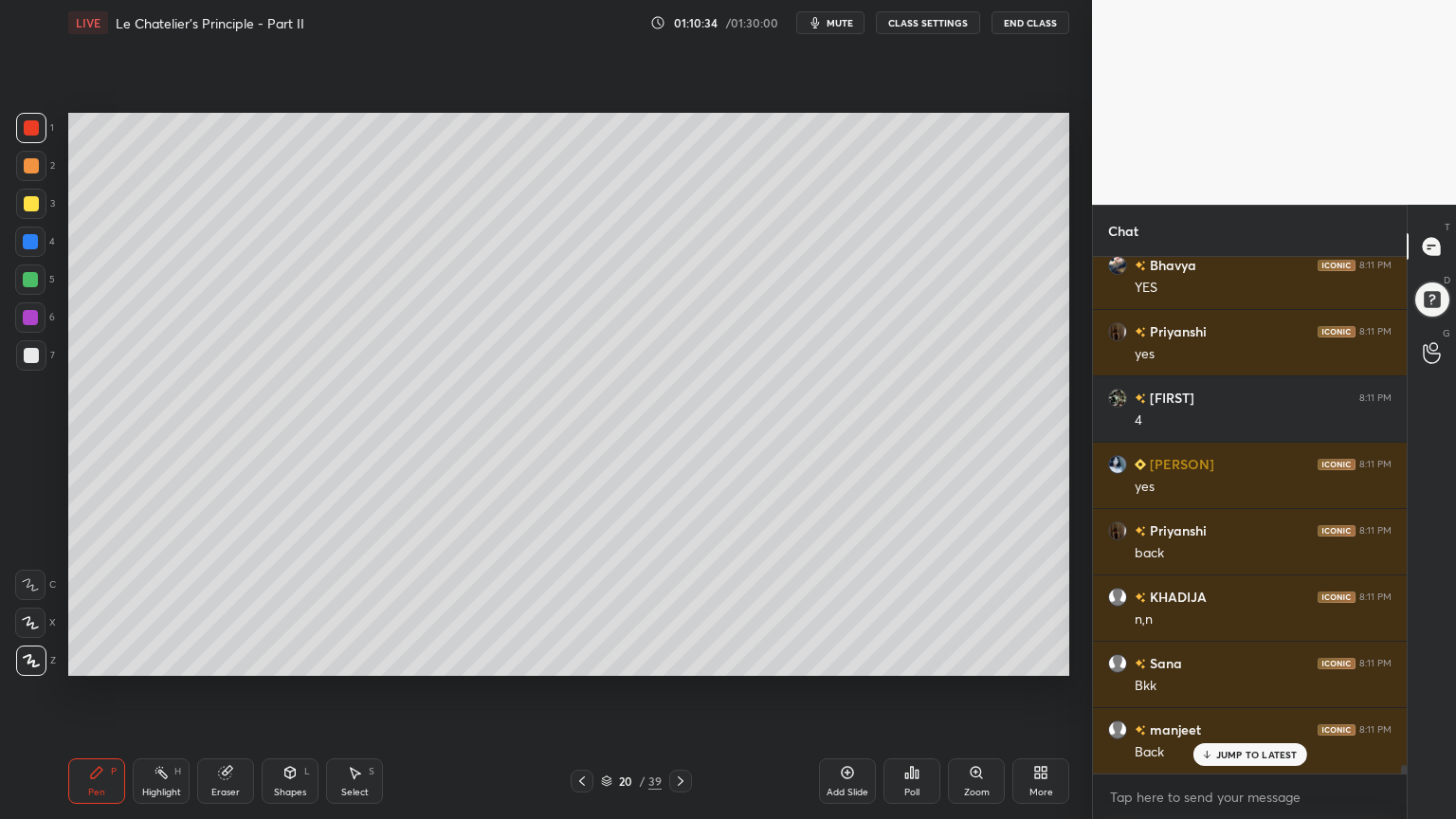 click at bounding box center (31, 204) 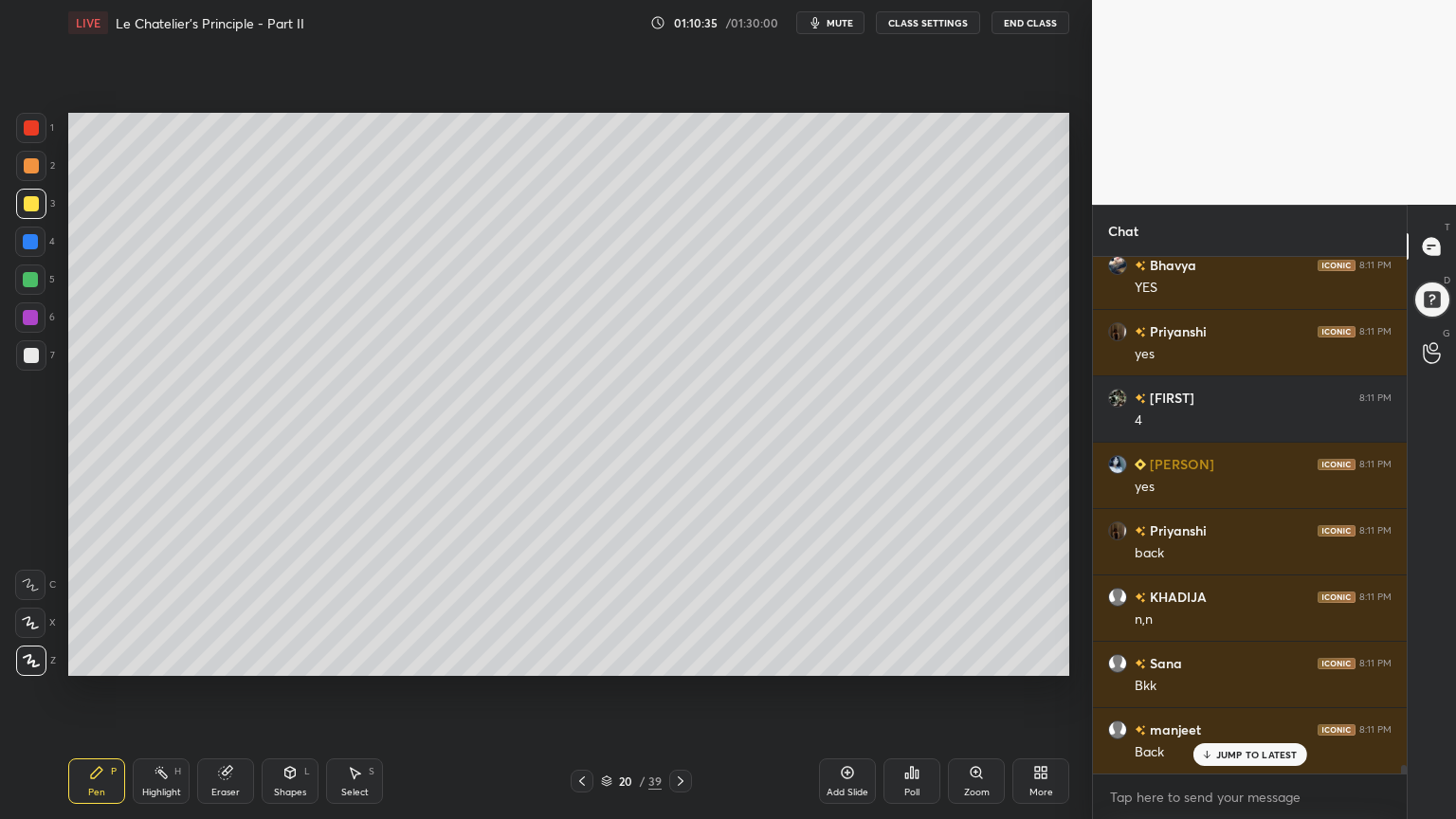 scroll, scrollTop: 29748, scrollLeft: 0, axis: vertical 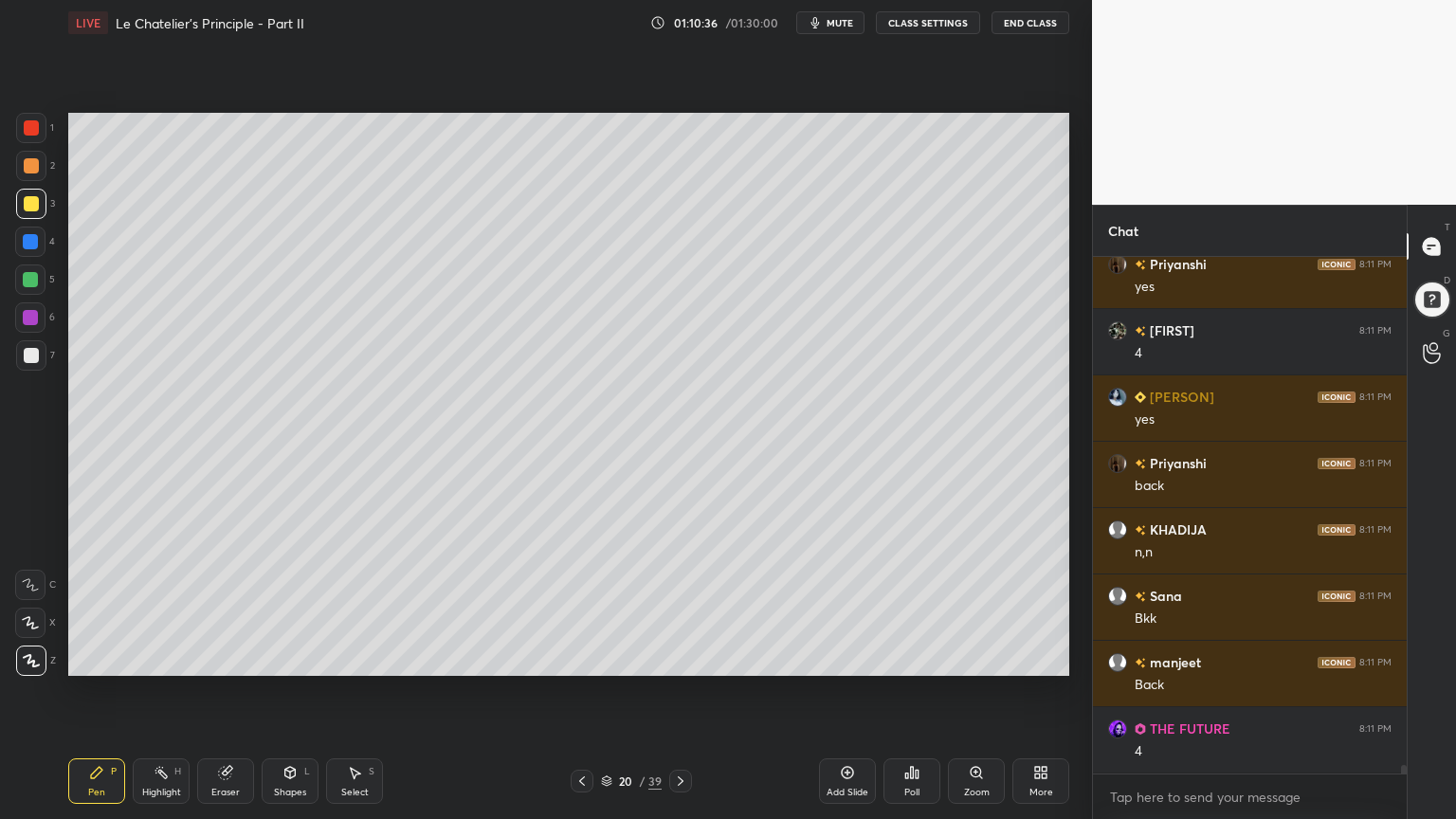 drag, startPoint x: 150, startPoint y: 785, endPoint x: 147, endPoint y: 774, distance: 11.401754 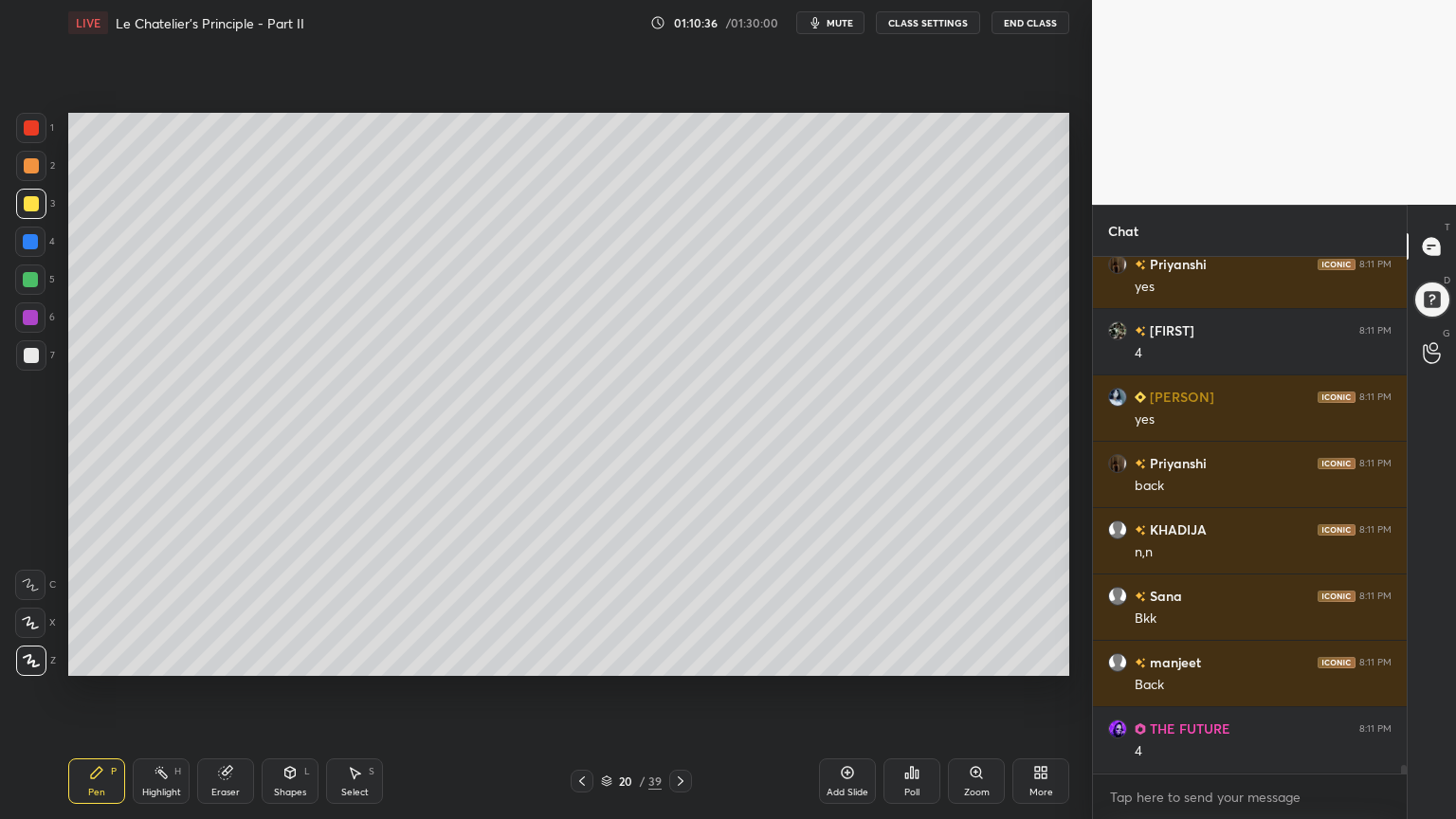 click on "Highlight H" at bounding box center (161, 781) 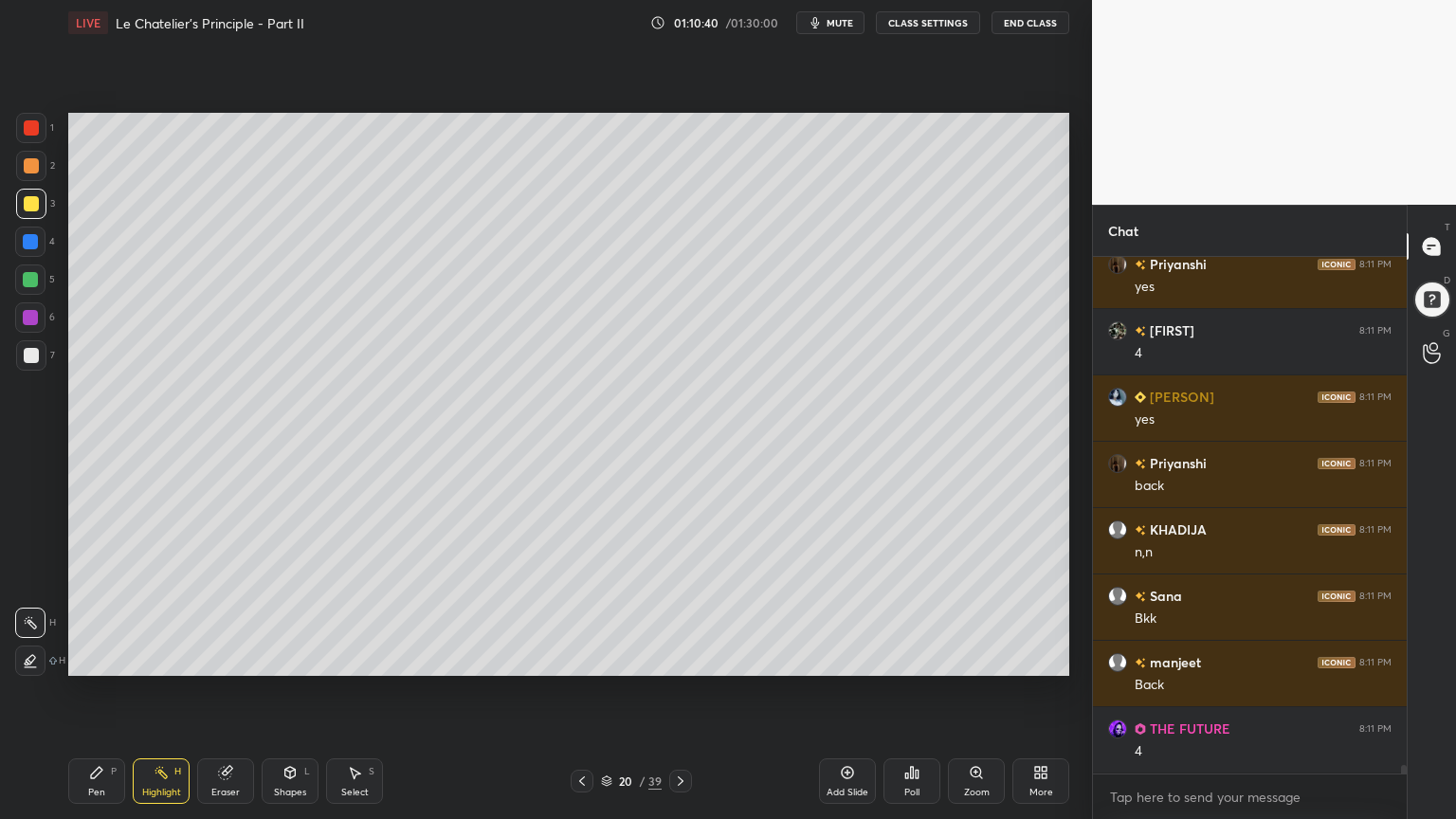 click on "Shapes L" at bounding box center (290, 781) 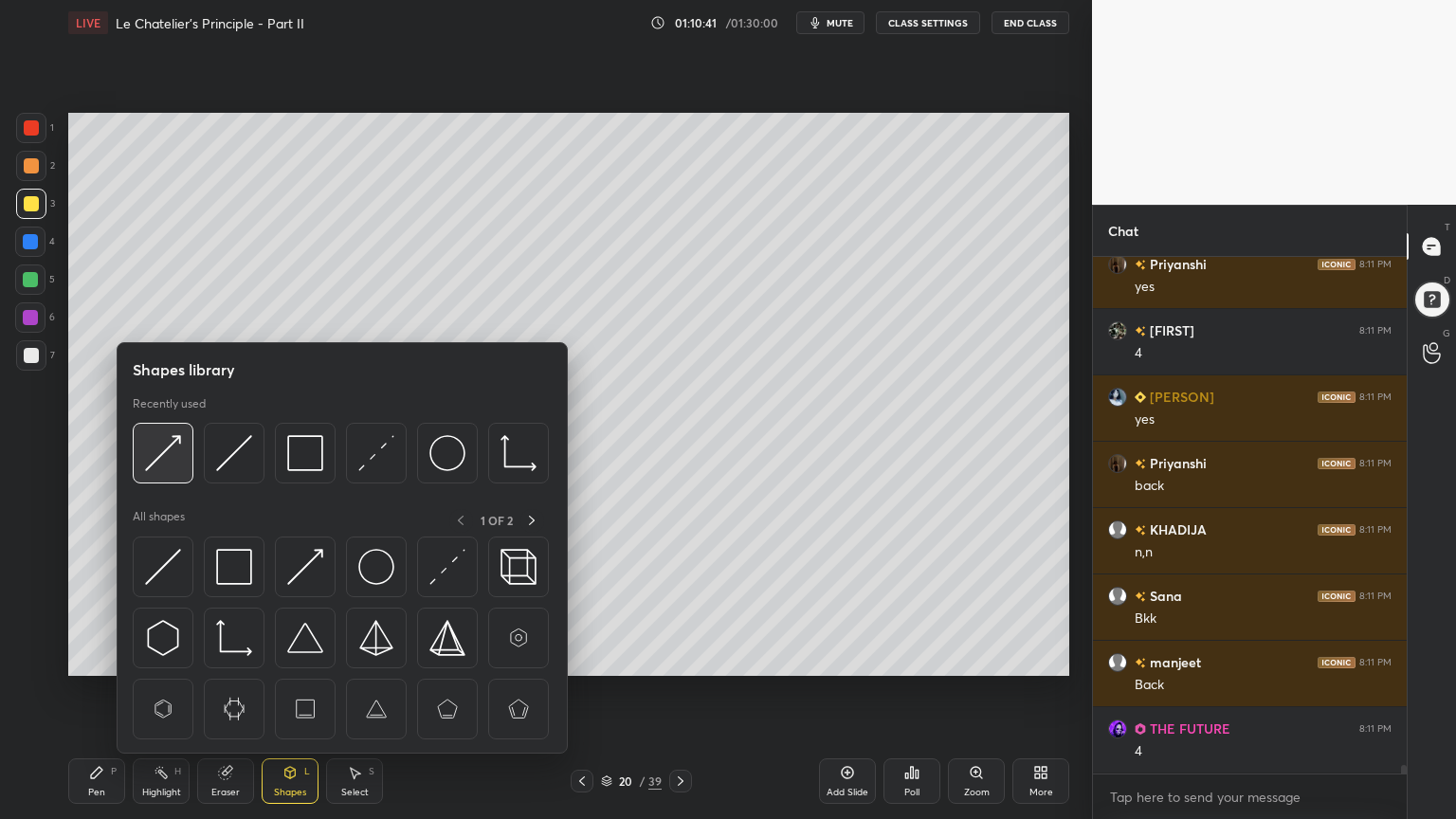 click at bounding box center [163, 453] 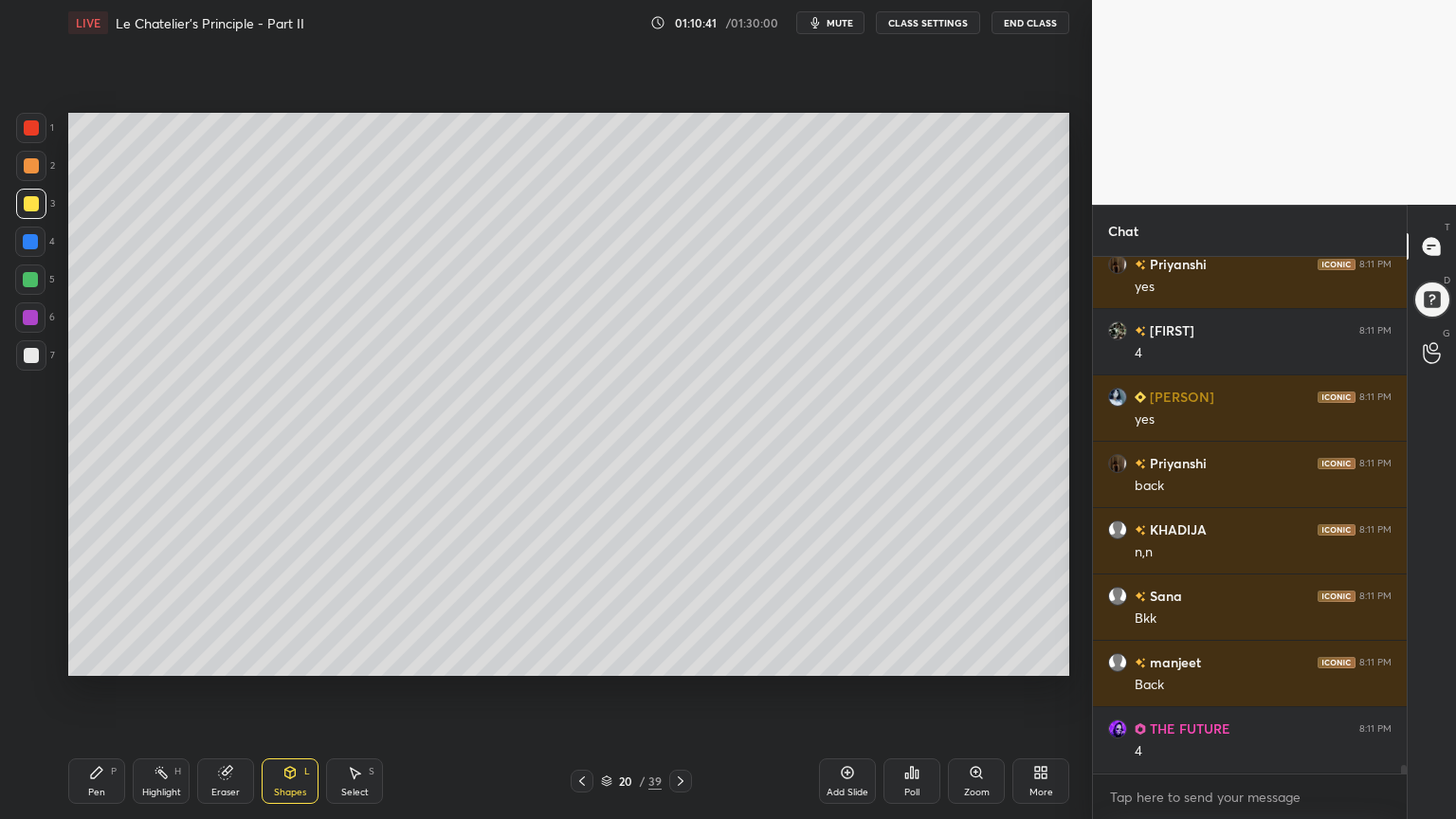 click at bounding box center (31, 128) 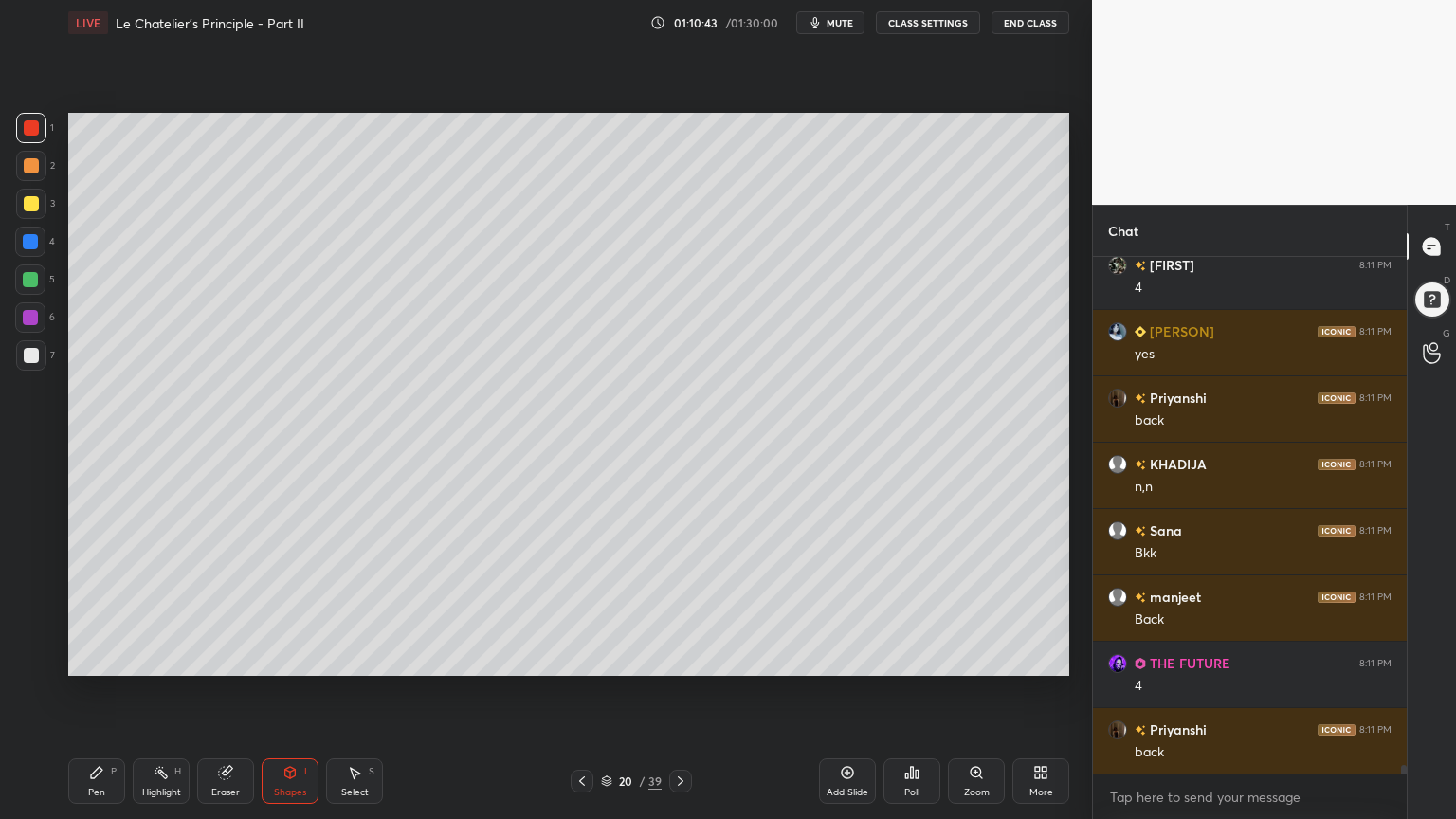 scroll, scrollTop: 29881, scrollLeft: 0, axis: vertical 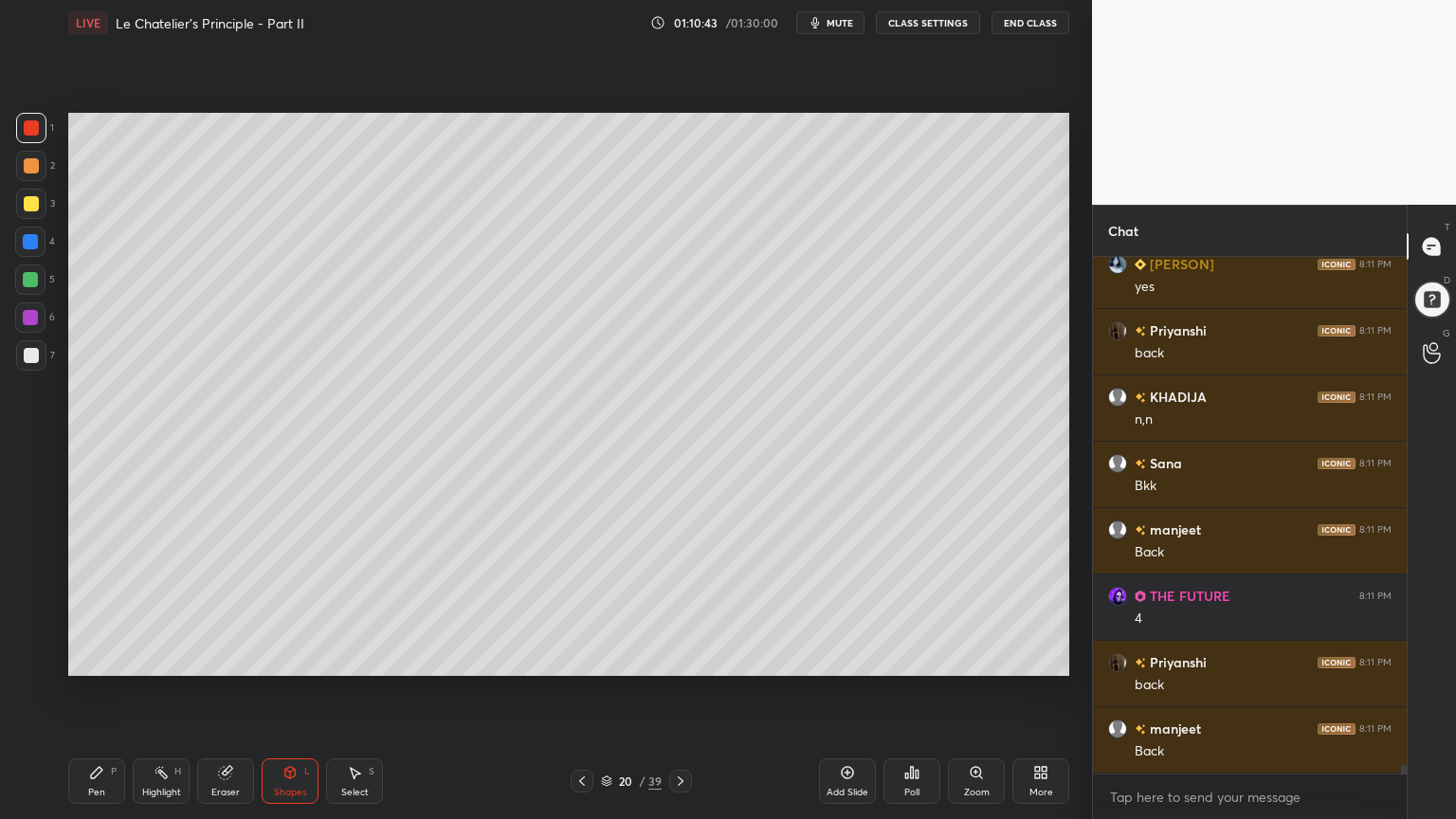 click on "Pen P" at bounding box center [97, 781] 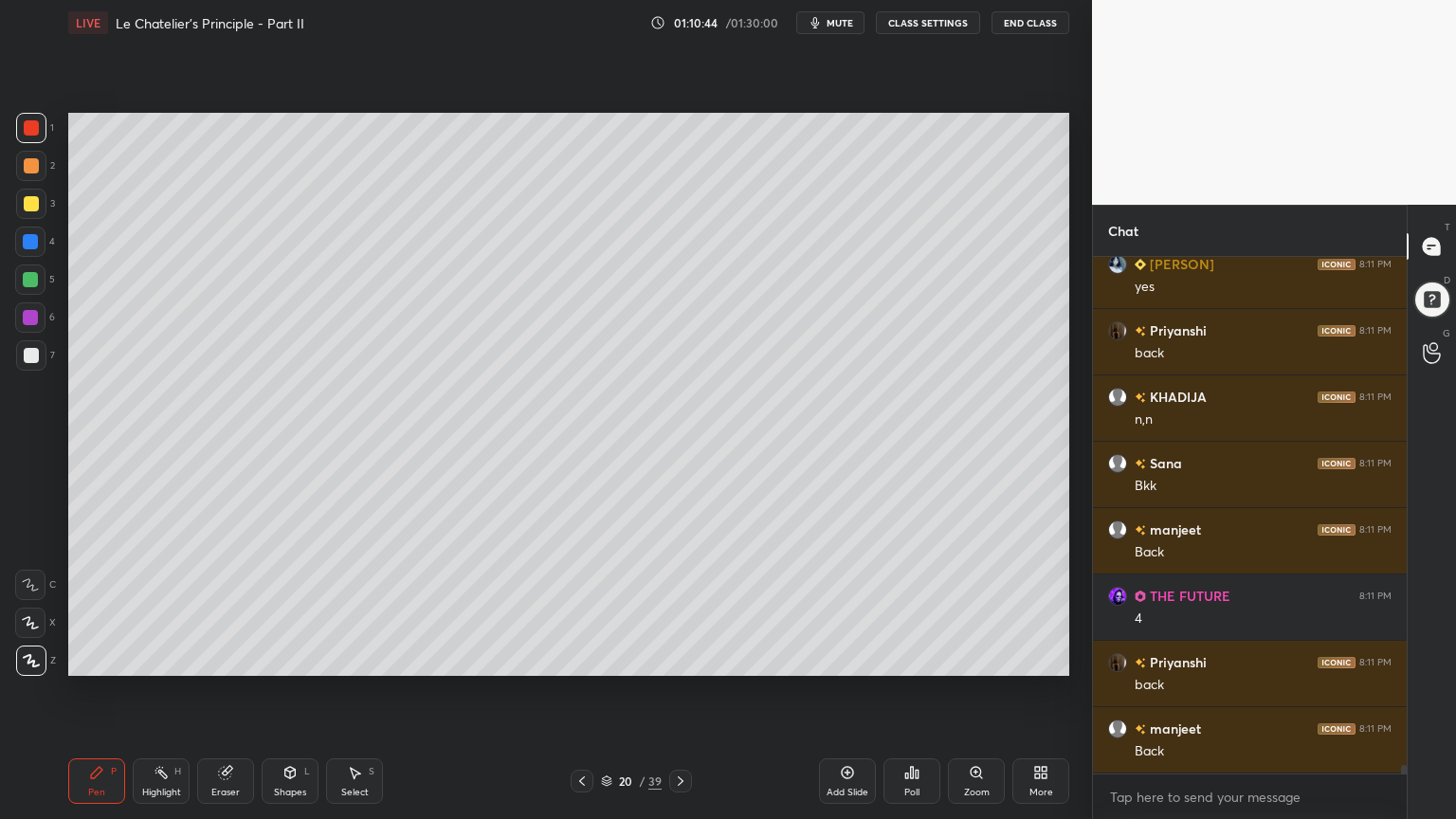 scroll, scrollTop: 29947, scrollLeft: 0, axis: vertical 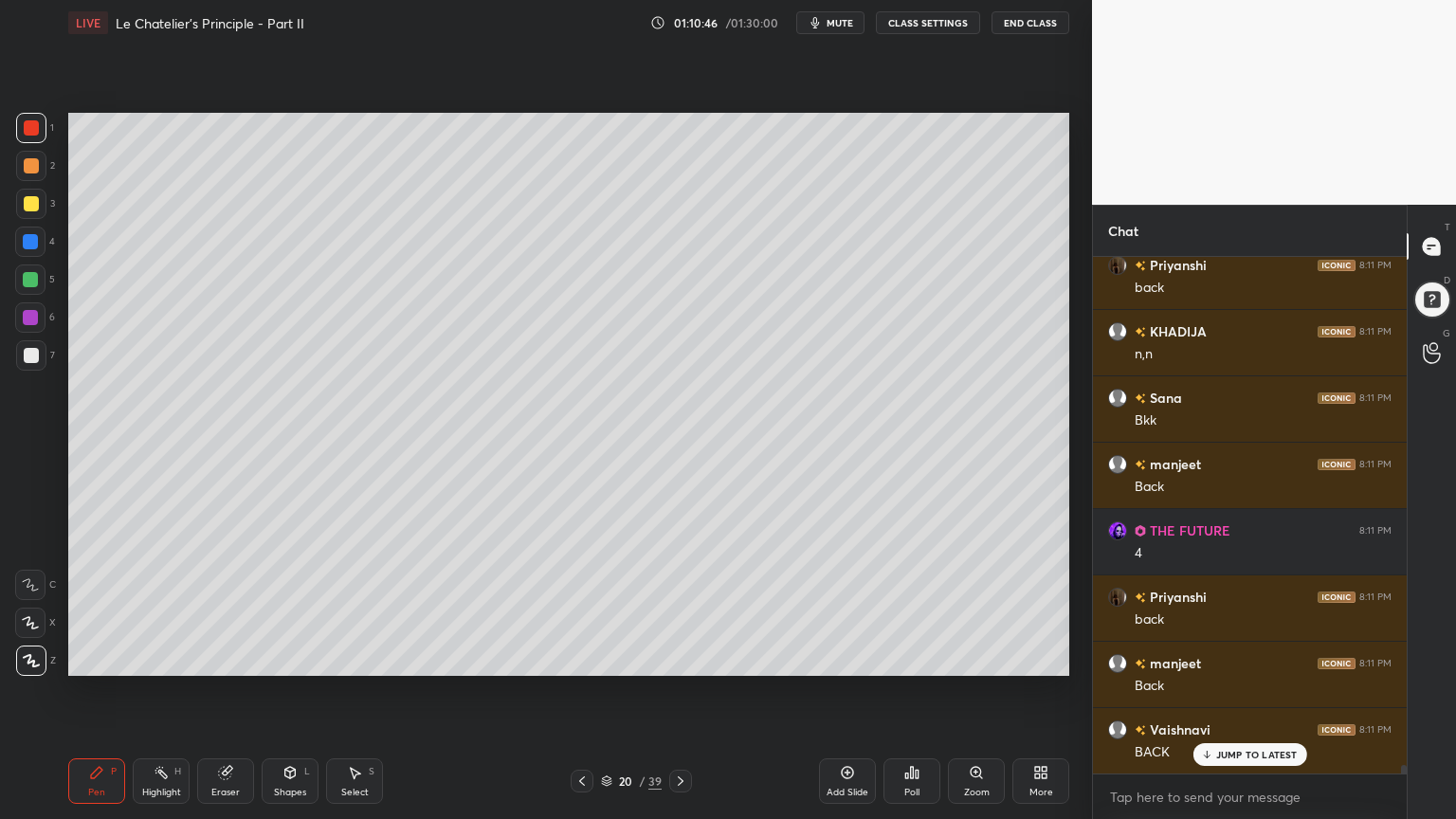 drag, startPoint x: 150, startPoint y: 793, endPoint x: 230, endPoint y: 679, distance: 139.26952 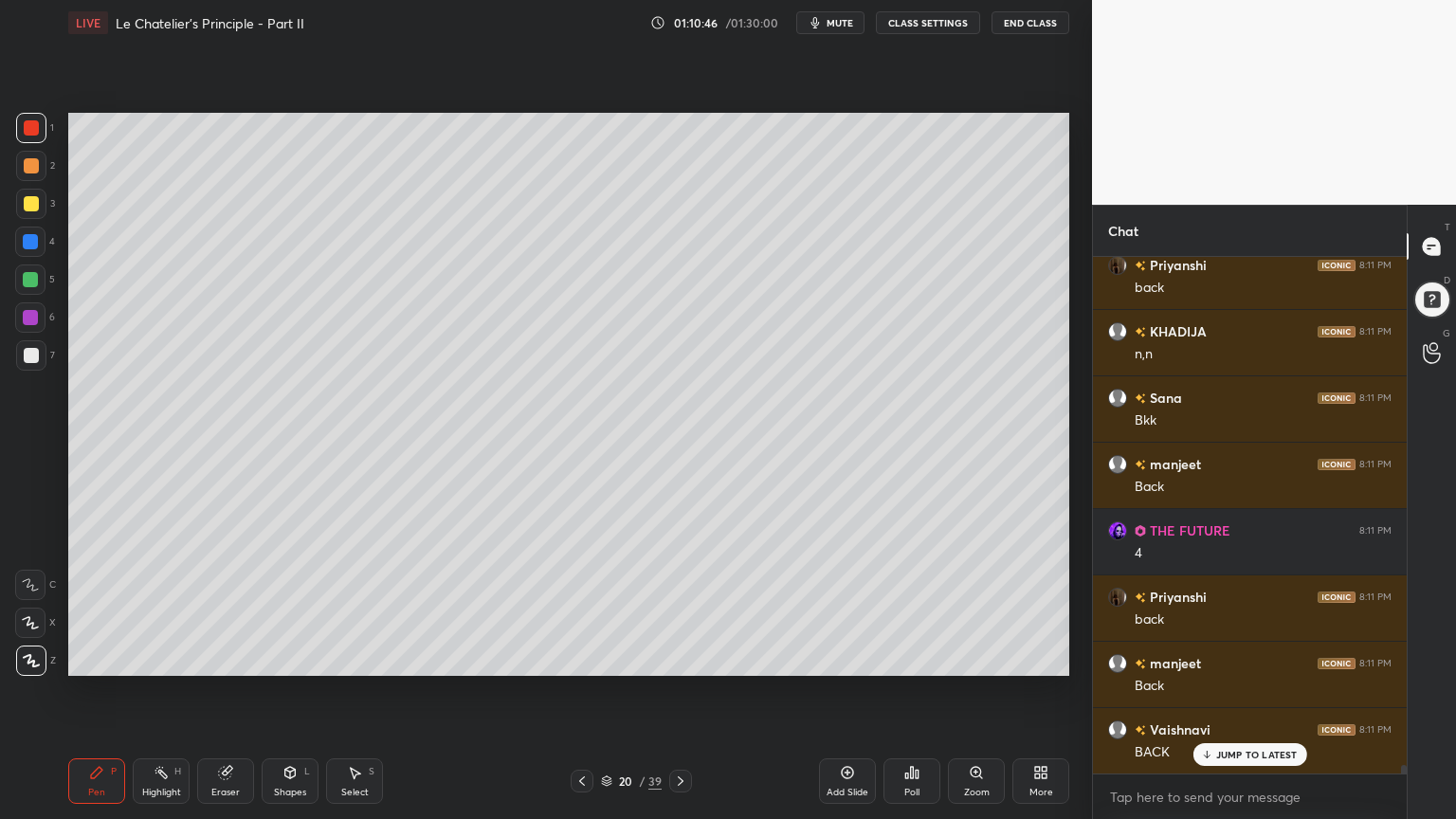 click on "Highlight H" at bounding box center (161, 781) 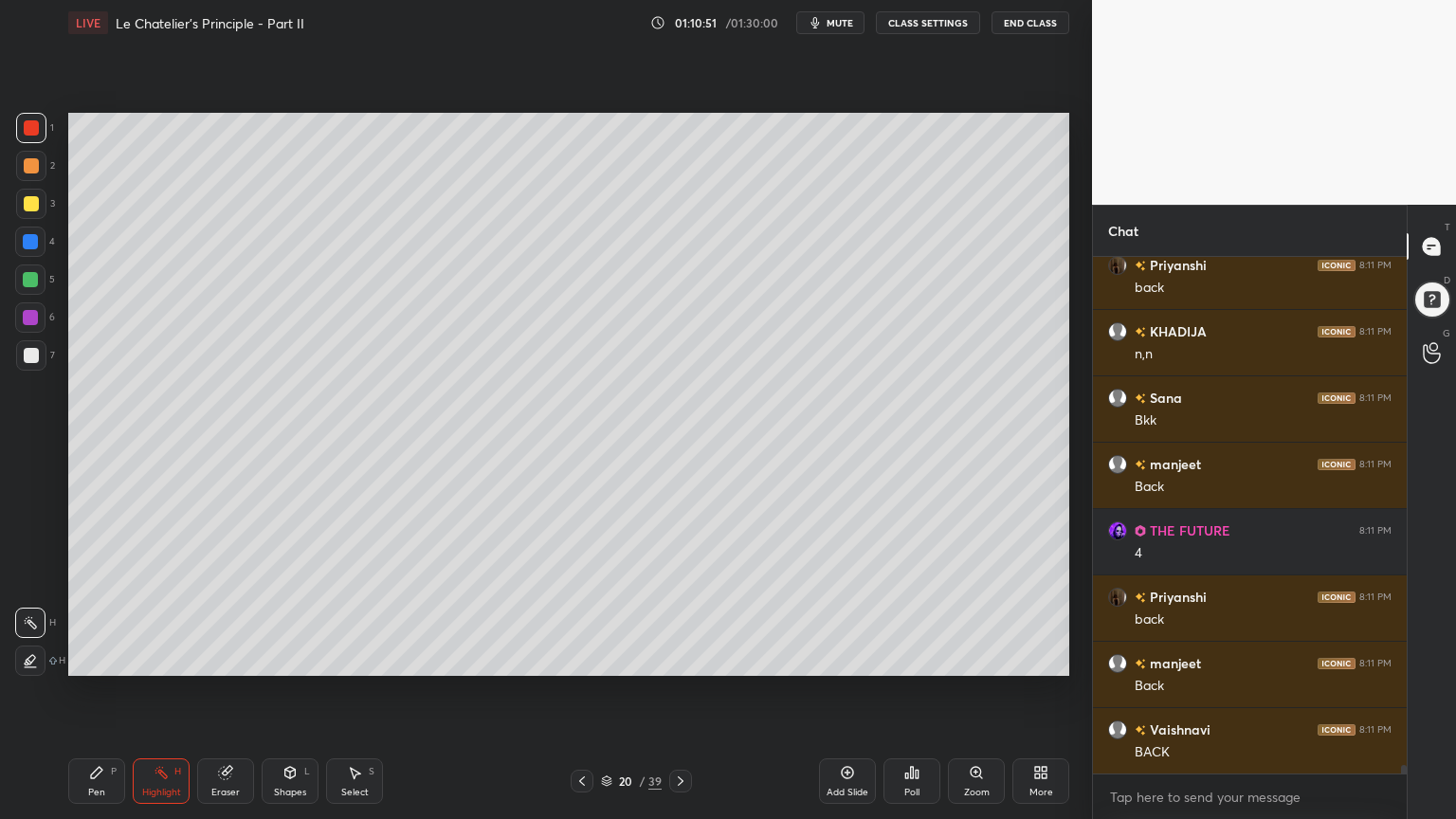 scroll, scrollTop: 30014, scrollLeft: 0, axis: vertical 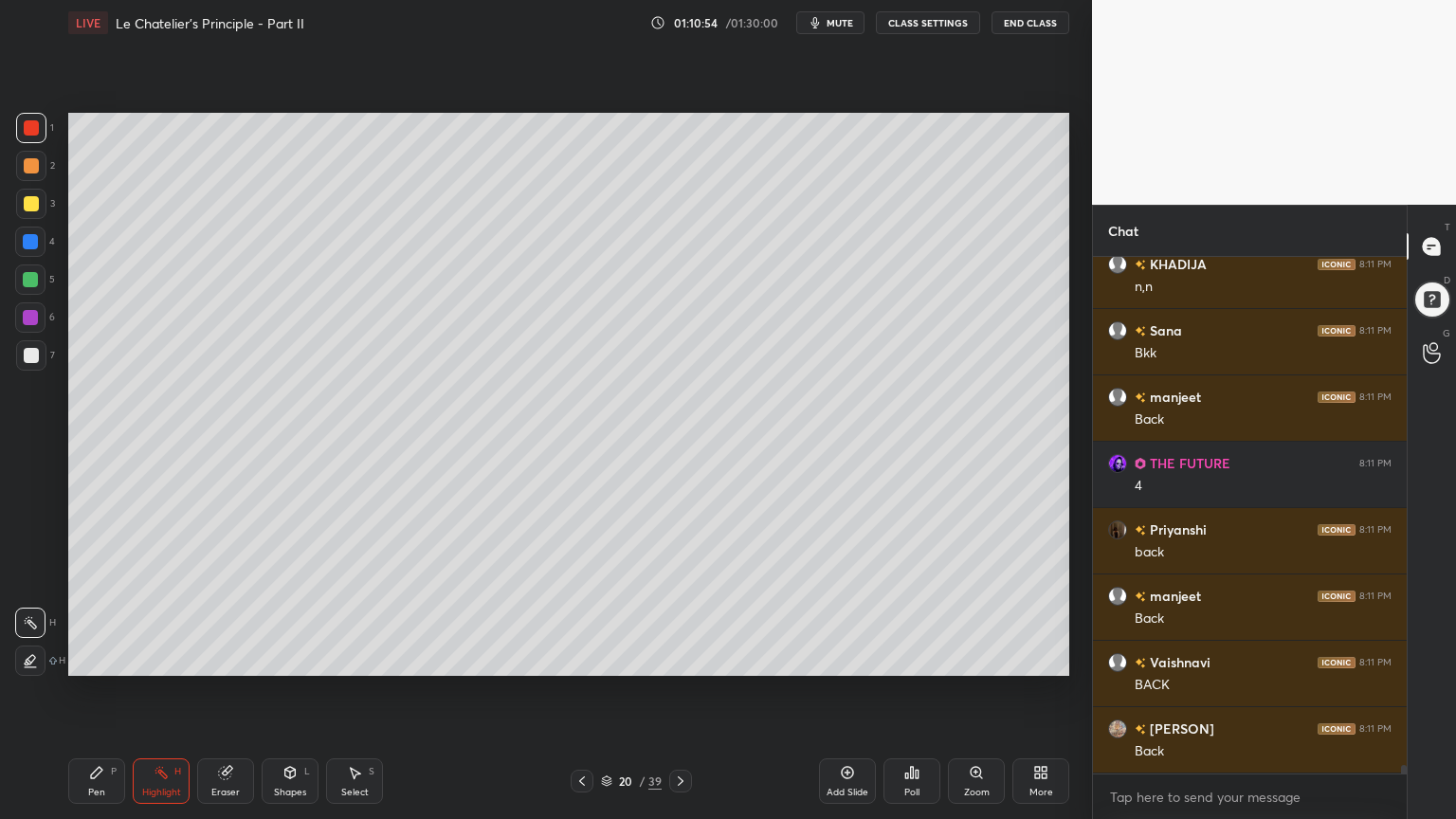 click on "Pen P" at bounding box center (97, 781) 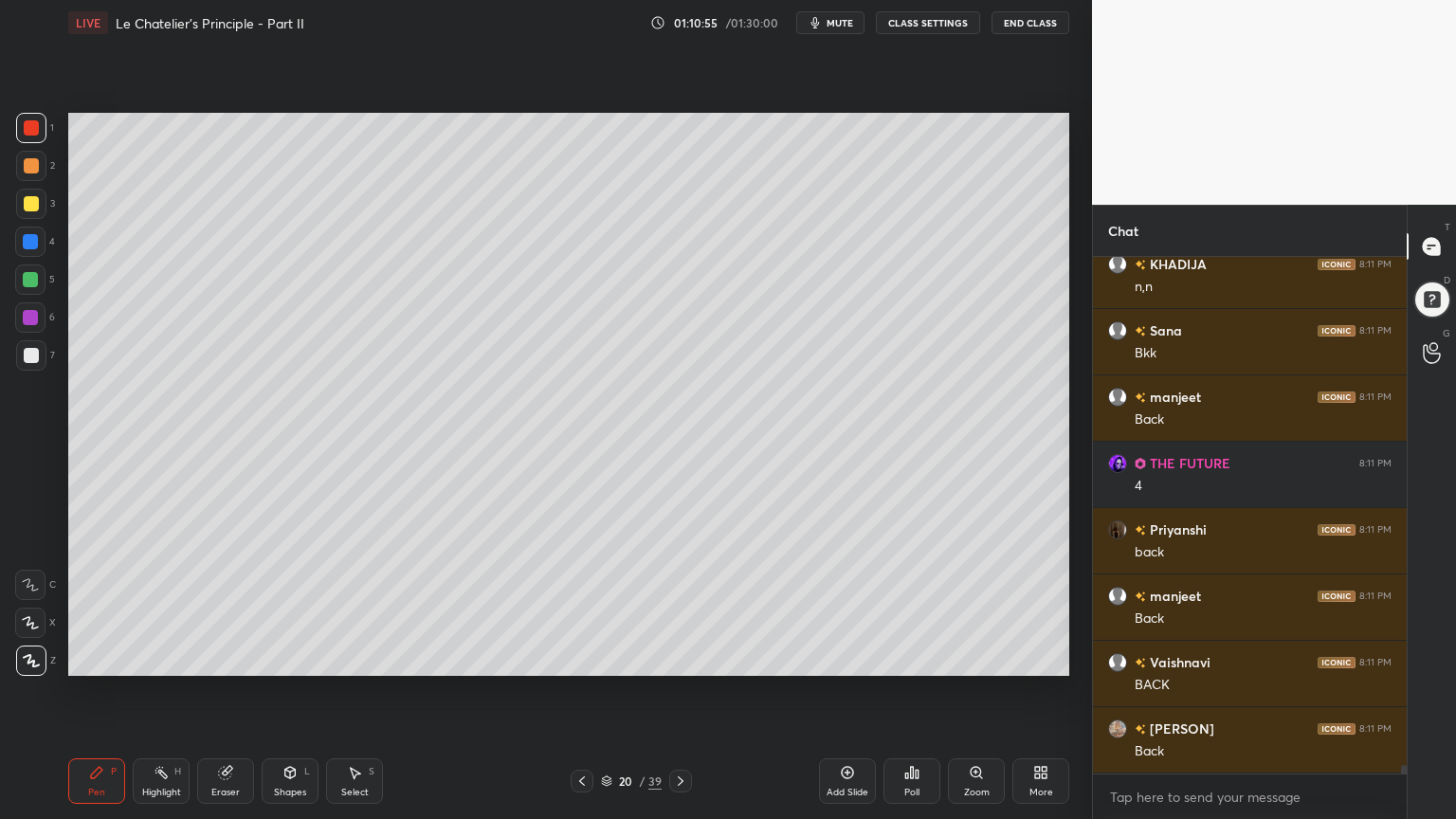 click on "3" at bounding box center (35, 208) 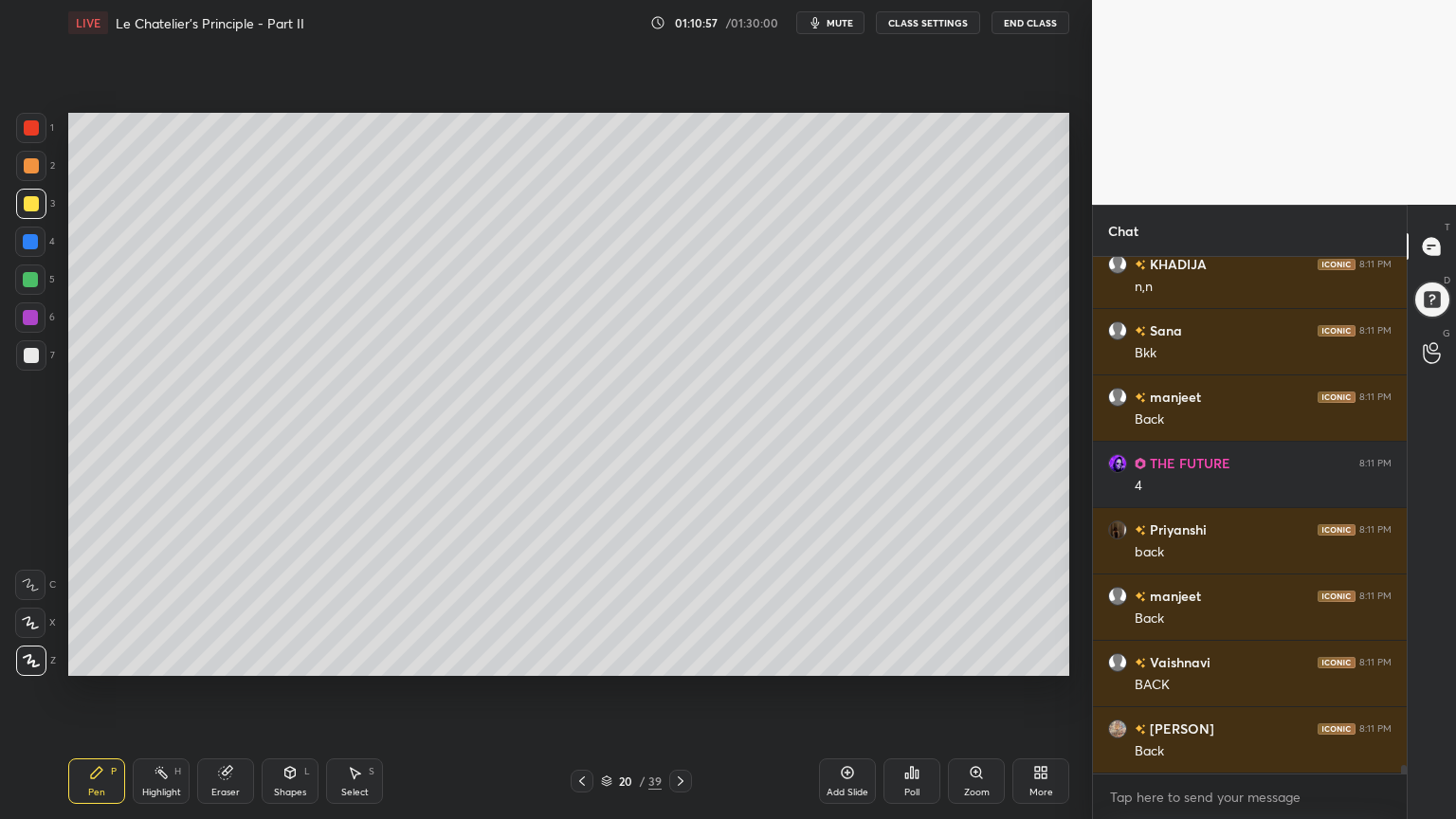 click on "Highlight H" at bounding box center [161, 781] 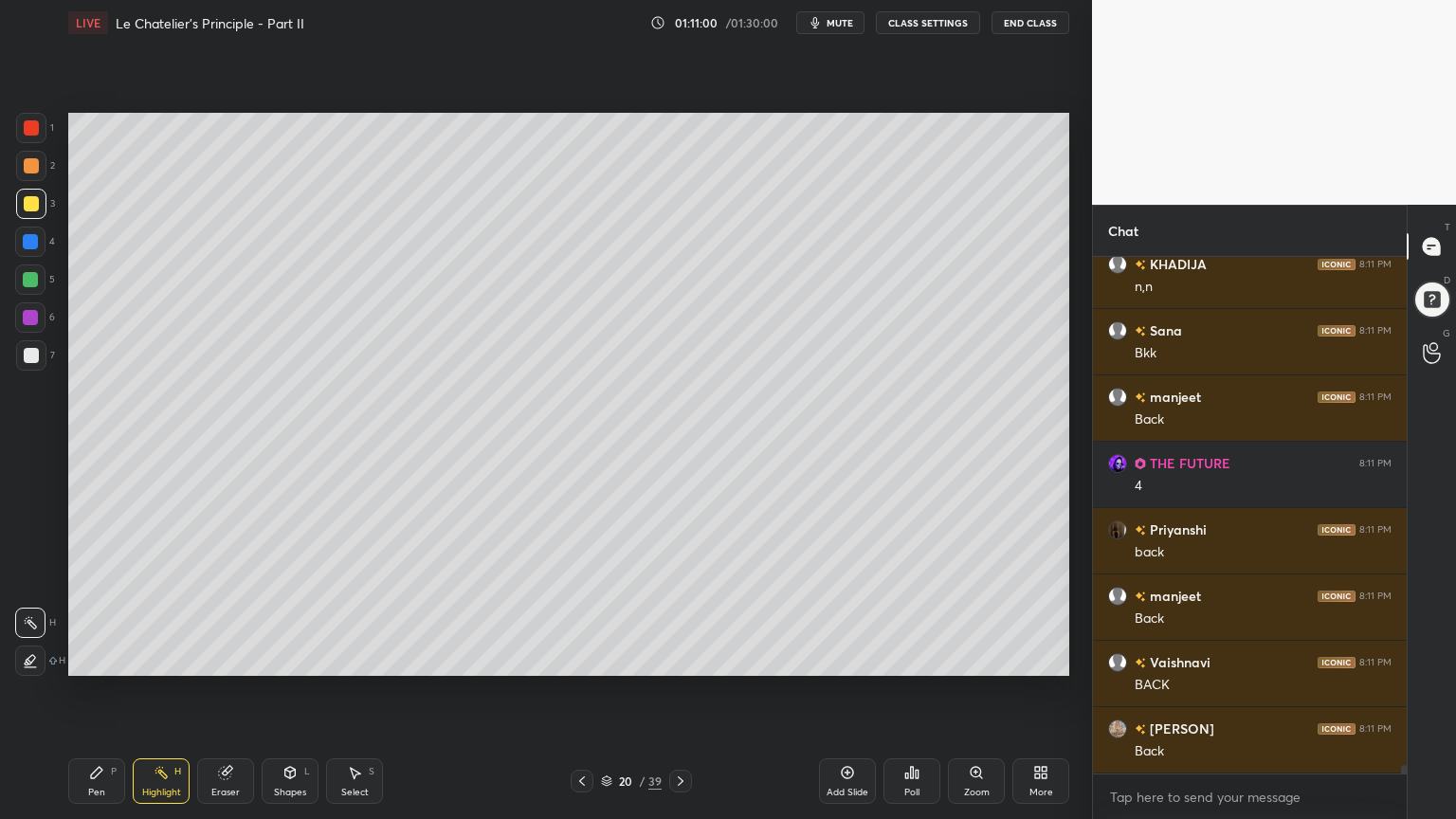 click on "Pen P" at bounding box center (97, 781) 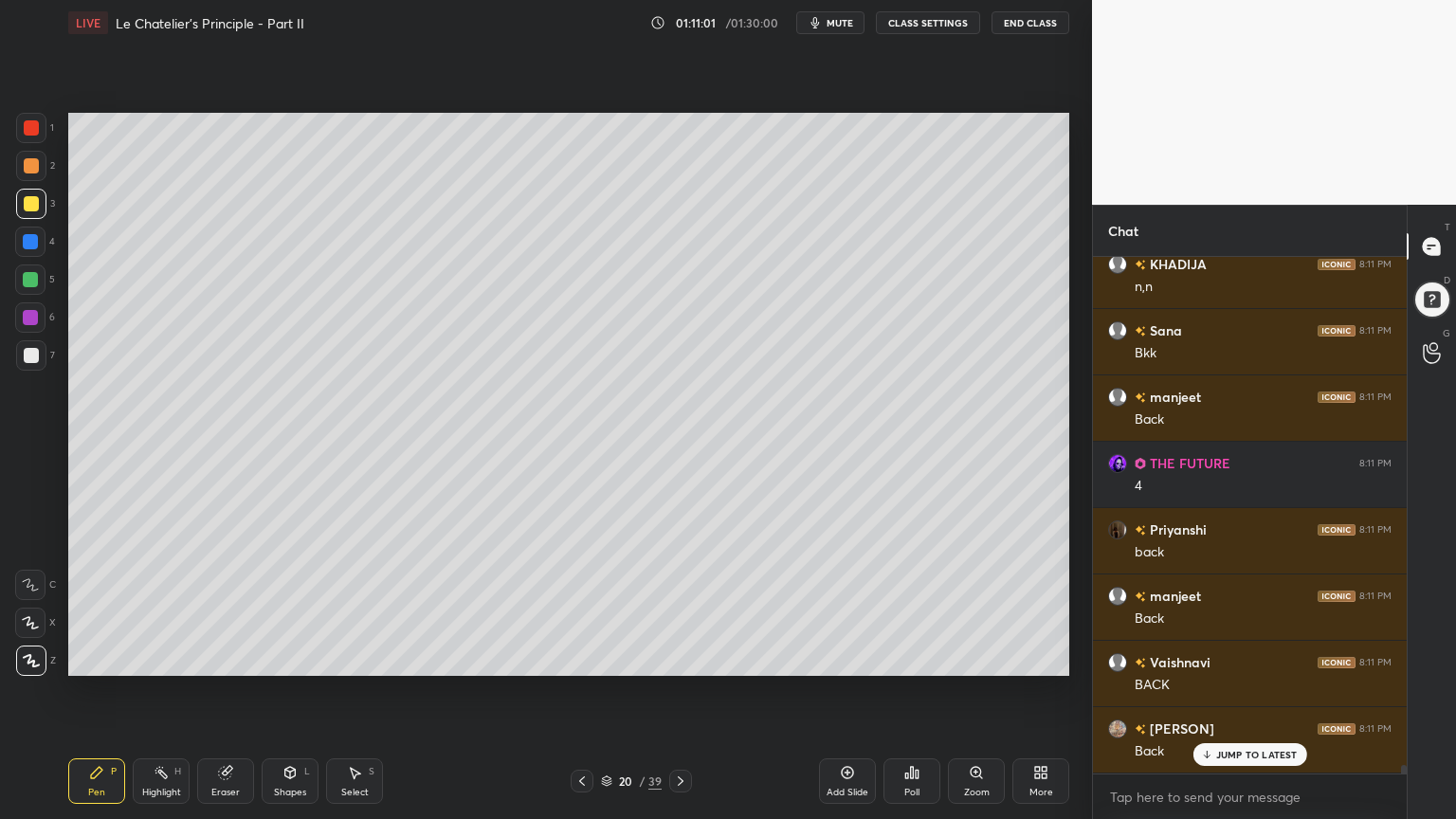 scroll, scrollTop: 30079, scrollLeft: 0, axis: vertical 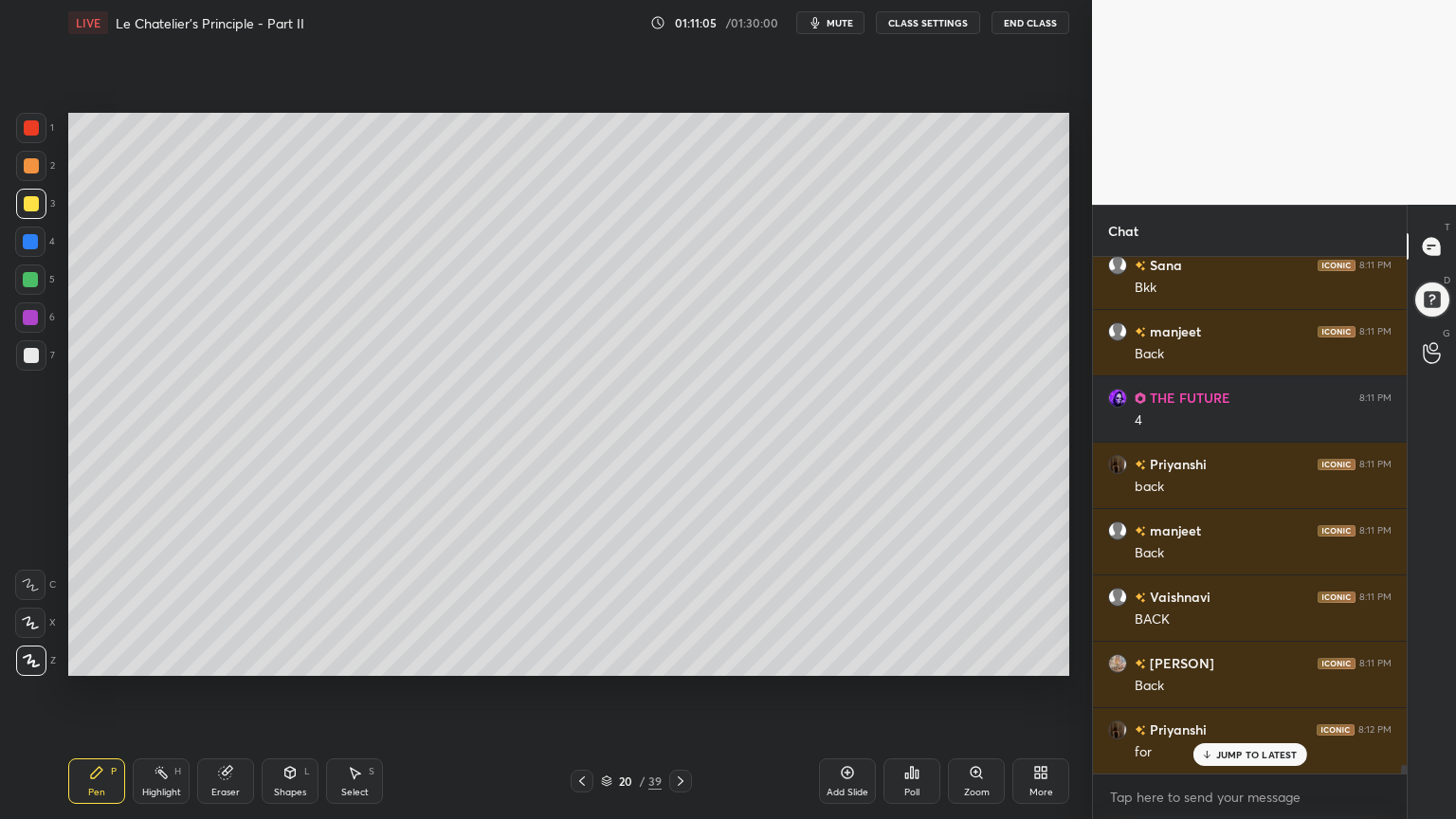 click 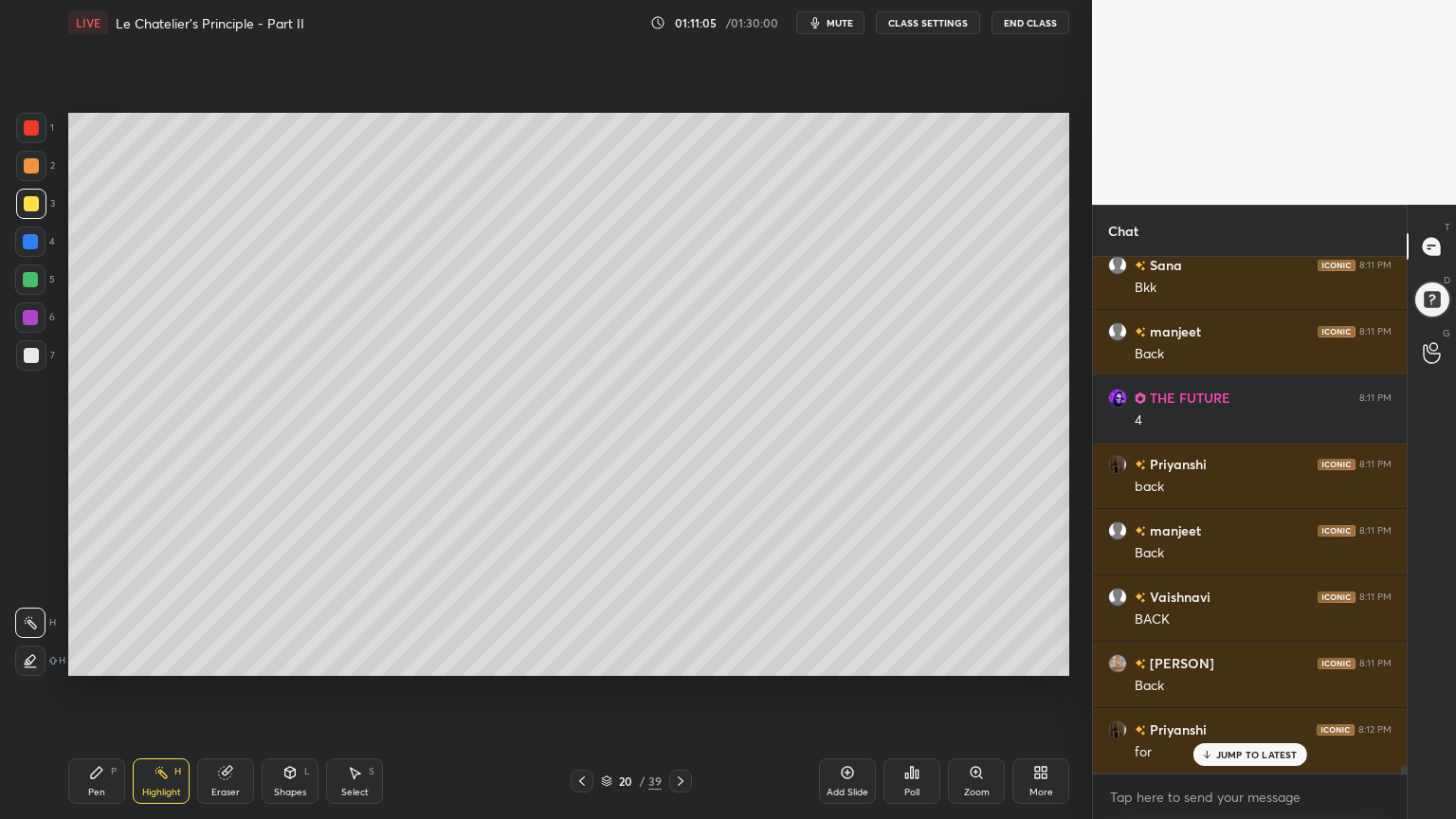 scroll, scrollTop: 30147, scrollLeft: 0, axis: vertical 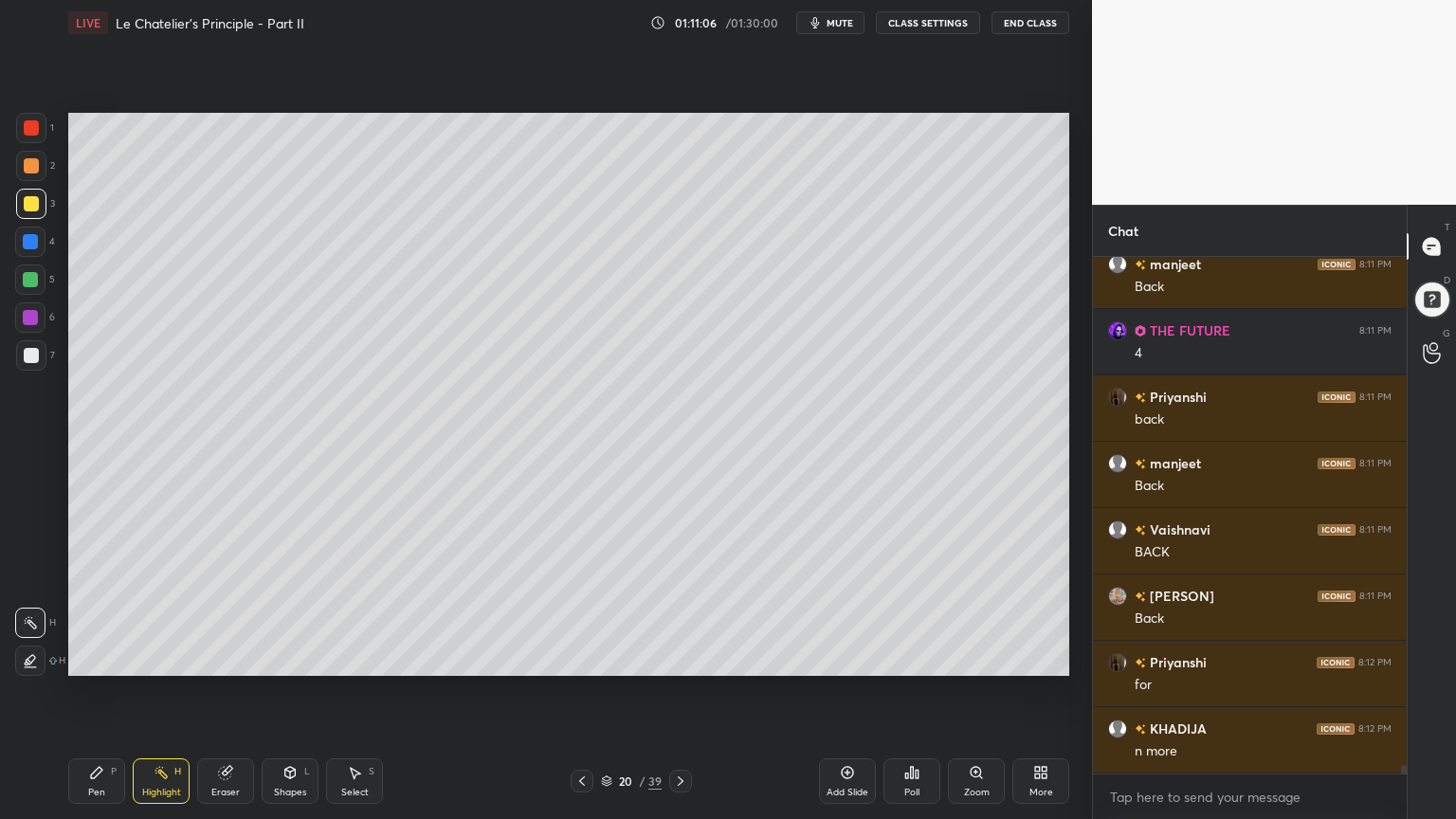 click on "Pen" at bounding box center [97, 792] 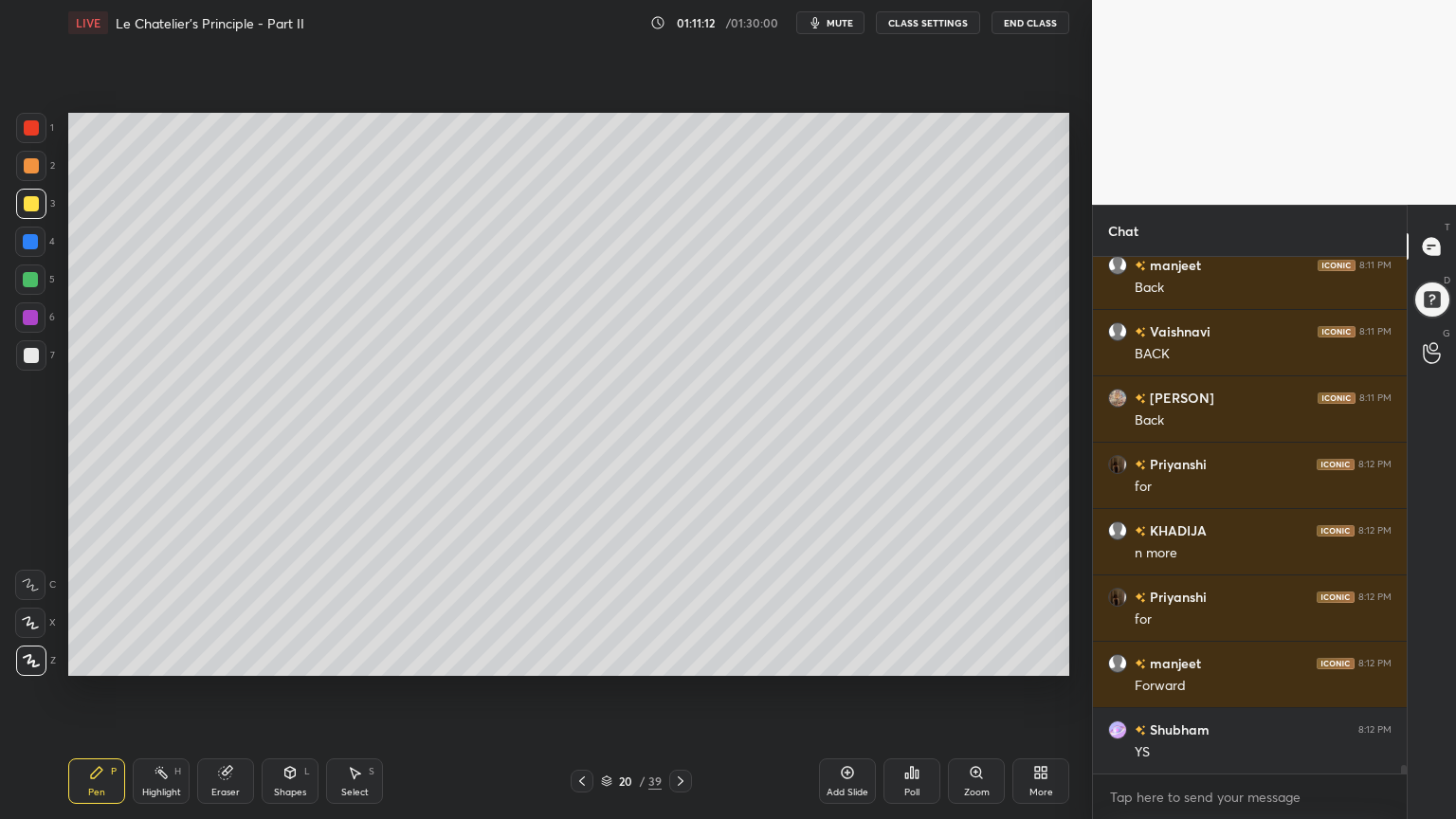scroll, scrollTop: 30412, scrollLeft: 0, axis: vertical 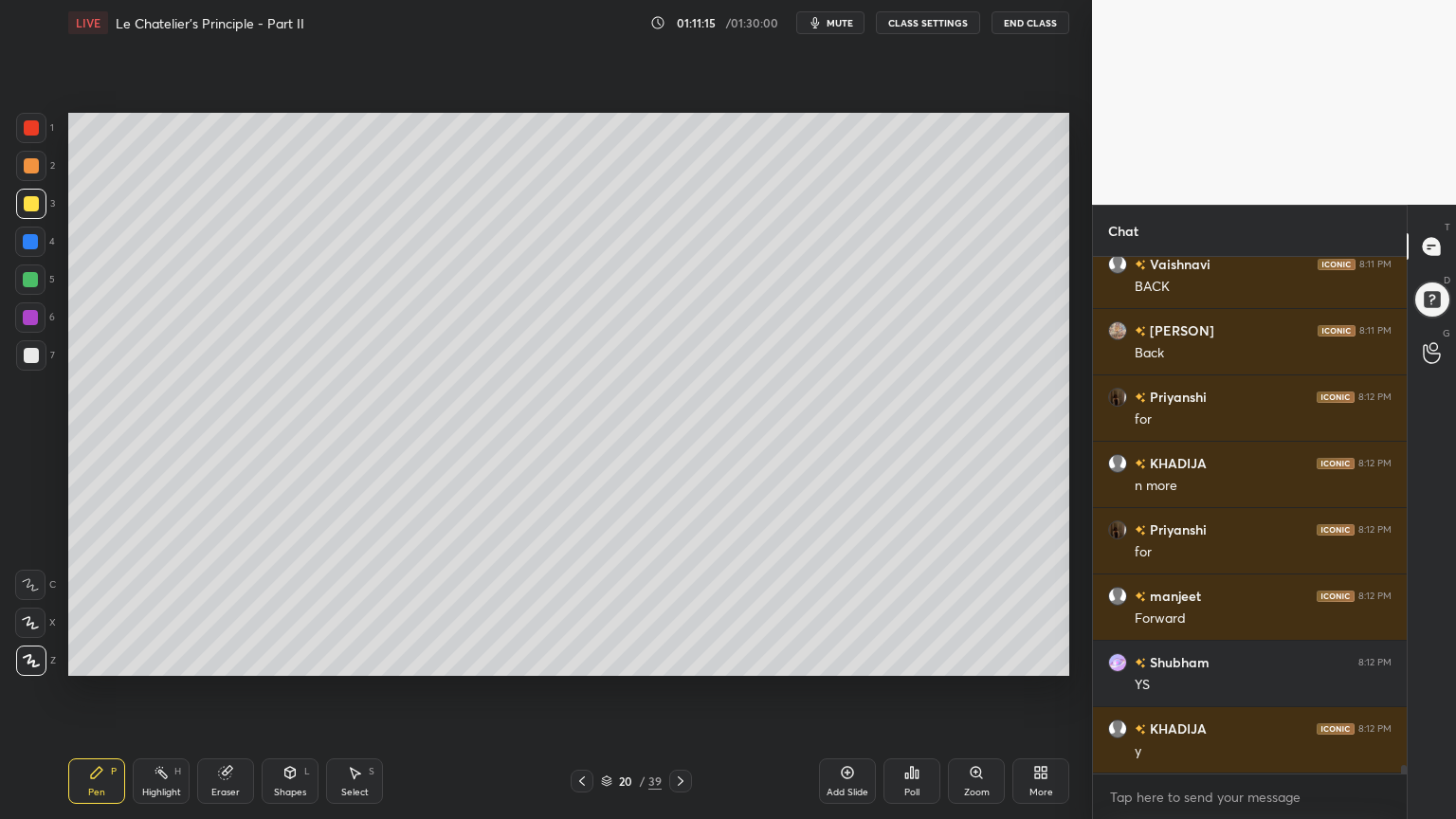 click on "Highlight H" at bounding box center [161, 781] 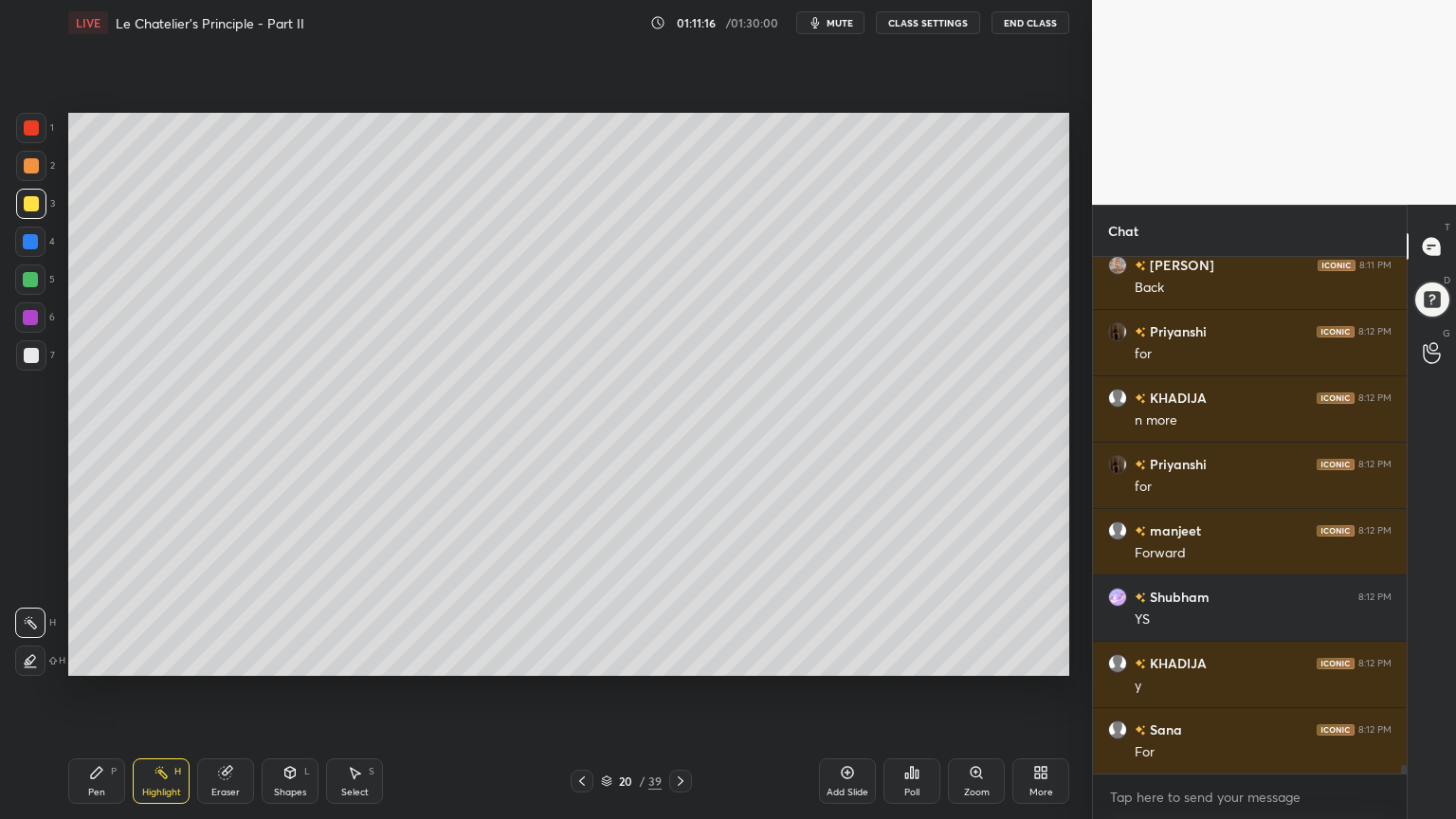 scroll, scrollTop: 30610, scrollLeft: 0, axis: vertical 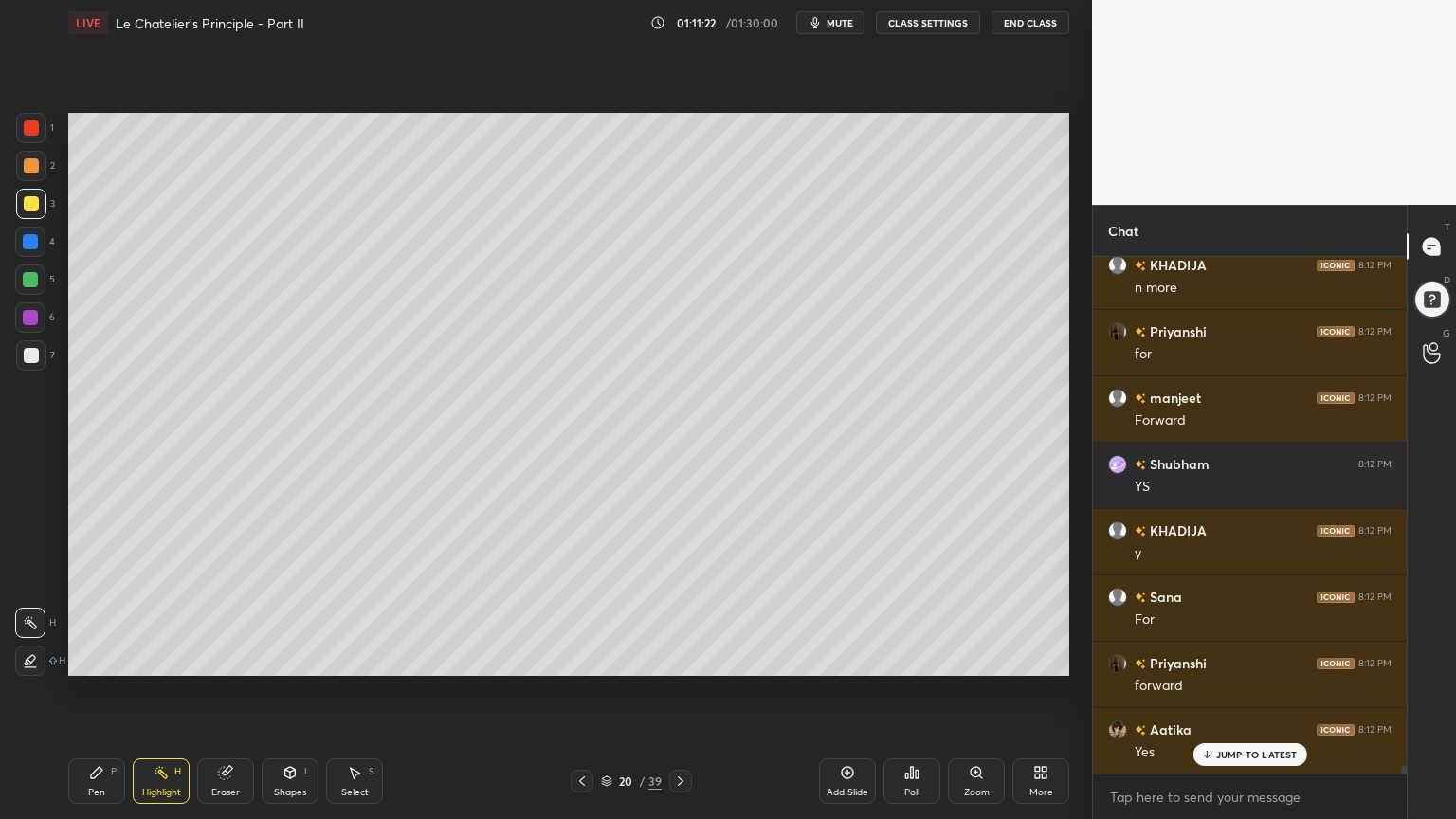click 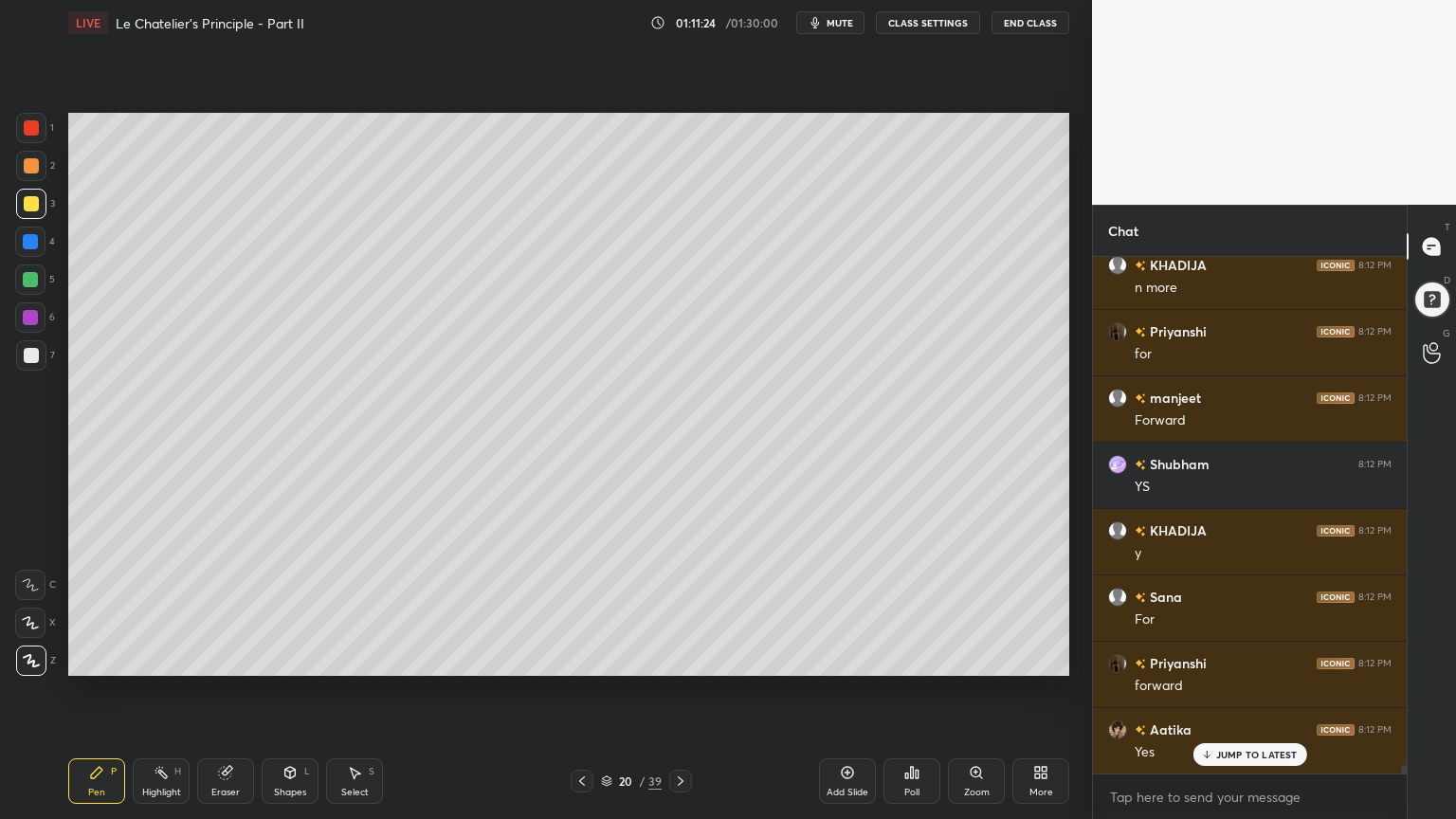 click on "Highlight" at bounding box center [161, 792] 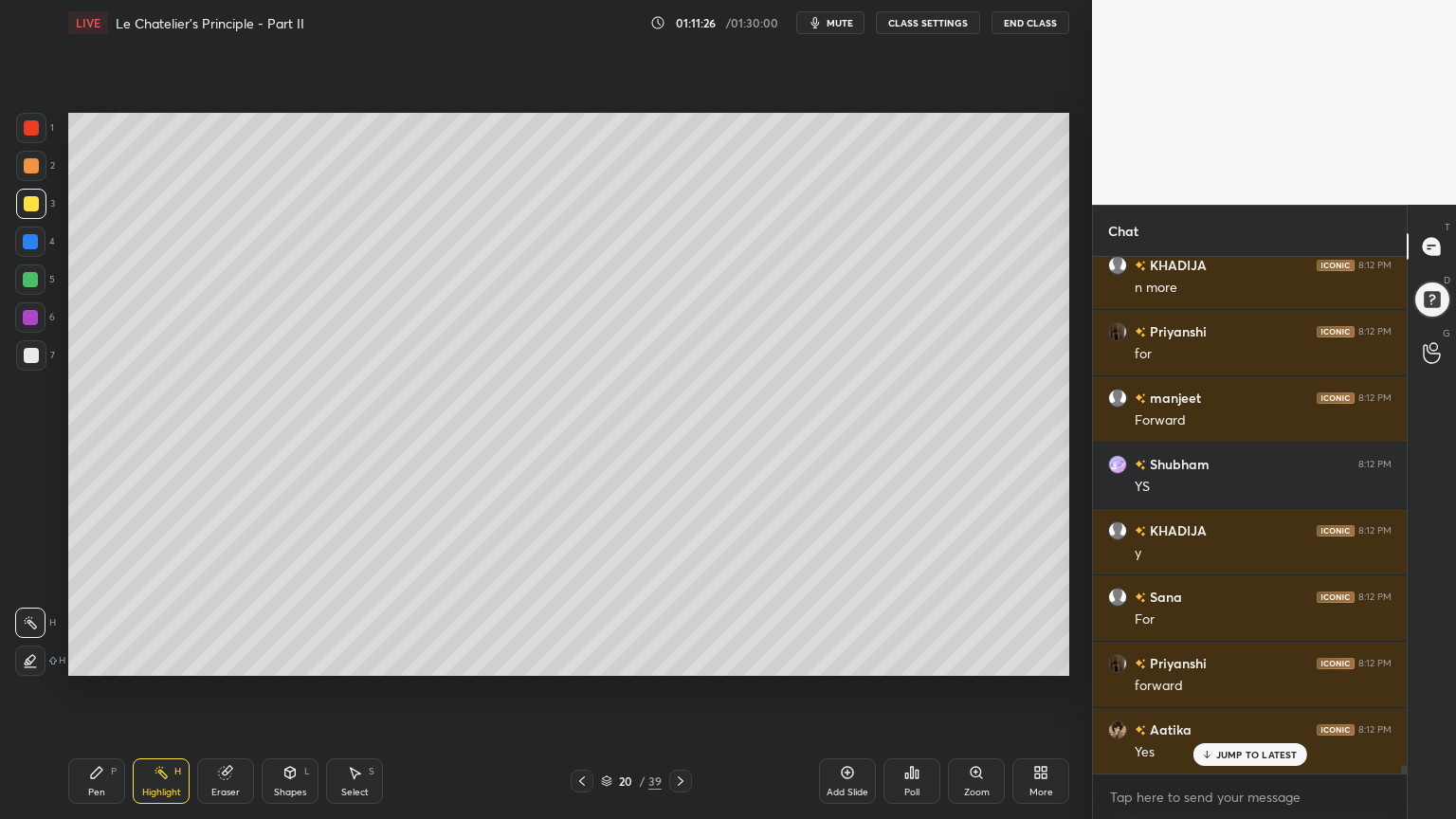 click on "Pen" at bounding box center (97, 792) 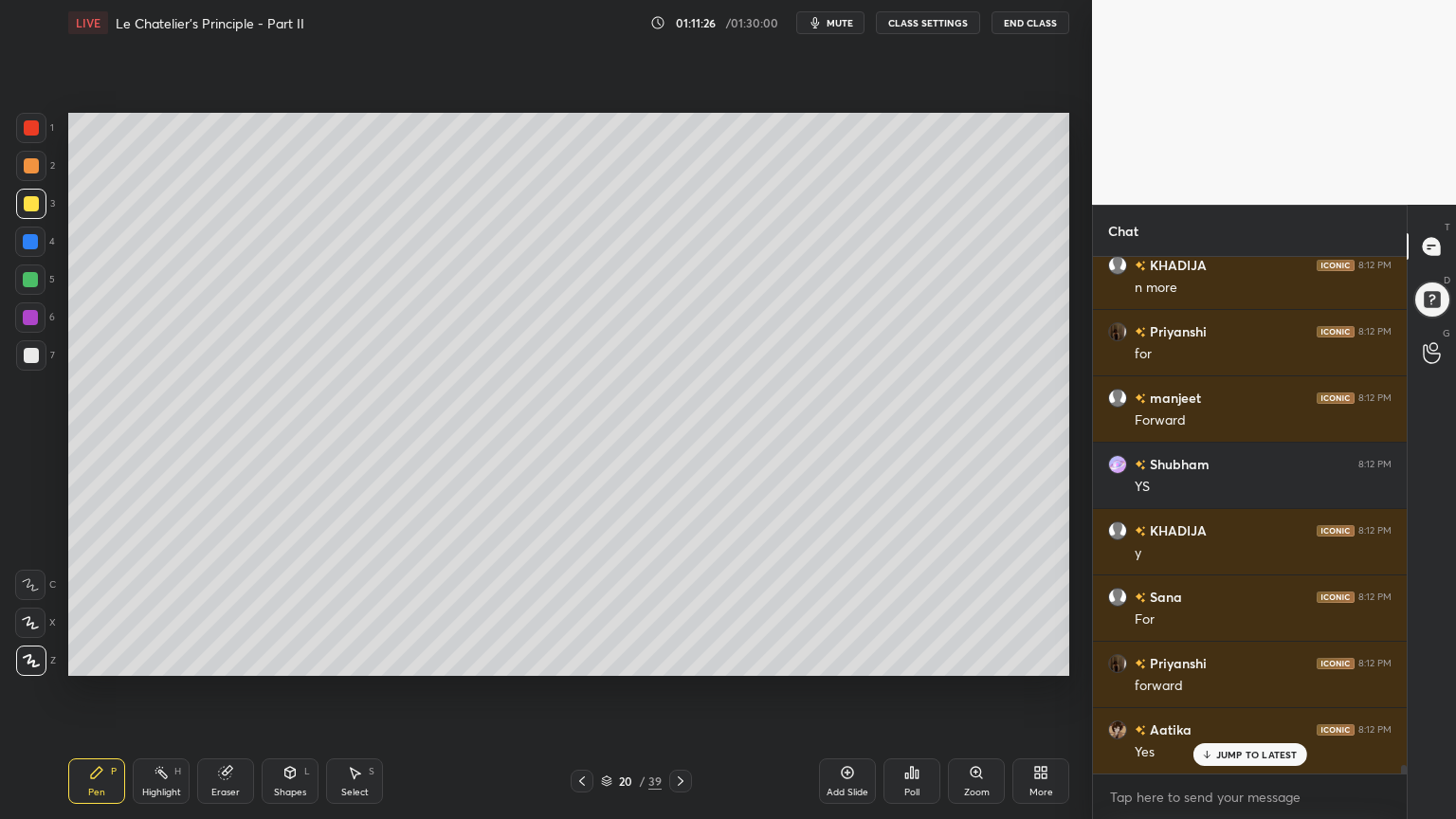 scroll, scrollTop: 30677, scrollLeft: 0, axis: vertical 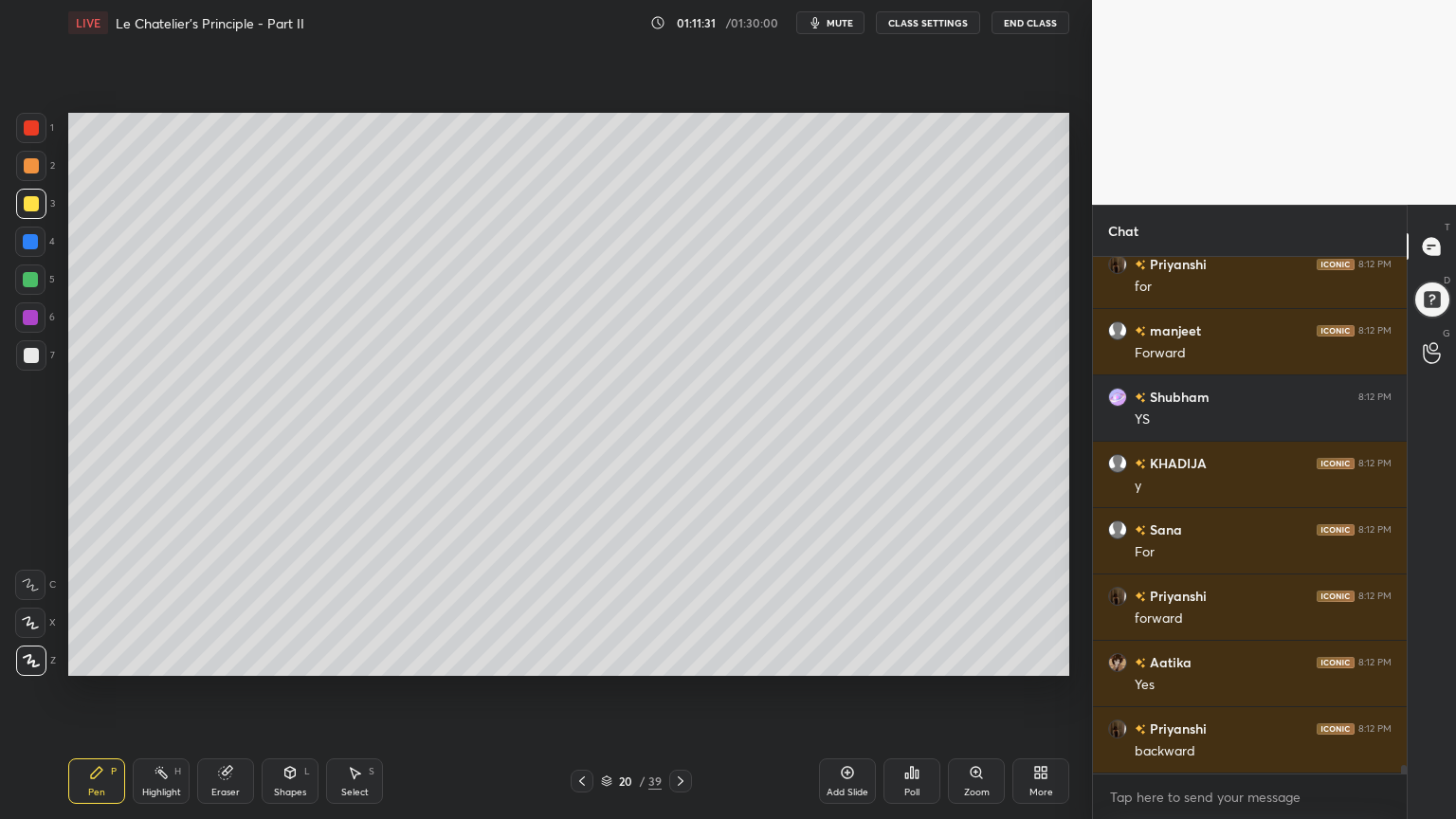 click on "Highlight" at bounding box center [161, 792] 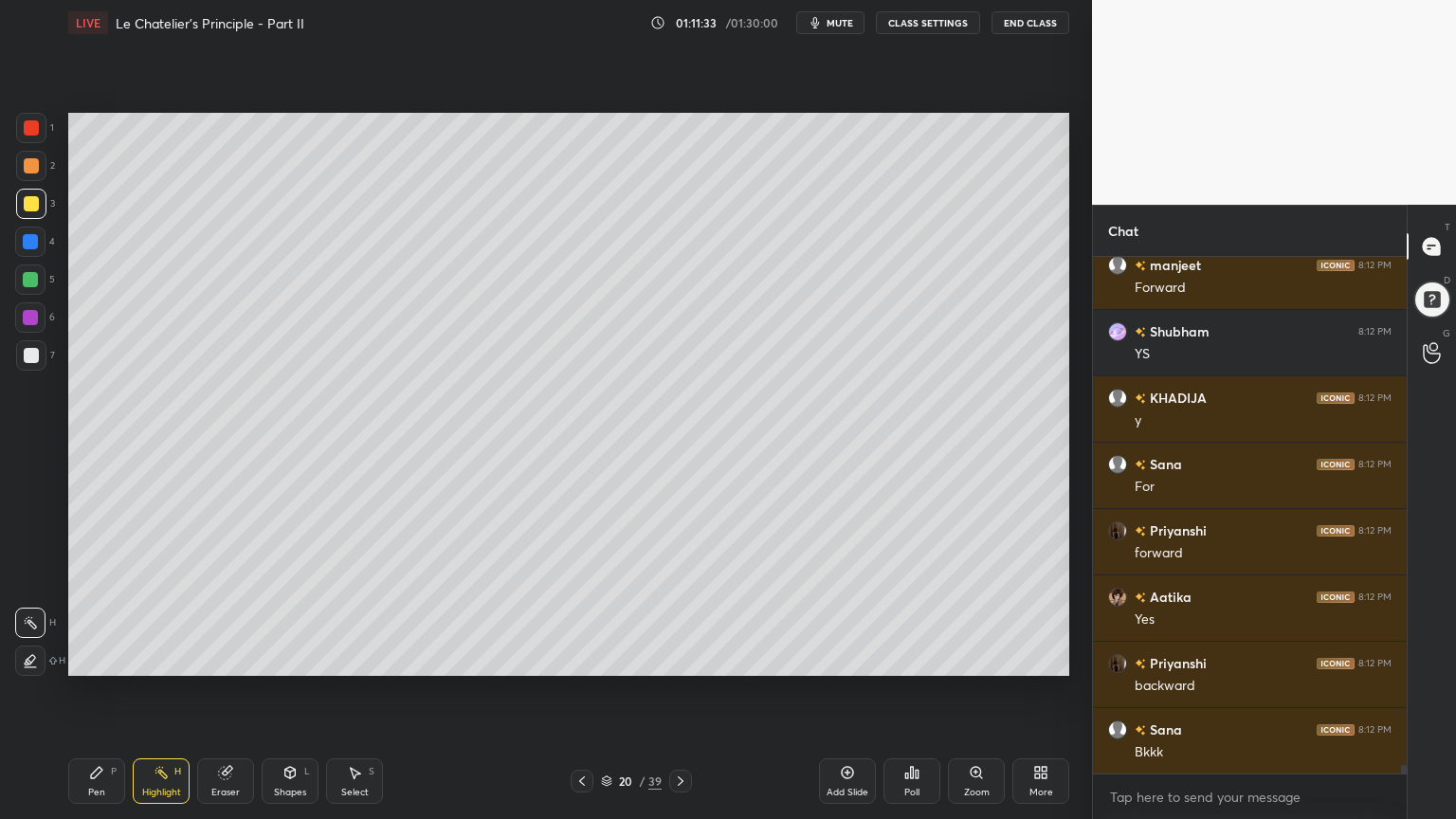 scroll, scrollTop: 30810, scrollLeft: 0, axis: vertical 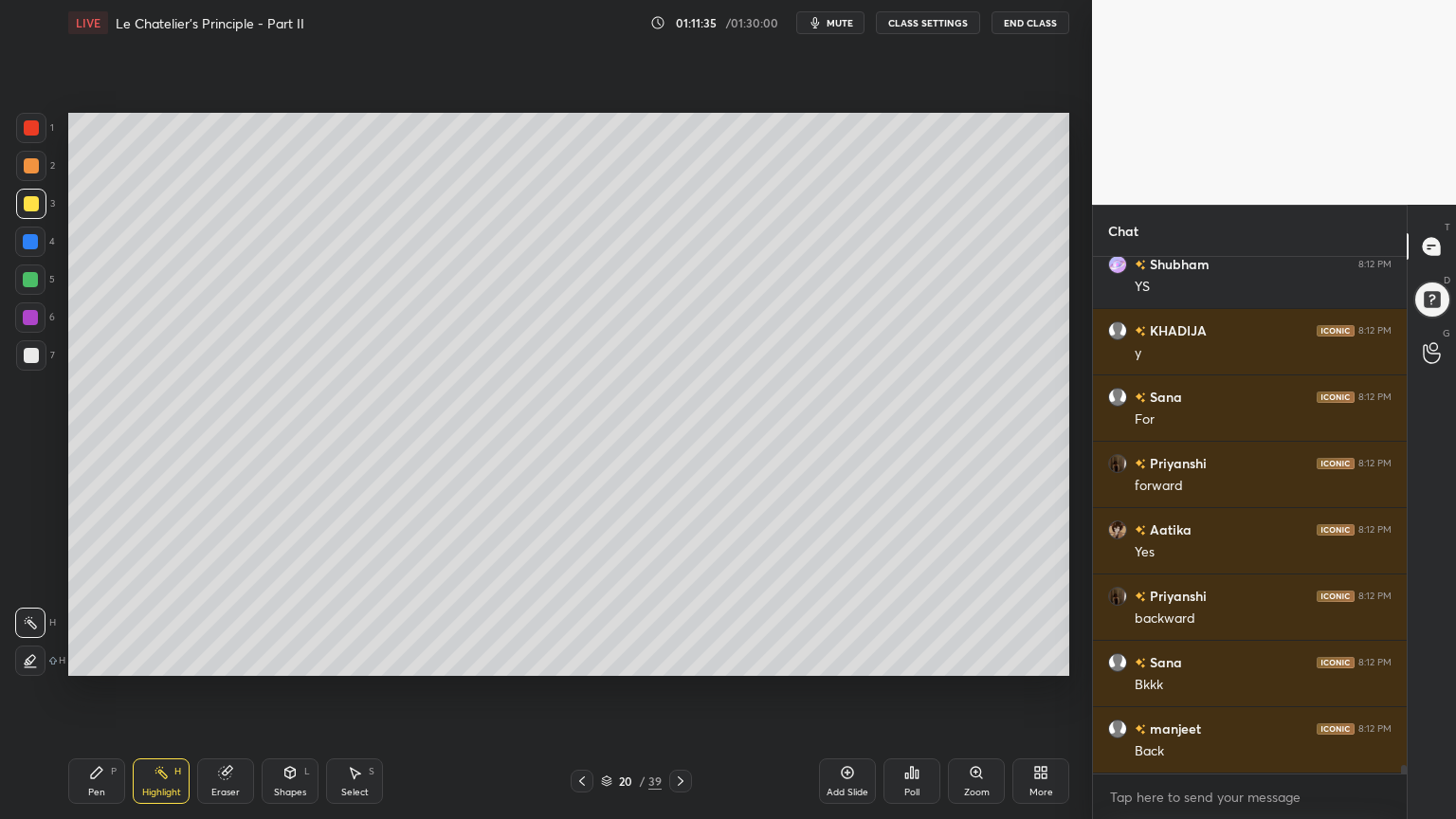 click 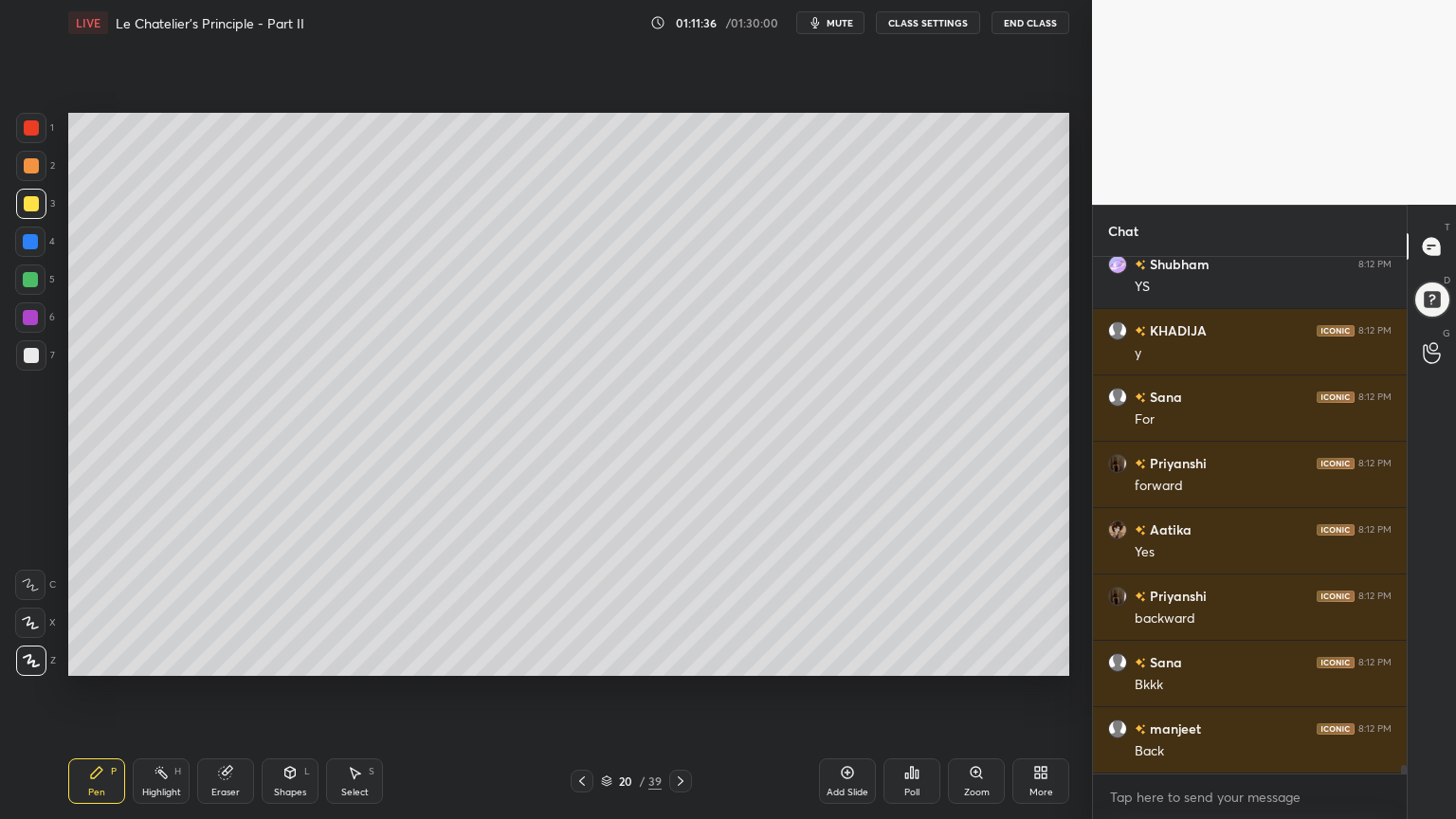 click on "Highlight H" at bounding box center [161, 781] 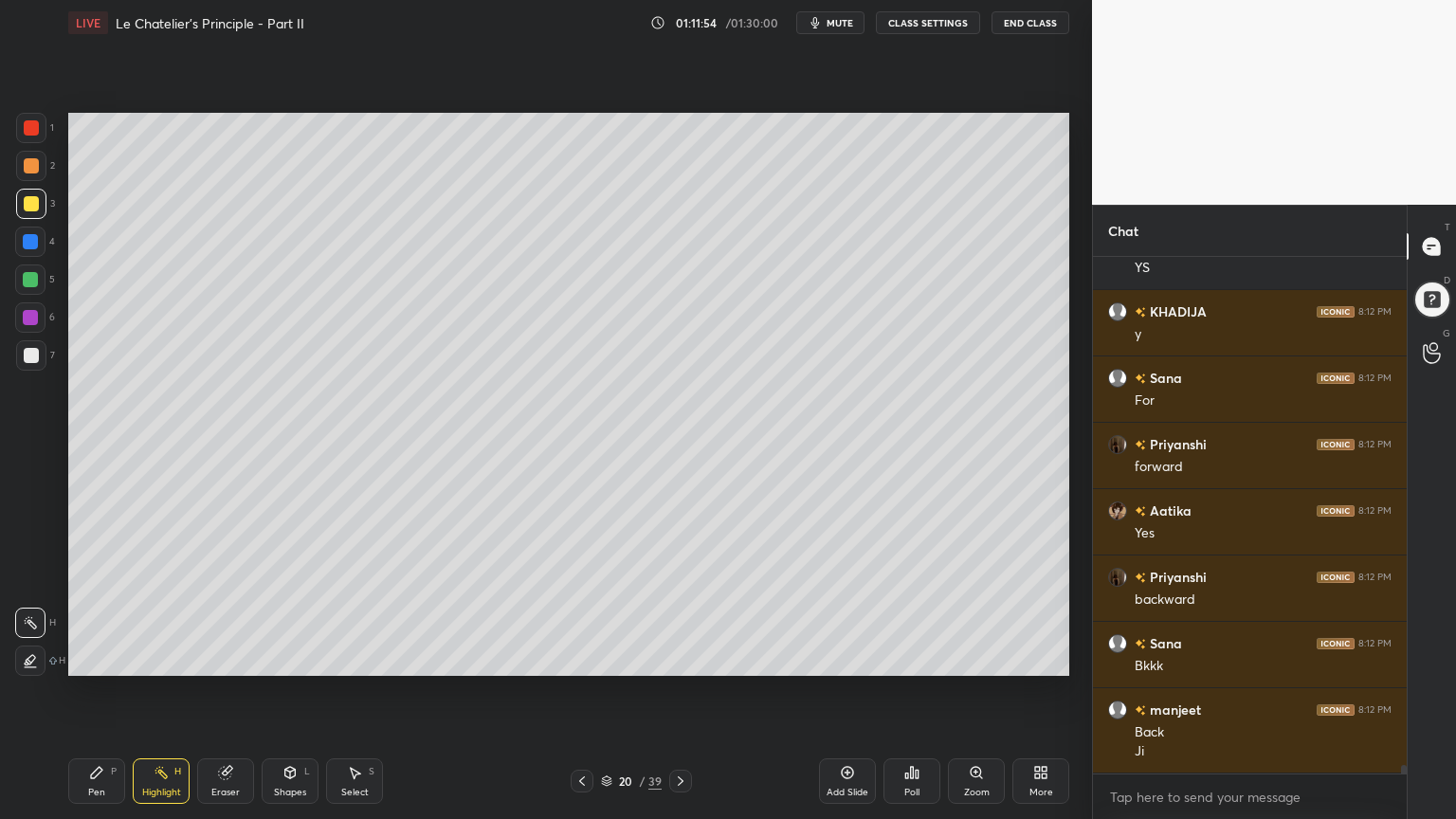 scroll, scrollTop: 30894, scrollLeft: 0, axis: vertical 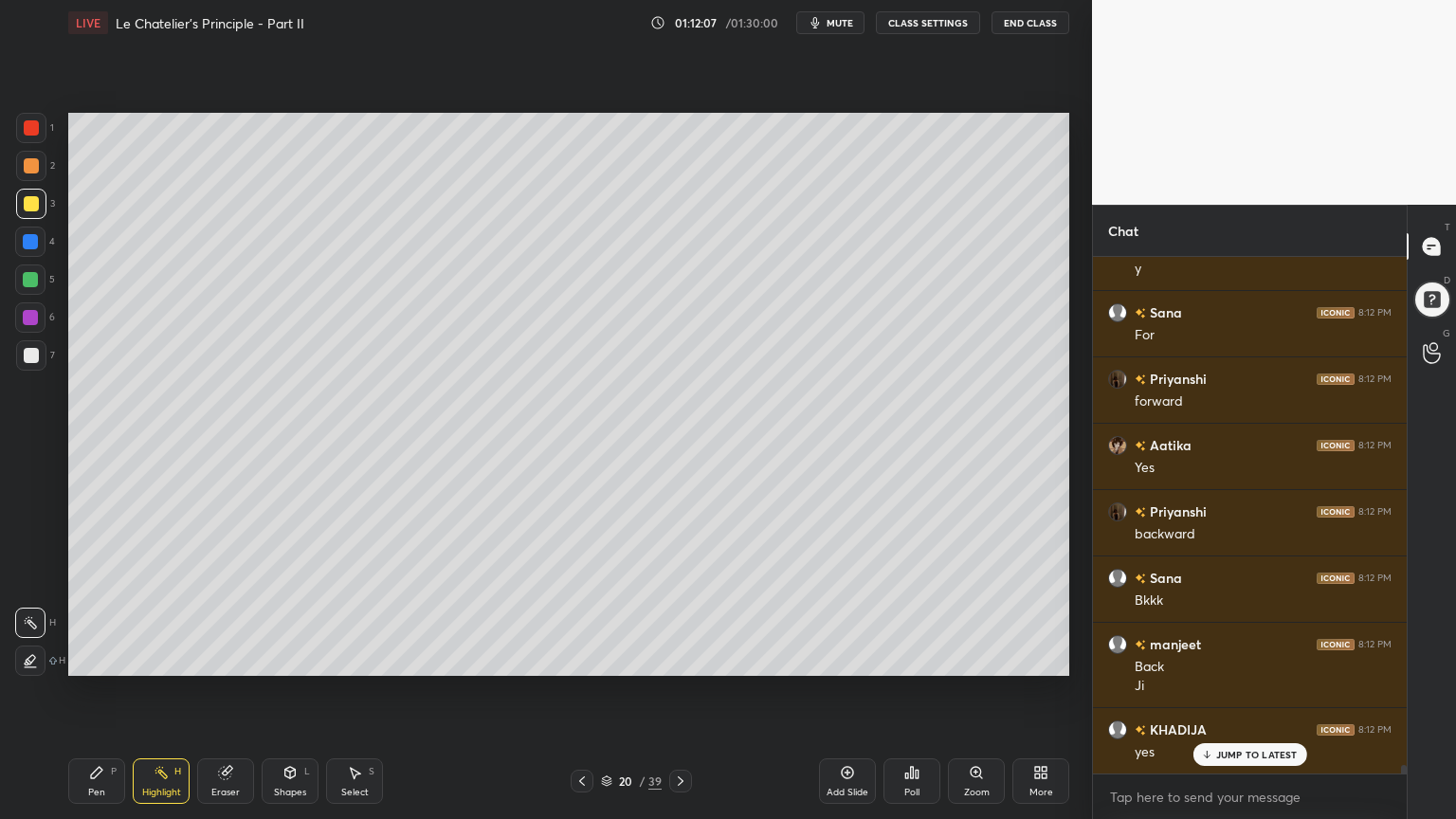 drag, startPoint x: 109, startPoint y: 784, endPoint x: 127, endPoint y: 774, distance: 20.59126 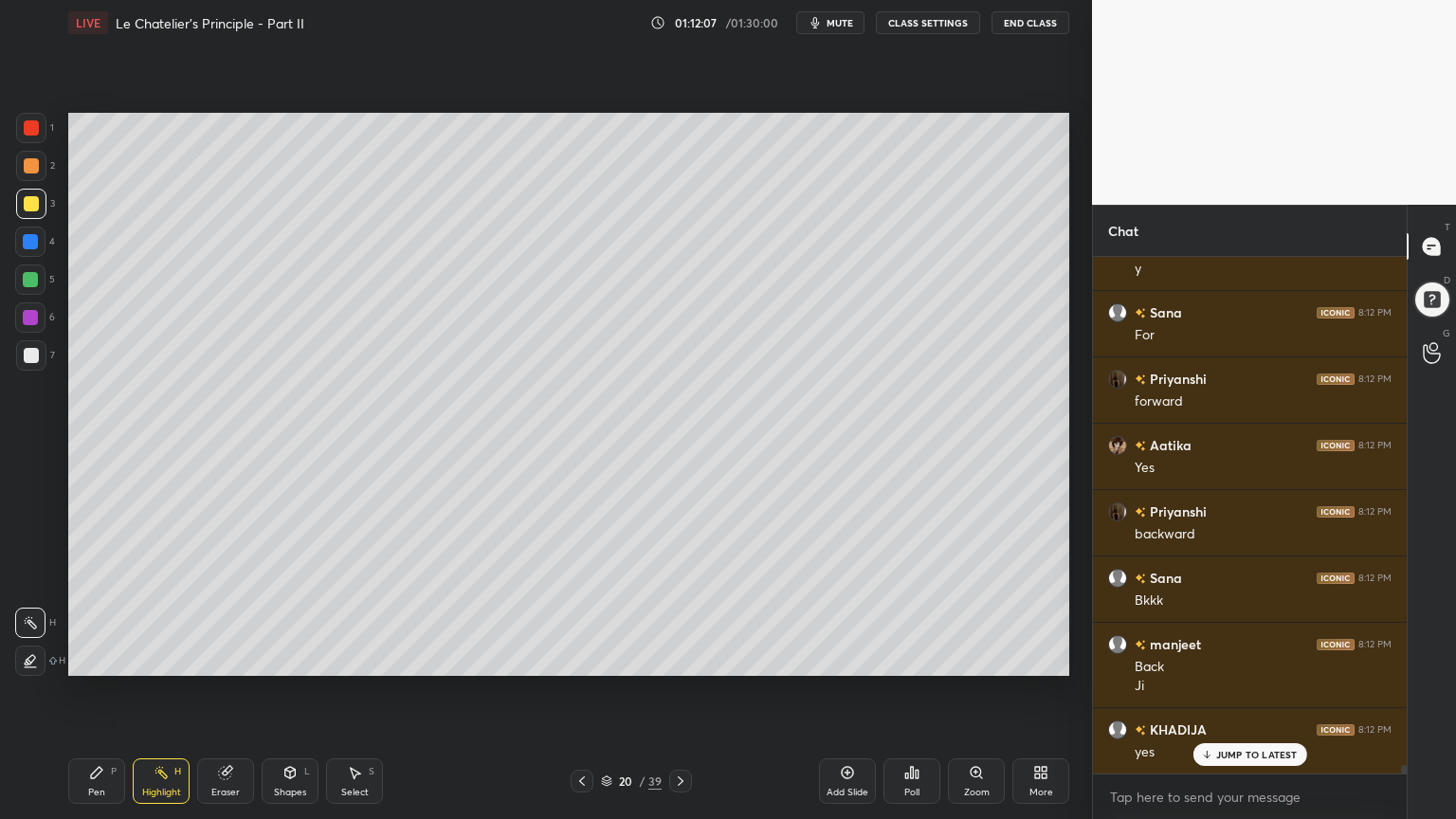 click on "Pen P" at bounding box center (97, 781) 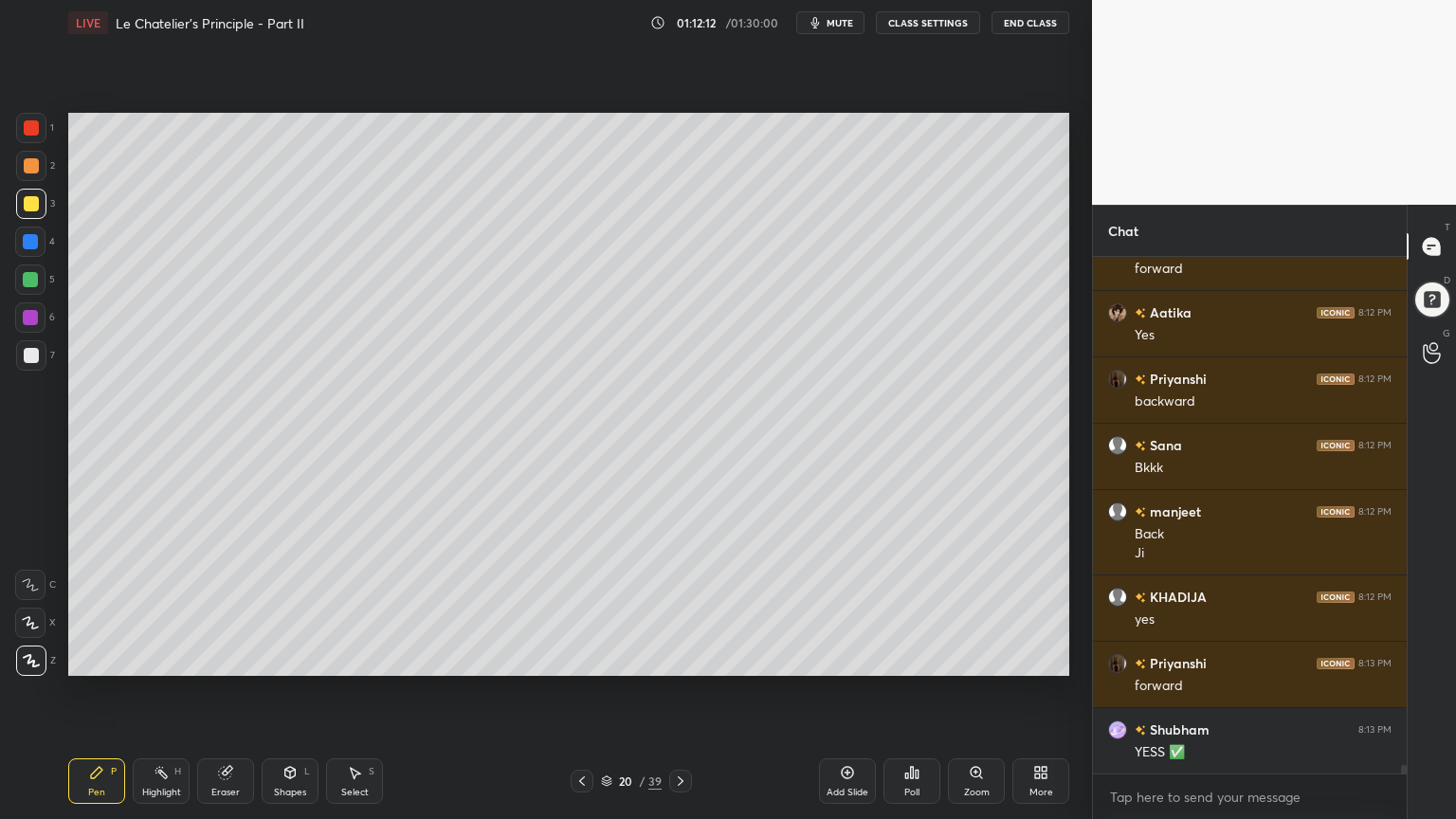 scroll, scrollTop: 31095, scrollLeft: 0, axis: vertical 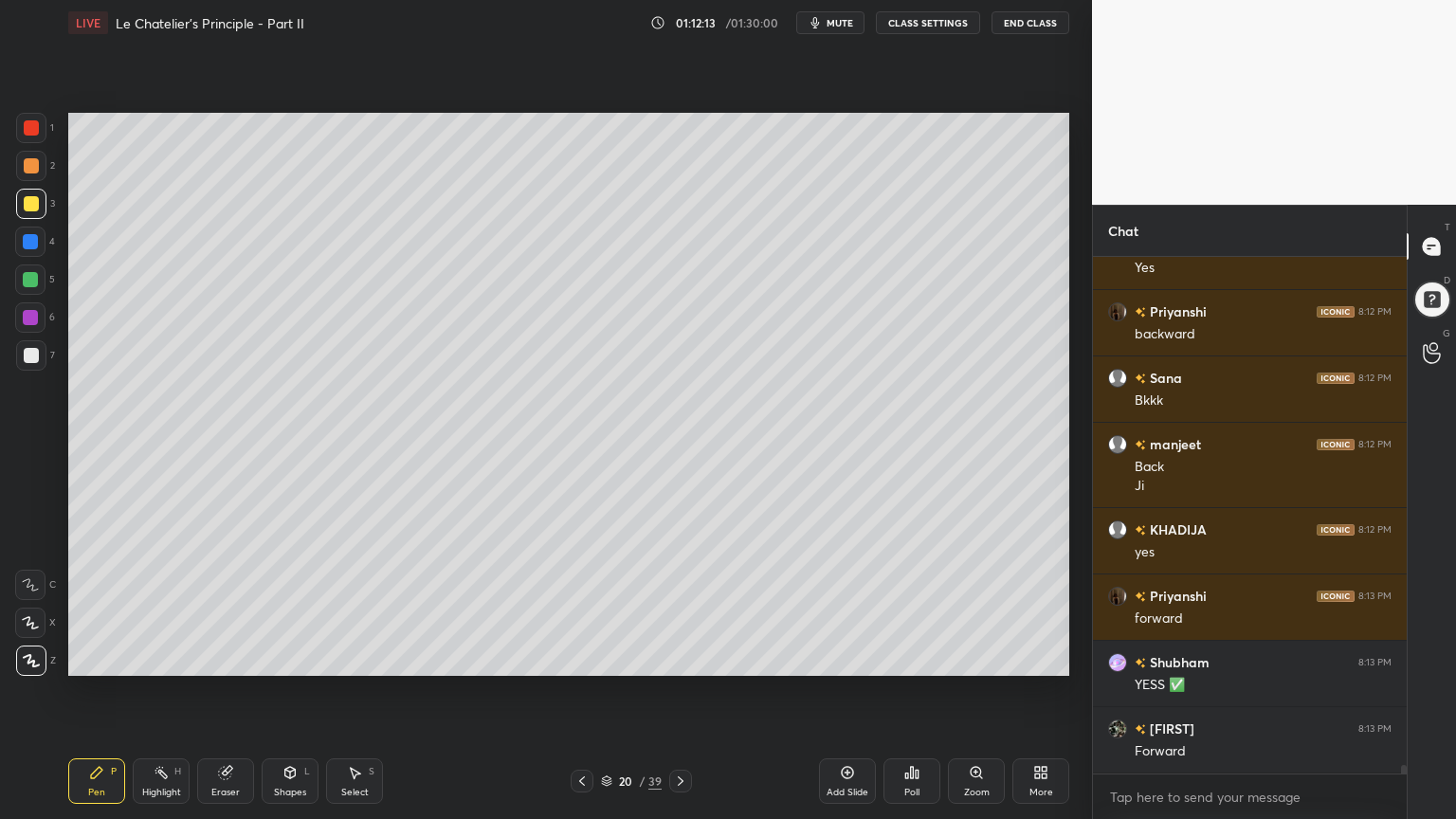 click on "Highlight H" at bounding box center [161, 781] 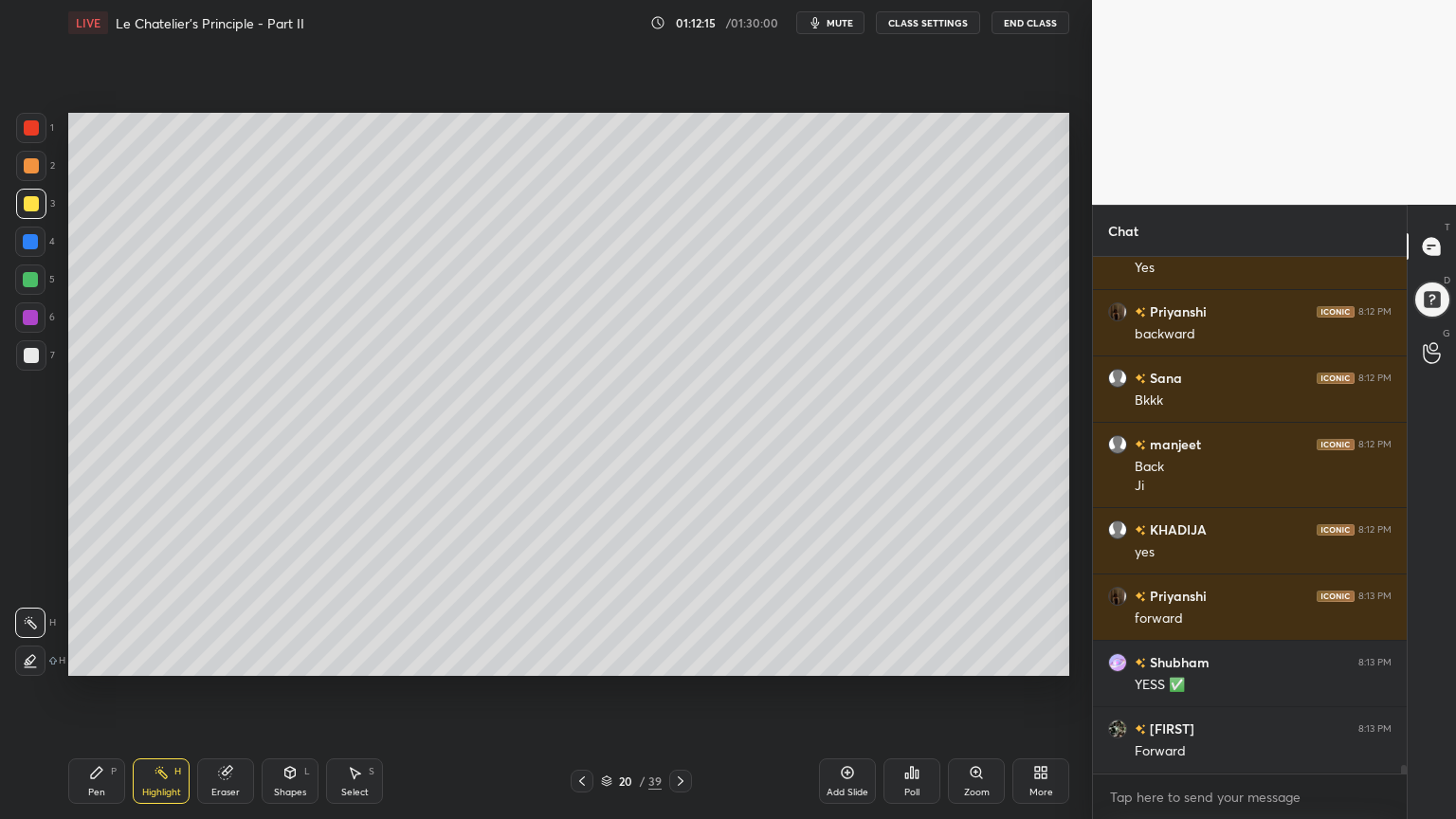 drag, startPoint x: 83, startPoint y: 789, endPoint x: 118, endPoint y: 696, distance: 99.368 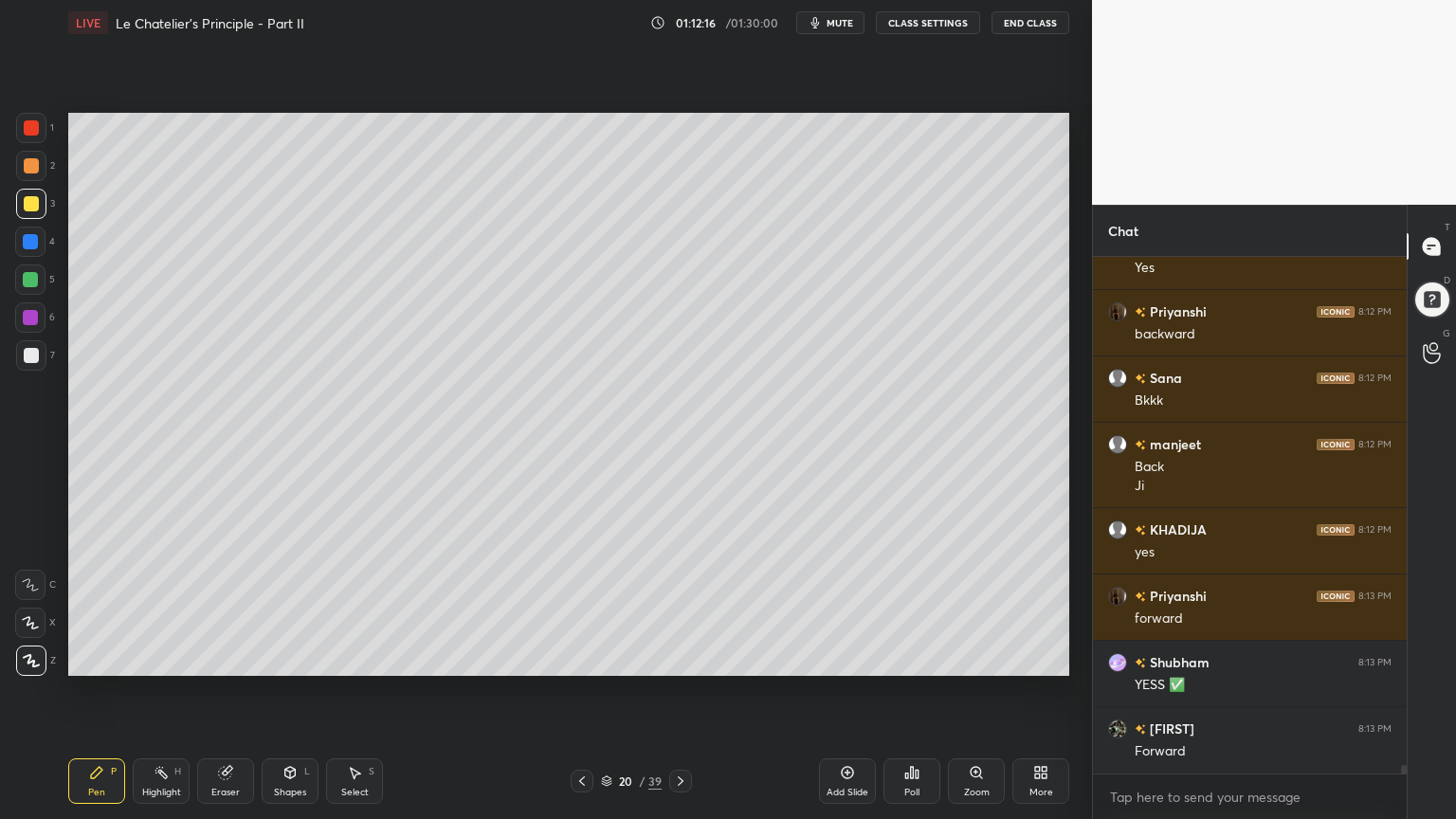 drag, startPoint x: 28, startPoint y: 132, endPoint x: 20, endPoint y: 141, distance: 12.041595 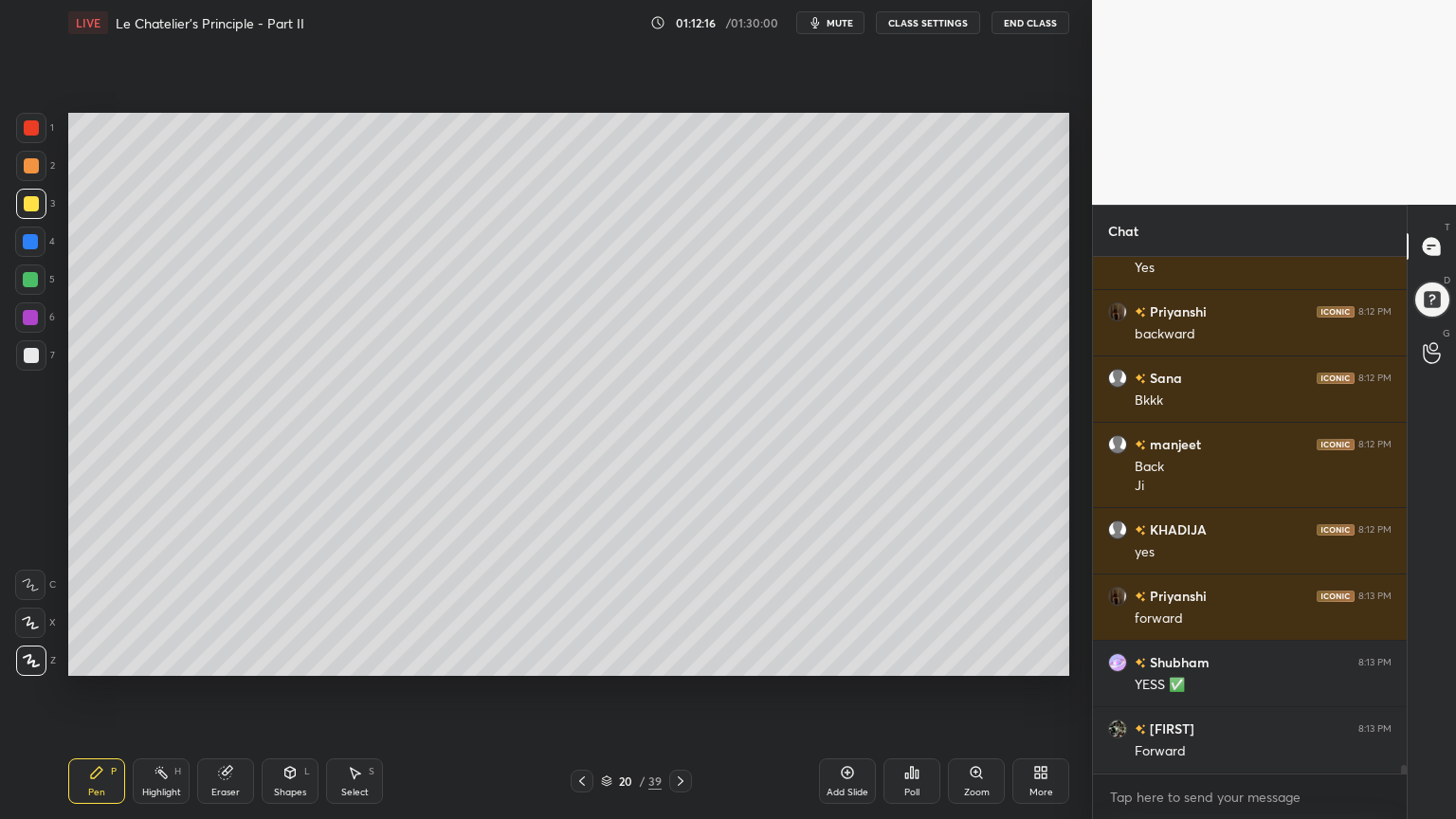 click at bounding box center (31, 128) 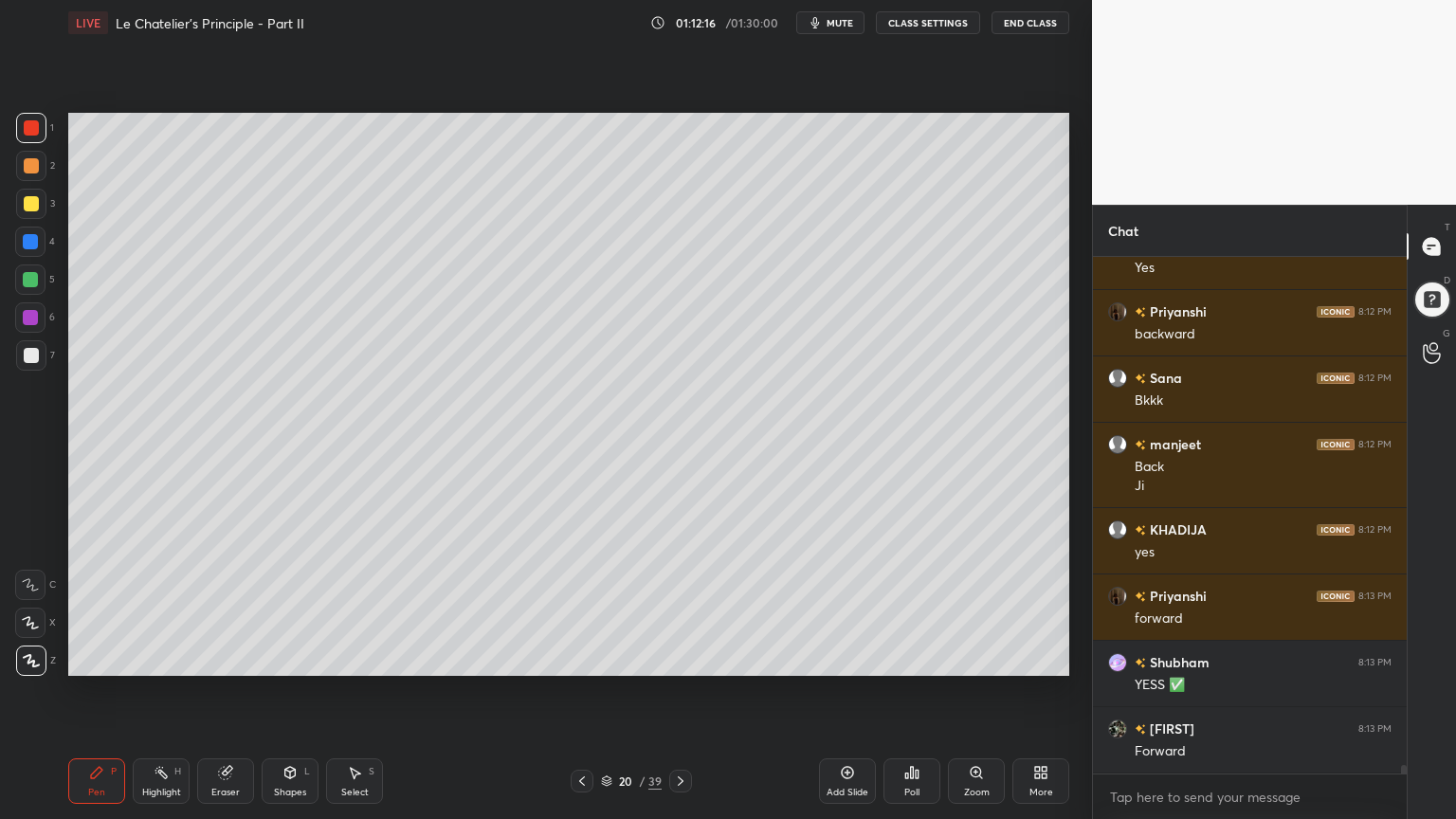 scroll, scrollTop: 31113, scrollLeft: 0, axis: vertical 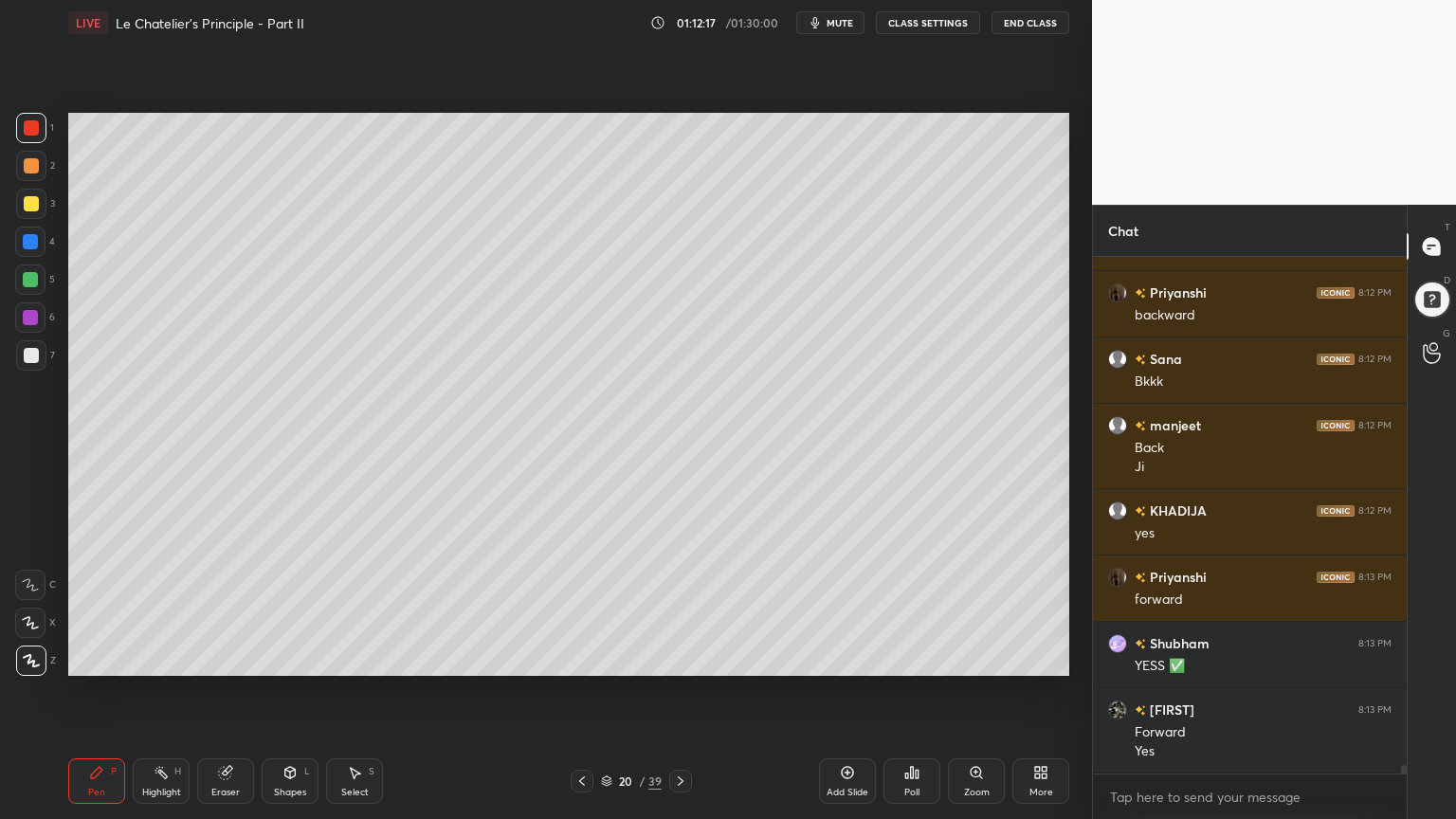 click at bounding box center [30, 242] 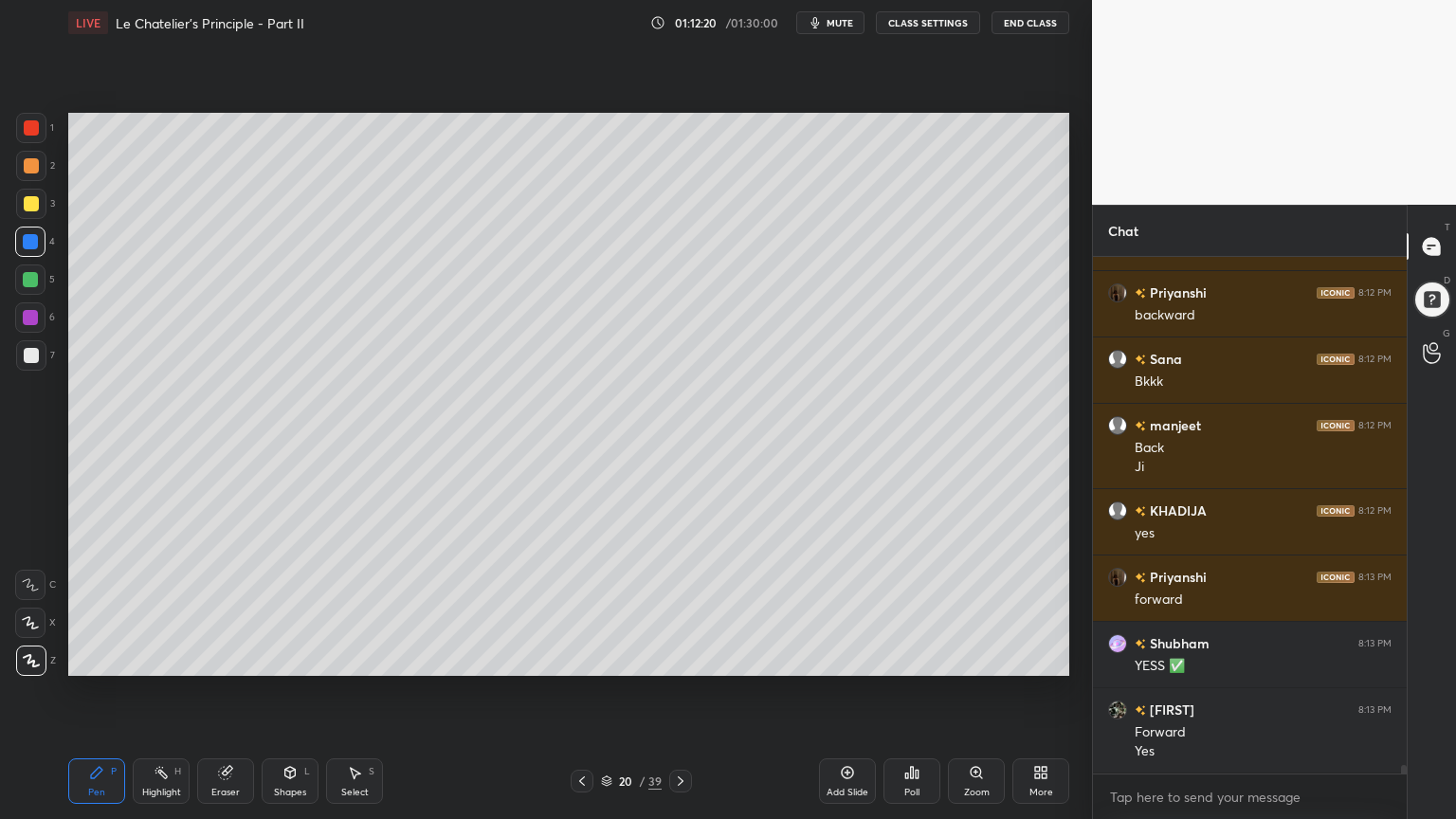 click on "Shapes L" at bounding box center [290, 781] 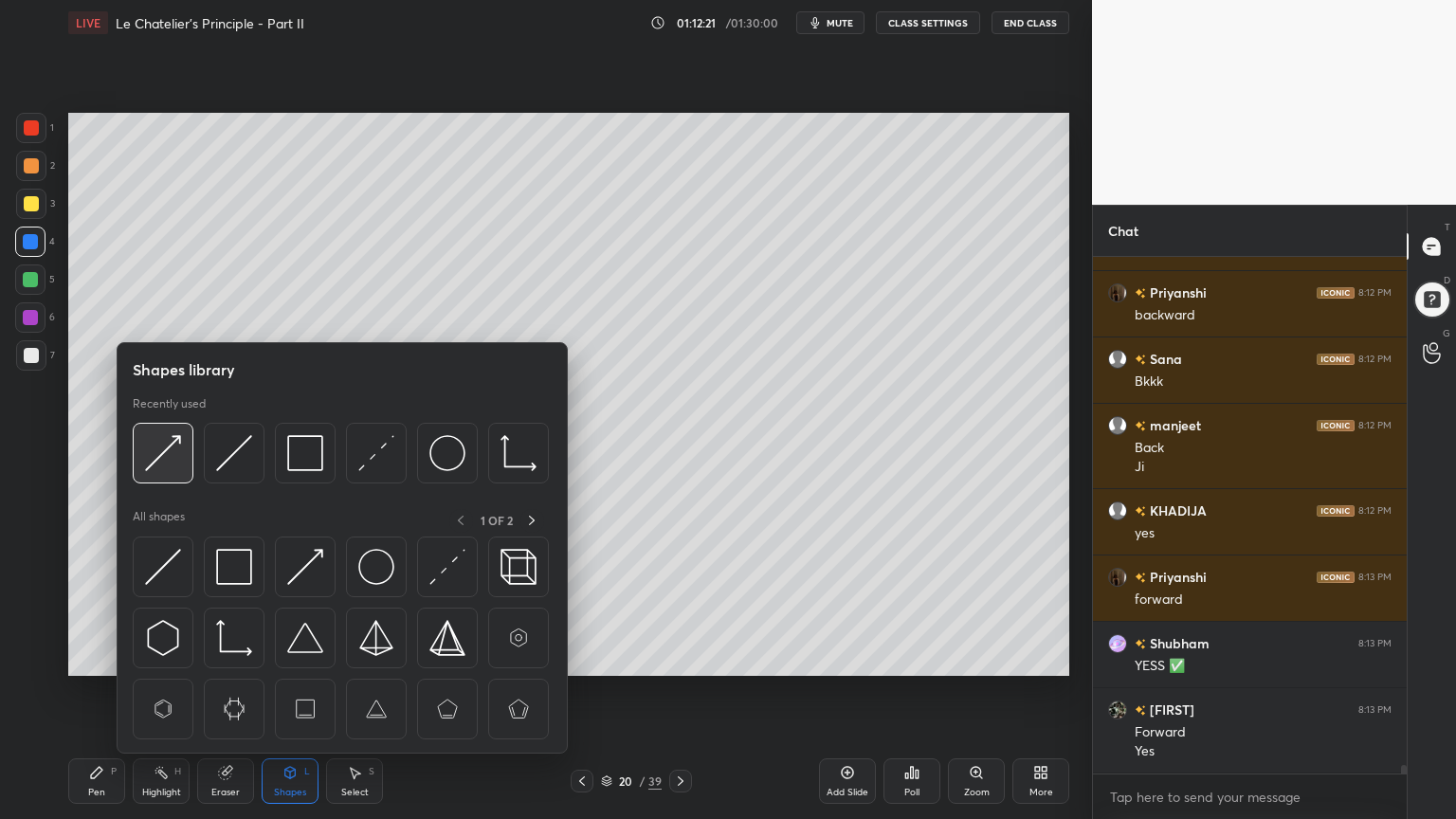 click at bounding box center (163, 453) 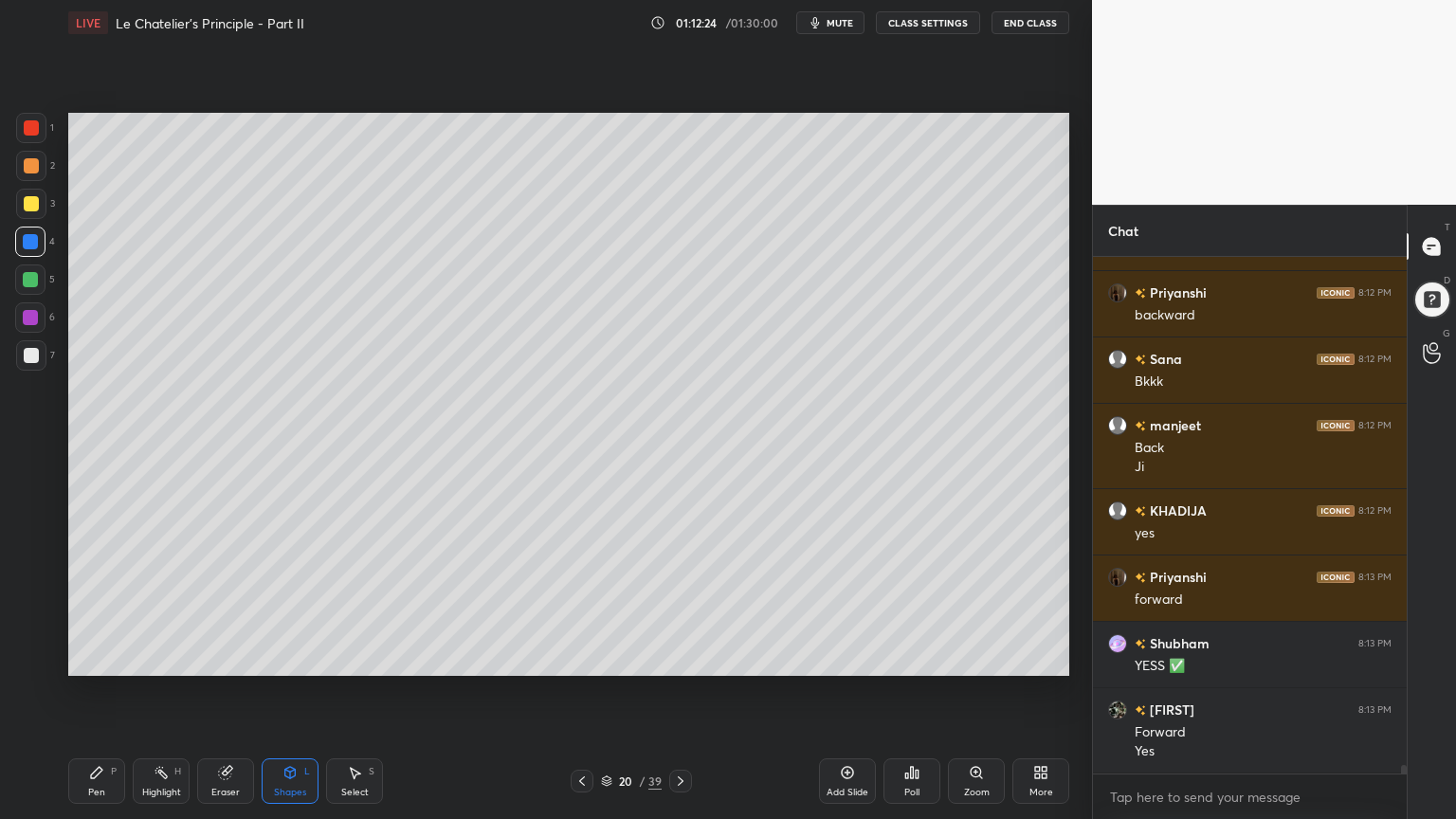 click on "Pen P" at bounding box center [97, 781] 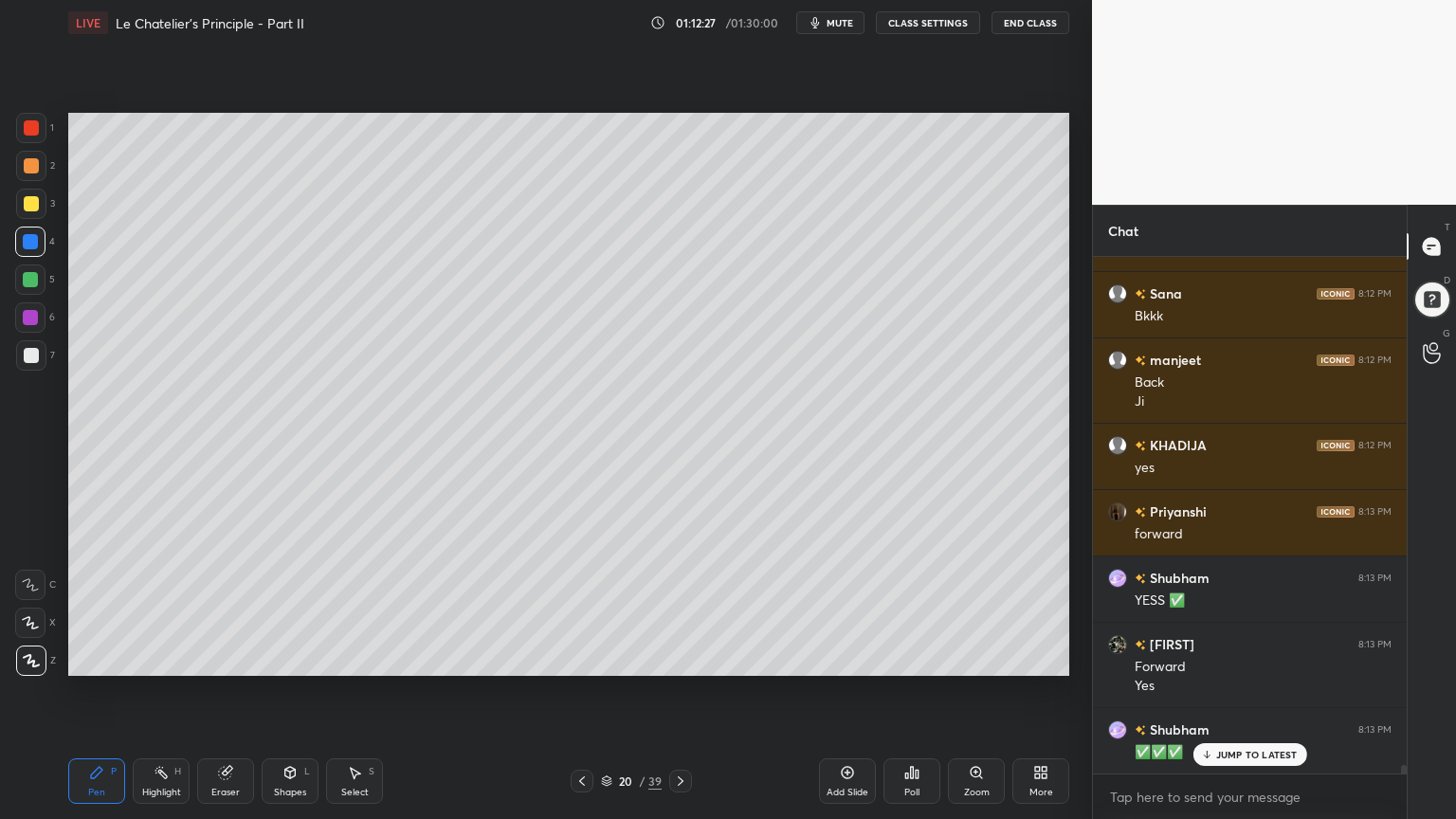 scroll, scrollTop: 31246, scrollLeft: 0, axis: vertical 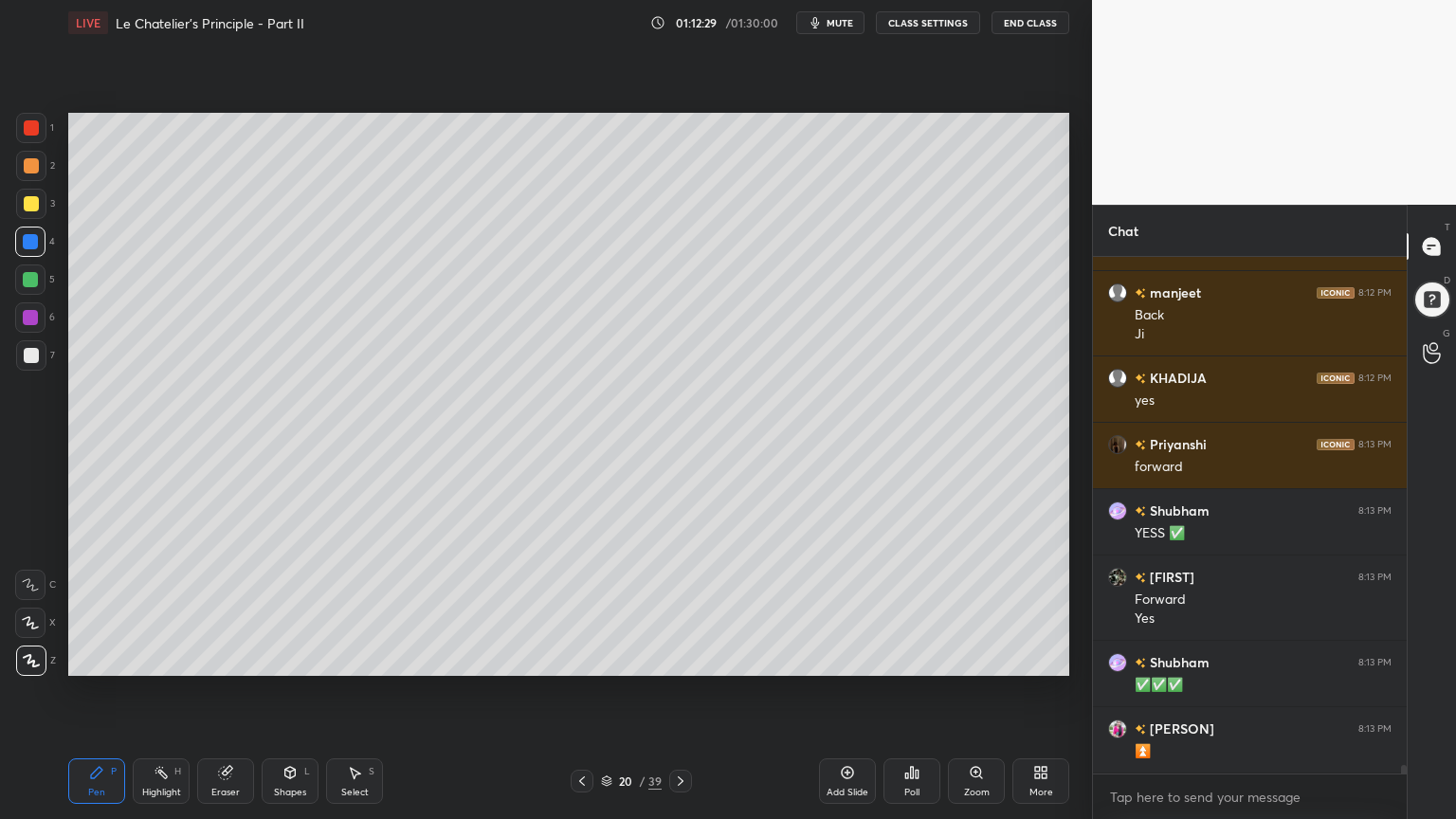 click on "Highlight H" at bounding box center (161, 781) 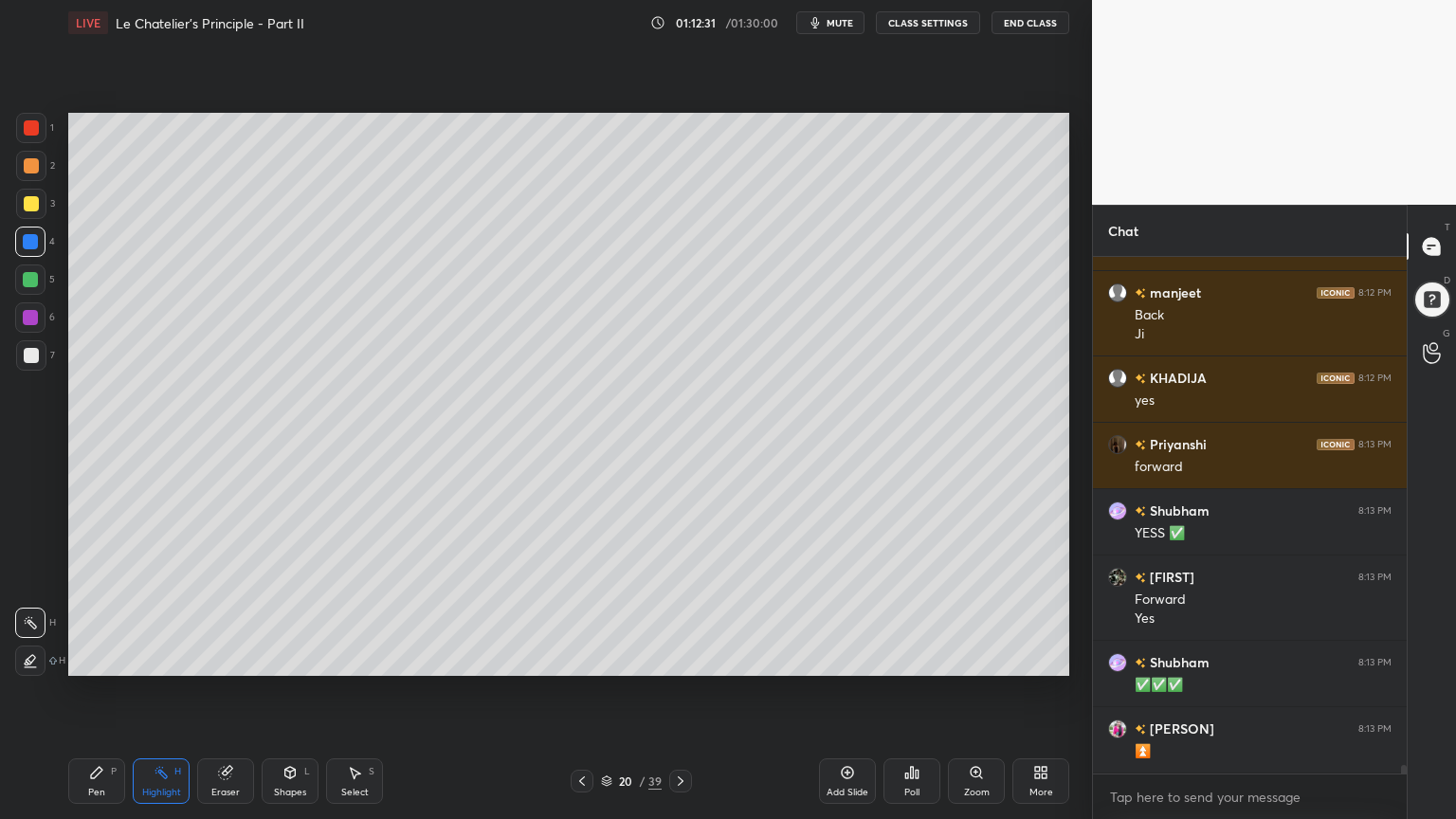 drag, startPoint x: 108, startPoint y: 786, endPoint x: 95, endPoint y: 728, distance: 59.43904 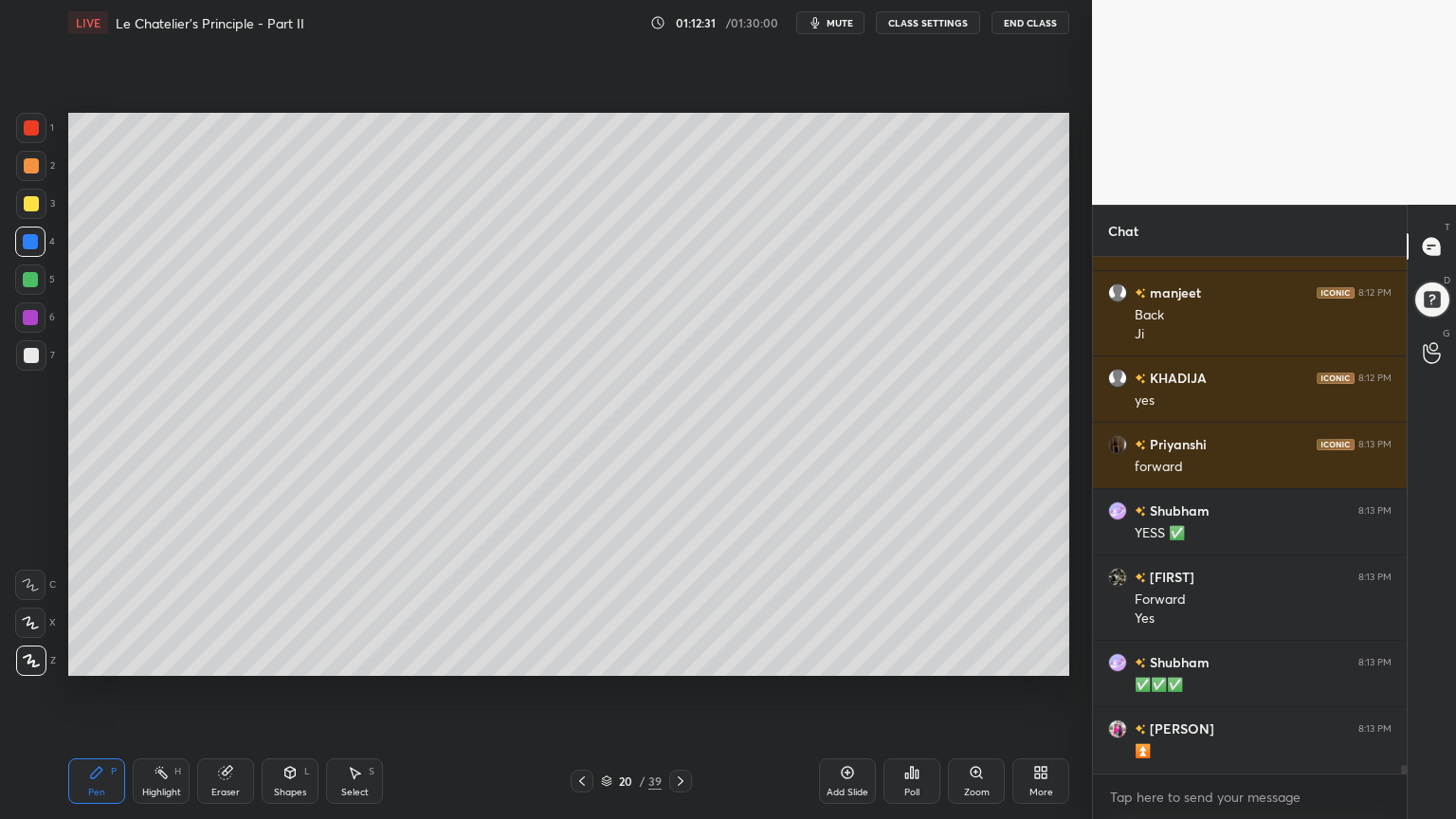 click at bounding box center (31, 204) 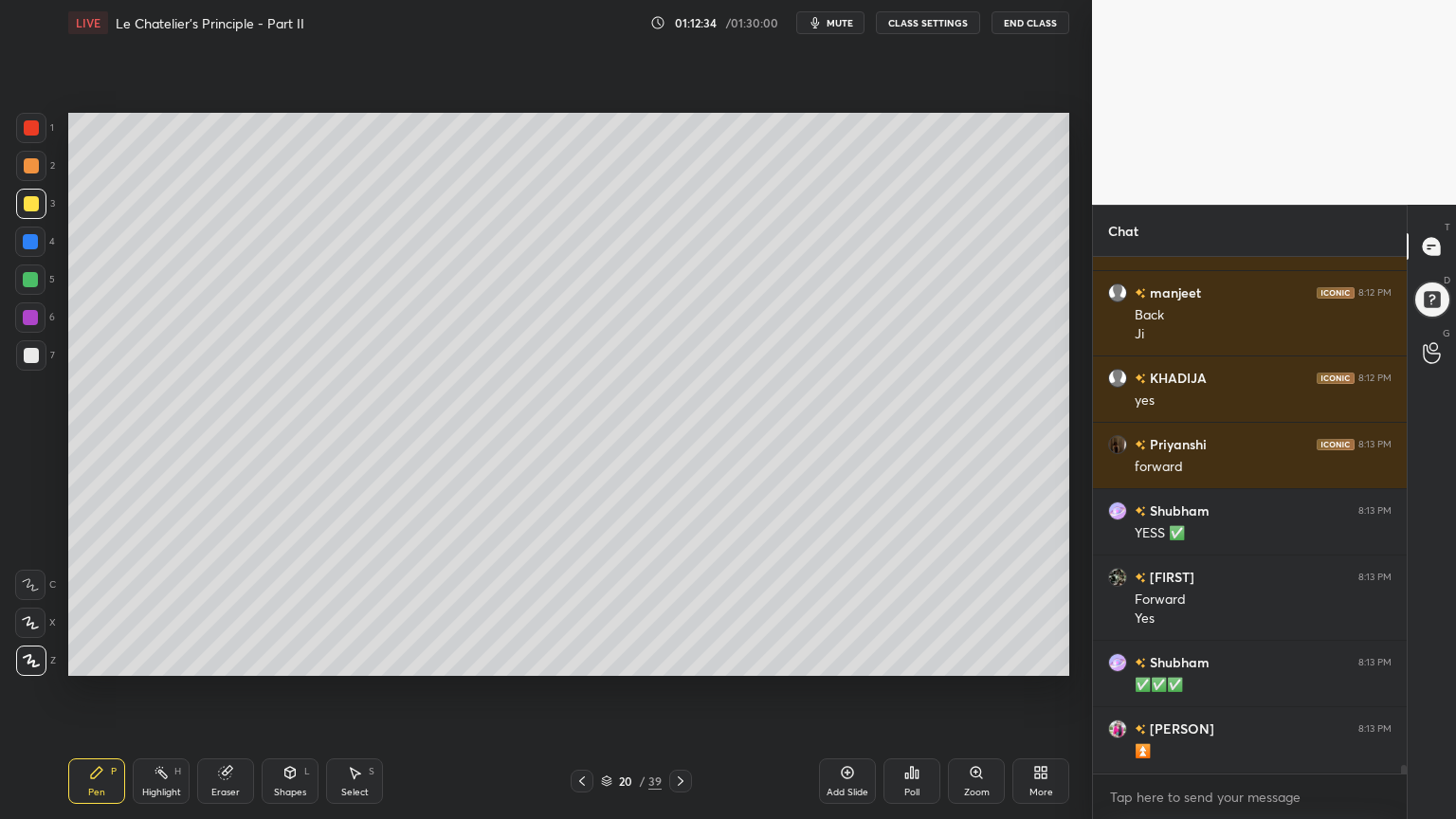 click on "Pen P Highlight H Eraser Shapes L Select S" at bounding box center (256, 781) 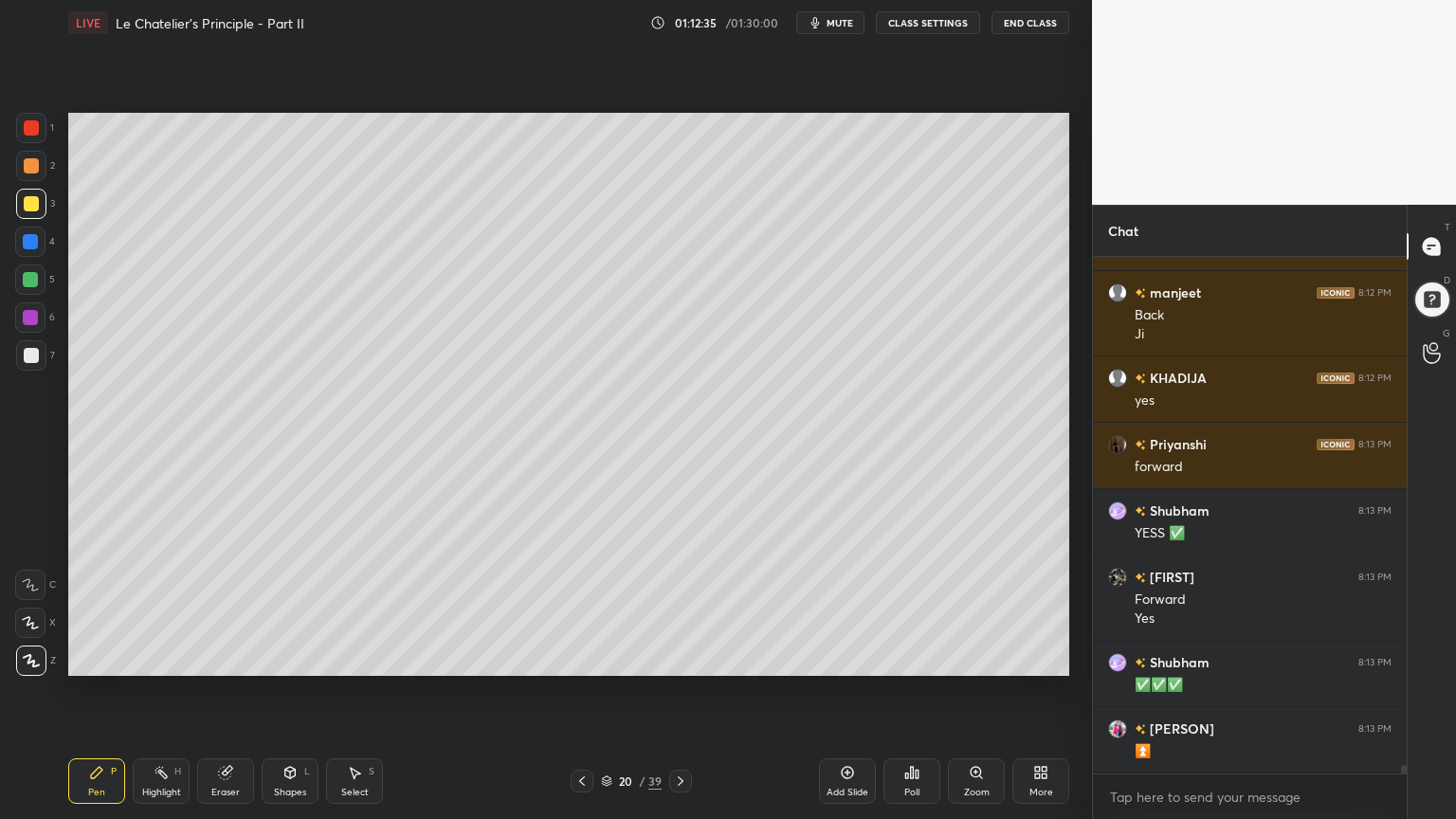 click on "Highlight H" at bounding box center [161, 781] 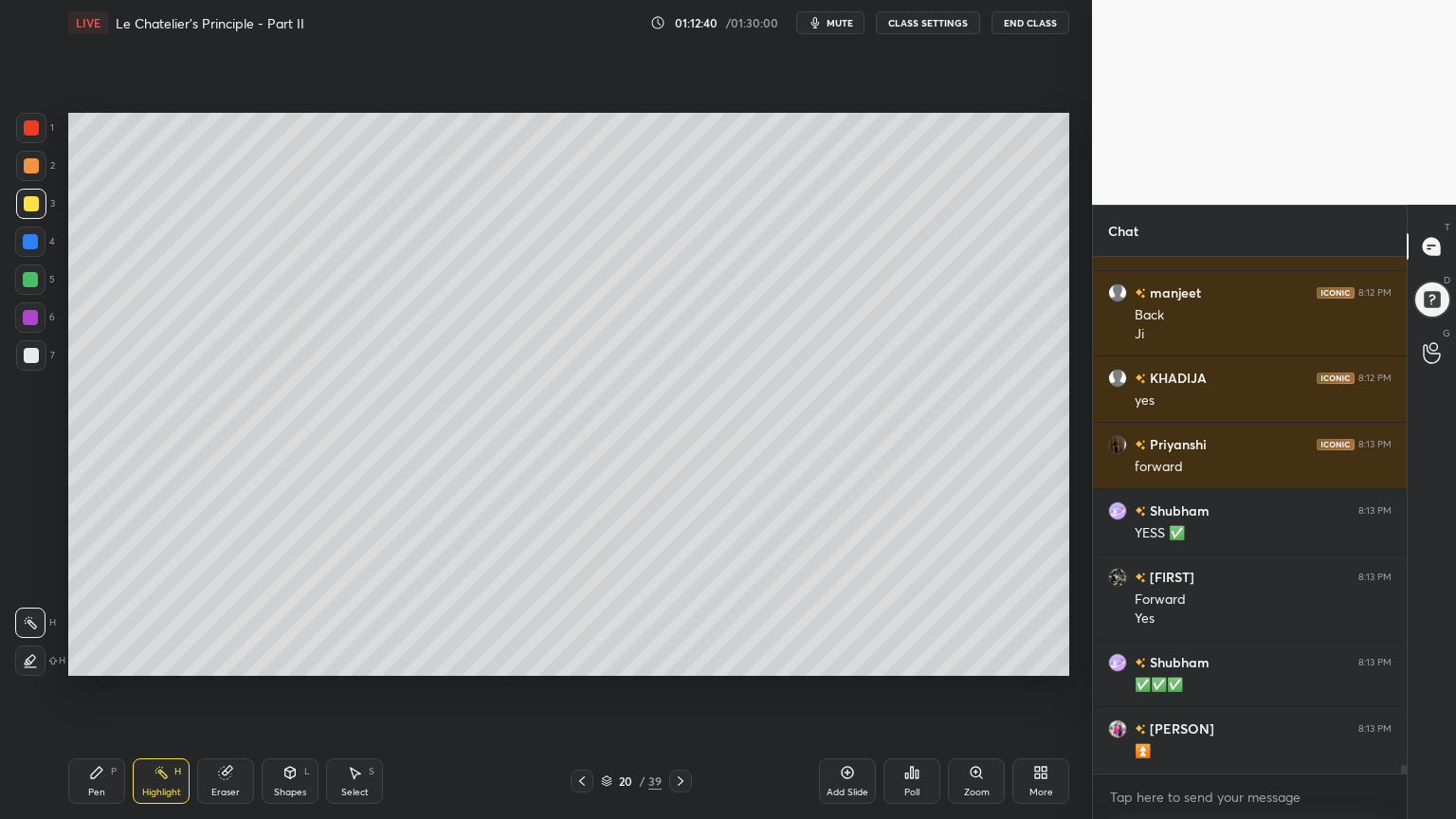 click on "Pen P" at bounding box center (97, 781) 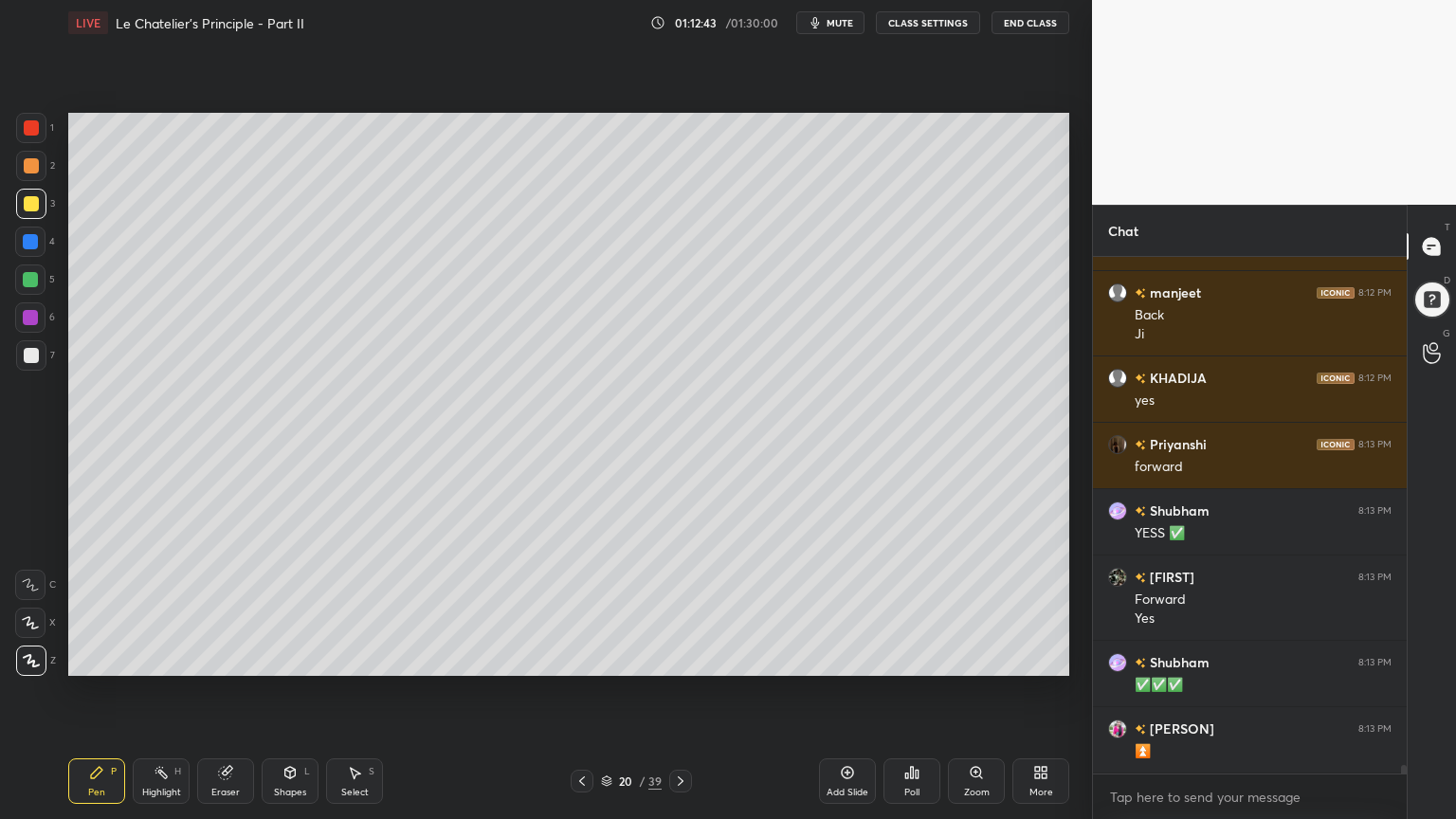 click on "Highlight H" at bounding box center [161, 781] 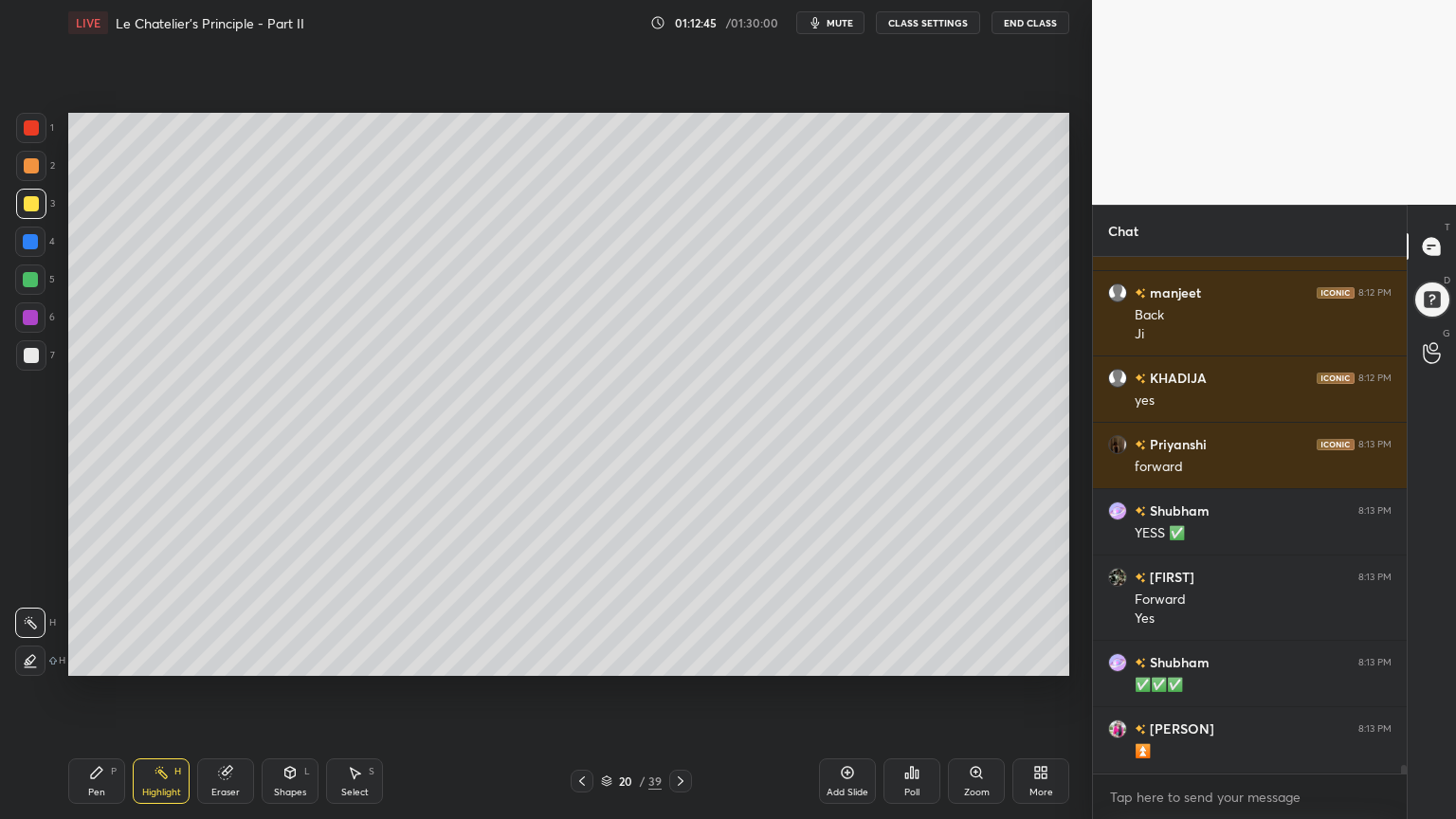 drag, startPoint x: 84, startPoint y: 777, endPoint x: 190, endPoint y: 766, distance: 106.56923 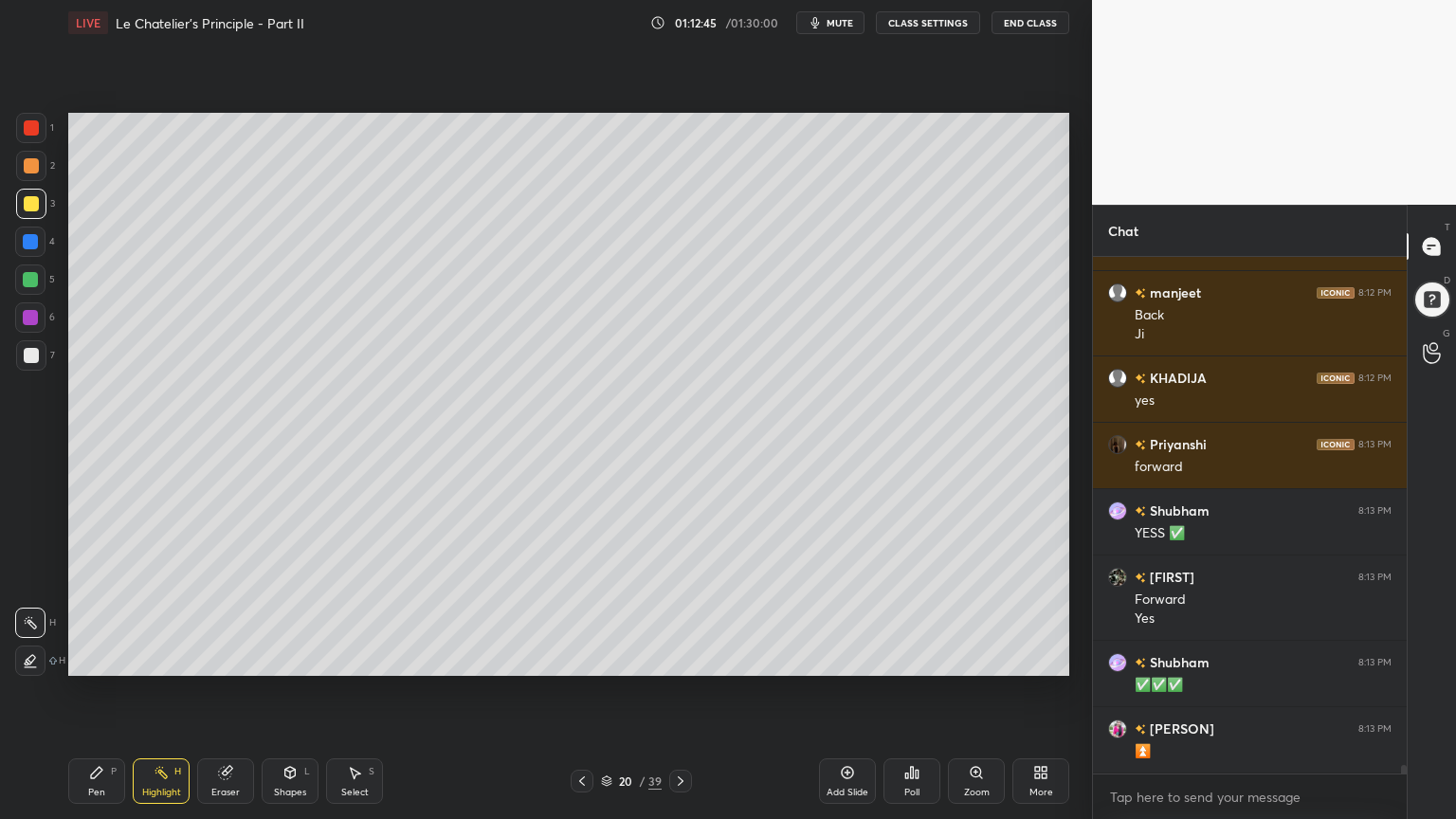 click on "Pen P" at bounding box center (97, 781) 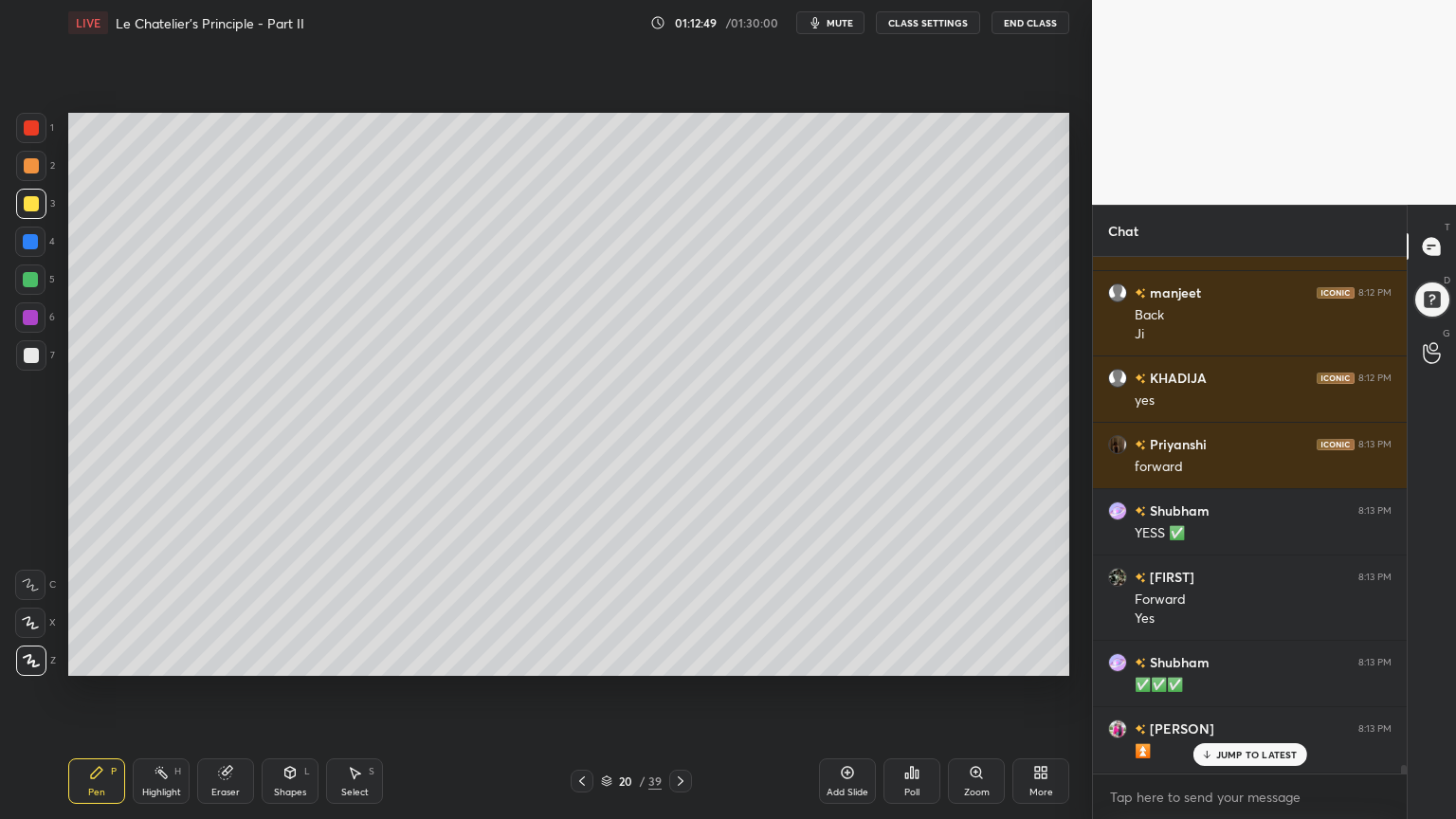scroll, scrollTop: 31312, scrollLeft: 0, axis: vertical 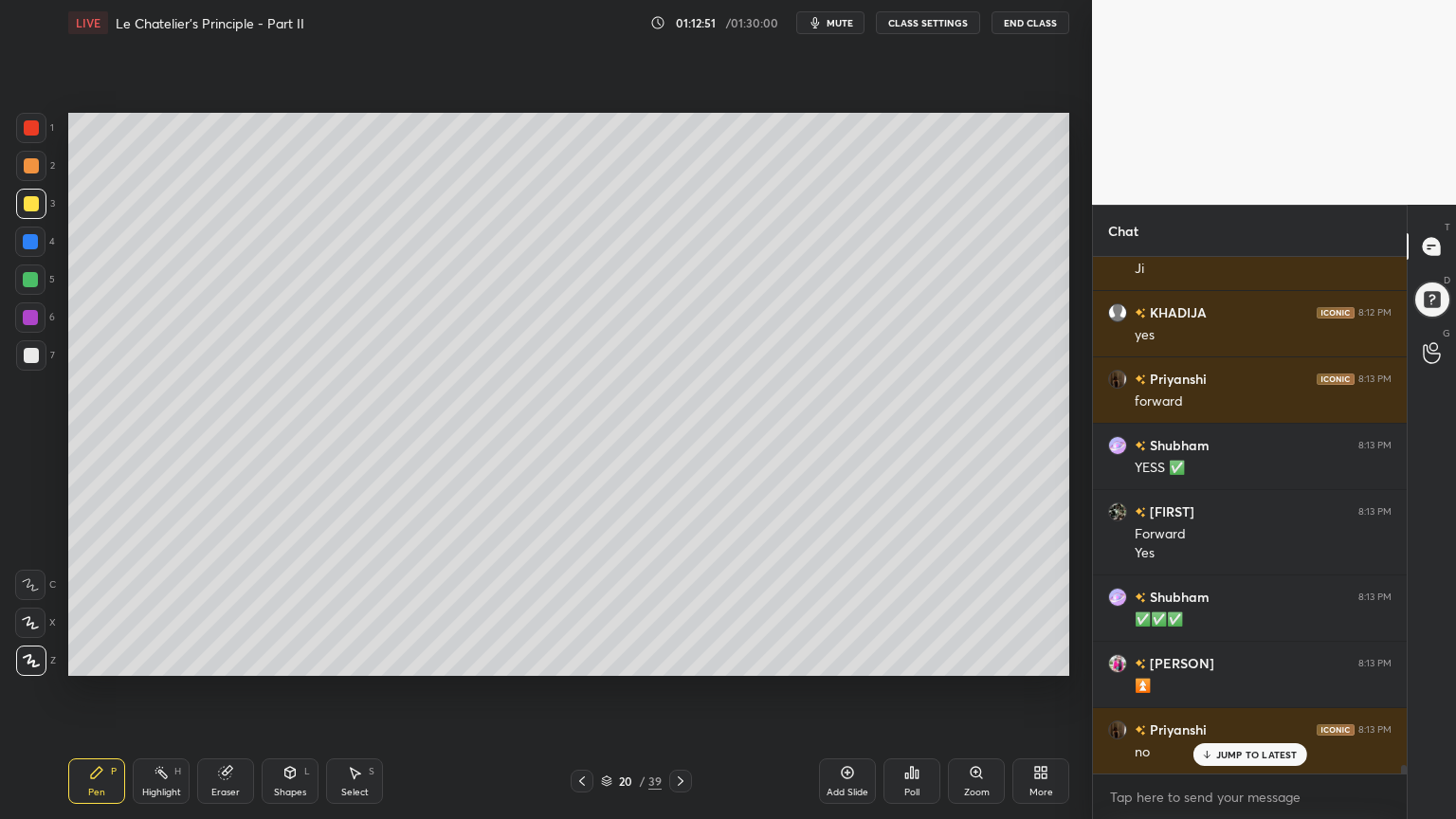 click on "Highlight H" at bounding box center (161, 781) 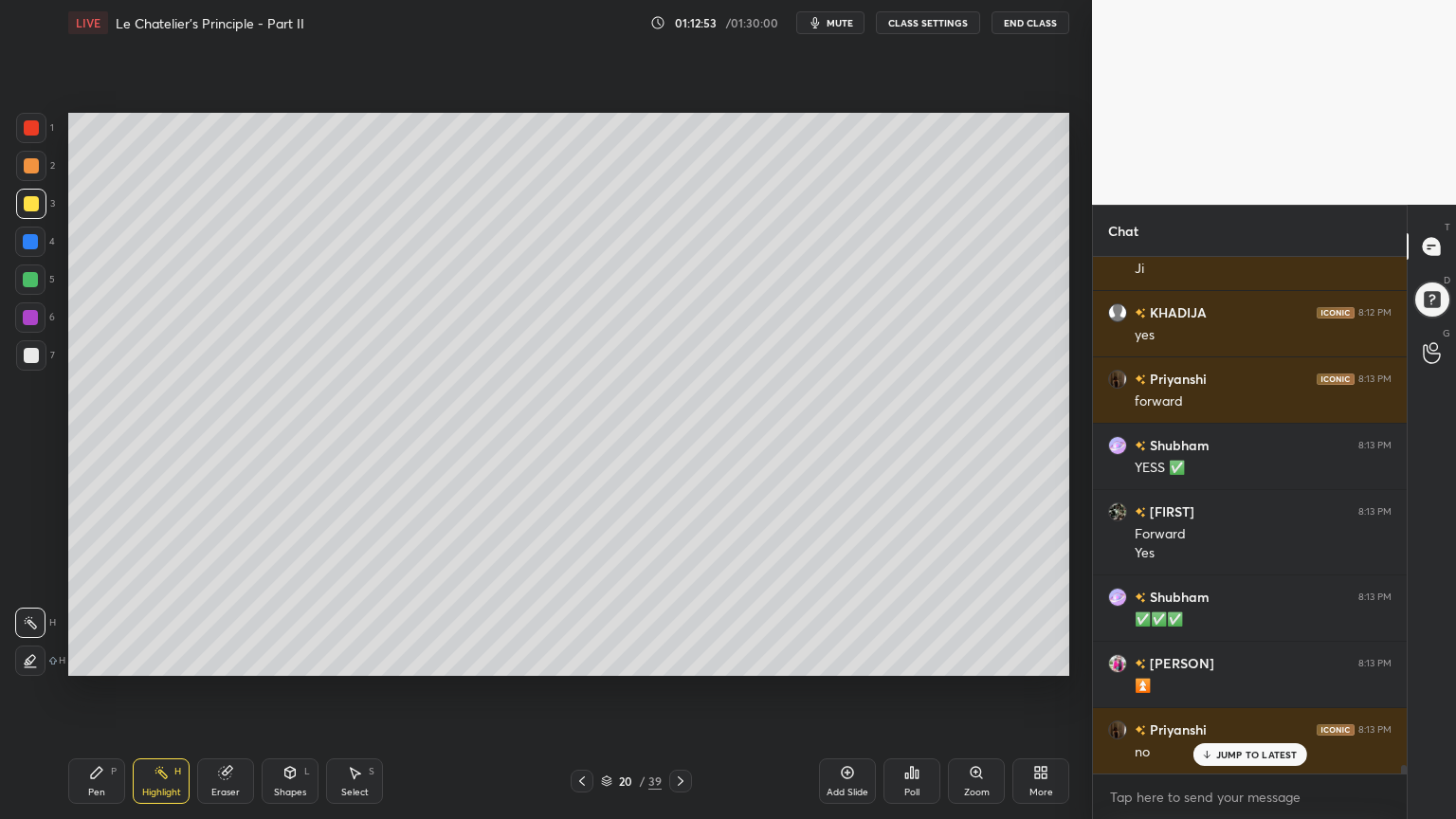 click on "Pen P" at bounding box center [97, 781] 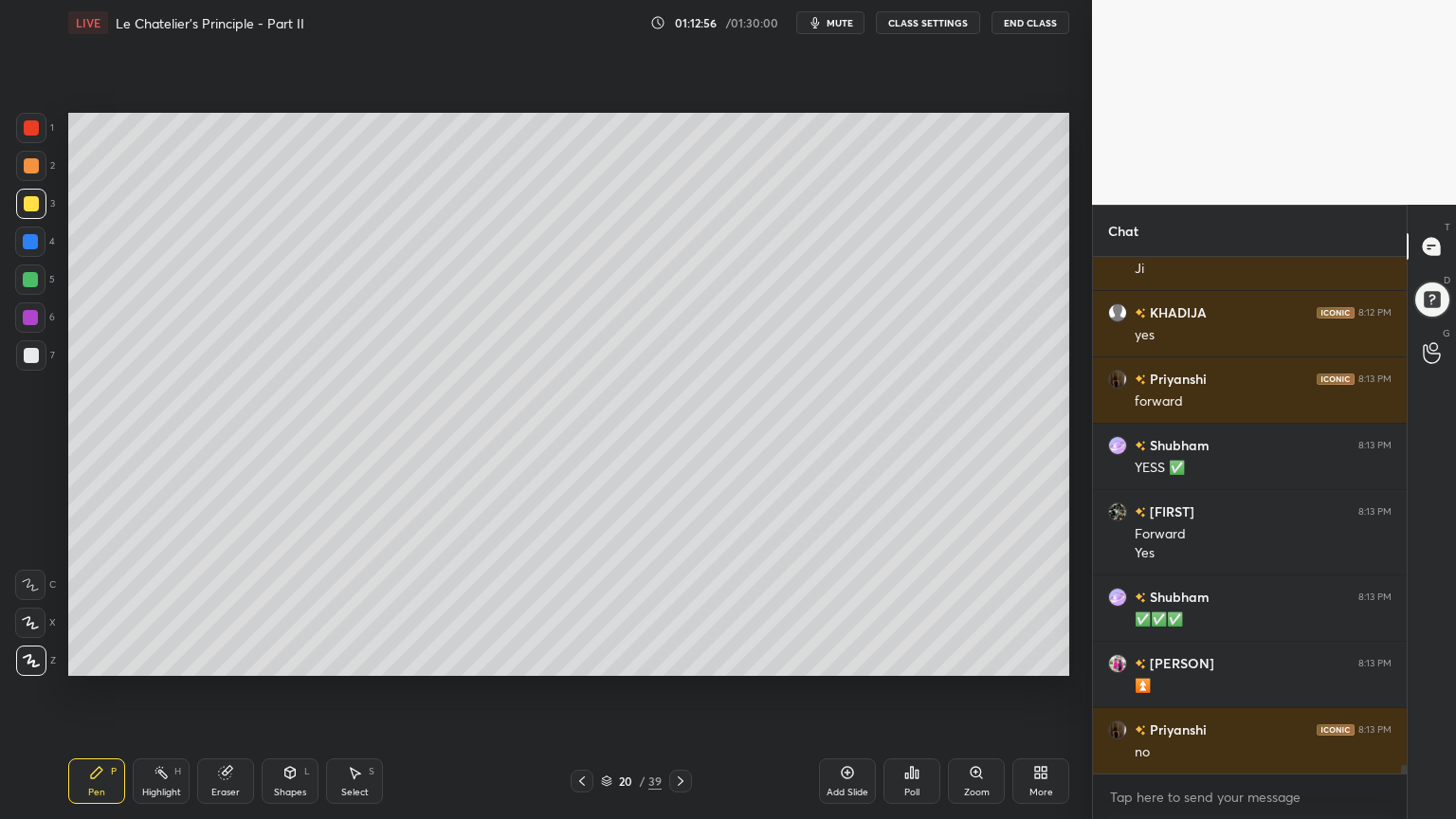 scroll, scrollTop: 31379, scrollLeft: 0, axis: vertical 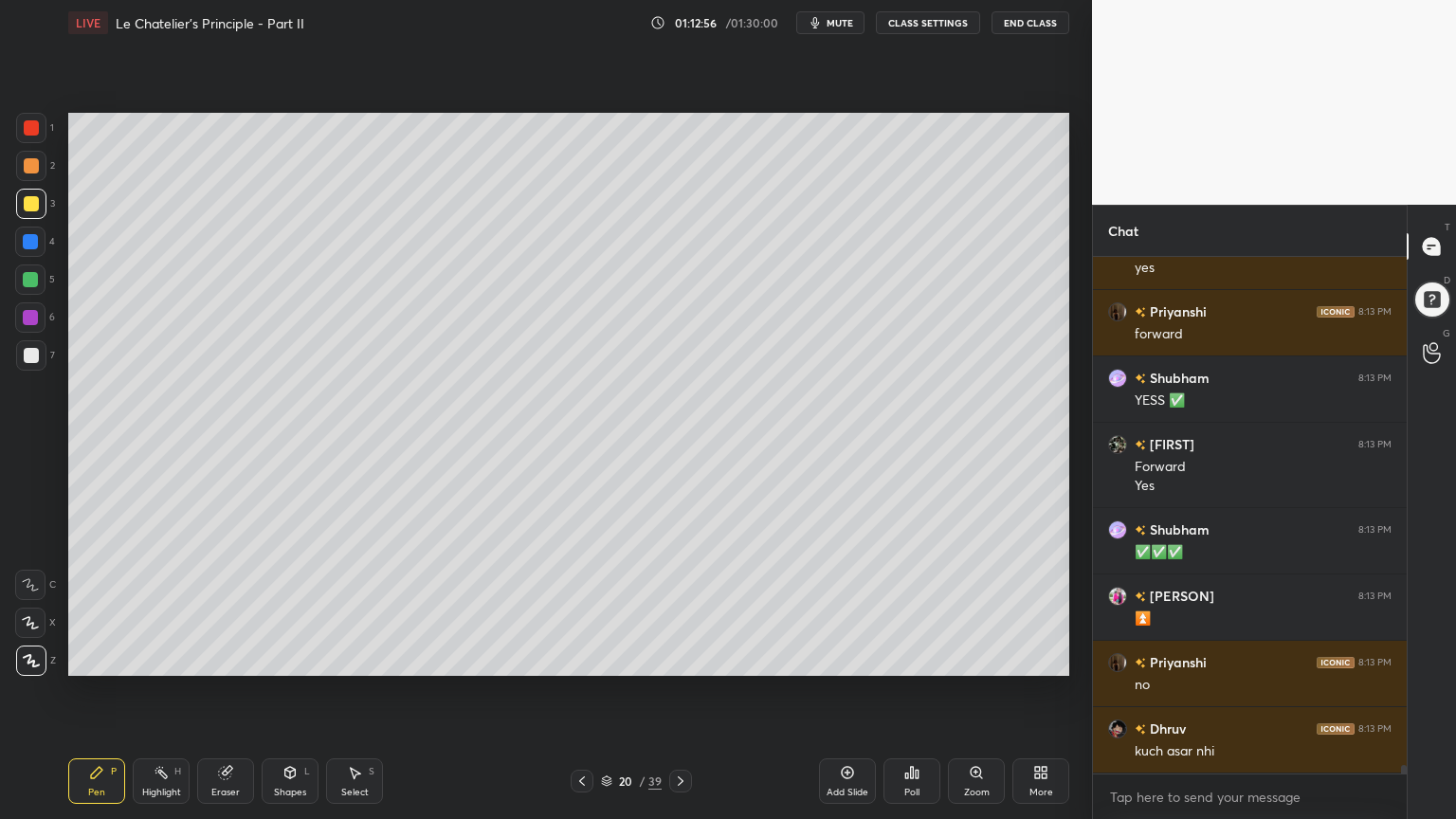 click on "Highlight H" at bounding box center [161, 781] 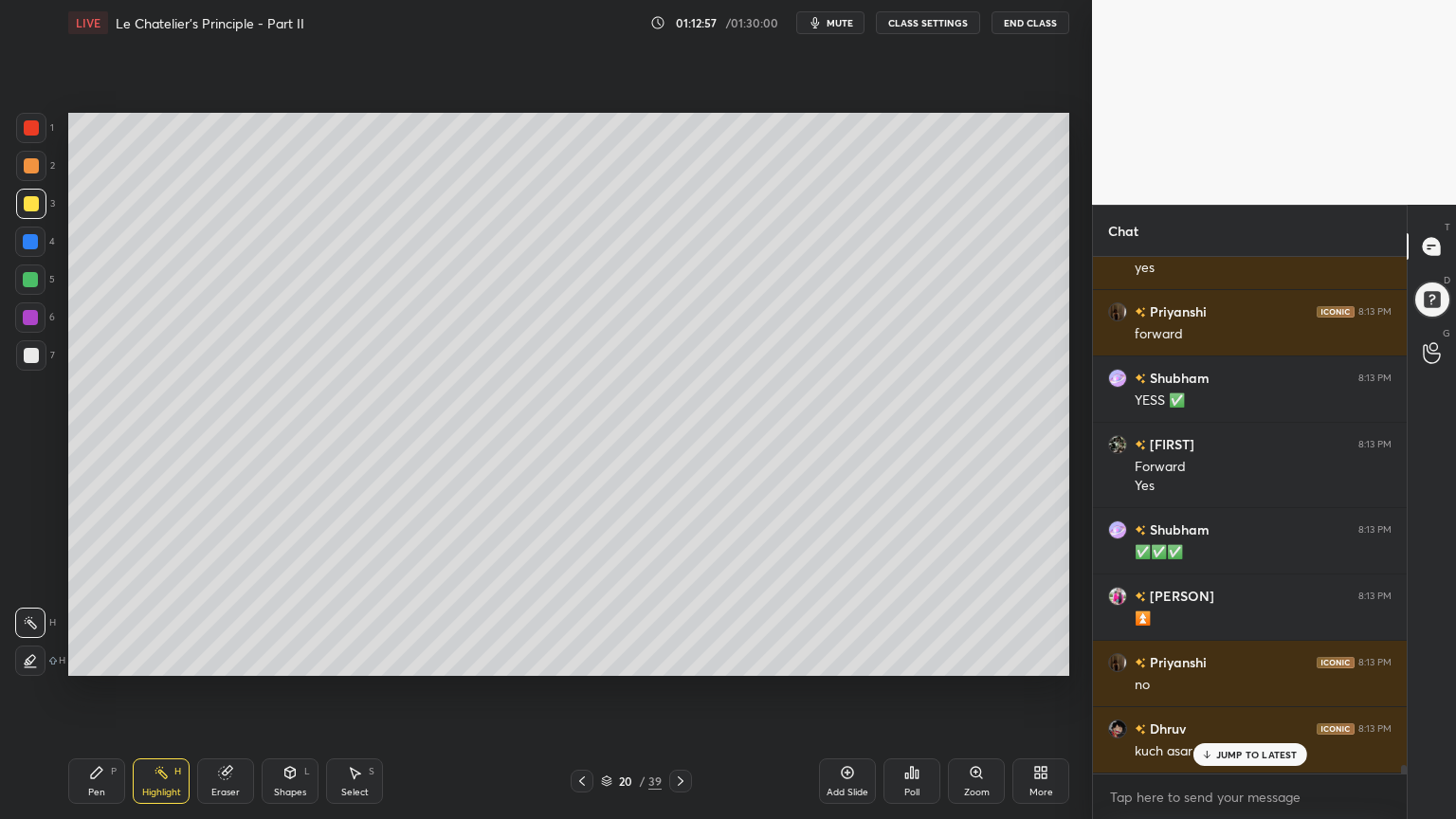 scroll, scrollTop: 31444, scrollLeft: 0, axis: vertical 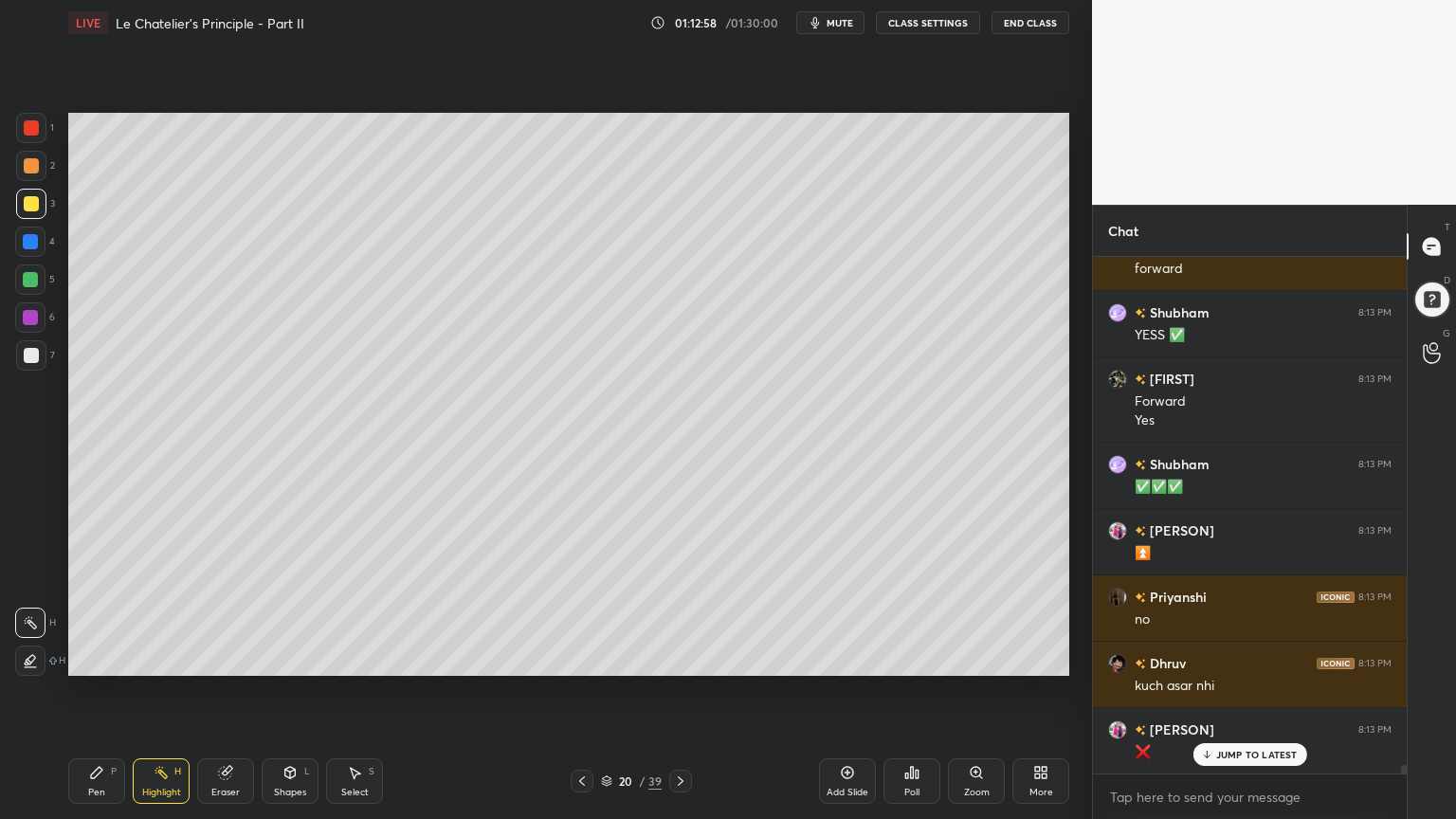 drag, startPoint x: 79, startPoint y: 789, endPoint x: 88, endPoint y: 781, distance: 12.041595 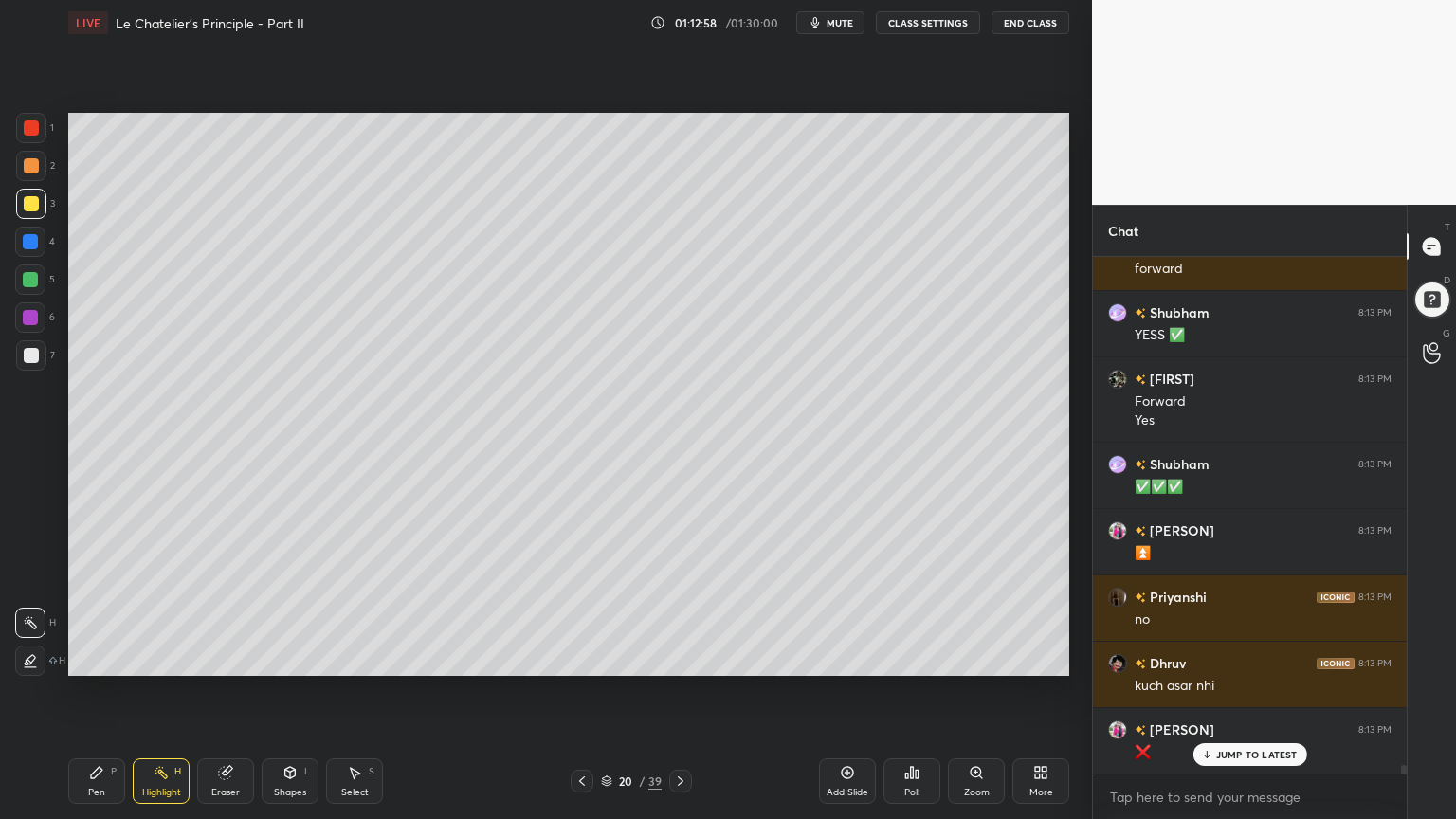 click on "Pen P" at bounding box center [97, 781] 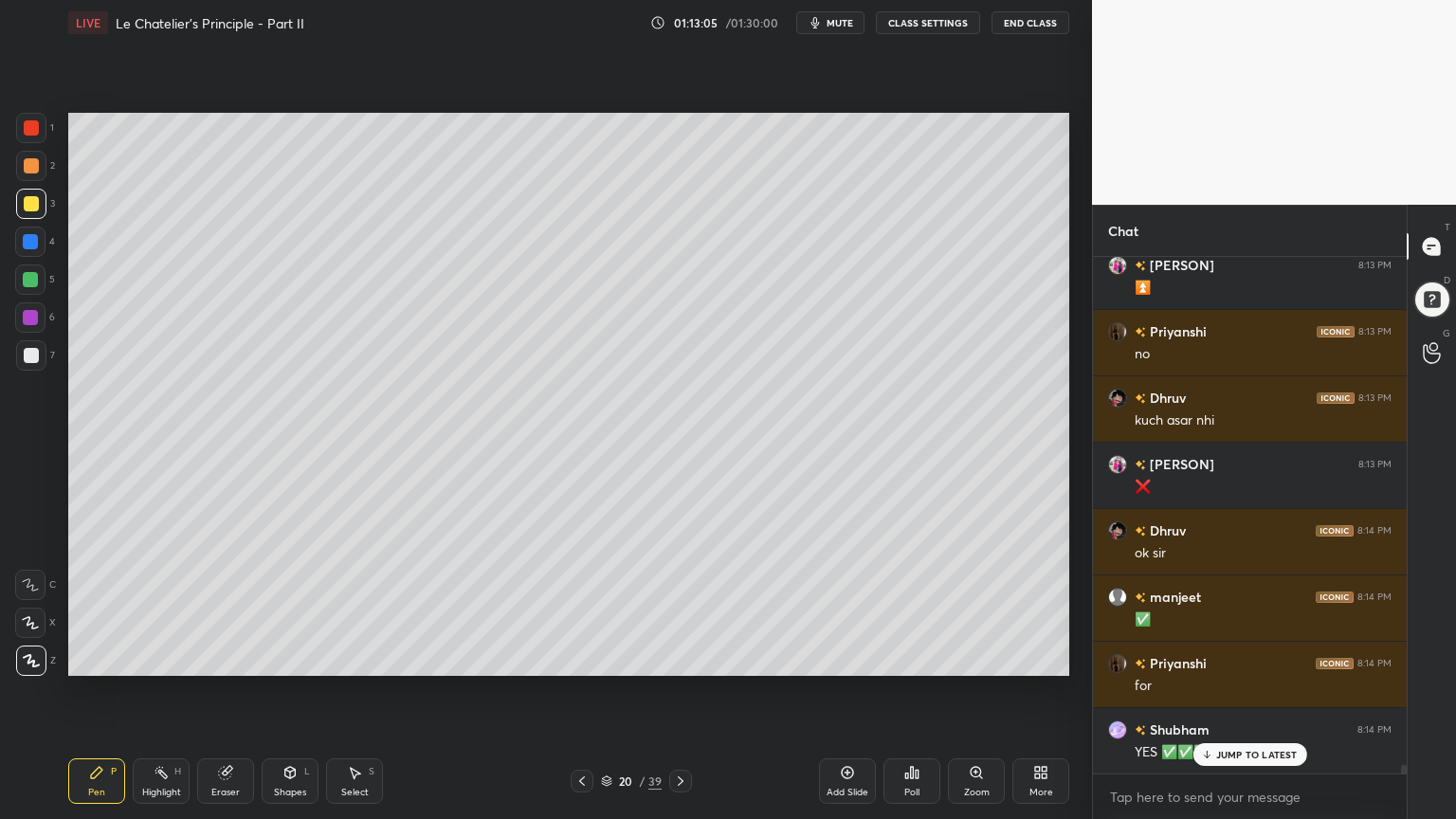 scroll, scrollTop: 31777, scrollLeft: 0, axis: vertical 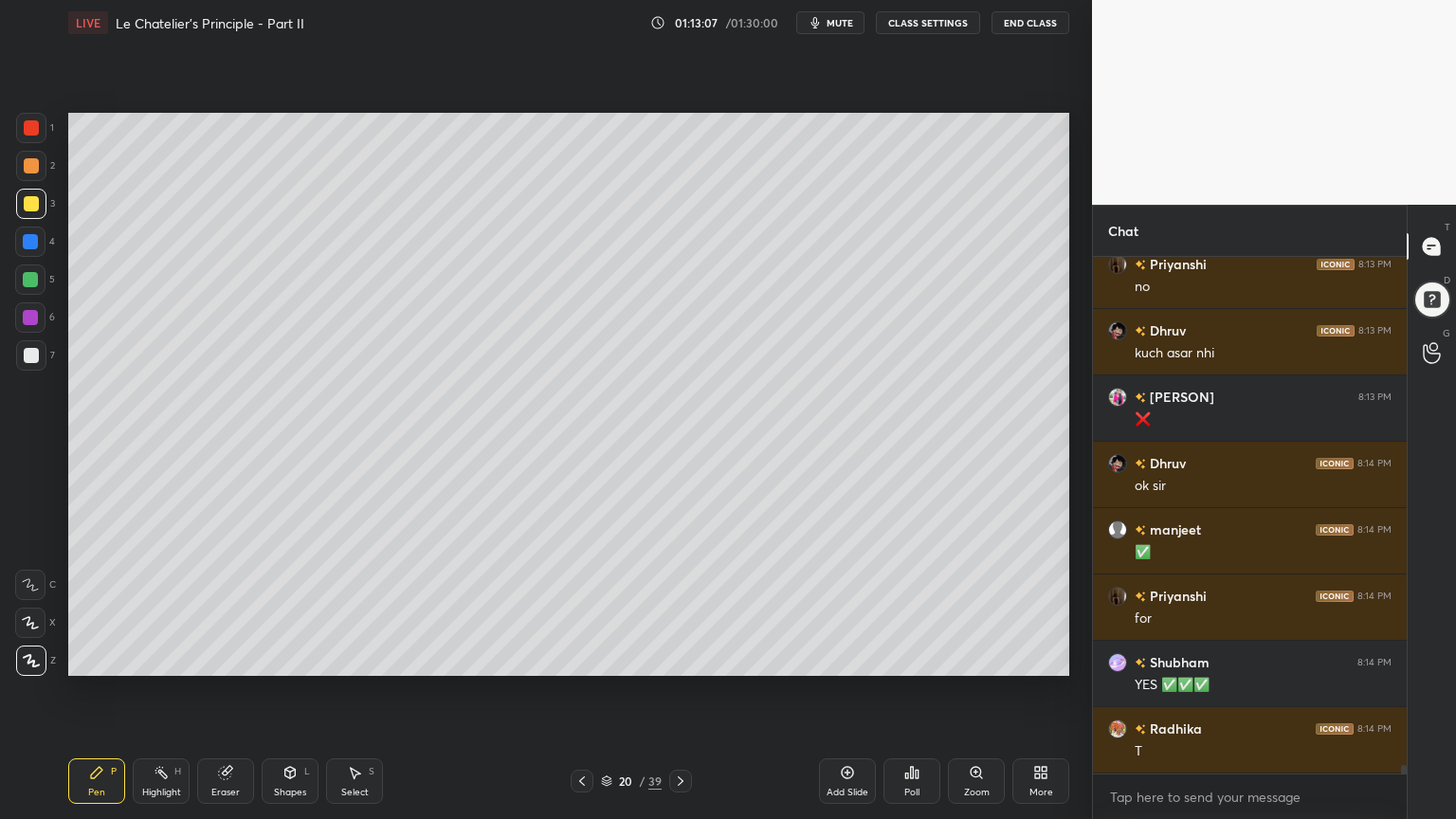 click on "Highlight" at bounding box center [161, 792] 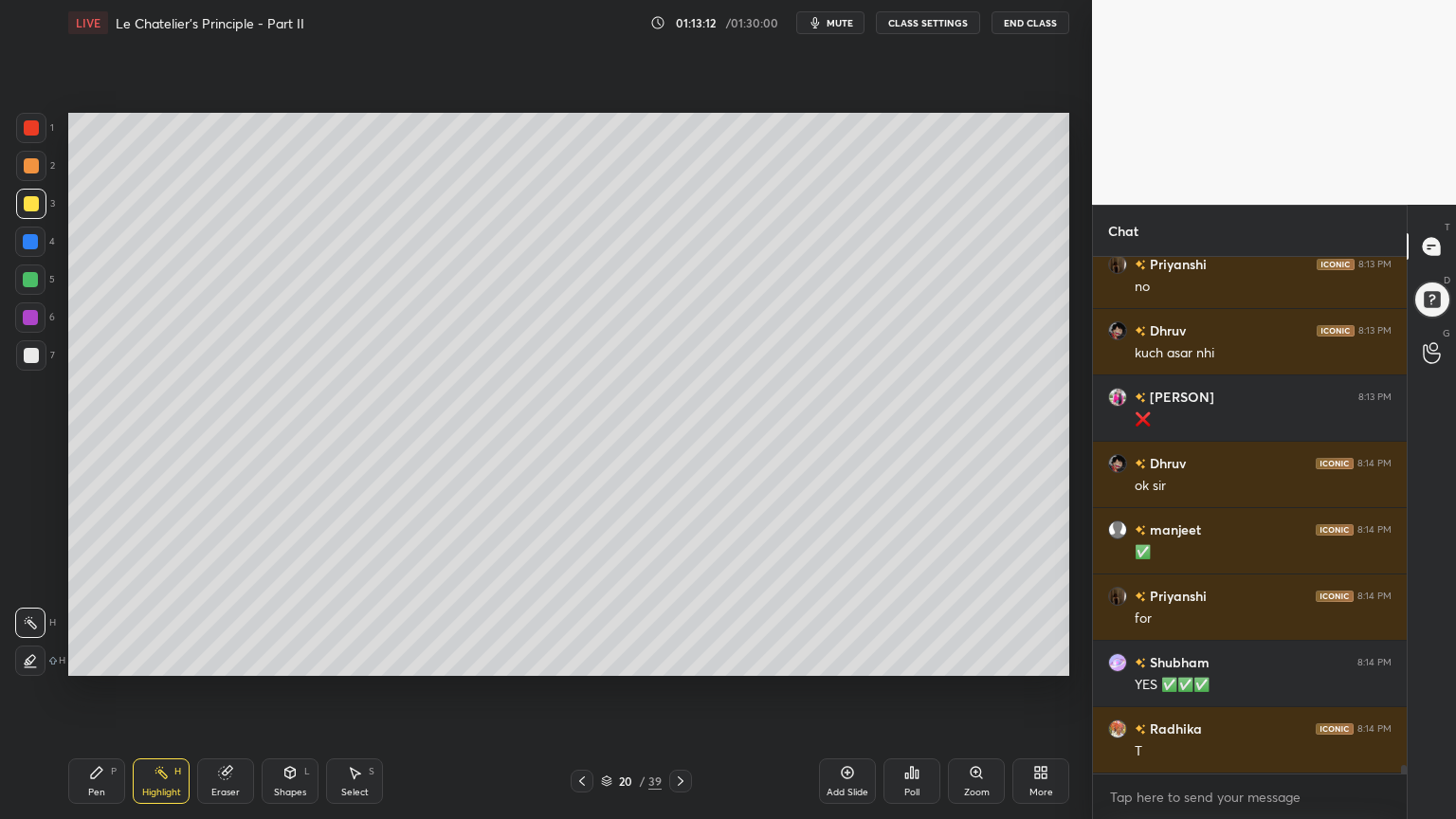 scroll, scrollTop: 31842, scrollLeft: 0, axis: vertical 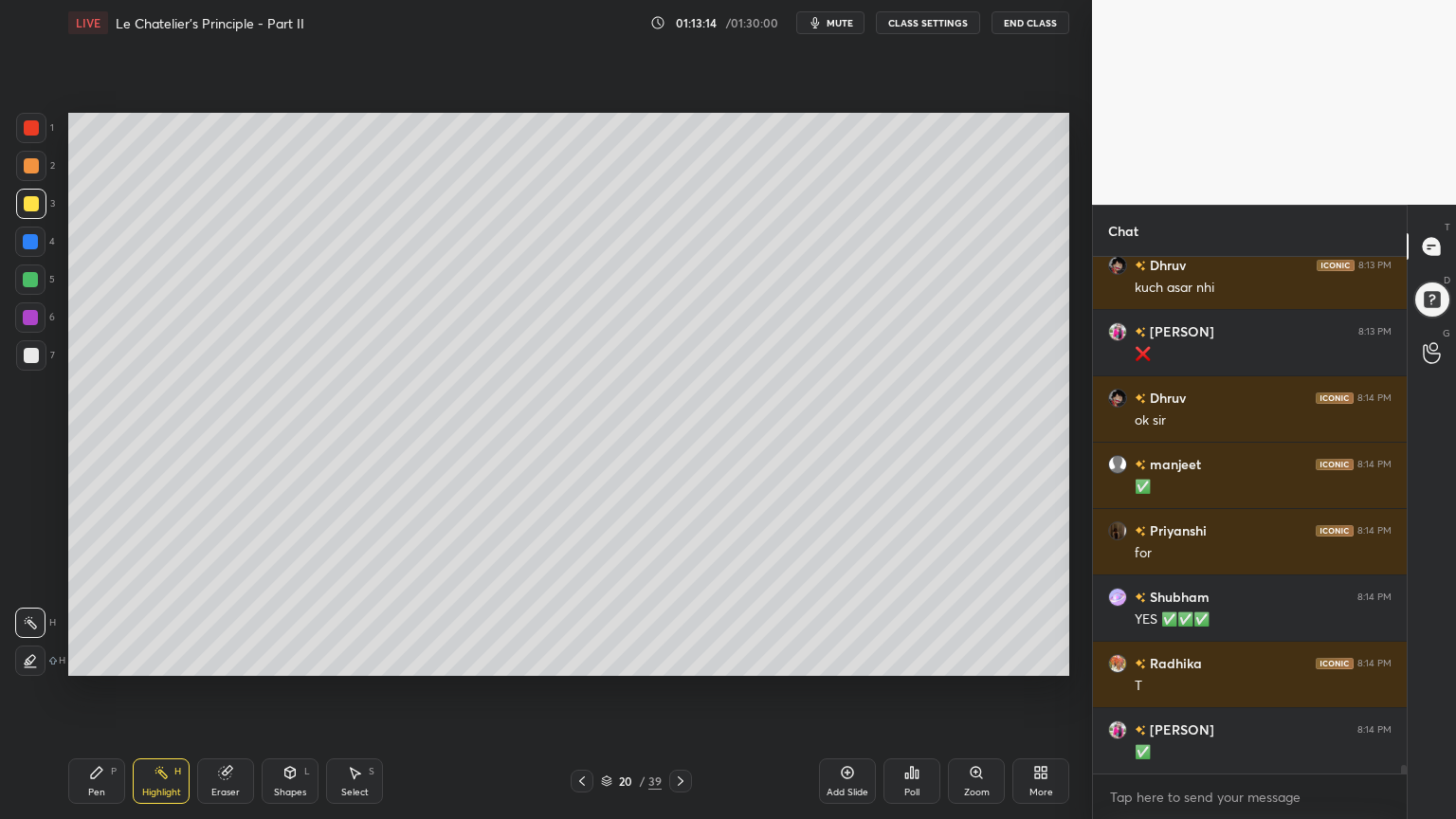 click on "Shapes L" at bounding box center (290, 781) 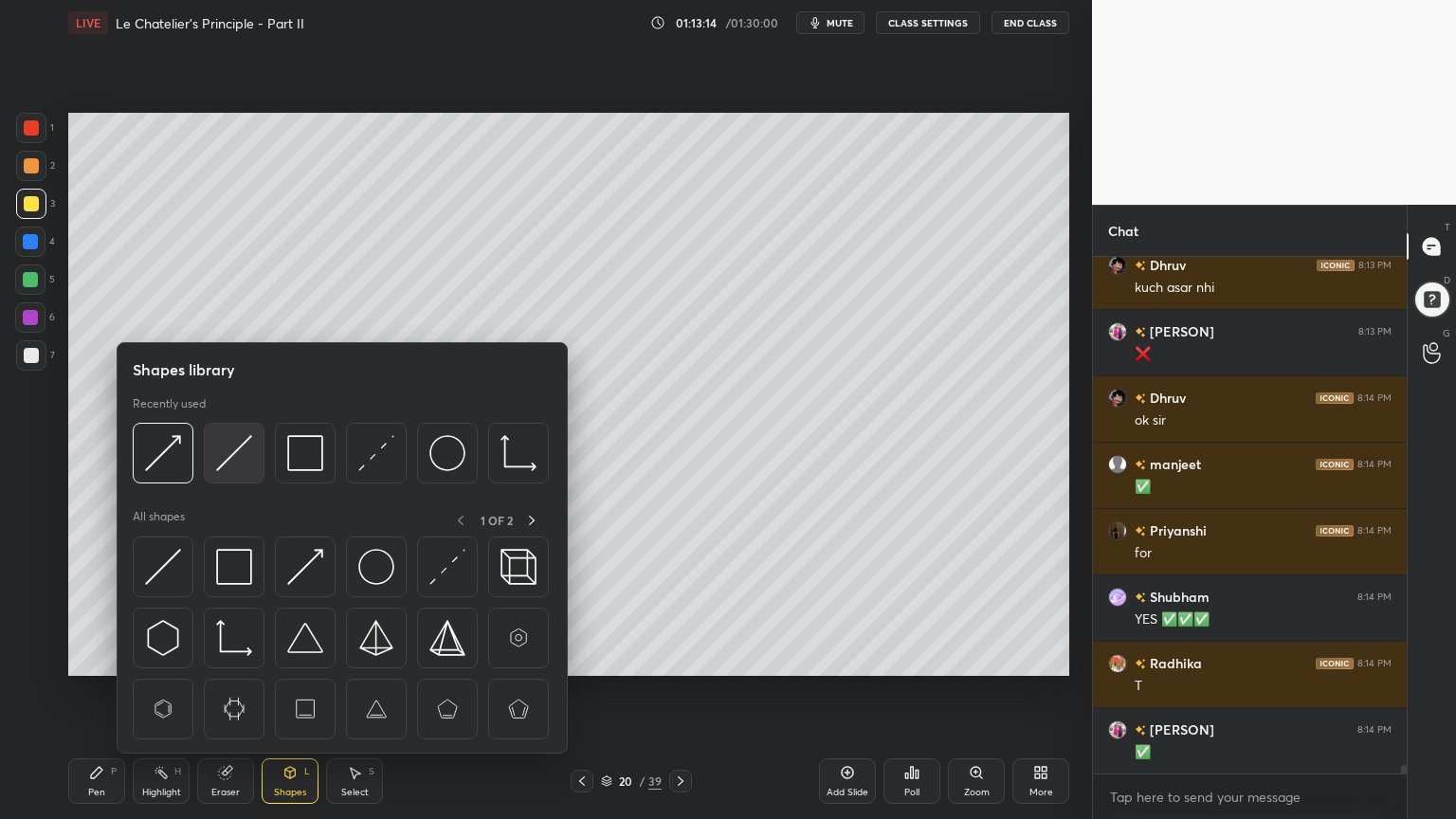 click at bounding box center (234, 453) 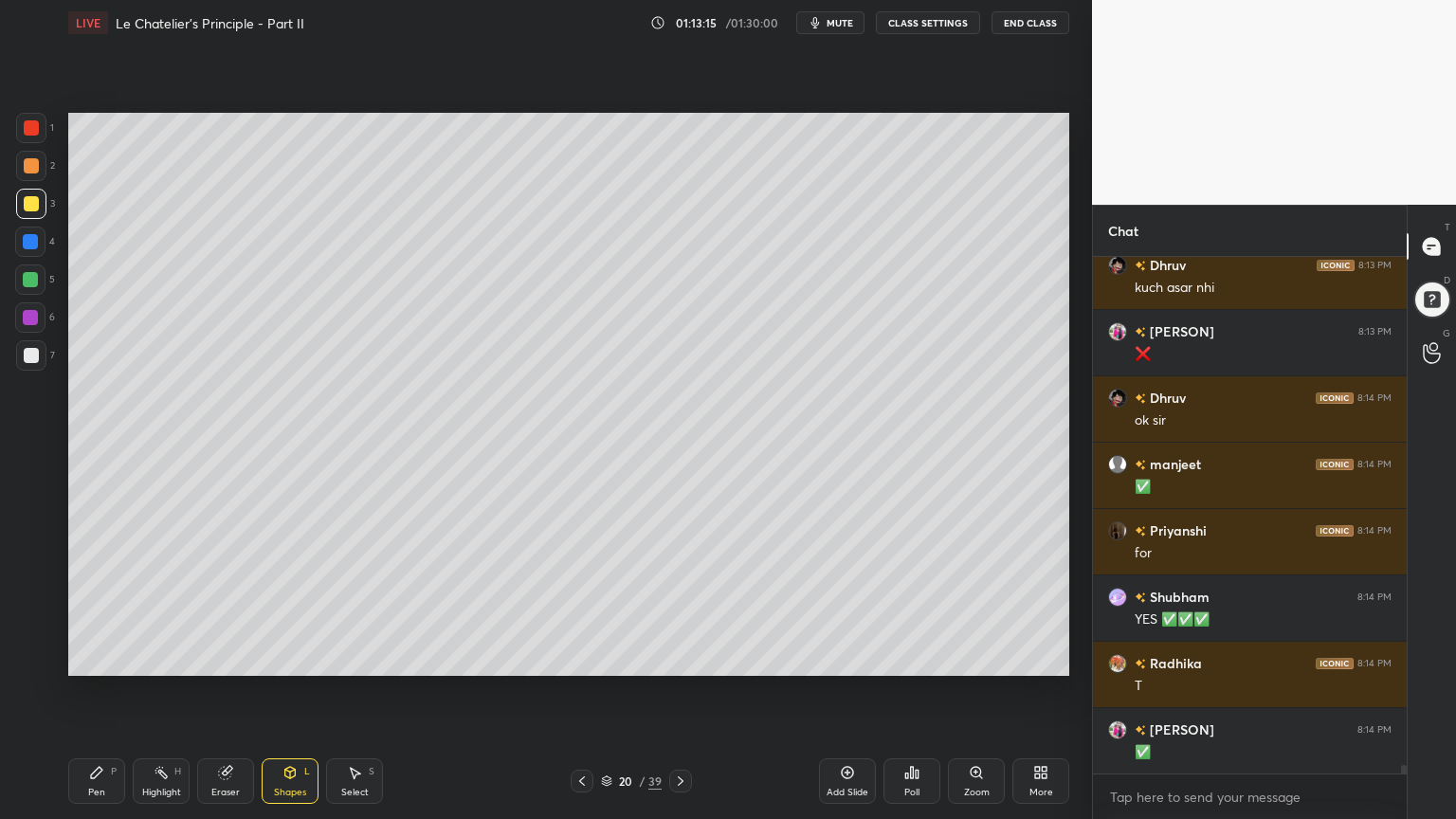 click at bounding box center (31, 355) 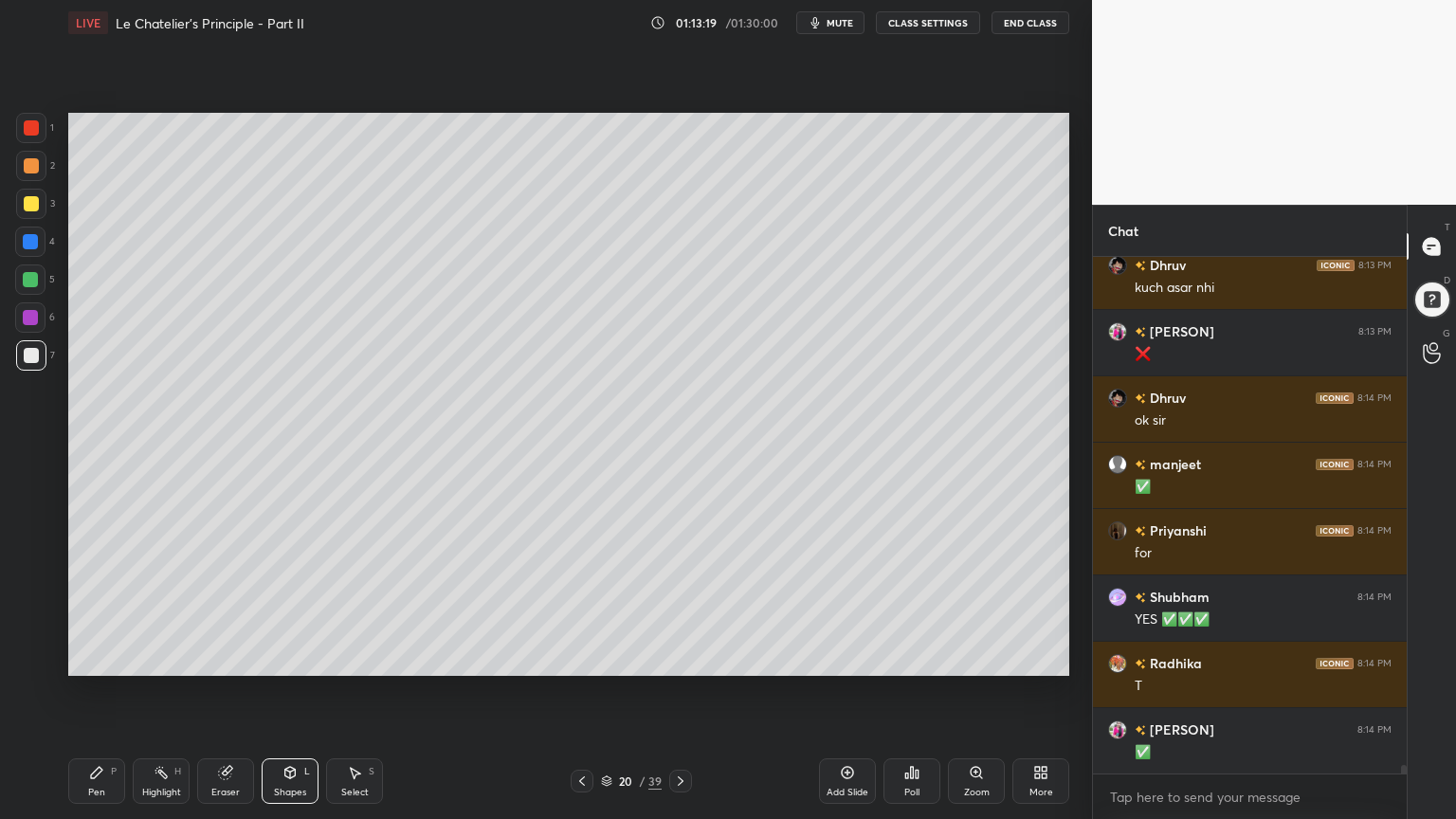 click on "Pen P" at bounding box center [97, 781] 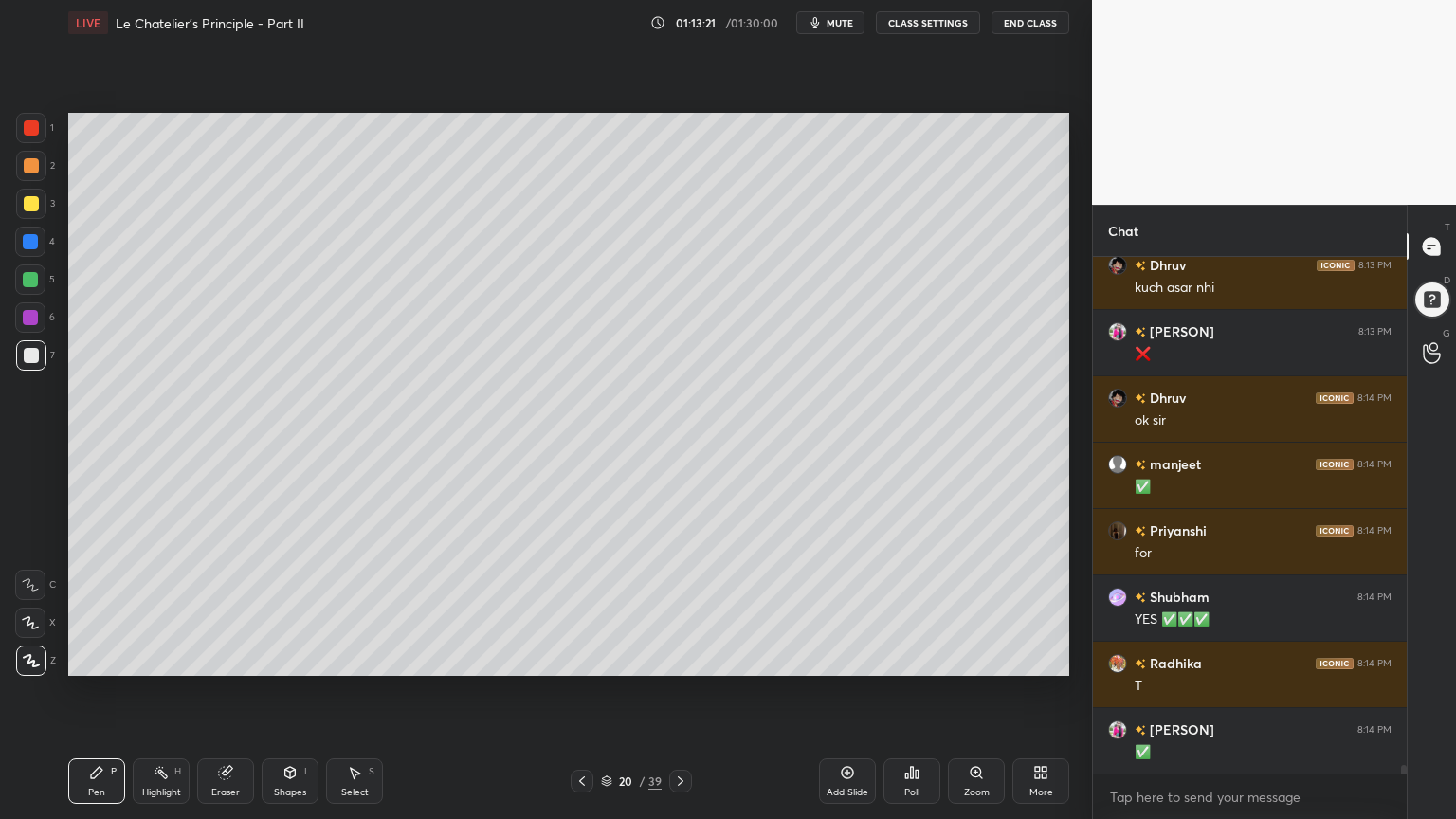 drag, startPoint x: 32, startPoint y: 125, endPoint x: 34, endPoint y: 136, distance: 11.18034 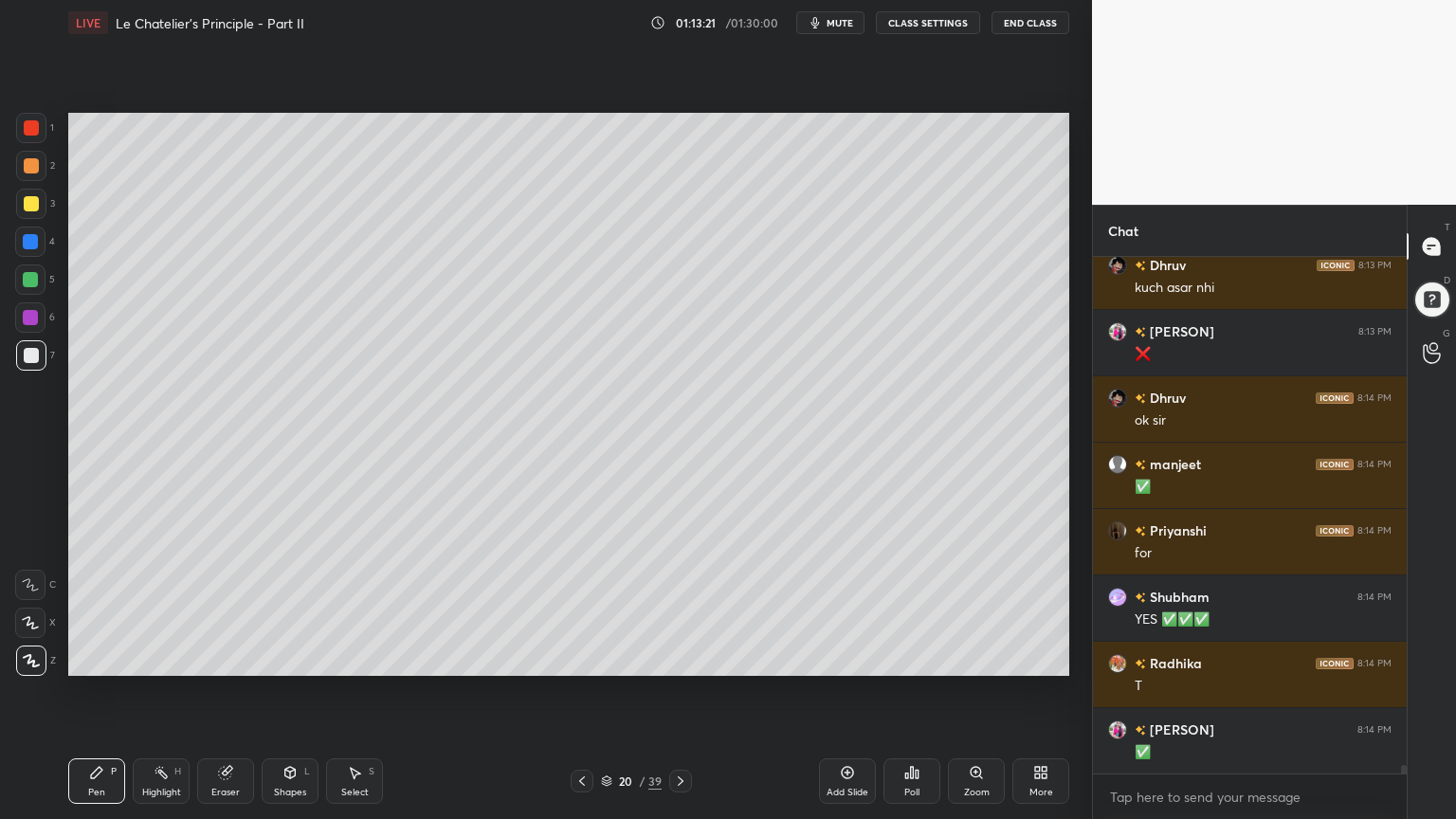 click at bounding box center [31, 128] 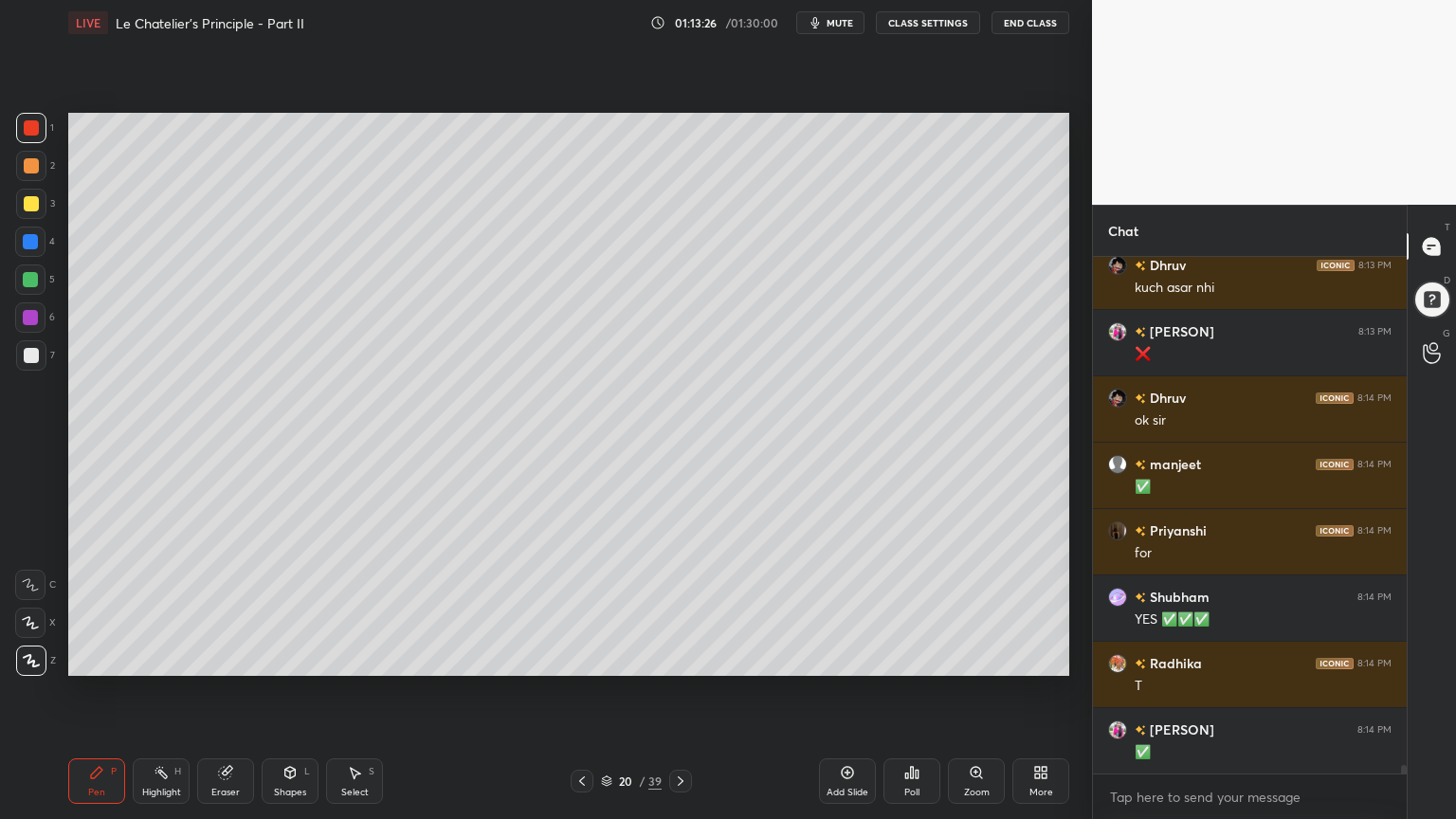 scroll, scrollTop: 31910, scrollLeft: 0, axis: vertical 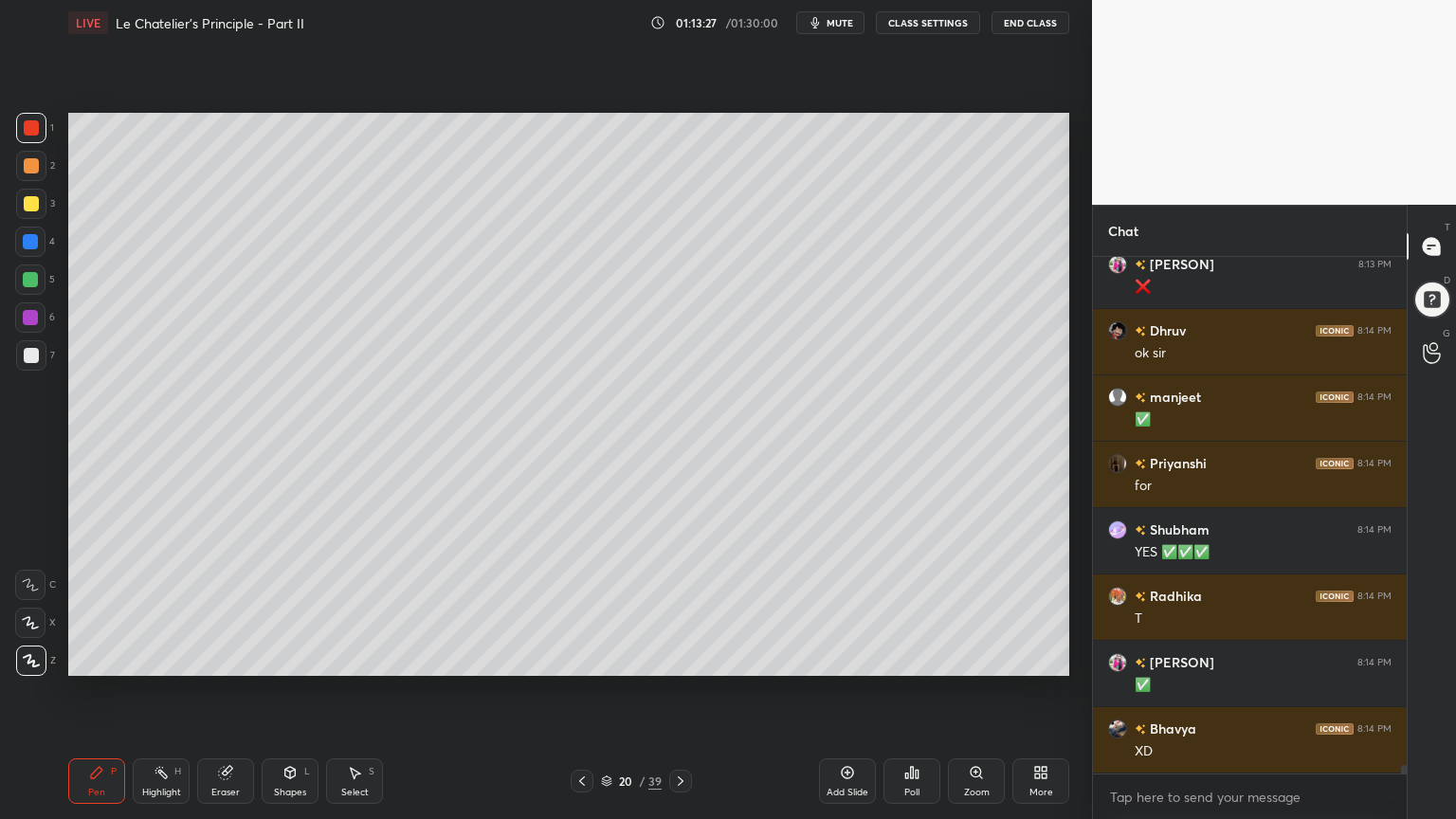click on "Highlight H" at bounding box center (161, 781) 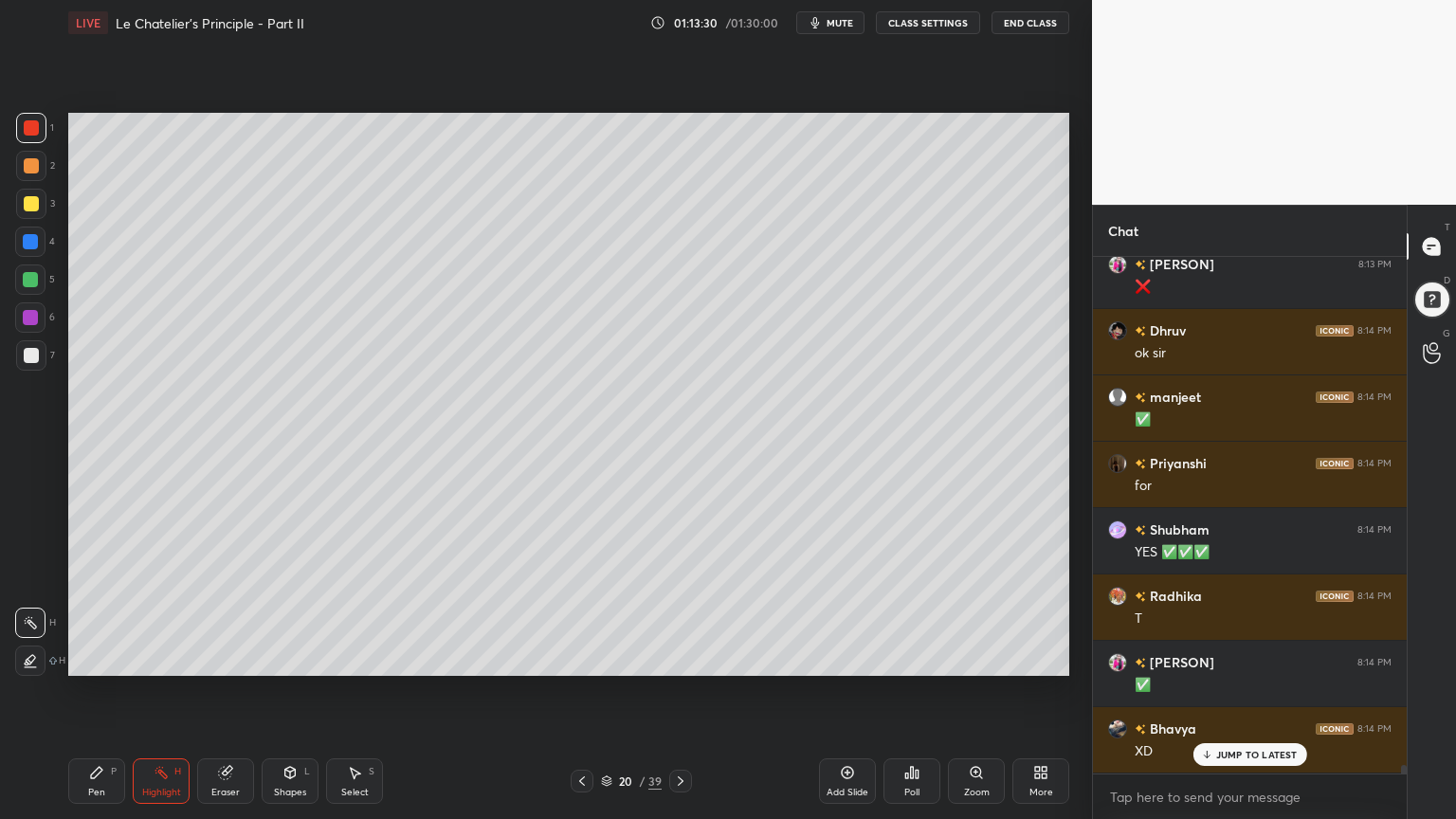 scroll, scrollTop: 31975, scrollLeft: 0, axis: vertical 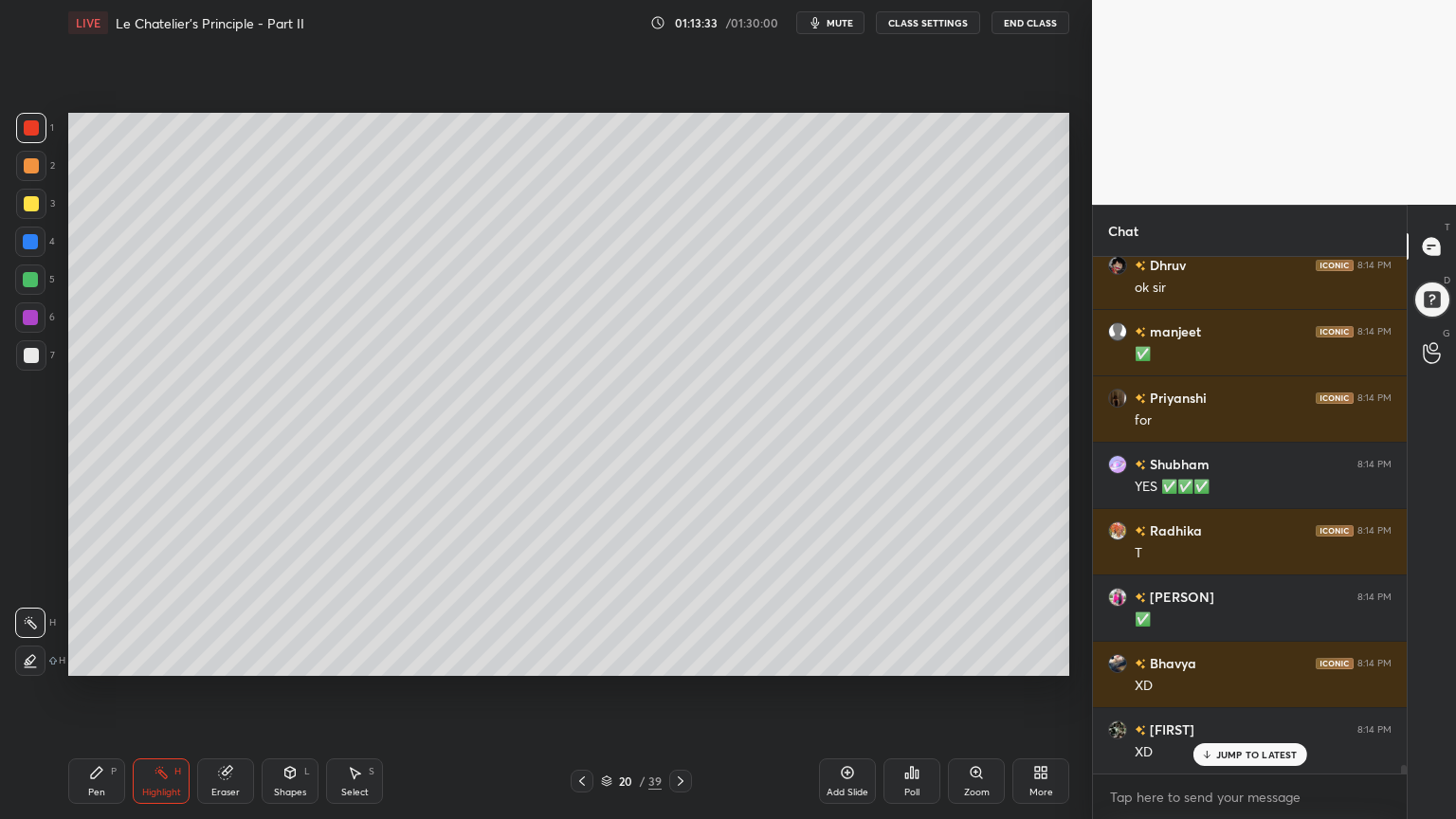 click on "Setting up your live class Poll for   secs No correct answer Start poll" at bounding box center (569, 394) 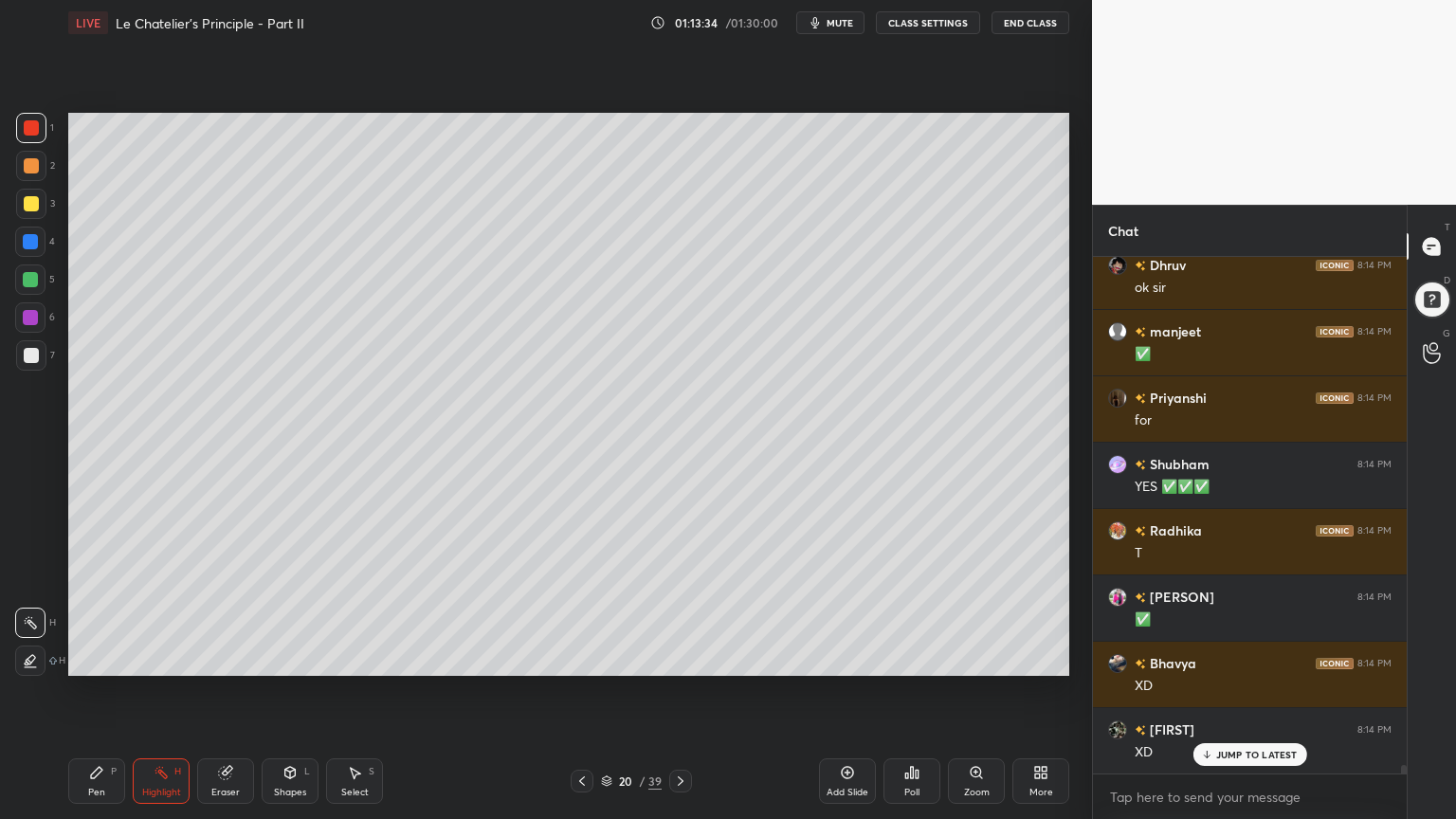 click on "Shapes L" at bounding box center (290, 781) 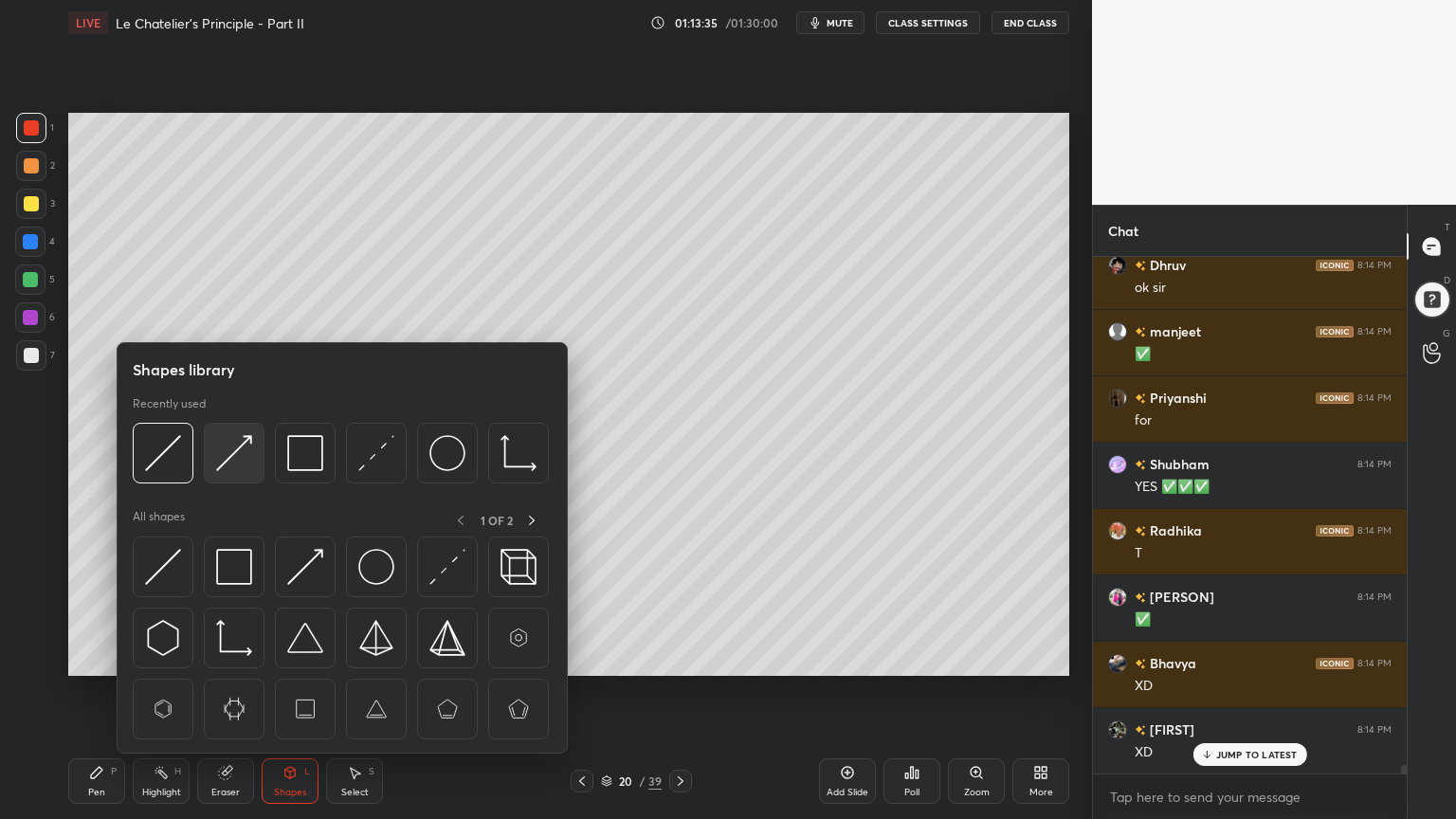 click at bounding box center [234, 453] 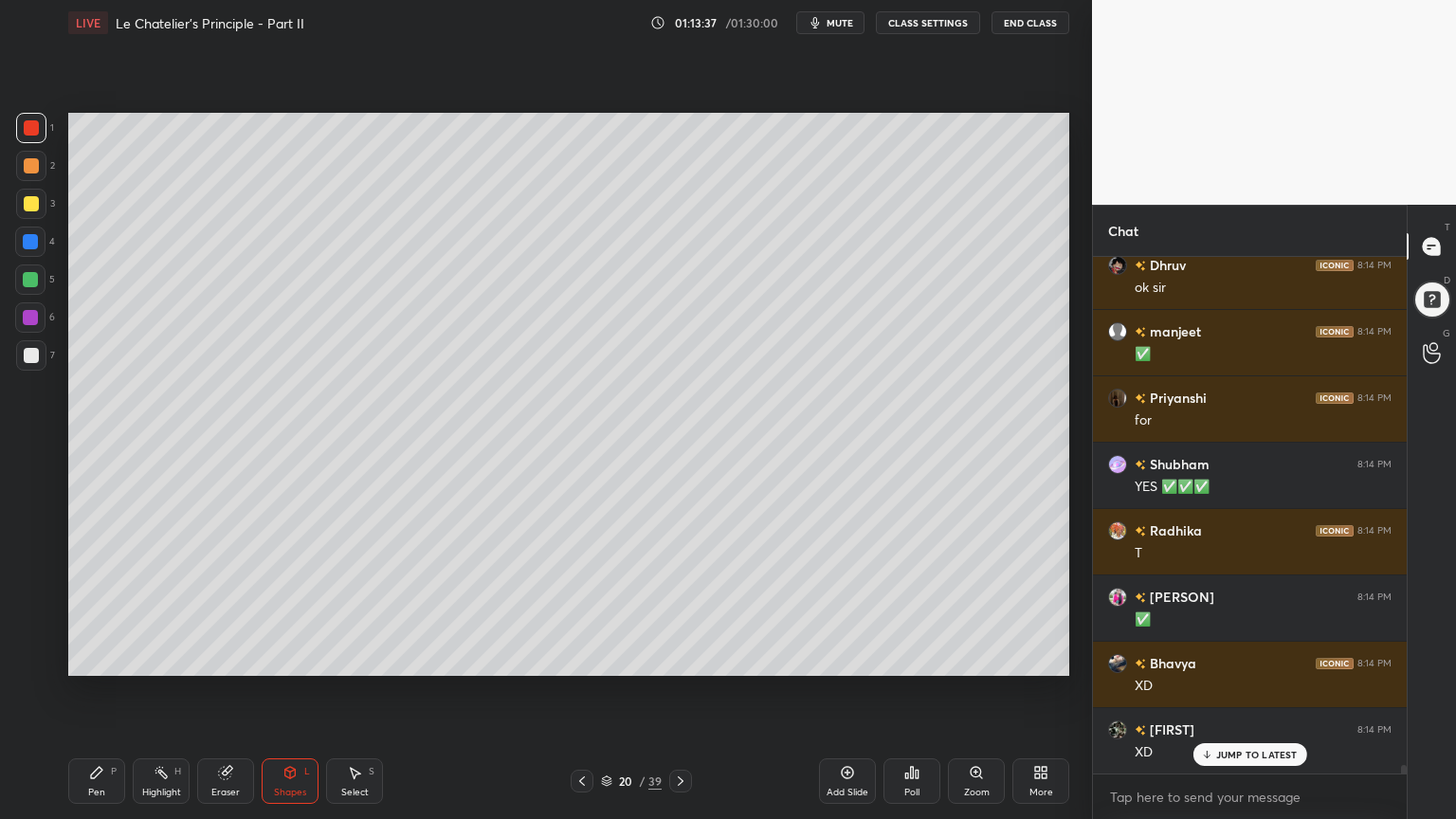 click at bounding box center (30, 280) 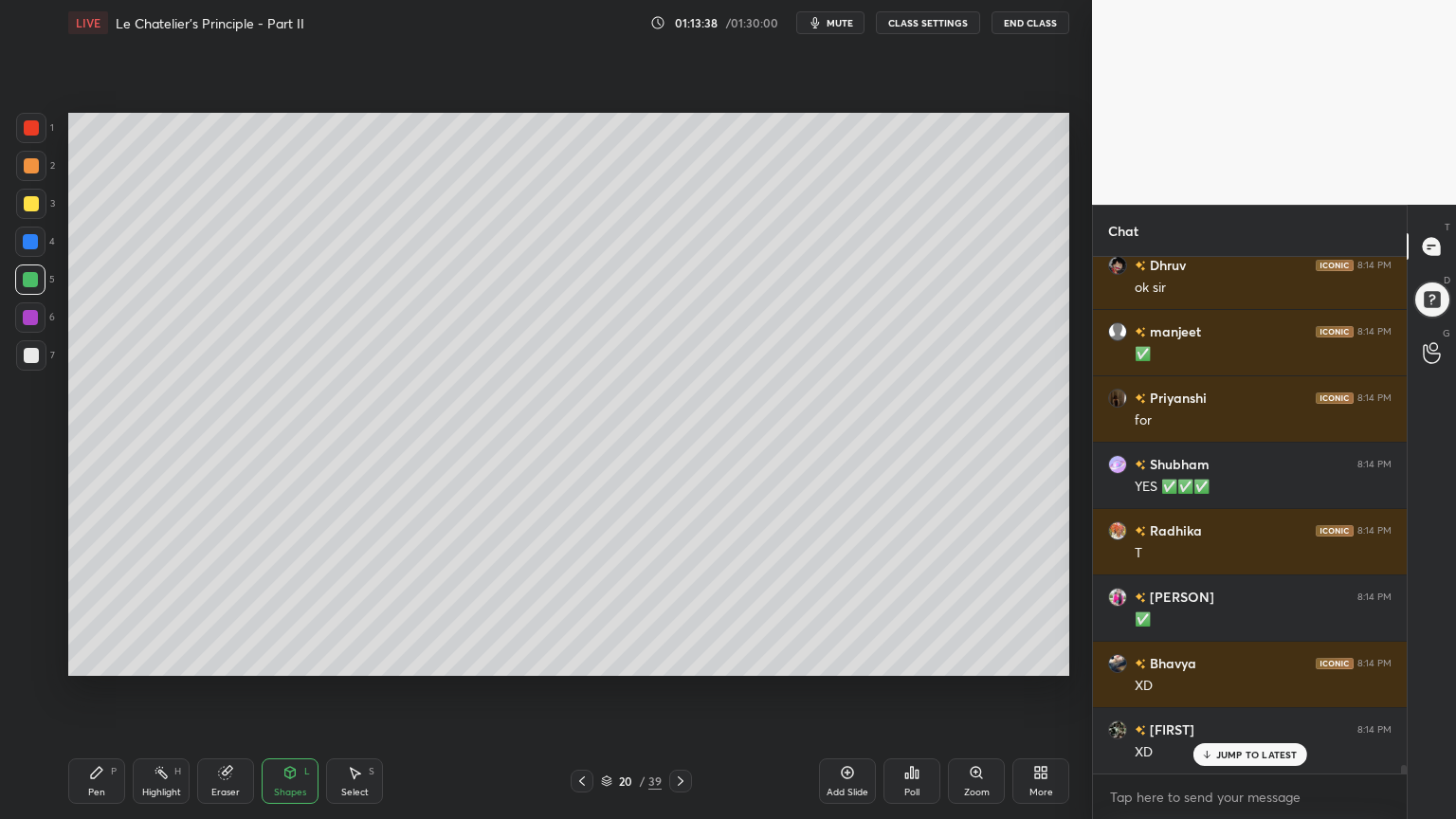 click at bounding box center (31, 355) 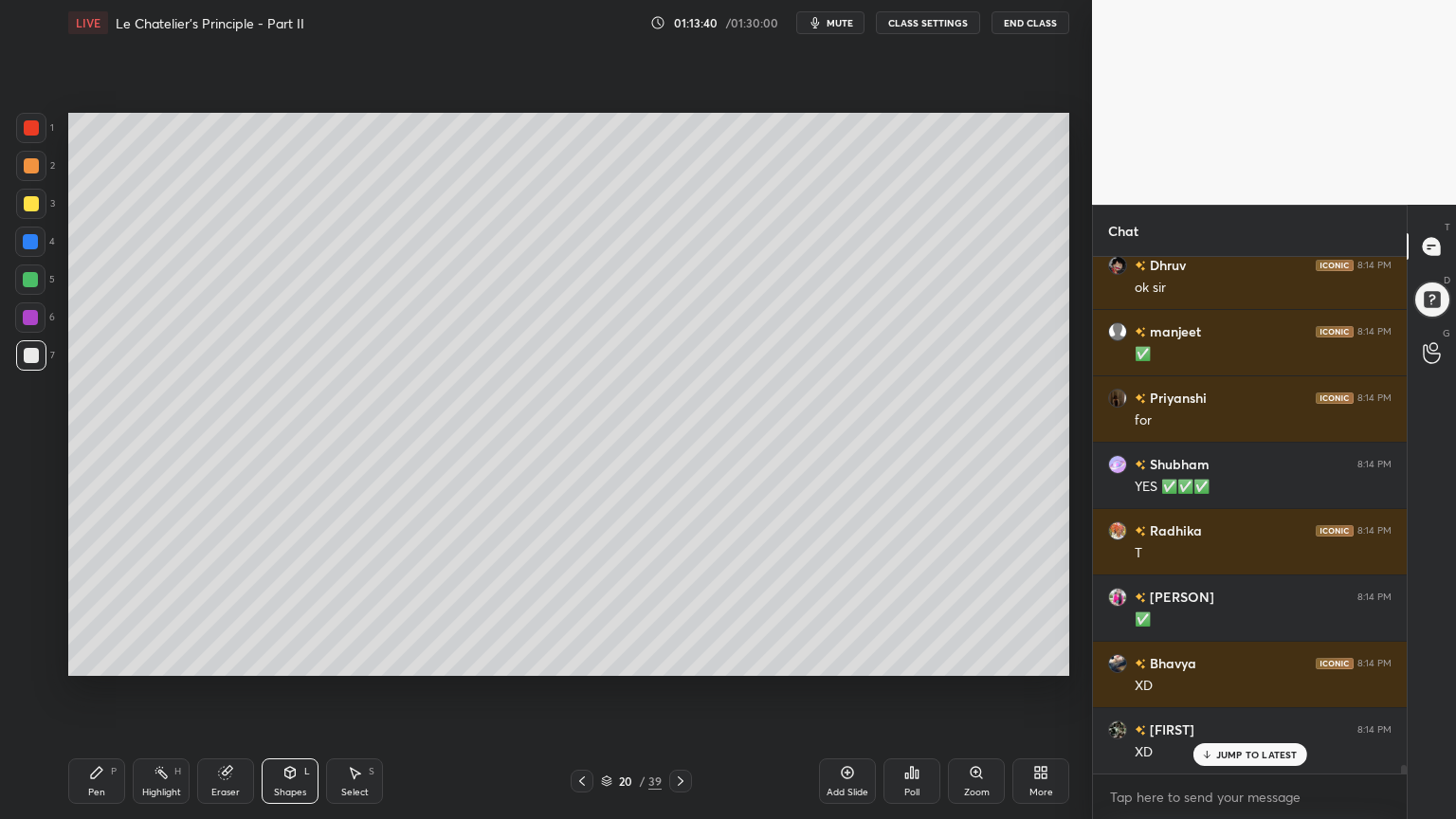 click on "Highlight H" at bounding box center [161, 781] 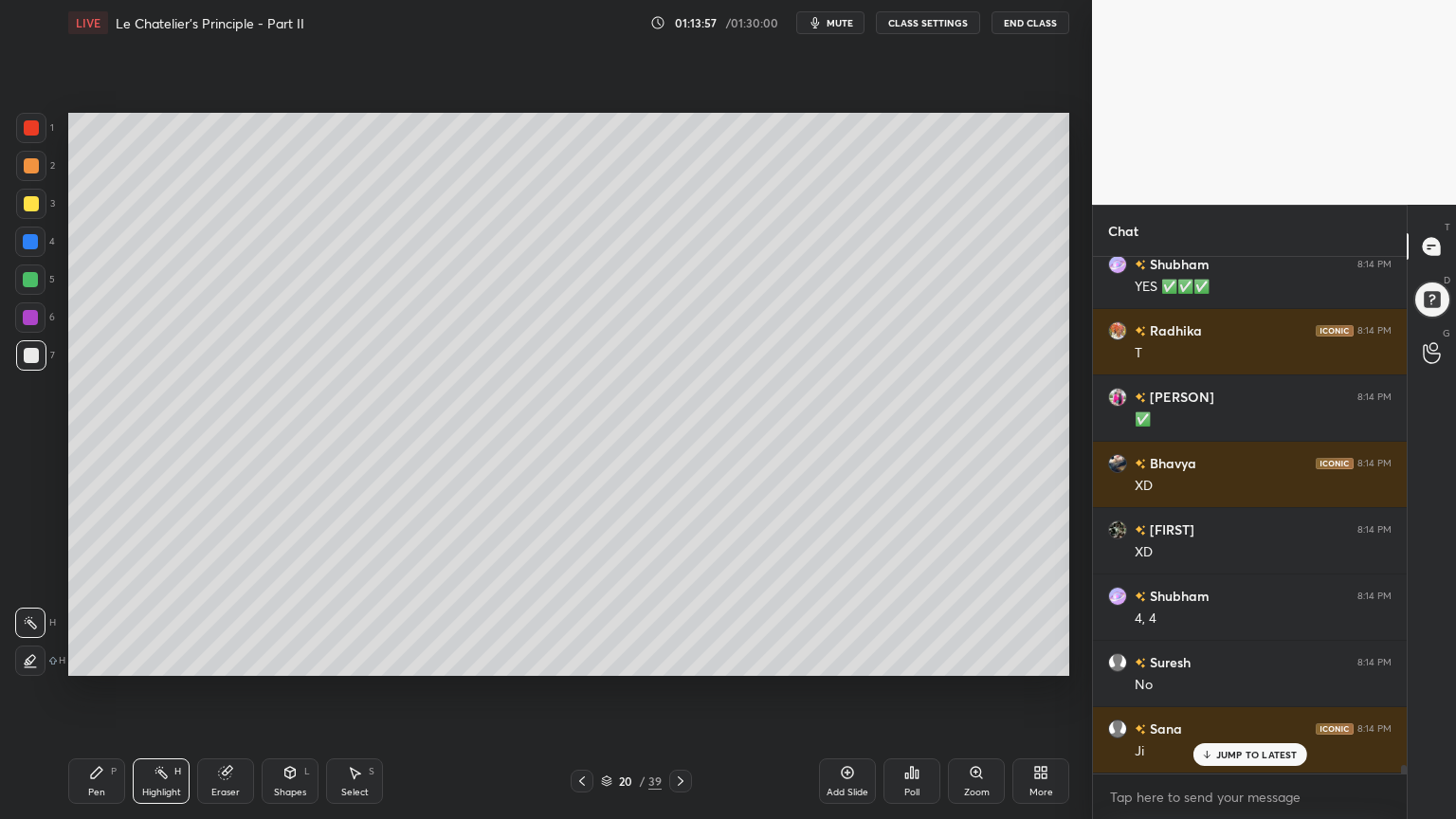 scroll, scrollTop: 32241, scrollLeft: 0, axis: vertical 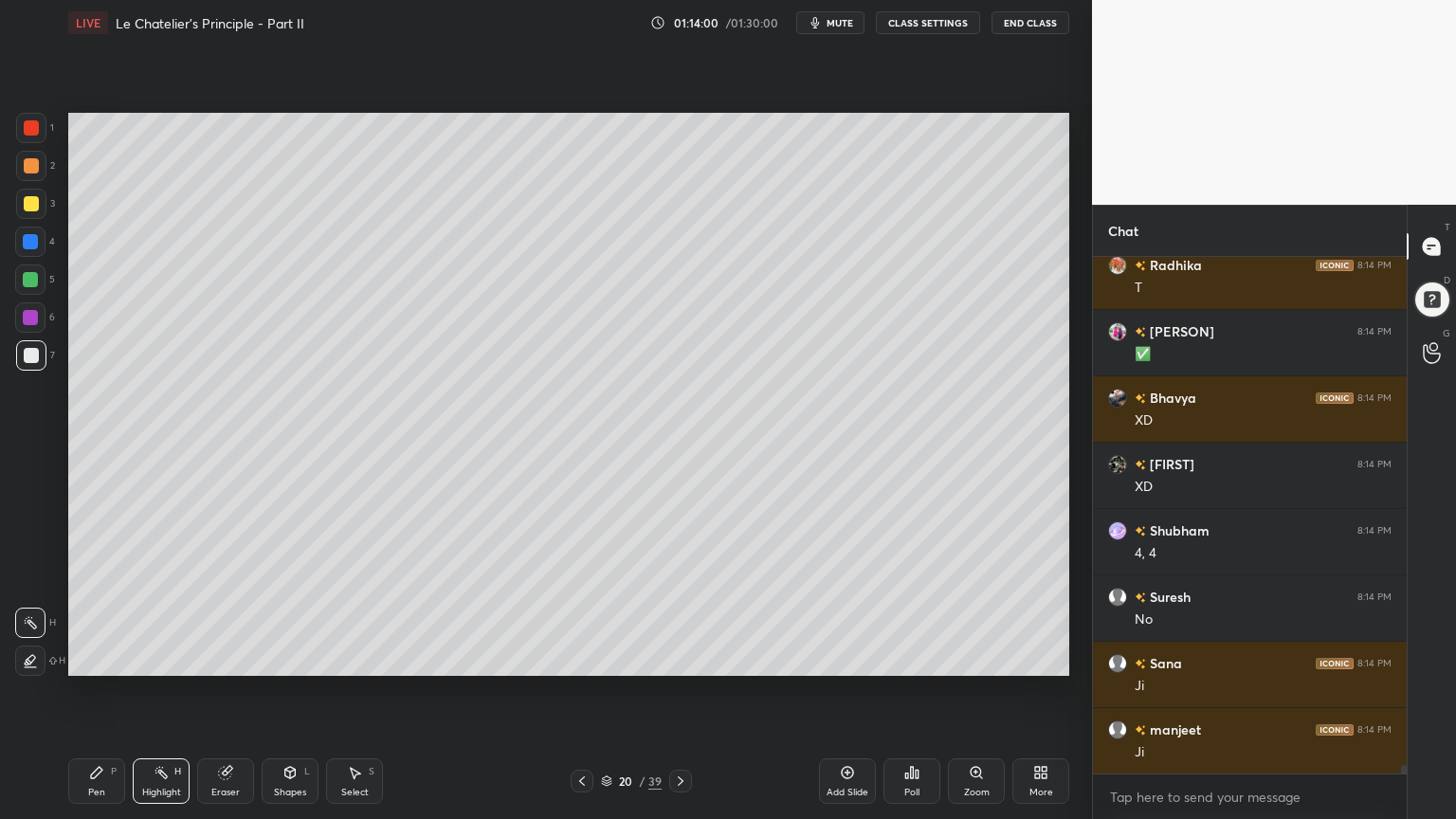 click on "Poll" at bounding box center (912, 781) 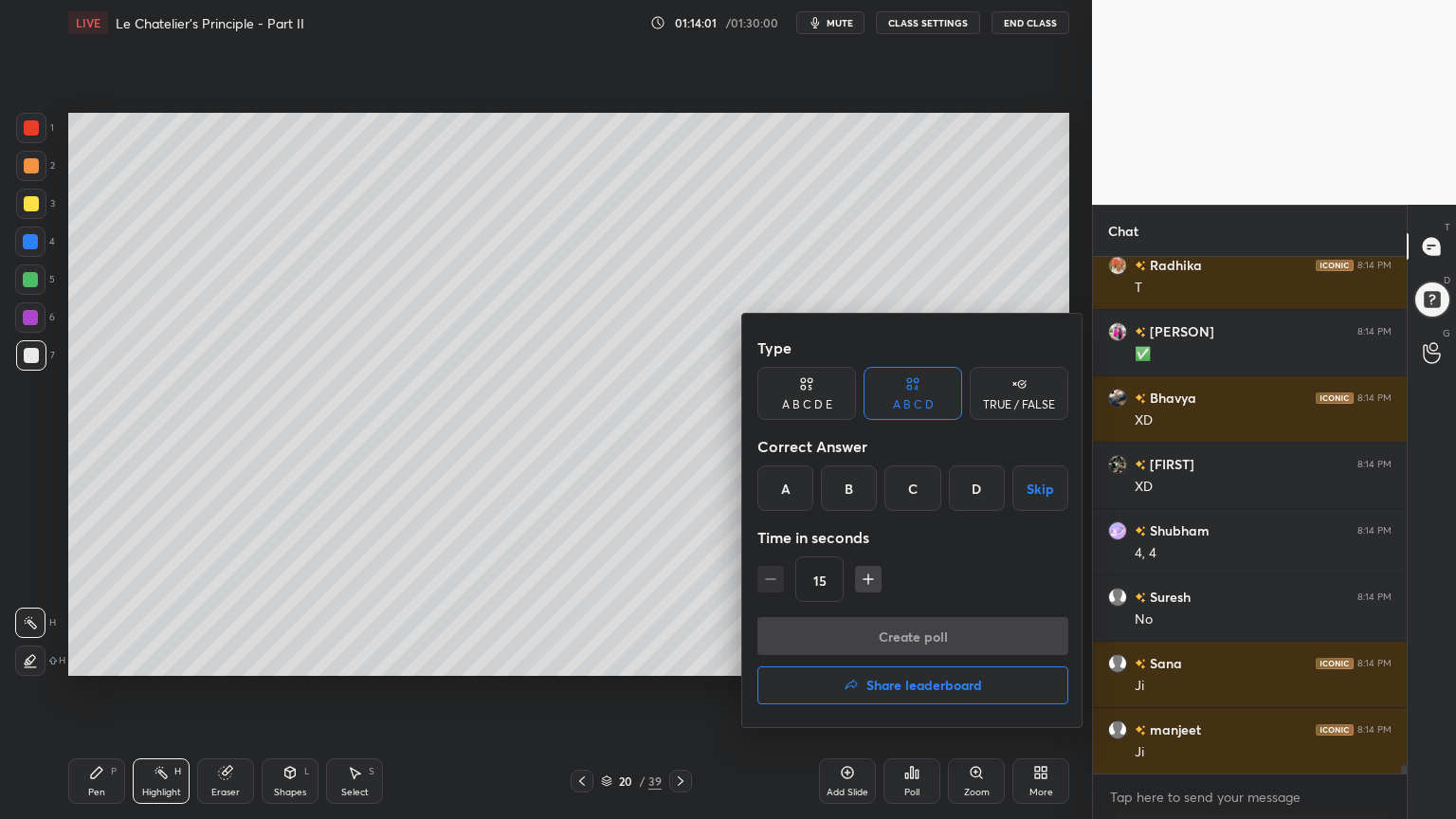 scroll, scrollTop: 32308, scrollLeft: 0, axis: vertical 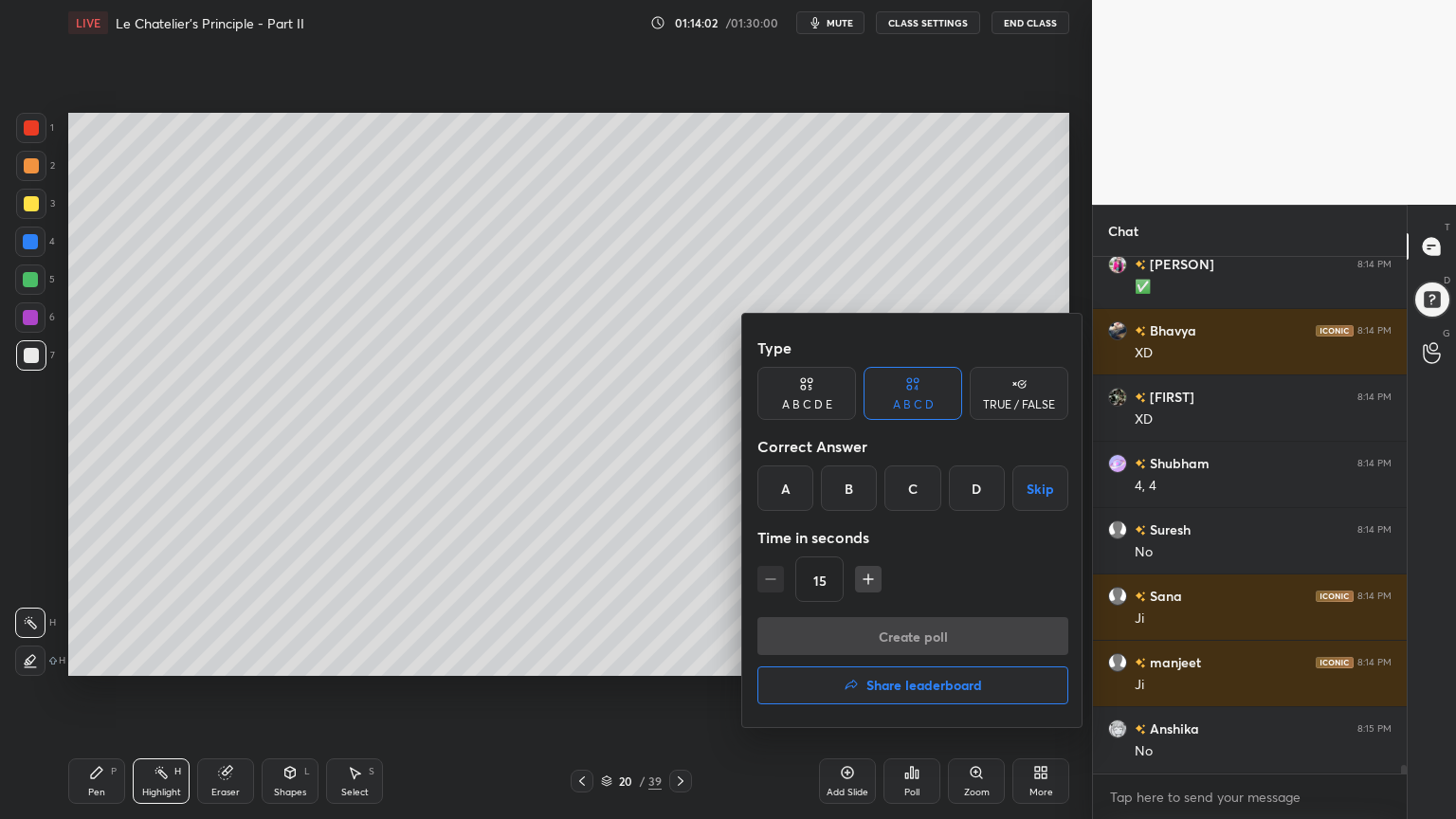 click on "TRUE / FALSE" at bounding box center (1019, 393) 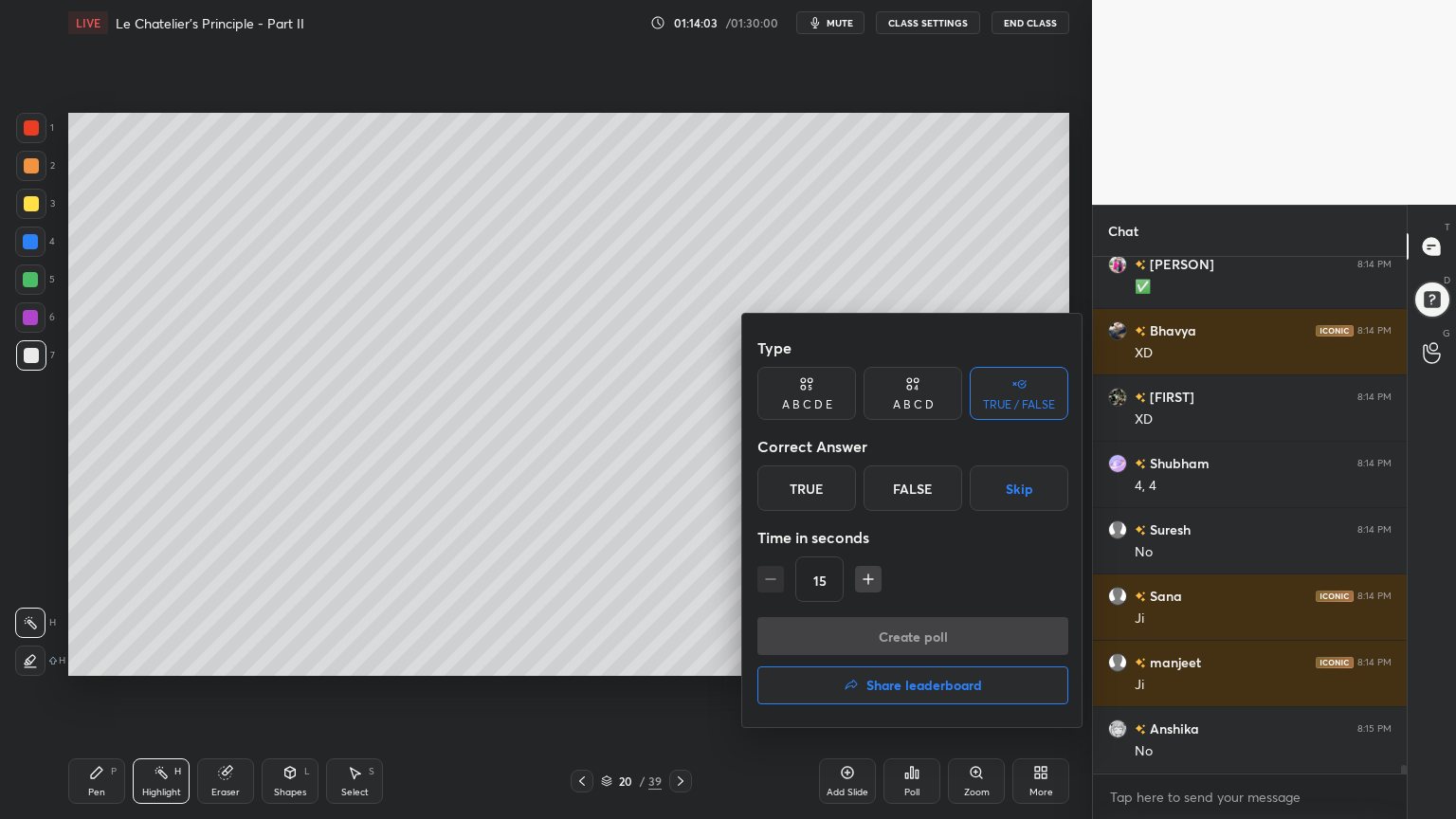 click on "False" at bounding box center [913, 488] 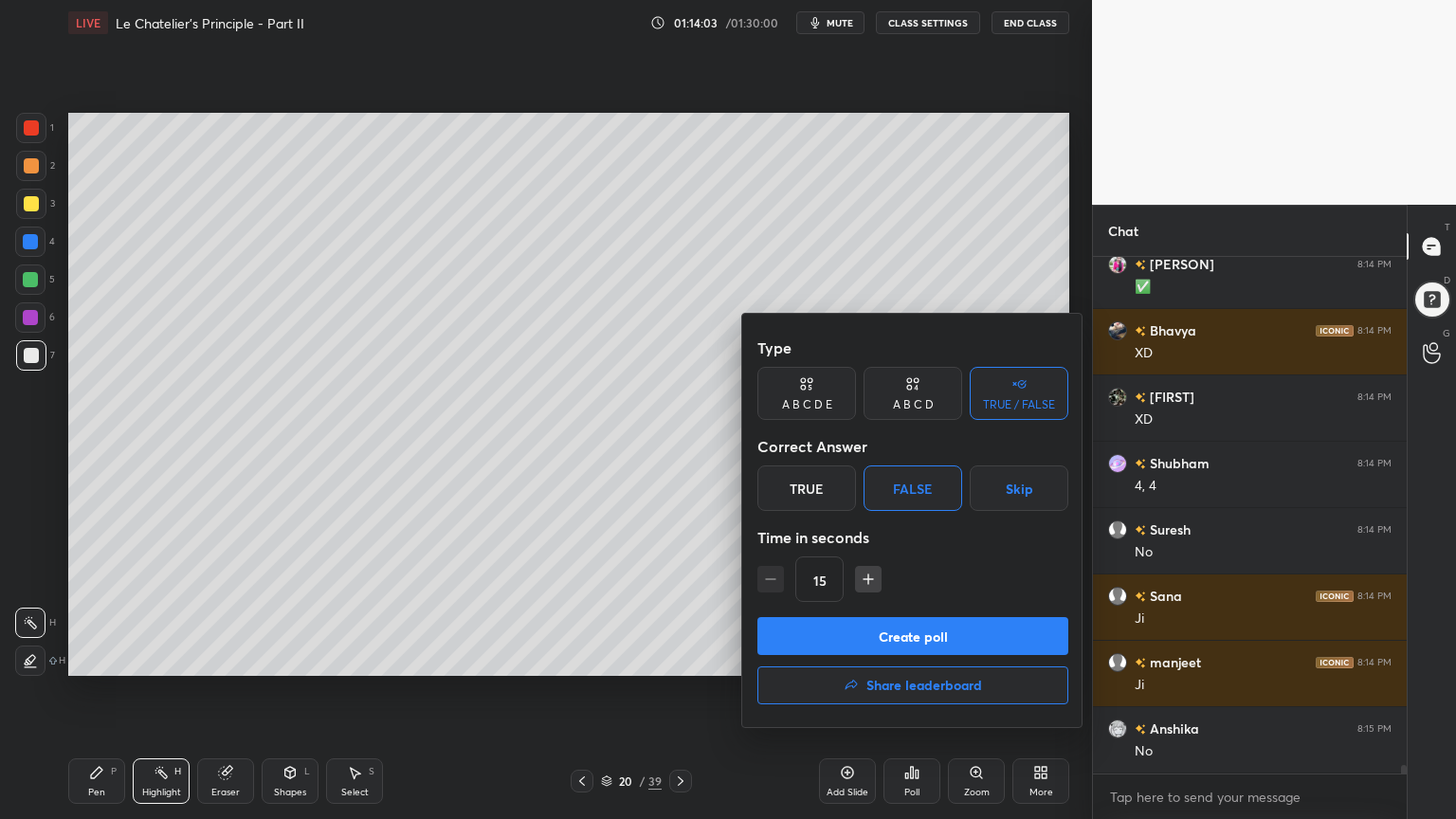 click on "Create poll" at bounding box center [913, 636] 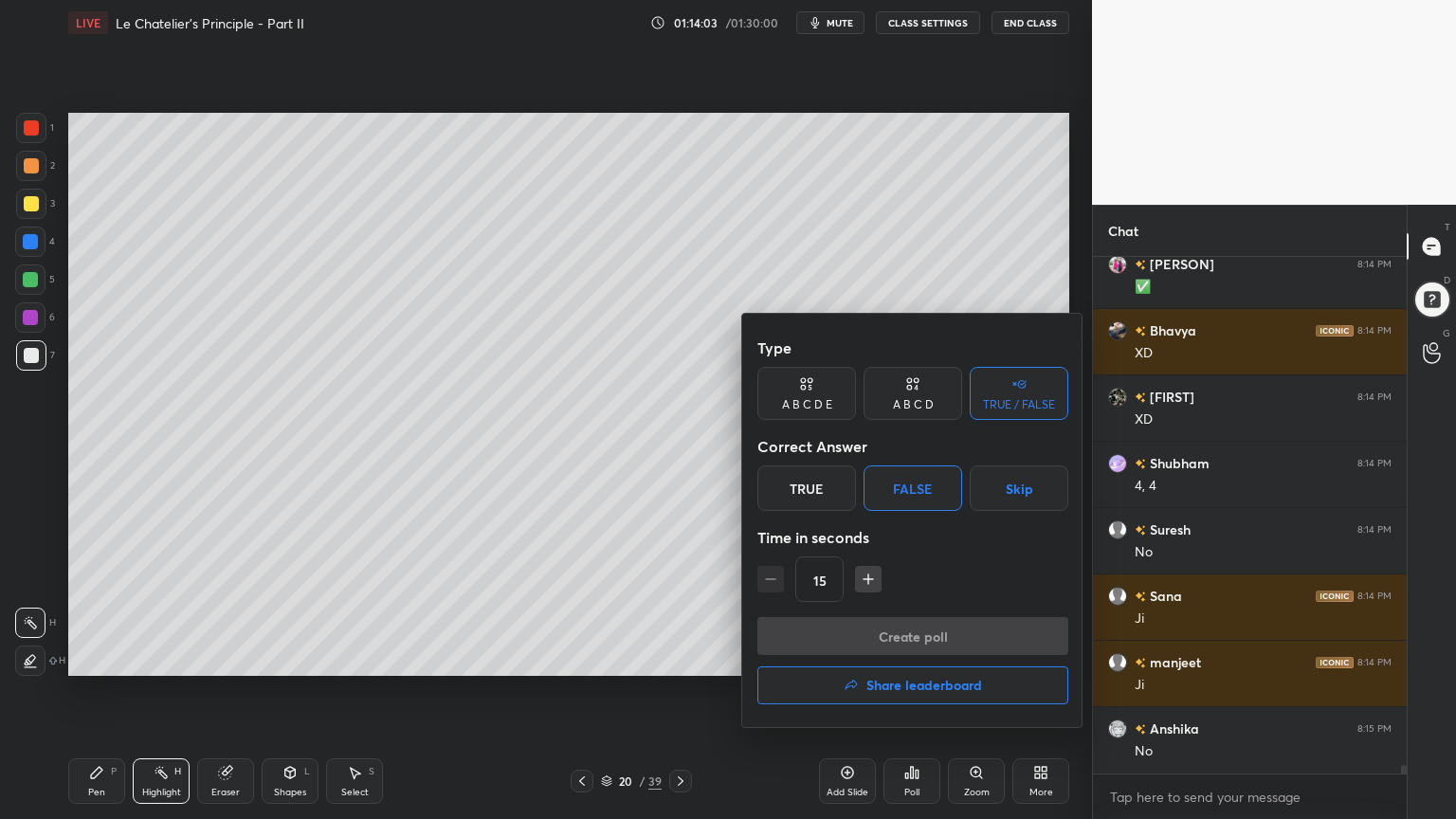 scroll, scrollTop: 480, scrollLeft: 308, axis: both 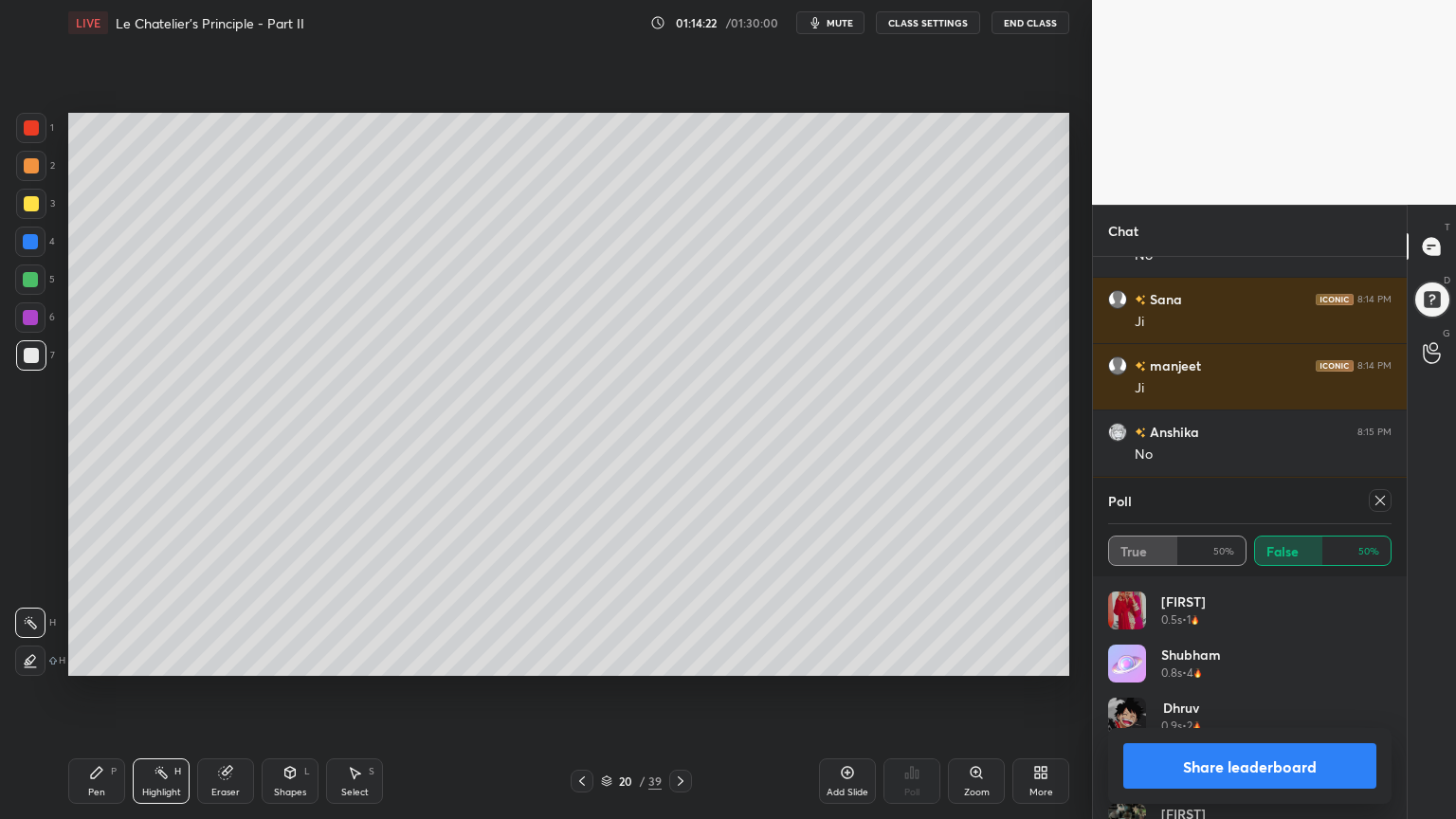 drag, startPoint x: 1269, startPoint y: 766, endPoint x: 1251, endPoint y: 755, distance: 21.095023 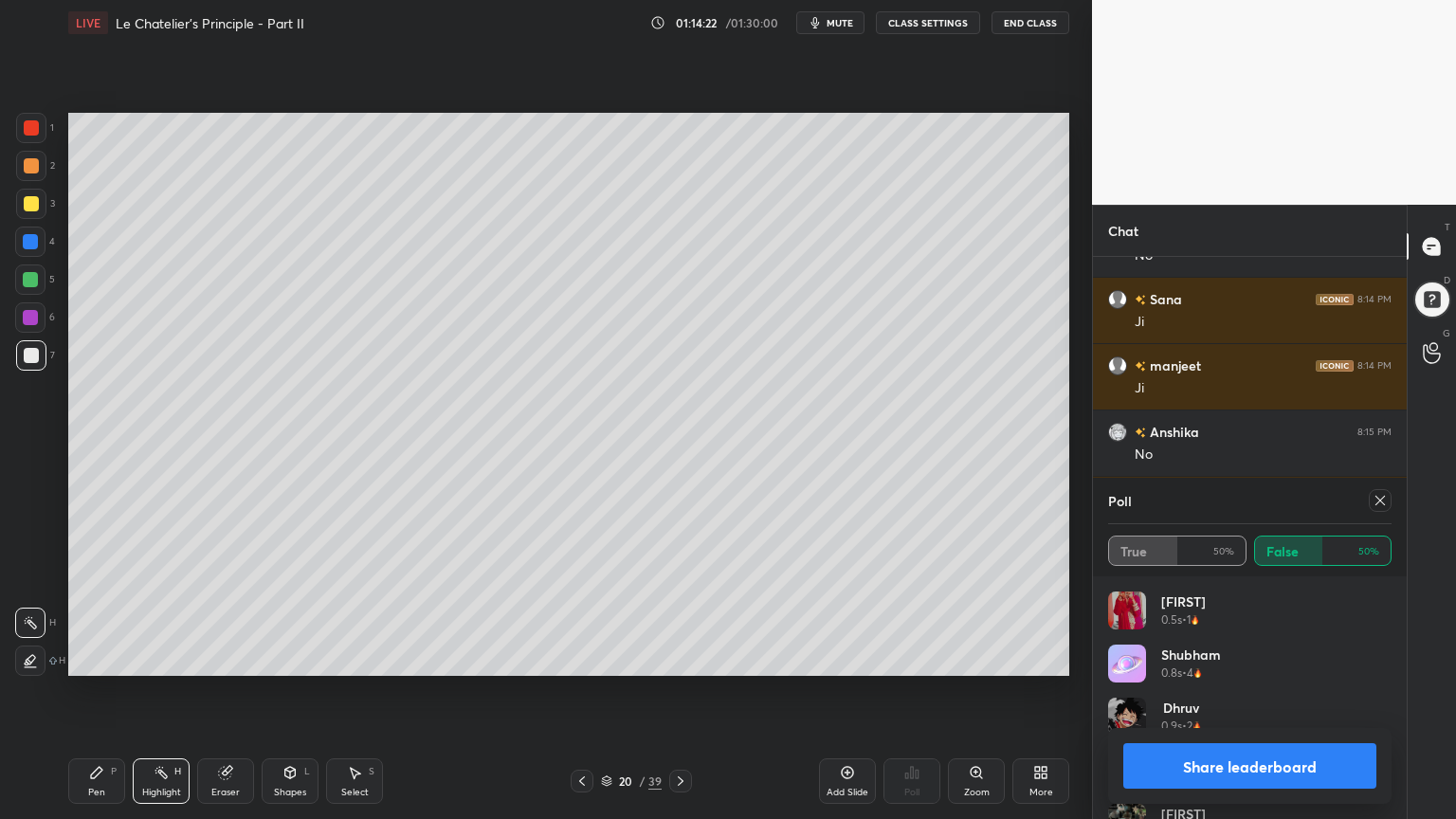click on "Share leaderboard" at bounding box center [1249, 766] 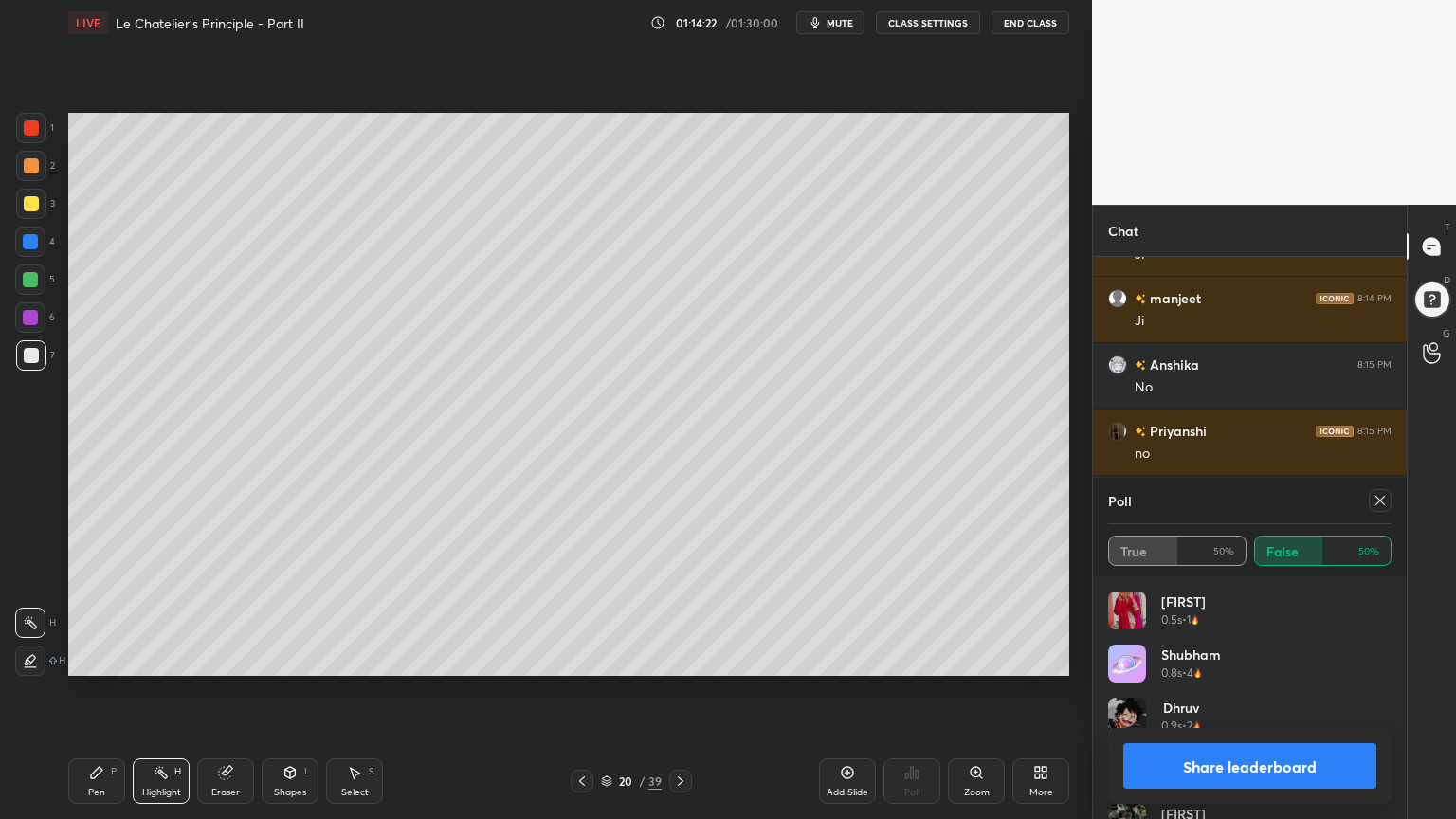 scroll, scrollTop: 83, scrollLeft: 278, axis: both 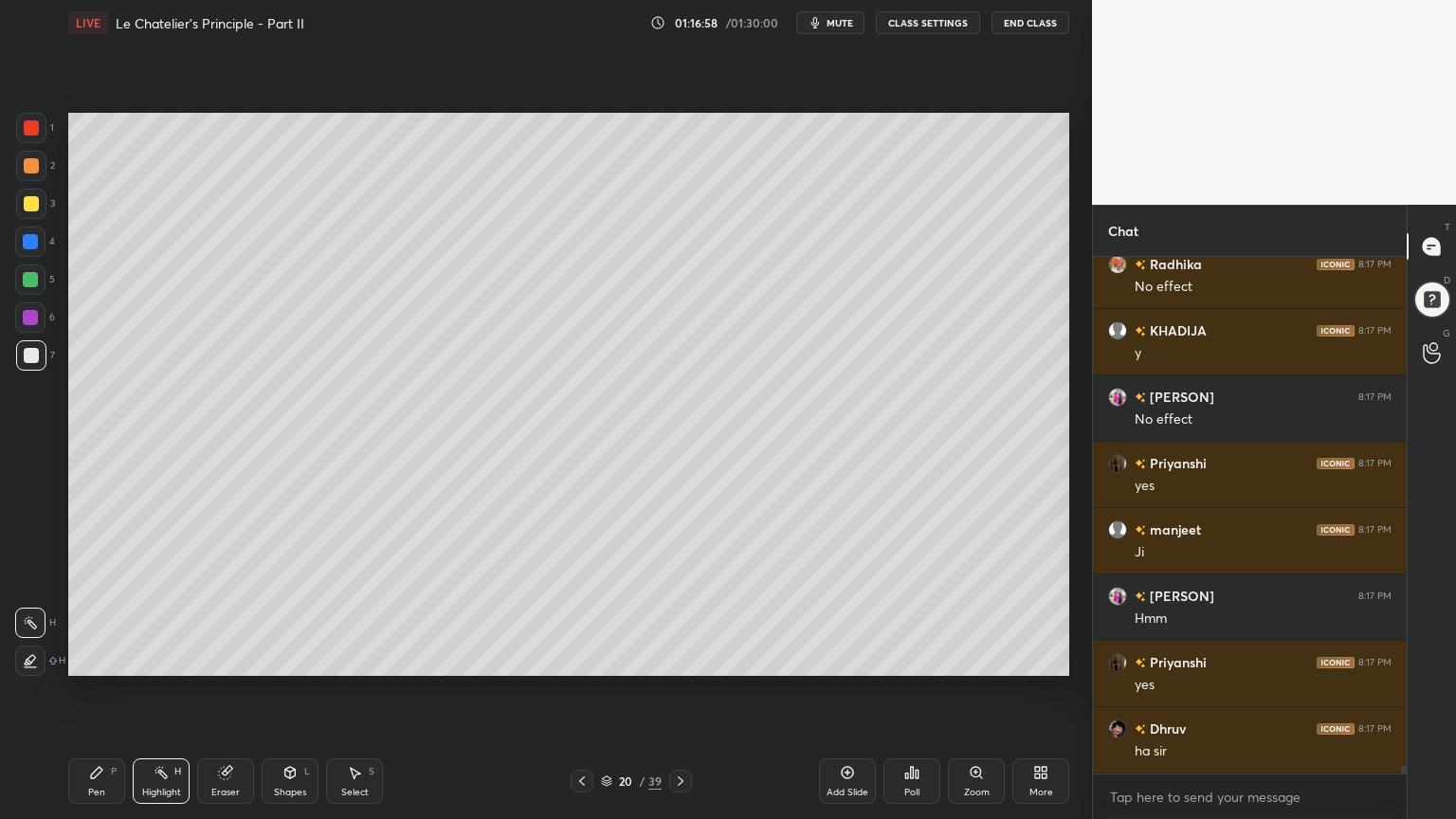 drag, startPoint x: 303, startPoint y: 800, endPoint x: 288, endPoint y: 796, distance: 15.524175 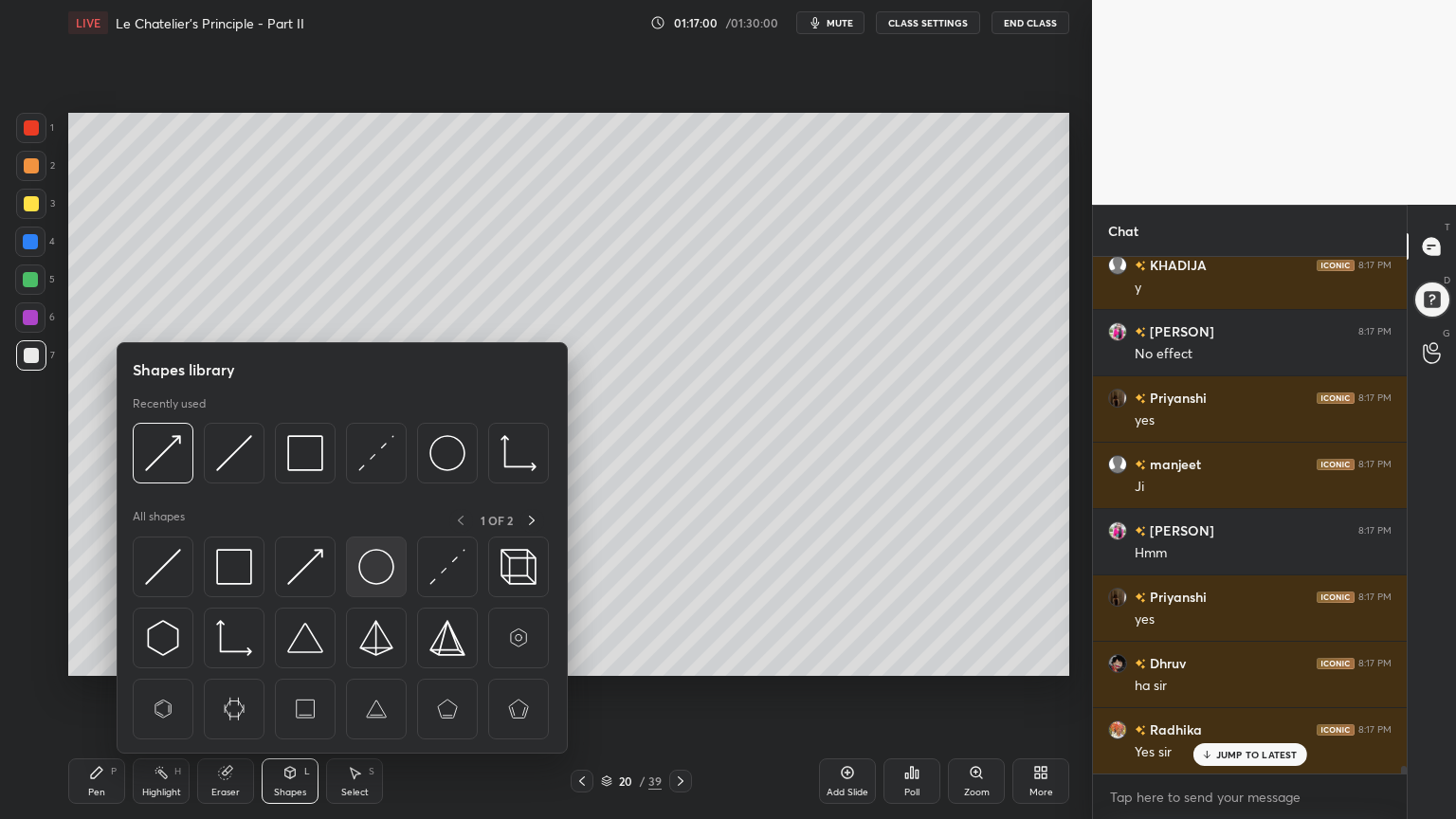 scroll, scrollTop: 33768, scrollLeft: 0, axis: vertical 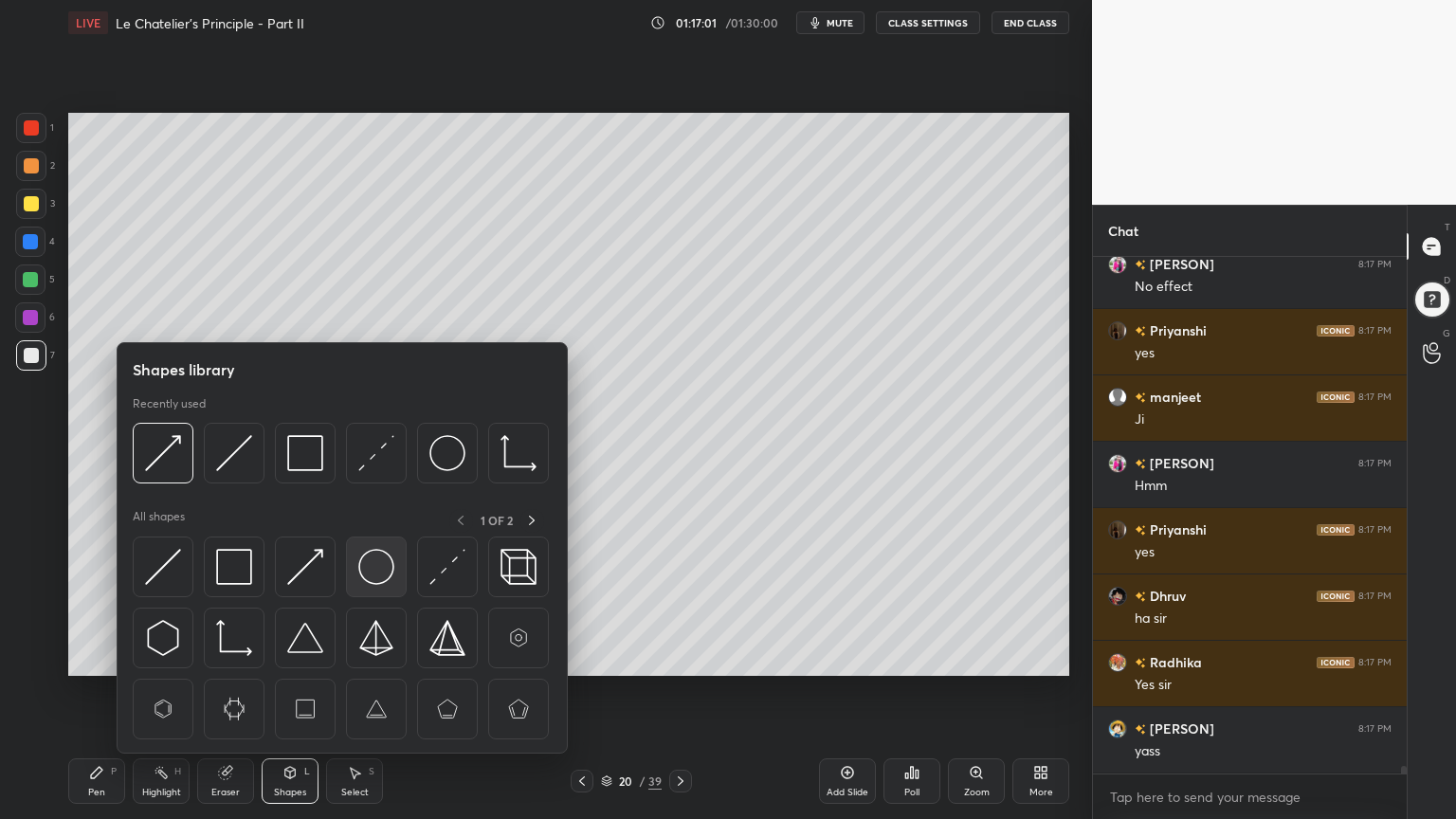 click at bounding box center (376, 567) 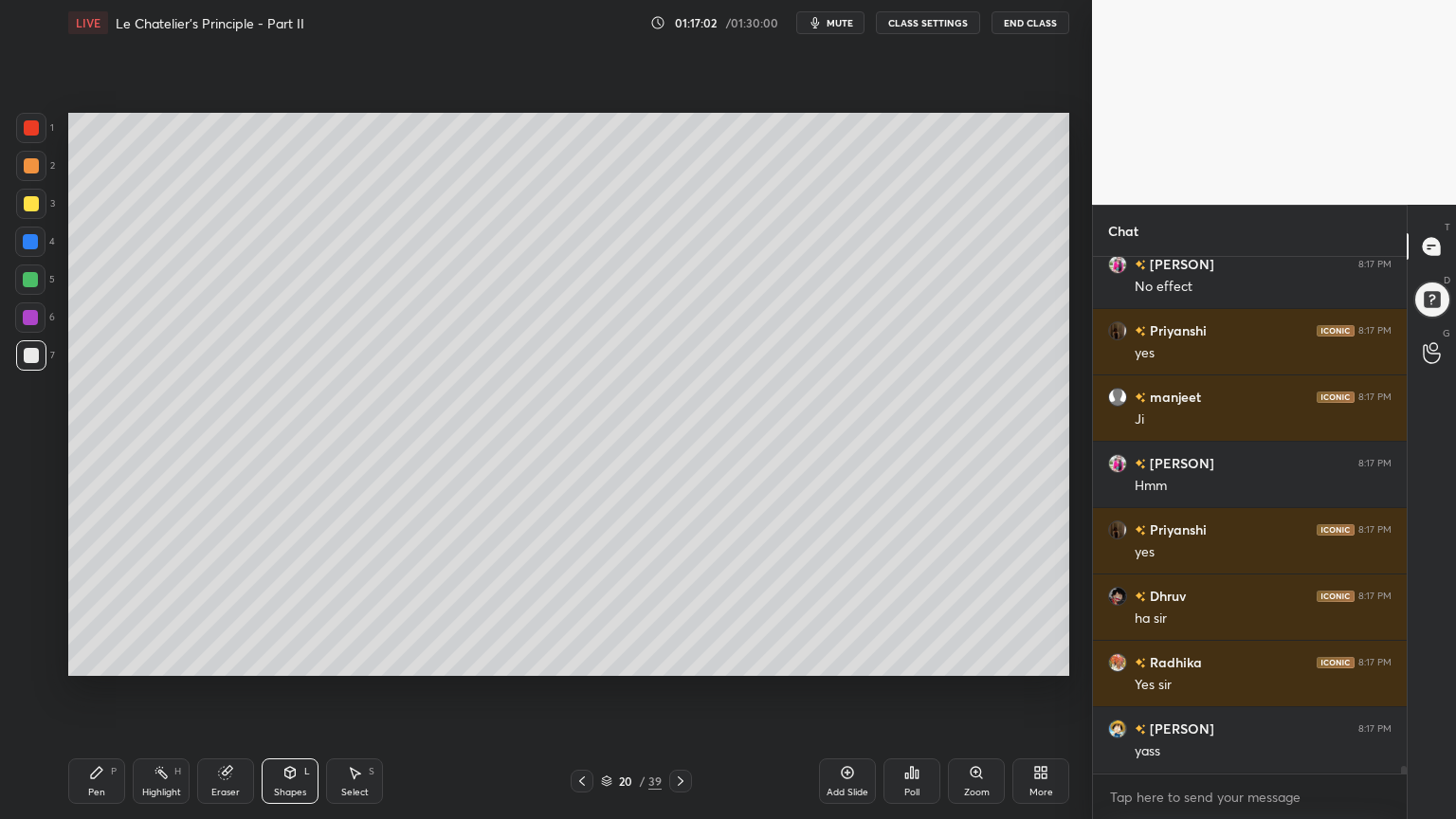 drag, startPoint x: 30, startPoint y: 126, endPoint x: 18, endPoint y: 163, distance: 38.897301 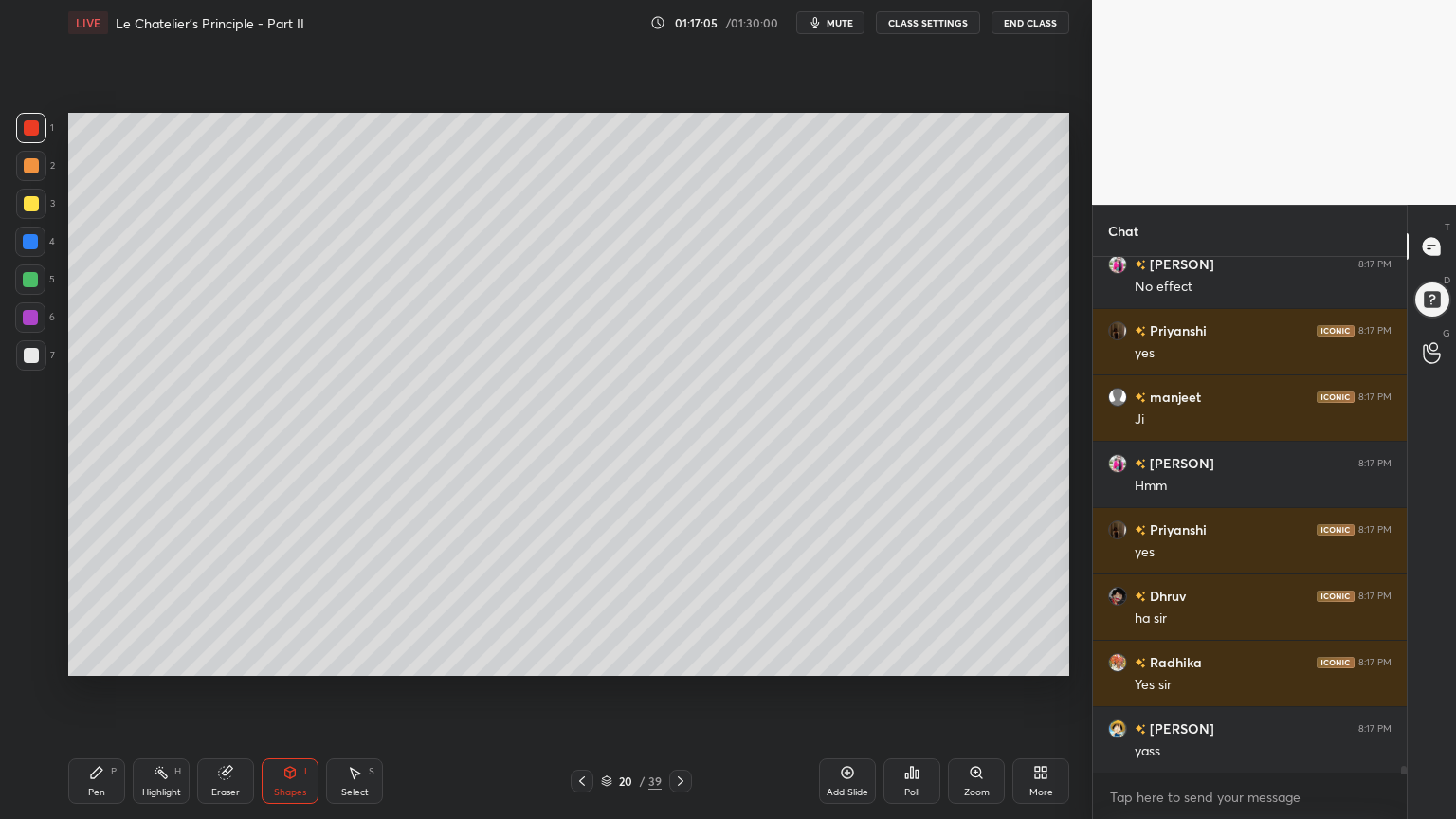drag, startPoint x: 168, startPoint y: 796, endPoint x: 167, endPoint y: 787, distance: 9.055385 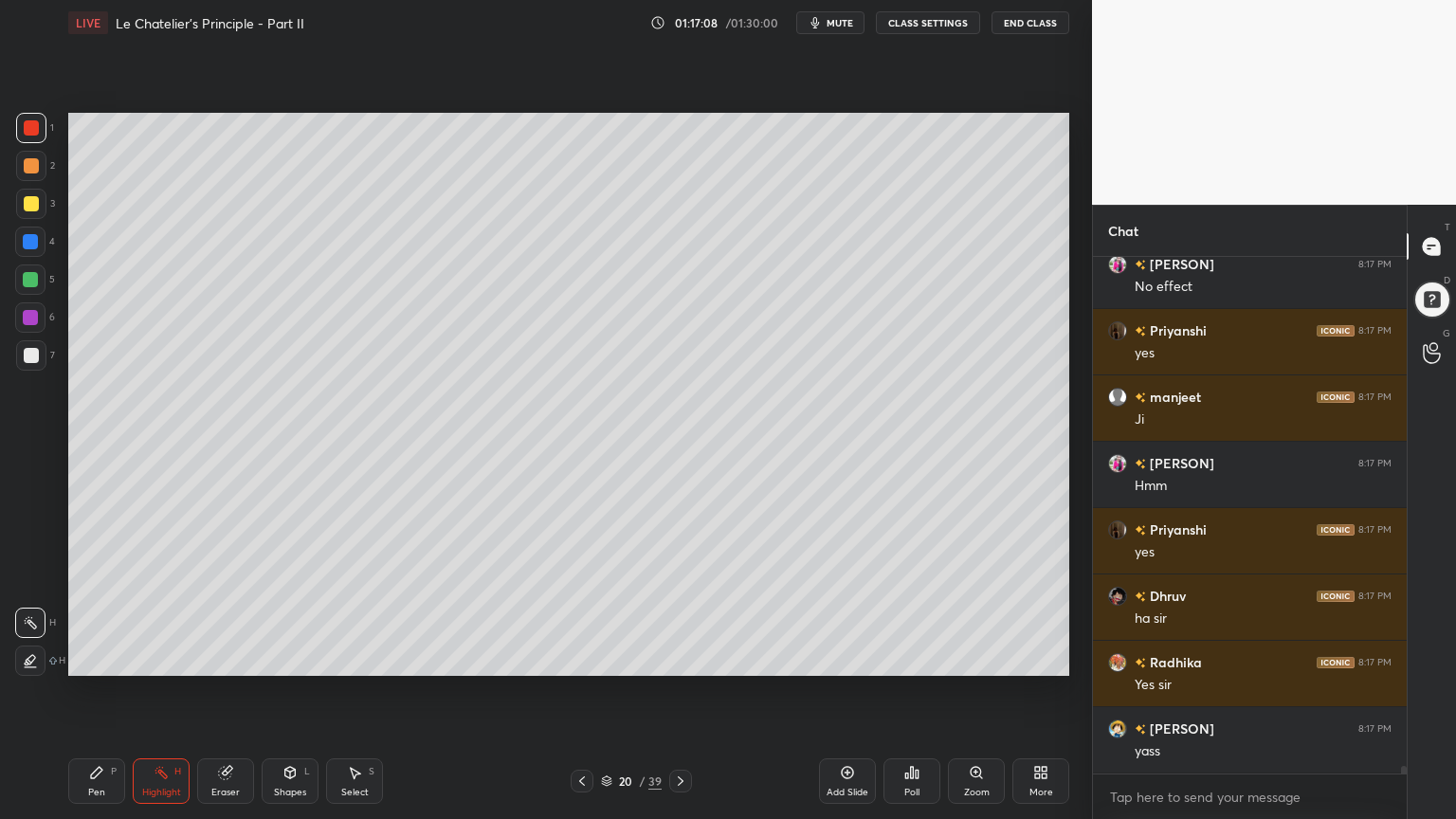 drag, startPoint x: 100, startPoint y: 789, endPoint x: 107, endPoint y: 767, distance: 23.086793 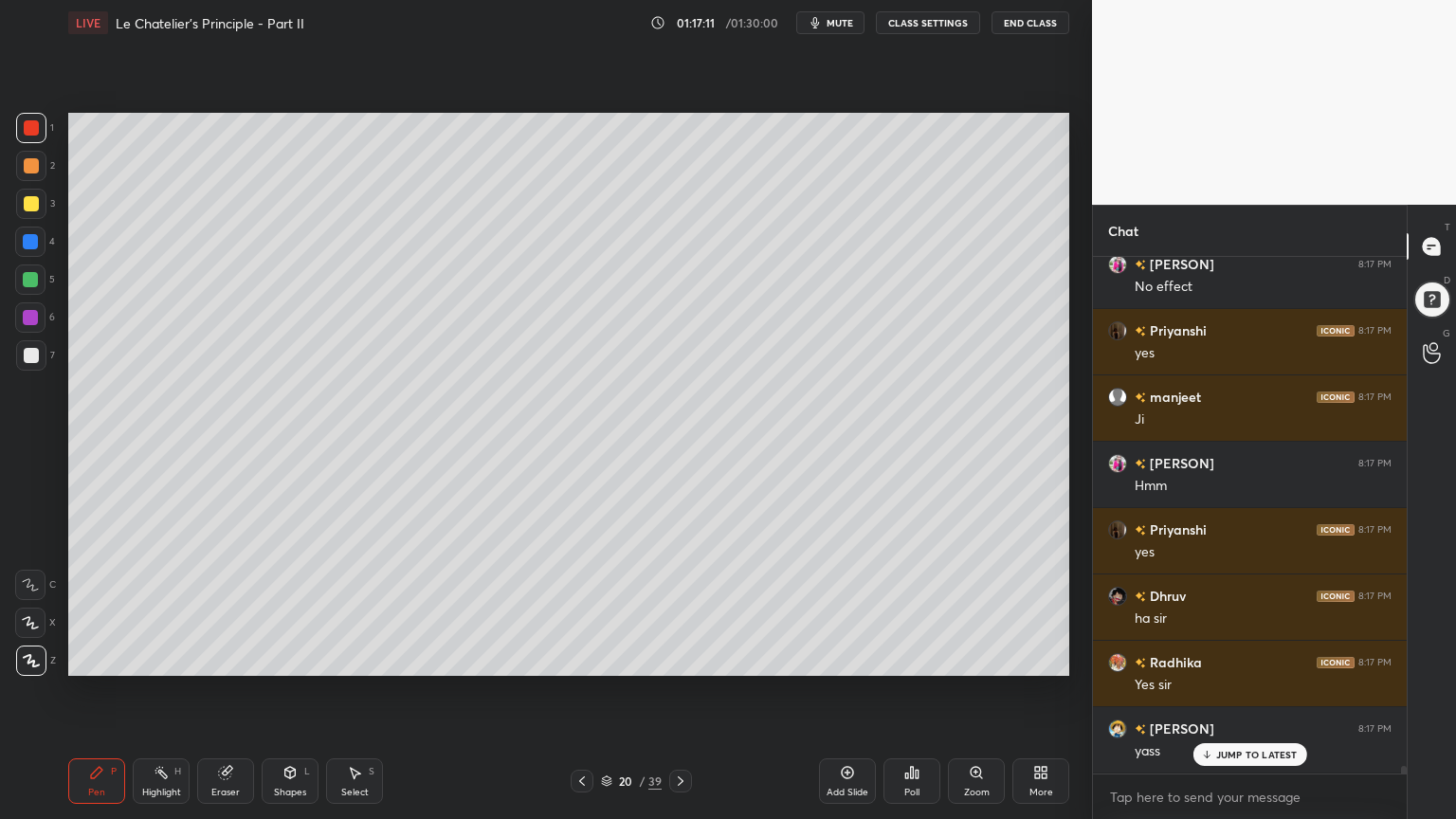 scroll, scrollTop: 33833, scrollLeft: 0, axis: vertical 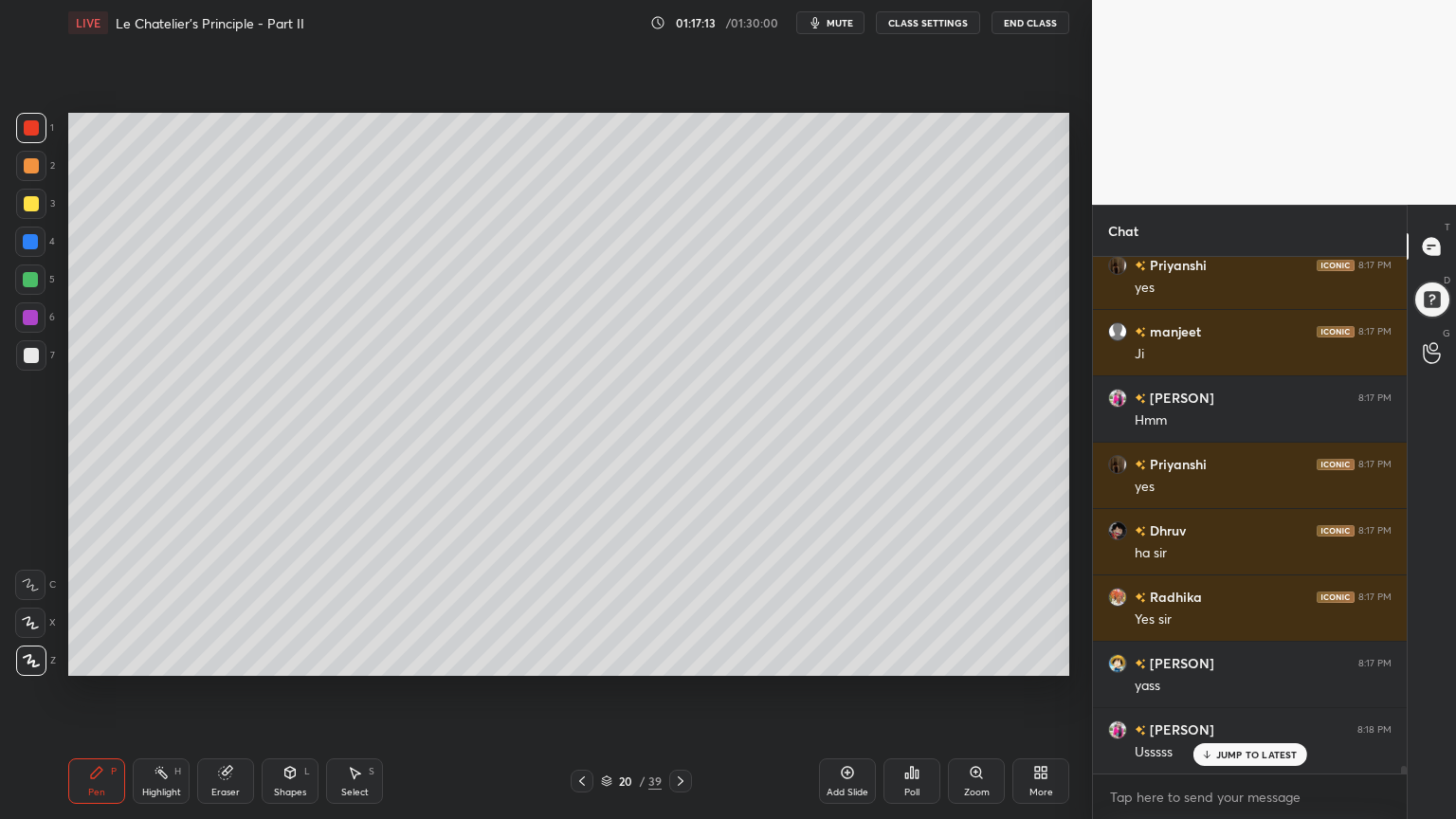 click on "LIVE Le Chatelier's Principle - Part II 01:17:13 /  01:30:00 mute CLASS SETTINGS End Class Setting up your live class Poll for   secs No correct answer Start poll Back Le Chatelier's Principle - Part II • L2 of Course on Chemical Equilibrium - II [PERSON] ([PERSON_INITIAL]) Pen P Highlight H Eraser Shapes L Select S 20 / 39 Add Slide Poll Zoom More" at bounding box center [569, 410] 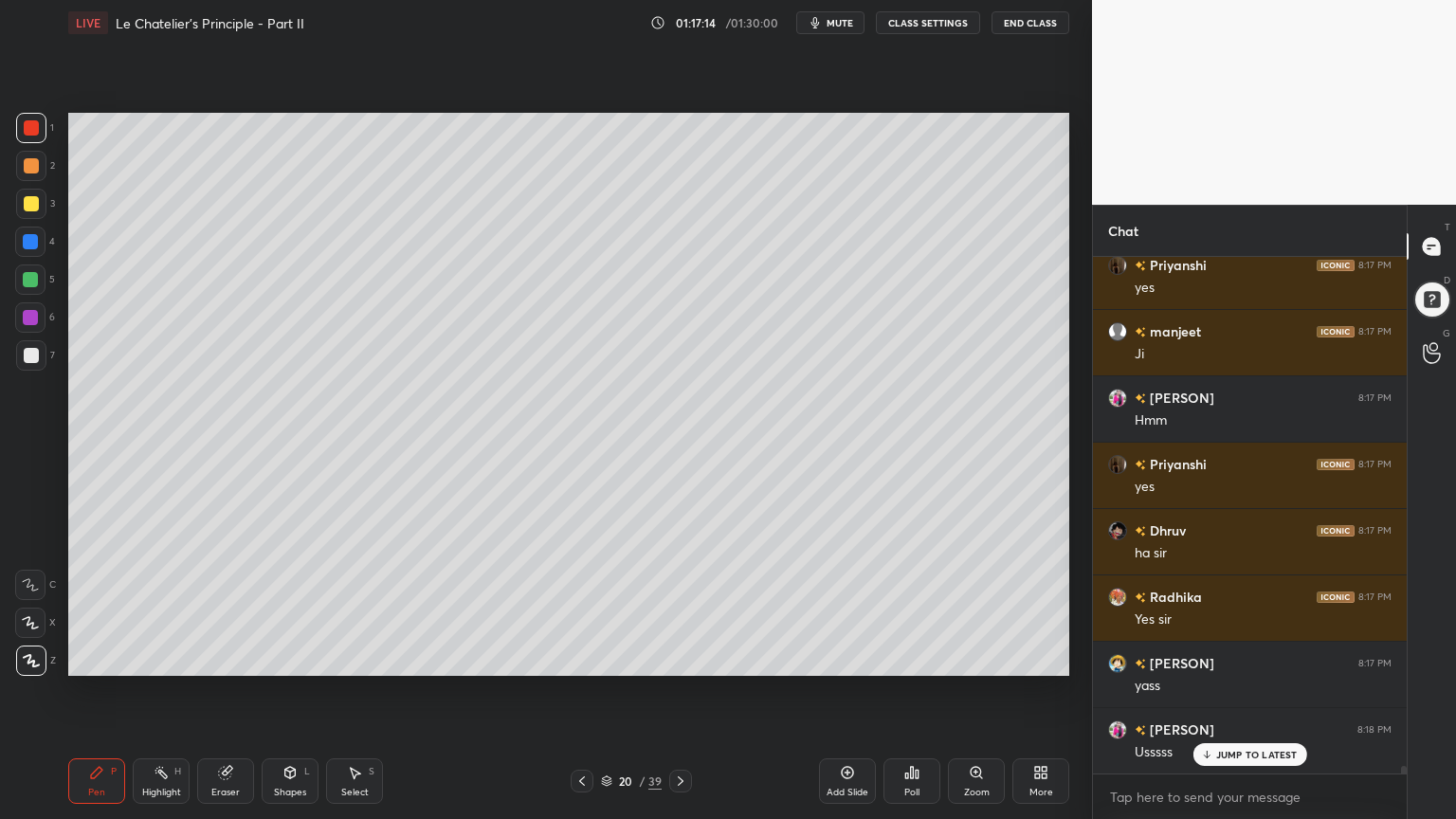 click at bounding box center (30, 280) 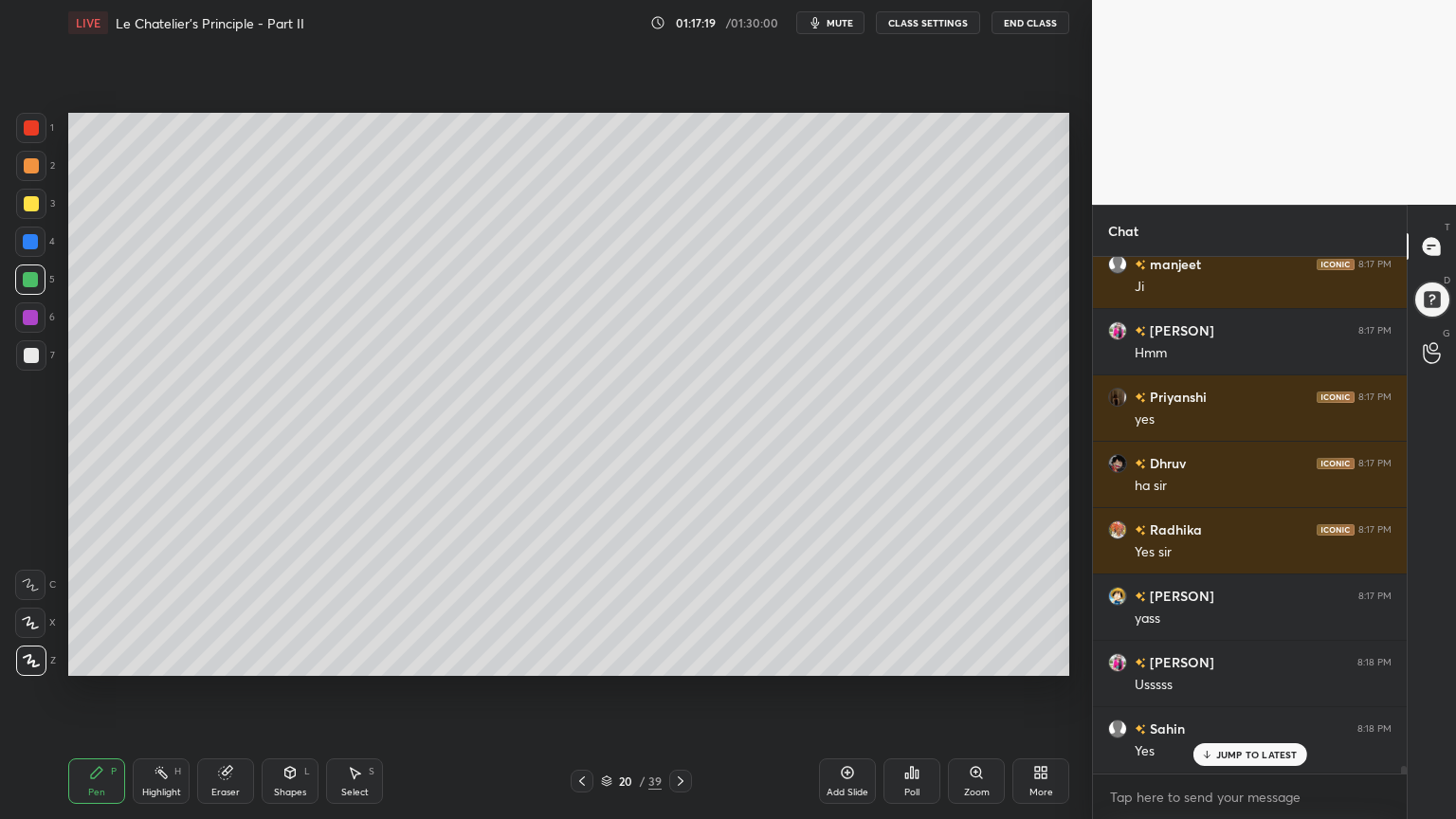 scroll, scrollTop: 33966, scrollLeft: 0, axis: vertical 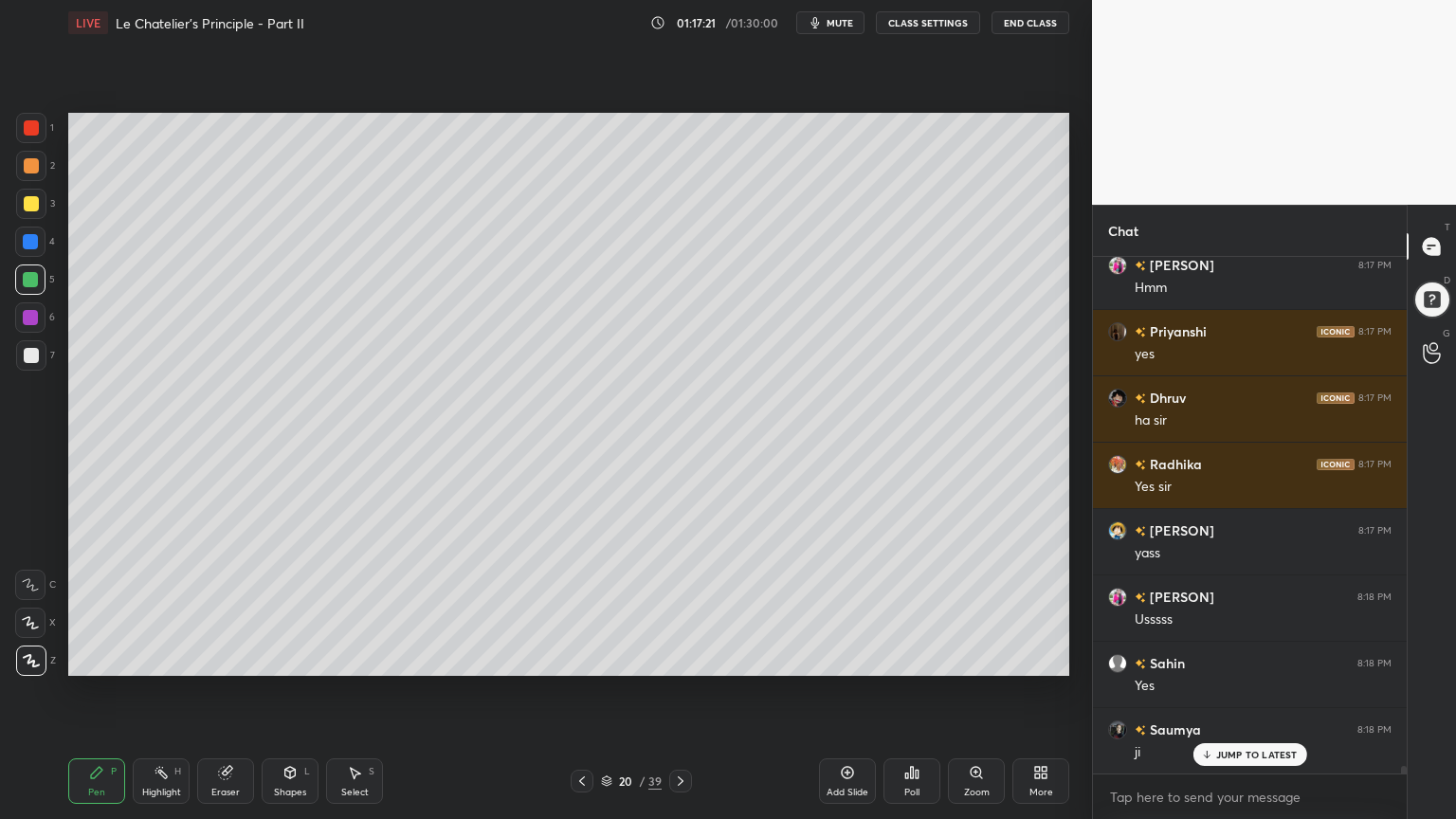 drag, startPoint x: 145, startPoint y: 779, endPoint x: 148, endPoint y: 762, distance: 17.262677 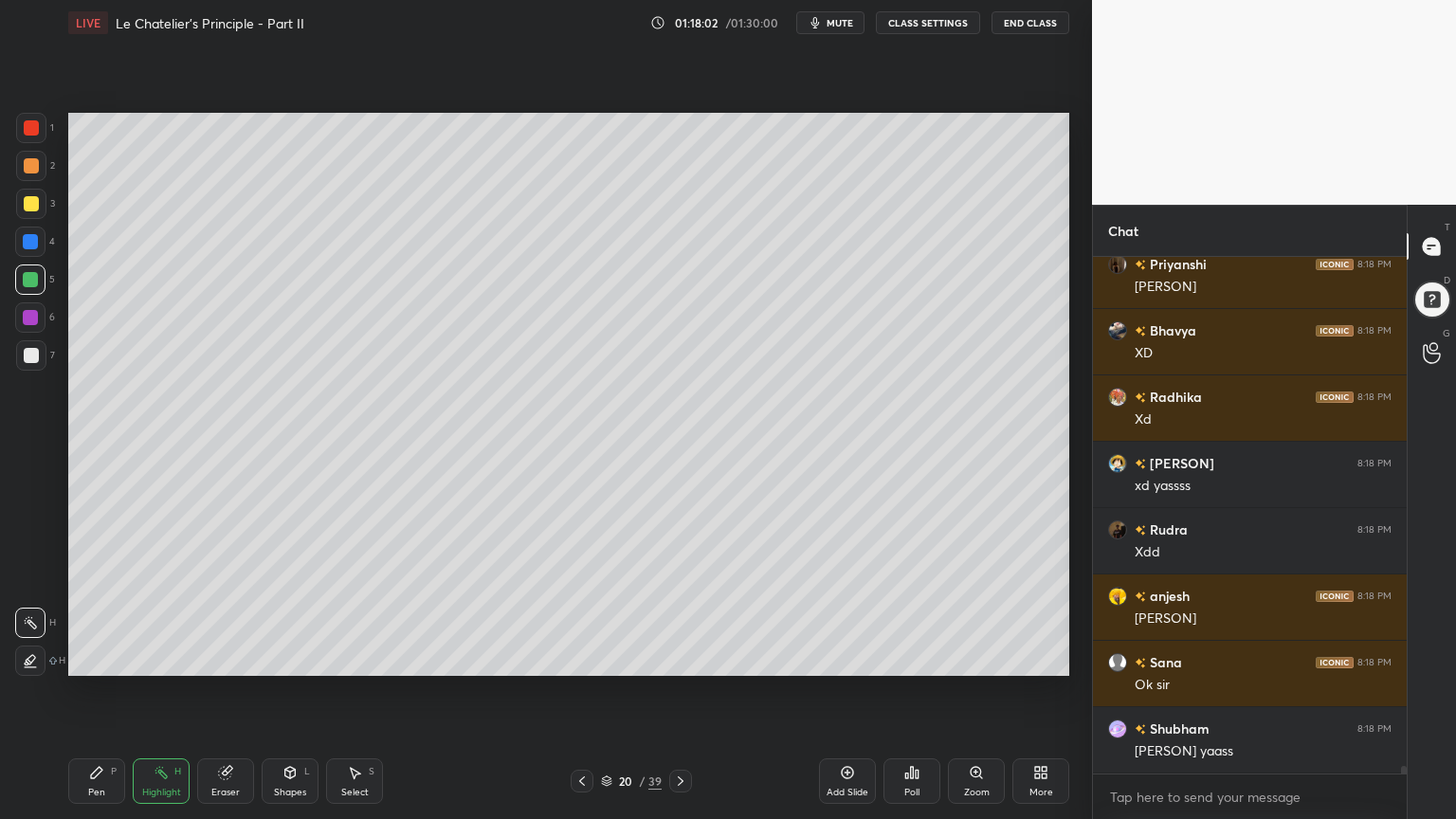scroll, scrollTop: 35027, scrollLeft: 0, axis: vertical 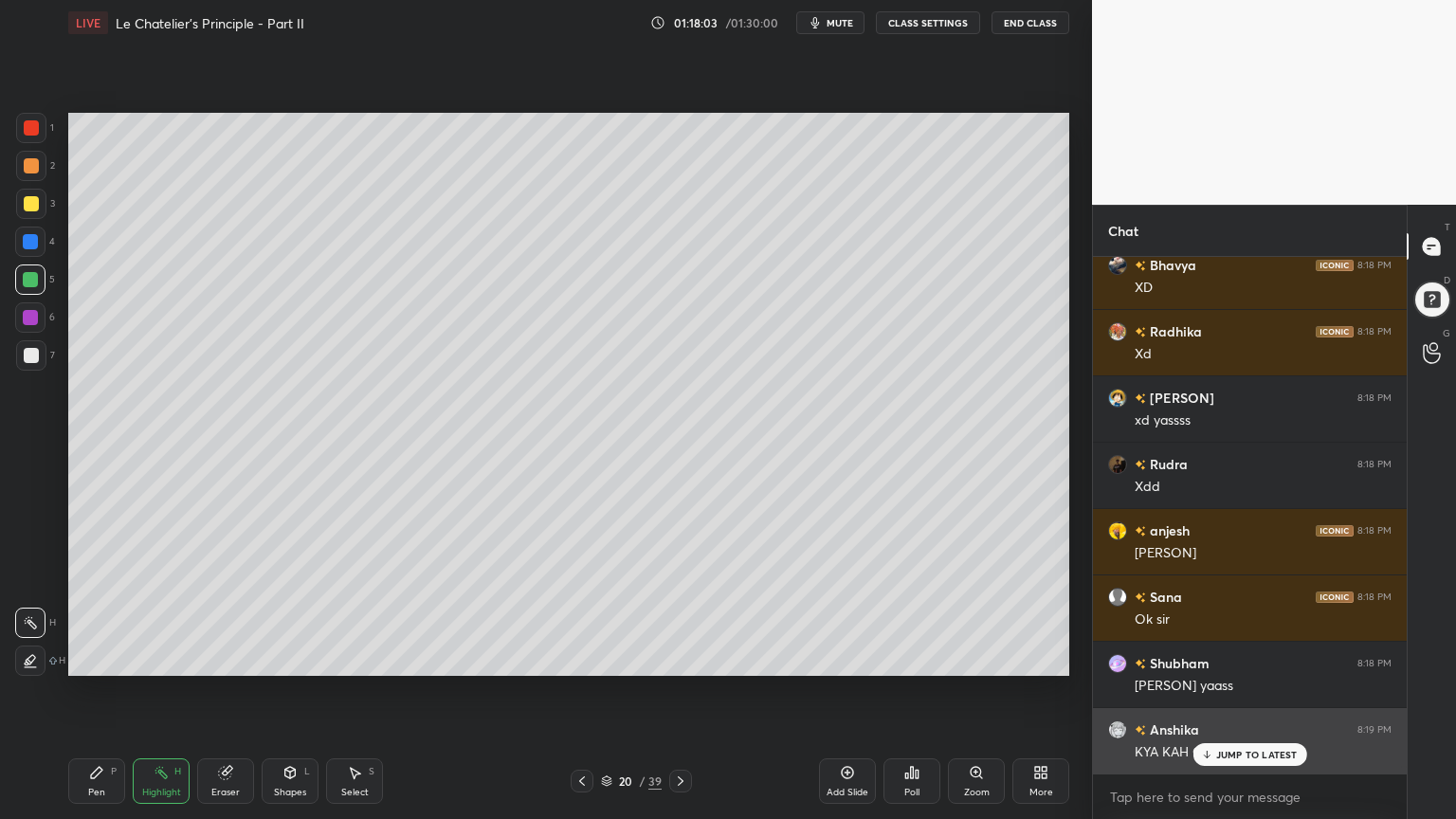 click on "JUMP TO LATEST" at bounding box center (1257, 755) 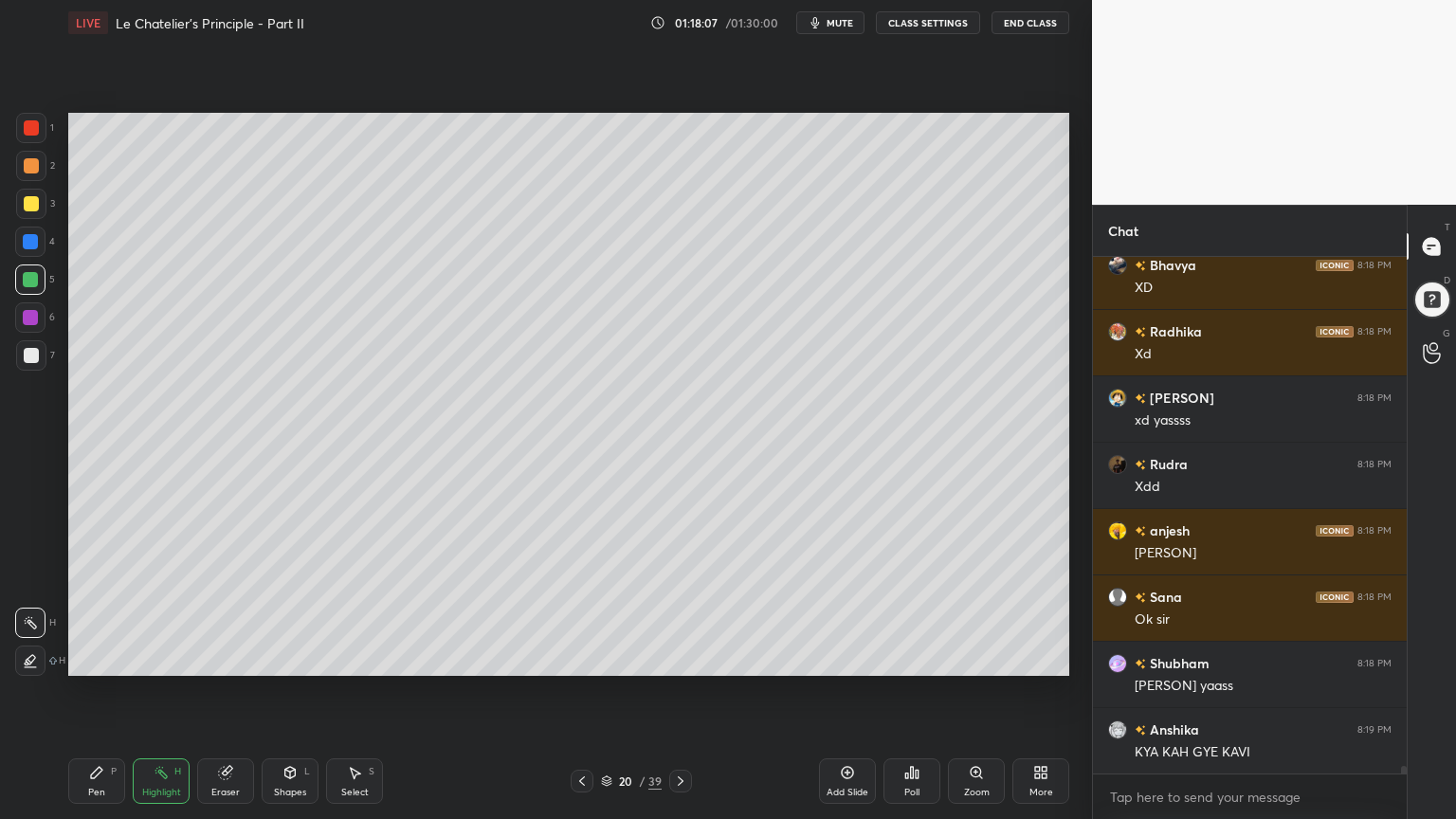 drag, startPoint x: 871, startPoint y: 778, endPoint x: 637, endPoint y: 762, distance: 234.54637 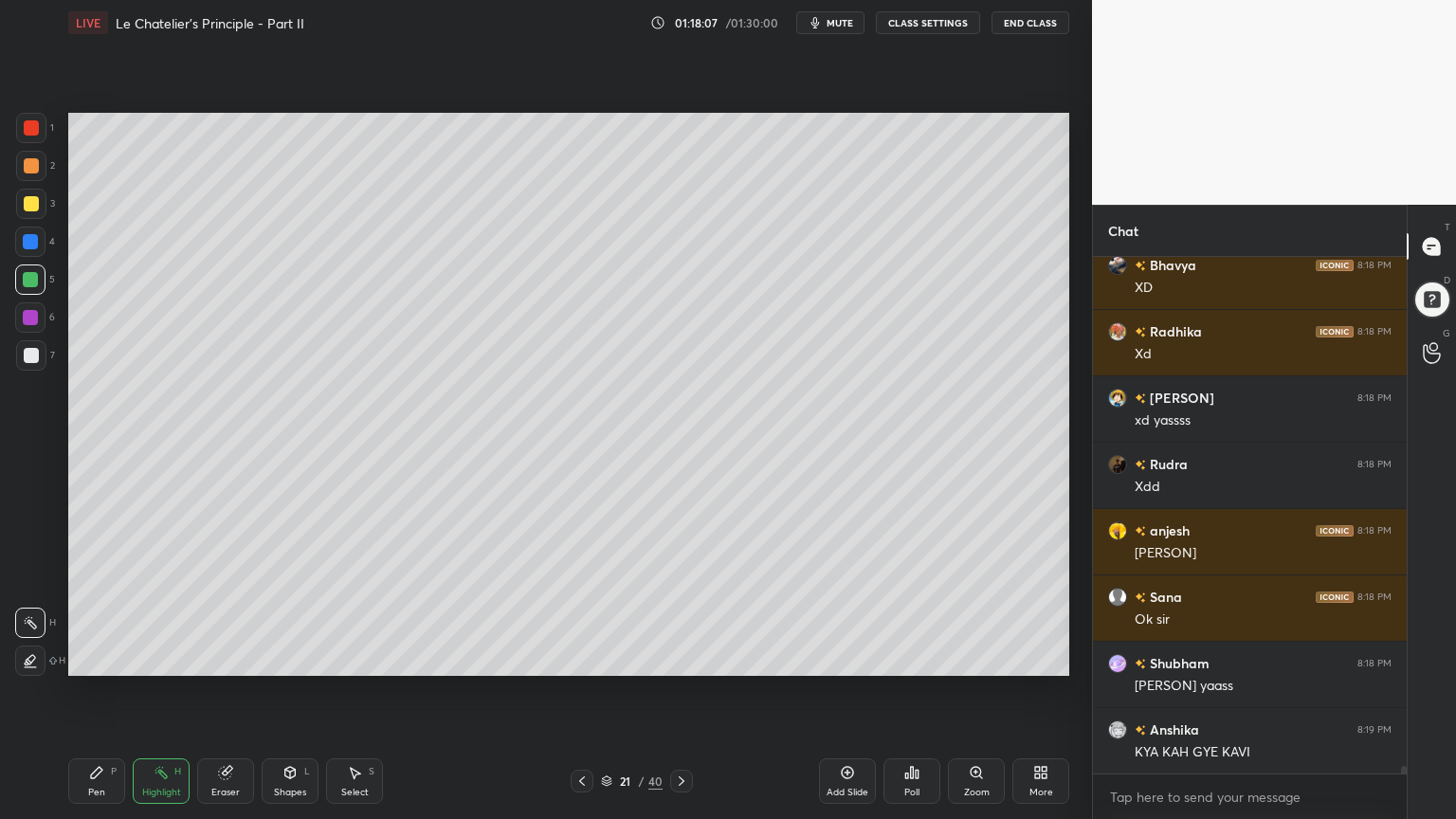 click on "Pen P" at bounding box center [97, 781] 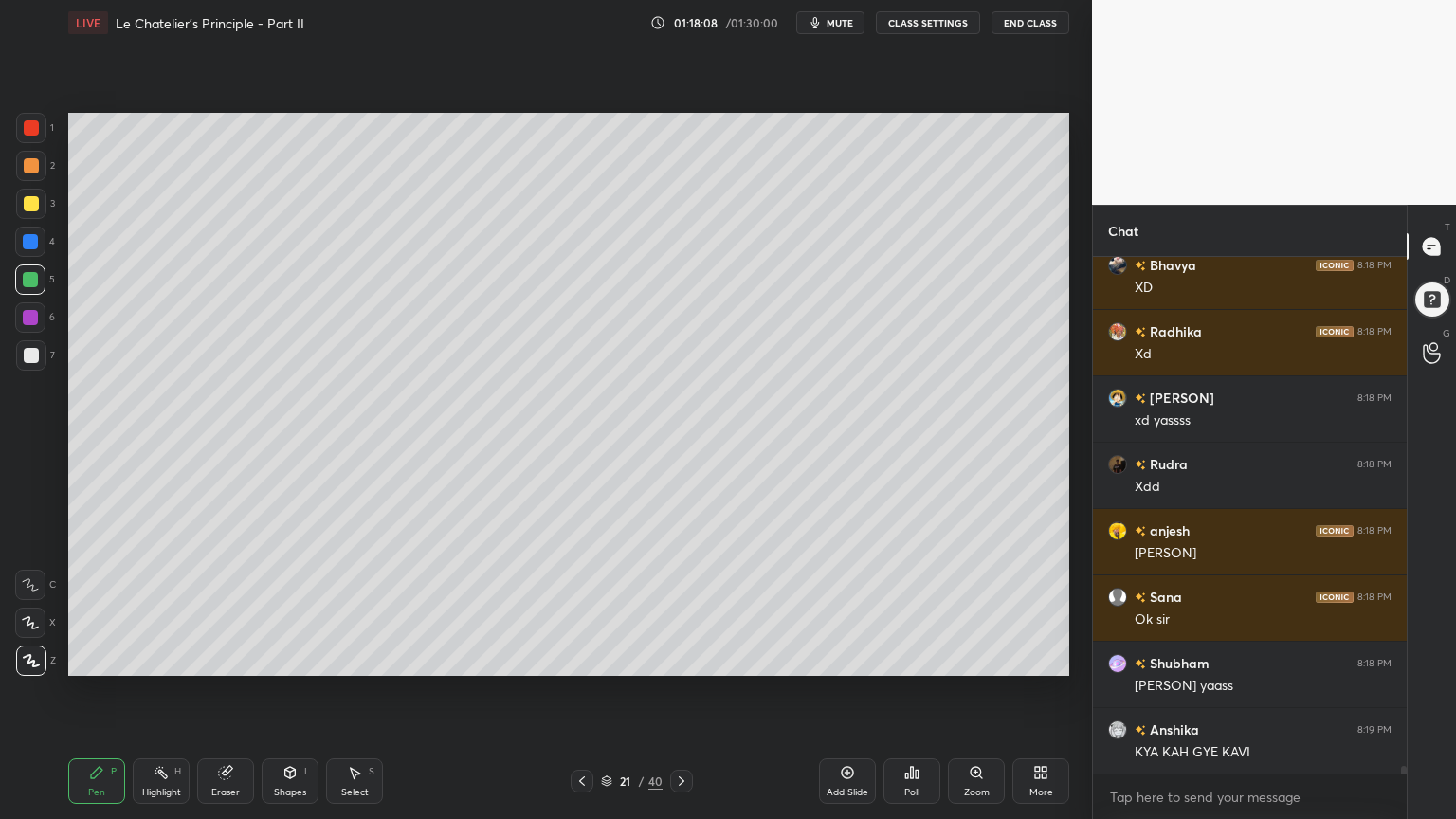 click at bounding box center [31, 166] 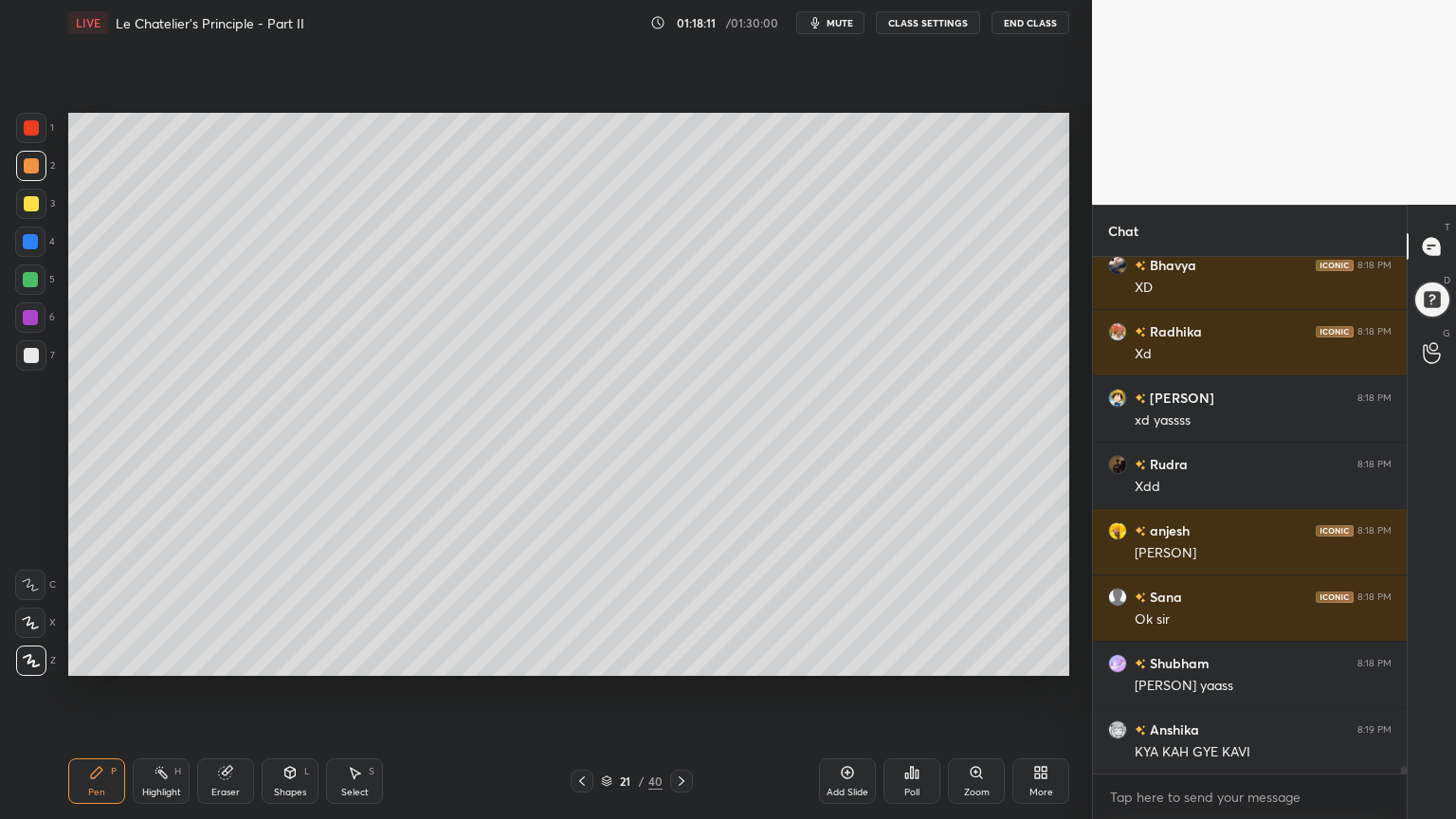 drag, startPoint x: 166, startPoint y: 777, endPoint x: 165, endPoint y: 768, distance: 9.055385 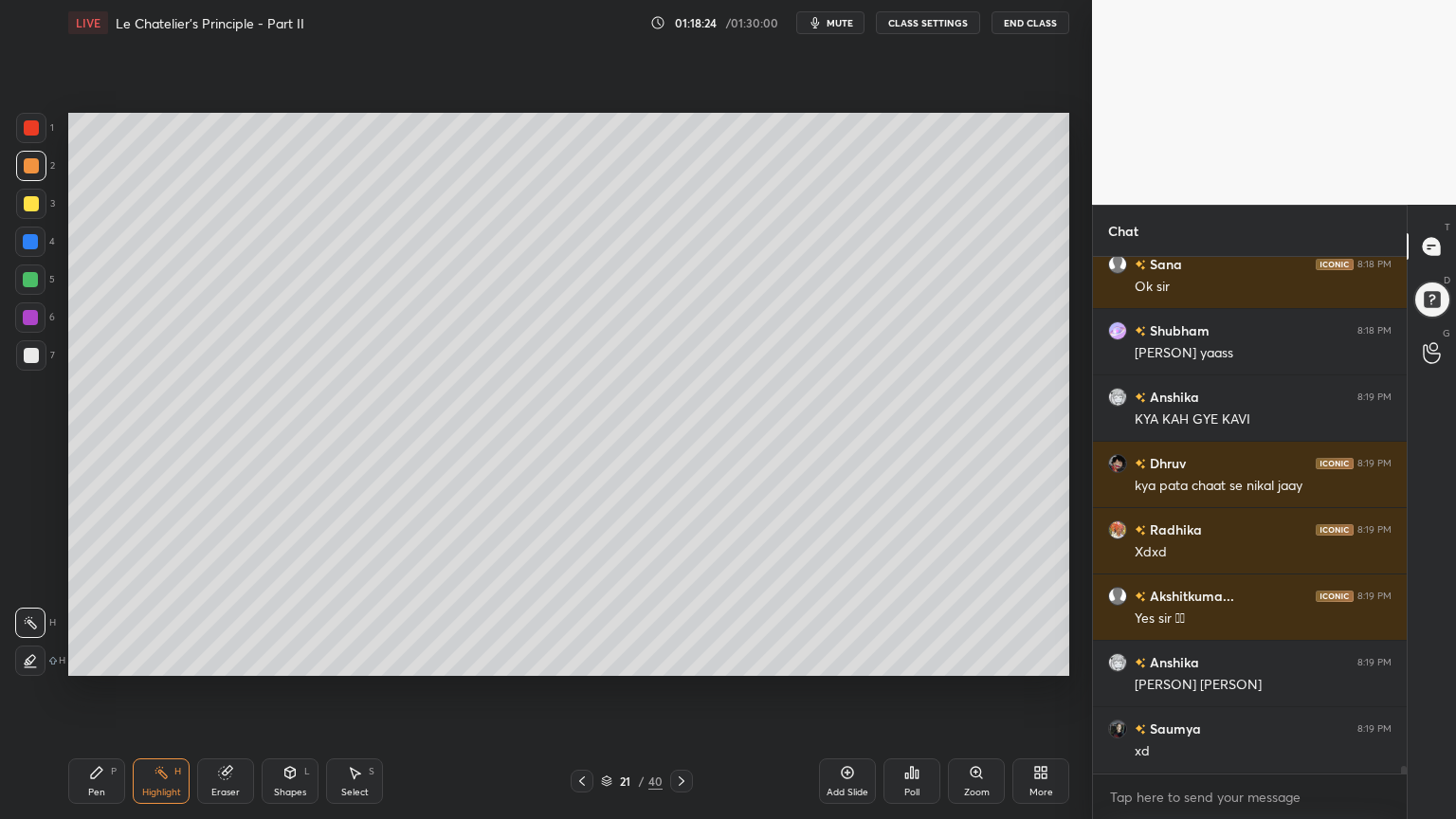scroll, scrollTop: 35426, scrollLeft: 0, axis: vertical 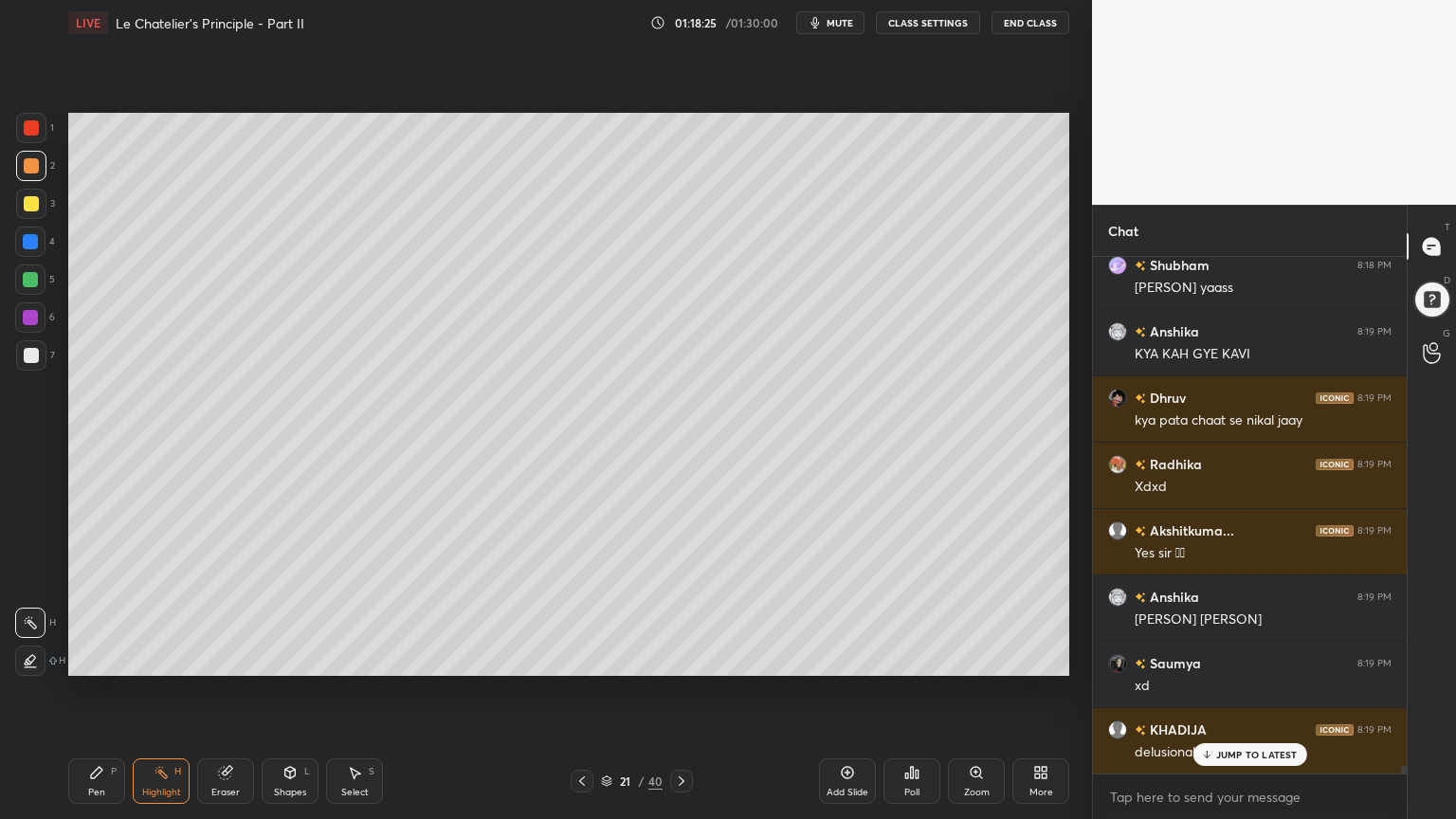 click on "Pen P" at bounding box center [97, 781] 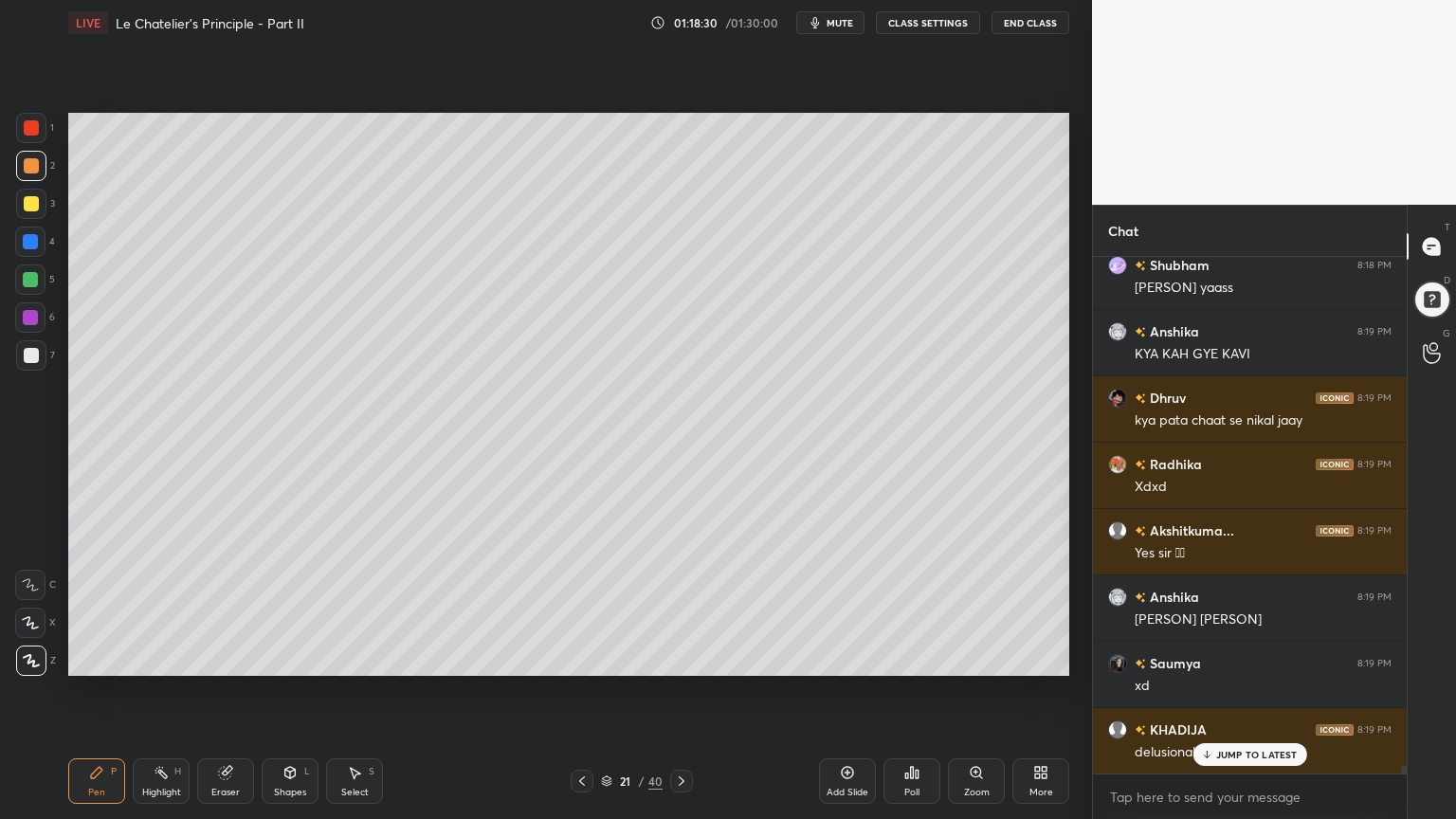 drag, startPoint x: 80, startPoint y: 795, endPoint x: 110, endPoint y: 729, distance: 72.49828 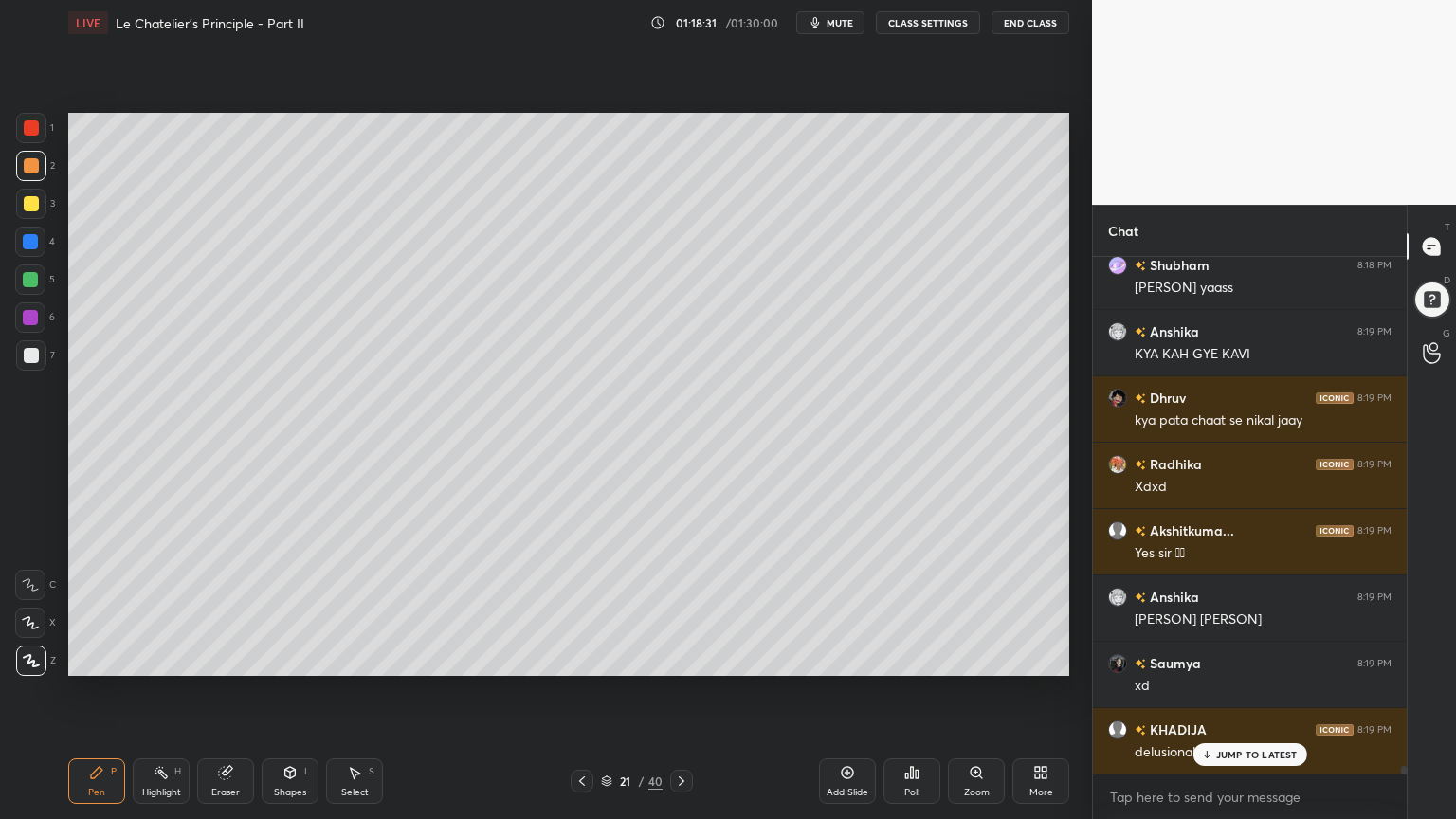 click at bounding box center [31, 166] 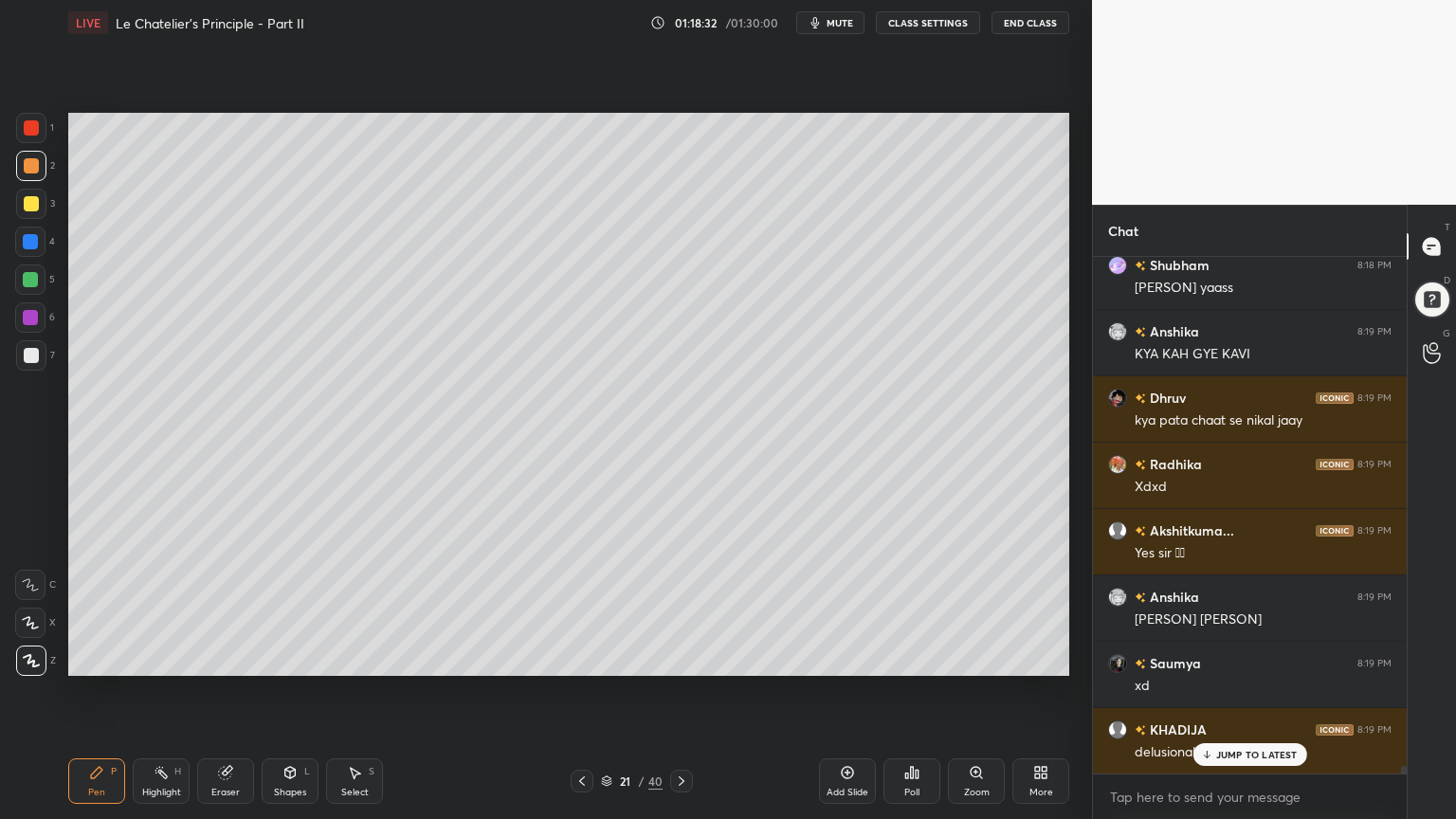 scroll, scrollTop: 35493, scrollLeft: 0, axis: vertical 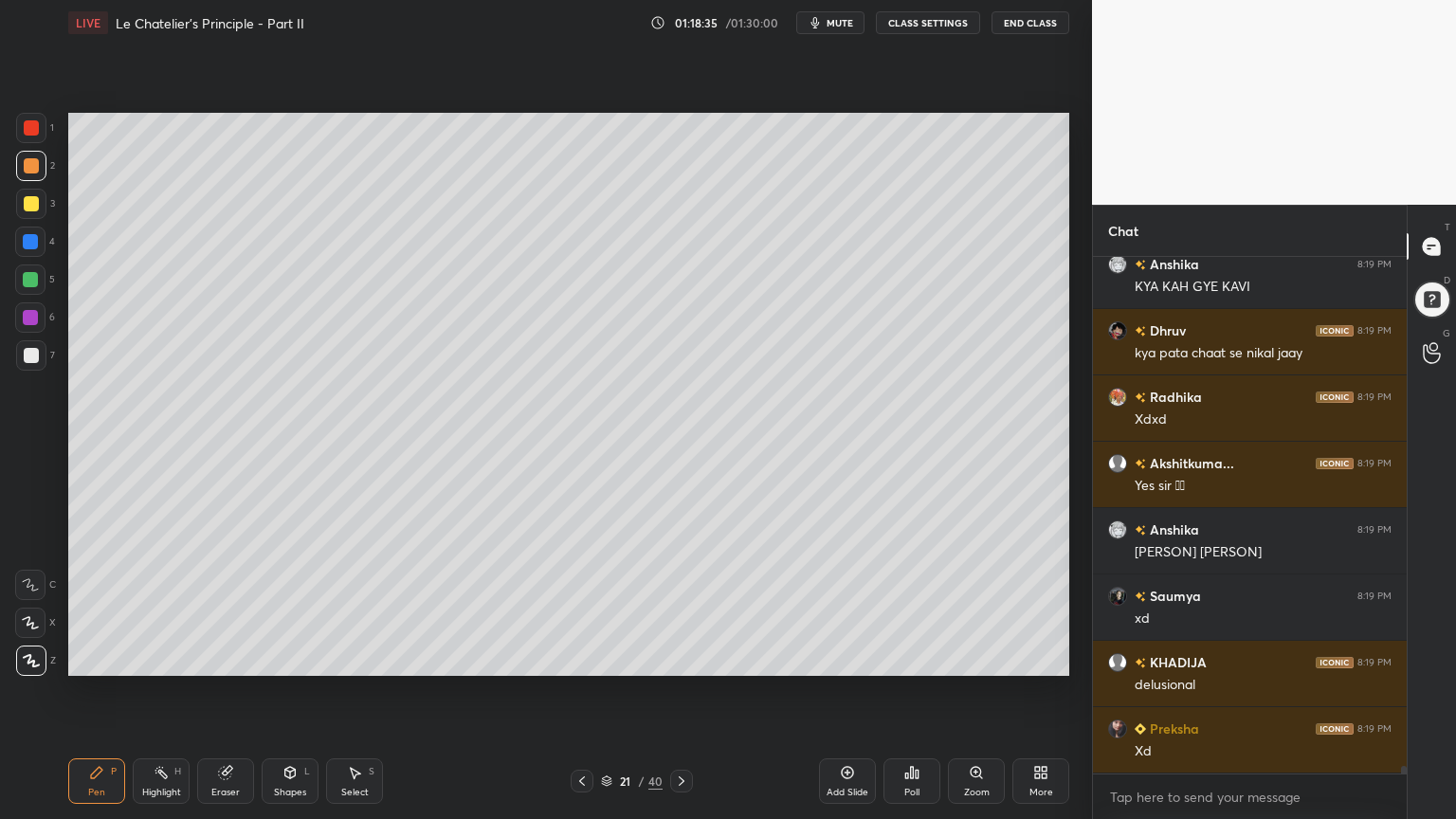 click at bounding box center (31, 355) 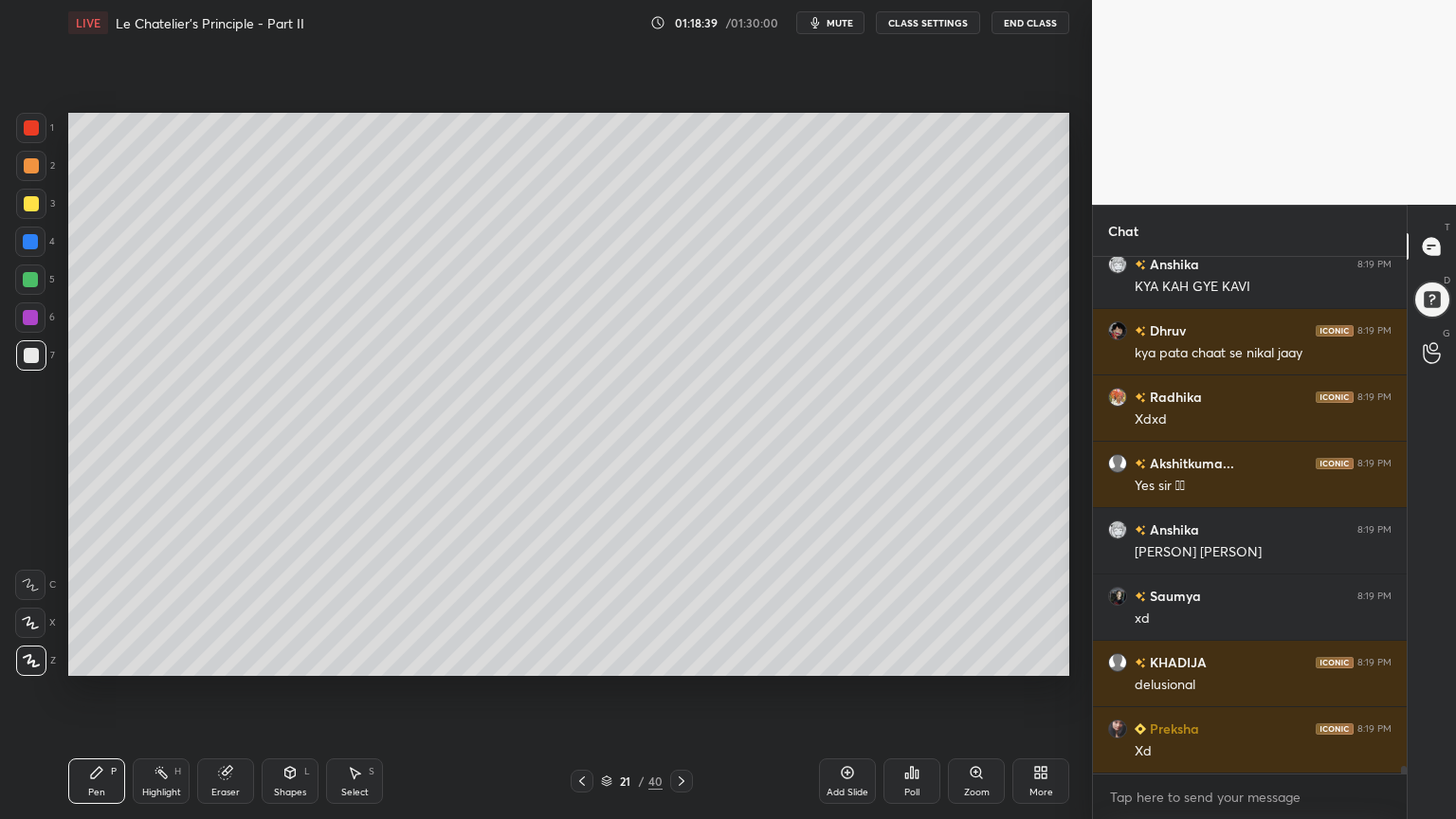 click 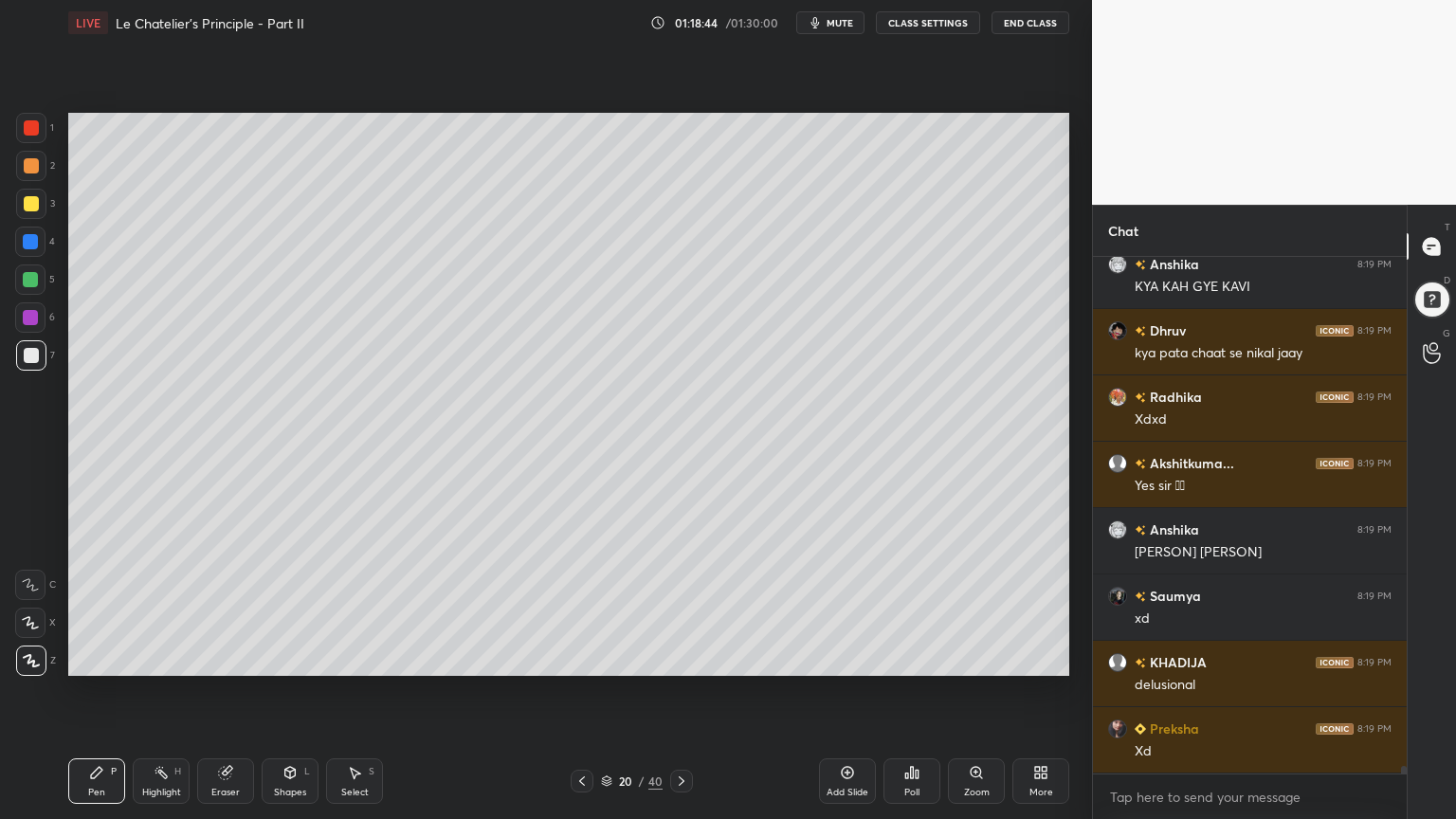 click 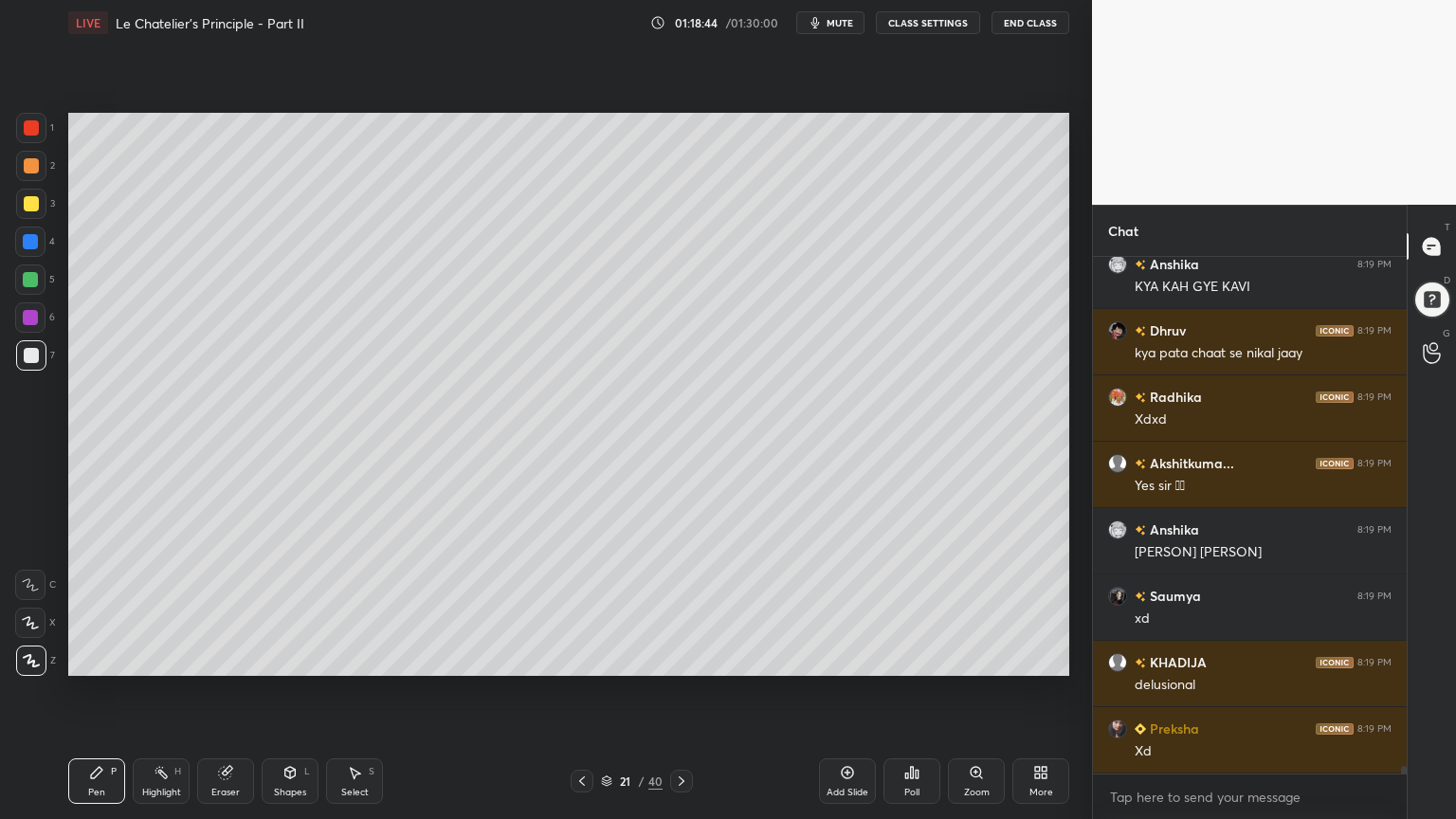 click on "Pen P" at bounding box center (97, 781) 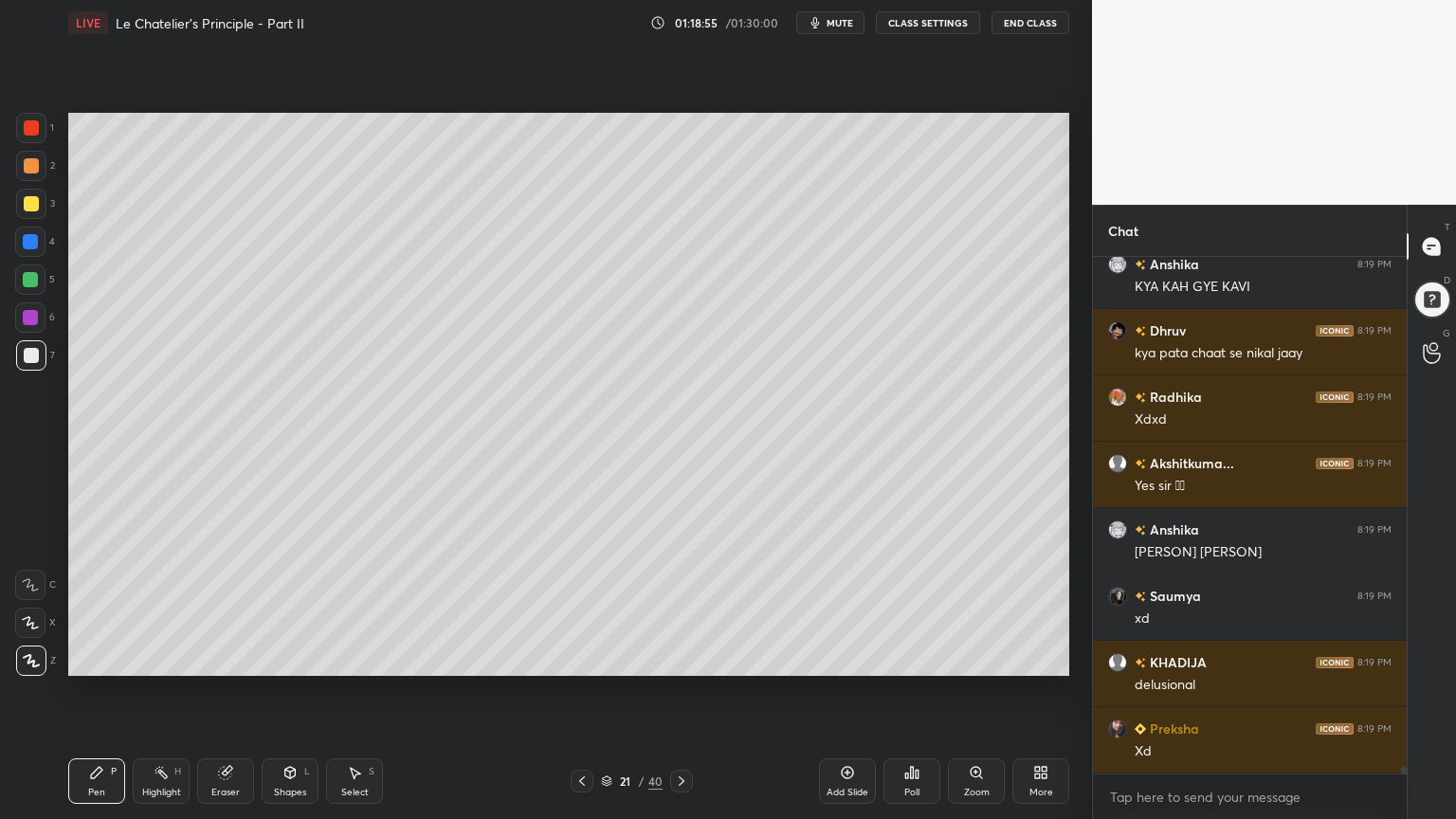 click at bounding box center (31, 166) 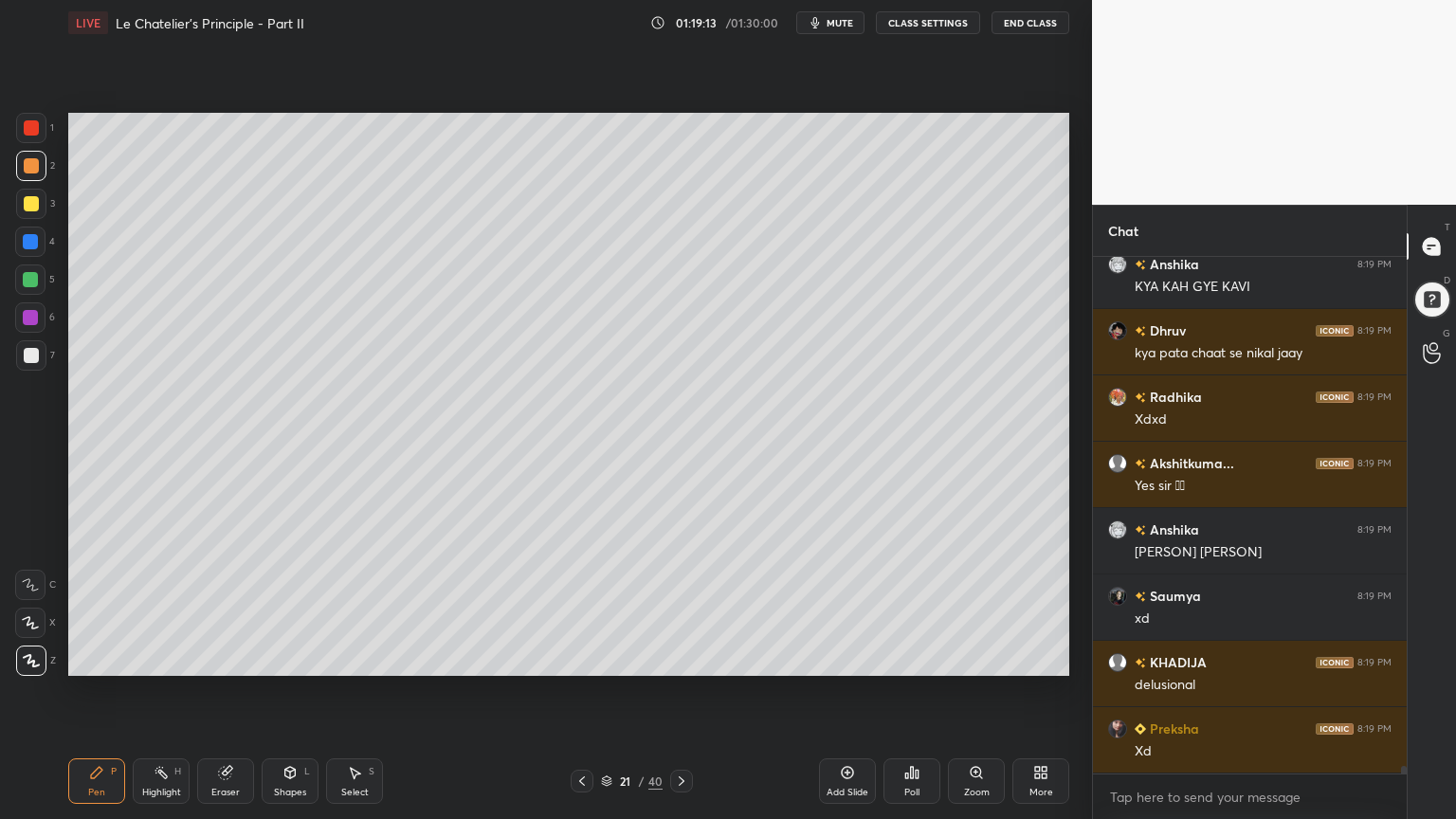 click at bounding box center [31, 355] 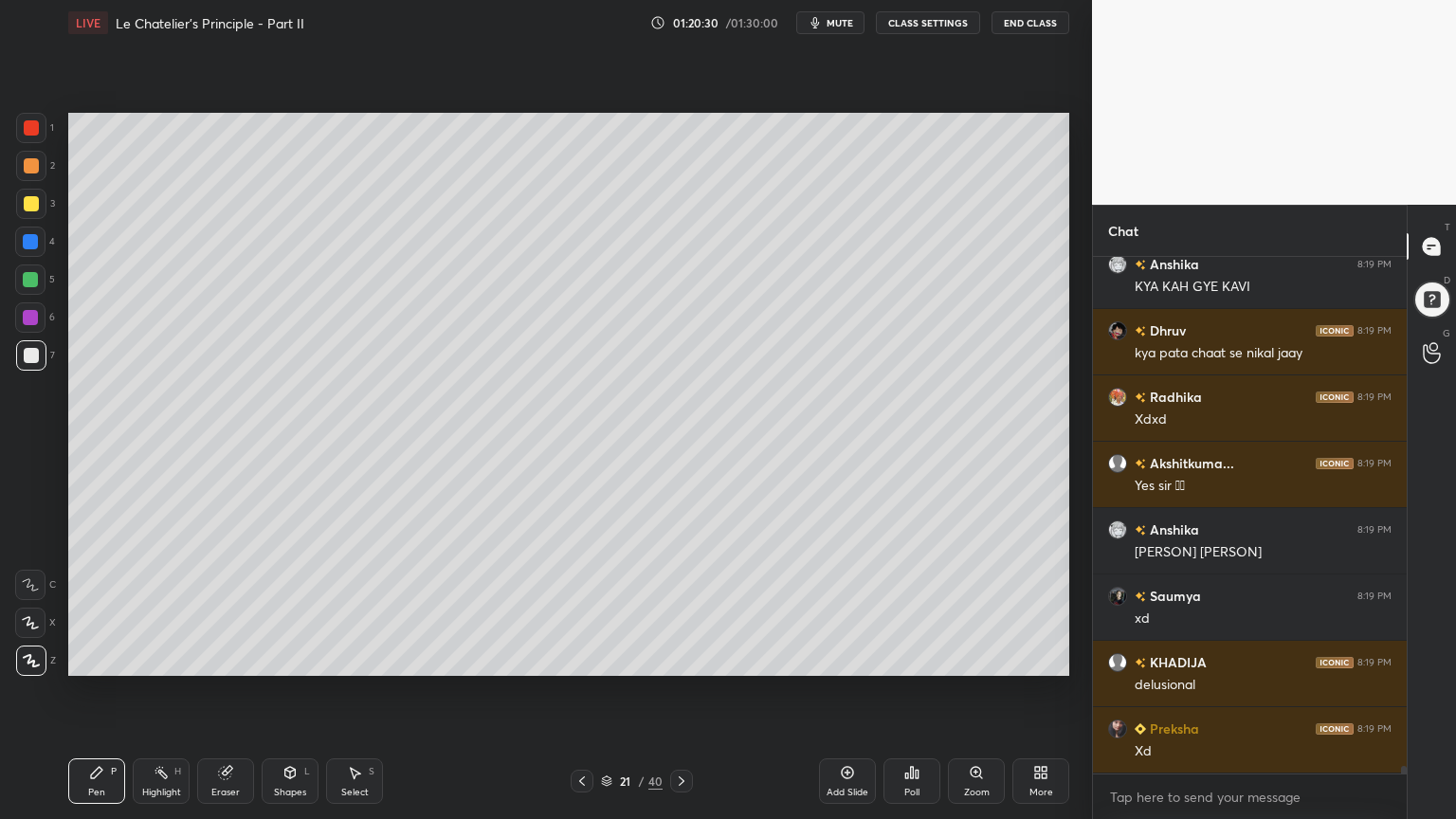 scroll, scrollTop: 35558, scrollLeft: 0, axis: vertical 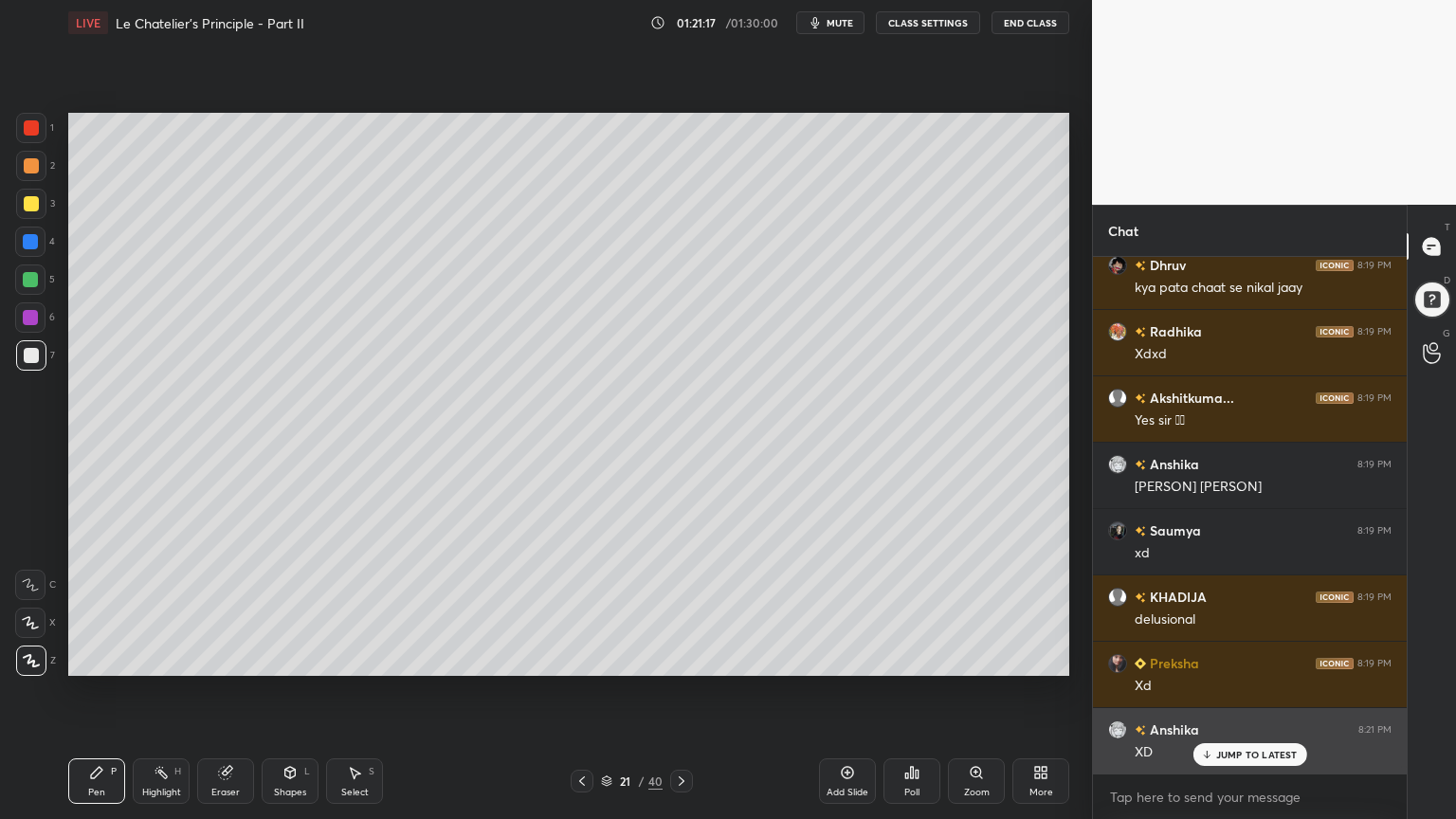 click on "JUMP TO LATEST" at bounding box center (1257, 755) 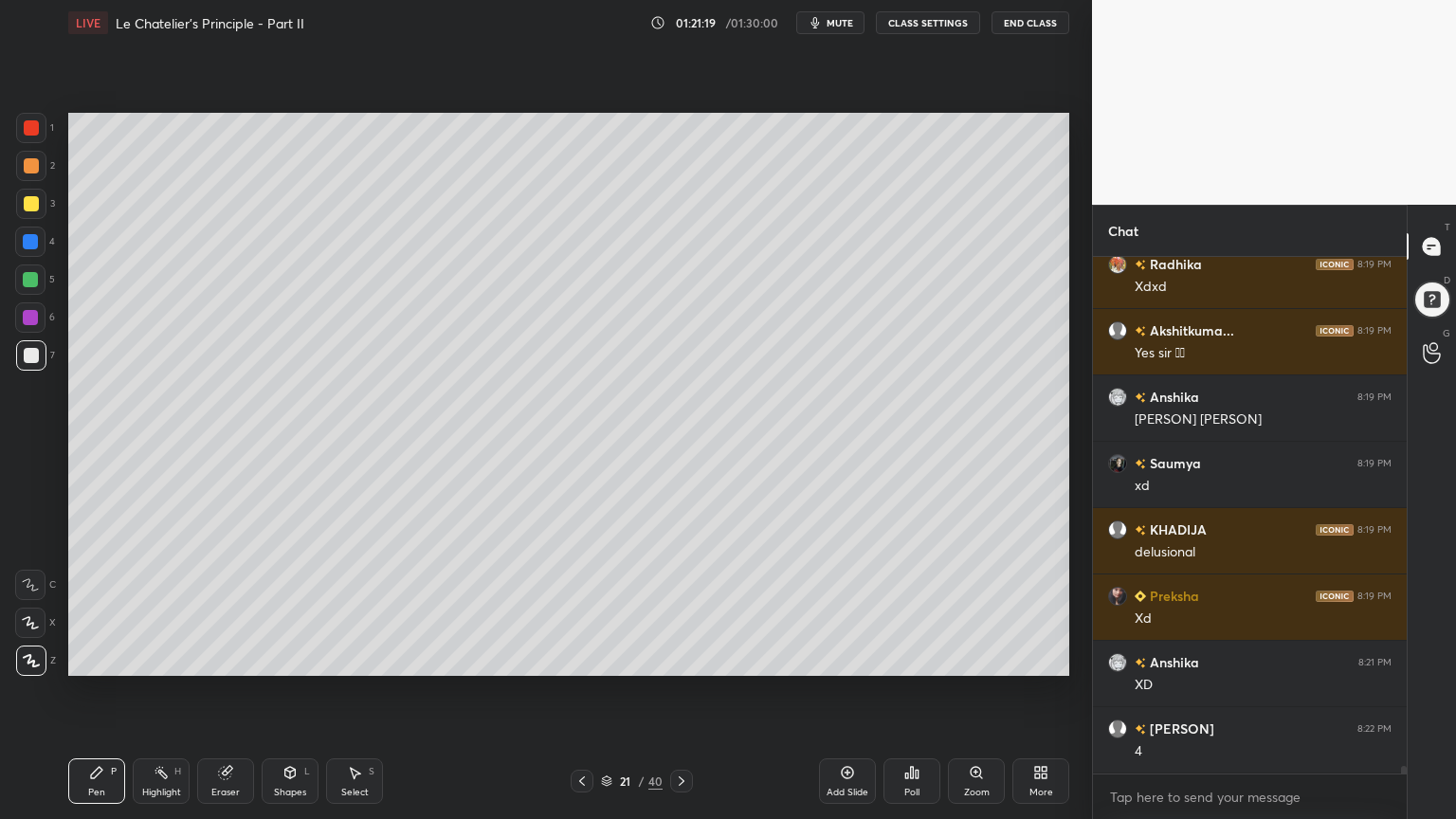 click on "Highlight H" at bounding box center (161, 781) 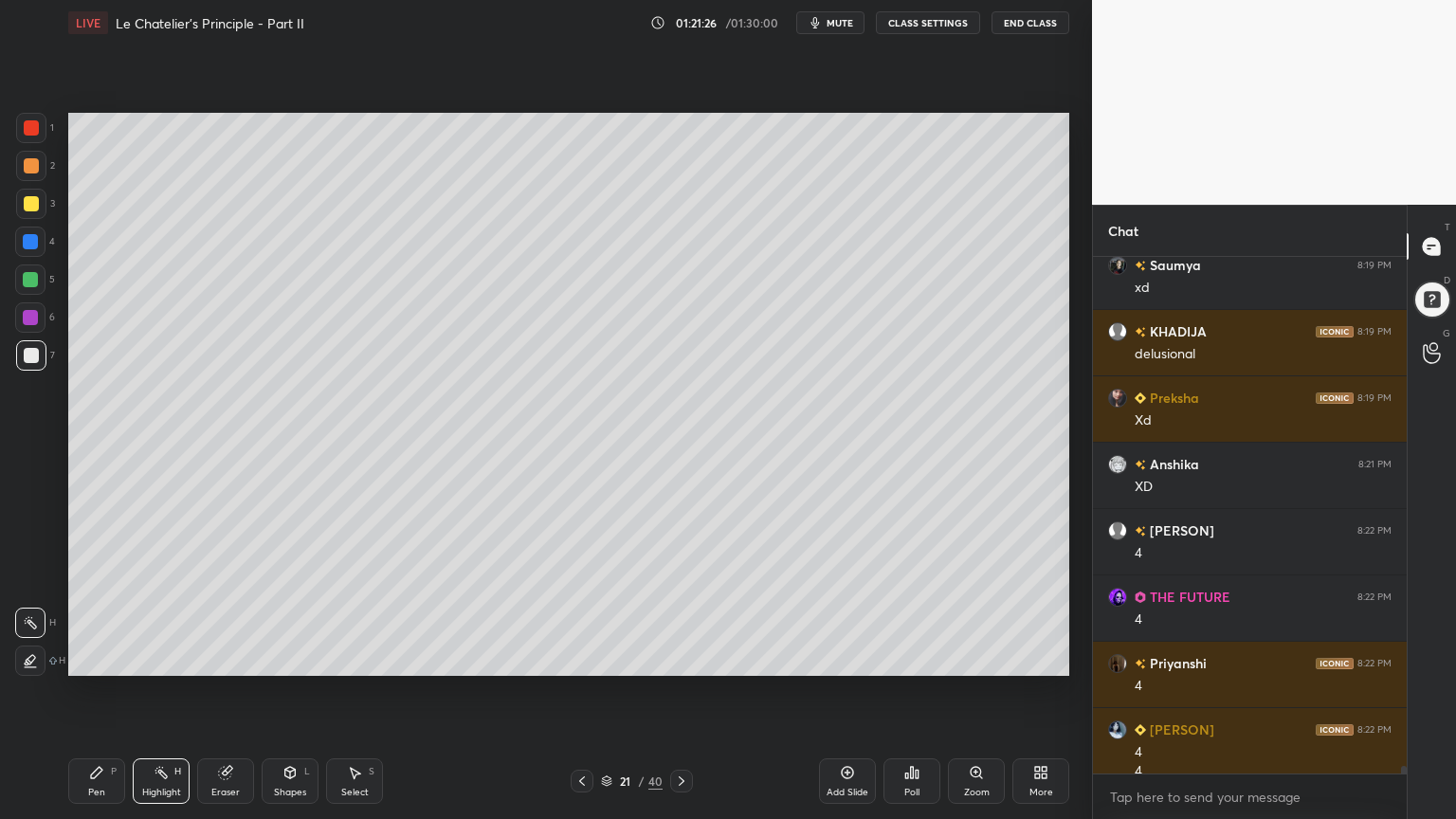 scroll, scrollTop: 35843, scrollLeft: 0, axis: vertical 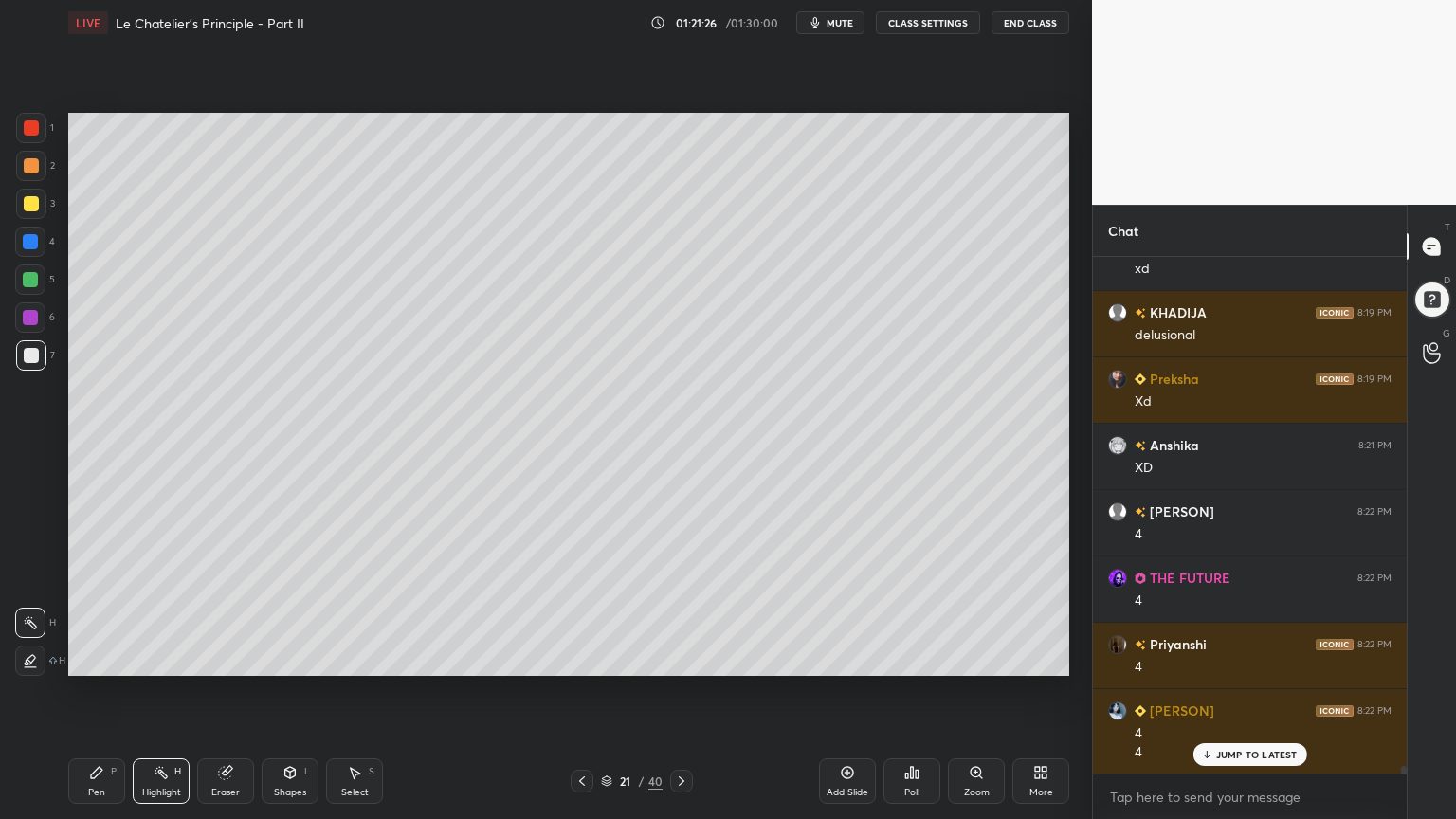 drag, startPoint x: 164, startPoint y: 785, endPoint x: 257, endPoint y: 691, distance: 132.23086 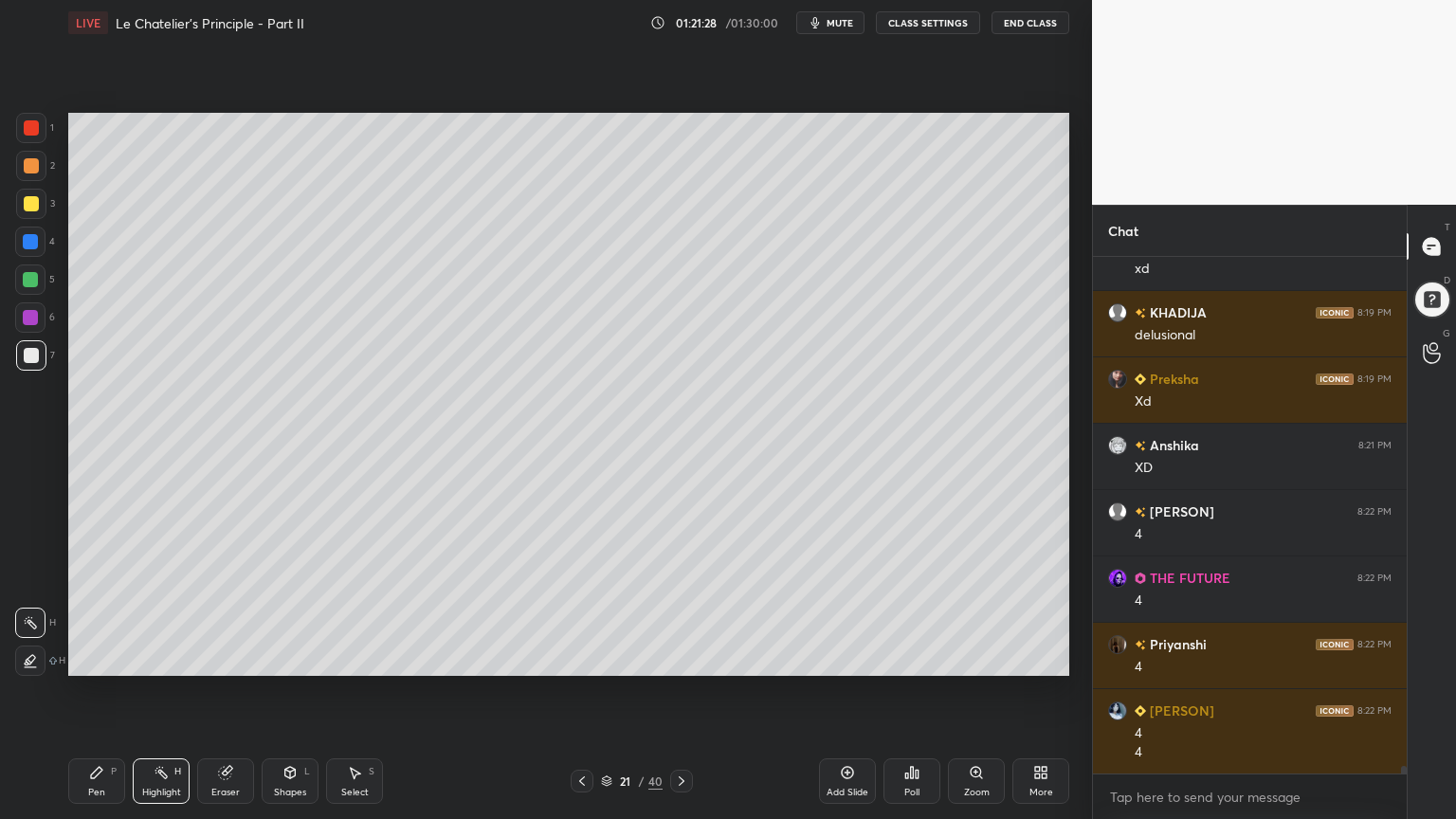 scroll, scrollTop: 35910, scrollLeft: 0, axis: vertical 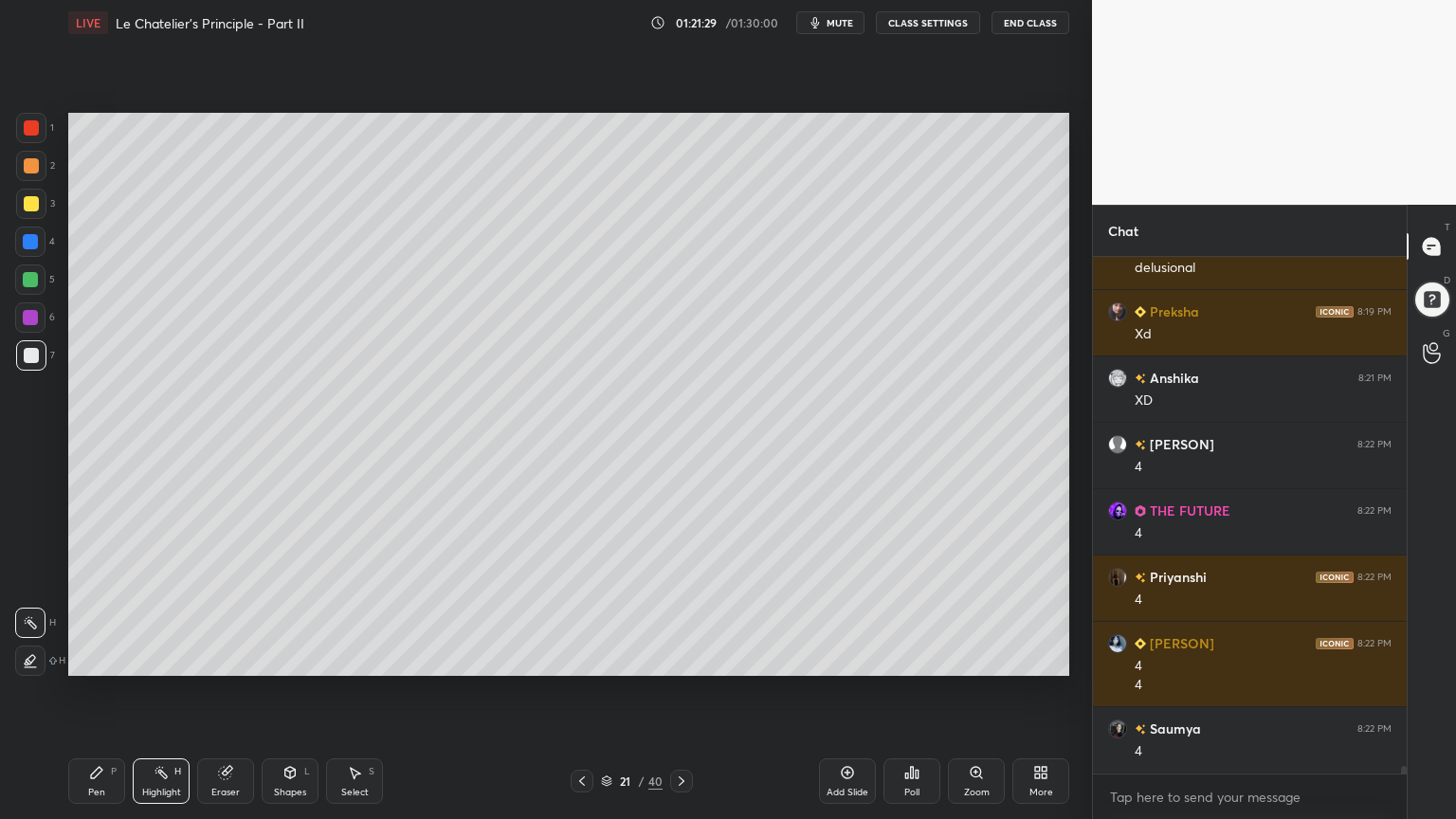 drag, startPoint x: 288, startPoint y: 792, endPoint x: 274, endPoint y: 756, distance: 38.626416 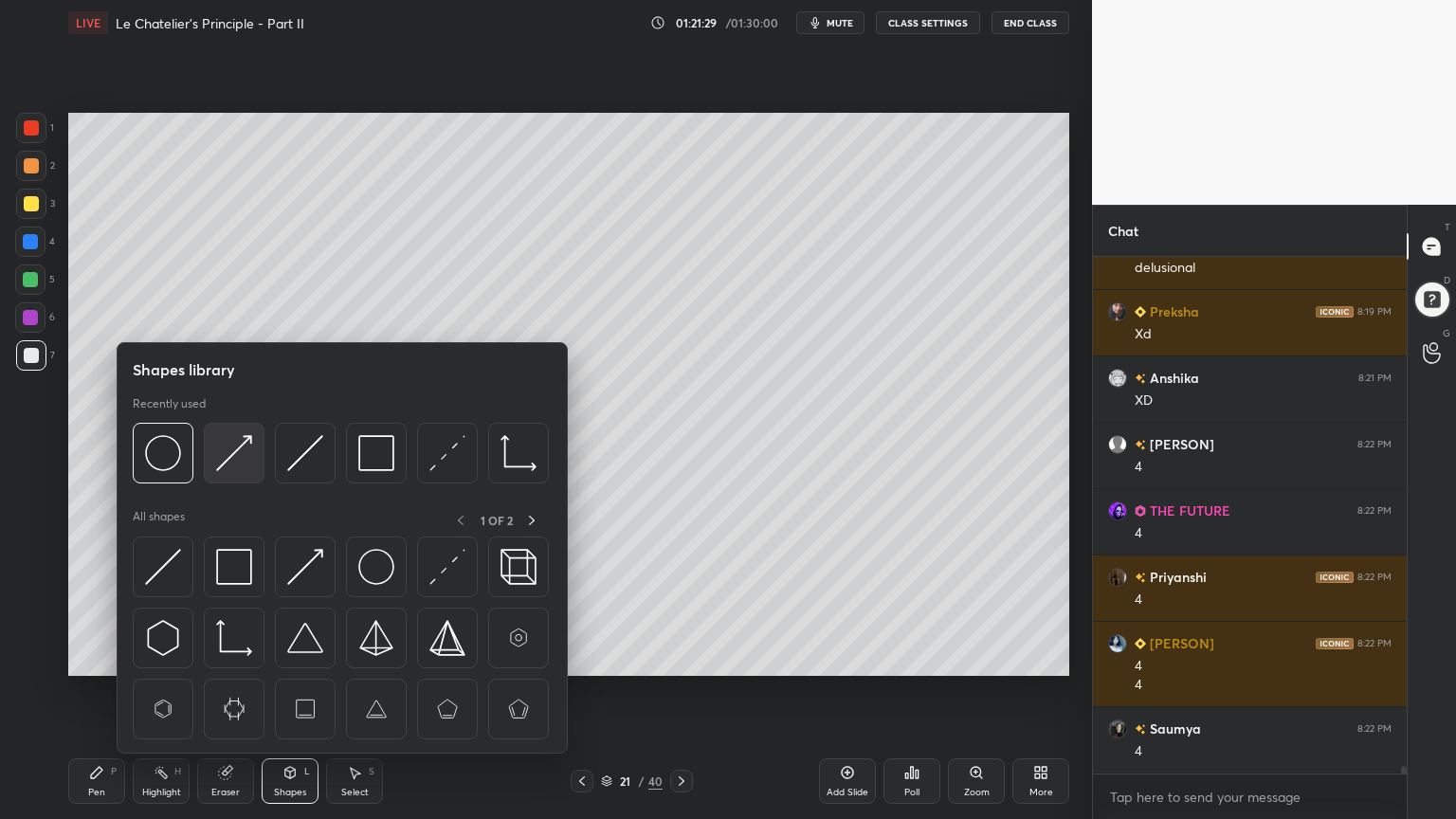 click at bounding box center [234, 453] 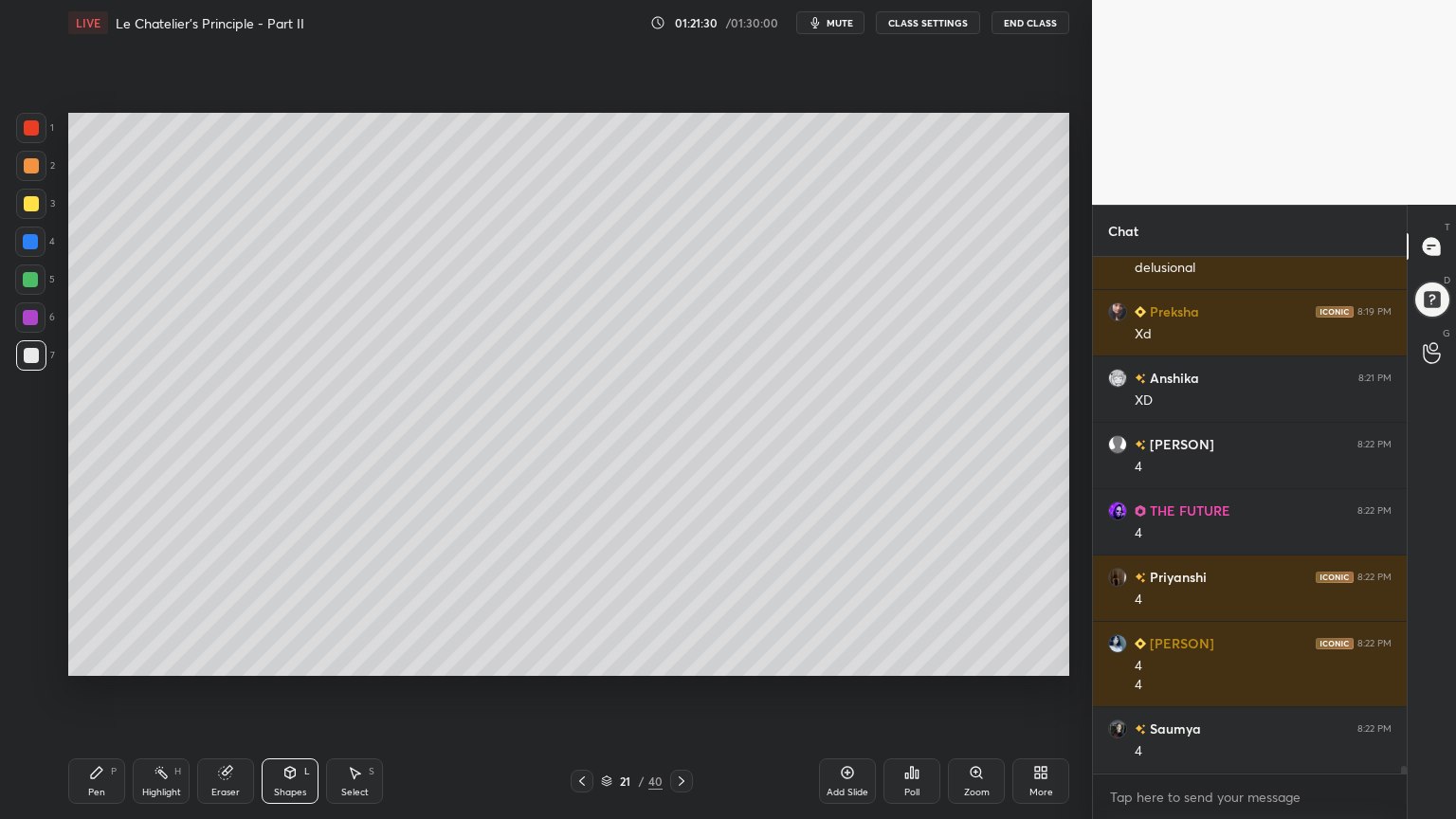 click at bounding box center (31, 128) 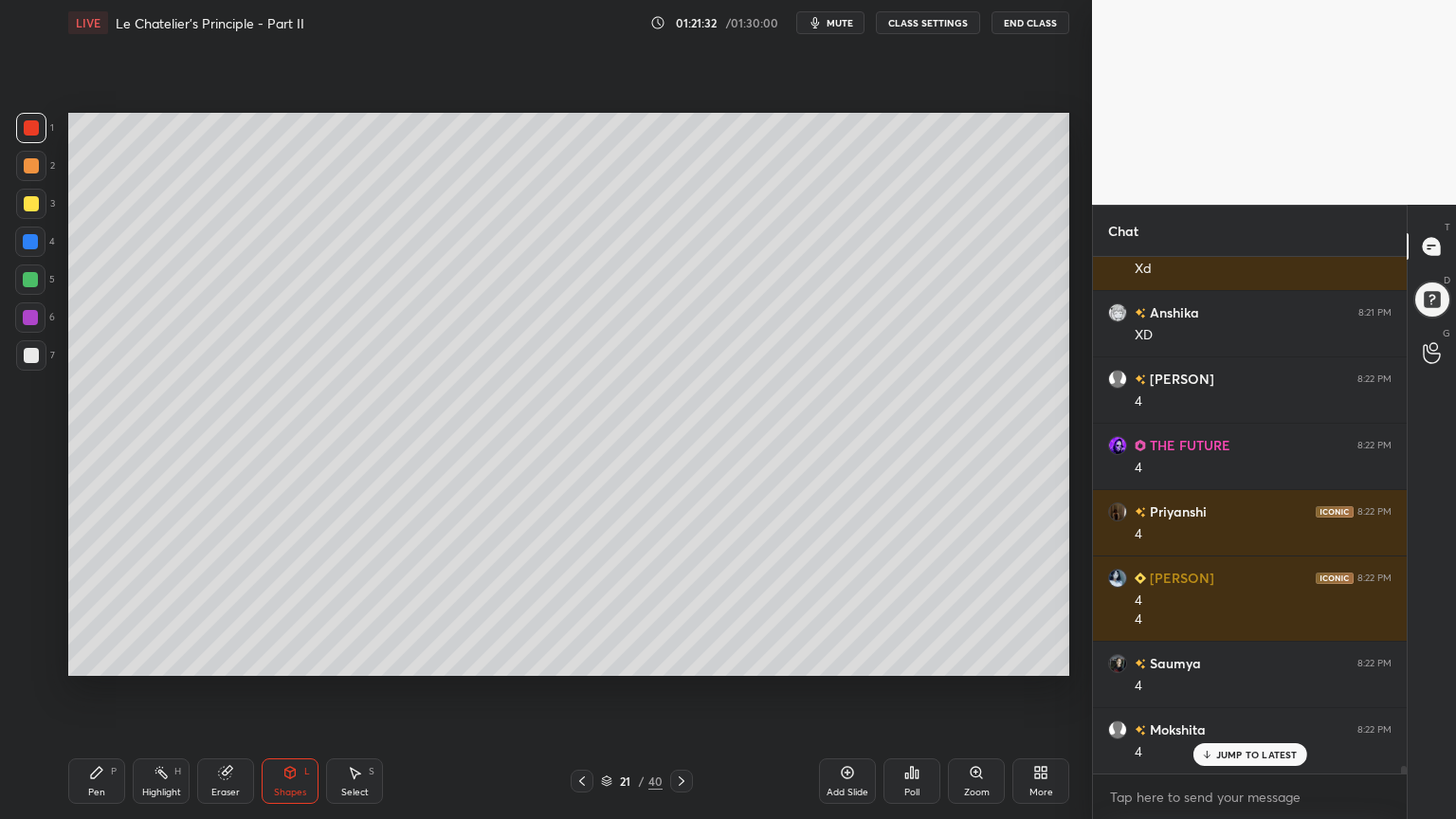 scroll, scrollTop: 36108, scrollLeft: 0, axis: vertical 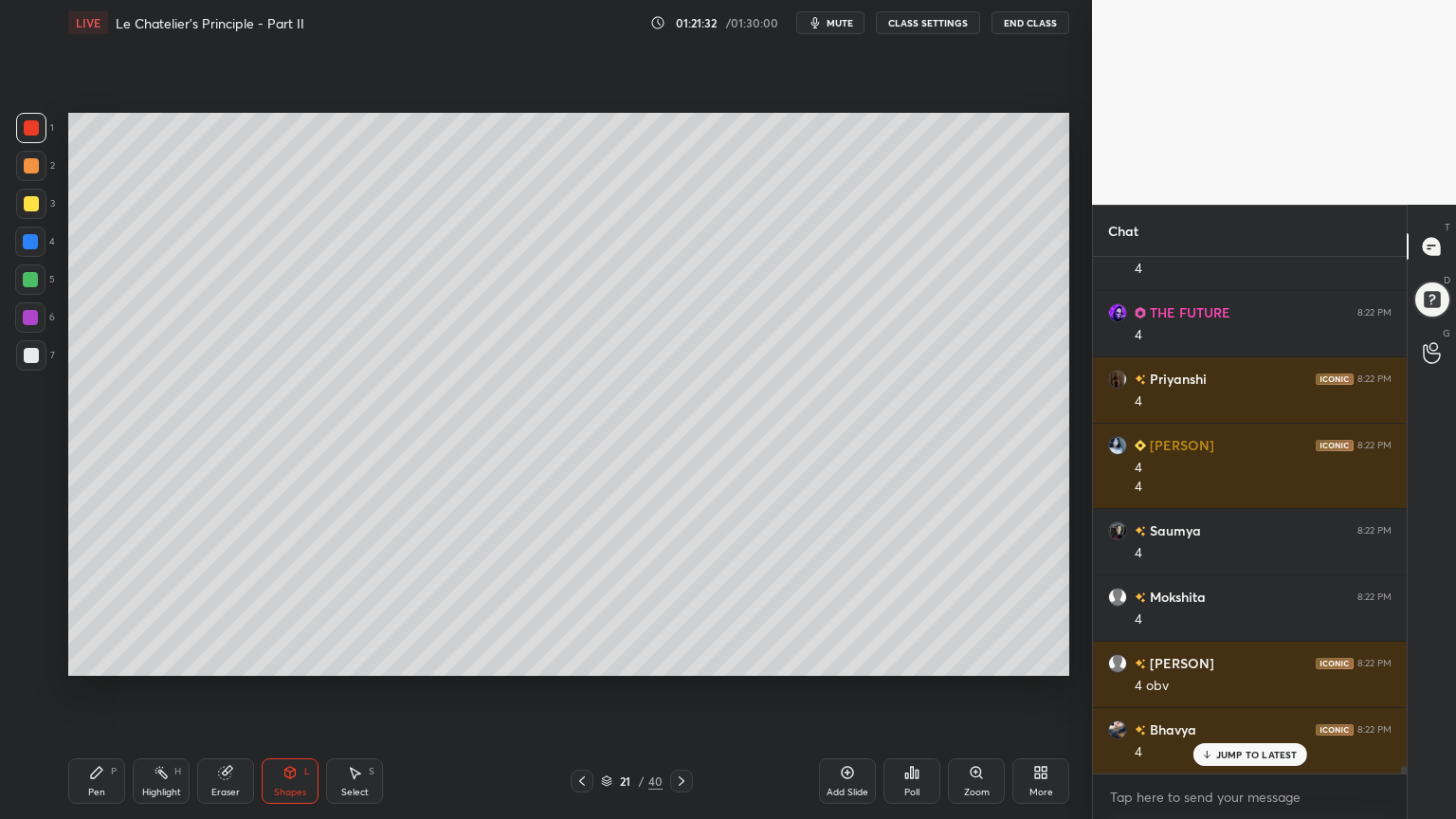 drag, startPoint x: 291, startPoint y: 785, endPoint x: 293, endPoint y: 755, distance: 30.06659 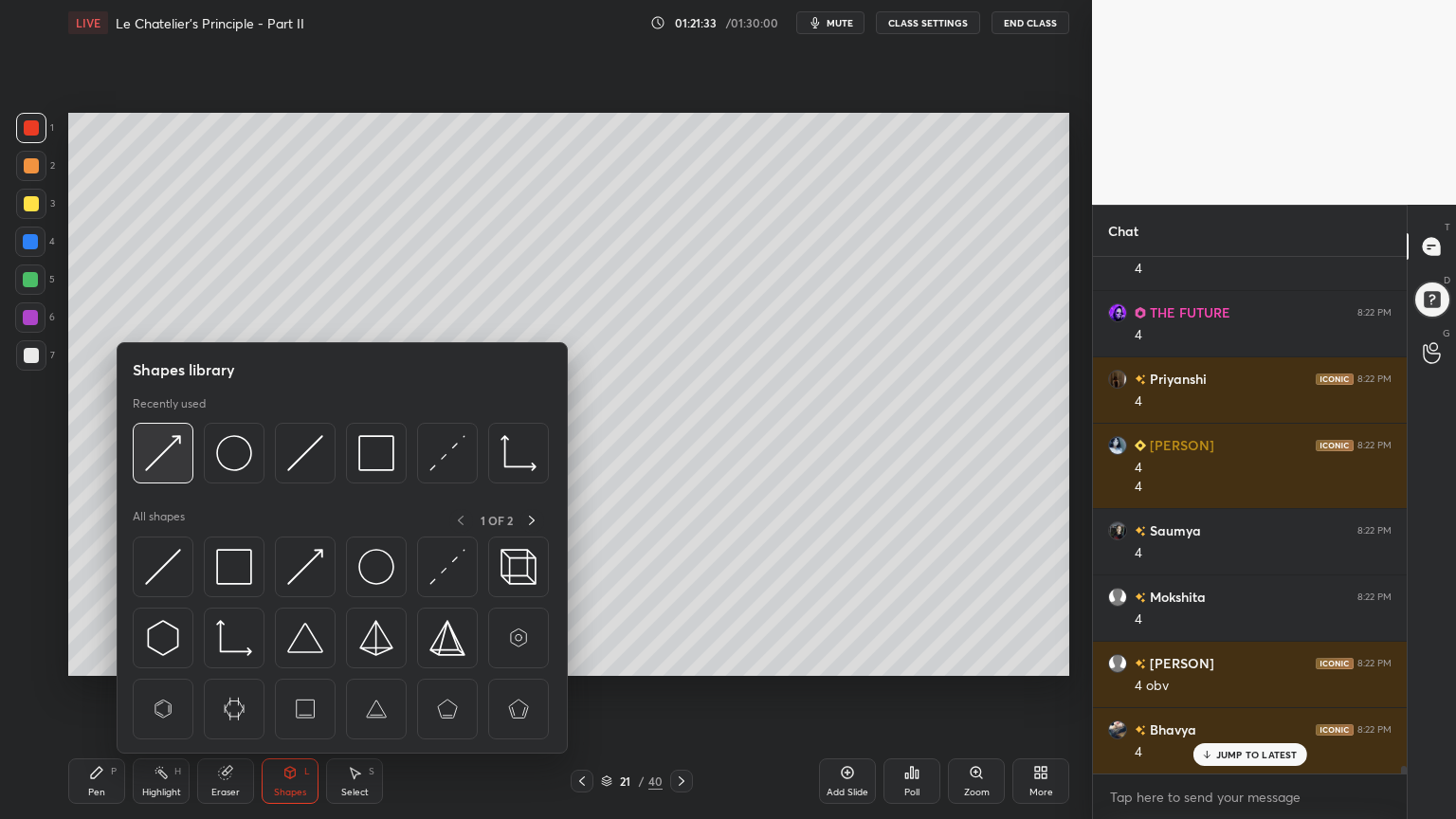 click at bounding box center (163, 453) 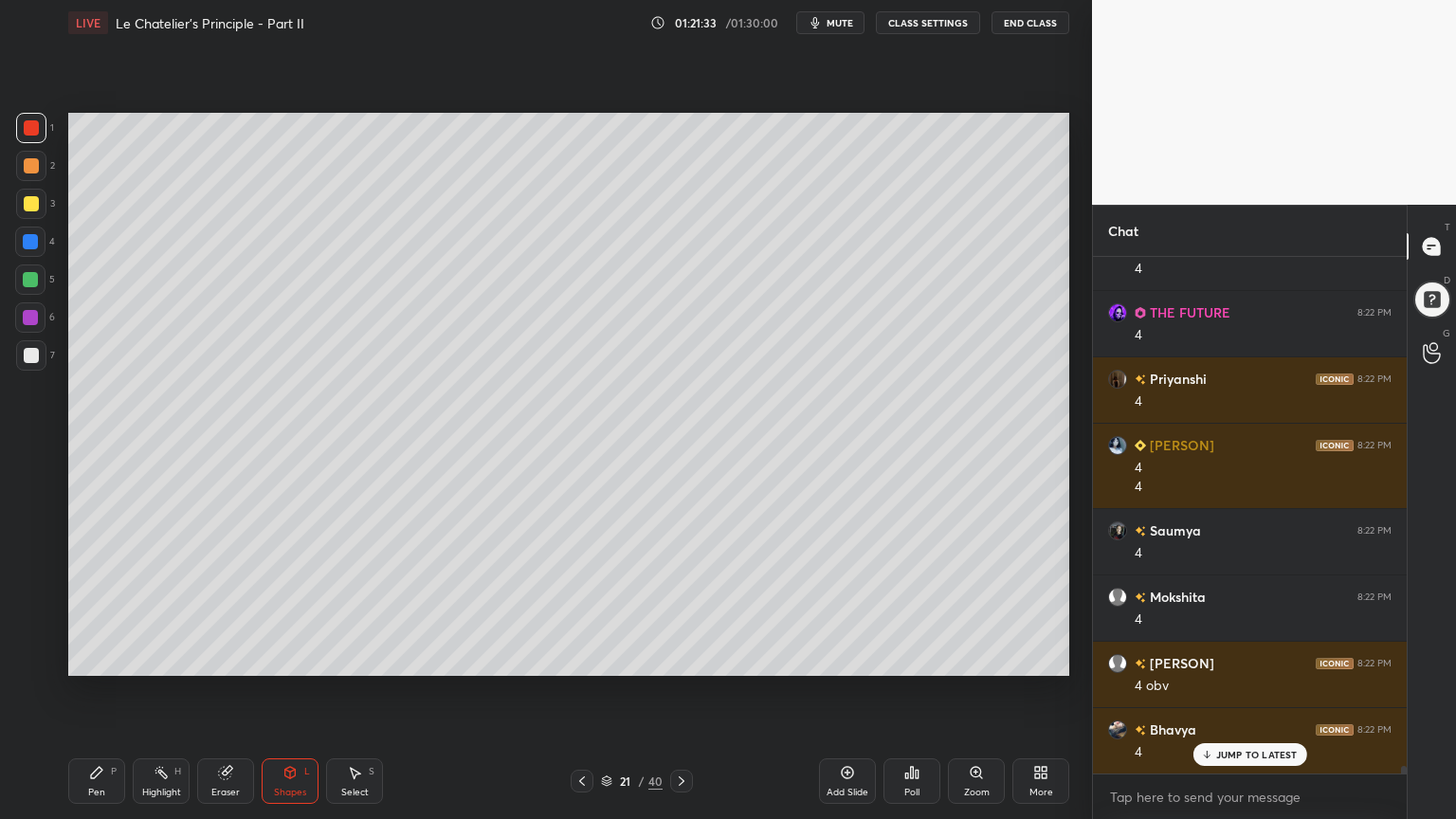 scroll, scrollTop: 36175, scrollLeft: 0, axis: vertical 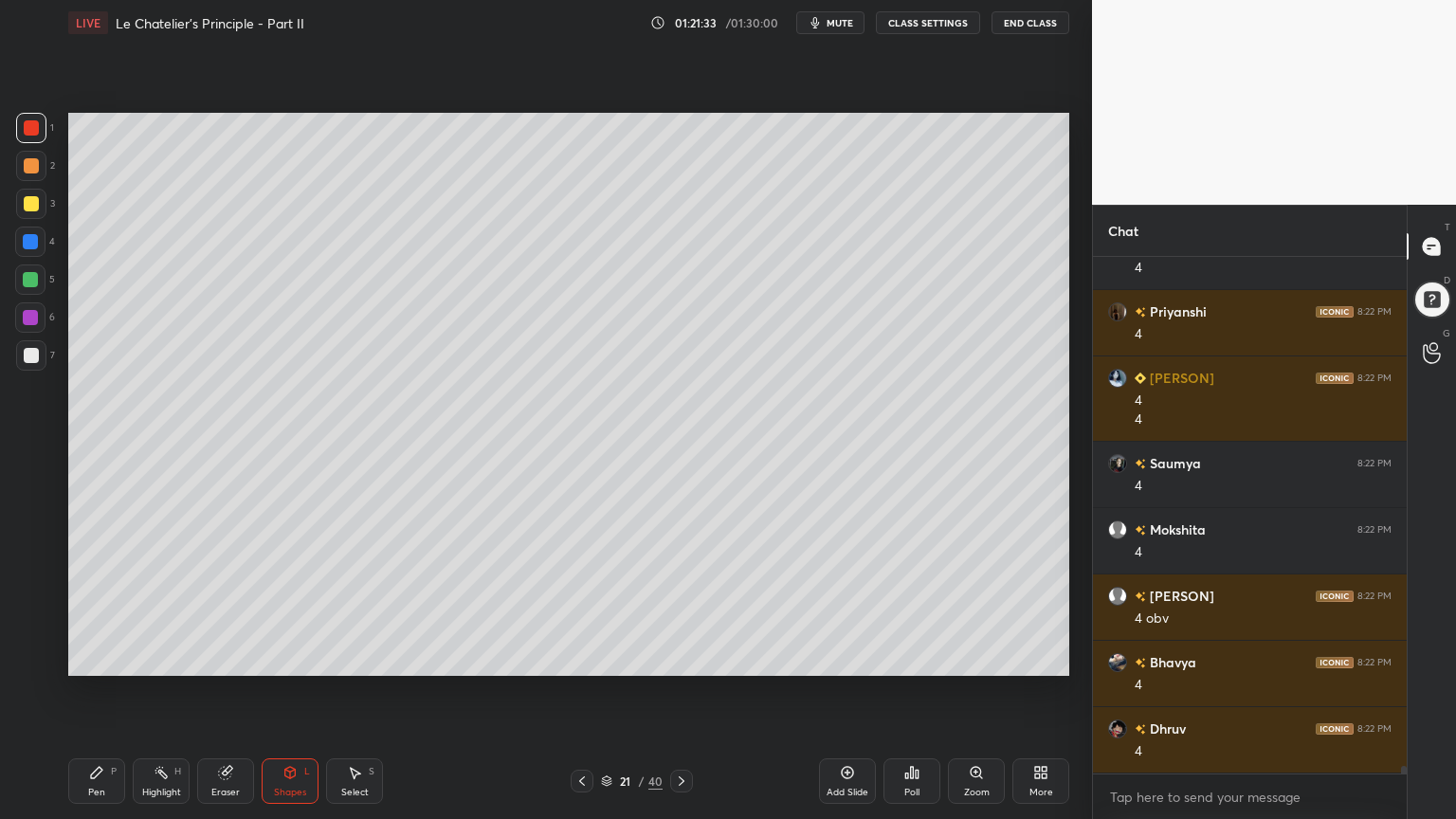 click at bounding box center (31, 355) 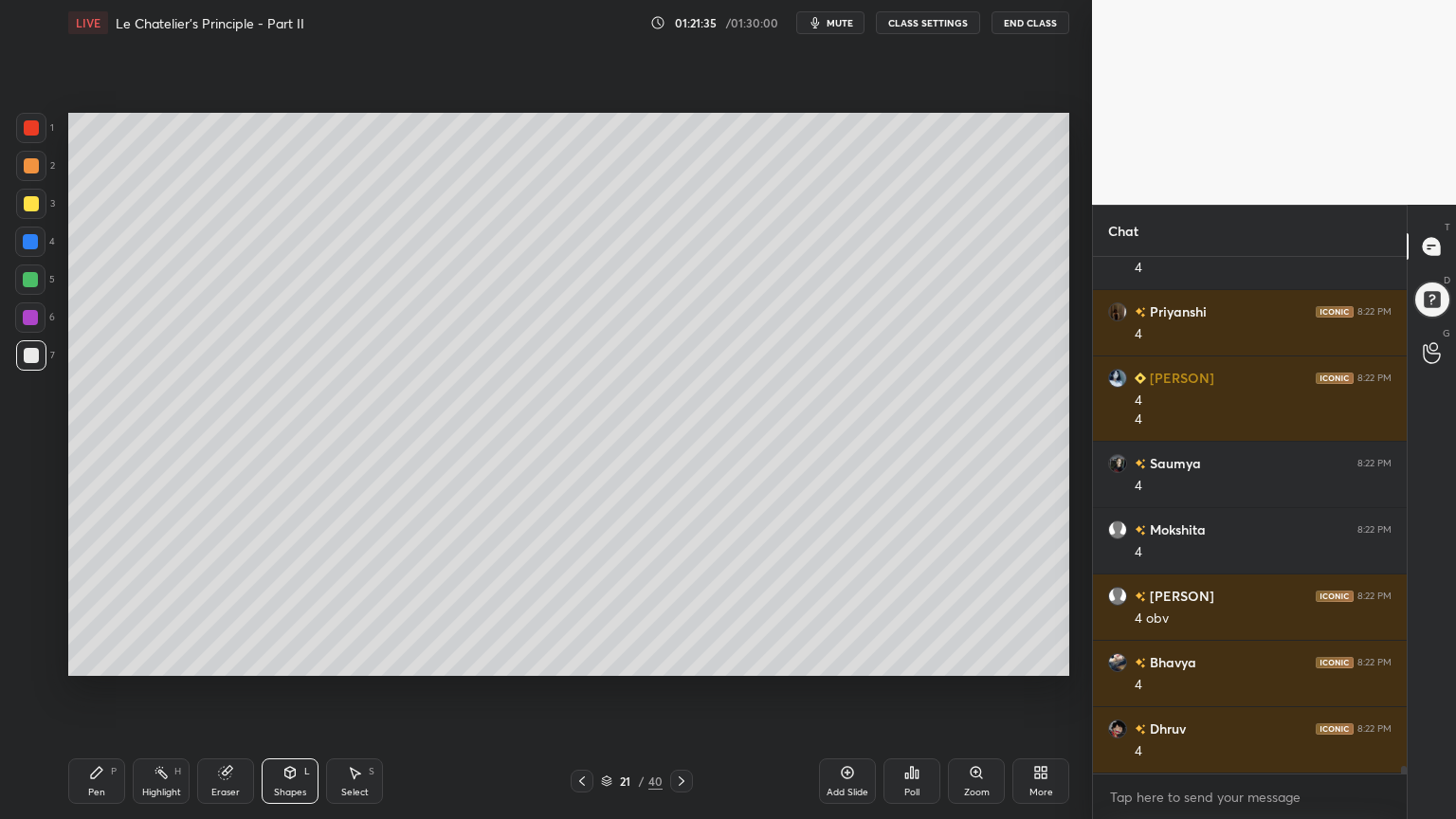 click on "Highlight H" at bounding box center (161, 781) 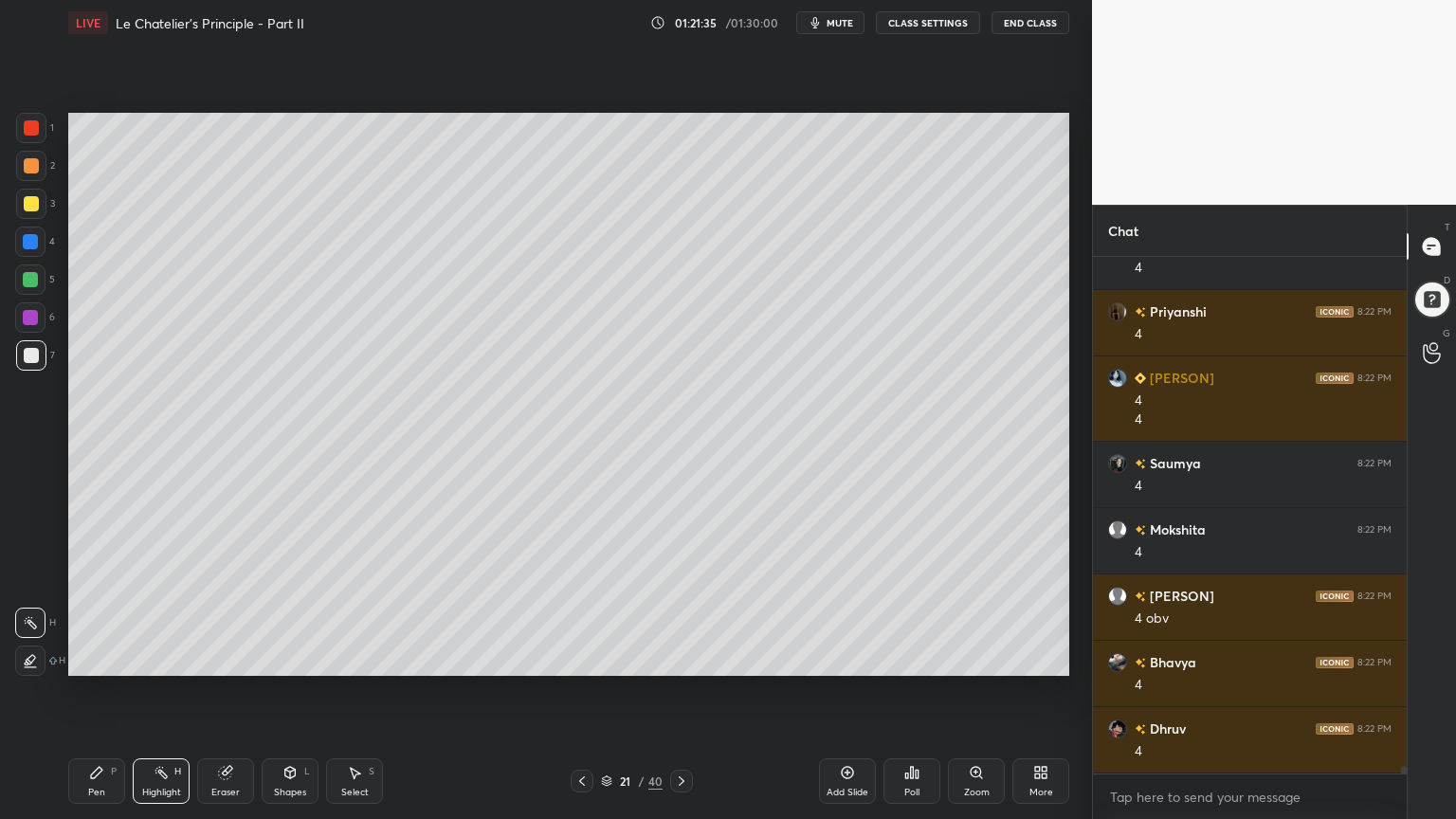 scroll, scrollTop: 36241, scrollLeft: 0, axis: vertical 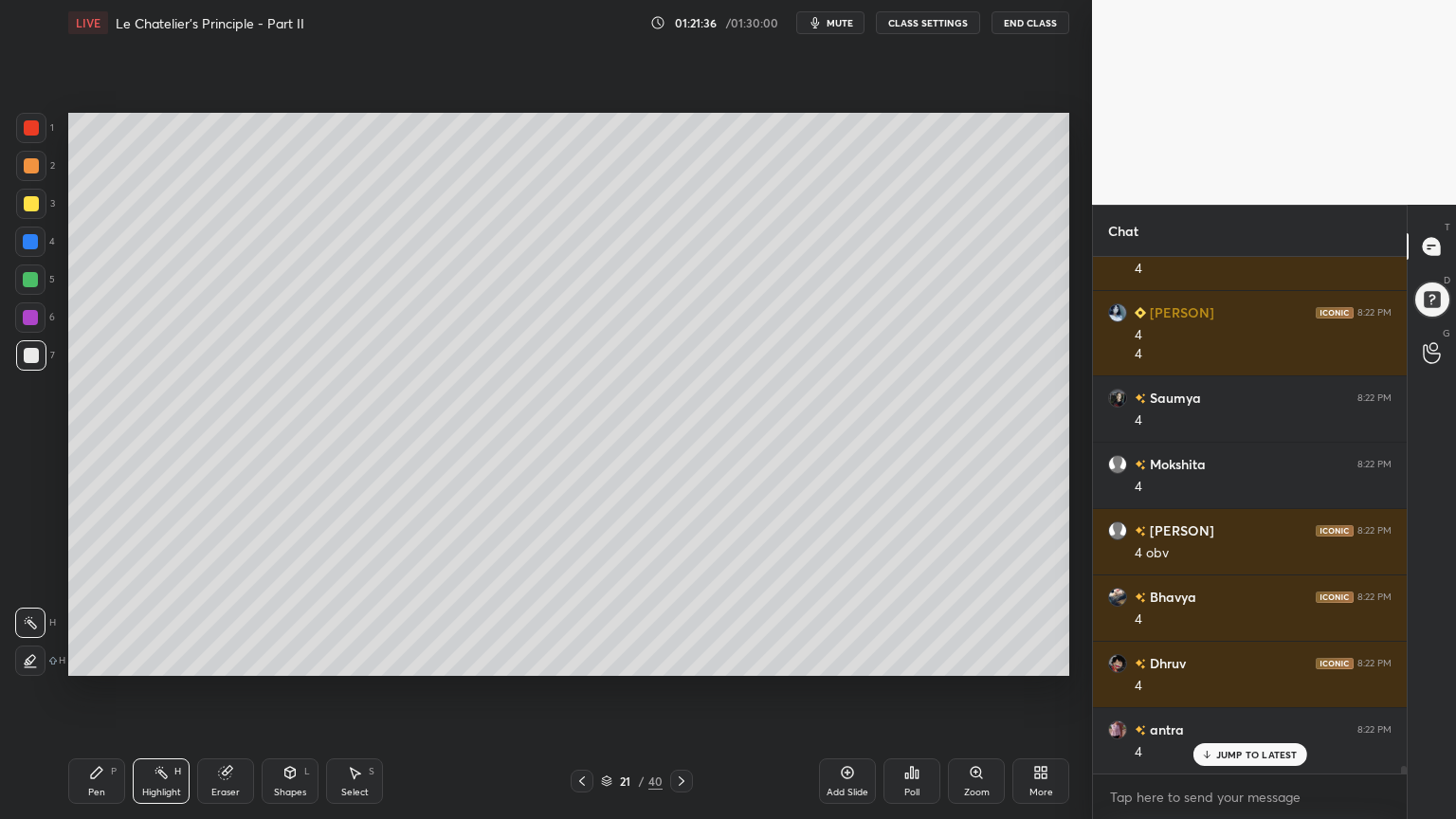 click on "Pen" at bounding box center [97, 792] 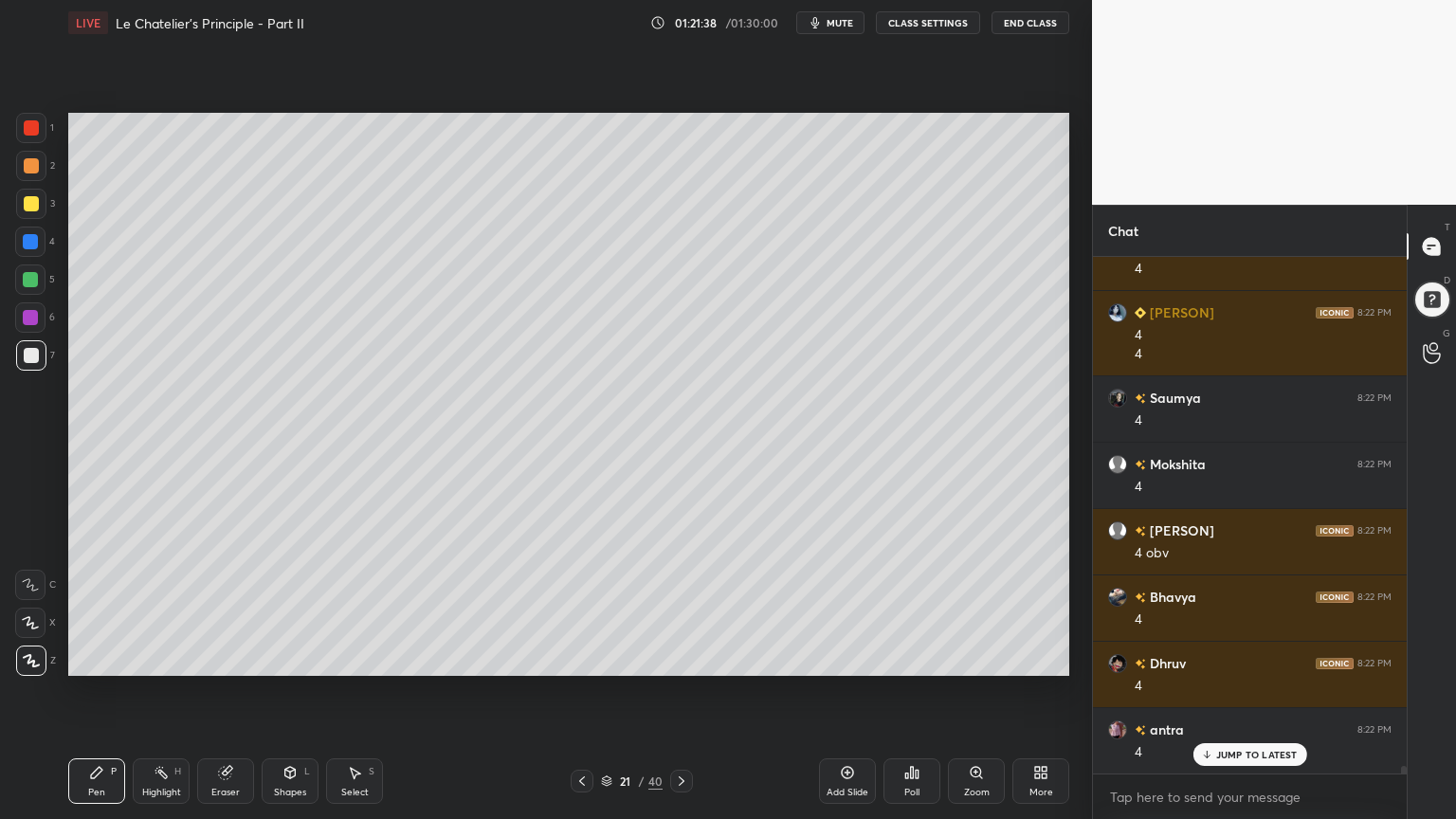 click on "Highlight H" at bounding box center [161, 781] 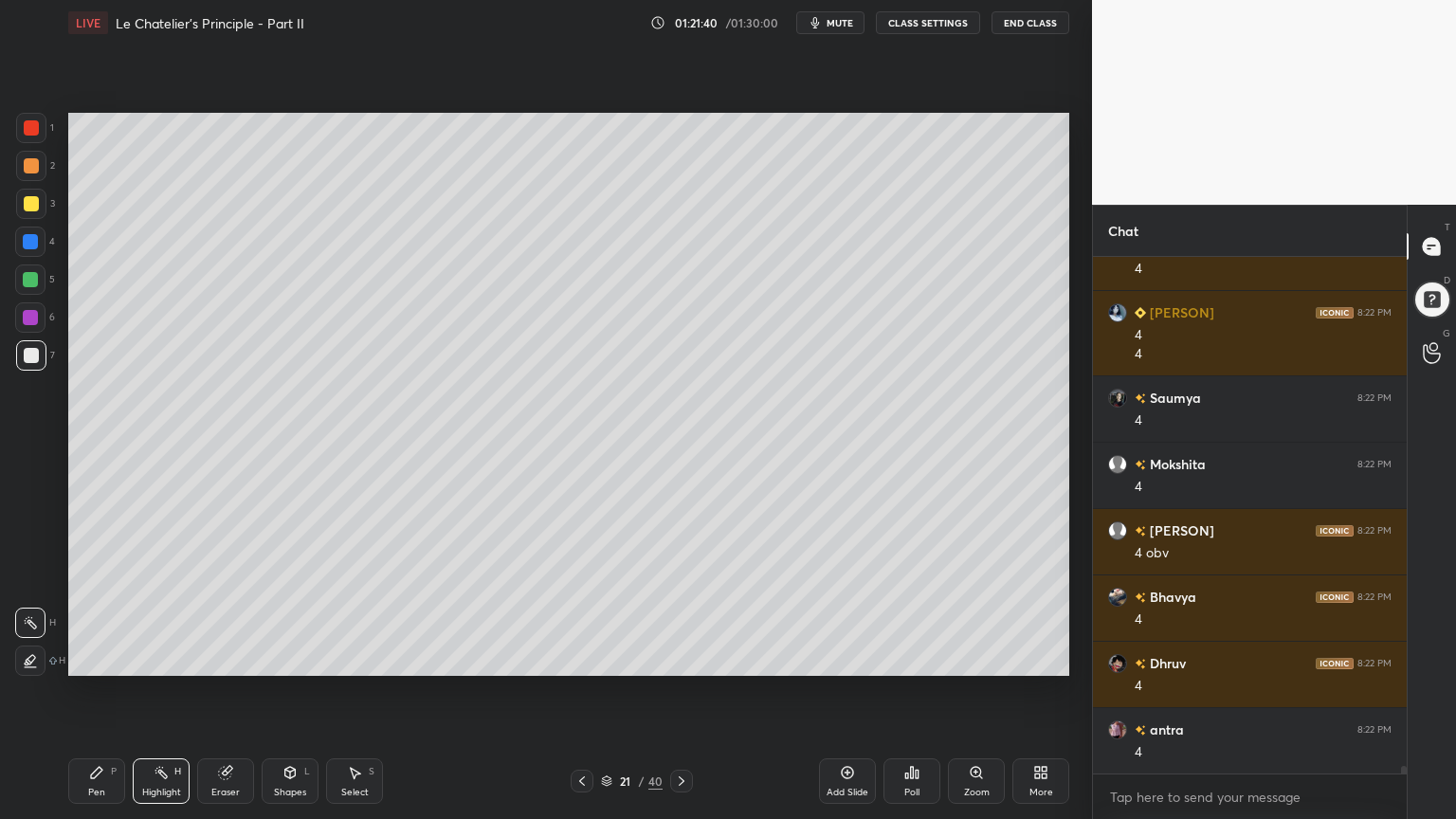 scroll, scrollTop: 36308, scrollLeft: 0, axis: vertical 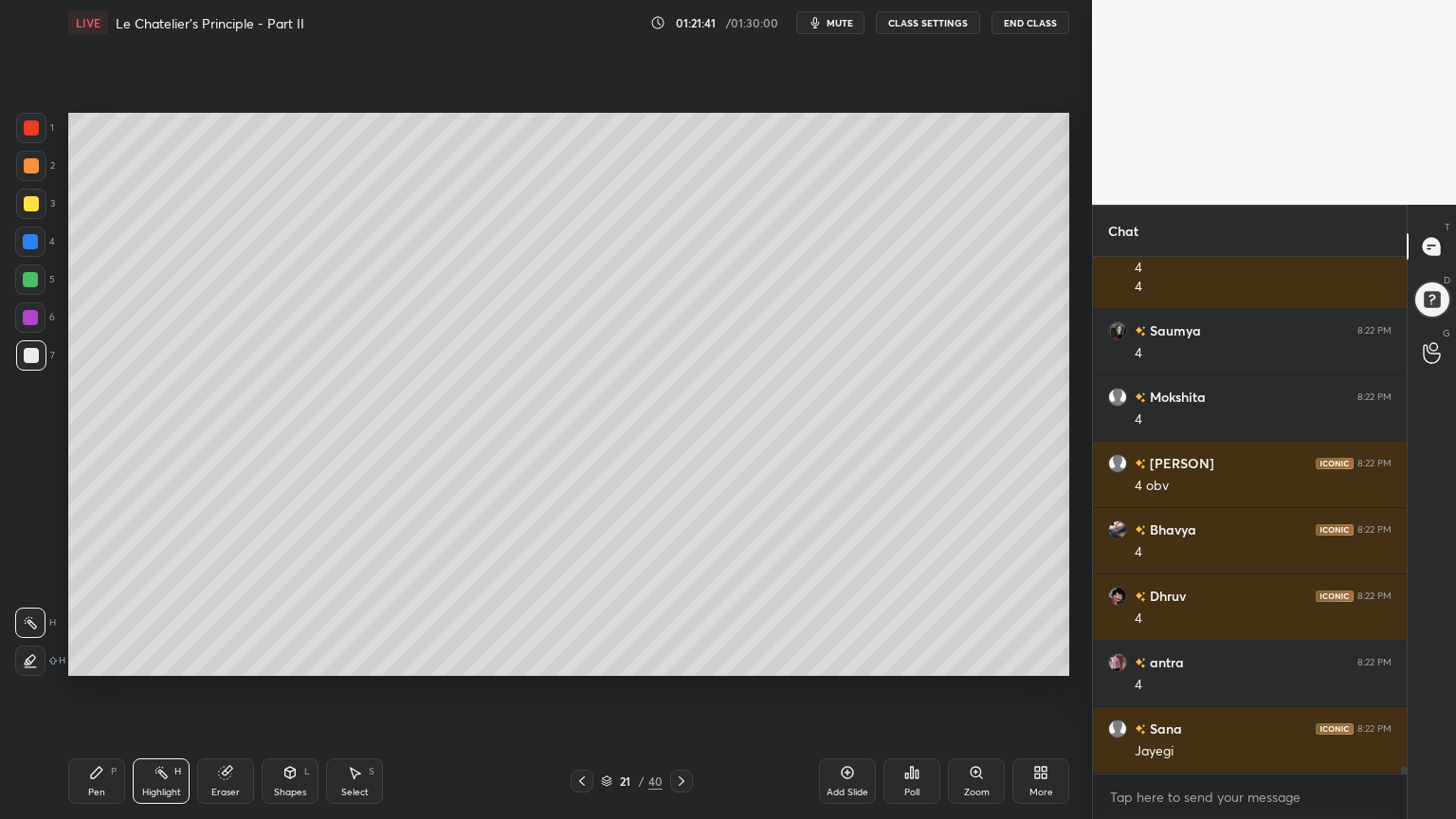 drag, startPoint x: 93, startPoint y: 783, endPoint x: 83, endPoint y: 679, distance: 104.47966 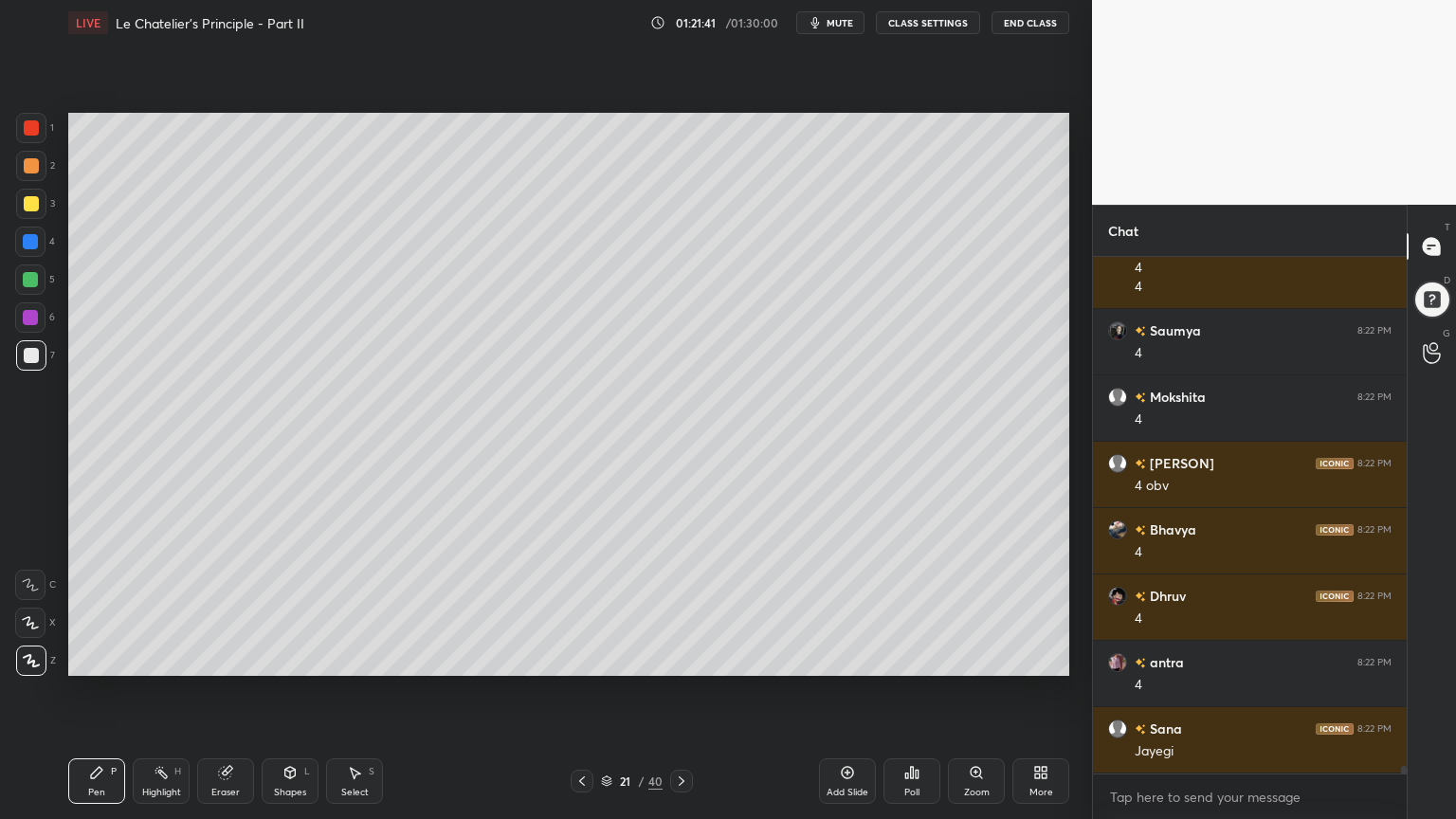 drag, startPoint x: 32, startPoint y: 212, endPoint x: 36, endPoint y: 226, distance: 14.56022 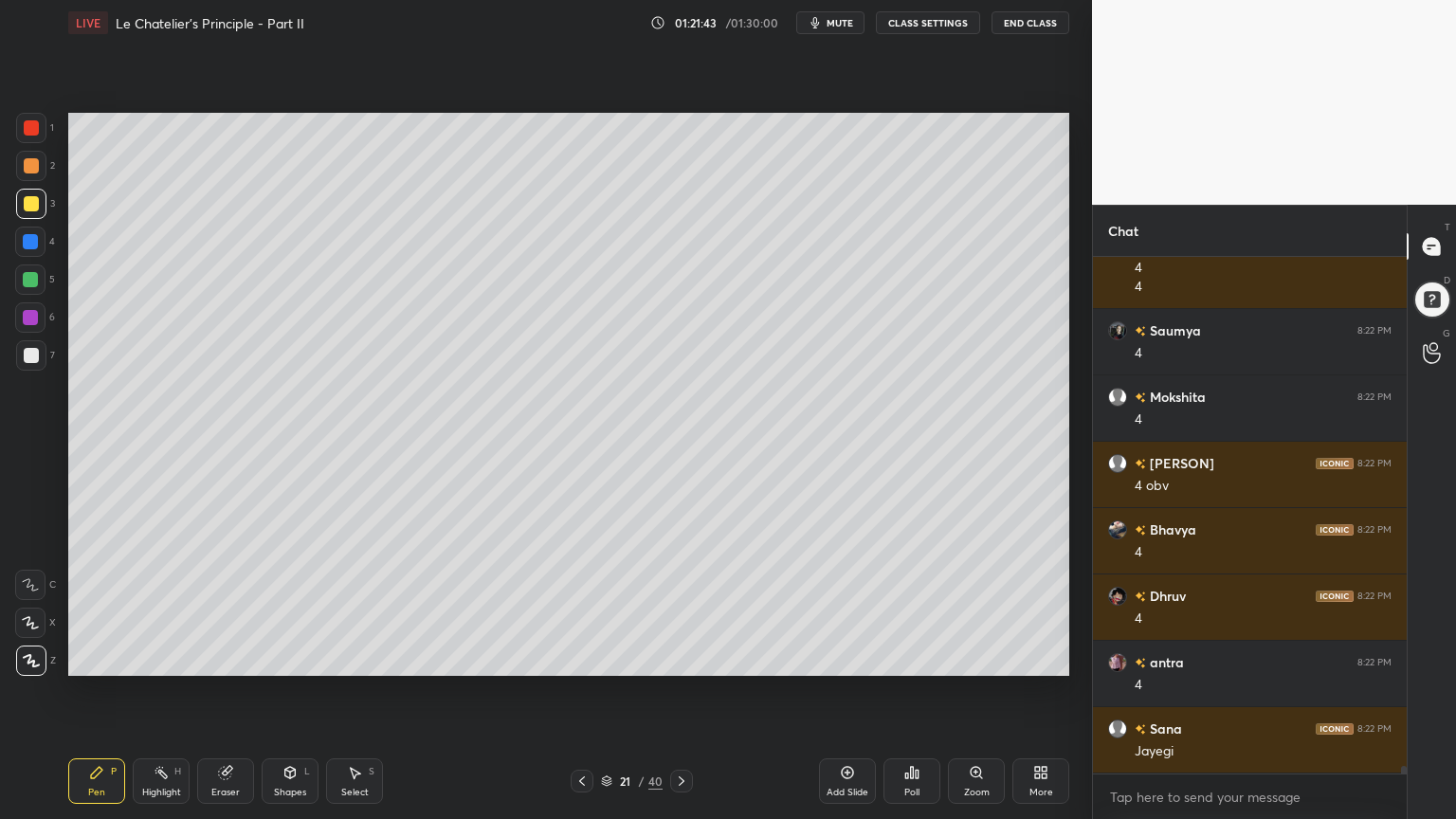 drag, startPoint x: 174, startPoint y: 781, endPoint x: 258, endPoint y: 701, distance: 116 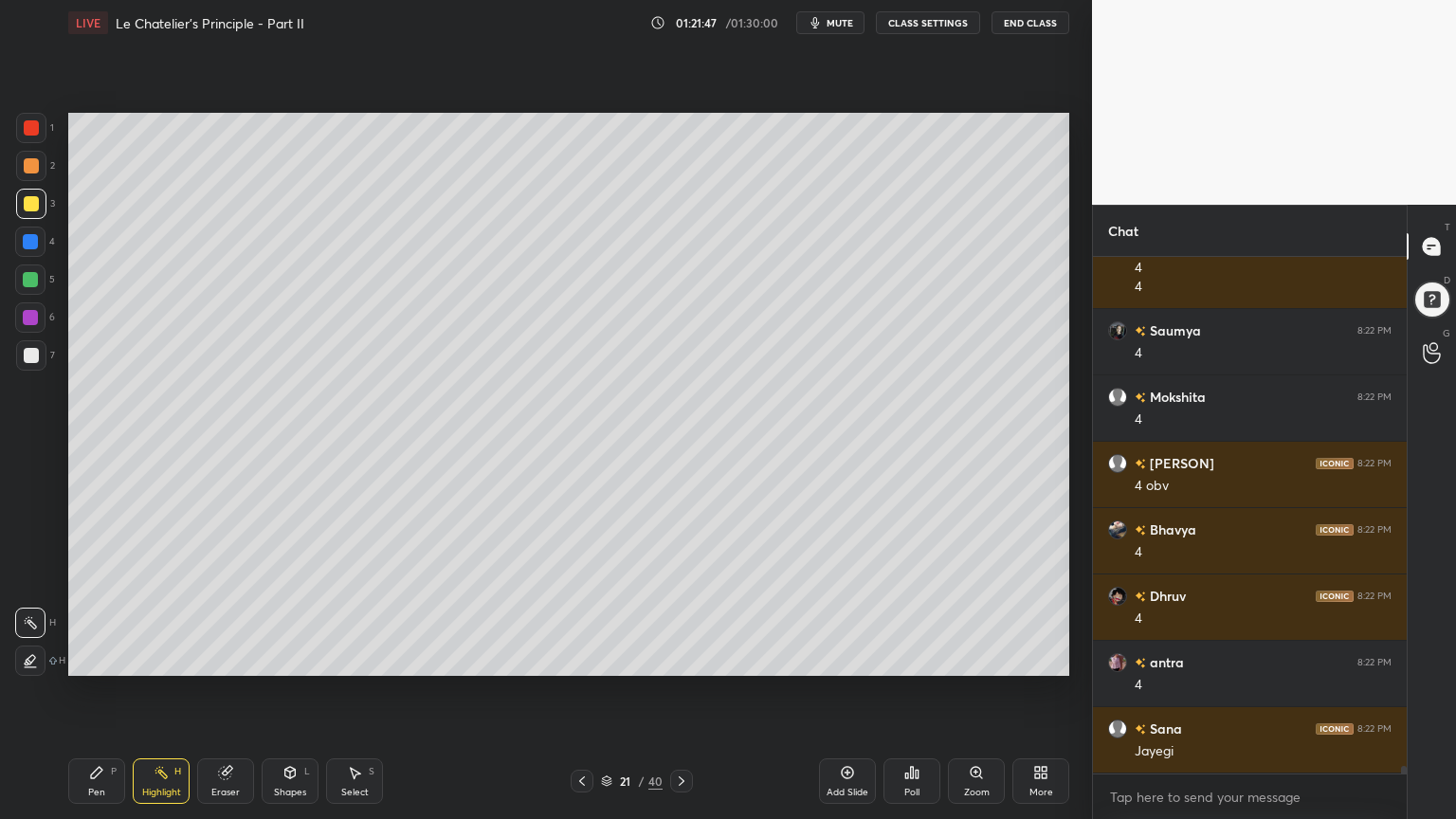 scroll, scrollTop: 36373, scrollLeft: 0, axis: vertical 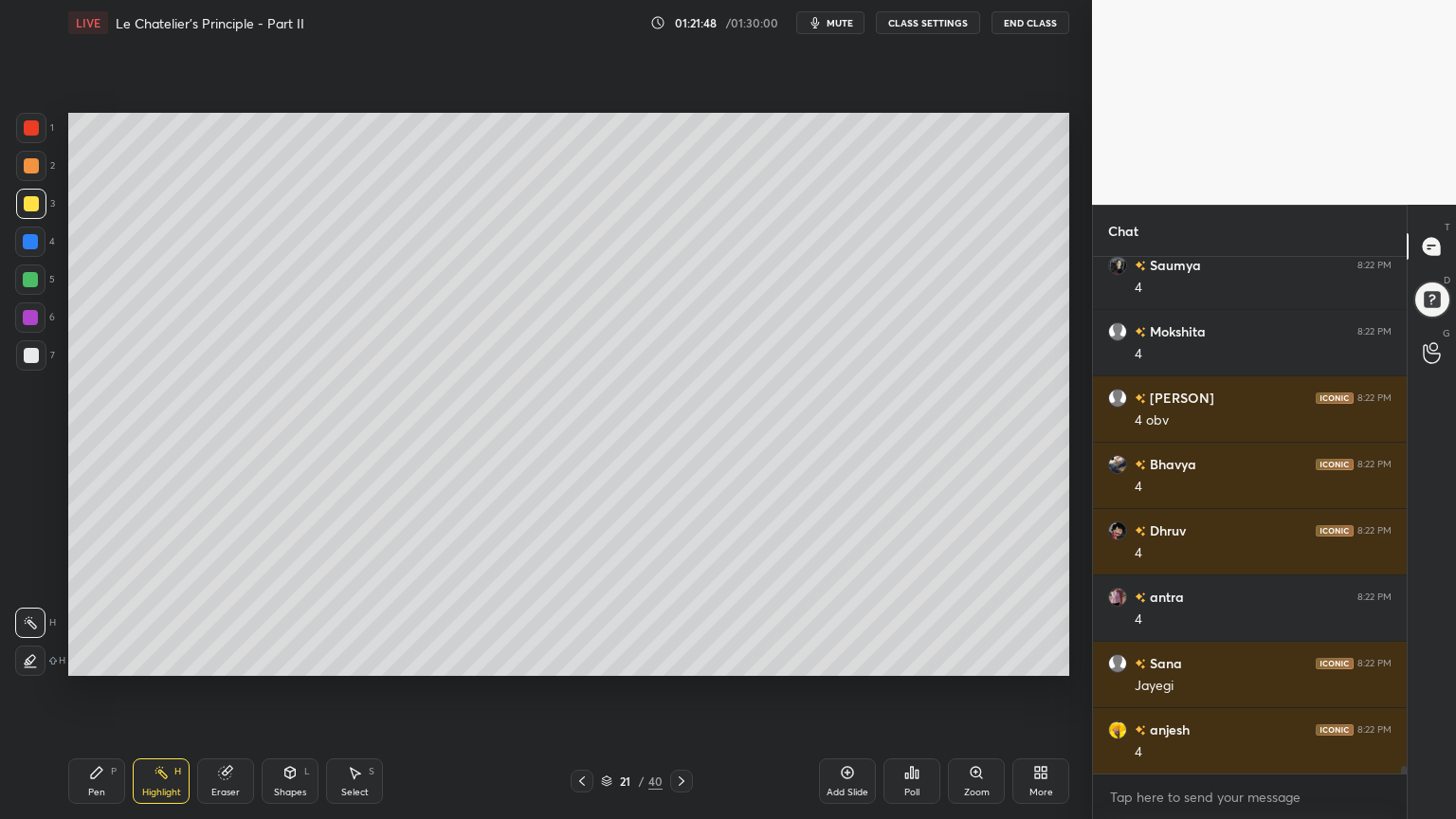 click on "Shapes" at bounding box center (290, 792) 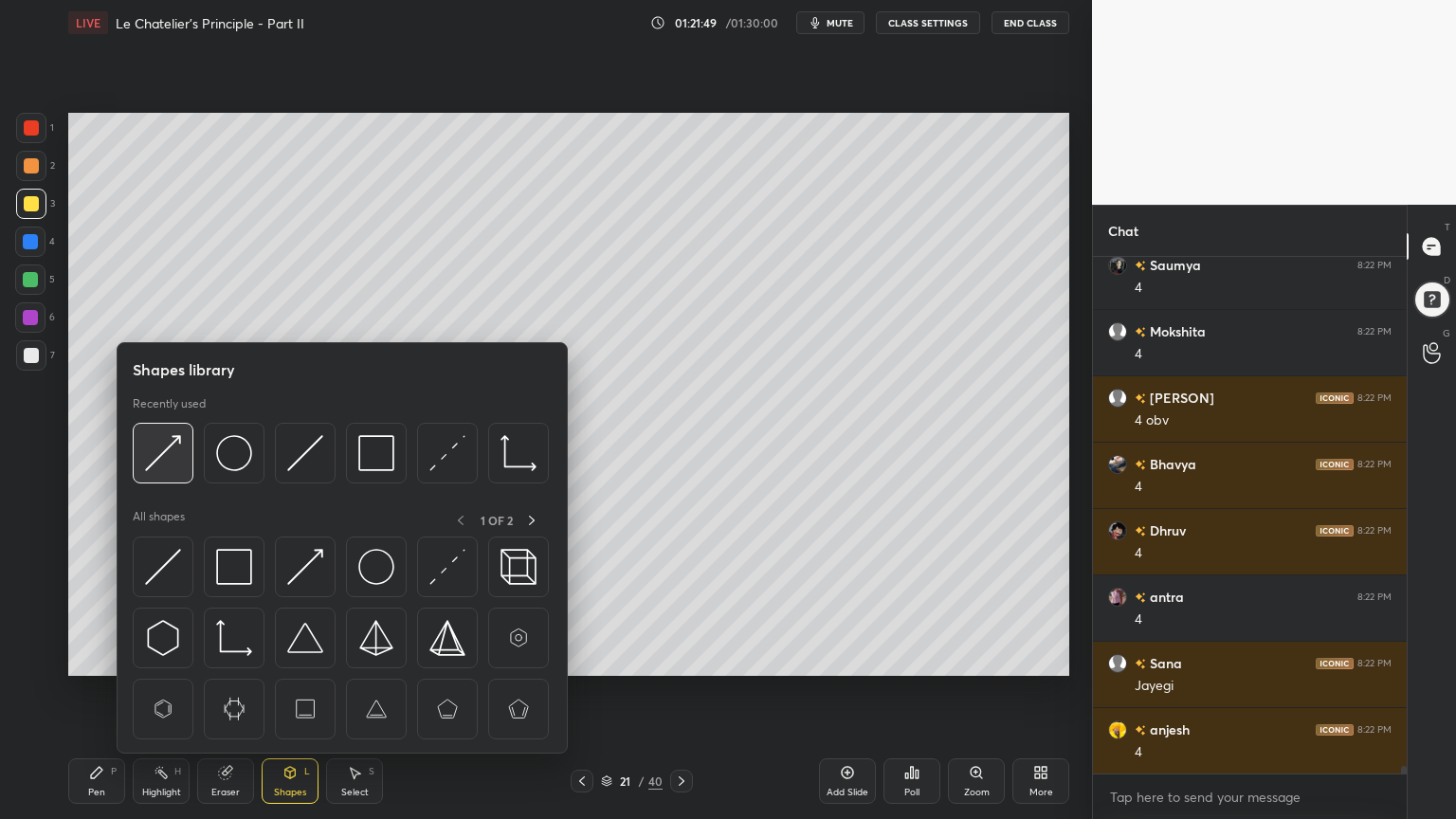 scroll, scrollTop: 36441, scrollLeft: 0, axis: vertical 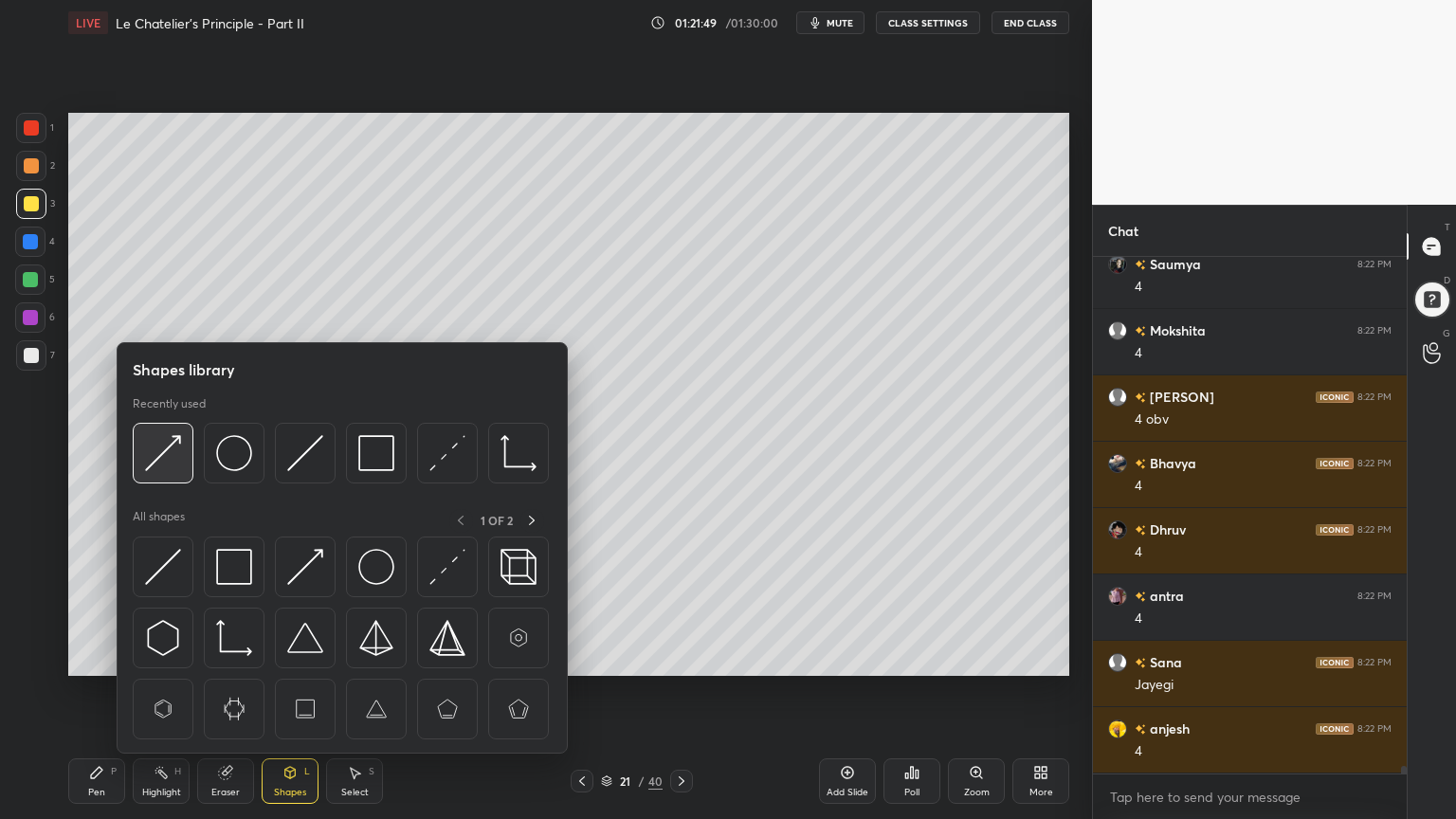 click at bounding box center (163, 453) 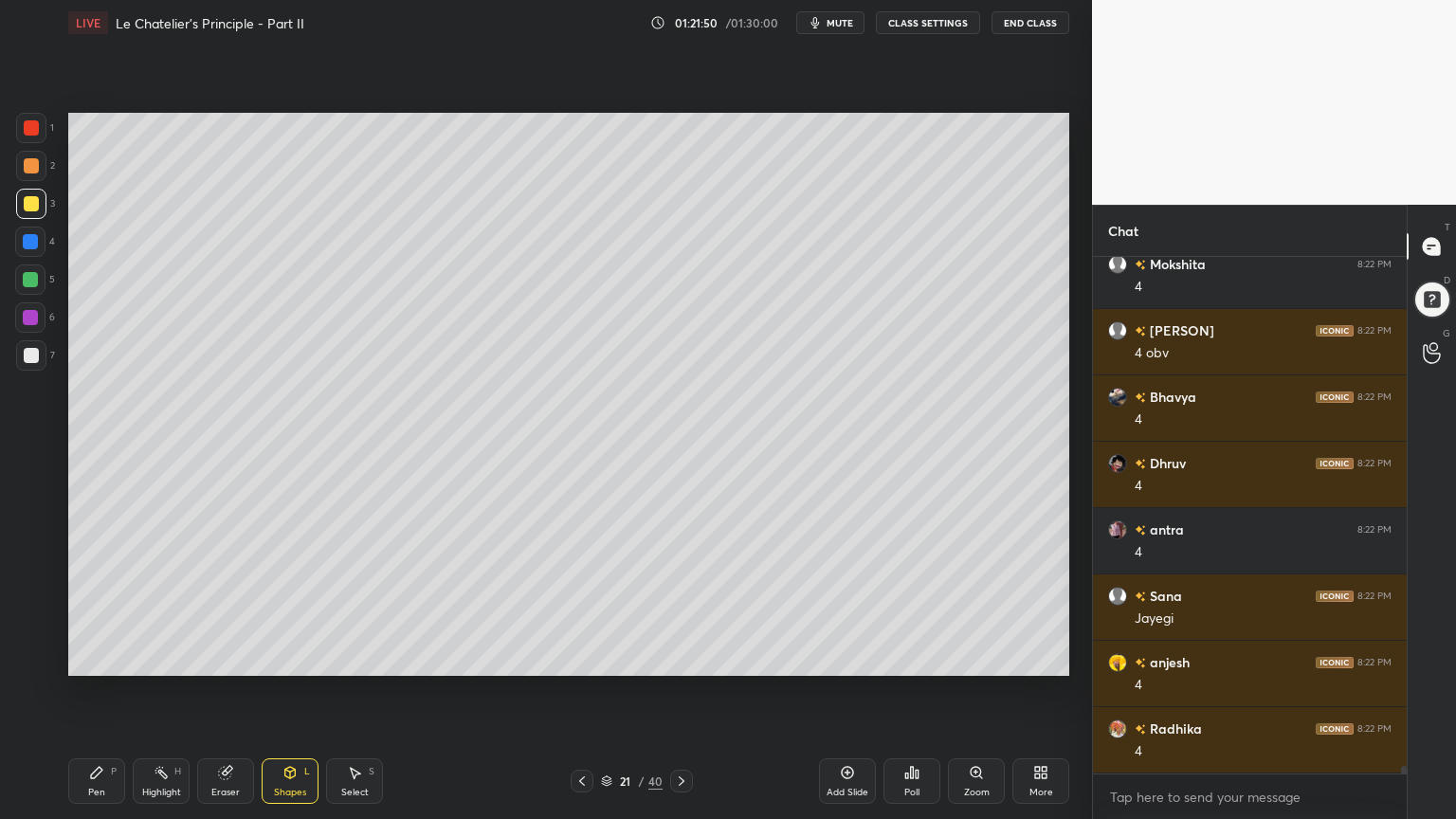 click on "1" at bounding box center [35, 128] 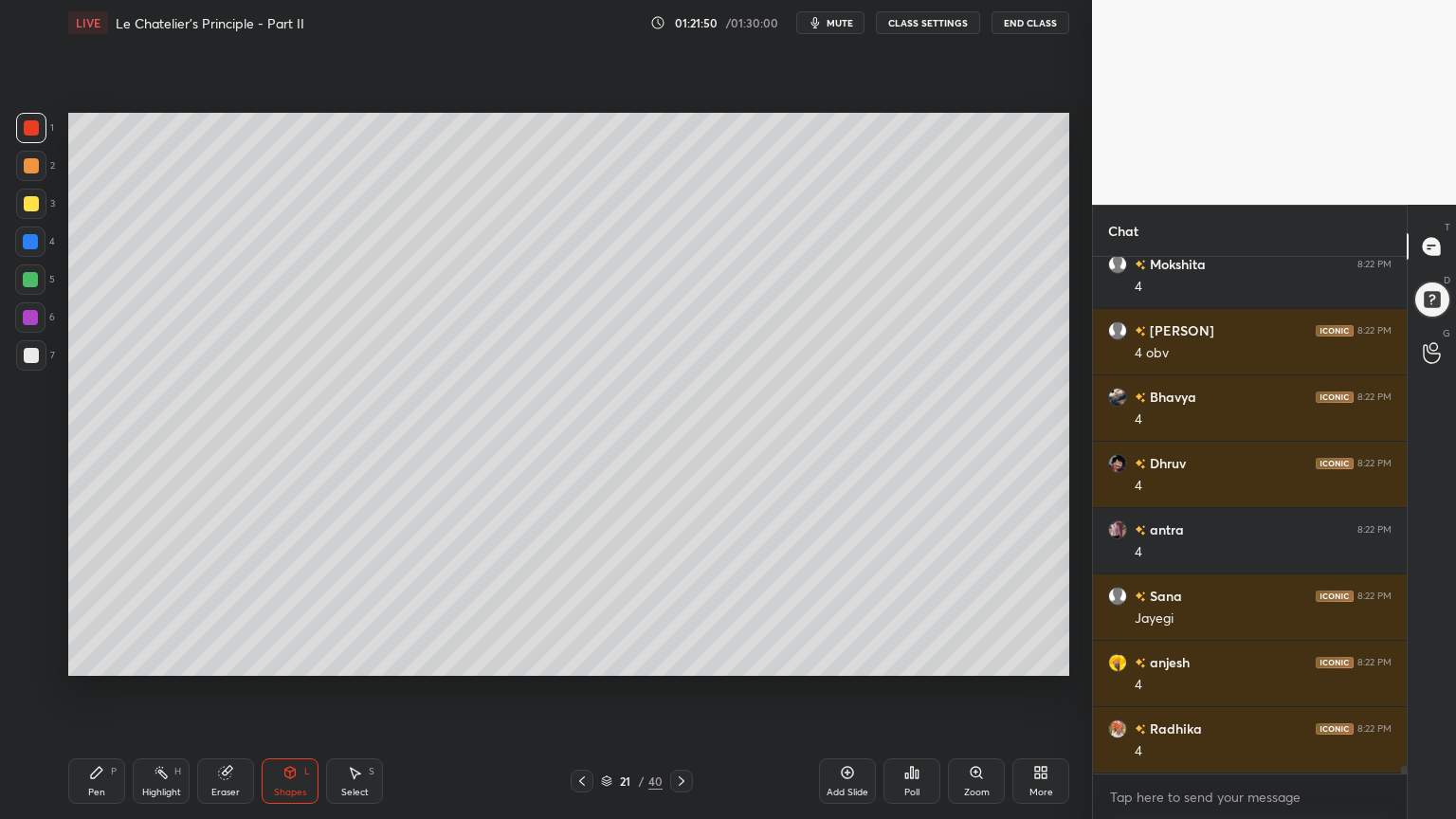 scroll, scrollTop: 36506, scrollLeft: 0, axis: vertical 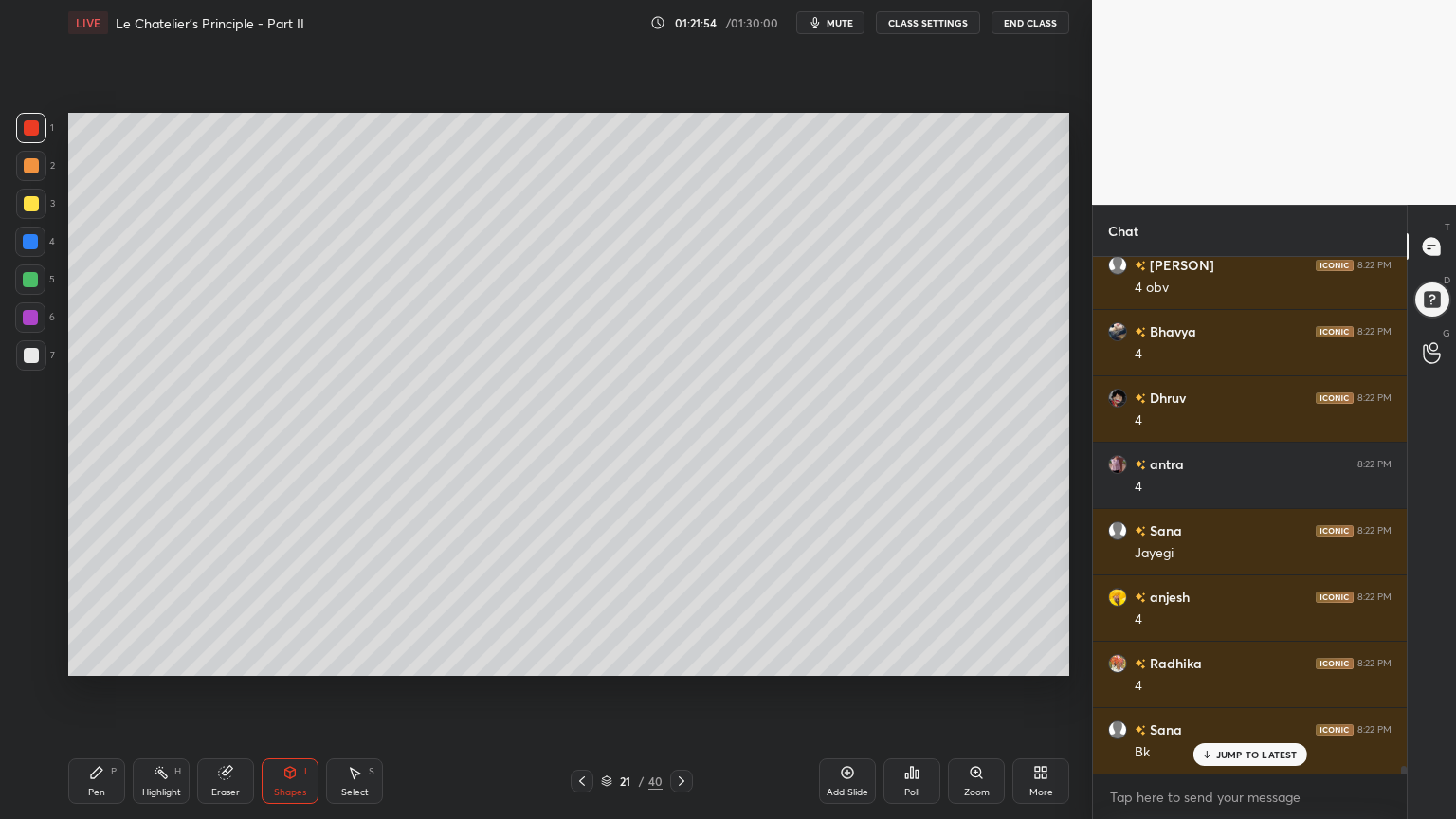 click on "Pen P" at bounding box center (97, 781) 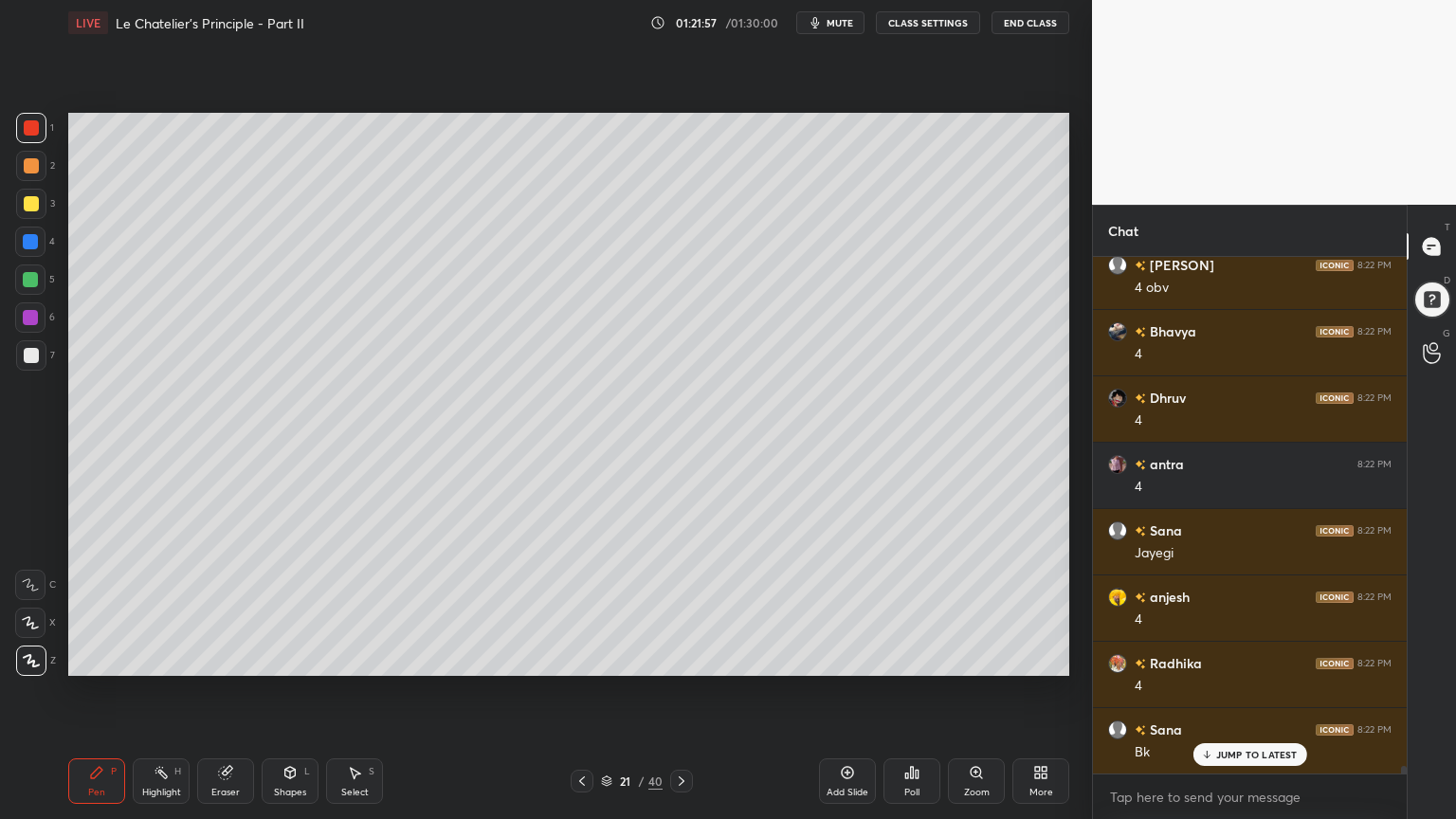 click at bounding box center [31, 204] 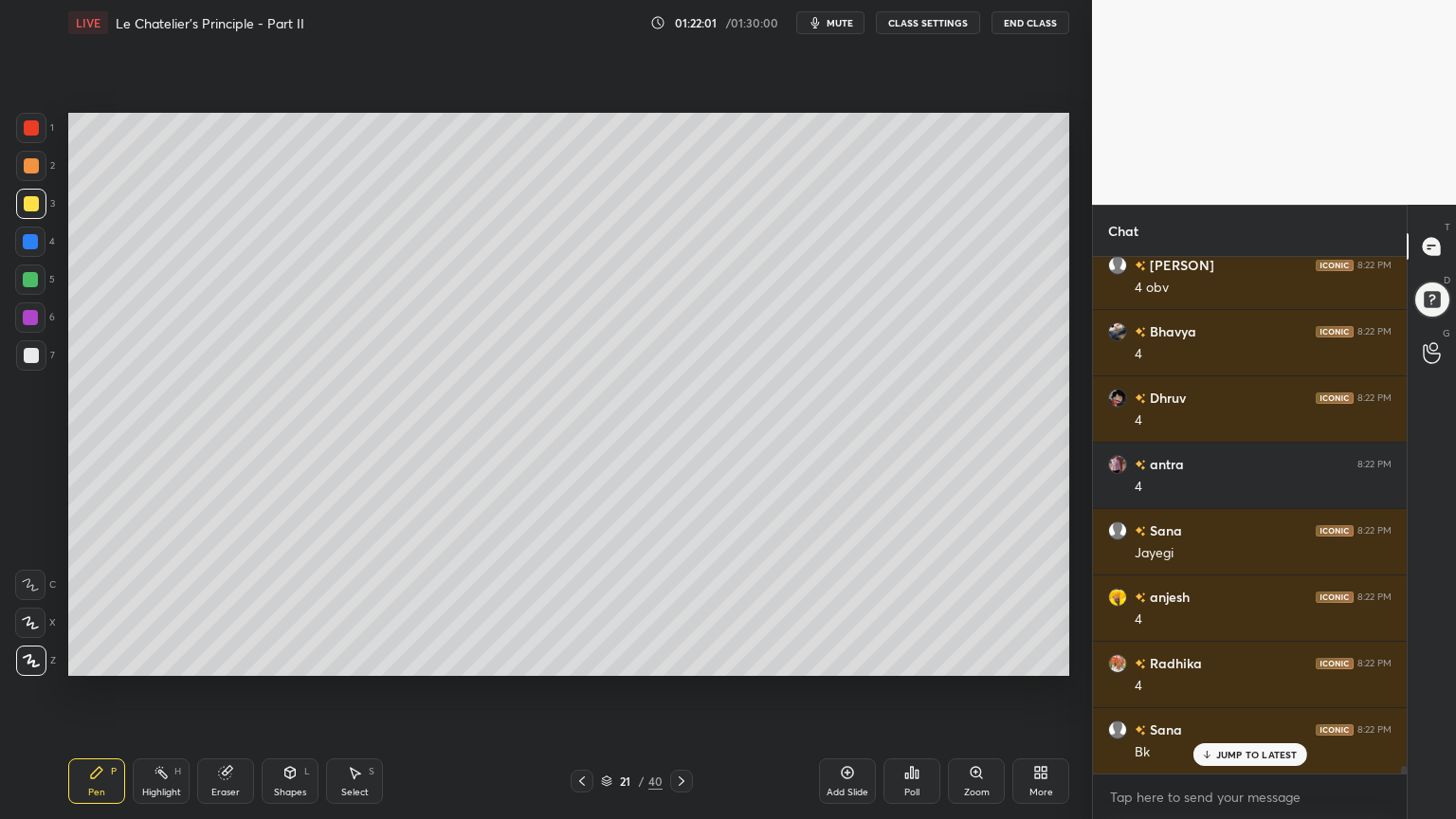 click on "Highlight H" at bounding box center (161, 781) 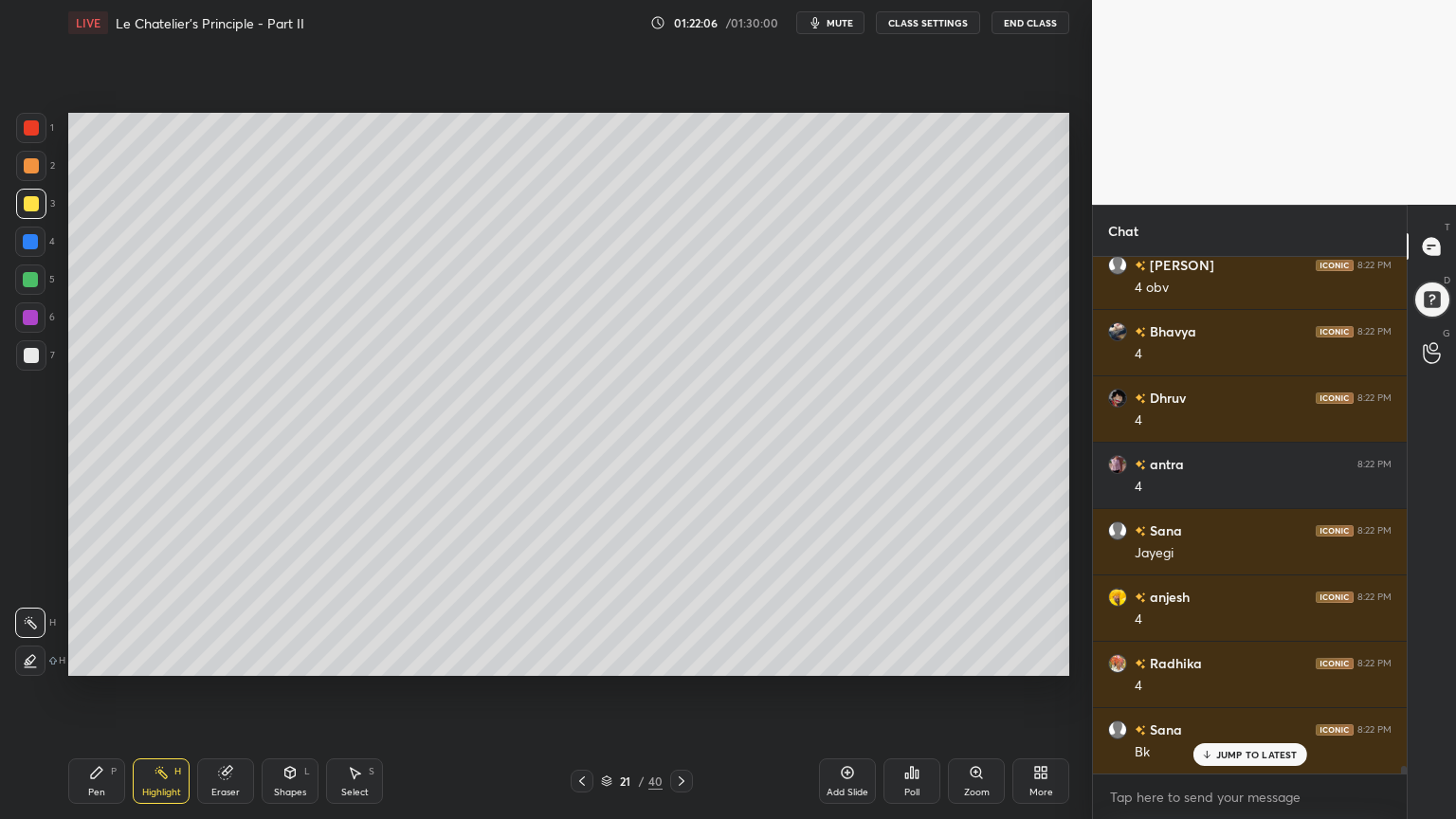 drag, startPoint x: 94, startPoint y: 776, endPoint x: 108, endPoint y: 755, distance: 25.23886 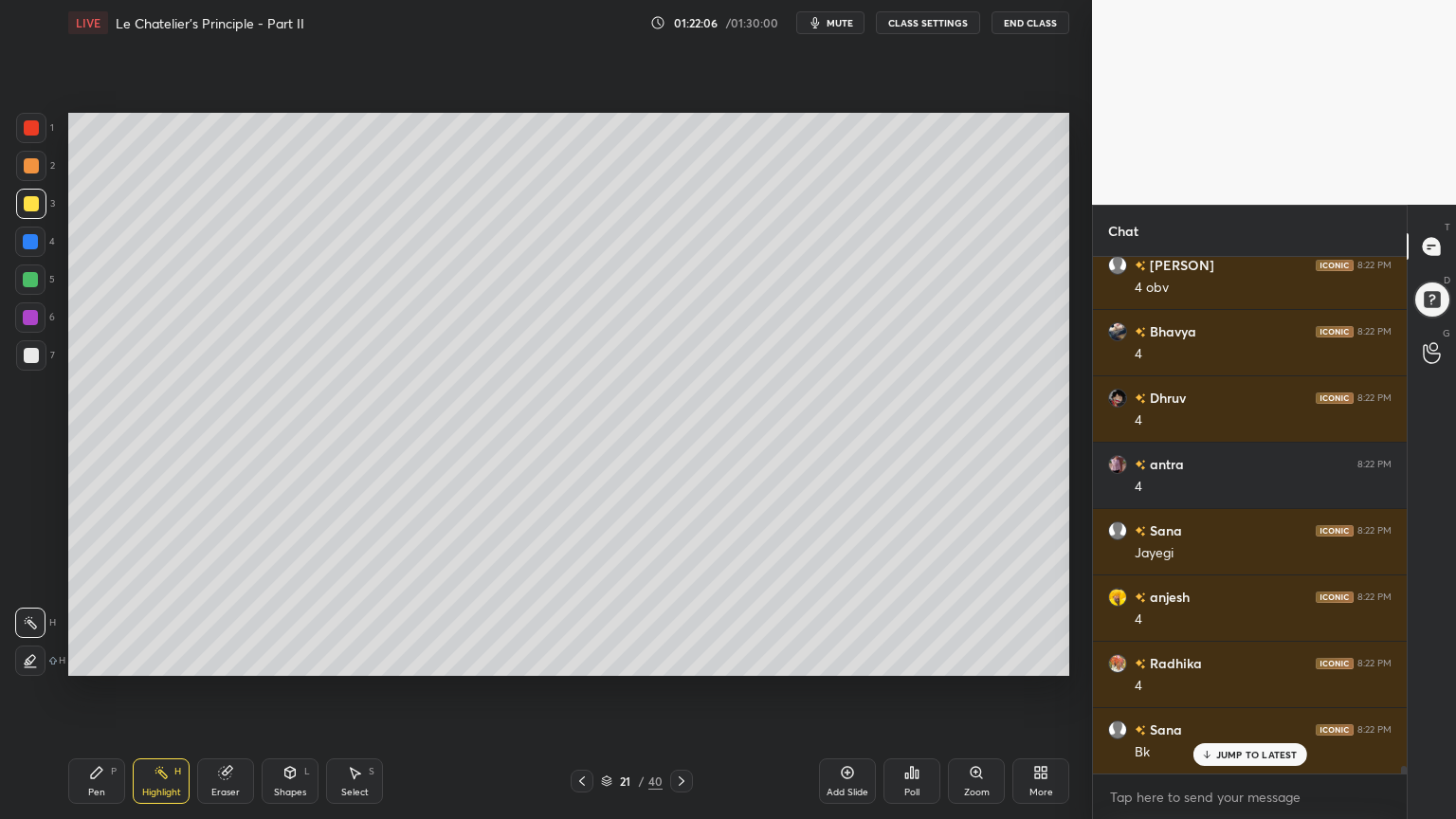 click 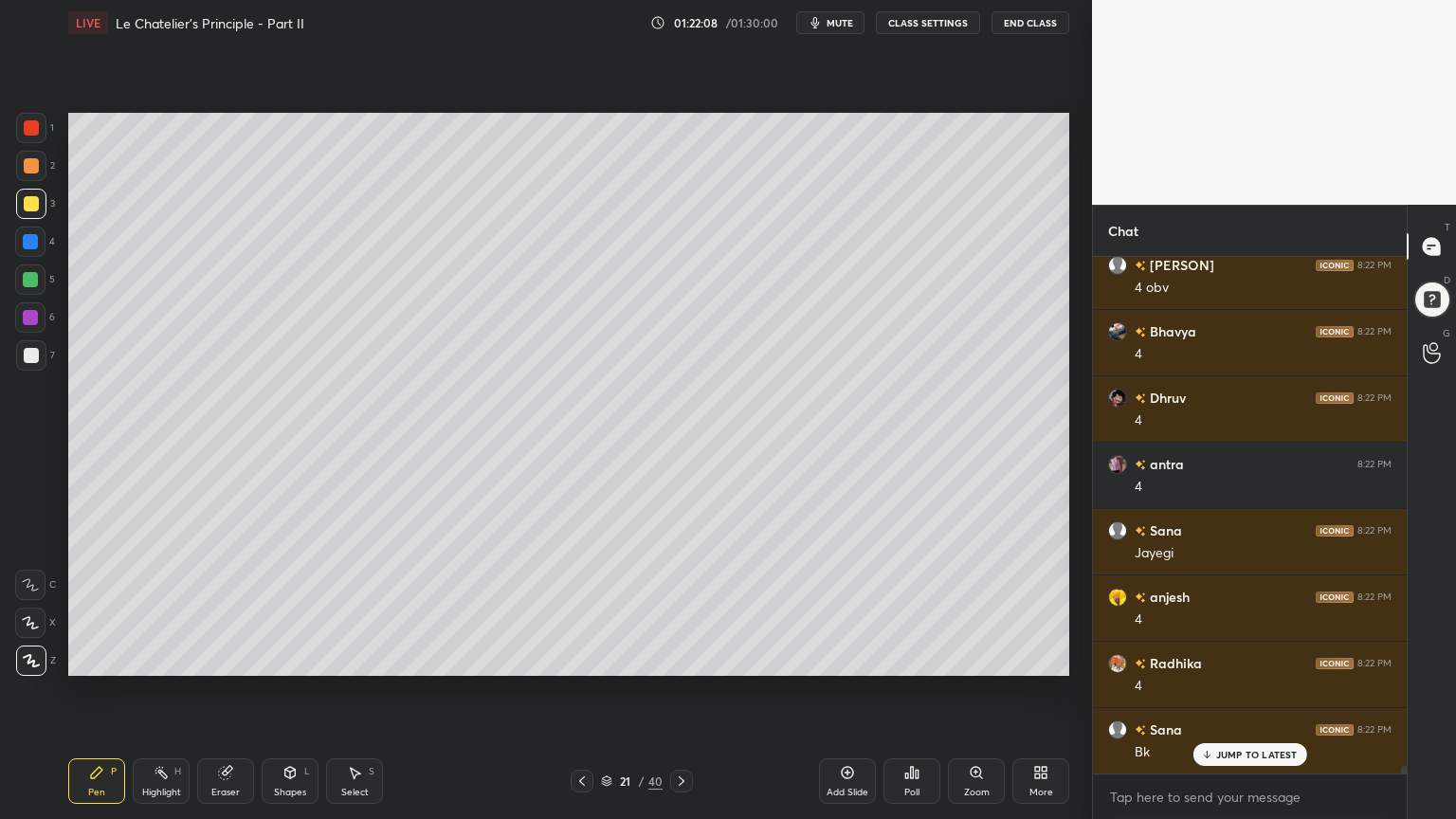 drag, startPoint x: 178, startPoint y: 785, endPoint x: 239, endPoint y: 690, distance: 112.89818 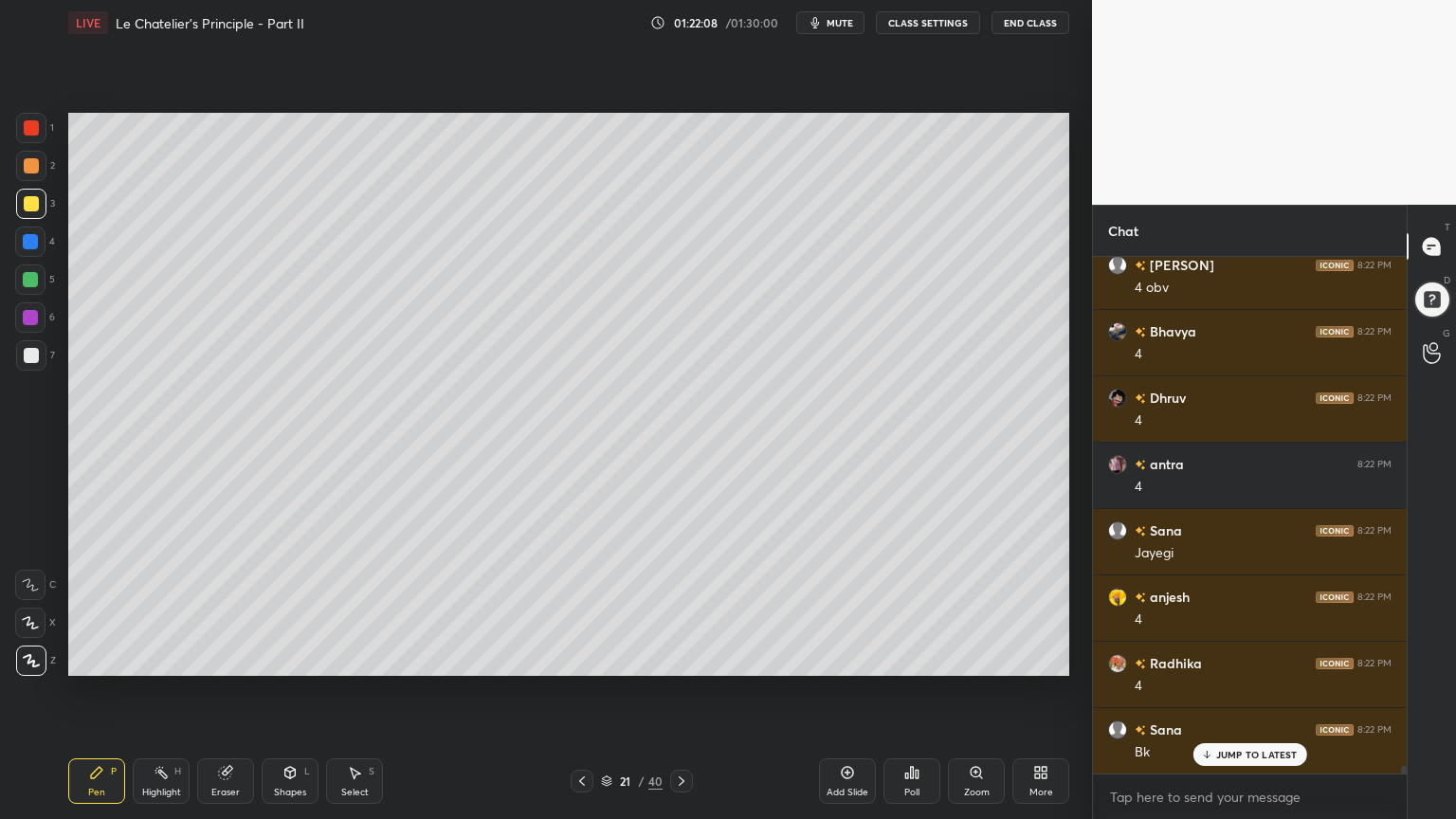 click on "Highlight H" at bounding box center [161, 781] 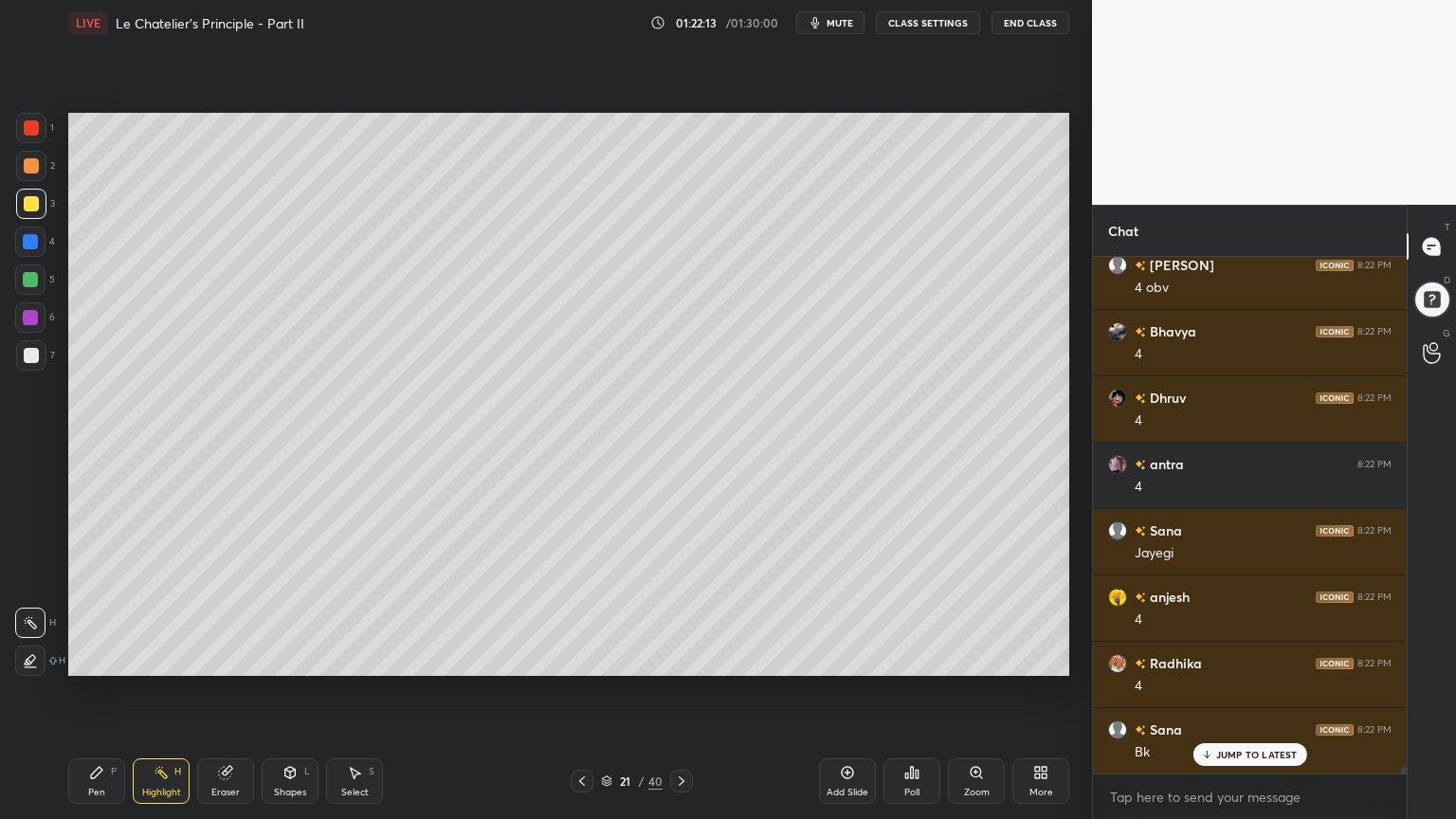 click on "Shapes" at bounding box center (290, 792) 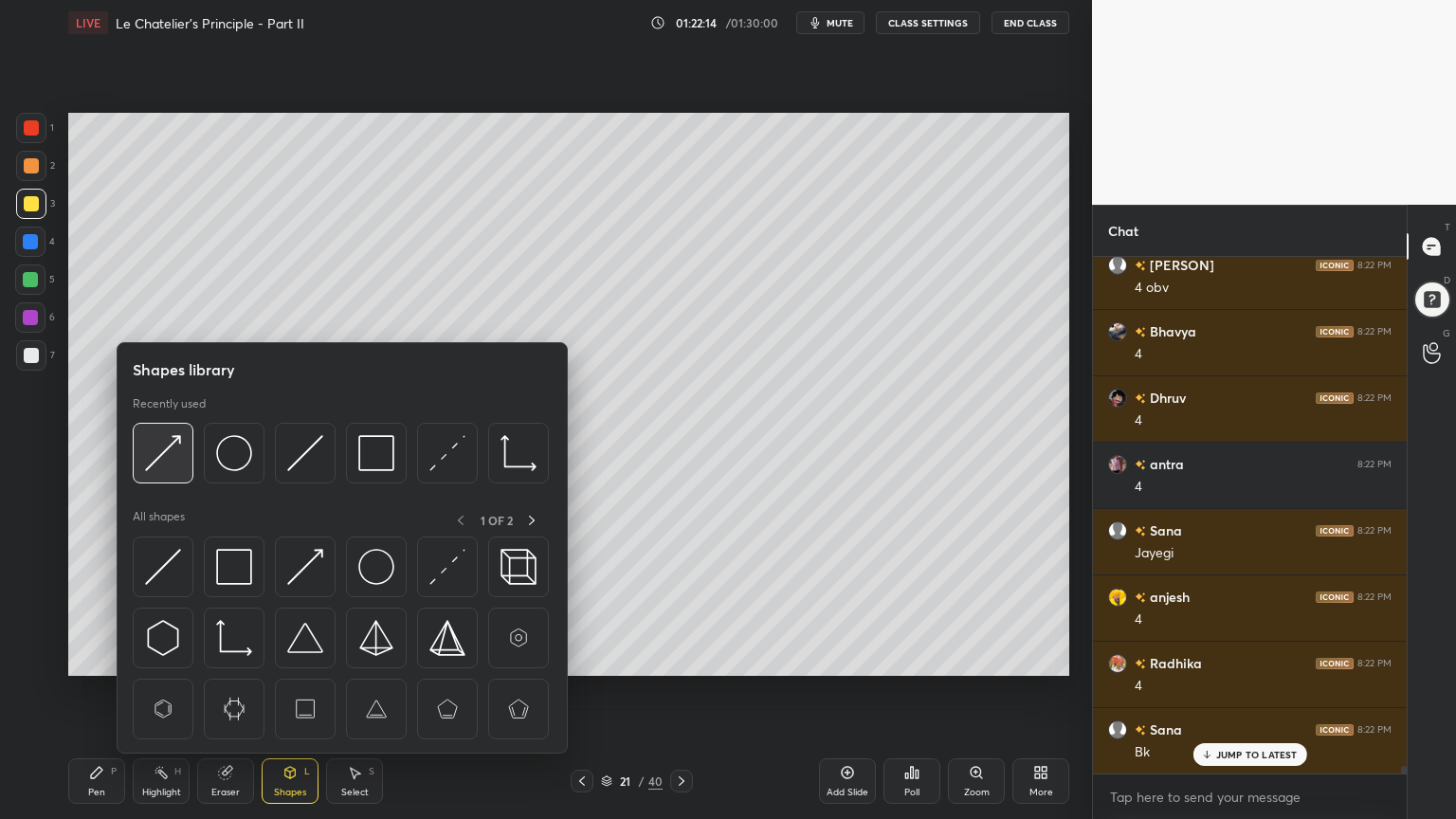 click at bounding box center (163, 453) 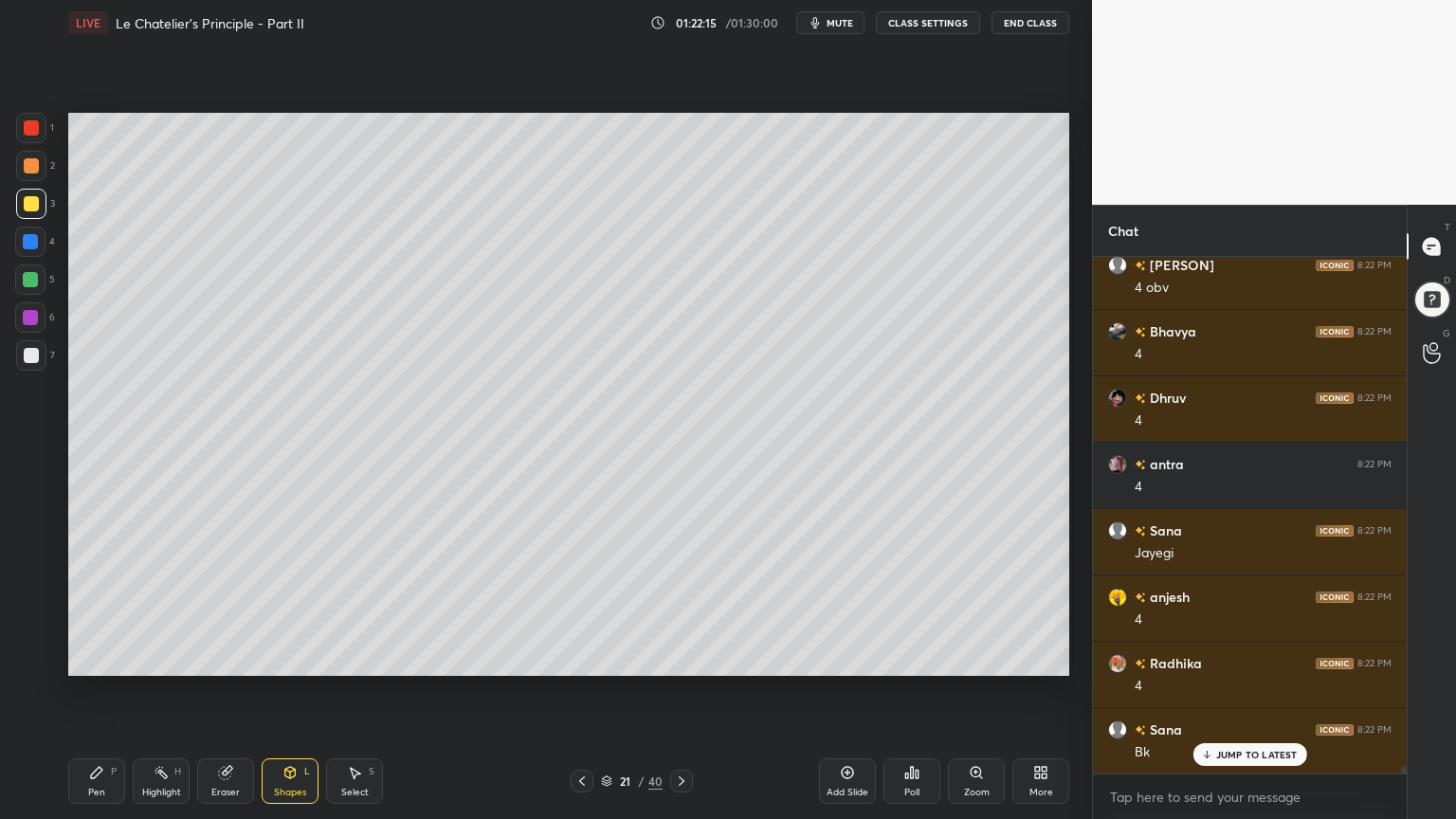 click at bounding box center [31, 128] 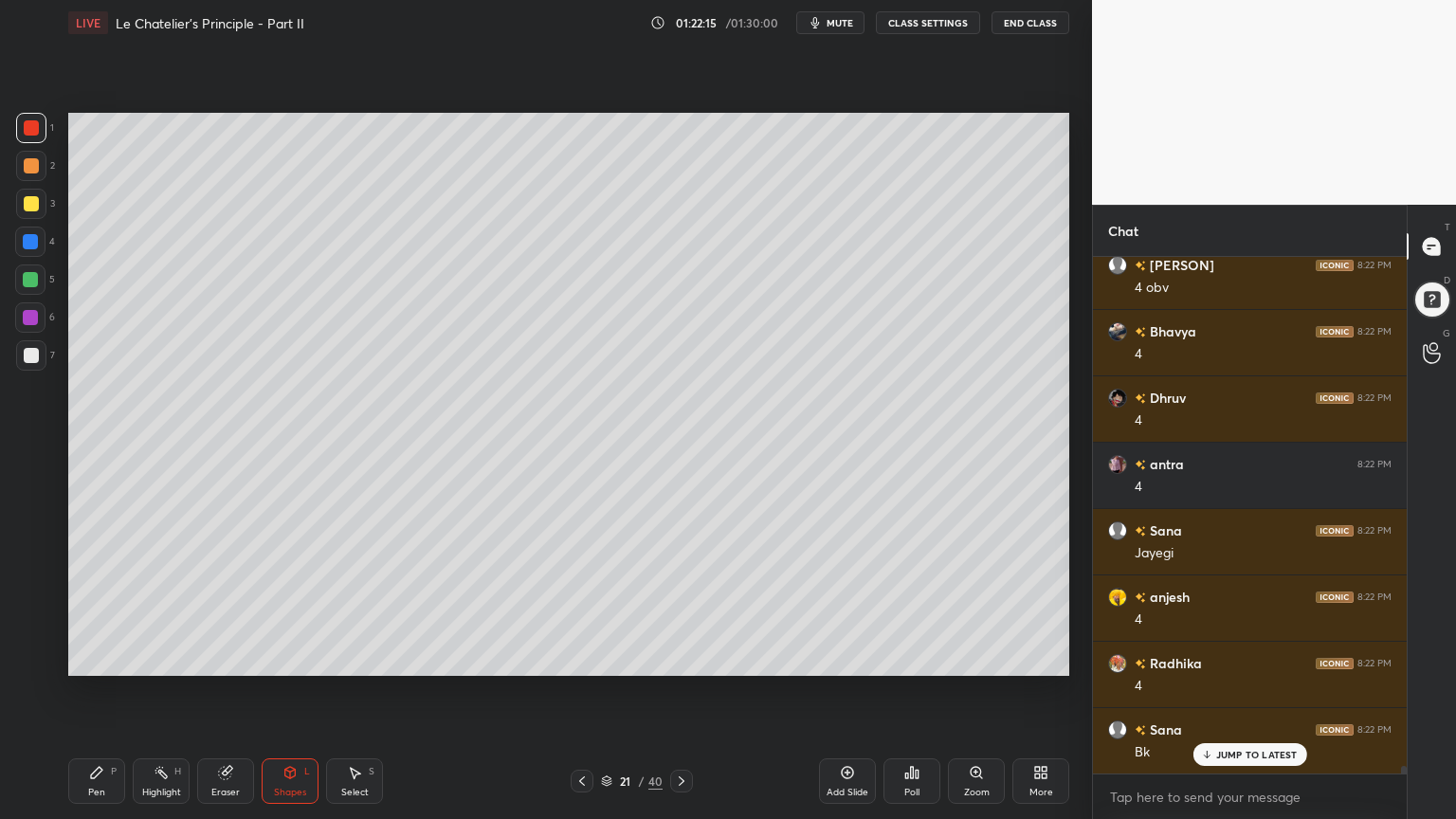 scroll, scrollTop: 36552, scrollLeft: 0, axis: vertical 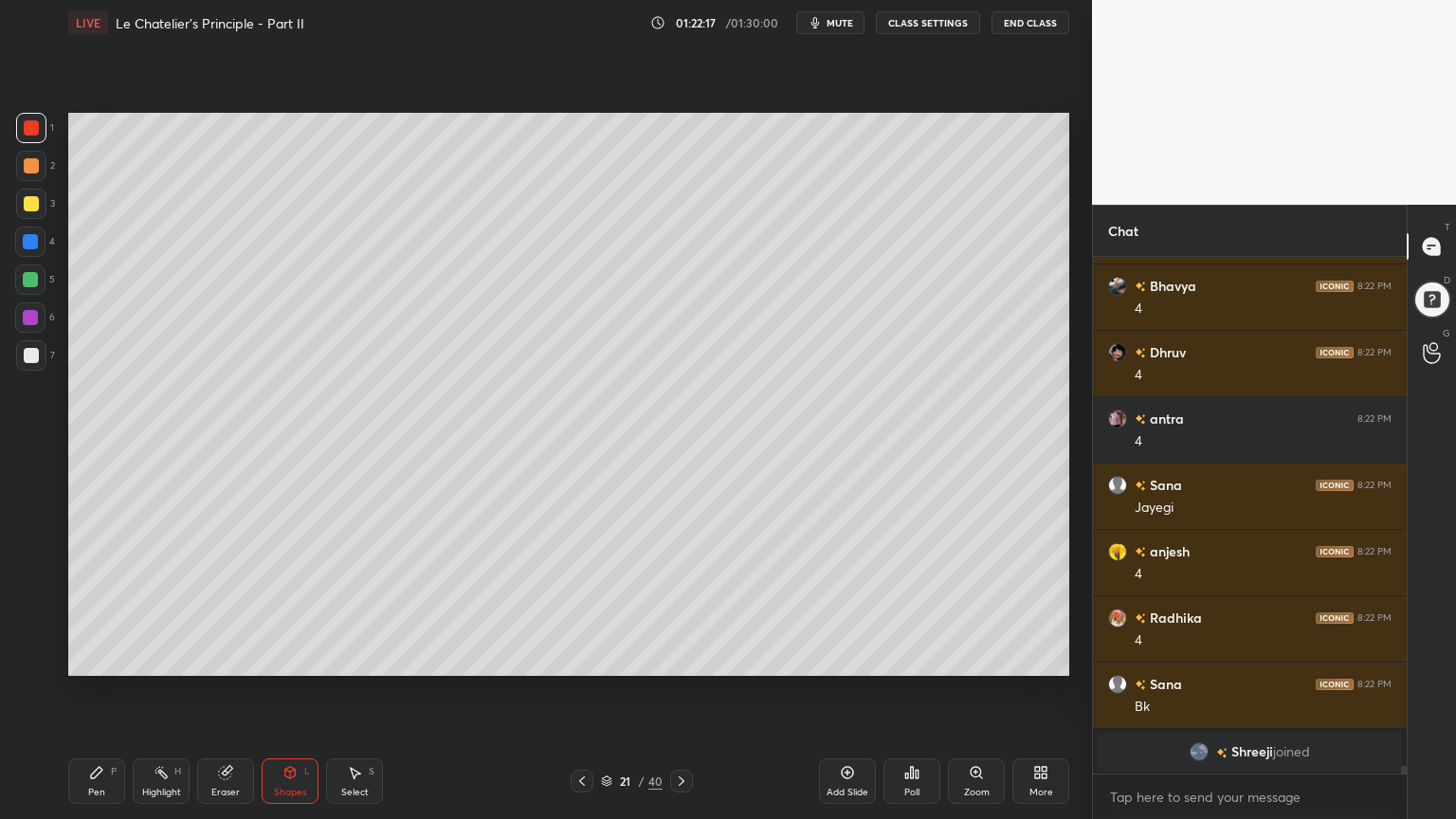 click on "Pen P" at bounding box center (97, 781) 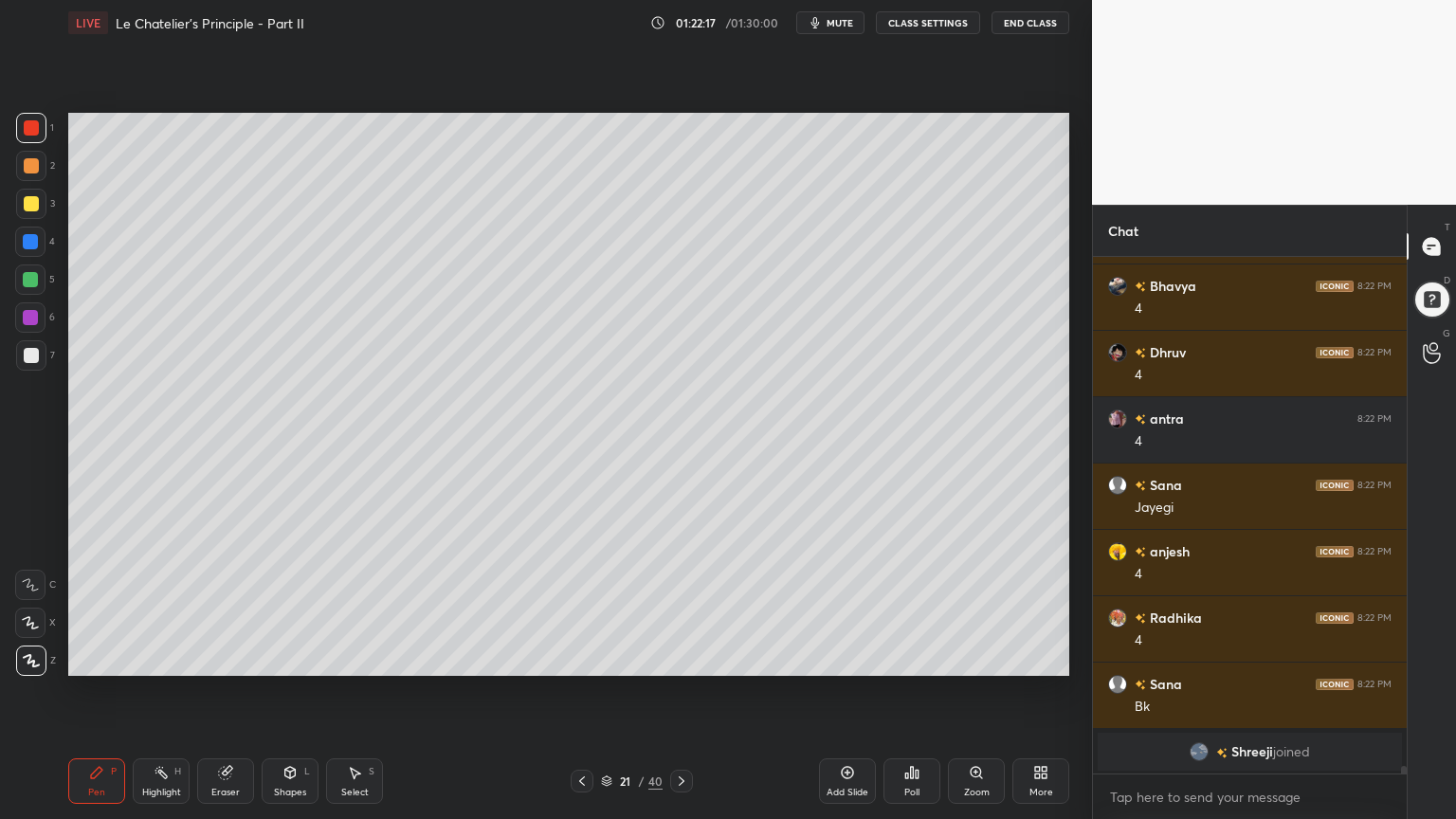click at bounding box center [31, 204] 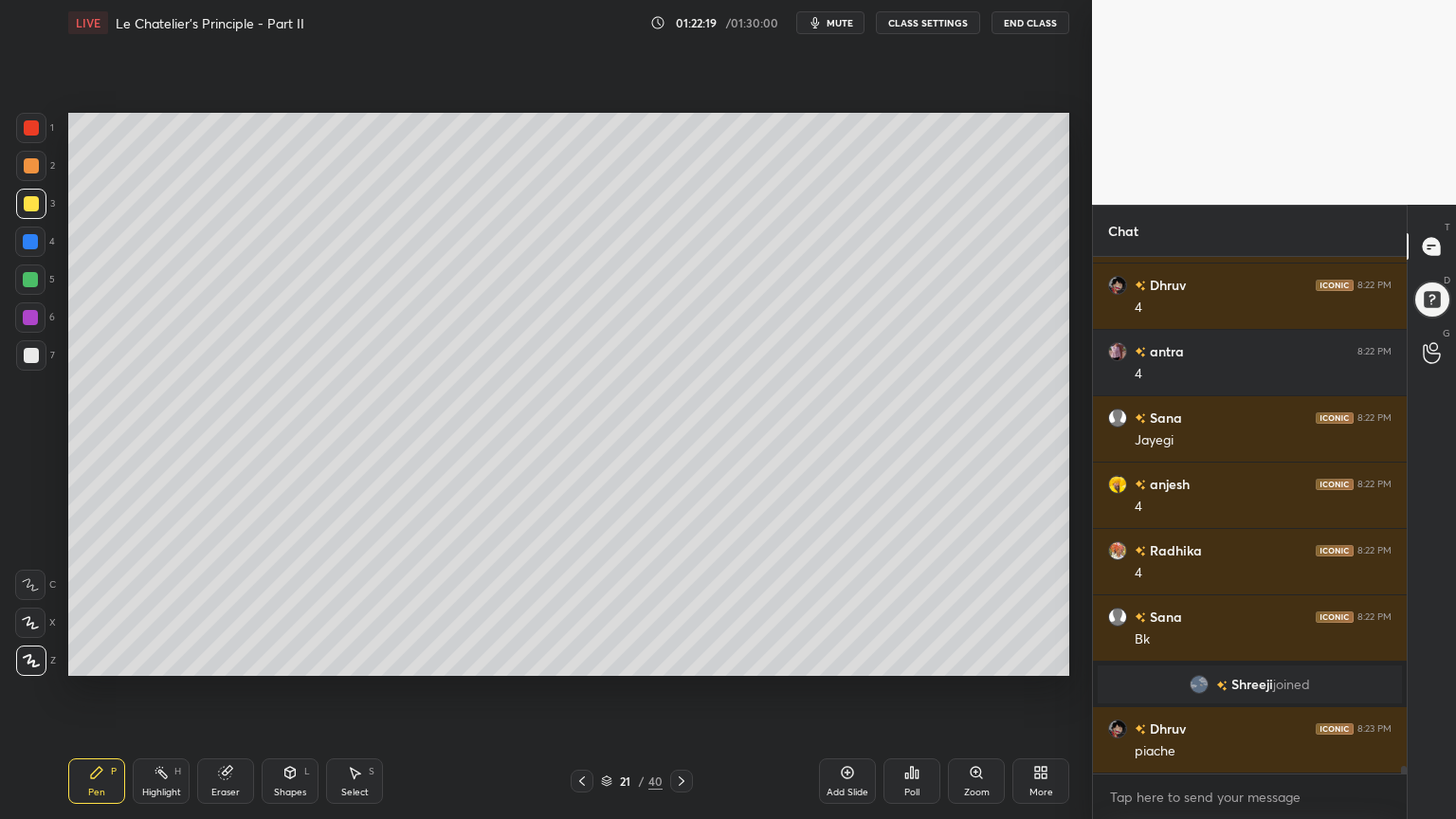 scroll, scrollTop: 36752, scrollLeft: 0, axis: vertical 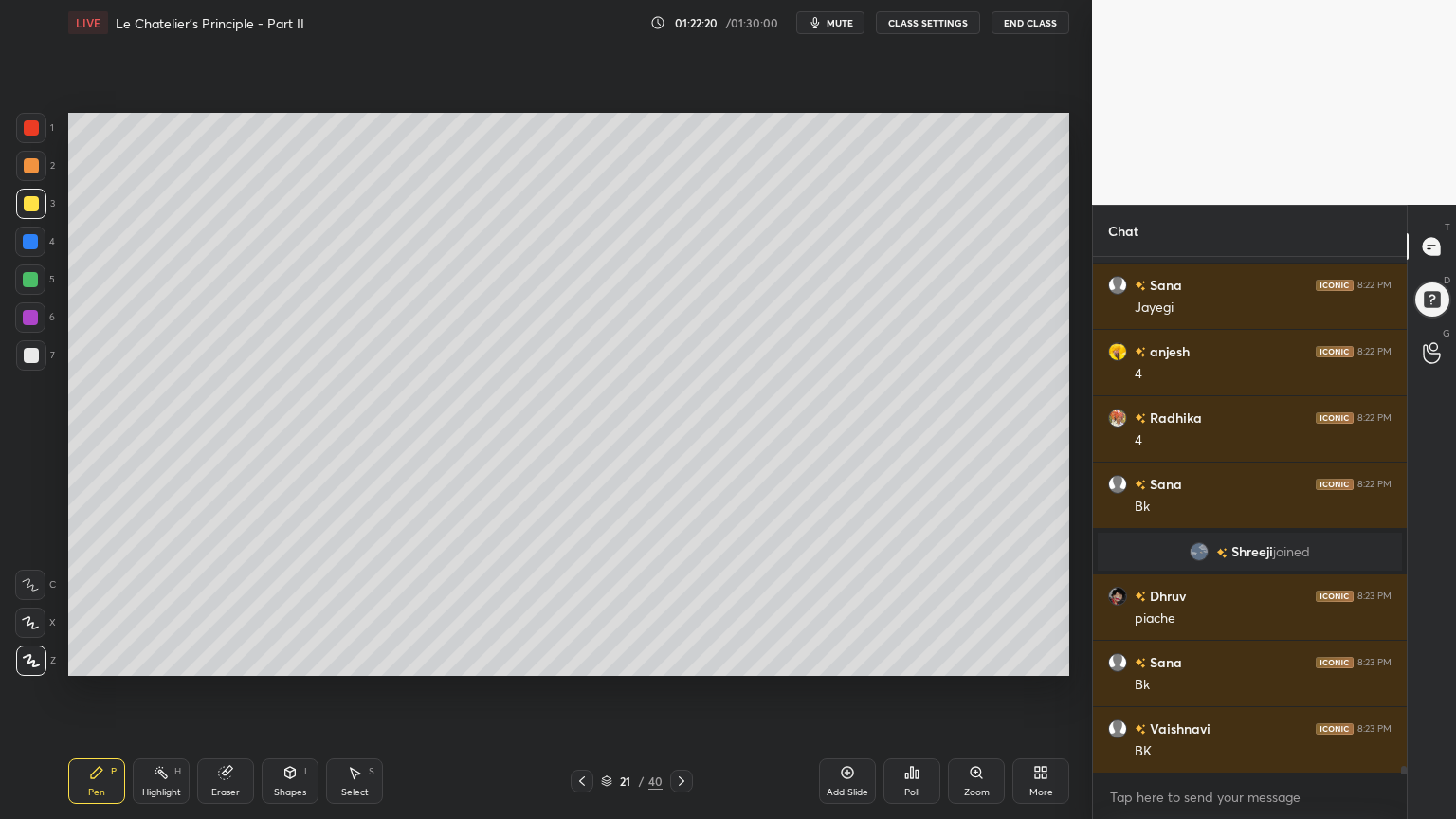 click on "Highlight H" at bounding box center [161, 781] 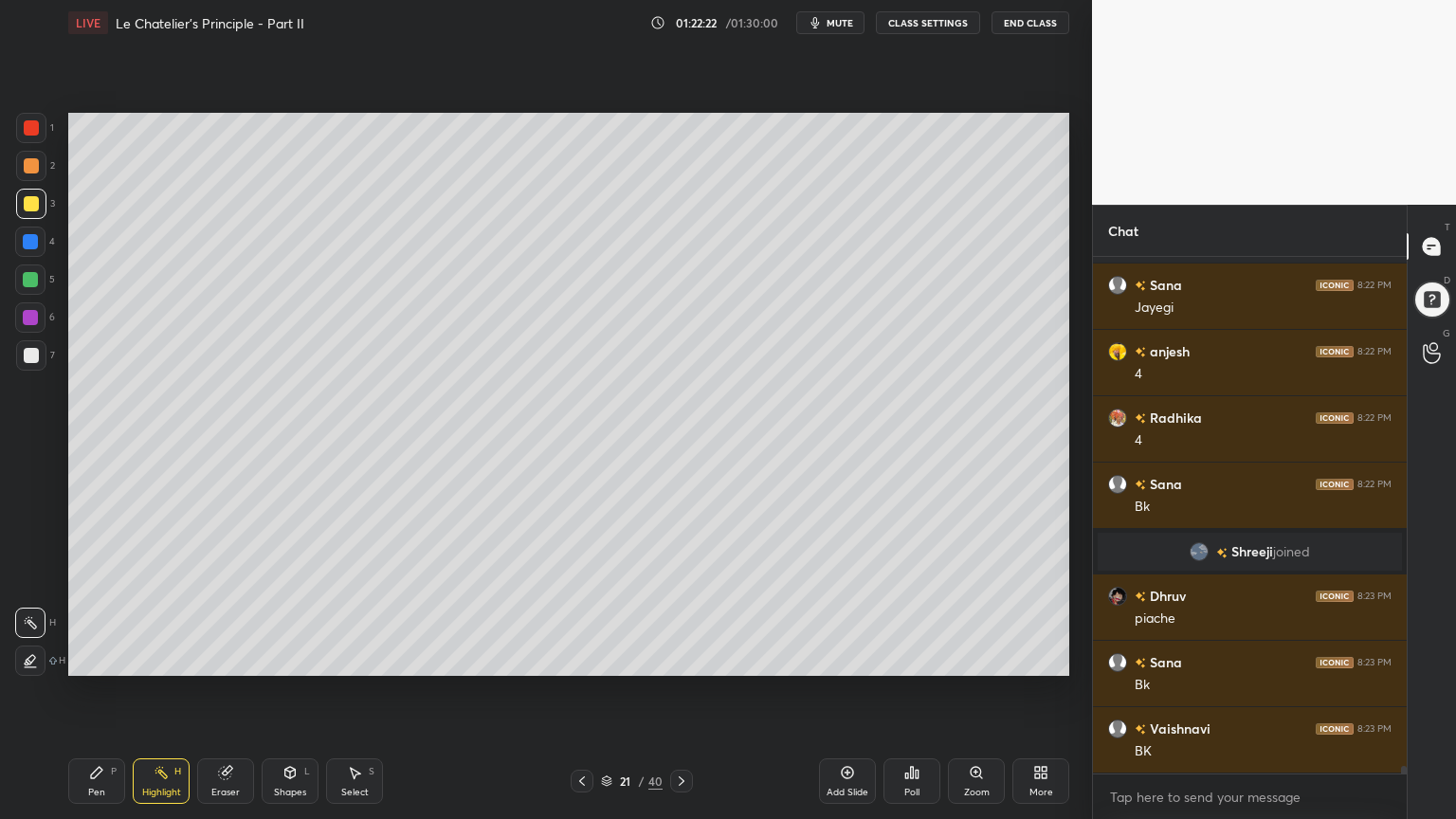 click on "Pen P" at bounding box center [97, 781] 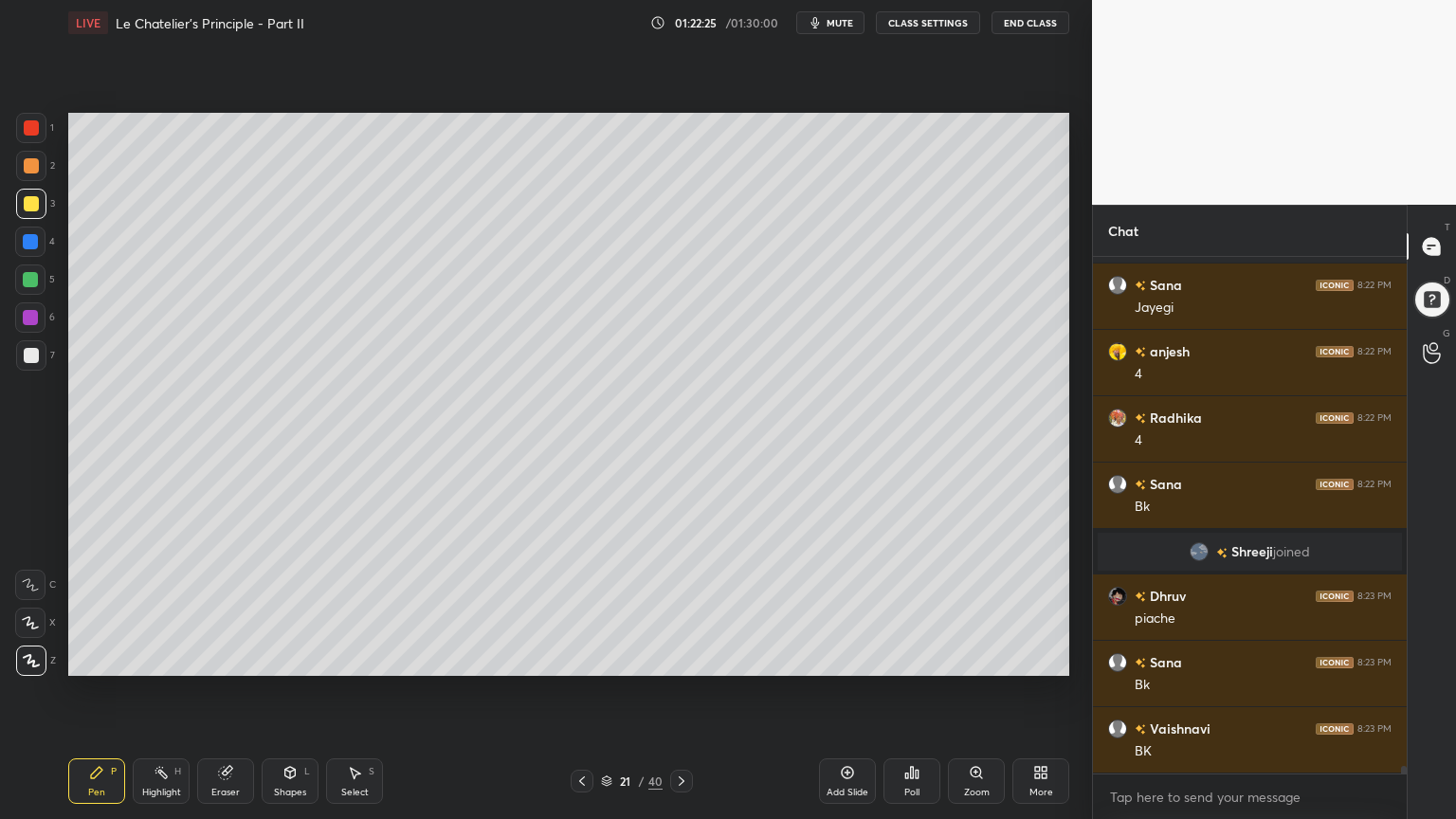 click on "Highlight H" at bounding box center [161, 781] 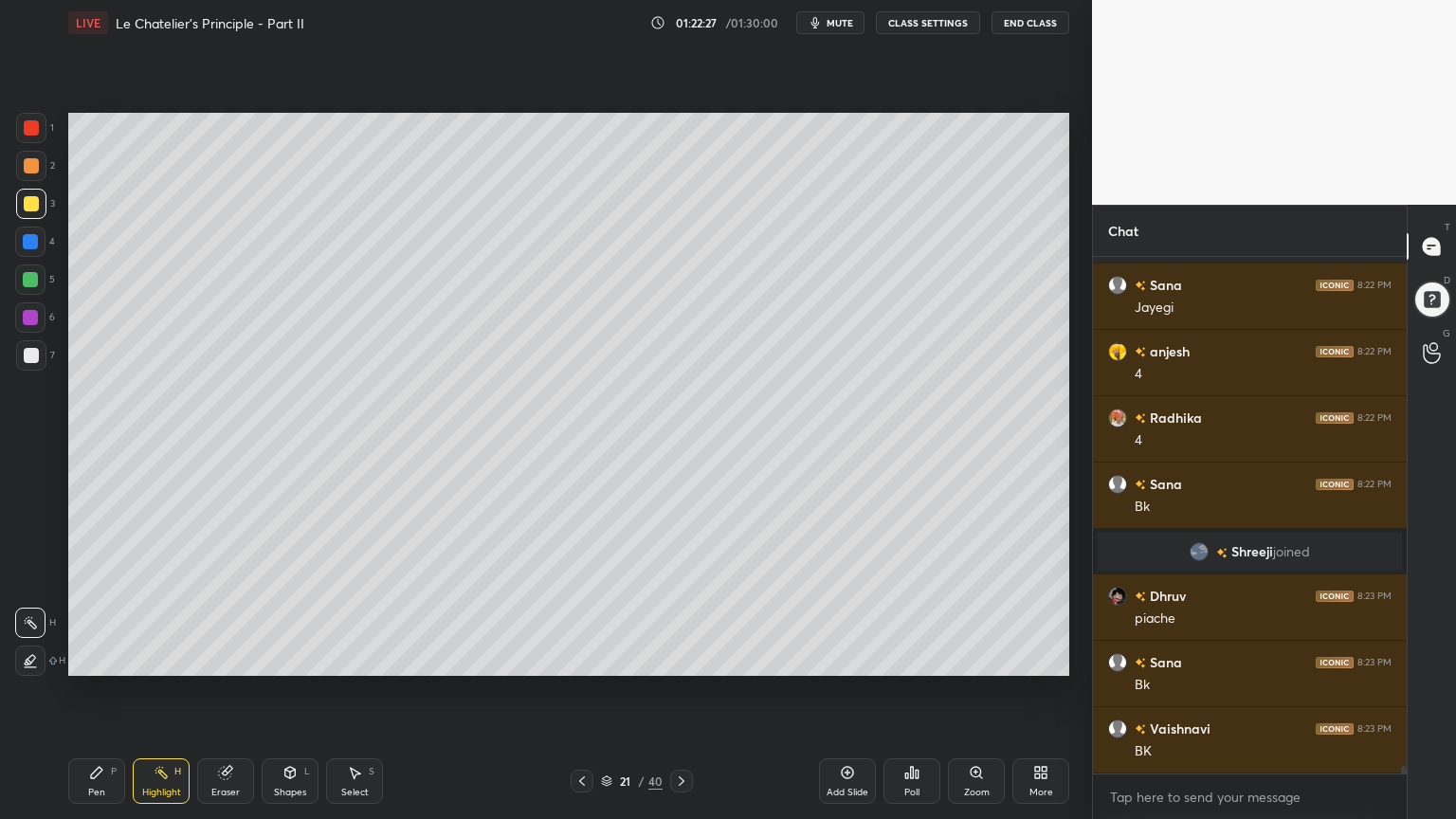 click on "Pen" at bounding box center [97, 792] 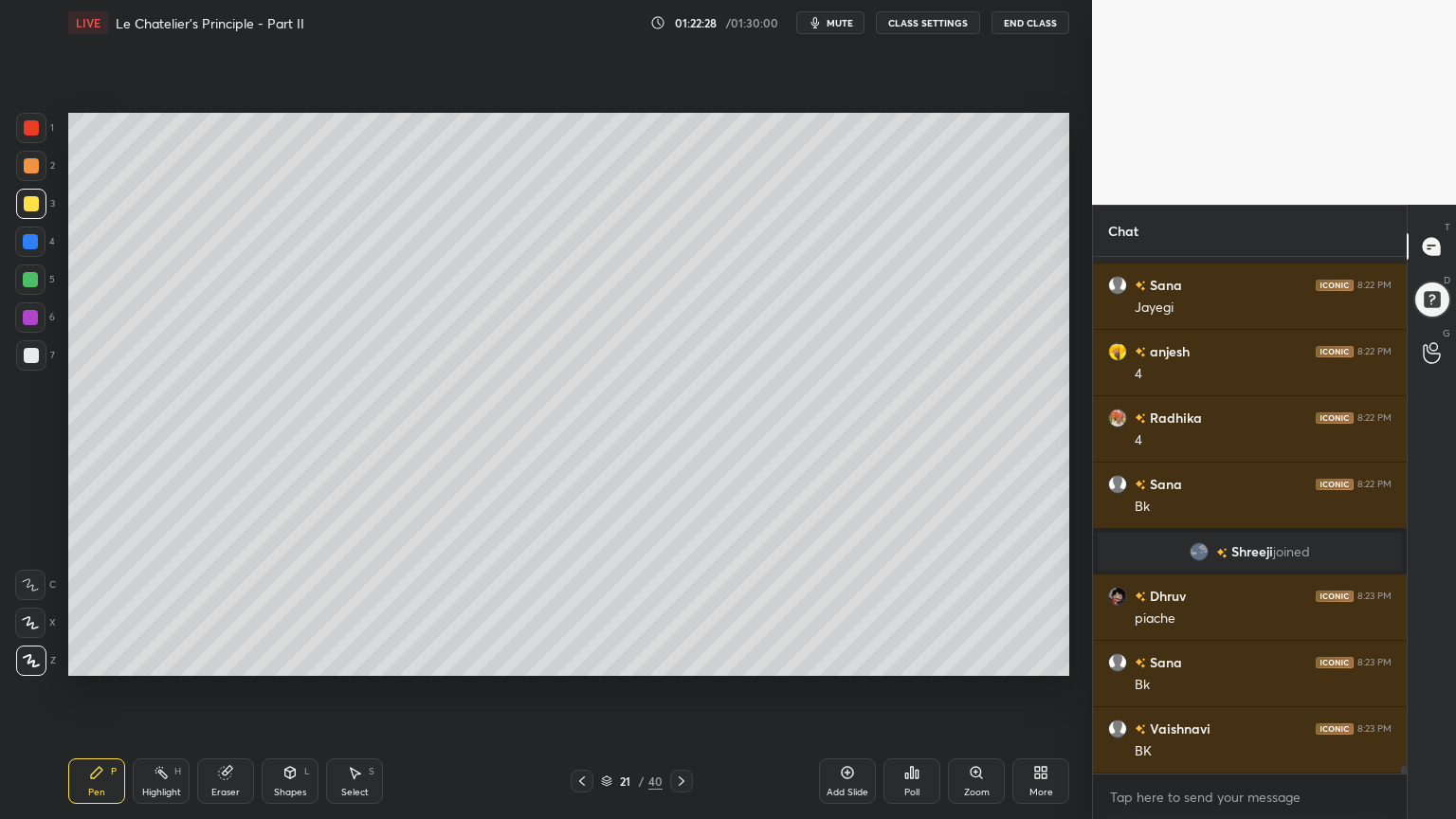 click at bounding box center [31, 204] 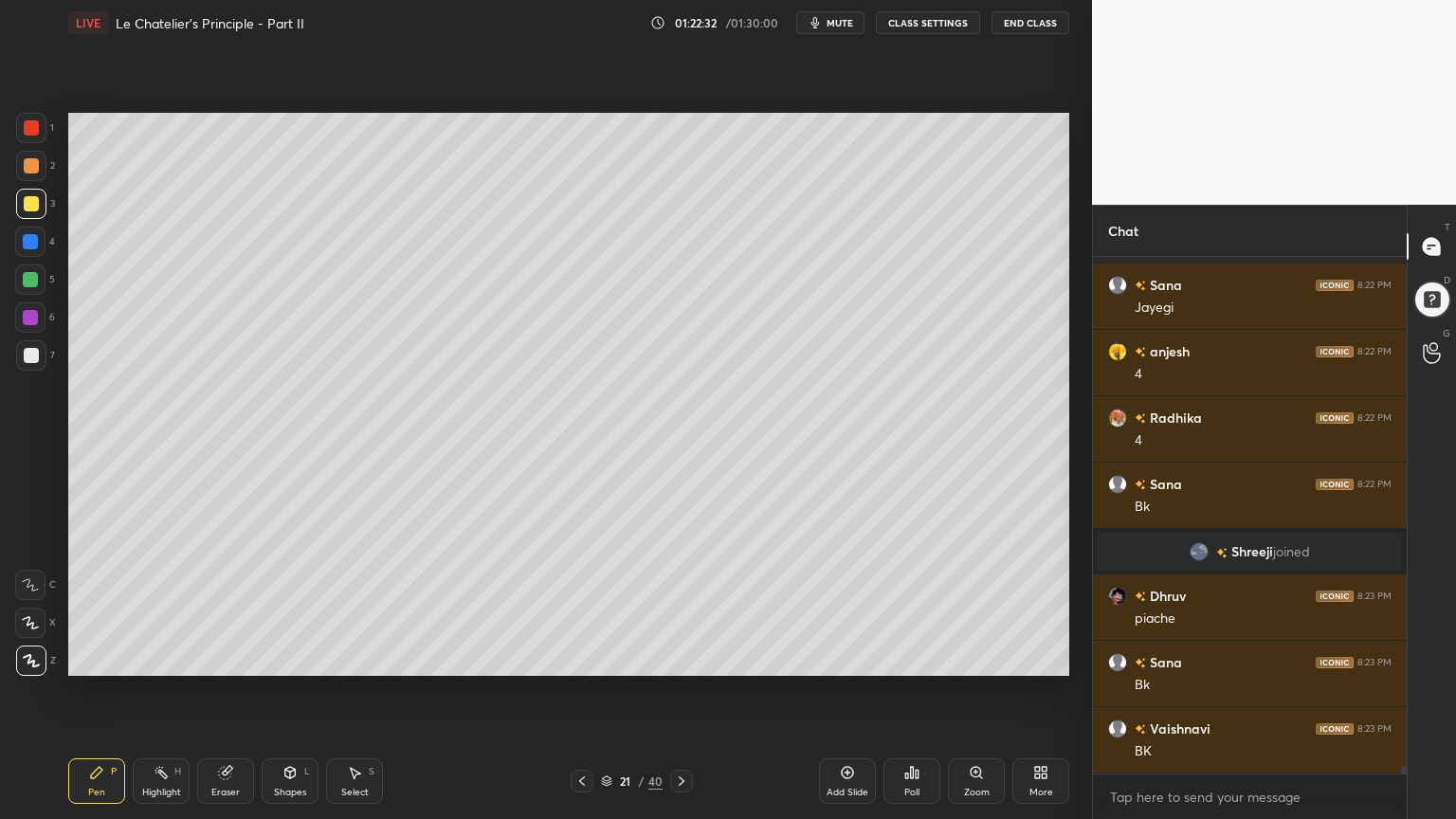 click 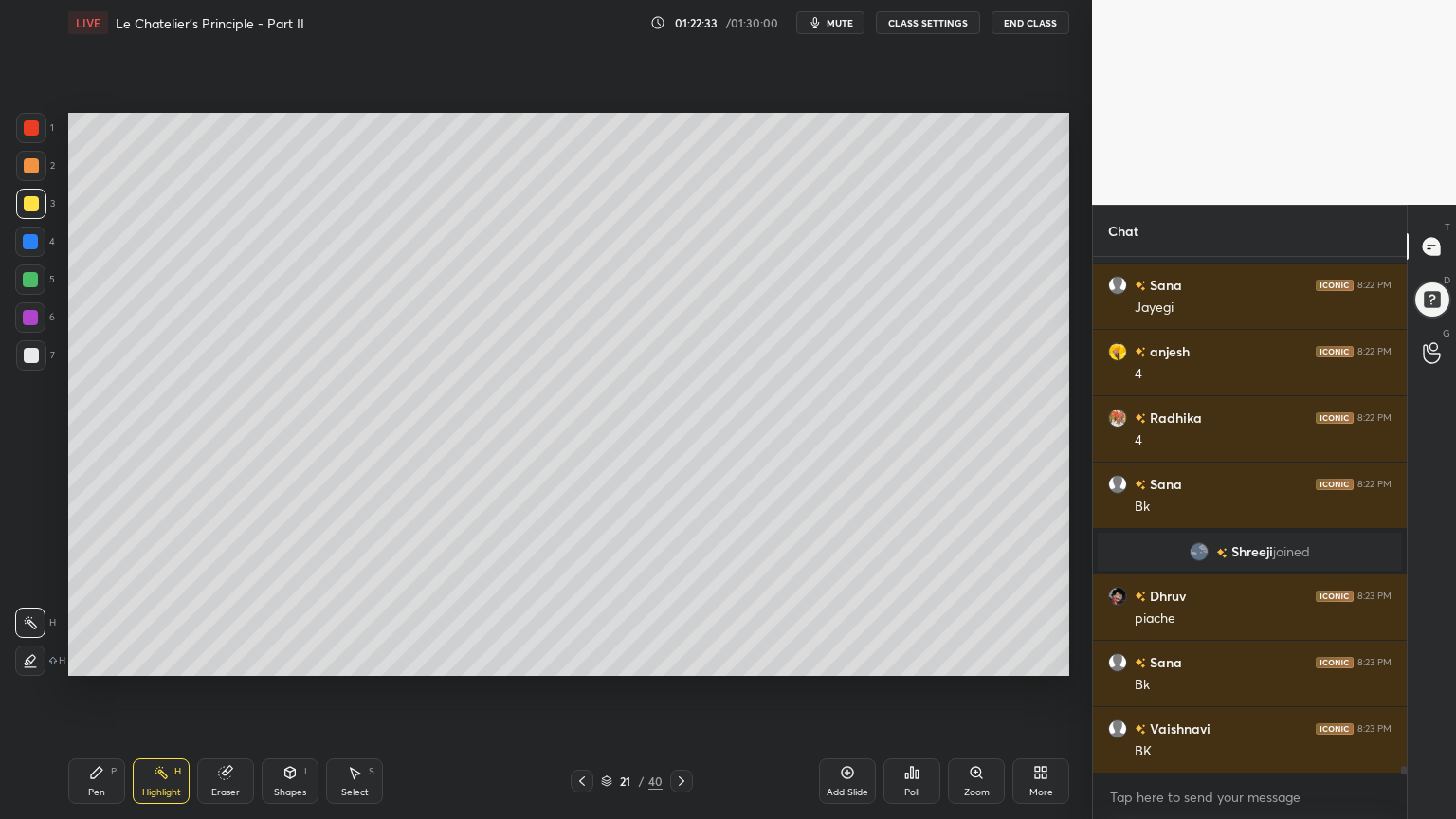click on "Pen P" at bounding box center [97, 781] 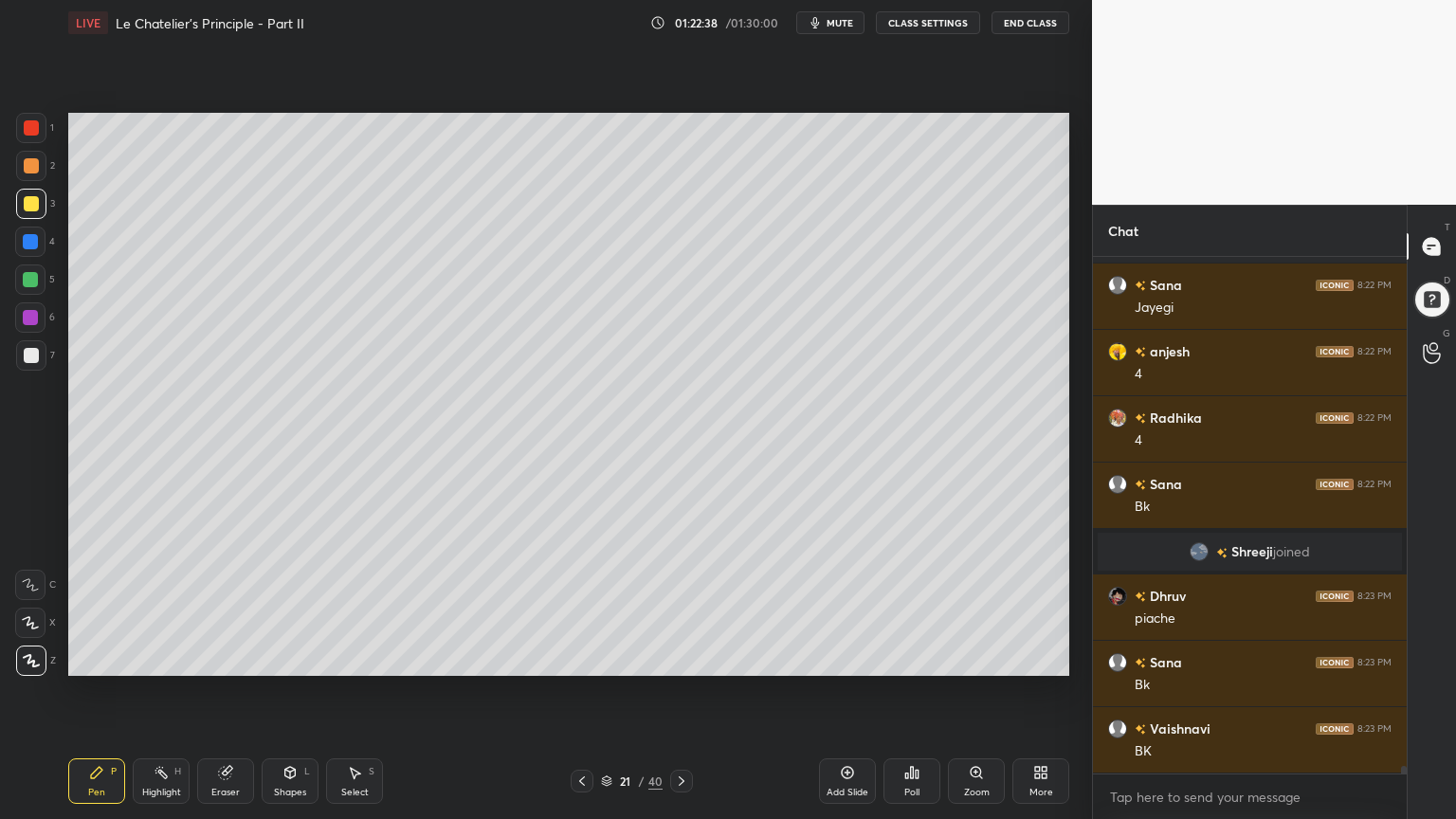 click on "Highlight H" at bounding box center (161, 781) 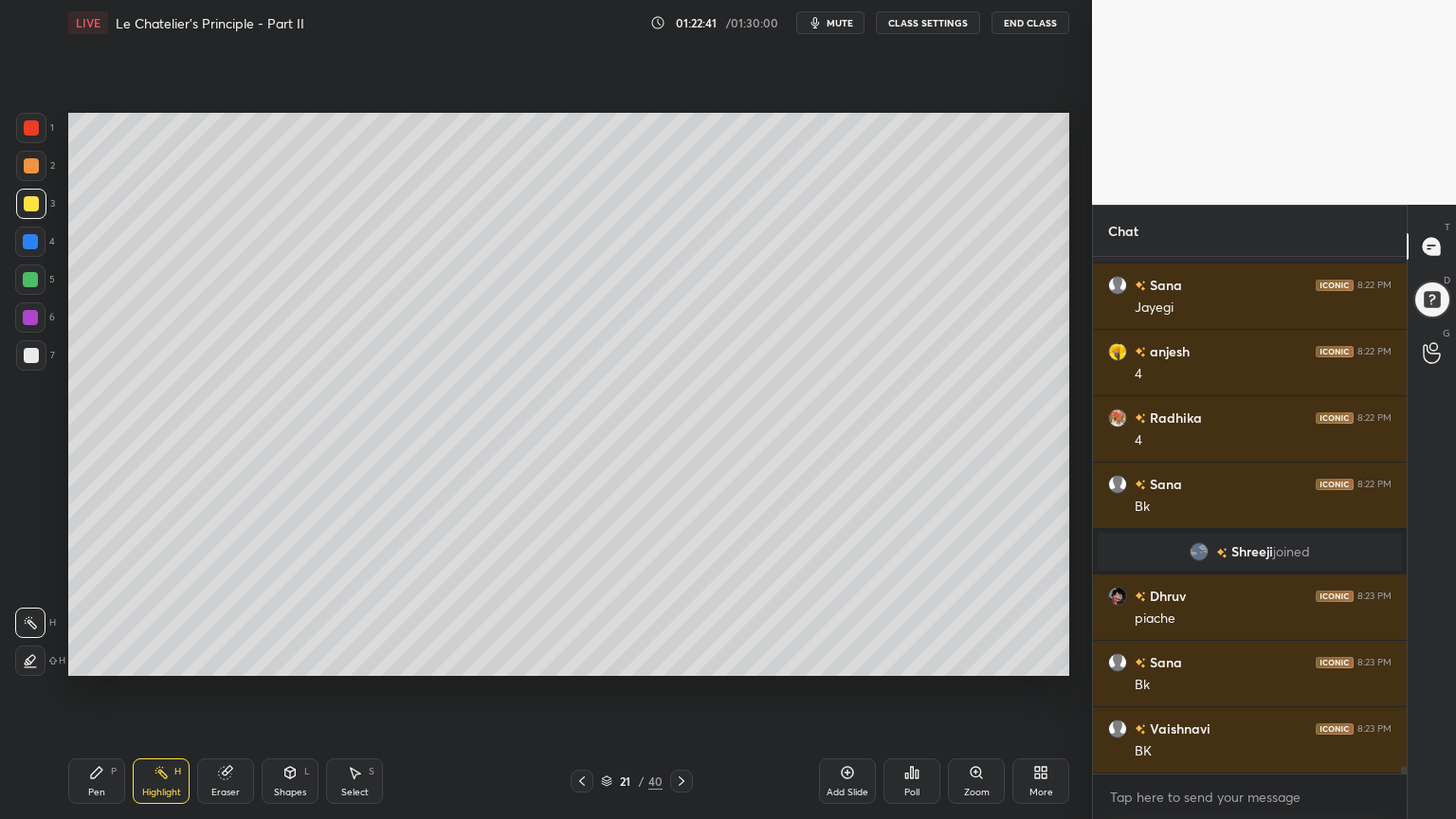 scroll, scrollTop: 36817, scrollLeft: 0, axis: vertical 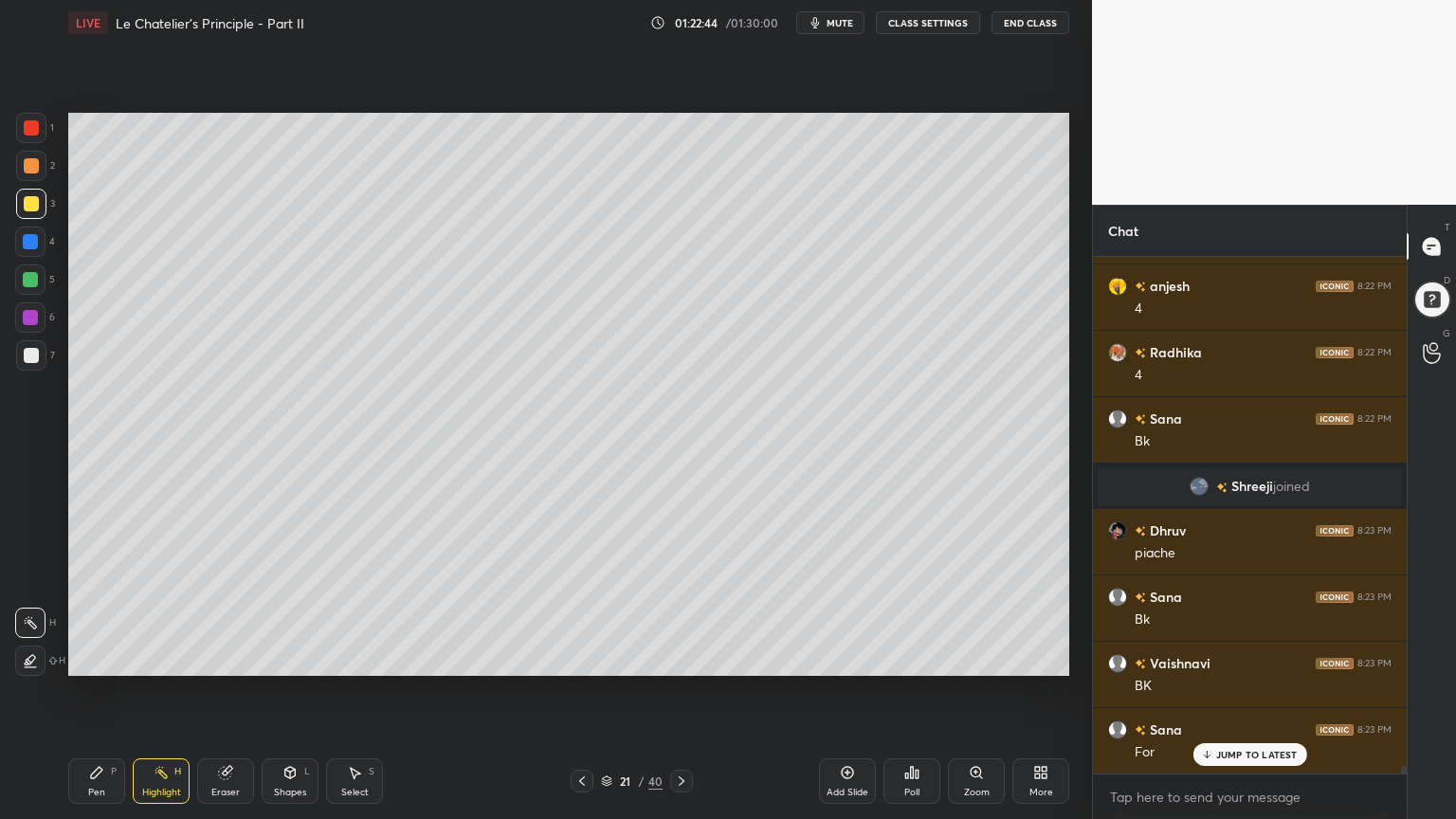 click 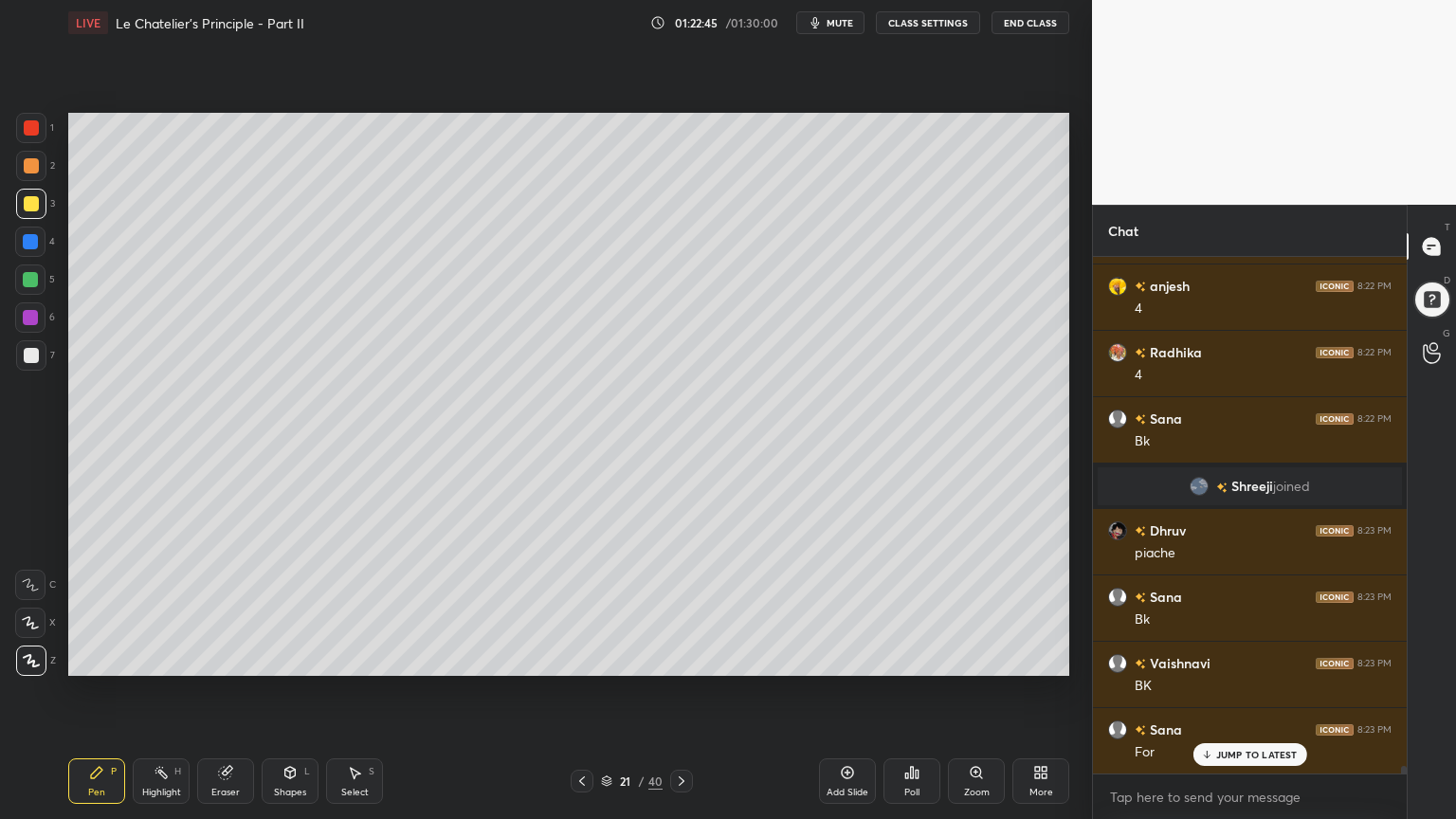 drag, startPoint x: 148, startPoint y: 780, endPoint x: 155, endPoint y: 755, distance: 25.96151 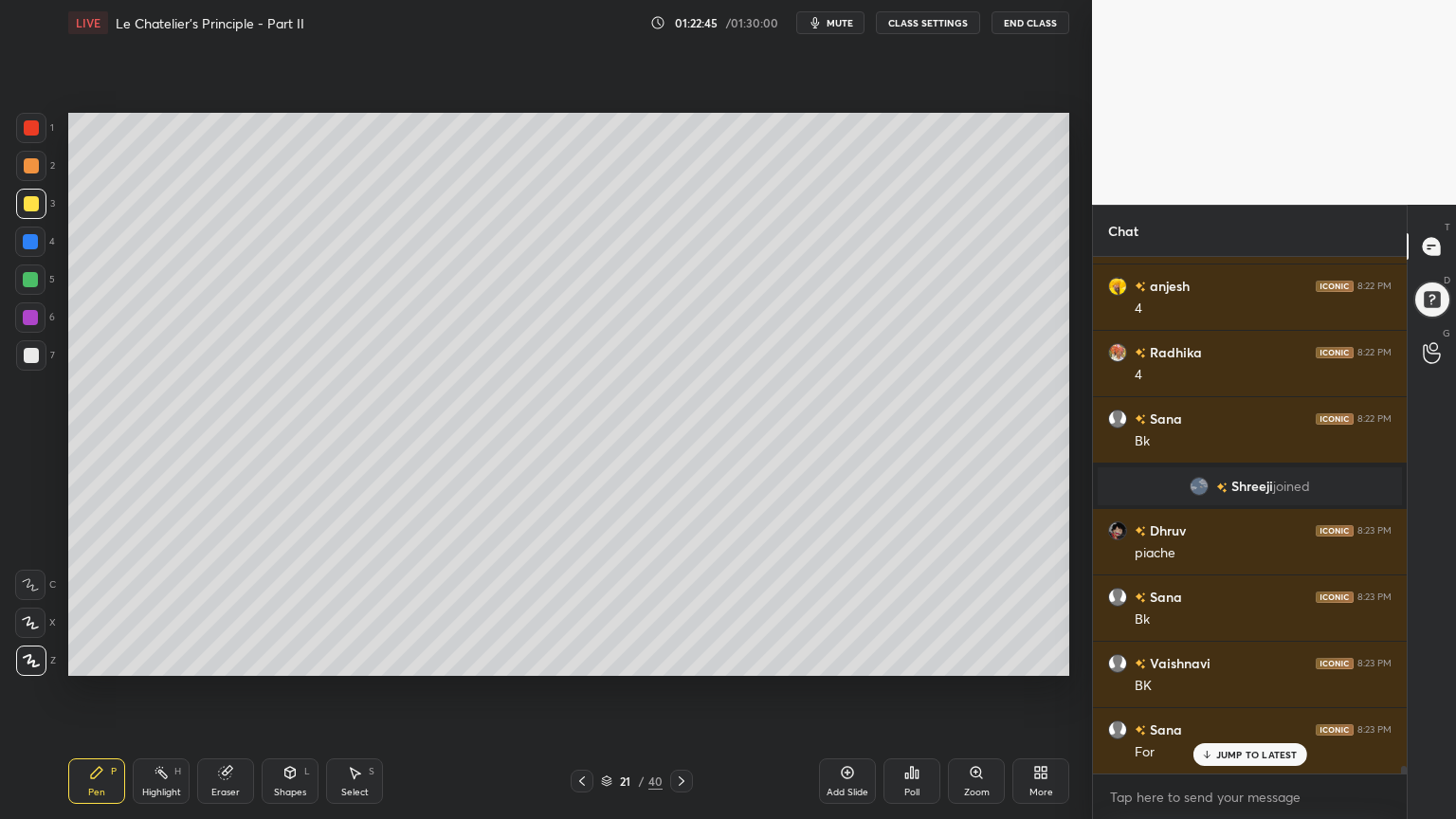 click on "Highlight H" at bounding box center (161, 781) 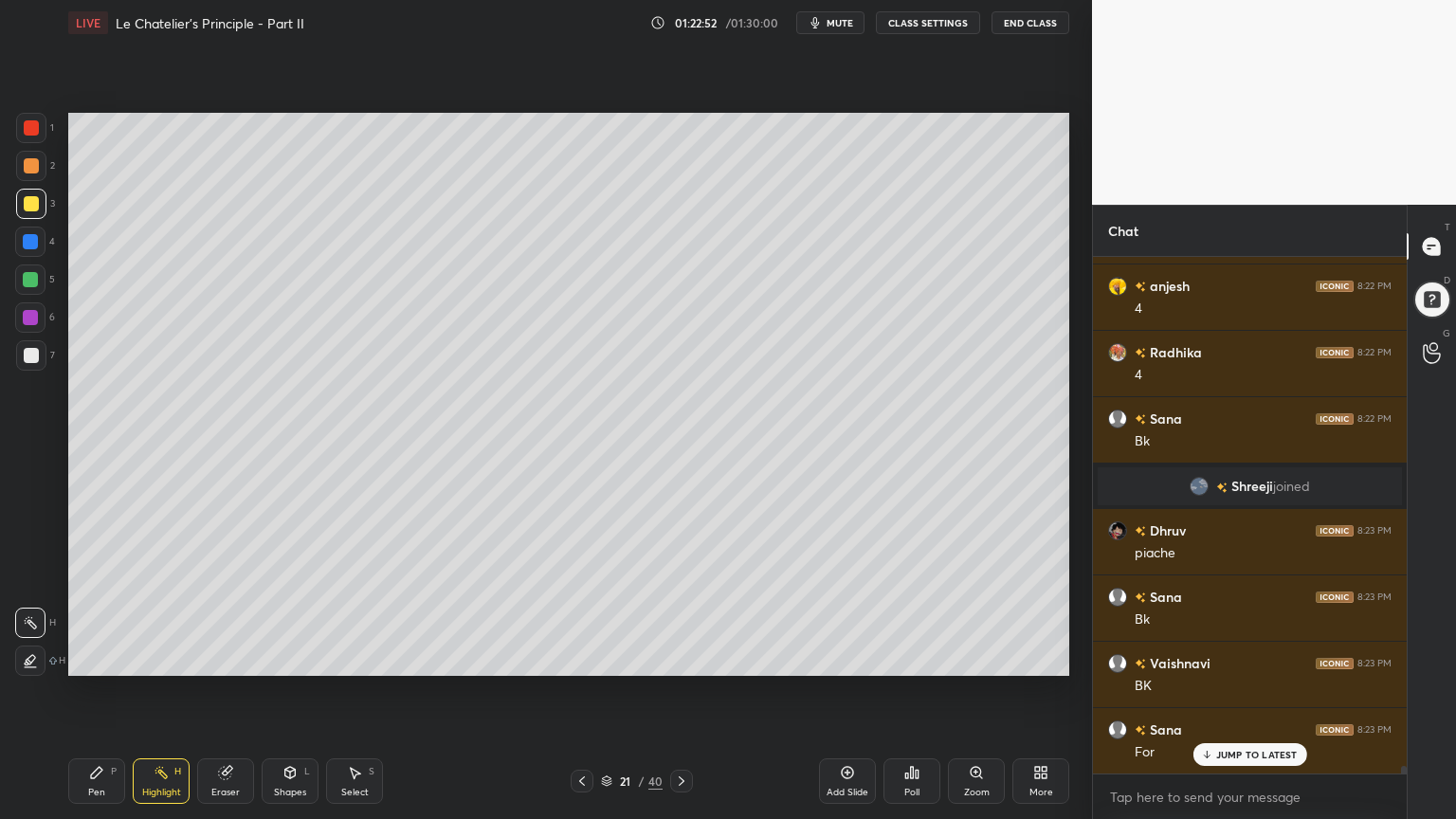 click on "Pen P" at bounding box center (97, 781) 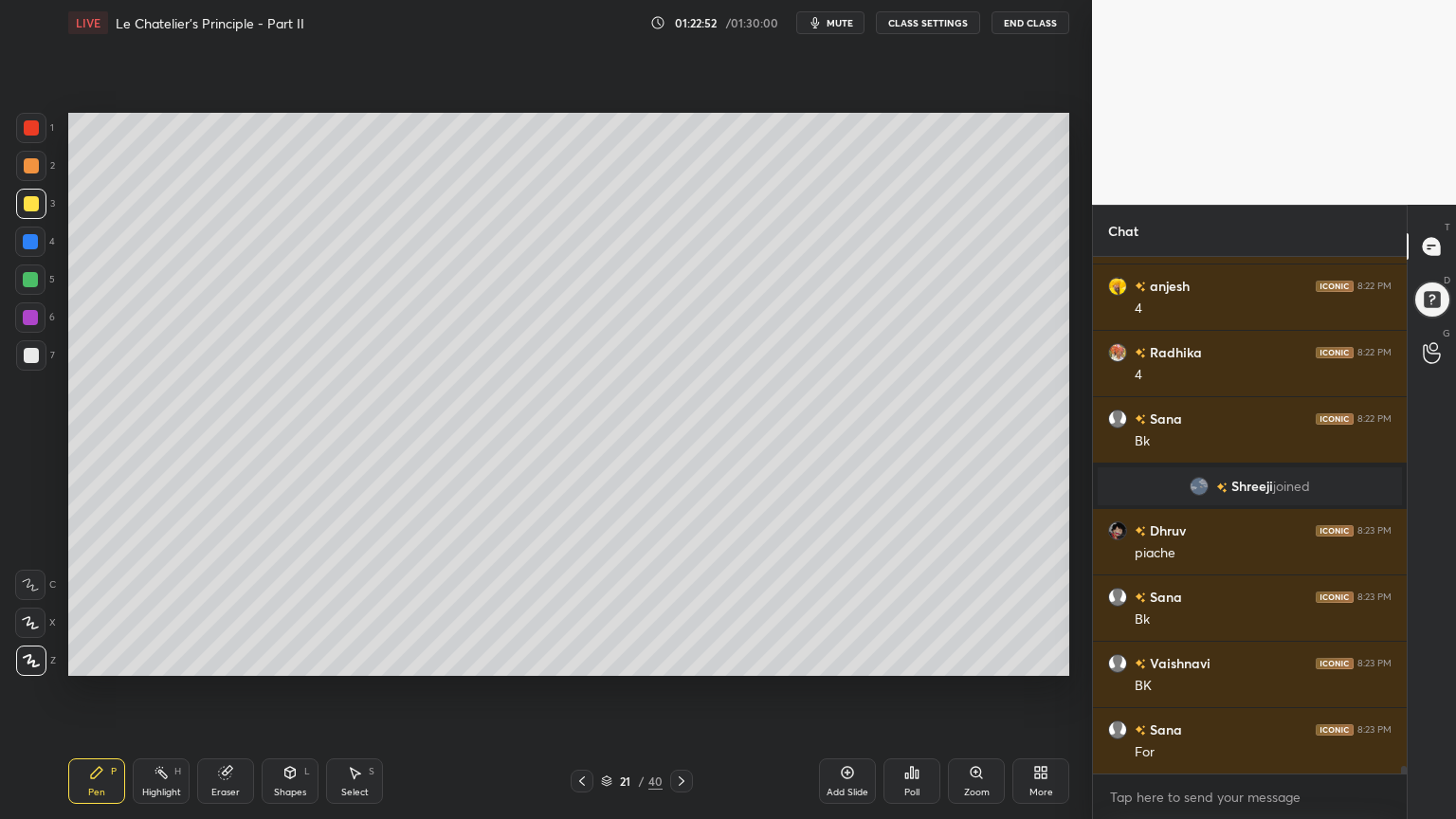 scroll, scrollTop: 36884, scrollLeft: 0, axis: vertical 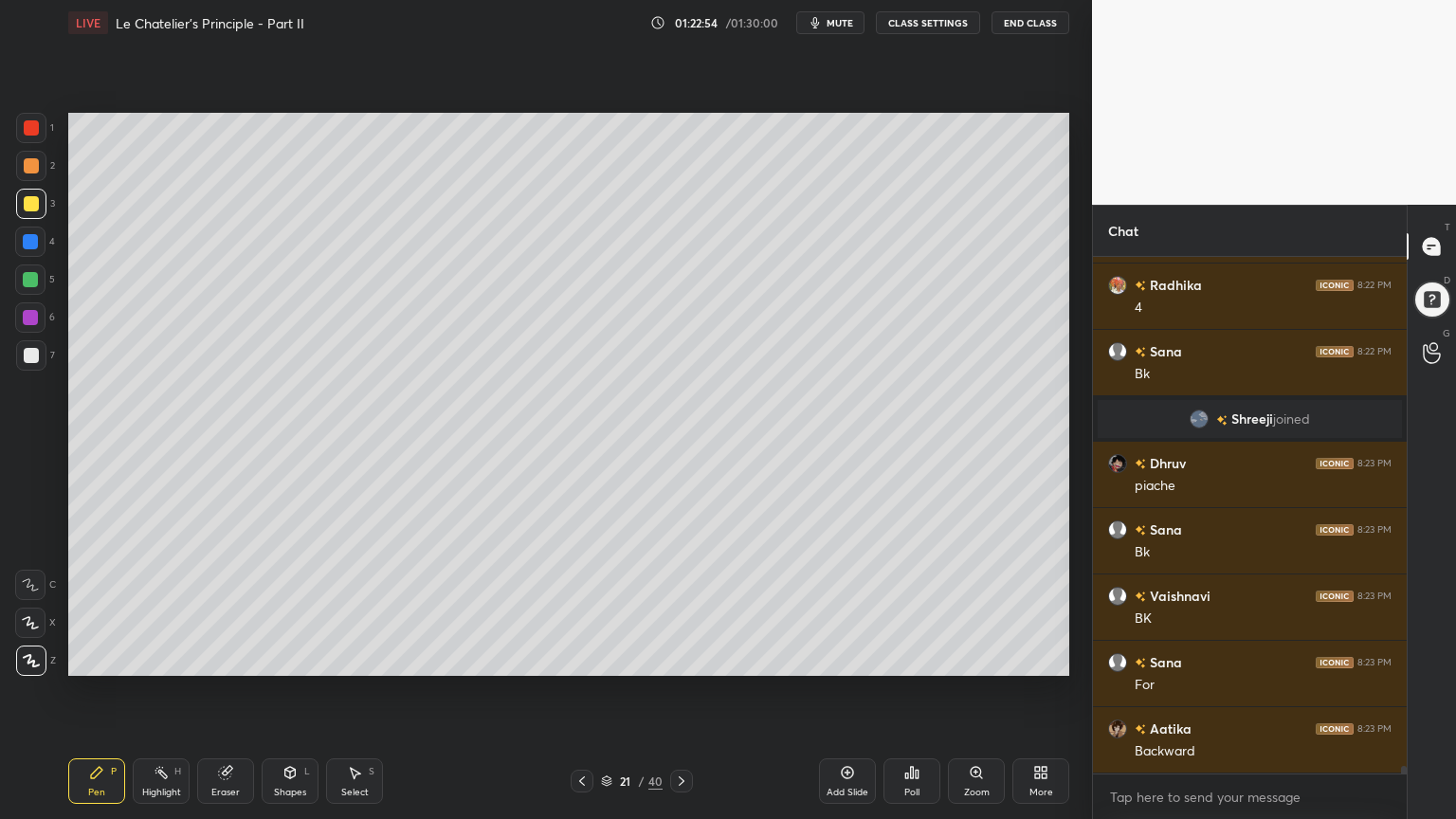 click on "Highlight H" at bounding box center [161, 781] 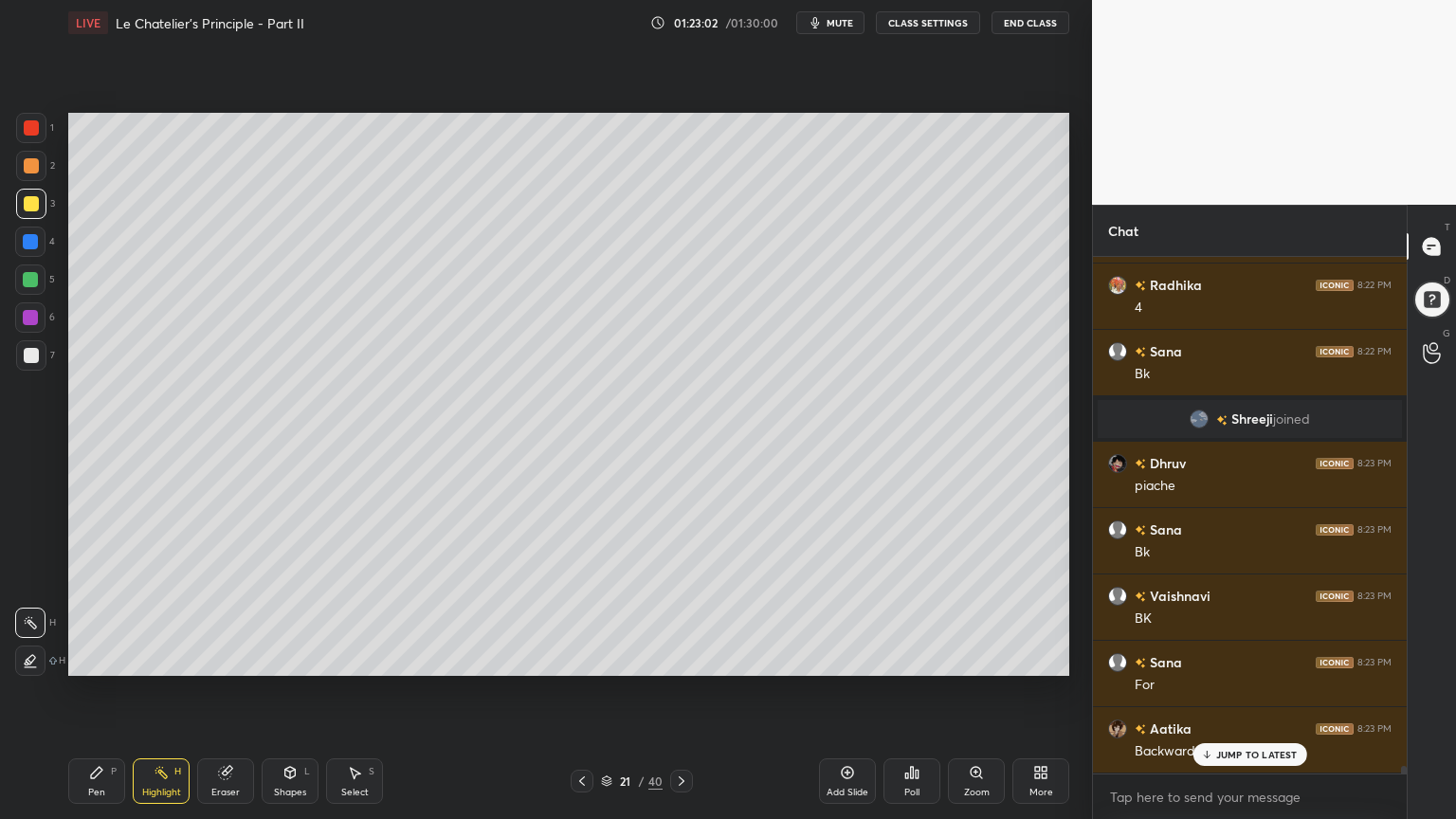 scroll, scrollTop: 36950, scrollLeft: 0, axis: vertical 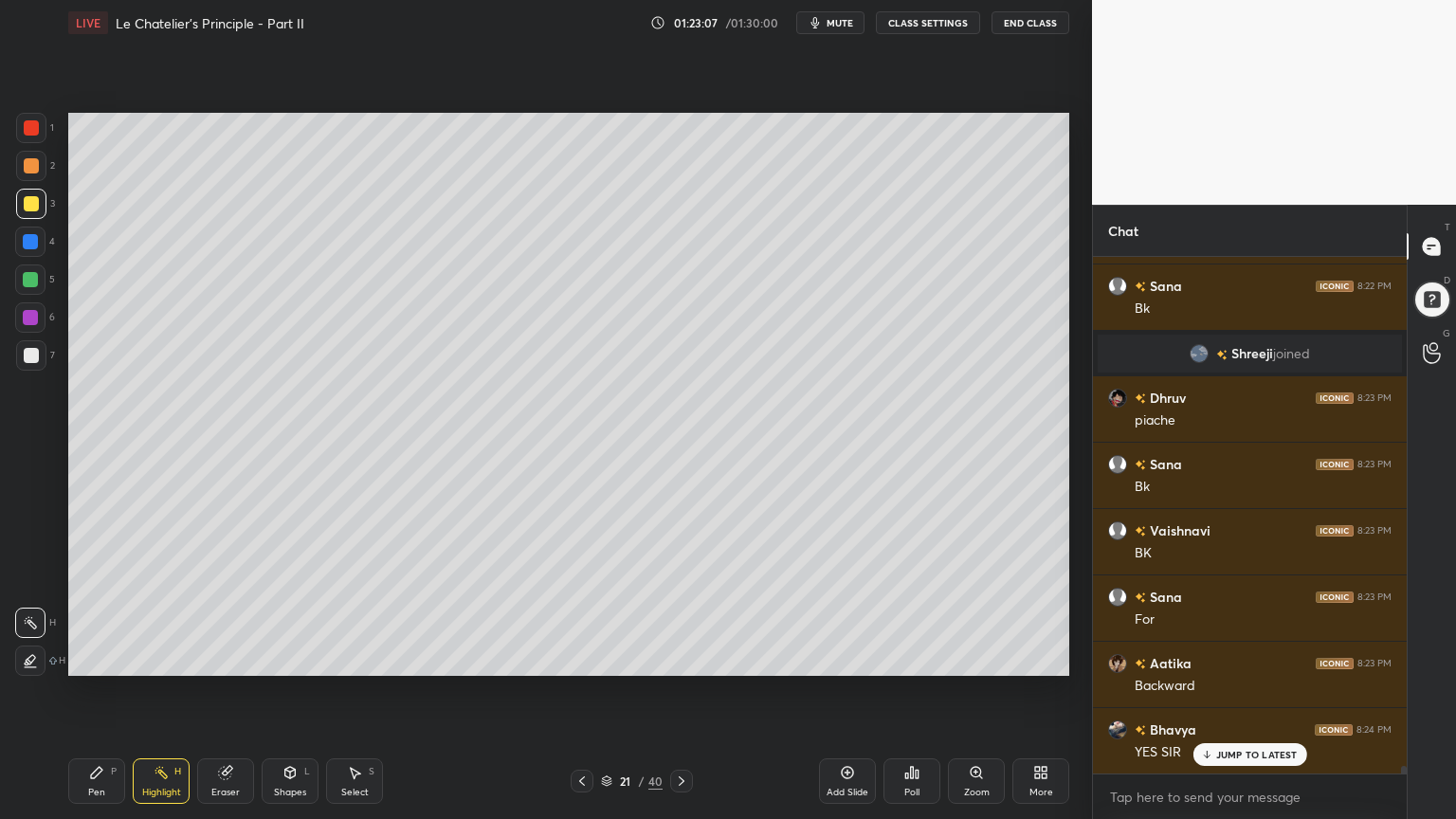 drag, startPoint x: 111, startPoint y: 795, endPoint x: 197, endPoint y: 679, distance: 144.40222 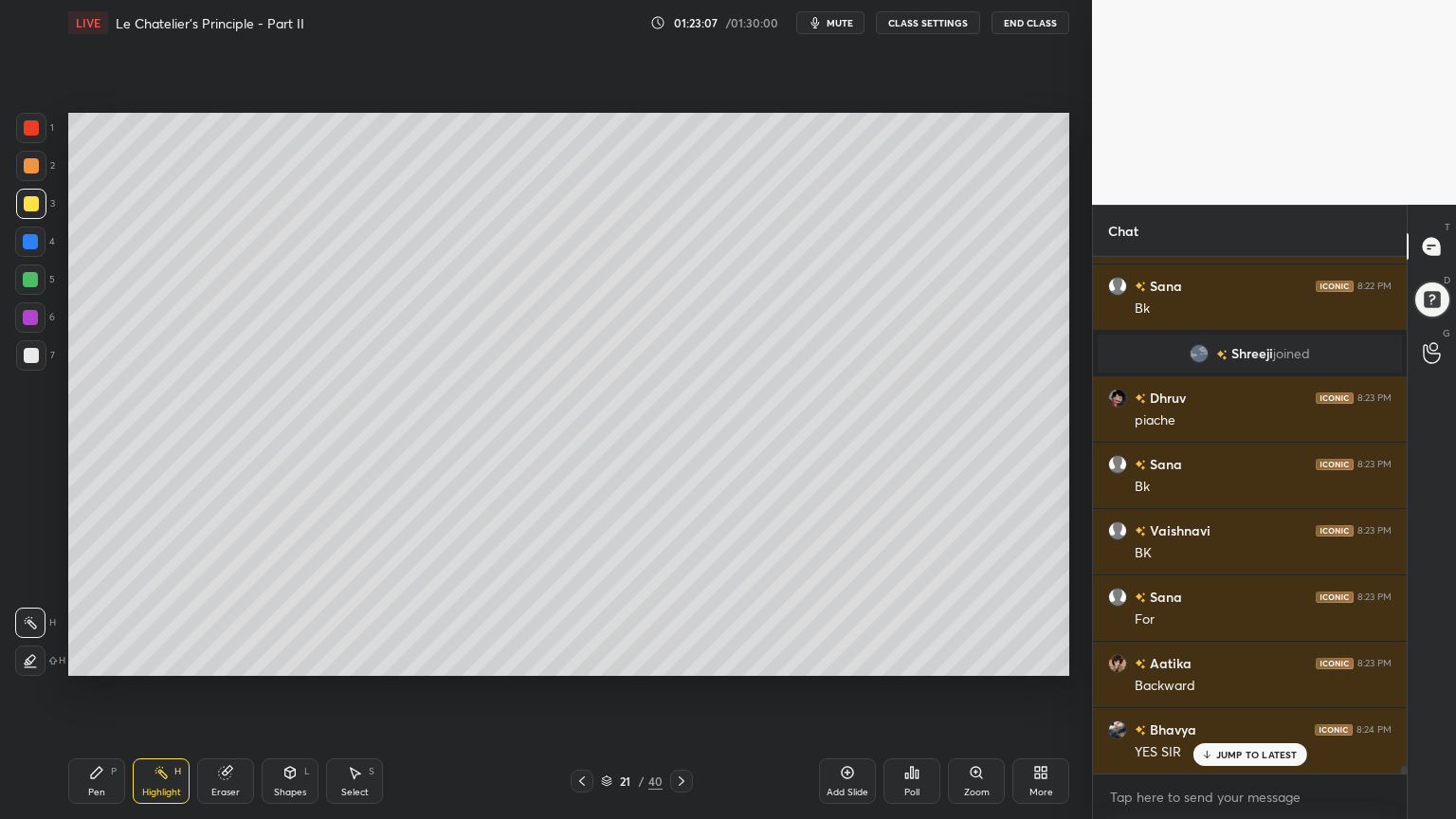click on "Pen P" at bounding box center (97, 781) 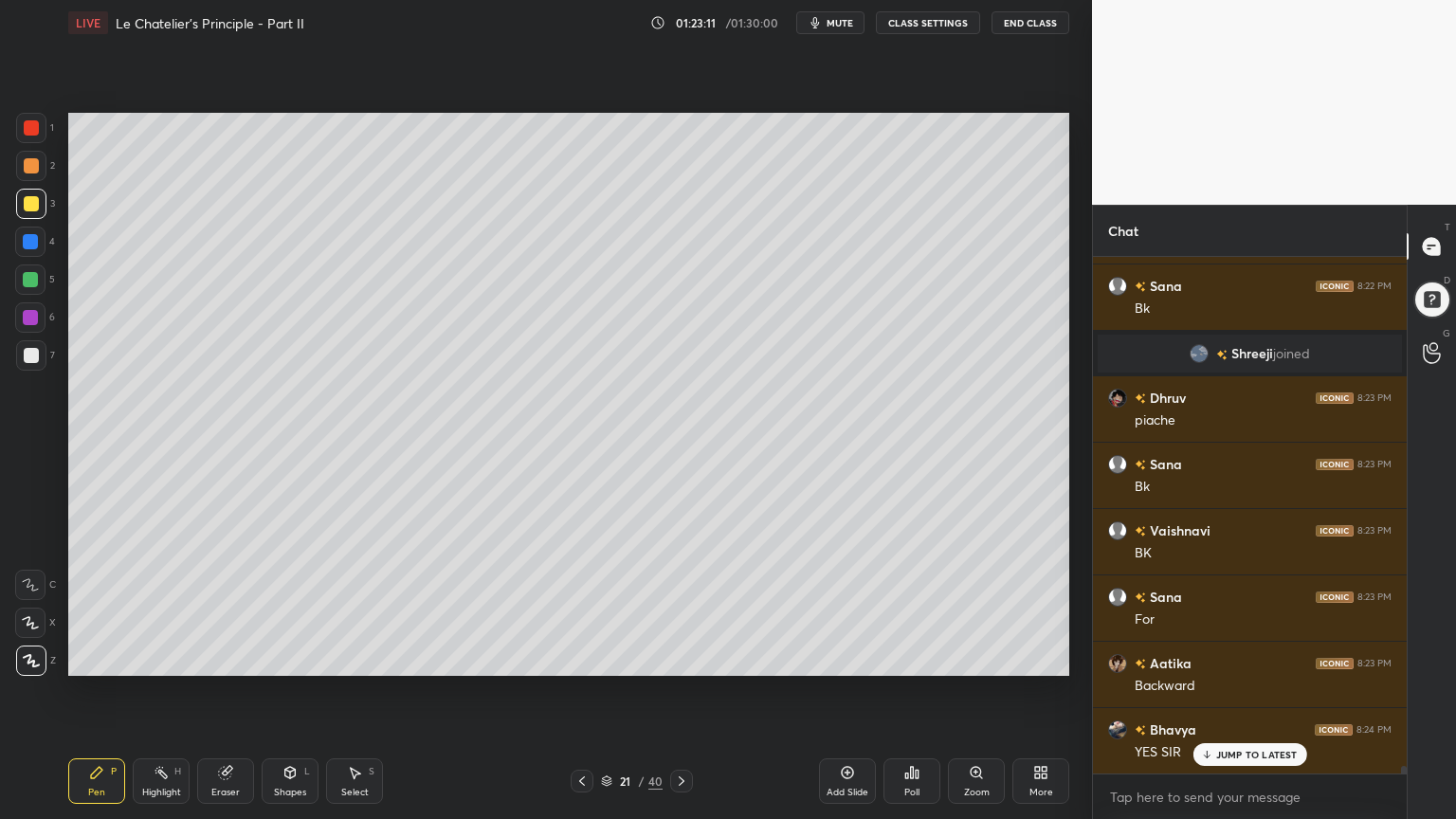 drag, startPoint x: 174, startPoint y: 779, endPoint x: 239, endPoint y: 696, distance: 105.42296 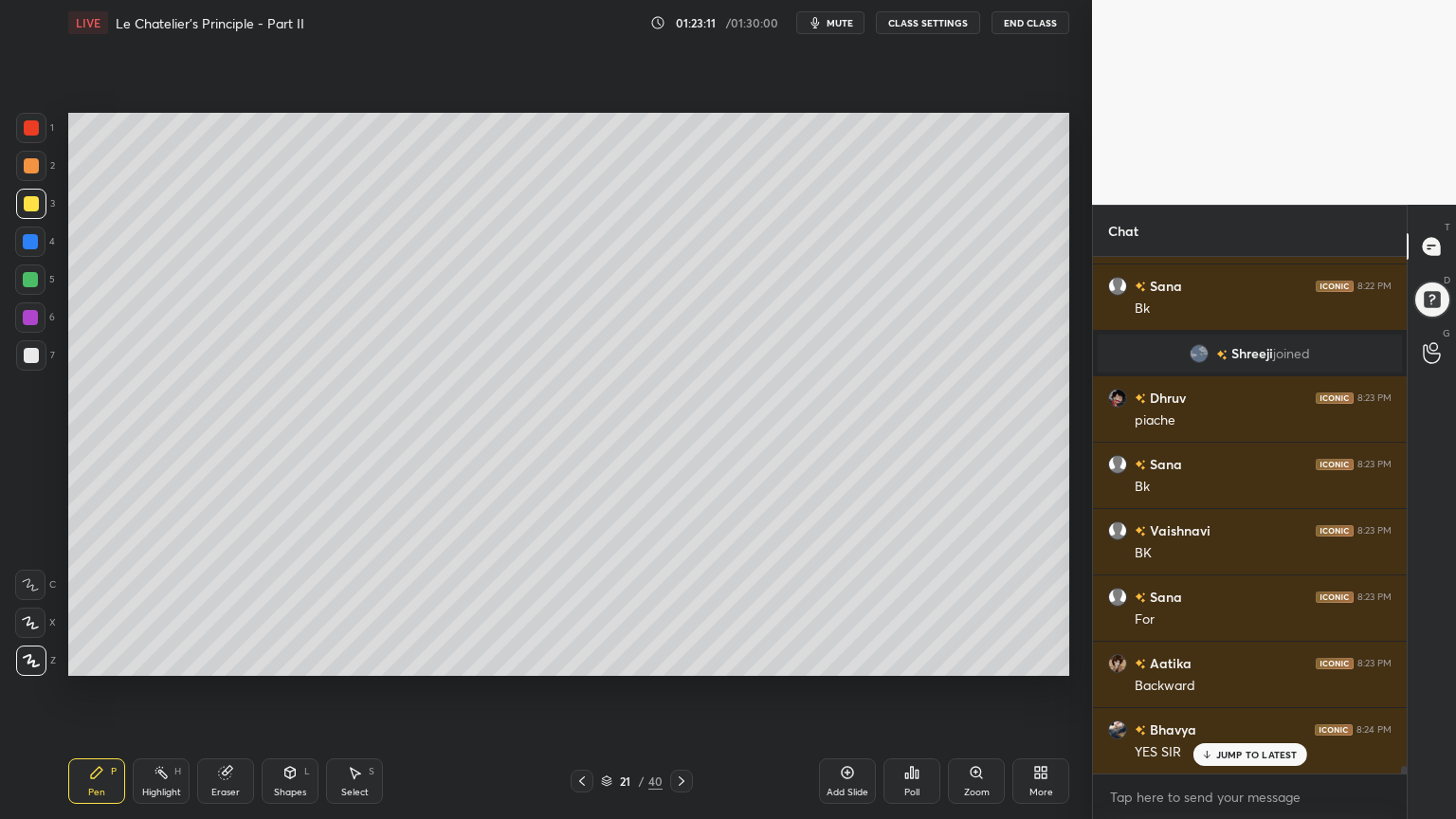 click on "Highlight H" at bounding box center [161, 781] 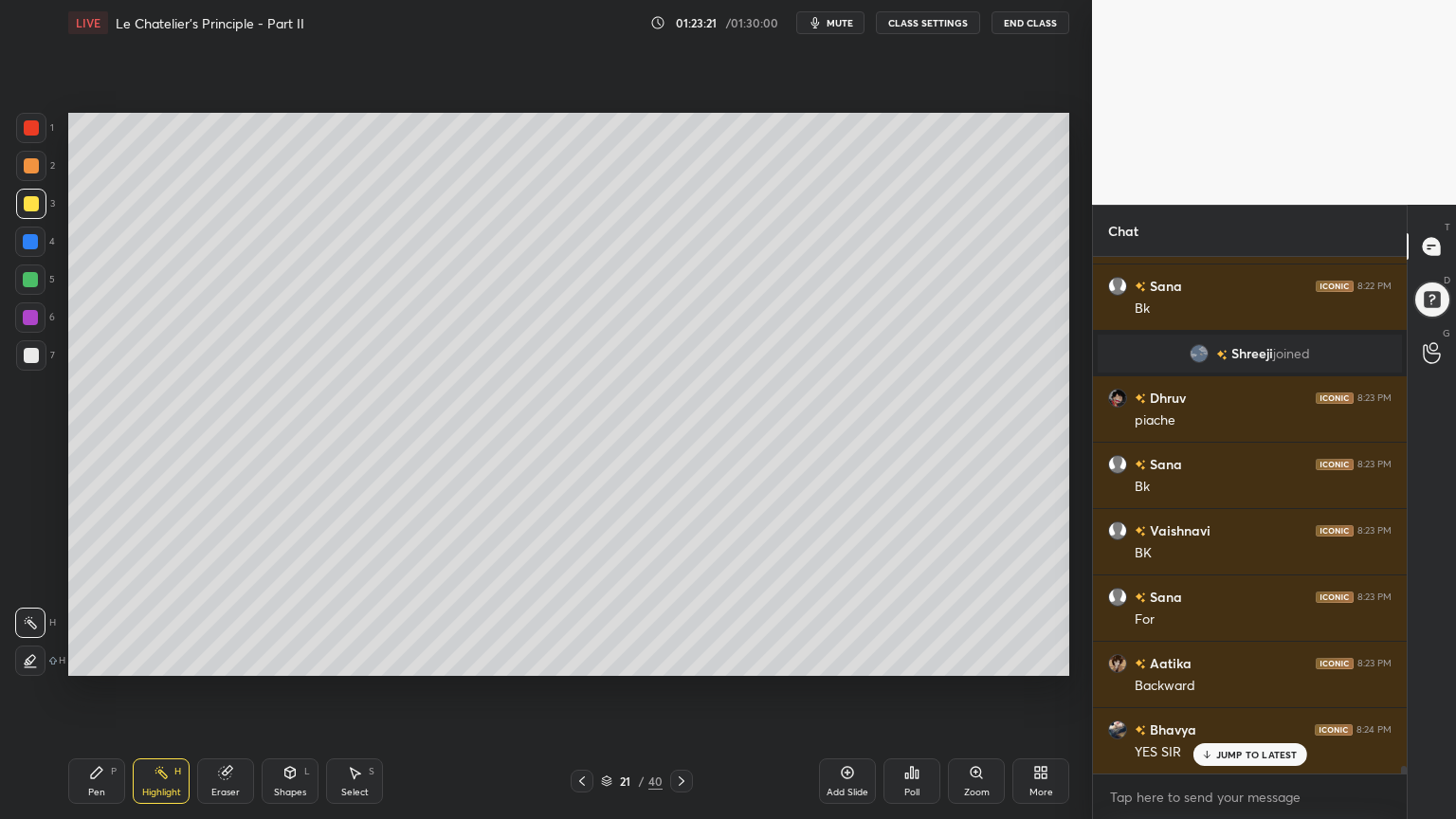 click on "Pen P" at bounding box center (97, 781) 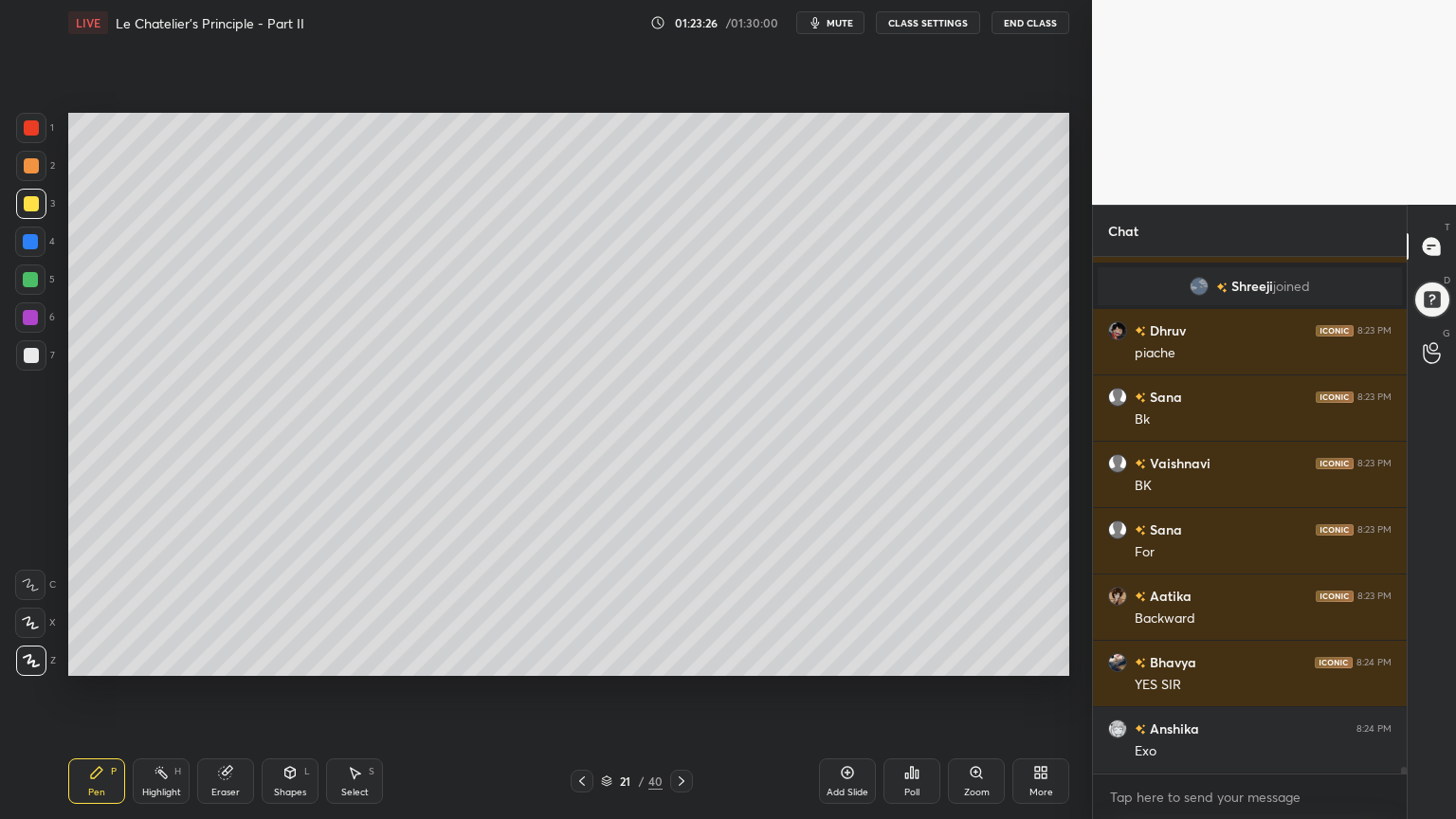 scroll, scrollTop: 37082, scrollLeft: 0, axis: vertical 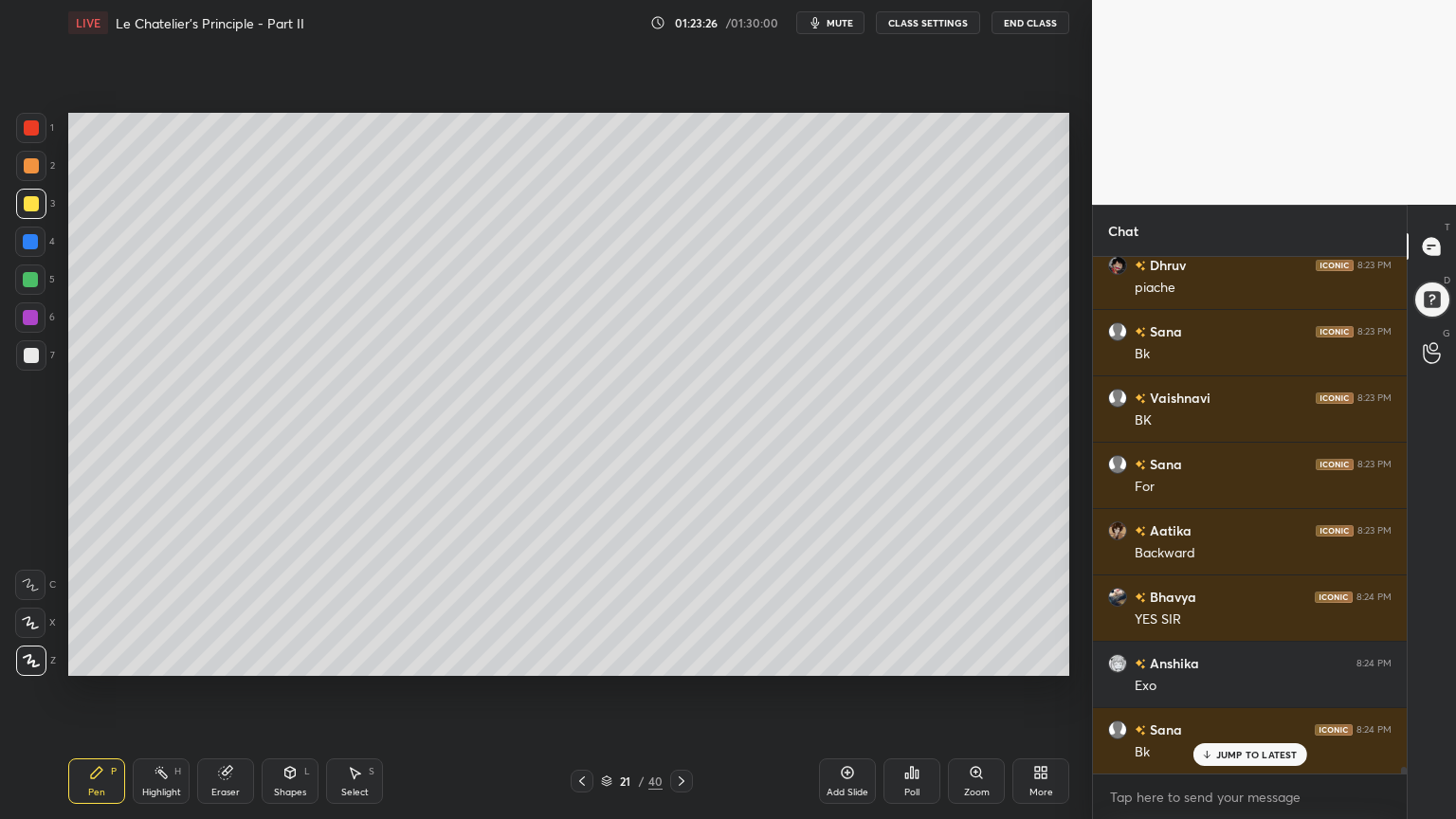 click on "Highlight H" at bounding box center [161, 781] 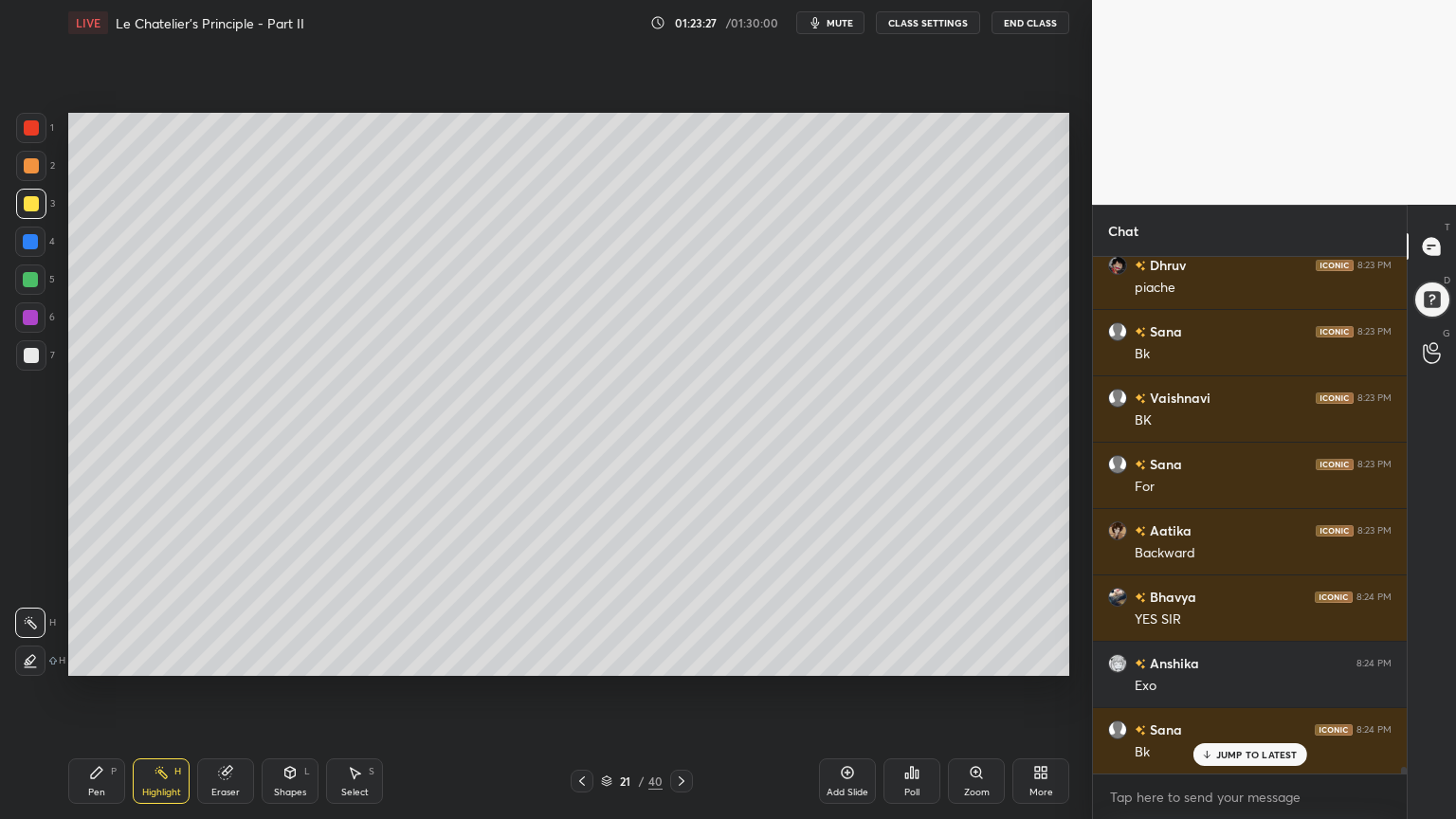 click 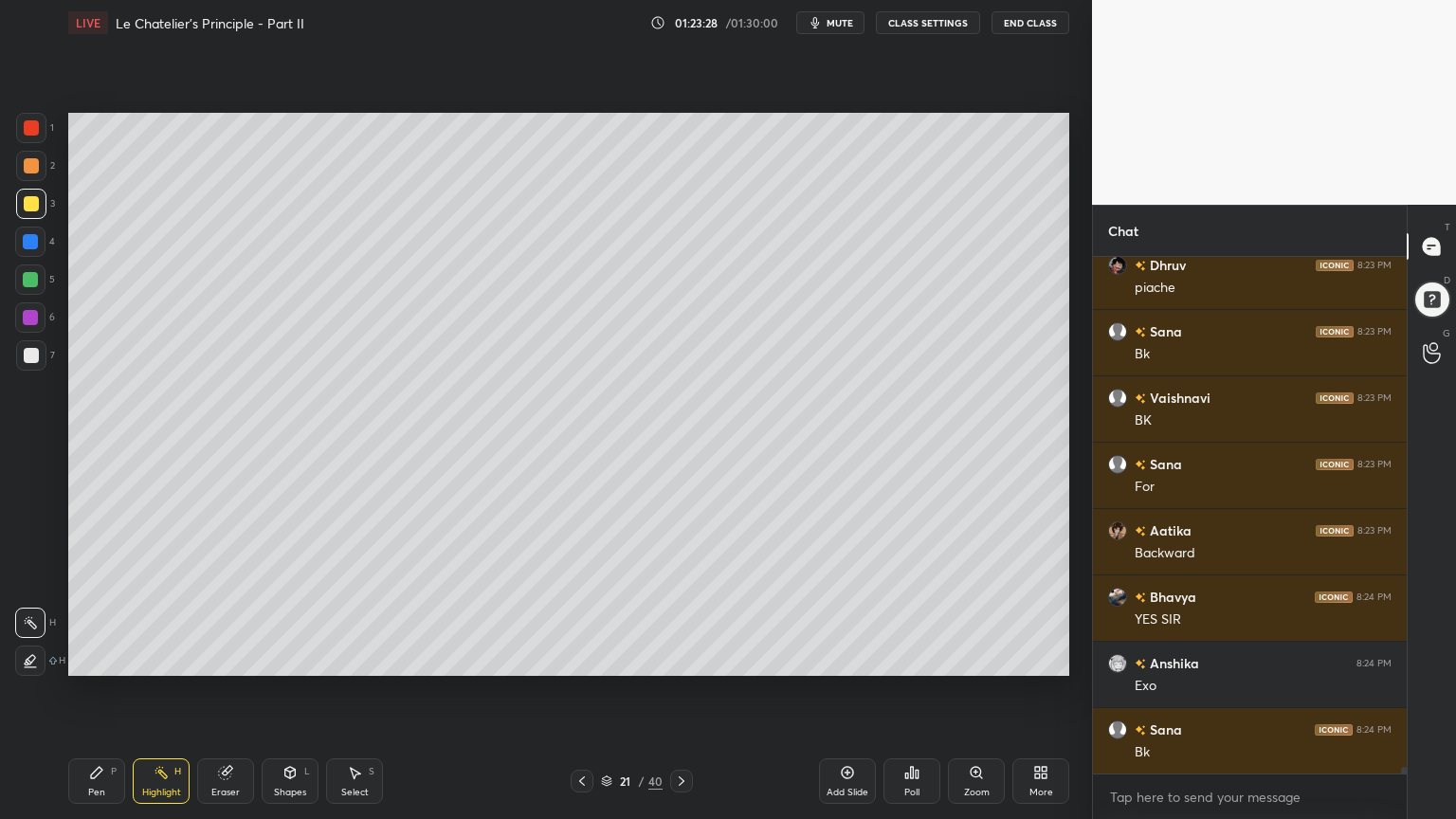 scroll, scrollTop: 37150, scrollLeft: 0, axis: vertical 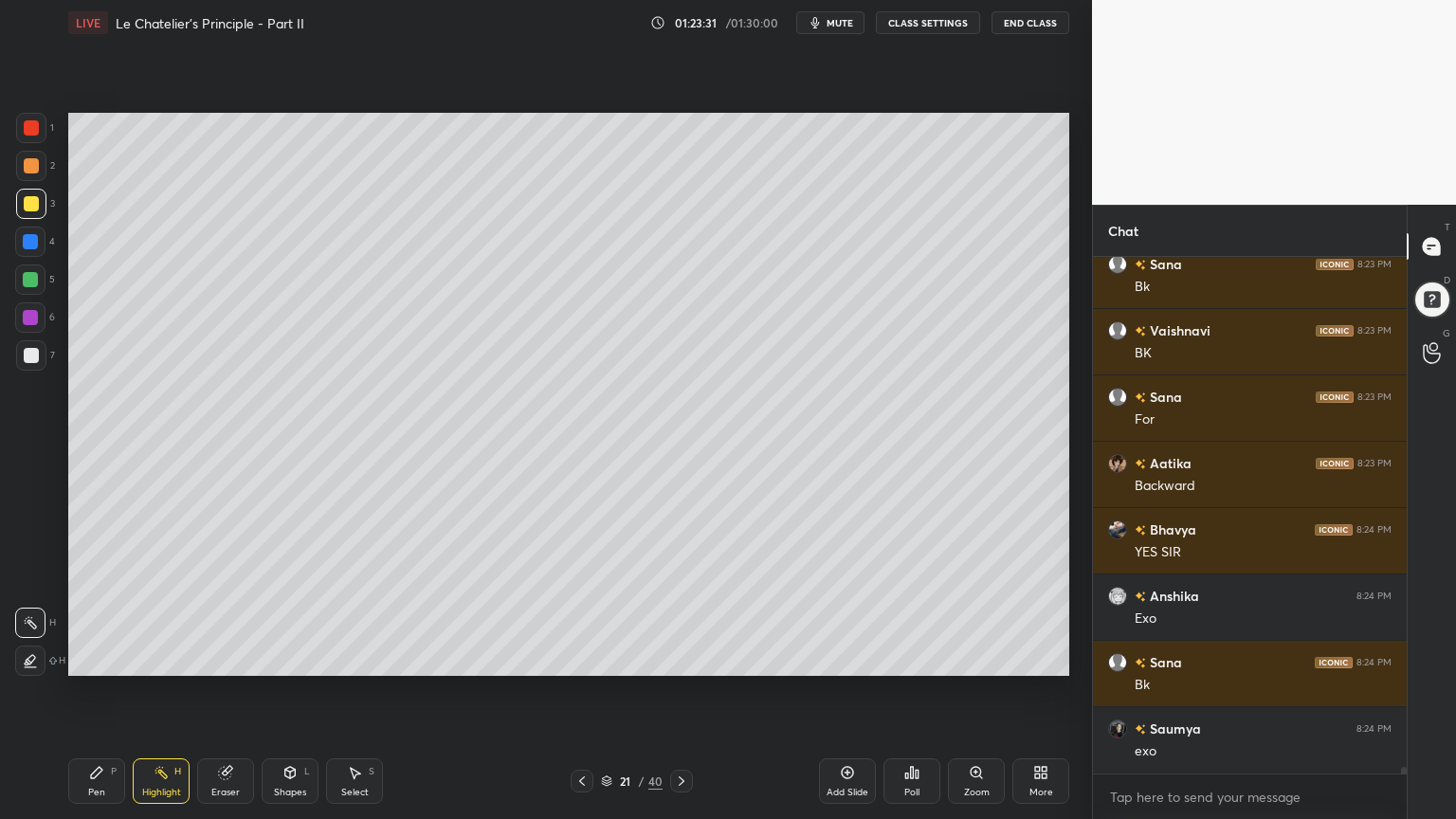 click on "Pen P" at bounding box center (97, 781) 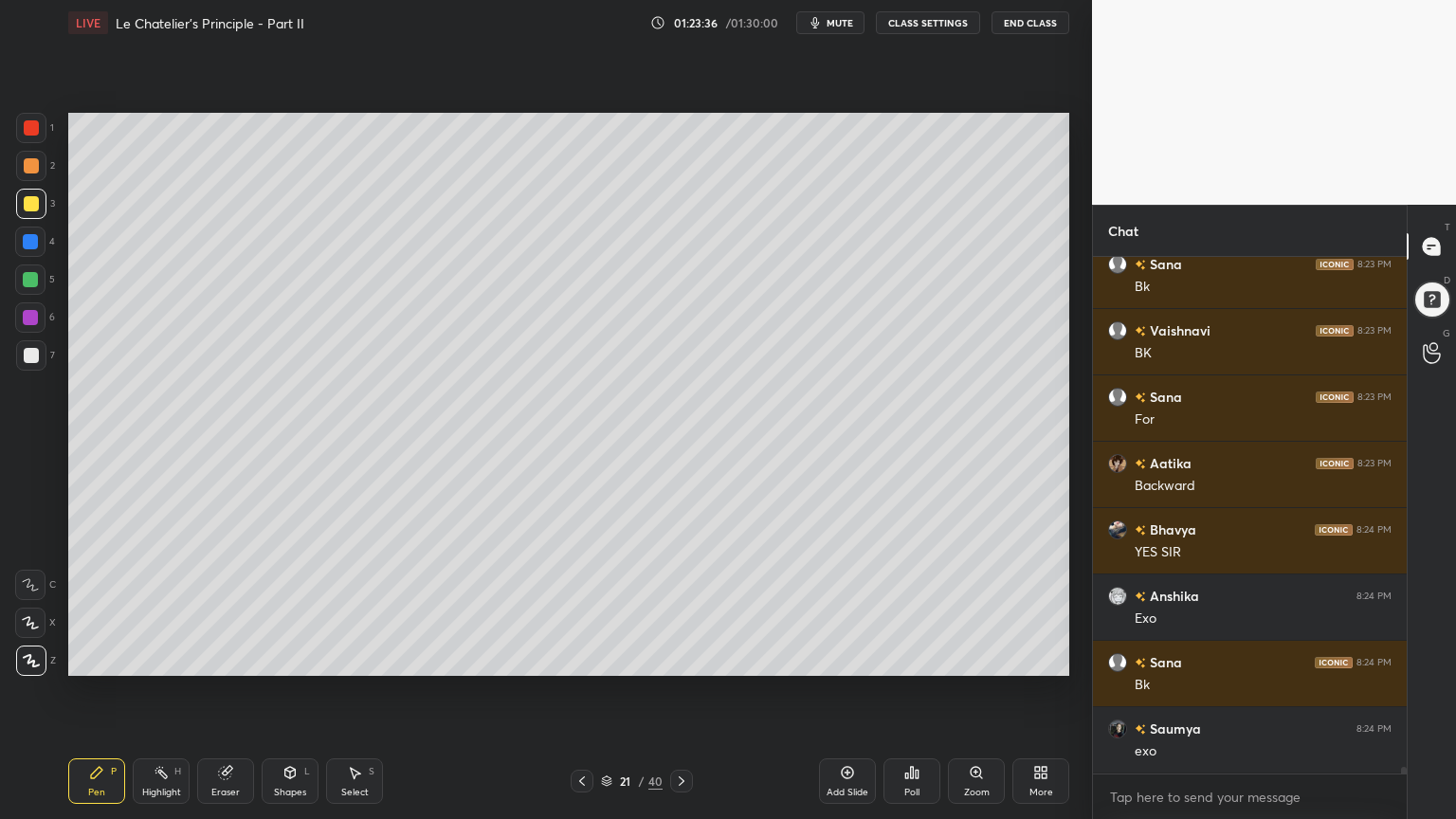 click on "Shapes" at bounding box center (290, 792) 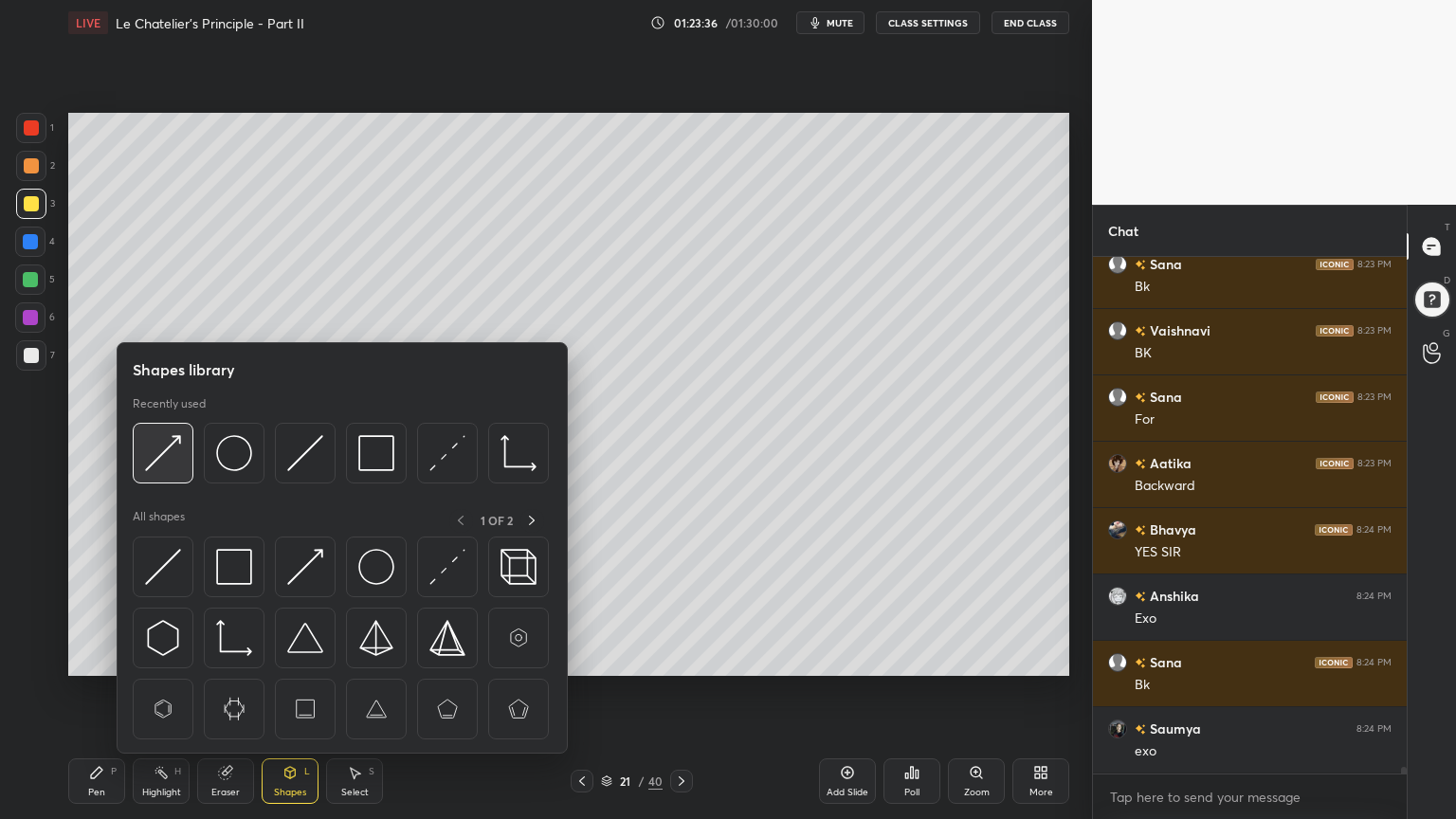click at bounding box center (163, 453) 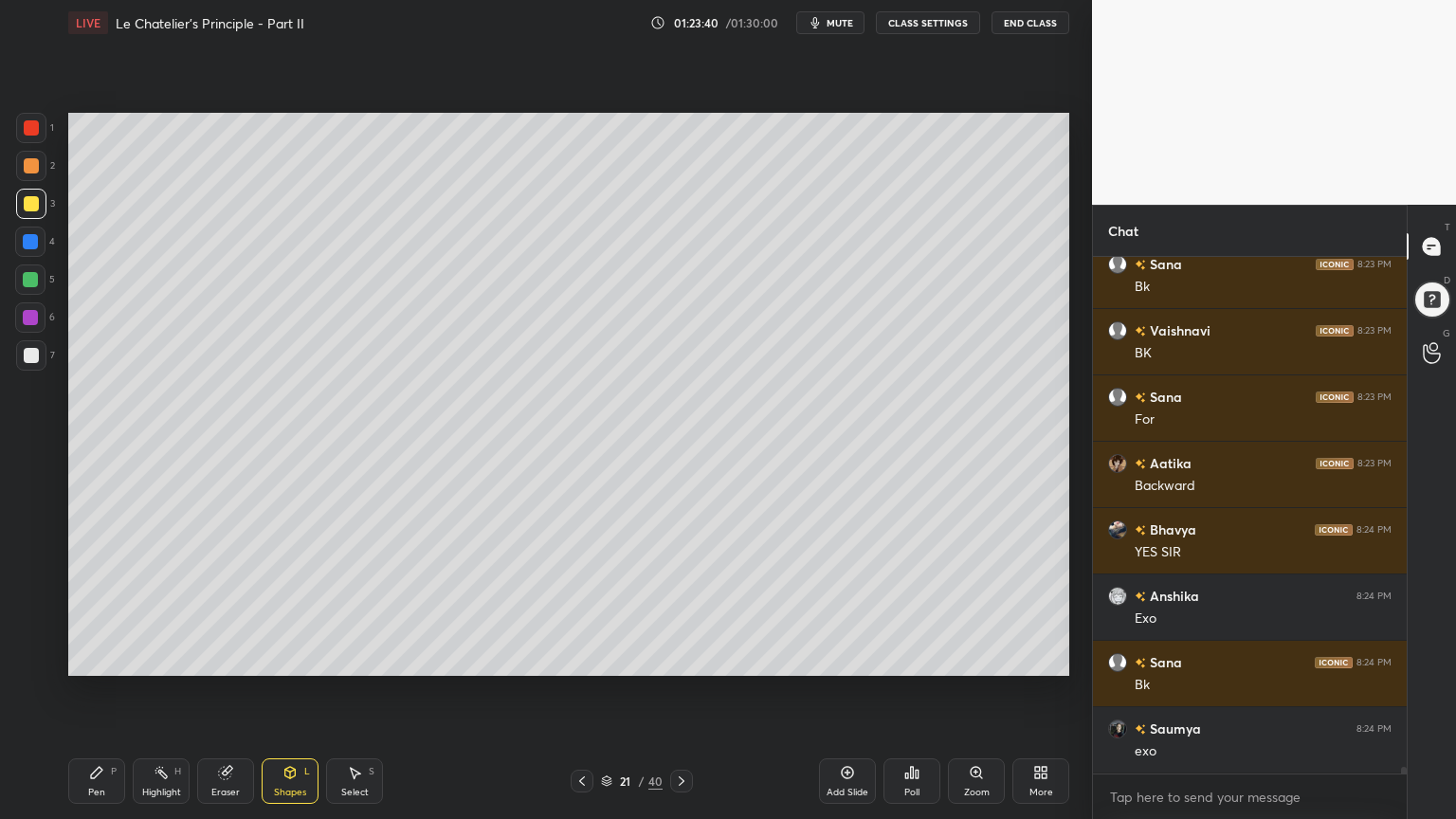 click 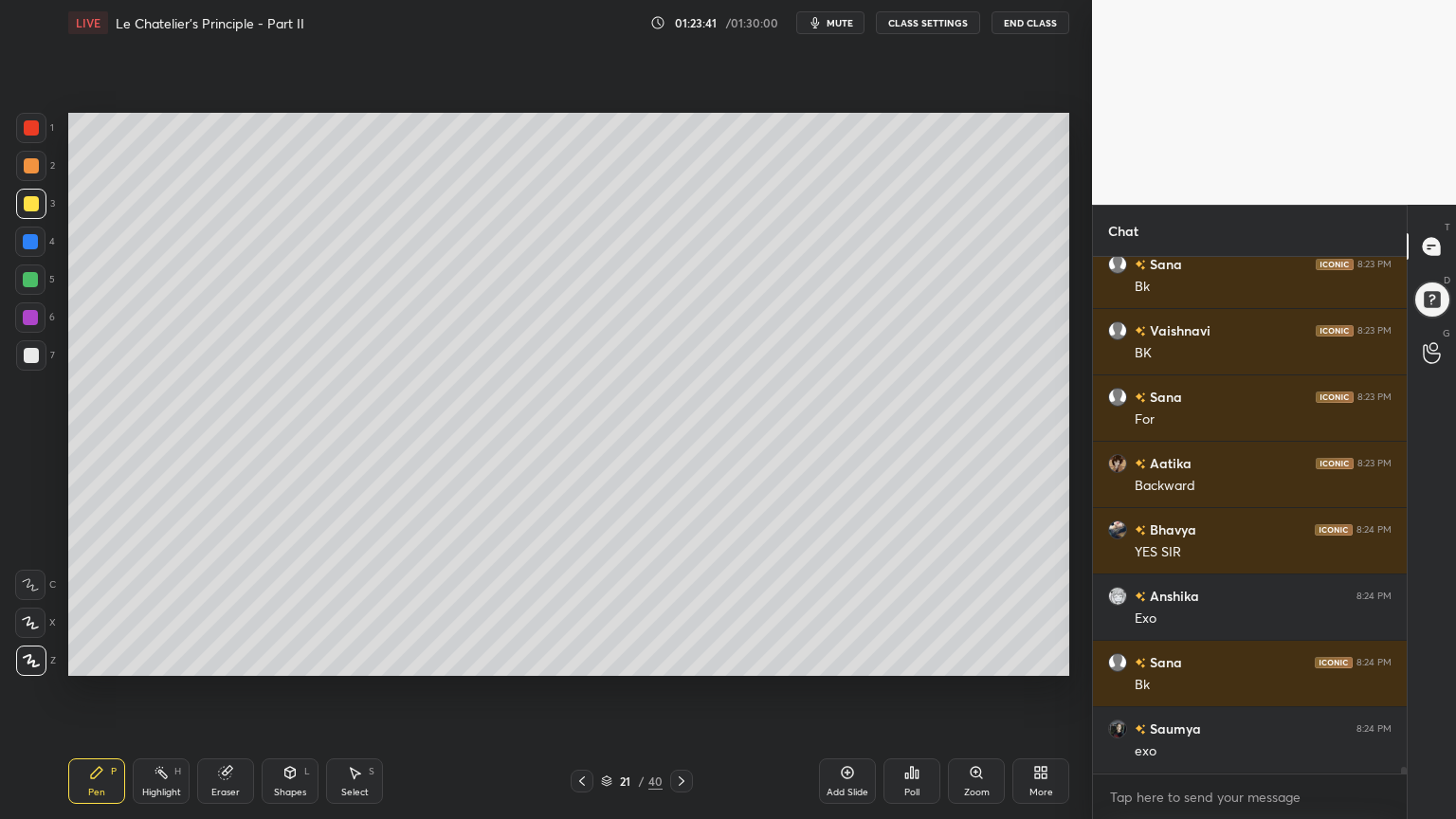 click at bounding box center [31, 128] 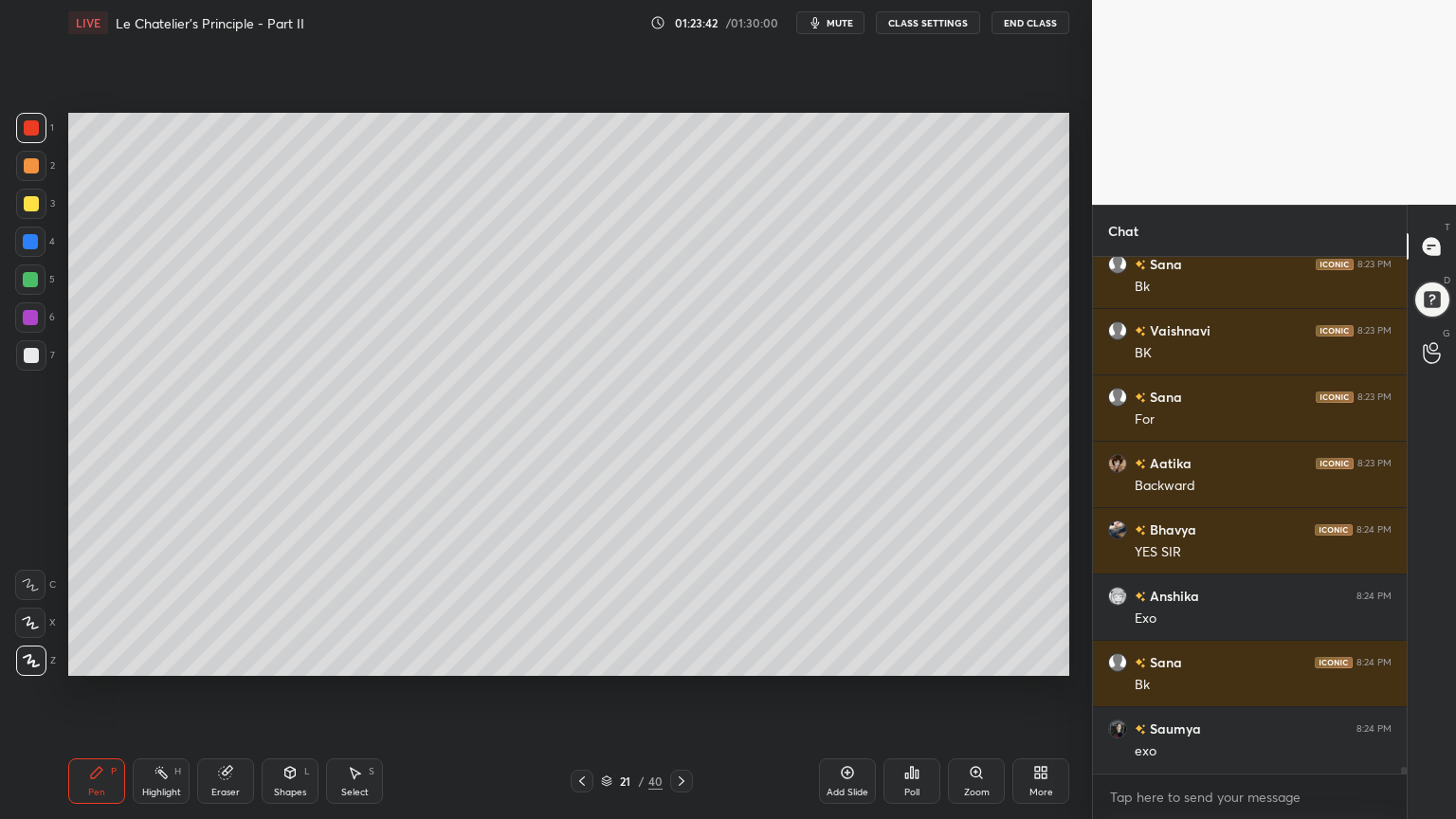 drag, startPoint x: 173, startPoint y: 775, endPoint x: 167, endPoint y: 703, distance: 72.249567 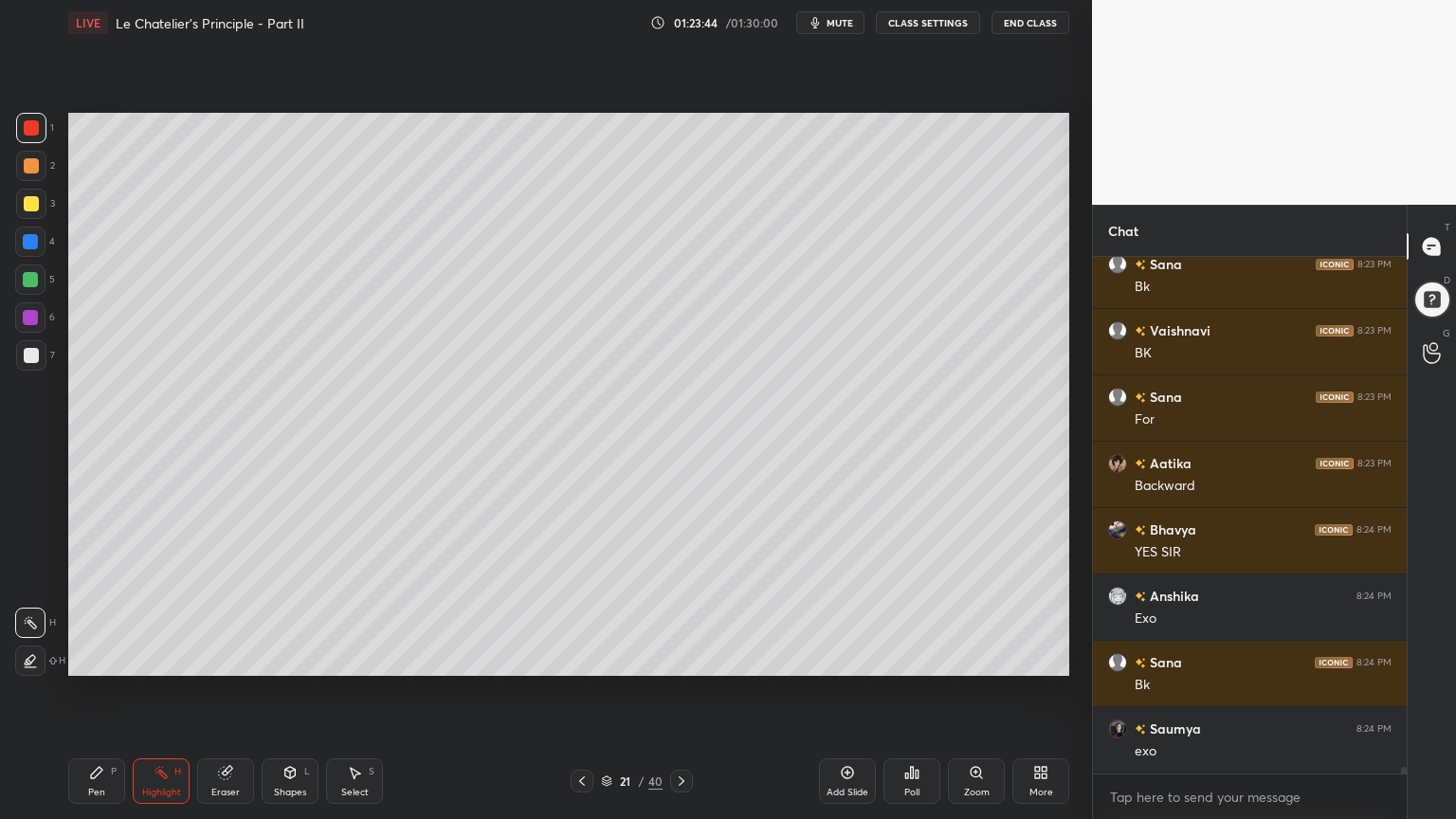 click 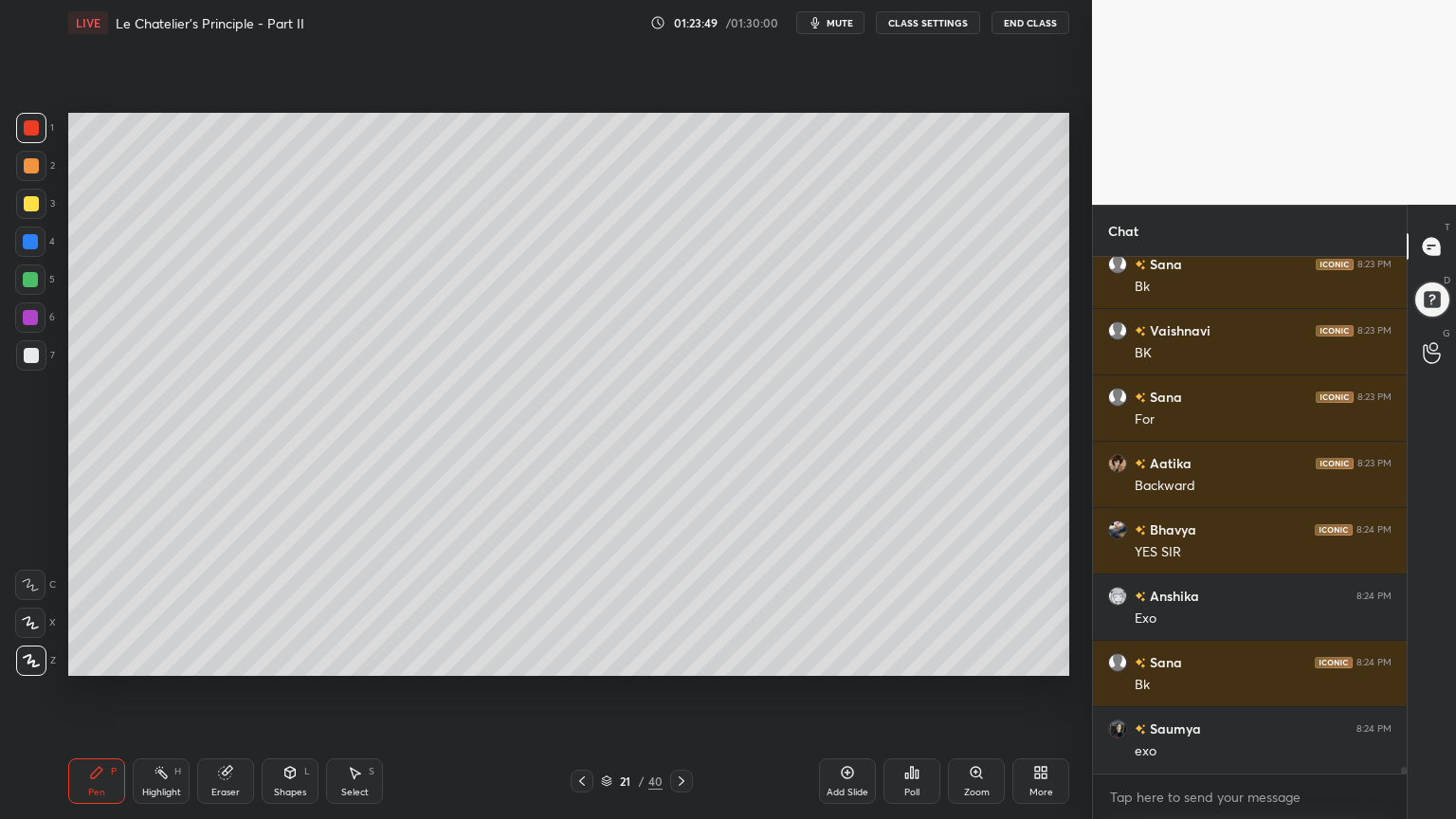 drag, startPoint x: 165, startPoint y: 775, endPoint x: 208, endPoint y: 701, distance: 85.58621 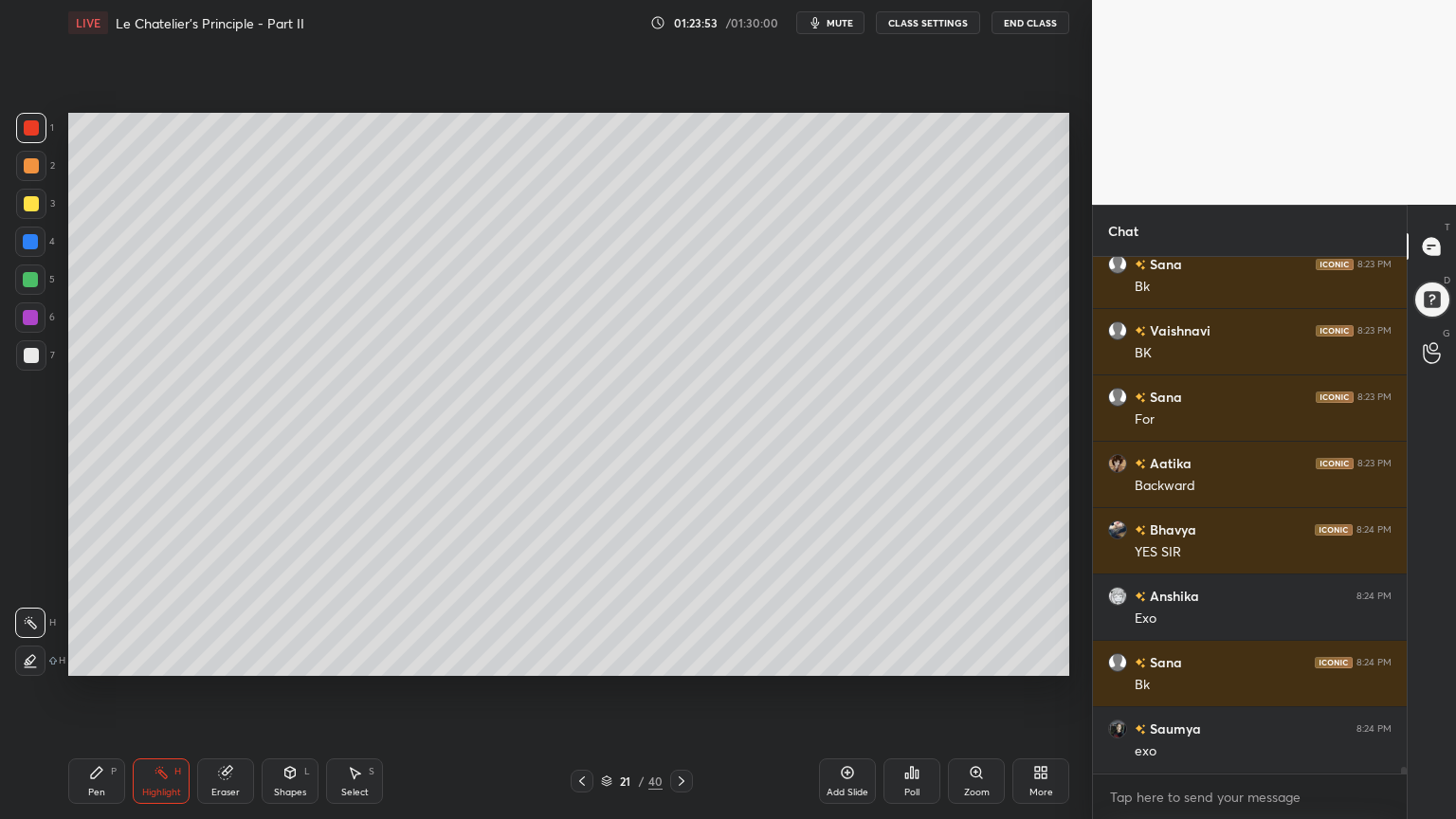 click 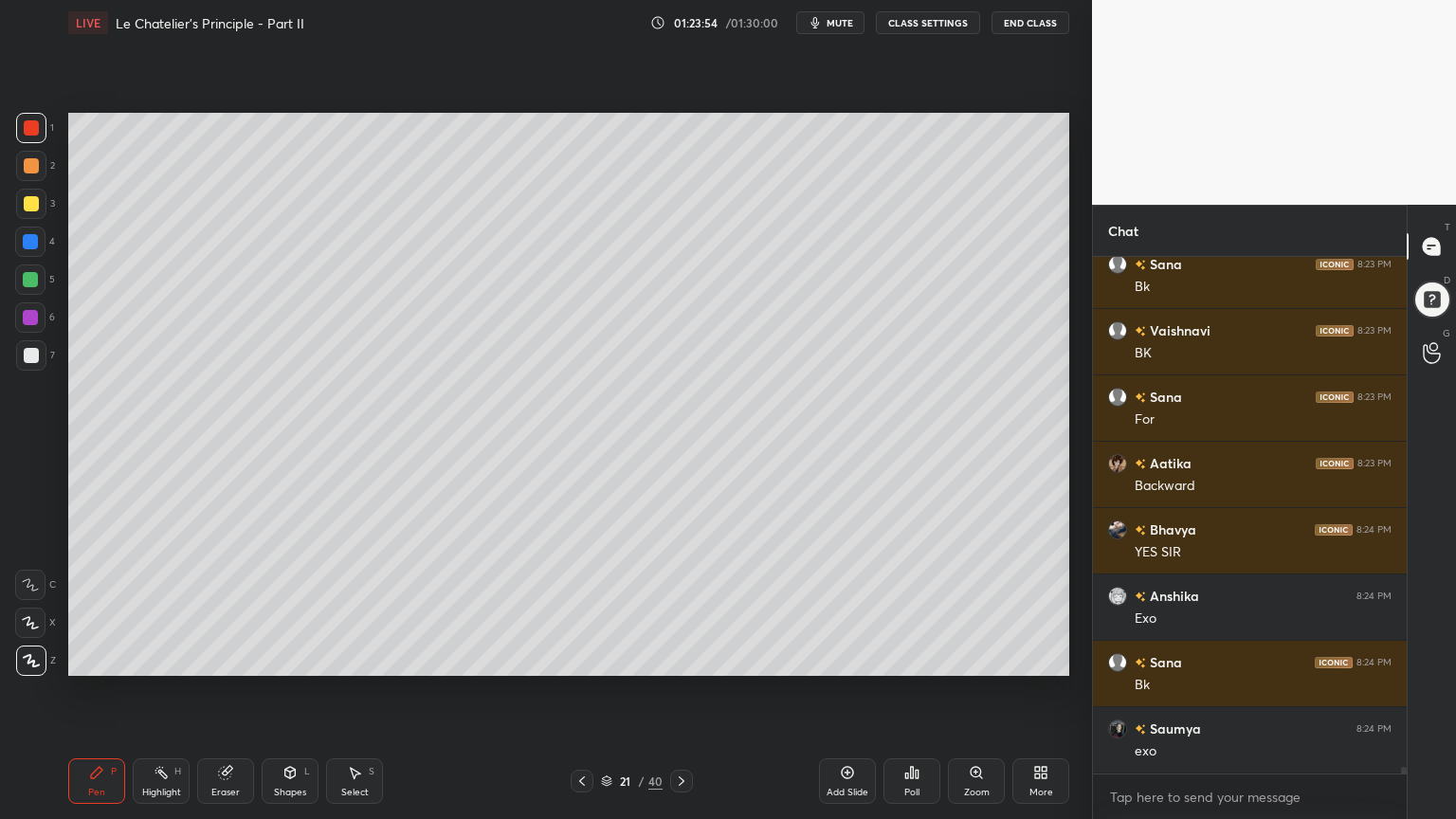 click at bounding box center [31, 355] 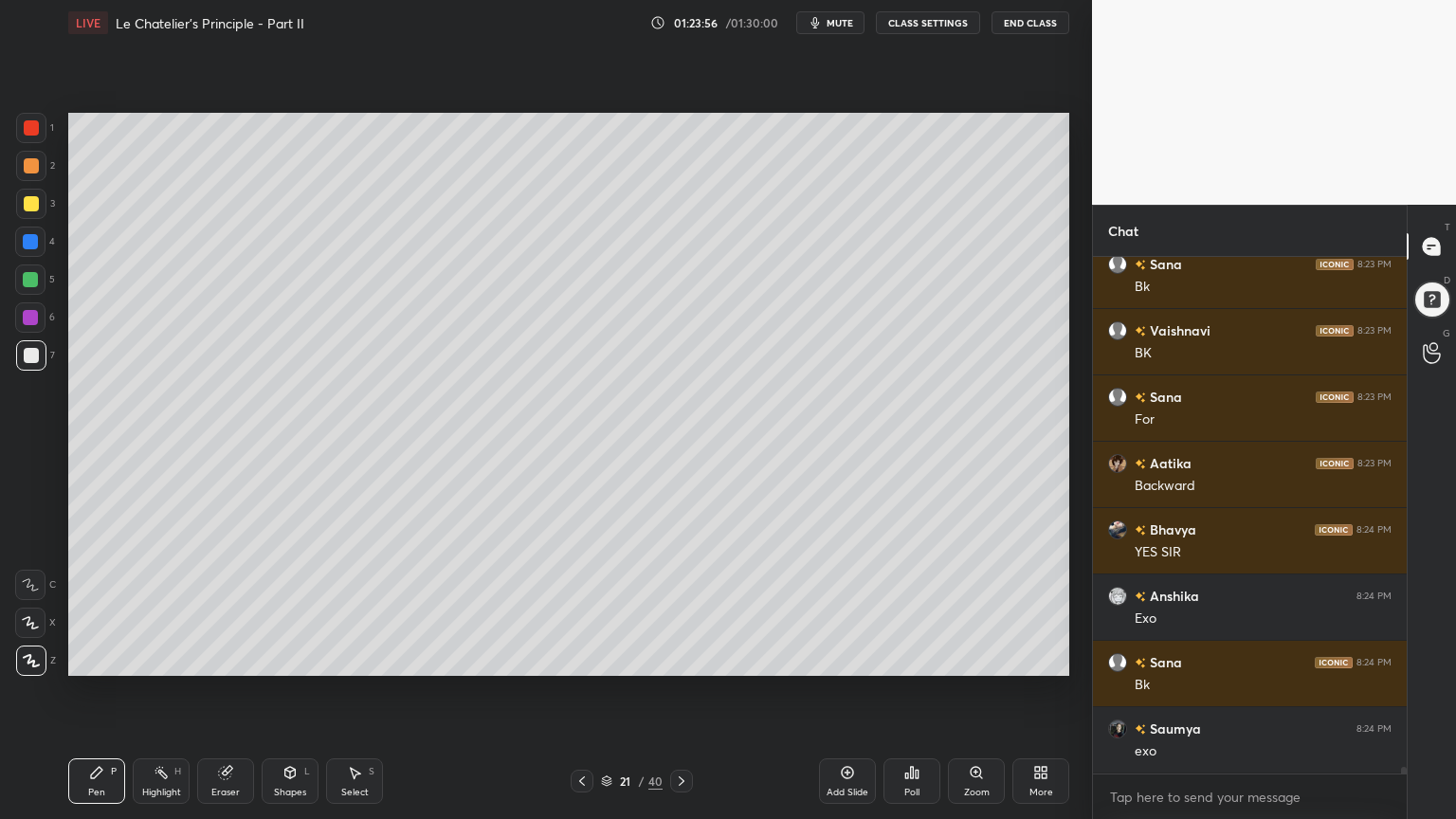 click on "Highlight H" at bounding box center (161, 781) 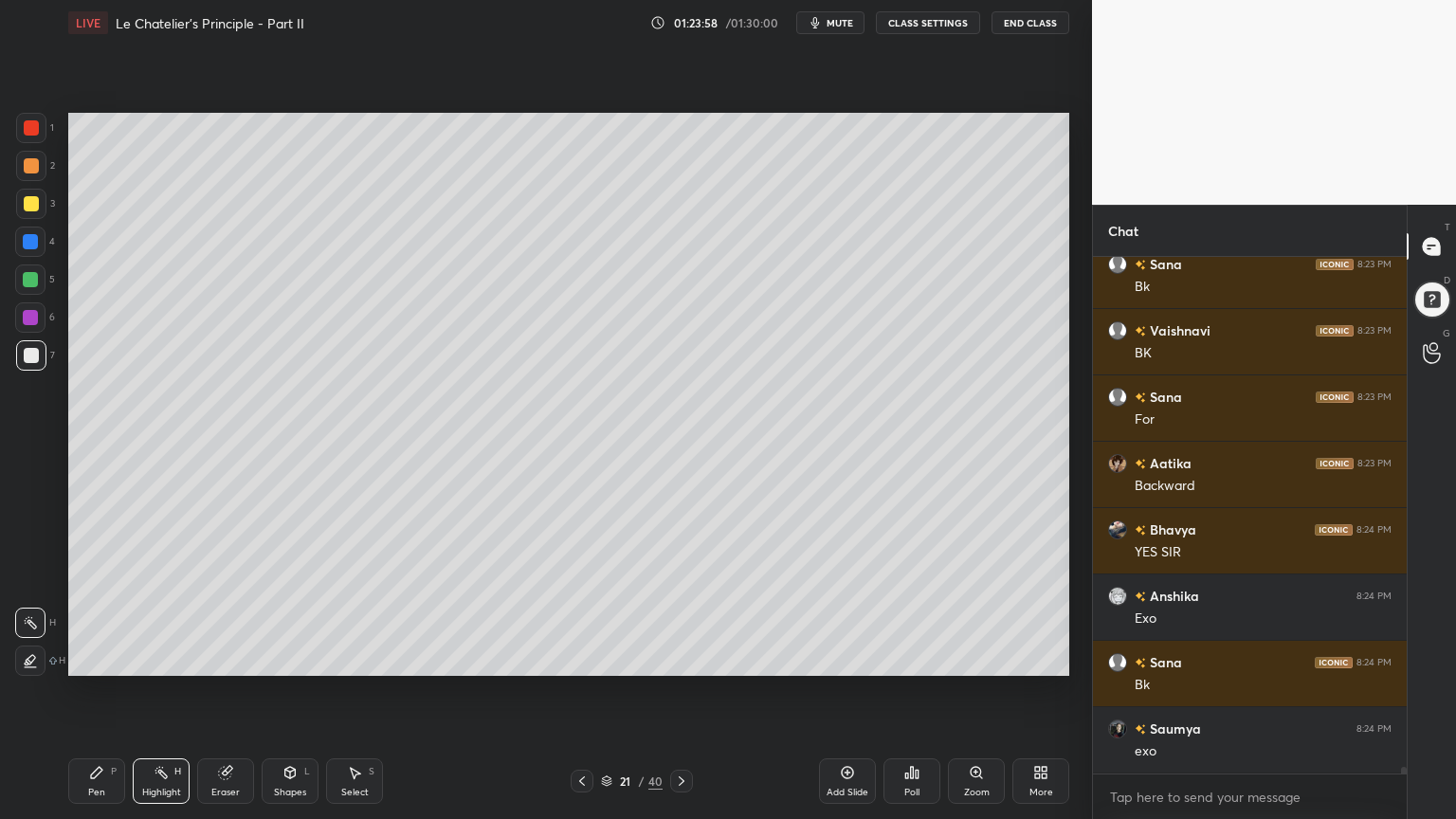 click on "Pen P" at bounding box center (97, 781) 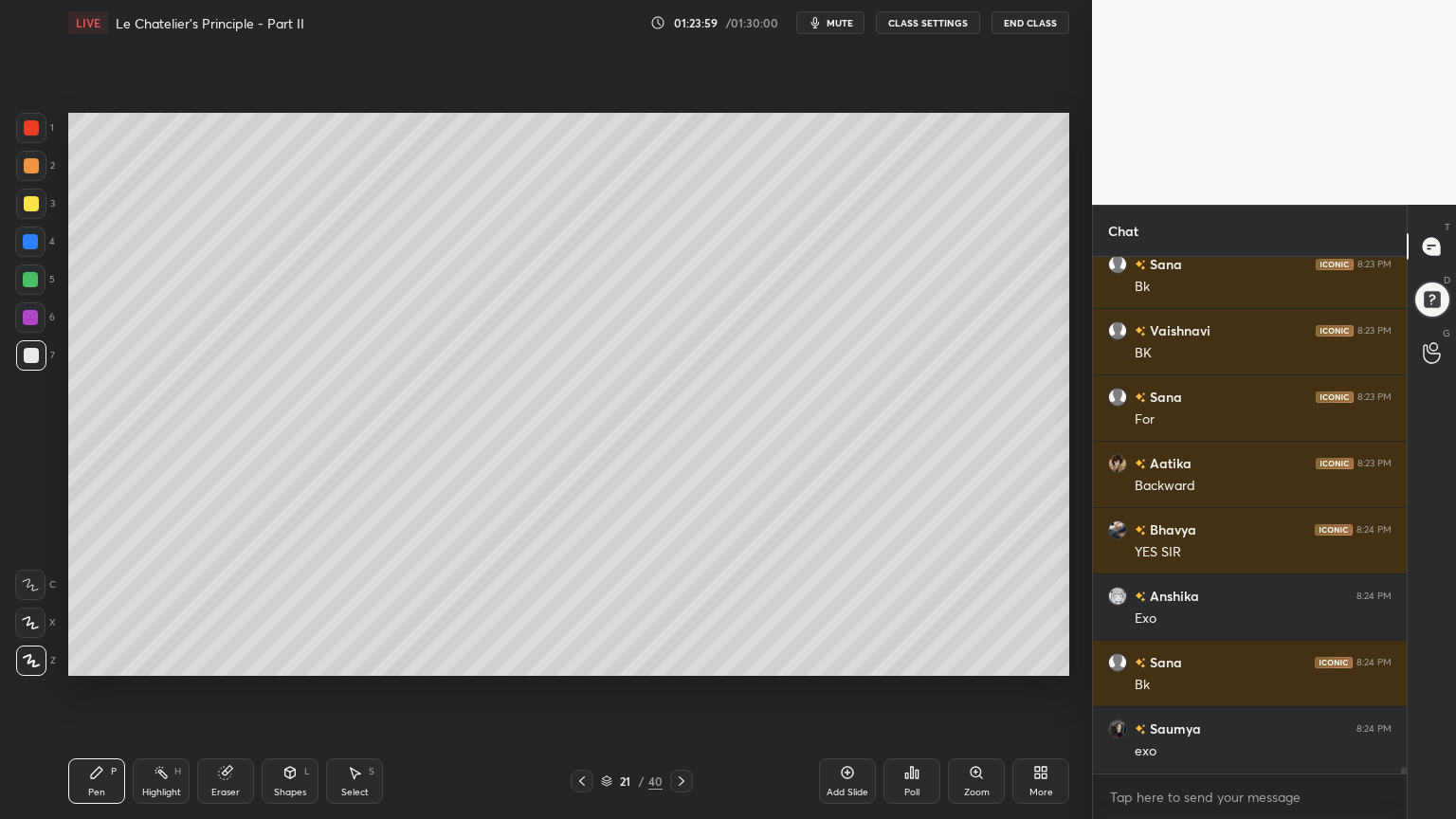click at bounding box center [31, 204] 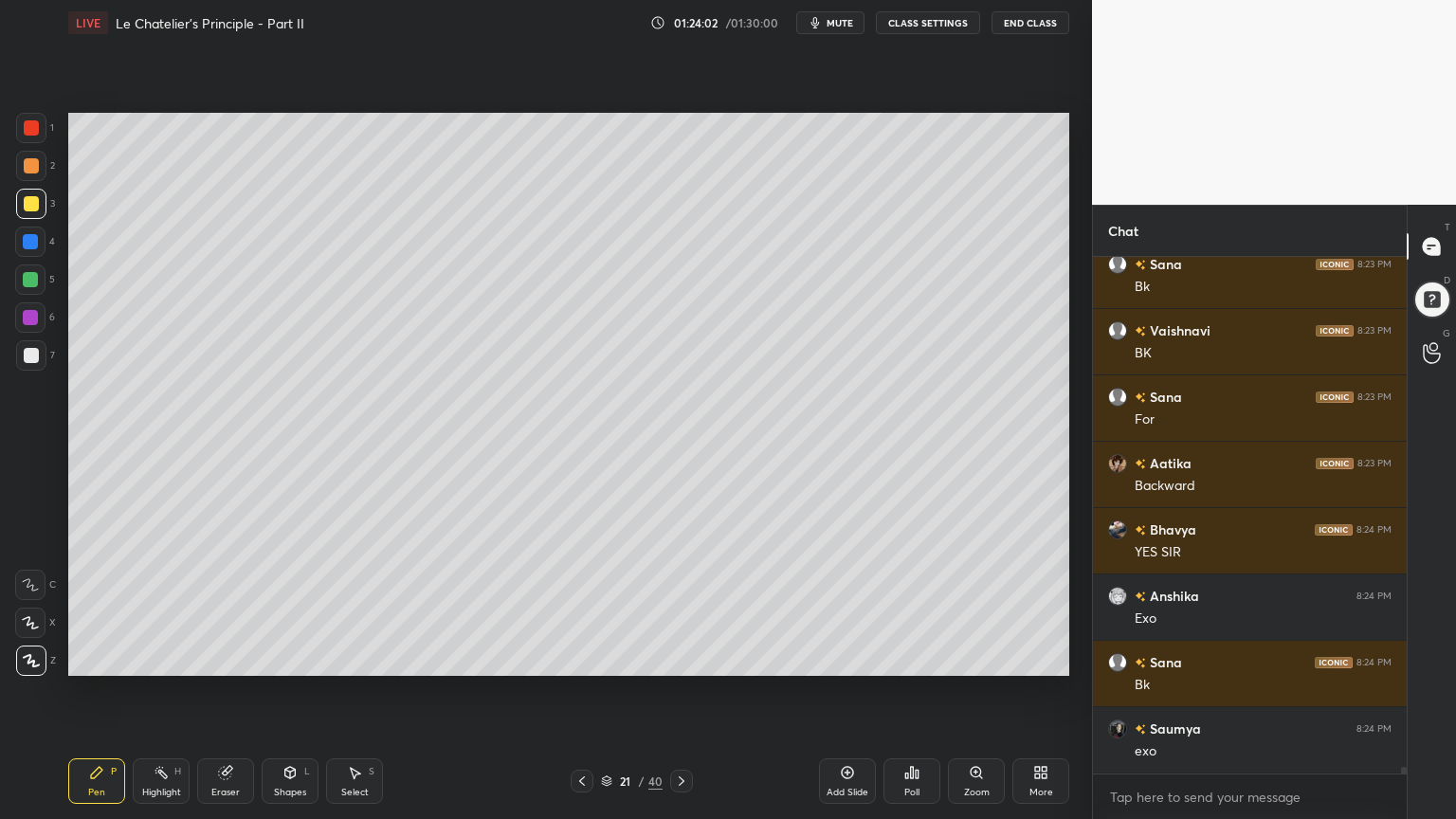 drag, startPoint x: 147, startPoint y: 776, endPoint x: 155, endPoint y: 765, distance: 13.601471 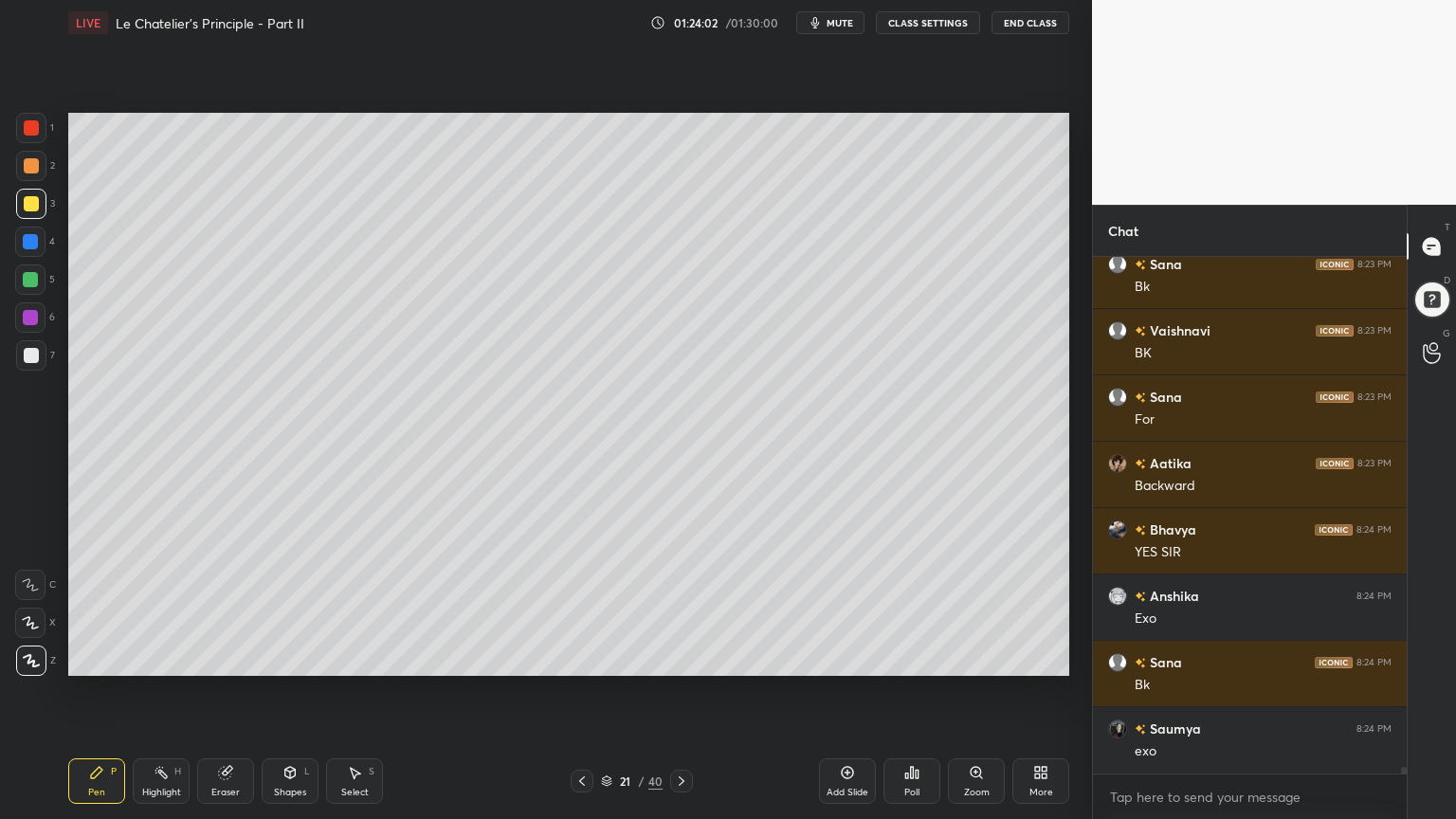 click on "Highlight H" at bounding box center (161, 781) 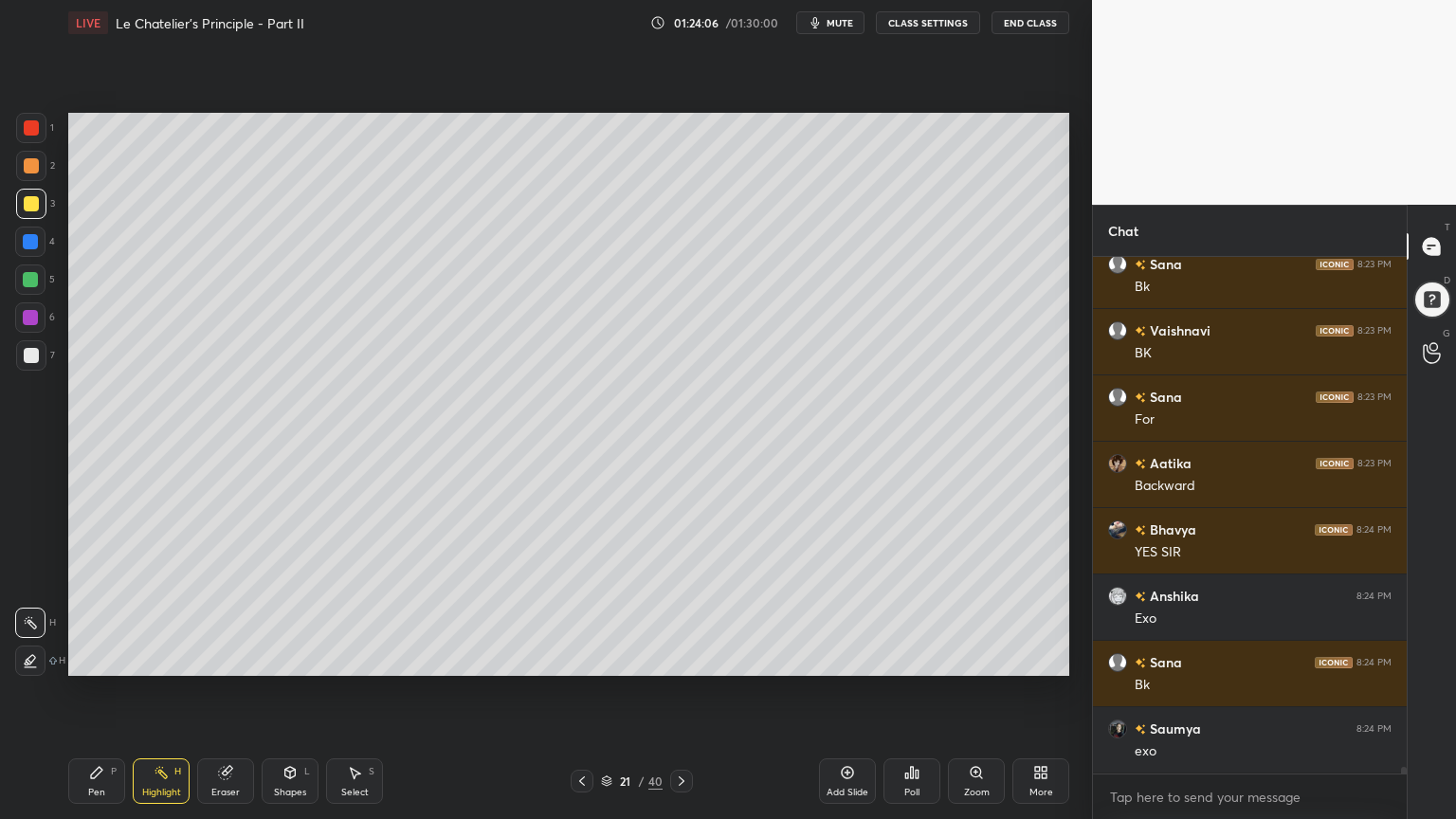 click on "Pen" at bounding box center [97, 792] 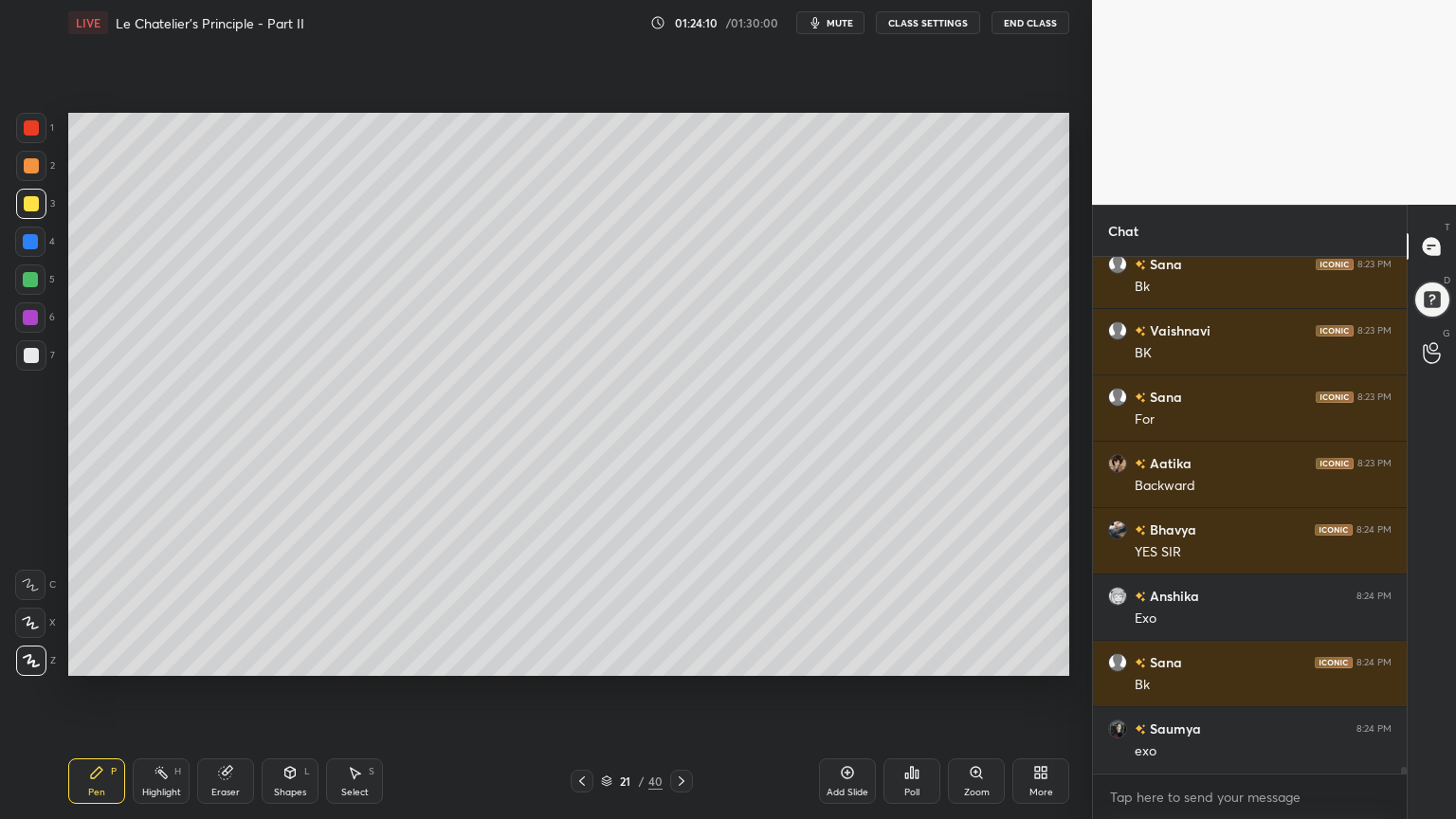 click on "Highlight H" at bounding box center [161, 781] 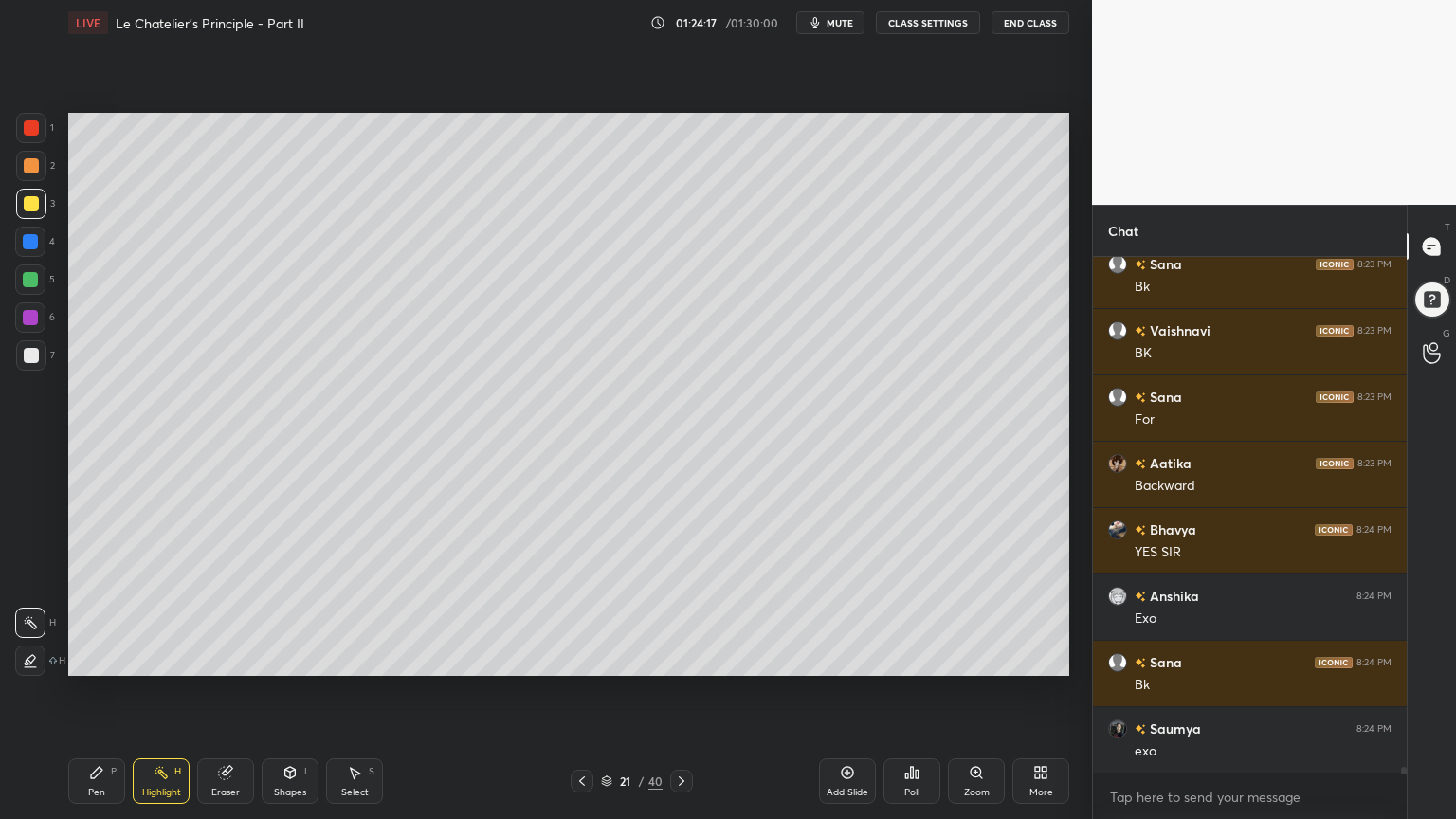 drag, startPoint x: 86, startPoint y: 782, endPoint x: 121, endPoint y: 737, distance: 57.00877 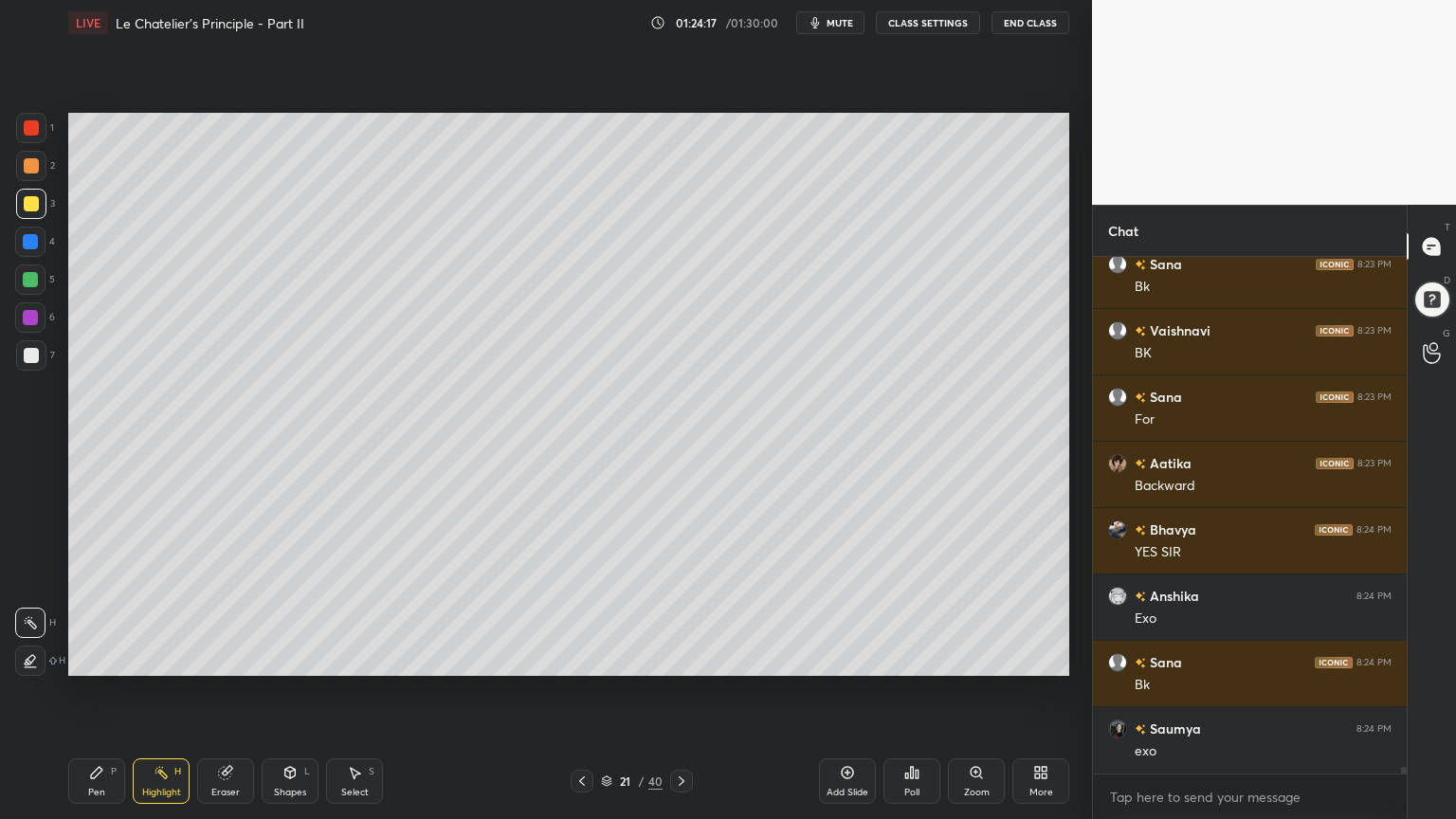click on "Pen P" at bounding box center [97, 781] 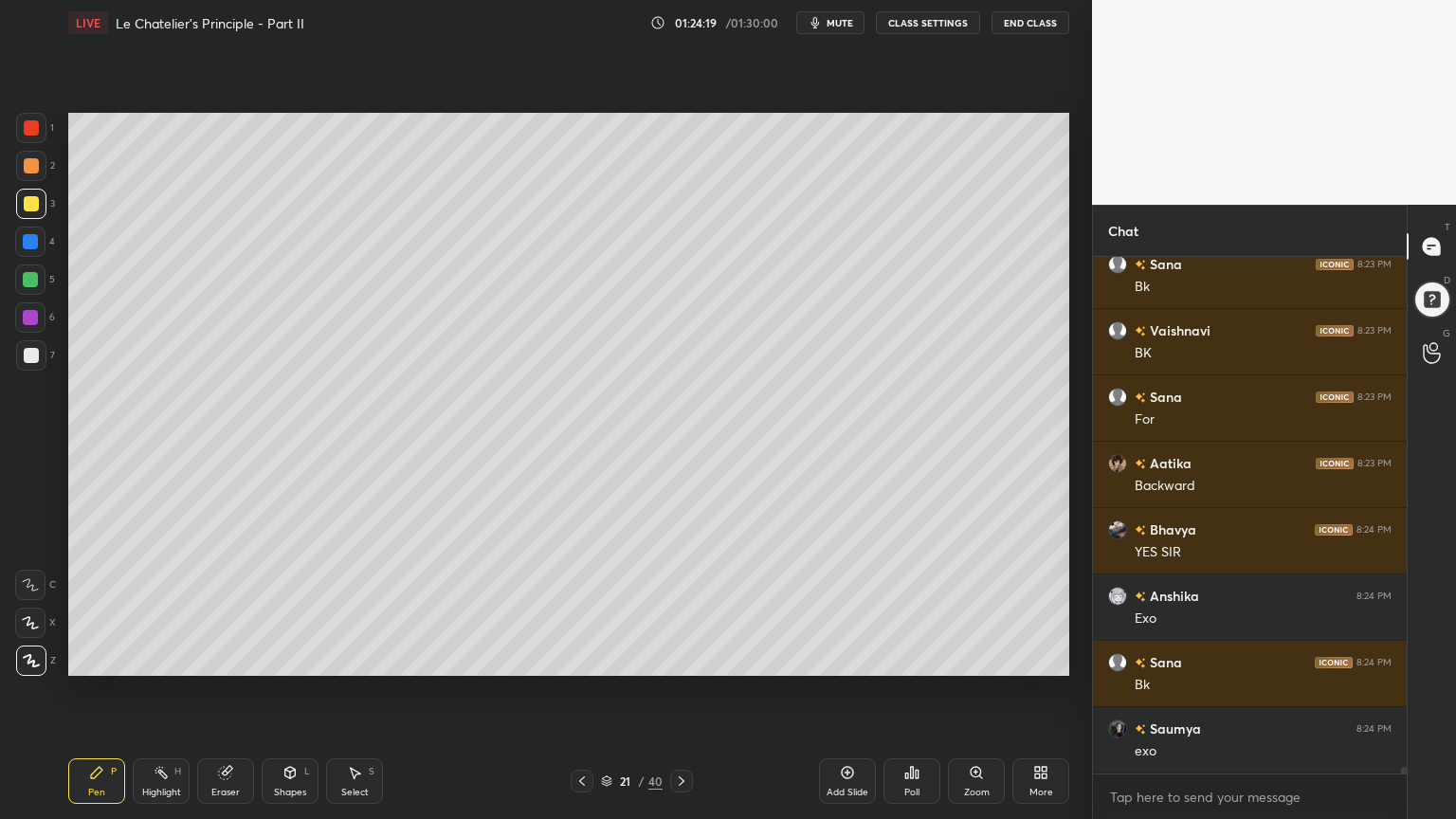 click on "Highlight H" at bounding box center [161, 781] 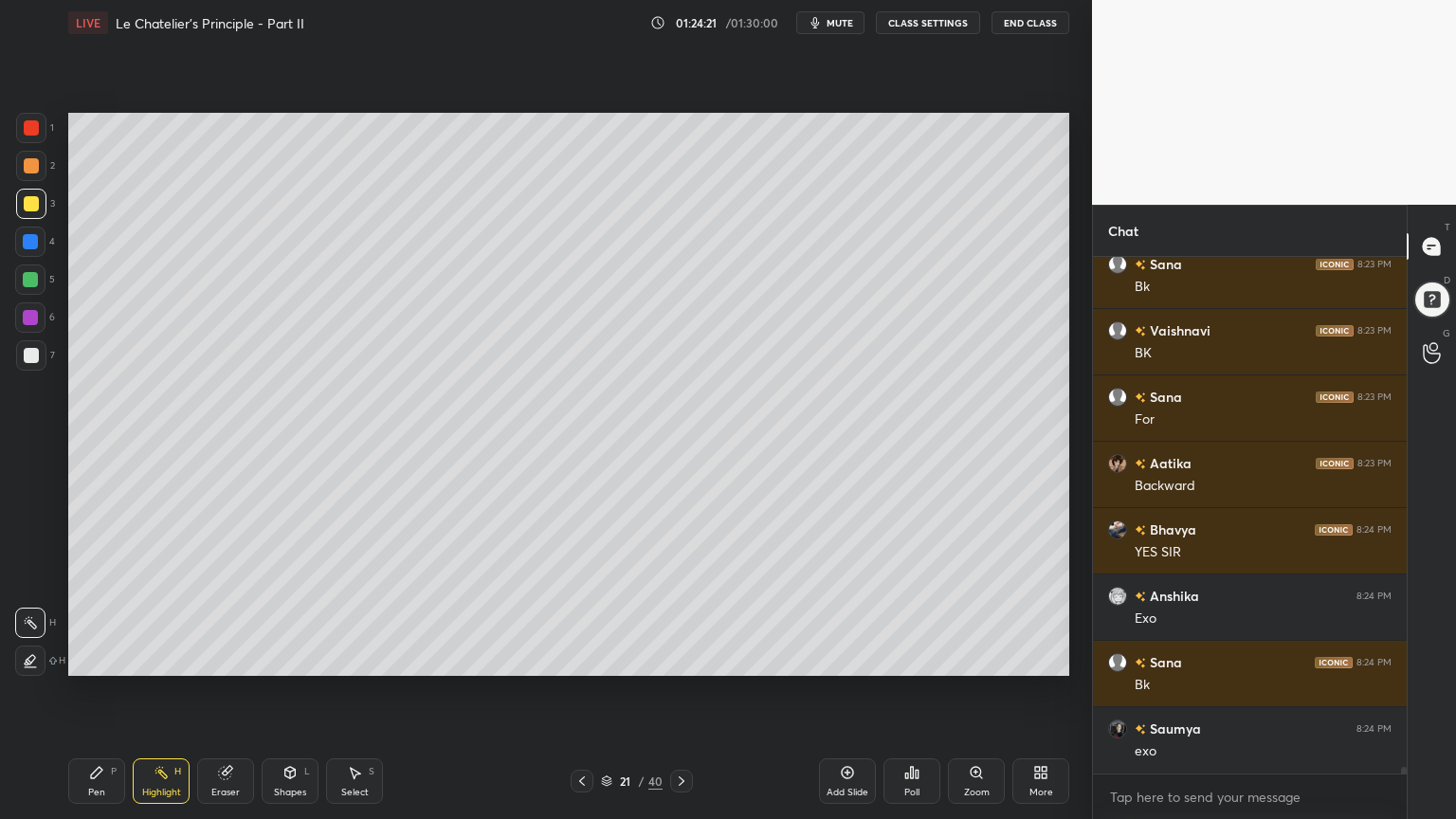 click on "Pen" at bounding box center (97, 792) 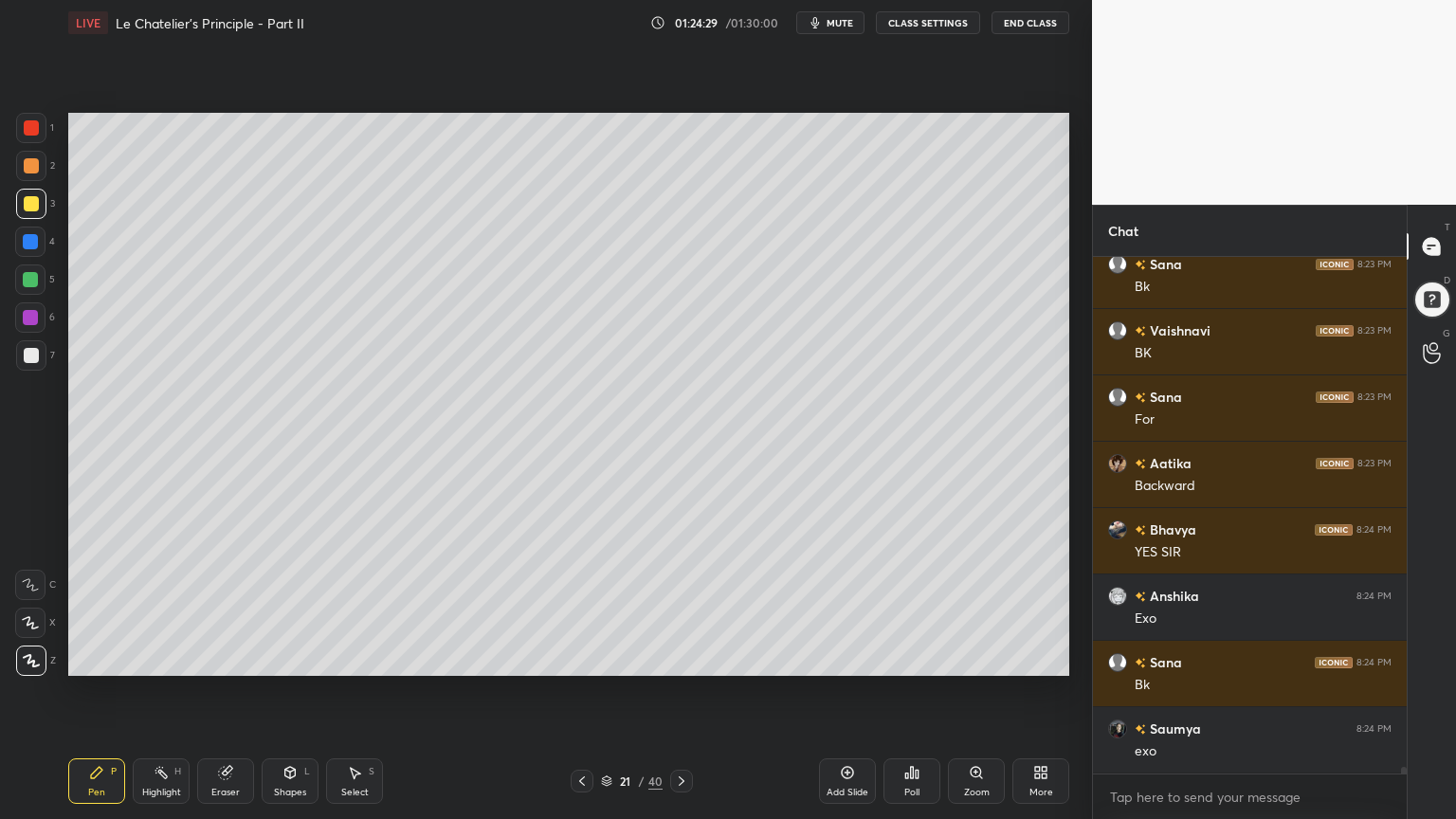 click on "Highlight H" at bounding box center (161, 781) 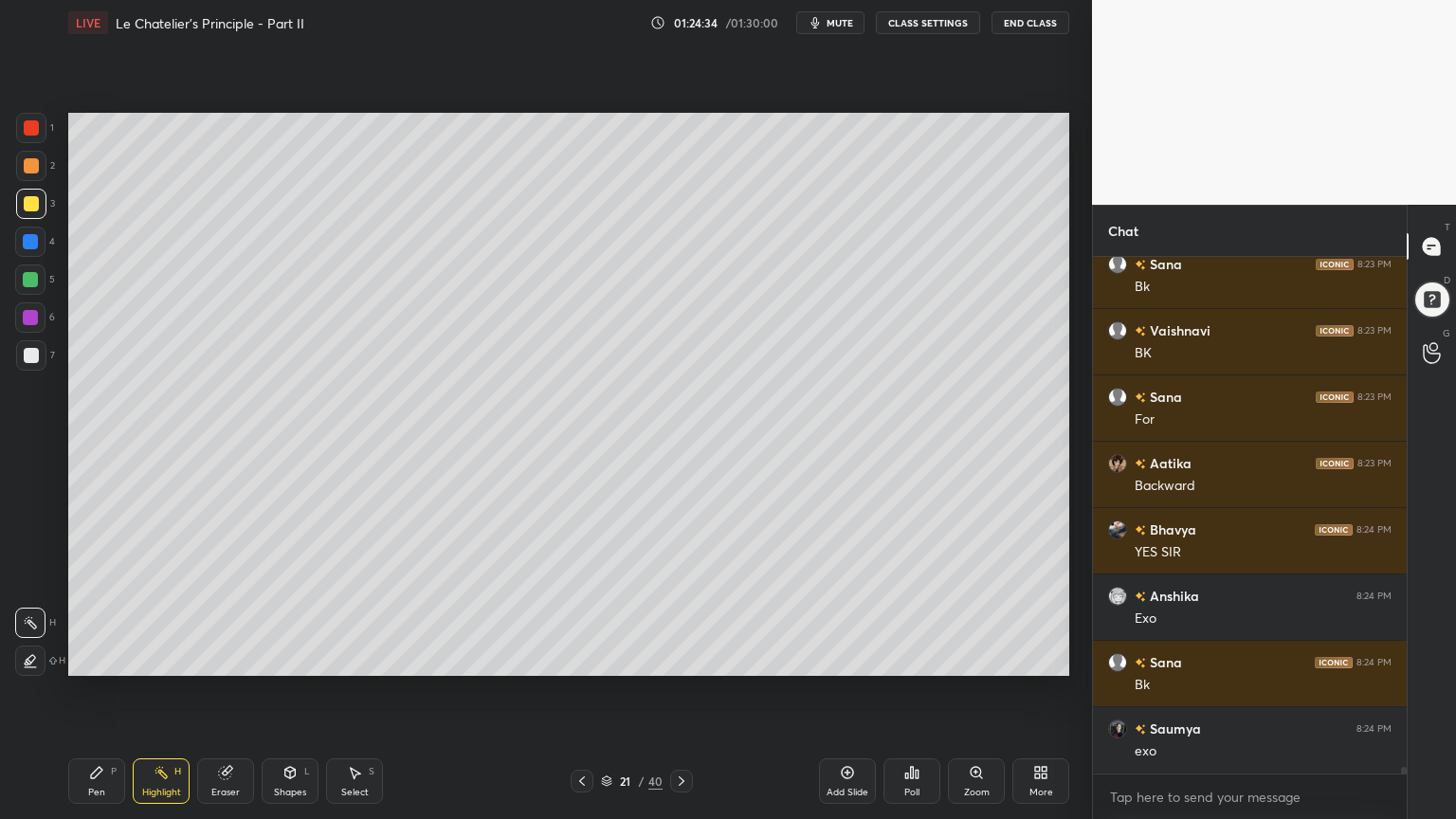 drag, startPoint x: 111, startPoint y: 782, endPoint x: 134, endPoint y: 743, distance: 45.276926 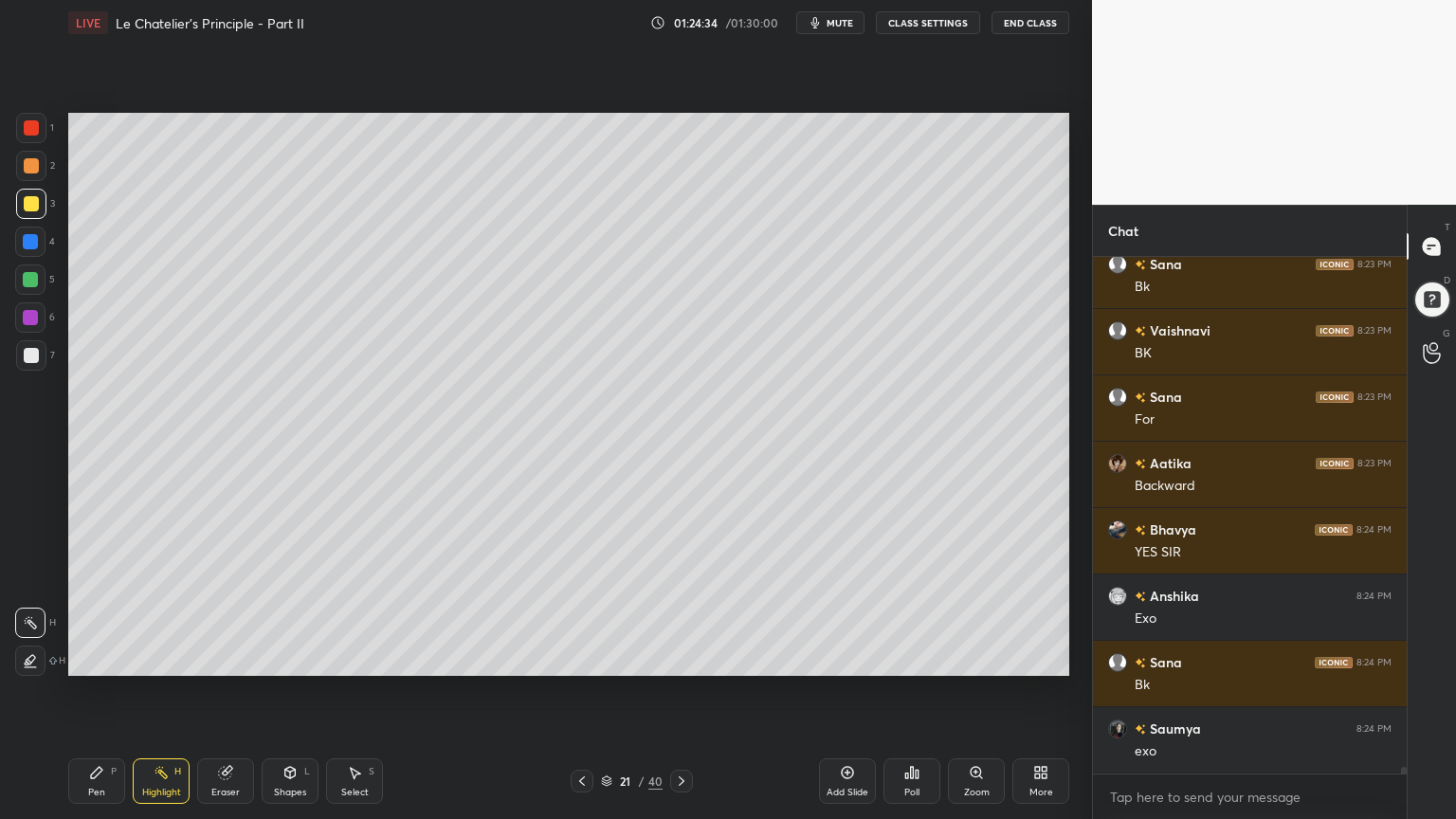 click on "Pen P" at bounding box center (97, 781) 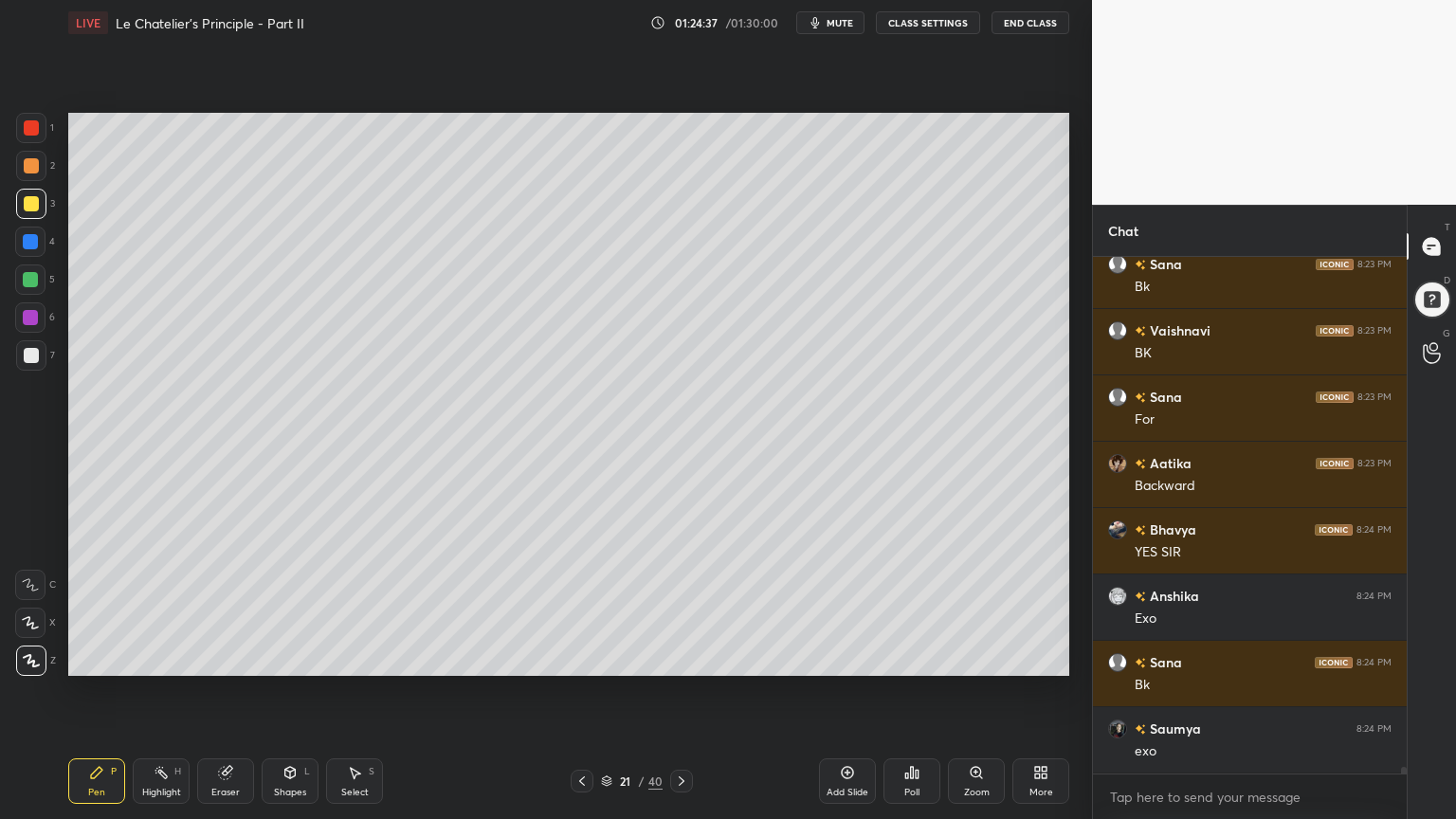 click on "Highlight H" at bounding box center [161, 781] 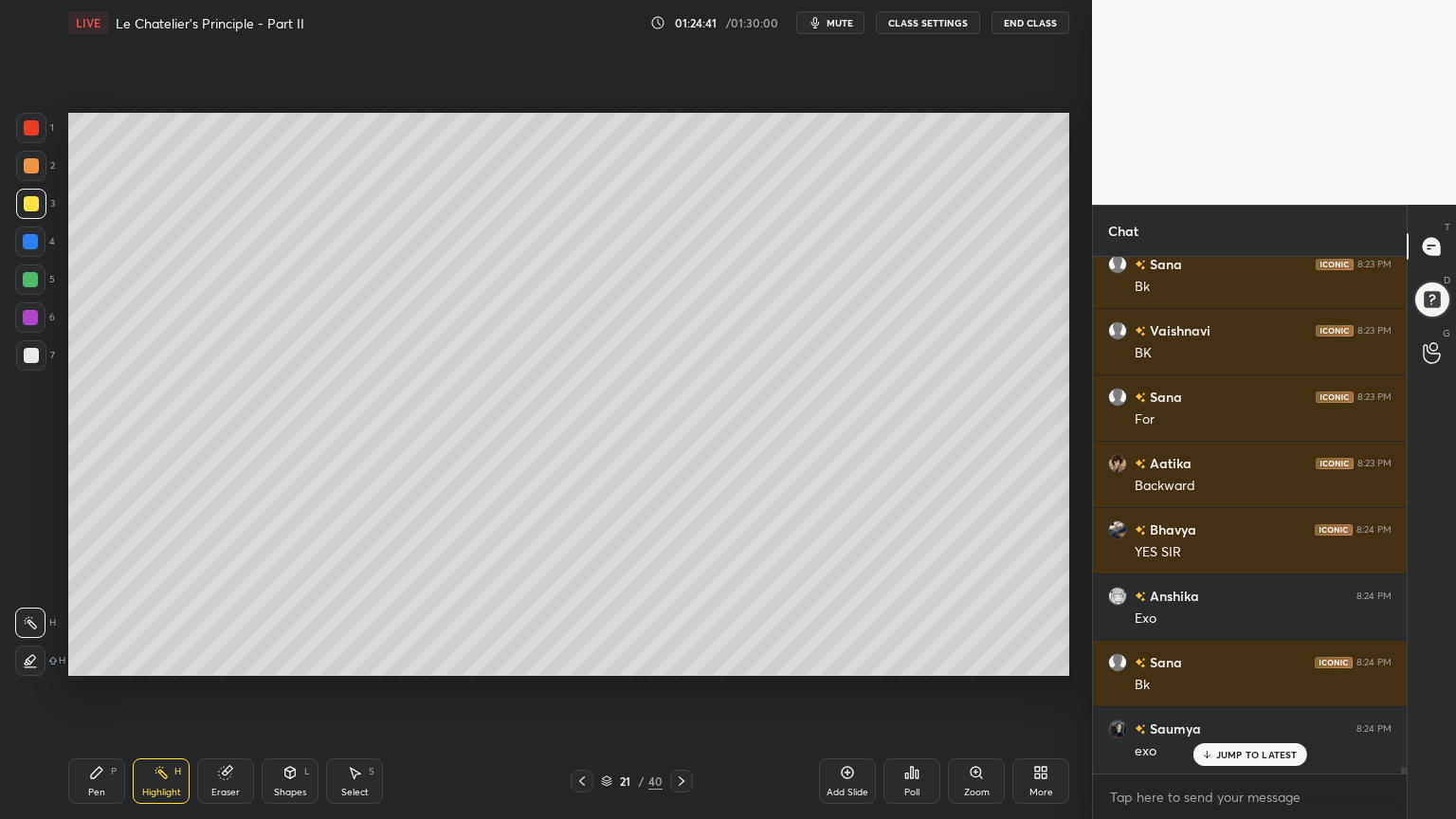 scroll, scrollTop: 37215, scrollLeft: 0, axis: vertical 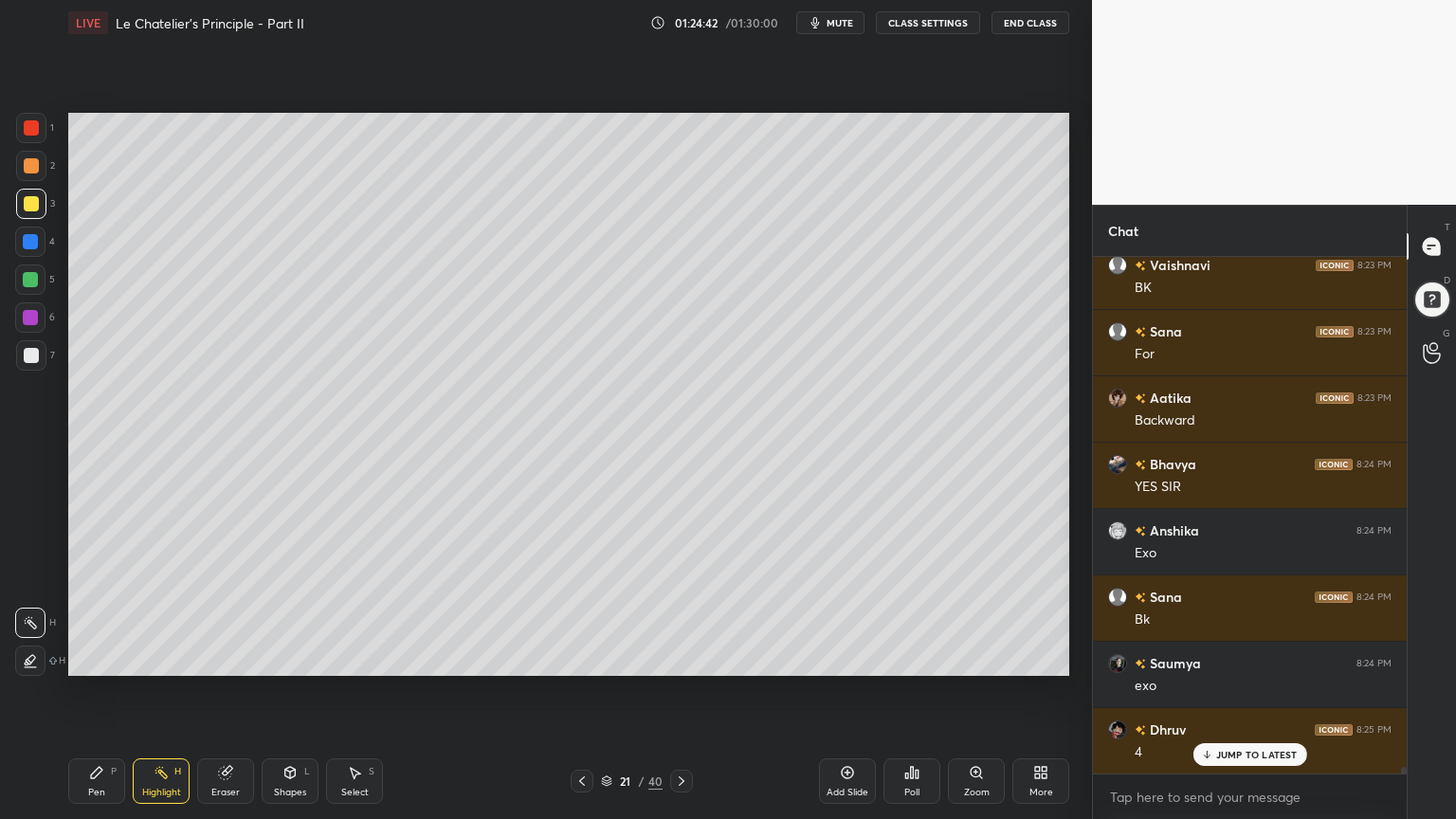 drag, startPoint x: 296, startPoint y: 785, endPoint x: 287, endPoint y: 761, distance: 25.63201 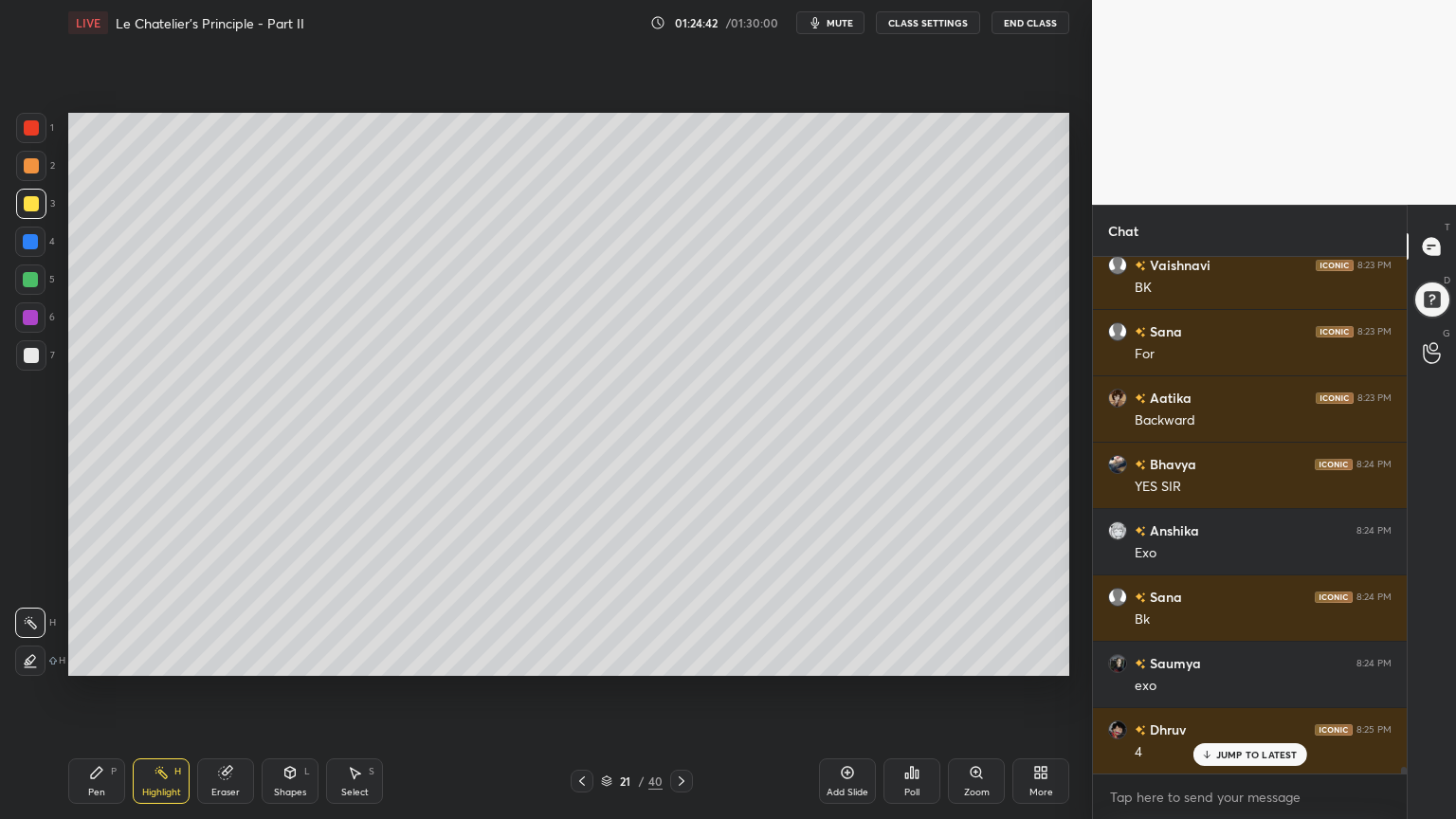 click on "Shapes L" at bounding box center [290, 781] 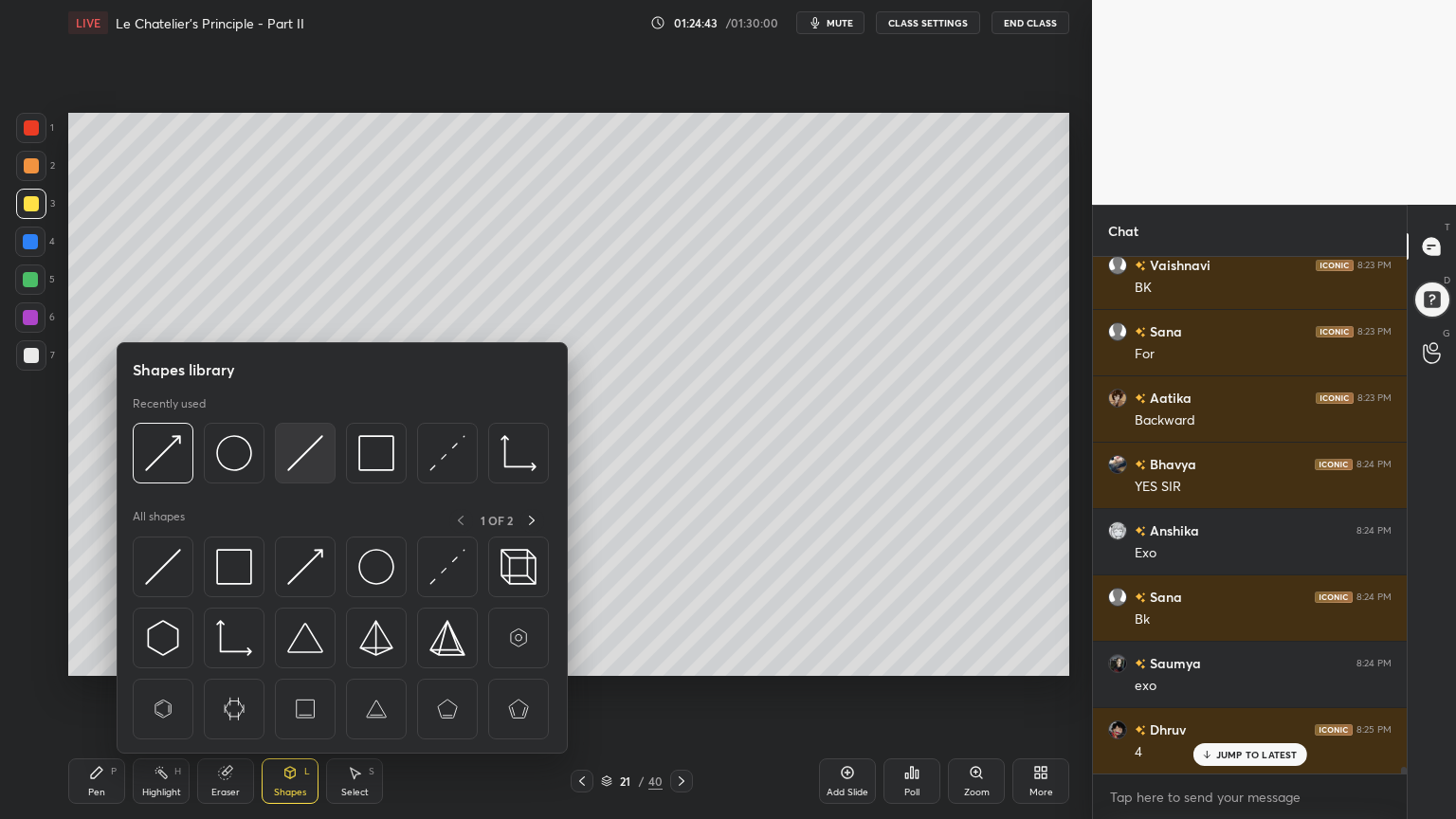 click at bounding box center (305, 453) 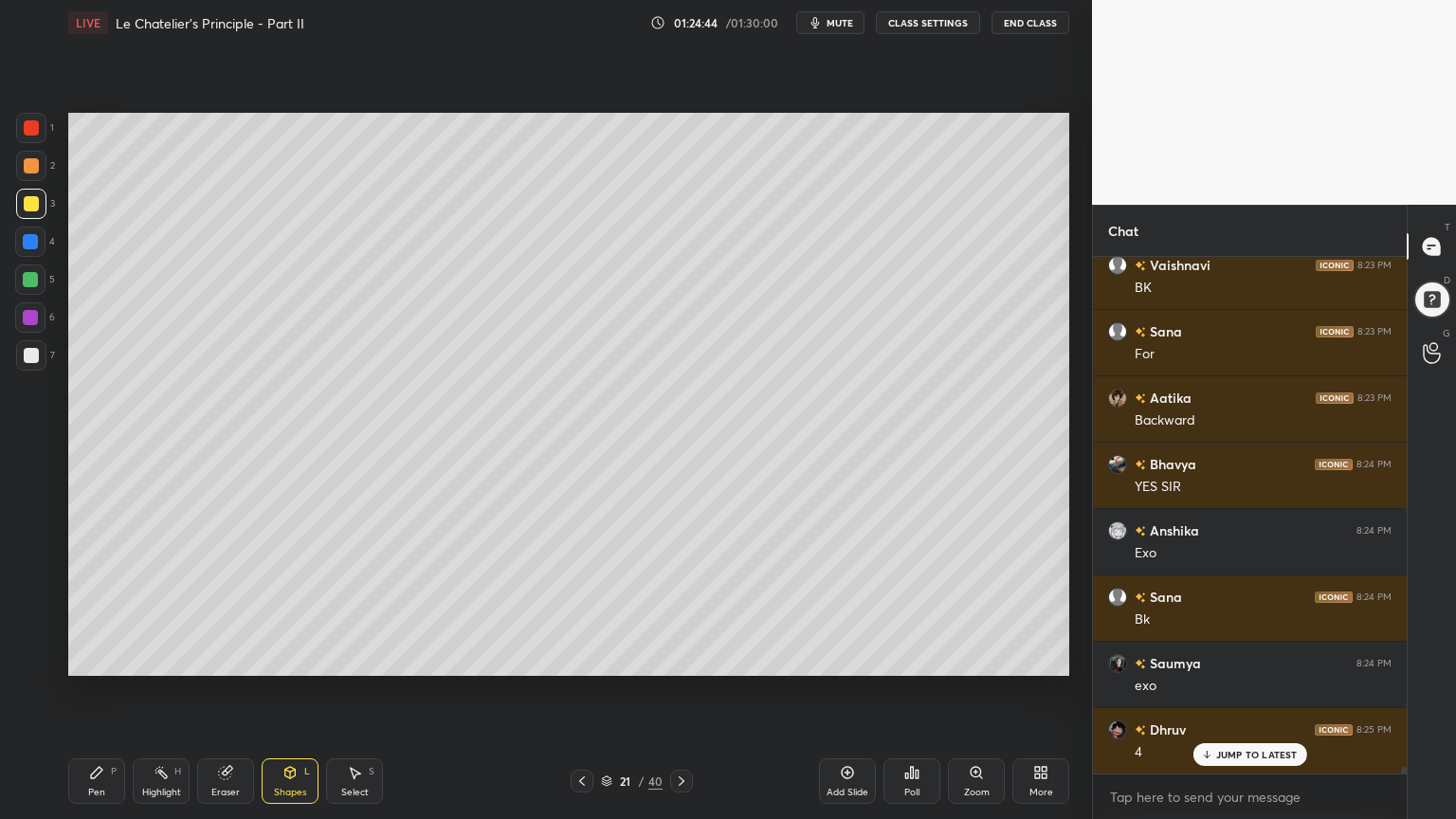 click at bounding box center [31, 355] 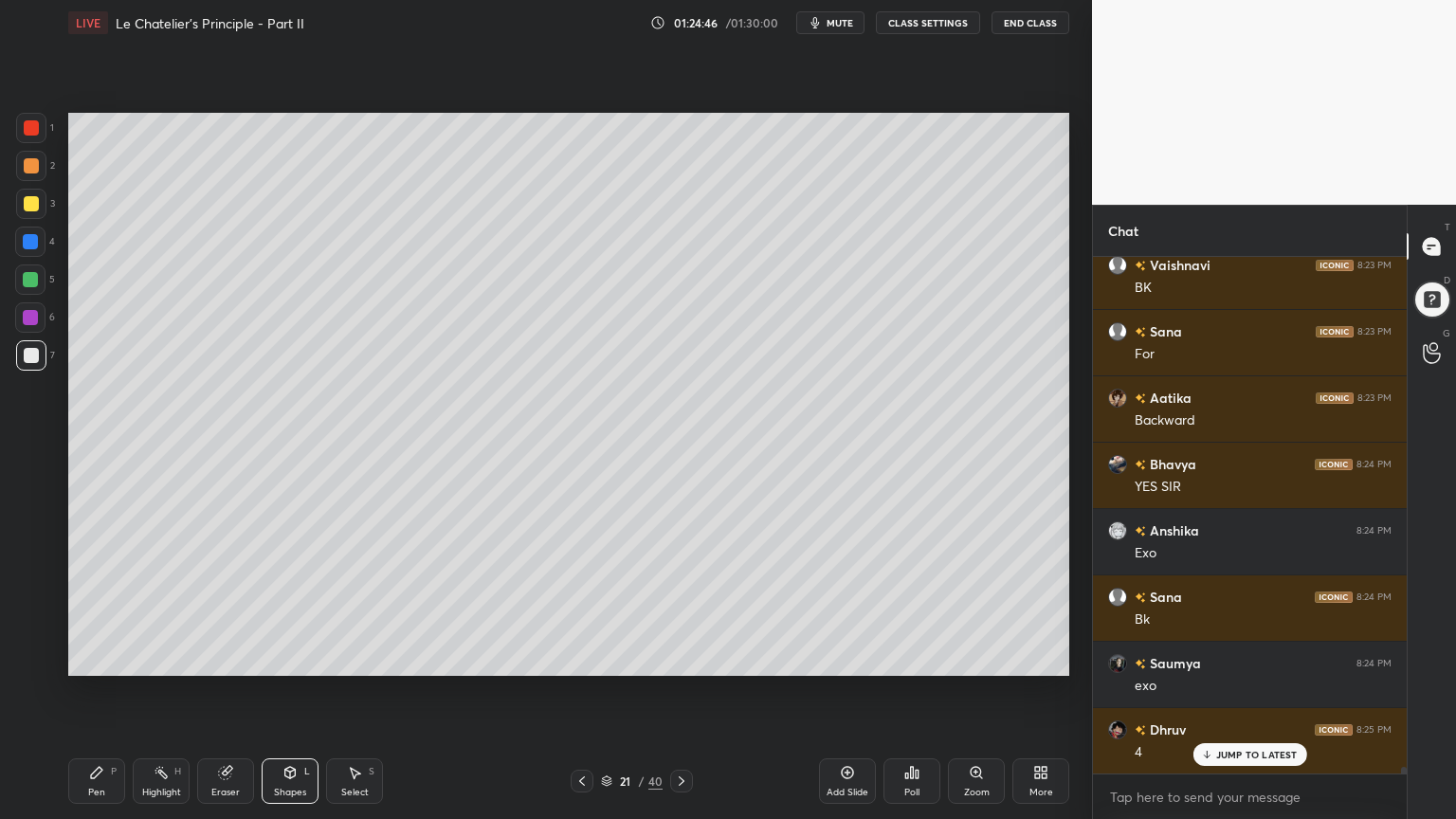 click on "Pen P" at bounding box center (97, 781) 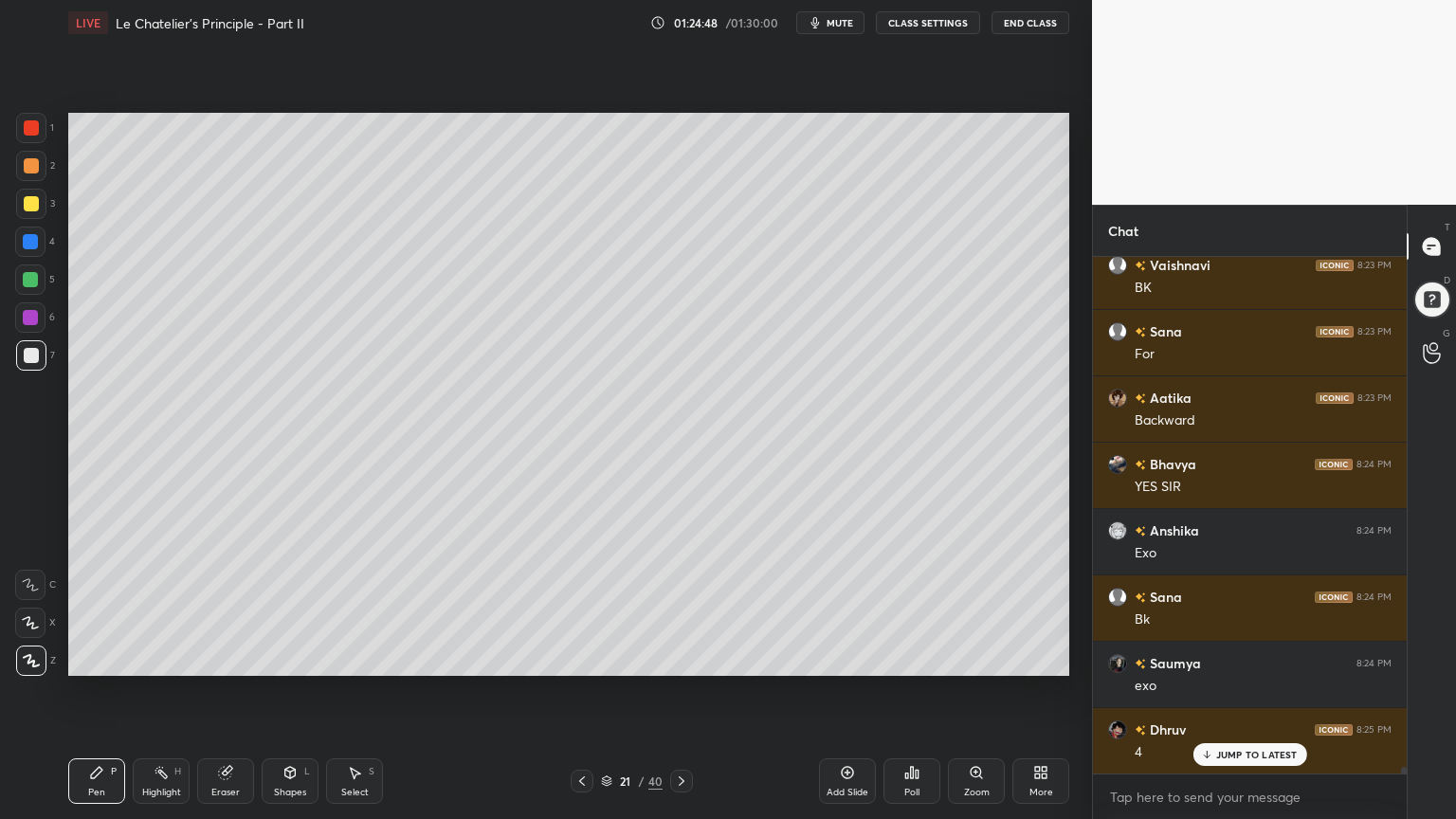 drag, startPoint x: 30, startPoint y: 170, endPoint x: 42, endPoint y: 192, distance: 25.059928 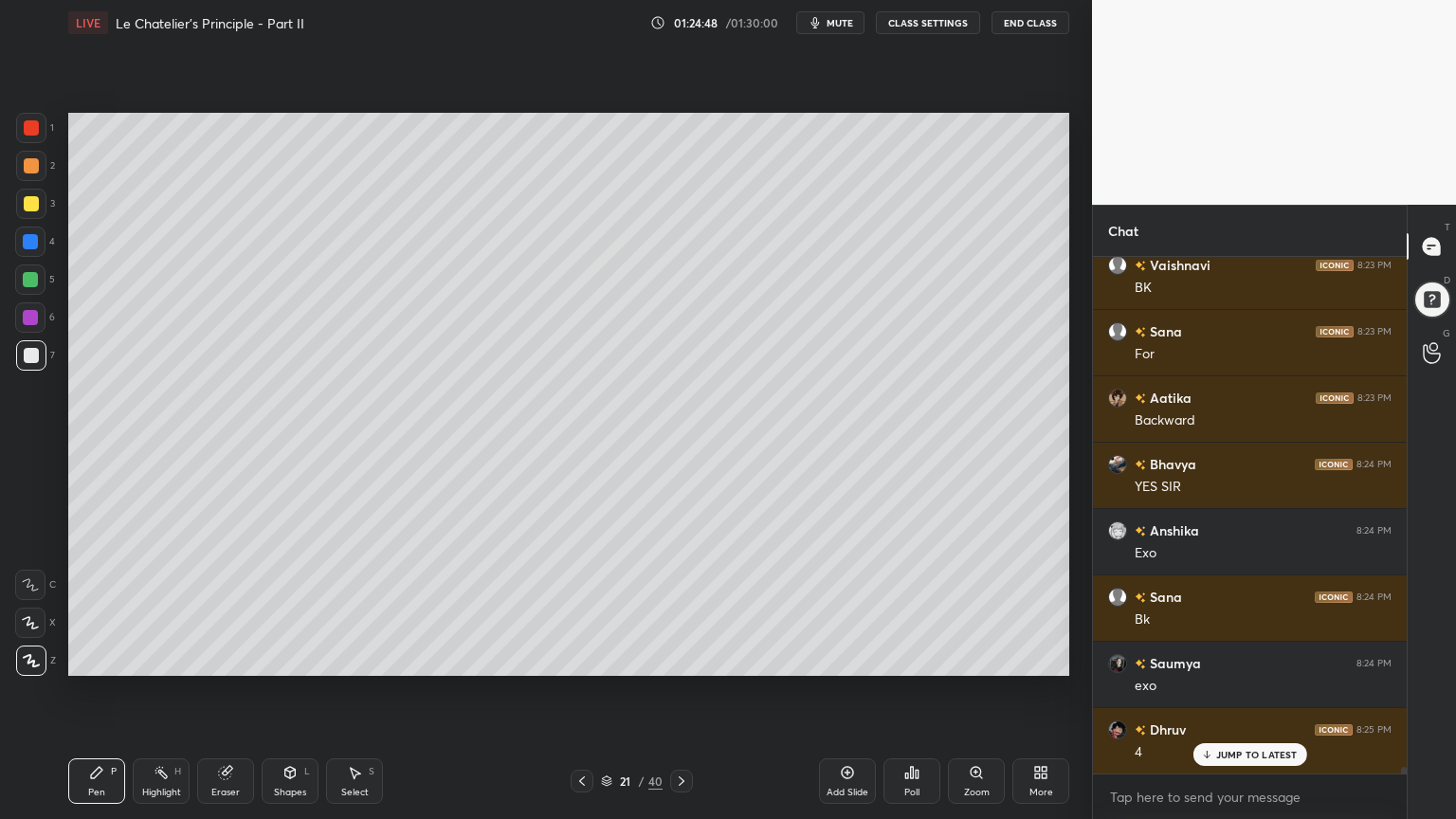 click at bounding box center (31, 166) 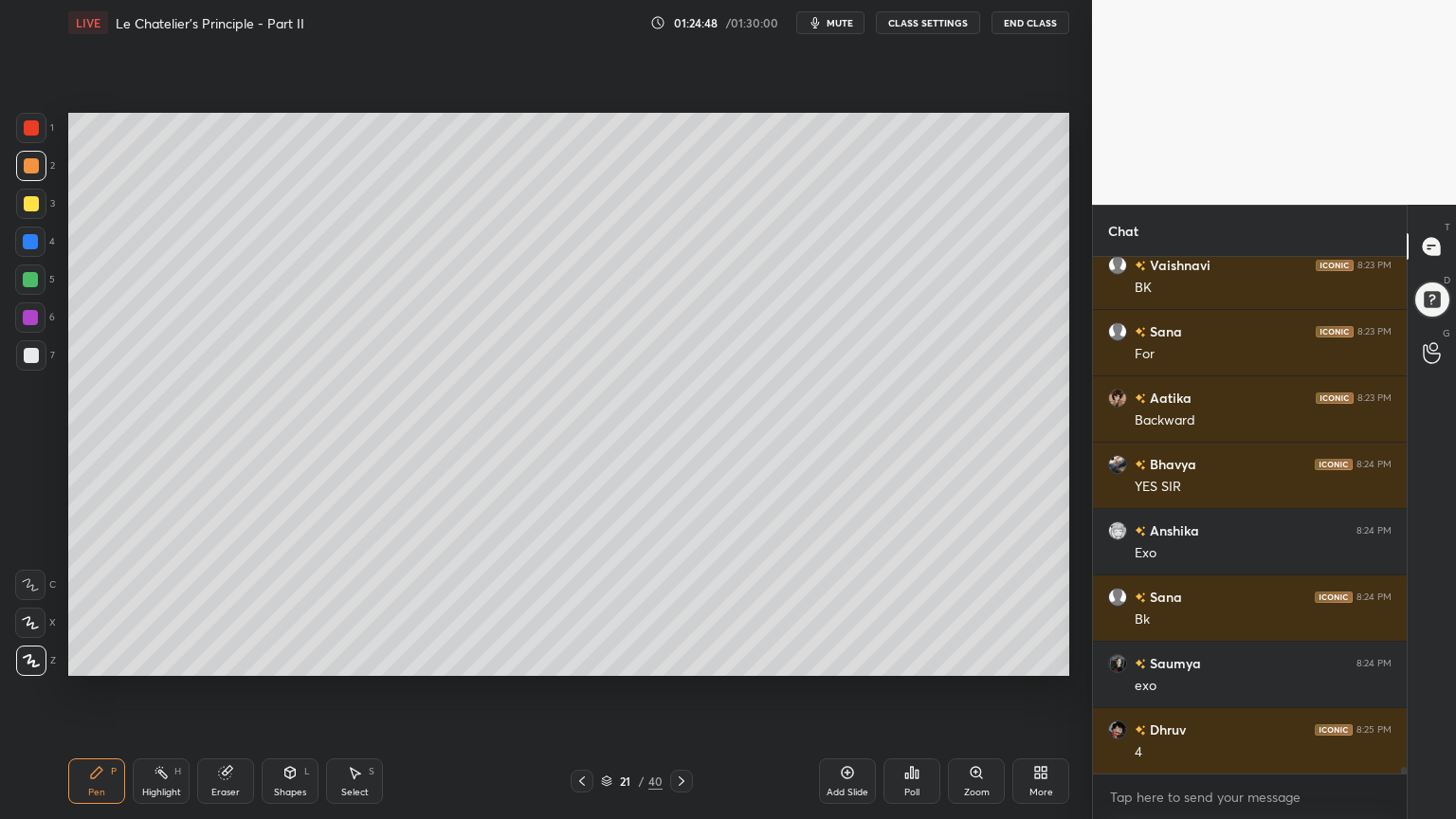 scroll, scrollTop: 37283, scrollLeft: 0, axis: vertical 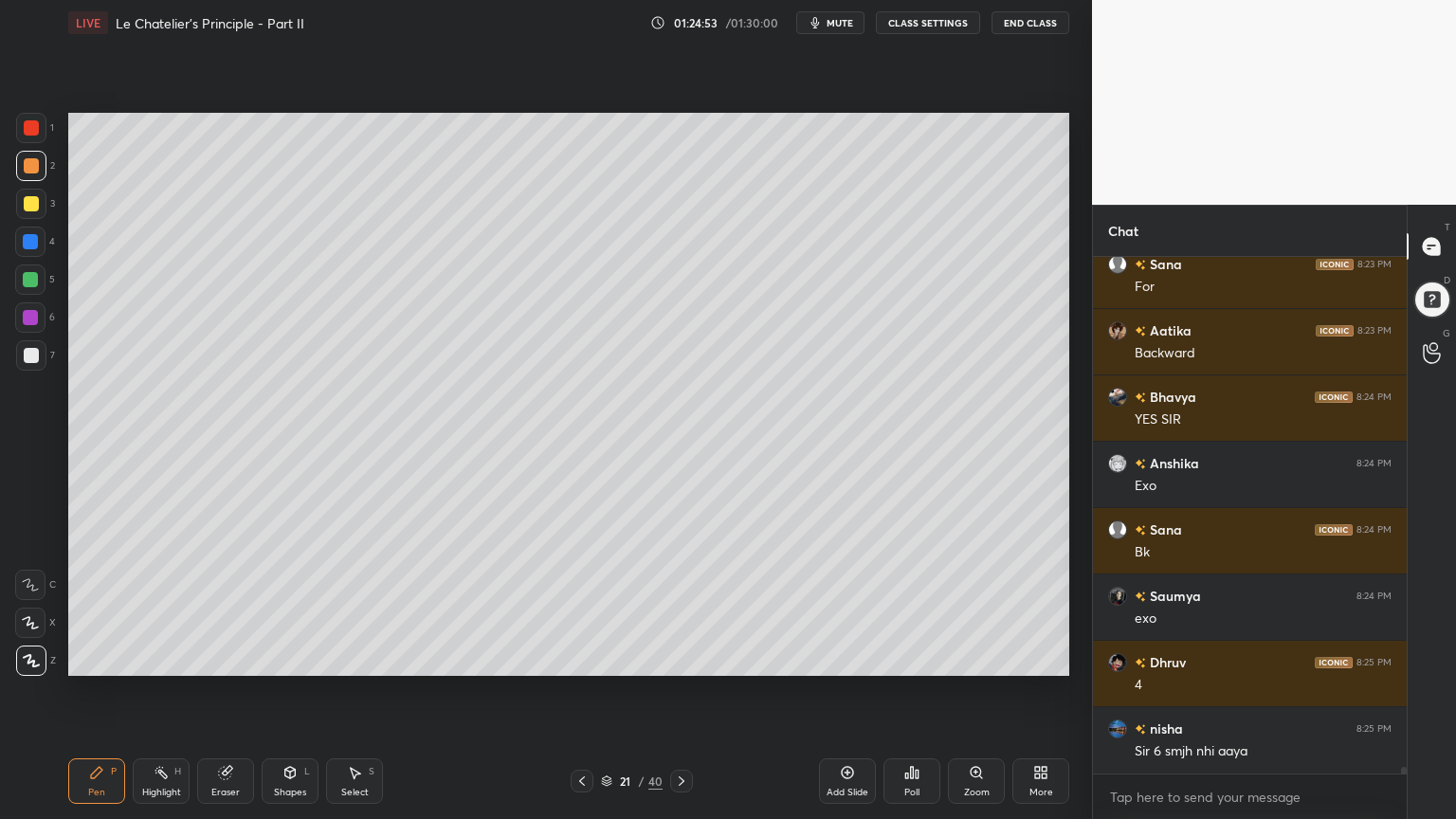 click on "Shapes L" at bounding box center (290, 781) 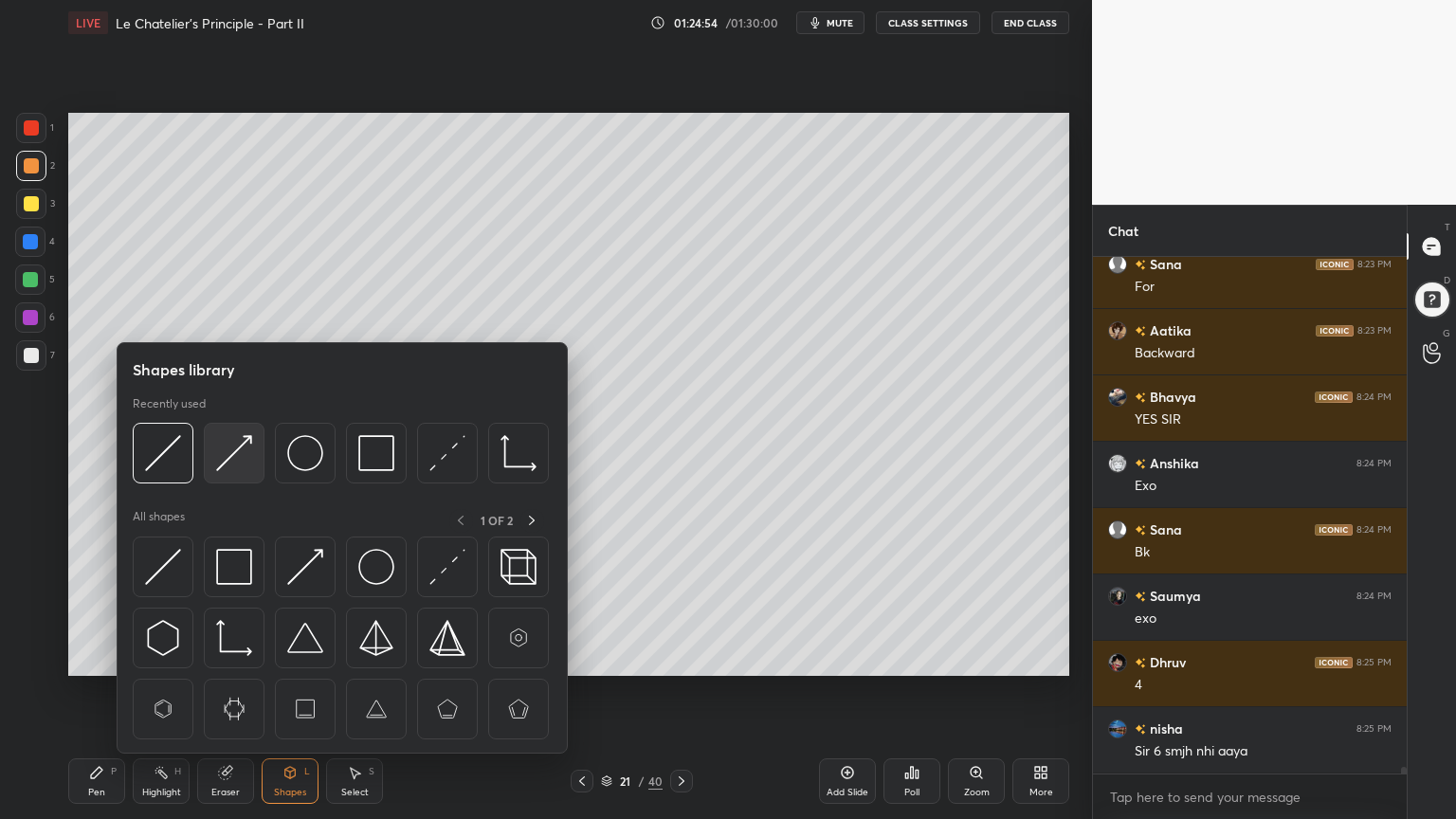 click at bounding box center [234, 453] 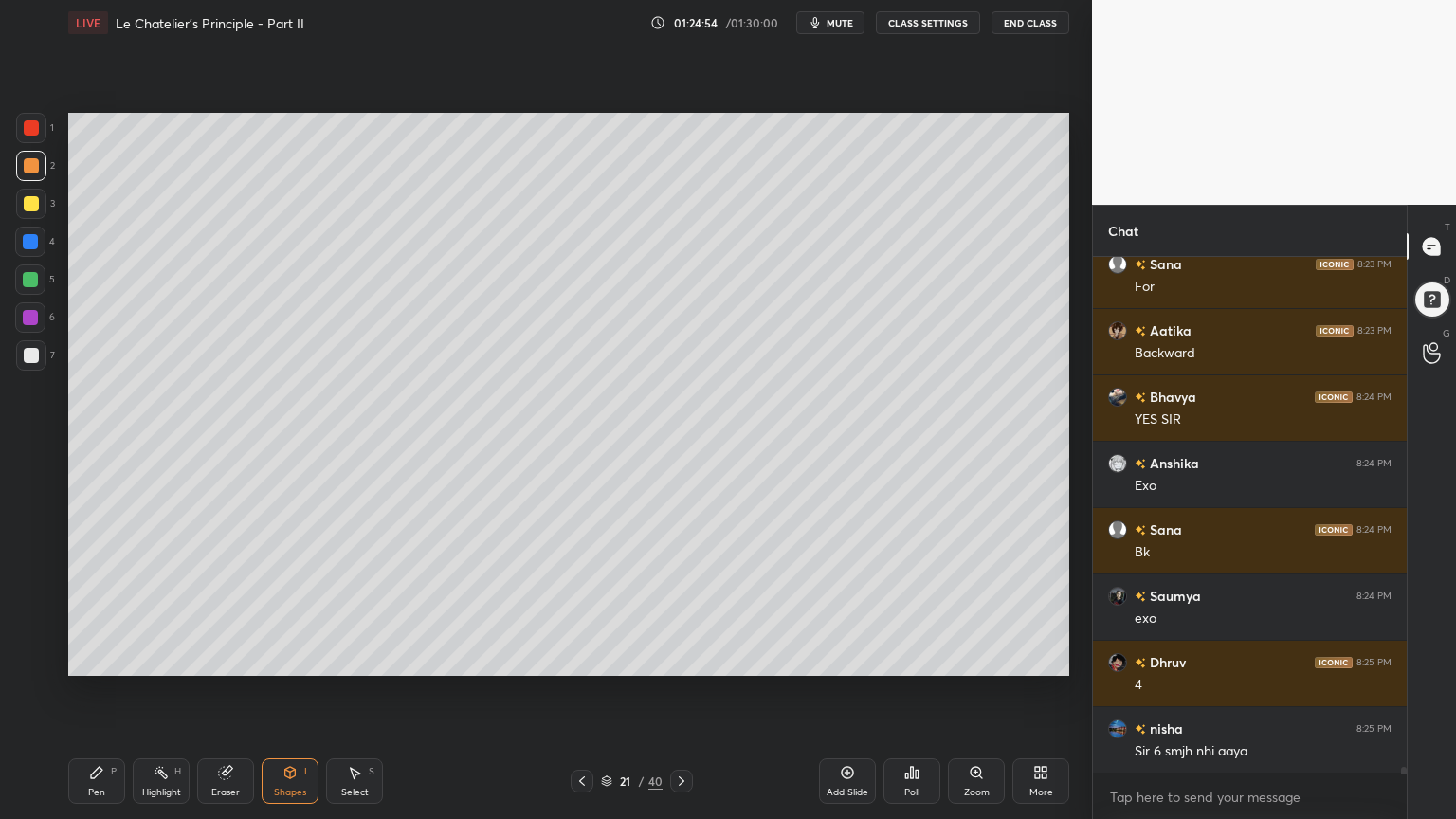 click at bounding box center (31, 355) 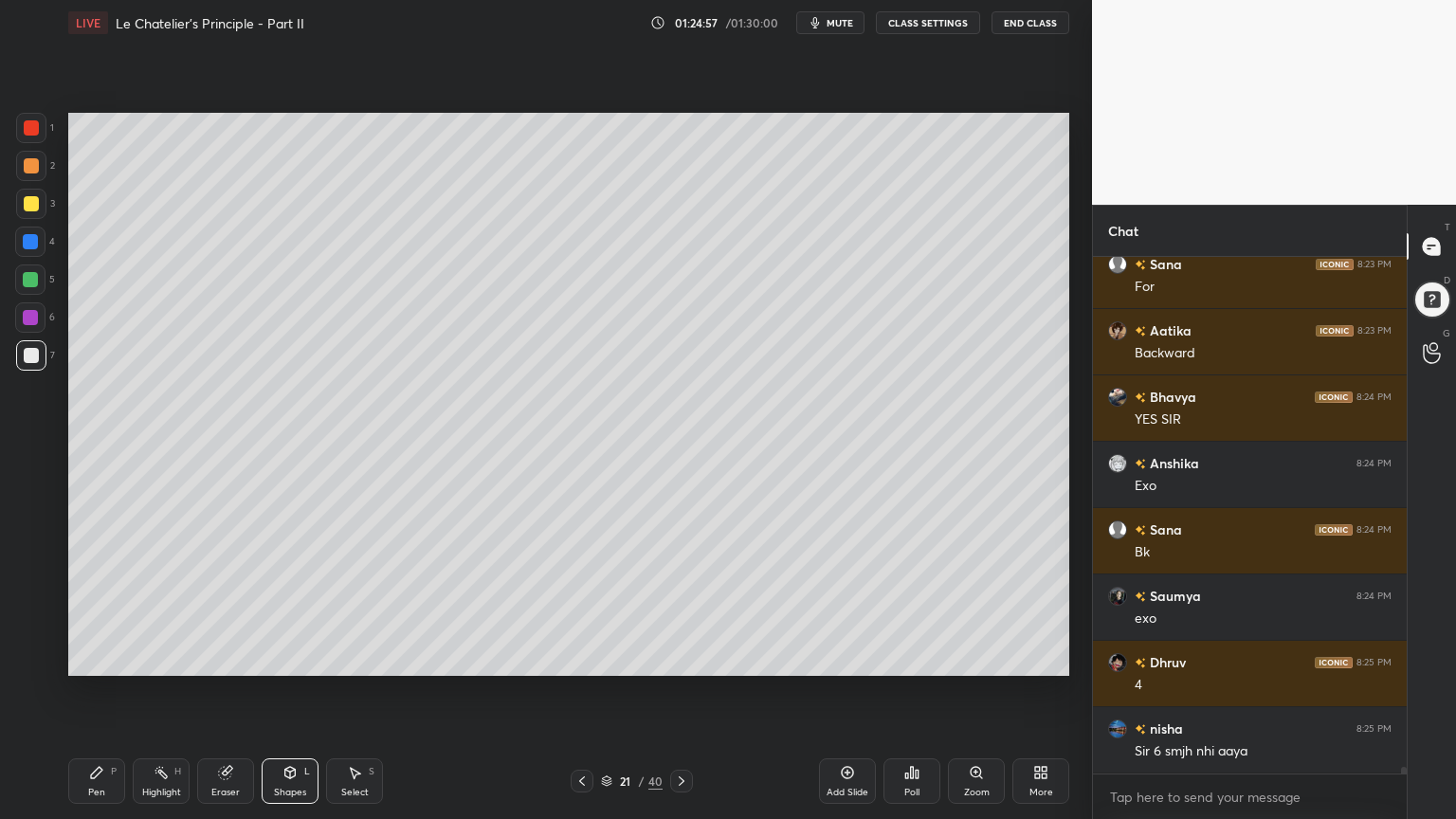 click on "Highlight H" at bounding box center (161, 781) 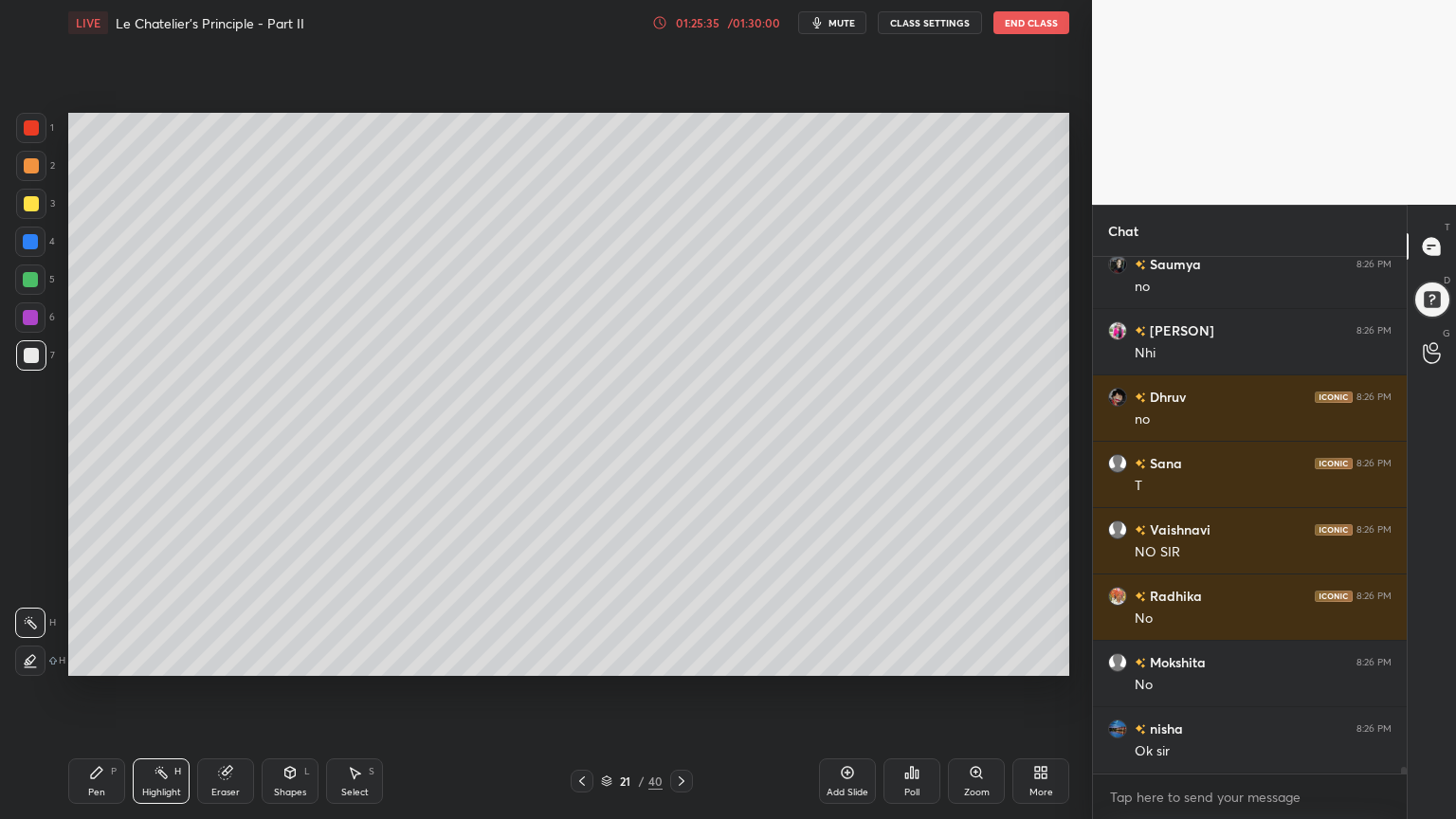 scroll, scrollTop: 38011, scrollLeft: 0, axis: vertical 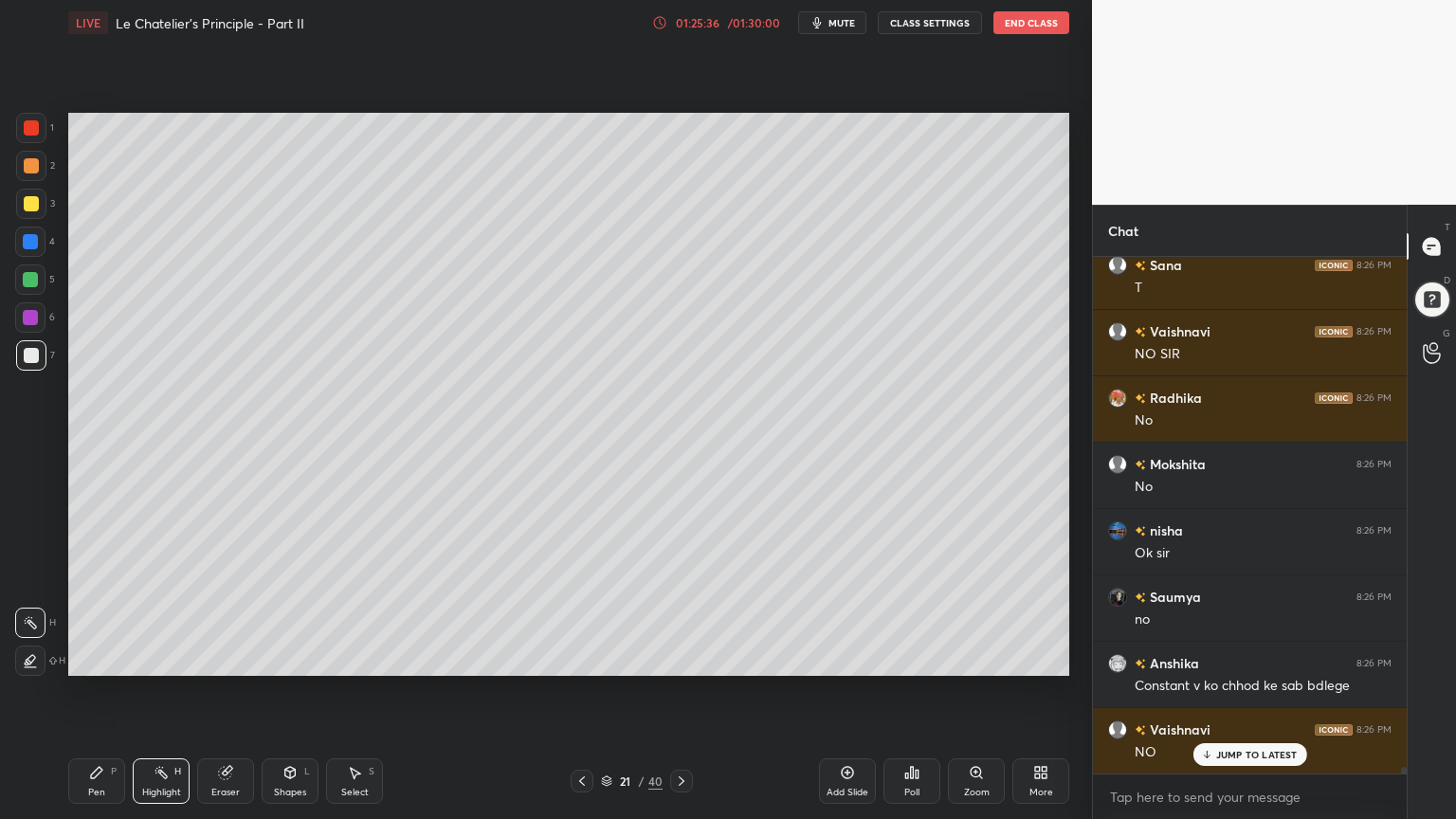click on "Shapes L" at bounding box center [290, 781] 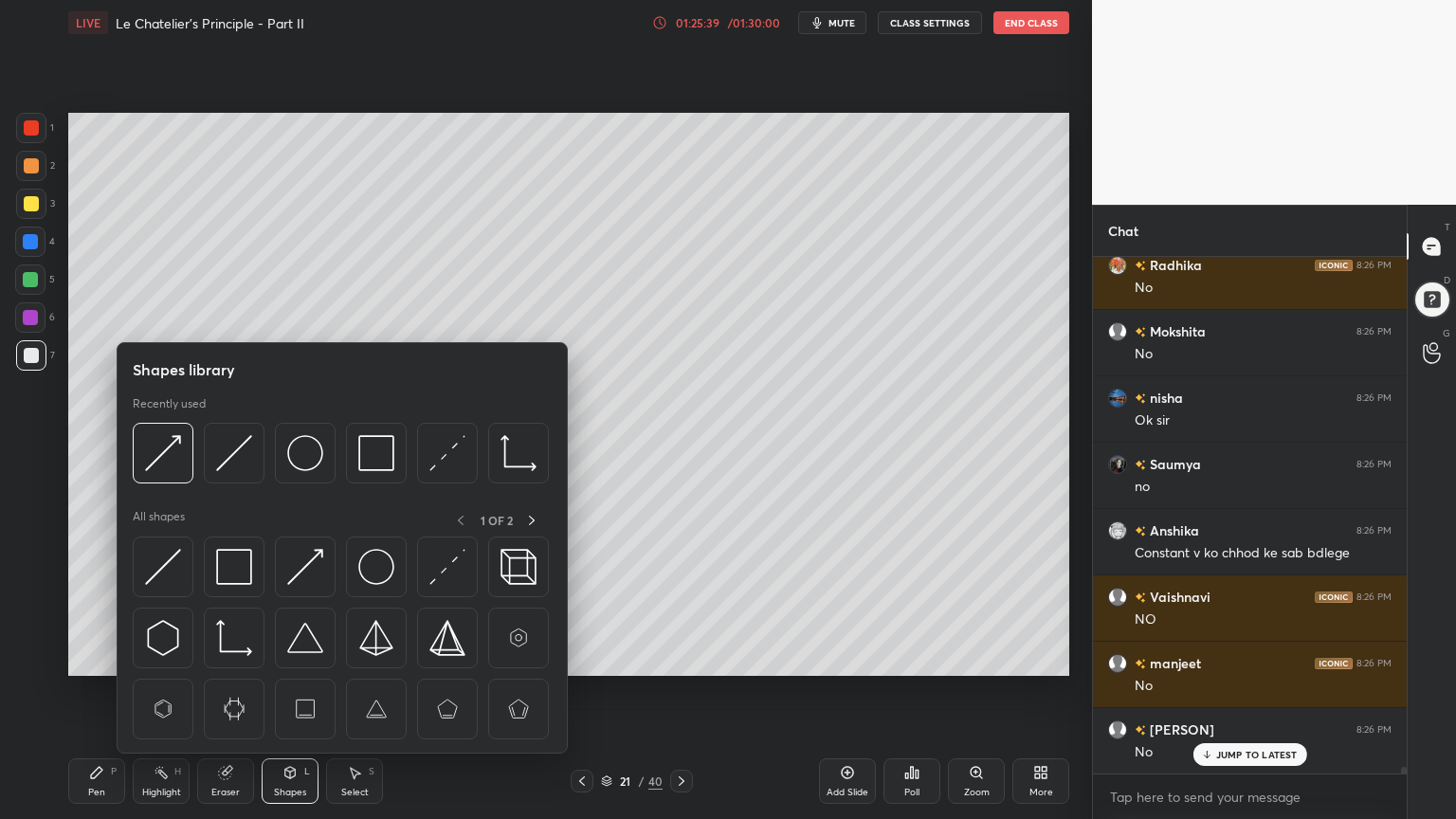 scroll, scrollTop: 38344, scrollLeft: 0, axis: vertical 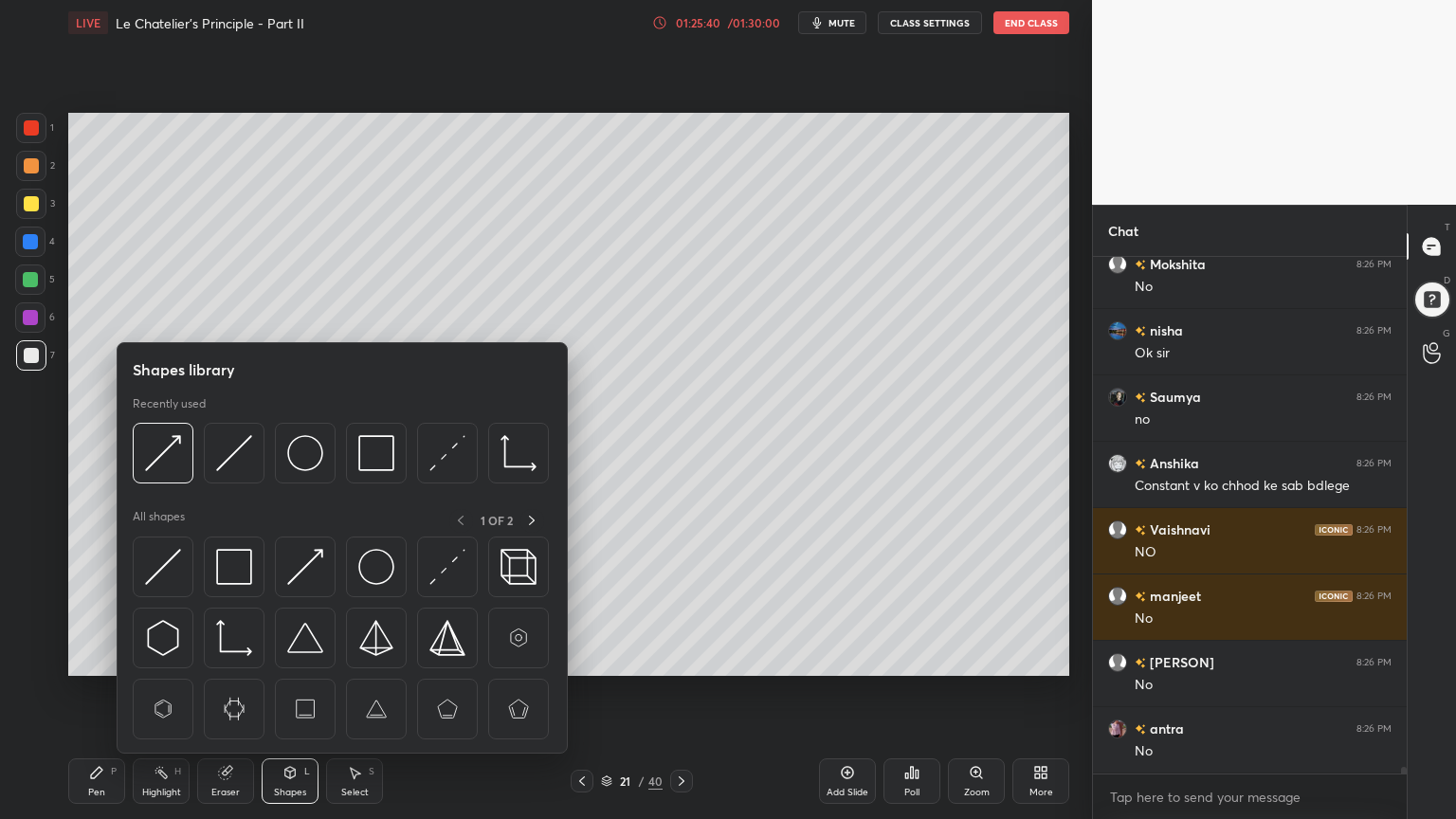 click on "Shapes L" at bounding box center [290, 781] 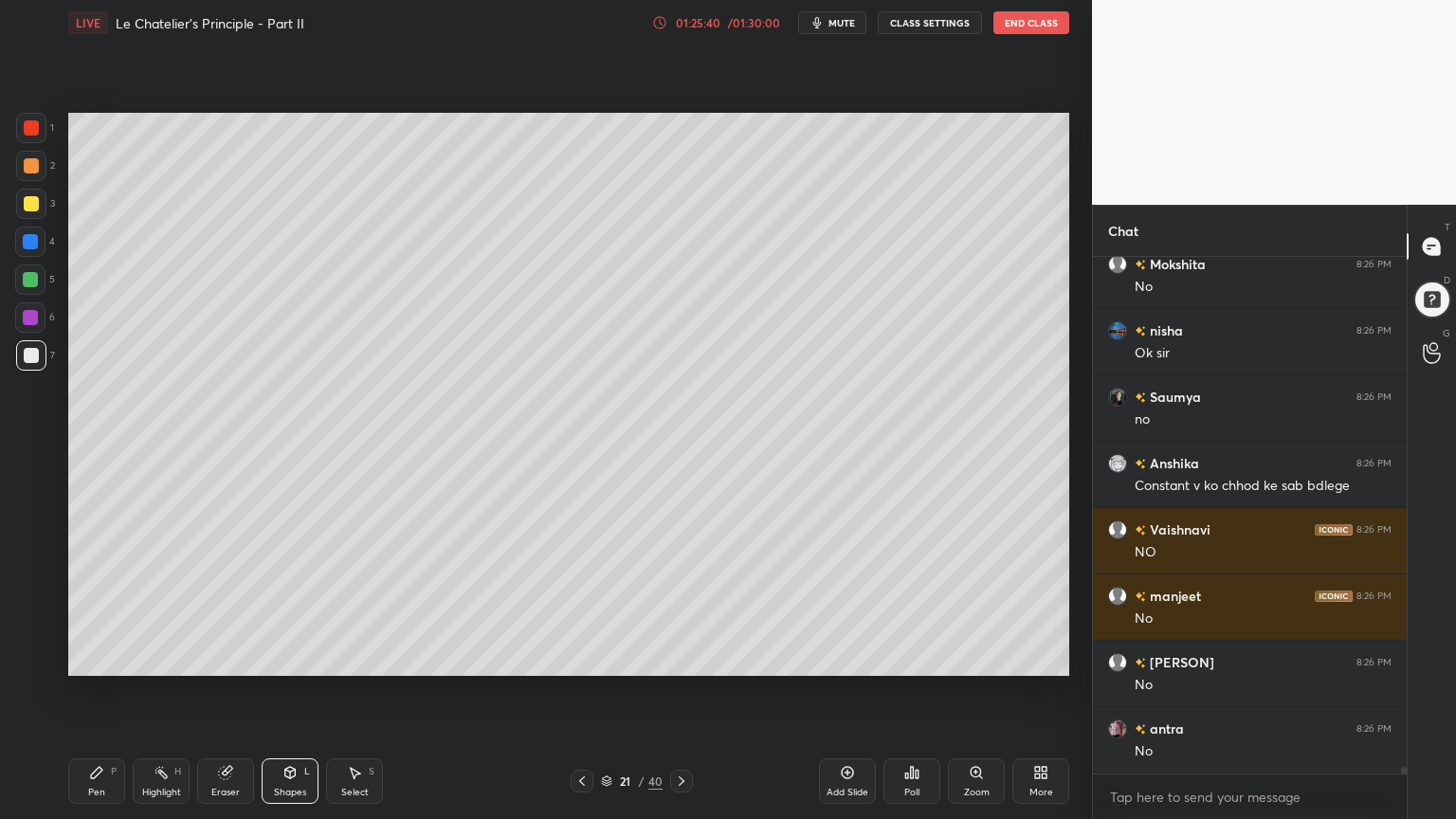 drag, startPoint x: 292, startPoint y: 782, endPoint x: 292, endPoint y: 771, distance: 11 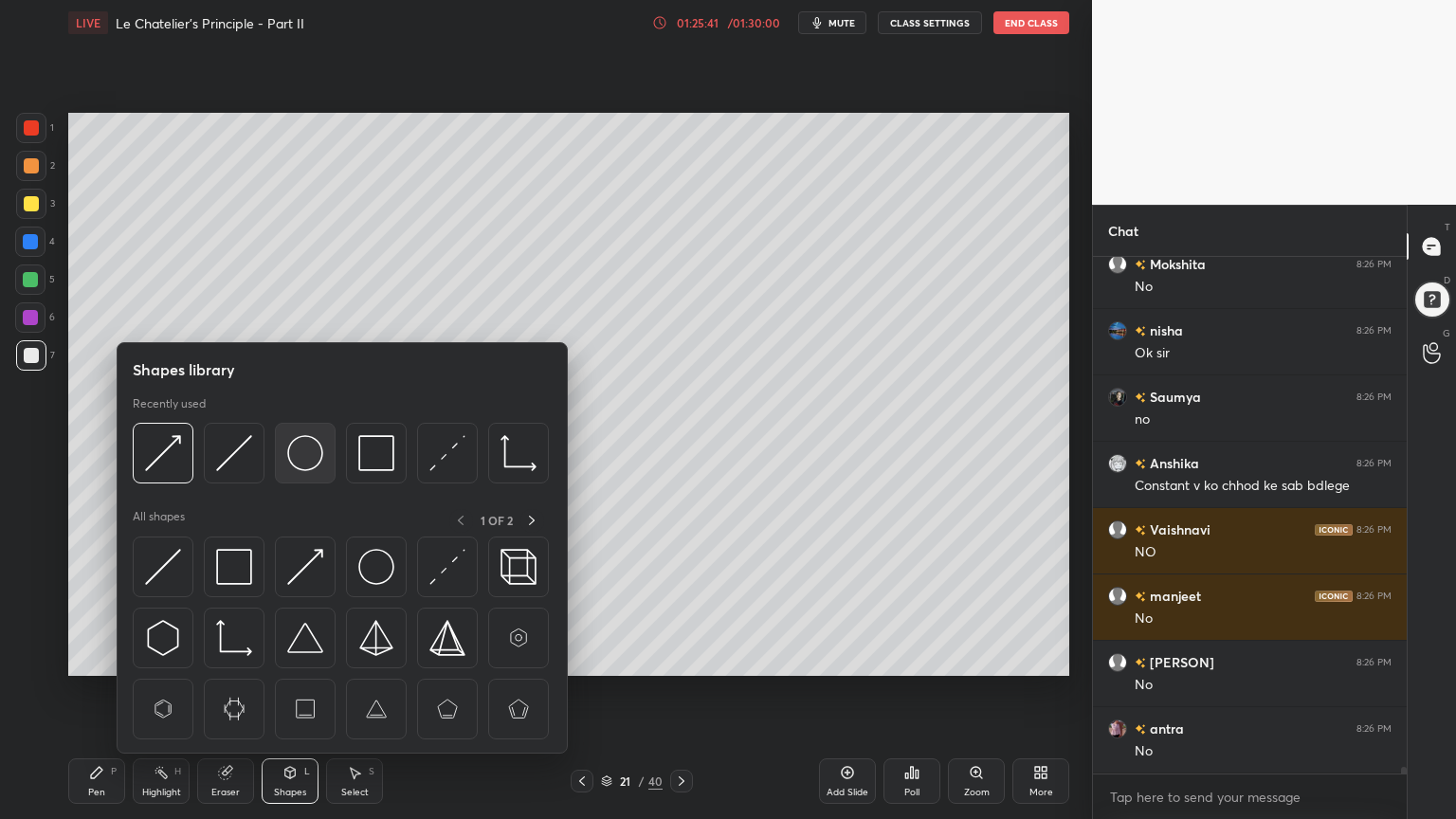 click at bounding box center [305, 453] 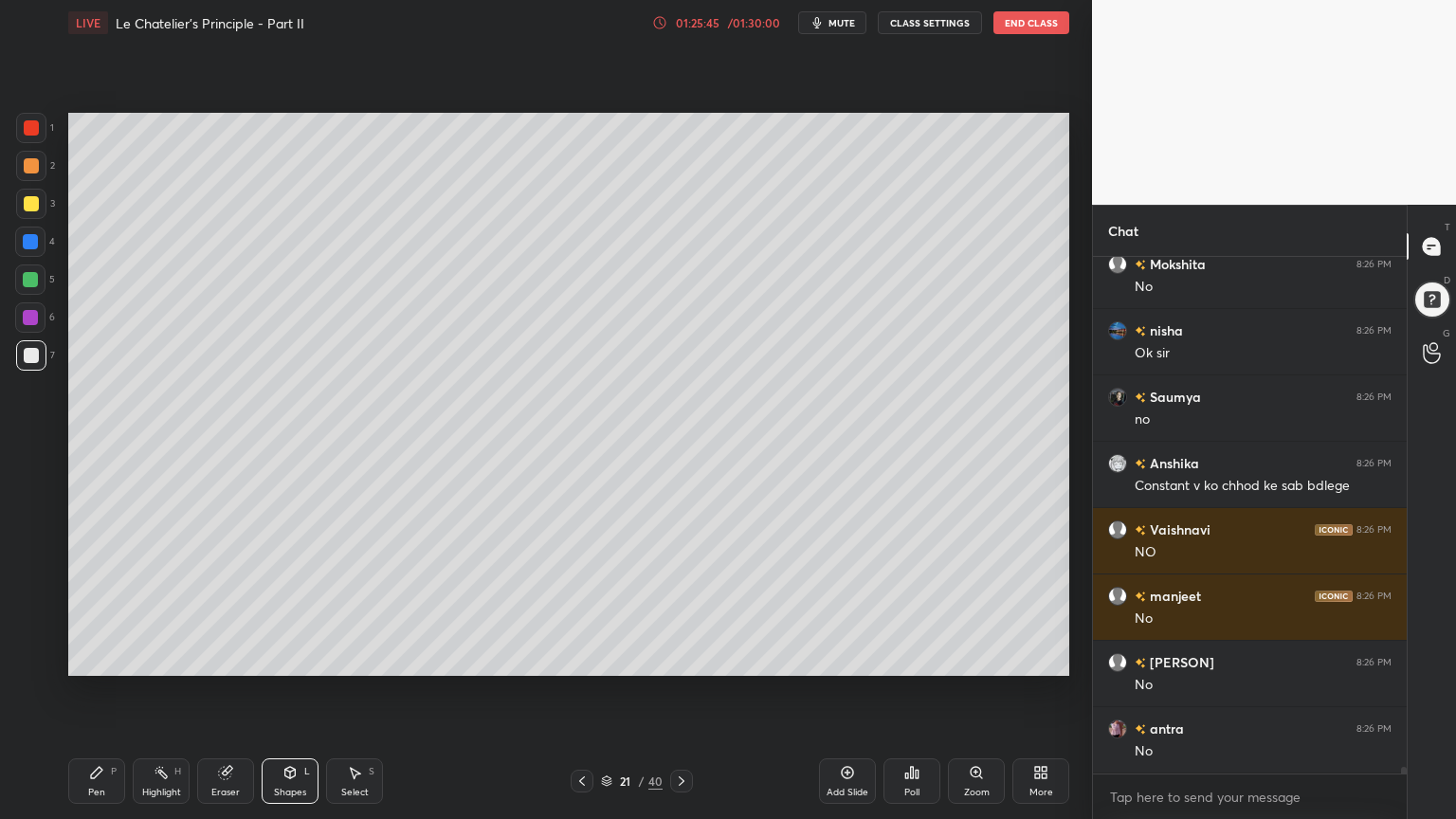 click on "Pen P Highlight H Eraser Shapes L Select S 21 / 40 Add Slide Poll Zoom More" at bounding box center [569, 781] 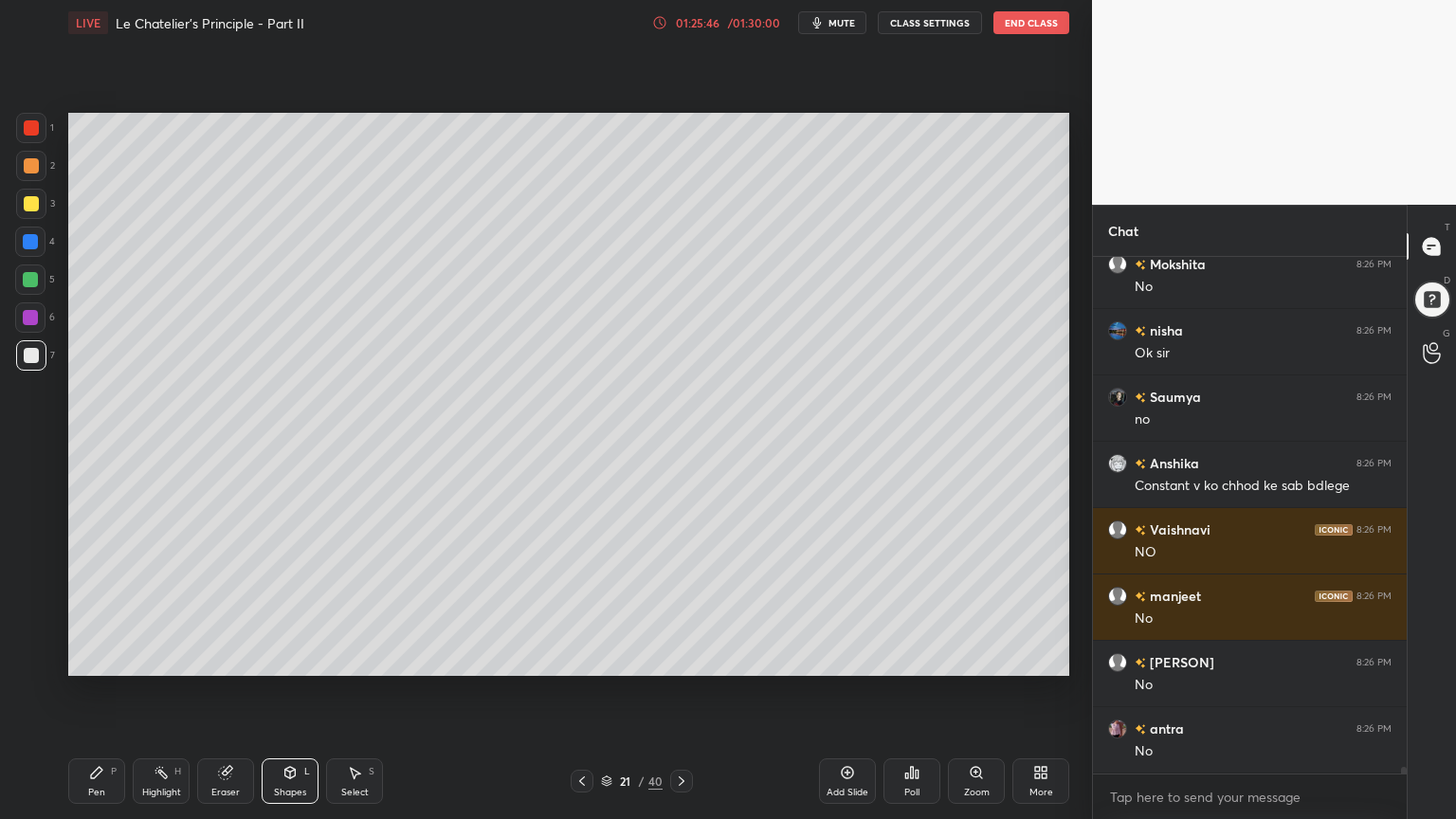 click on "Shapes" at bounding box center (290, 792) 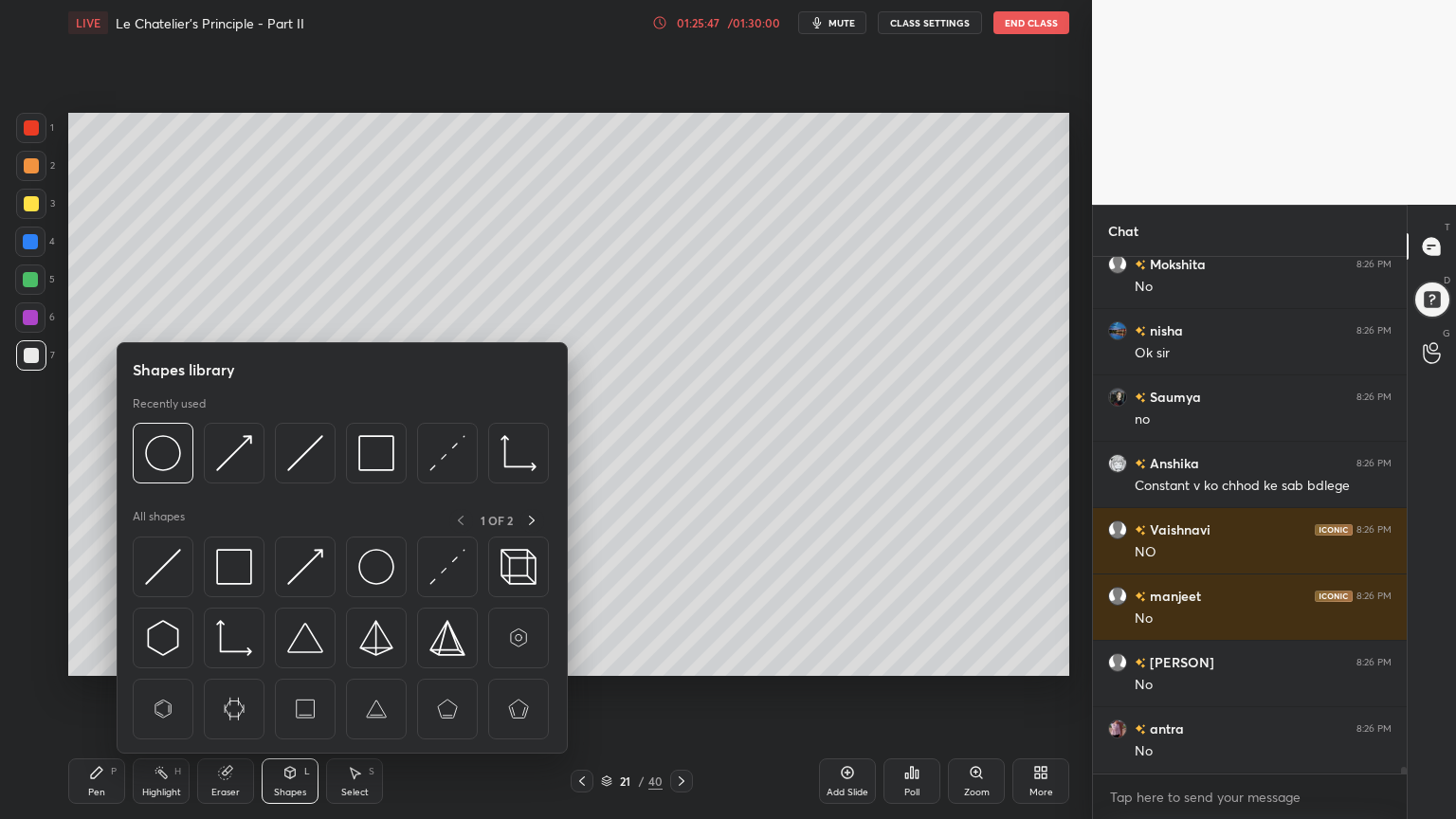 click on "Pen P" at bounding box center (97, 781) 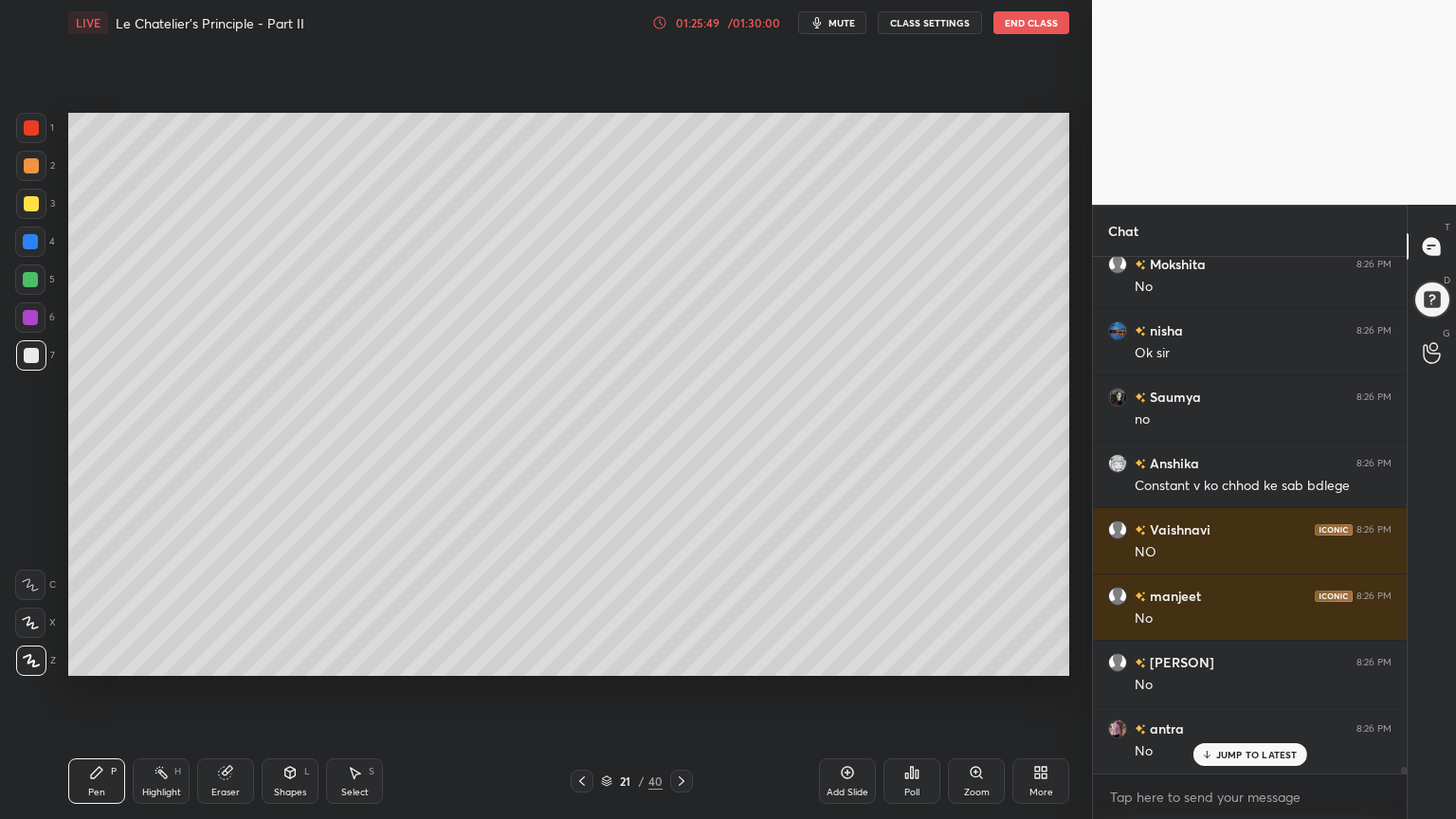 scroll, scrollTop: 38410, scrollLeft: 0, axis: vertical 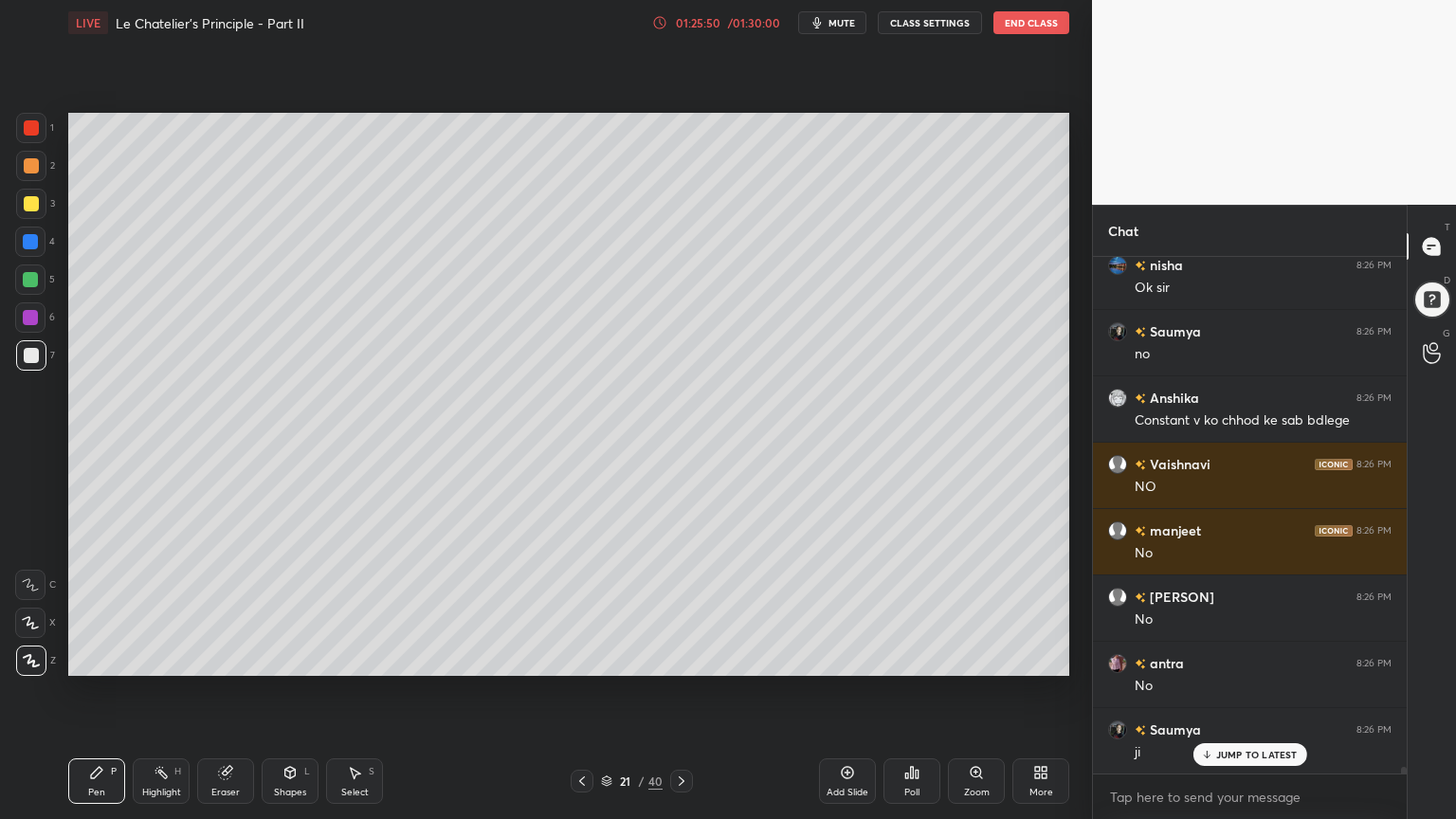 click at bounding box center [31, 128] 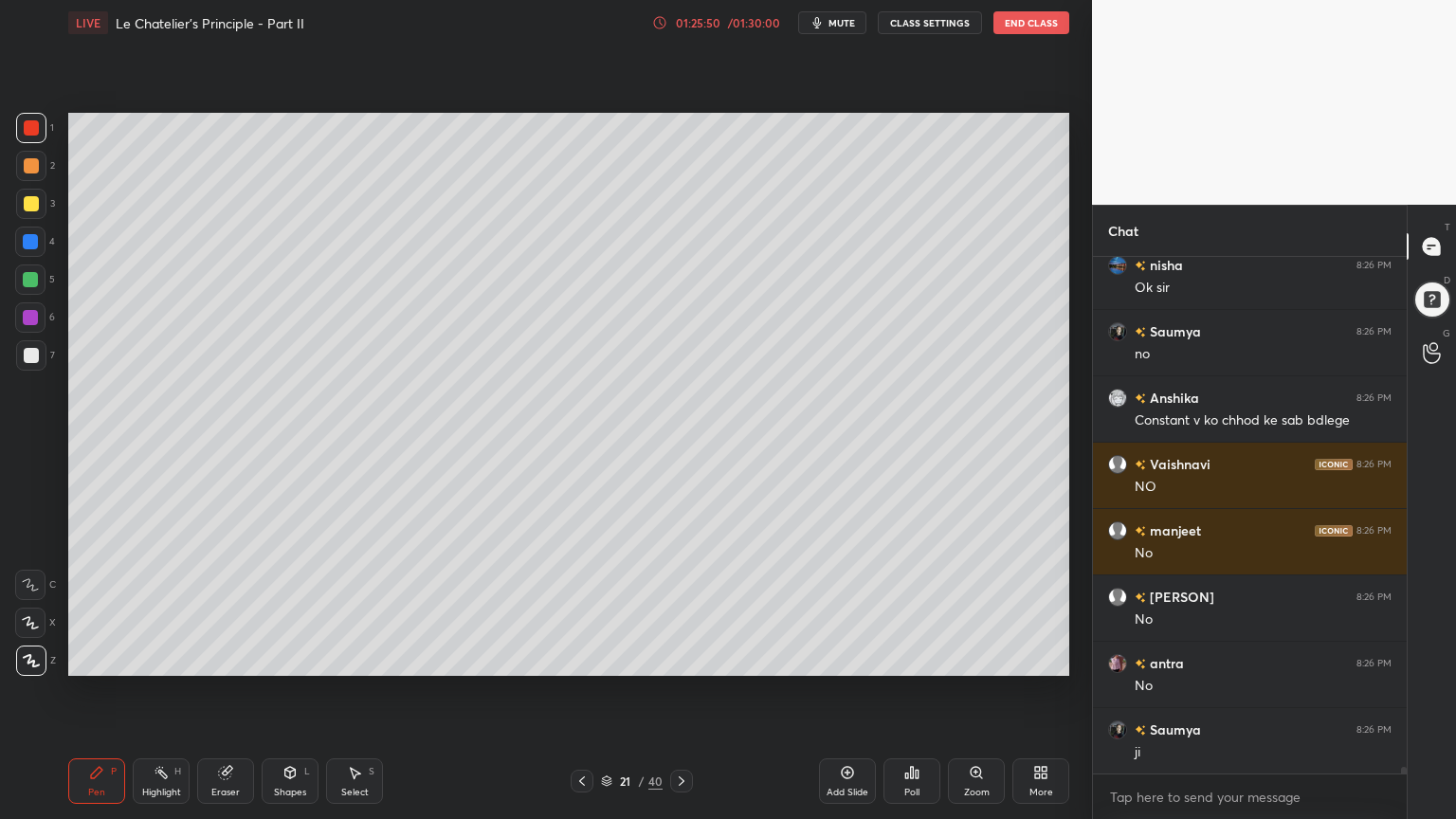 scroll, scrollTop: 38477, scrollLeft: 0, axis: vertical 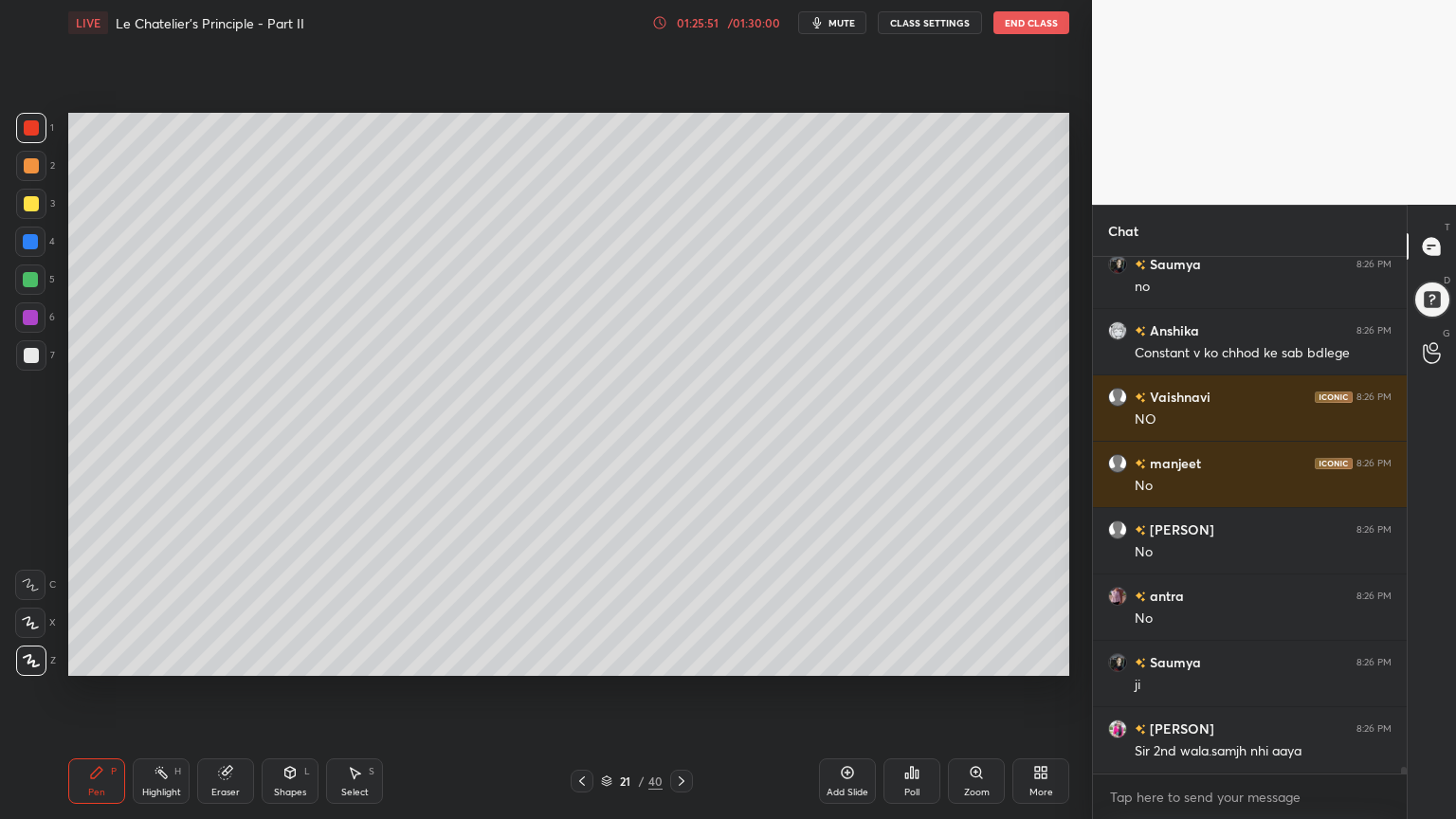 click on "Shapes L" at bounding box center [290, 781] 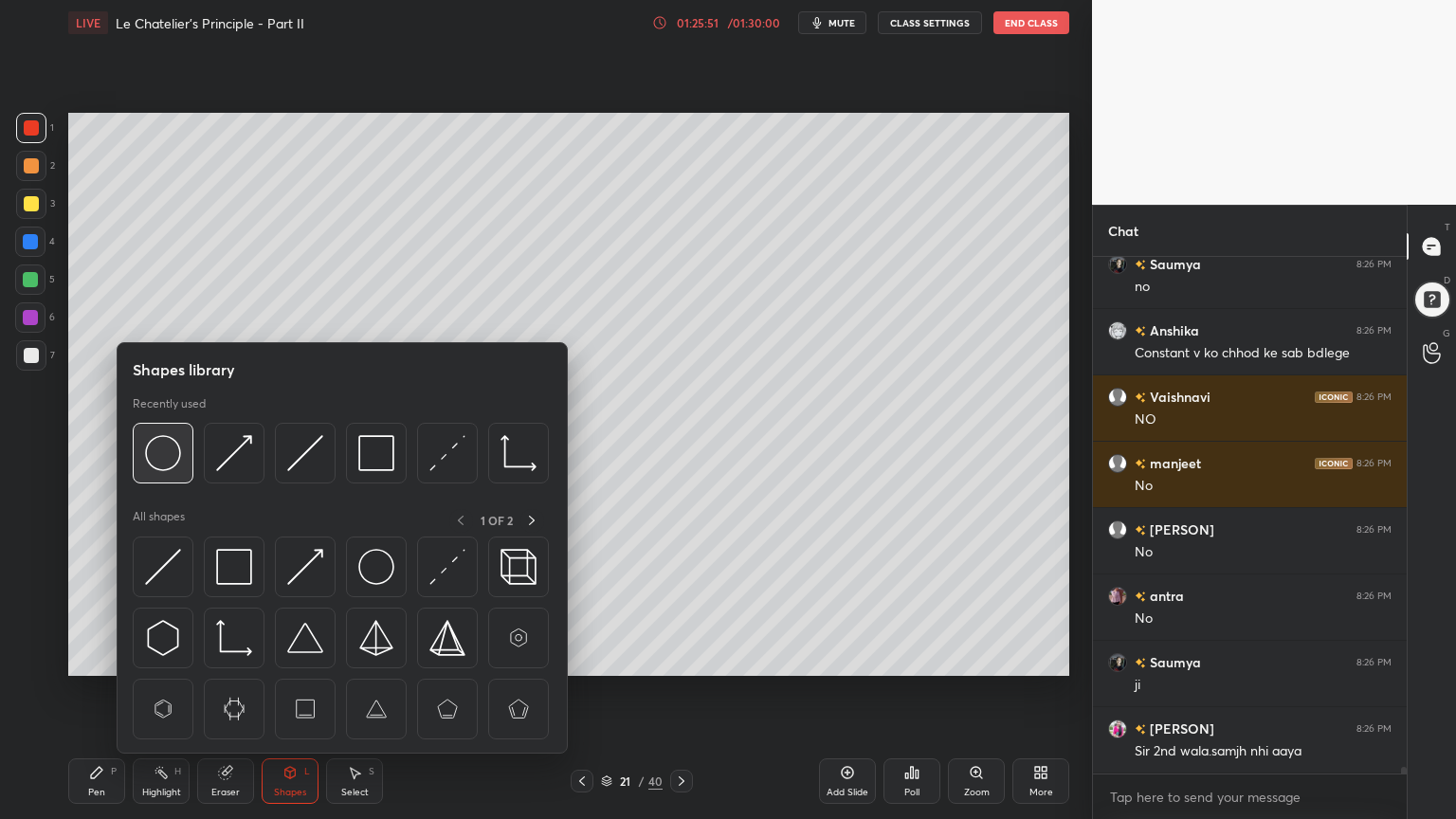 click at bounding box center [163, 453] 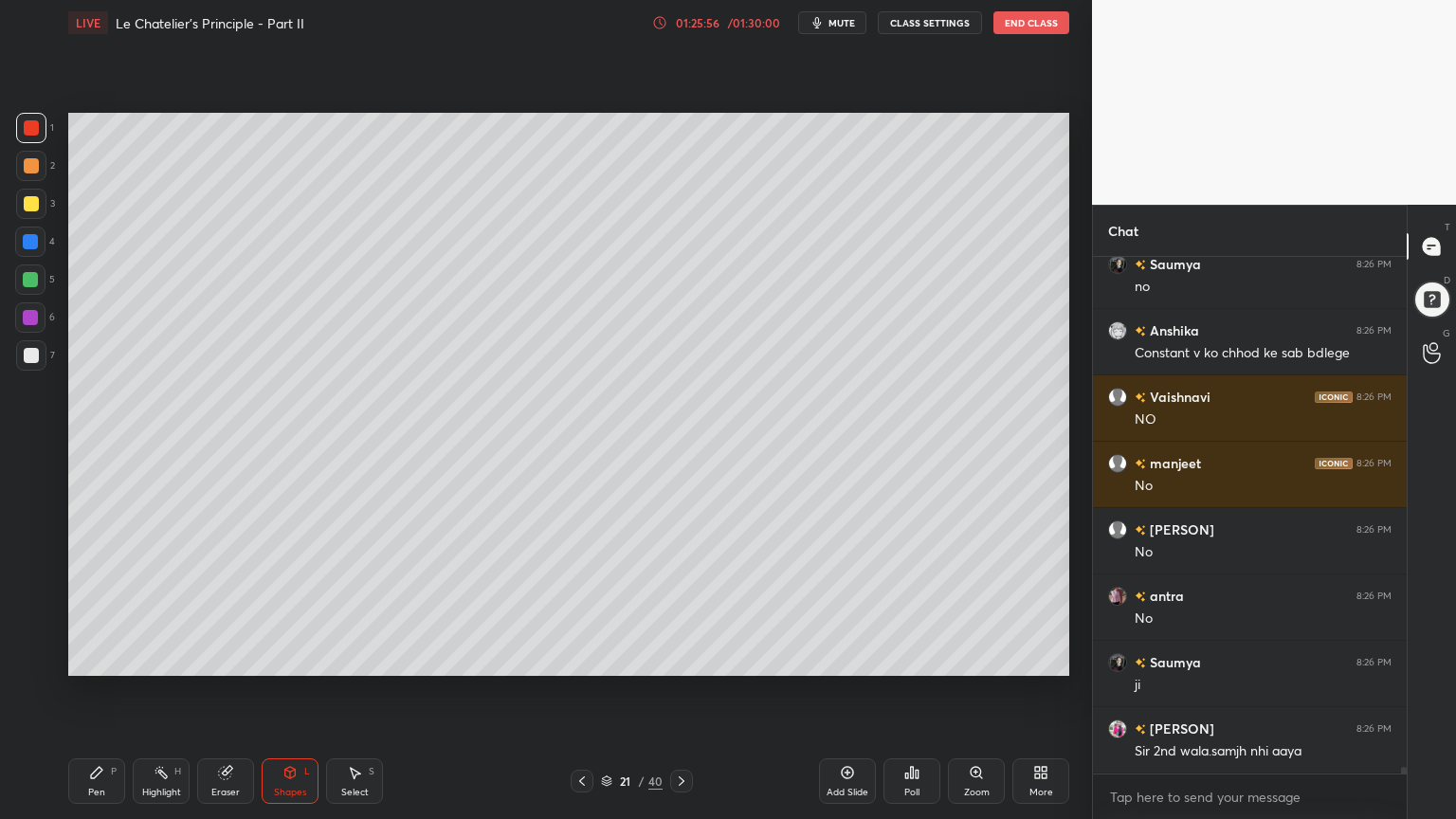 click on "Pen" at bounding box center [97, 792] 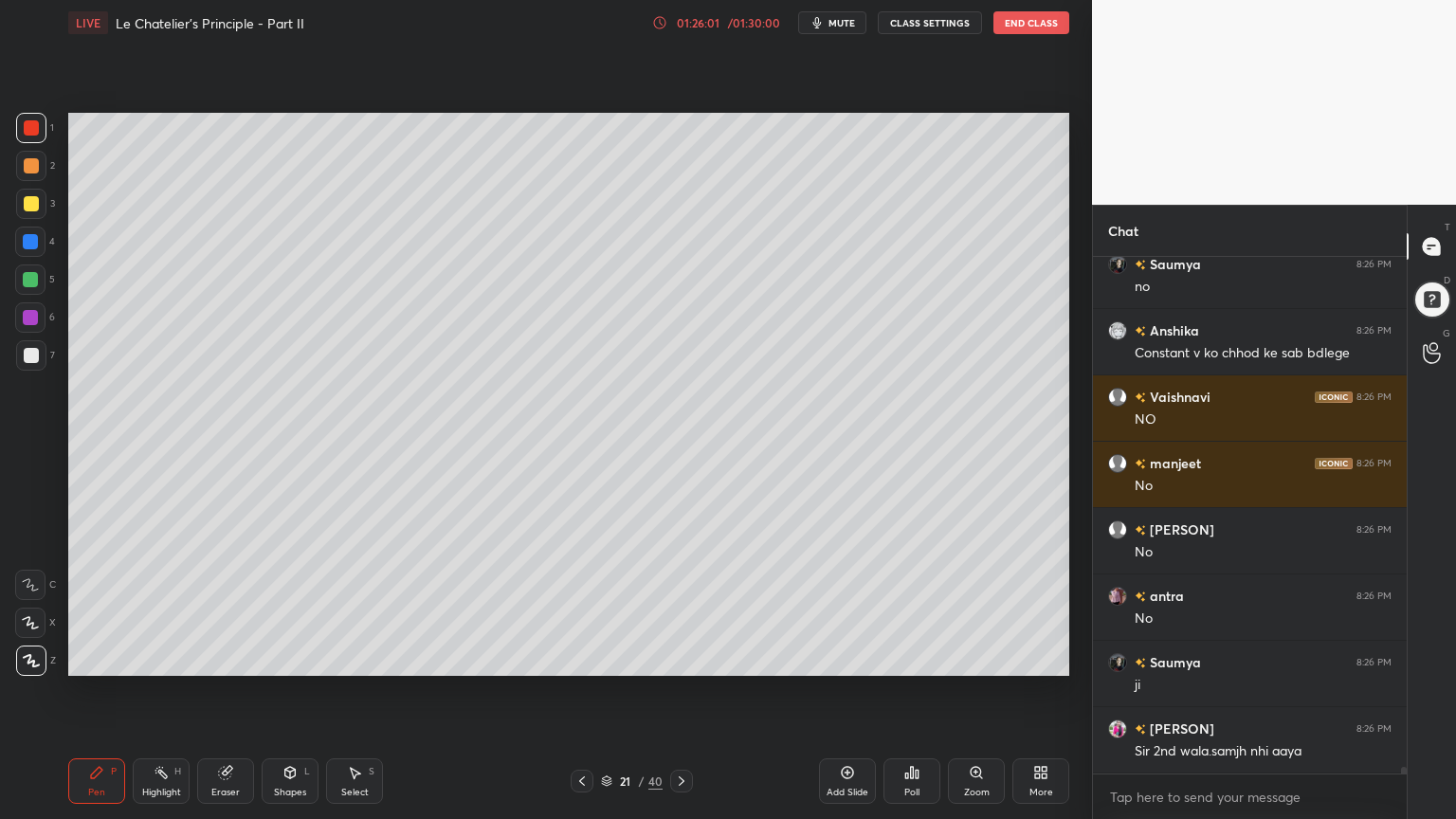 drag, startPoint x: 162, startPoint y: 783, endPoint x: 152, endPoint y: 722, distance: 61.81424 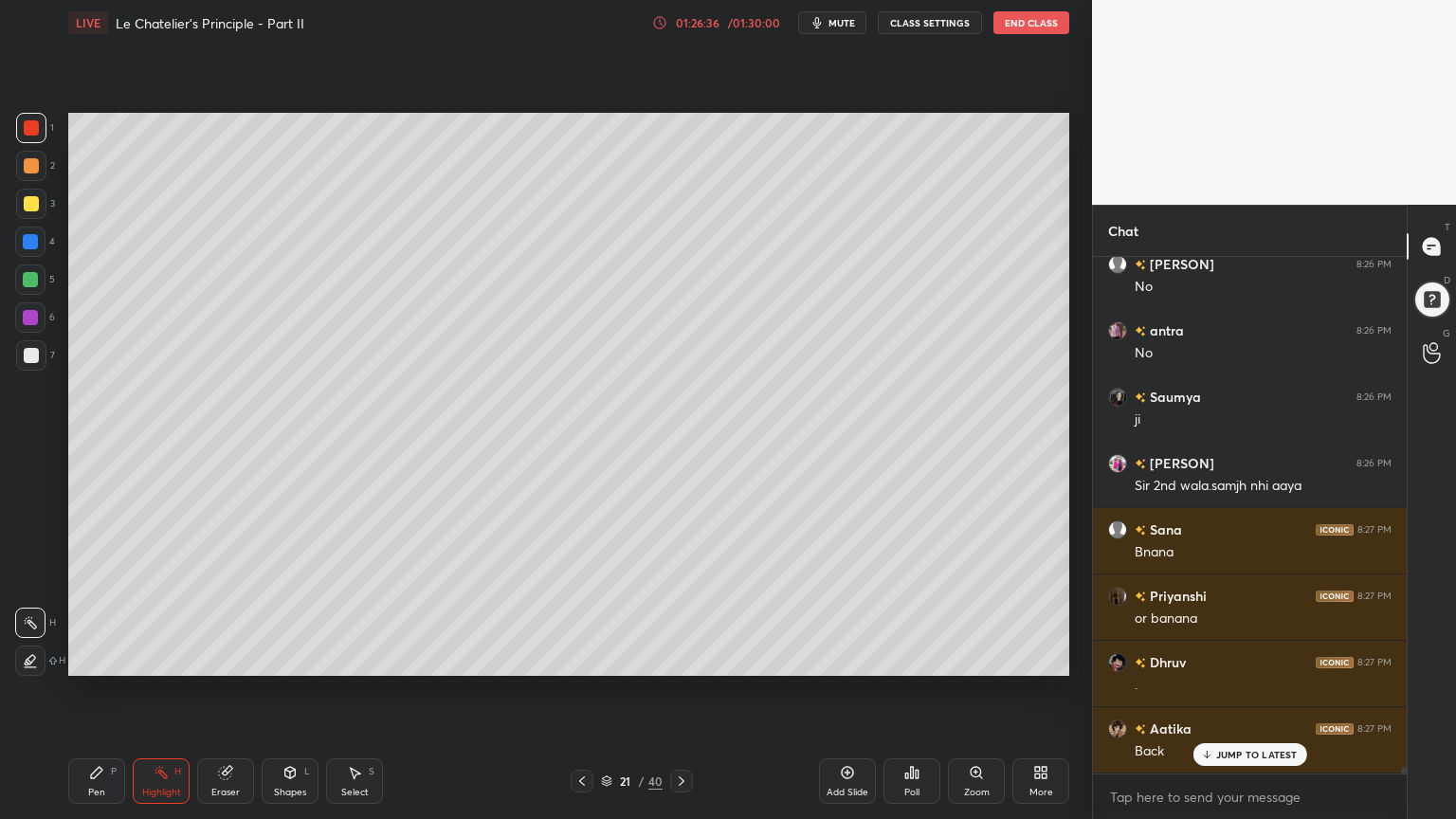 scroll, scrollTop: 38808, scrollLeft: 0, axis: vertical 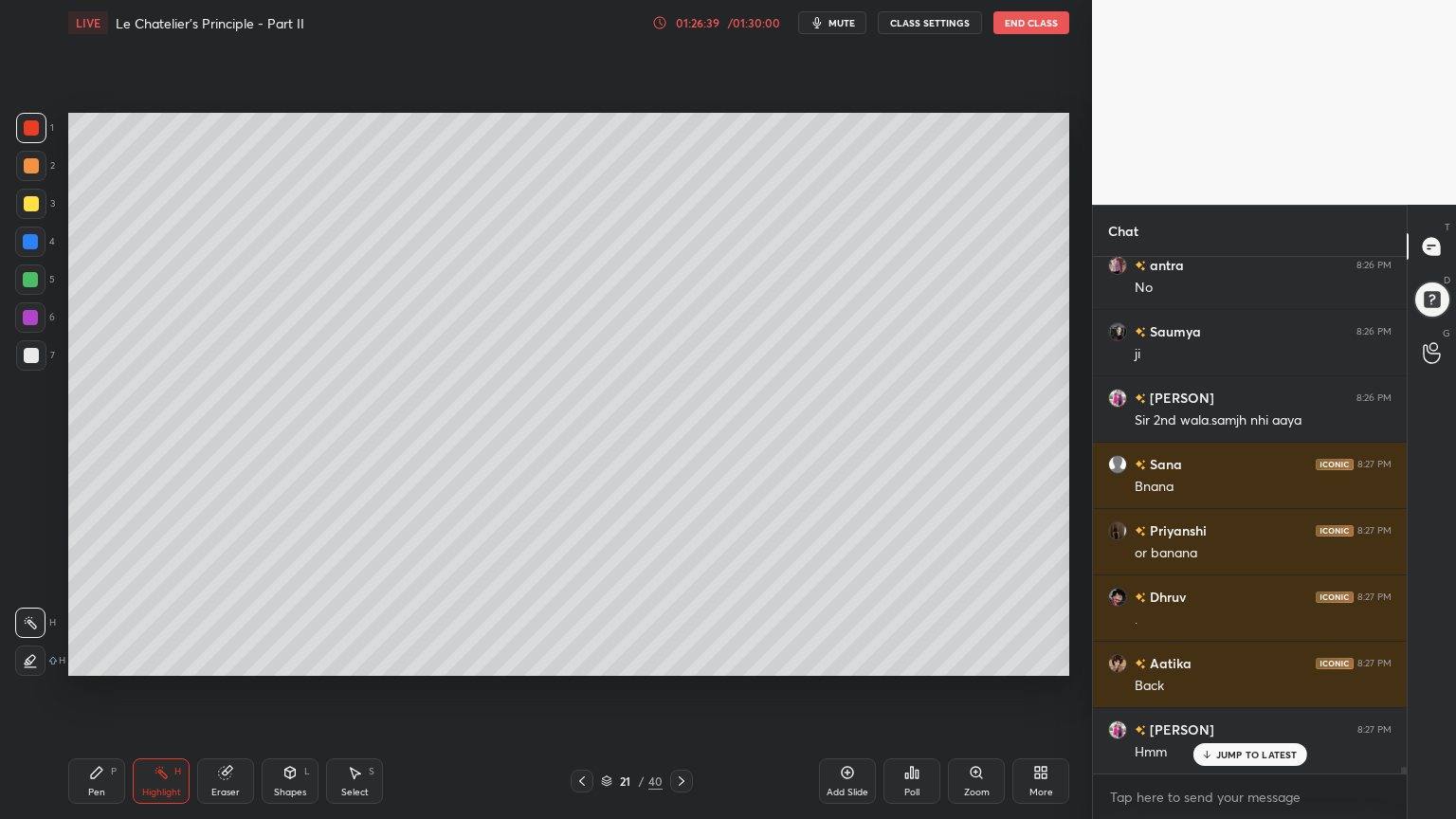 drag, startPoint x: 82, startPoint y: 789, endPoint x: 82, endPoint y: 718, distance: 71 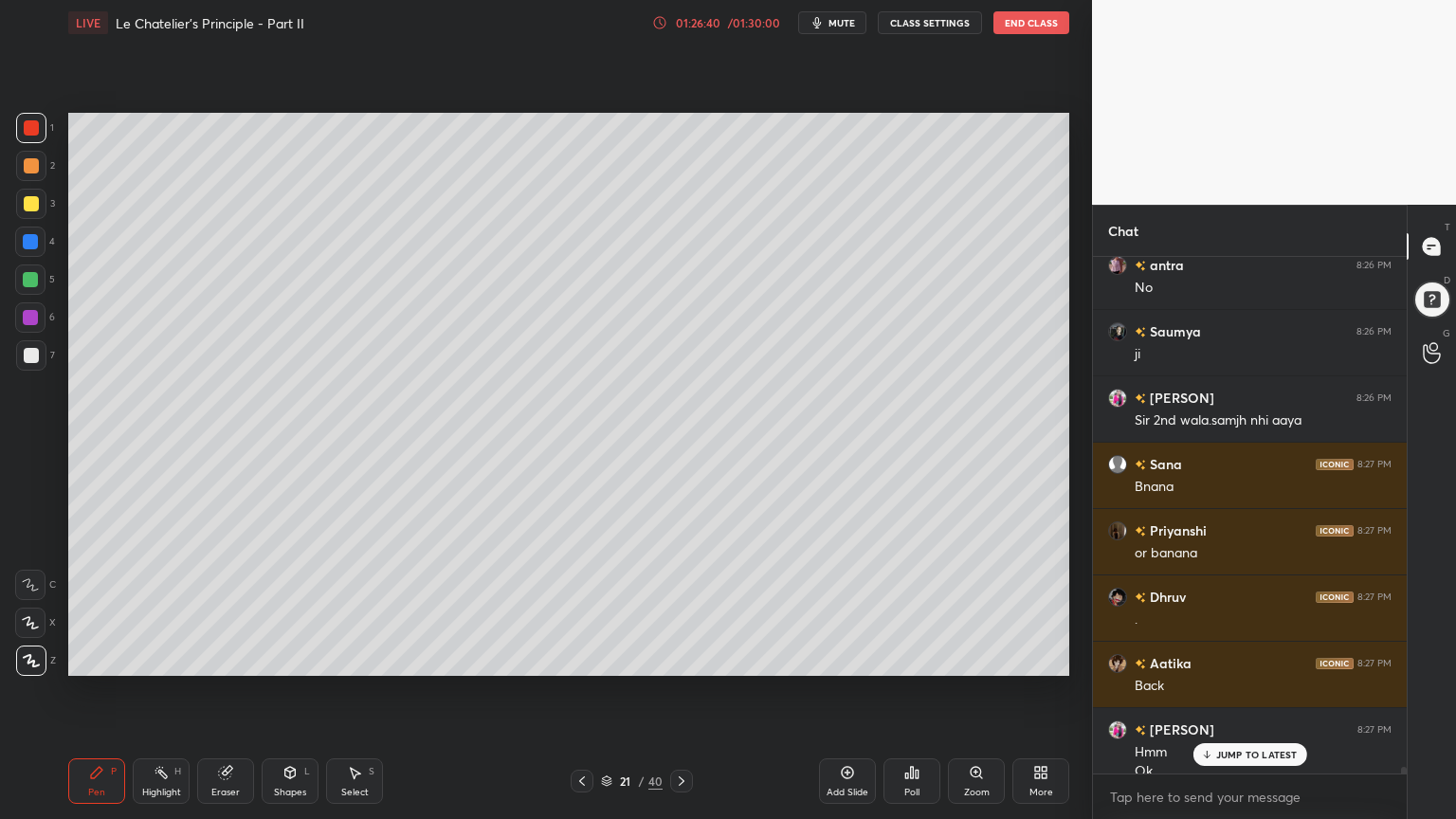 scroll, scrollTop: 38827, scrollLeft: 0, axis: vertical 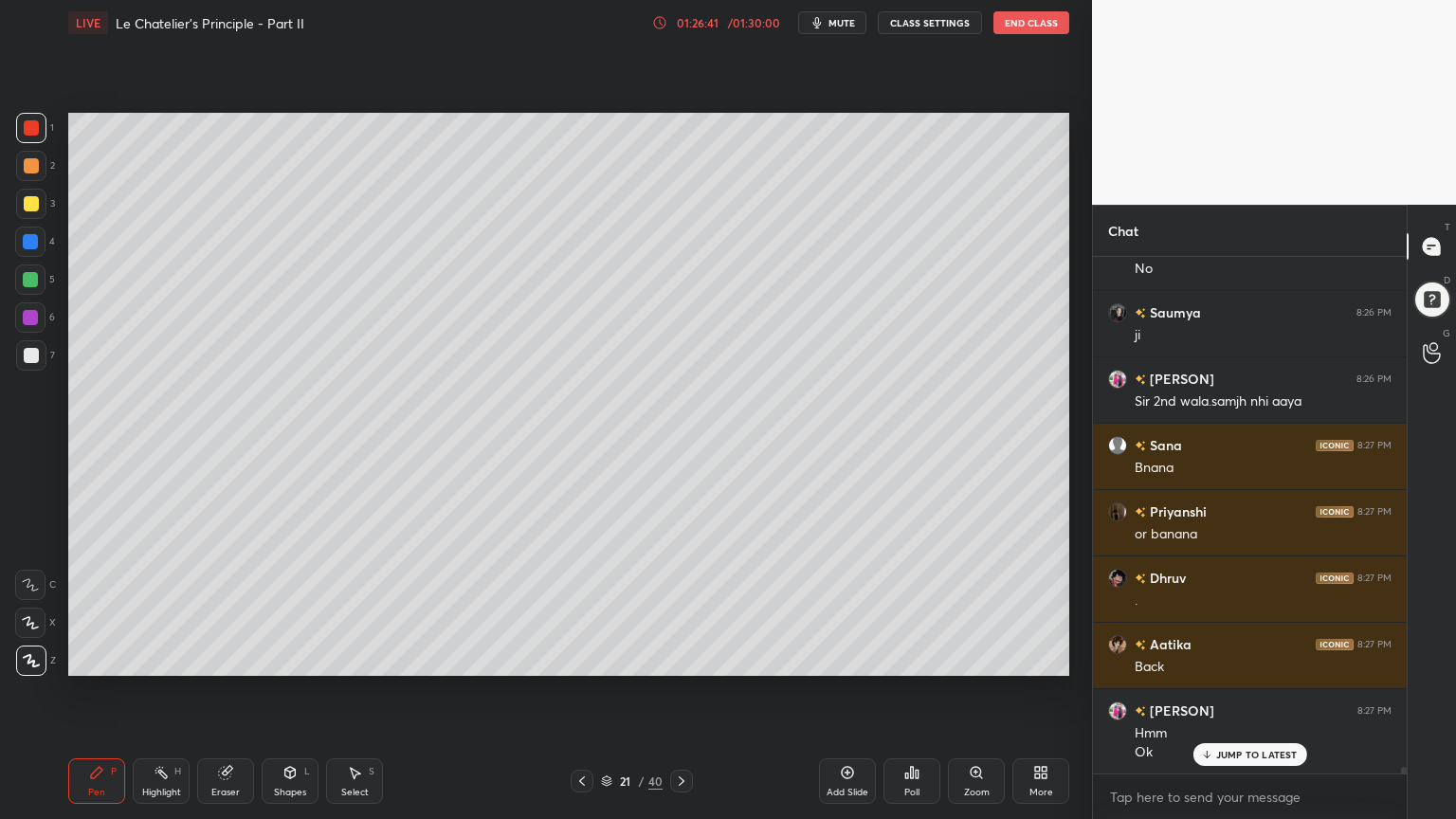 click at bounding box center [31, 355] 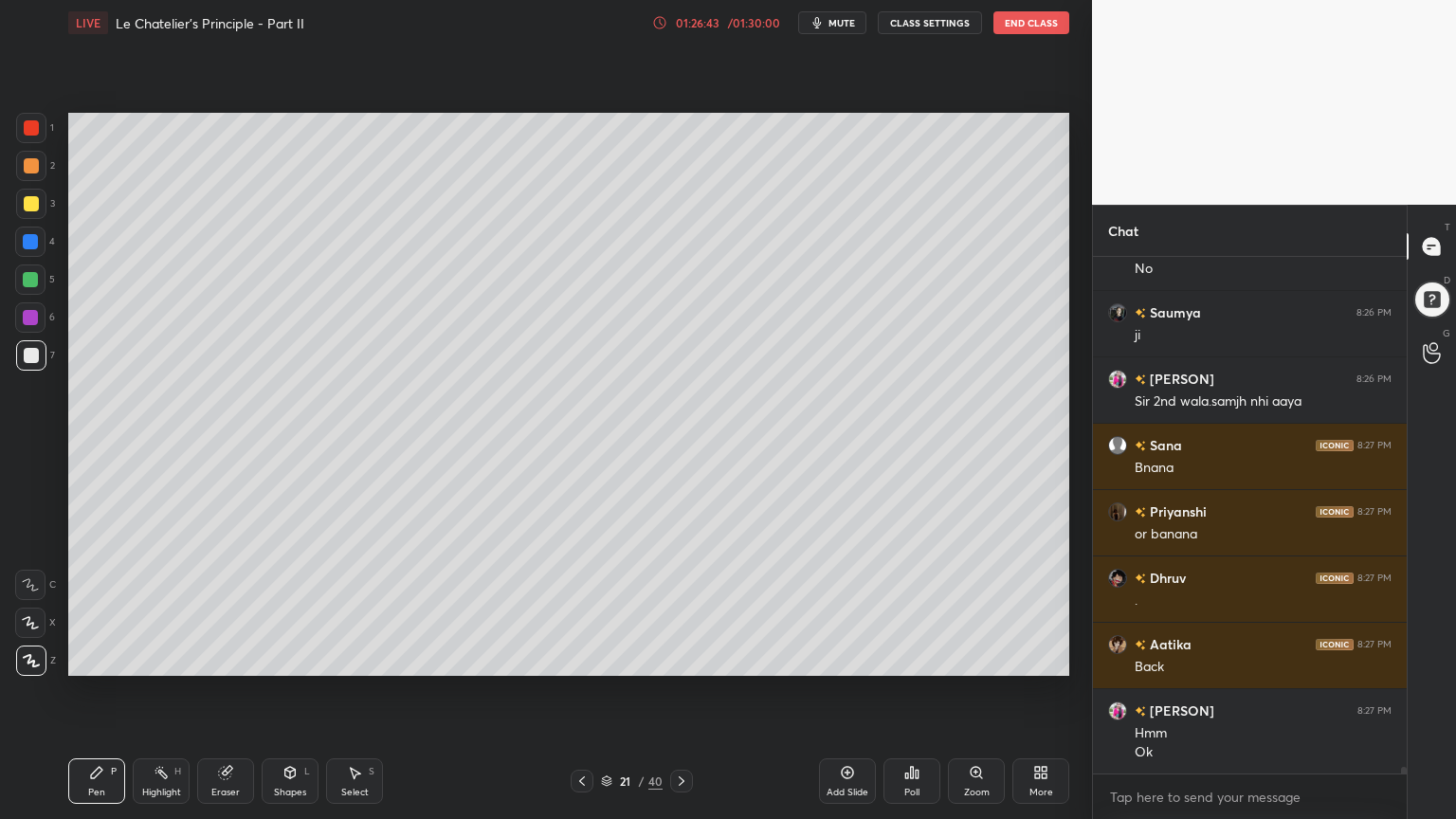scroll, scrollTop: 38894, scrollLeft: 0, axis: vertical 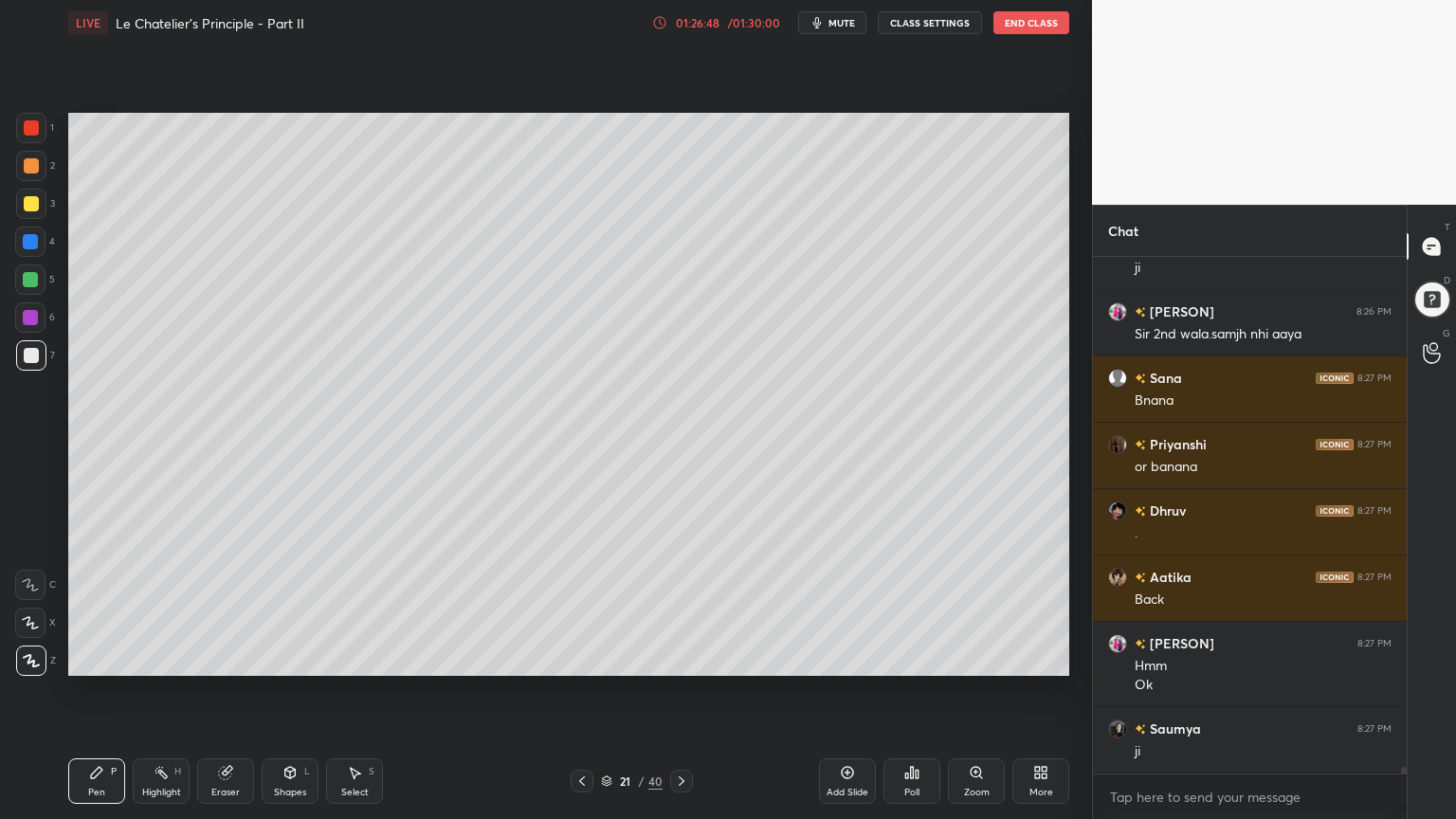 click 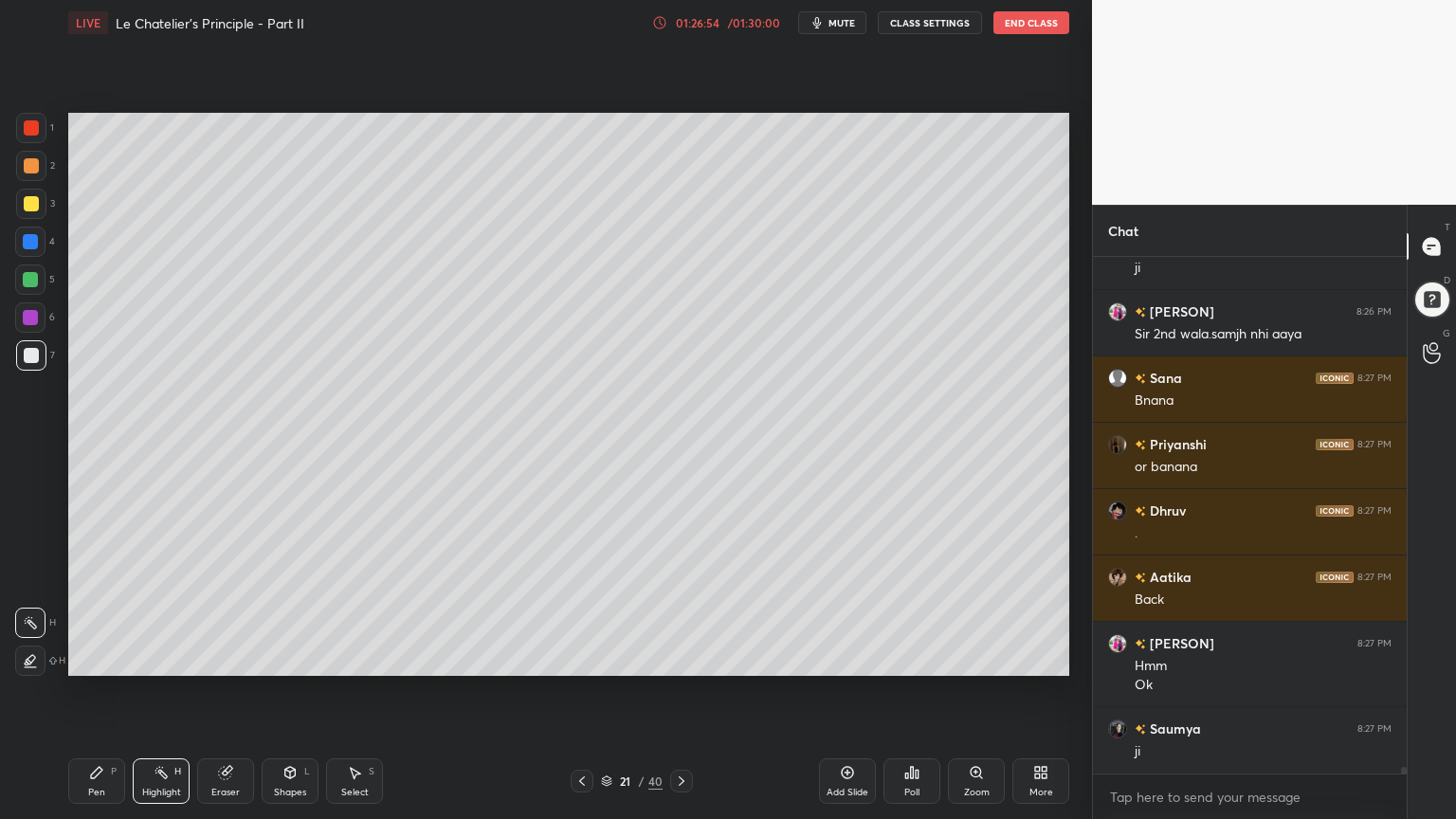 drag, startPoint x: 570, startPoint y: 778, endPoint x: 592, endPoint y: 750, distance: 35.608988 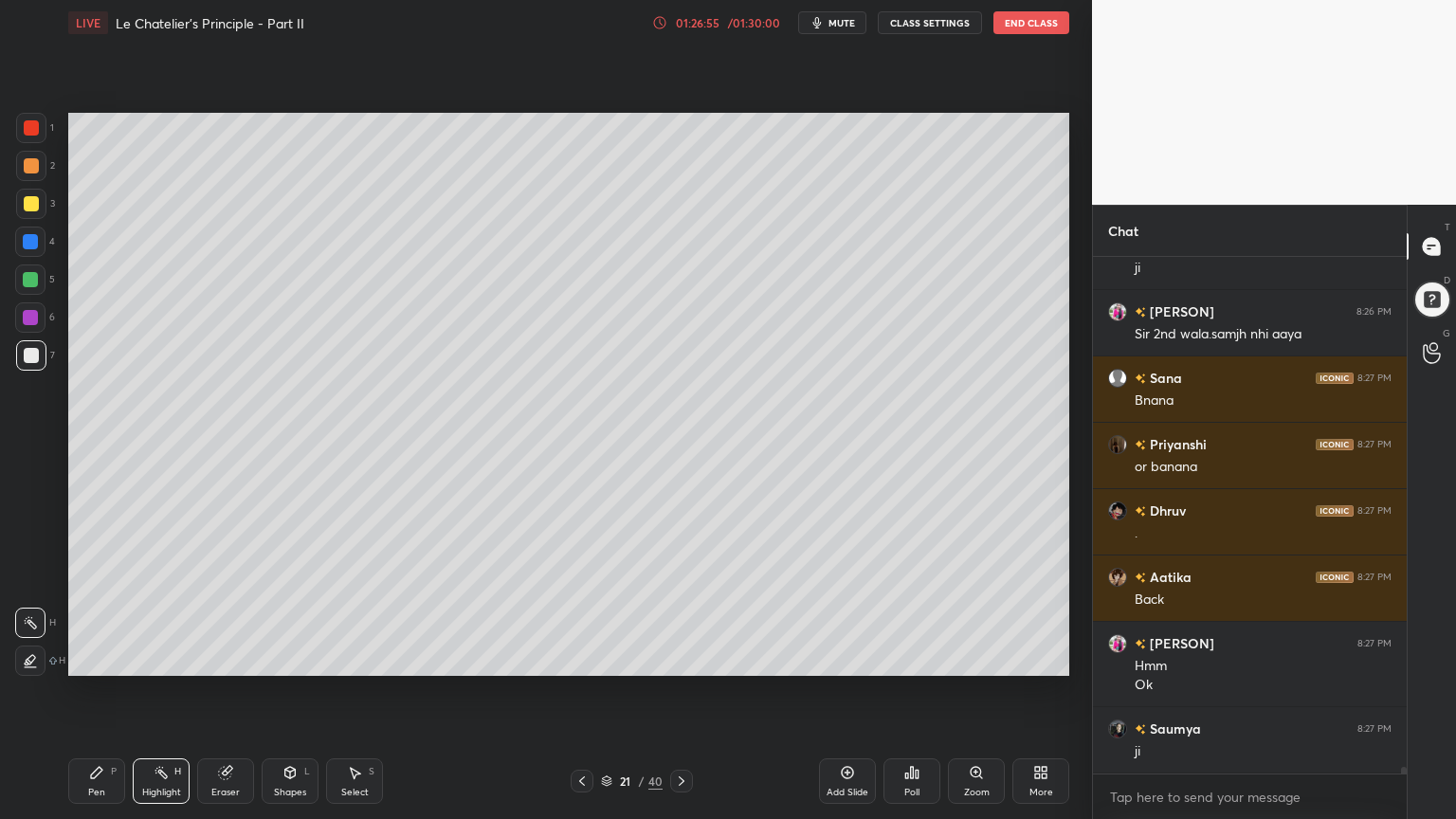 click at bounding box center [582, 781] 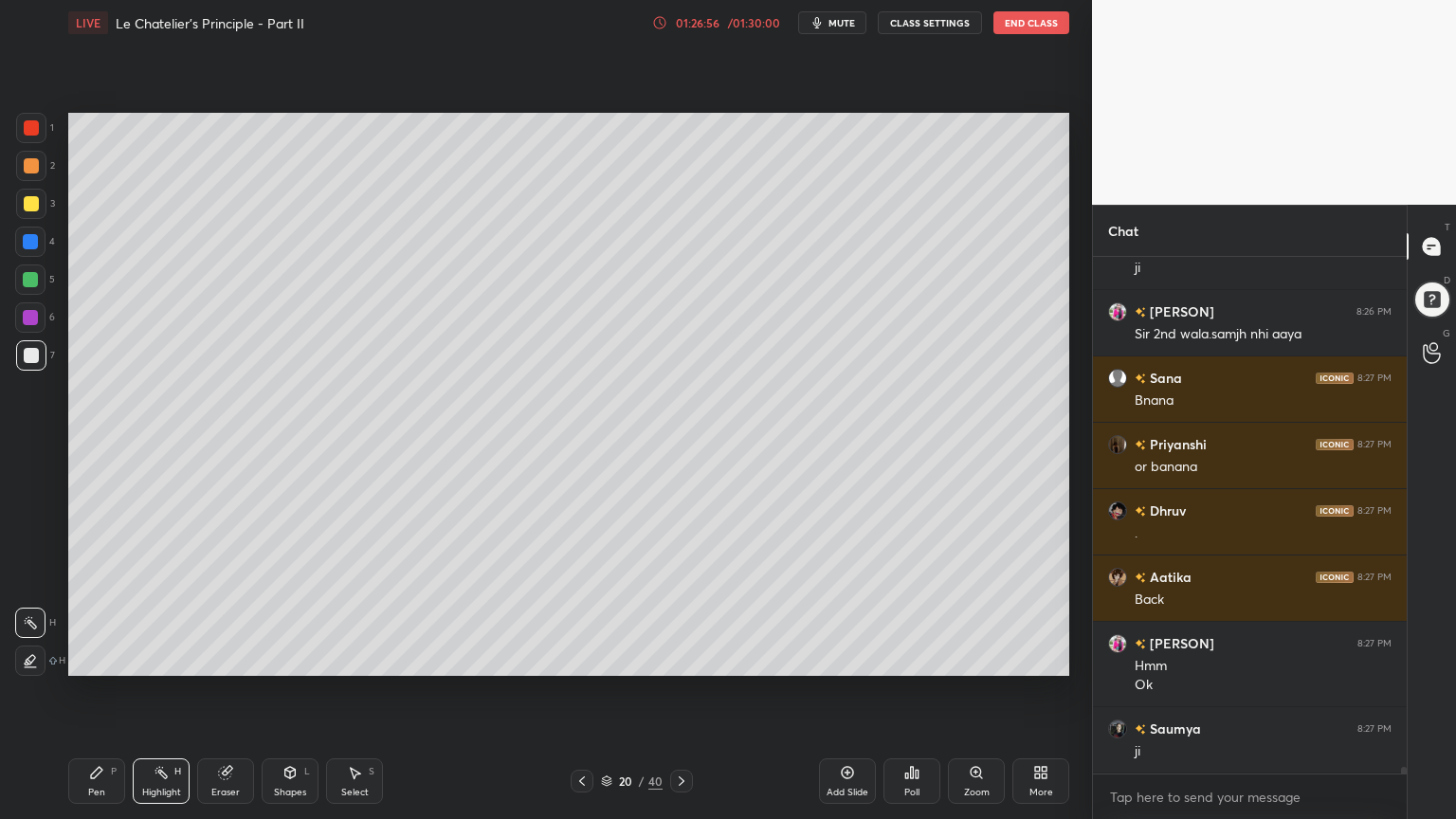 click 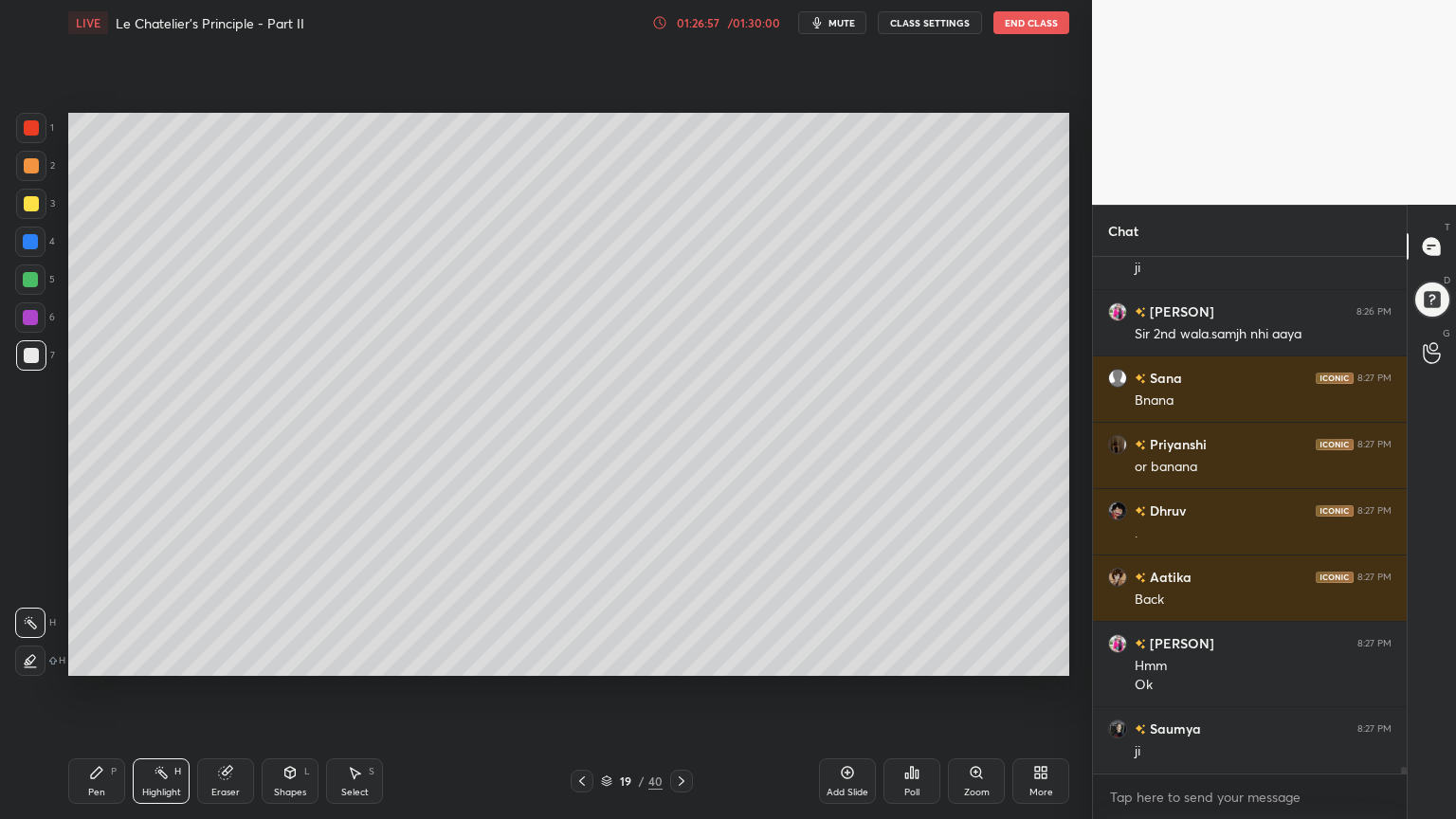 drag, startPoint x: 580, startPoint y: 781, endPoint x: 589, endPoint y: 775, distance: 10.816654 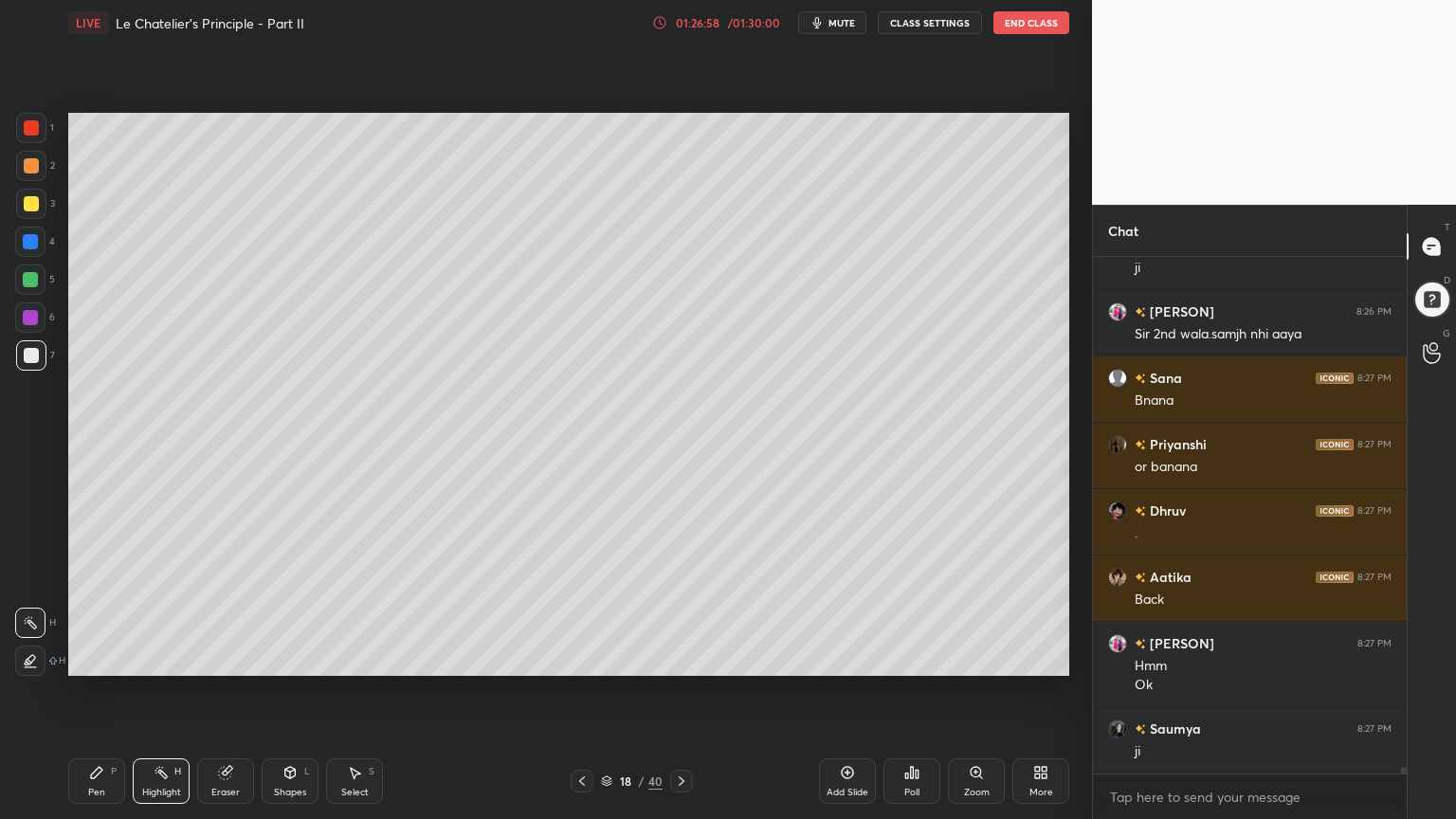 scroll, scrollTop: 38959, scrollLeft: 0, axis: vertical 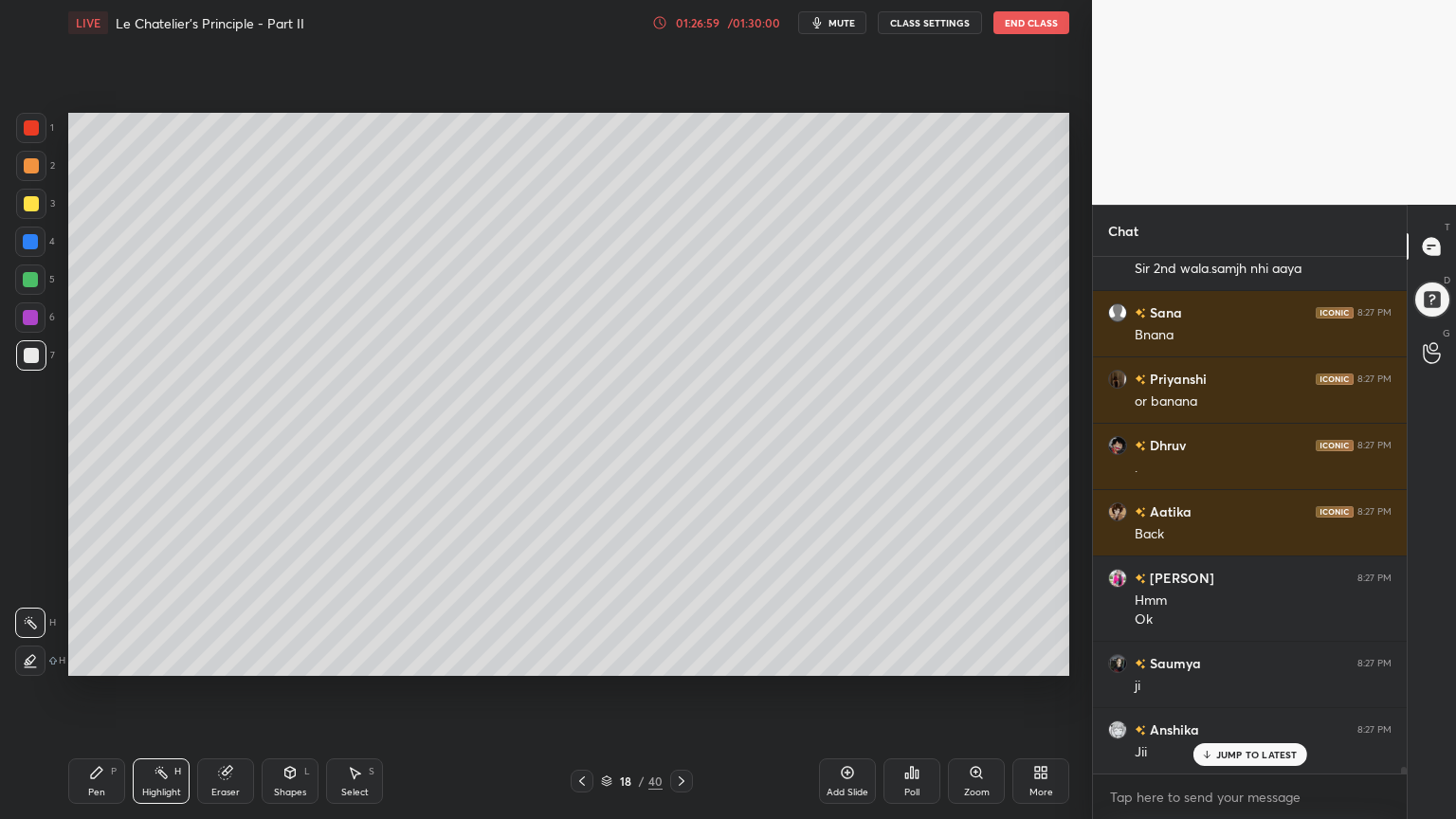 click at bounding box center [582, 781] 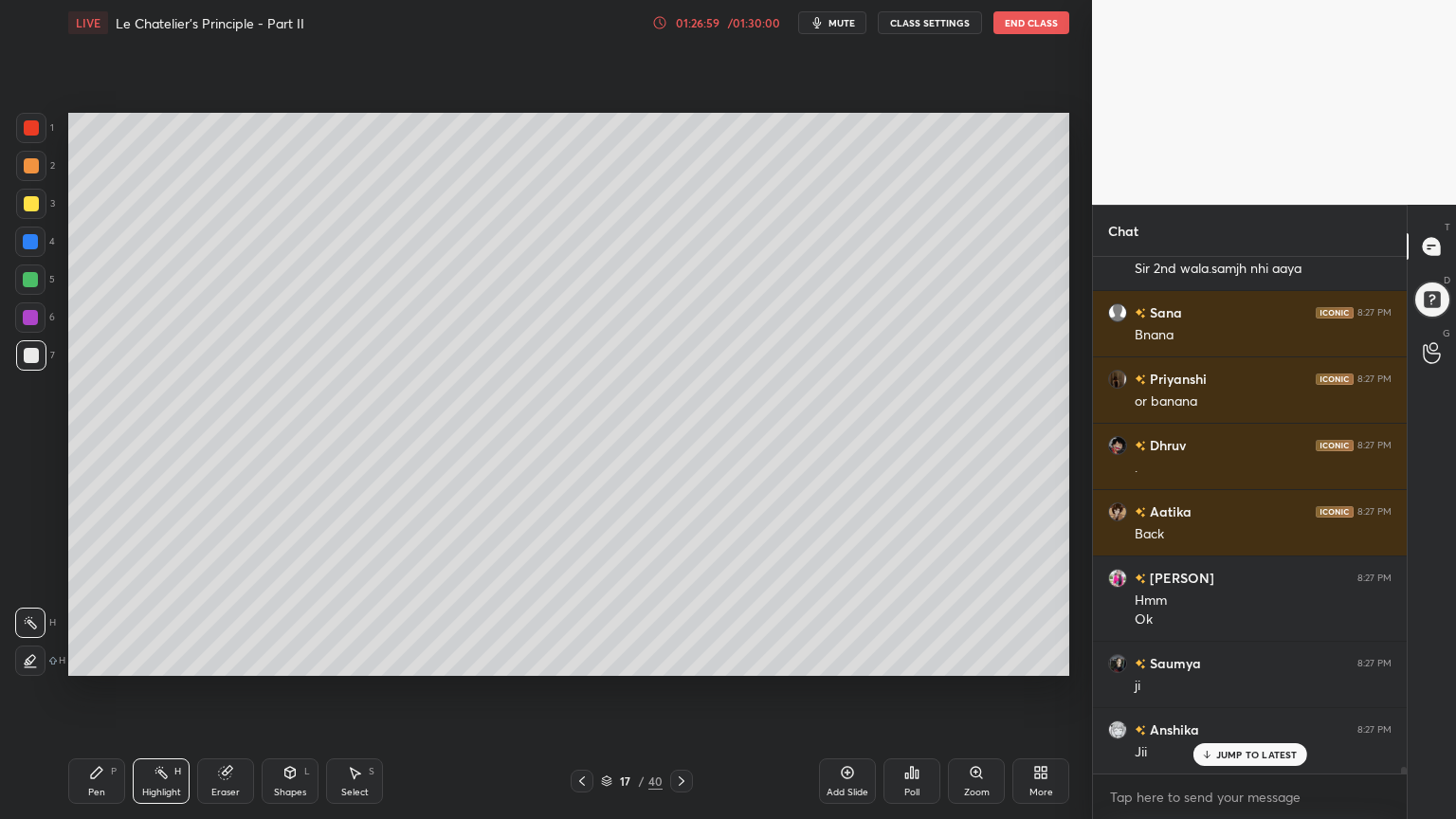 scroll, scrollTop: 39027, scrollLeft: 0, axis: vertical 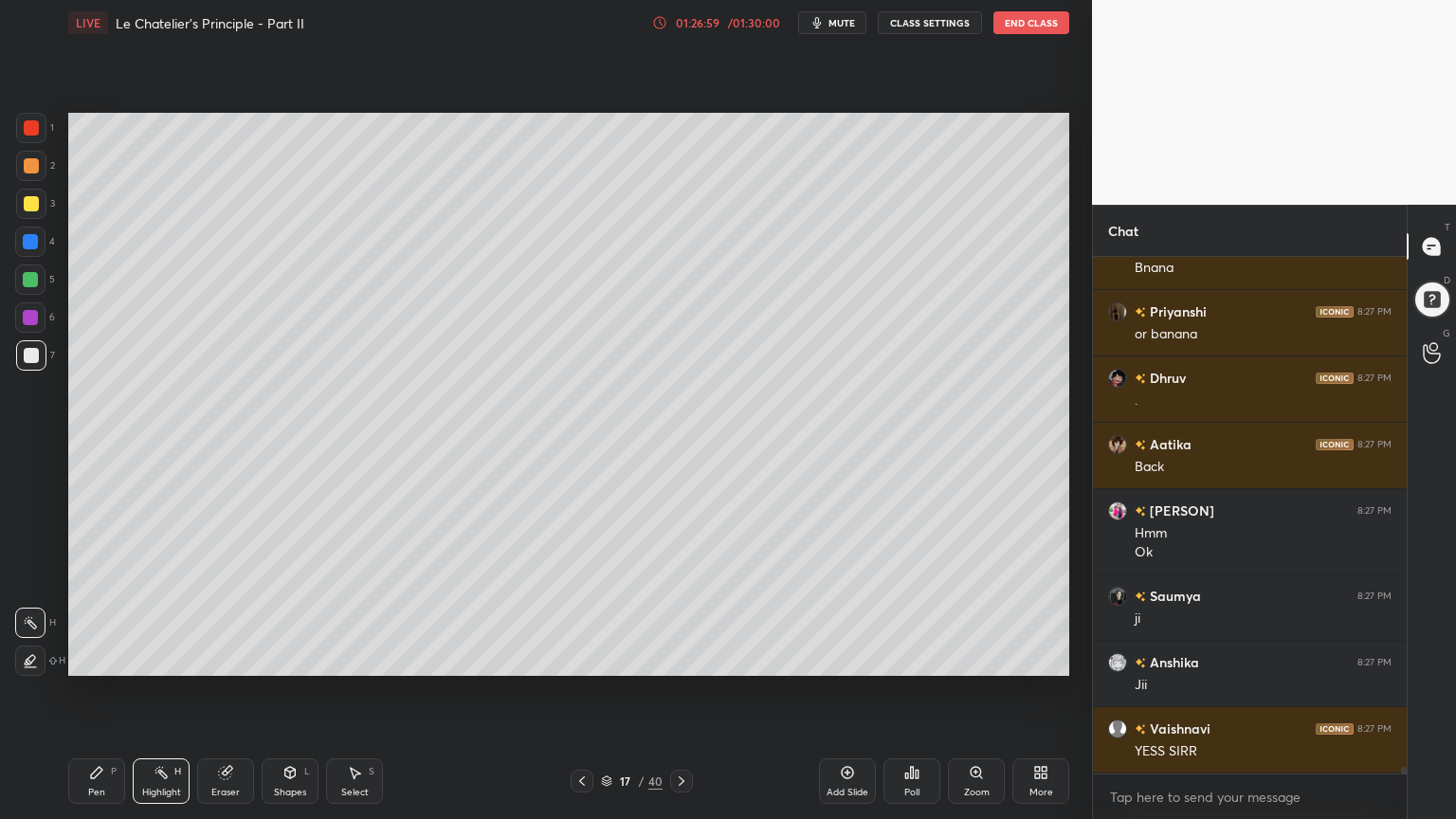 click at bounding box center (582, 781) 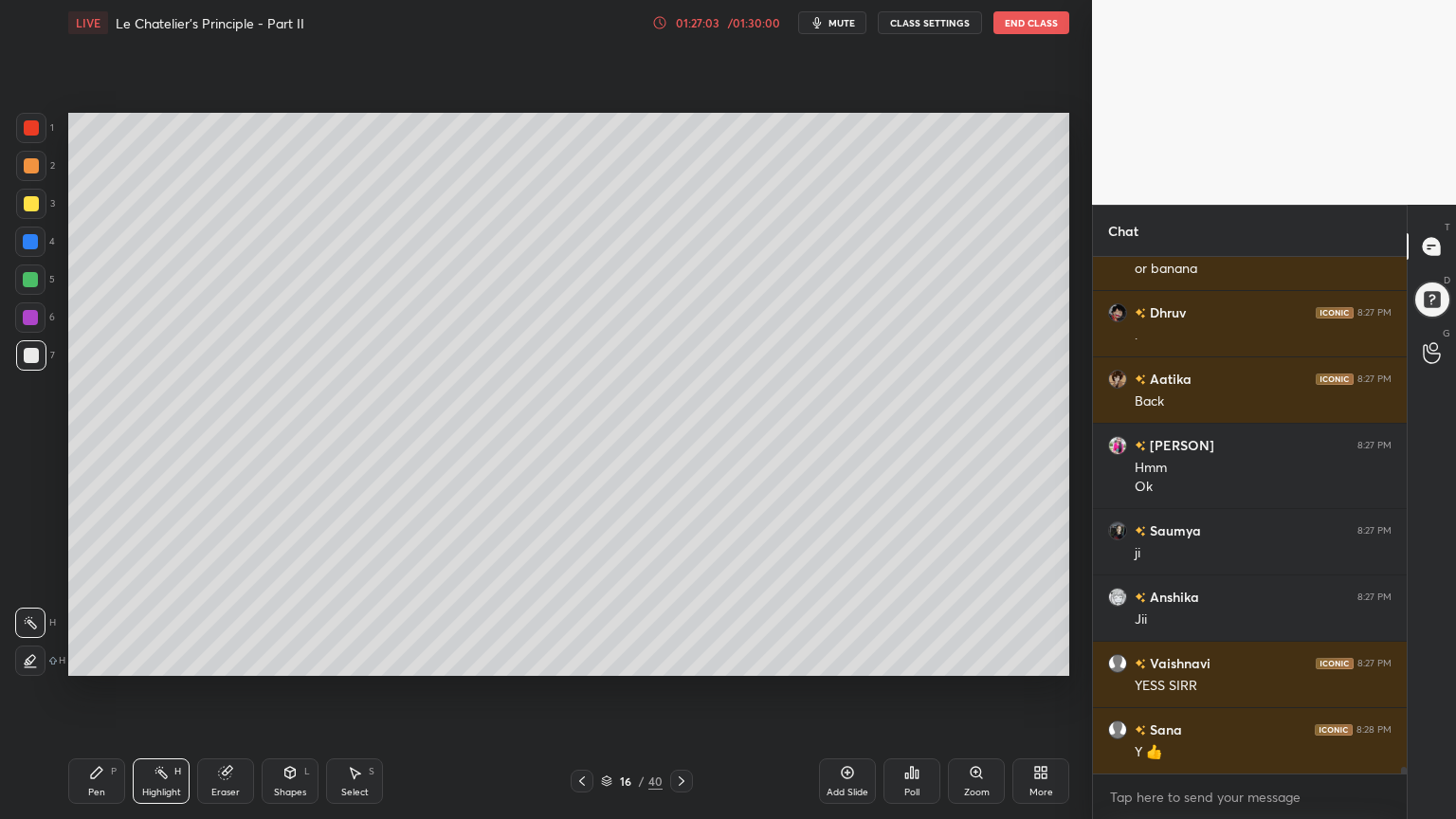 scroll, scrollTop: 39159, scrollLeft: 0, axis: vertical 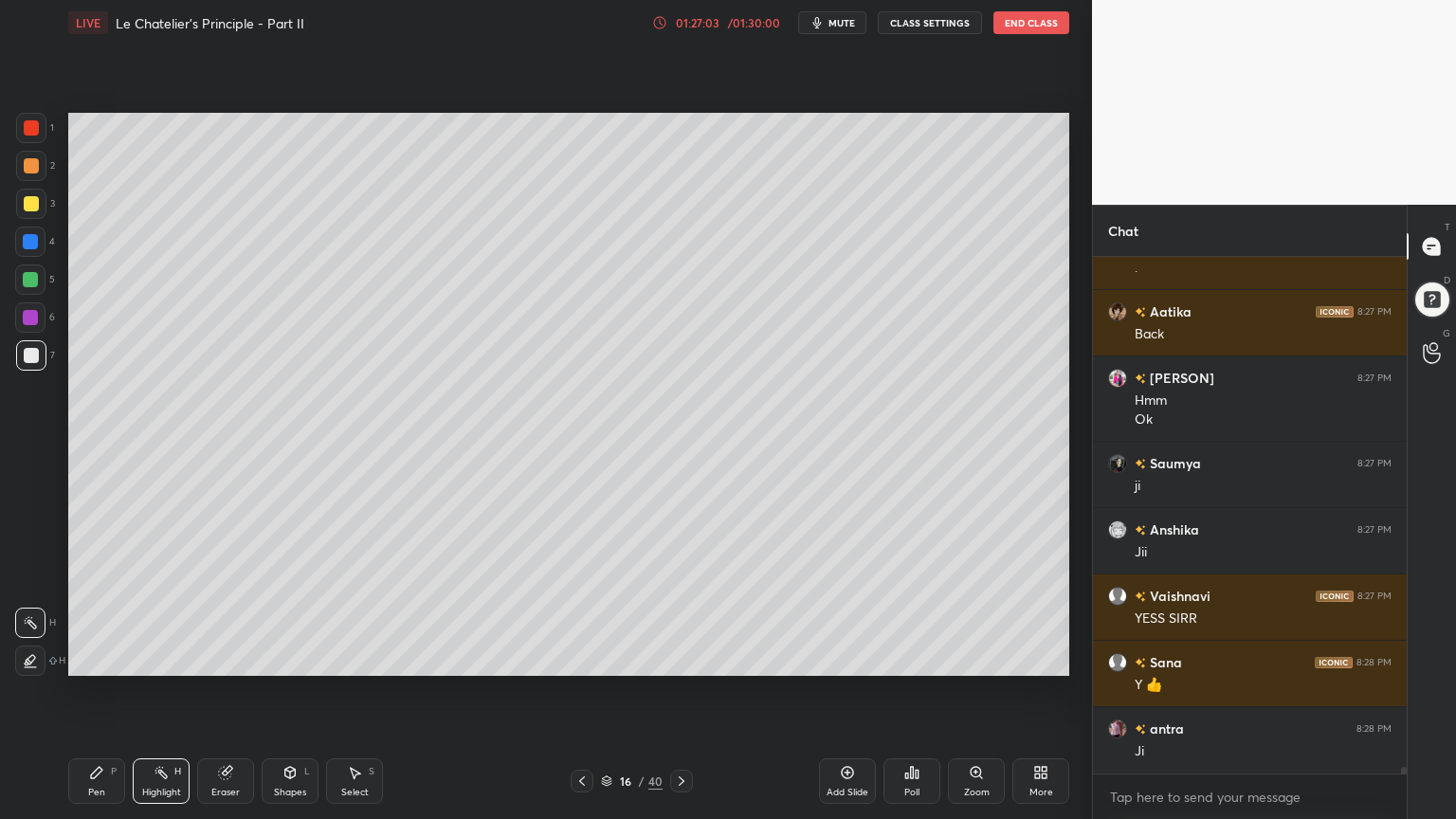 click 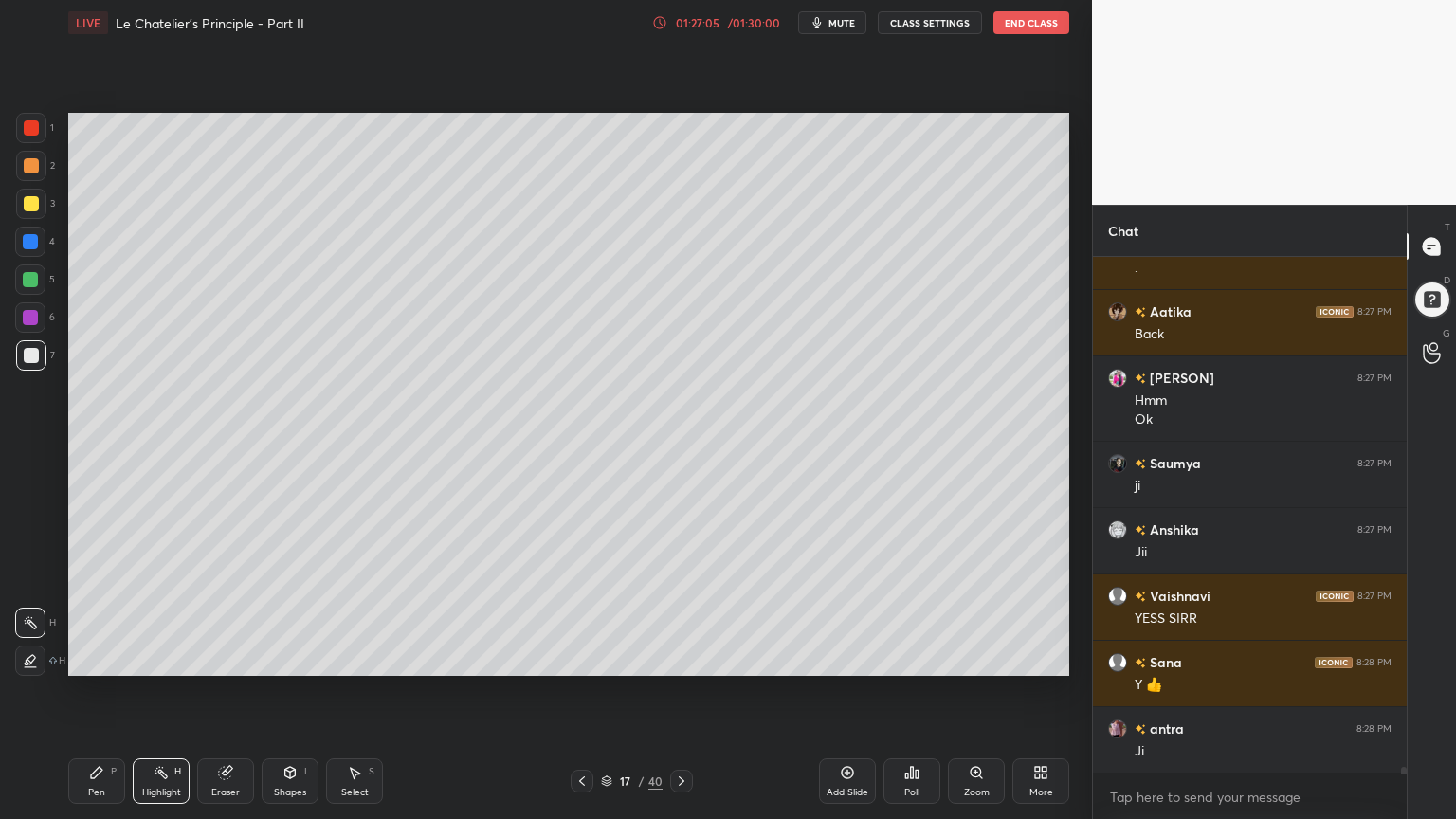click 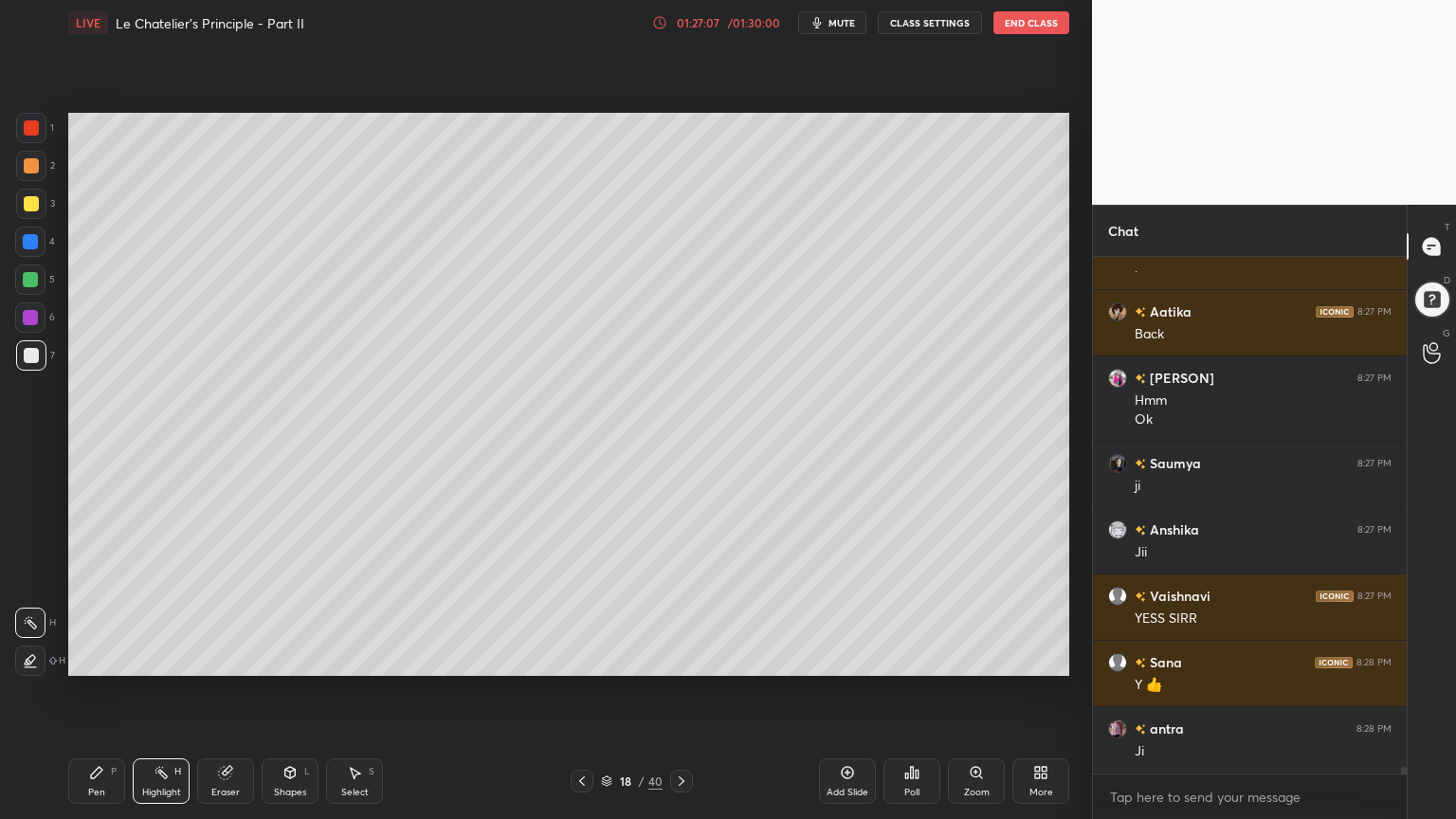 click 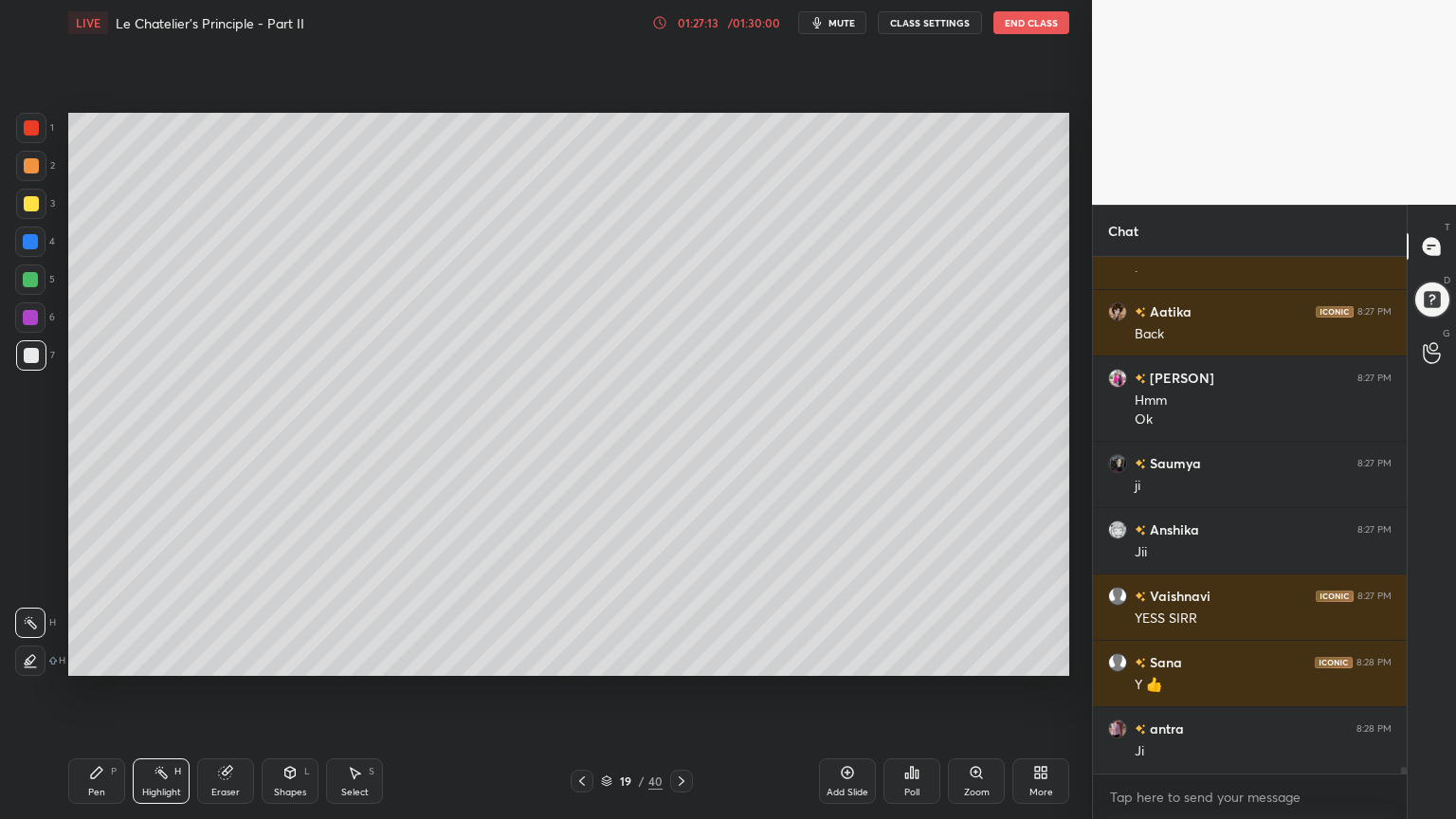 click 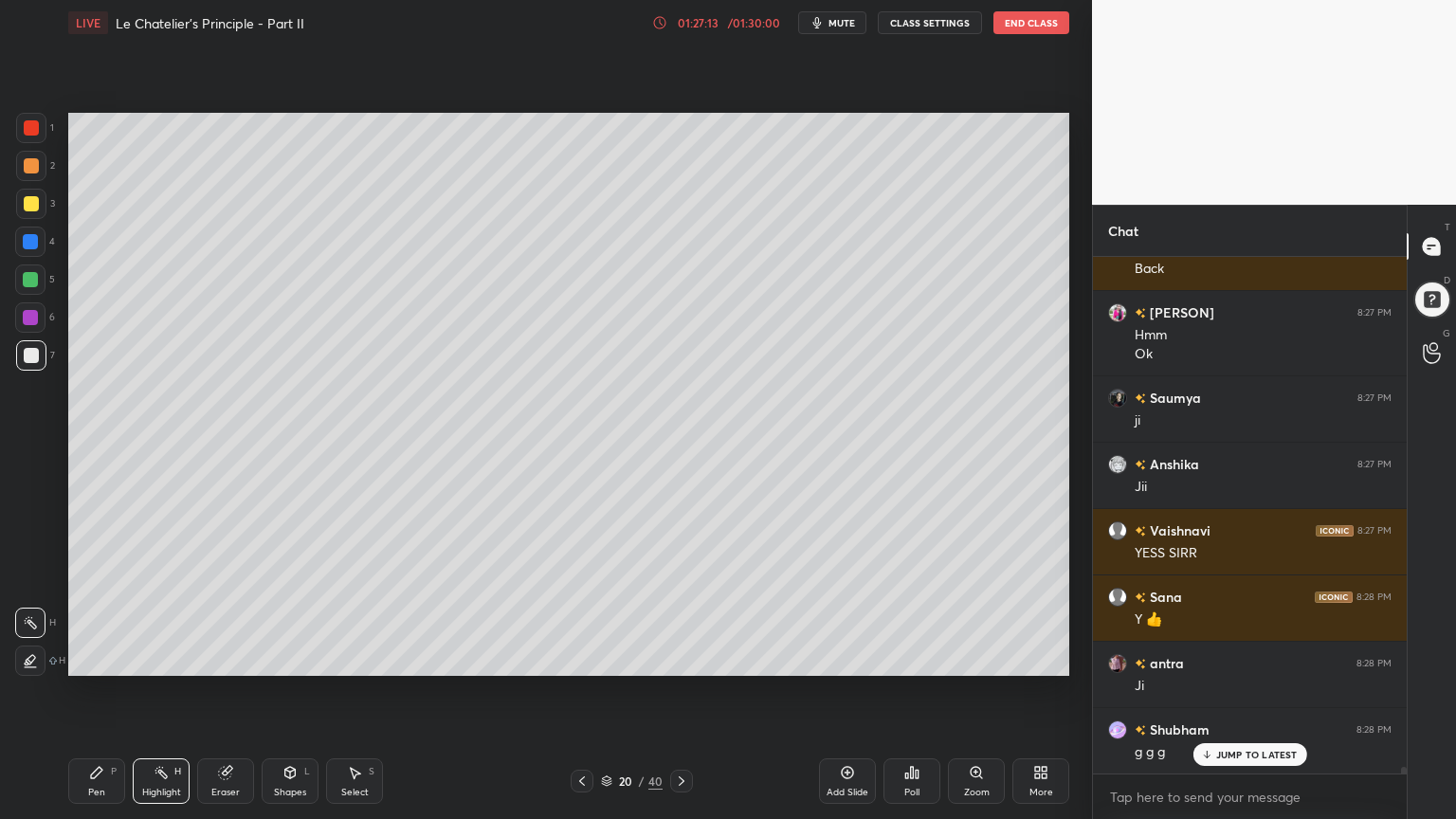 click 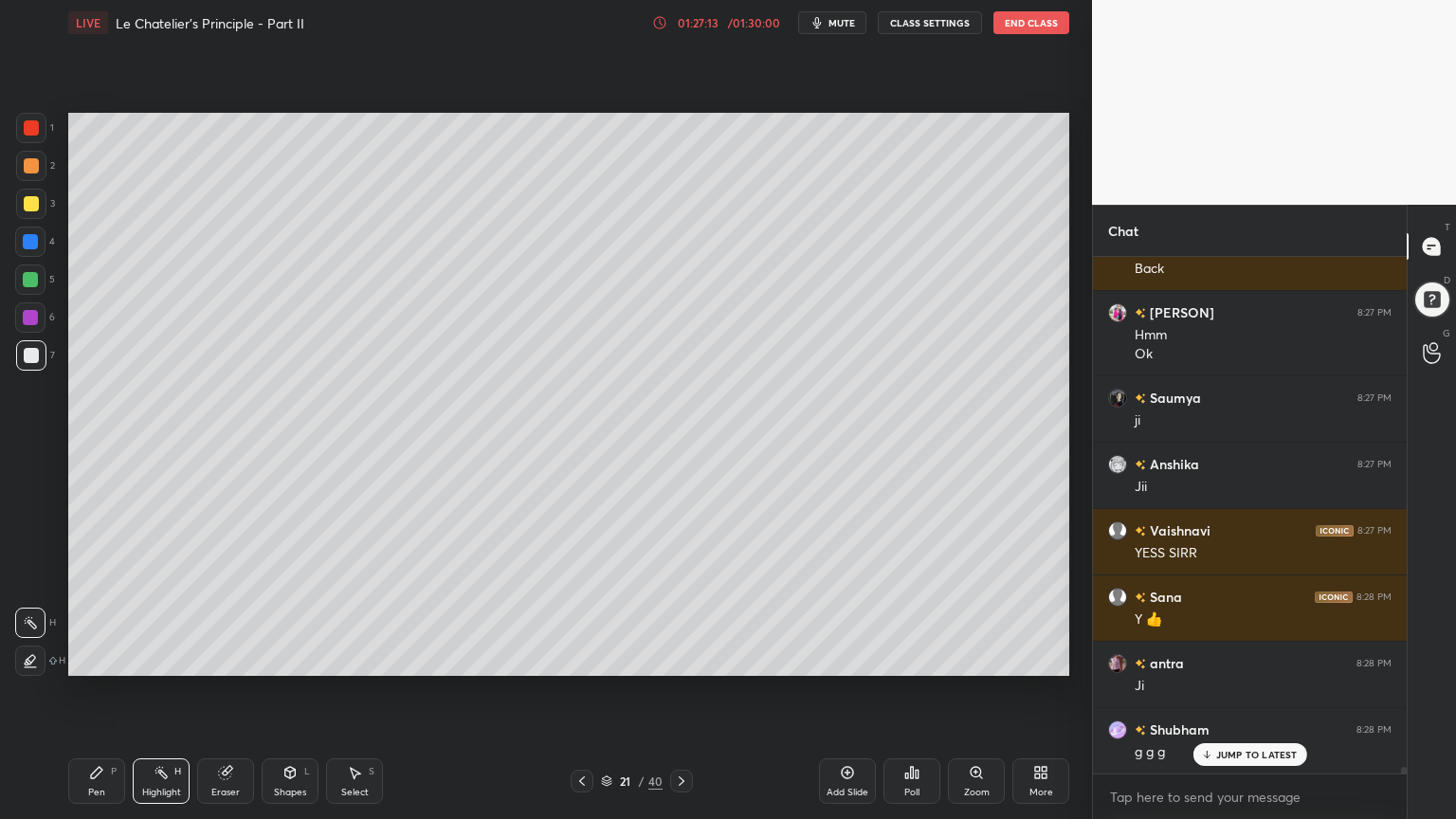 click 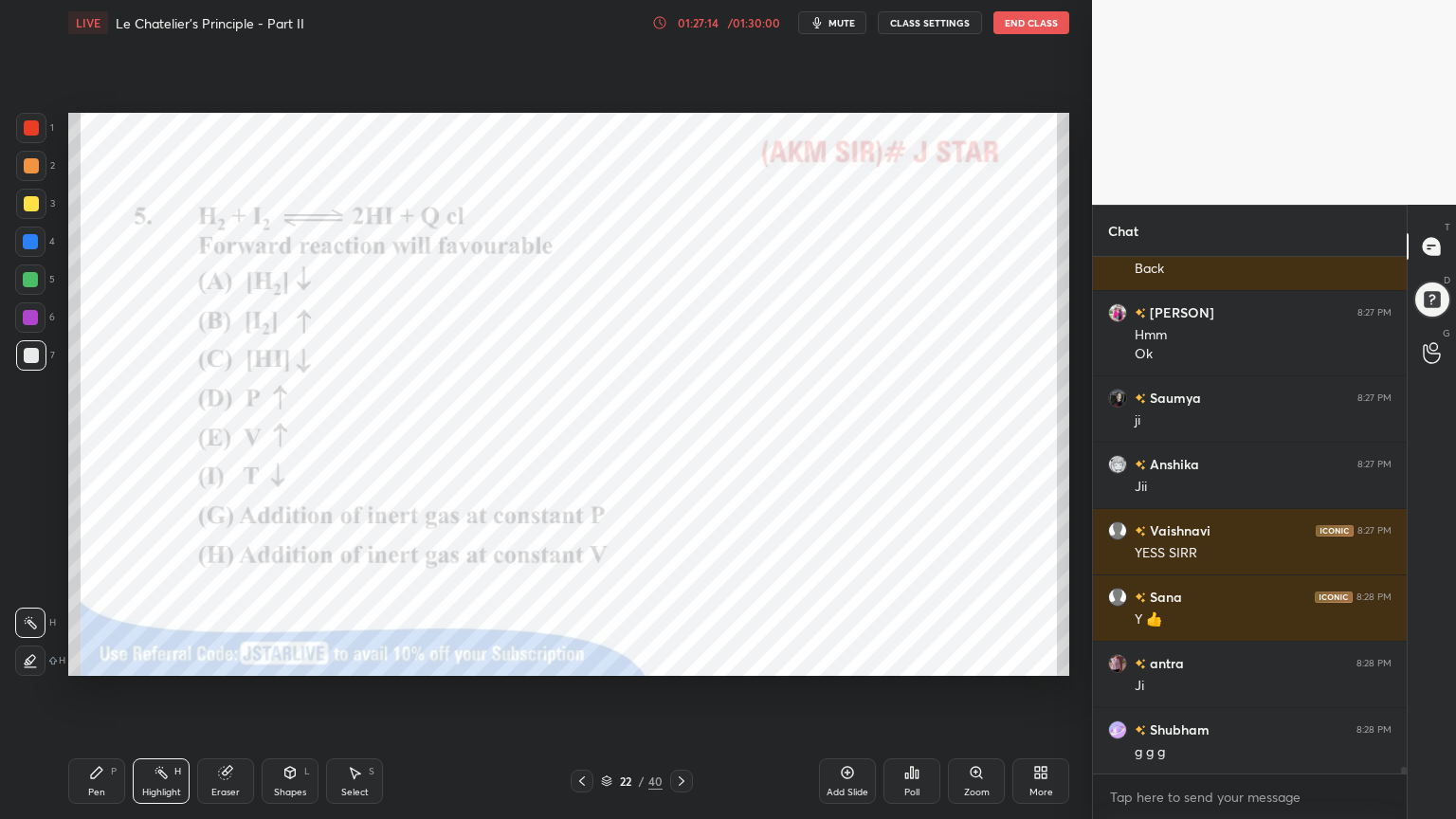 scroll, scrollTop: 39358, scrollLeft: 0, axis: vertical 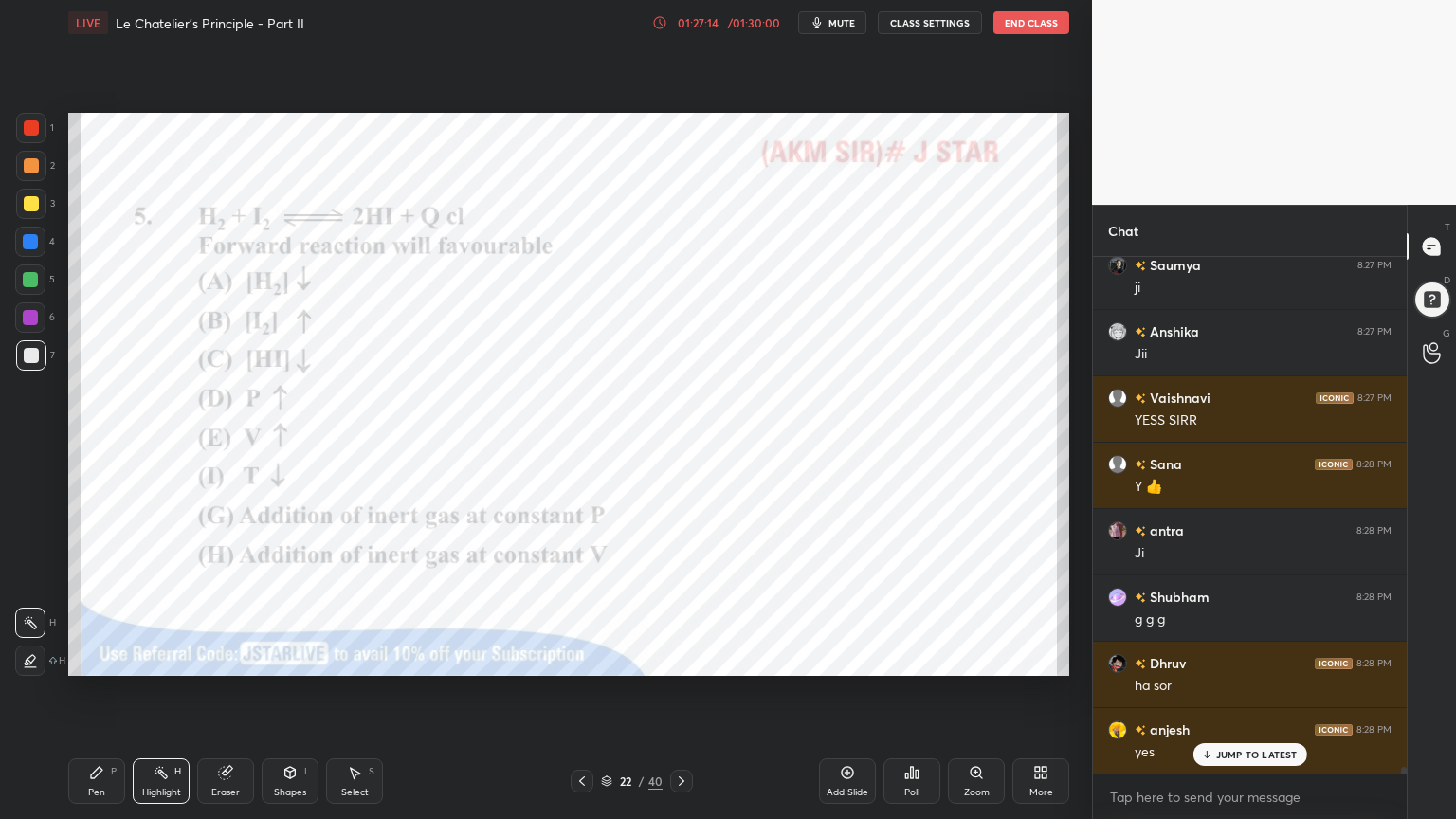 click 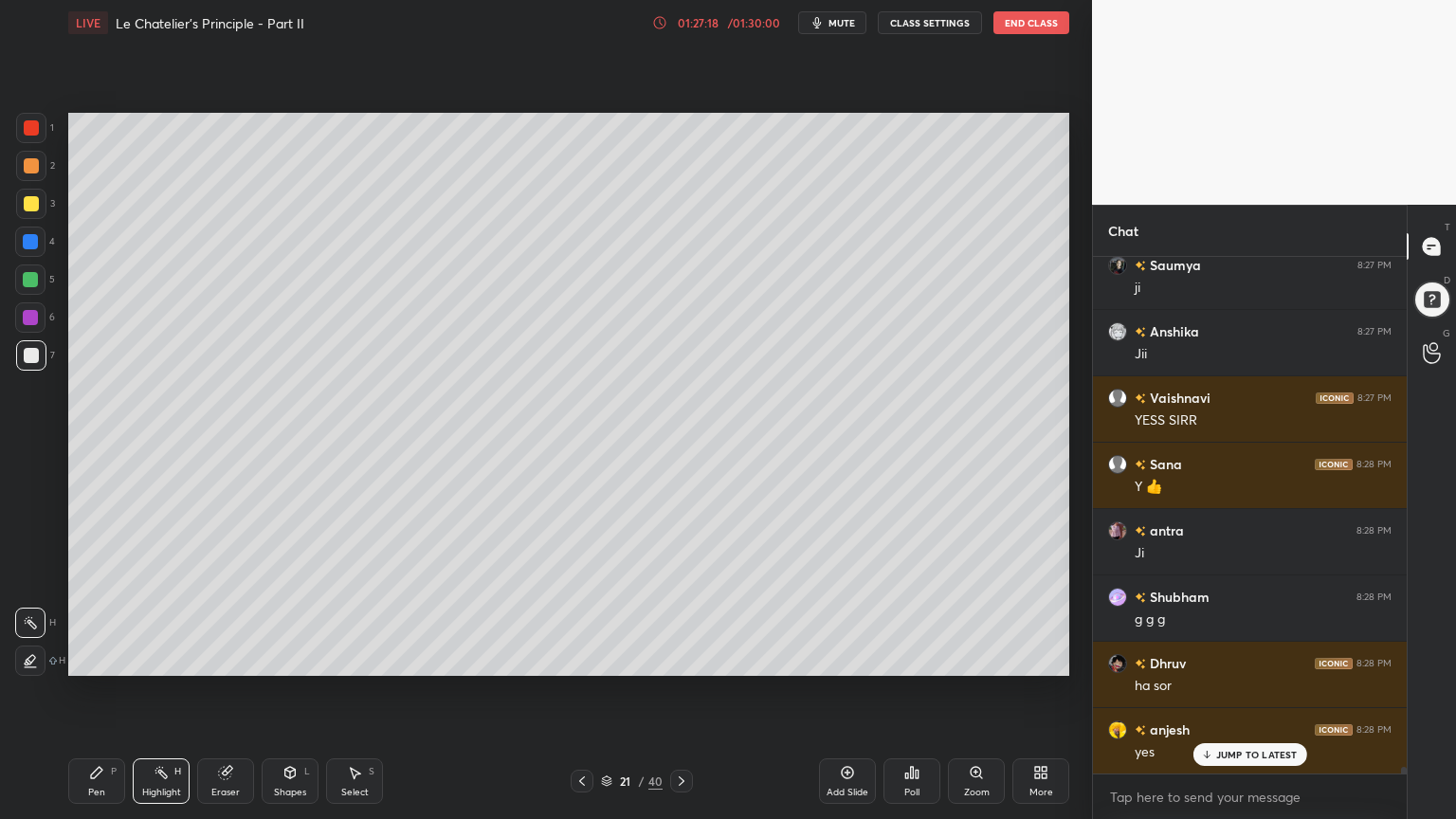 click 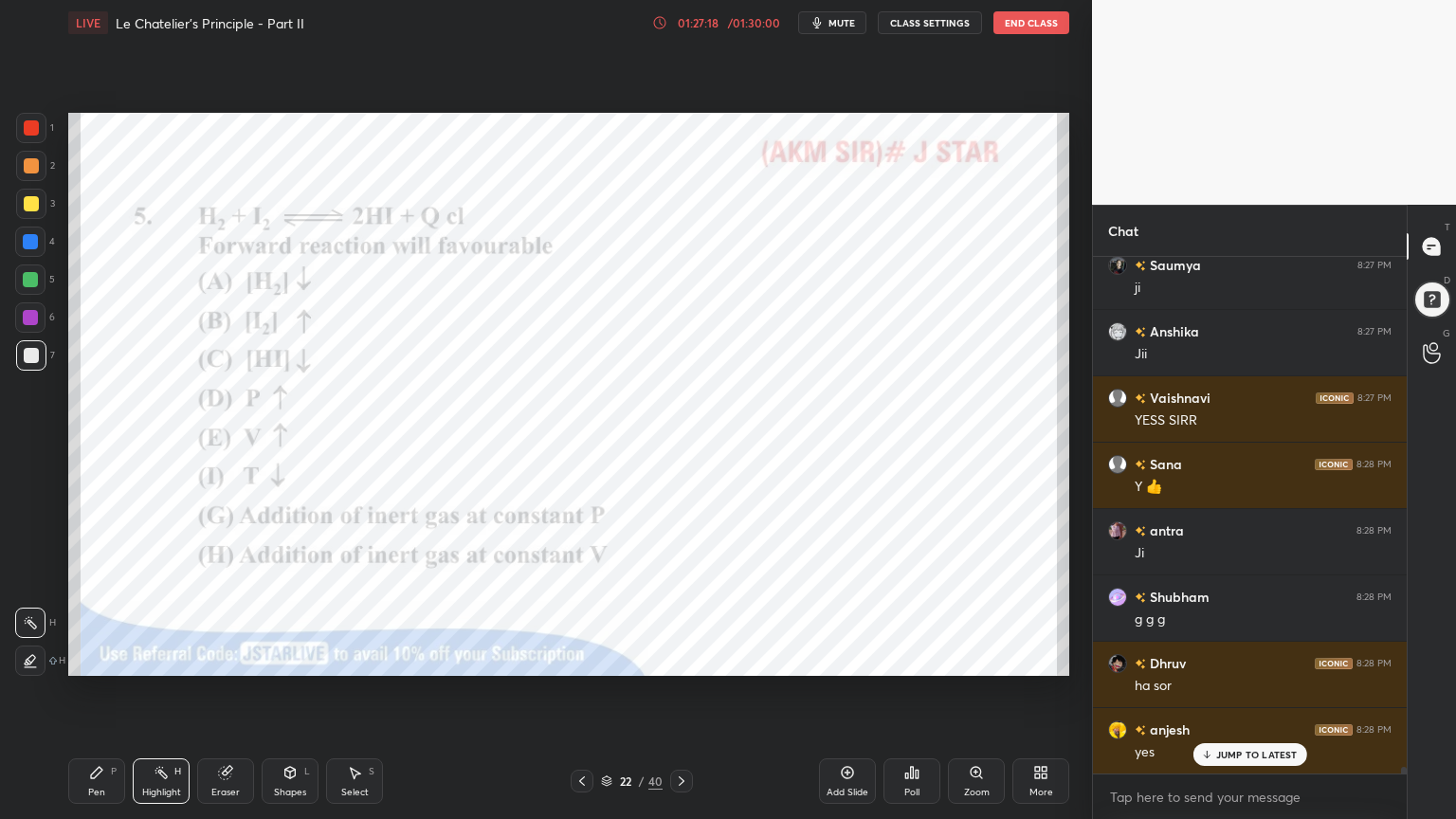 click on "Pen P" at bounding box center [97, 781] 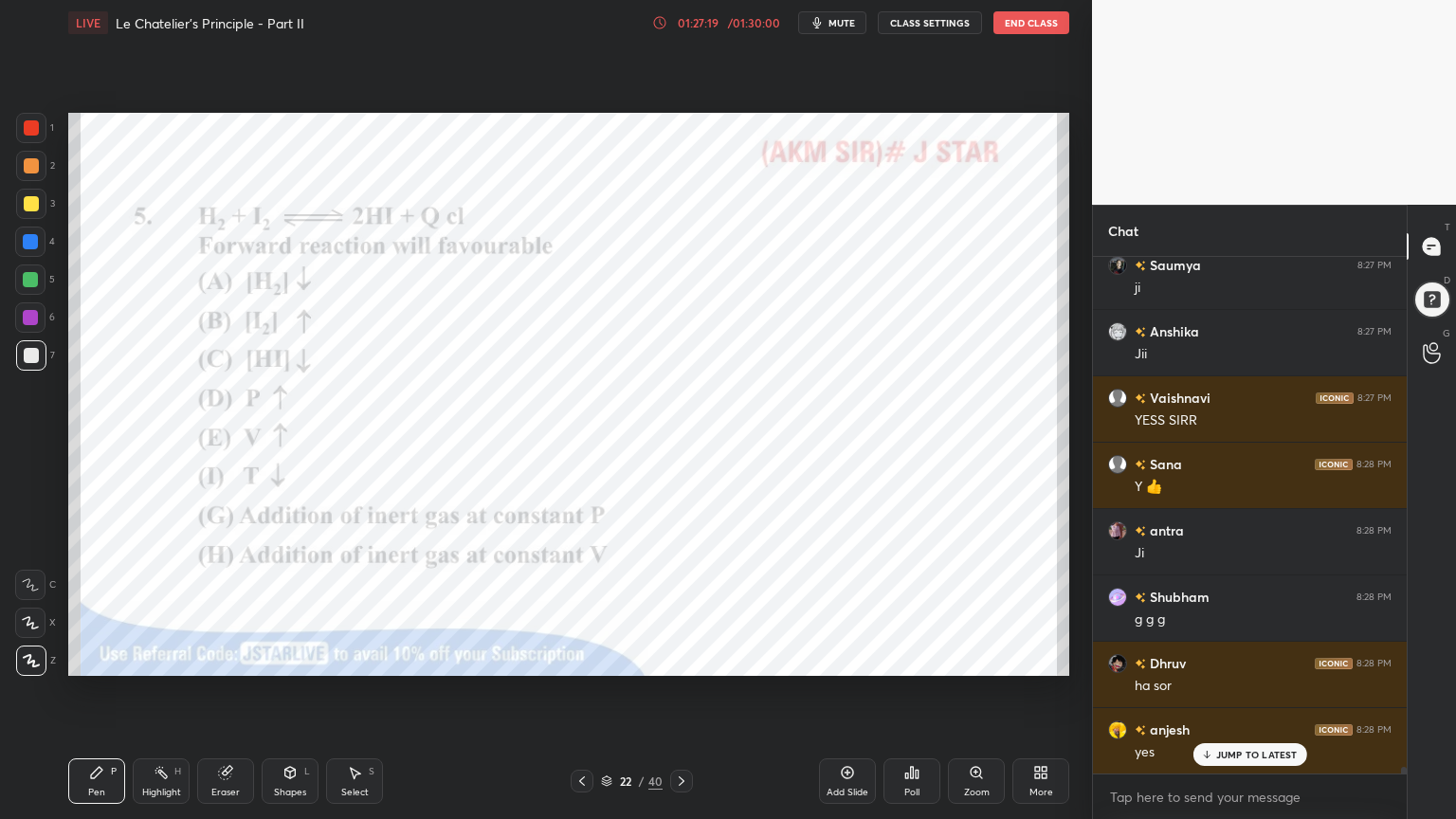 click on "1" at bounding box center [35, 128] 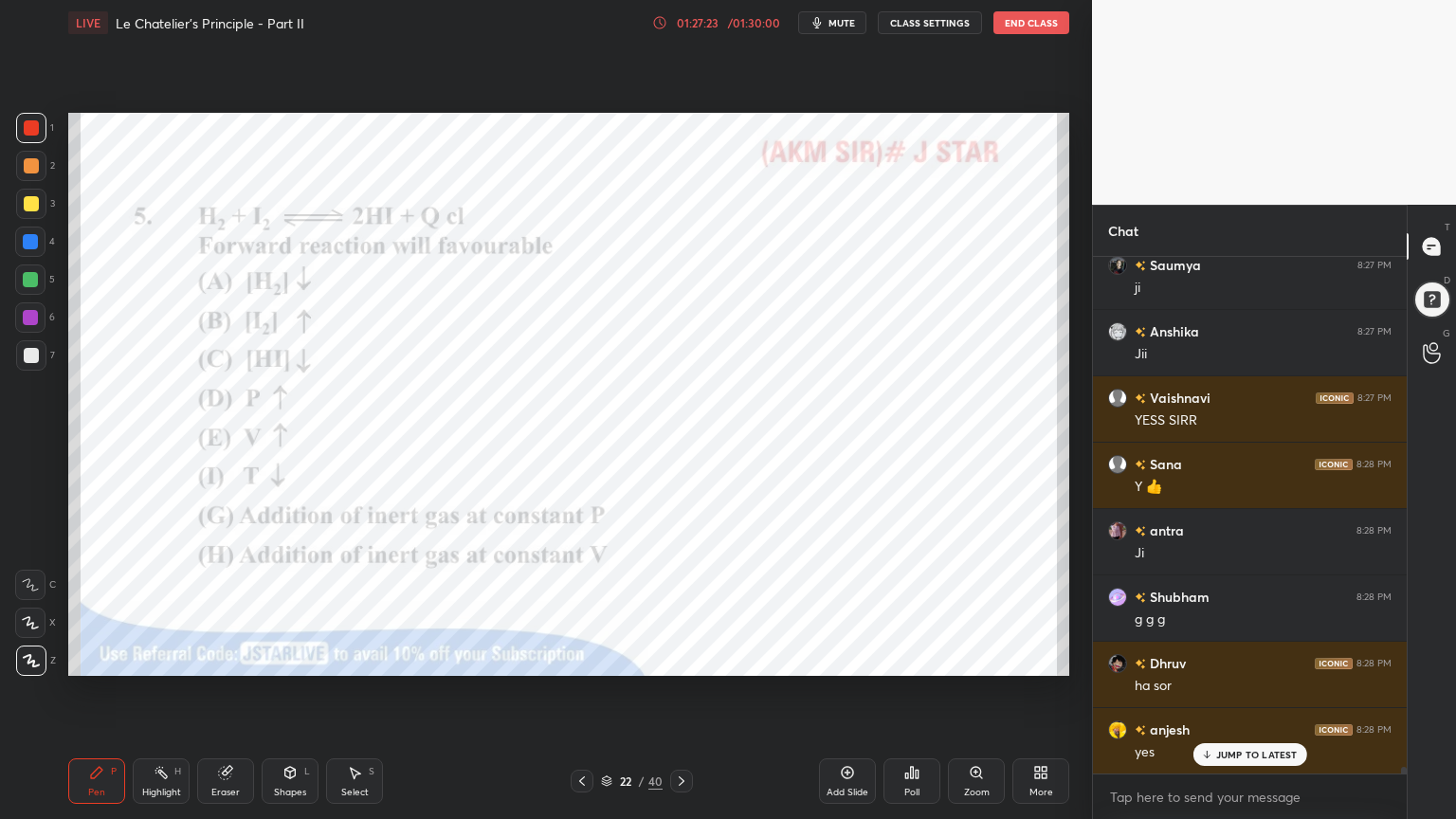 scroll, scrollTop: 39425, scrollLeft: 0, axis: vertical 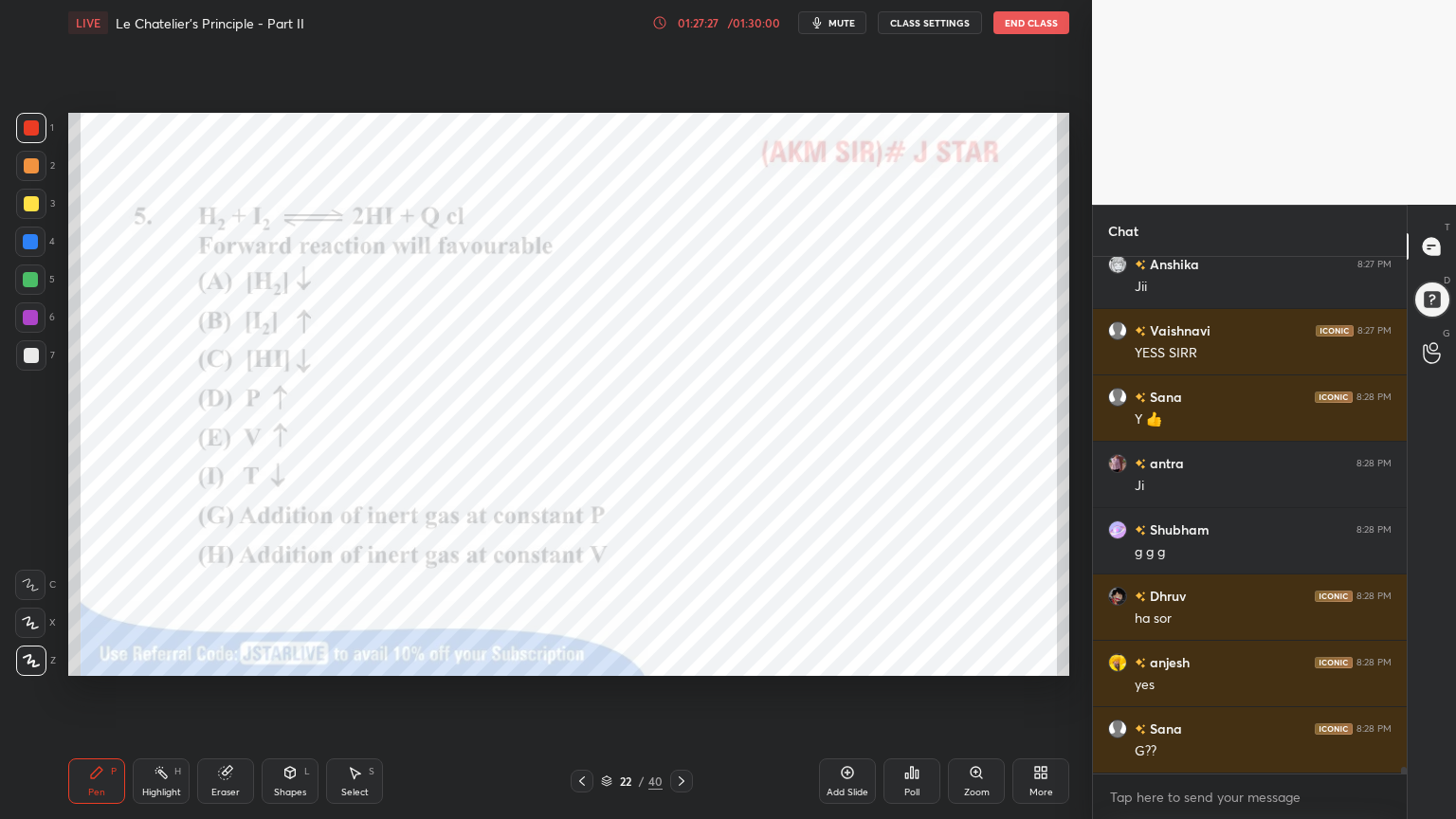 click at bounding box center [31, 355] 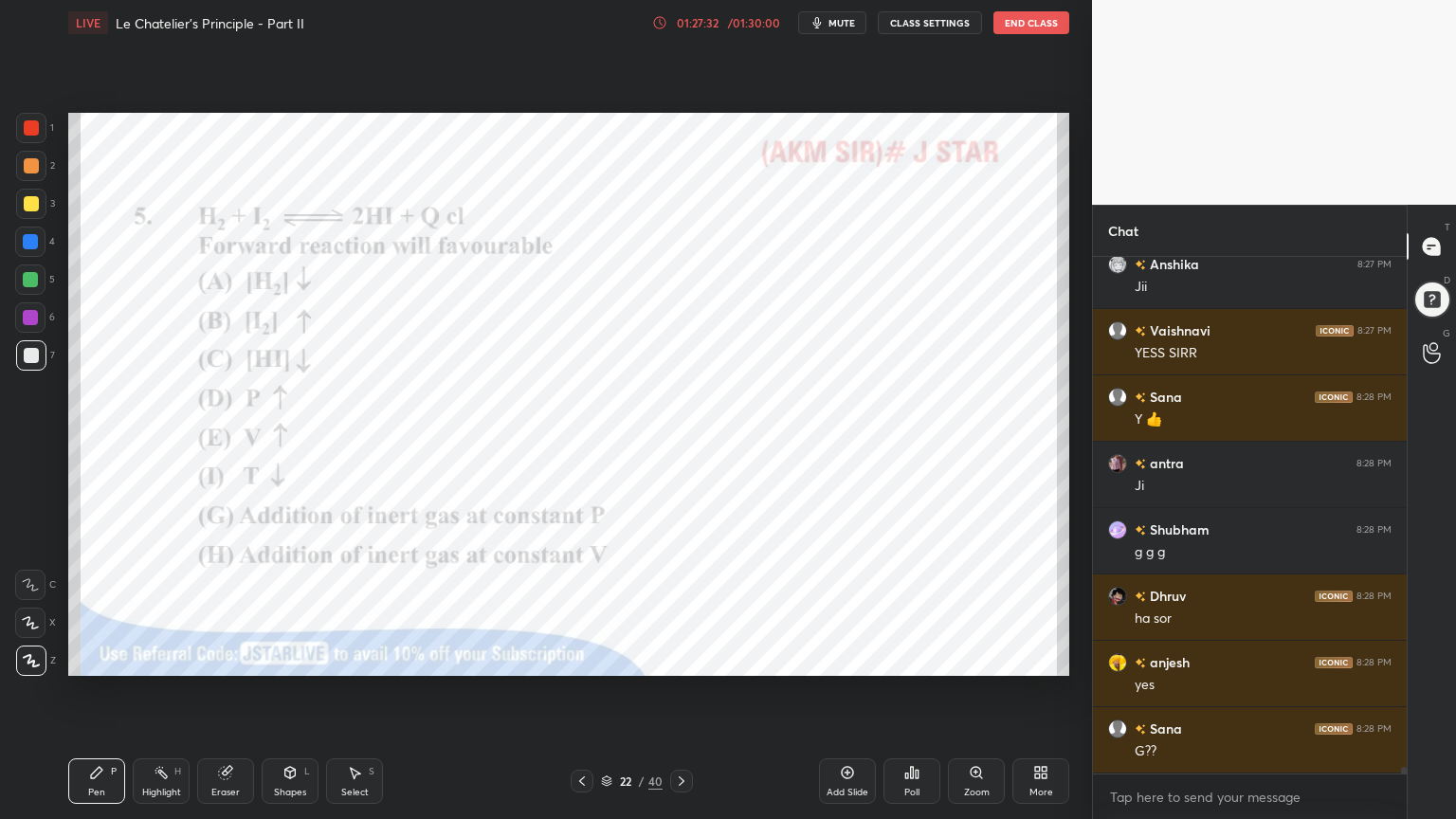 click on "Eraser" at bounding box center [226, 781] 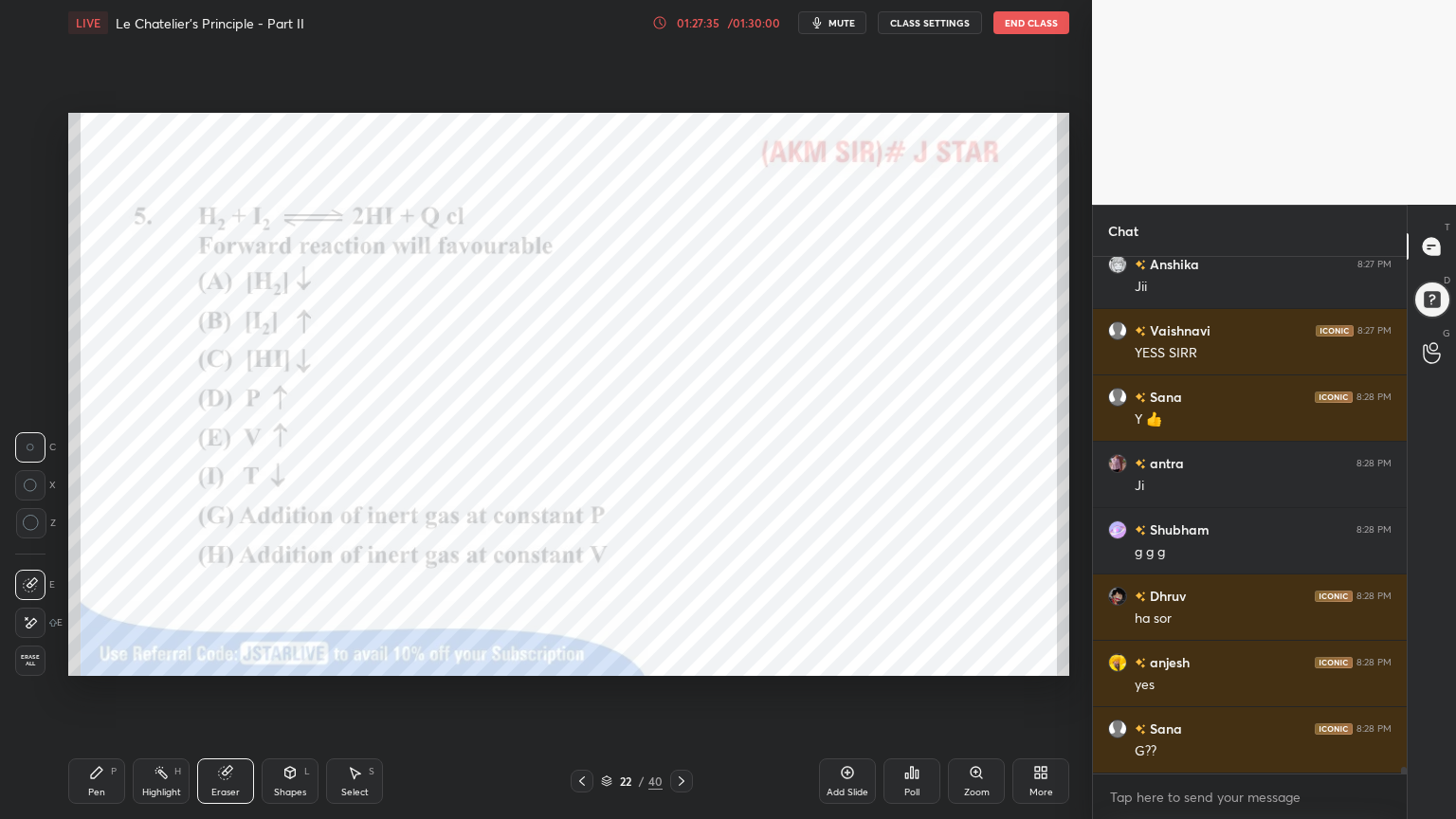 click on "Pen" at bounding box center [97, 792] 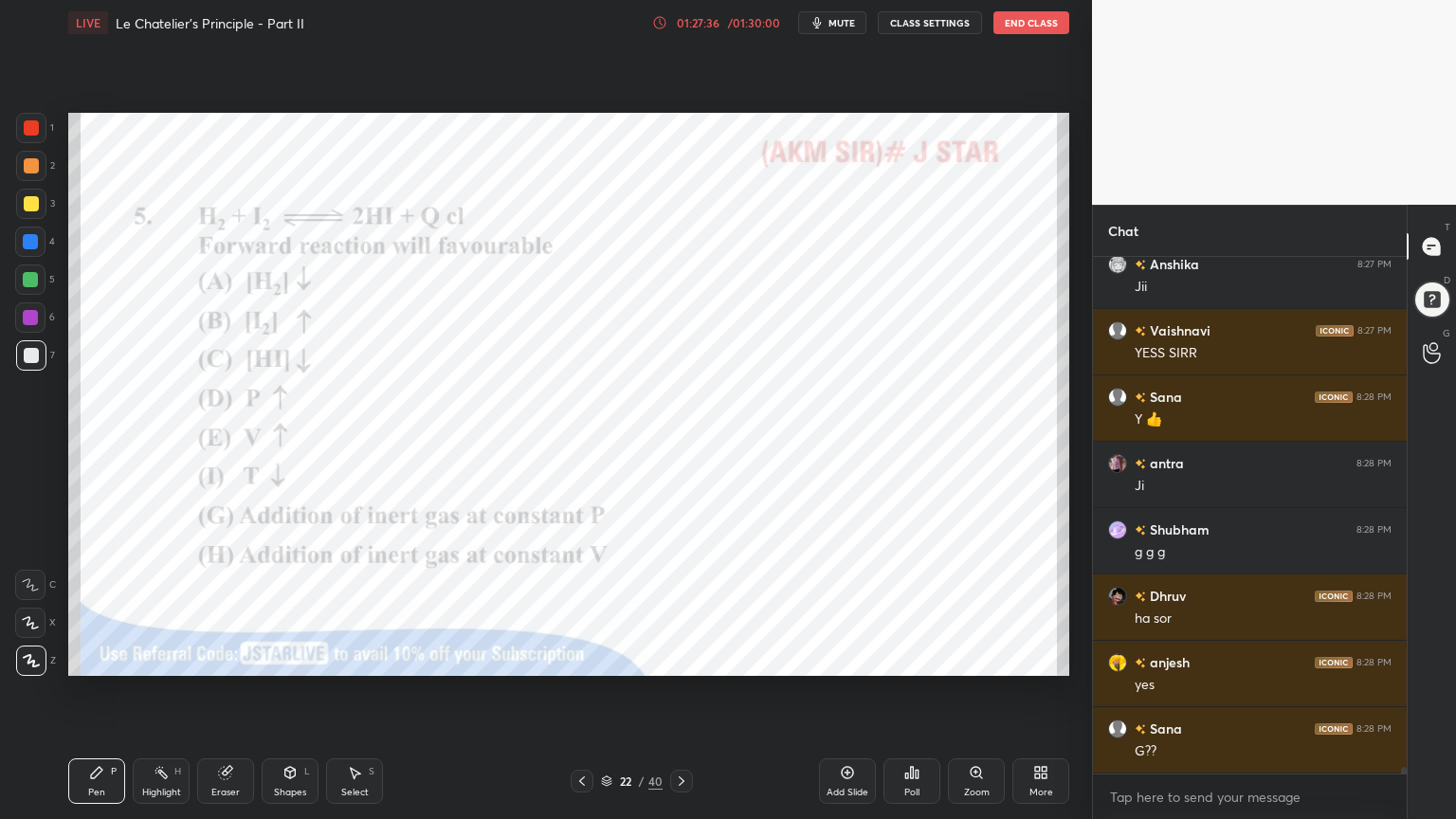 click at bounding box center [31, 128] 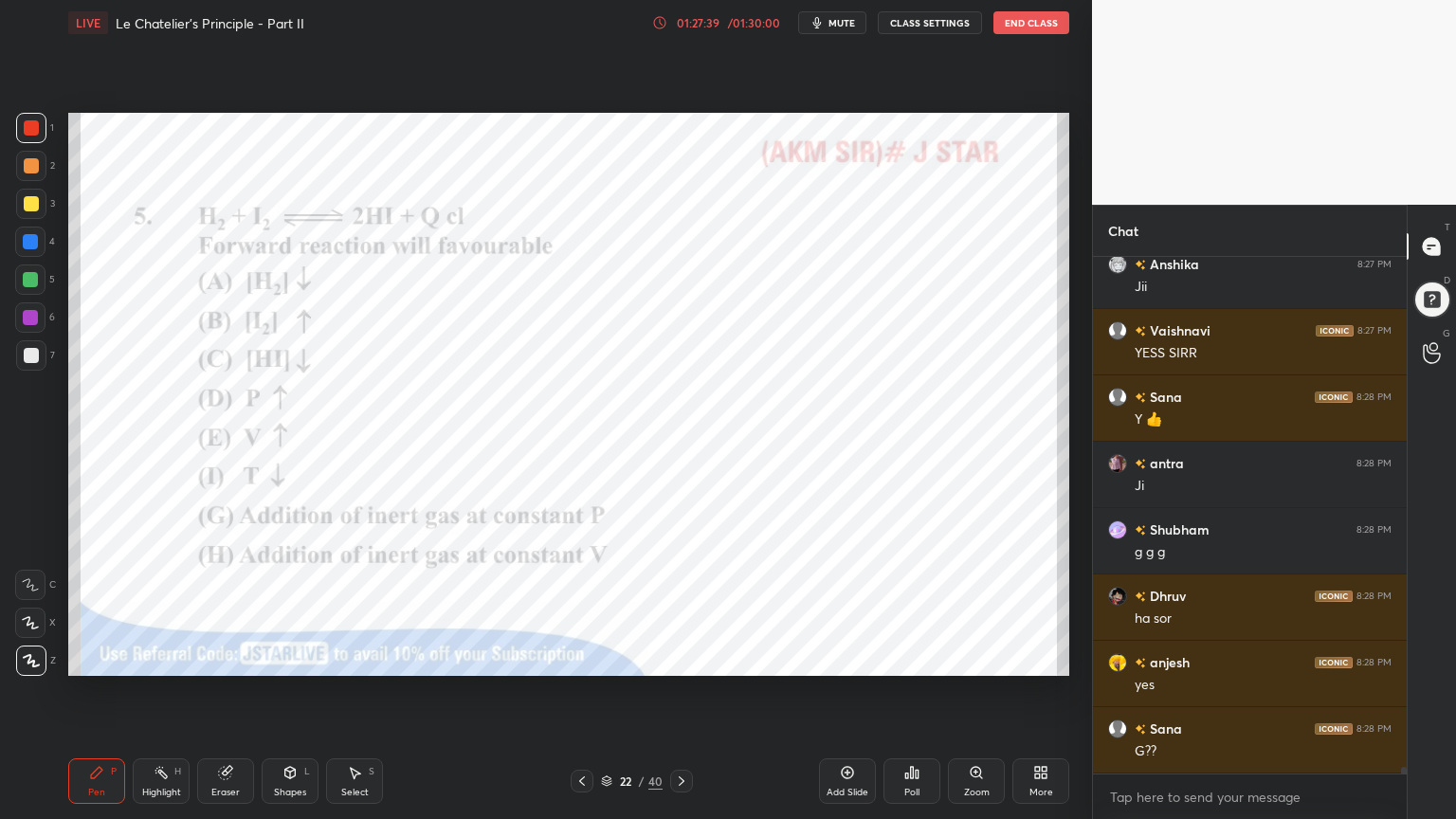 click 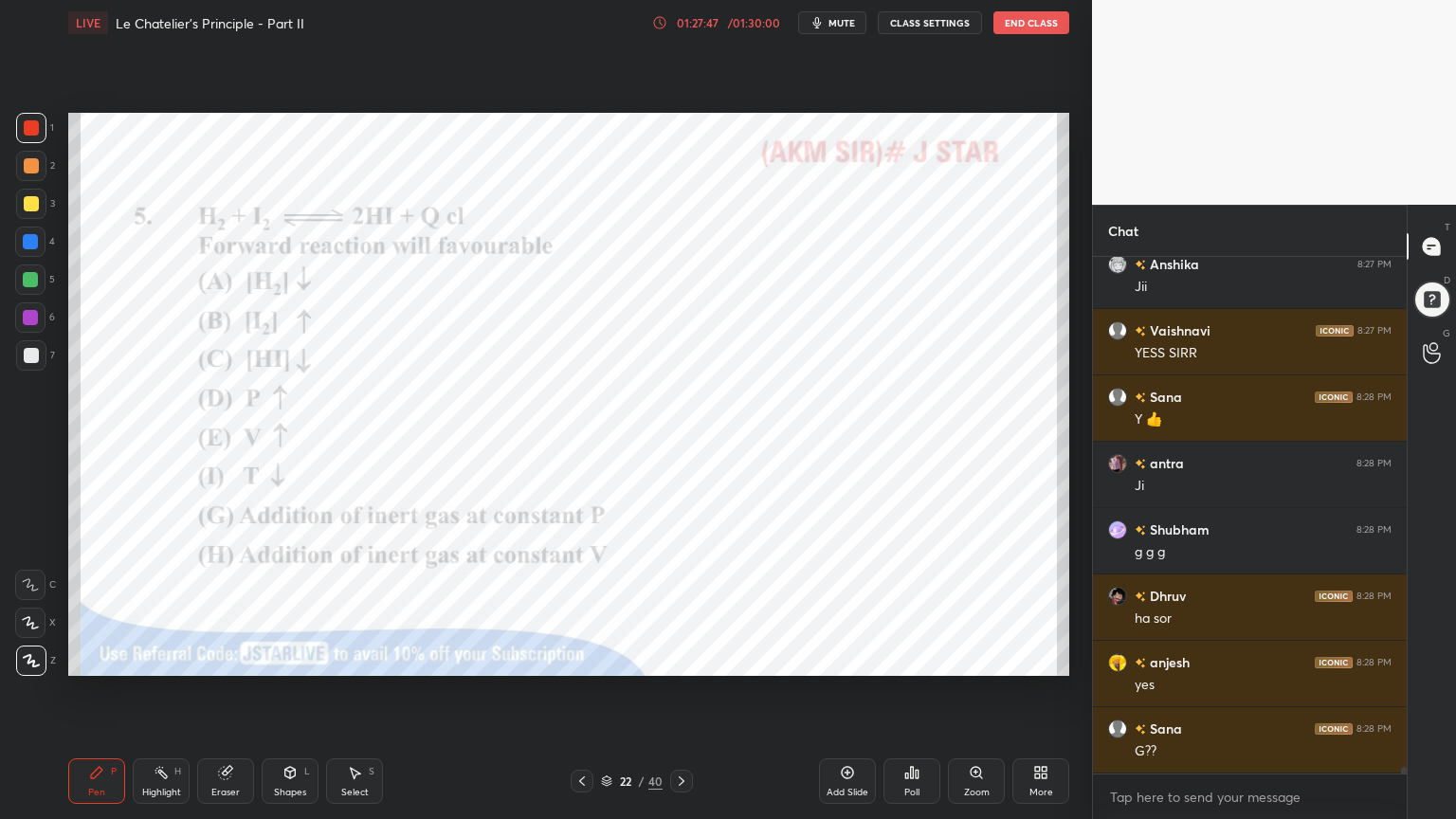 drag, startPoint x: 176, startPoint y: 788, endPoint x: 238, endPoint y: 688, distance: 117.66053 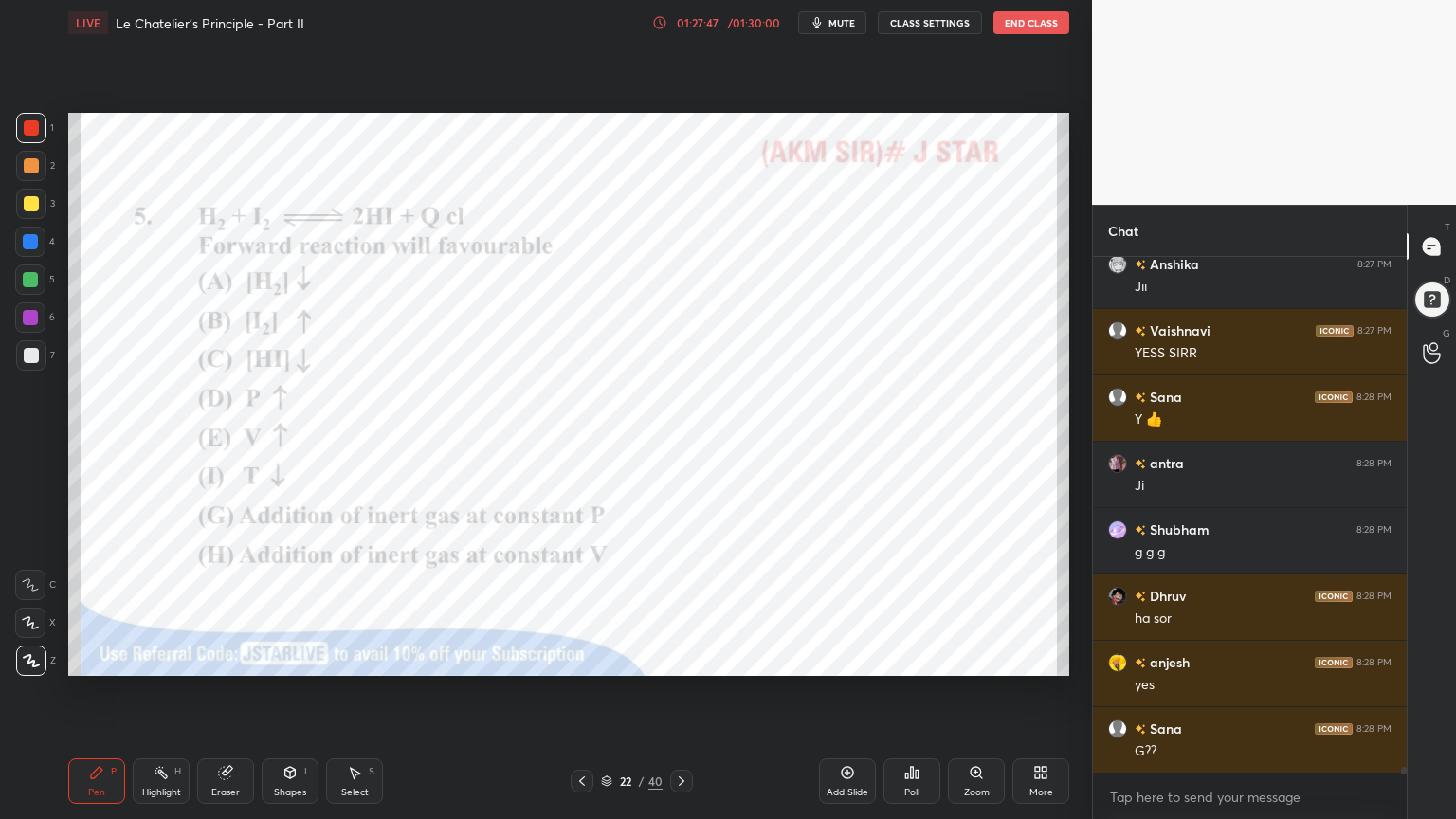 click on "Highlight H" at bounding box center [161, 781] 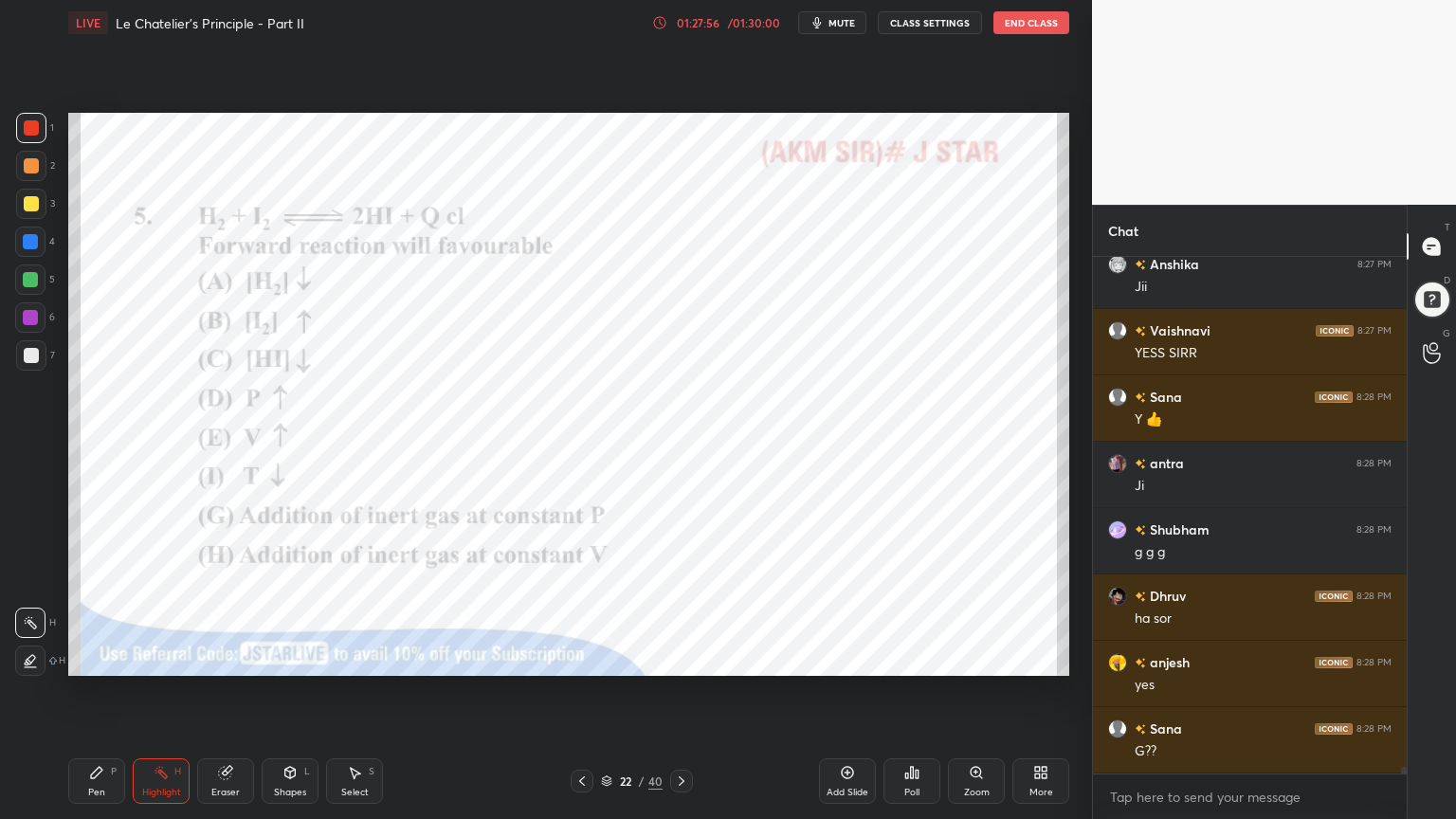 drag, startPoint x: 100, startPoint y: 776, endPoint x: 110, endPoint y: 764, distance: 15.620499 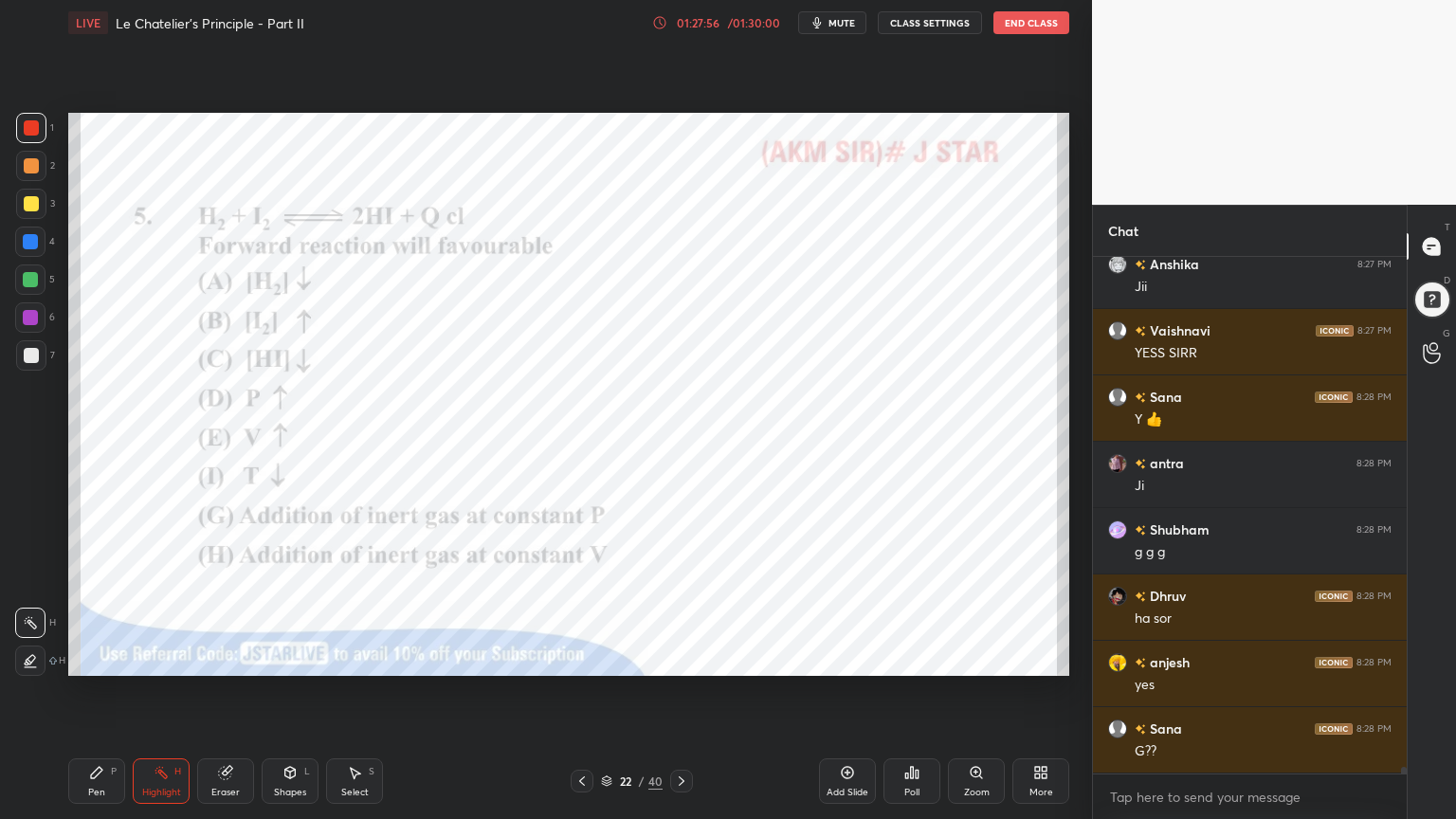 click on "Pen P" at bounding box center (97, 781) 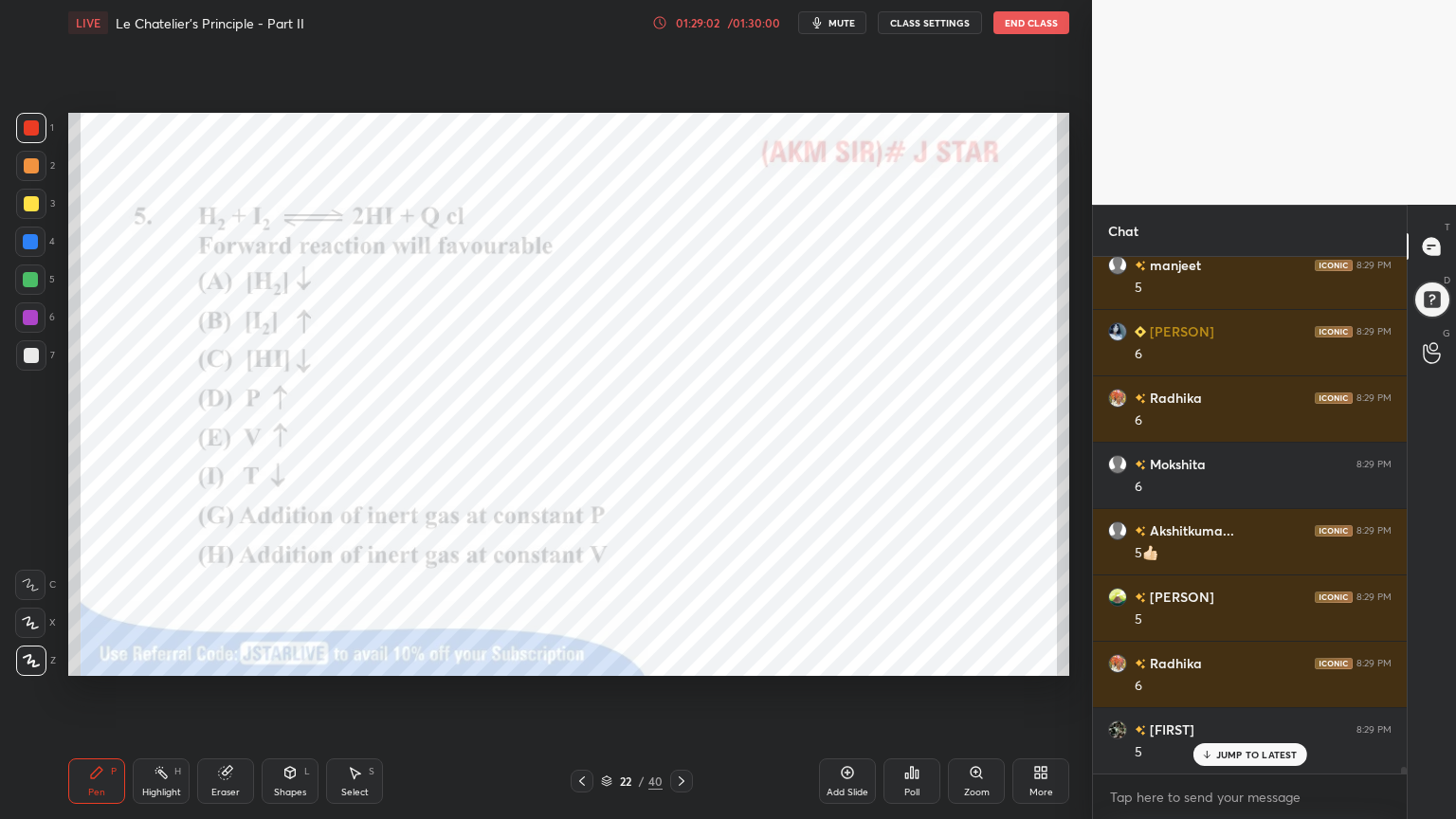 scroll, scrollTop: 40638, scrollLeft: 0, axis: vertical 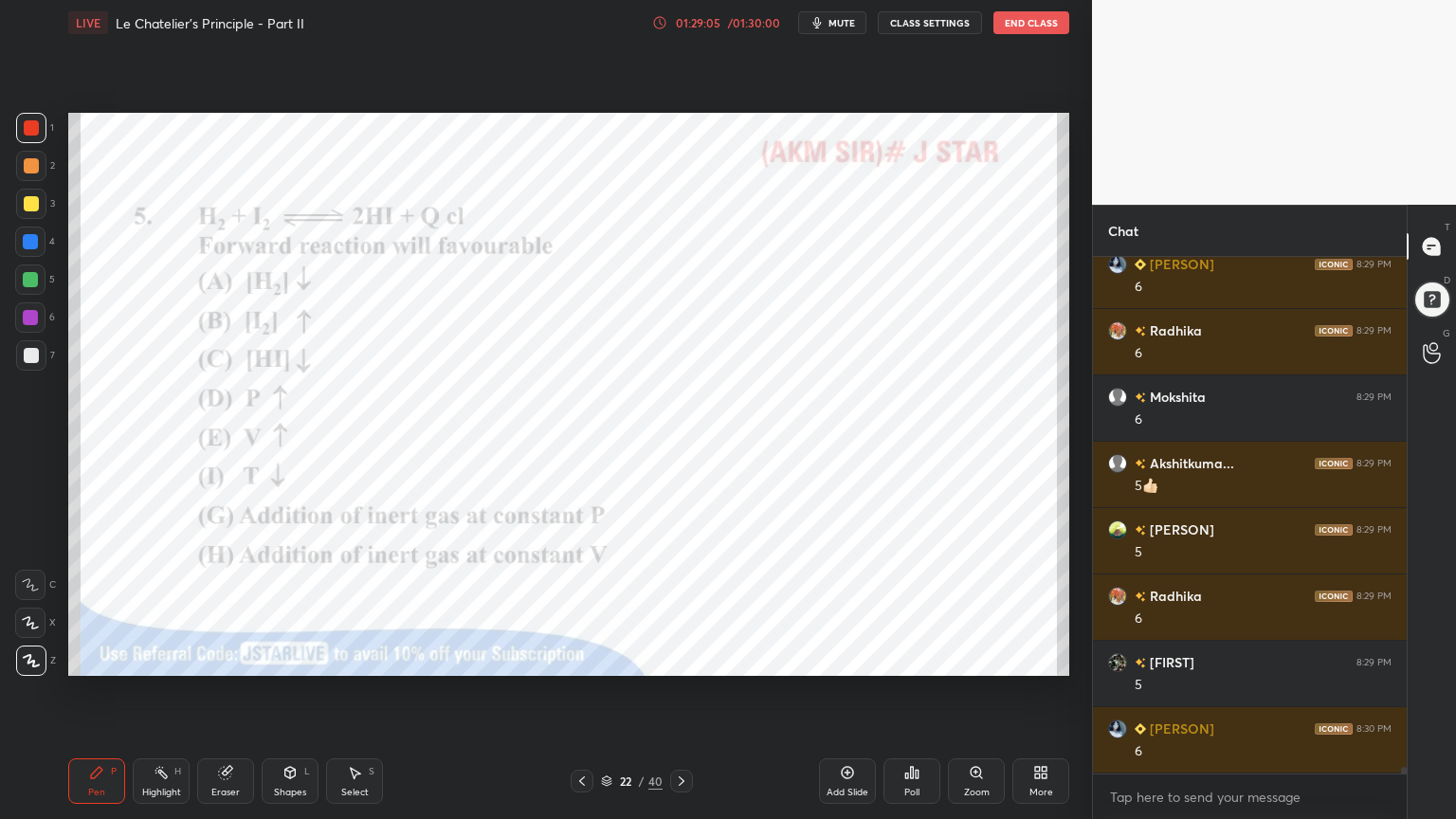 drag, startPoint x: 239, startPoint y: 784, endPoint x: 244, endPoint y: 762, distance: 22.561028 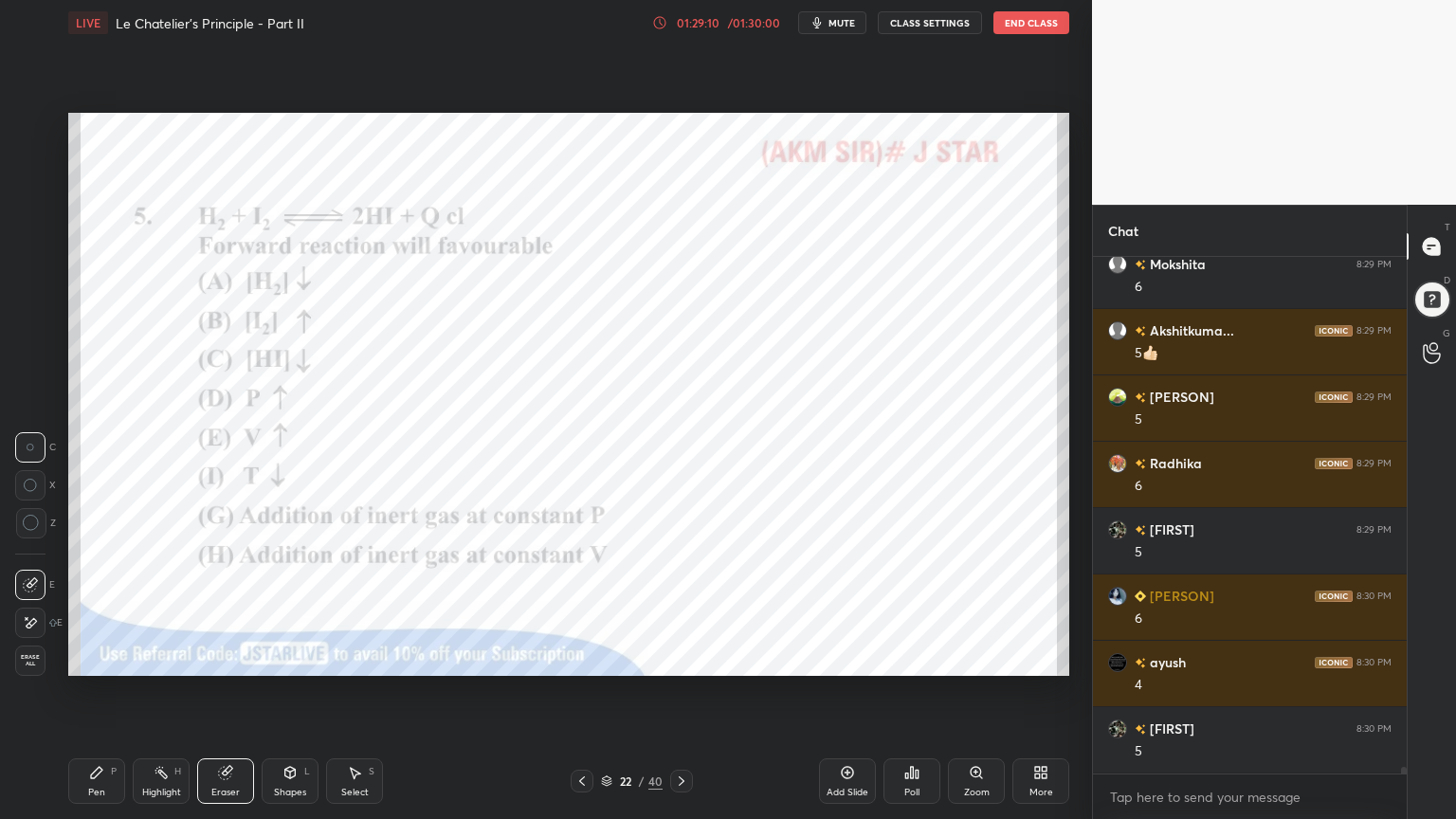 scroll, scrollTop: 40836, scrollLeft: 0, axis: vertical 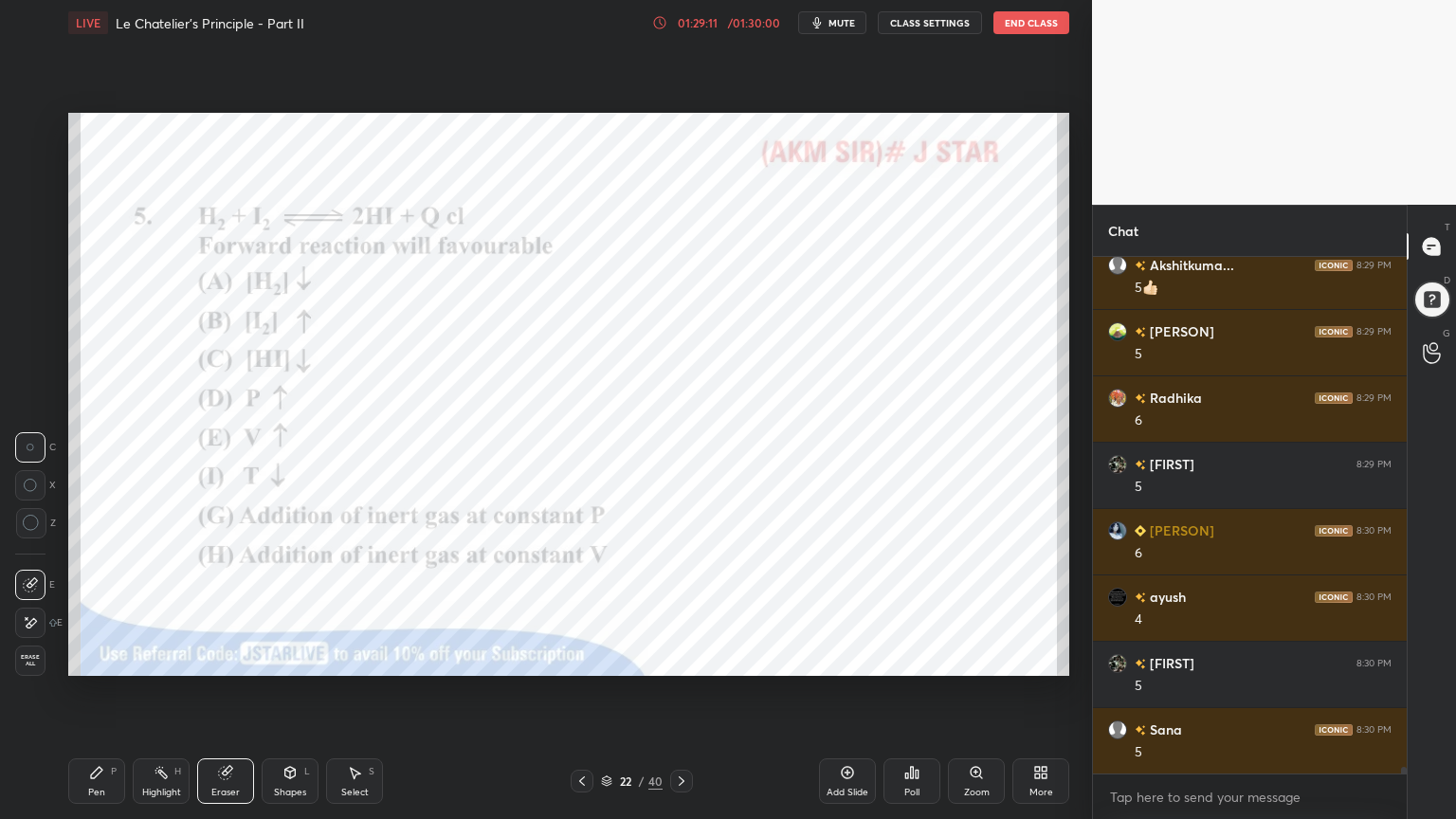 drag, startPoint x: 155, startPoint y: 784, endPoint x: 219, endPoint y: 727, distance: 85.70298 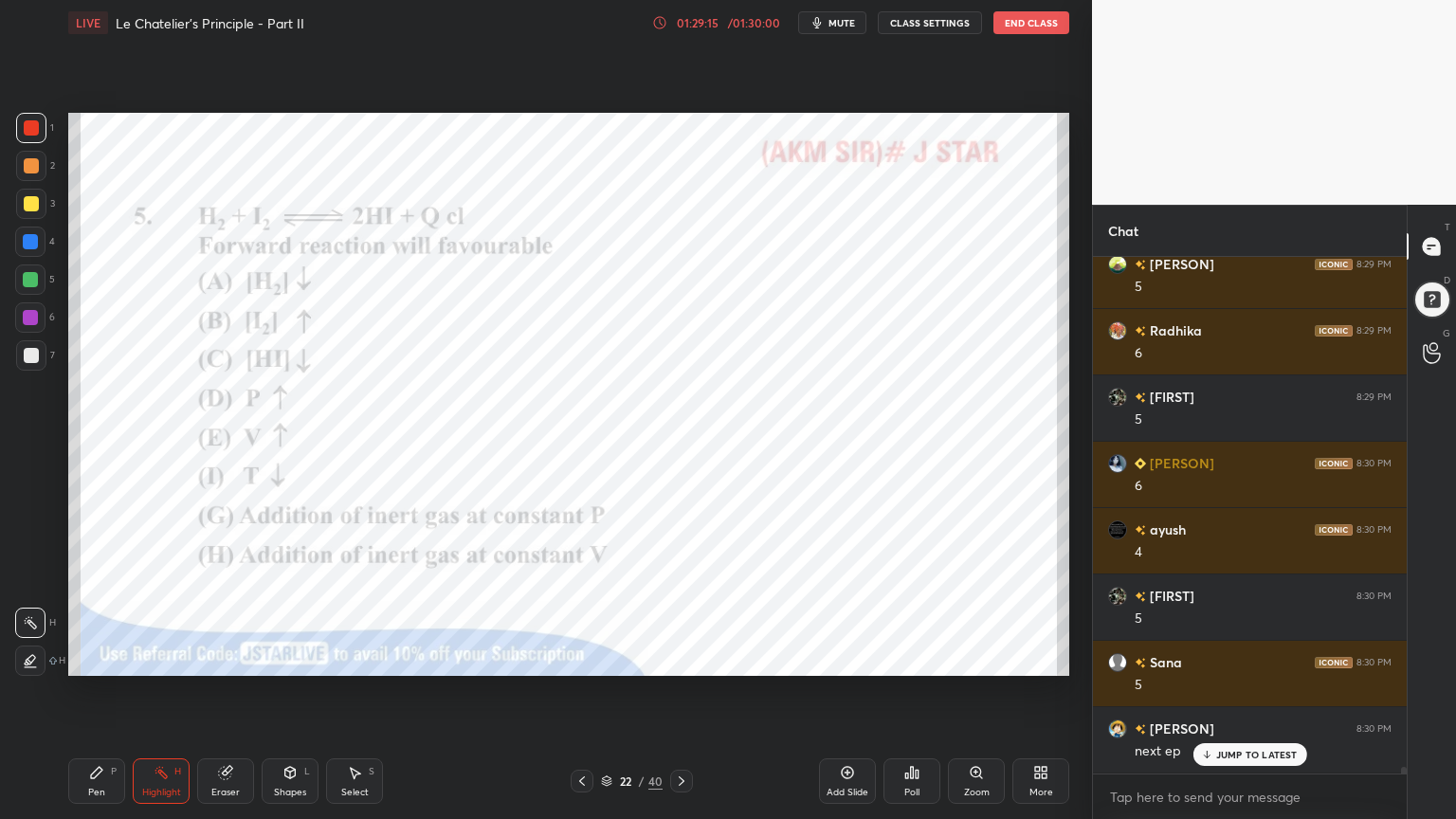 scroll, scrollTop: 40969, scrollLeft: 0, axis: vertical 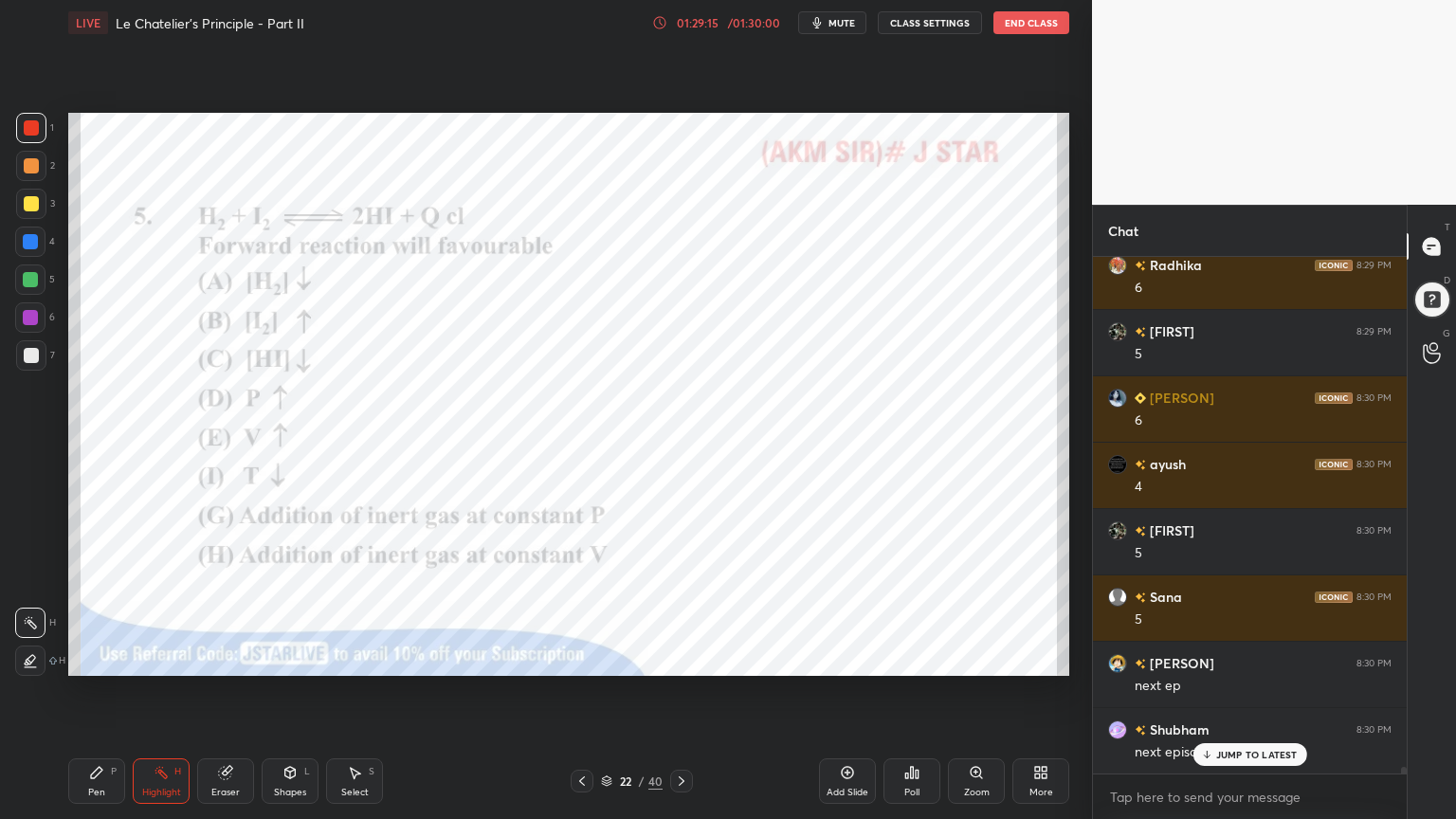 click on "CLASS SETTINGS" at bounding box center (930, 23) 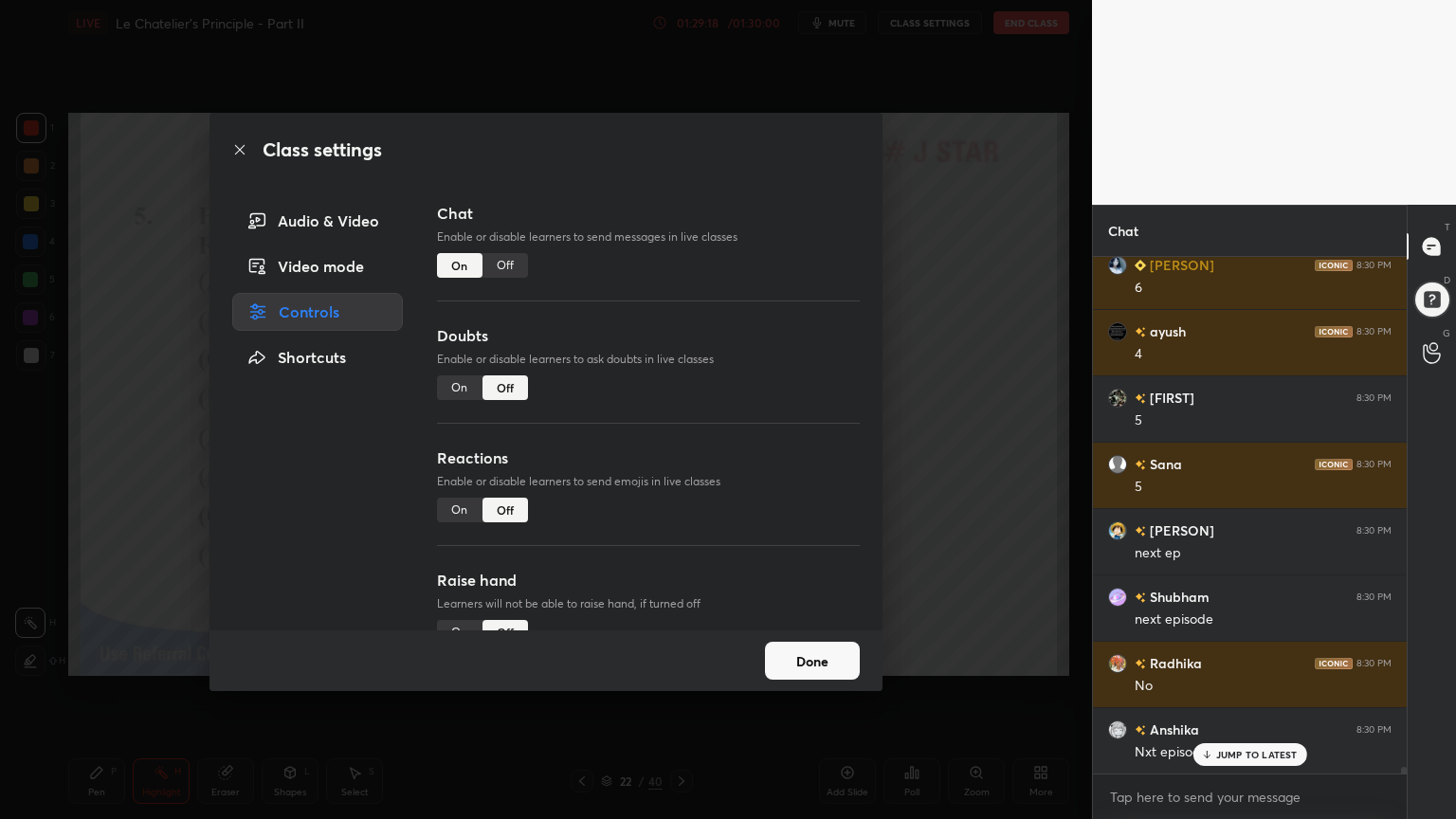 scroll, scrollTop: 41234, scrollLeft: 0, axis: vertical 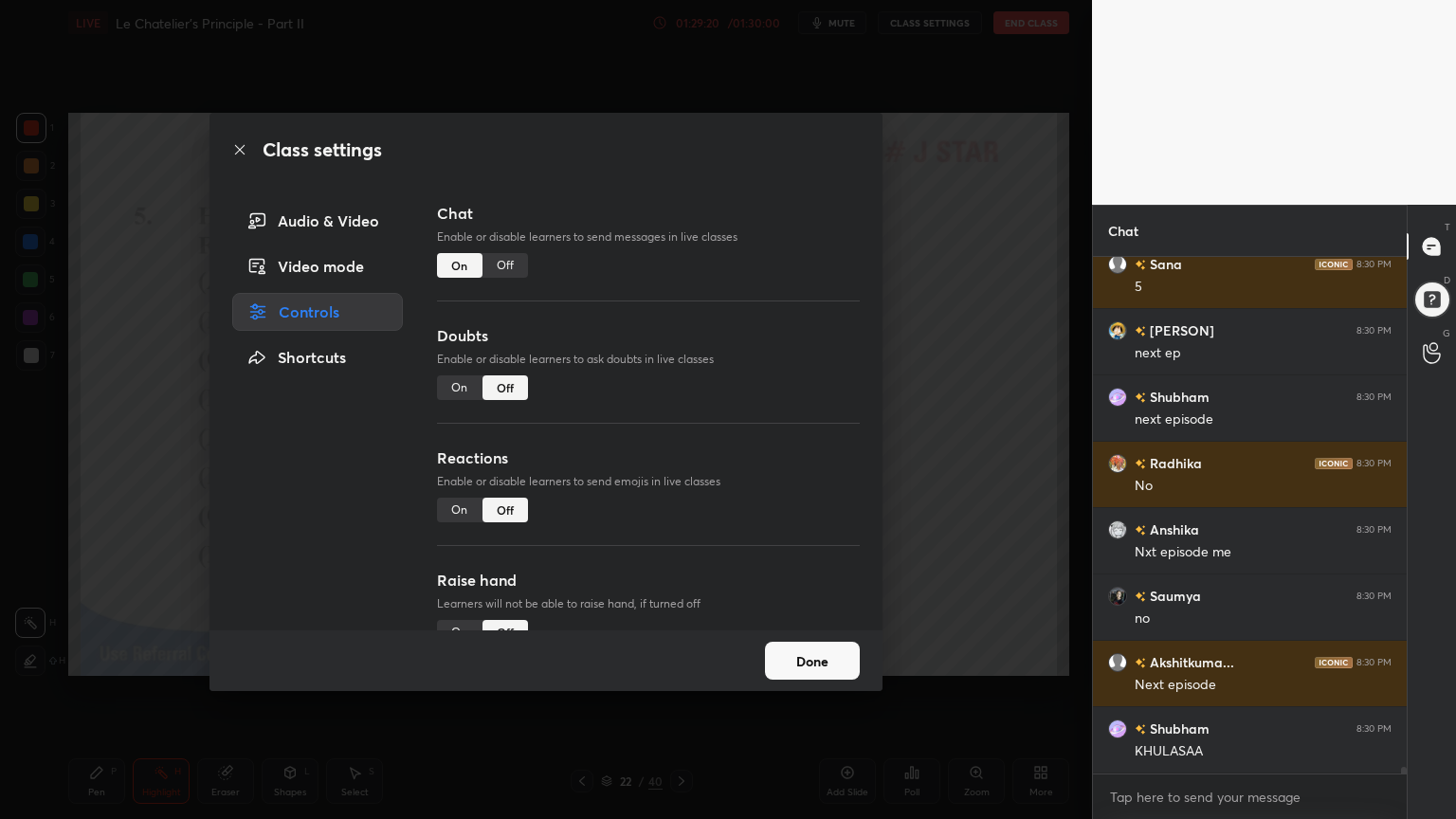 drag, startPoint x: 512, startPoint y: 261, endPoint x: 509, endPoint y: 331, distance: 70.06426 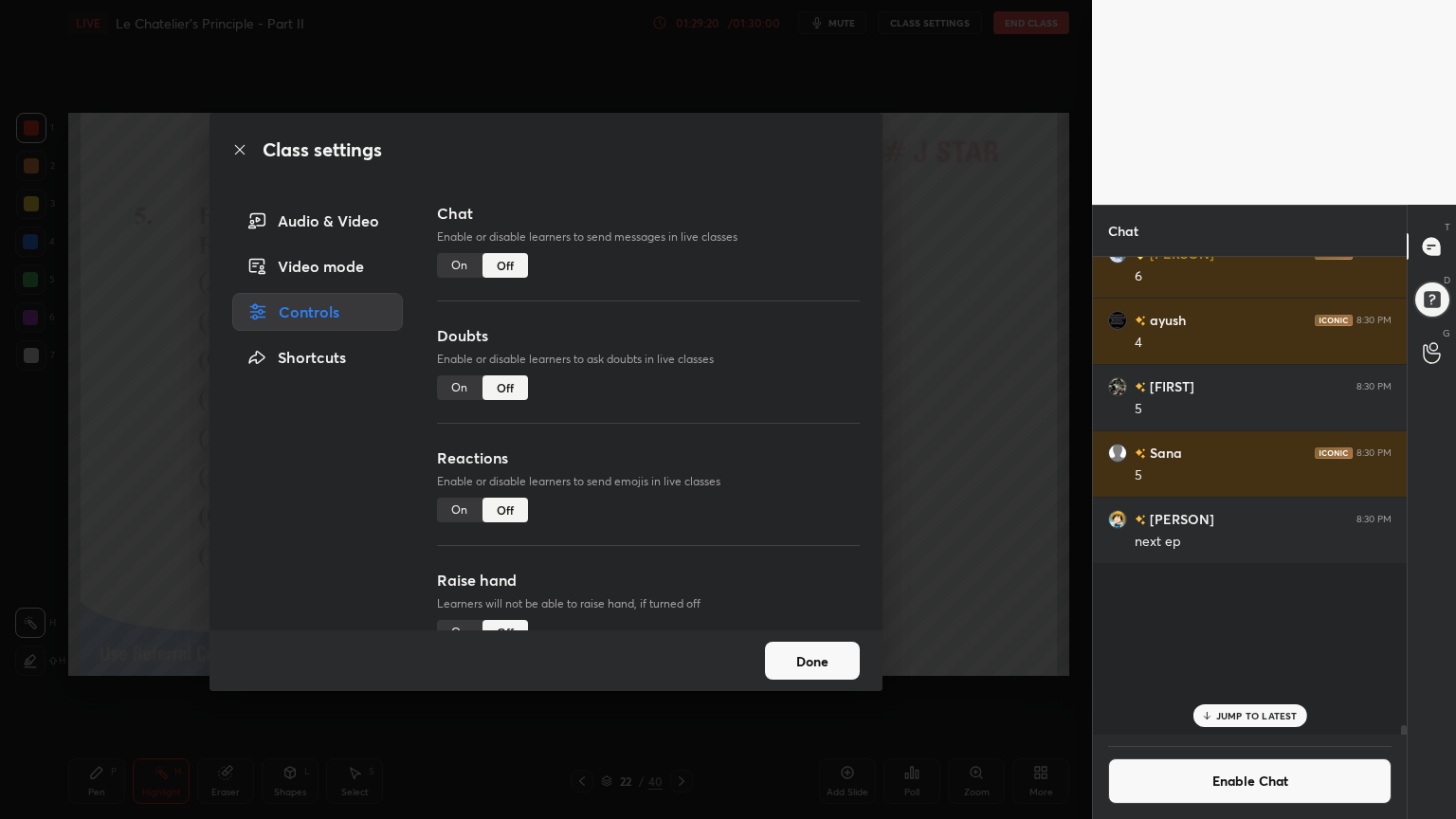 scroll, scrollTop: 37021, scrollLeft: 0, axis: vertical 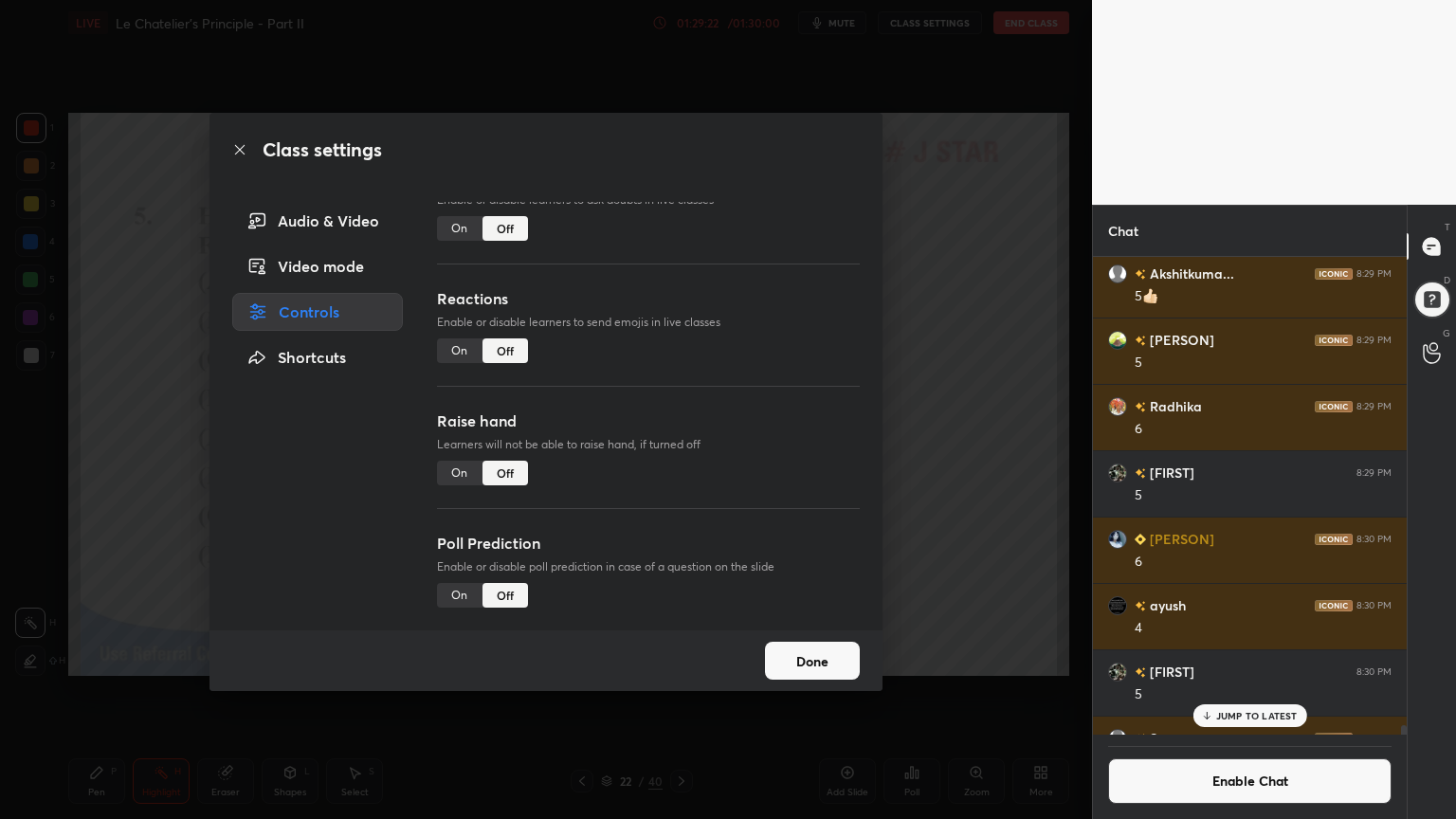 click on "Done" at bounding box center [812, 661] 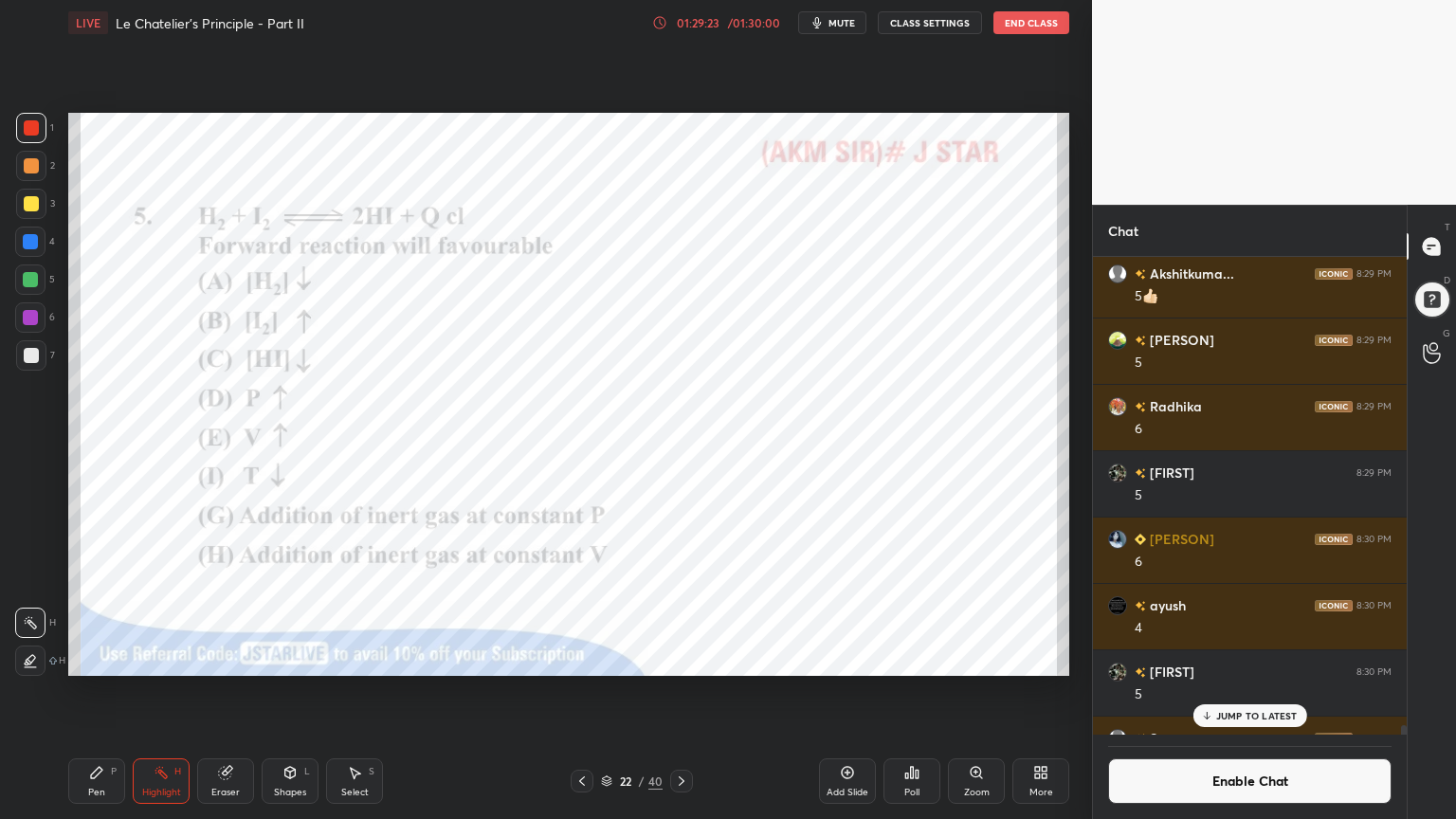 click on "End Class" at bounding box center (1031, 23) 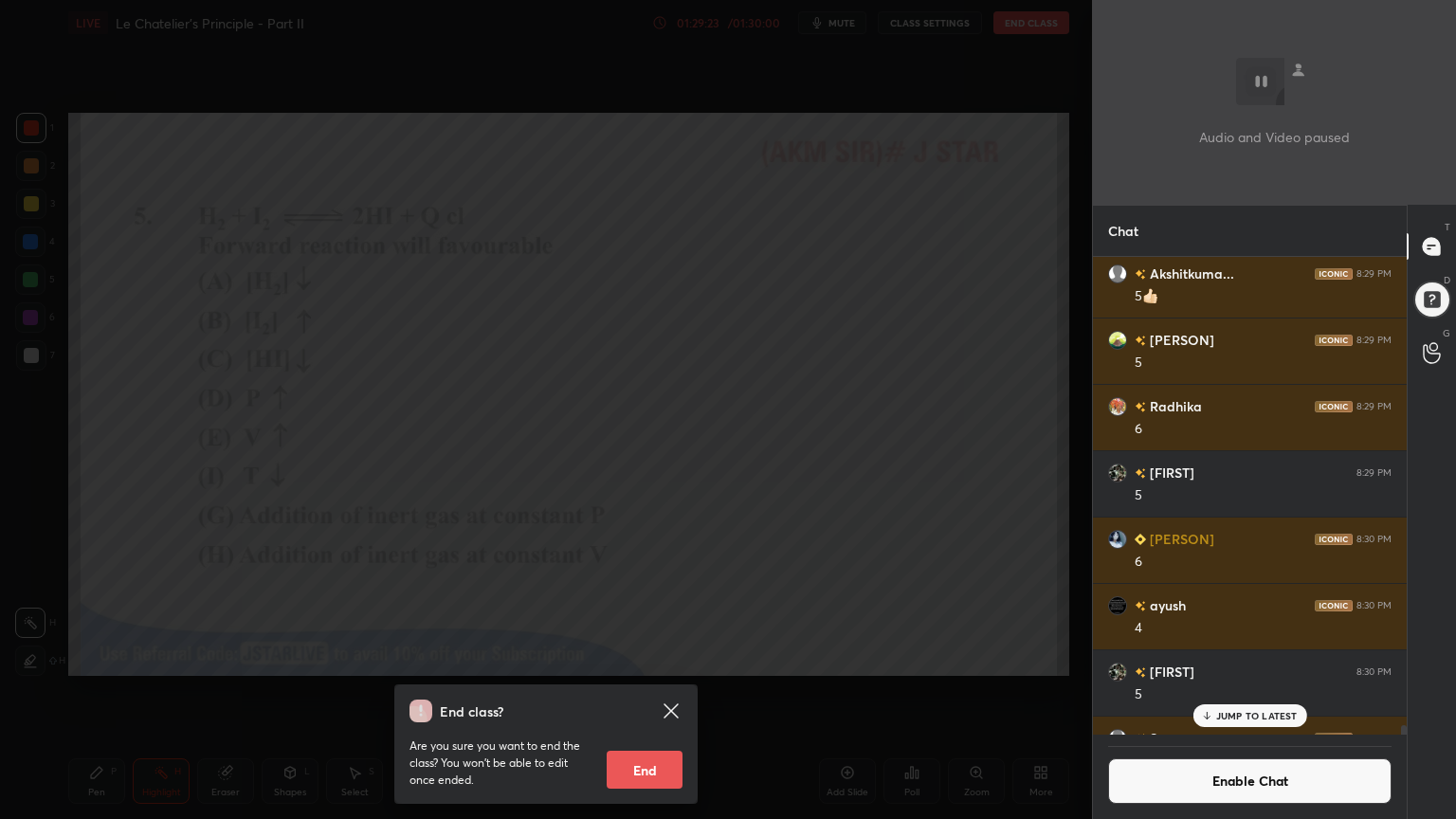 click on "End" at bounding box center (645, 770) 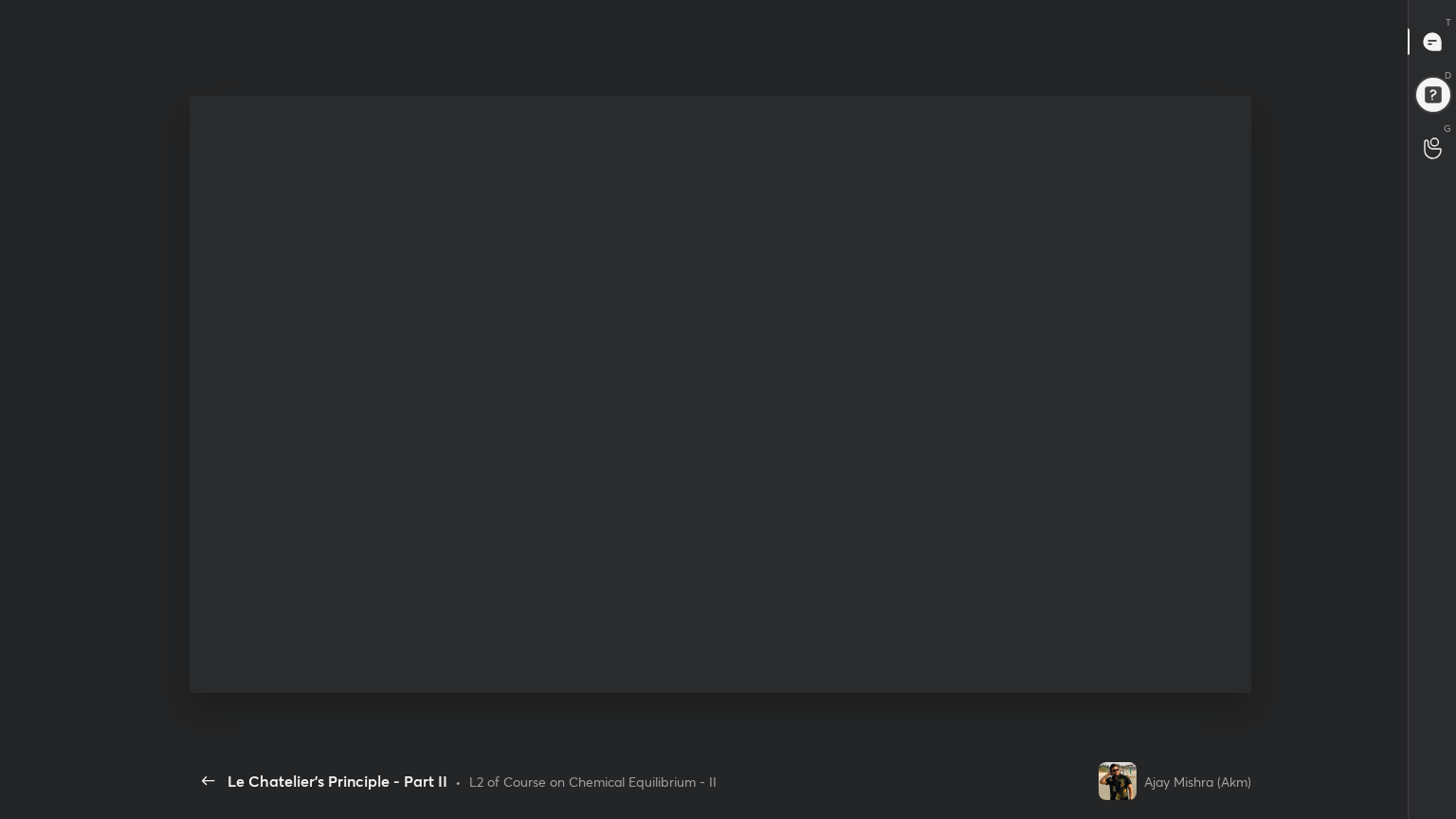 scroll, scrollTop: 94094, scrollLeft: 93702, axis: both 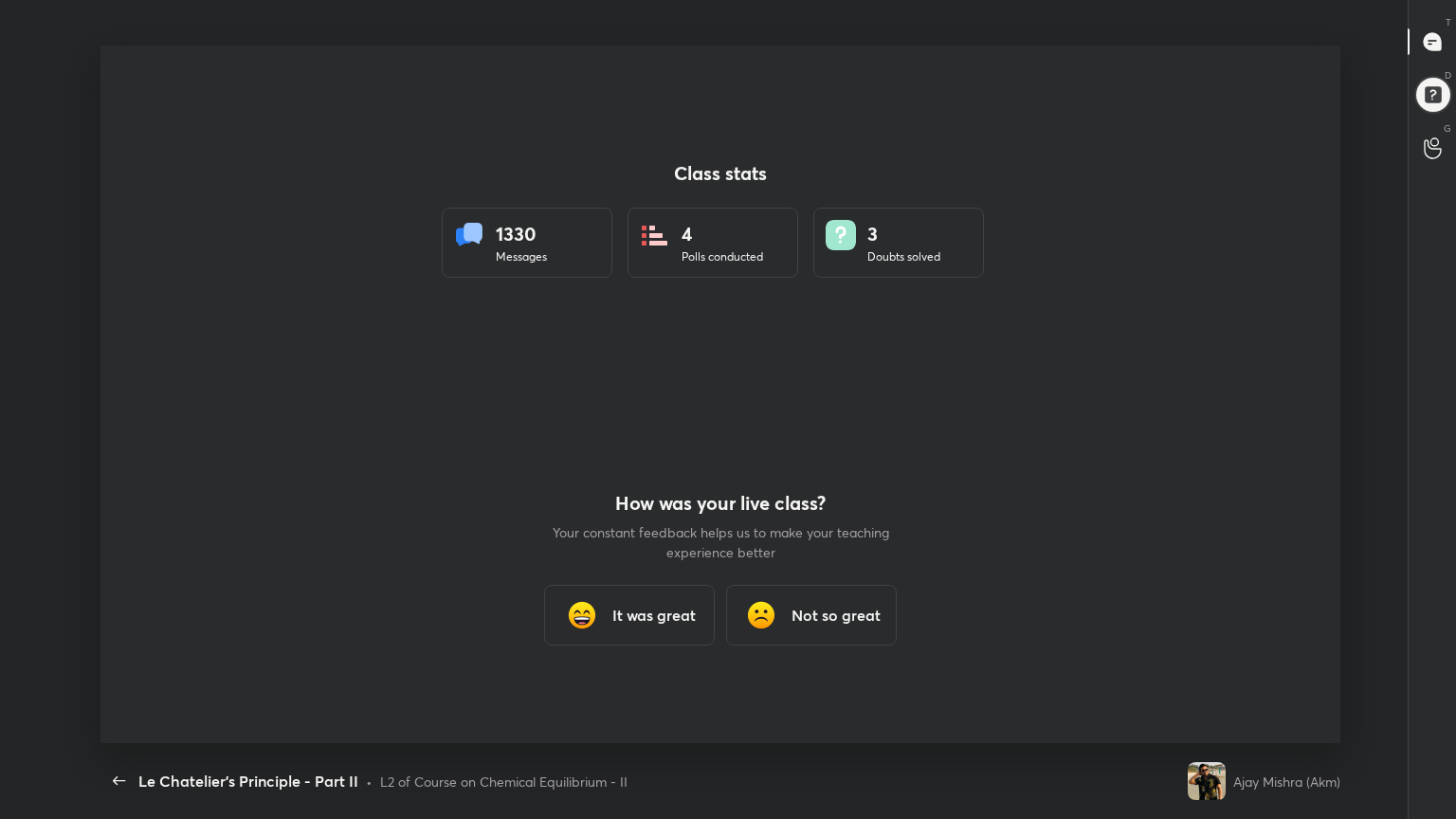 click on "It was great" at bounding box center (654, 615) 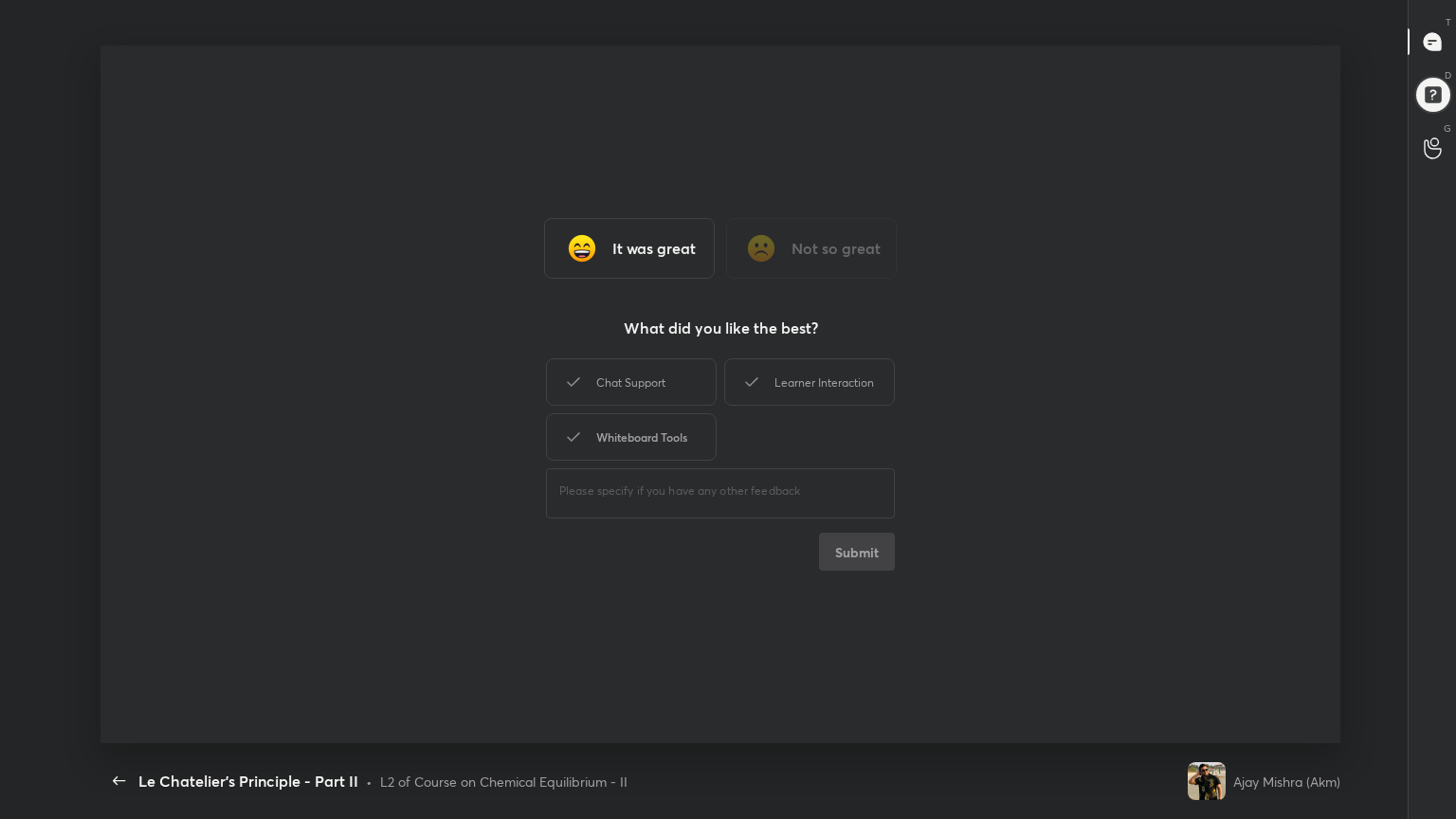 drag, startPoint x: 663, startPoint y: 385, endPoint x: 661, endPoint y: 445, distance: 60.03332 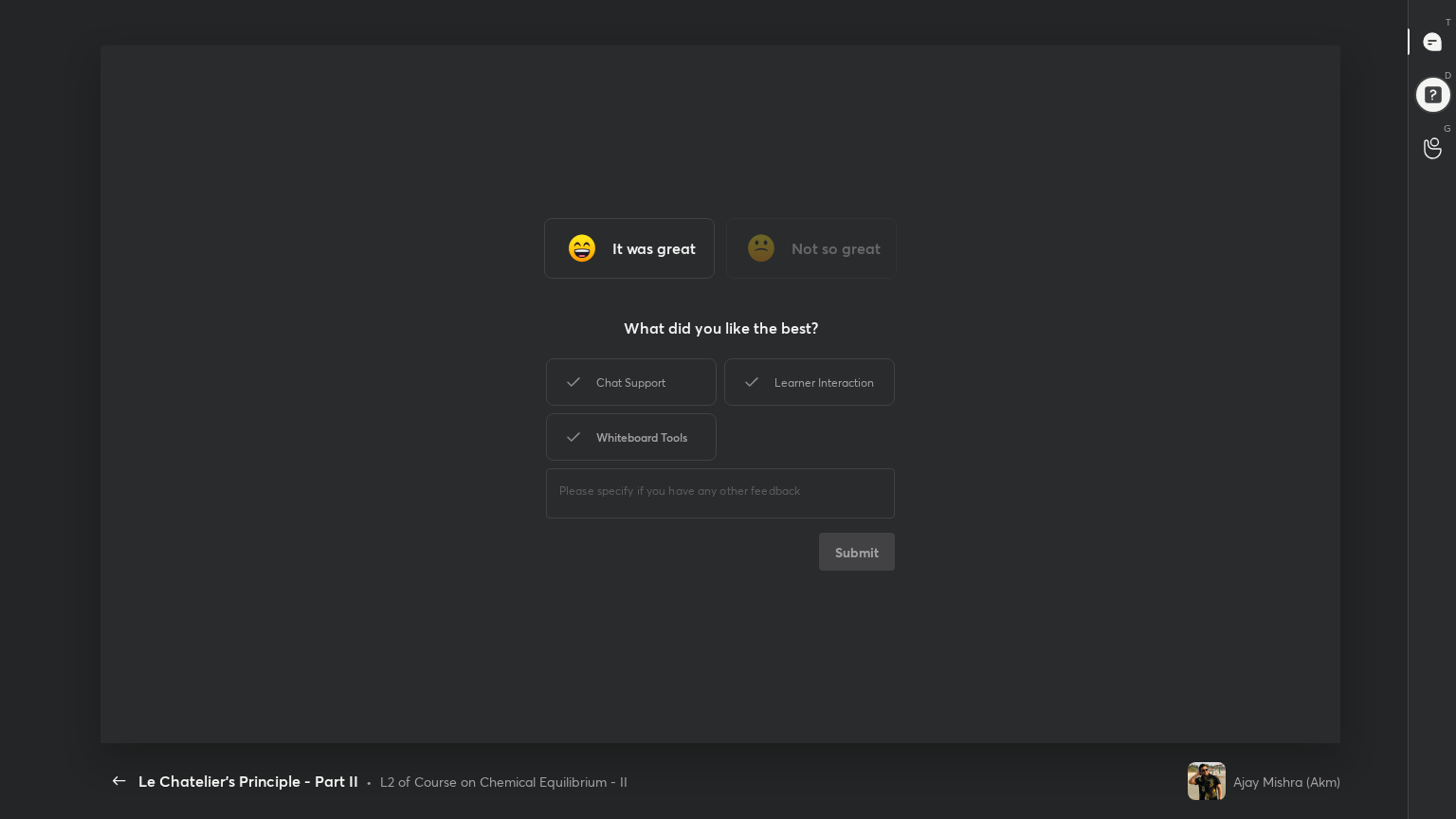 click on "Chat Support" at bounding box center [631, 382] 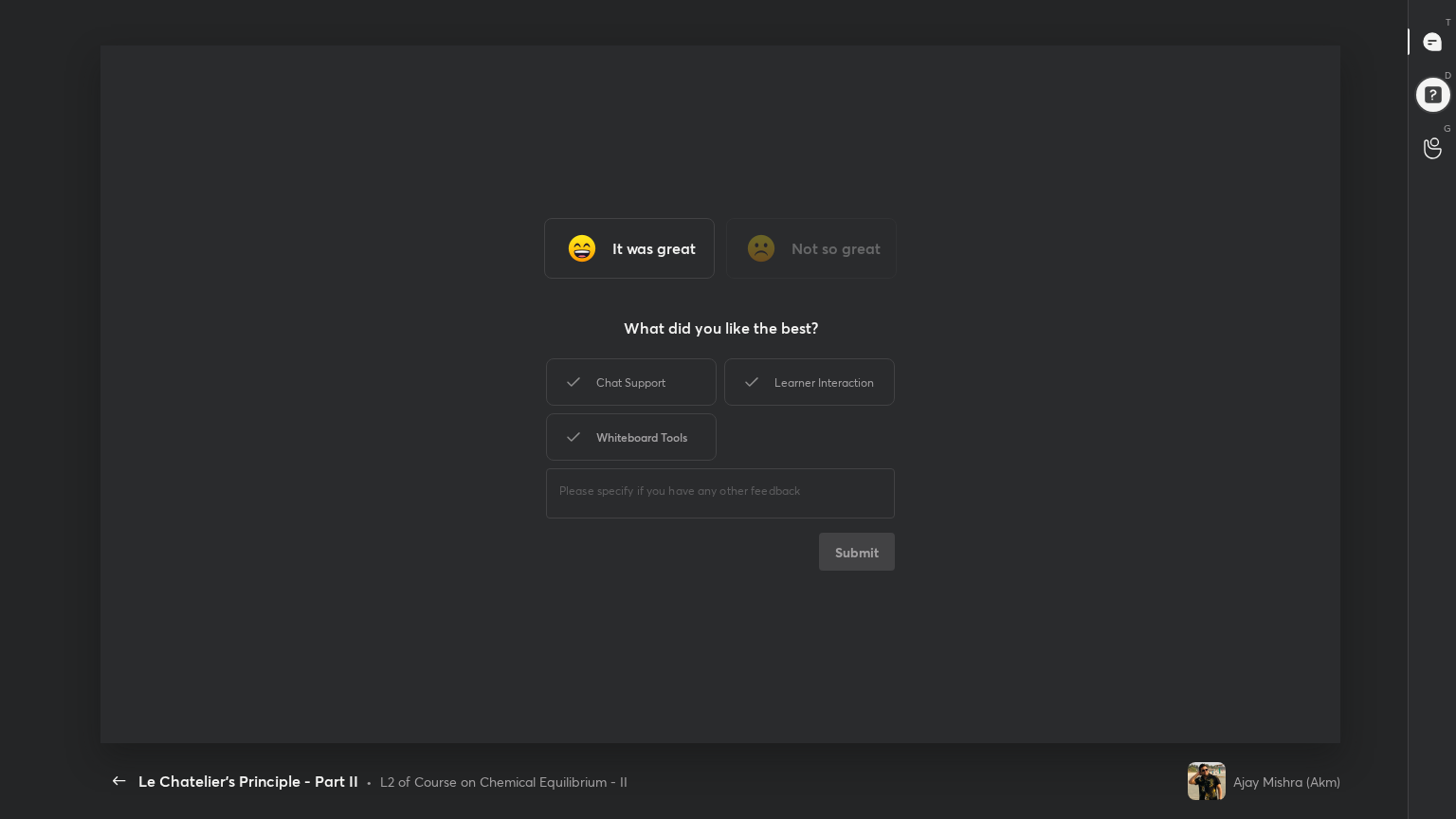 click on "Whiteboard Tools" at bounding box center (631, 437) 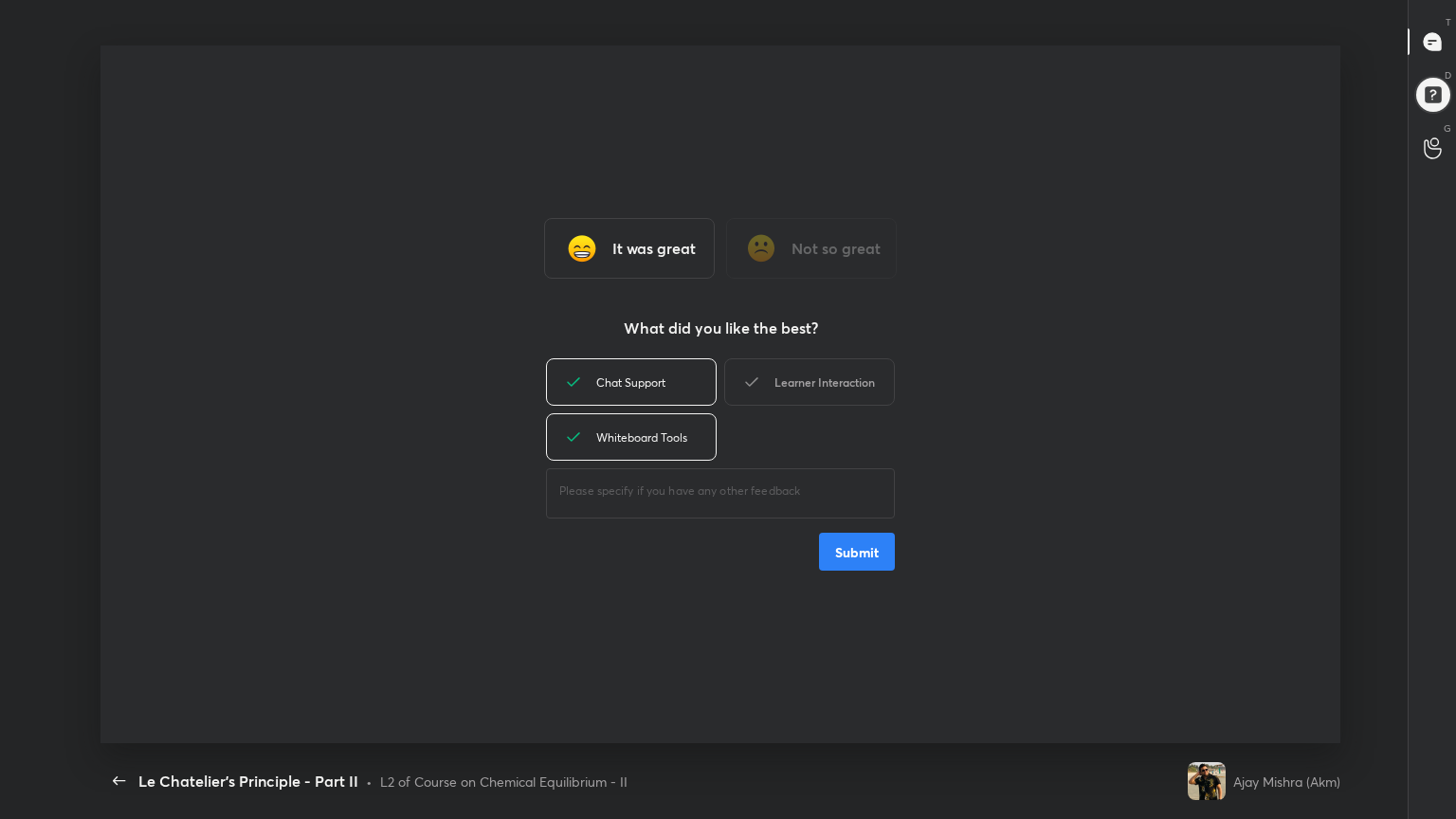click on "Learner Interaction" at bounding box center (810, 382) 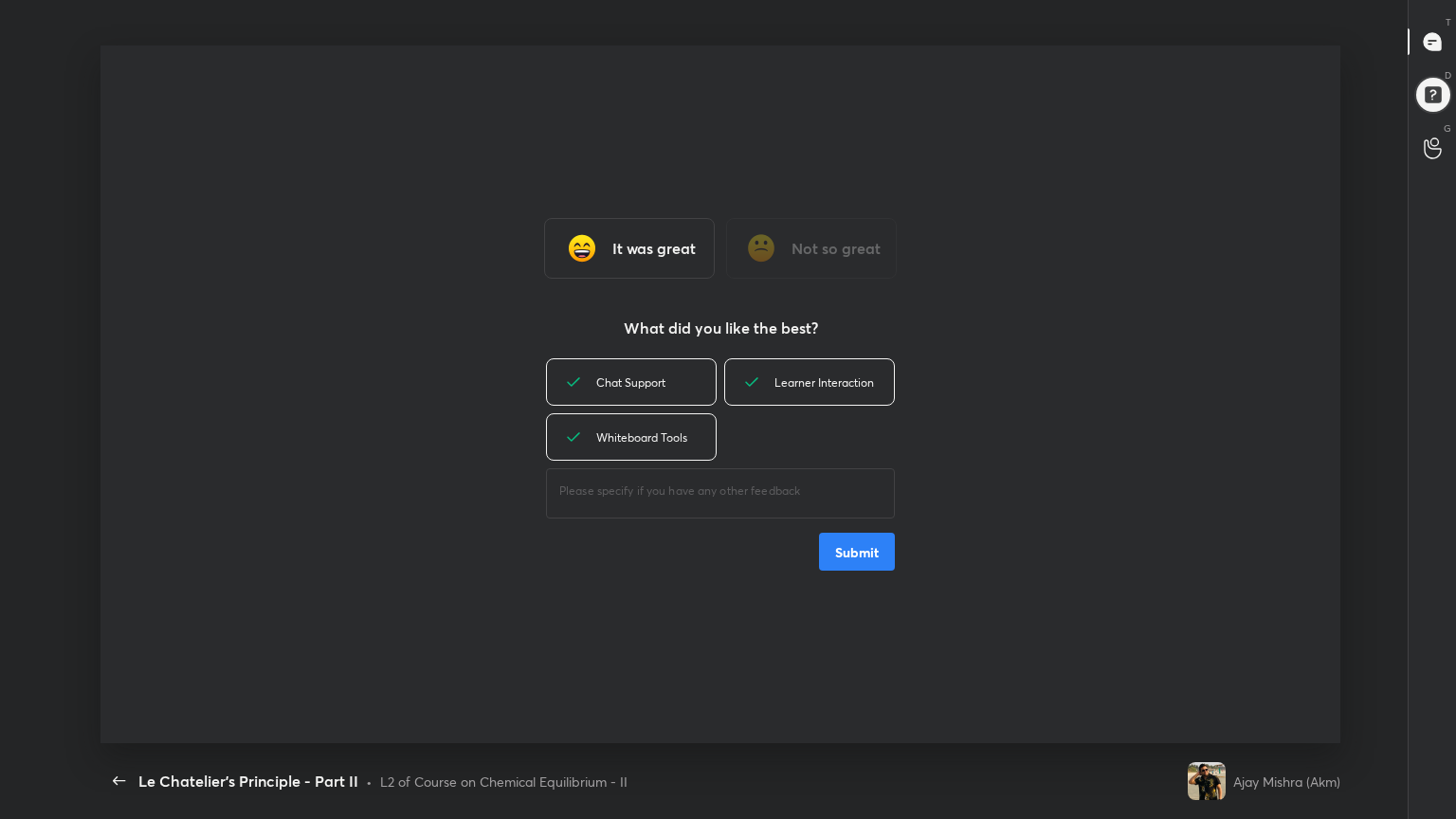 click on "Submit" at bounding box center (857, 552) 